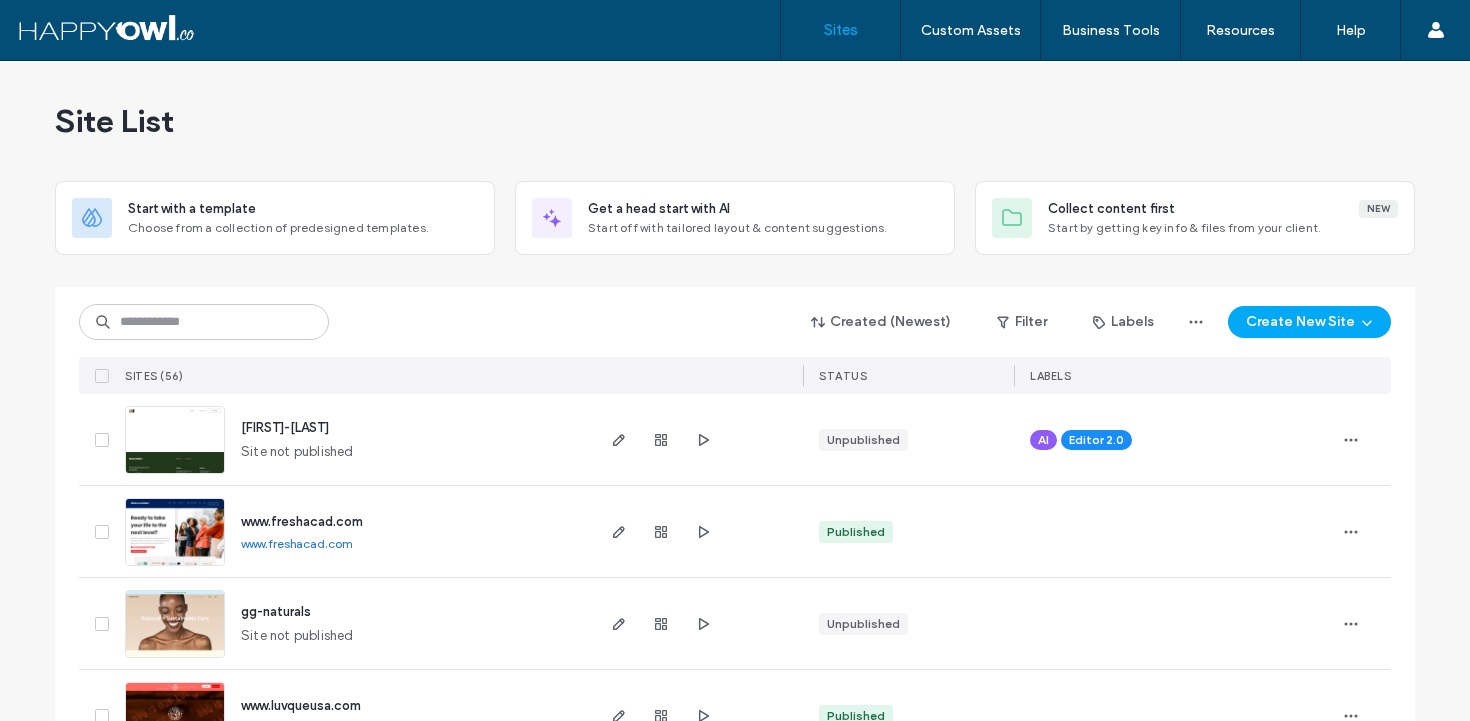 scroll, scrollTop: 0, scrollLeft: 0, axis: both 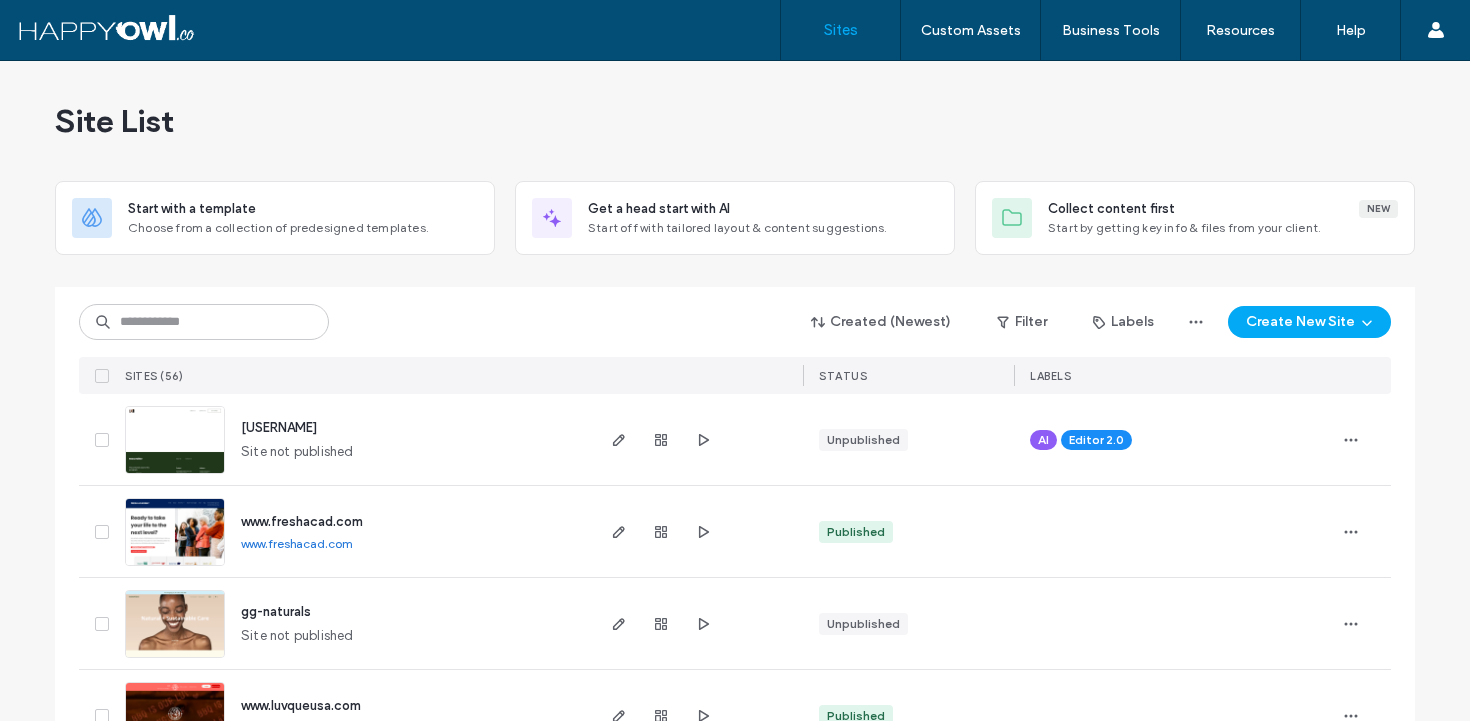 click on "www.freshacad.com" at bounding box center (297, 543) 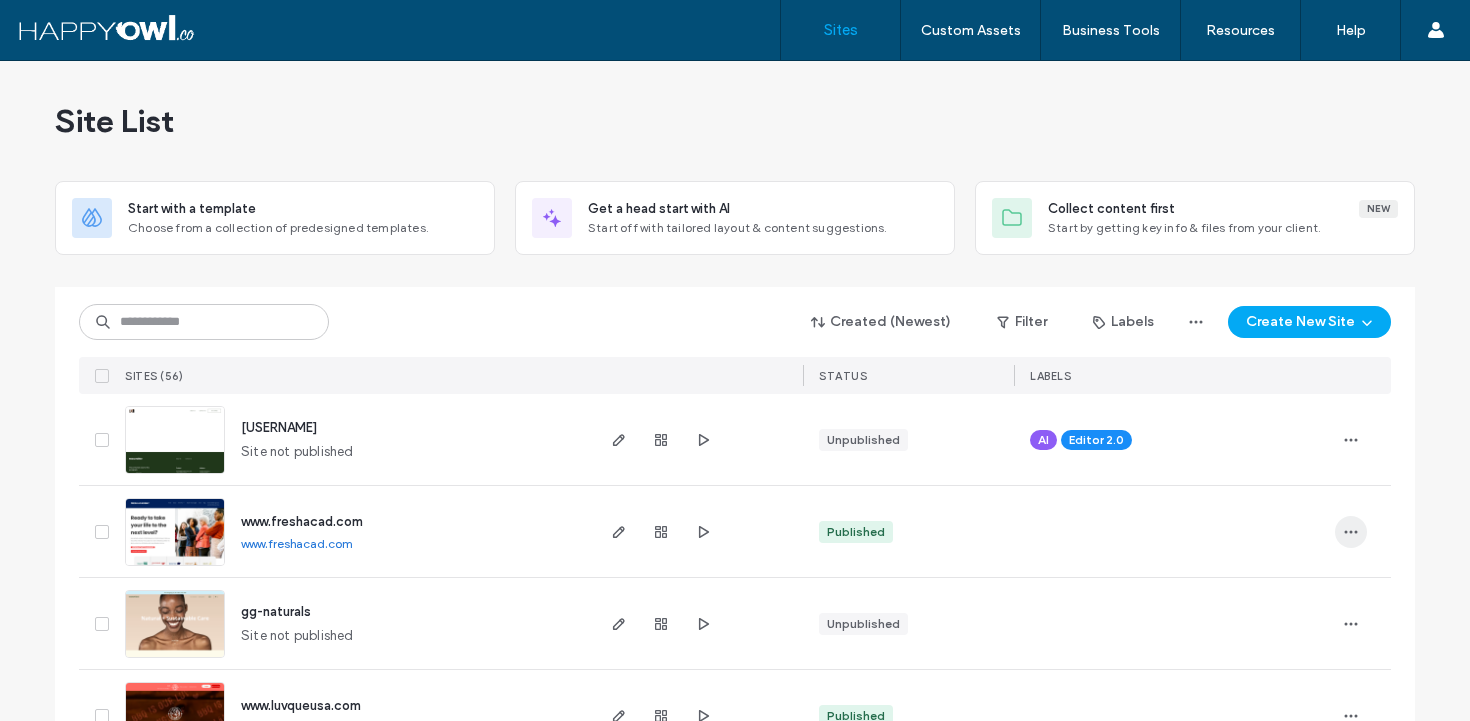 click 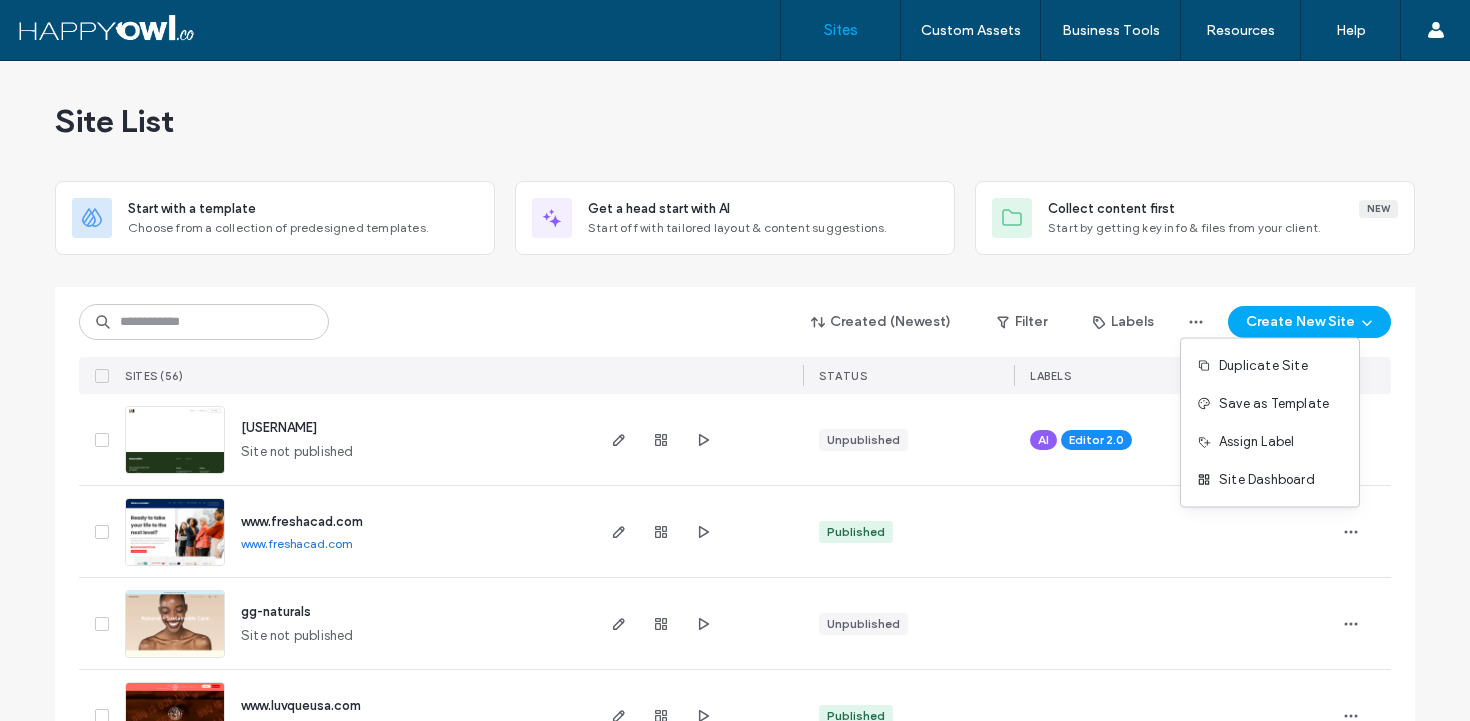 click at bounding box center (661, 531) 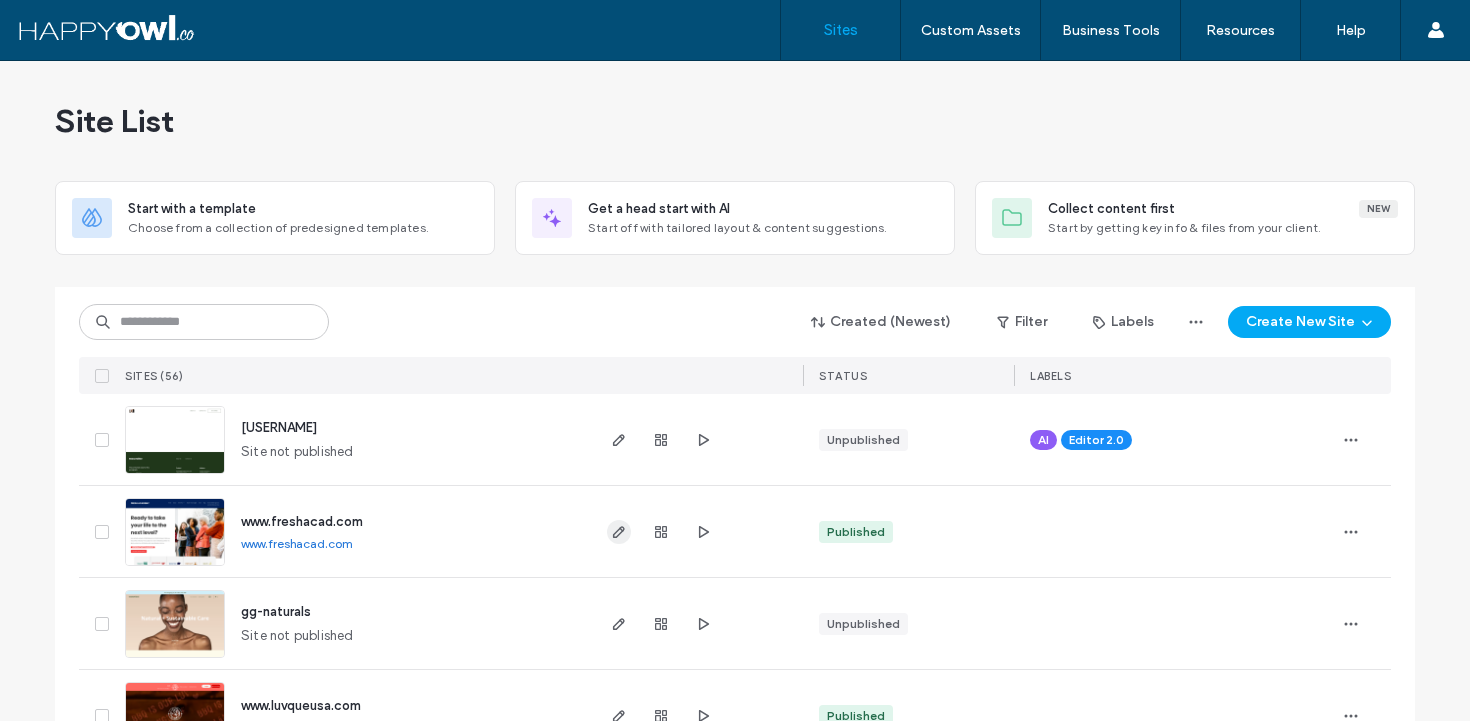 click 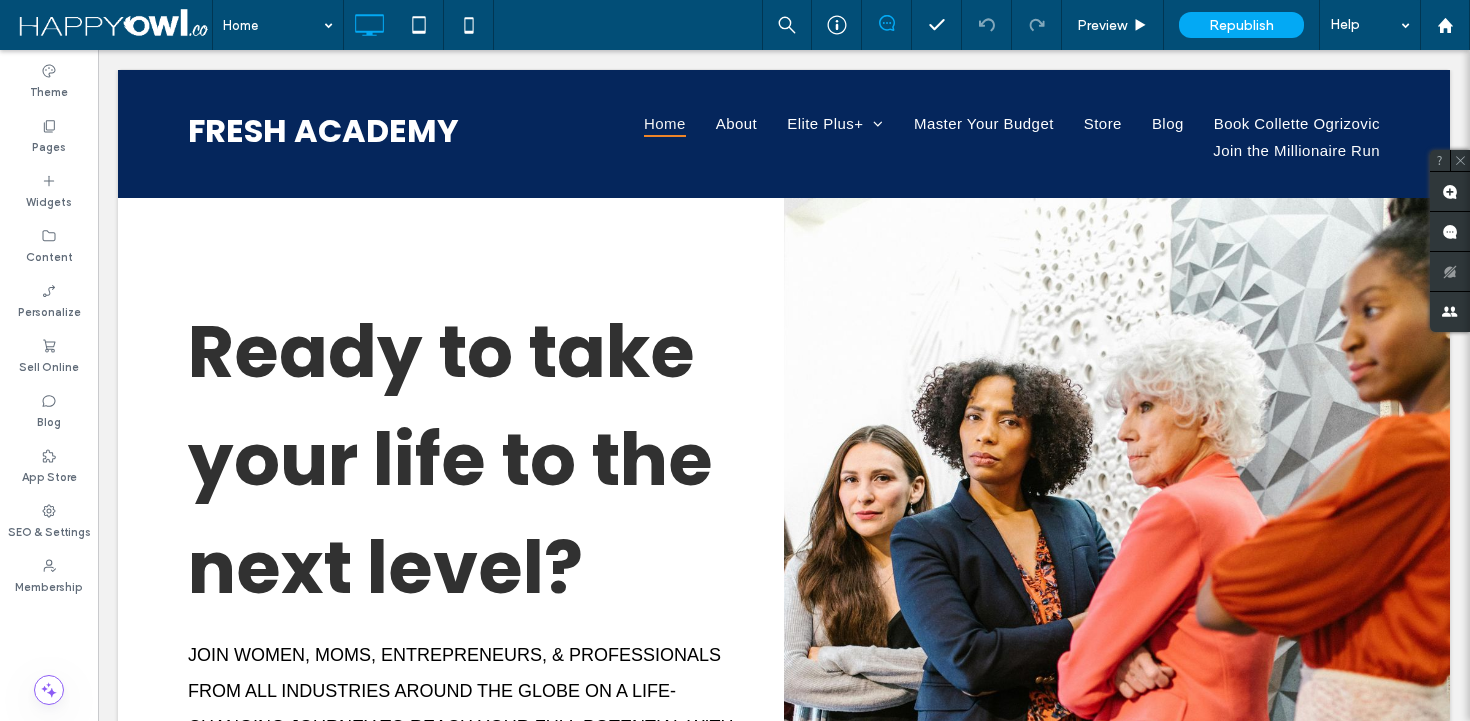 scroll, scrollTop: 0, scrollLeft: 0, axis: both 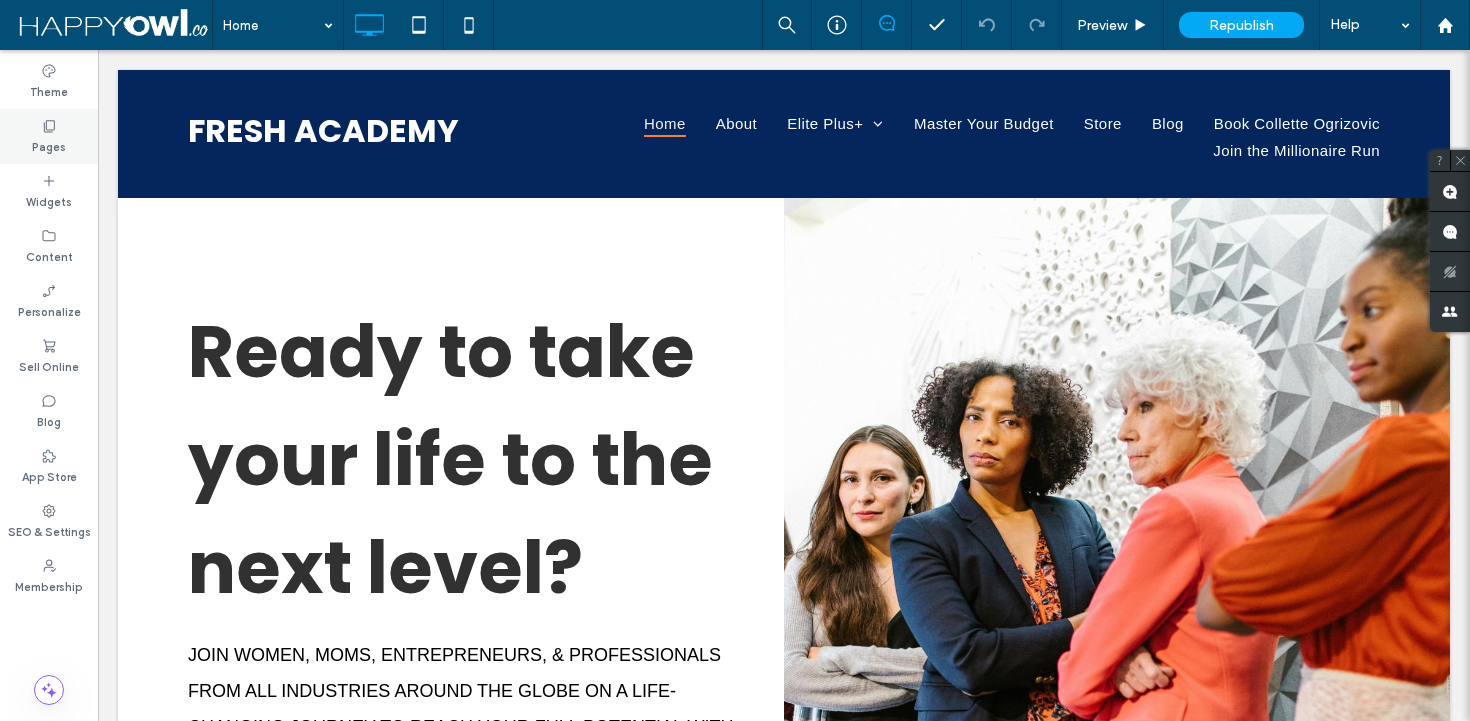 click 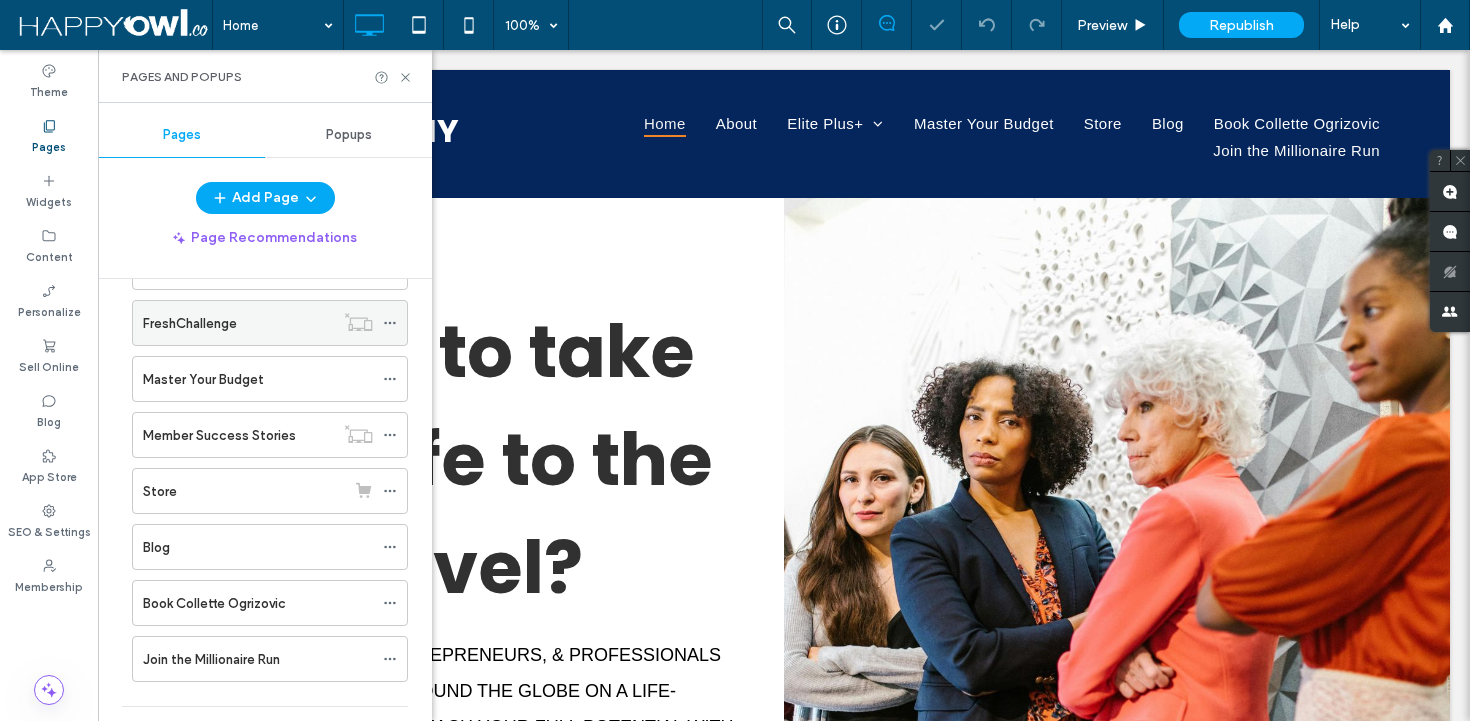 scroll, scrollTop: 189, scrollLeft: 0, axis: vertical 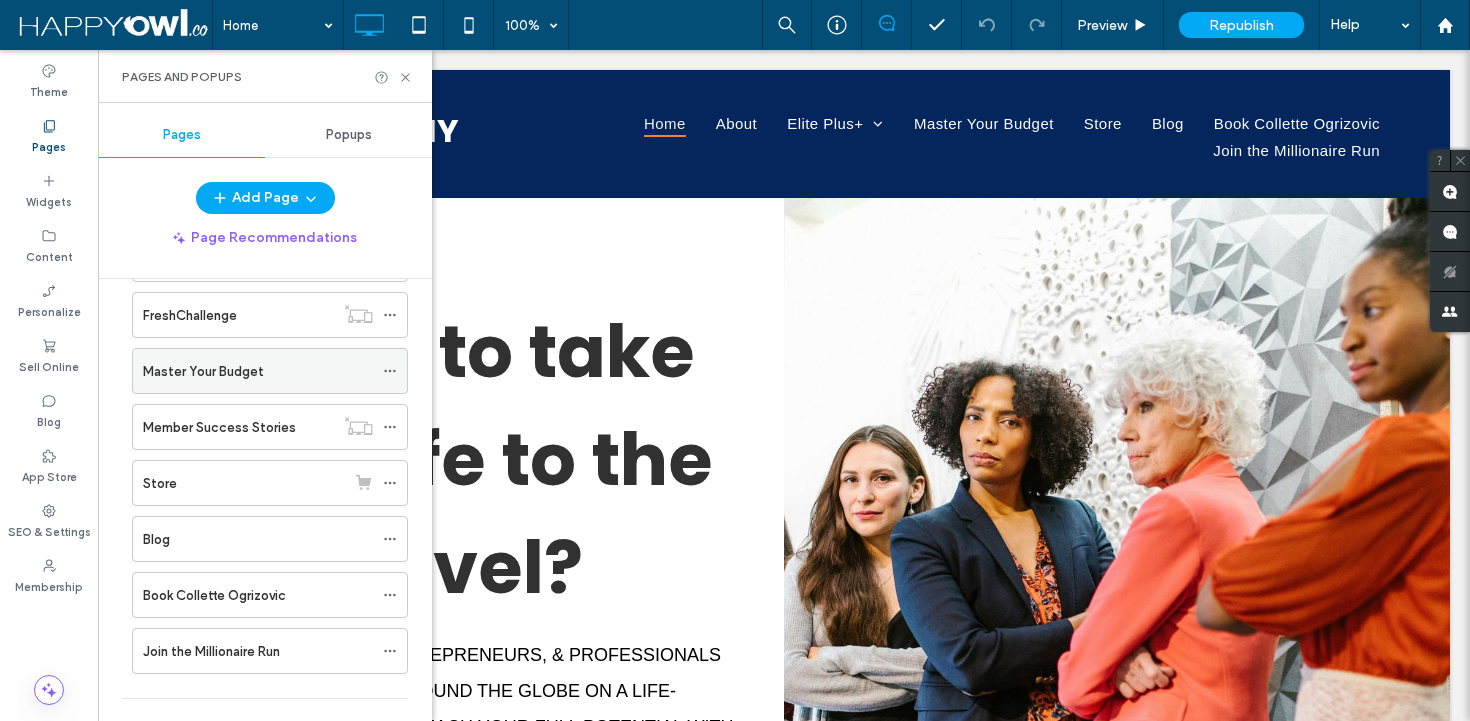 click on "Master Your Budget" at bounding box center [203, 371] 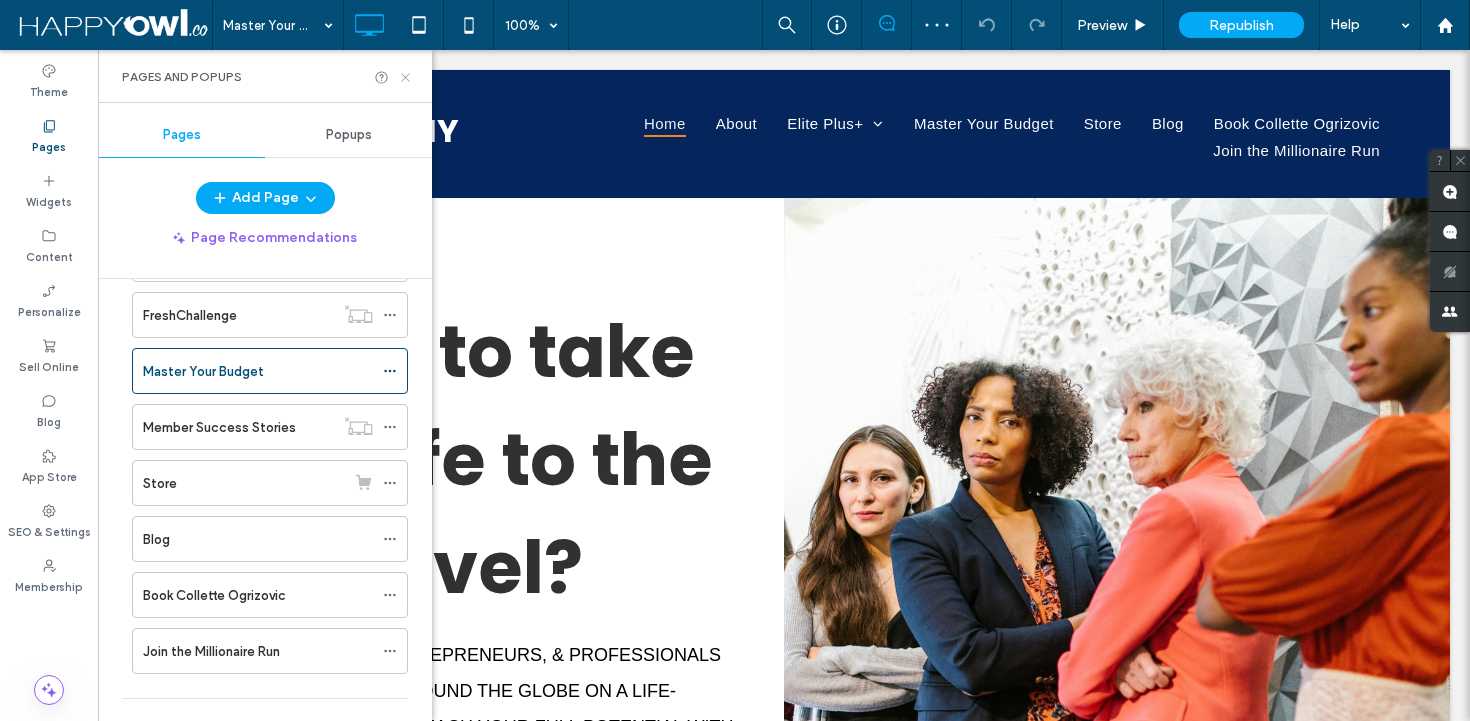 click 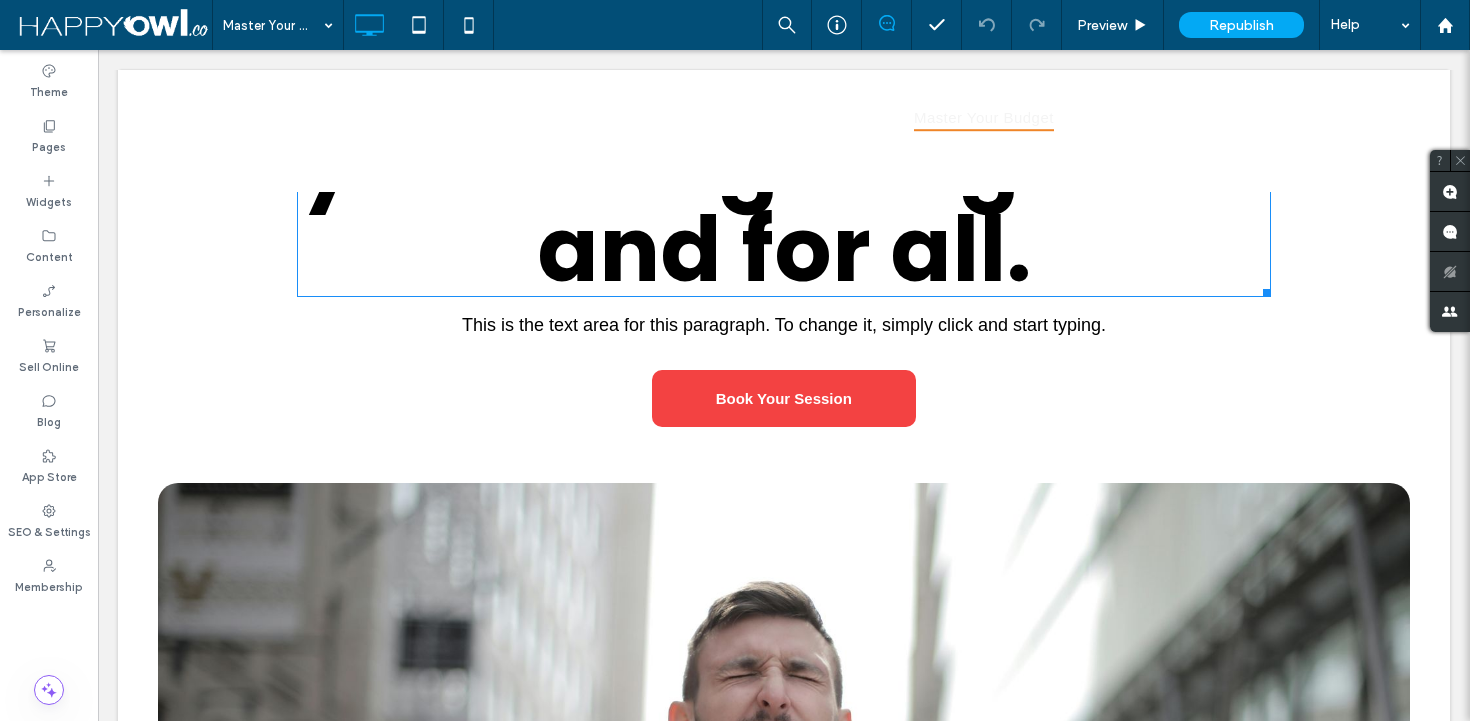 scroll, scrollTop: 254, scrollLeft: 0, axis: vertical 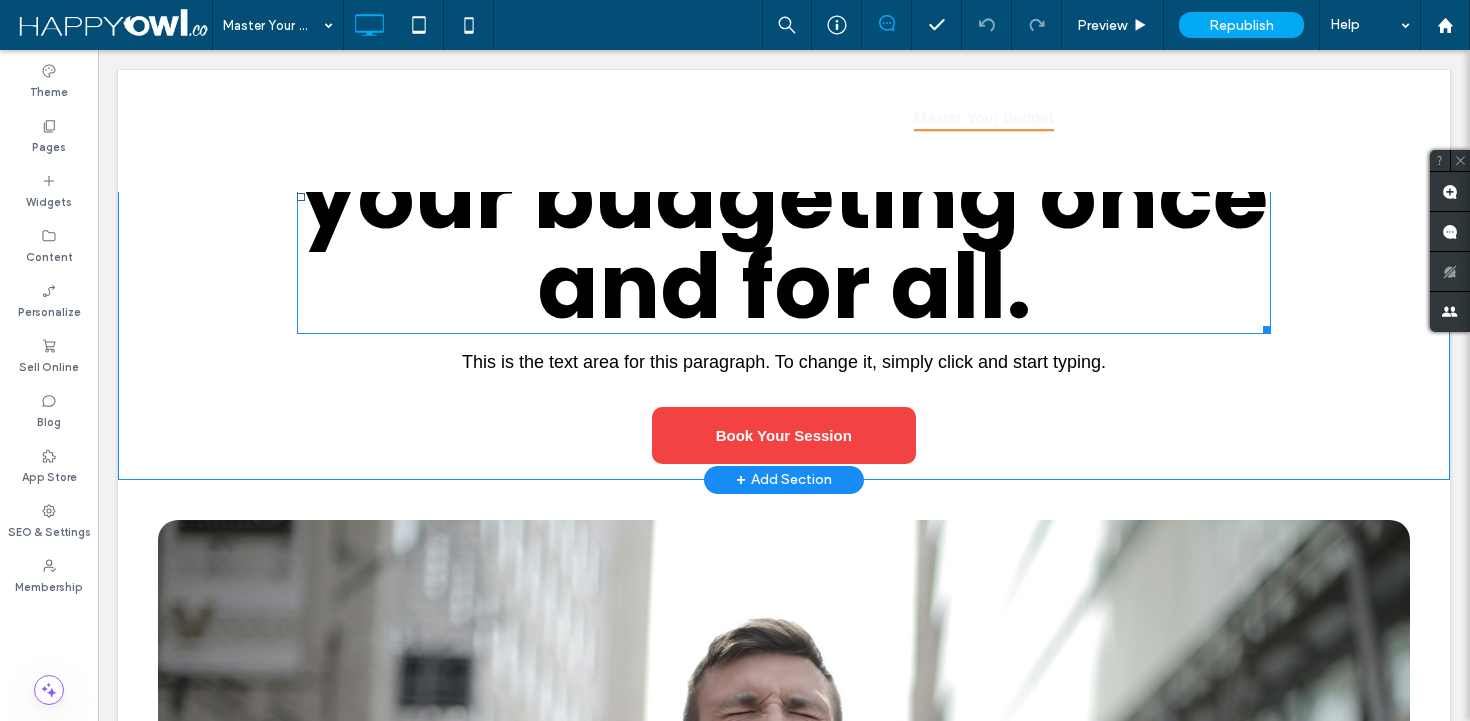click on "This is the text area for this paragraph. To change it, simply click and start typing." at bounding box center [784, 362] 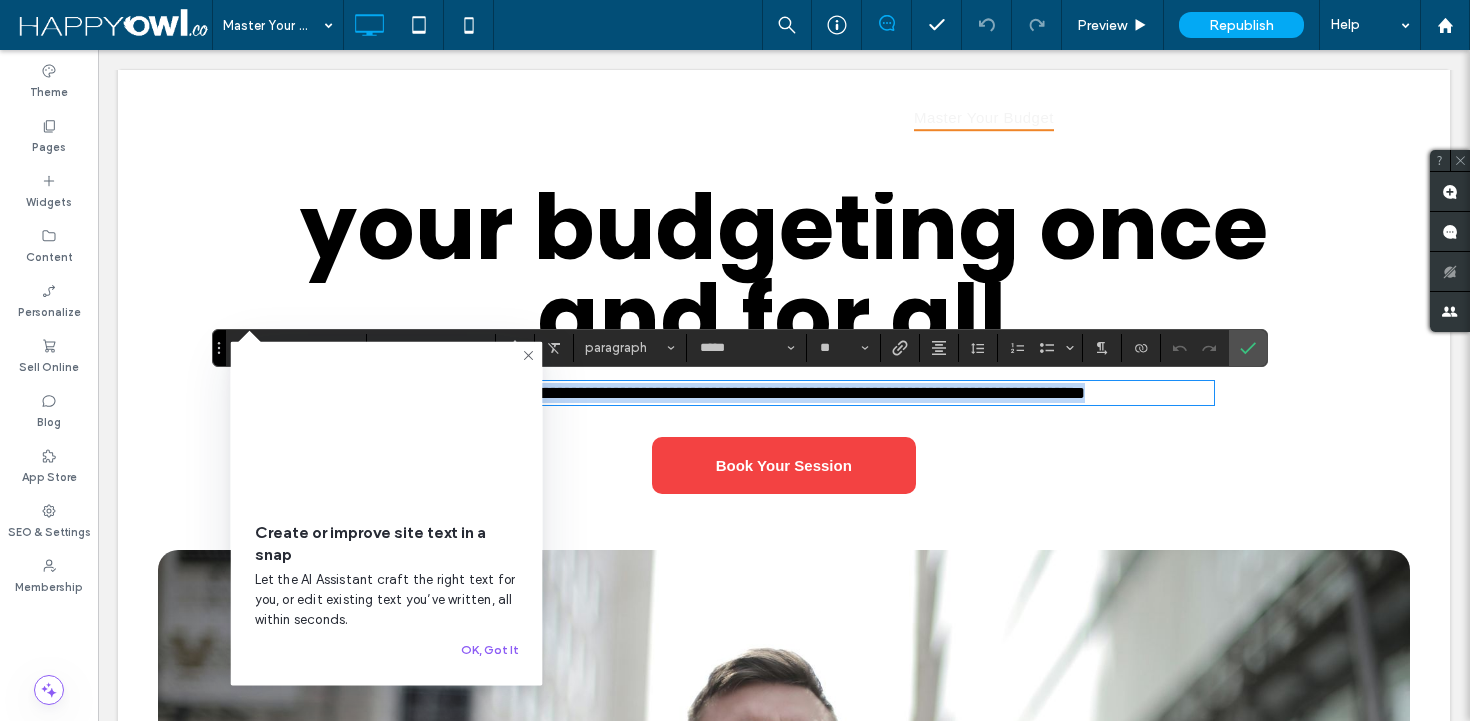 scroll, scrollTop: 222, scrollLeft: 0, axis: vertical 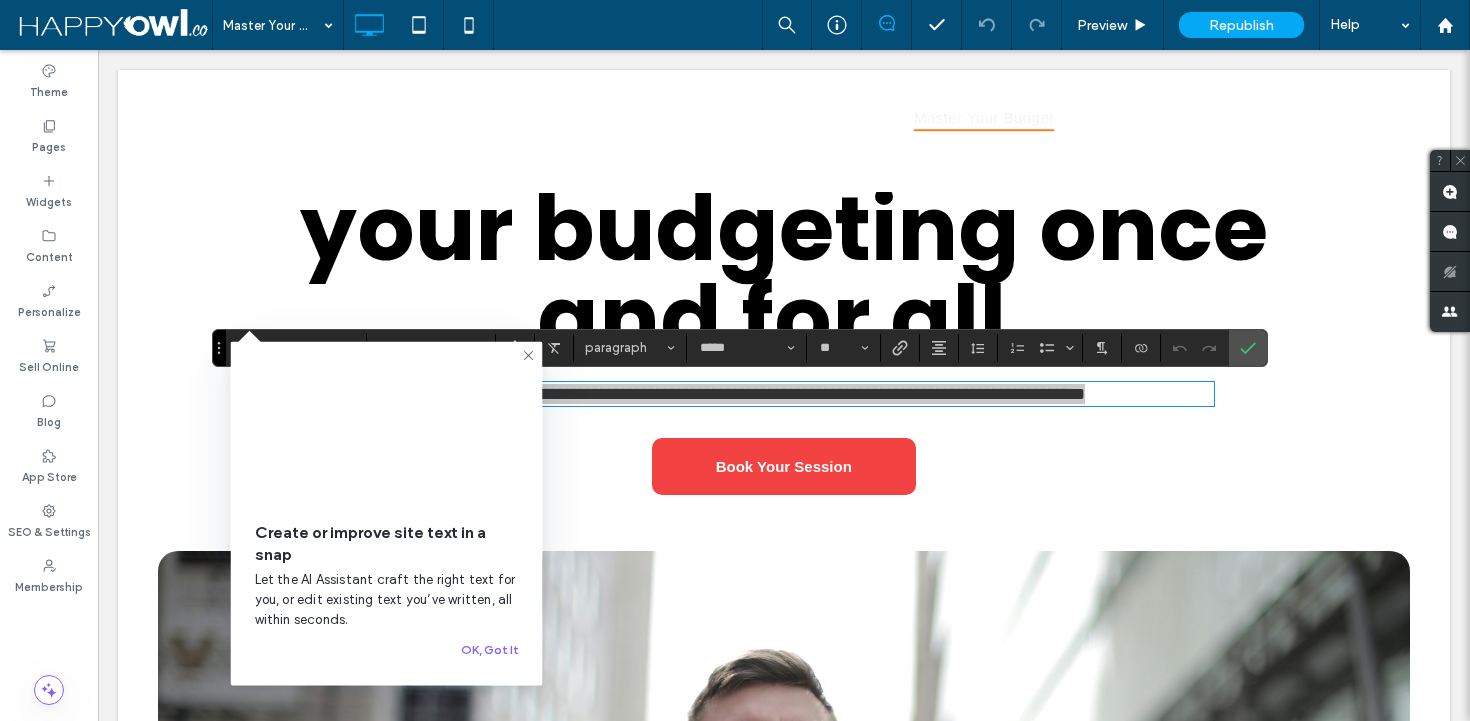 click 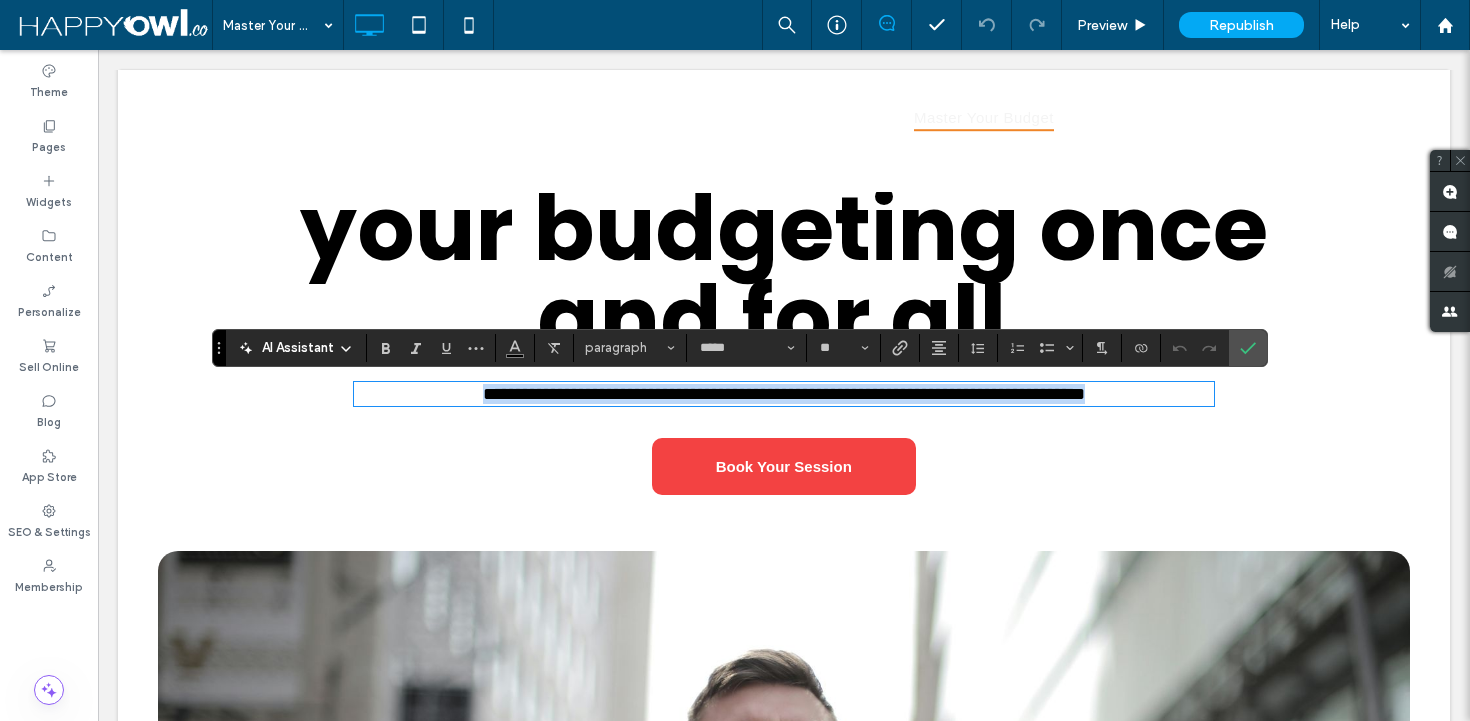 click on "**********" at bounding box center (784, 394) 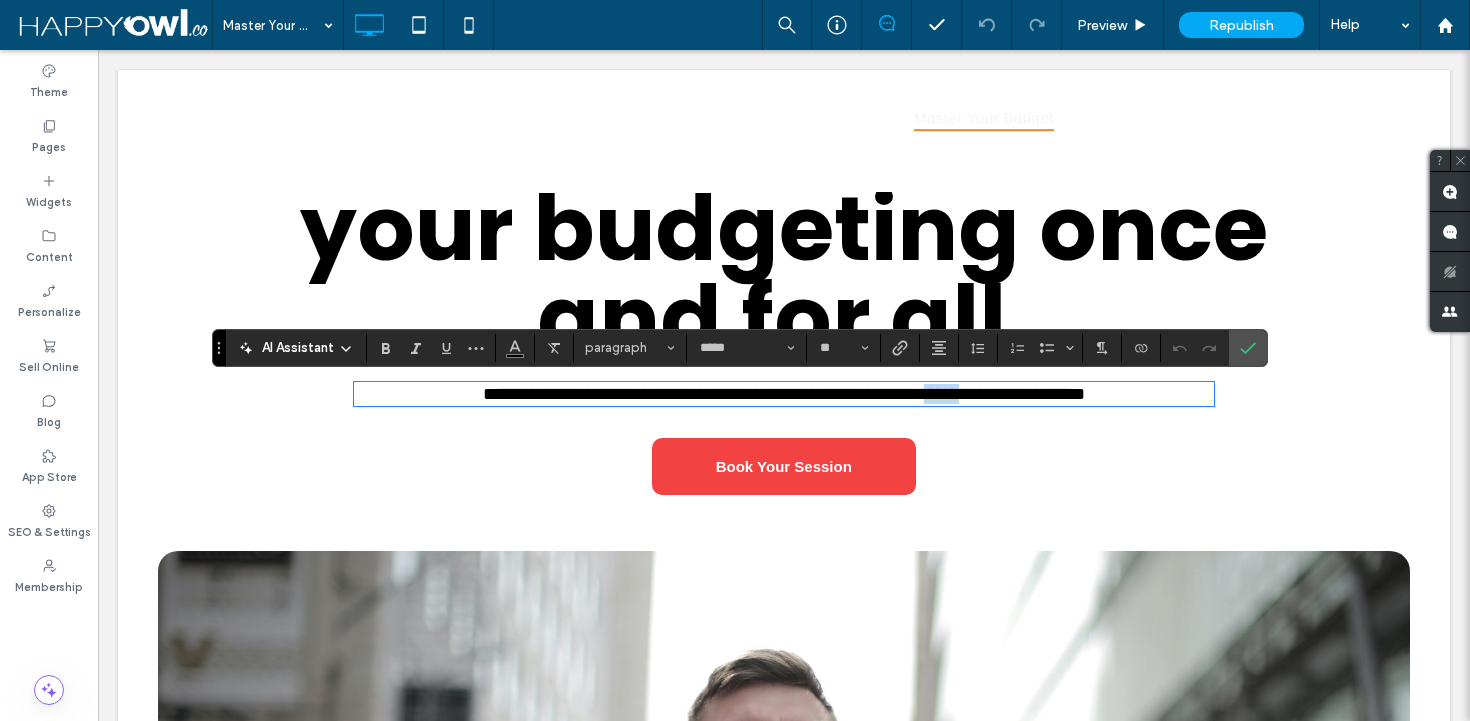 click on "**********" at bounding box center [784, 394] 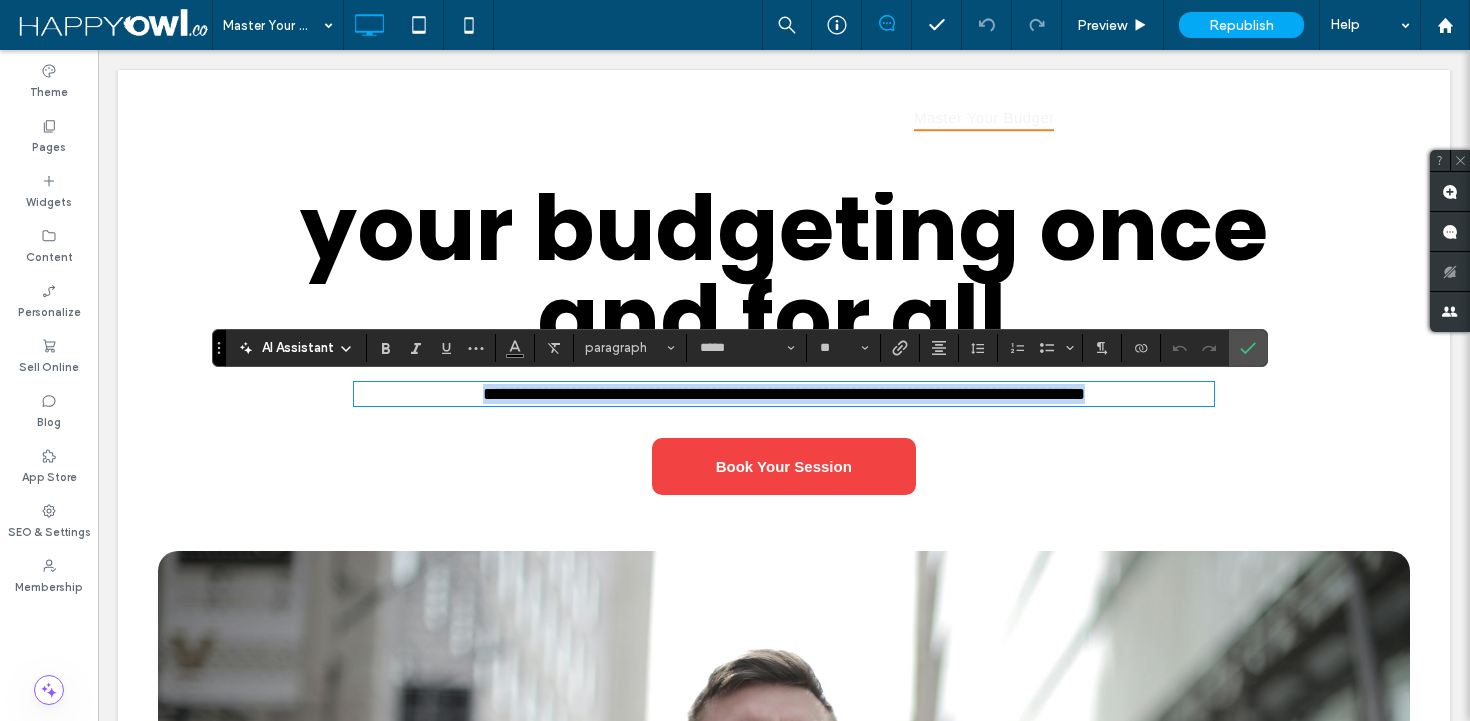 click on "**********" at bounding box center (784, 394) 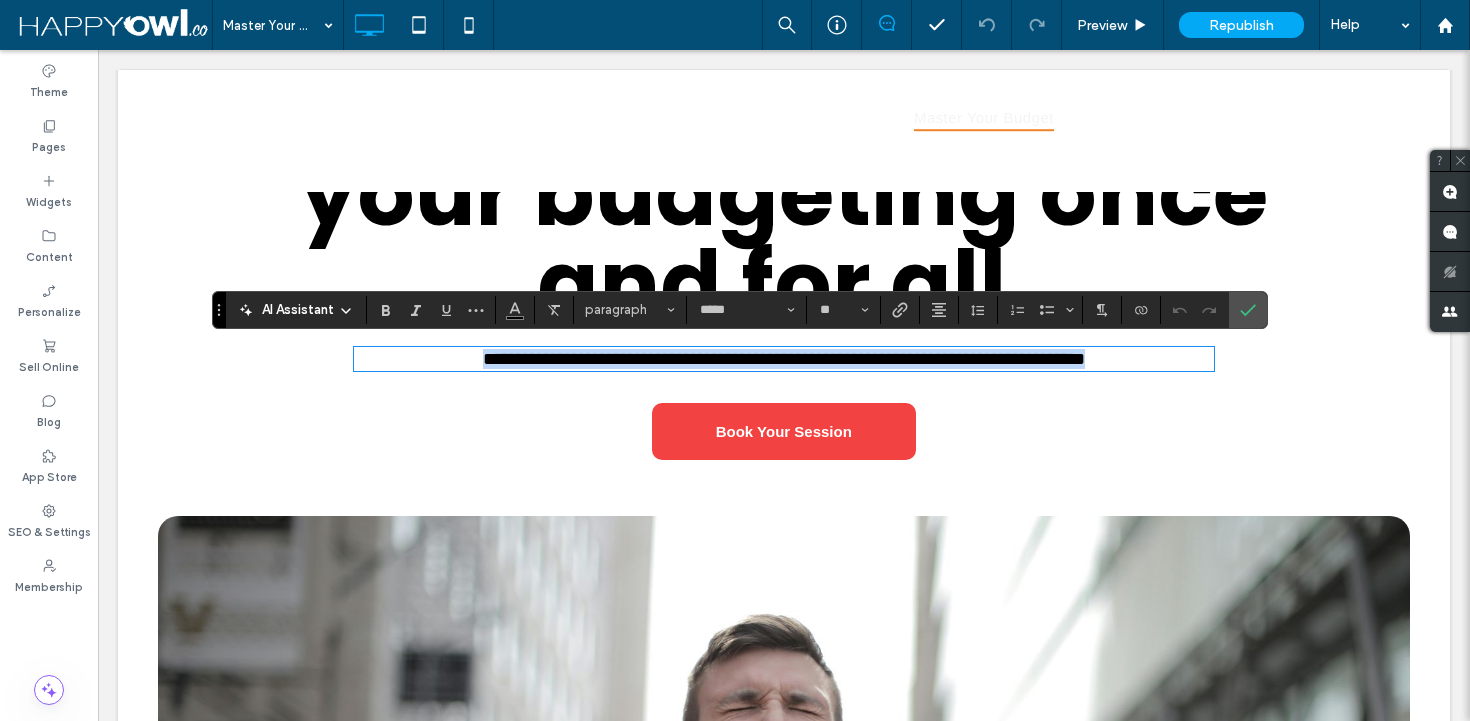 scroll, scrollTop: 260, scrollLeft: 0, axis: vertical 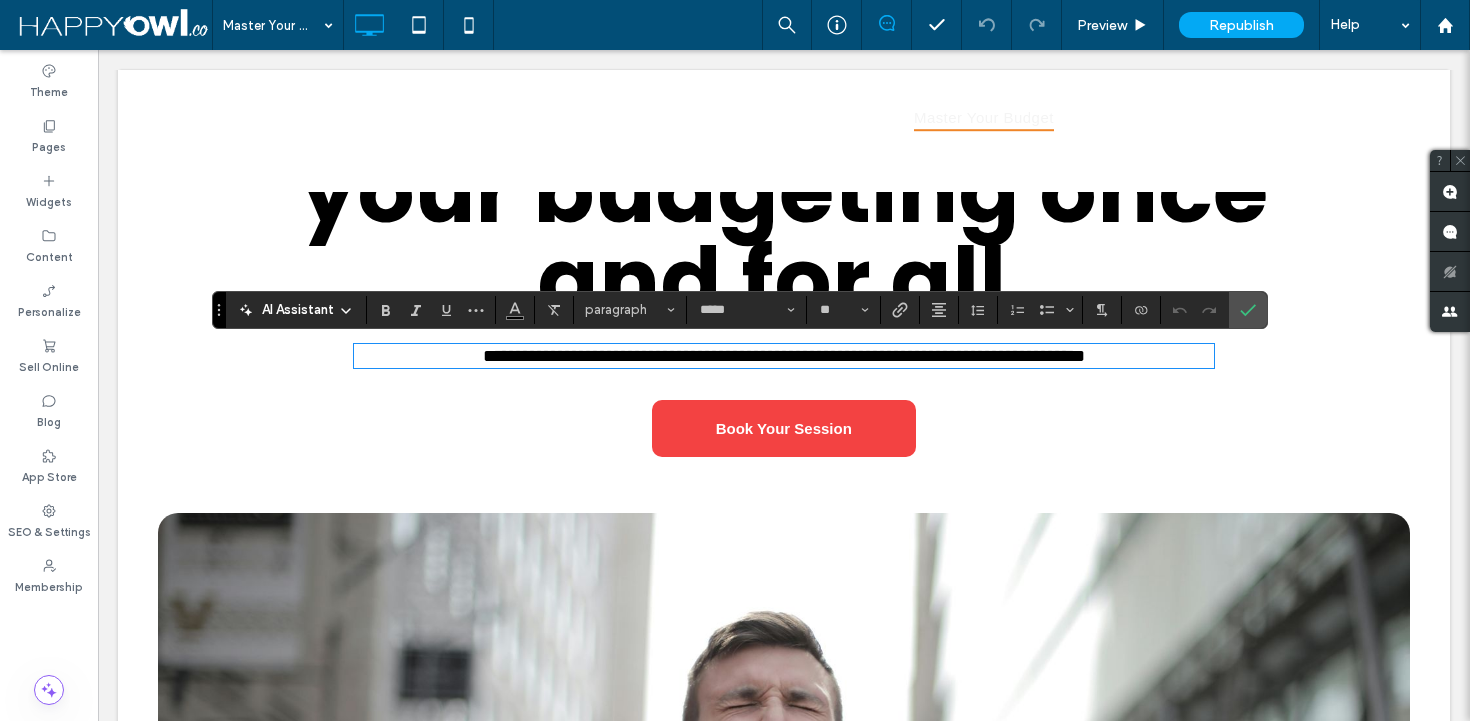 click on "Get on track with your budgeting once and for all." at bounding box center [784, 190] 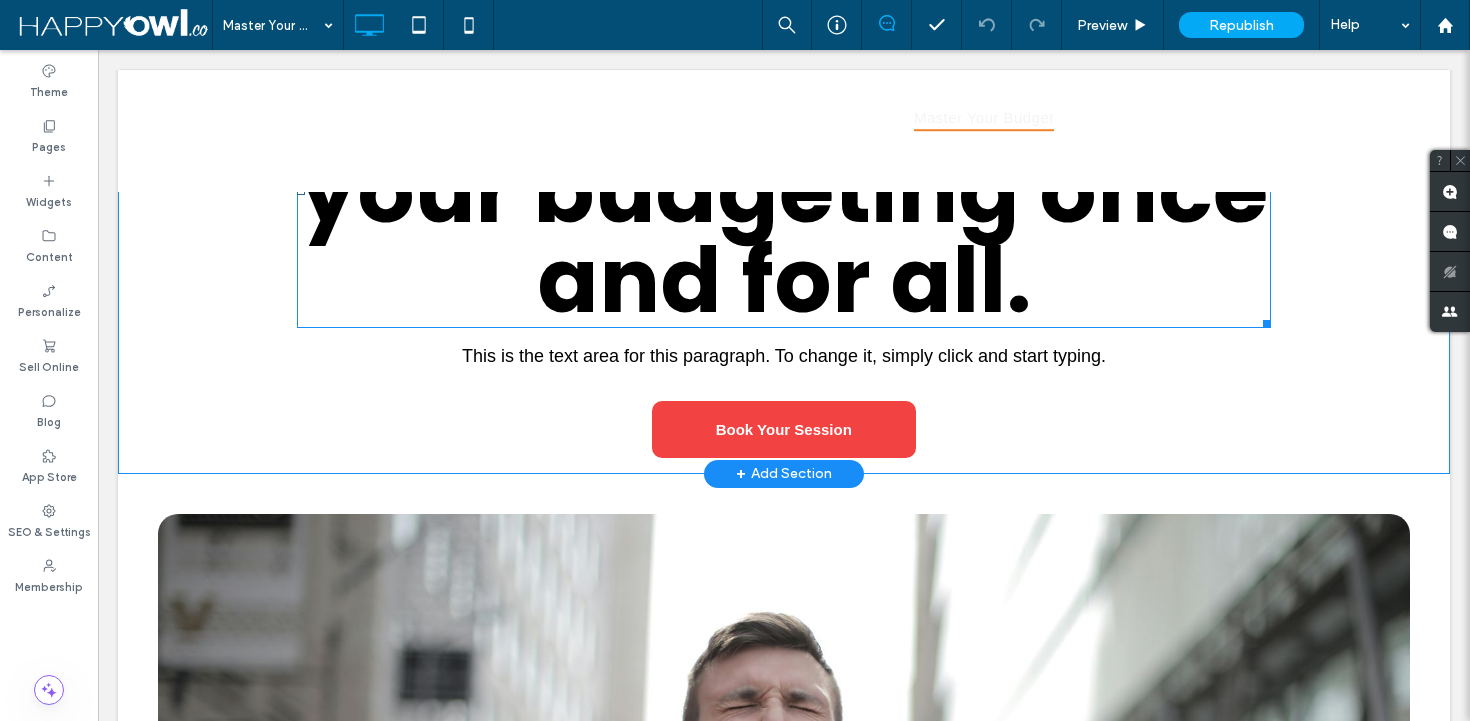 click on "Get on track with your budgeting once and for all." at bounding box center (784, 190) 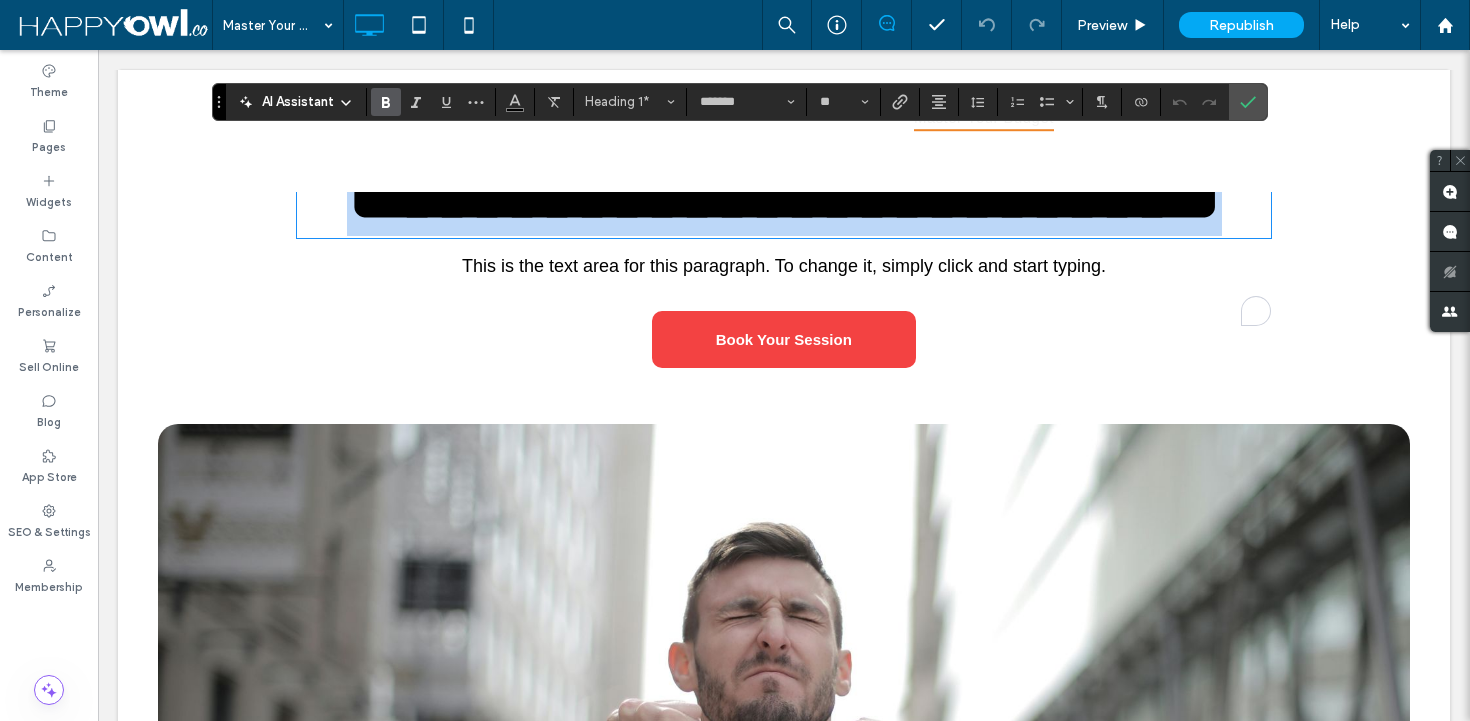 click on "**********" at bounding box center (793, 145) 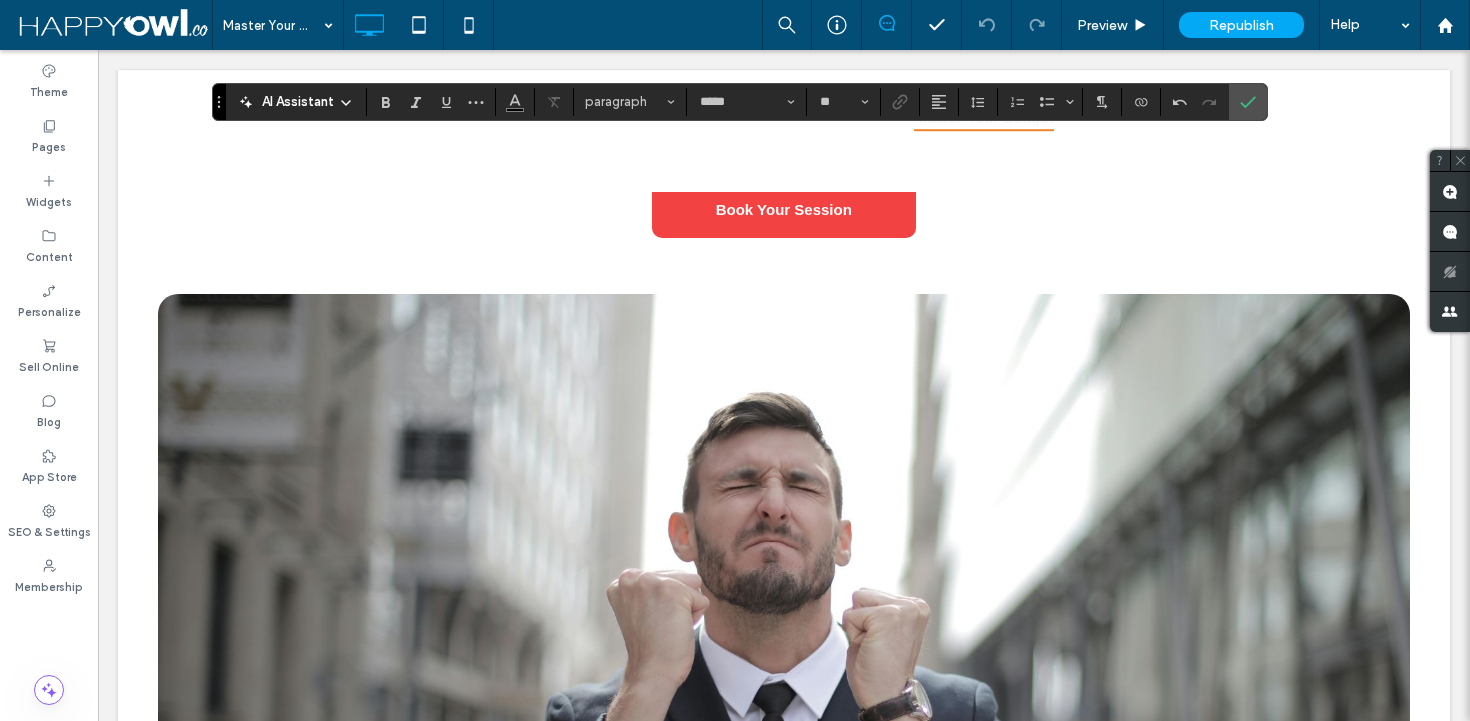 scroll, scrollTop: 0, scrollLeft: 0, axis: both 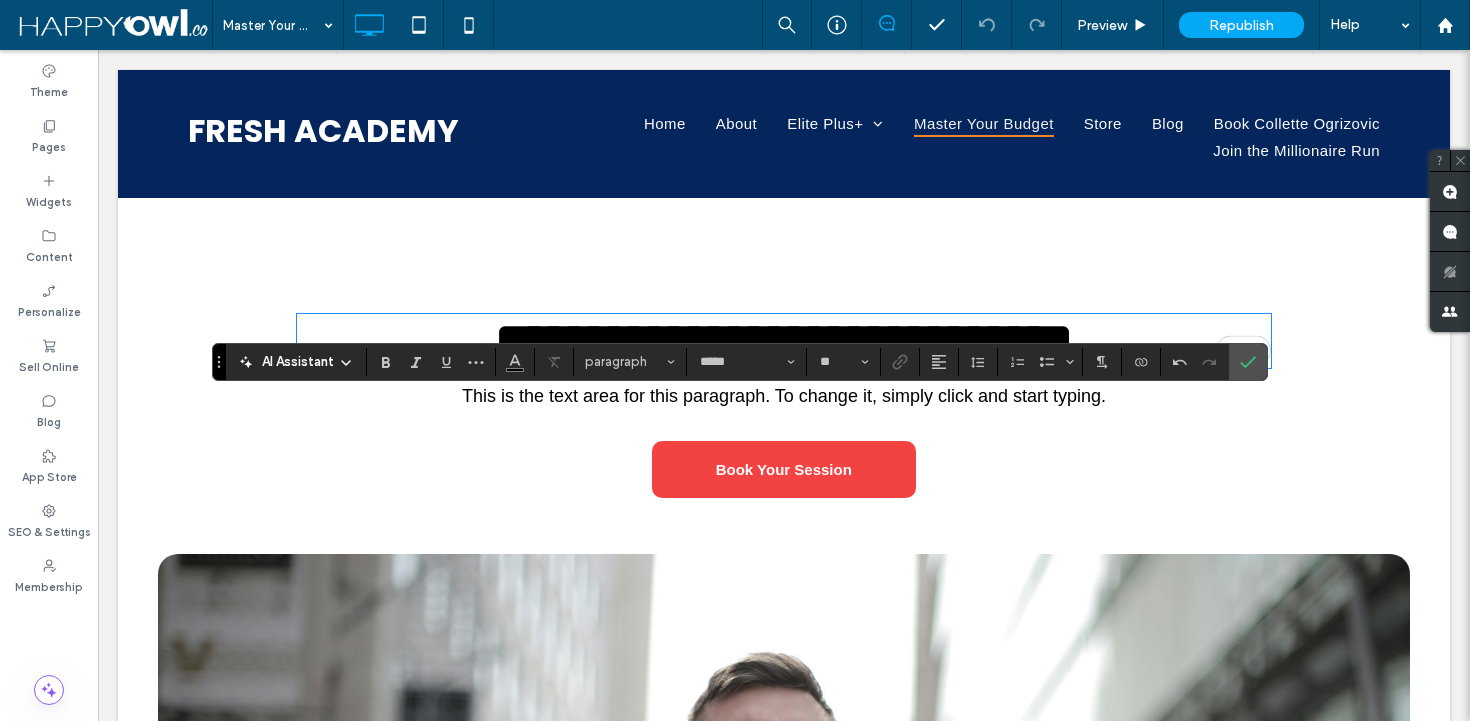 click on "**********" at bounding box center [784, 406] 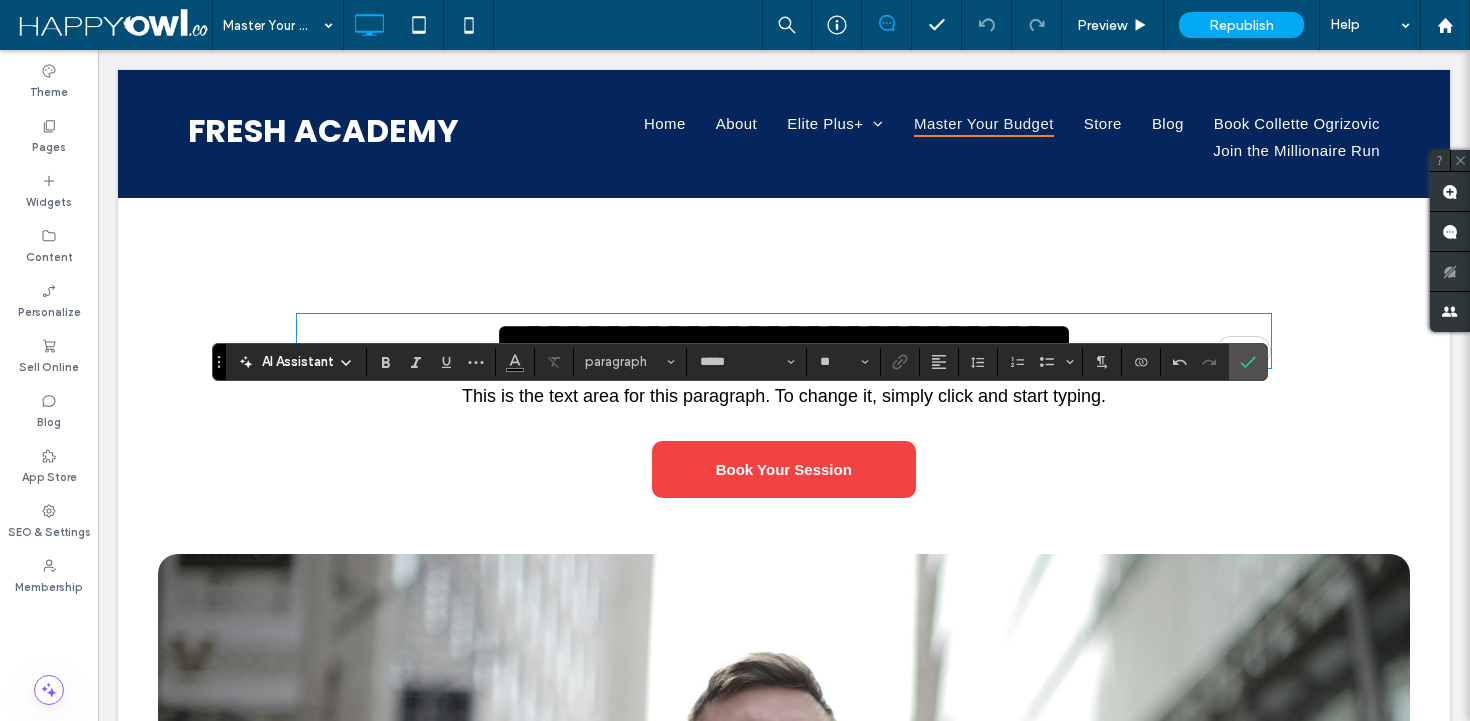 type on "*******" 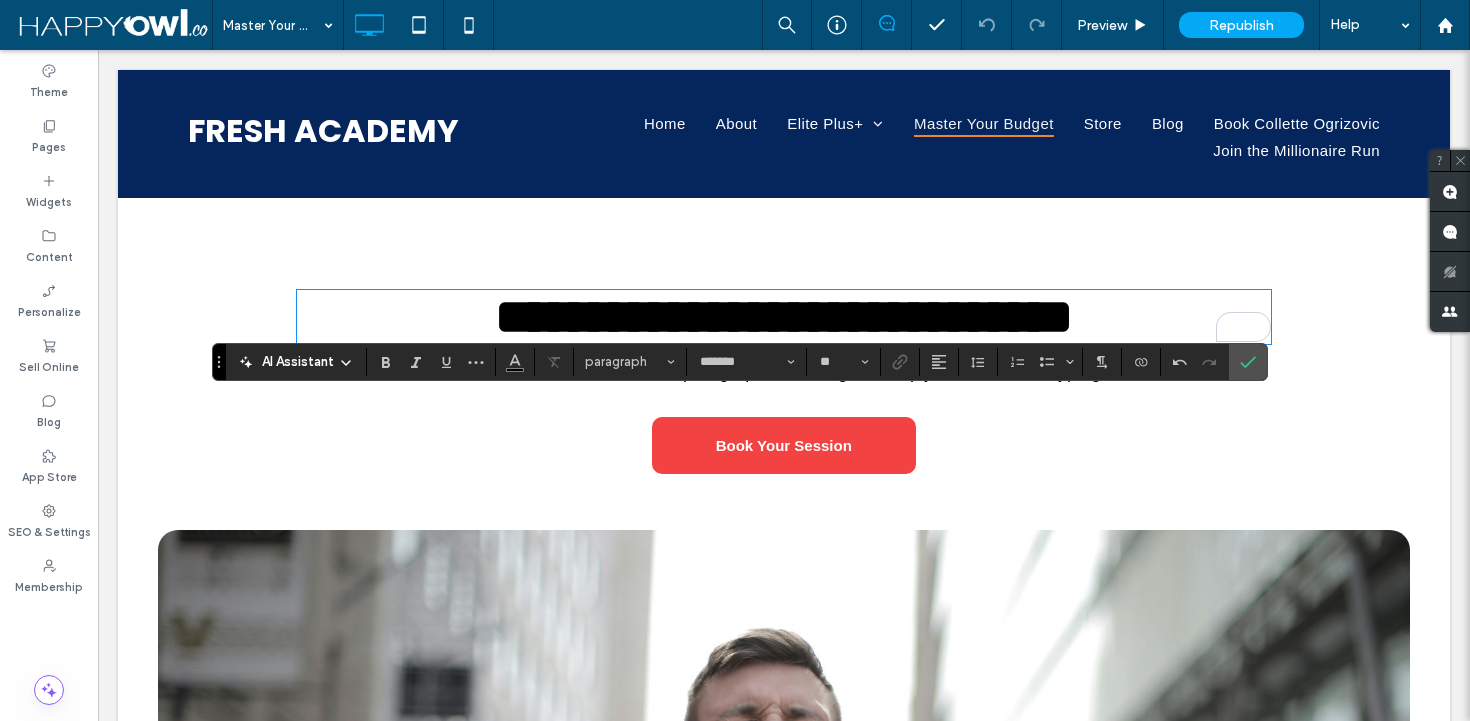 scroll, scrollTop: 27, scrollLeft: 0, axis: vertical 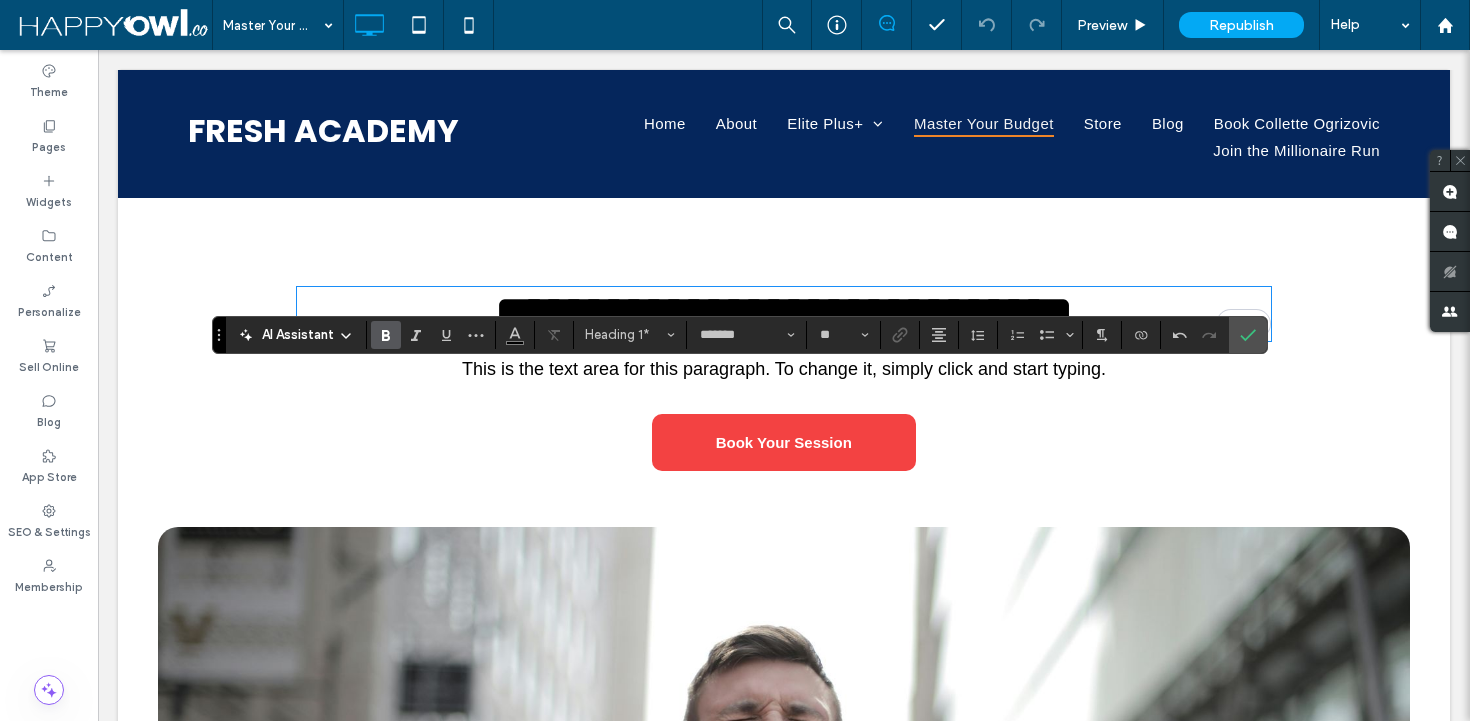 click on "This is the text area for this paragraph. To change it, simply click and start typing." at bounding box center (784, 369) 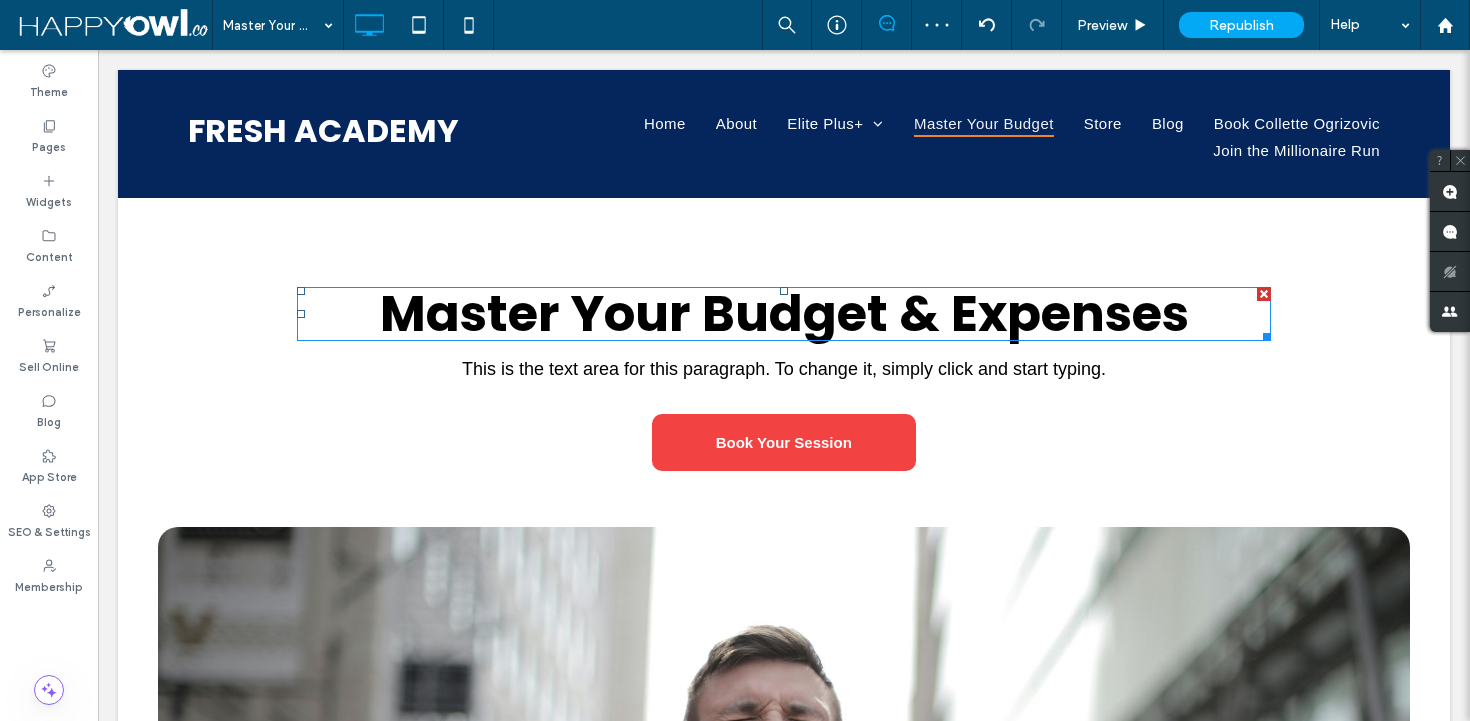 click on "Master Your Budget & Expenses" at bounding box center (784, 314) 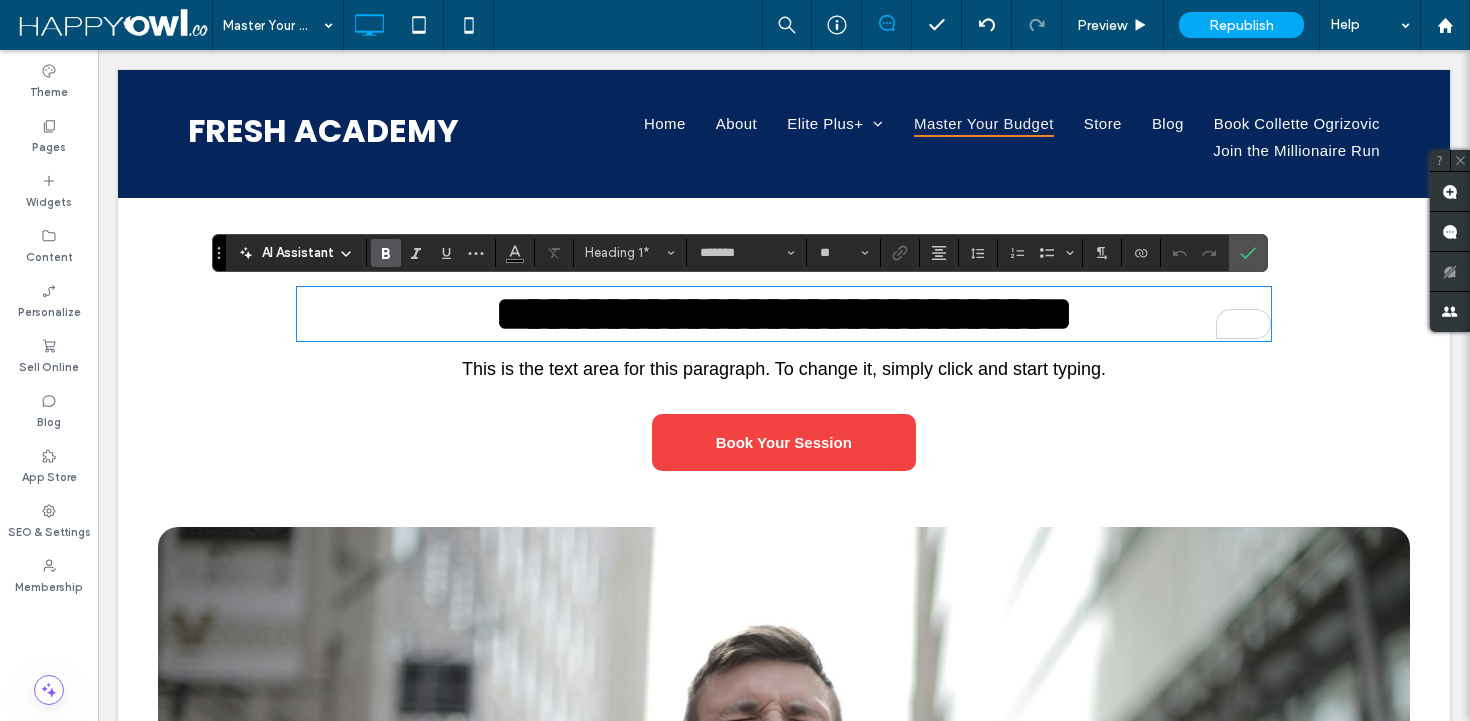 click on "**********" at bounding box center (784, 379) 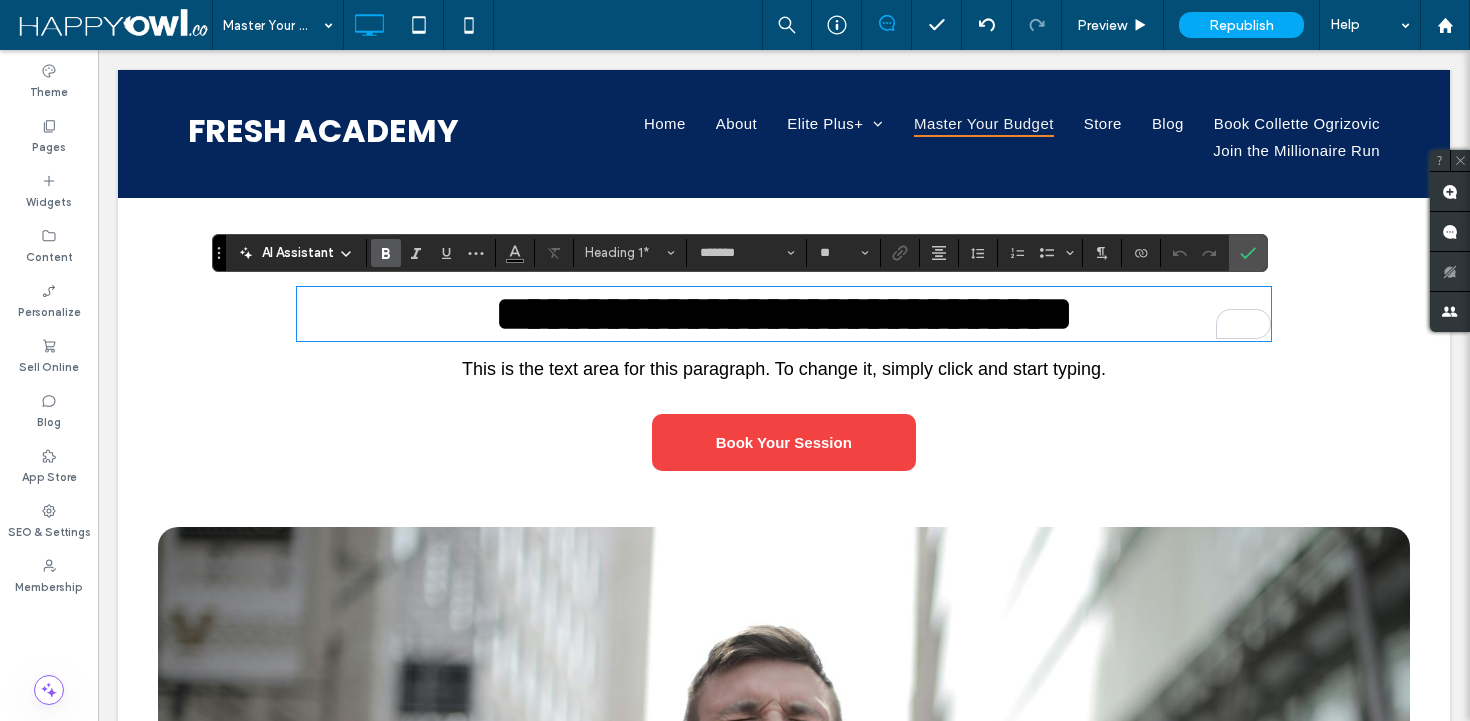 click on "**********" at bounding box center (784, 313) 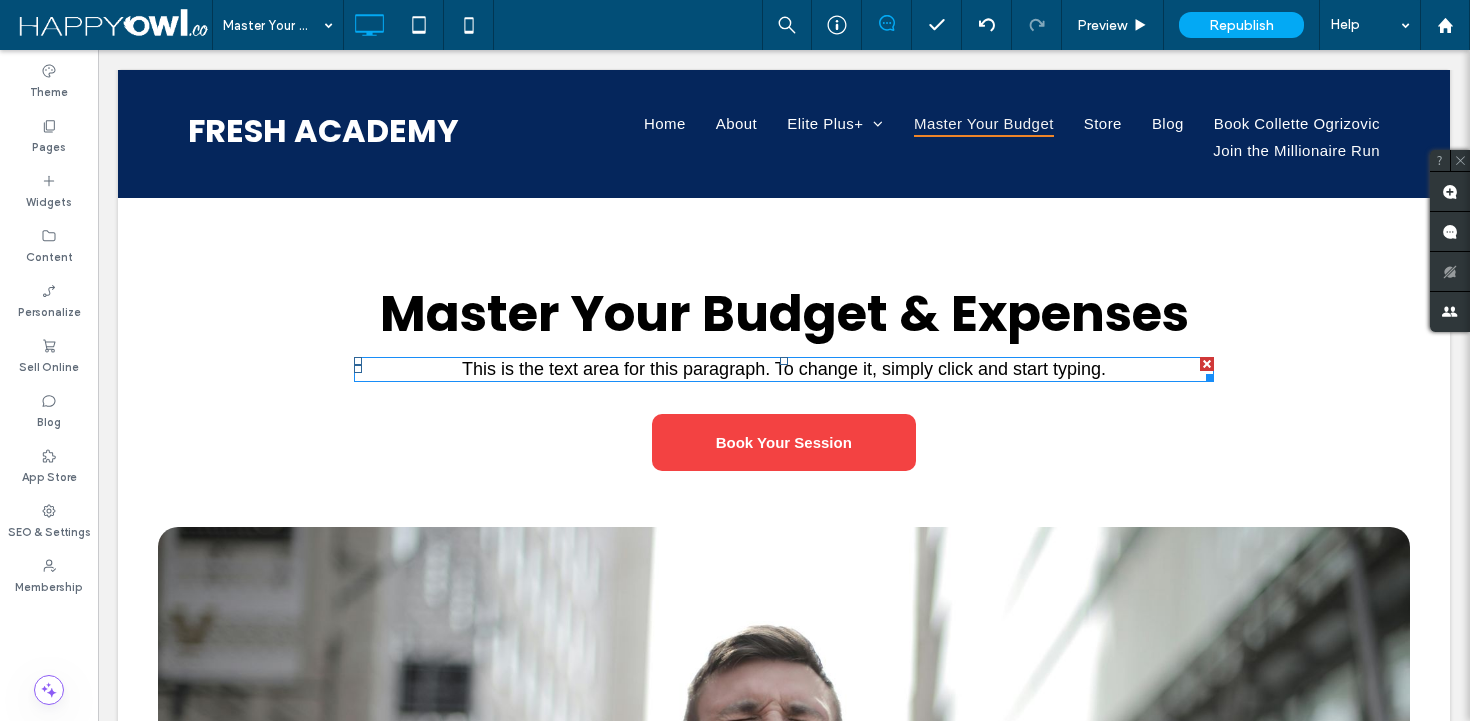 click on "This is the text area for this paragraph. To change it, simply click and start typing." at bounding box center (784, 369) 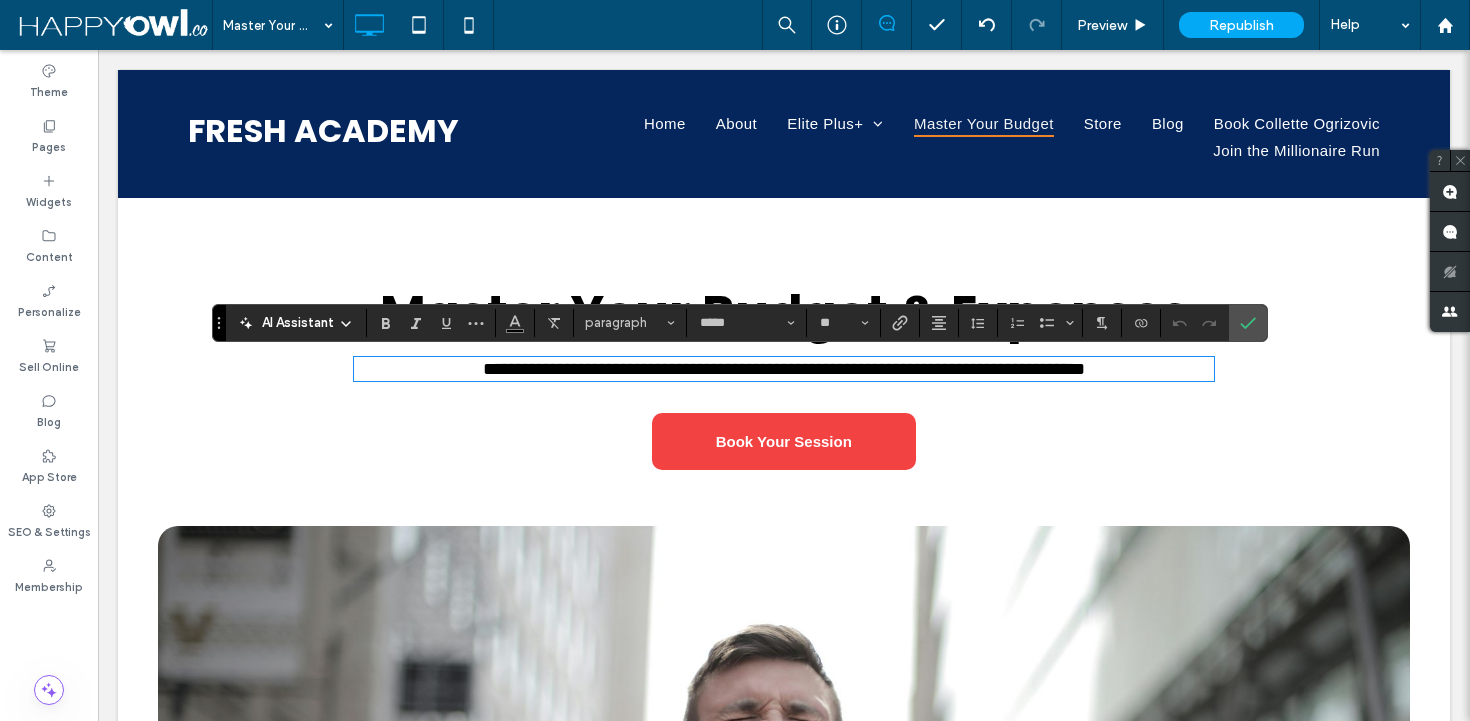click on "**********" at bounding box center (784, 369) 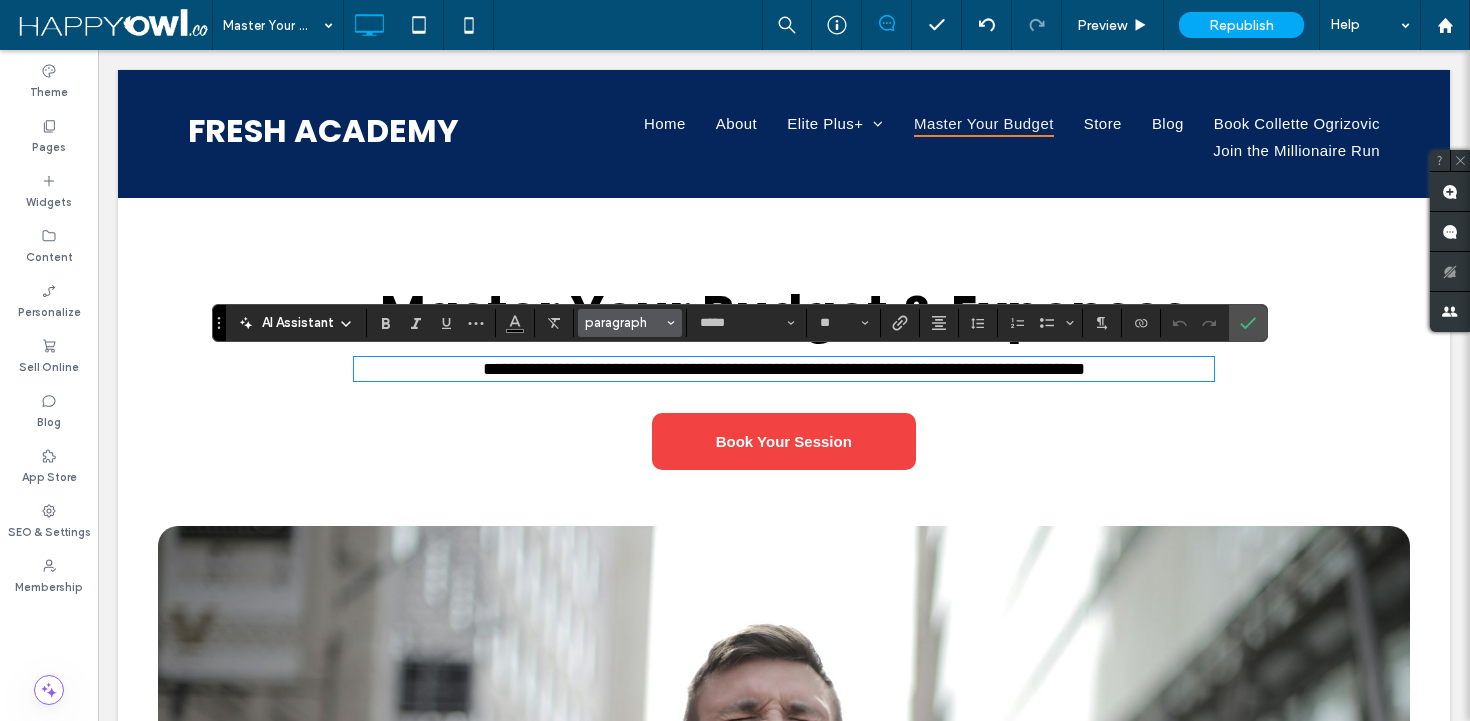 click at bounding box center [671, 323] 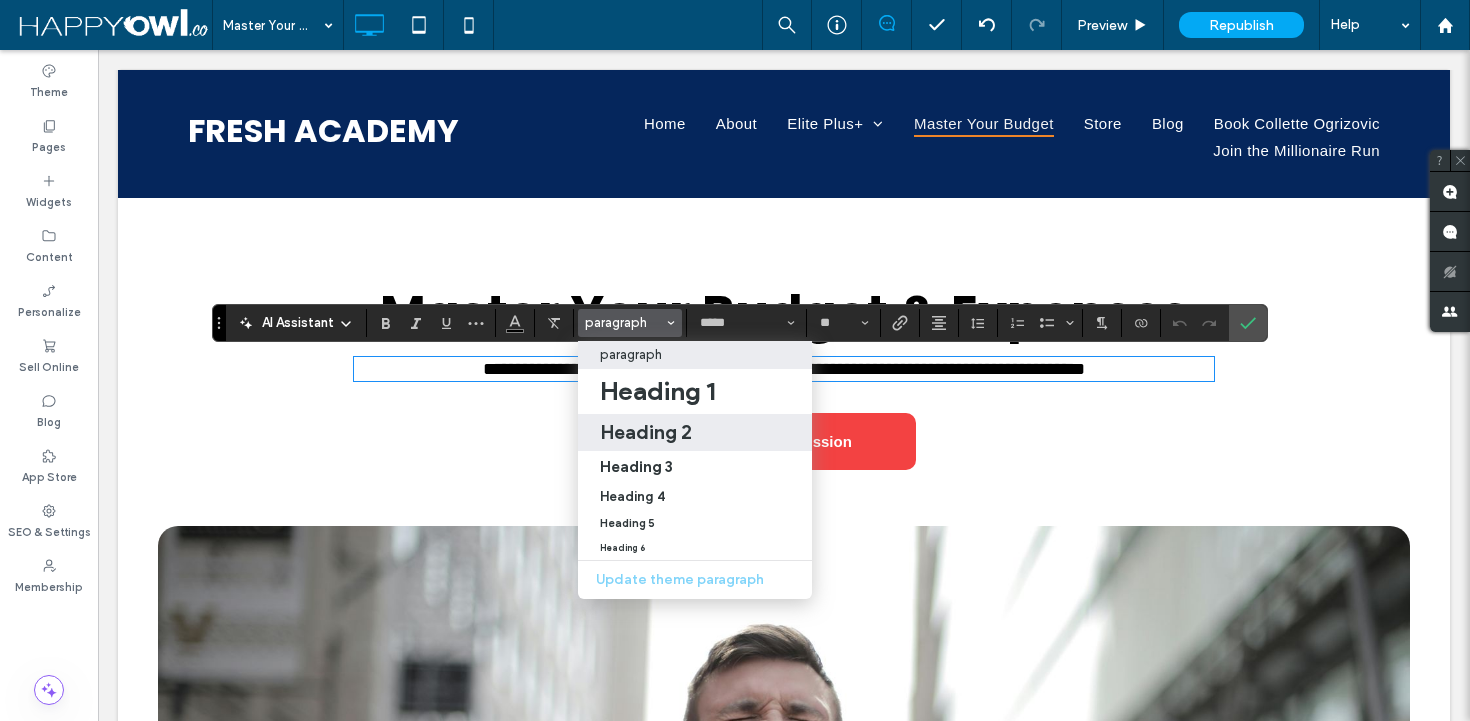 click on "Heading 2" at bounding box center (646, 432) 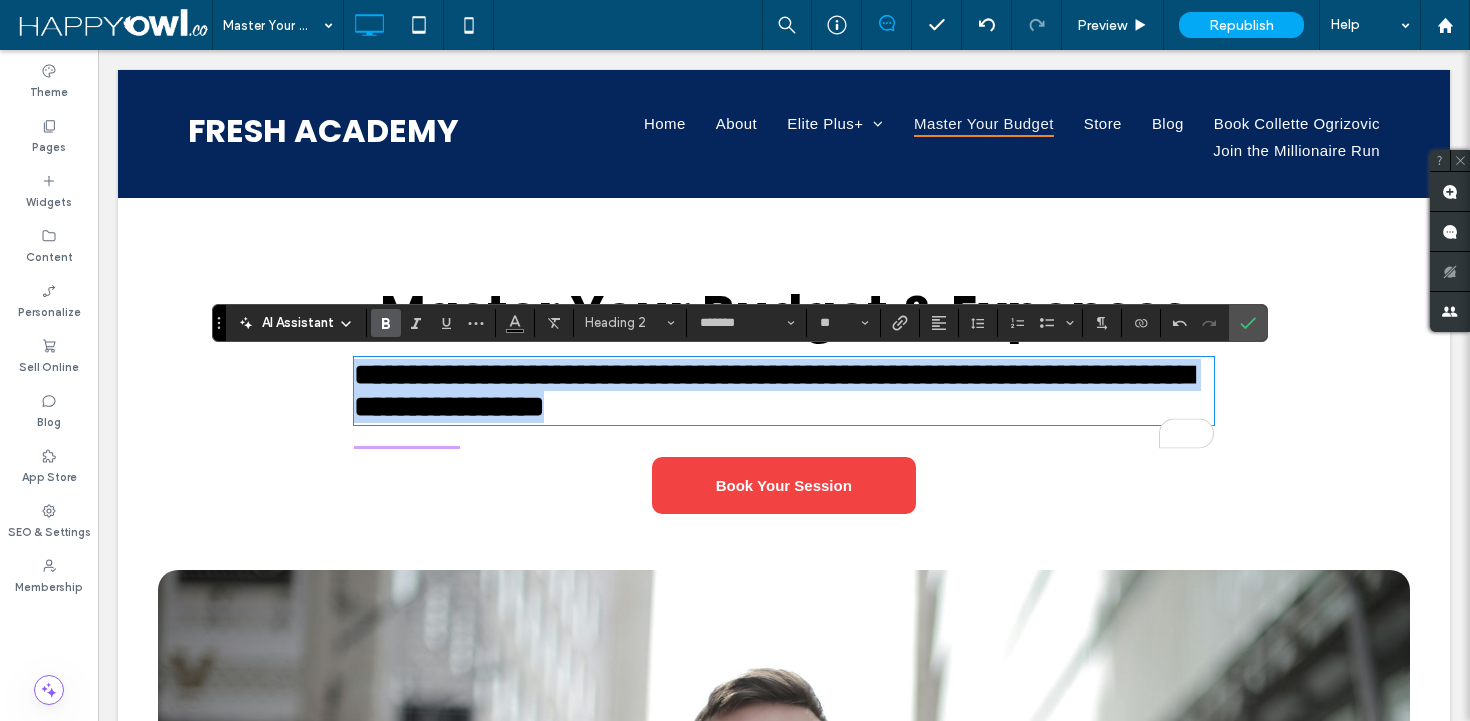type on "*****" 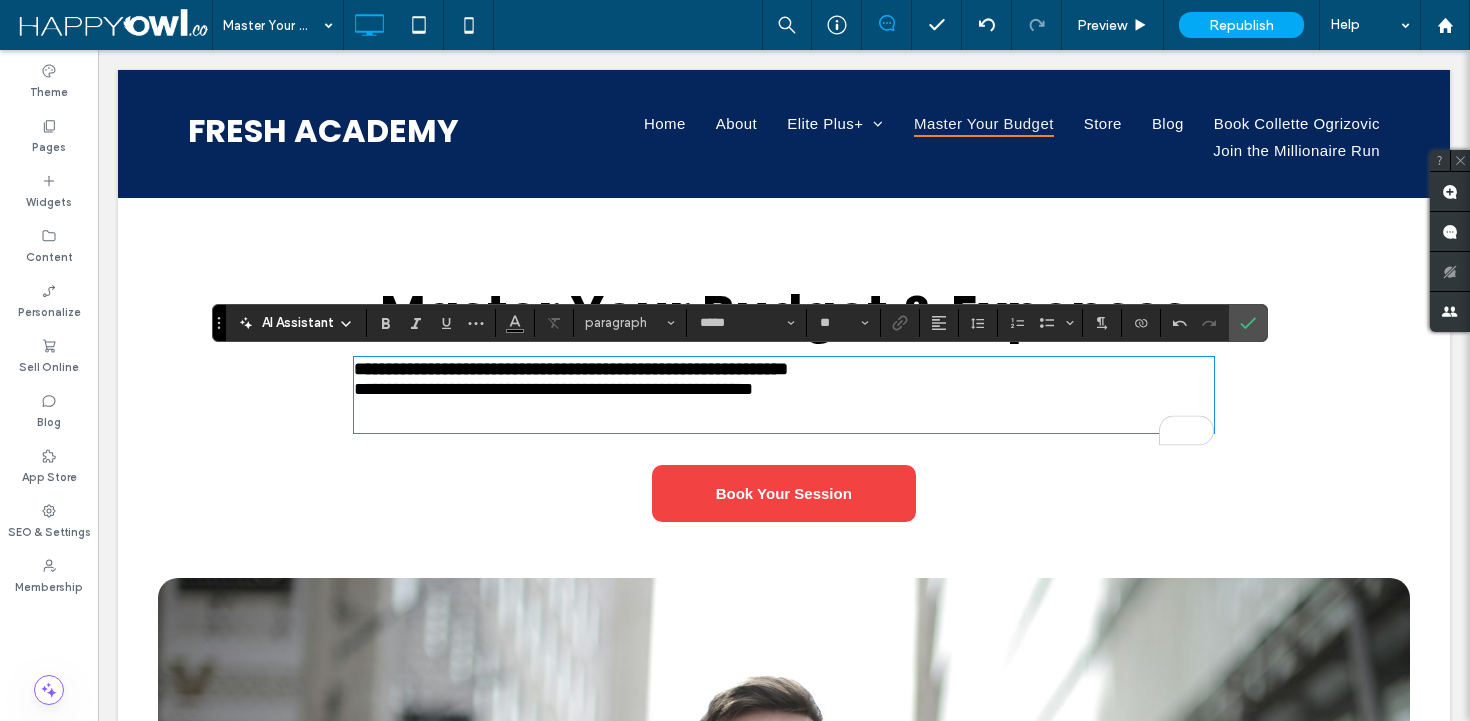 scroll, scrollTop: 0, scrollLeft: 0, axis: both 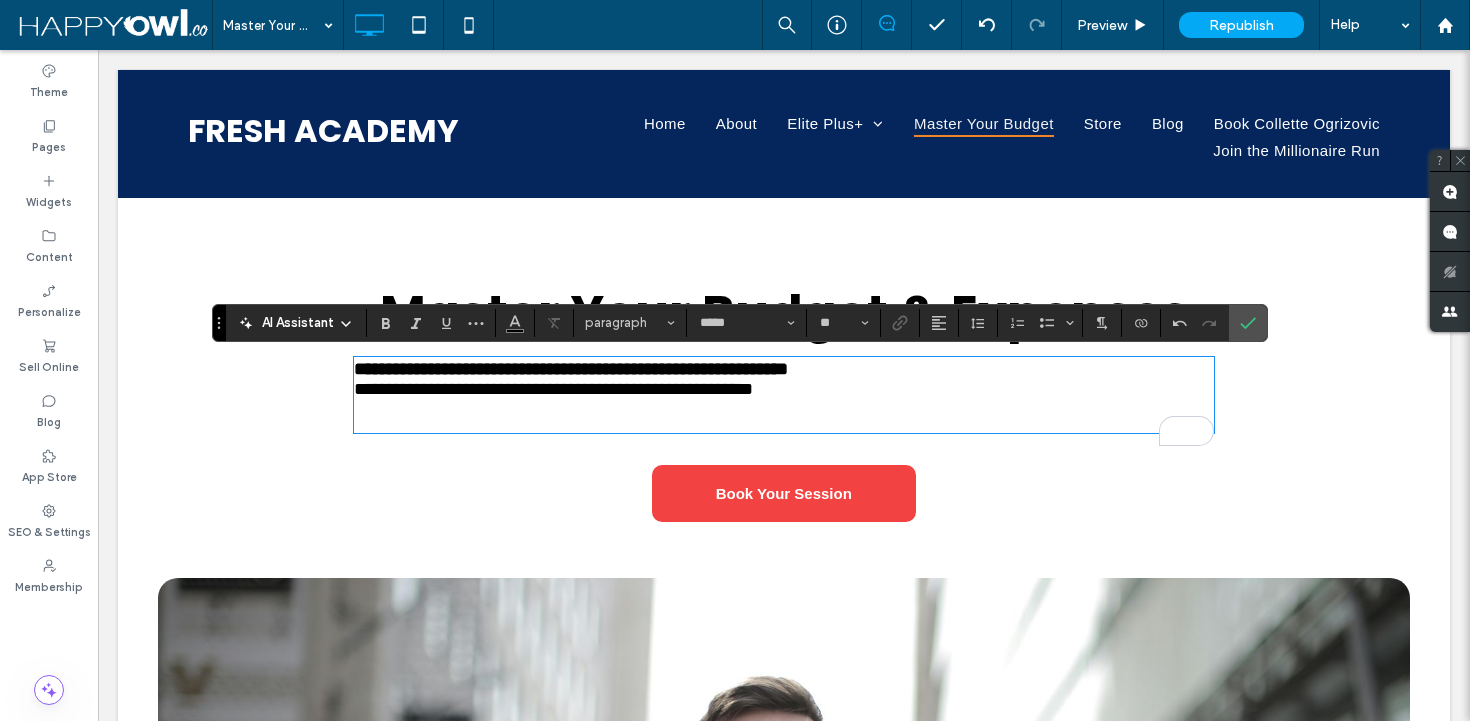 type on "**" 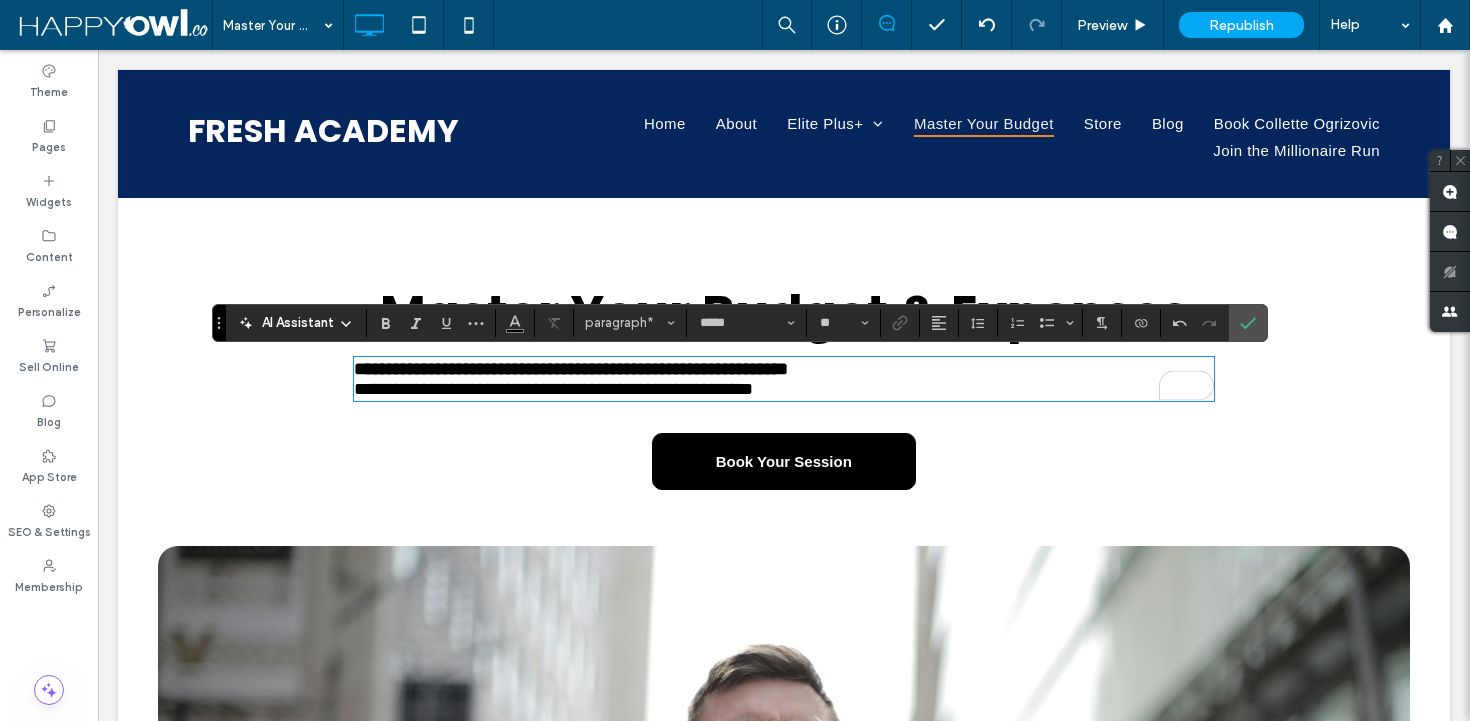 click on "Book Your Session" at bounding box center (784, 461) 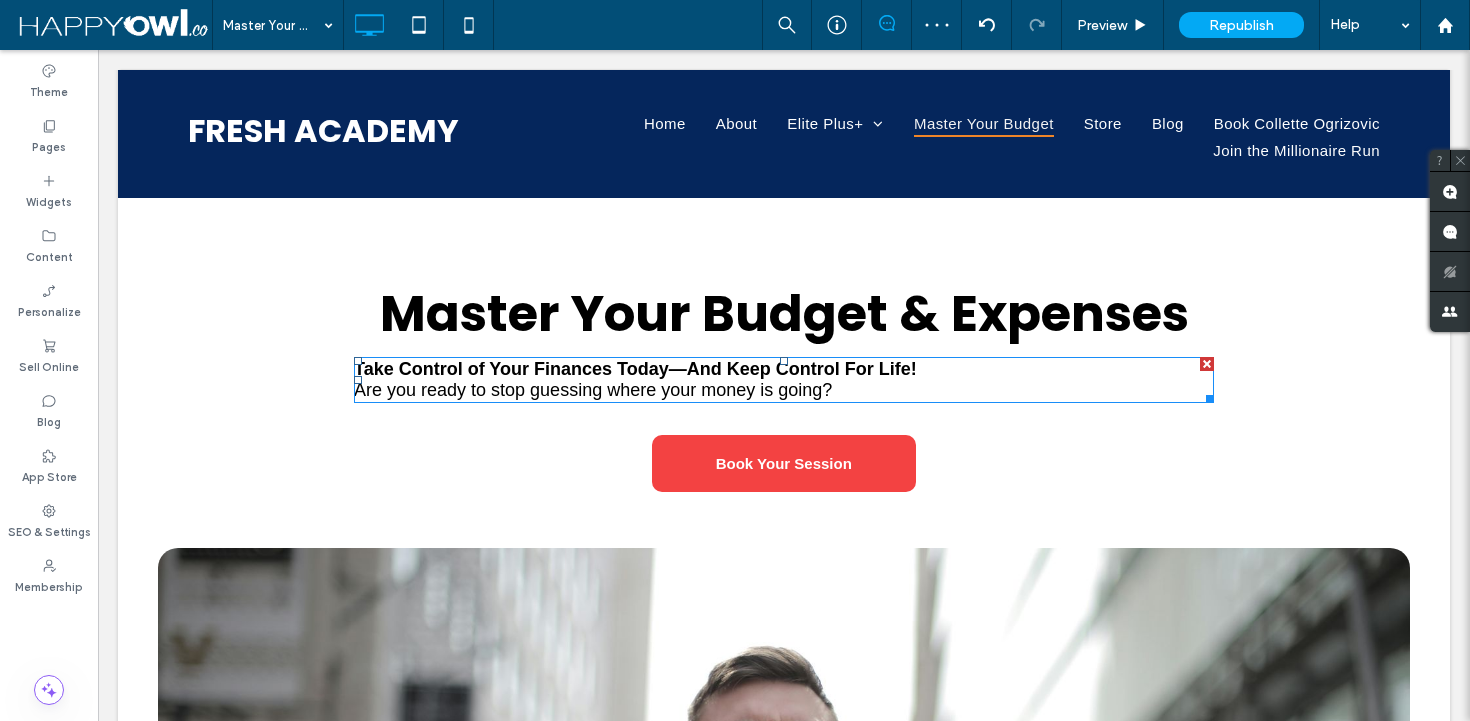 click on "Are you ready to stop guessing where your money is going?" at bounding box center [593, 390] 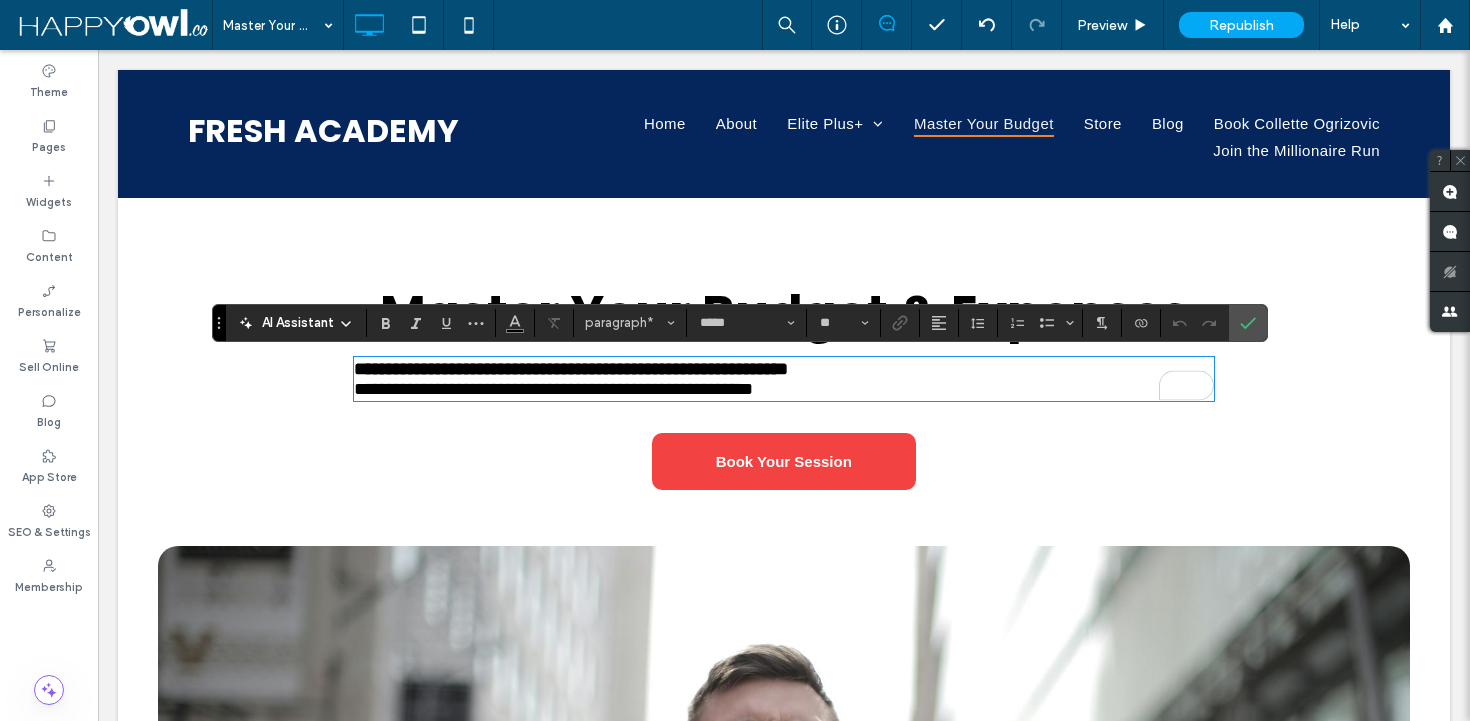 click on "**********" at bounding box center (553, 389) 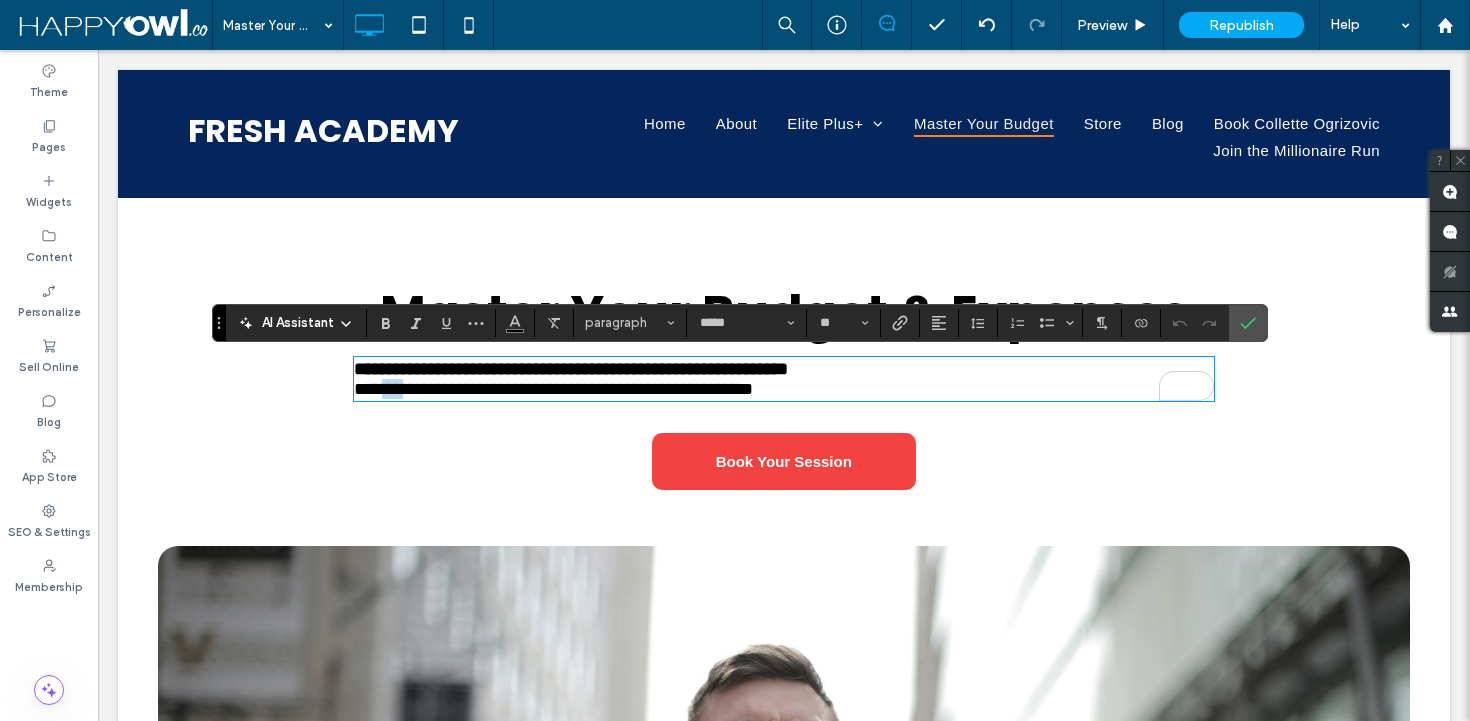 click on "**********" at bounding box center (553, 389) 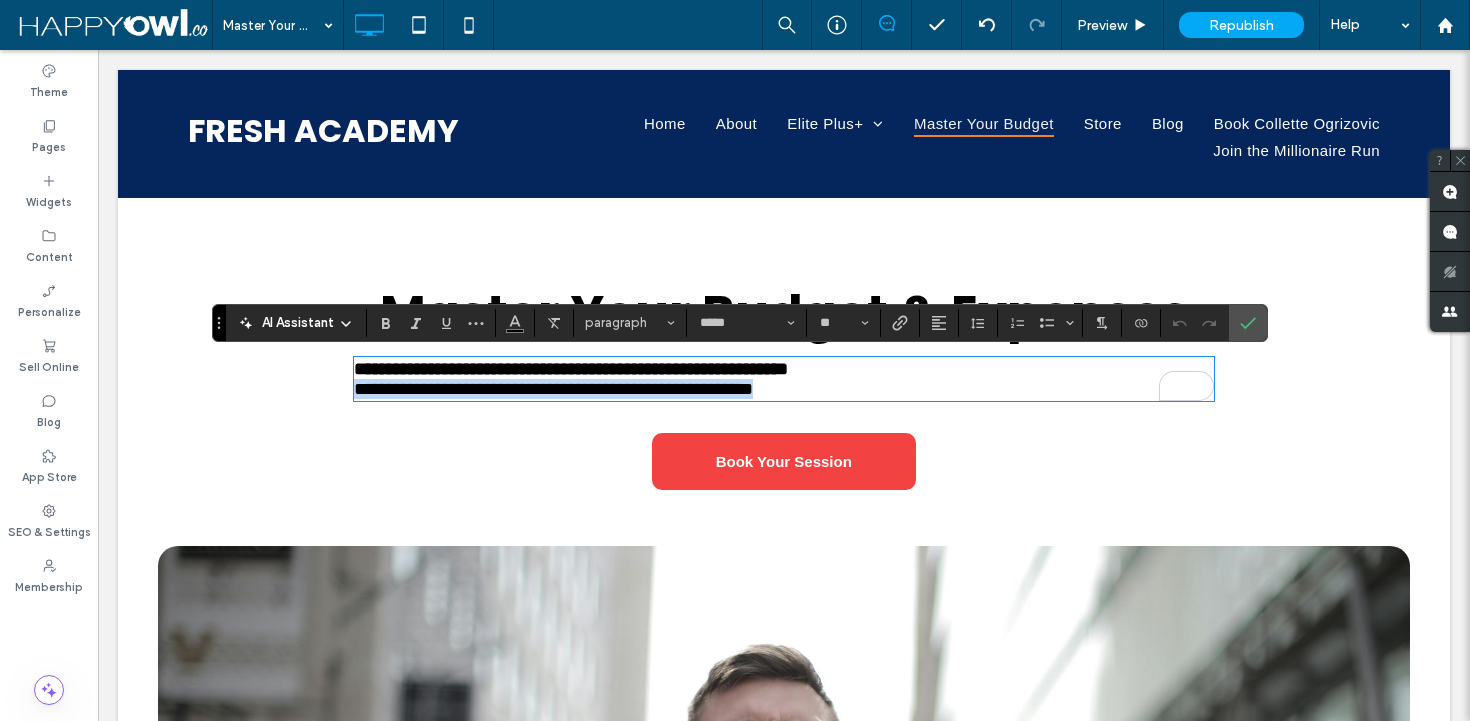 click on "**********" at bounding box center [553, 389] 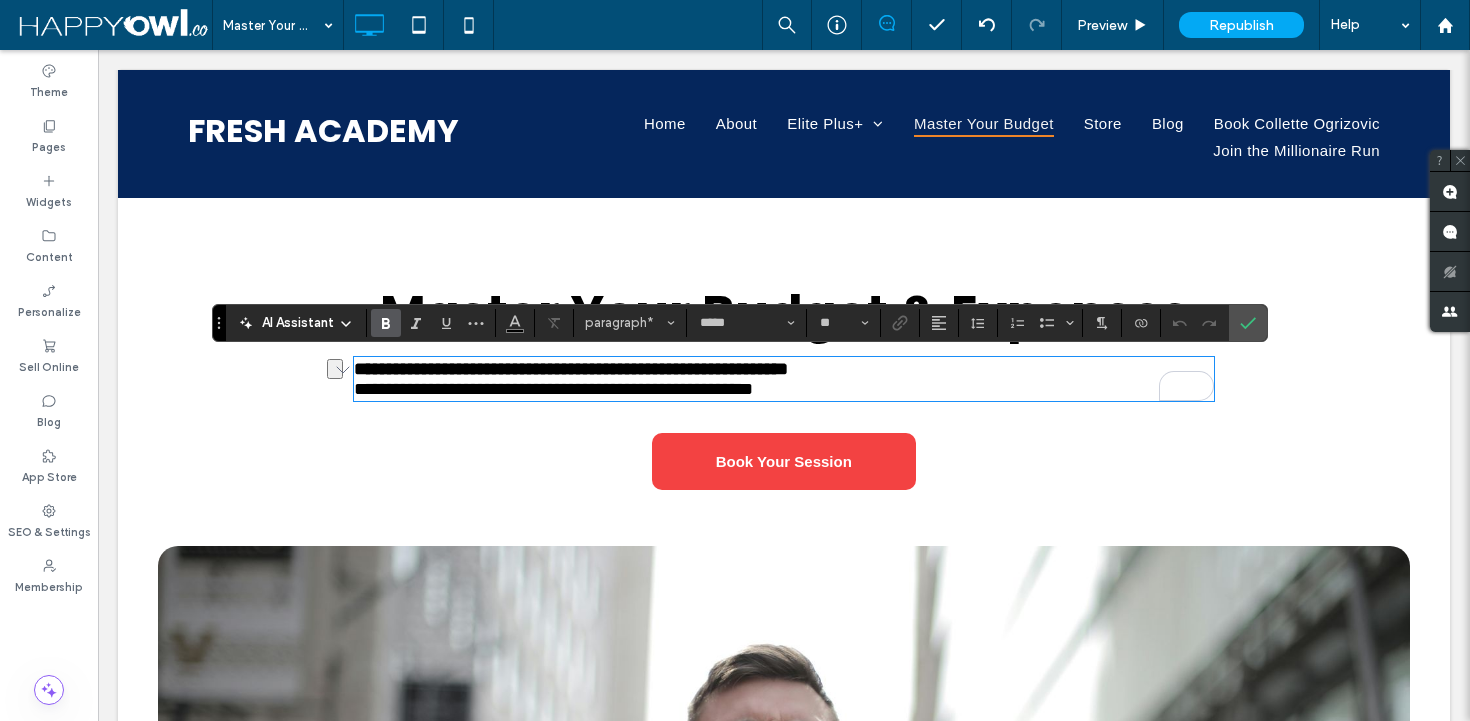 click on "**********" at bounding box center (571, 369) 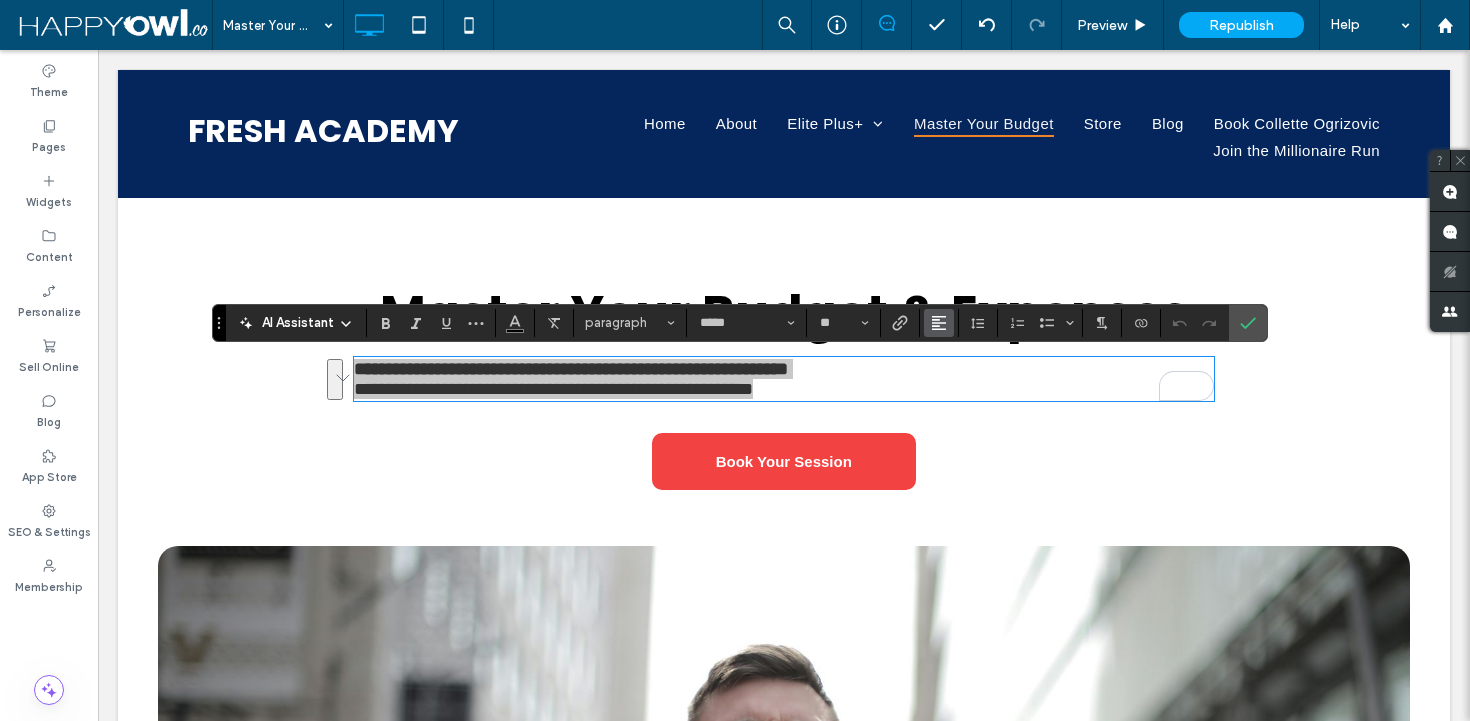 click 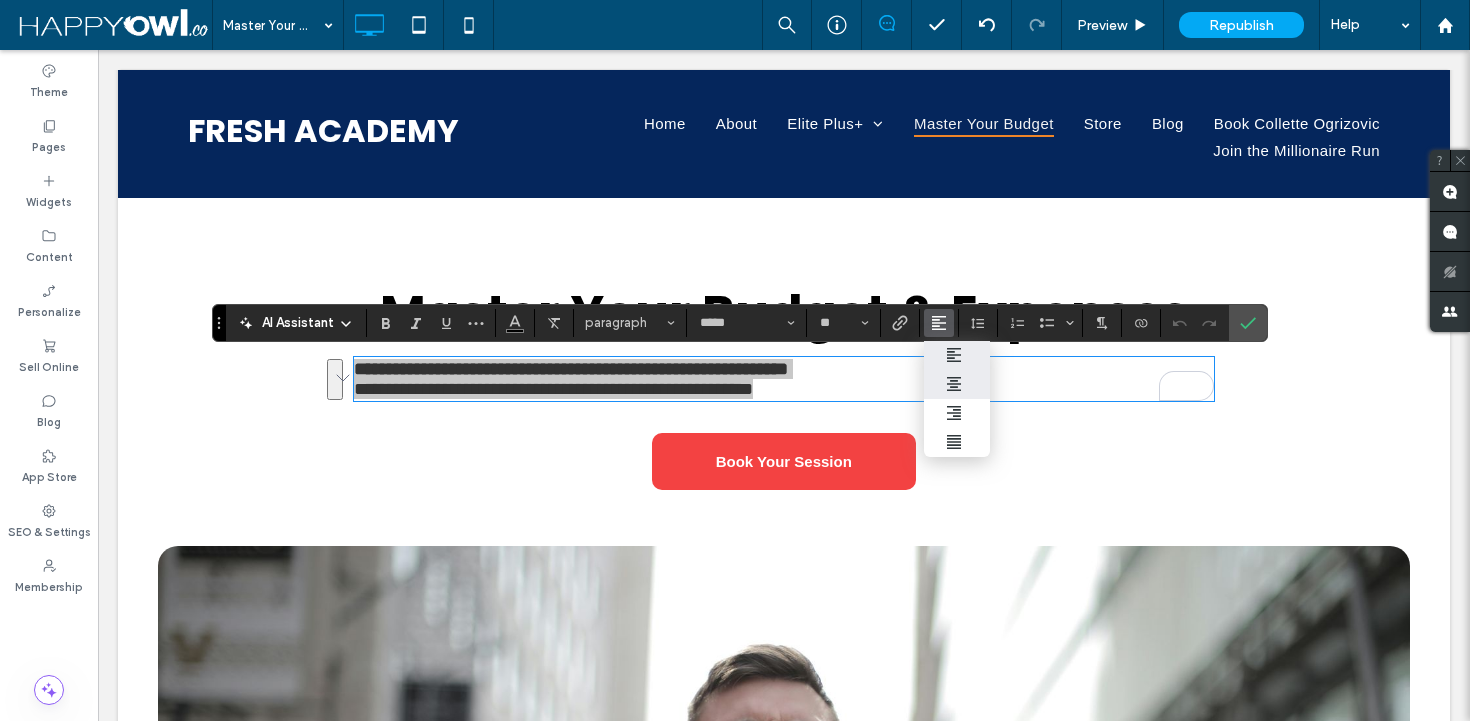 click 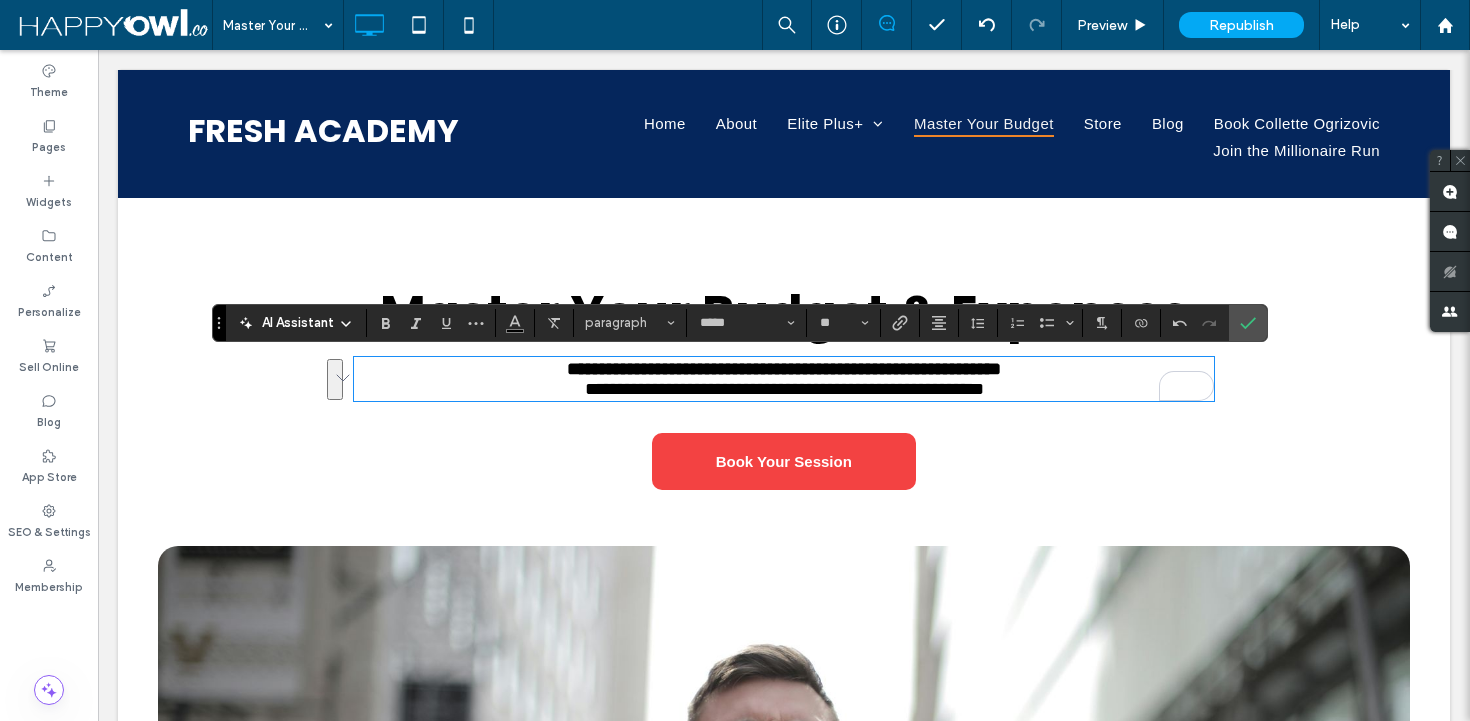 click on "**********" at bounding box center (784, 388) 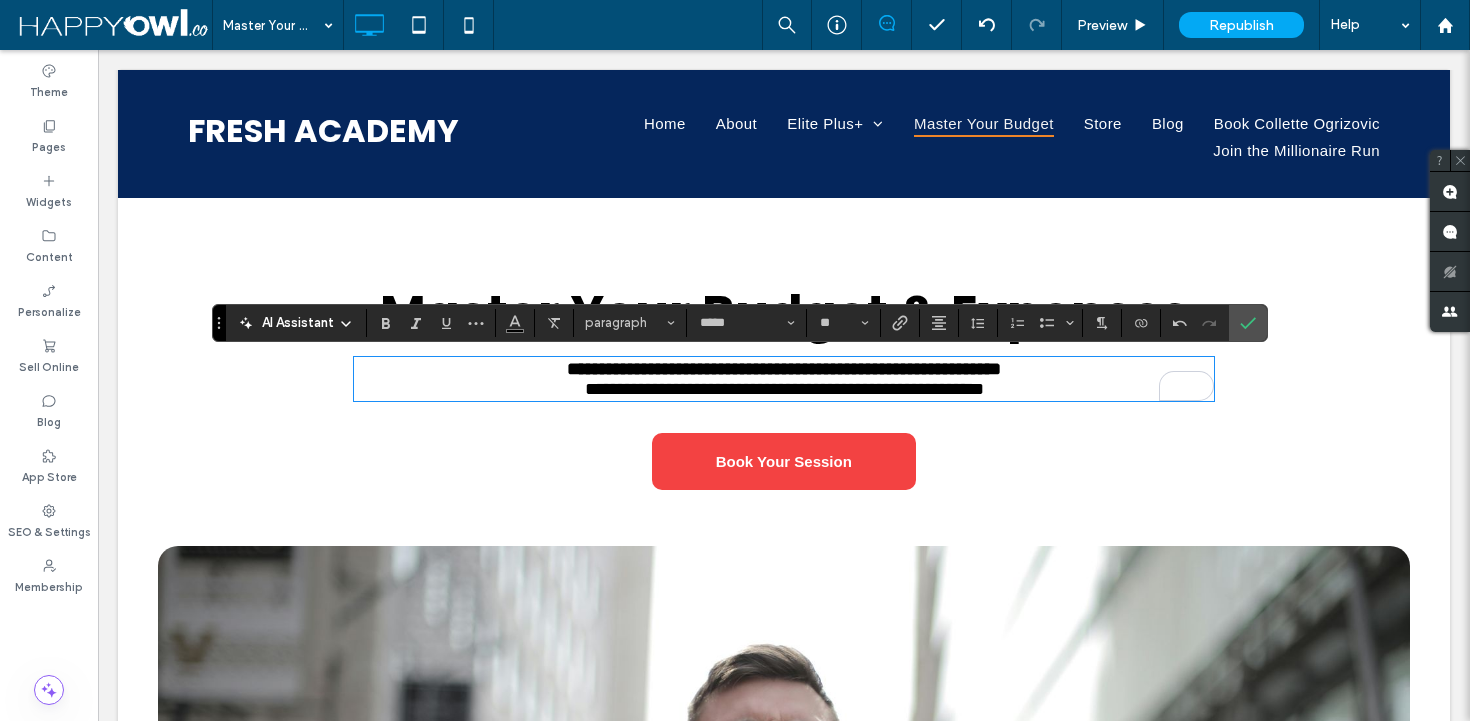 click on "**********" at bounding box center (784, 388) 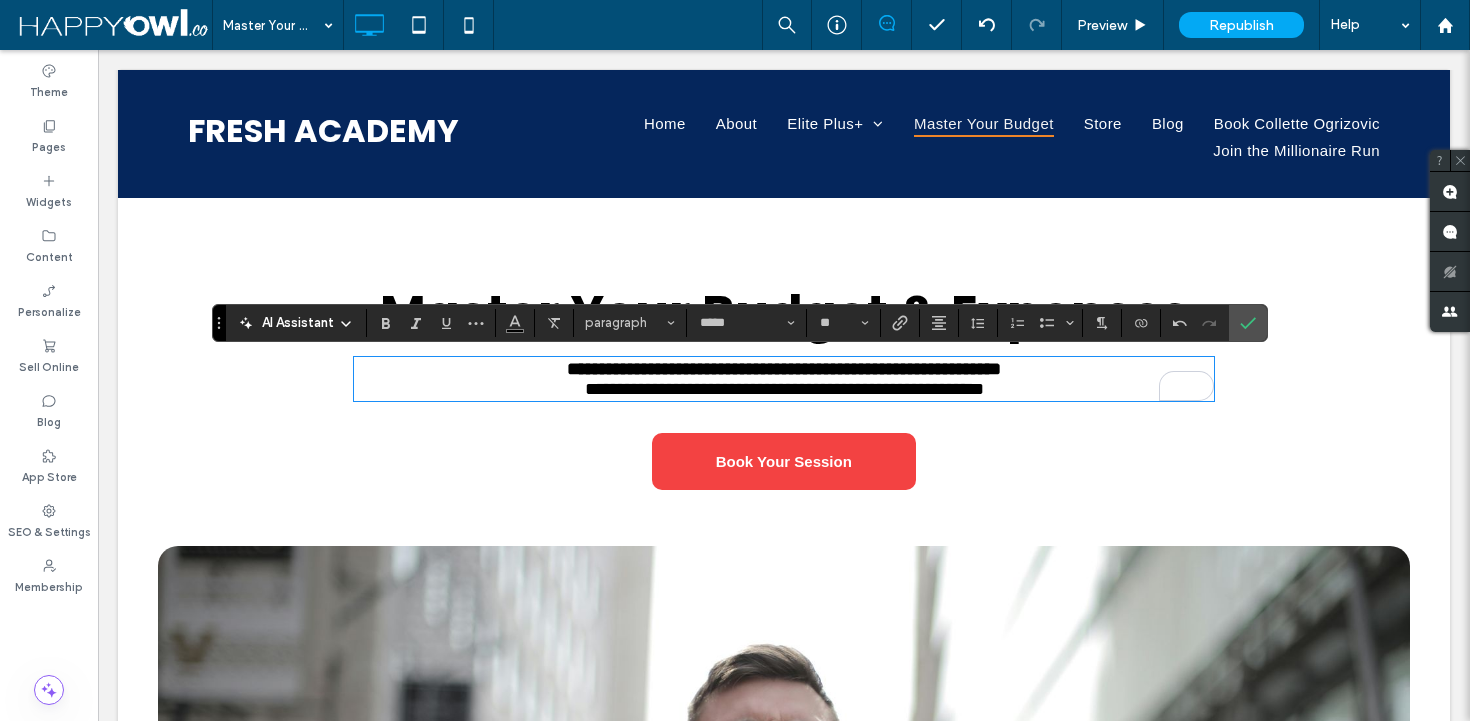 click on "**********" at bounding box center (784, 338) 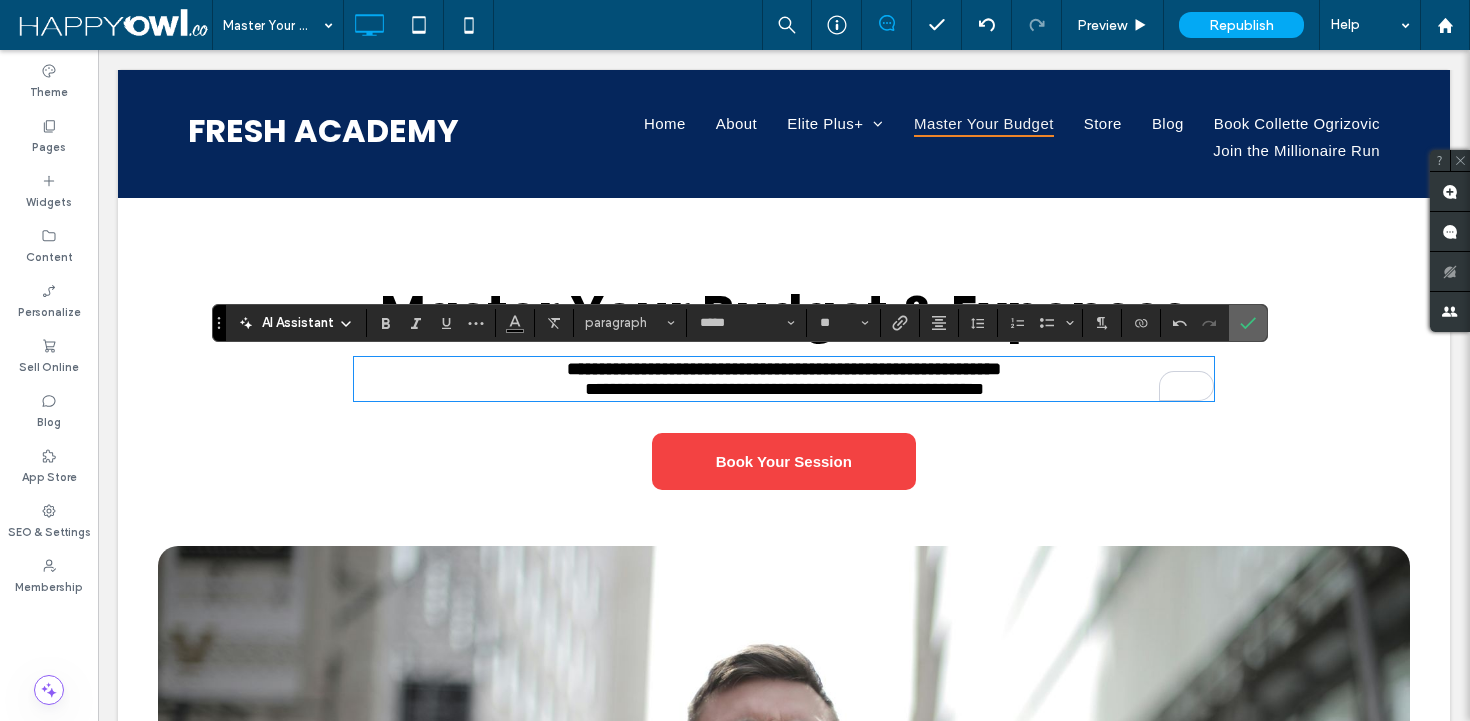 click at bounding box center (1248, 323) 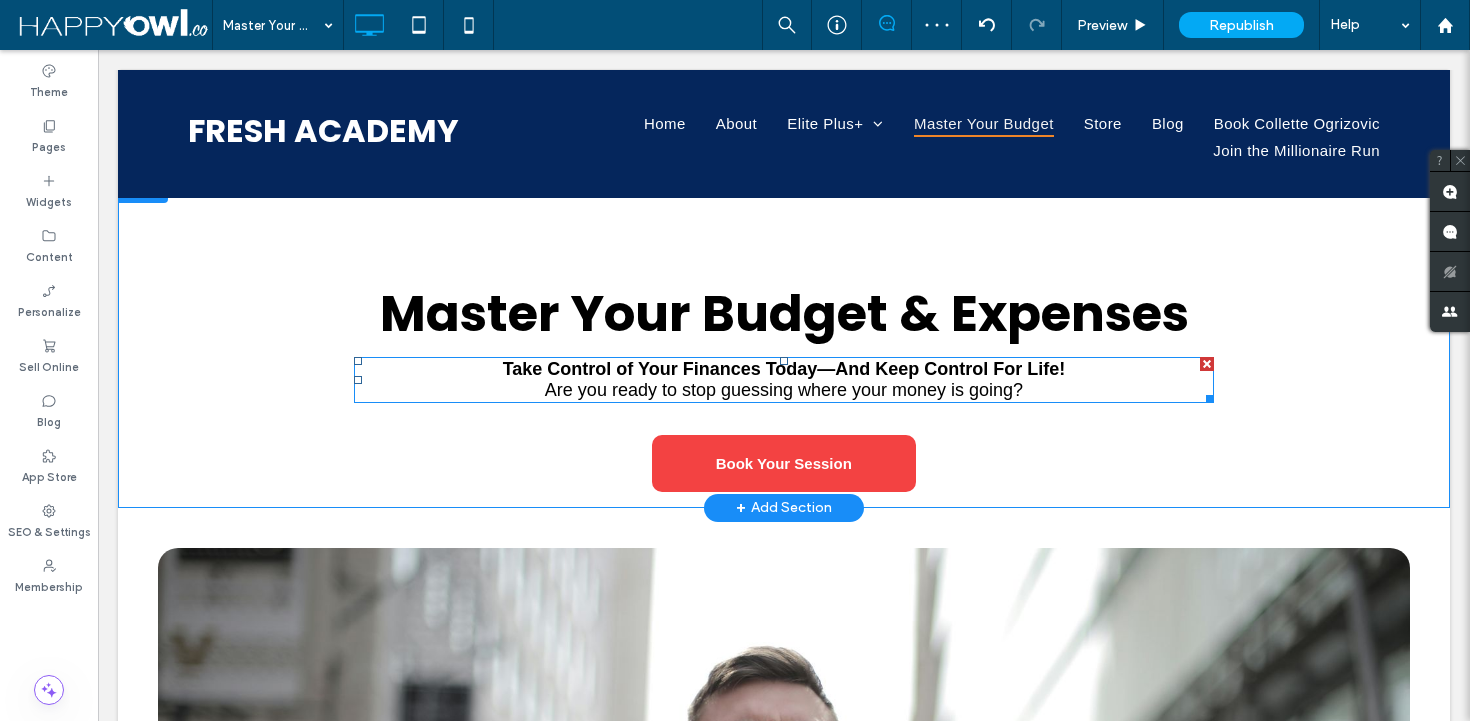 click on "Take Control of Your Finances Today—And Keep Control For Life!" at bounding box center [784, 369] 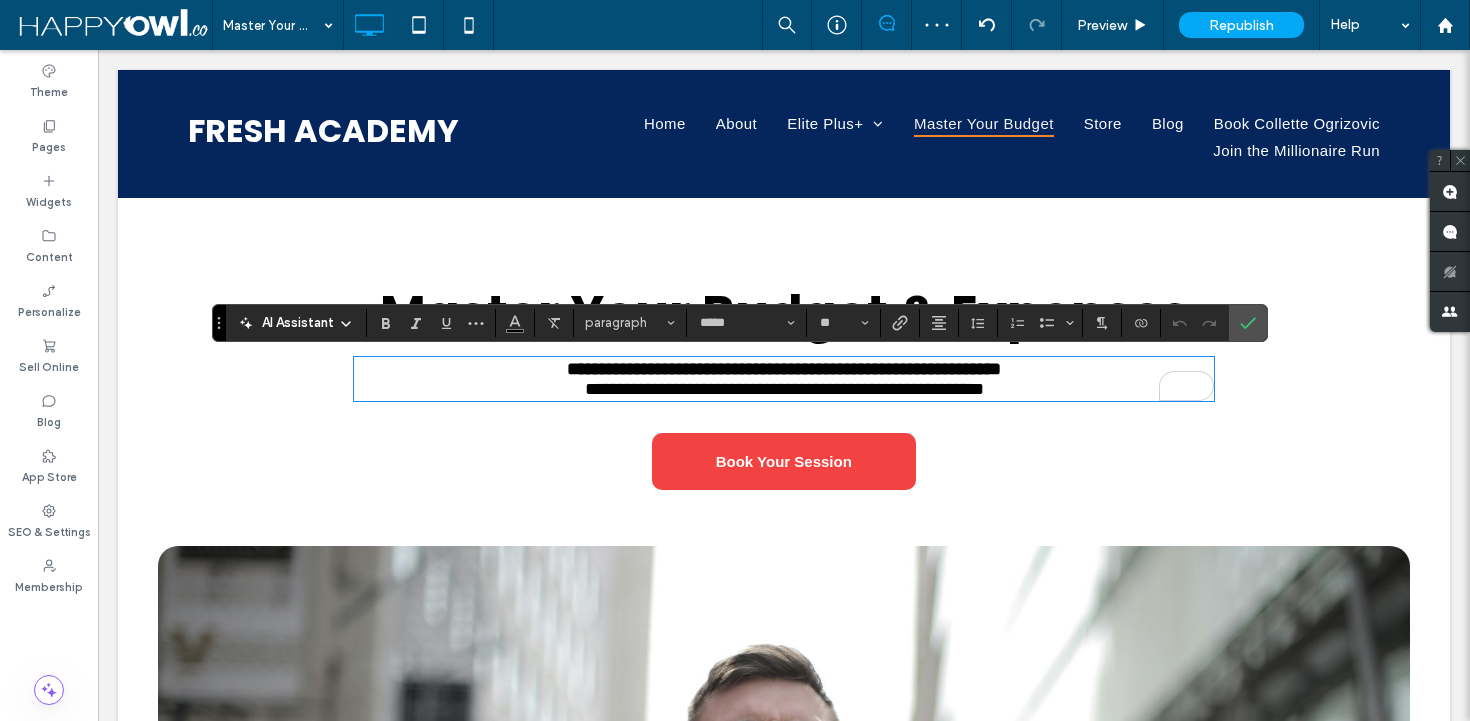 click on "**********" at bounding box center (784, 388) 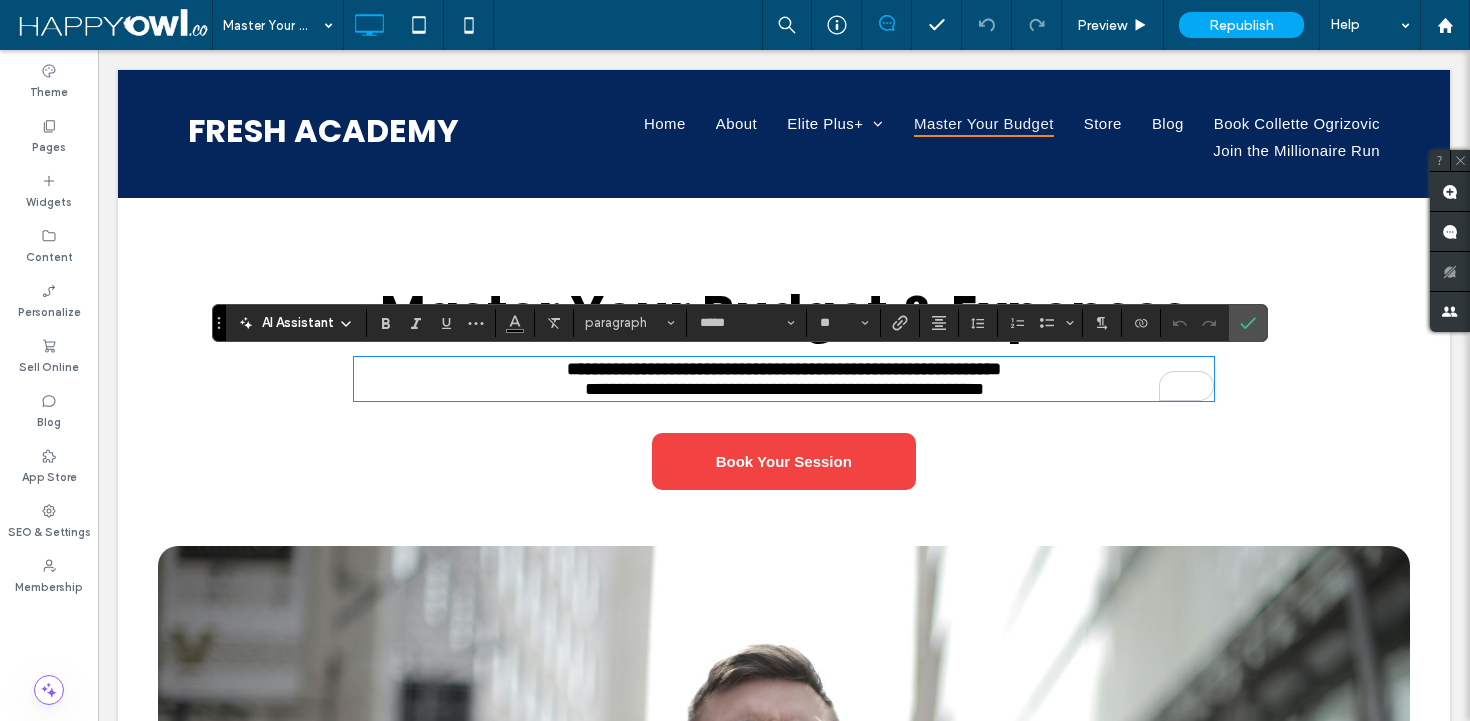 click on "**********" at bounding box center [784, 388] 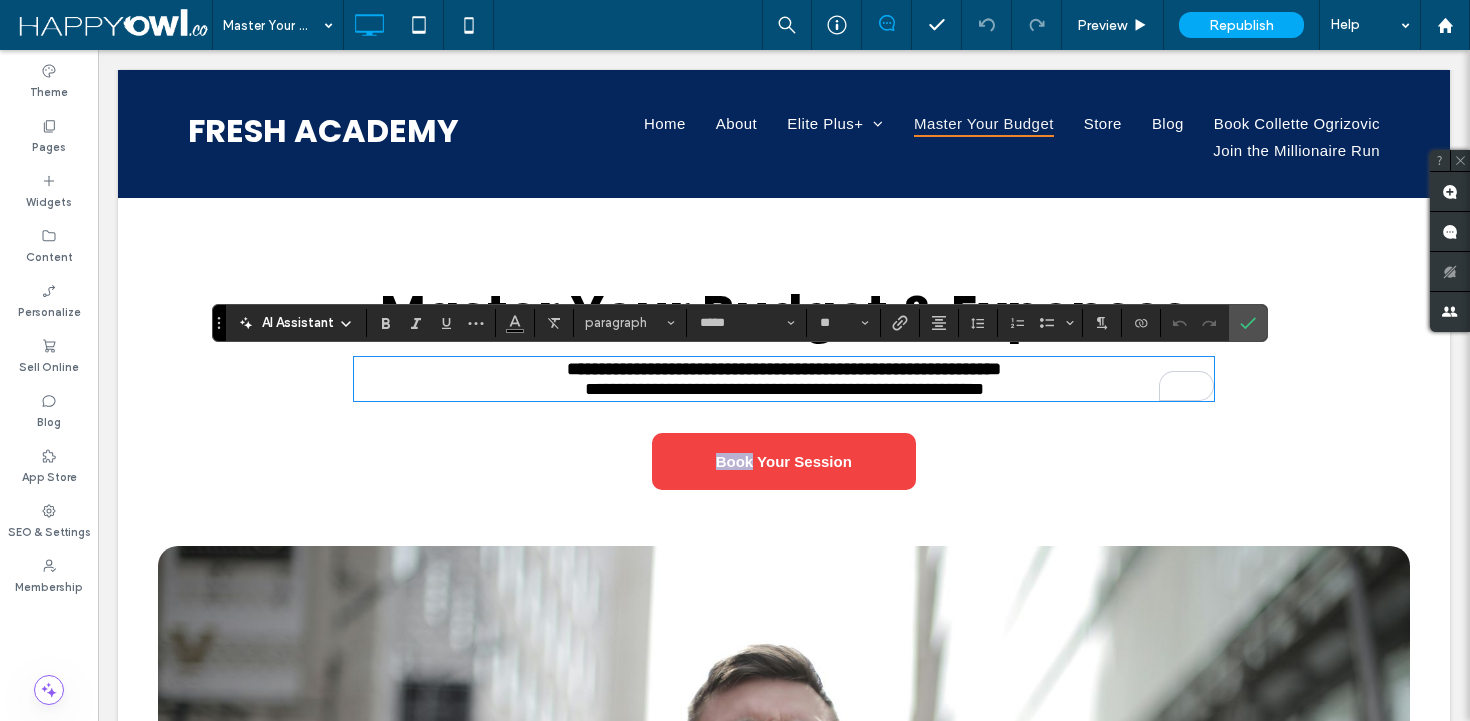 click on "**********" at bounding box center (784, 388) 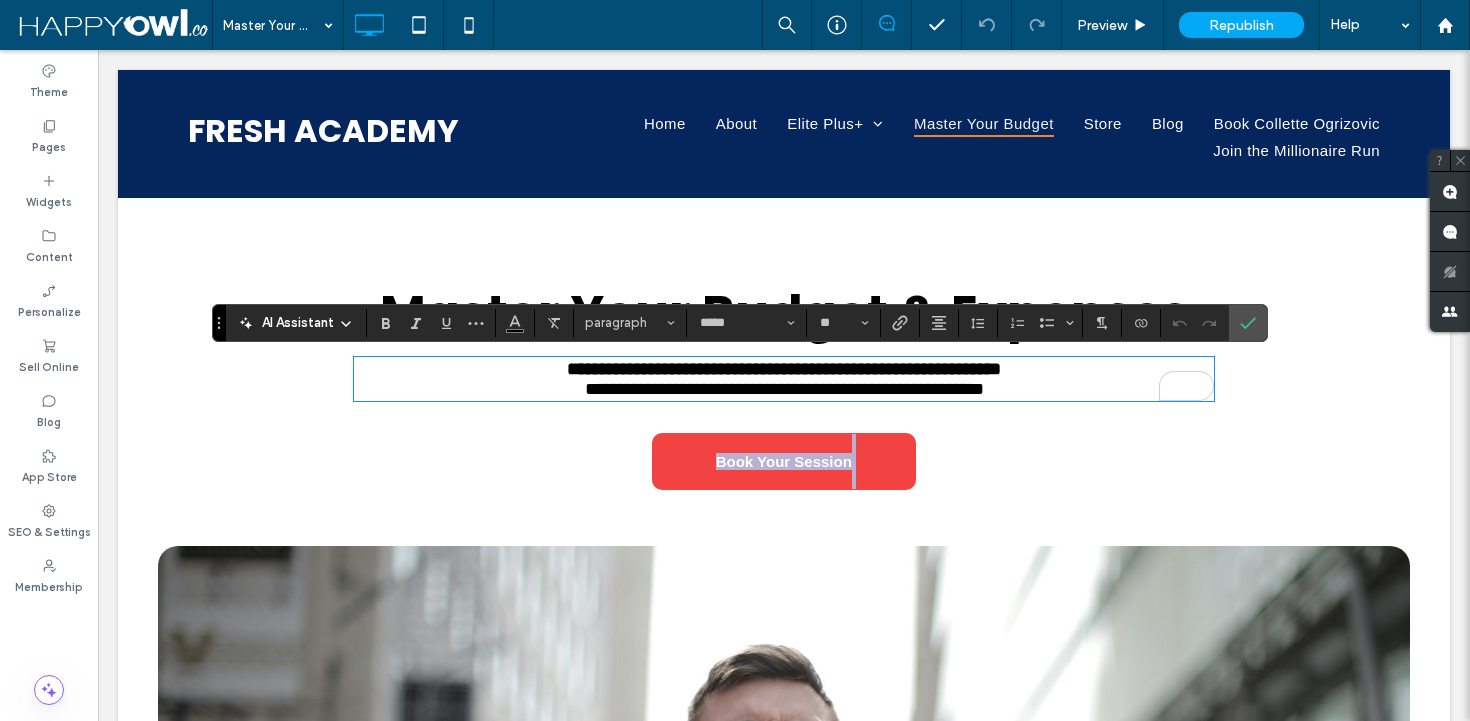 click on "**********" at bounding box center [784, 388] 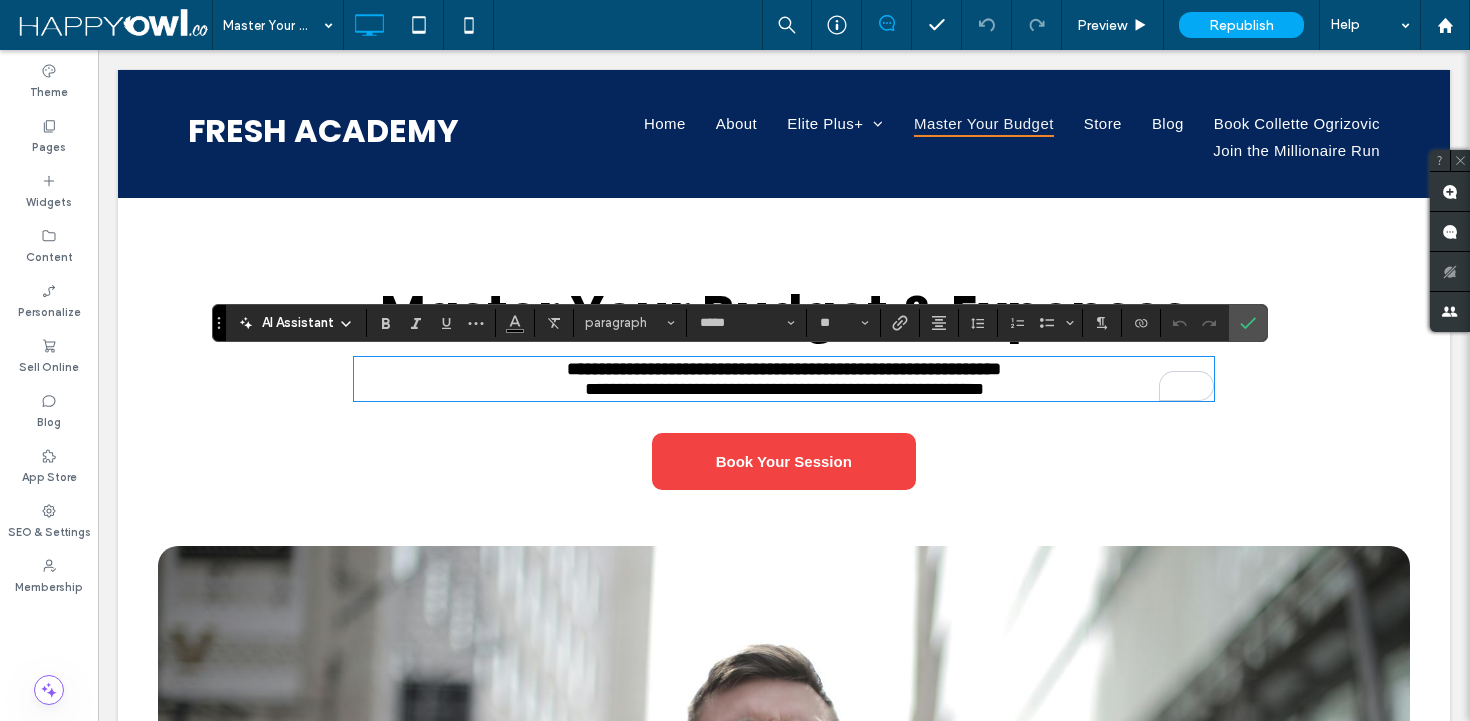 click on "**********" at bounding box center (784, 388) 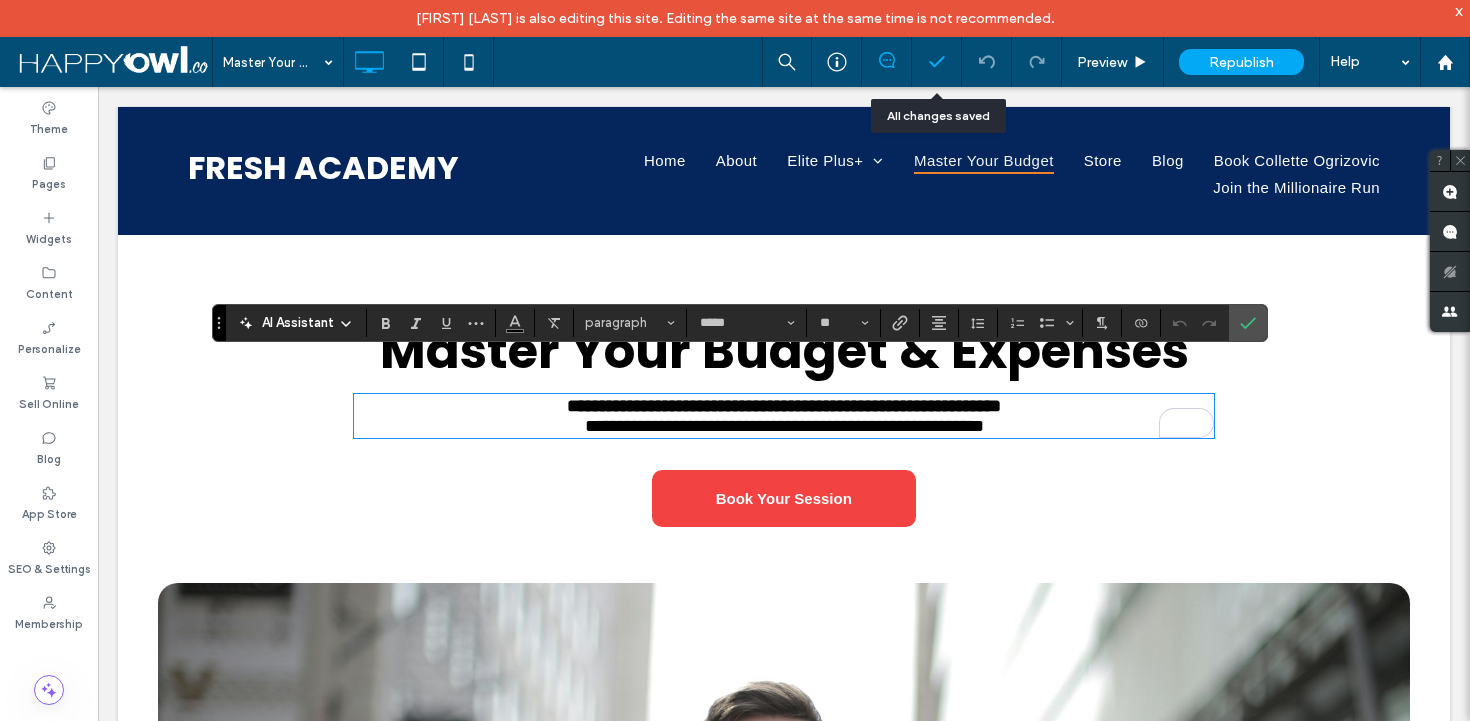 click 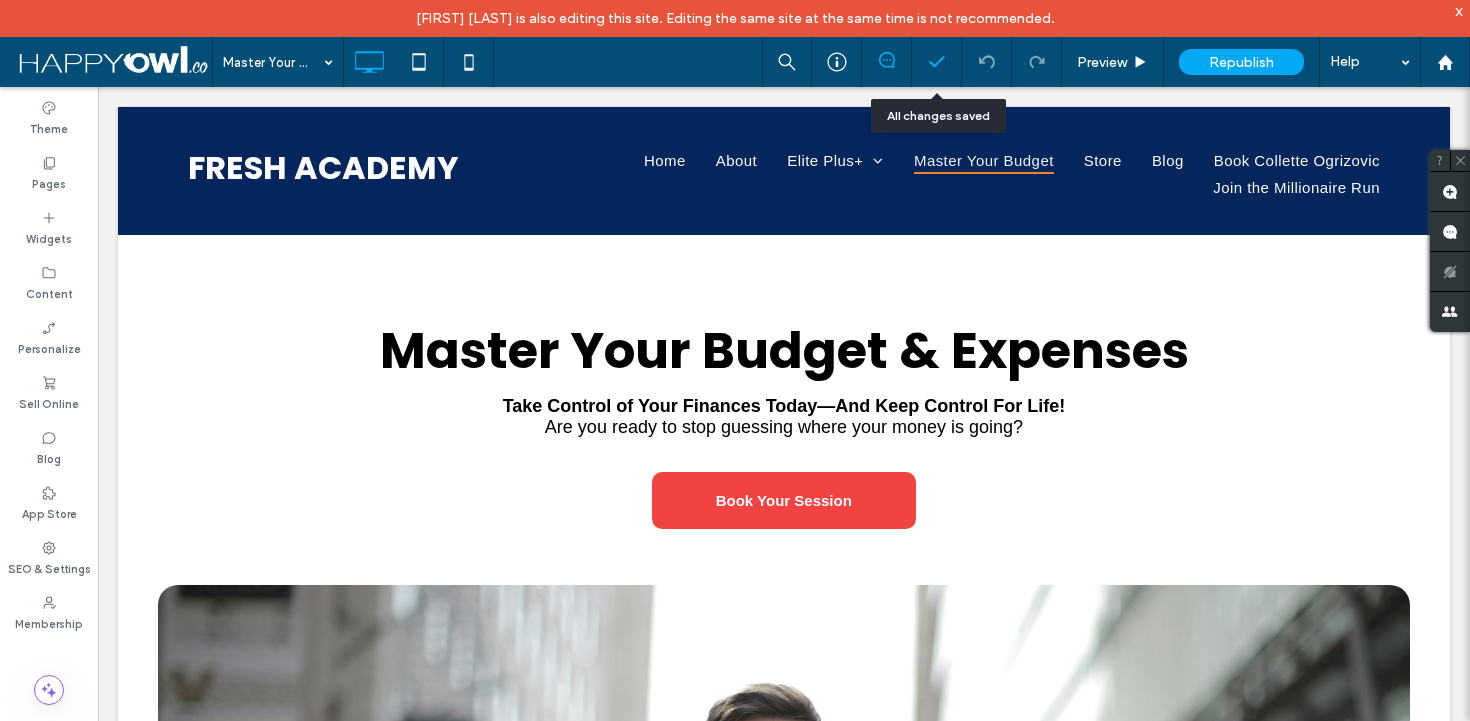 click 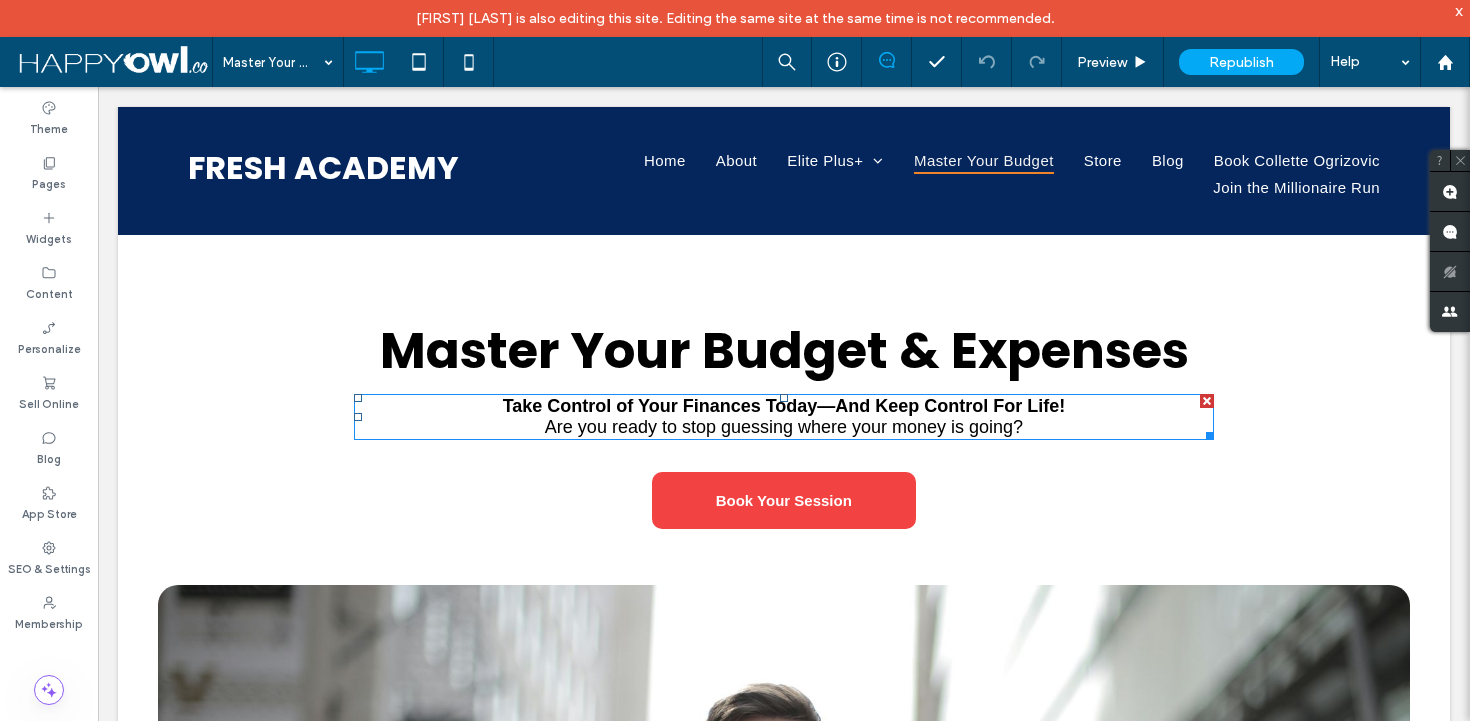 click at bounding box center [1206, 432] 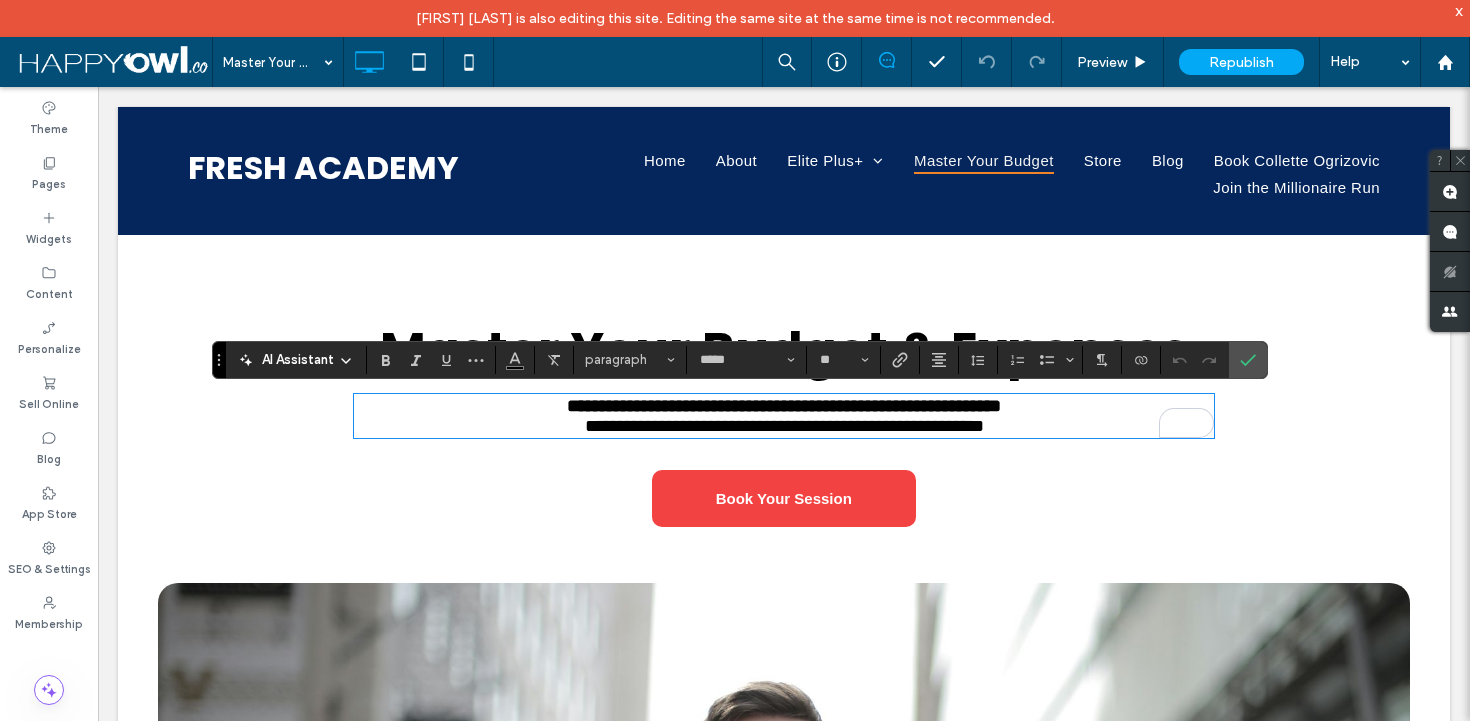 click on "**********" at bounding box center [784, 425] 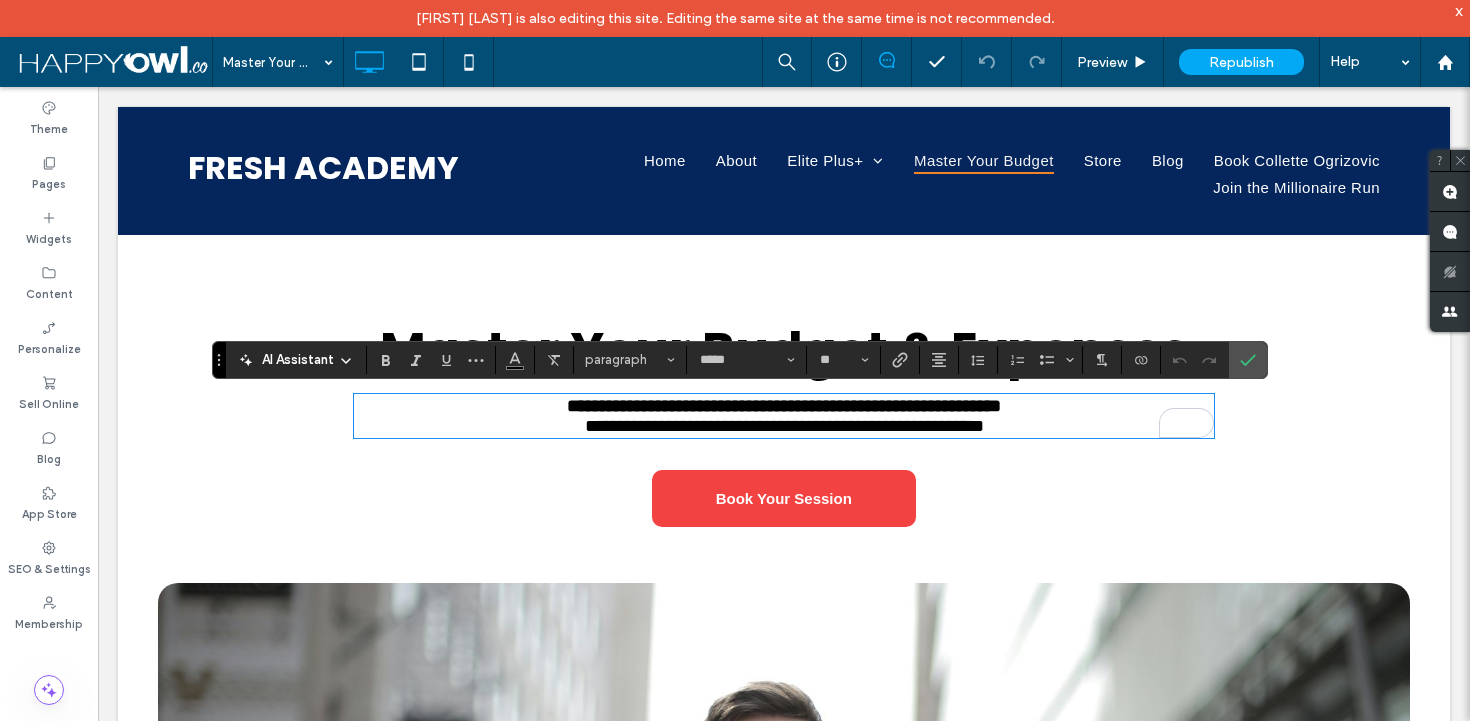 click on "**********" at bounding box center (784, 425) 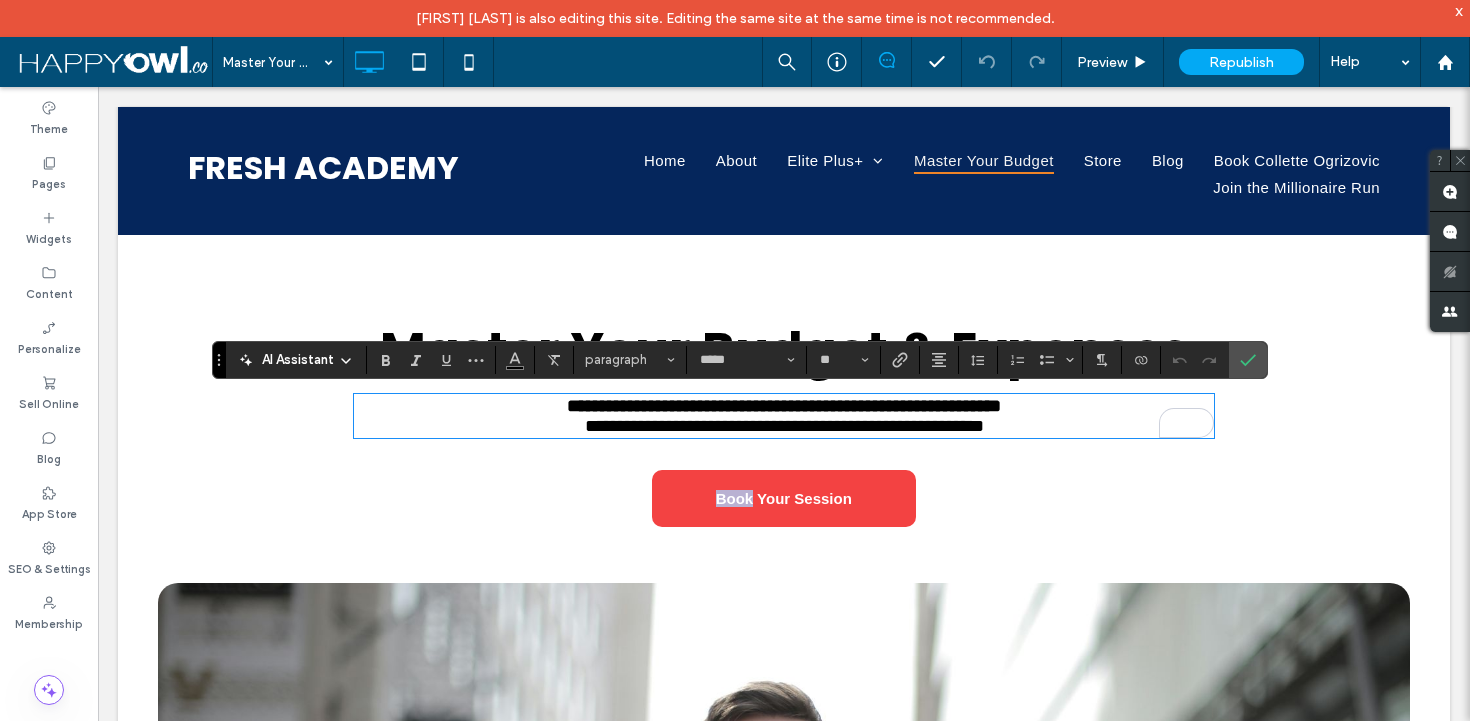 click on "**********" at bounding box center (784, 425) 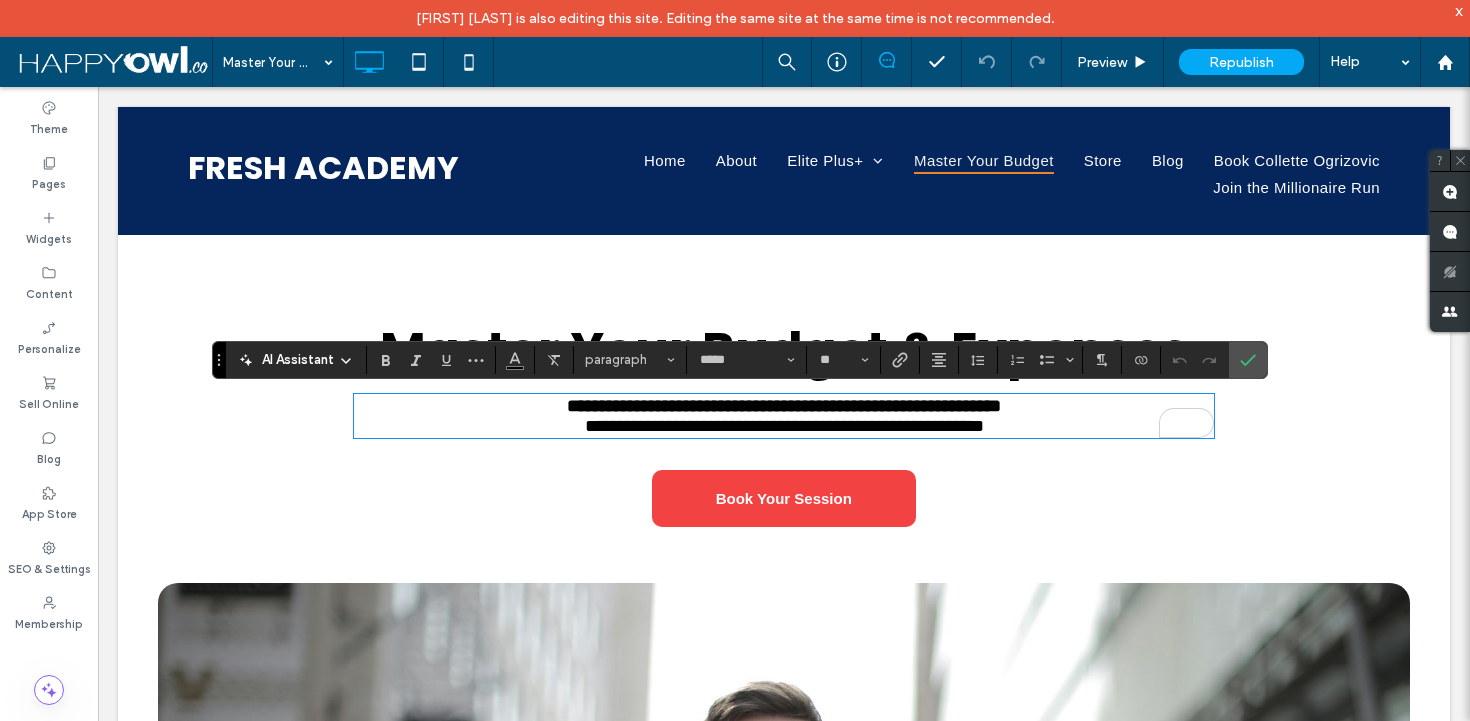 click on "**********" at bounding box center [784, 425] 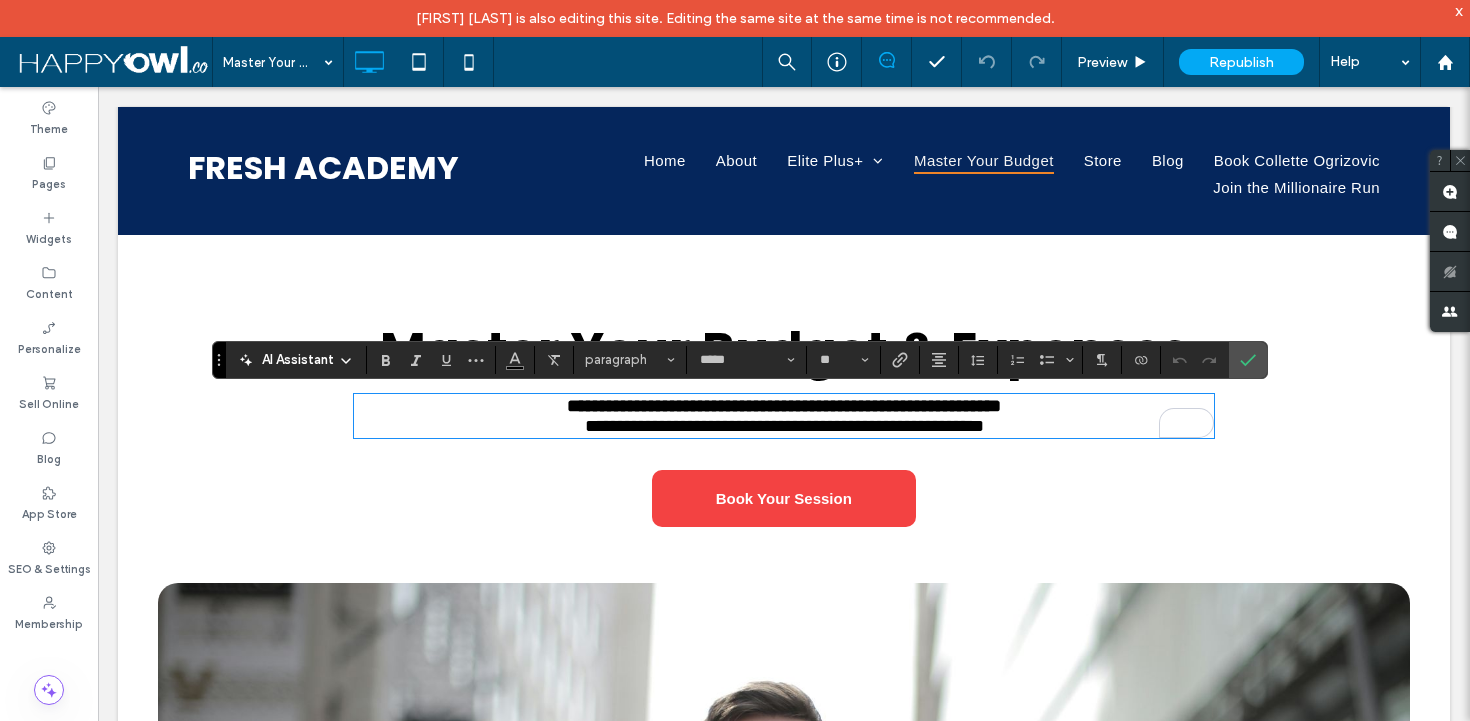 click on "**********" at bounding box center (784, 375) 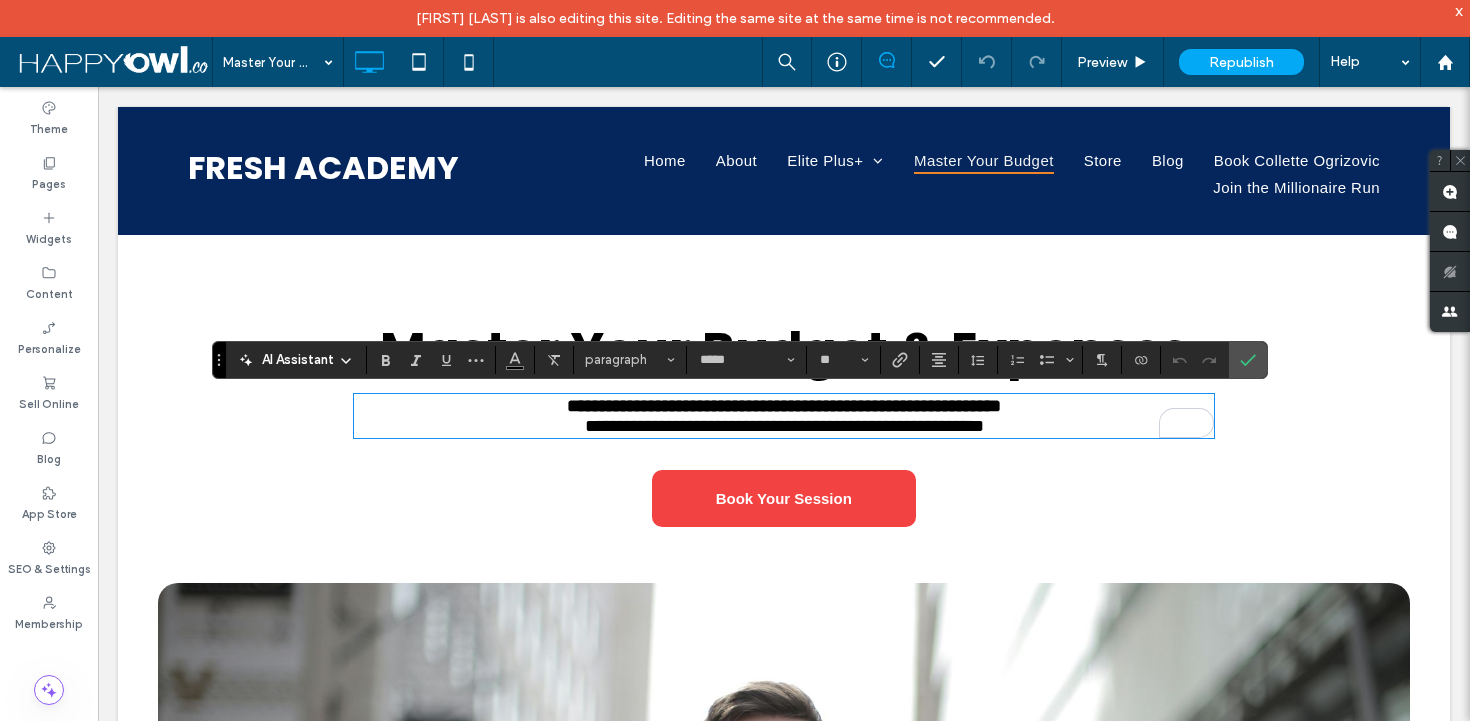click on "**********" at bounding box center [784, 426] 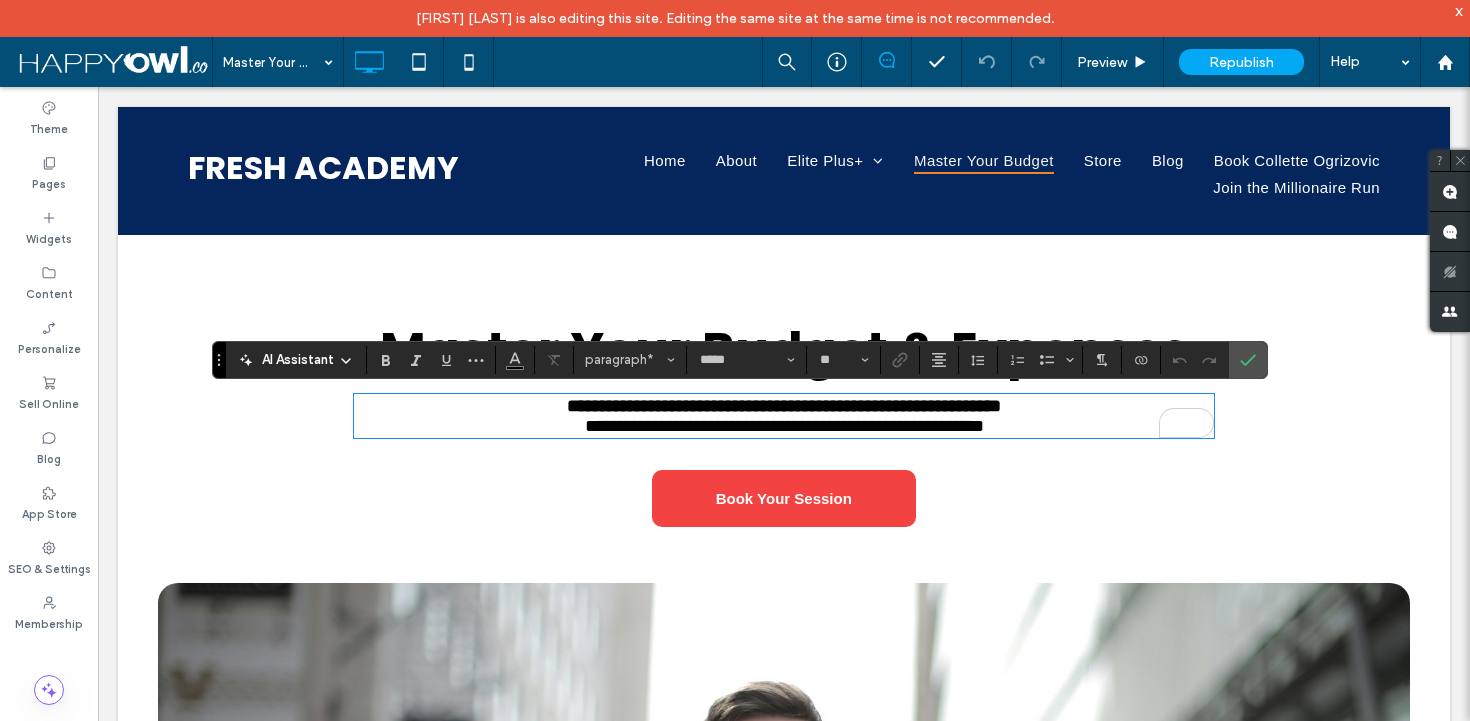 click on "**********" at bounding box center (784, 425) 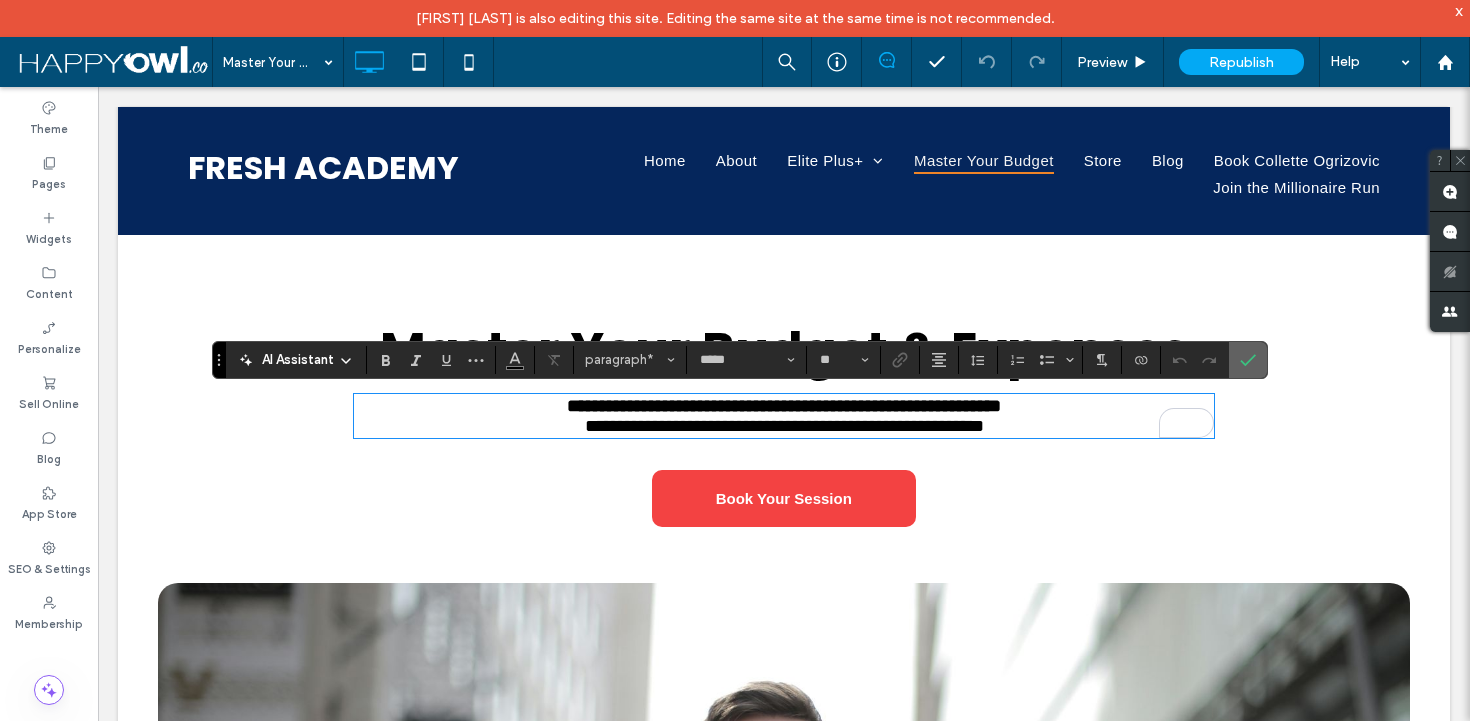 click 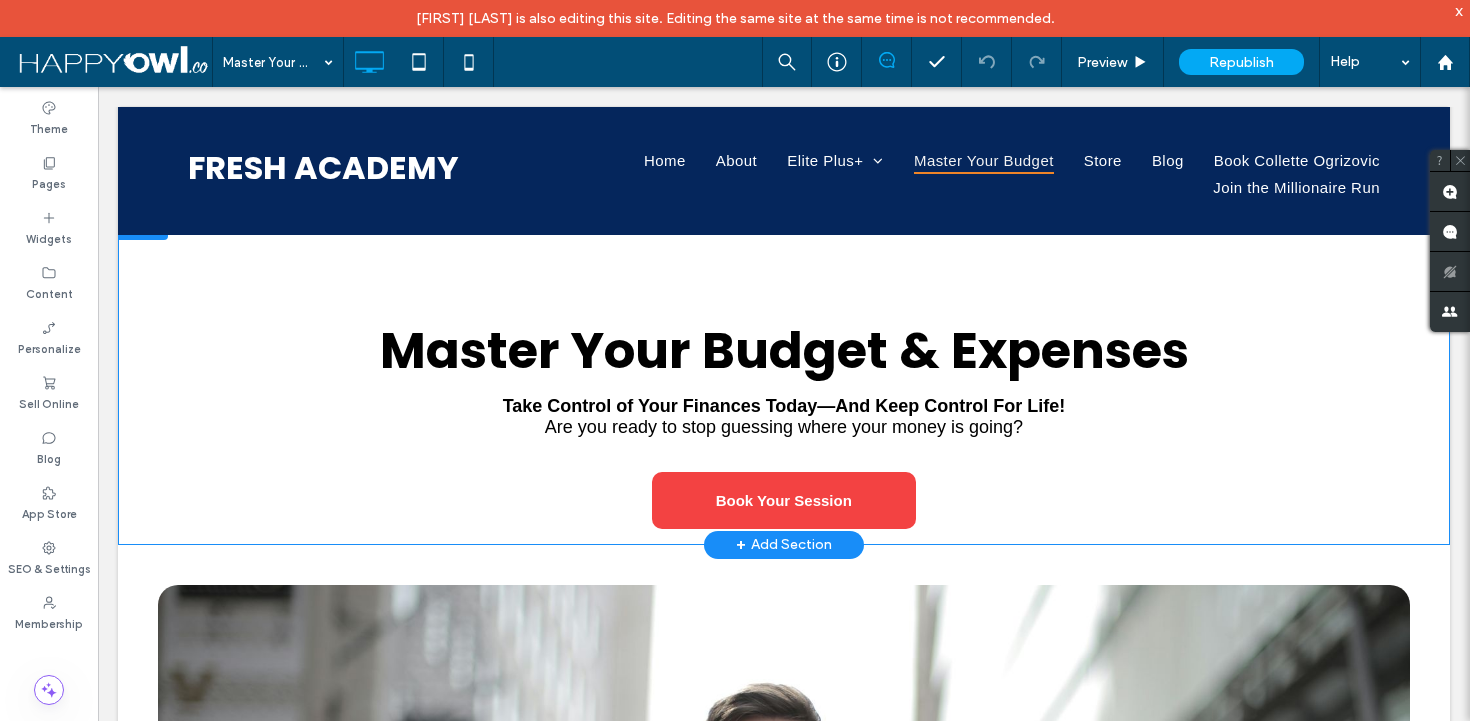 click on "+ Add Section" at bounding box center (784, 545) 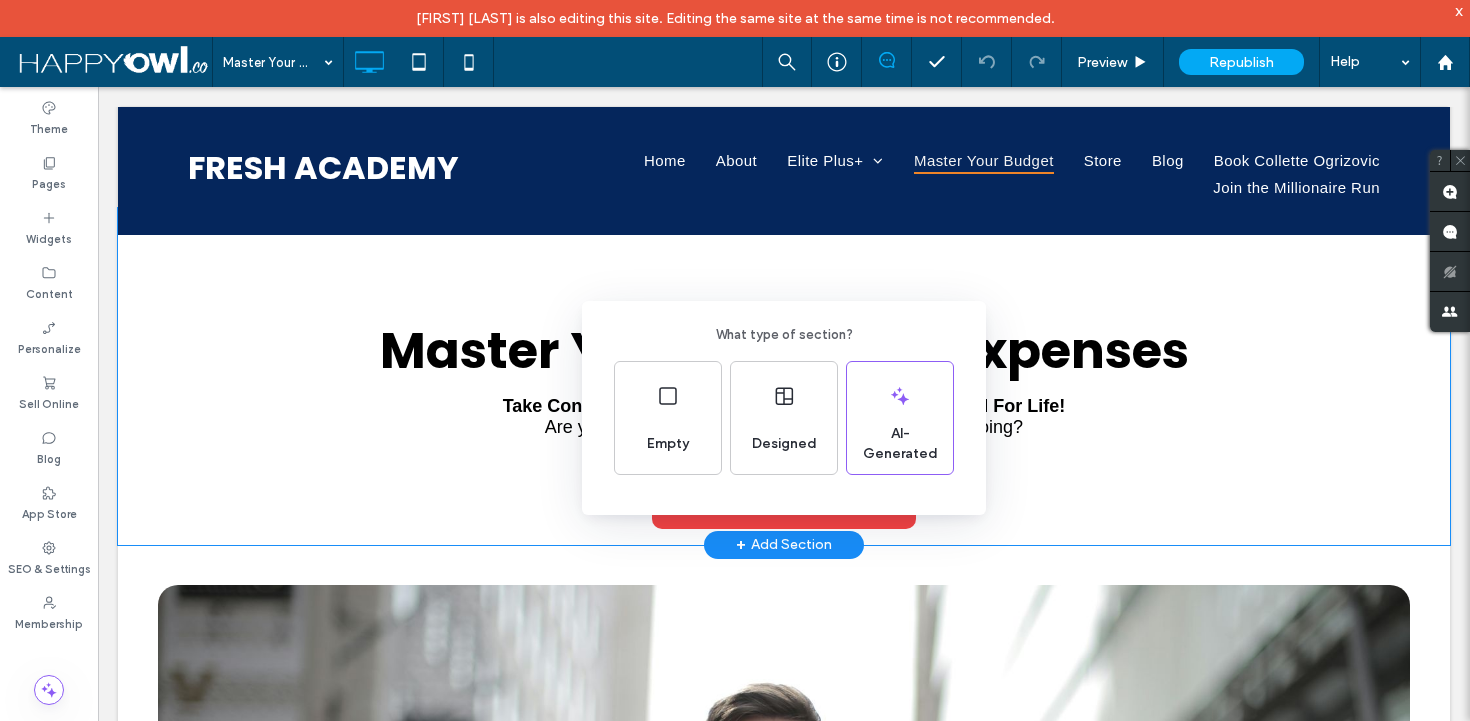 click on "What type of section? Empty Designed AI-Generated" at bounding box center [735, 409] 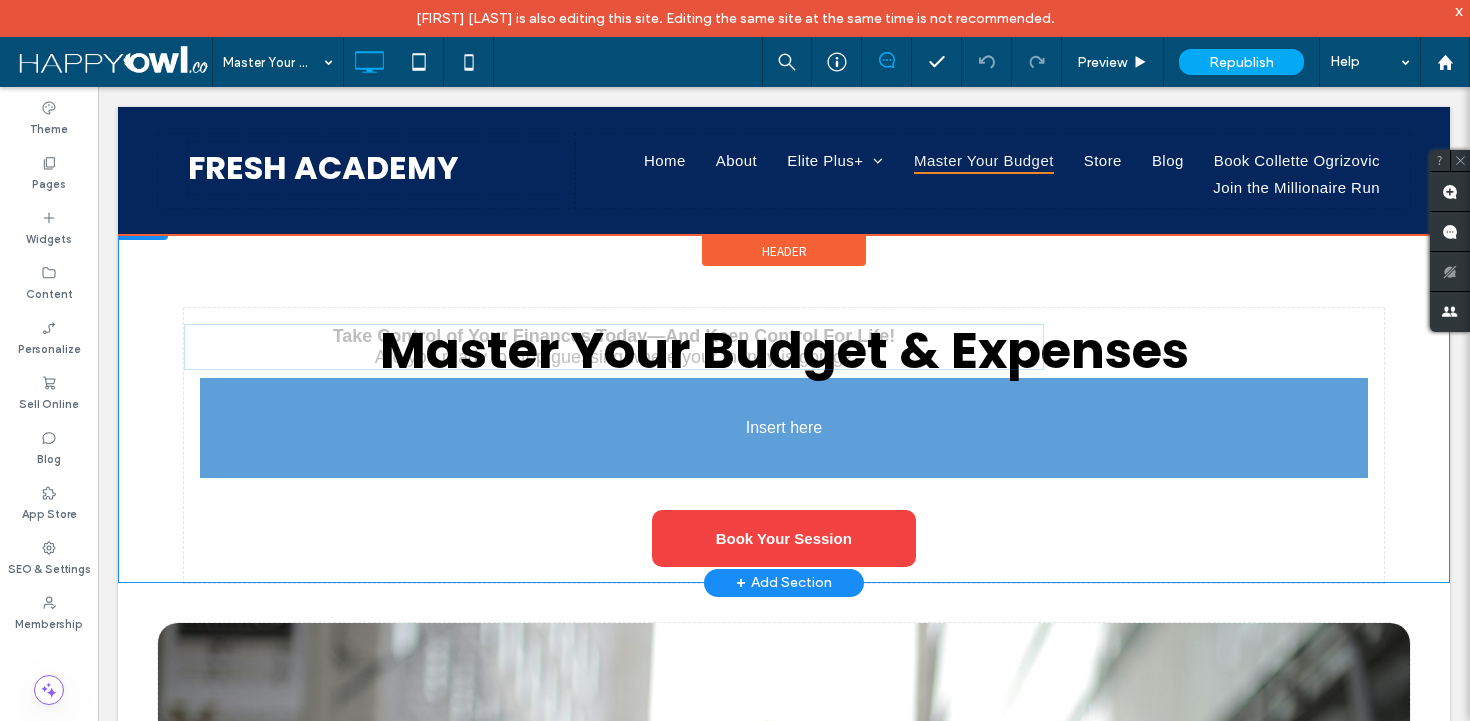 drag, startPoint x: 949, startPoint y: 405, endPoint x: 929, endPoint y: 417, distance: 23.323807 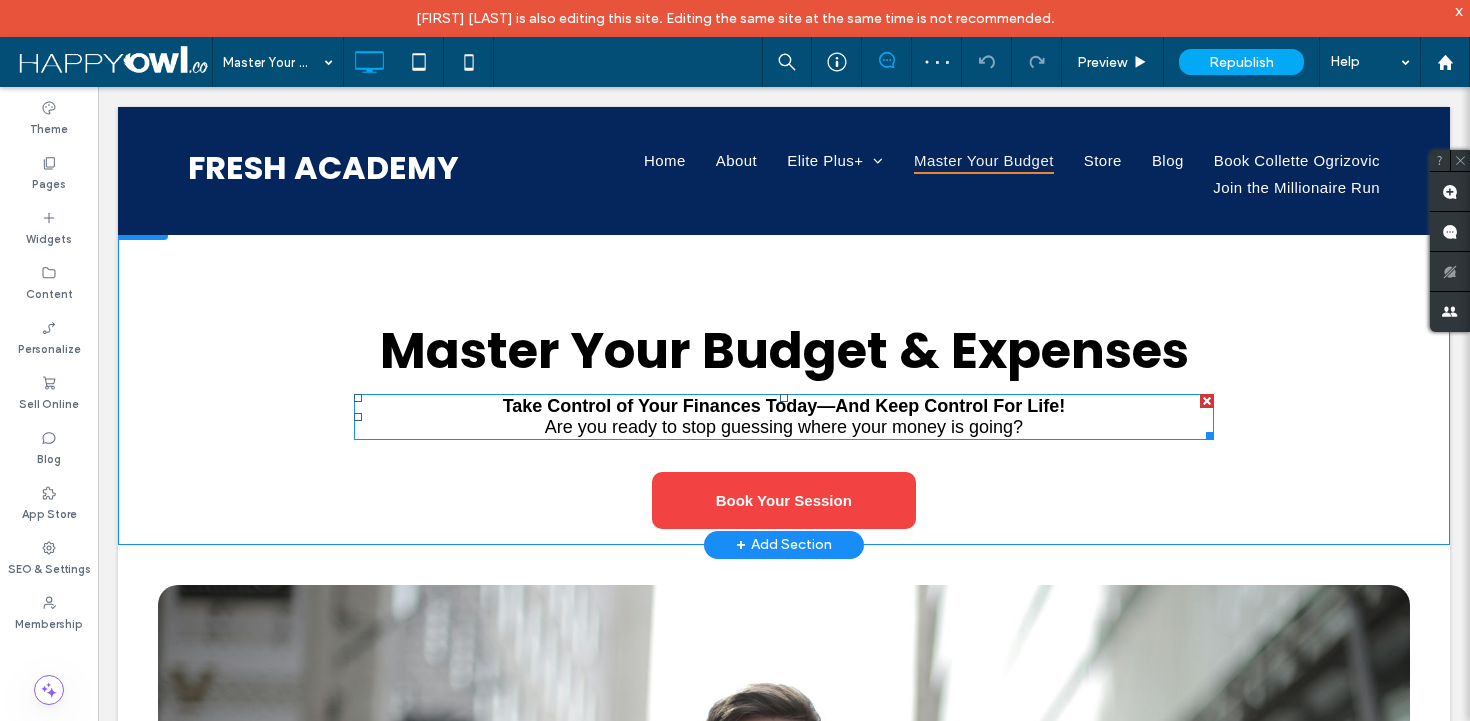 click at bounding box center [1206, 432] 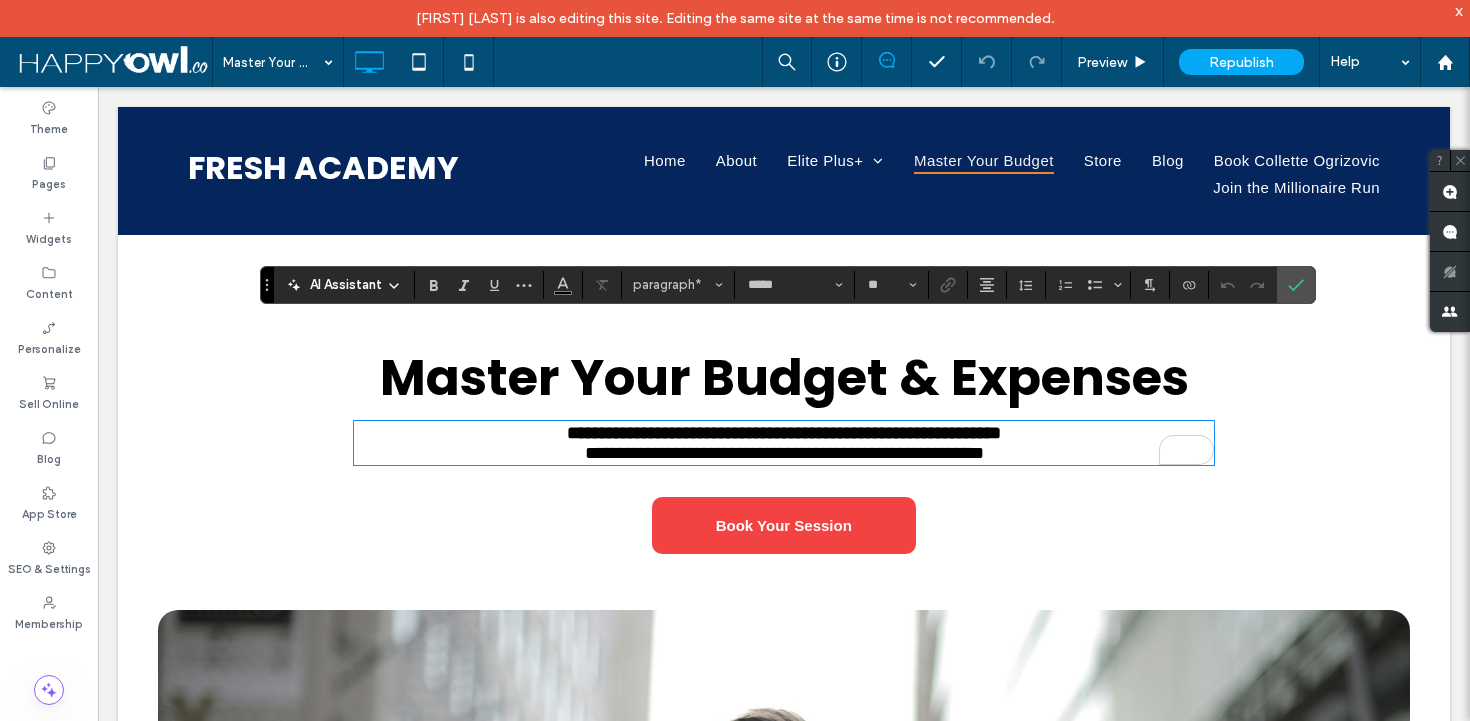 scroll, scrollTop: 27, scrollLeft: 0, axis: vertical 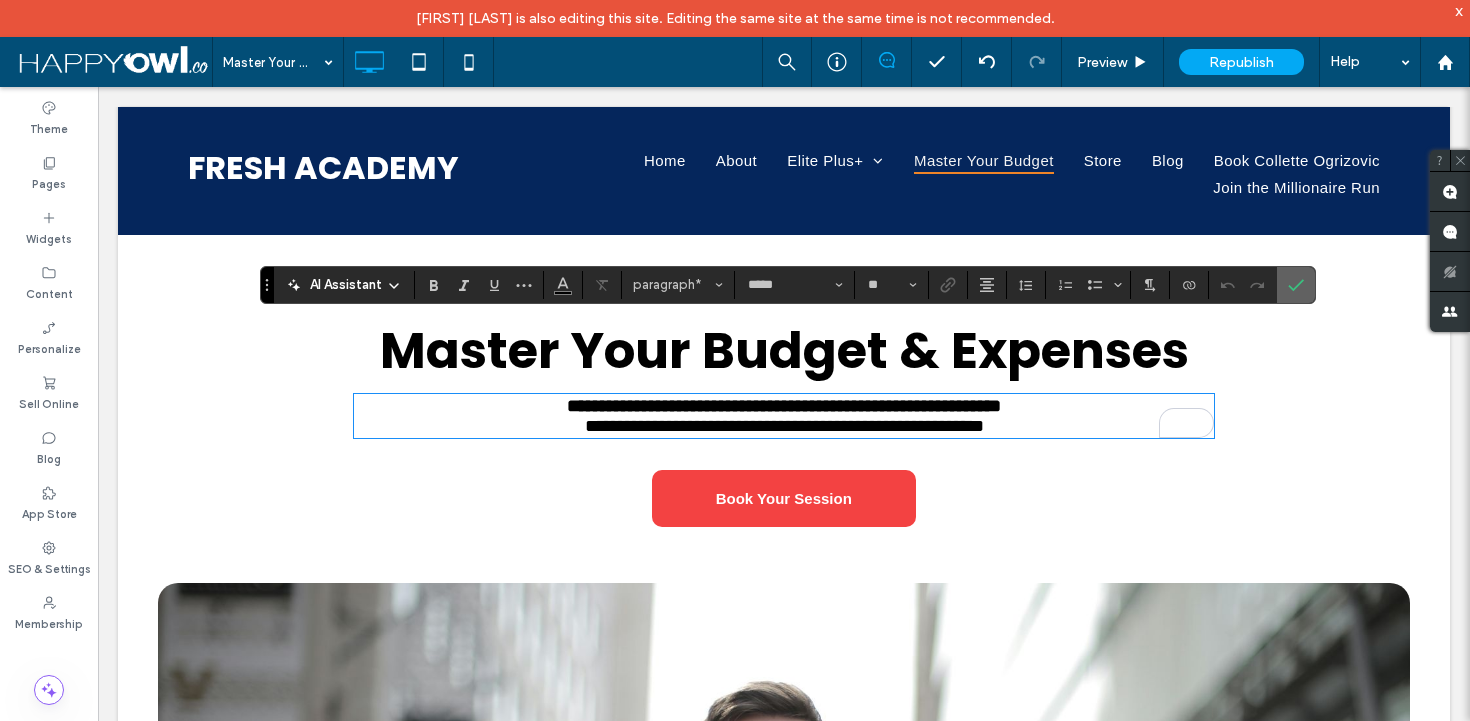 click at bounding box center [1296, 285] 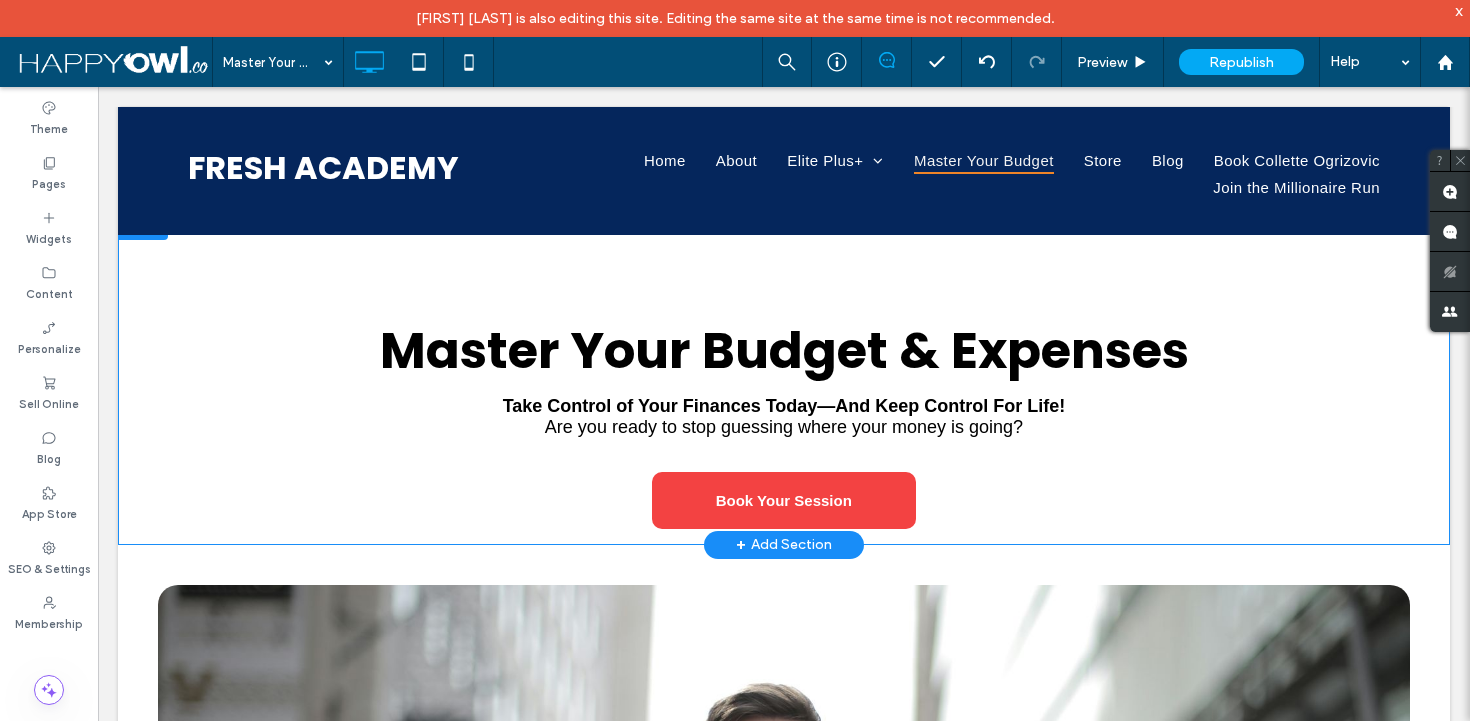 click on "Master Your Budget & Expenses
Take Control of Your Finances Today—And Keep Control For Life! Are you ready to stop guessing where your money is going?
Book Your Session
Click To Paste" at bounding box center [784, 426] 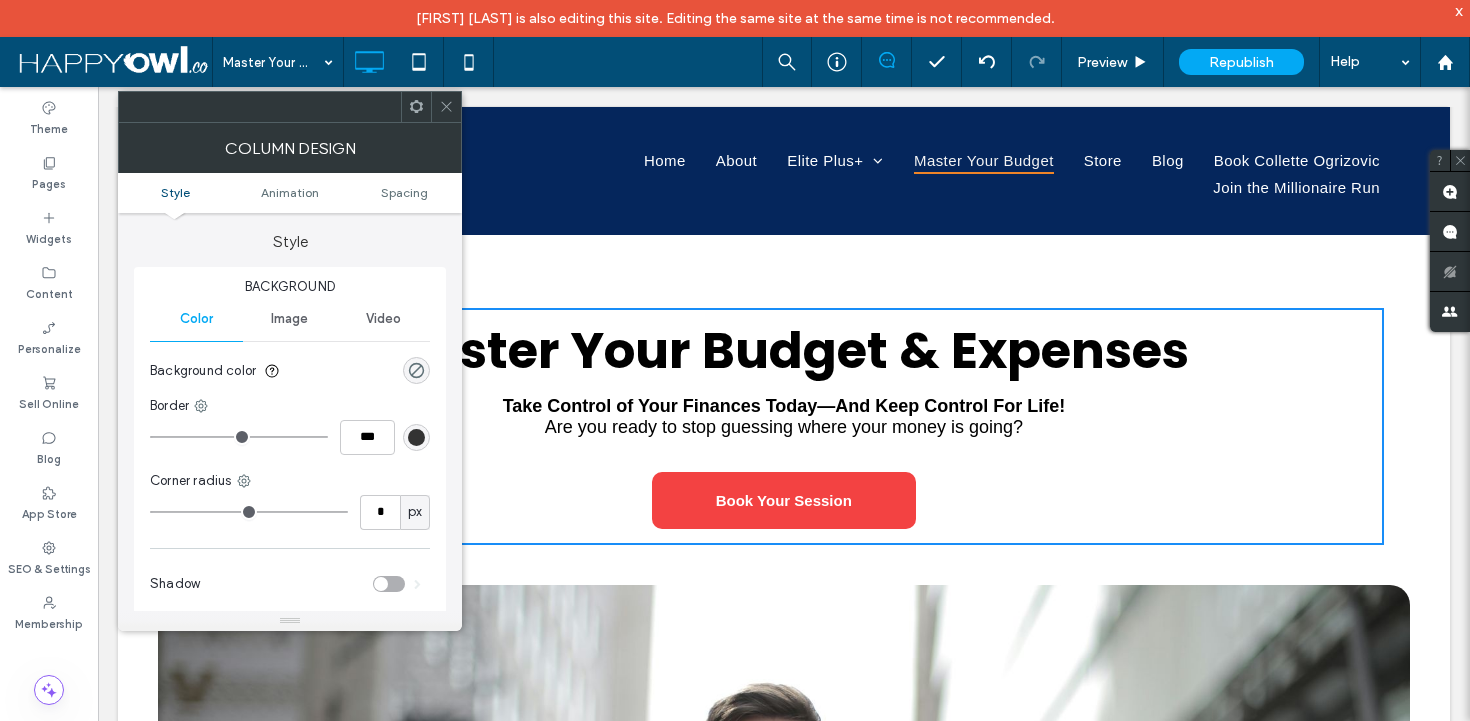click 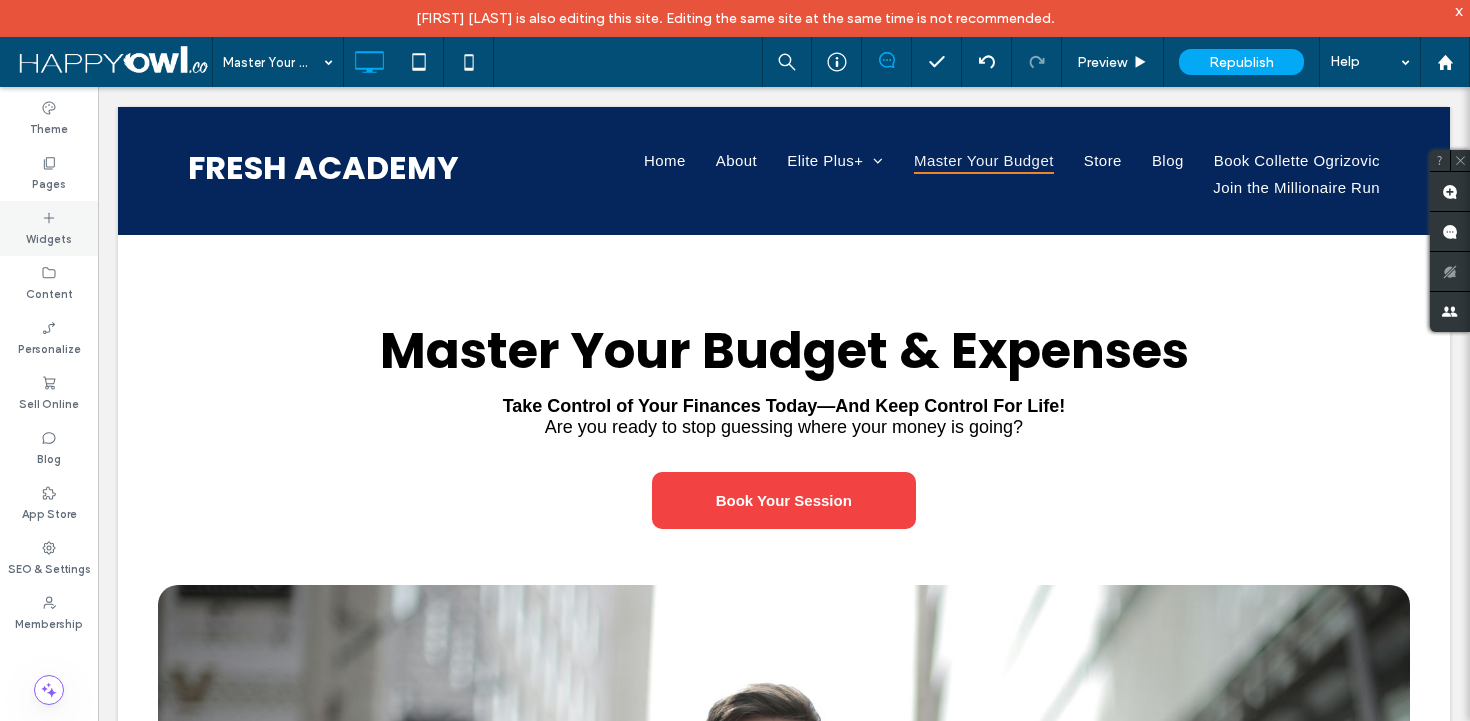click on "Widgets" at bounding box center (49, 237) 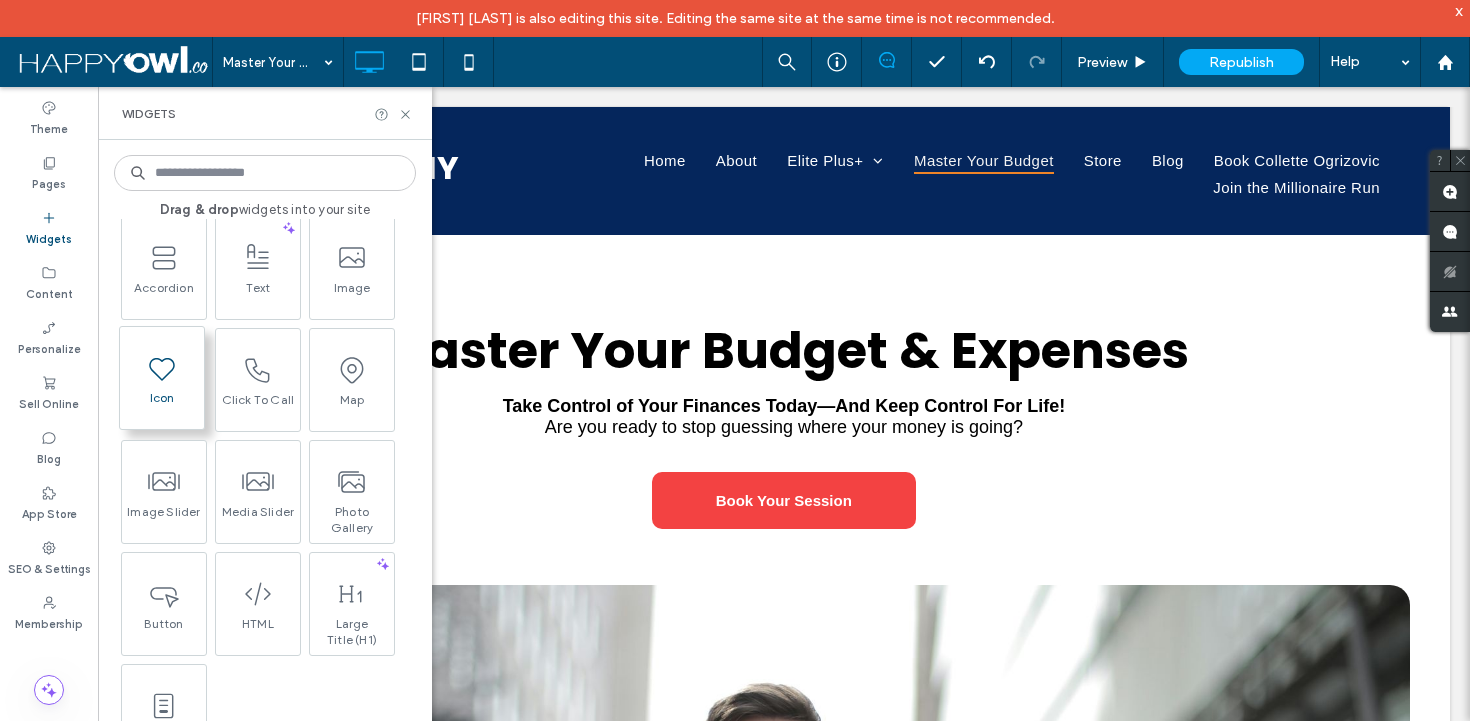 scroll, scrollTop: 55, scrollLeft: 0, axis: vertical 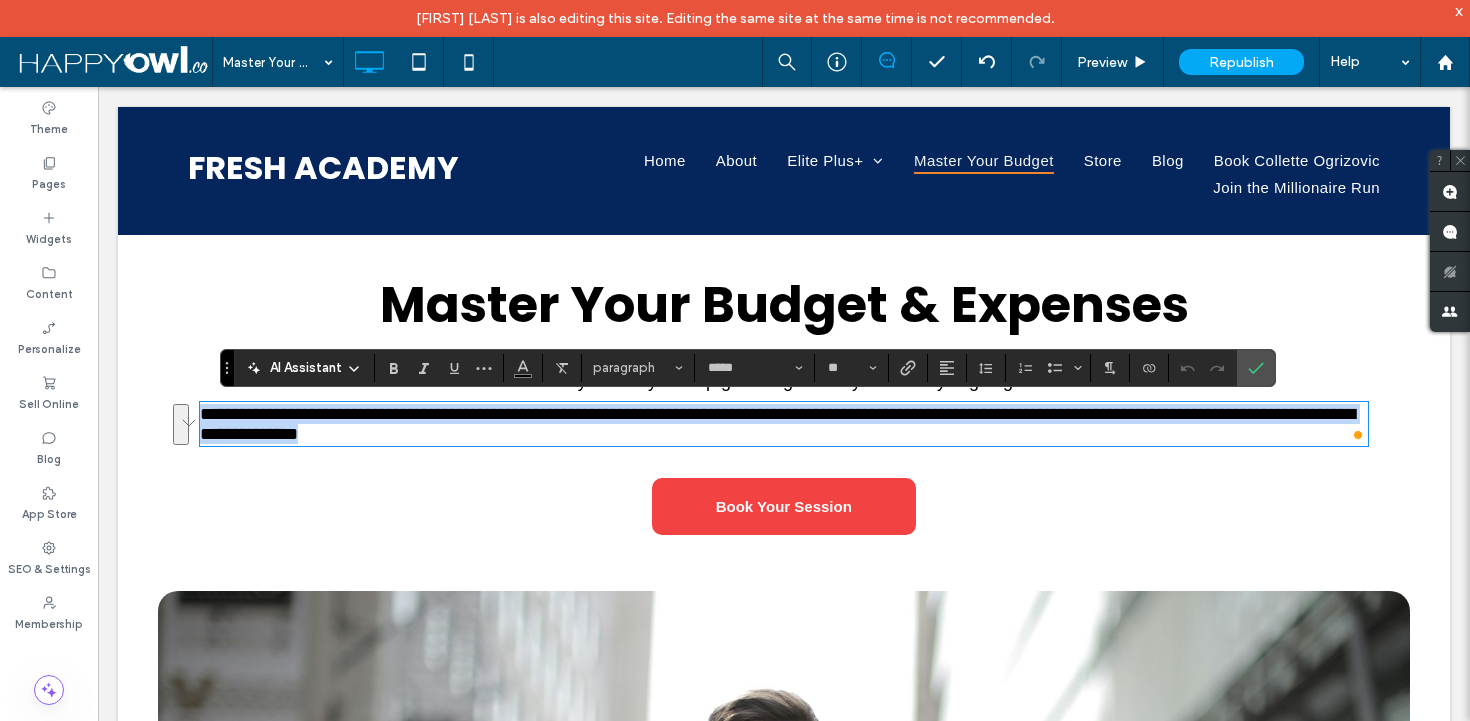 paste 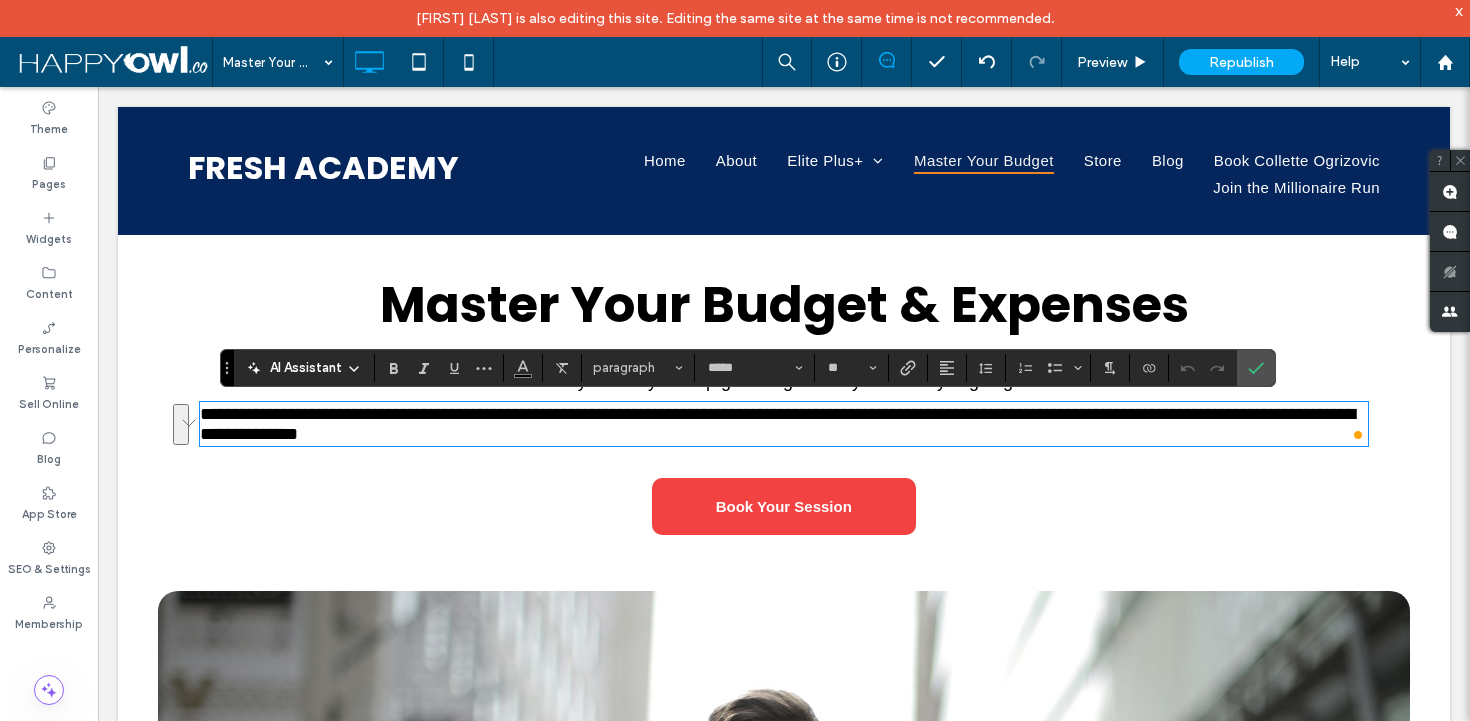 type on "**" 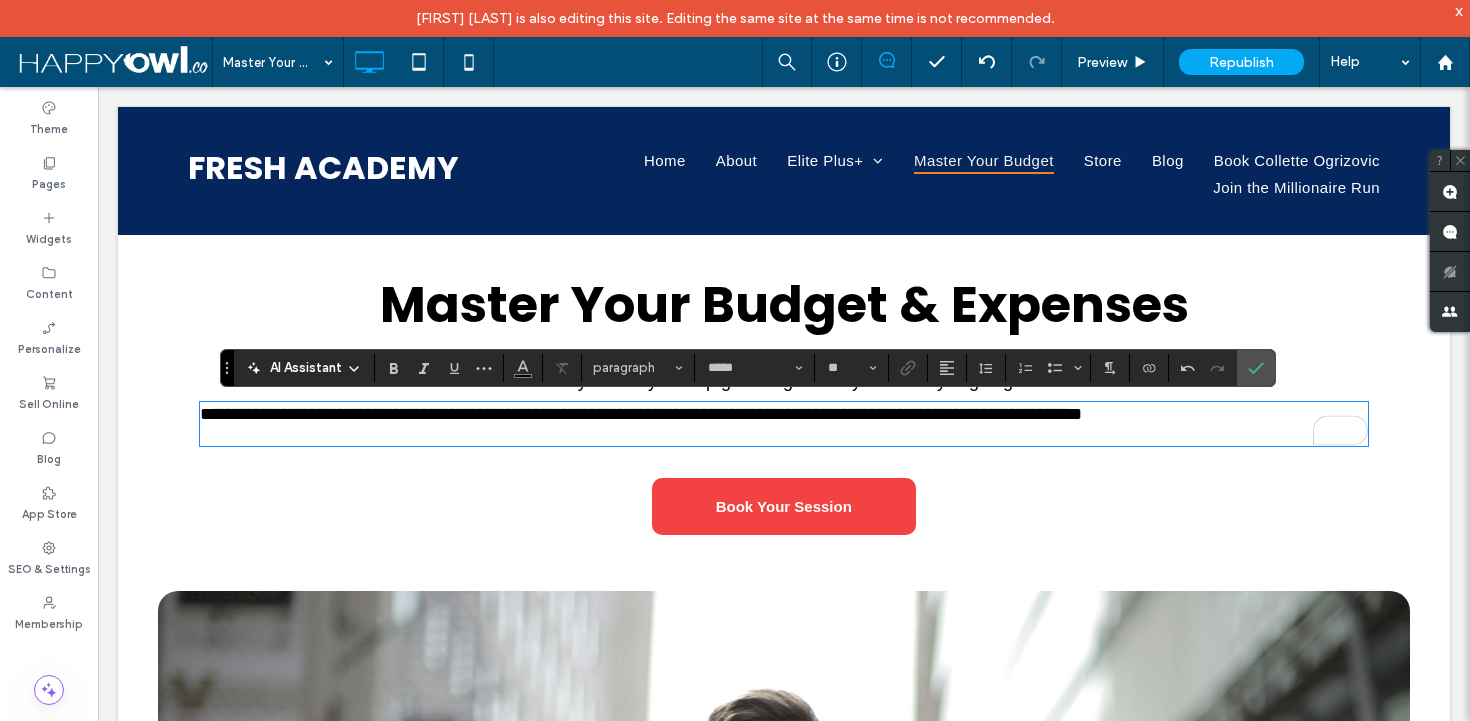 type on "**" 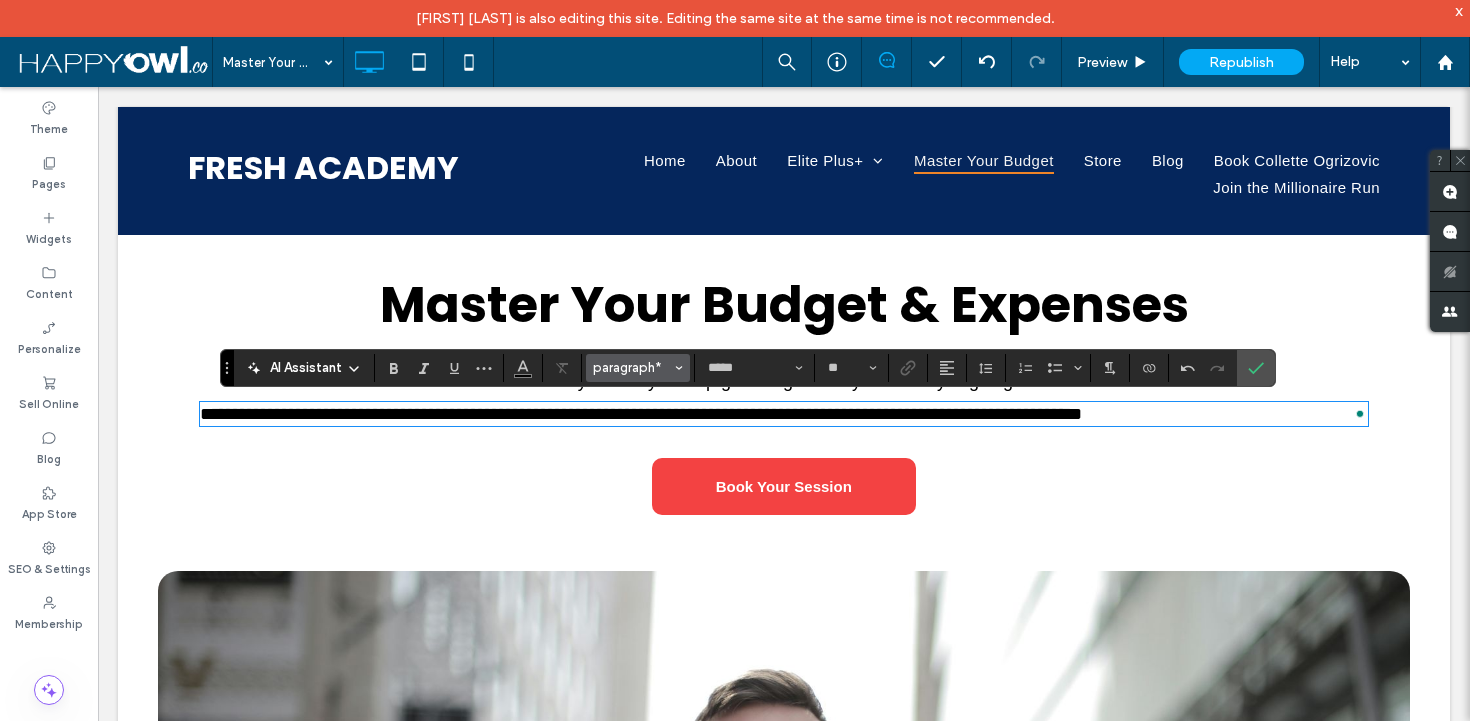 click on "paragraph*" at bounding box center [632, 367] 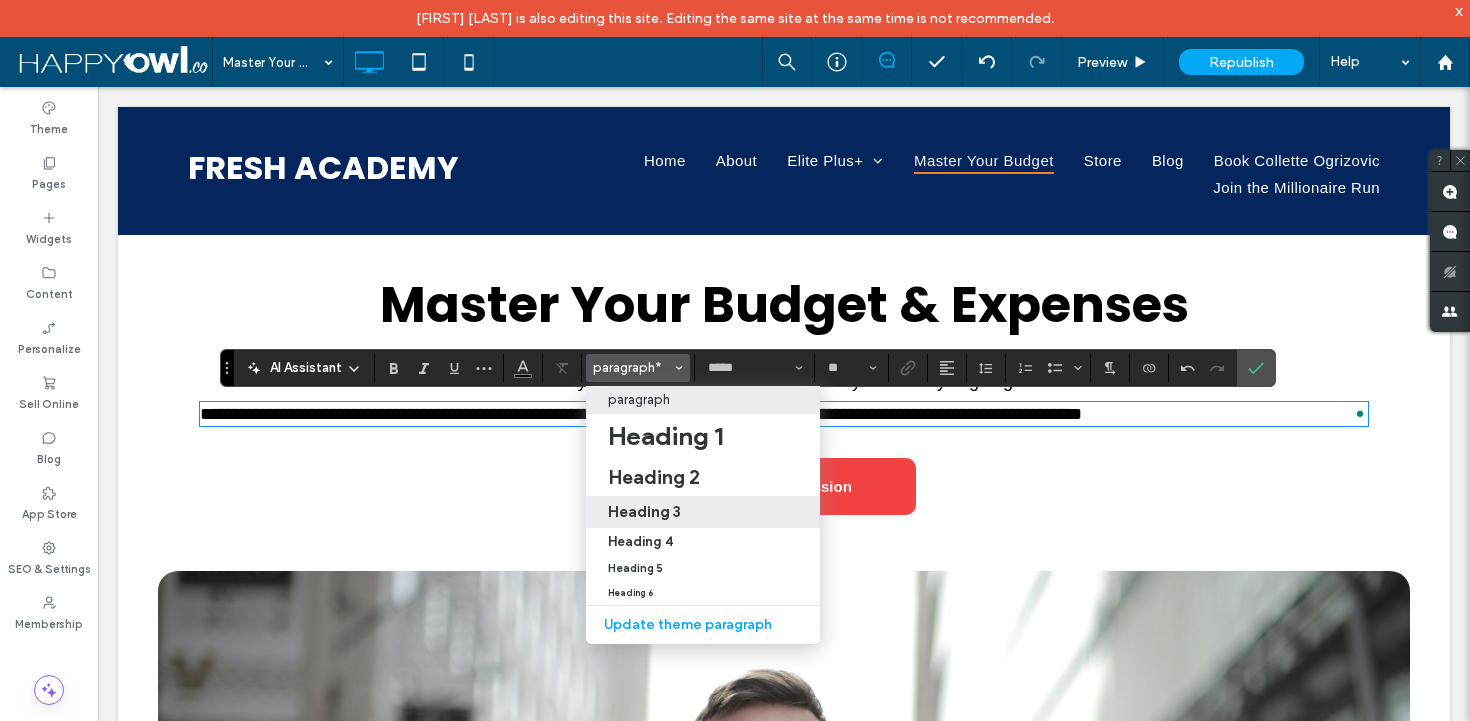click on "Heading 3" at bounding box center [644, 511] 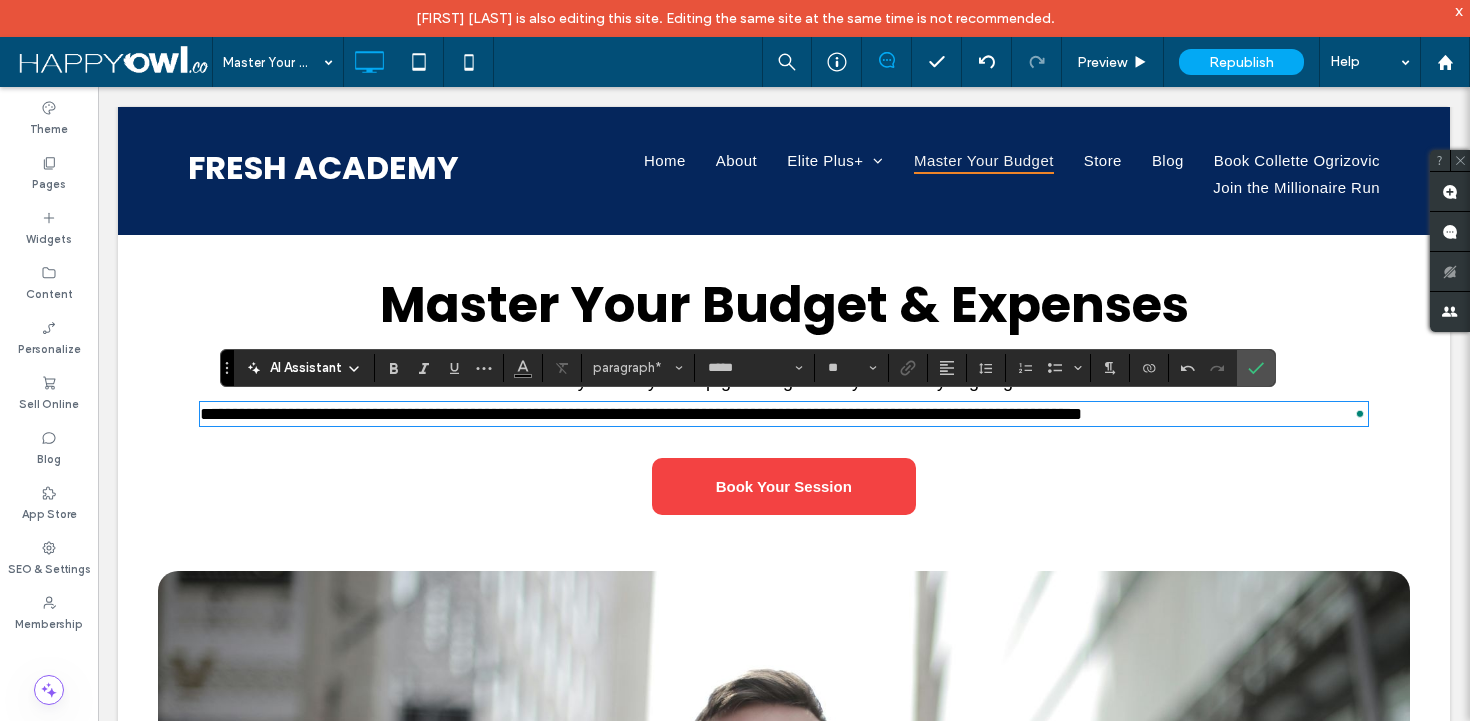 type on "*******" 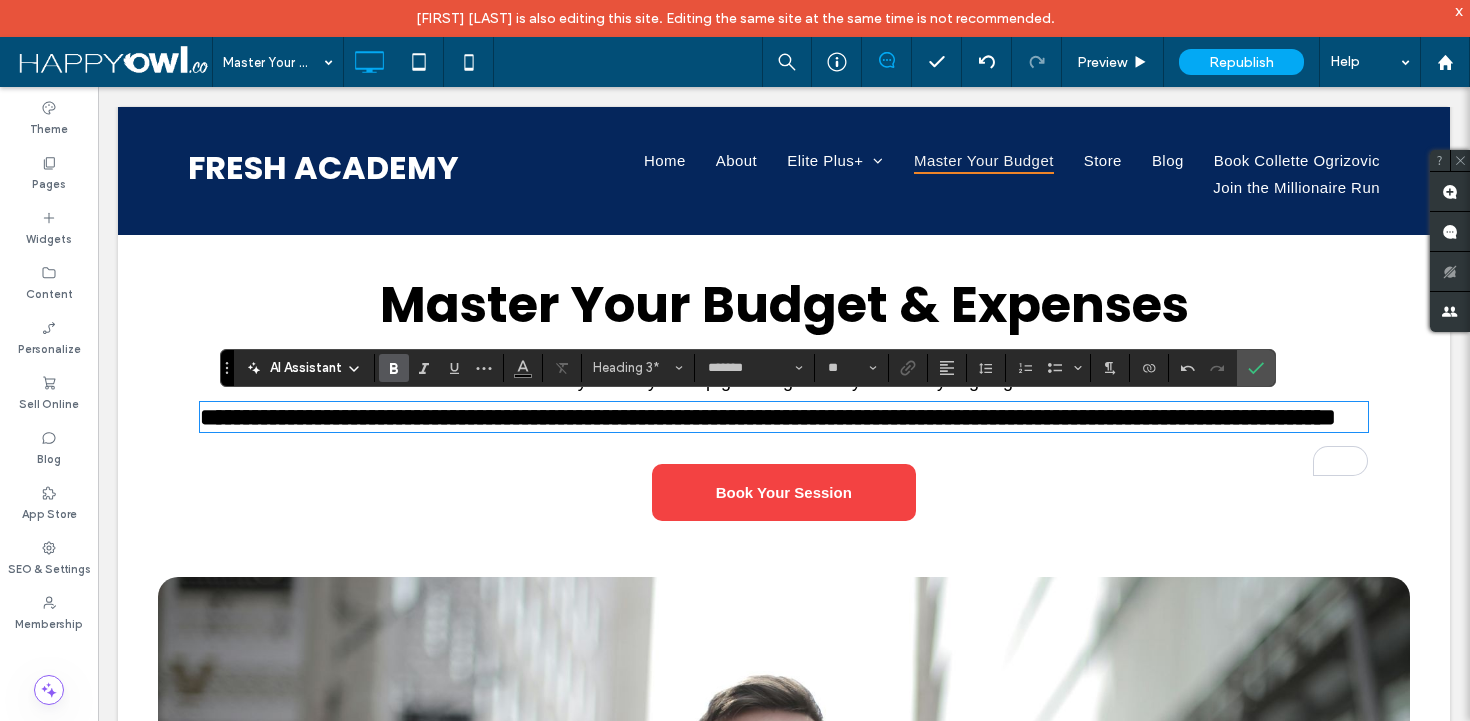 click on "**********" at bounding box center [784, 399] 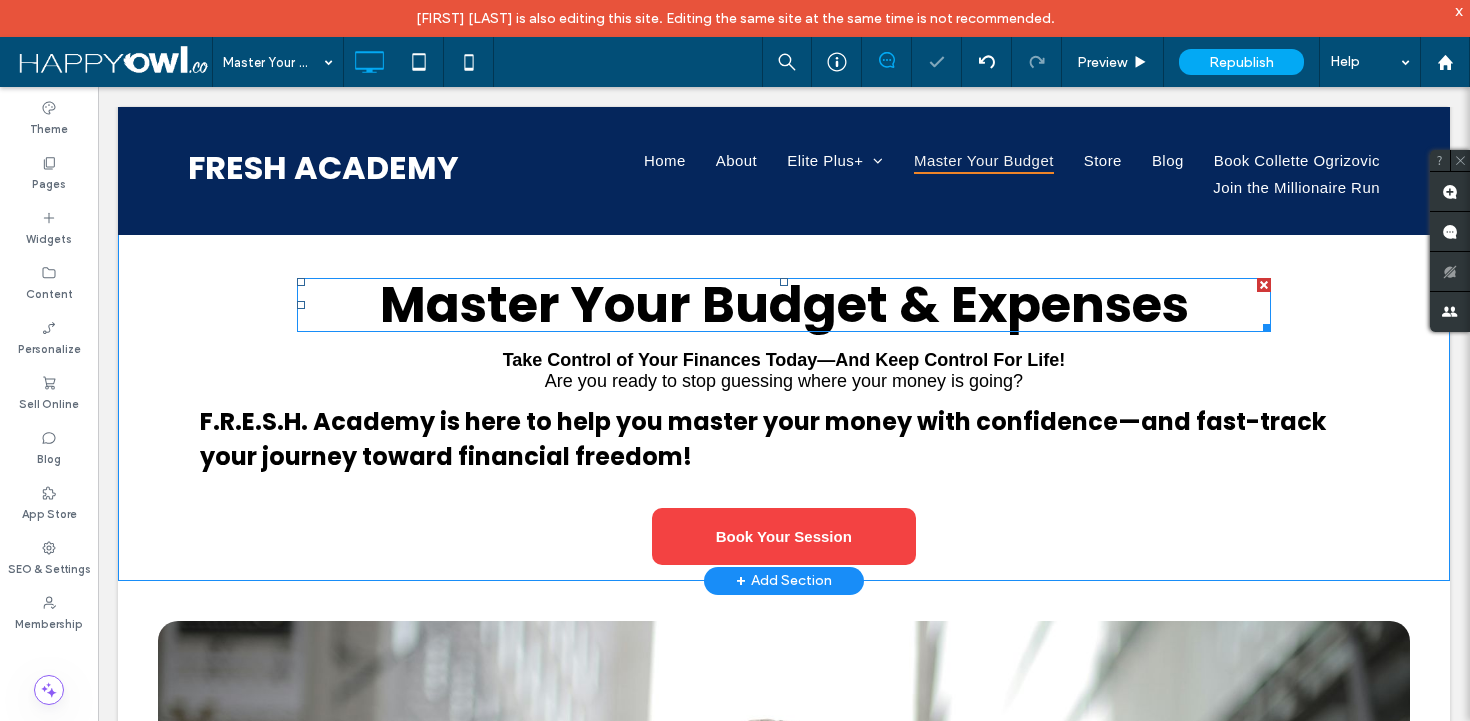 click on "Master Your Budget & Expenses" at bounding box center (784, 304) 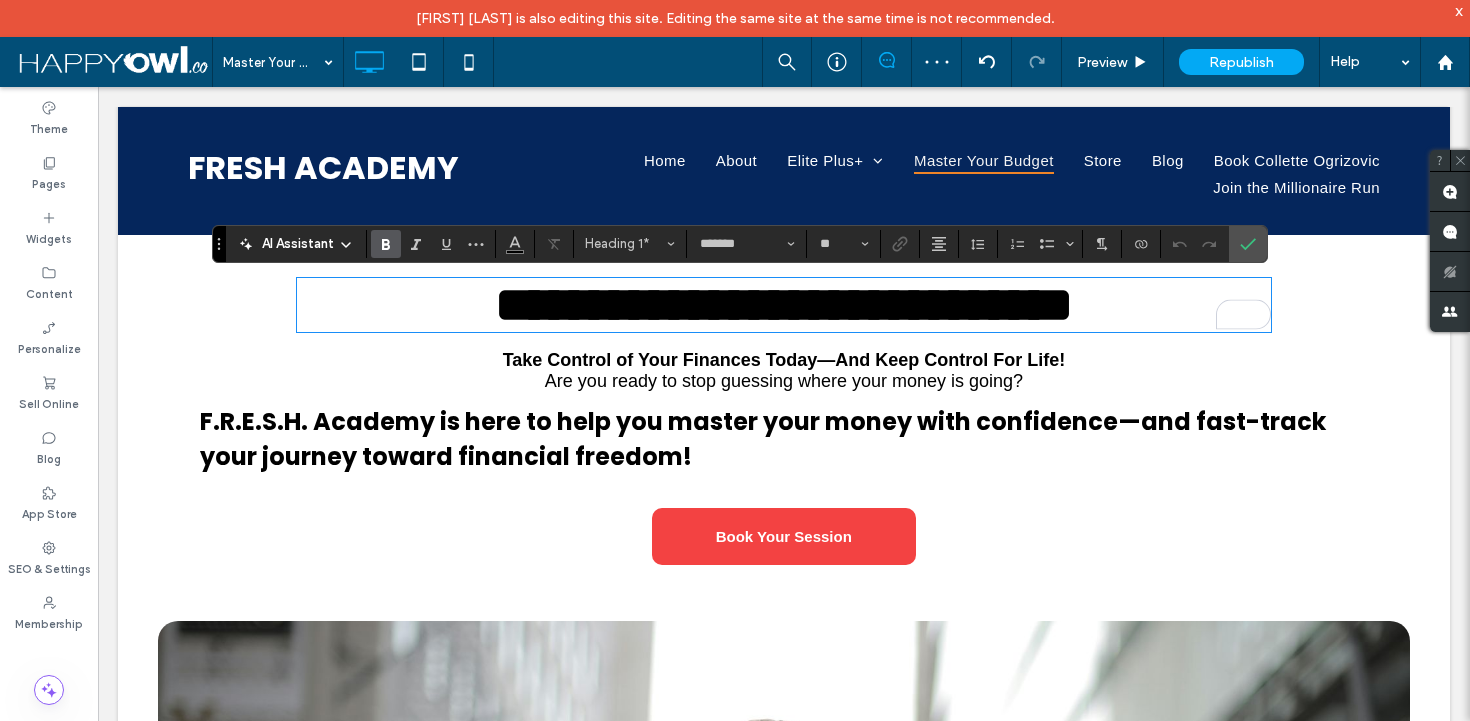 click on "Are you ready to stop guessing where your money is going?" at bounding box center (784, 381) 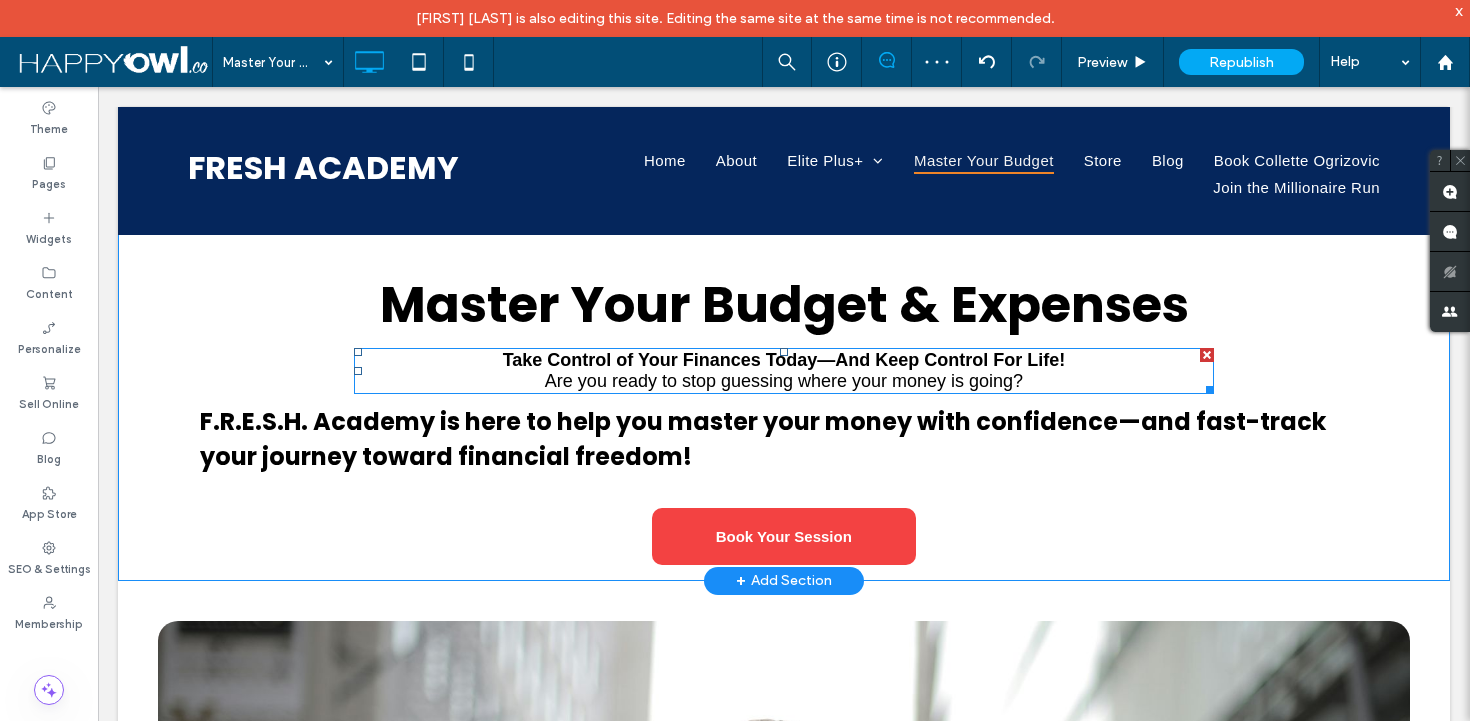 click on "Are you ready to stop guessing where your money is going?" at bounding box center (784, 381) 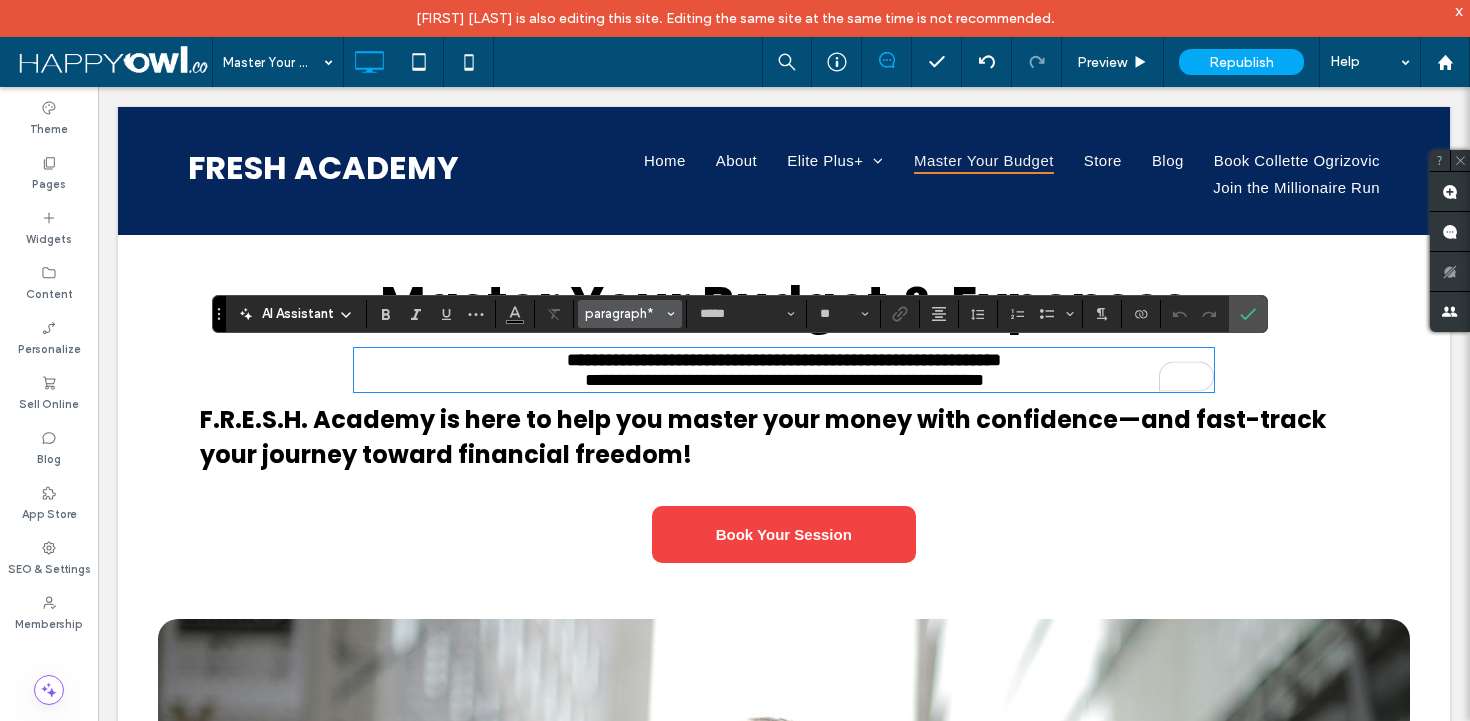 click on "paragraph*" at bounding box center (624, 313) 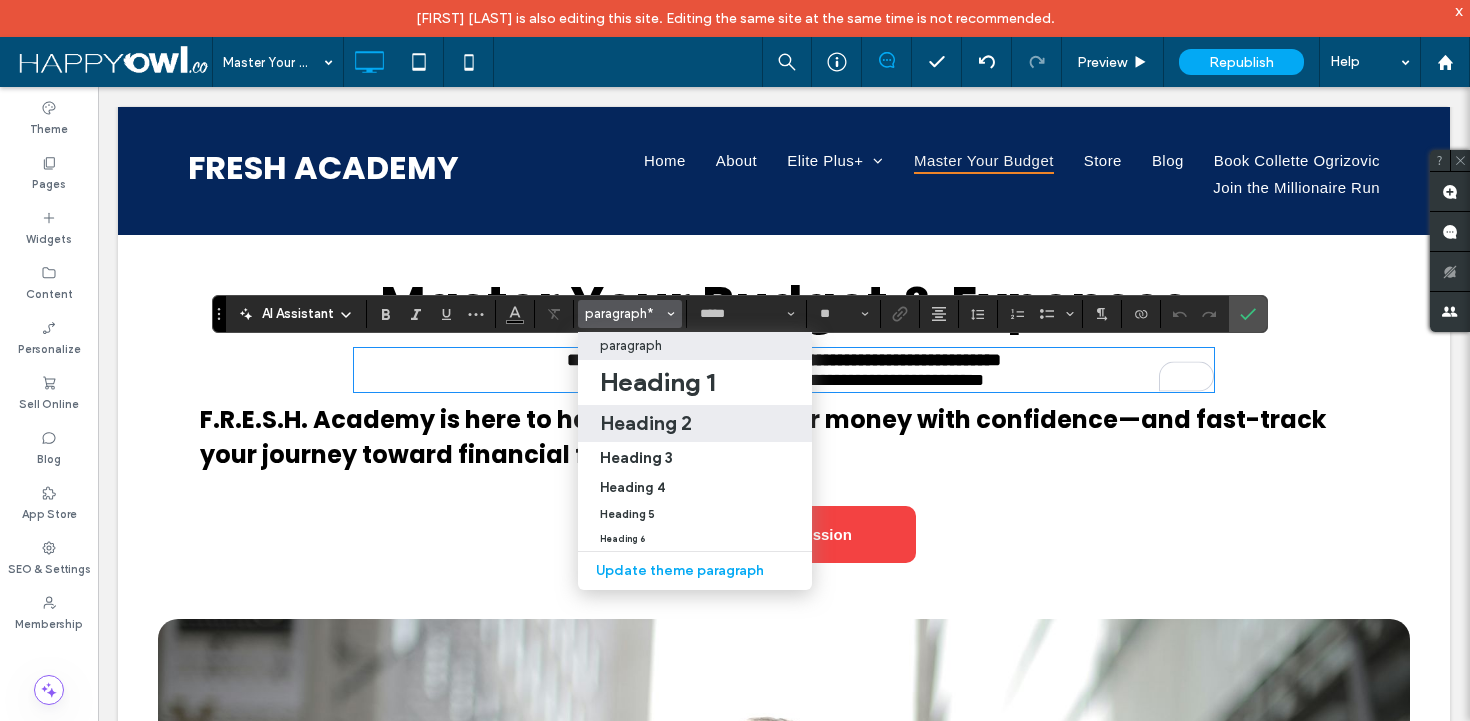 click on "Heading 2" at bounding box center (646, 423) 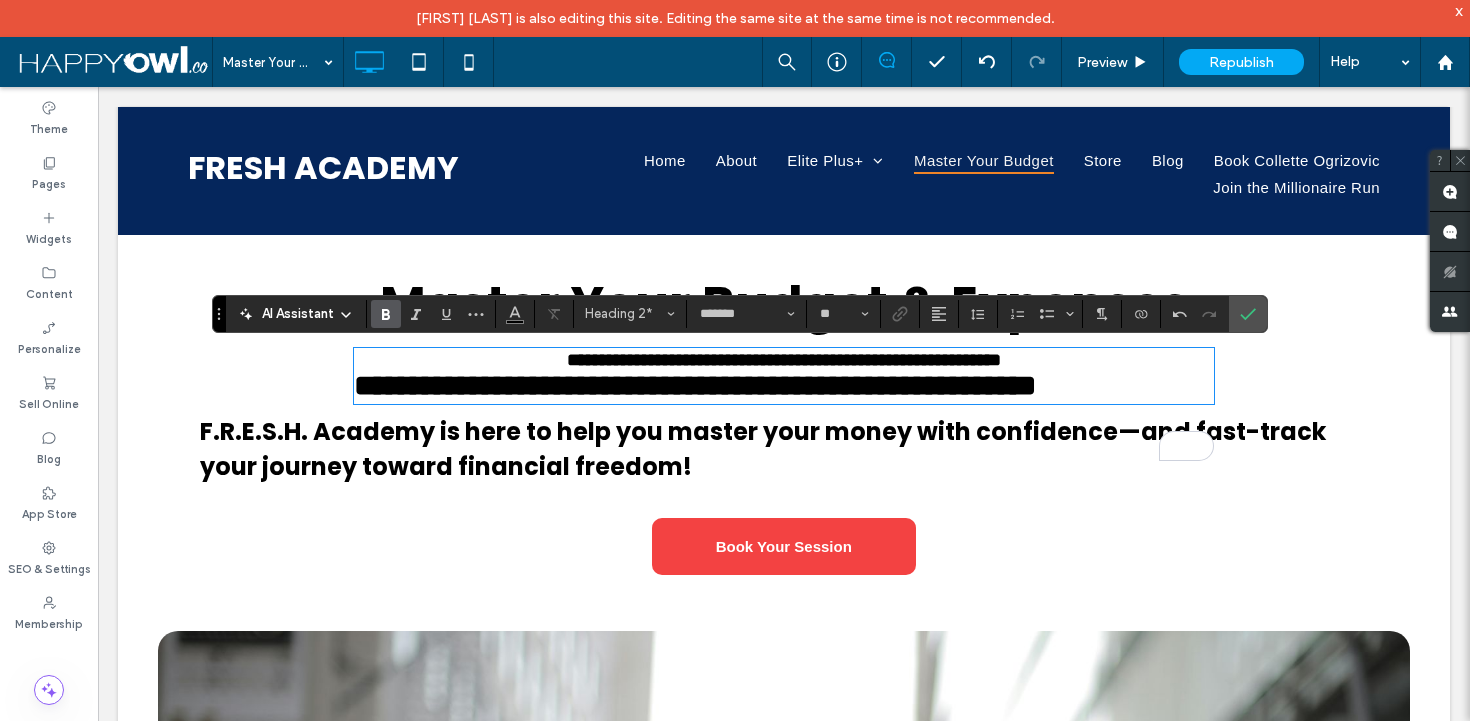 type on "*****" 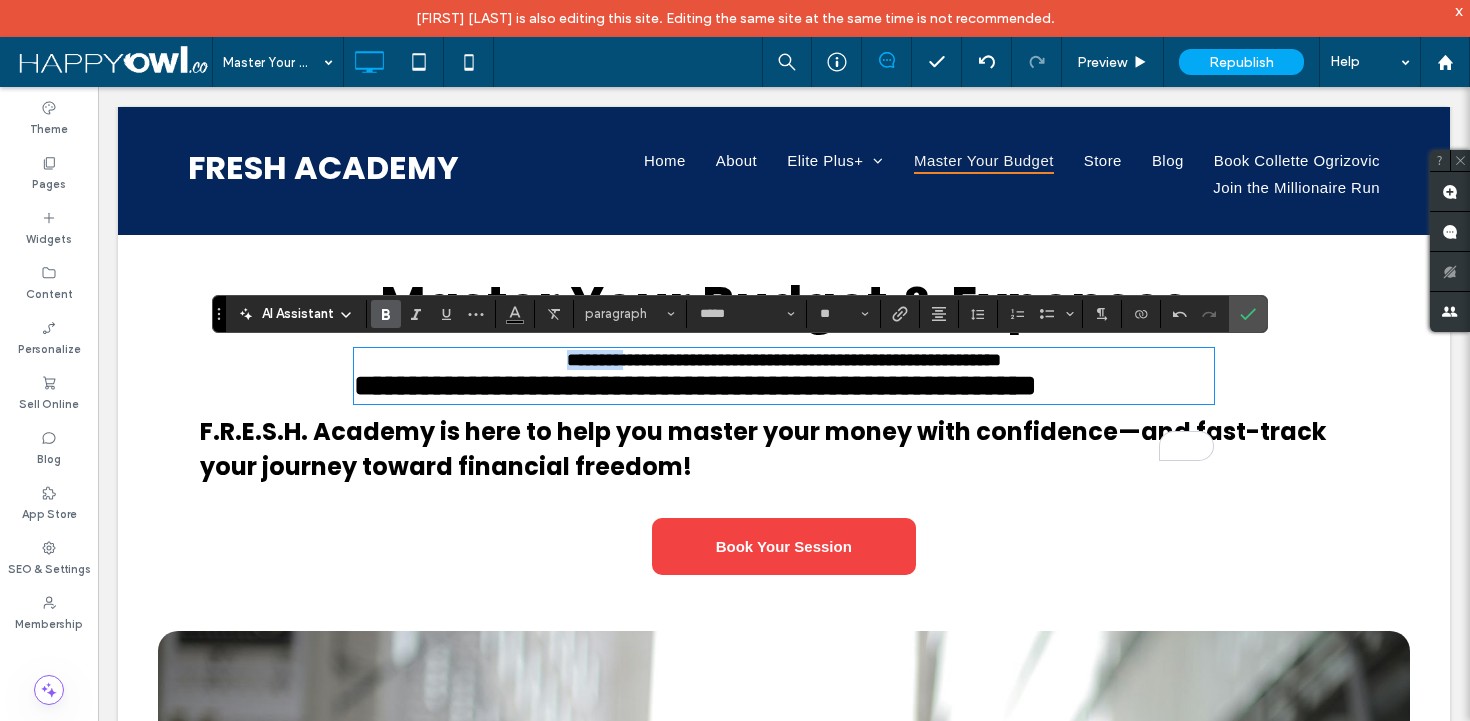 type 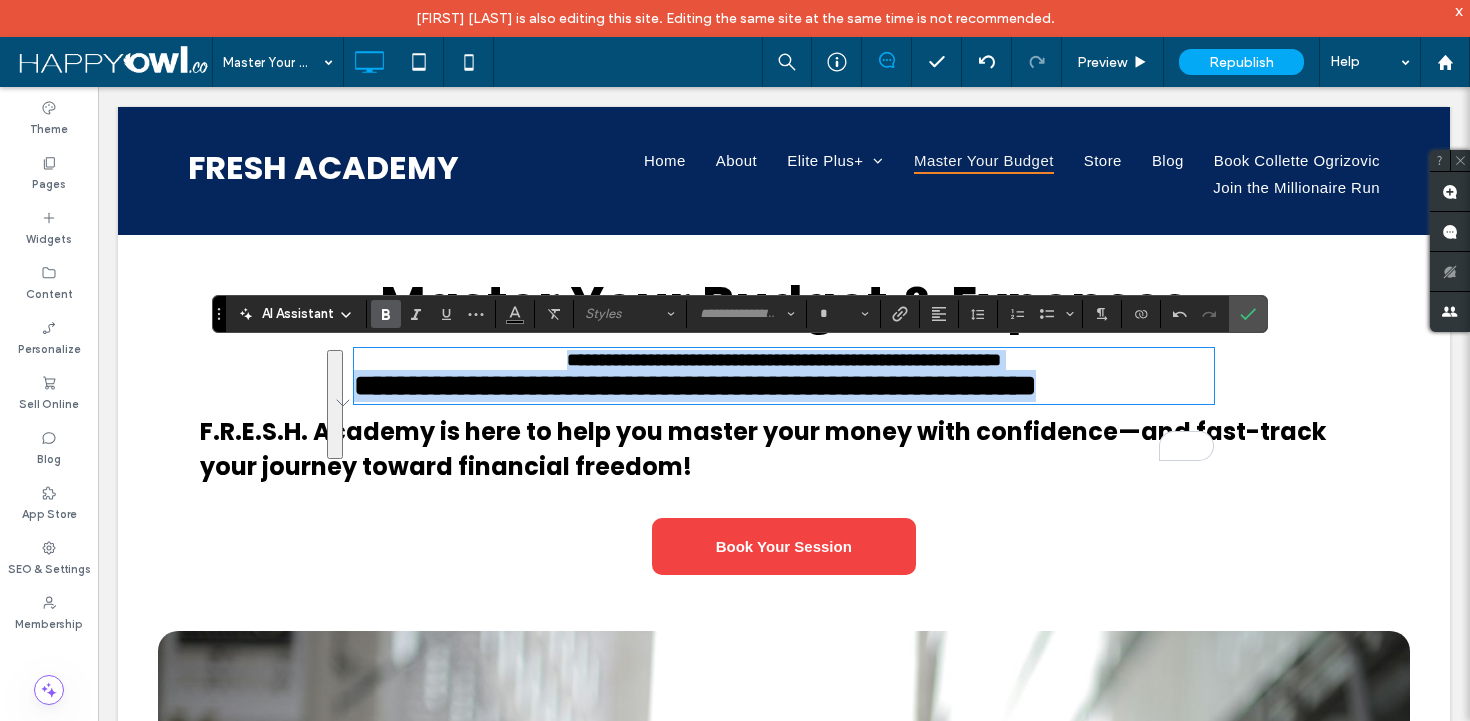 drag, startPoint x: 504, startPoint y: 354, endPoint x: 658, endPoint y: 479, distance: 198.34566 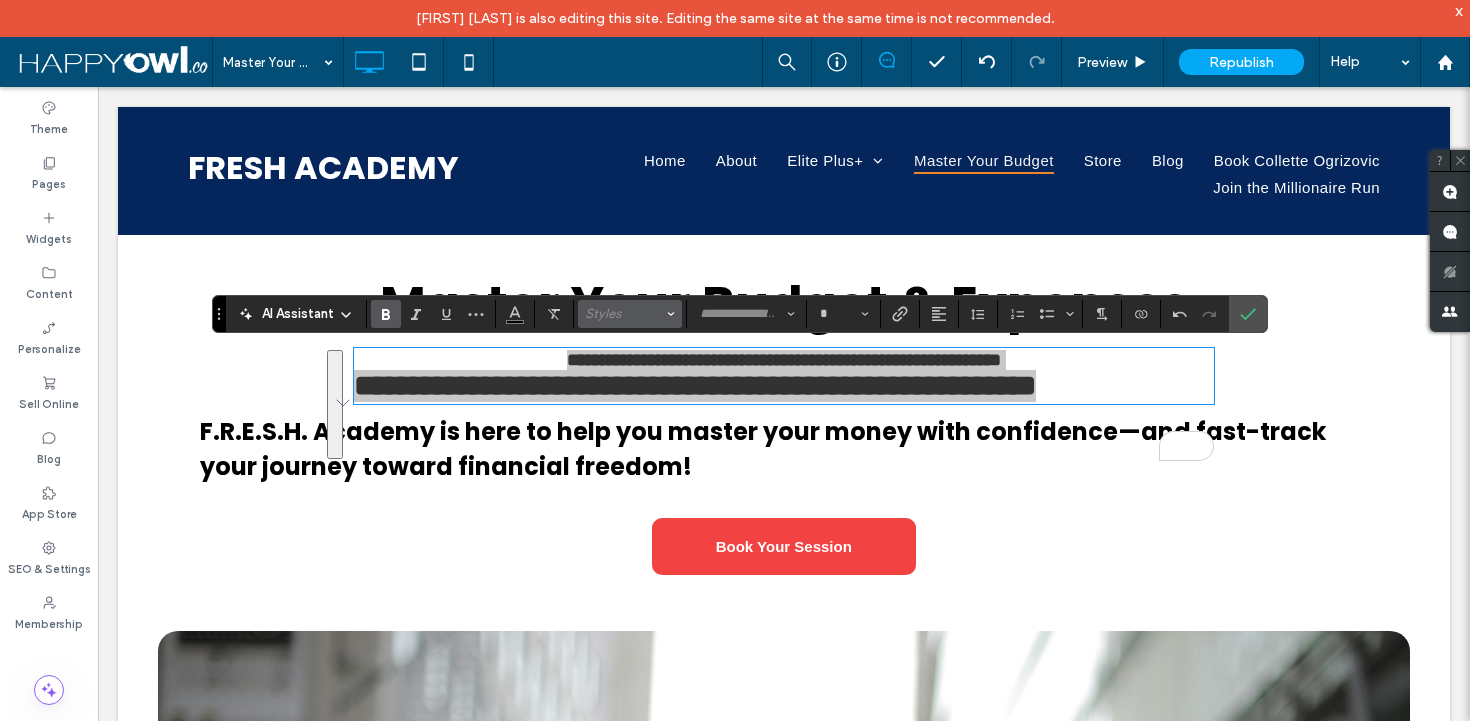 click on "Styles" at bounding box center [624, 313] 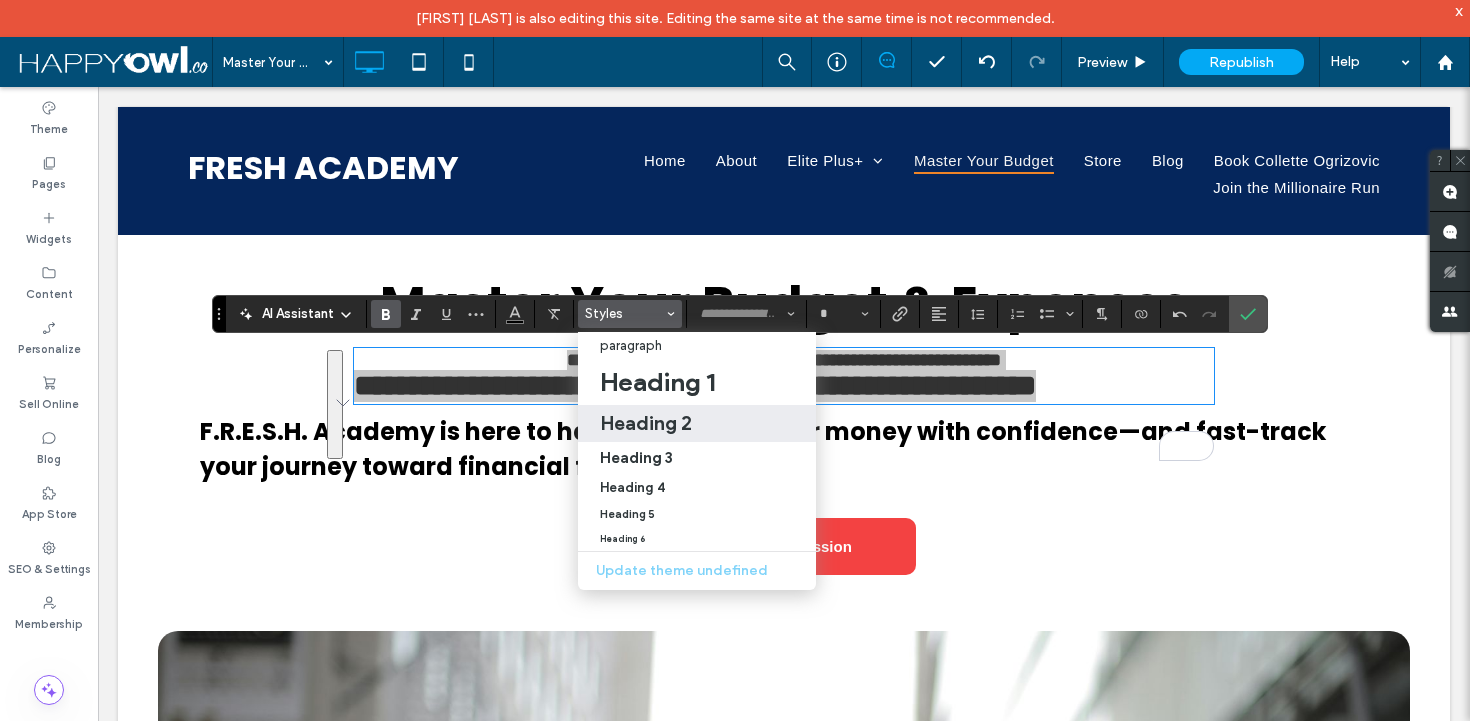 click on "Heading 2" at bounding box center [646, 423] 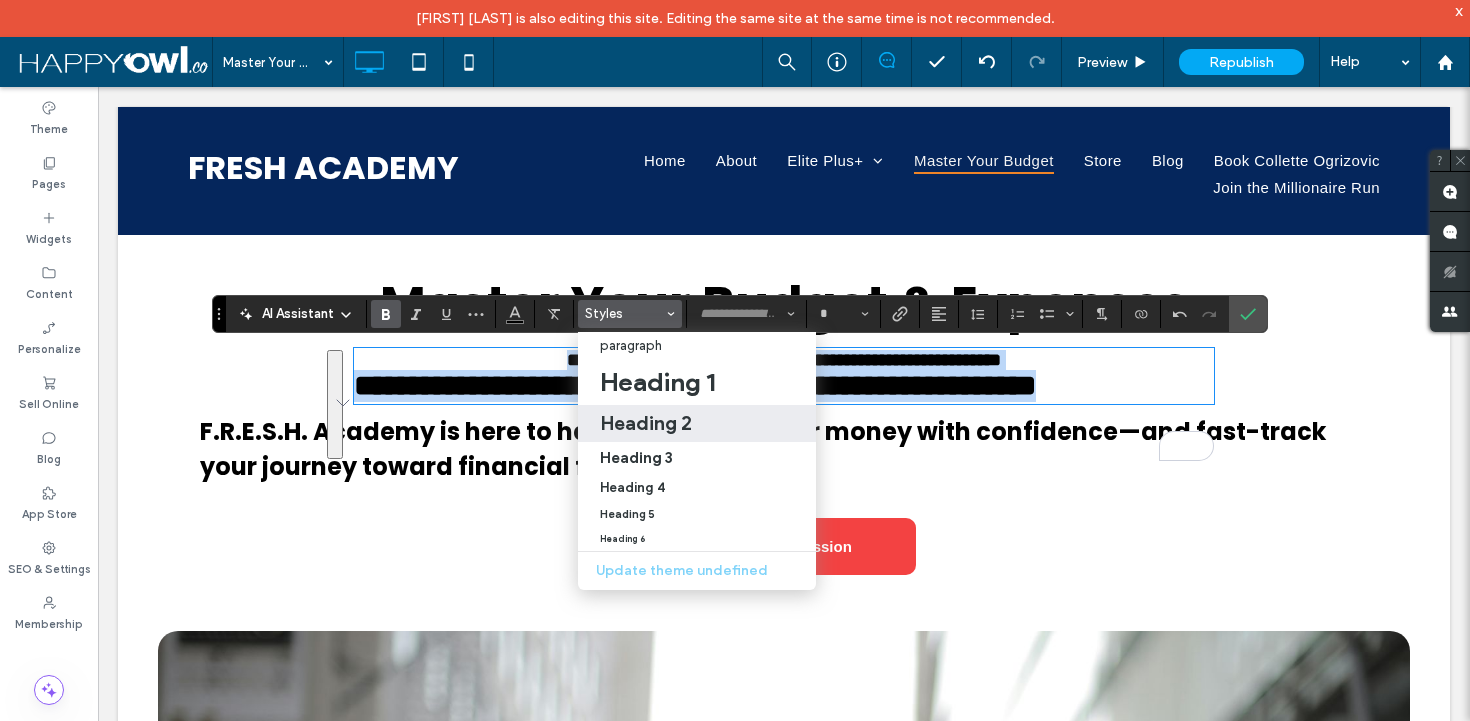 type on "*******" 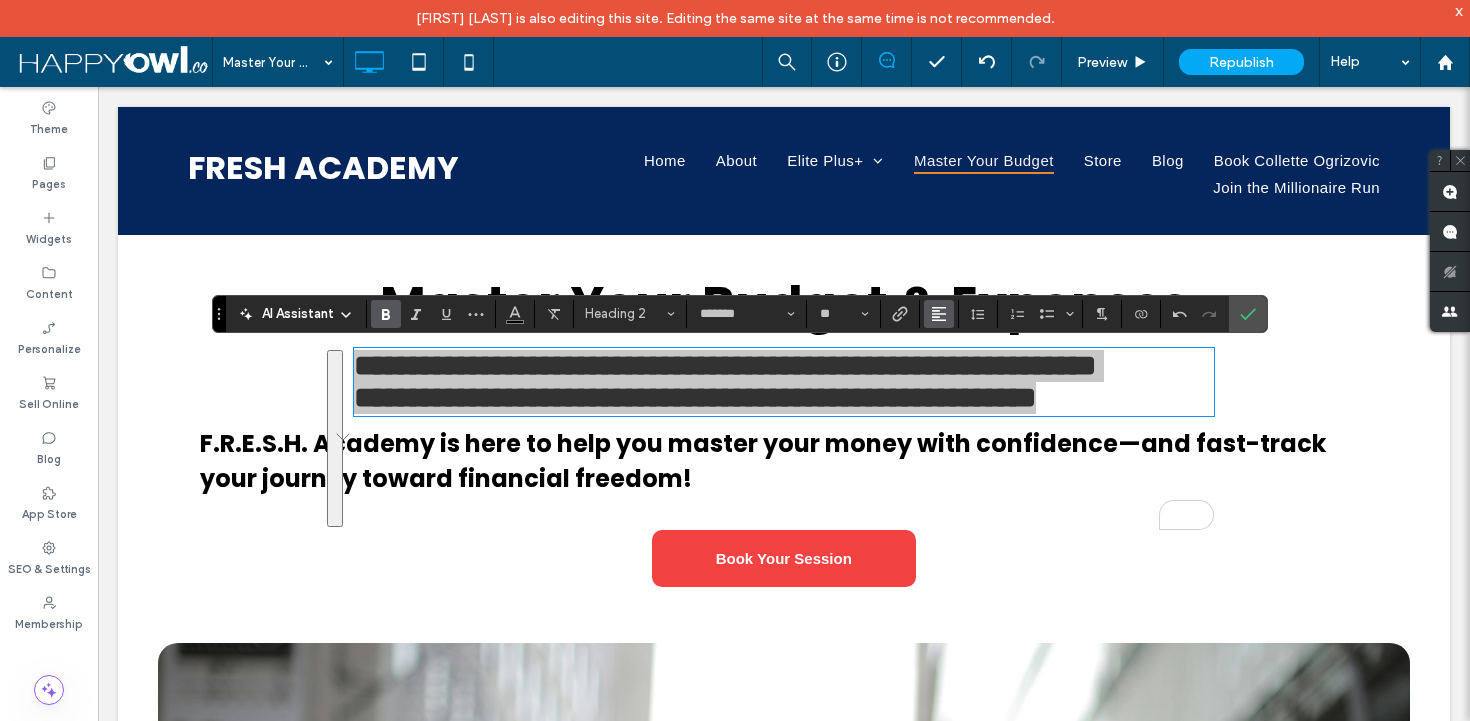 click 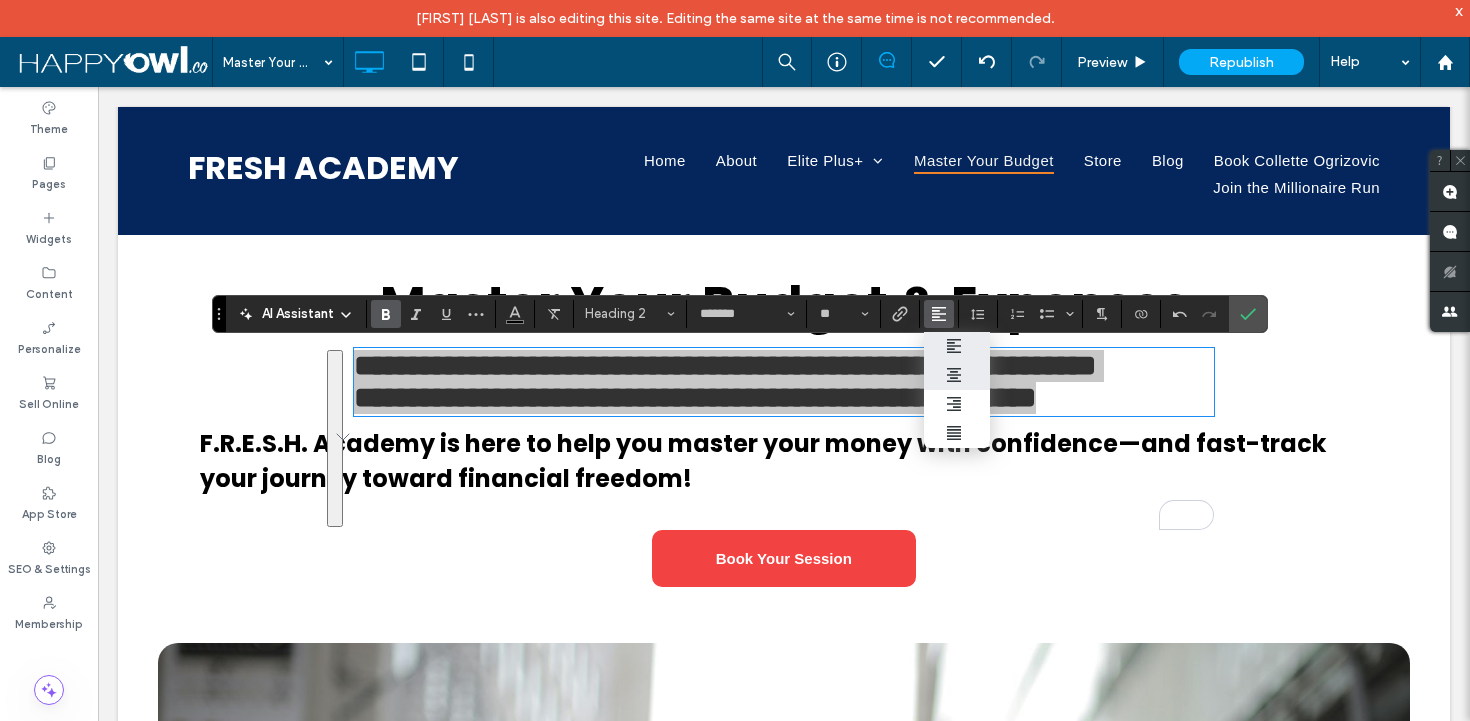 click at bounding box center [957, 375] 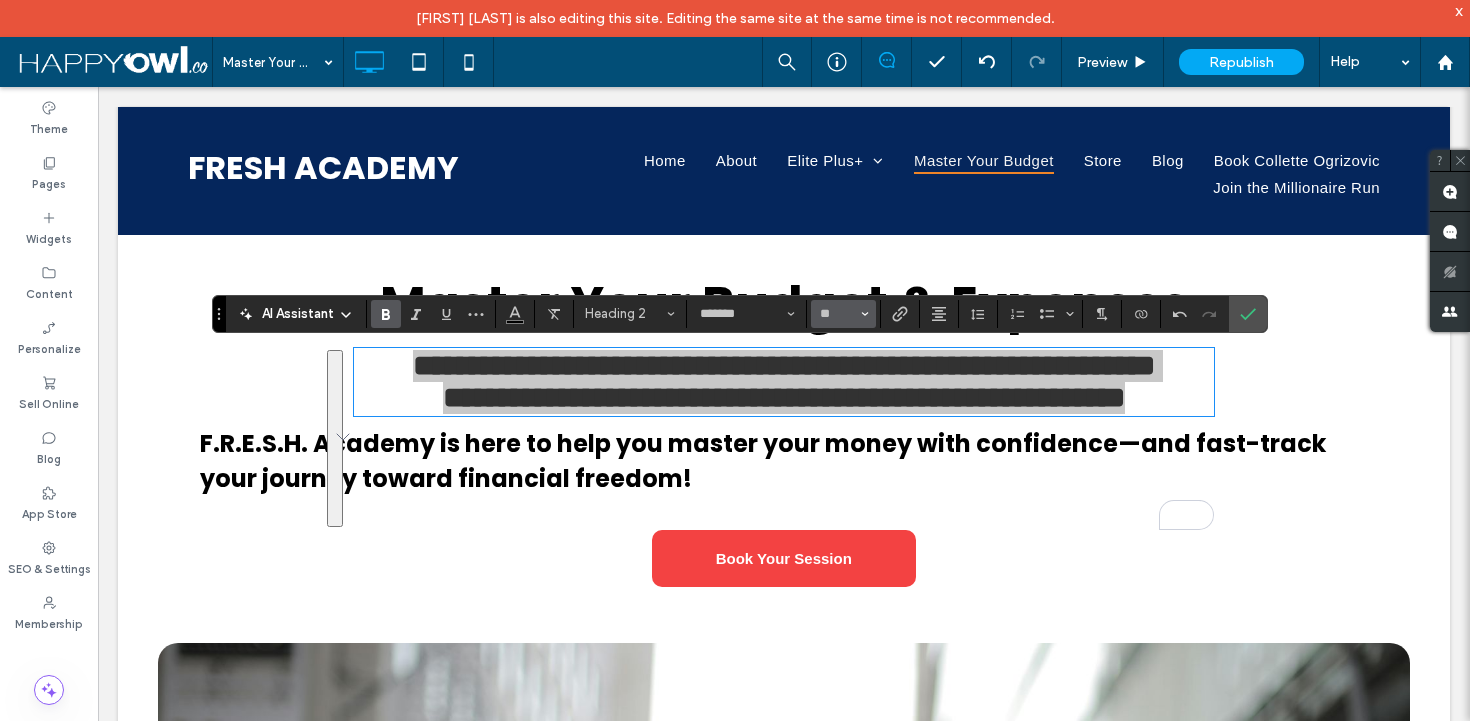 click on "**" at bounding box center (843, 314) 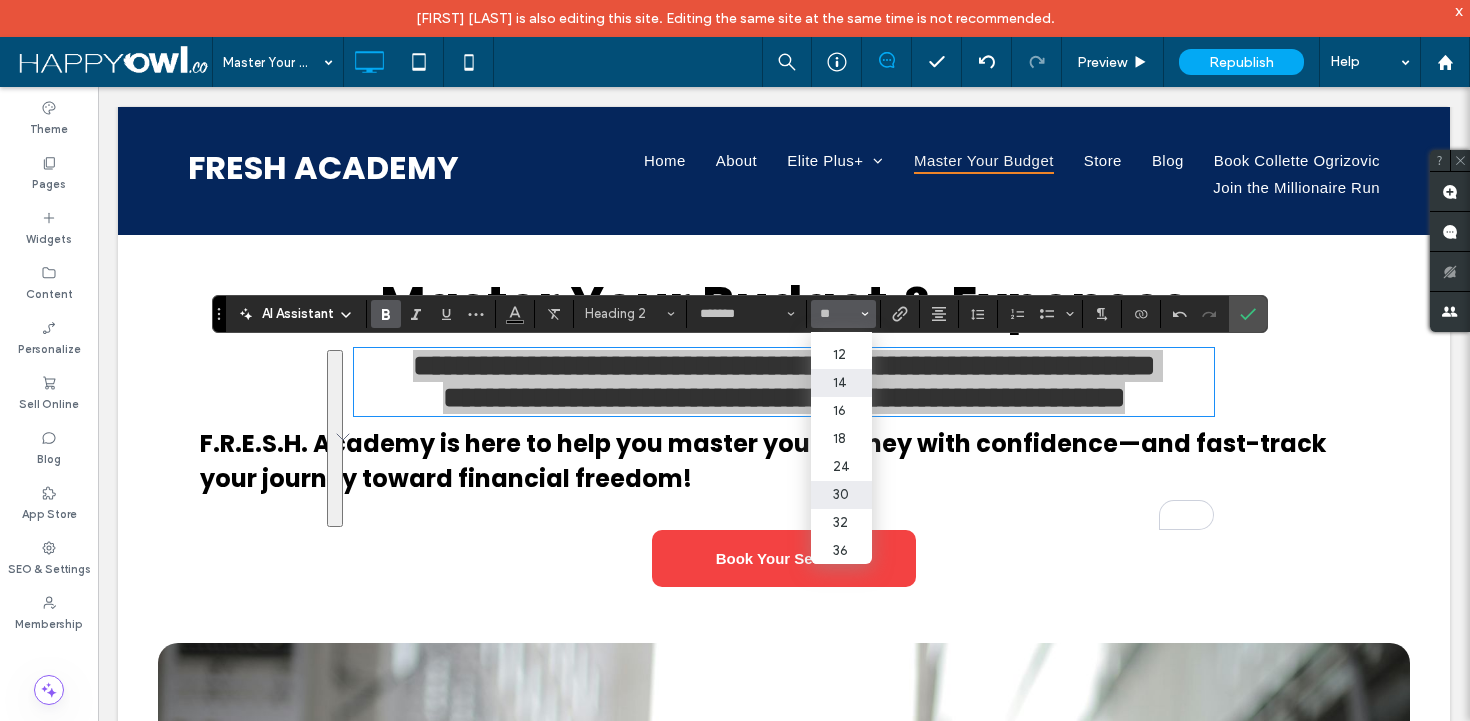 scroll, scrollTop: 145, scrollLeft: 0, axis: vertical 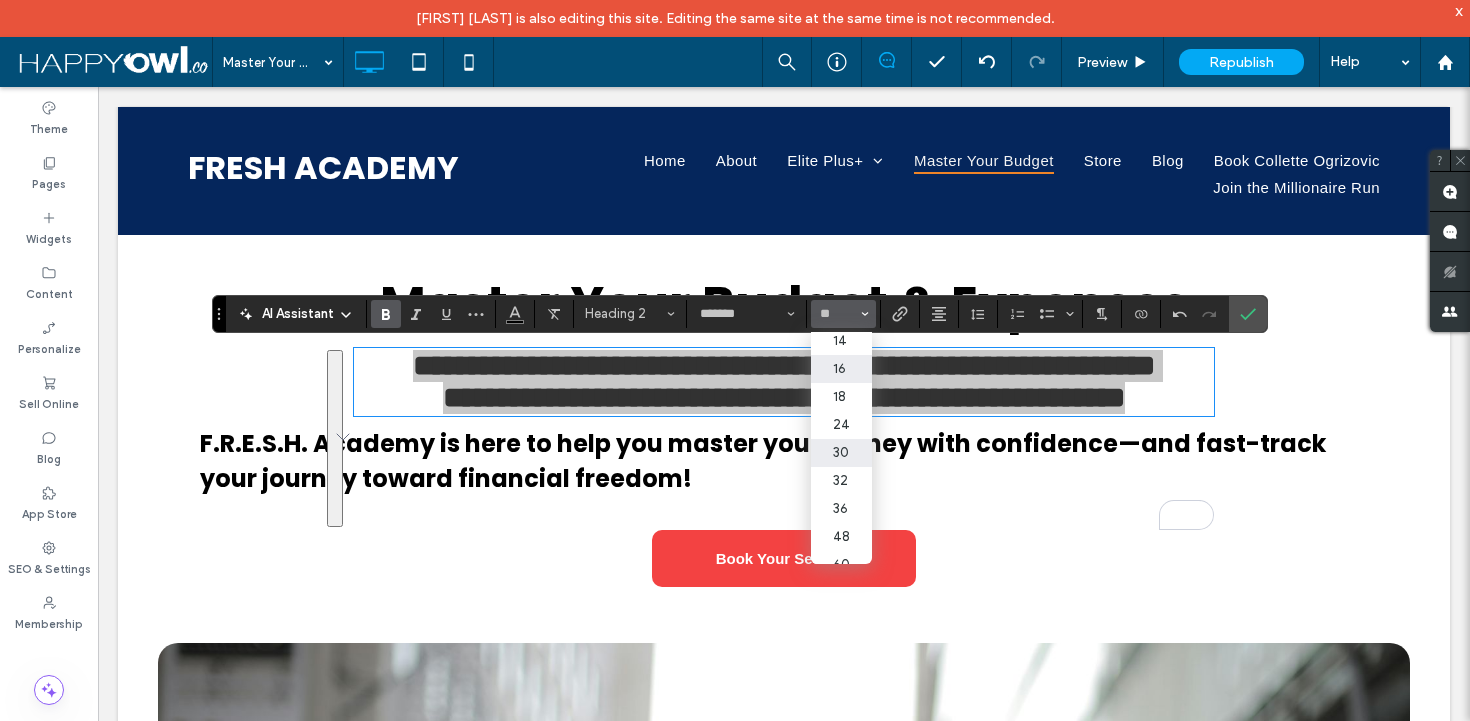 click on "16" at bounding box center (841, 369) 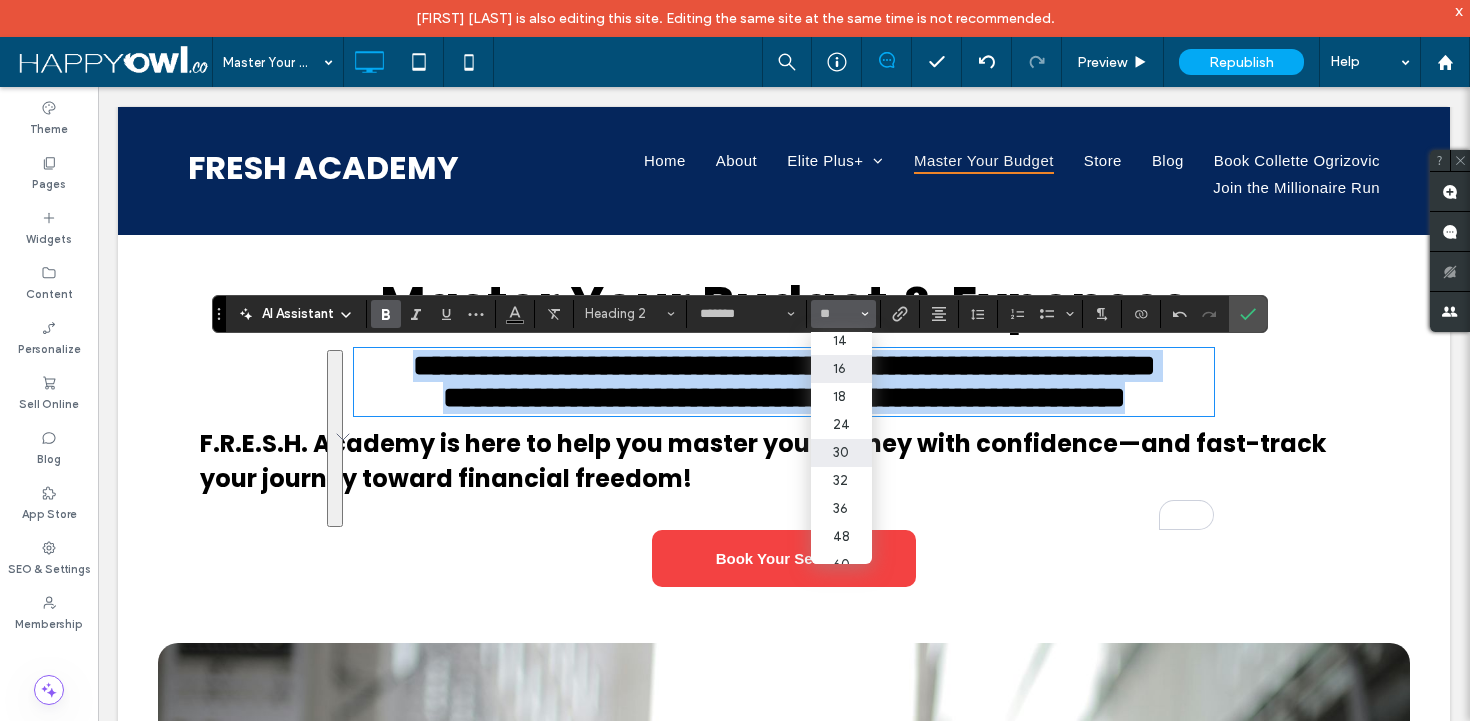 type on "**" 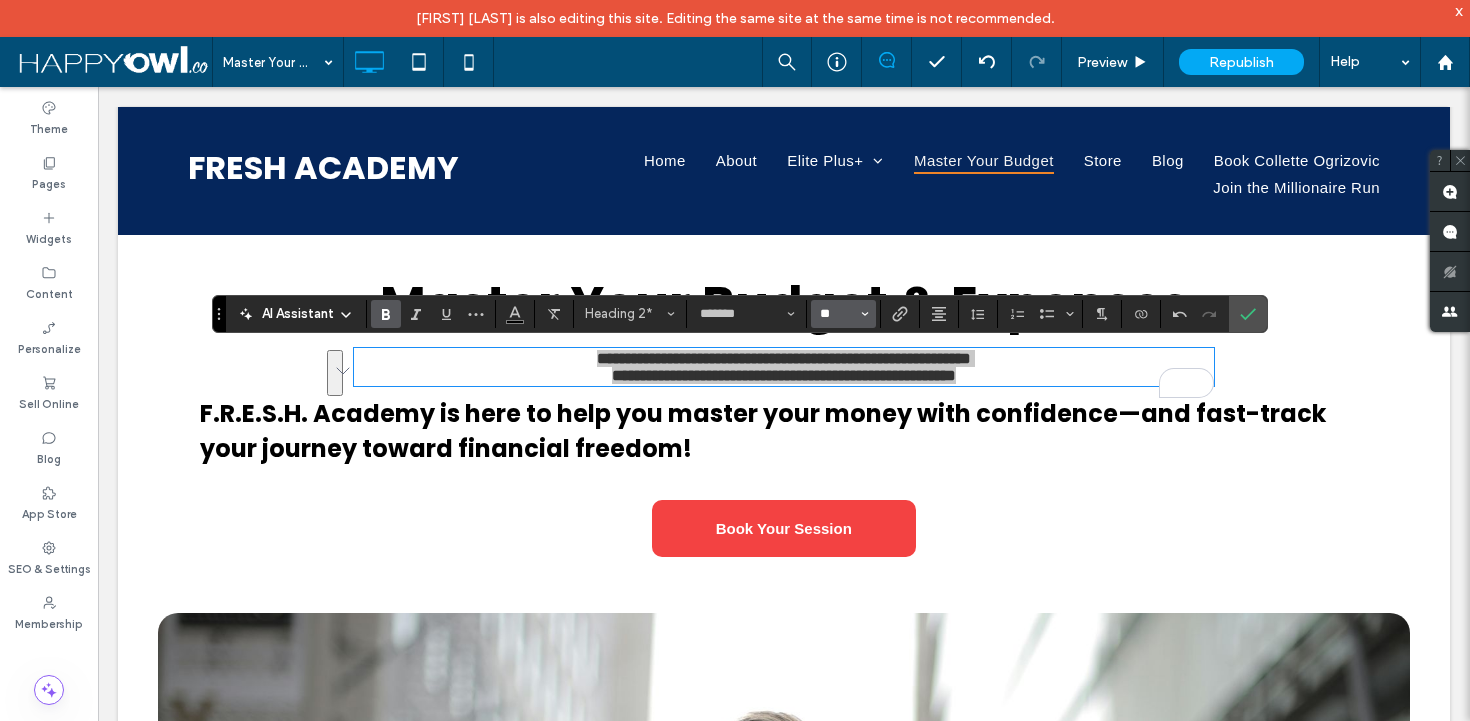 click on "**" at bounding box center [837, 314] 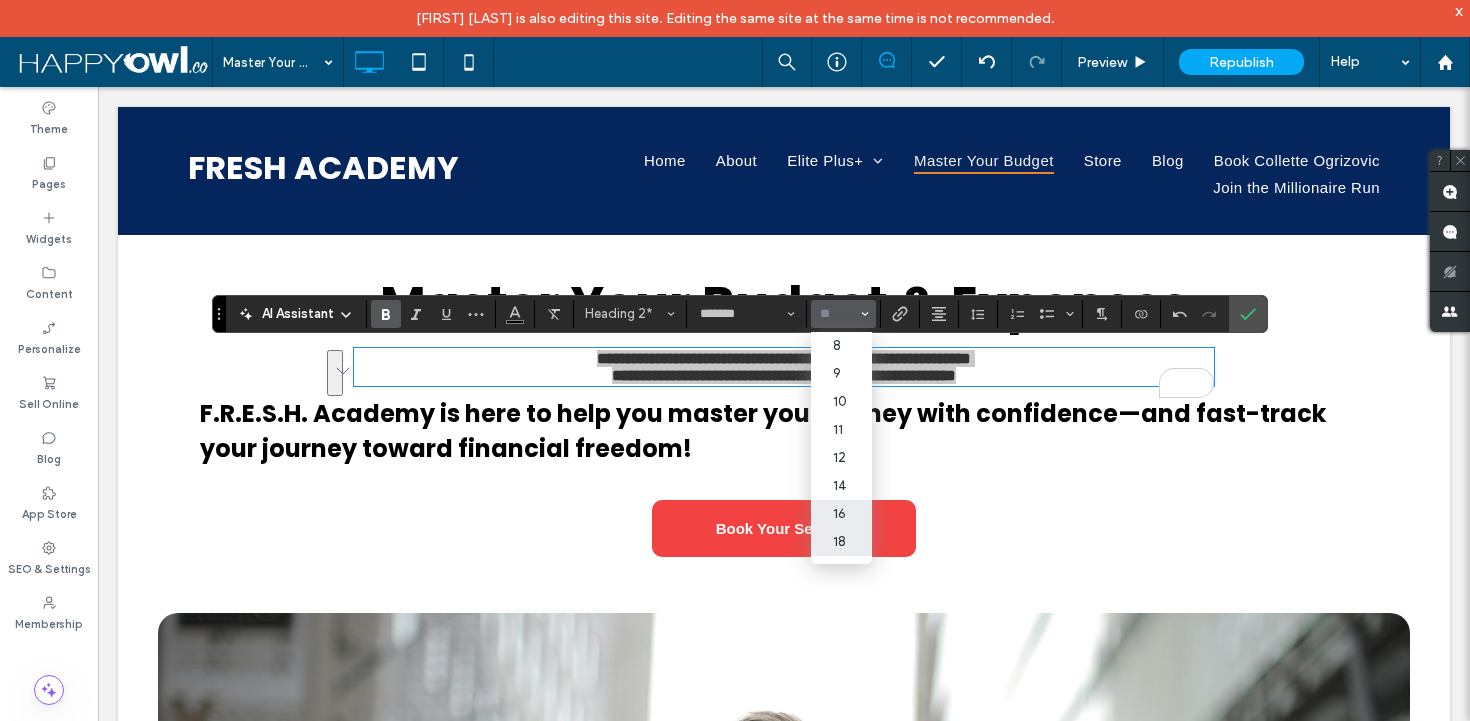 click on "18" at bounding box center (841, 542) 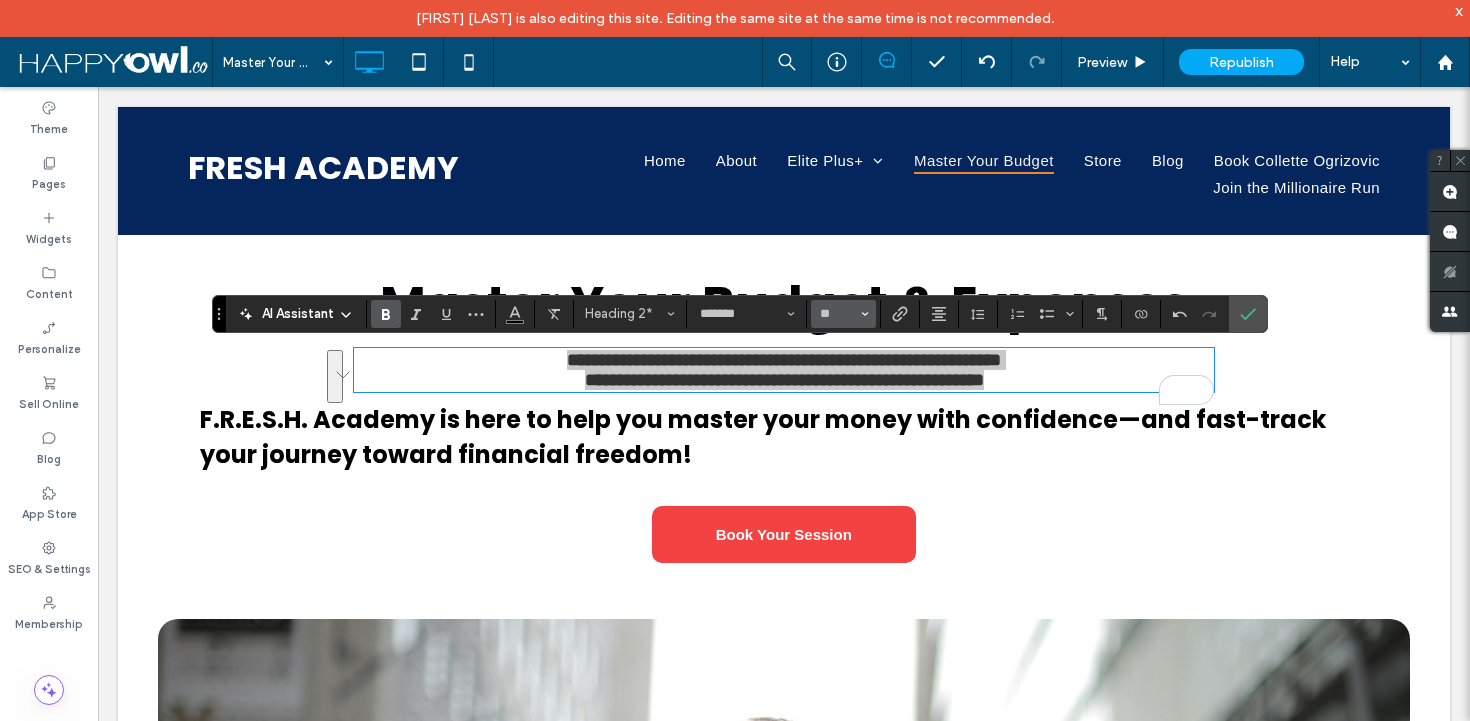click on "**" at bounding box center [843, 314] 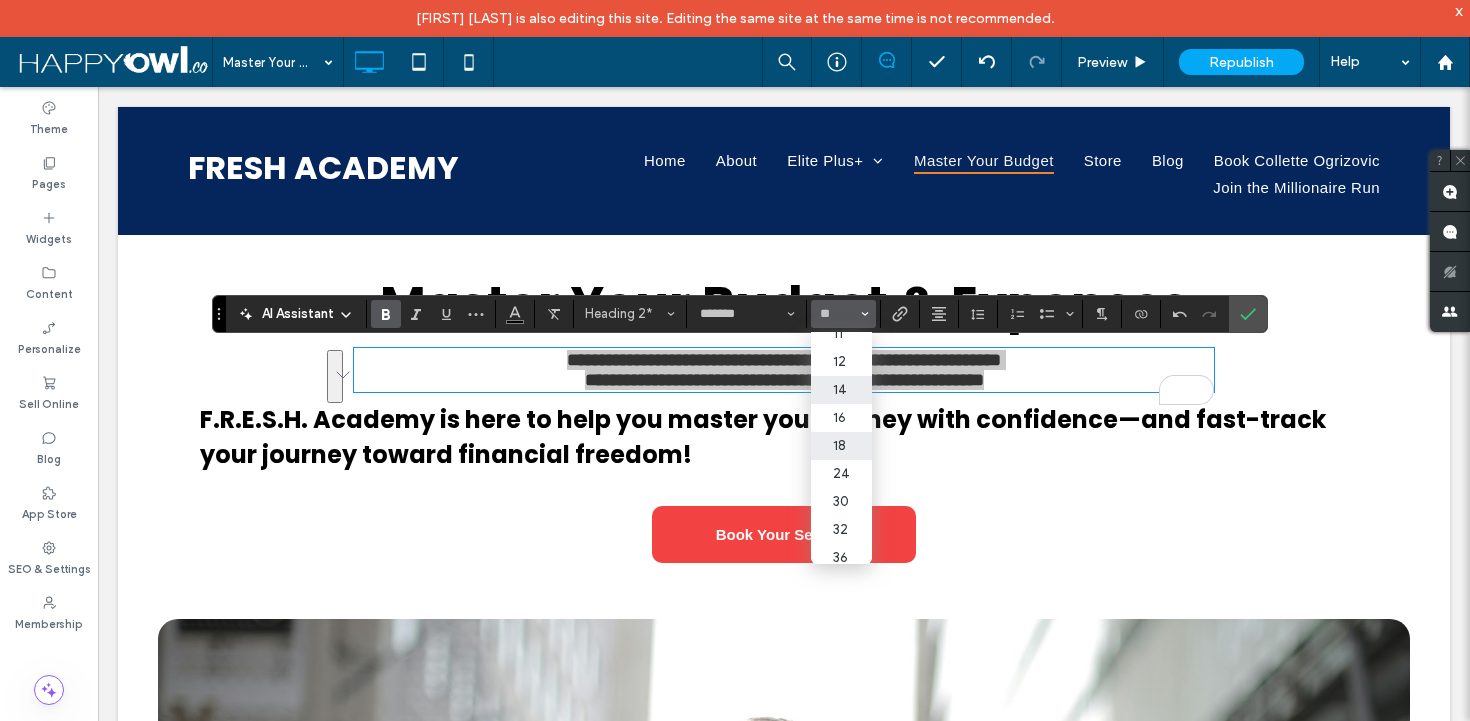 scroll, scrollTop: 98, scrollLeft: 0, axis: vertical 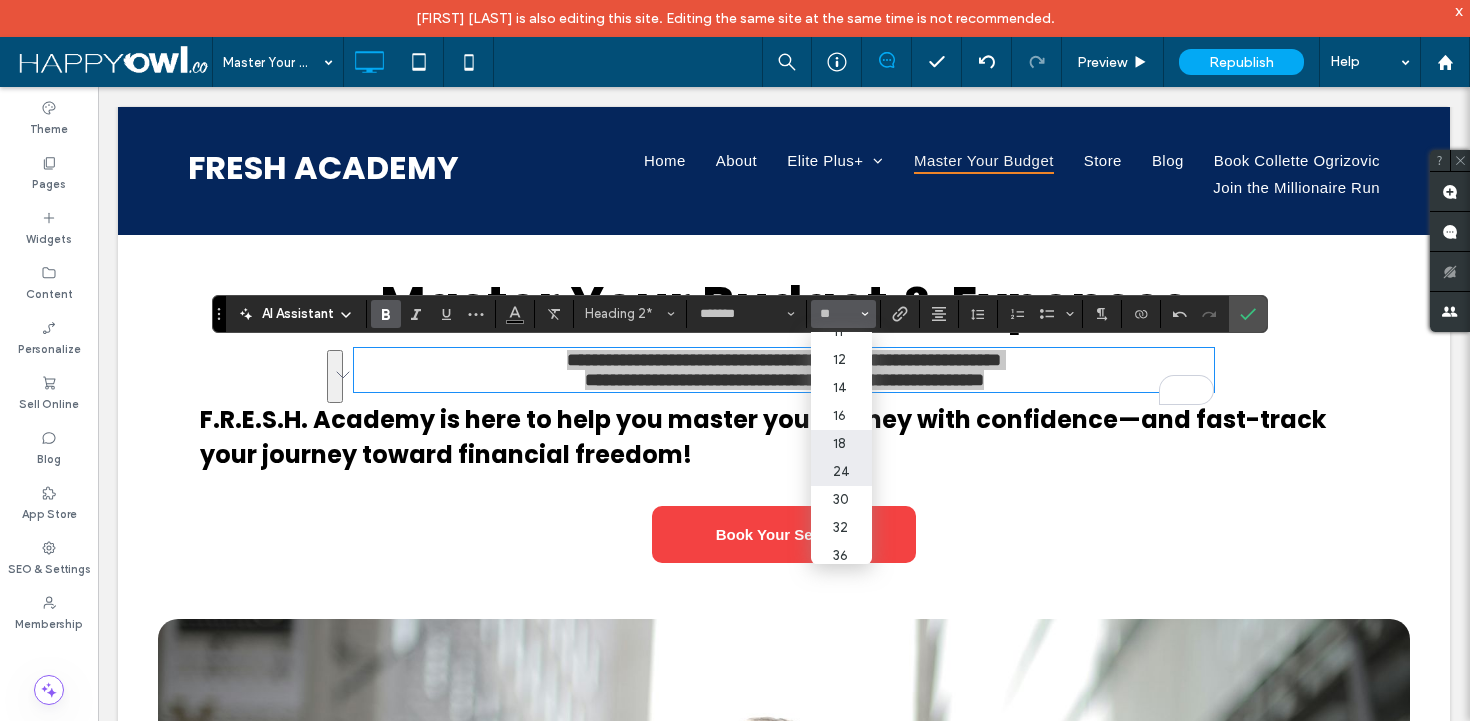click on "24" at bounding box center (841, 472) 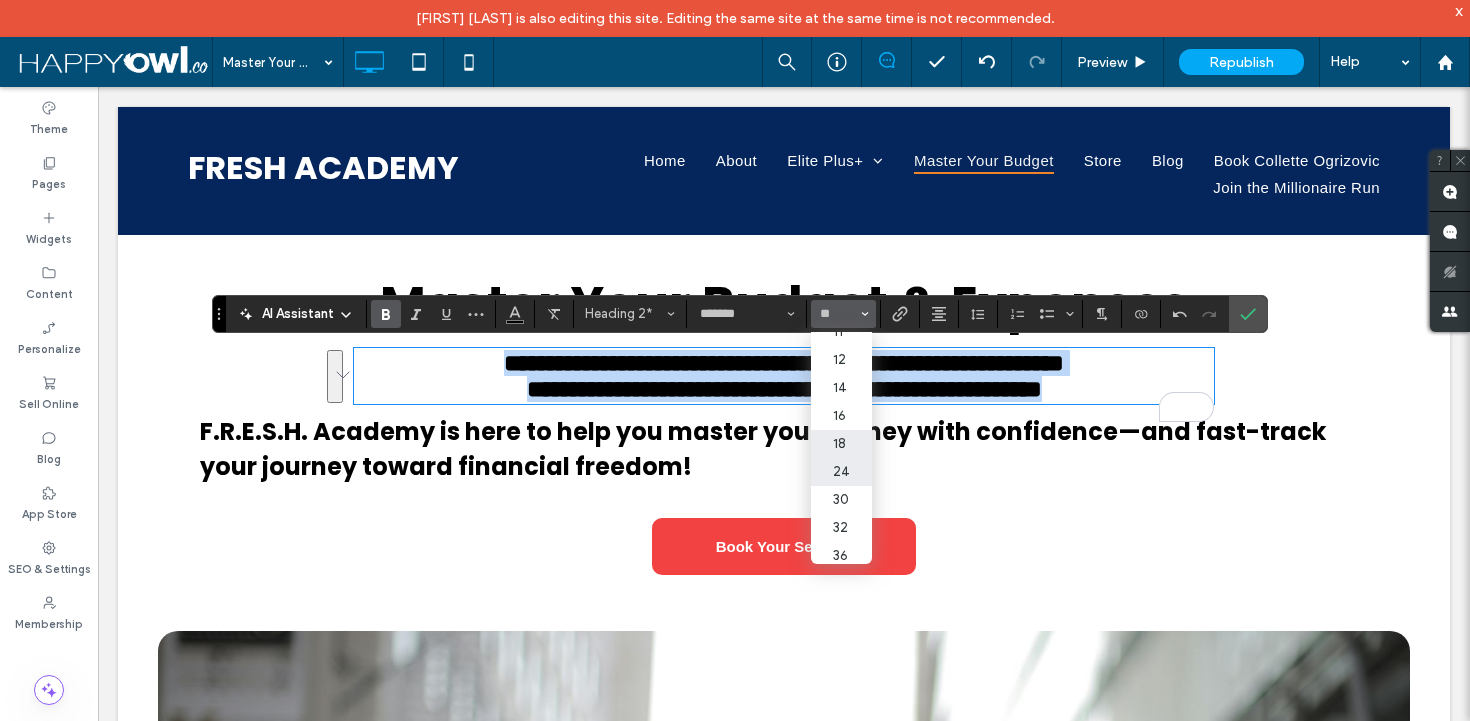 type on "**" 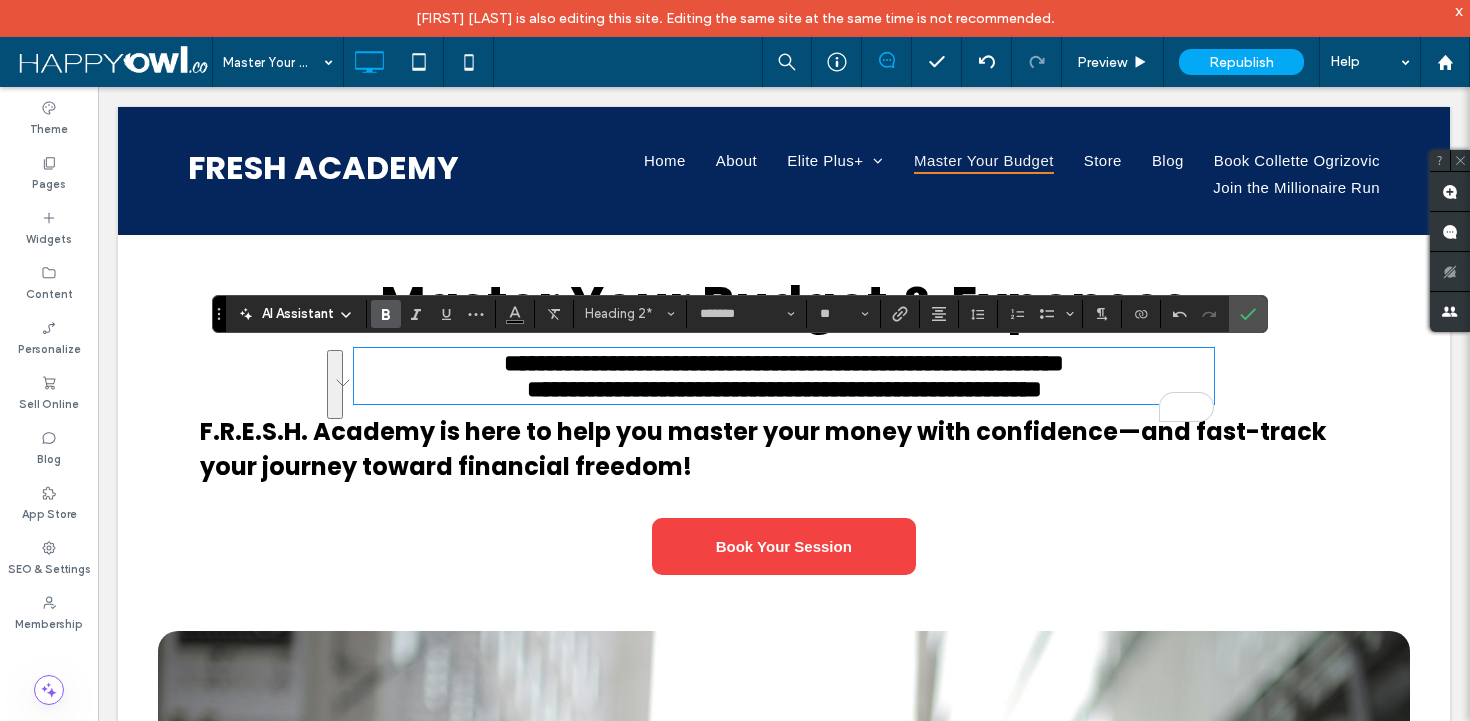 click on "F.R.E.S.H. Academy is here to help you master your money with confidence—and fast-track your journey toward financial freedom!" at bounding box center (763, 449) 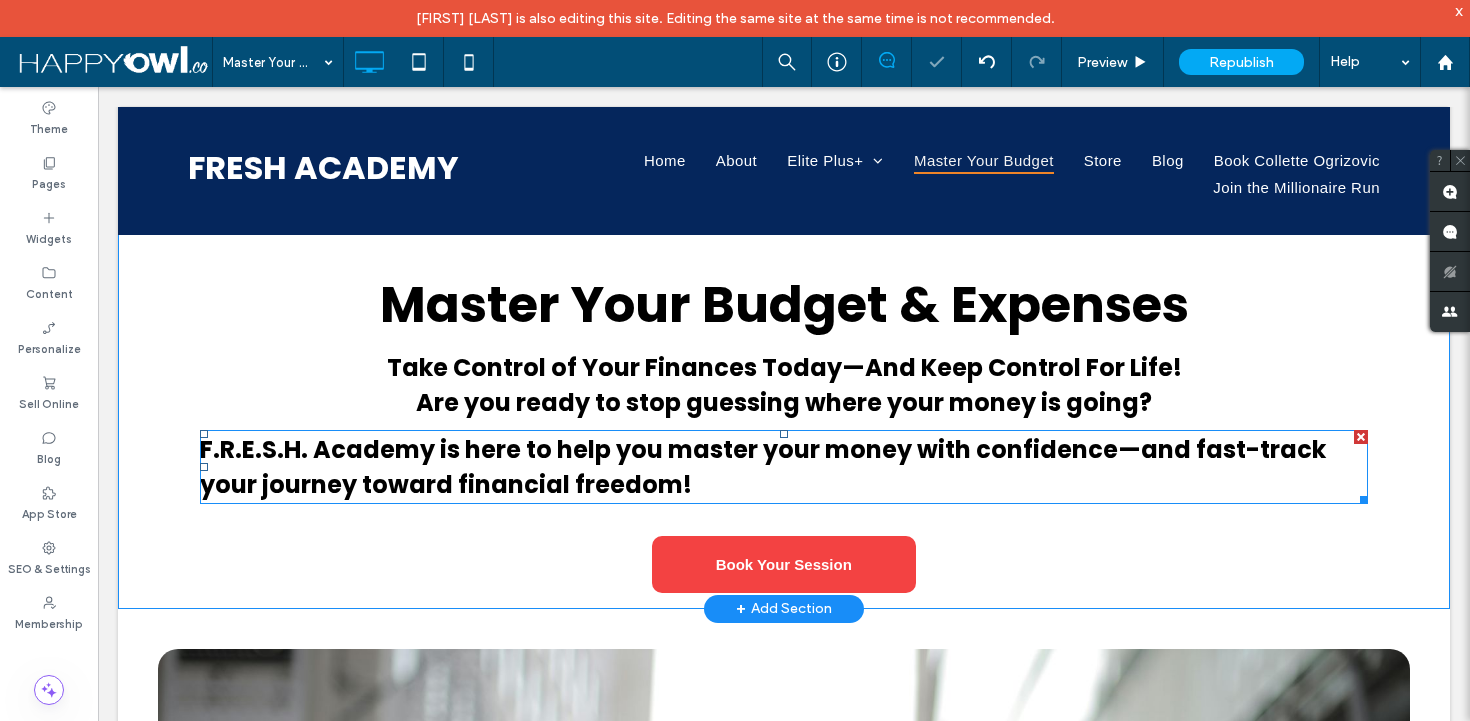 click on "F.R.E.S.H. Academy is here to help you master your money with confidence—and fast-track your journey toward financial freedom!" at bounding box center (763, 467) 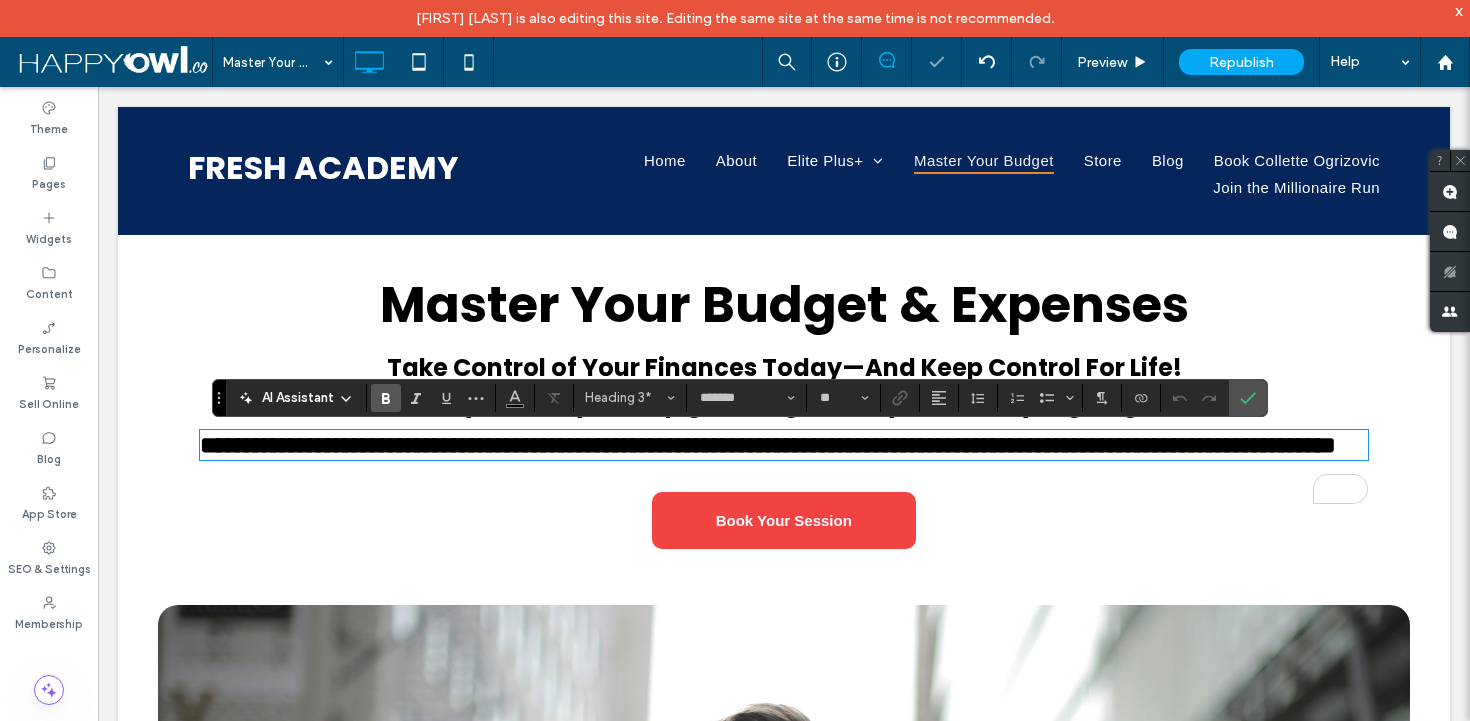 click on "**********" at bounding box center (768, 445) 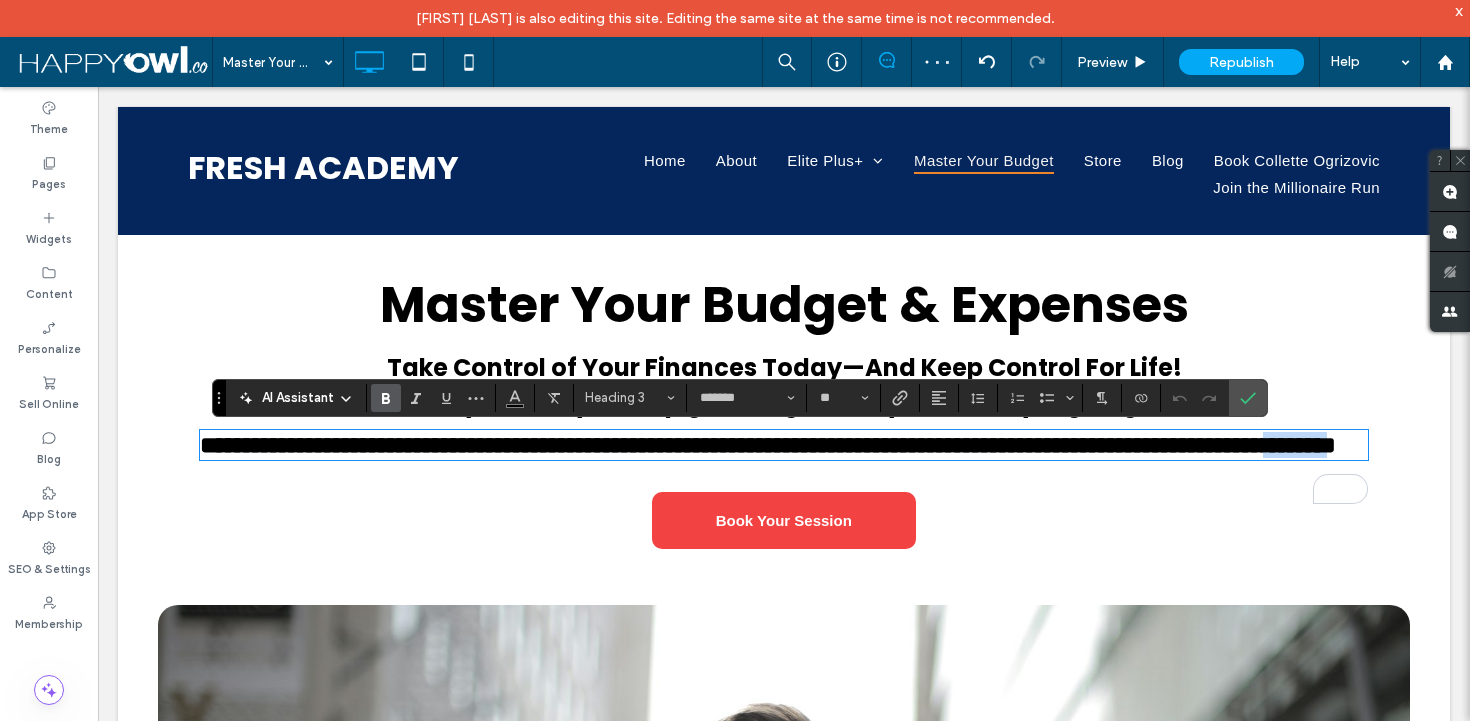 click on "**********" at bounding box center (768, 445) 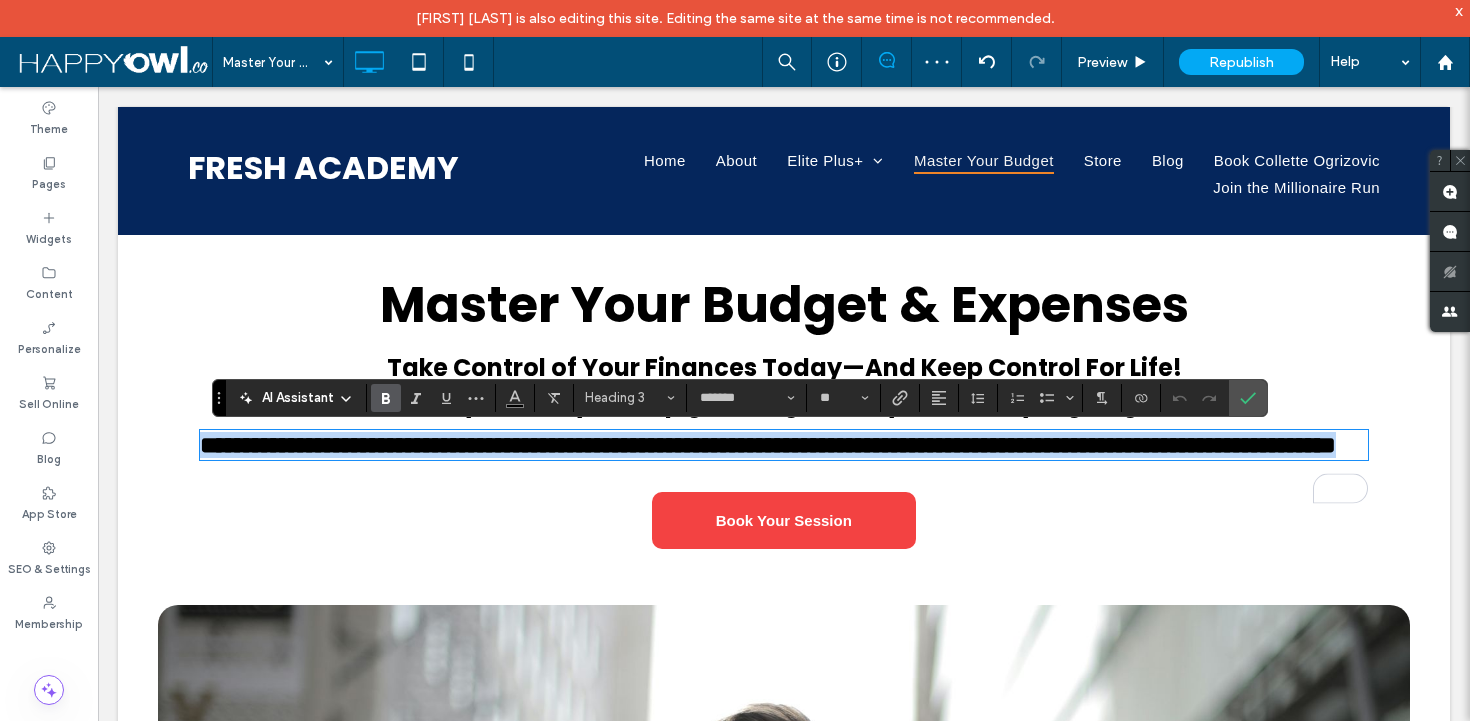 click on "**********" at bounding box center [768, 445] 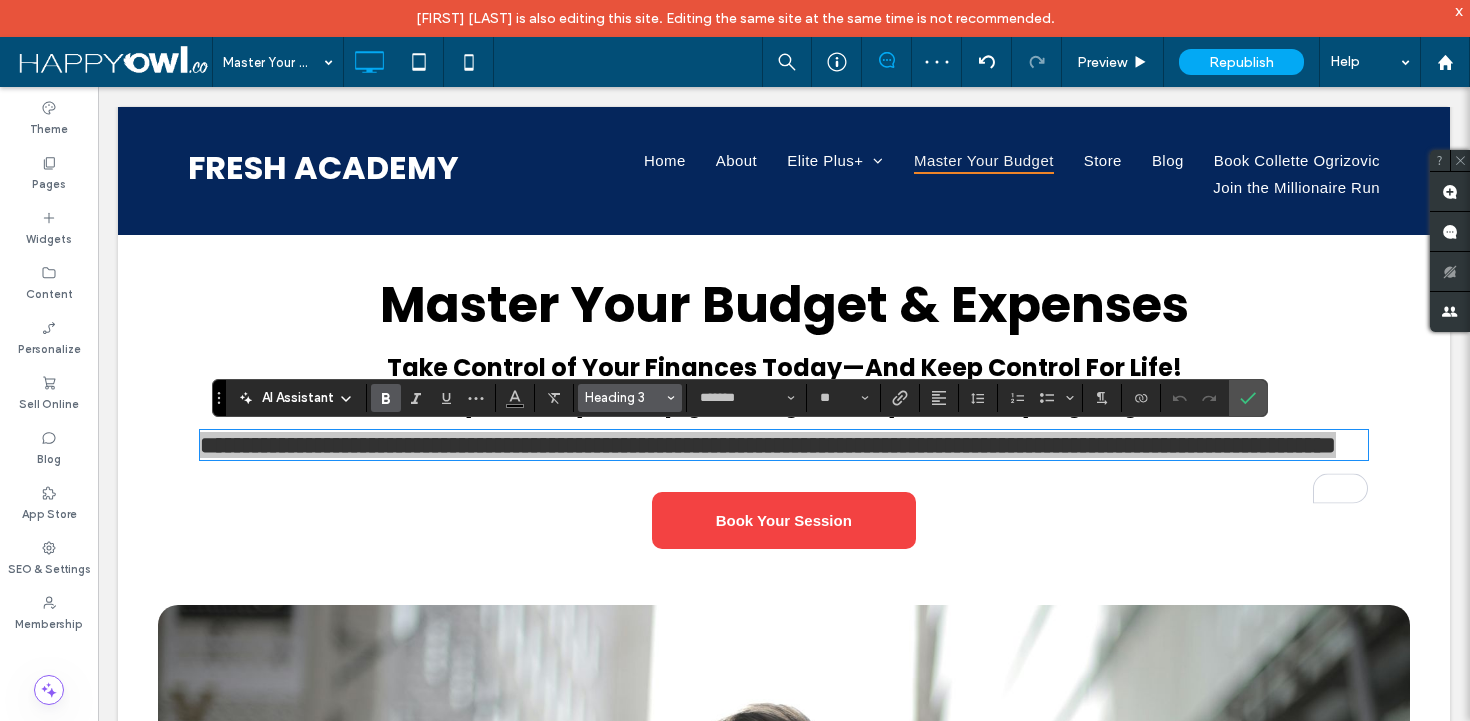 click on "Heading 3" at bounding box center (624, 397) 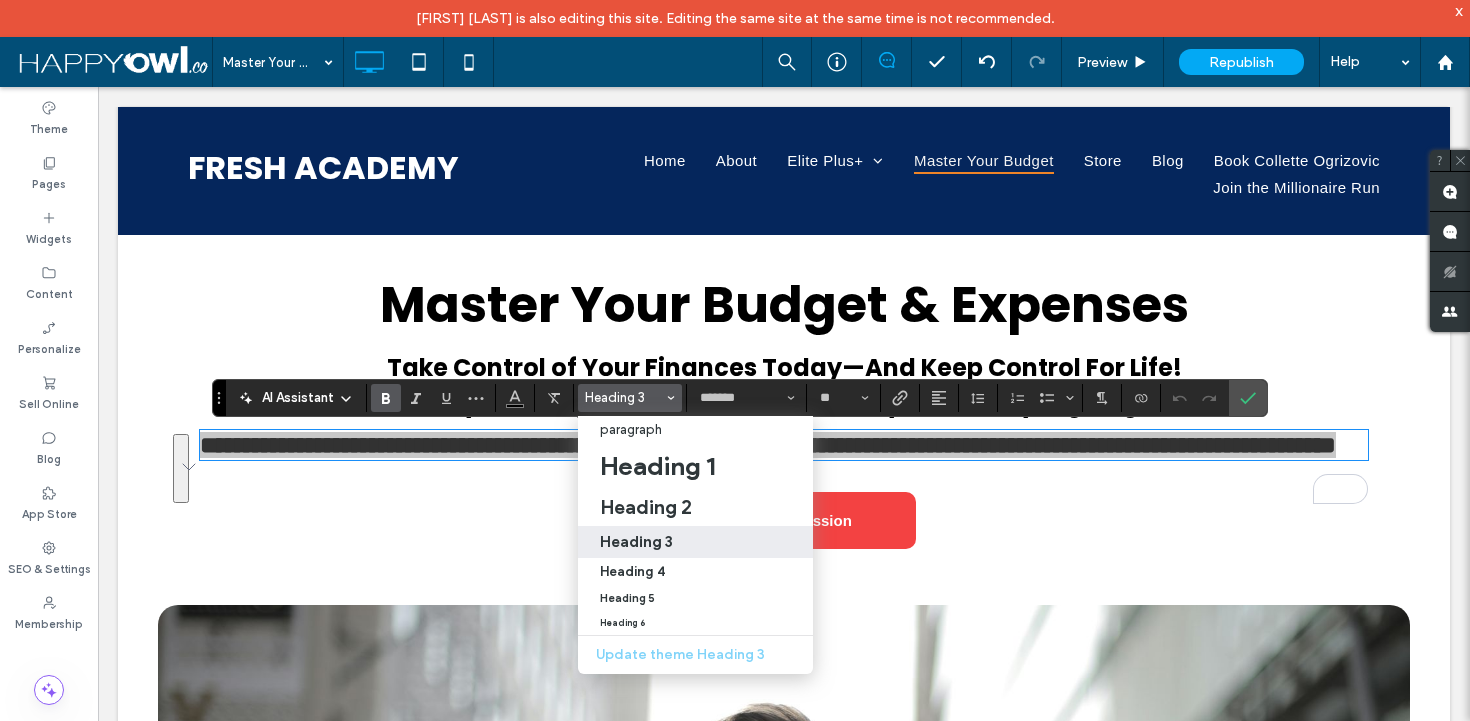 click on "Heading 3" at bounding box center (636, 541) 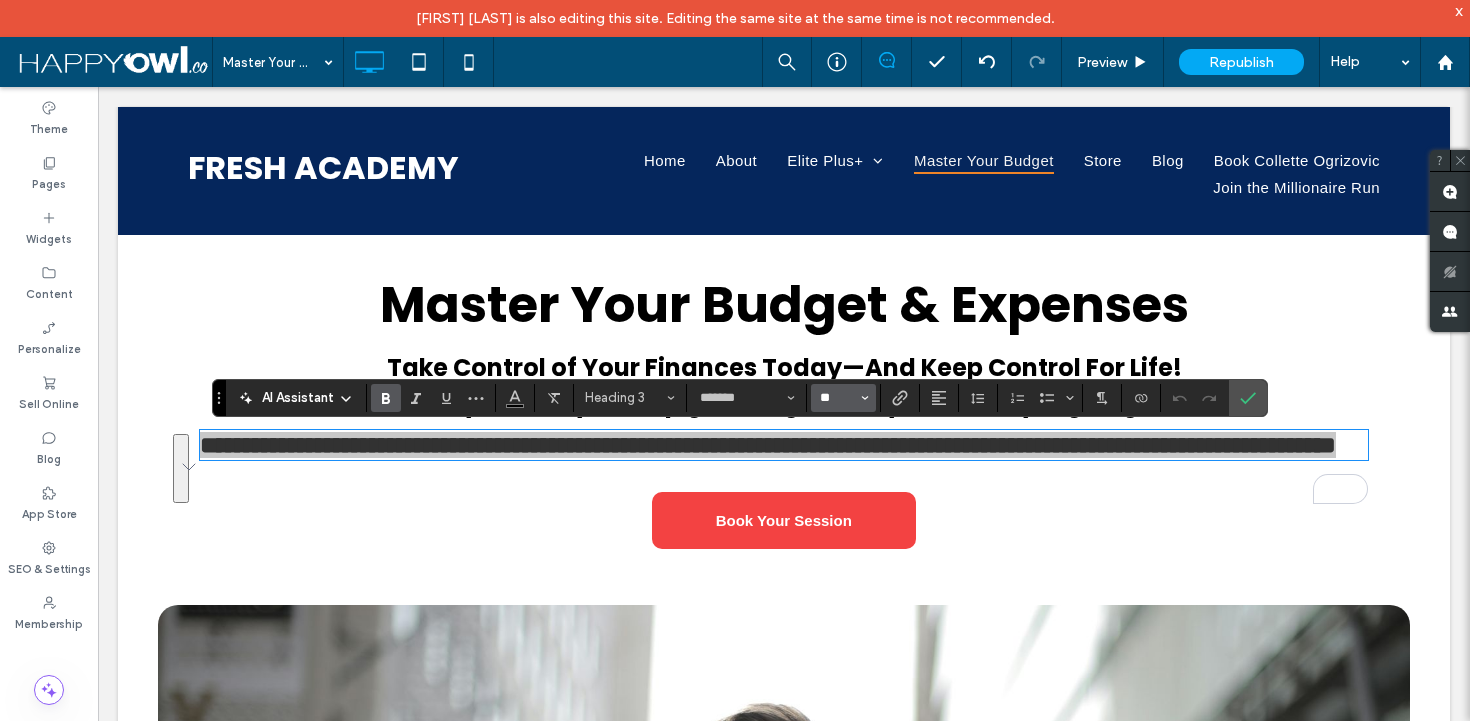 click on "**" at bounding box center (837, 398) 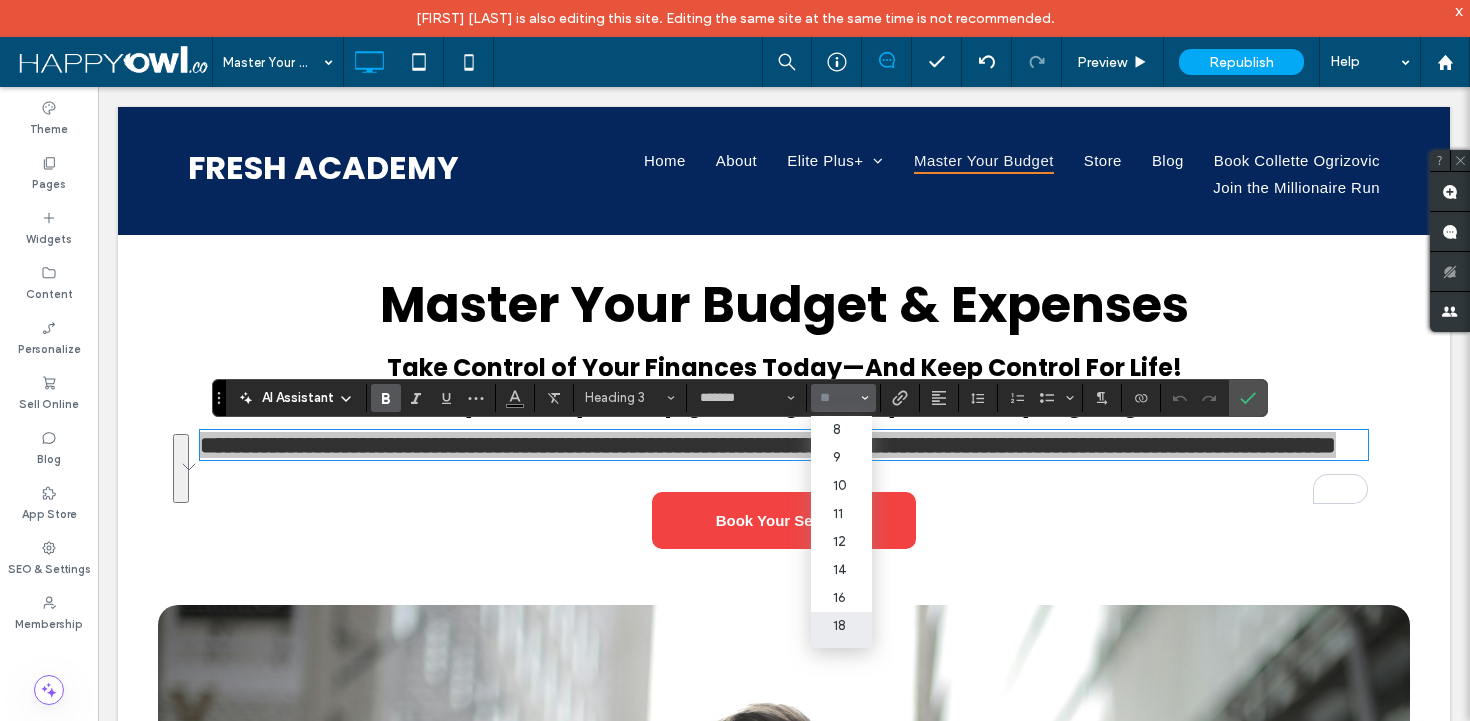 click on "18" at bounding box center (841, 626) 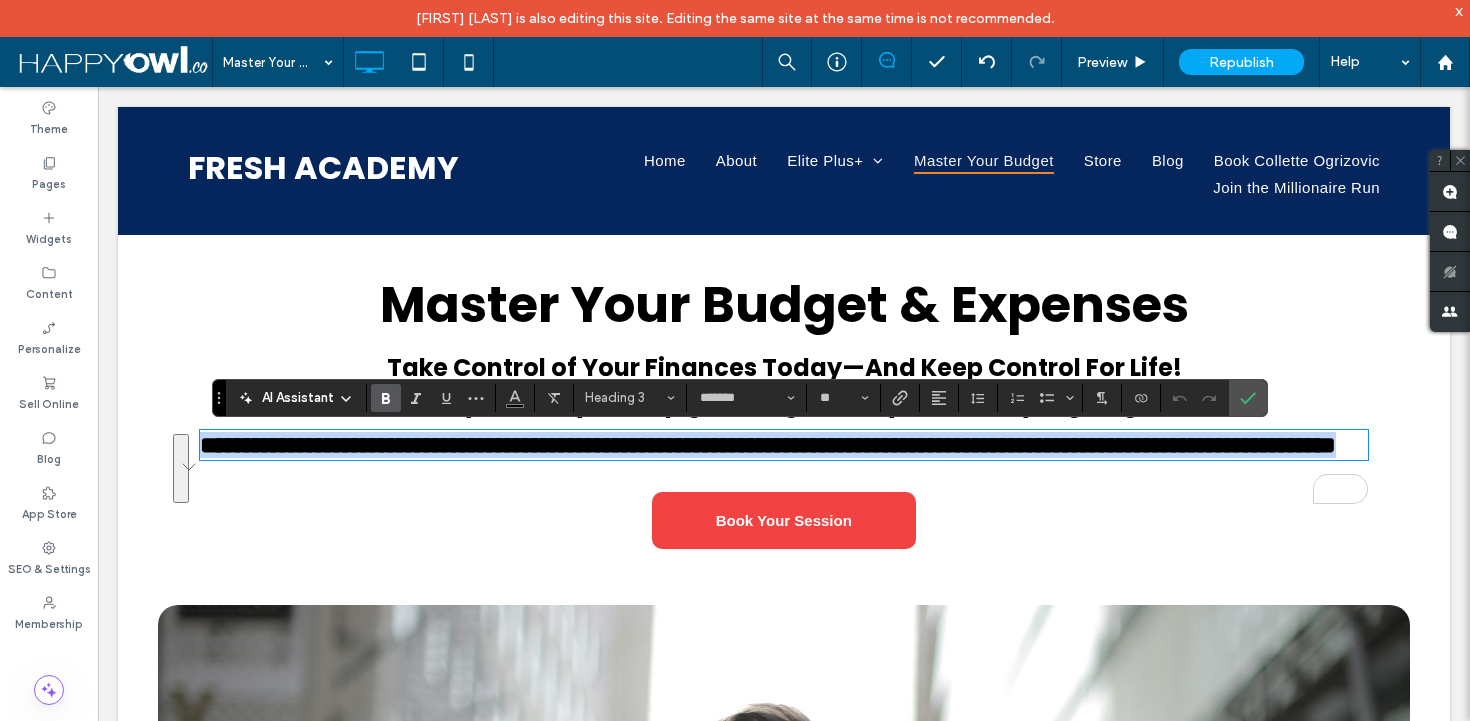 type on "**" 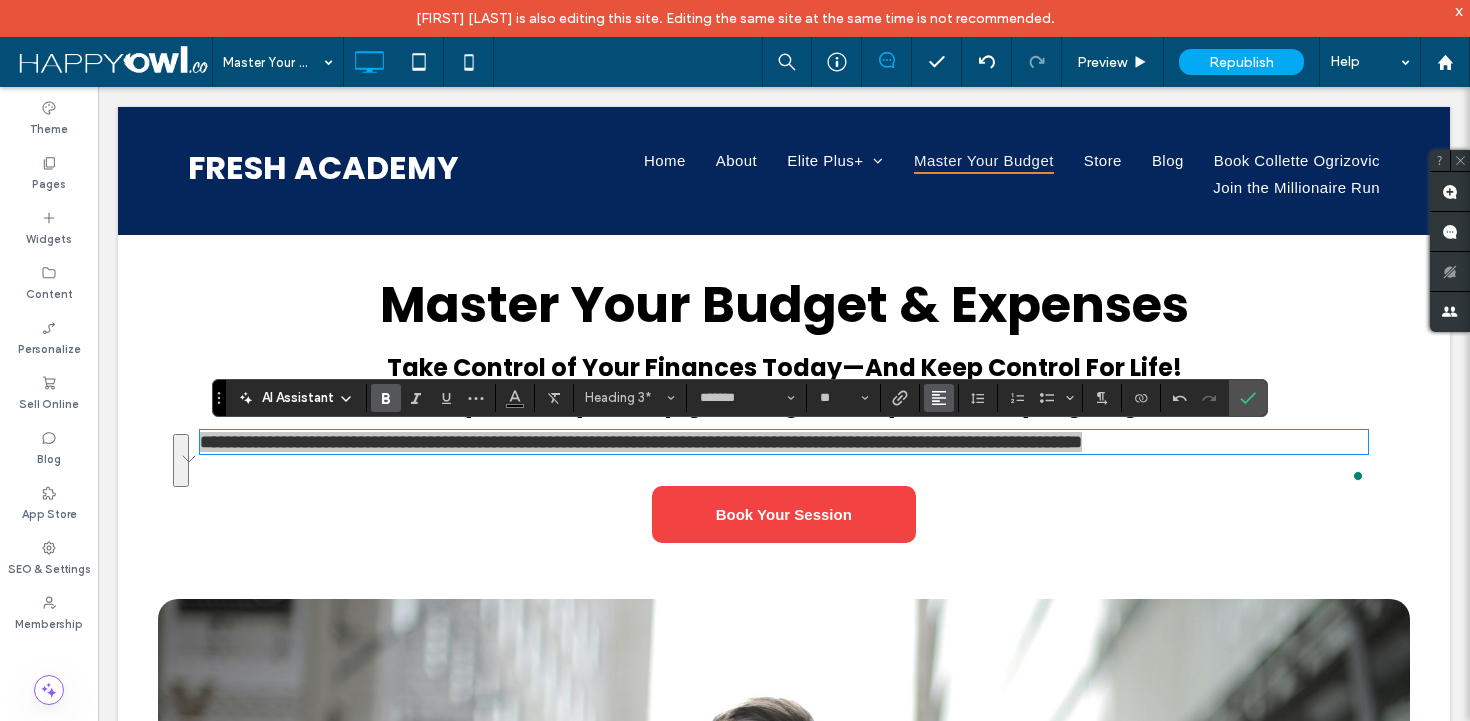 click 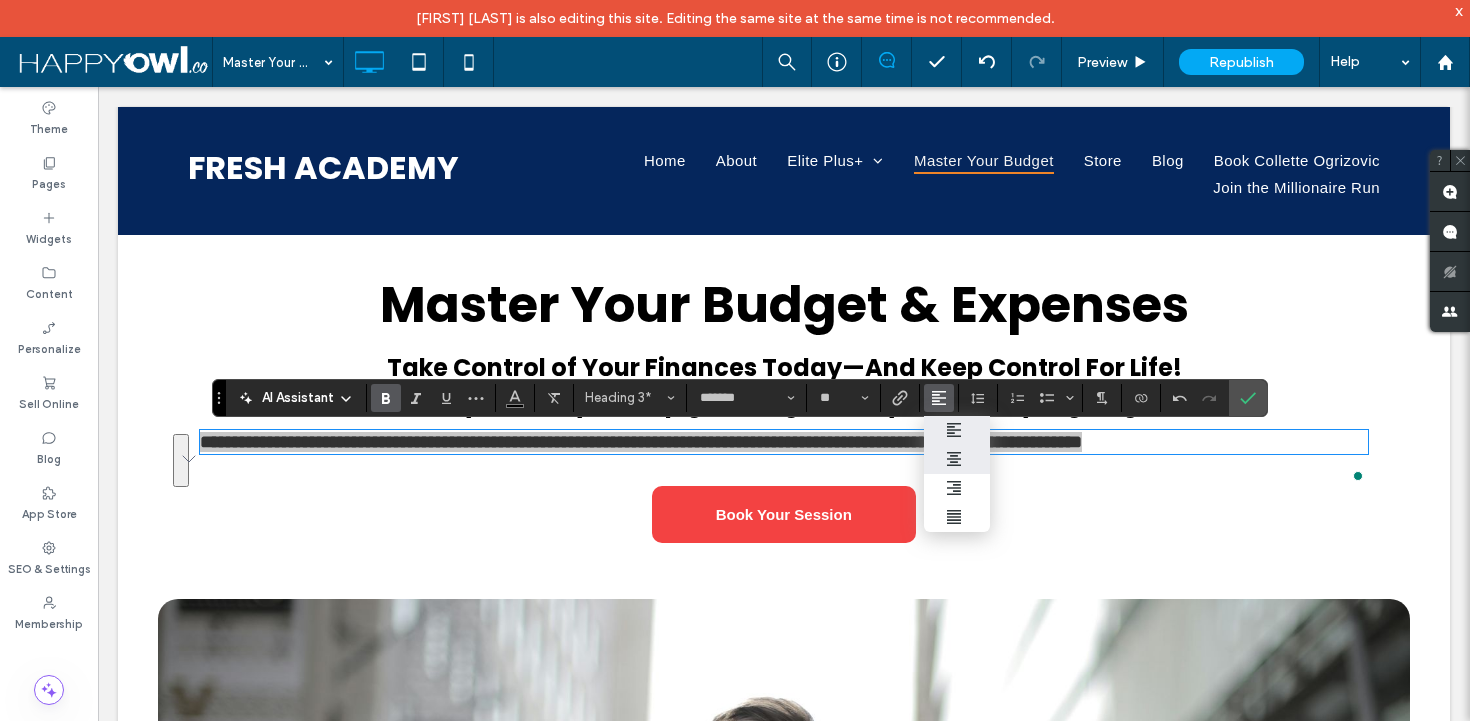 click at bounding box center [957, 459] 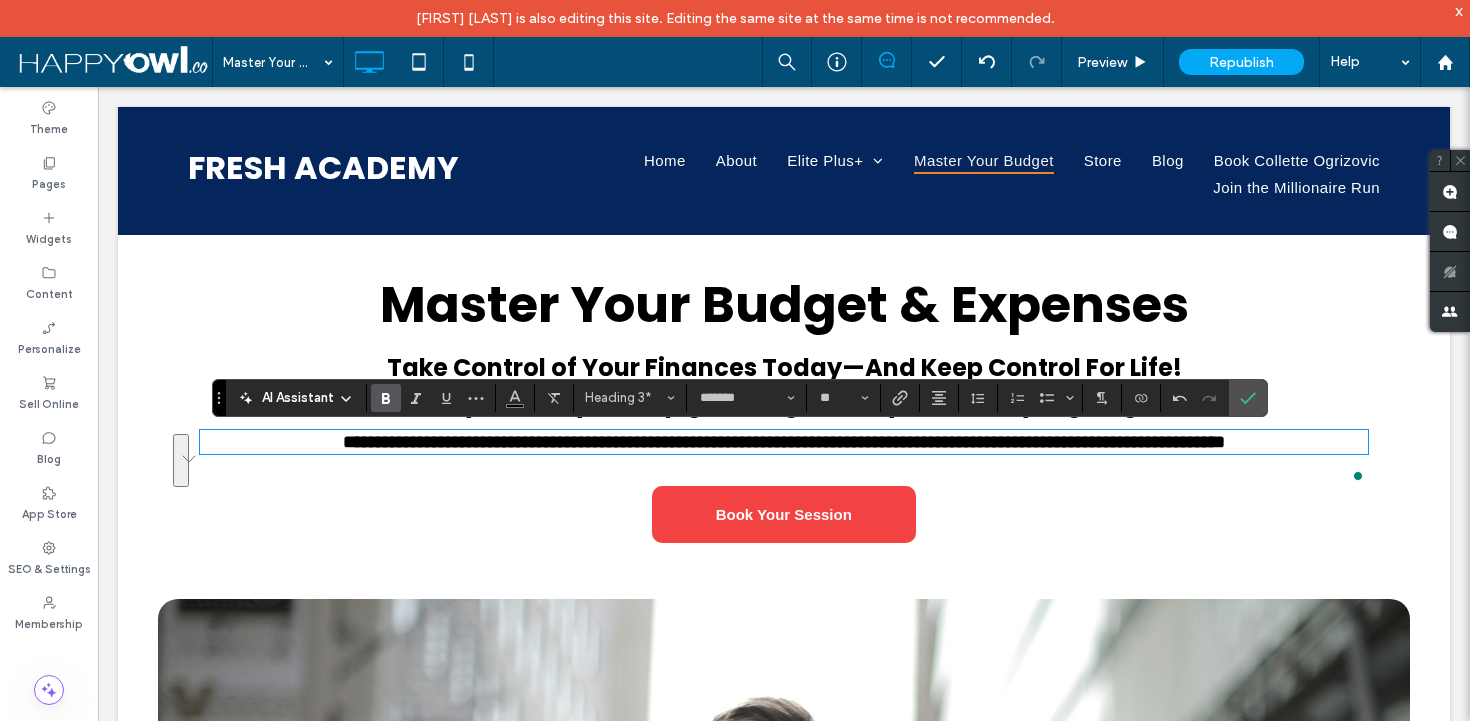 click on "**********" at bounding box center (784, 410) 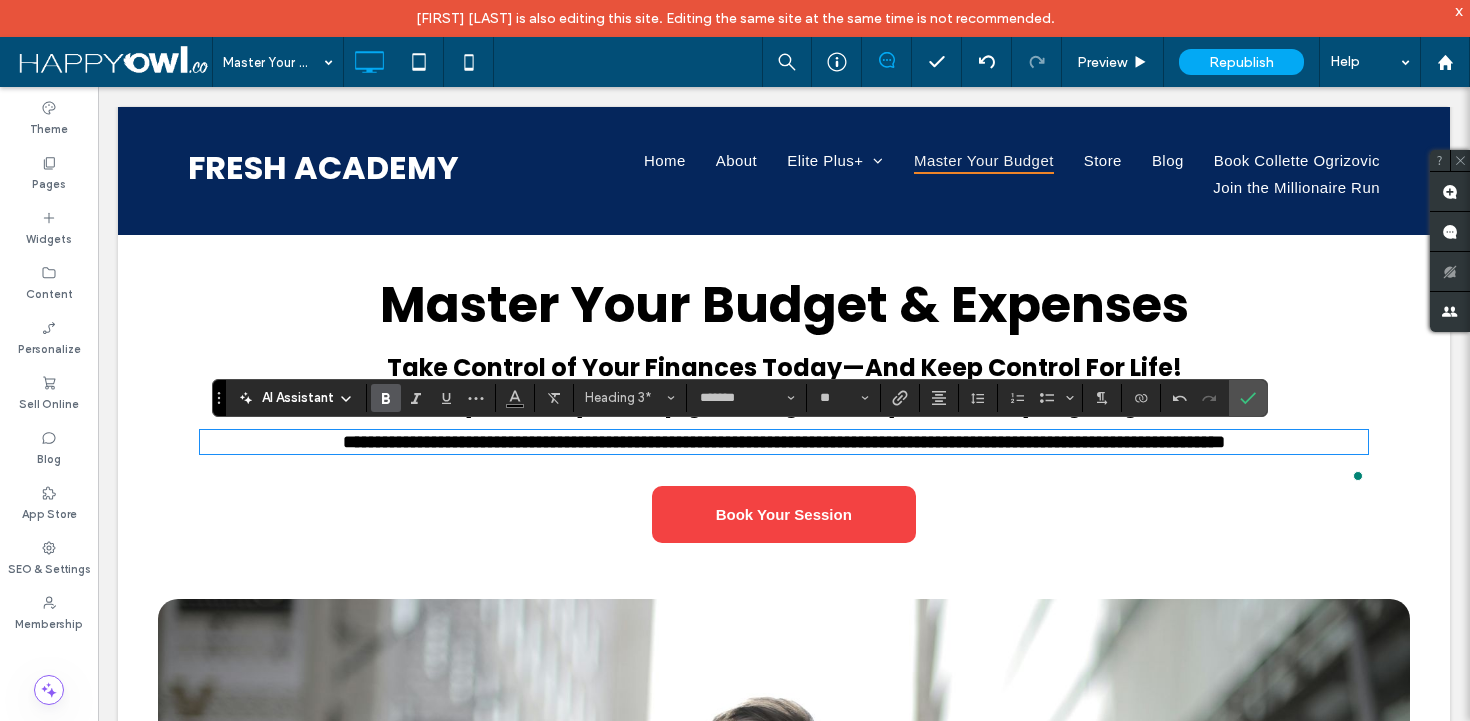 click on "**********" at bounding box center [784, 442] 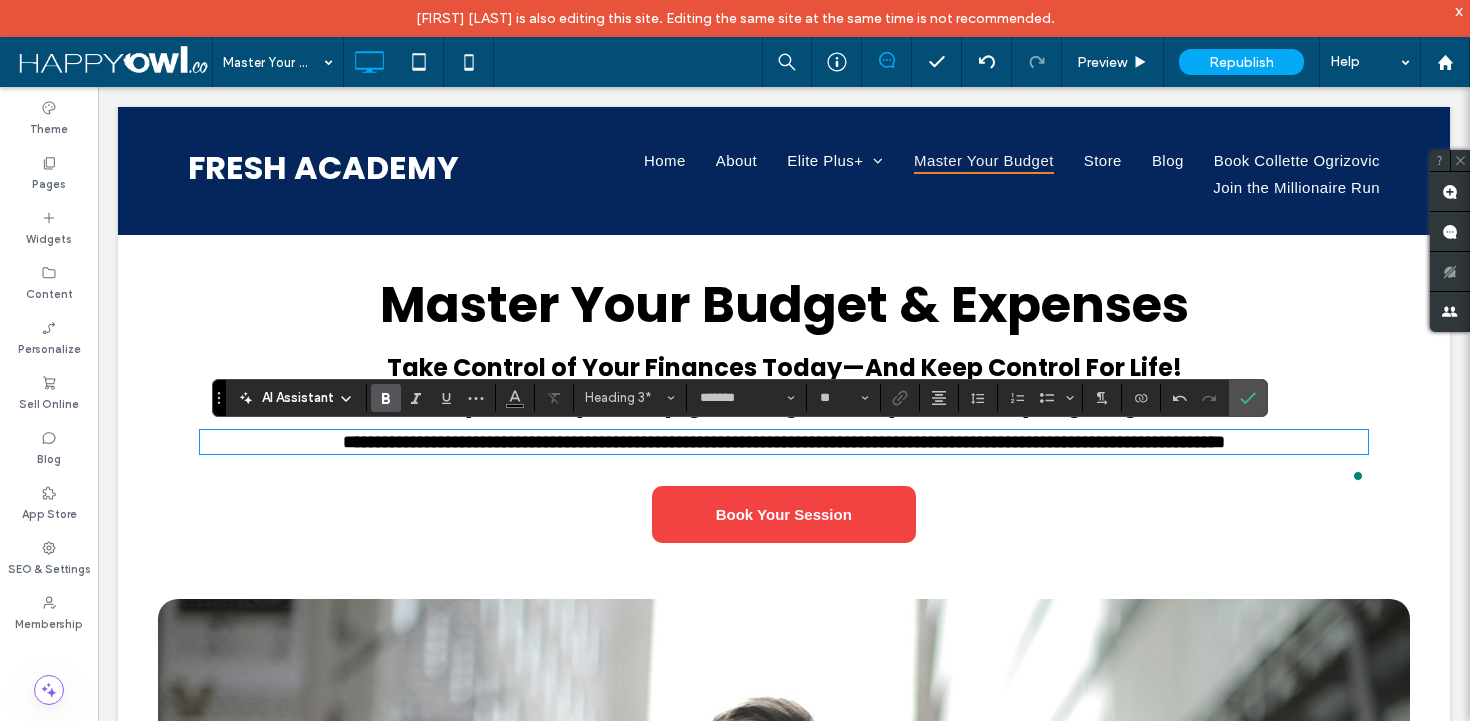 click on "FRESH ACADEMY
Click To Paste
Home
About
Elite Plus+
New Member Intake Questionnaire
Elite Plus 1-1 Meeting Booking
Master Your Budget
Store
Blog
Book Collette Ogrizovic
Join the Millionaire Run
Click To Paste" at bounding box center [784, 171] 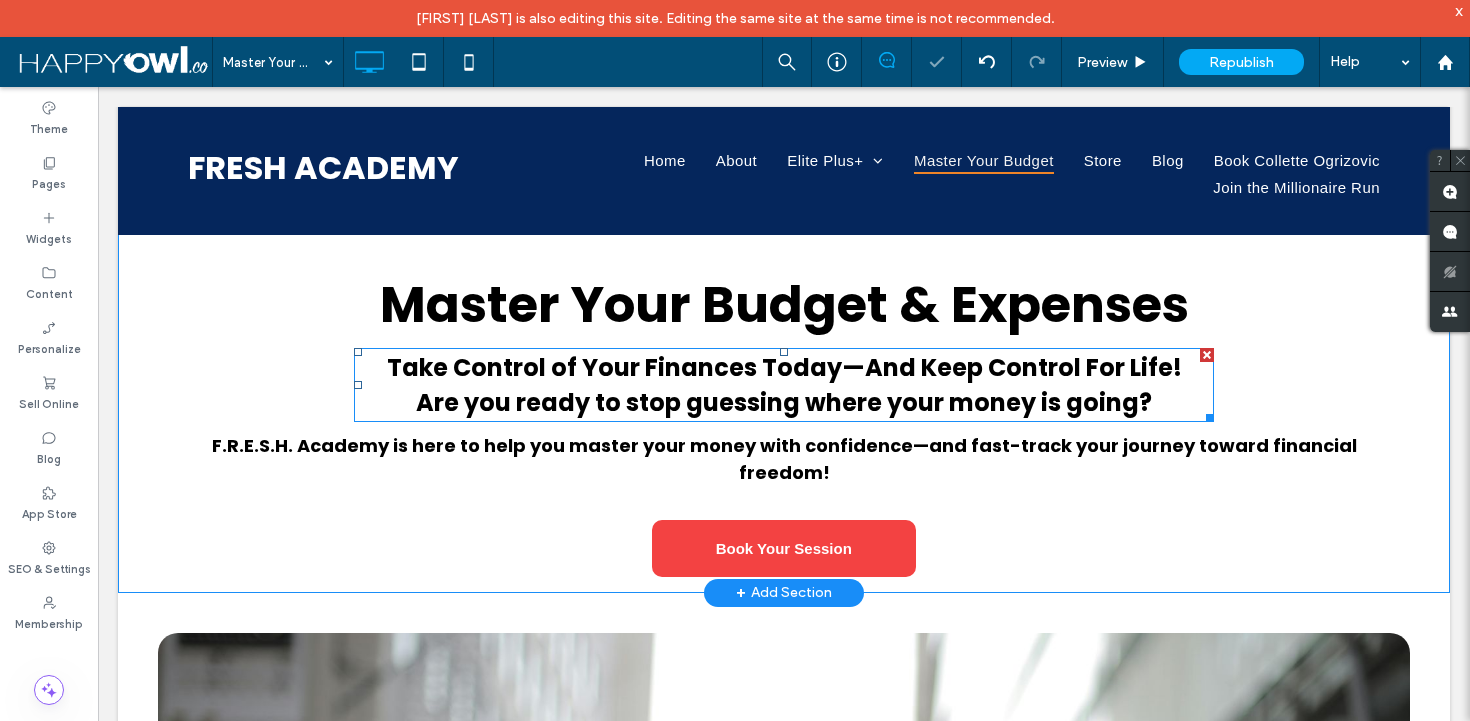 click on "Are you ready to stop guessing where your money is going?" at bounding box center (784, 402) 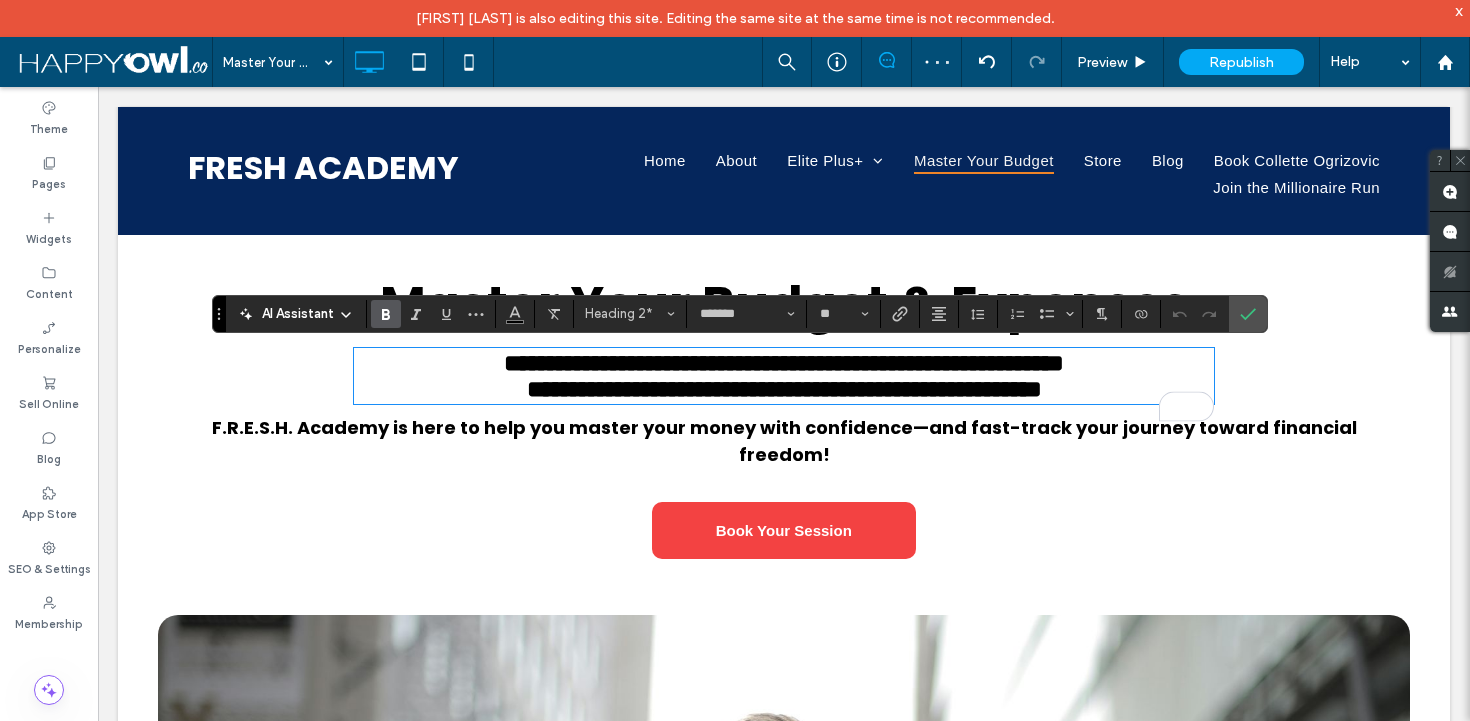 click on "F.R.E.S.H. Academy is here to help you master your money with confidence—and fast-track your journey toward financial freedom!" at bounding box center (784, 441) 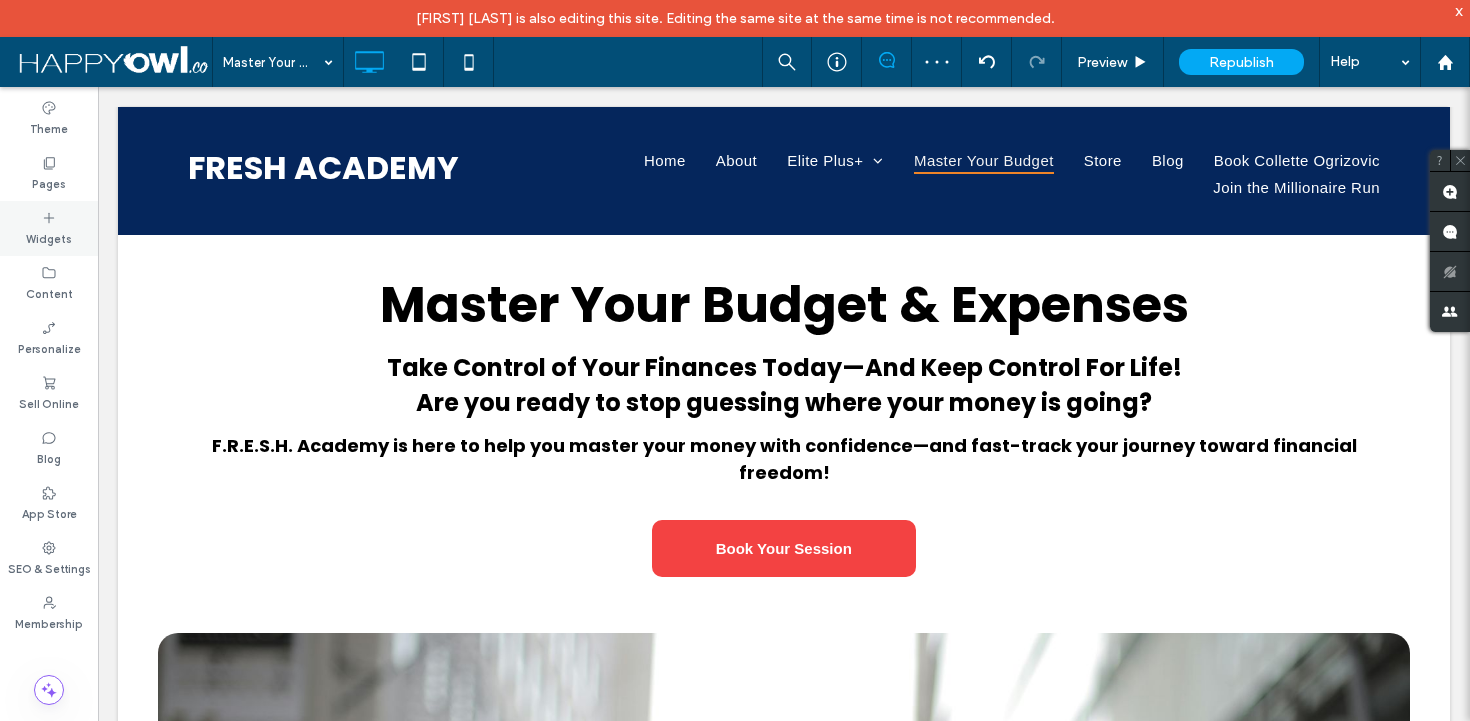 click 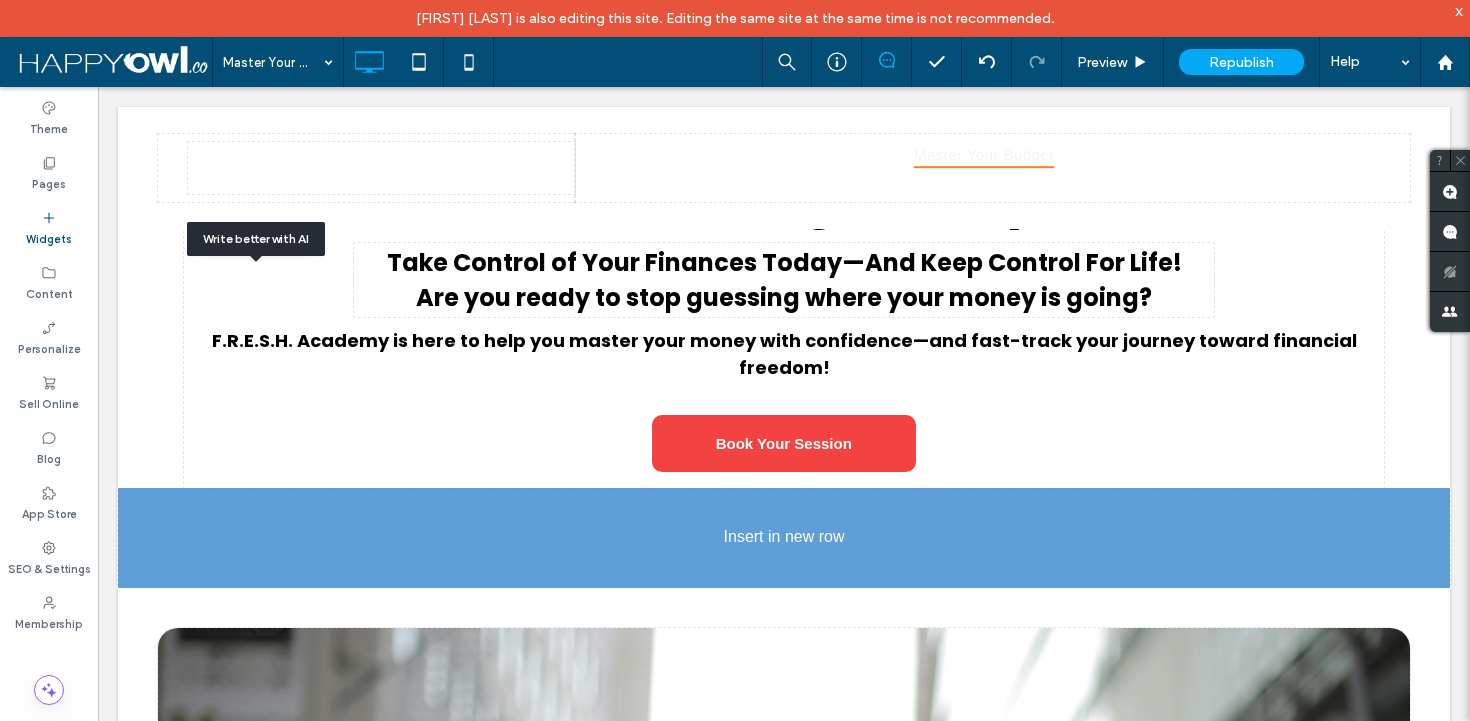 scroll, scrollTop: 218, scrollLeft: 0, axis: vertical 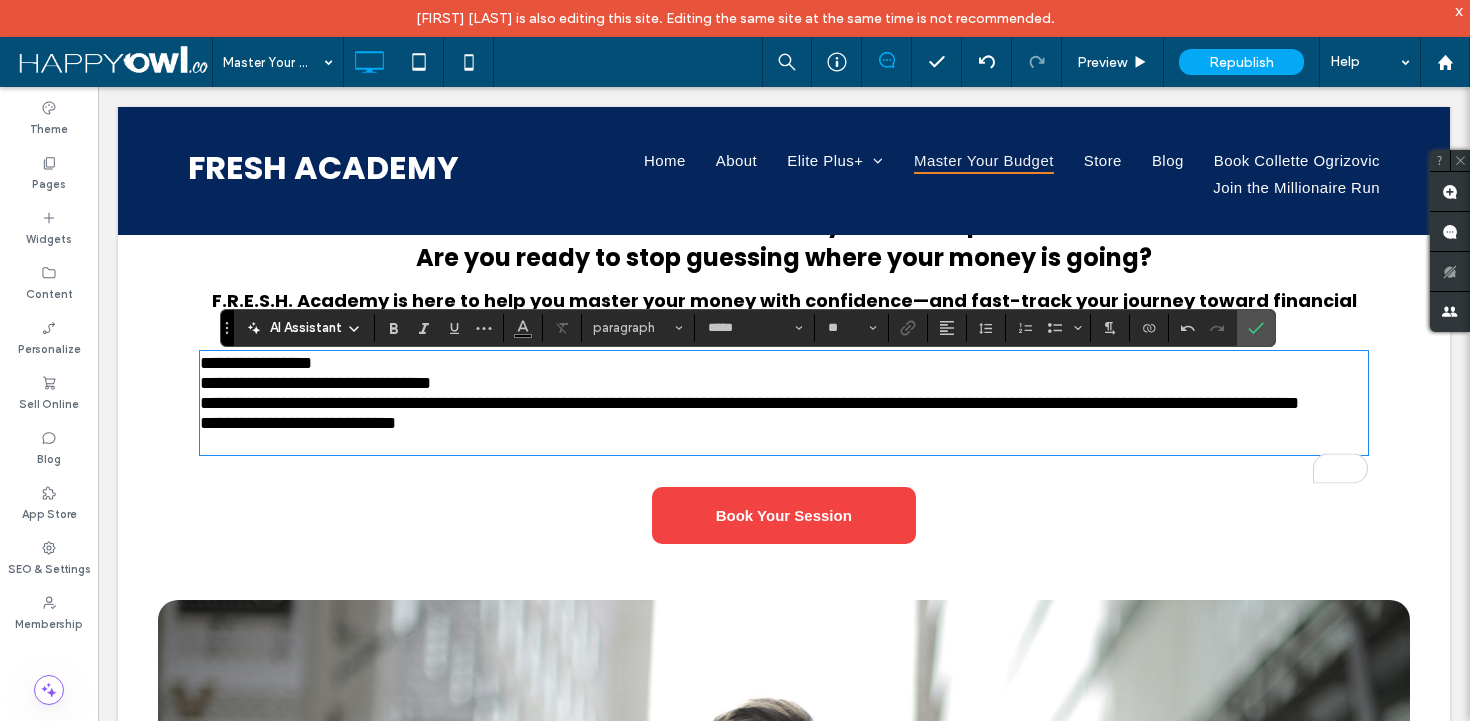 type on "**" 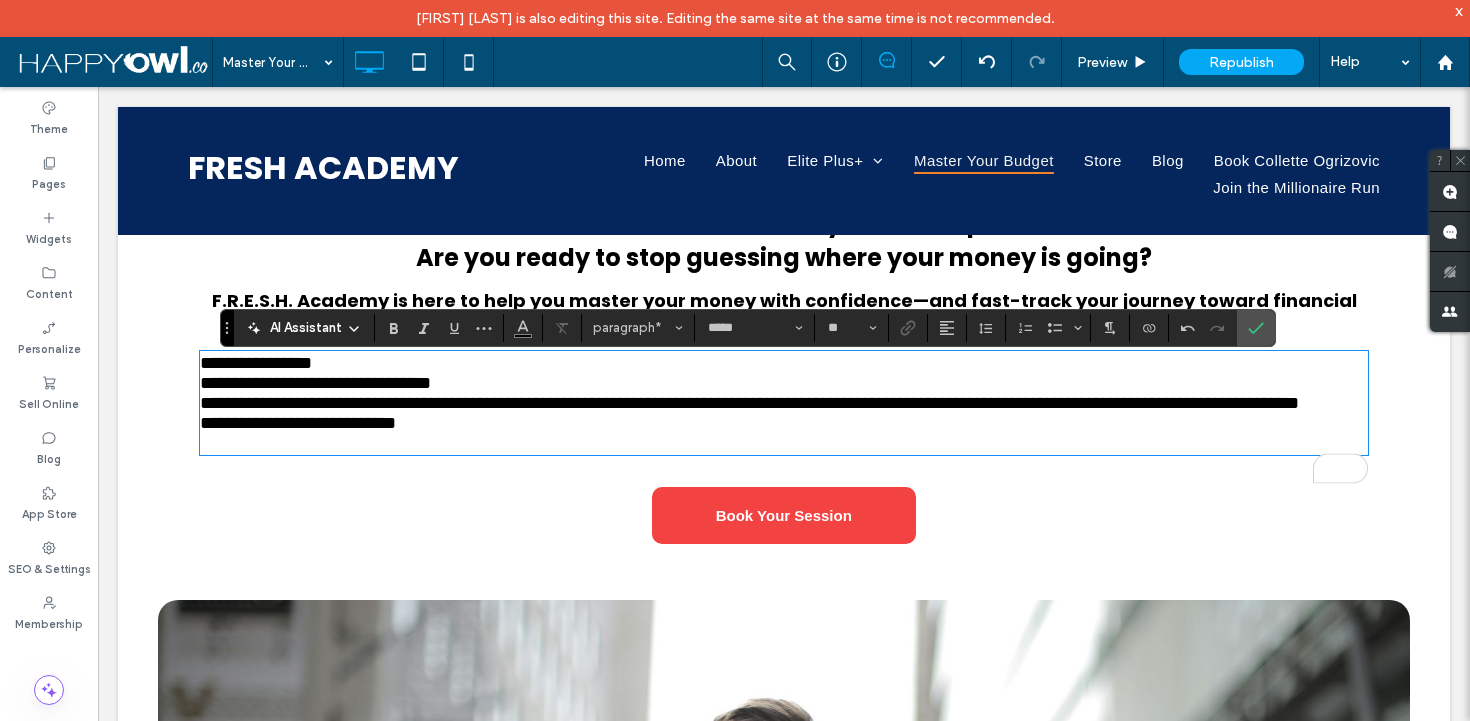 click on "**********" at bounding box center [315, 383] 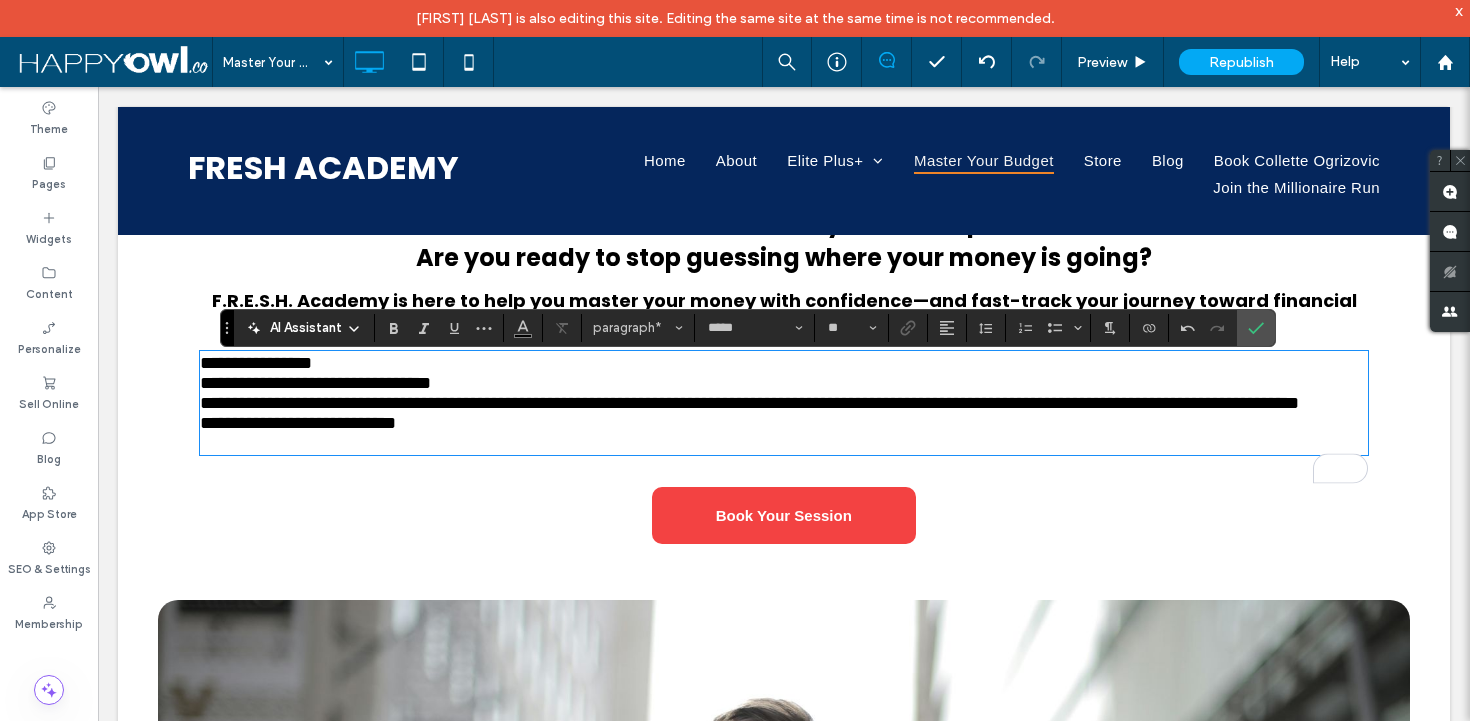type 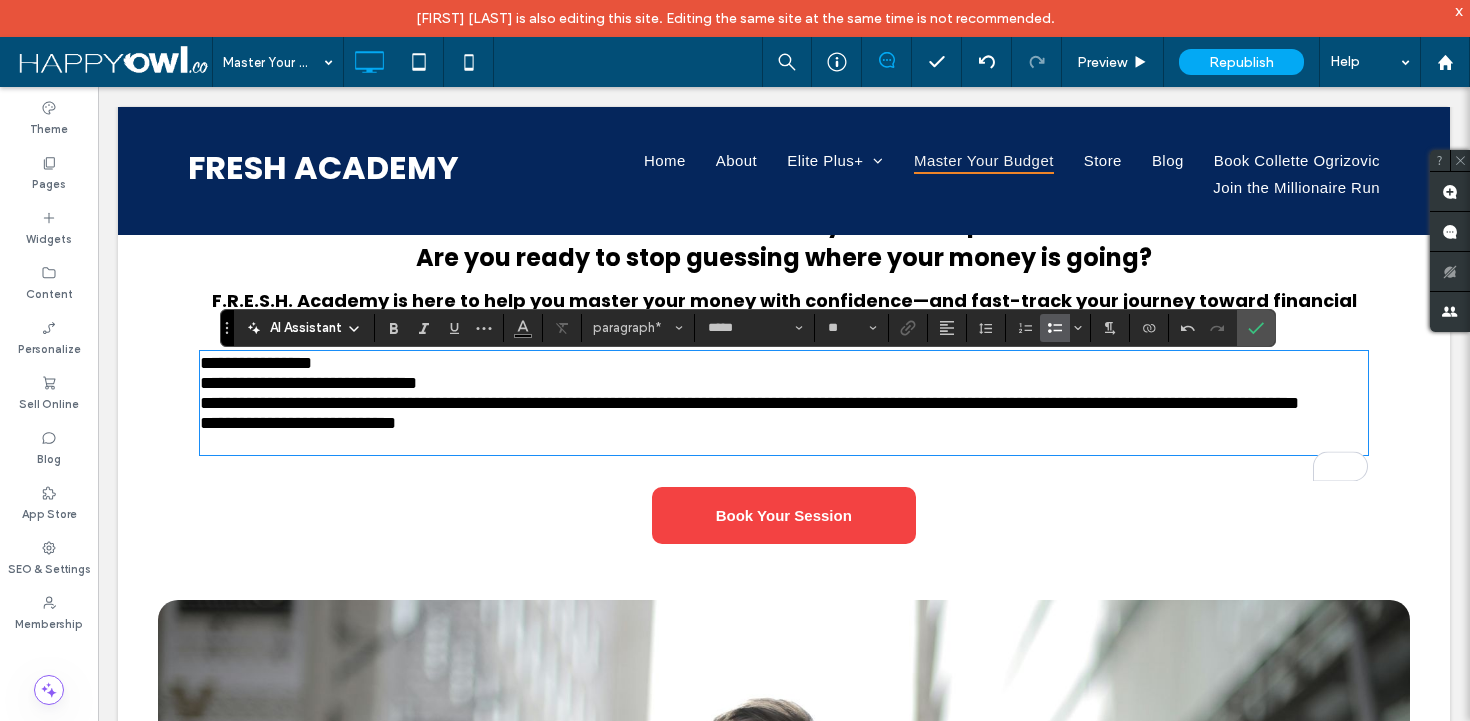 click at bounding box center [1051, 328] 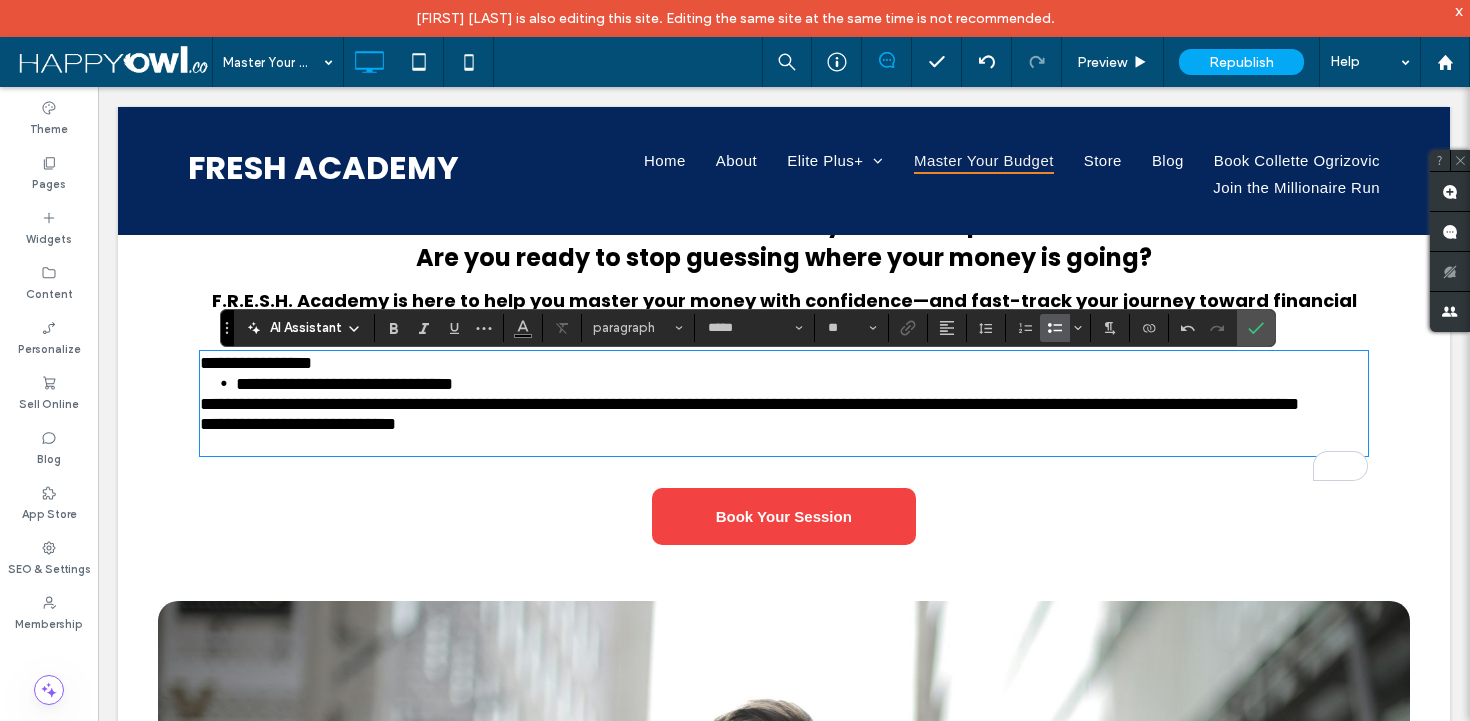 click on "**********" at bounding box center [749, 404] 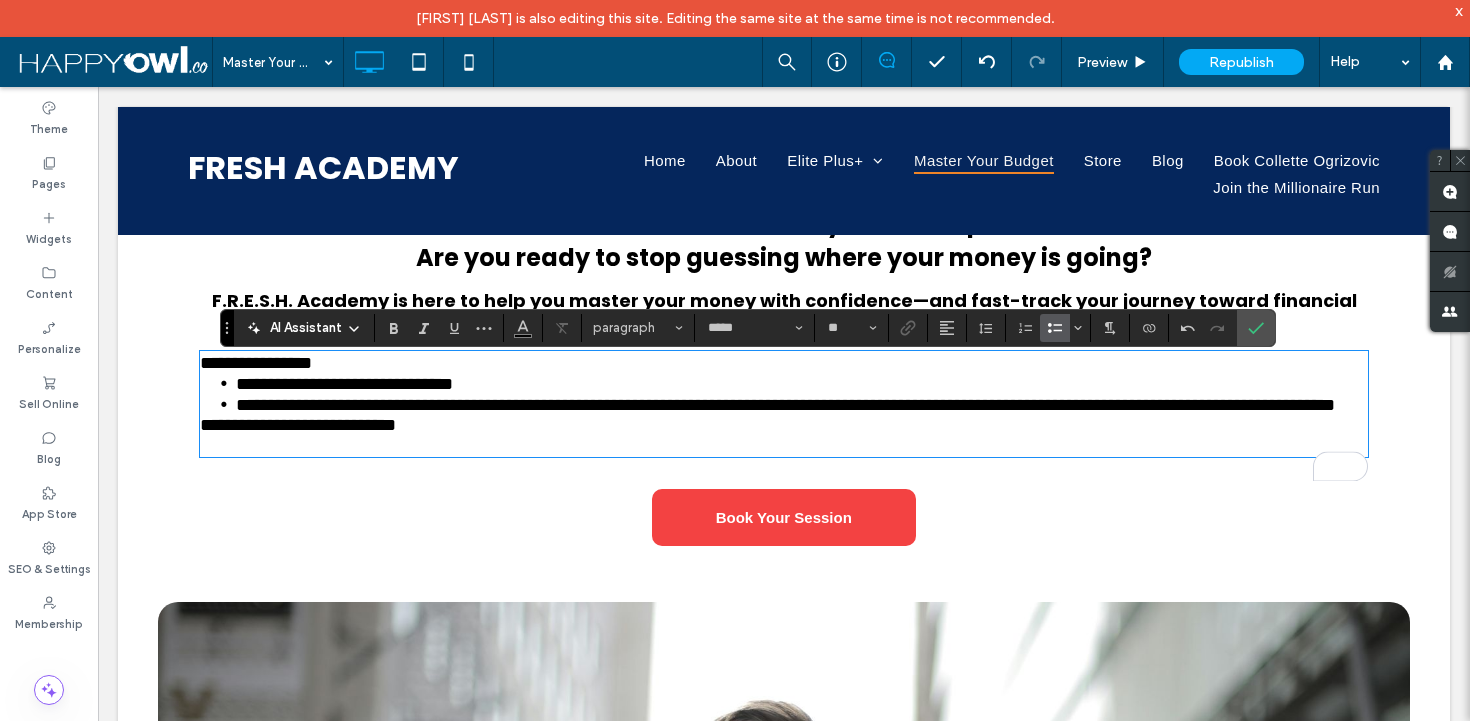 click on "**********" at bounding box center [298, 425] 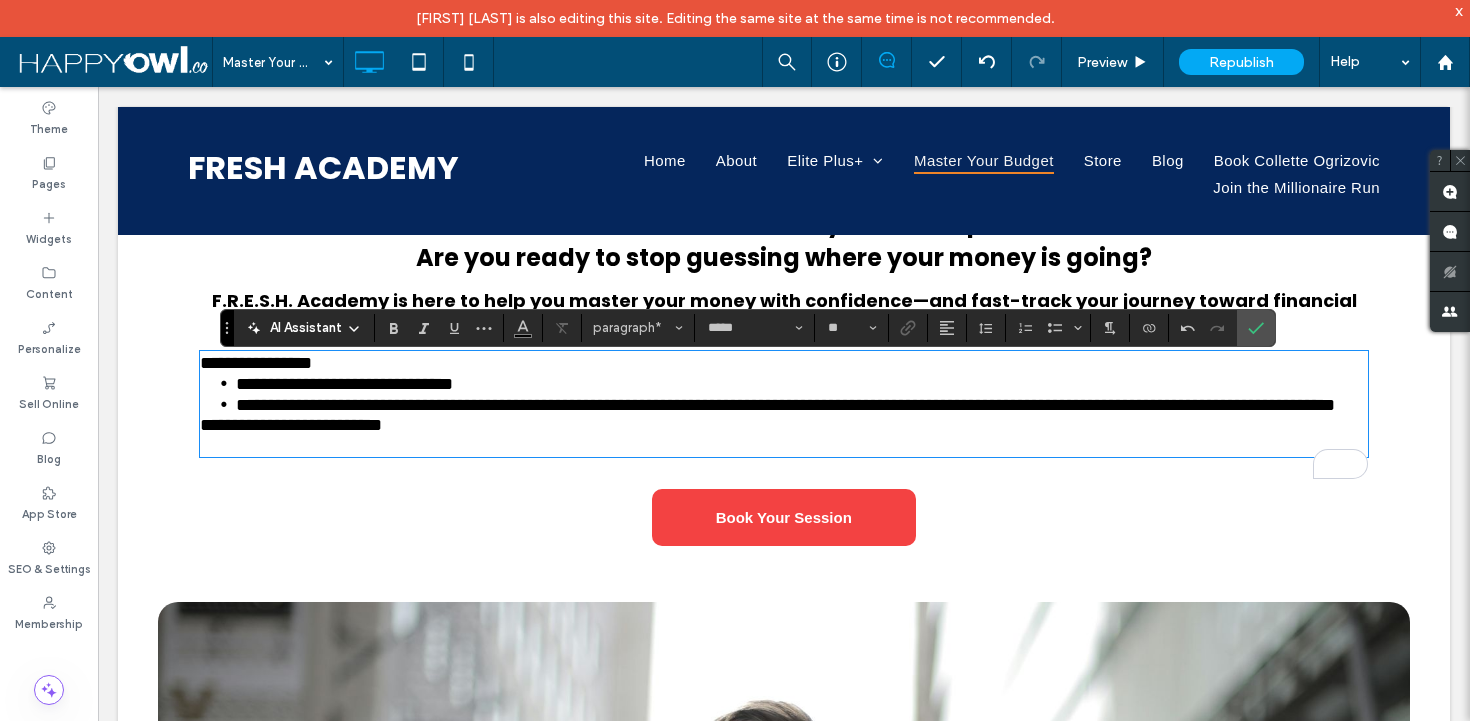 click on "**********" at bounding box center [784, 425] 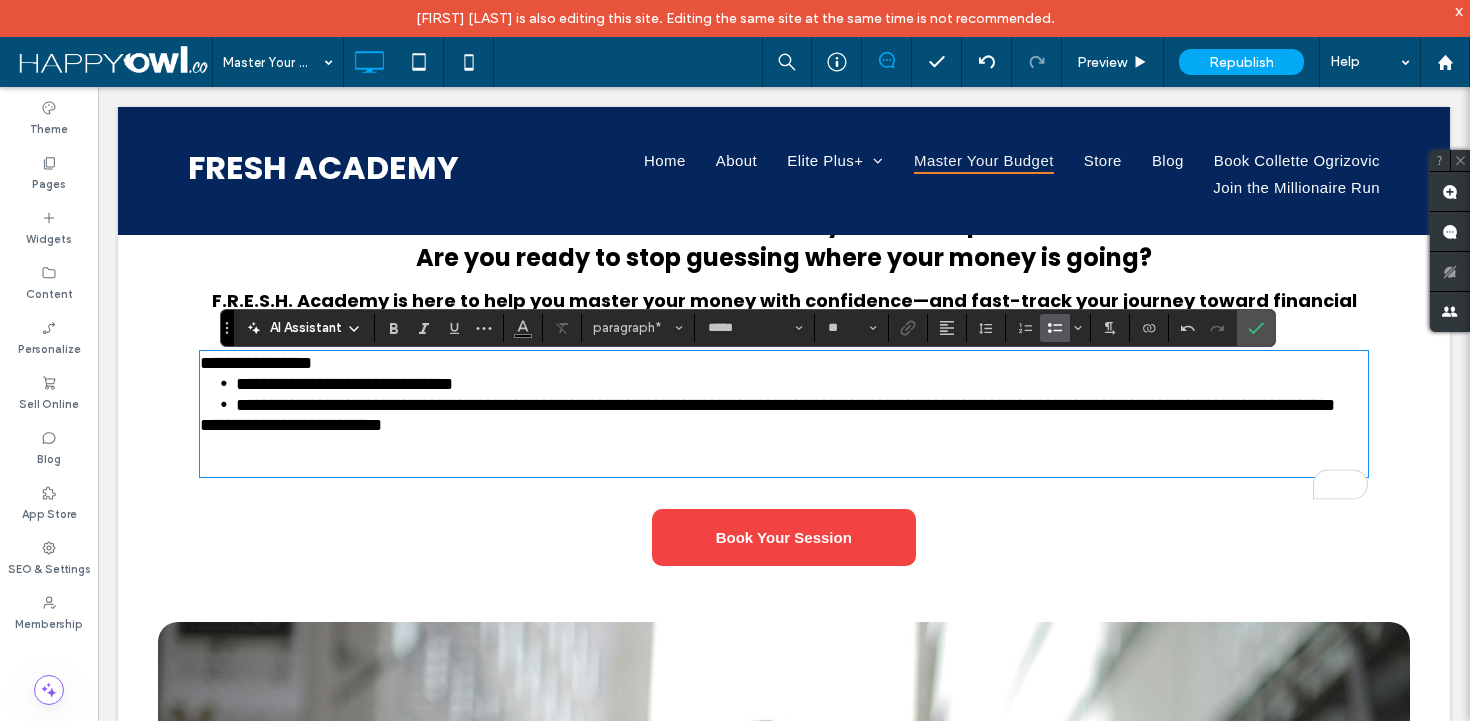 click 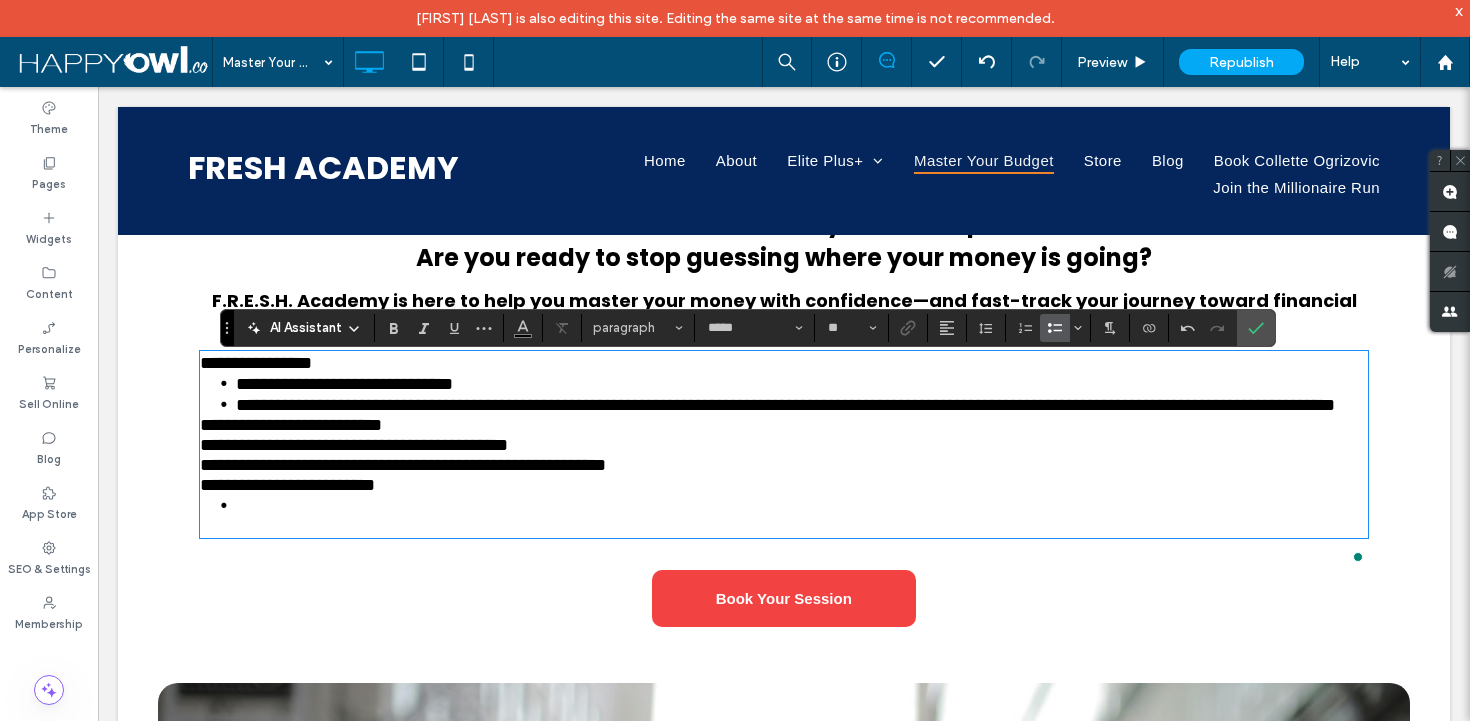 scroll, scrollTop: 0, scrollLeft: 0, axis: both 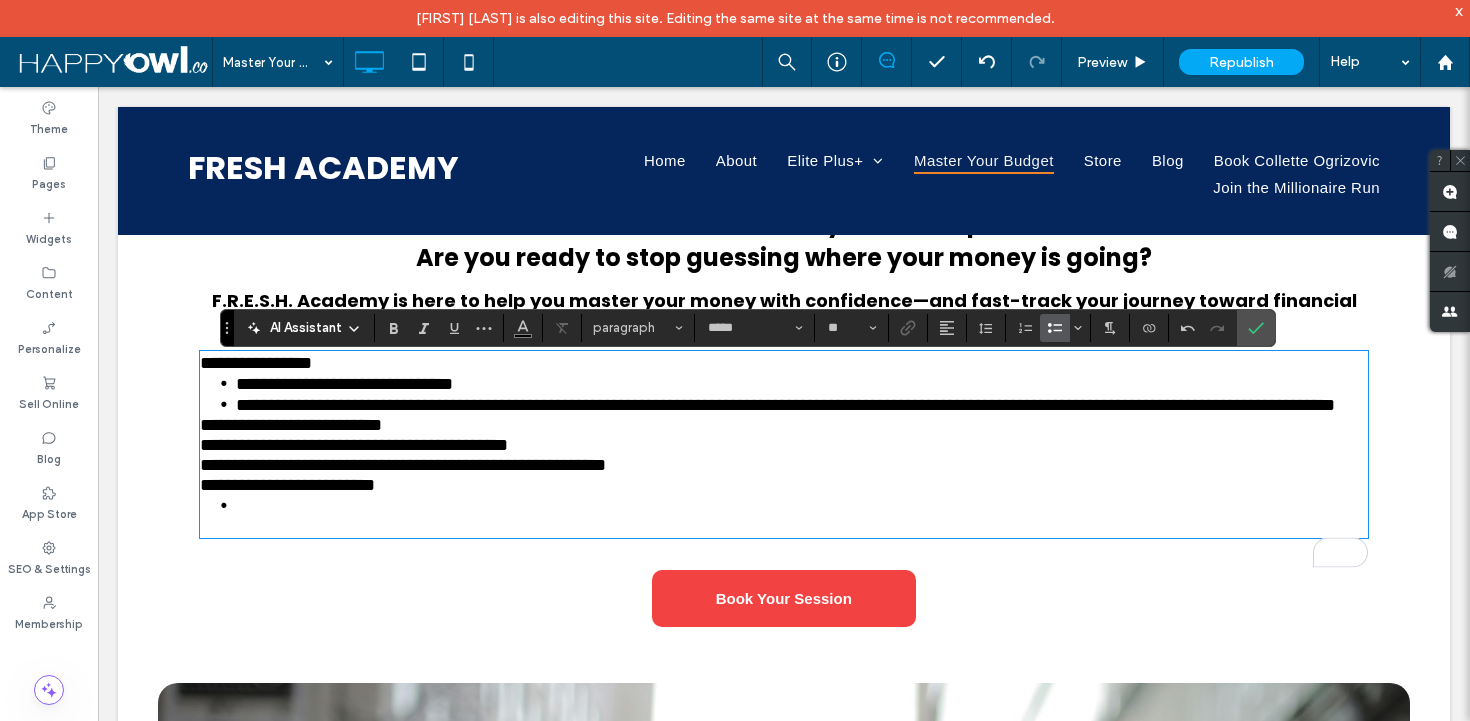 click on "**********" at bounding box center [354, 445] 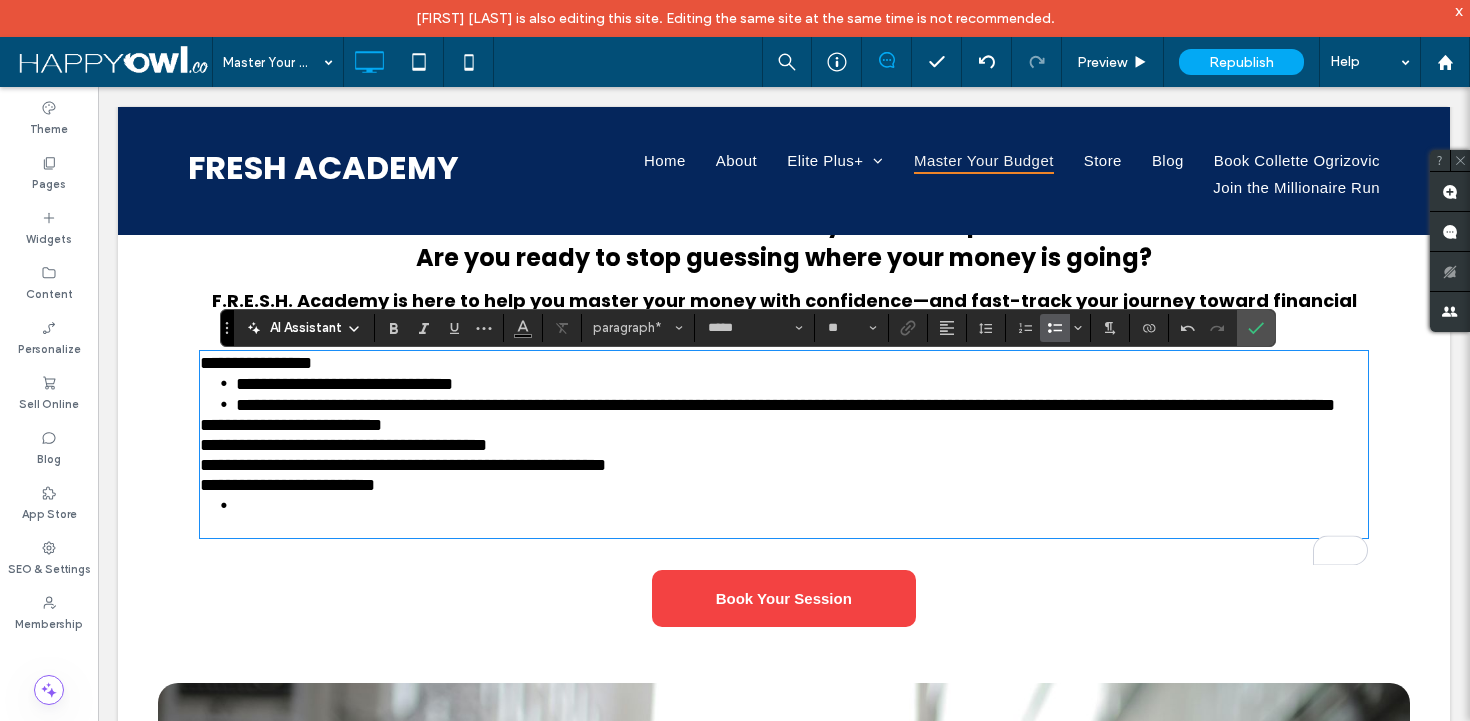 click 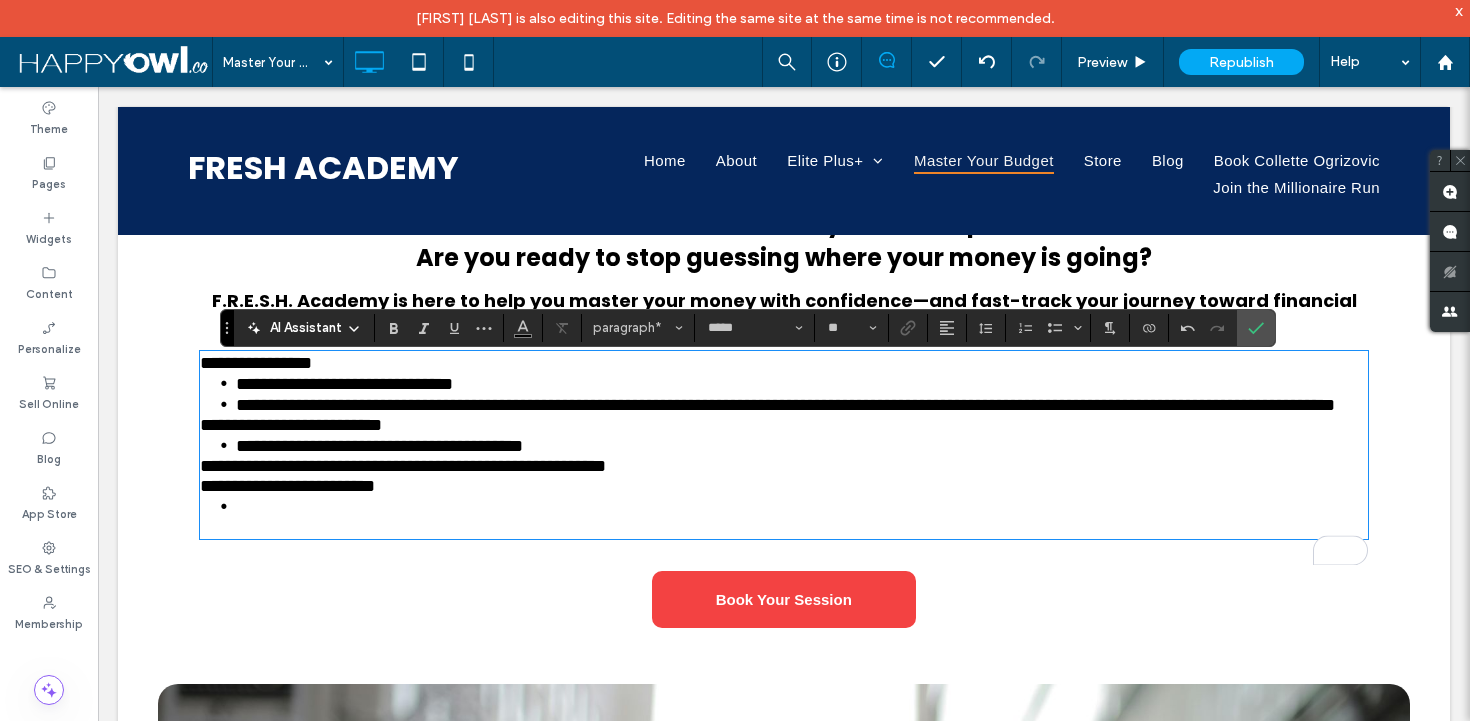 click on "**********" at bounding box center (403, 476) 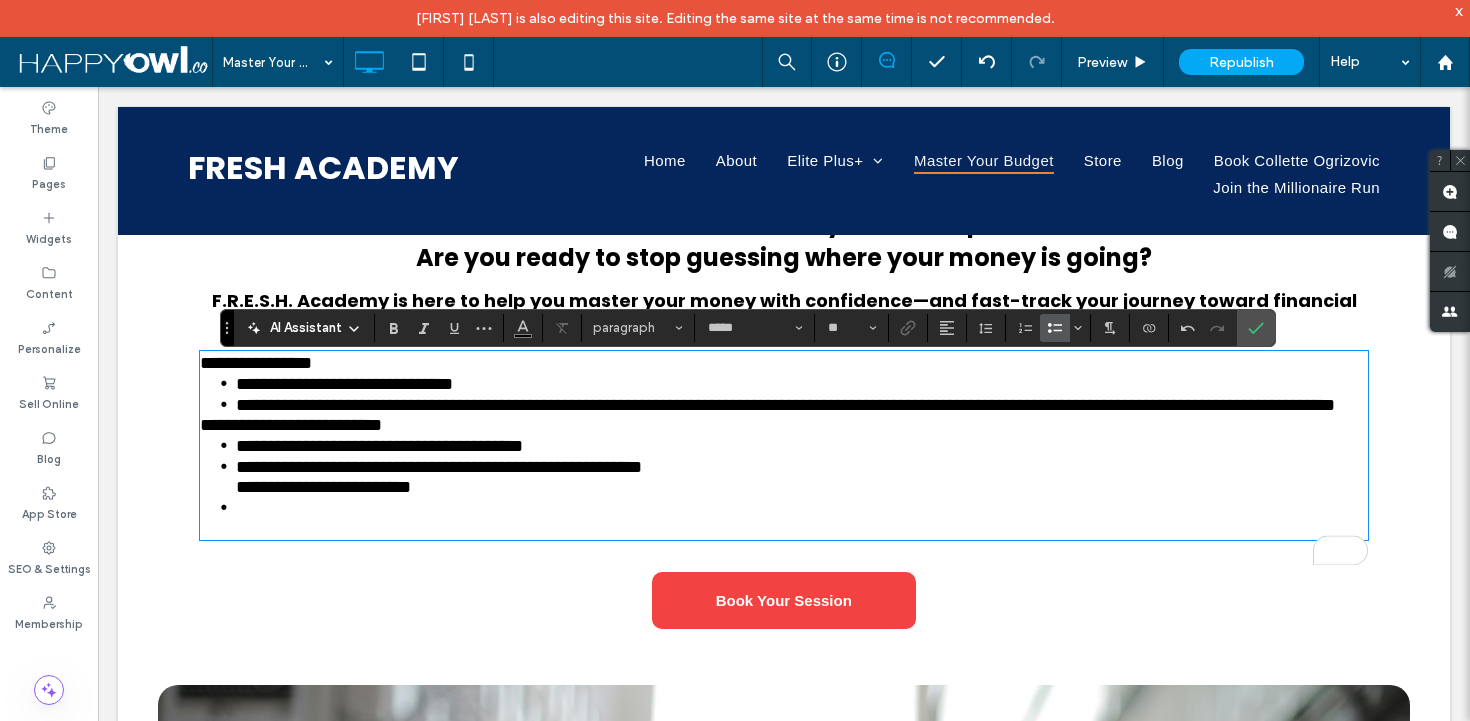 click on "**********" at bounding box center [439, 477] 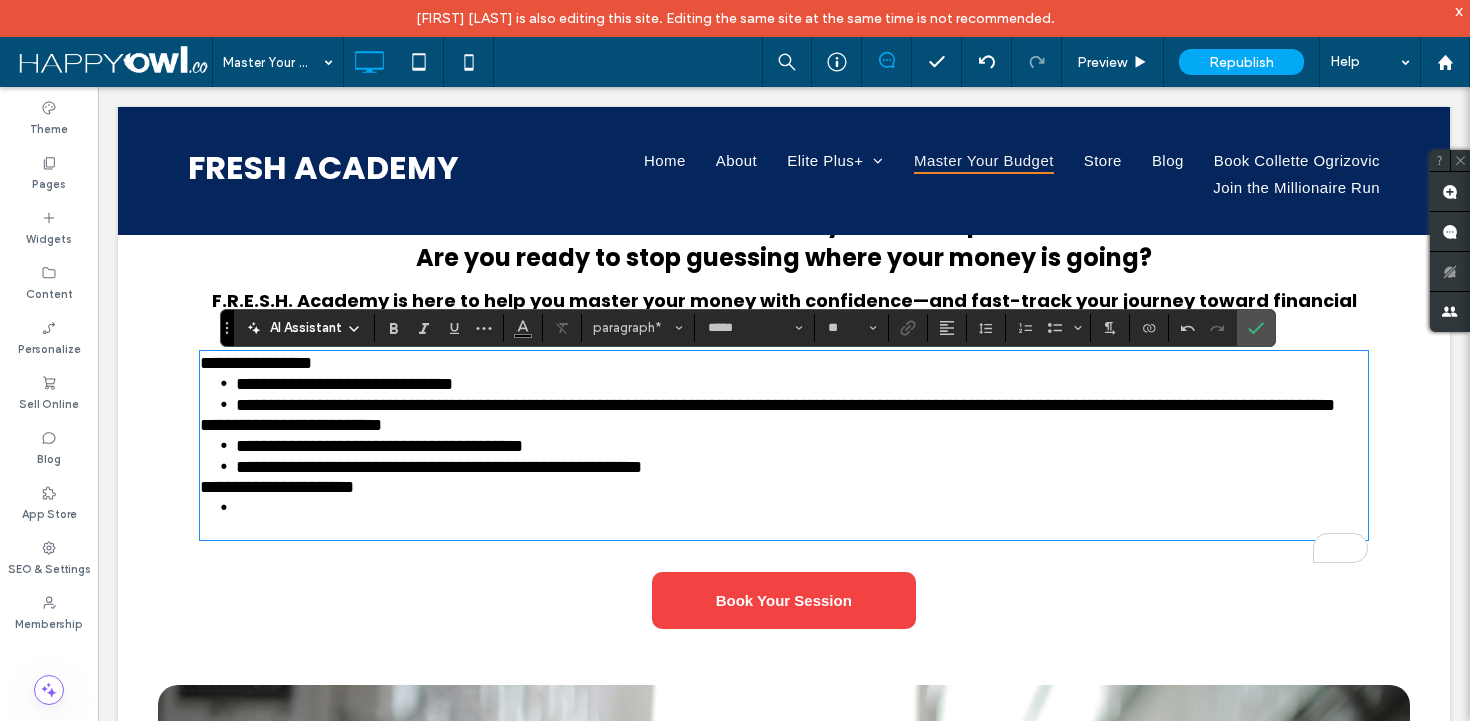 click on "**********" at bounding box center (277, 487) 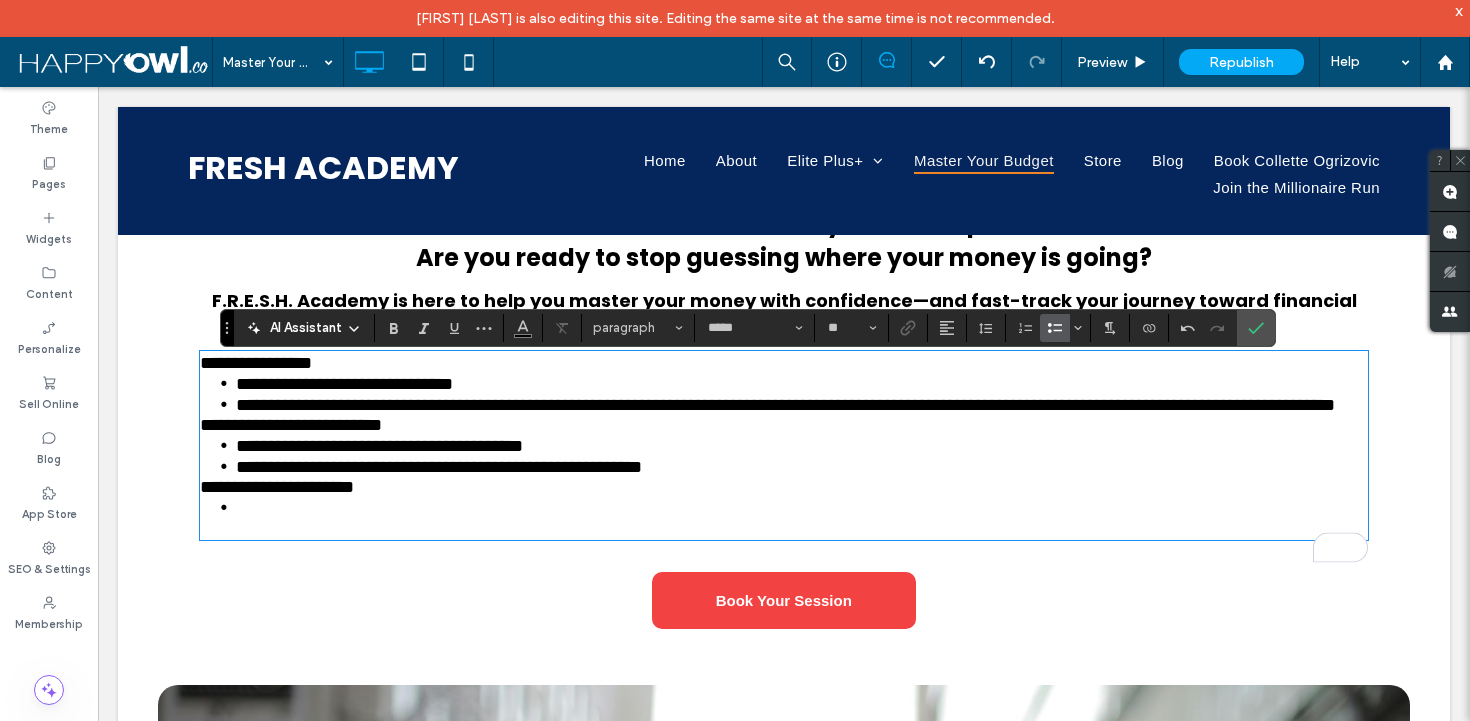 click at bounding box center [802, 507] 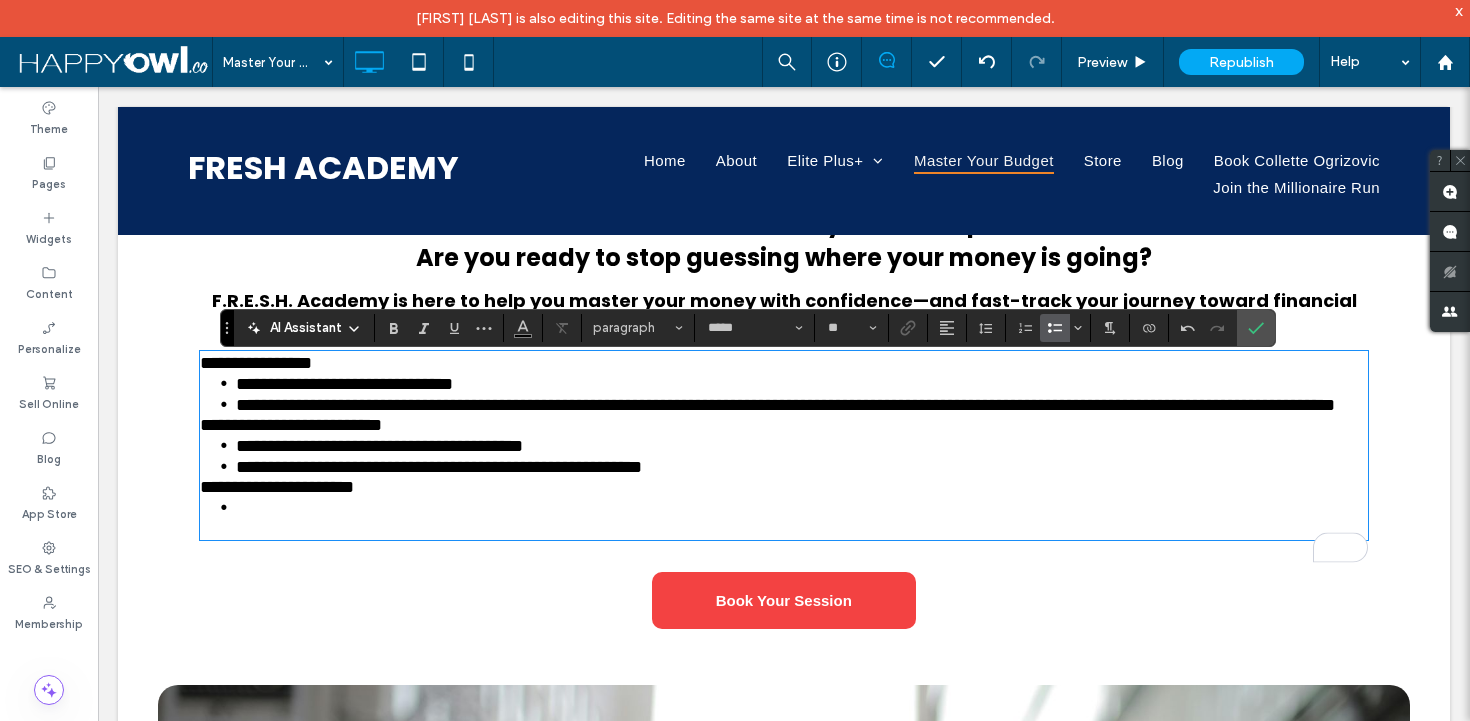 scroll, scrollTop: 0, scrollLeft: 0, axis: both 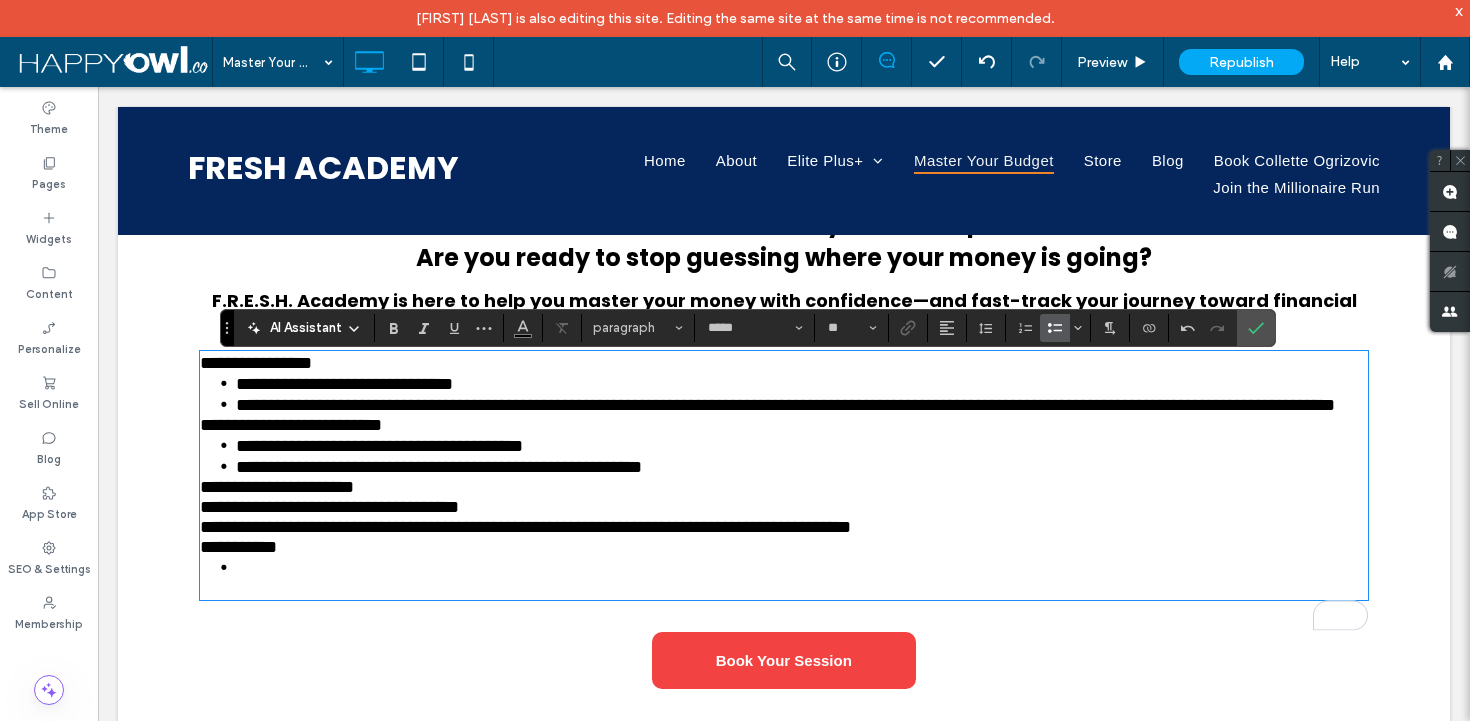 click on "**********" at bounding box center (277, 487) 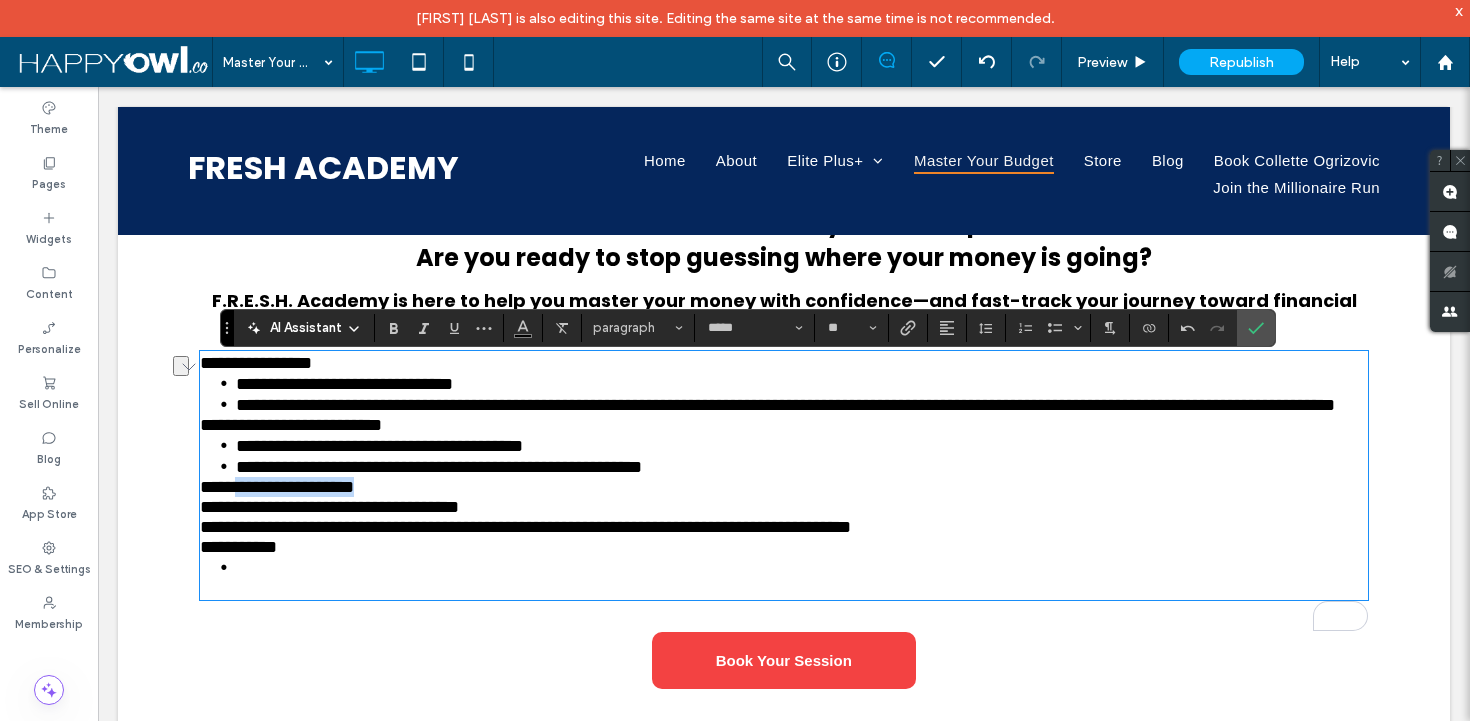 drag, startPoint x: 245, startPoint y: 510, endPoint x: 394, endPoint y: 514, distance: 149.05368 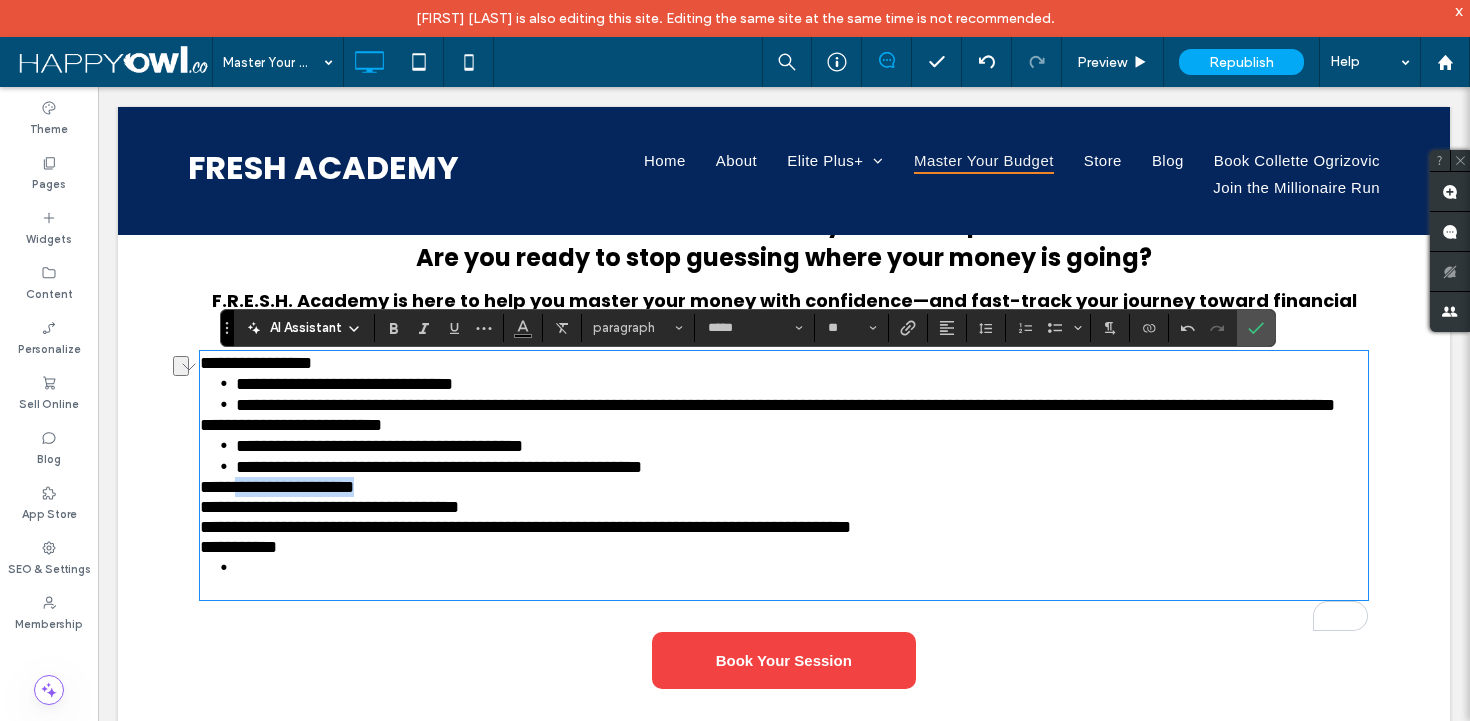 click on "**********" at bounding box center (784, 487) 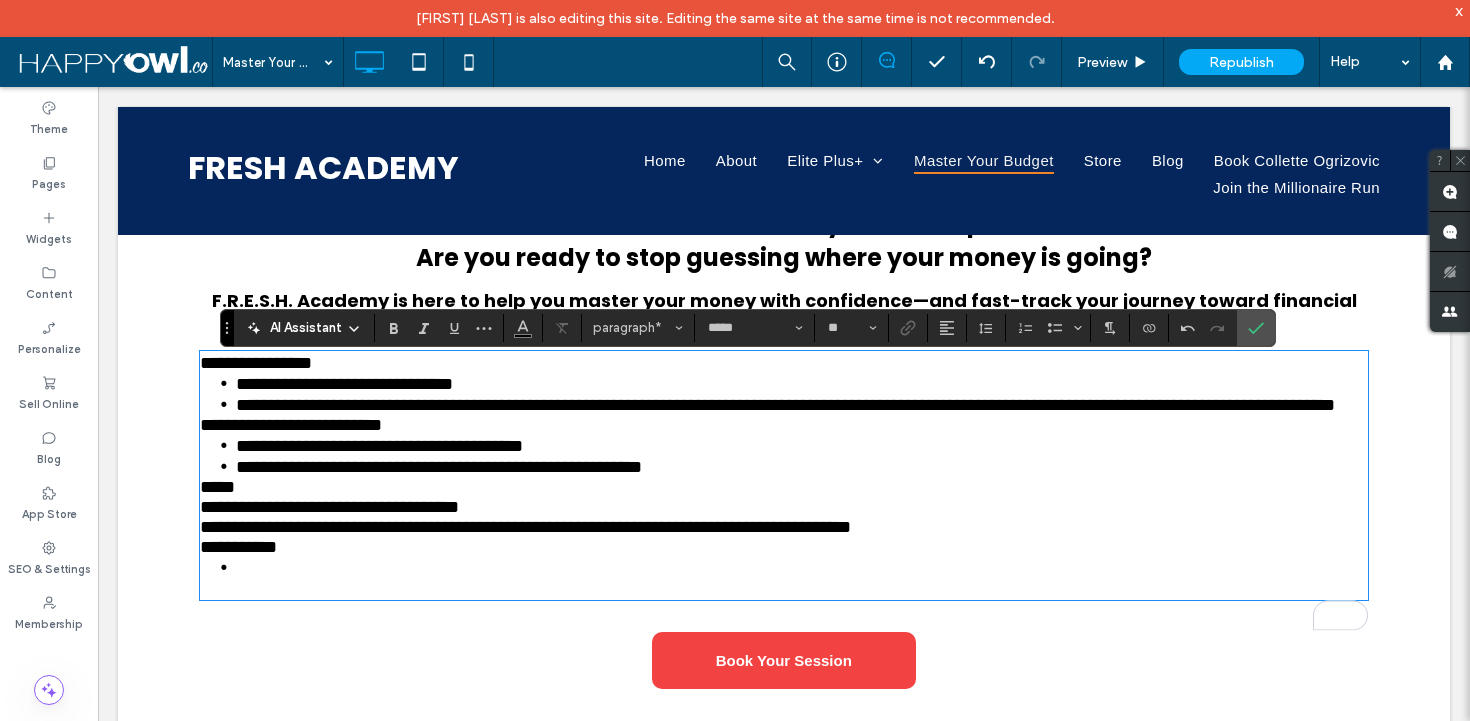 click on "**********" at bounding box center (784, 425) 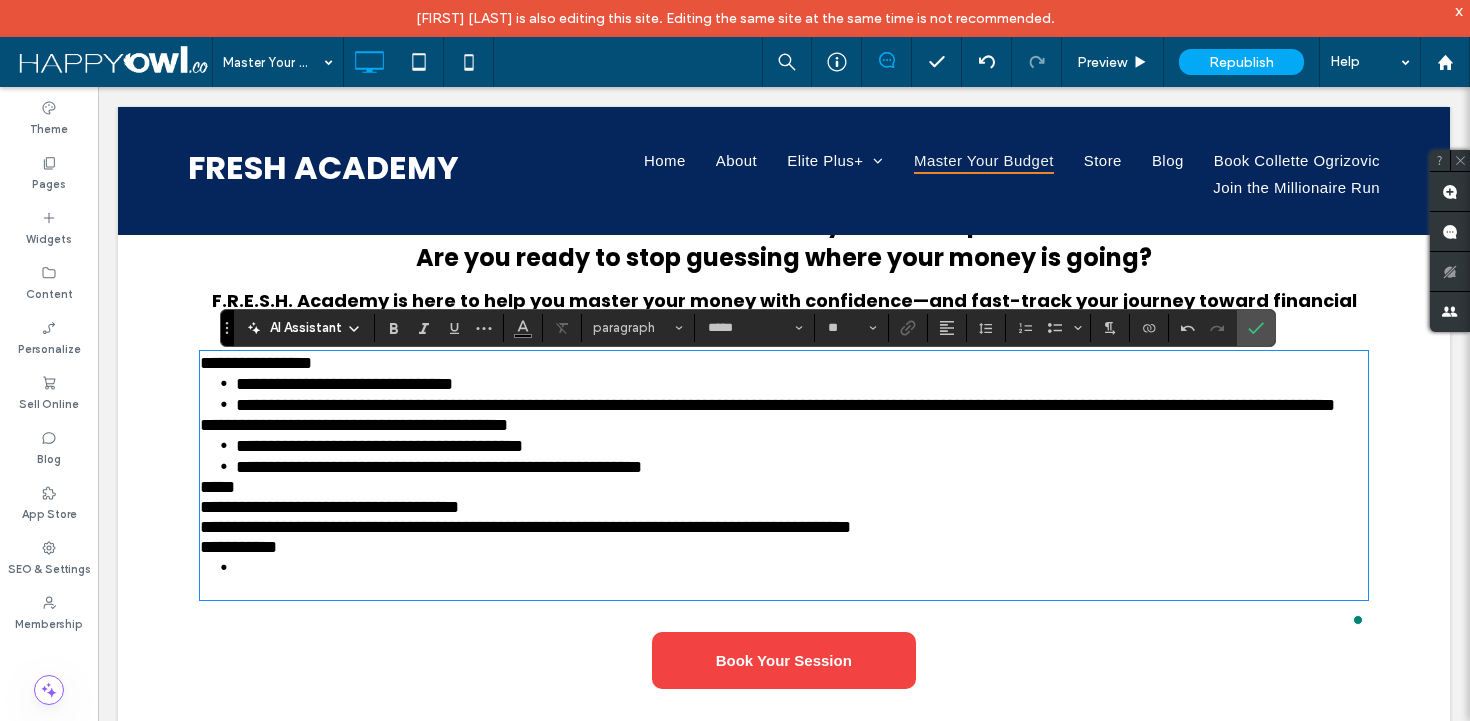 type on "**" 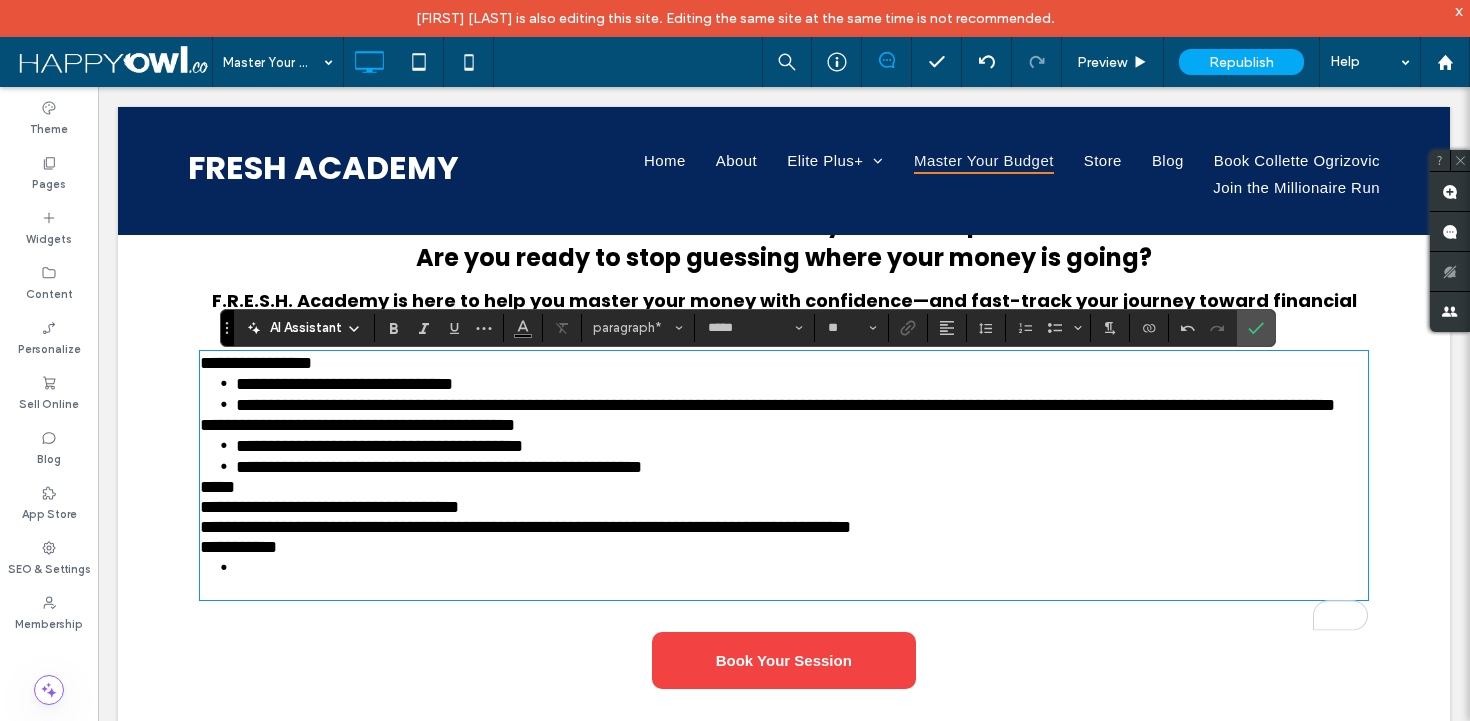 click on "****" at bounding box center [784, 487] 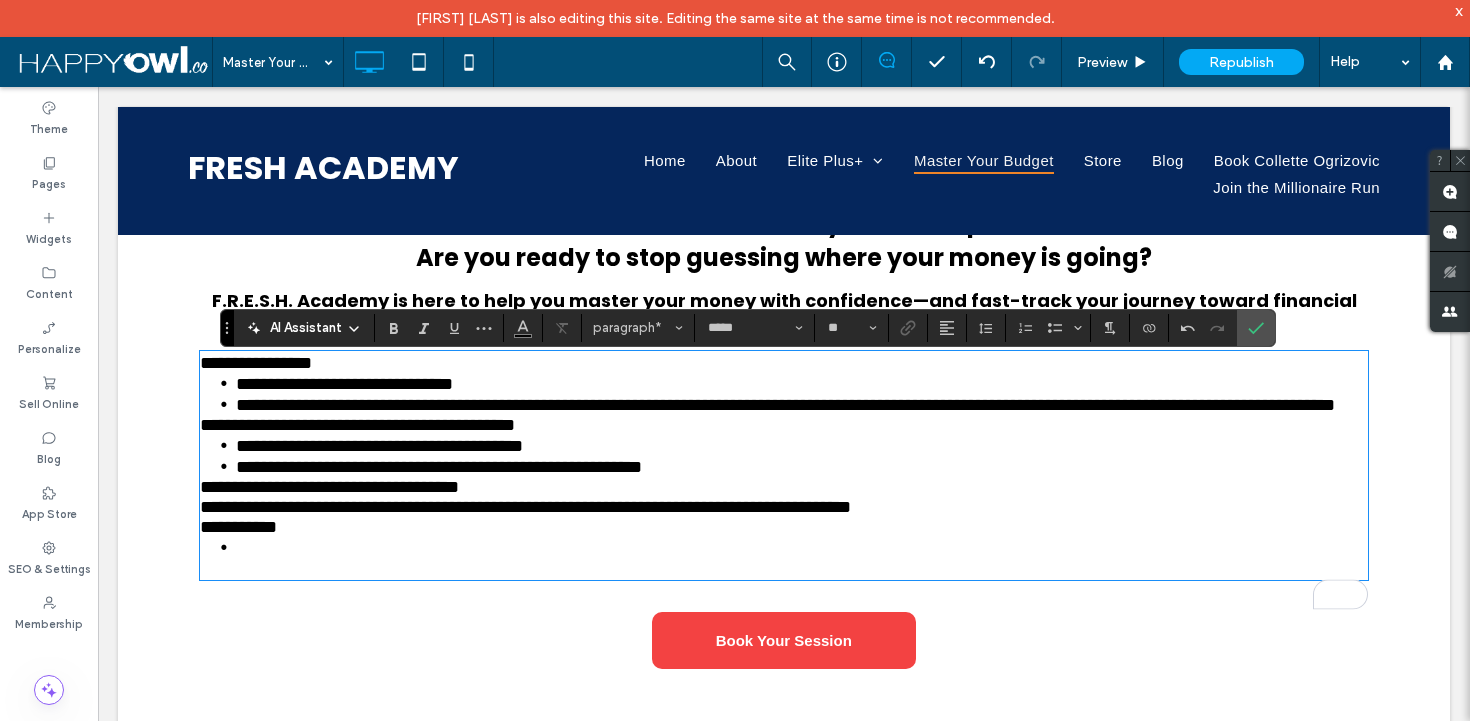 click on "**********" at bounding box center [329, 487] 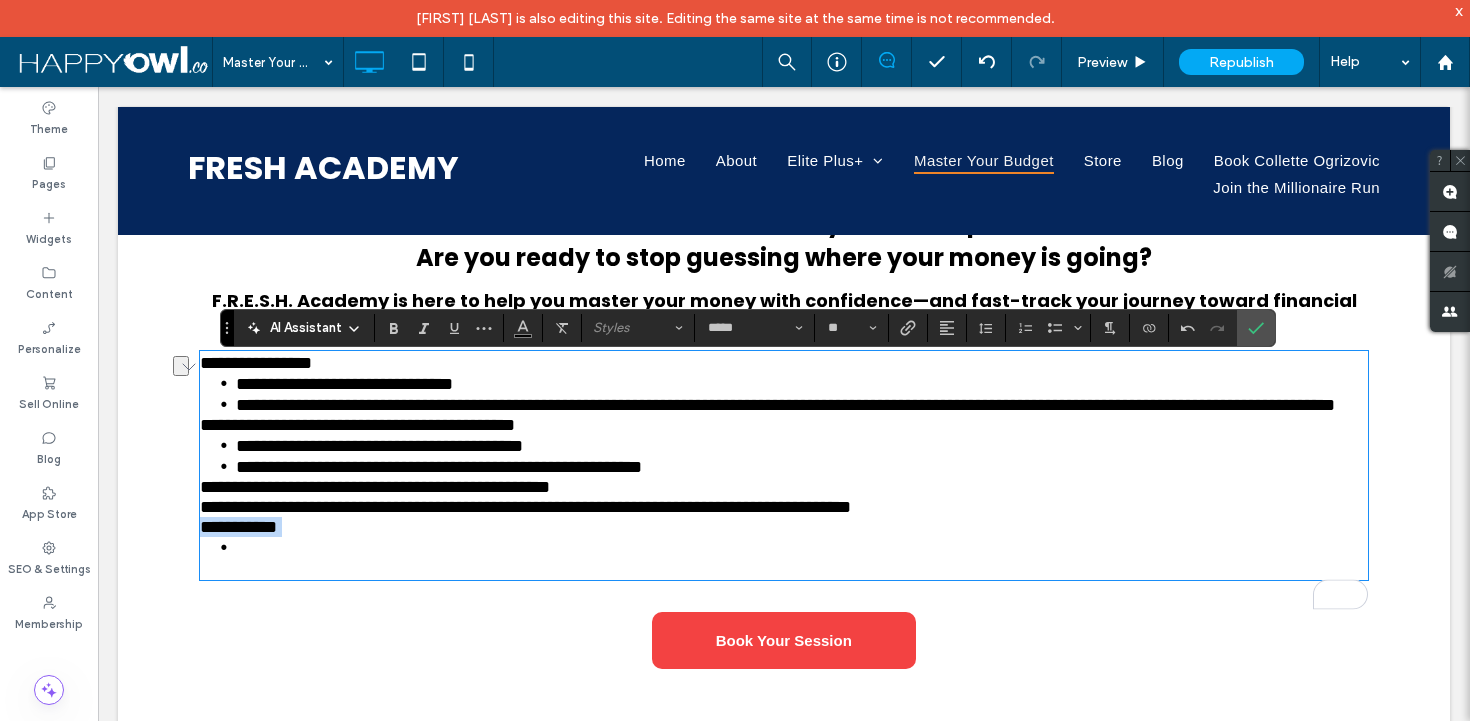 drag, startPoint x: 240, startPoint y: 580, endPoint x: 202, endPoint y: 556, distance: 44.94441 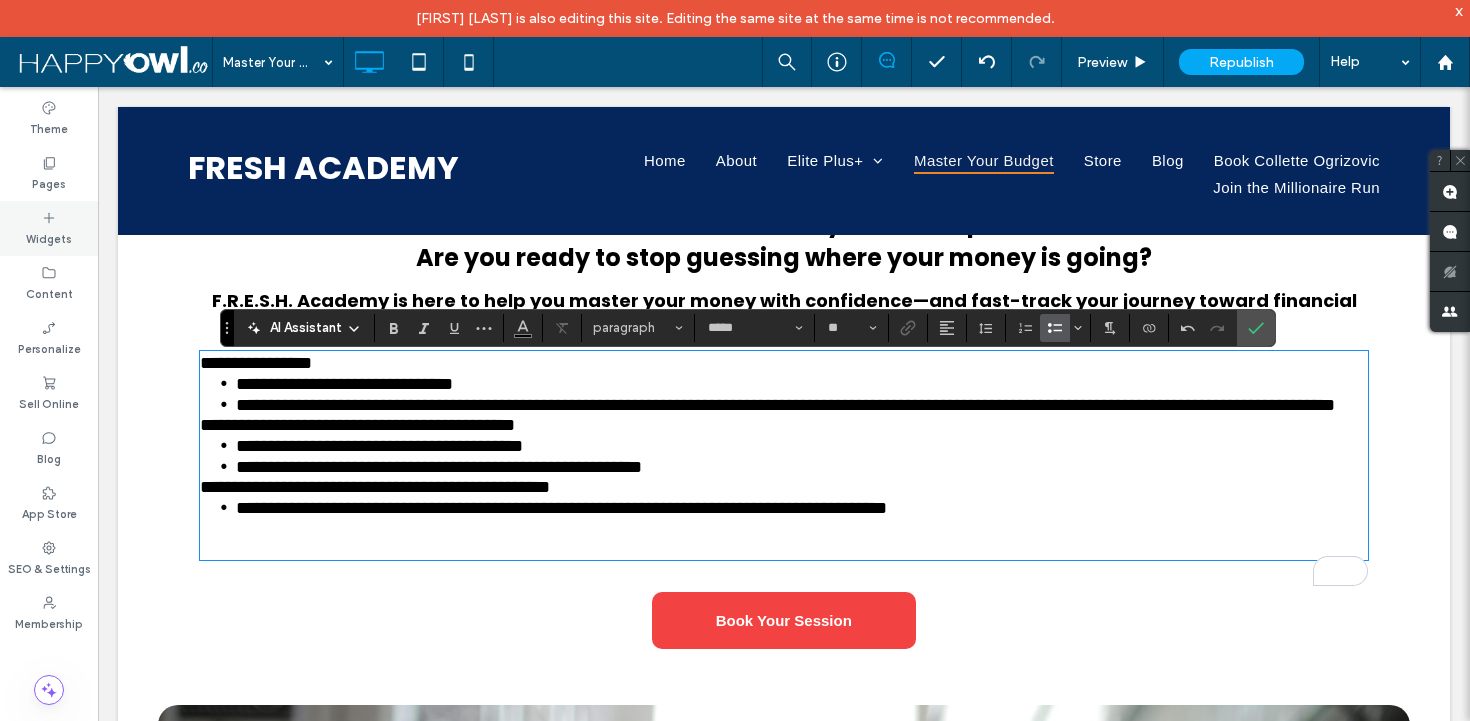 click 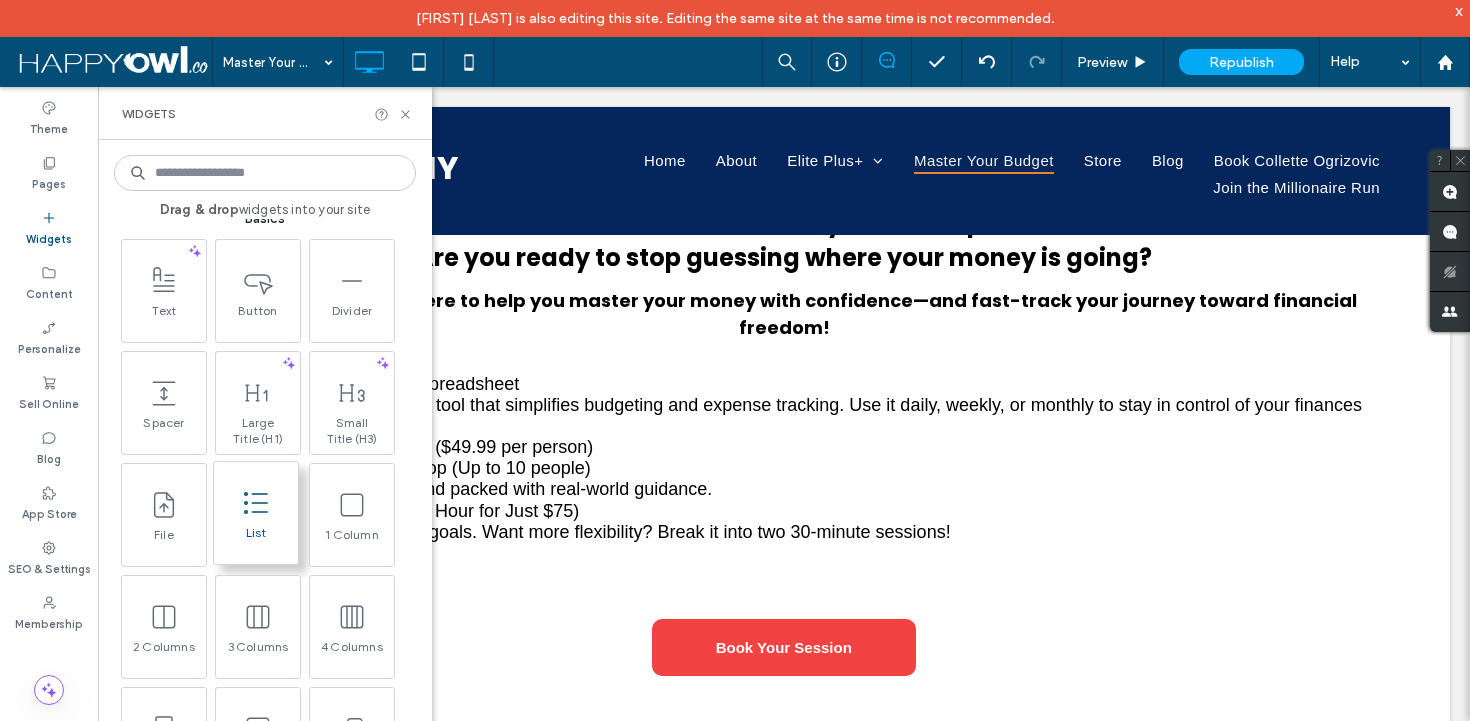 scroll, scrollTop: 651, scrollLeft: 0, axis: vertical 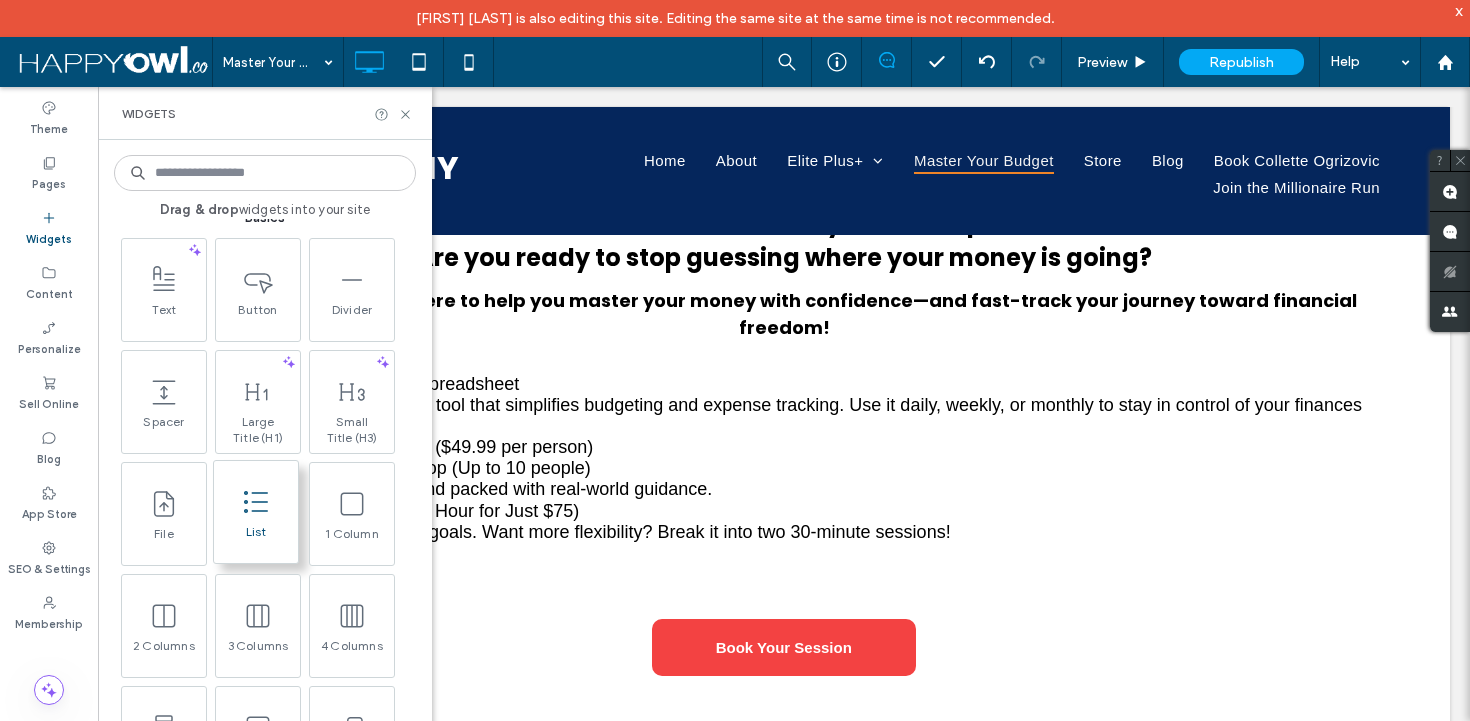 click at bounding box center [256, 501] 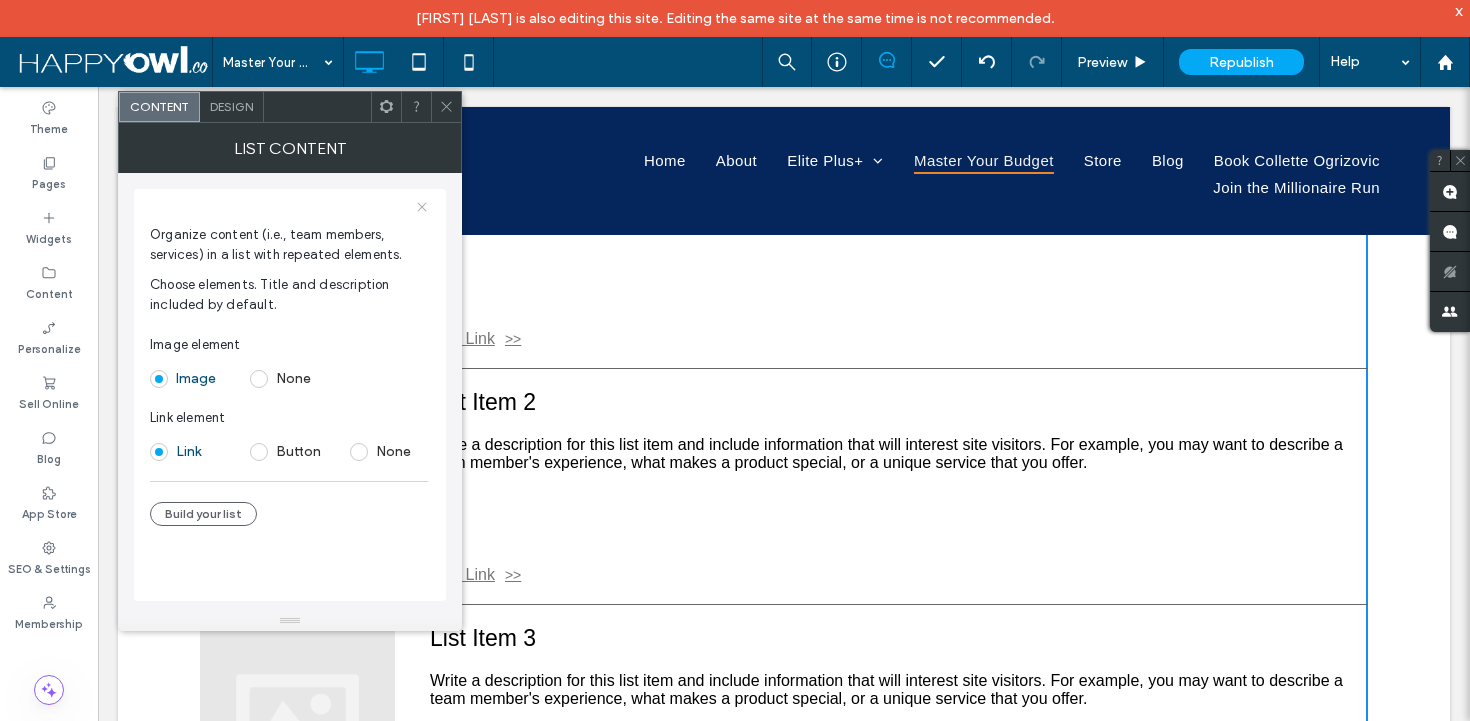 click 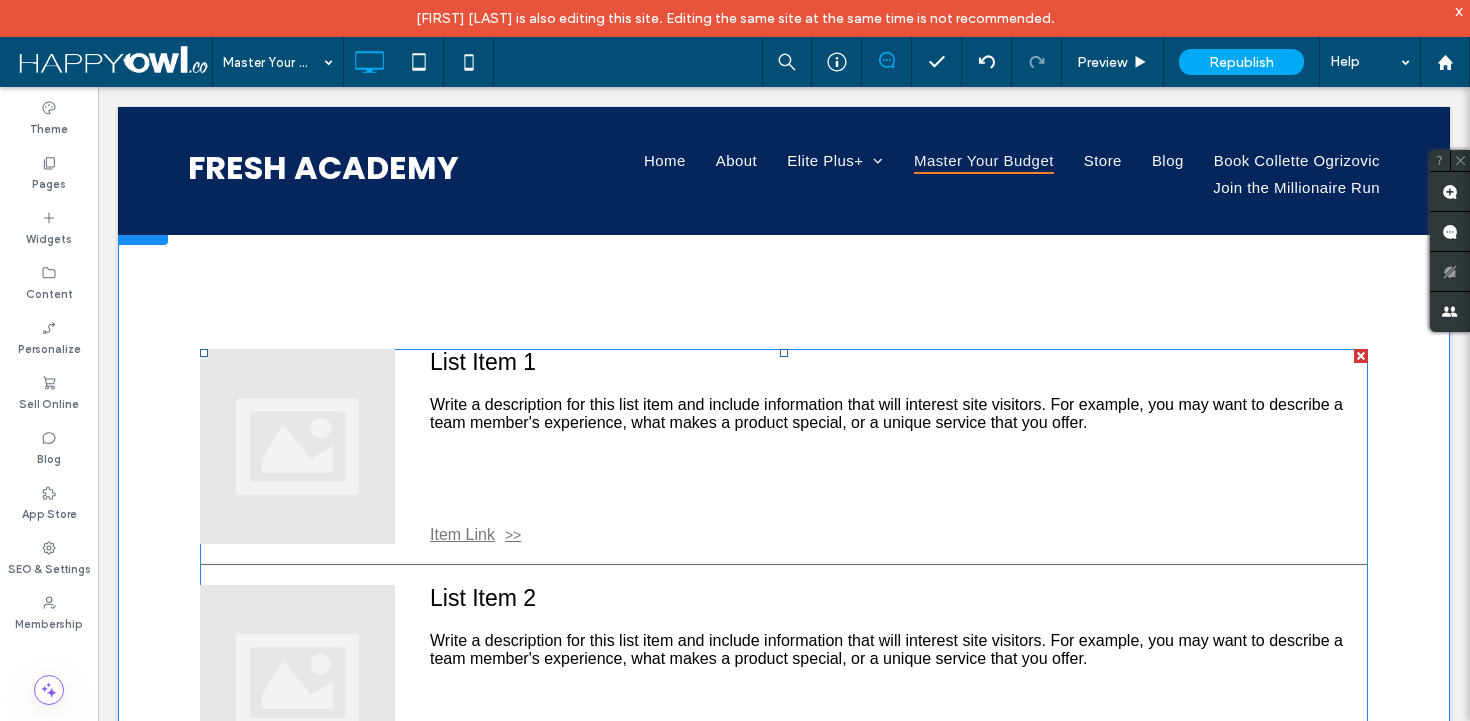 scroll, scrollTop: 0, scrollLeft: 0, axis: both 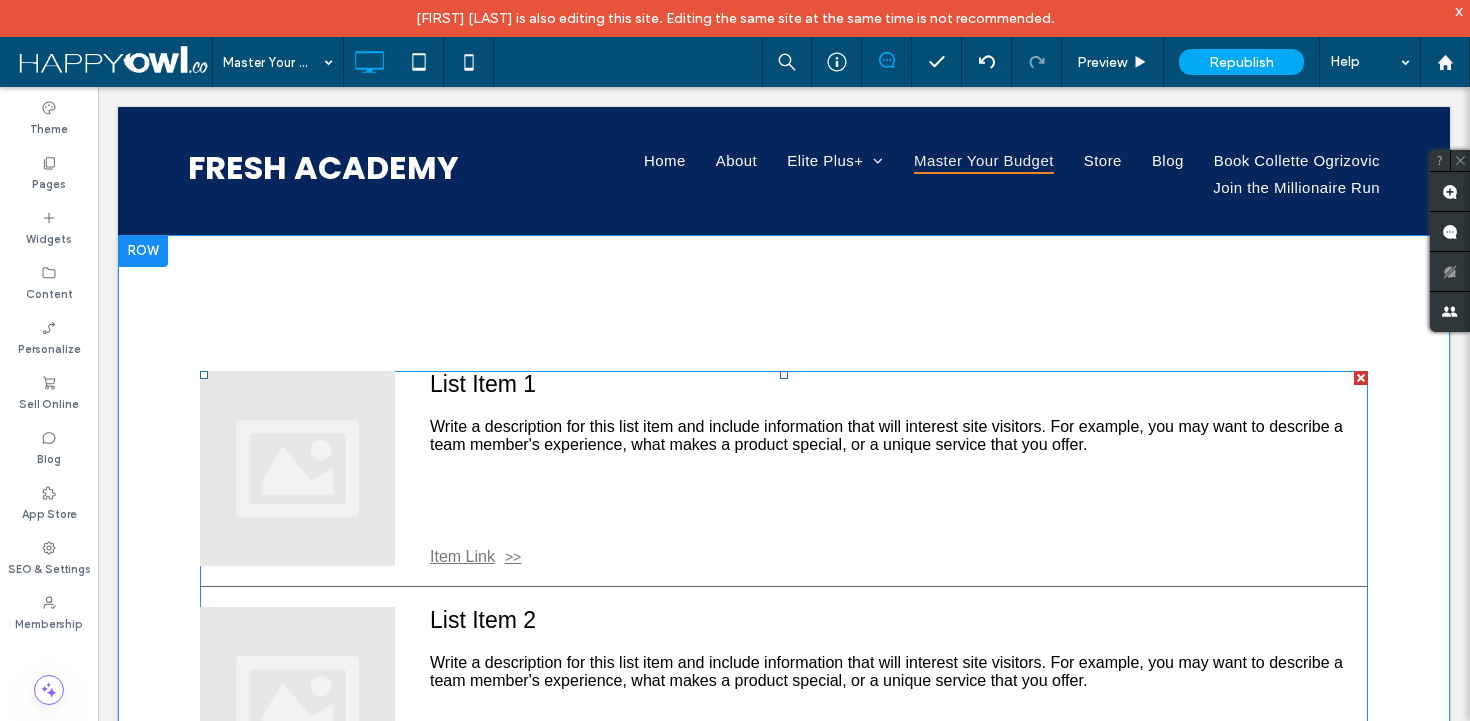 click on "List Item  1" at bounding box center [891, 384] 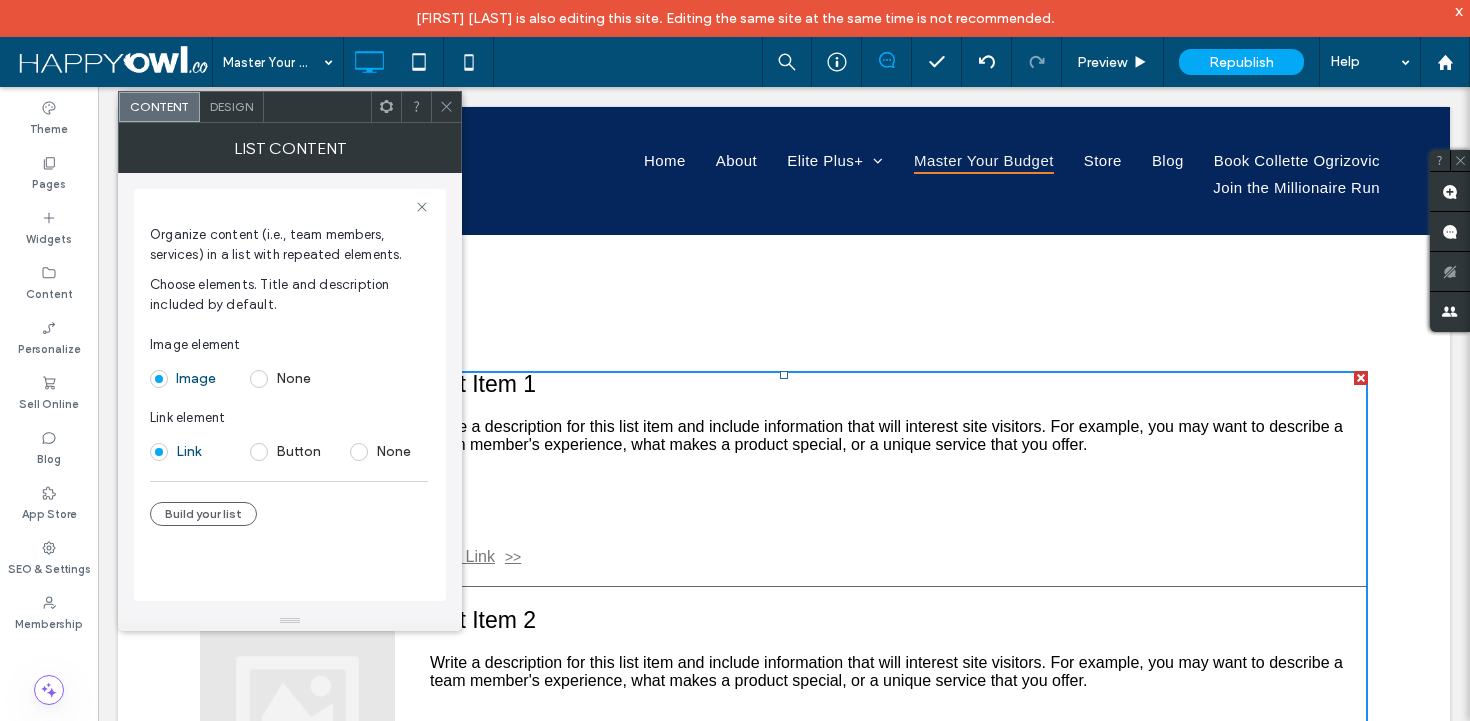 click on "Organize content (i.e., team members, services) in a list with repeated elements. Choose elements. Title and description included by default. Image element Image None Link element Link Button None Build your list" at bounding box center (290, 392) 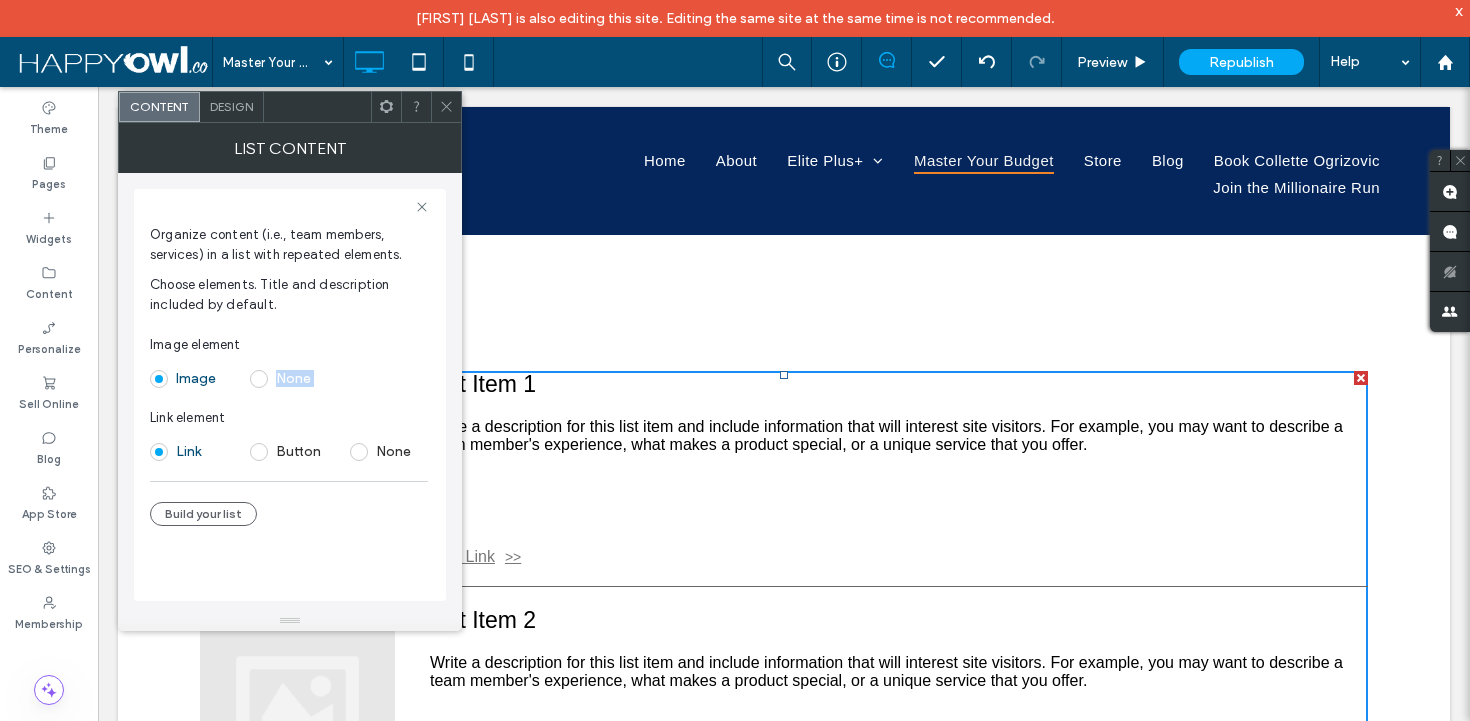 click on "Organize content (i.e., team members, services) in a list with repeated elements. Choose elements. Title and description included by default. Image element Image None Link element Link Button None Build your list" at bounding box center (290, 392) 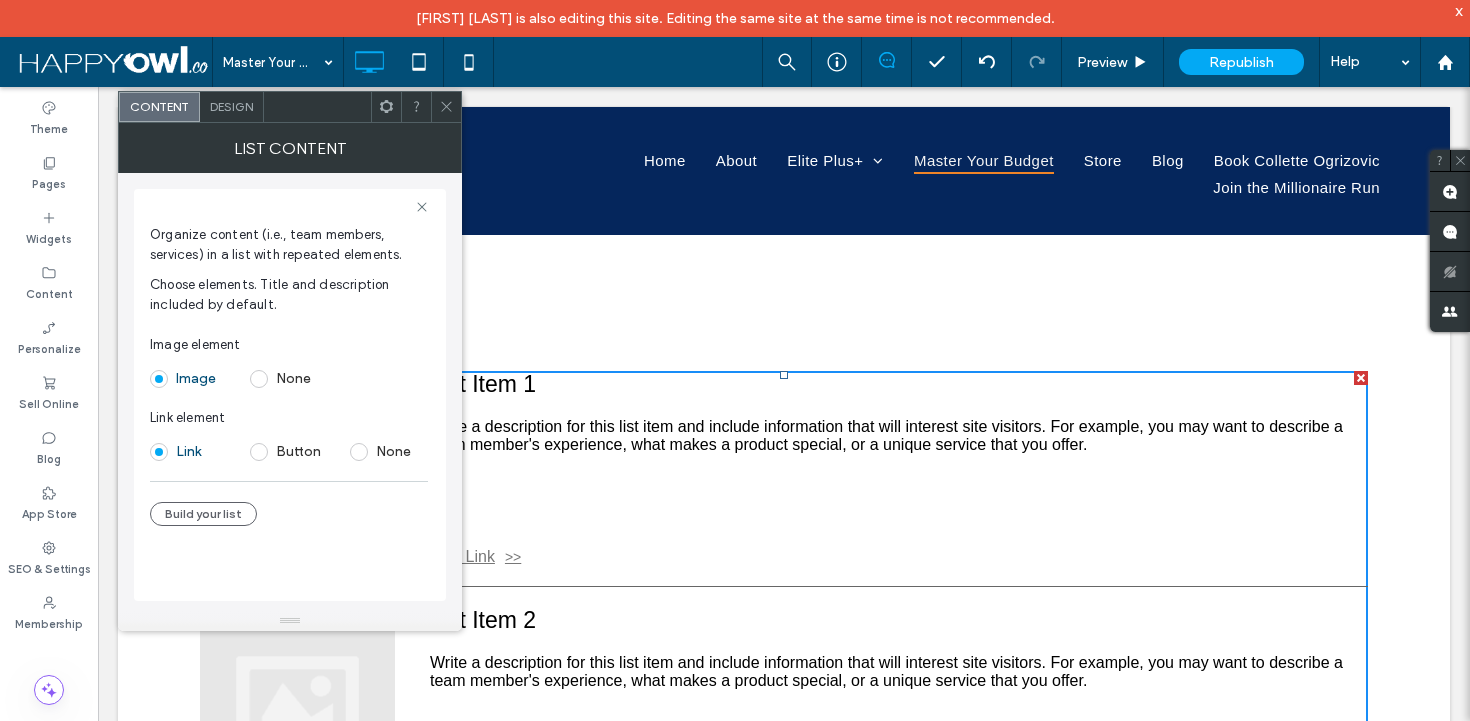 click 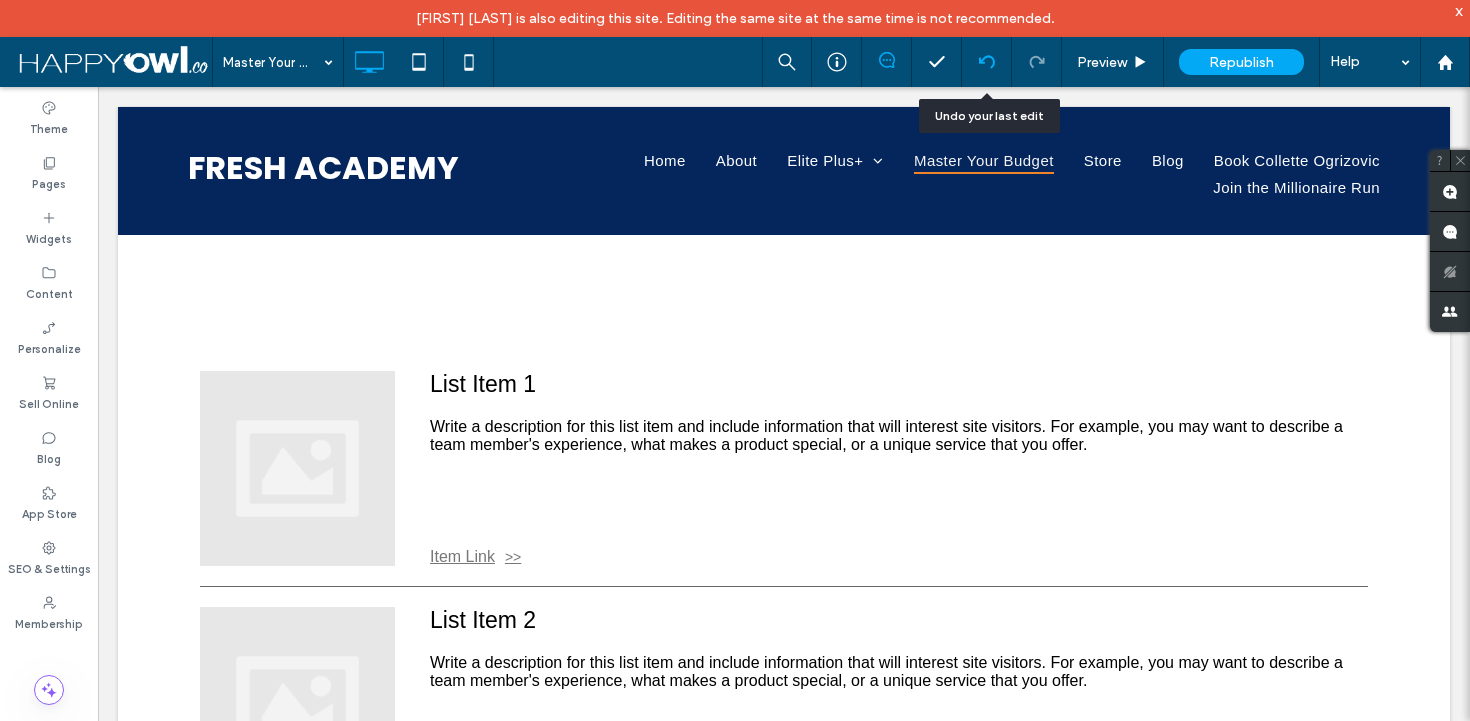 click at bounding box center [987, 62] 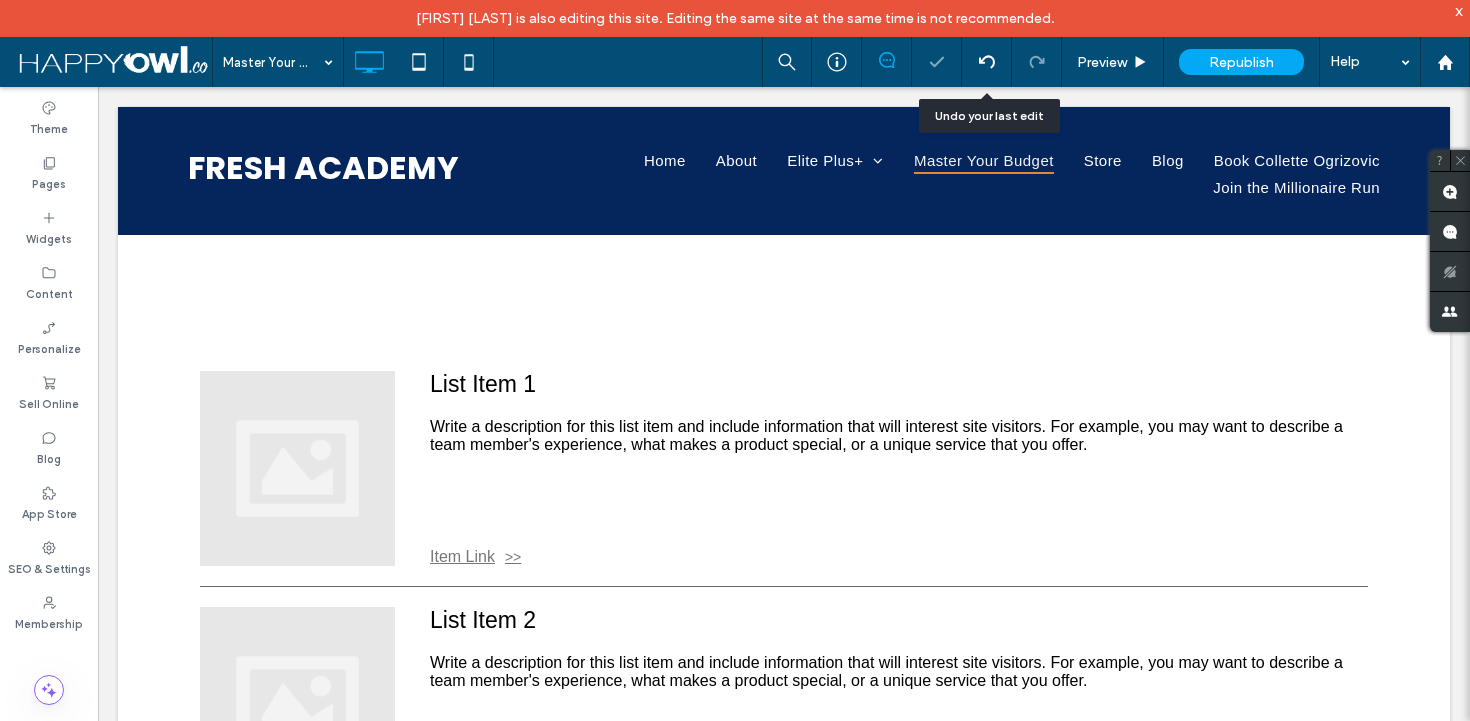 scroll, scrollTop: 0, scrollLeft: 0, axis: both 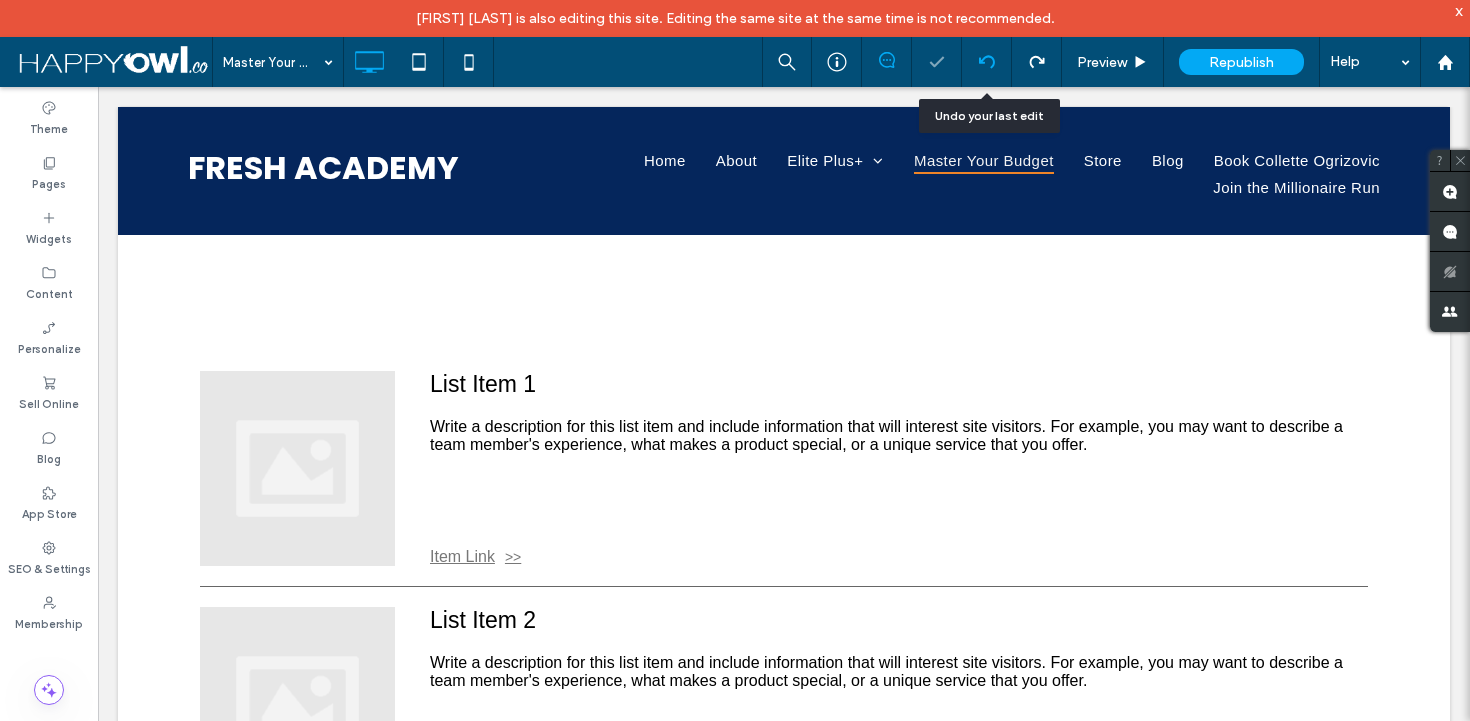 click 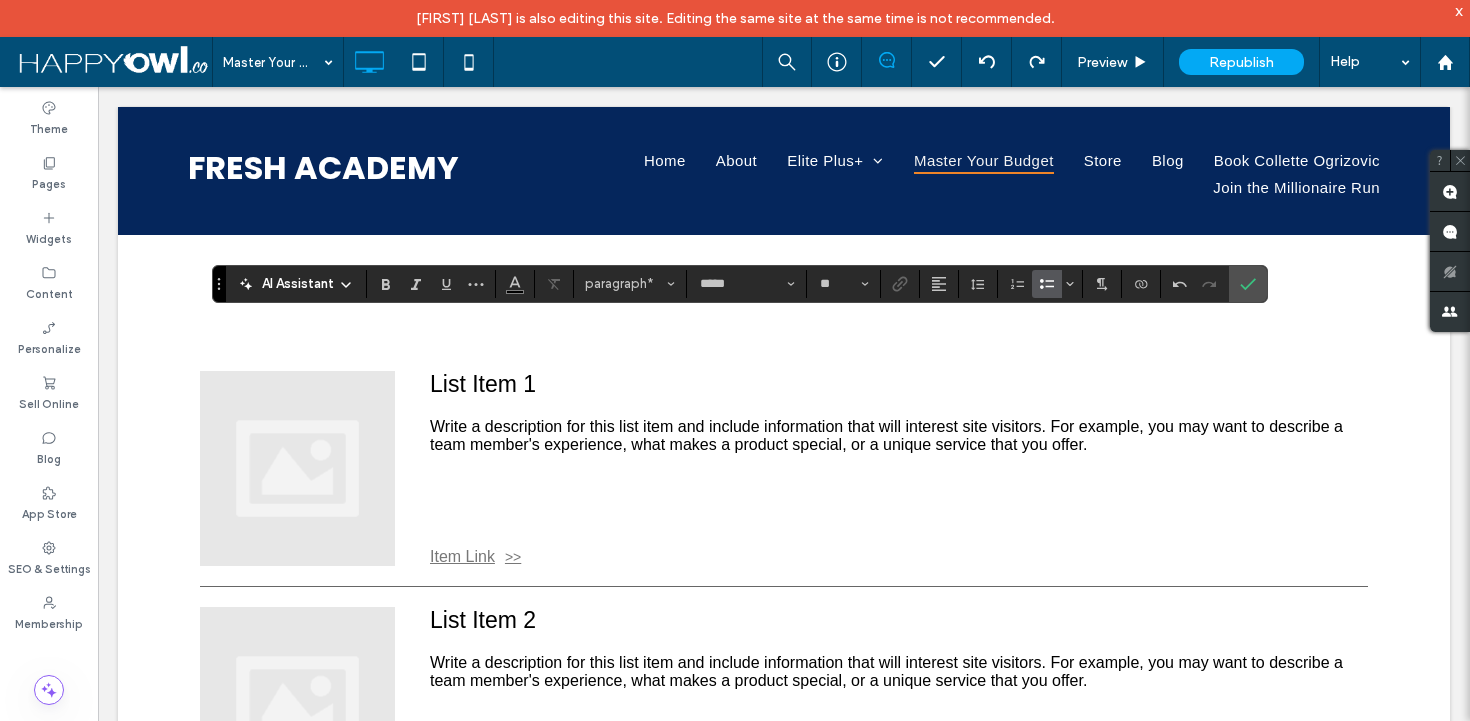 click 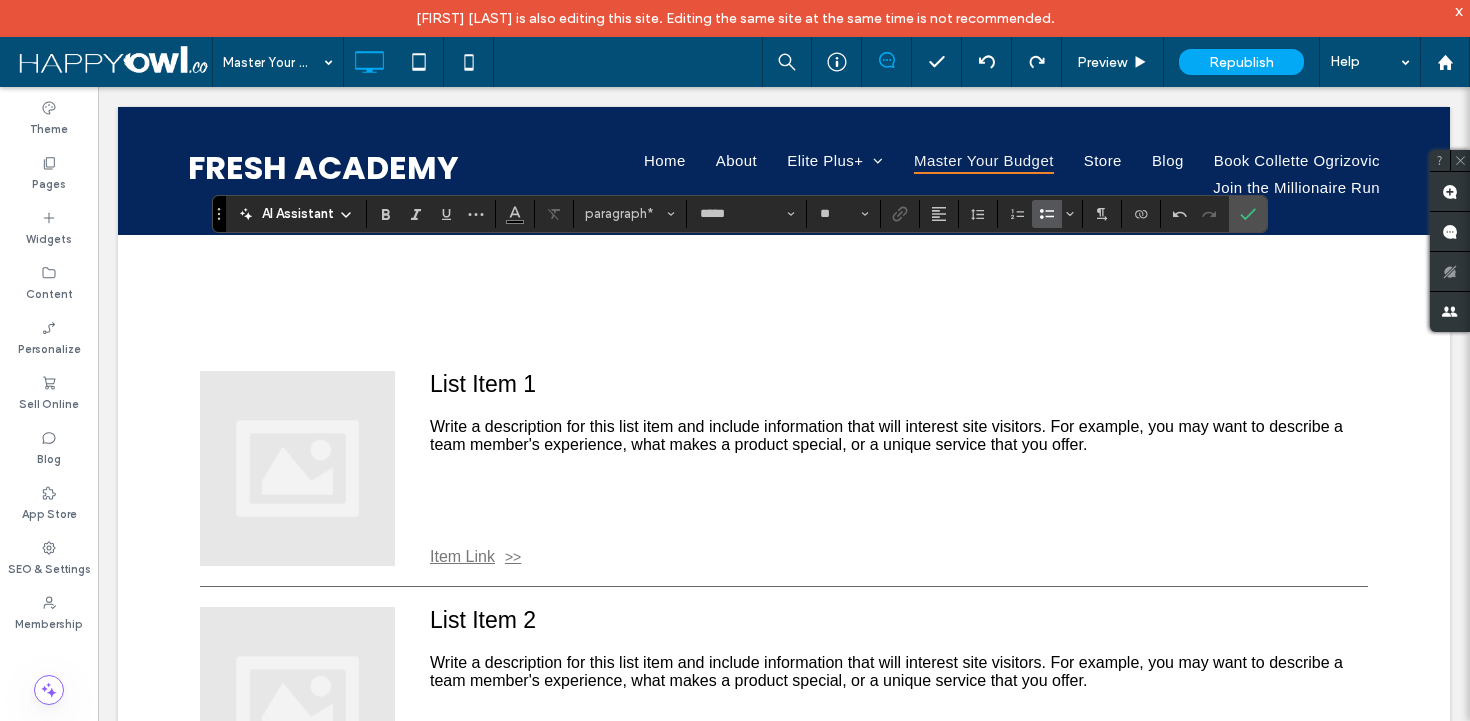 click 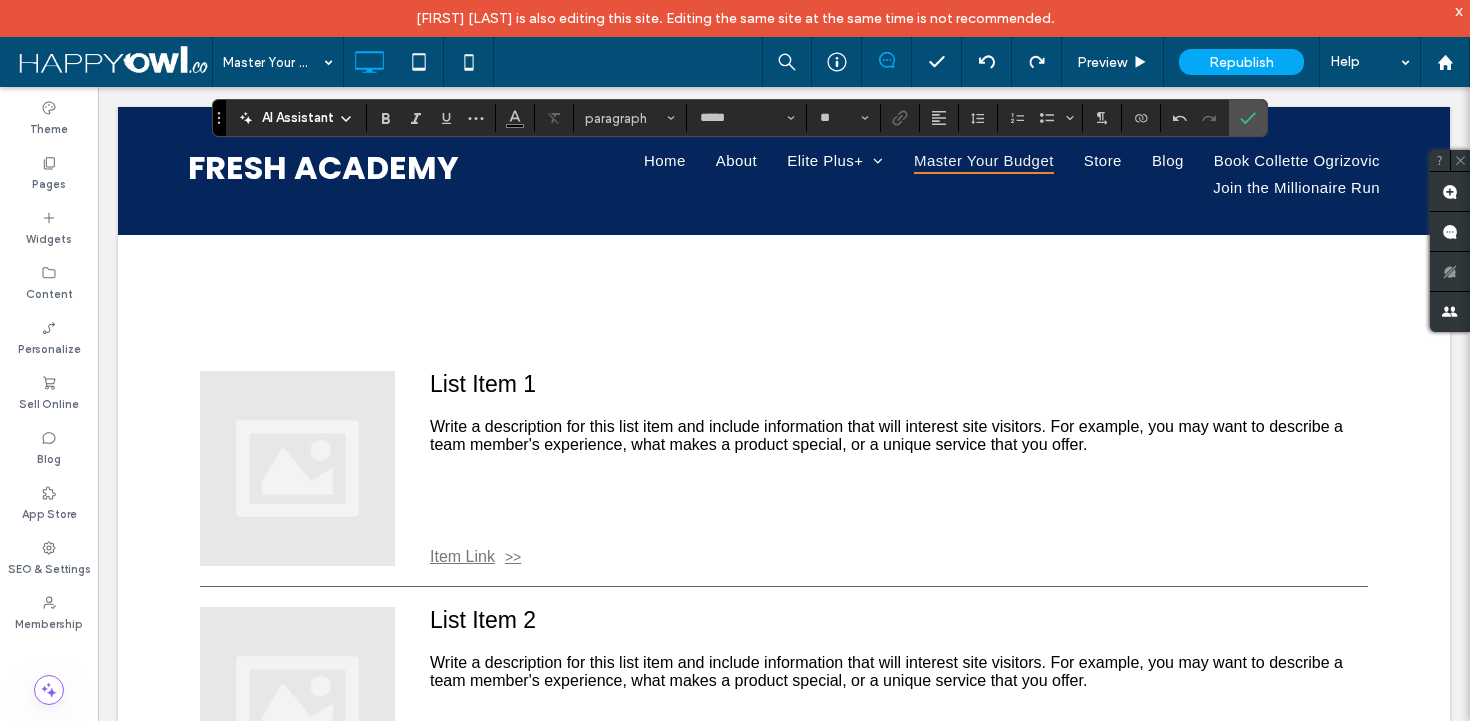type on "**" 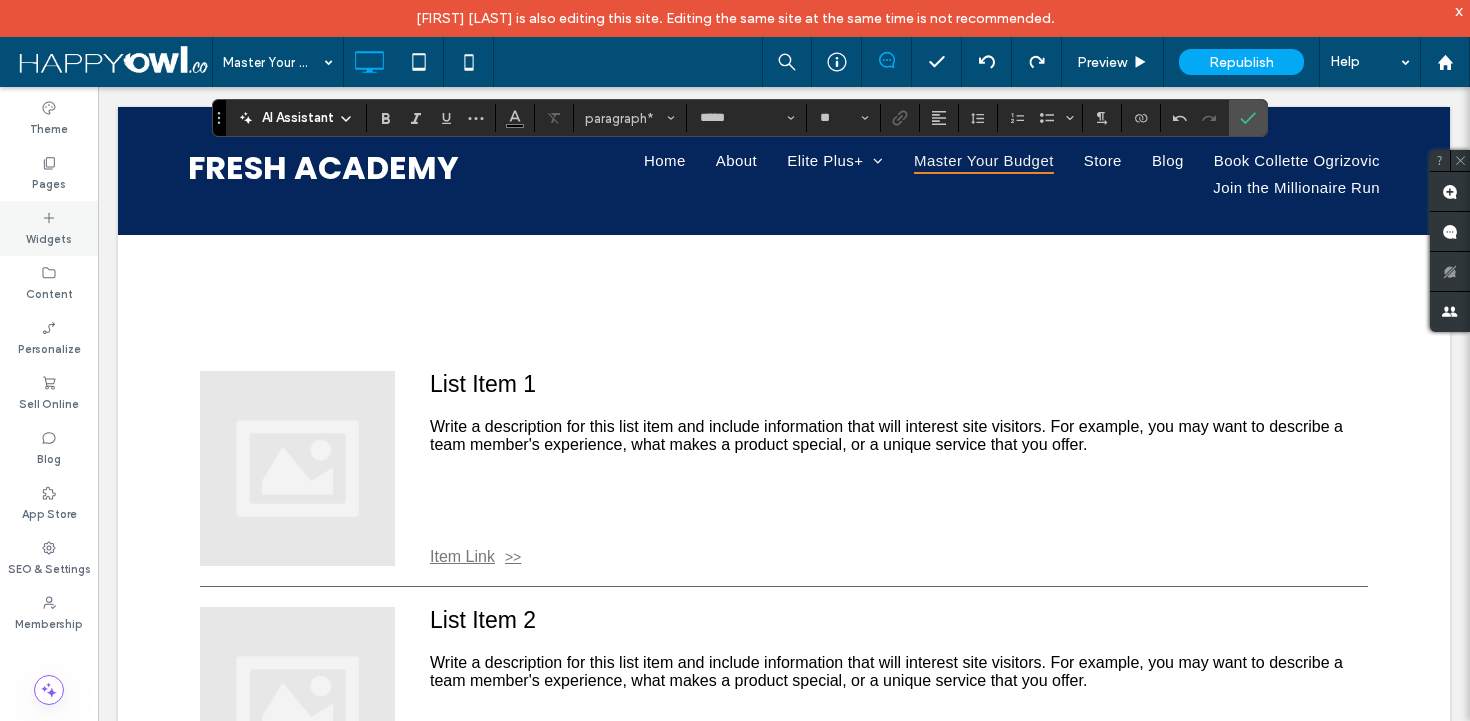 click on "Widgets" at bounding box center (49, 237) 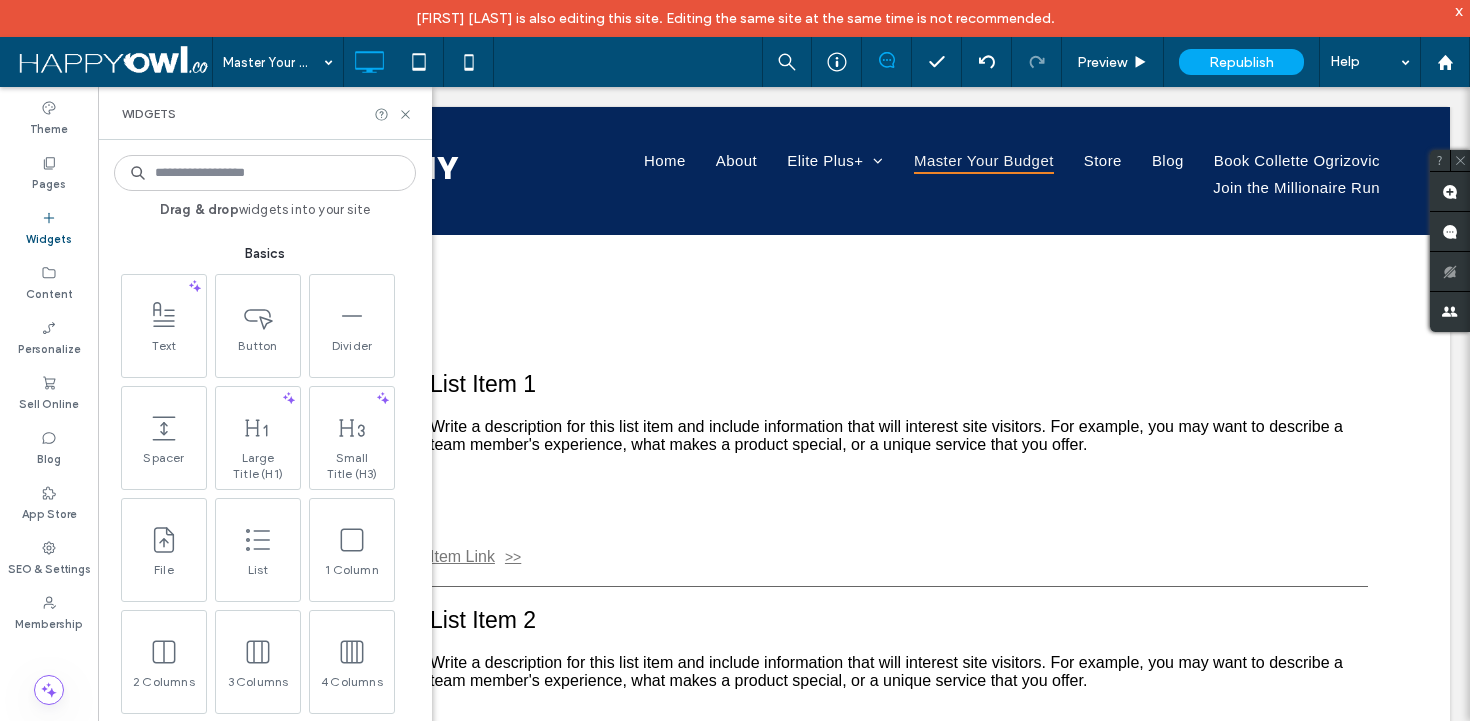 scroll, scrollTop: 648, scrollLeft: 0, axis: vertical 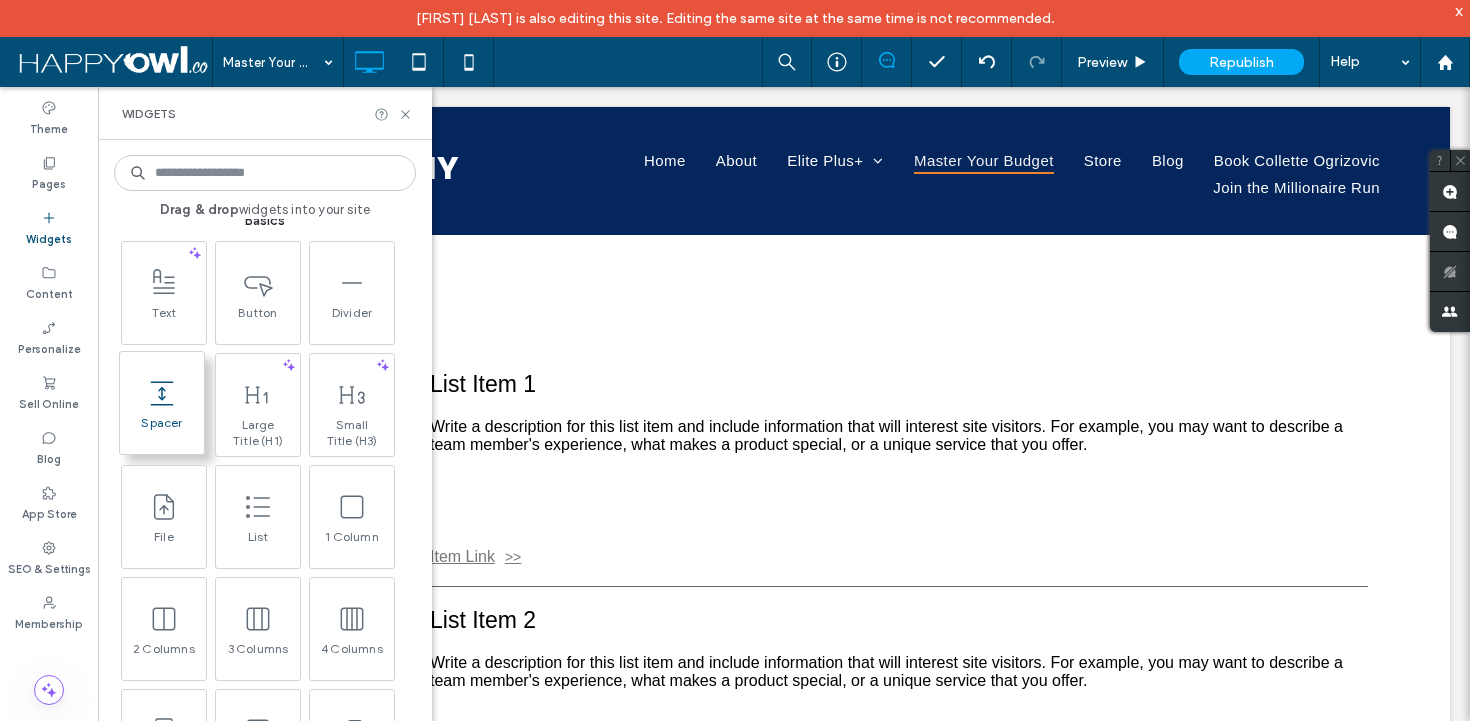 click on "Spacer" at bounding box center (162, 429) 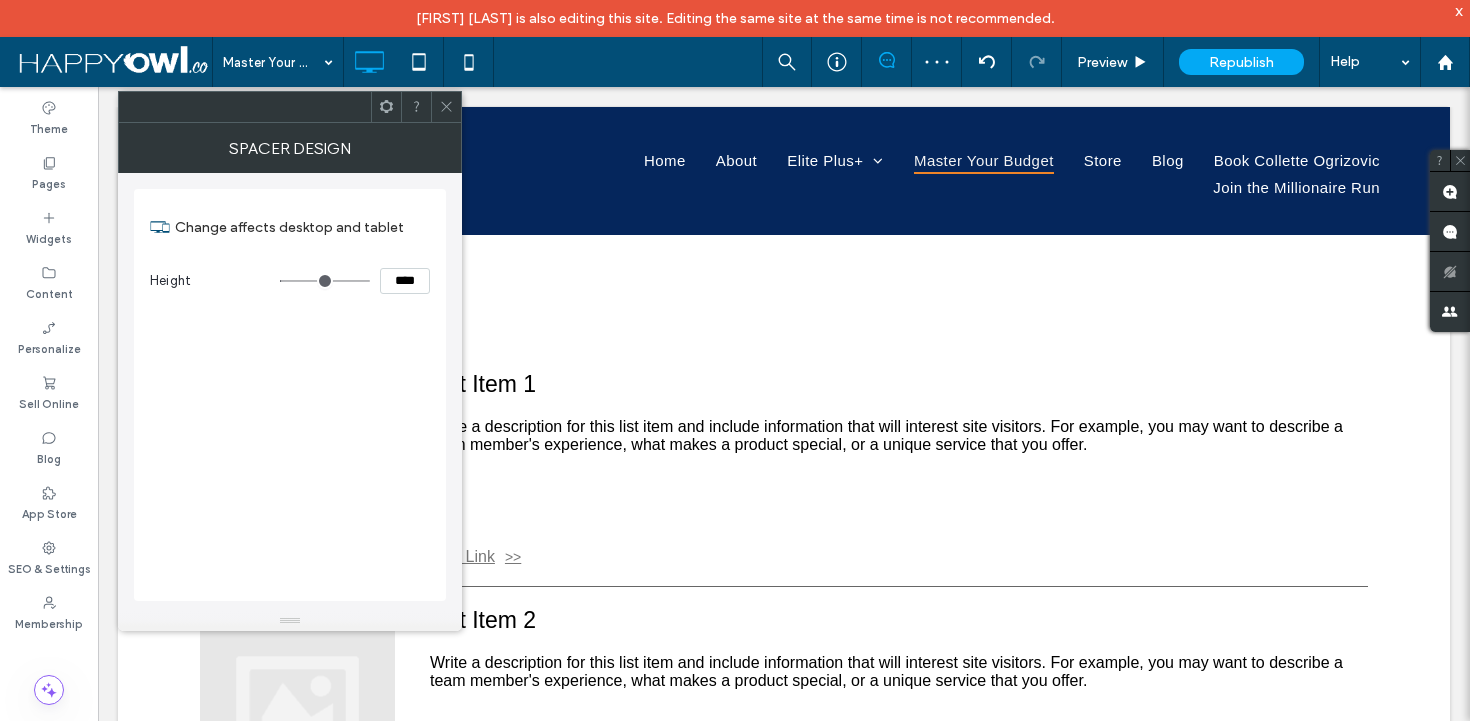 click 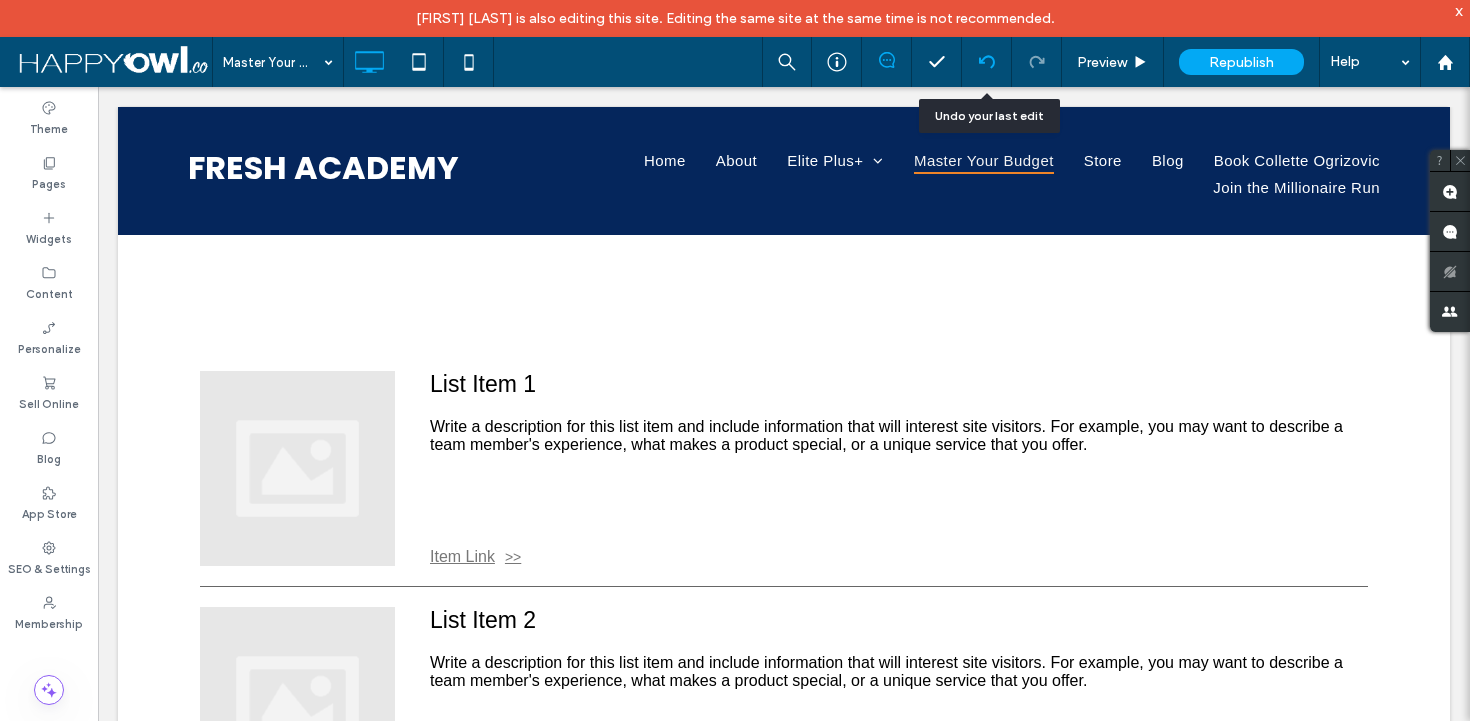 click 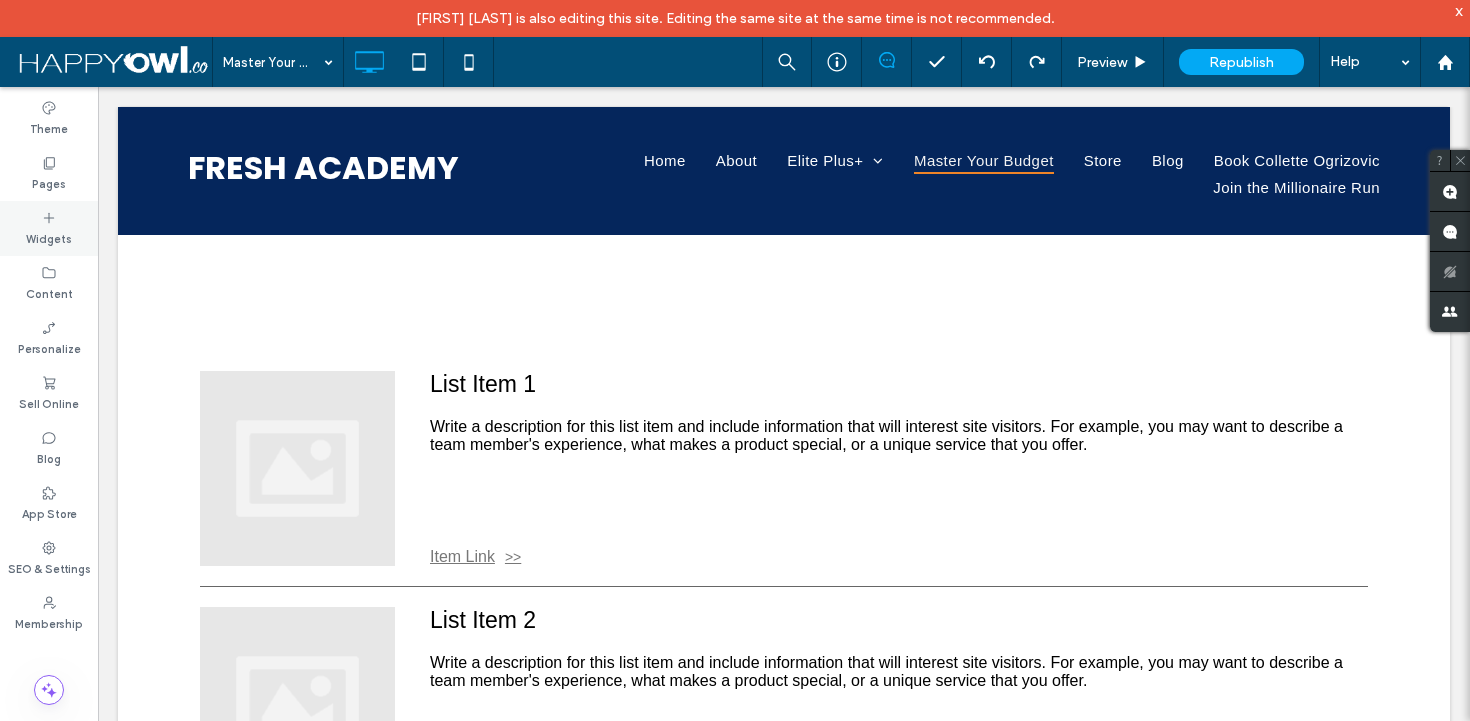 click 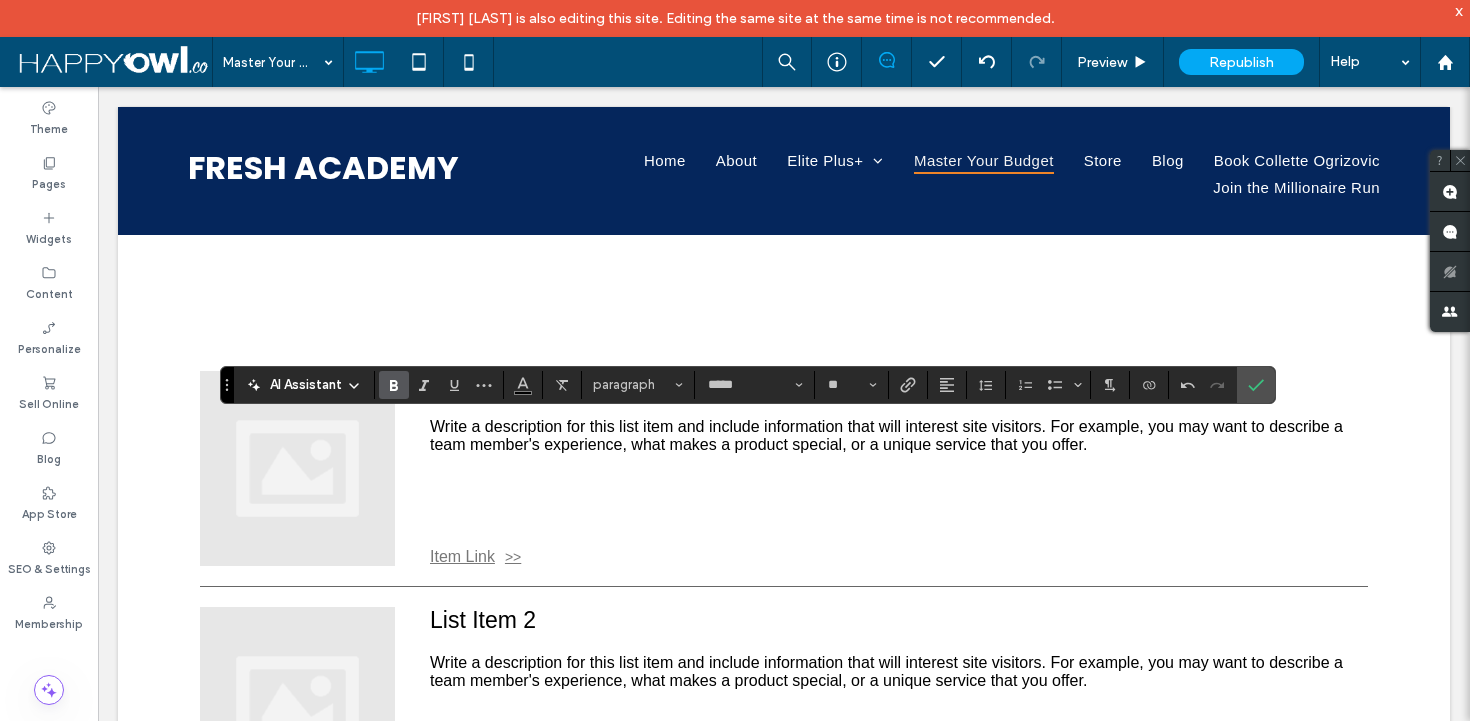 click 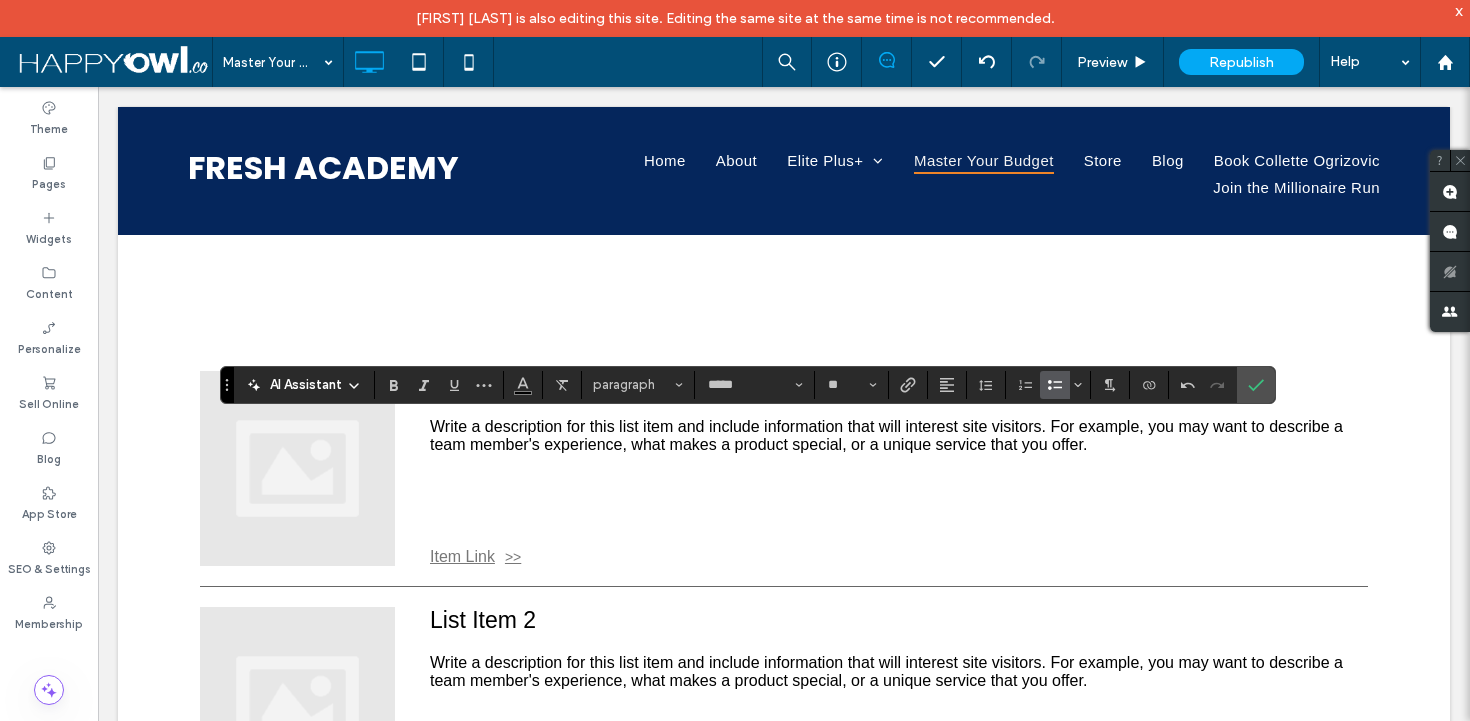 click 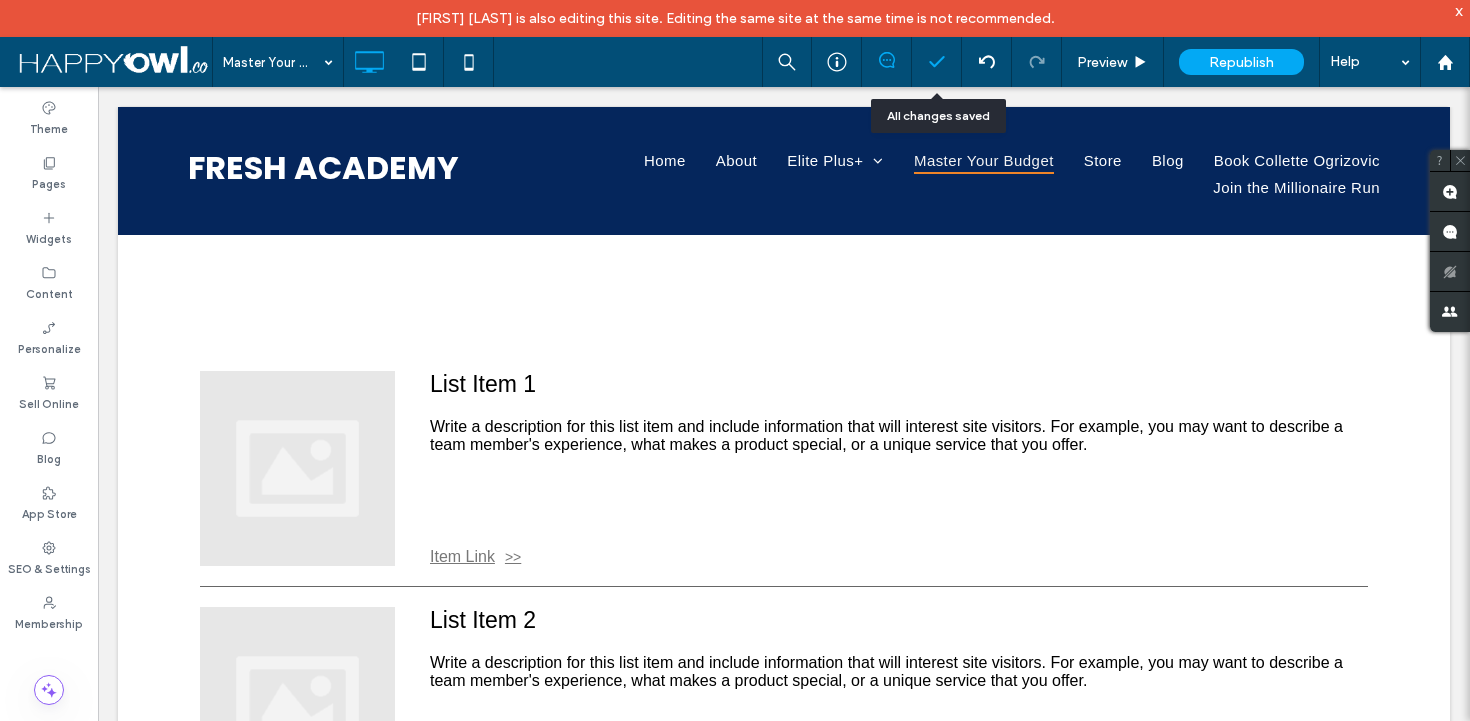 click 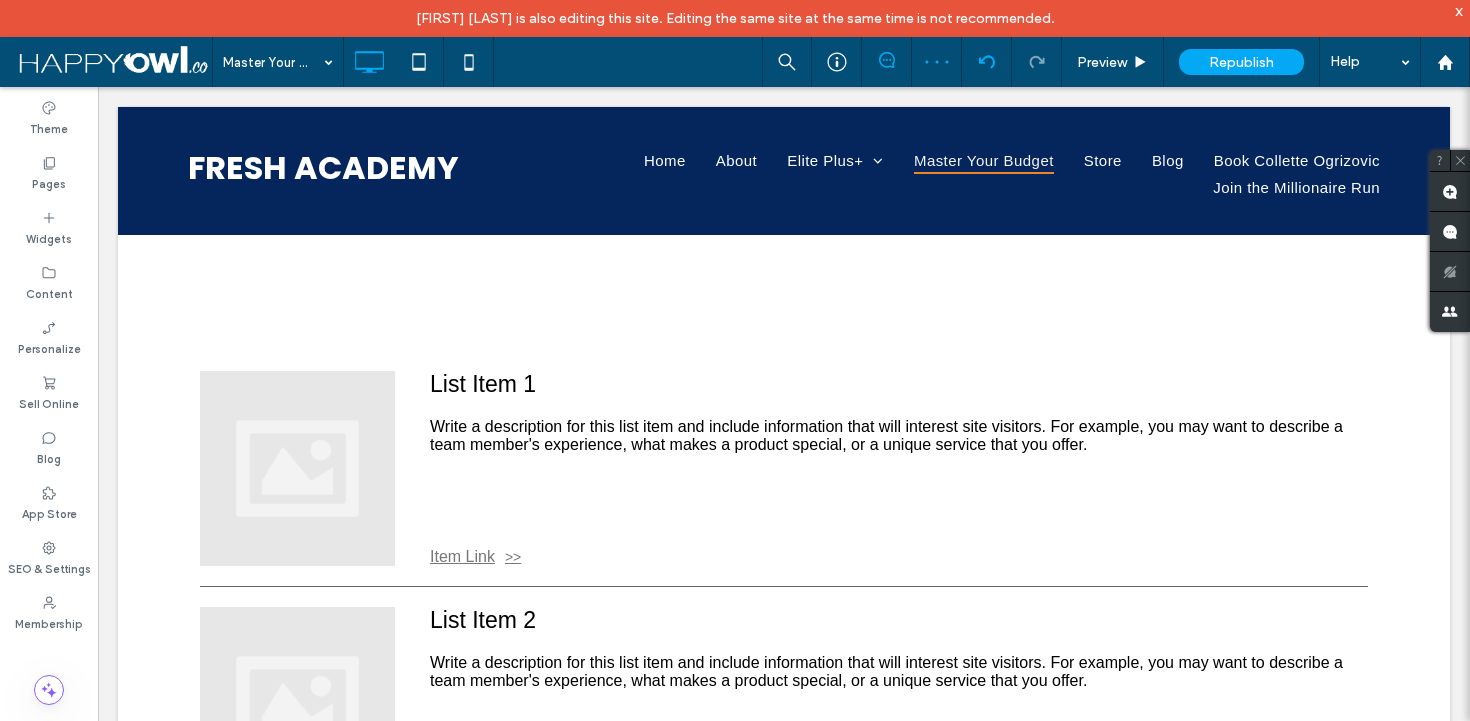 click at bounding box center [987, 62] 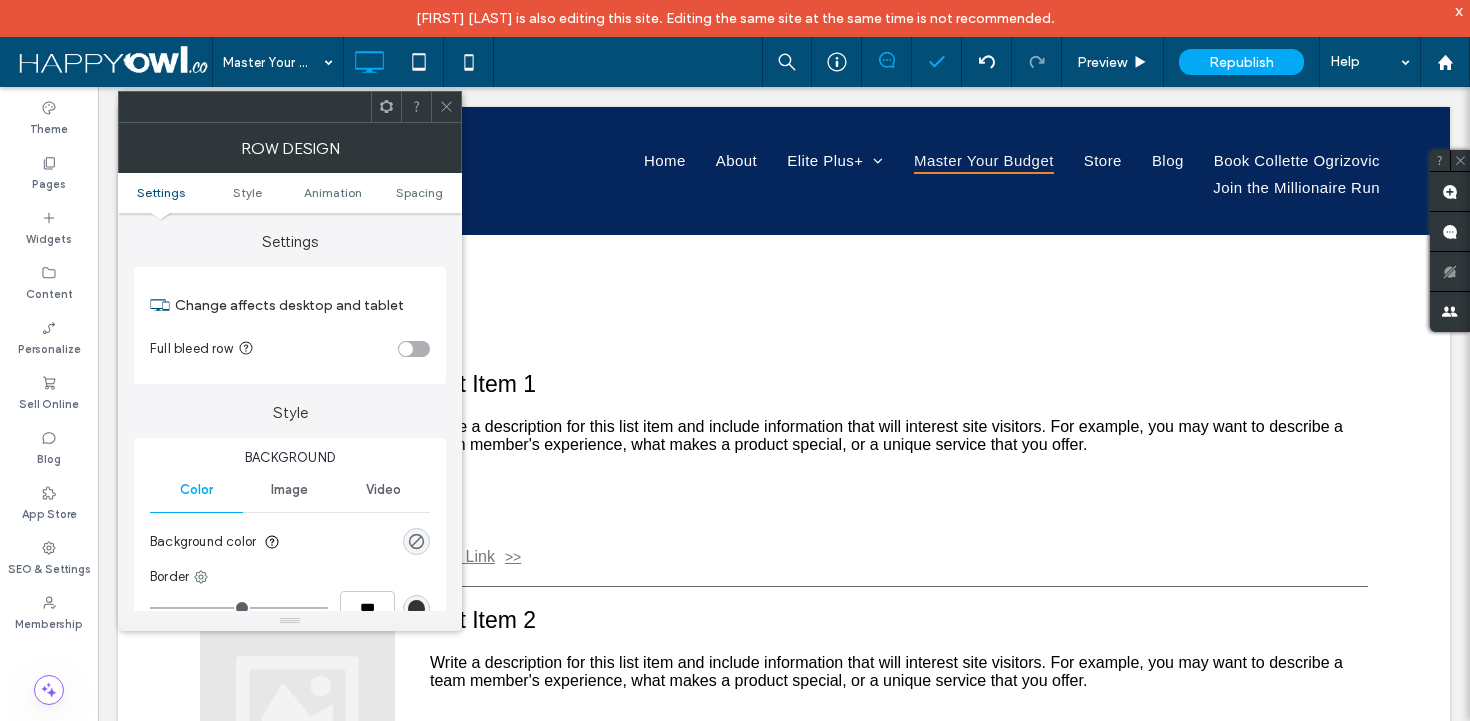 click at bounding box center [446, 107] 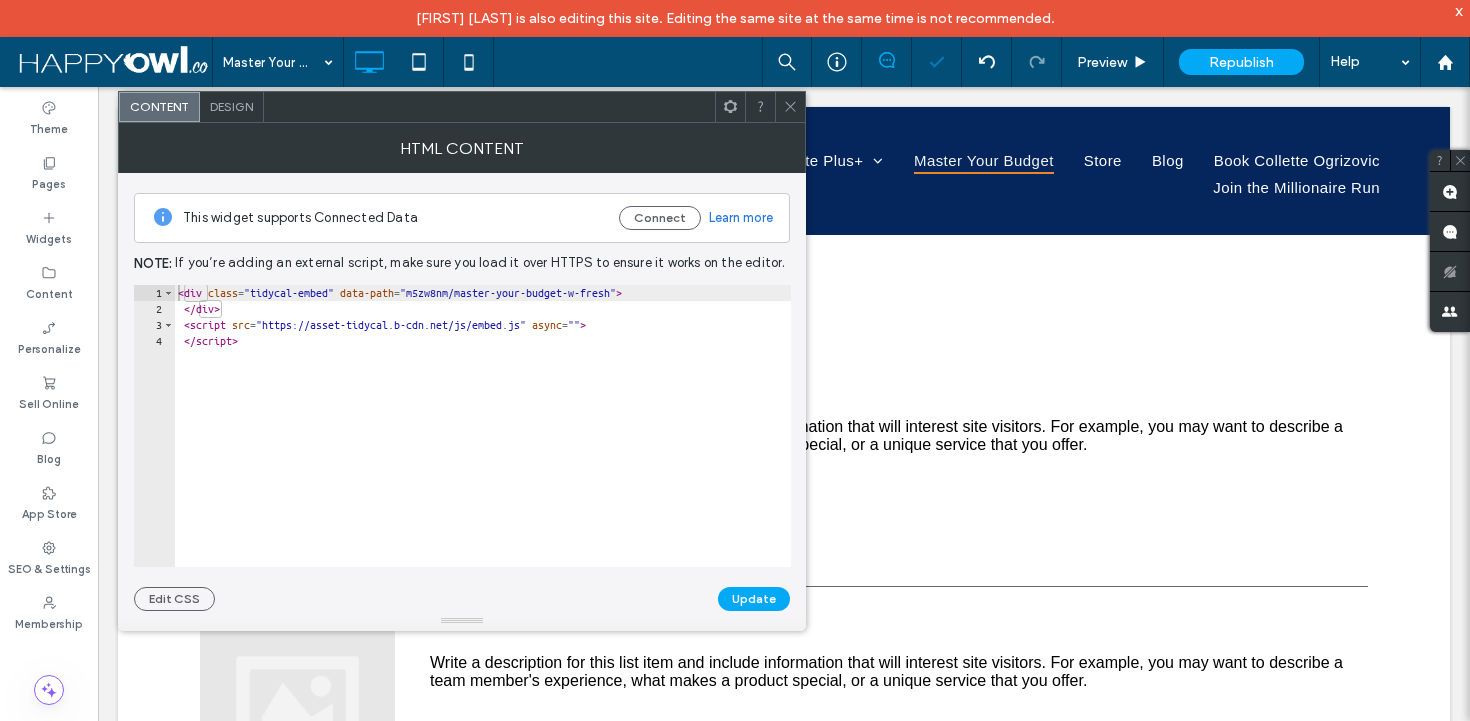 click 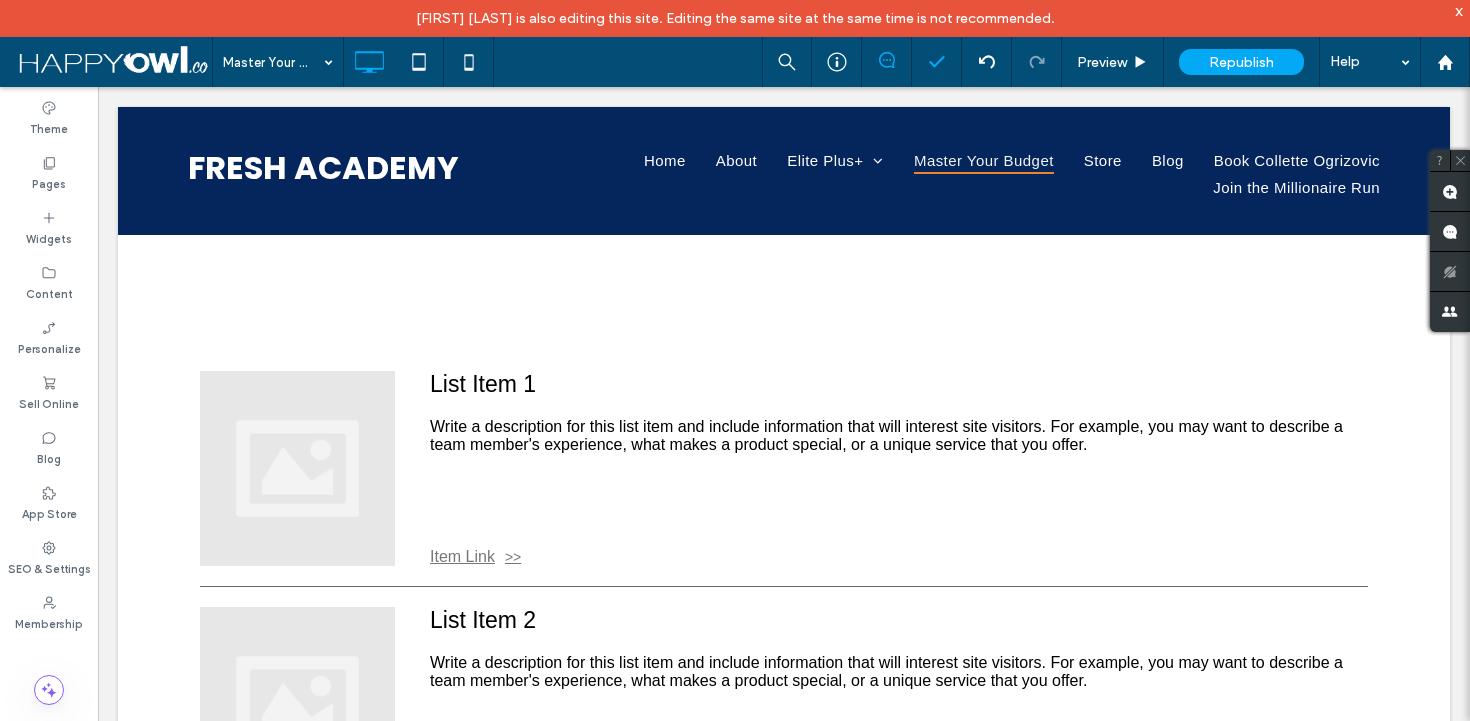 type on "*****" 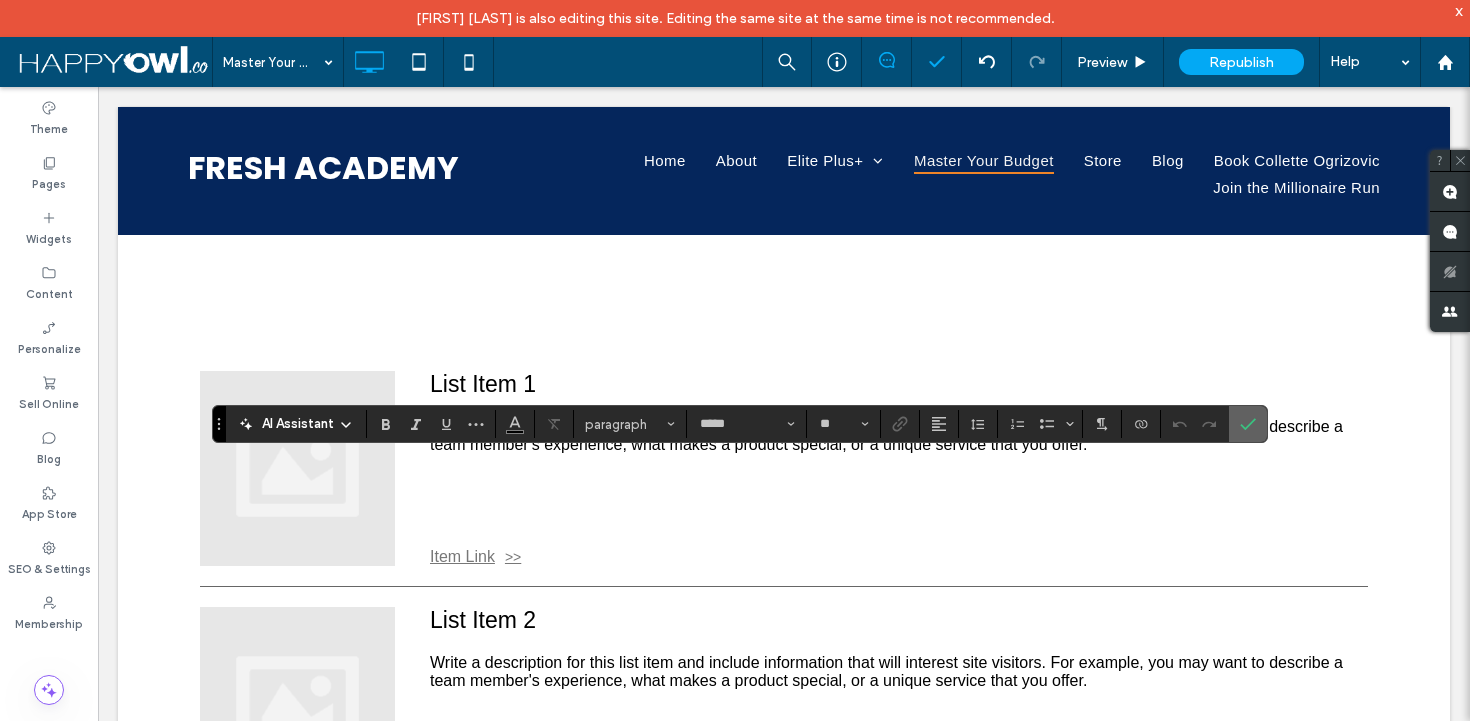 click 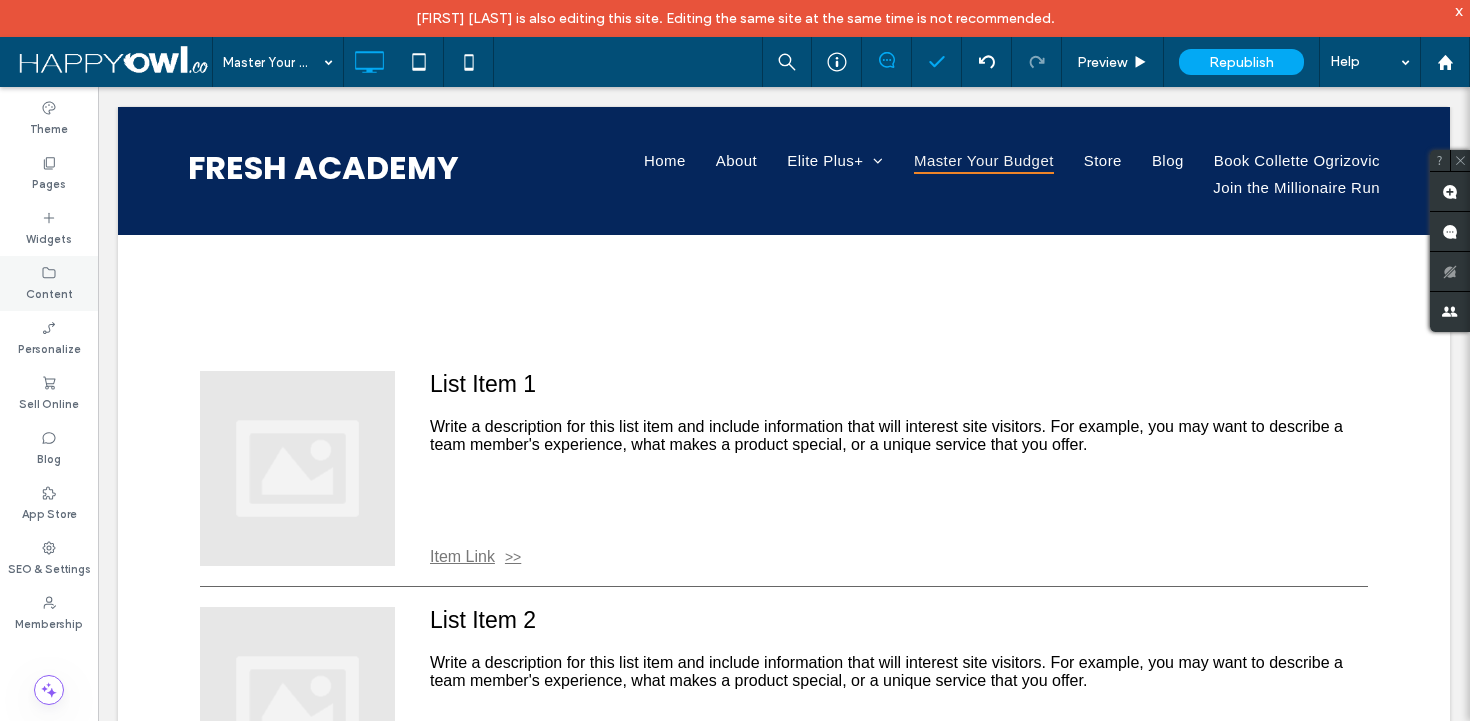click 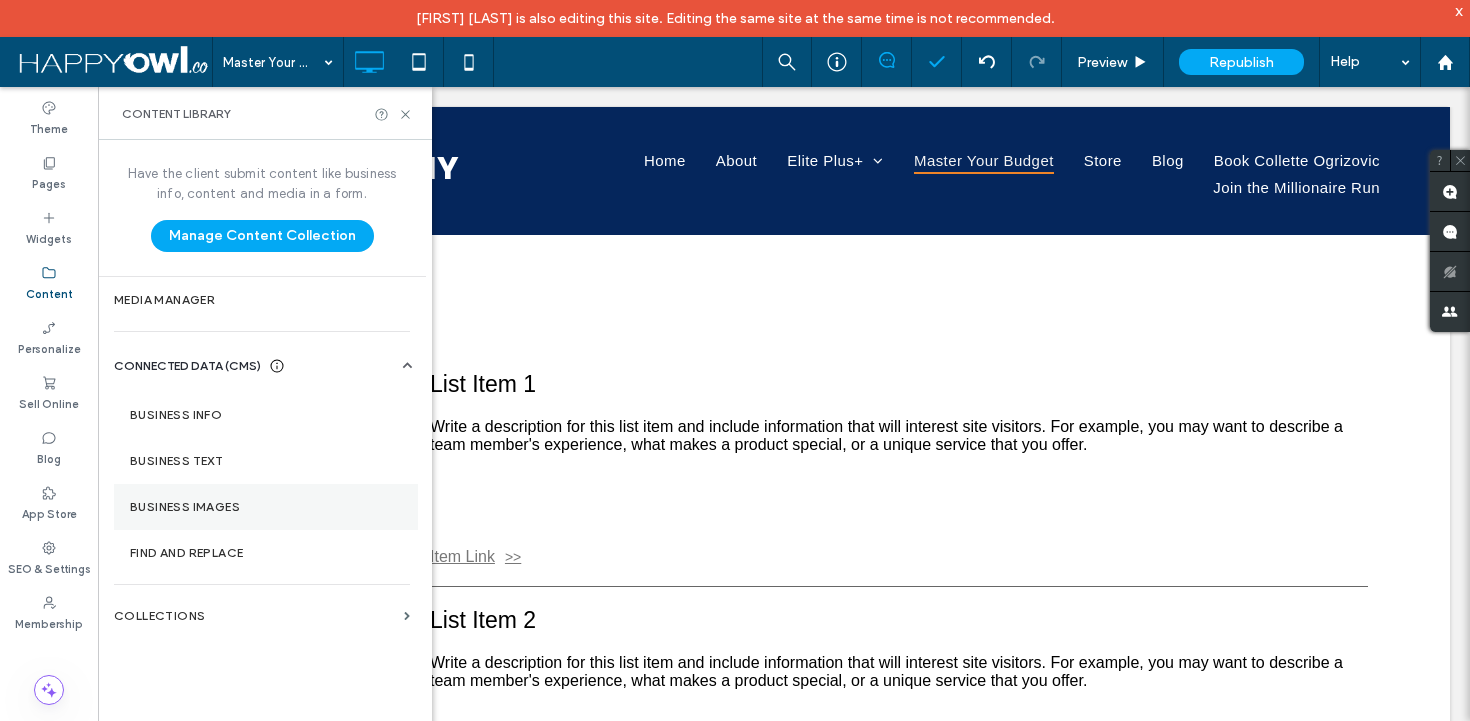 click on "Business Images" at bounding box center (266, 507) 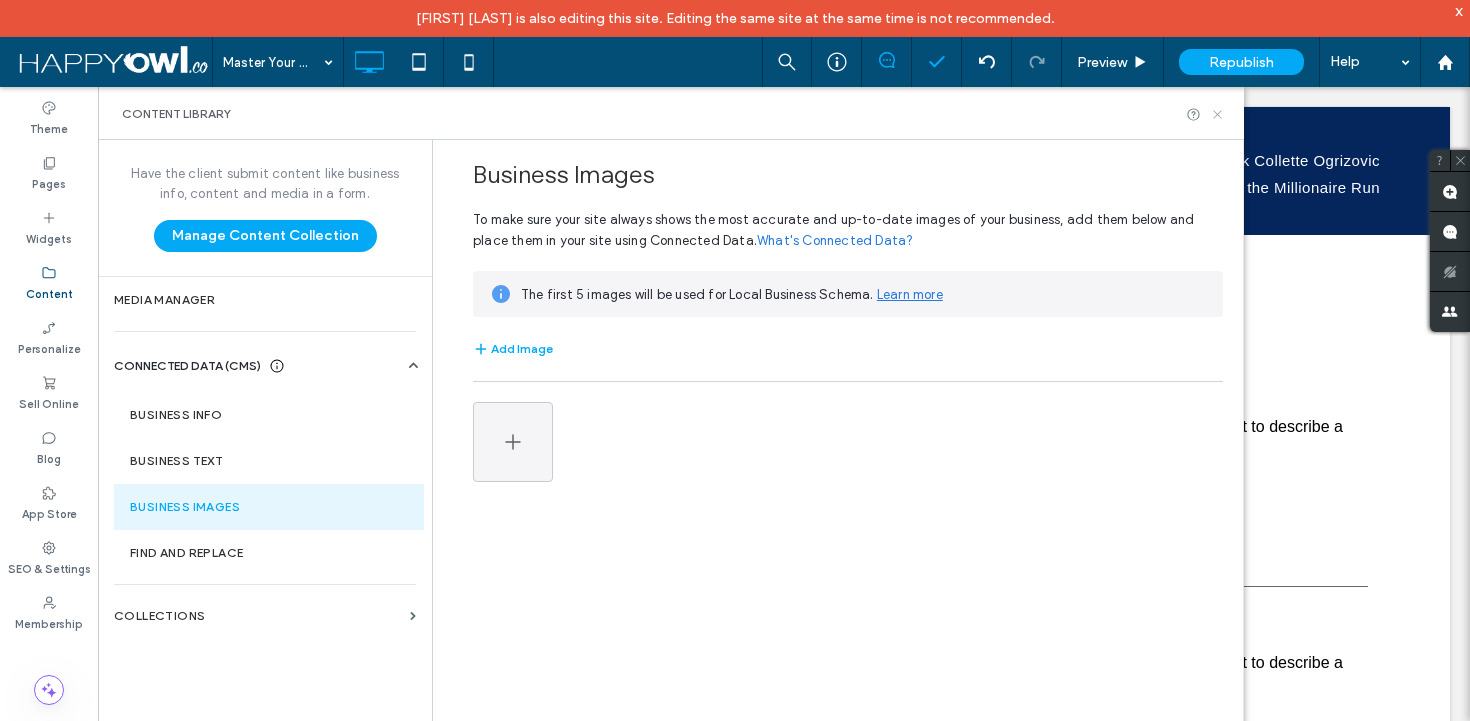 click 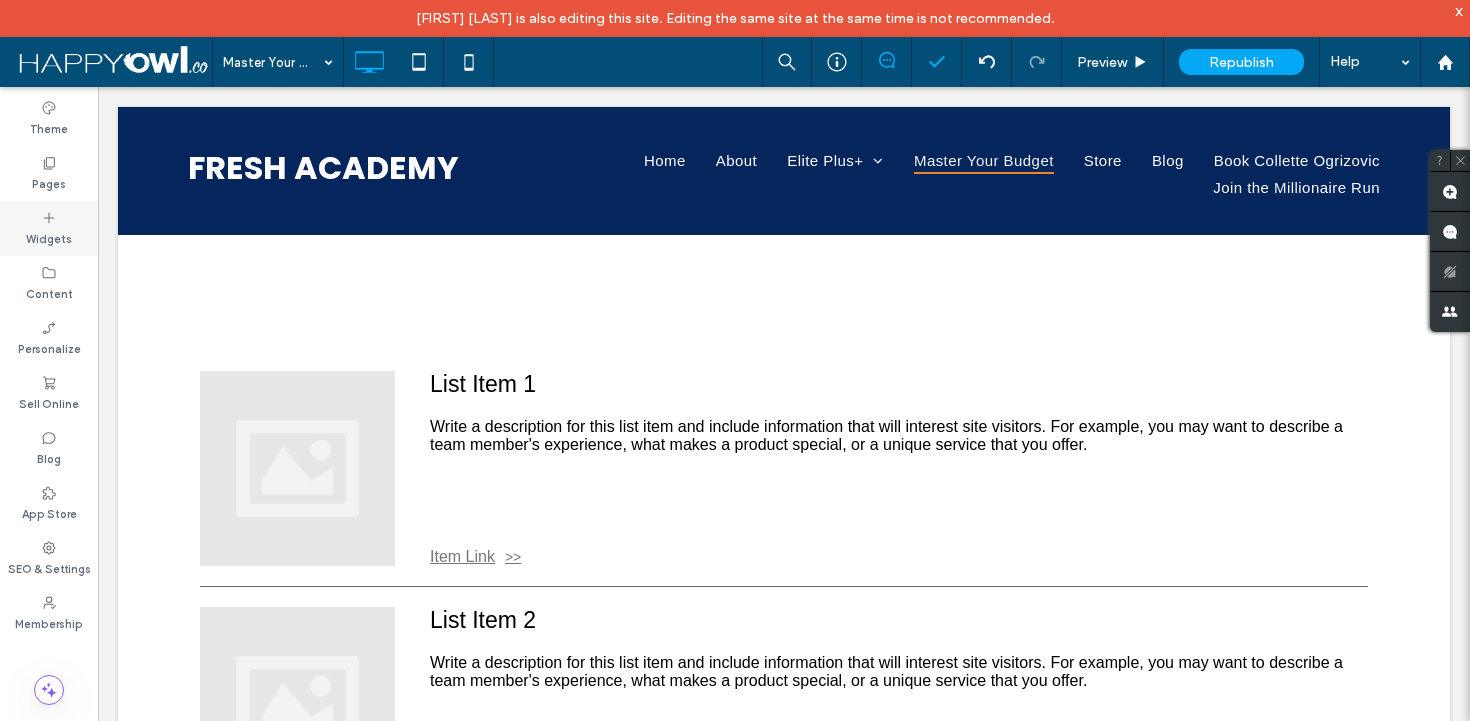 click 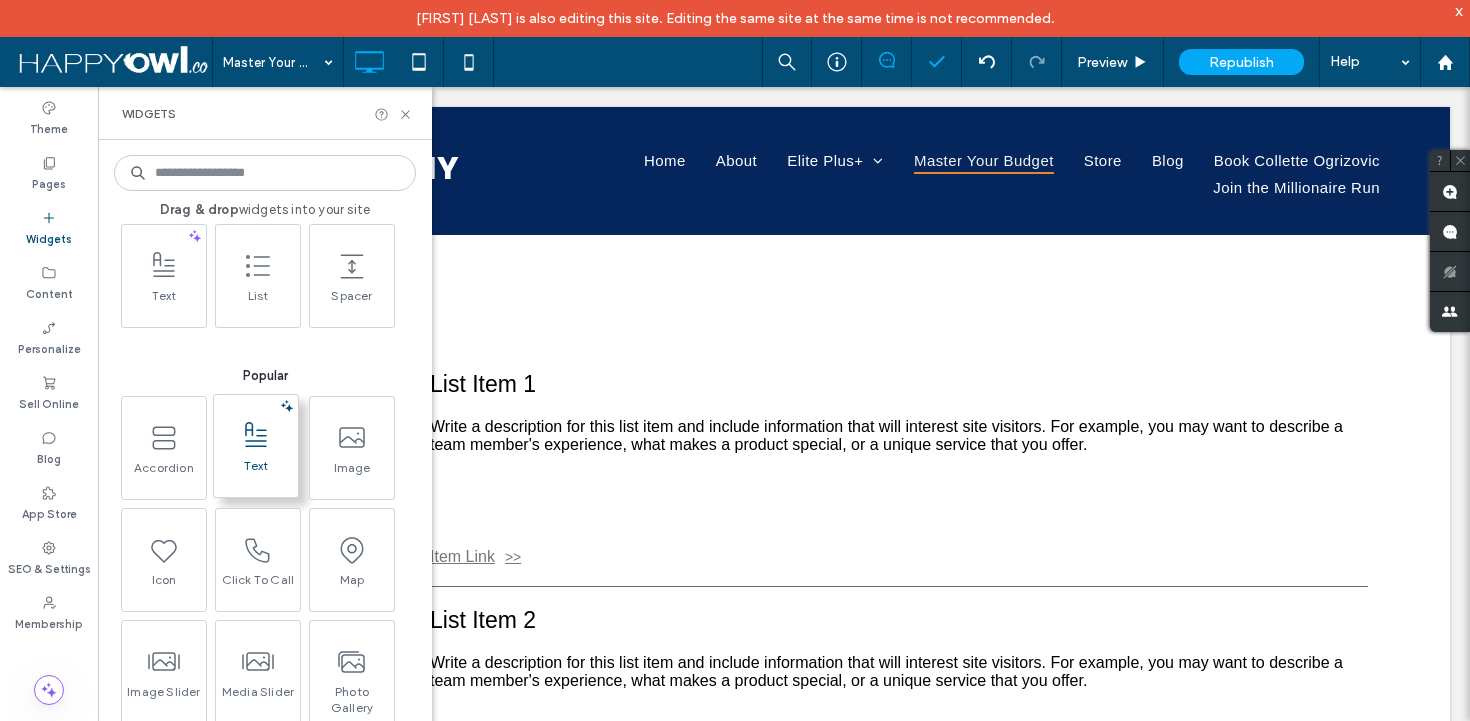 scroll, scrollTop: 0, scrollLeft: 0, axis: both 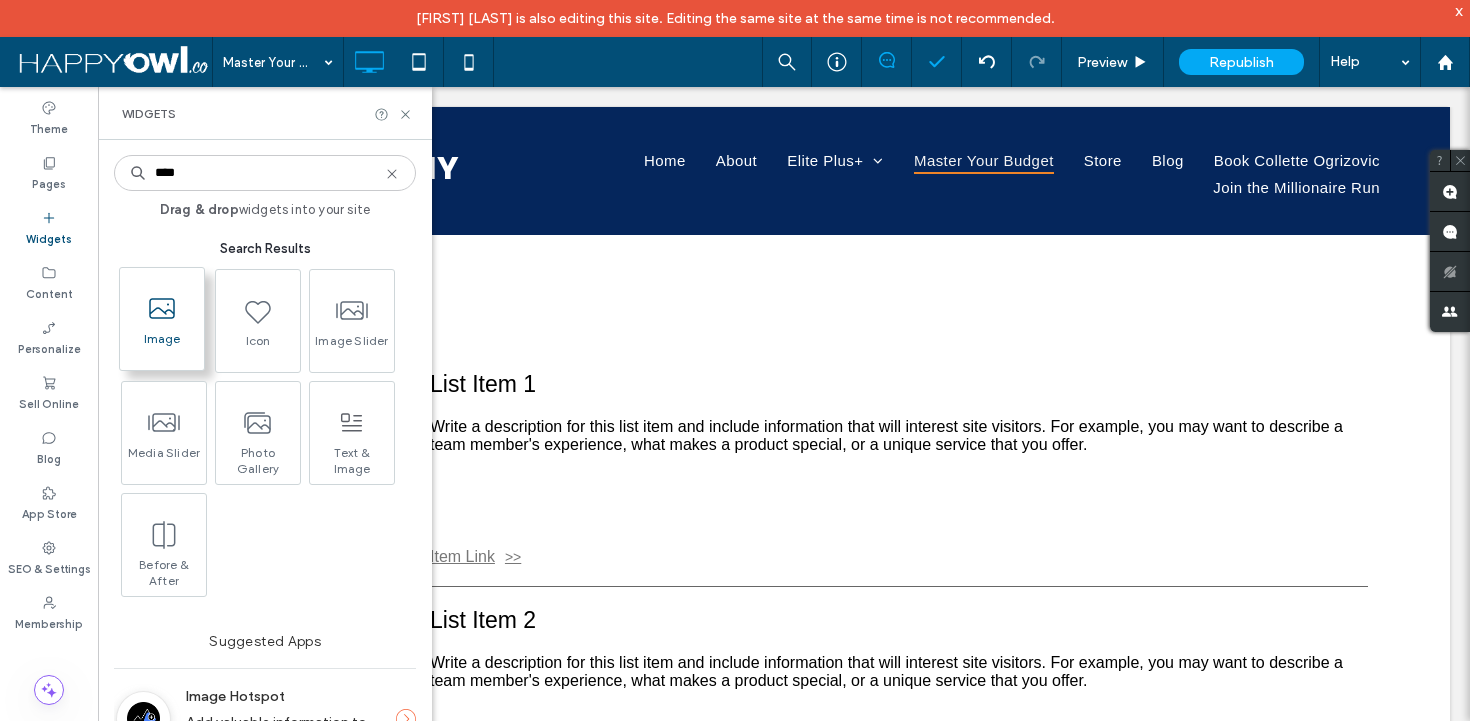 type on "****" 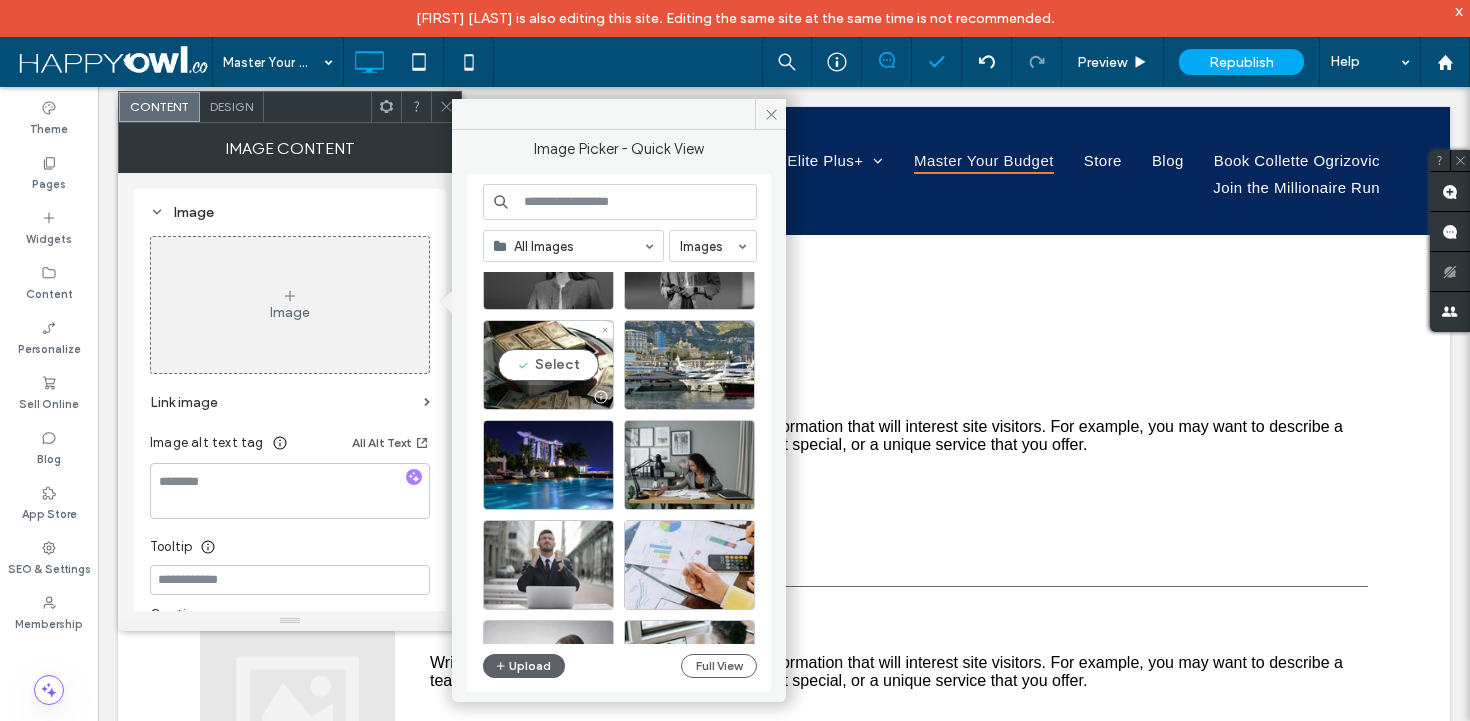 scroll, scrollTop: 287, scrollLeft: 0, axis: vertical 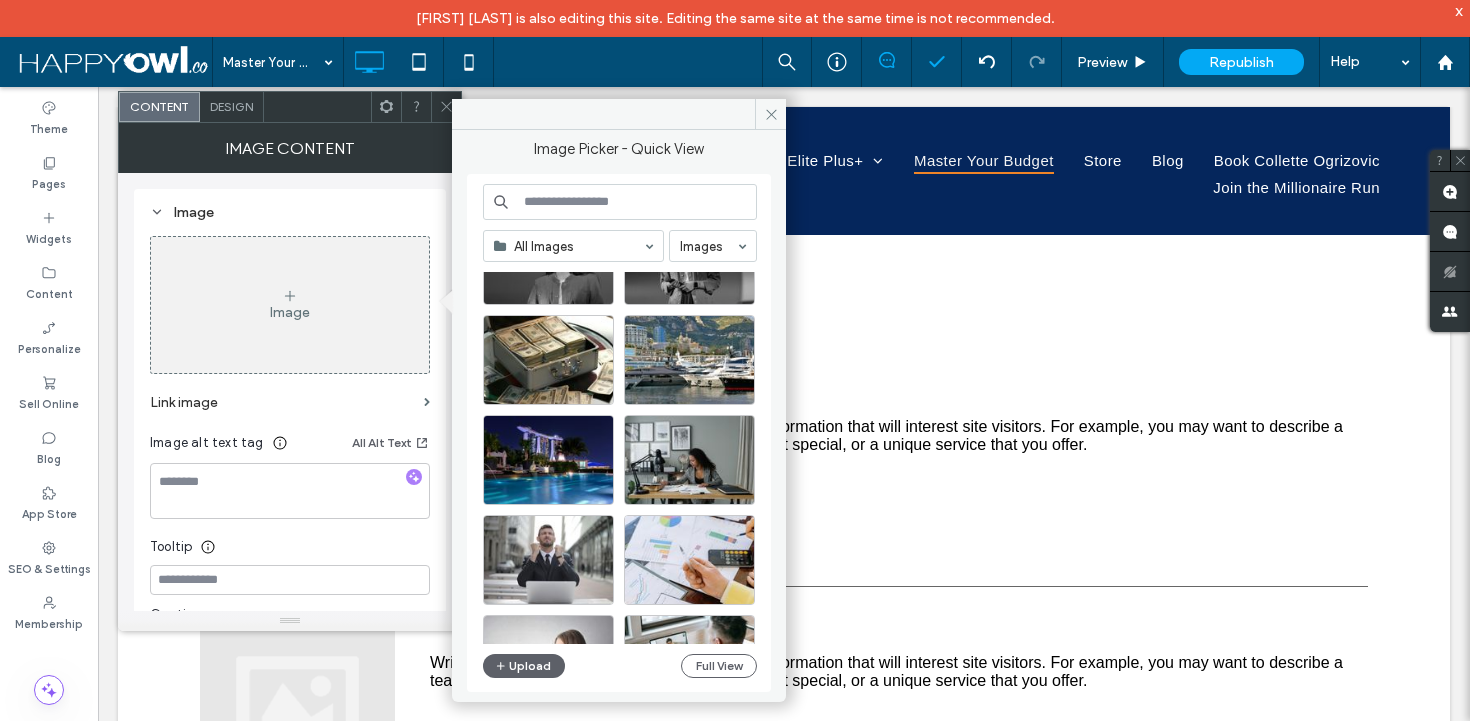 click on "All Images Images Site Images Upload Full View" at bounding box center [620, 433] 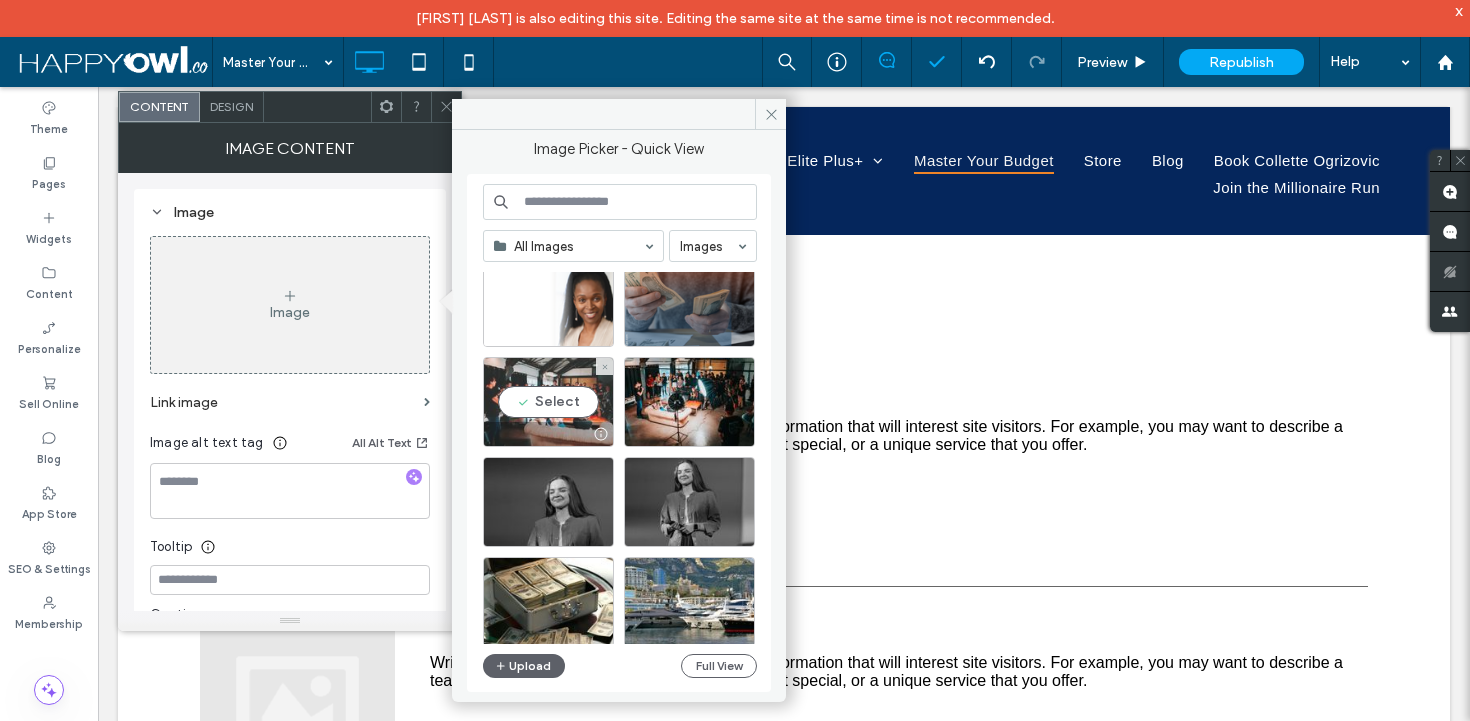 scroll, scrollTop: 0, scrollLeft: 0, axis: both 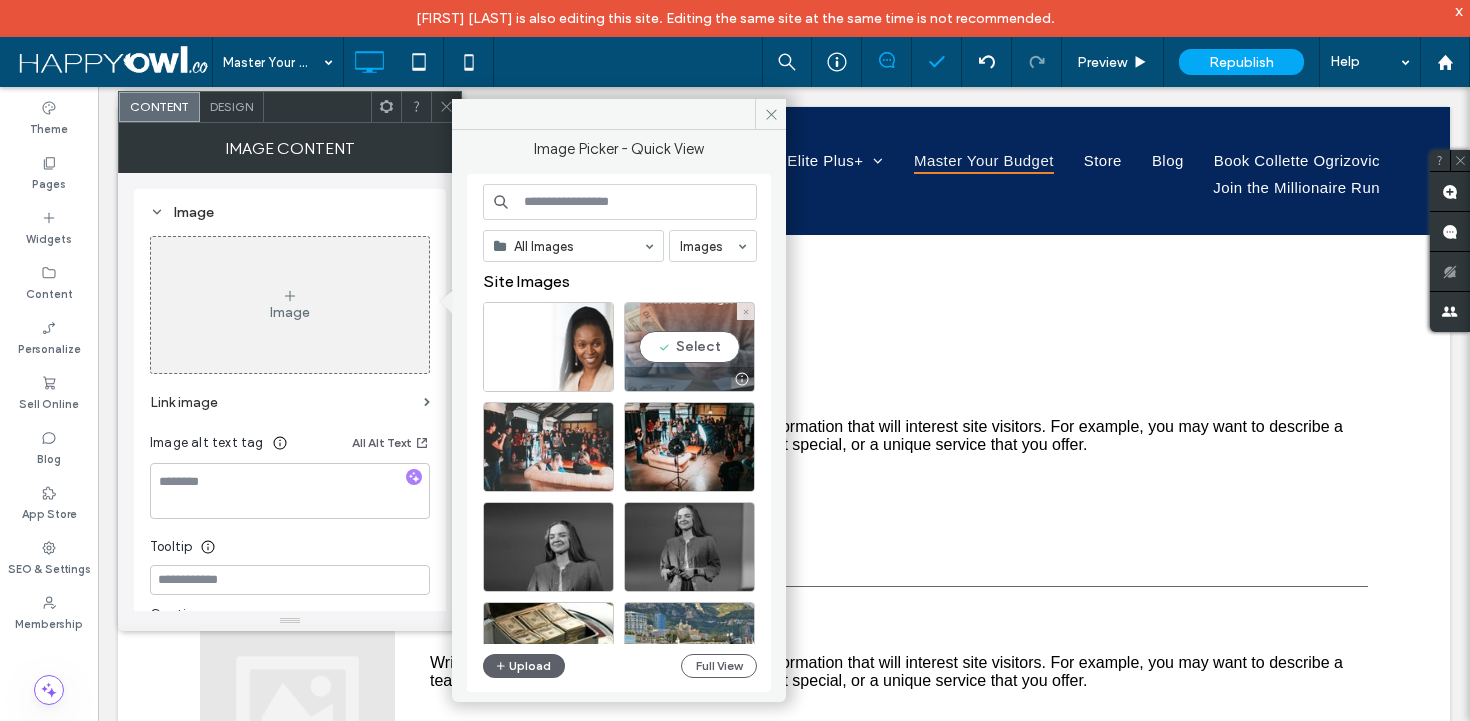 click on "Select" at bounding box center (689, 347) 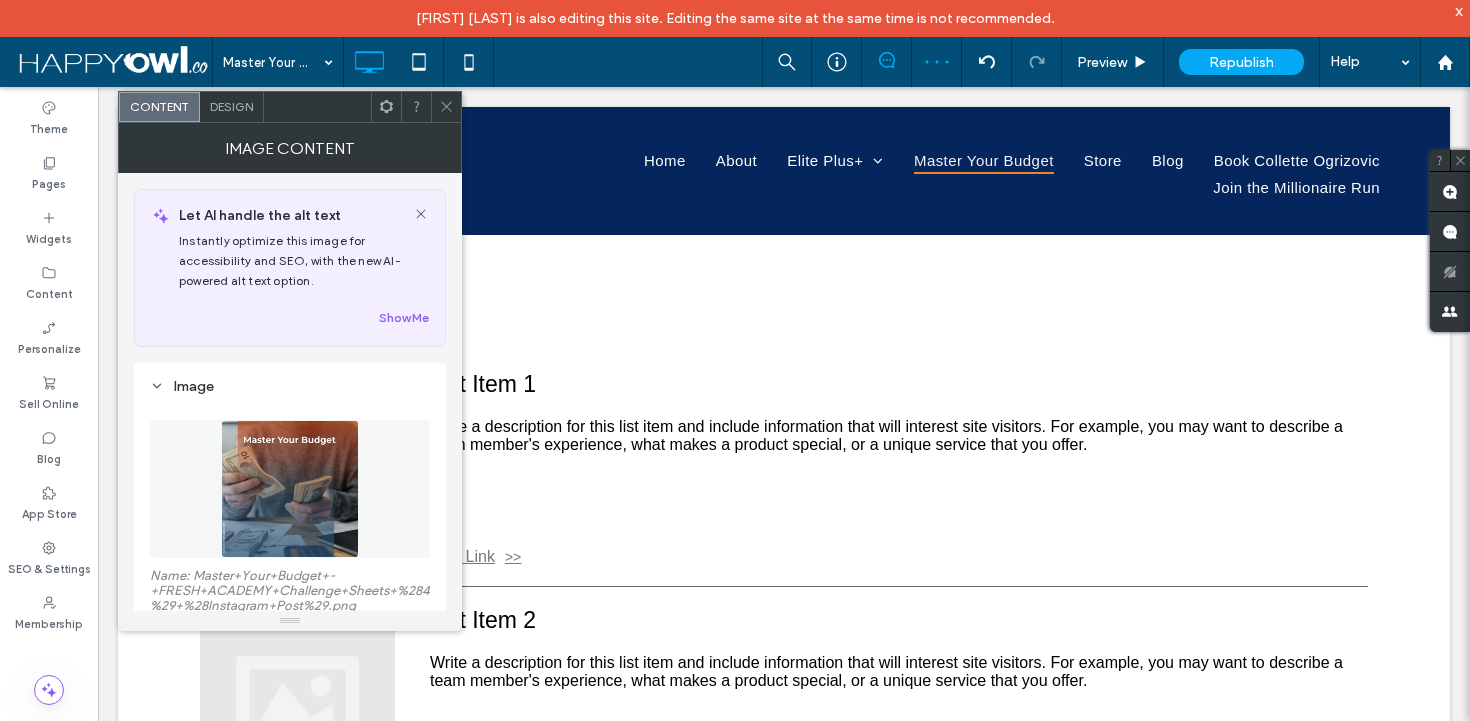 click at bounding box center [446, 107] 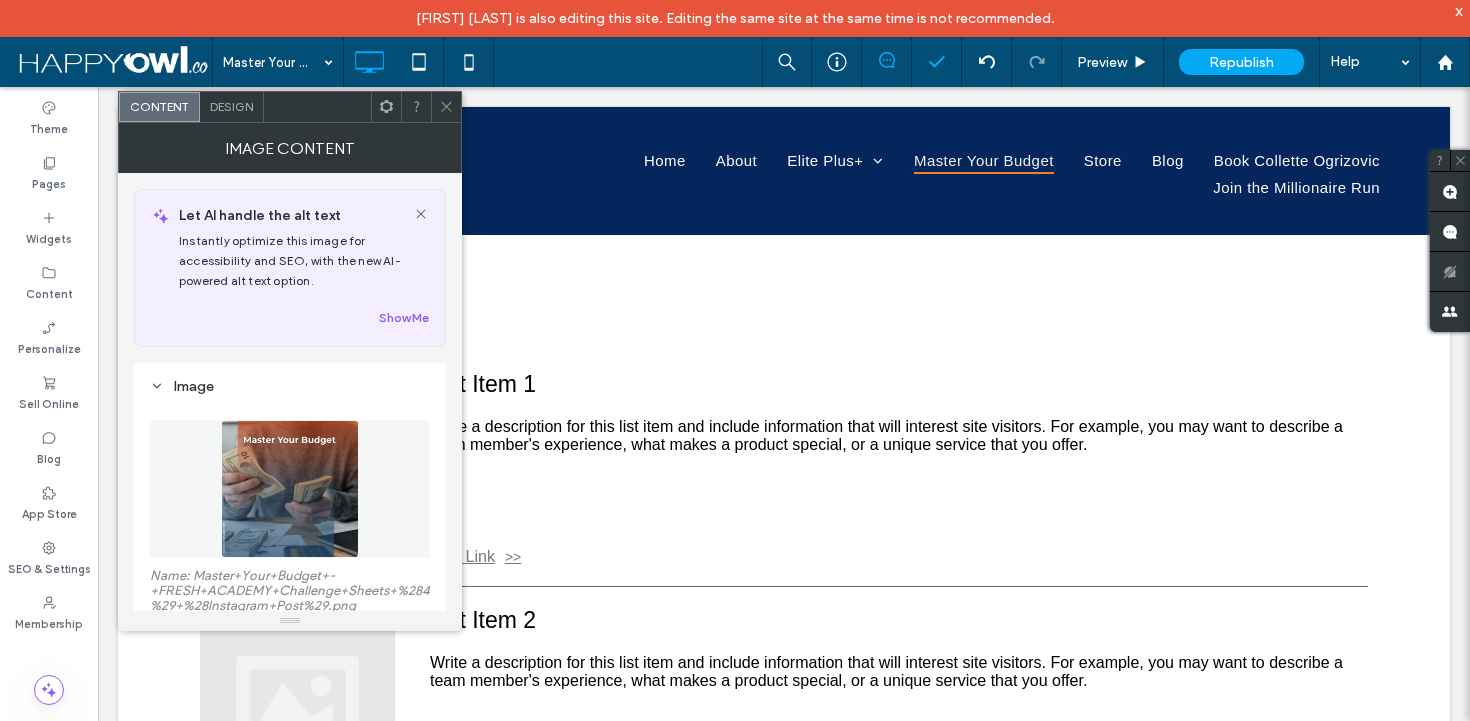 click 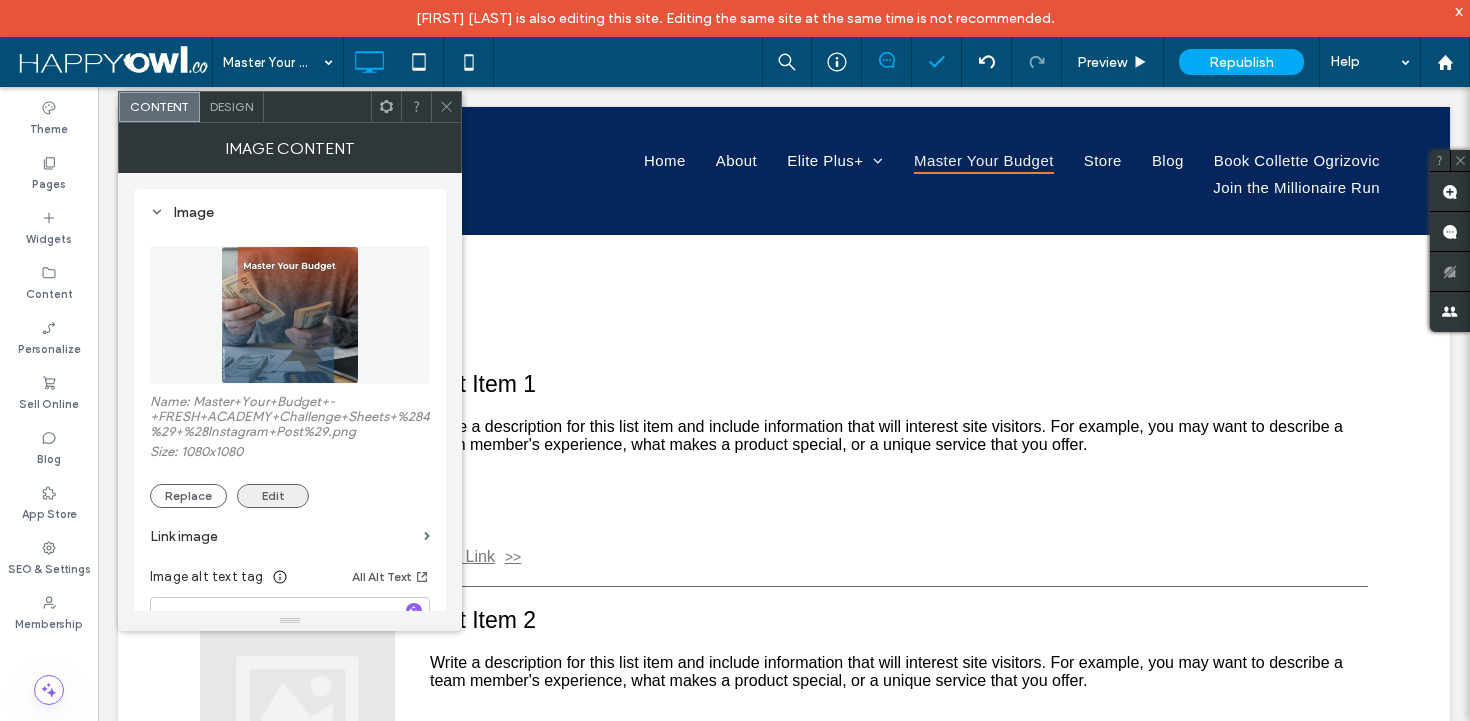 click on "Edit" at bounding box center [273, 496] 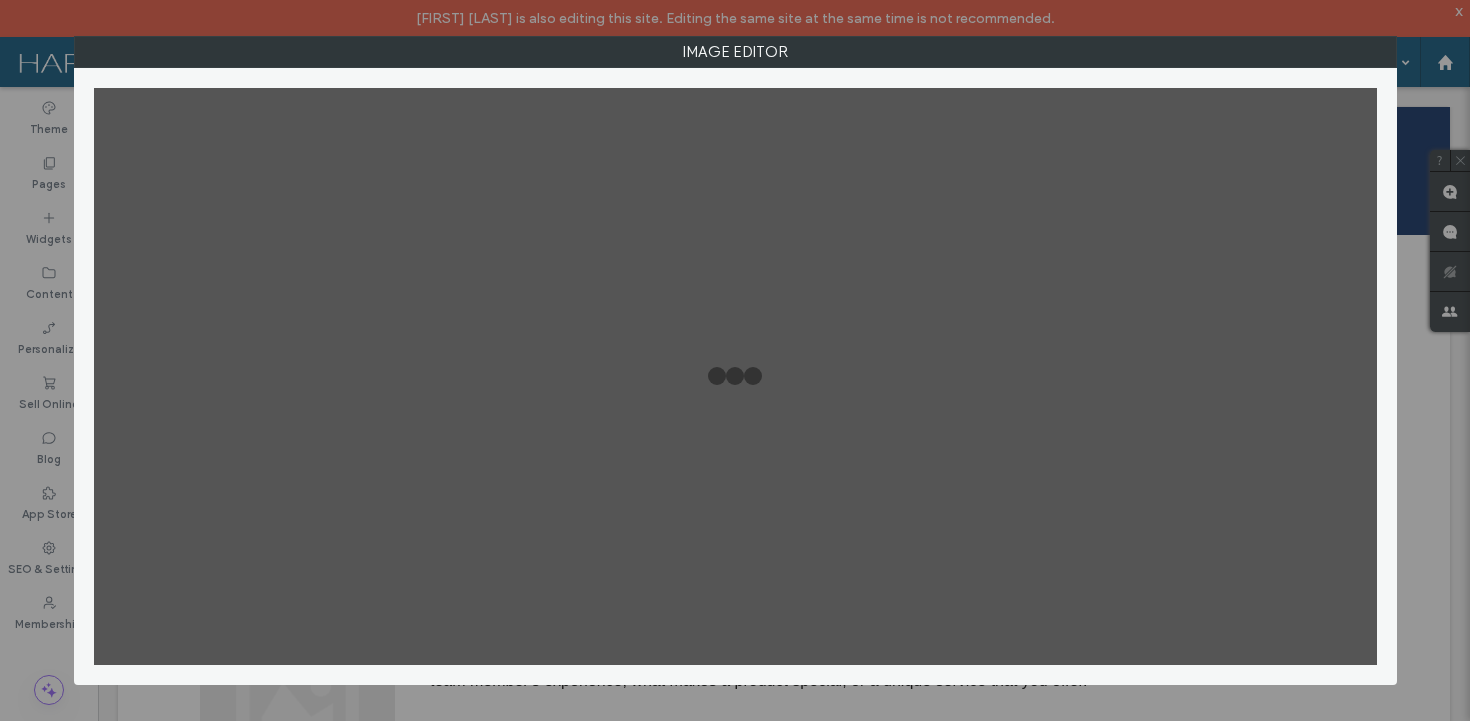 click at bounding box center (735, 376) 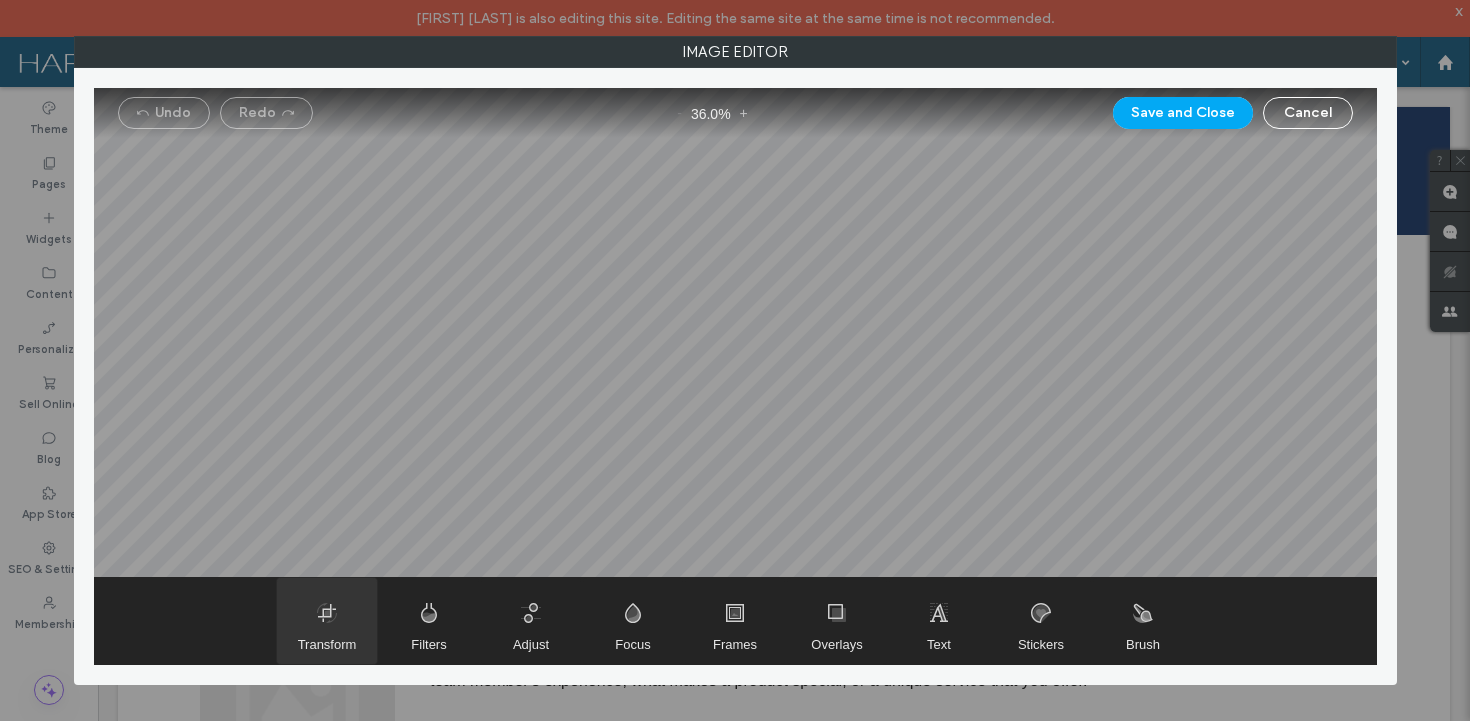 click at bounding box center [327, 621] 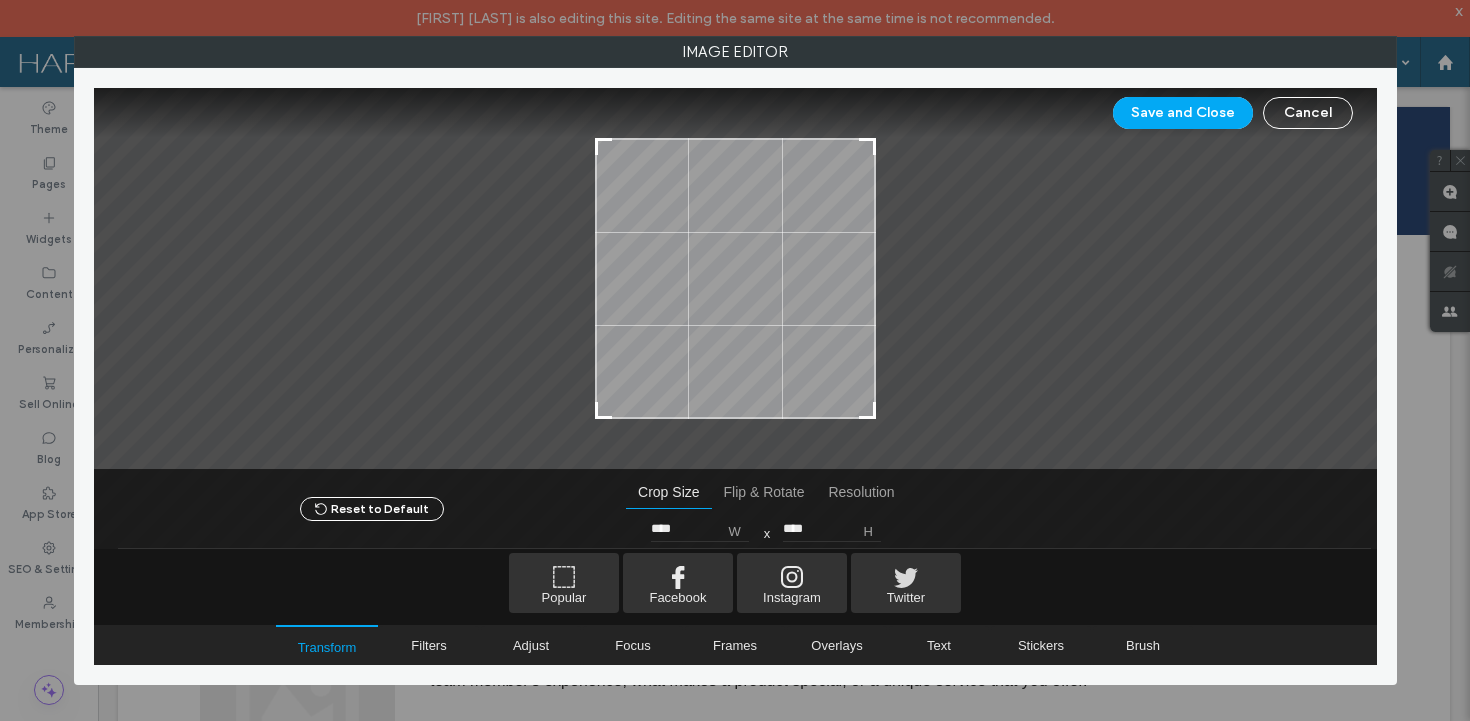 type on "****" 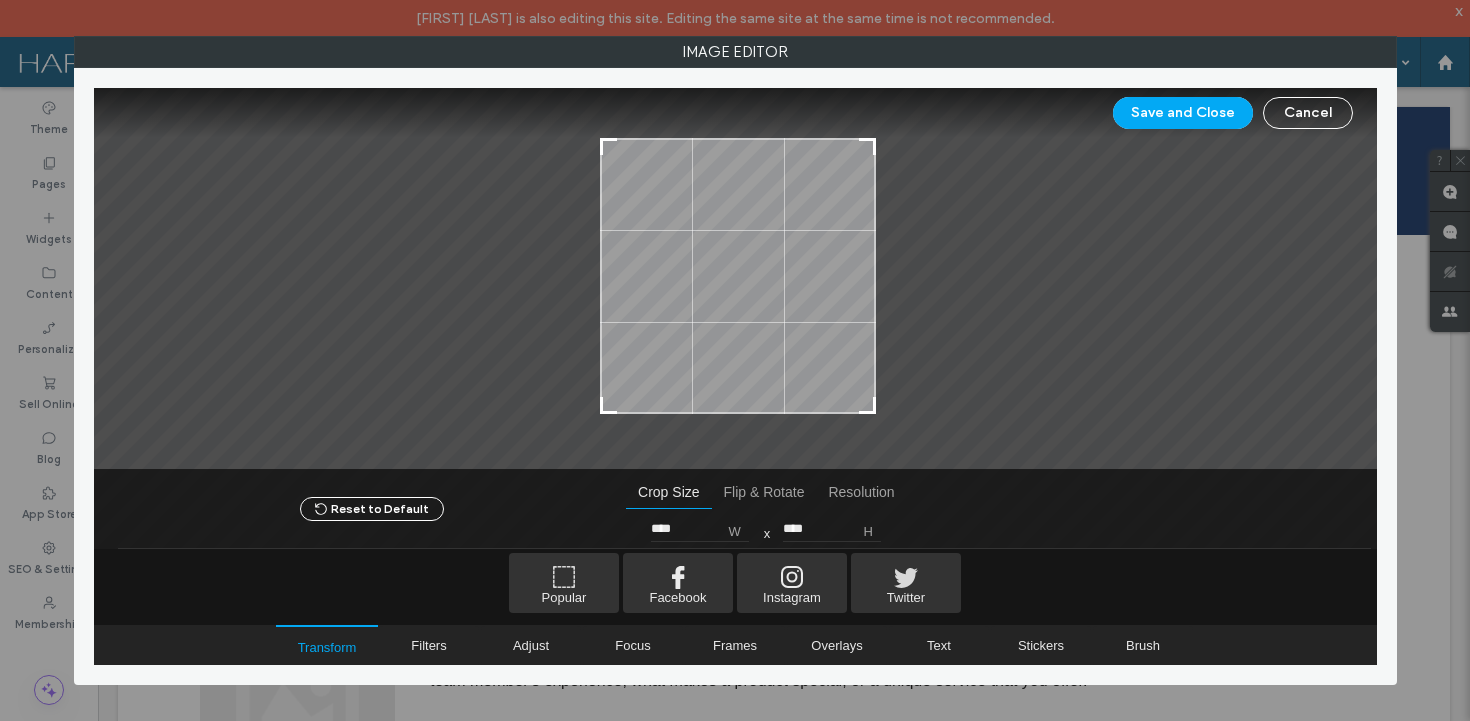 type on "****" 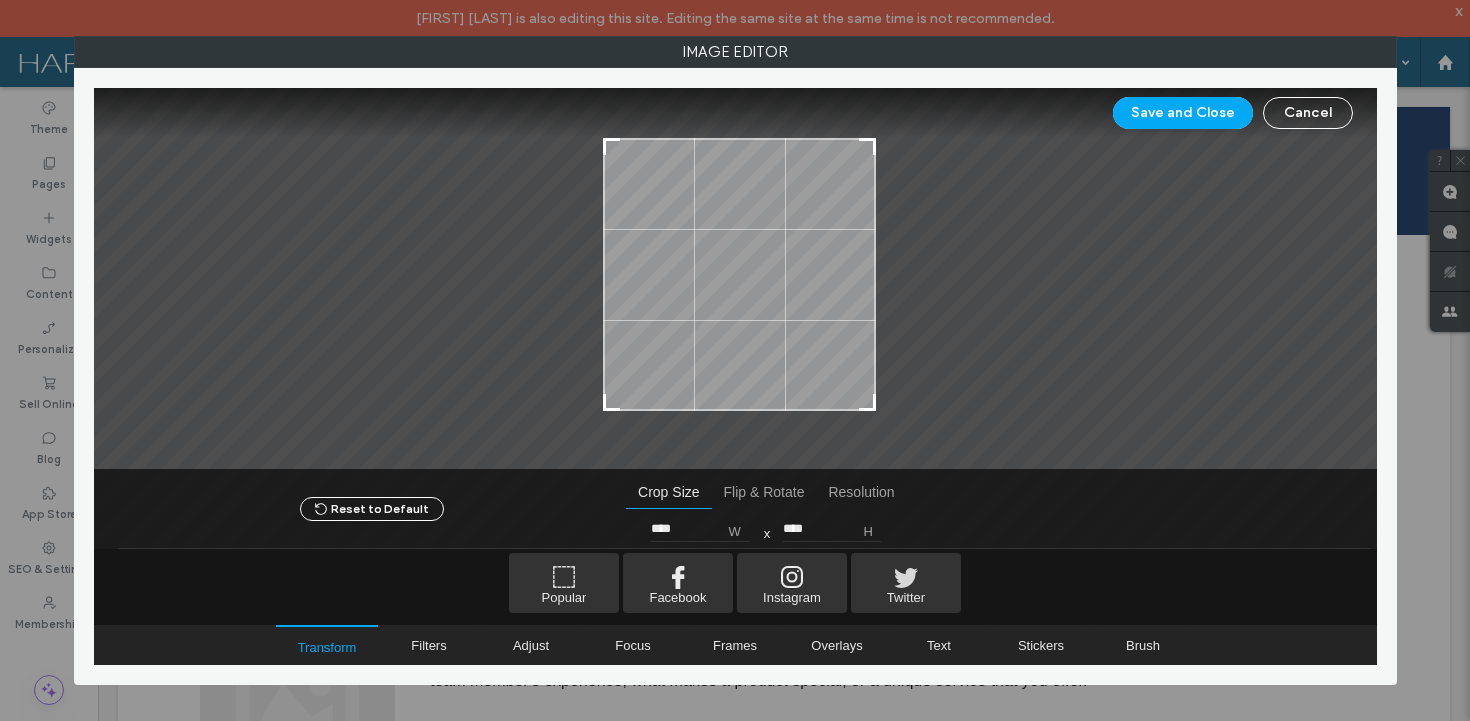 type on "****" 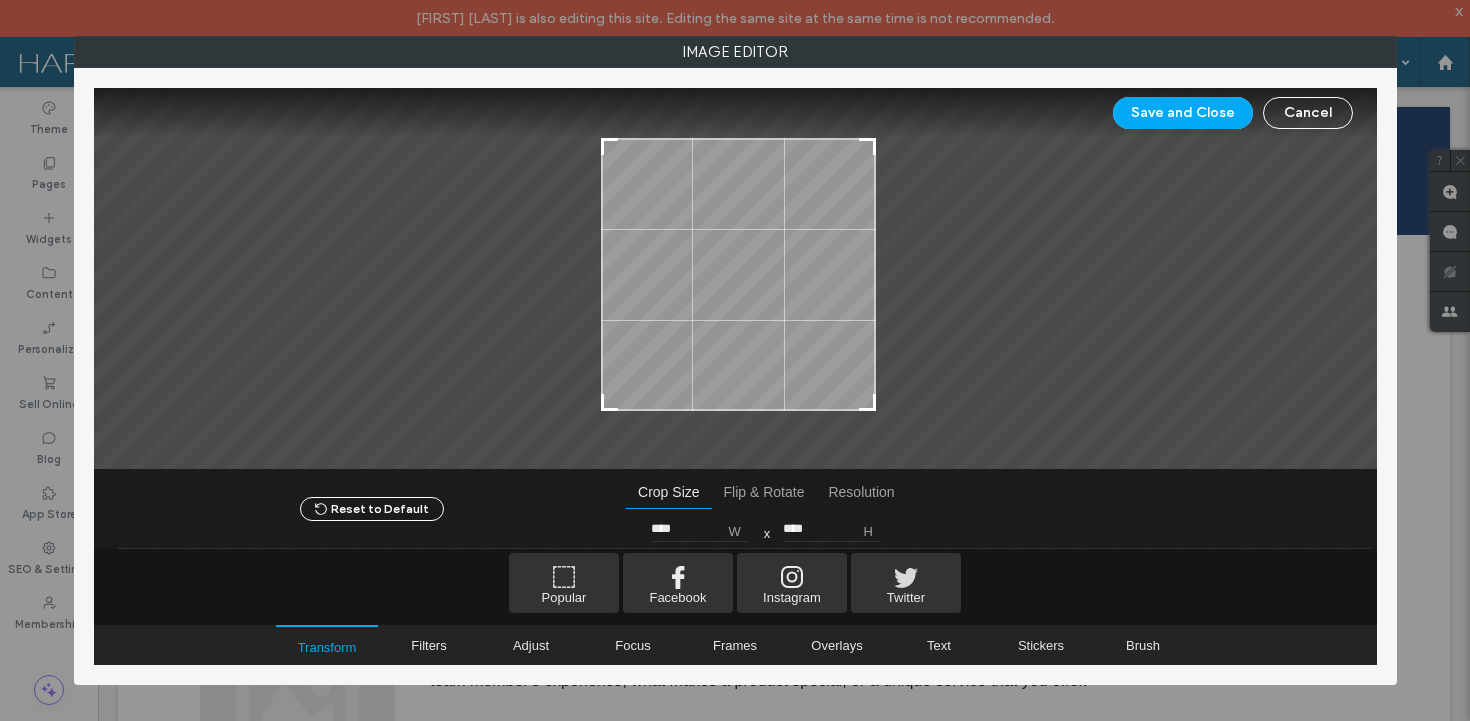 type on "****" 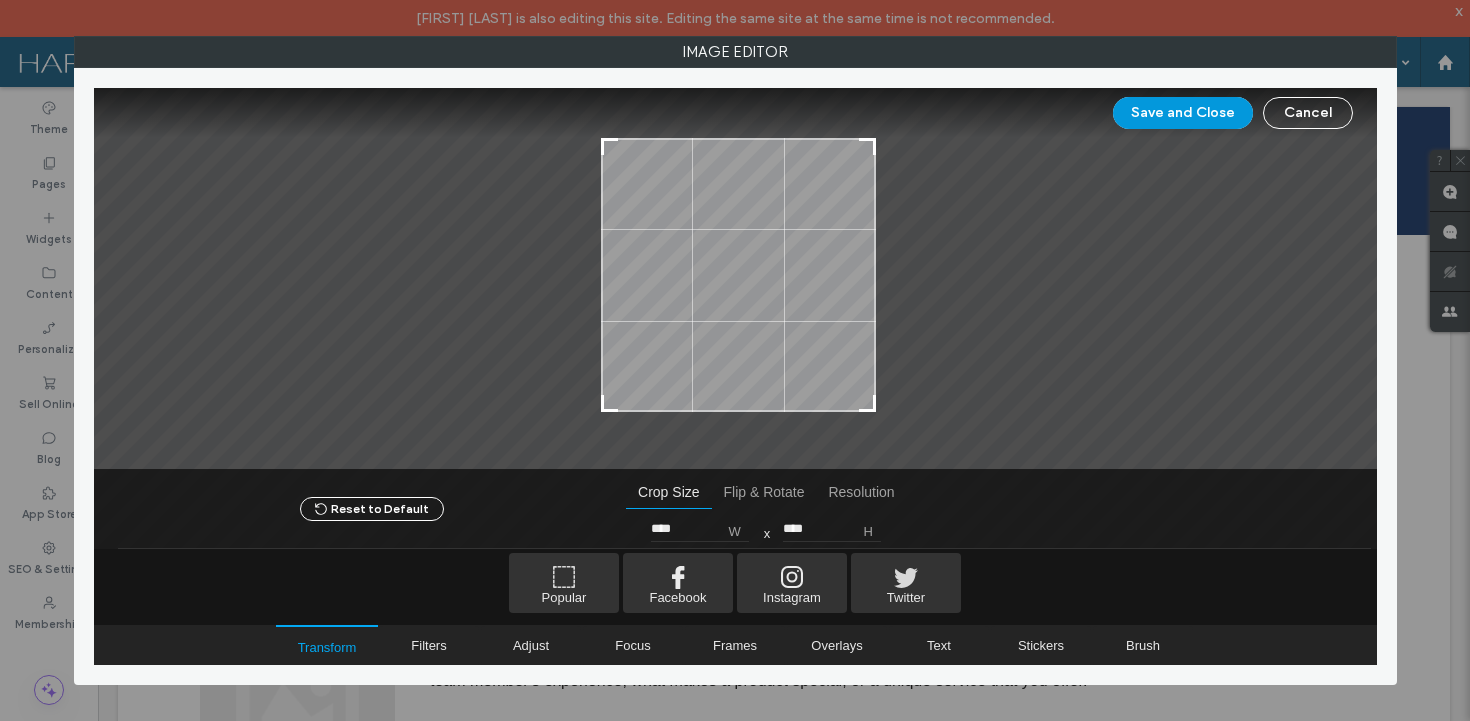 click on "Save and Close" at bounding box center (1183, 113) 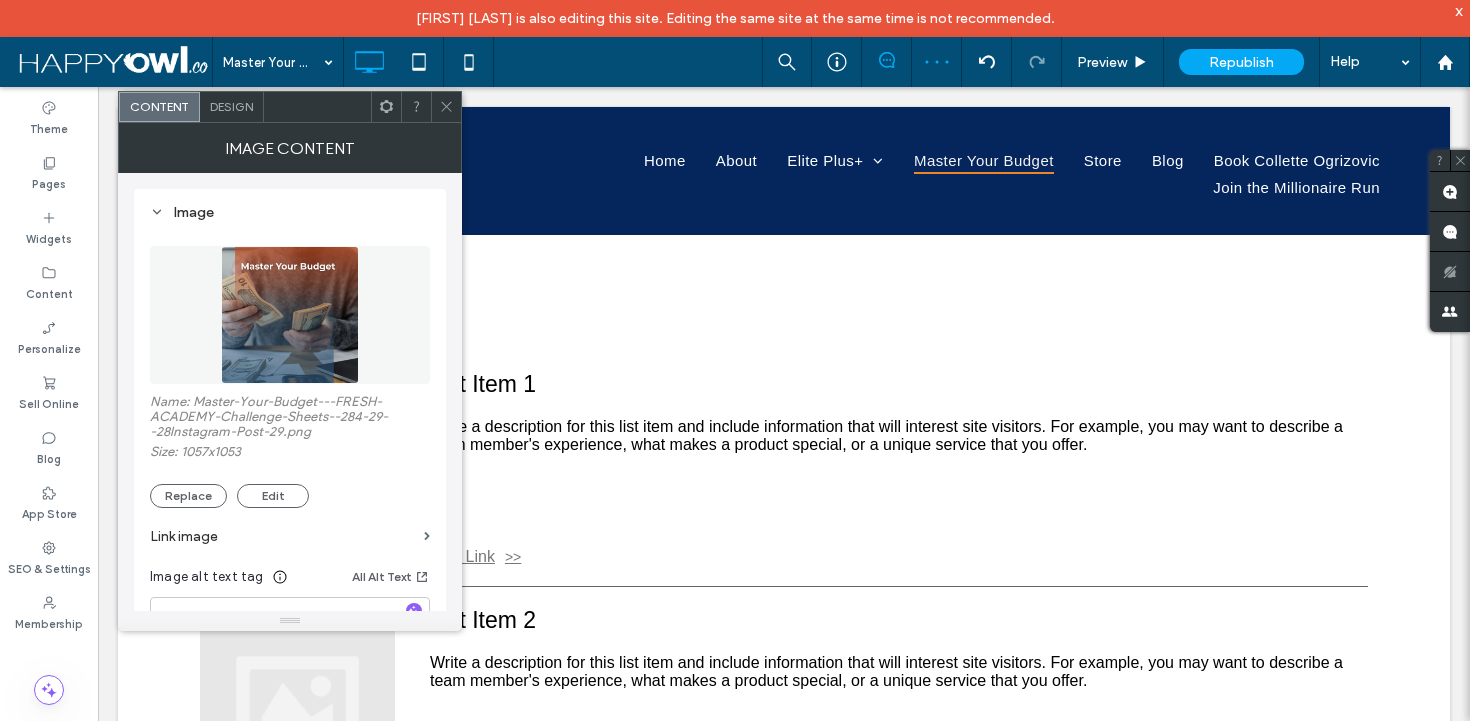 click 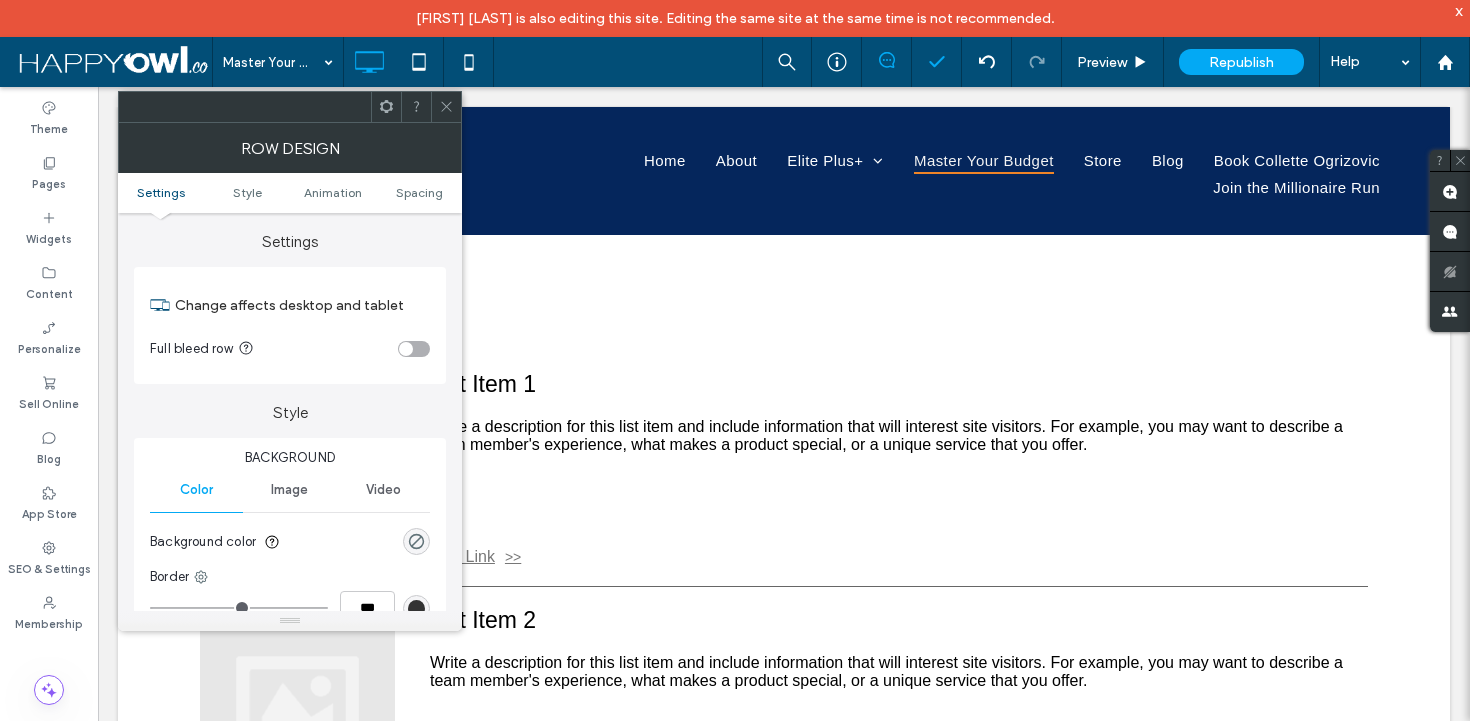 click 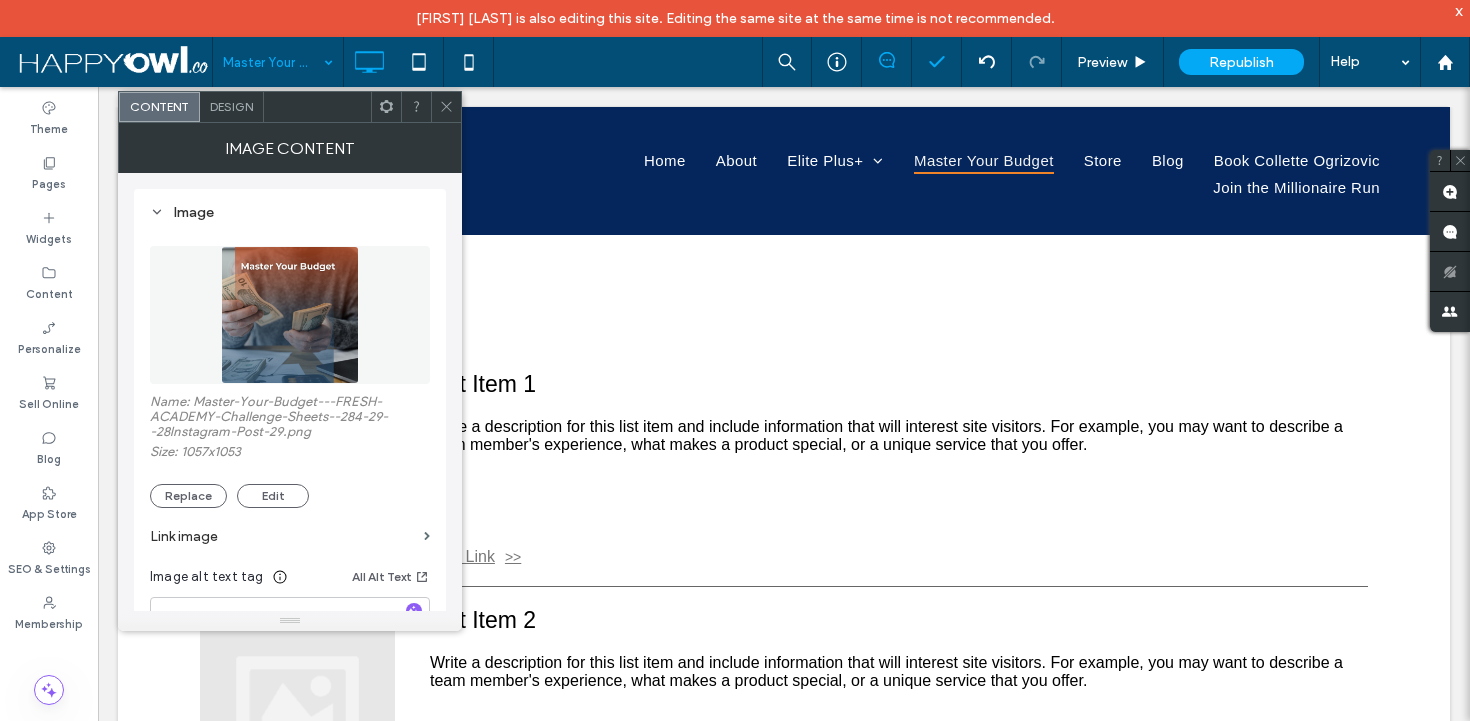 click on "Design" at bounding box center (232, 107) 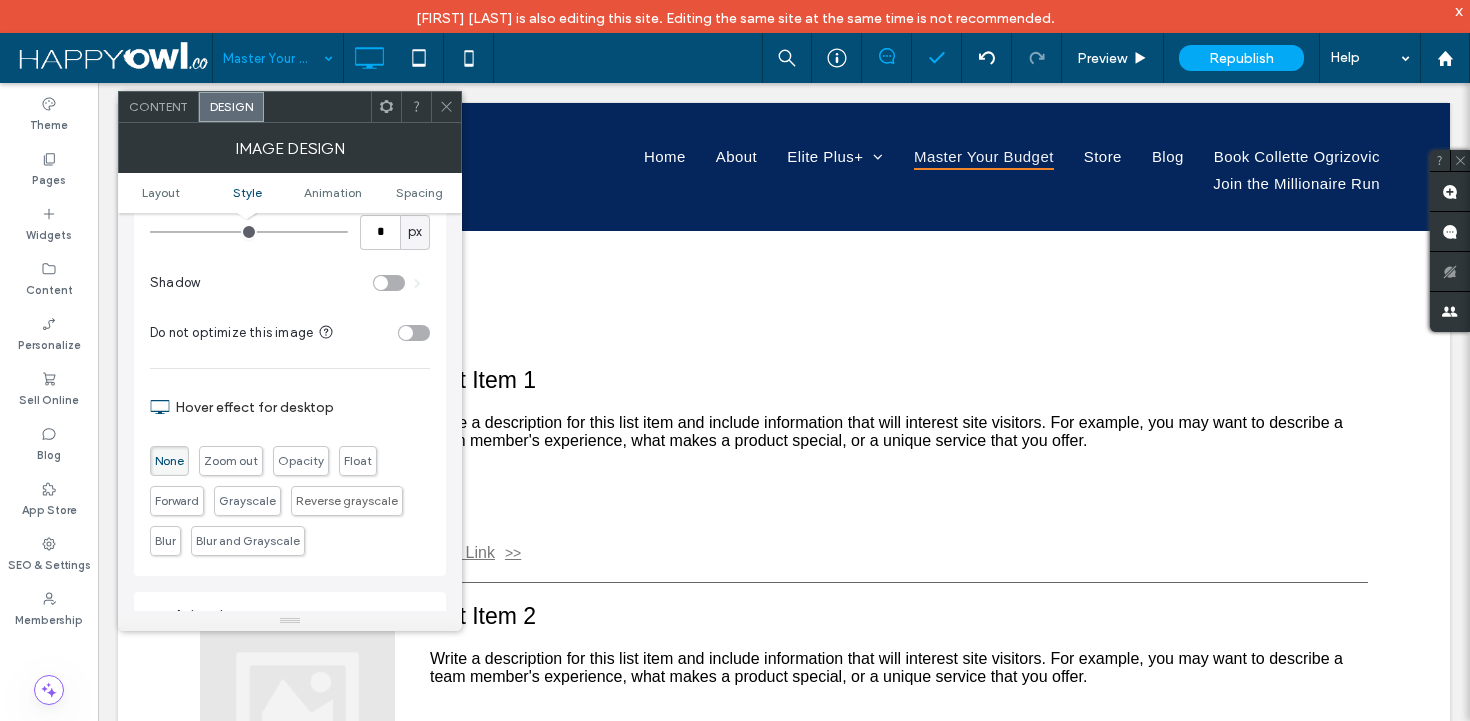 scroll, scrollTop: 587, scrollLeft: 0, axis: vertical 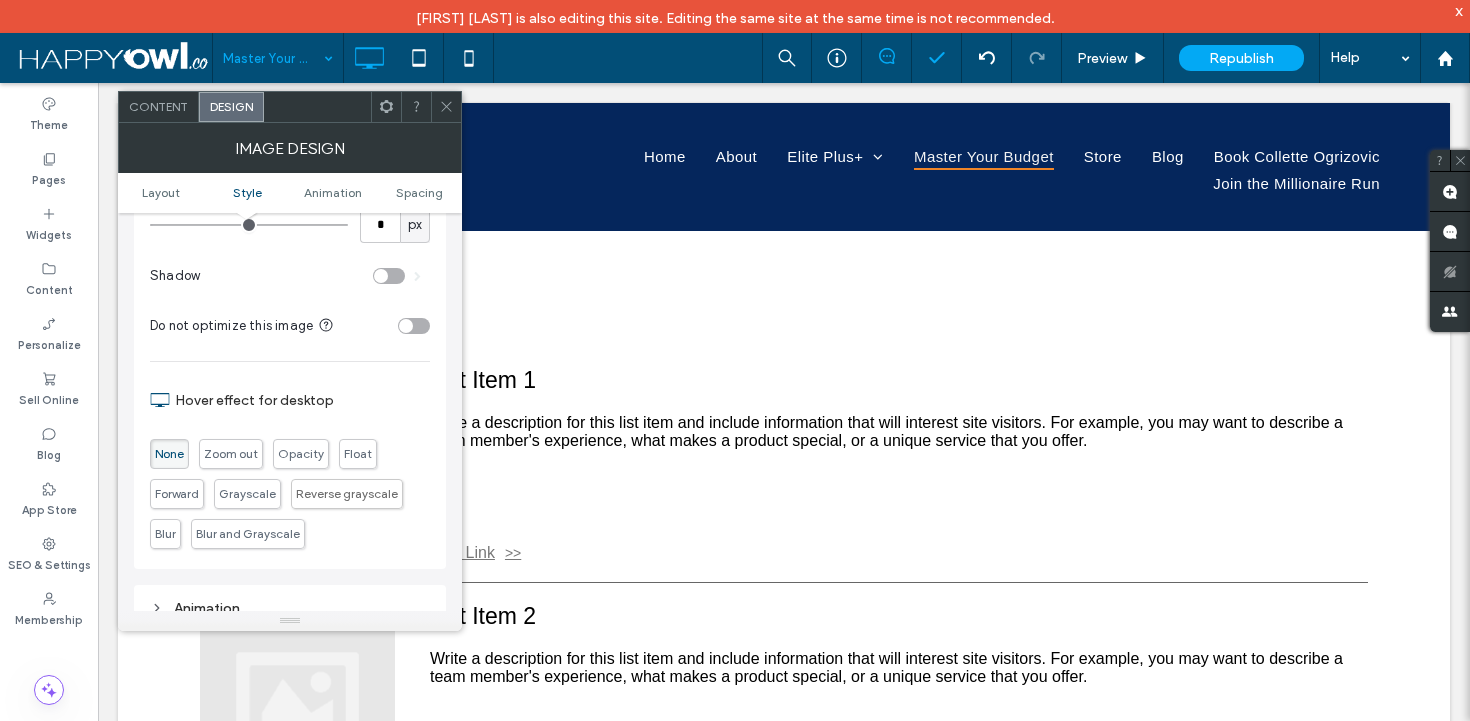 click 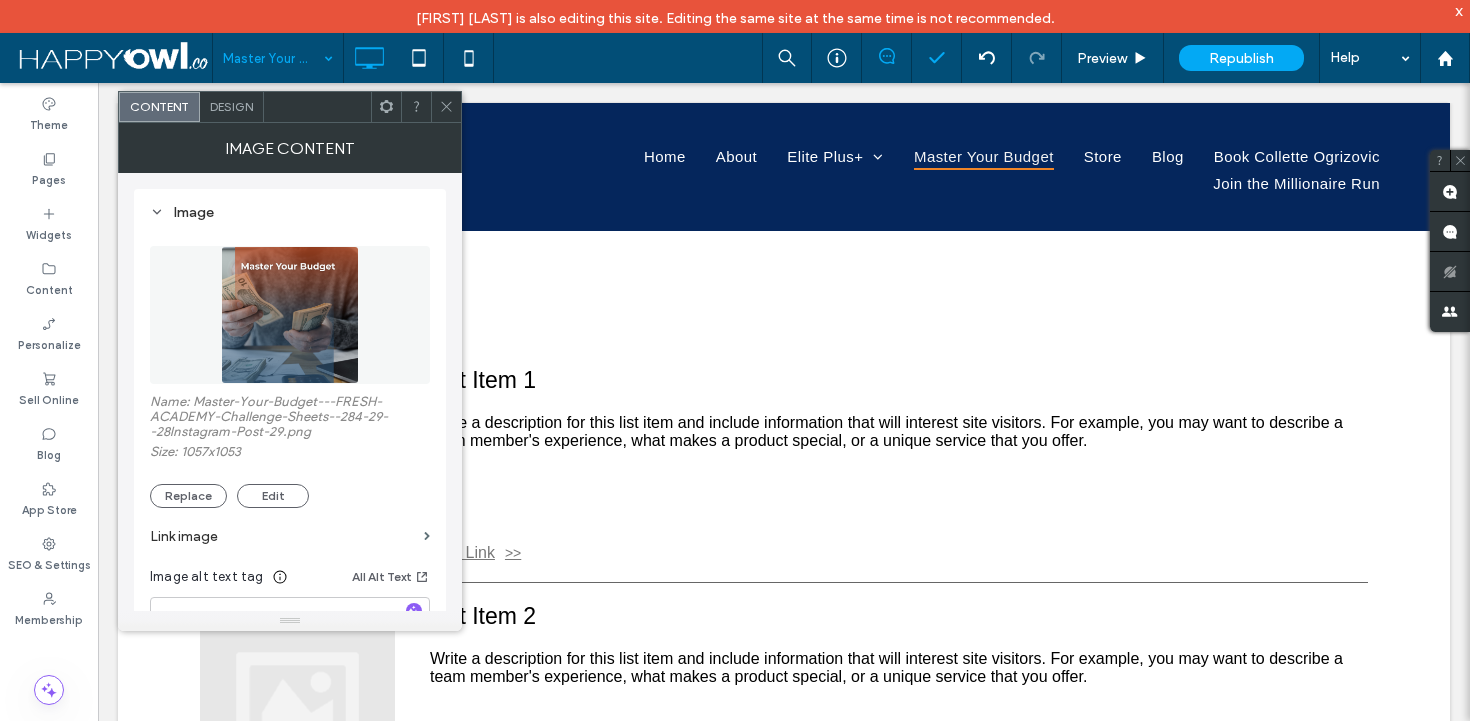 click at bounding box center [446, 107] 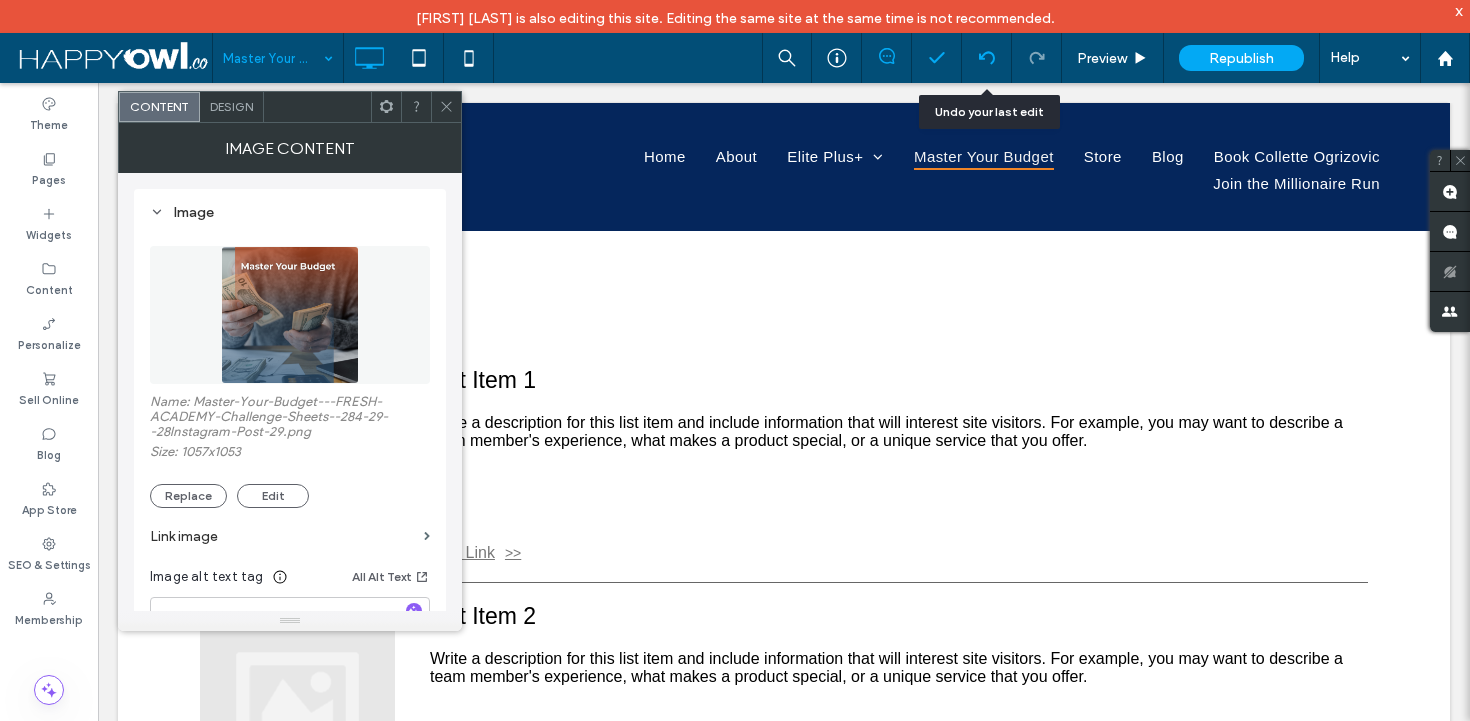 click at bounding box center (987, 58) 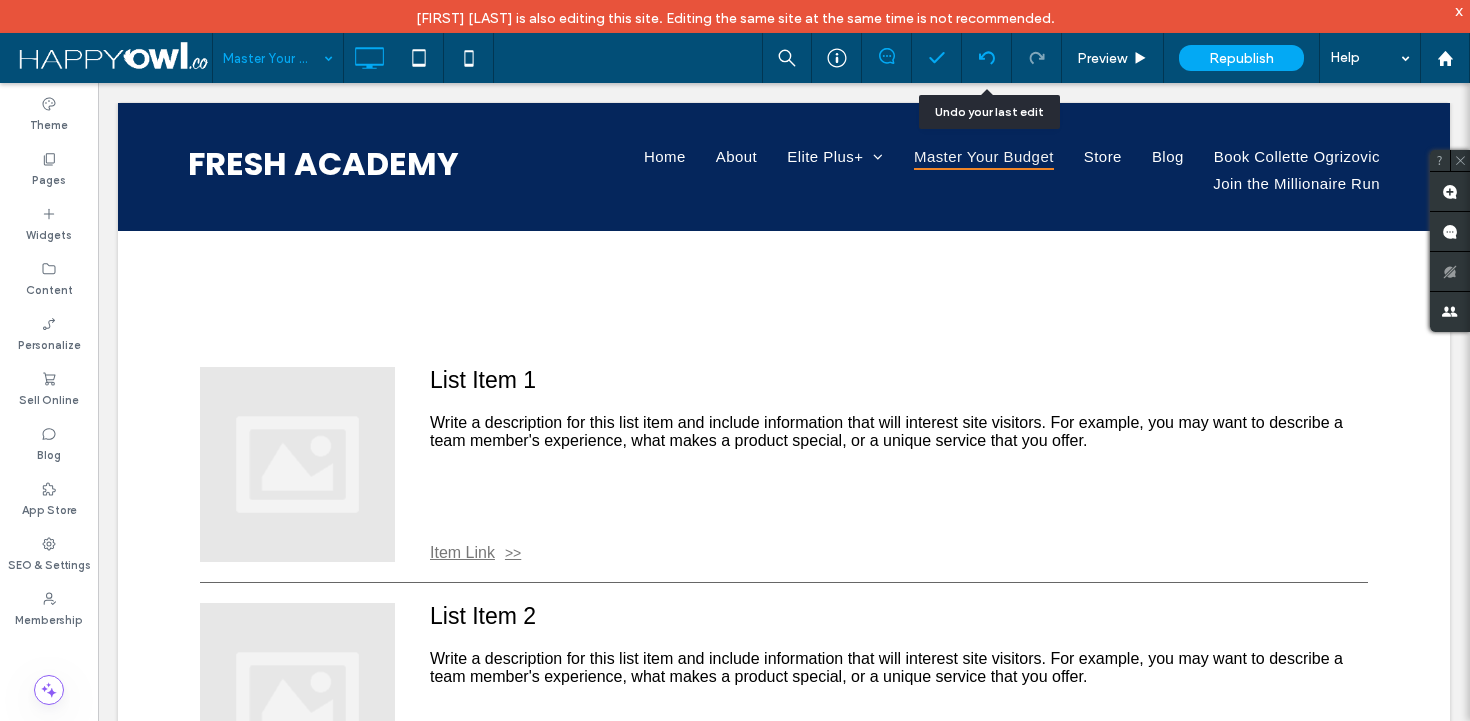 click 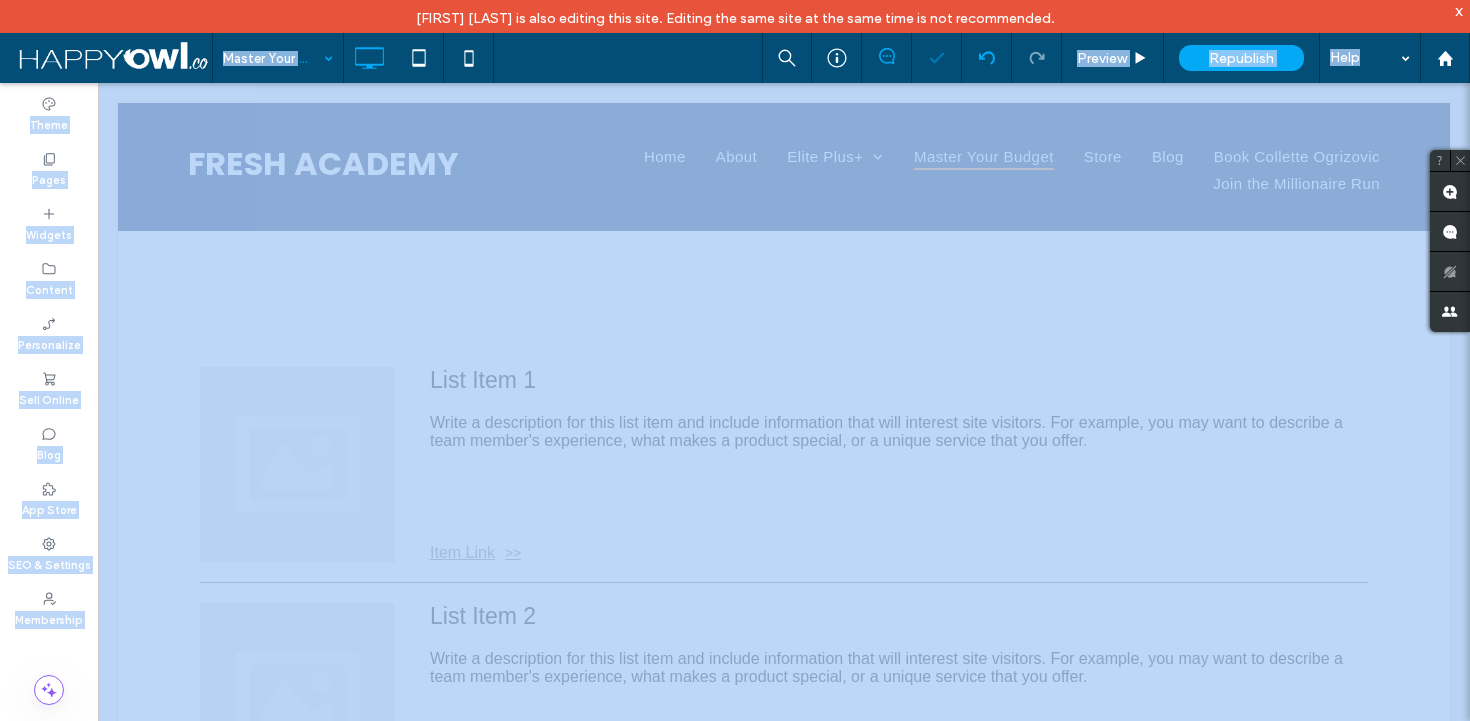 click at bounding box center (735, 360) 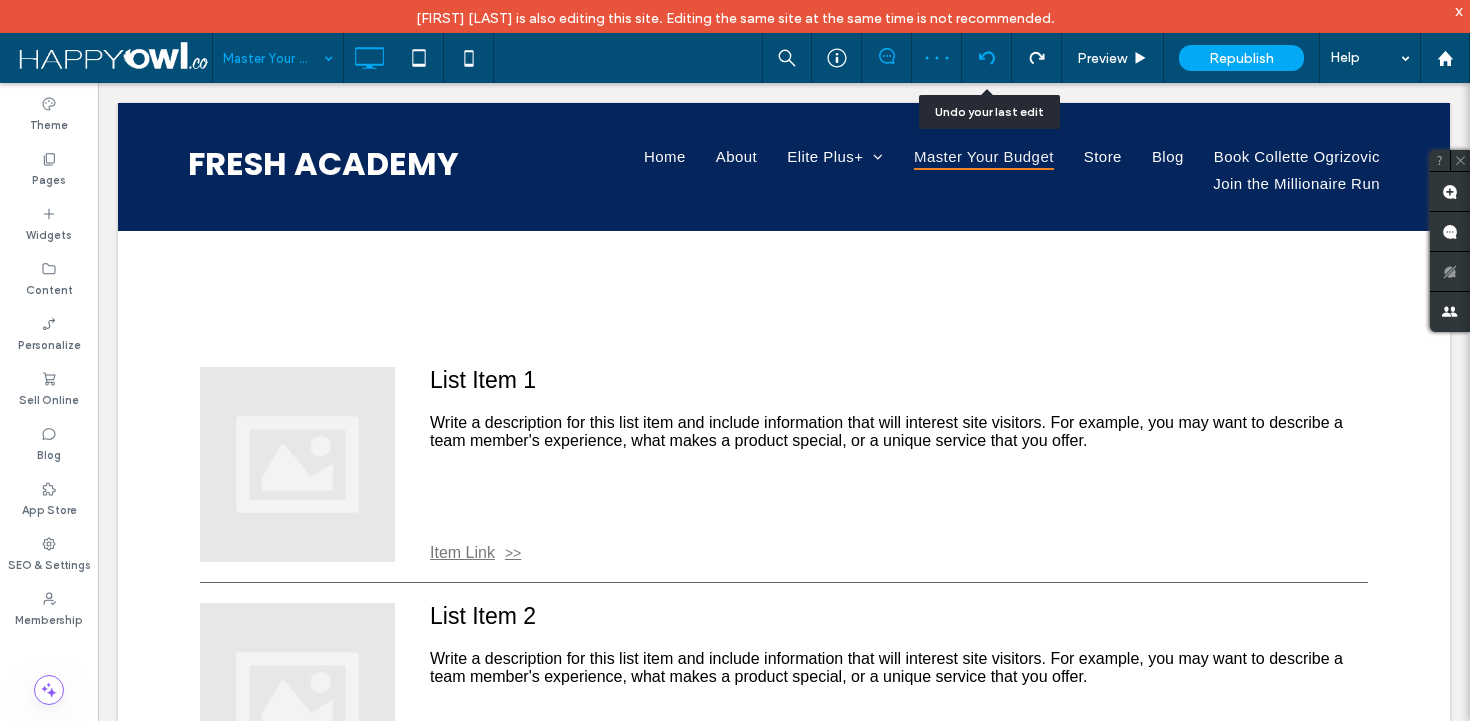 click at bounding box center (987, 58) 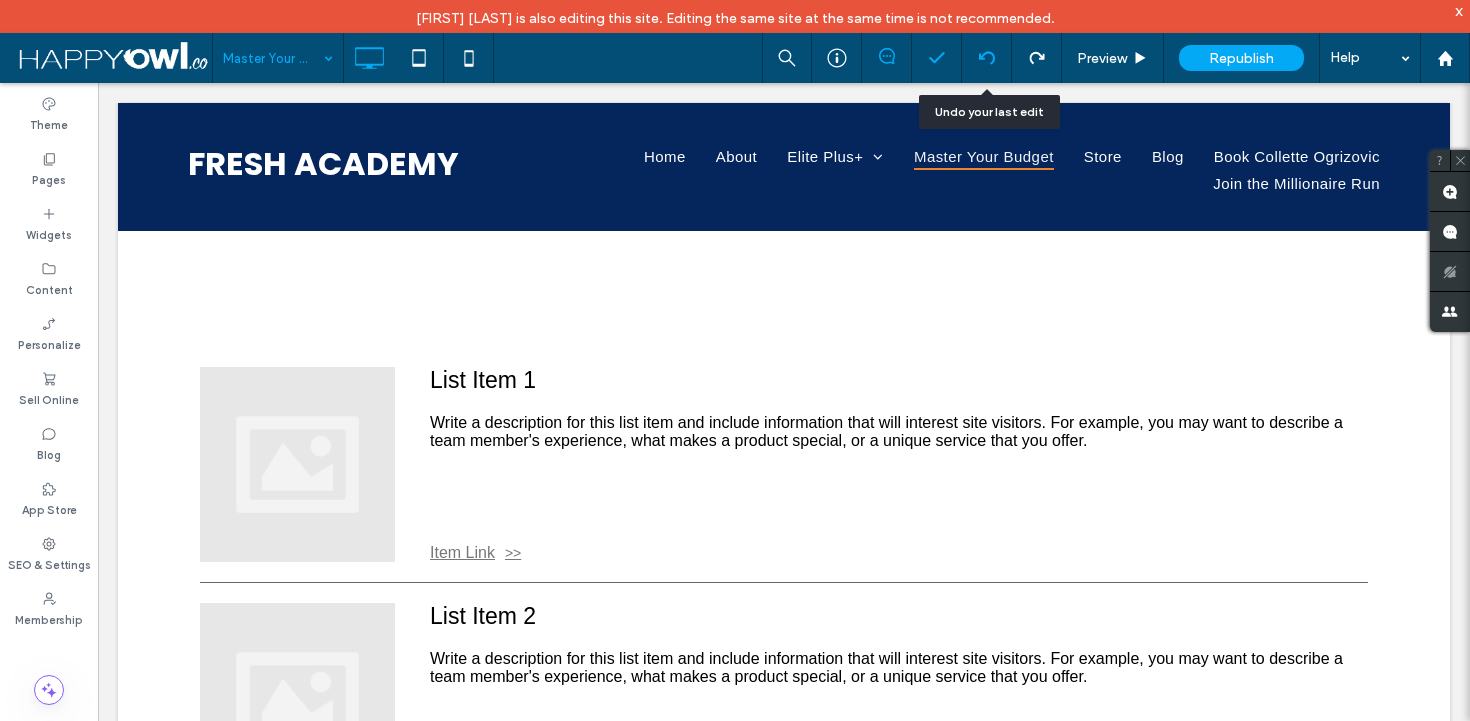 click 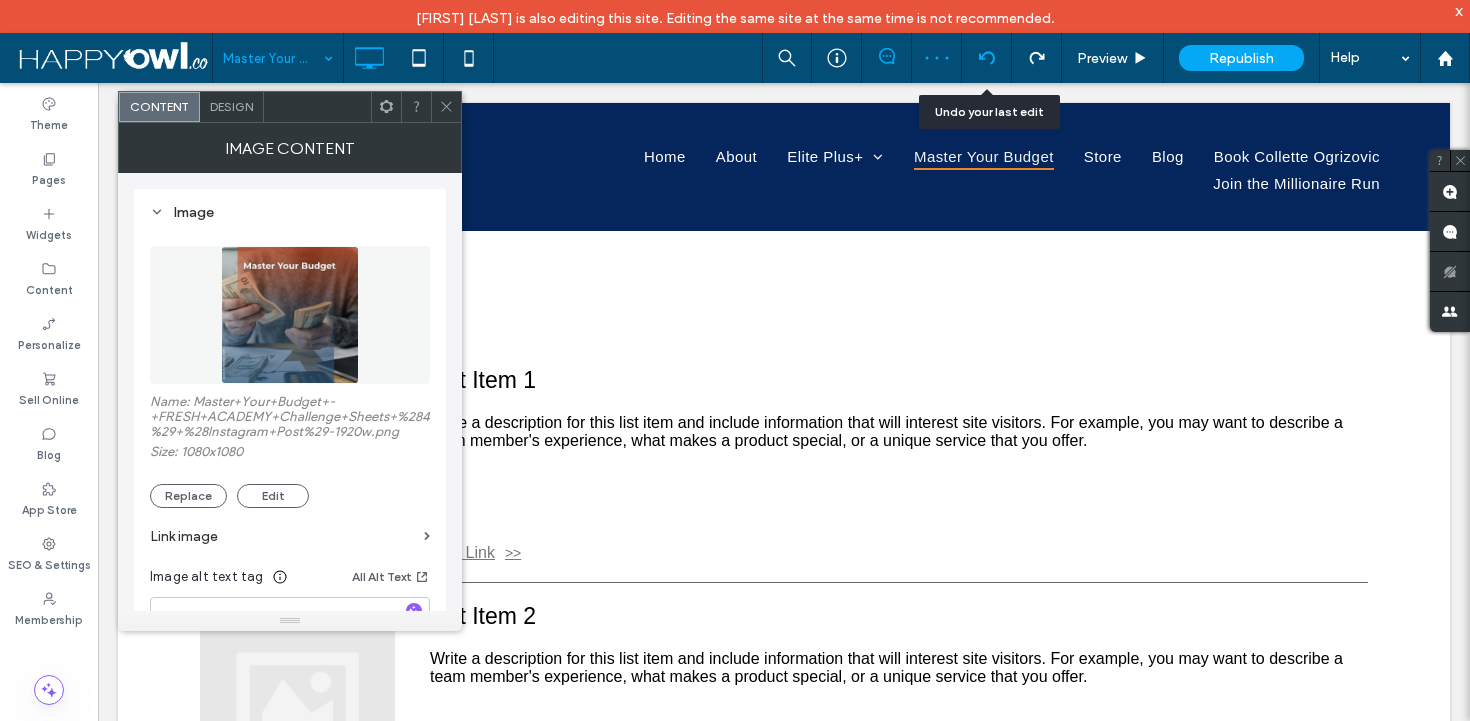 click at bounding box center [986, 58] 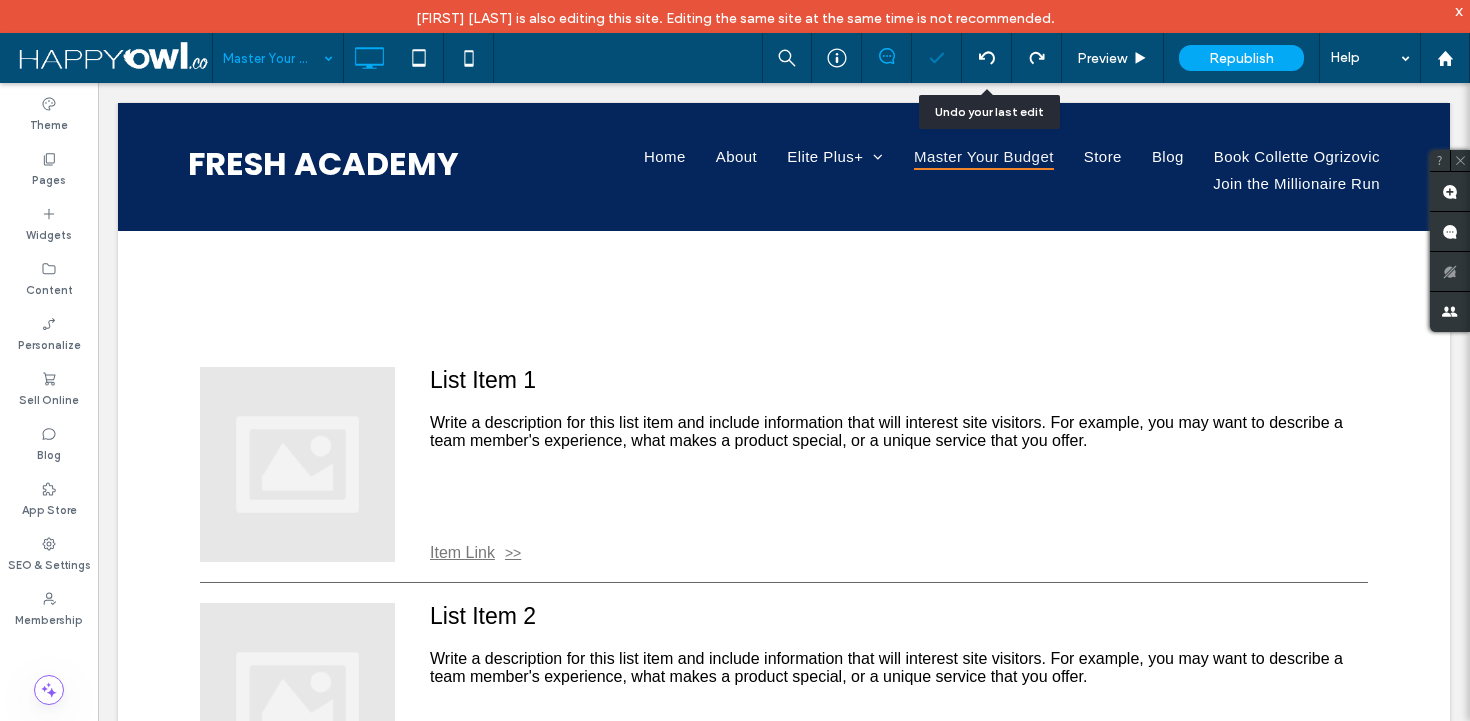click at bounding box center (735, 360) 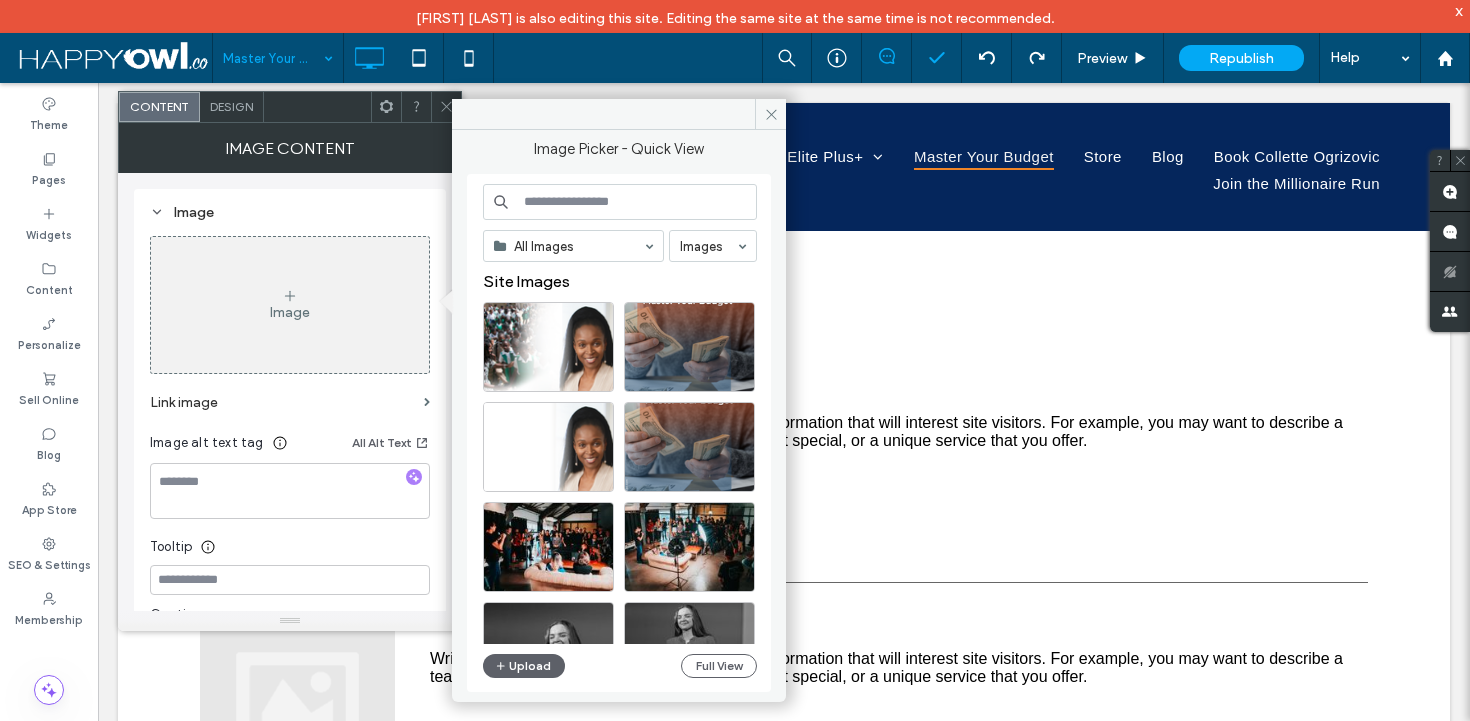 click at bounding box center [620, 202] 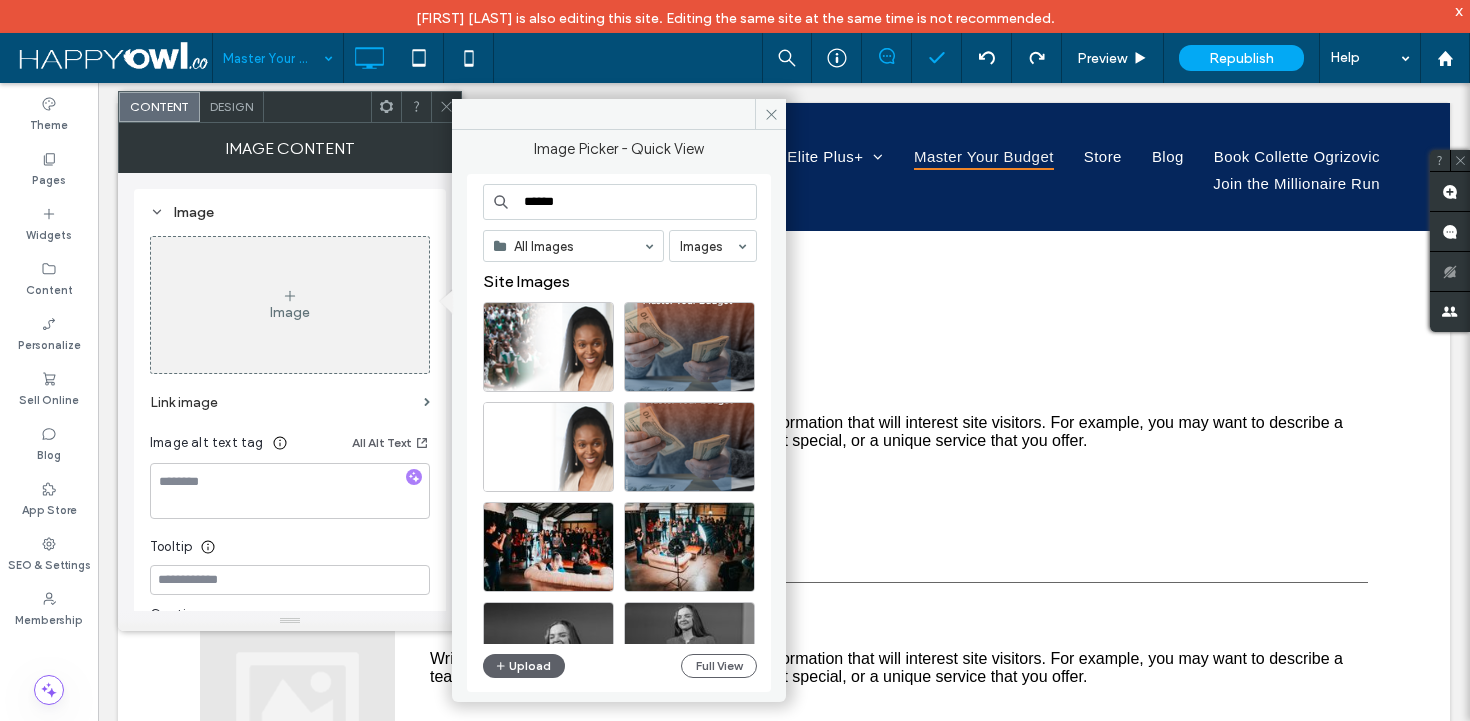 type on "******" 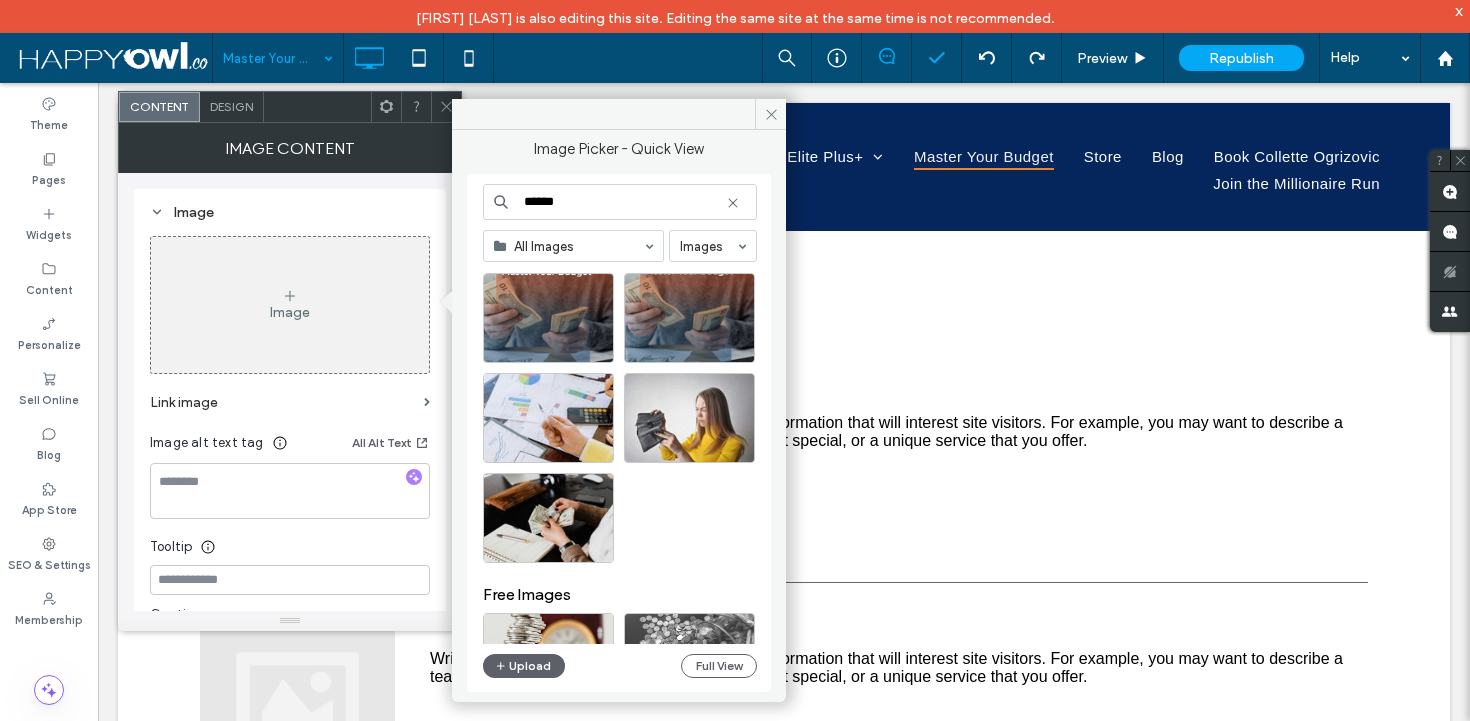 scroll, scrollTop: 0, scrollLeft: 0, axis: both 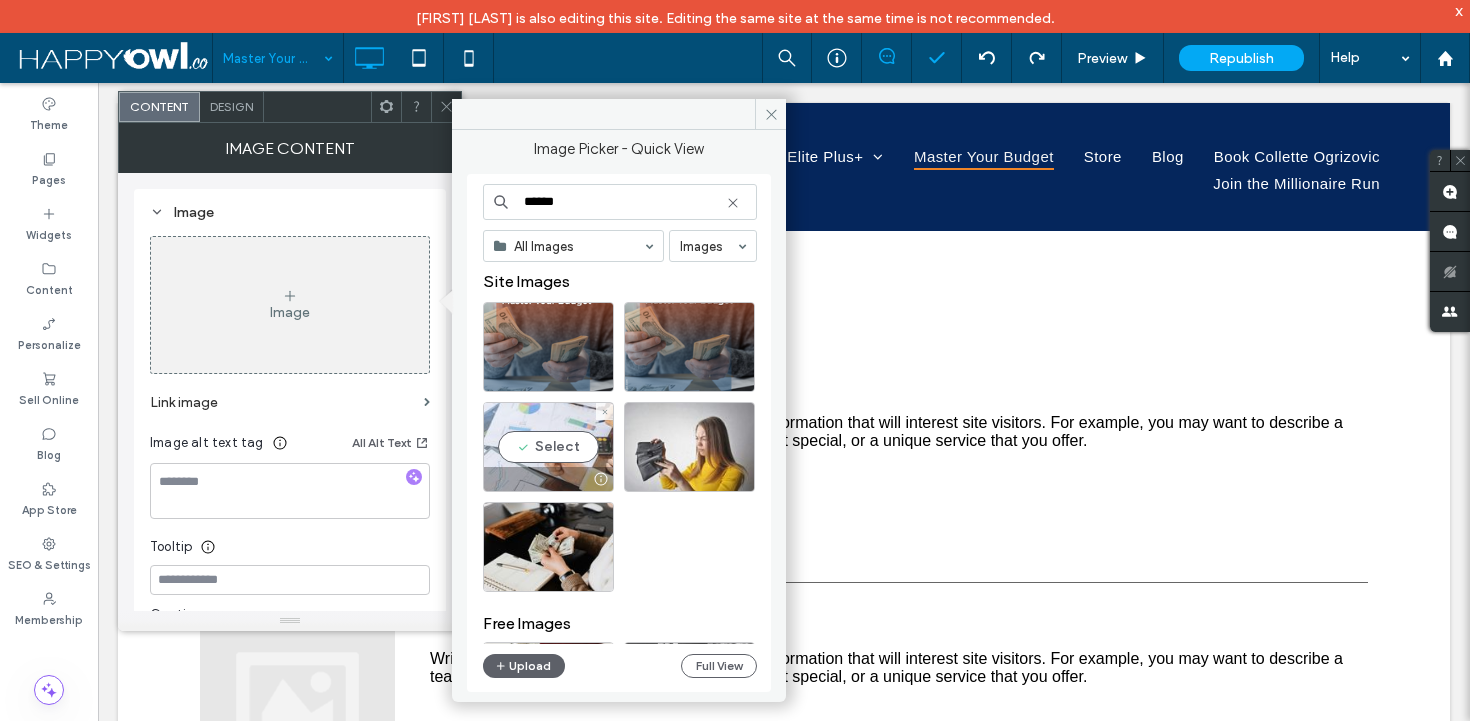 click on "Select" at bounding box center [548, 447] 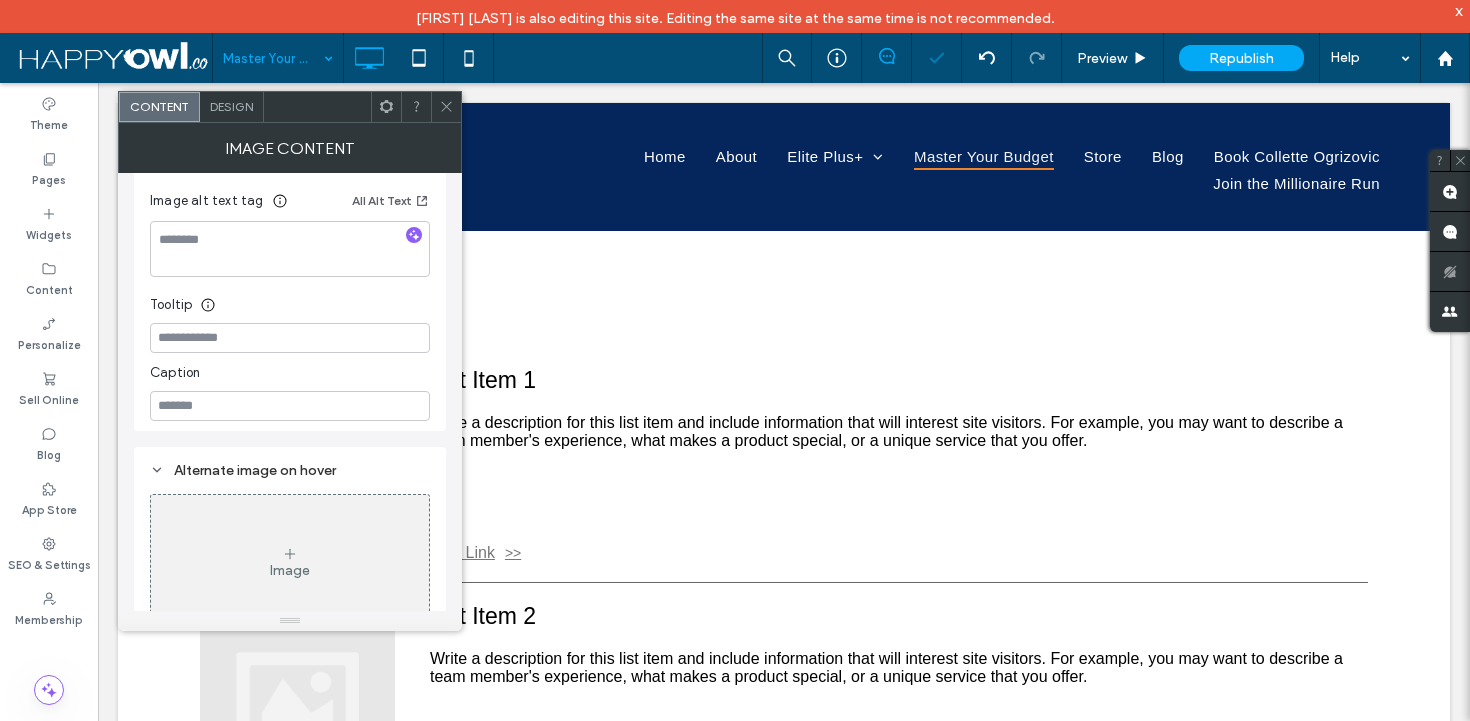 scroll, scrollTop: 367, scrollLeft: 0, axis: vertical 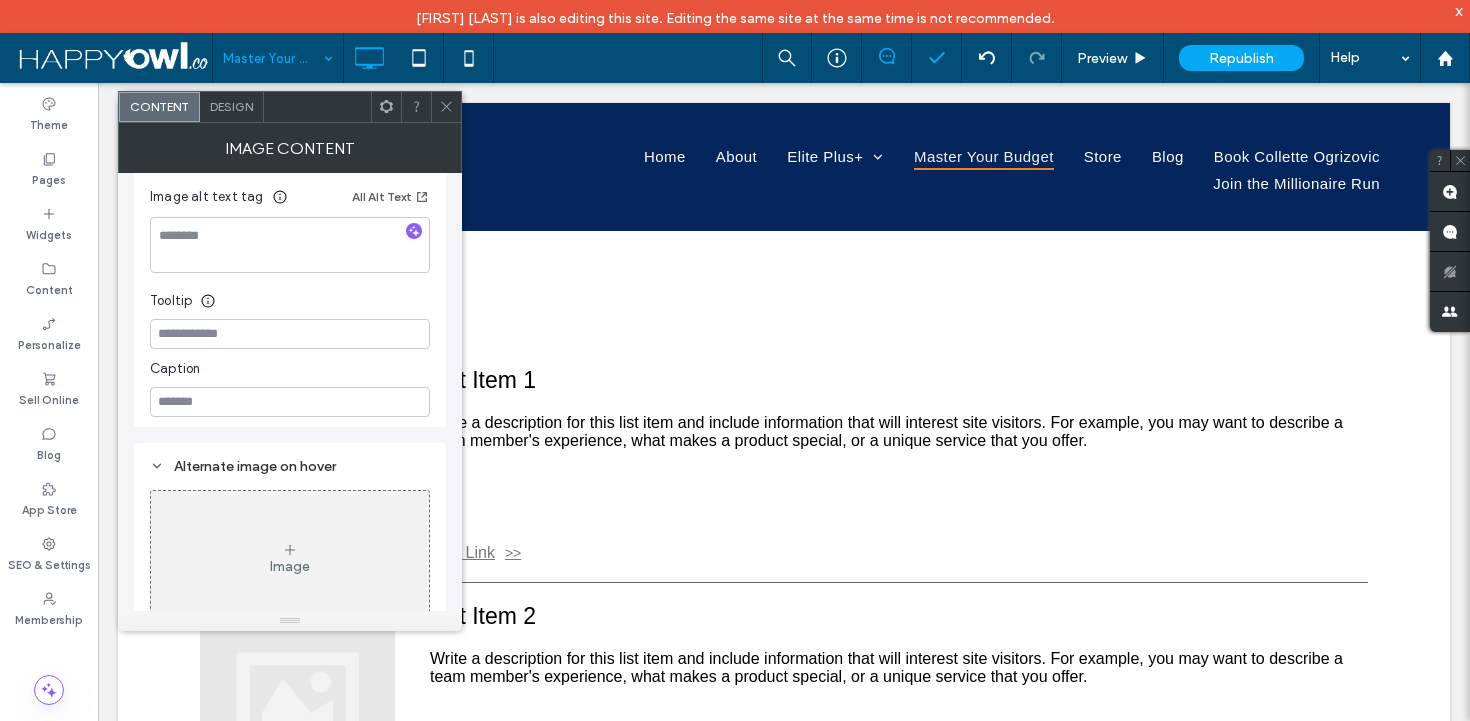 click 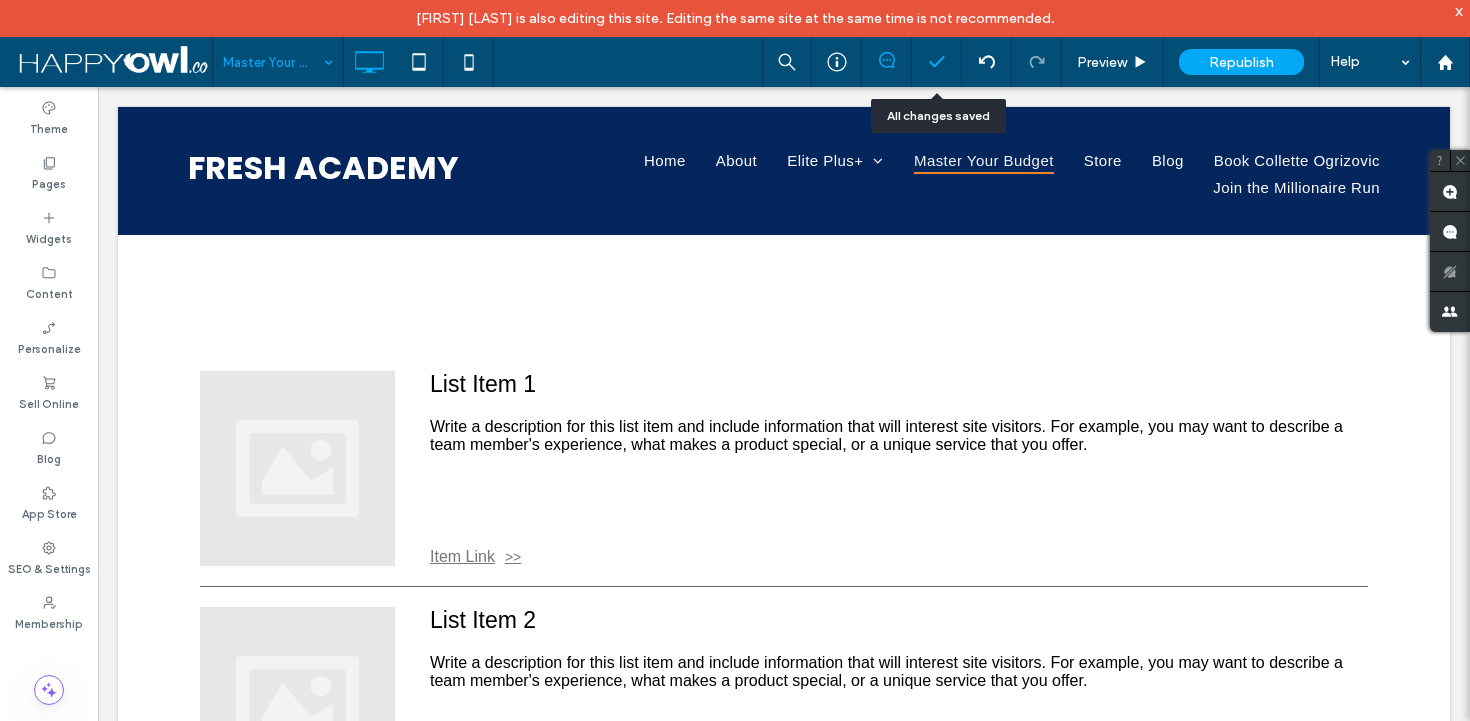 click 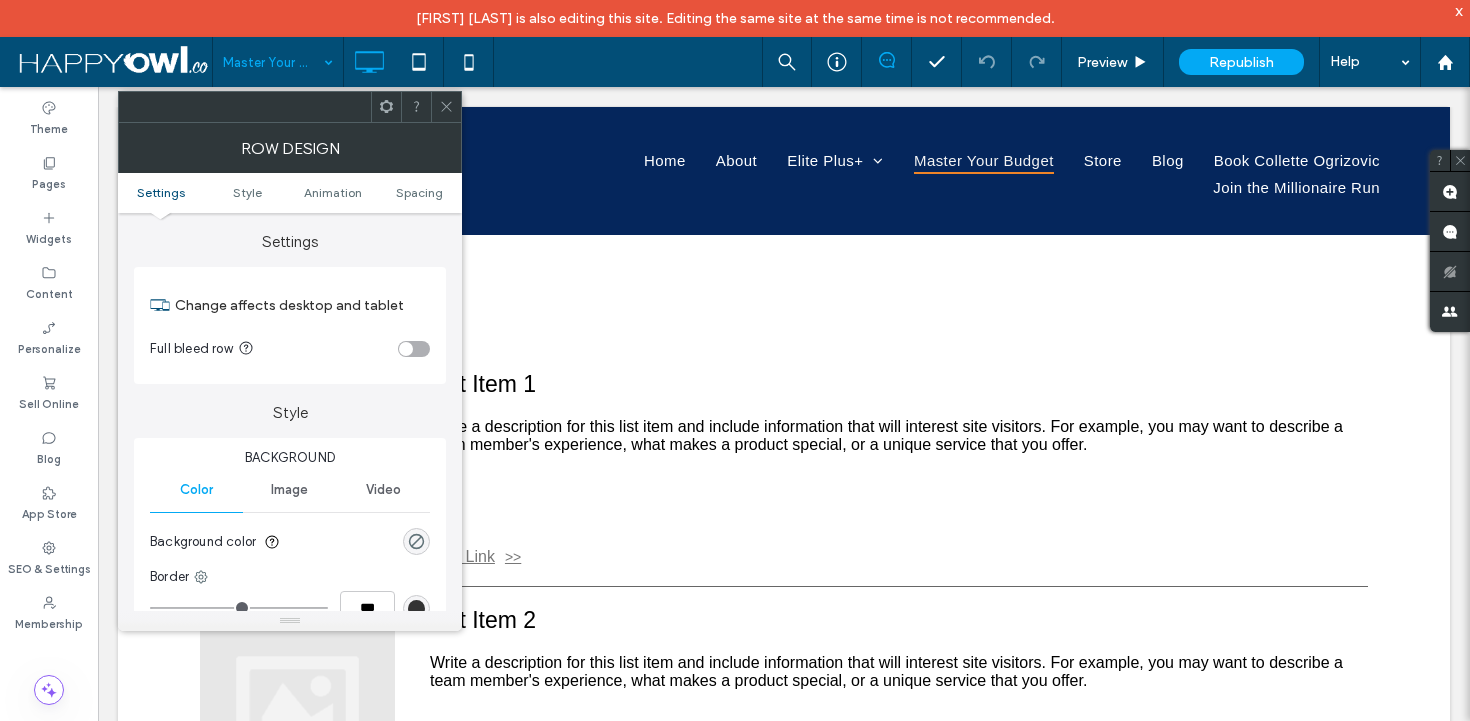 click 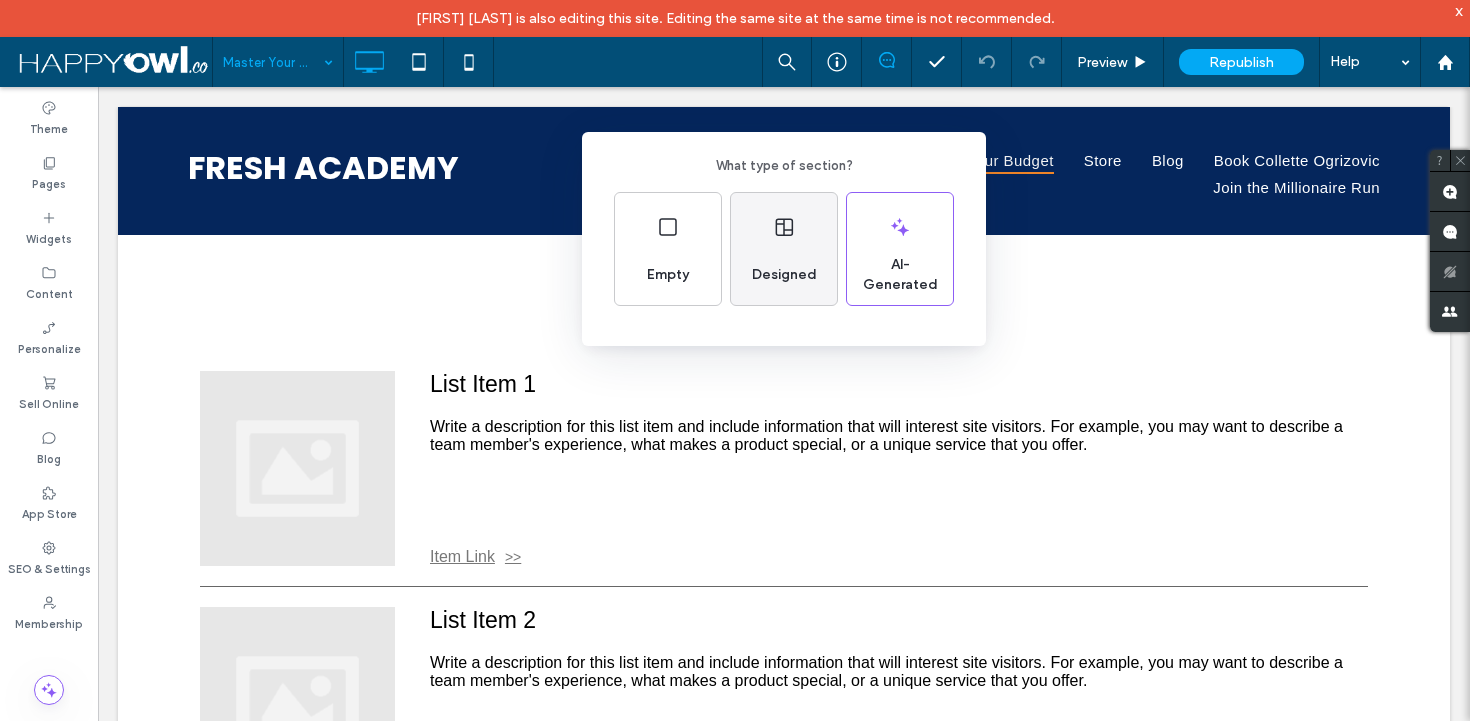 click on "Designed" at bounding box center (784, 249) 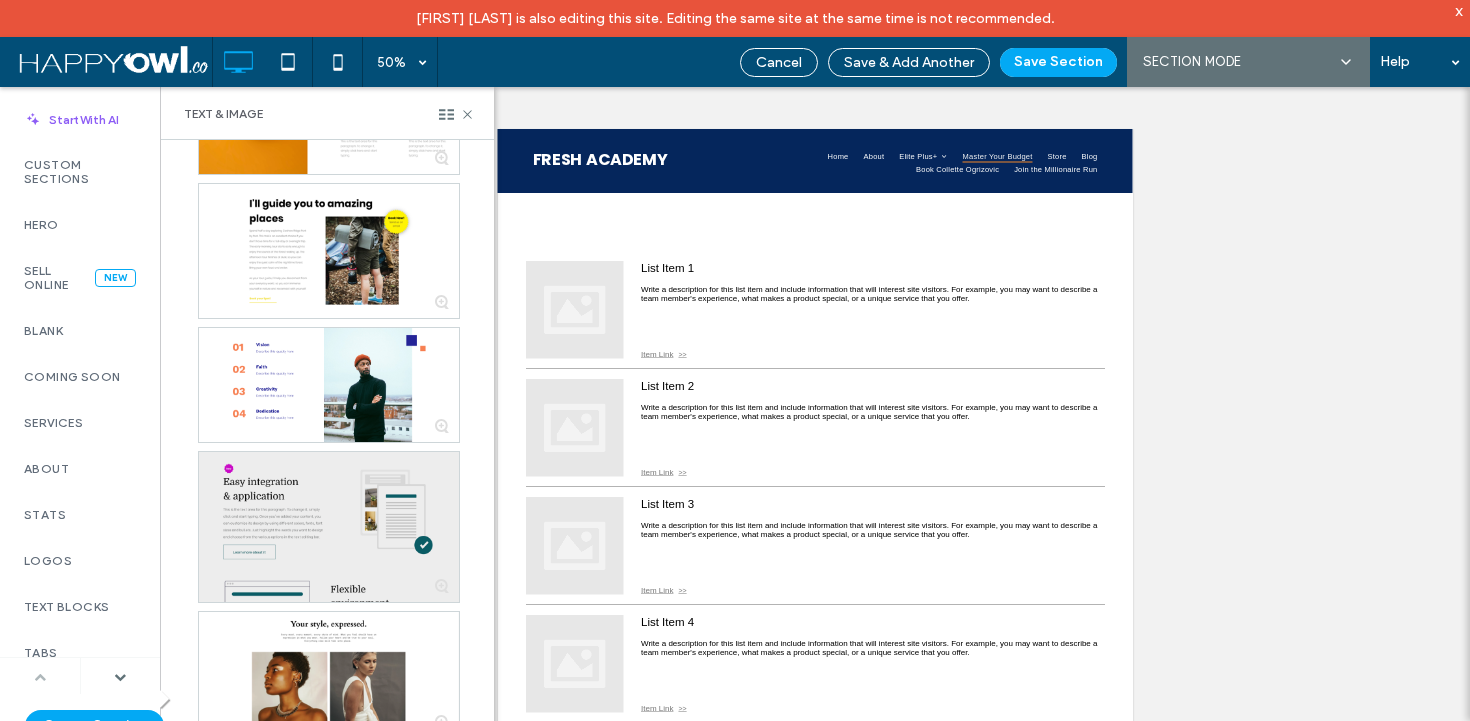 scroll, scrollTop: 239, scrollLeft: 0, axis: vertical 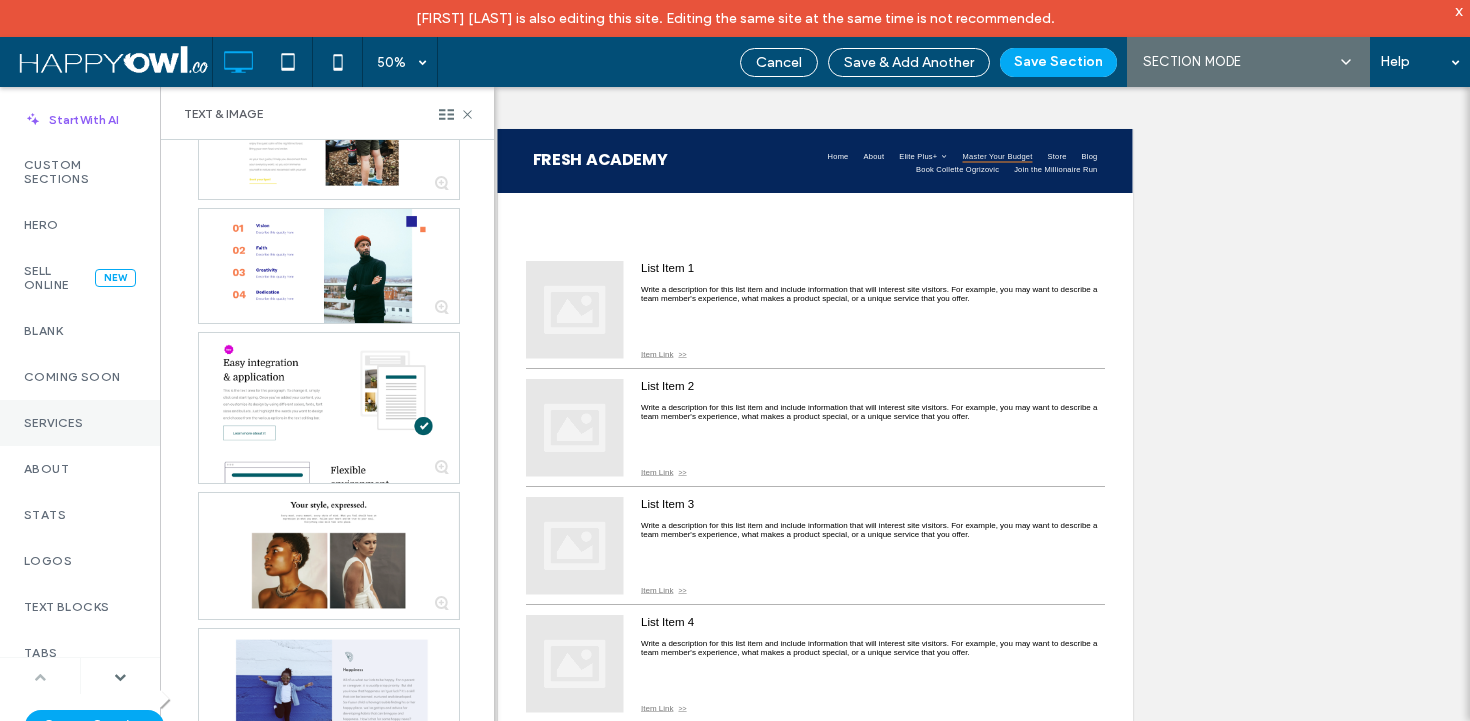 click on "Services" at bounding box center (80, 423) 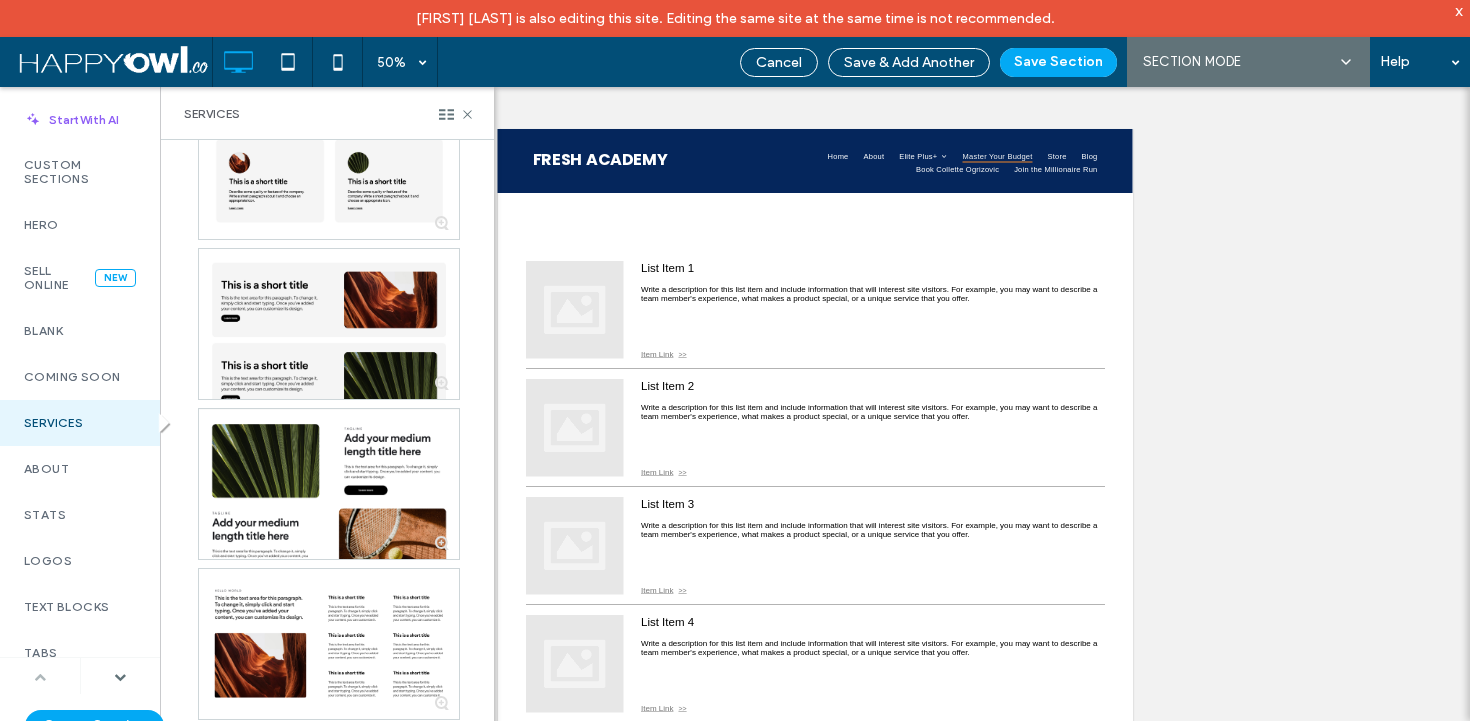 scroll, scrollTop: 864, scrollLeft: 0, axis: vertical 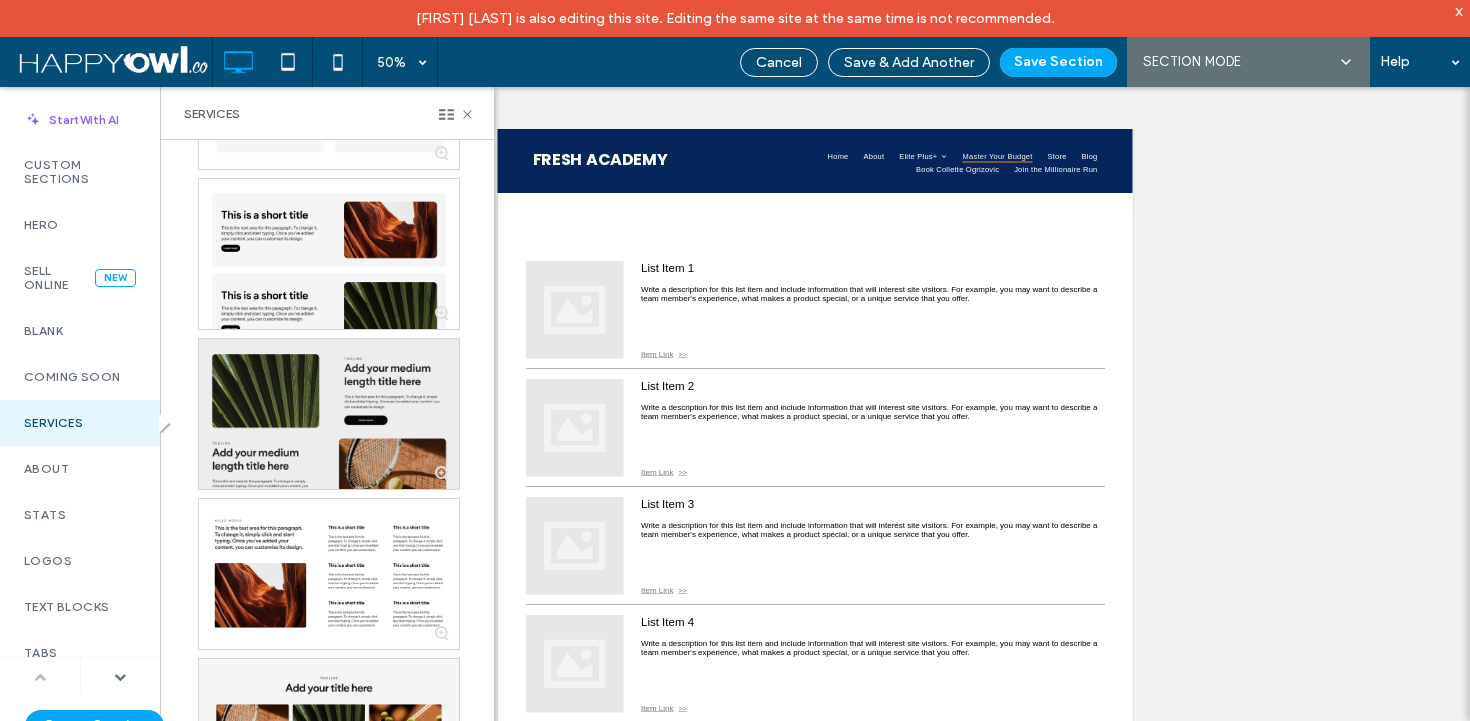 click at bounding box center (329, 414) 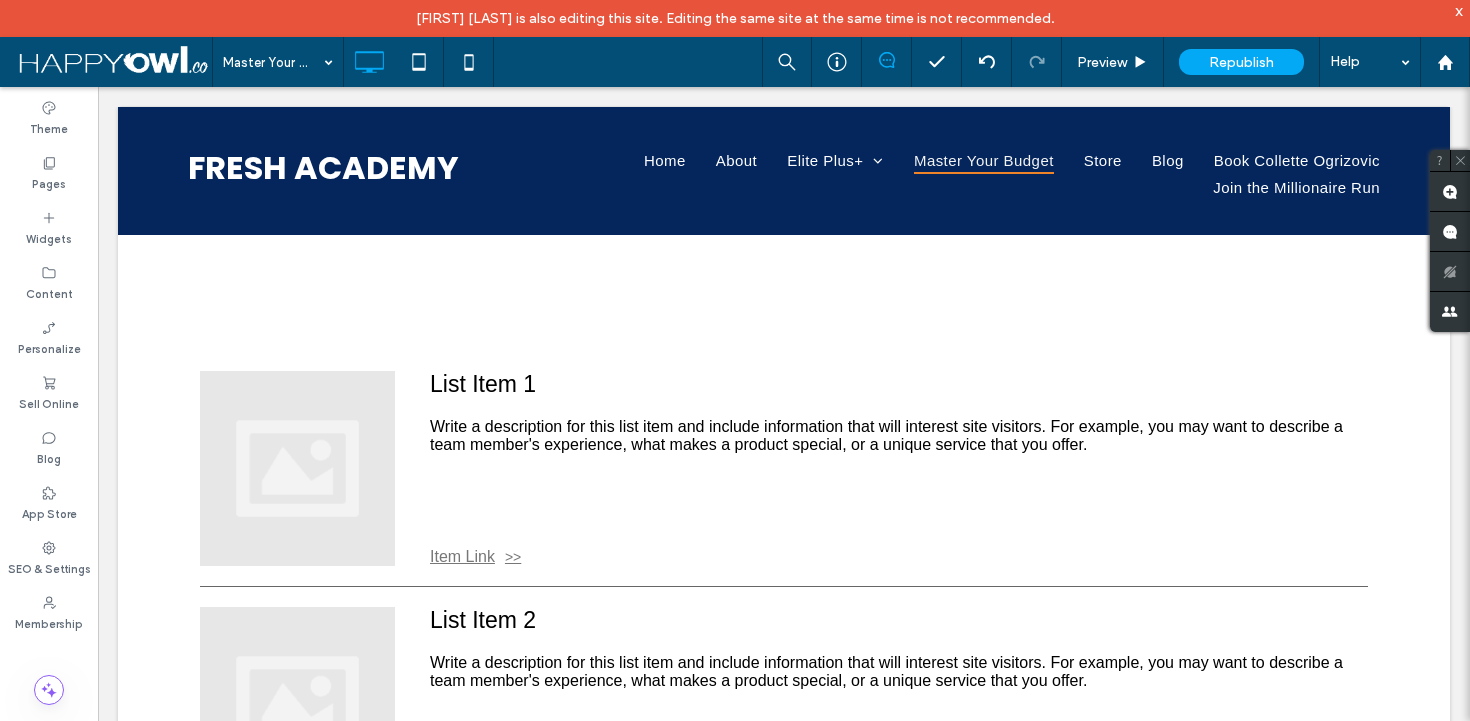 type on "*****" 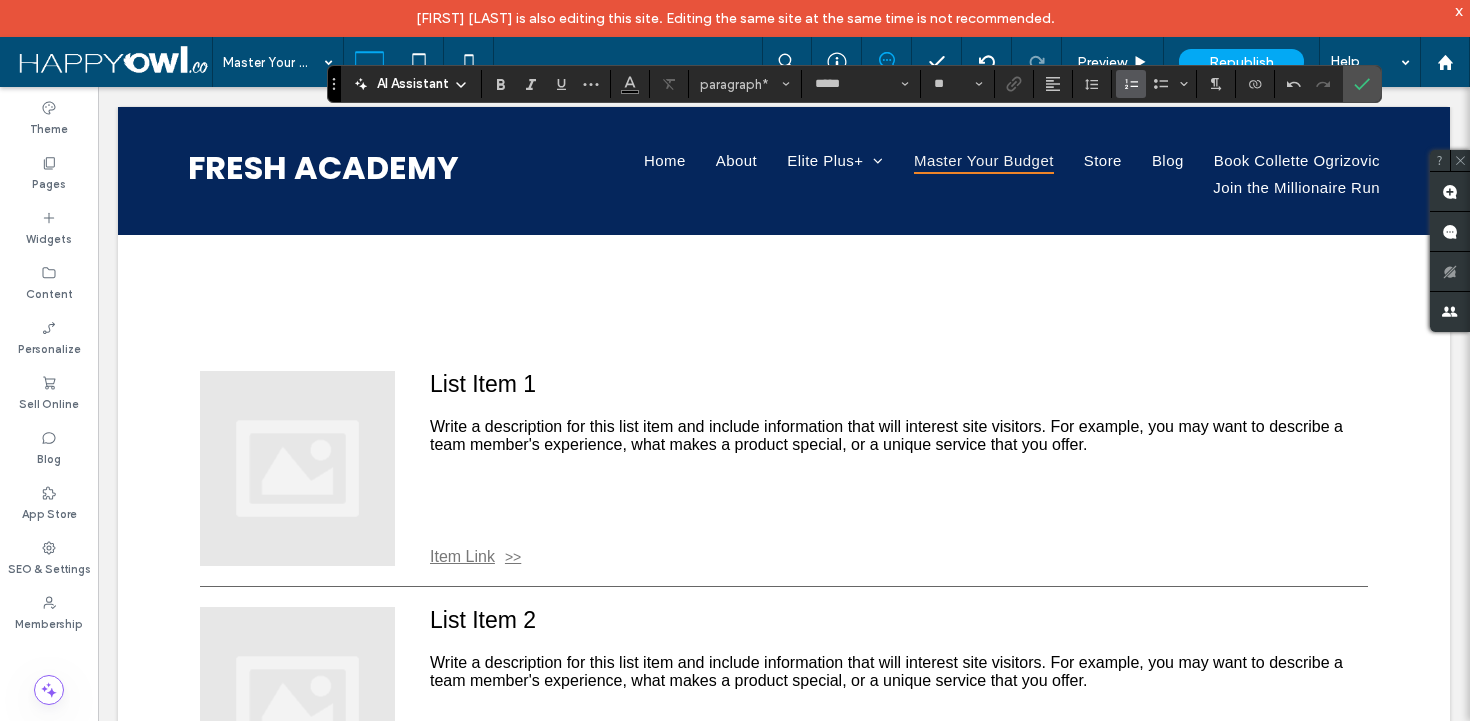 click 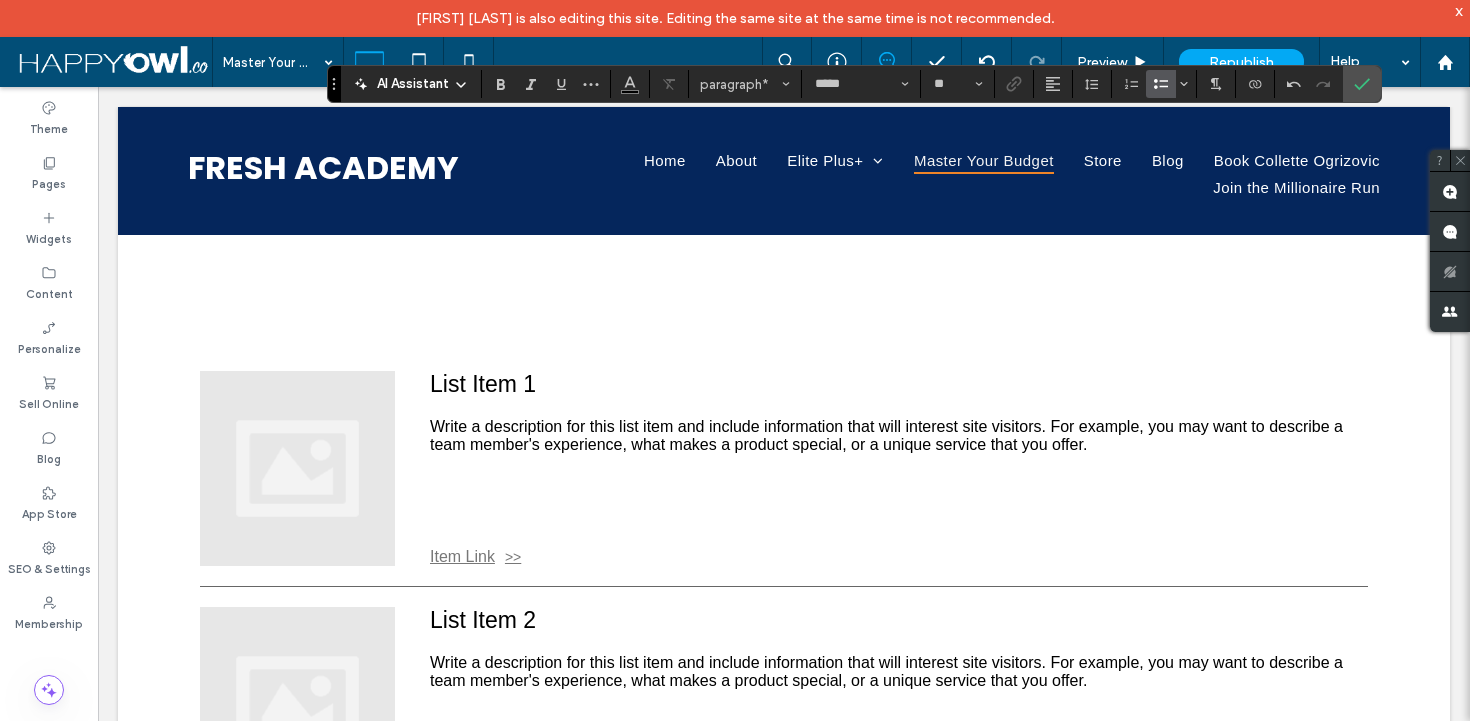 click 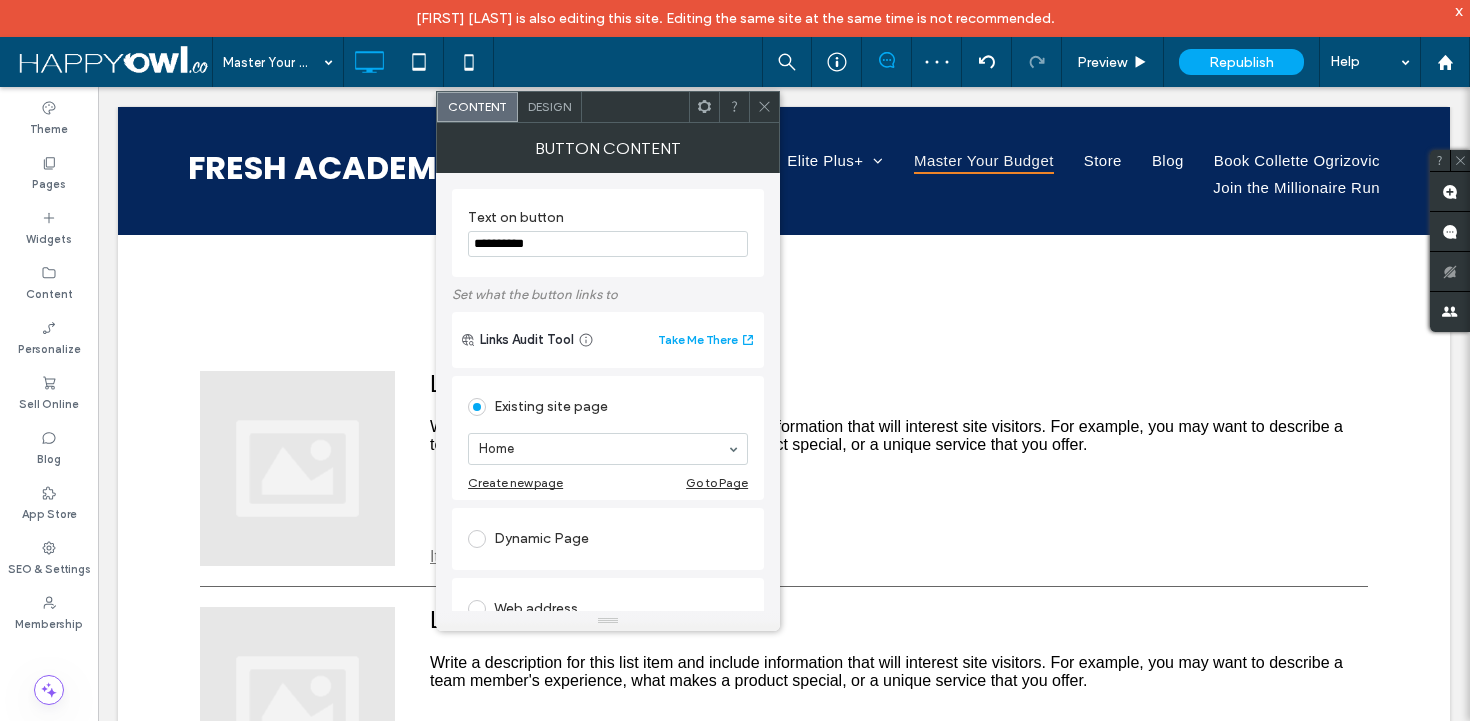click on "**********" at bounding box center (608, 244) 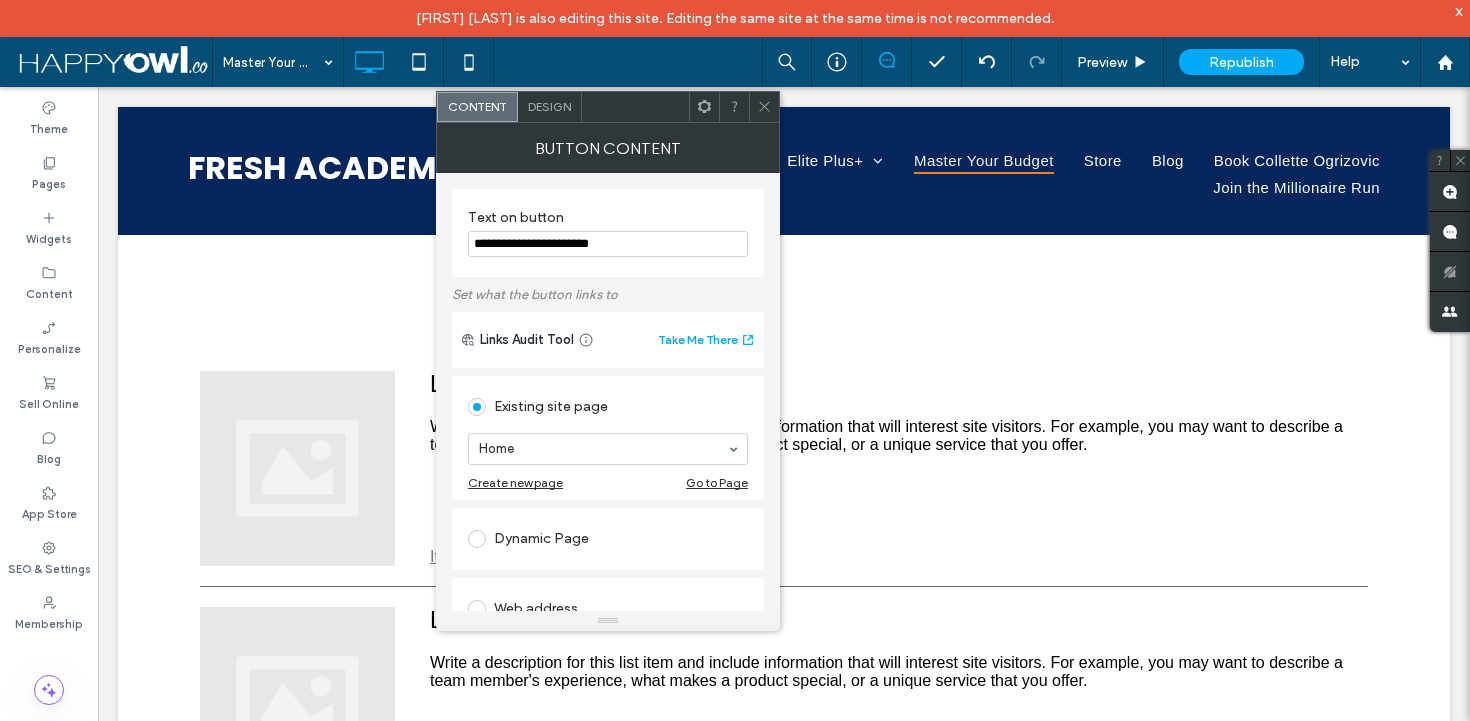 click on "**********" at bounding box center [608, 244] 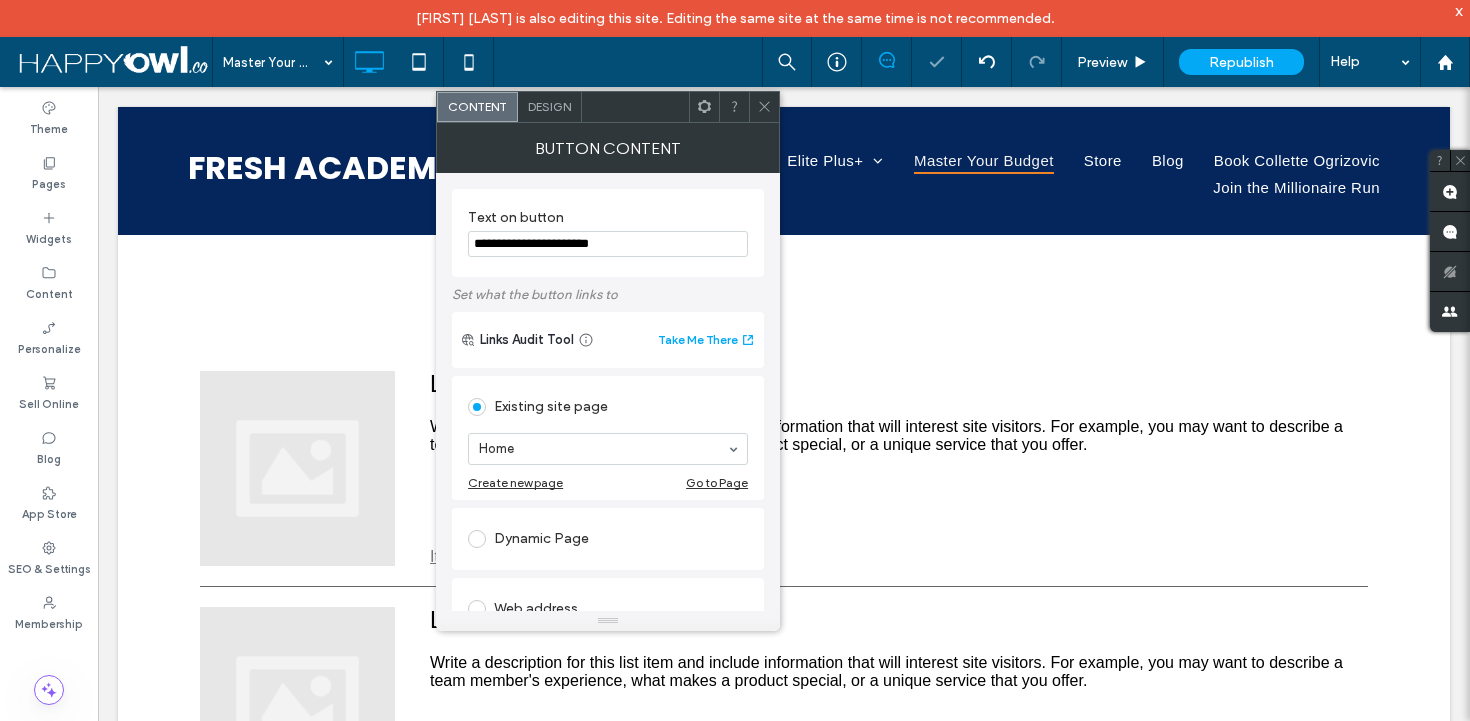 click at bounding box center (764, 107) 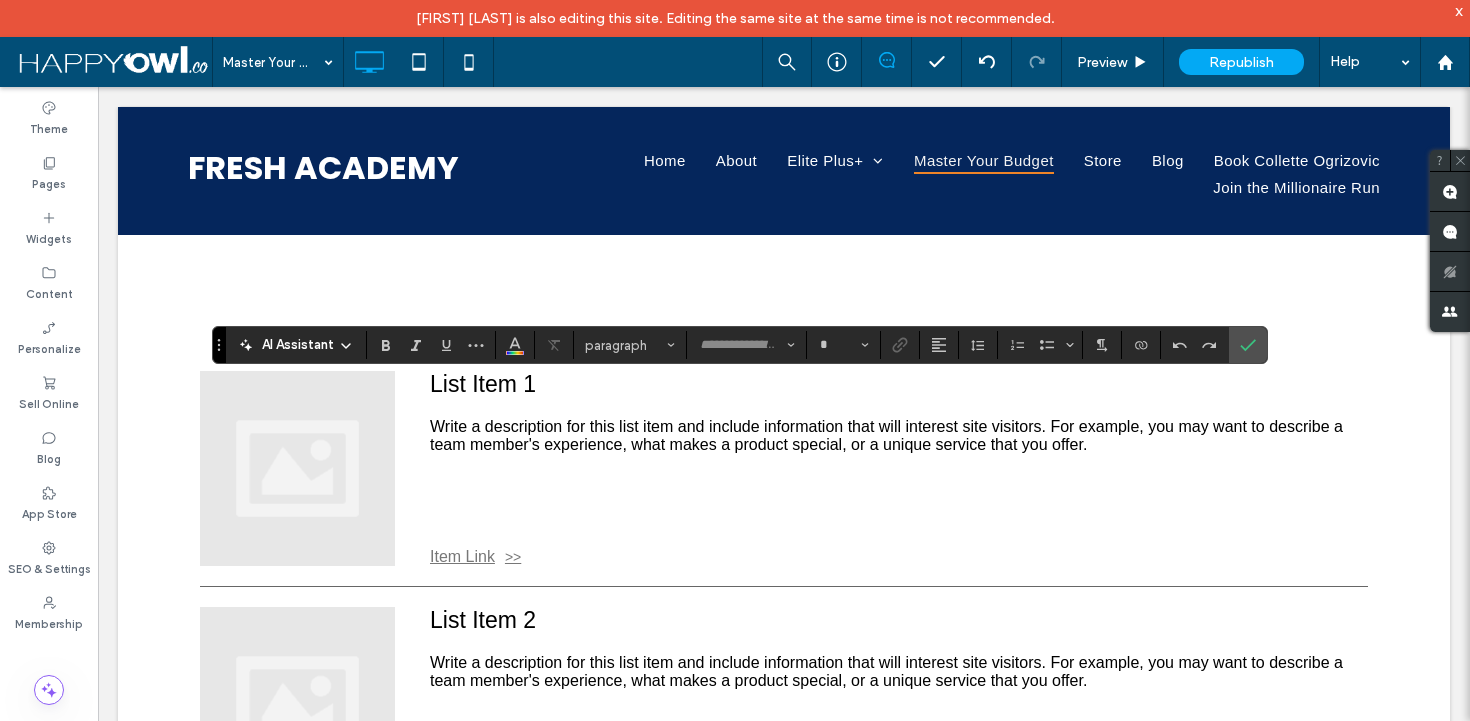 type on "*****" 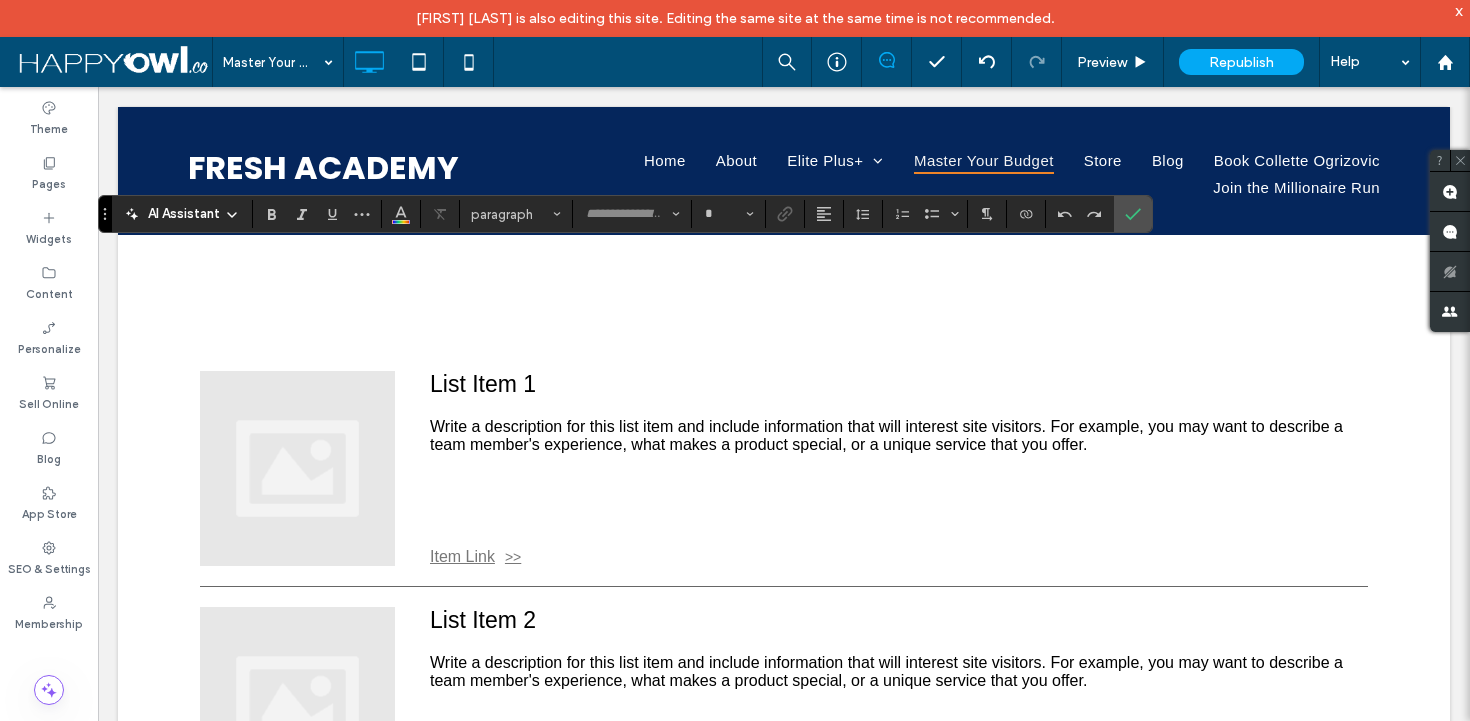 type on "*****" 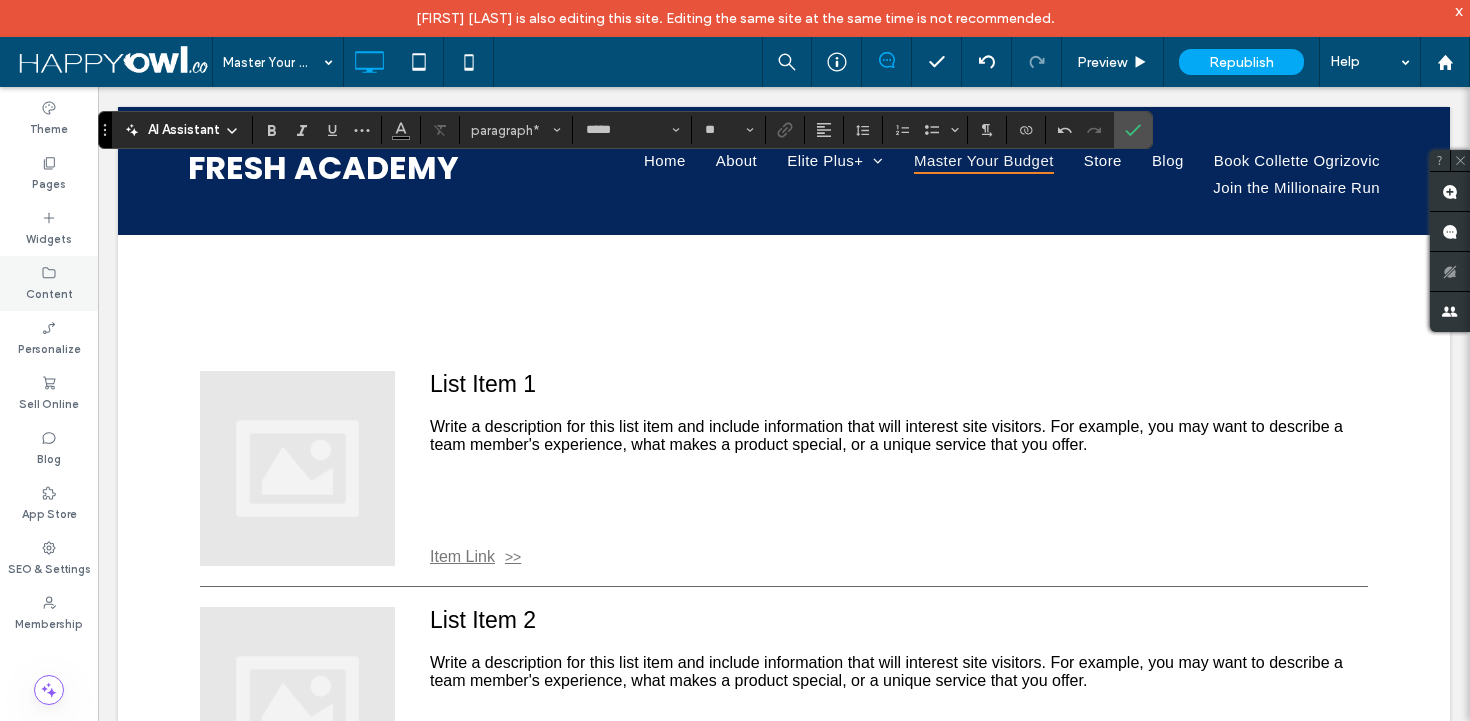 click on "Content" at bounding box center [49, 292] 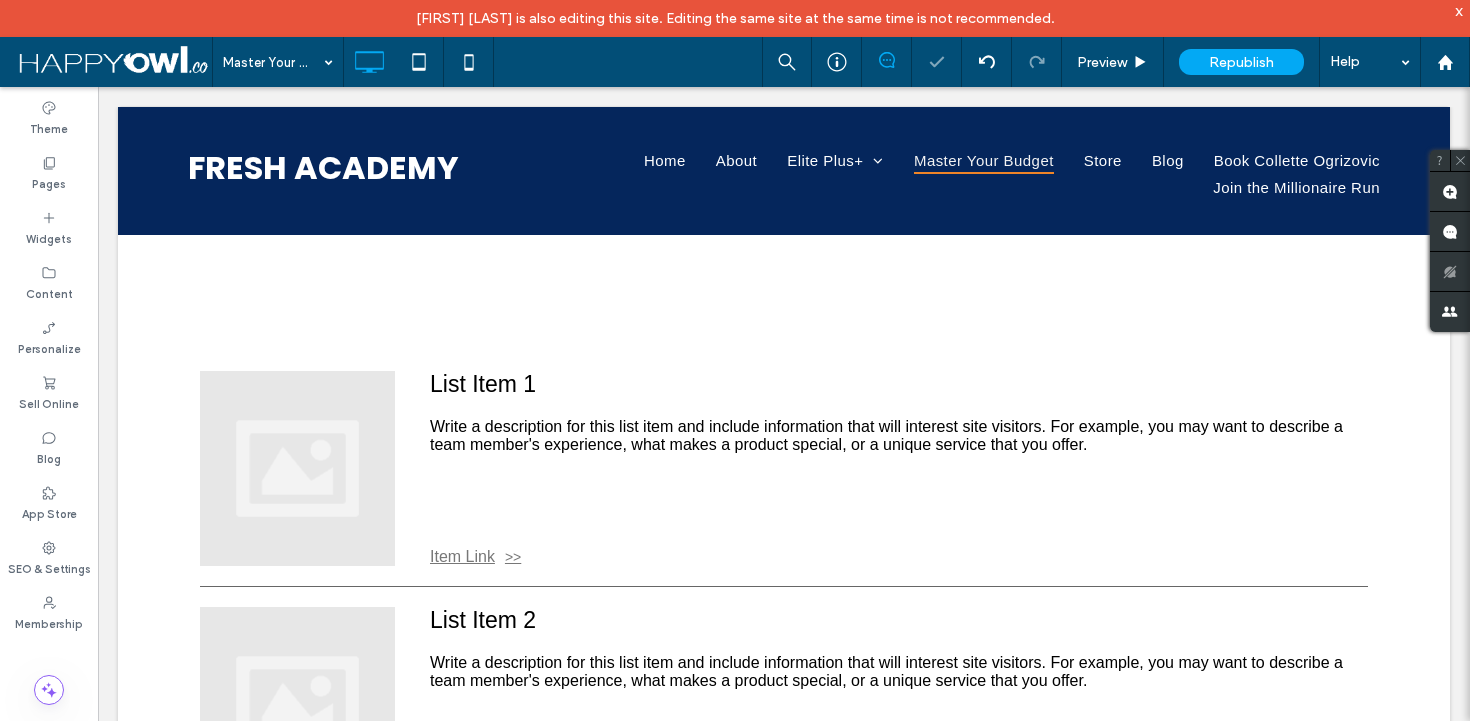type on "*****" 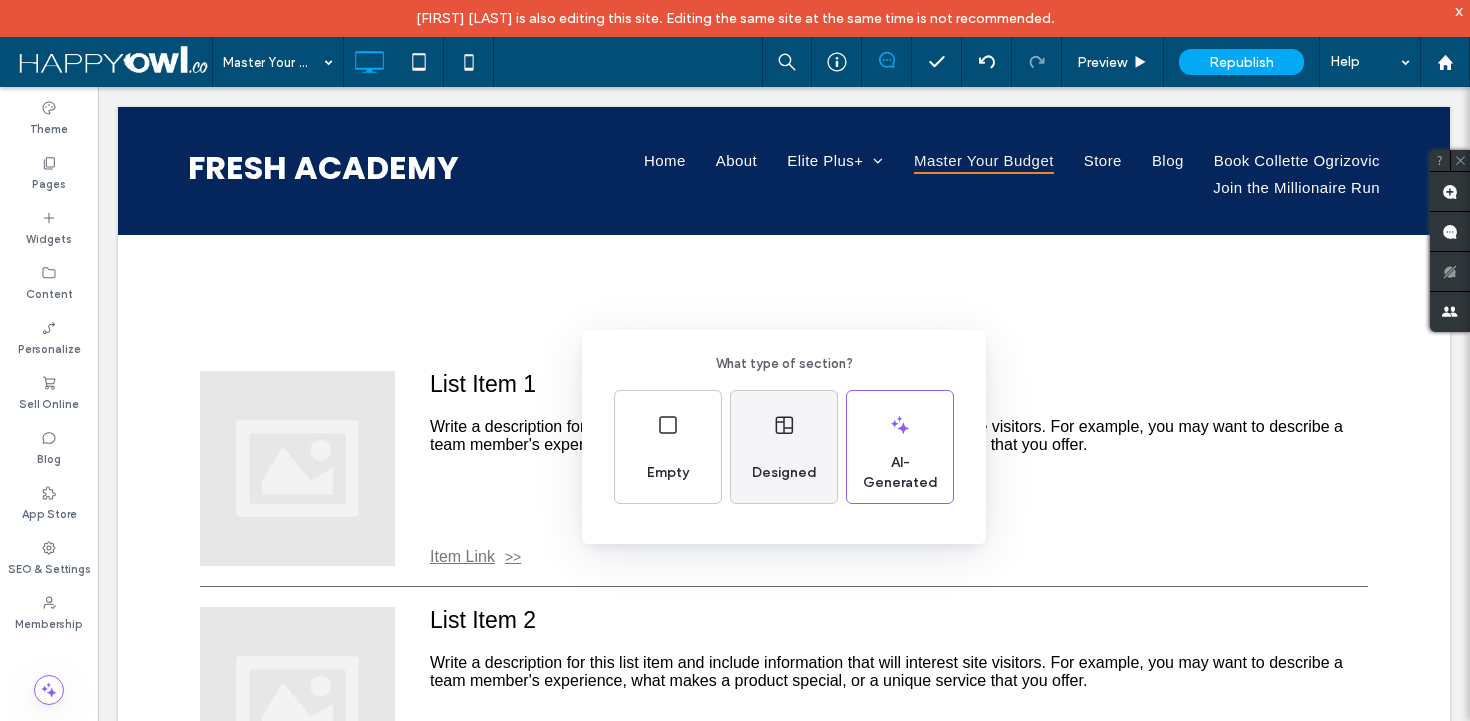 click on "Designed" at bounding box center (784, 473) 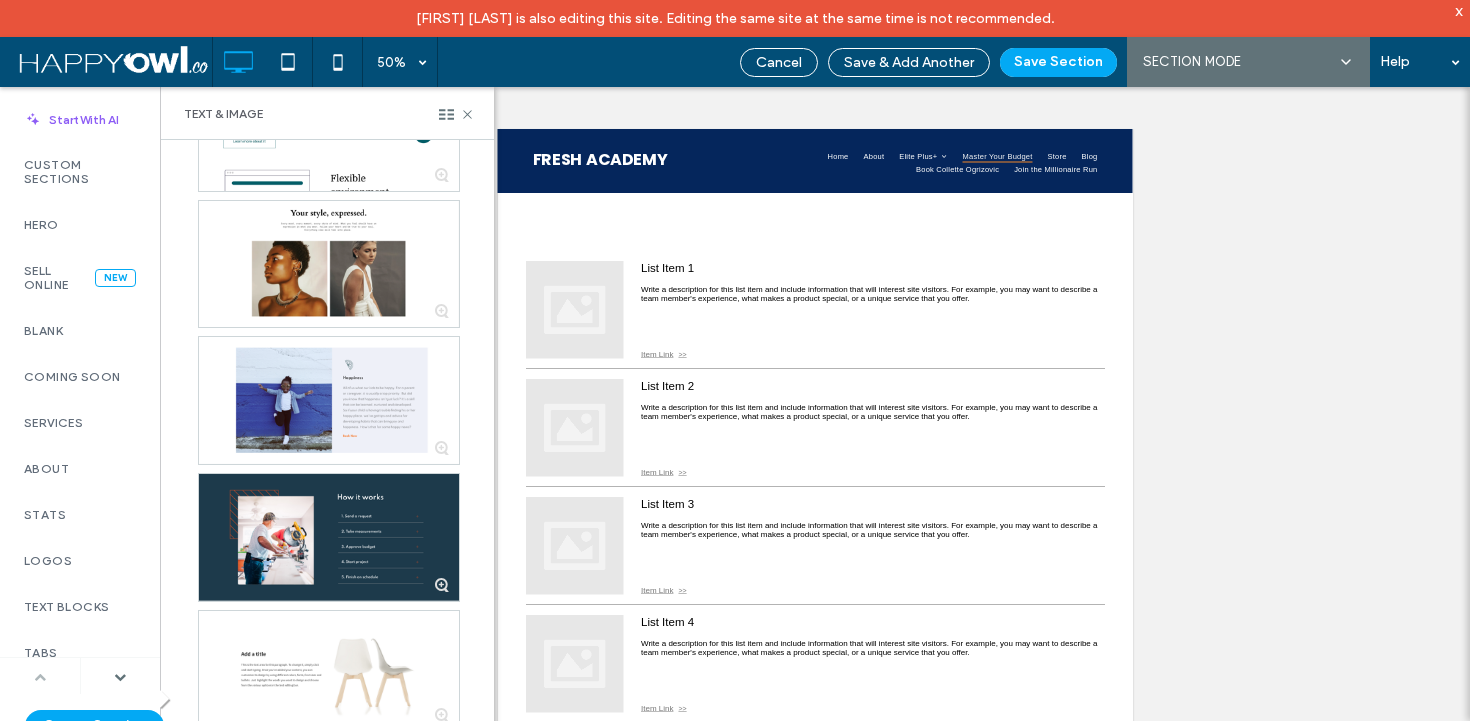 scroll, scrollTop: 312, scrollLeft: 0, axis: vertical 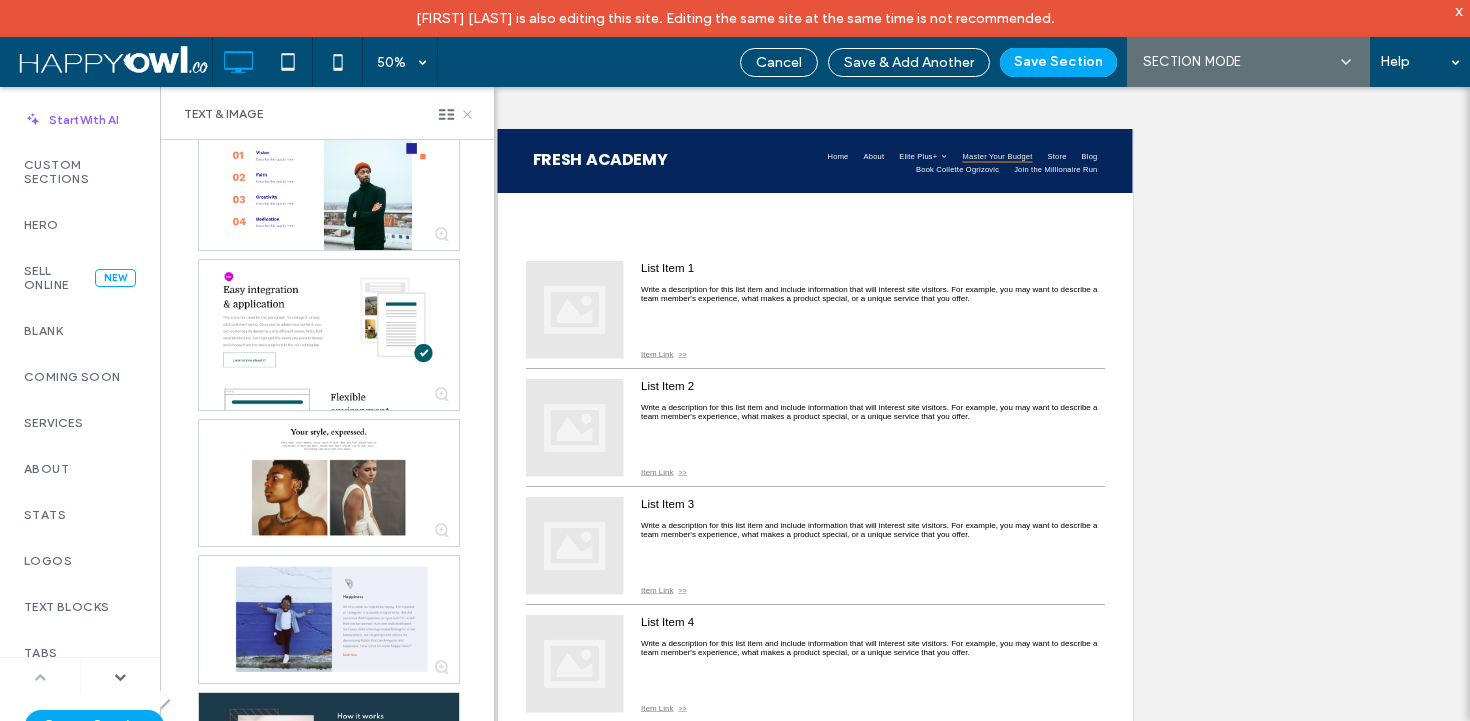 click 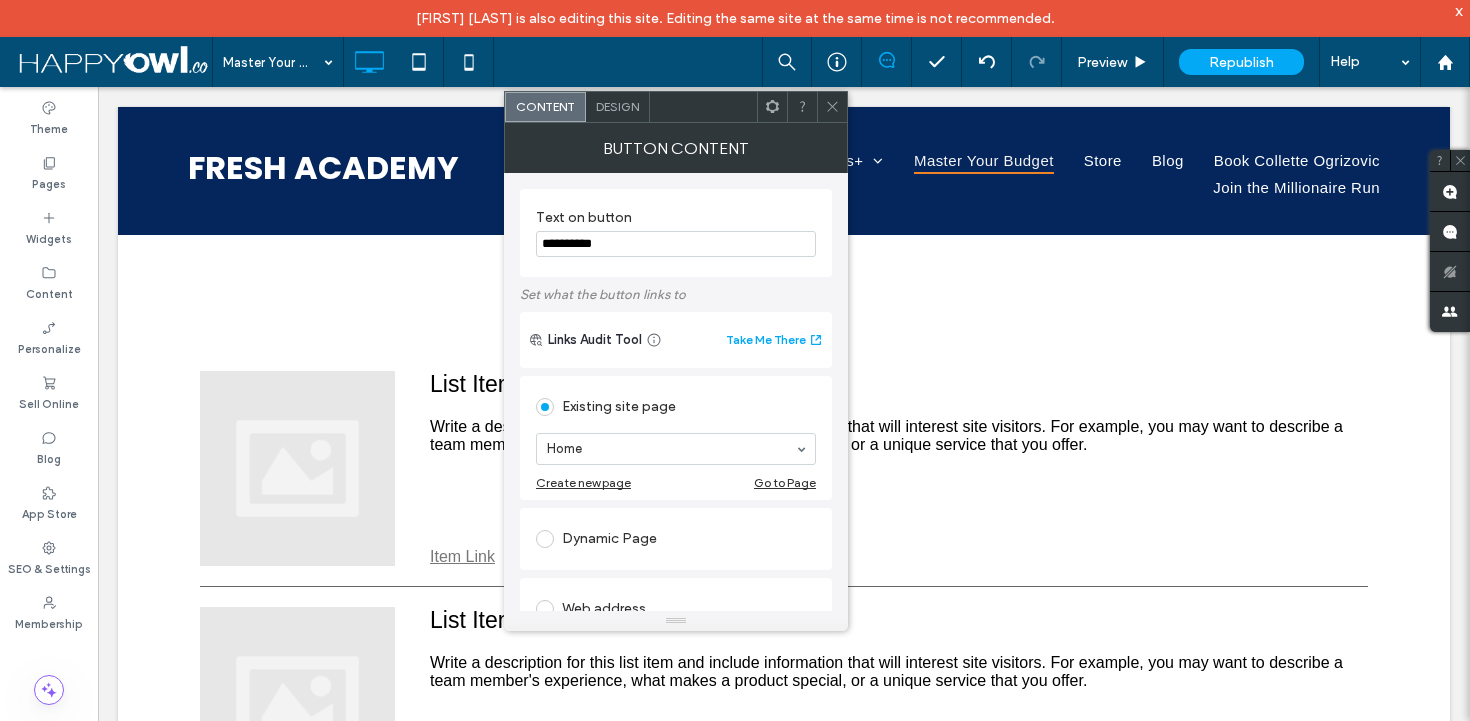 click on "**********" 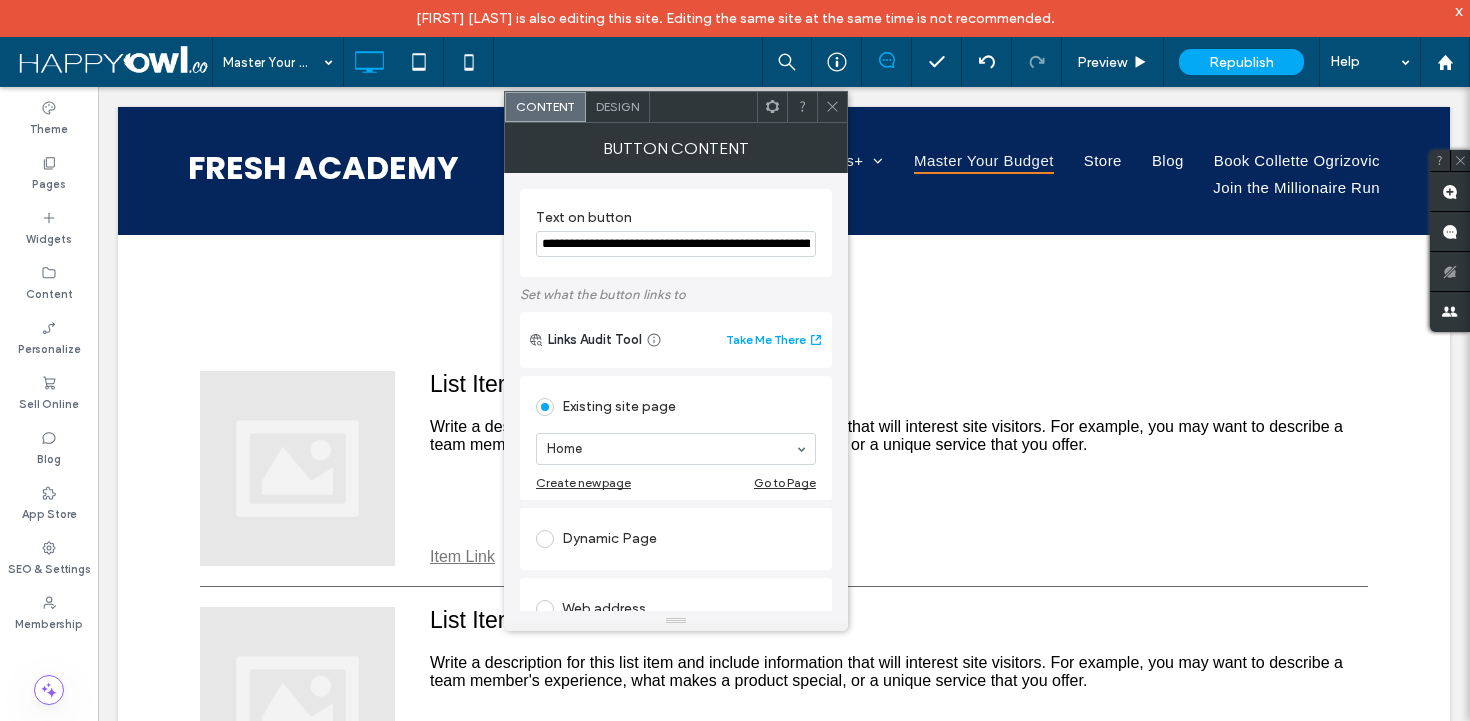 scroll, scrollTop: 0, scrollLeft: 72, axis: horizontal 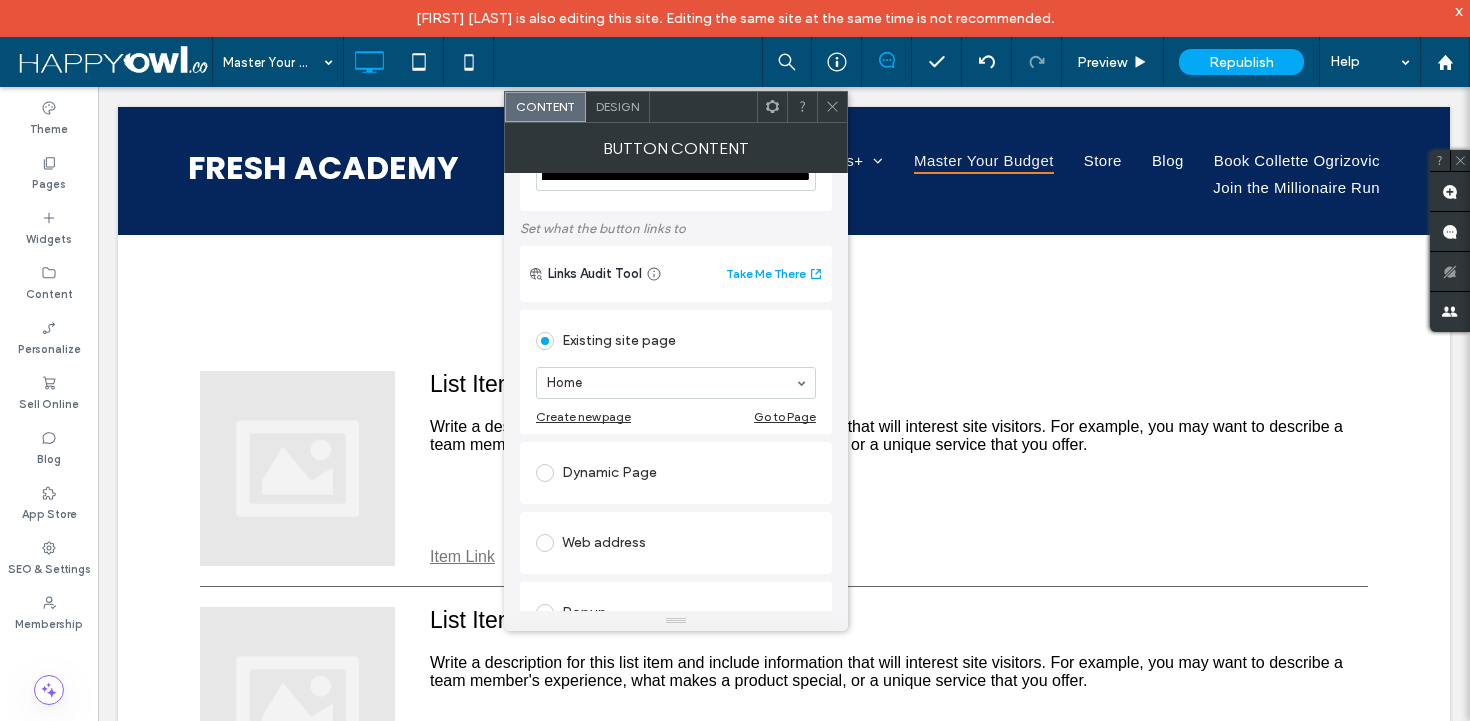 type on "**********" 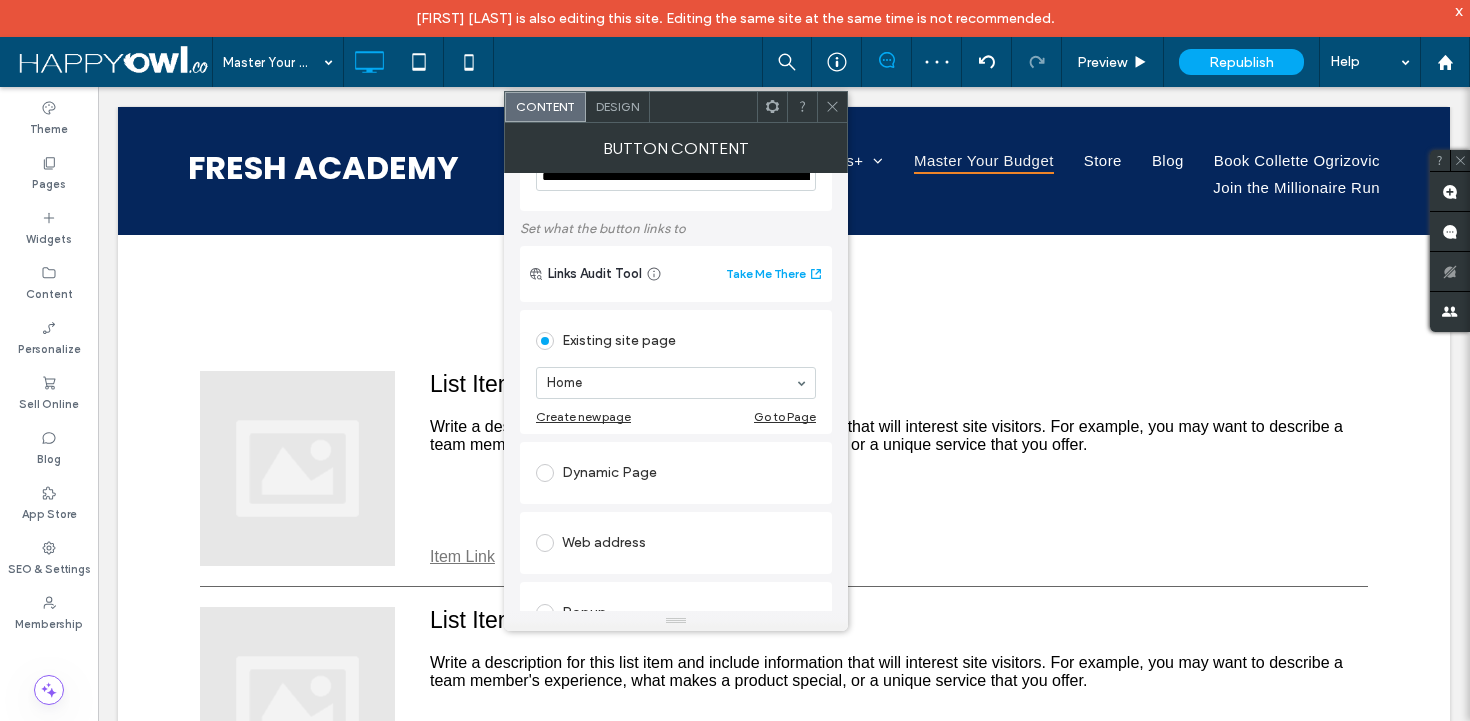 click 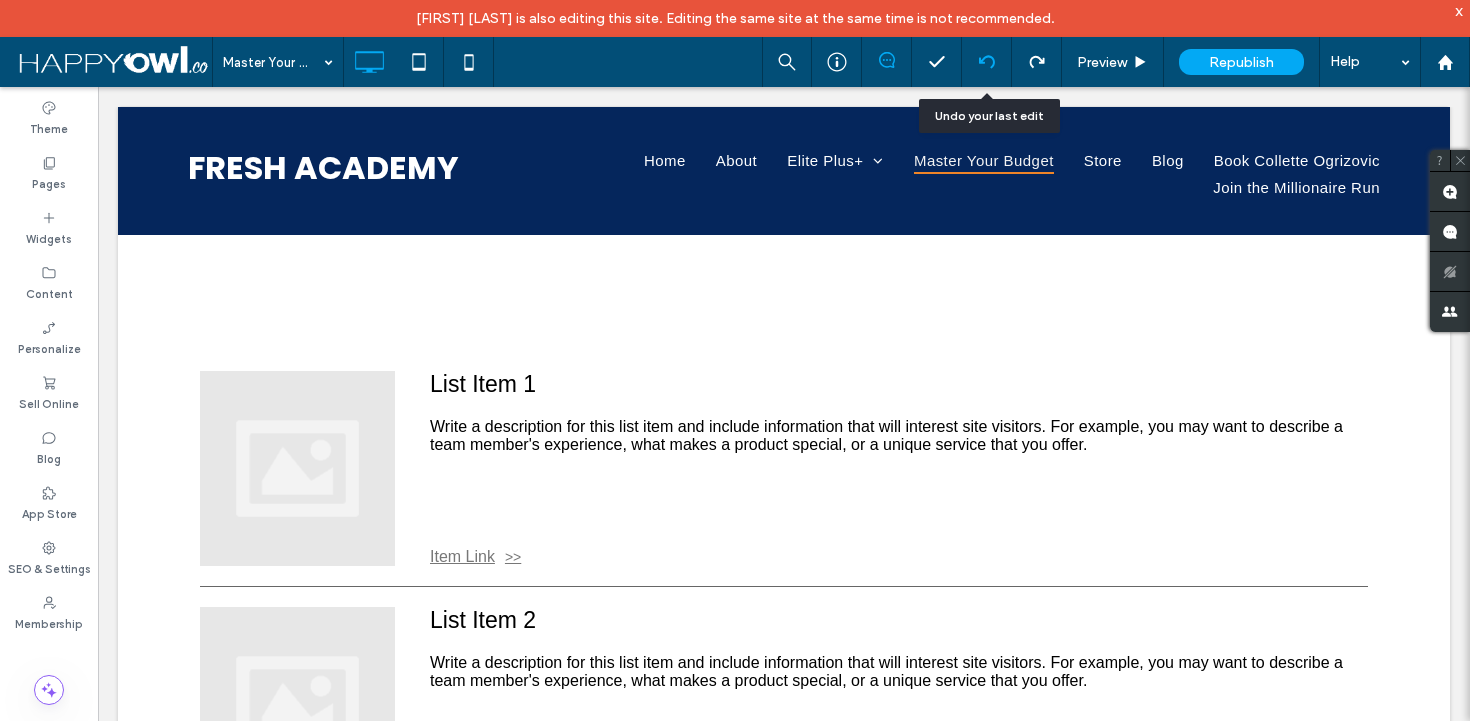 click 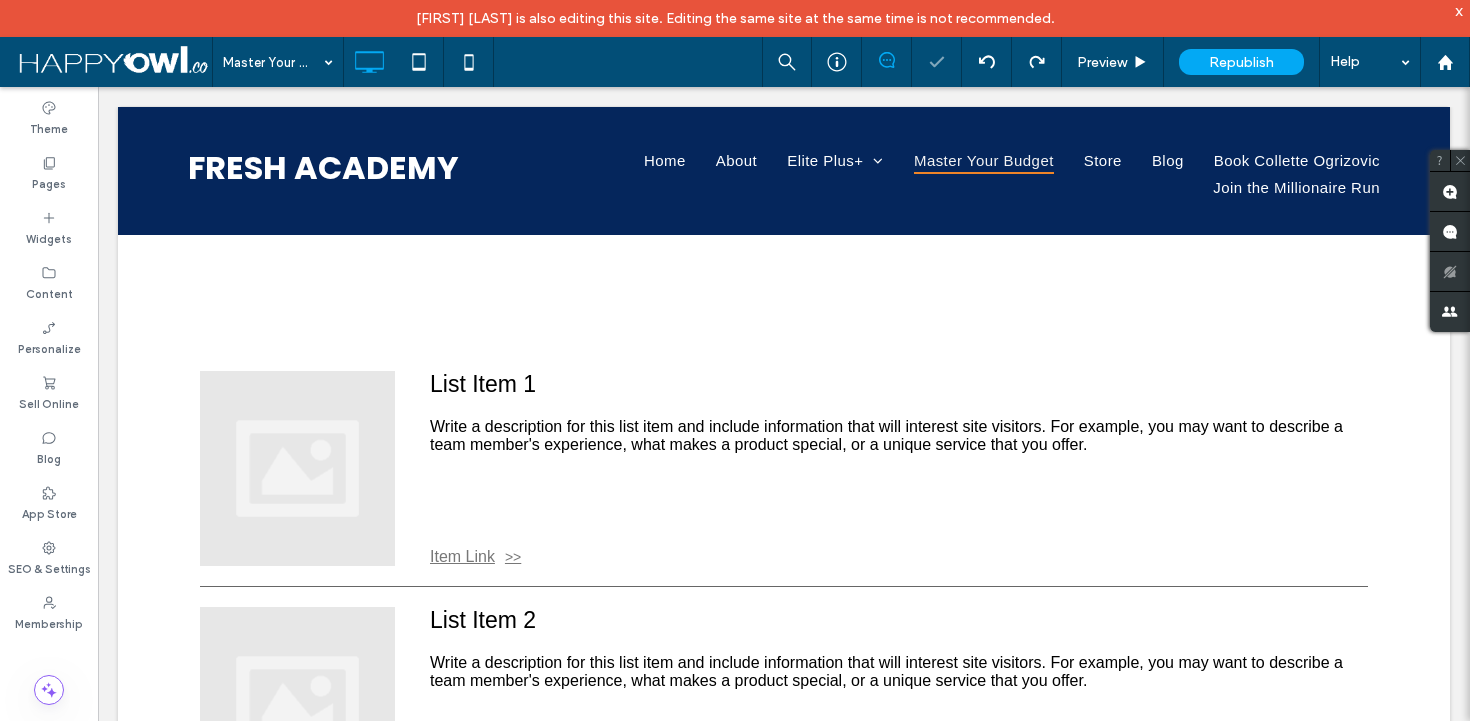 click 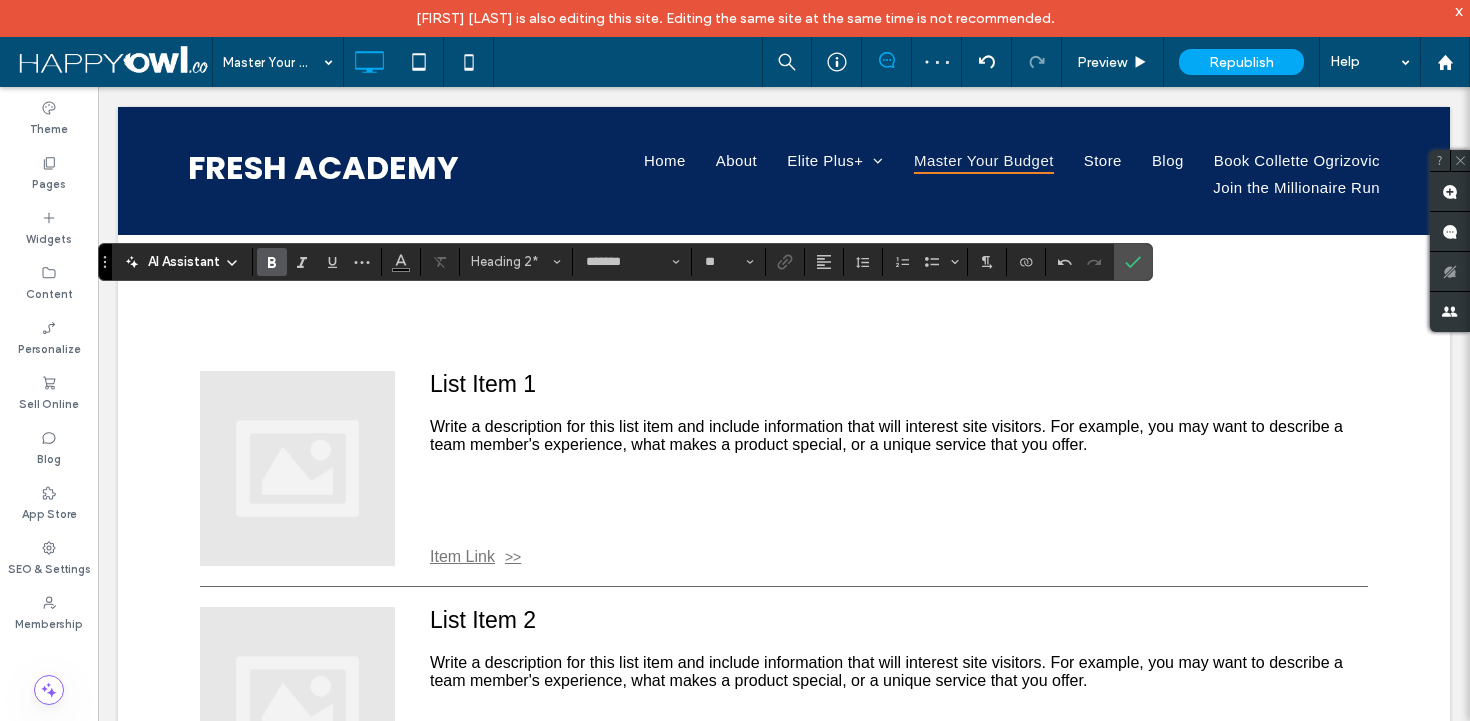 type on "*****" 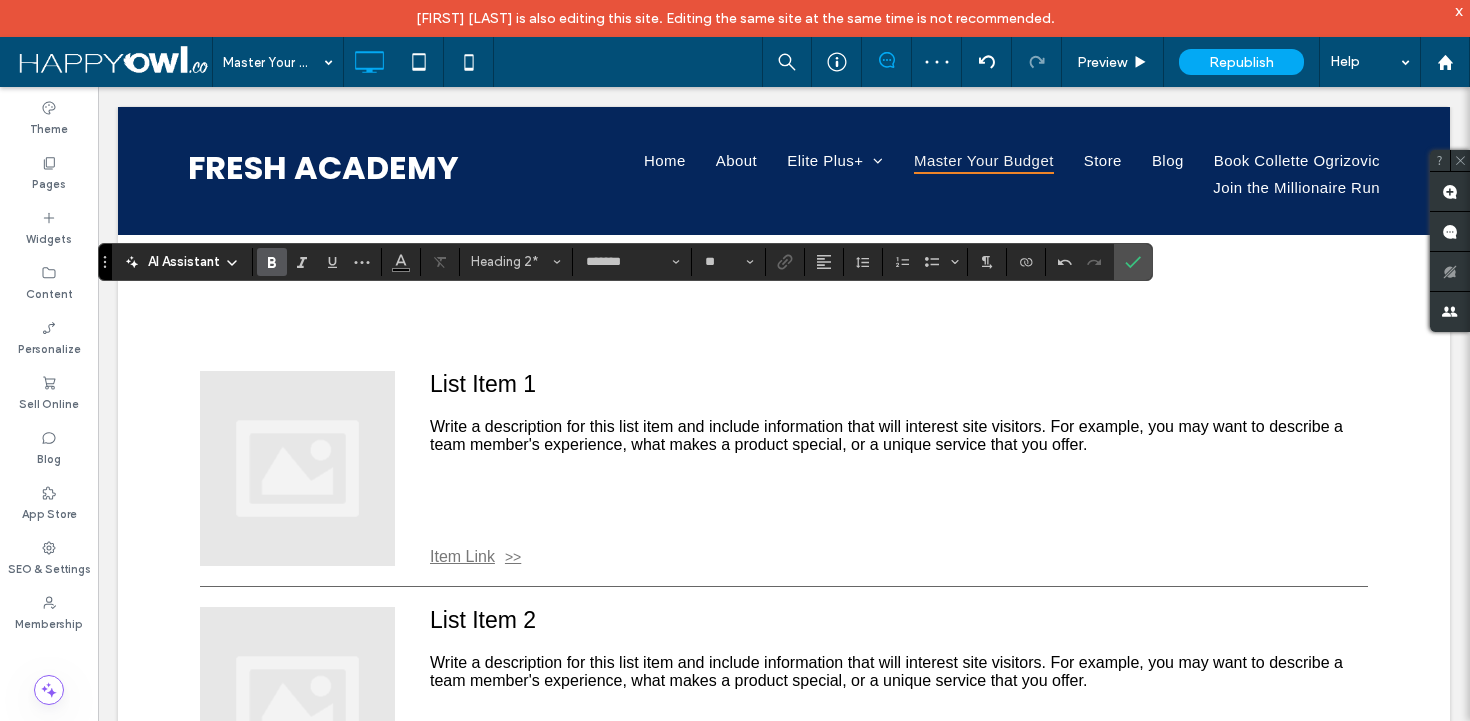 type on "**" 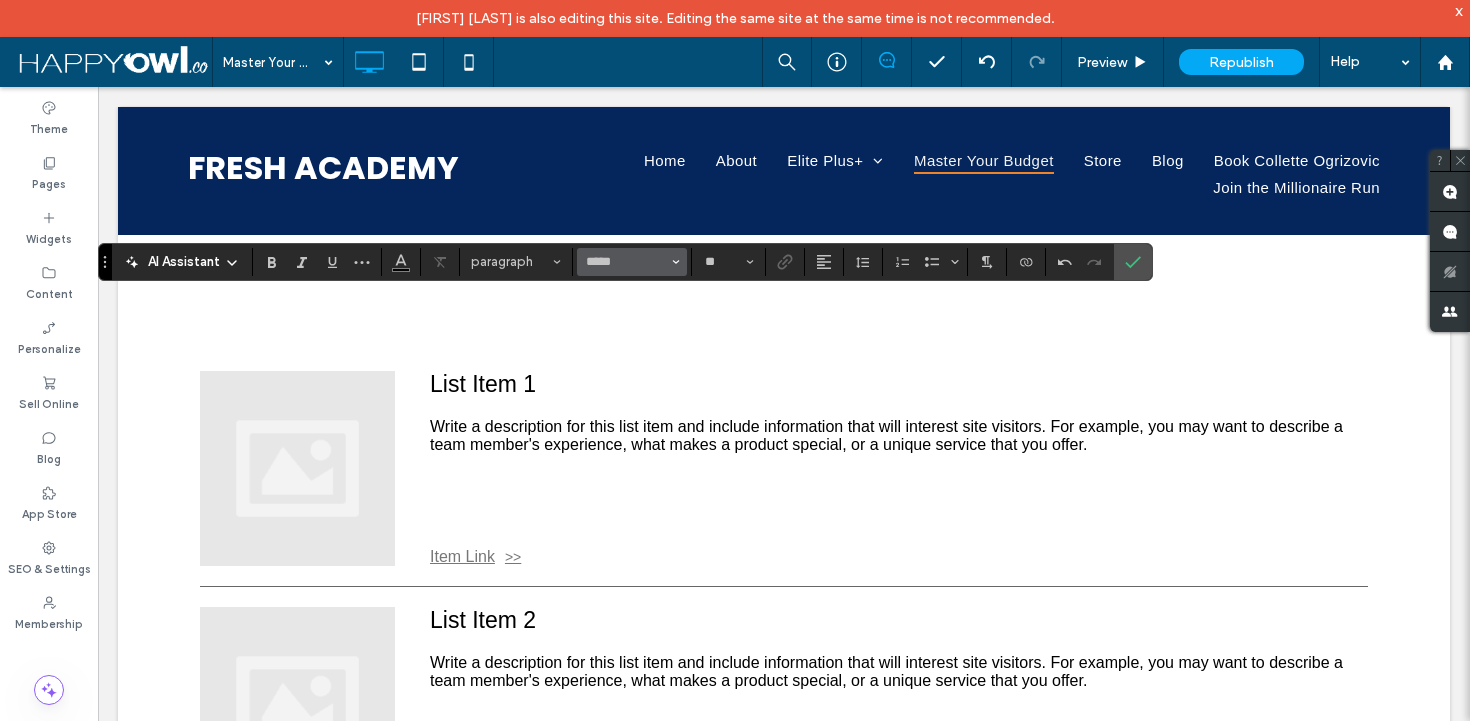 type on "*******" 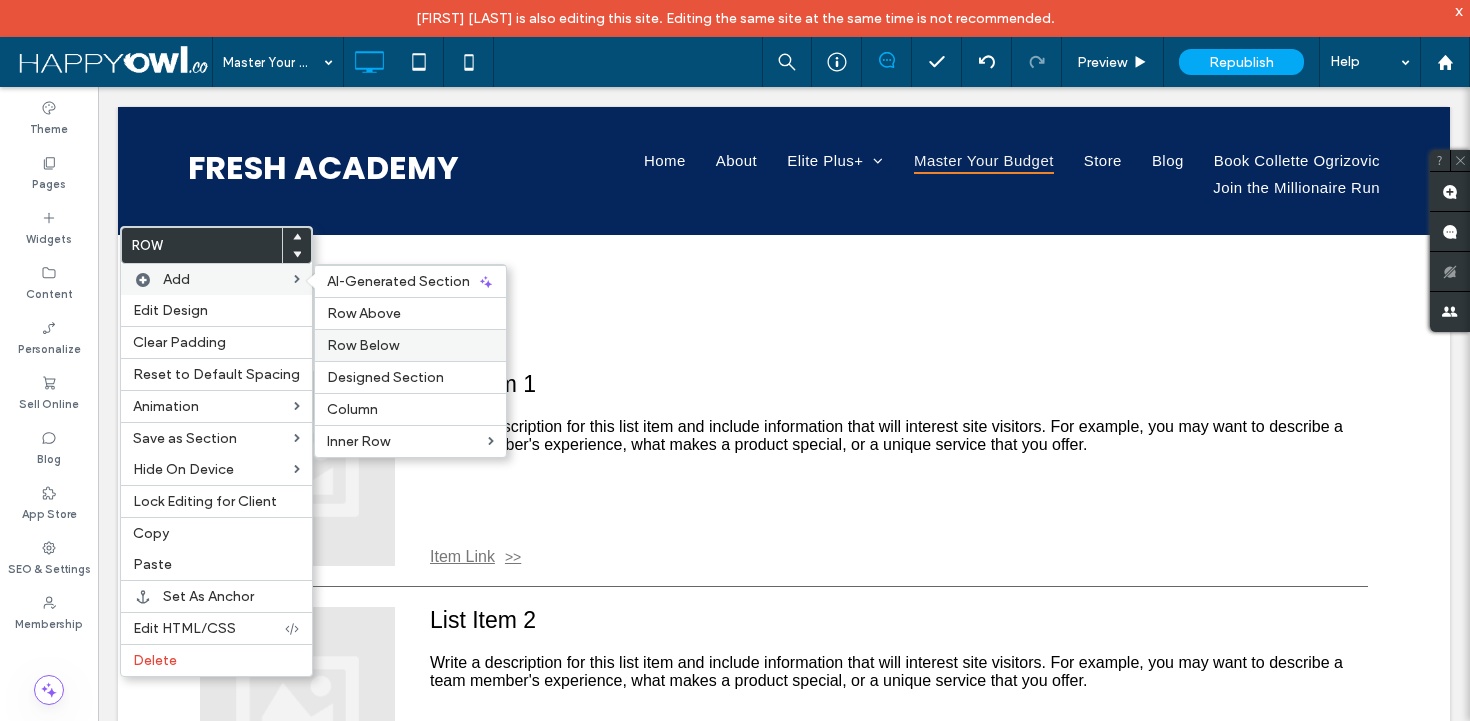 click on "Row Below" 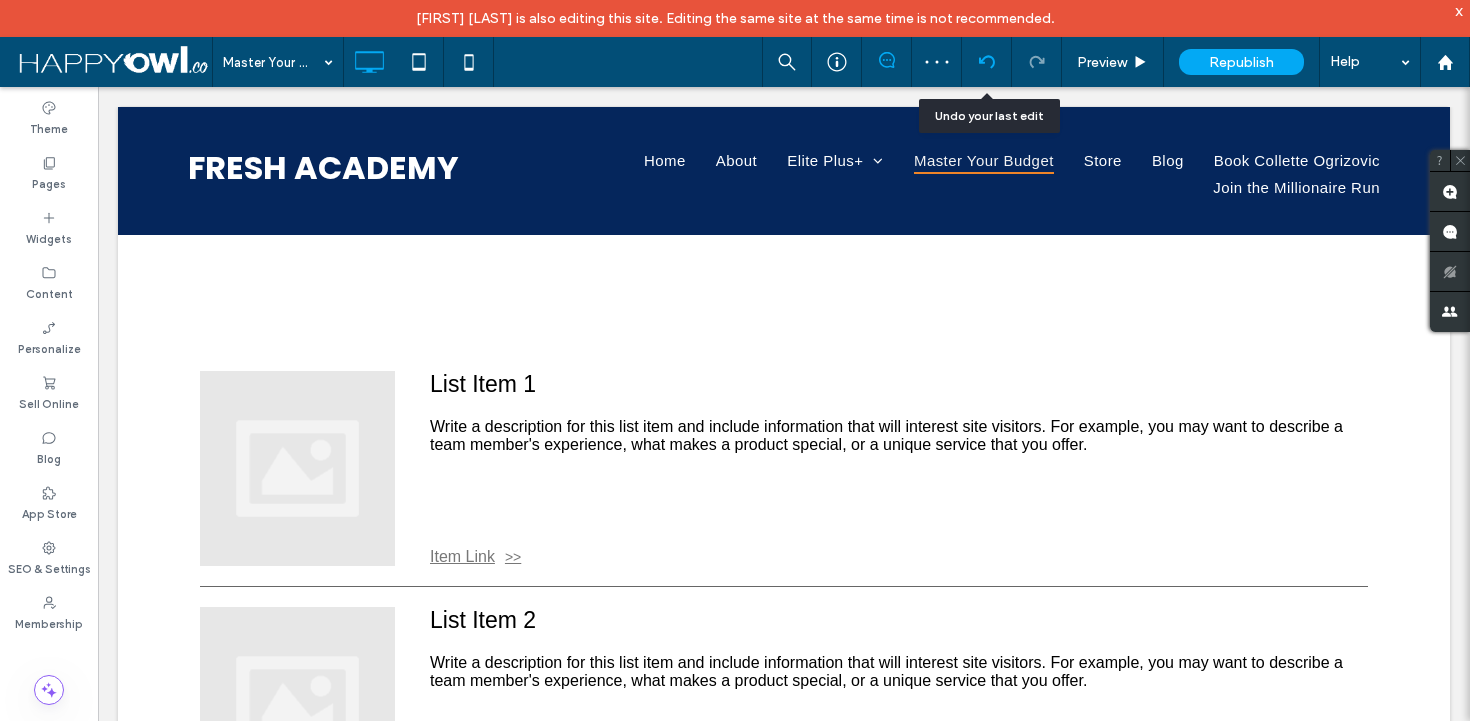 click 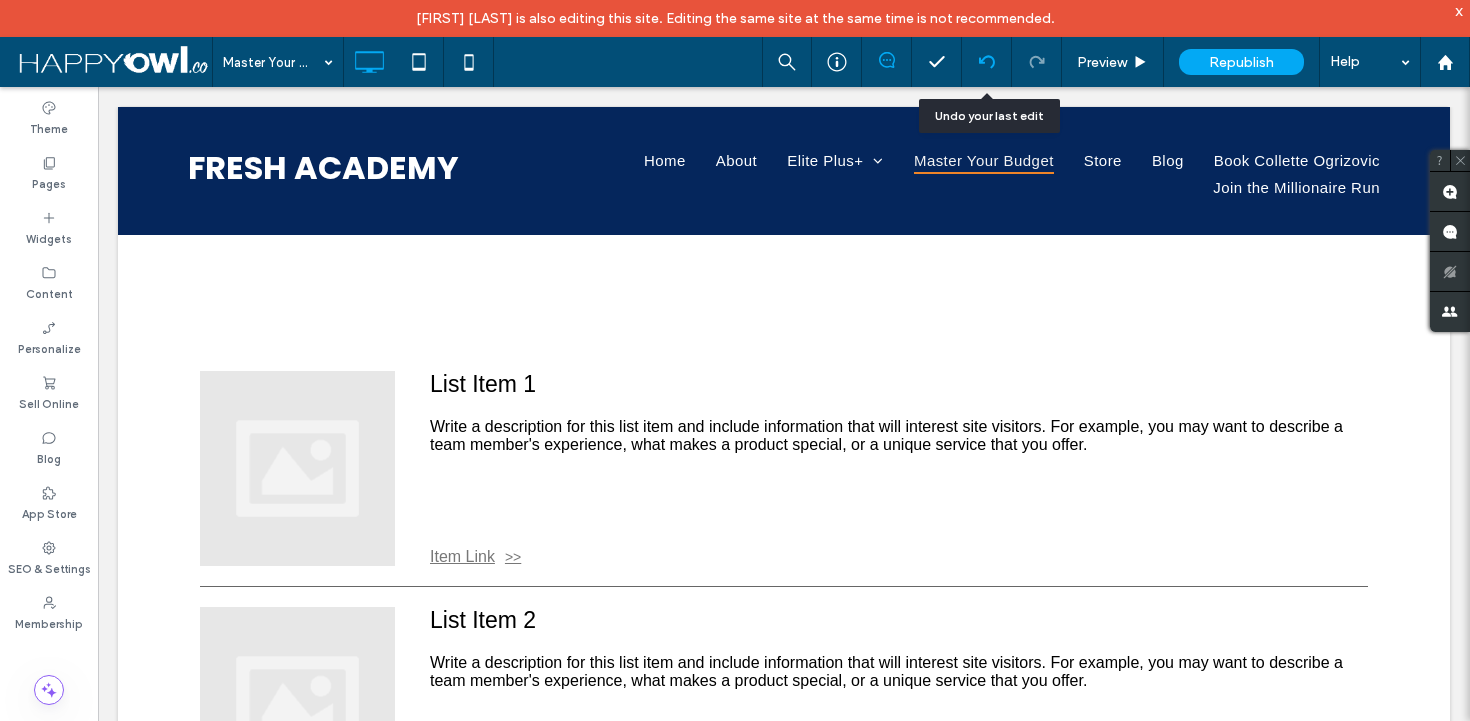 click 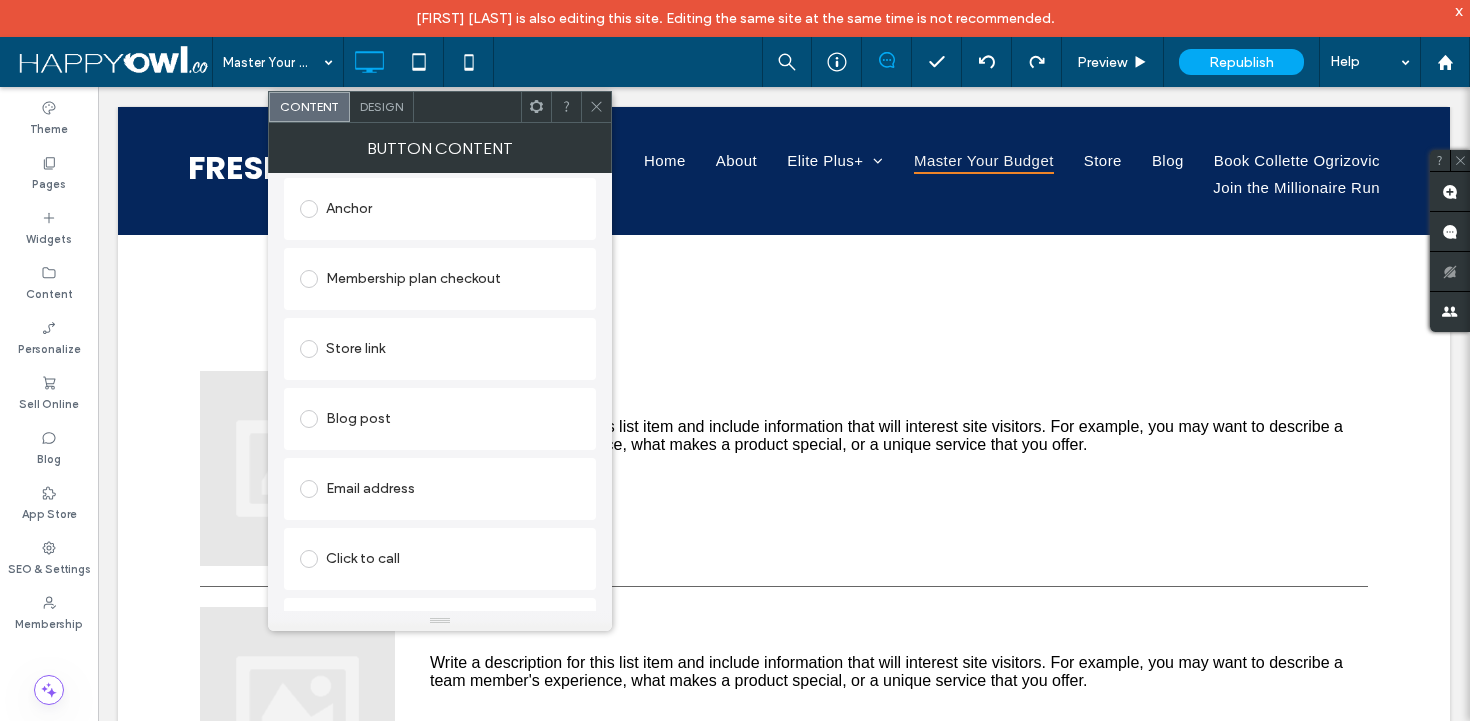 scroll, scrollTop: 583, scrollLeft: 0, axis: vertical 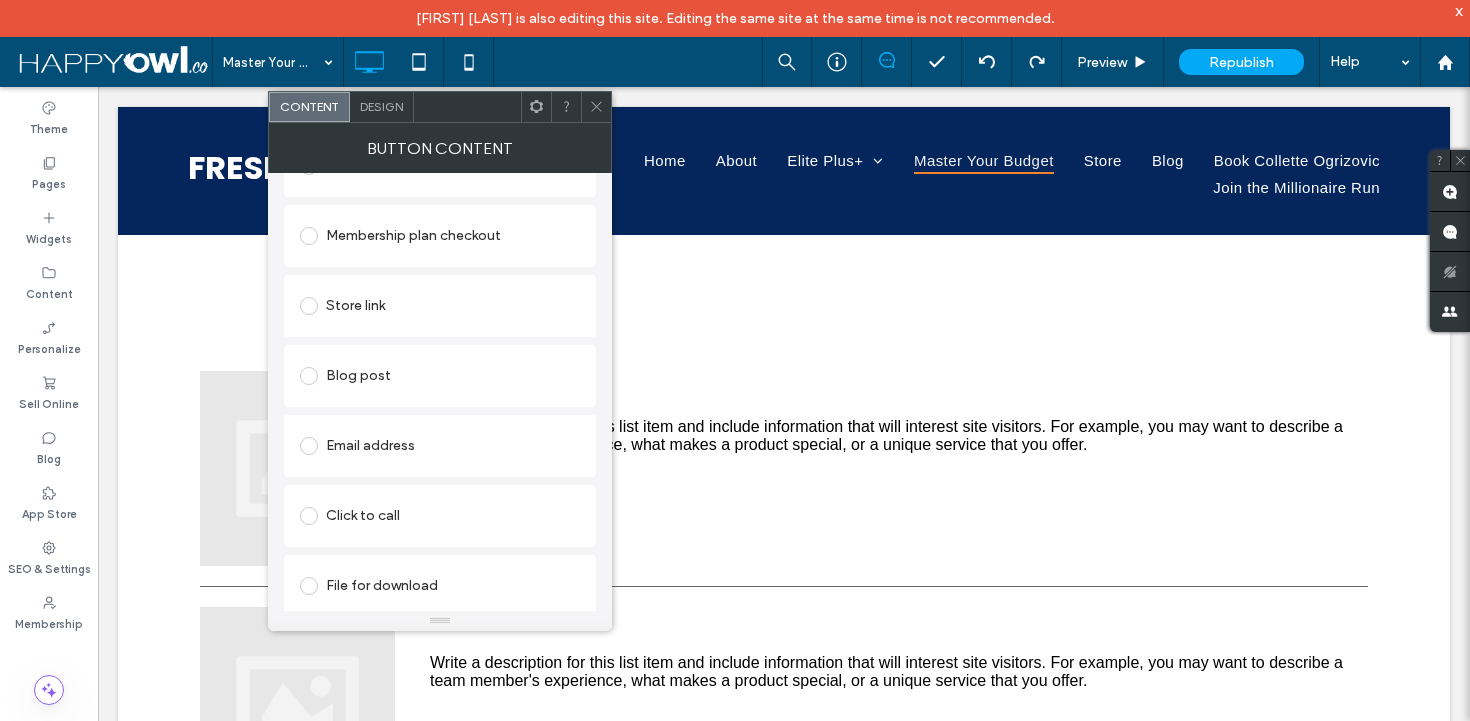 click 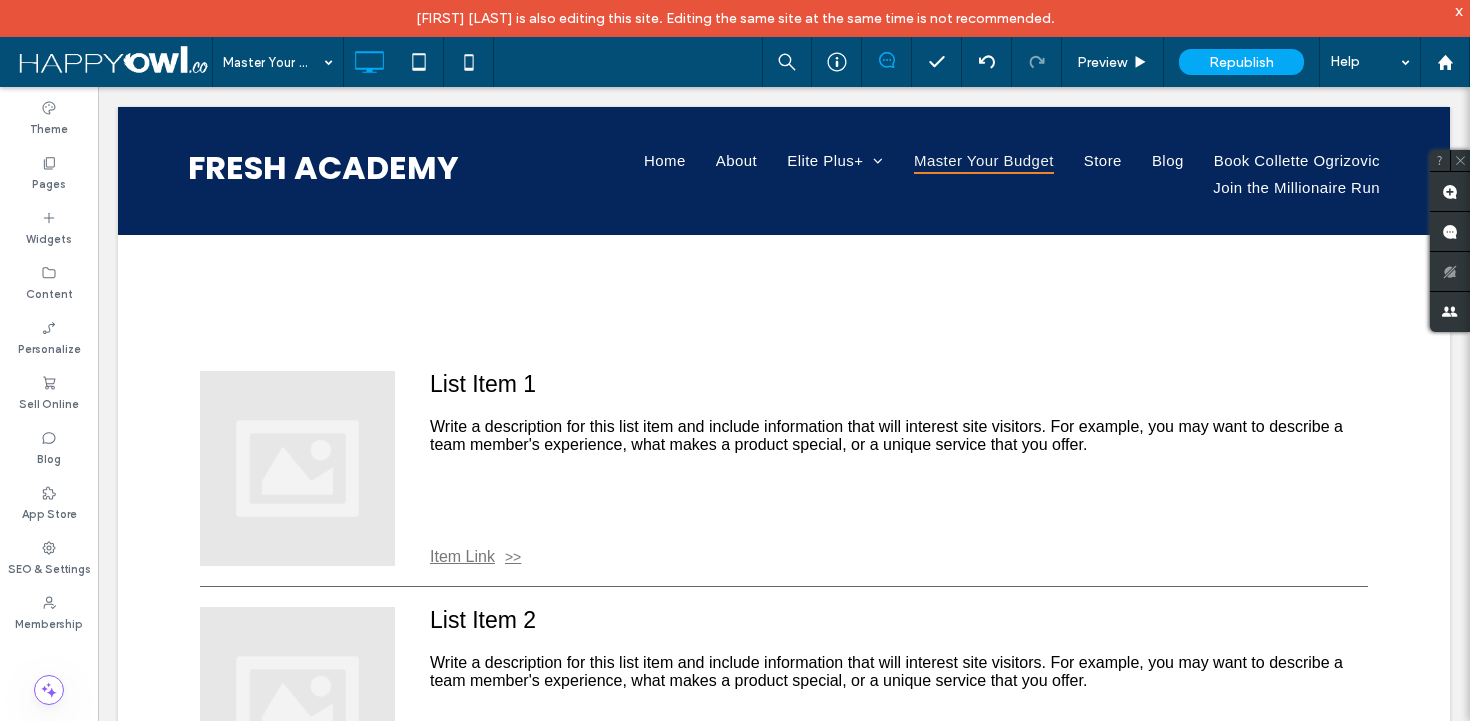 type on "*****" 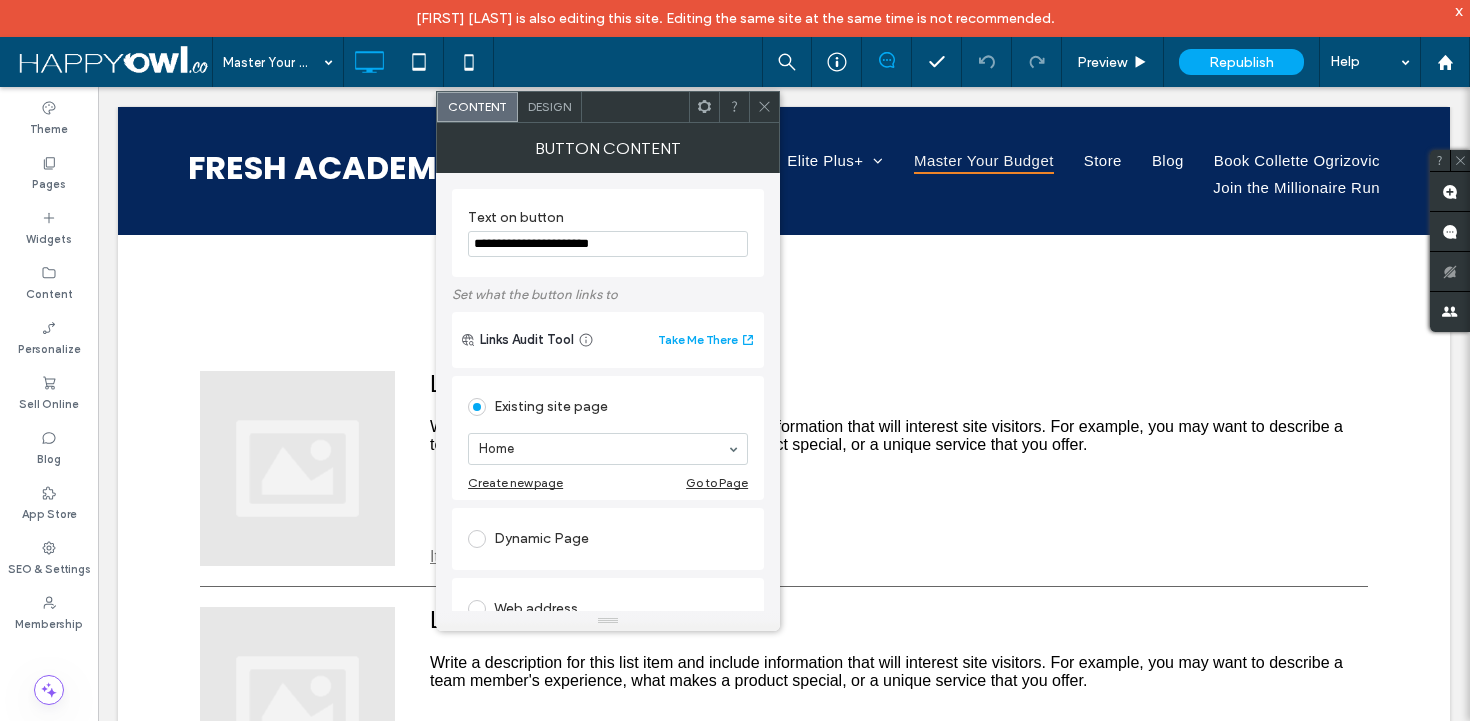 scroll, scrollTop: 105, scrollLeft: 0, axis: vertical 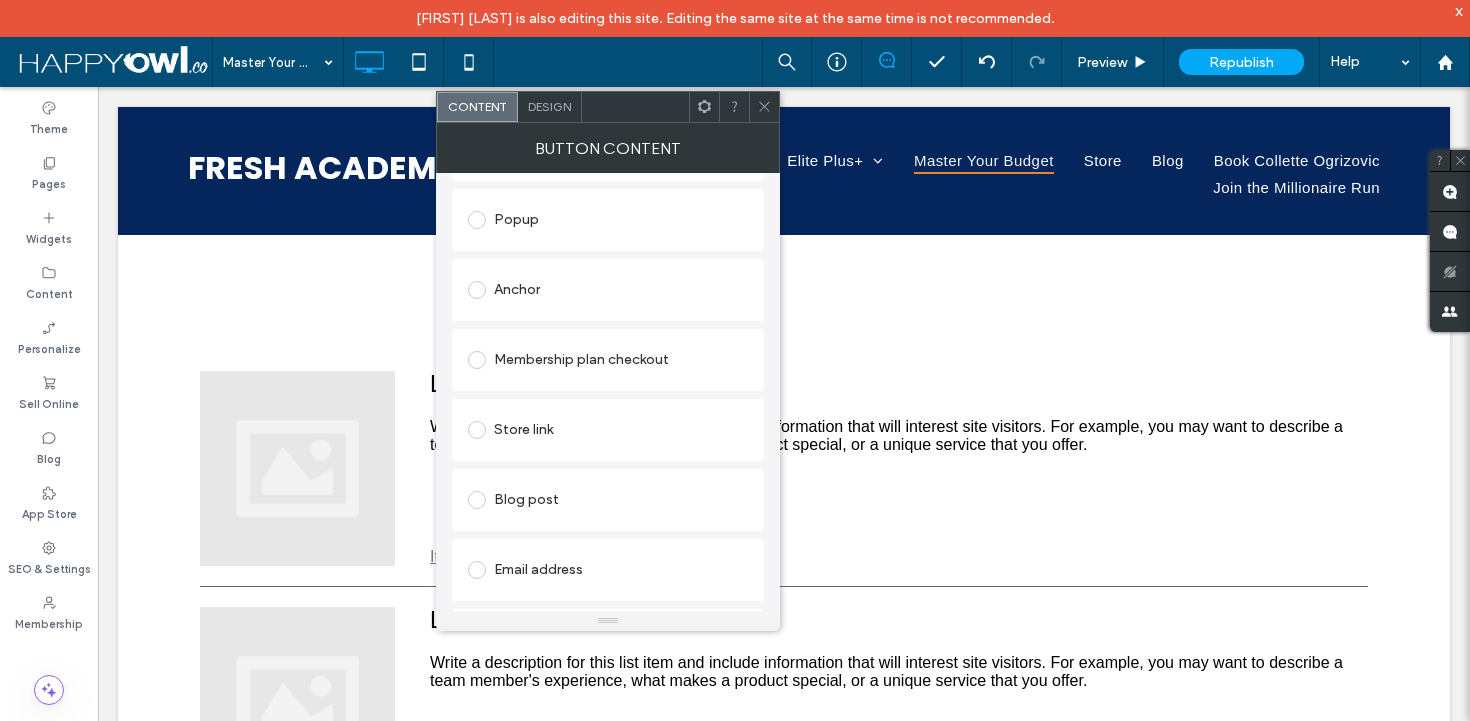 click 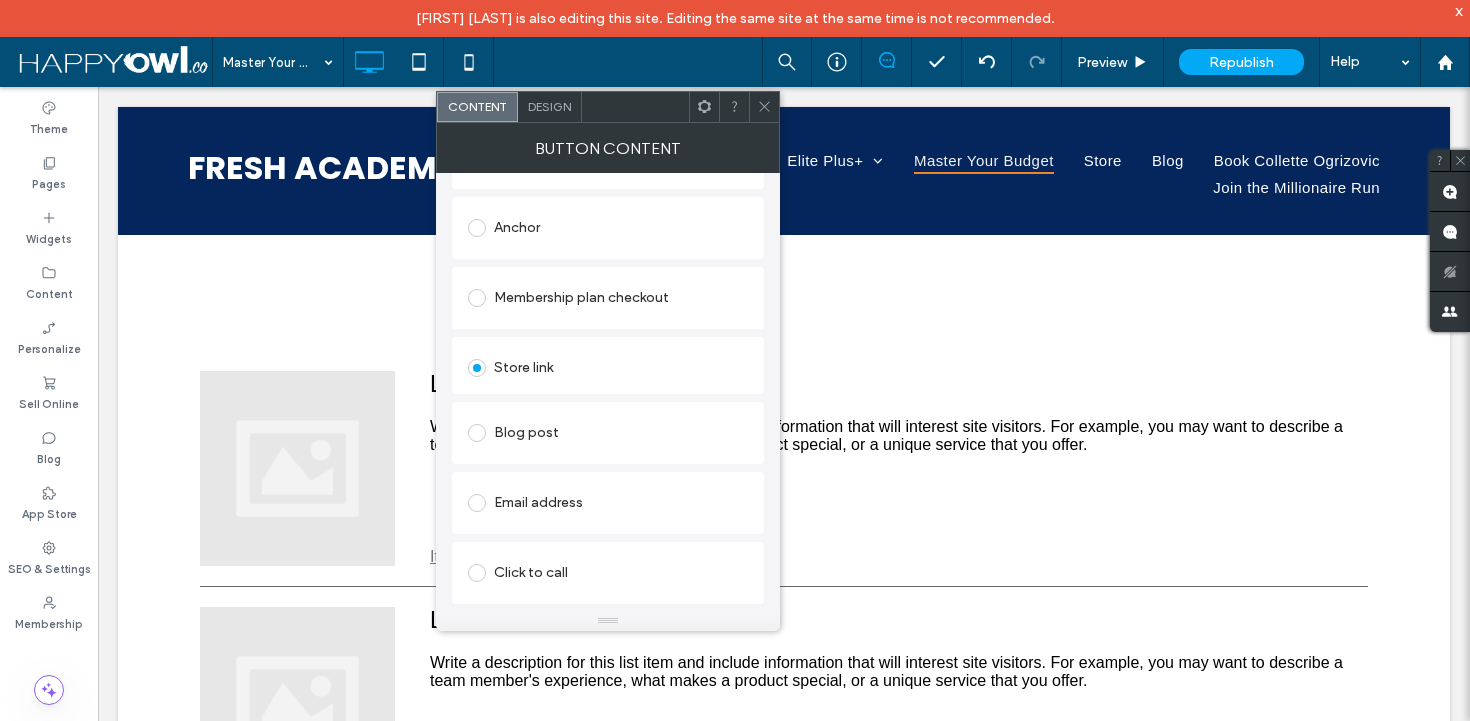 scroll, scrollTop: 397, scrollLeft: 0, axis: vertical 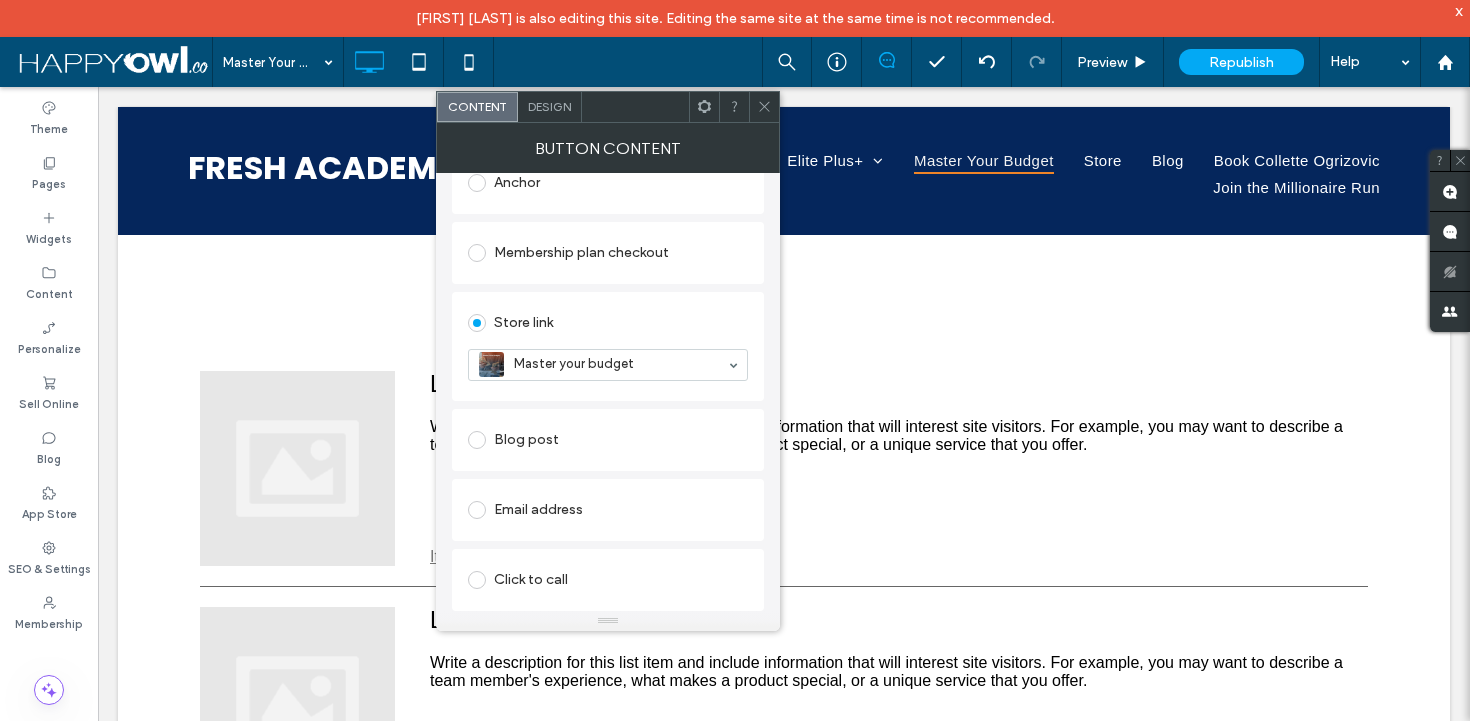 click 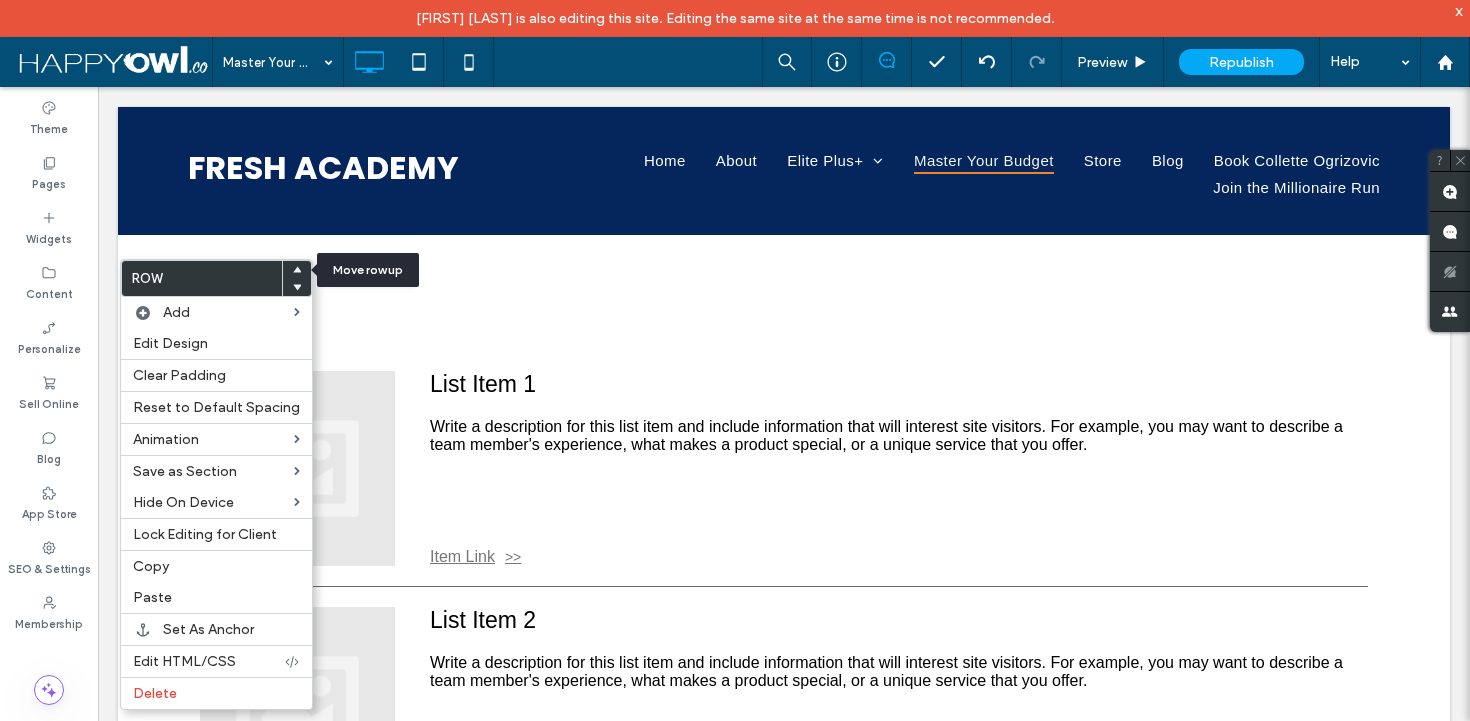click 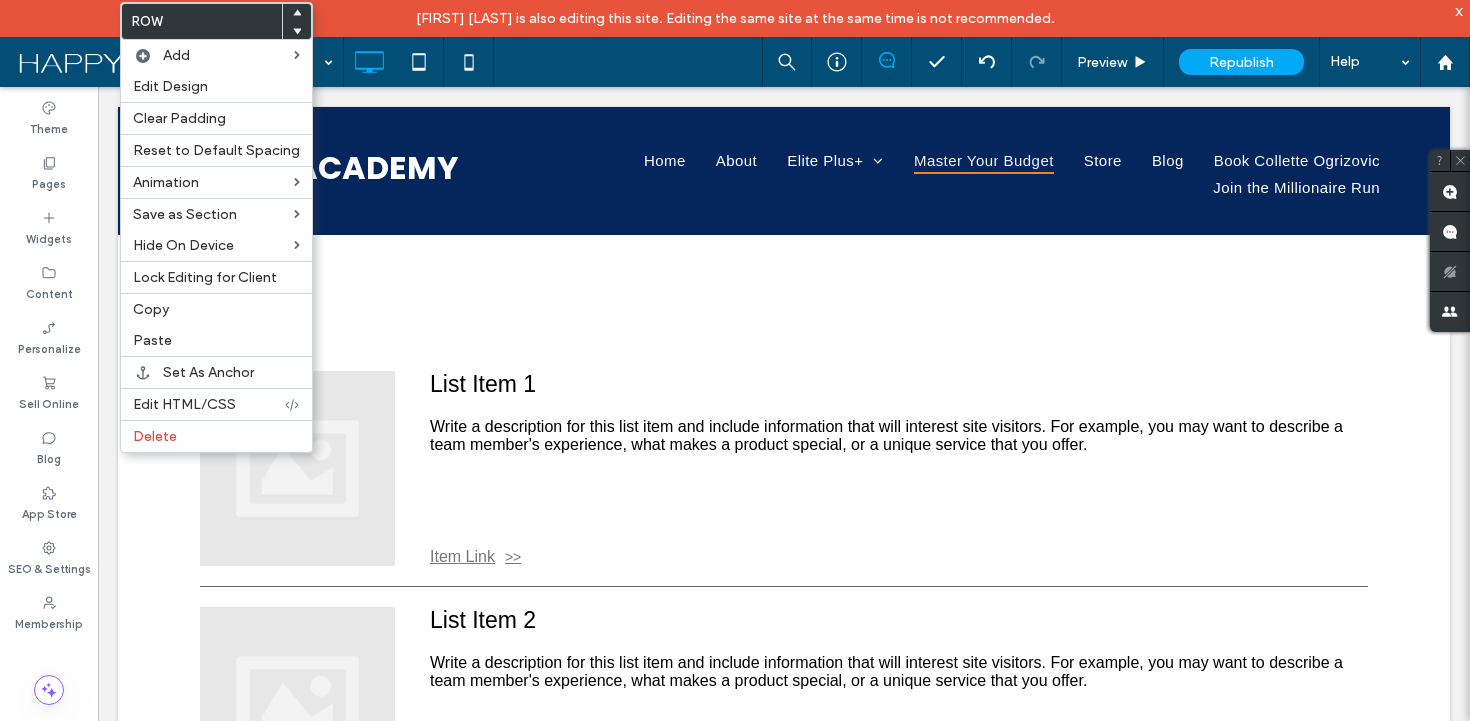 click 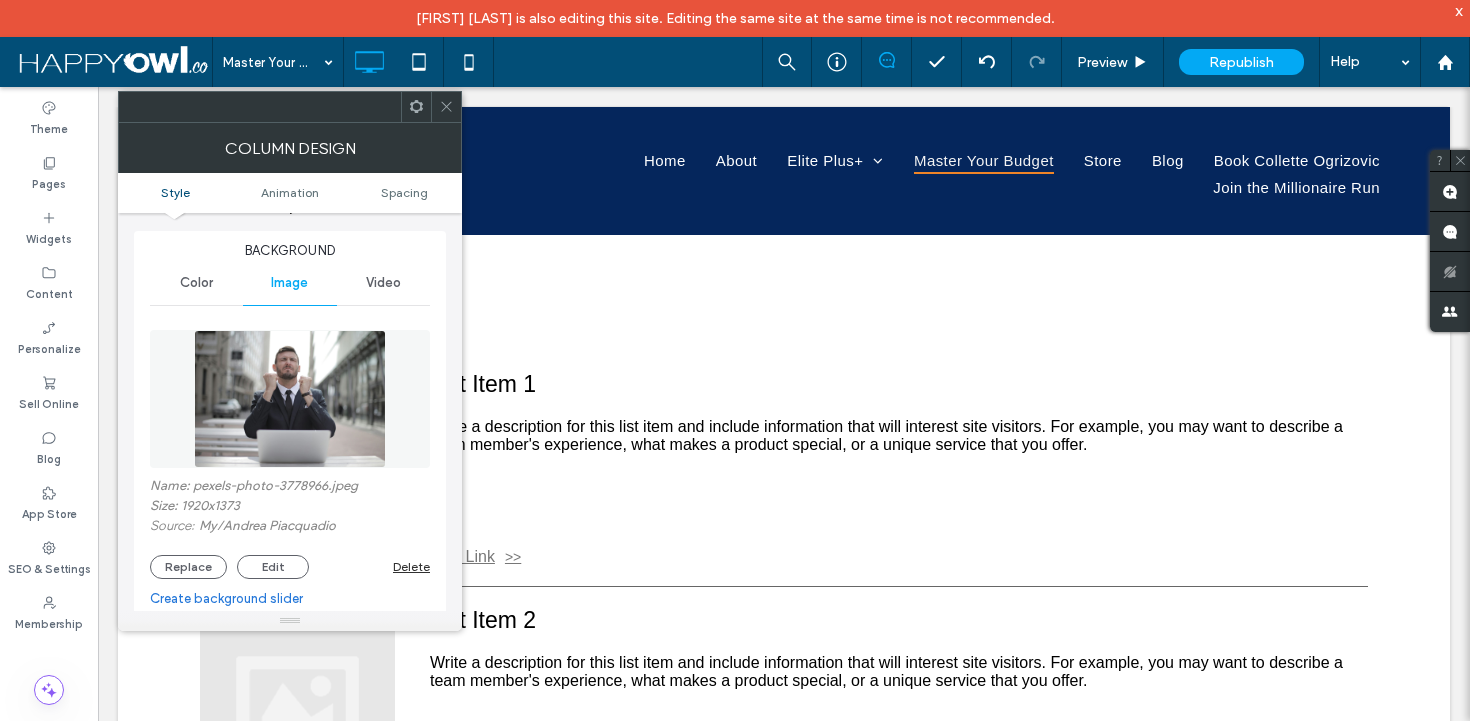 scroll, scrollTop: 41, scrollLeft: 0, axis: vertical 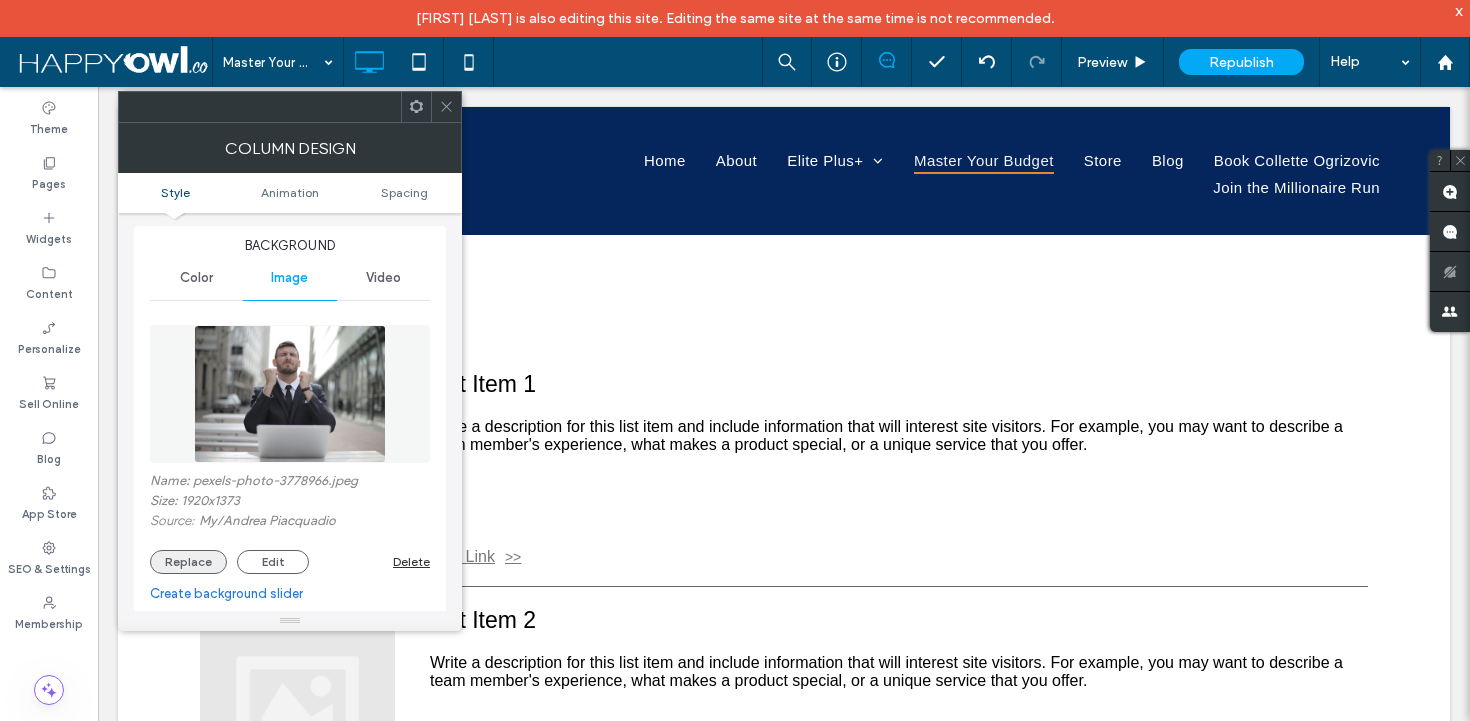 click on "Replace" 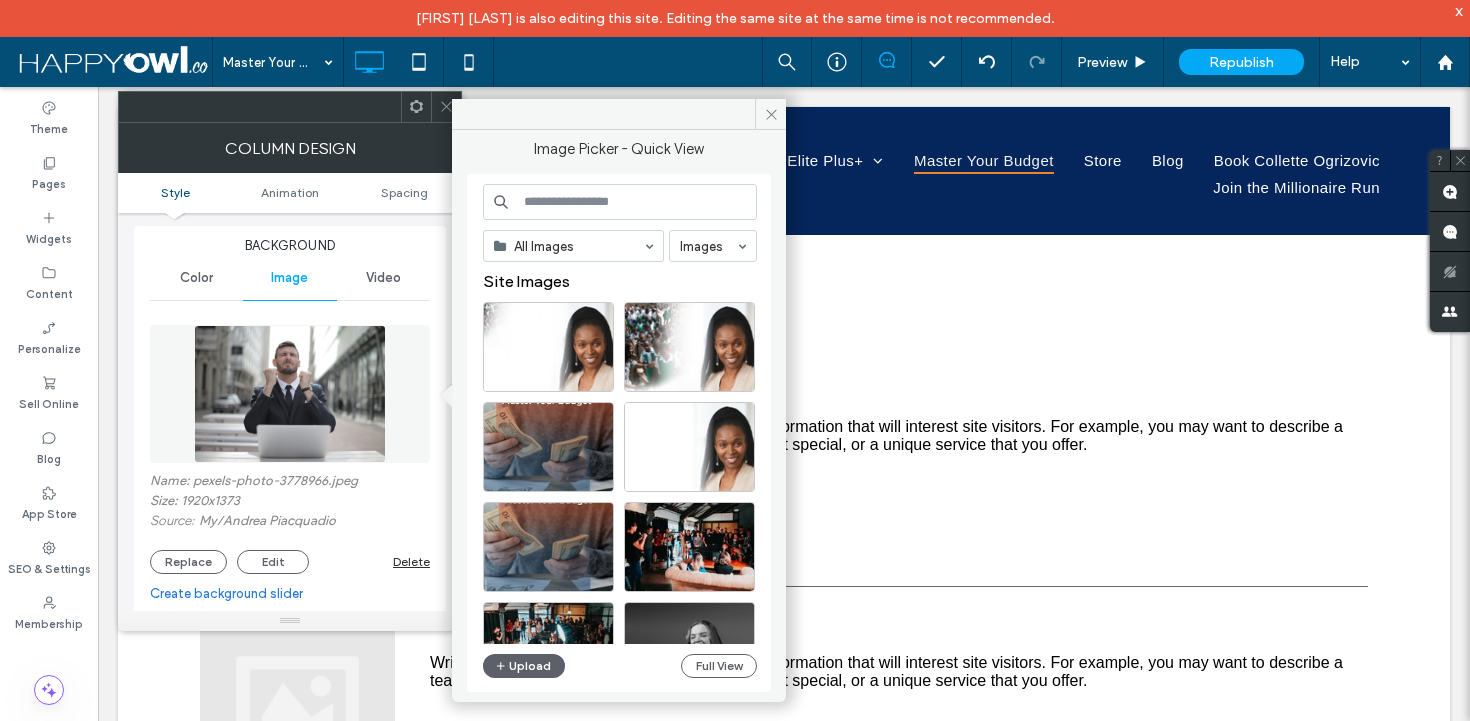 click 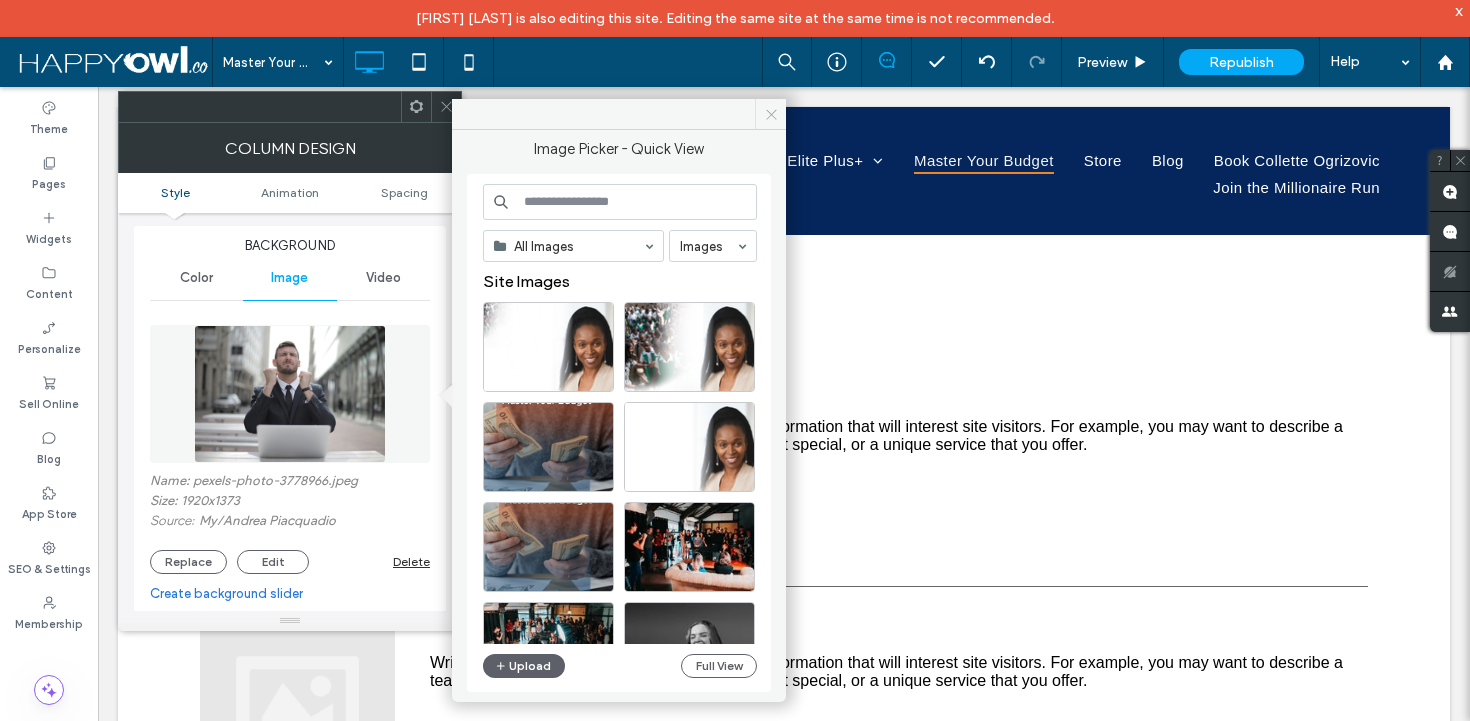 click 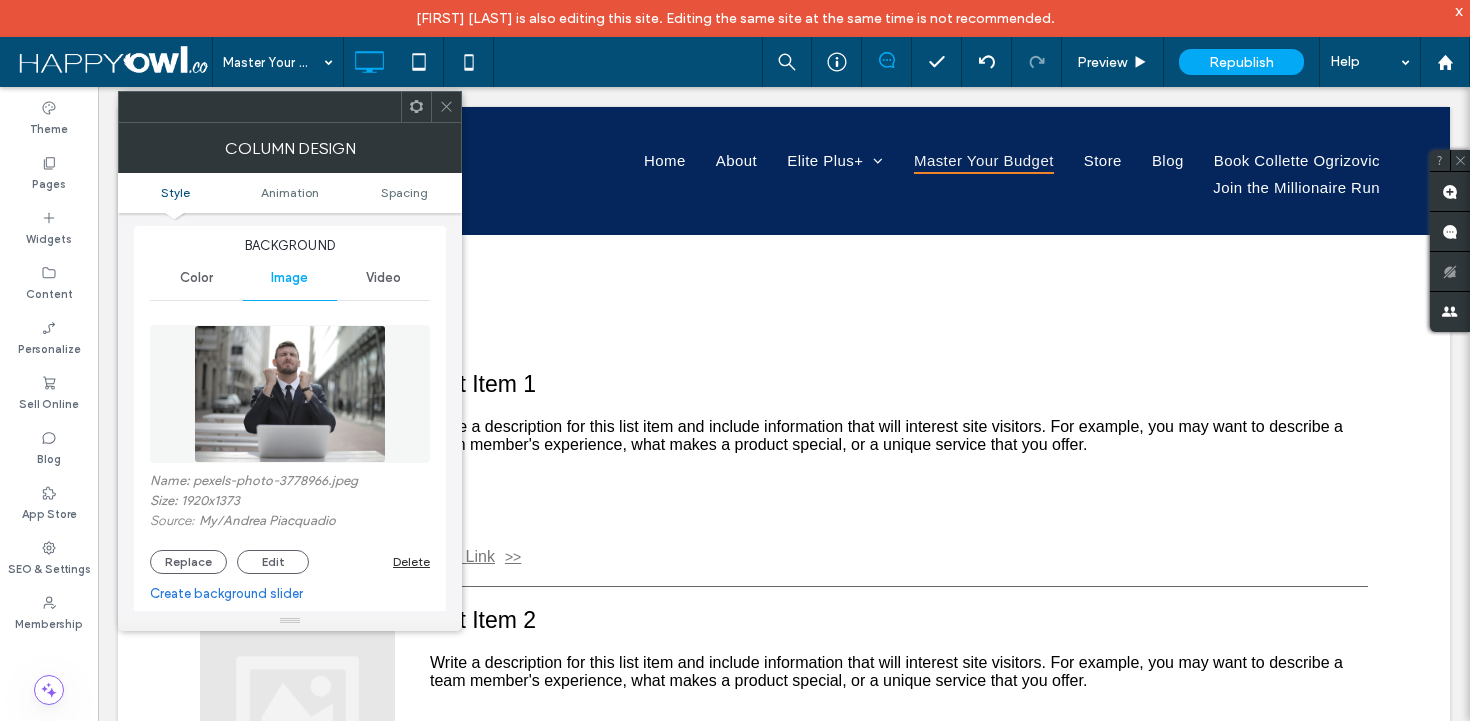 click 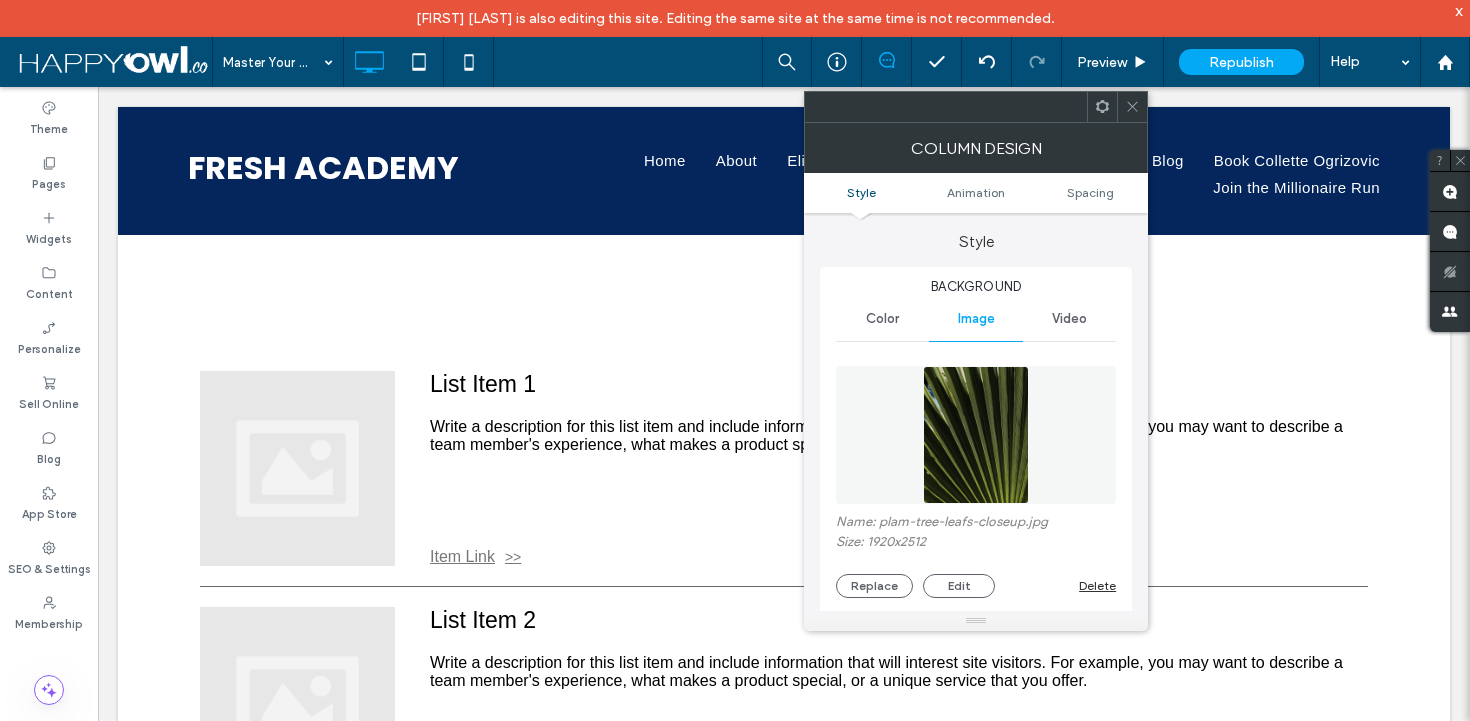 click on "Delete" 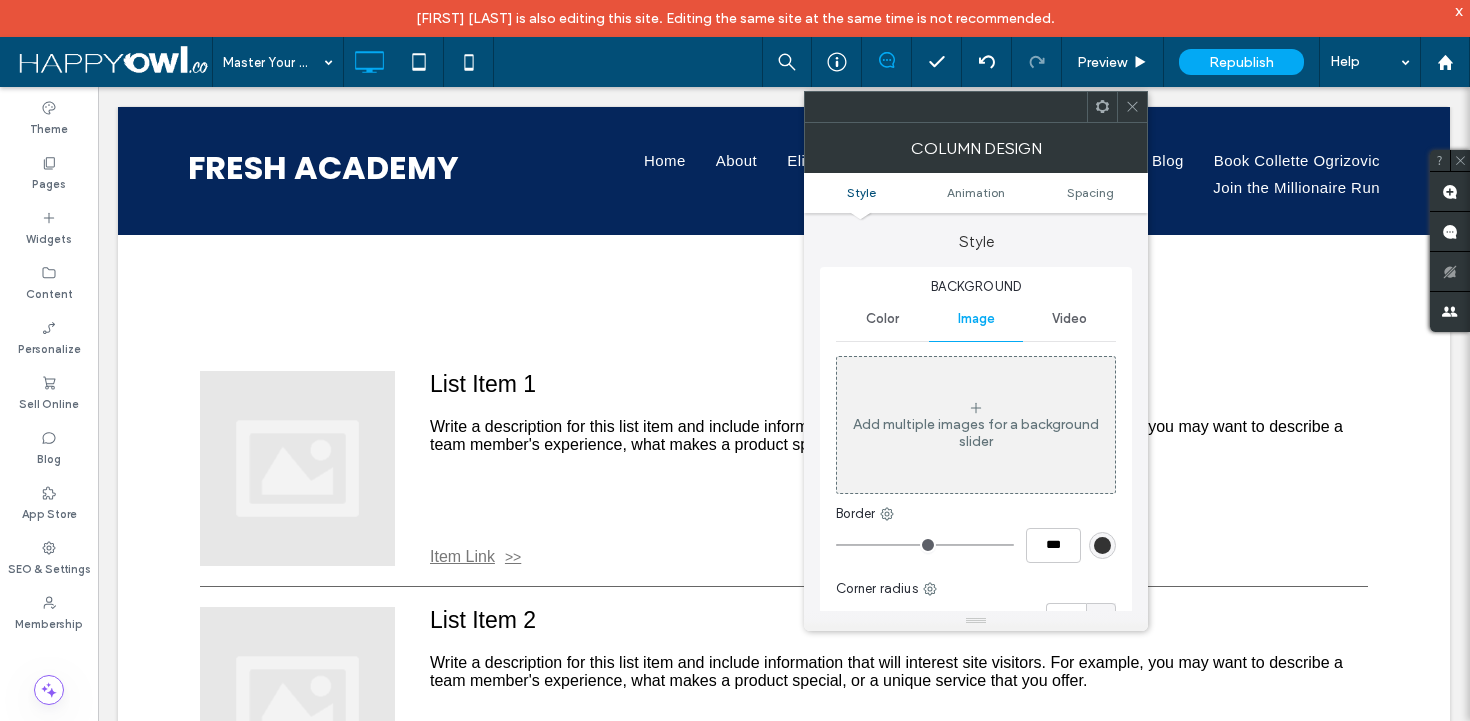 click 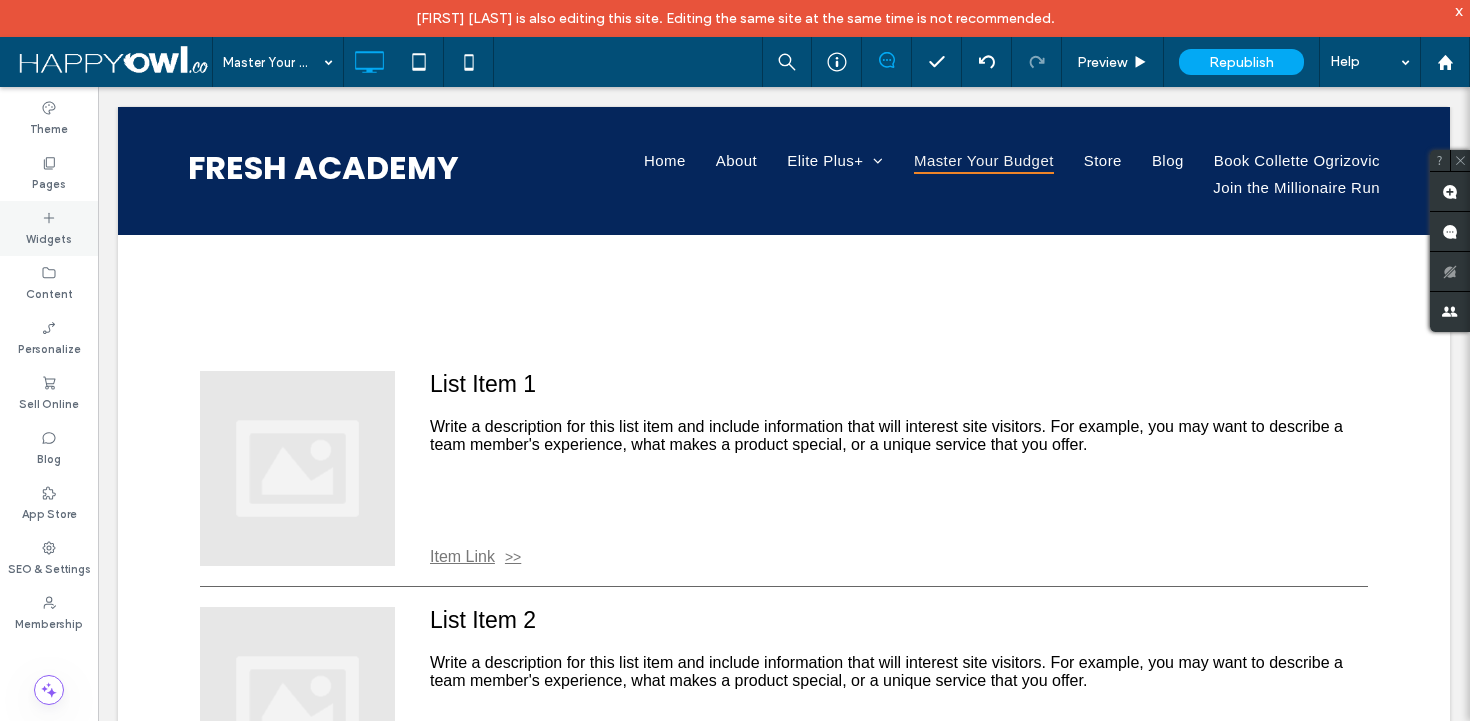 click on "Widgets" 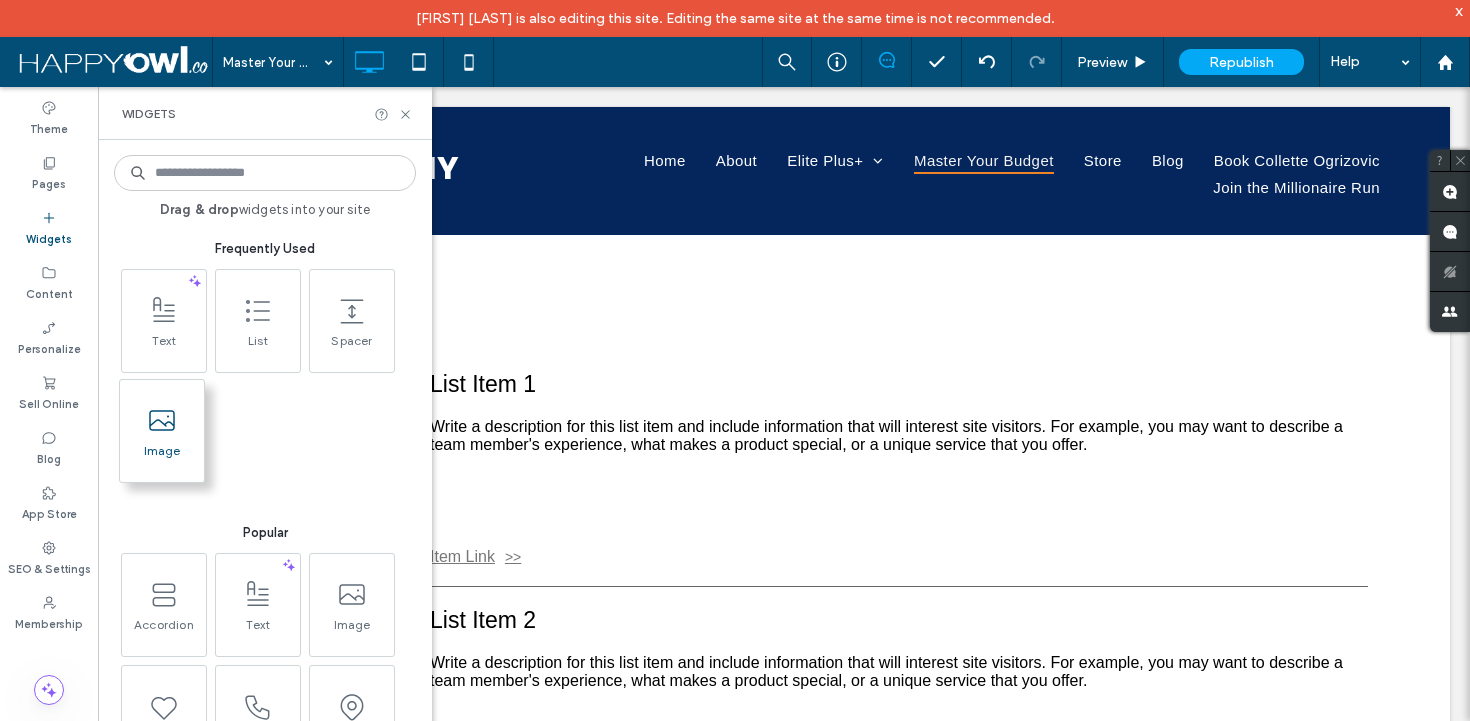 click 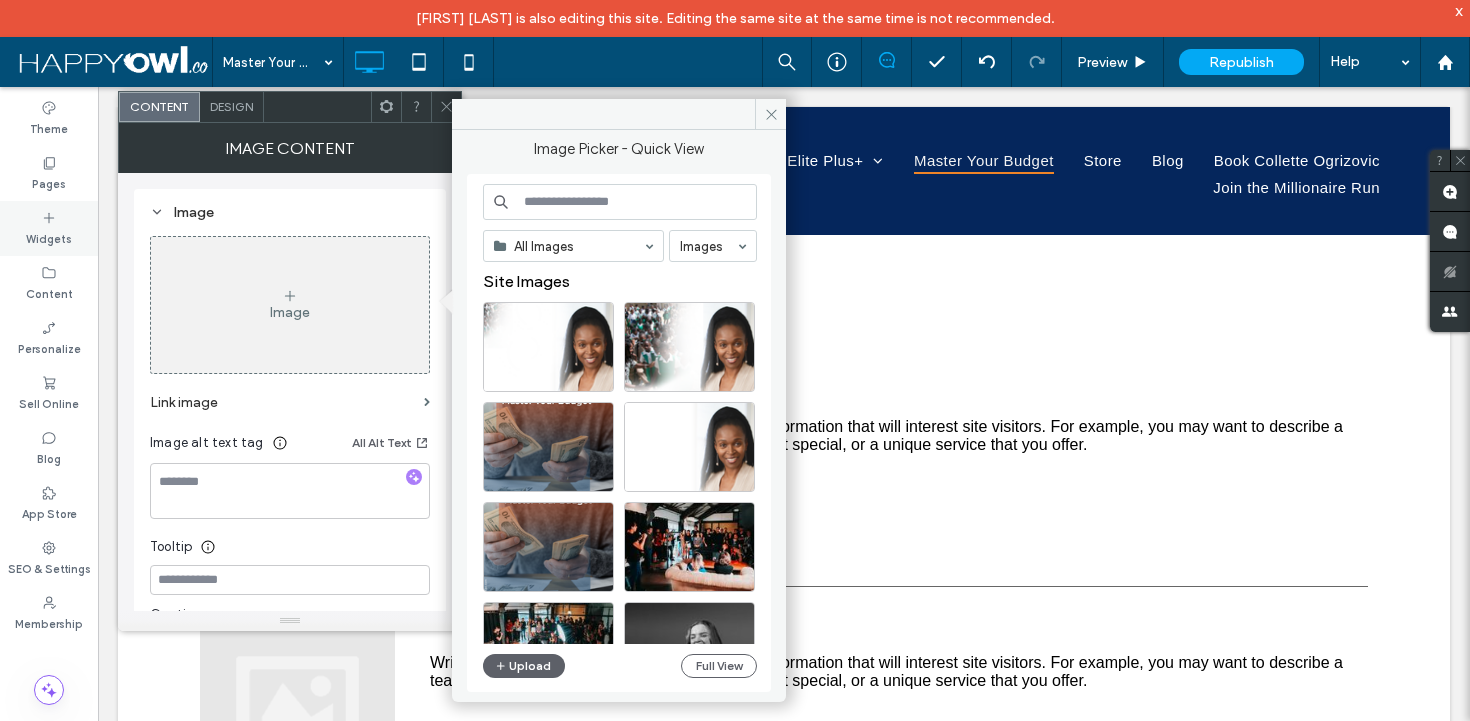 click on "Widgets" 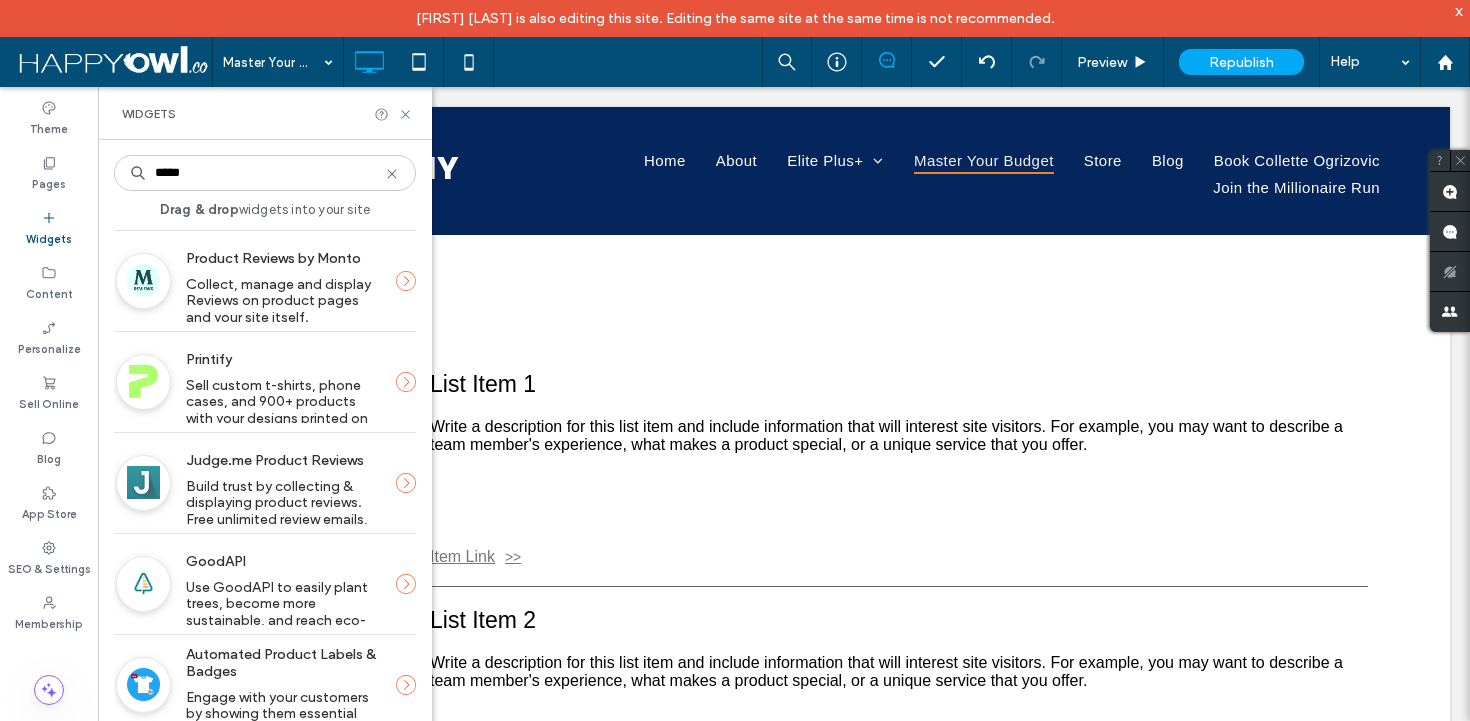 scroll, scrollTop: 214, scrollLeft: 0, axis: vertical 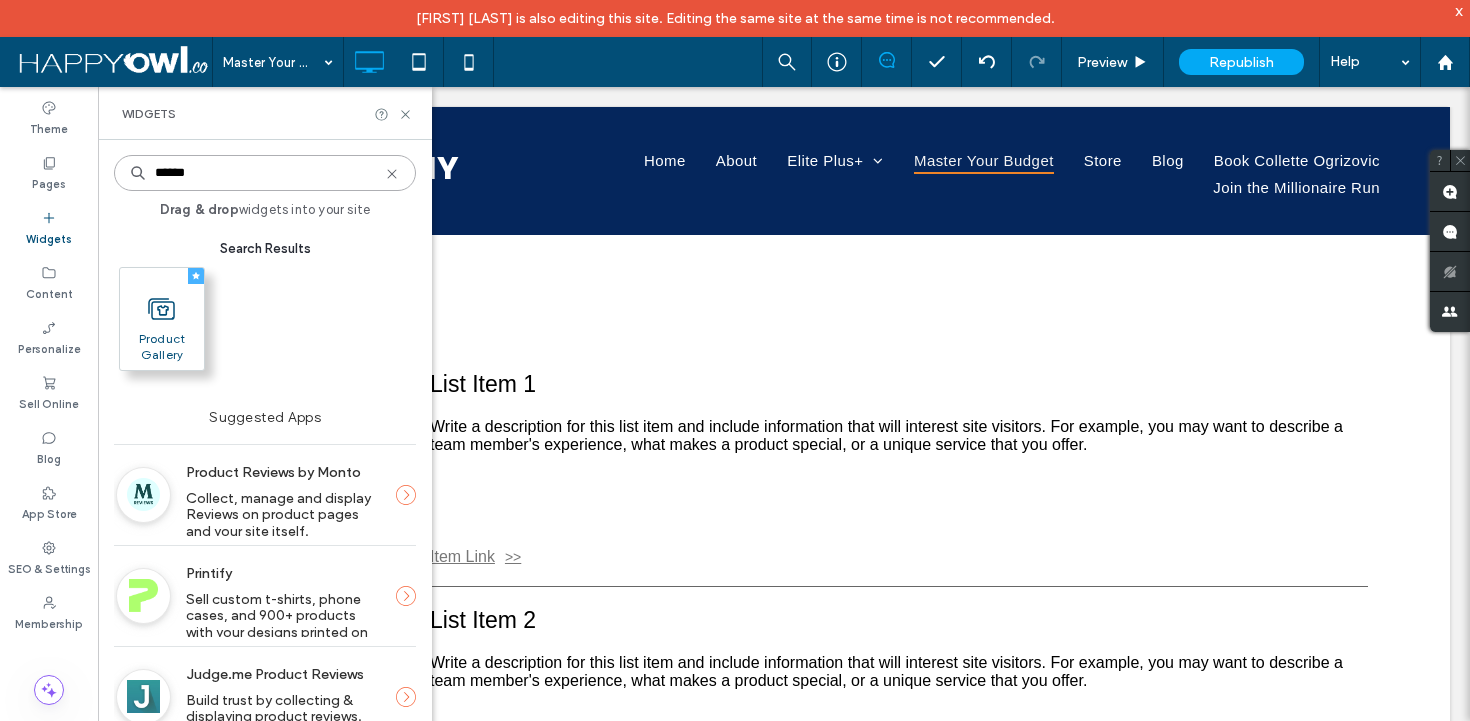 type on "******" 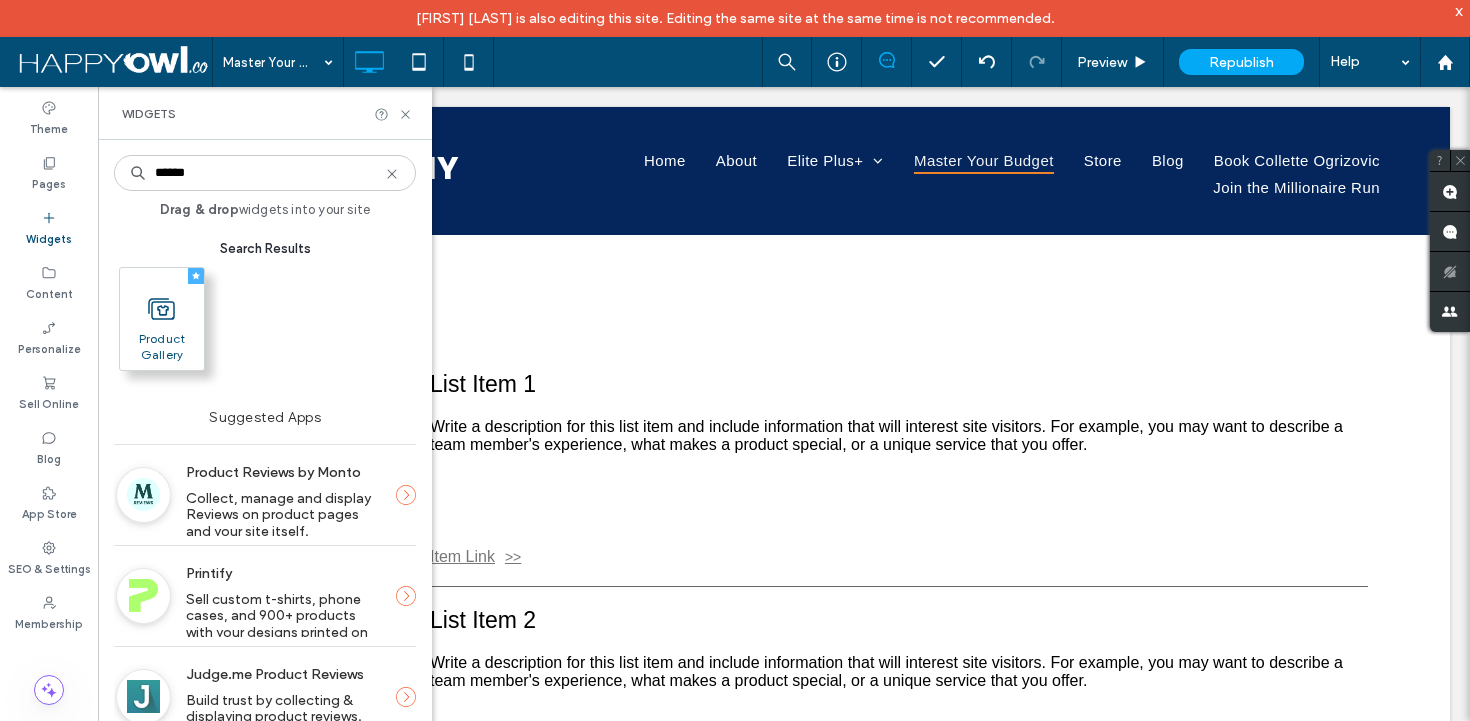 click 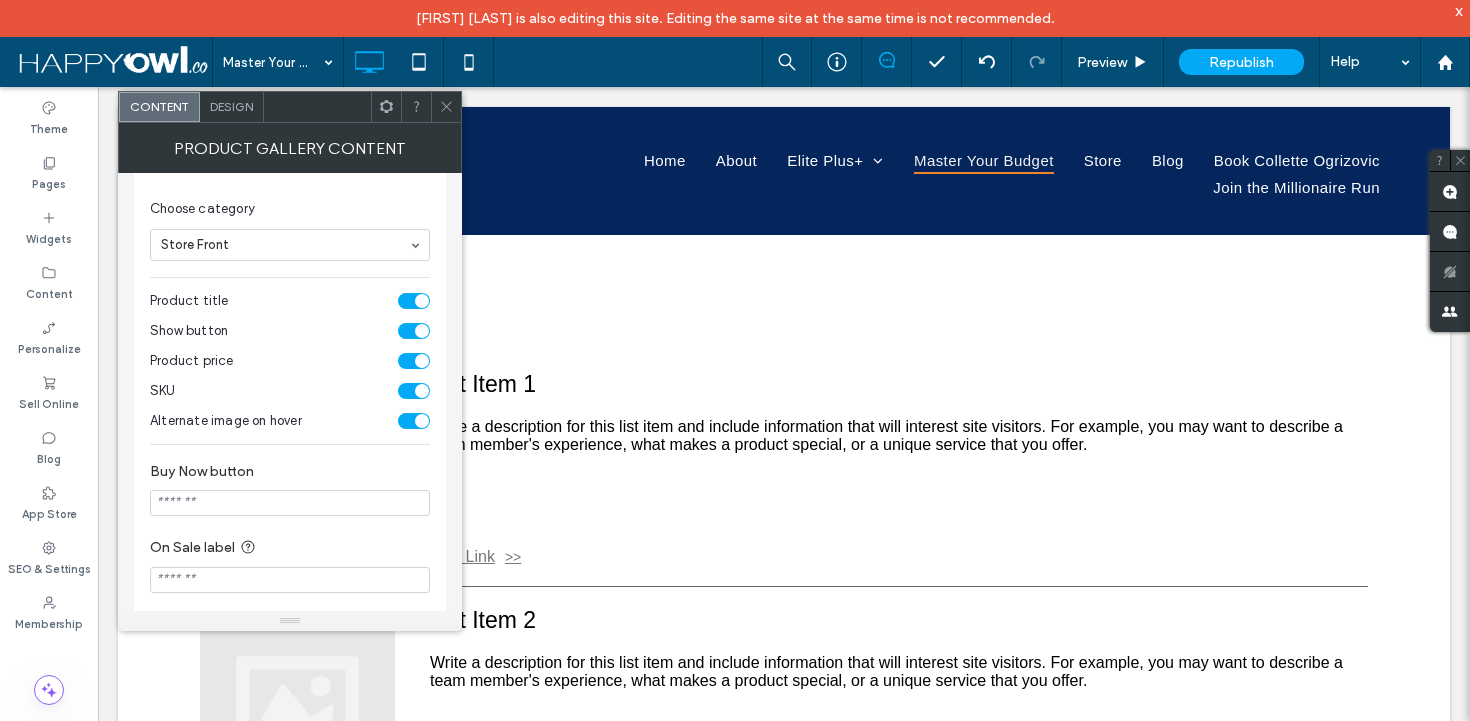 scroll, scrollTop: 309, scrollLeft: 0, axis: vertical 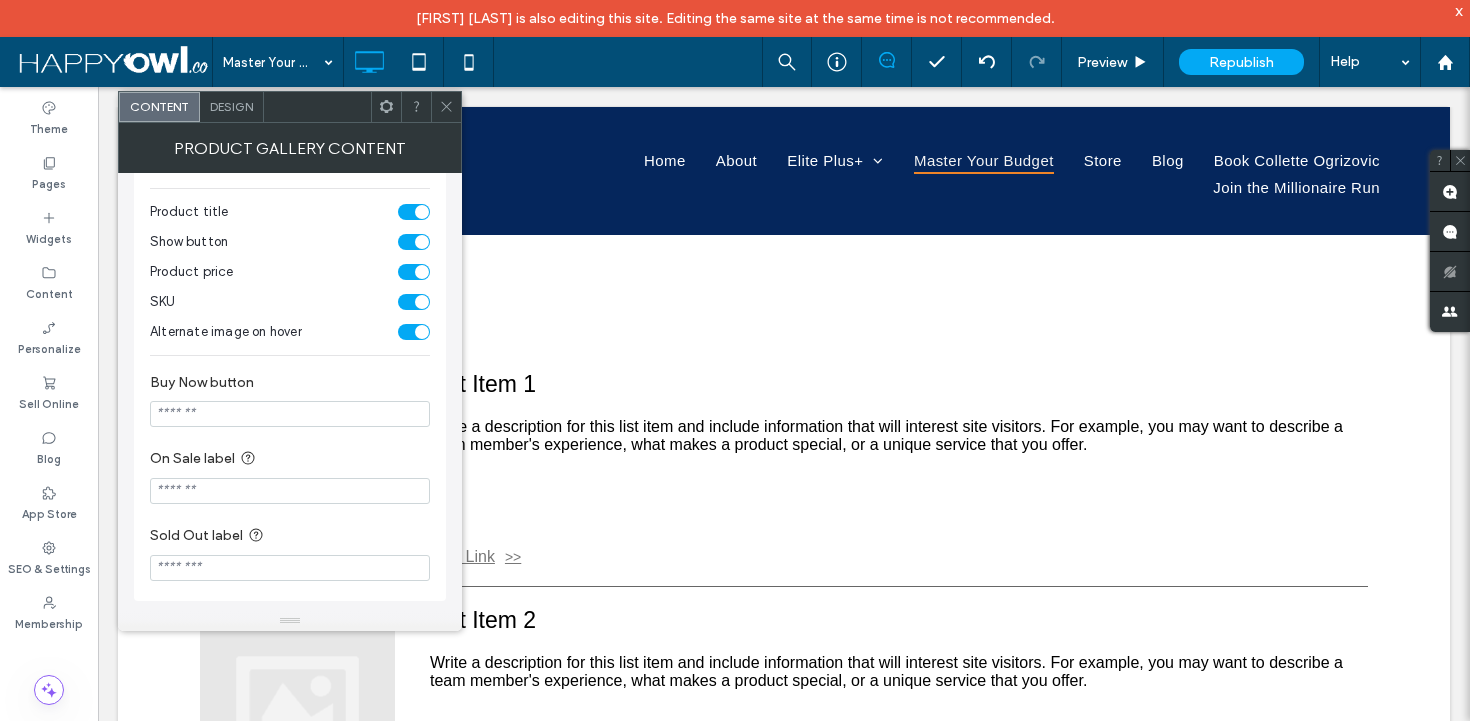 click 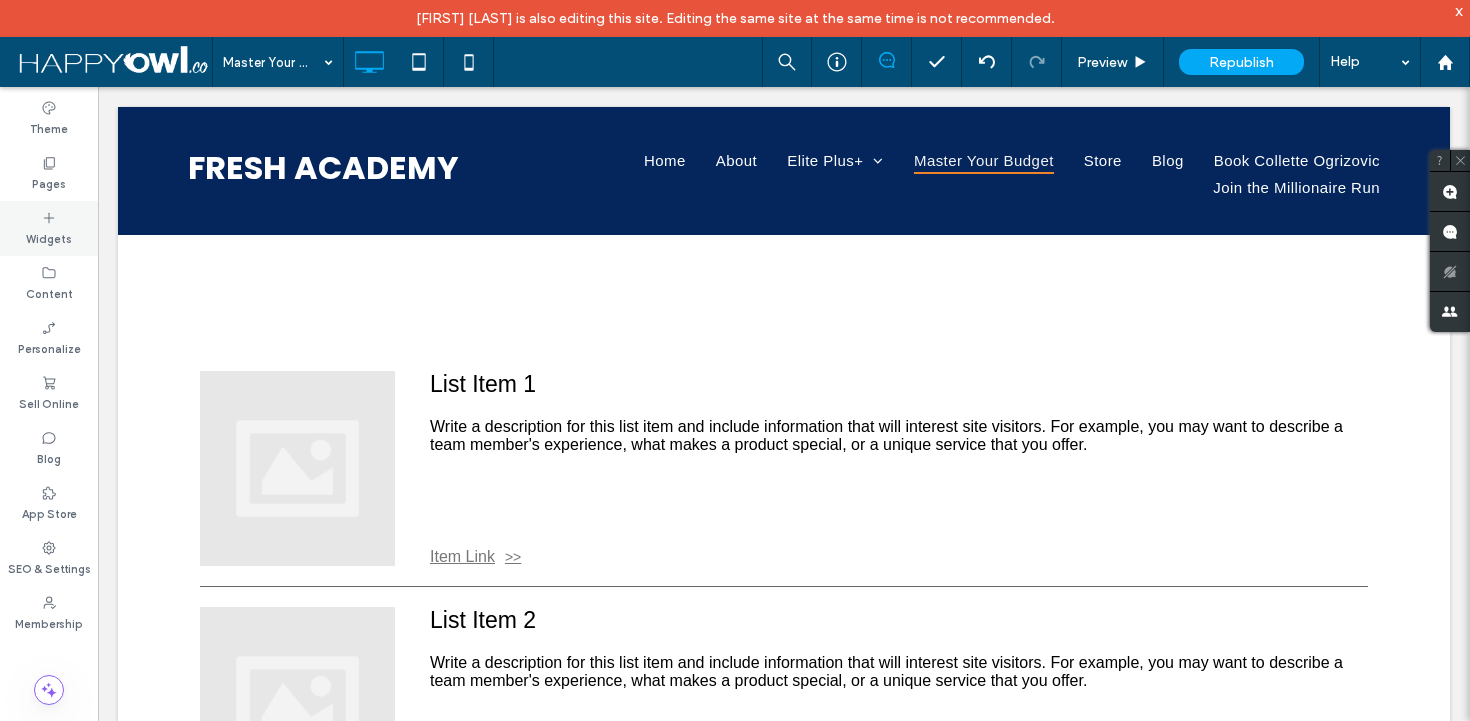 click on "Widgets" 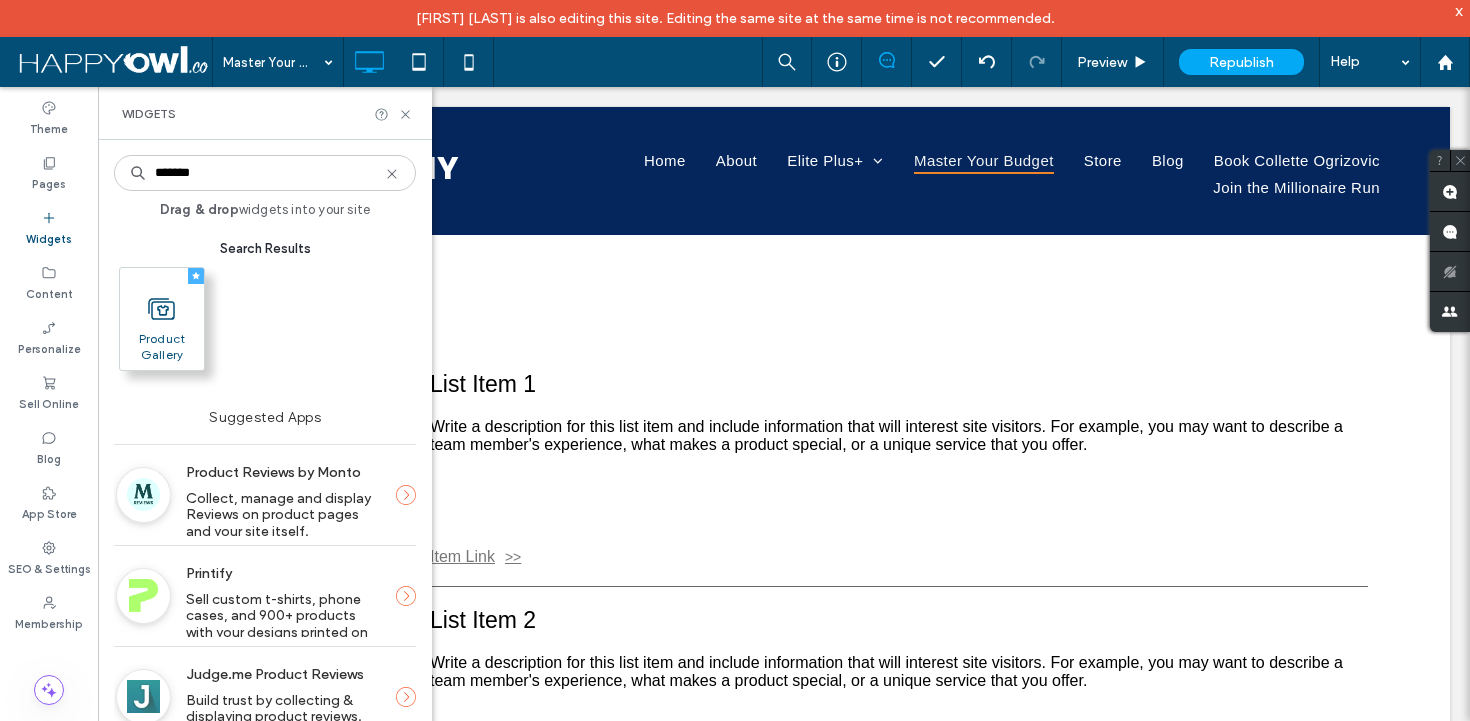 type on "*******" 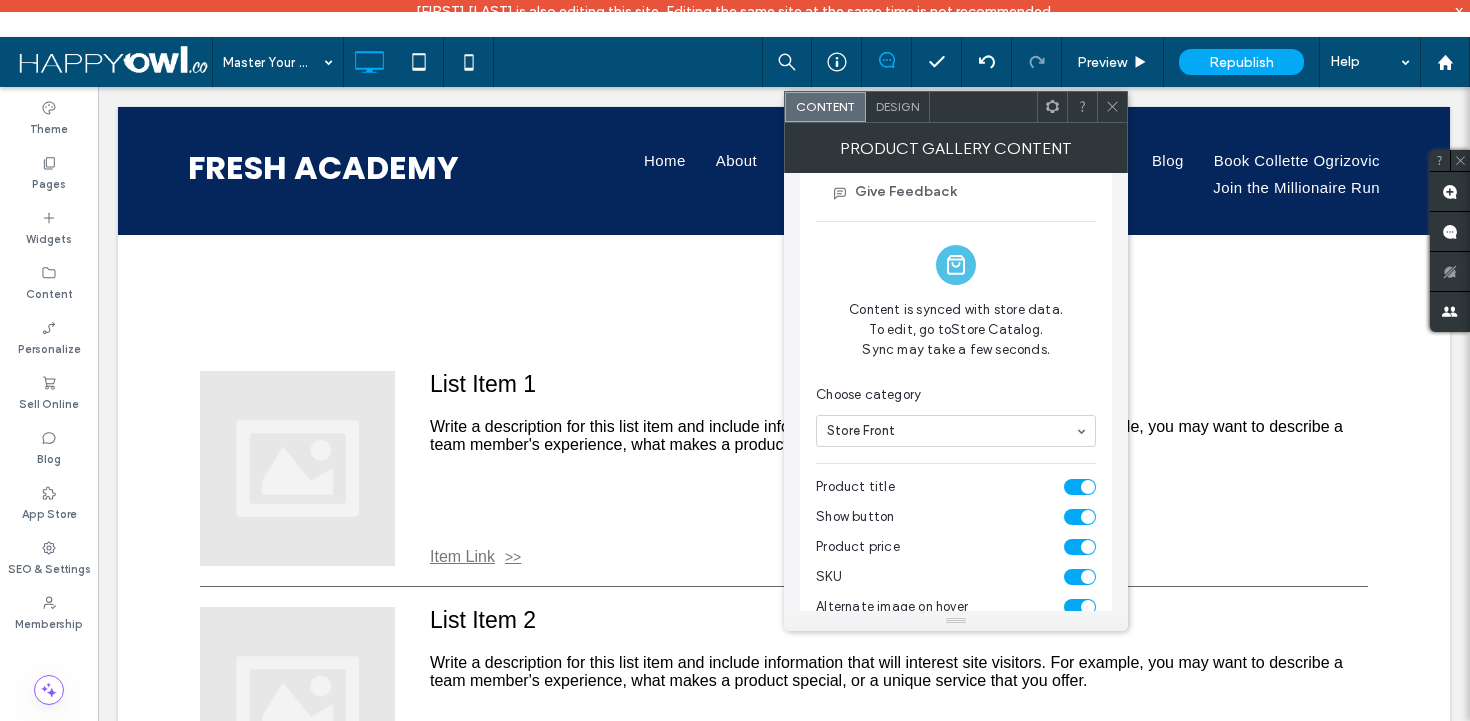scroll, scrollTop: 32, scrollLeft: 0, axis: vertical 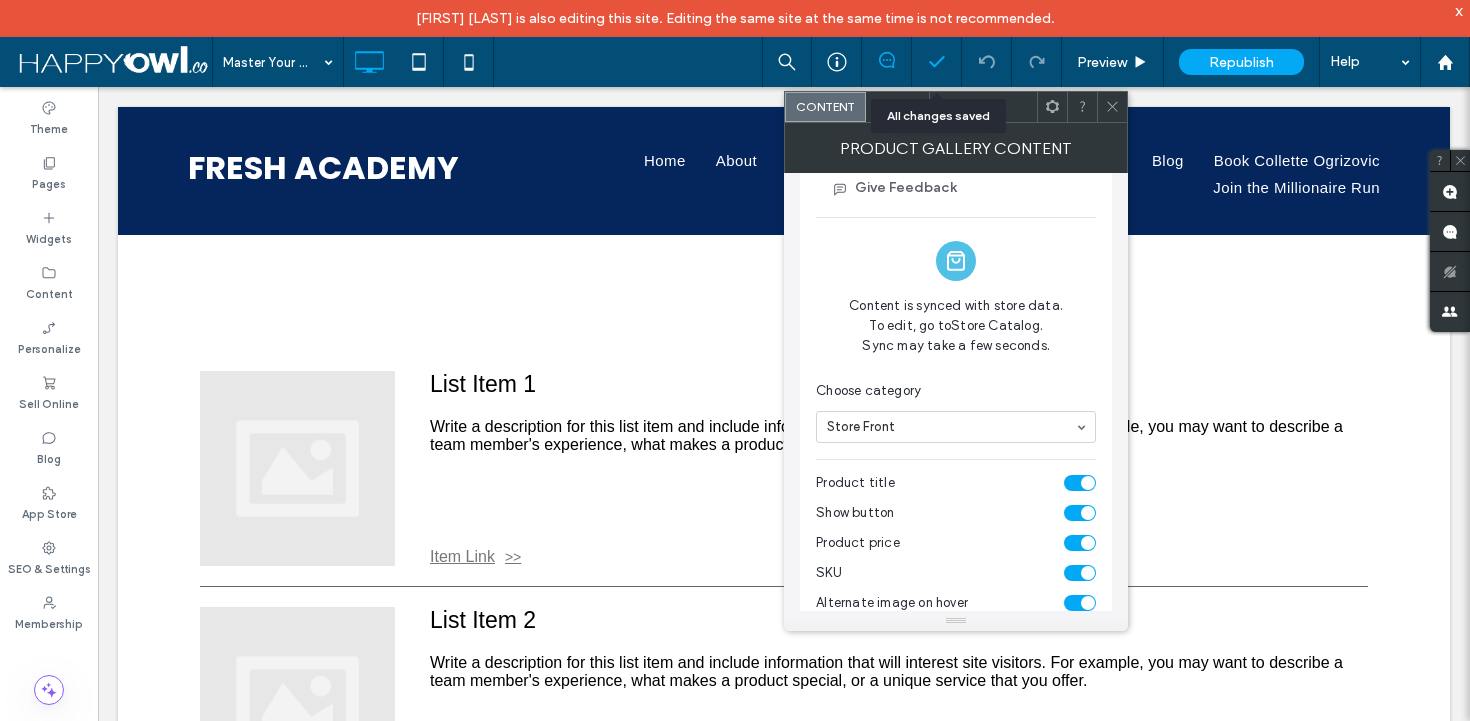 click 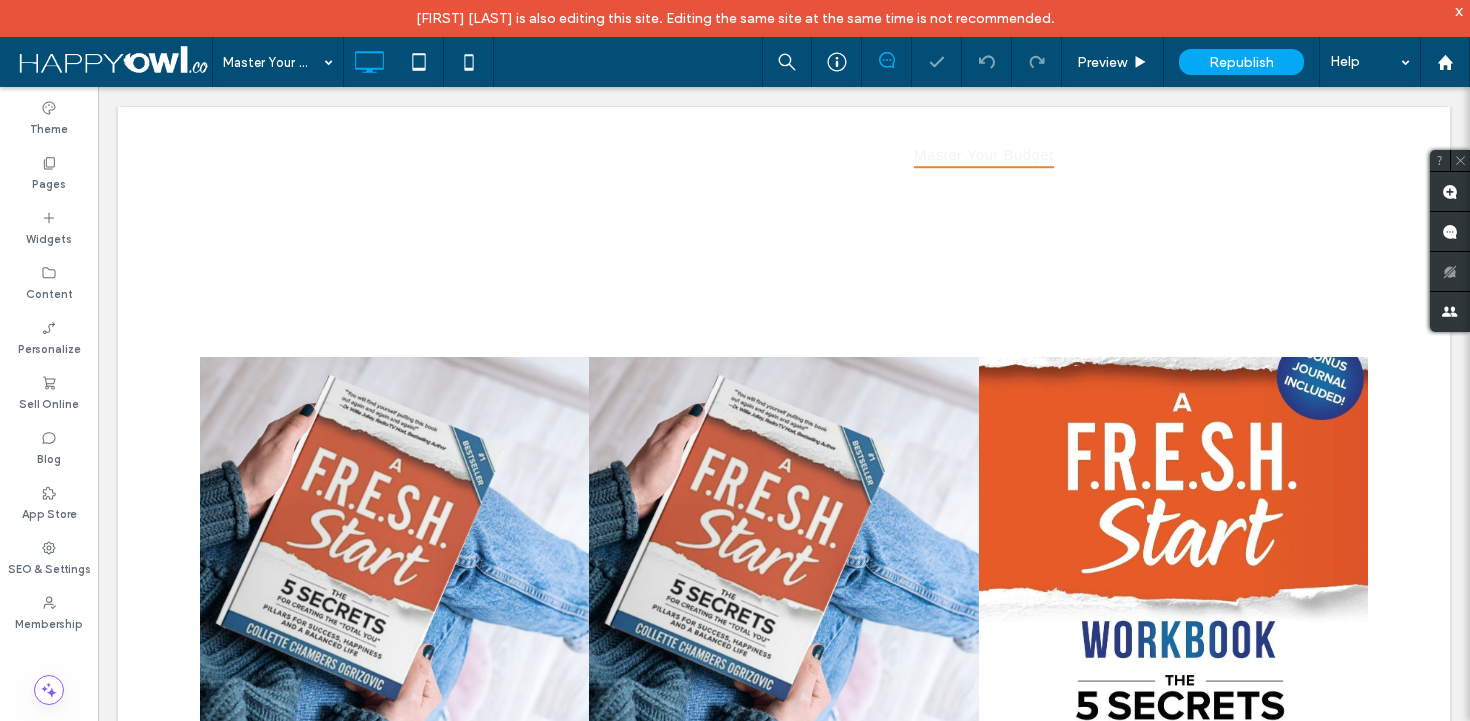 scroll, scrollTop: 647, scrollLeft: 0, axis: vertical 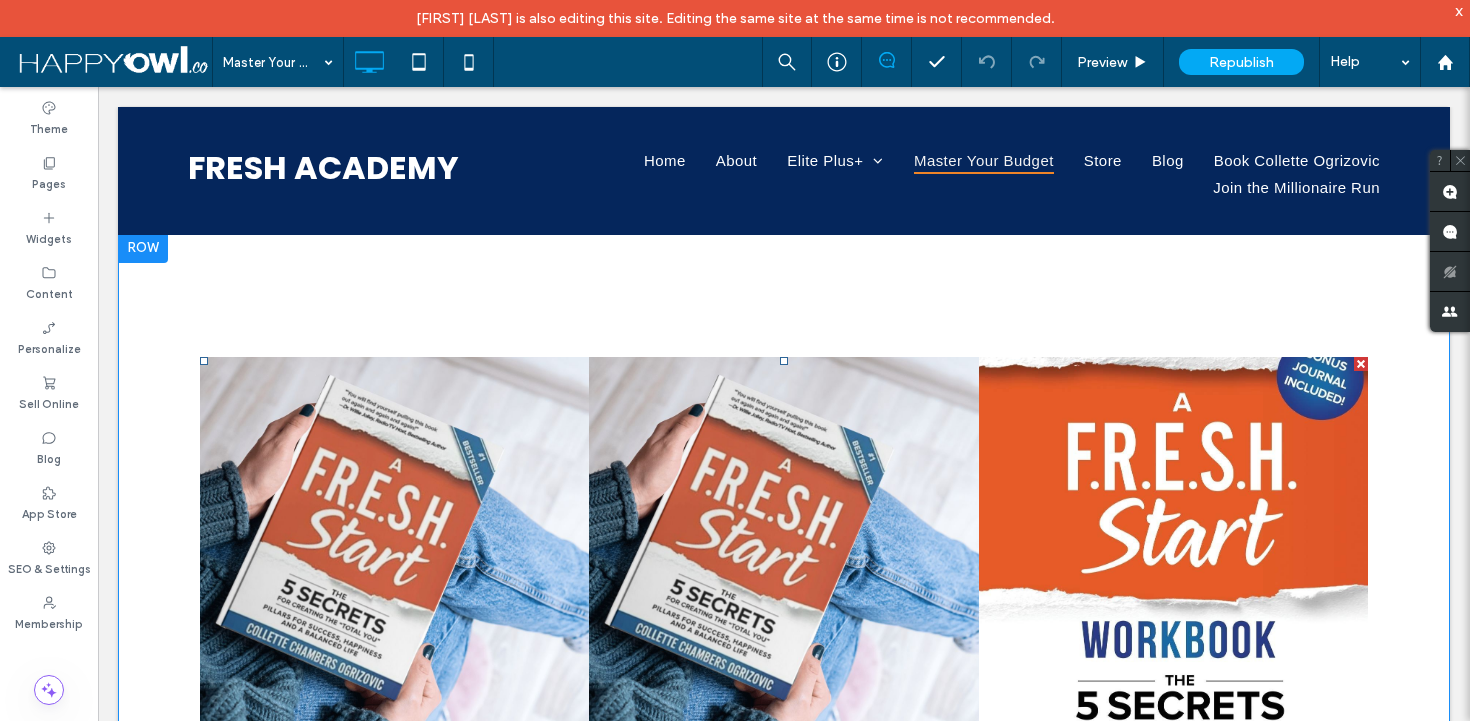 click at bounding box center [1361, 364] 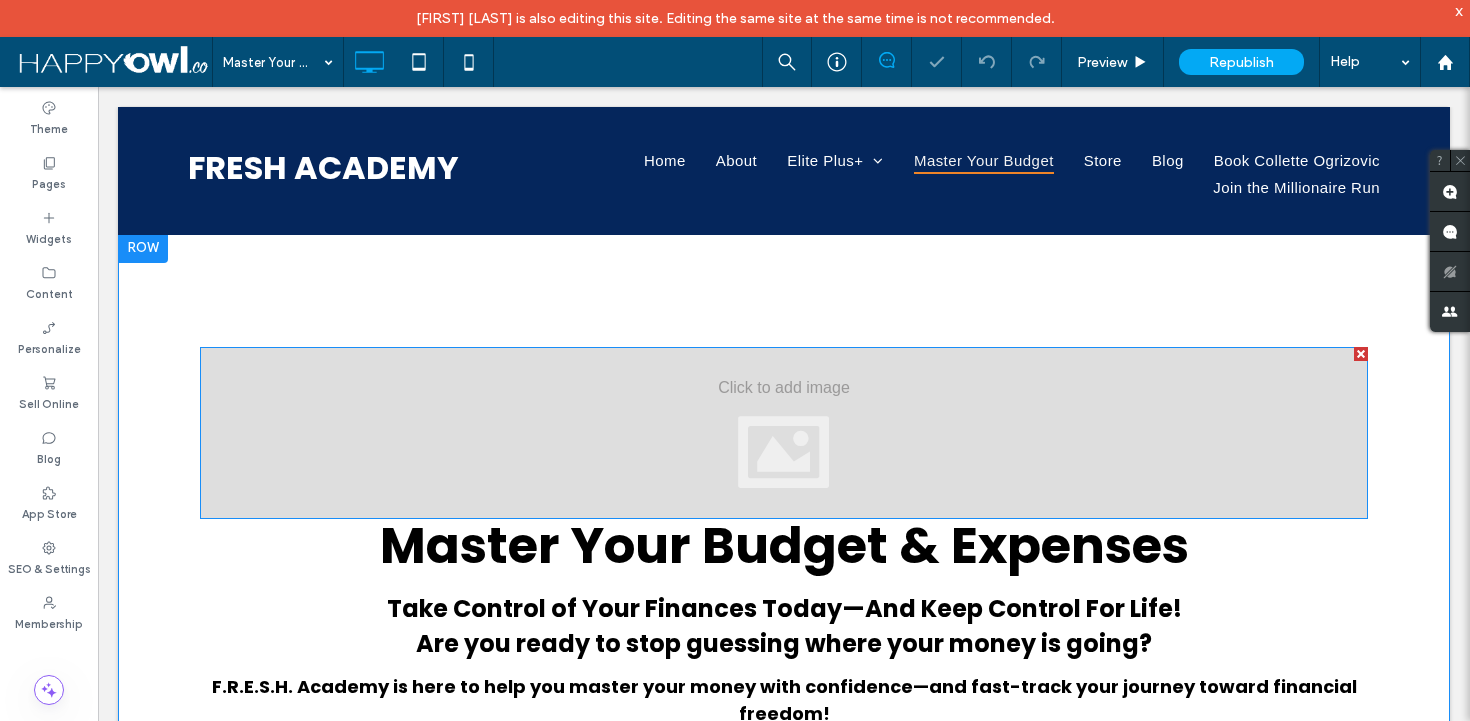 click at bounding box center (1361, 354) 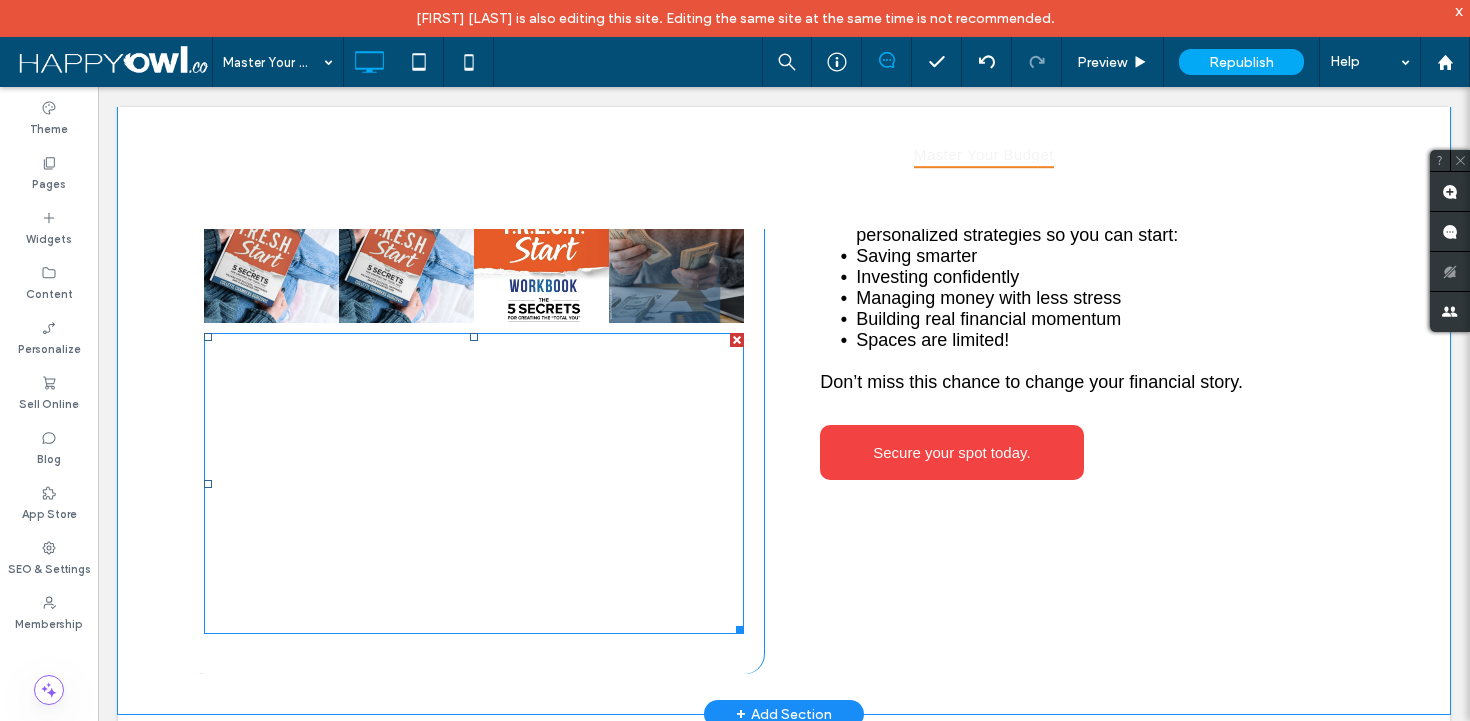 scroll, scrollTop: 1525, scrollLeft: 0, axis: vertical 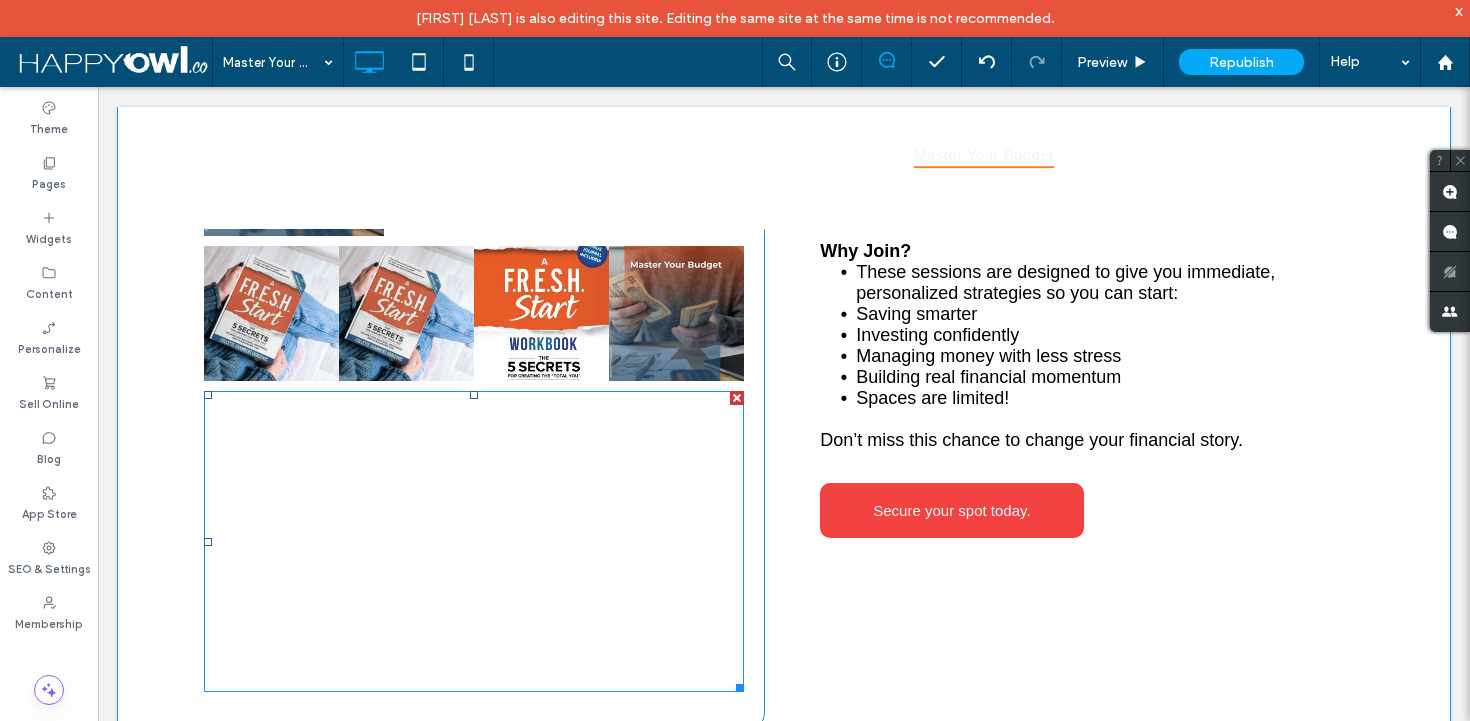 click at bounding box center [737, 398] 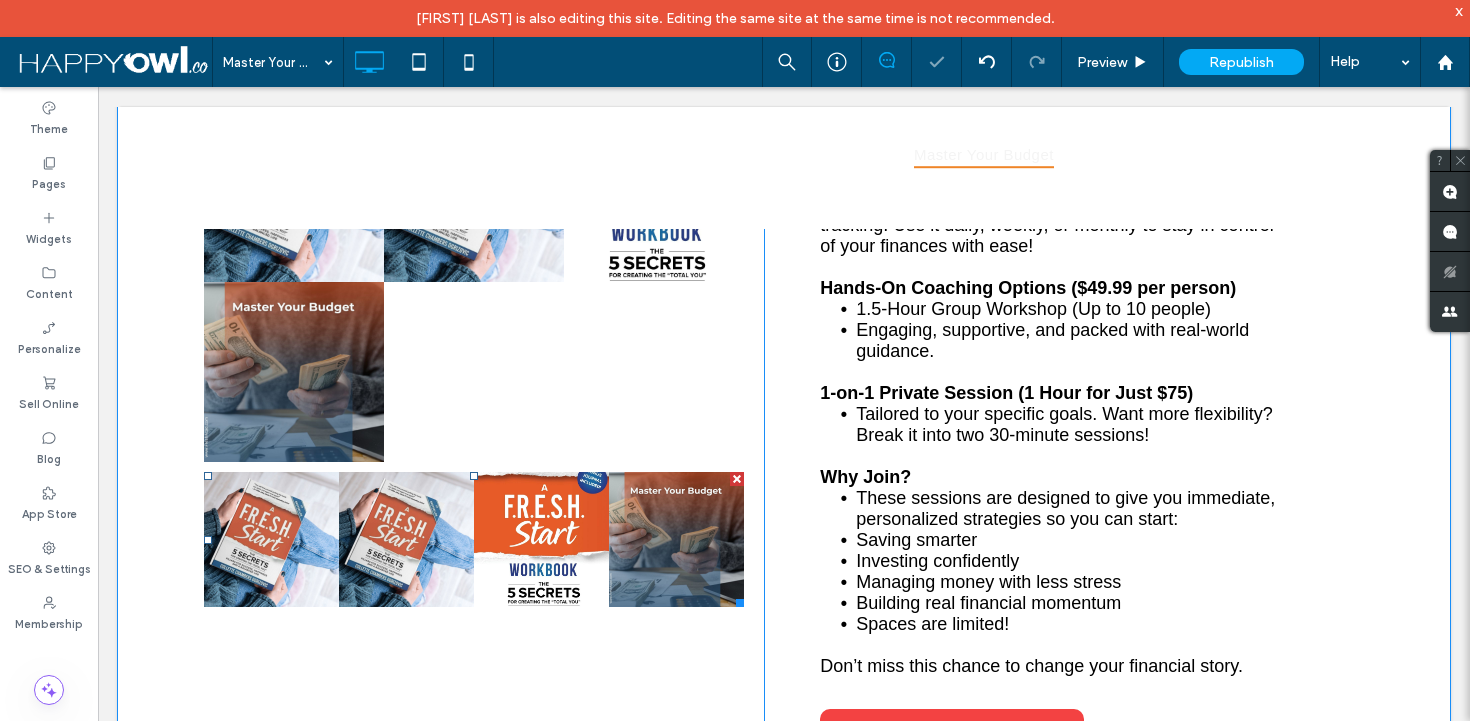 scroll, scrollTop: 1294, scrollLeft: 0, axis: vertical 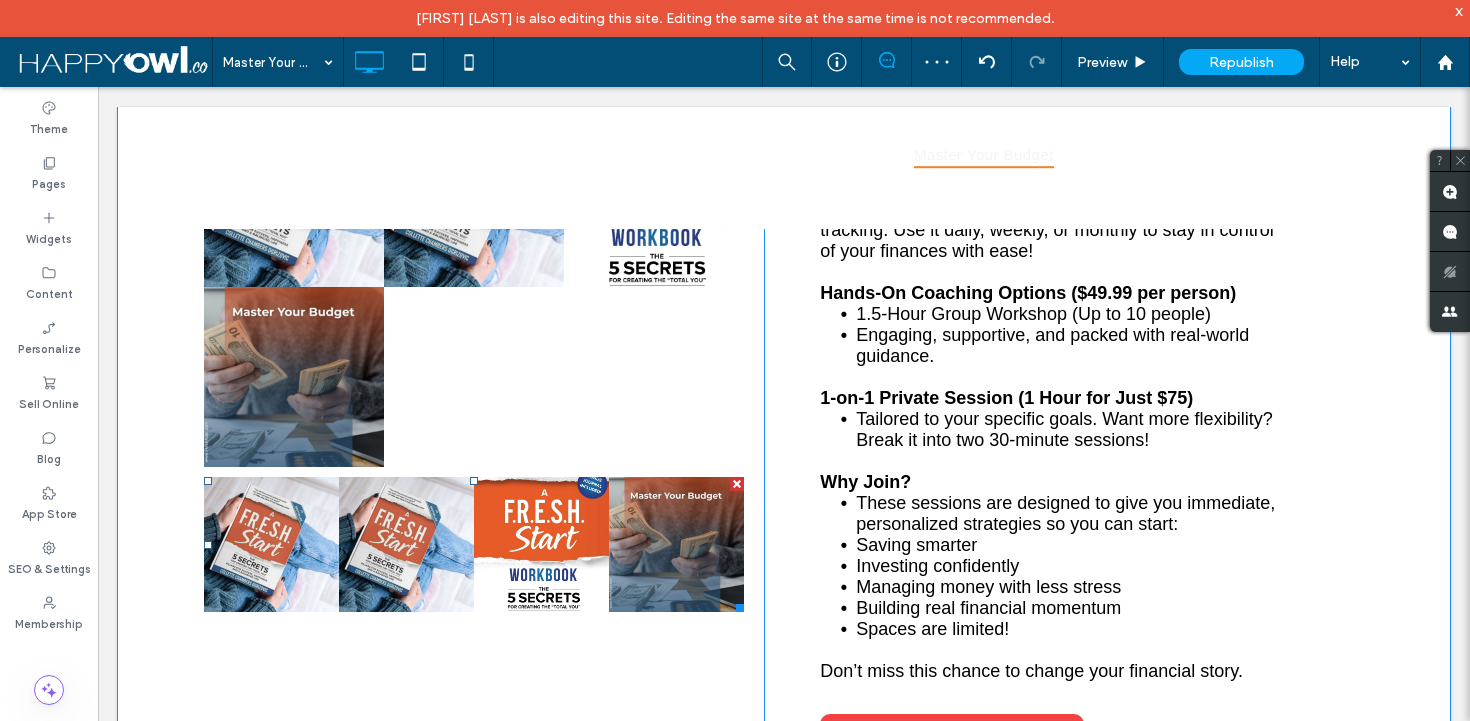 click at bounding box center [737, 484] 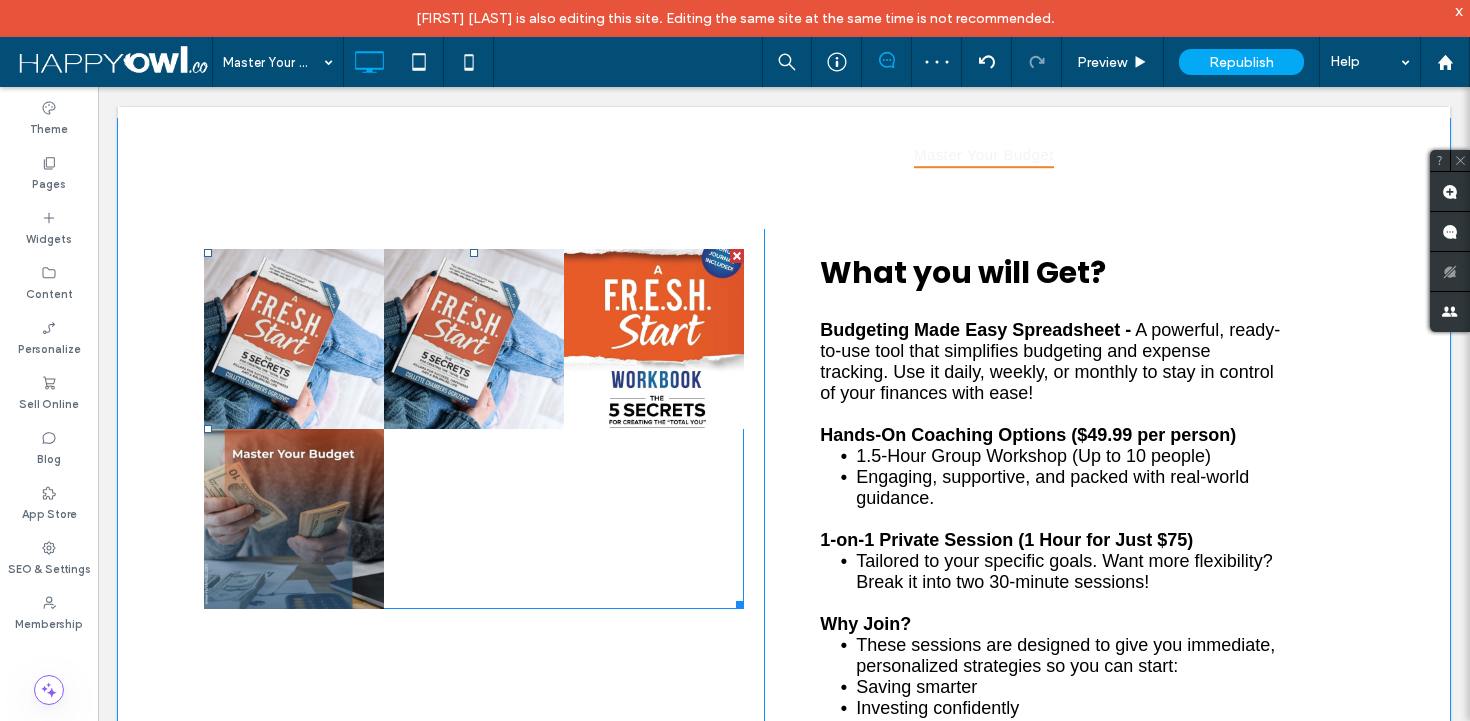 scroll, scrollTop: 1144, scrollLeft: 0, axis: vertical 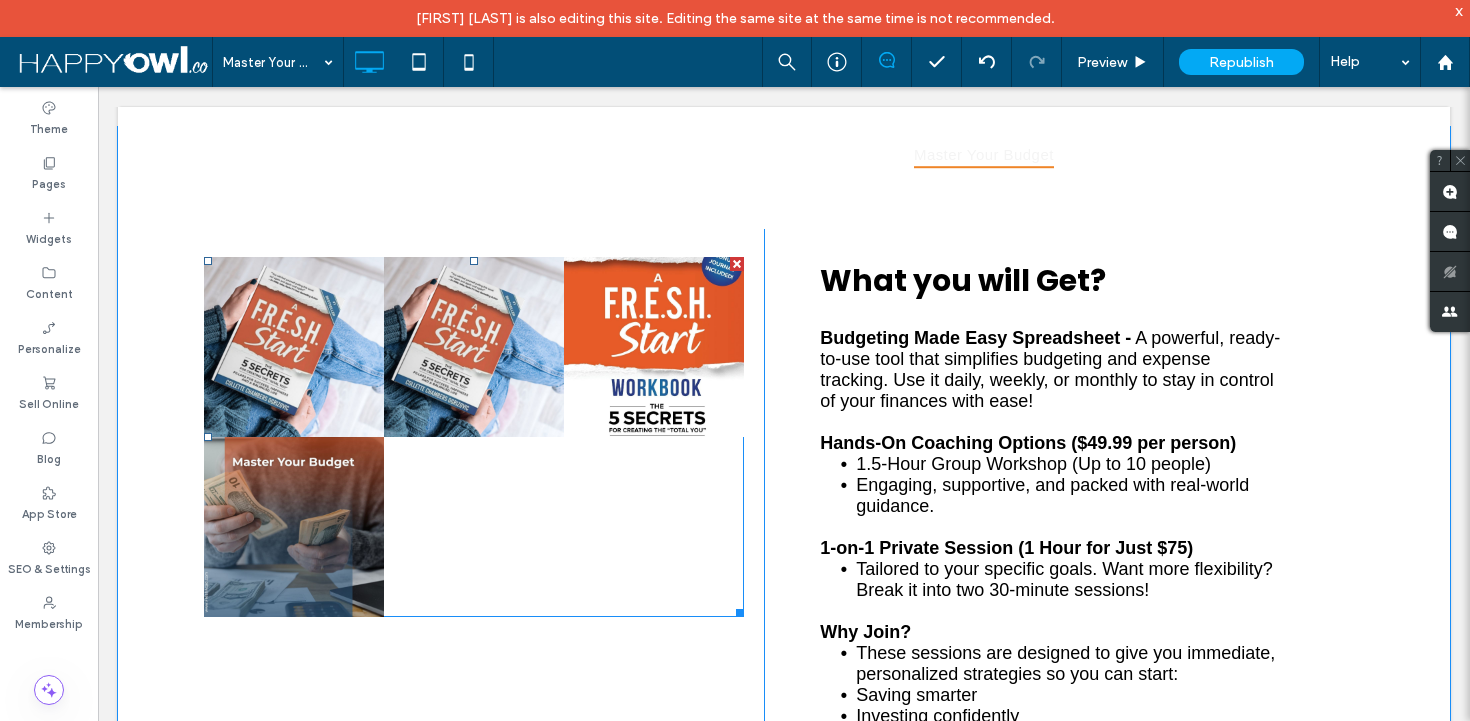 click at bounding box center (654, 527) 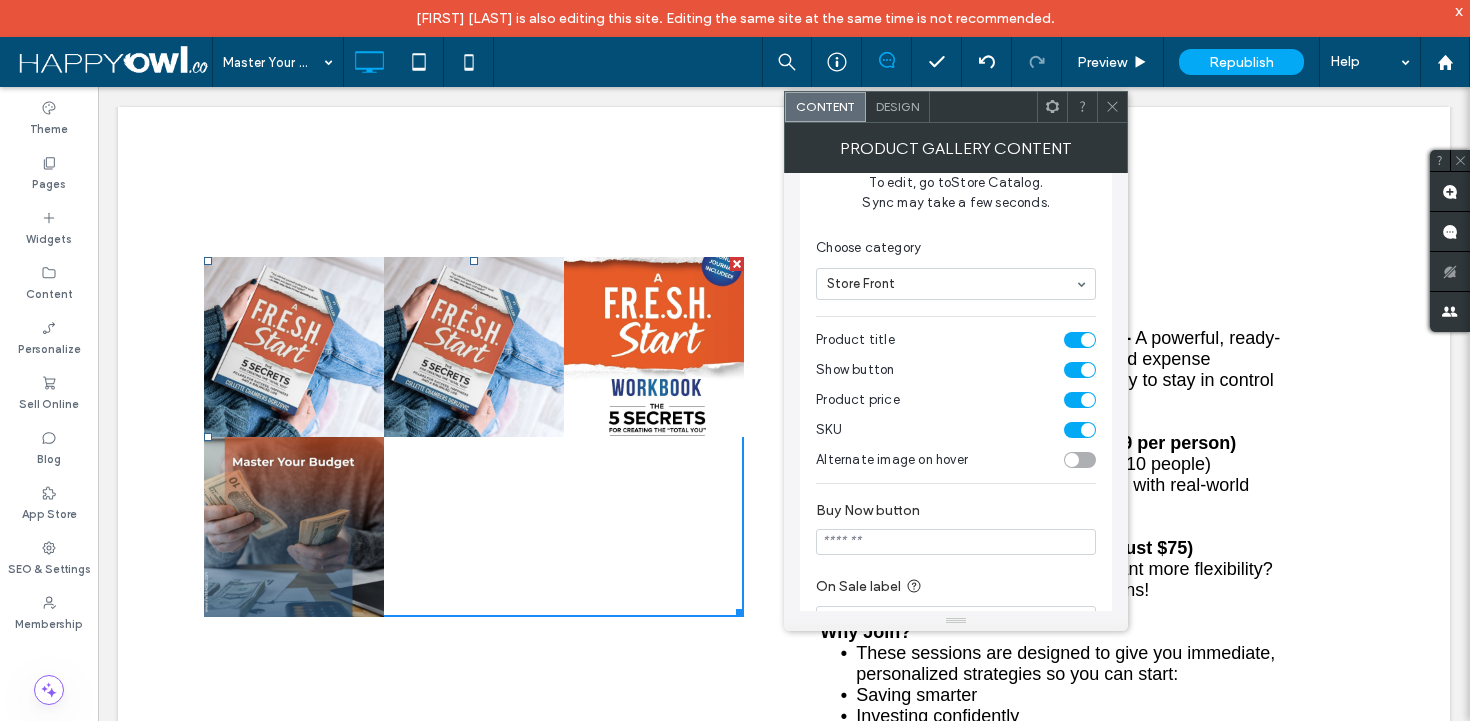 scroll, scrollTop: 0, scrollLeft: 0, axis: both 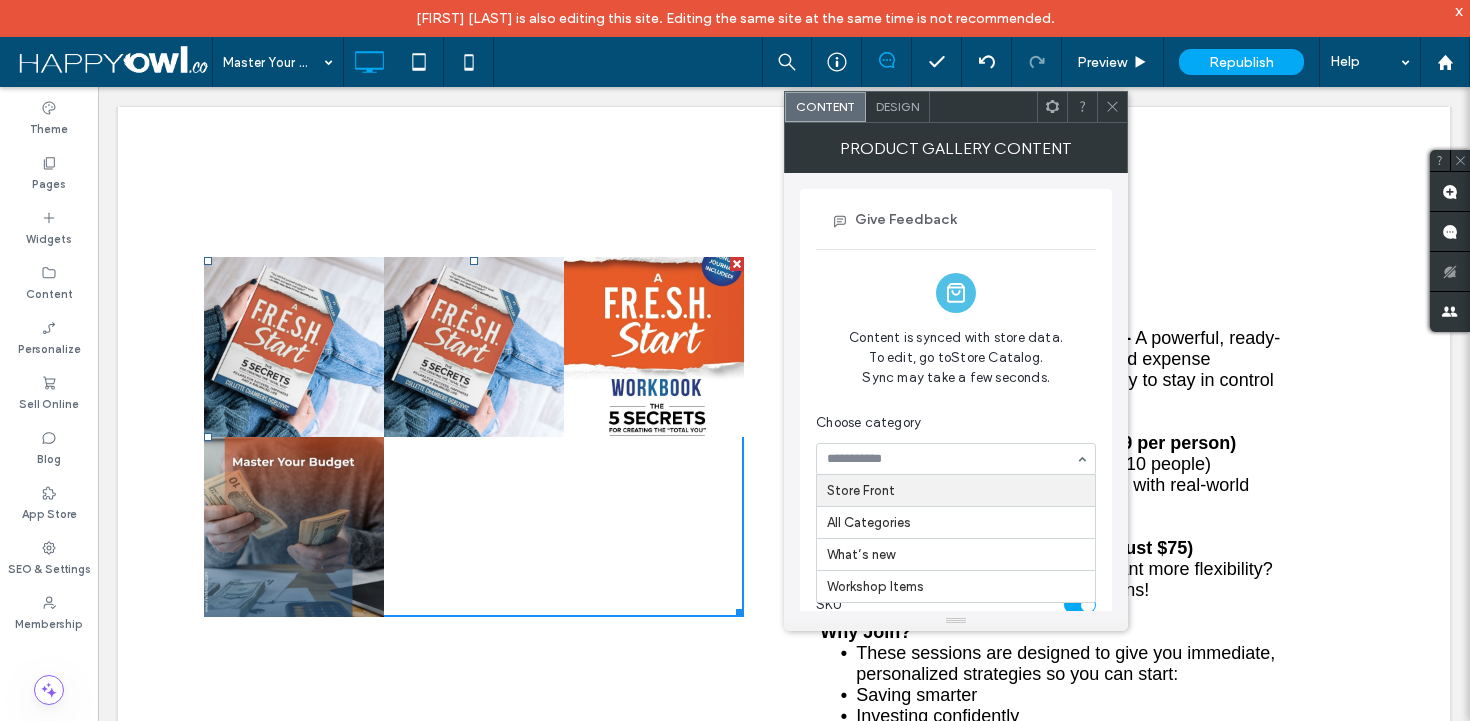 click at bounding box center (951, 459) 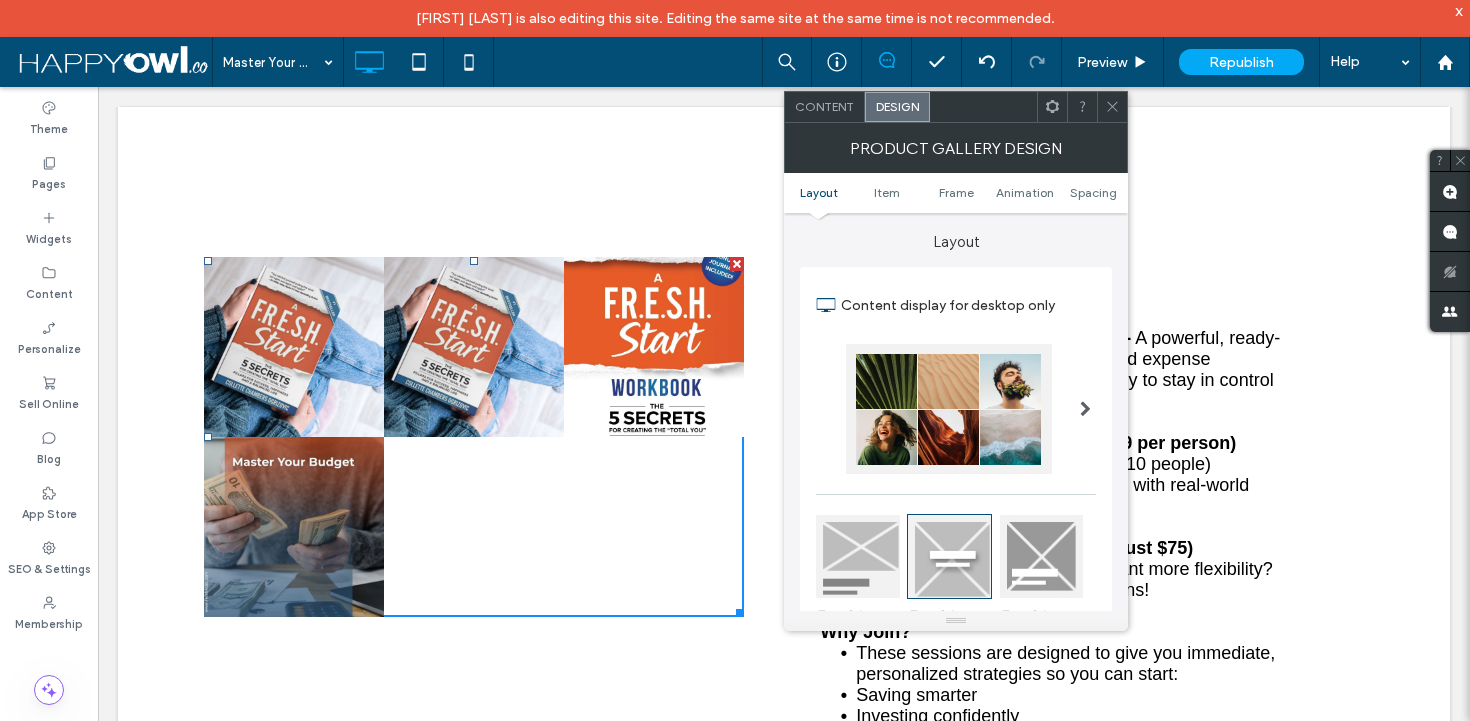 click 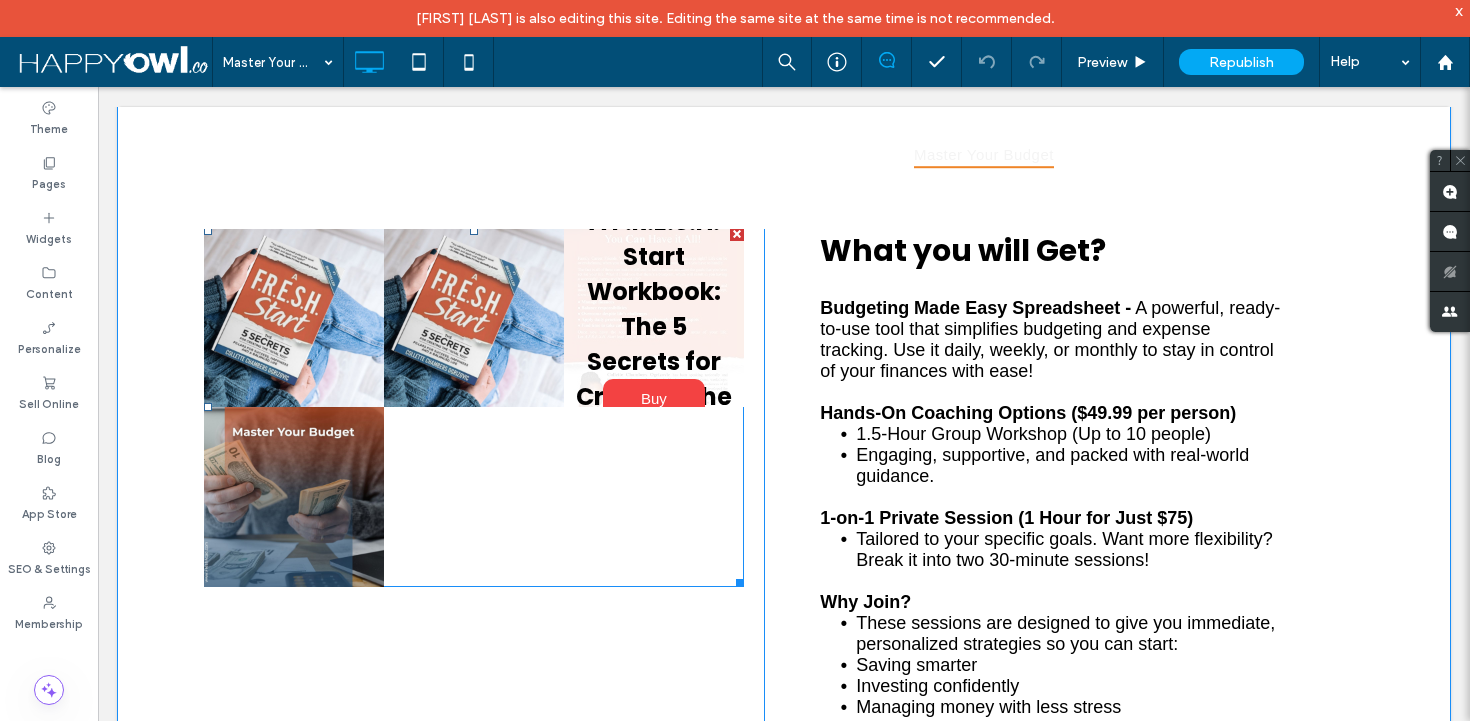 scroll, scrollTop: 1170, scrollLeft: 0, axis: vertical 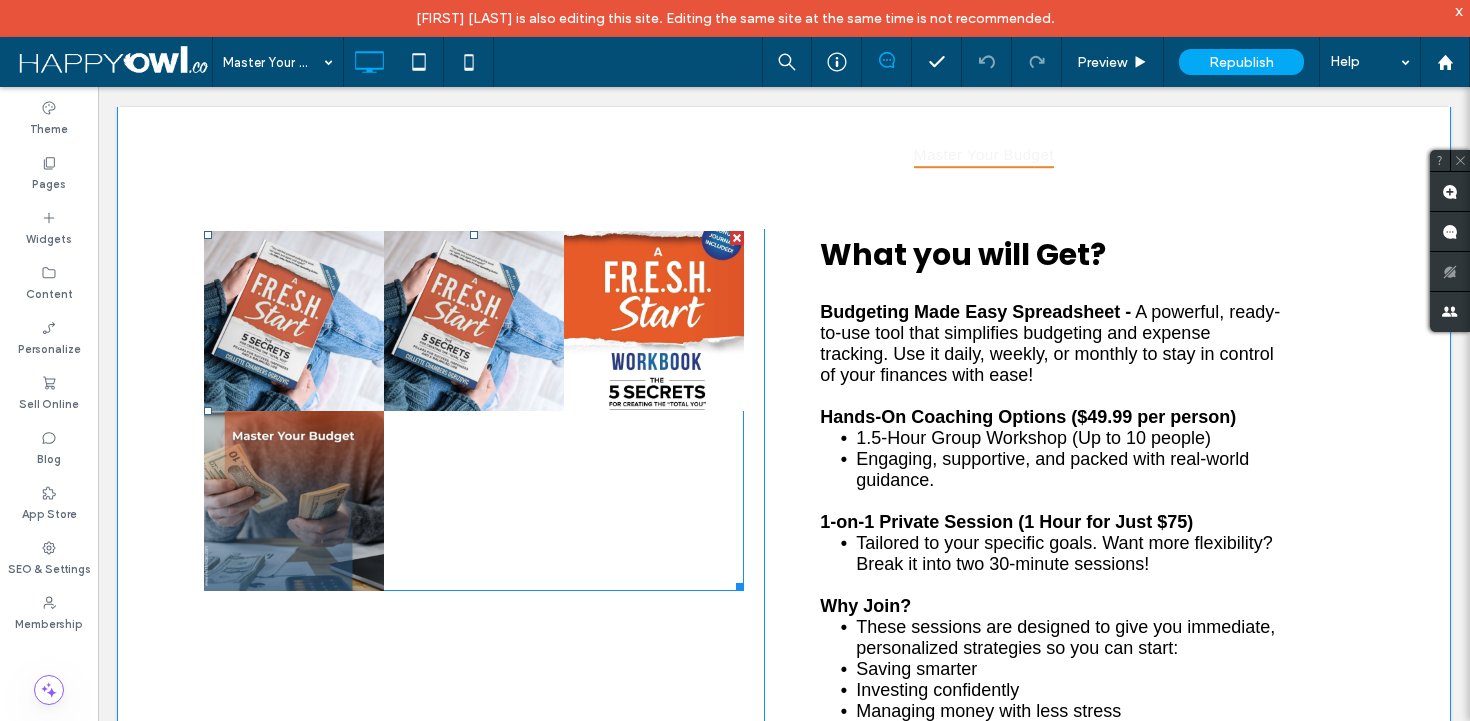 click at bounding box center (654, 501) 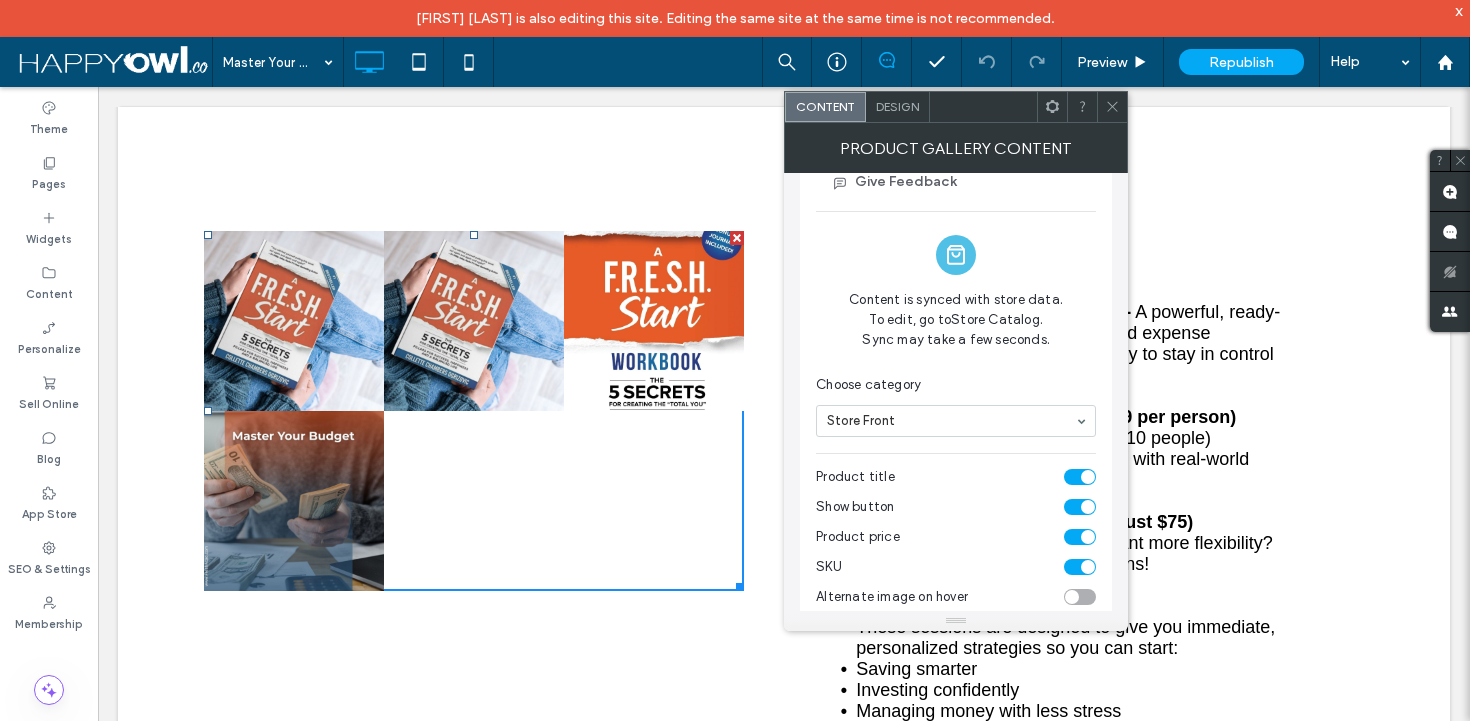 scroll, scrollTop: 39, scrollLeft: 0, axis: vertical 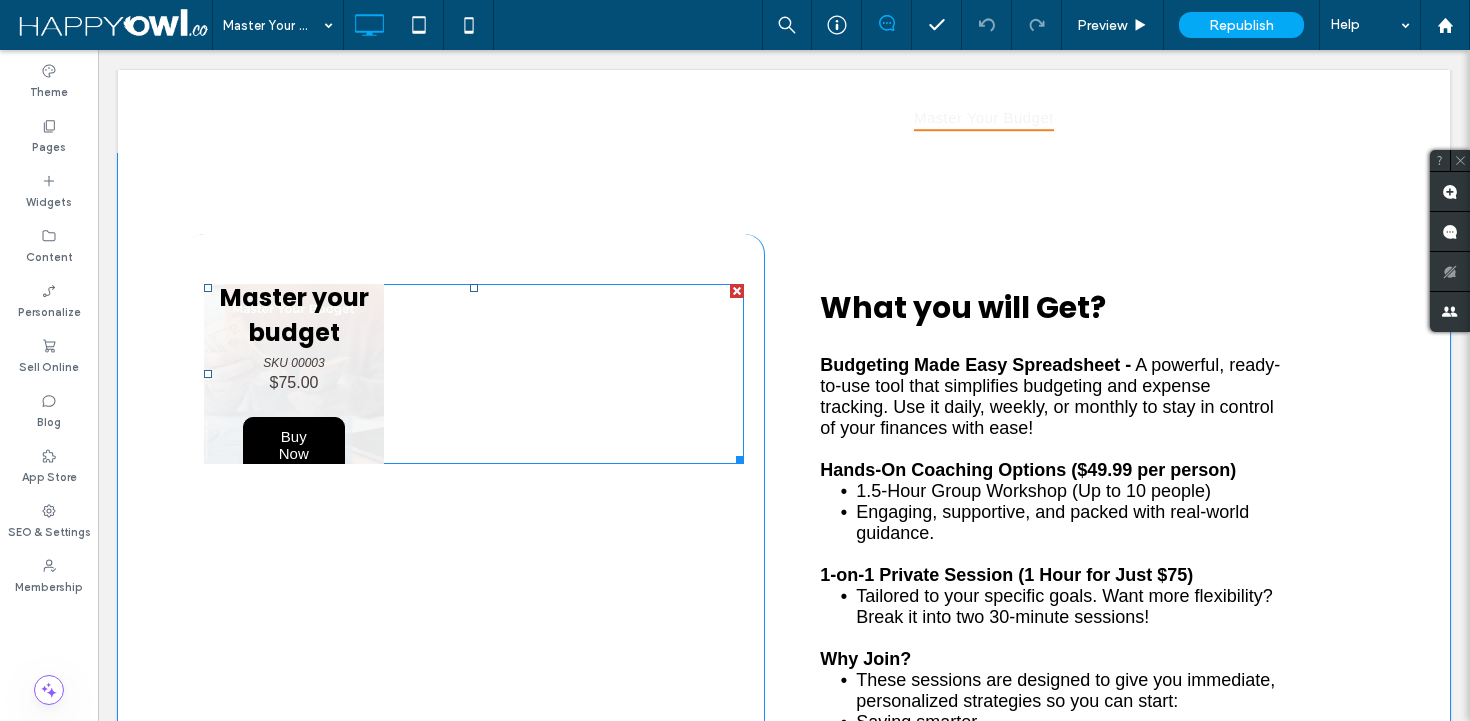 click on "Buy Now" at bounding box center (294, 445) 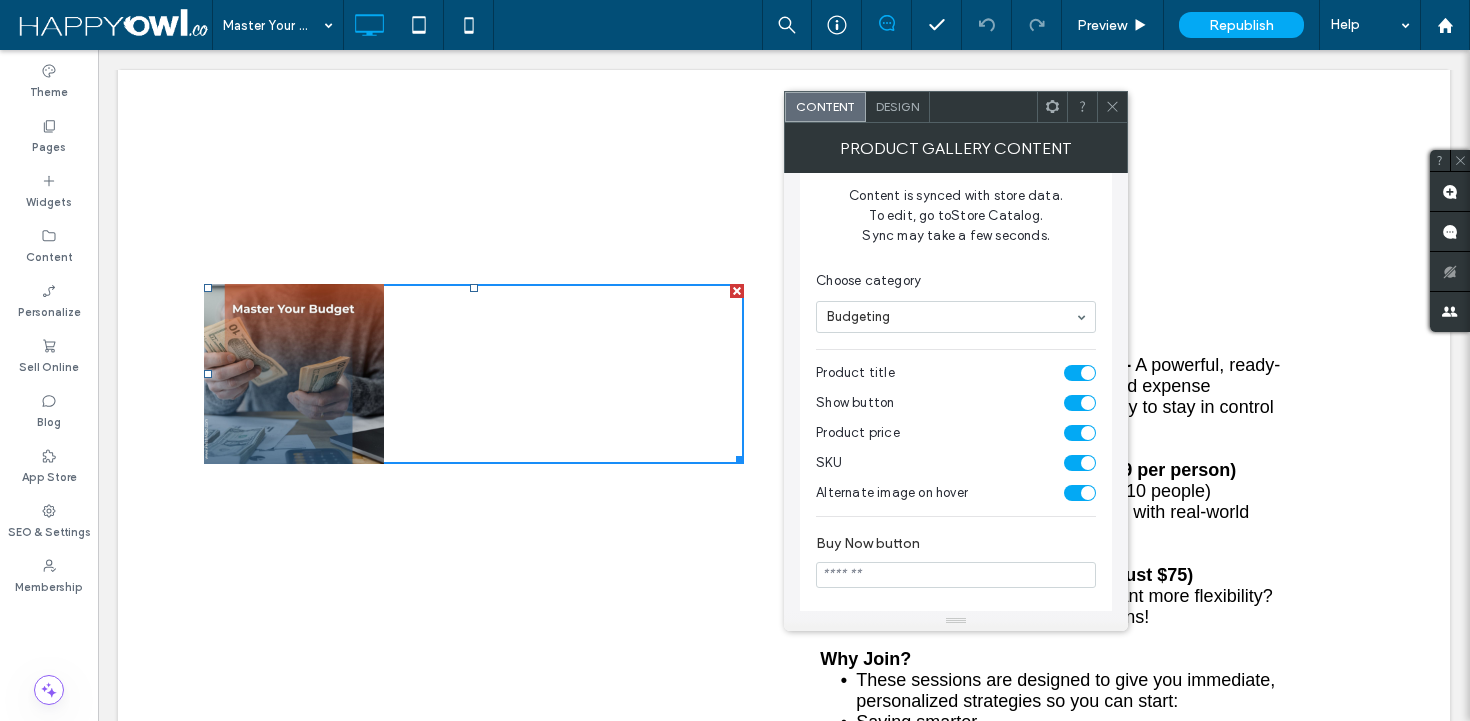 scroll, scrollTop: 157, scrollLeft: 0, axis: vertical 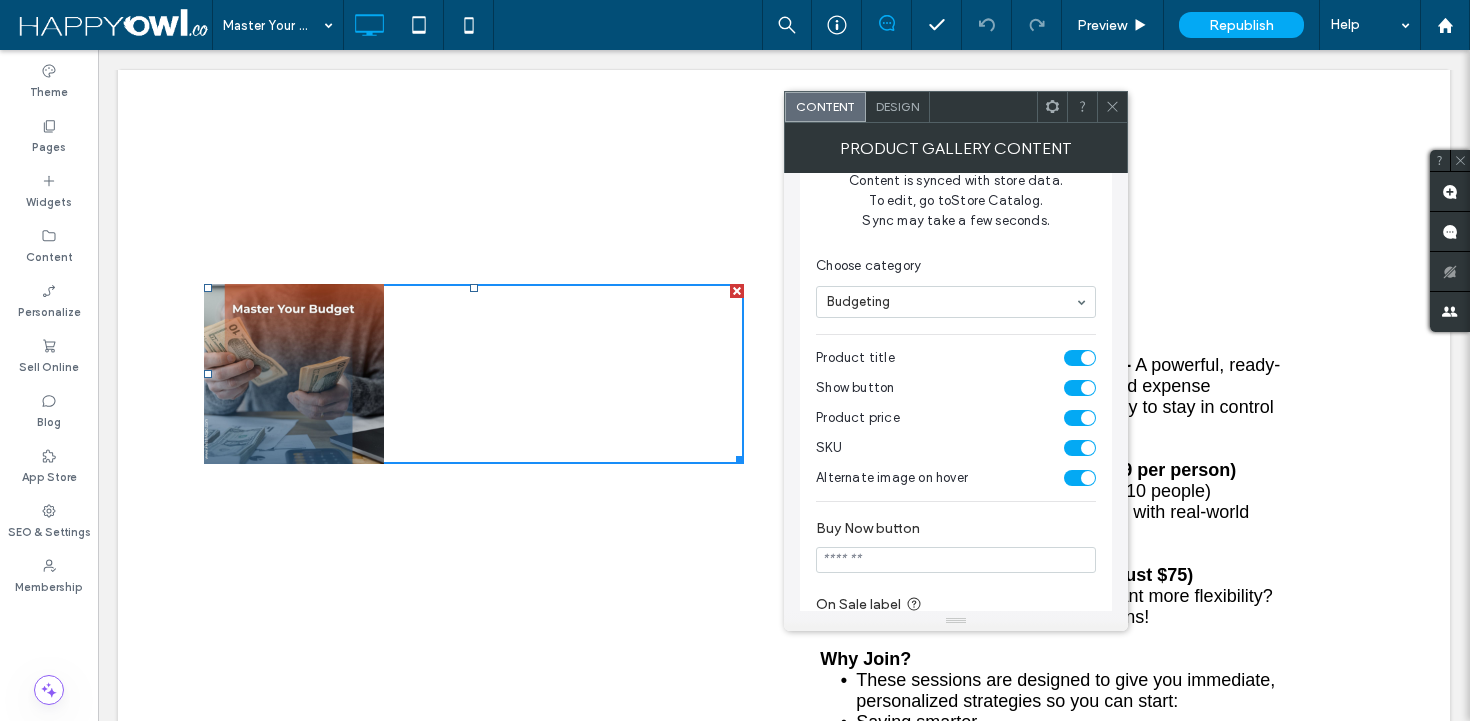 click on "Design" at bounding box center (897, 106) 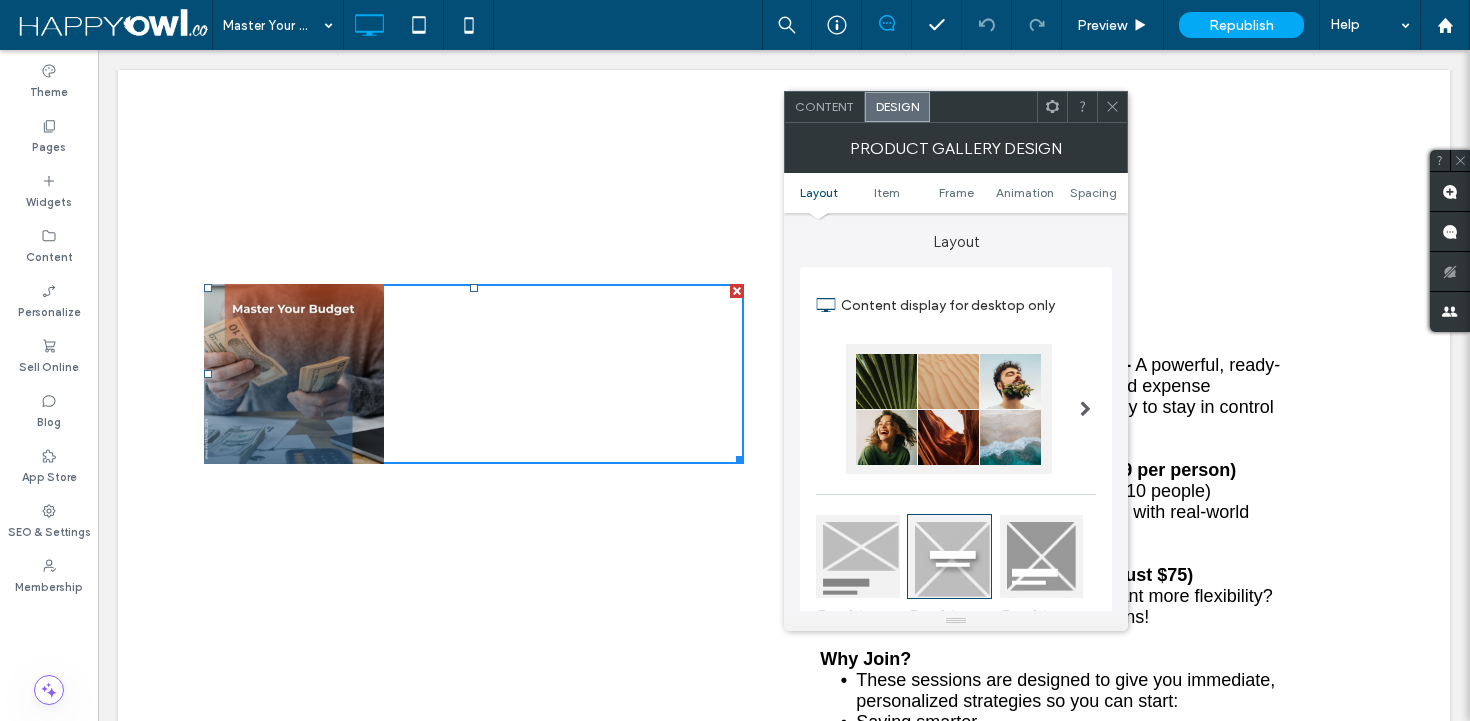 click on "Content" at bounding box center [825, 107] 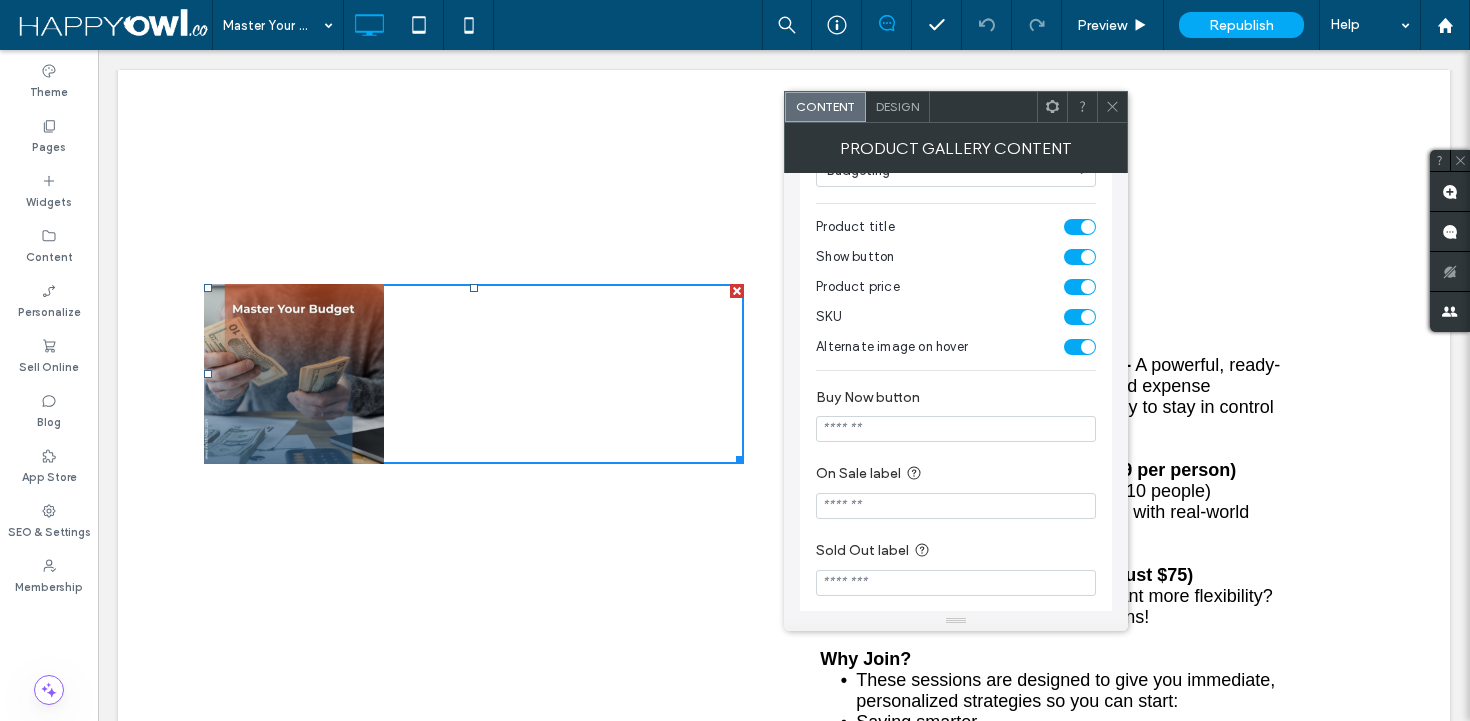 scroll, scrollTop: 286, scrollLeft: 0, axis: vertical 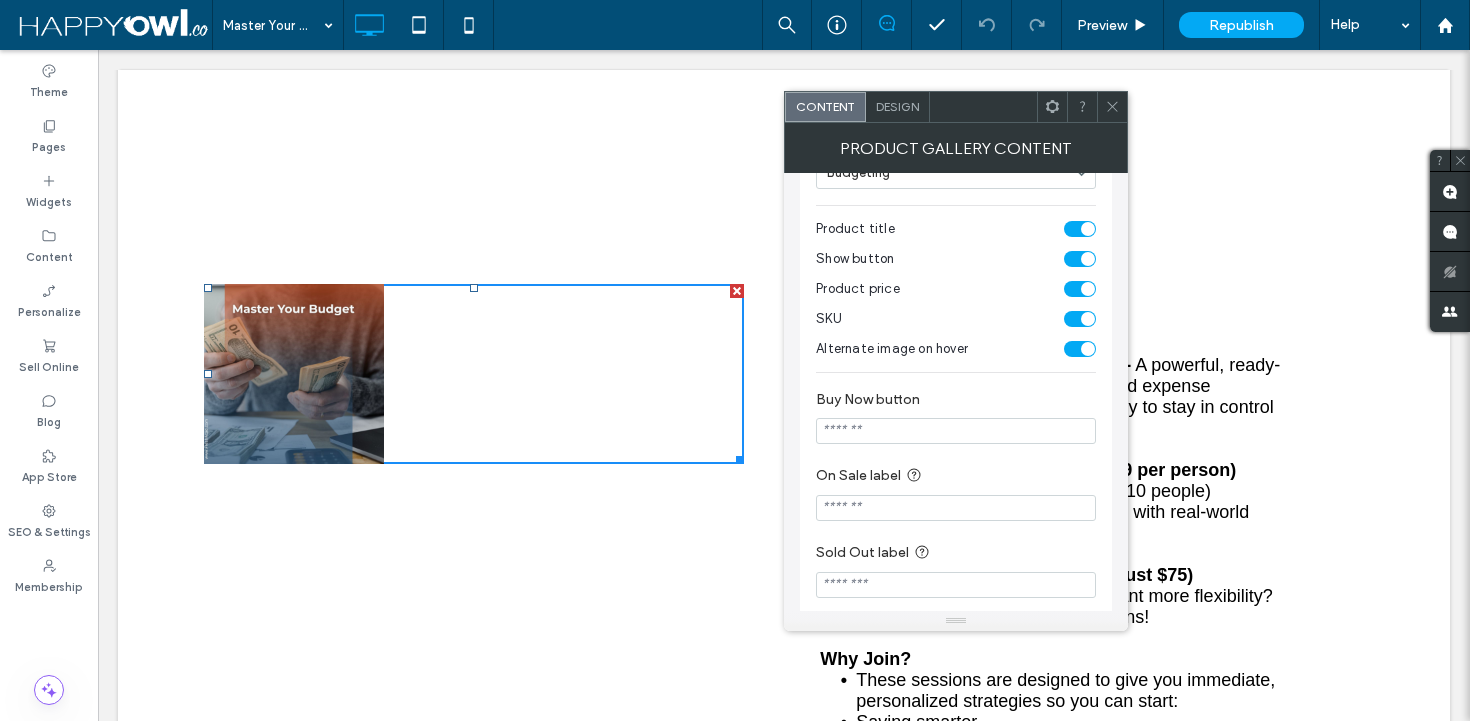 click on "Design" at bounding box center [897, 106] 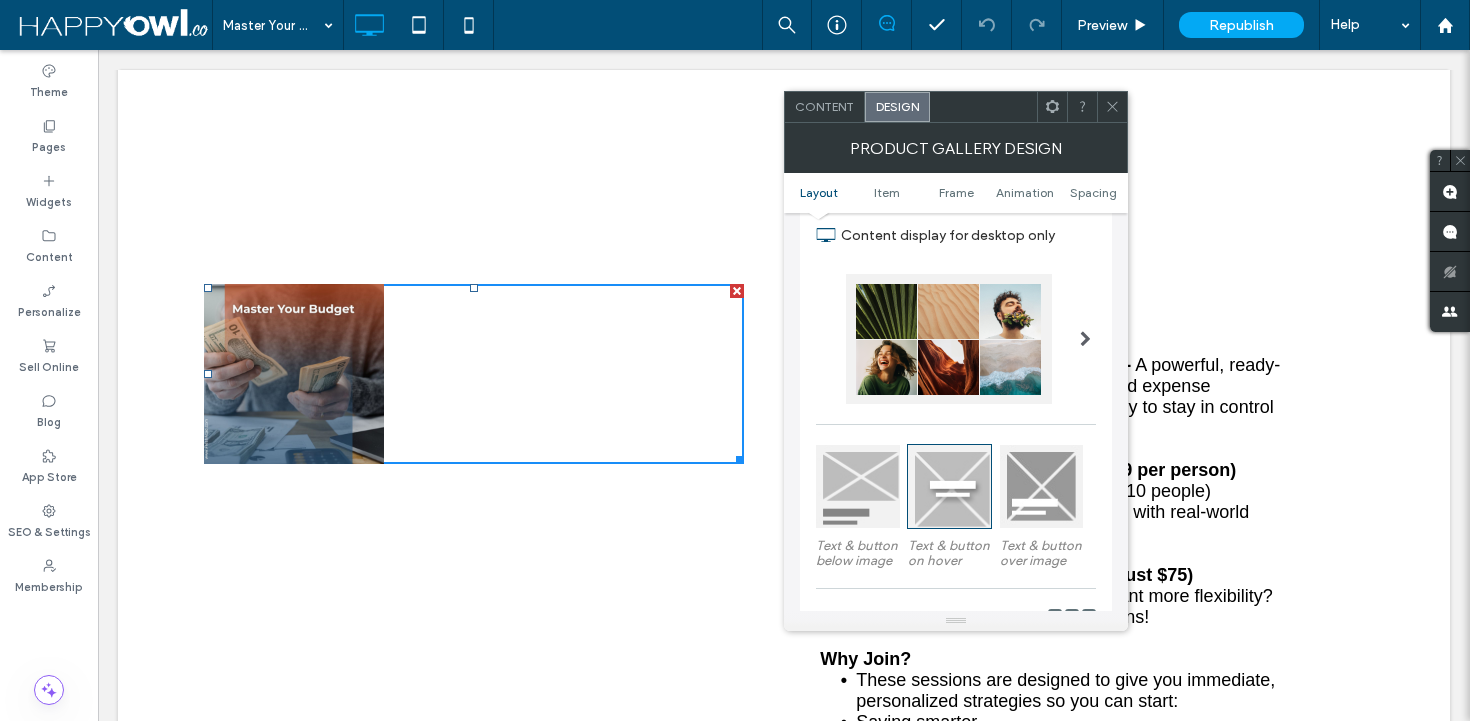 scroll, scrollTop: 12, scrollLeft: 0, axis: vertical 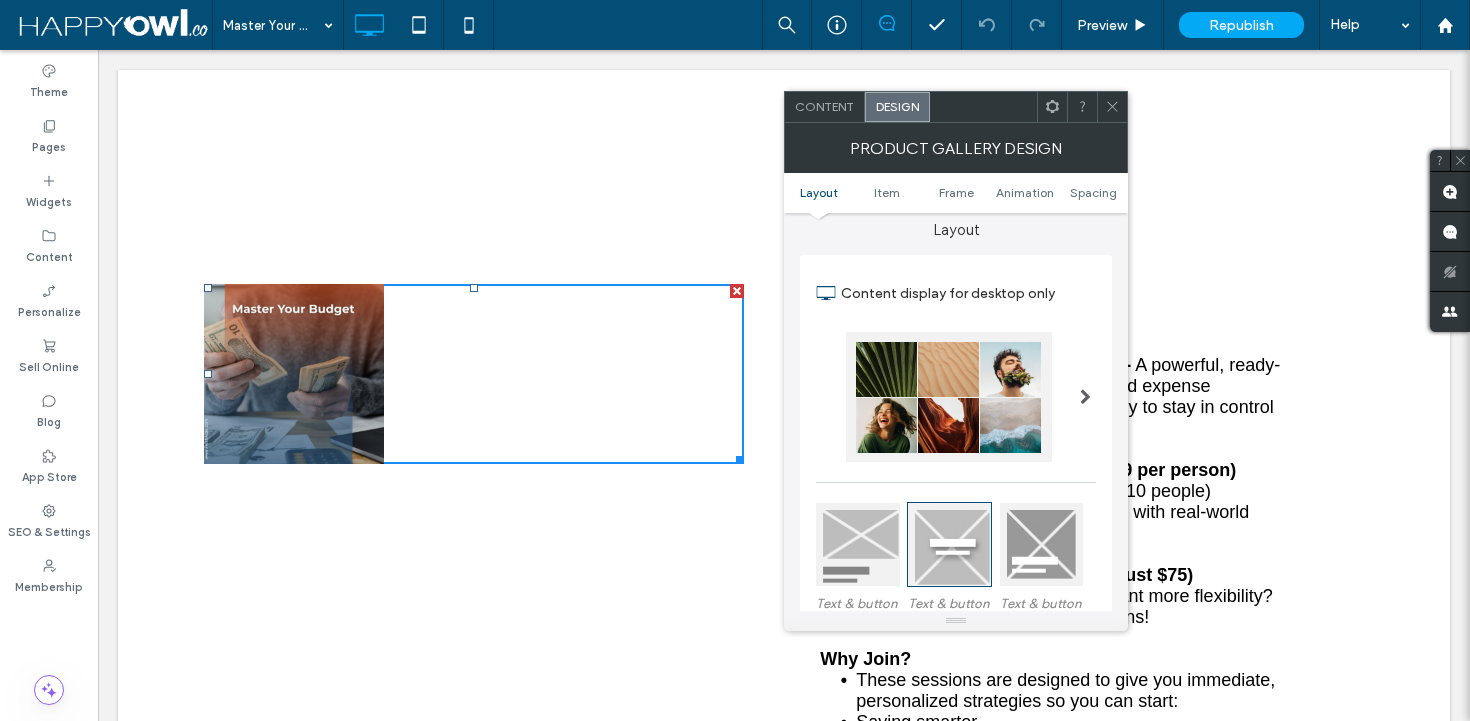 click on "Product Gallery Design" at bounding box center (956, 148) 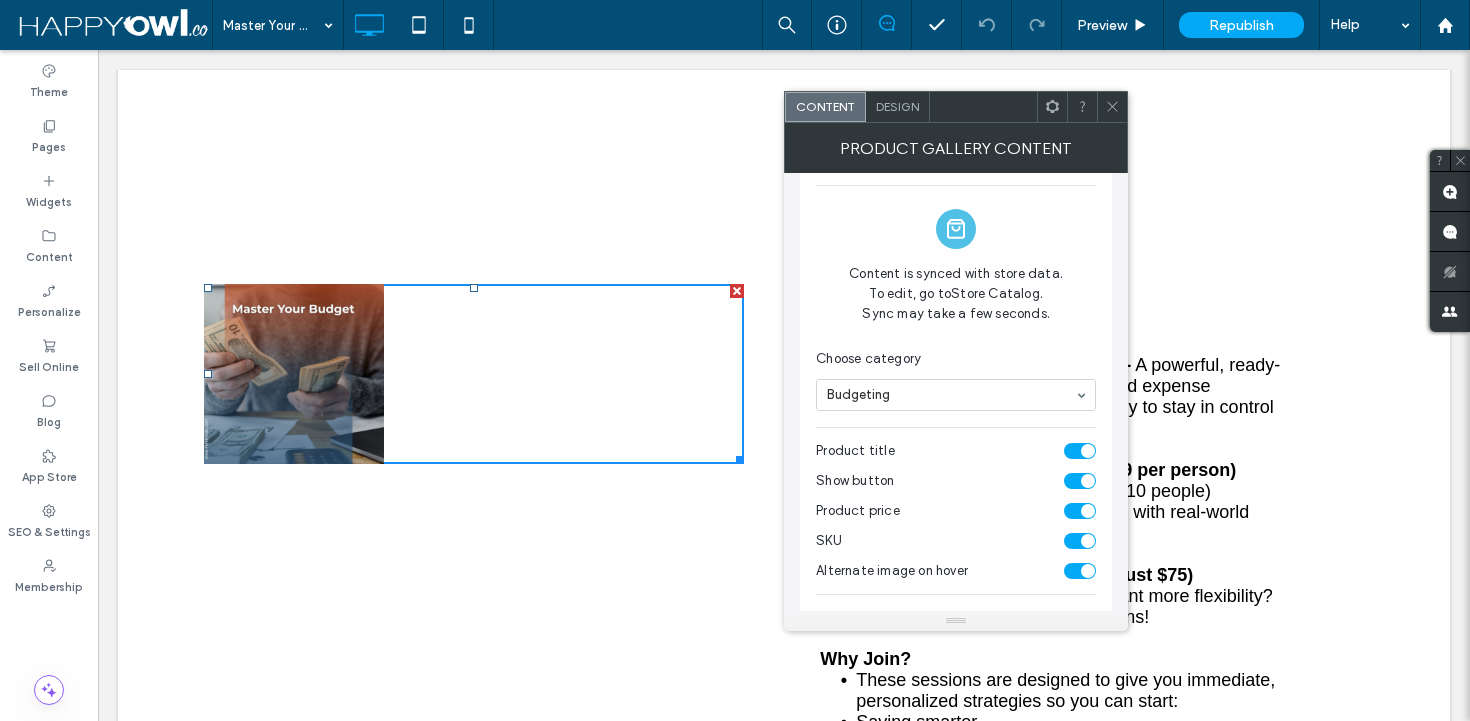 scroll, scrollTop: 81, scrollLeft: 0, axis: vertical 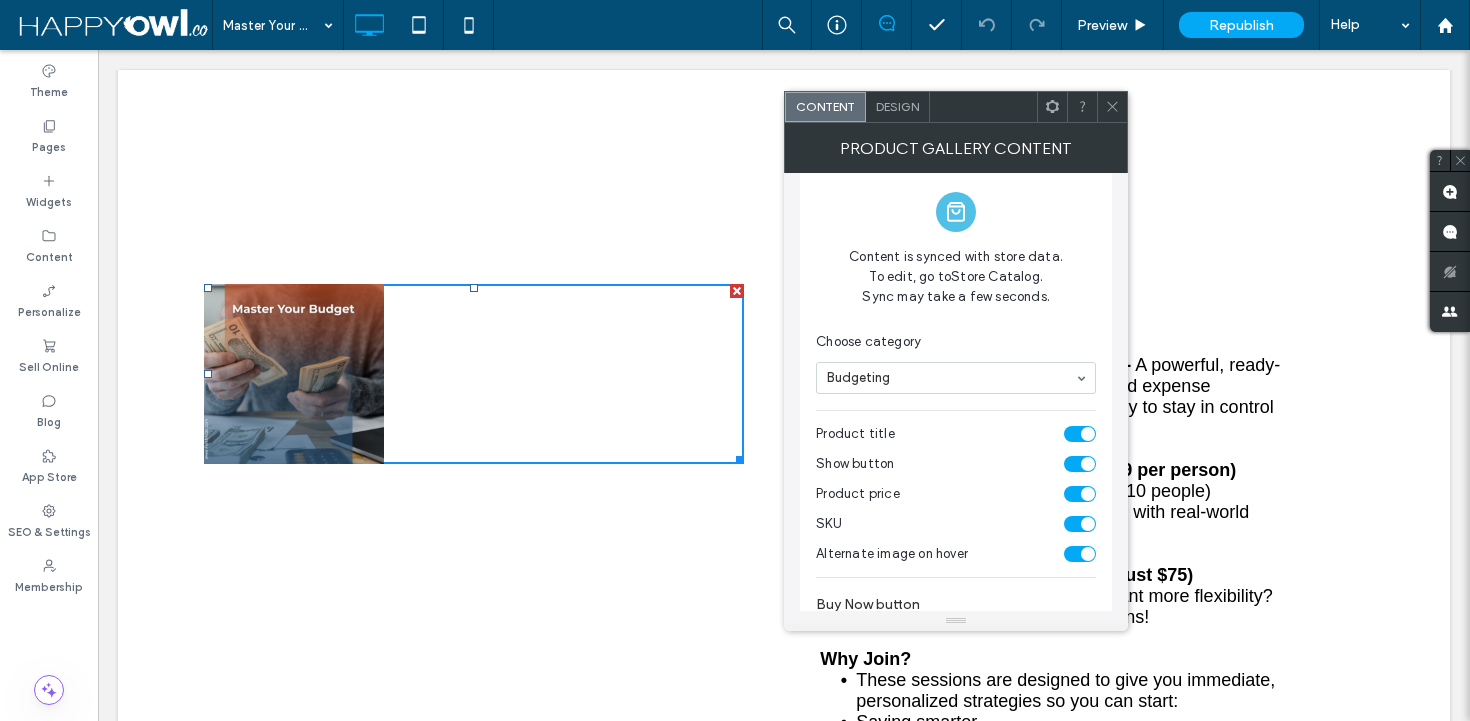click at bounding box center (1080, 524) 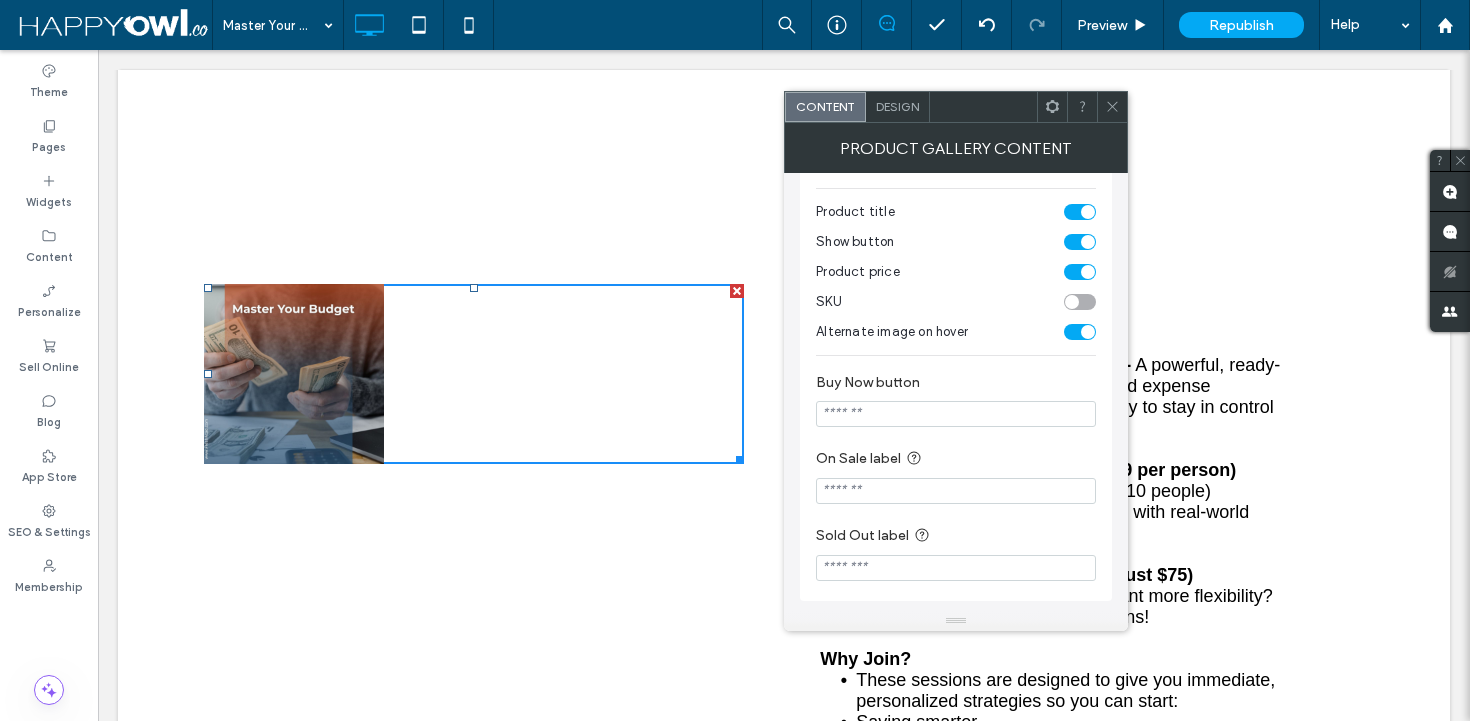 scroll, scrollTop: 203, scrollLeft: 0, axis: vertical 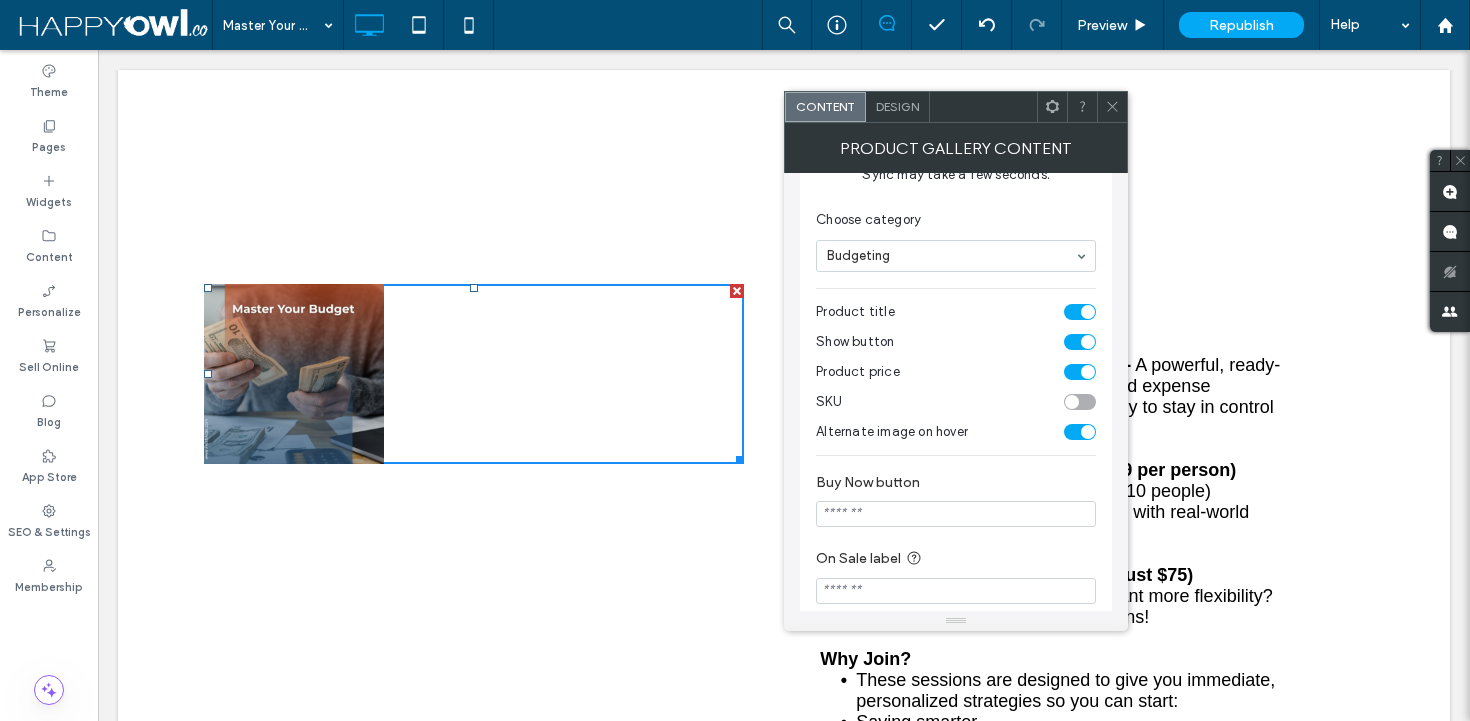 click on "Alternate image on hover" at bounding box center [956, 432] 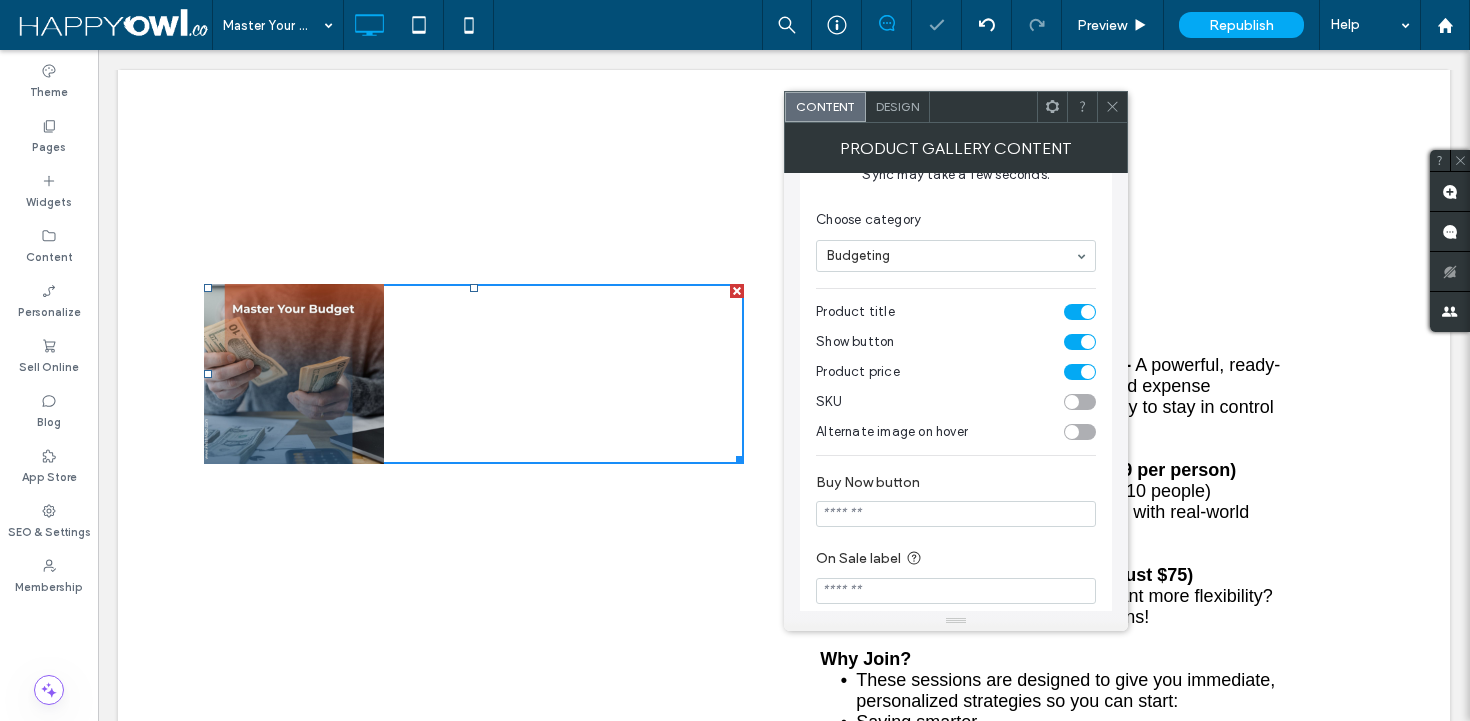 scroll, scrollTop: 172, scrollLeft: 0, axis: vertical 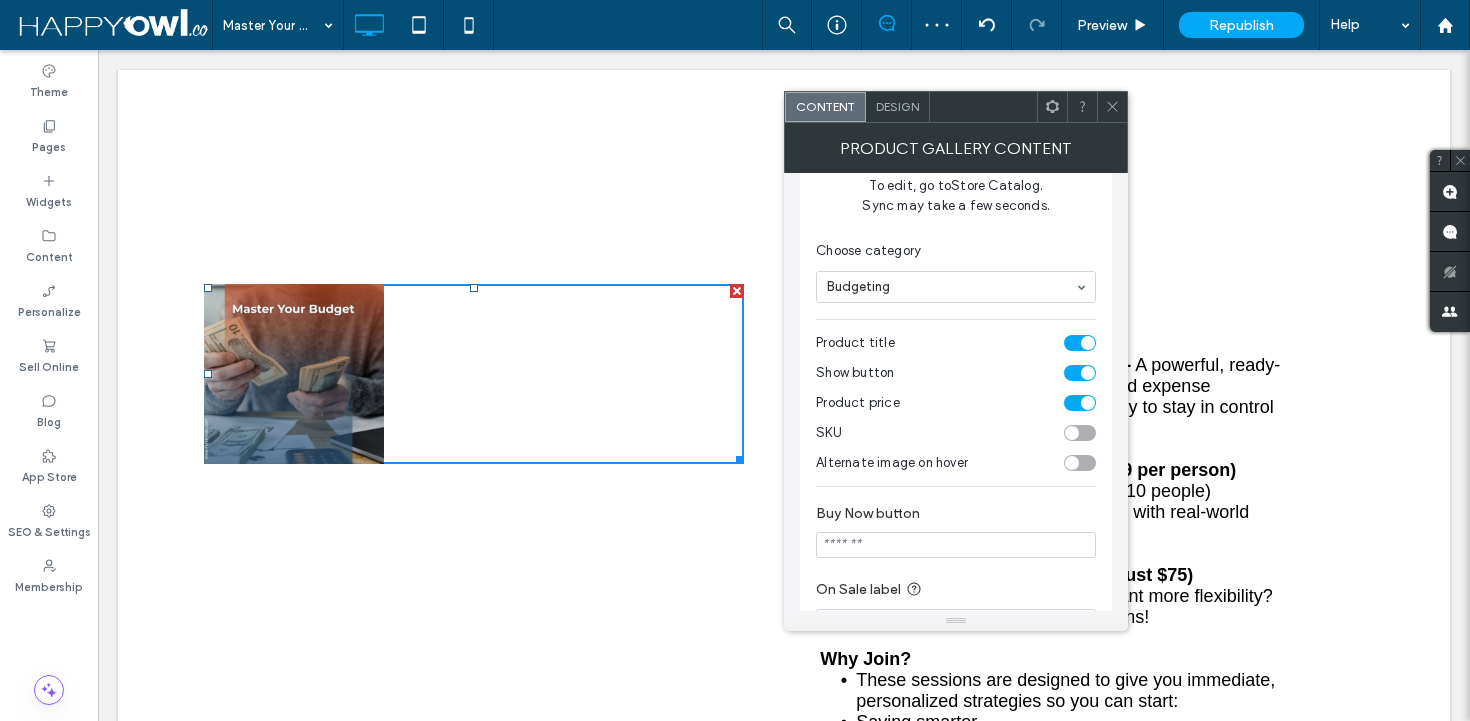 click at bounding box center (1080, 373) 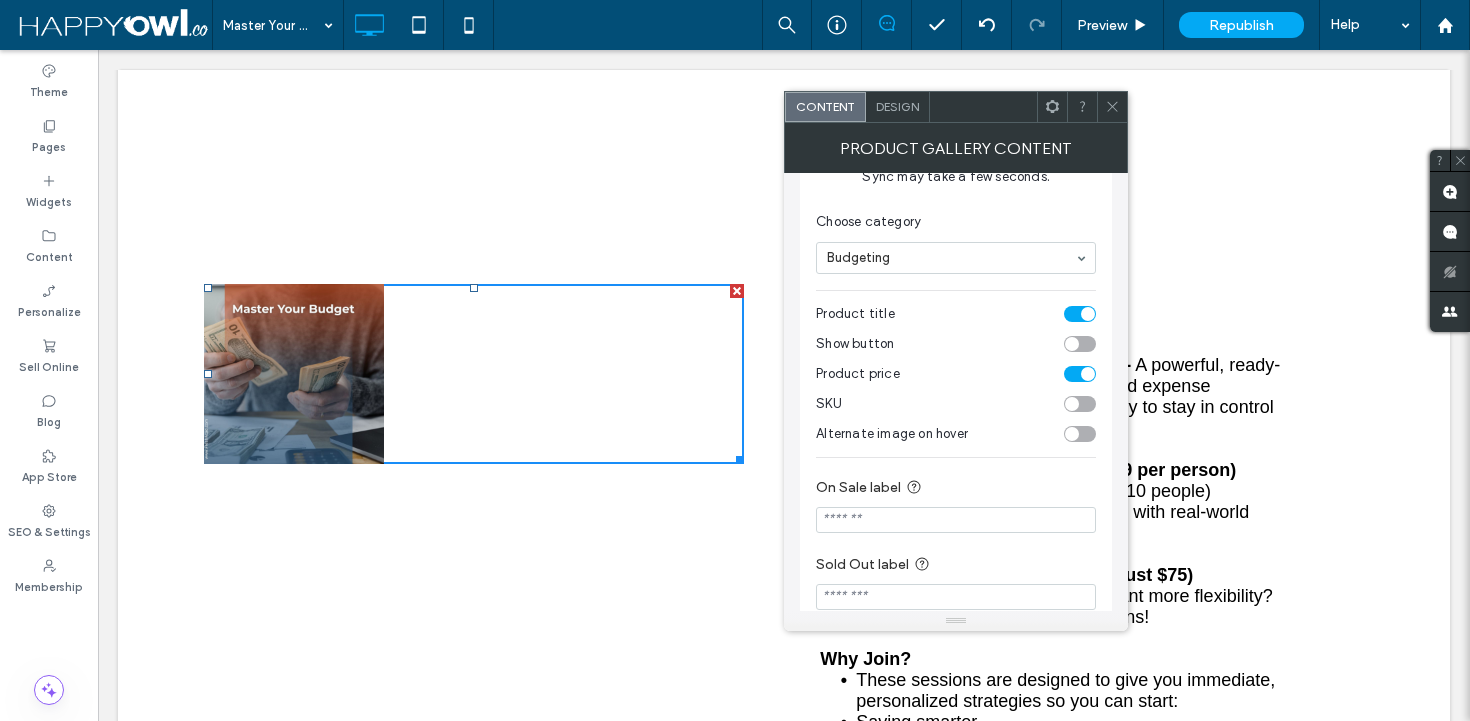scroll, scrollTop: 203, scrollLeft: 0, axis: vertical 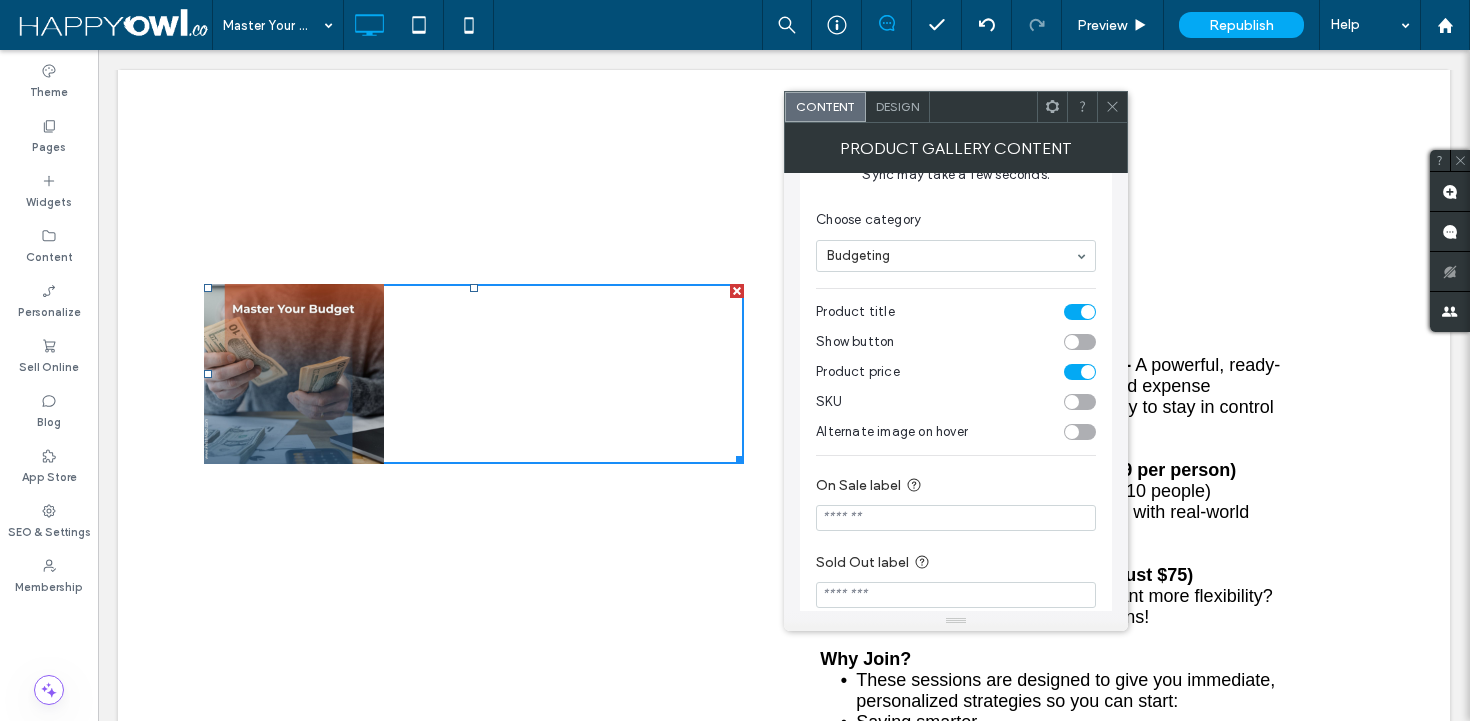click on "Design" at bounding box center (897, 106) 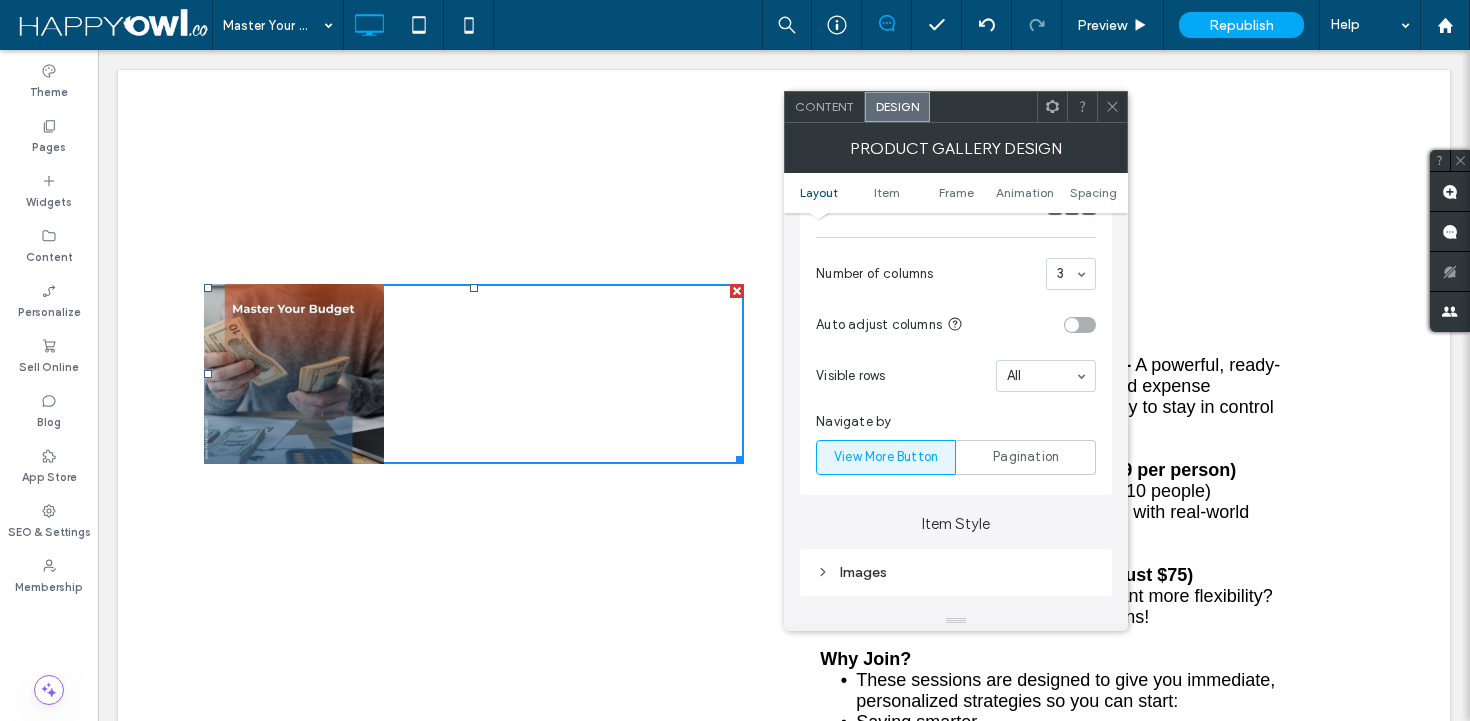 scroll, scrollTop: 516, scrollLeft: 0, axis: vertical 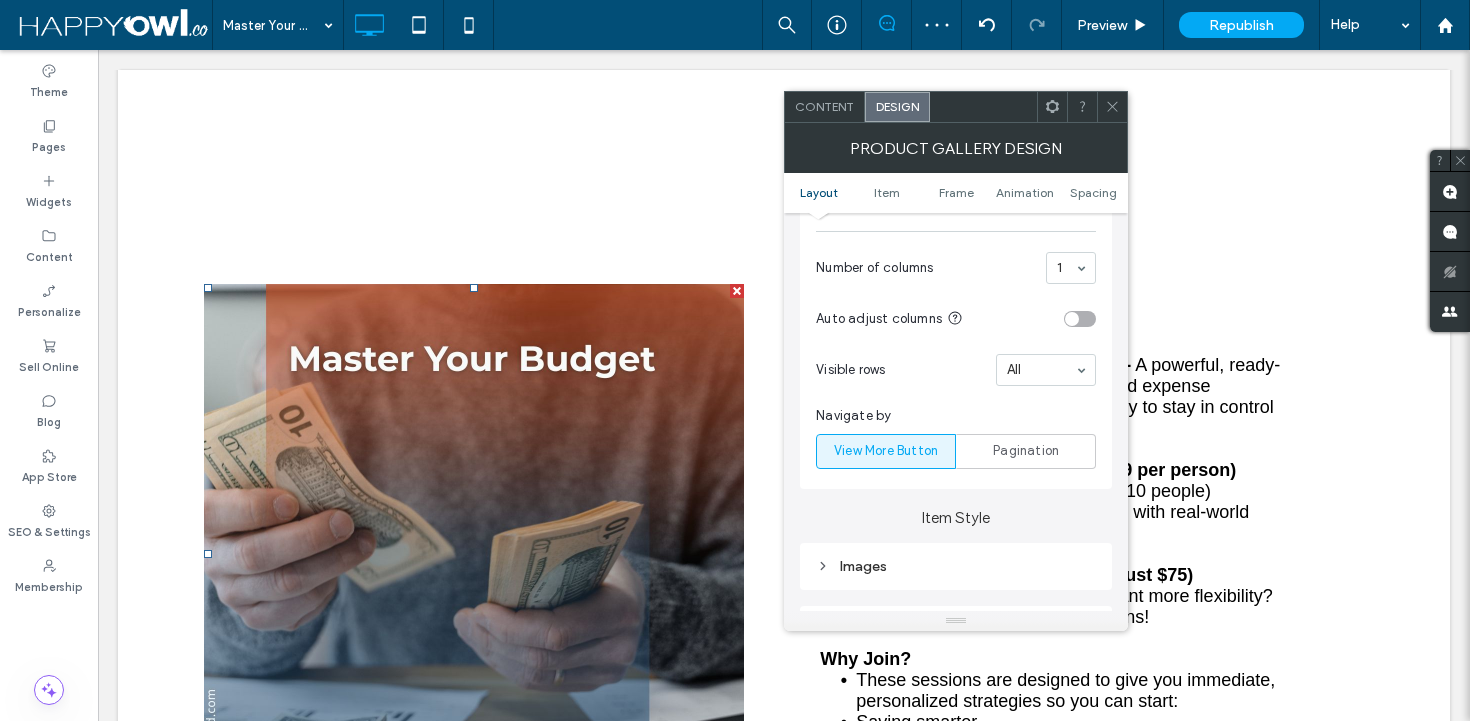 click at bounding box center (1080, 319) 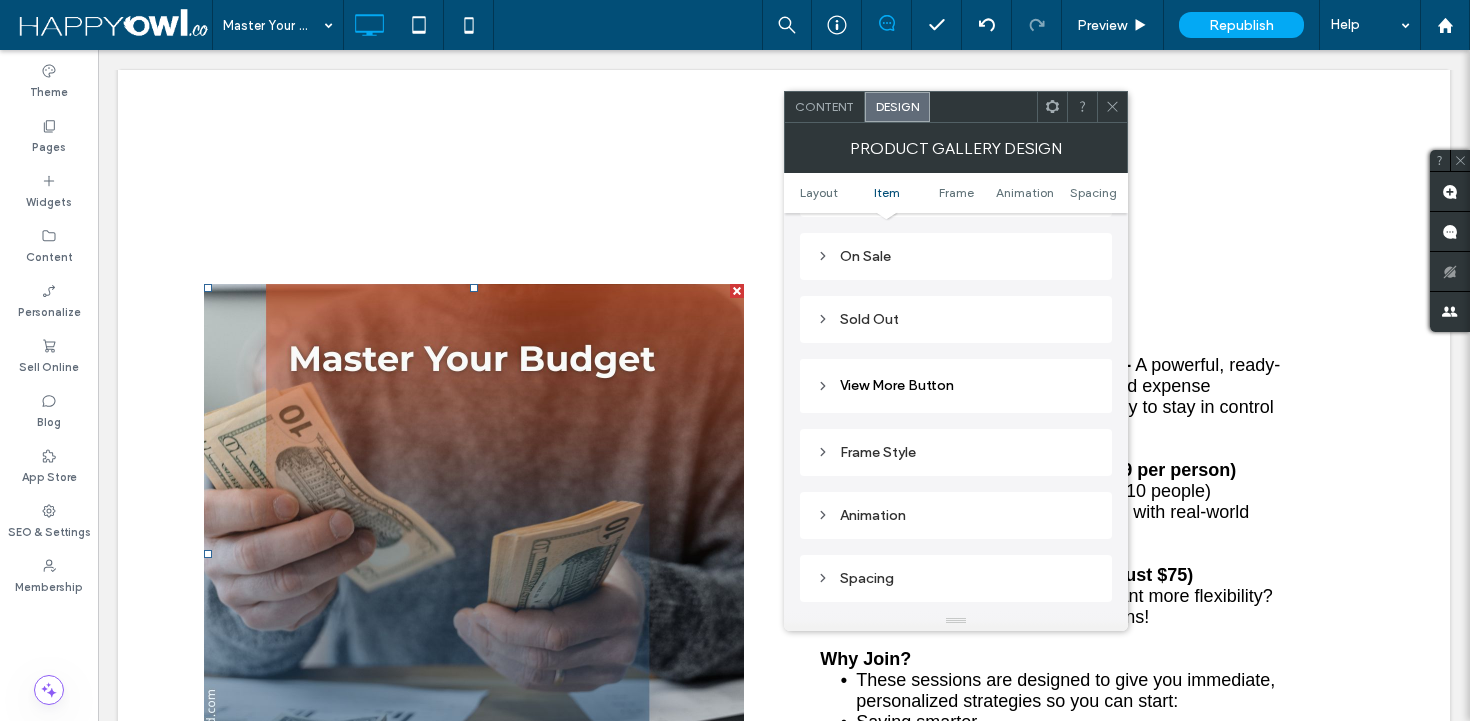 scroll, scrollTop: 999, scrollLeft: 0, axis: vertical 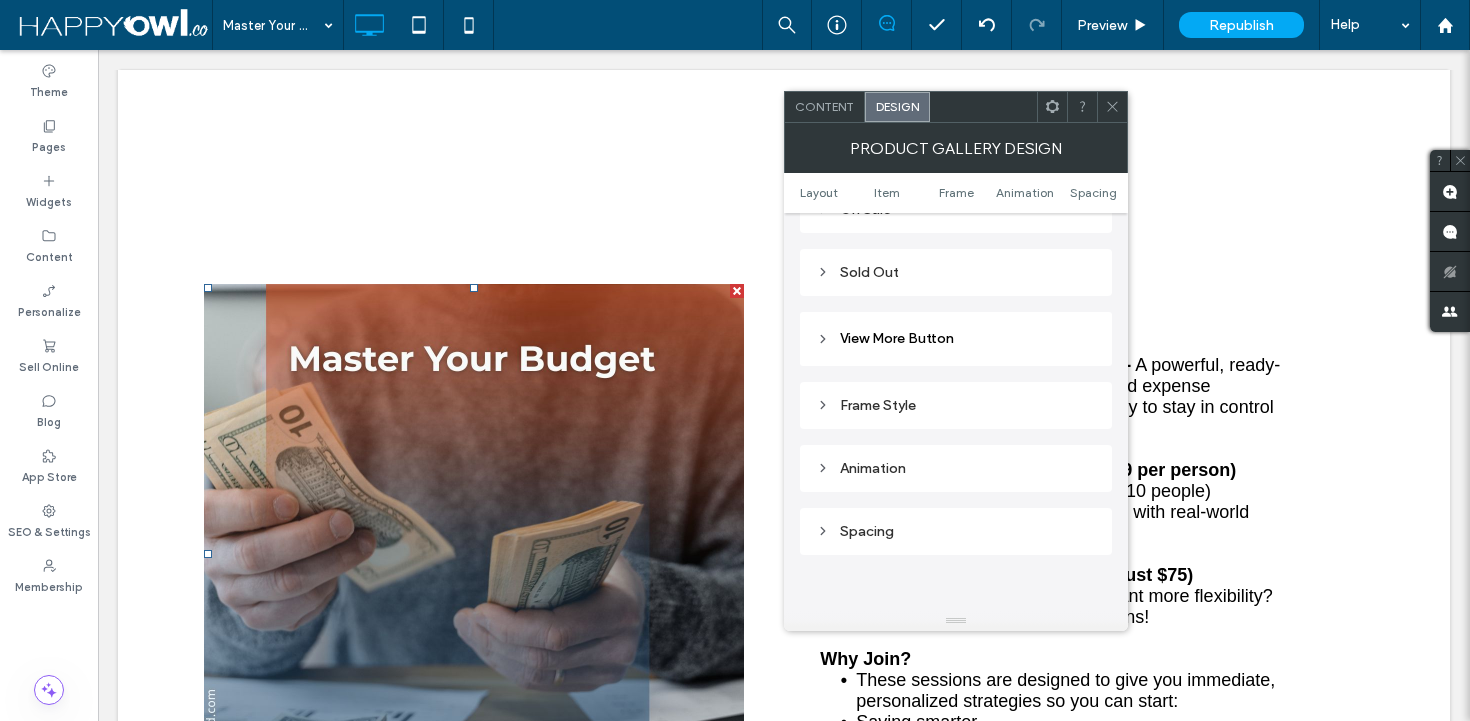 click on "Frame Style" at bounding box center [956, 405] 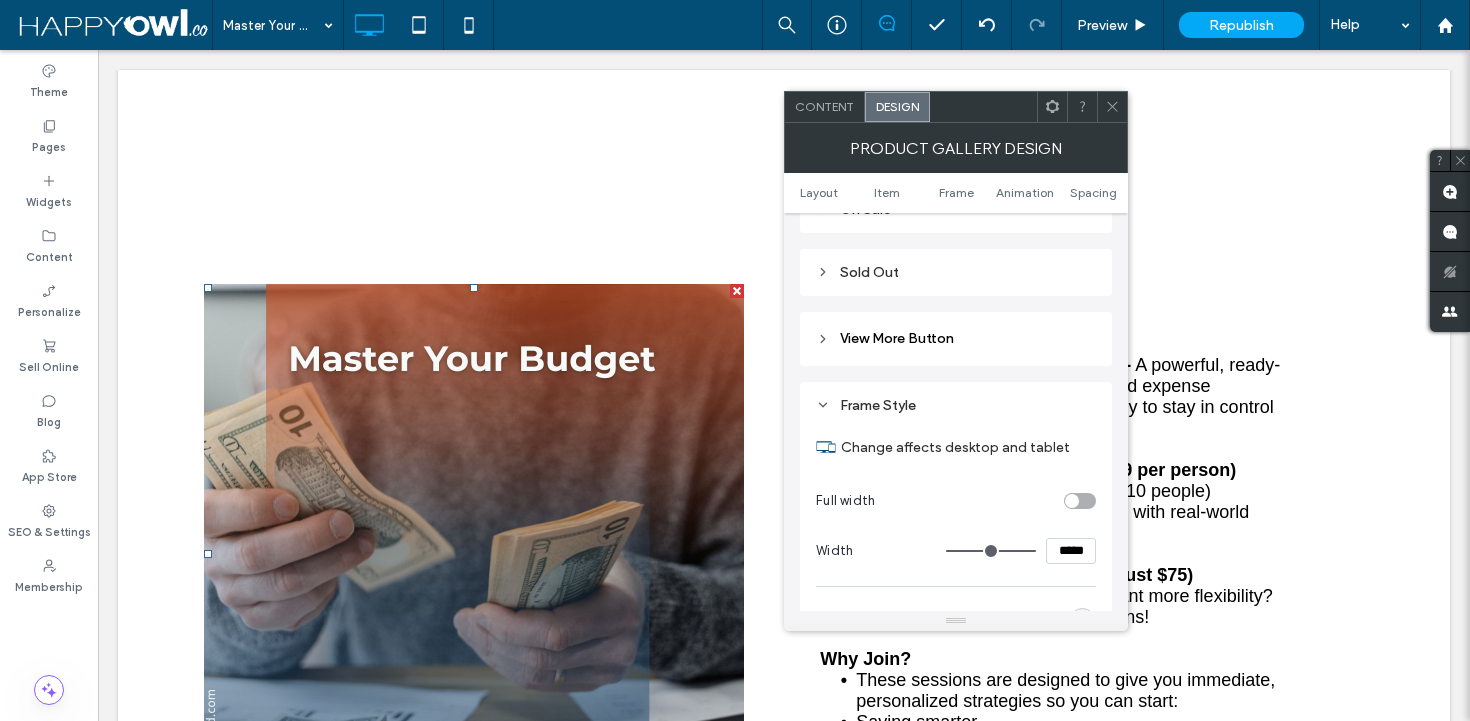 click on "Frame Style" at bounding box center [956, 405] 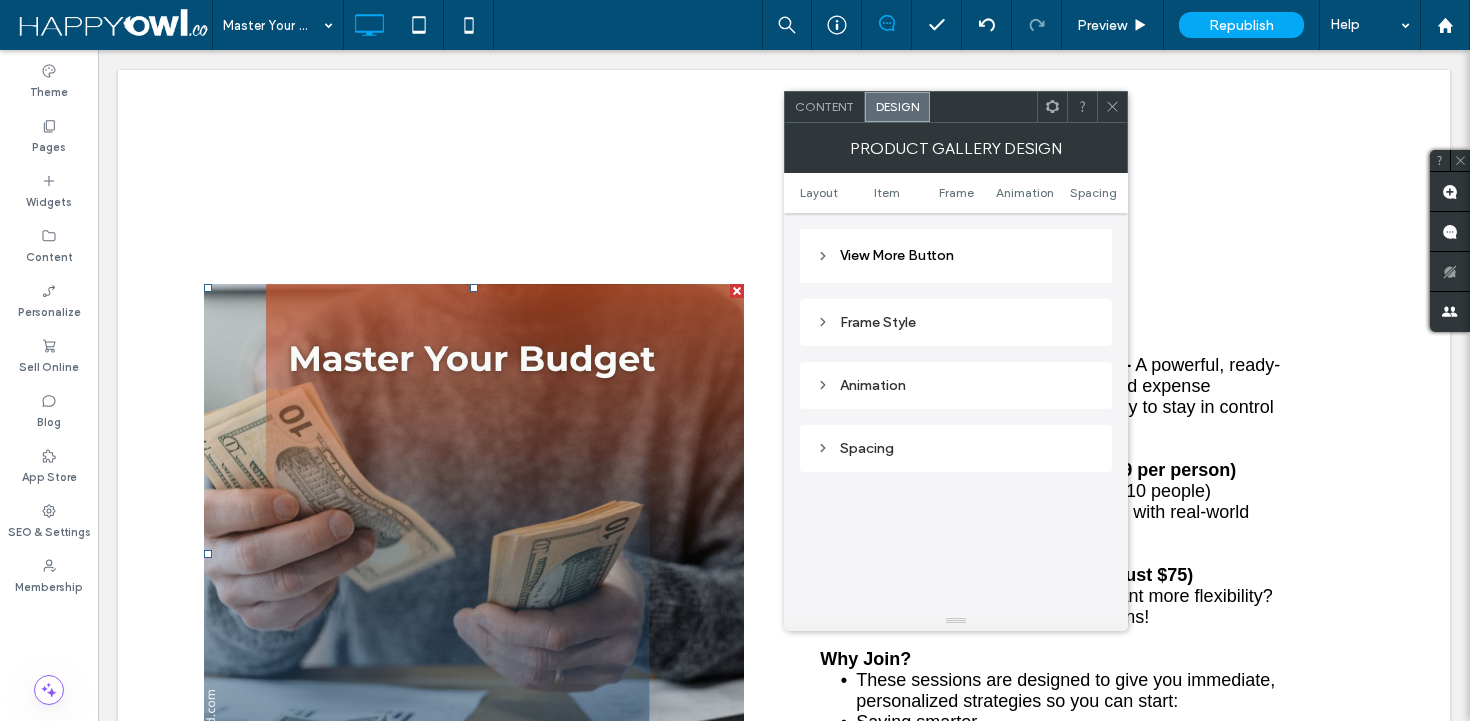 scroll, scrollTop: 1084, scrollLeft: 0, axis: vertical 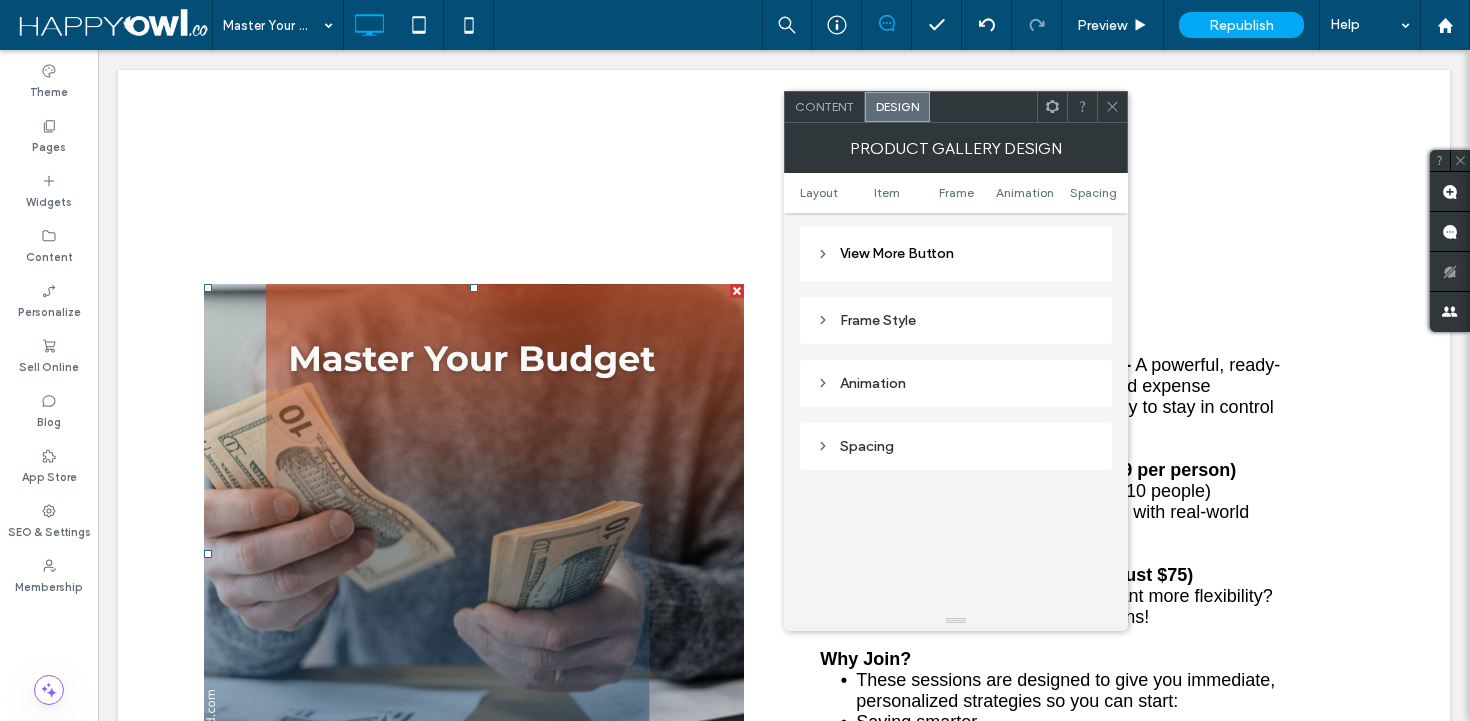 click on "Animation" at bounding box center [956, 383] 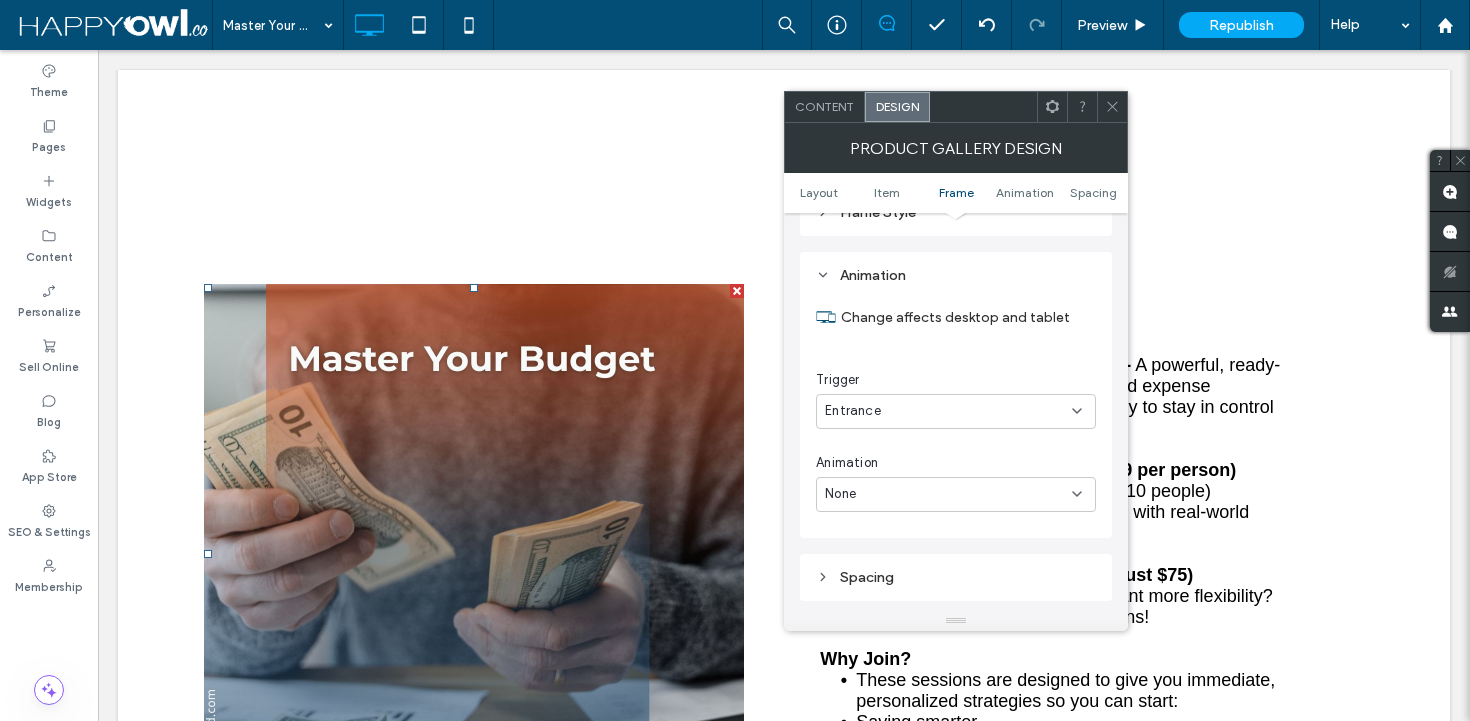 scroll, scrollTop: 1198, scrollLeft: 0, axis: vertical 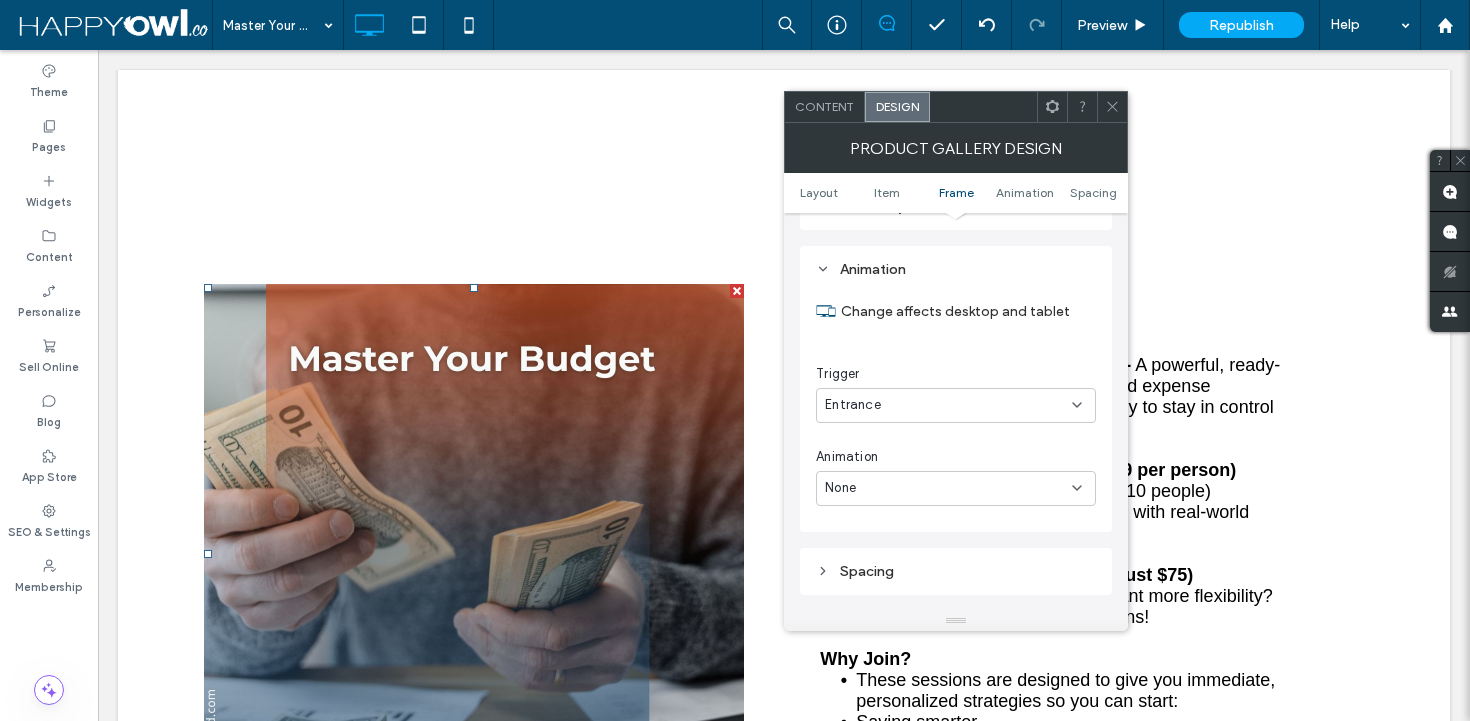 click on "Animation Change affects desktop and tablet Trigger Entrance Animation None" at bounding box center [956, 389] 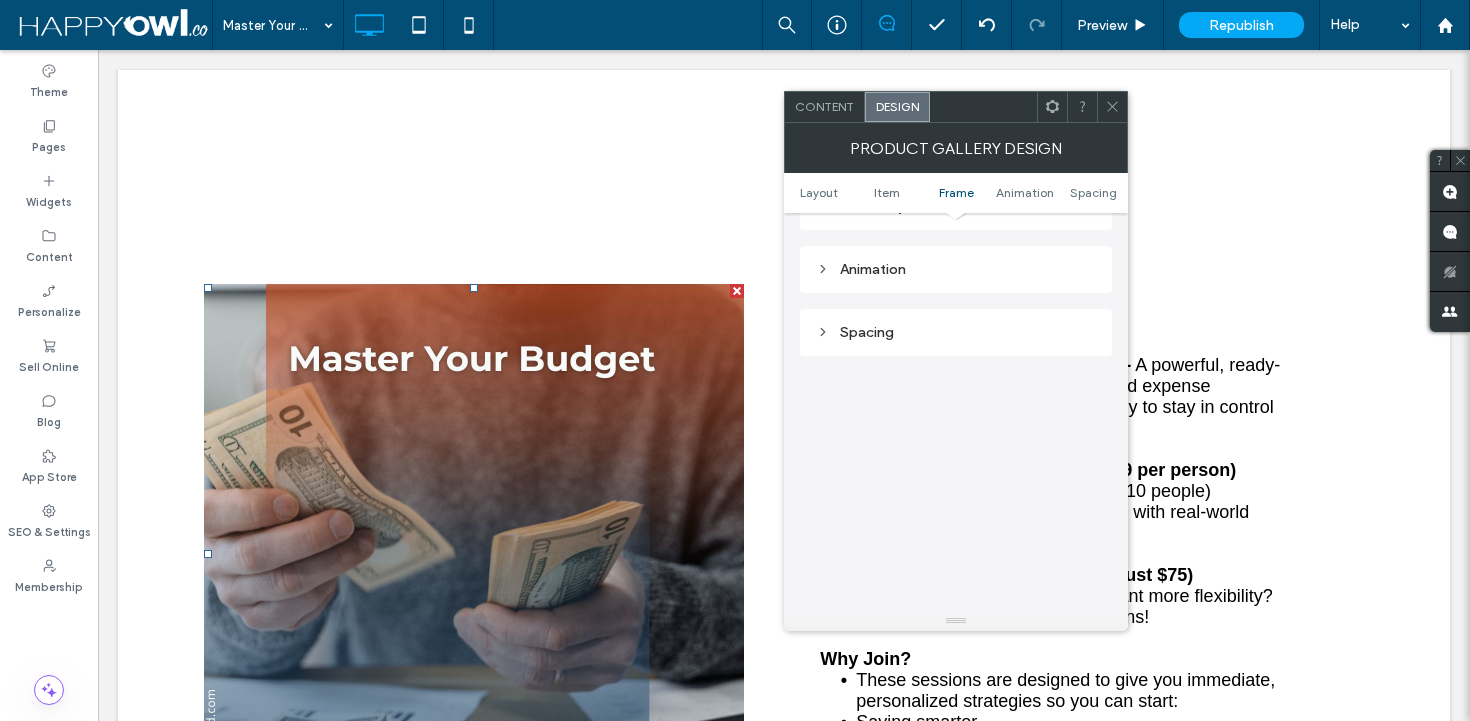 click 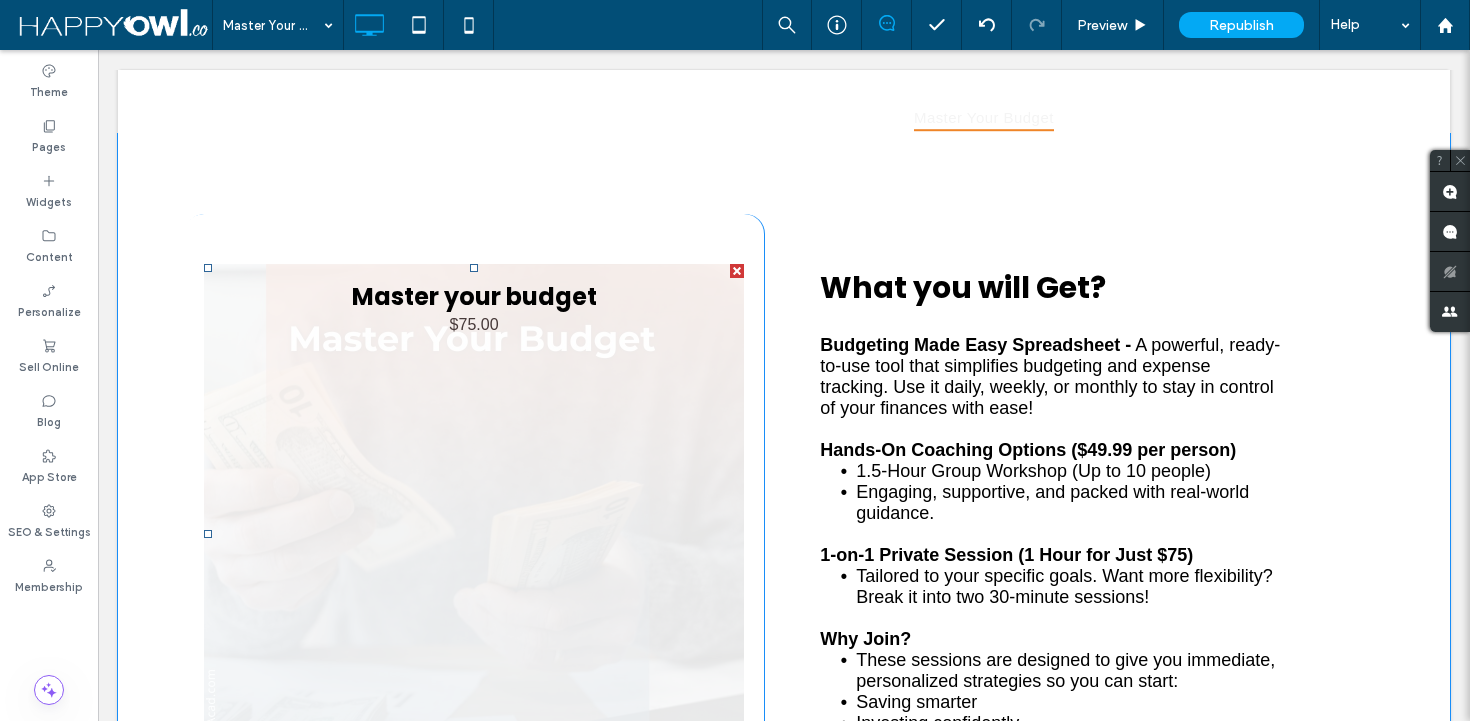 scroll, scrollTop: 1106, scrollLeft: 0, axis: vertical 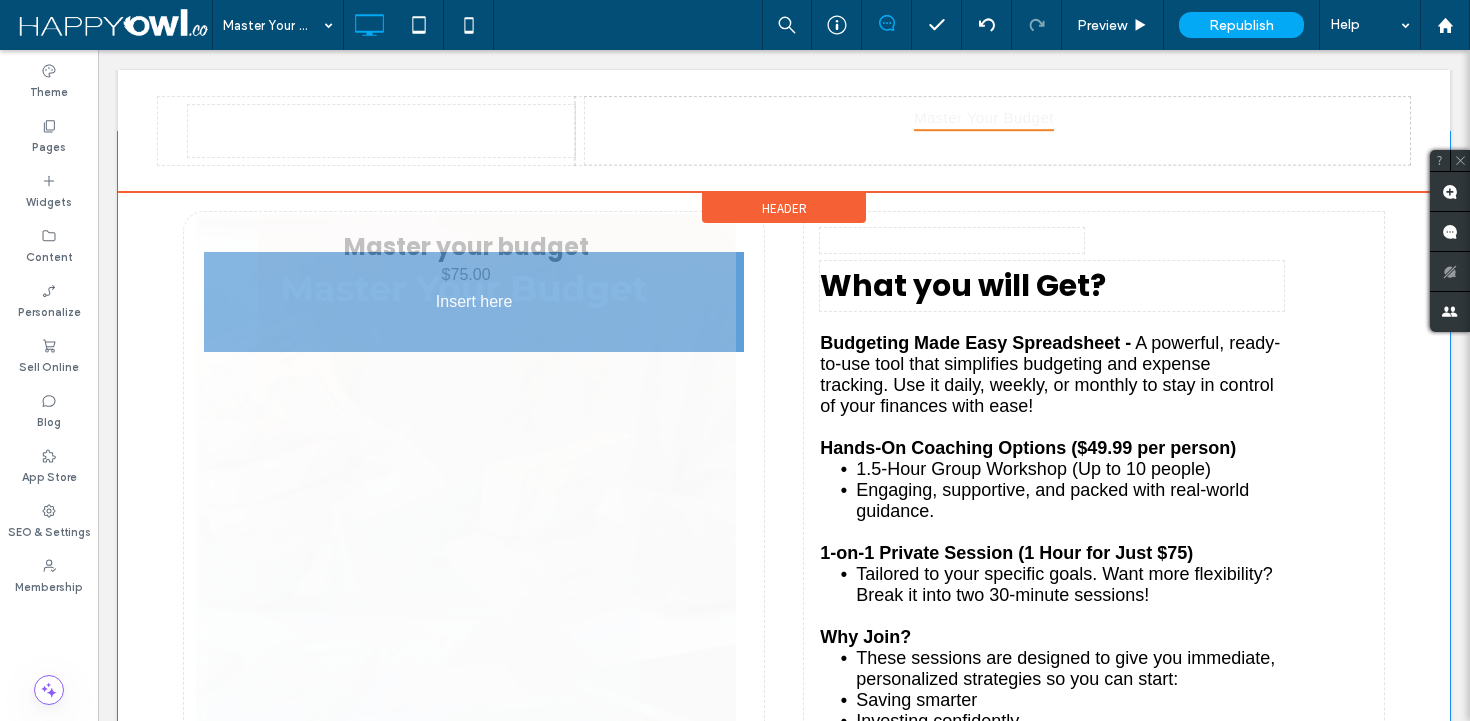 drag, startPoint x: 554, startPoint y: 441, endPoint x: 371, endPoint y: 393, distance: 189.19038 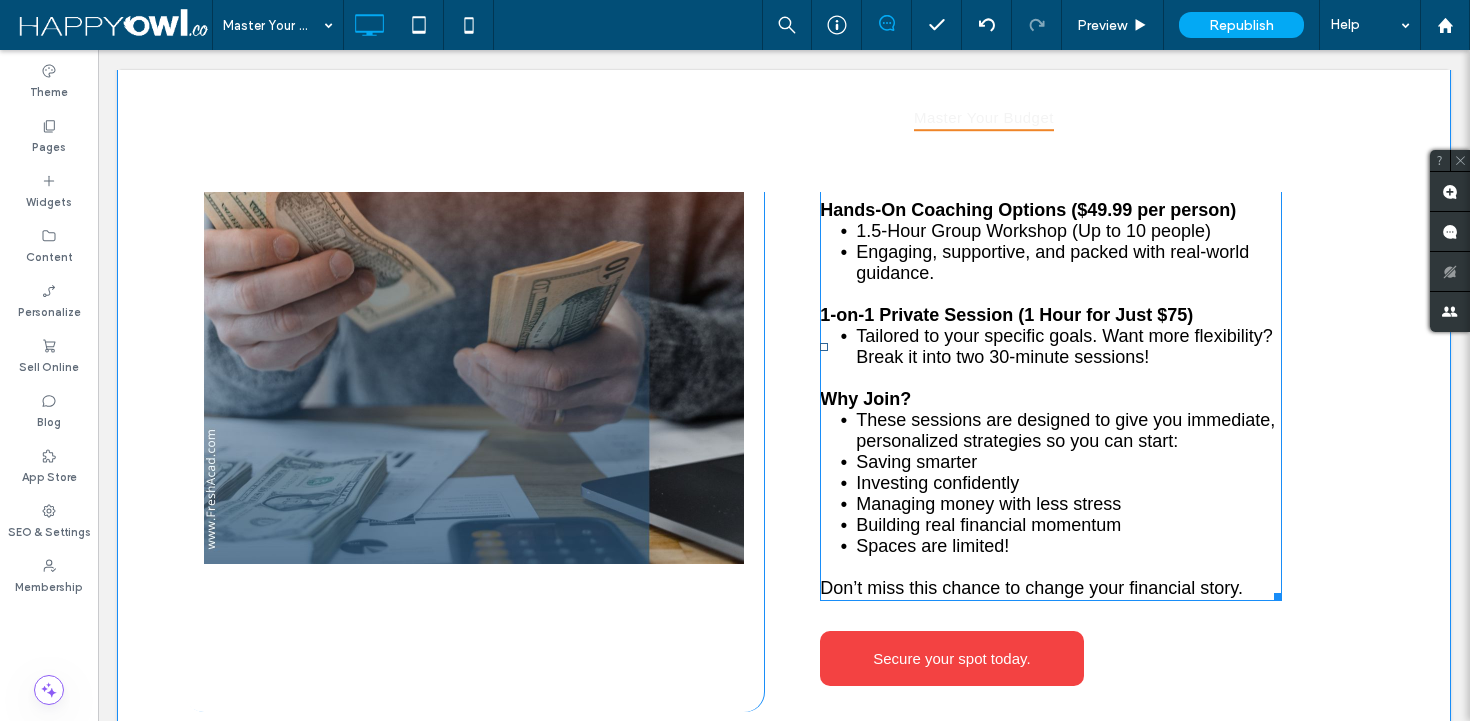 scroll, scrollTop: 1423, scrollLeft: 0, axis: vertical 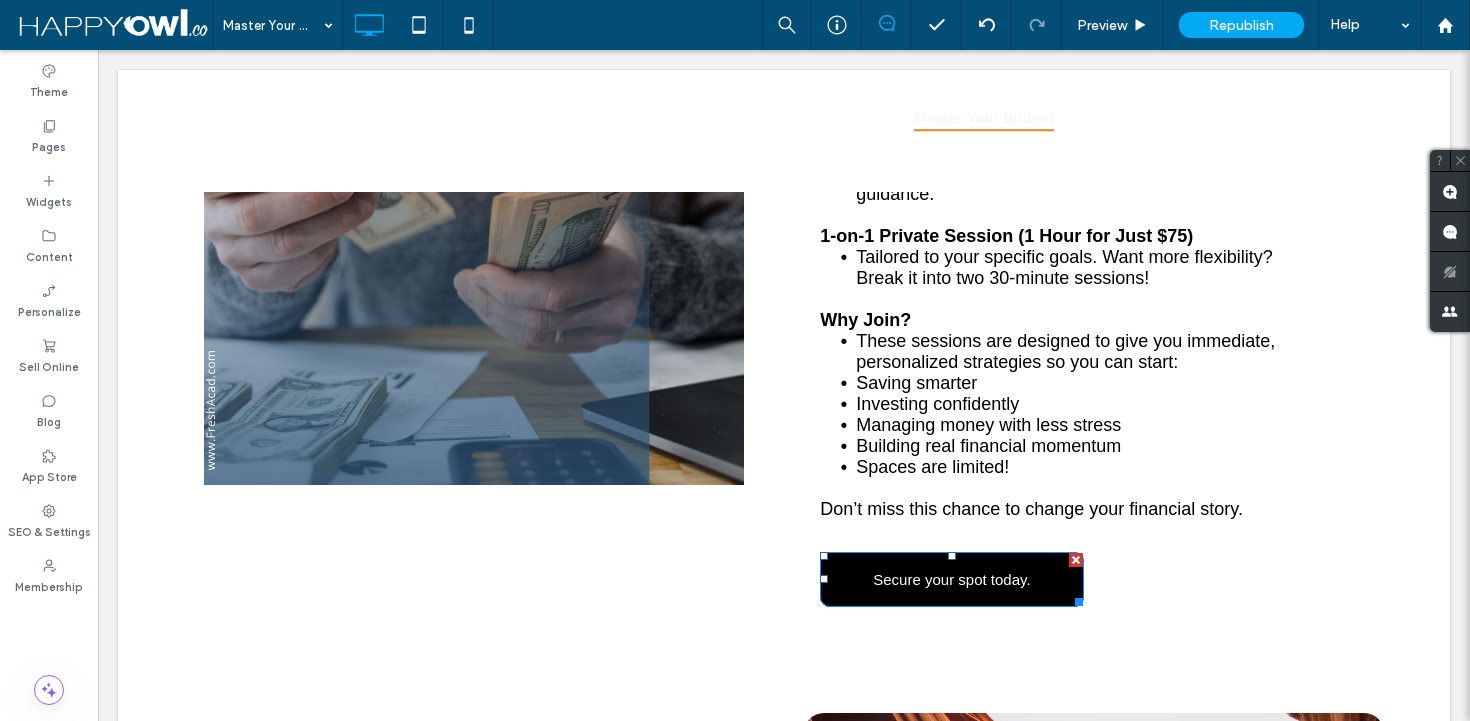 click on "Secure your spot today." at bounding box center (951, 579) 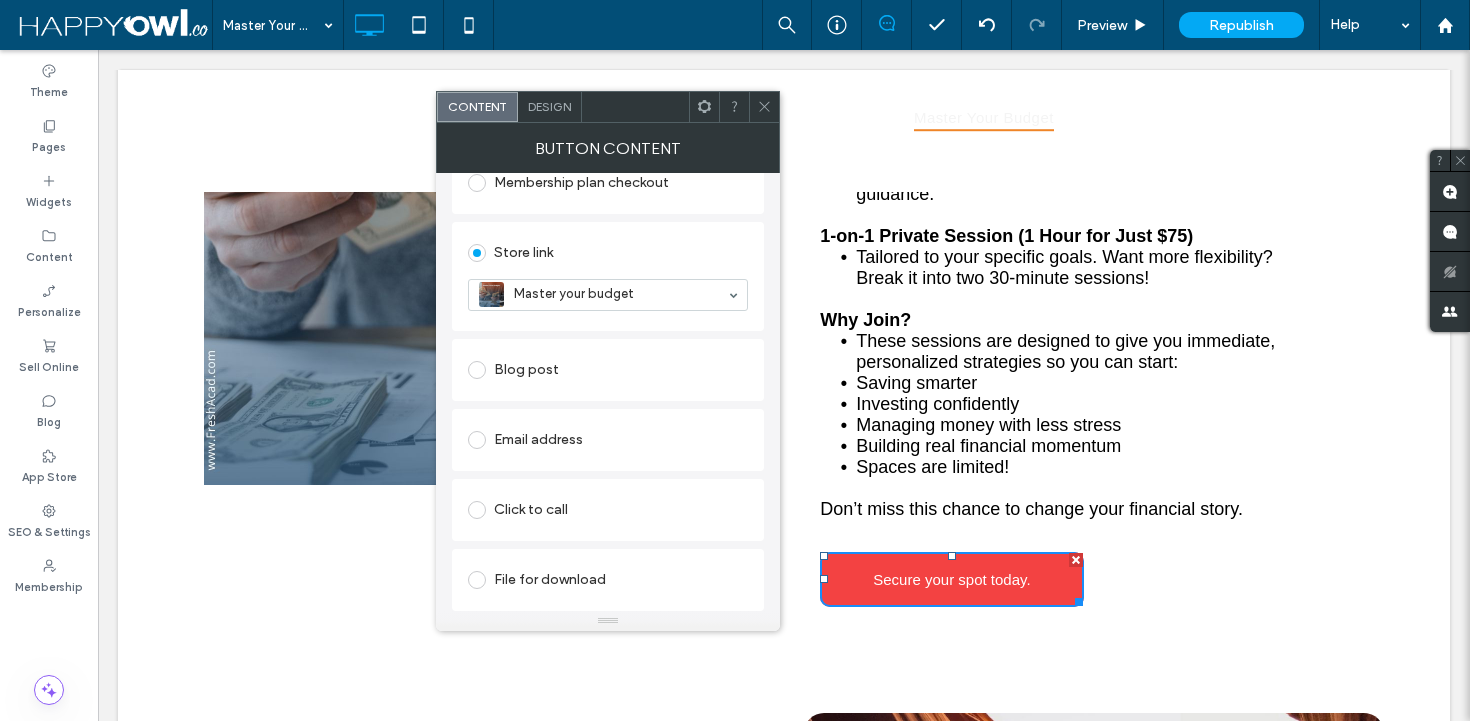 scroll, scrollTop: 529, scrollLeft: 0, axis: vertical 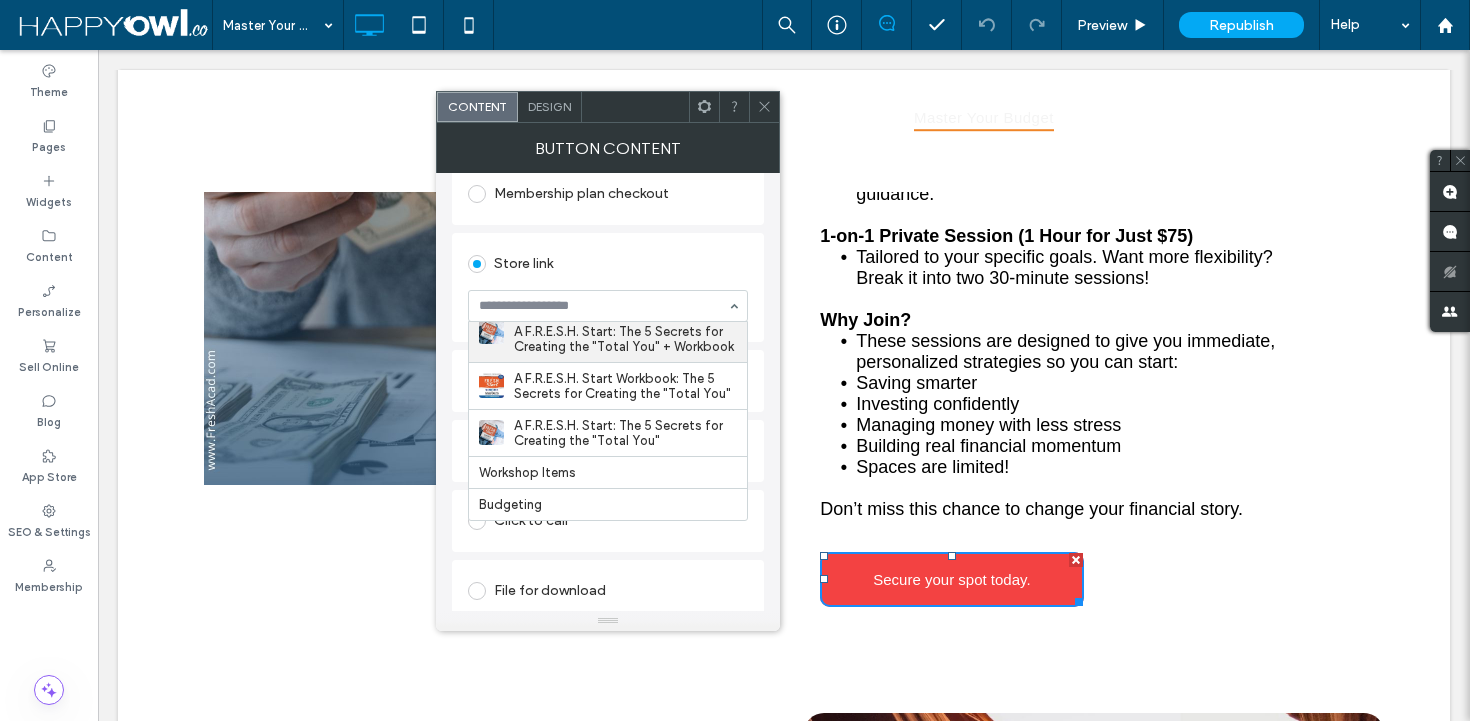 click on "Account page Checkout & Cart Master your budget >>WORKSHOP COMBO PACKAGE<< A F.R.E.S.H. Start: The 5 Secrets for Creating the "Total You" + Workbook A F.R.E.S.H. Start Workbook: The 5 Secrets for Creating the "Total You" A F.R.E.S.H. Start: The 5 Secrets for Creating the "Total You" Workshop Items Budgeting" at bounding box center (608, 306) 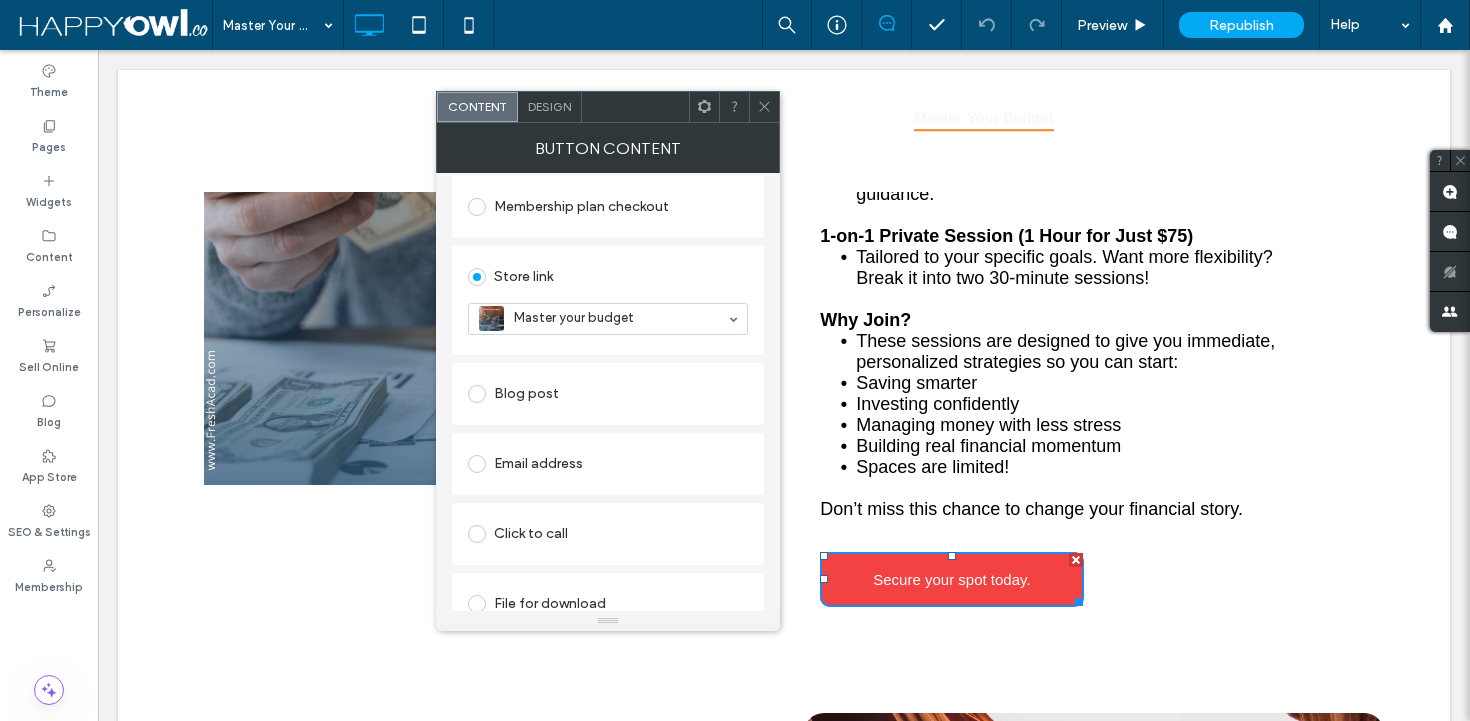 scroll, scrollTop: 562, scrollLeft: 0, axis: vertical 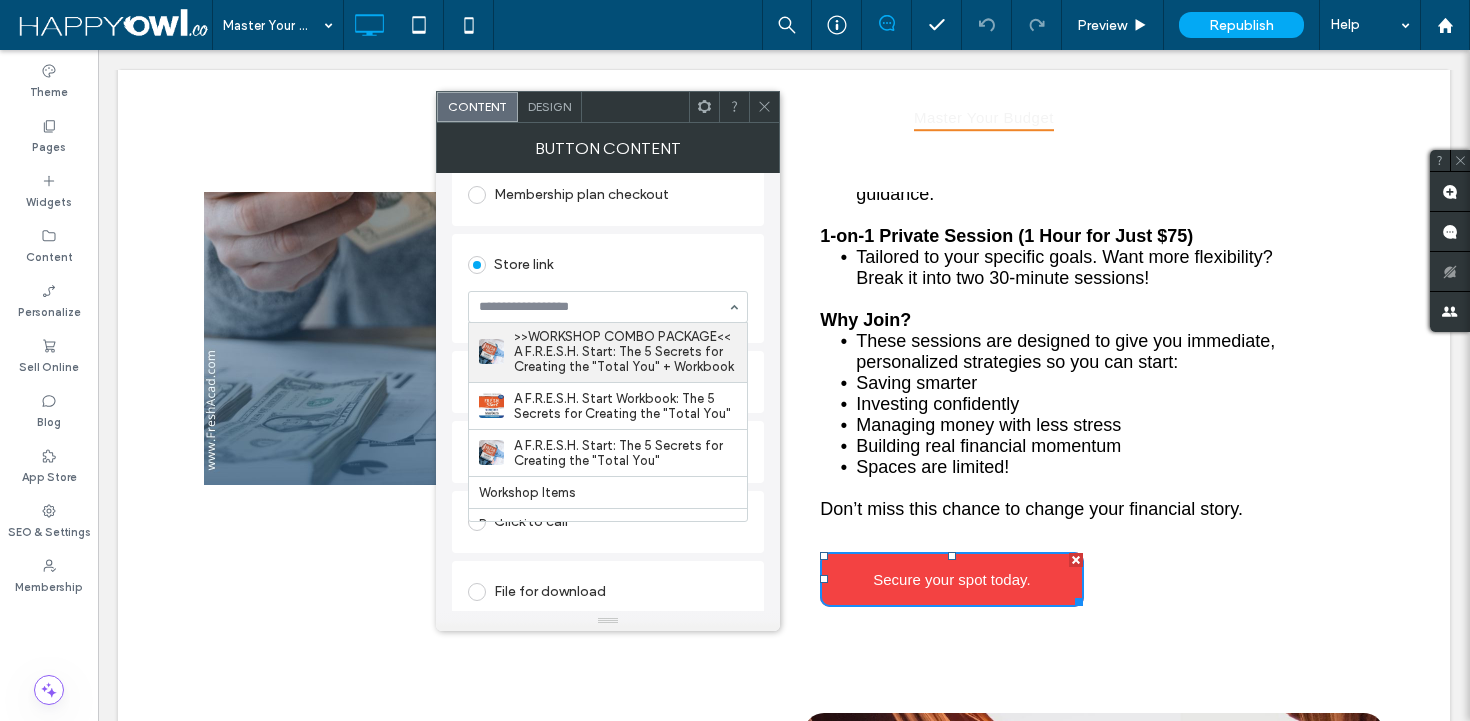 click on "Store link" at bounding box center (608, 265) 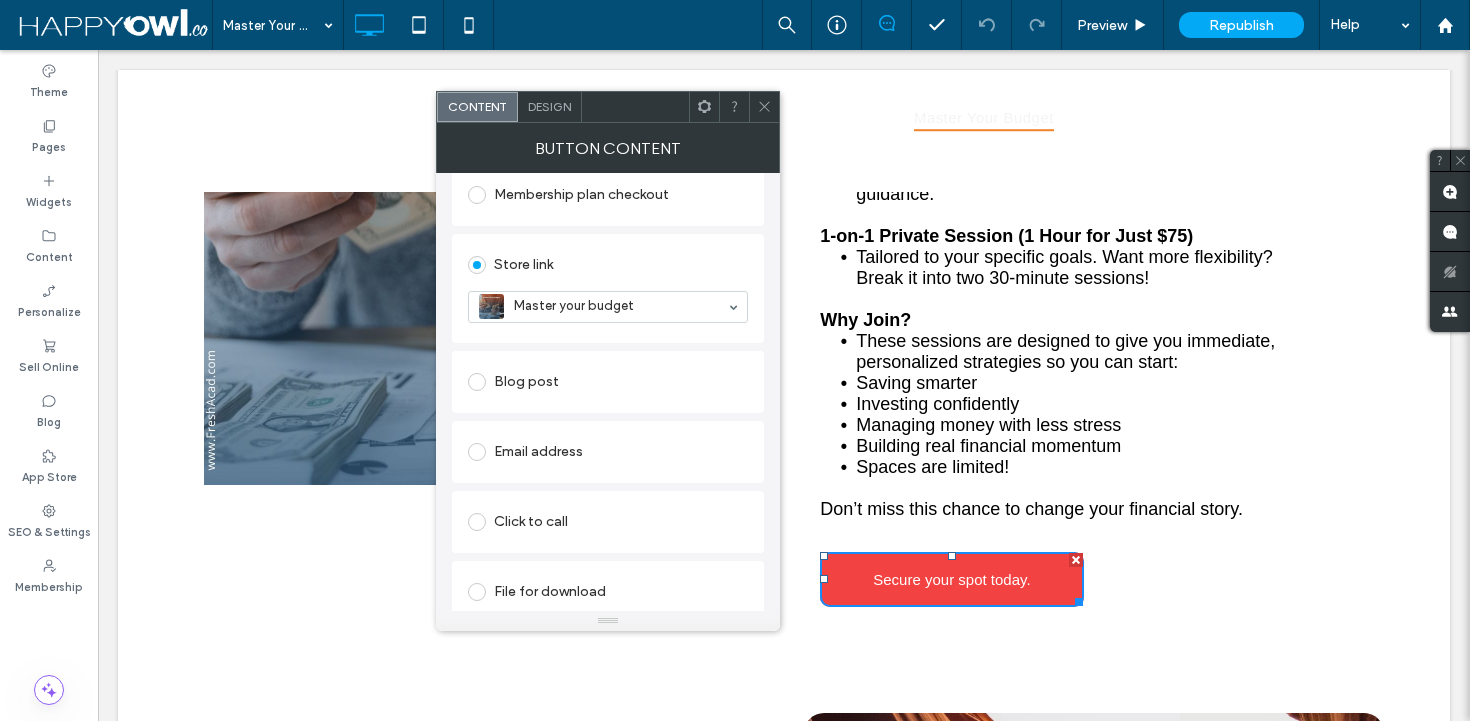 click 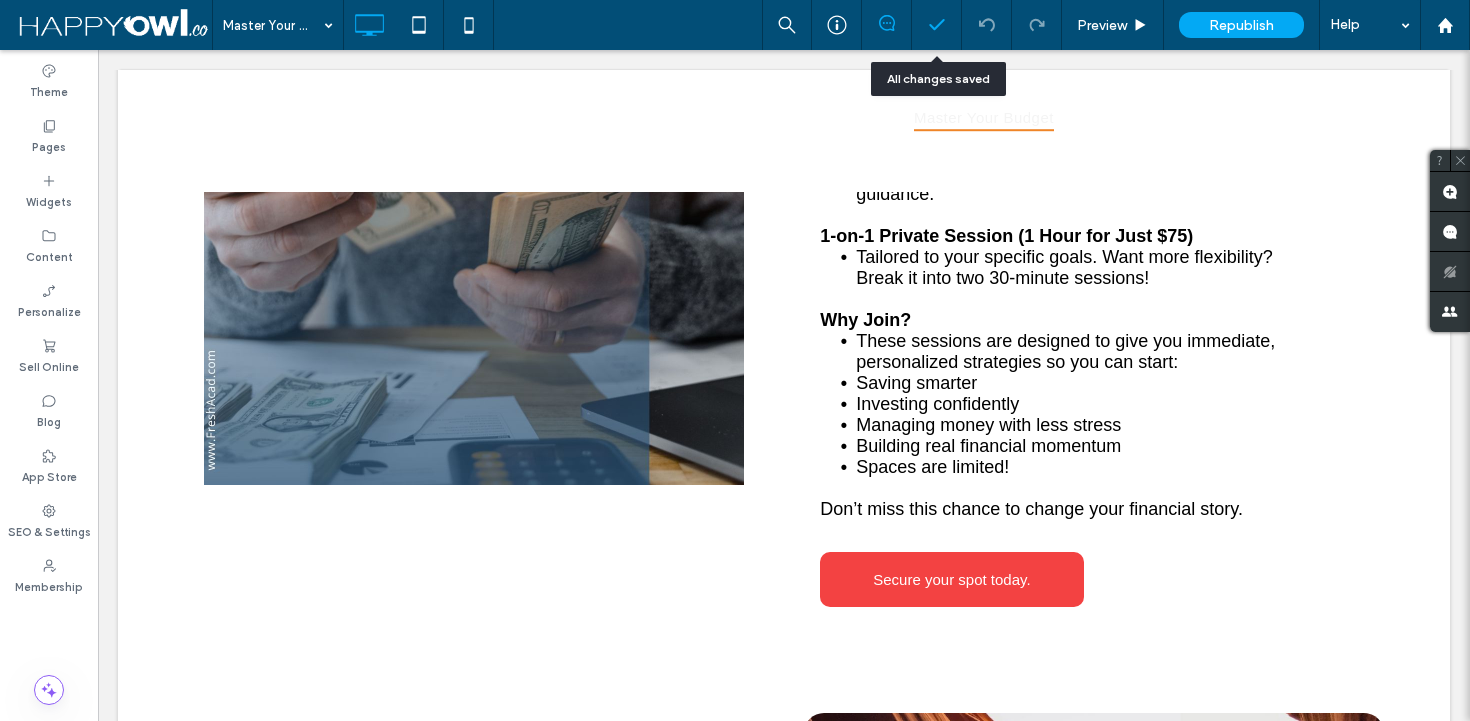 click 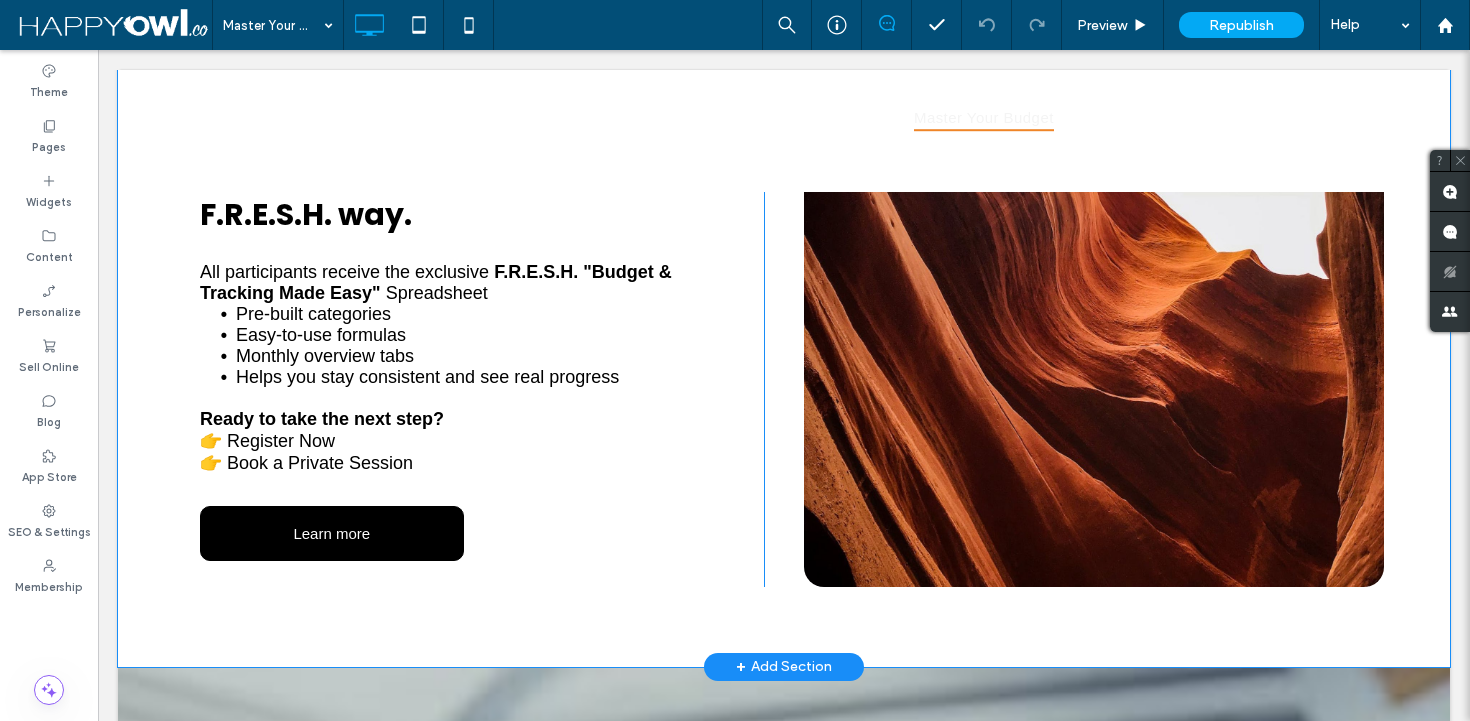scroll, scrollTop: 2521, scrollLeft: 0, axis: vertical 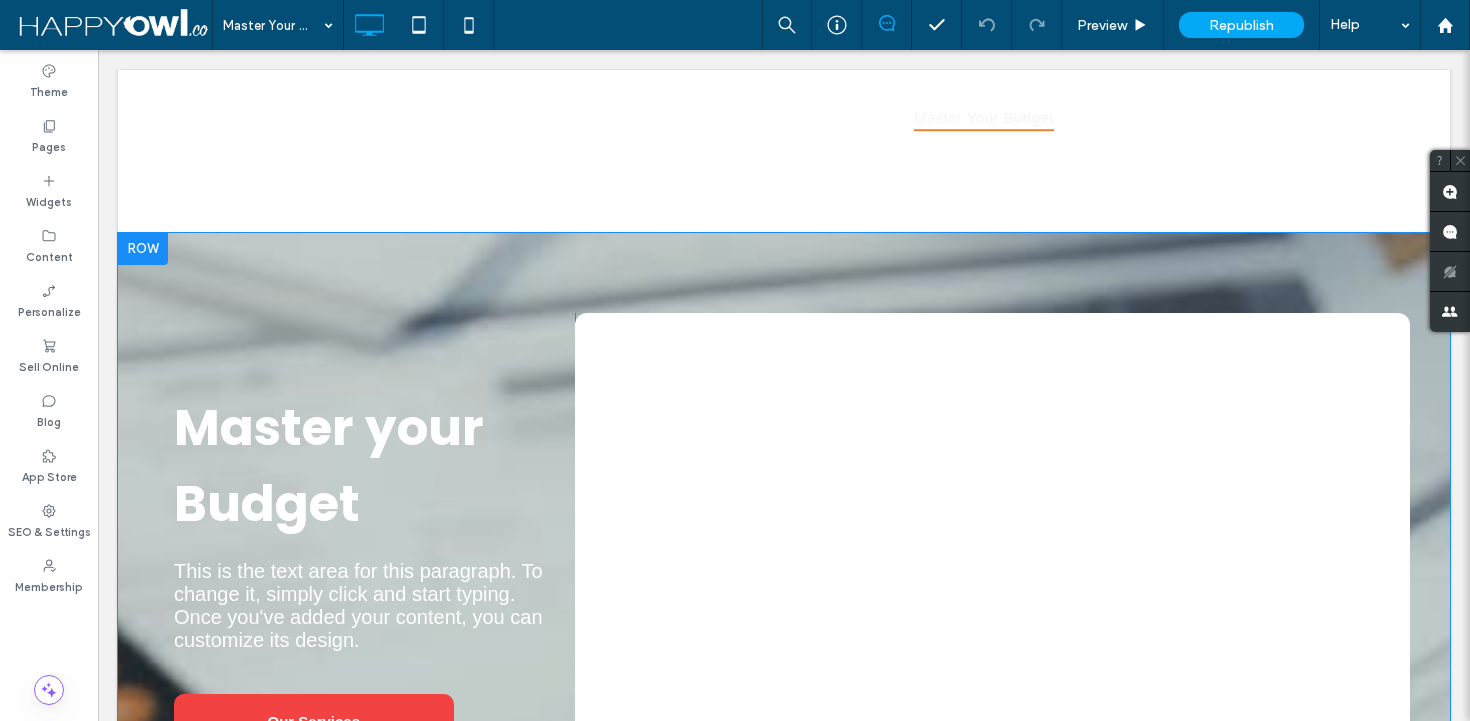 click at bounding box center (143, 249) 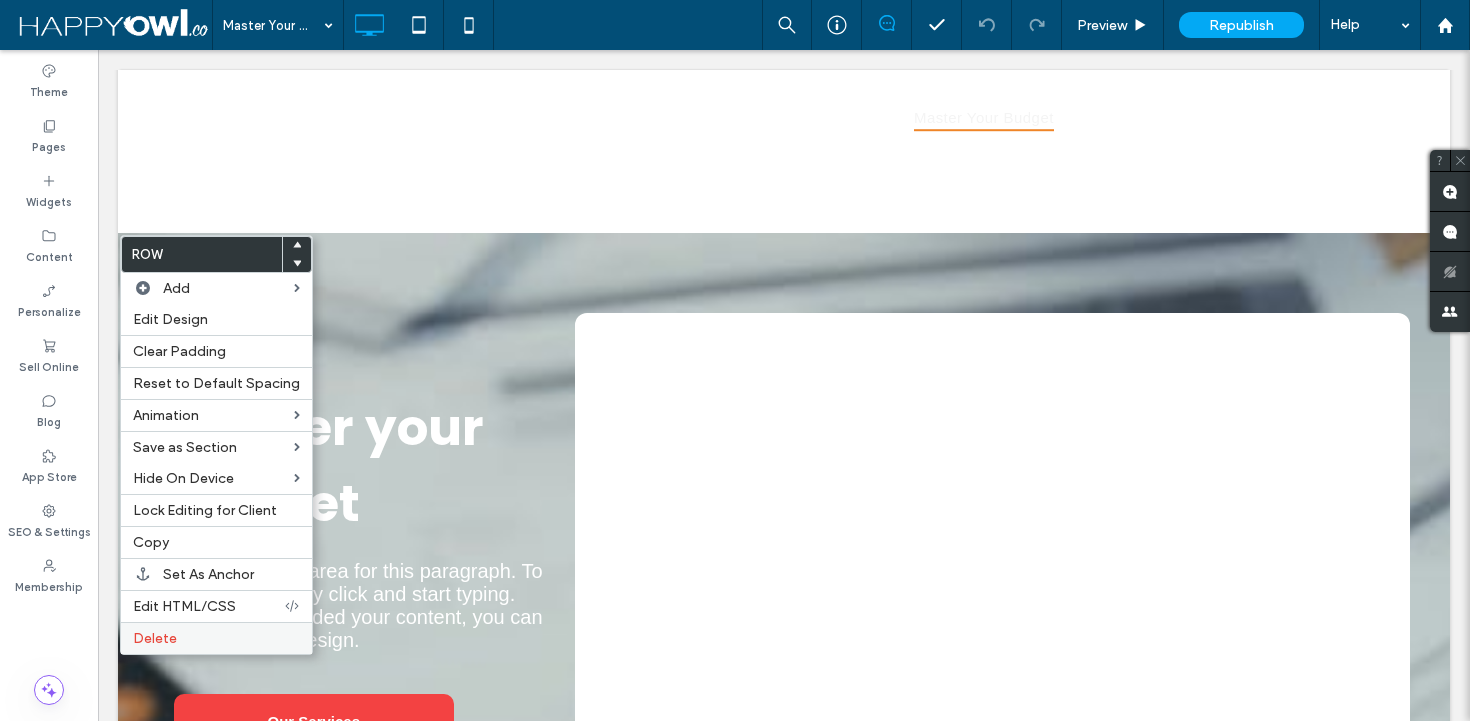 click on "Delete" at bounding box center (216, 638) 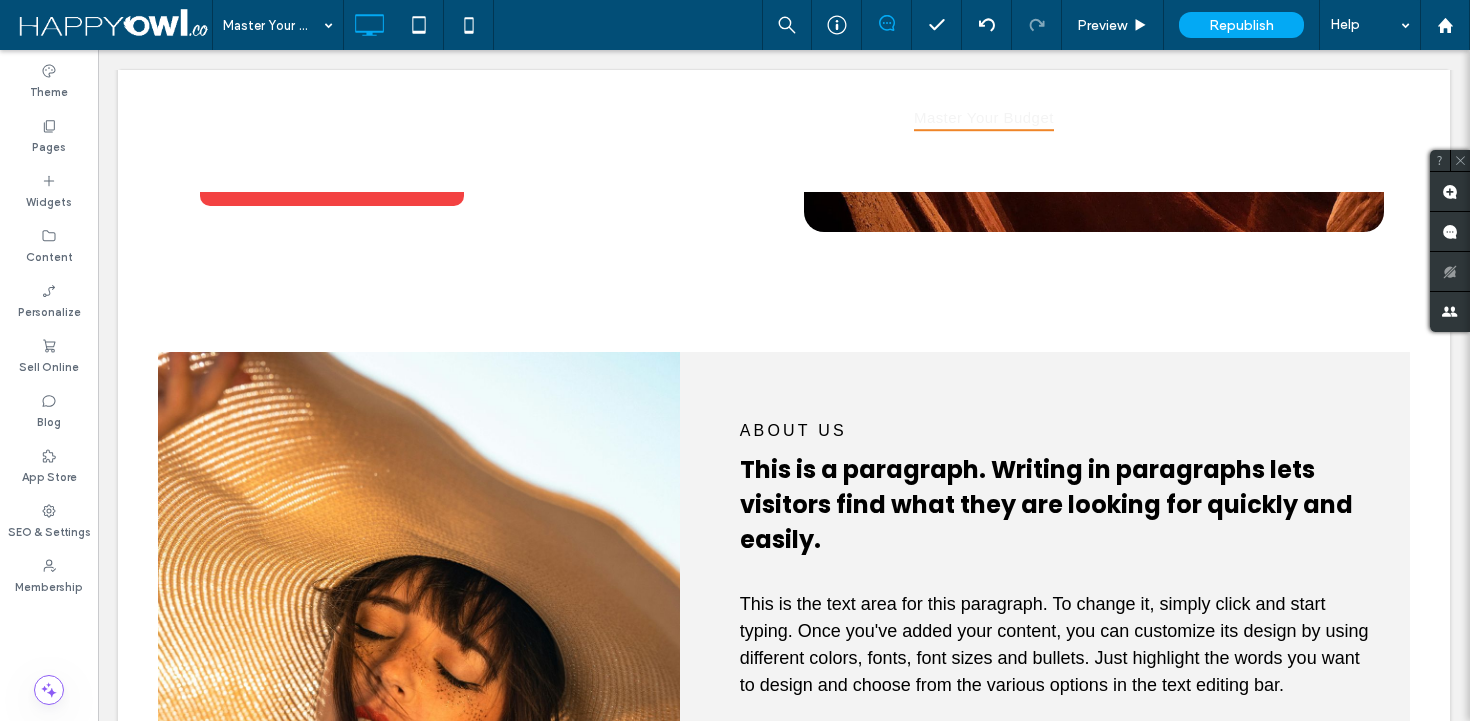 scroll, scrollTop: 2355, scrollLeft: 0, axis: vertical 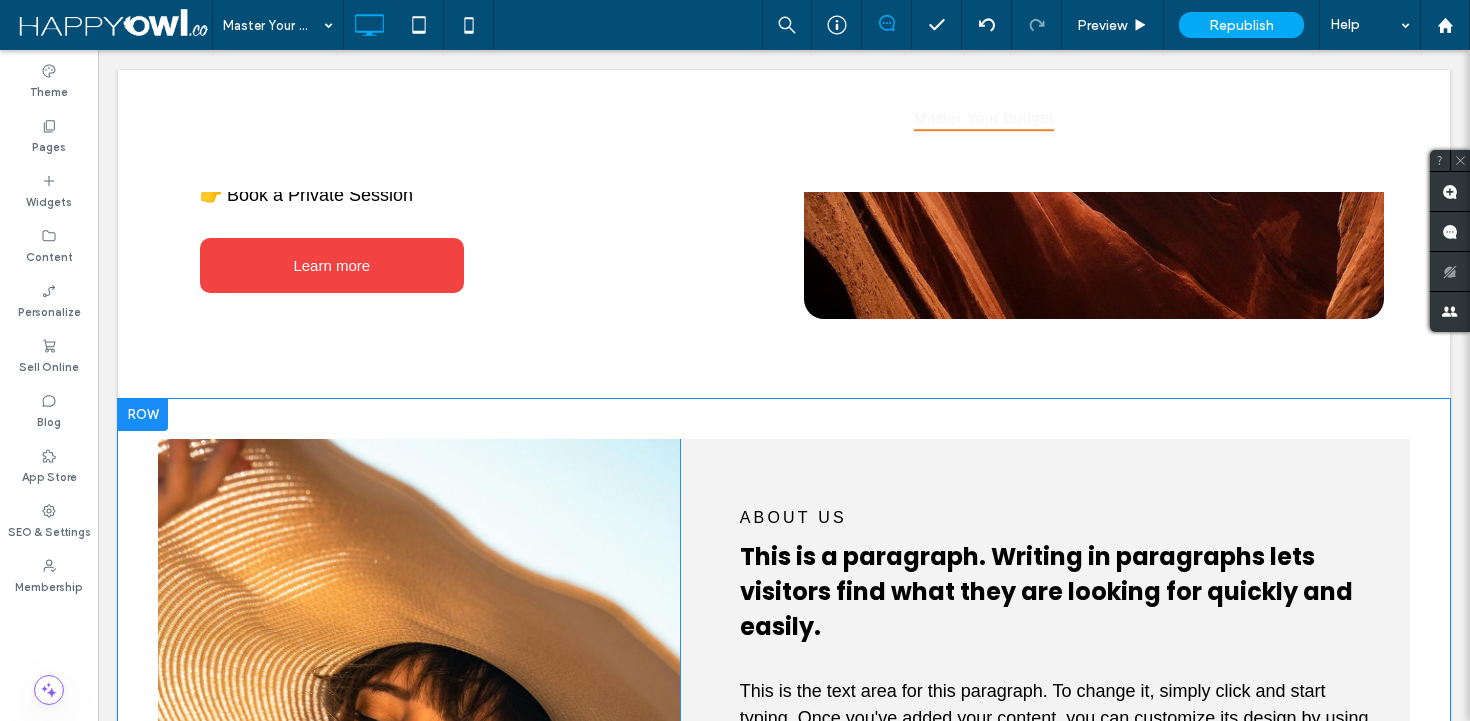 drag, startPoint x: 139, startPoint y: 423, endPoint x: 137, endPoint y: 473, distance: 50.039986 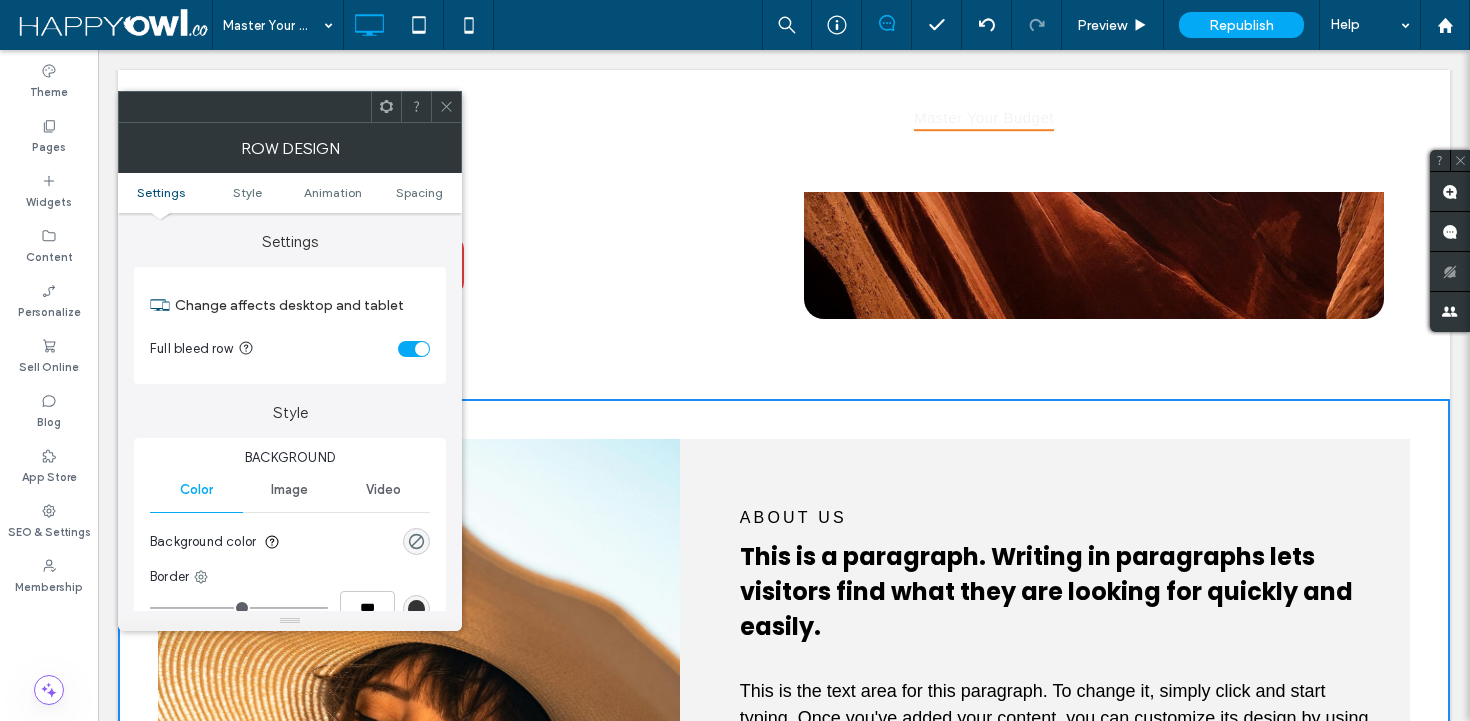 click at bounding box center [419, 745] 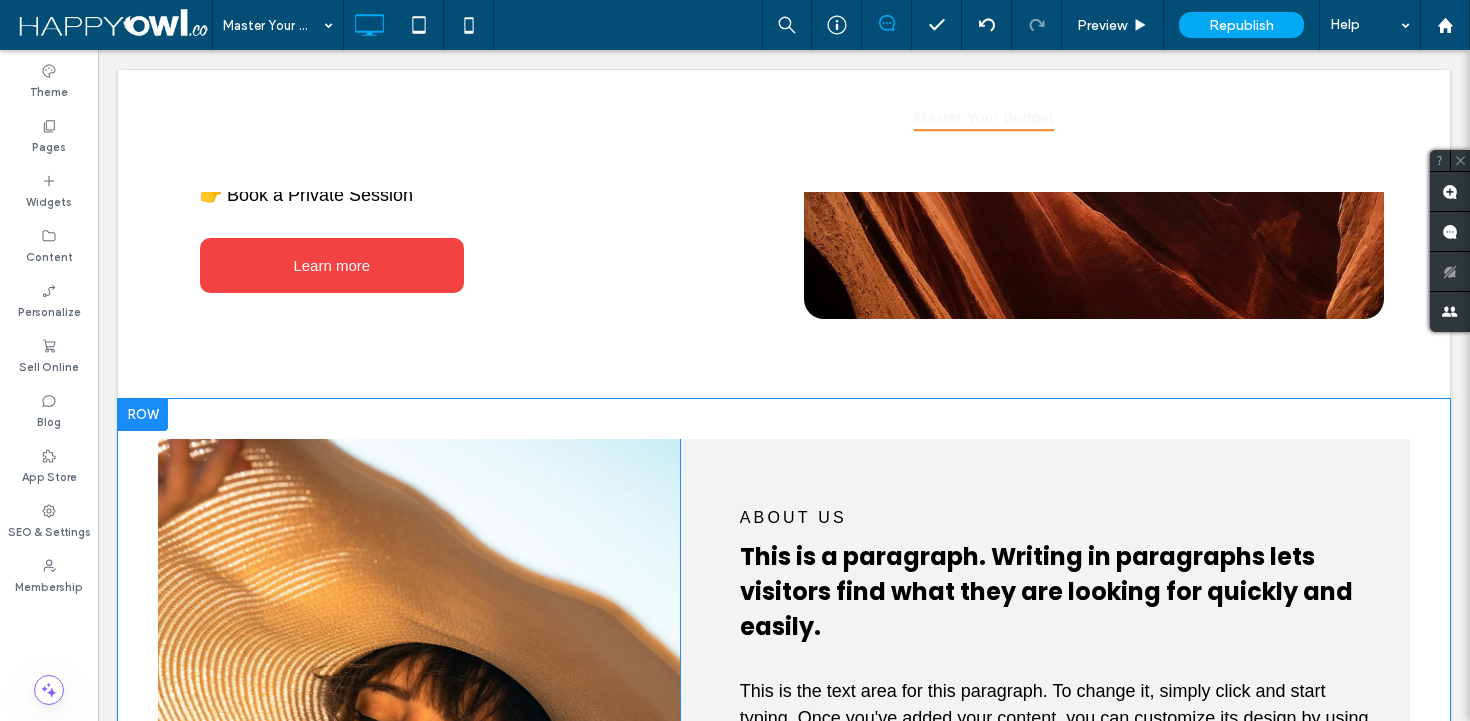 click at bounding box center (143, 415) 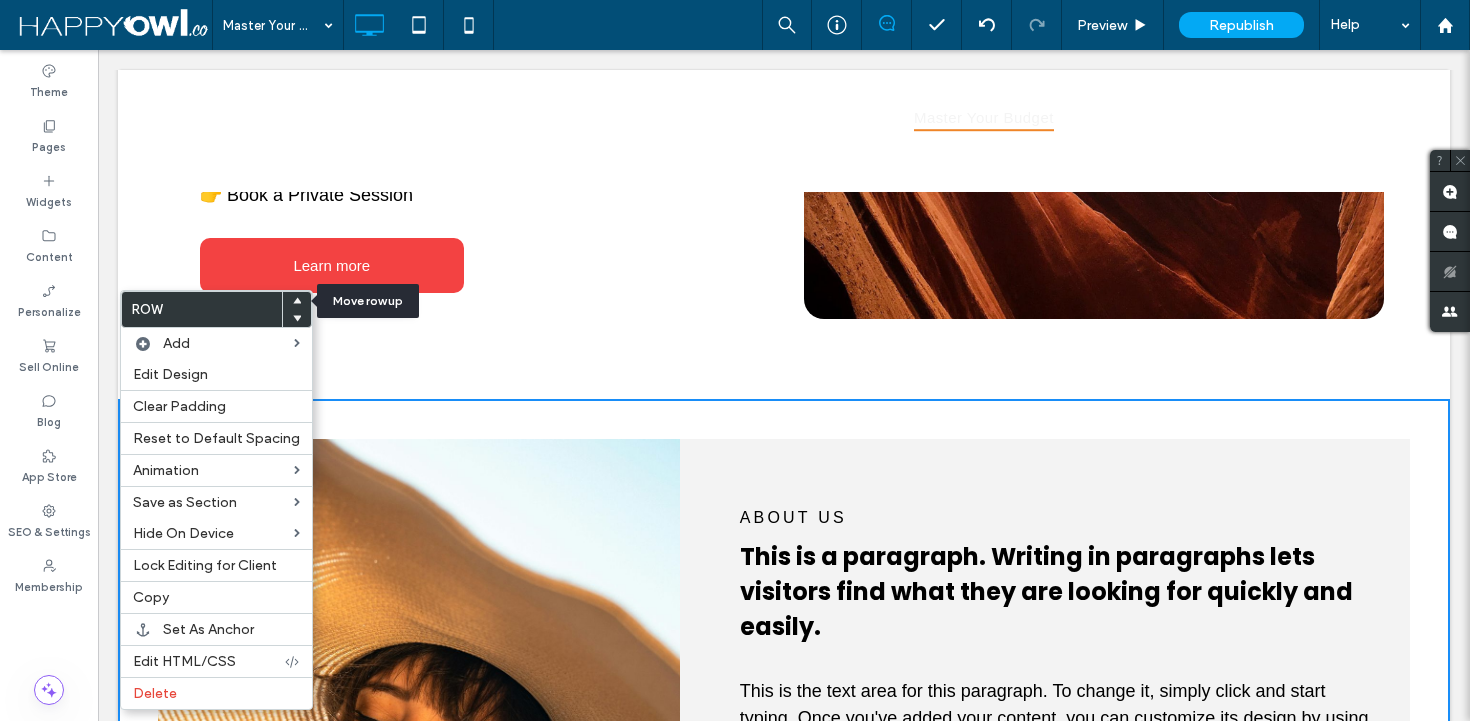 click 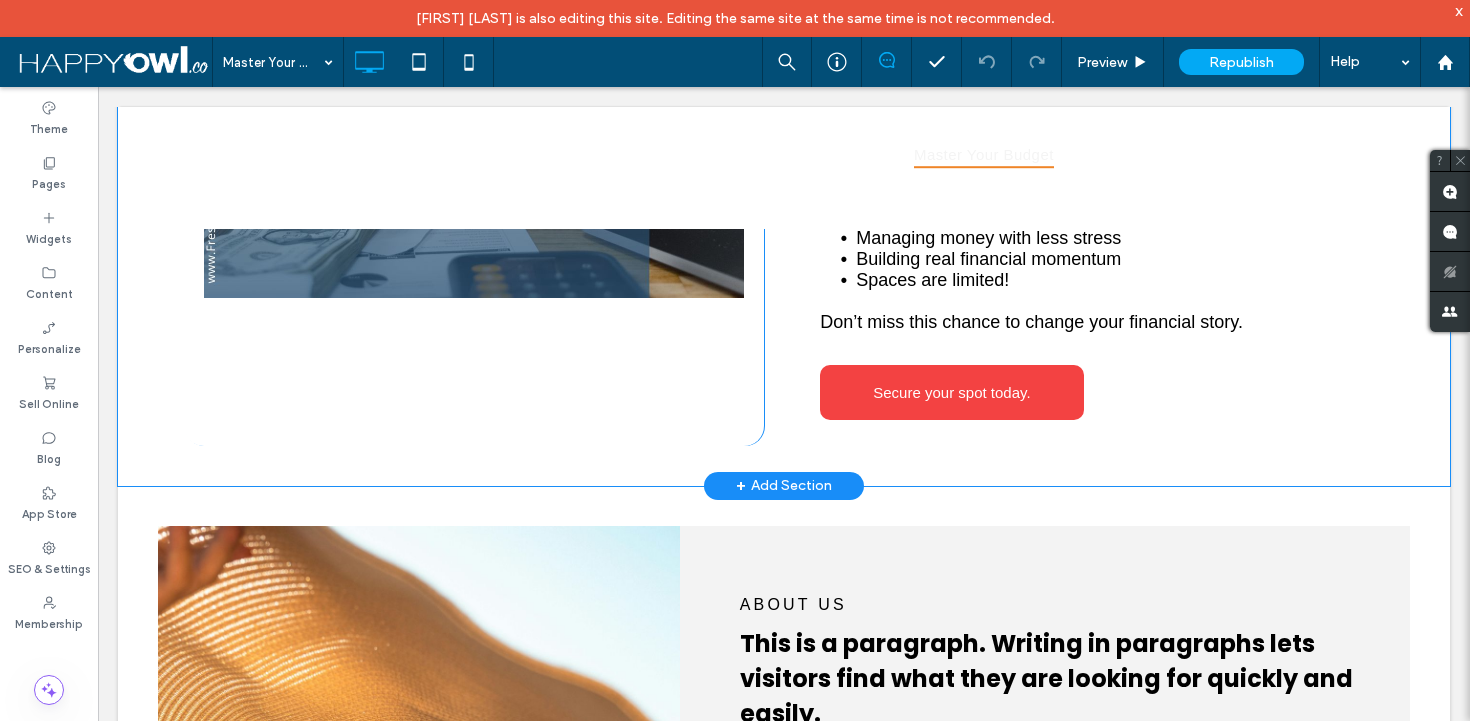 scroll, scrollTop: 1646, scrollLeft: 0, axis: vertical 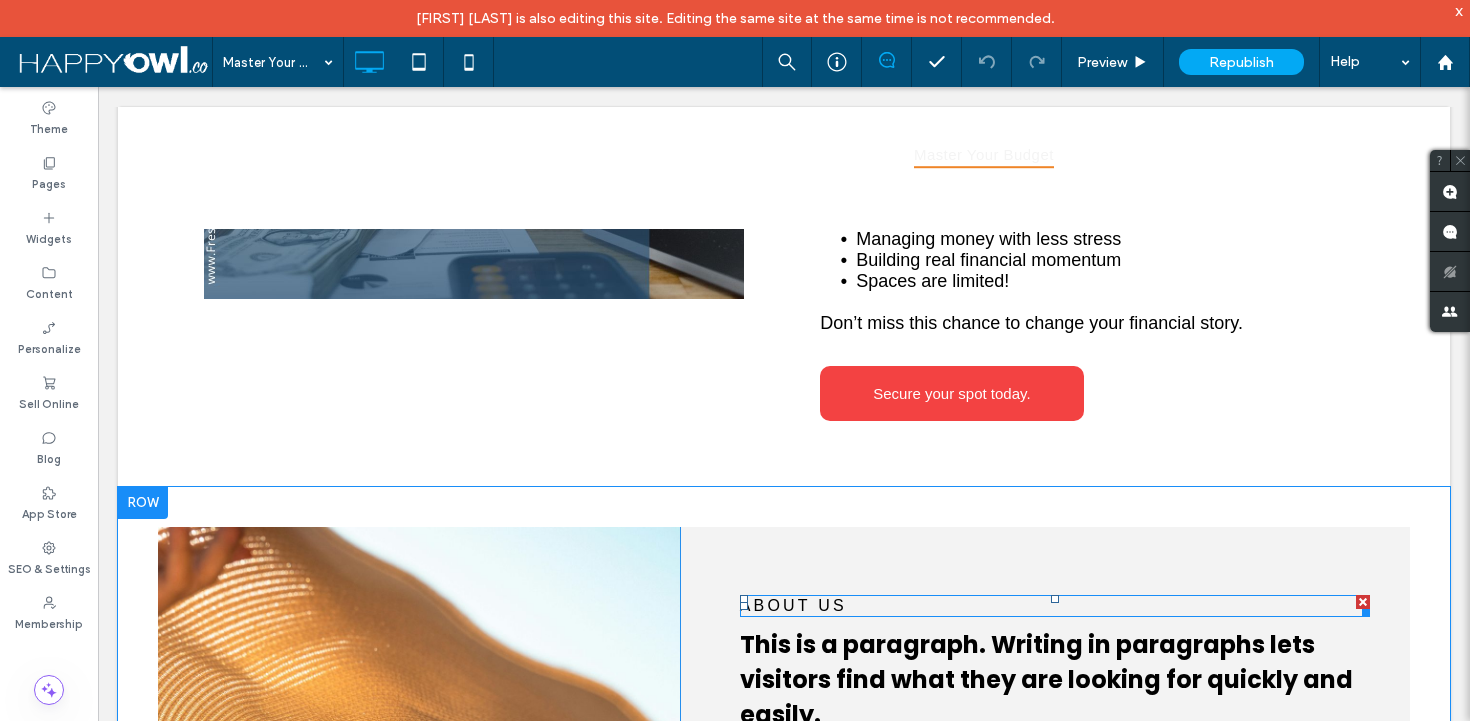 click on "ABOUT US" at bounding box center [793, 605] 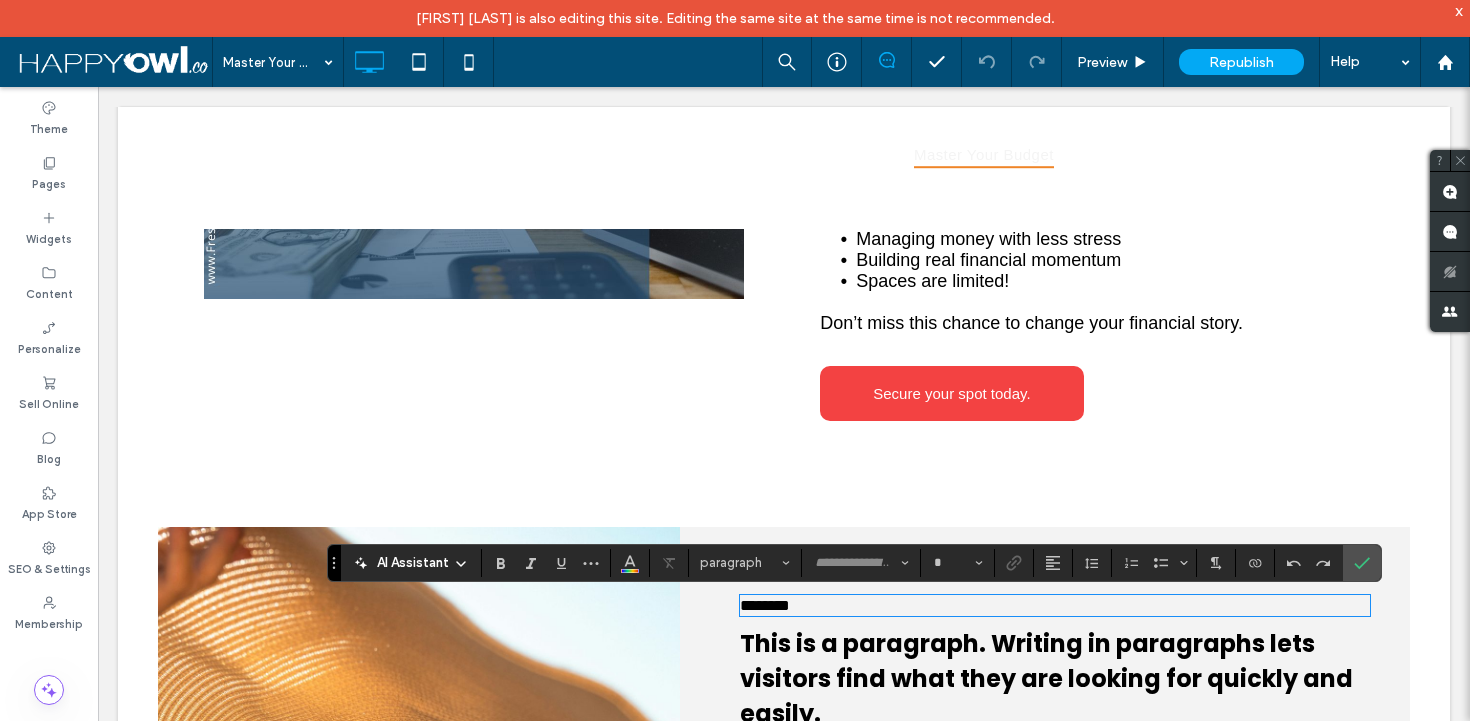 type on "*****" 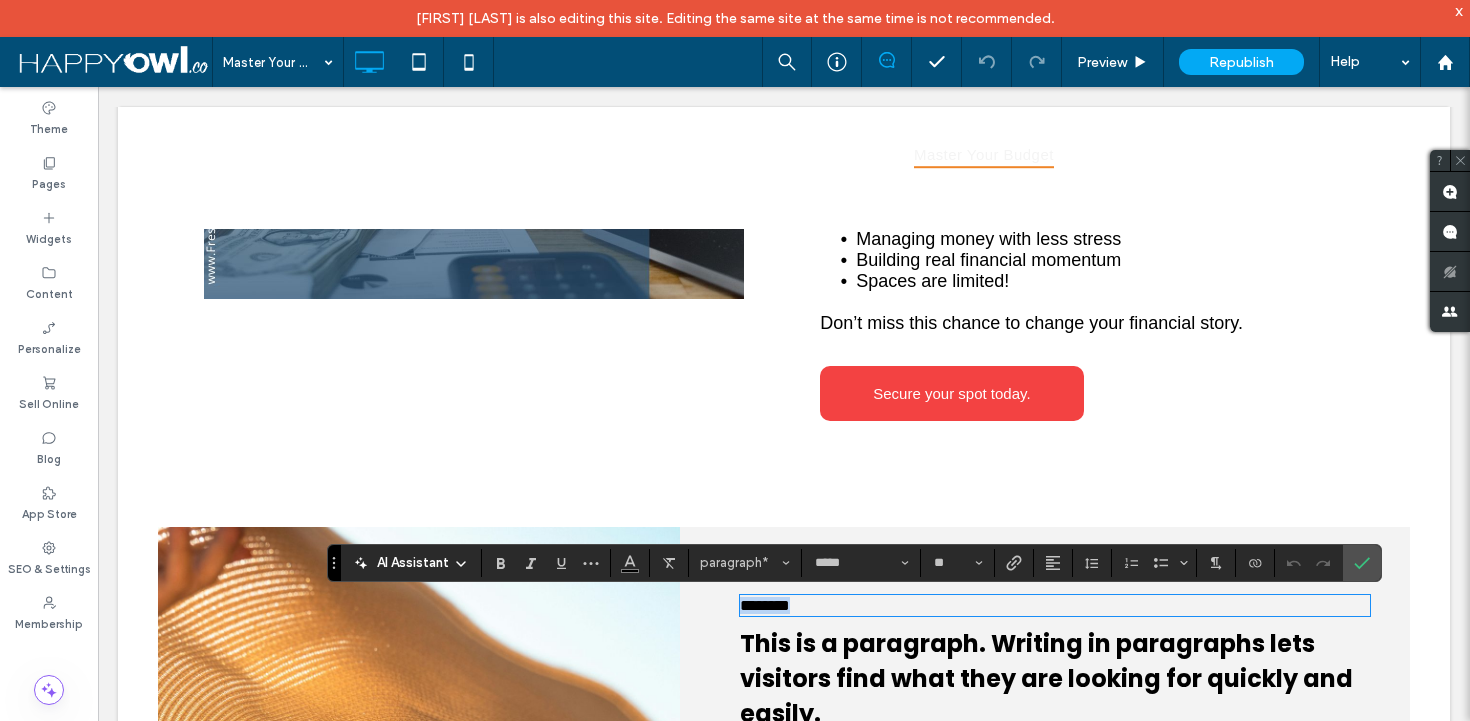type 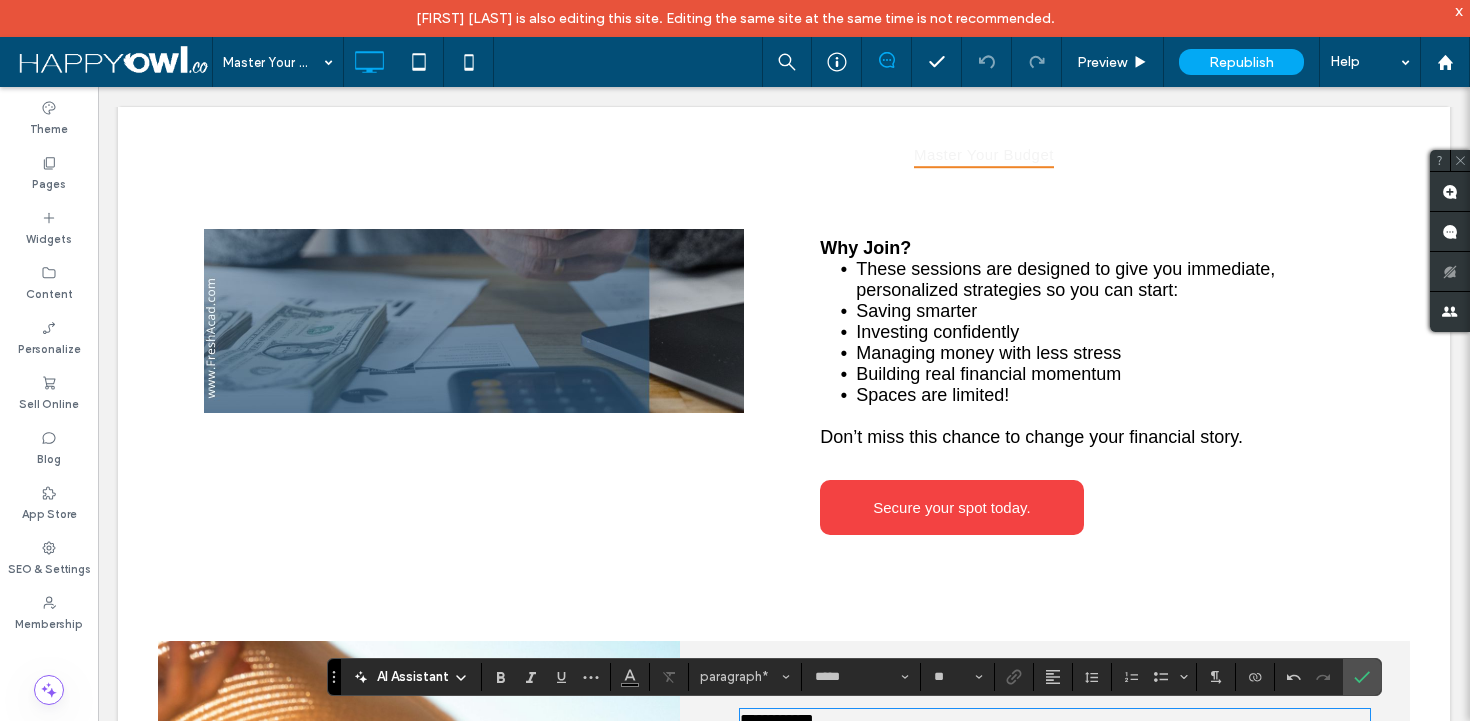 click on "Saving smarter" at bounding box center (916, 311) 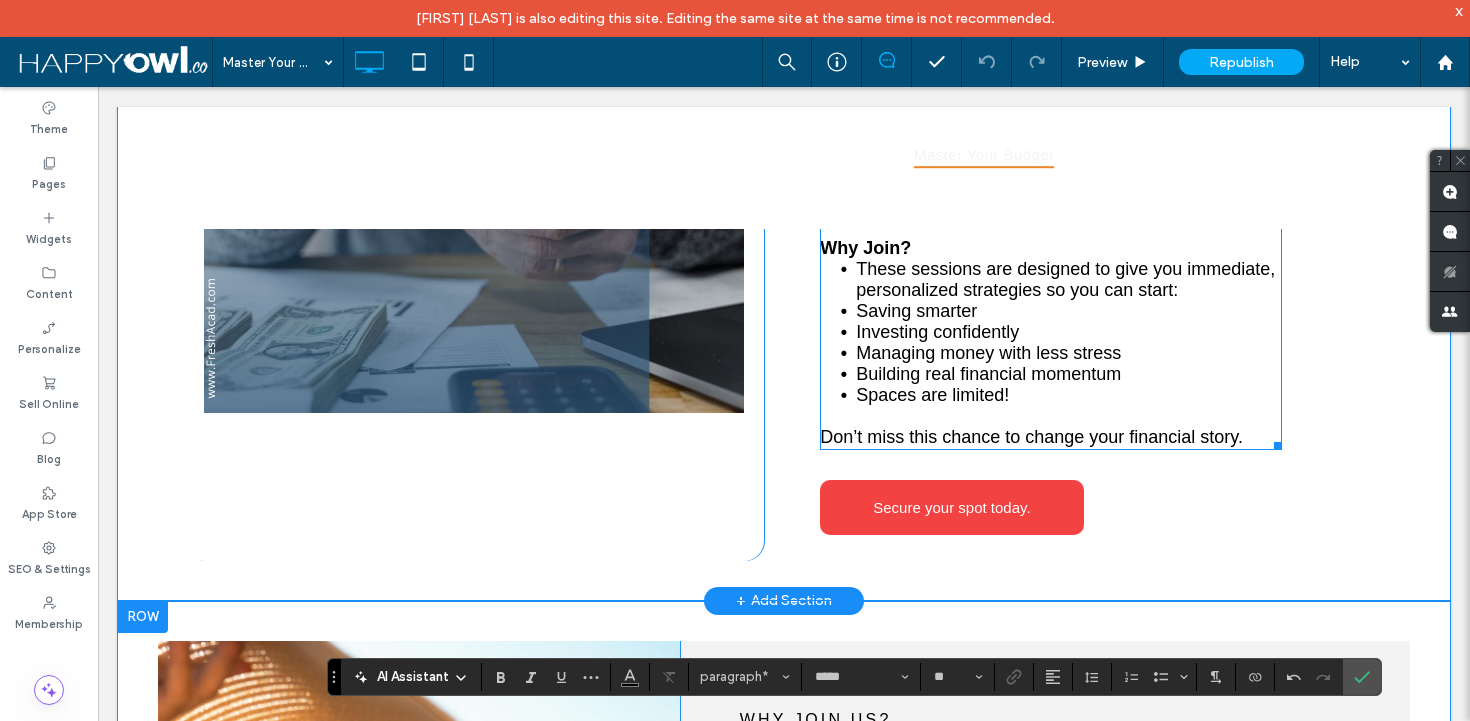 click on "Saving smarter" at bounding box center [916, 311] 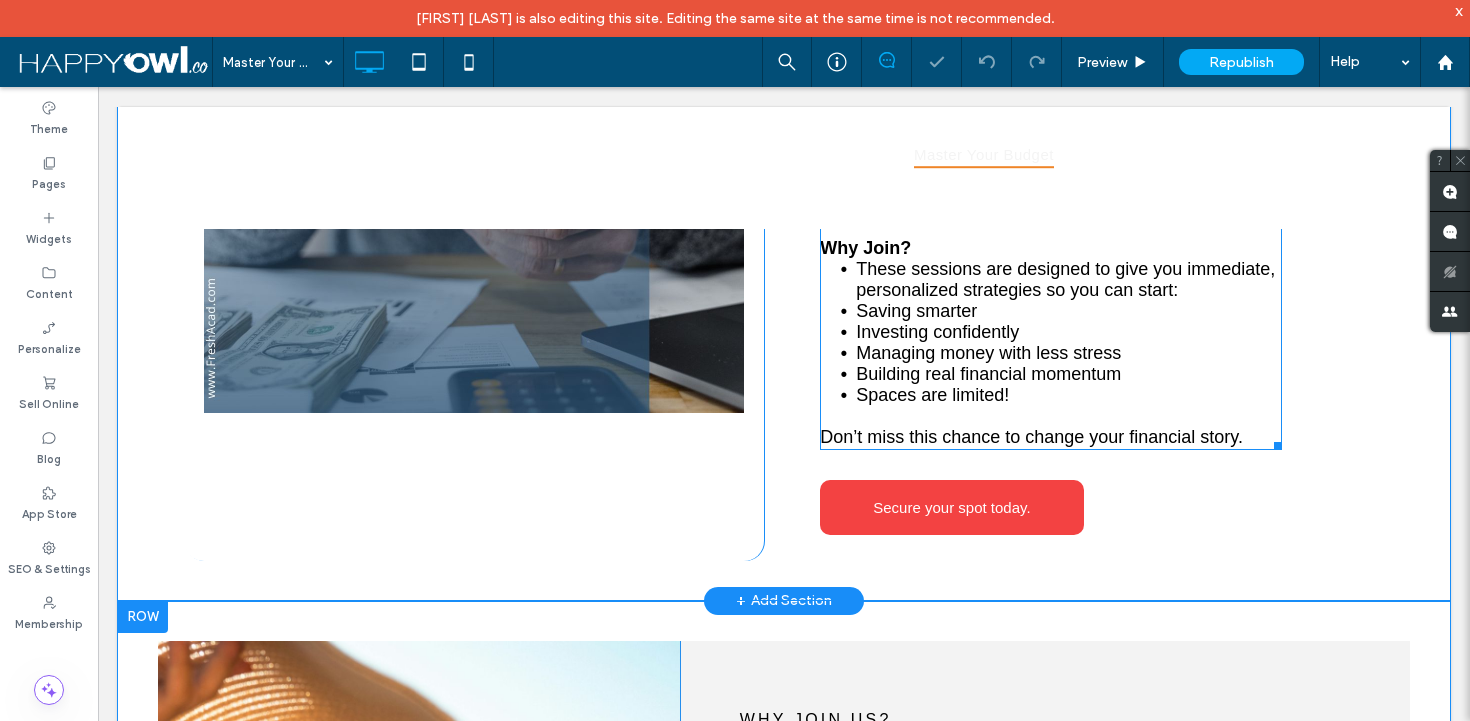 type on "*****" 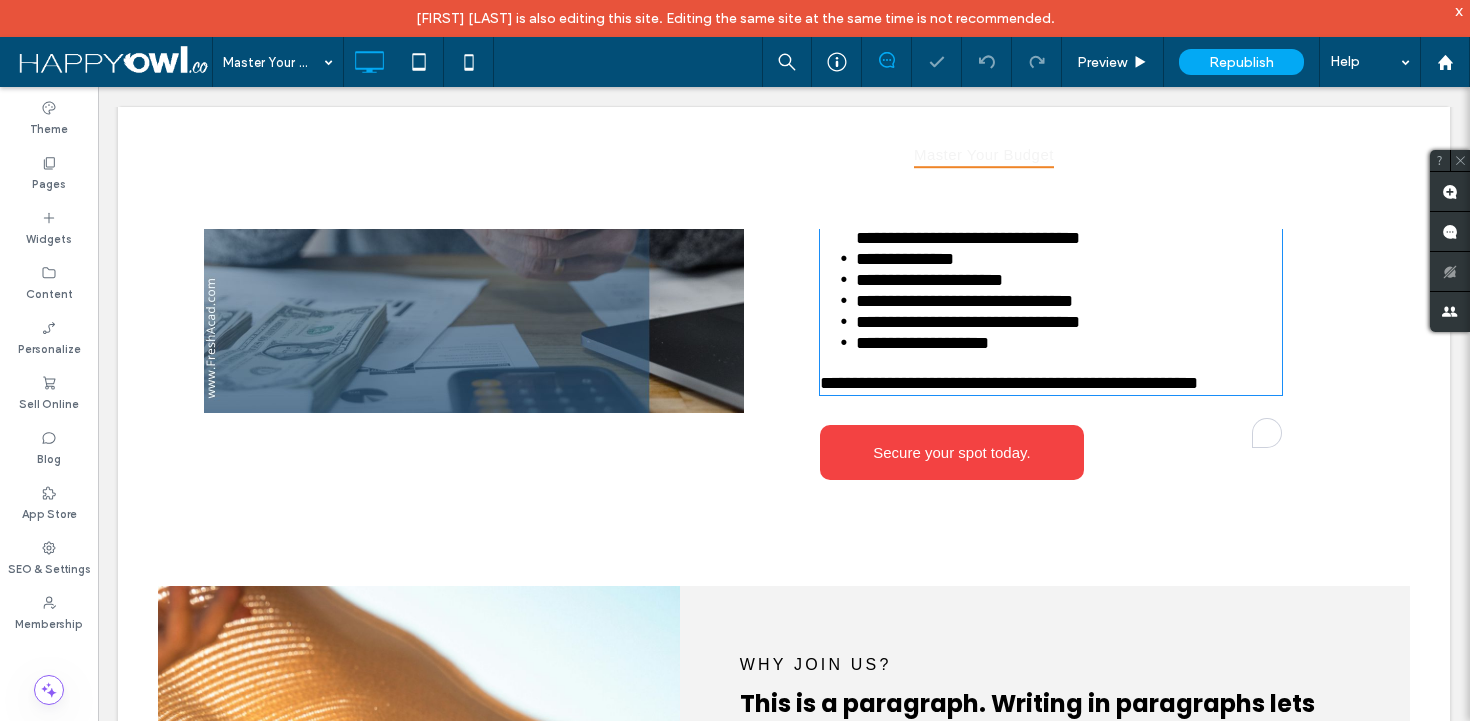 click on "**********" at bounding box center (999, 55) 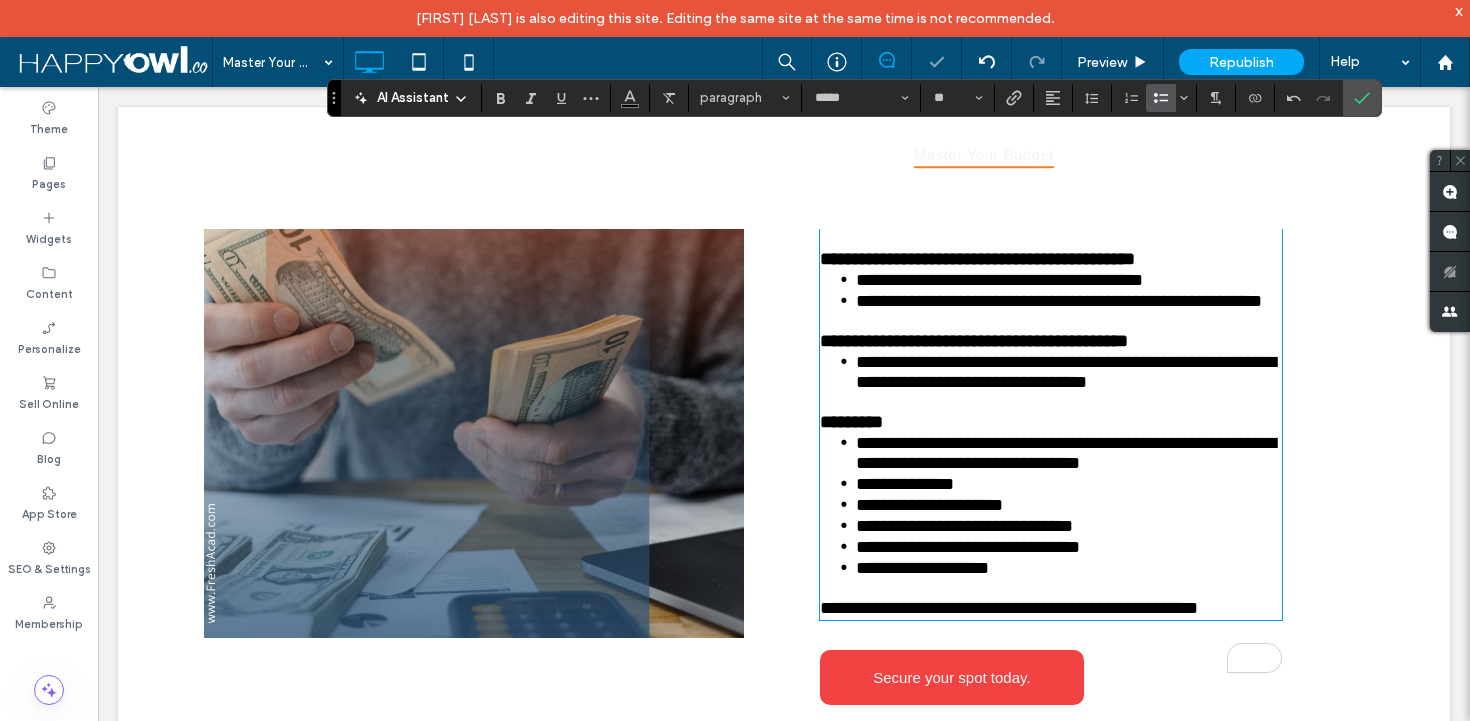 scroll, scrollTop: 1342, scrollLeft: 0, axis: vertical 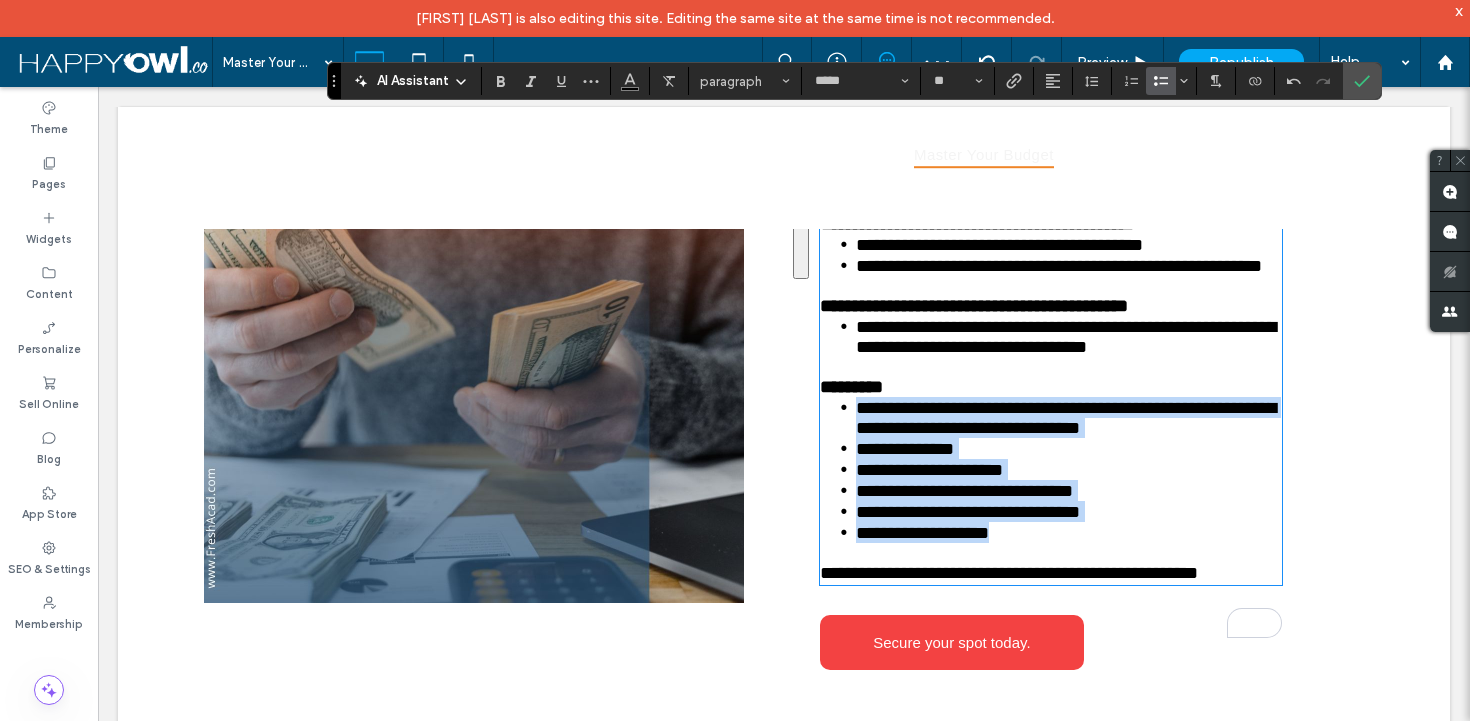 drag, startPoint x: 852, startPoint y: 460, endPoint x: 1010, endPoint y: 591, distance: 205.24376 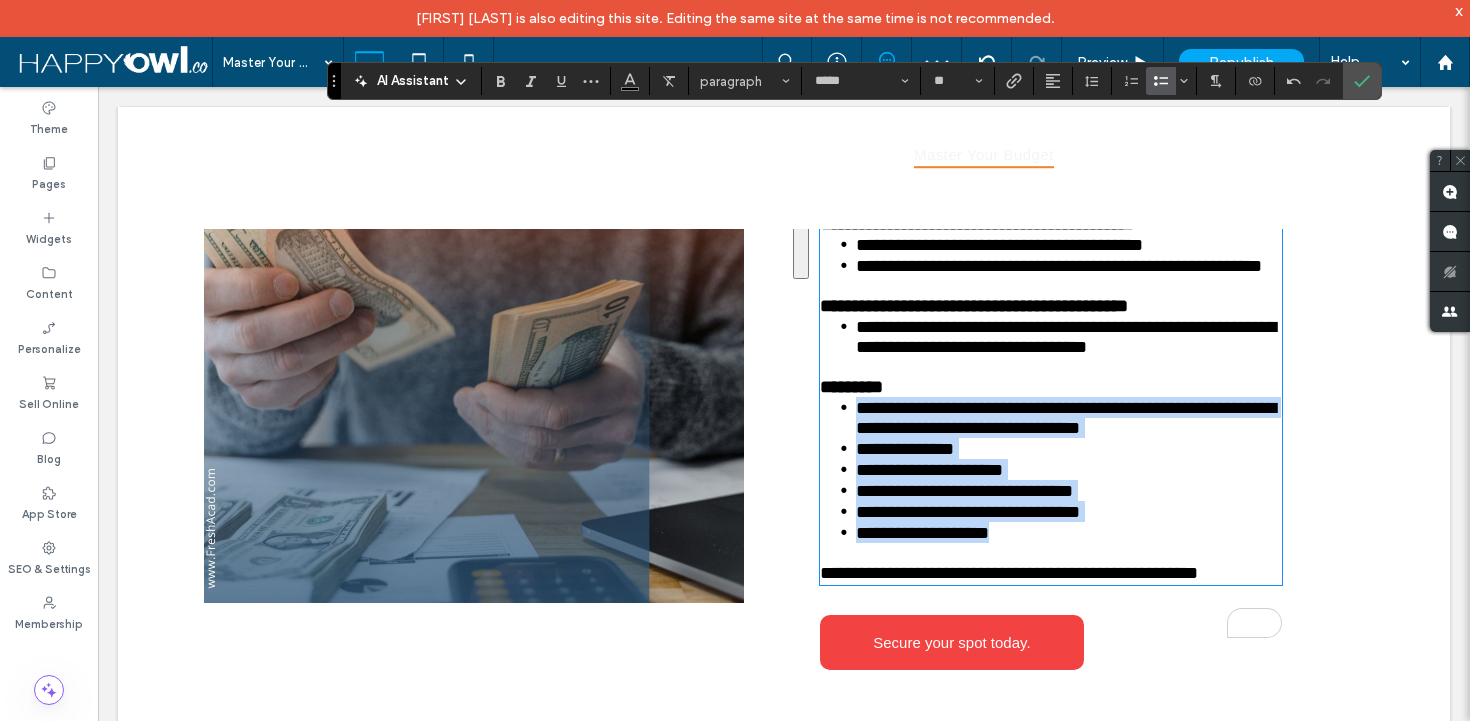 click on "**********" at bounding box center [1051, 470] 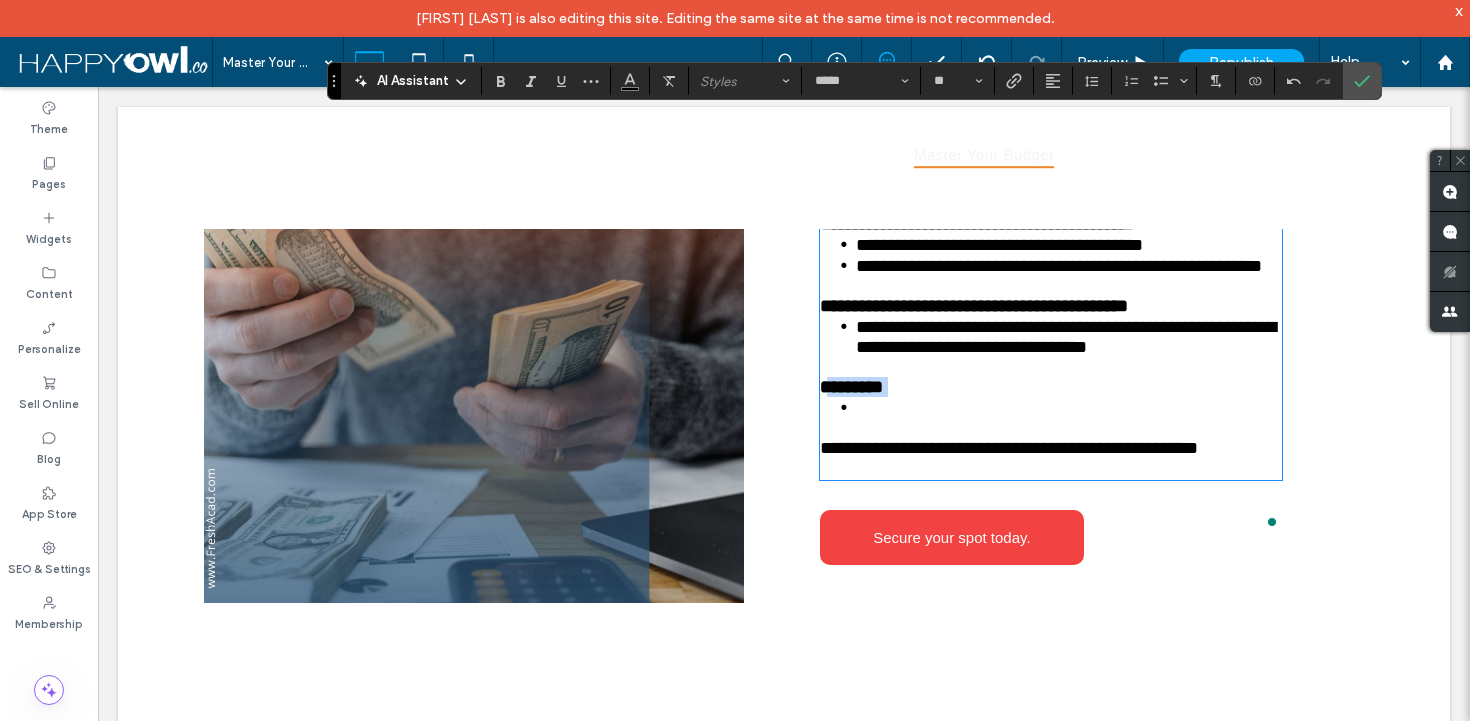 drag, startPoint x: 925, startPoint y: 456, endPoint x: 828, endPoint y: 438, distance: 98.65597 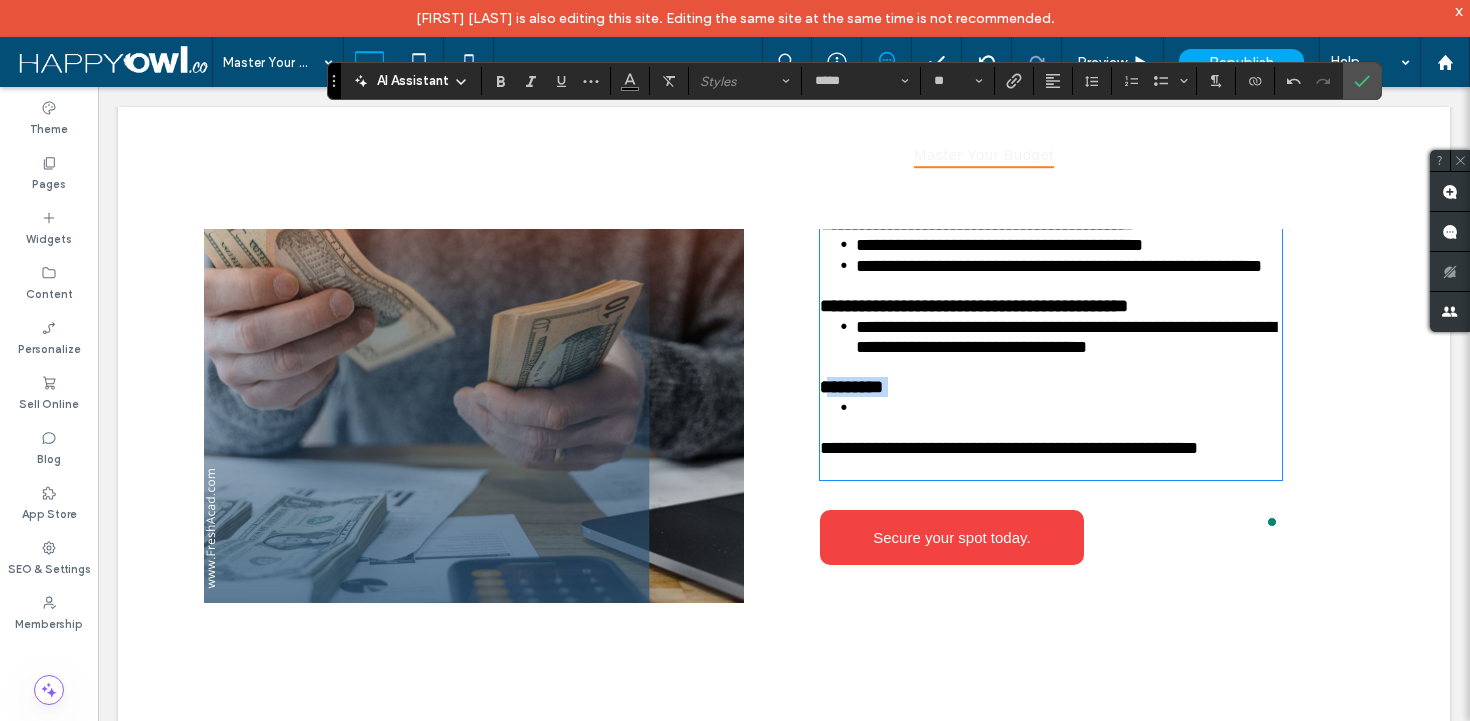 click on "**********" at bounding box center (1051, 306) 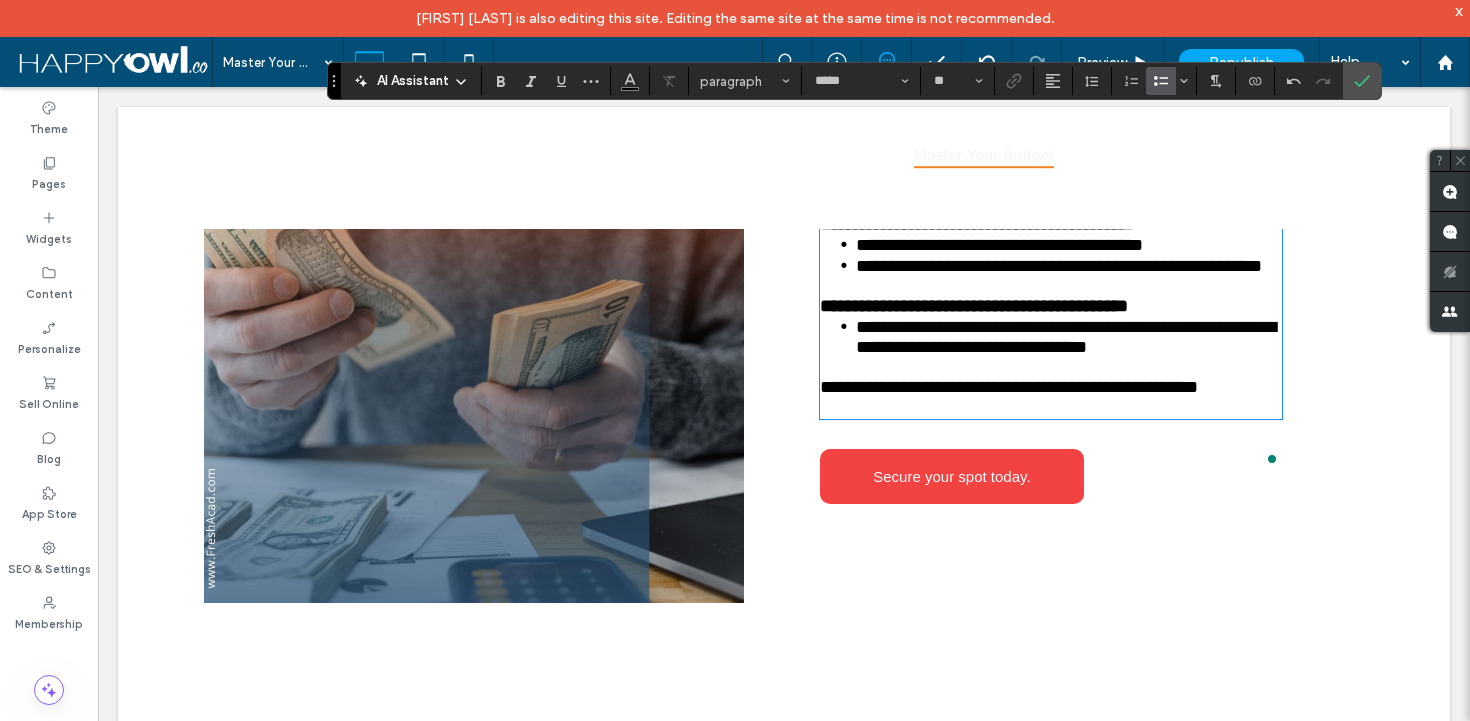 click on "**********" at bounding box center (1009, 387) 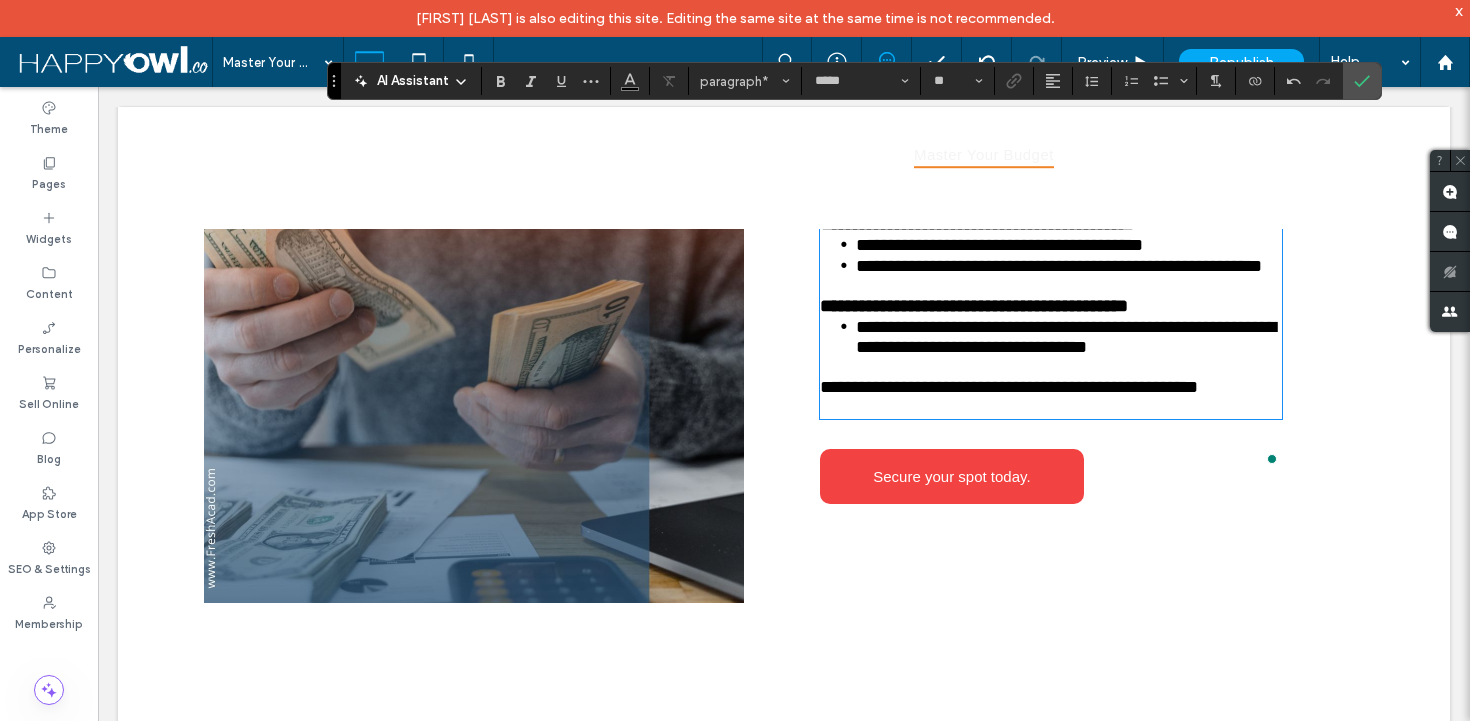 click at bounding box center [1051, 407] 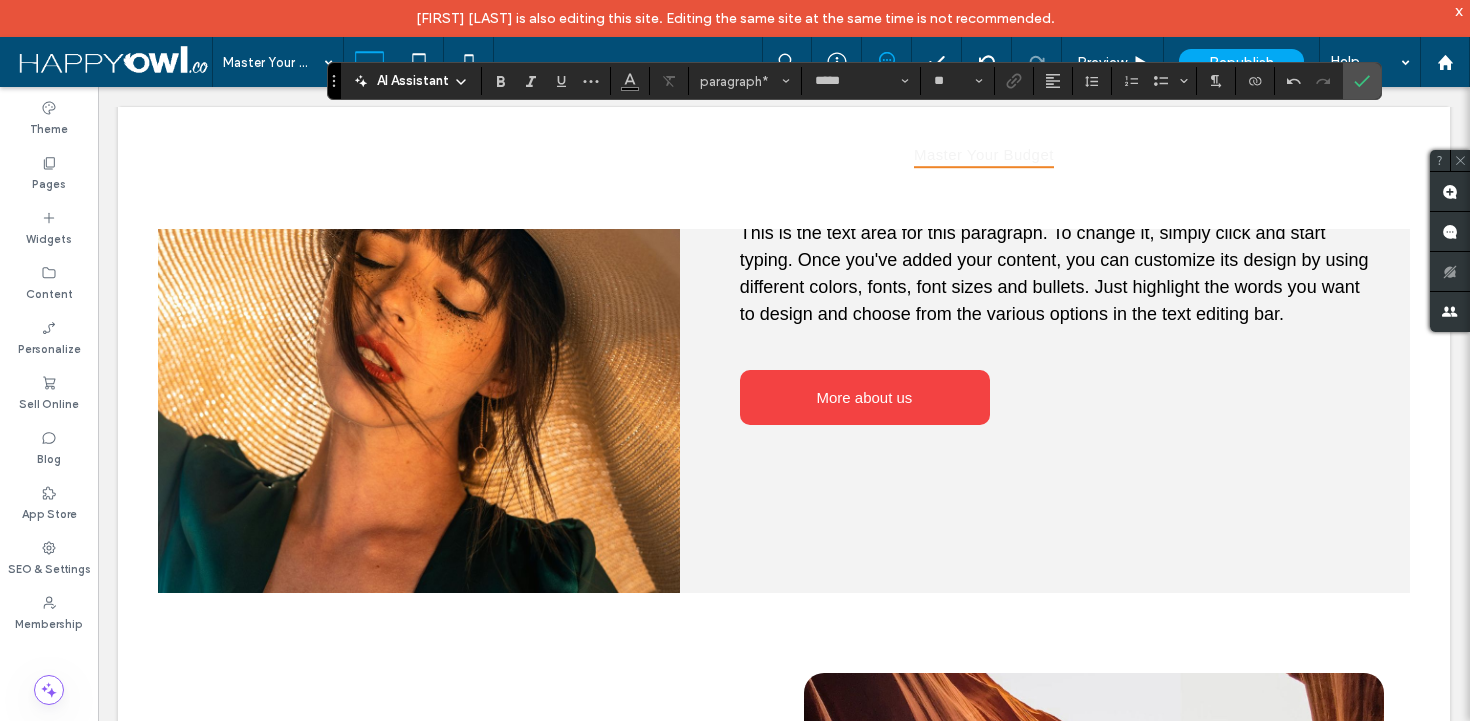 scroll, scrollTop: 1887, scrollLeft: 0, axis: vertical 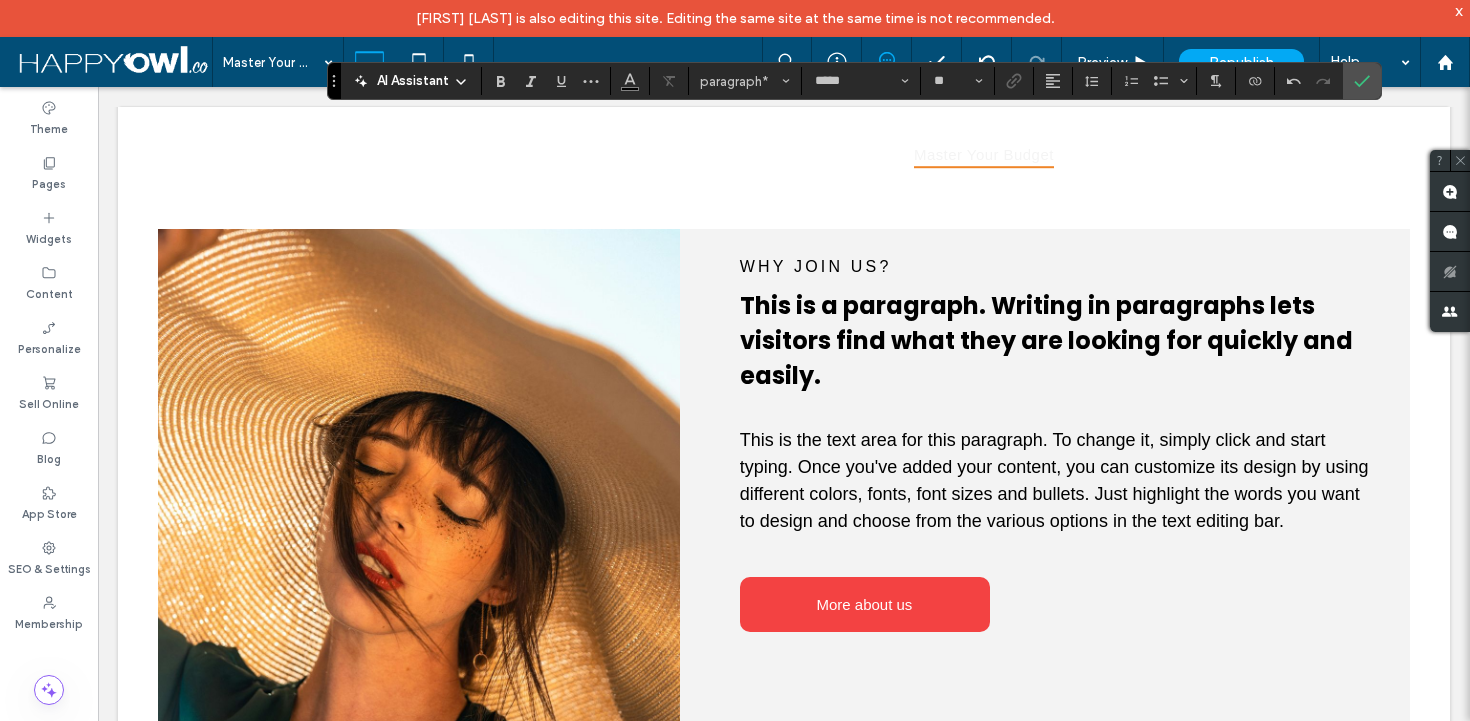 click on "This is the text area for this paragraph. To change it, simply click and start typing. Once you've added your content, you can customize its design by using different colors, fonts, font sizes and bullets. Just highlight the words you want to design and choose from the various options in the text editing bar." at bounding box center (1054, 480) 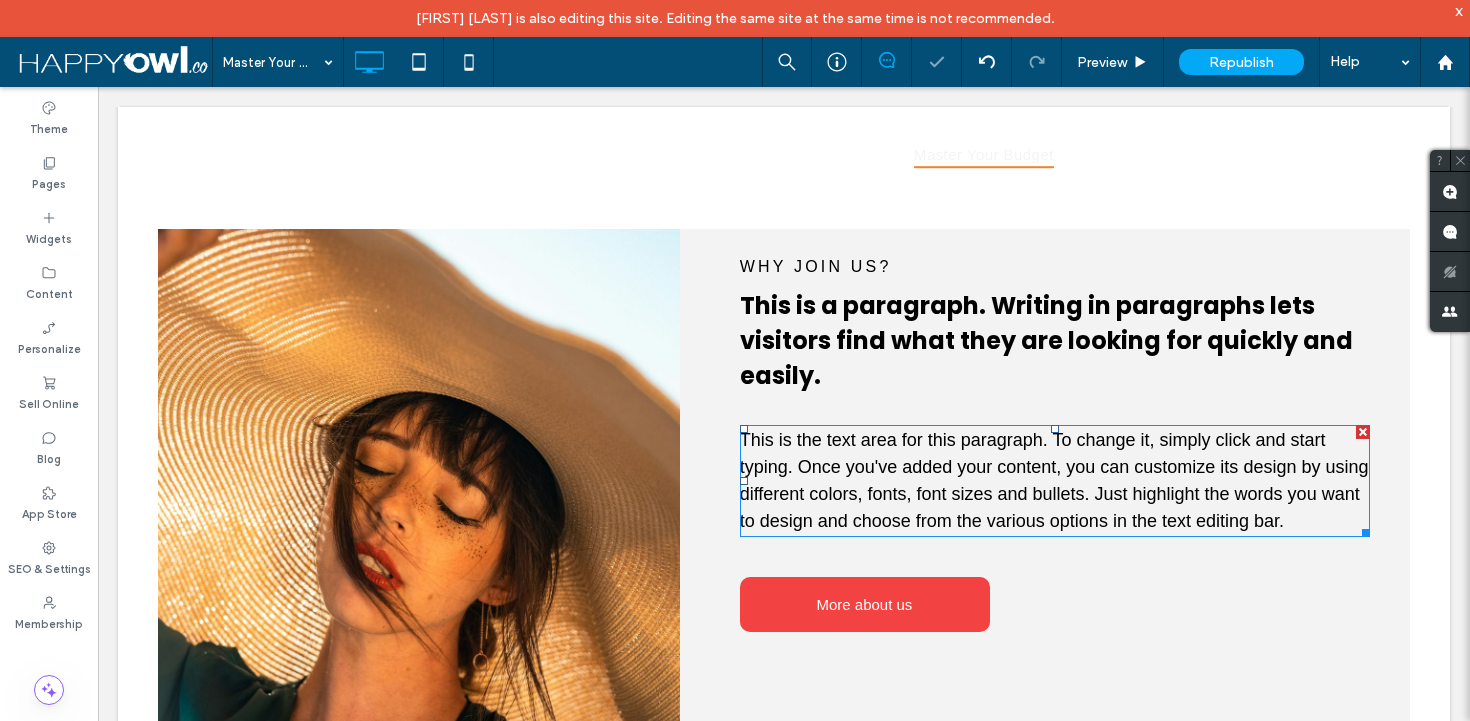 click on "This is the text area for this paragraph. To change it, simply click and start typing. Once you've added your content, you can customize its design by using different colors, fonts, font sizes and bullets. Just highlight the words you want to design and choose from the various options in the text editing bar." at bounding box center [1054, 480] 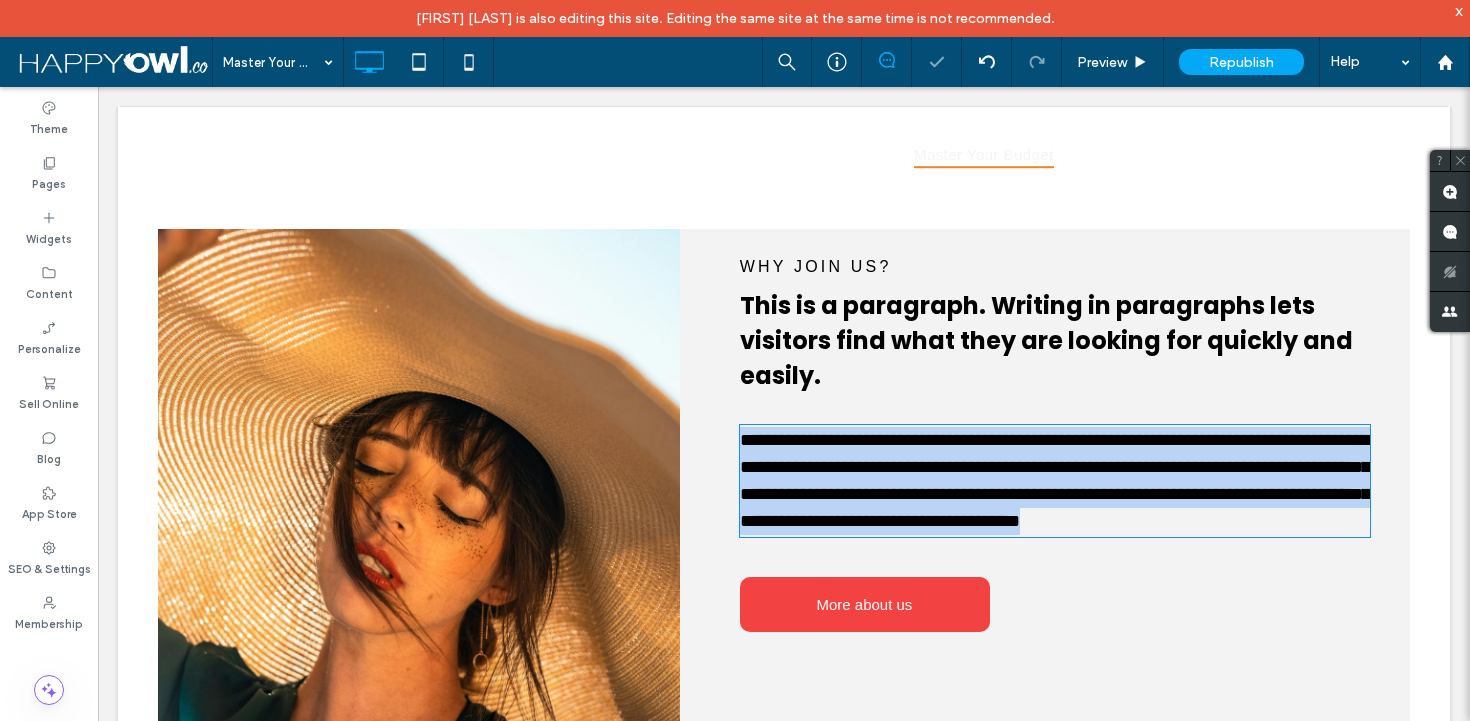 click on "**********" at bounding box center (1055, 480) 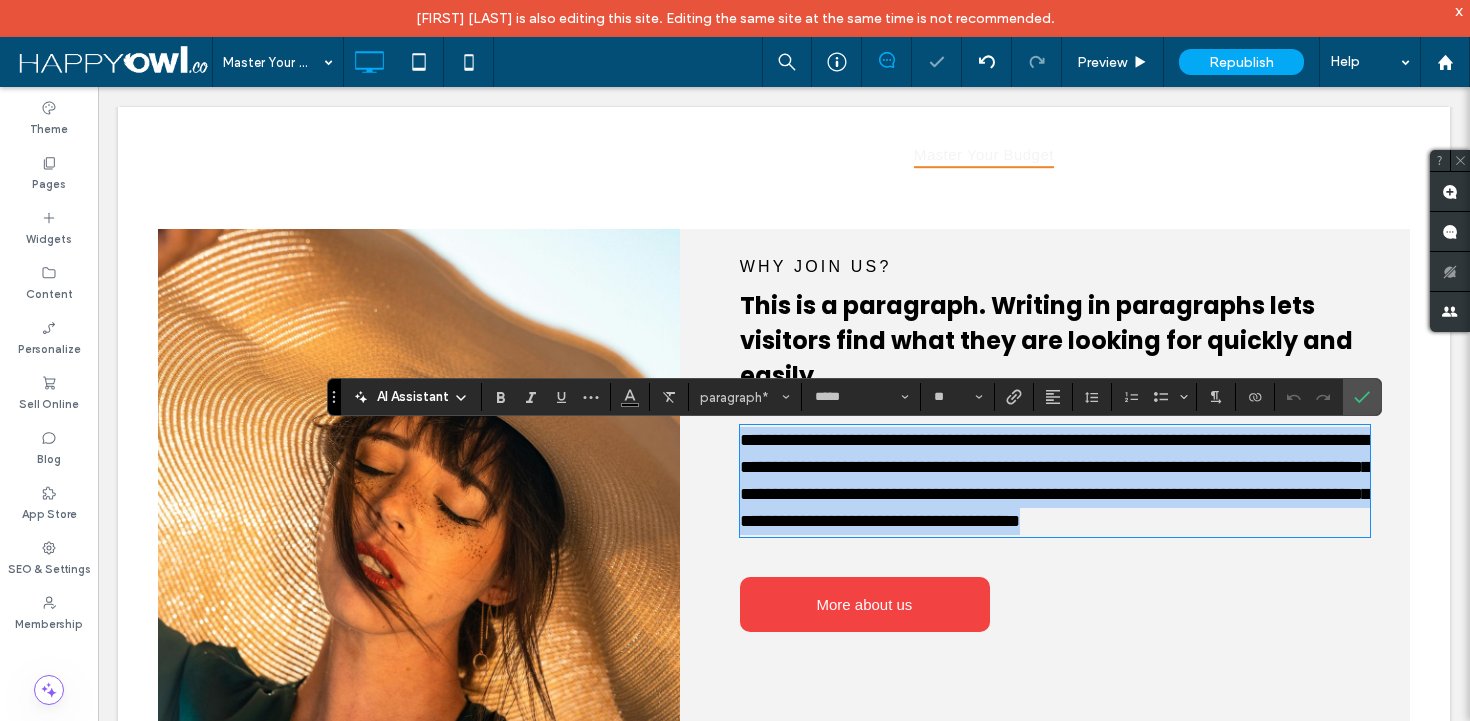 click on "**********" at bounding box center [1055, 480] 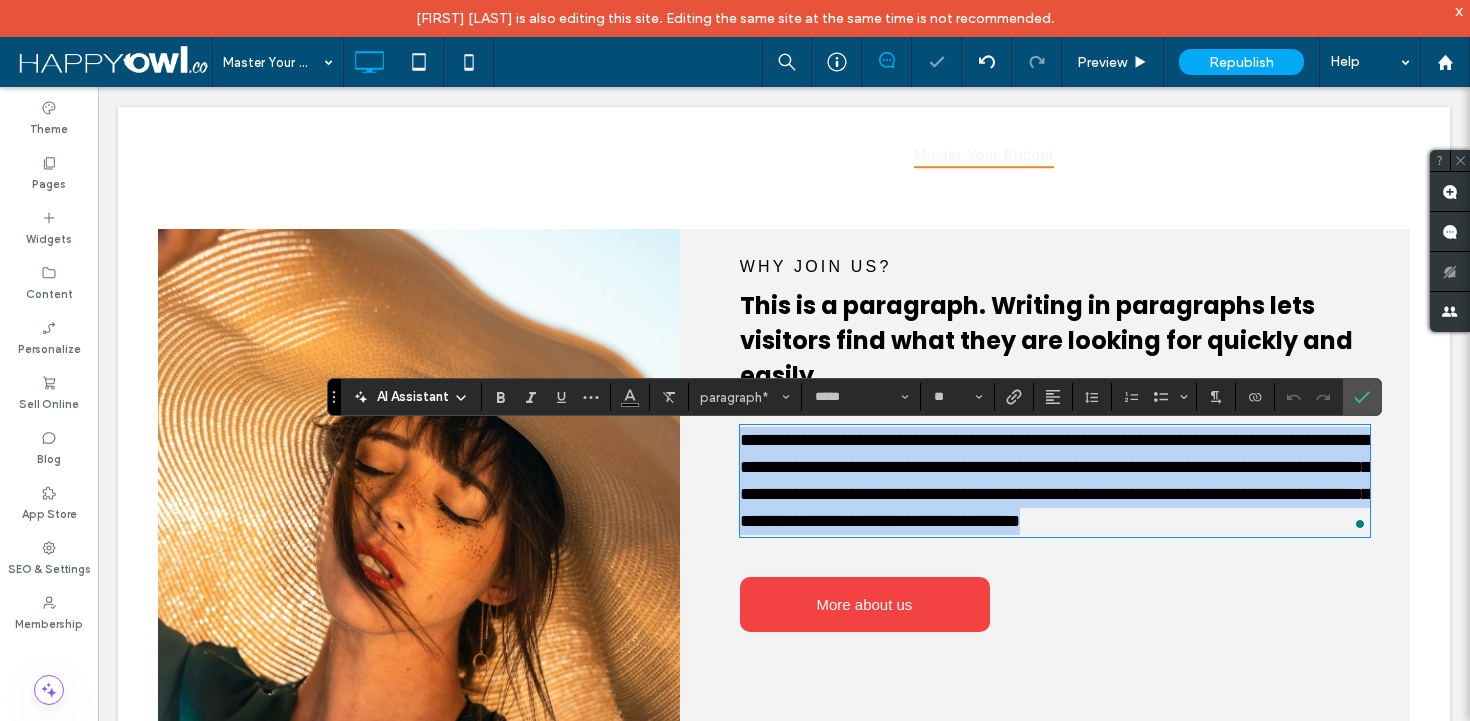 scroll, scrollTop: 0, scrollLeft: 0, axis: both 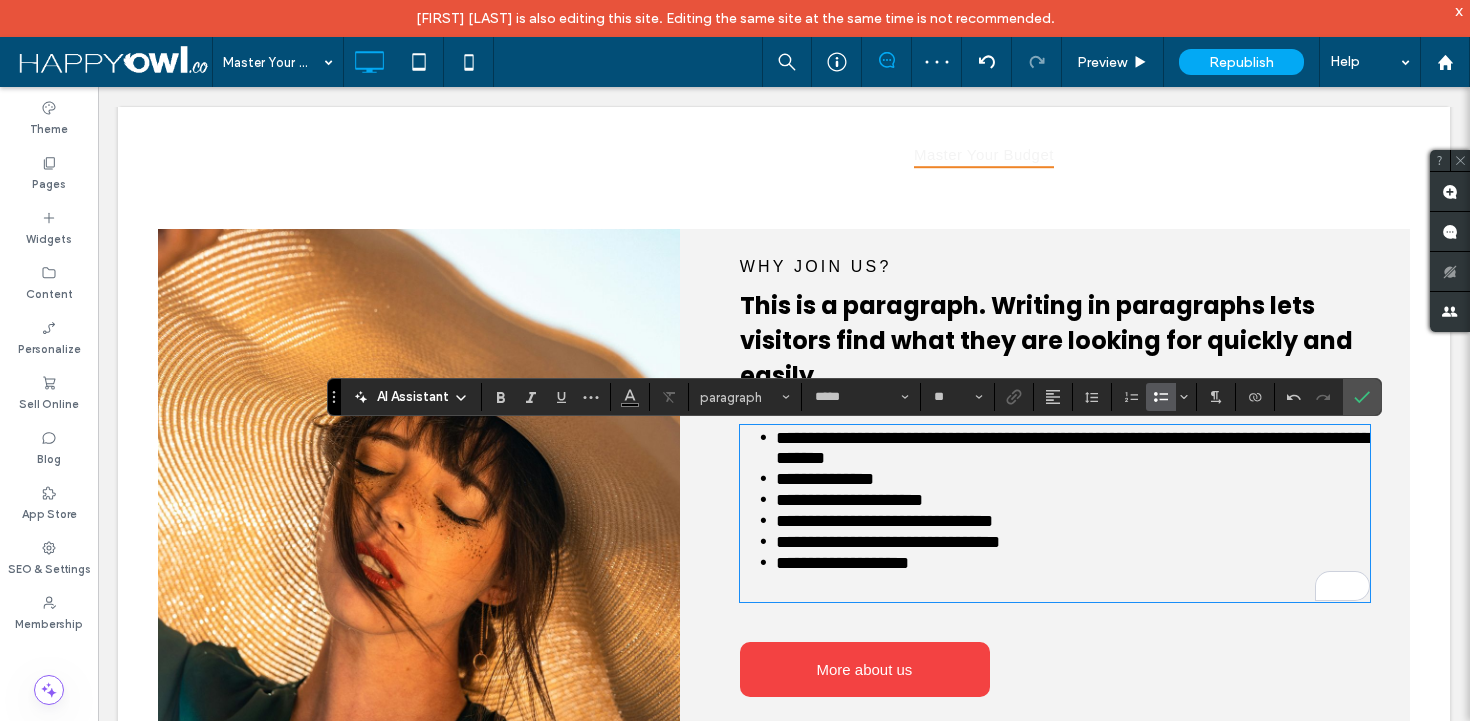 type on "**" 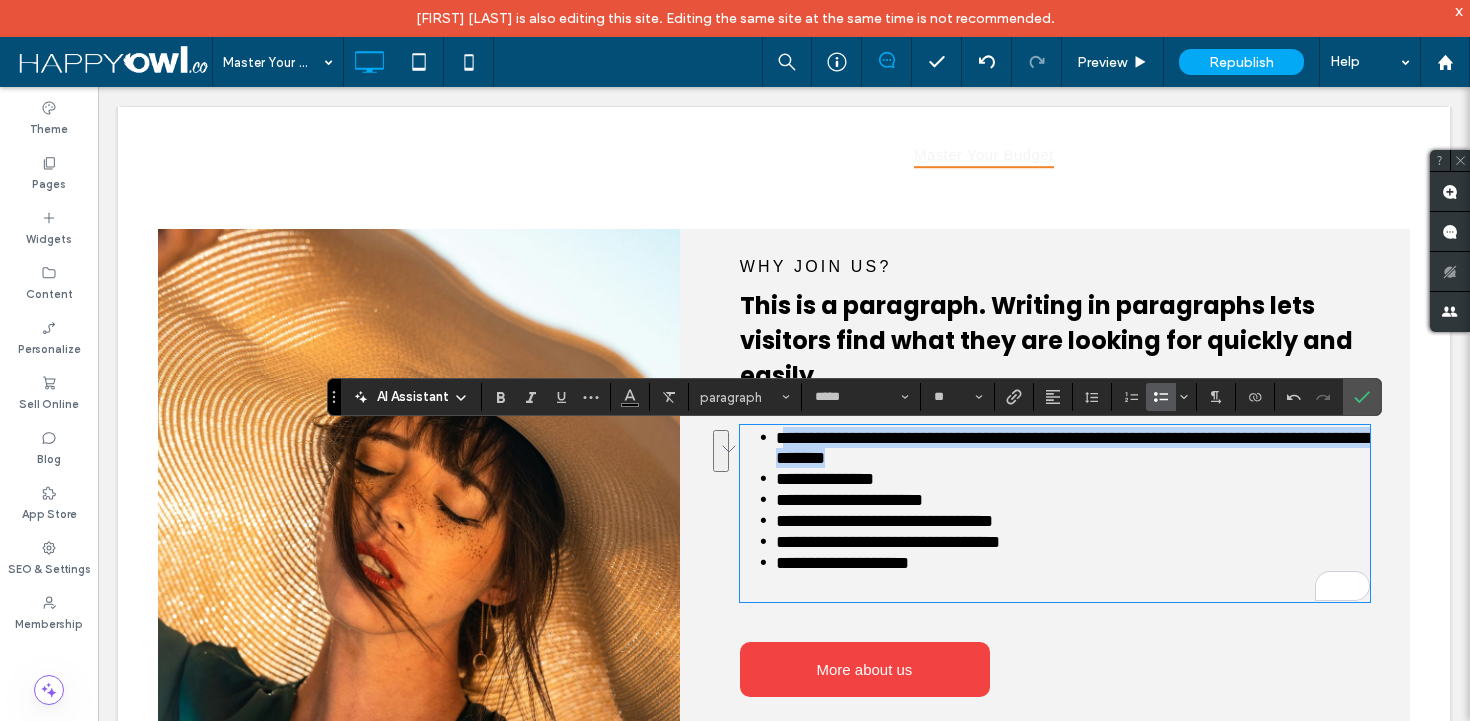 drag, startPoint x: 784, startPoint y: 451, endPoint x: 1004, endPoint y: 465, distance: 220.445 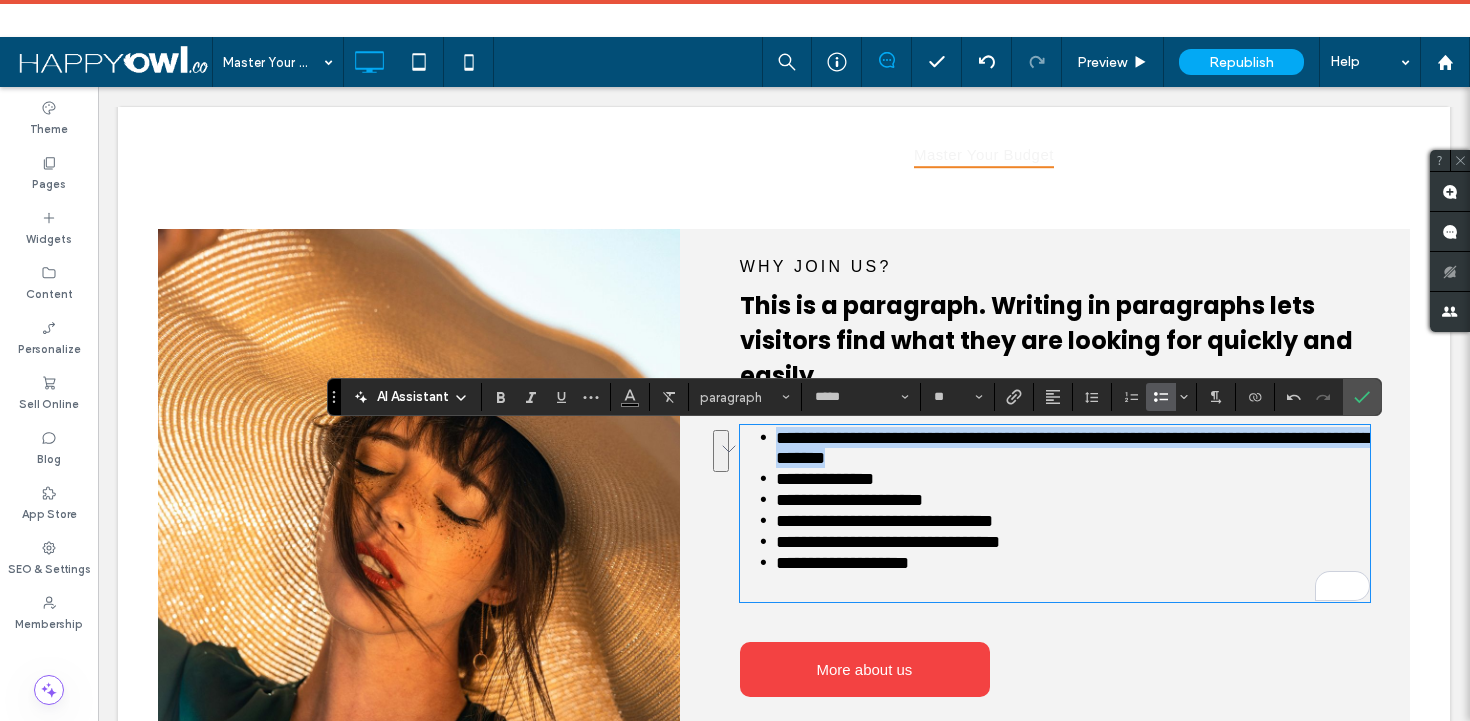 drag, startPoint x: 1004, startPoint y: 465, endPoint x: 773, endPoint y: 444, distance: 231.95258 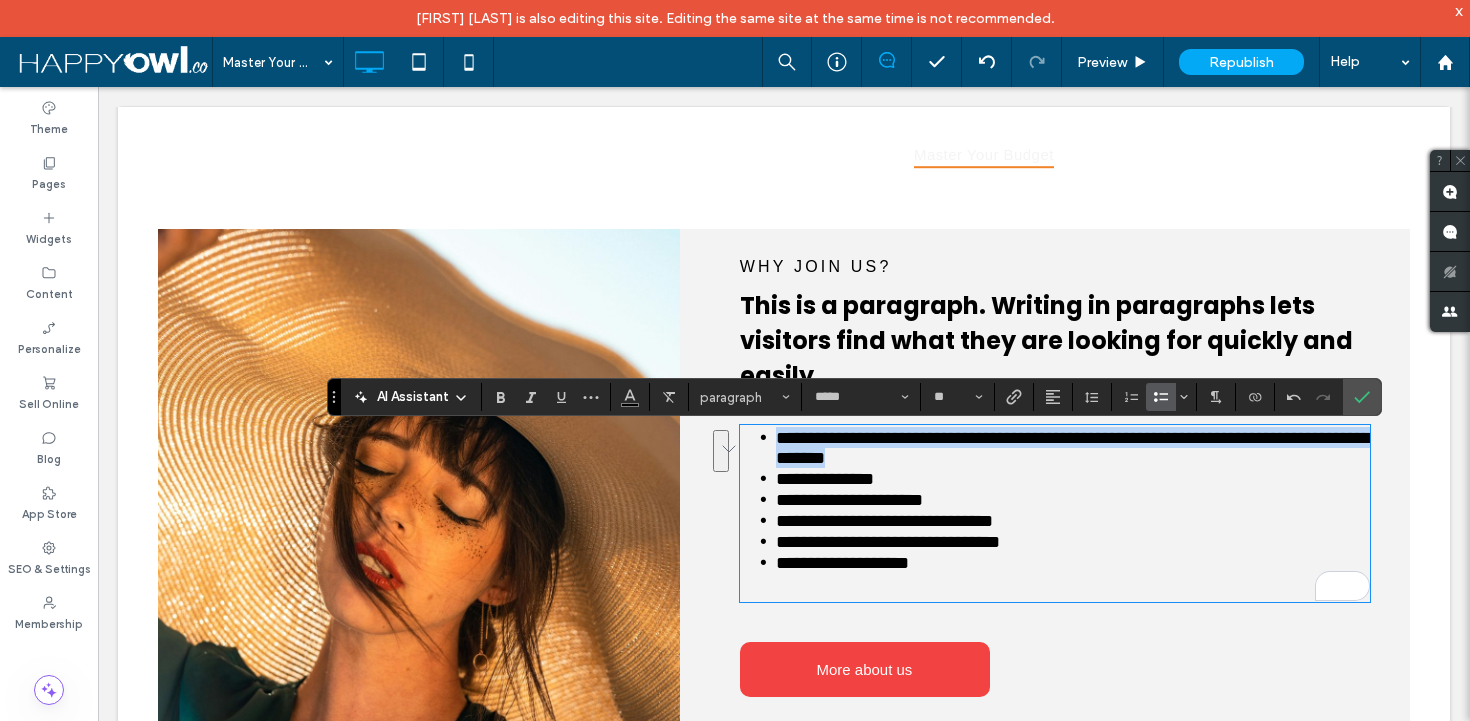 type 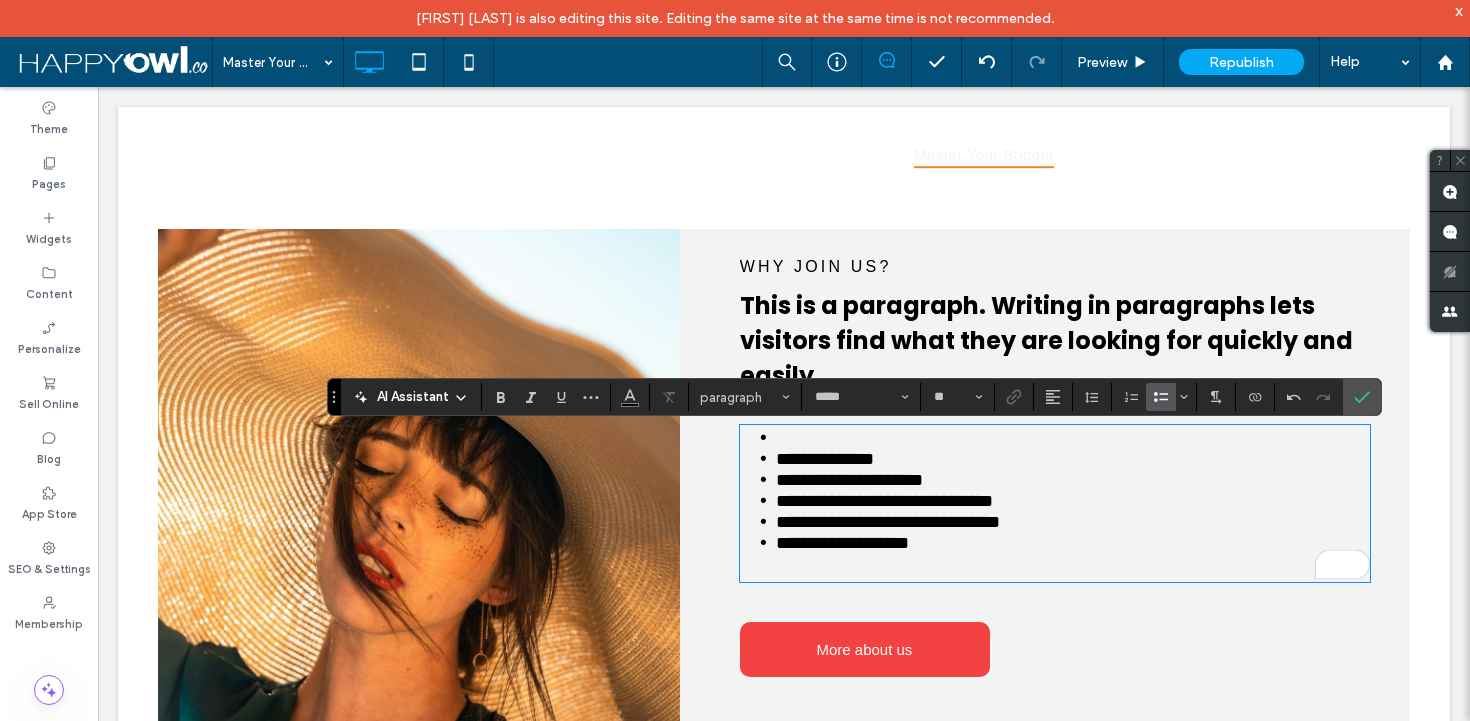 click on "This is a paragraph. Writing in paragraphs lets visitors find what they are looking for quickly and easily." at bounding box center (1046, 340) 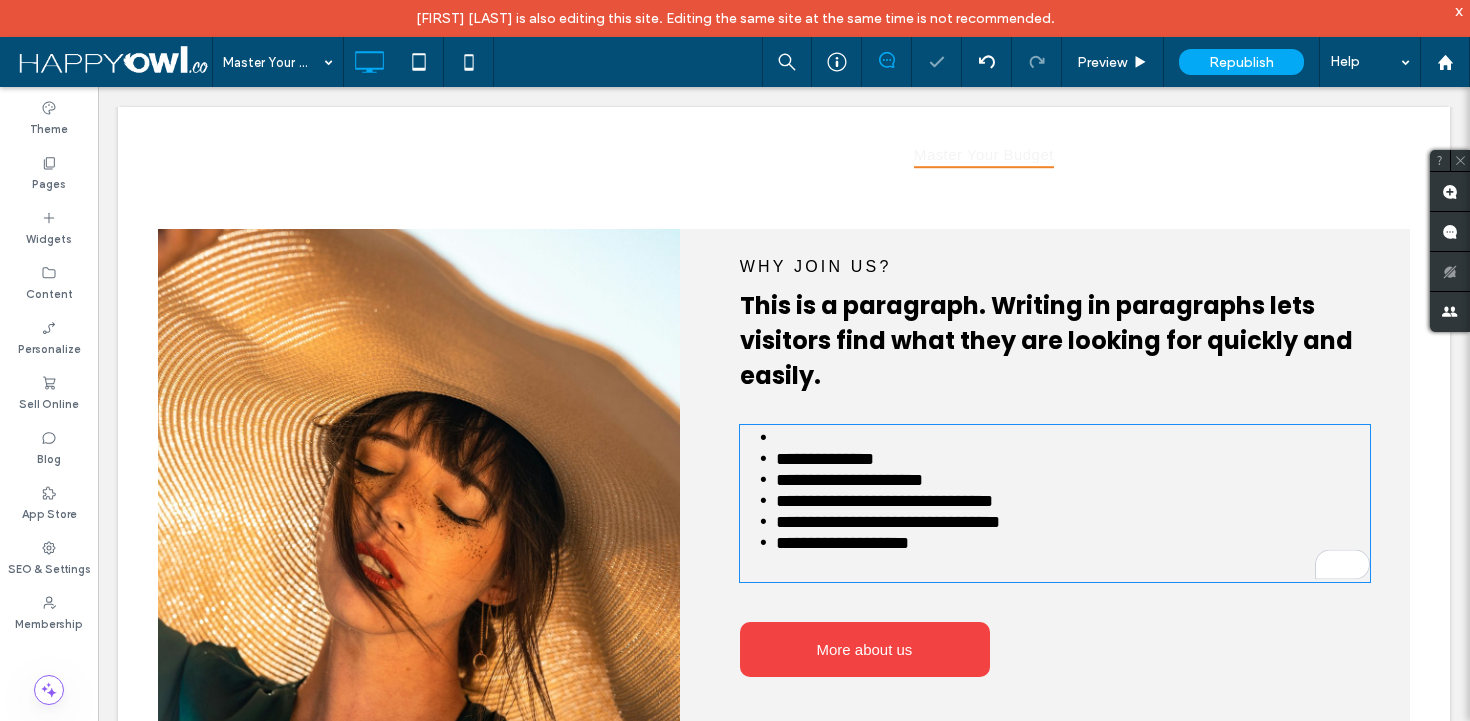 click on "This is a paragraph. Writing in paragraphs lets visitors find what they are looking for quickly and easily." at bounding box center [1046, 340] 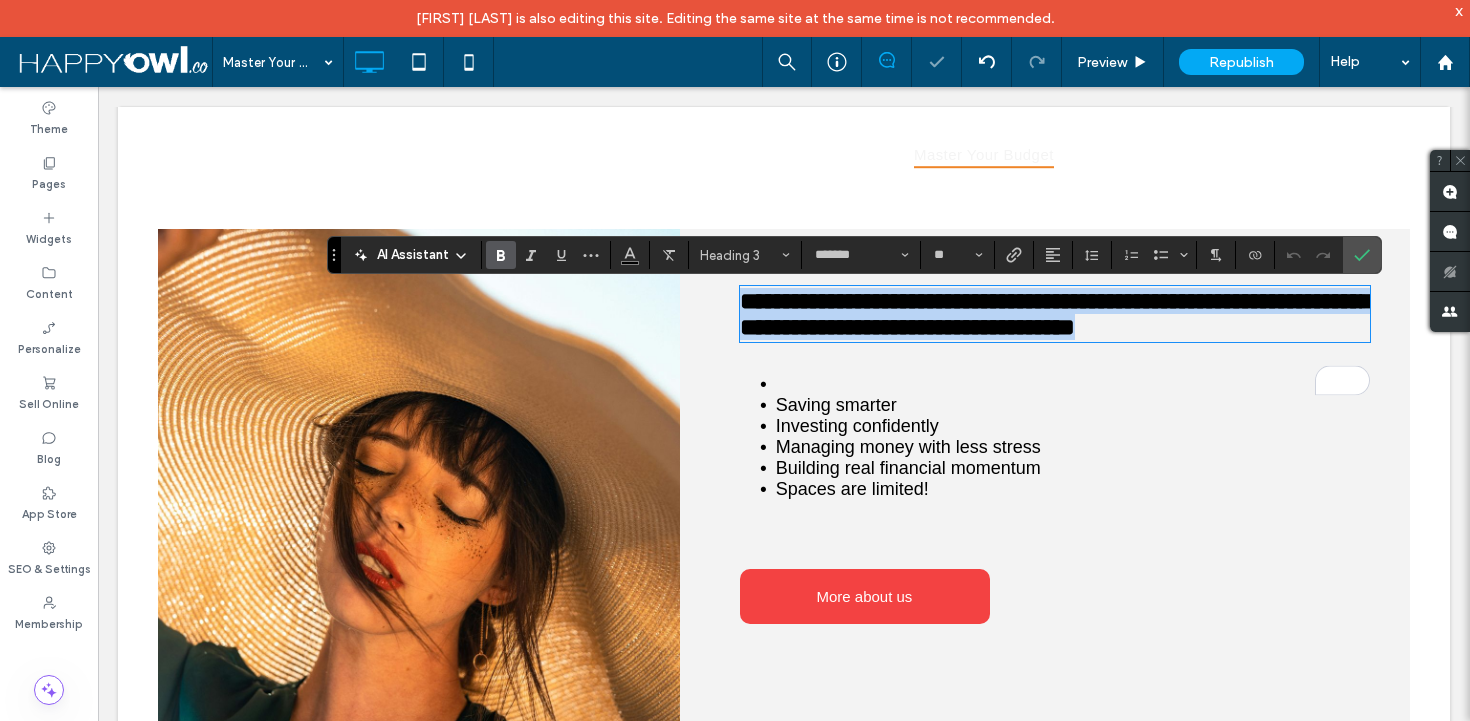 type on "*****" 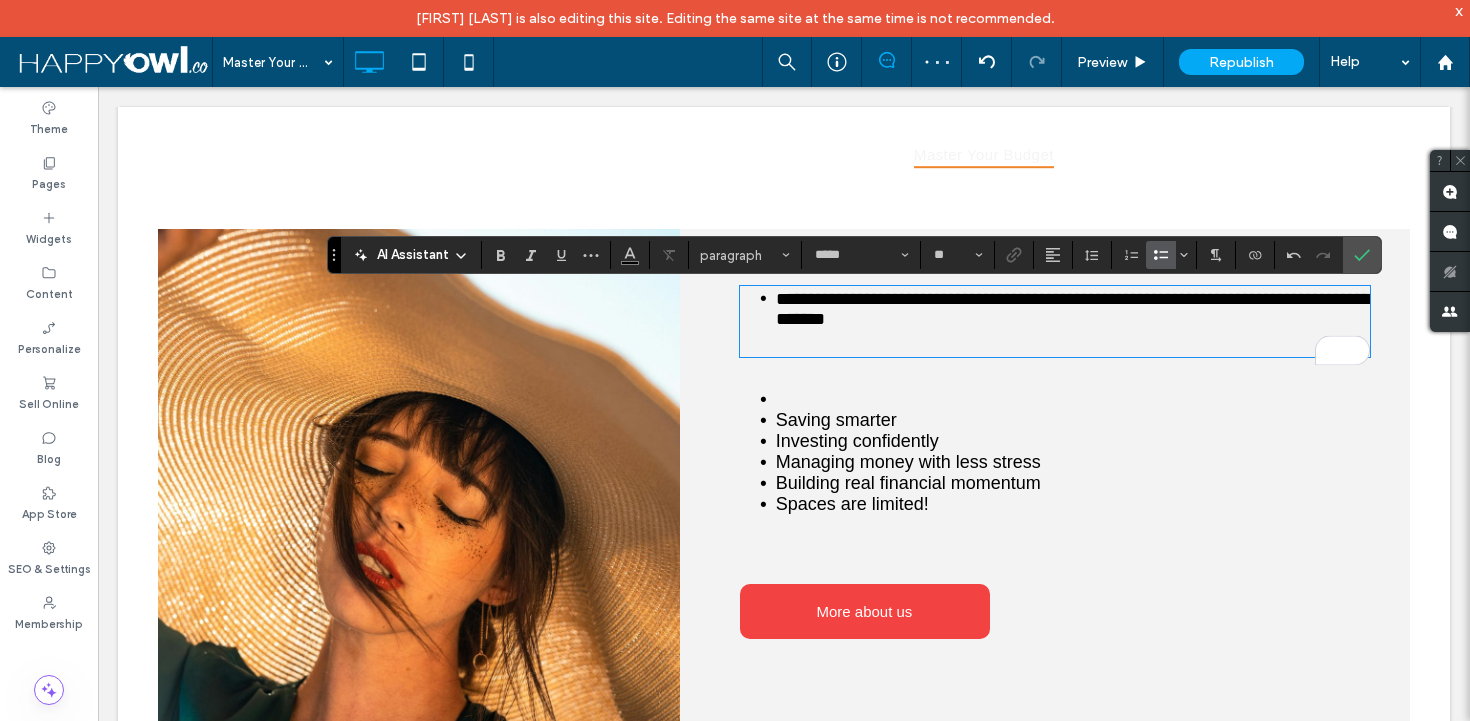type on "**" 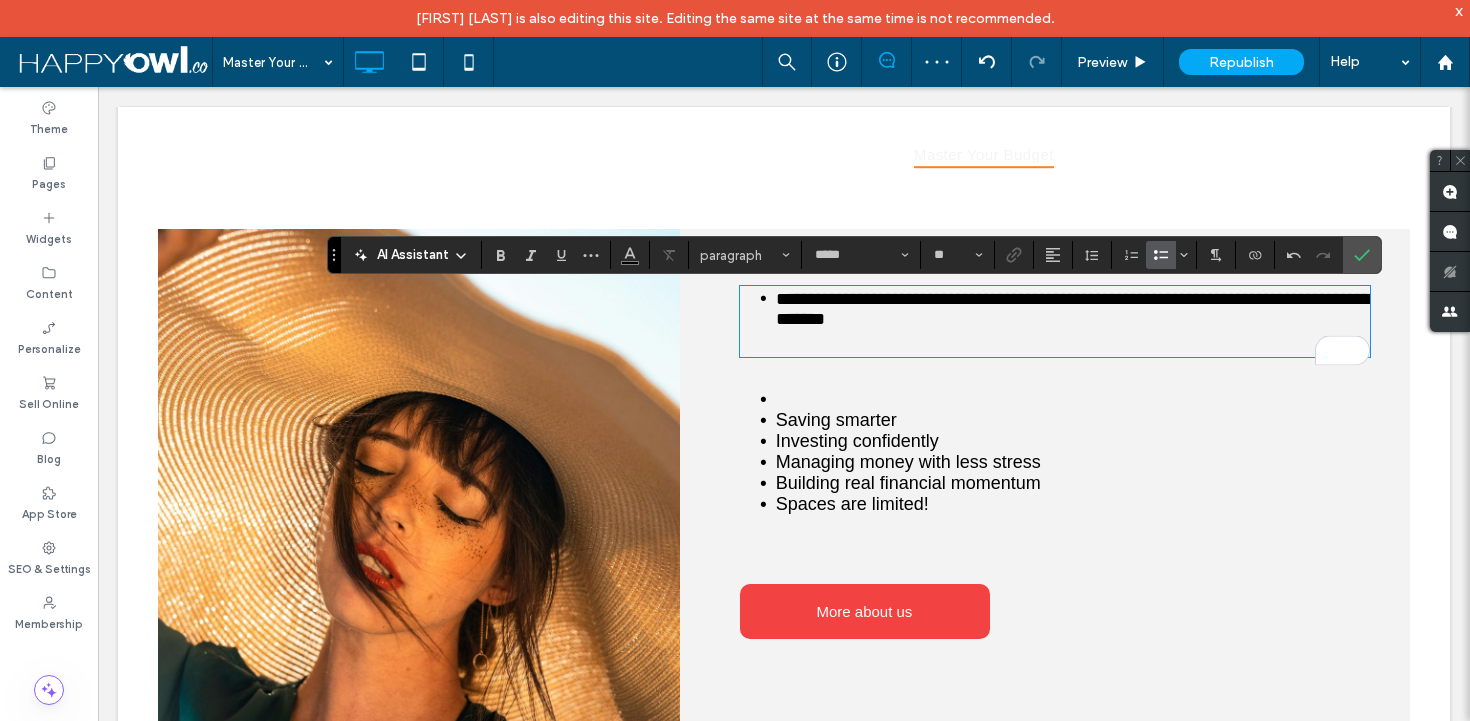 click on "**********" at bounding box center [1073, 309] 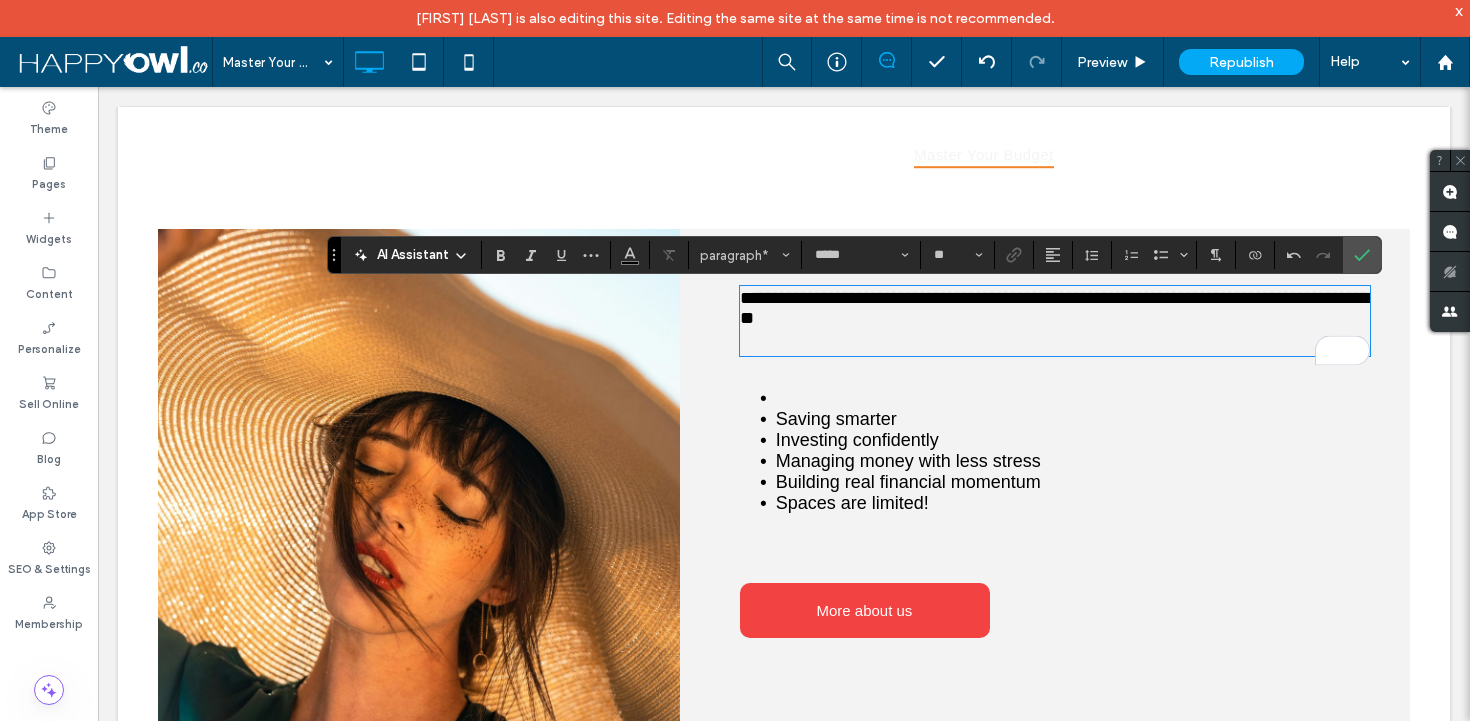 type on "*******" 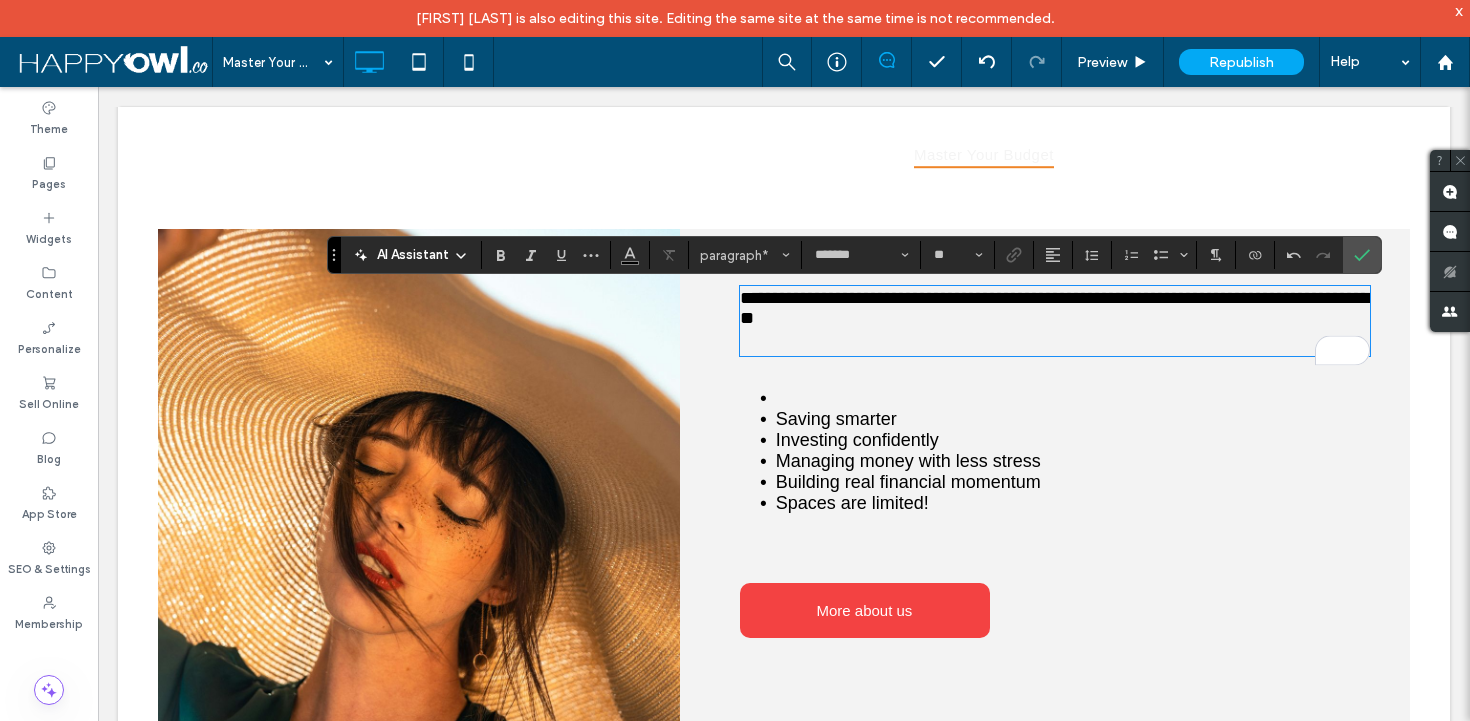click at bounding box center [1055, 341] 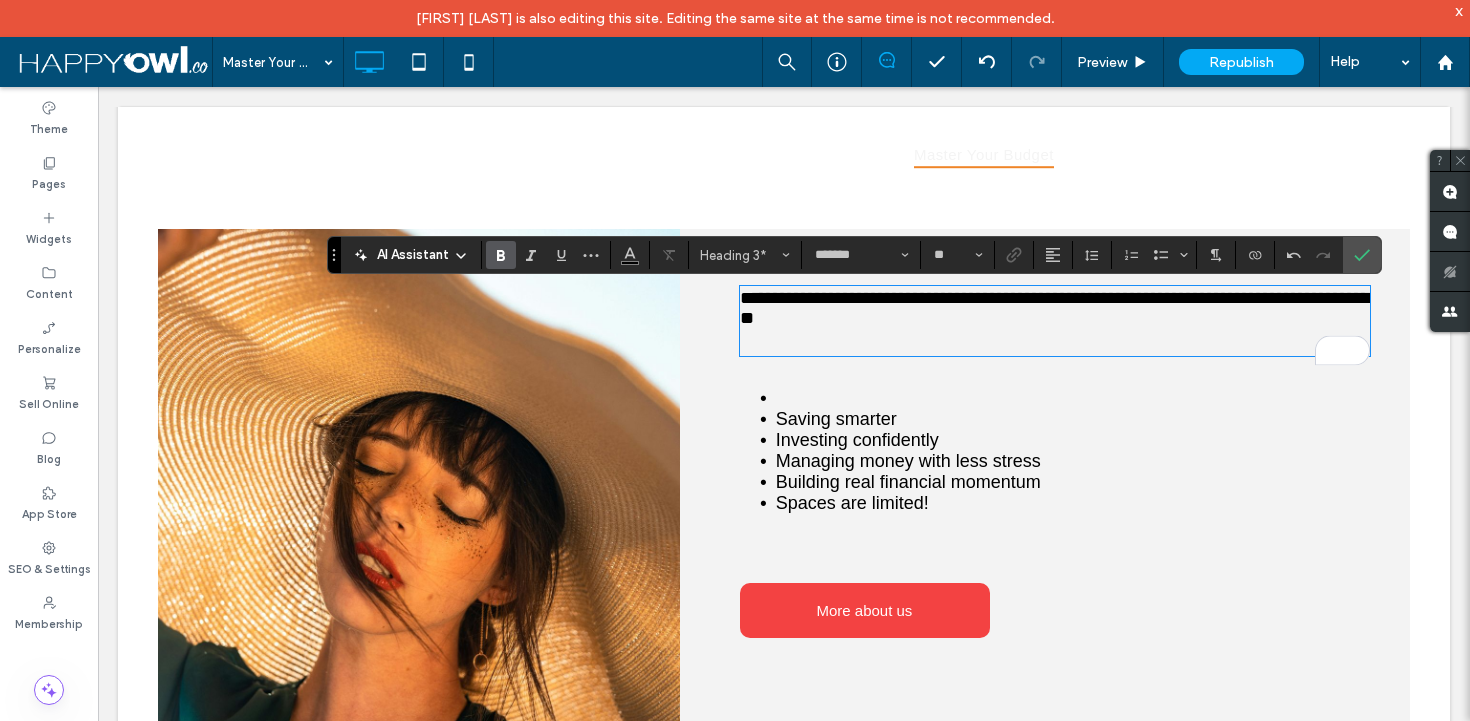 type on "*****" 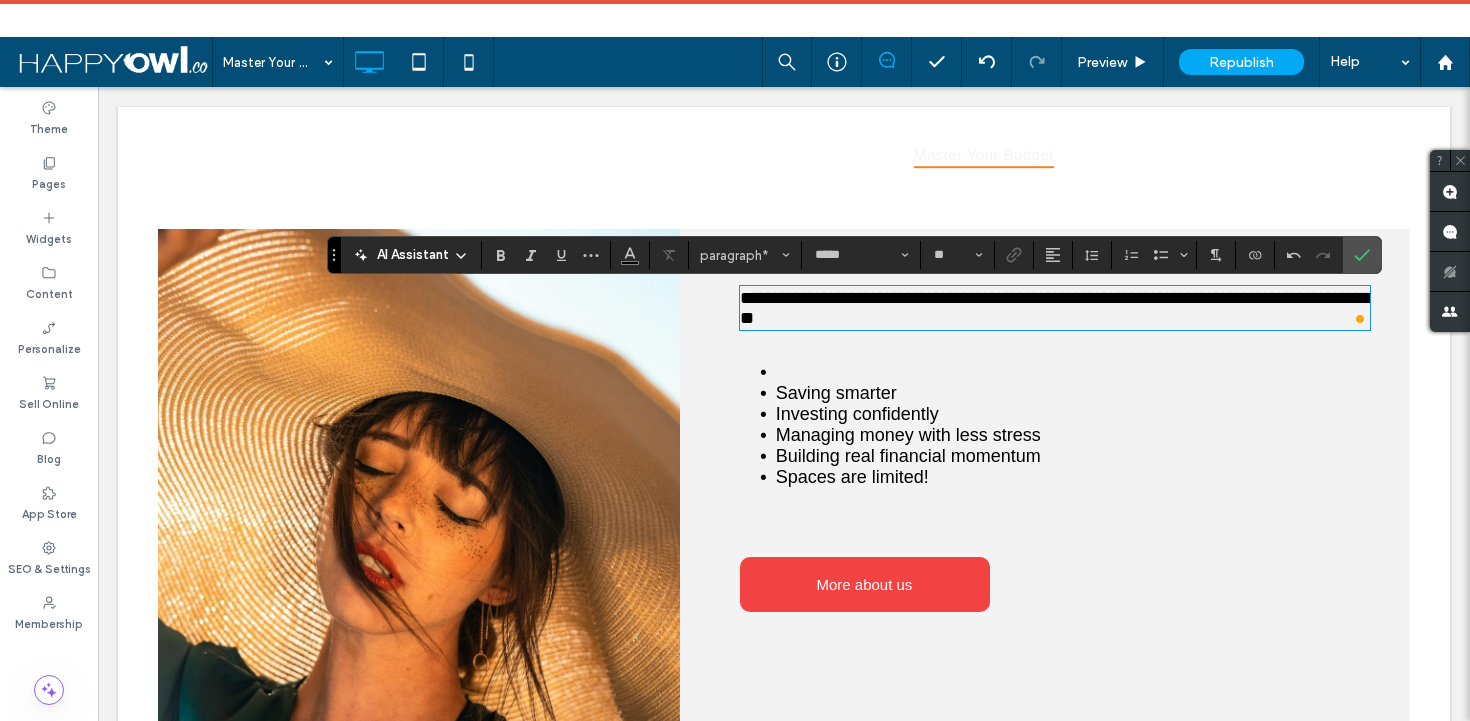 click on "﻿" at bounding box center (1073, 372) 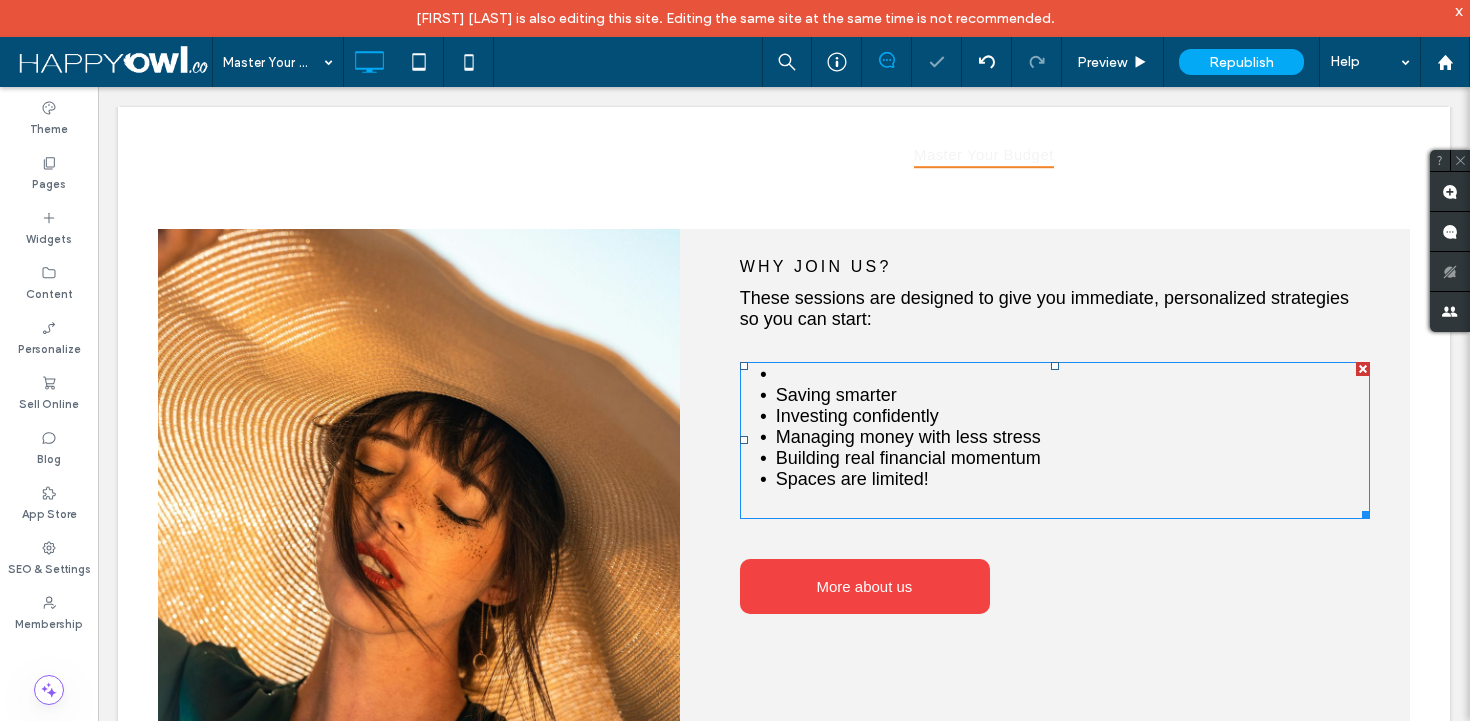 click on "Saving smarter" at bounding box center (836, 395) 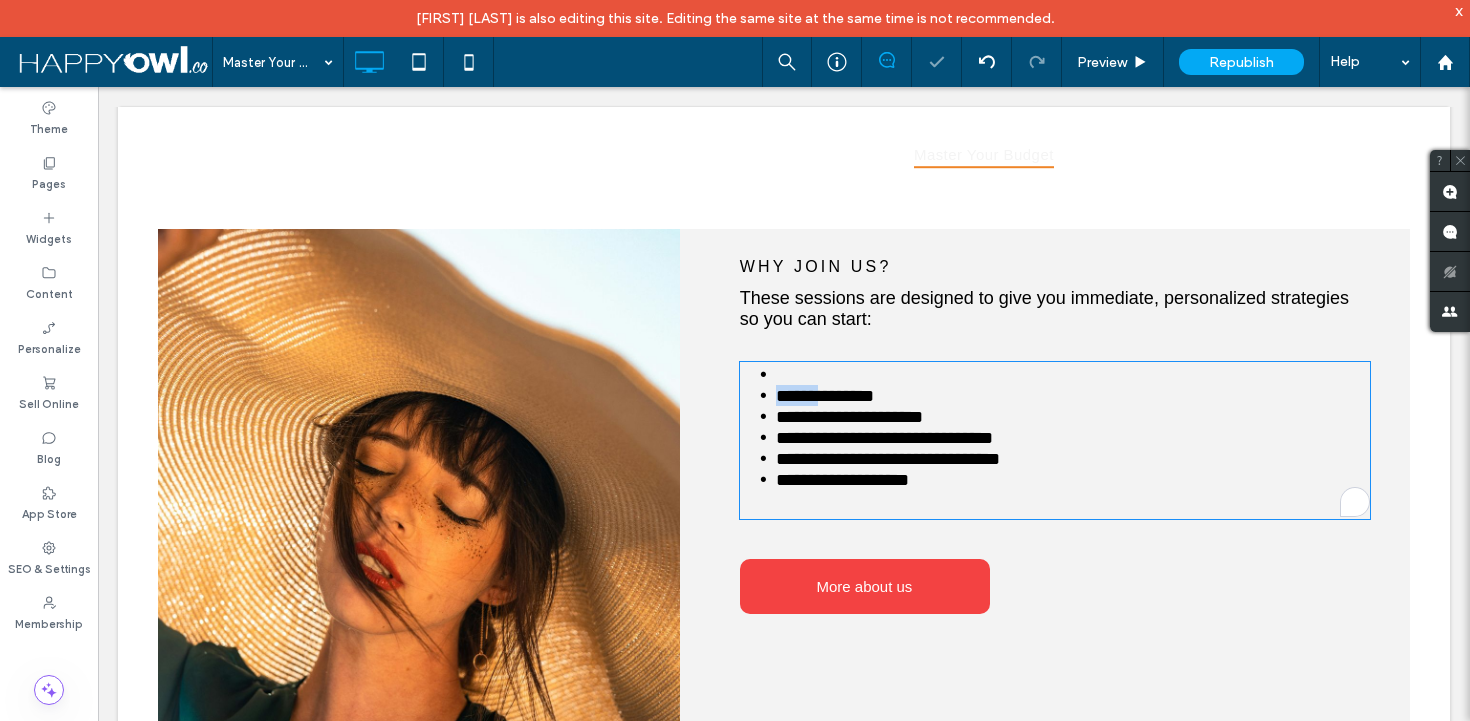 click on "**********" at bounding box center (825, 396) 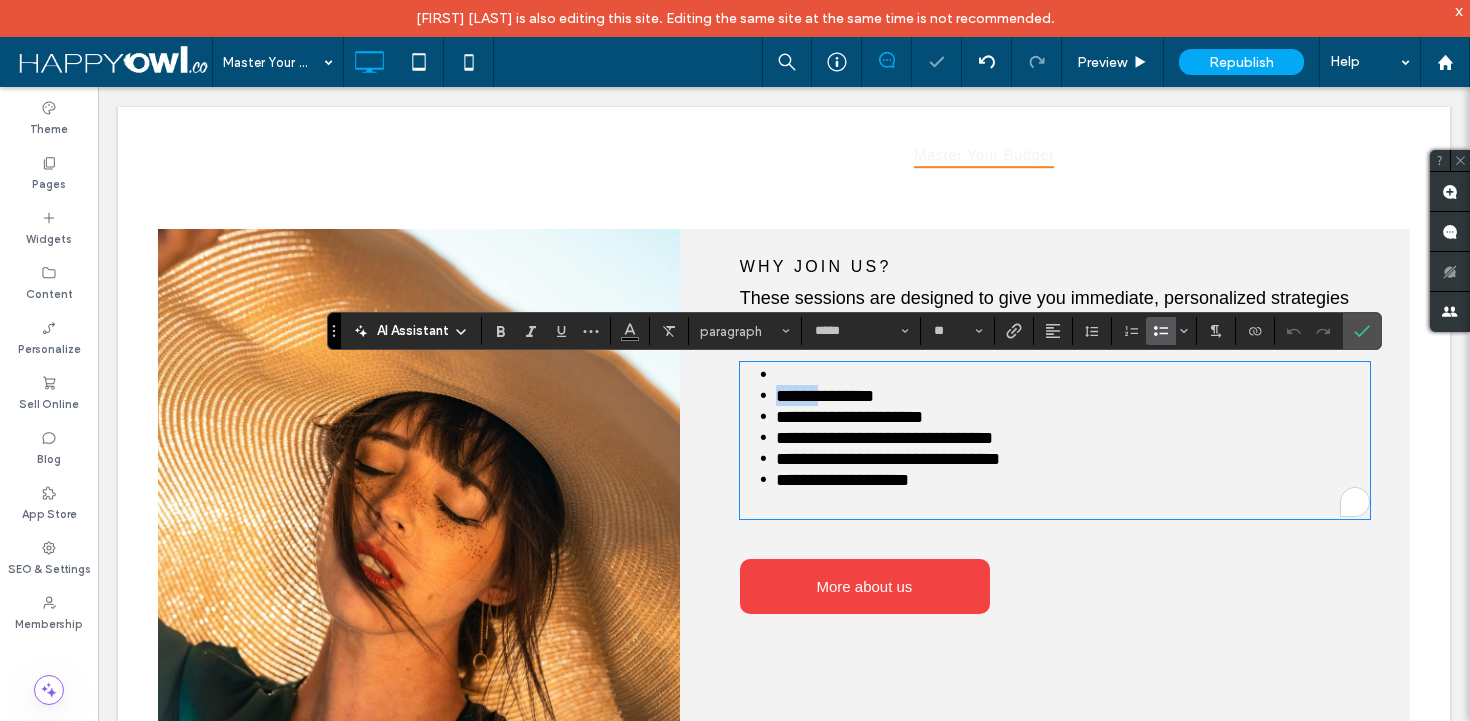 click on "**********" at bounding box center (825, 396) 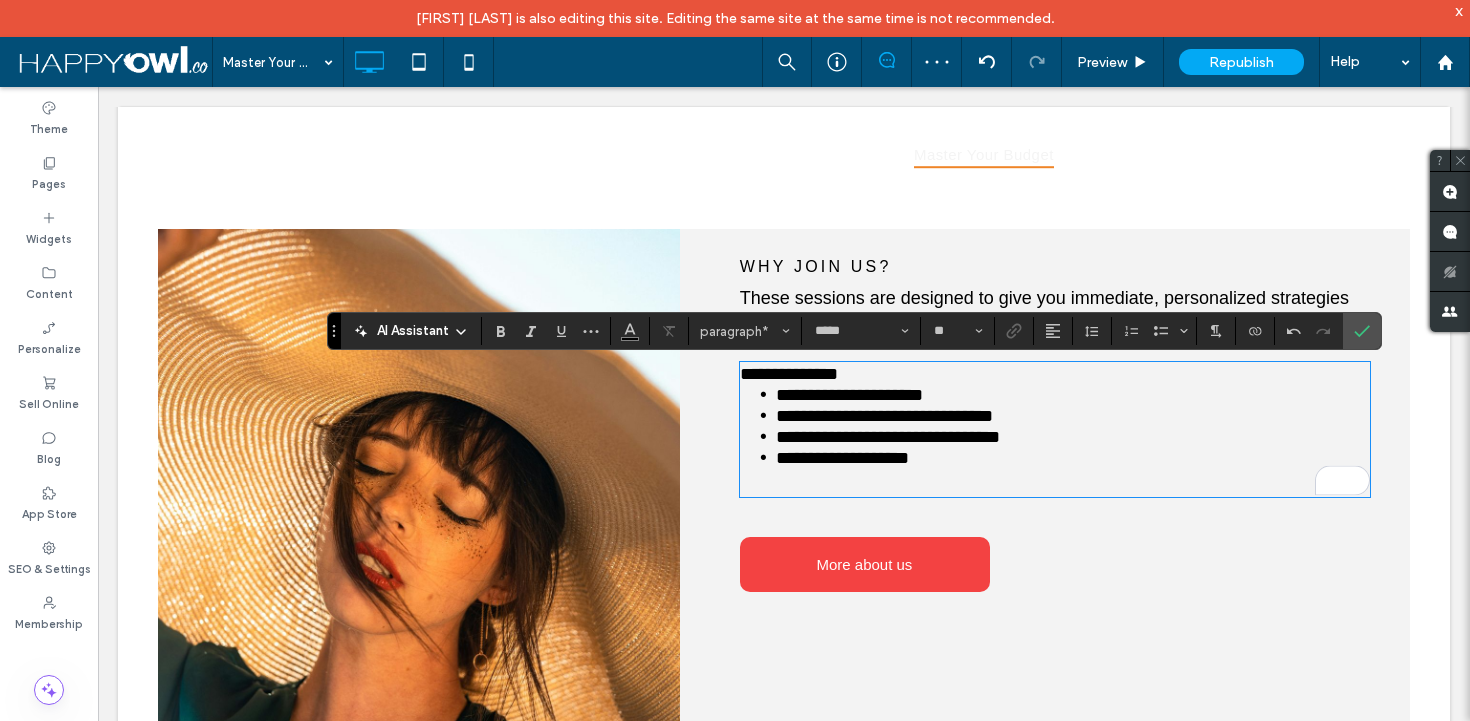 type 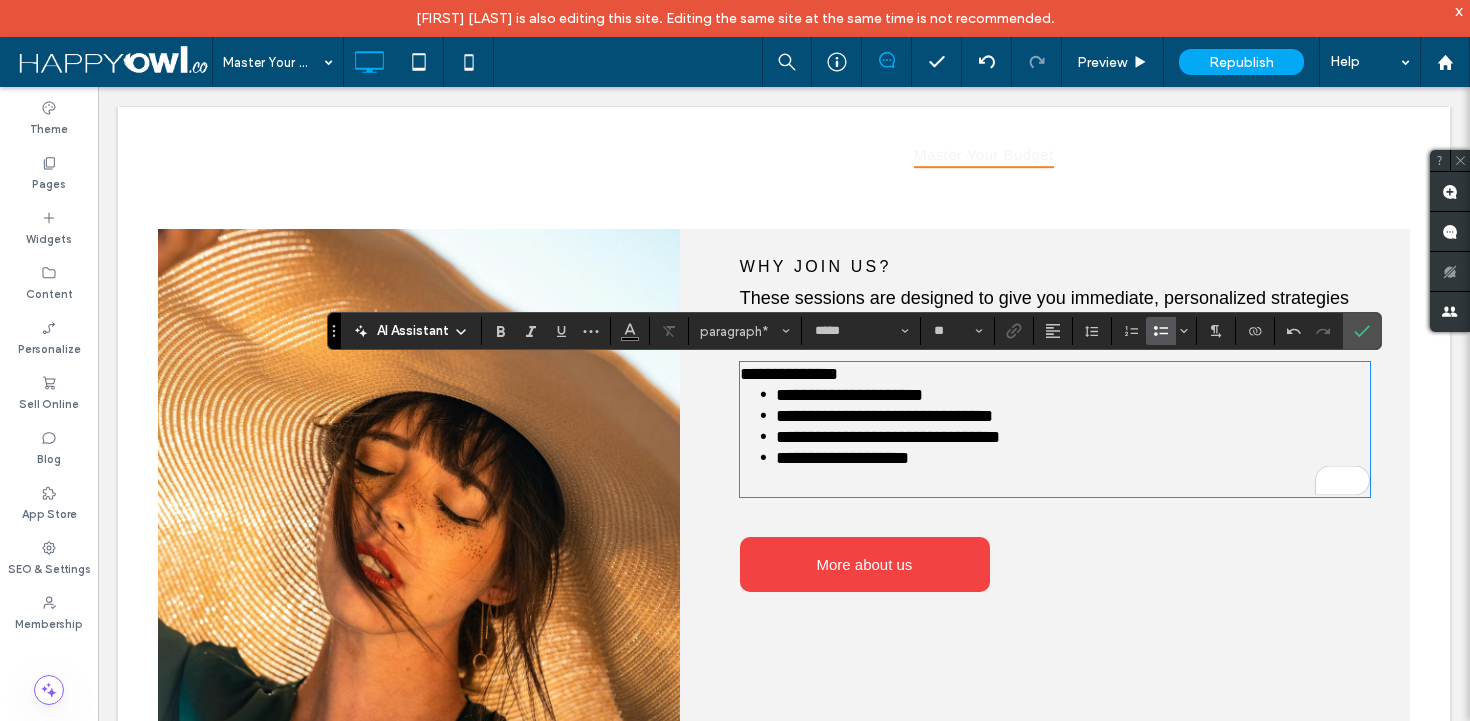 click 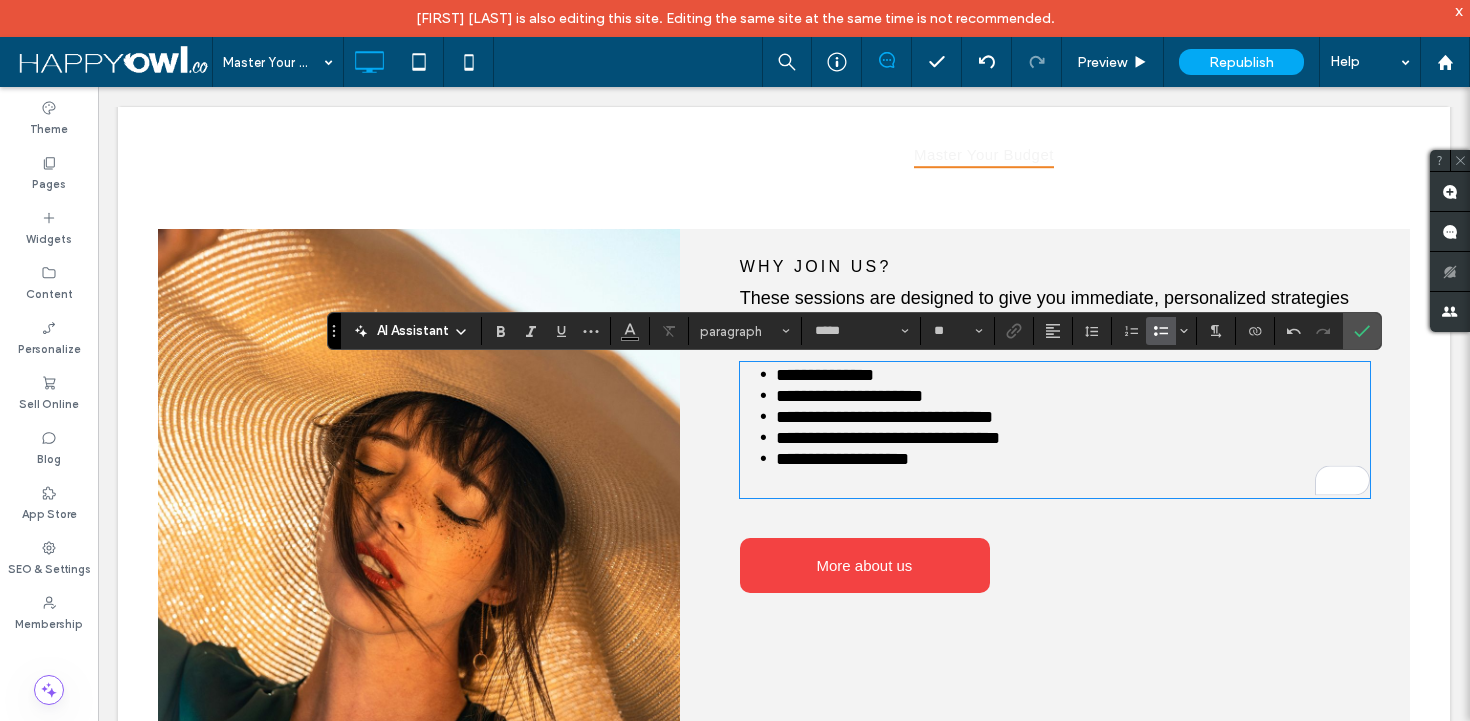 click on "These sessions are designed to give you immediate, personalized strategies so you can start:" at bounding box center (1044, 308) 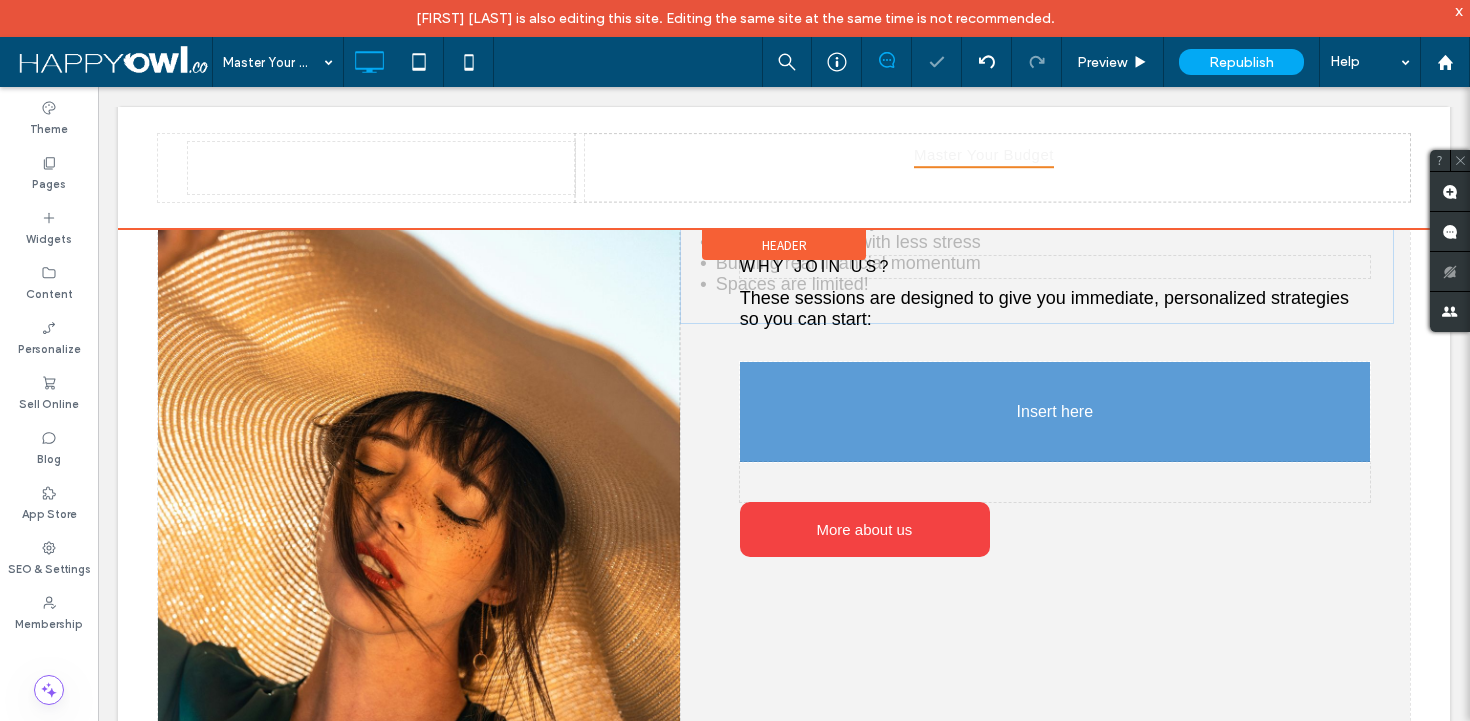 drag, startPoint x: 871, startPoint y: 393, endPoint x: 870, endPoint y: 366, distance: 27.018513 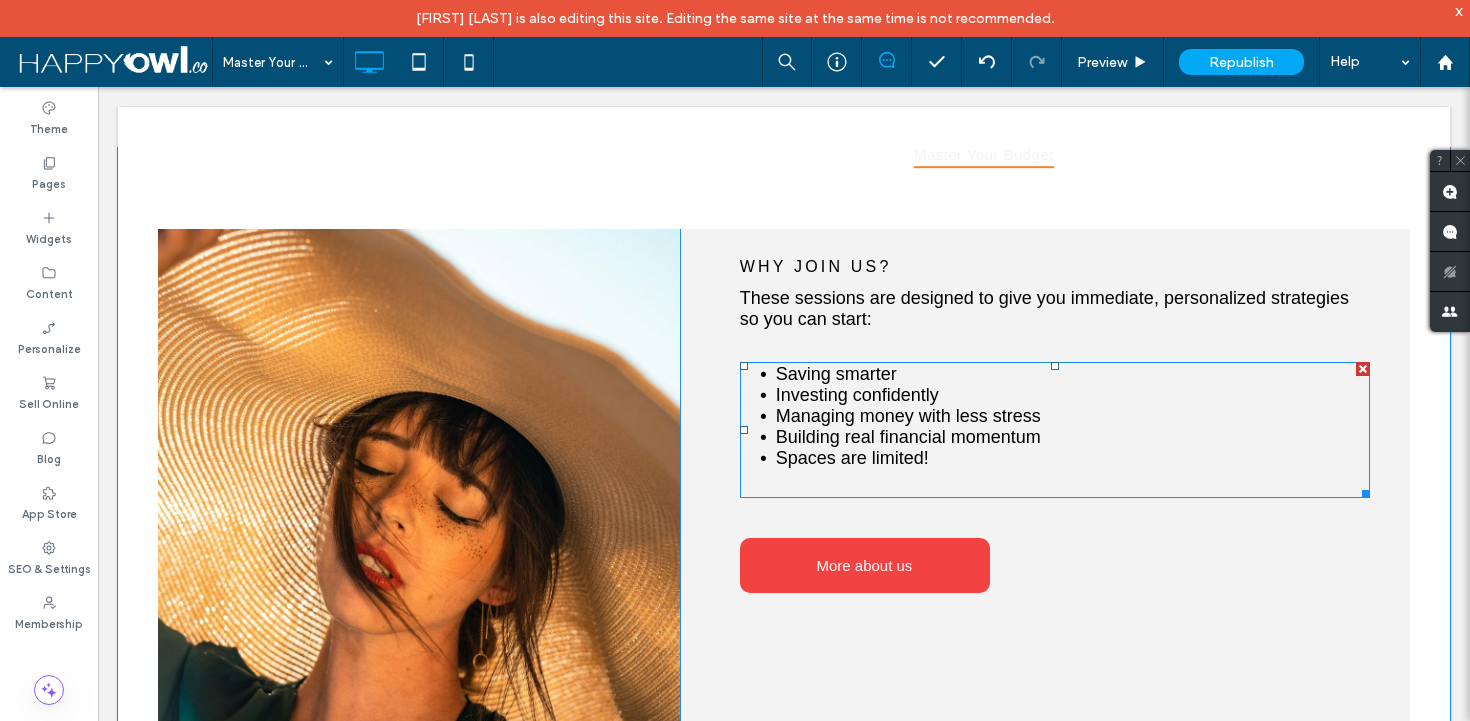 click on "Saving smarter" at bounding box center (836, 374) 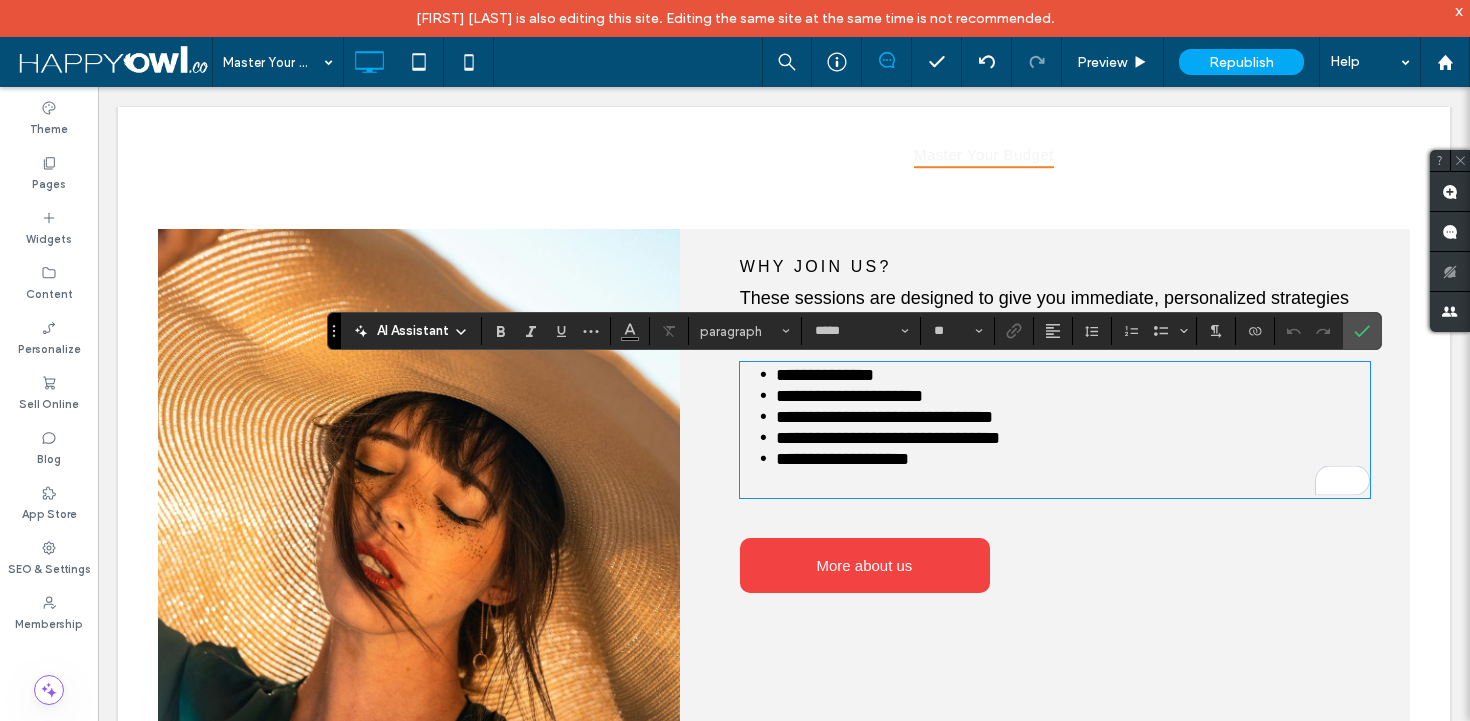 click at bounding box center [1055, 482] 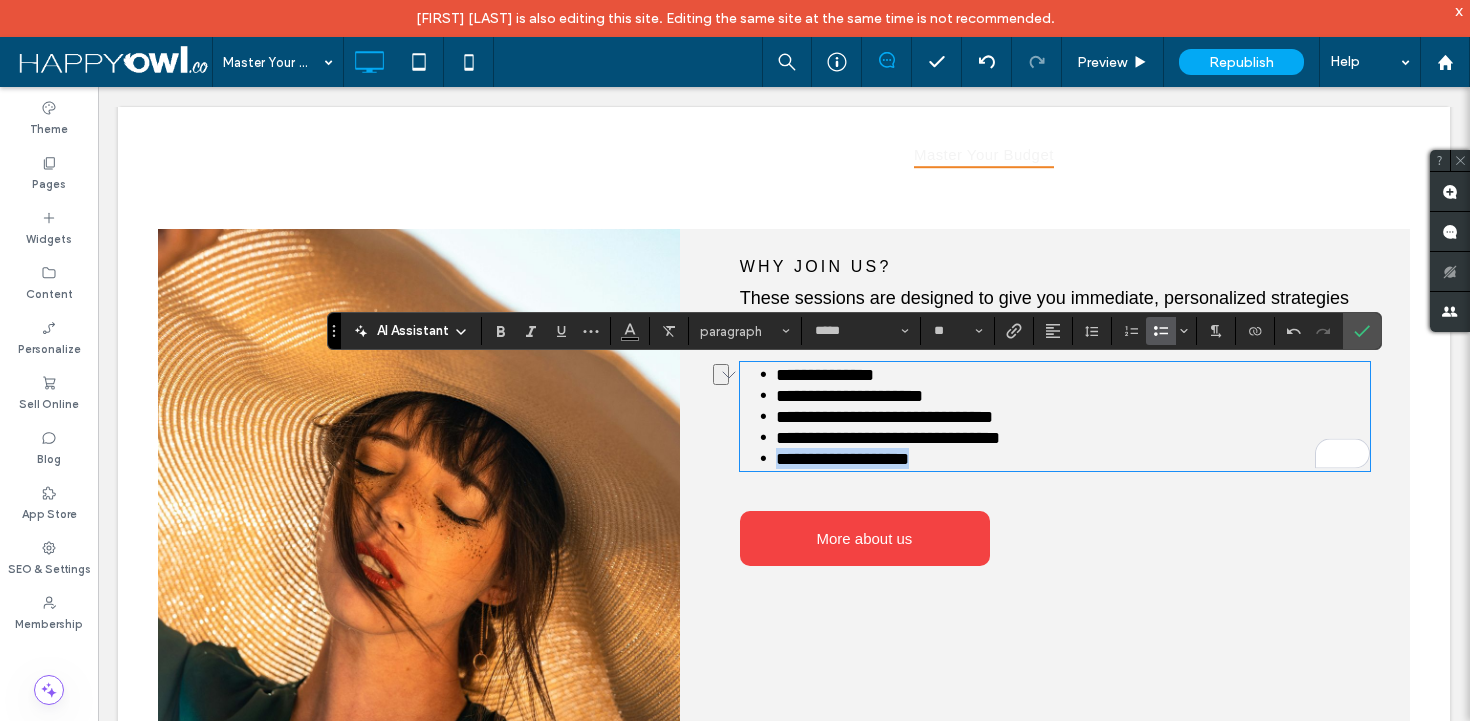 drag, startPoint x: 935, startPoint y: 460, endPoint x: 757, endPoint y: 461, distance: 178.0028 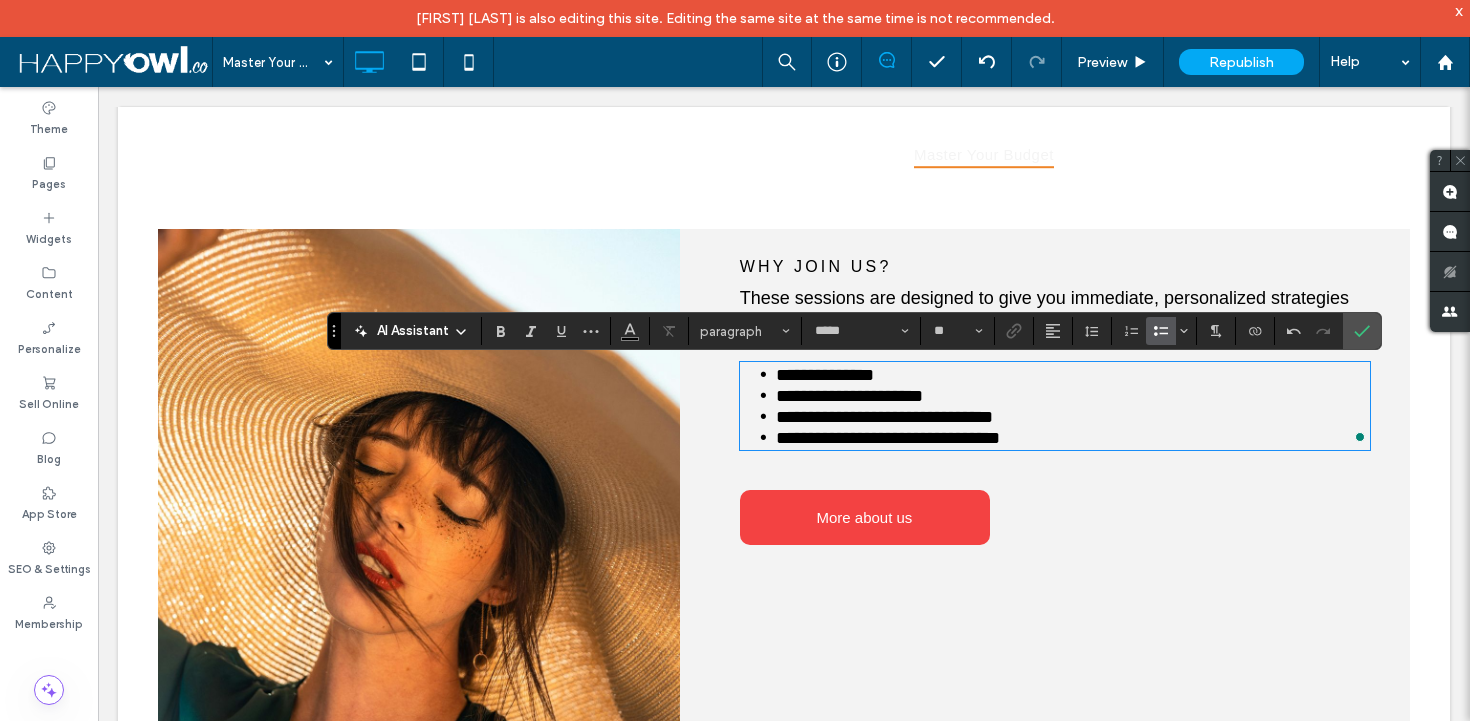 click on "**********" at bounding box center (1045, 494) 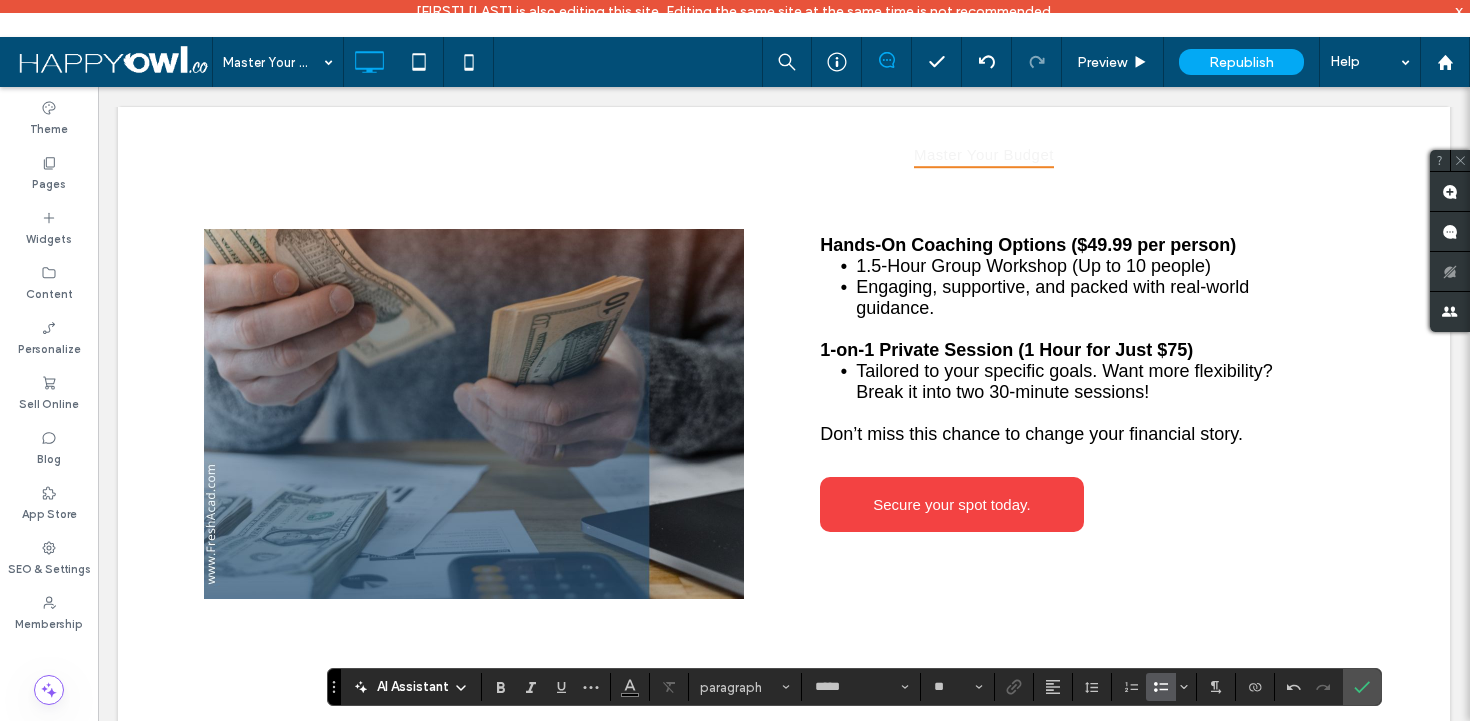 scroll, scrollTop: 1332, scrollLeft: 0, axis: vertical 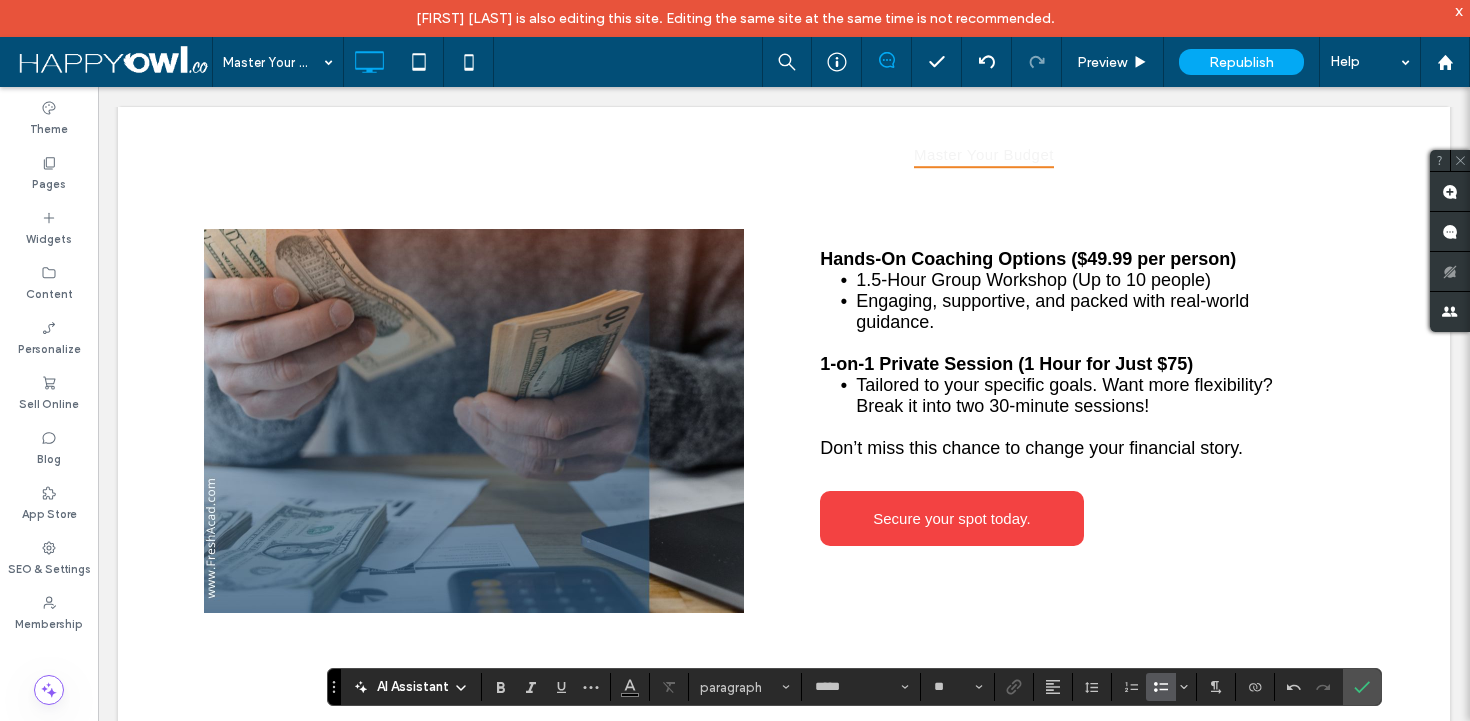 click on "Don’t miss this chance to change your financial story. ﻿" at bounding box center (1031, 448) 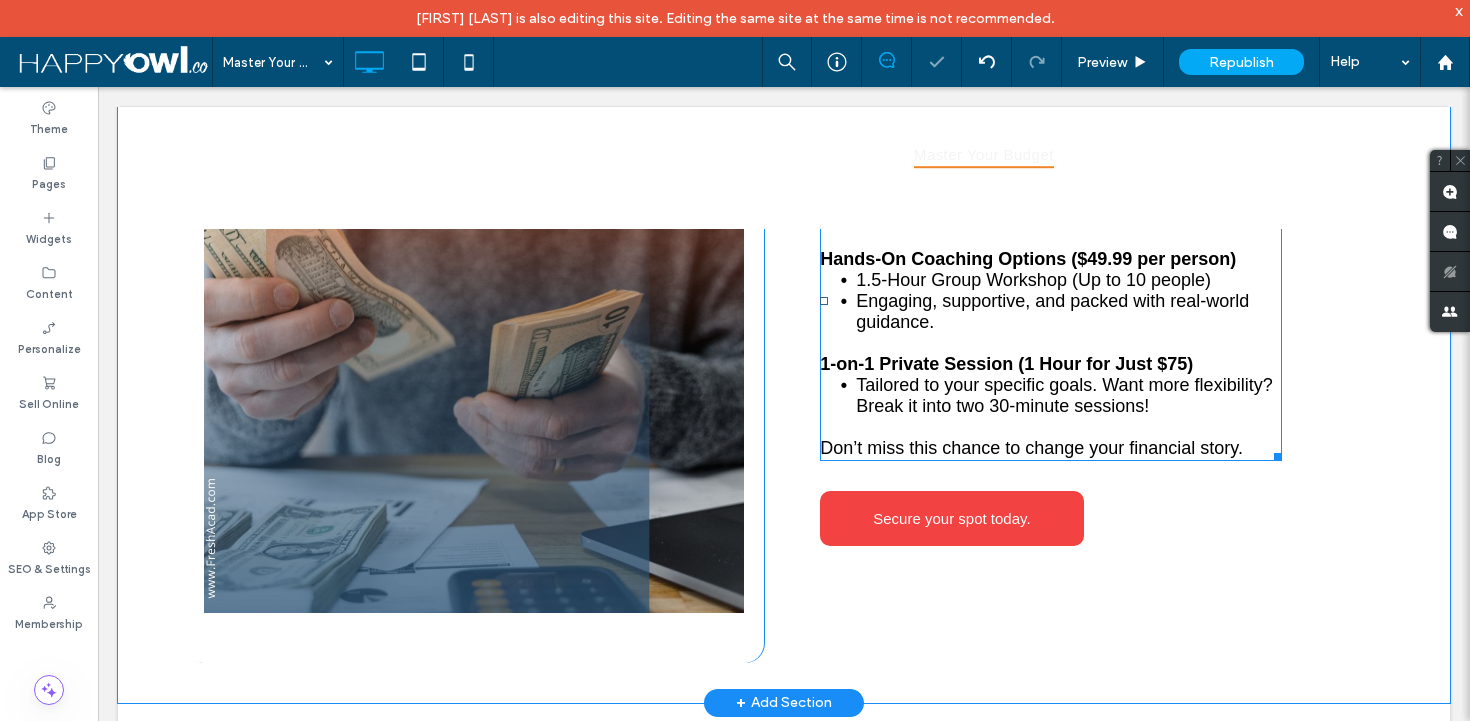 click on "Don’t miss this chance to change your financial story. ﻿" at bounding box center (1031, 448) 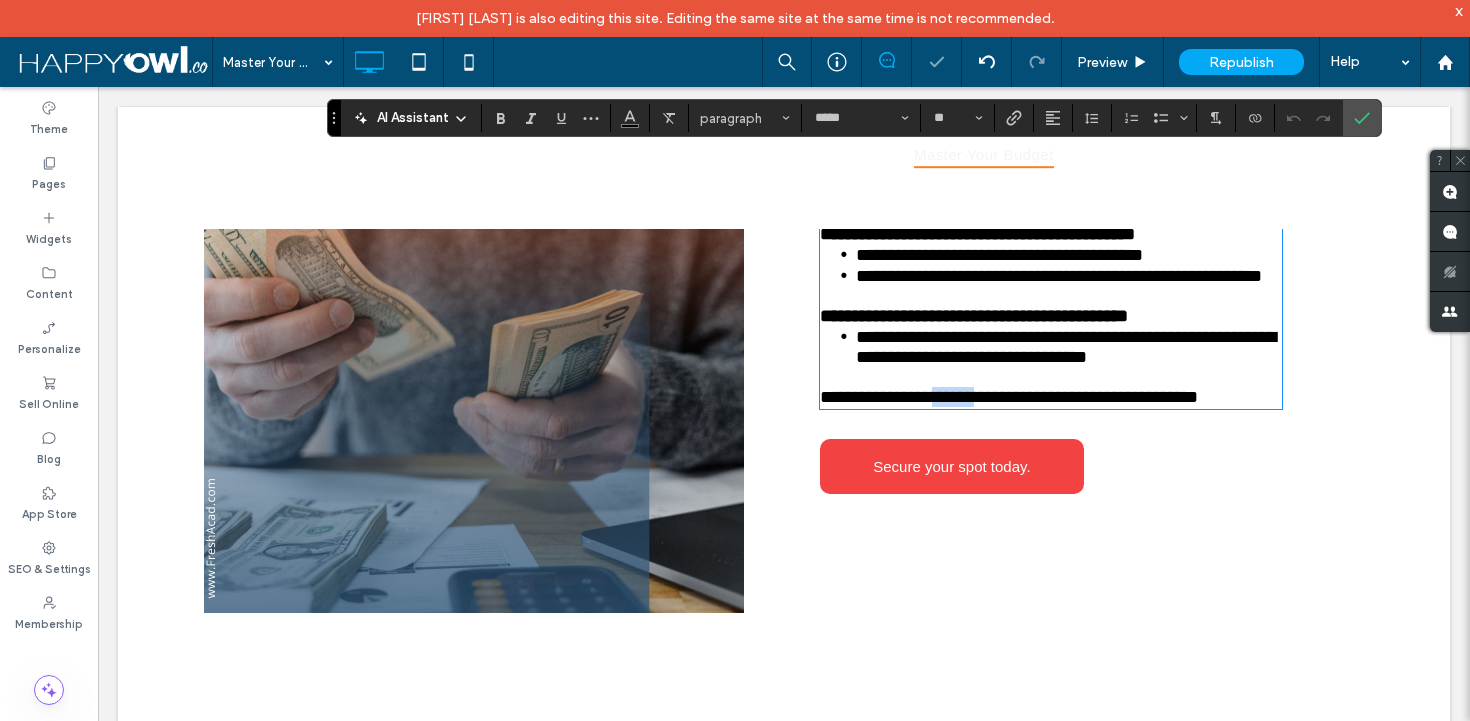 click on "**********" at bounding box center [1009, 397] 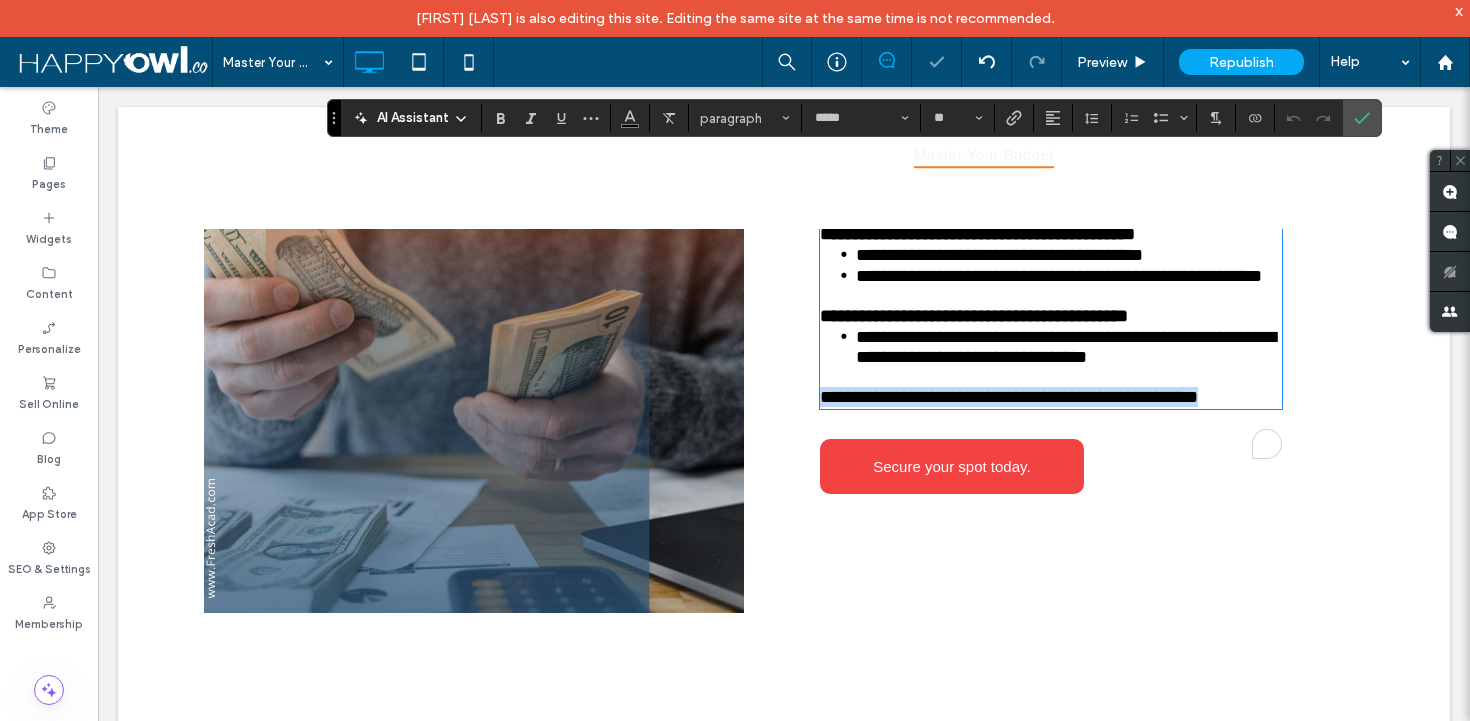 click on "**********" at bounding box center (1009, 397) 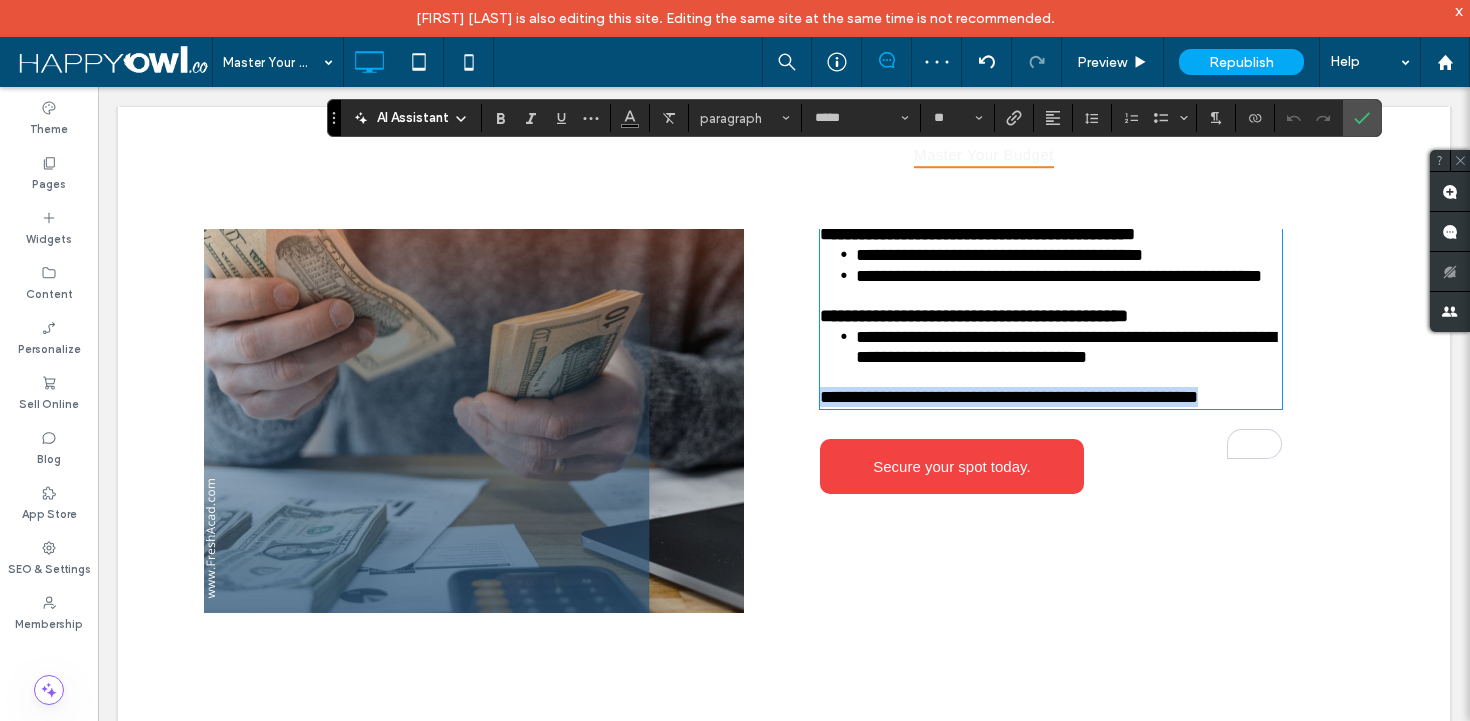 type 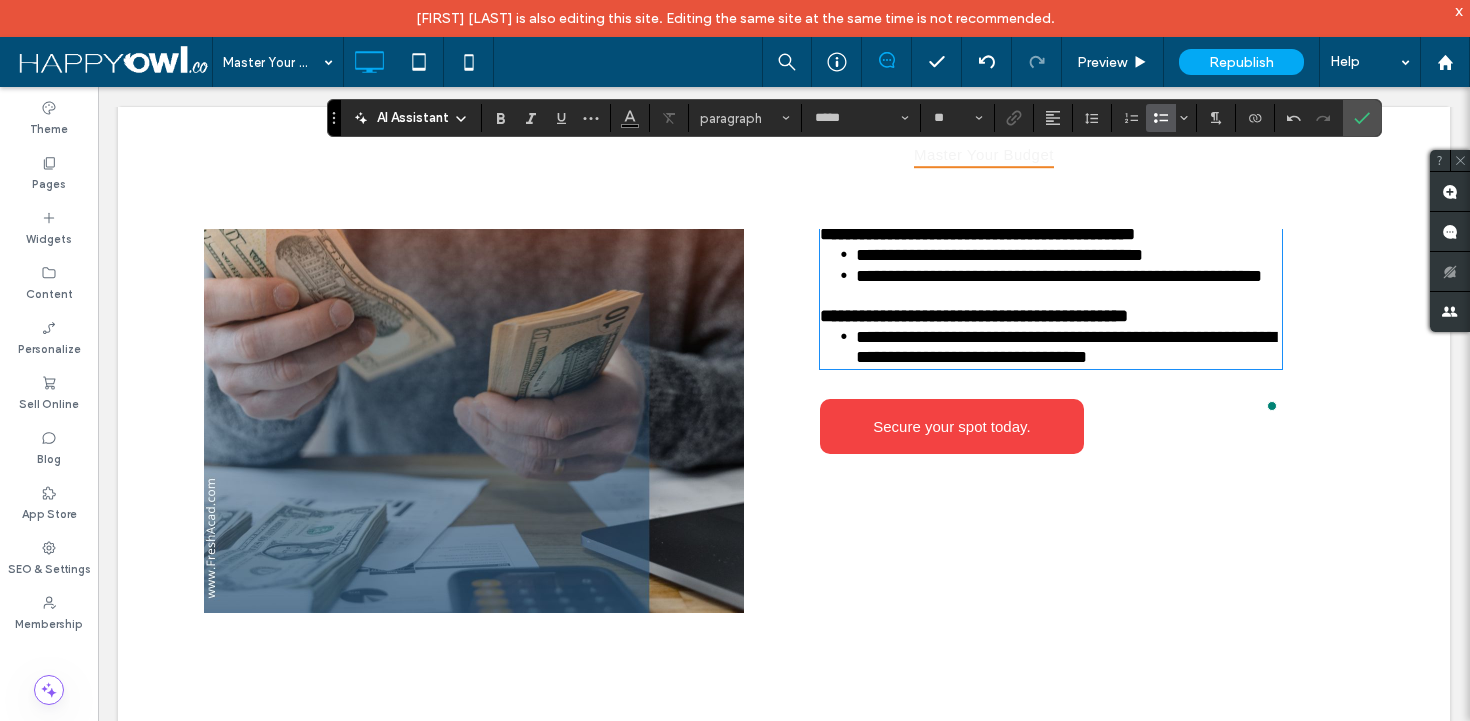click on "**********" at bounding box center [1094, 343] 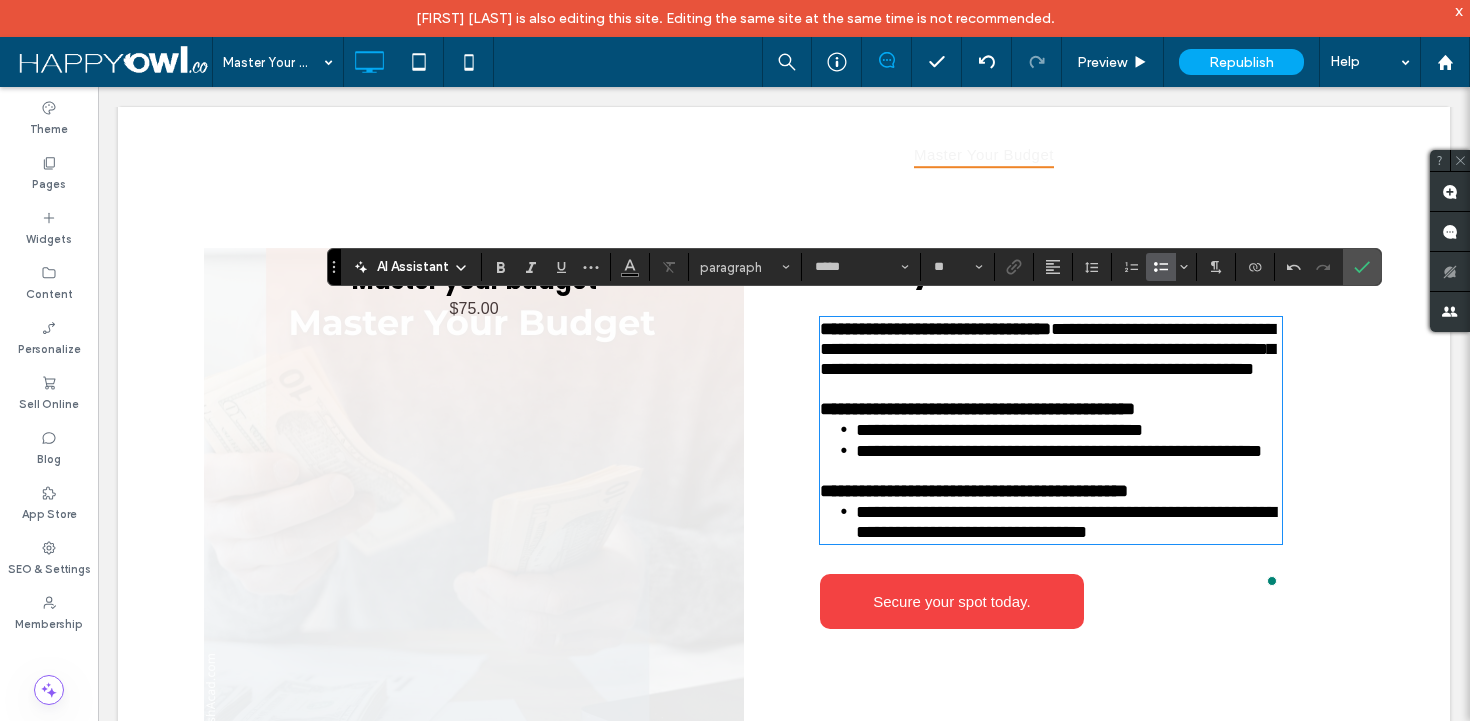 scroll, scrollTop: 1100, scrollLeft: 0, axis: vertical 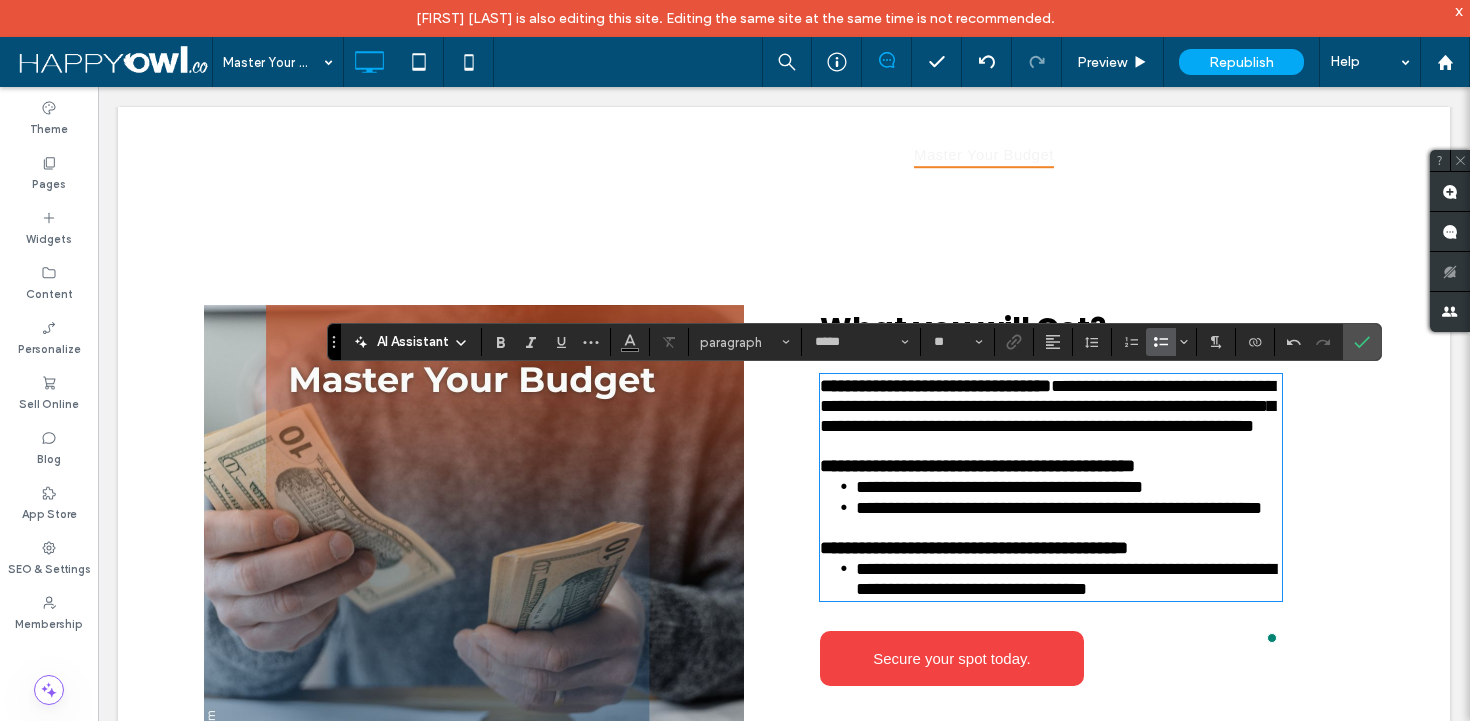 click on "Master your budget
SKU 00003
$75.00
Buy Now
Click To Paste" at bounding box center [474, 575] 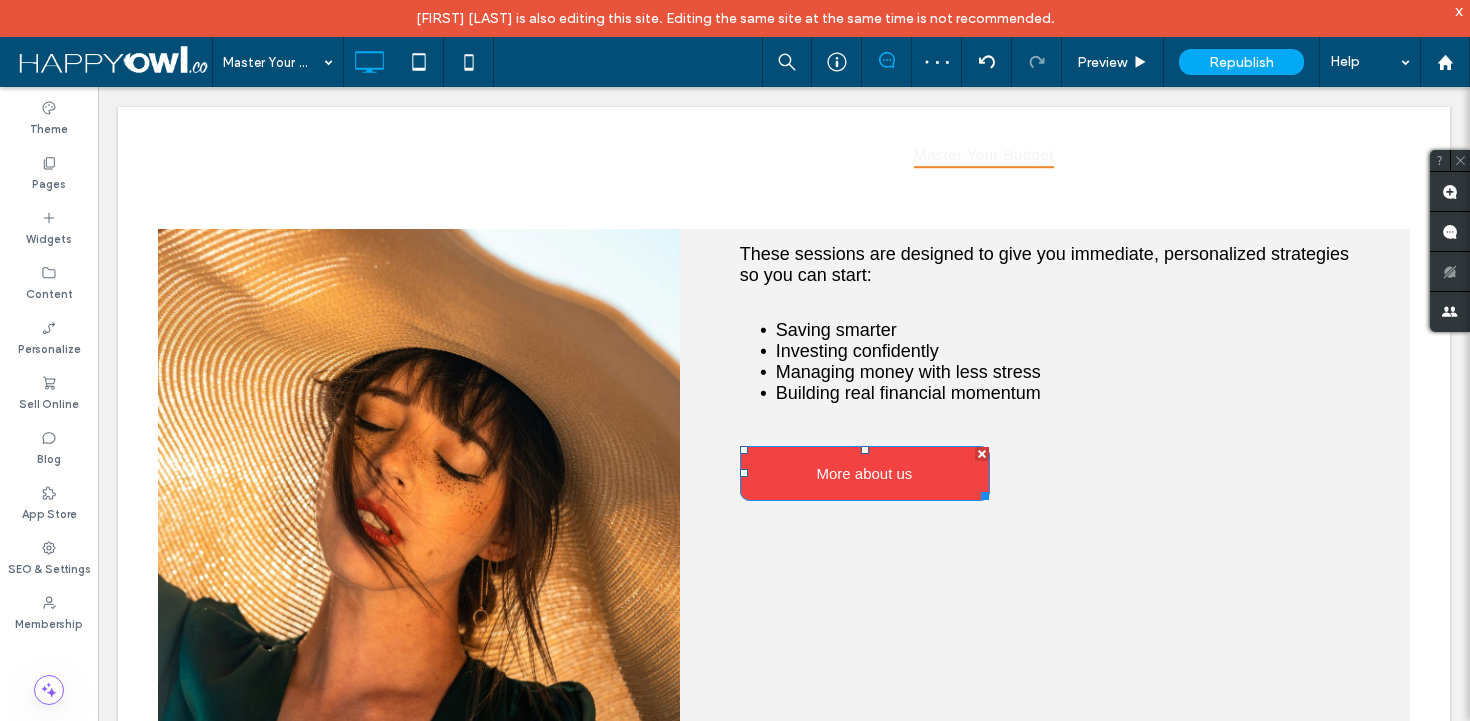 scroll, scrollTop: 1946, scrollLeft: 0, axis: vertical 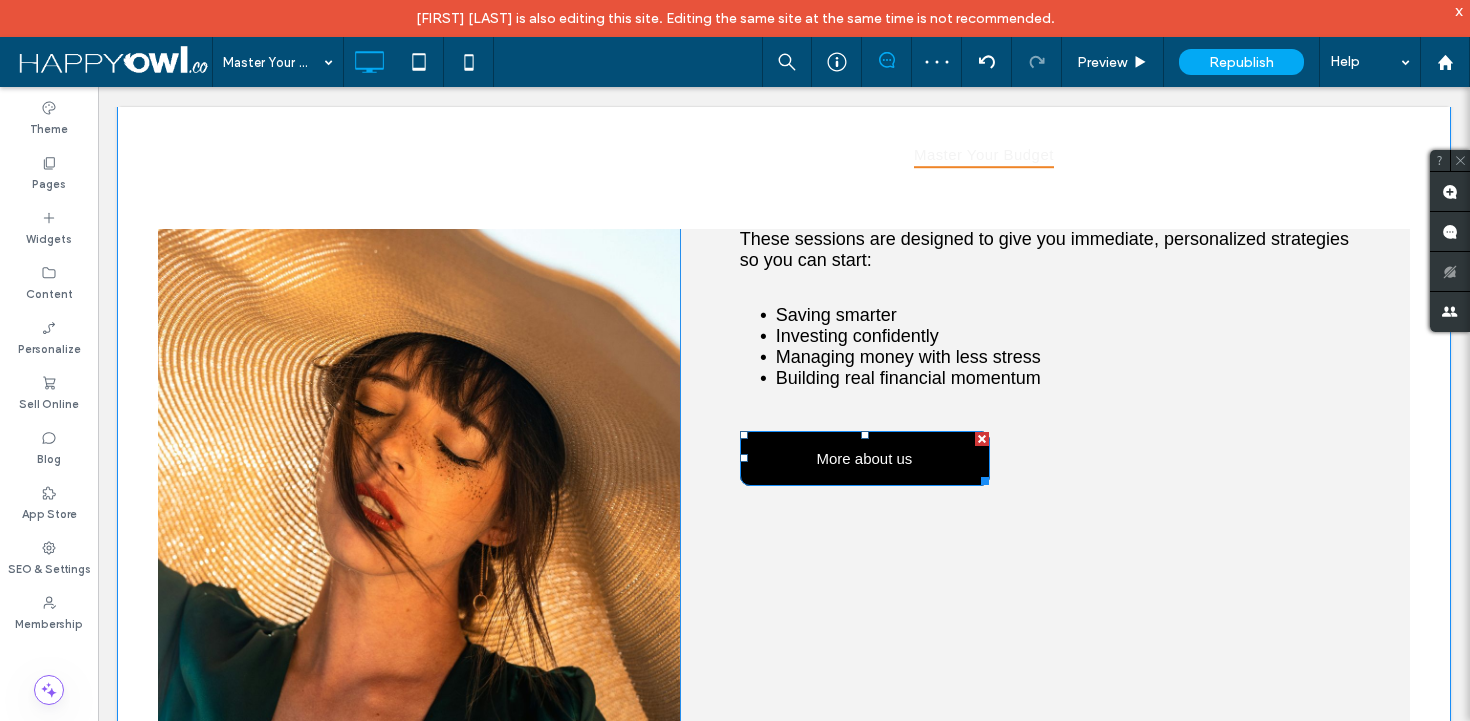 click on "More about us" at bounding box center (864, 458) 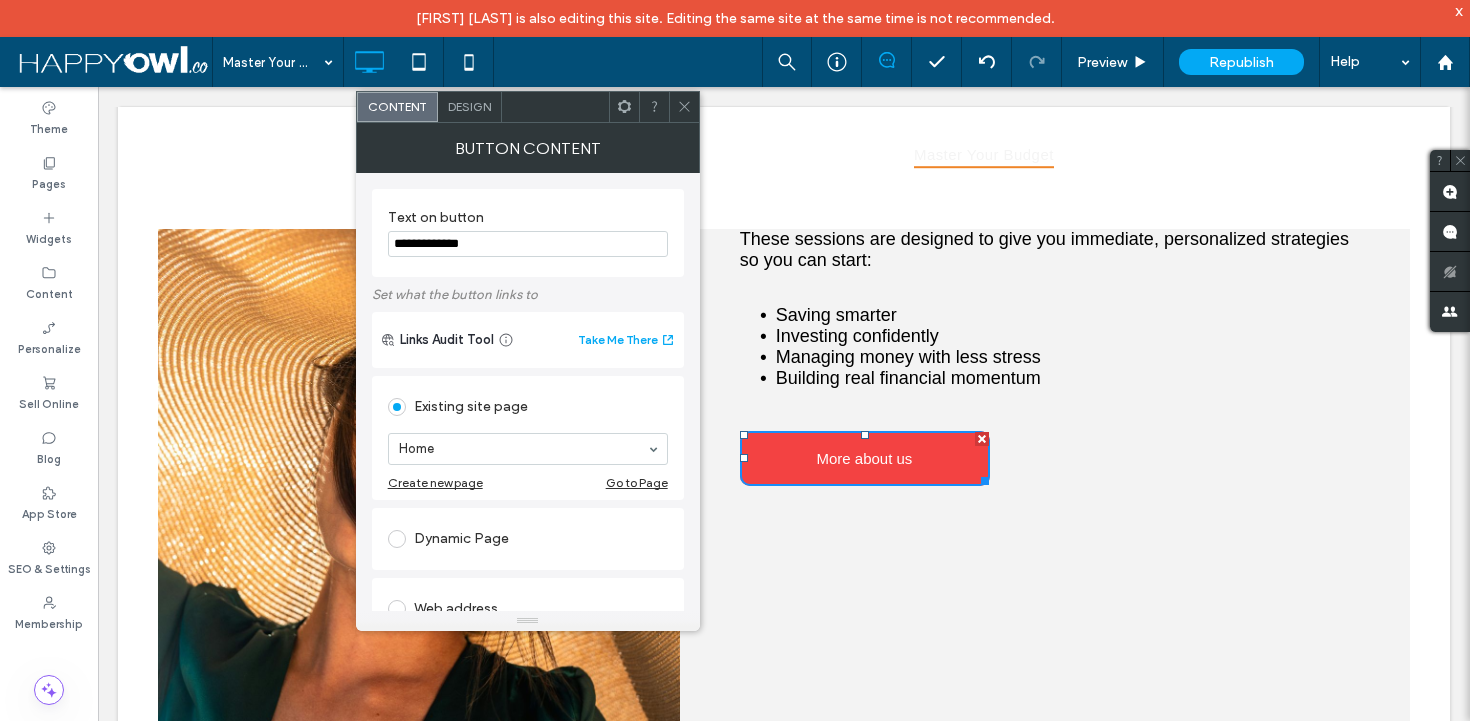 click on "**********" at bounding box center [528, 244] 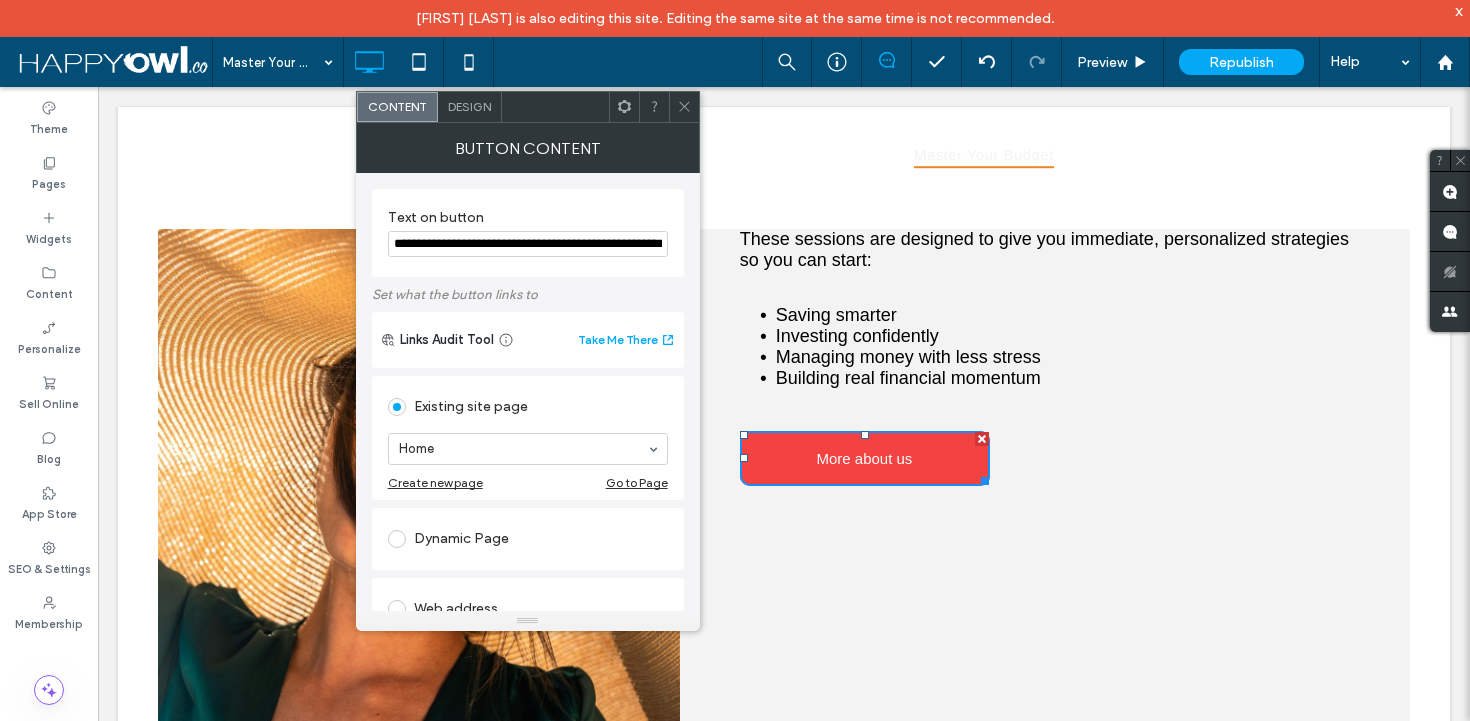 scroll, scrollTop: 0, scrollLeft: 49, axis: horizontal 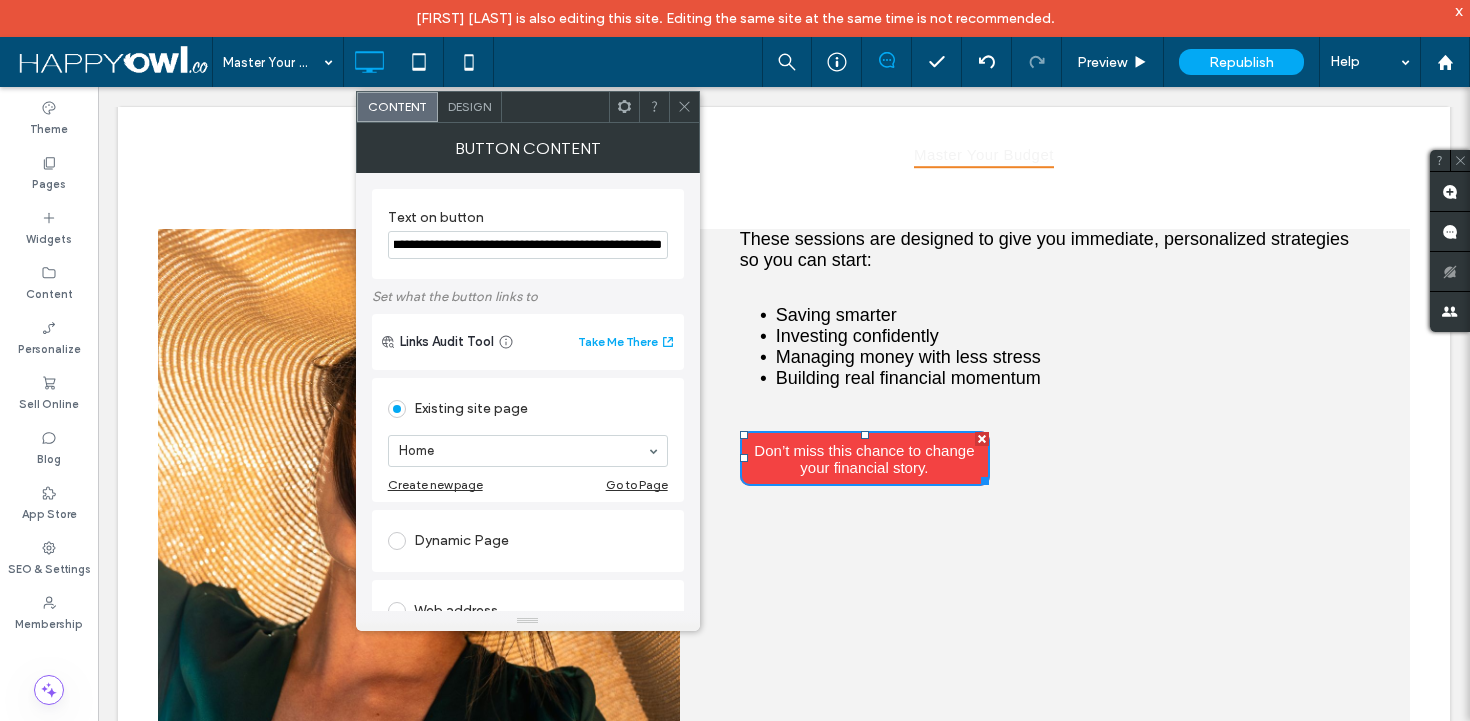 type on "**********" 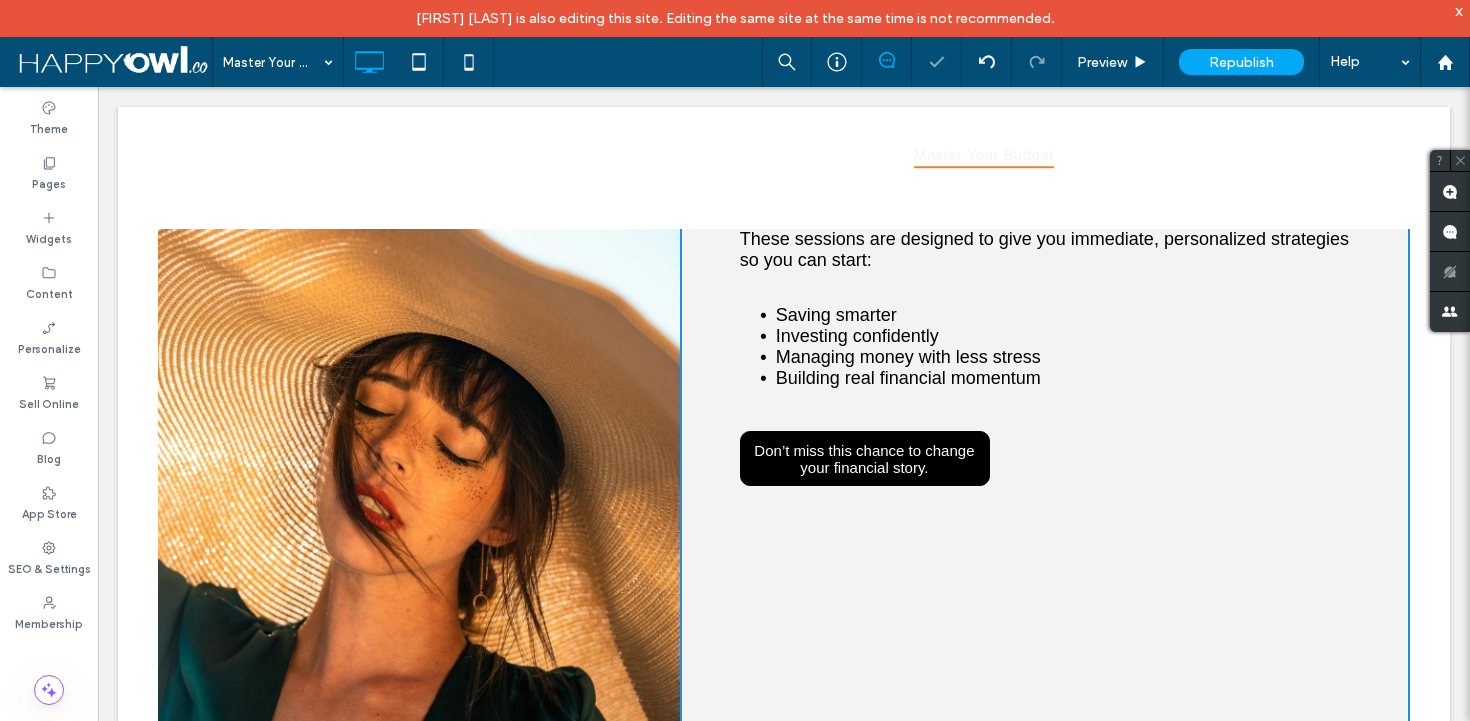click on "Don’t miss this chance to change your financial story." at bounding box center [864, 459] 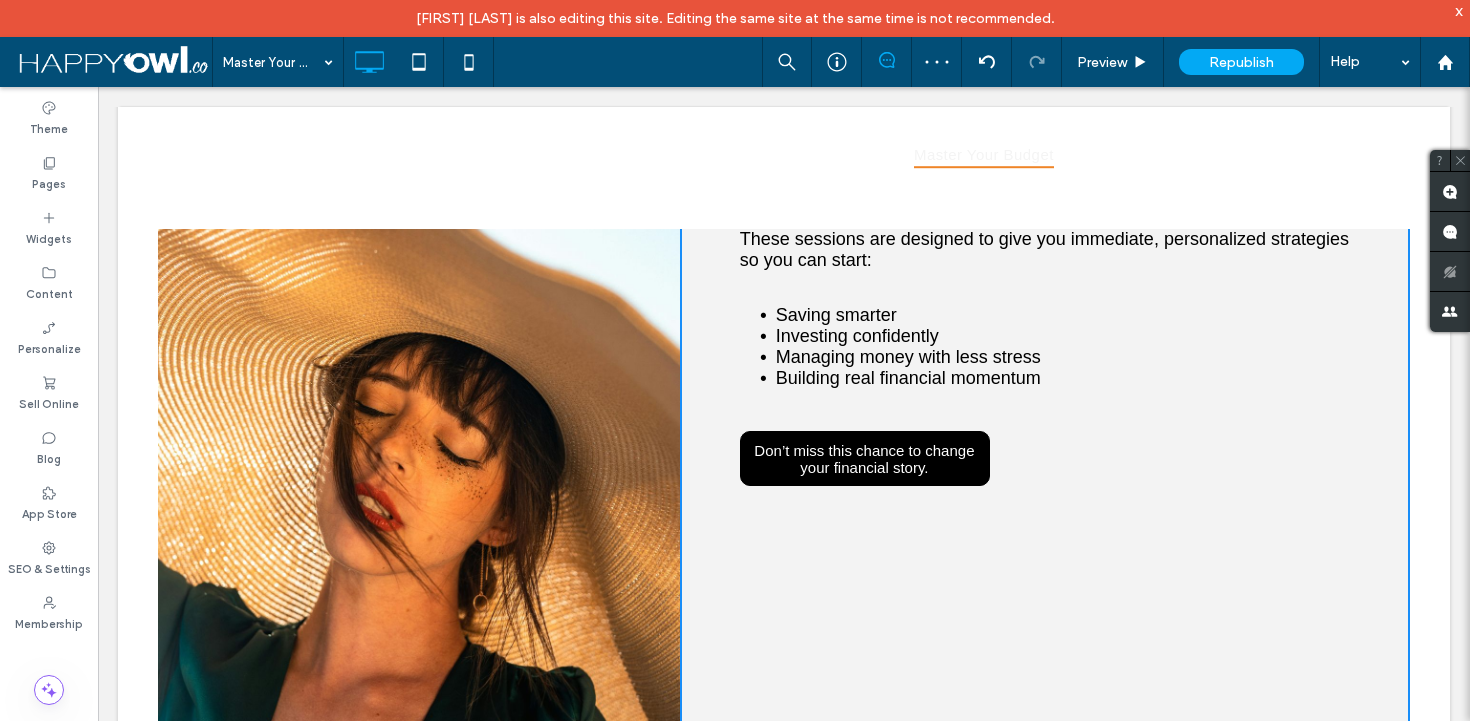 click on "Don’t miss this chance to change your financial story." at bounding box center (864, 459) 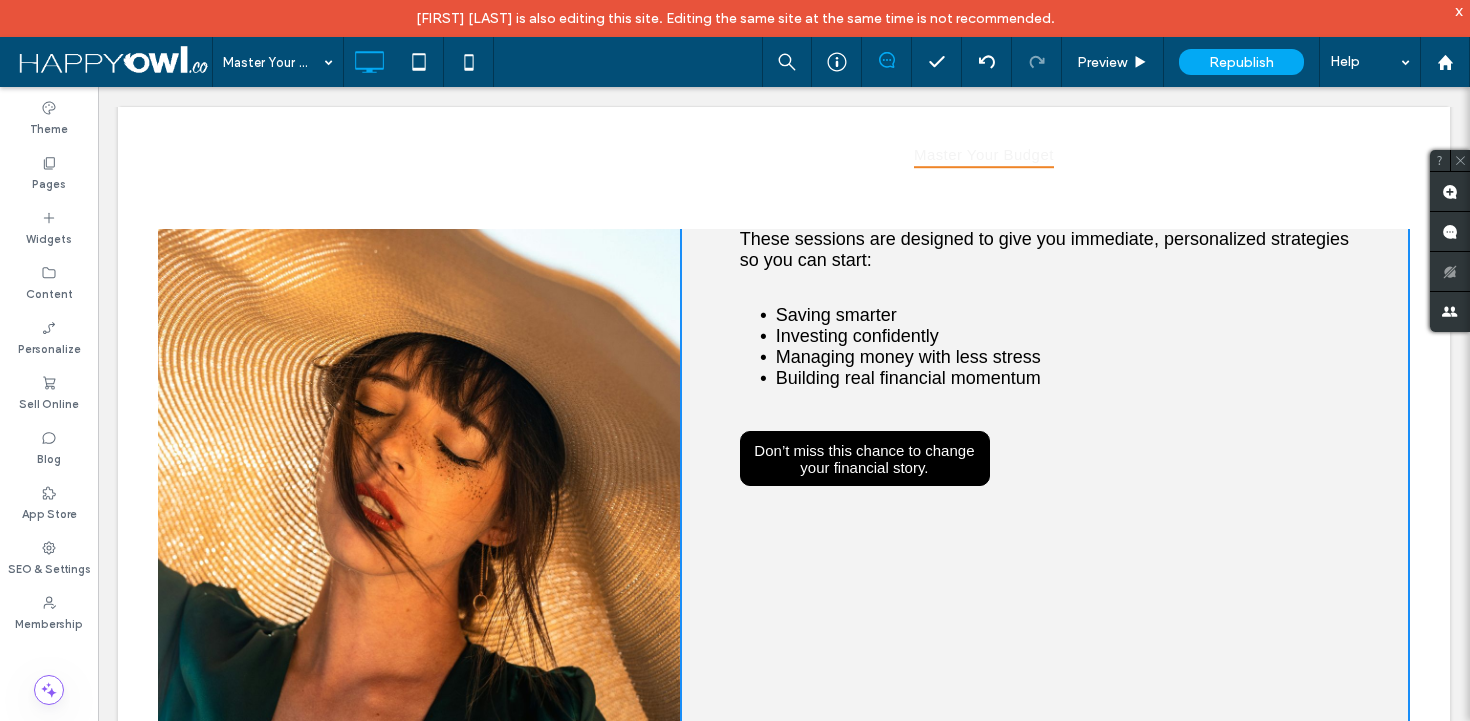 click on "Don’t miss this chance to change your financial story." at bounding box center (864, 459) 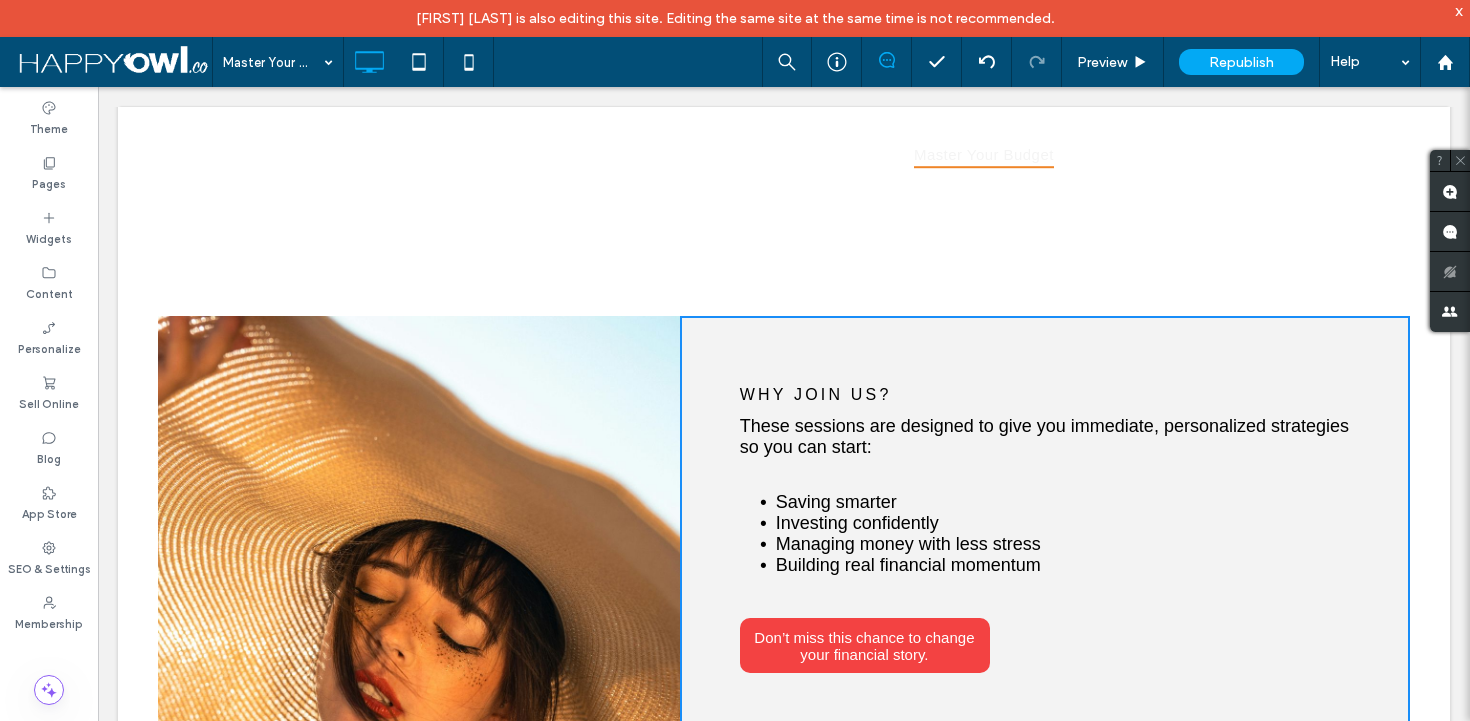 scroll, scrollTop: 1760, scrollLeft: 0, axis: vertical 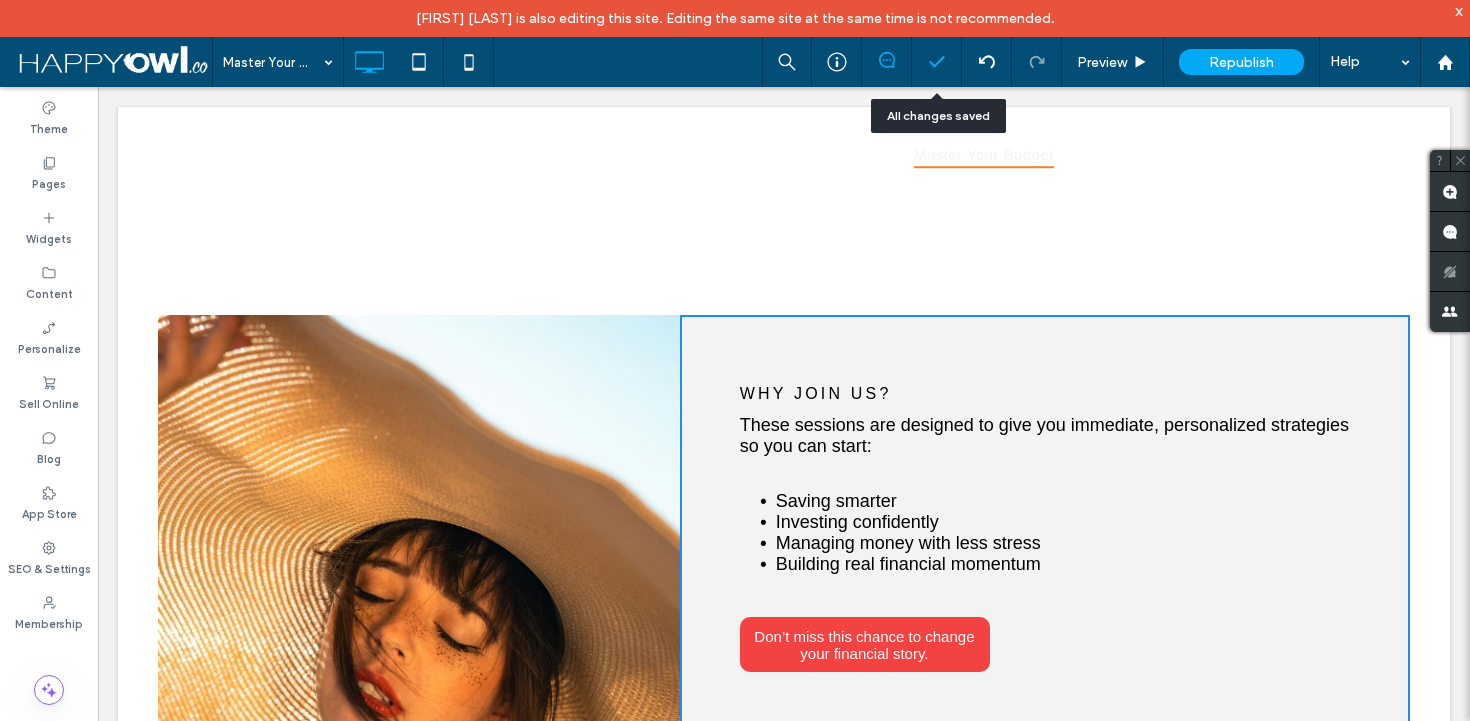 click 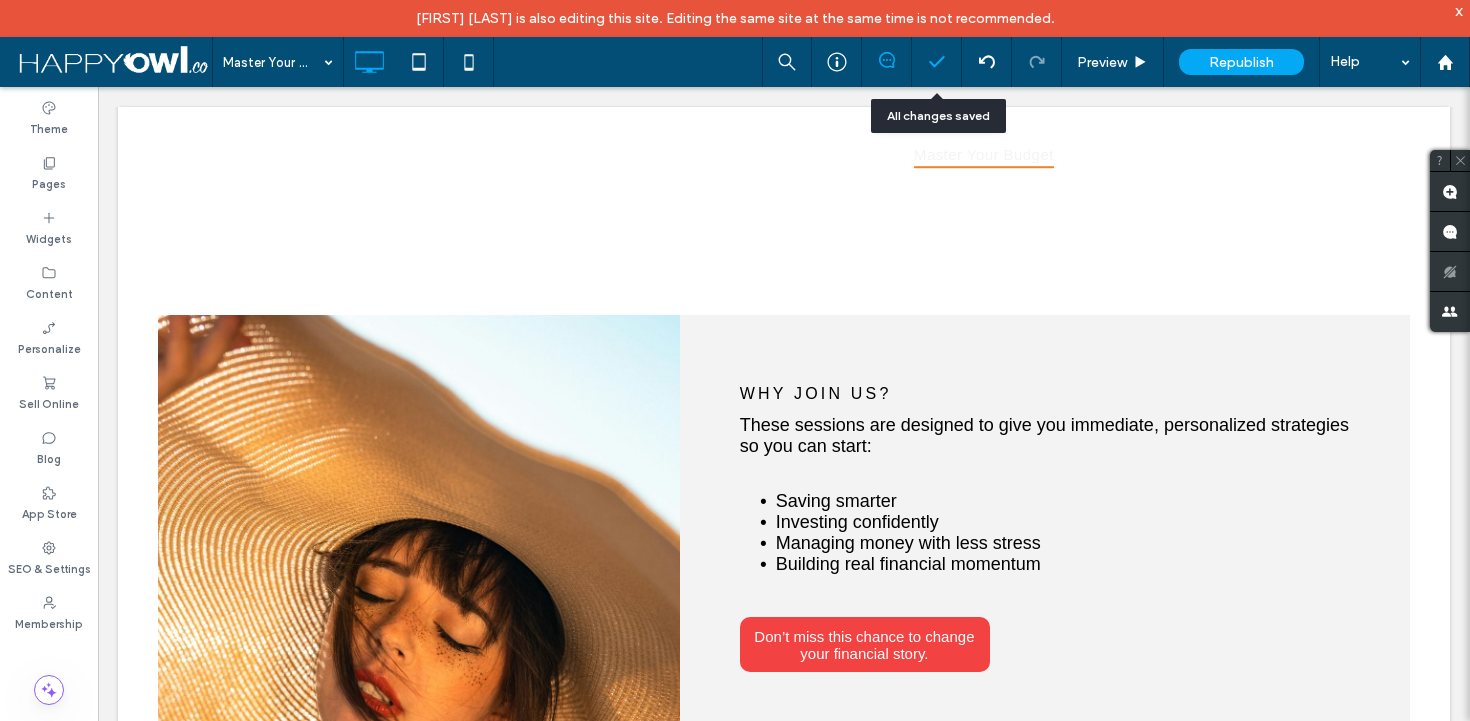 click 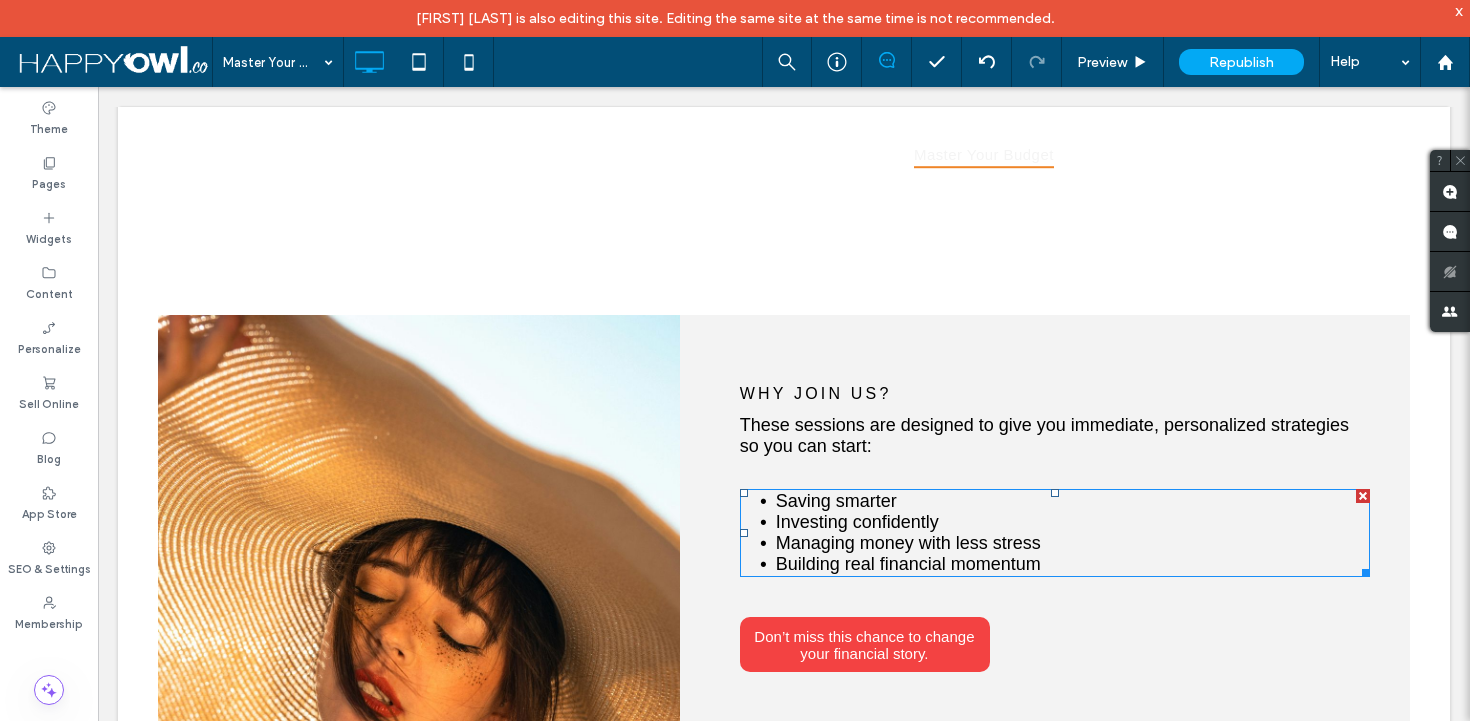 scroll, scrollTop: 1863, scrollLeft: 0, axis: vertical 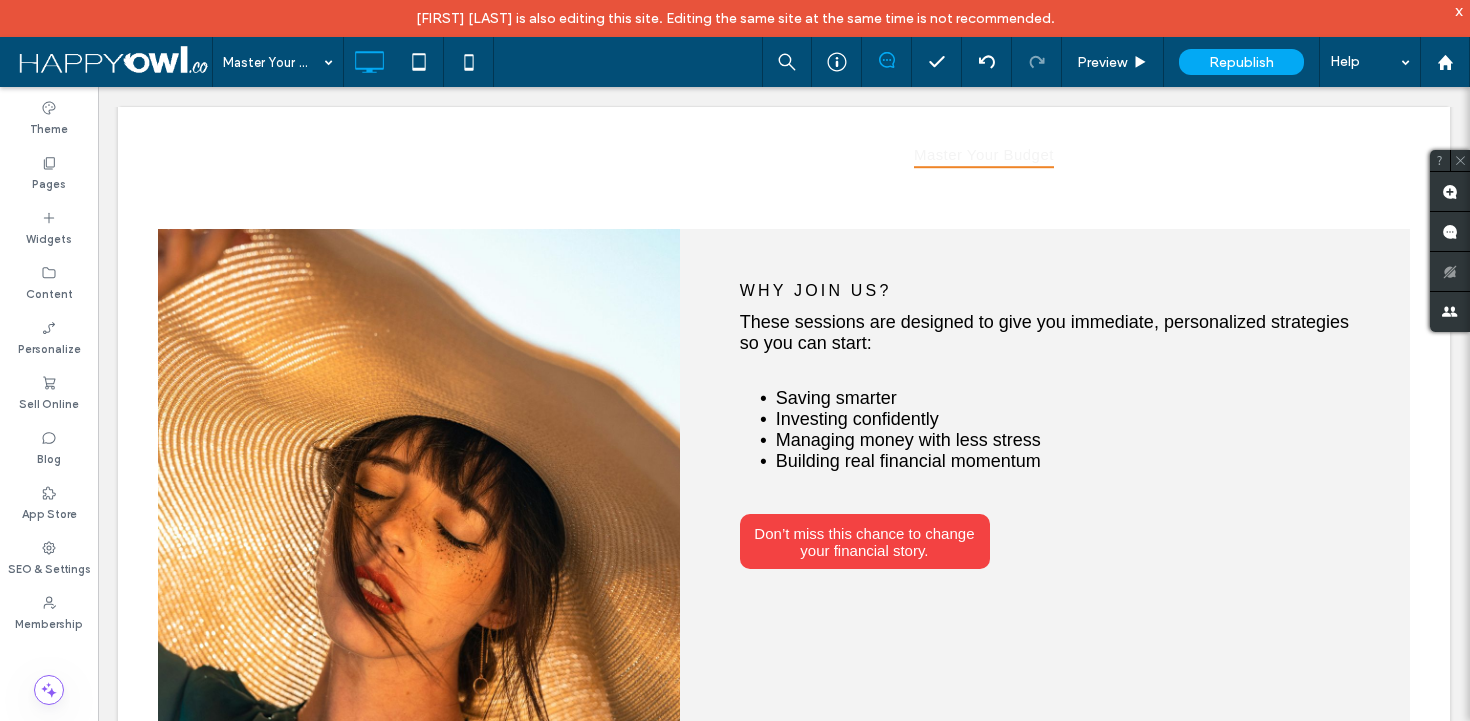 drag, startPoint x: 991, startPoint y: 541, endPoint x: 1114, endPoint y: 553, distance: 123.58398 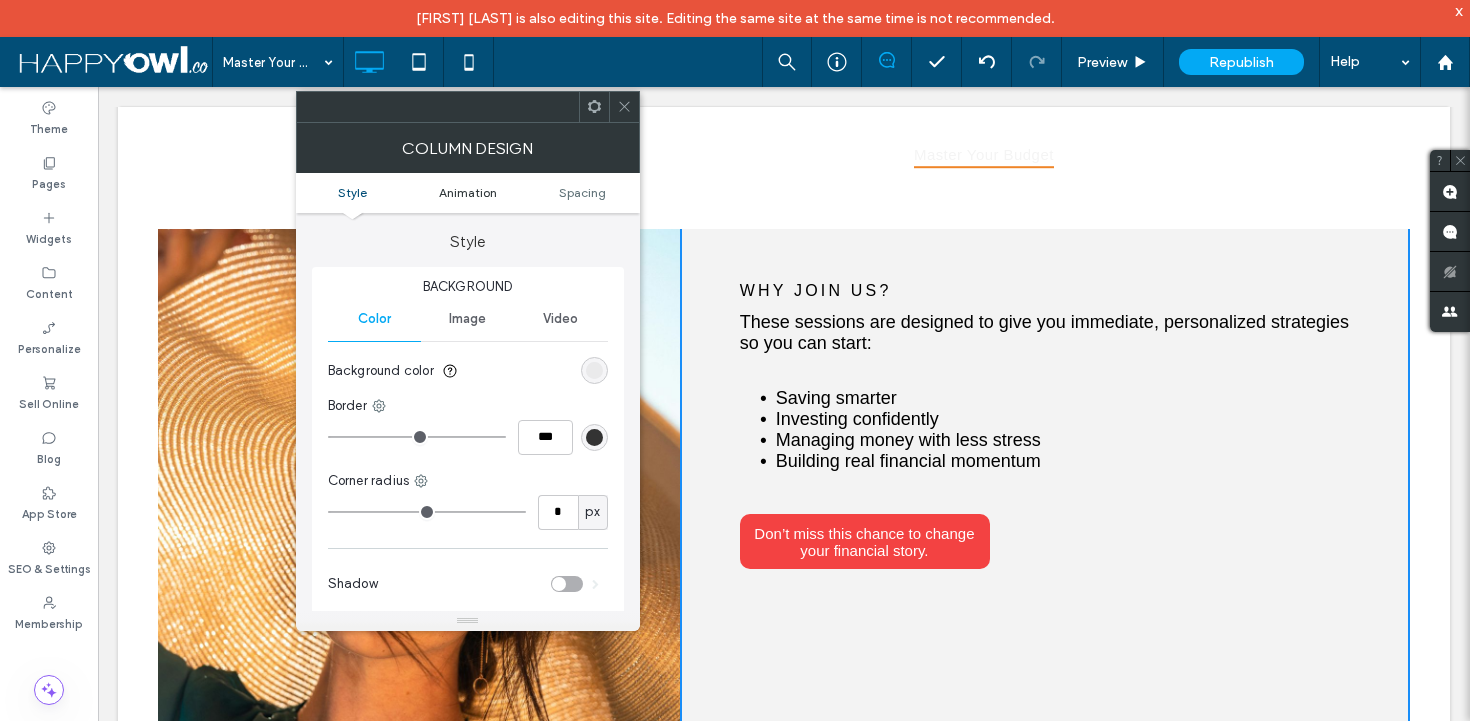 click on "Animation" at bounding box center [468, 192] 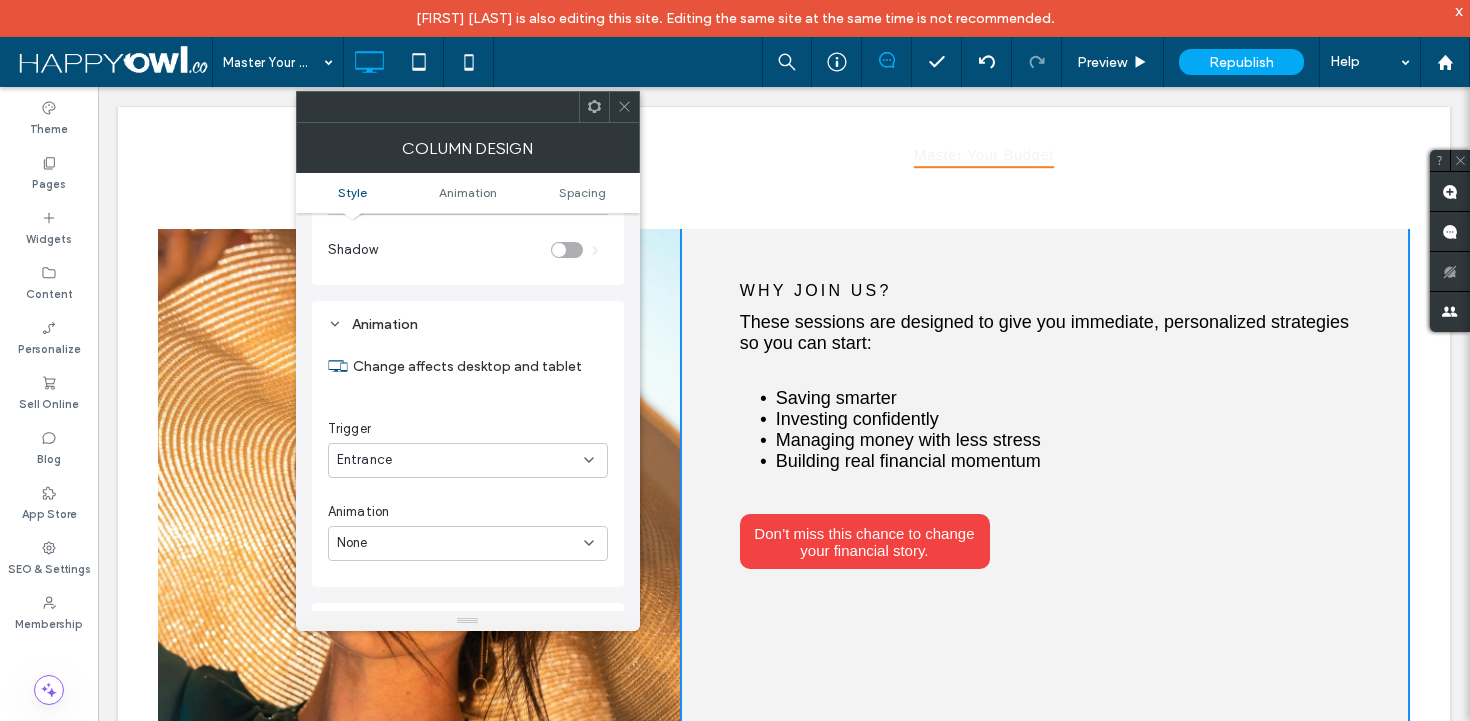 scroll, scrollTop: 407, scrollLeft: 0, axis: vertical 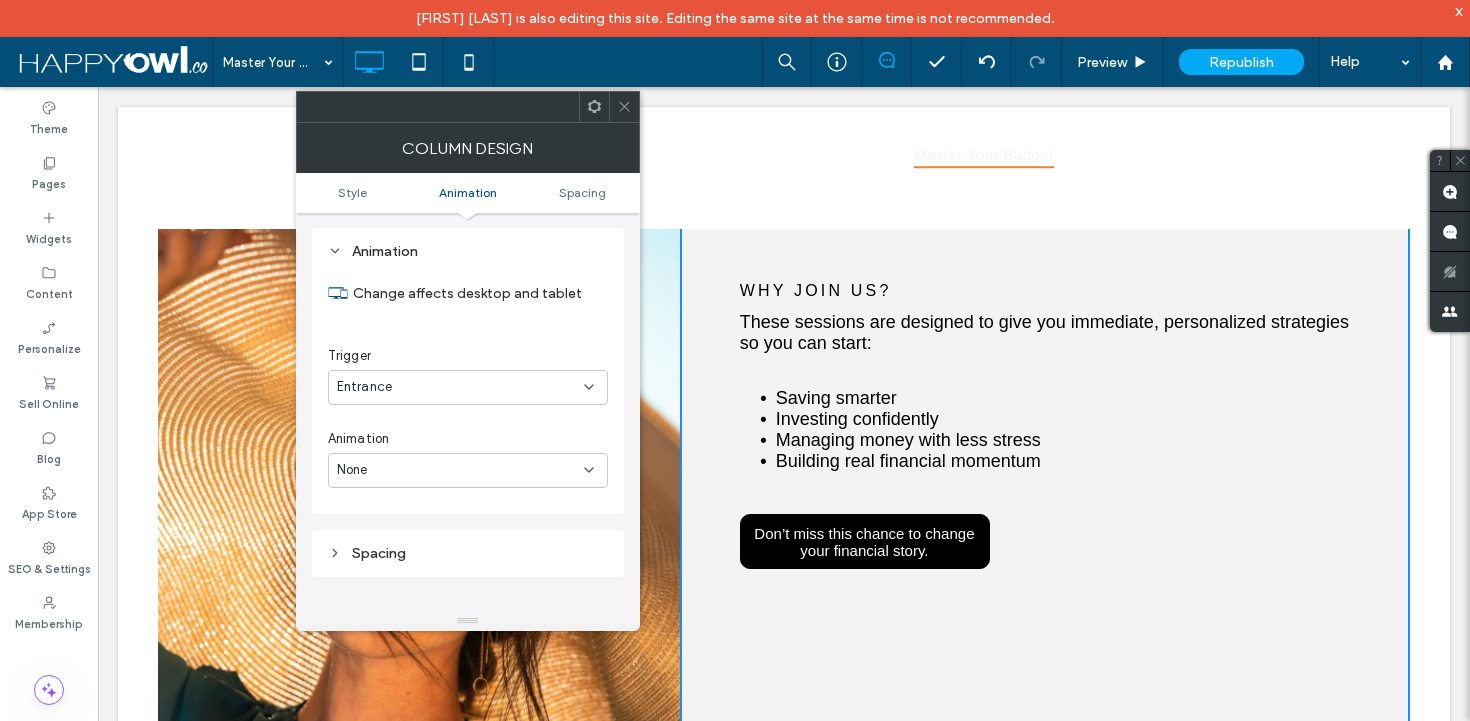 click on "Don’t miss this chance to change your financial story." at bounding box center (864, 542) 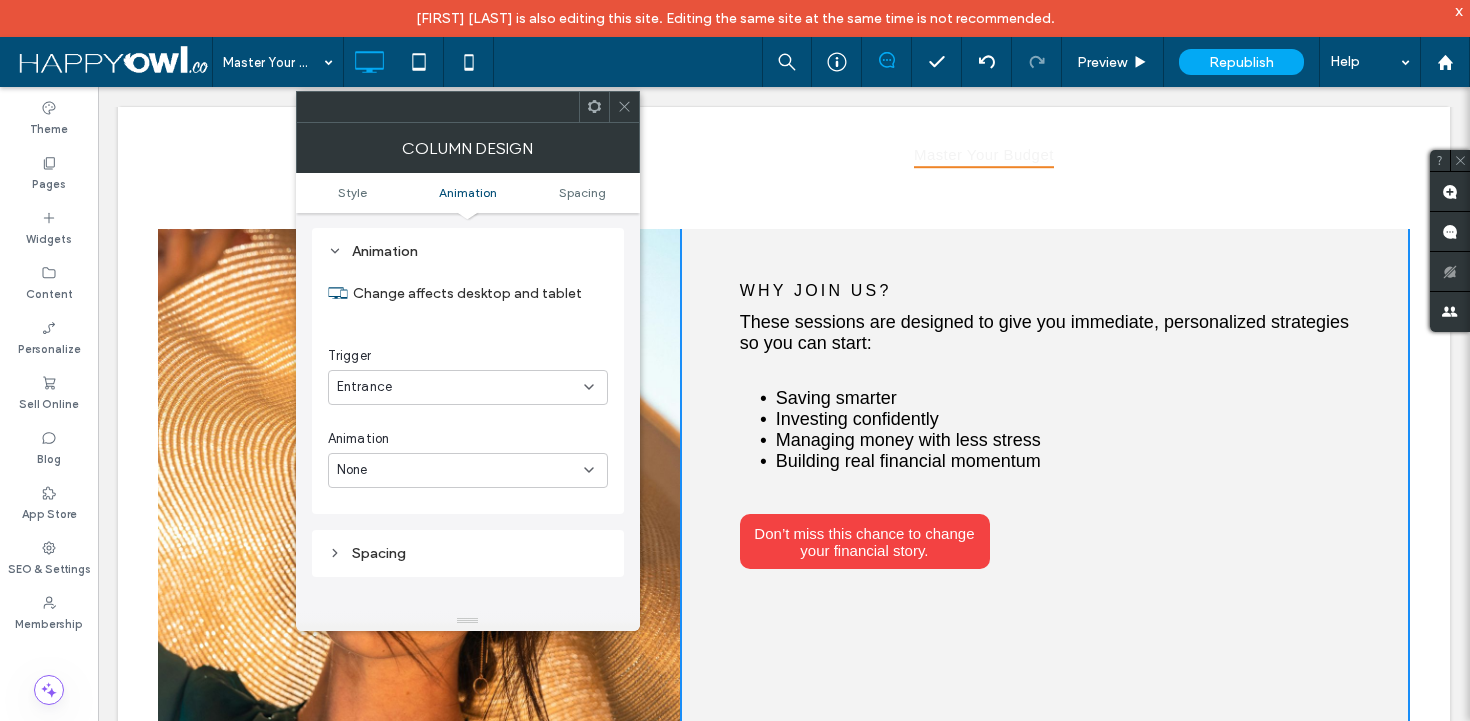 click 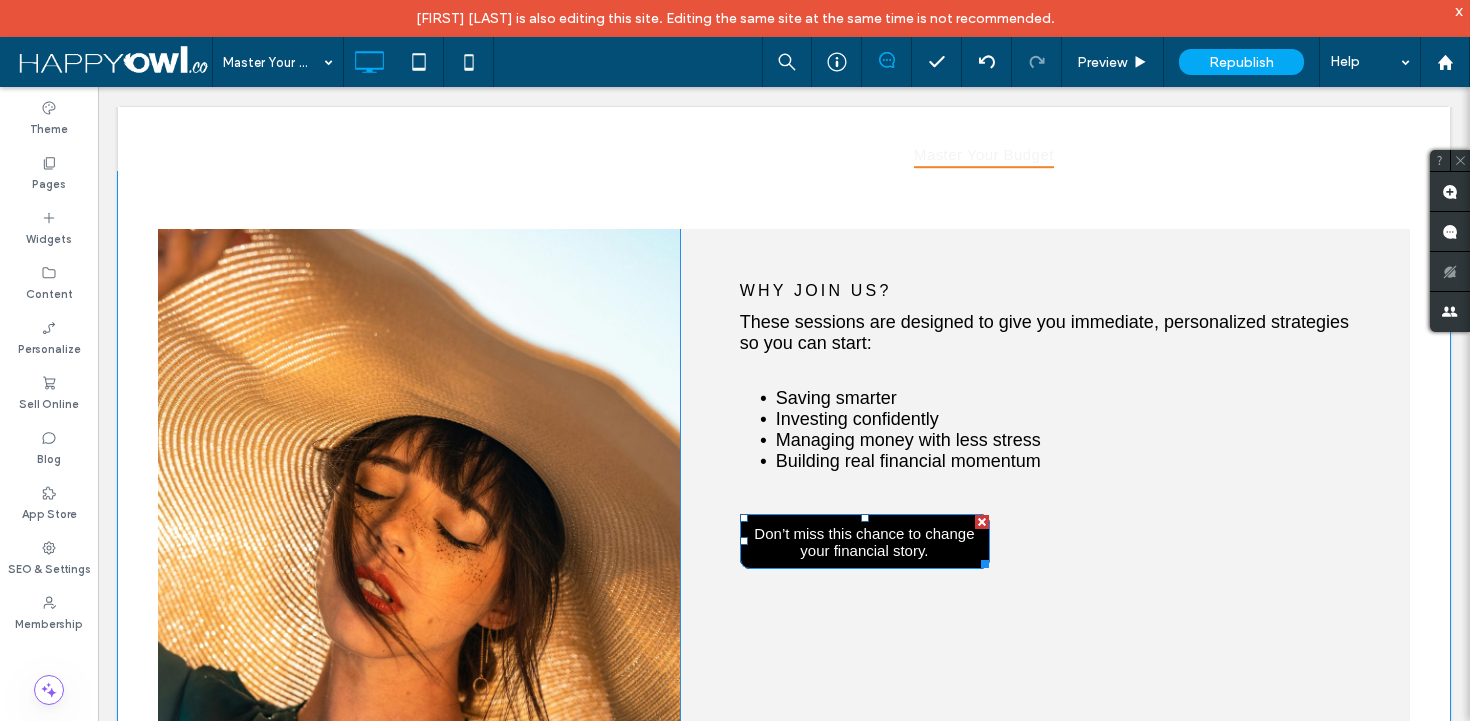 click on "Don’t miss this chance to change your financial story." at bounding box center (864, 542) 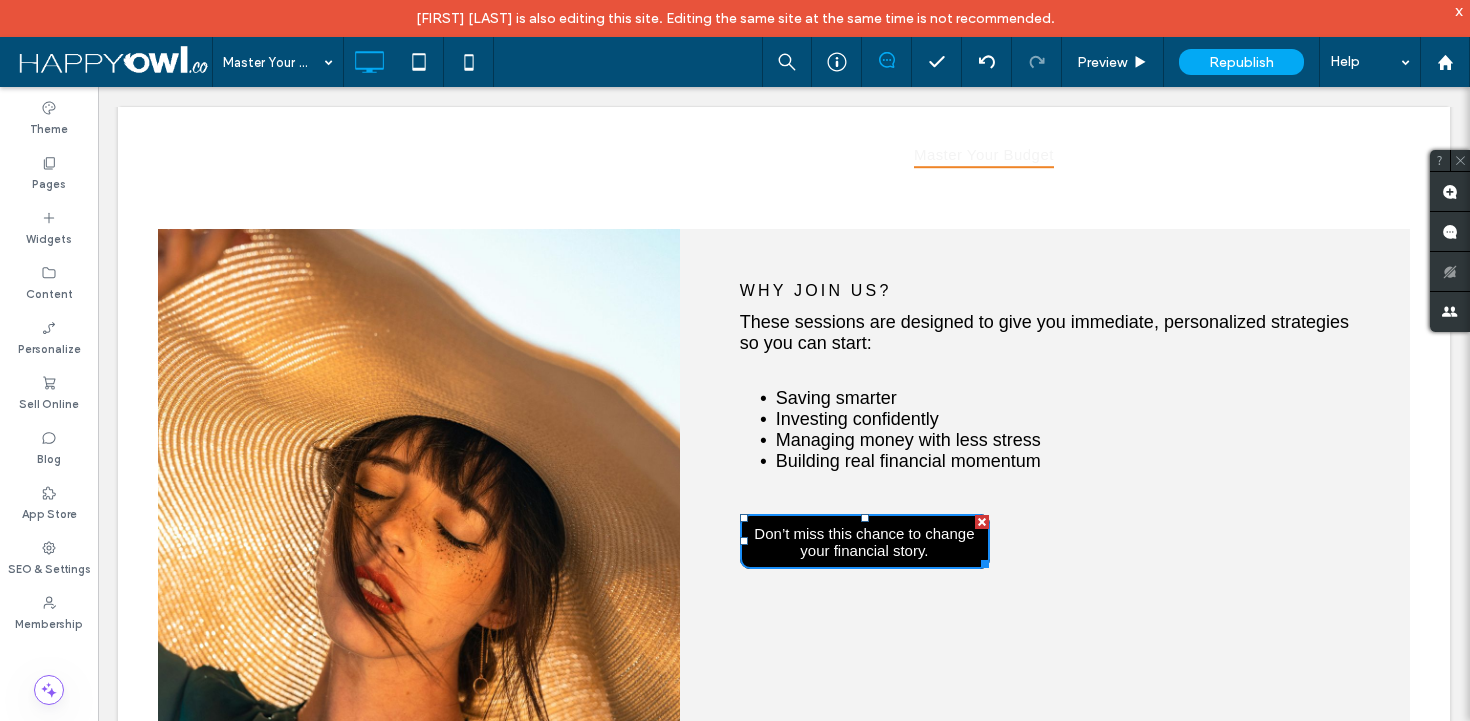 click on "Don’t miss this chance to change your financial story." at bounding box center [864, 542] 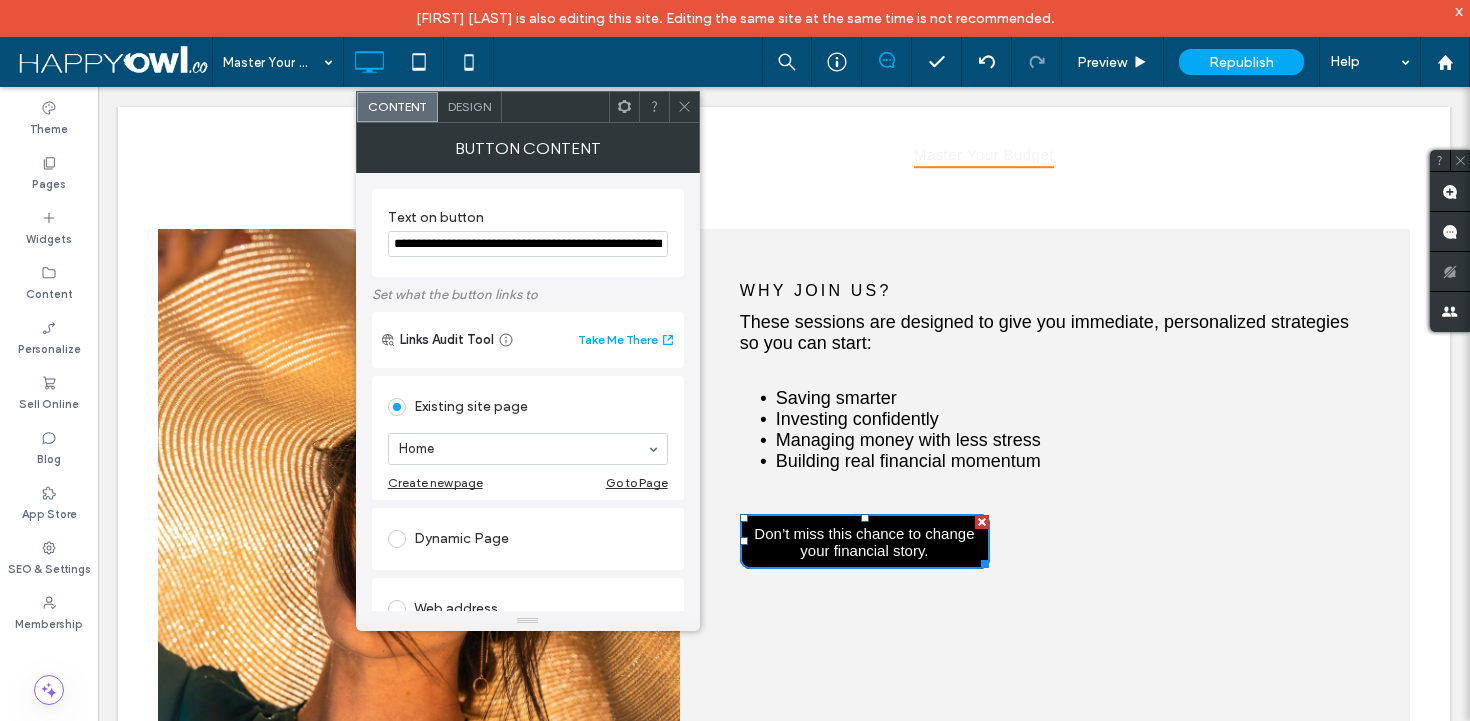 click on "Don’t miss this chance to change your financial story." at bounding box center [864, 542] 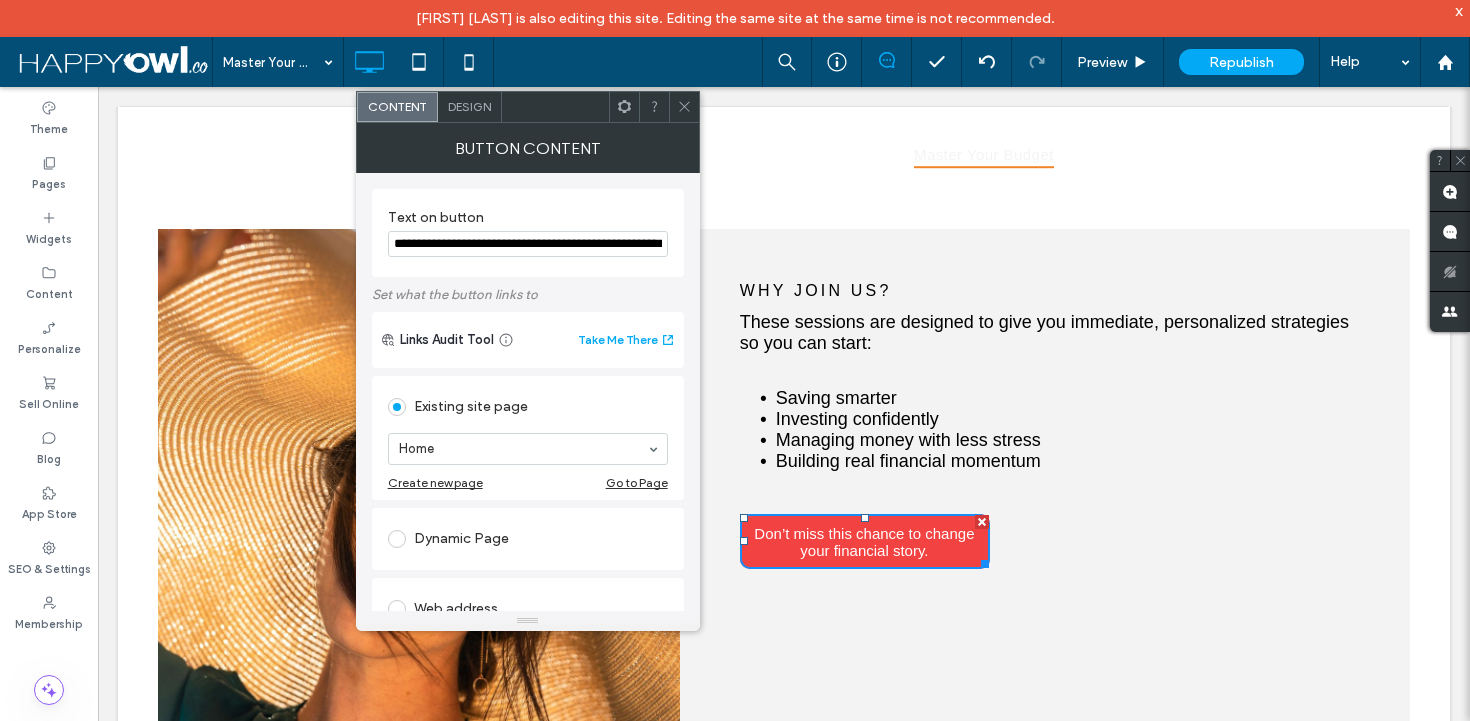 click on "**********" at bounding box center (528, 244) 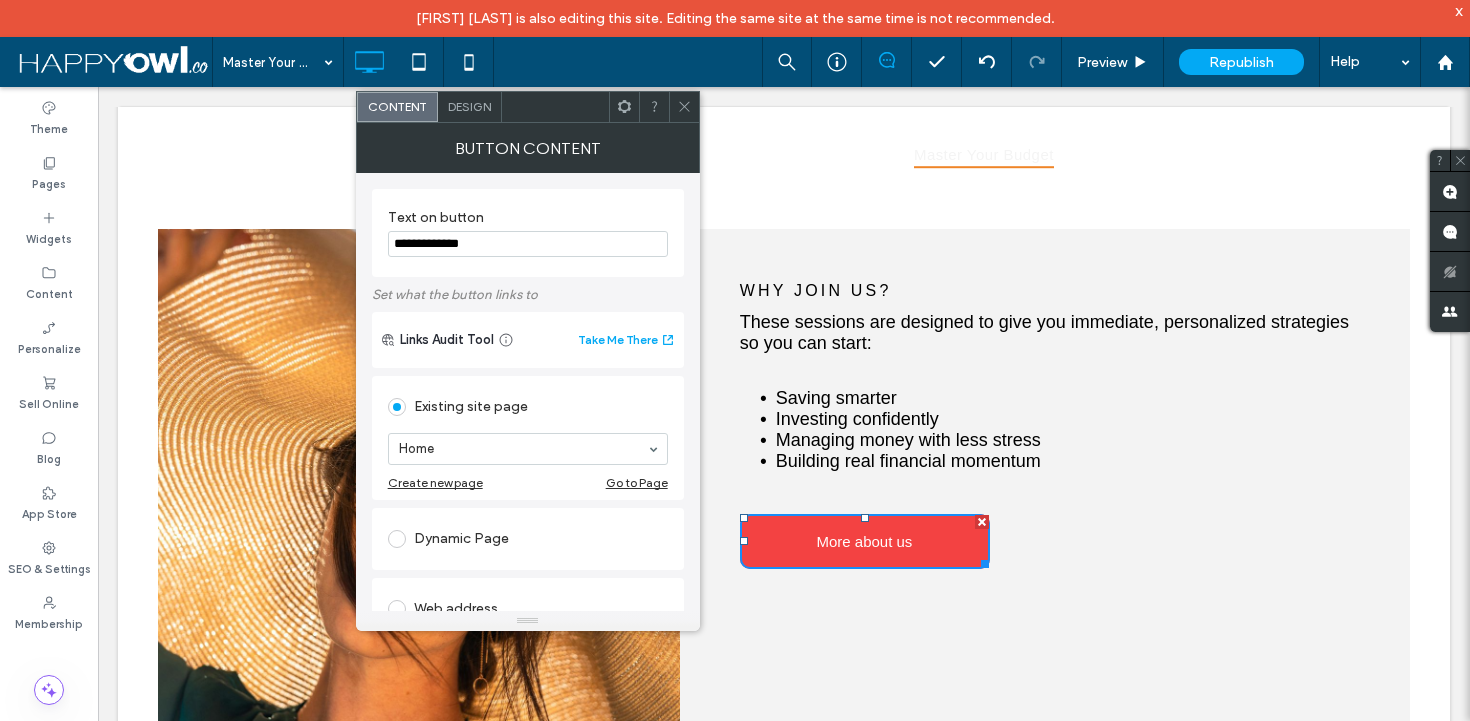 type on "**********" 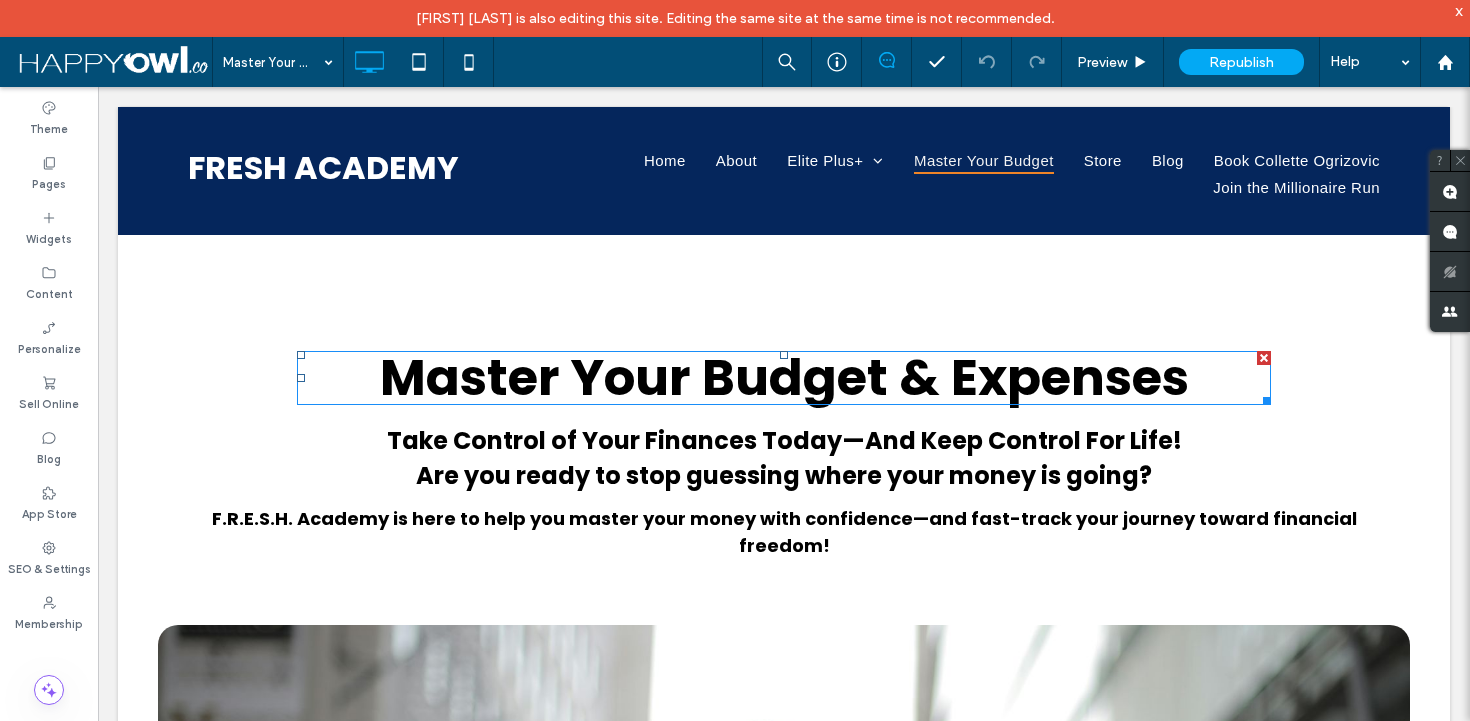 scroll, scrollTop: 0, scrollLeft: 0, axis: both 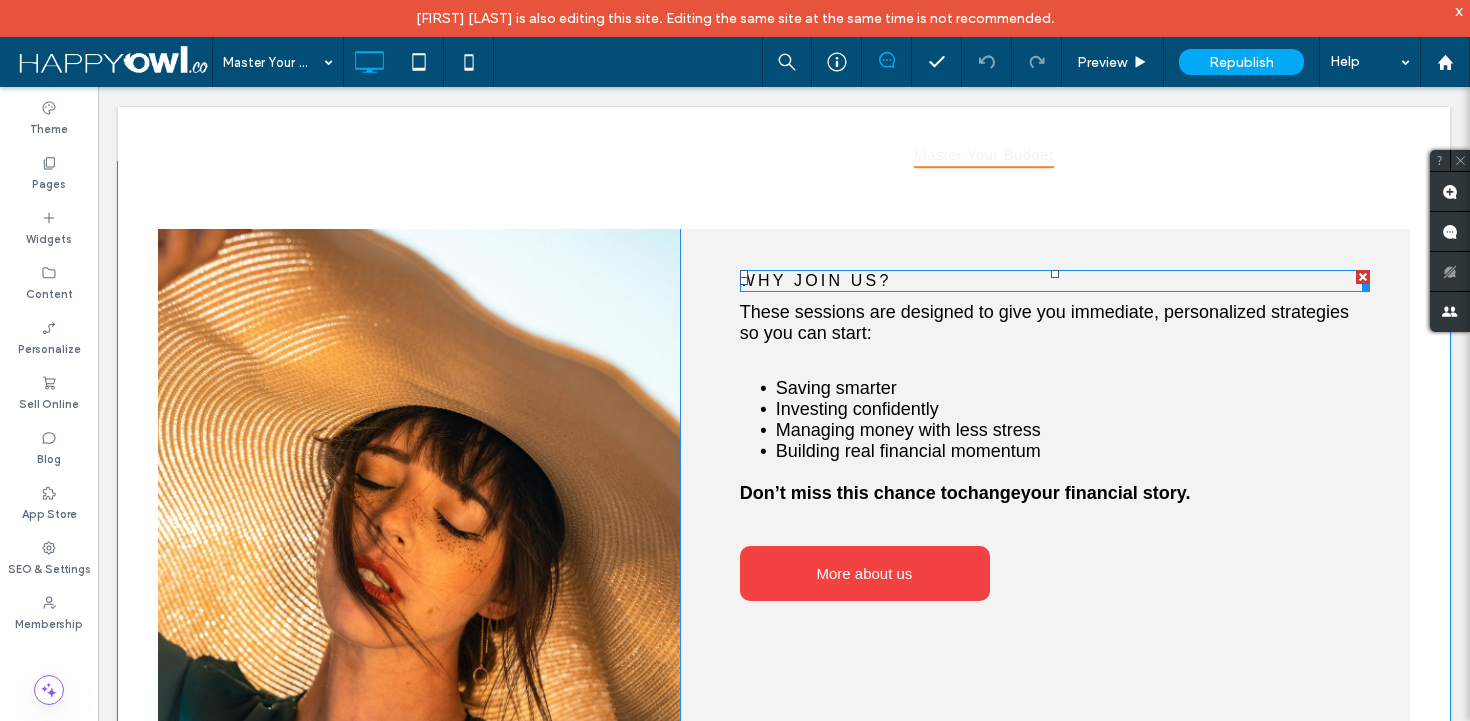 click on "WHY JOIN US?" at bounding box center [816, 280] 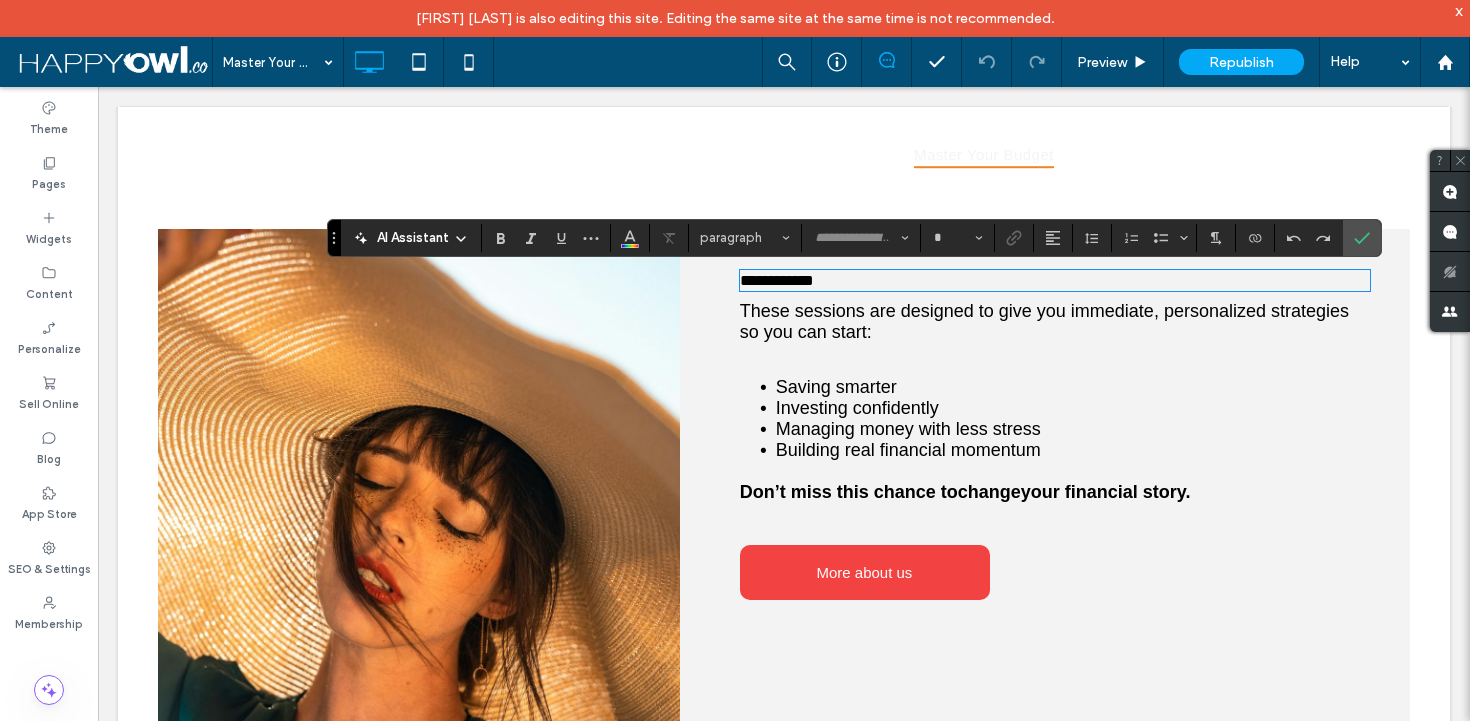 type on "*****" 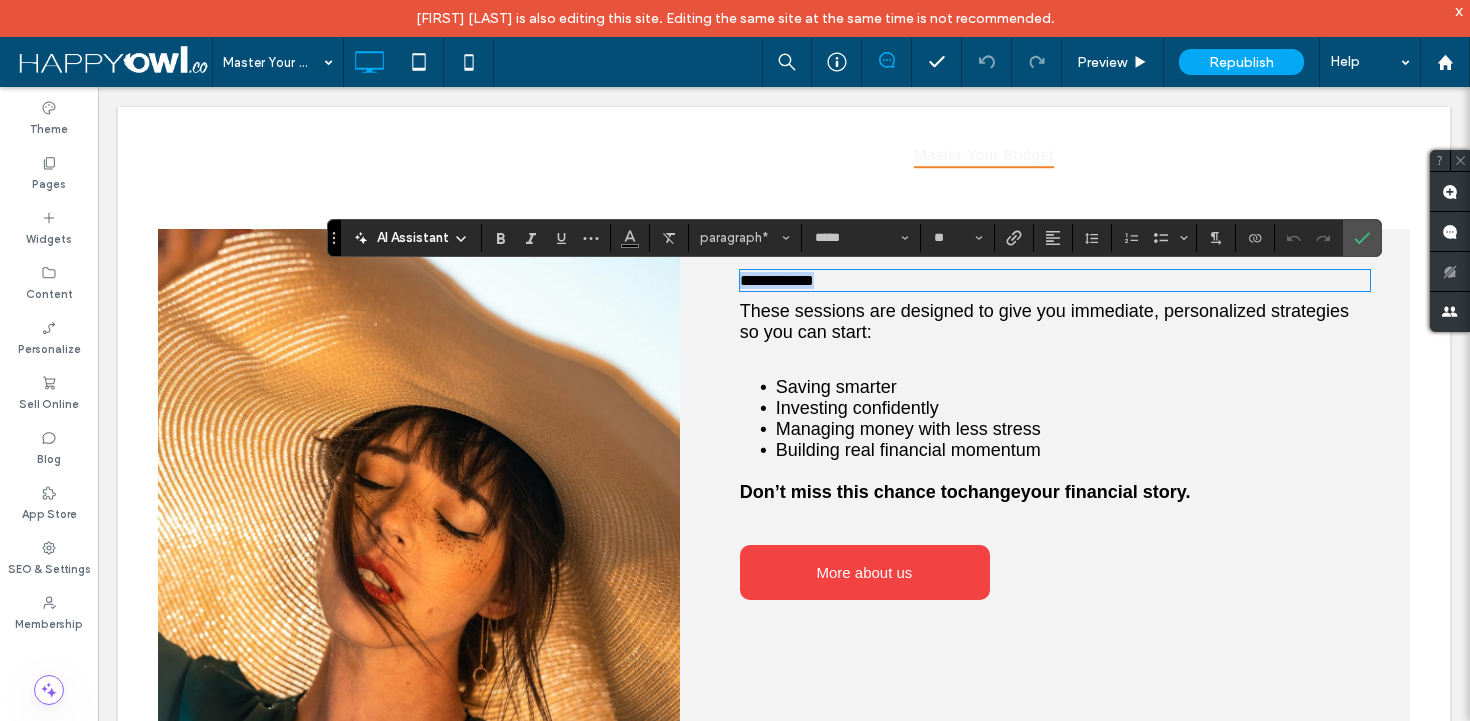 click on "**********" at bounding box center [777, 280] 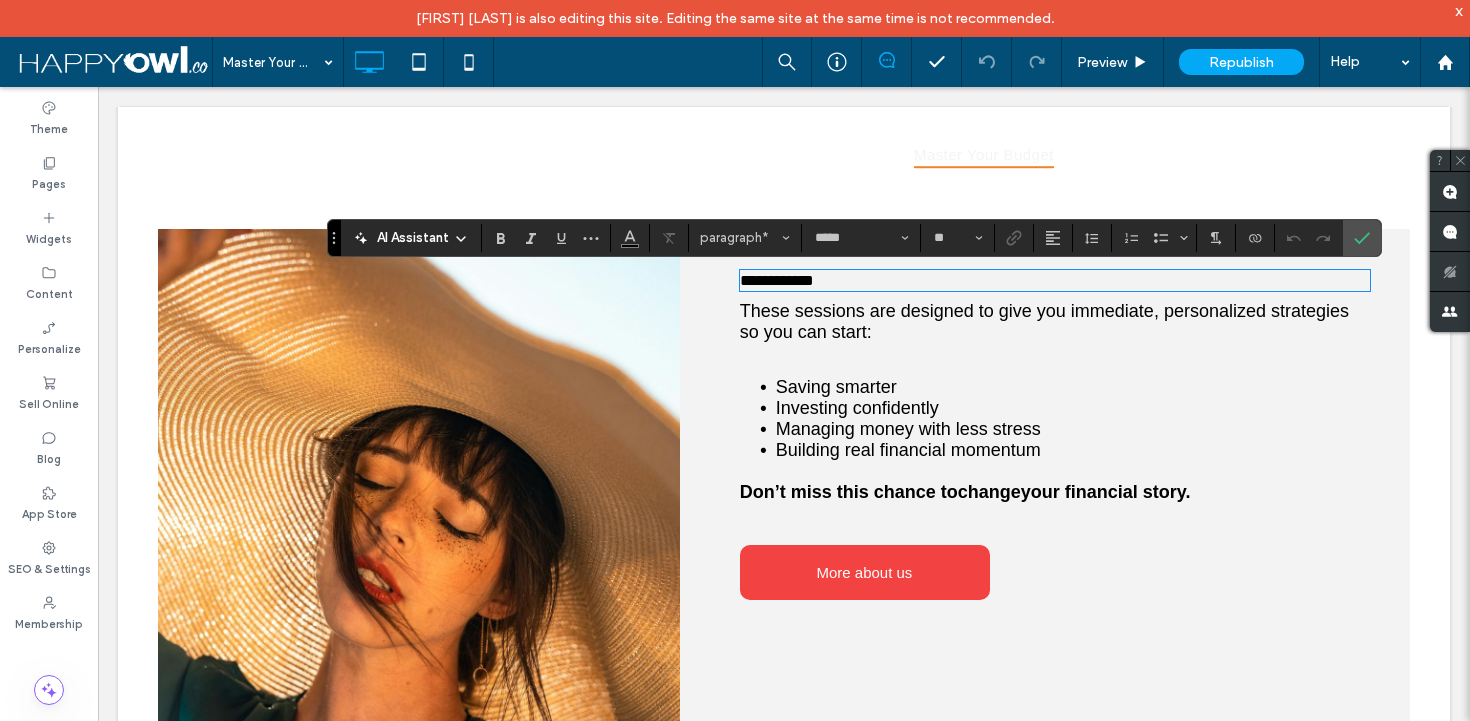 click on "These sessions are designed to give you immediate, personalized strategies so you can start: ﻿" at bounding box center [1055, 322] 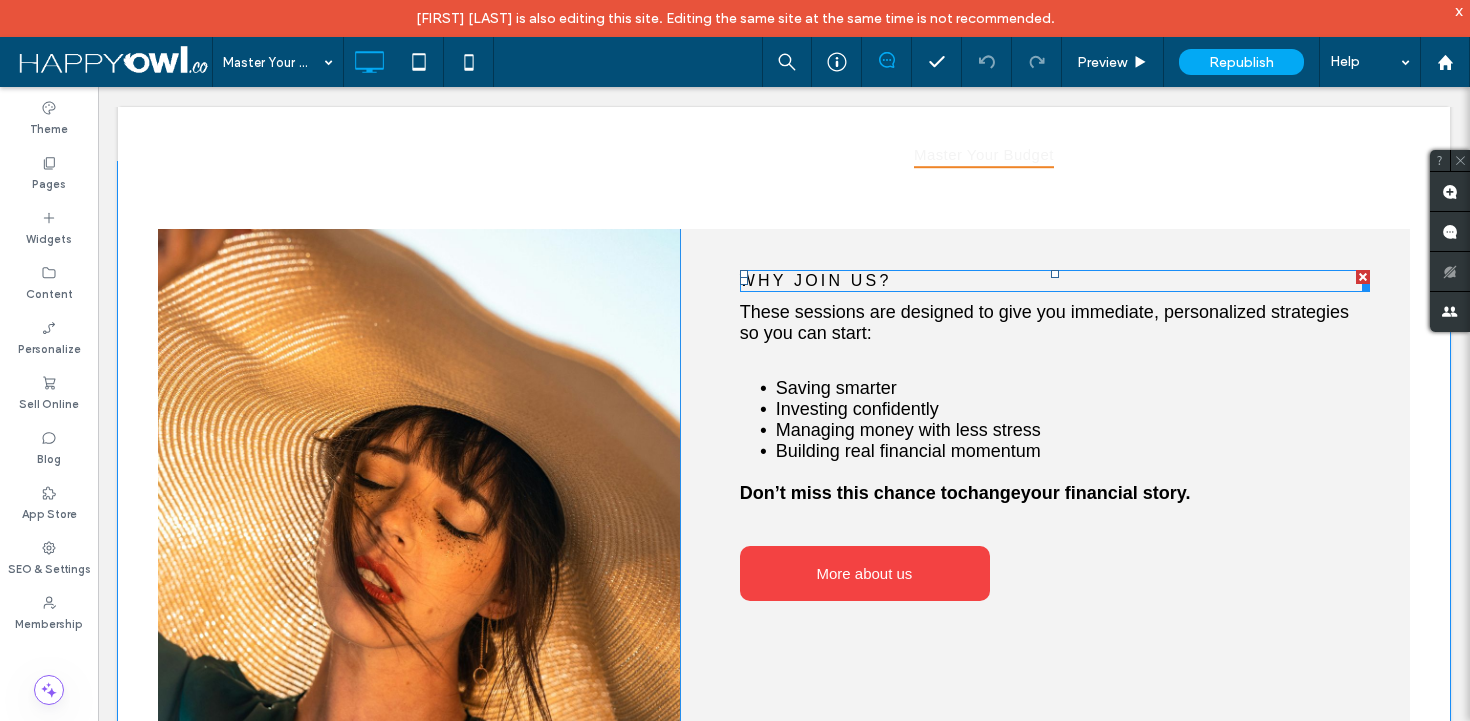 click on "WHY JOIN US?" at bounding box center (816, 280) 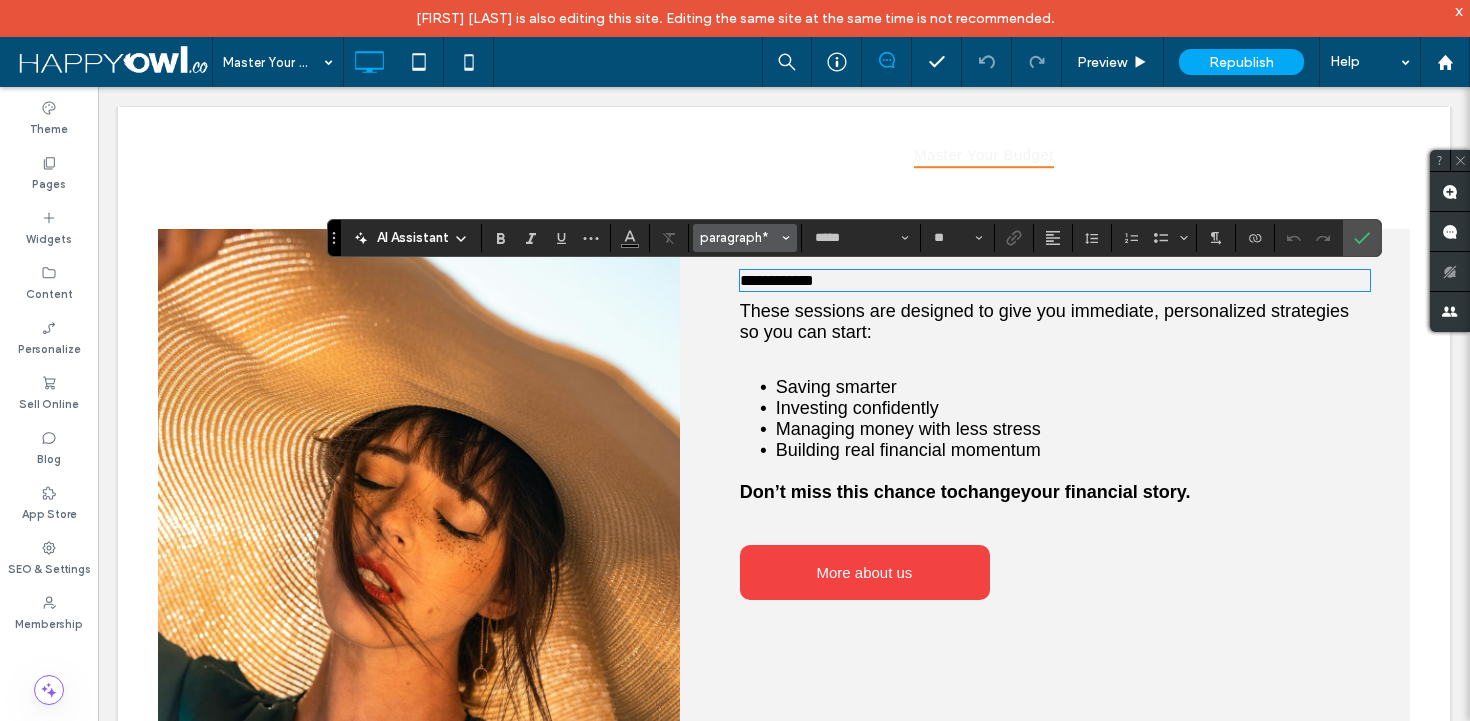 click on "paragraph*" at bounding box center (739, 237) 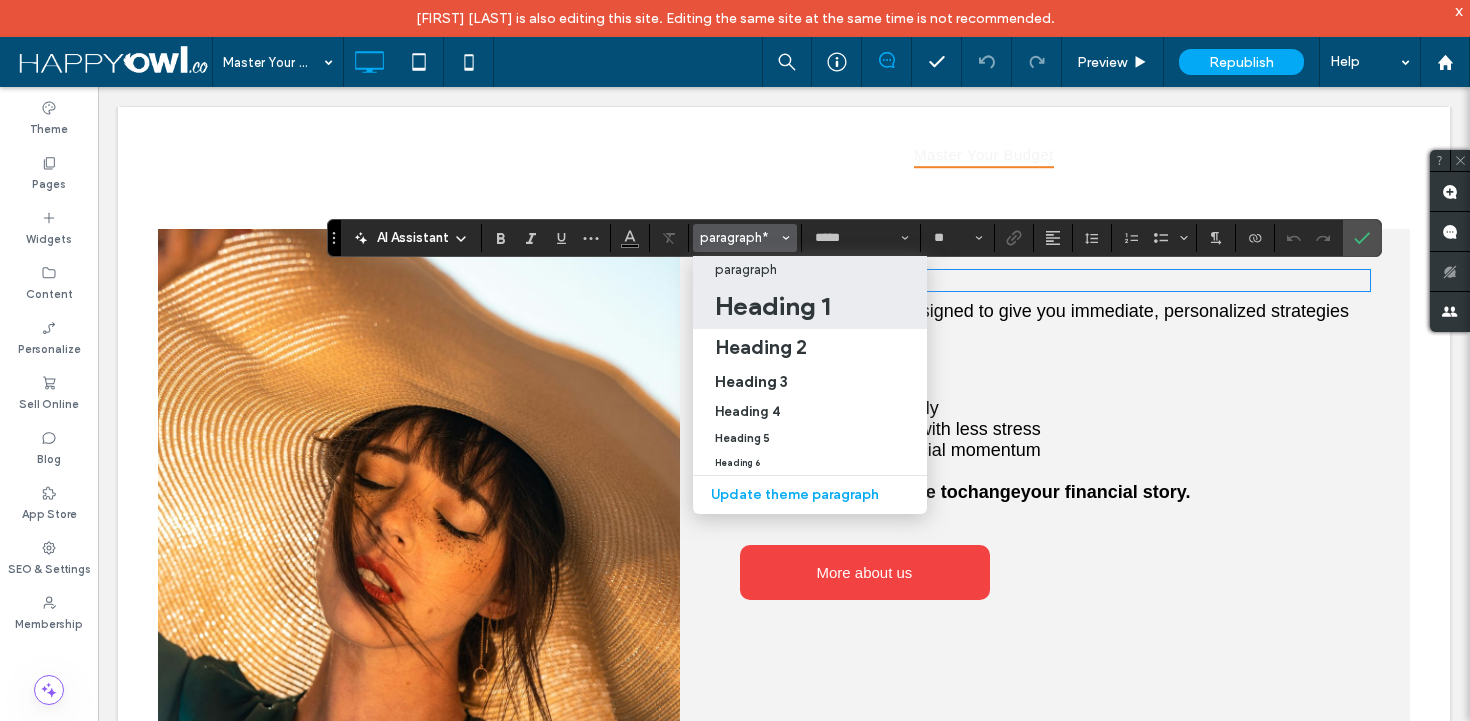 click on "Heading 1" at bounding box center (772, 306) 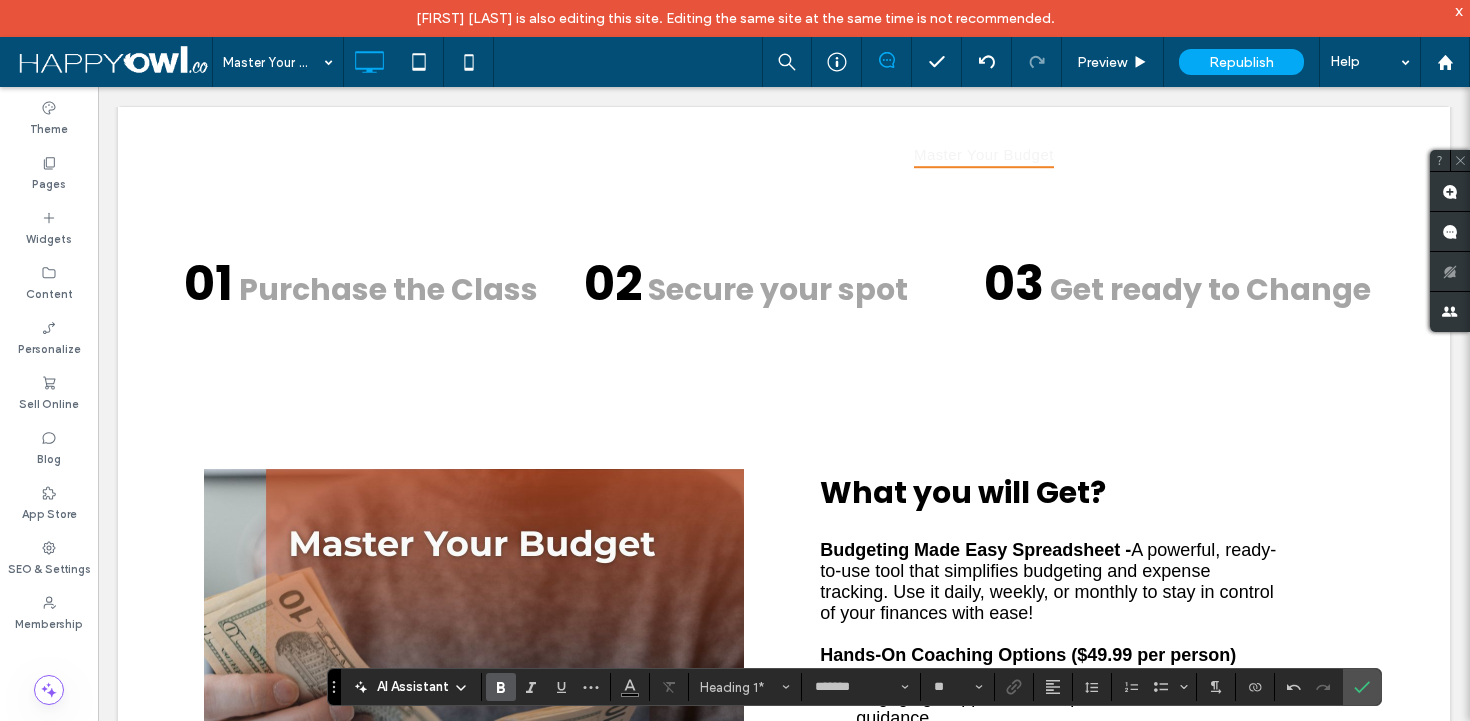 scroll, scrollTop: 1119, scrollLeft: 0, axis: vertical 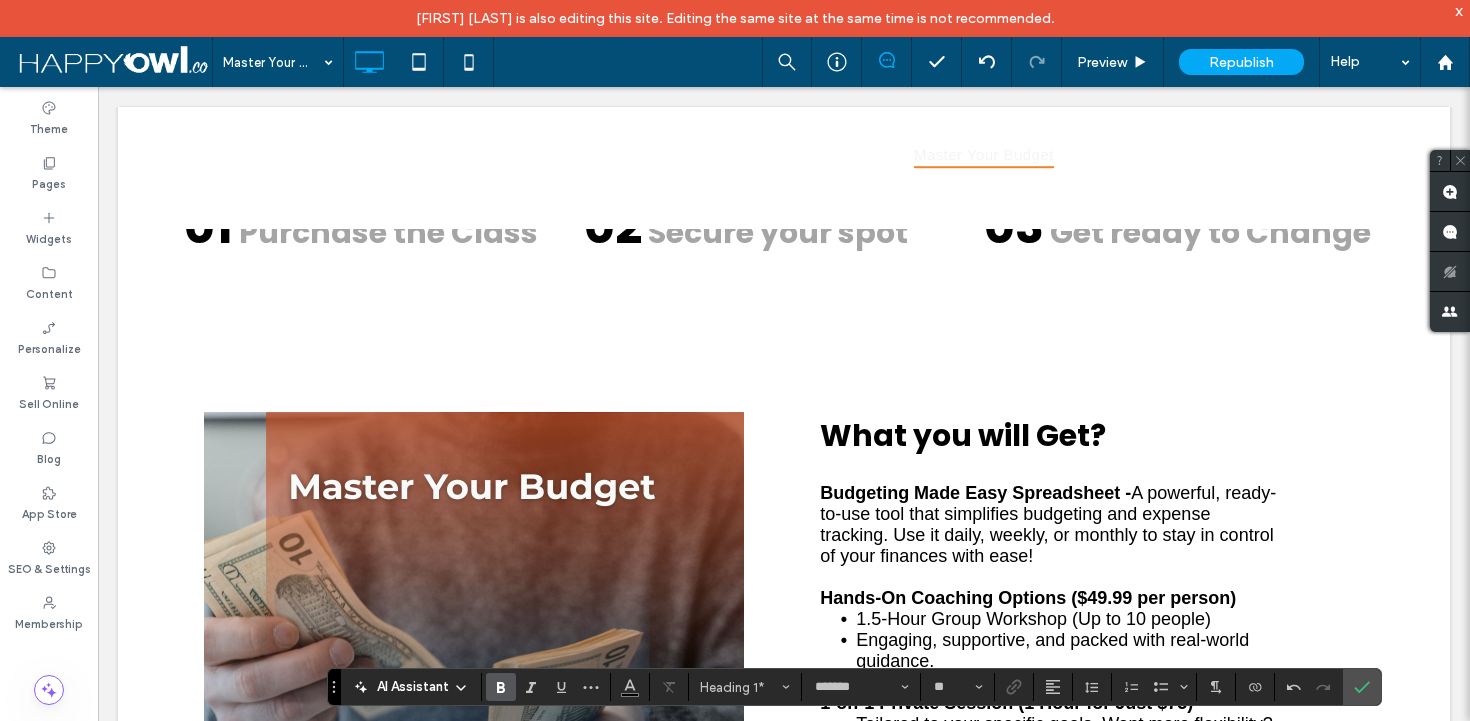 click on "What you will Get?" at bounding box center (963, 435) 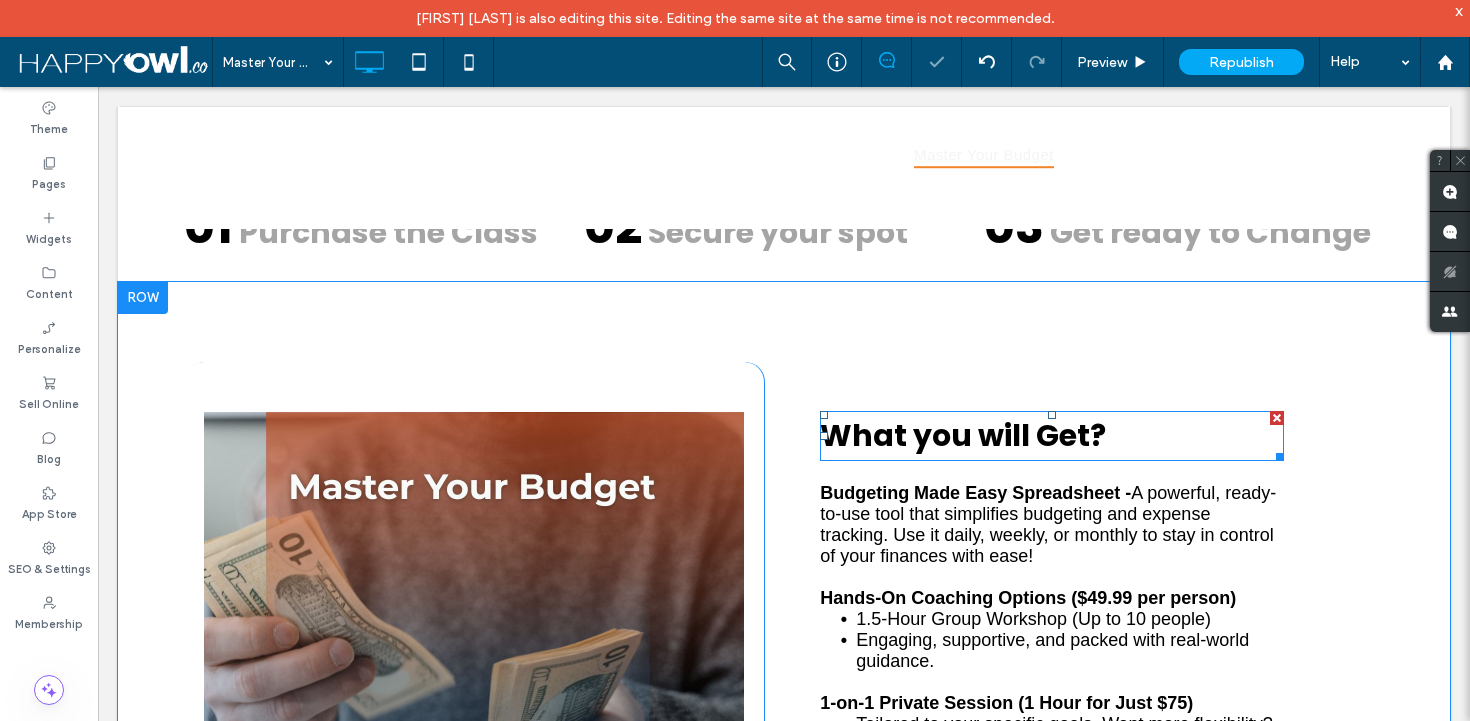 click on "What you will Get?" at bounding box center [963, 435] 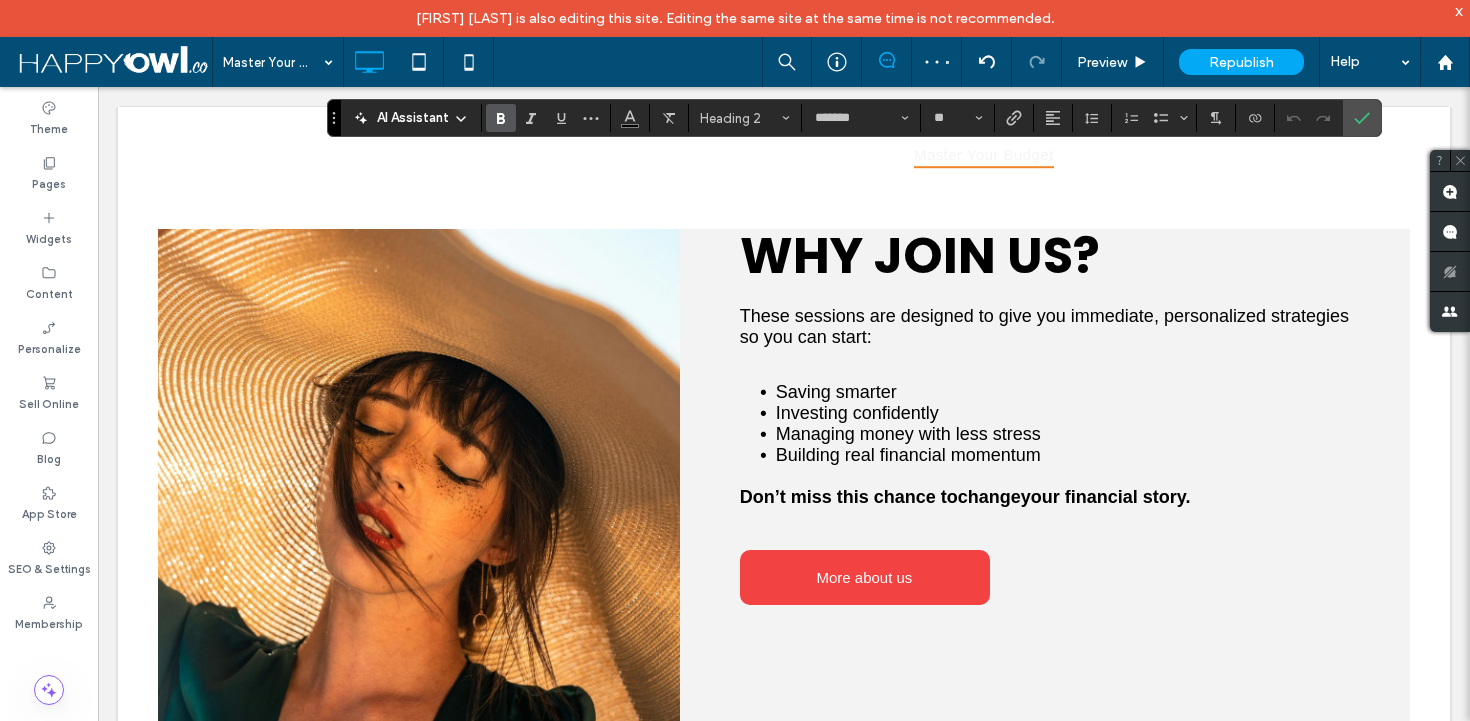 scroll, scrollTop: 2054, scrollLeft: 0, axis: vertical 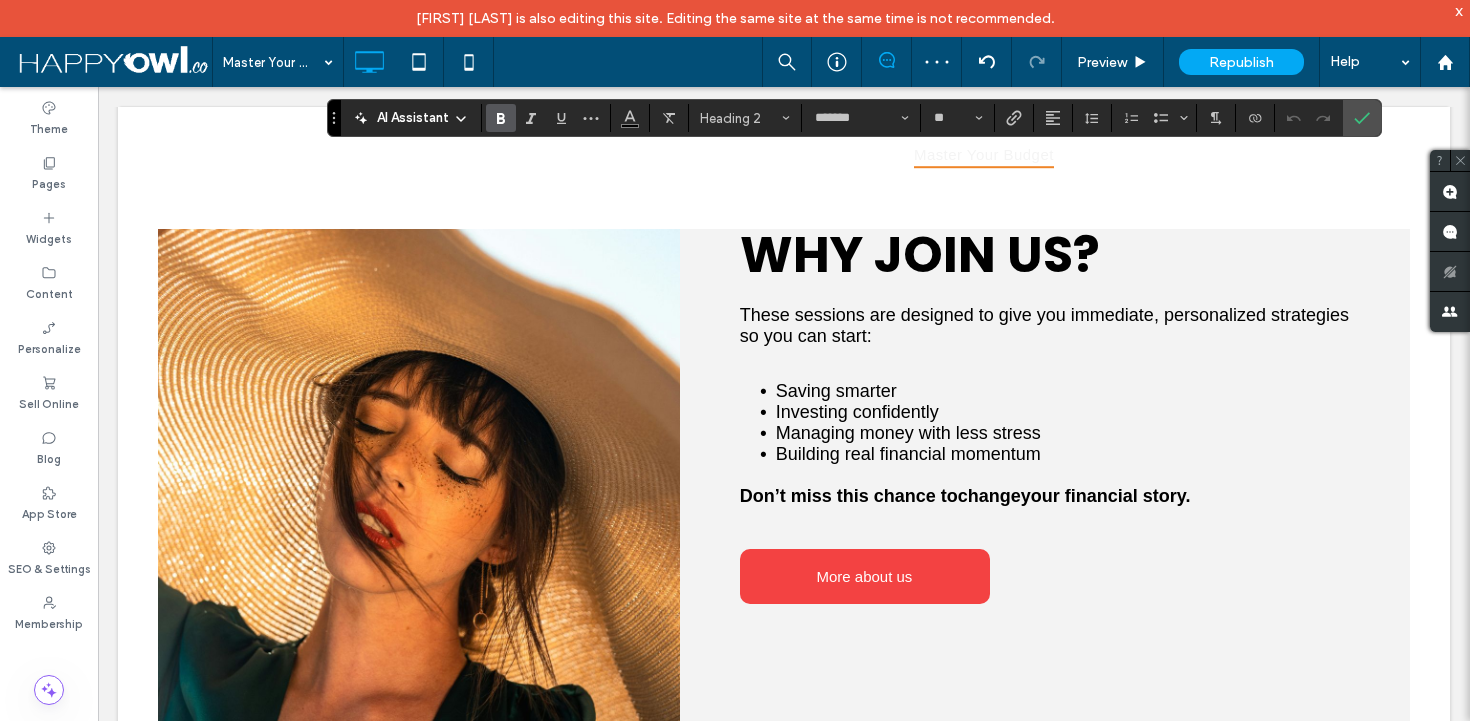 click on "WHY JOIN US?" at bounding box center (920, 254) 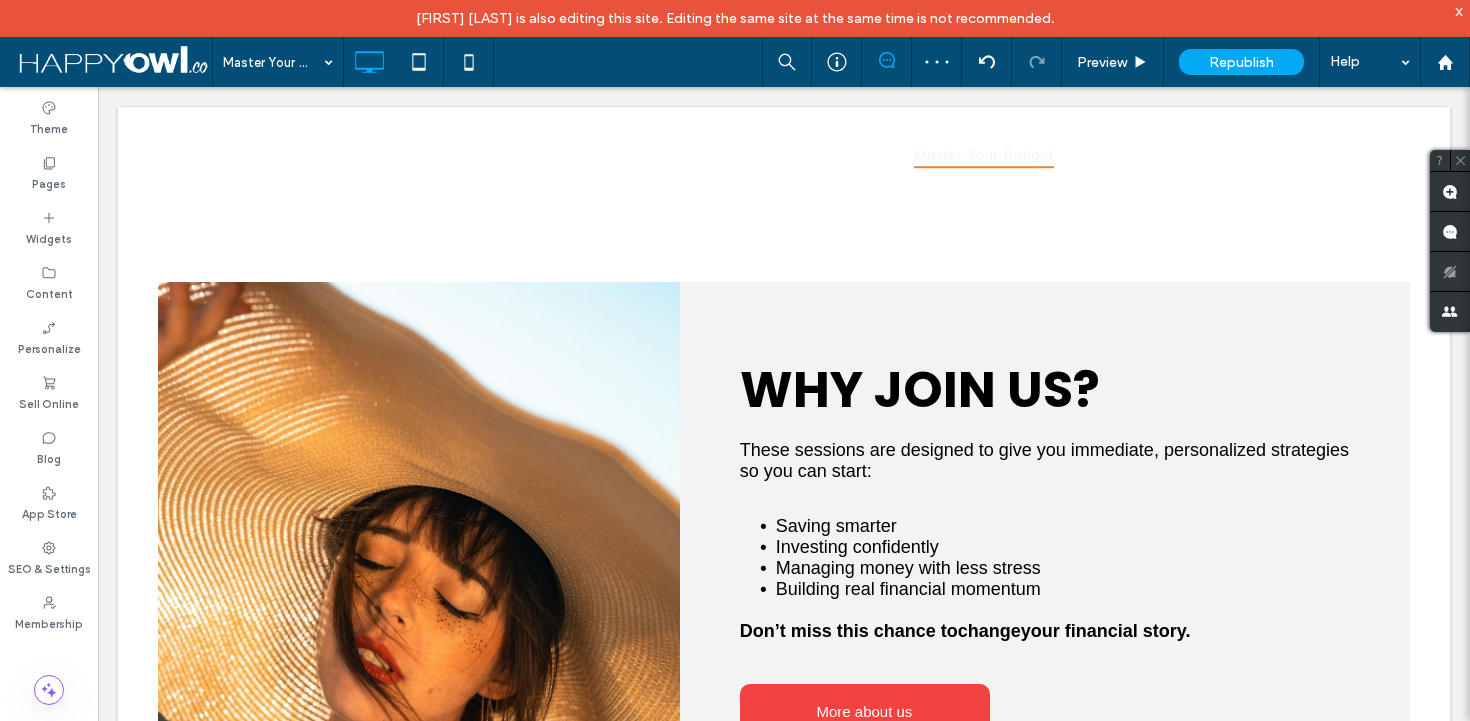 scroll, scrollTop: 1722, scrollLeft: 0, axis: vertical 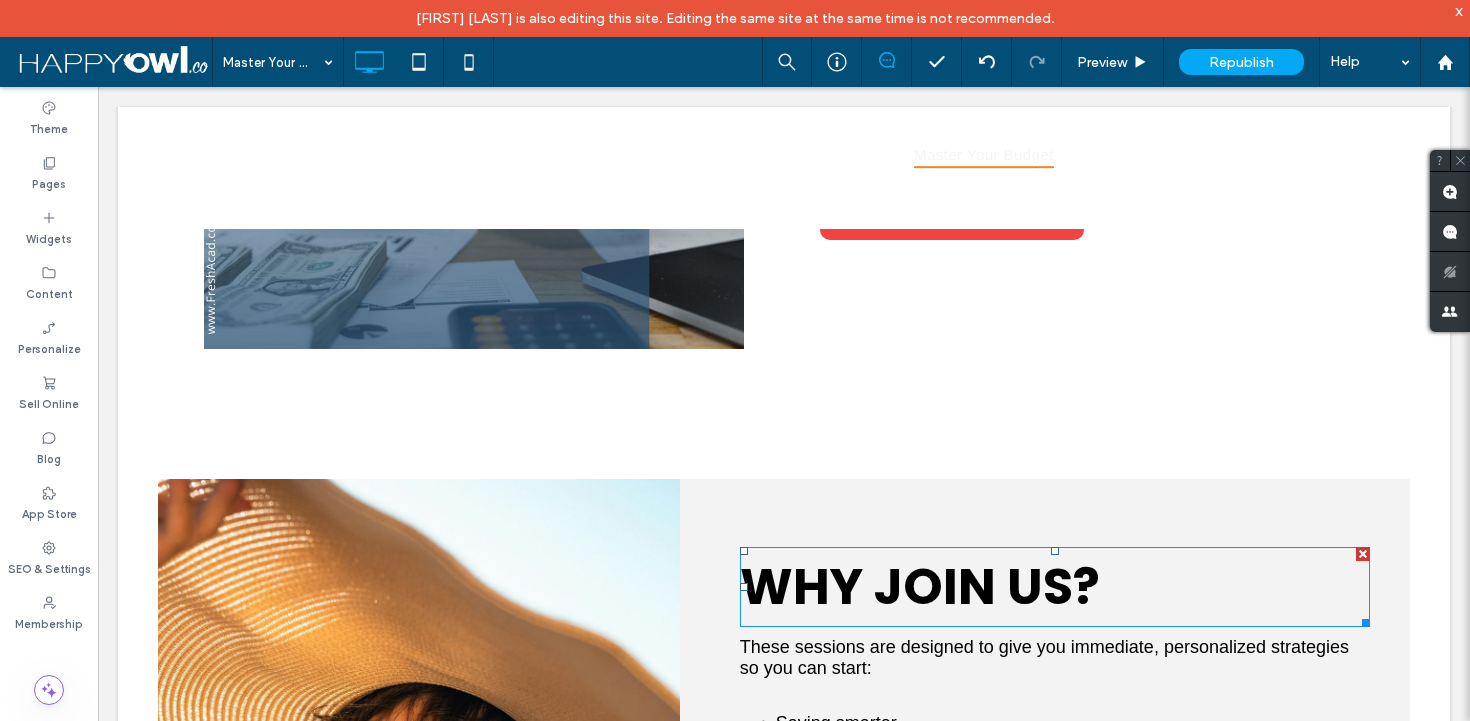 click on "WHY JOIN US?" at bounding box center [920, 586] 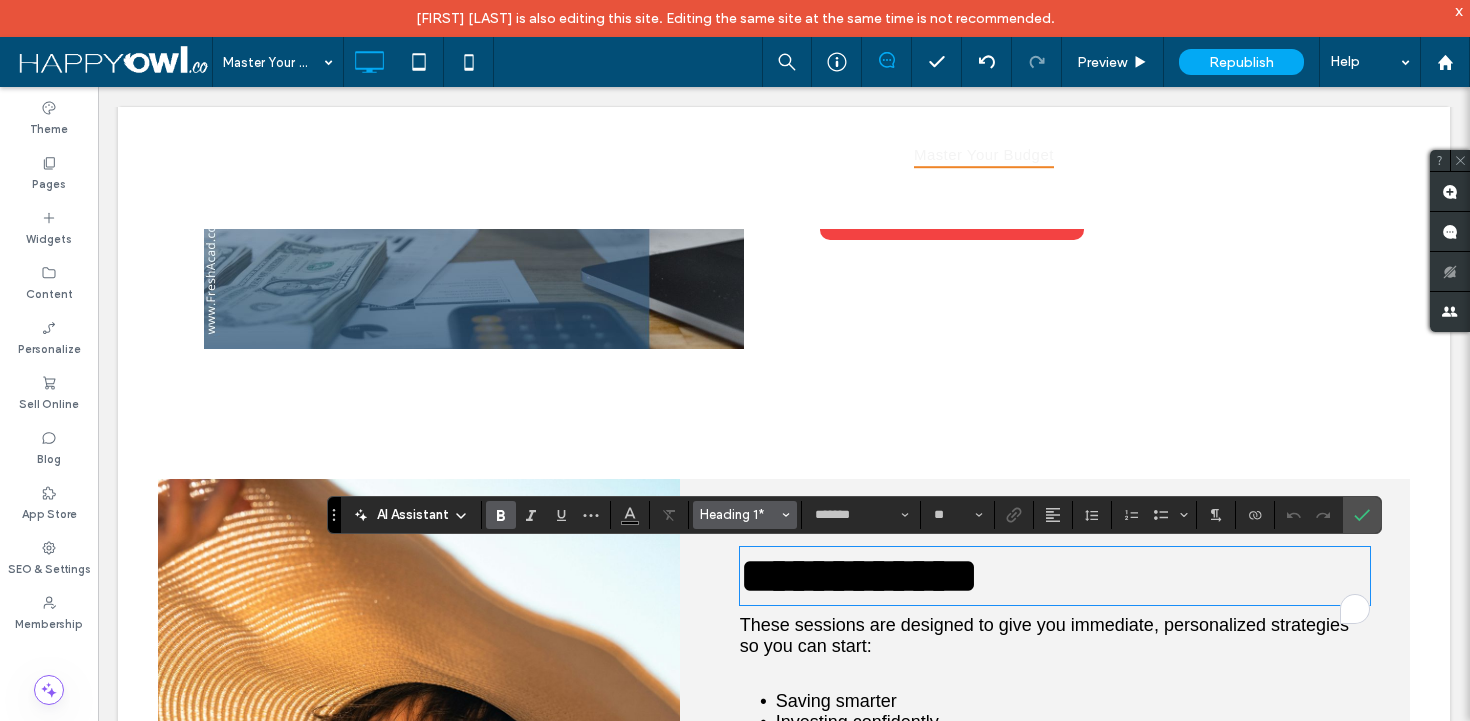 click on "Heading 1*" at bounding box center [739, 514] 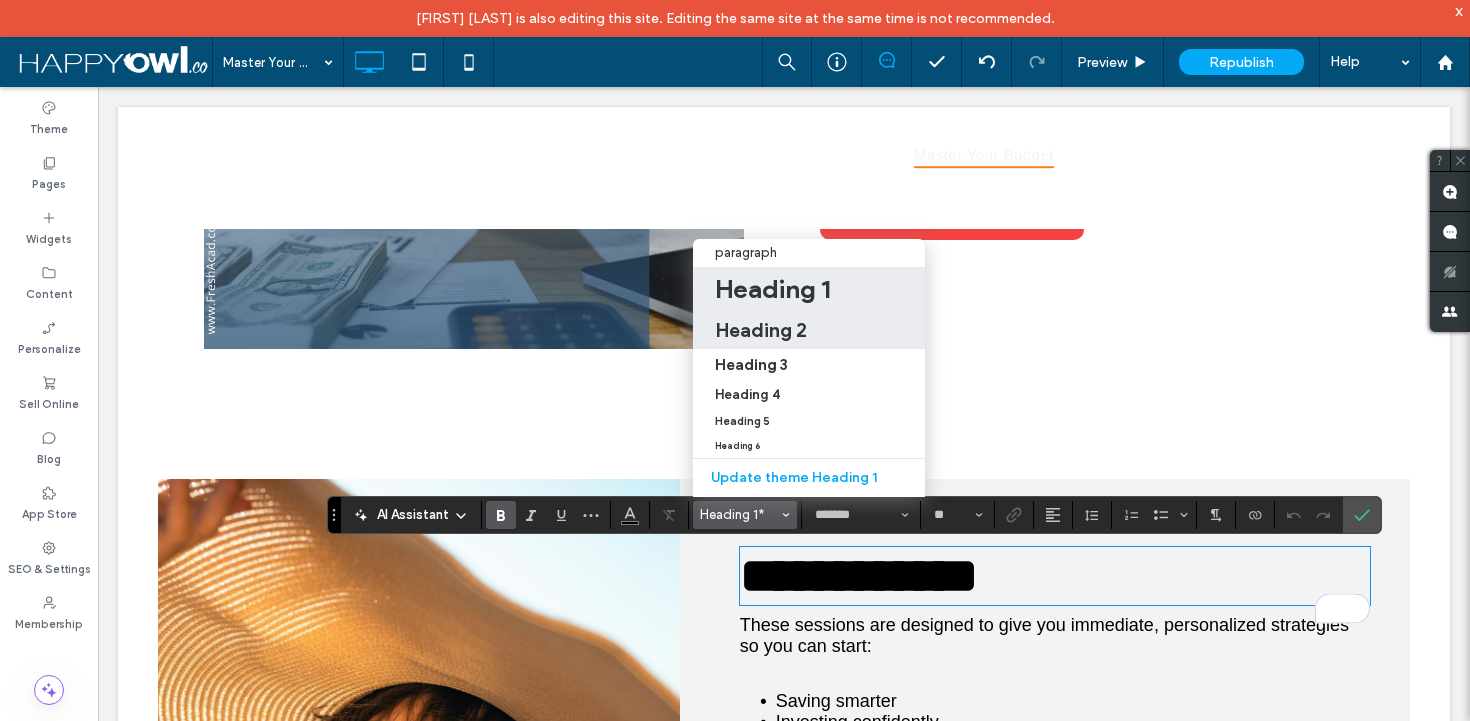click on "Heading 2" at bounding box center (761, 330) 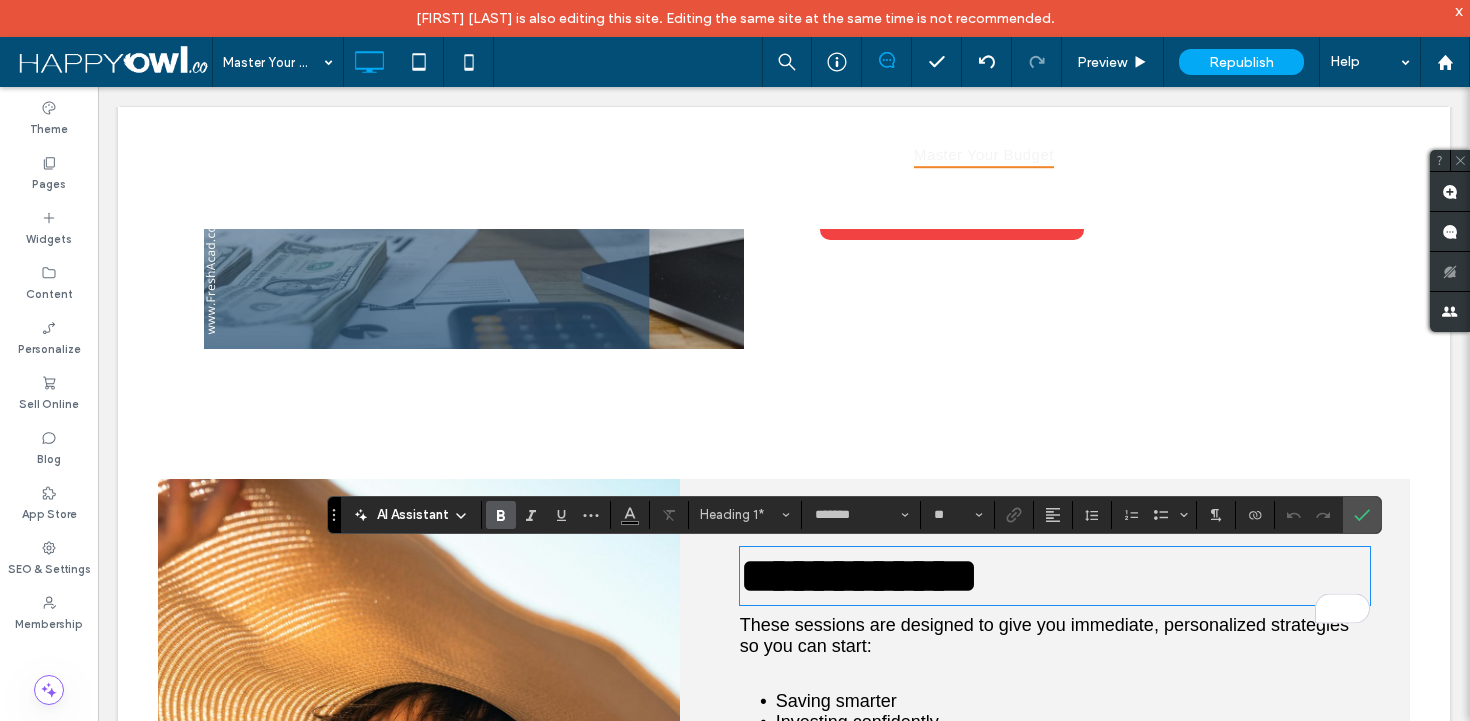type on "**" 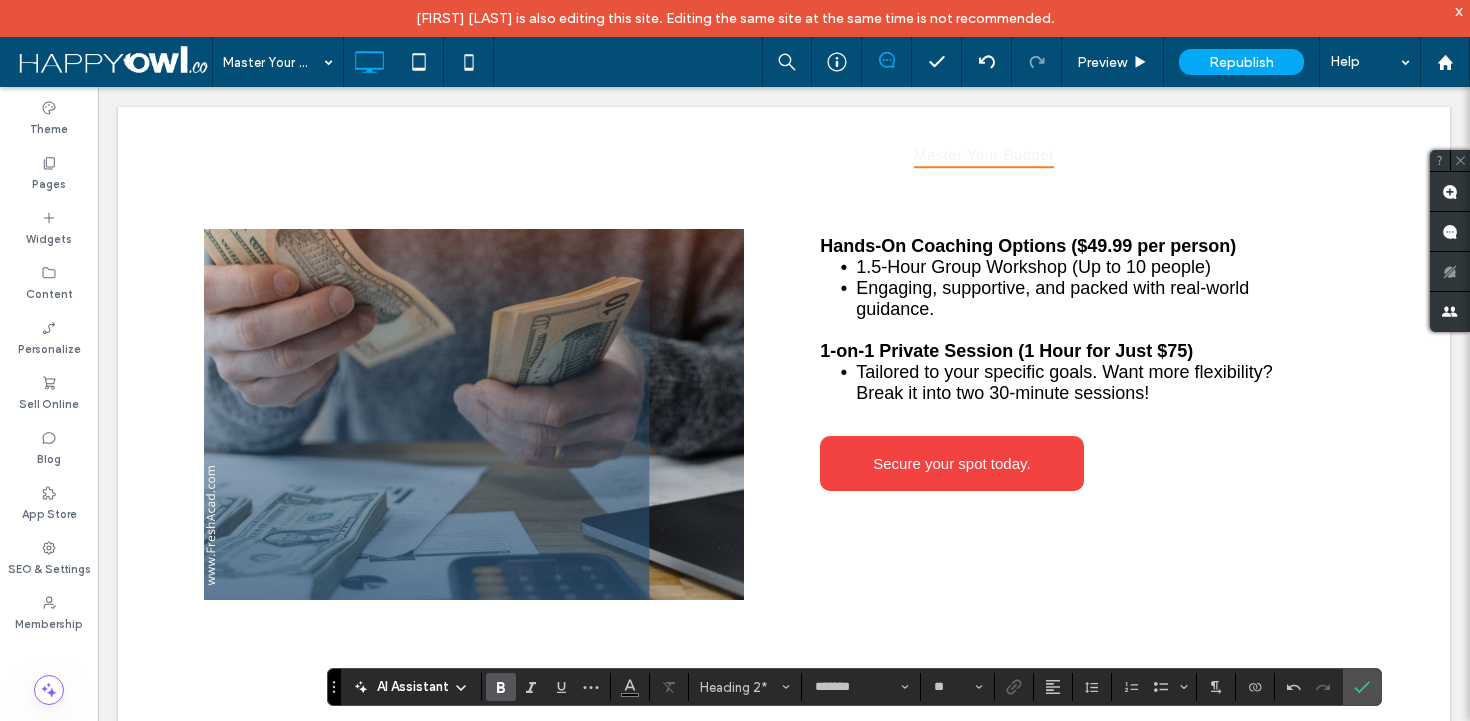 scroll, scrollTop: 1474, scrollLeft: 0, axis: vertical 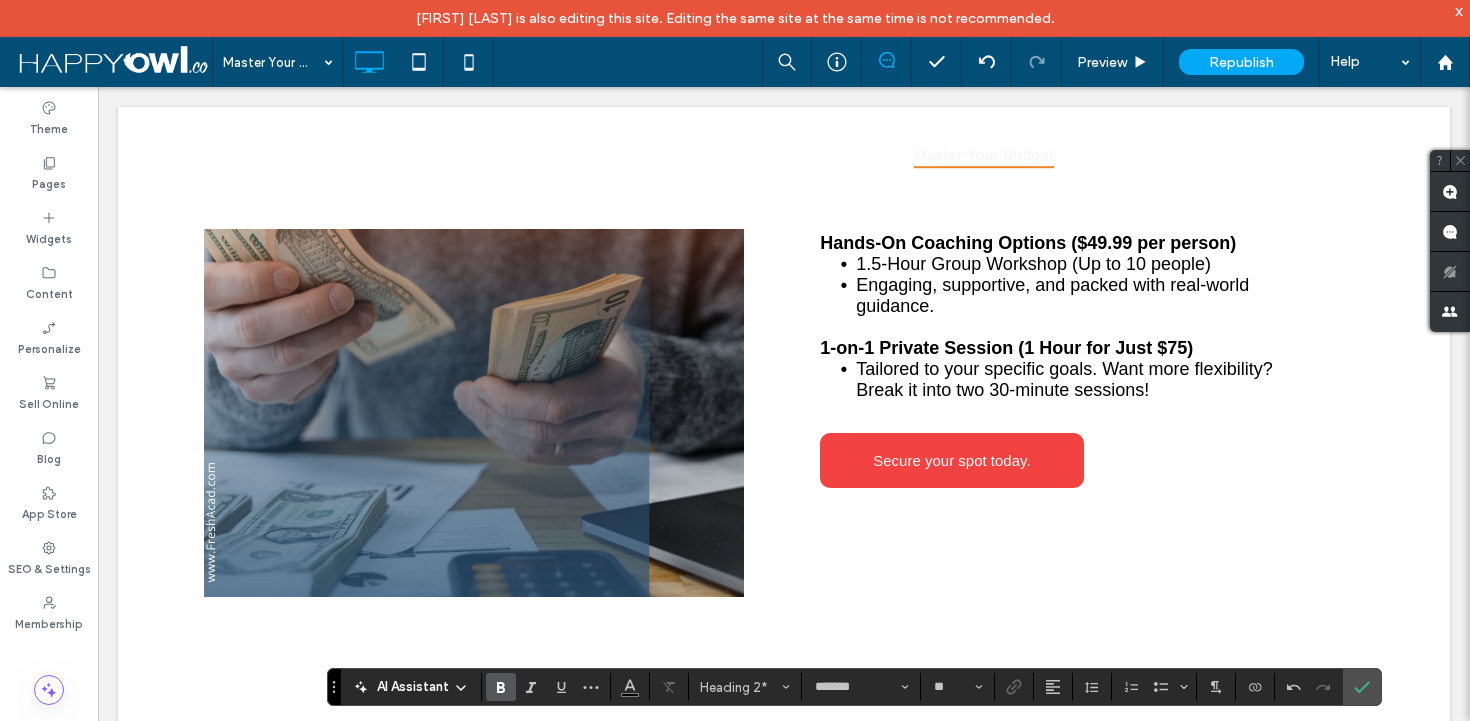 click at bounding box center [784, 168] 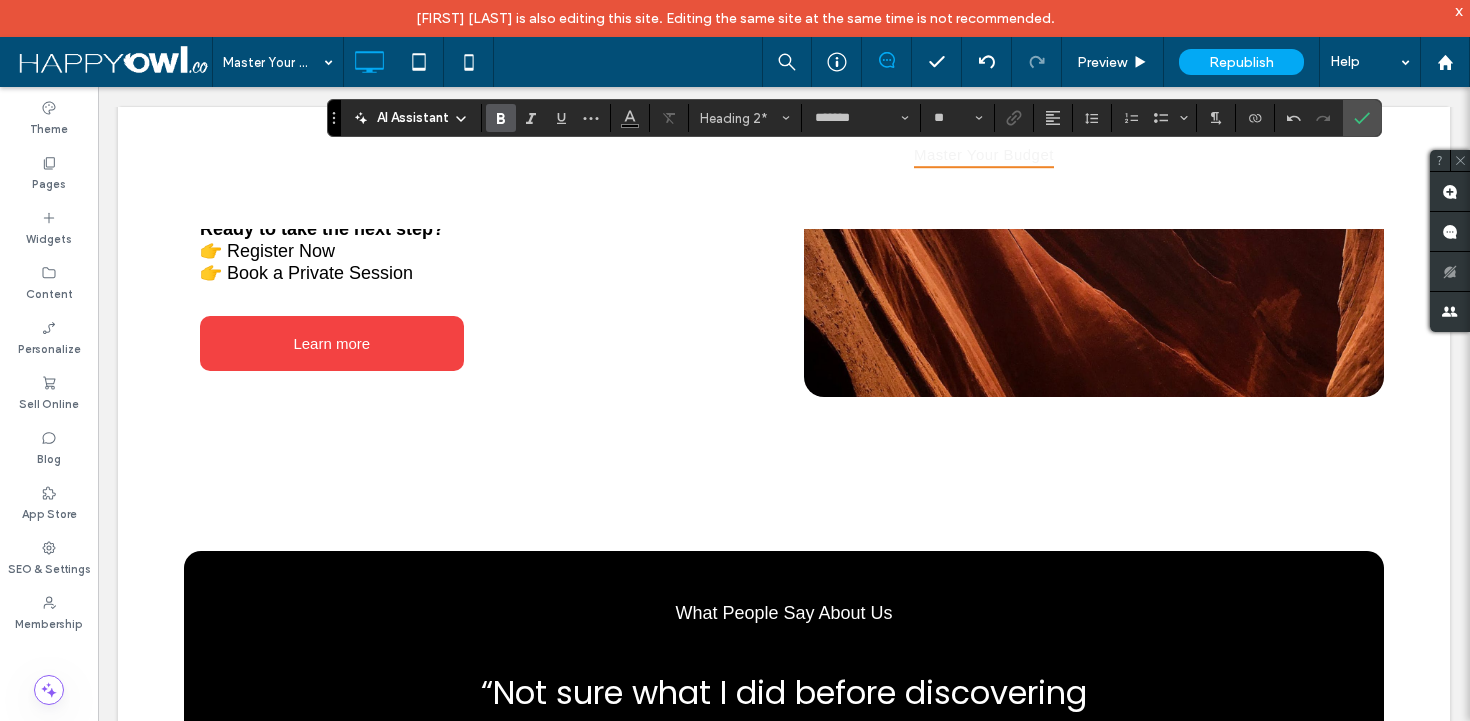 scroll, scrollTop: 3038, scrollLeft: 0, axis: vertical 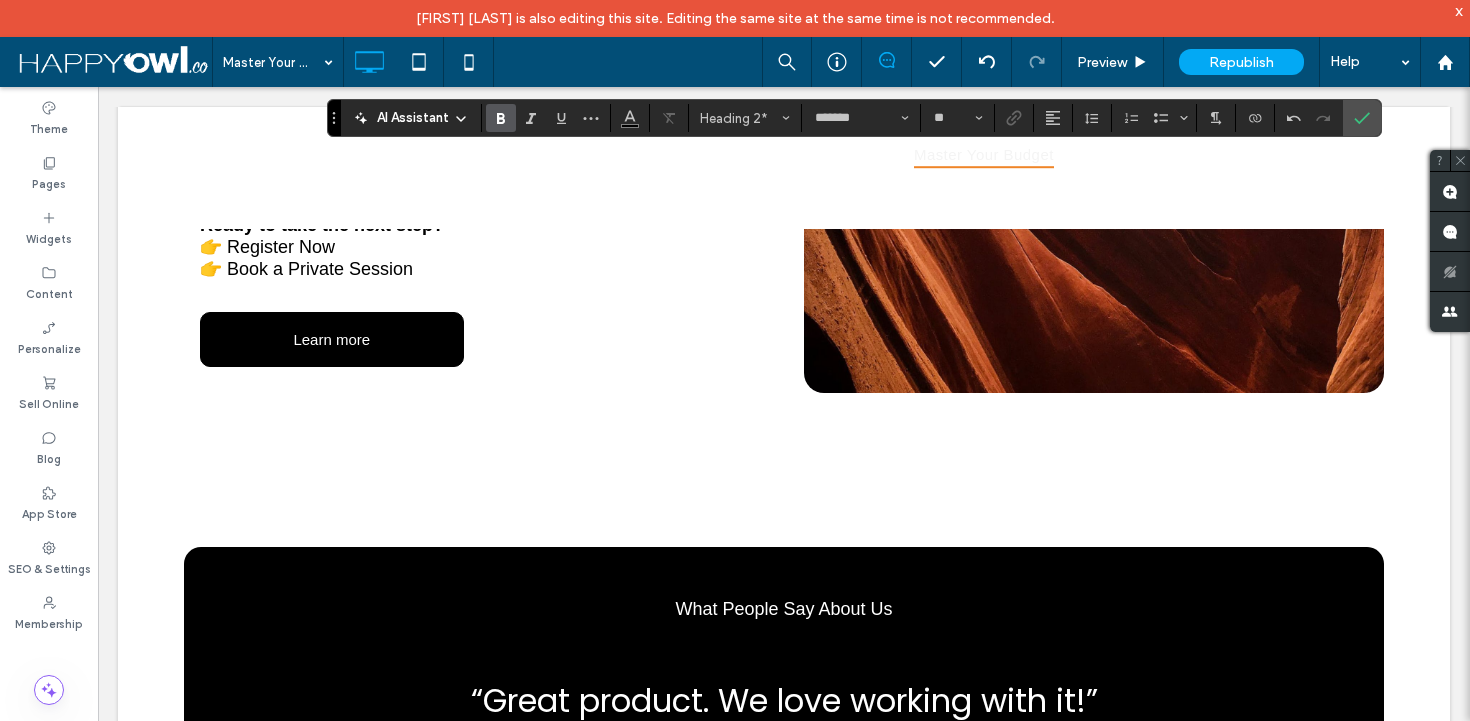 click on "Learn more" at bounding box center (331, 339) 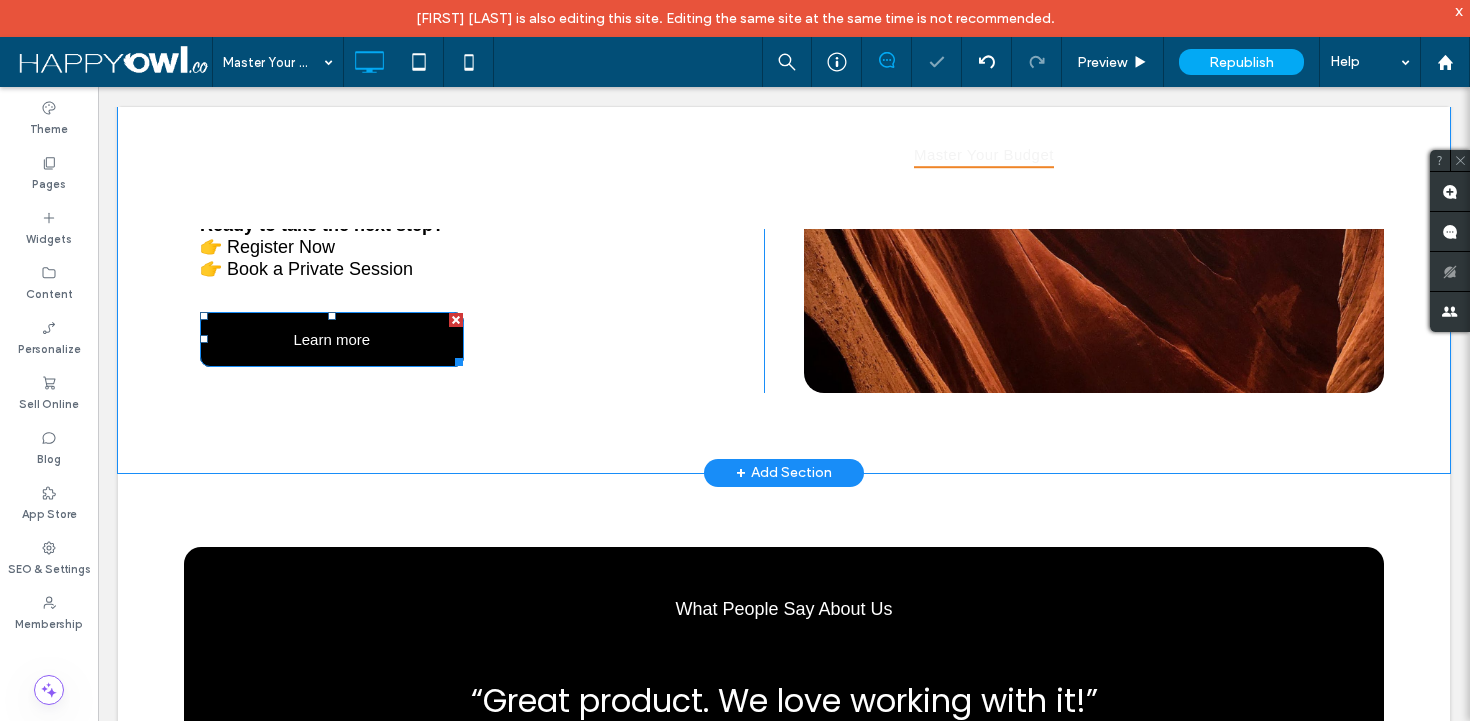 click on "Learn more" at bounding box center [331, 339] 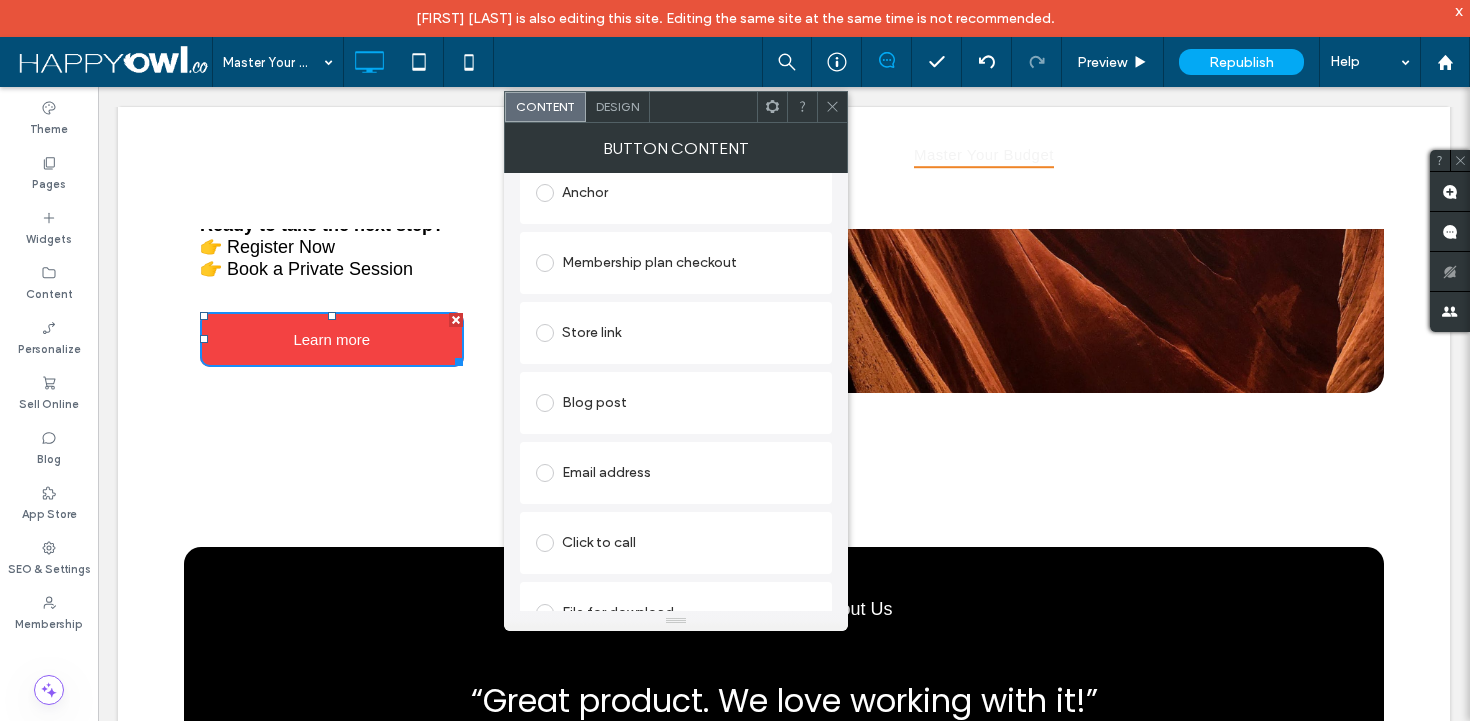 scroll, scrollTop: 591, scrollLeft: 0, axis: vertical 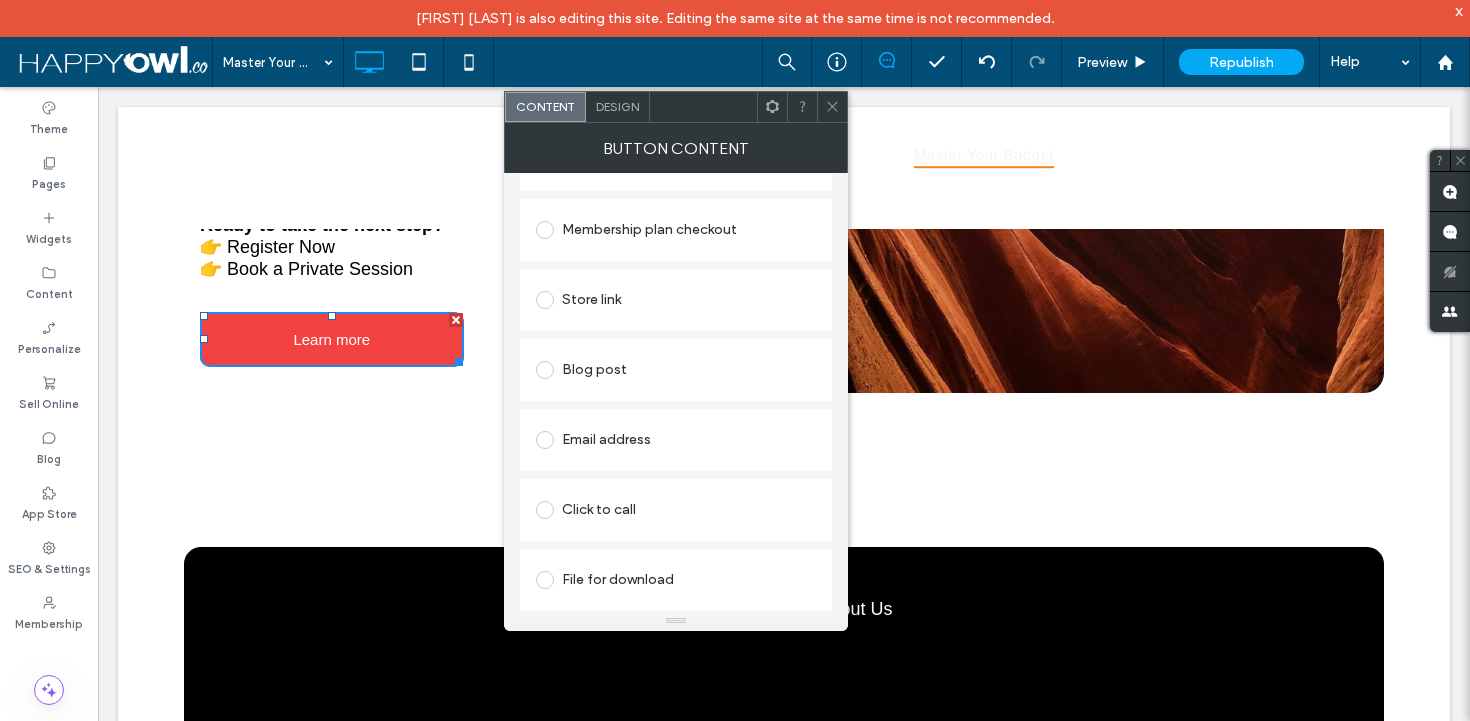 click at bounding box center (549, 300) 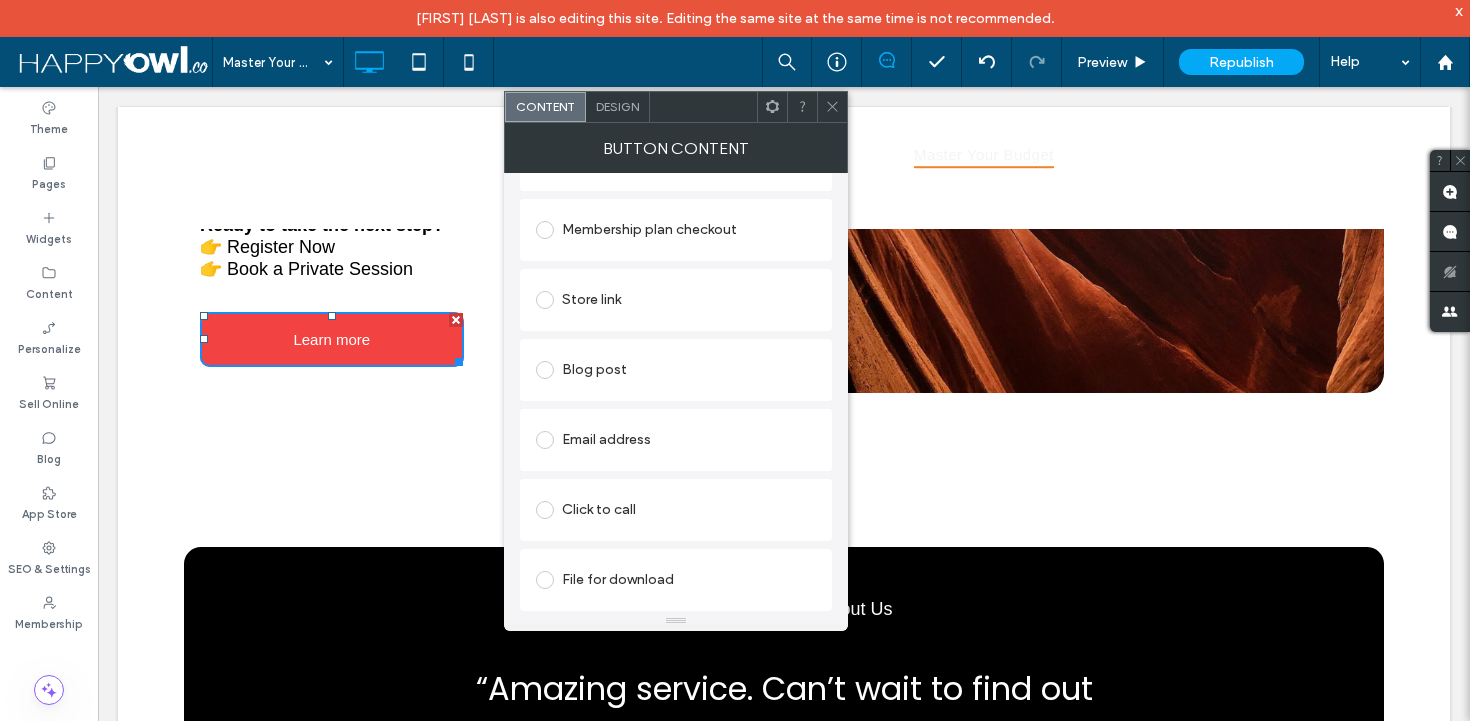 click at bounding box center [545, 300] 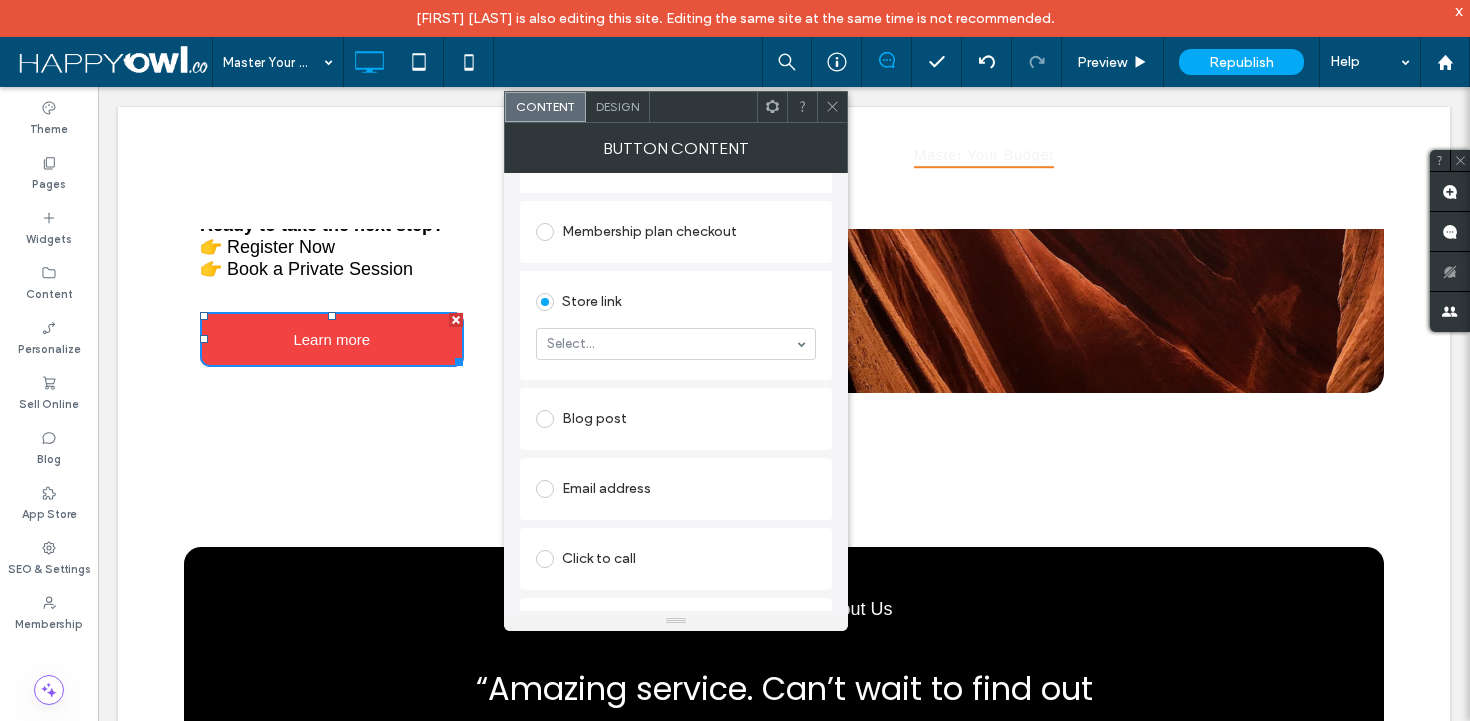scroll, scrollTop: 530, scrollLeft: 0, axis: vertical 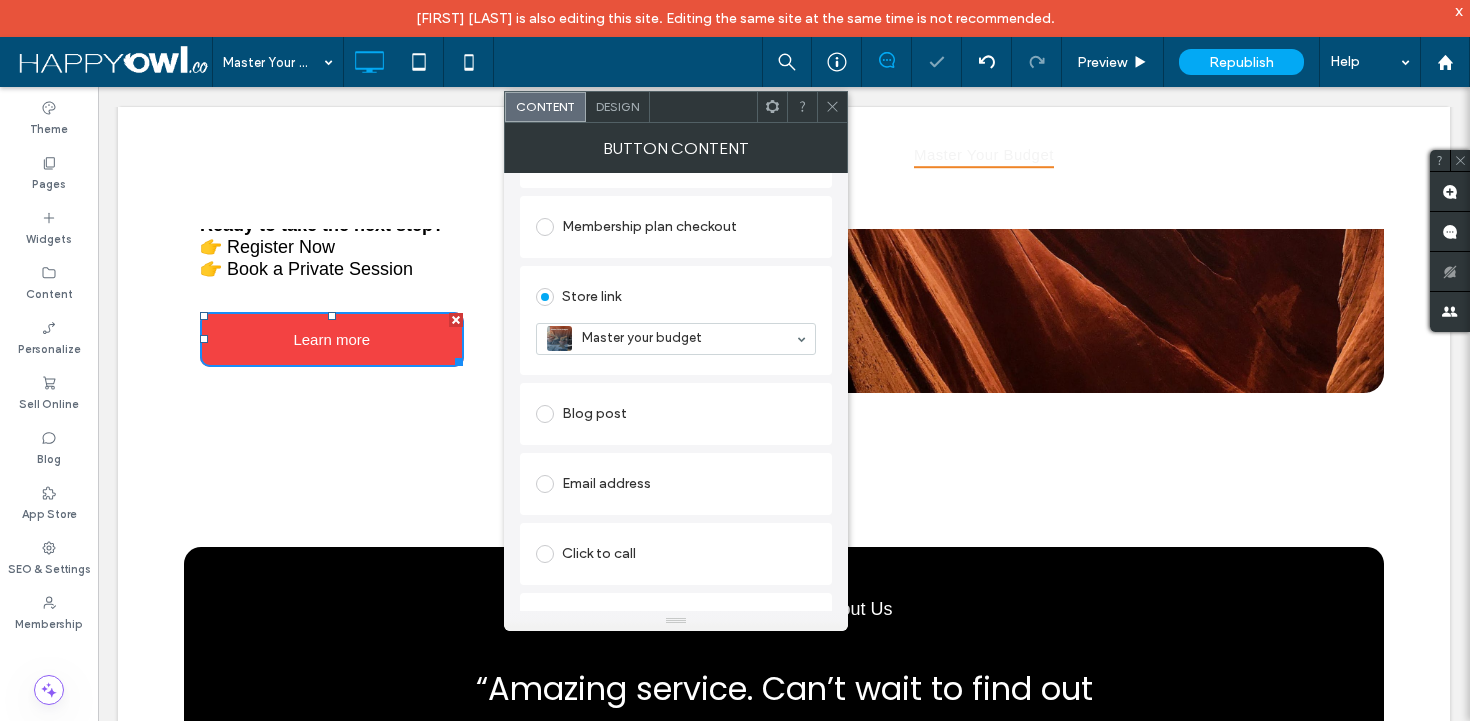 click 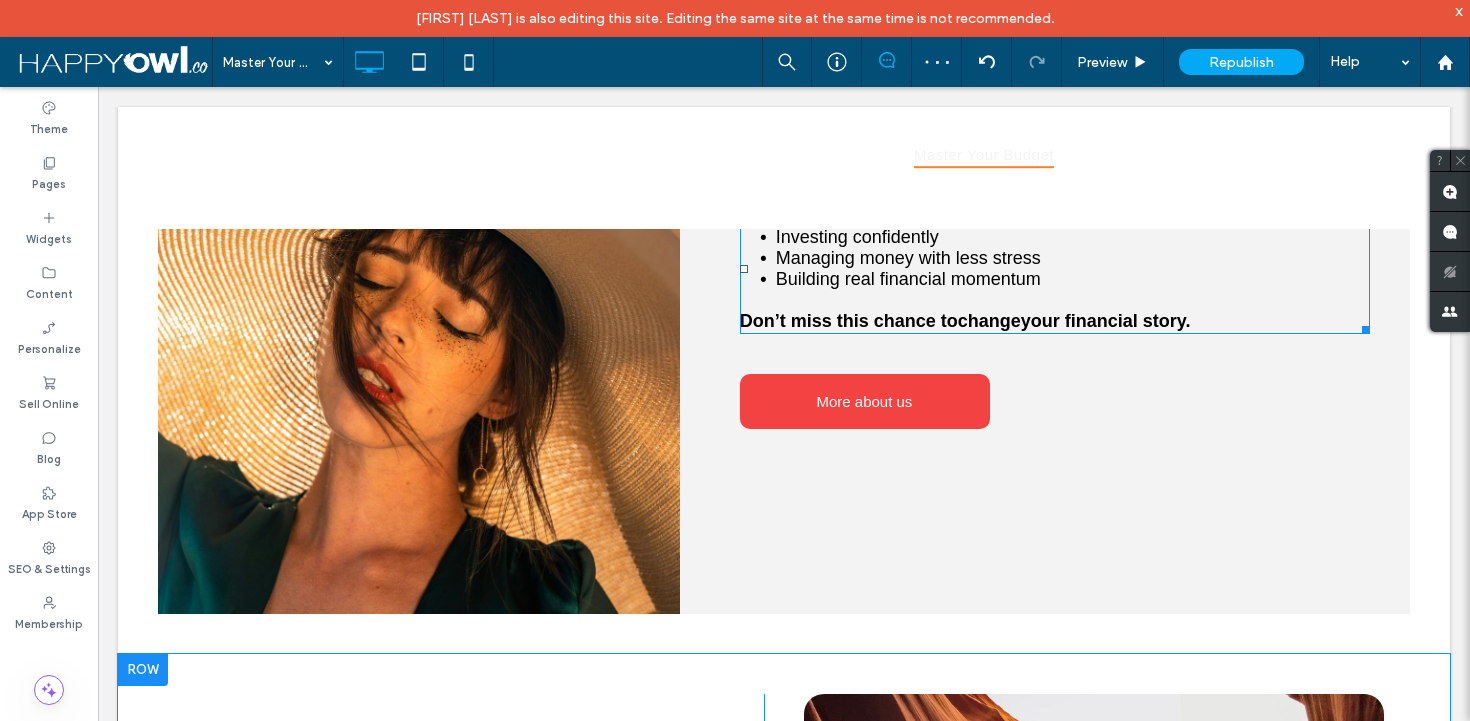 scroll, scrollTop: 2187, scrollLeft: 0, axis: vertical 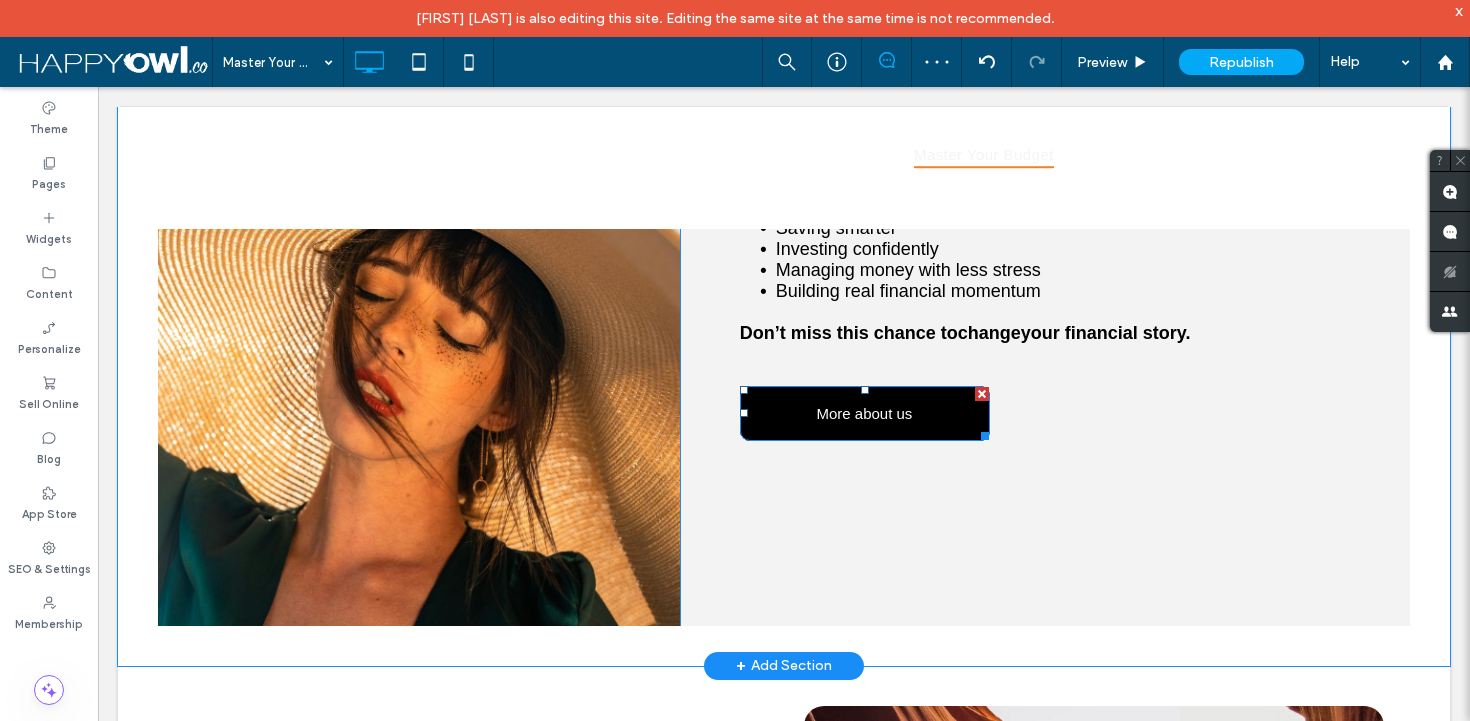 click on "More about us" at bounding box center (864, 413) 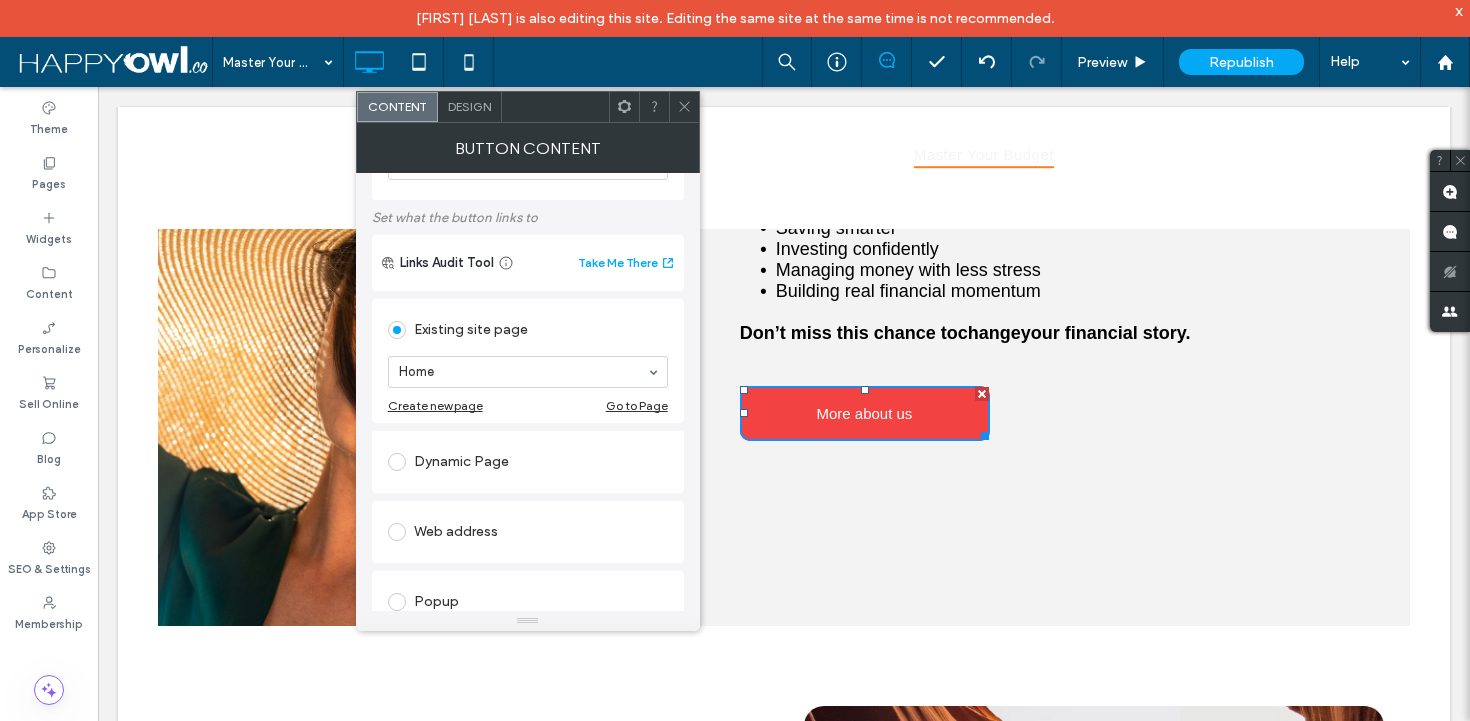 scroll, scrollTop: 81, scrollLeft: 0, axis: vertical 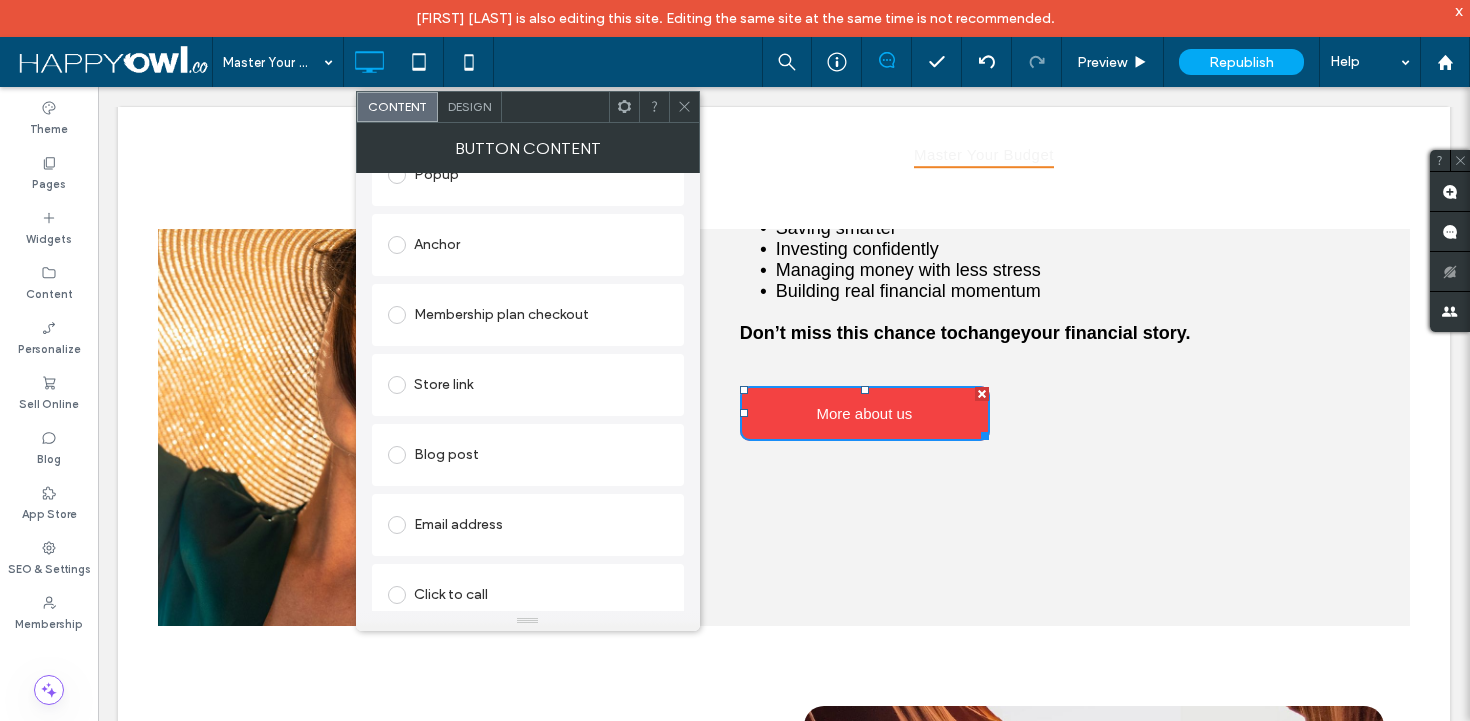 click at bounding box center [397, 385] 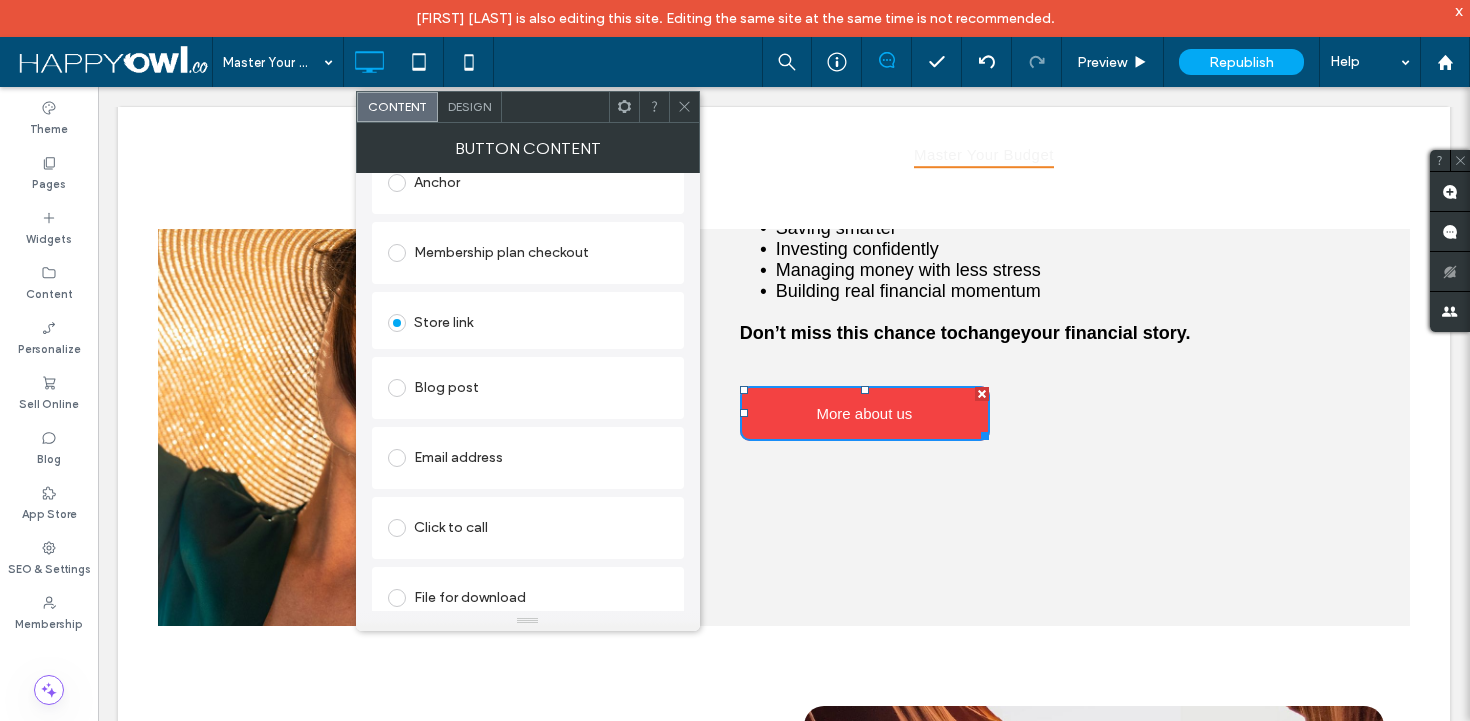 scroll, scrollTop: 443, scrollLeft: 0, axis: vertical 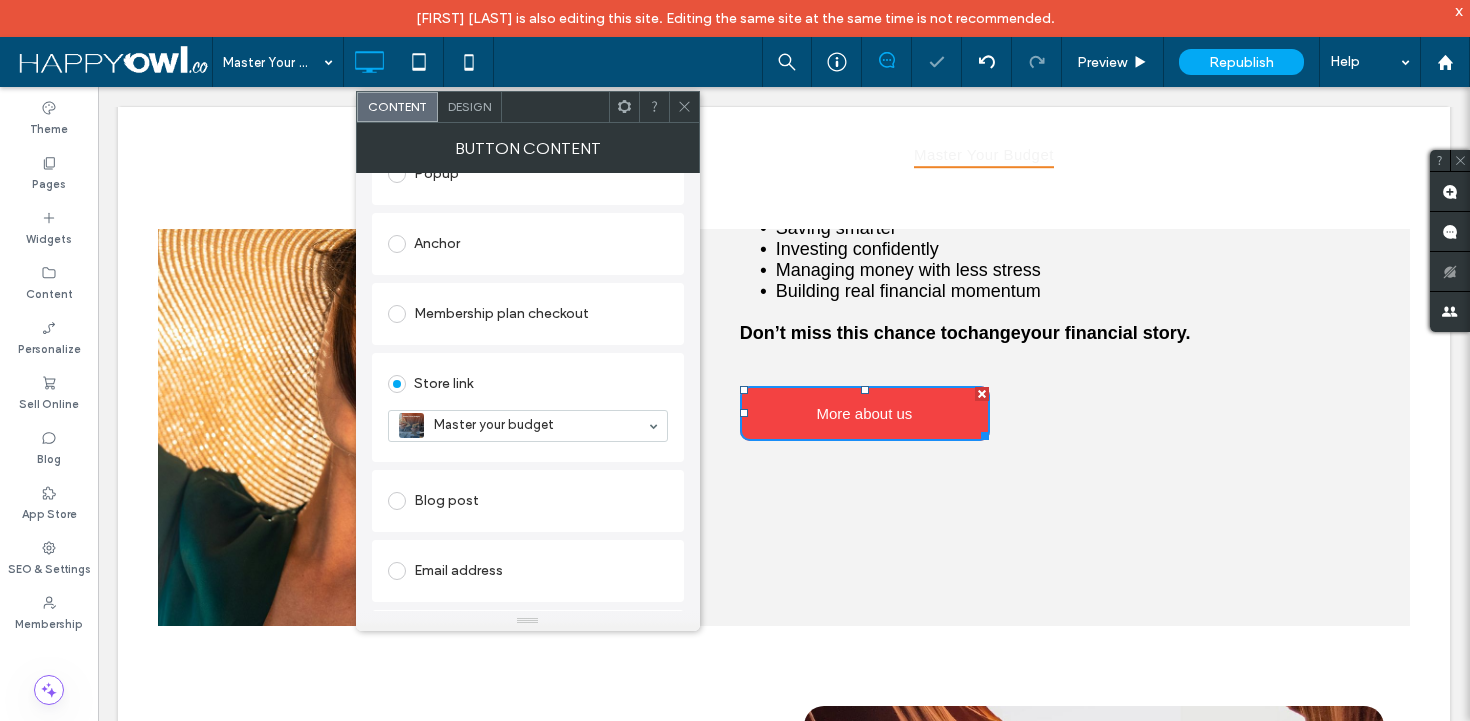 click at bounding box center [684, 107] 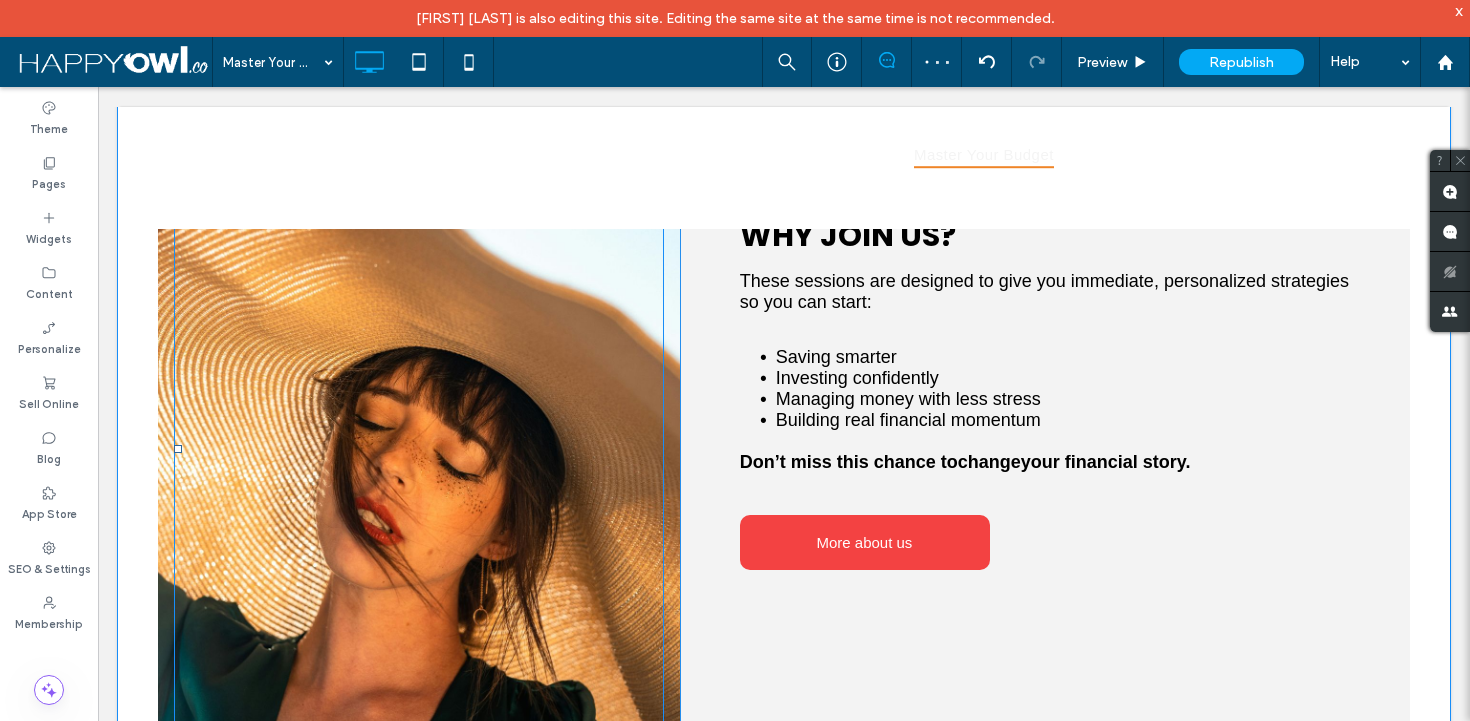 scroll, scrollTop: 2032, scrollLeft: 0, axis: vertical 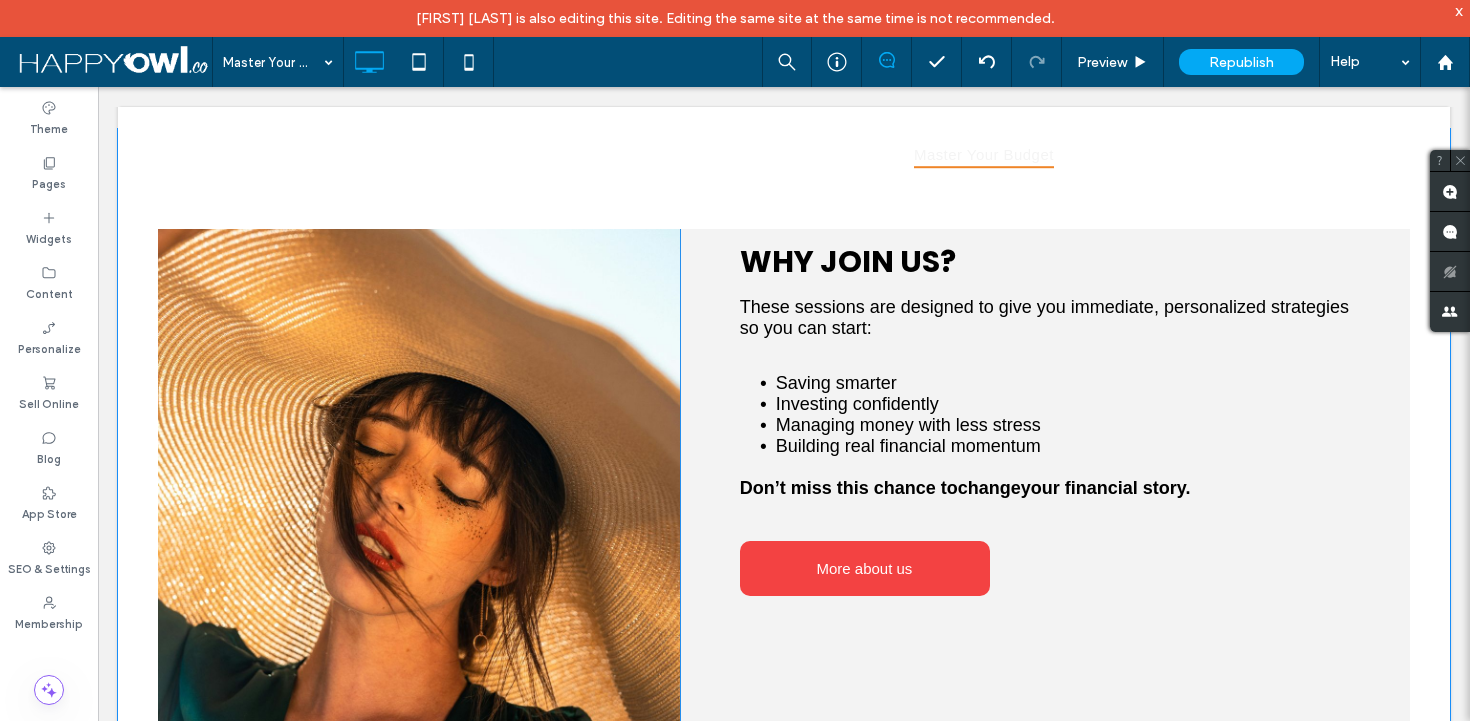 click on "WHY JOIN US?
These sessions are designed to give you immediate, personalized strategies so you can start: ﻿
Saving smarter Investing confidently Managing money with less stress Building real financial momentum
Don’t miss this chance to  chan ﻿ ge
your financial story.
More about us
Click To Paste" at bounding box center (1045, 475) 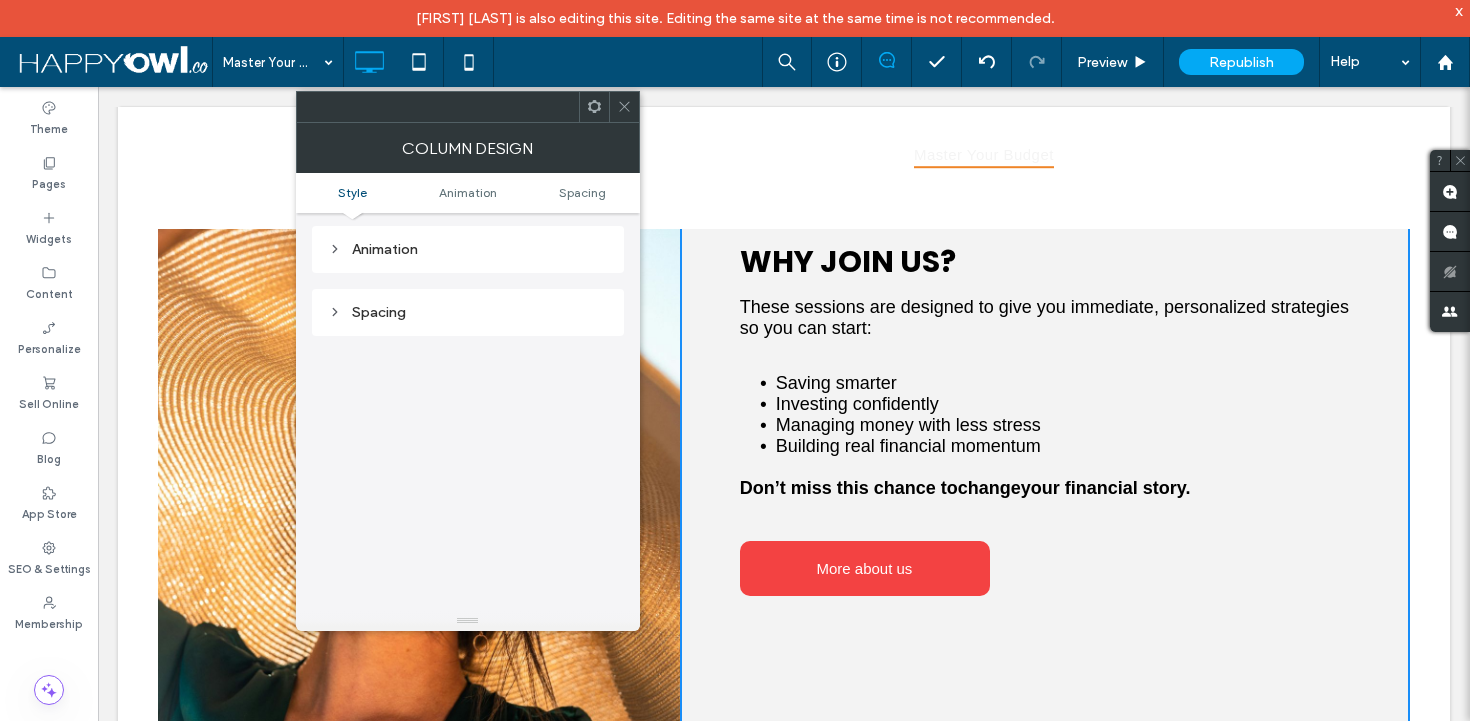 scroll, scrollTop: 0, scrollLeft: 0, axis: both 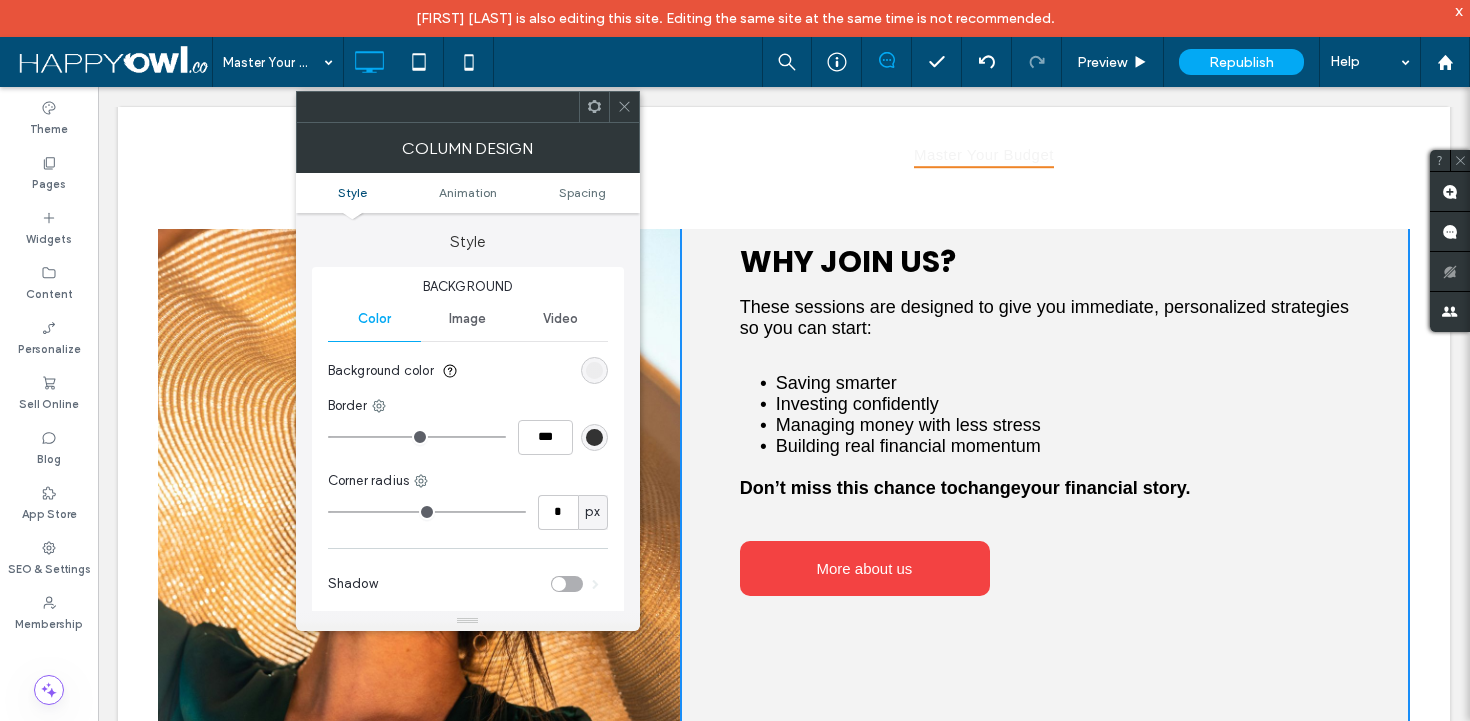 click at bounding box center (594, 370) 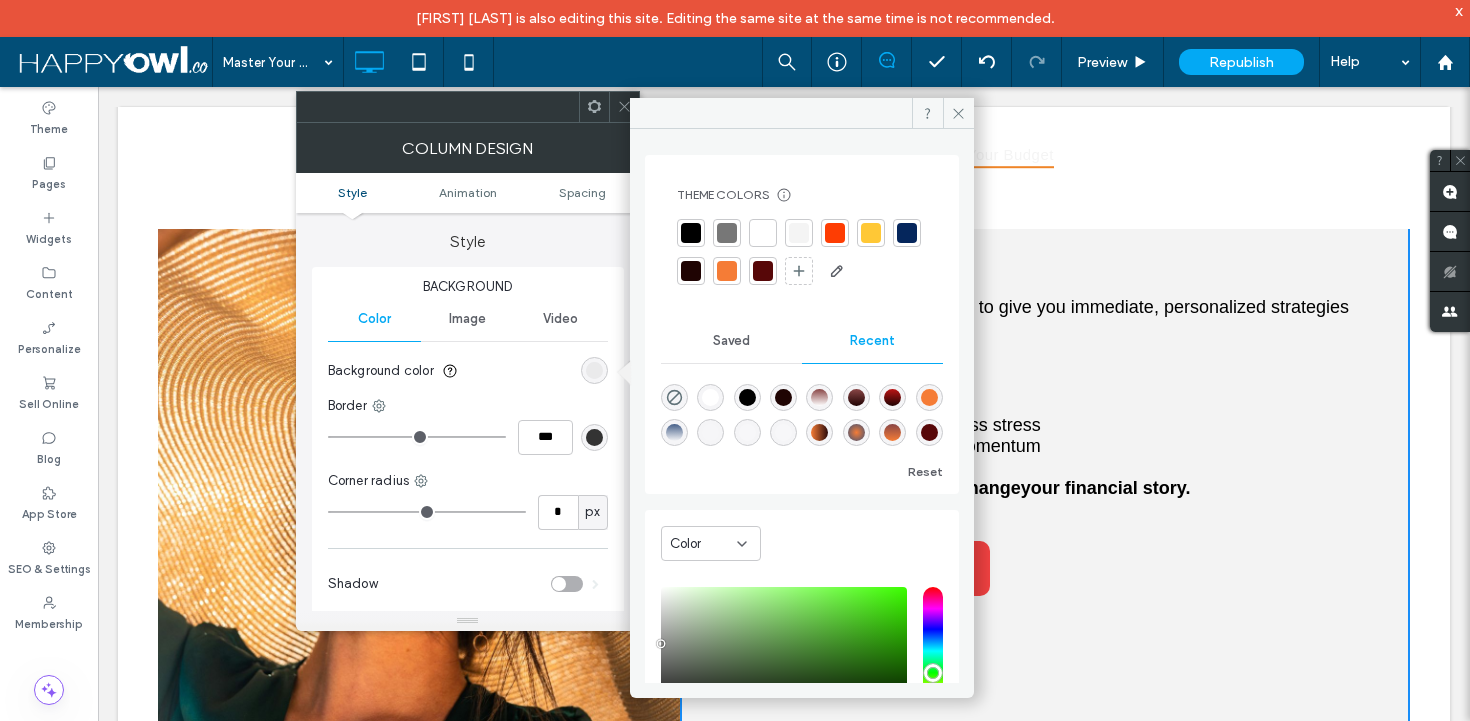 drag, startPoint x: 923, startPoint y: 603, endPoint x: 923, endPoint y: 674, distance: 71 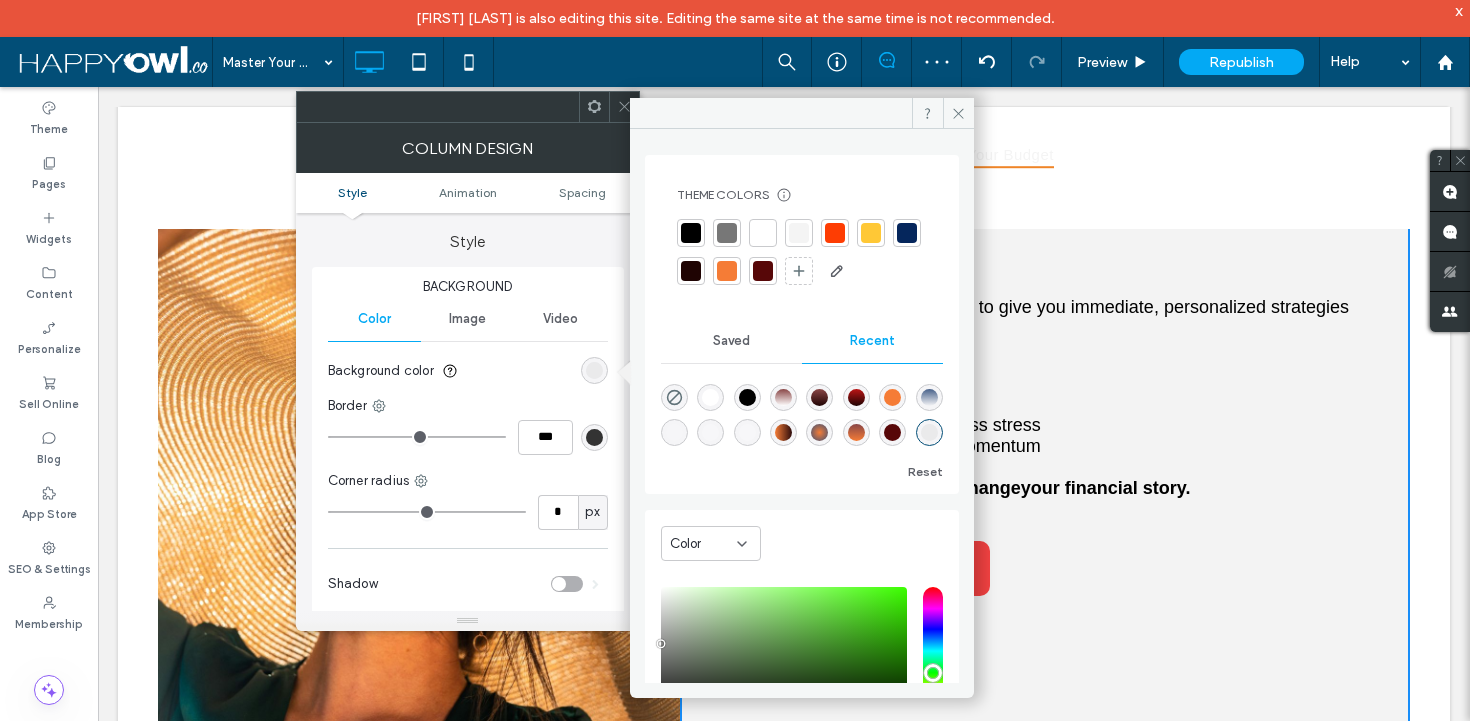 click on "Building real financial momentum" at bounding box center (1073, 446) 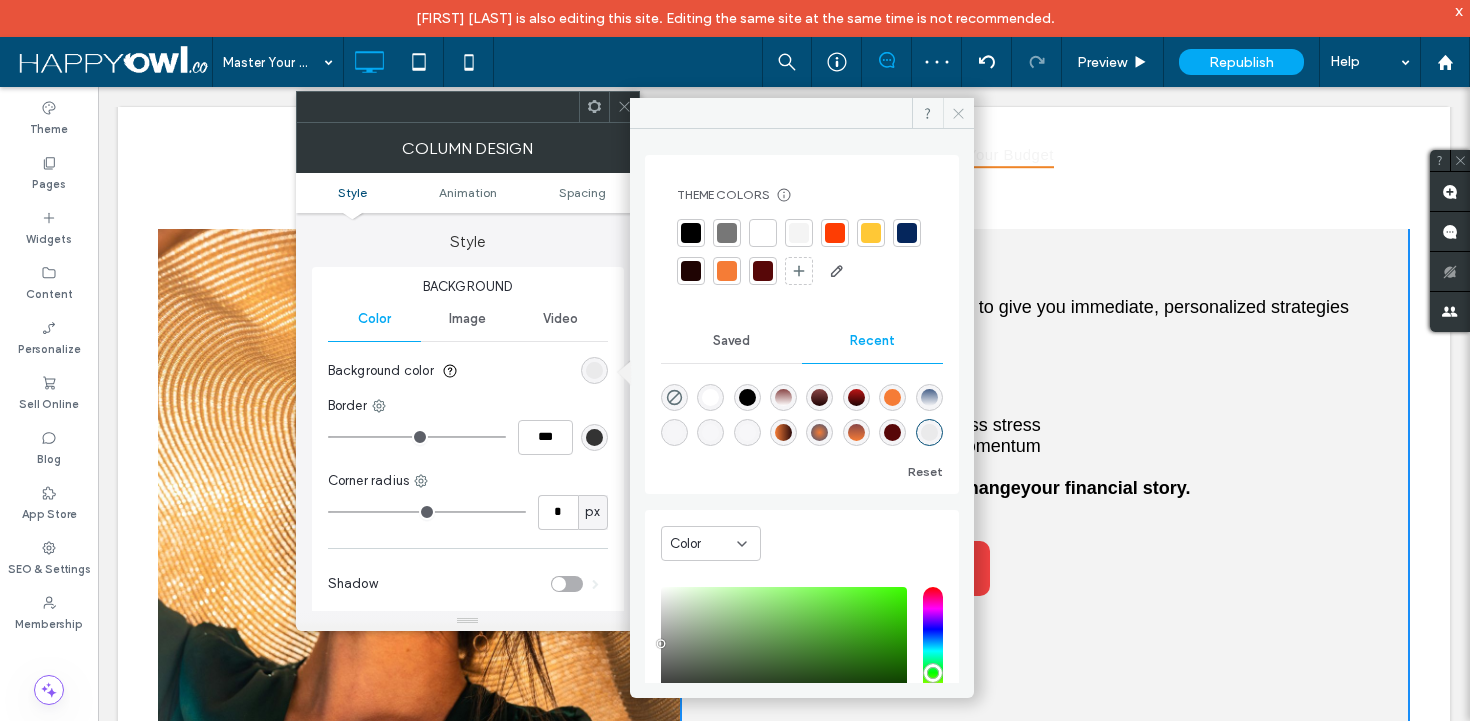 click 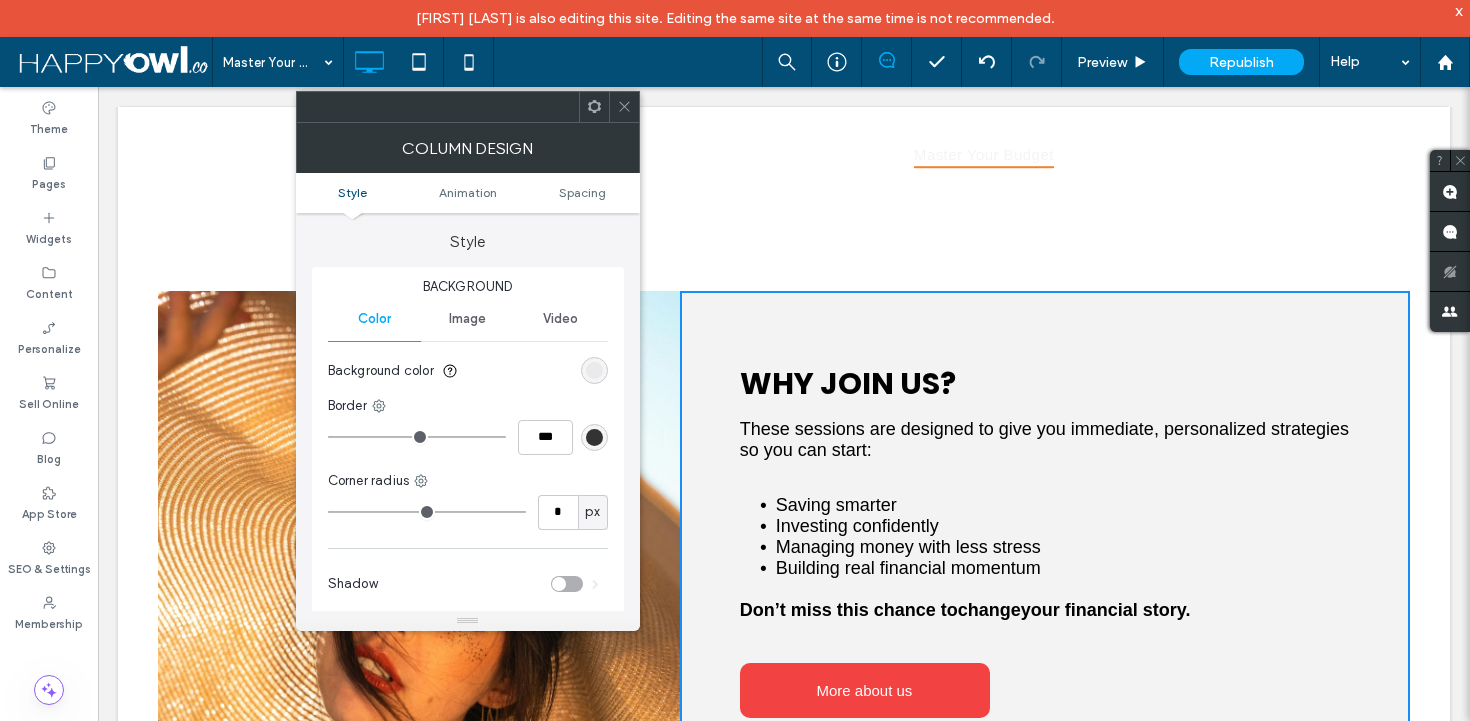scroll, scrollTop: 1902, scrollLeft: 0, axis: vertical 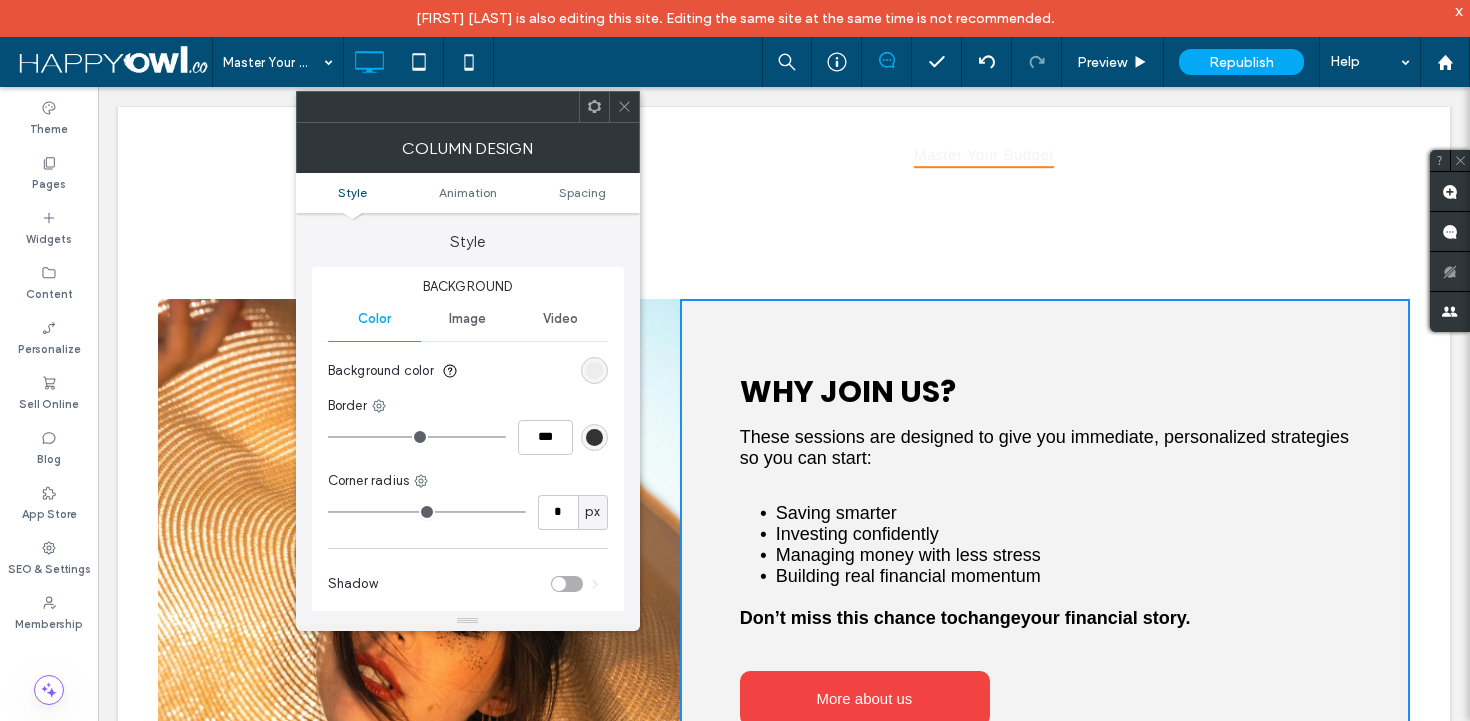 click at bounding box center [594, 370] 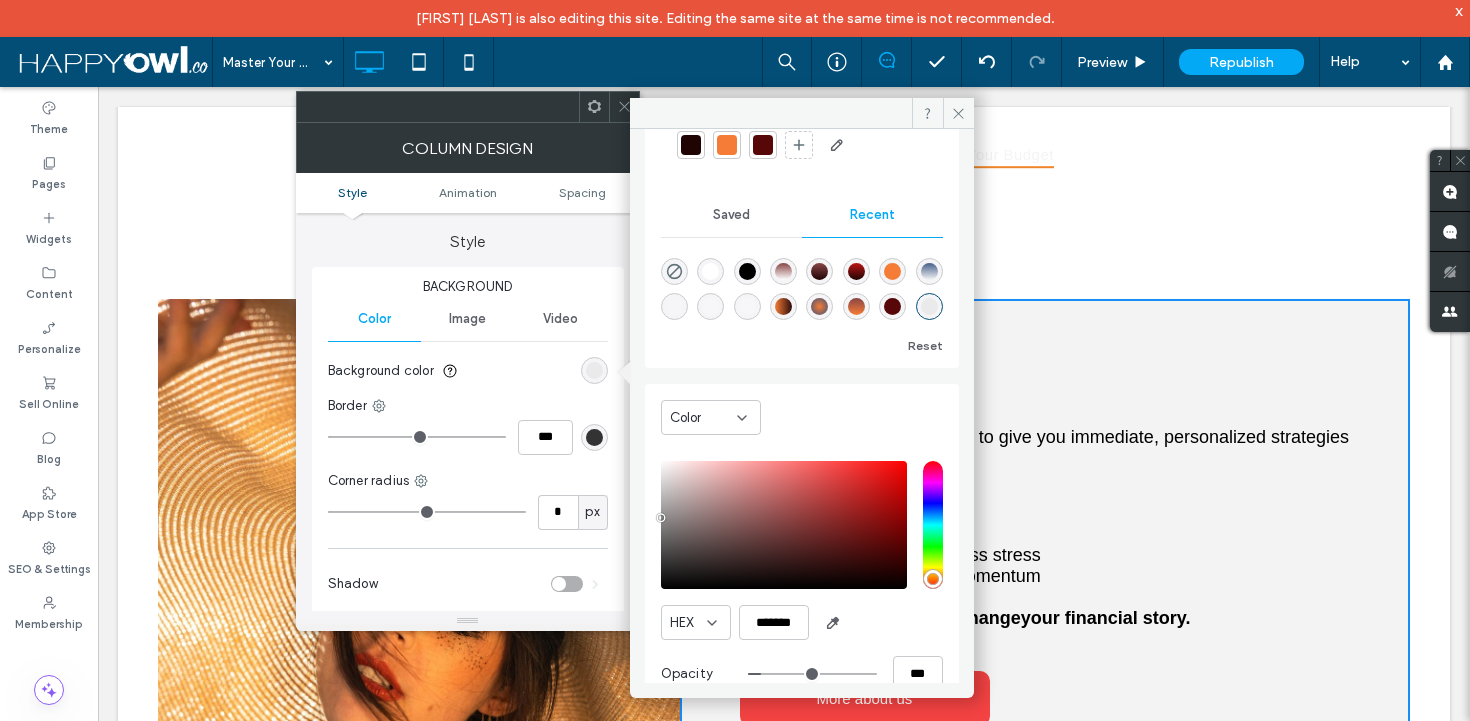 scroll, scrollTop: 159, scrollLeft: 0, axis: vertical 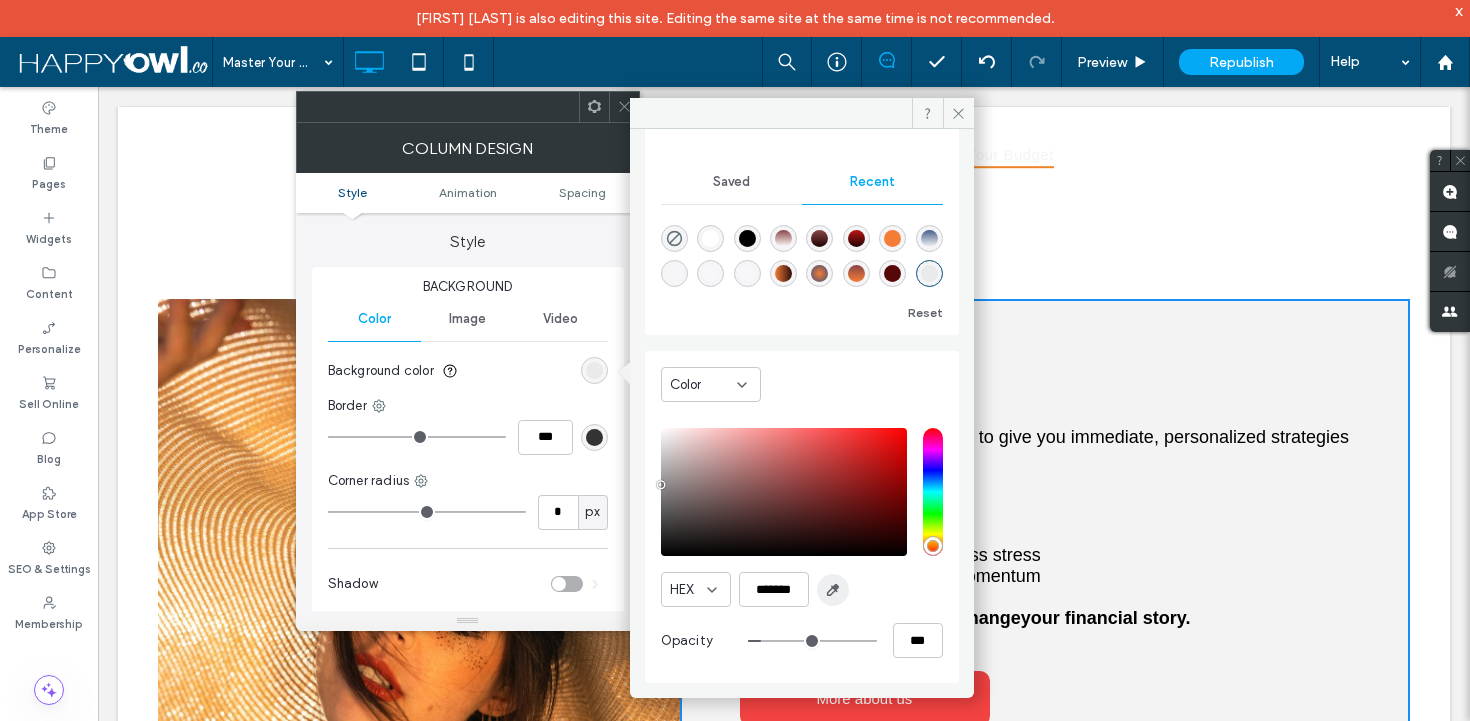 click 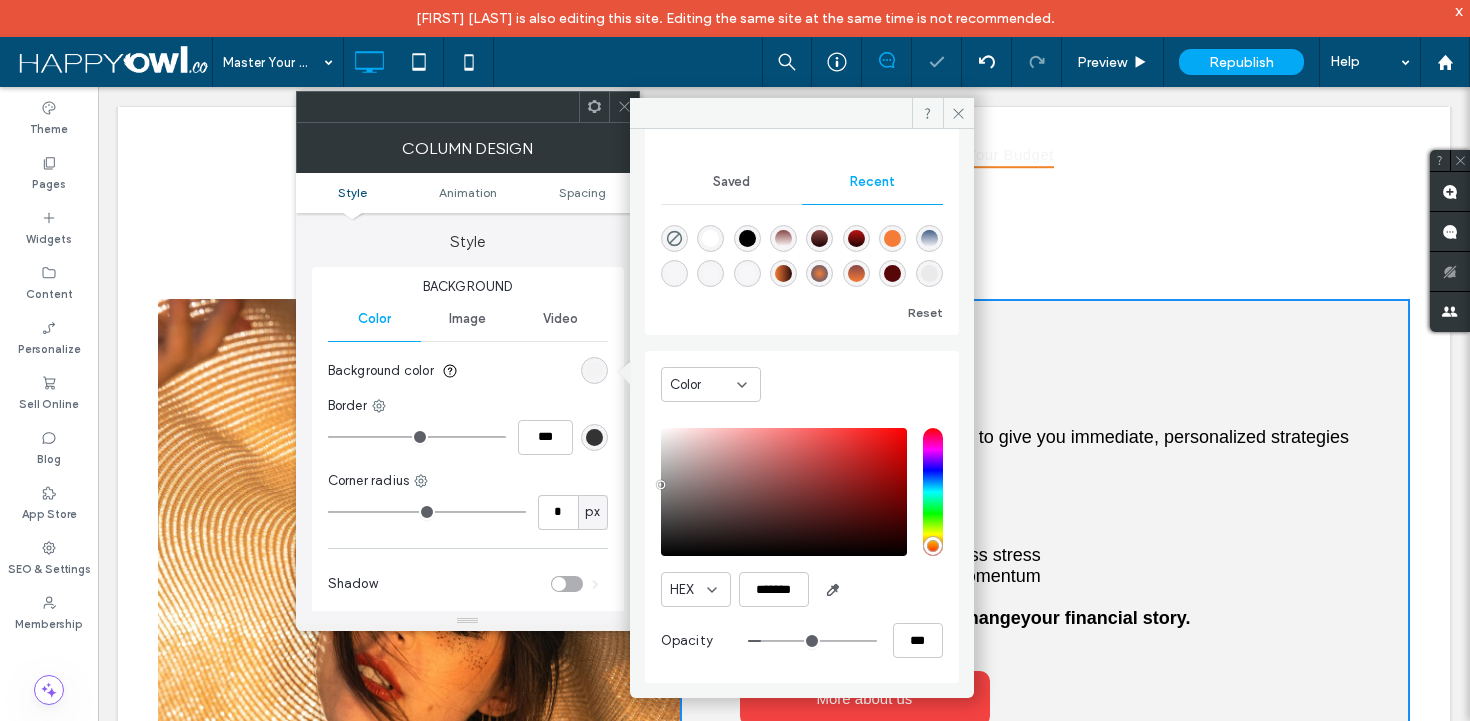 type on "*******" 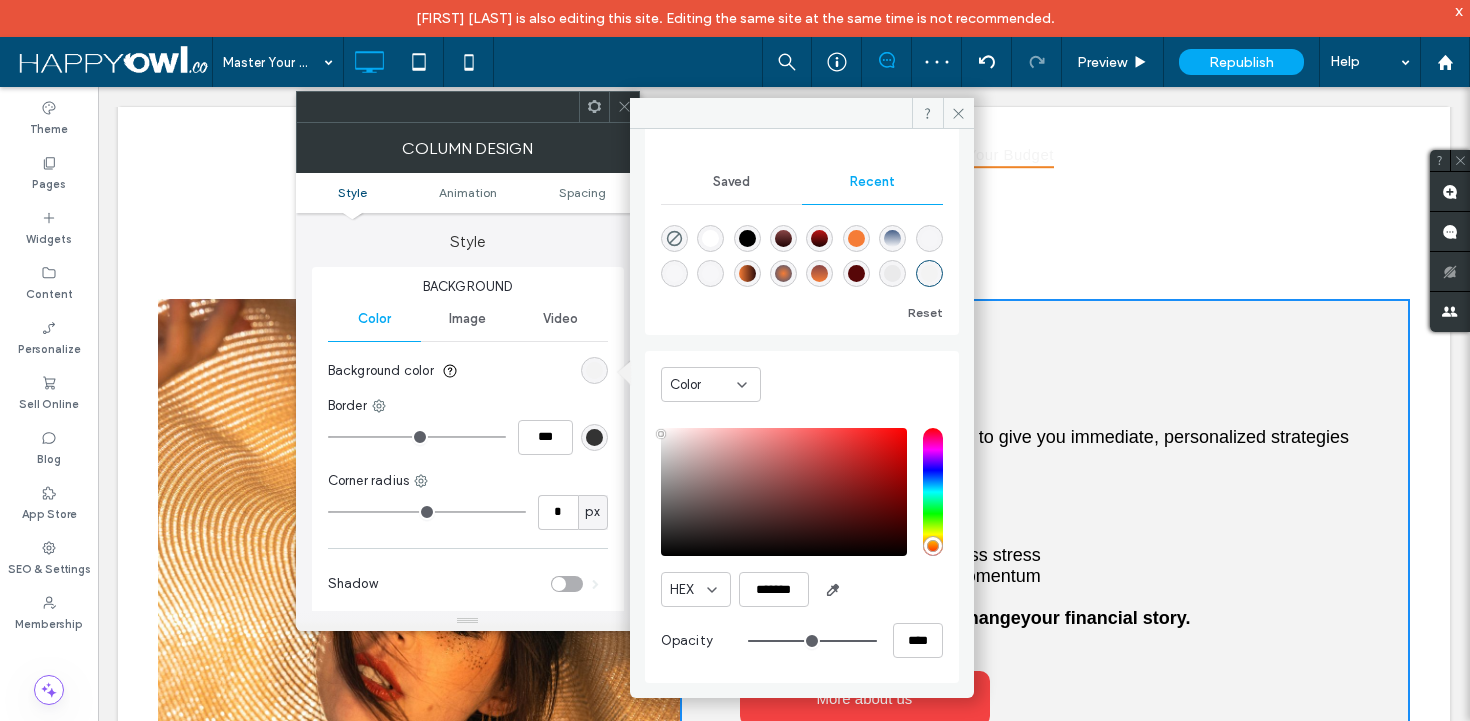 drag, startPoint x: 658, startPoint y: 430, endPoint x: 799, endPoint y: 470, distance: 146.56398 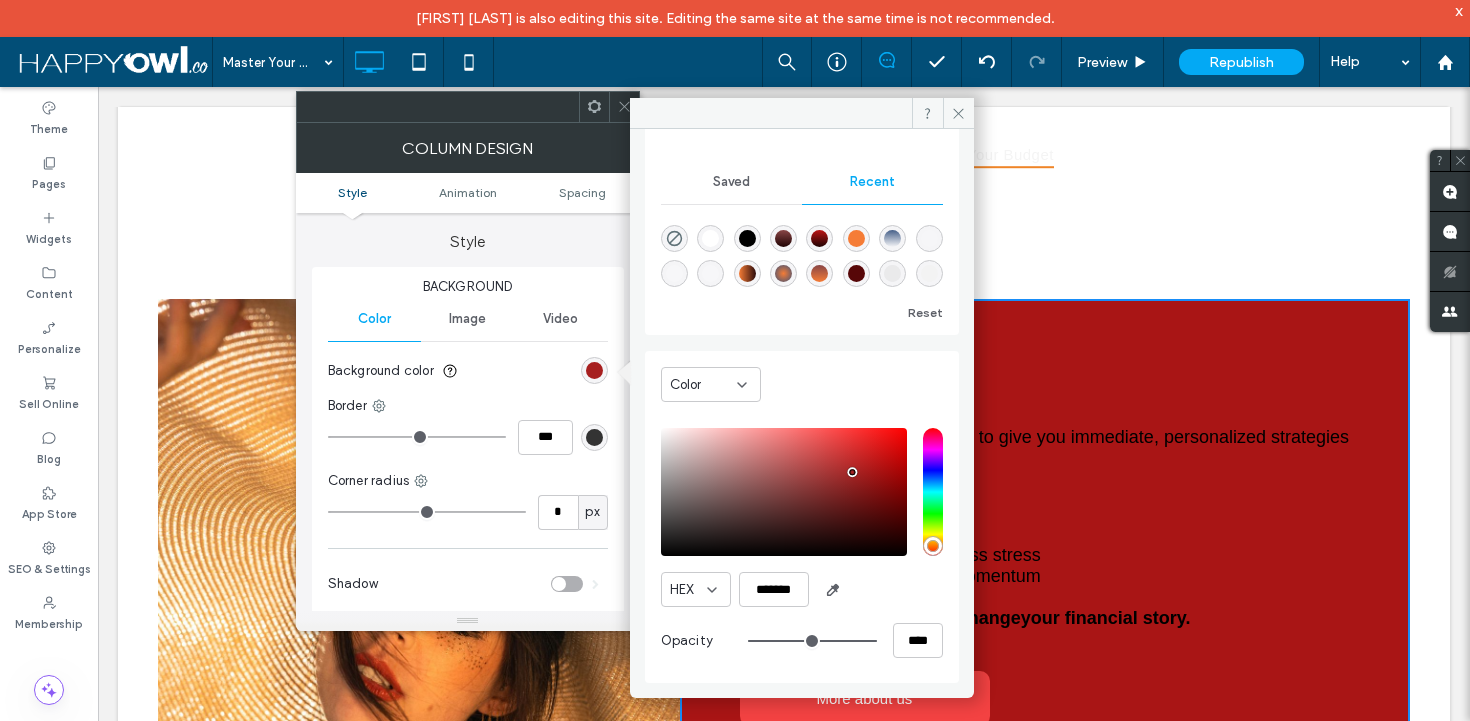 type on "*******" 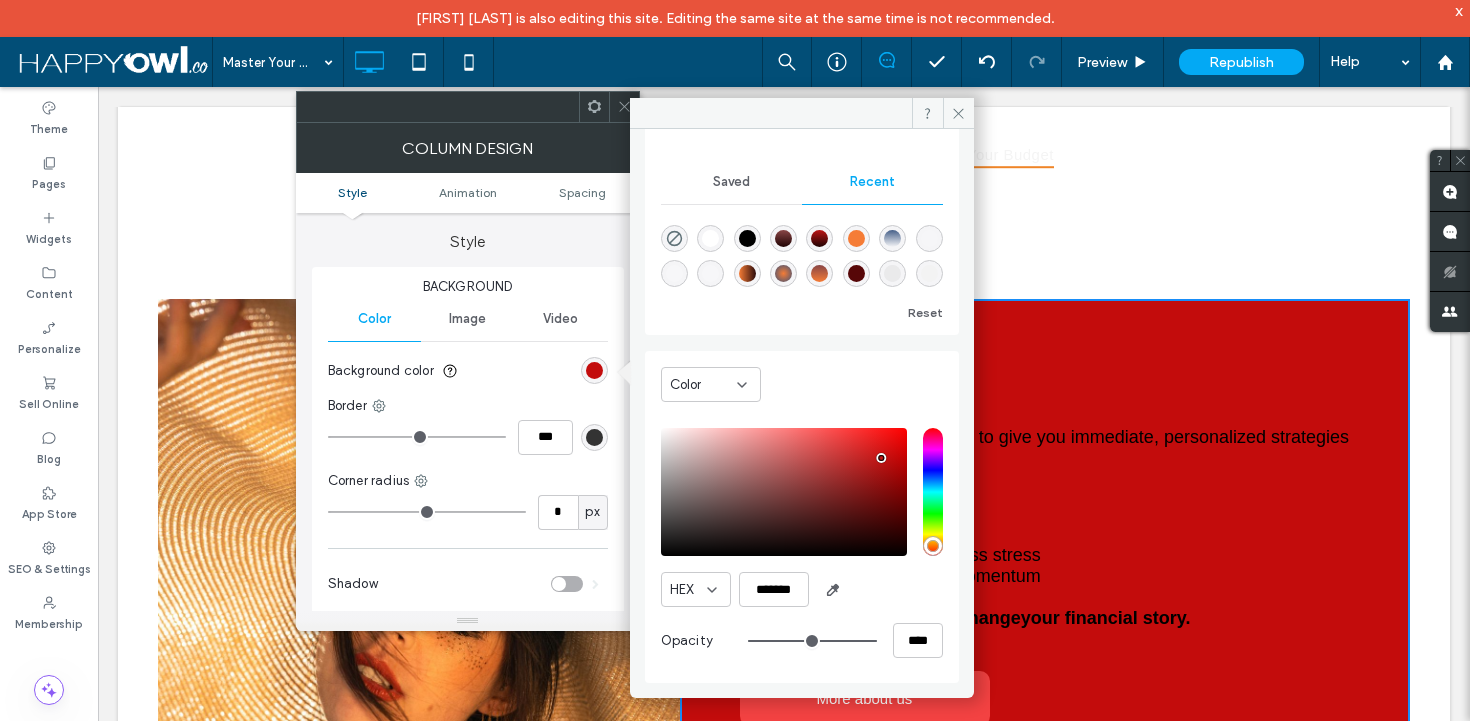 drag, startPoint x: 662, startPoint y: 435, endPoint x: 881, endPoint y: 458, distance: 220.20445 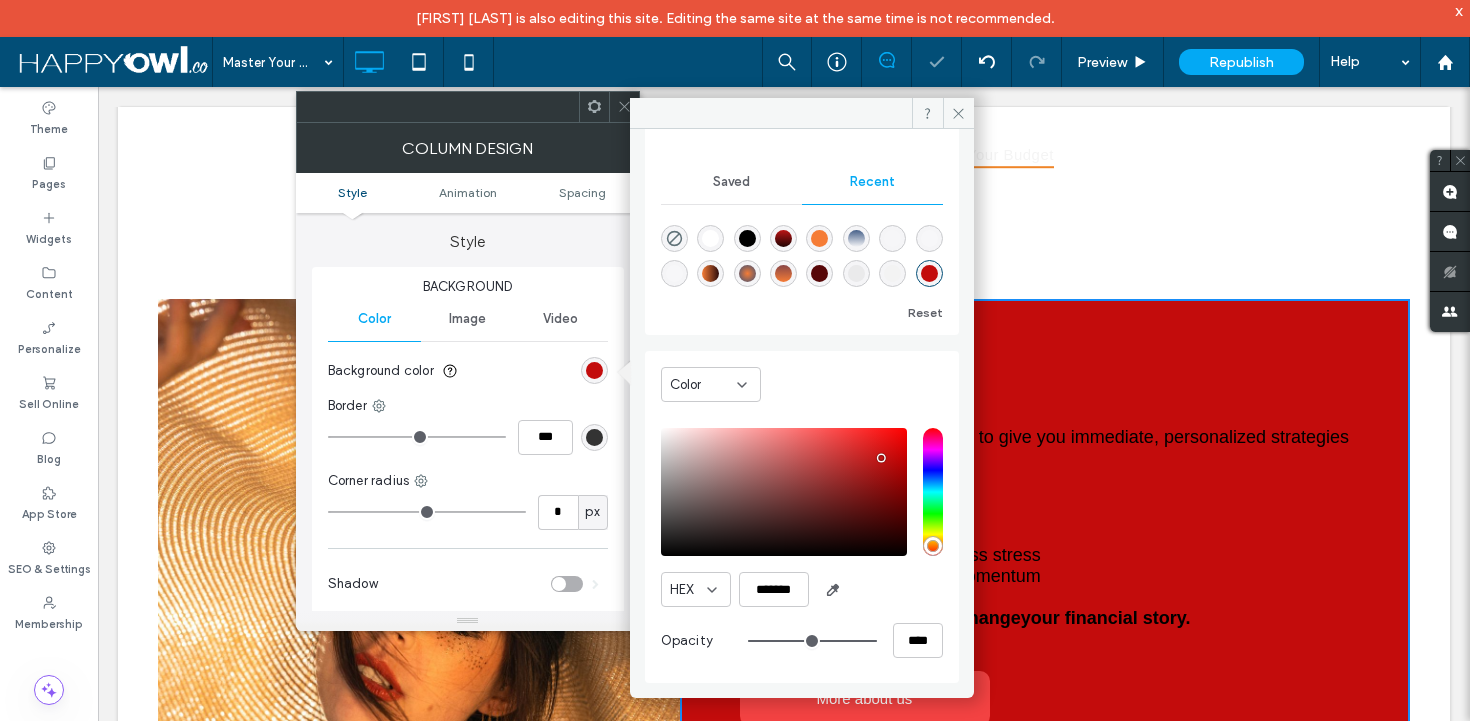 type on "***" 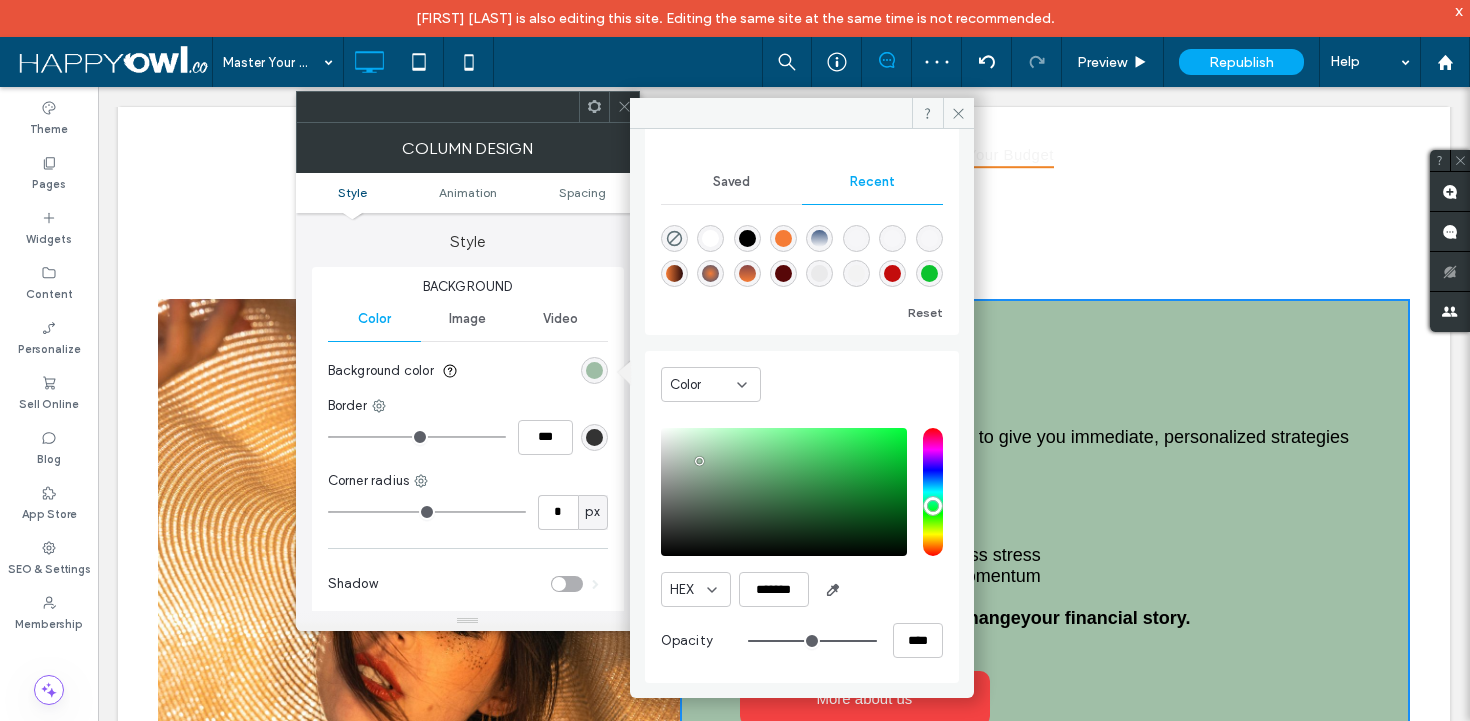 drag, startPoint x: 877, startPoint y: 458, endPoint x: 700, endPoint y: 460, distance: 177.01129 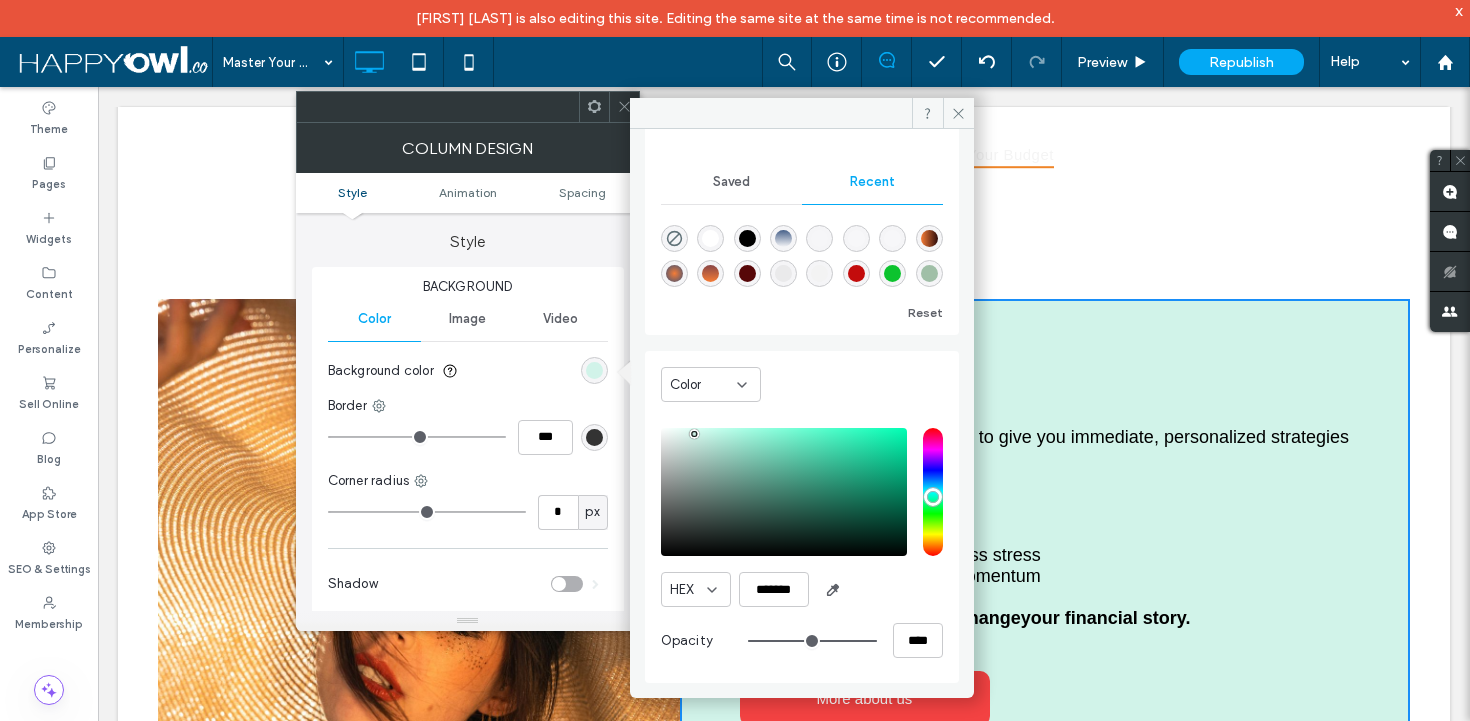 type on "*******" 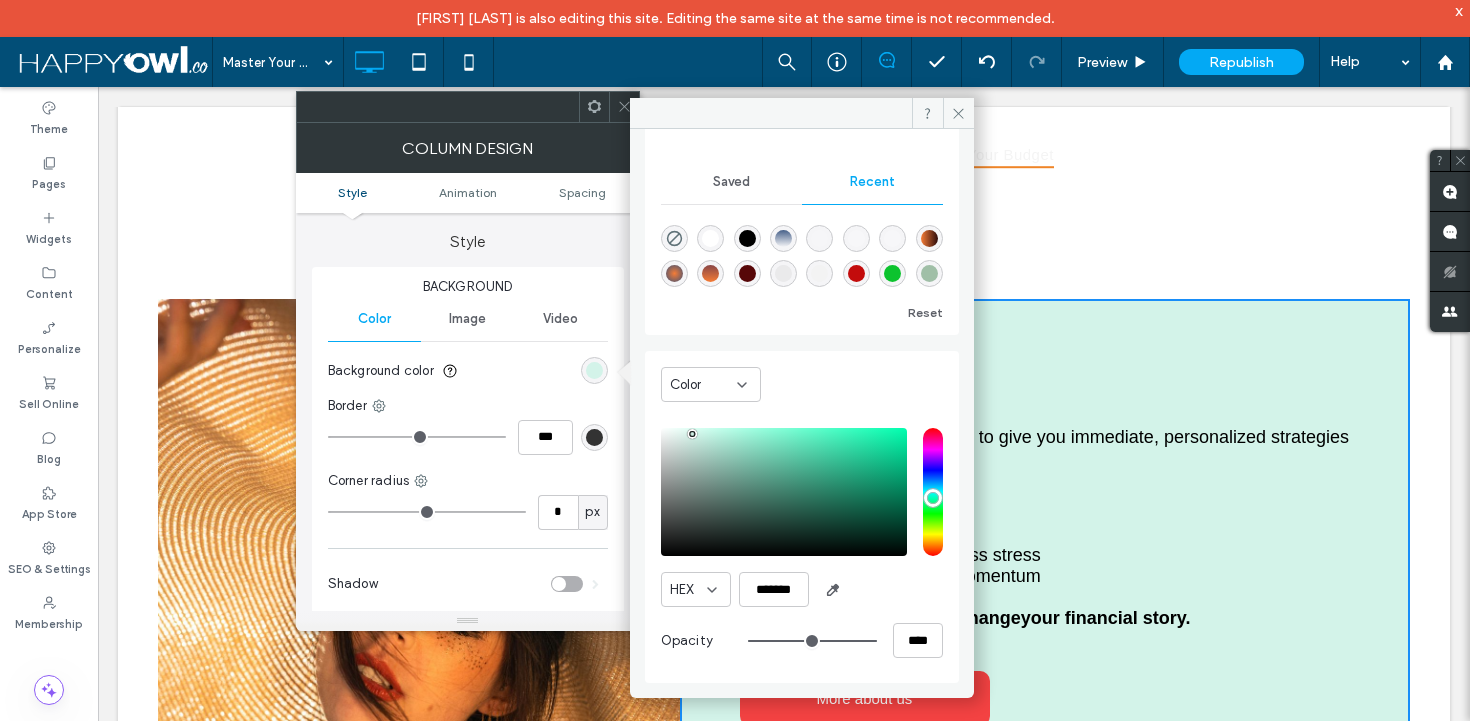 drag, startPoint x: 700, startPoint y: 460, endPoint x: 692, endPoint y: 434, distance: 27.202942 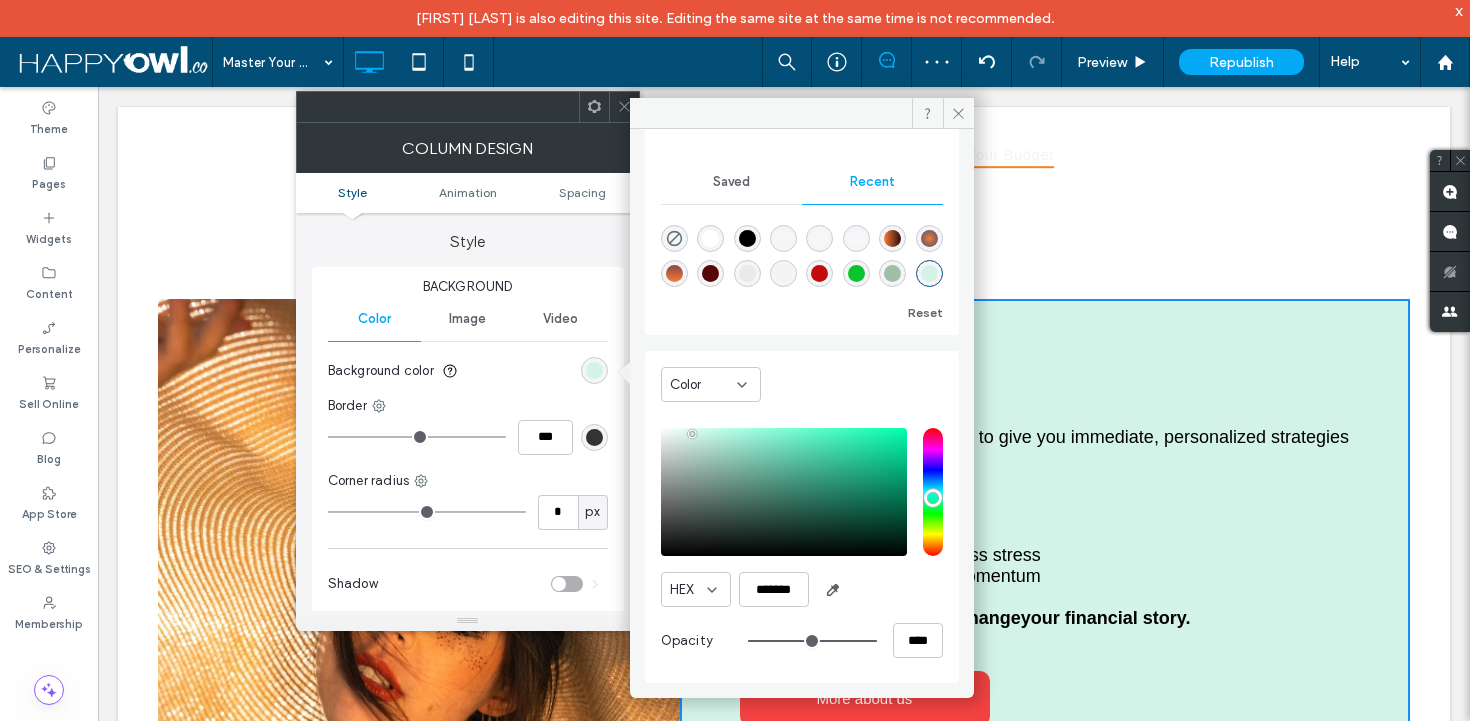 click on "Image" at bounding box center (467, 319) 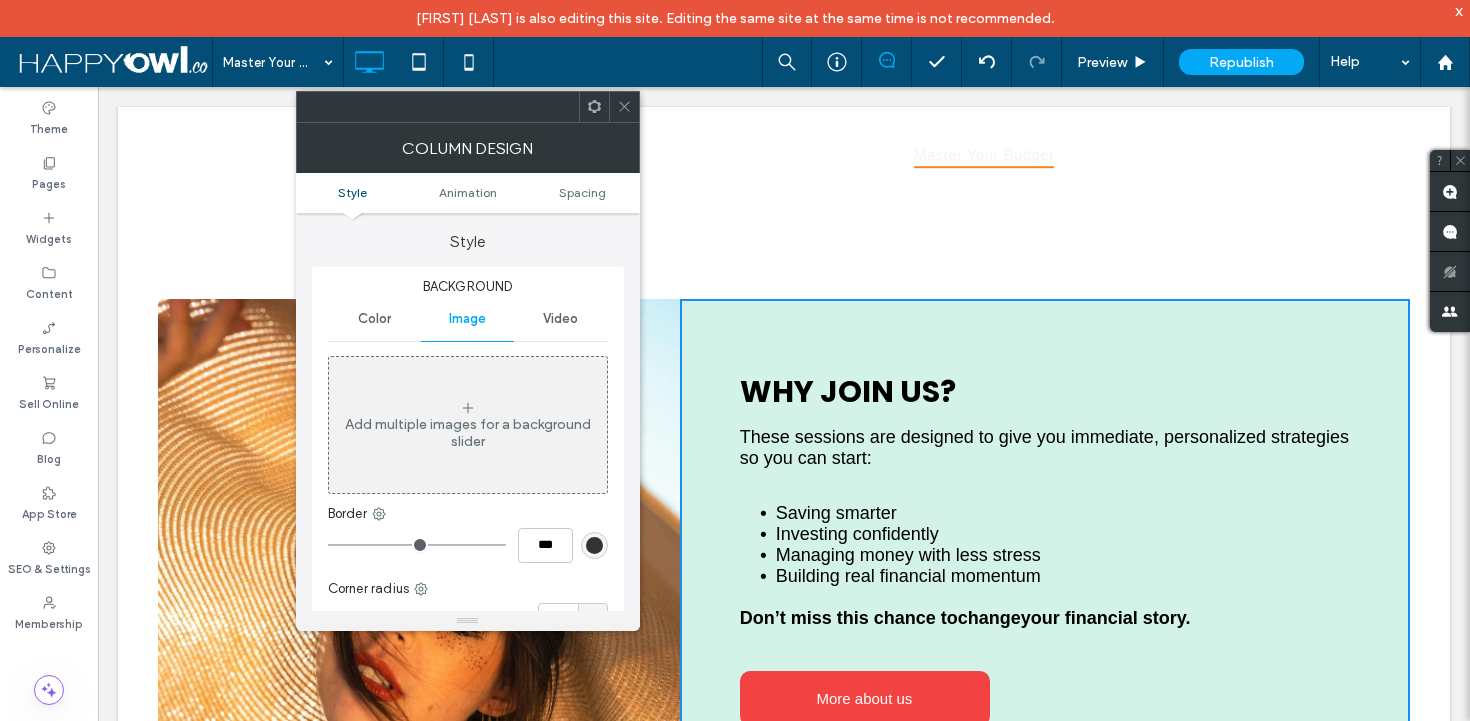 click at bounding box center (419, 605) 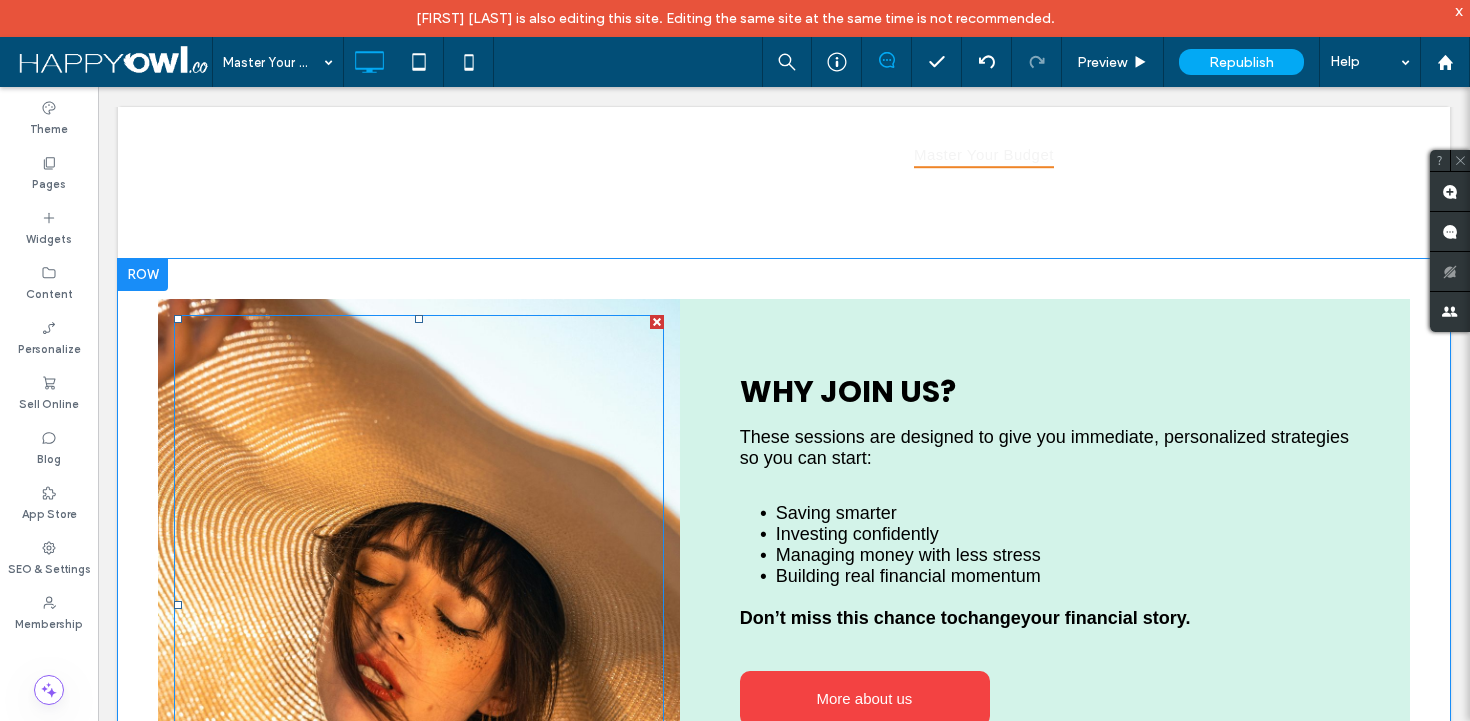 click at bounding box center (419, 605) 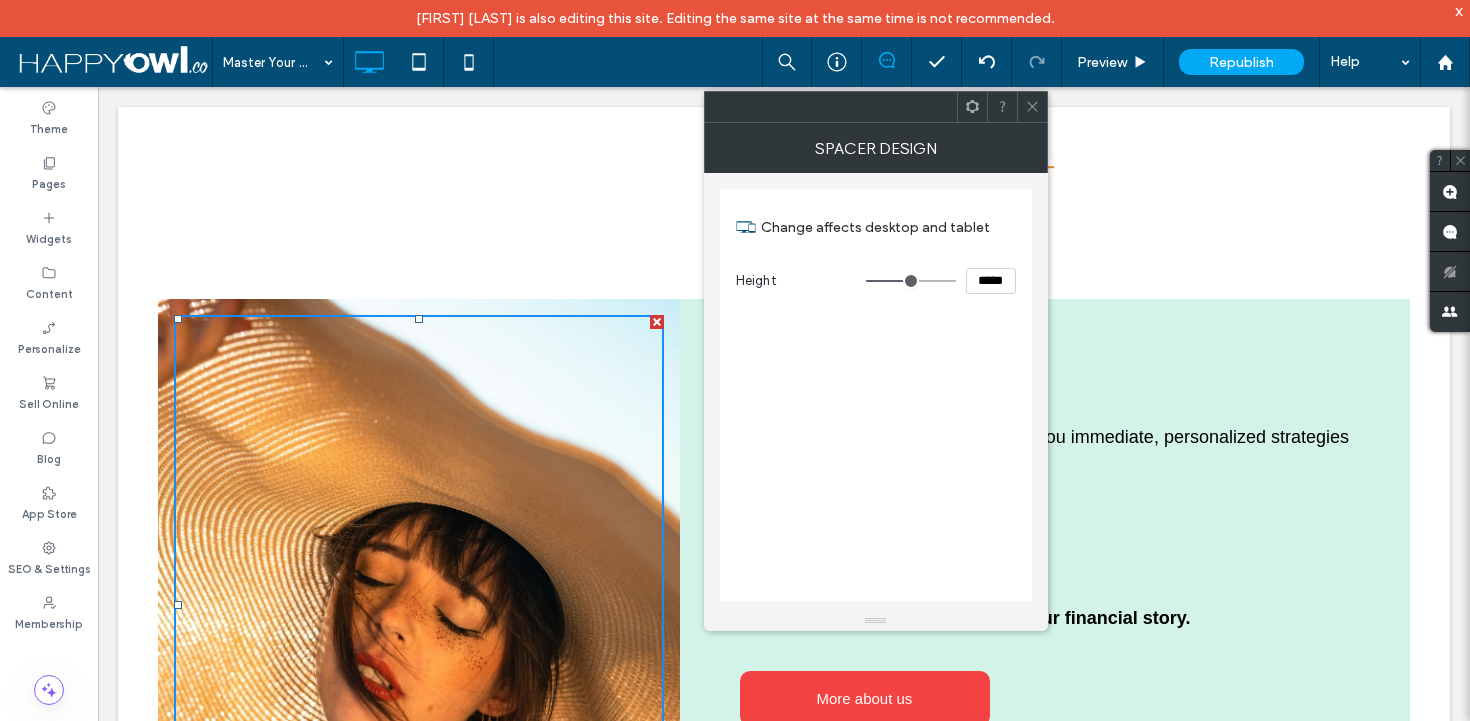 click at bounding box center (1032, 107) 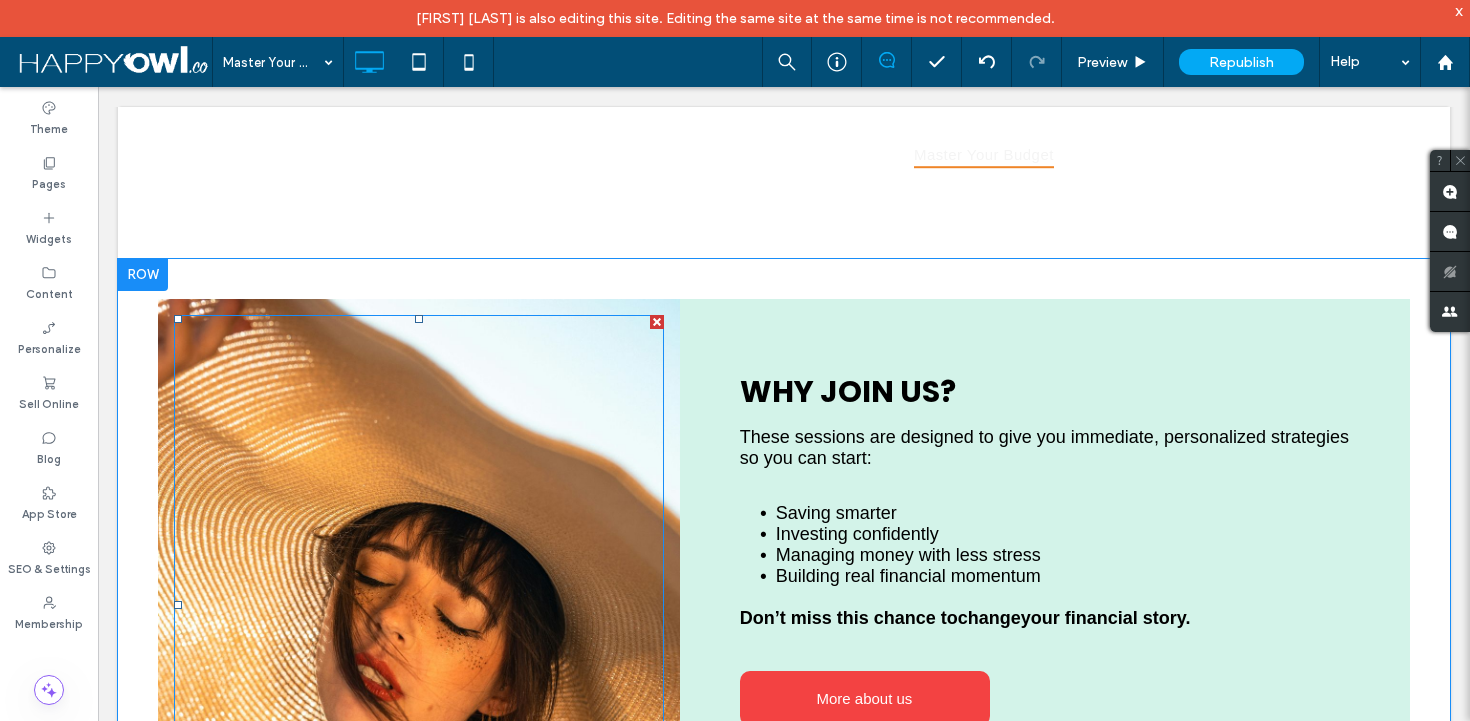 click at bounding box center [419, 605] 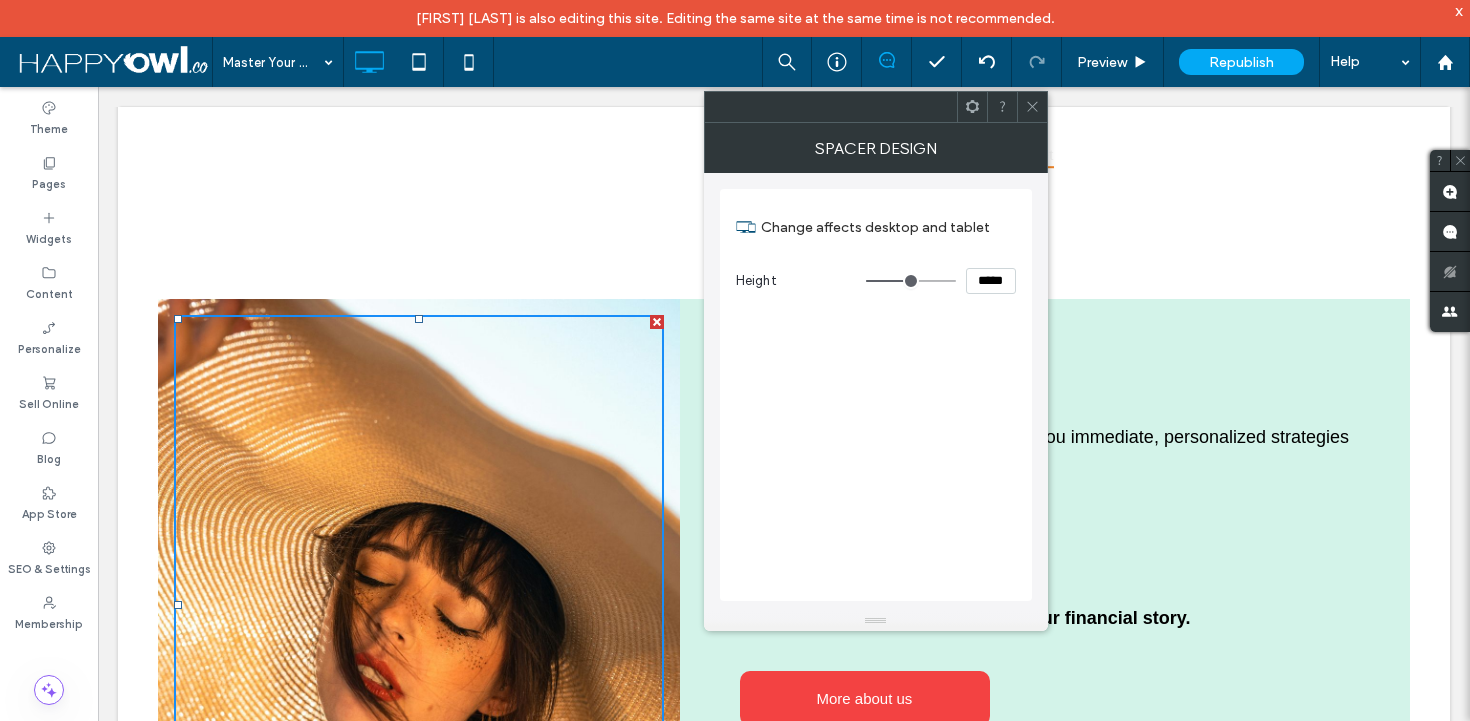 click at bounding box center (657, 322) 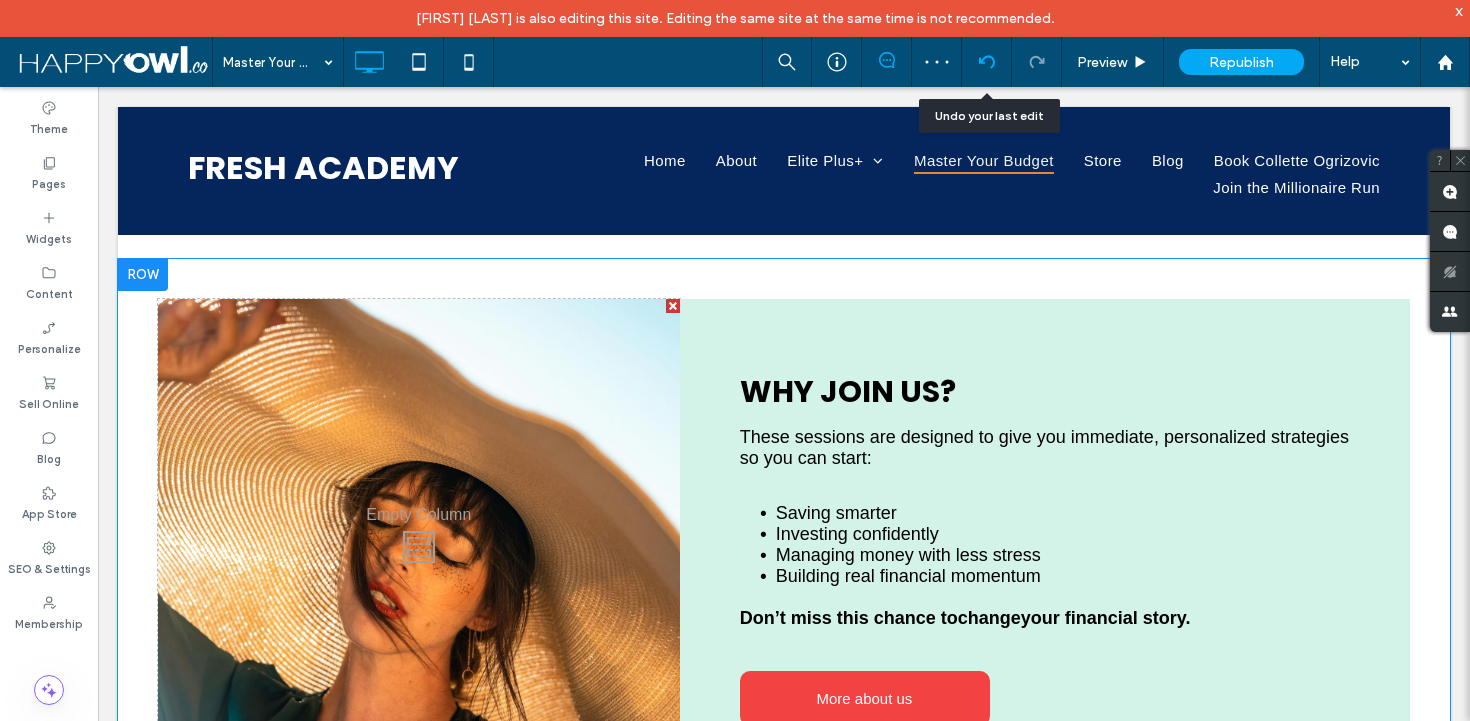 click 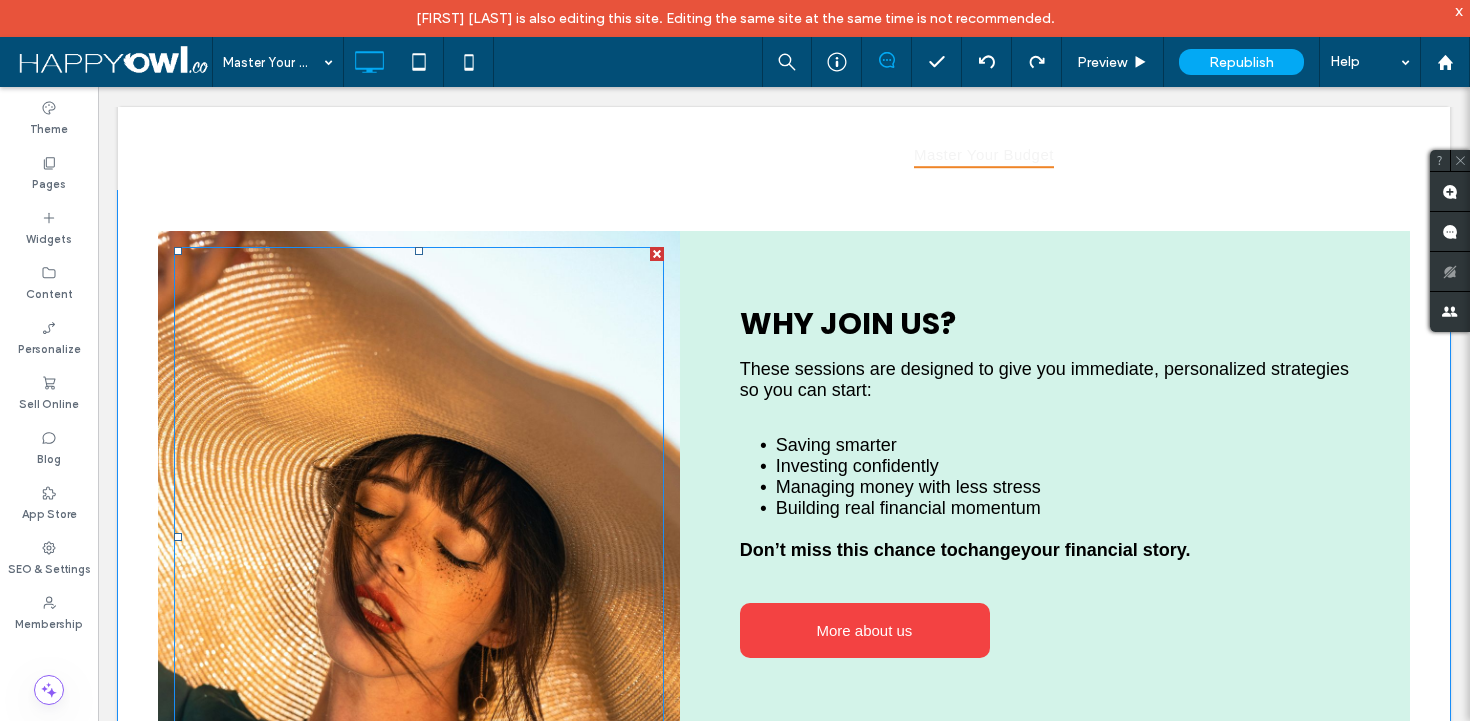 scroll, scrollTop: 1951, scrollLeft: 0, axis: vertical 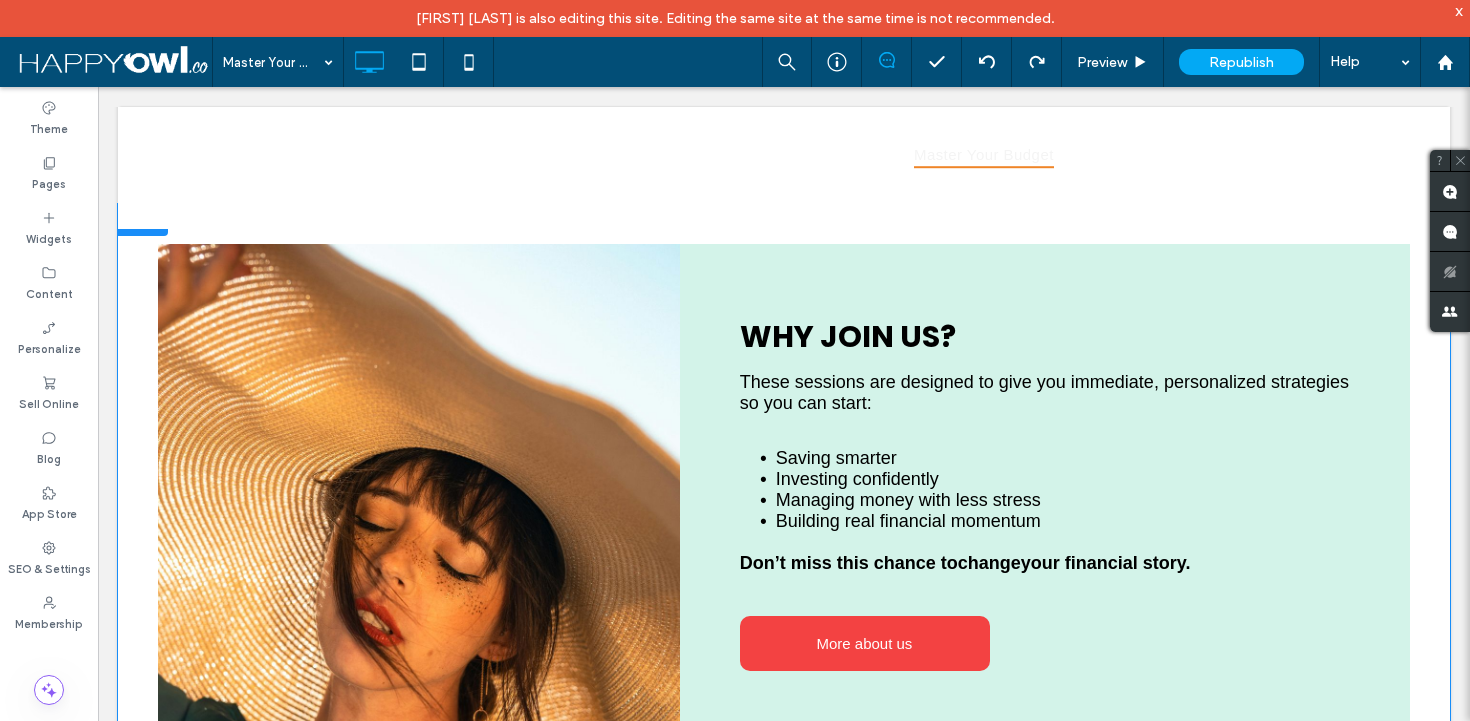 click on "Click To Paste" at bounding box center (419, 550) 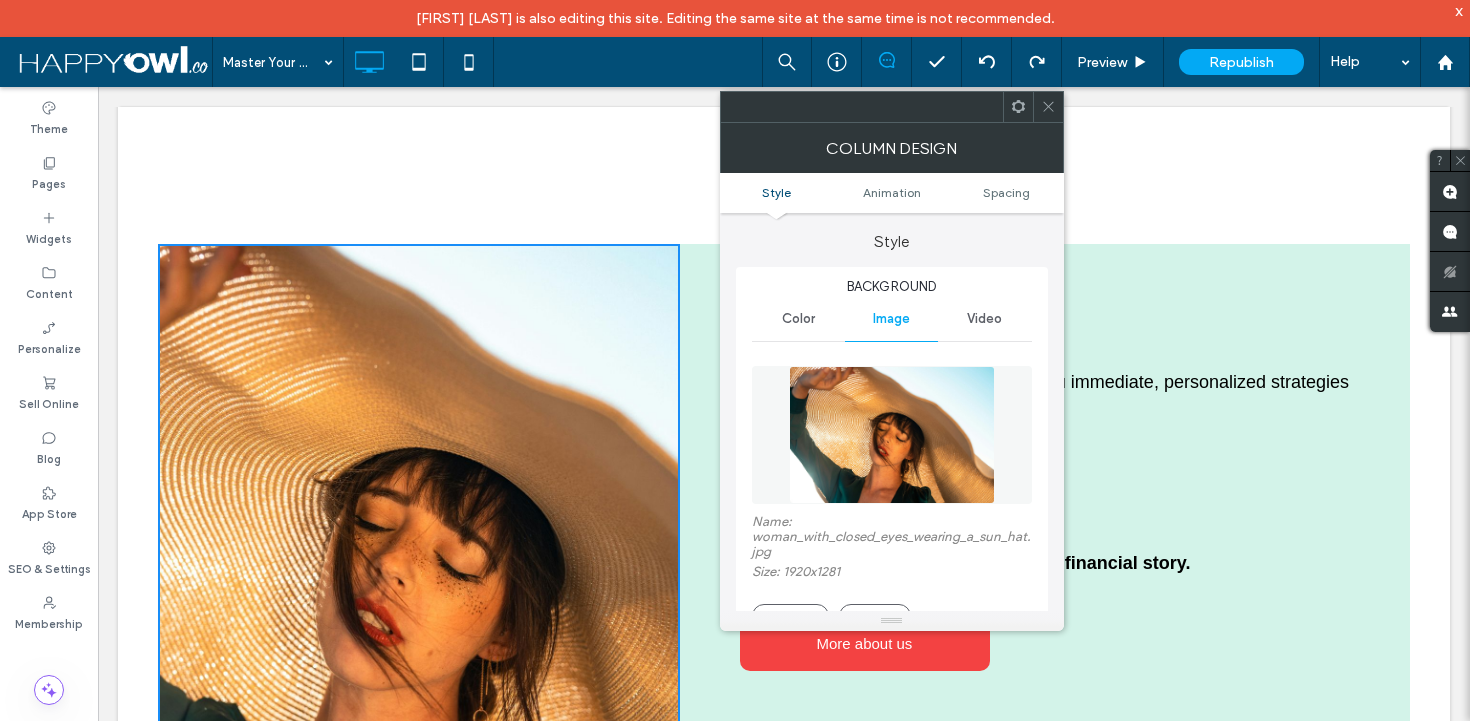 click on "Image" at bounding box center (891, 319) 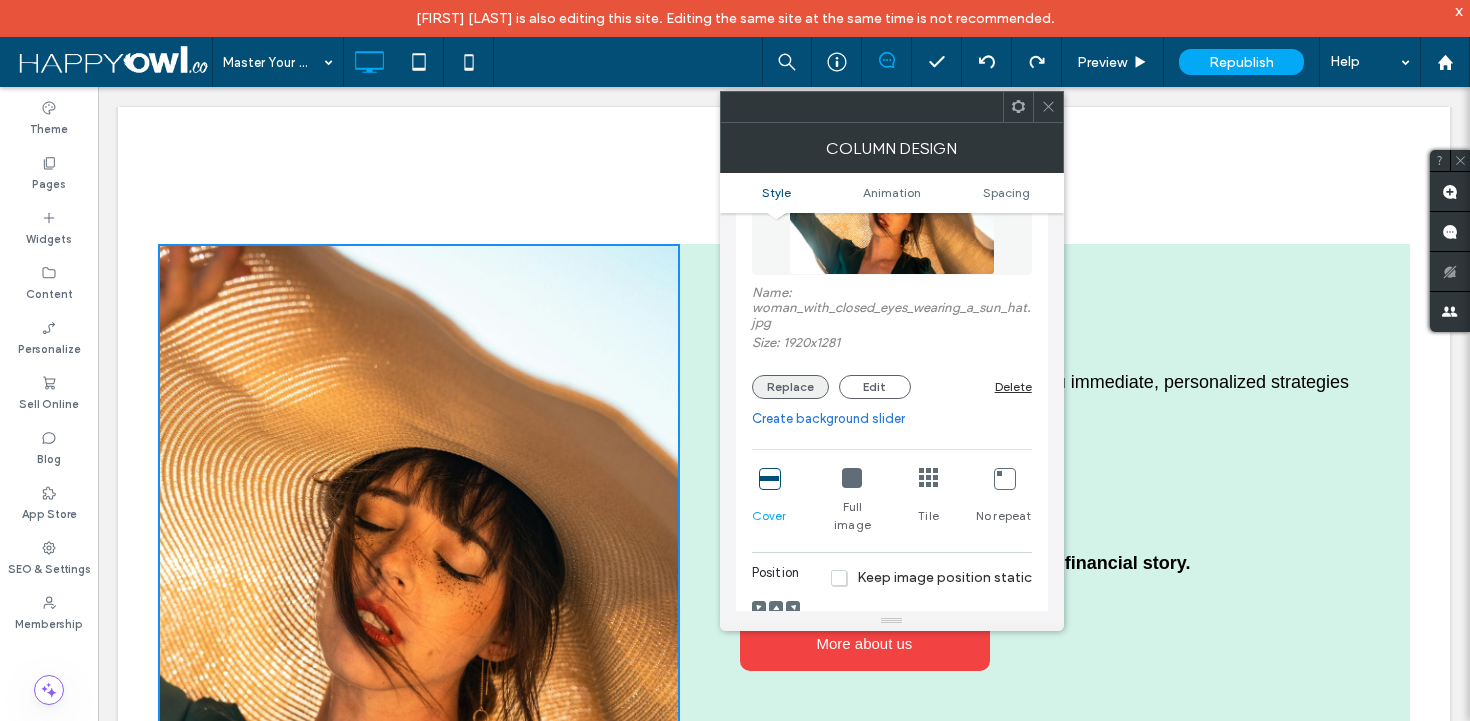 scroll, scrollTop: 235, scrollLeft: 0, axis: vertical 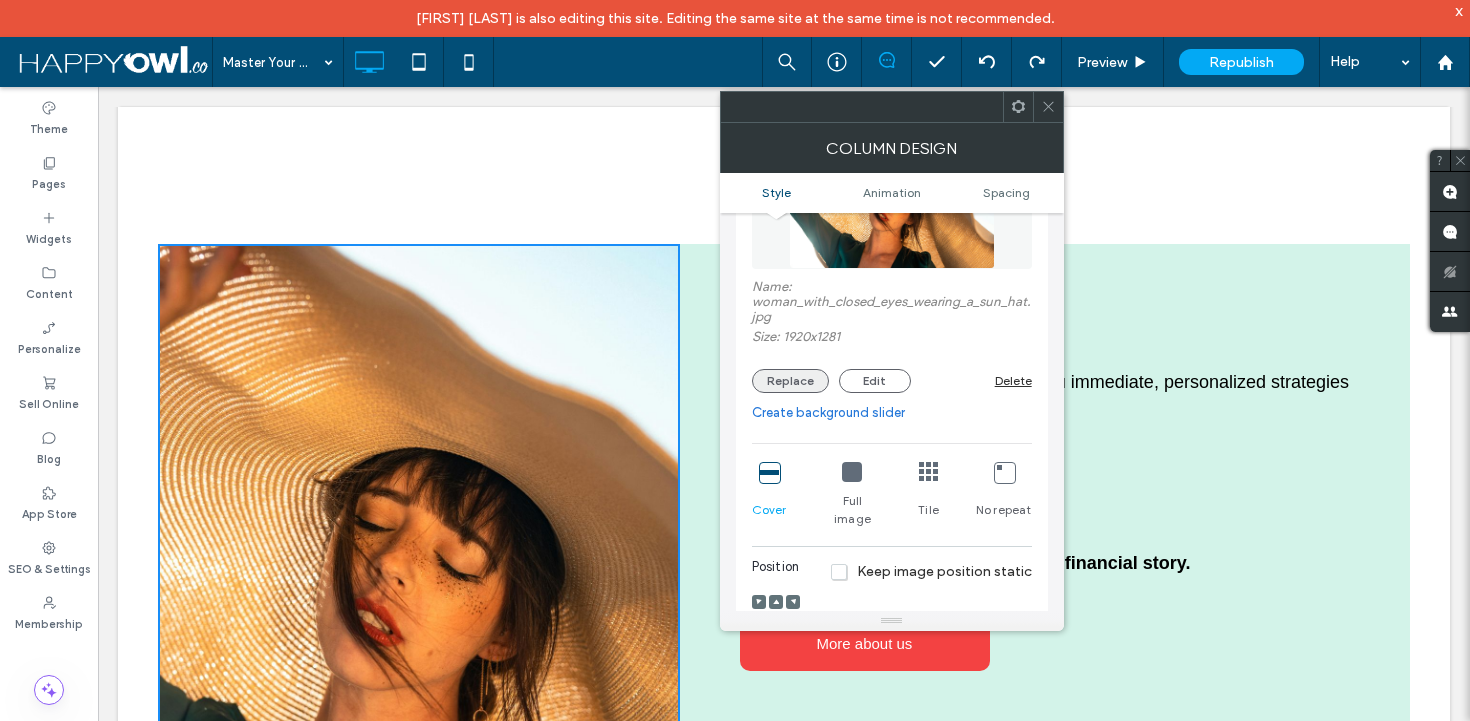 click on "Replace" at bounding box center (790, 381) 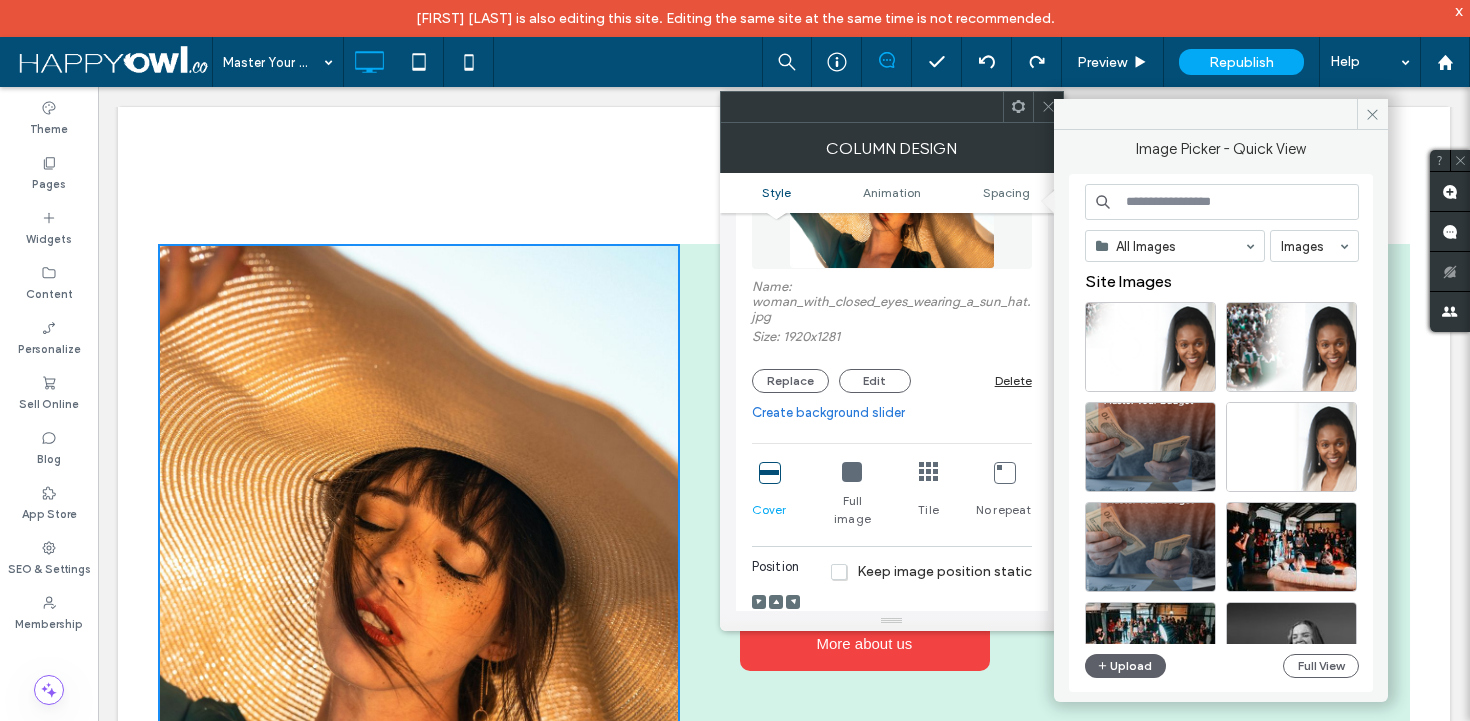 click at bounding box center [1222, 202] 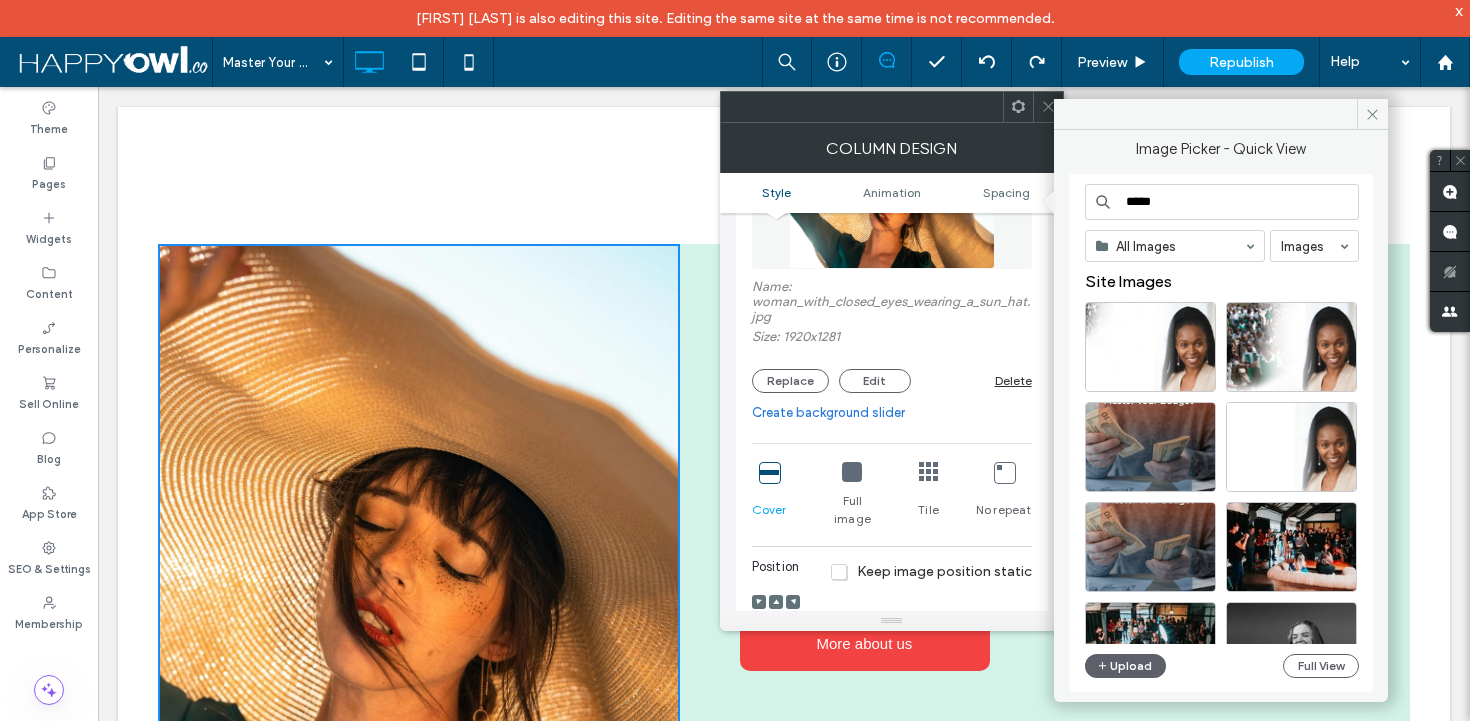 type on "*****" 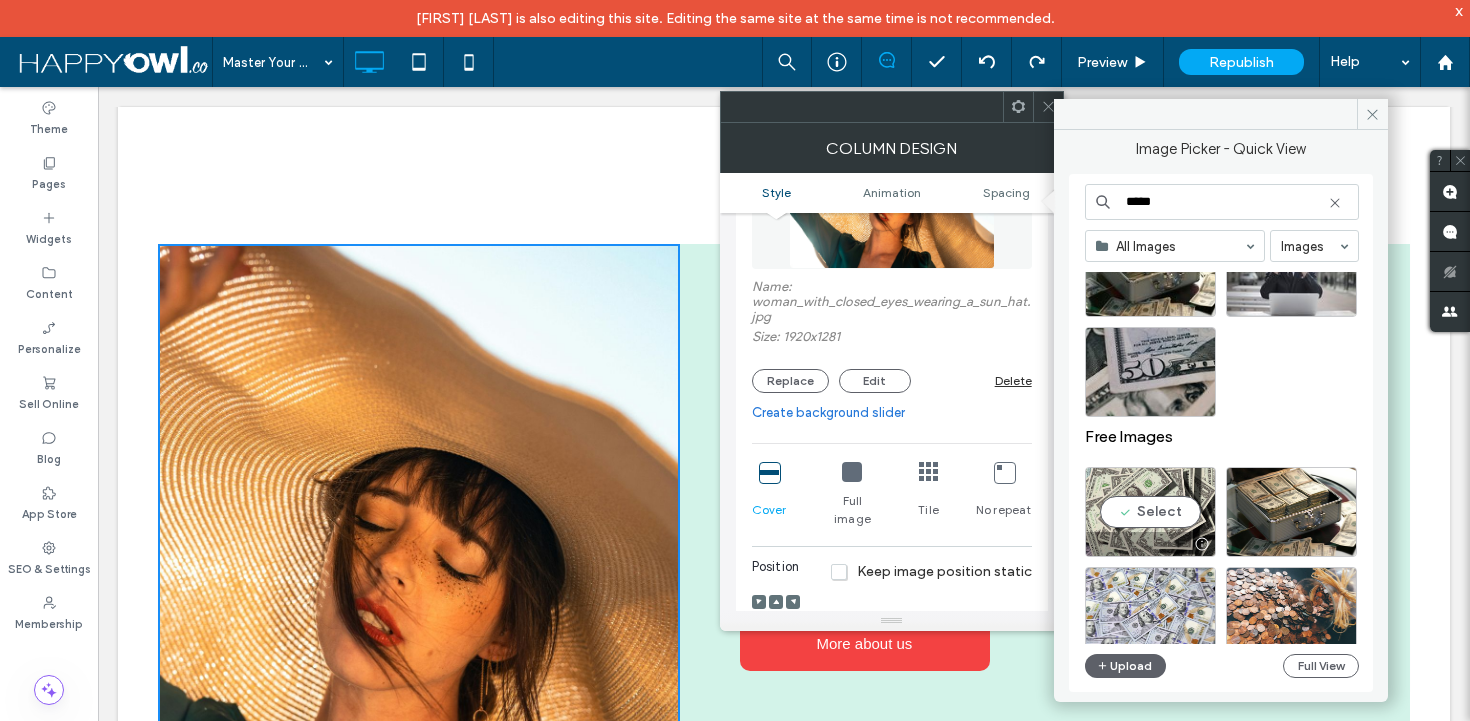 scroll, scrollTop: 137, scrollLeft: 0, axis: vertical 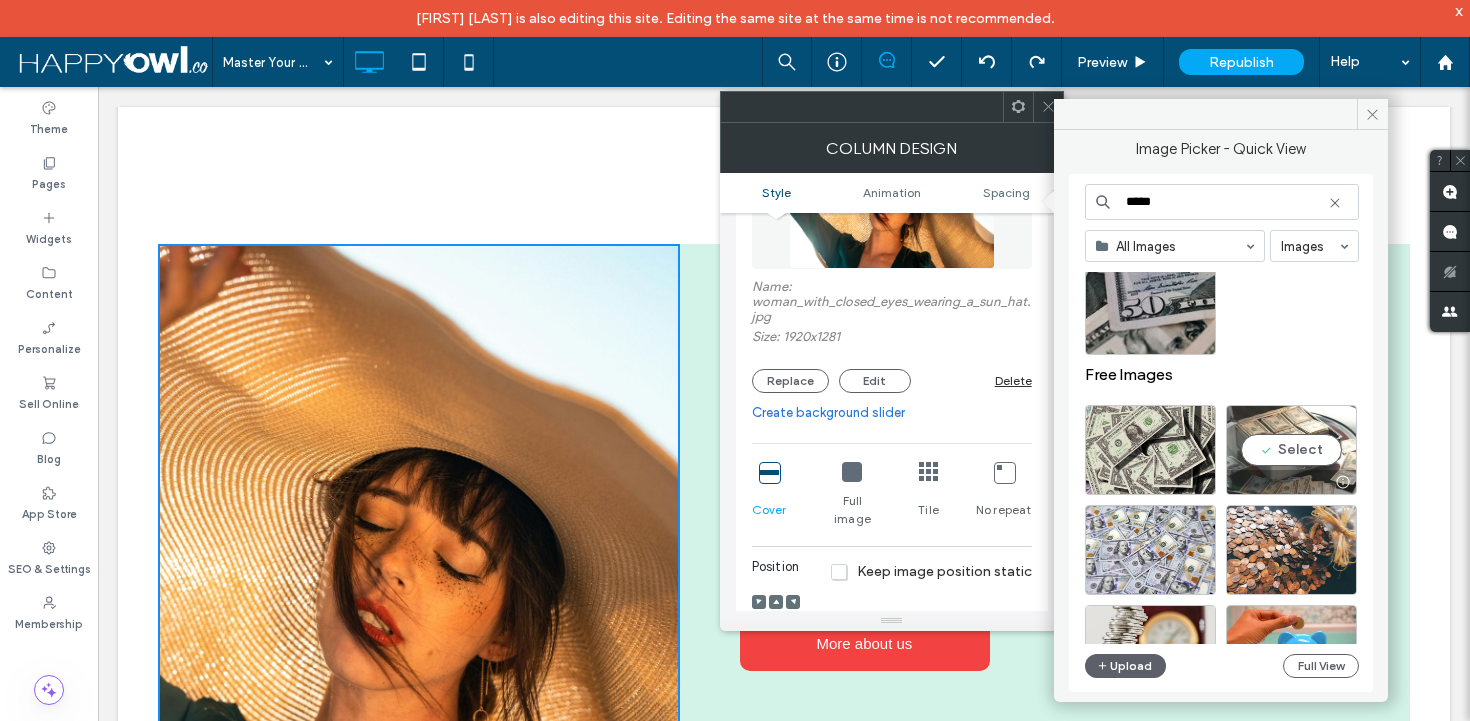 click on "Select" at bounding box center (1291, 450) 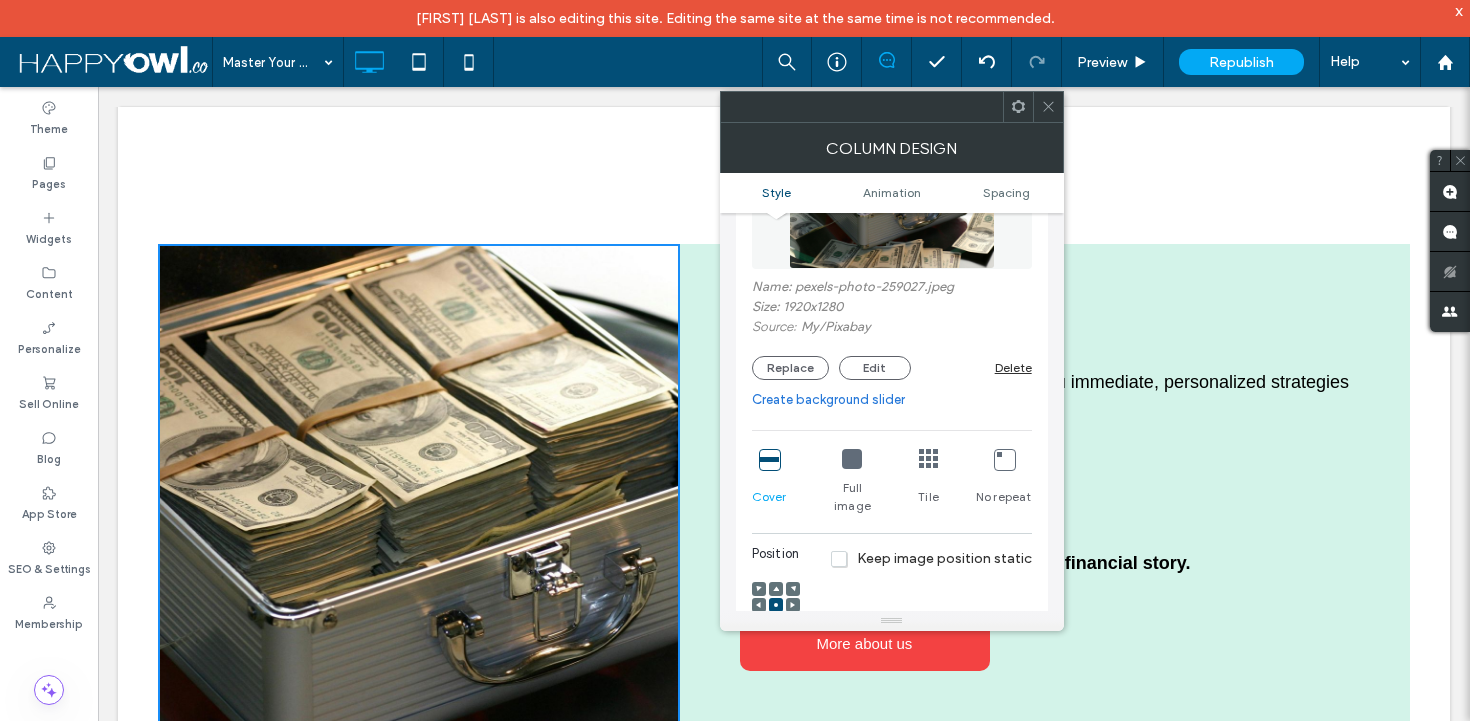 click 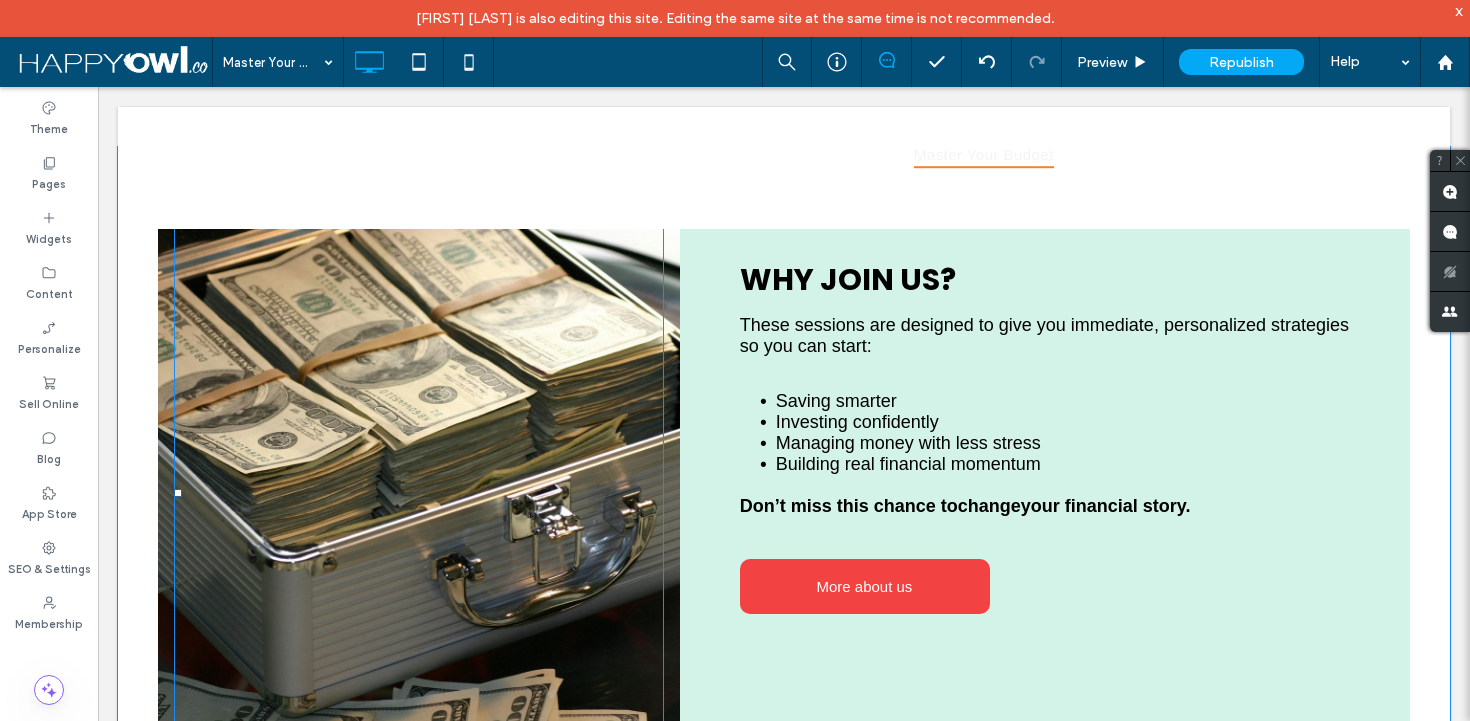 scroll, scrollTop: 2013, scrollLeft: 0, axis: vertical 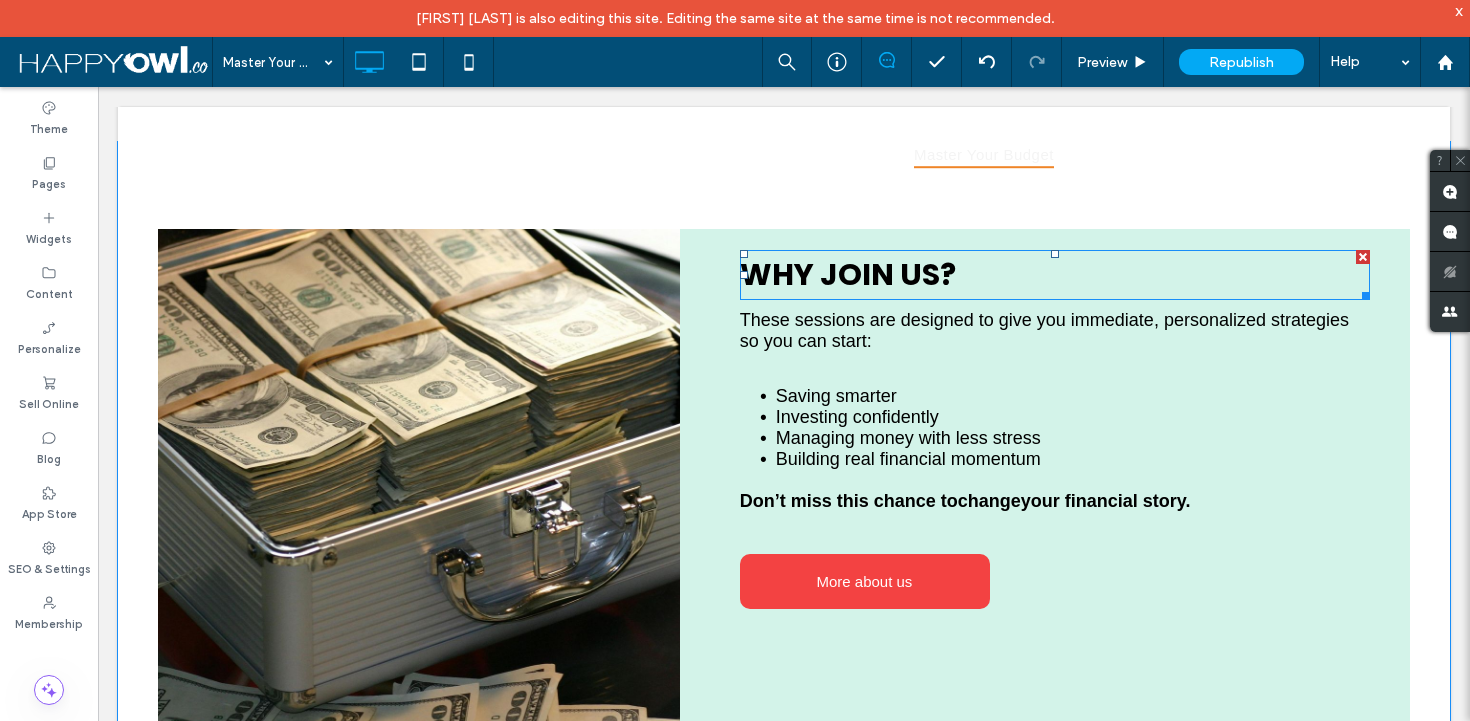 click on "WHY JOIN US?" at bounding box center (1055, 275) 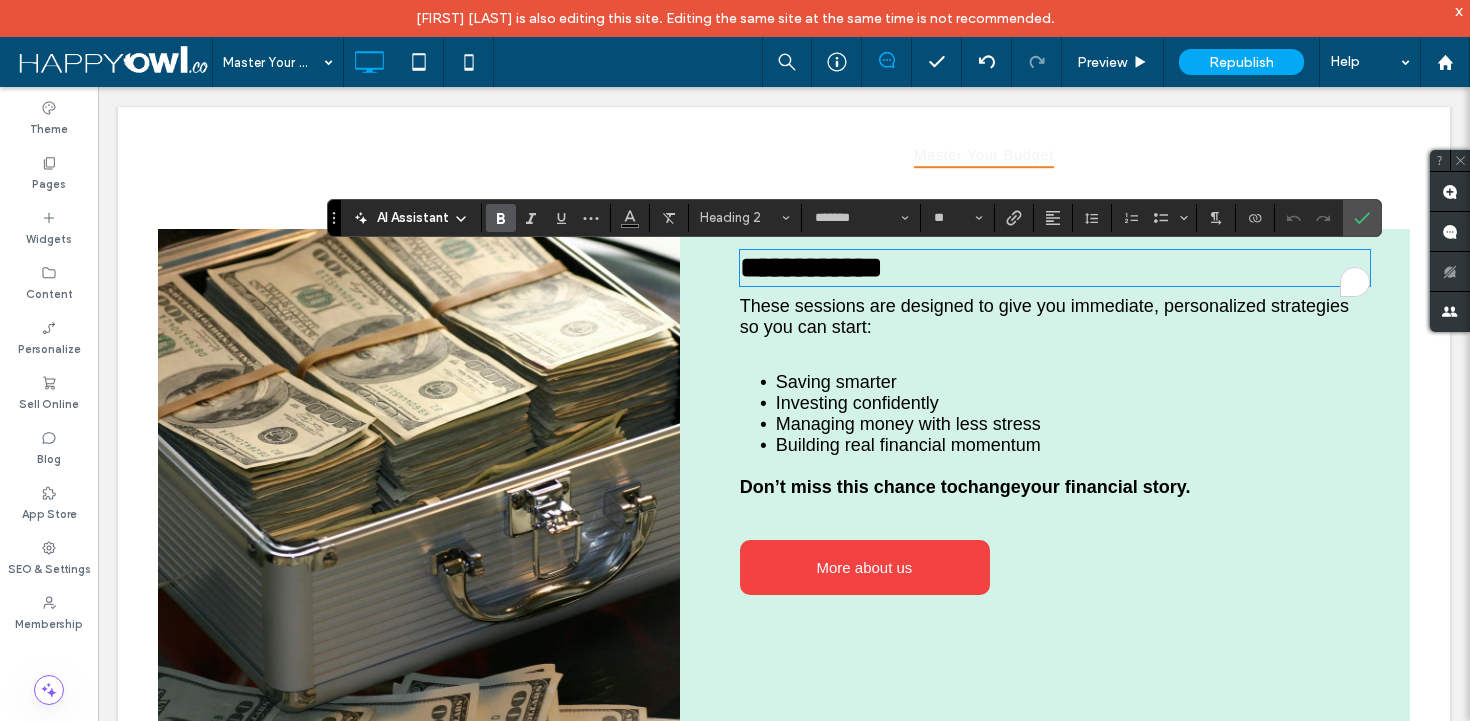 click on "**********" at bounding box center (1045, 488) 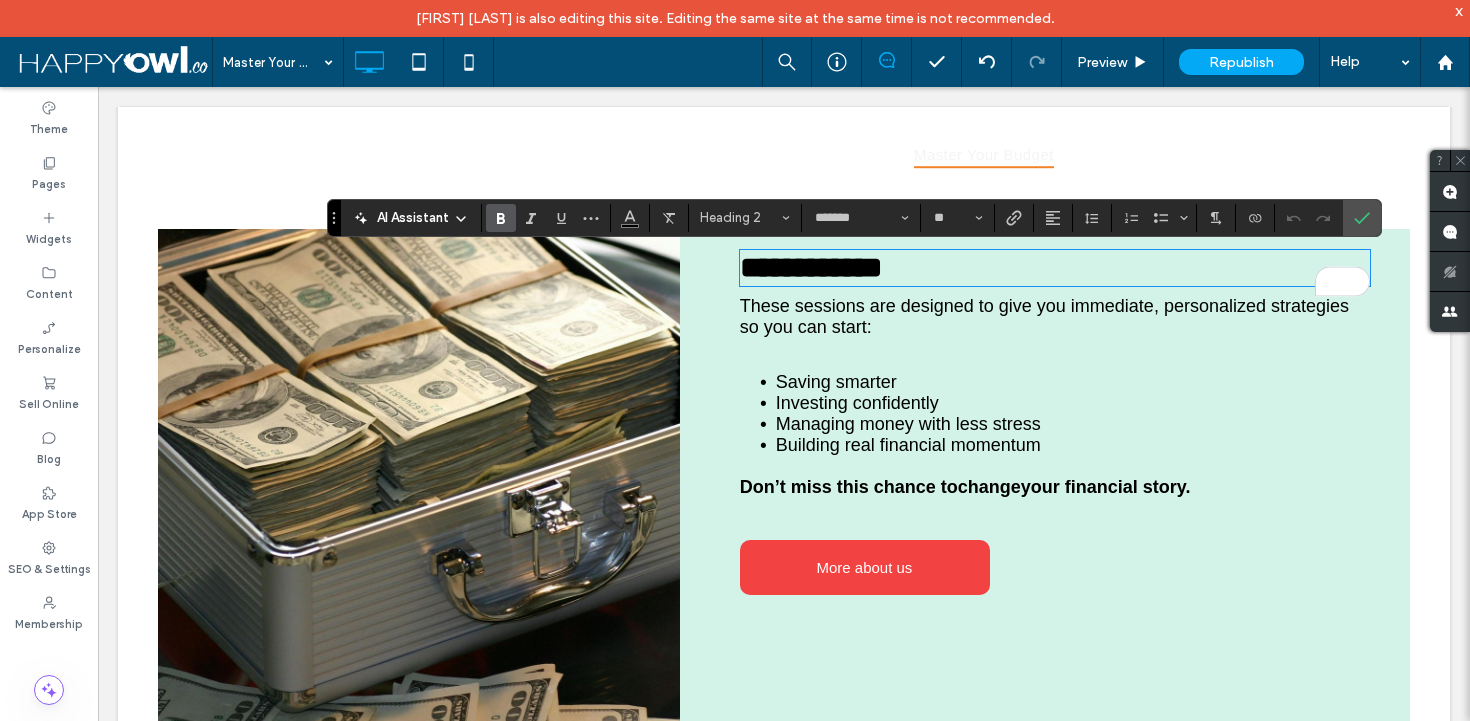 click at bounding box center [784, 168] 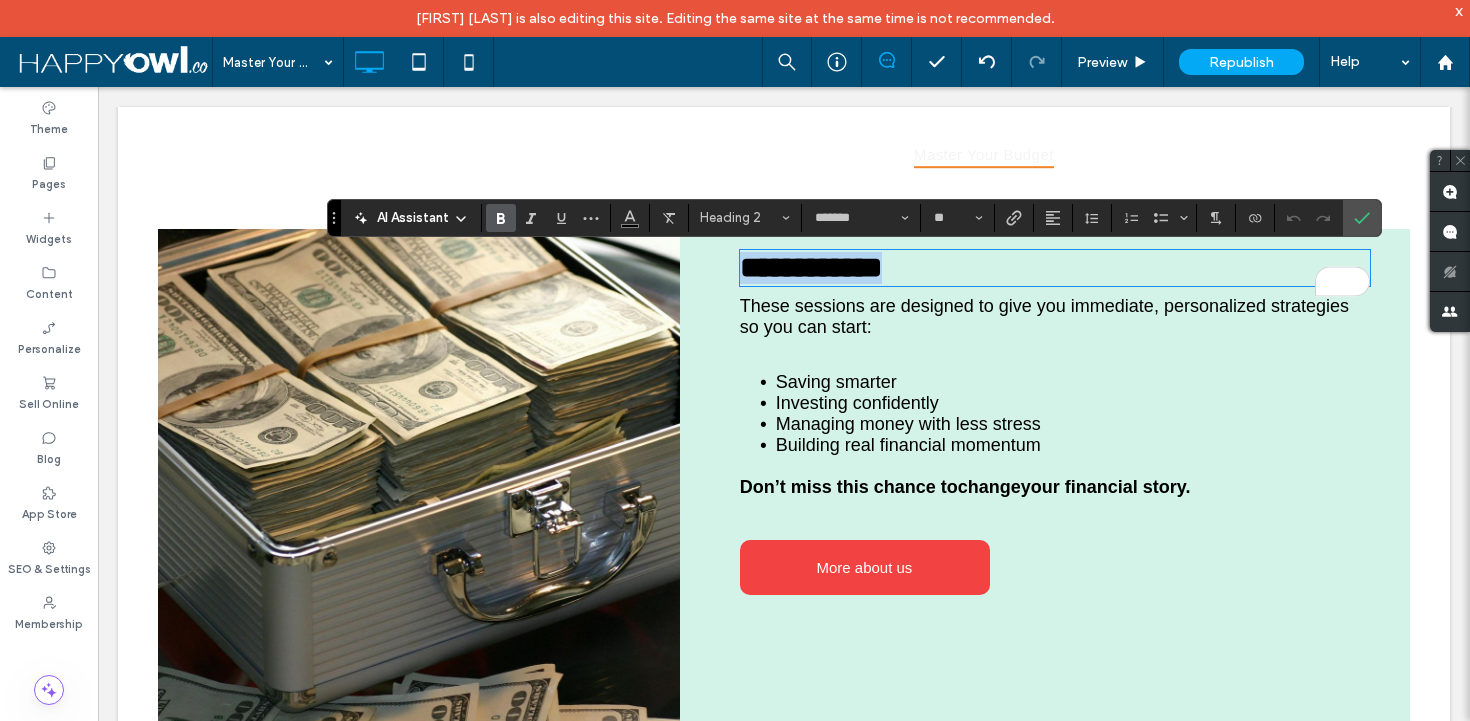 scroll, scrollTop: 2004, scrollLeft: 0, axis: vertical 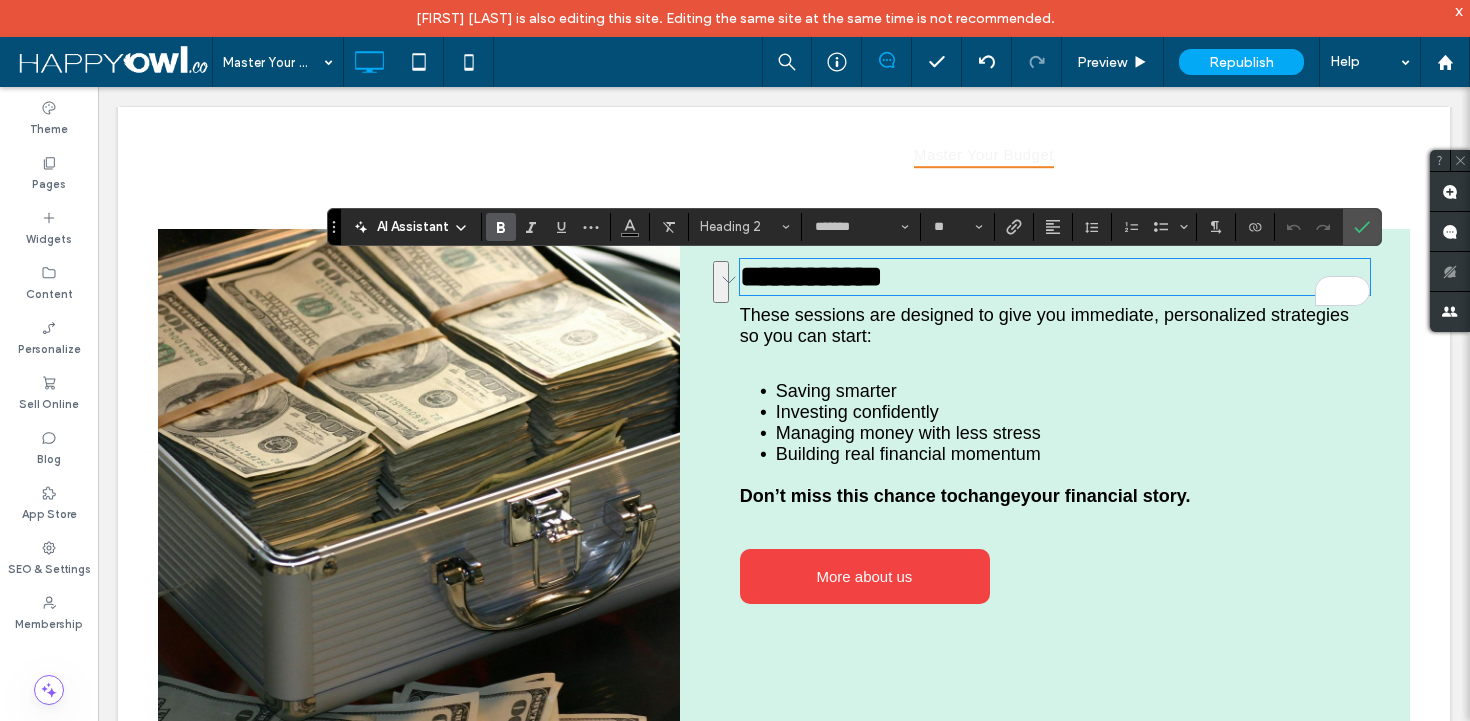 click on "**********" at bounding box center (1045, 497) 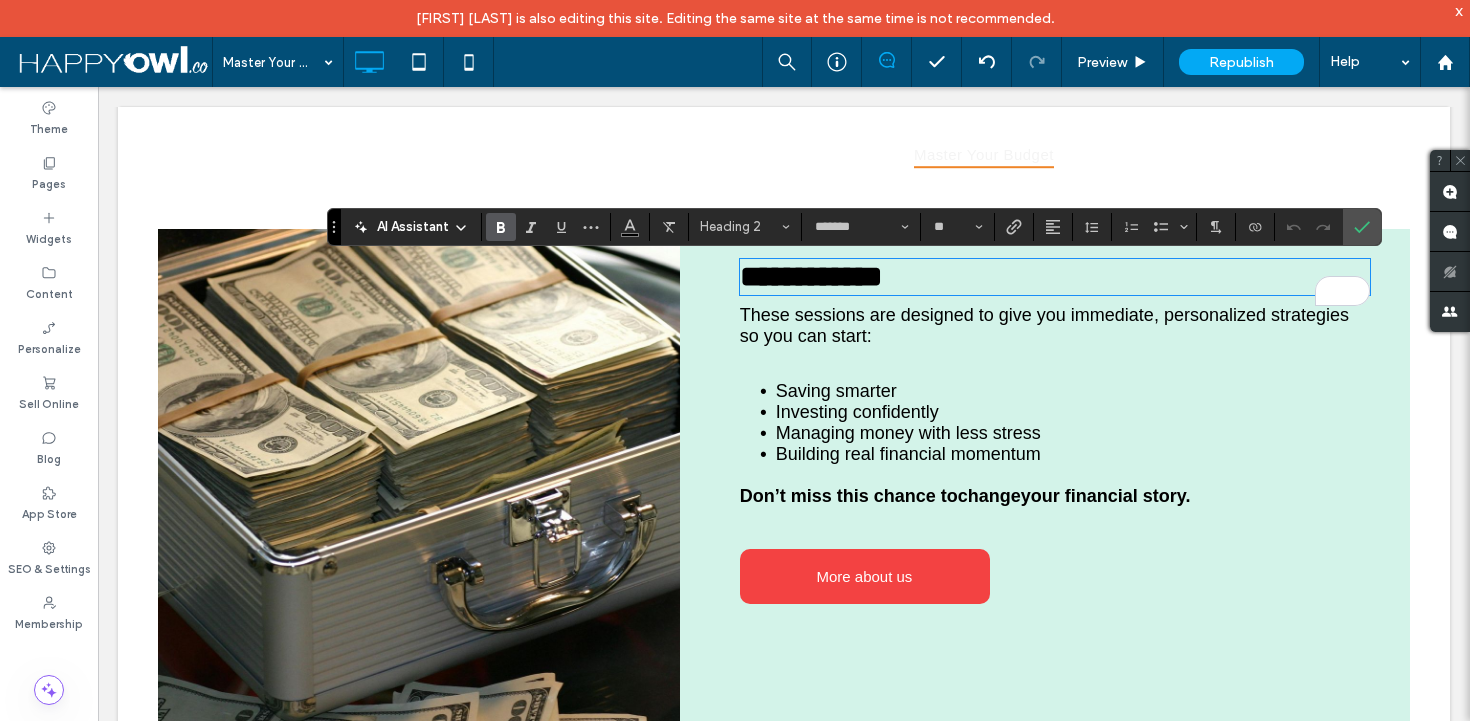 click on "**********" at bounding box center [1045, 497] 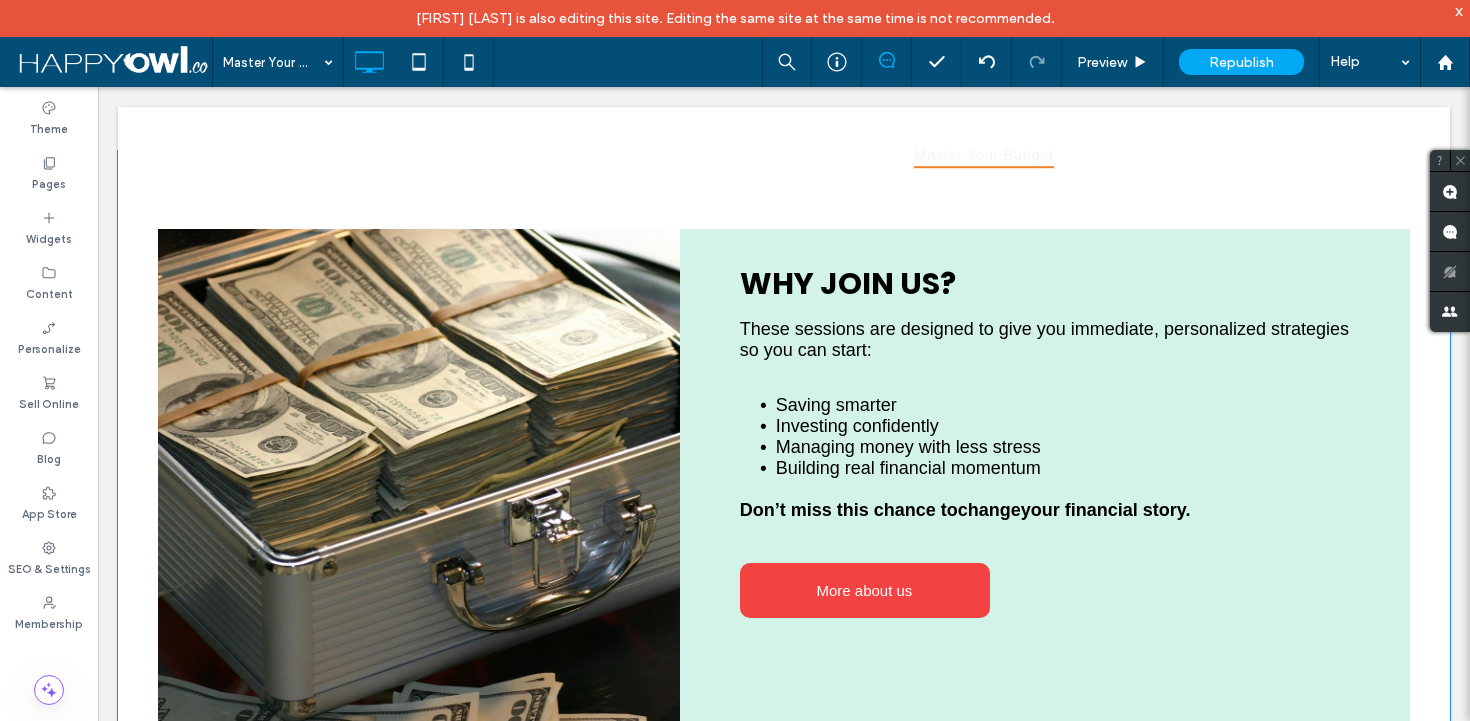 click on "WHY JOIN US?
These sessions are designed to give you immediate, personalized strategies so you can start: ﻿
Saving smarter Investing confidently Managing money with less stress Building real financial momentum
Don’t miss this chance to  chan ﻿ ge
your financial story.
More about us
Click To Paste" at bounding box center (1045, 497) 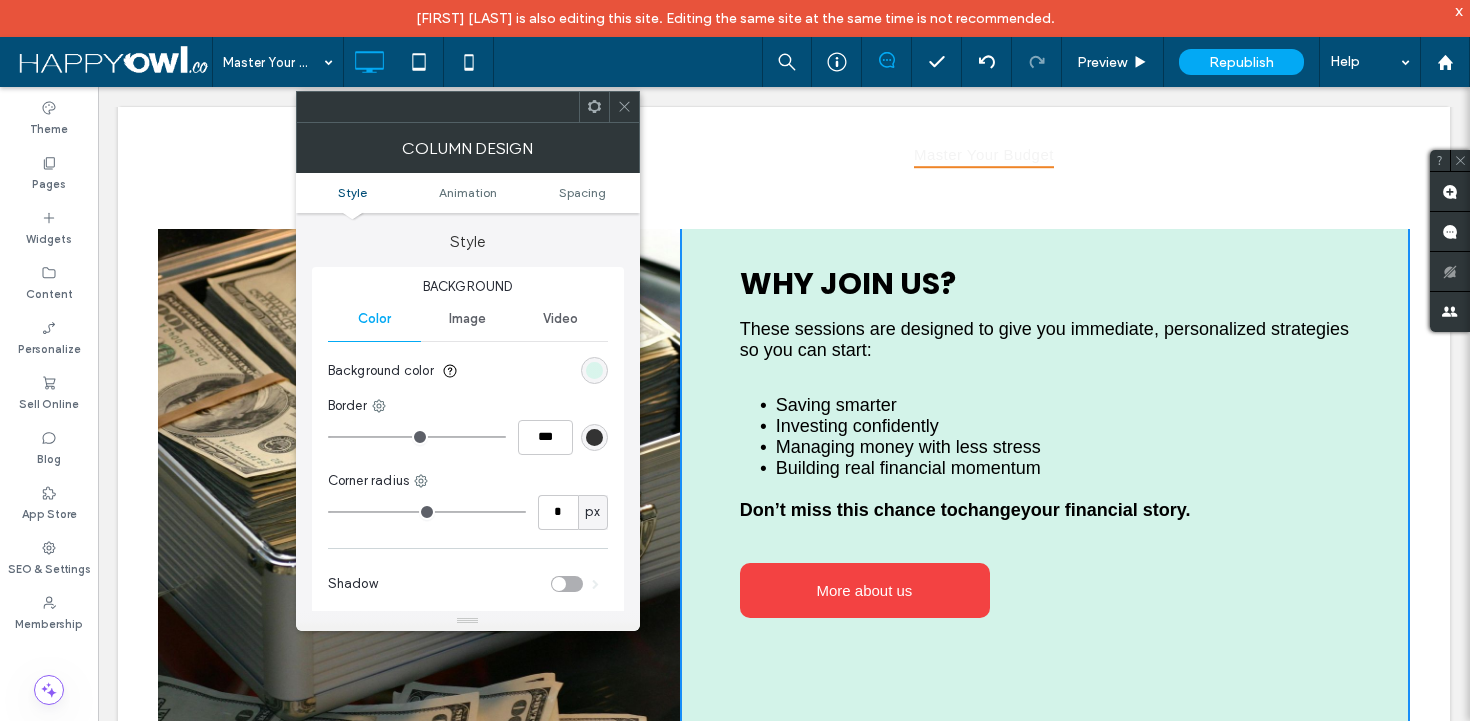 click at bounding box center [594, 370] 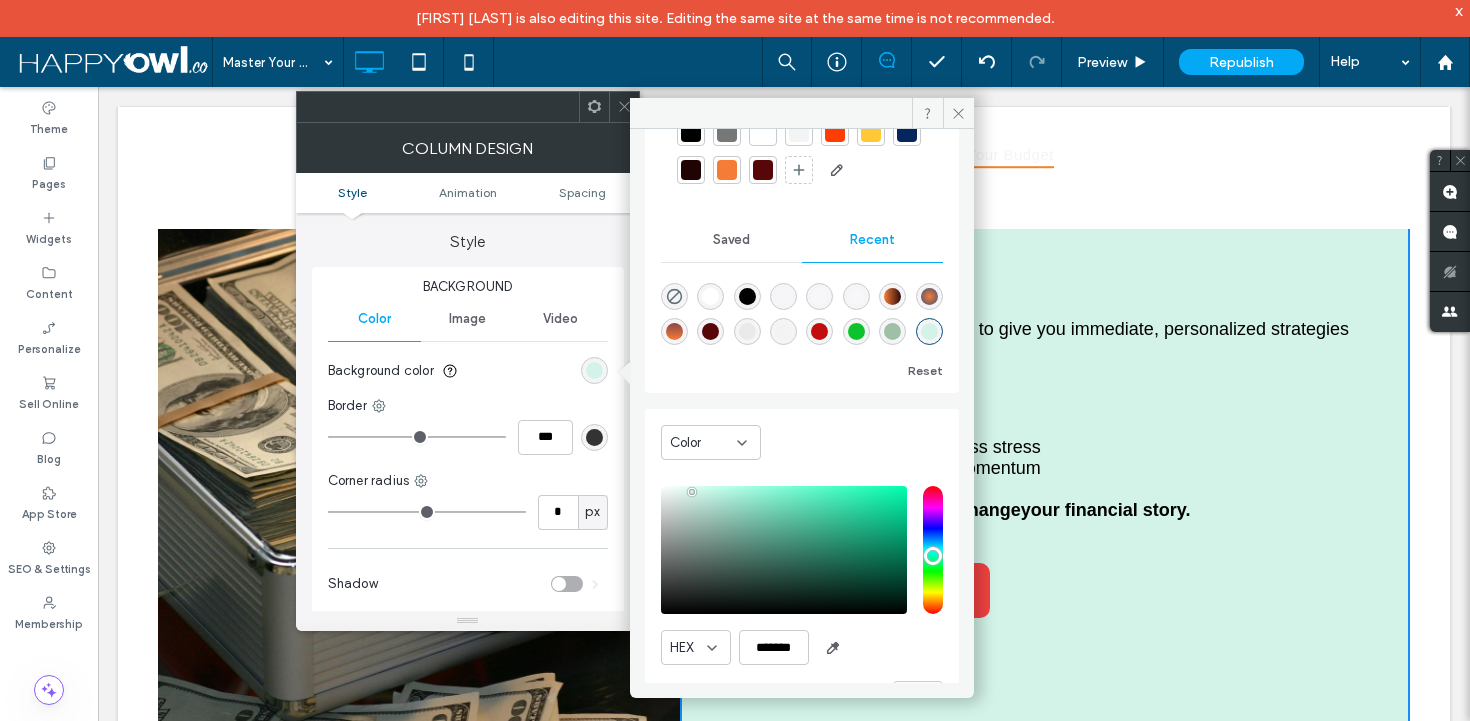 scroll, scrollTop: 159, scrollLeft: 0, axis: vertical 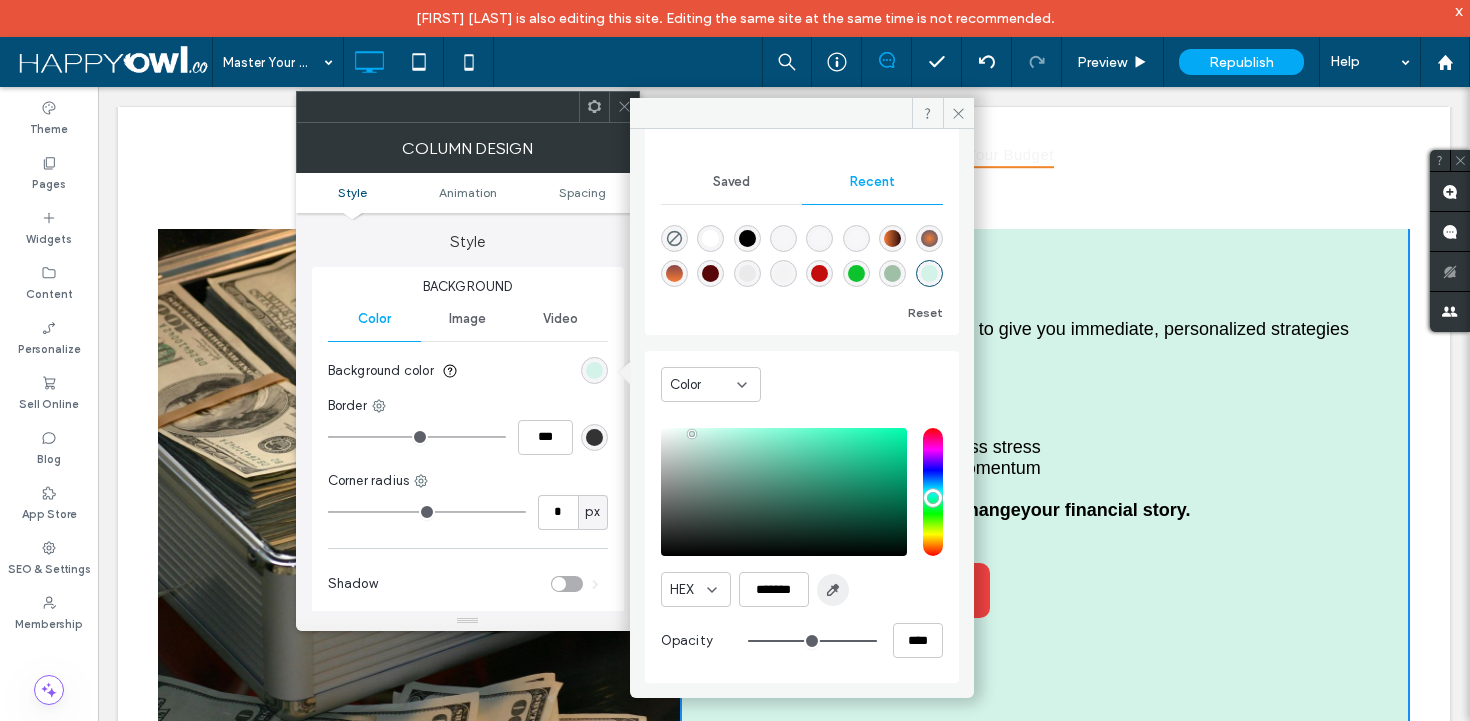 click at bounding box center (833, 590) 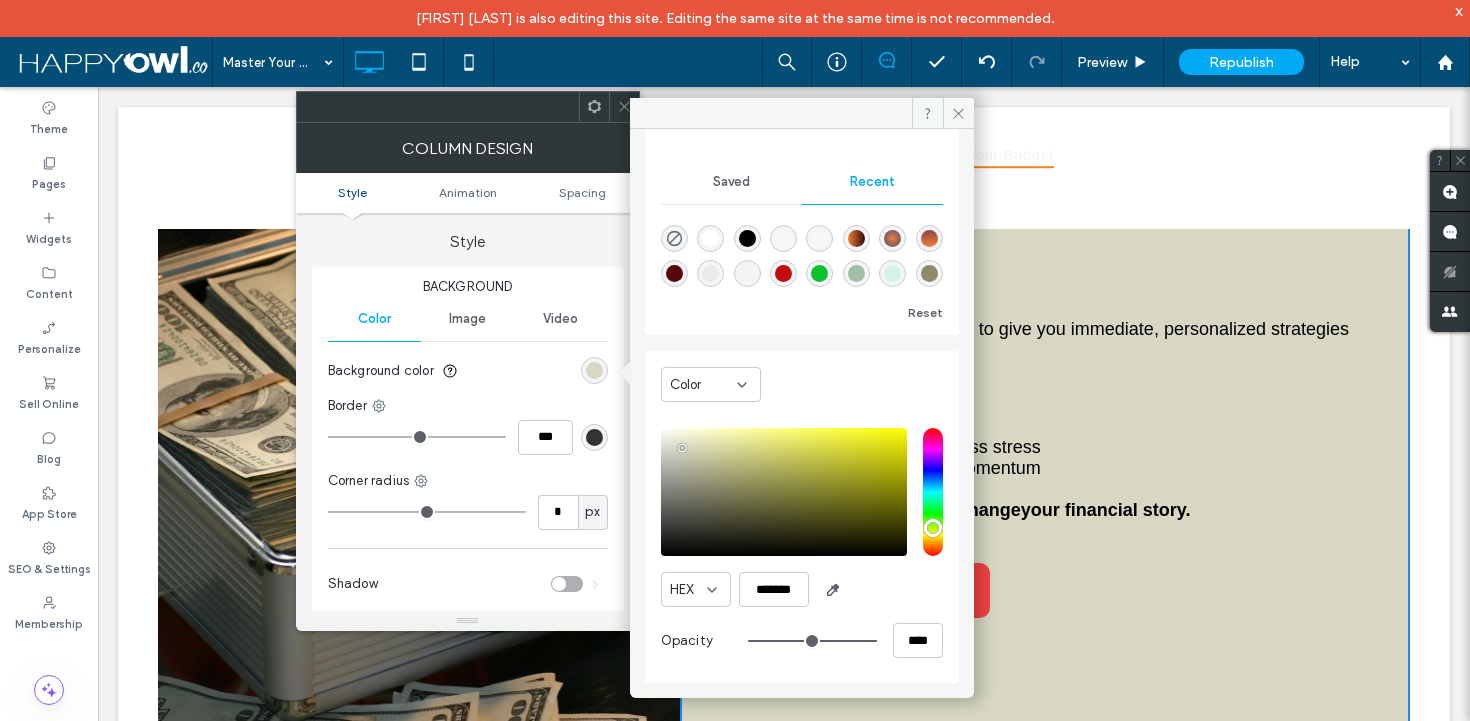 drag, startPoint x: 669, startPoint y: 434, endPoint x: 682, endPoint y: 448, distance: 19.104973 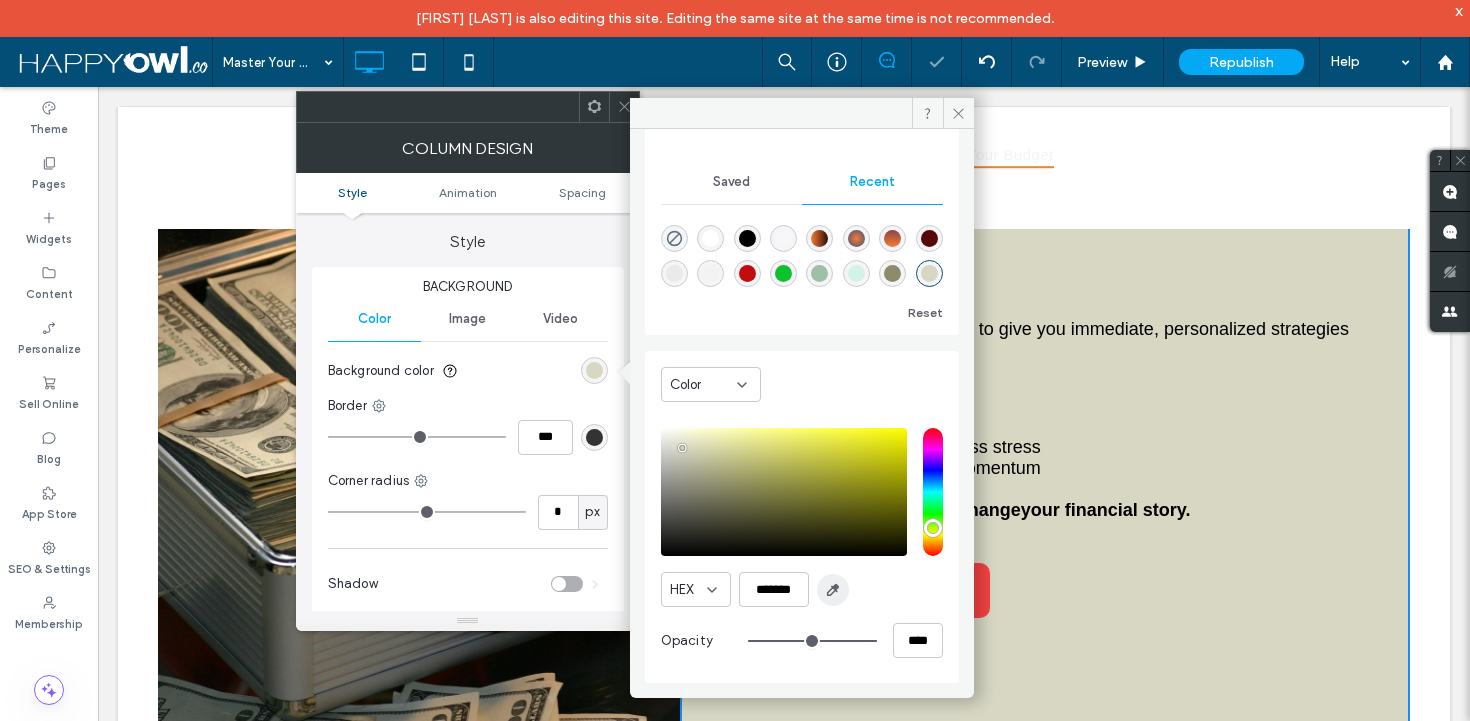 click 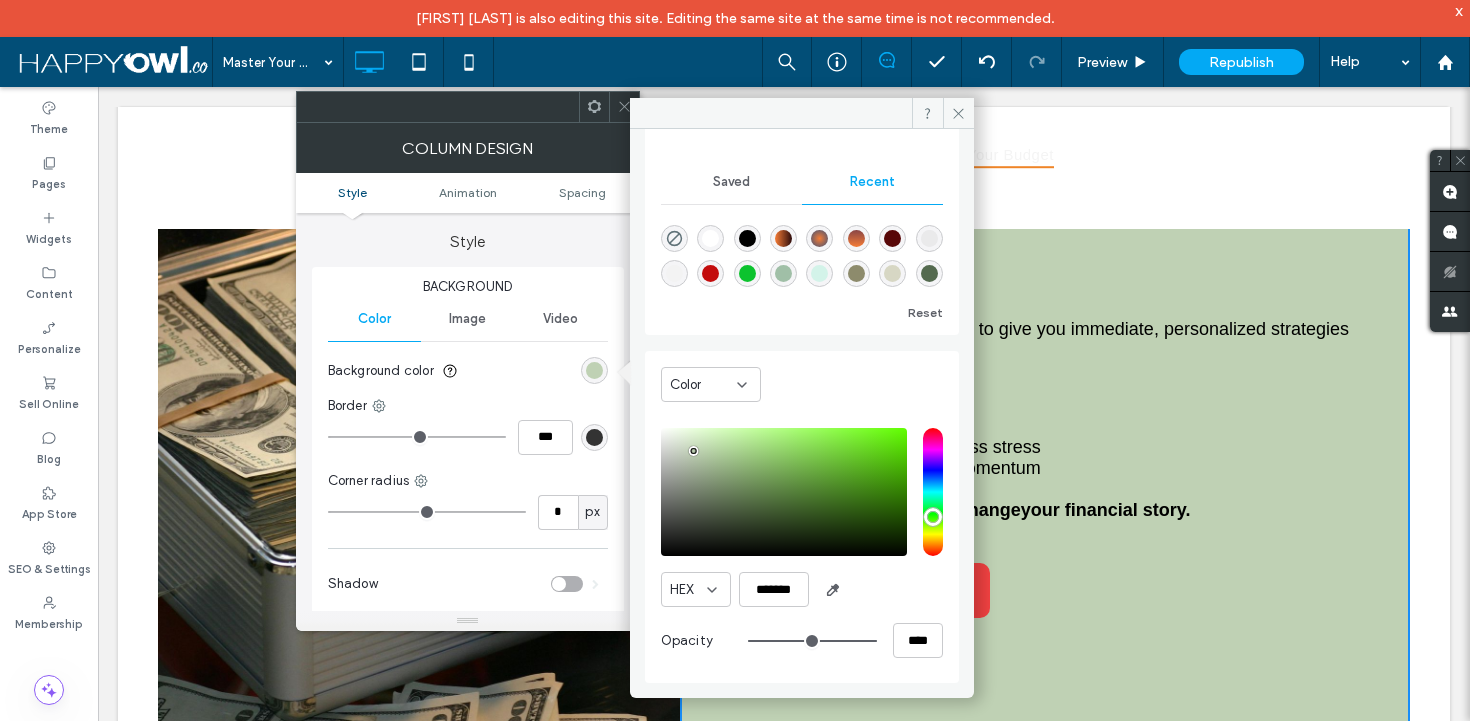 drag, startPoint x: 720, startPoint y: 500, endPoint x: 693, endPoint y: 451, distance: 55.946404 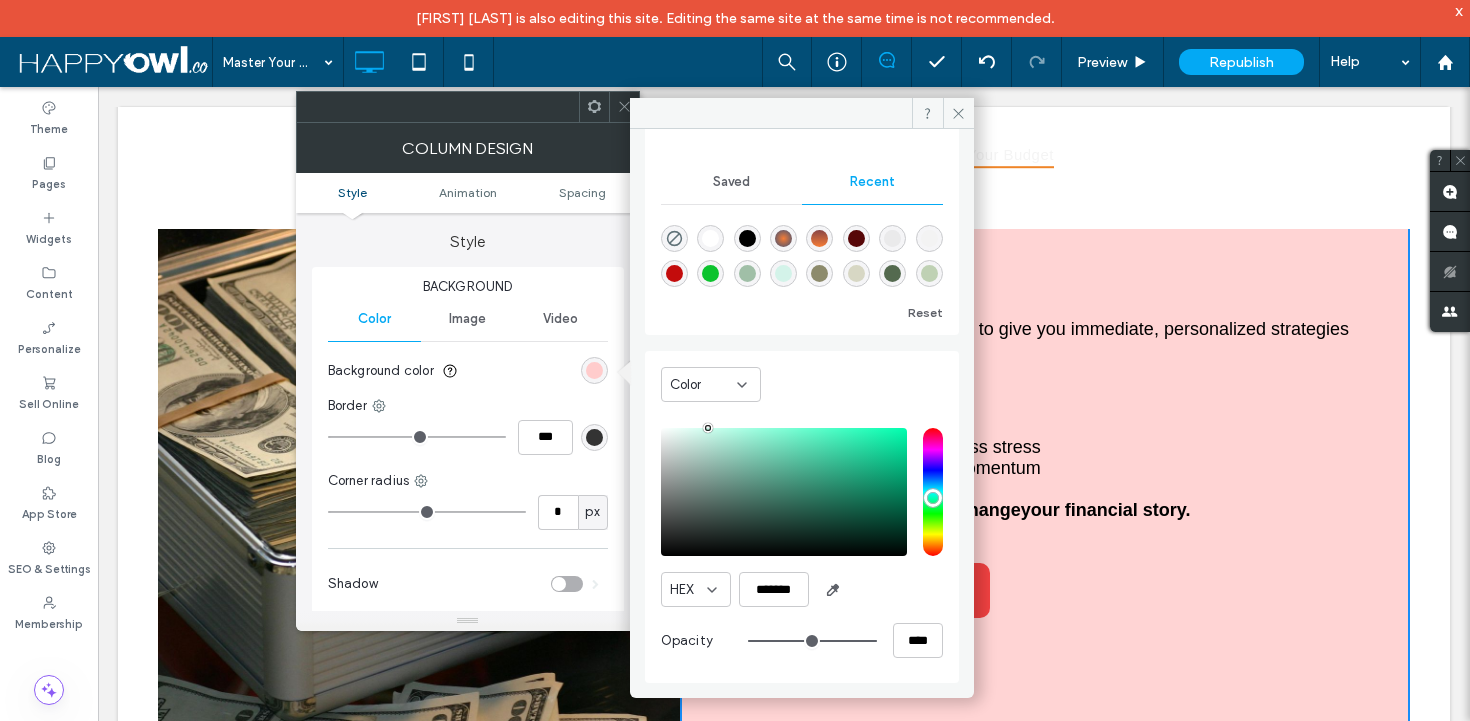 type on "*******" 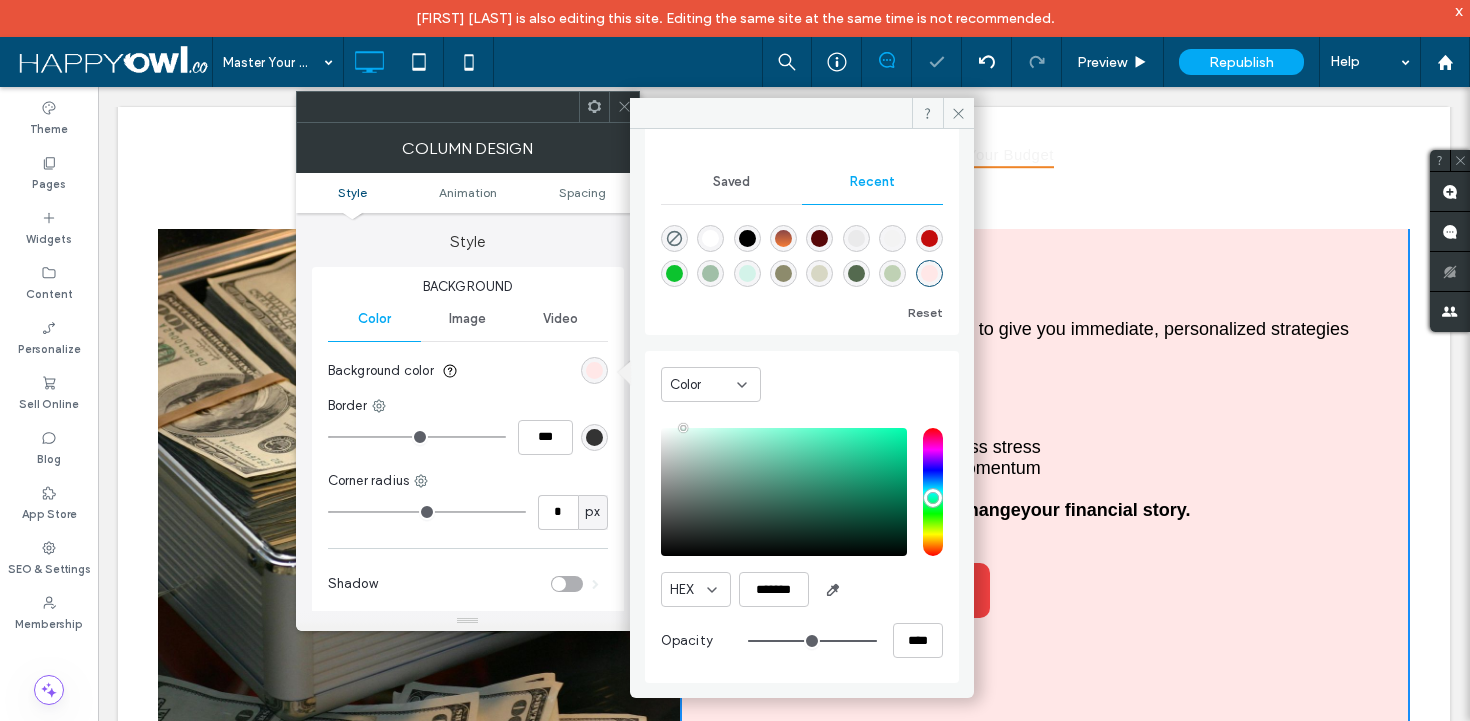 type on "***" 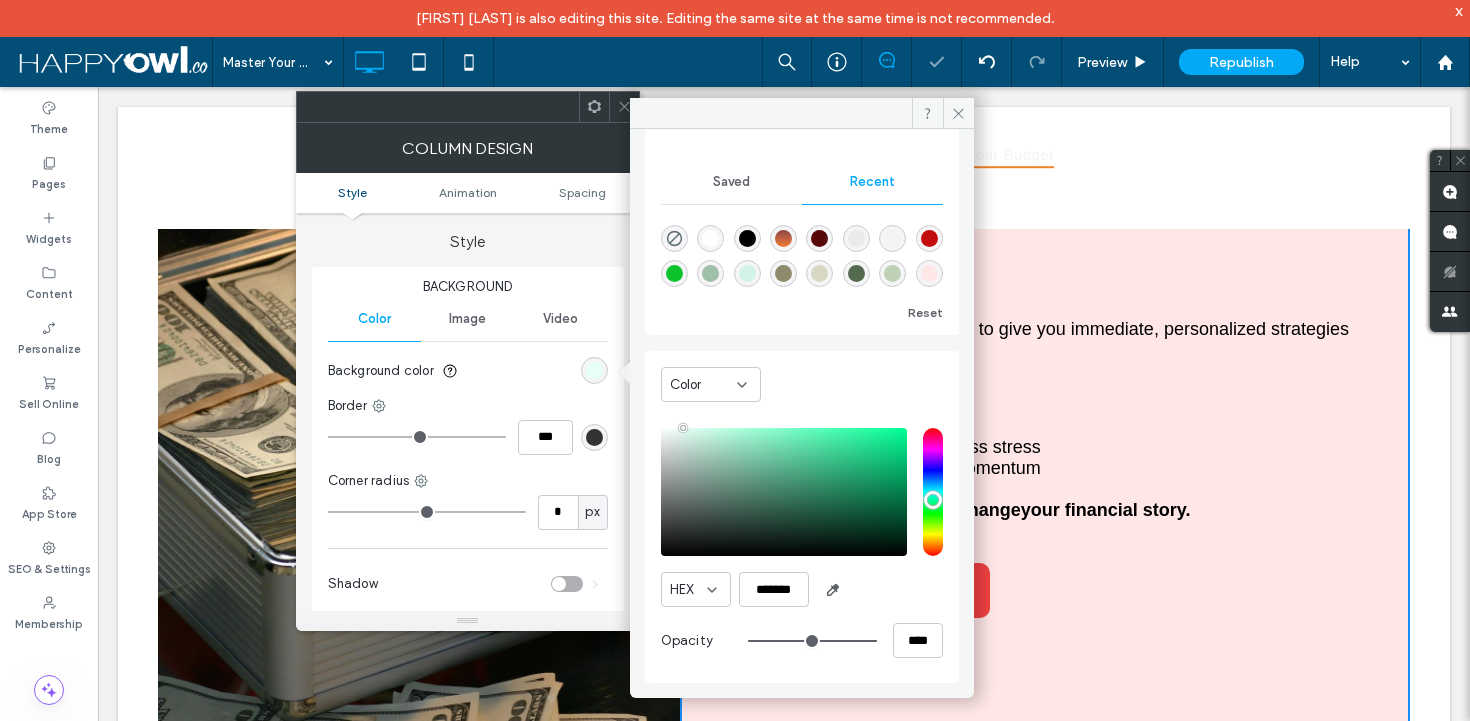 type on "***" 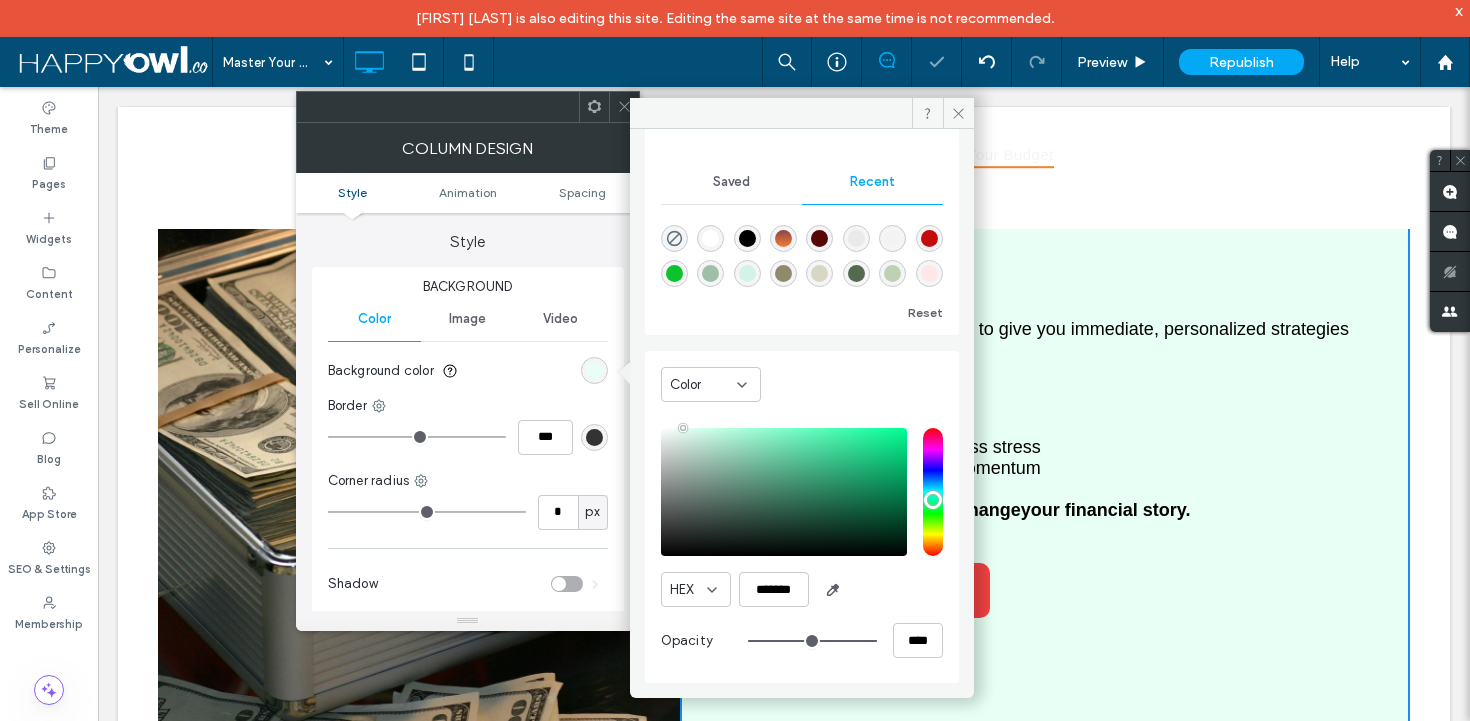 type on "***" 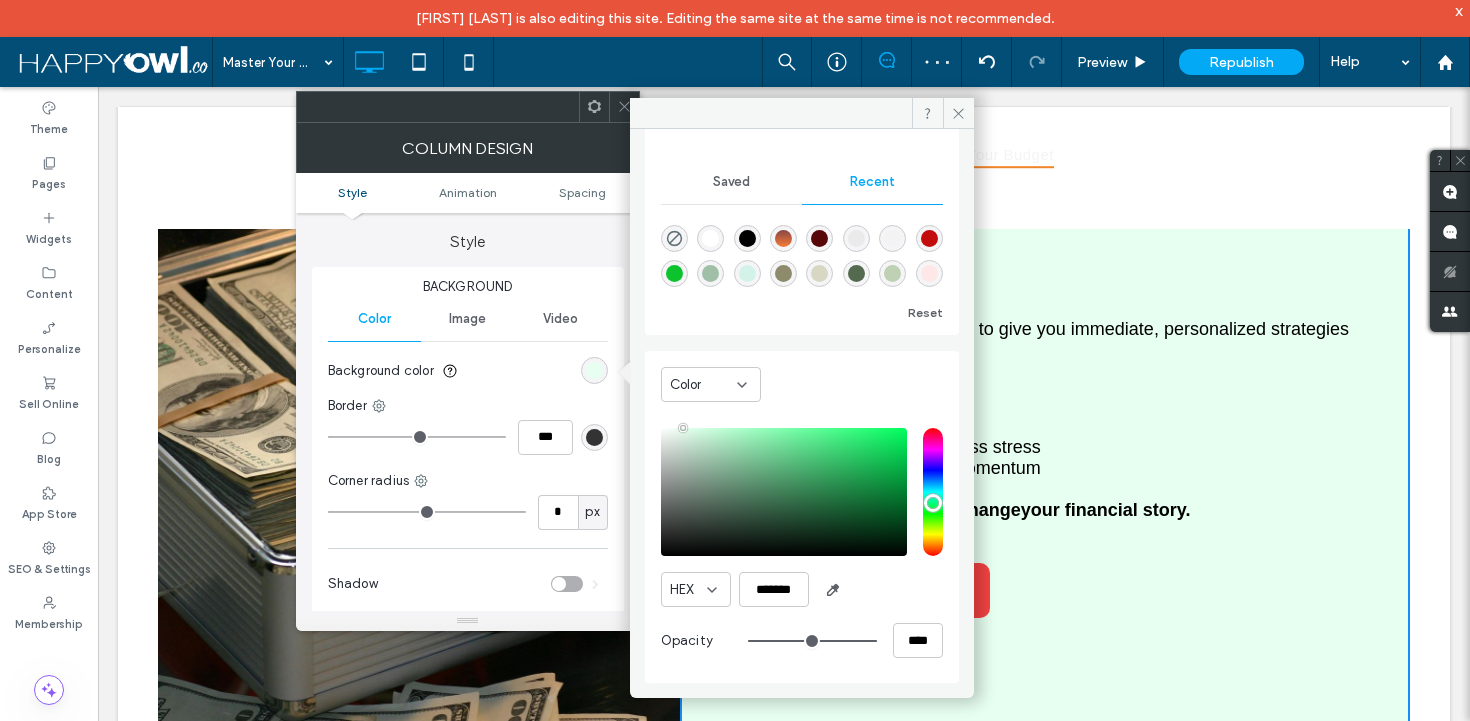 type on "***" 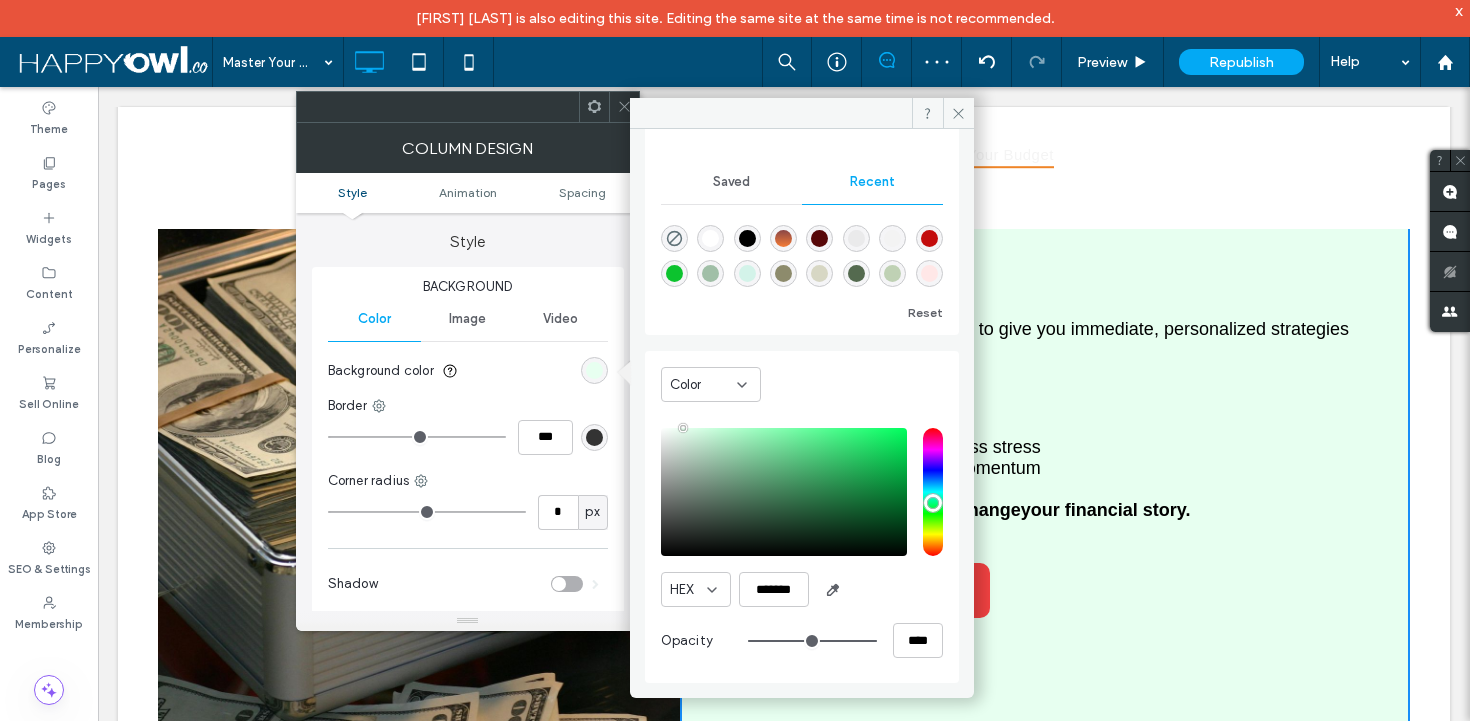 type on "*******" 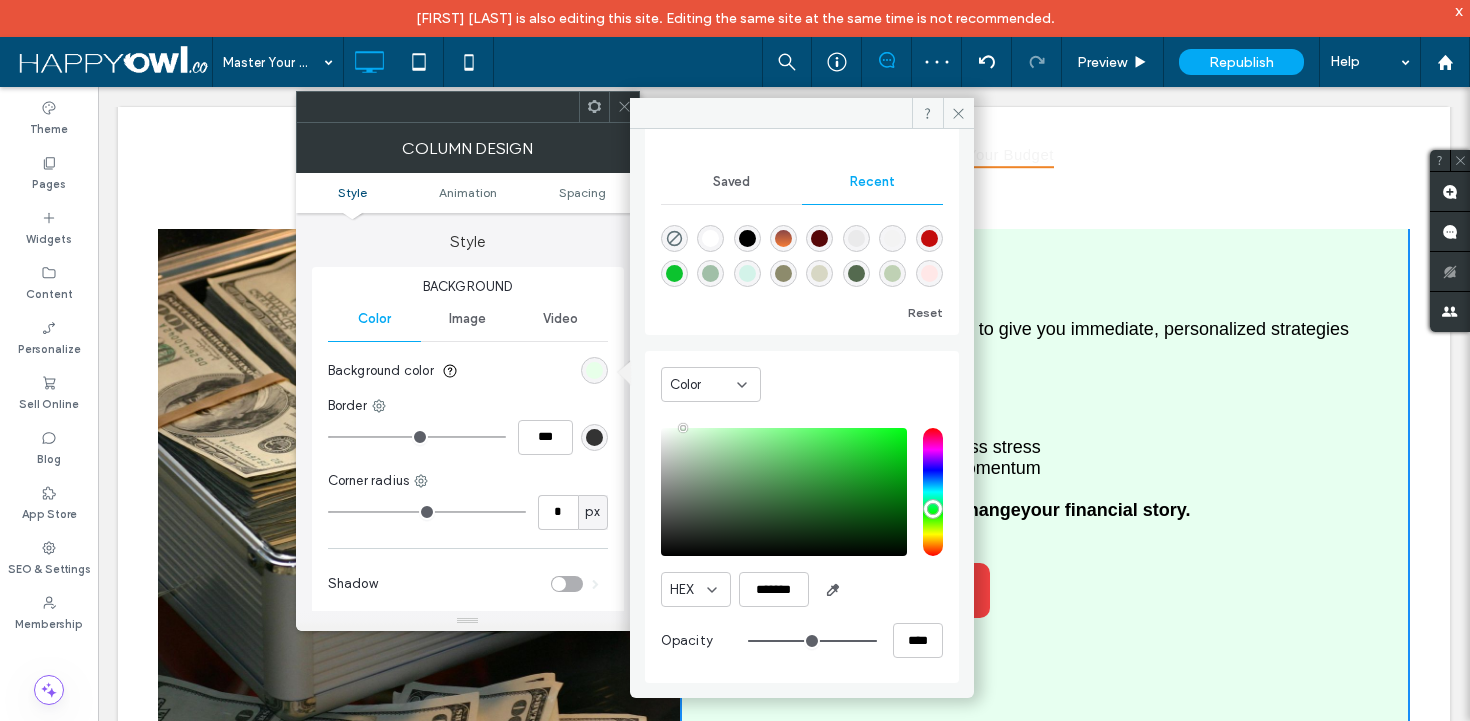 type on "***" 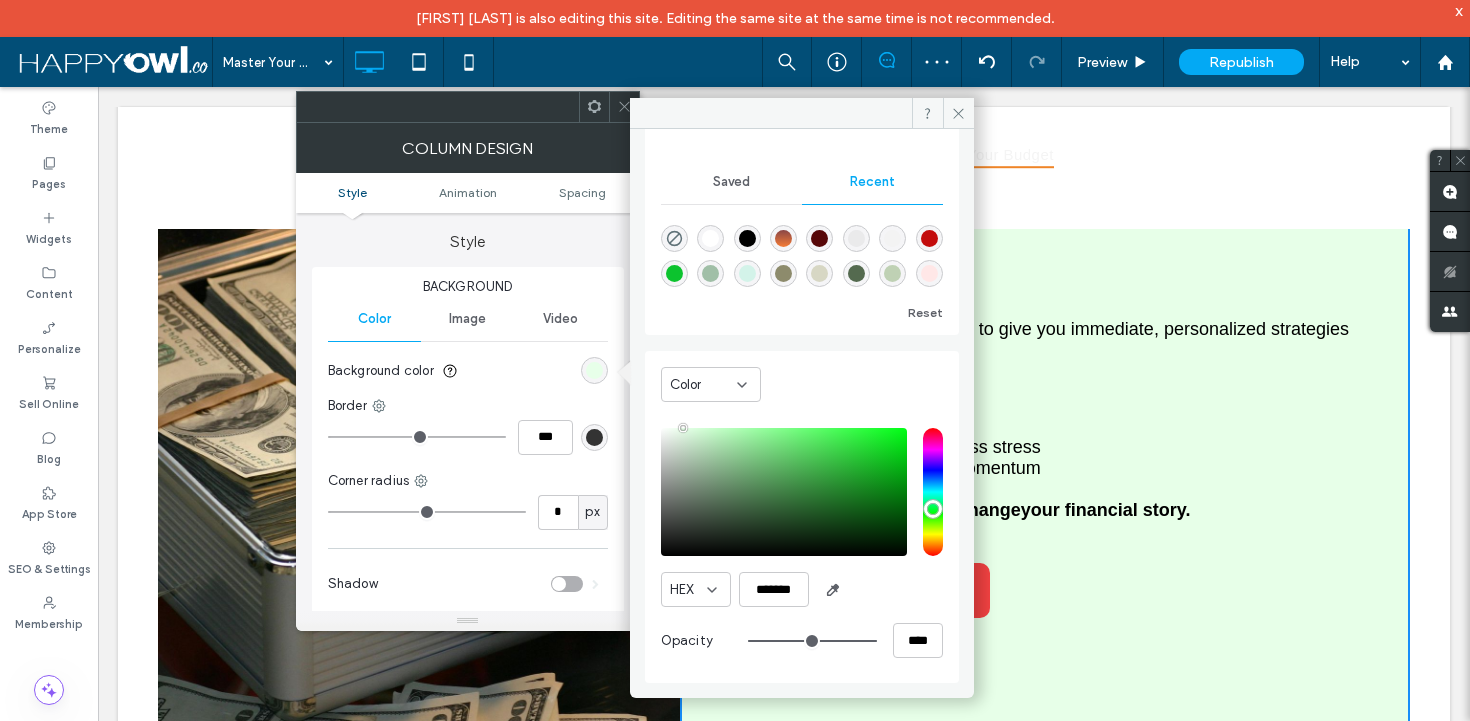 type on "***" 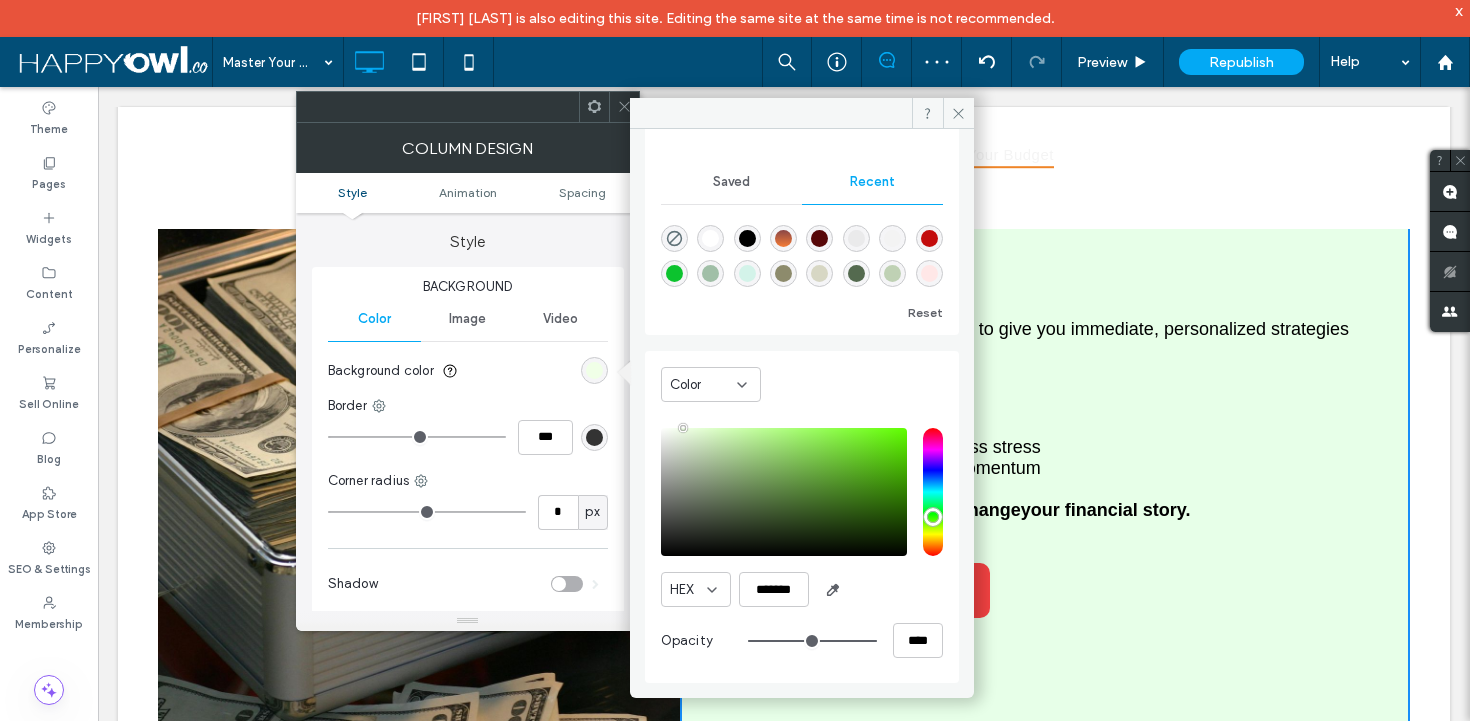 type on "**" 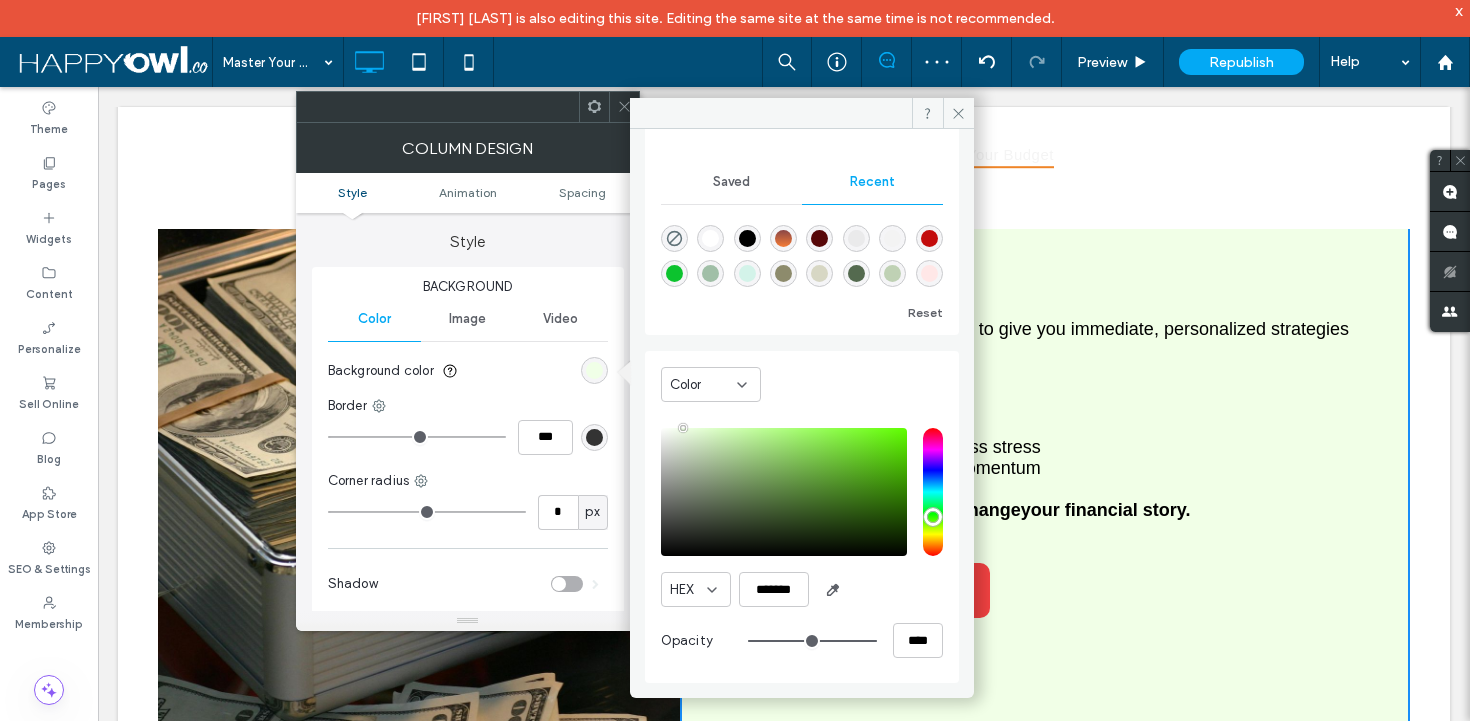 type on "**" 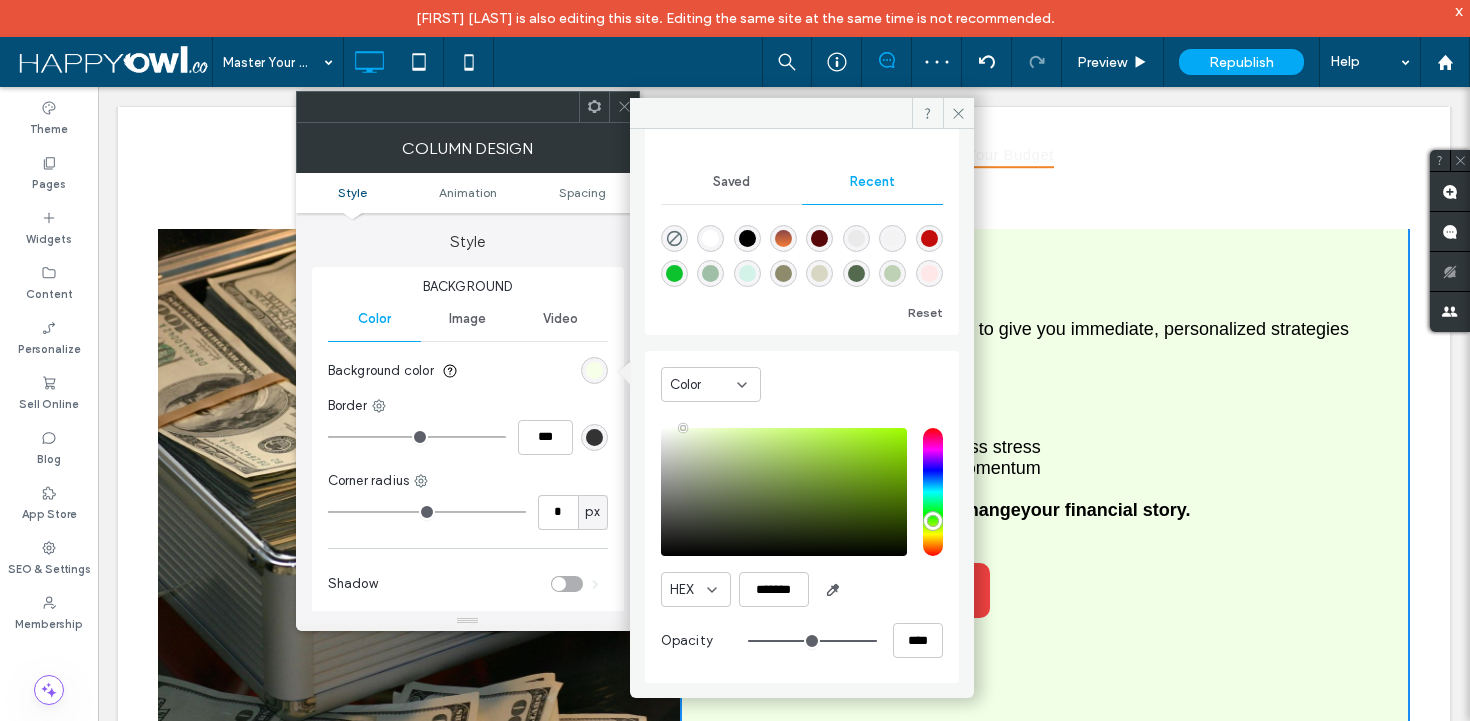 type on "**" 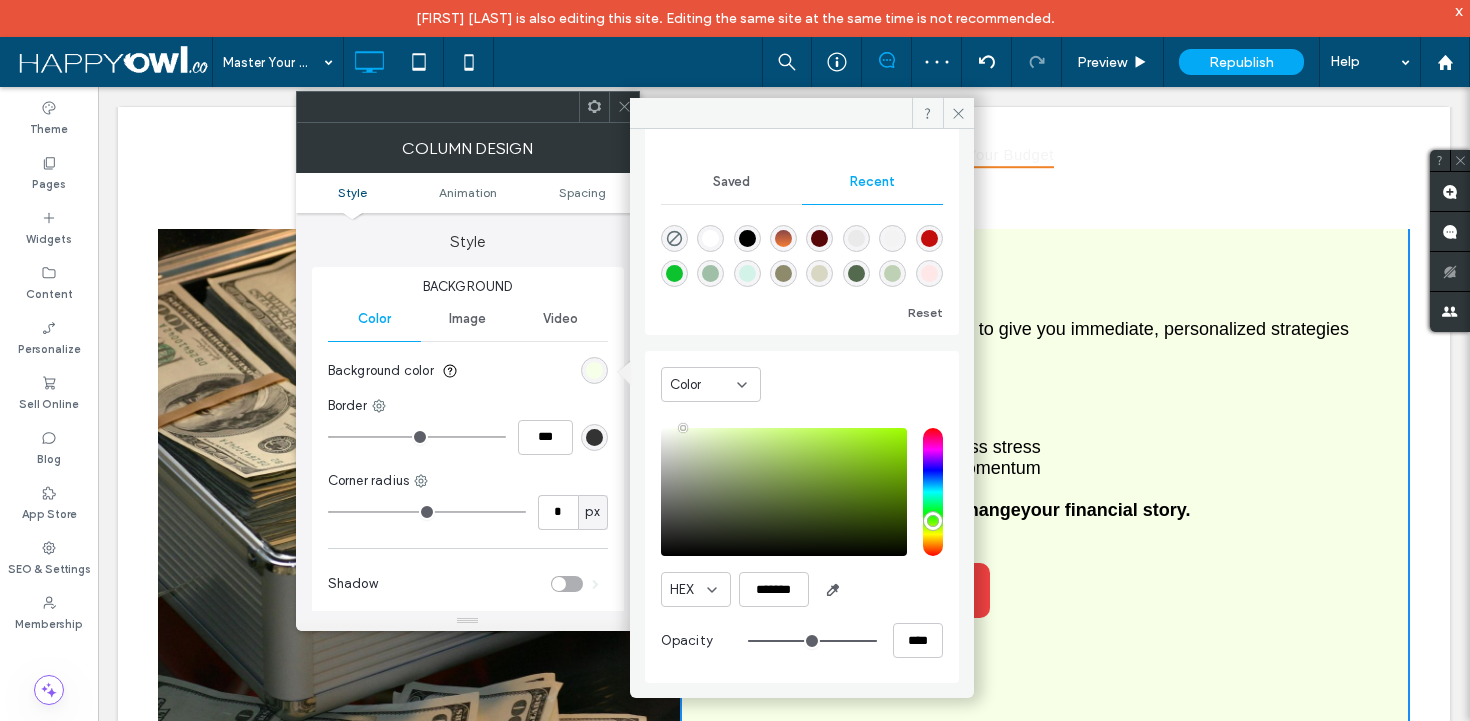 type on "**" 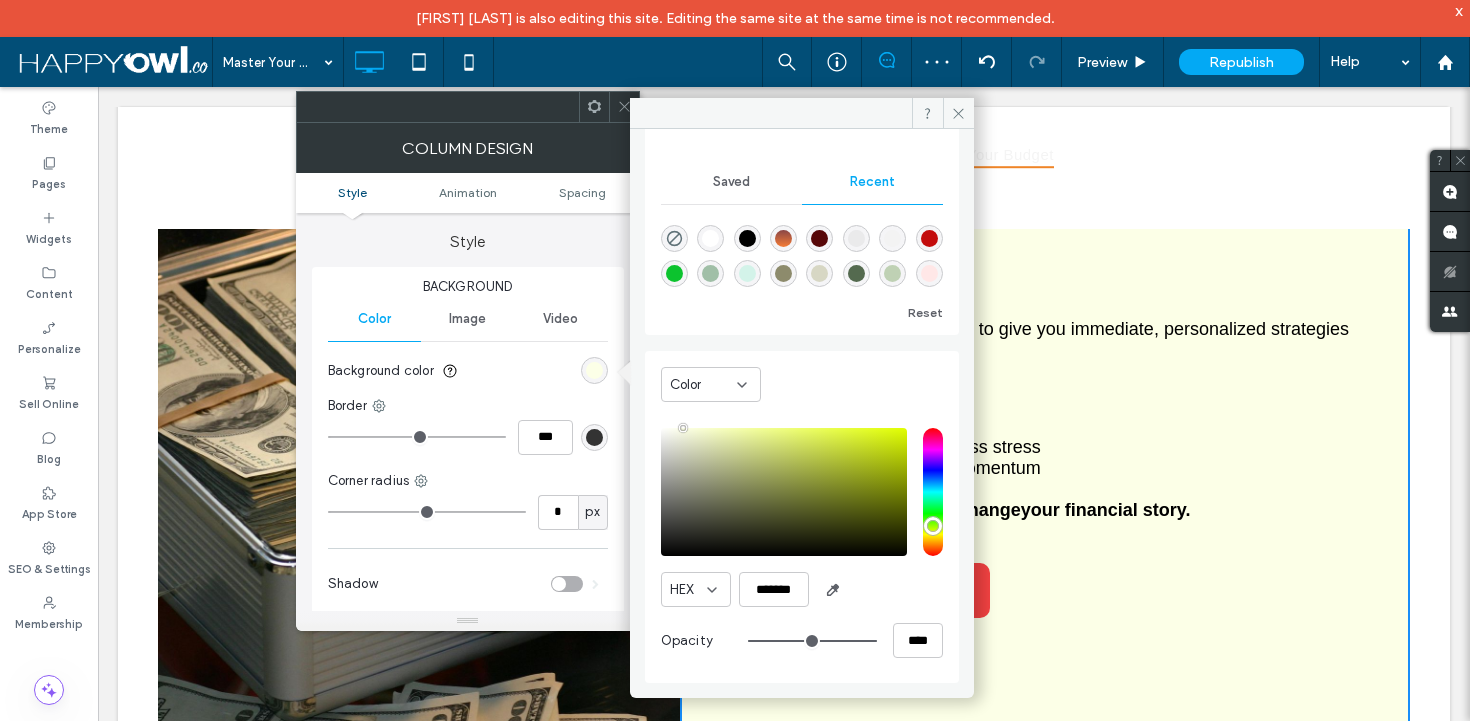 type on "**" 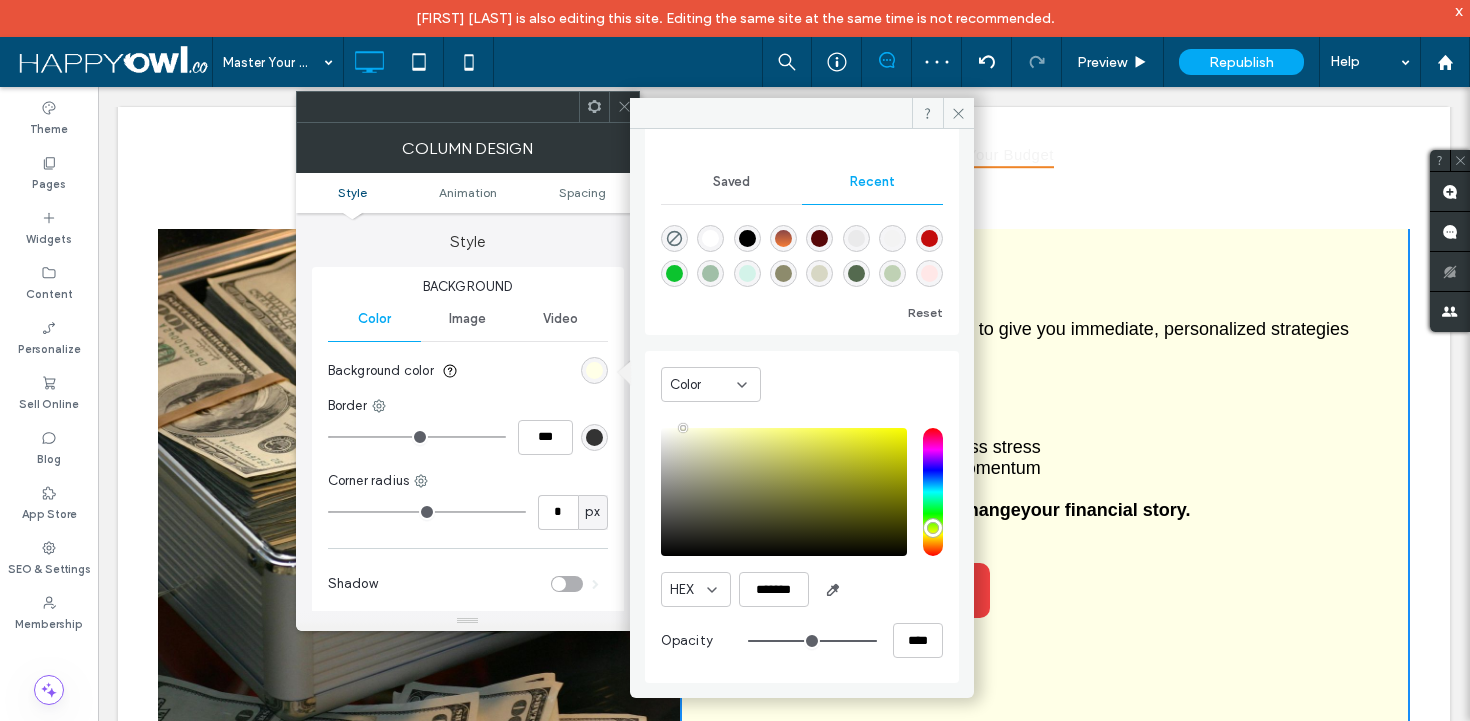 type on "**" 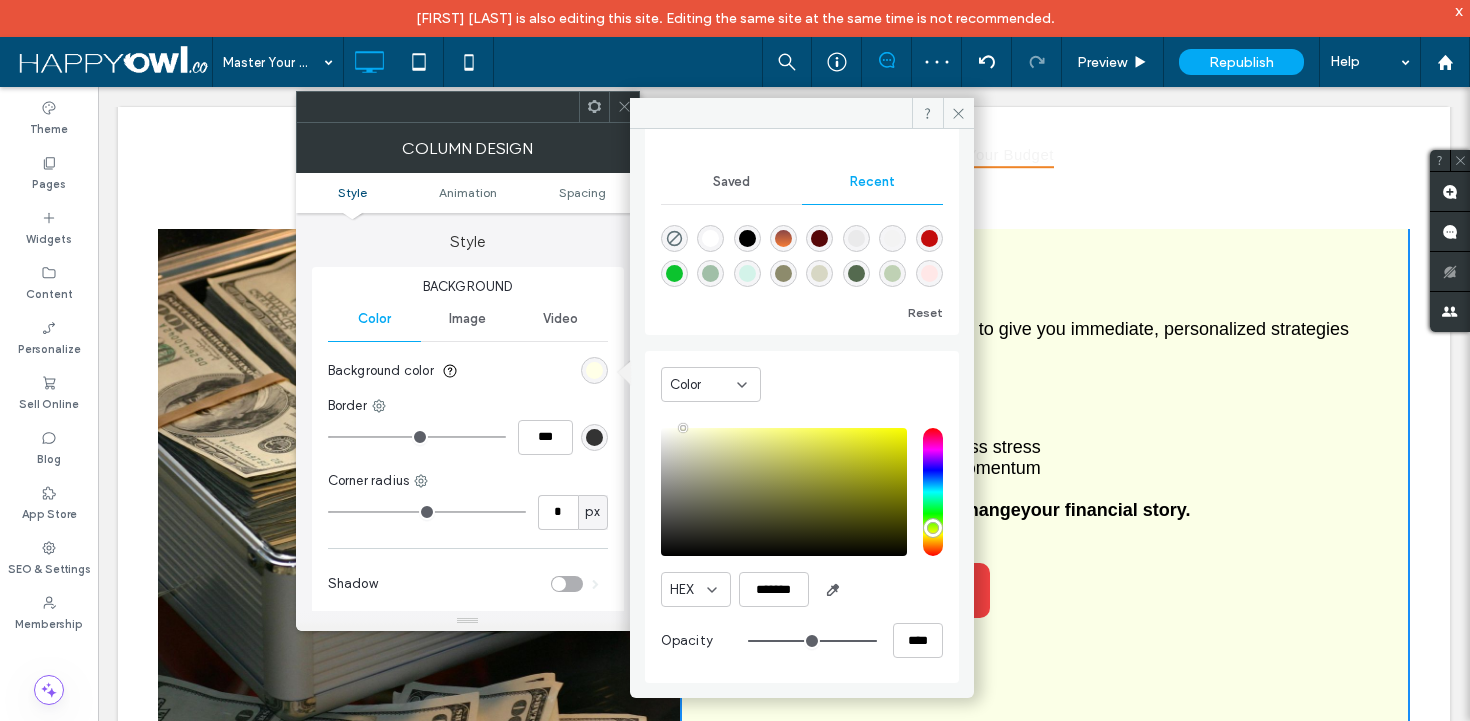 type on "**" 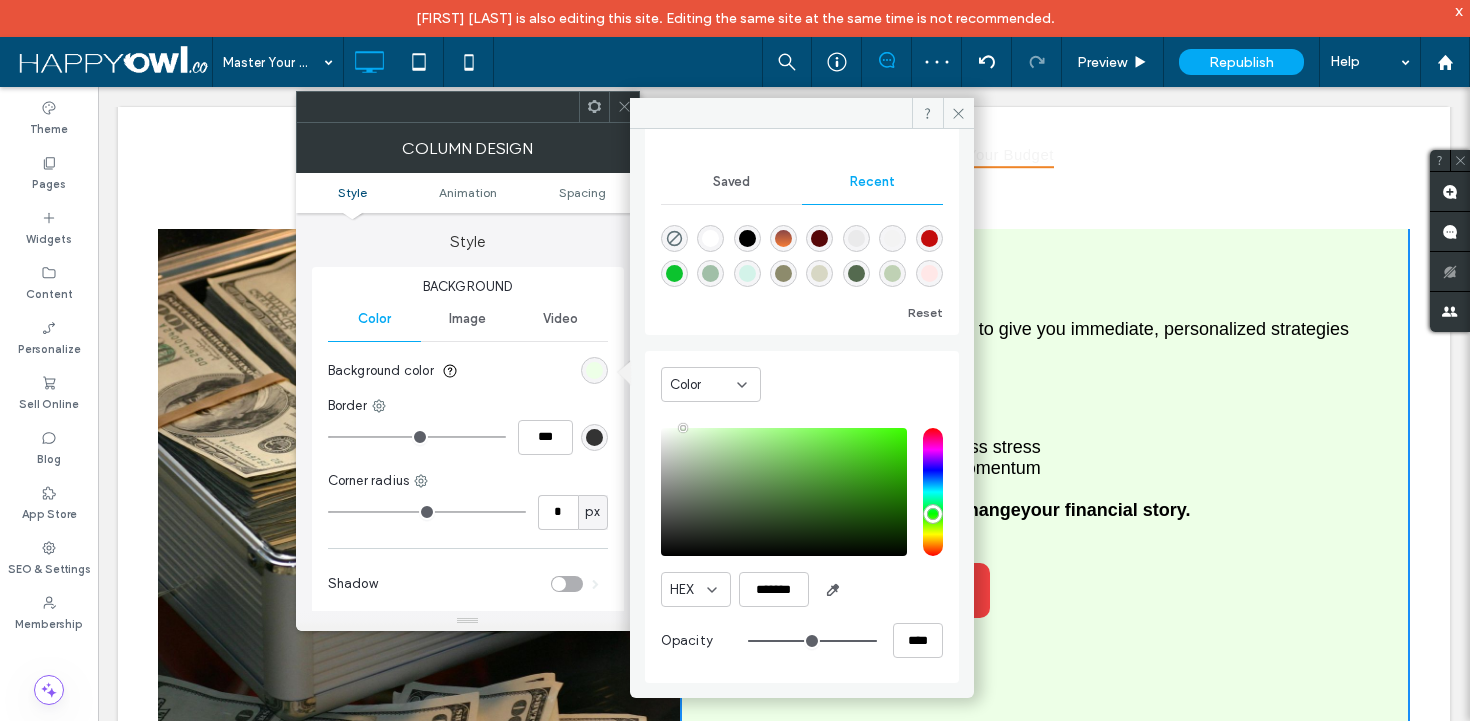 drag, startPoint x: 923, startPoint y: 496, endPoint x: 923, endPoint y: 515, distance: 19 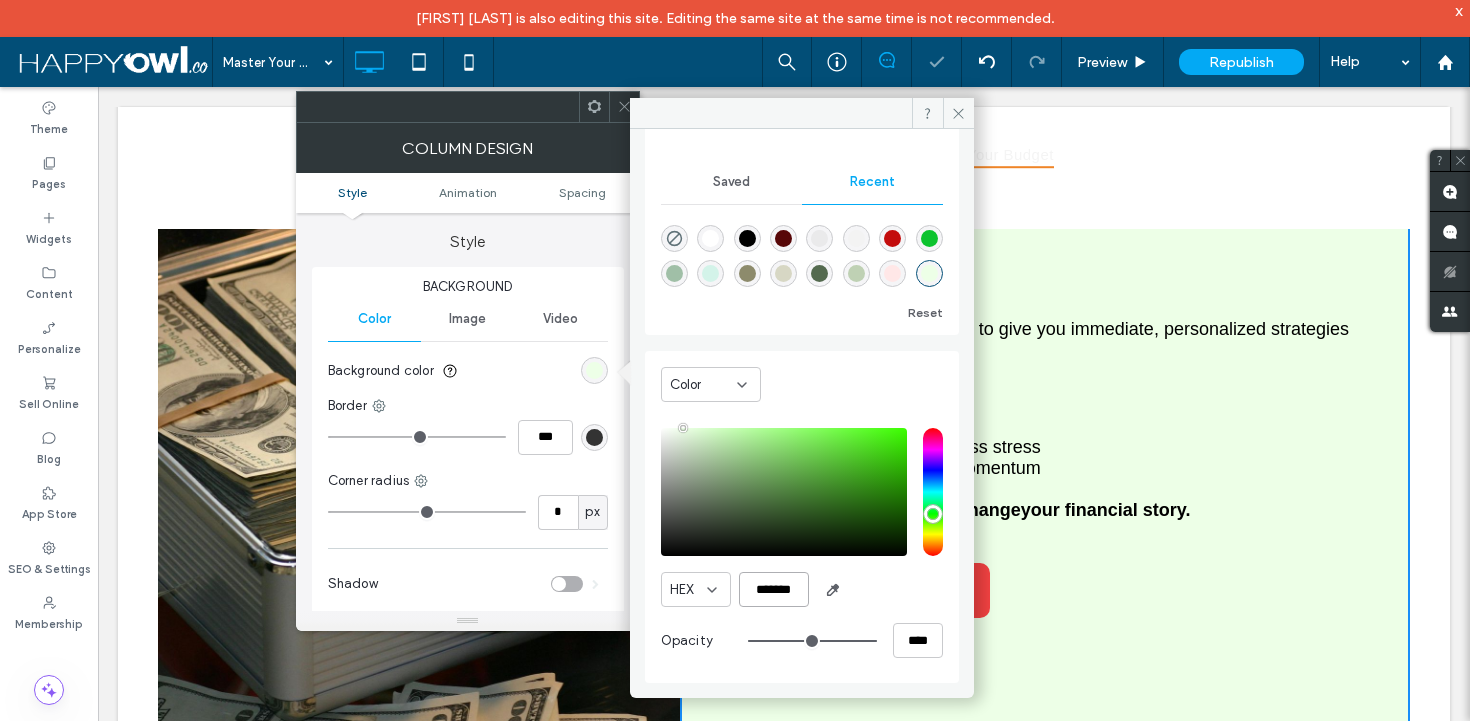 click on "*******" at bounding box center [774, 589] 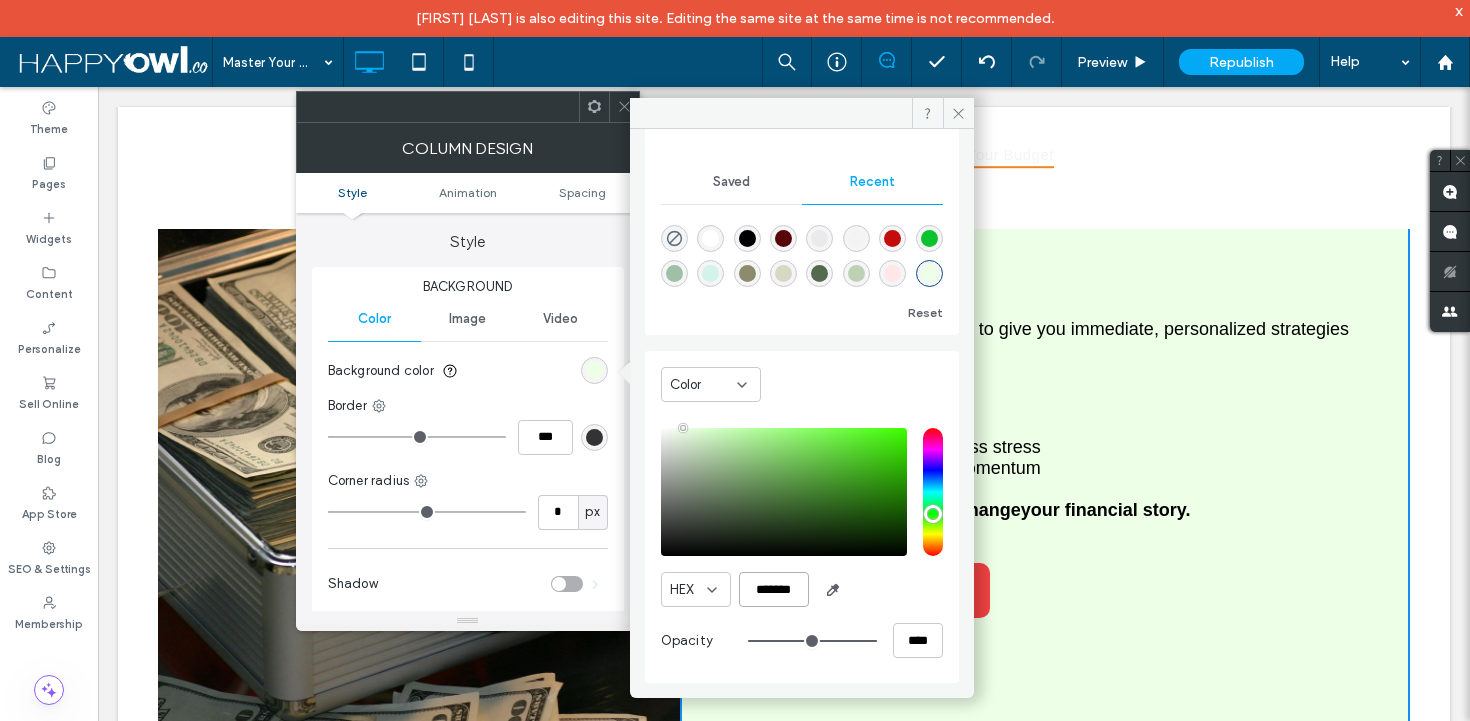 paste on "*" 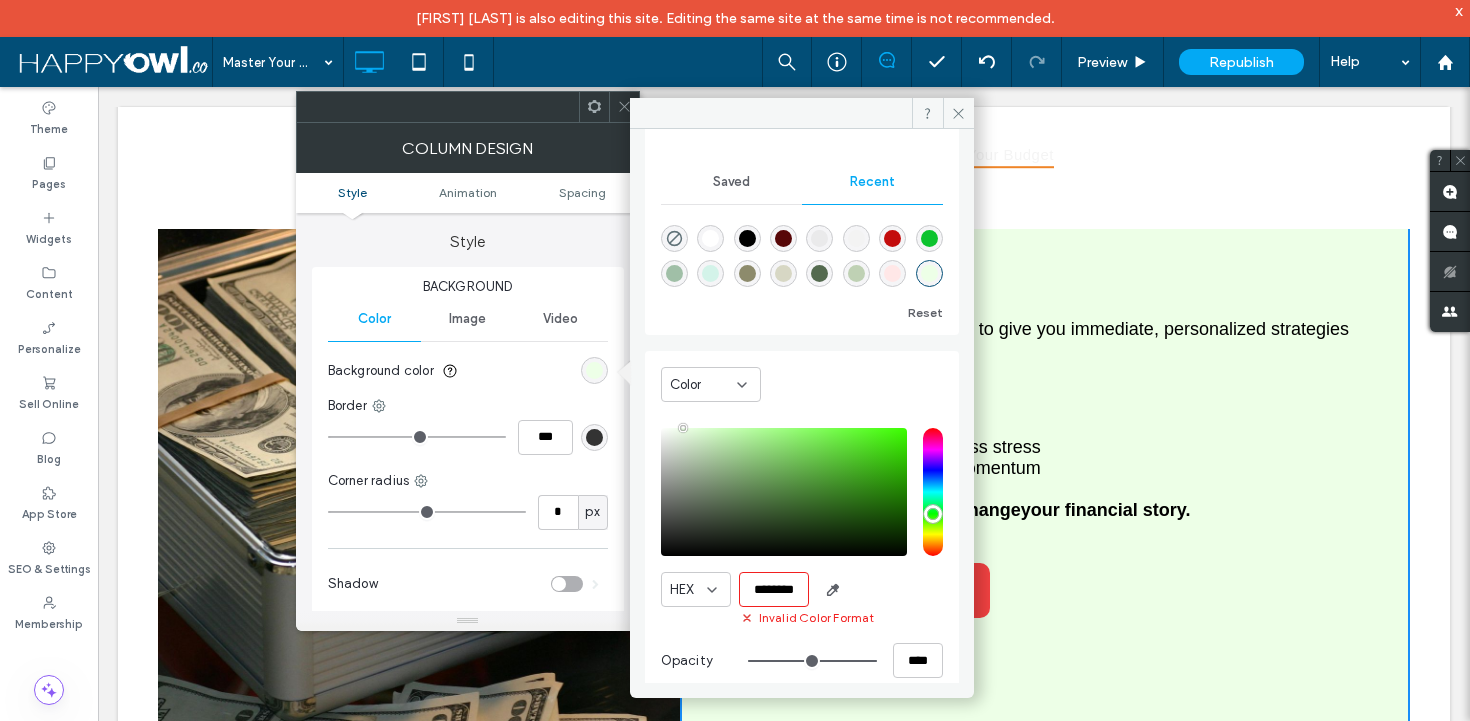 scroll, scrollTop: 0, scrollLeft: 7, axis: horizontal 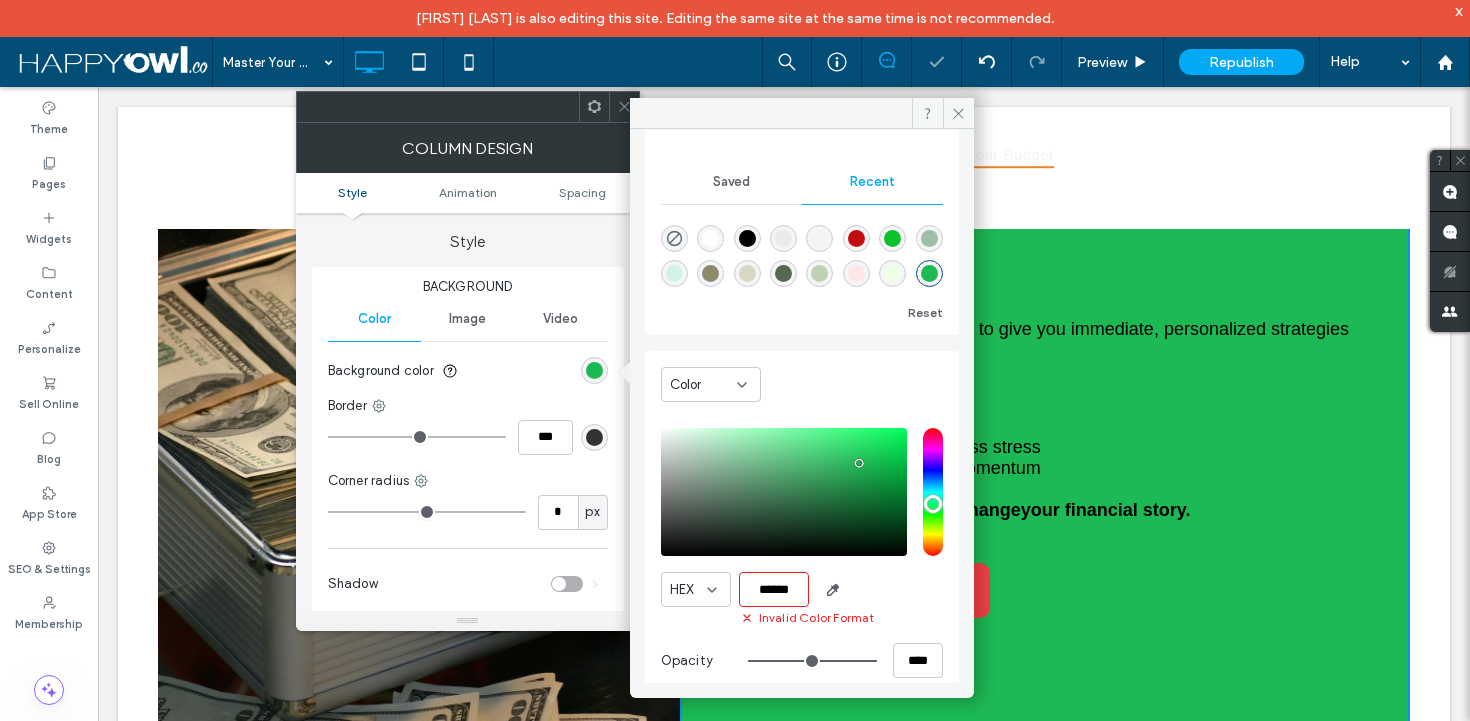 click on "******" at bounding box center [774, 589] 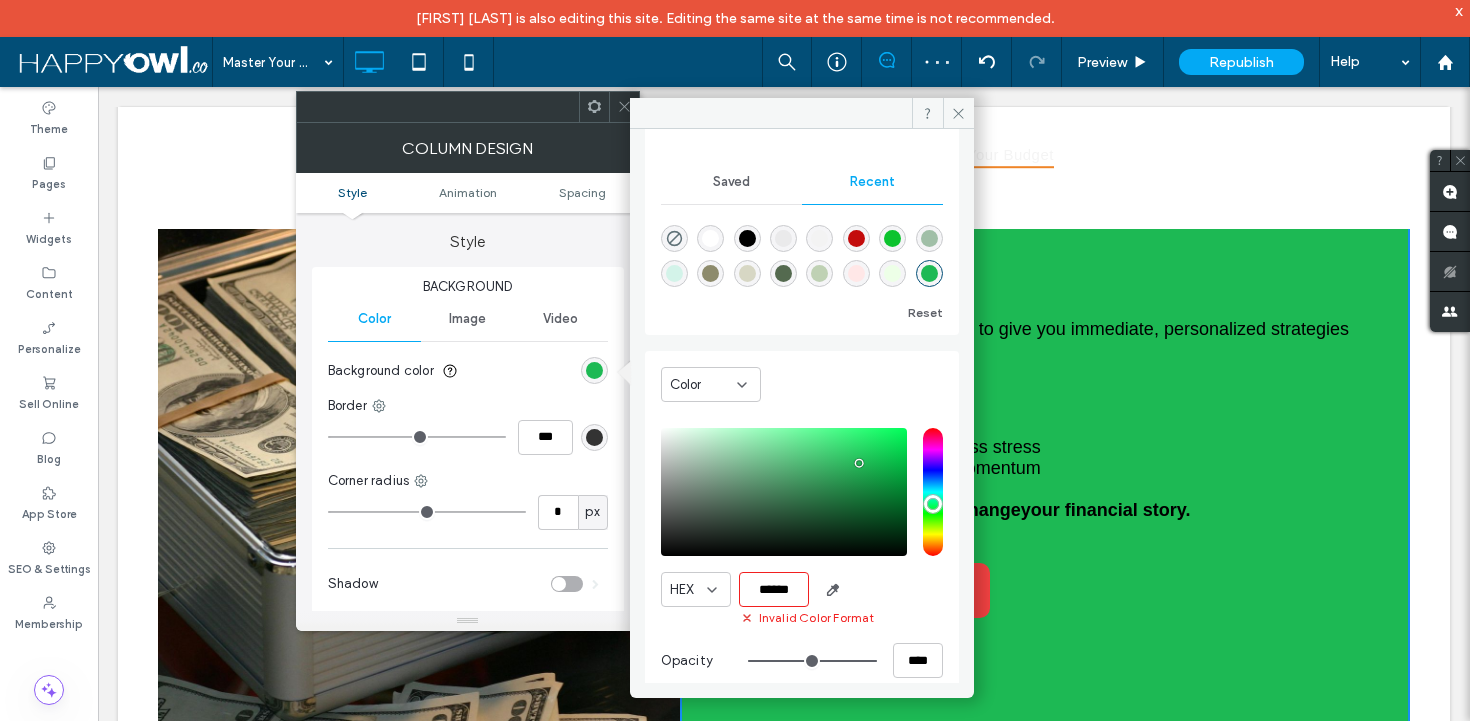 paste on "*" 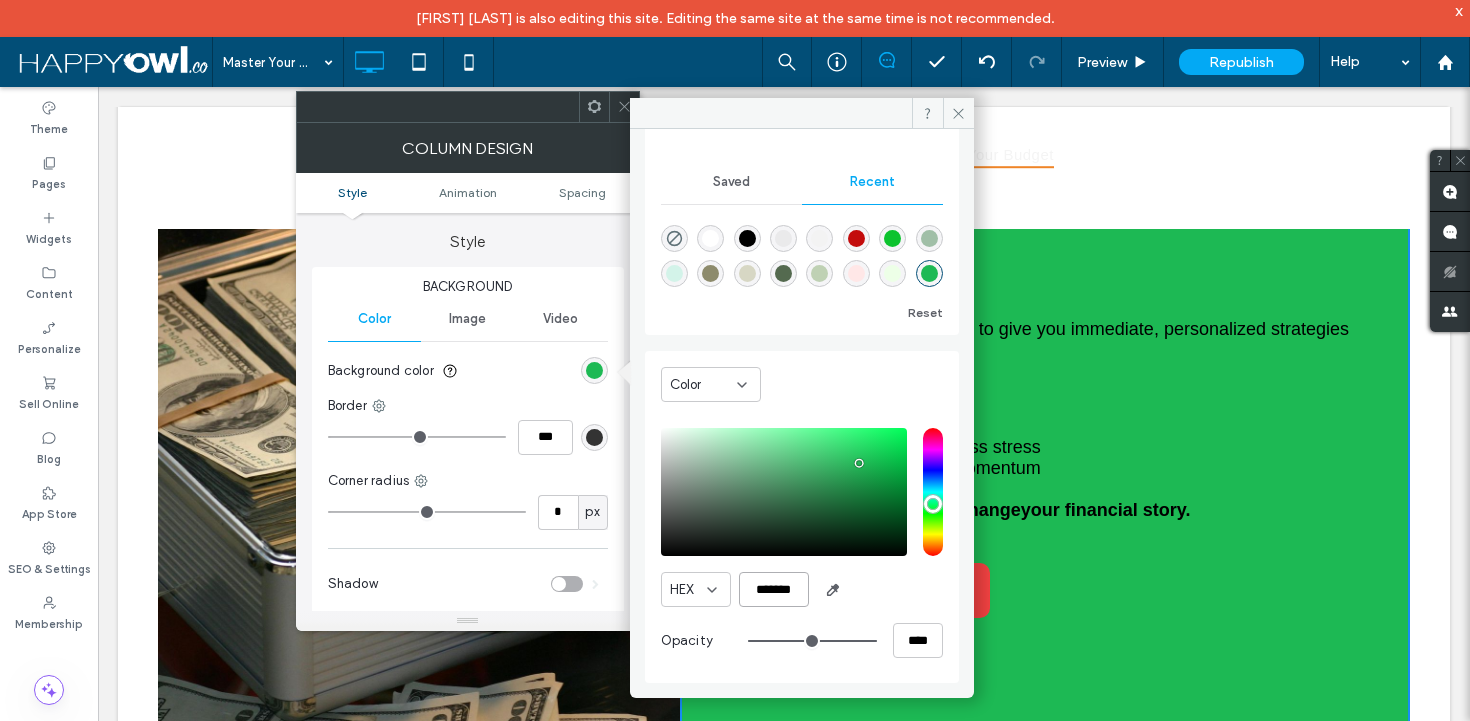 drag, startPoint x: 754, startPoint y: 591, endPoint x: 805, endPoint y: 587, distance: 51.156624 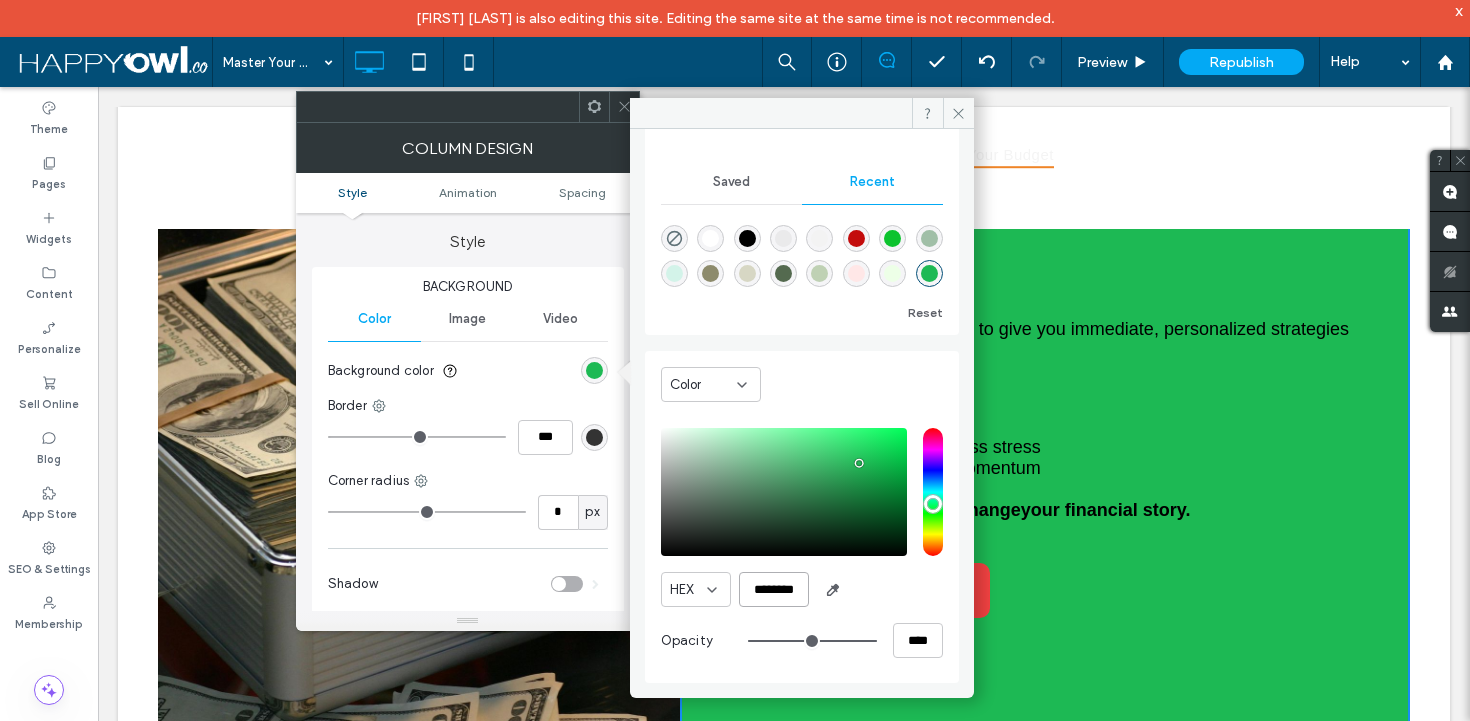 scroll, scrollTop: 0, scrollLeft: 9, axis: horizontal 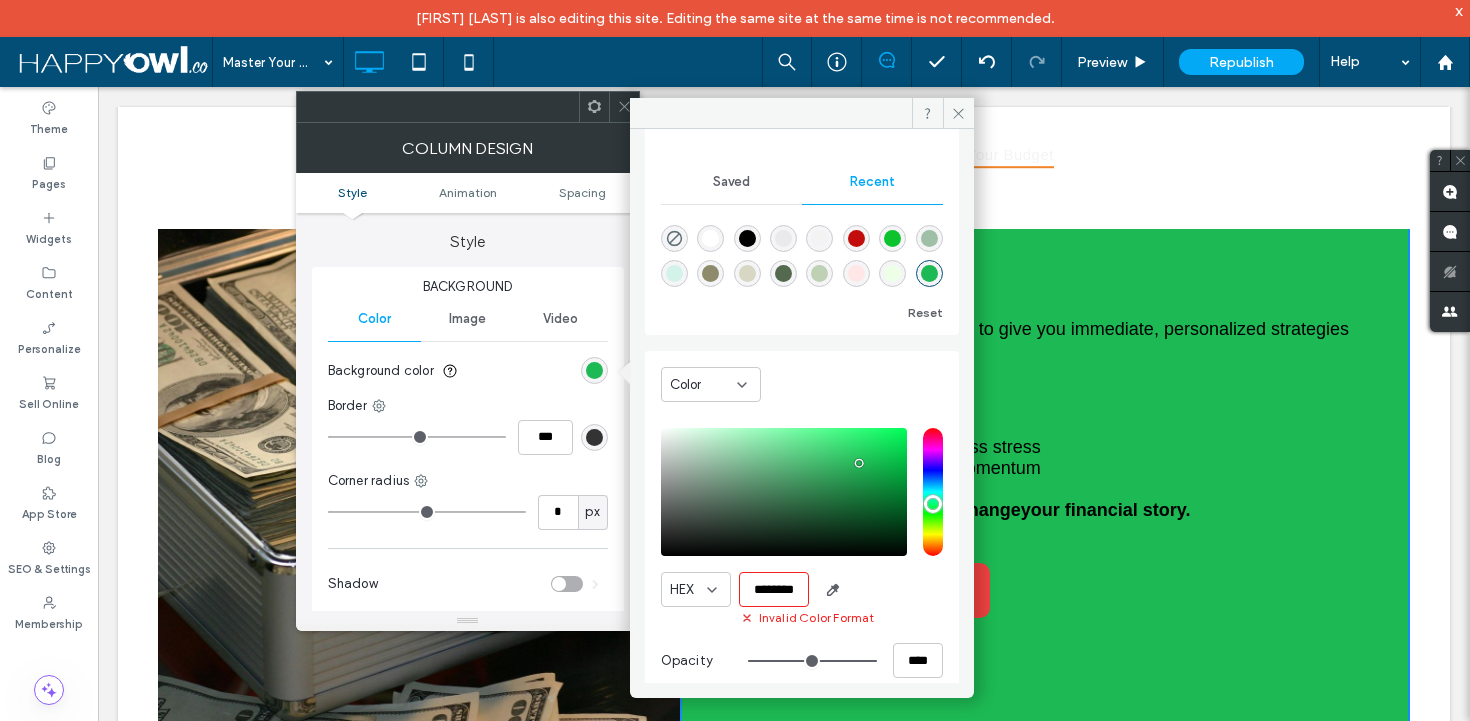 click on "********" at bounding box center [774, 589] 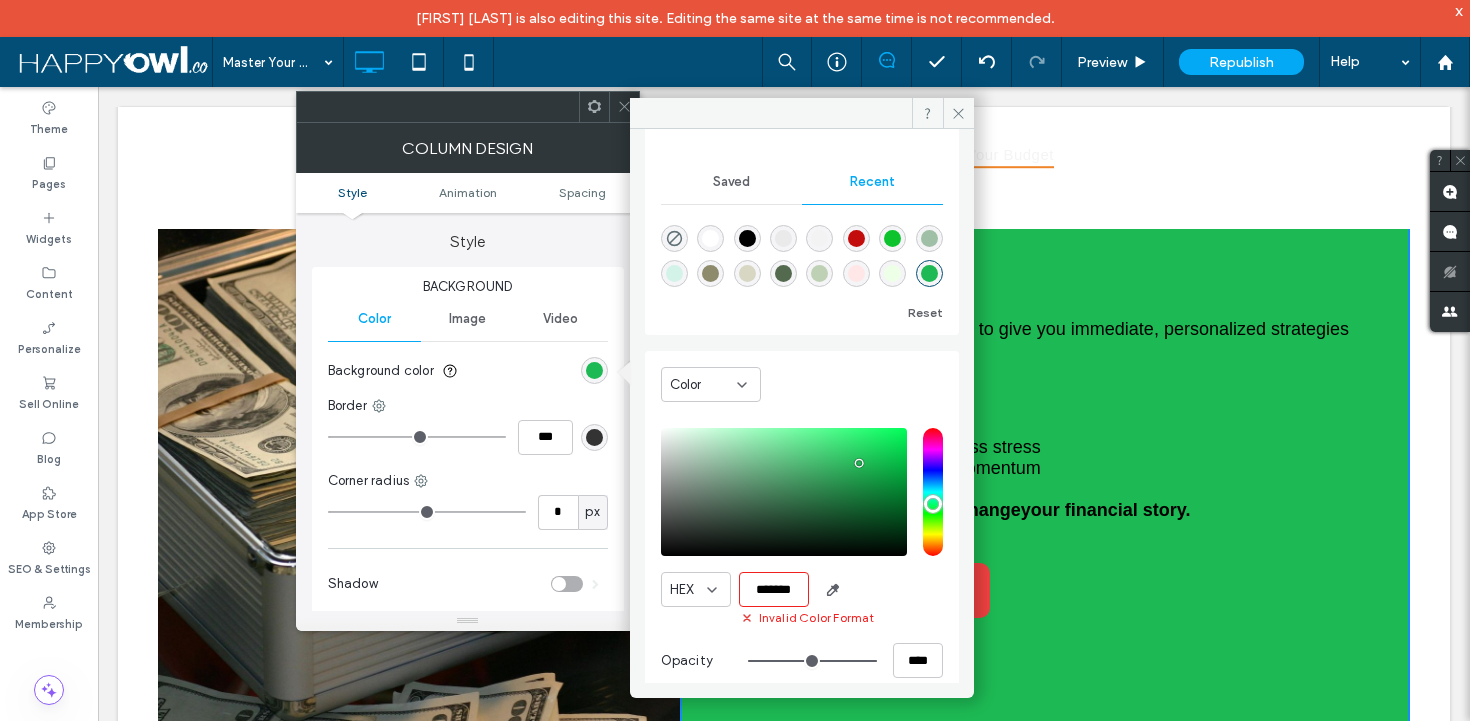 scroll, scrollTop: 0, scrollLeft: 0, axis: both 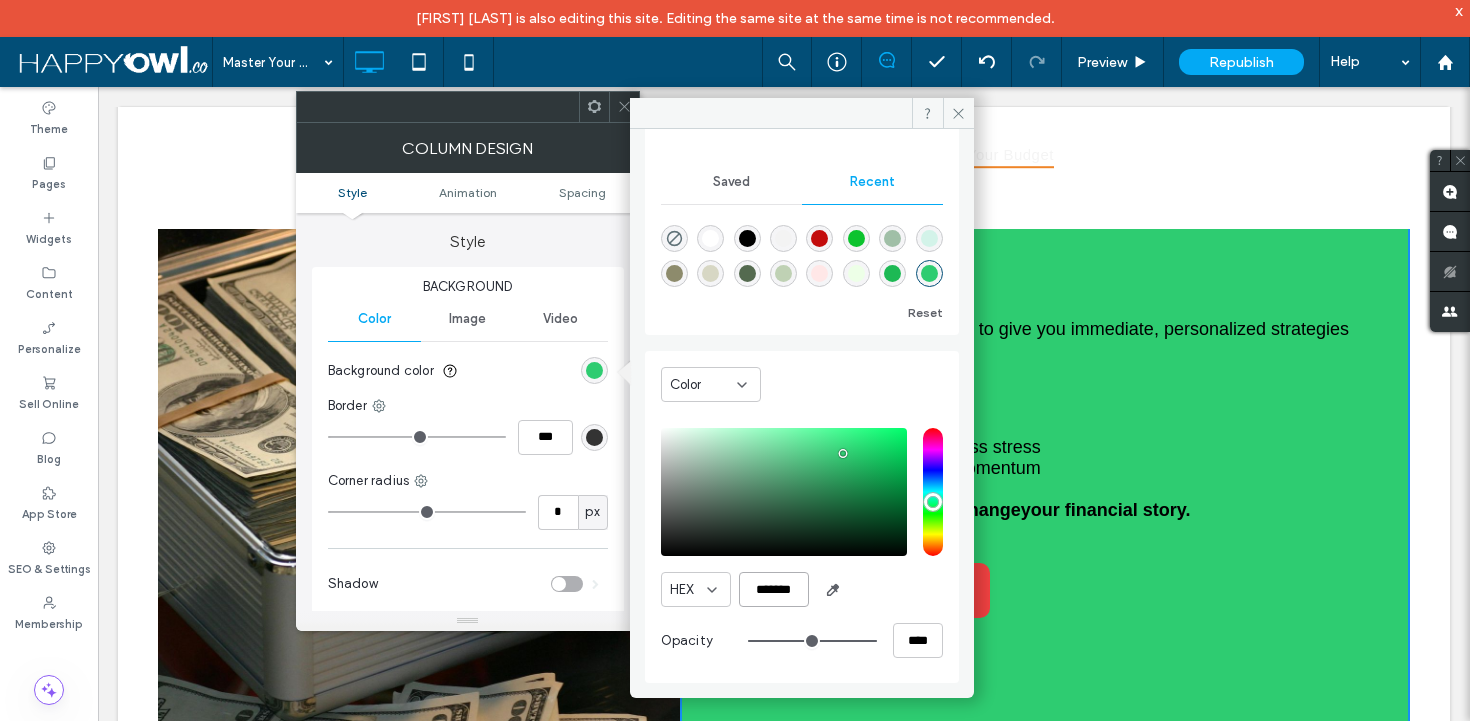 click on "*******" at bounding box center [774, 589] 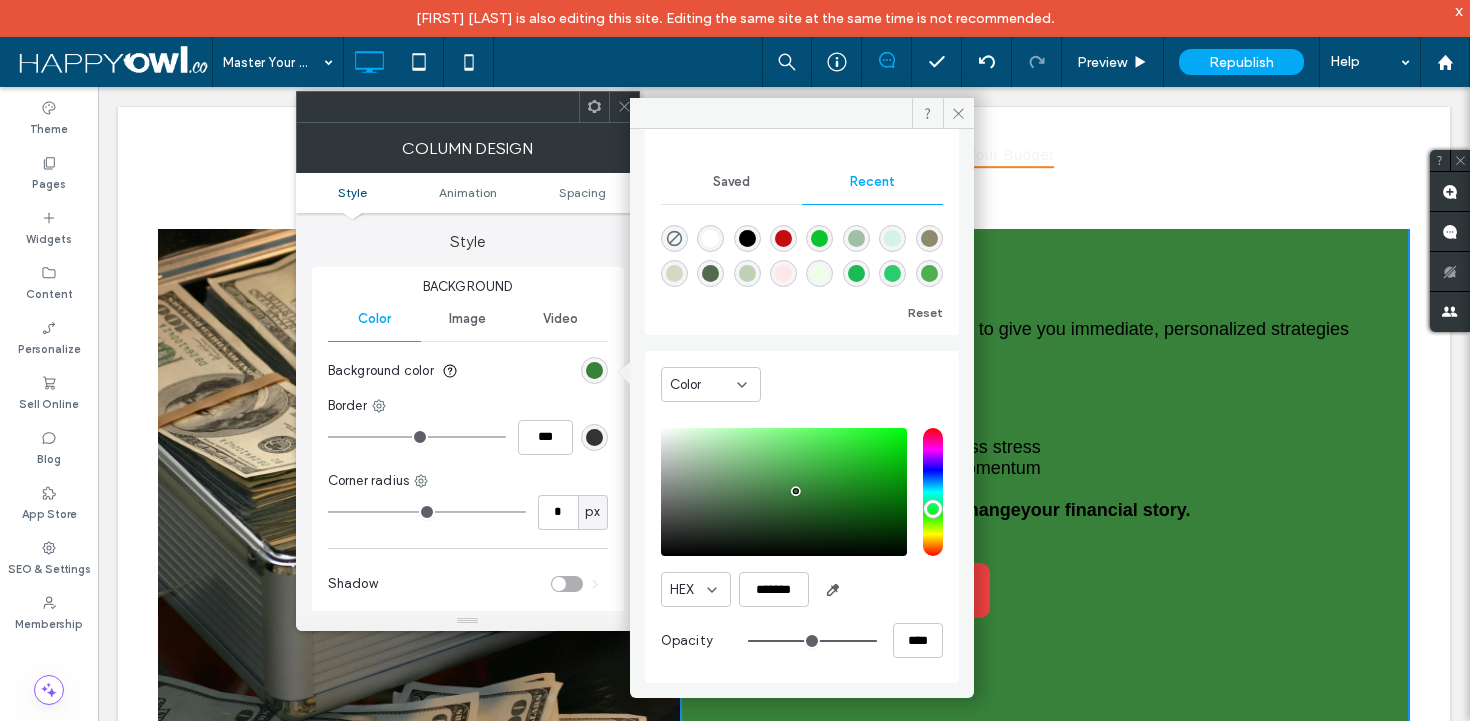 type on "*******" 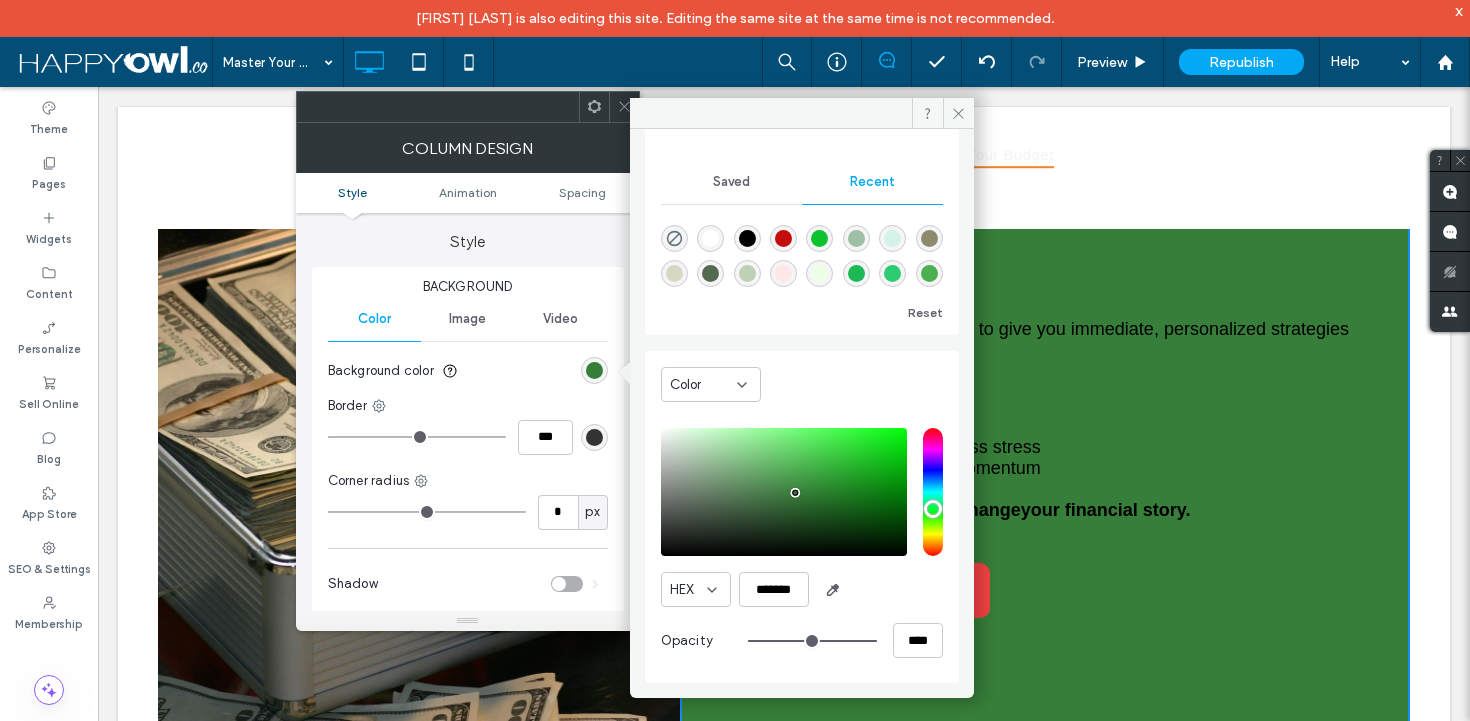 drag, startPoint x: 795, startPoint y: 469, endPoint x: 795, endPoint y: 493, distance: 24 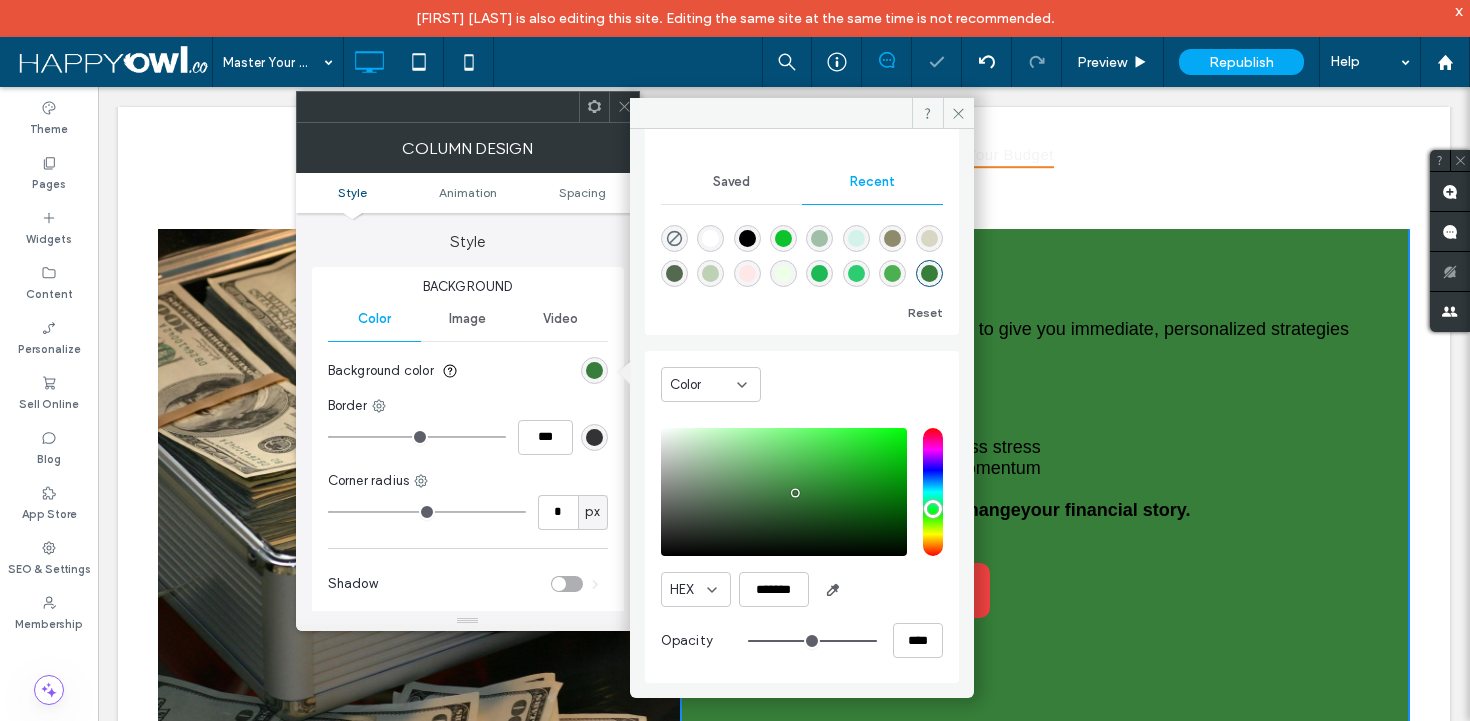 type on "**" 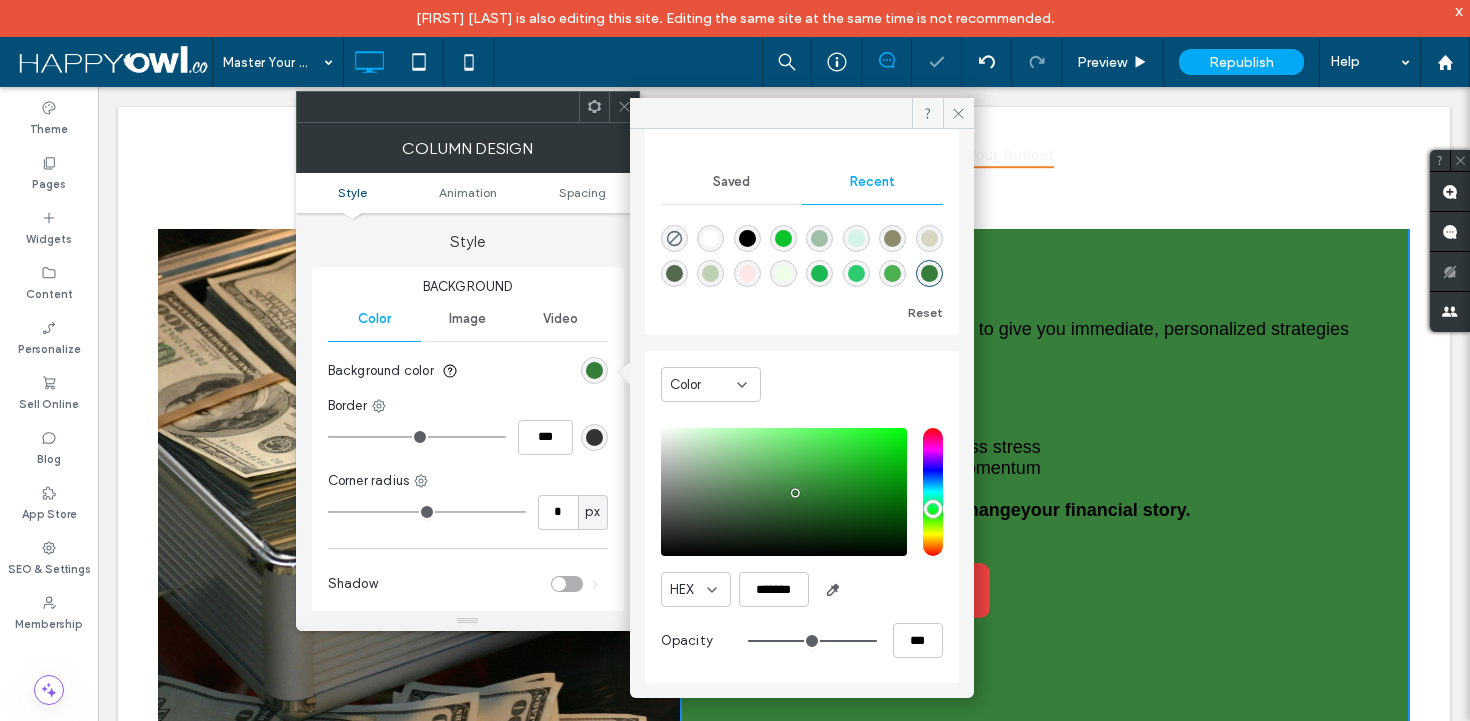type on "**" 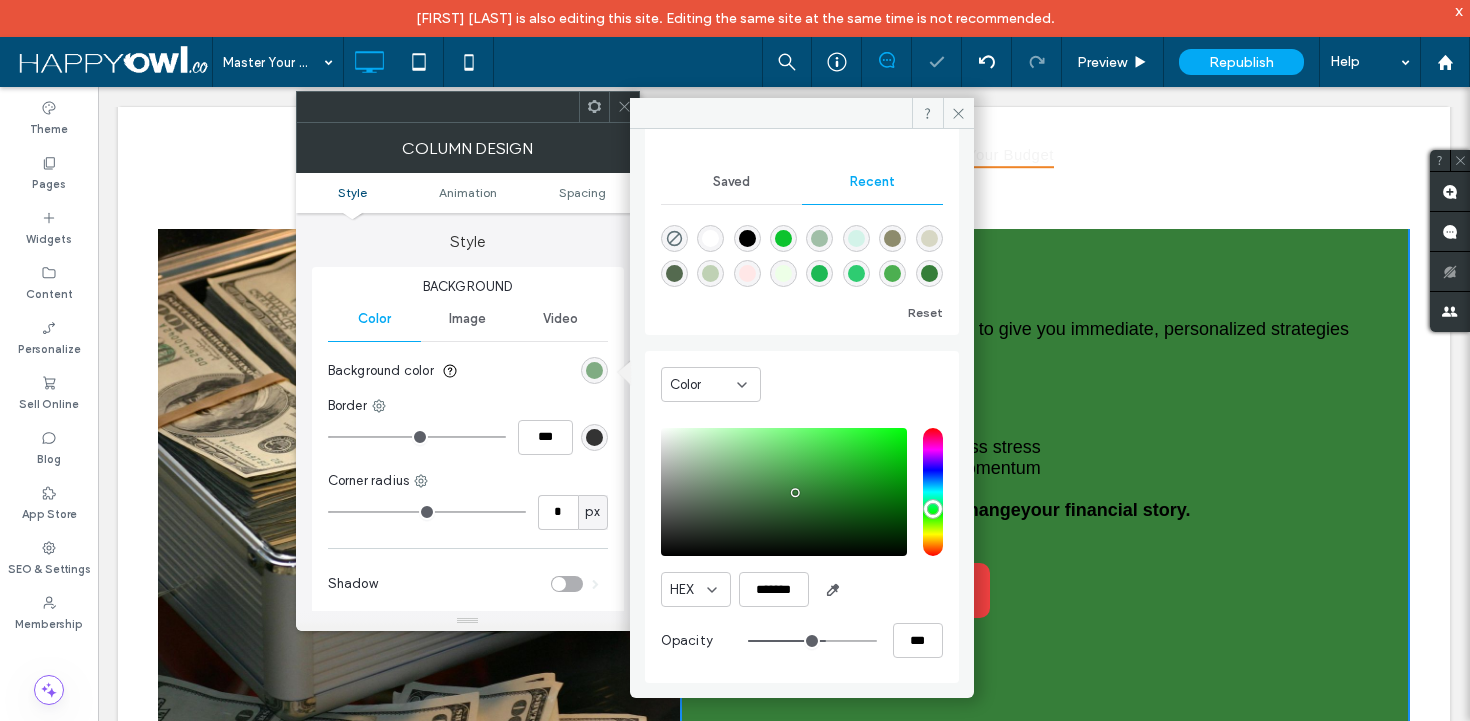 type on "**" 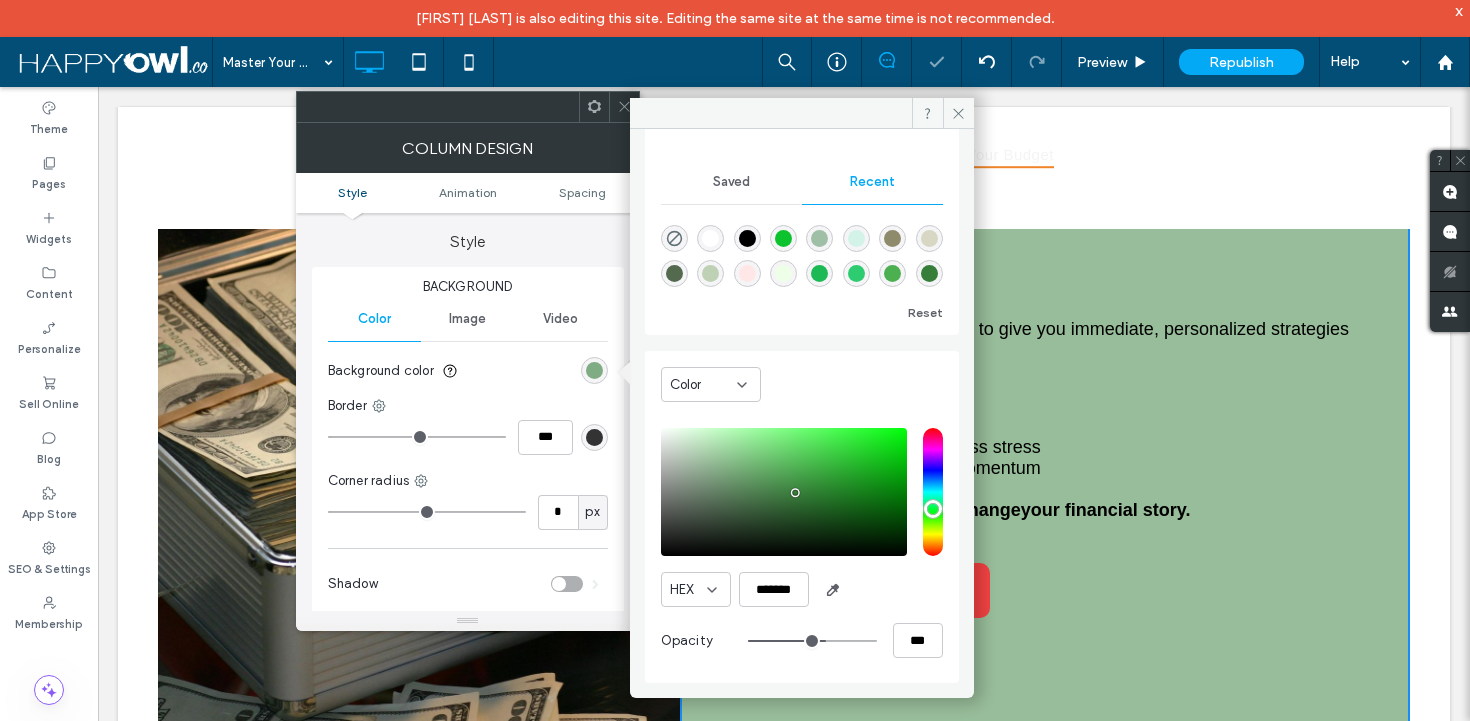 type on "**" 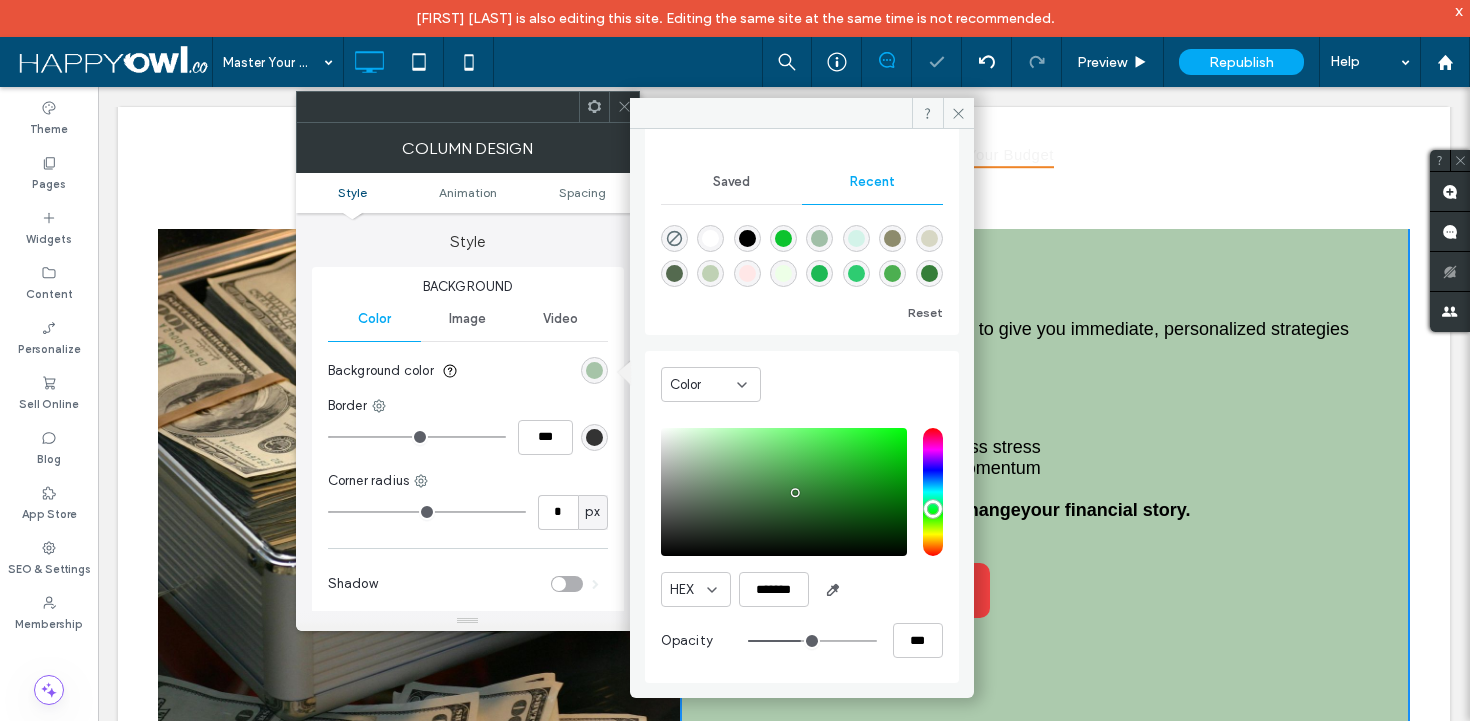 type on "**" 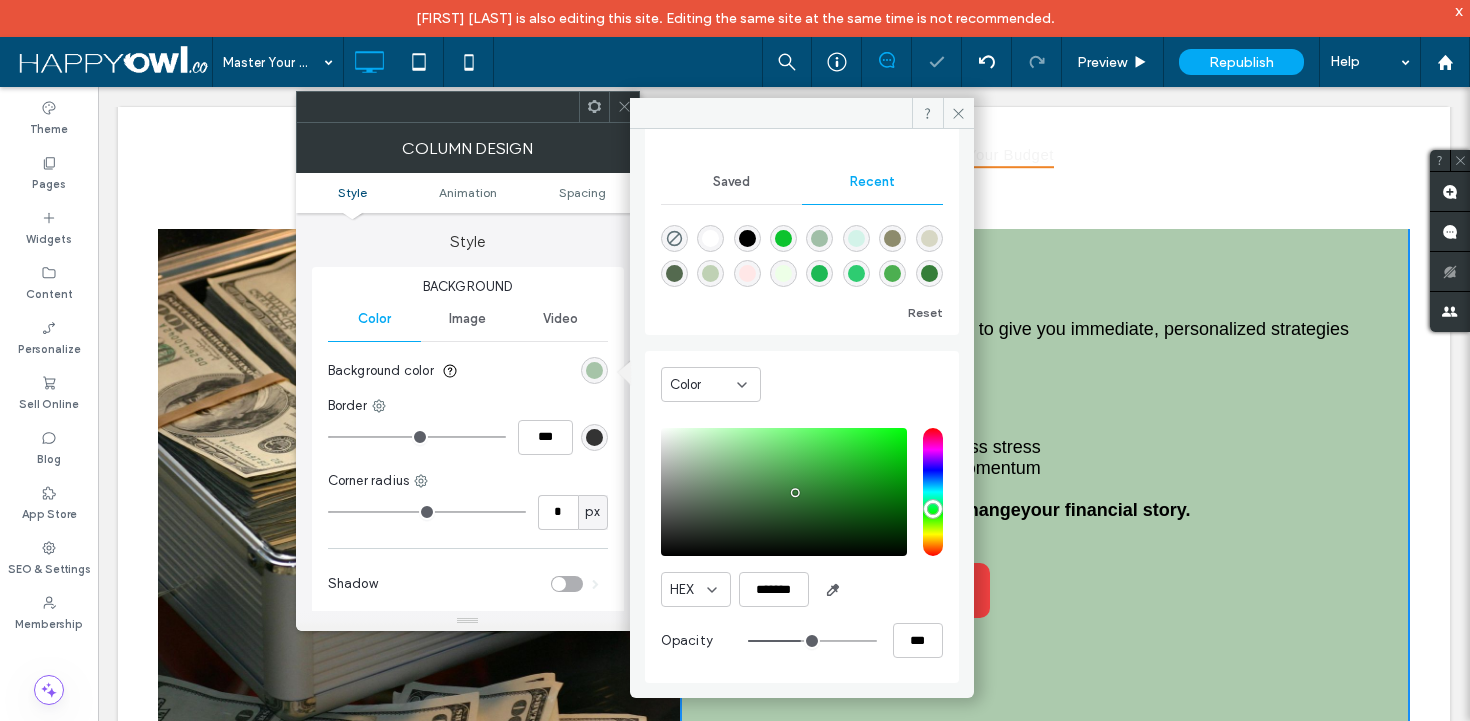 type on "***" 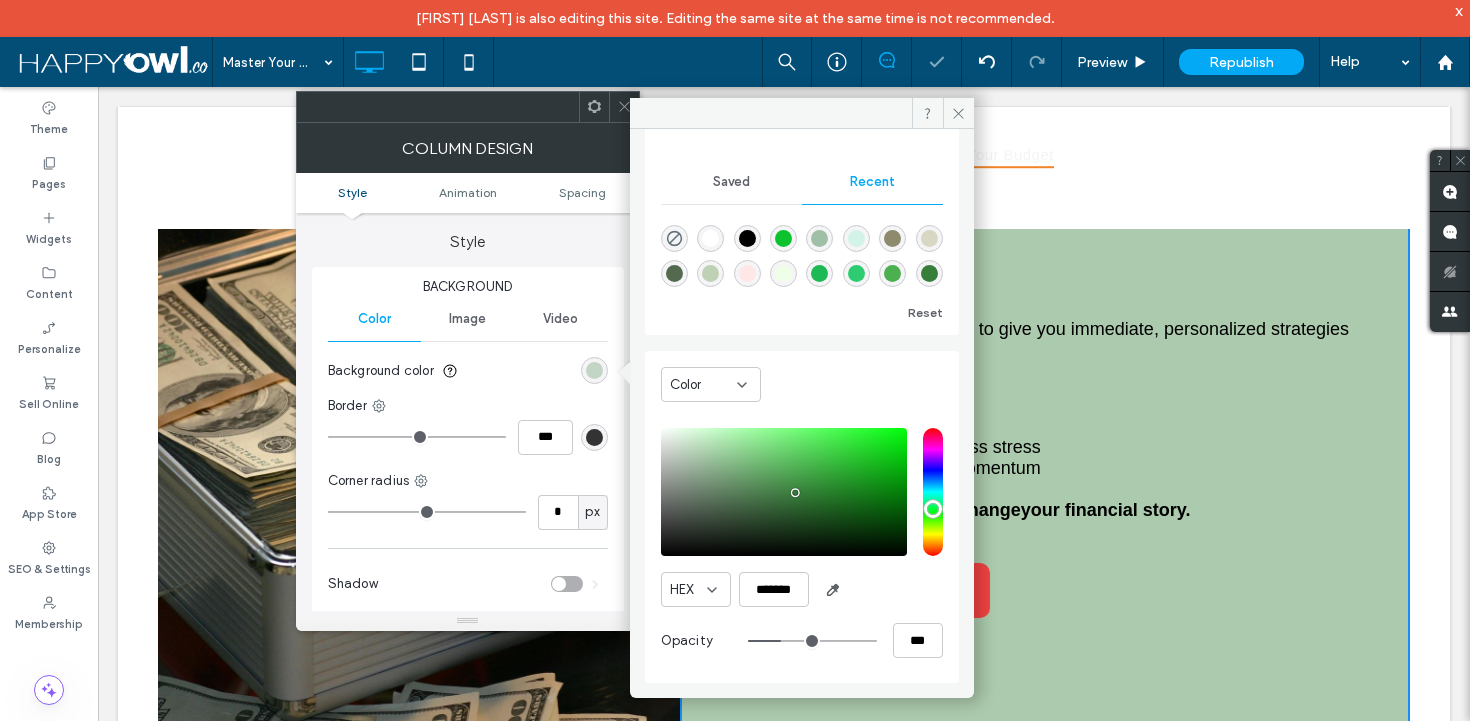 type on "**" 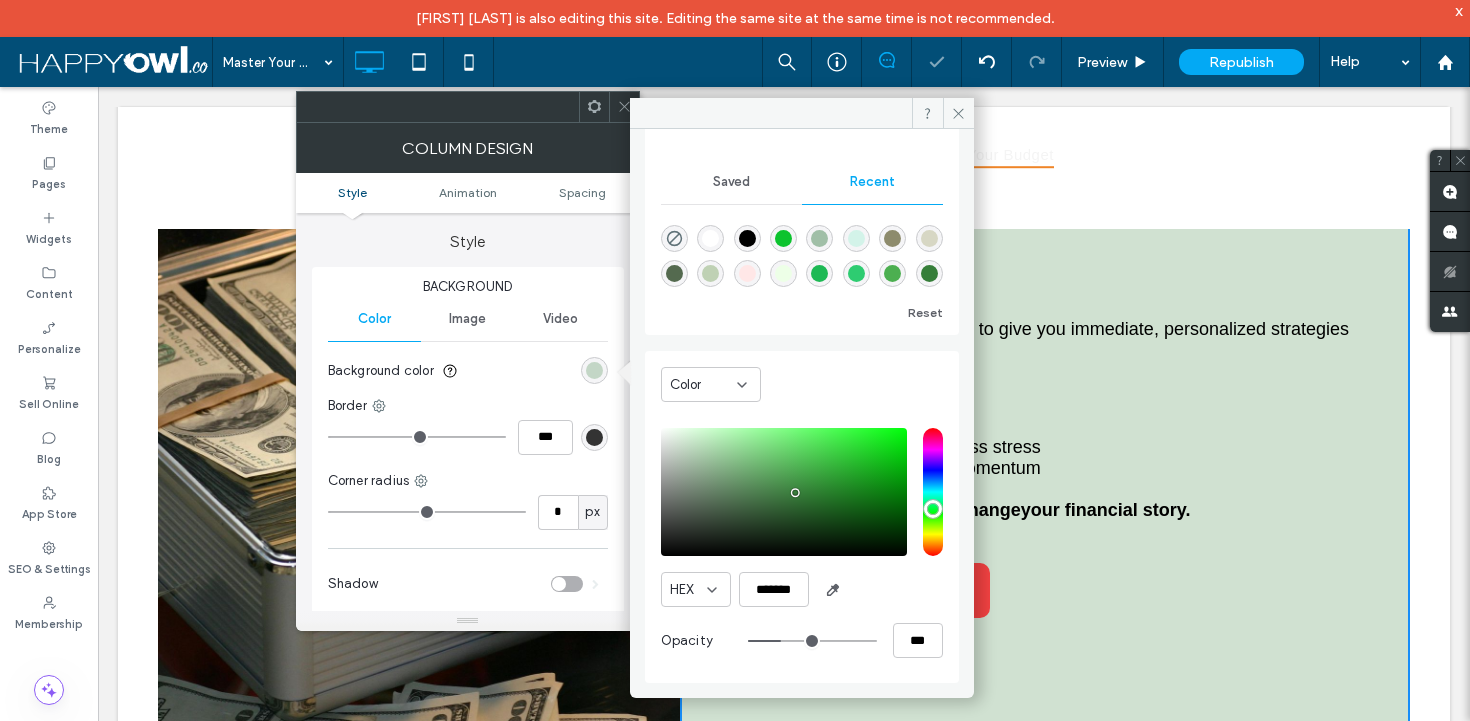 type on "**" 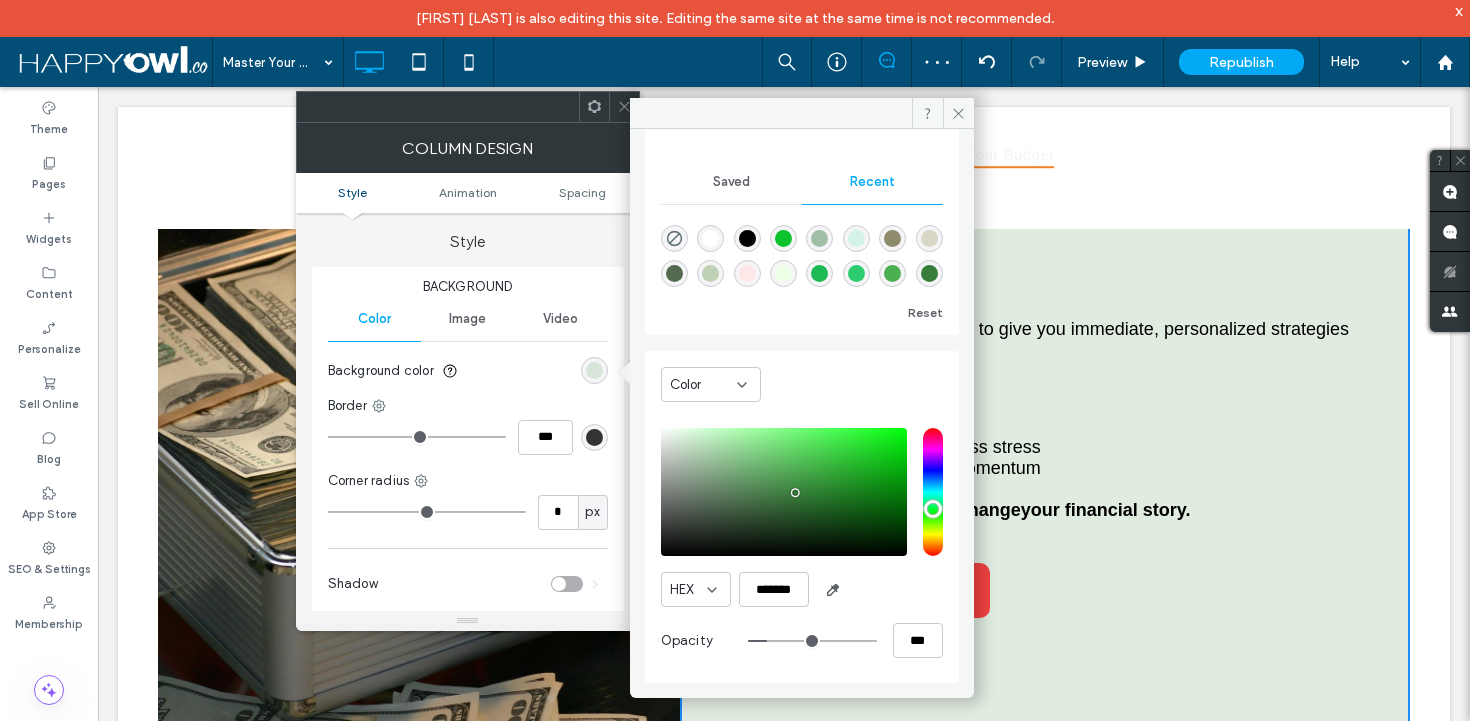 type on "**" 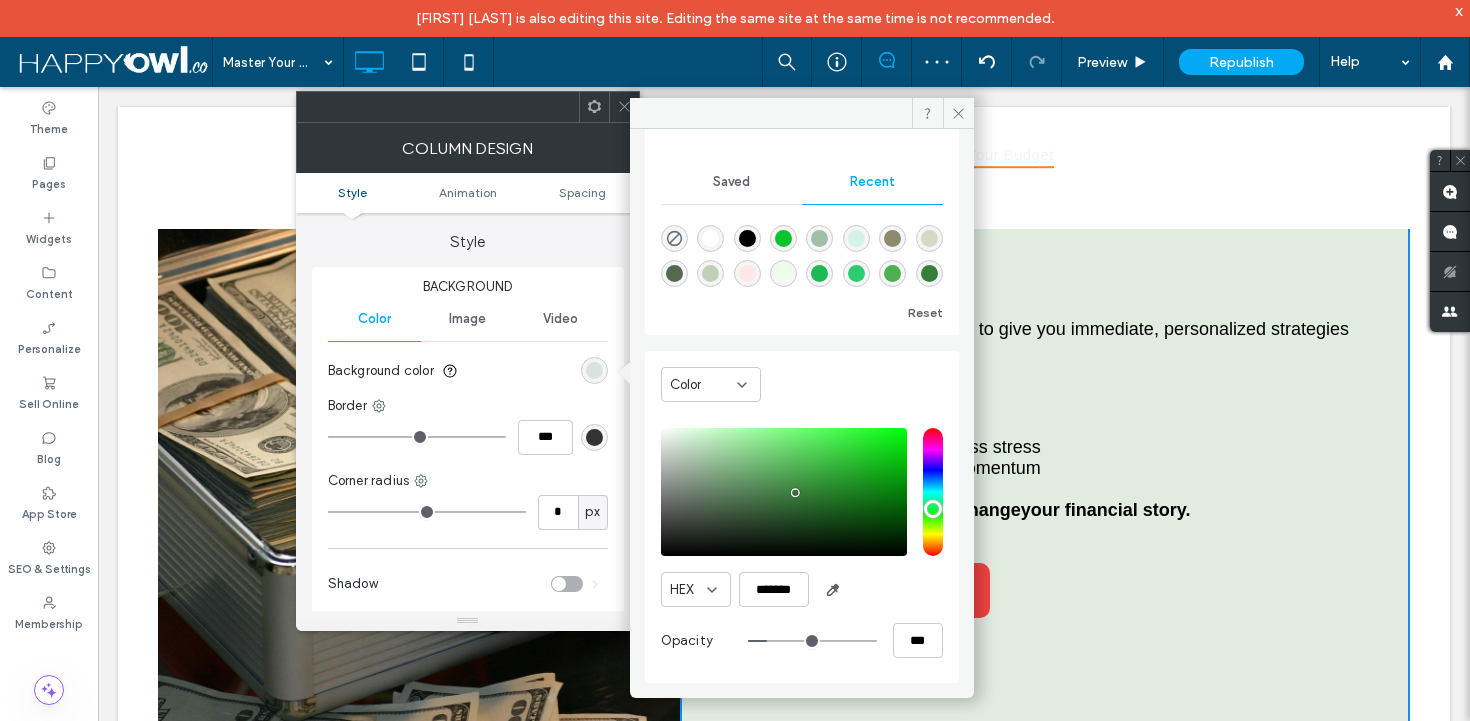 type on "***" 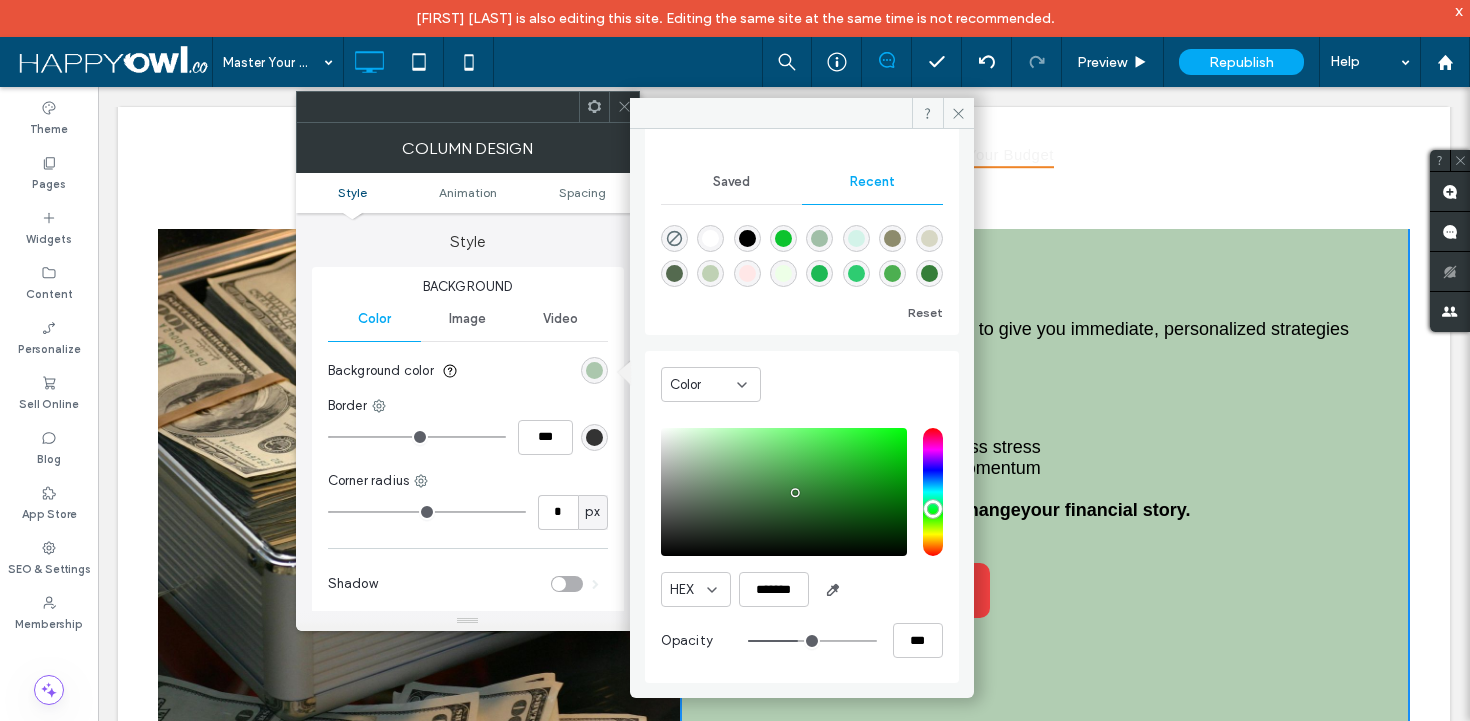 drag, startPoint x: 855, startPoint y: 641, endPoint x: 787, endPoint y: 644, distance: 68.06615 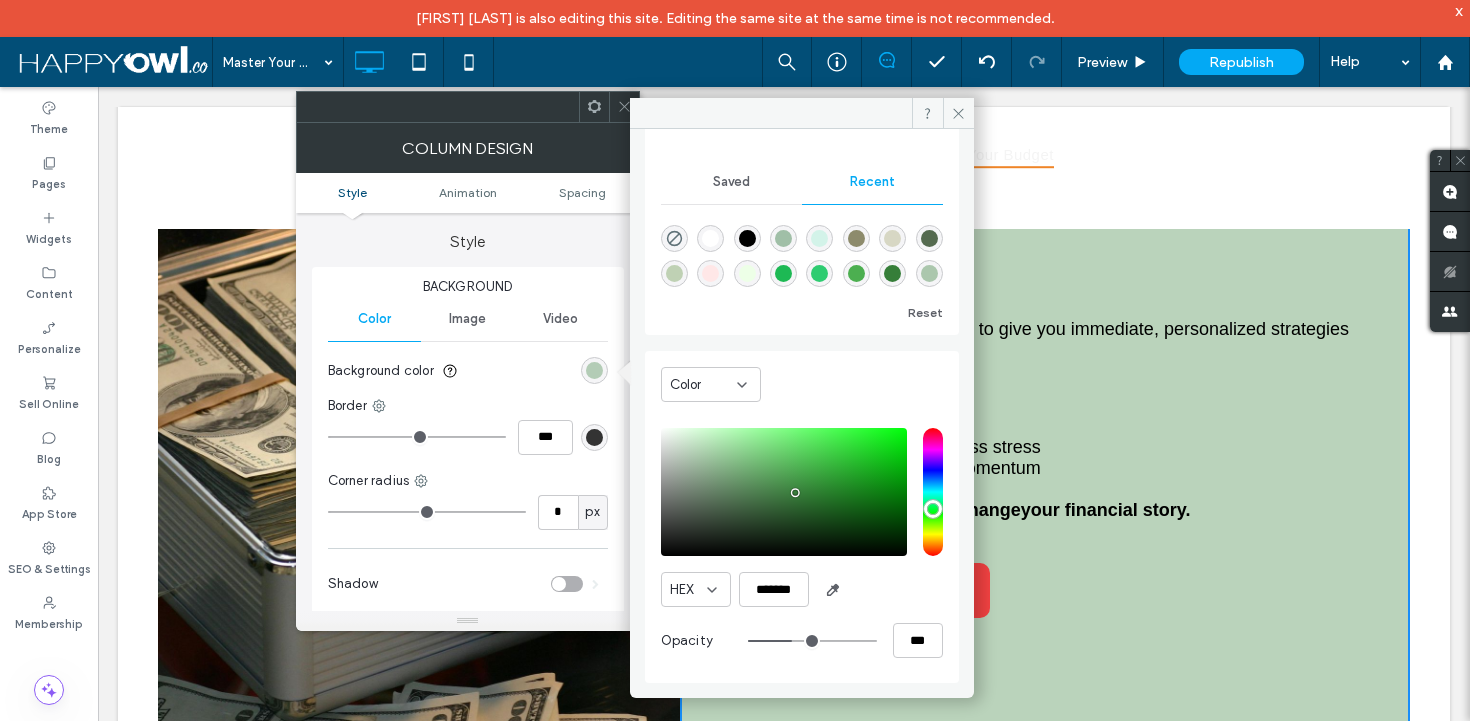drag, startPoint x: 787, startPoint y: 644, endPoint x: 782, endPoint y: 632, distance: 13 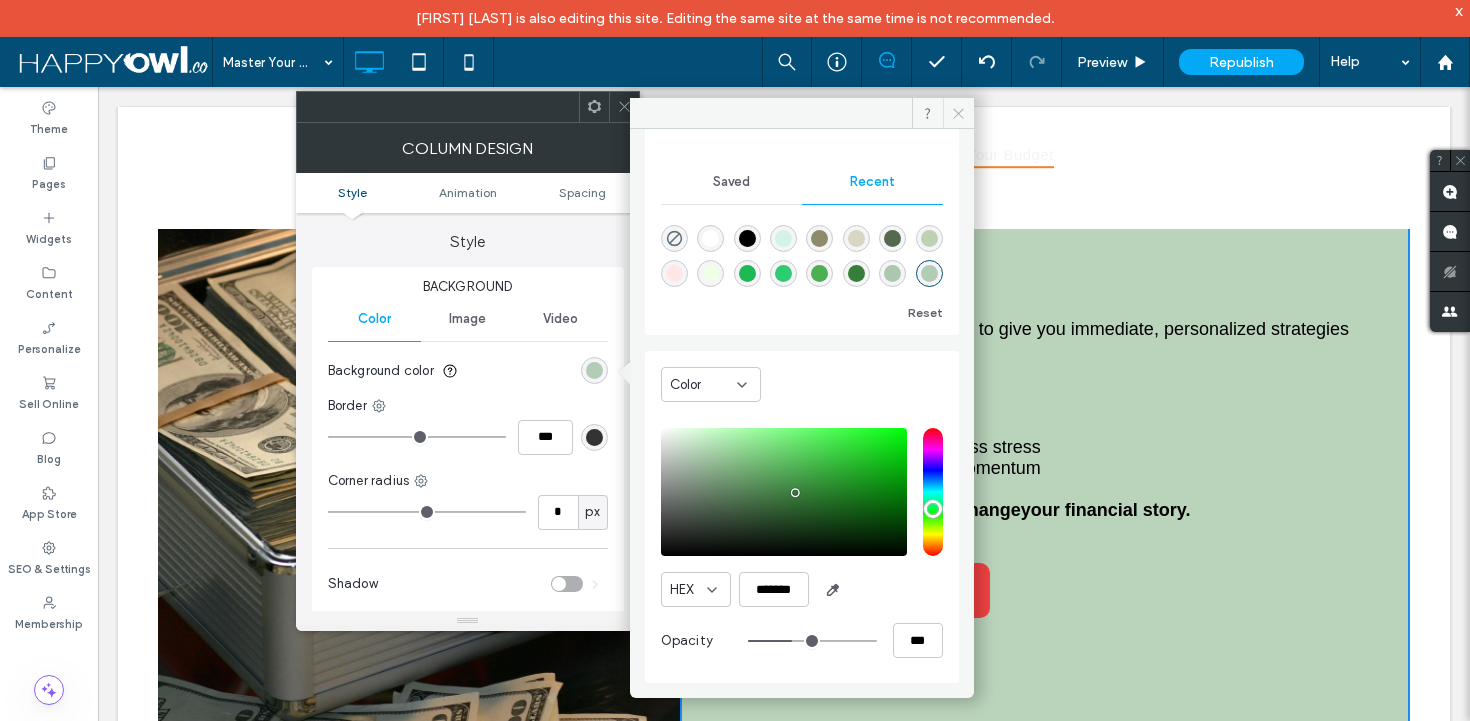 click 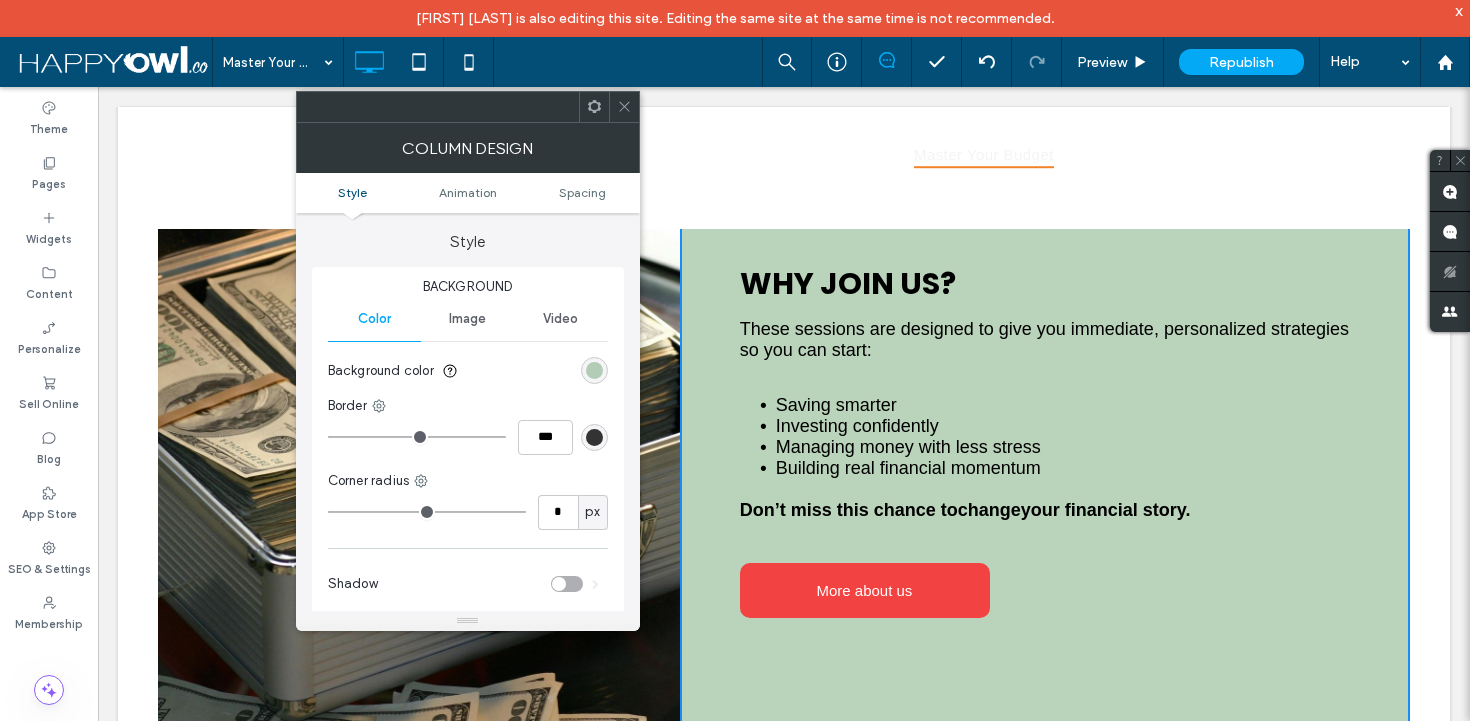 click 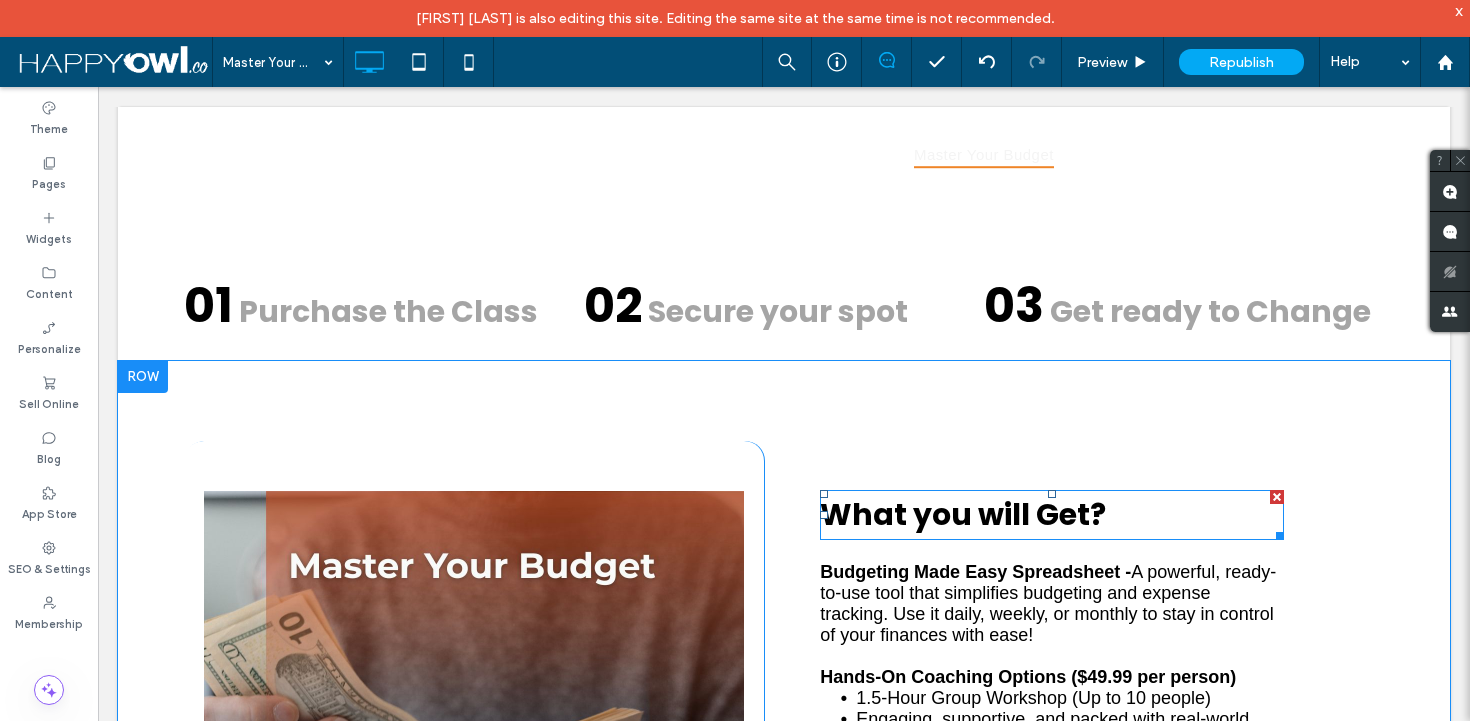 scroll, scrollTop: 1042, scrollLeft: 0, axis: vertical 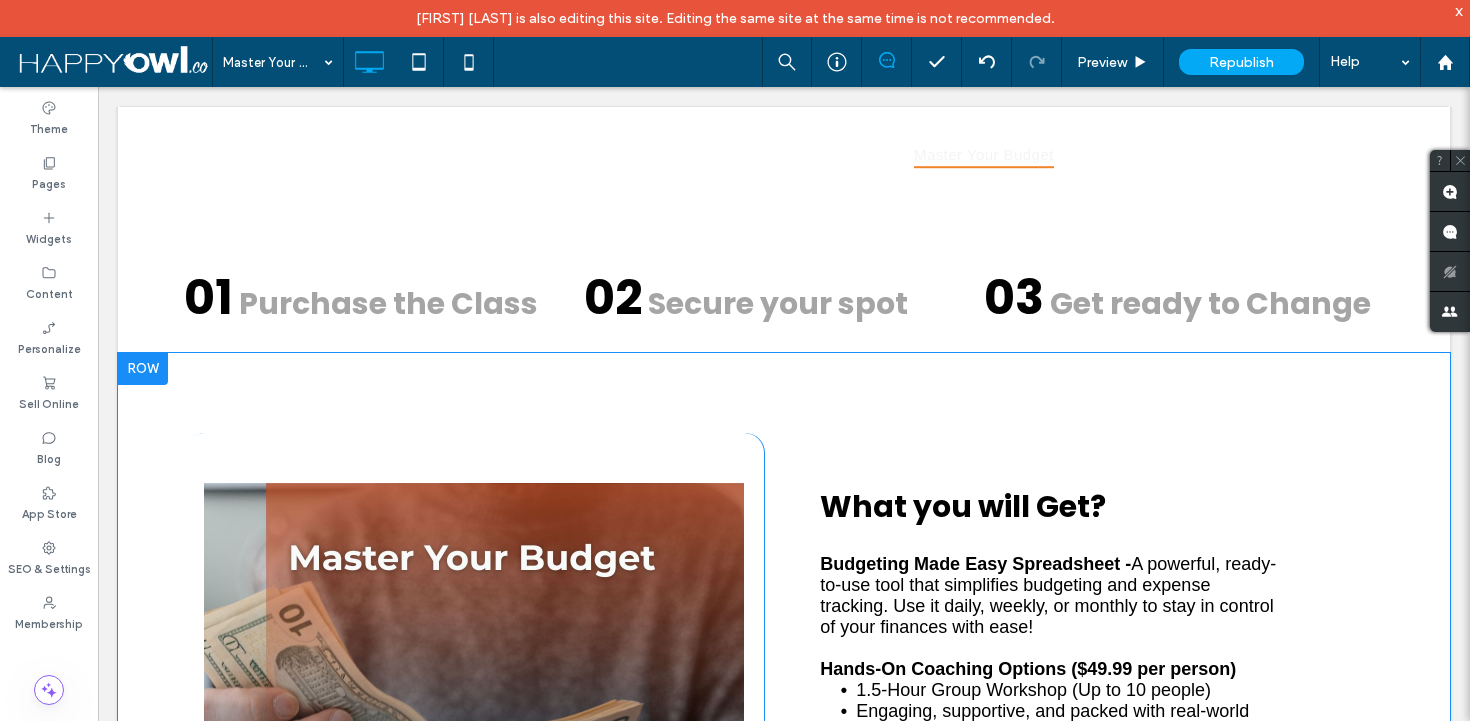 click on "Master your budget
SKU 00003
$75.00
Buy Now
Click To Paste
Tagline
What you will Get?
Budgeting Made Easy Spreadsheet -   A powerful, ready-to-use tool that simplifies budgeting and expense tracking. Use it daily, weekly, or monthly to stay in control of your finances with ease! Hands-On Coaching Options ($49.99 per person)   1.5-Hour Group Workshop (Up to 10 people) Engaging, supportive, and packed with real-world guidance.
1-on-1 Private Session (1 Hour for Just $75)   Tailored to your specific goals. Want more flexibility? Break it into two 30-minute sessions! ﻿
Secure your spot today.
Click To Paste
Row + Add Section" at bounding box center (784, 733) 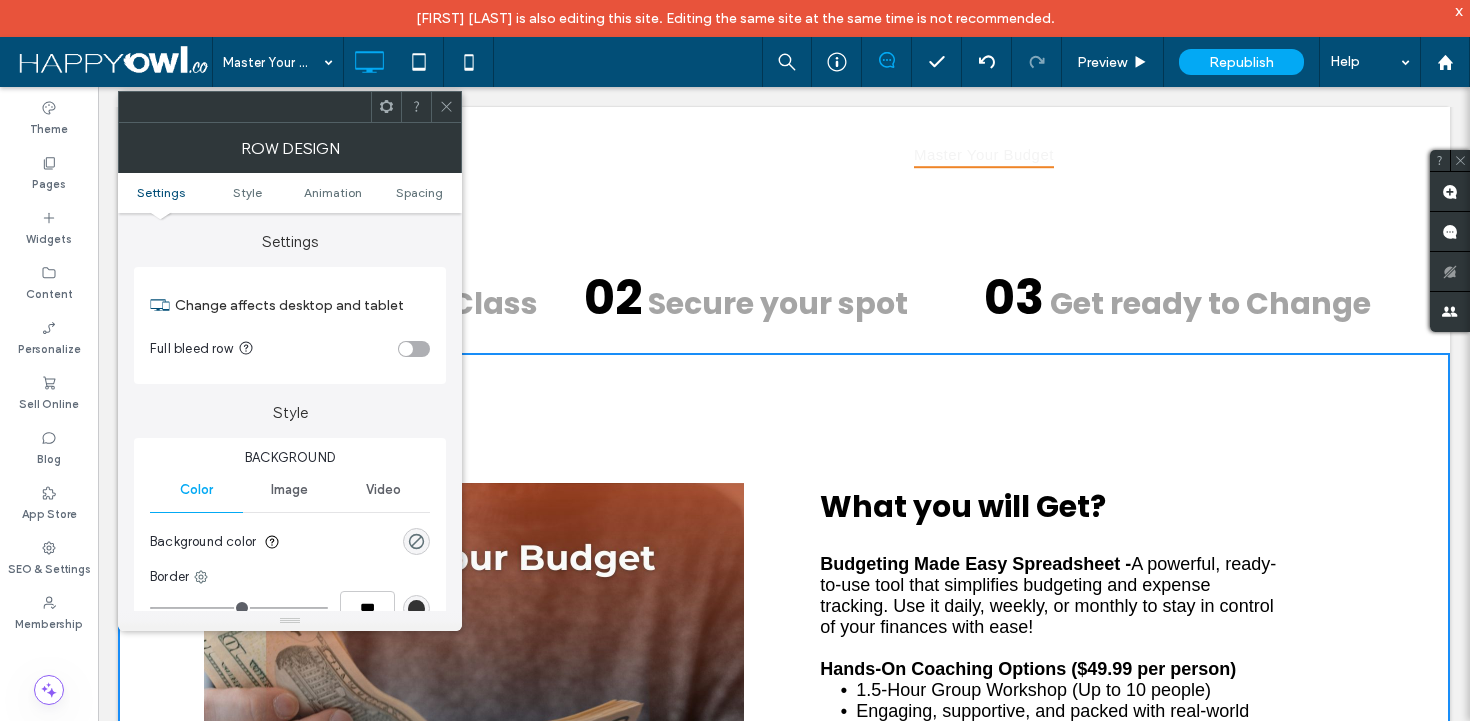 click on "Image" at bounding box center (289, 490) 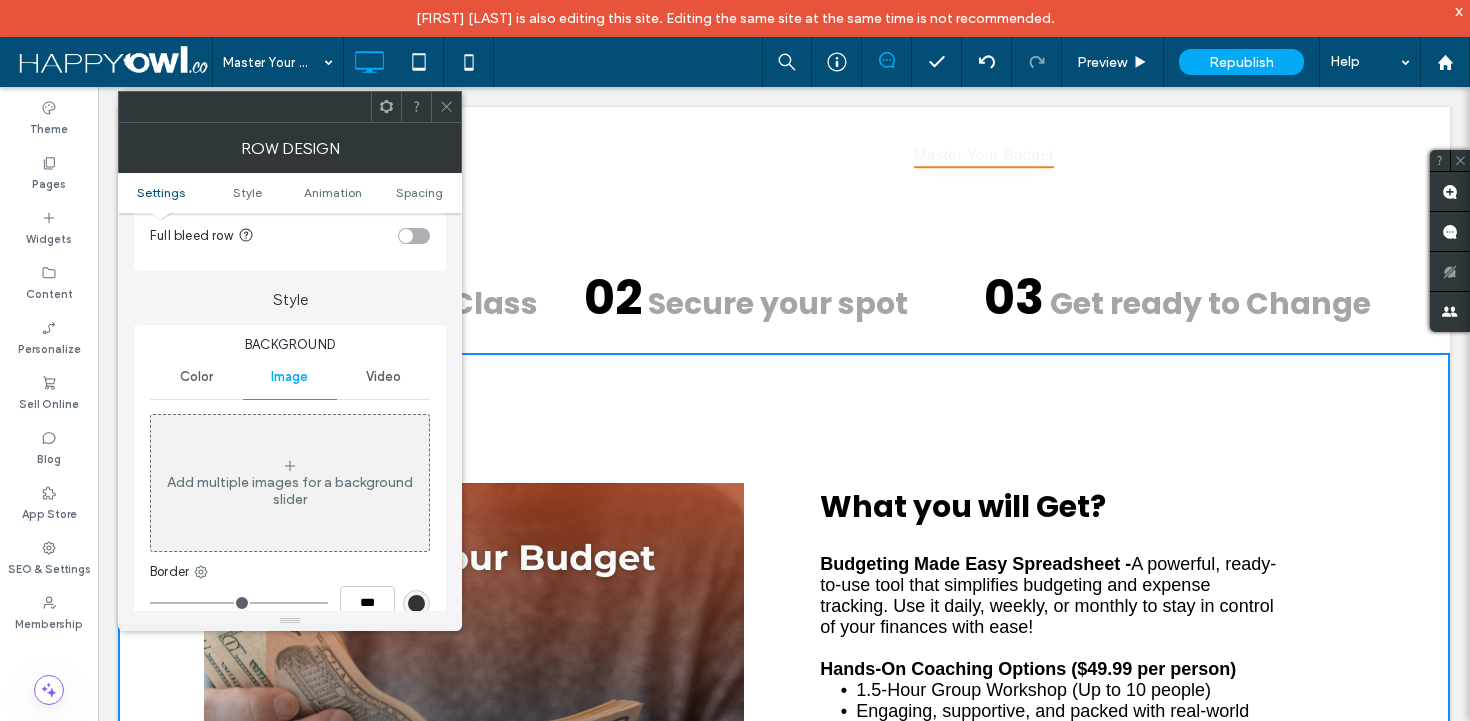 scroll, scrollTop: 139, scrollLeft: 0, axis: vertical 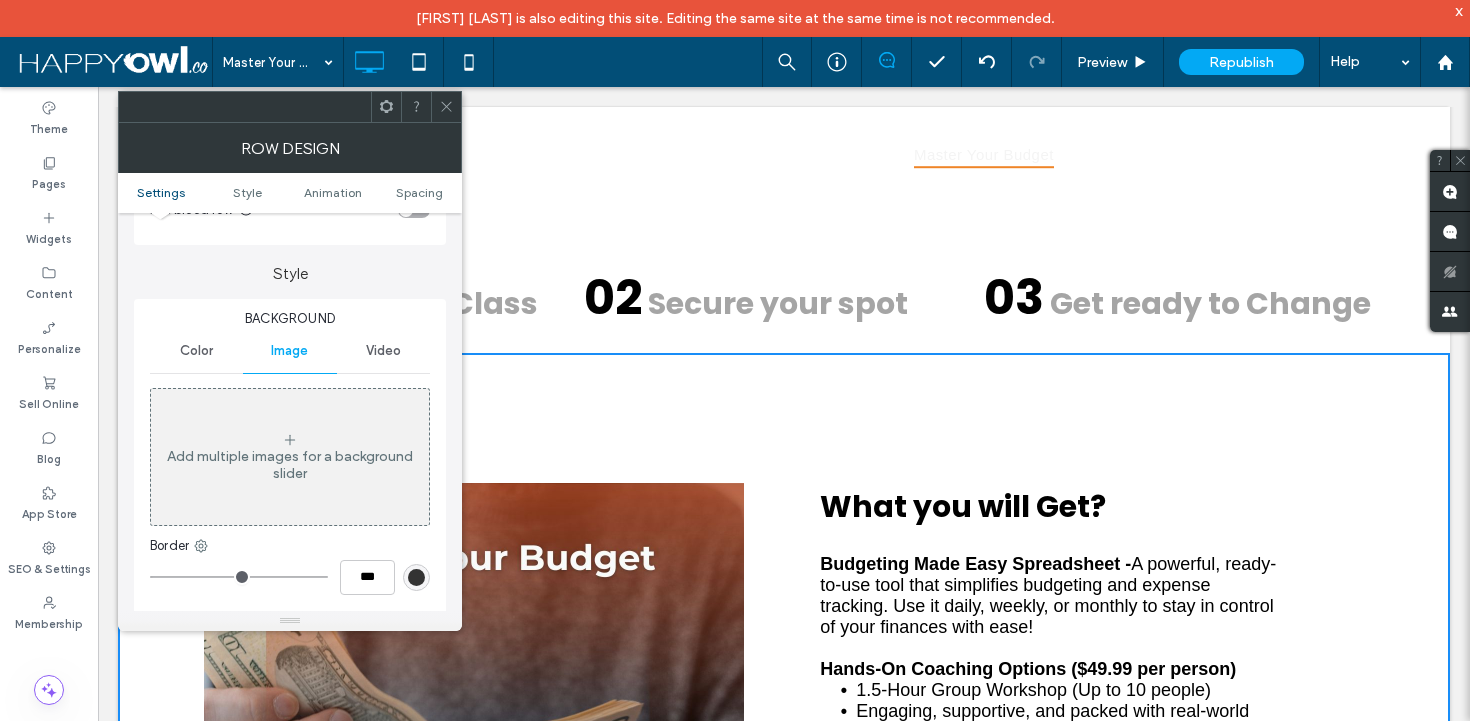 click 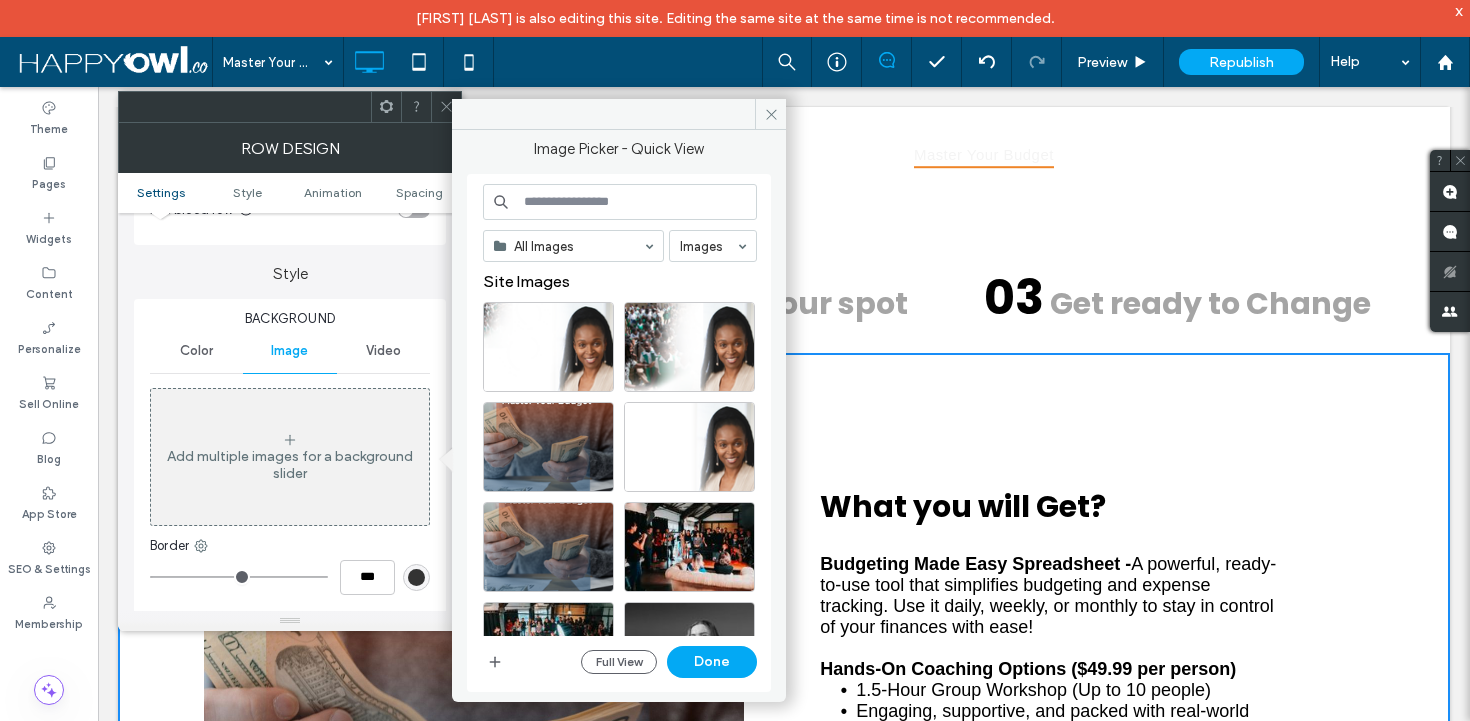 click at bounding box center (620, 202) 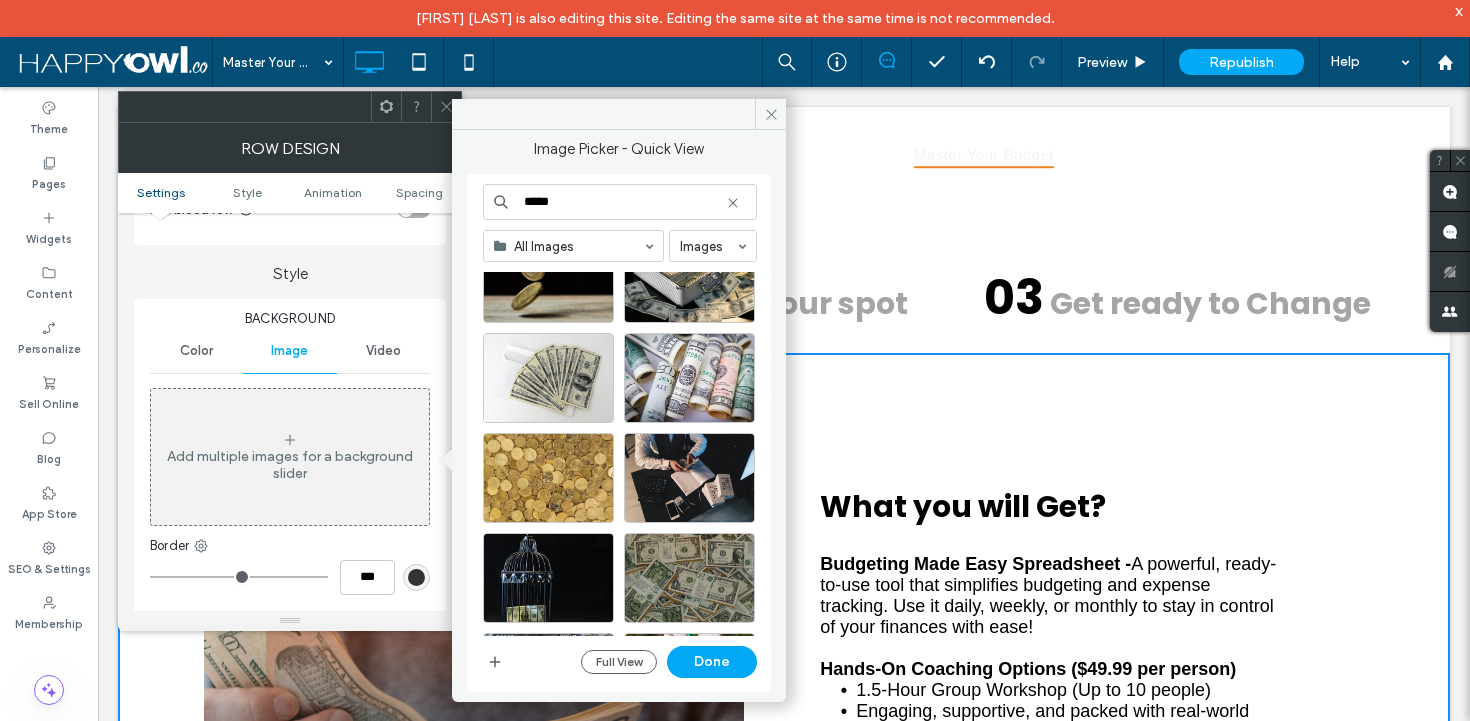 scroll, scrollTop: 639, scrollLeft: 0, axis: vertical 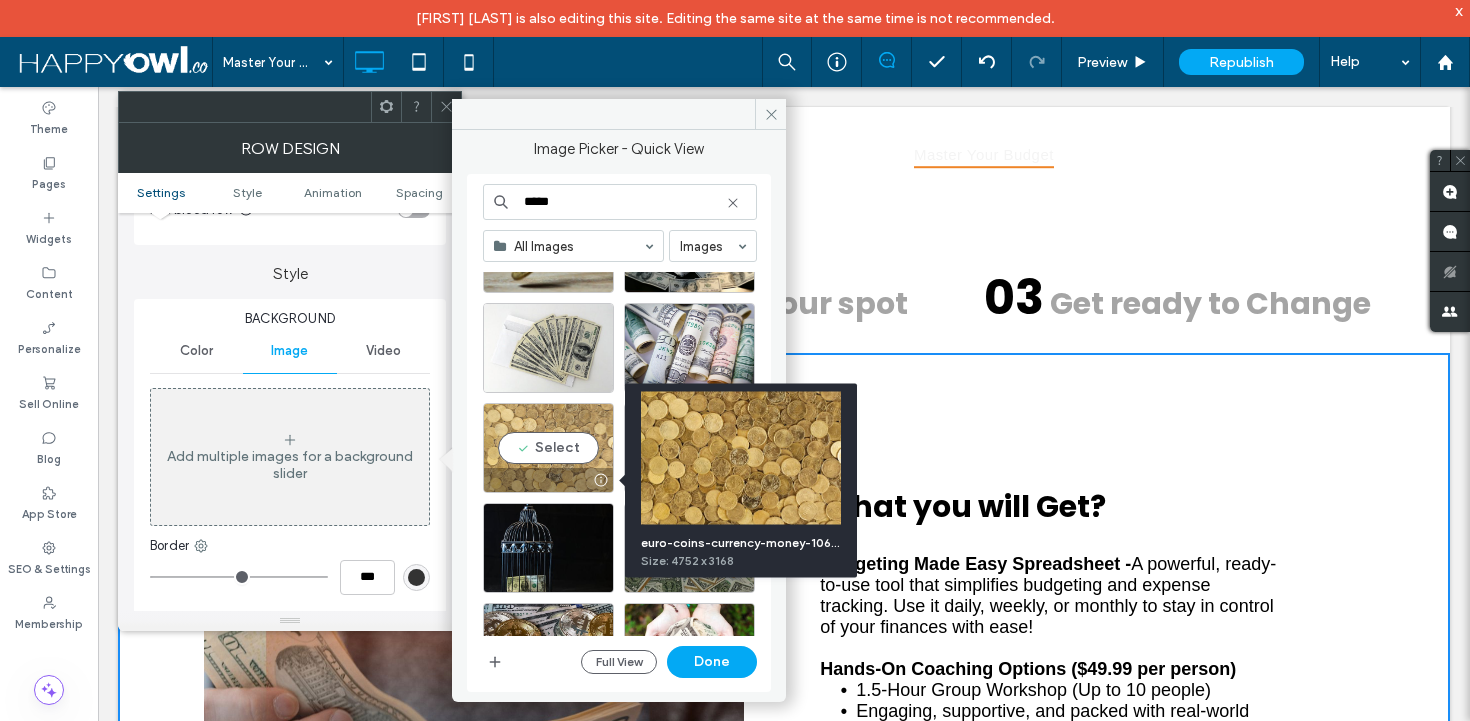 click at bounding box center [600, 480] 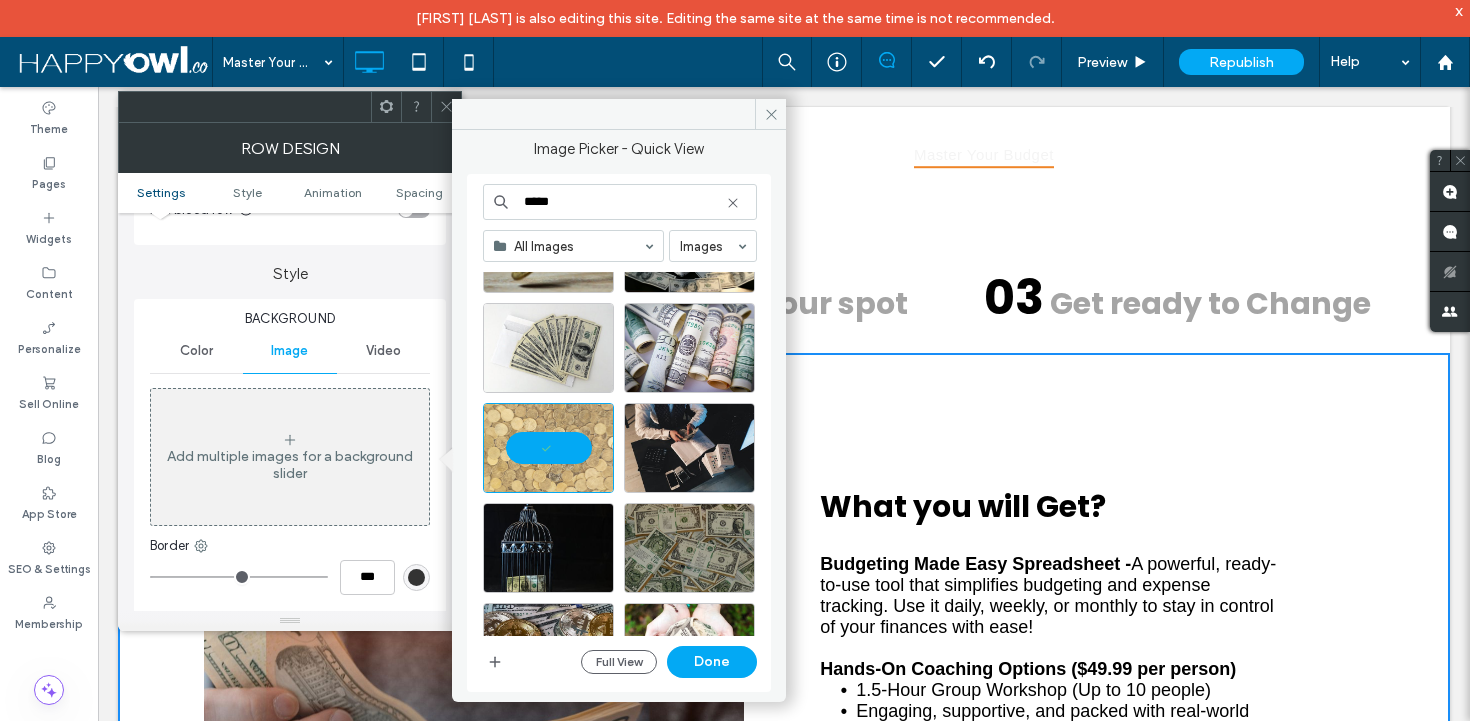 click on "Image Picker - Quick View ***** All Images Images Site Images Free Images Full View Done" at bounding box center [619, 408] 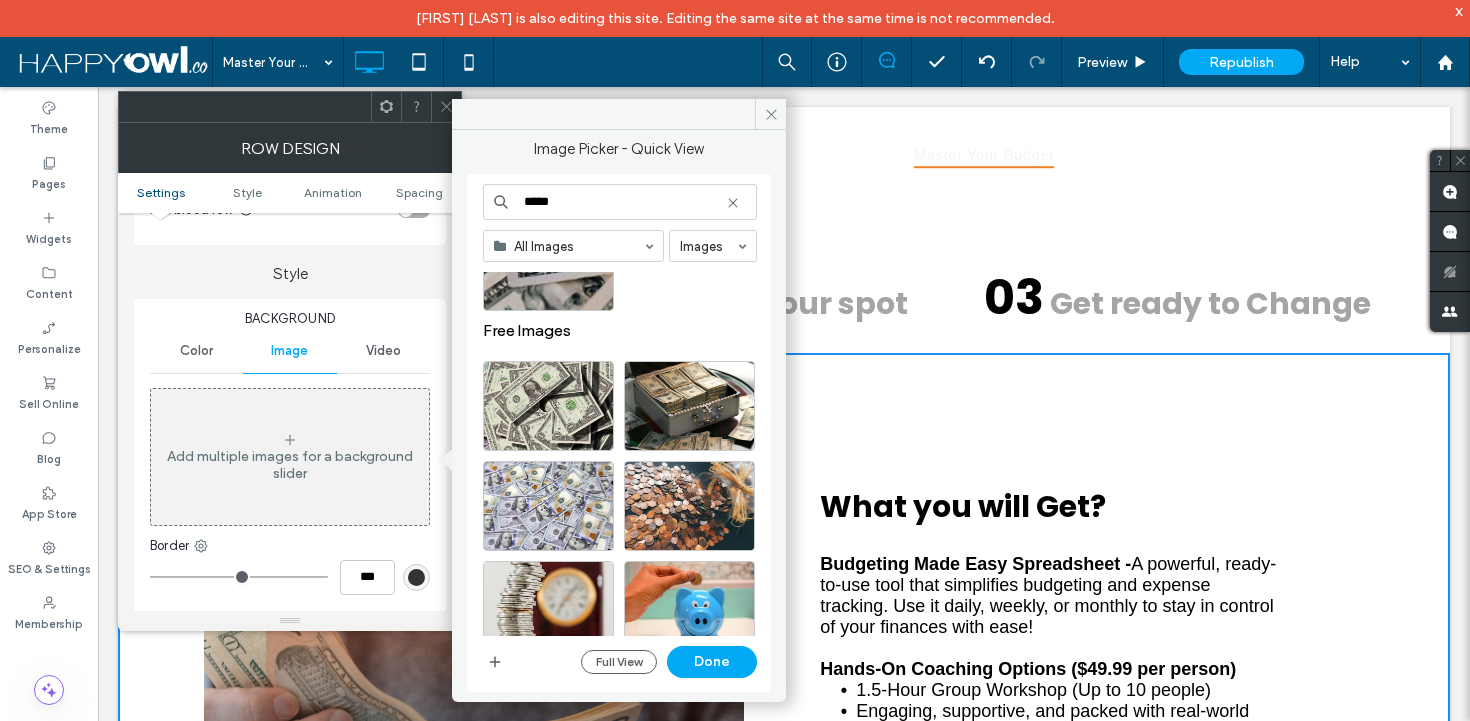 scroll, scrollTop: 173, scrollLeft: 0, axis: vertical 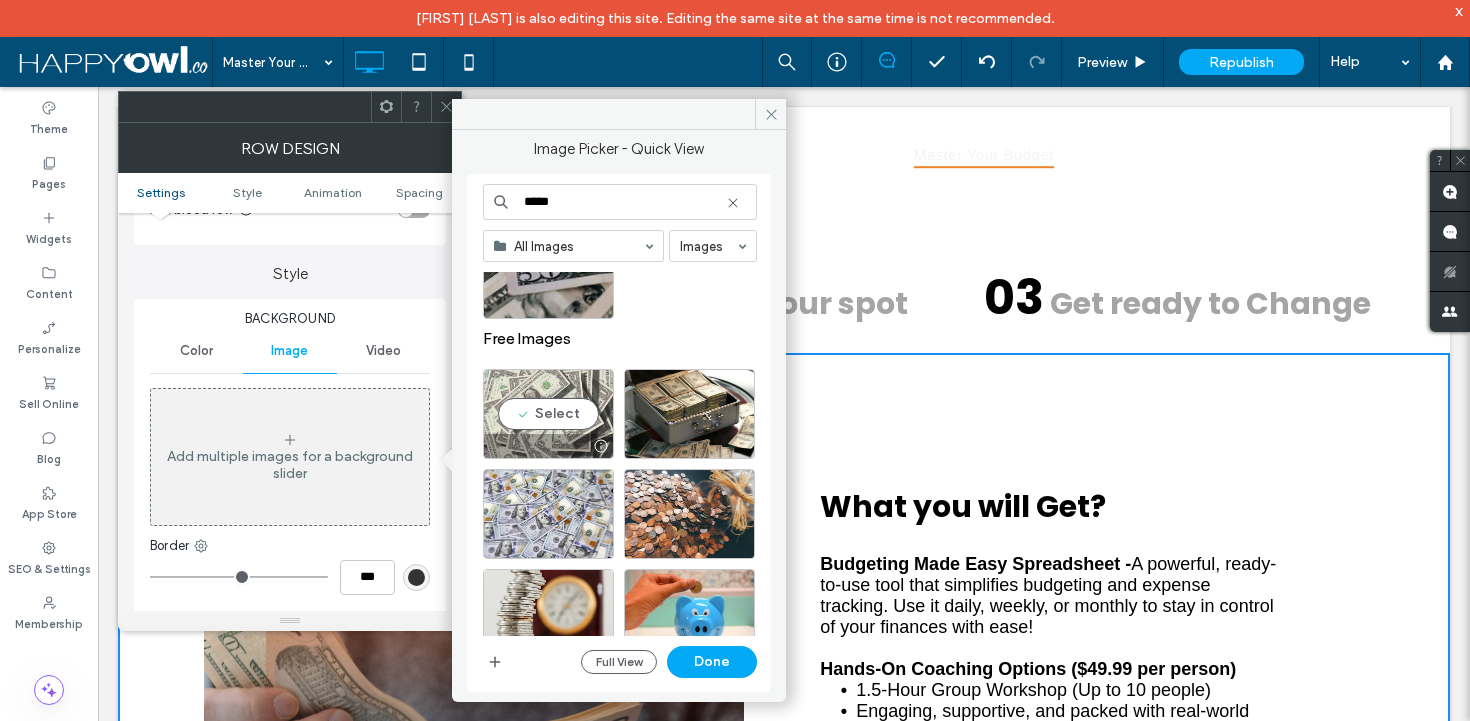 click on "Select" at bounding box center [548, 414] 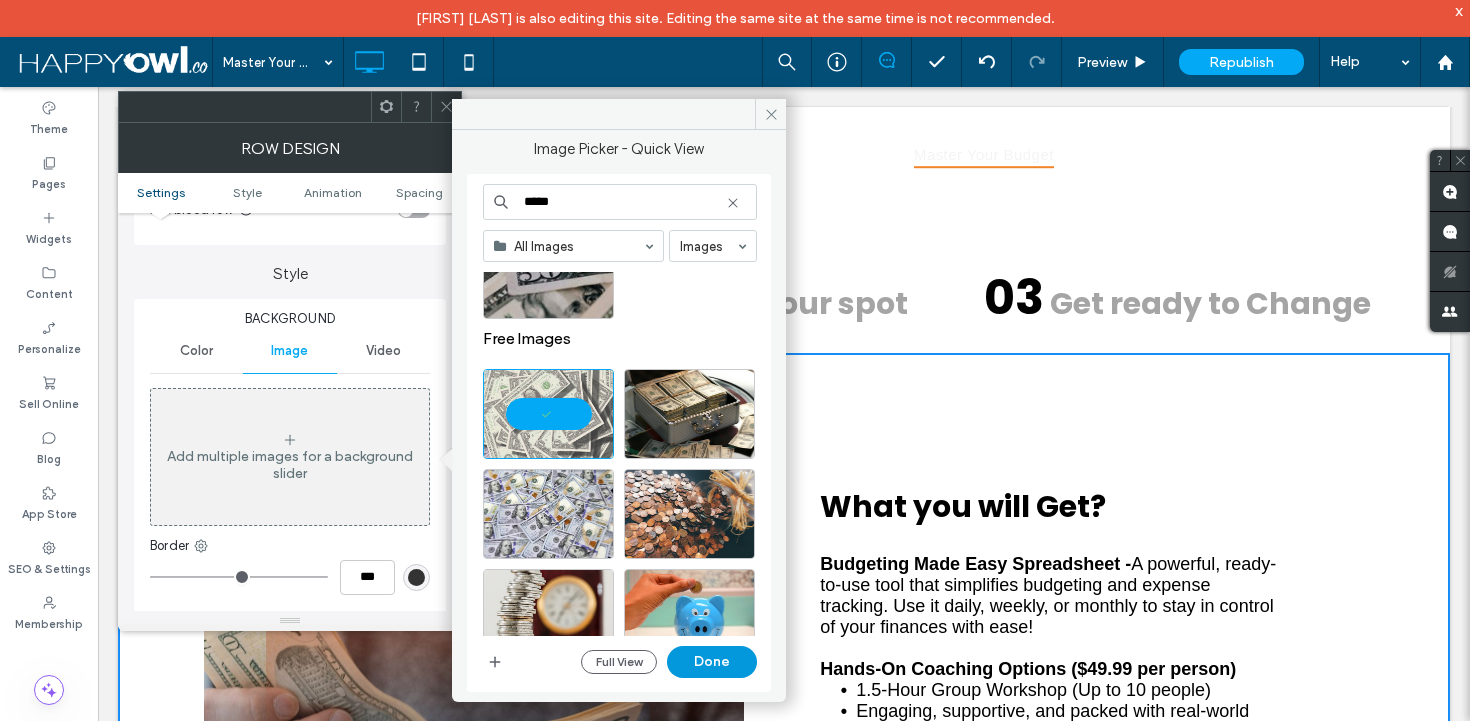 click on "Done" at bounding box center (712, 662) 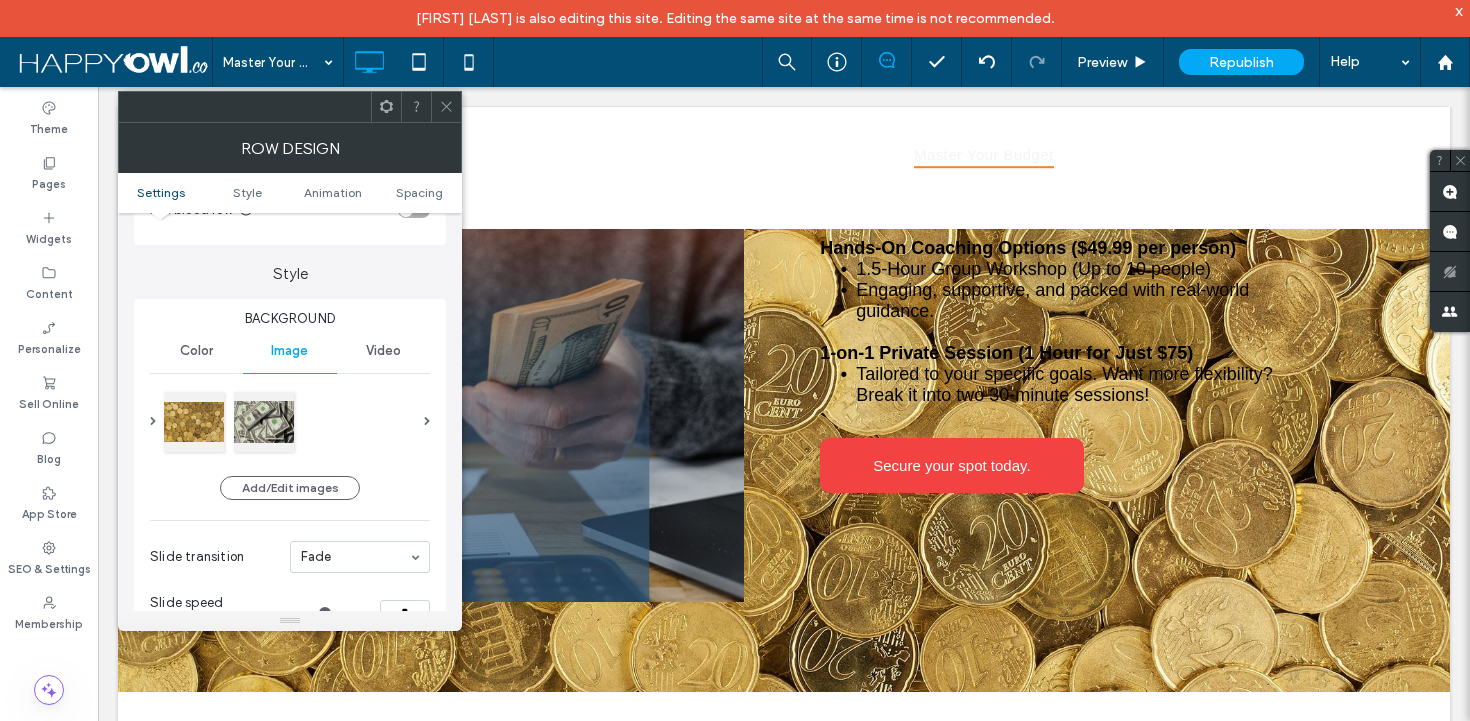 scroll, scrollTop: 1423, scrollLeft: 0, axis: vertical 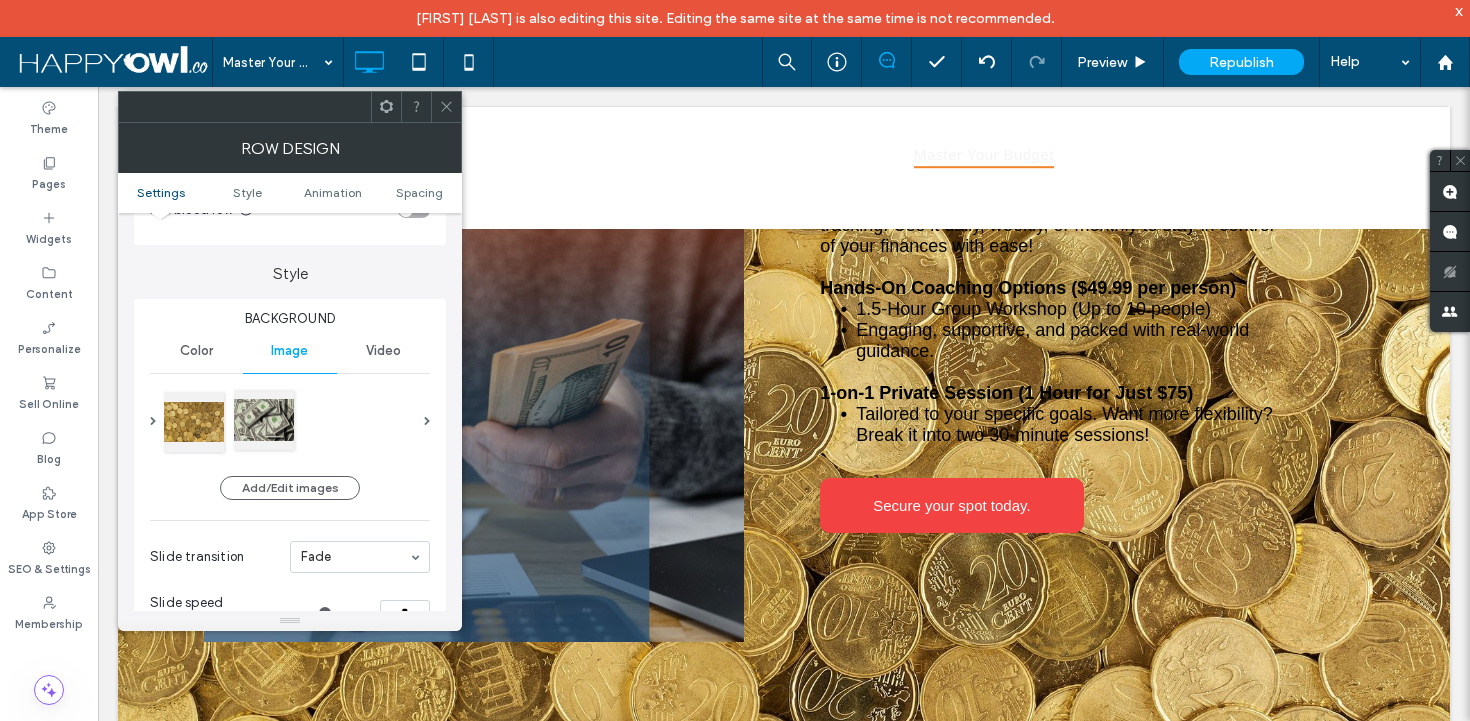 click at bounding box center (264, 420) 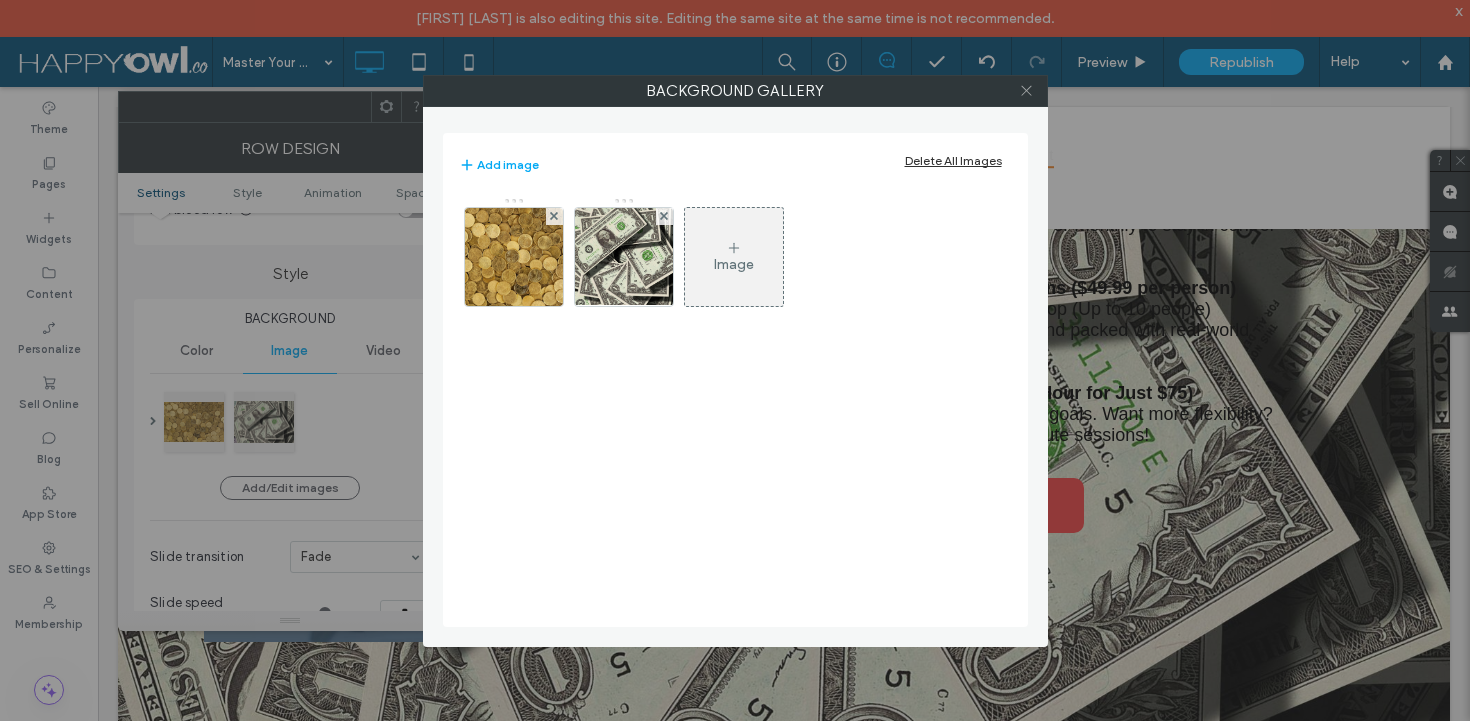 click 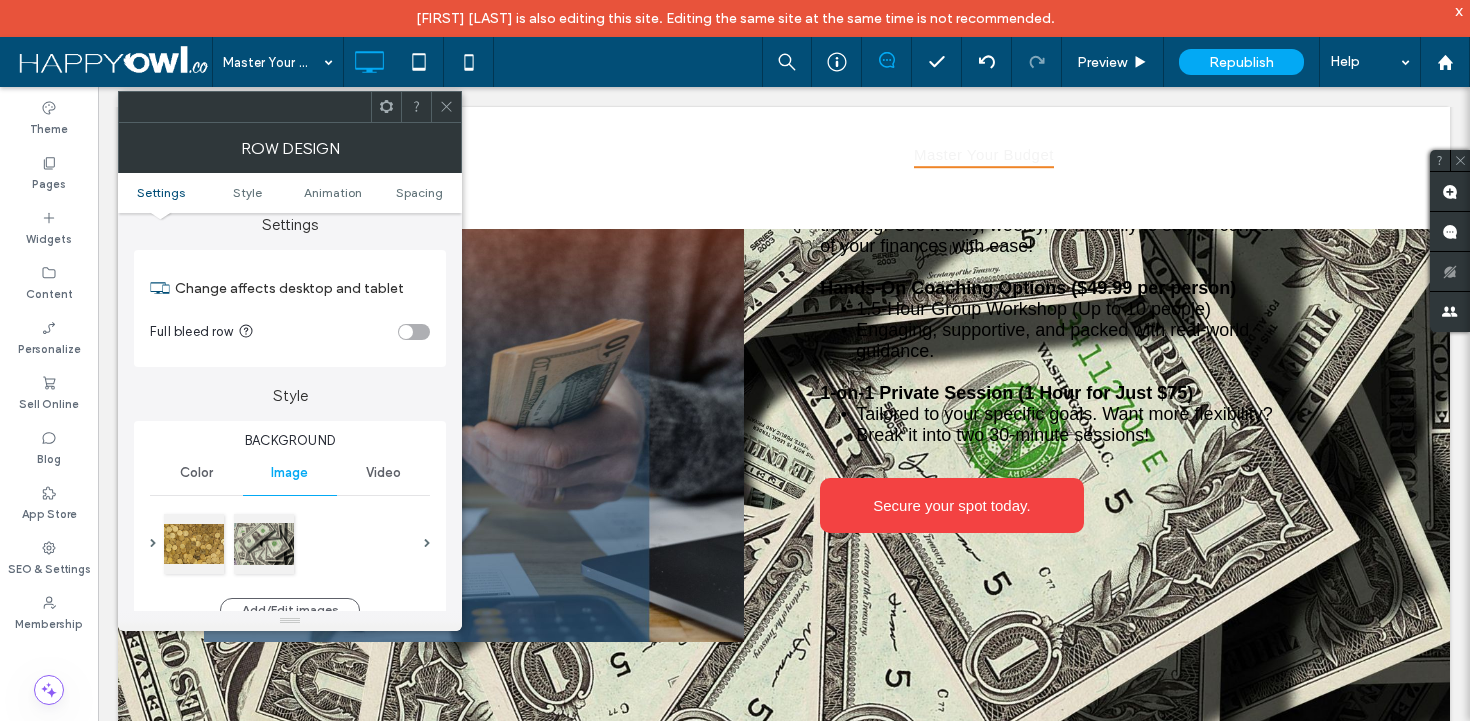 scroll, scrollTop: 0, scrollLeft: 0, axis: both 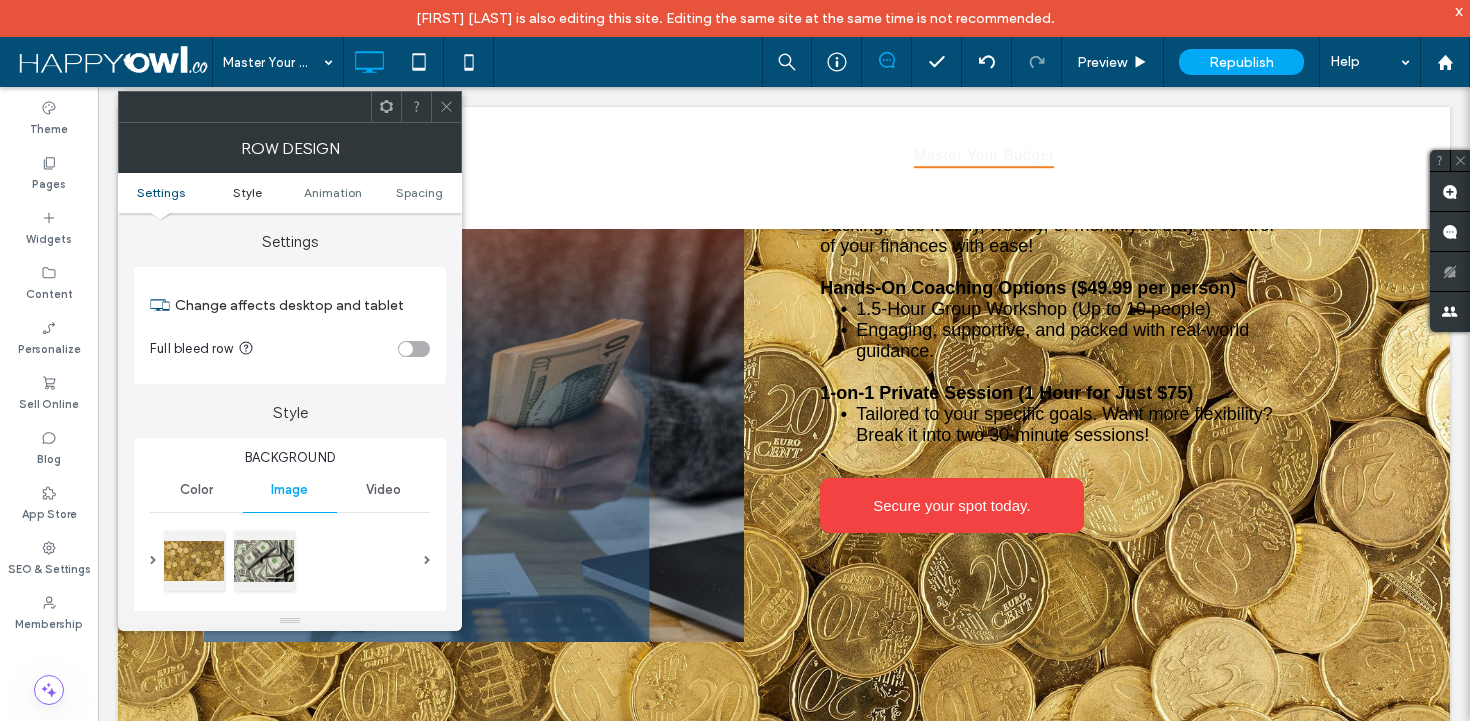 click on "Style" at bounding box center [247, 192] 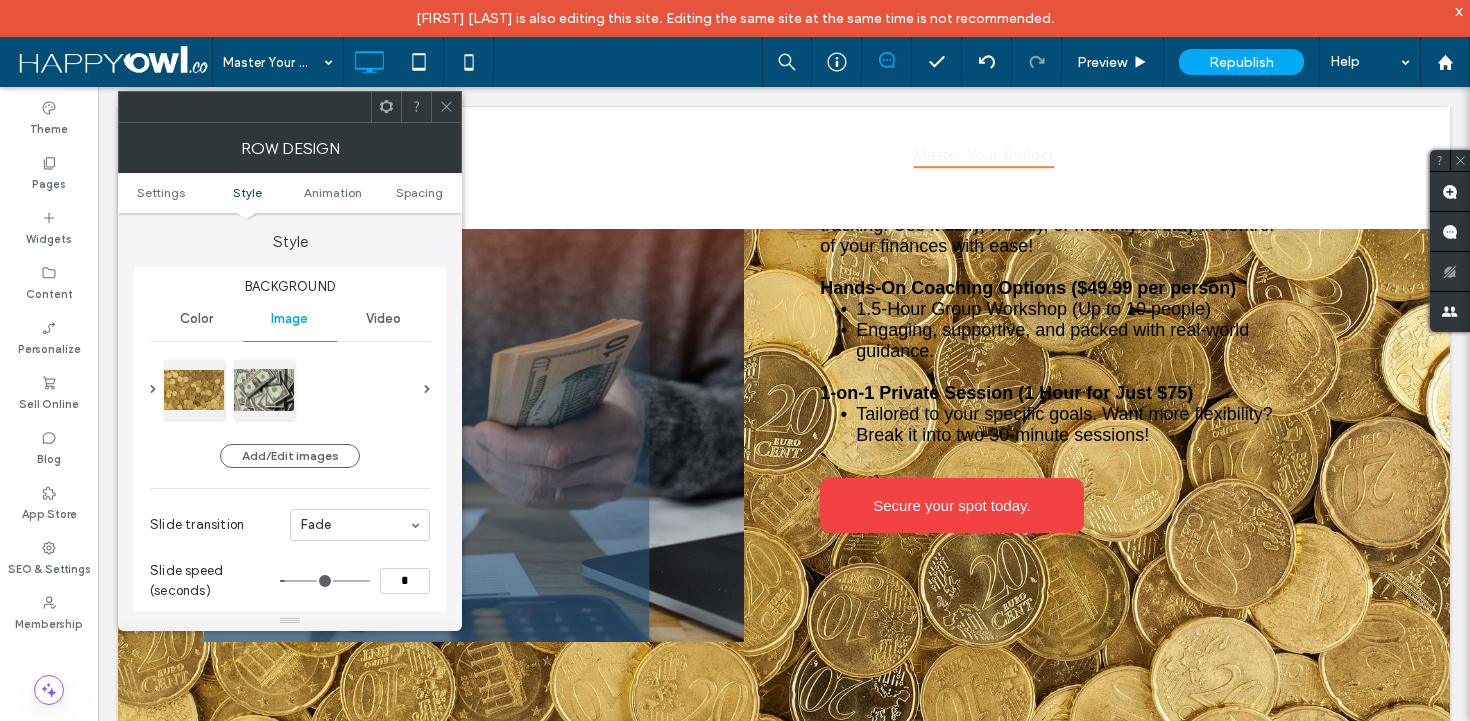 scroll, scrollTop: 172, scrollLeft: 0, axis: vertical 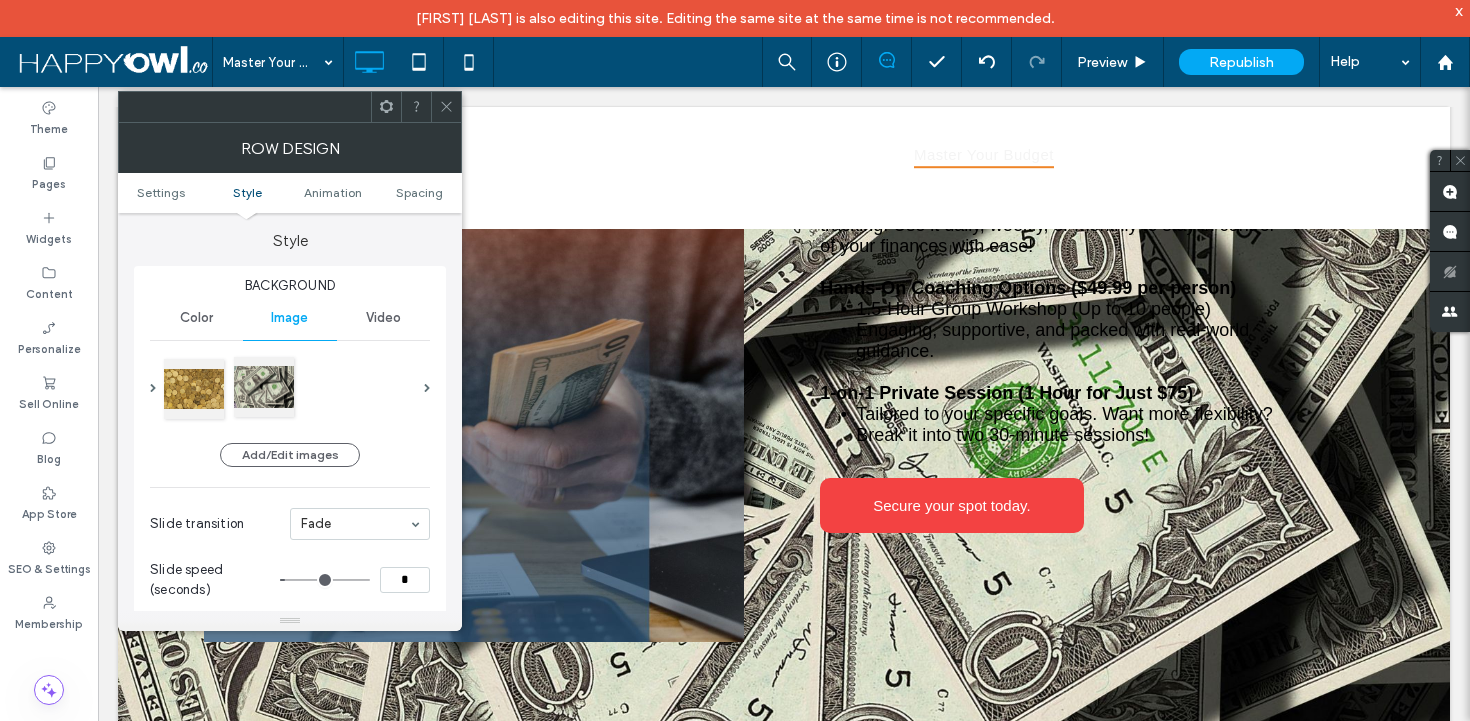 click at bounding box center [264, 387] 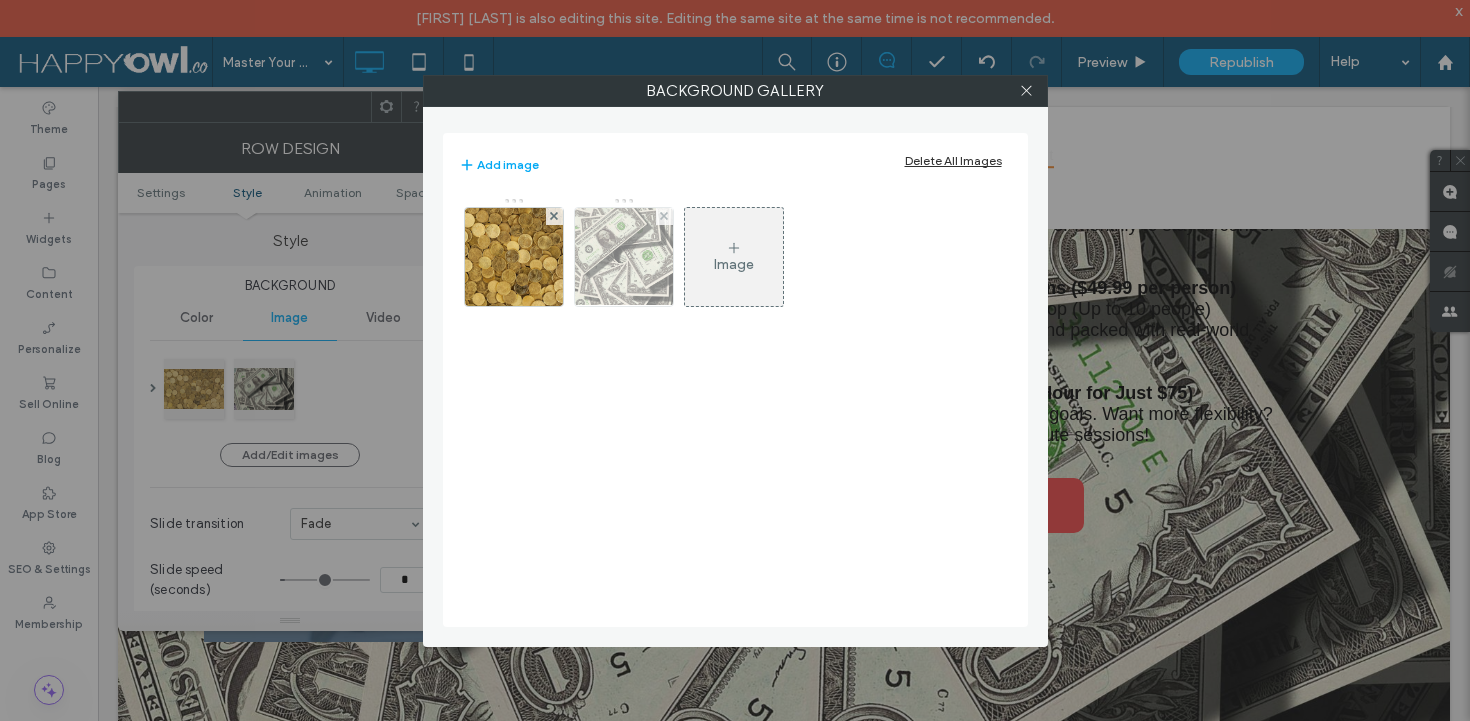 click at bounding box center [623, 257] 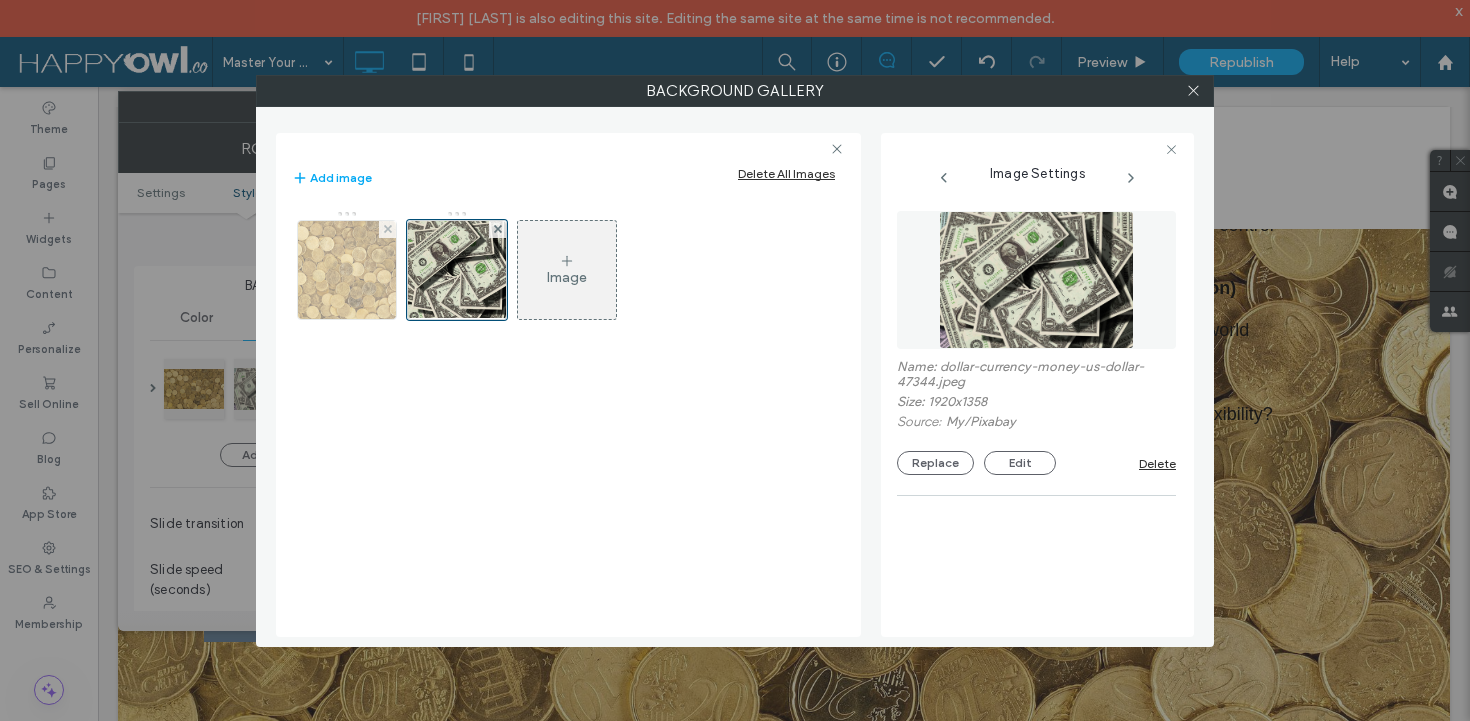 click at bounding box center (387, 229) 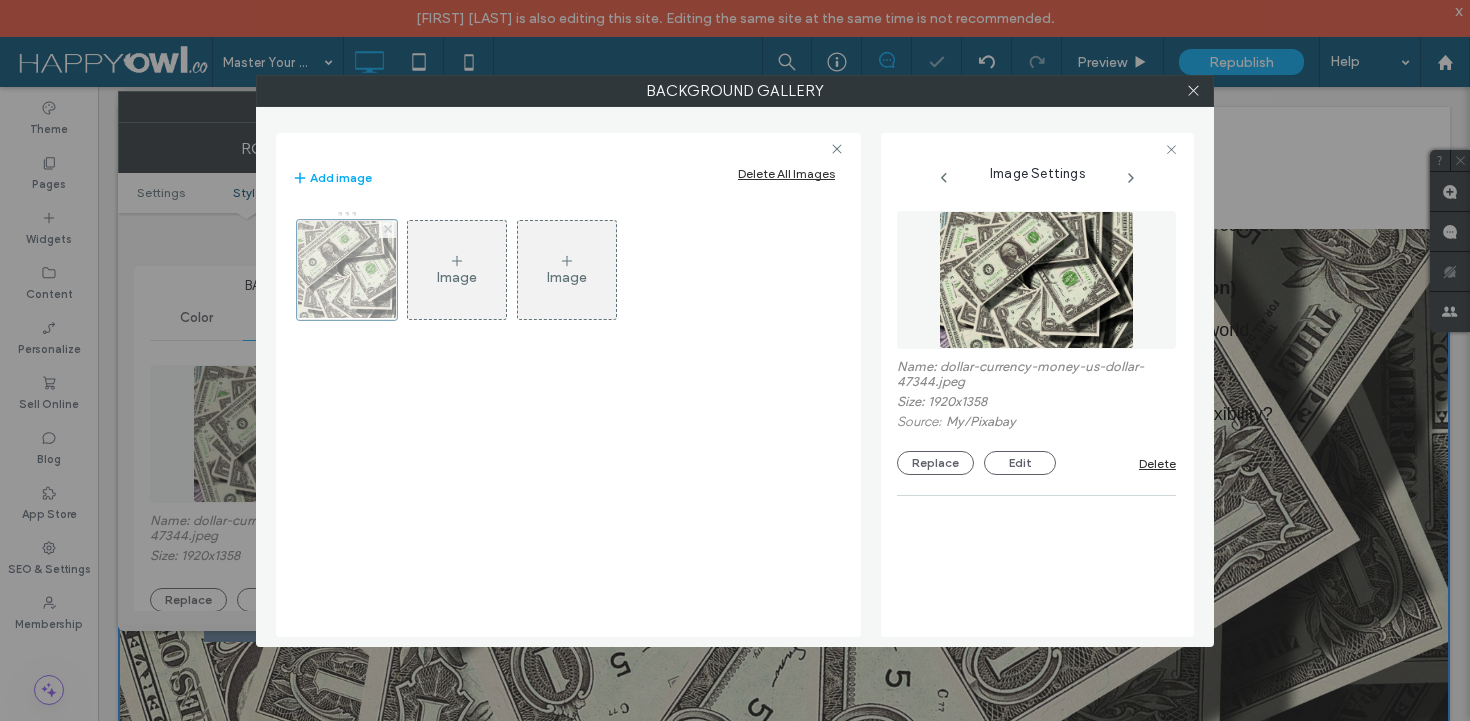 click 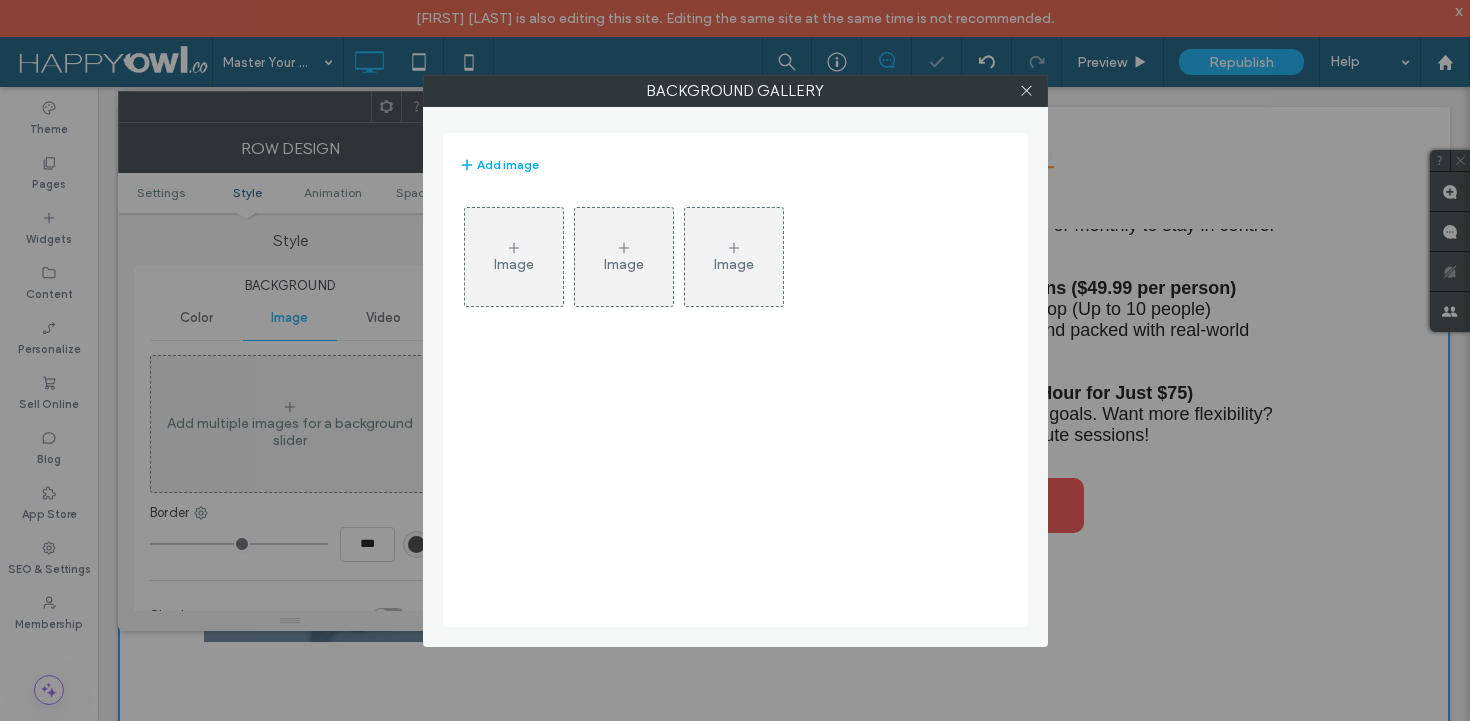 click 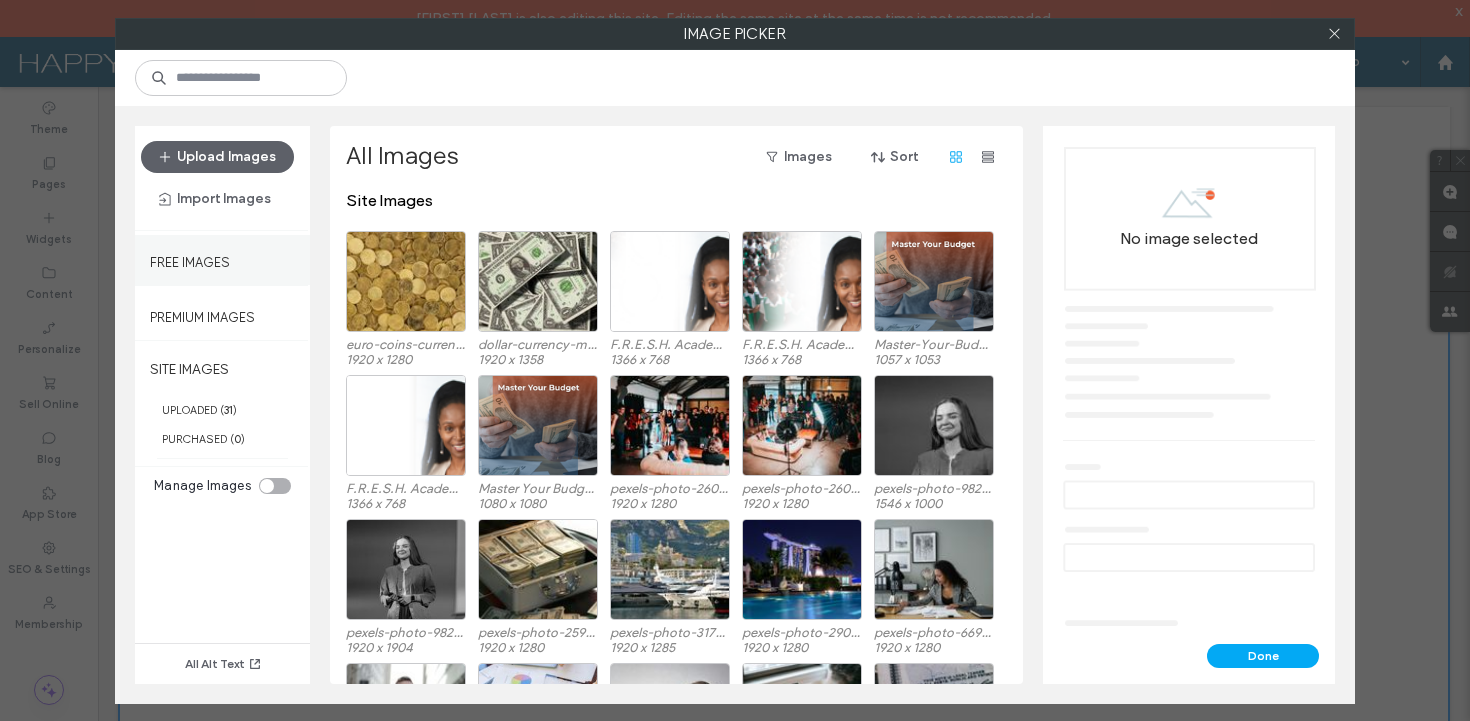 click on "Free Images" at bounding box center [222, 260] 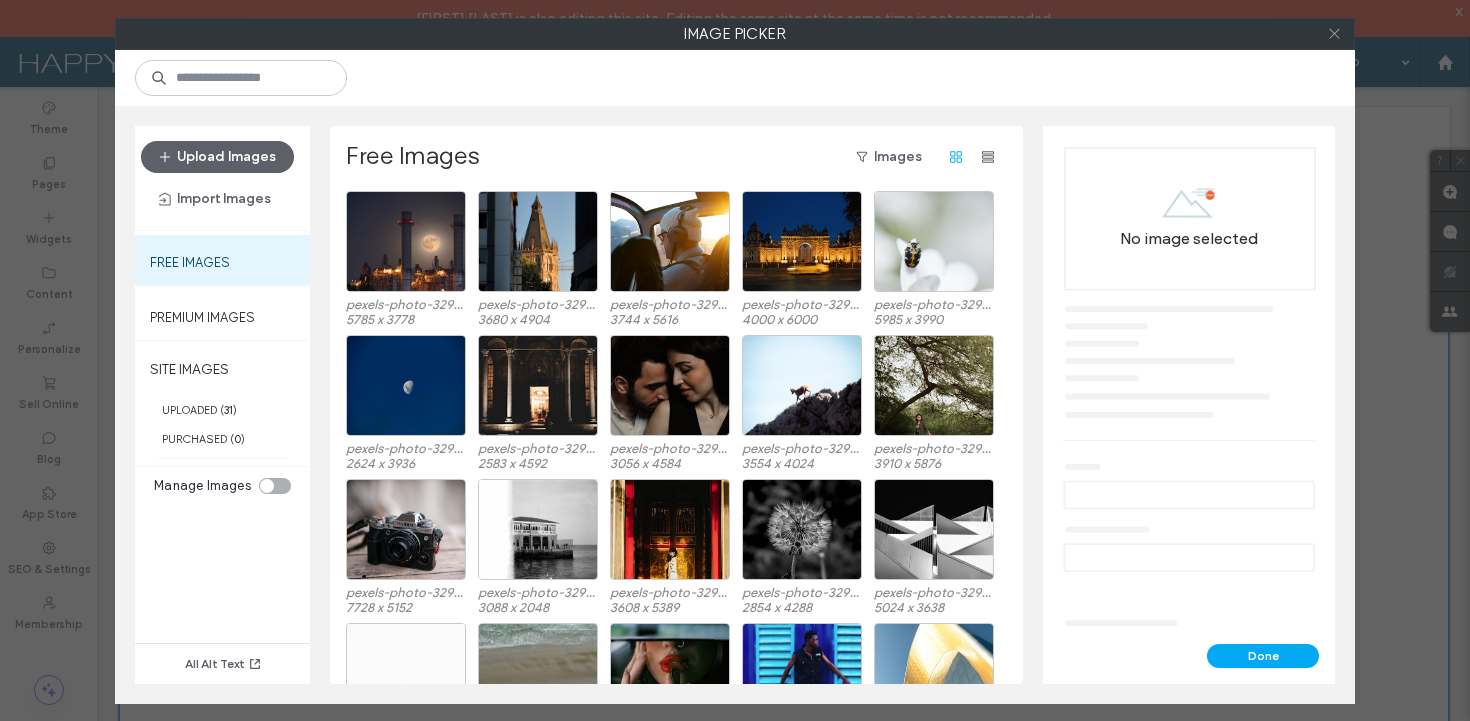 click 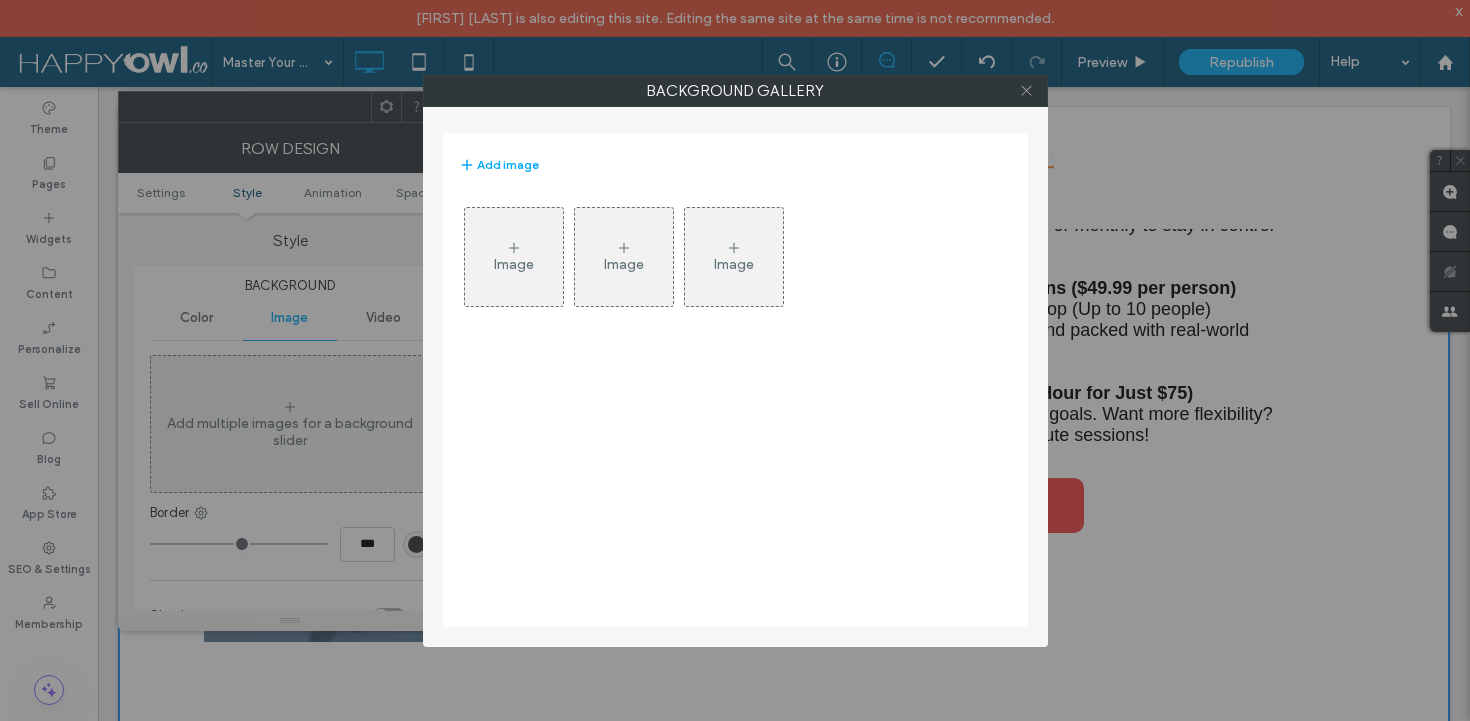 click 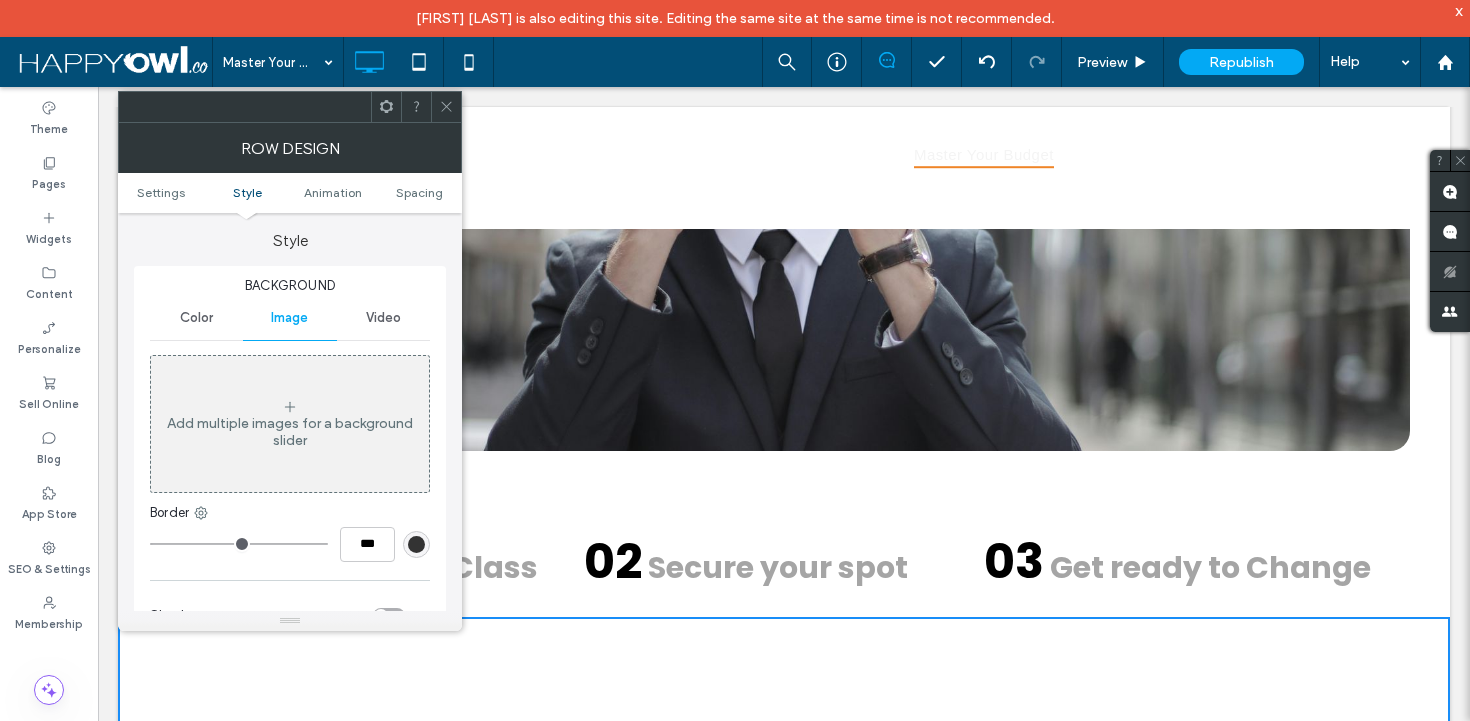 scroll, scrollTop: 718, scrollLeft: 0, axis: vertical 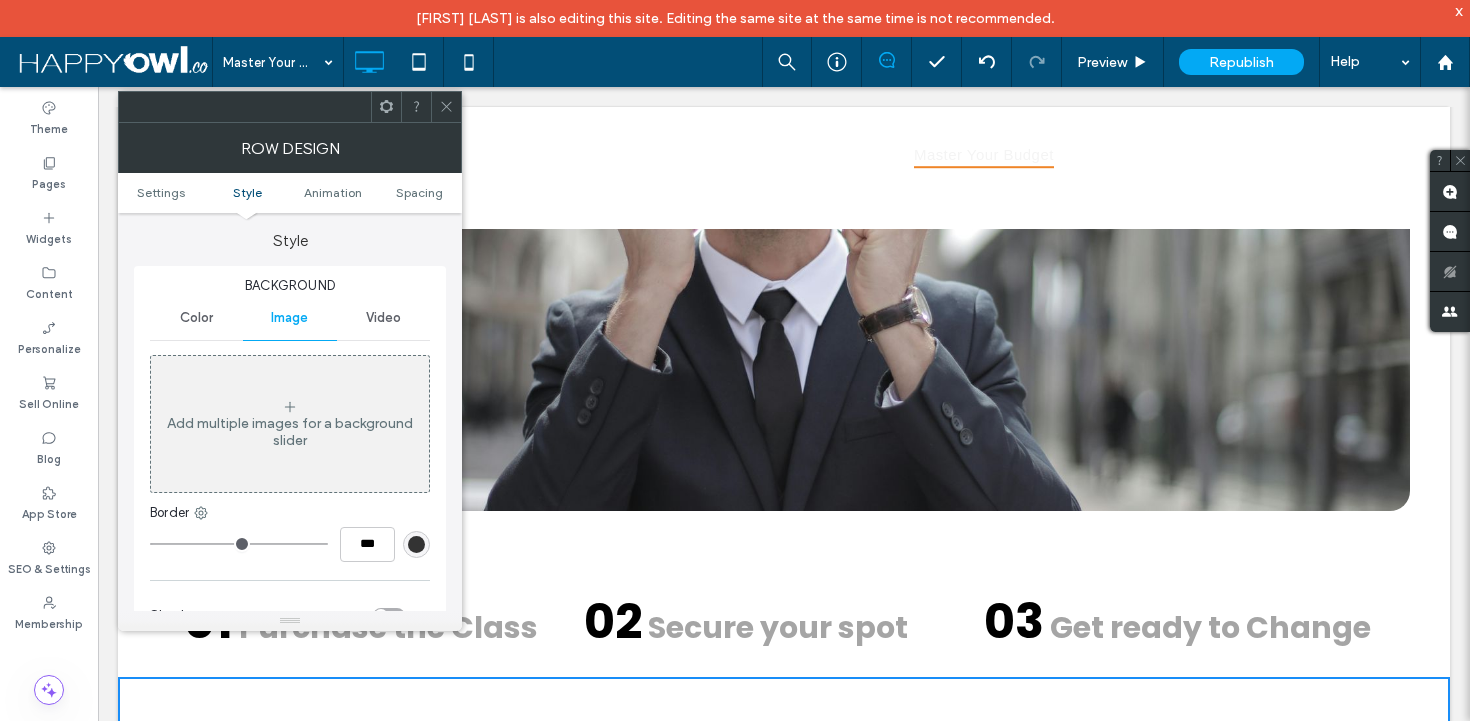 click on "Add multiple images for a background slider" at bounding box center [290, 432] 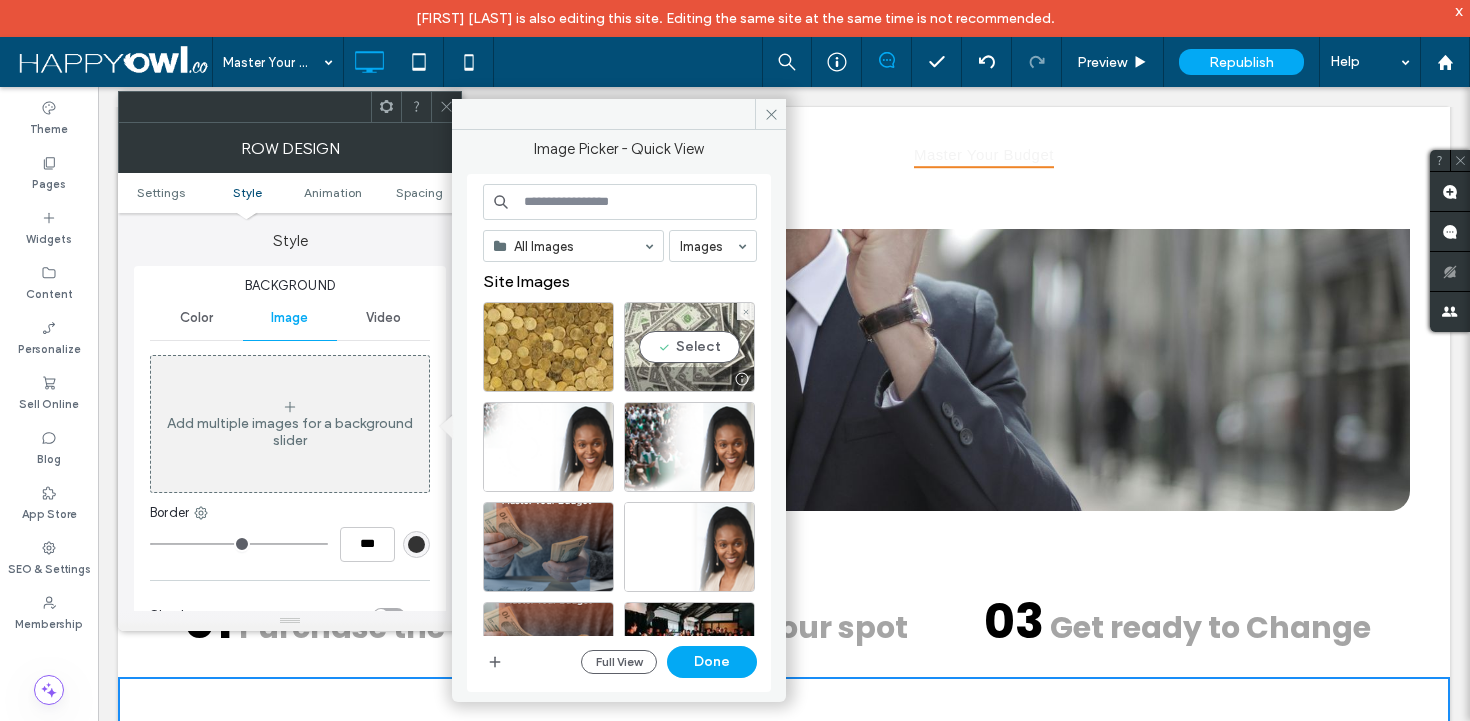 click on "Select" at bounding box center [689, 347] 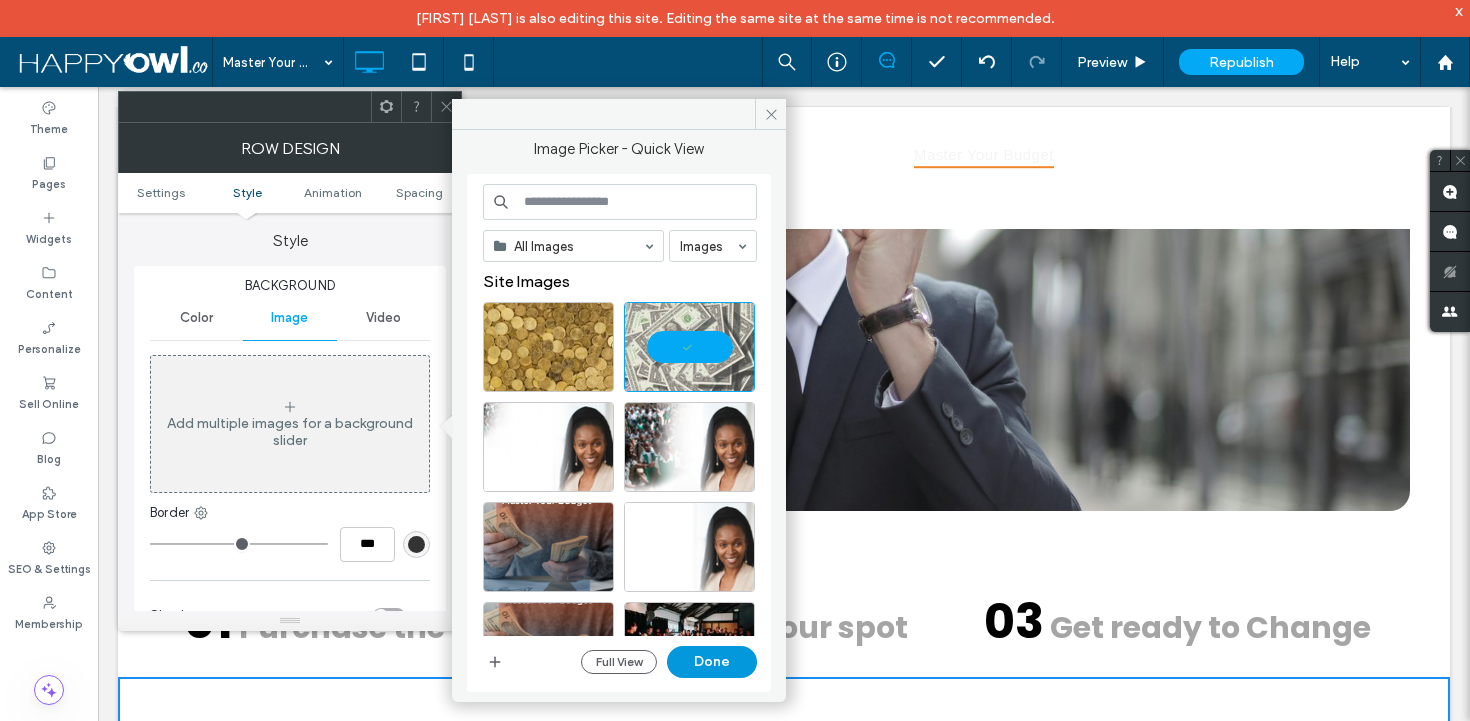 click on "Done" at bounding box center (712, 662) 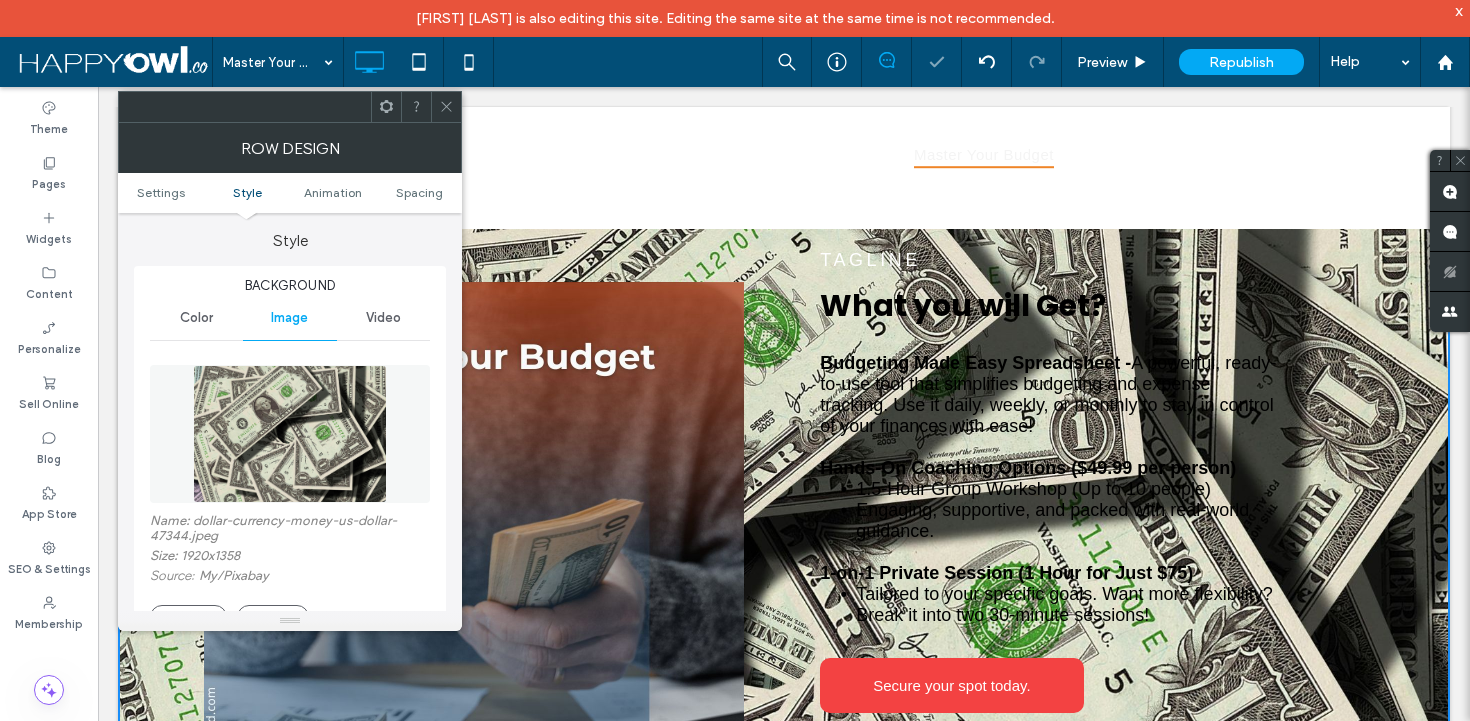 scroll, scrollTop: 1293, scrollLeft: 0, axis: vertical 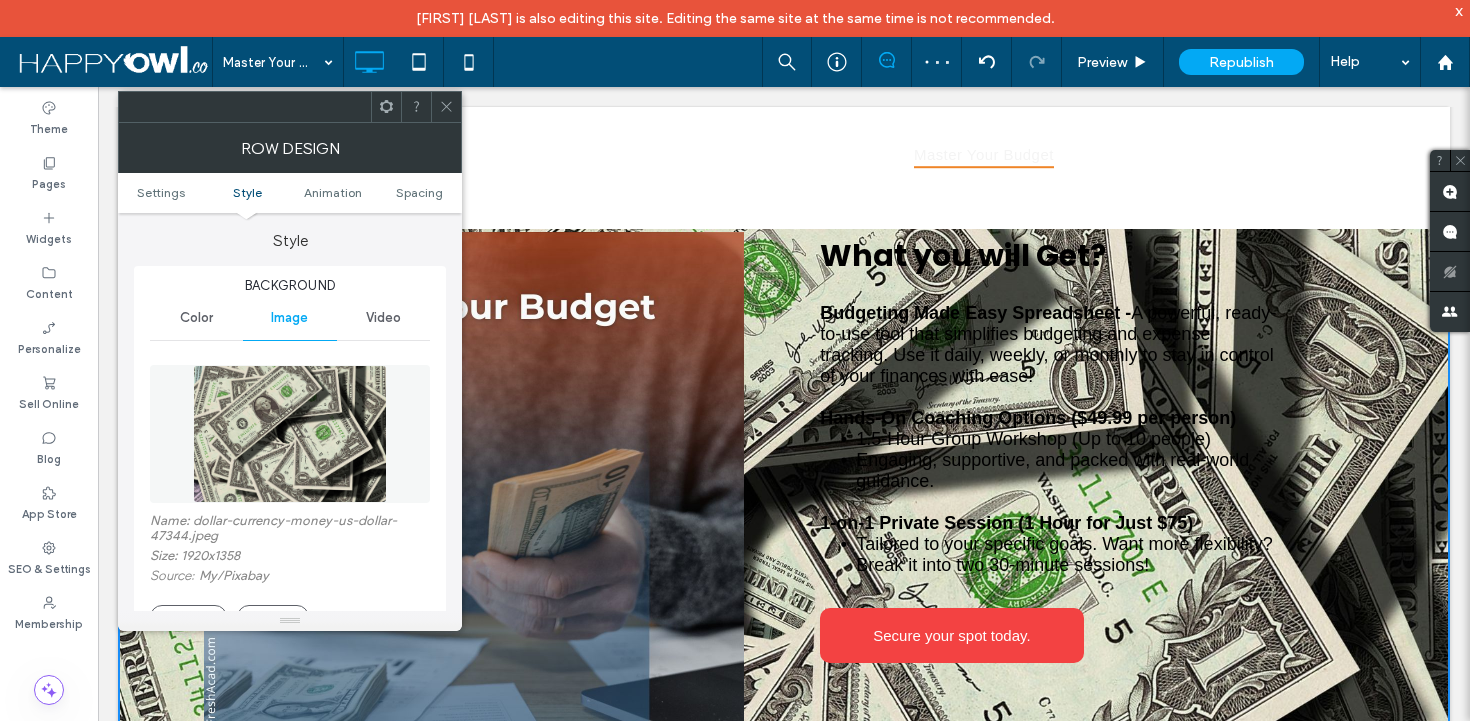 click at bounding box center [446, 107] 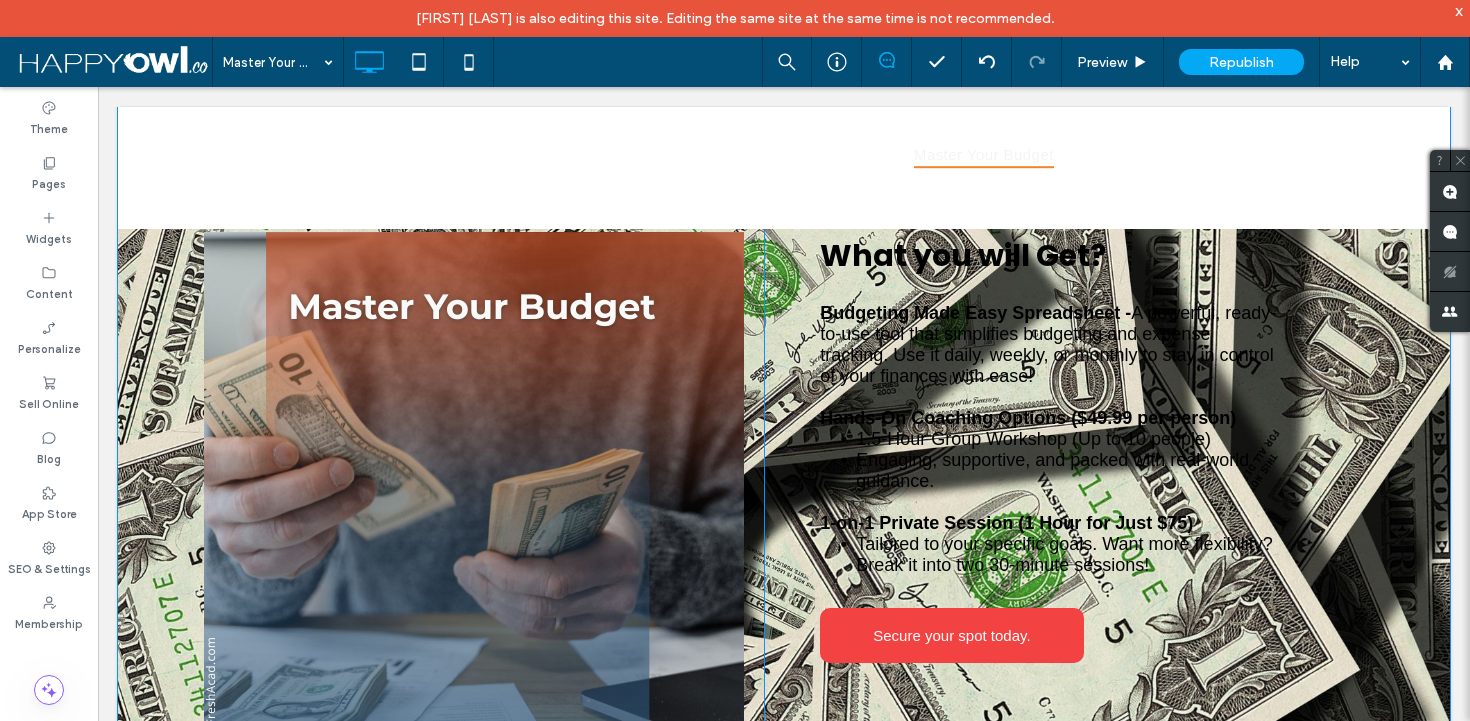 click on "Master your budget
SKU 00003
$75.00
Buy Now
Click To Paste
Tagline
What you will Get?
Budgeting Made Easy Spreadsheet -   A powerful, ready-to-use tool that simplifies budgeting and expense tracking. Use it daily, weekly, or monthly to stay in control of your finances with ease! Hands-On Coaching Options ($49.99 per person)   1.5-Hour Group Workshop (Up to 10 people) Engaging, supportive, and packed with real-world guidance.
1-on-1 Private Session (1 Hour for Just $75)   Tailored to your specific goals. Want more flexibility? Break it into two 30-minute sessions! ﻿
Secure your spot today.
Click To Paste
Row + Add Section" at bounding box center [784, 482] 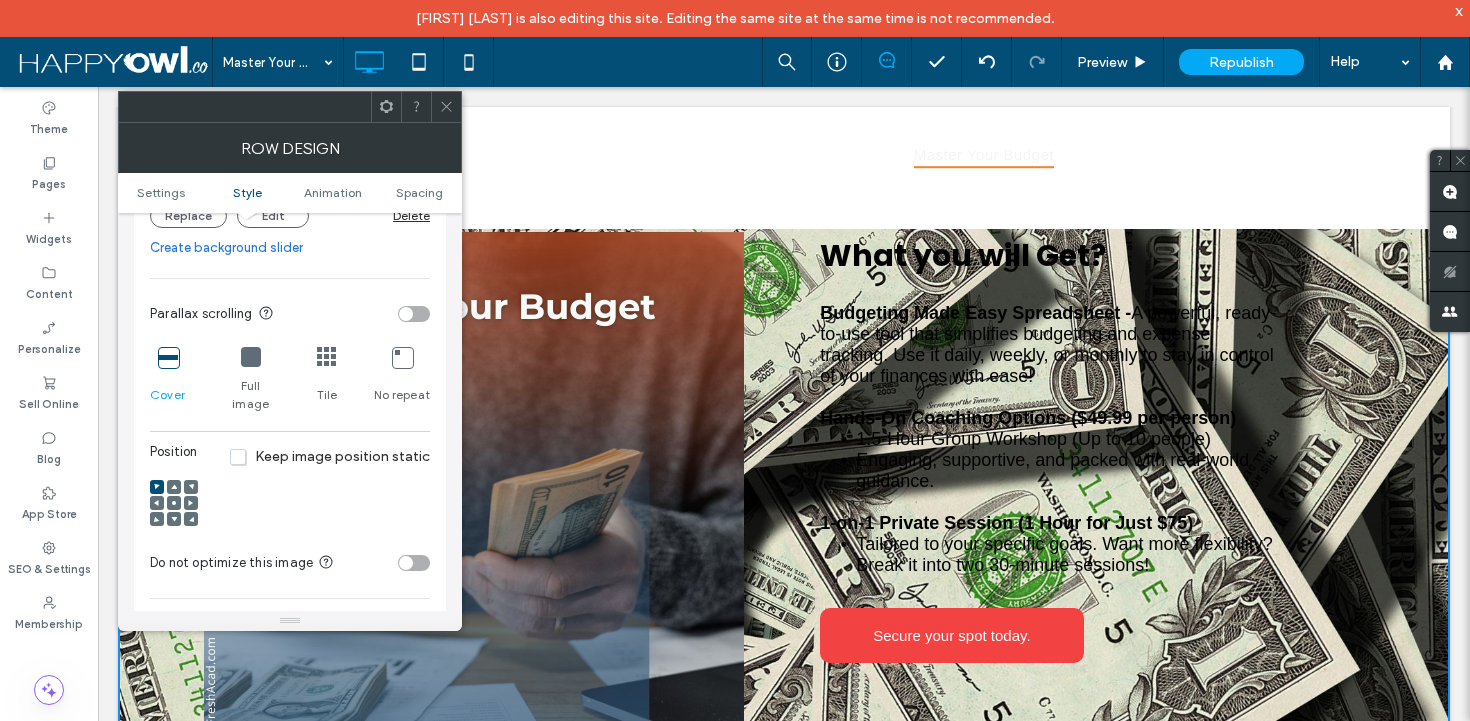 scroll, scrollTop: 566, scrollLeft: 0, axis: vertical 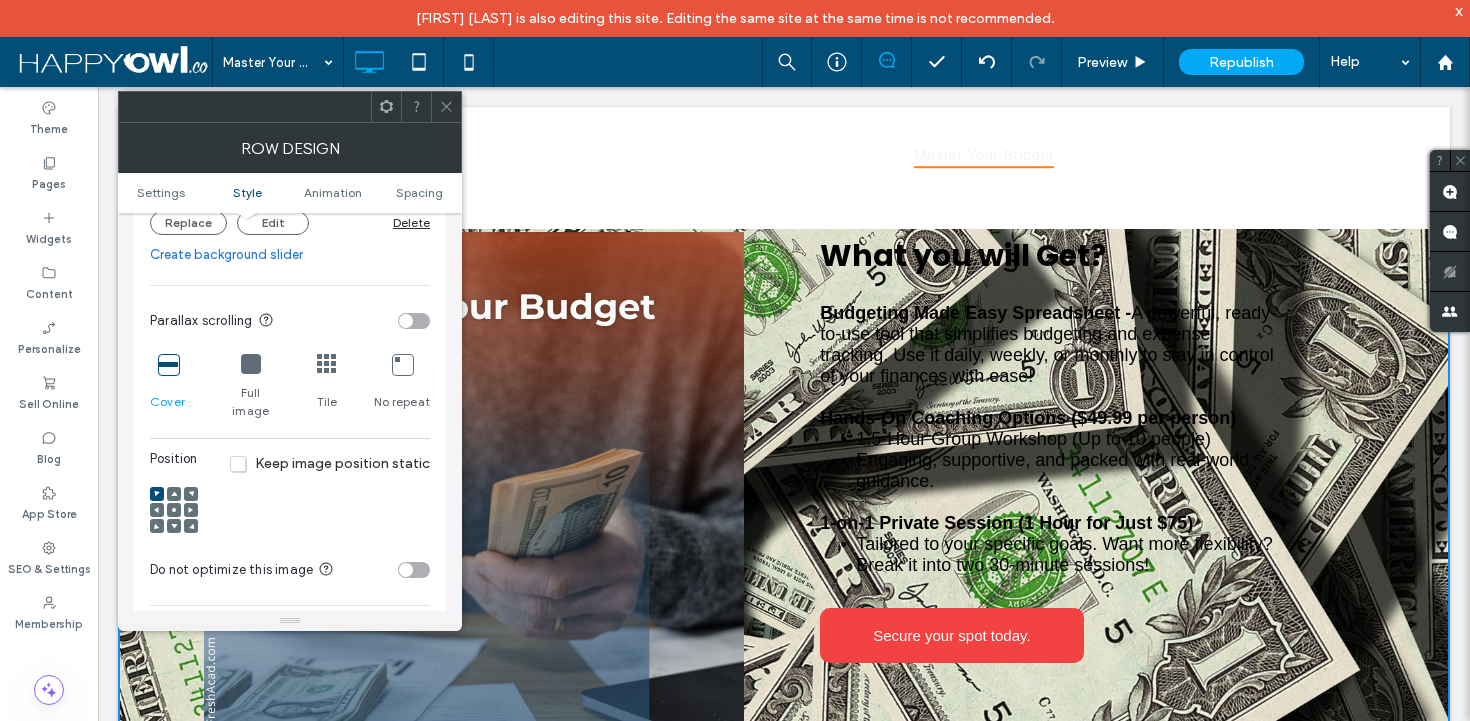 click at bounding box center [327, 364] 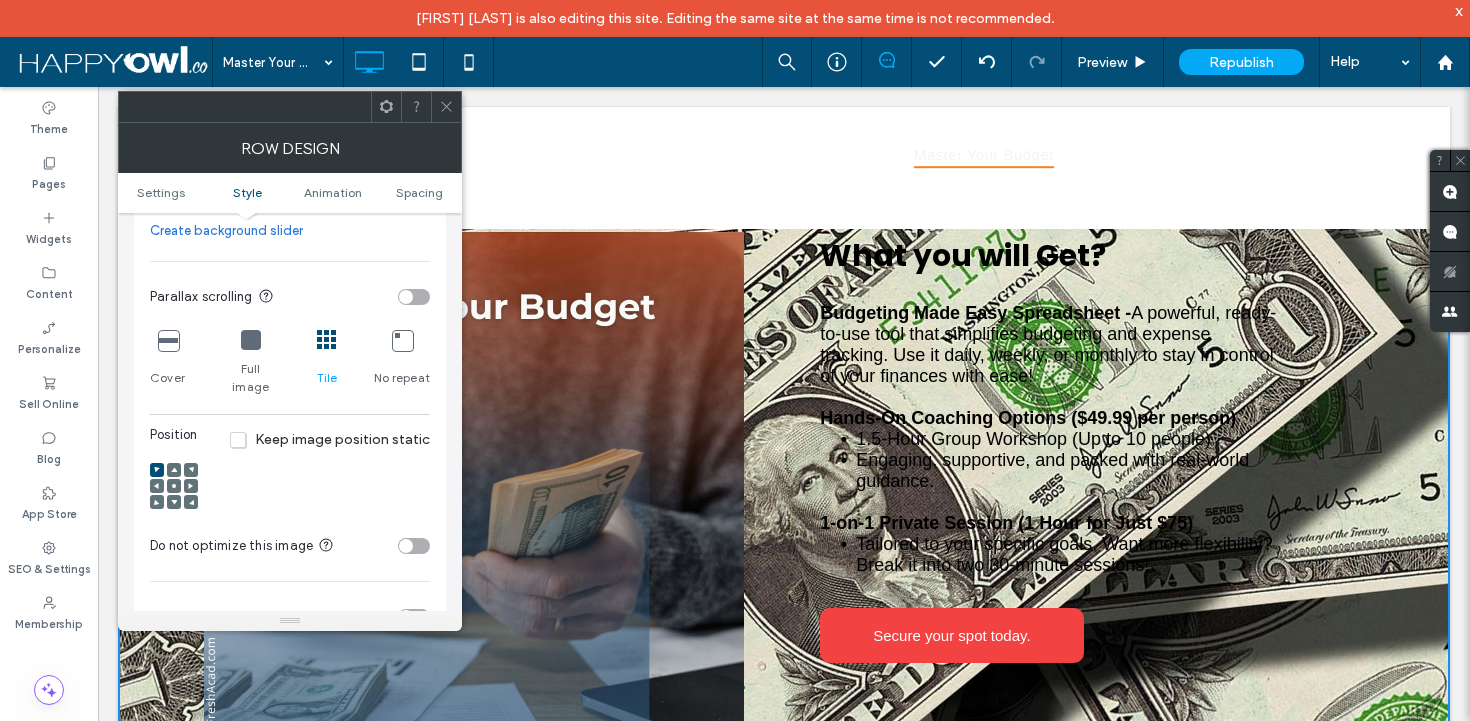 scroll, scrollTop: 579, scrollLeft: 0, axis: vertical 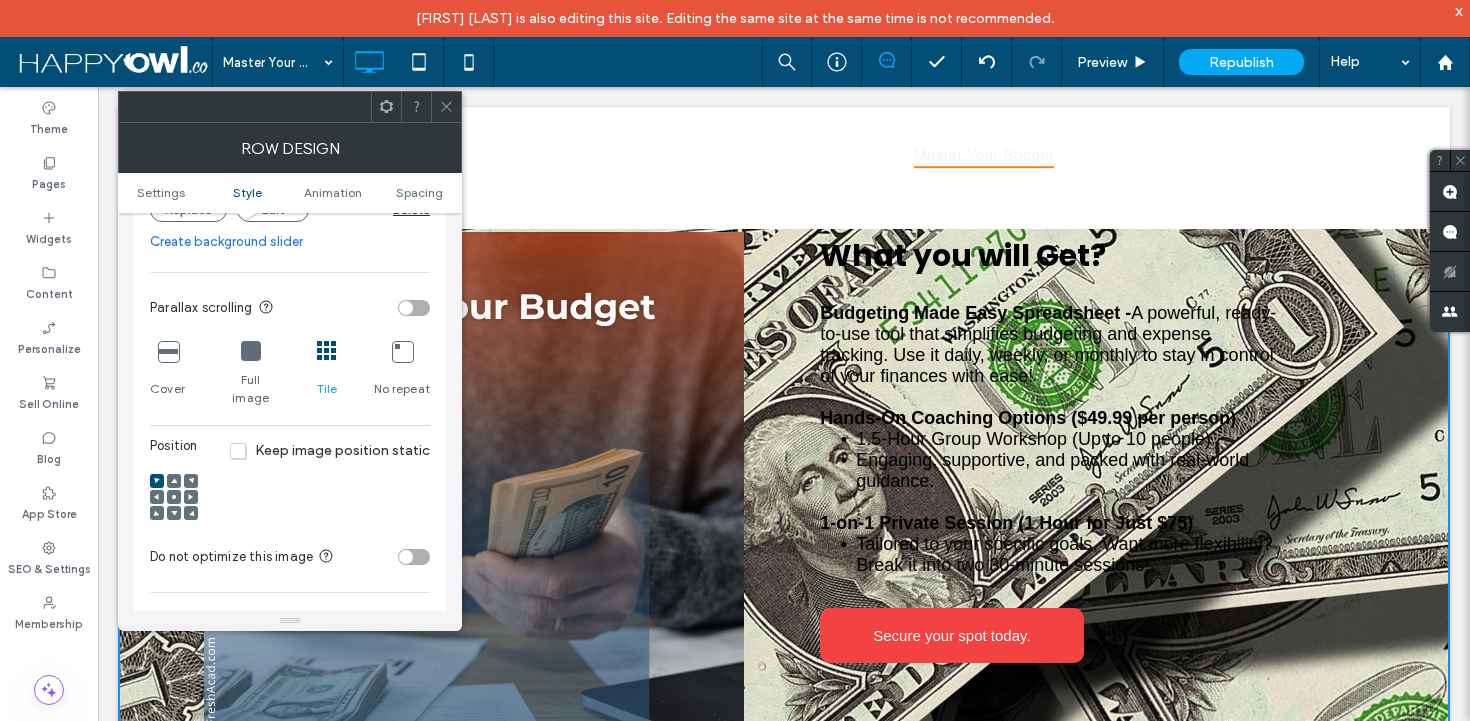 click 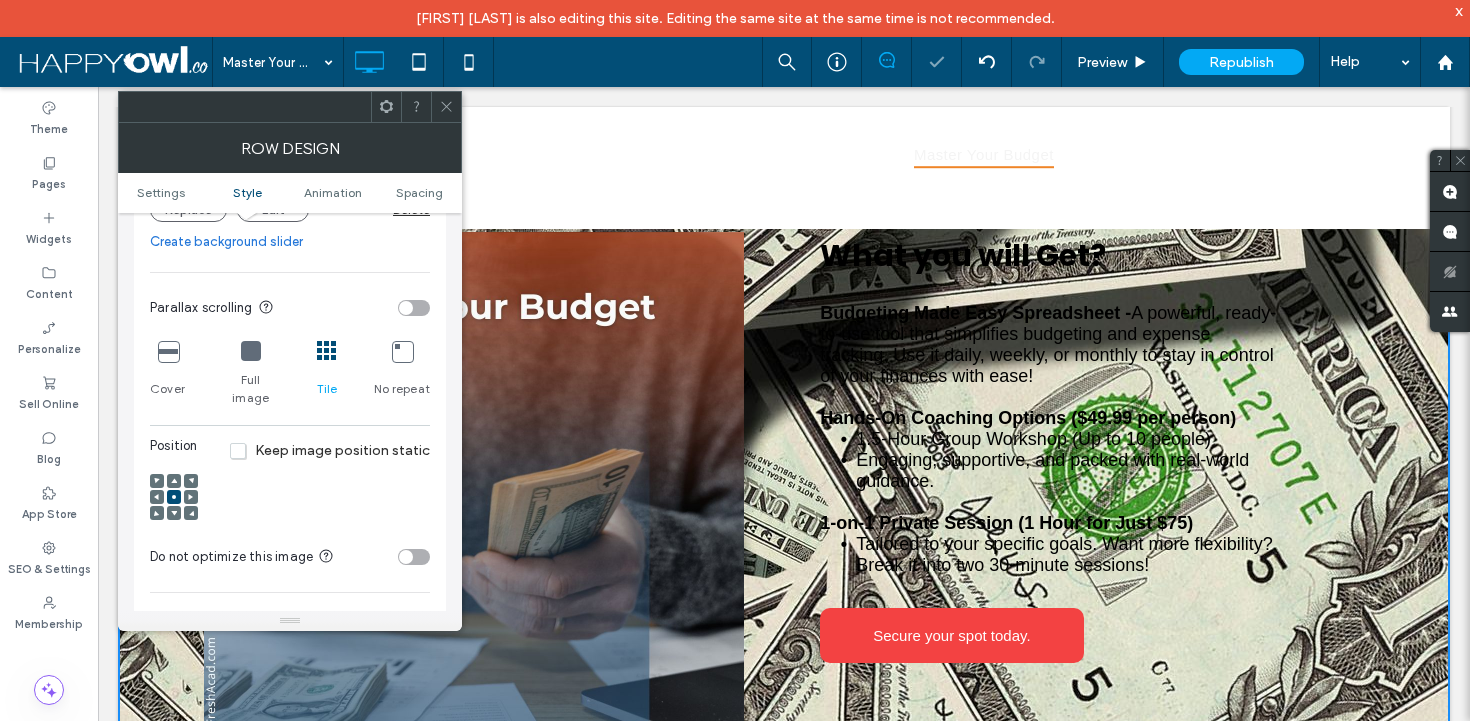 click 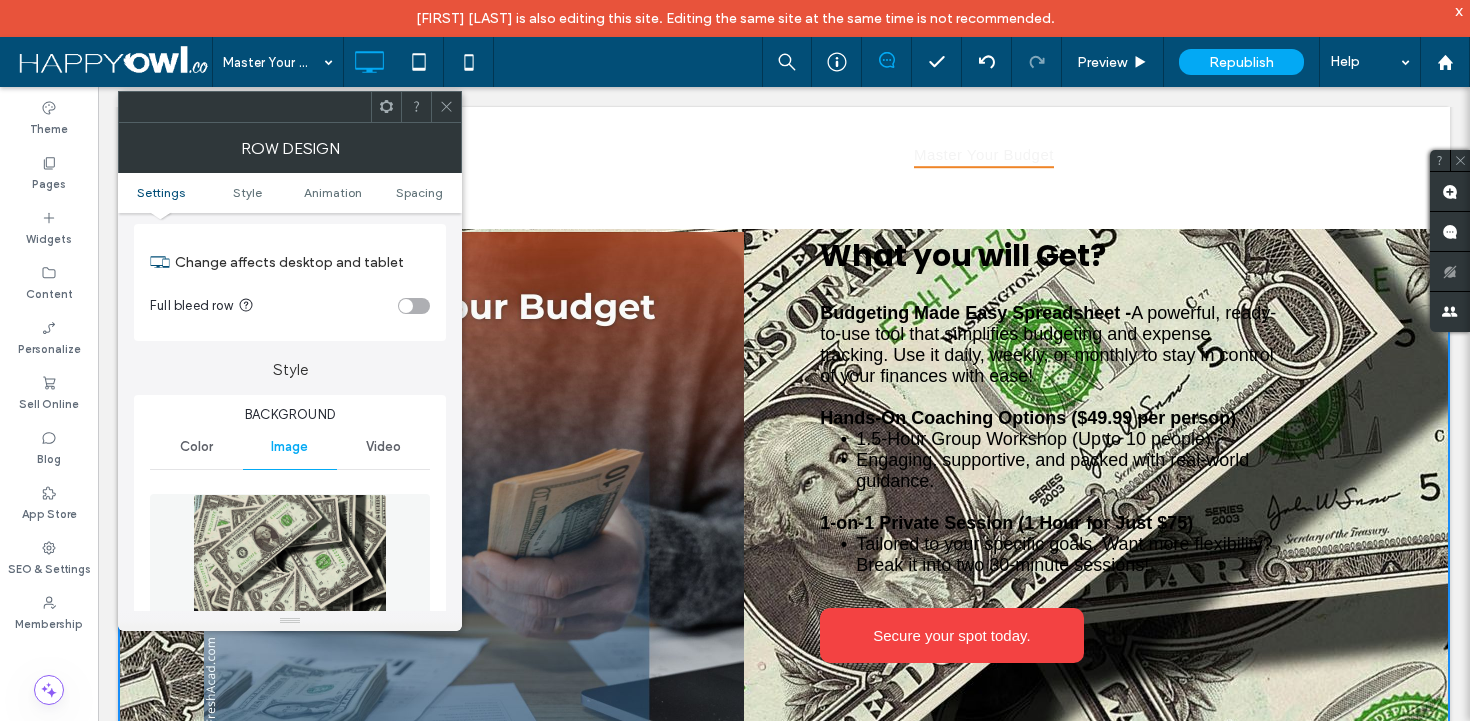 scroll, scrollTop: 39, scrollLeft: 0, axis: vertical 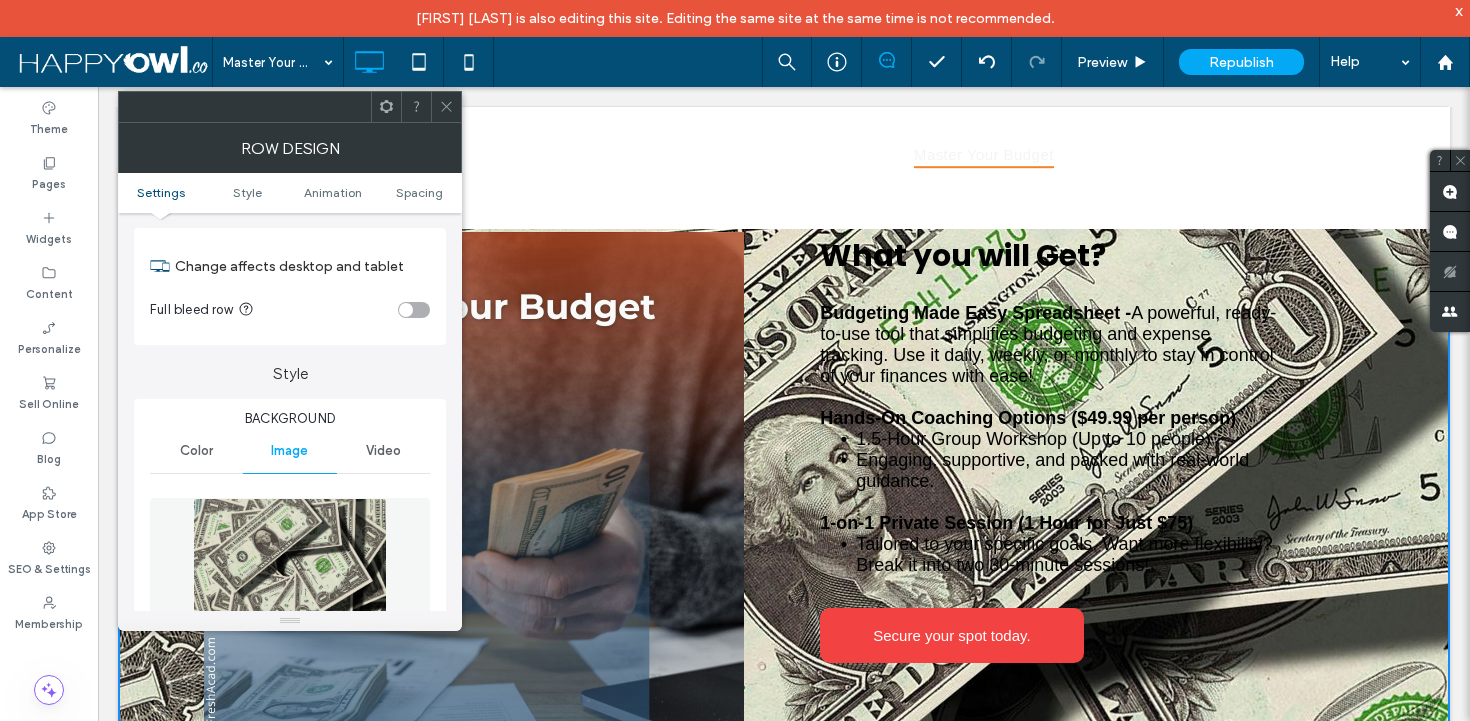click on "Color" at bounding box center (196, 451) 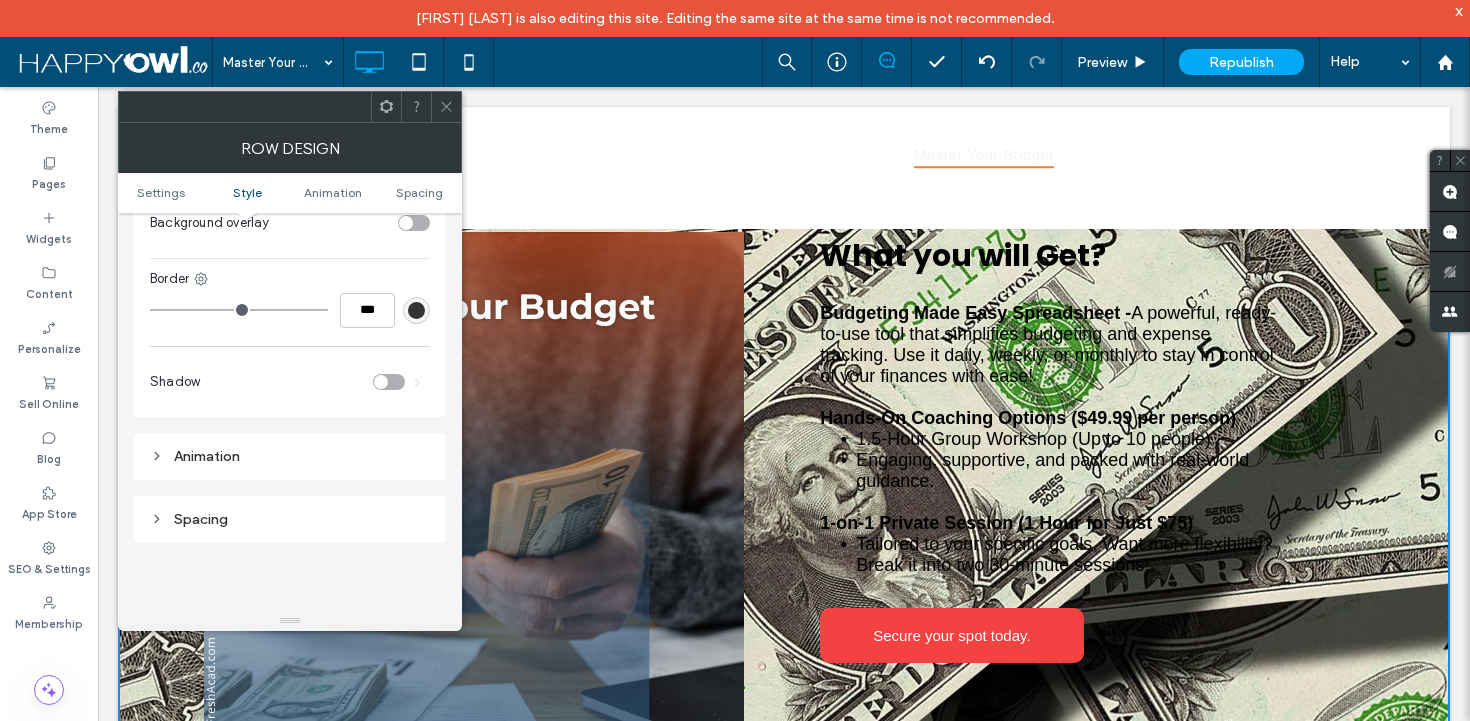 scroll, scrollTop: 392, scrollLeft: 0, axis: vertical 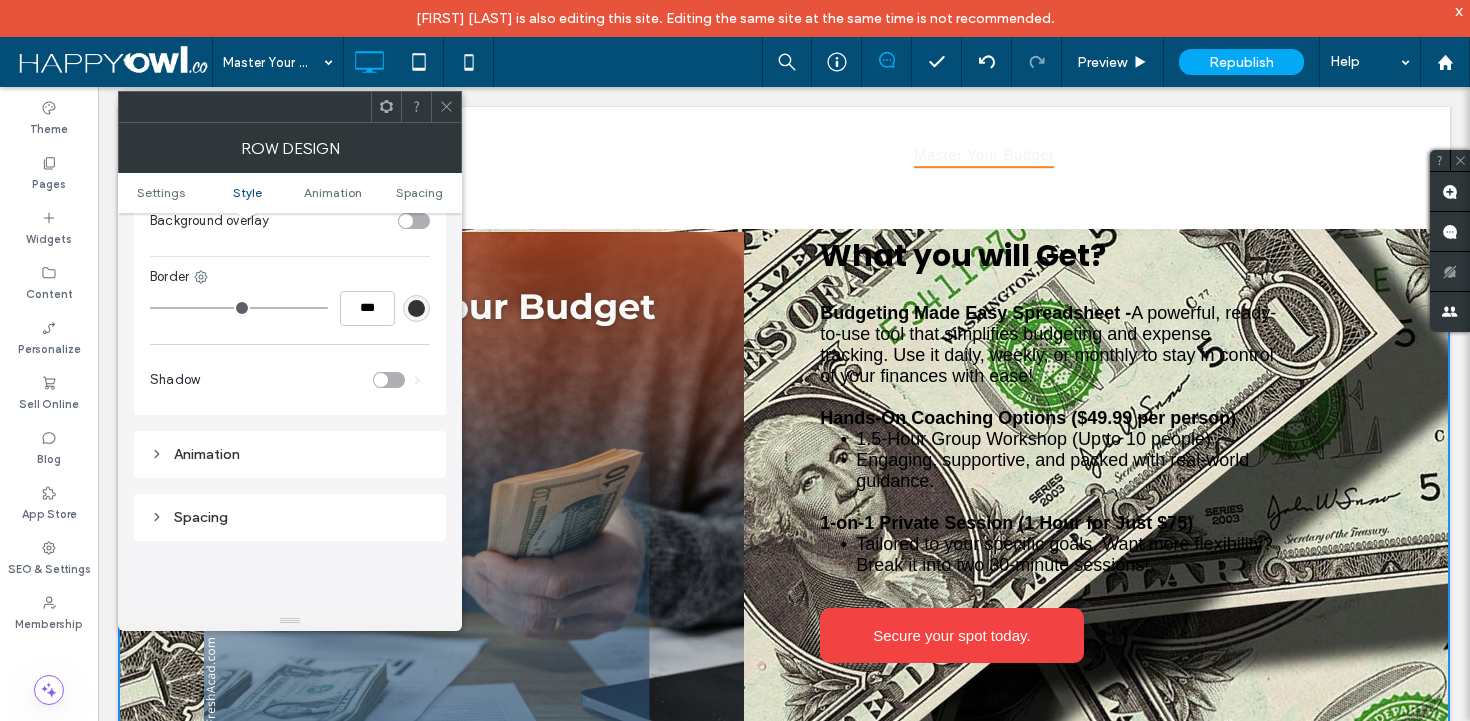 click on "Animation" at bounding box center [290, 454] 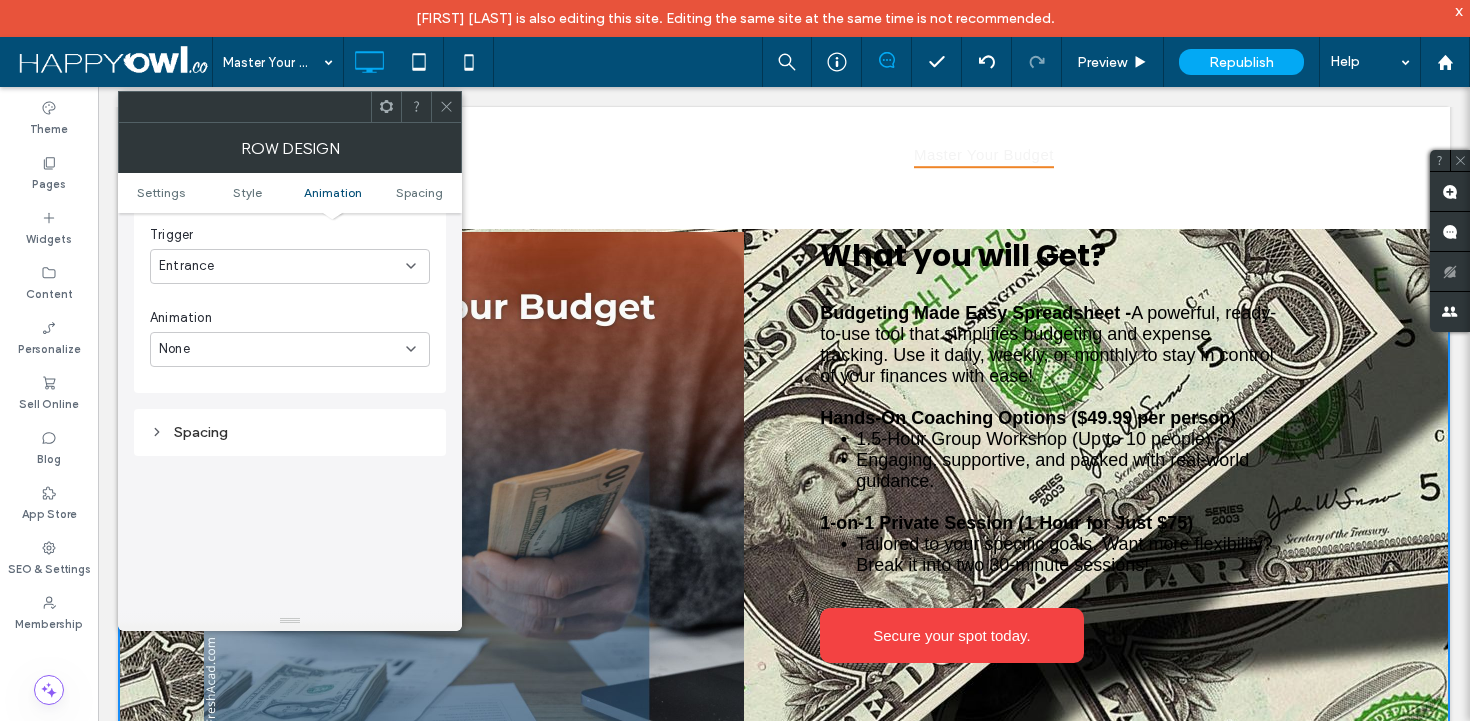 scroll, scrollTop: 720, scrollLeft: 0, axis: vertical 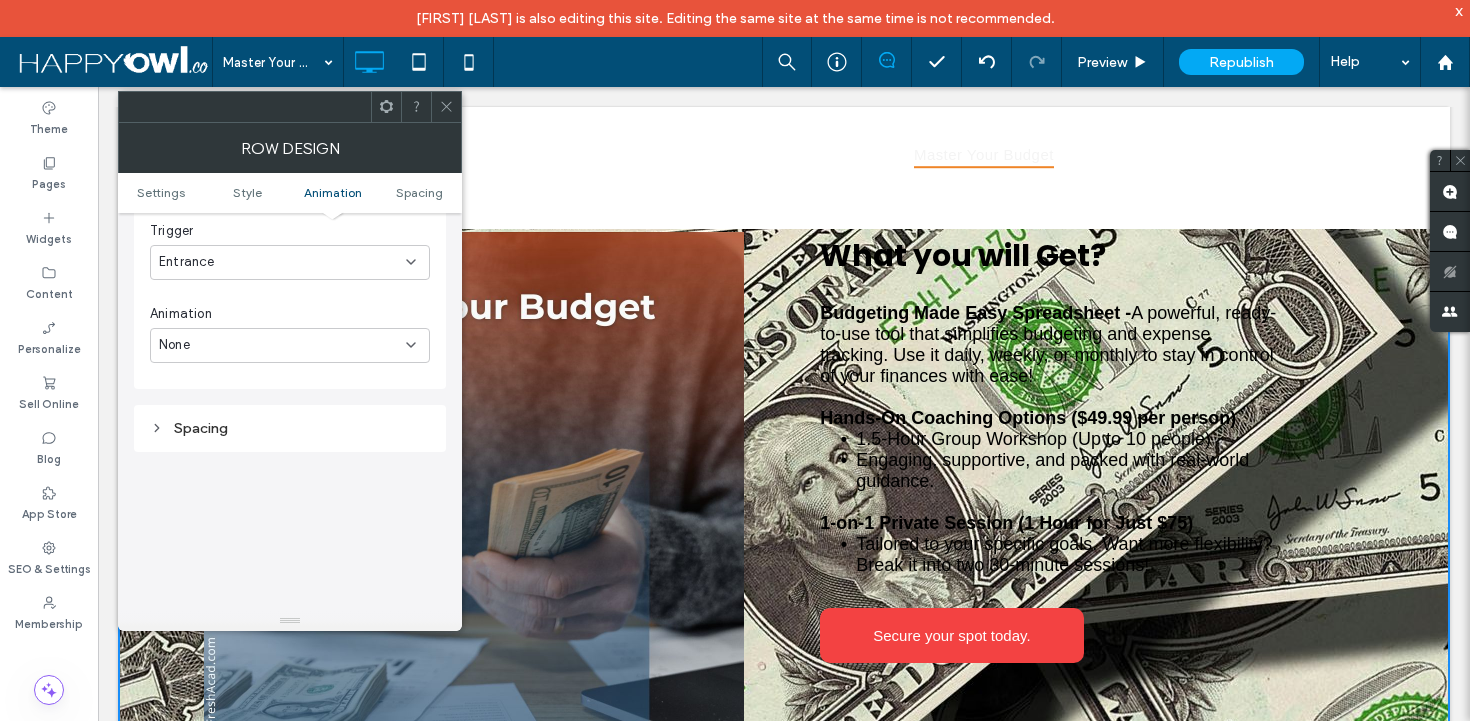 click on "Spacing" at bounding box center [290, 428] 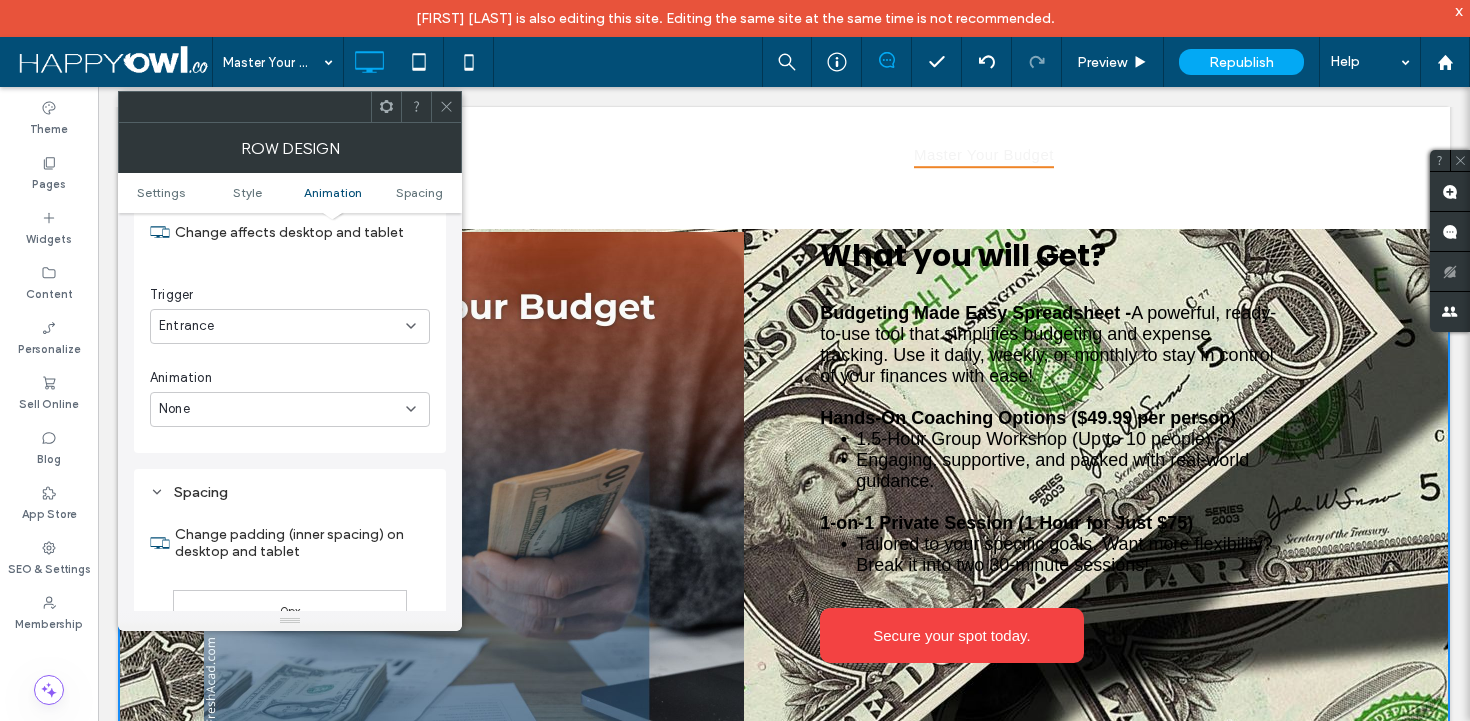 click on "Spacing" at bounding box center (290, 492) 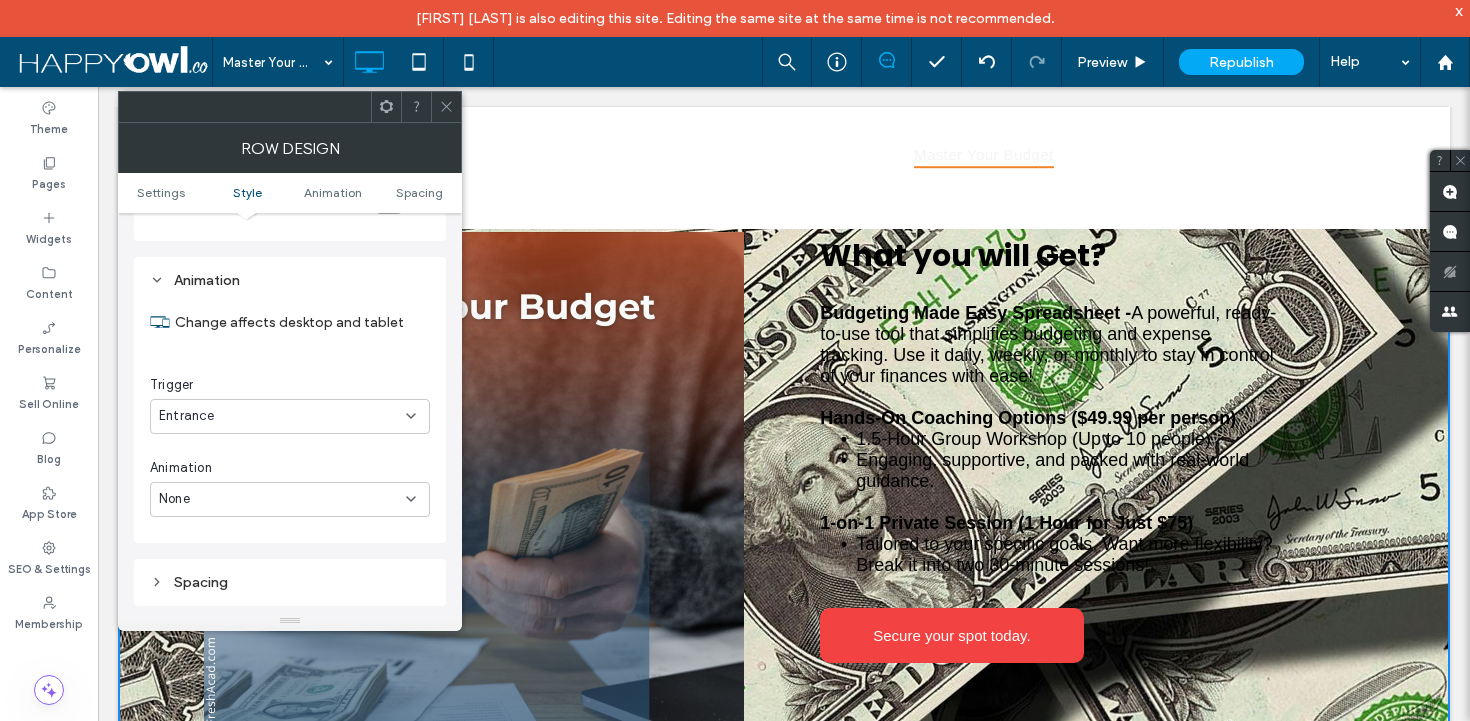 scroll, scrollTop: 412, scrollLeft: 0, axis: vertical 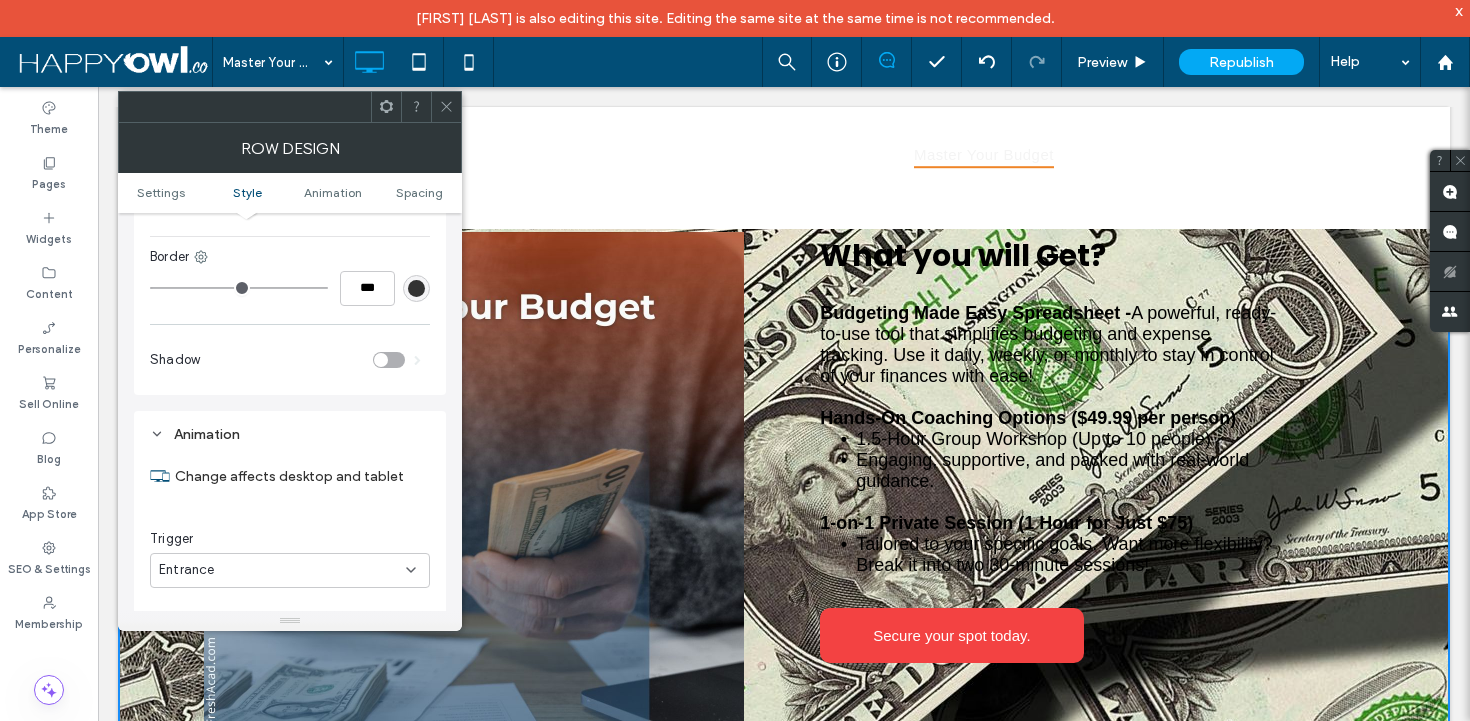 click on "Animation" at bounding box center [290, 434] 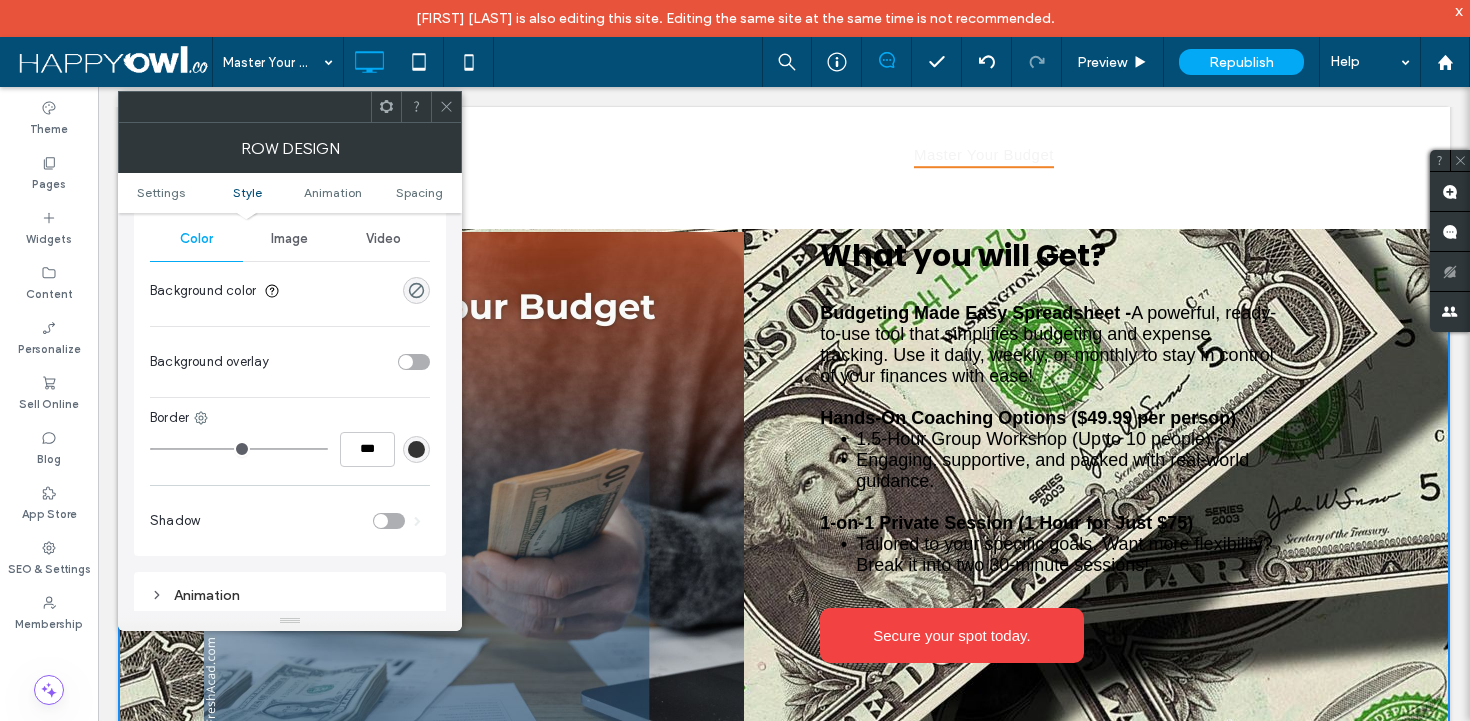scroll, scrollTop: 279, scrollLeft: 0, axis: vertical 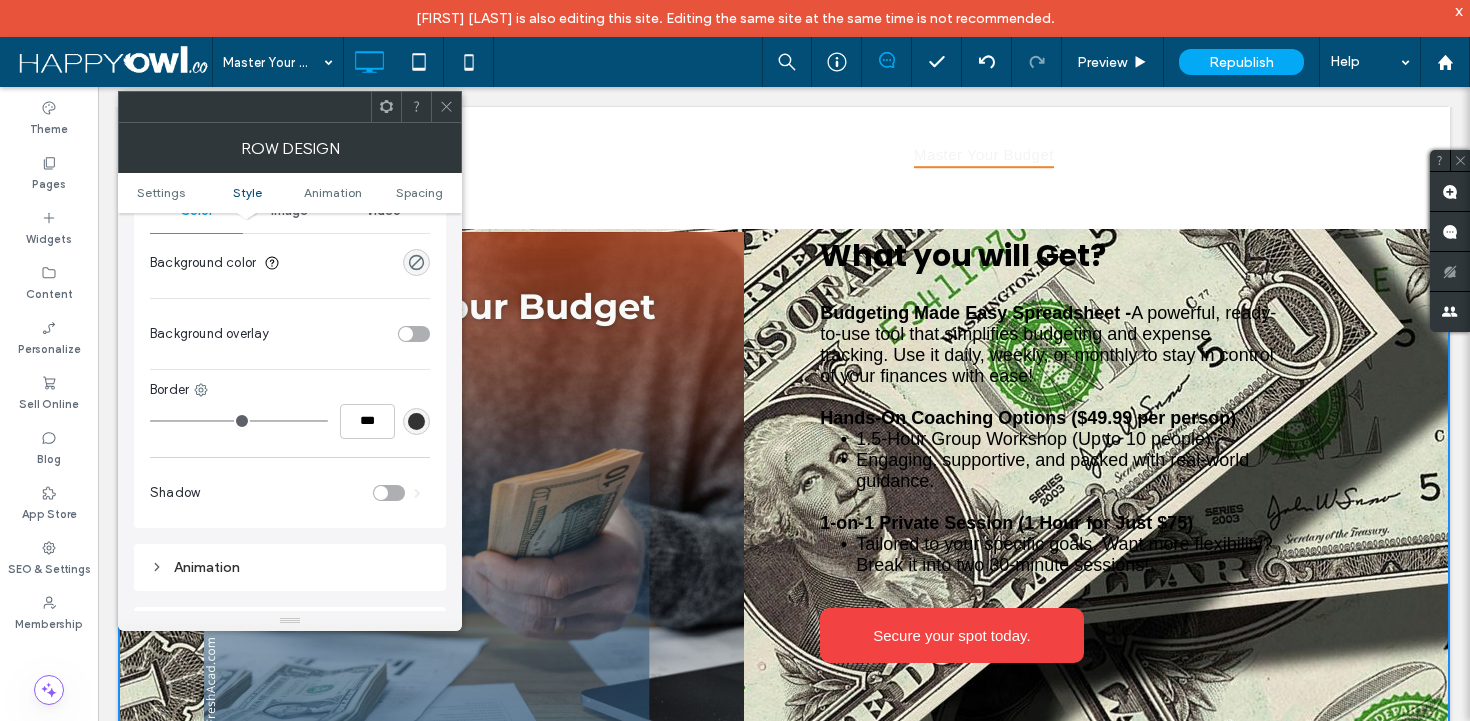 click on "Shadow" at bounding box center (261, 493) 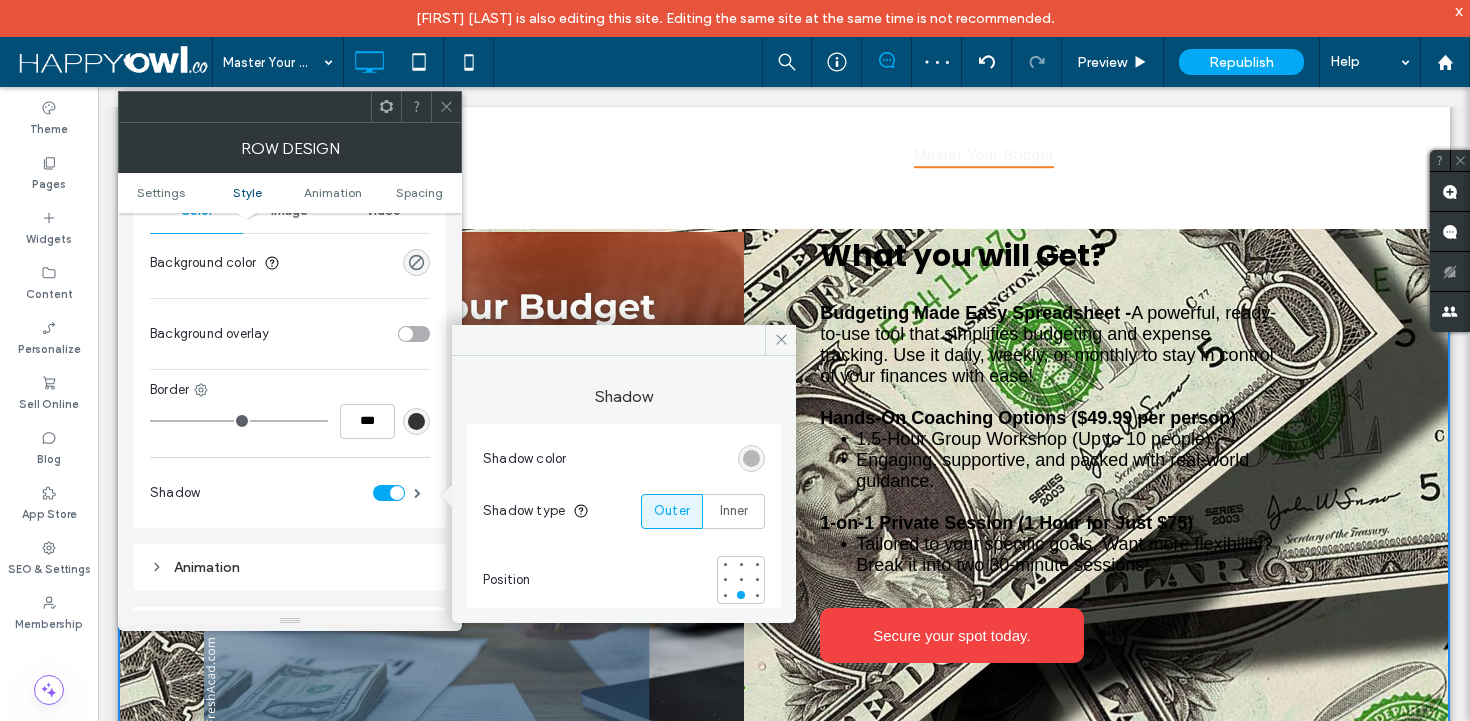 click at bounding box center [397, 493] 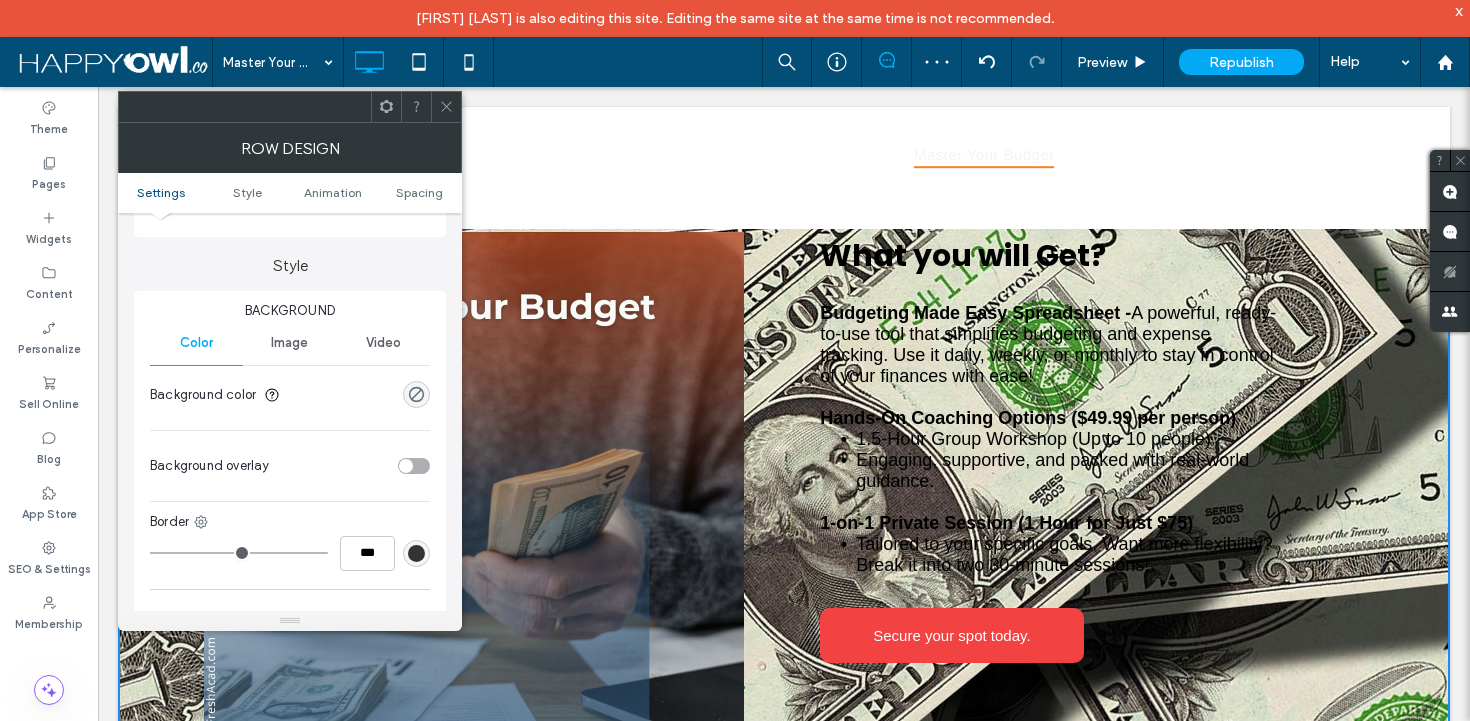 scroll, scrollTop: 150, scrollLeft: 0, axis: vertical 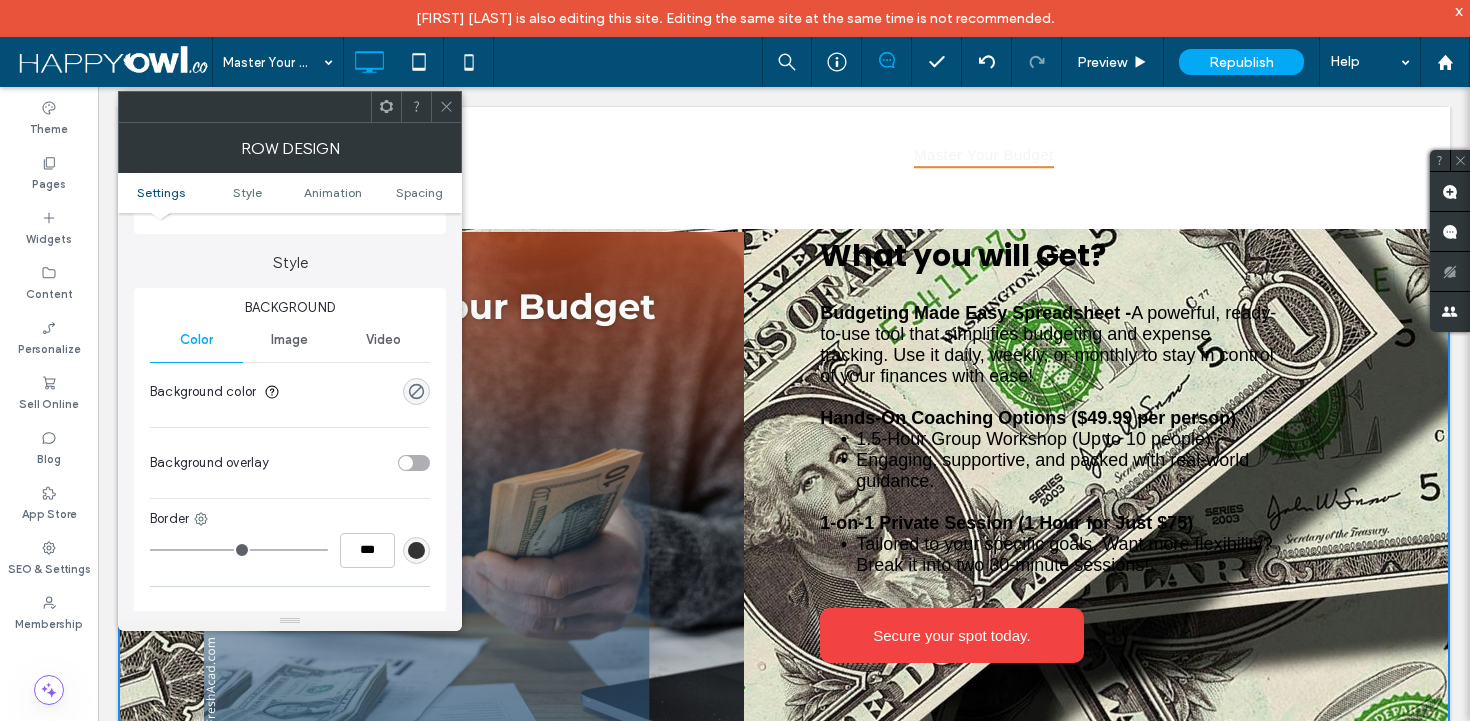 click on "Image" at bounding box center (289, 340) 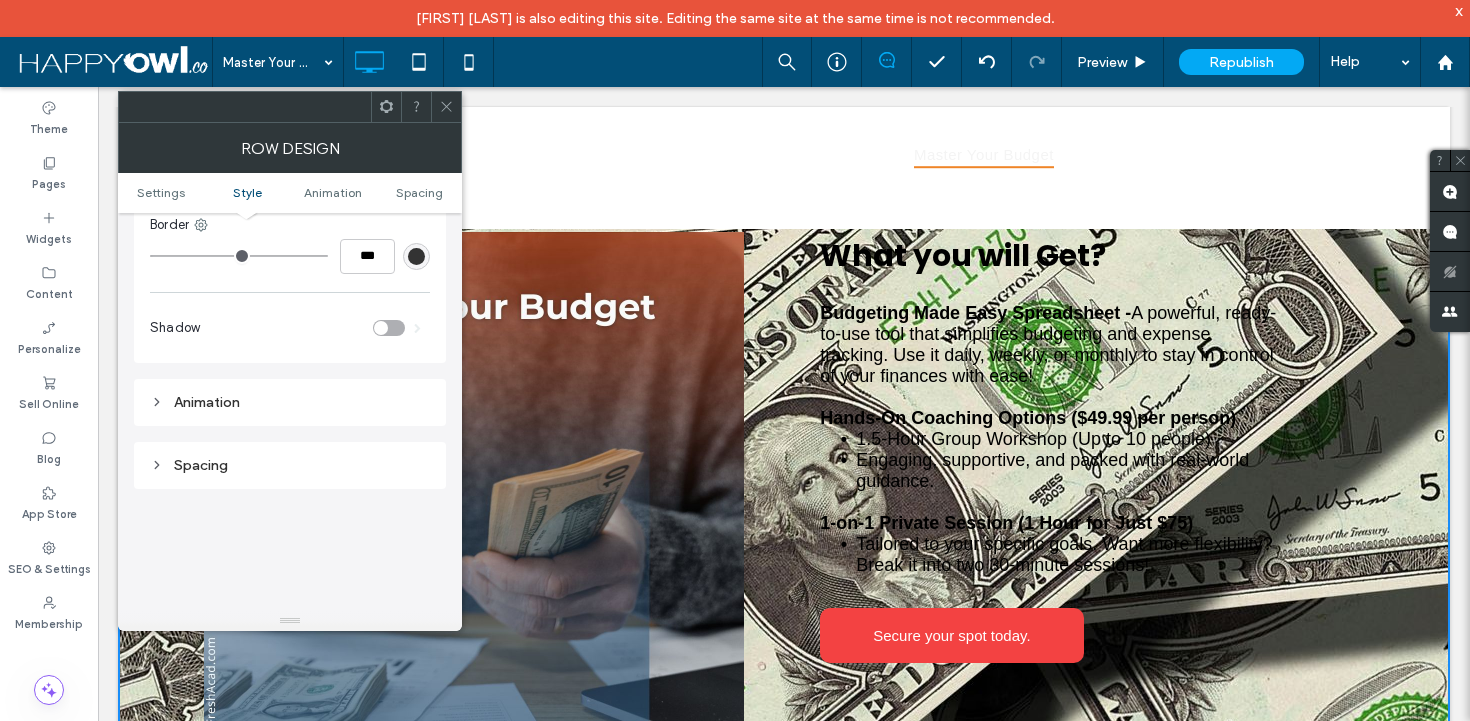 scroll, scrollTop: 1050, scrollLeft: 0, axis: vertical 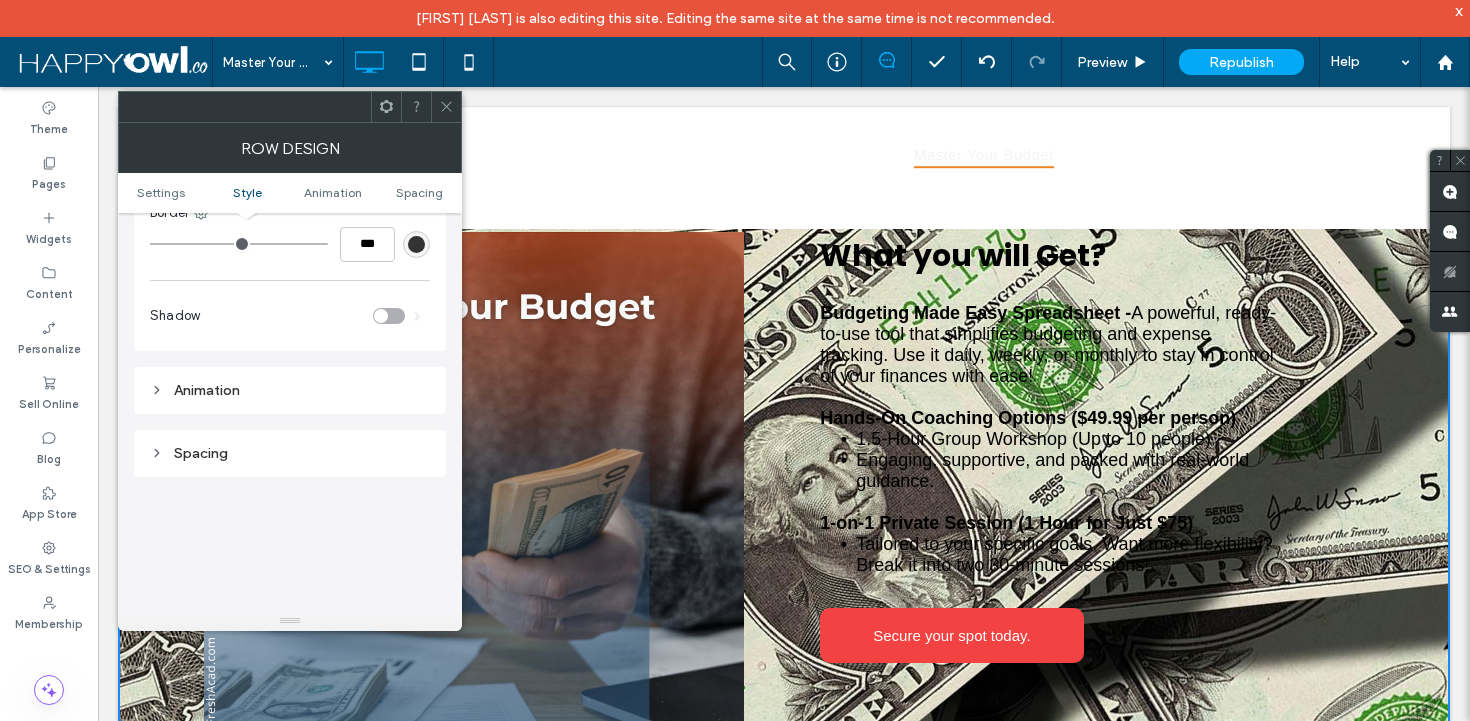 click on "Spacing" at bounding box center (290, 453) 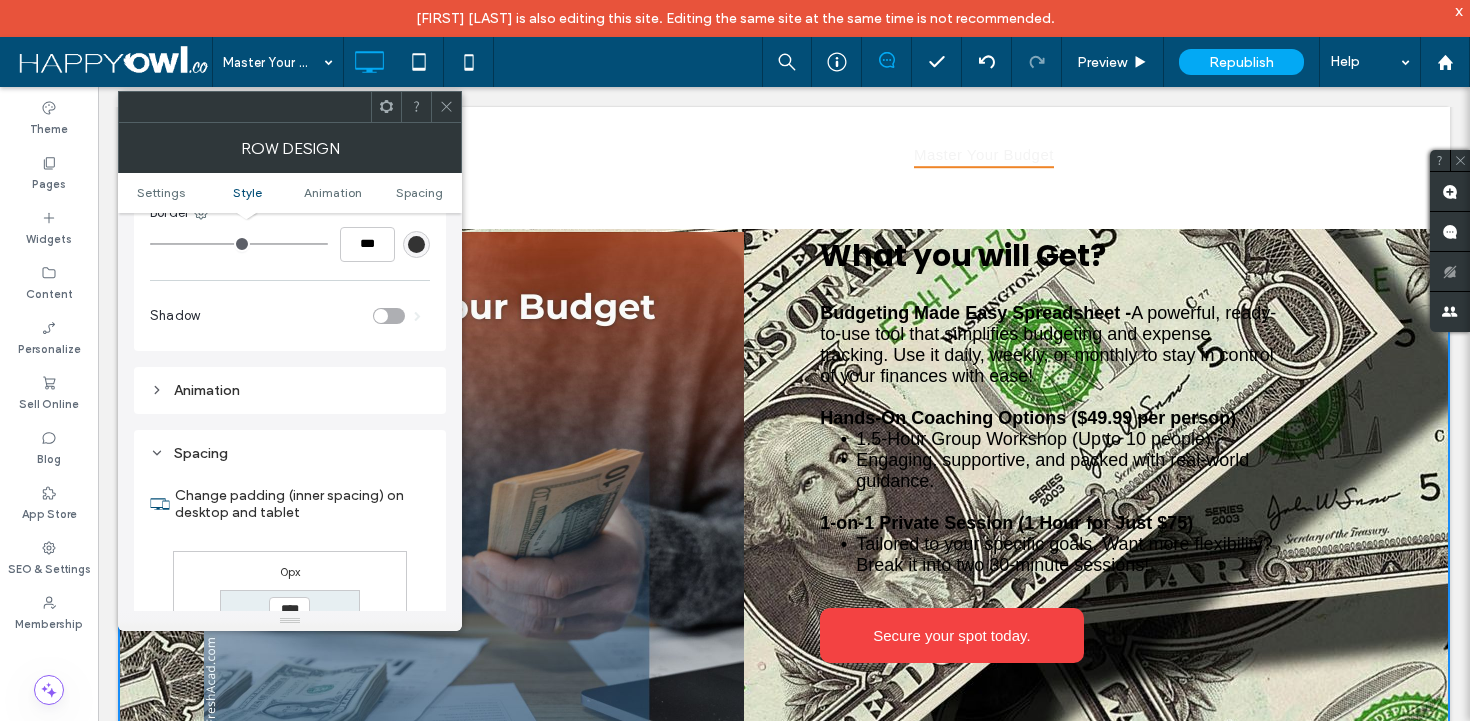 click on "Spacing" at bounding box center [290, 453] 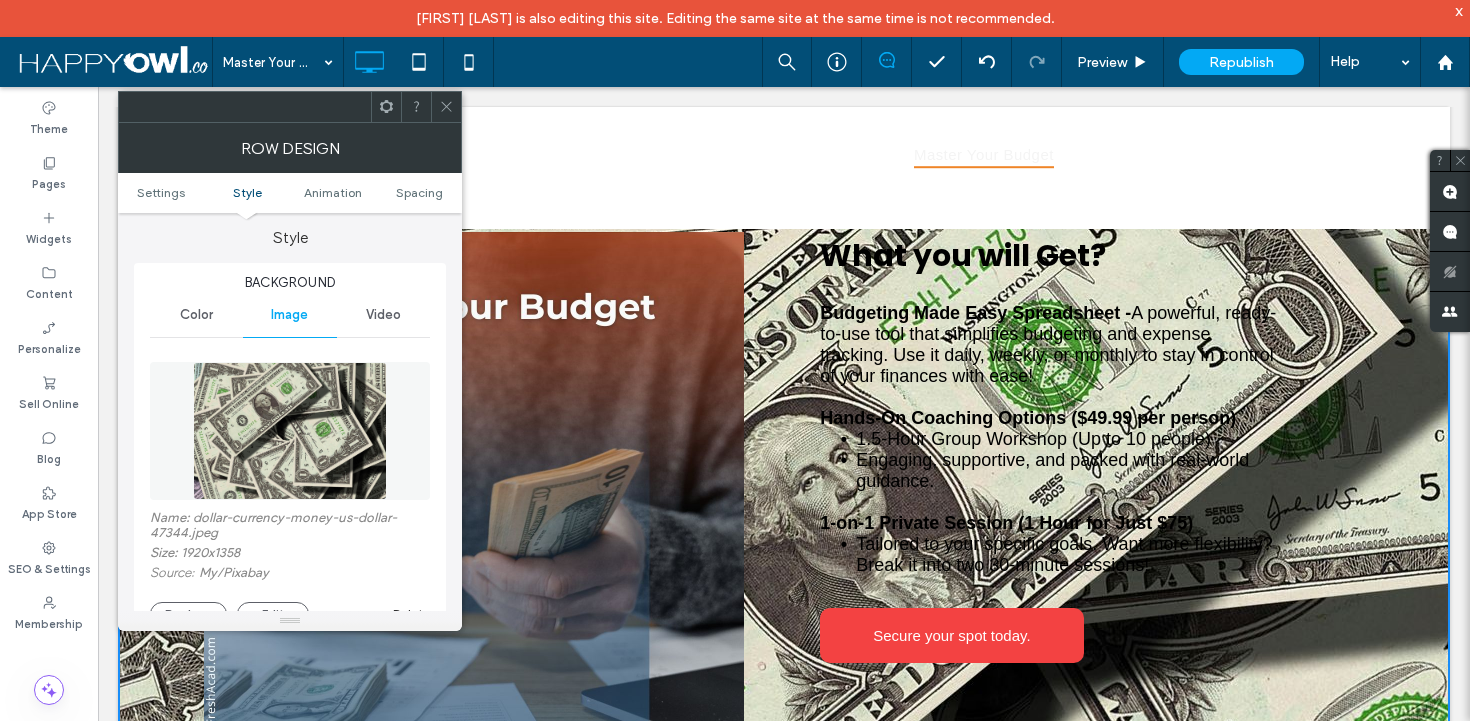 scroll, scrollTop: 174, scrollLeft: 0, axis: vertical 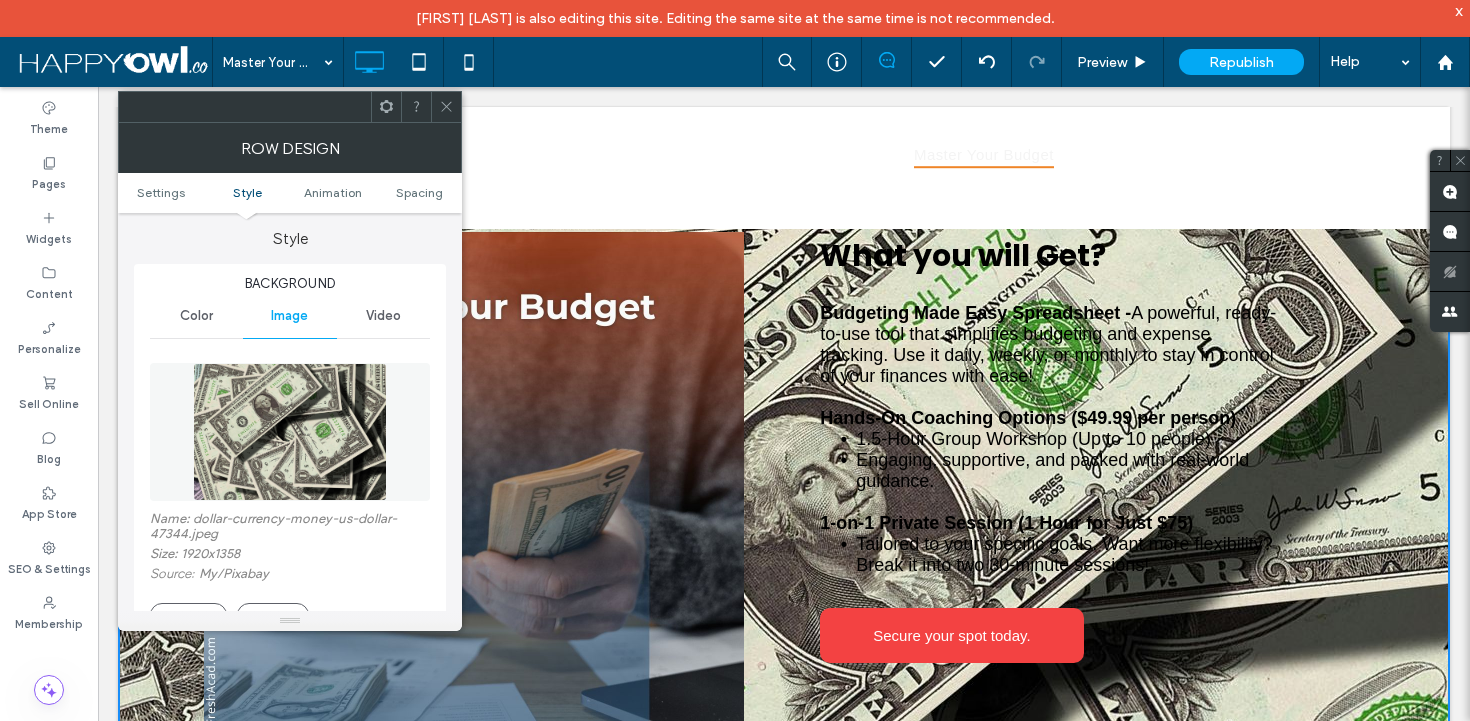 click 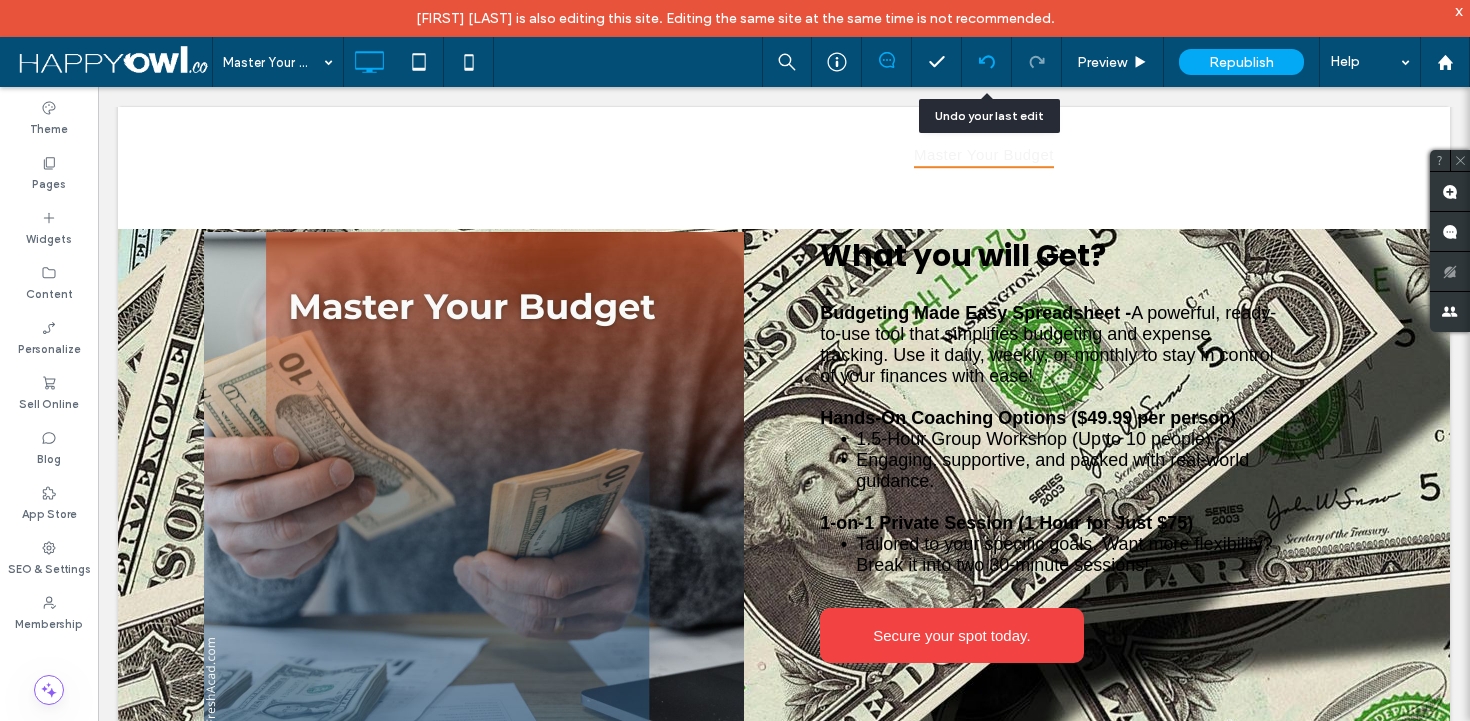 click 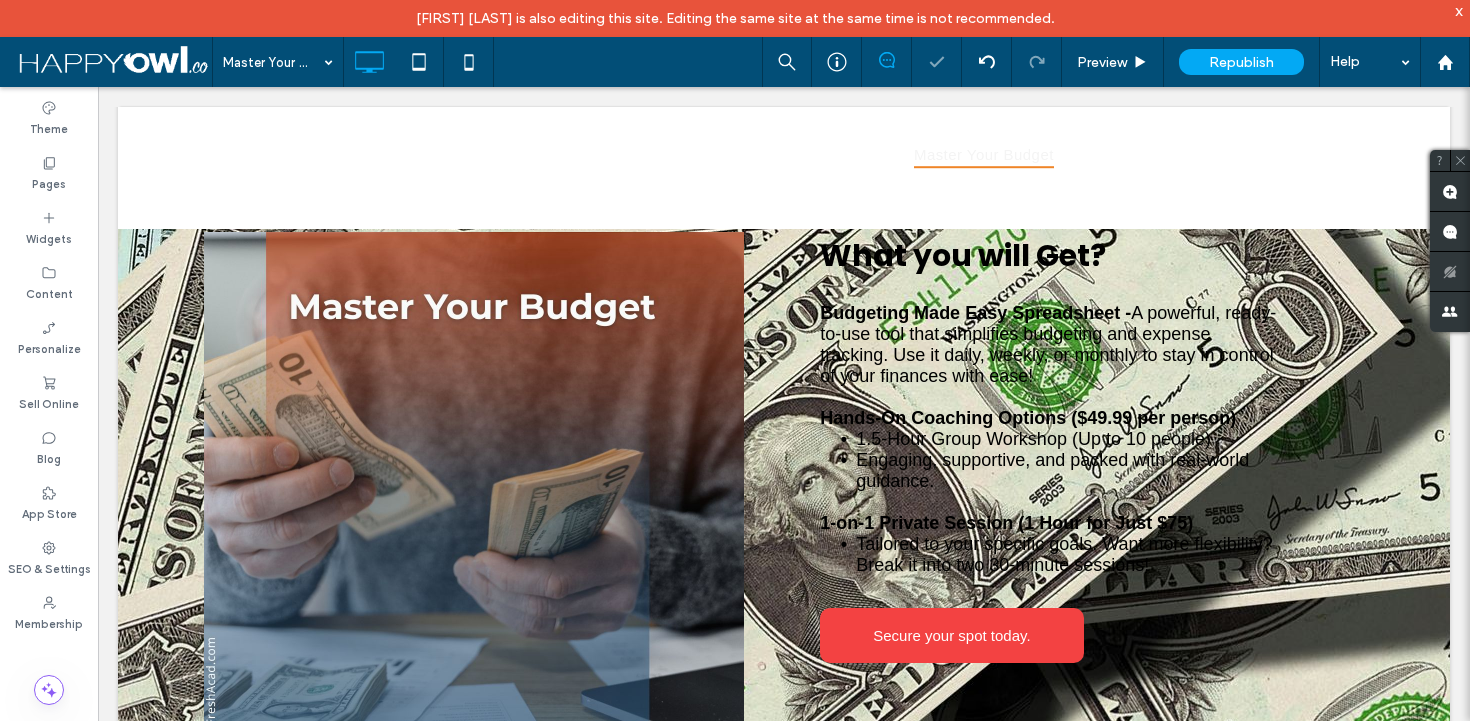 click at bounding box center [735, 360] 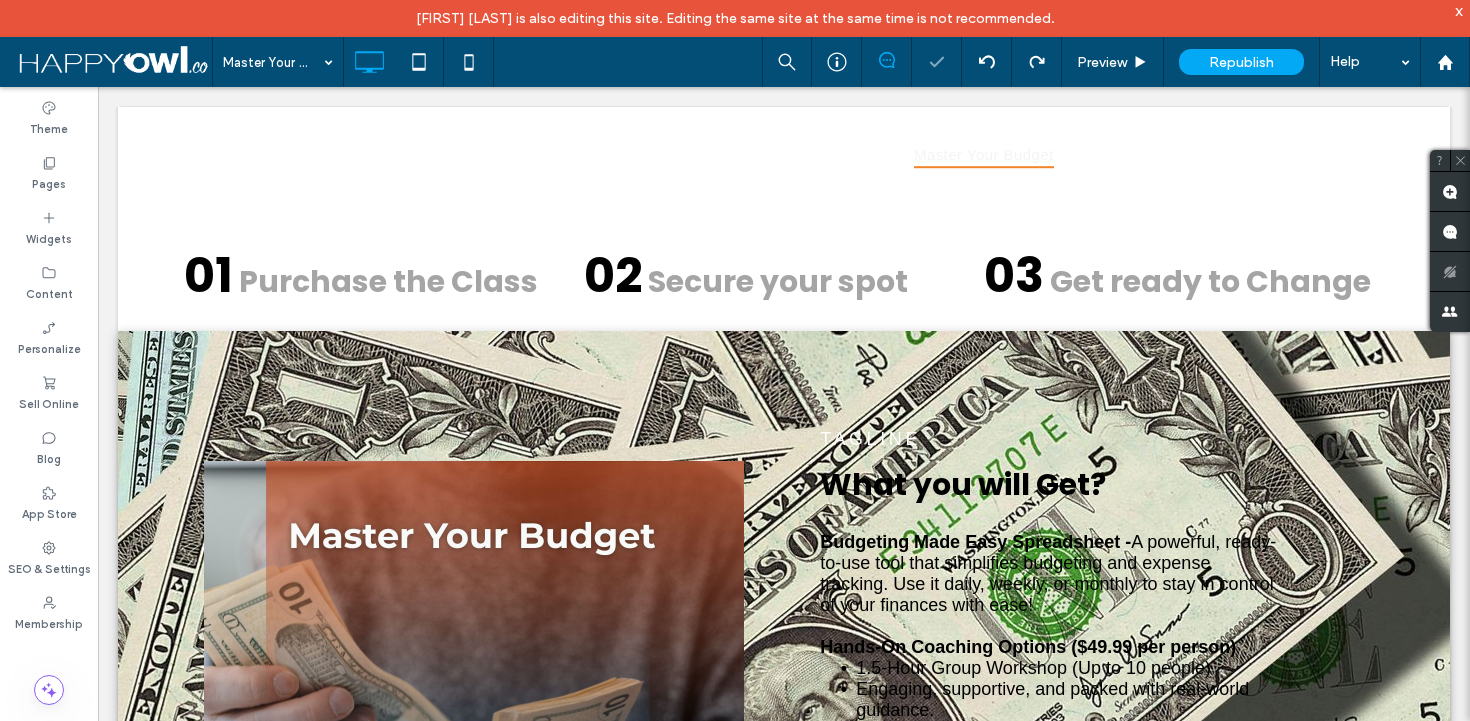 scroll, scrollTop: 1165, scrollLeft: 0, axis: vertical 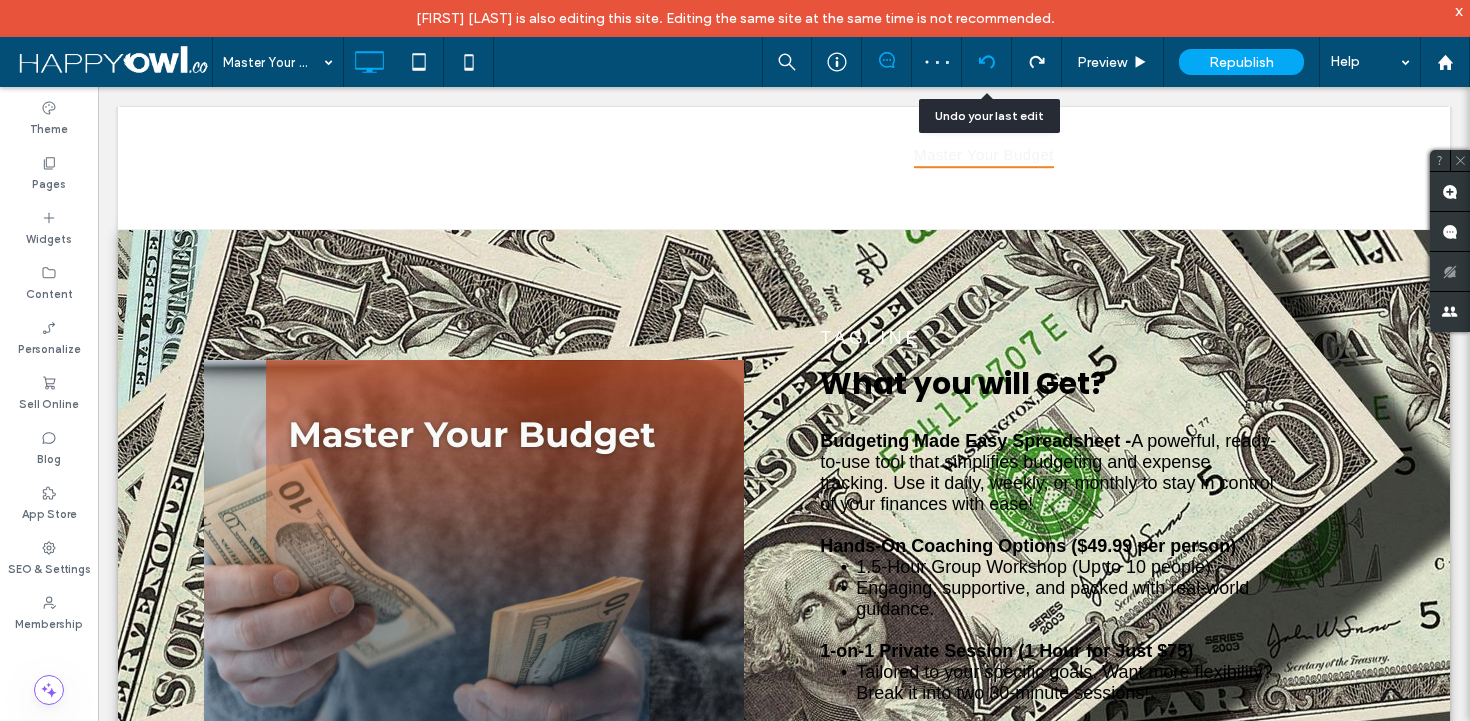 click 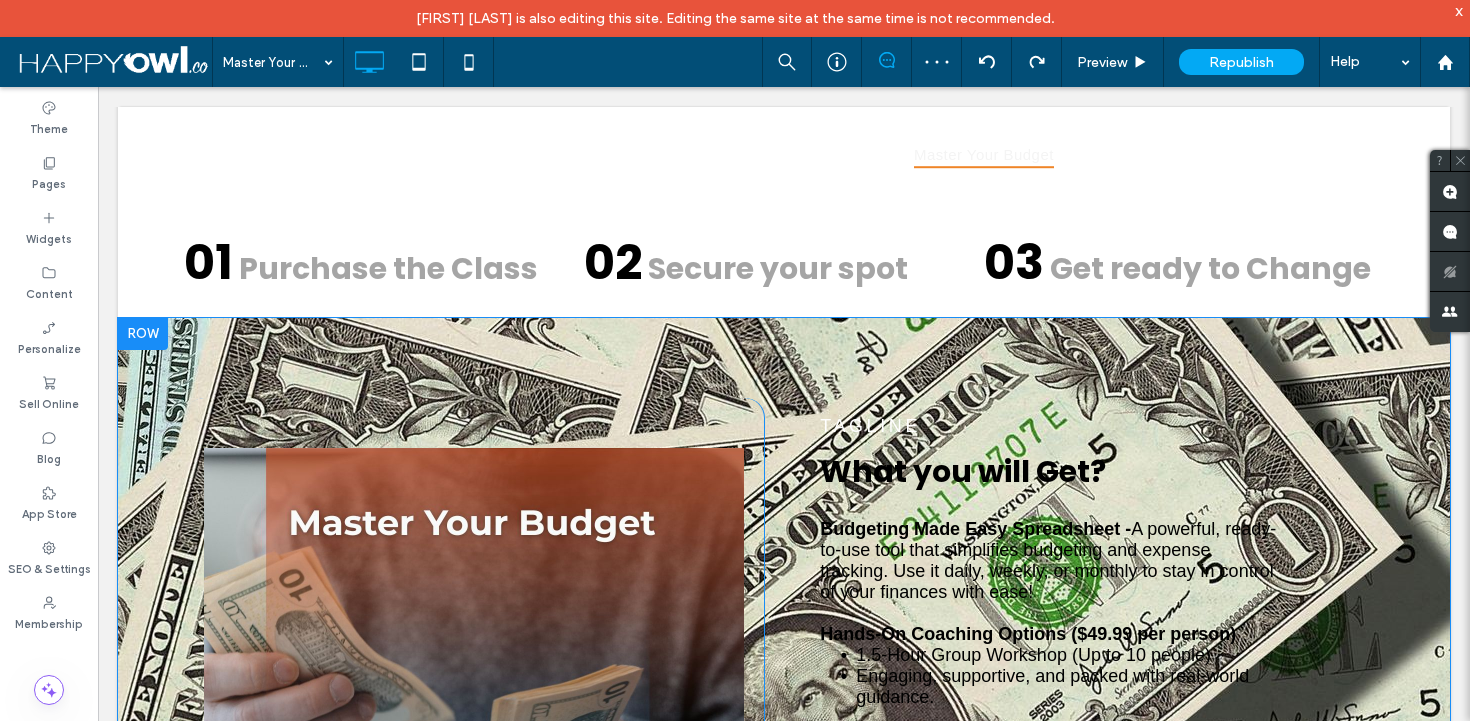 scroll, scrollTop: 1089, scrollLeft: 0, axis: vertical 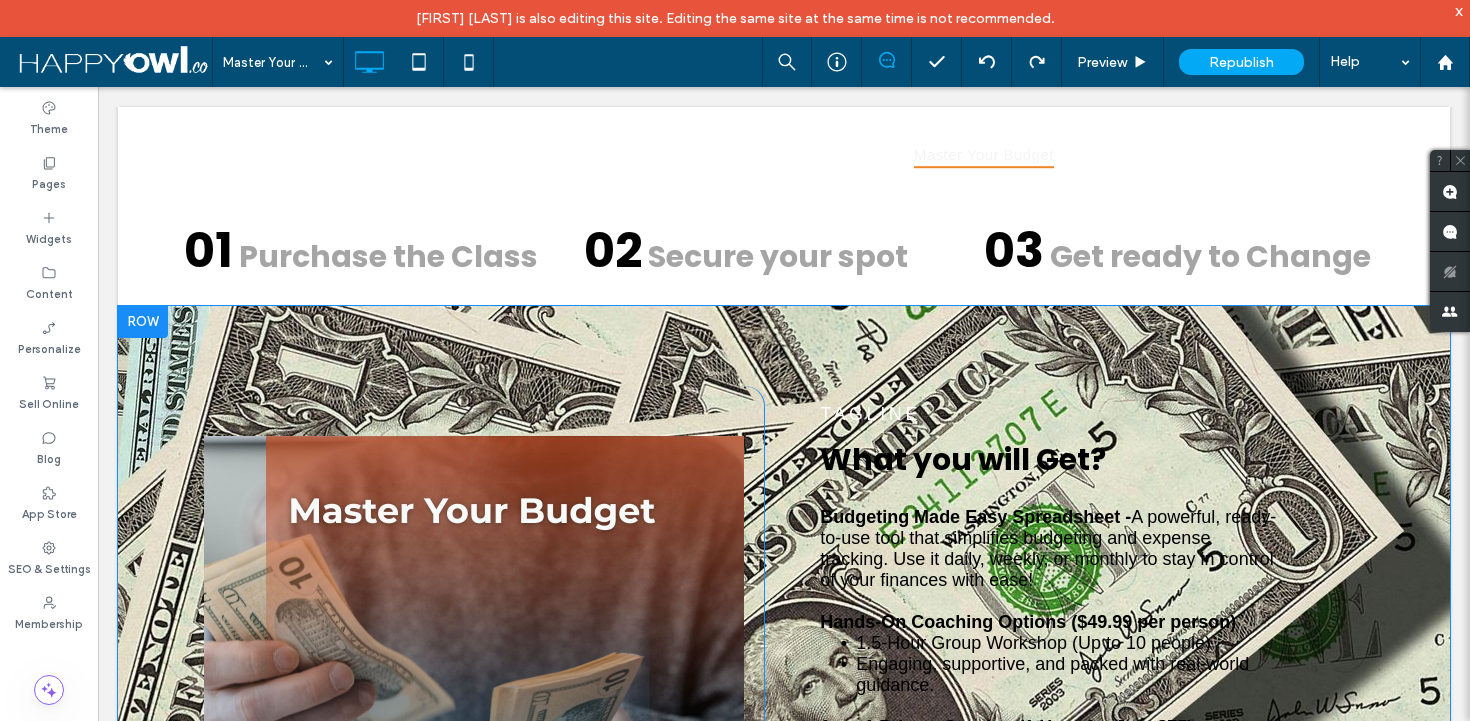 click on "Master your budget
SKU 00003
$75.00
Buy Now
Click To Paste
Tagline
What you will Get?
Budgeting Made Easy Spreadsheet -   A powerful, ready-to-use tool that simplifies budgeting and expense tracking. Use it daily, weekly, or monthly to stay in control of your finances with ease! Hands-On Coaching Options ($49.99 per person)   1.5-Hour Group Workshop (Up to 10 people) Engaging, supportive, and packed with real-world guidance.
1-on-1 Private Session (1 Hour for Just $75)   Tailored to your specific goals. Want more flexibility? Break it into two 30-minute sessions! ﻿
Secure your spot today.
Click To Paste
Row + Add Section" at bounding box center [784, 686] 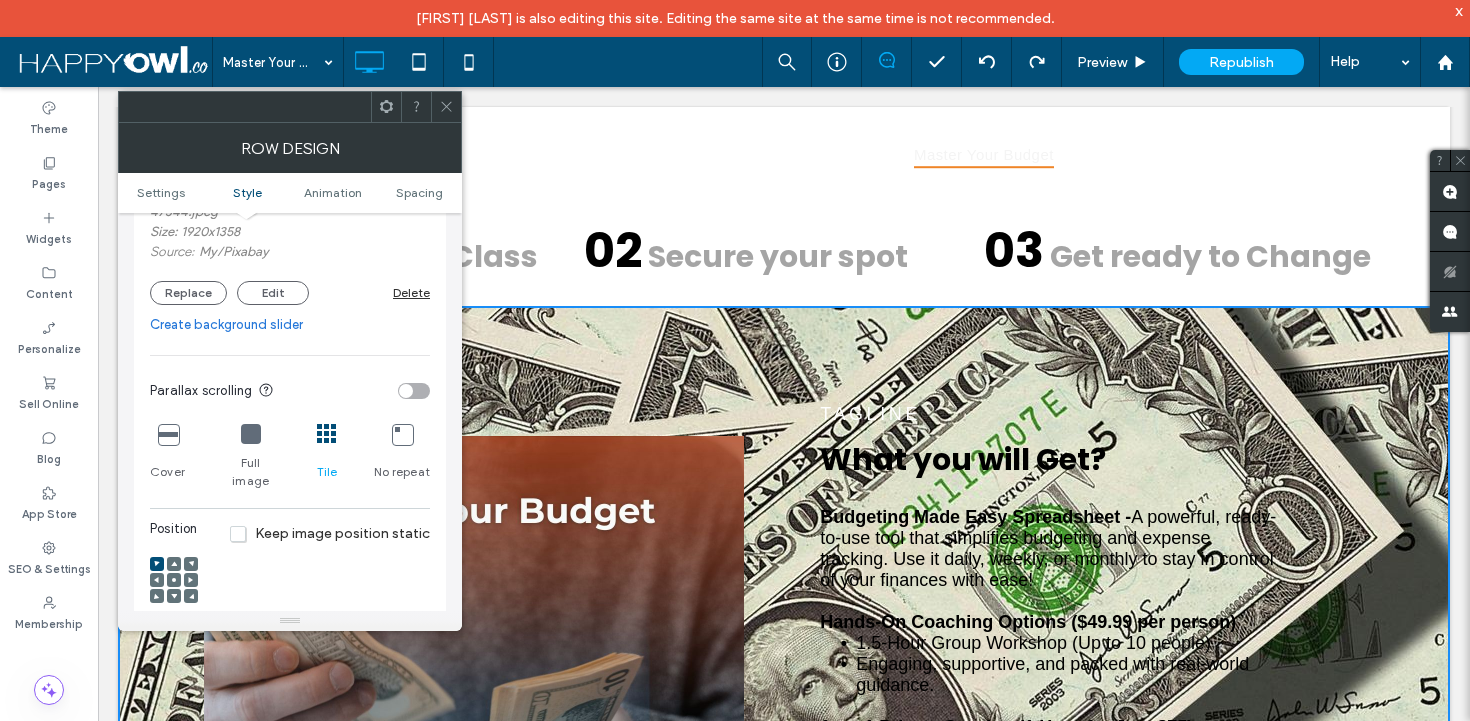 scroll, scrollTop: 442, scrollLeft: 0, axis: vertical 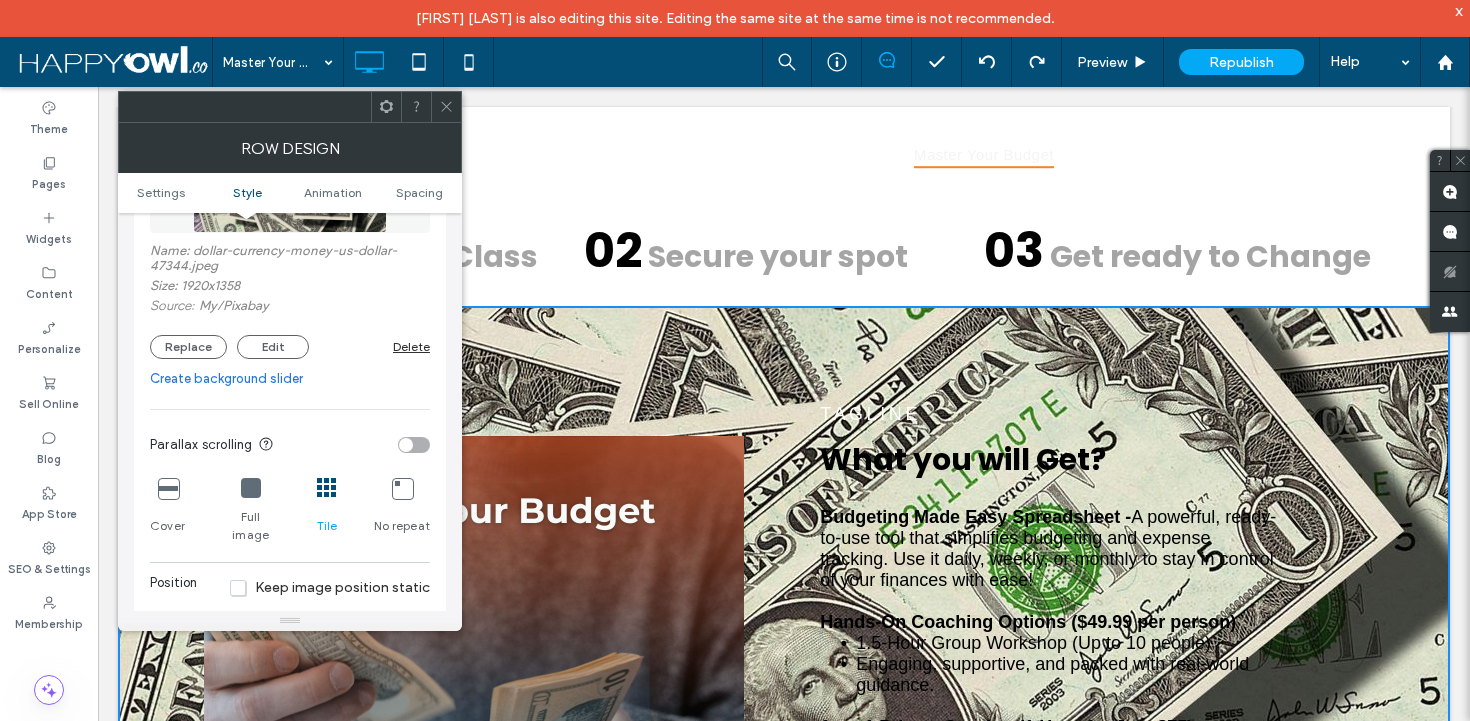 click on "Delete" at bounding box center (411, 346) 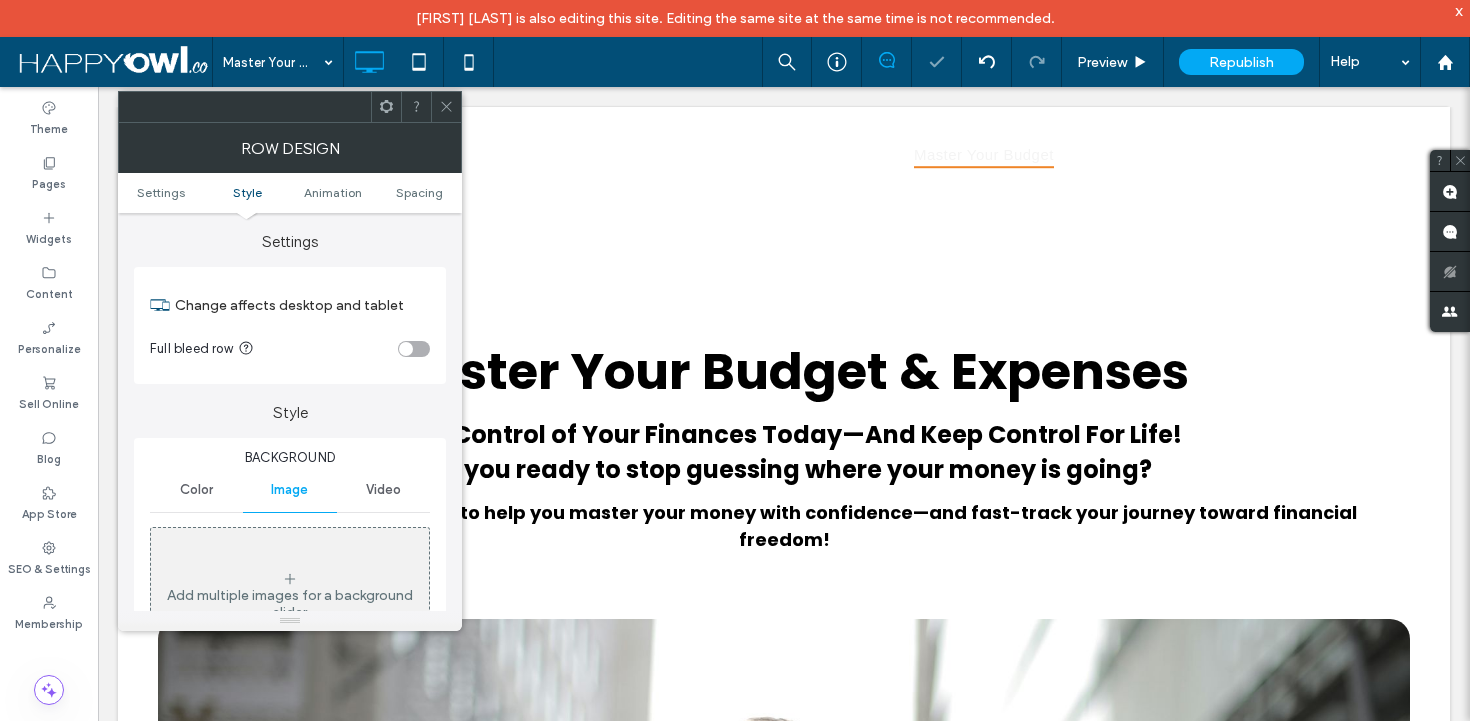 scroll, scrollTop: 1089, scrollLeft: 0, axis: vertical 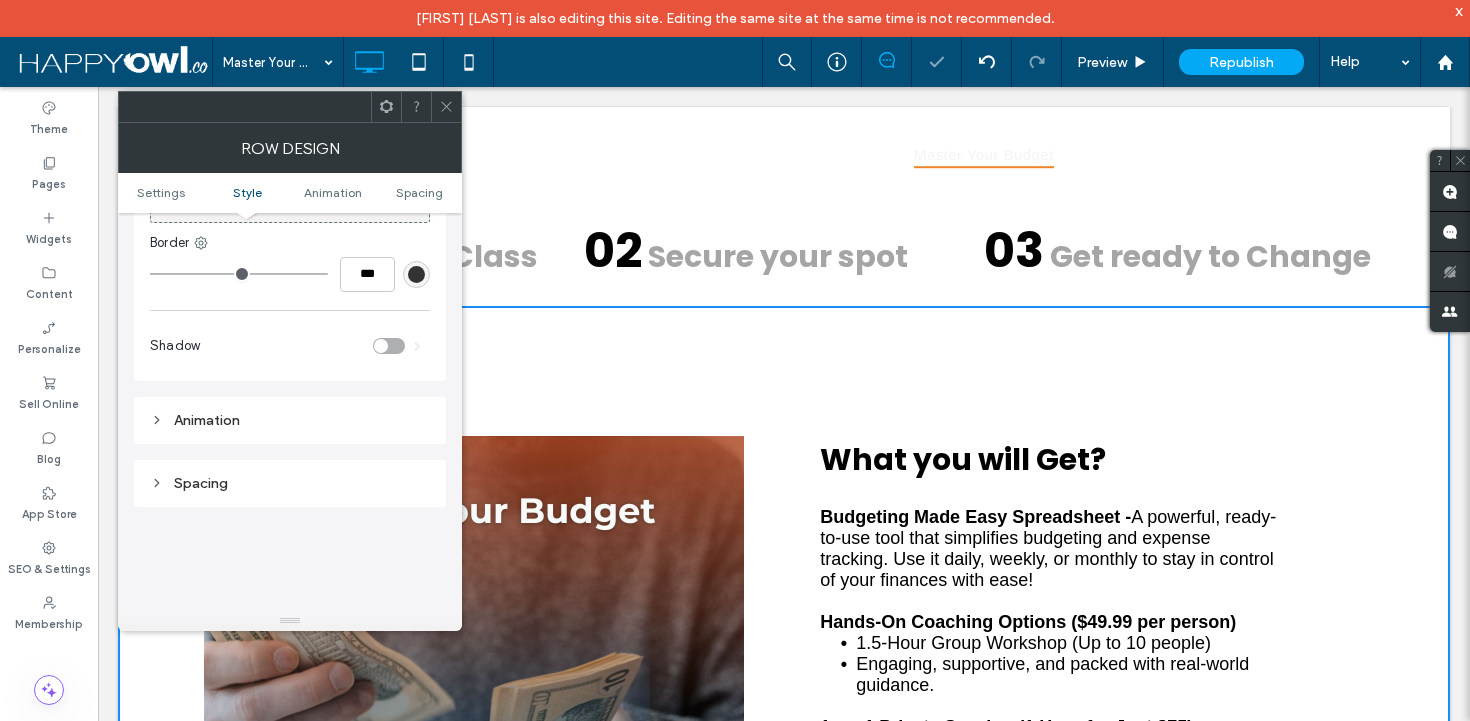 click at bounding box center (446, 107) 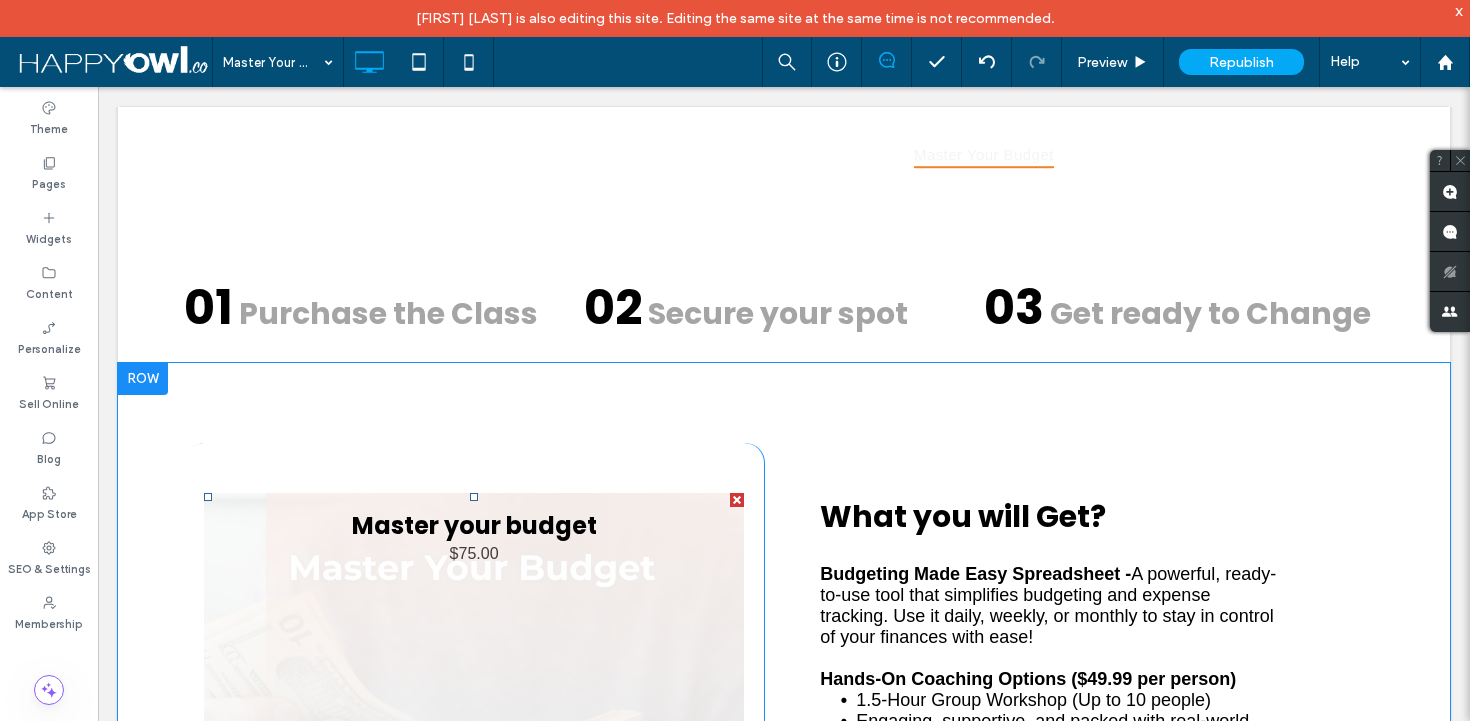 scroll, scrollTop: 948, scrollLeft: 0, axis: vertical 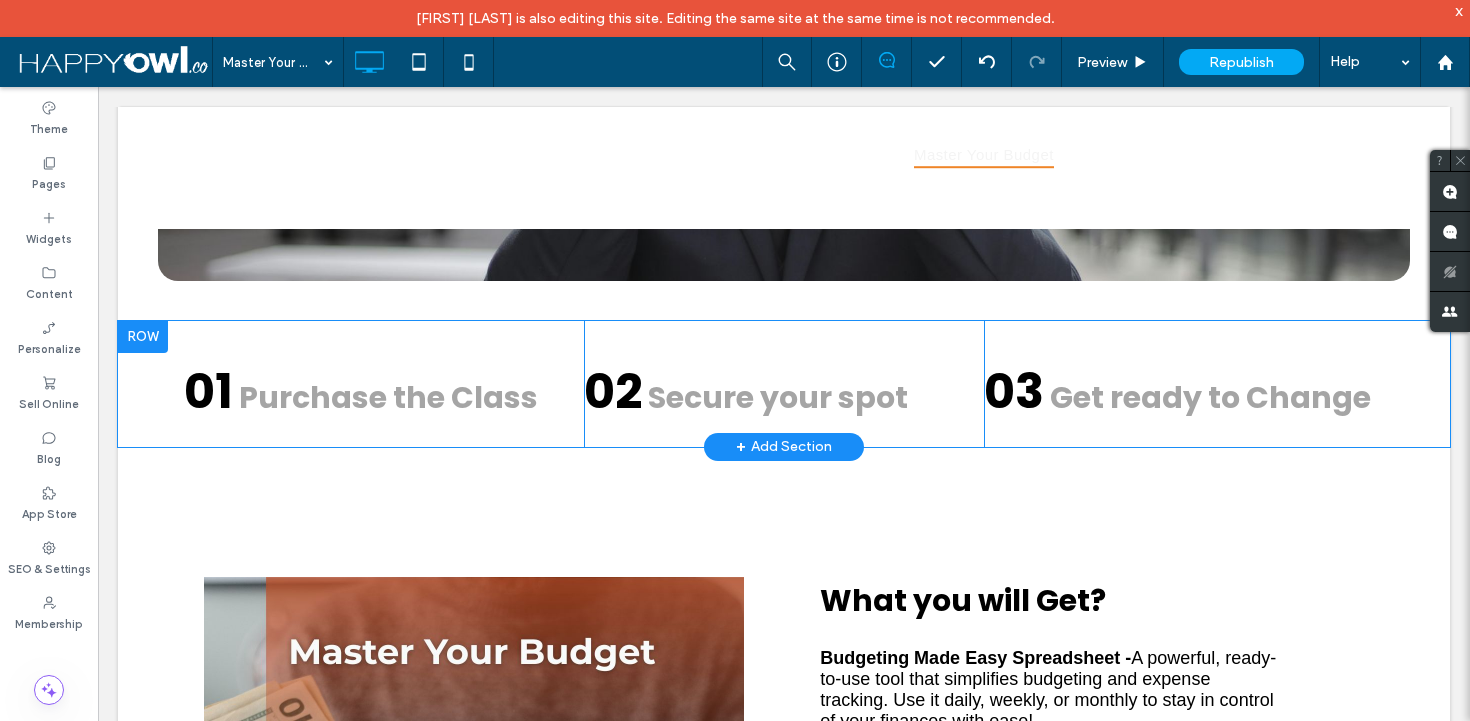 click on "01
Purchase the Class
Click To Paste
02
Secure your spot
Click To Paste
03
Get ready to Change
Click To Paste
Row + Add Section" at bounding box center [784, 384] 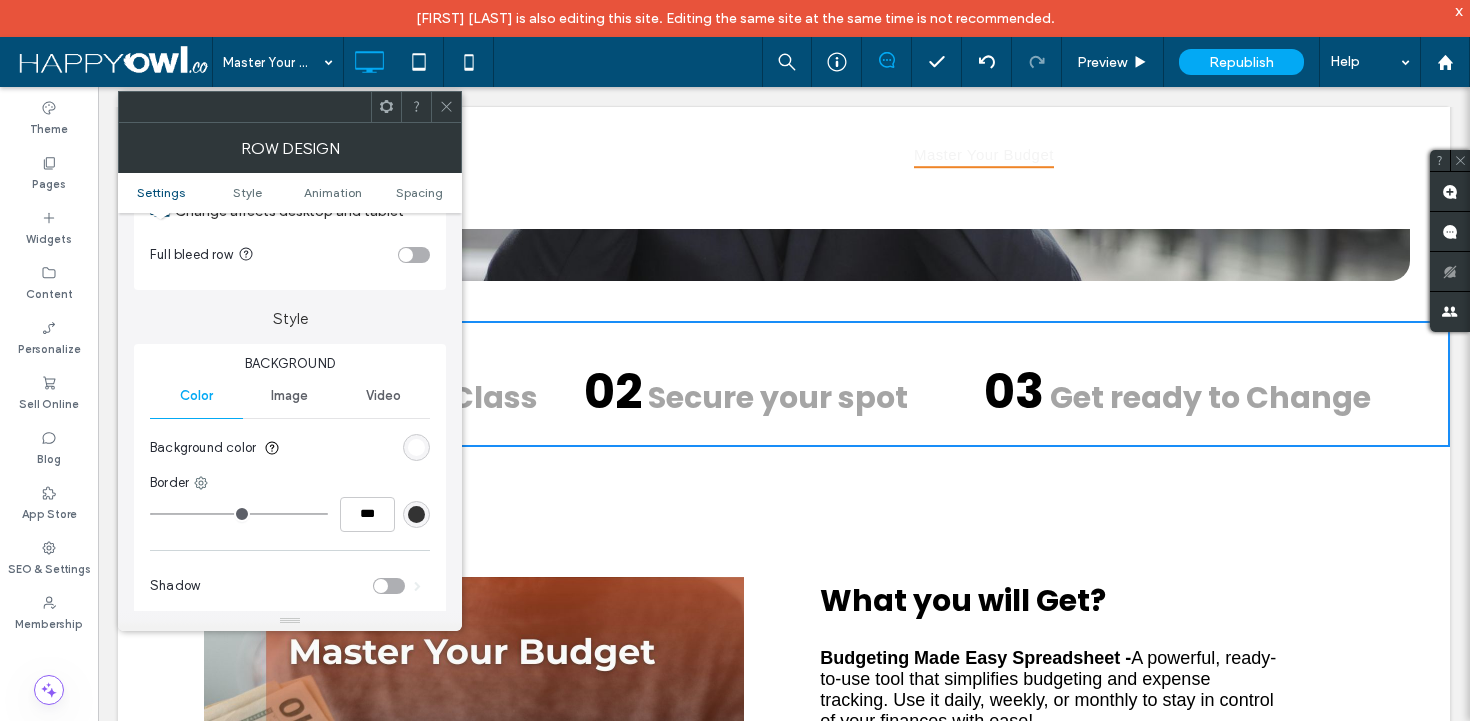 scroll, scrollTop: 0, scrollLeft: 0, axis: both 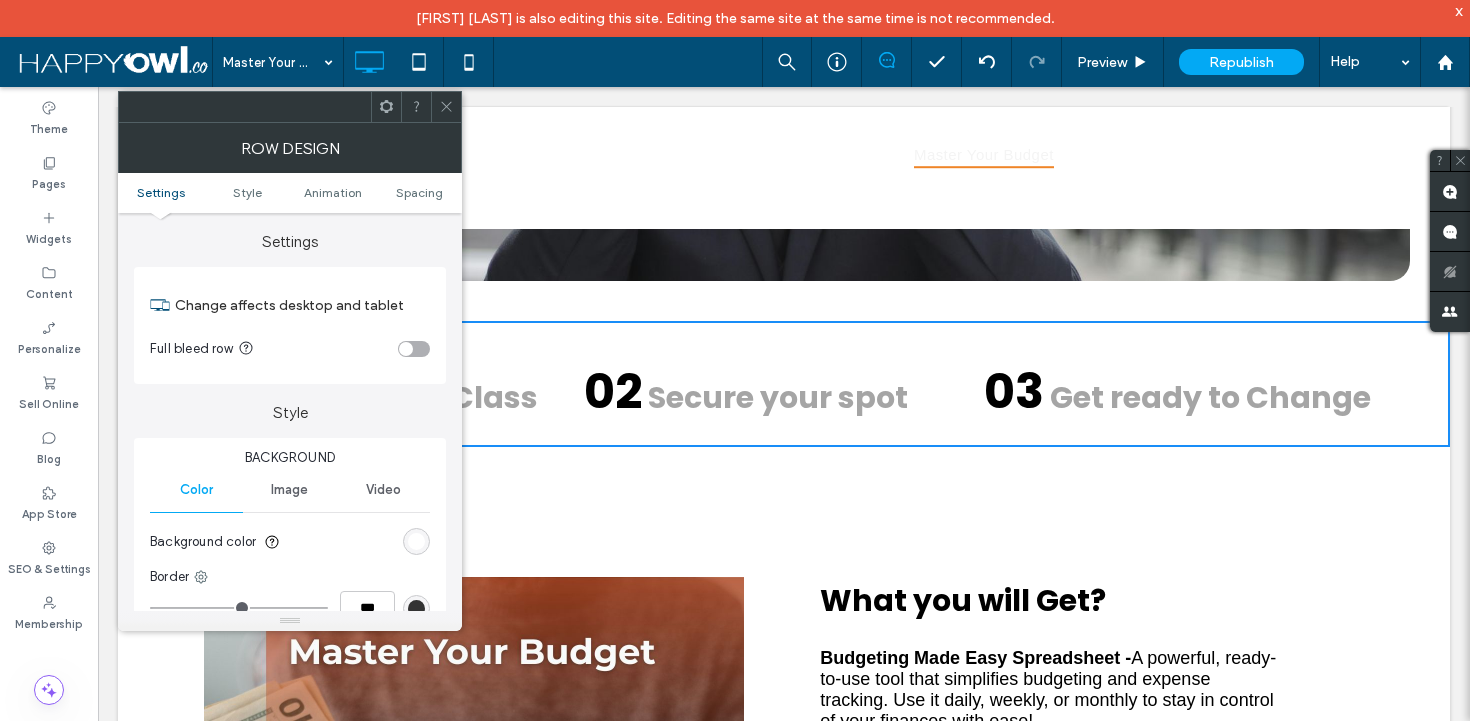 click on "Image" at bounding box center [289, 490] 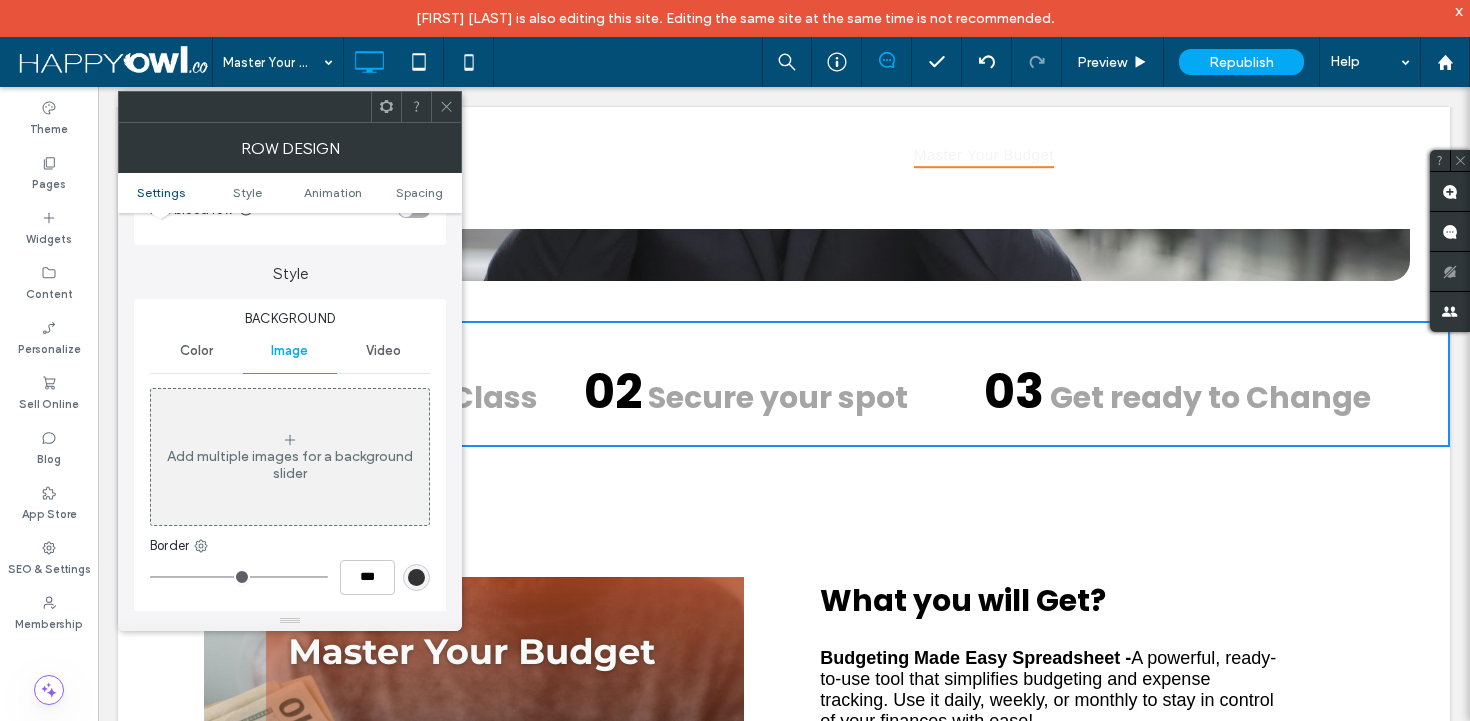 scroll, scrollTop: 151, scrollLeft: 0, axis: vertical 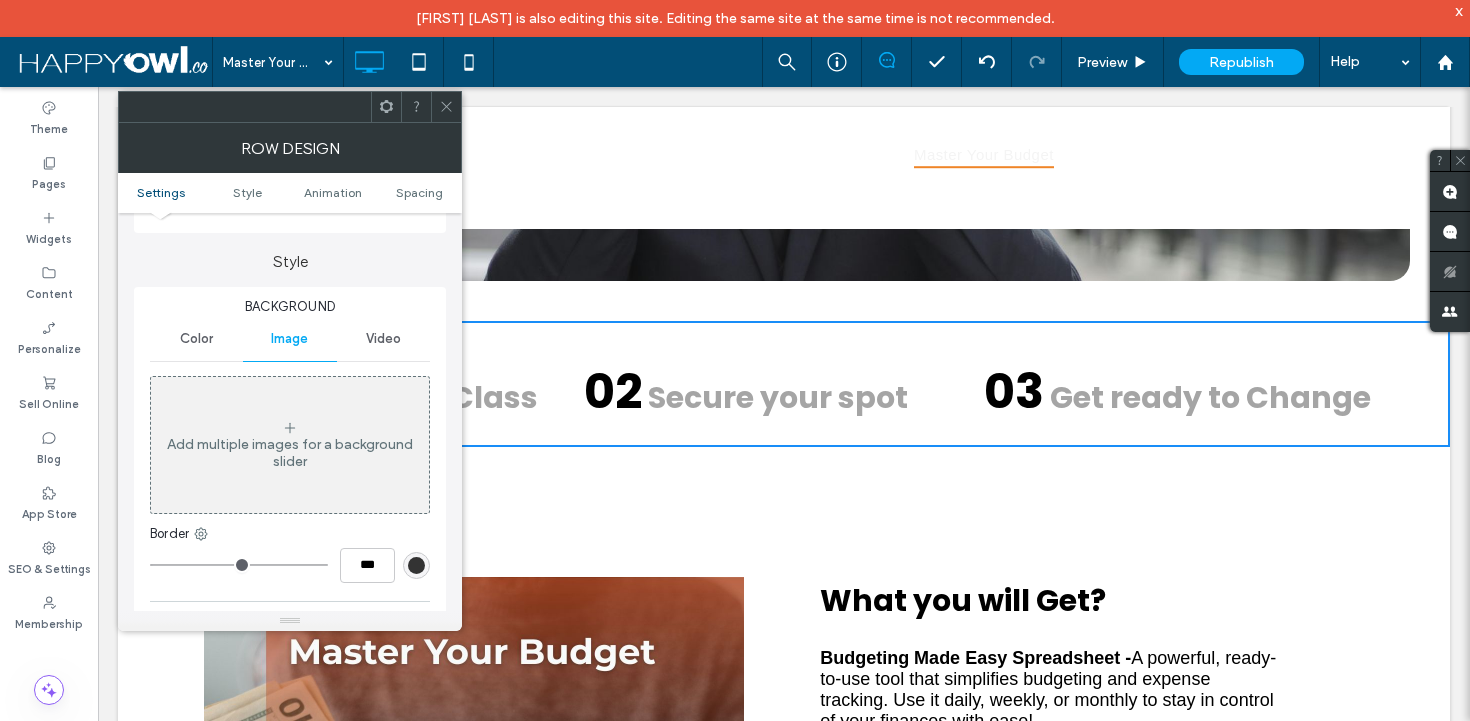 click on "Add multiple images for a background slider" at bounding box center [290, 445] 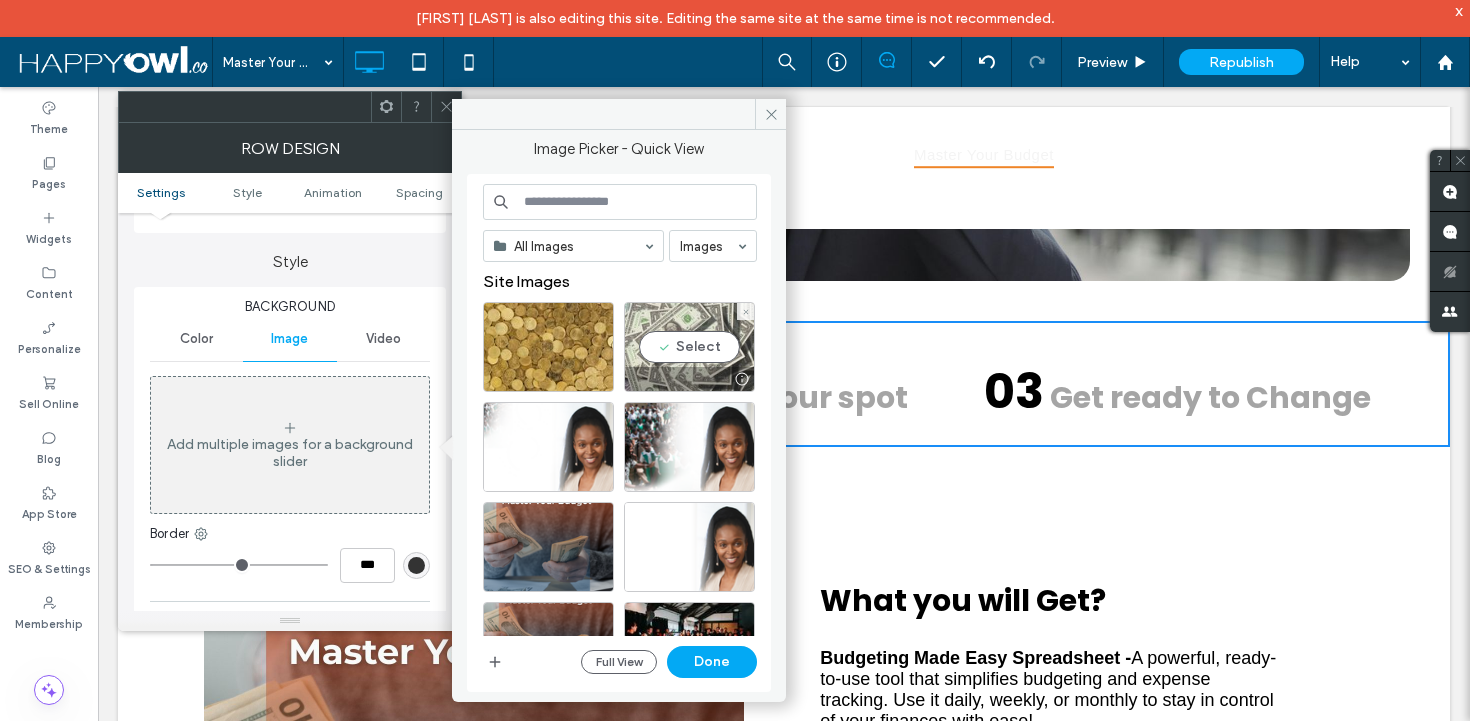 click on "Select" at bounding box center (689, 347) 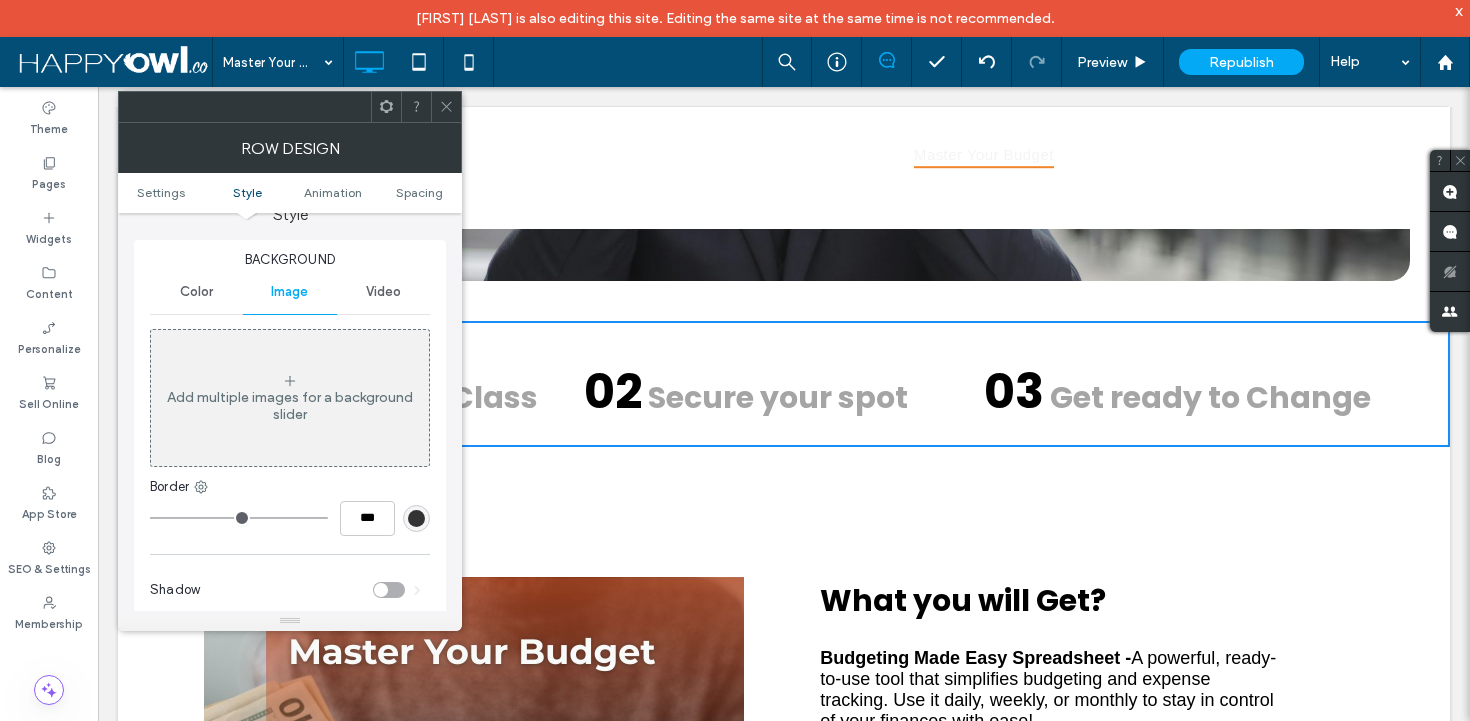 scroll, scrollTop: 175, scrollLeft: 0, axis: vertical 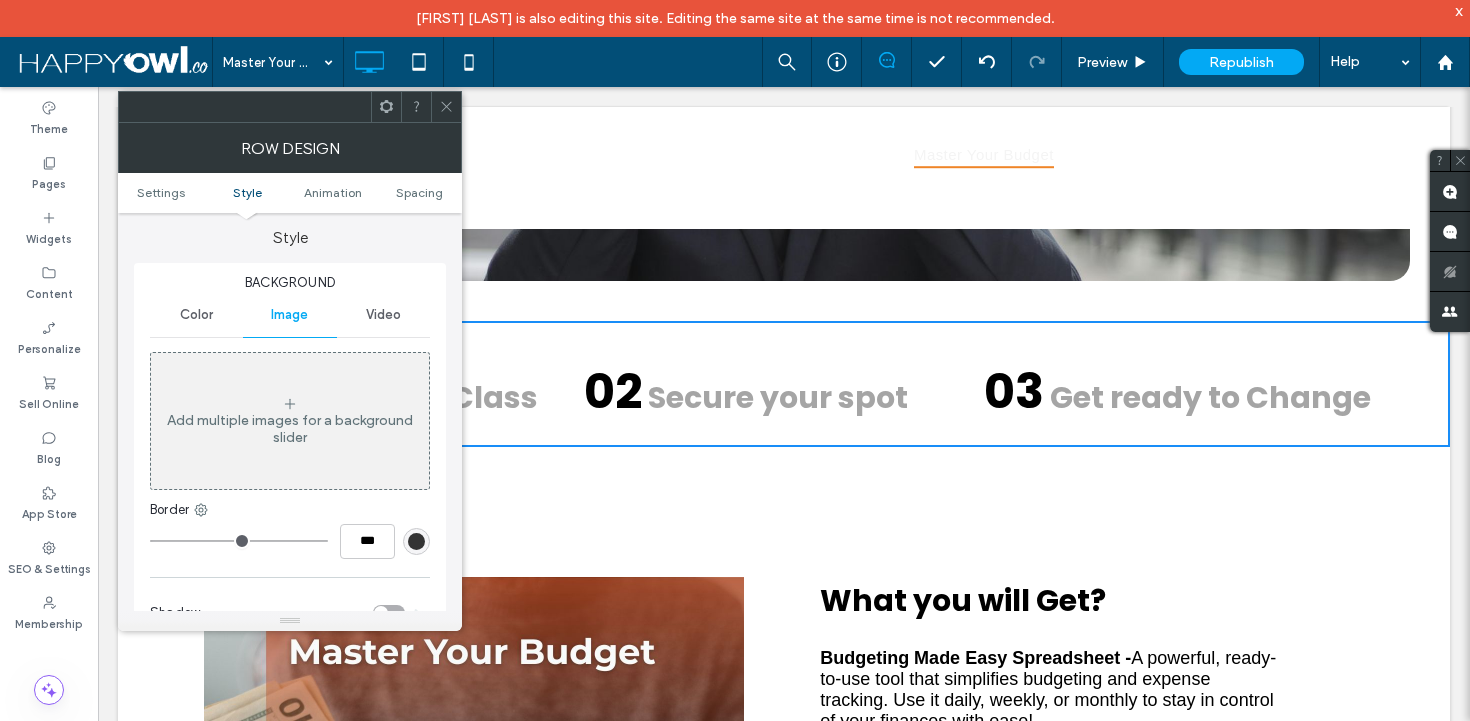 click on "Add multiple images for a background slider" at bounding box center (290, 421) 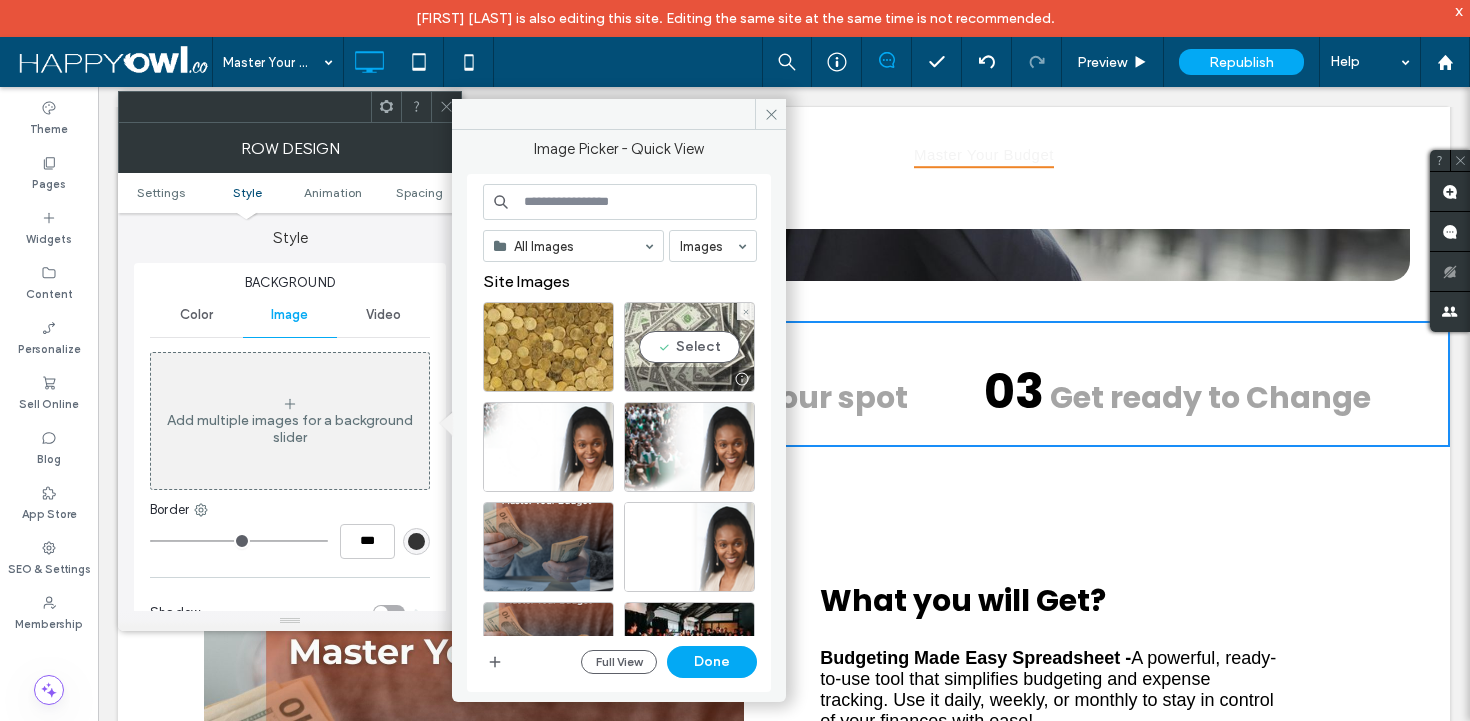click on "Select" at bounding box center (689, 347) 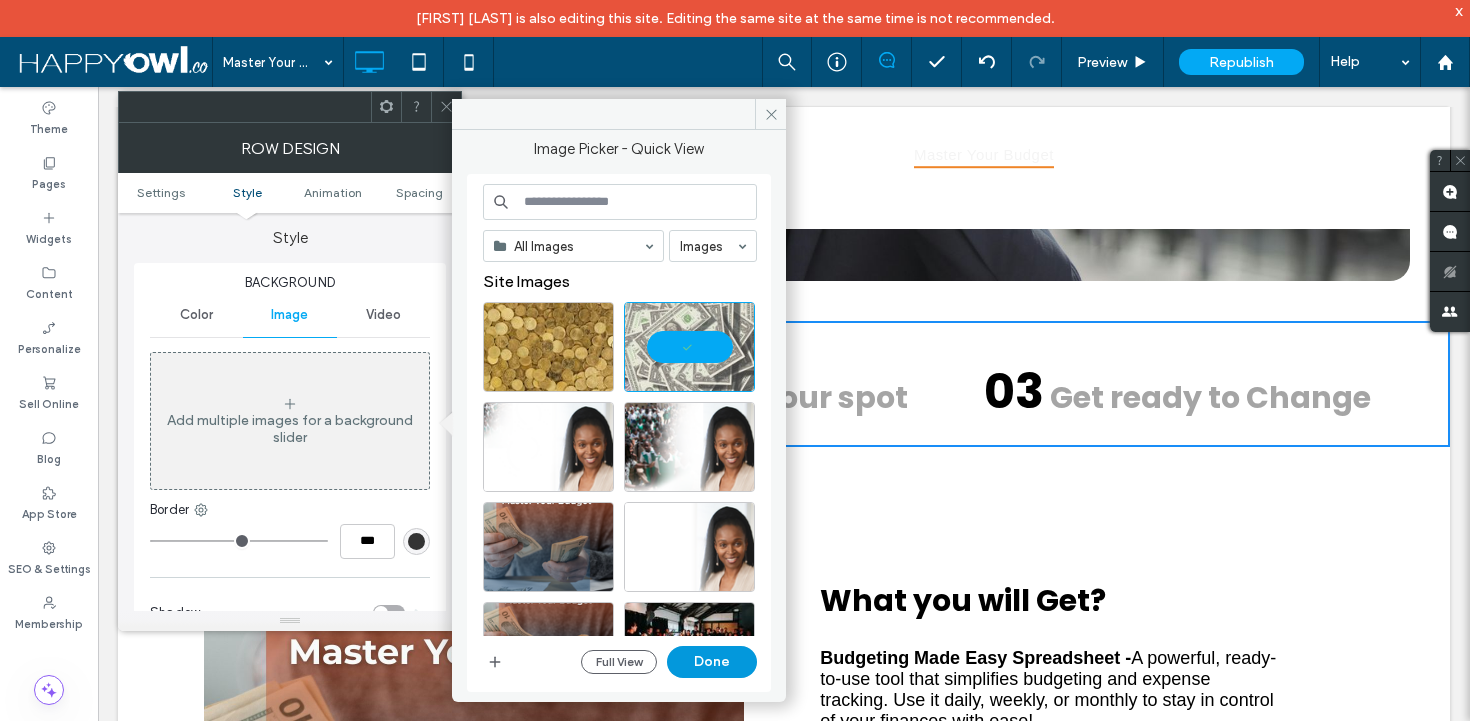 click on "Done" at bounding box center [712, 662] 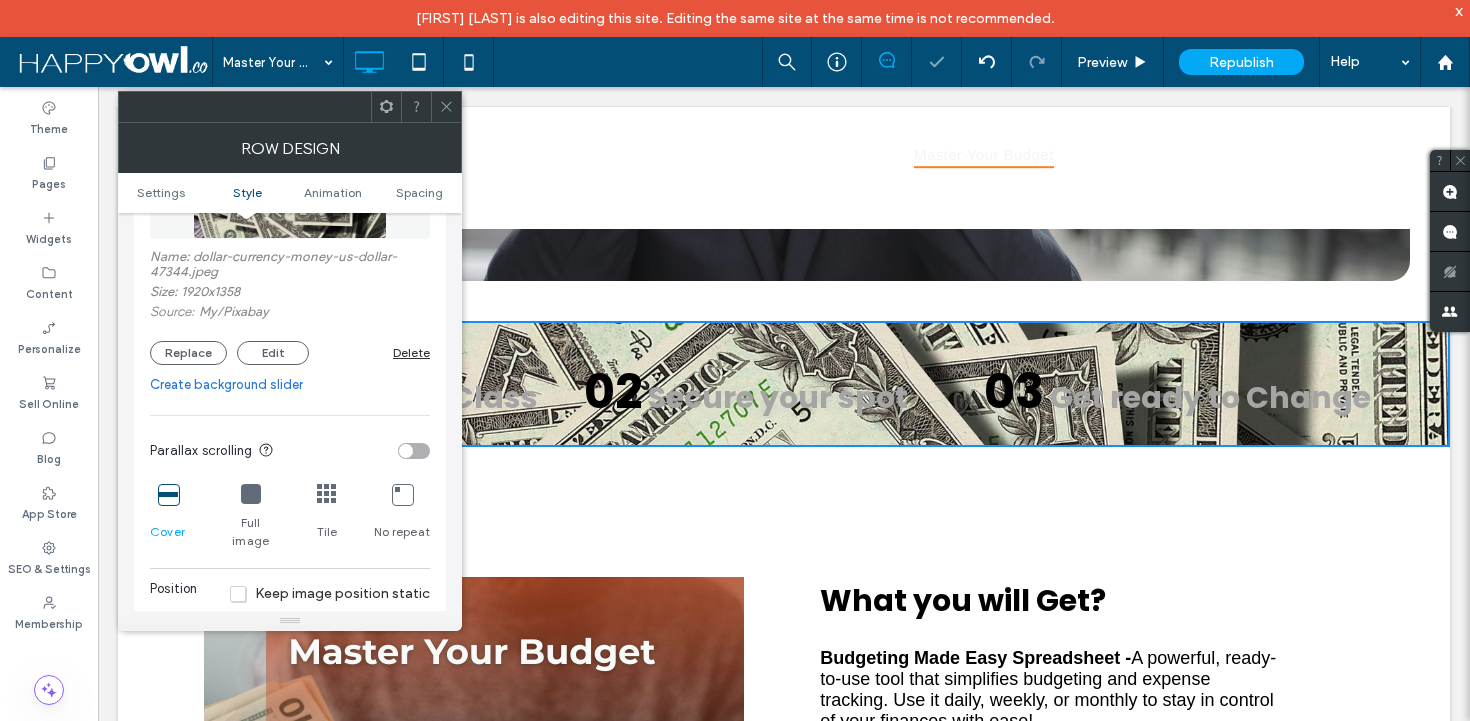 scroll, scrollTop: 510, scrollLeft: 0, axis: vertical 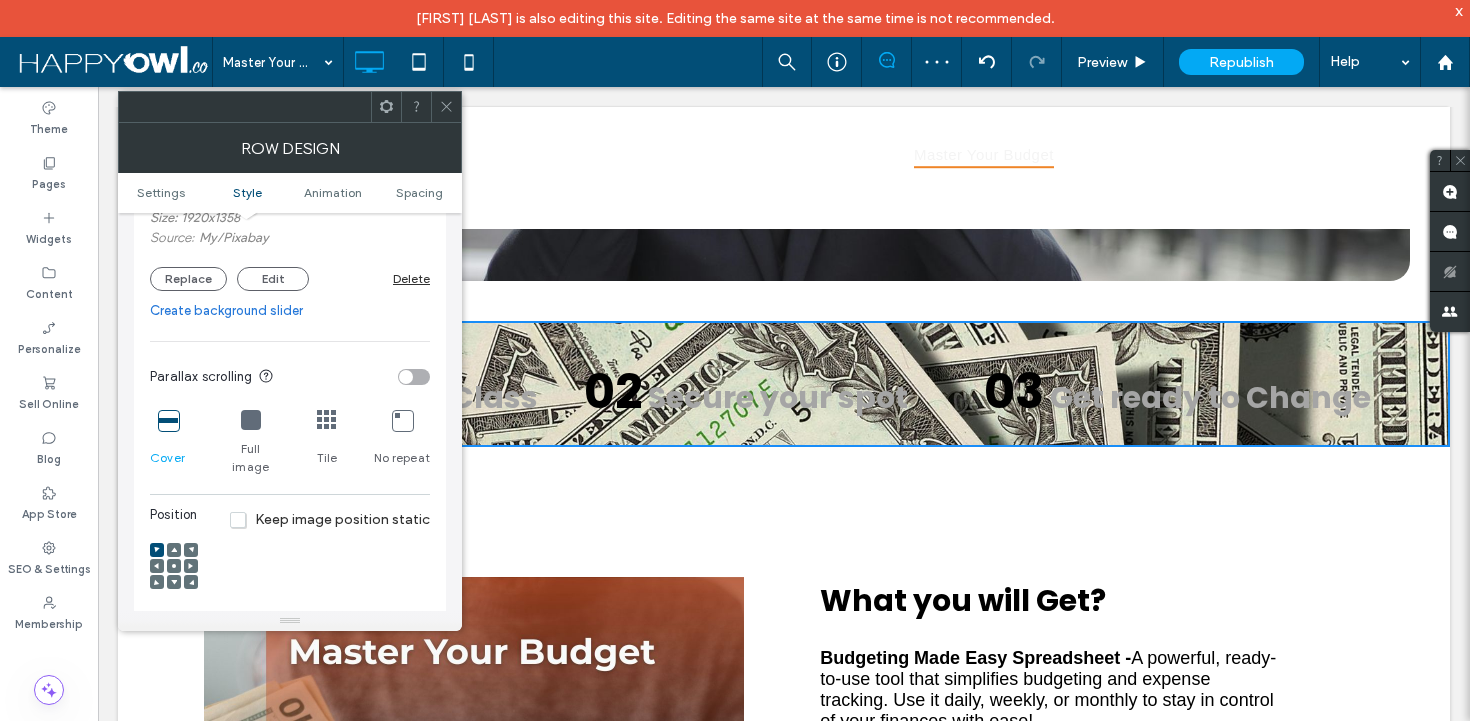 click at bounding box center (327, 420) 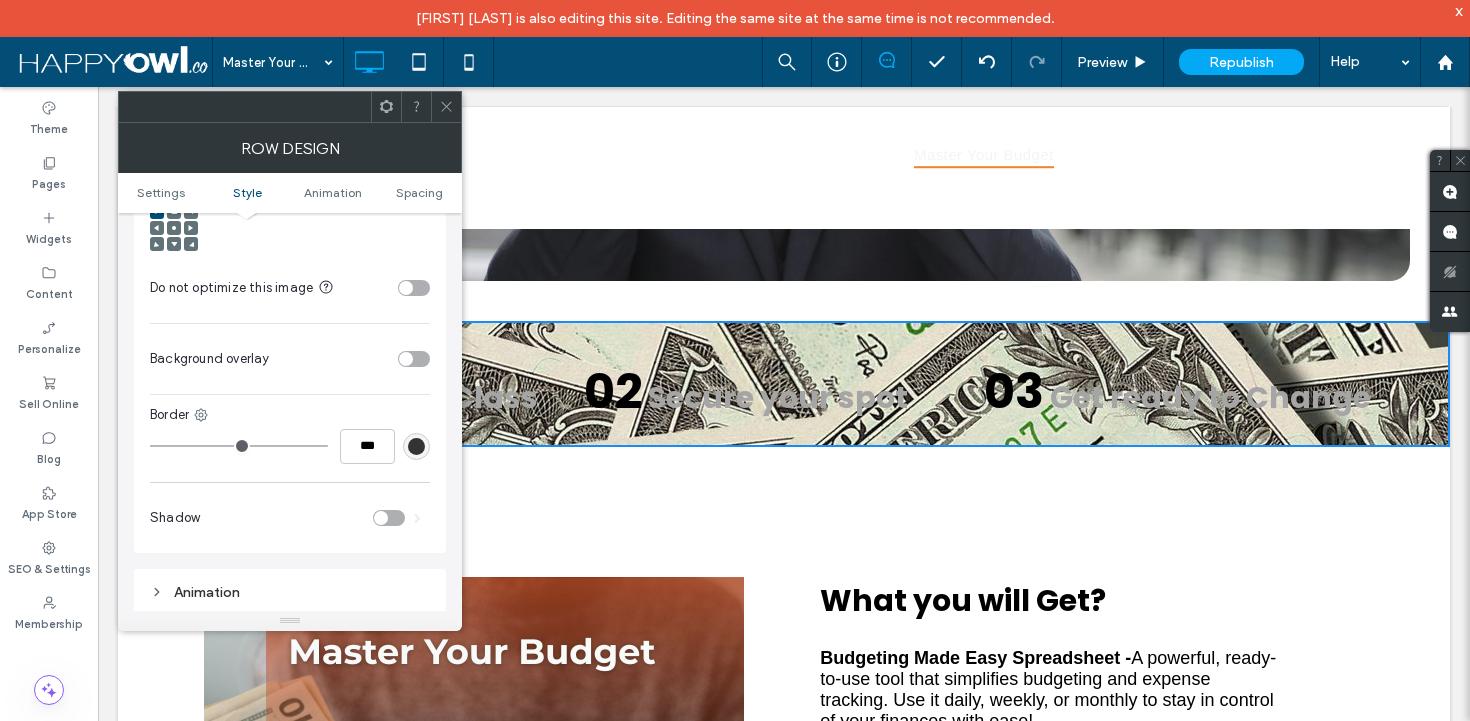 scroll, scrollTop: 815, scrollLeft: 0, axis: vertical 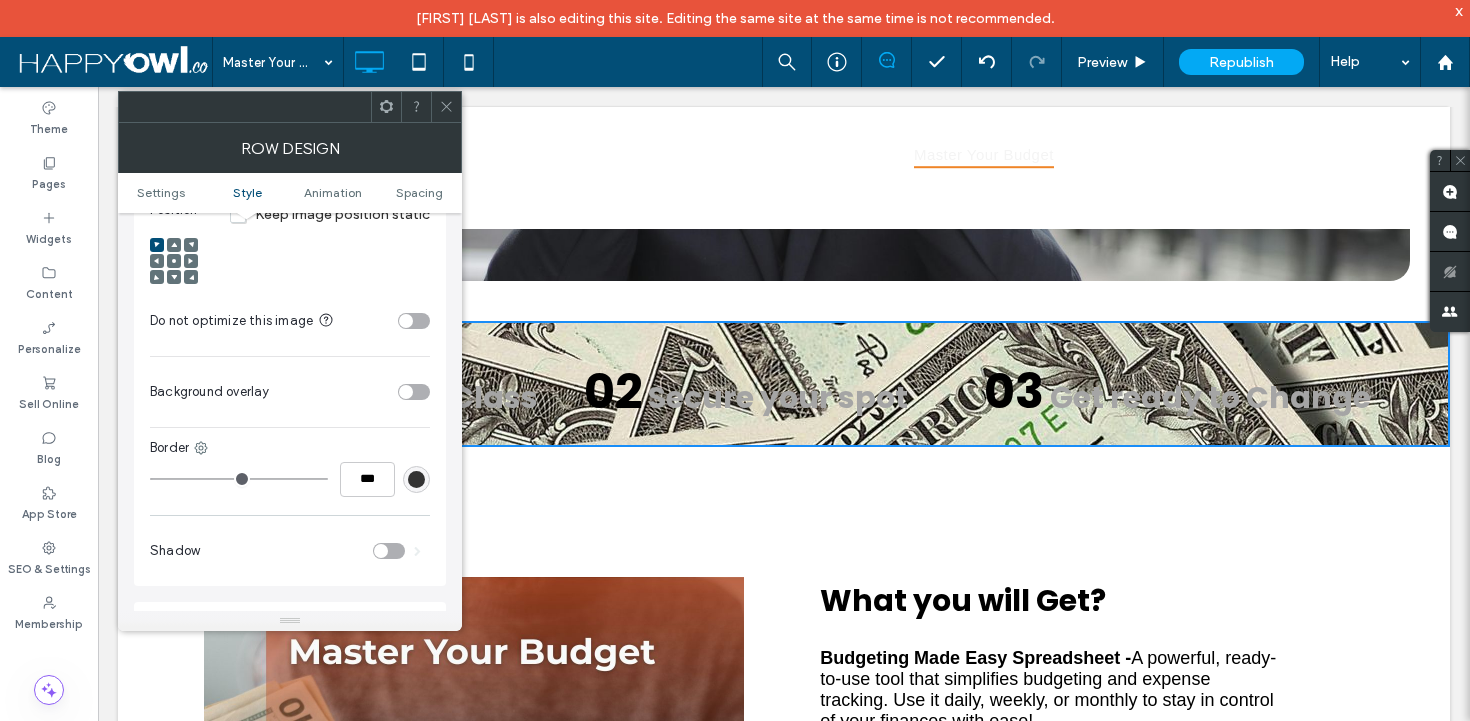 click at bounding box center (414, 392) 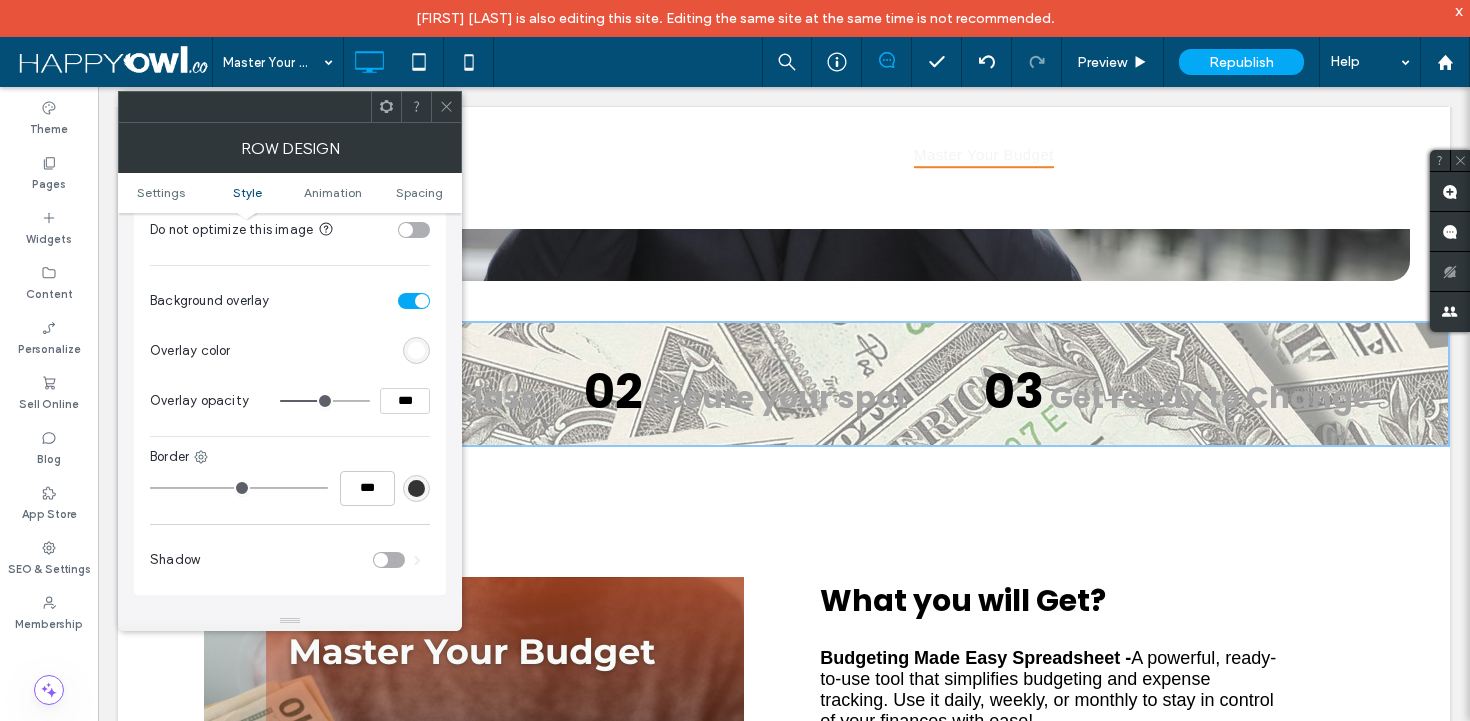 scroll, scrollTop: 897, scrollLeft: 0, axis: vertical 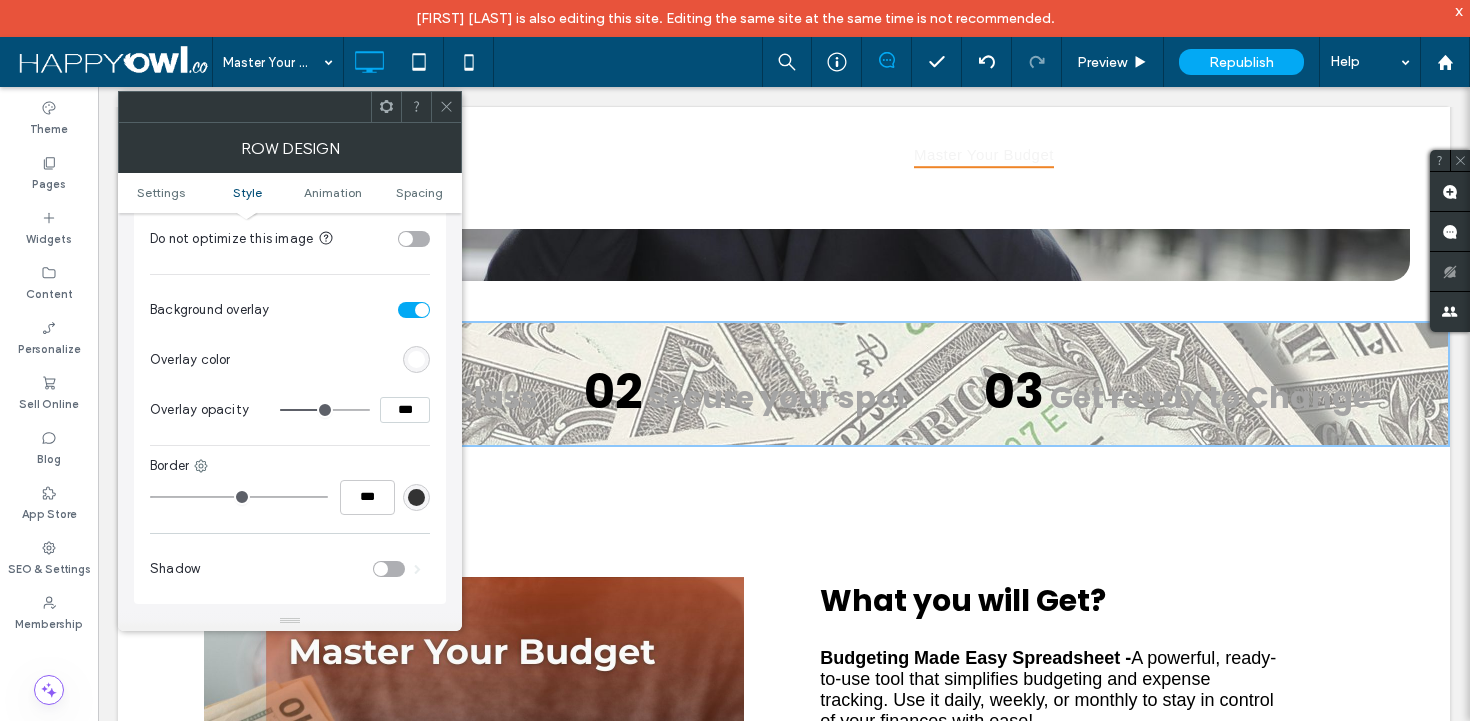 click at bounding box center [416, 359] 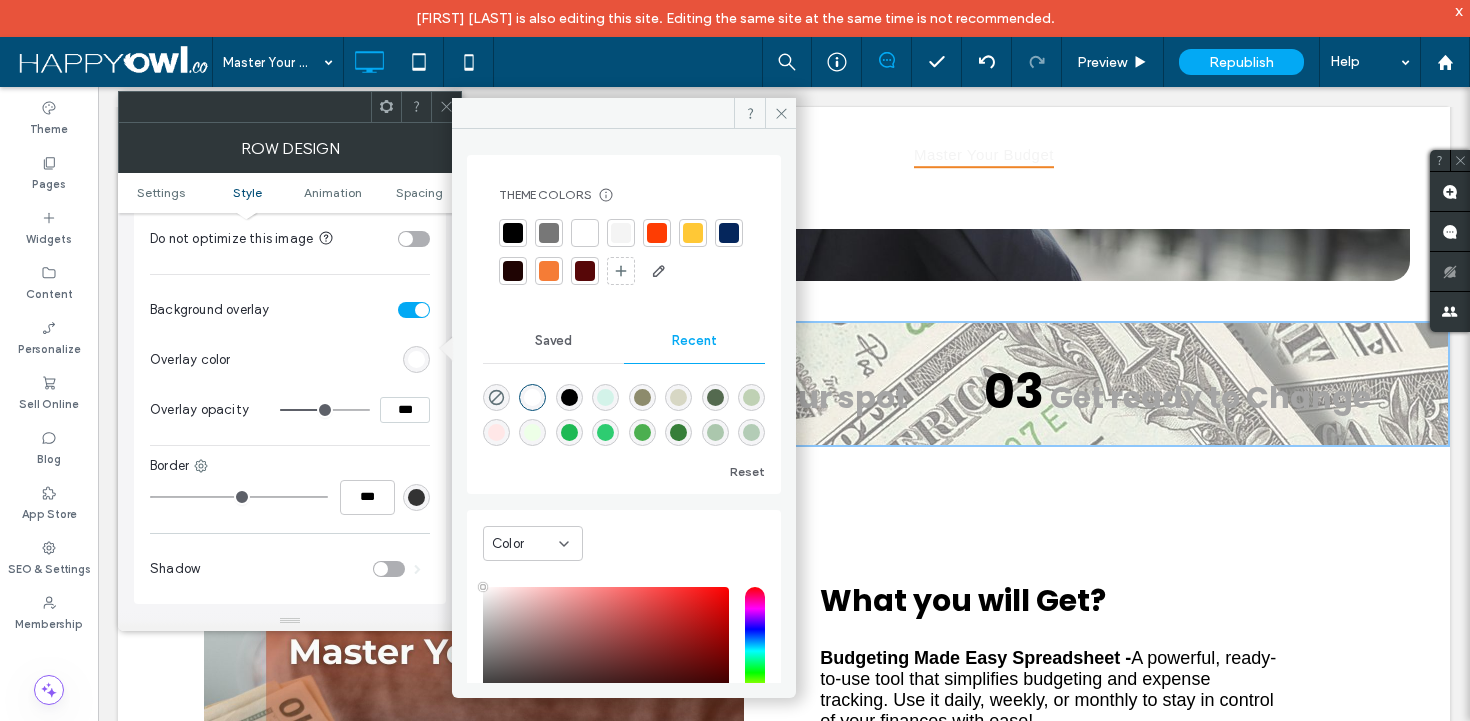 click at bounding box center (569, 432) 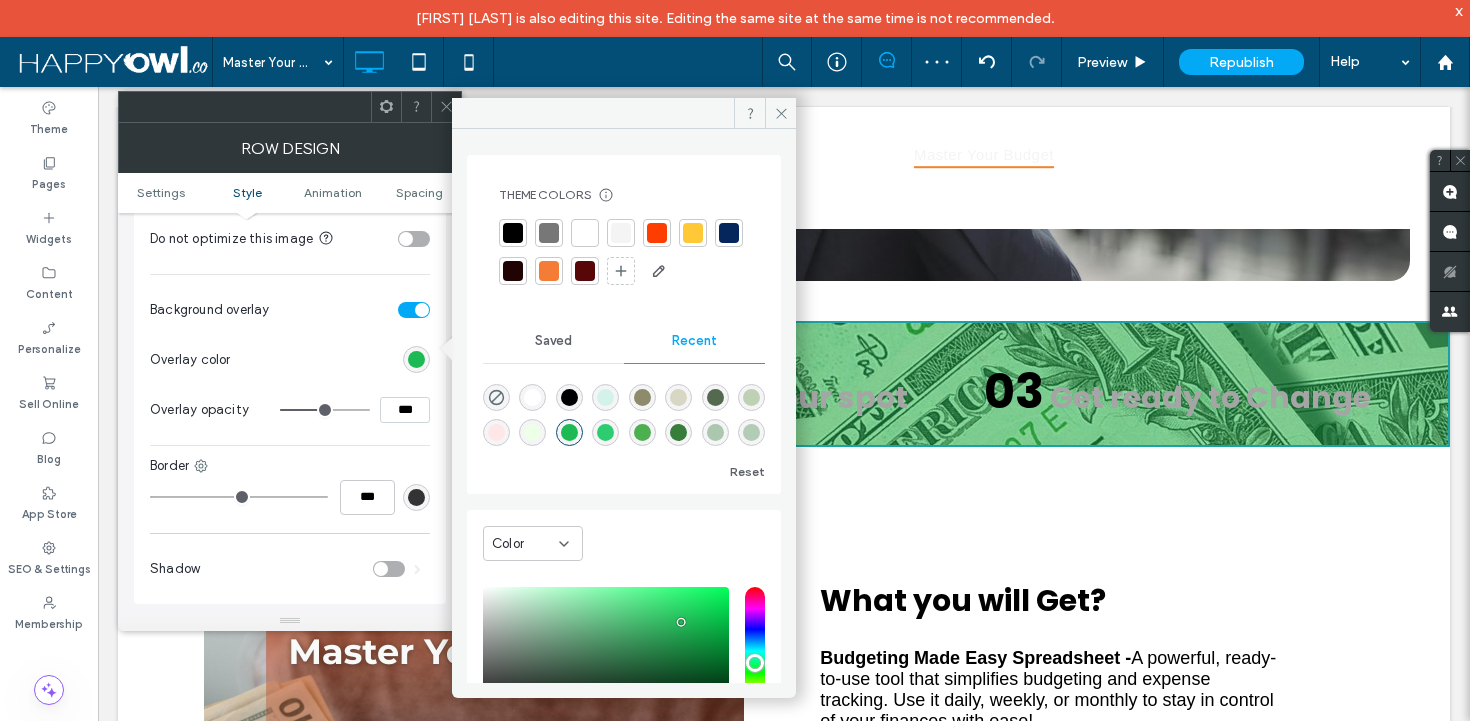 click at bounding box center (605, 432) 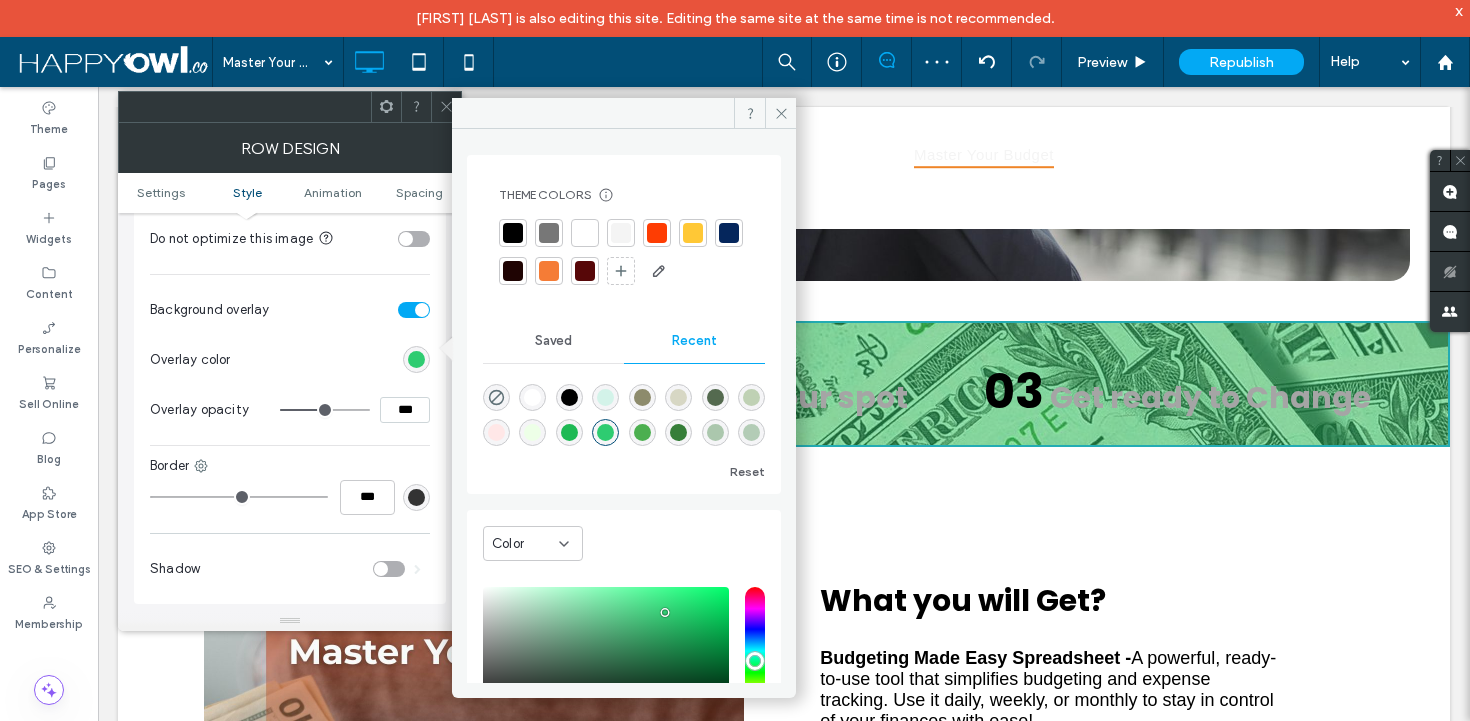 click at bounding box center [642, 432] 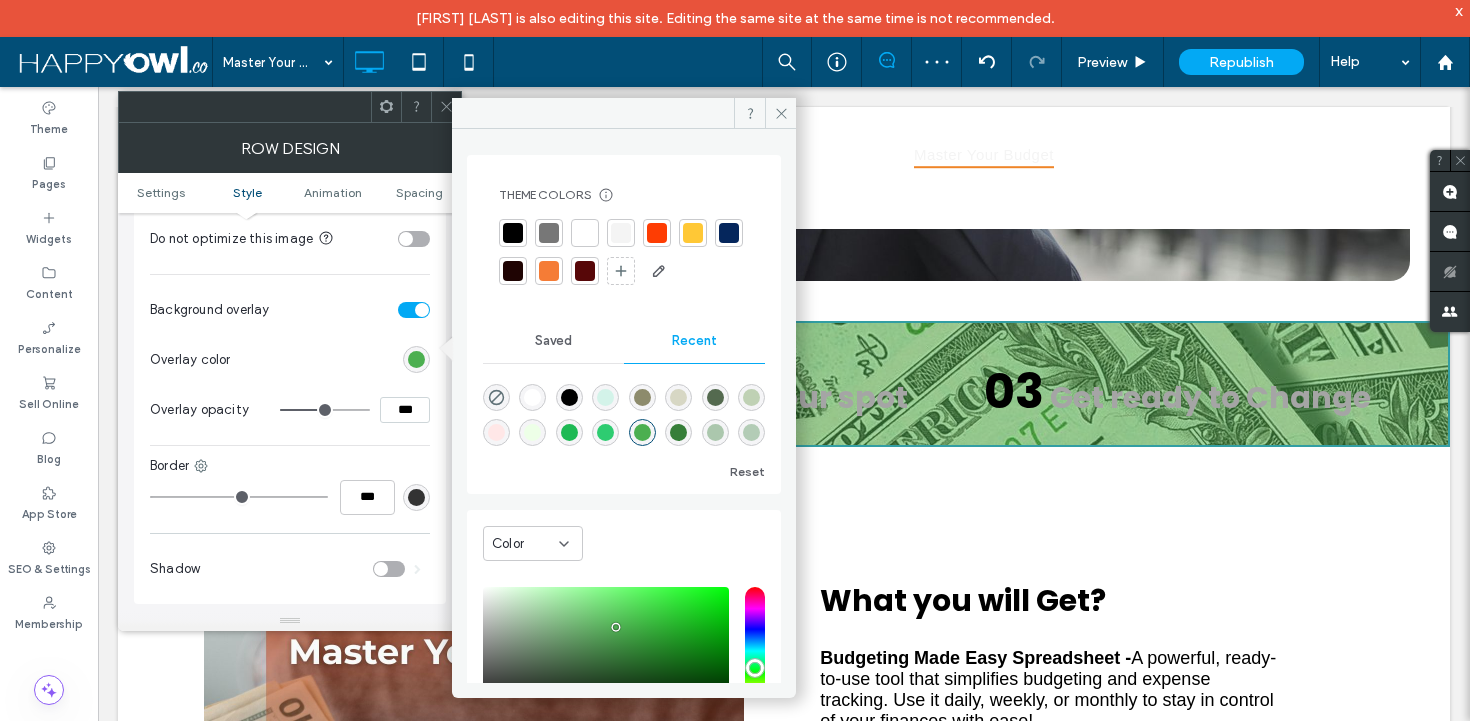 click at bounding box center [678, 432] 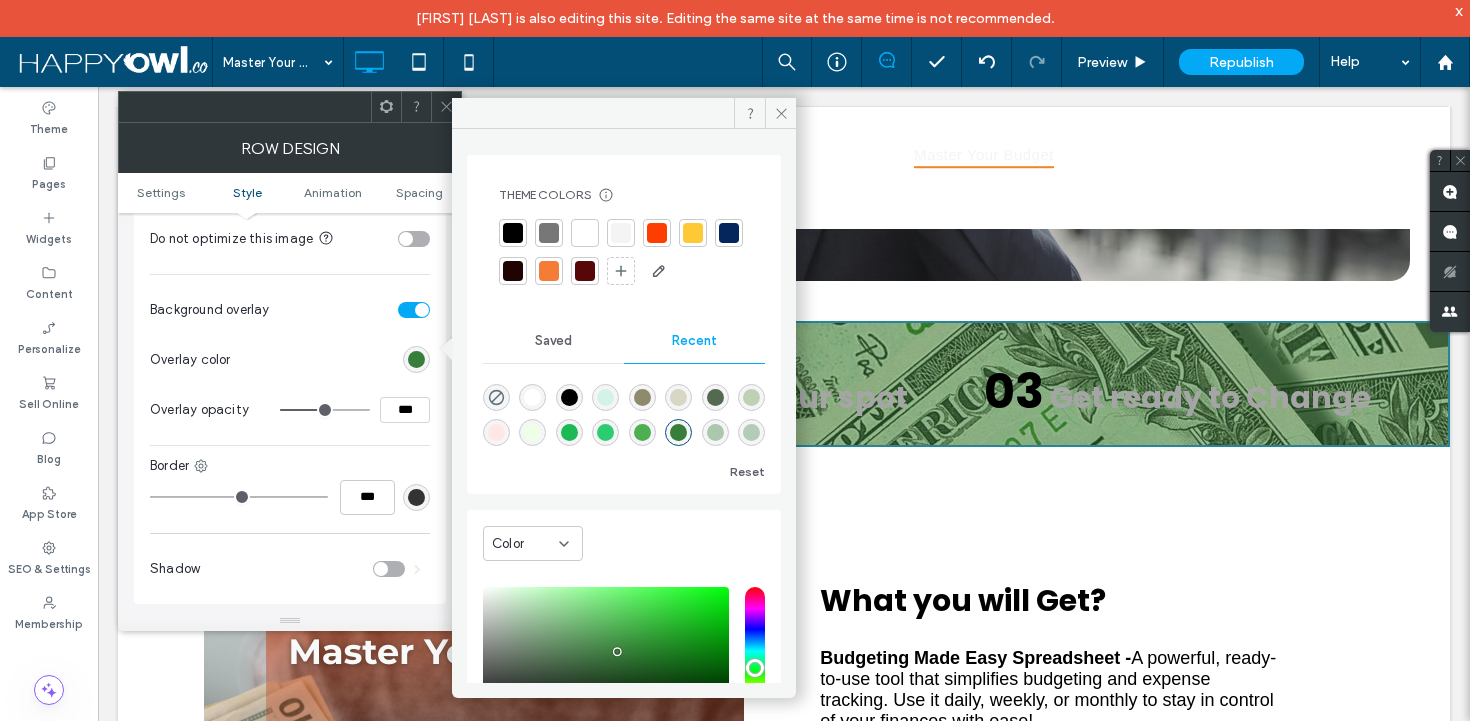 click at bounding box center [642, 432] 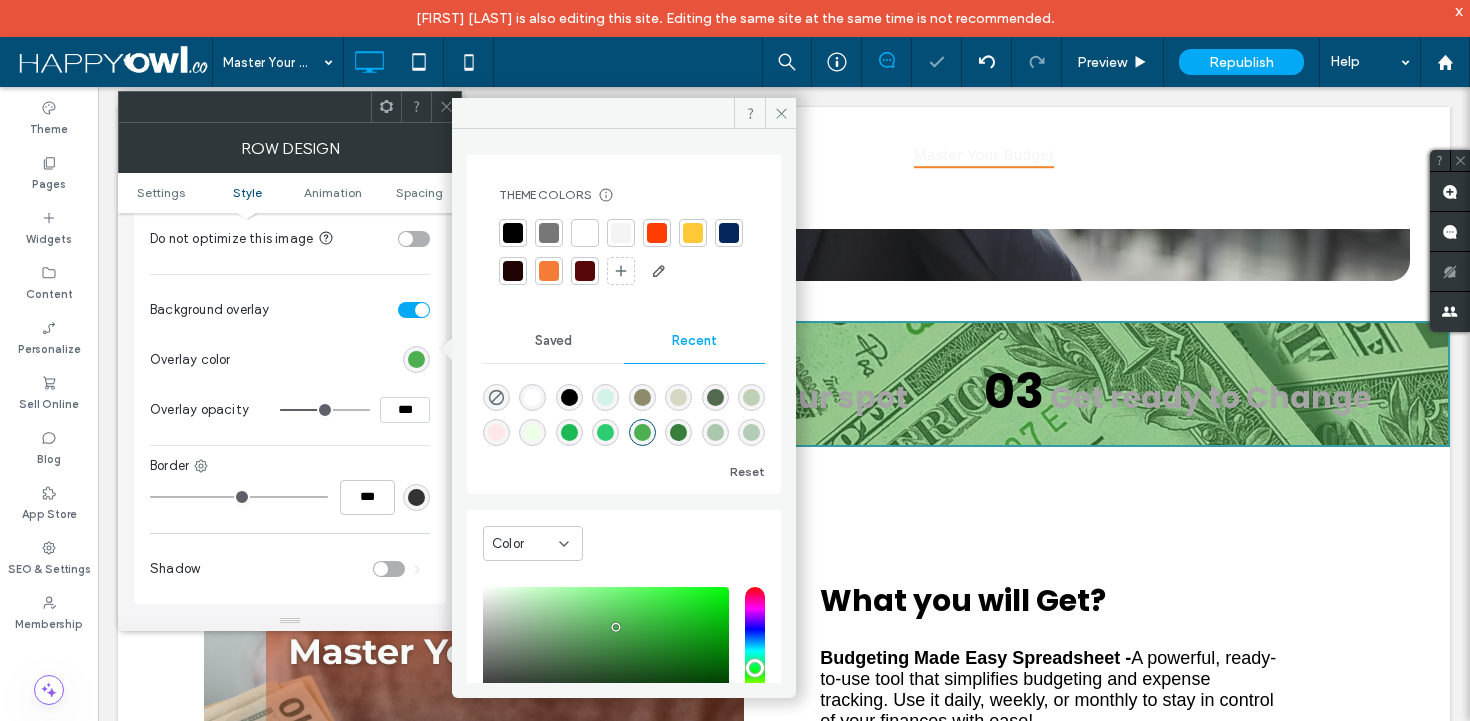 click at bounding box center [678, 432] 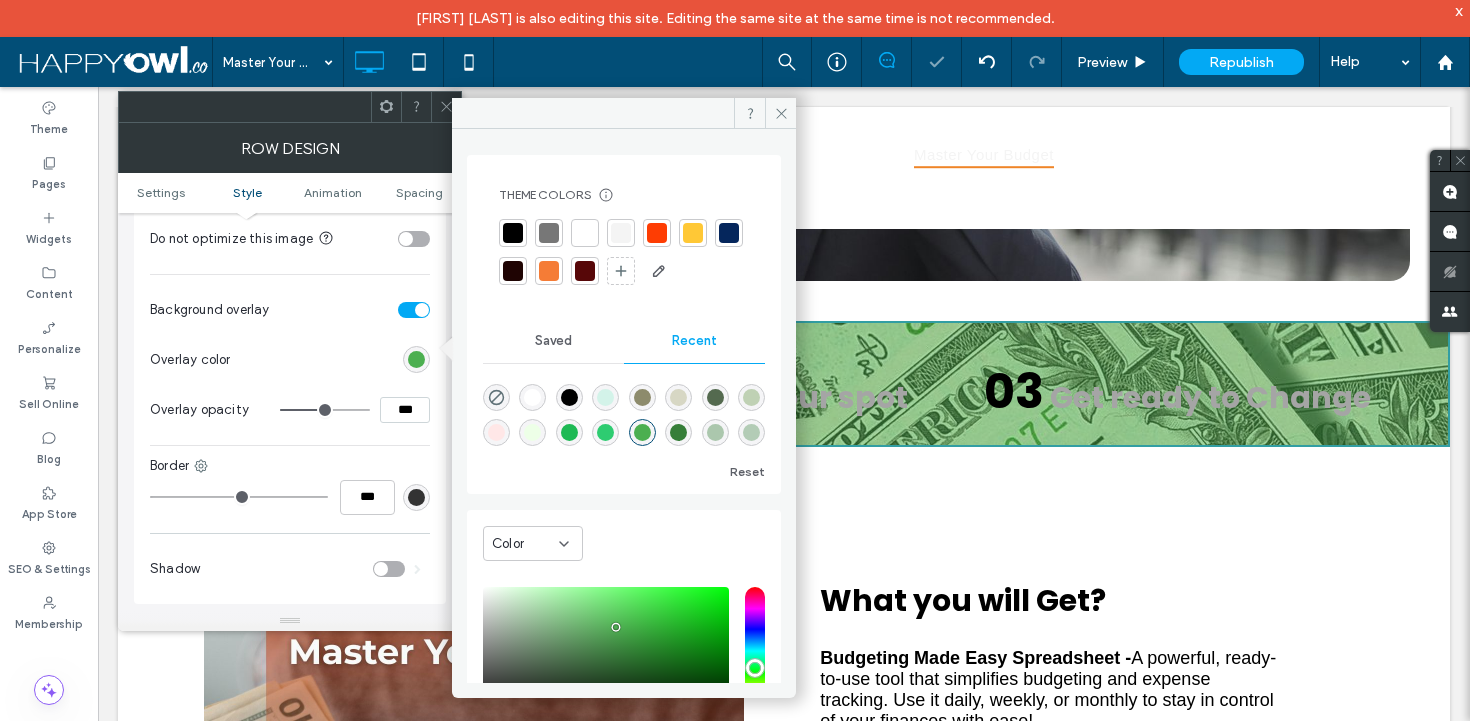 type on "*******" 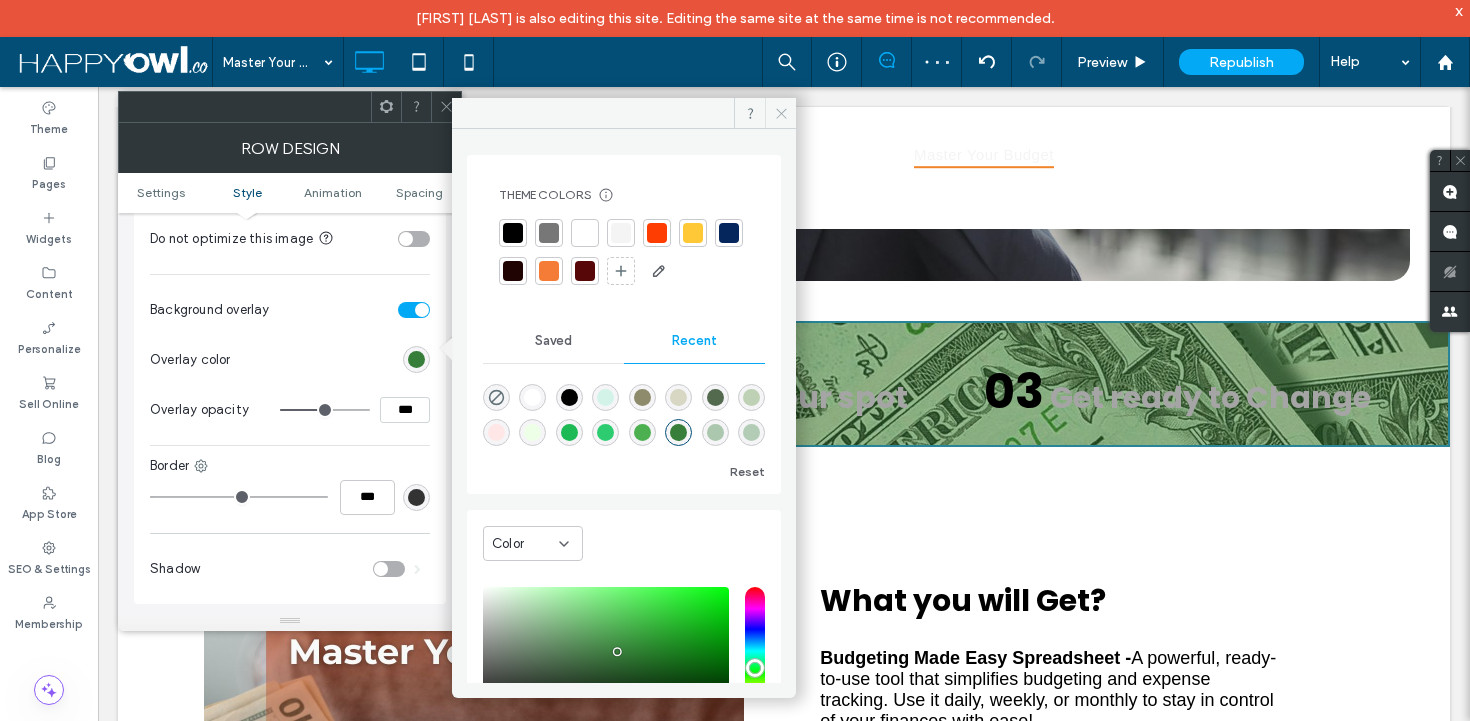 click 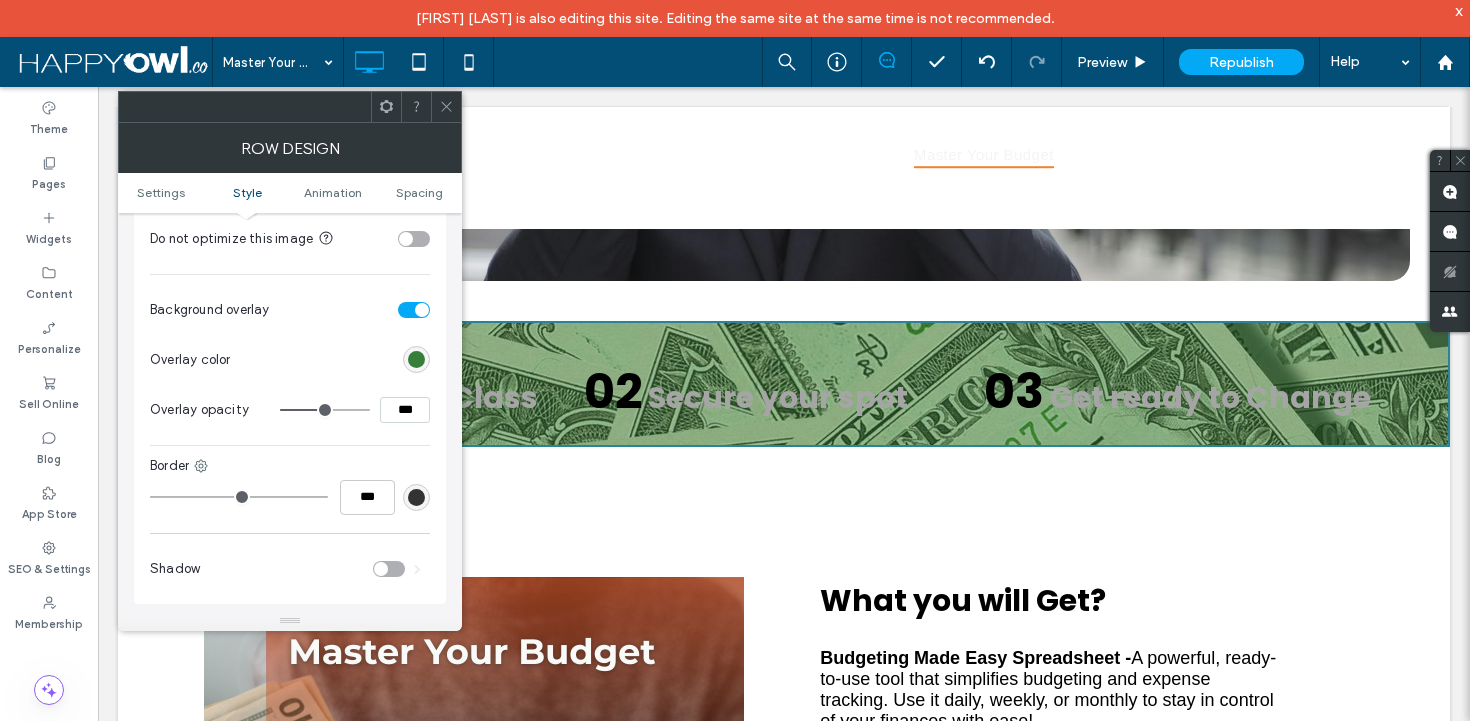 scroll, scrollTop: 937, scrollLeft: 0, axis: vertical 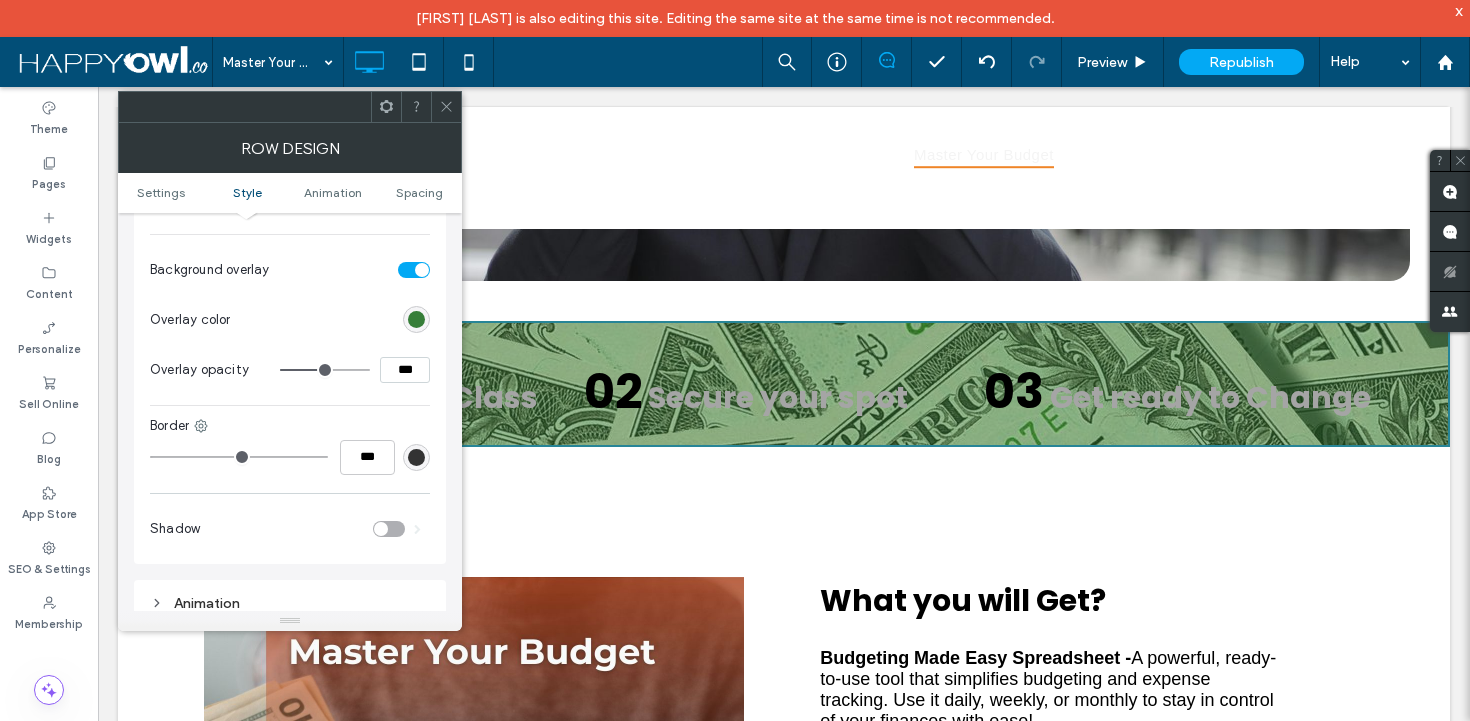 type on "**" 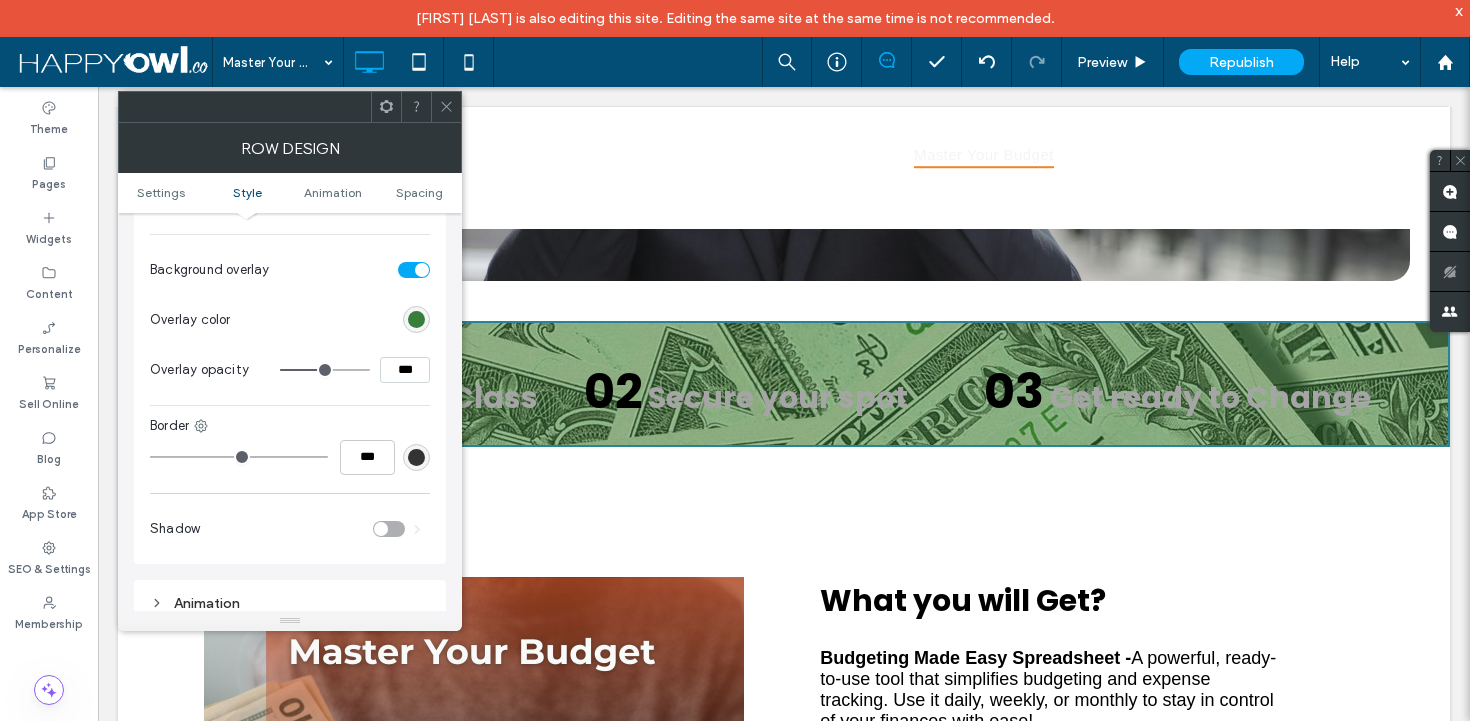 type on "**" 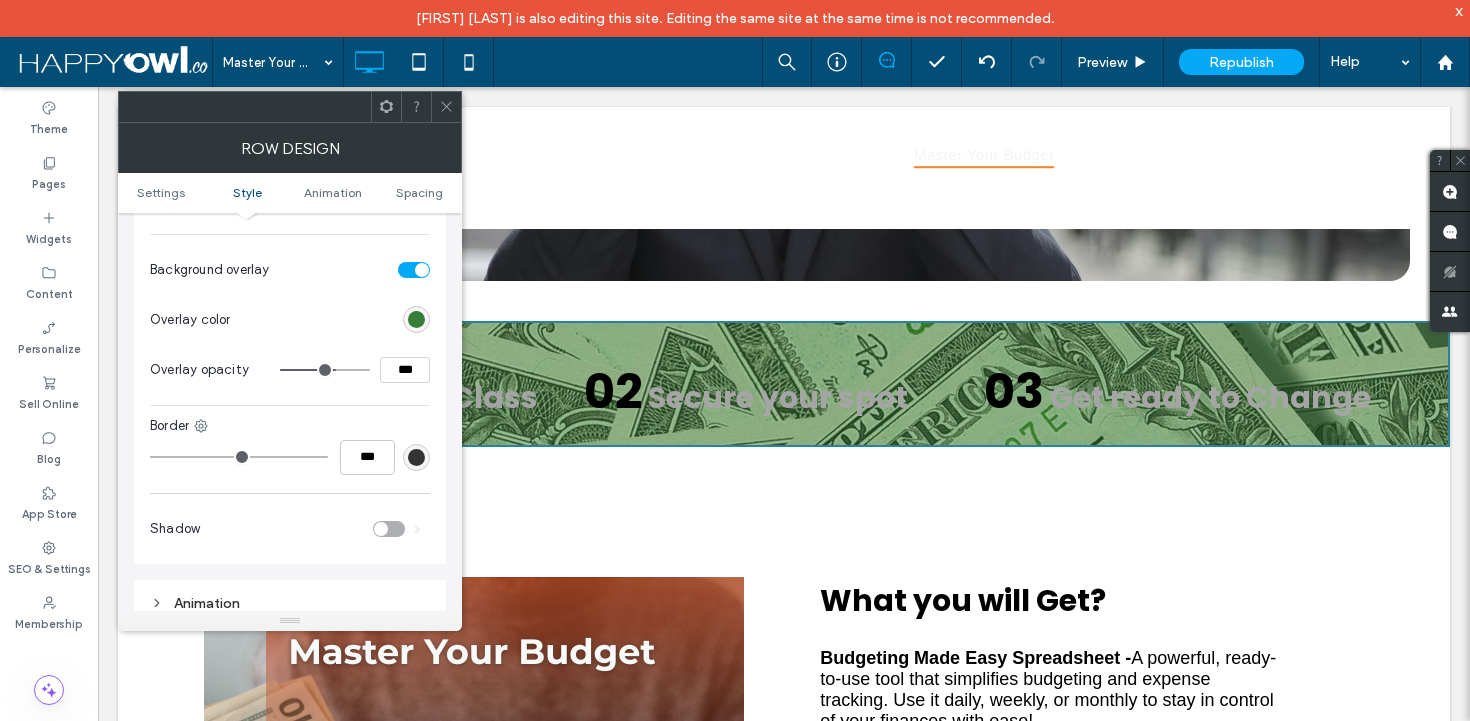 type on "**" 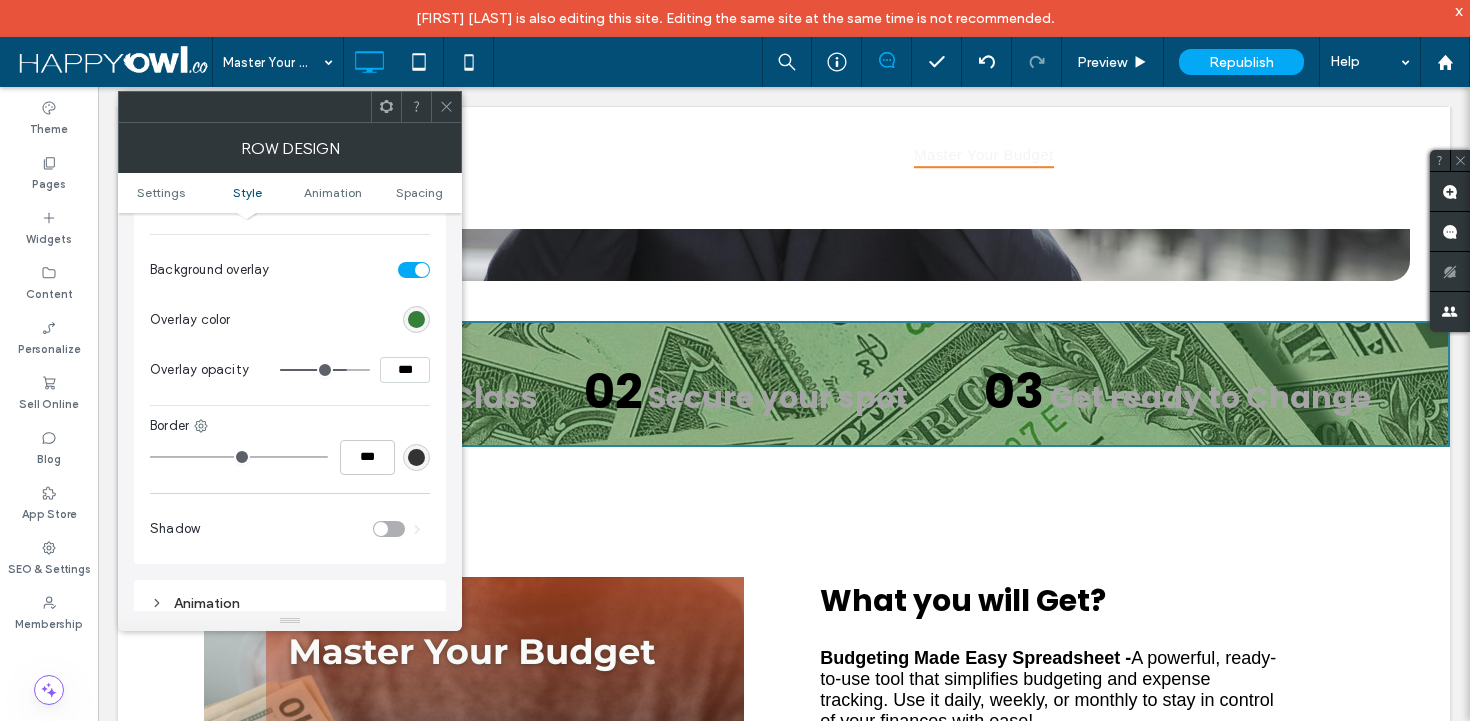 type on "**" 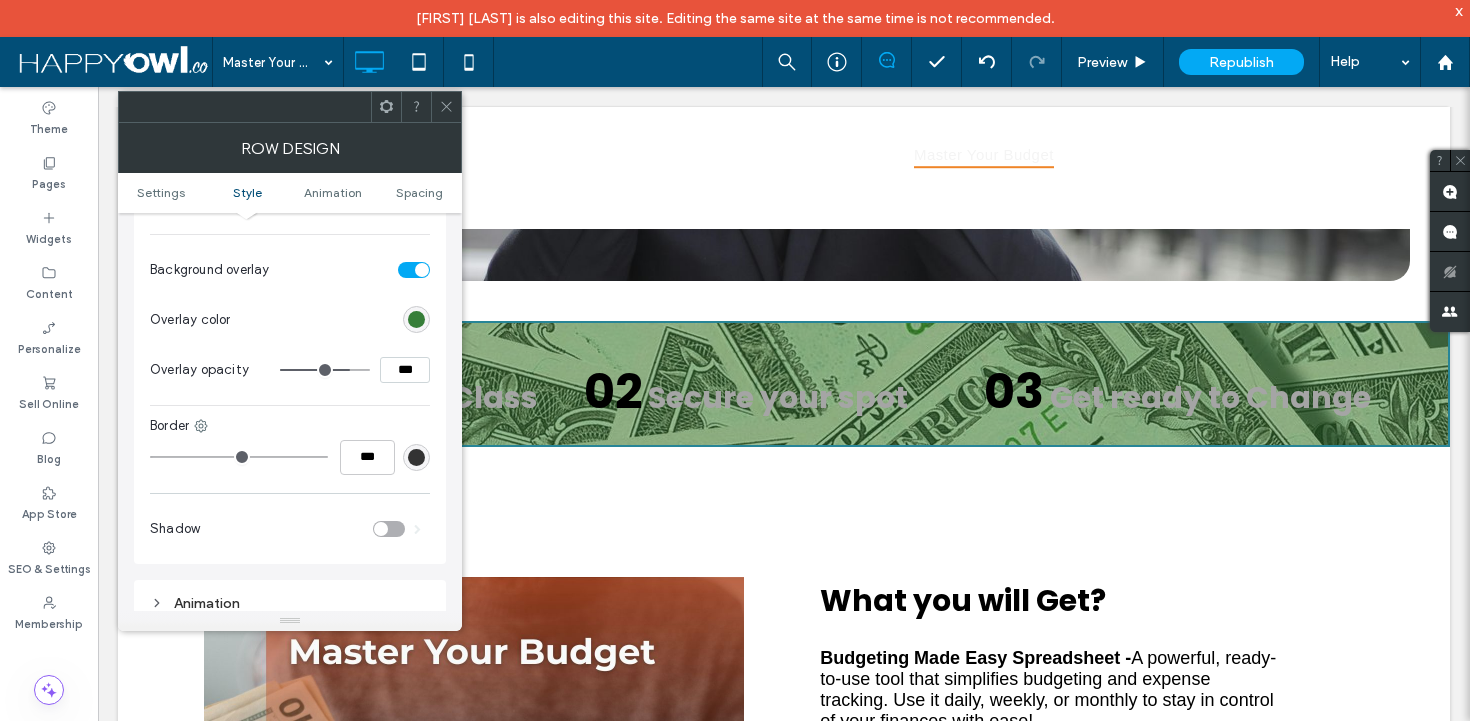 type on "**" 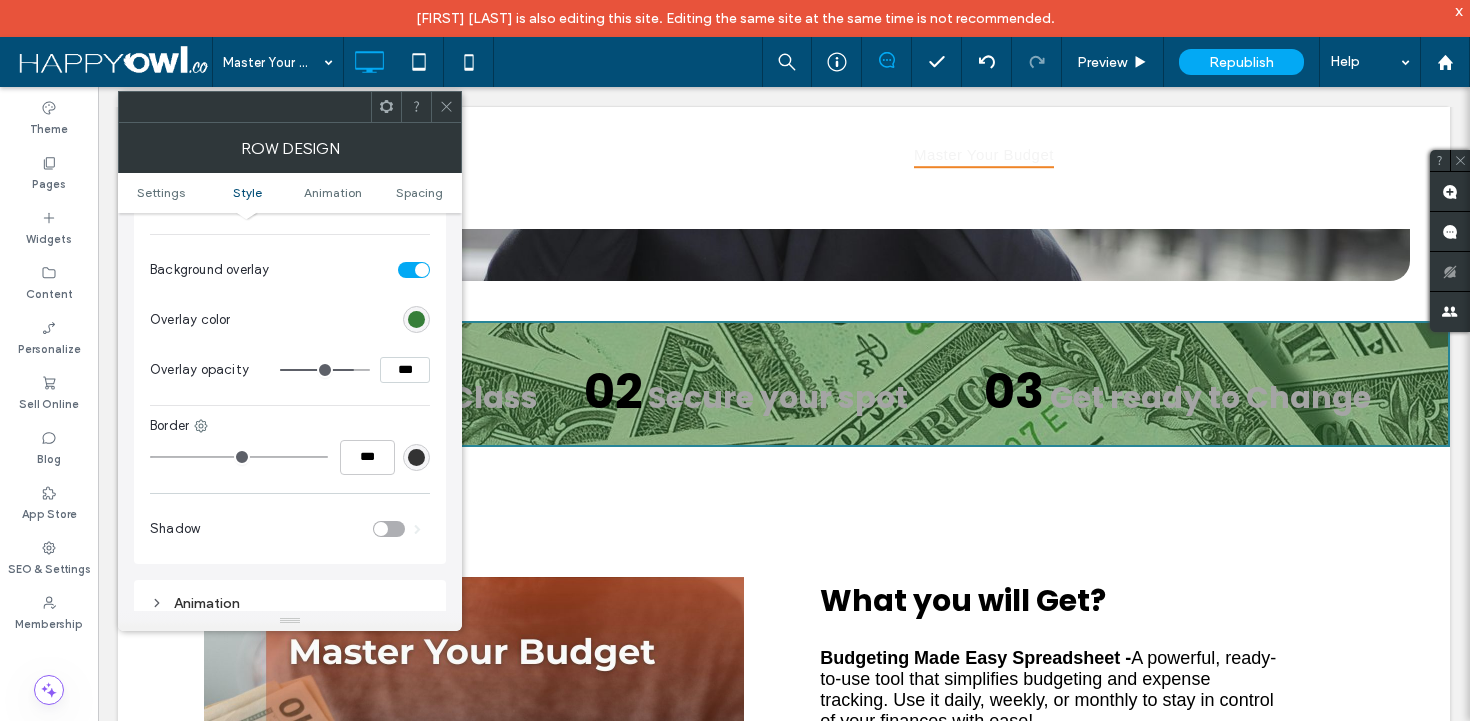 drag, startPoint x: 319, startPoint y: 359, endPoint x: 348, endPoint y: 359, distance: 29 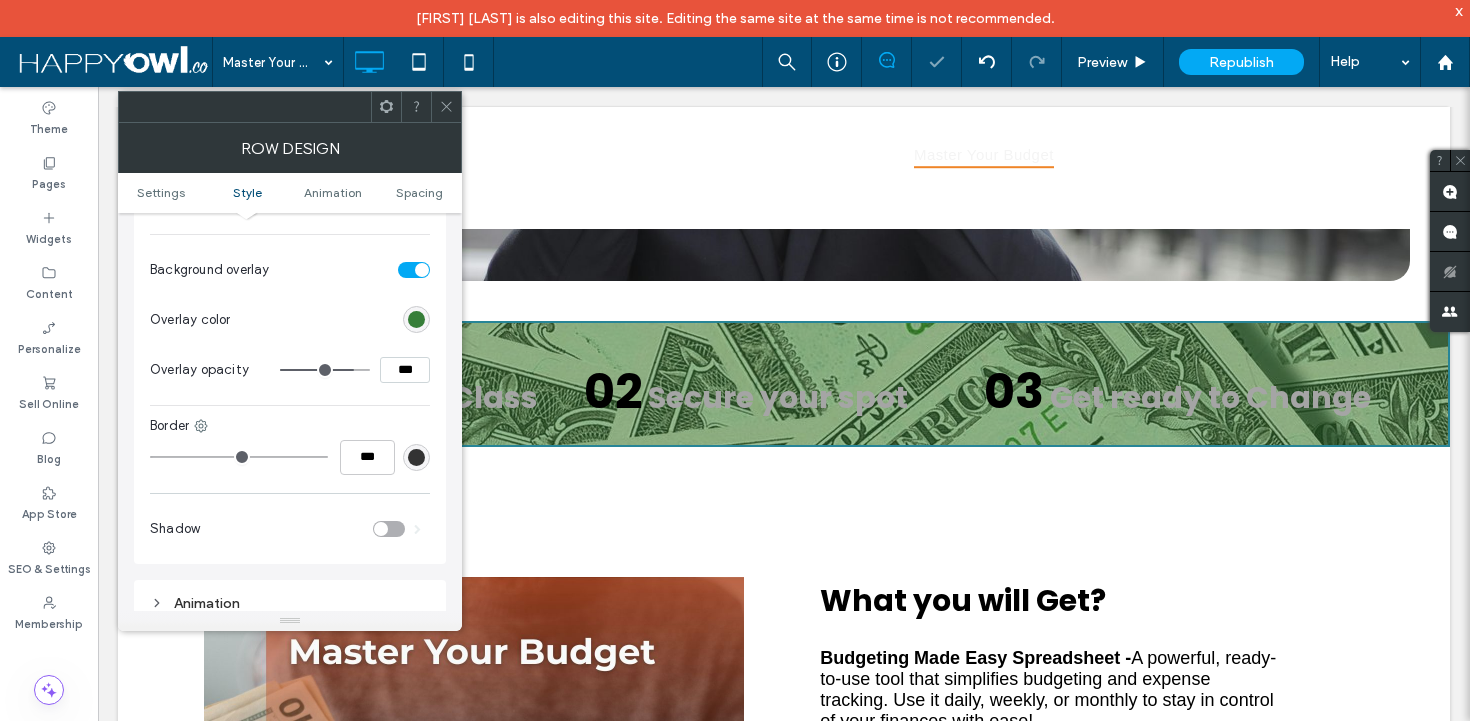 type on "**" 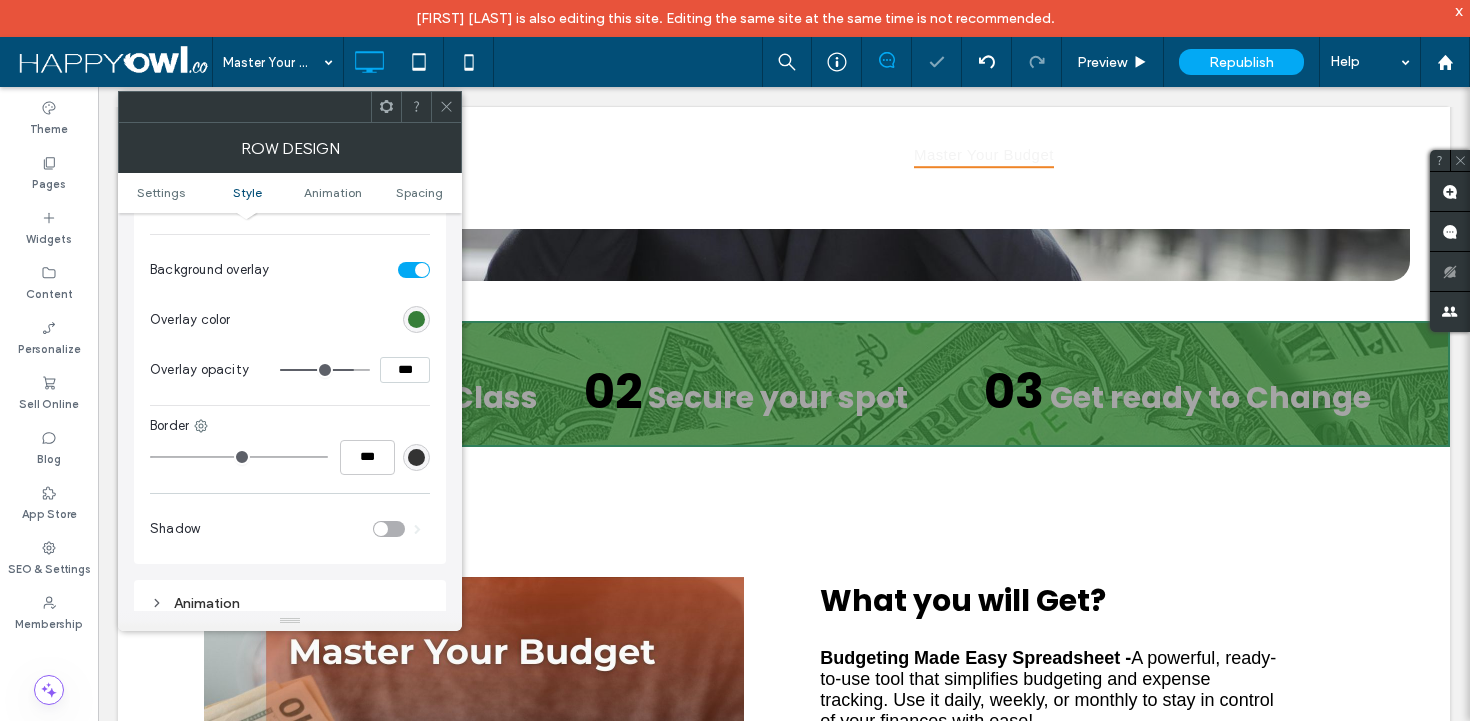 type on "**" 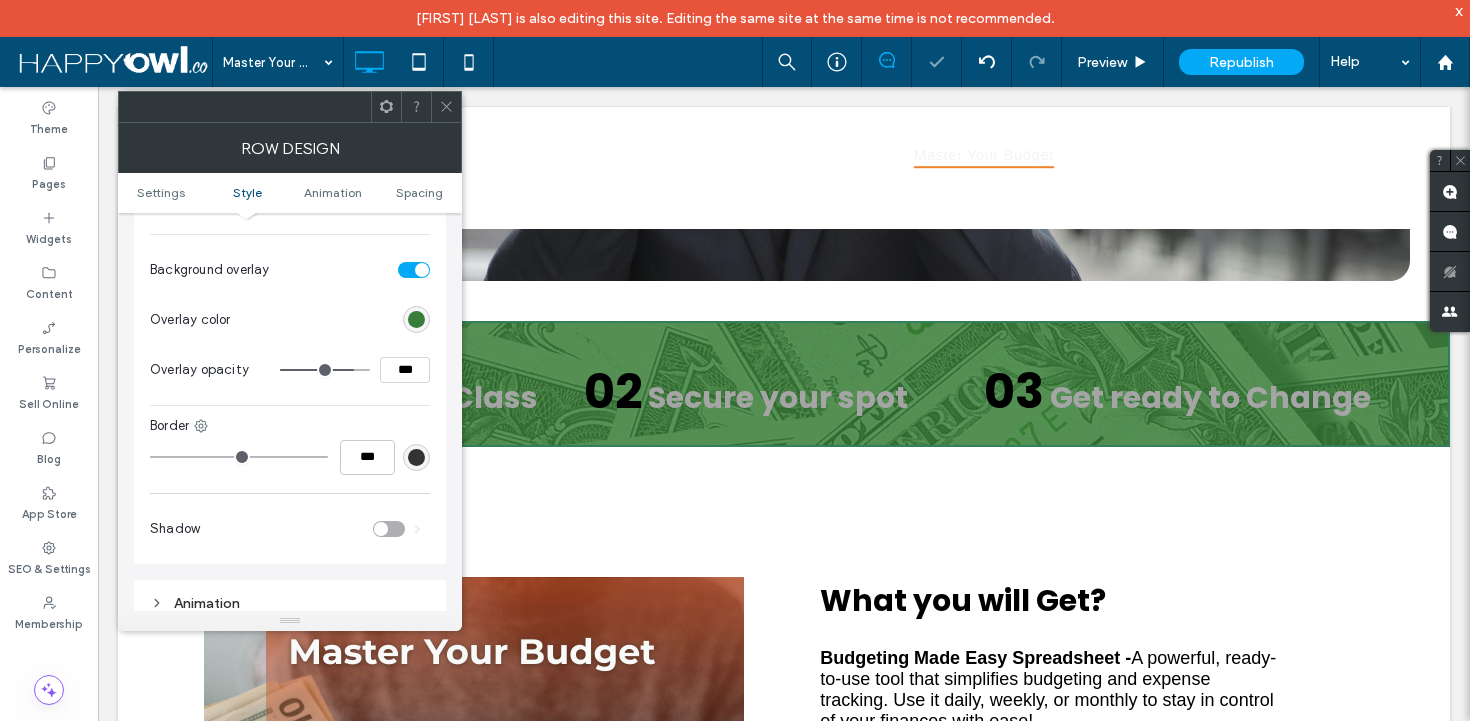 type on "***" 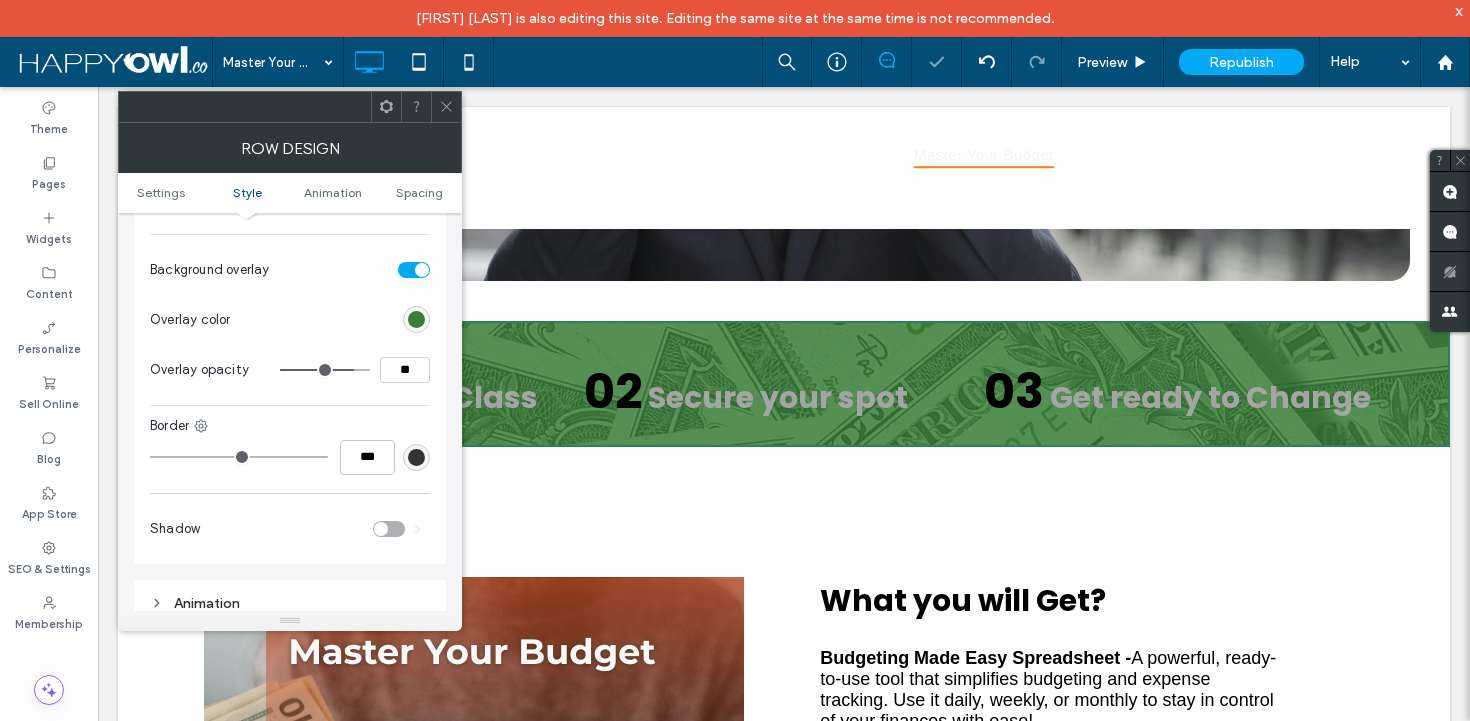 type on "*" 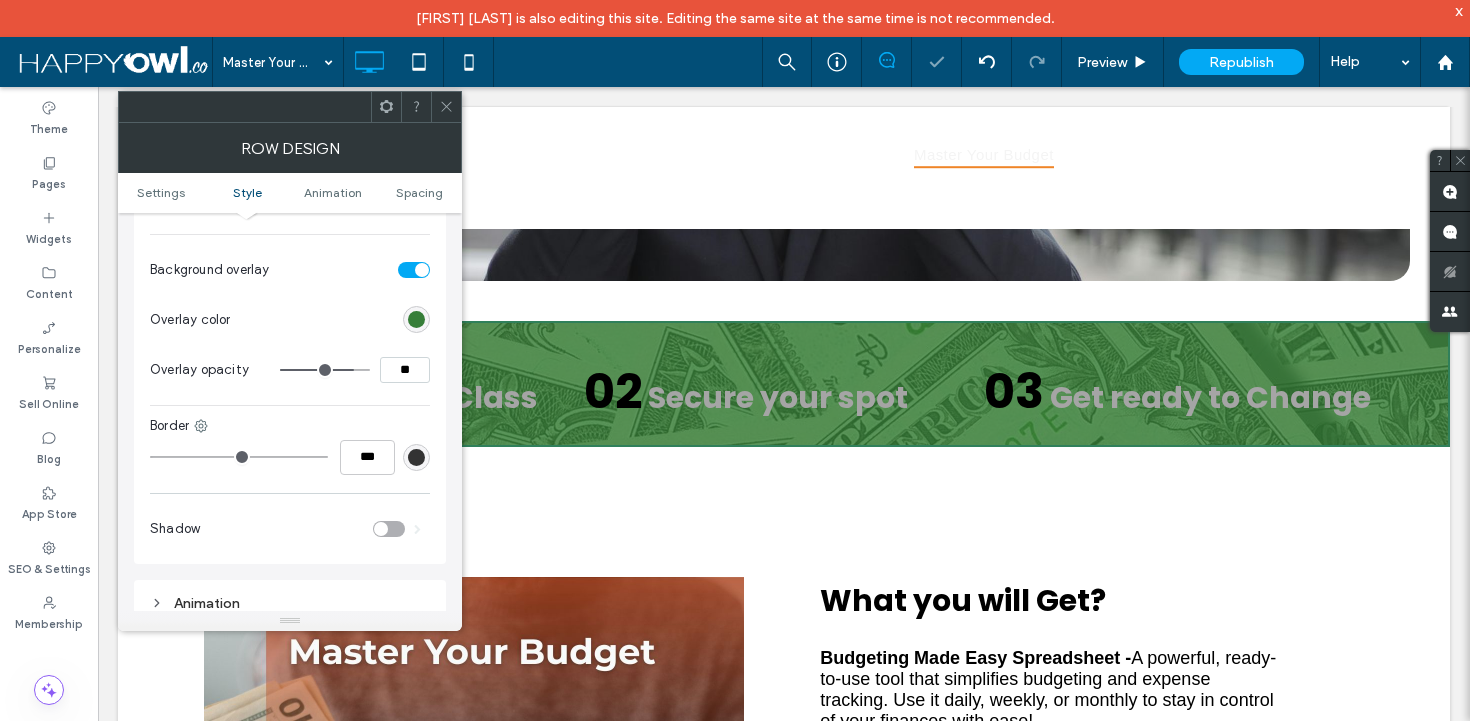 type on "**" 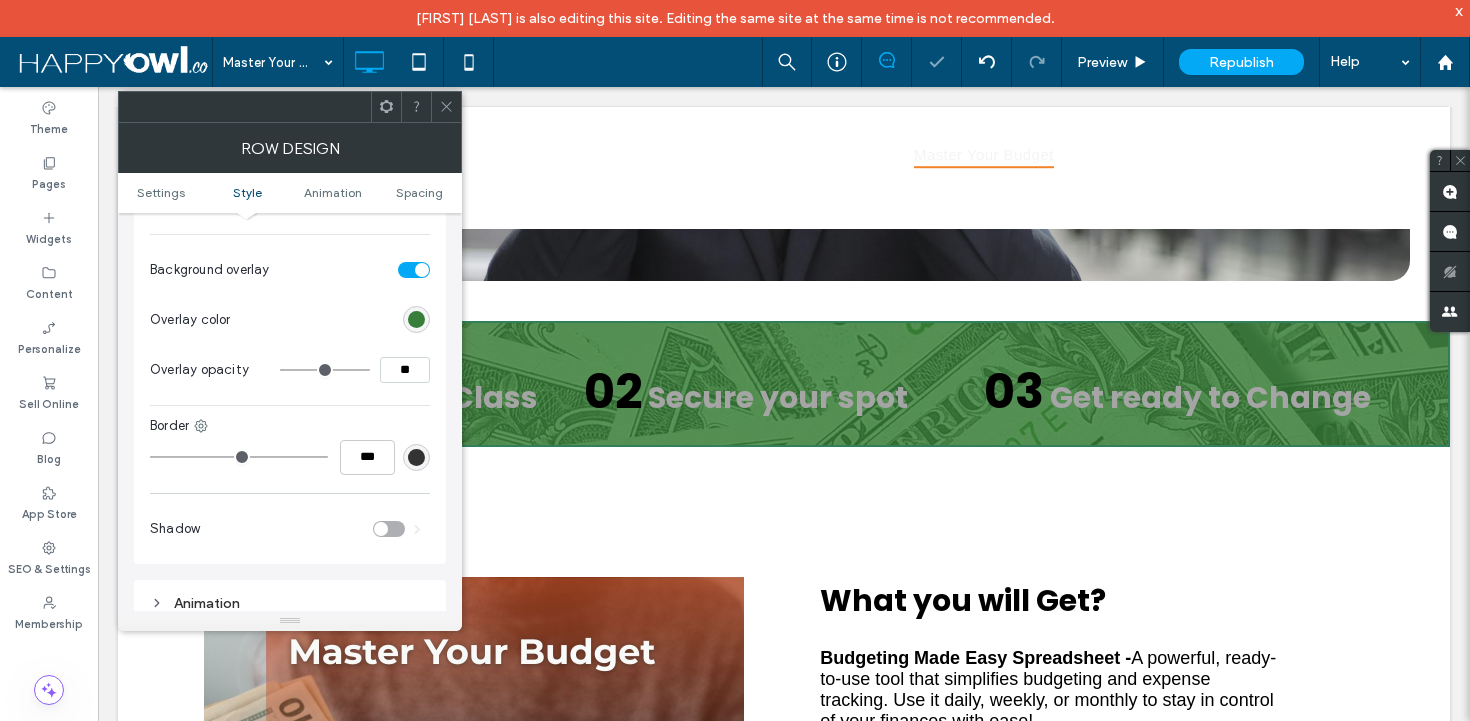 type on "**" 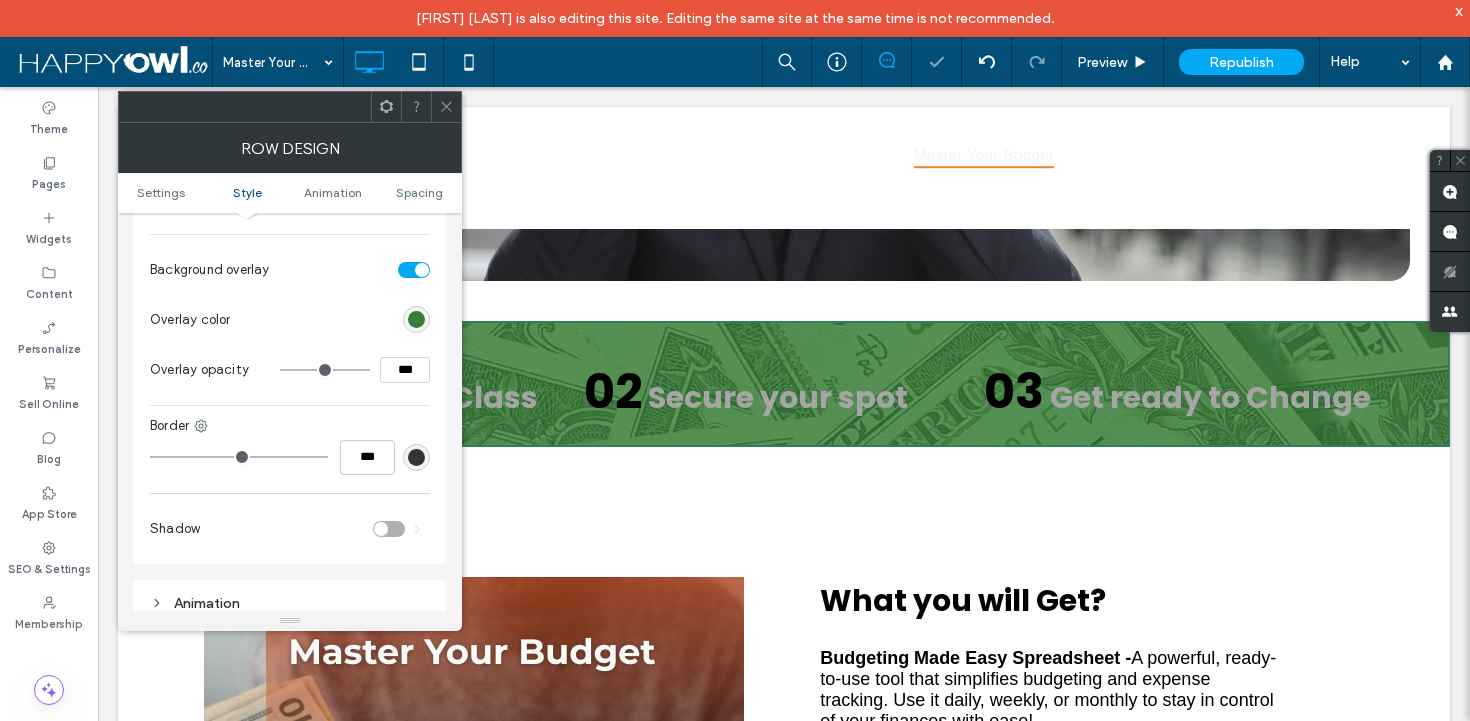 type on "**" 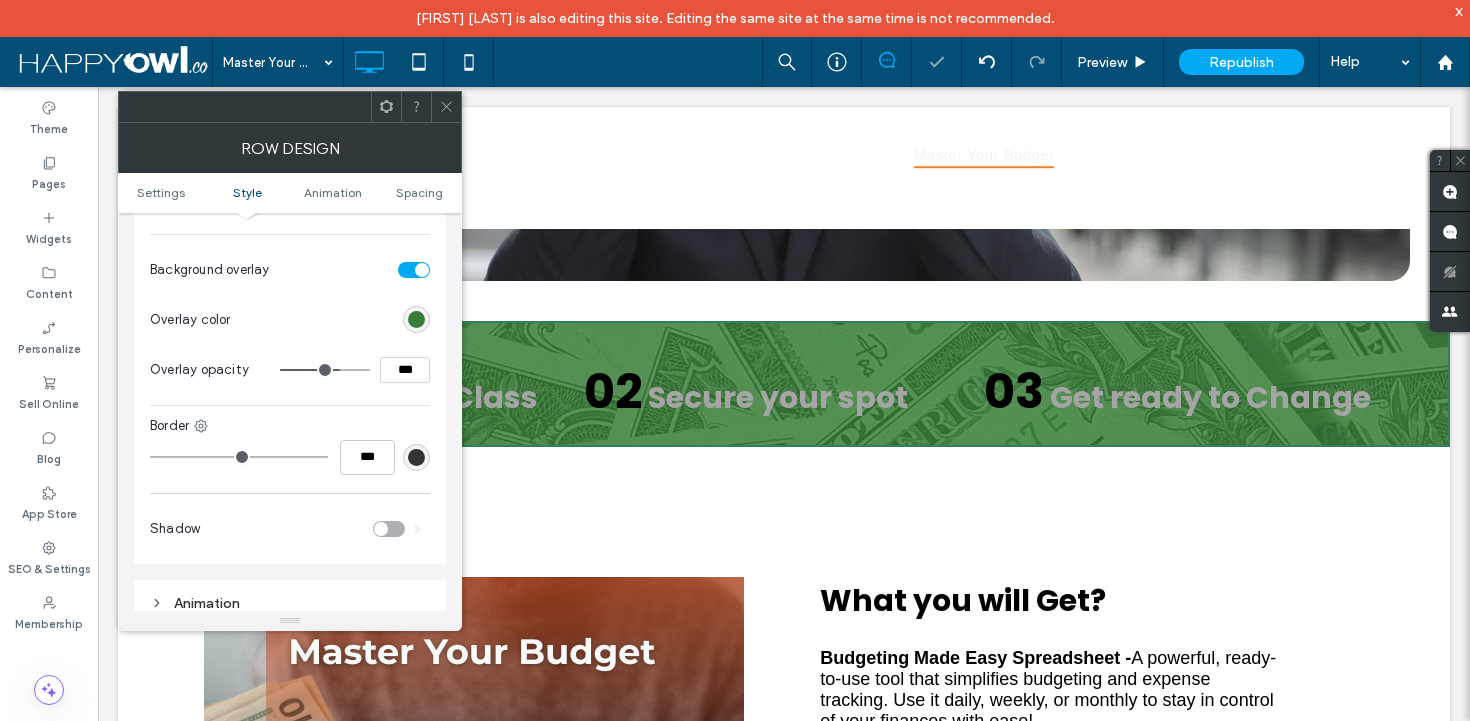 type on "**" 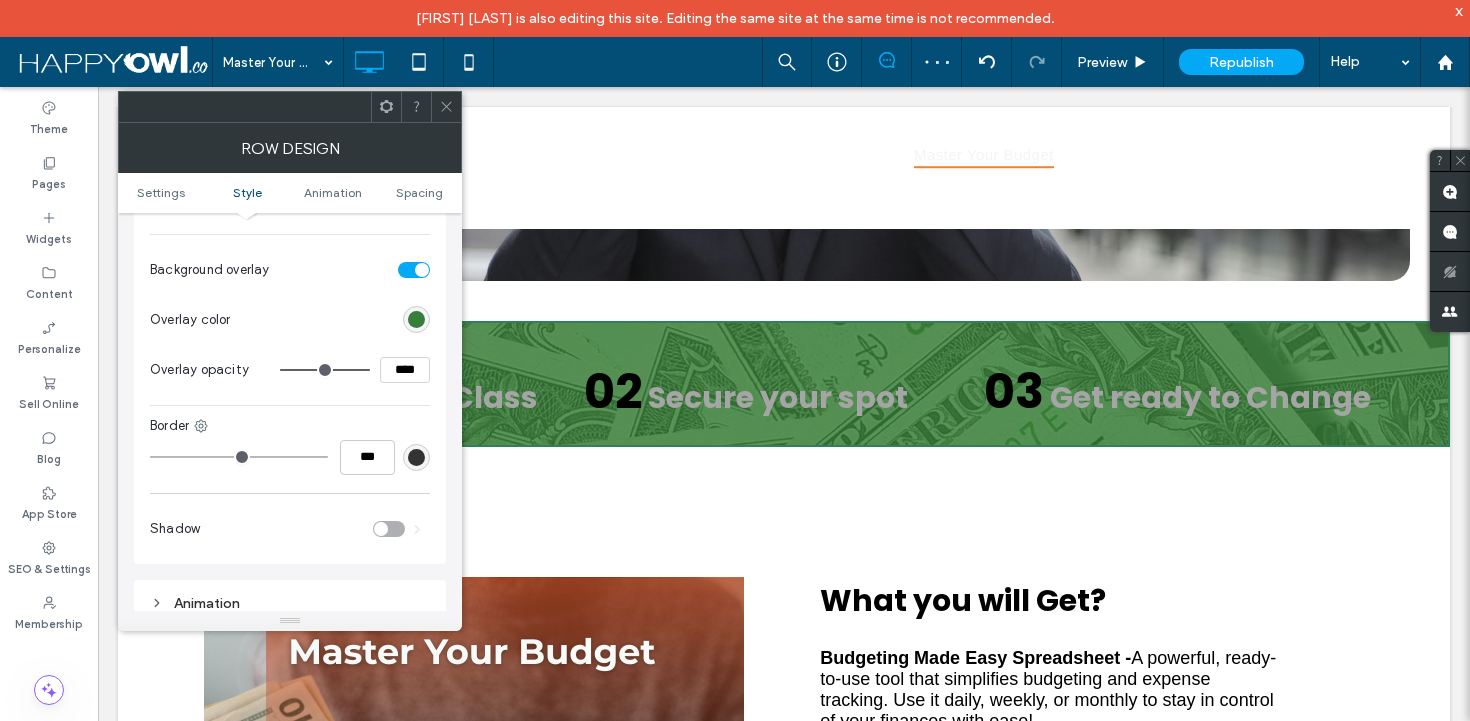drag, startPoint x: 348, startPoint y: 359, endPoint x: 362, endPoint y: 374, distance: 20.518284 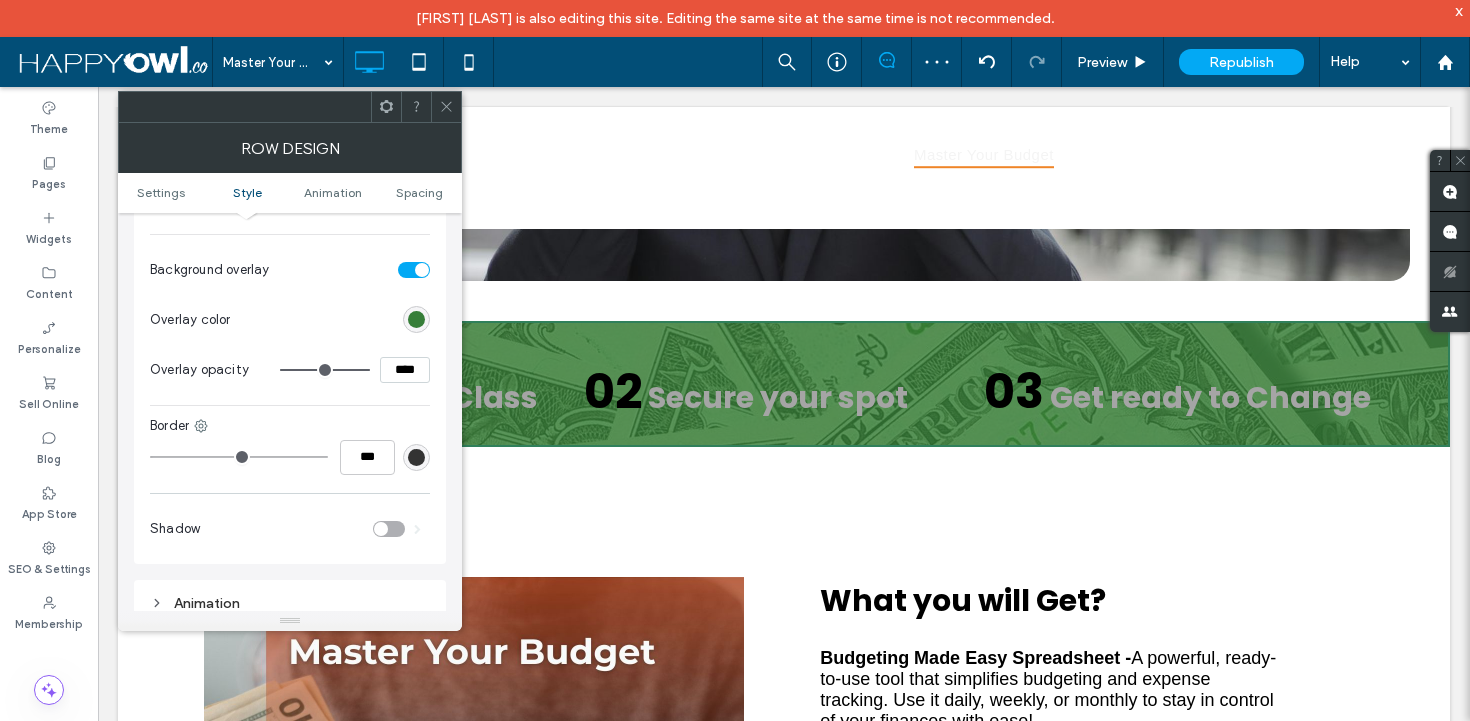 type on "***" 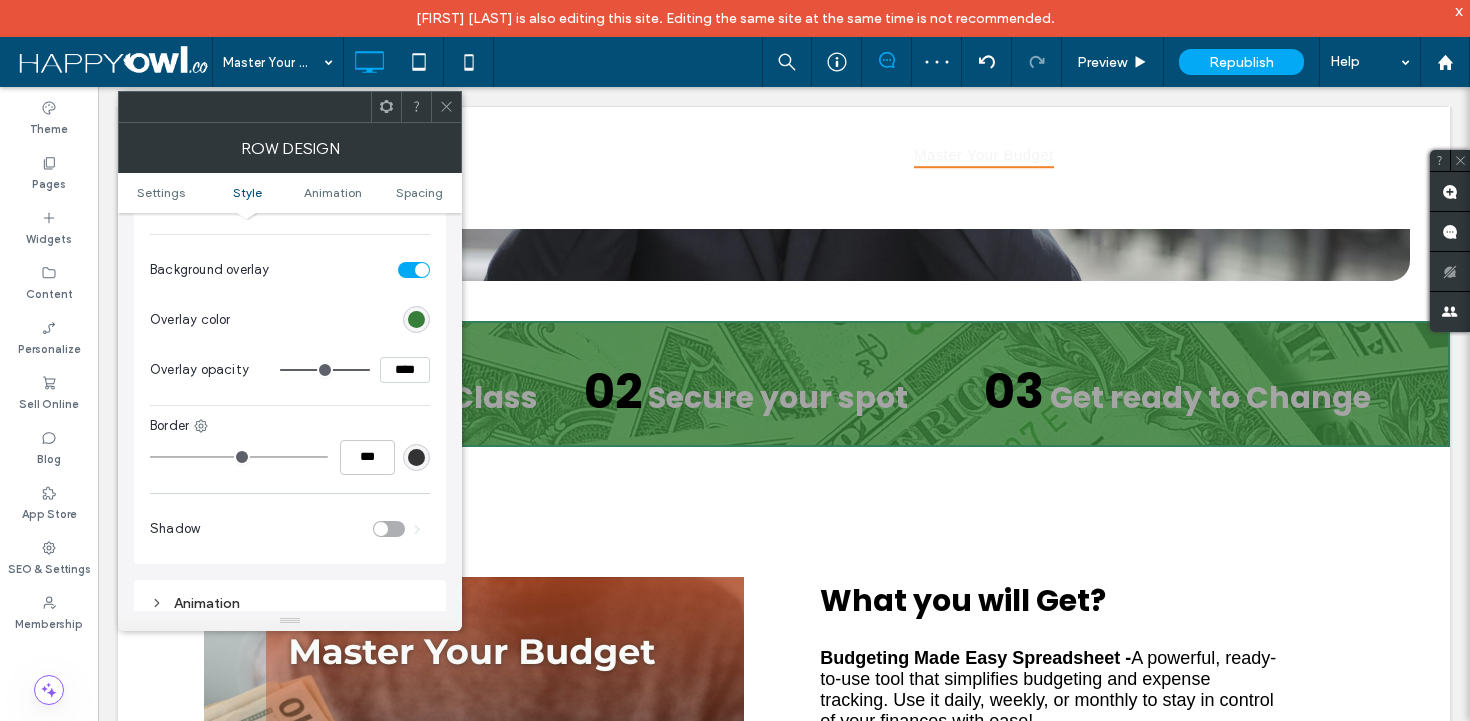 click on "Click To Paste
Row + Add Section" at bounding box center (784, -24) 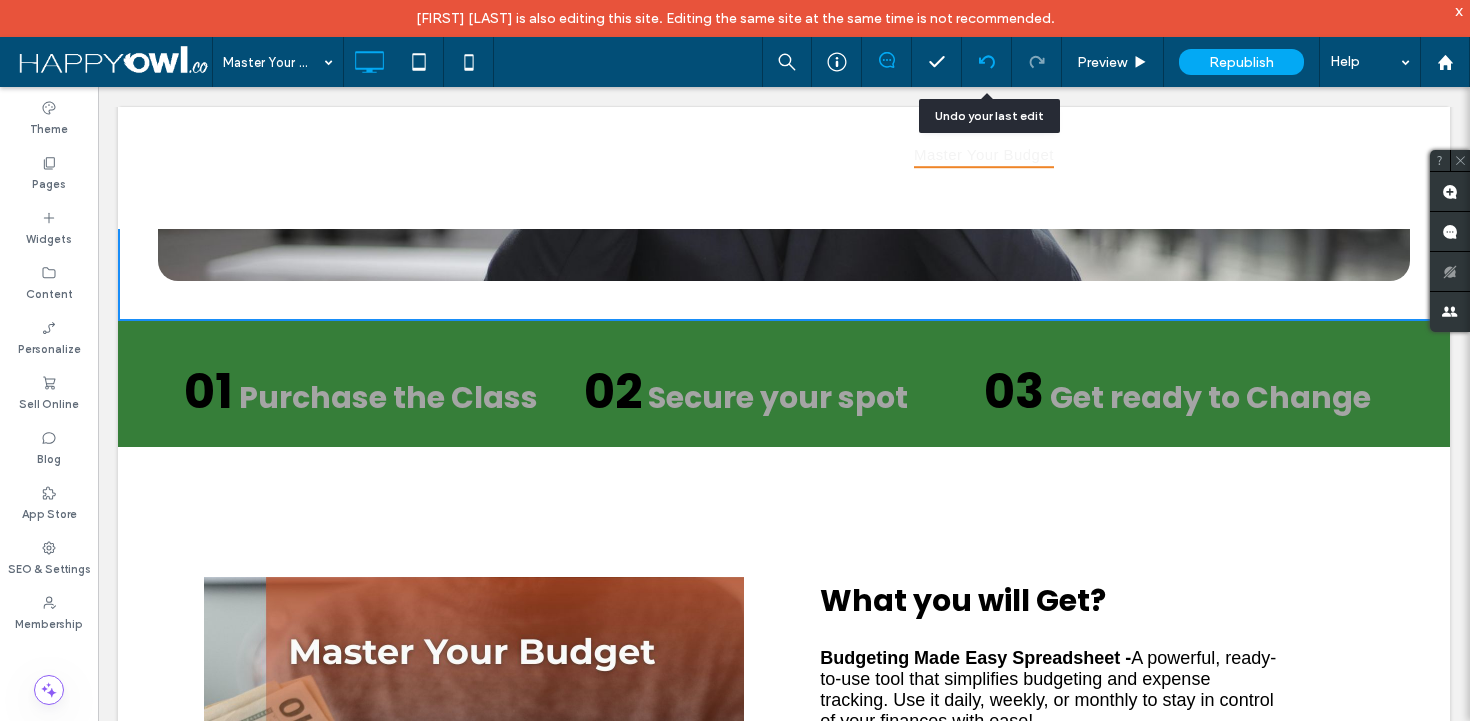 click at bounding box center (987, 62) 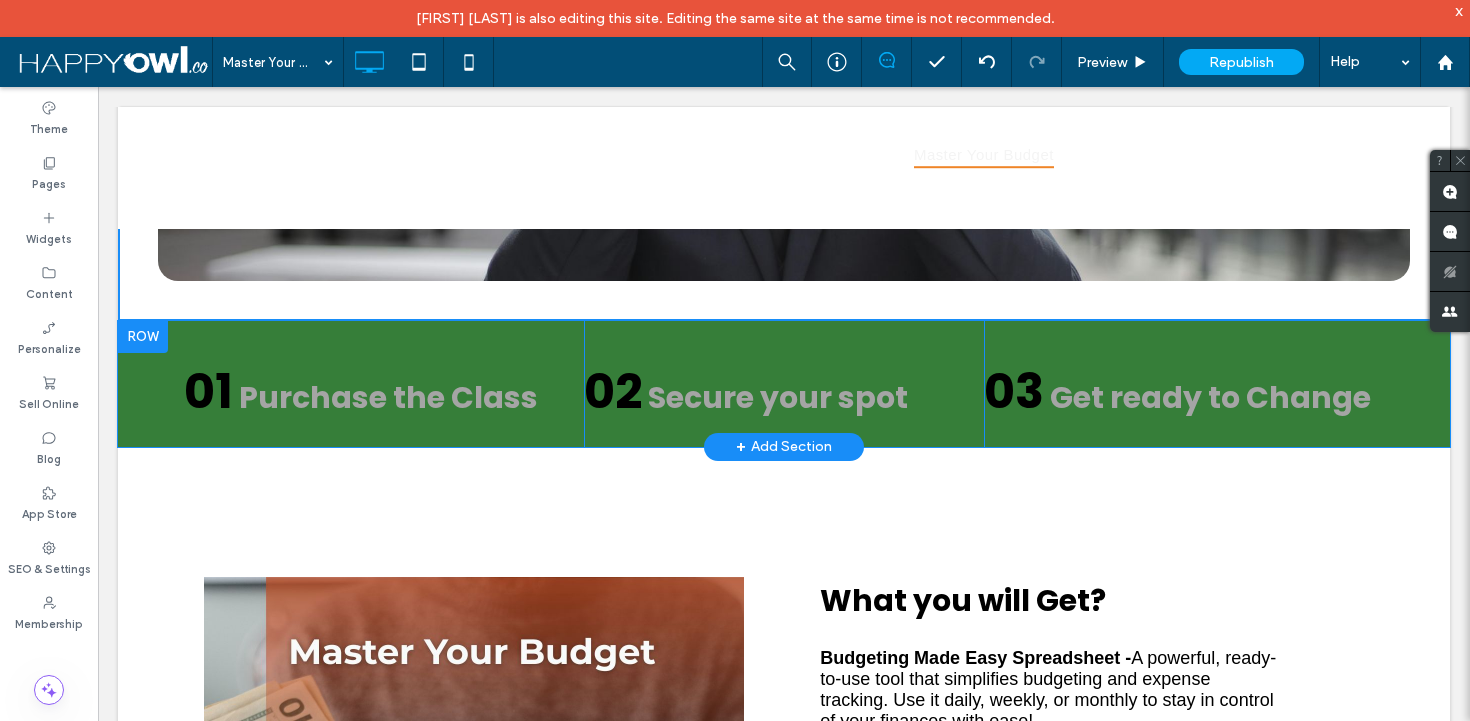 click on "01
Purchase the Class
Click To Paste
02
Secure your spot
Click To Paste
03
Get ready to Change
Click To Paste
Row + Add Section" at bounding box center (784, 384) 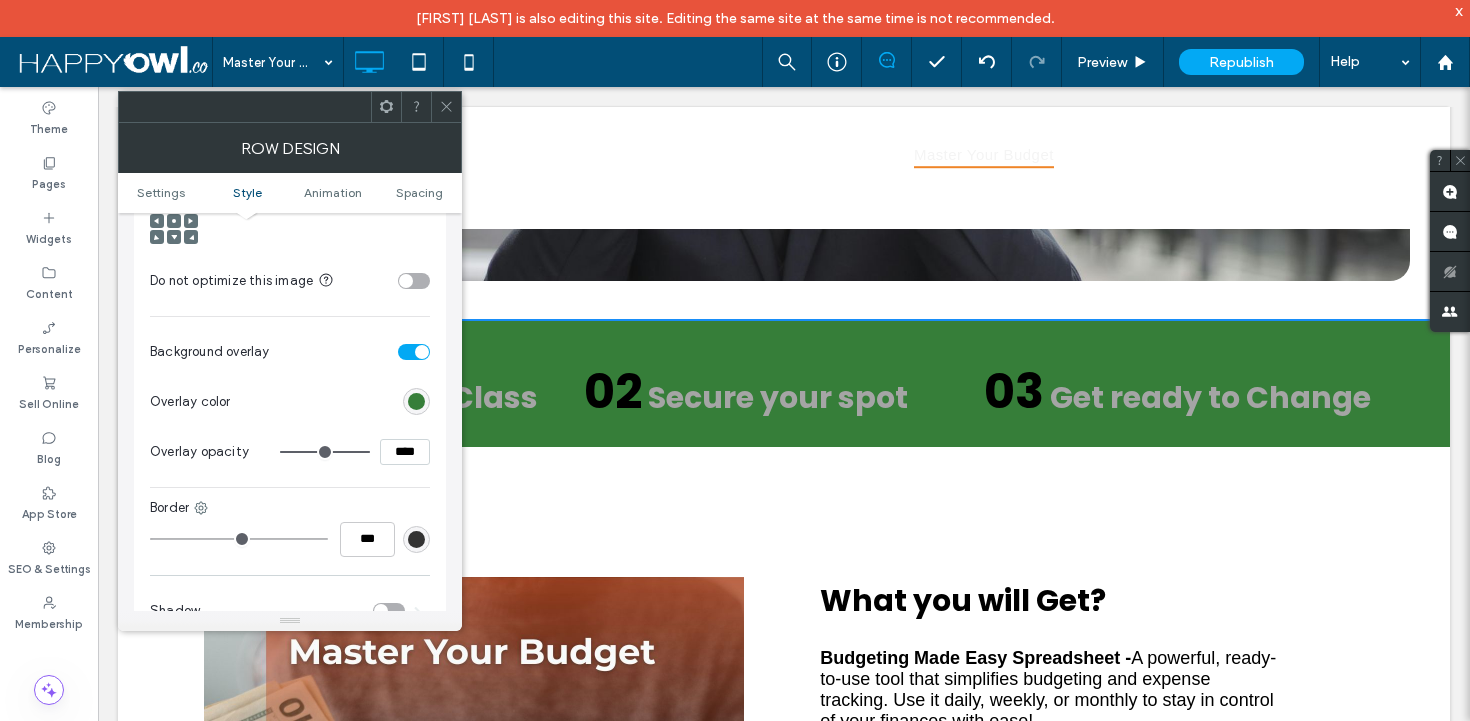 scroll, scrollTop: 905, scrollLeft: 0, axis: vertical 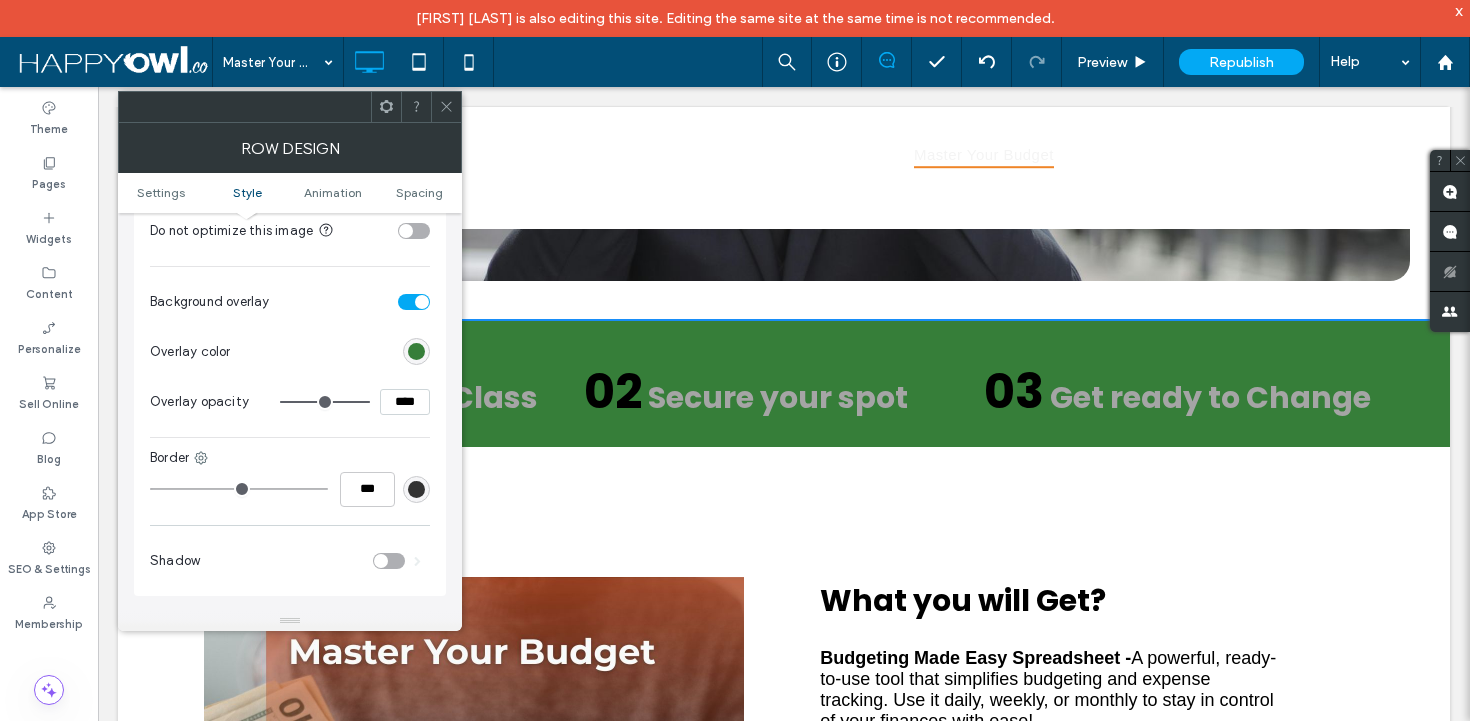 type on "**" 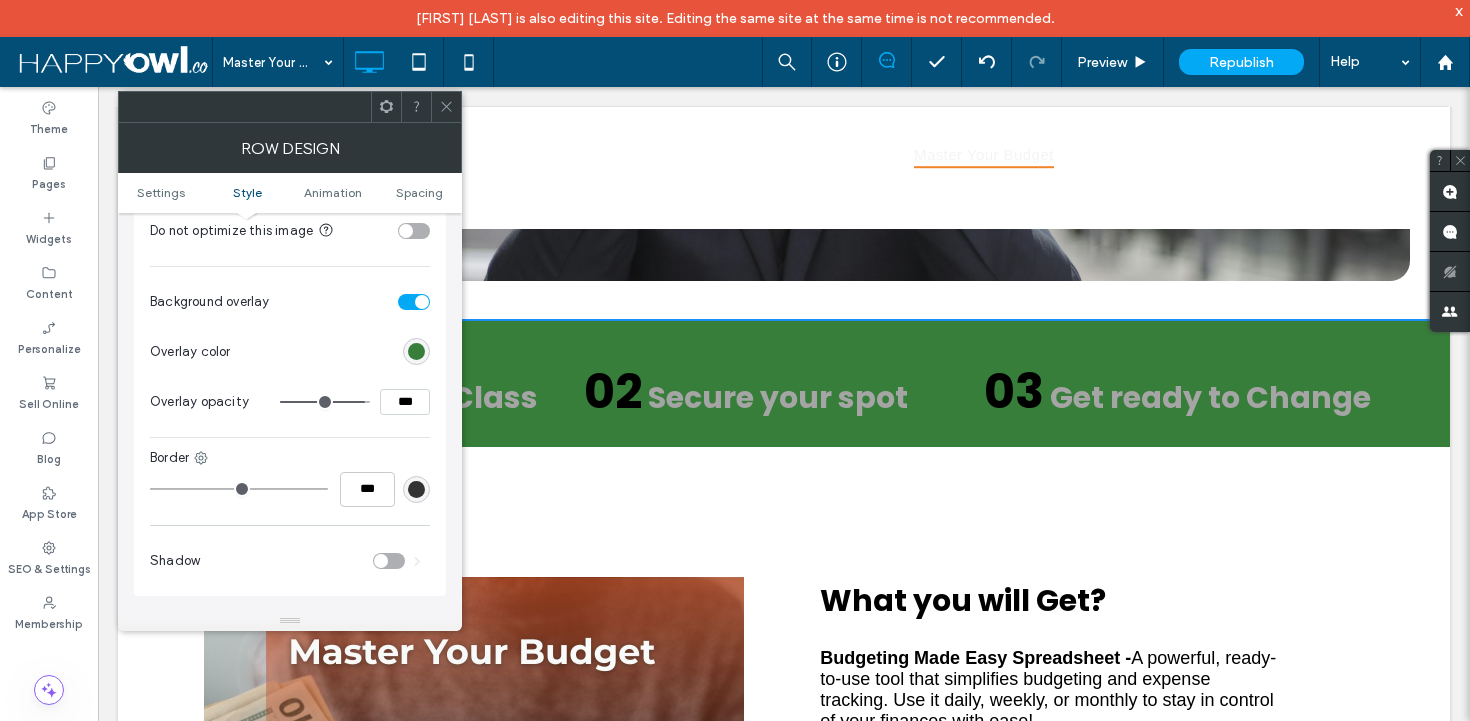type on "**" 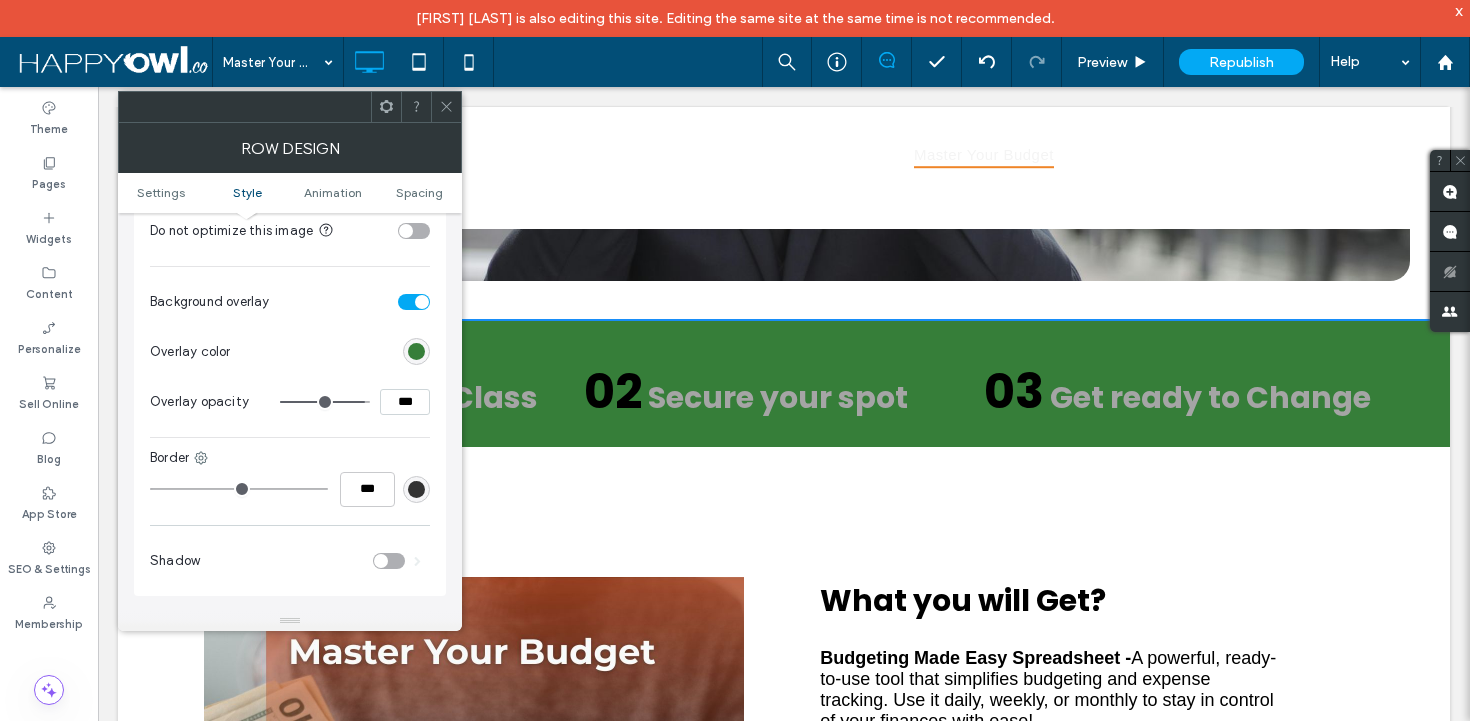 type on "***" 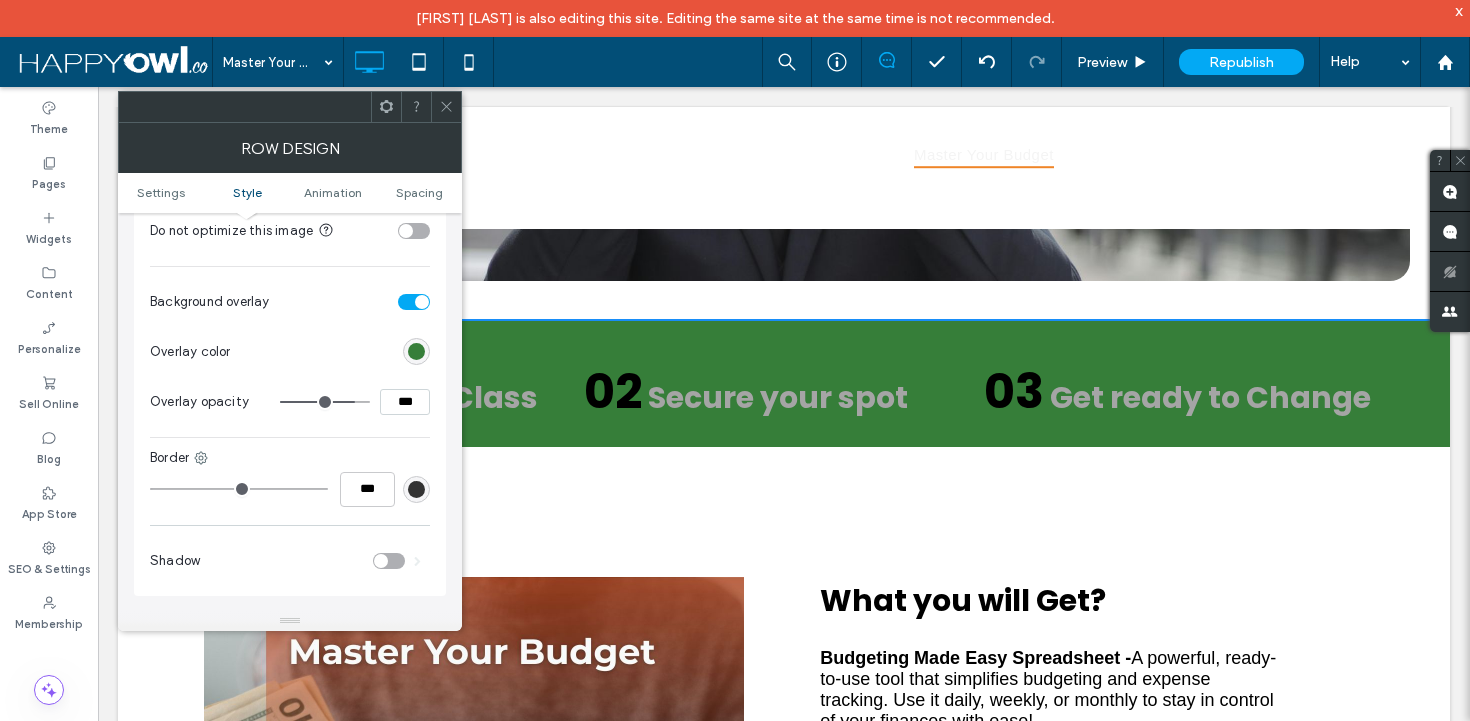 type on "**" 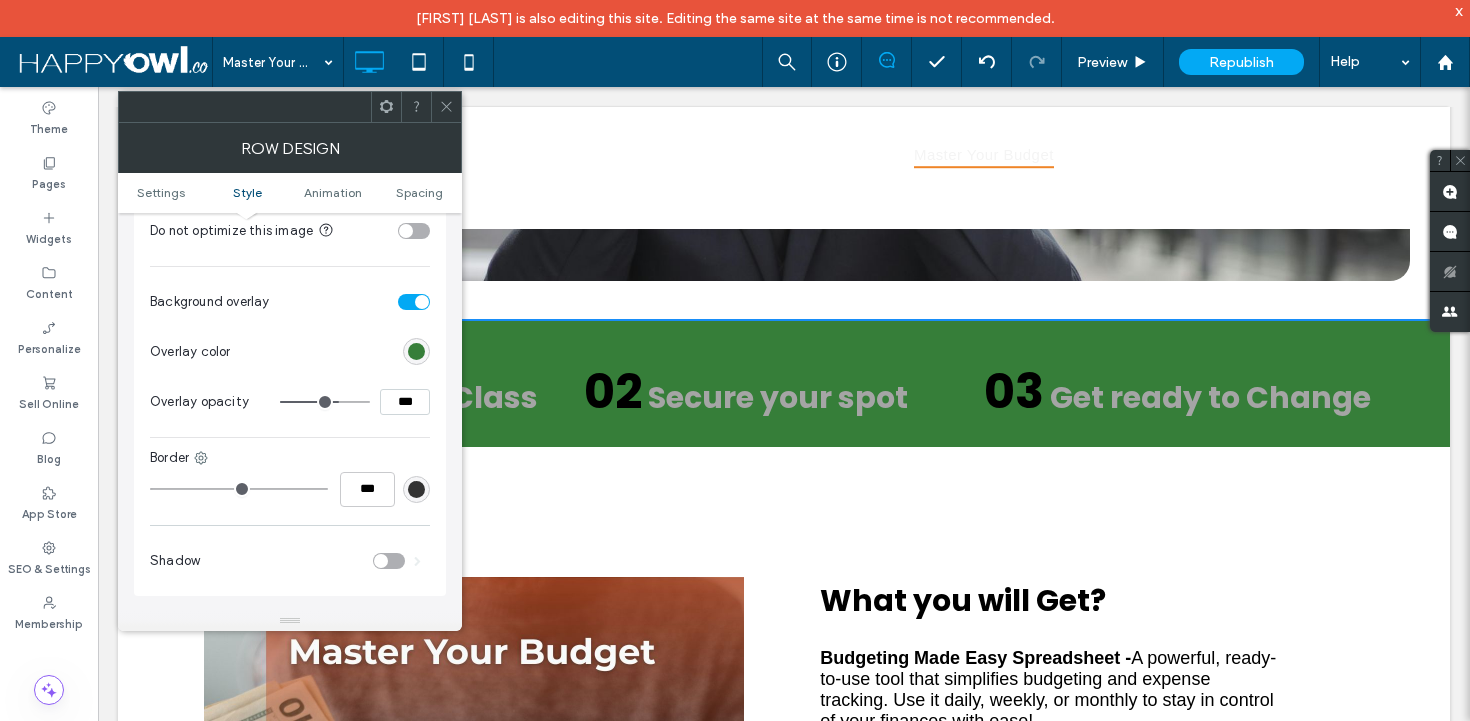 type on "**" 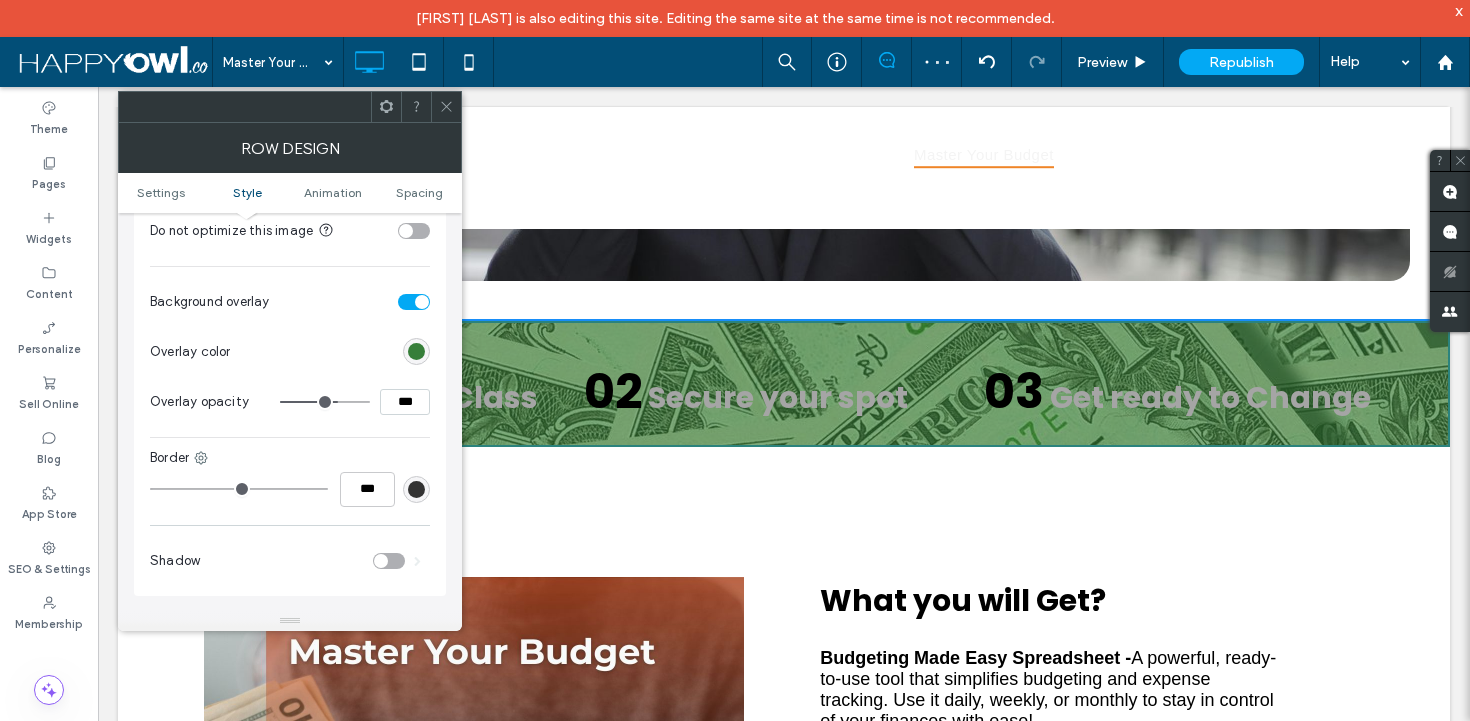 type on "**" 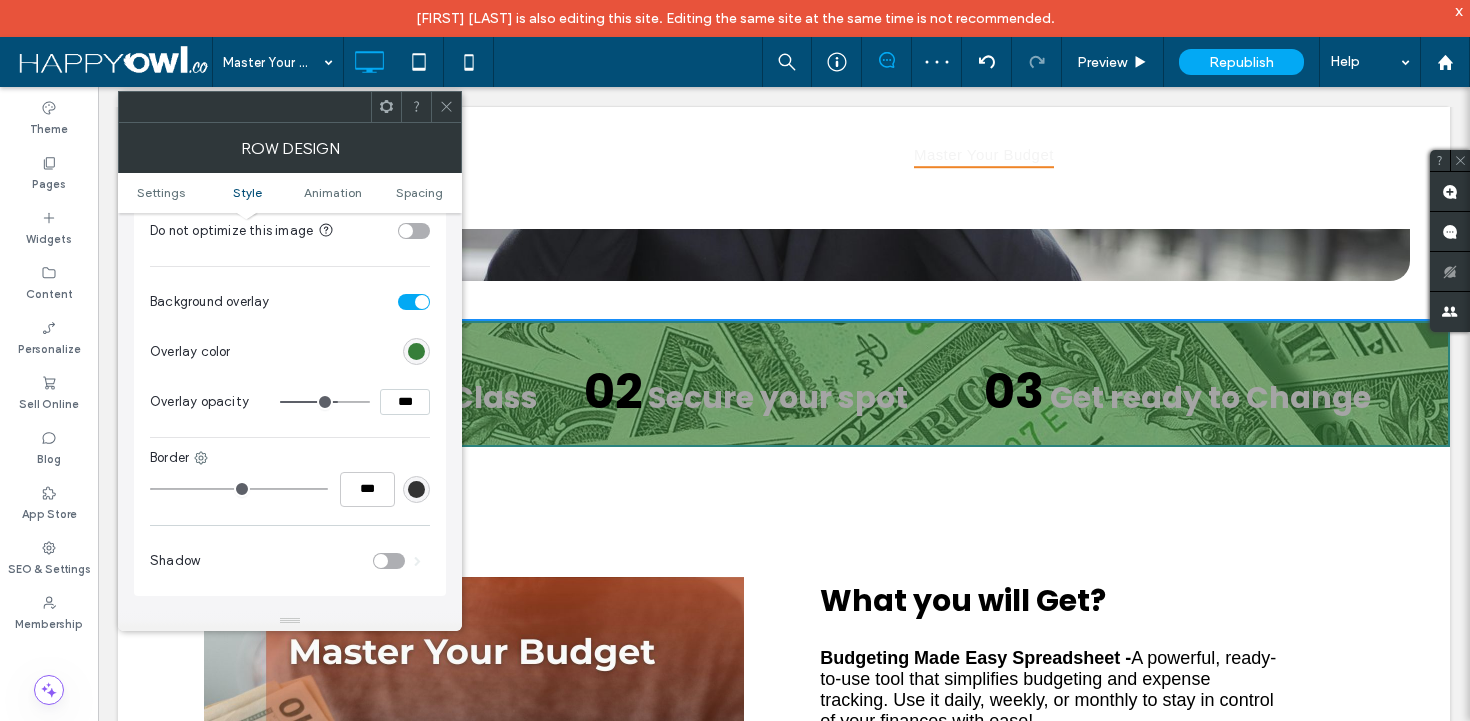type on "***" 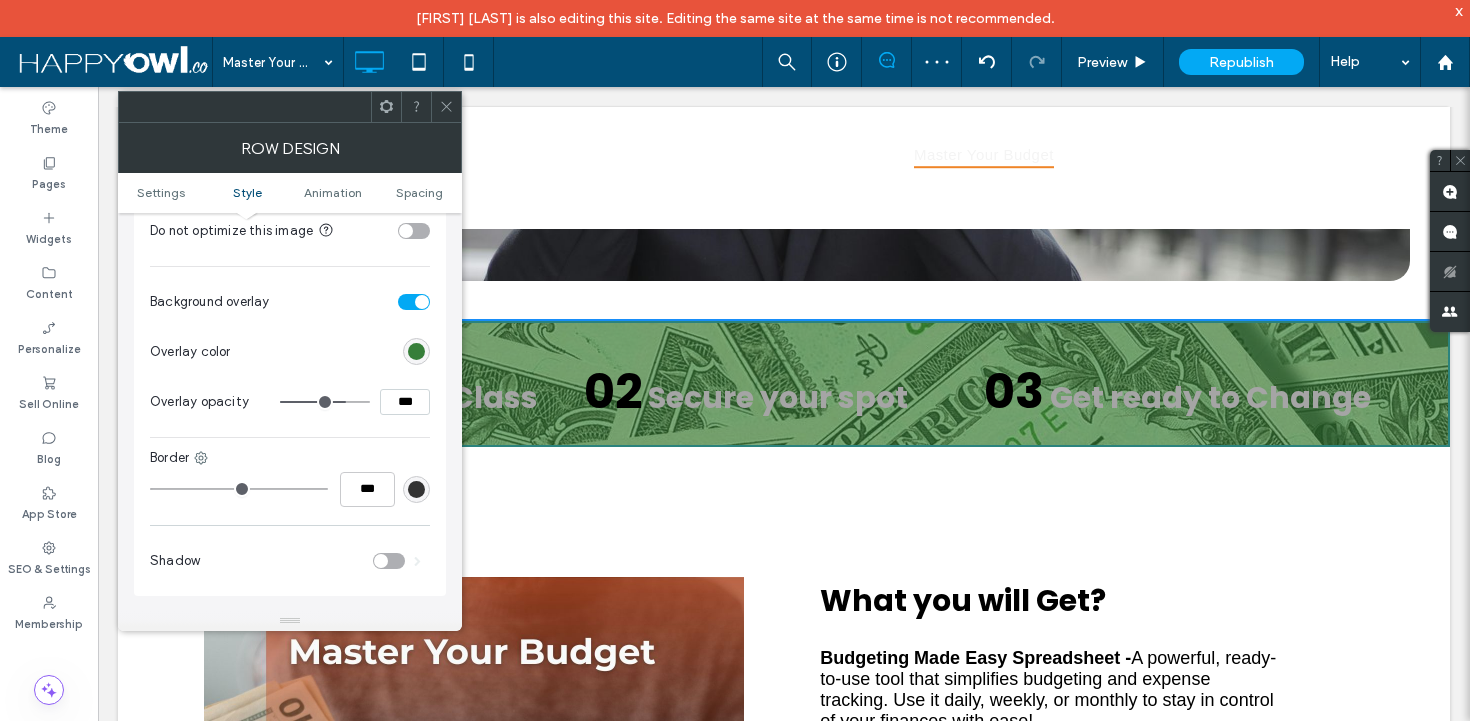 type on "**" 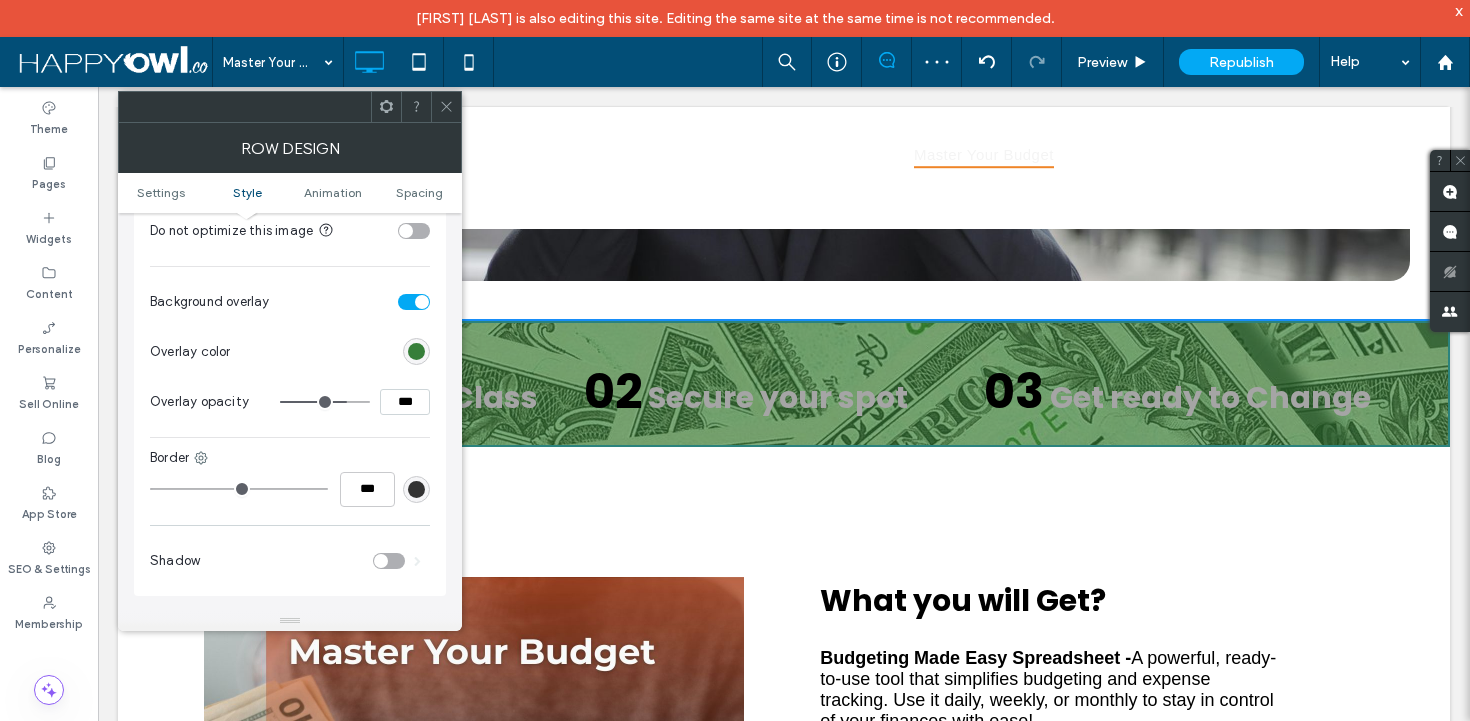 click at bounding box center [325, 402] 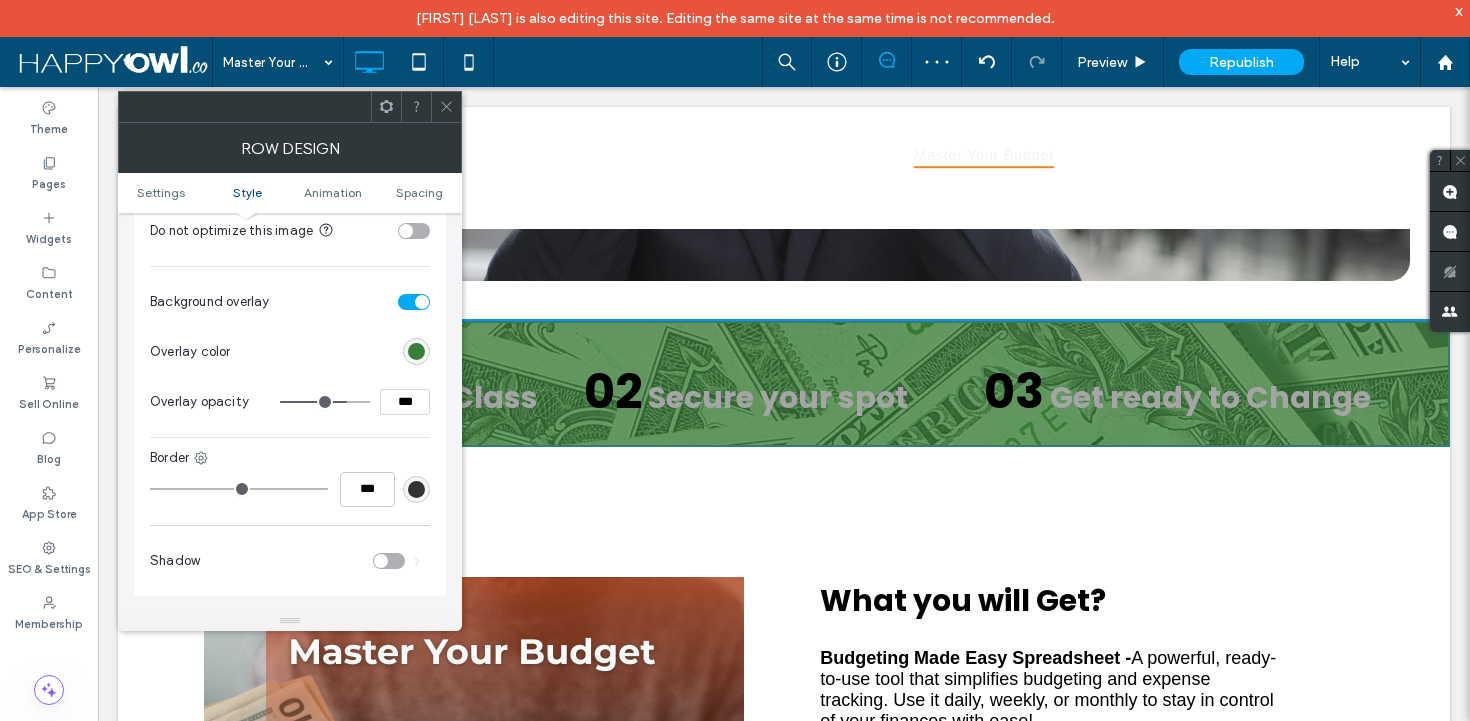 type on "**" 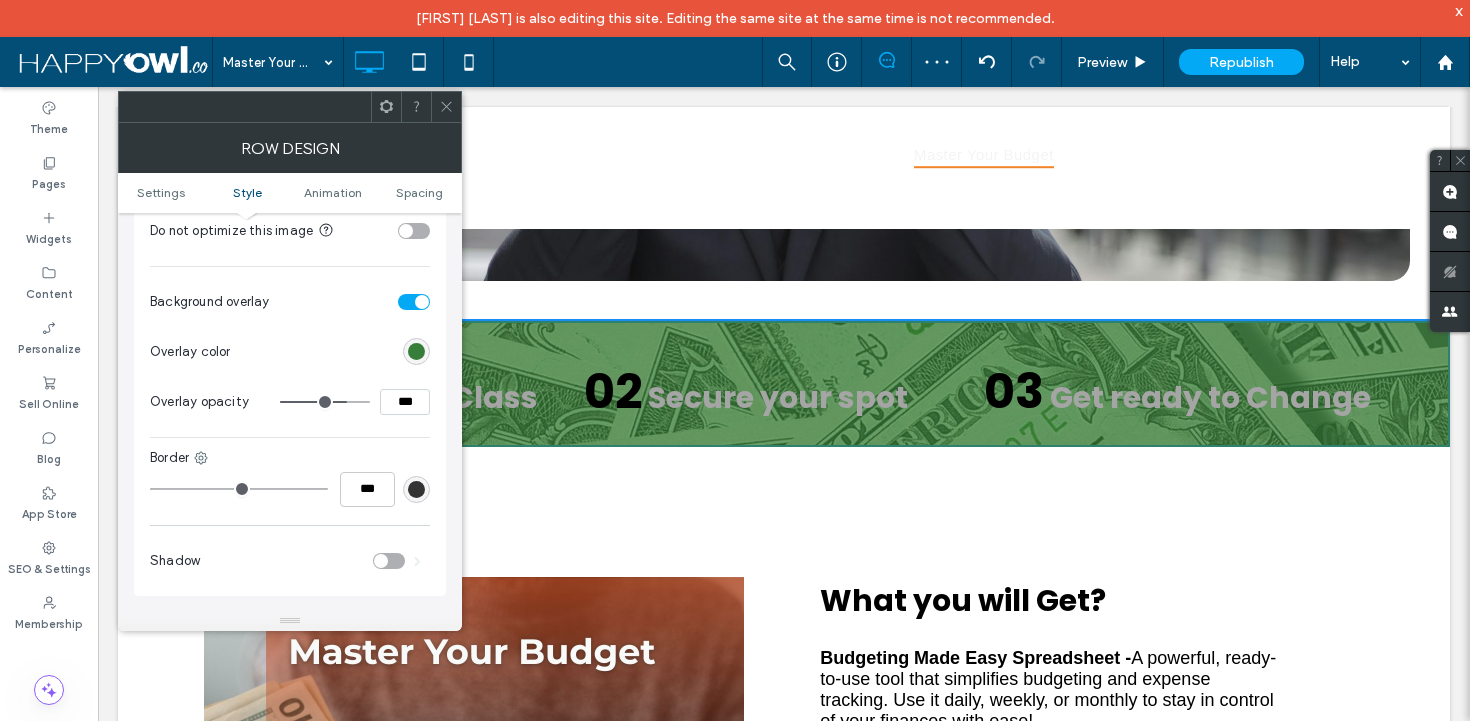 type on "***" 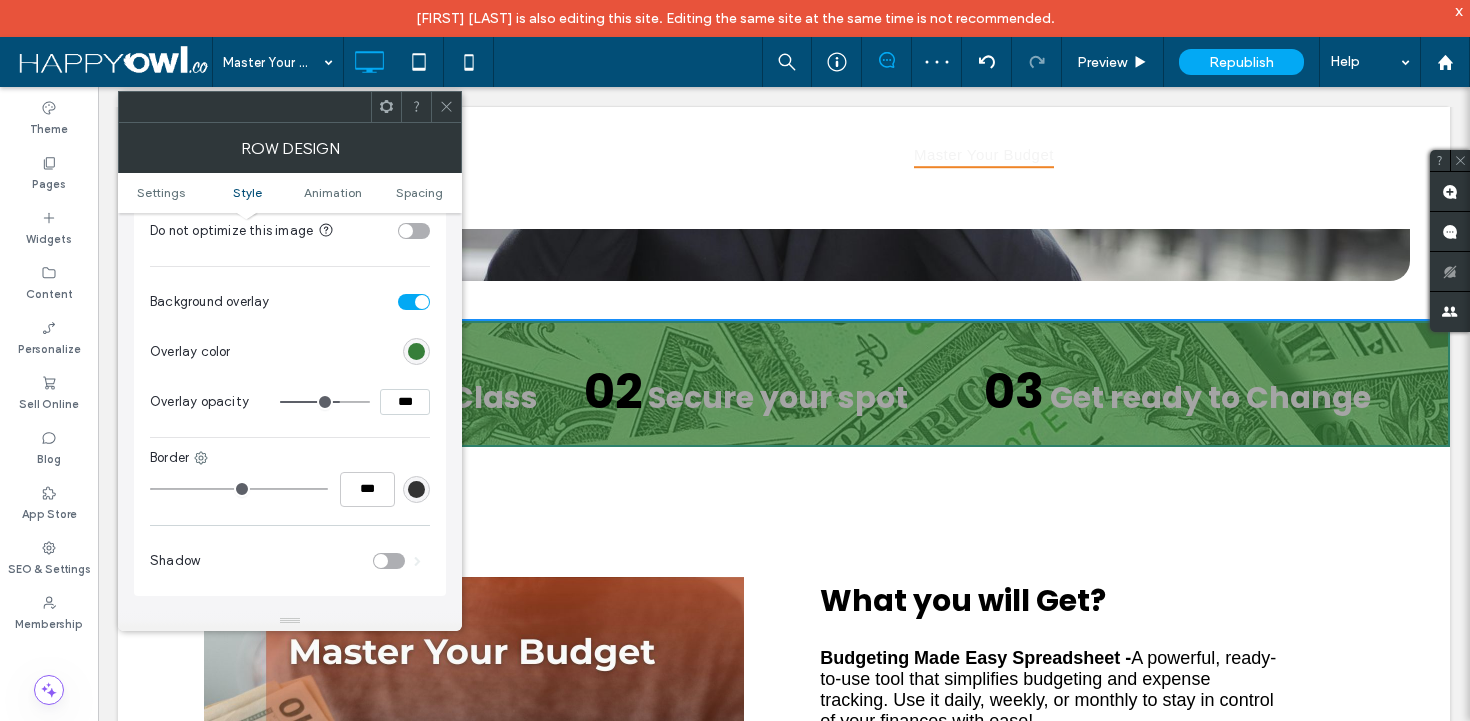type on "**" 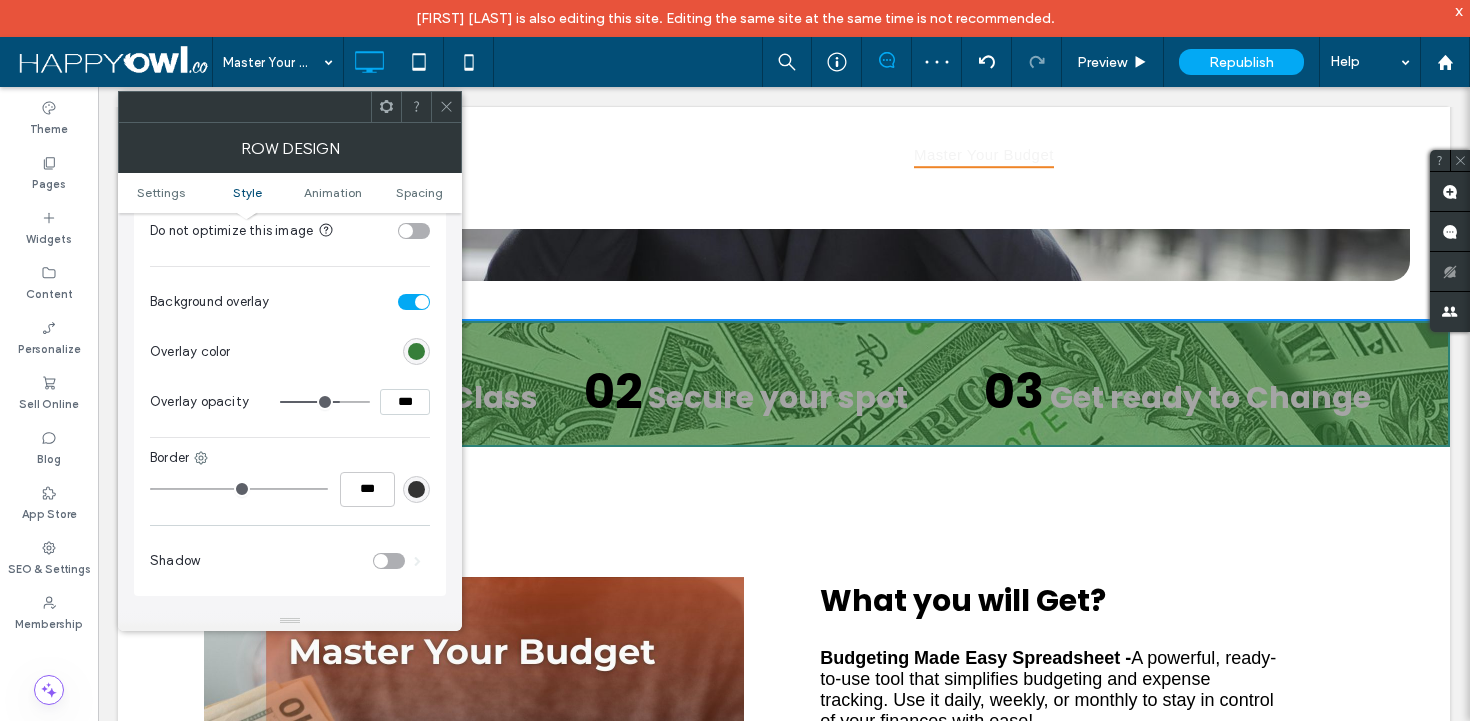 click on "Click To Paste
Row + Add Section" at bounding box center [784, -24] 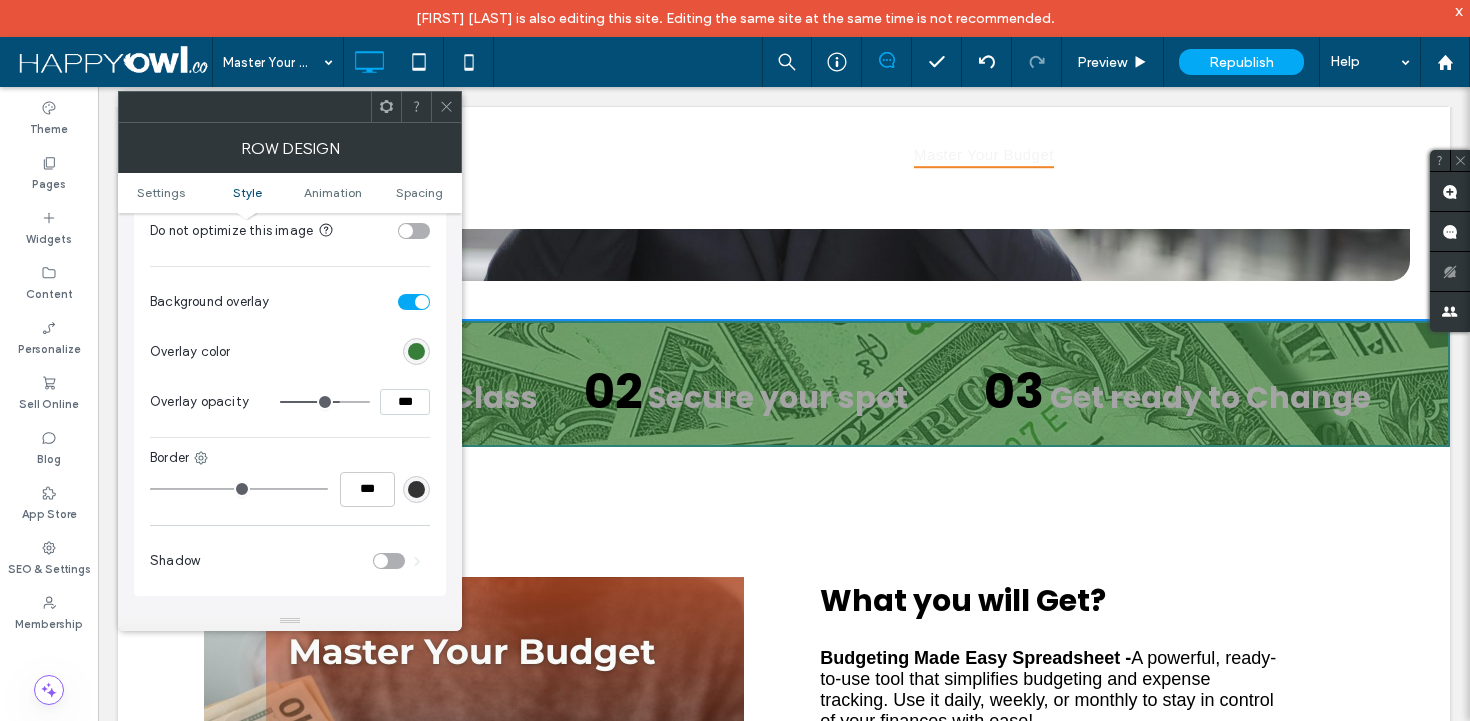 click 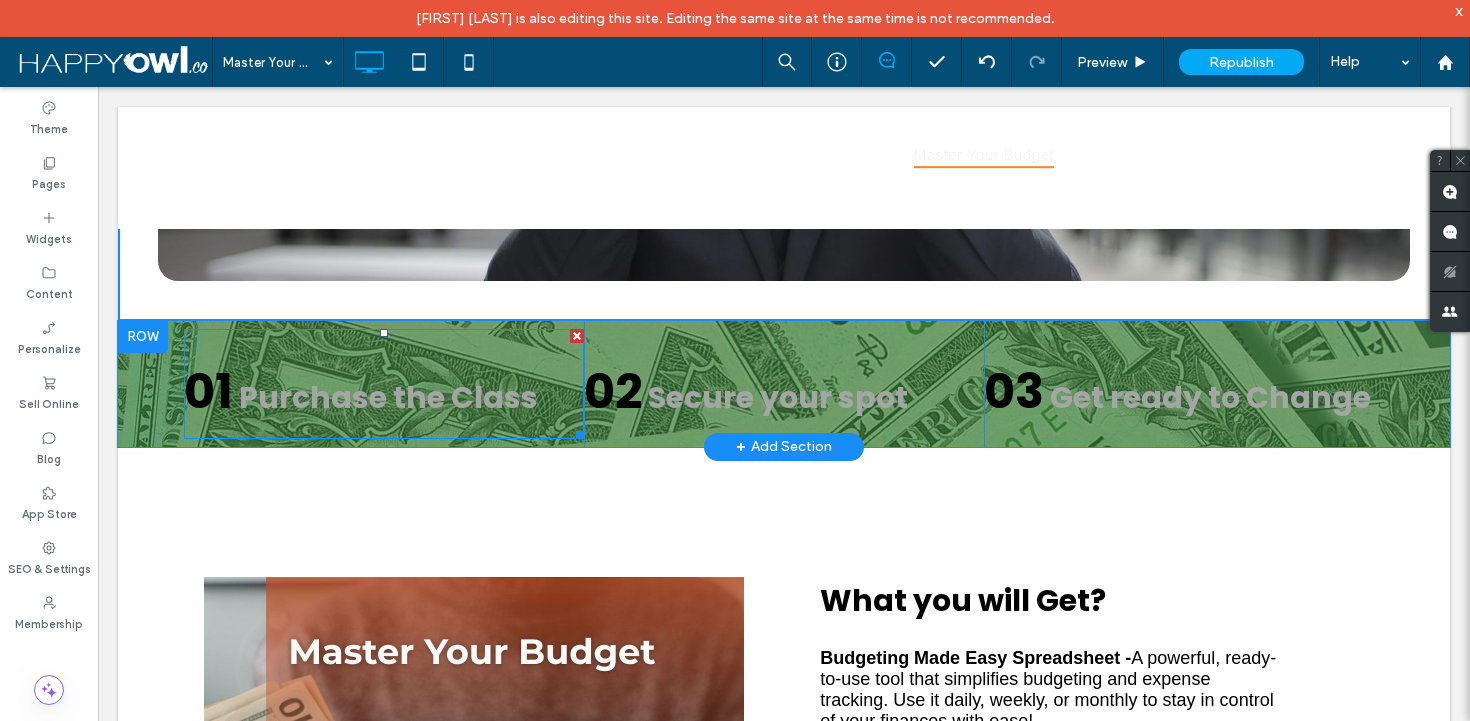 click on "Purchase the Class" at bounding box center [388, 397] 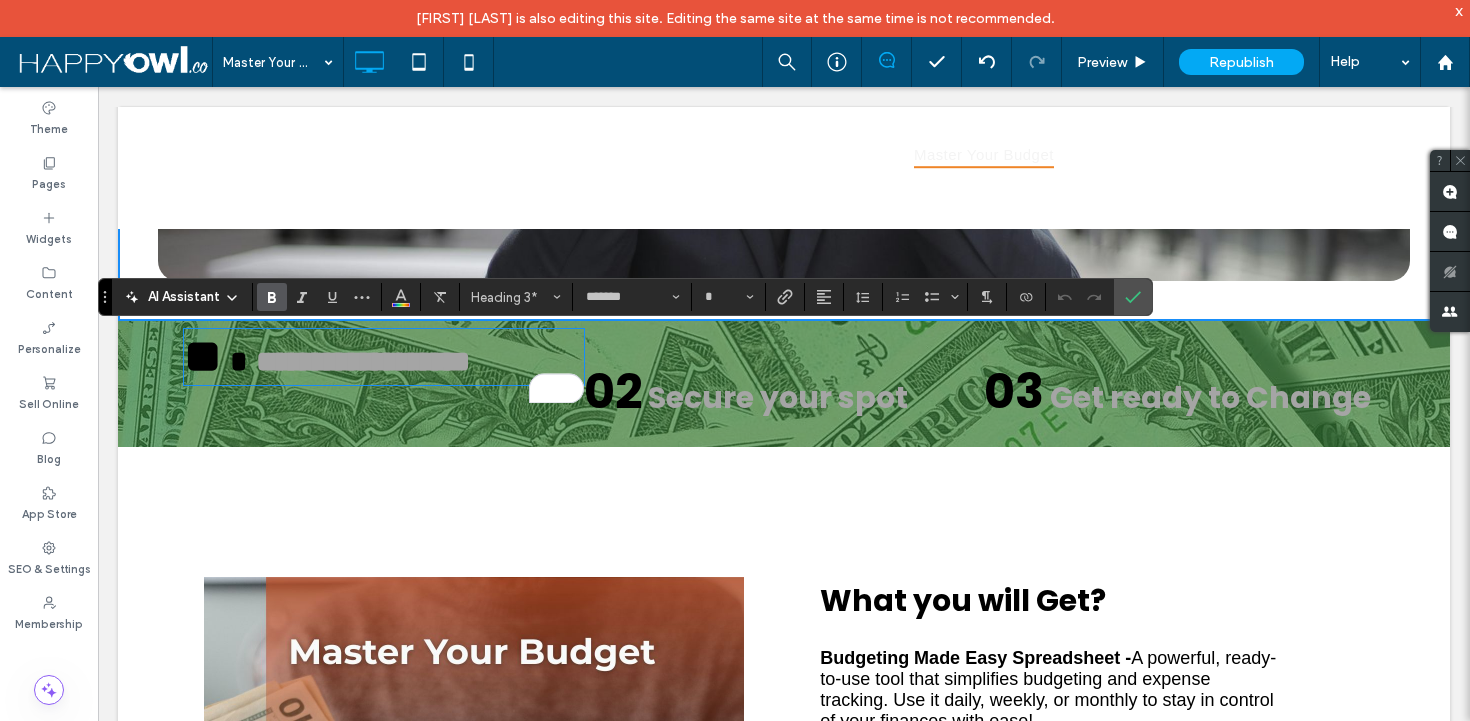 drag, startPoint x: 394, startPoint y: 313, endPoint x: 296, endPoint y: 229, distance: 129.07362 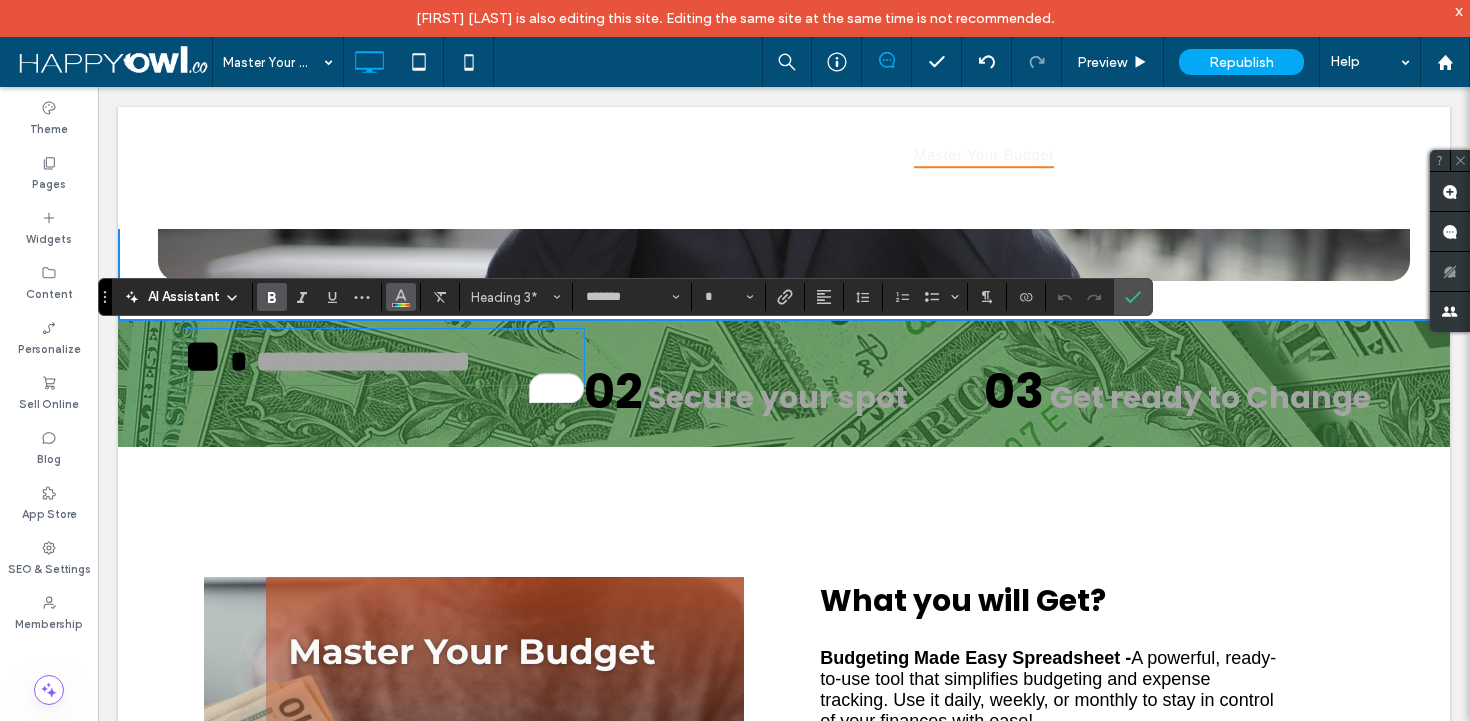 click at bounding box center [401, 295] 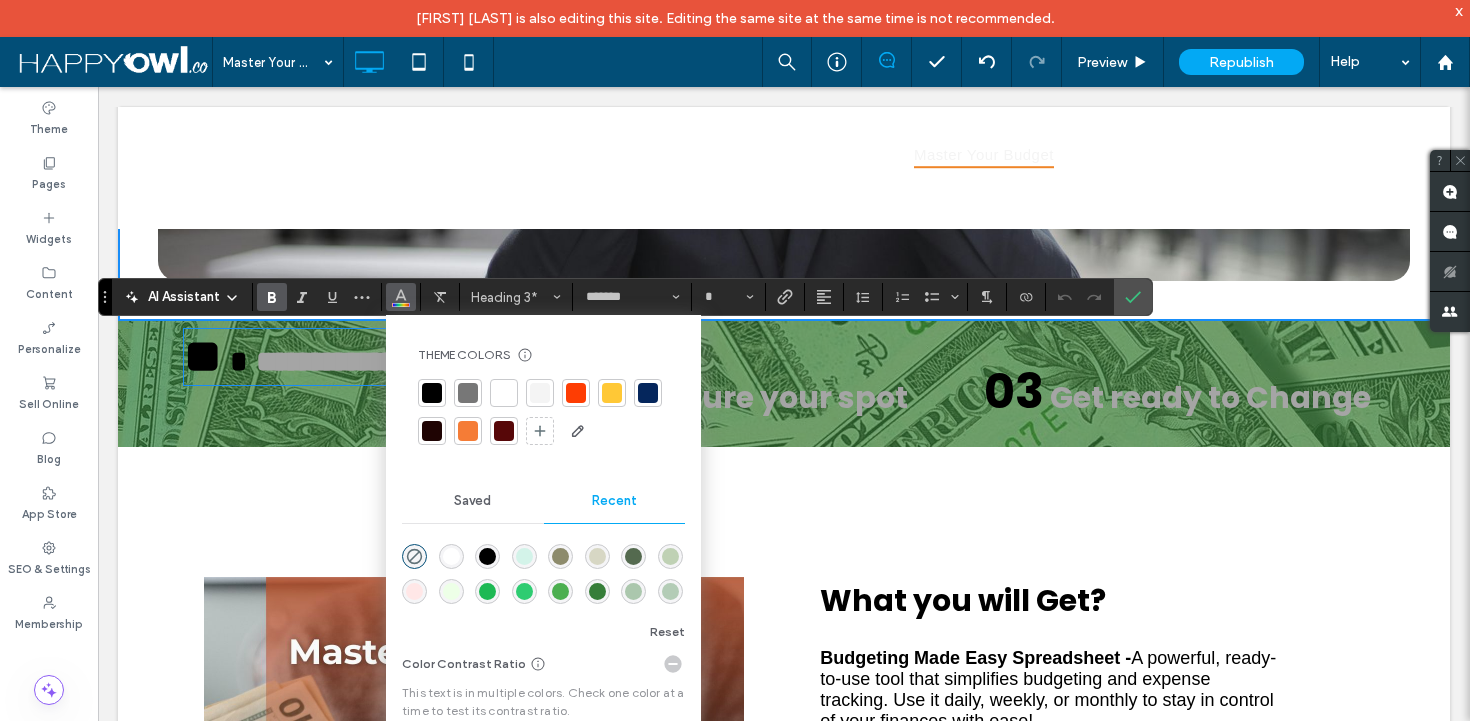 click at bounding box center [504, 393] 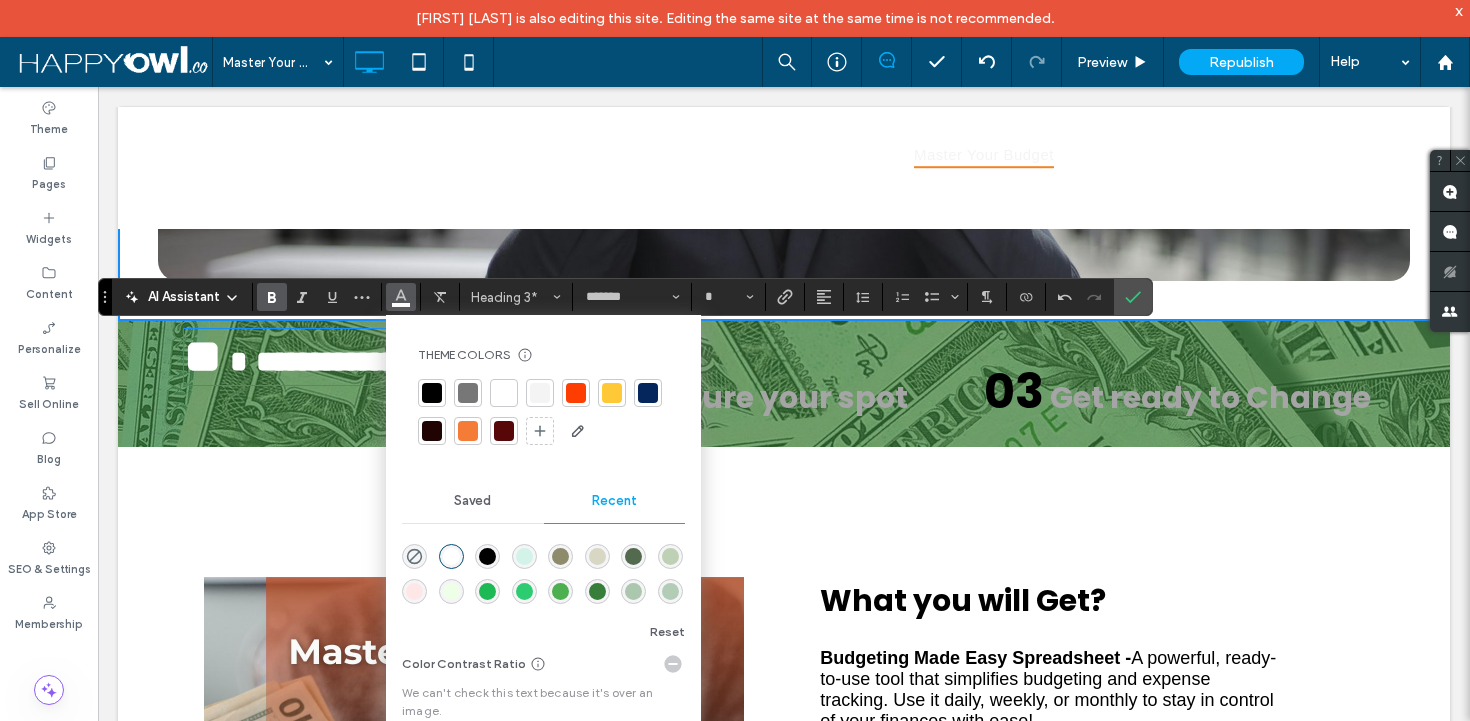 click on "Secure your spot" at bounding box center [778, 397] 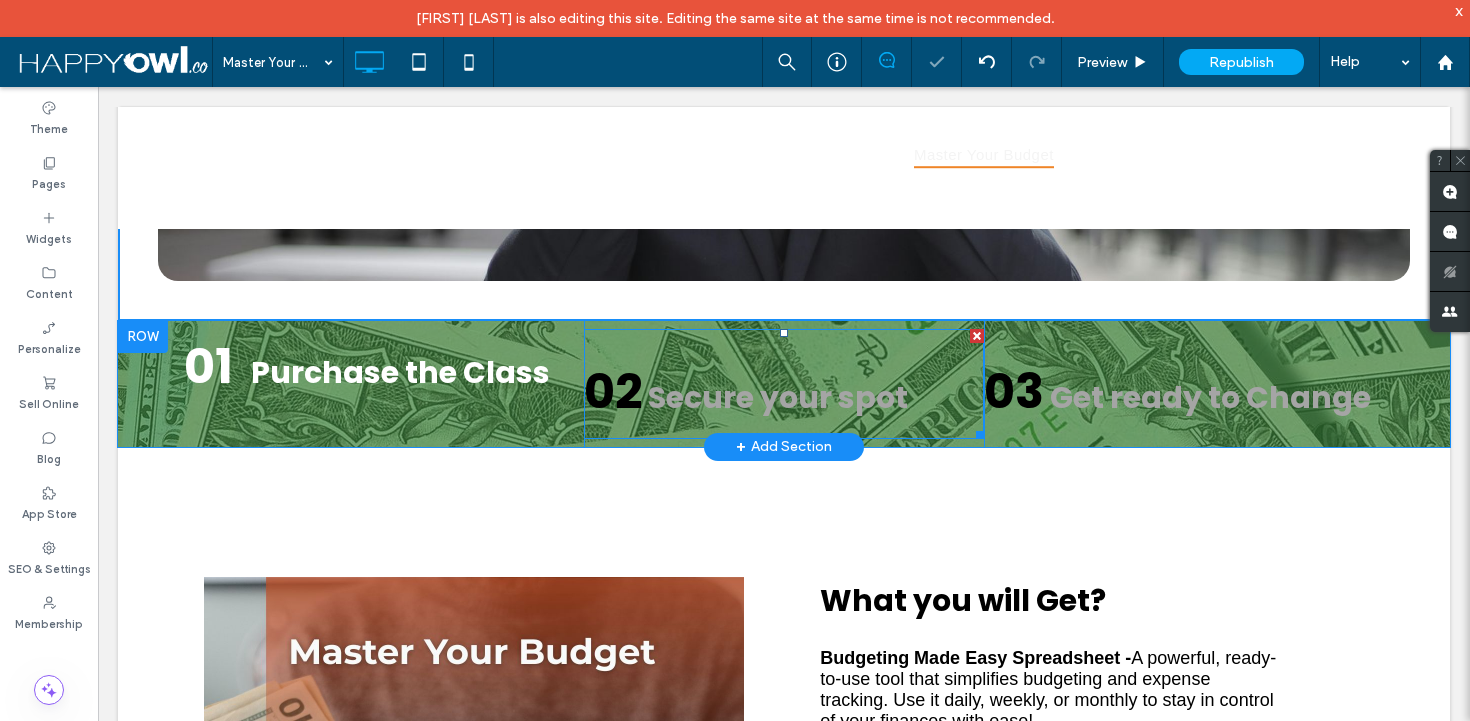 click on "Secure your spot" at bounding box center [778, 397] 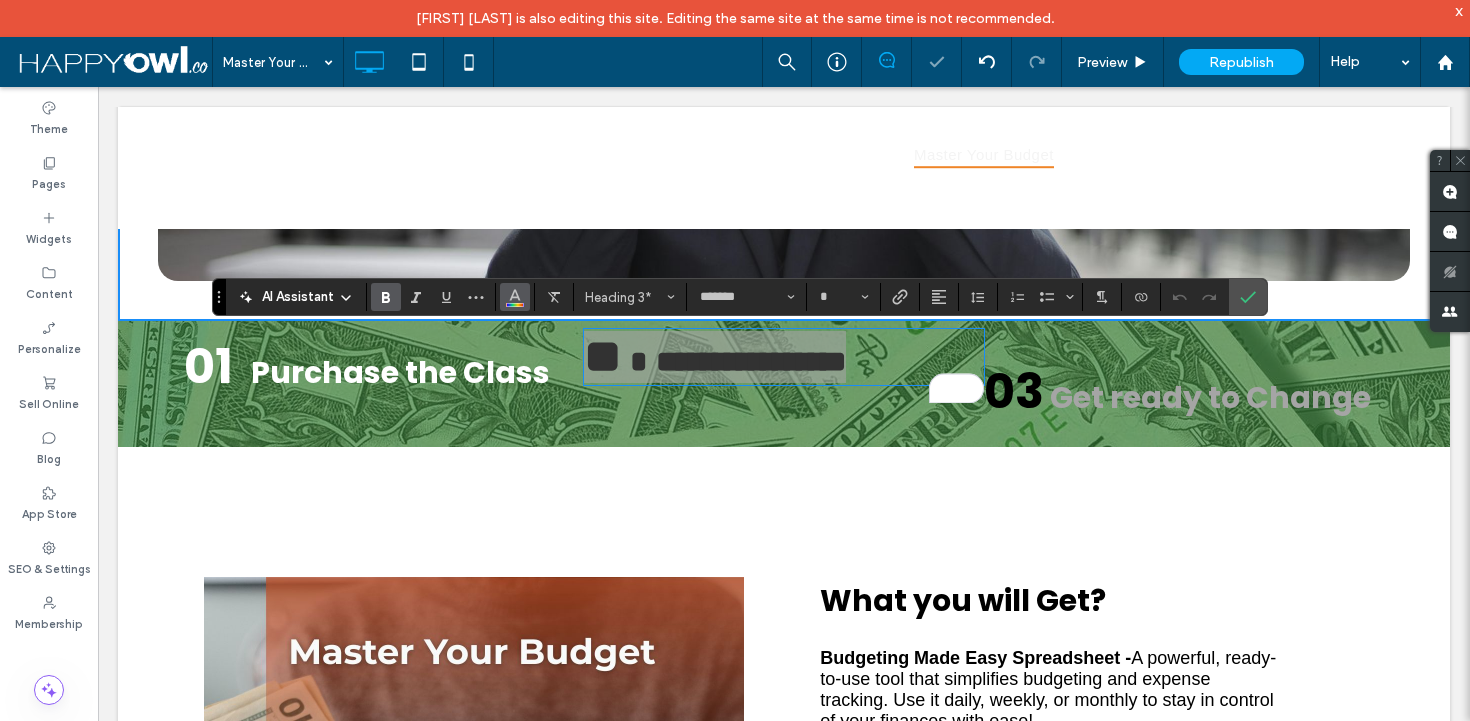 click 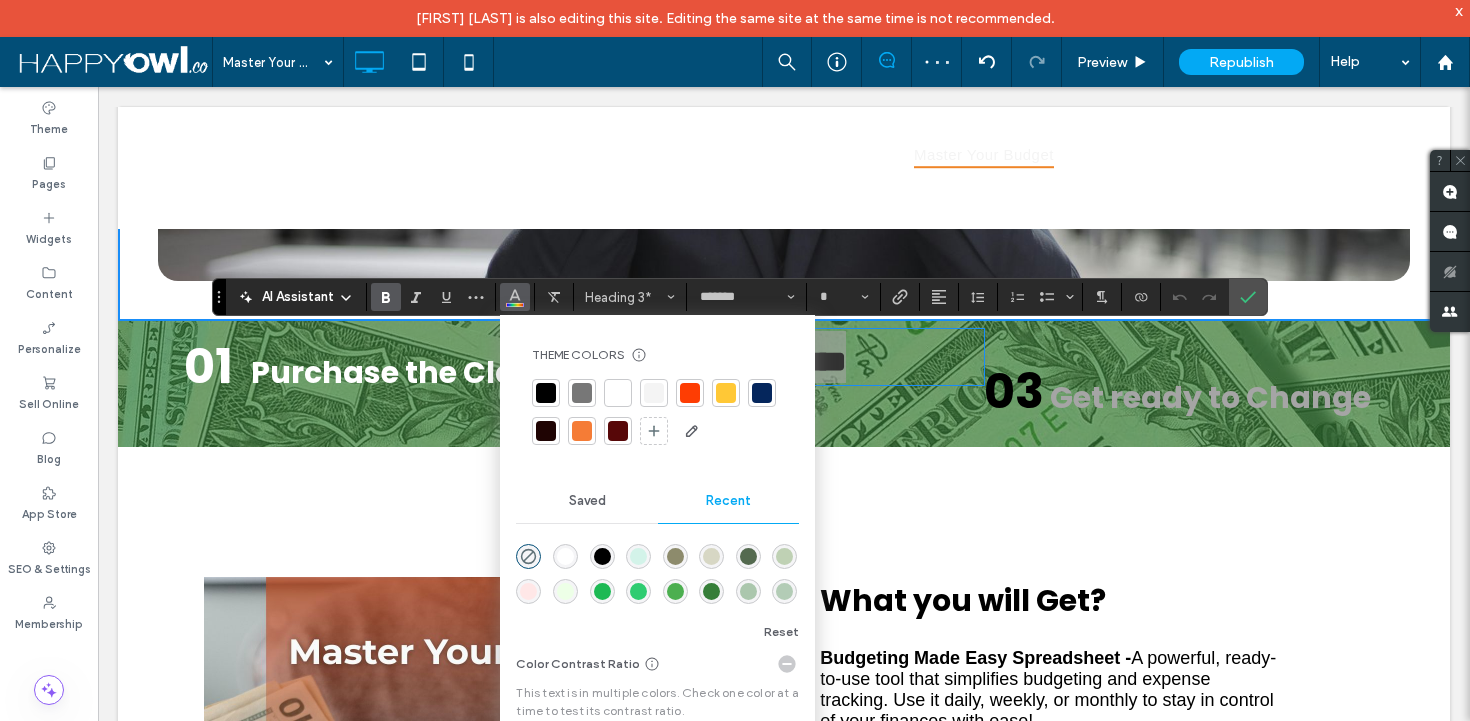click at bounding box center (618, 393) 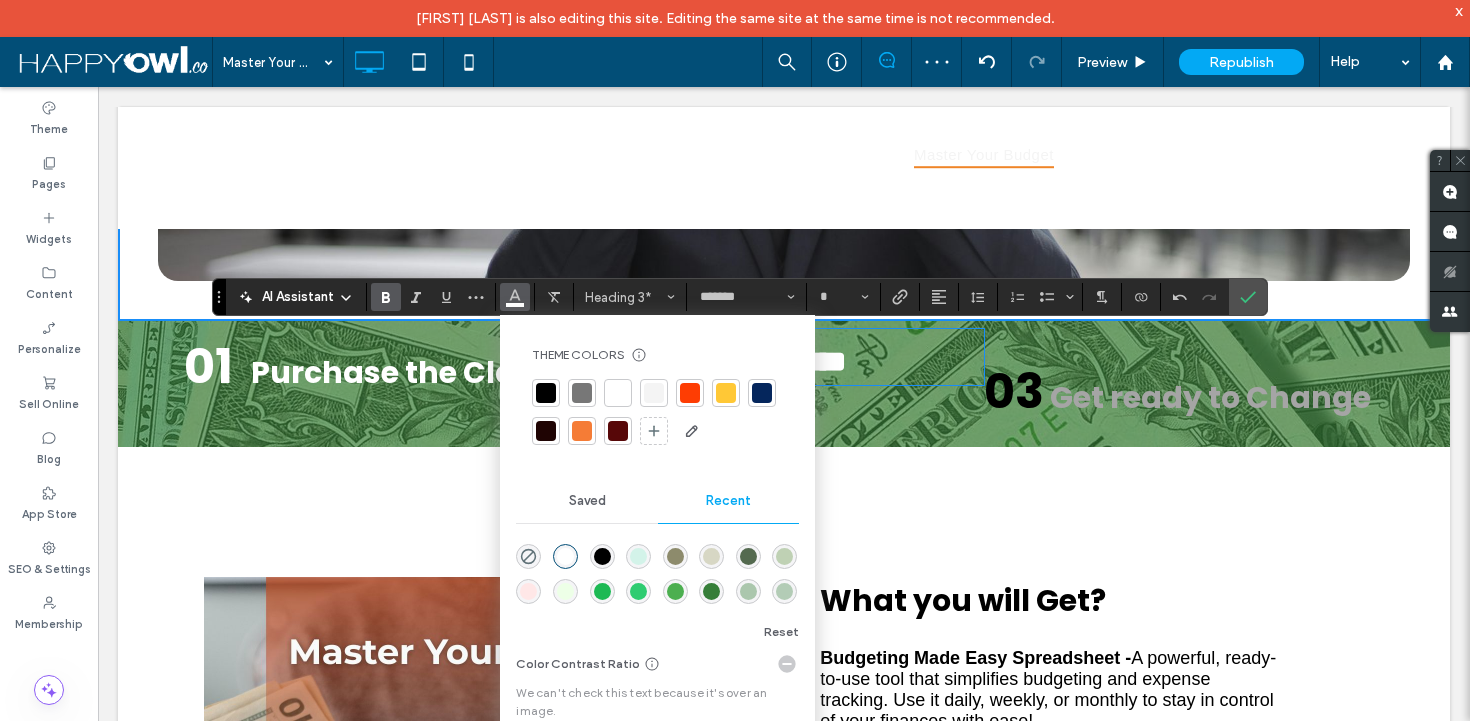 click on "Get ready to Change" at bounding box center [1210, 397] 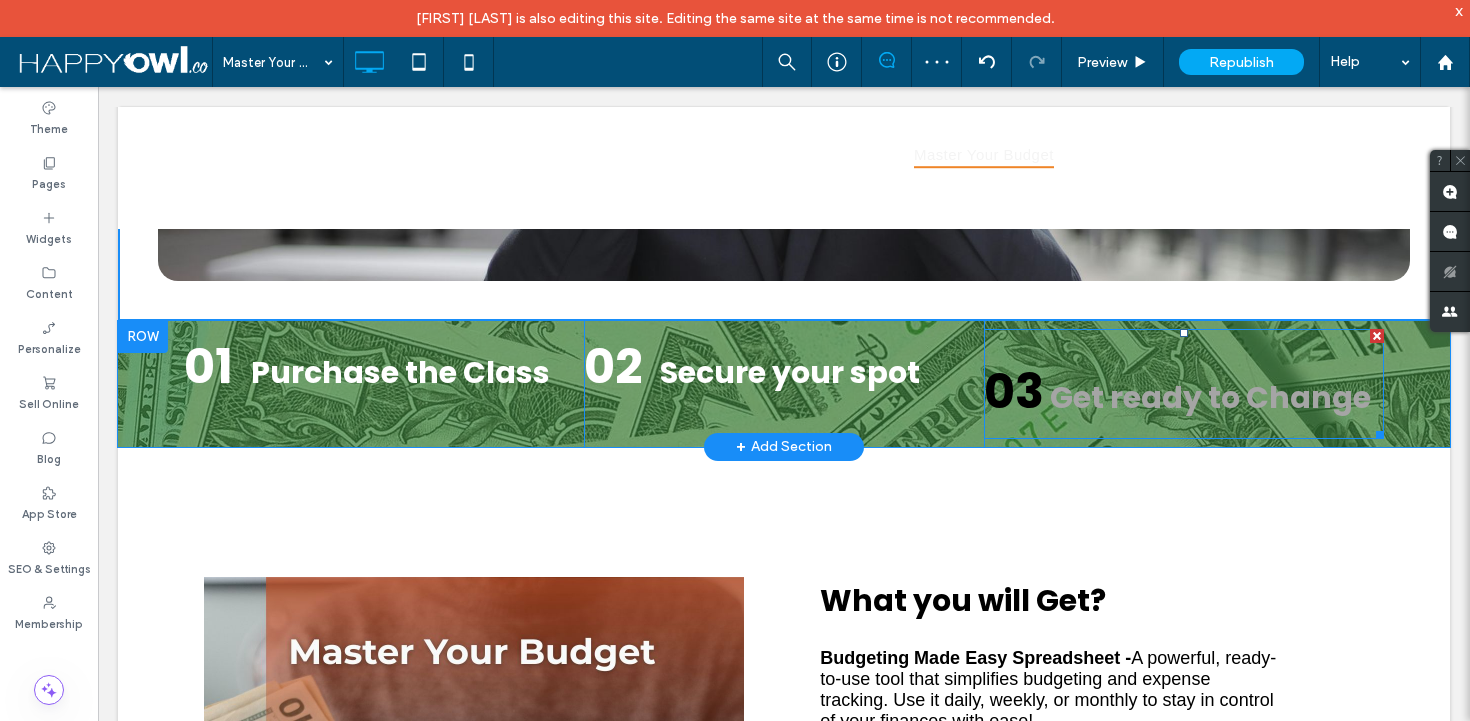 click on "Get ready to Change" at bounding box center (1210, 397) 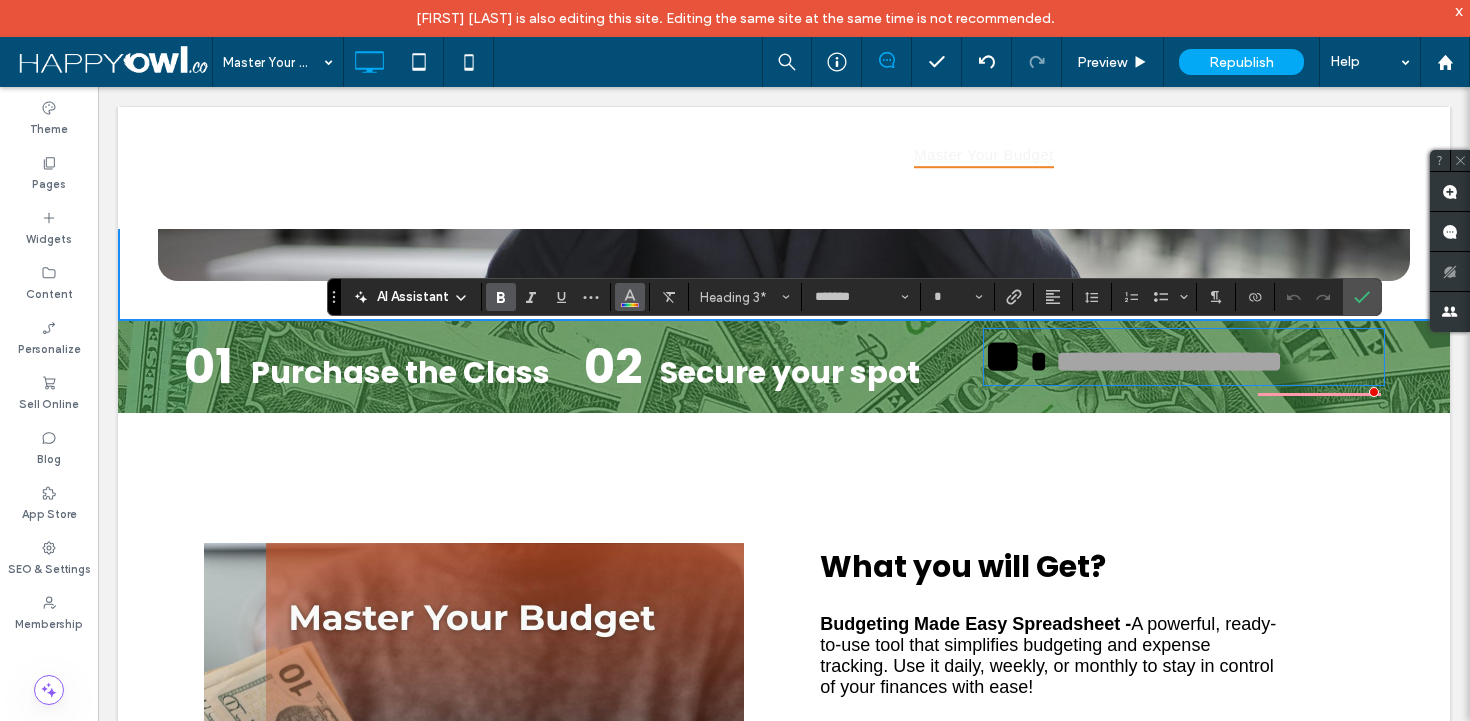 click at bounding box center (630, 297) 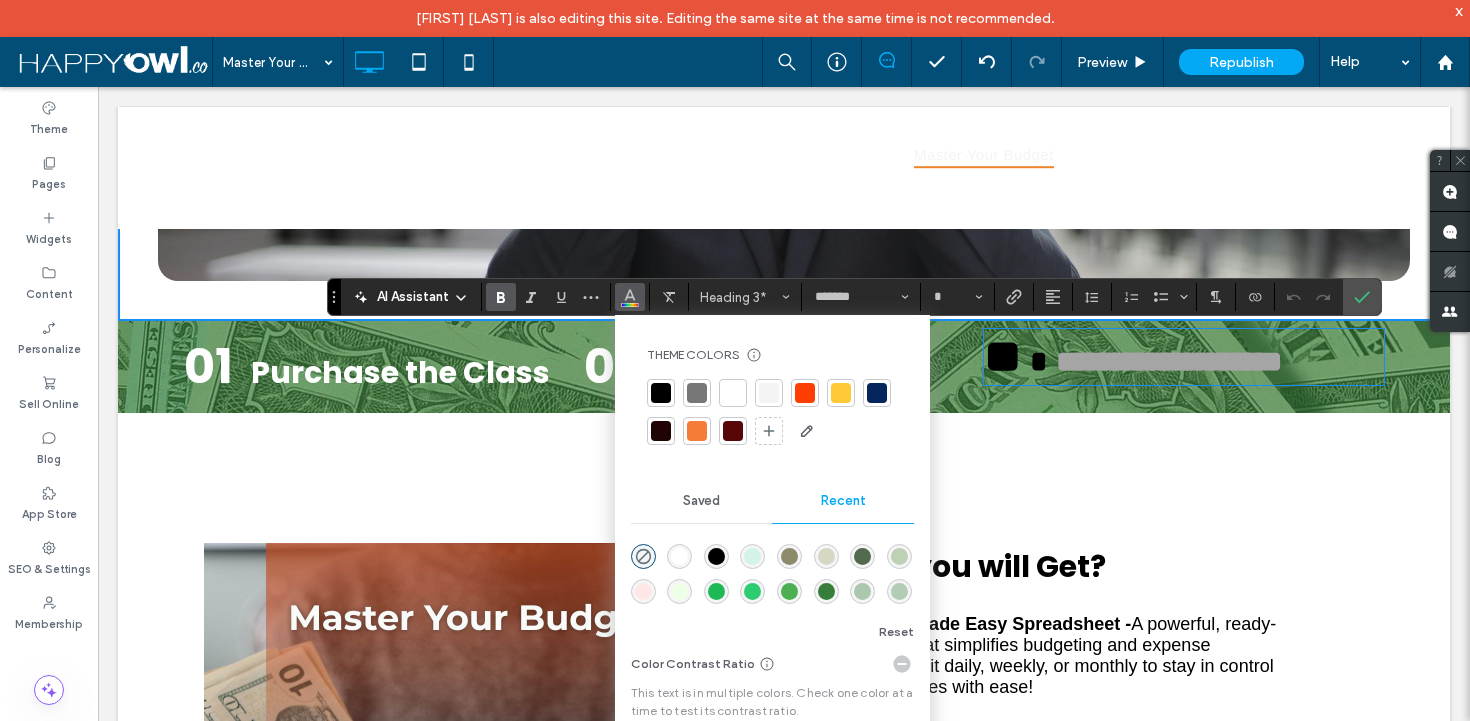 click at bounding box center (733, 393) 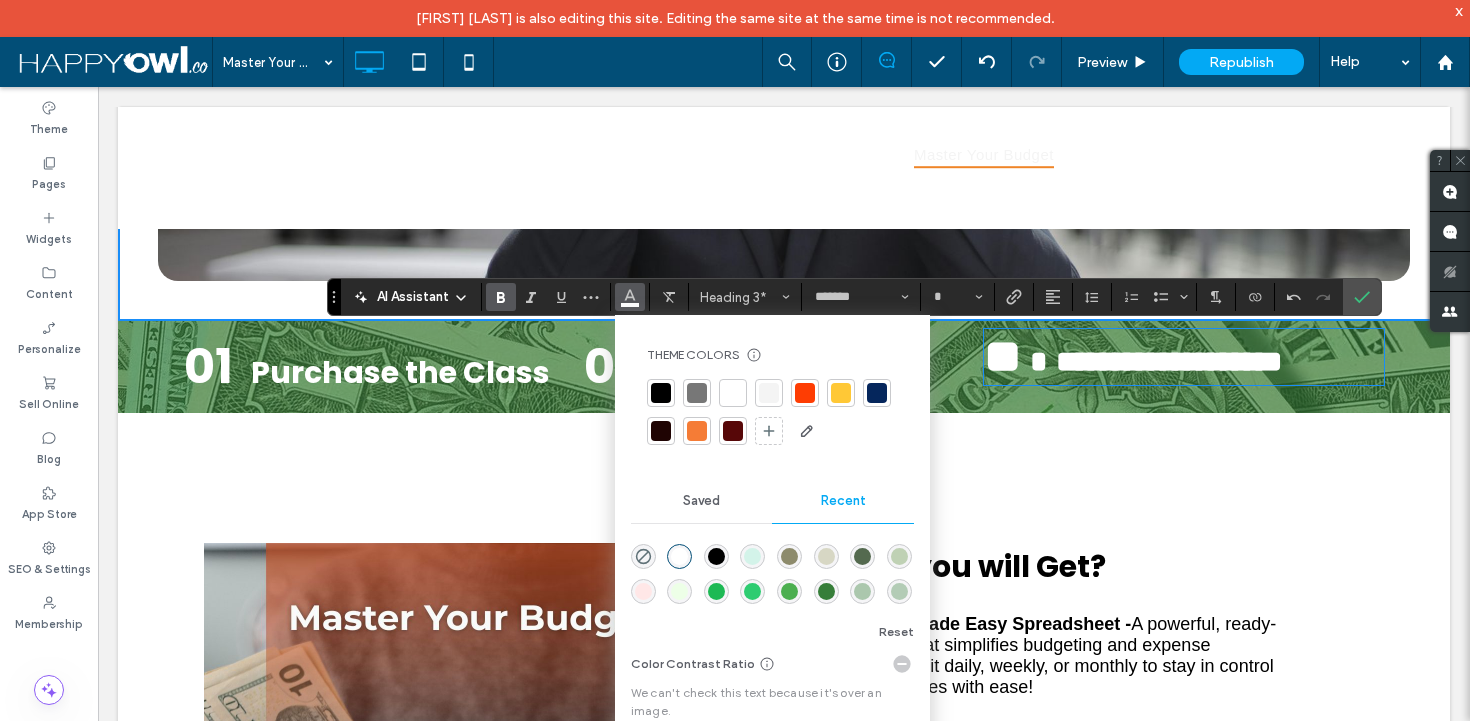 click on "Master your budget
SKU 00003
$75.00
Buy Now
Click To Paste
Tagline
What you will Get?
Budgeting Made Easy Spreadsheet -   A powerful, ready-to-use tool that simplifies budgeting and expense tracking. Use it daily, weekly, or monthly to stay in control of your finances with ease! Hands-On Coaching Options ($49.99 per person)   1.5-Hour Group Workshop (Up to 10 people) Engaging, supportive, and packed with real-world guidance.
1-on-1 Private Session (1 Hour for Just $75)   Tailored to your specific goals. Want more flexibility? Break it into two 30-minute sessions! ﻿
Secure your spot today.
Click To Paste
Row + Add Section" at bounding box center (784, 793) 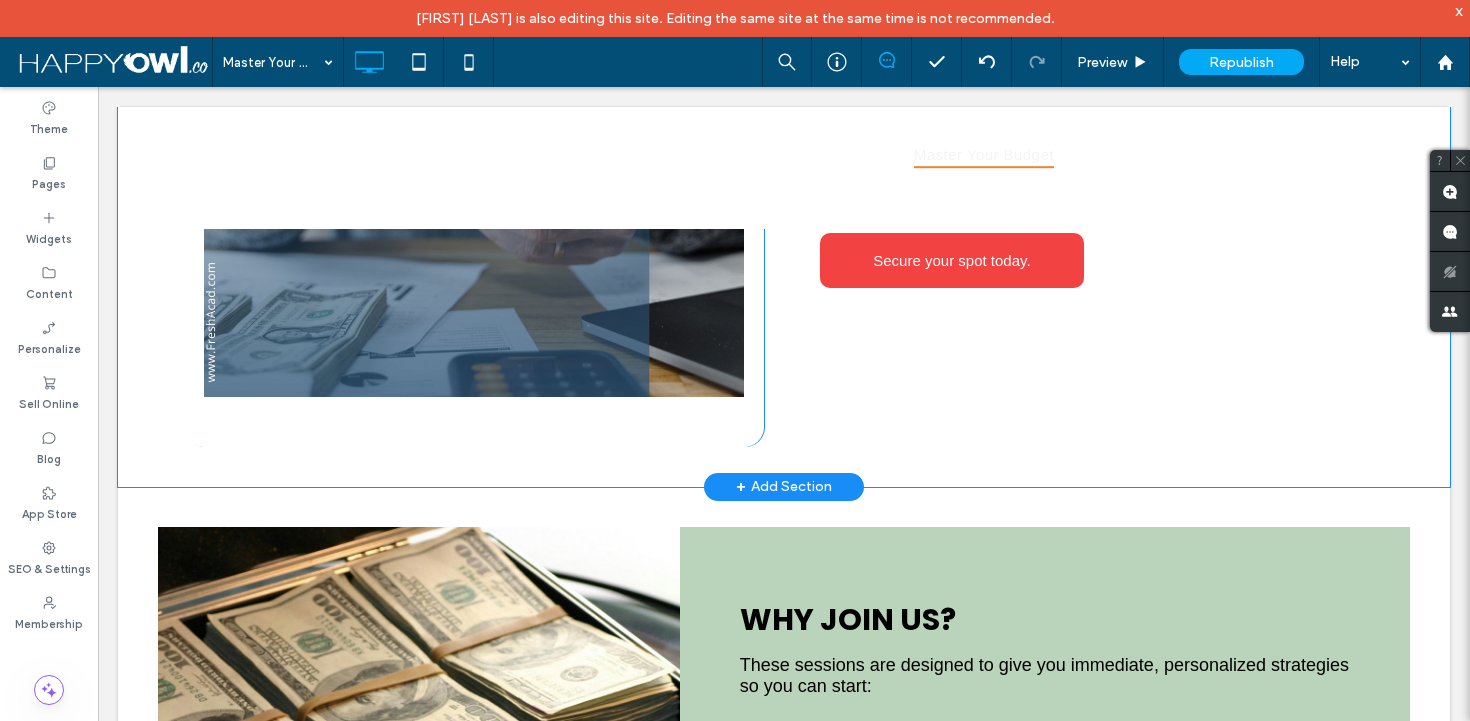 scroll, scrollTop: 1676, scrollLeft: 0, axis: vertical 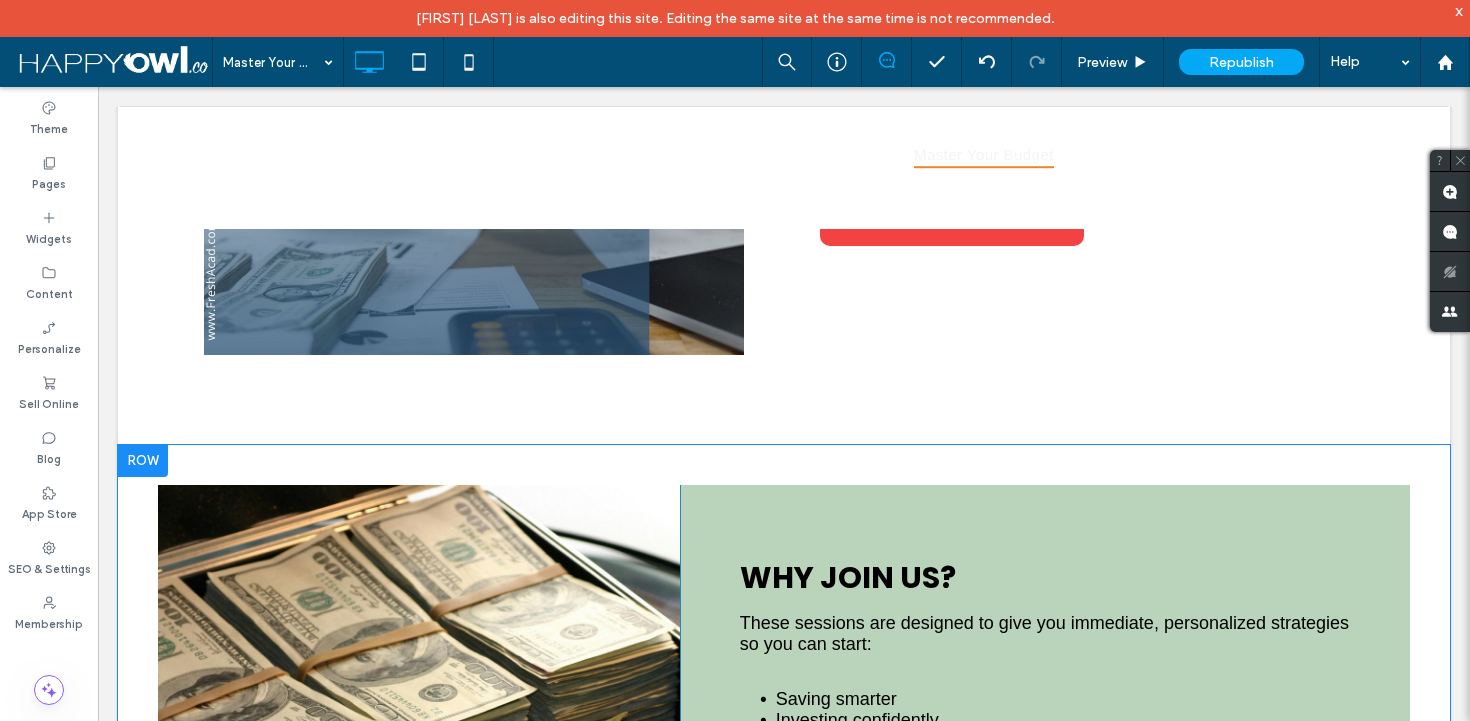 click on "WHY JOIN US?
These sessions are designed to give you immediate, personalized strategies so you can start: ﻿
Saving smarter Investing confidently Managing money with less stress Building real financial momentum
Don’t miss this chance to  chan ﻿ ge
your financial story.
More about us
Click To Paste" at bounding box center (1045, 791) 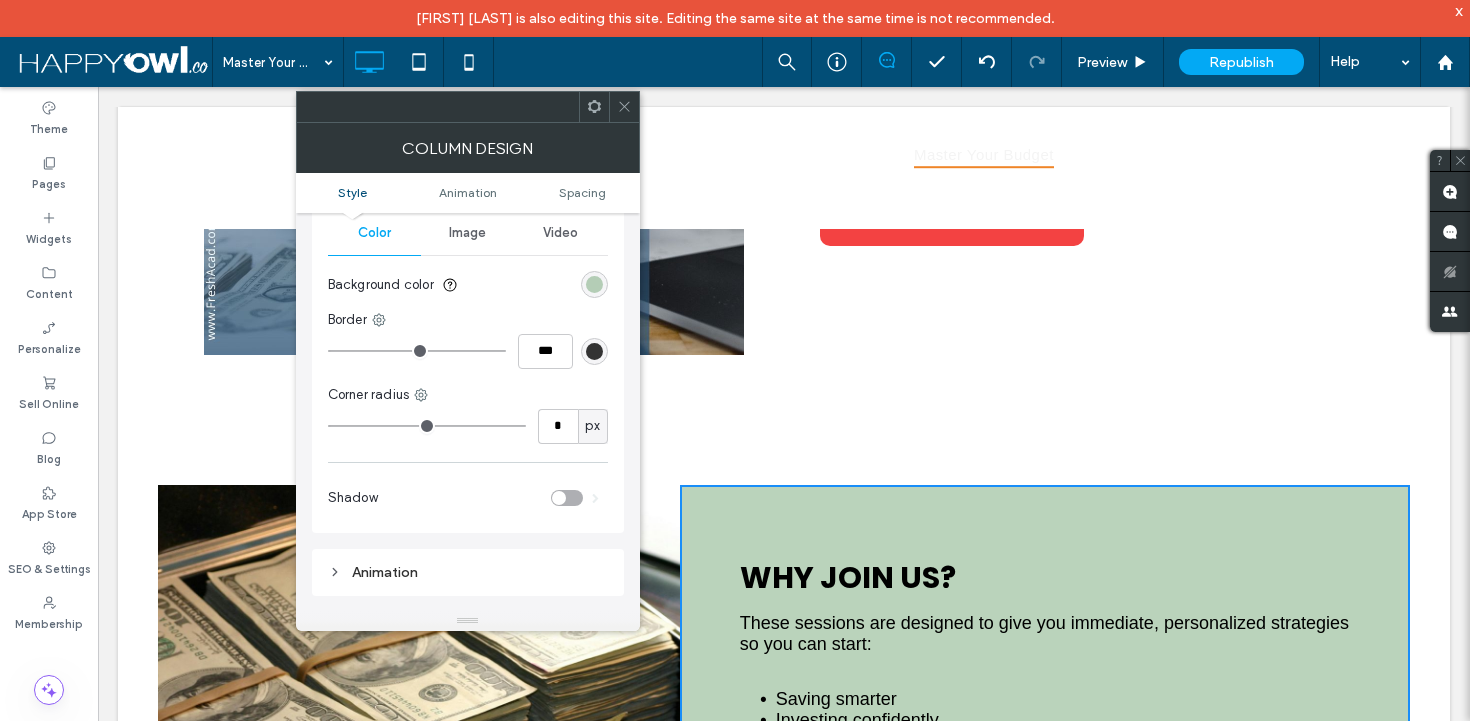 scroll, scrollTop: 55, scrollLeft: 0, axis: vertical 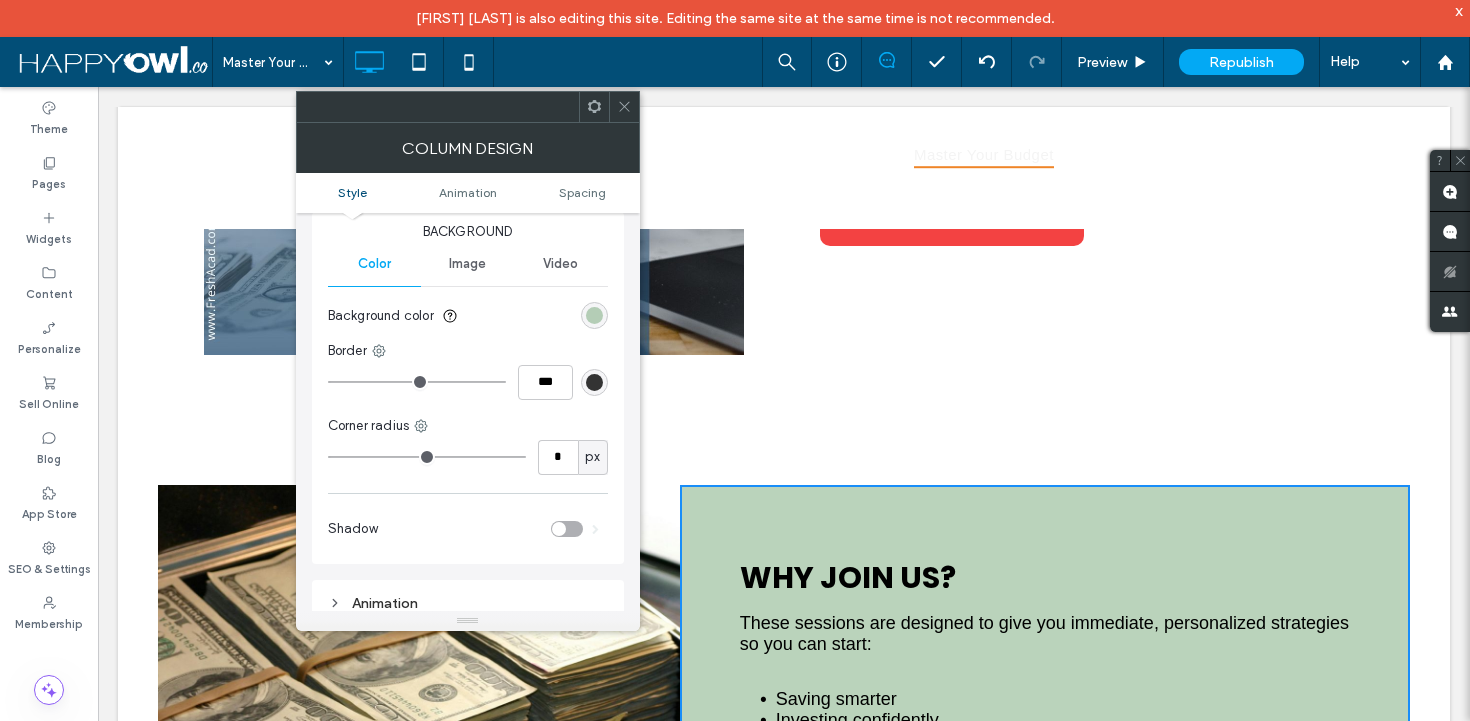 click at bounding box center (594, 315) 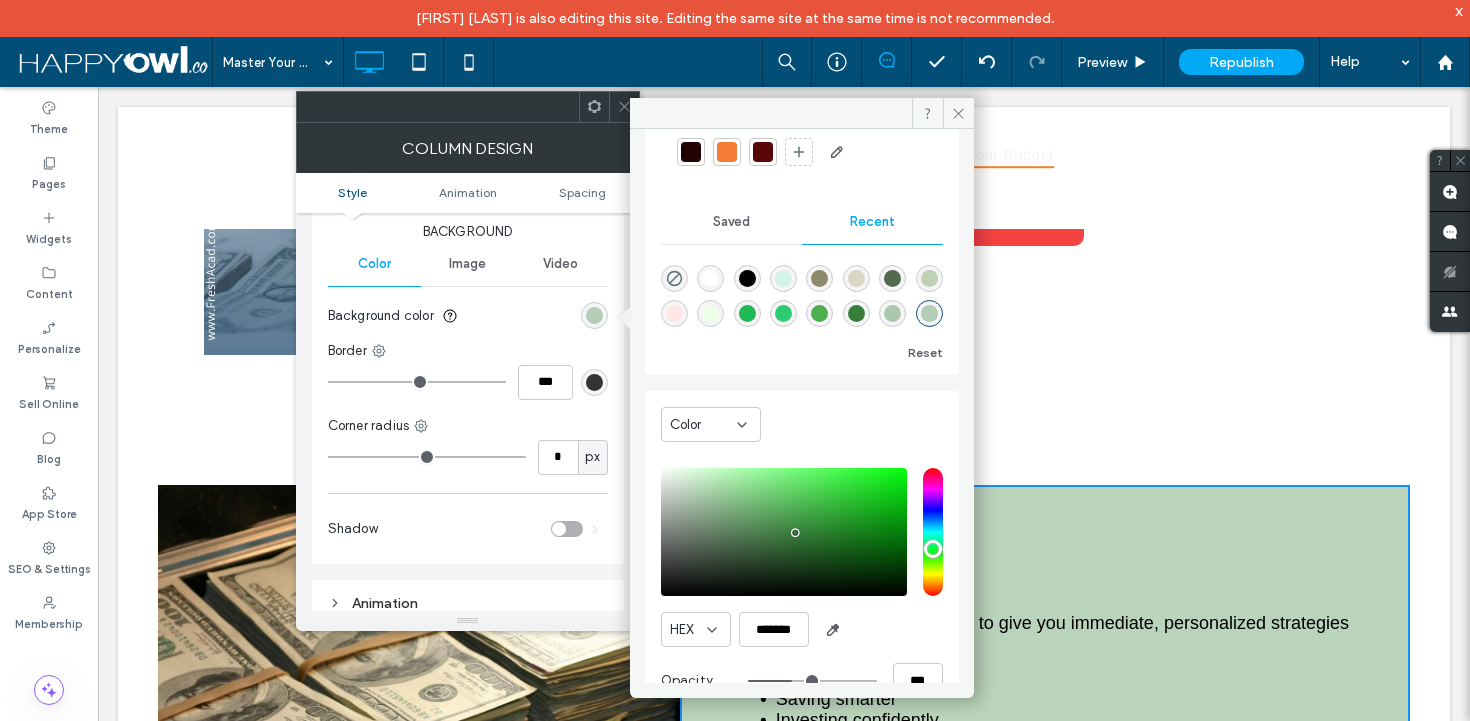 scroll, scrollTop: 159, scrollLeft: 0, axis: vertical 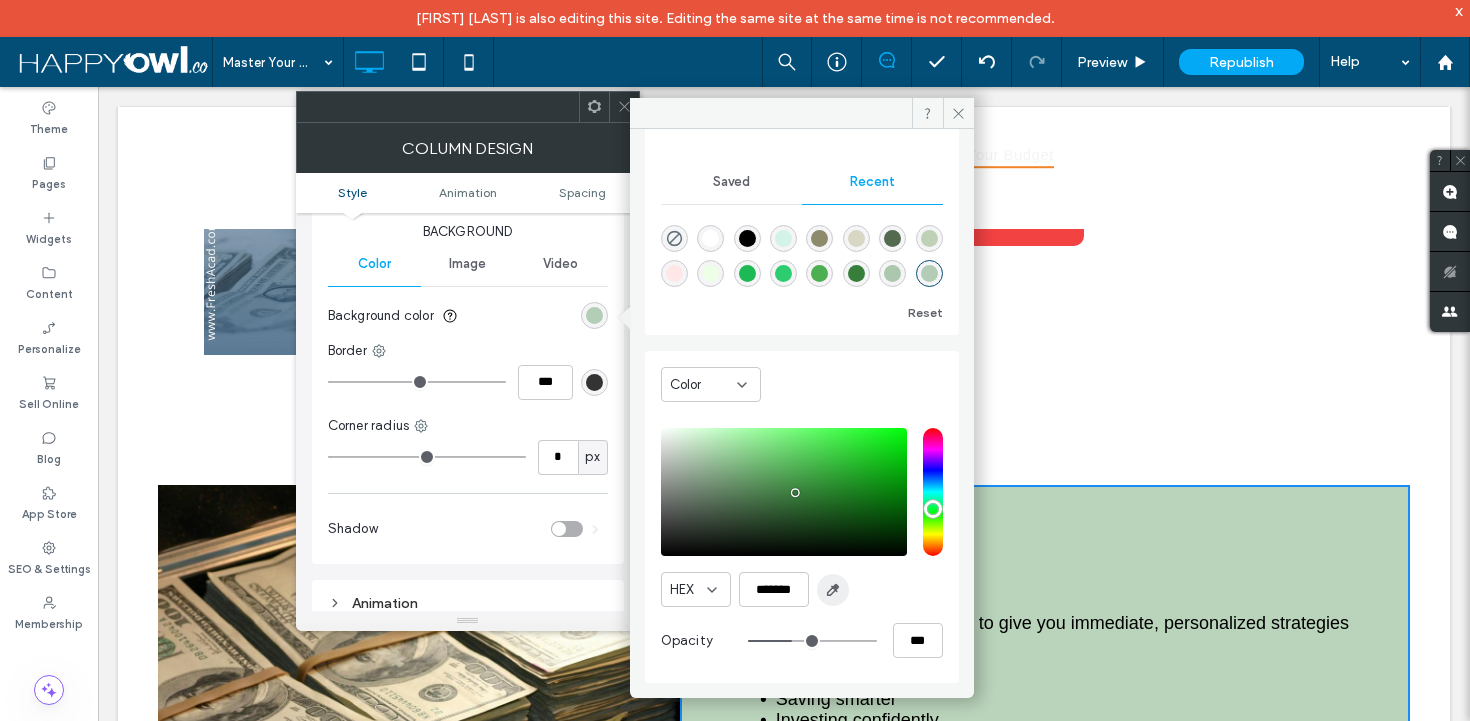 click 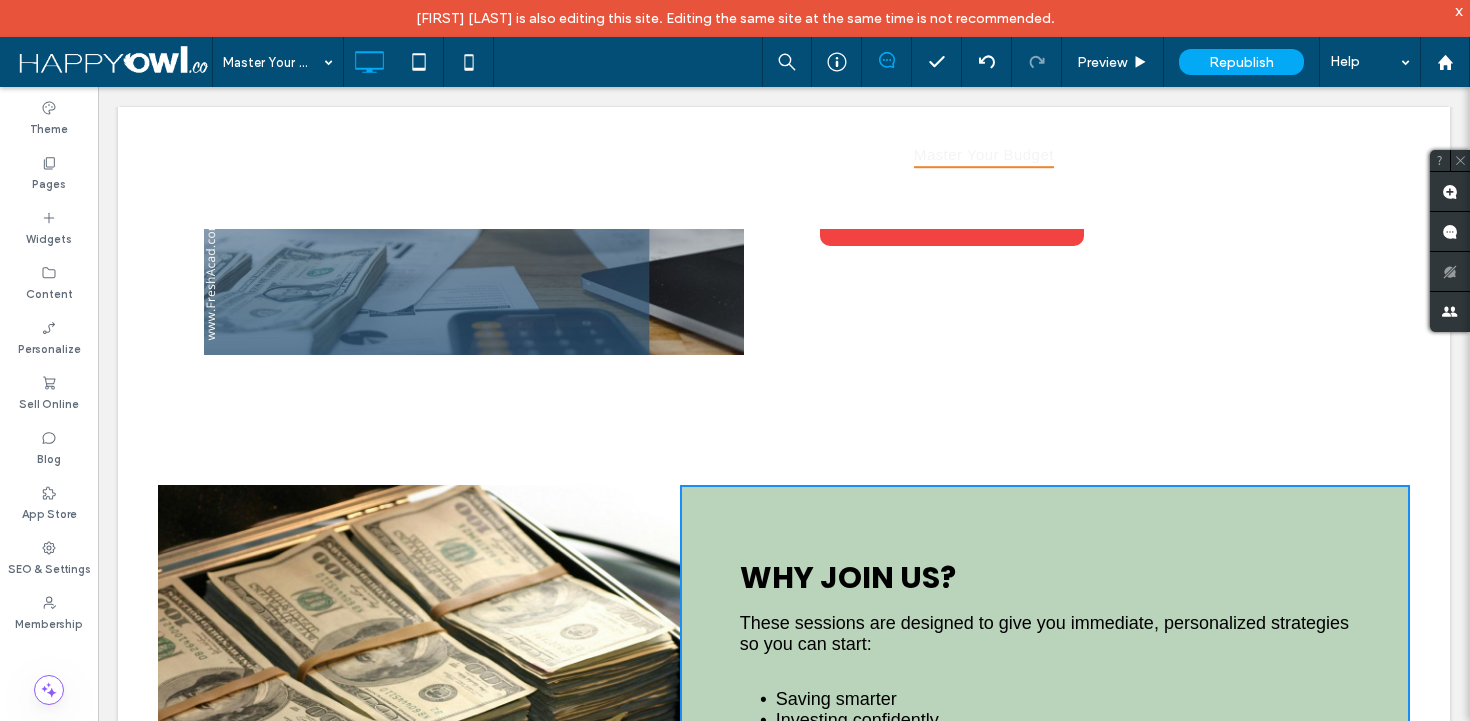 type on "*******" 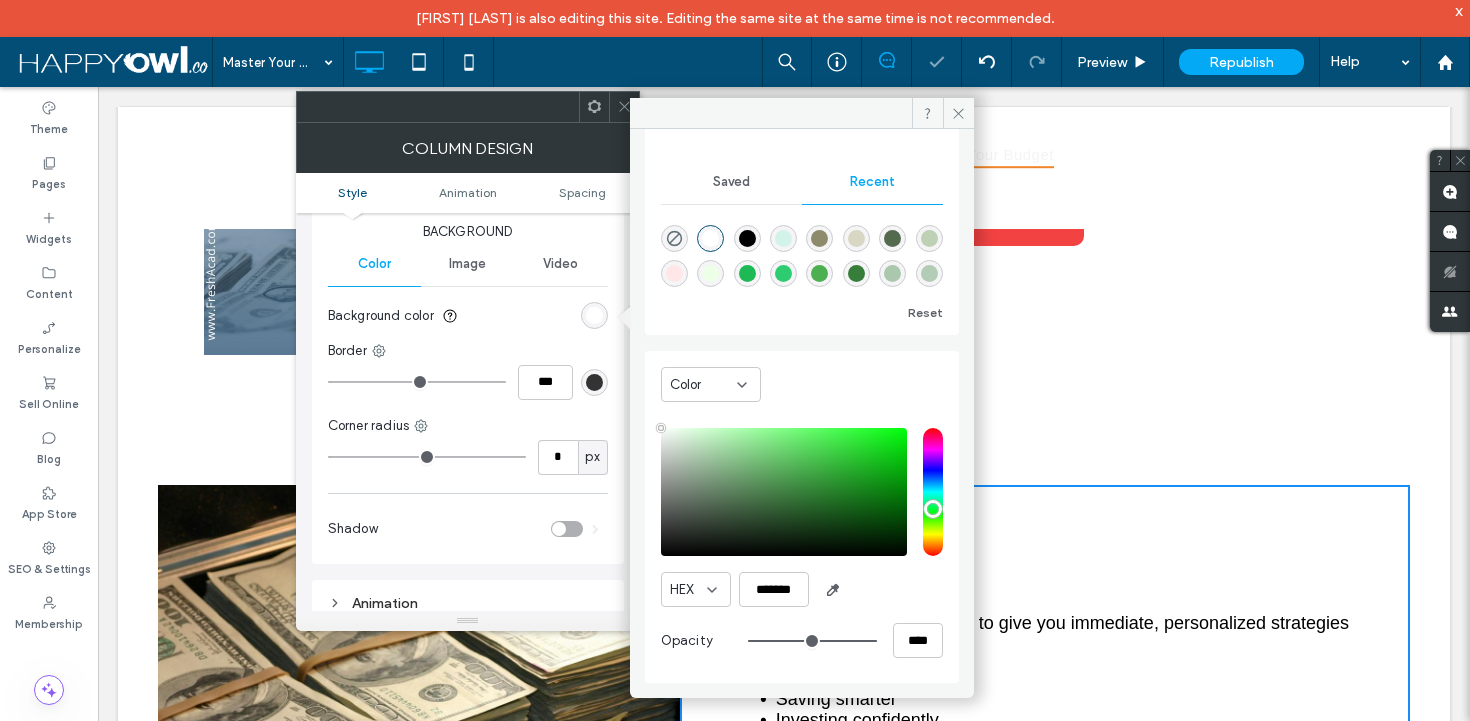 scroll, scrollTop: 1675, scrollLeft: 0, axis: vertical 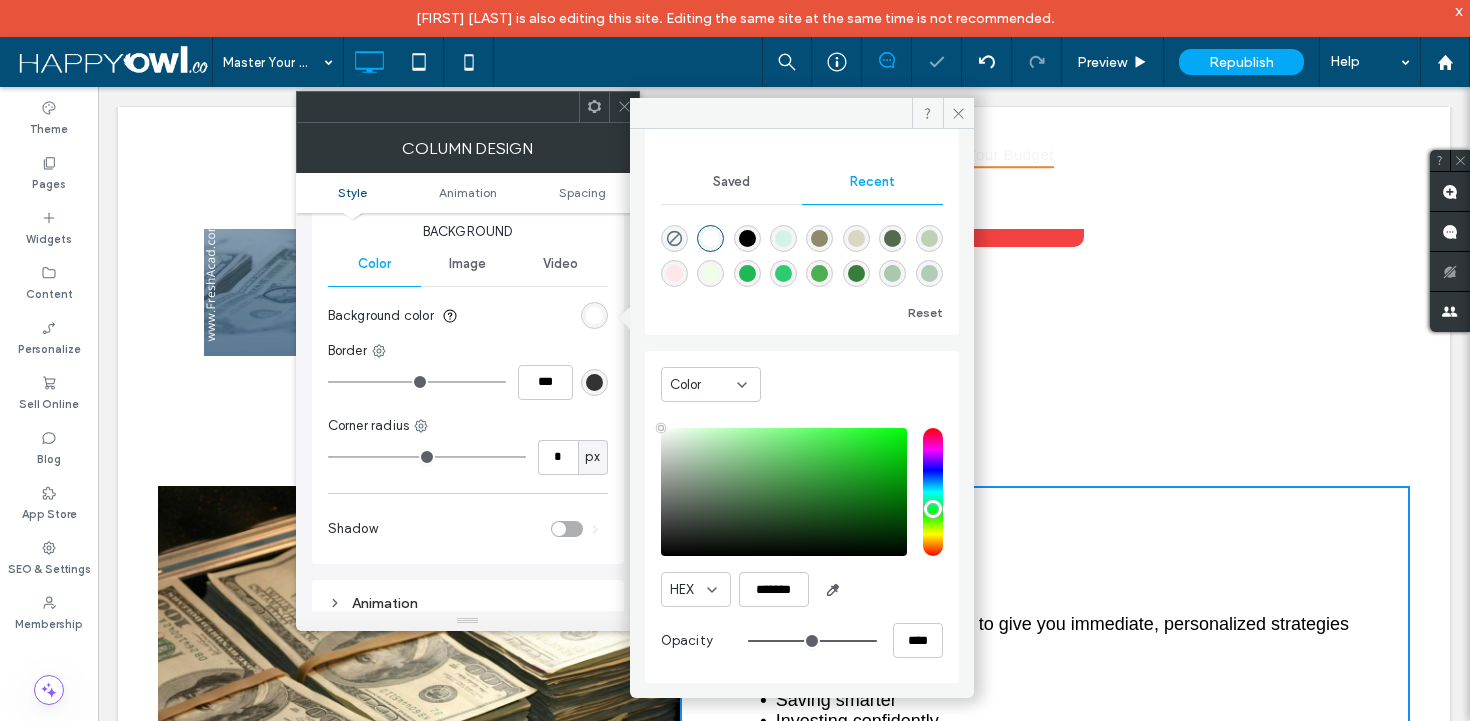 drag, startPoint x: 1002, startPoint y: 281, endPoint x: 1005, endPoint y: 460, distance: 179.02513 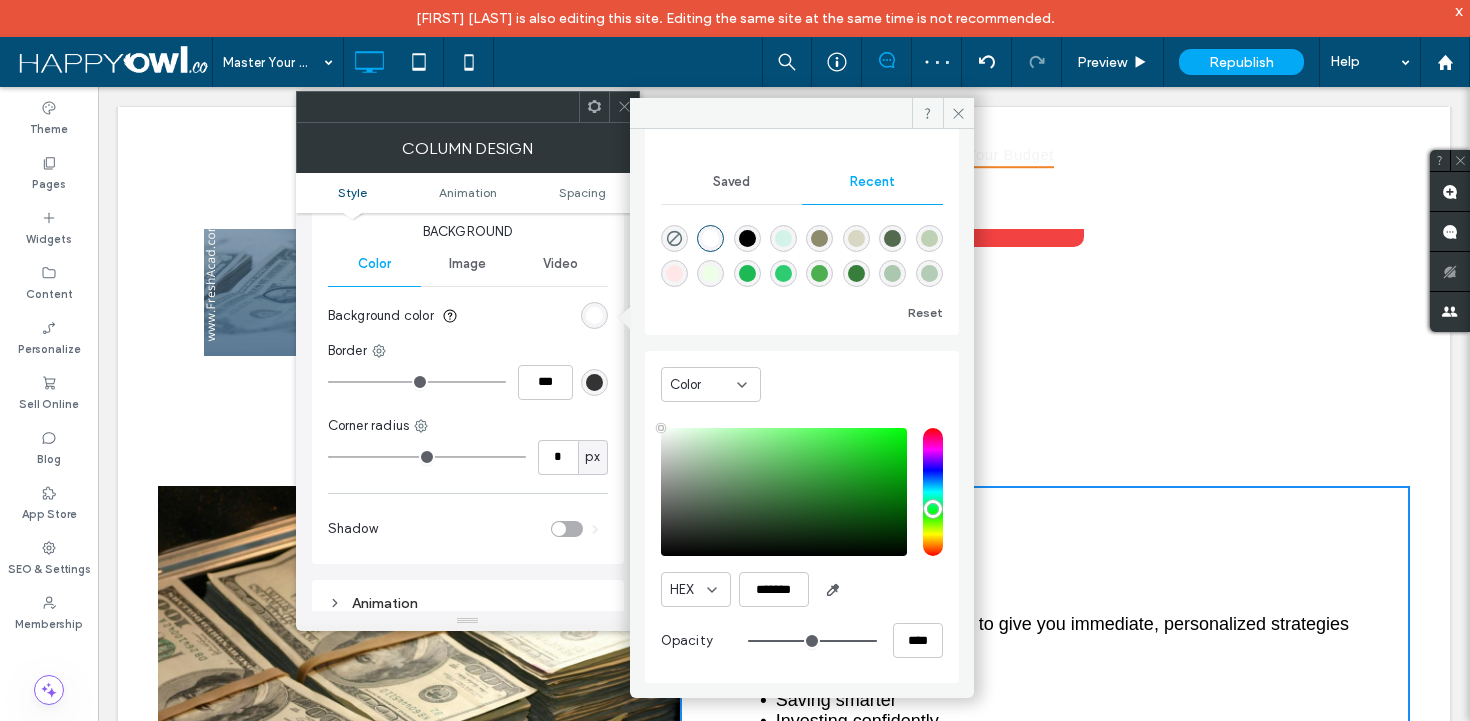click at bounding box center [819, 273] 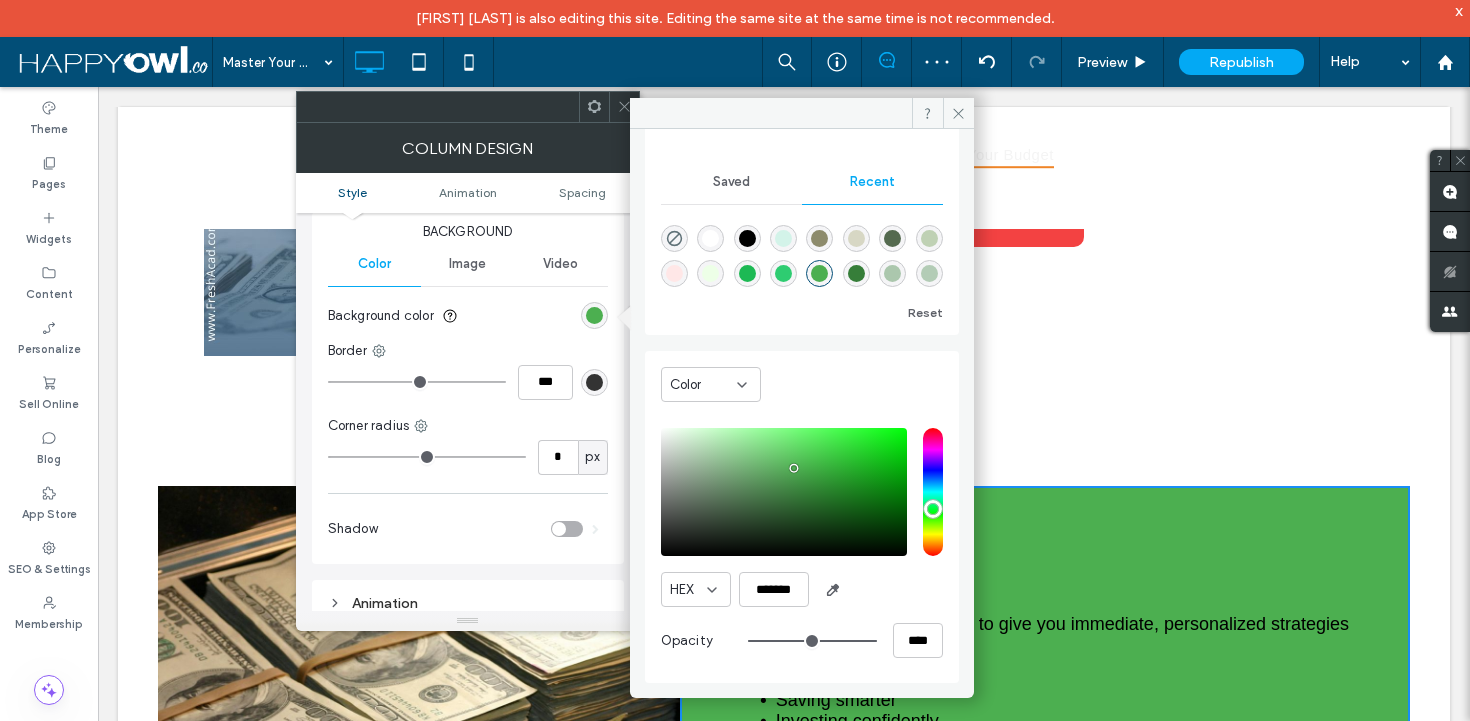 click at bounding box center (856, 273) 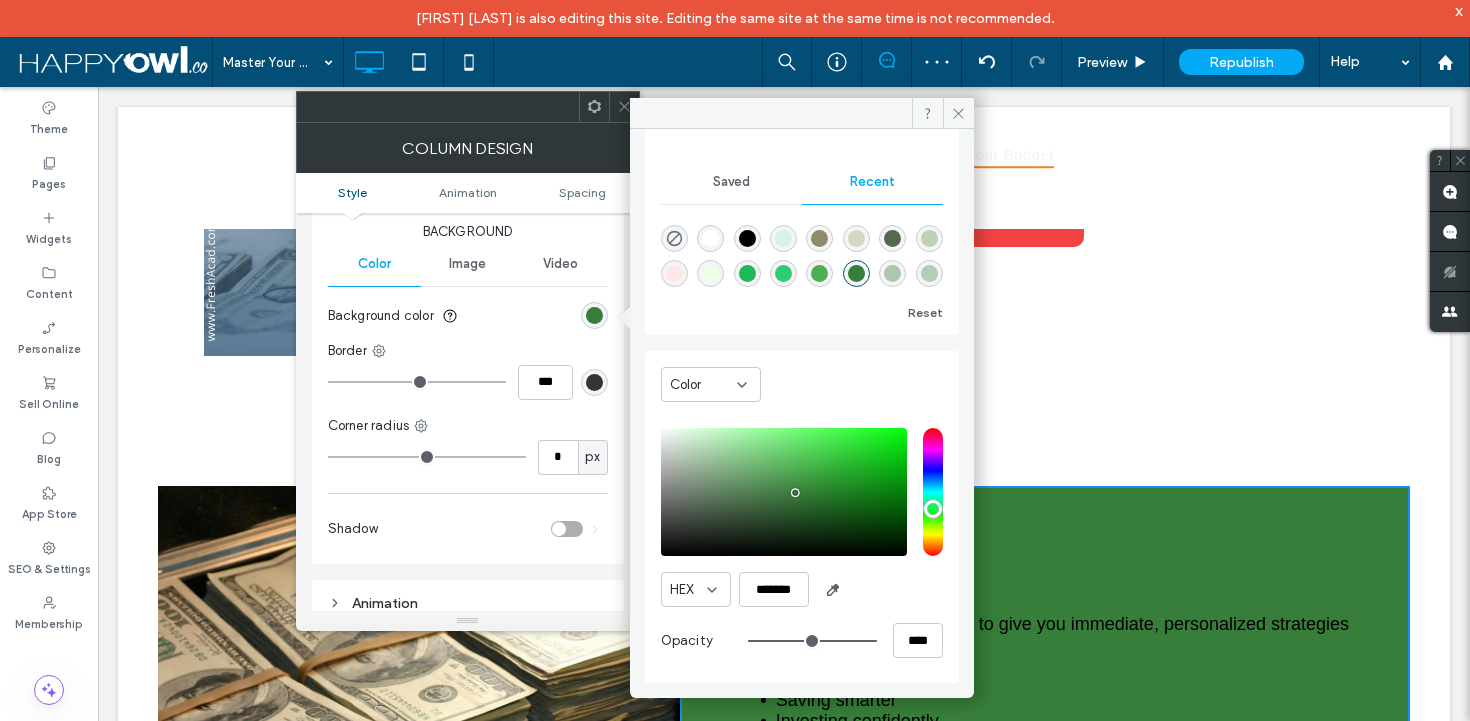 click at bounding box center [819, 273] 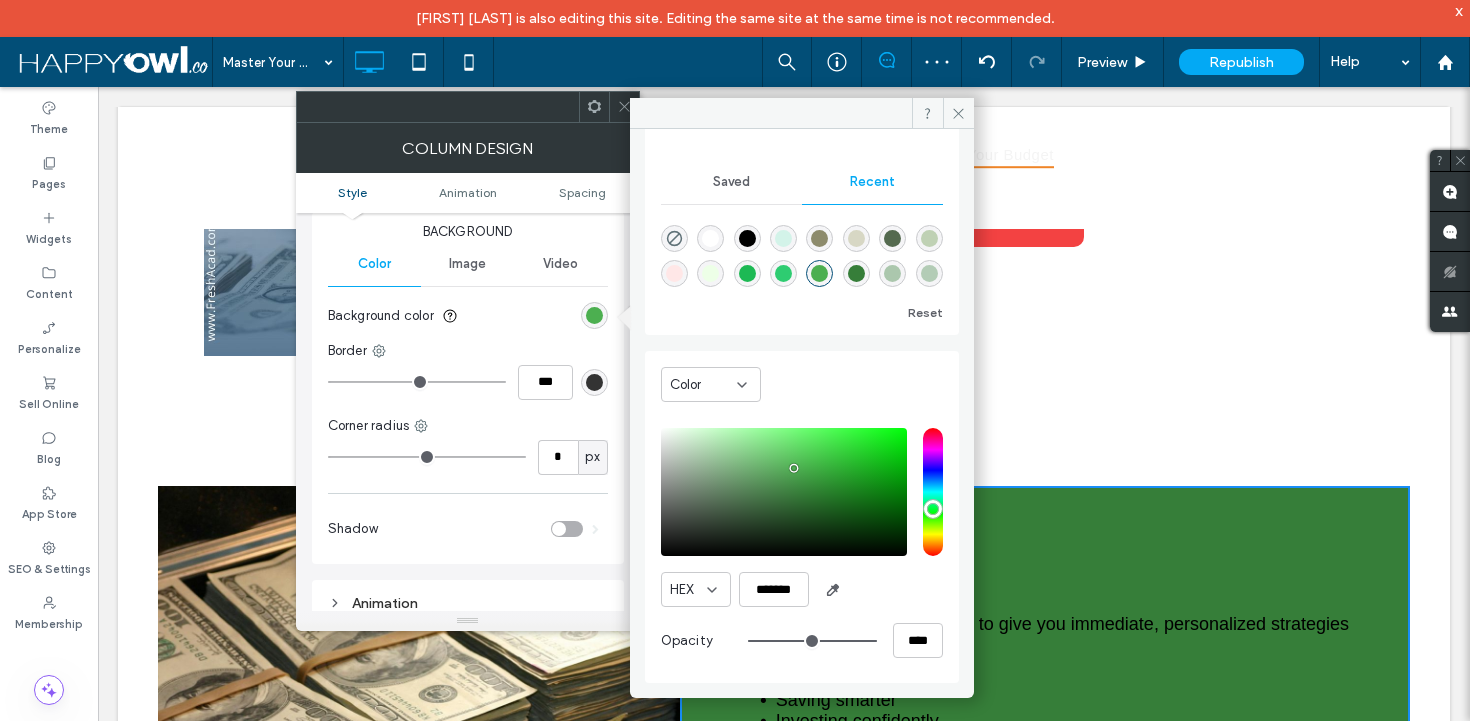 type on "*******" 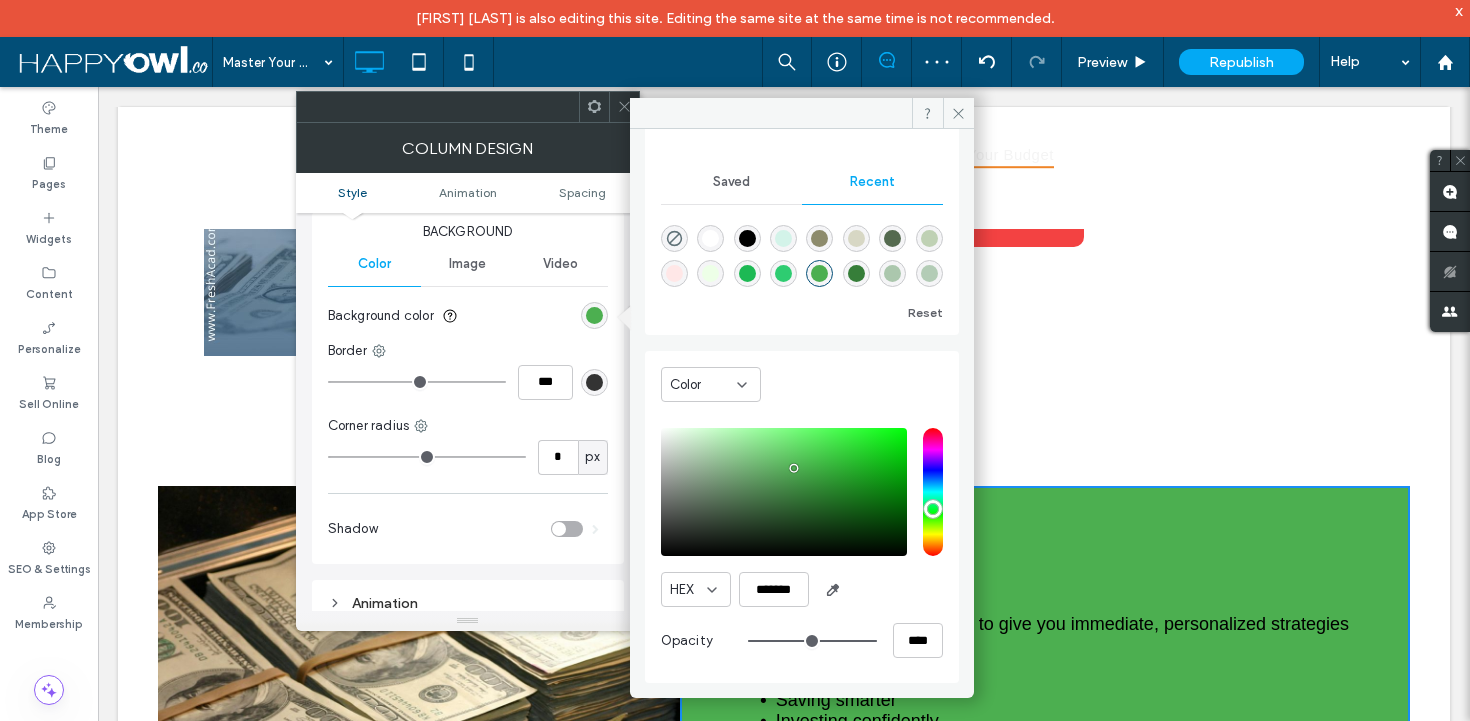 click on "****" at bounding box center (845, 640) 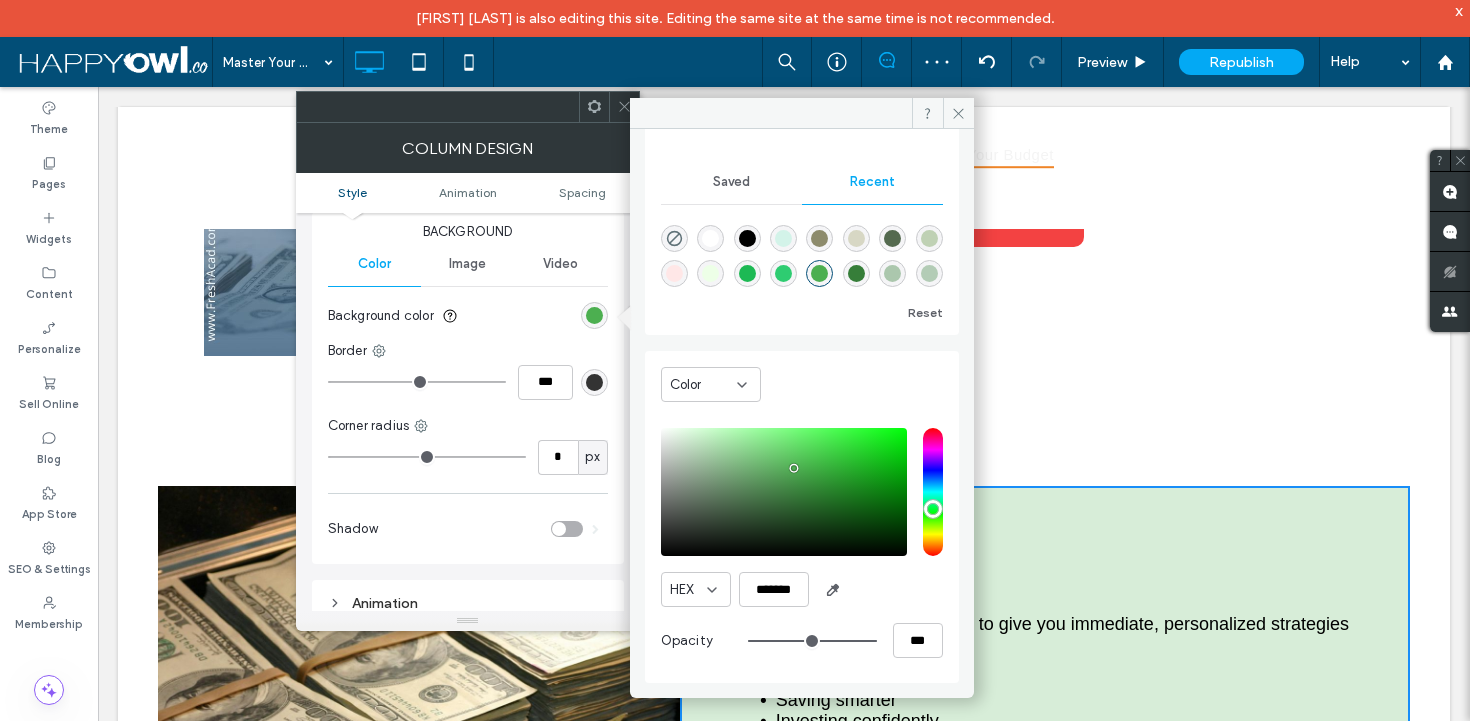 click at bounding box center [812, 641] 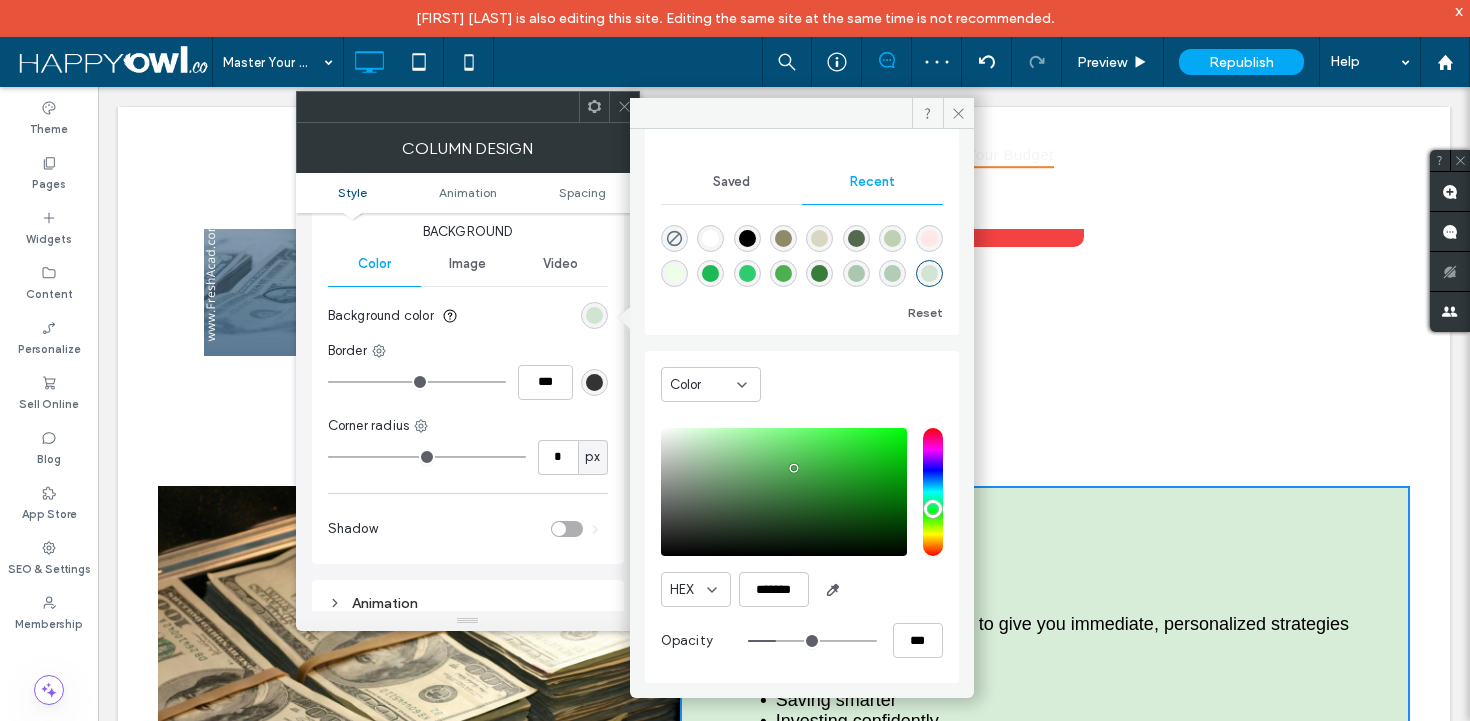 type on "**" 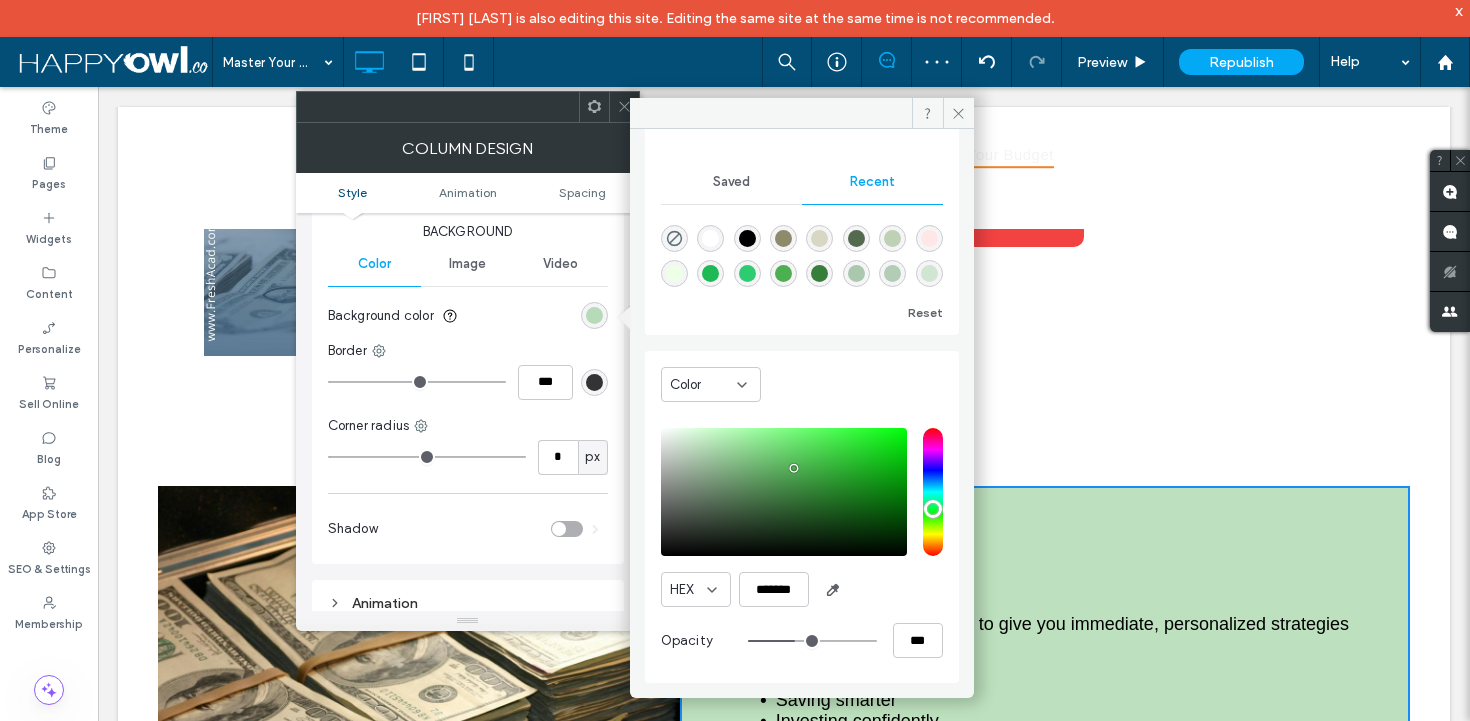 click at bounding box center [812, 641] 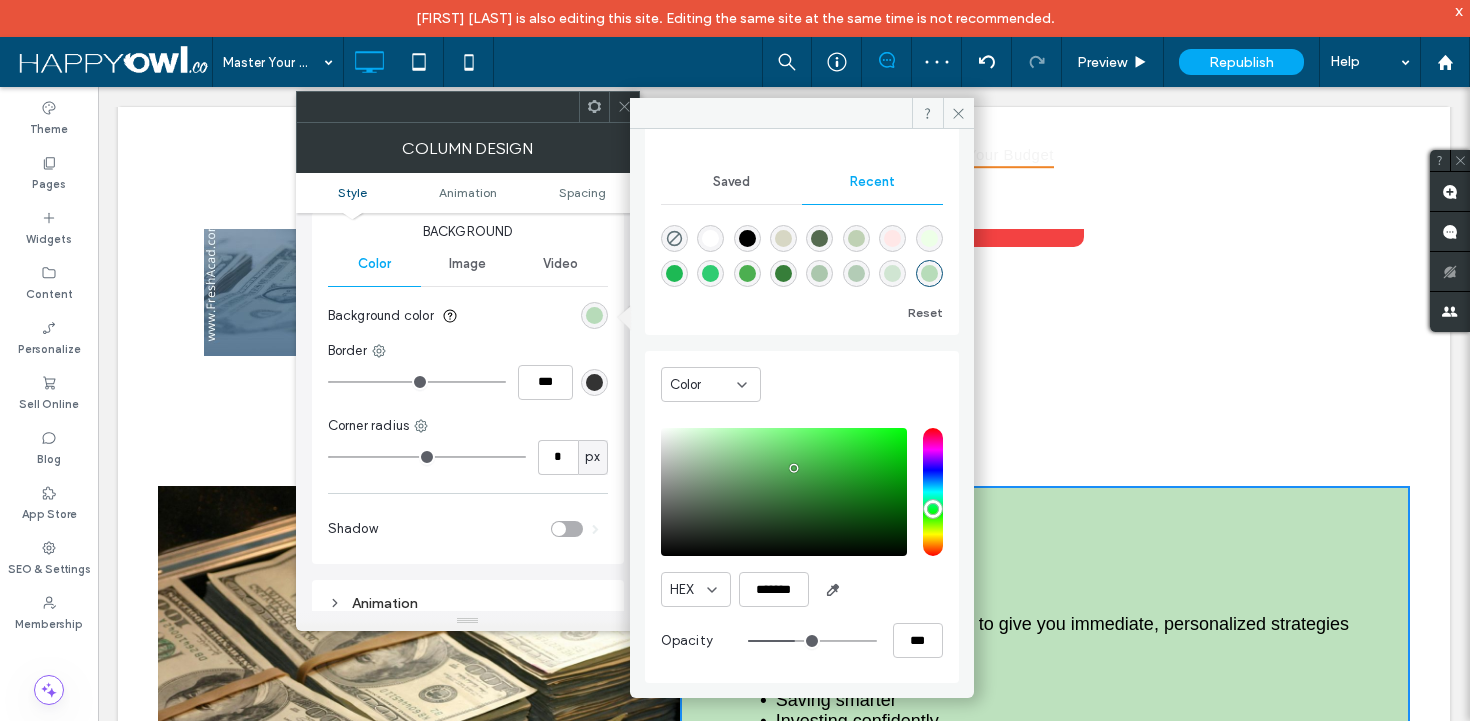 type on "**" 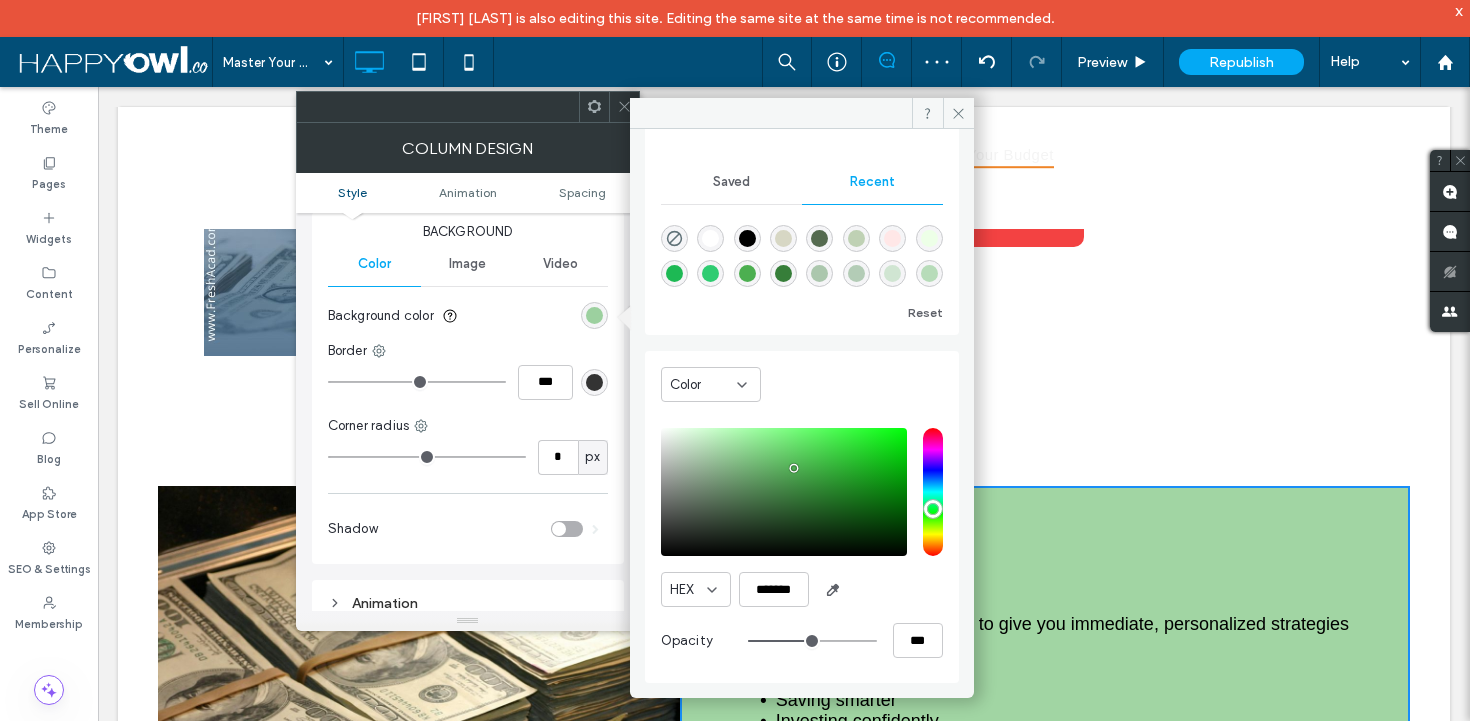 click at bounding box center [812, 641] 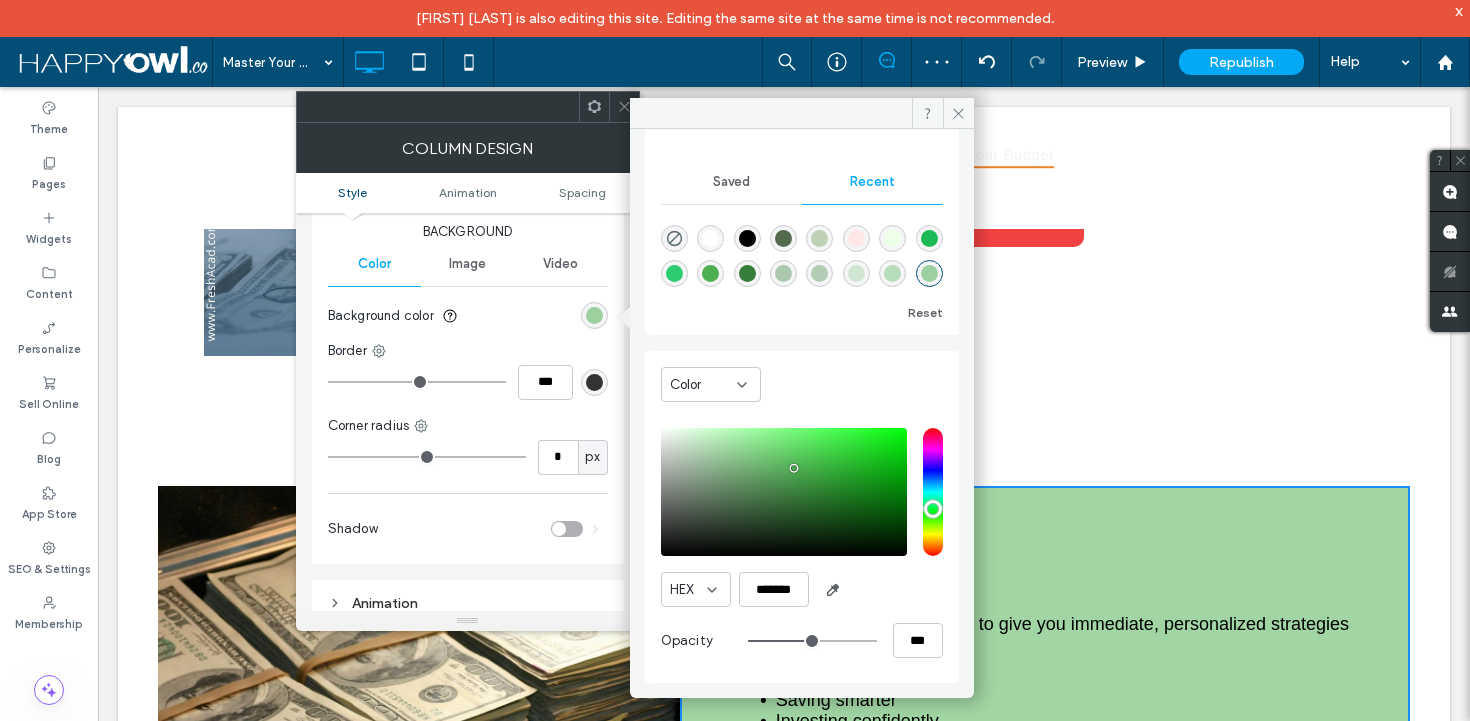 type on "**" 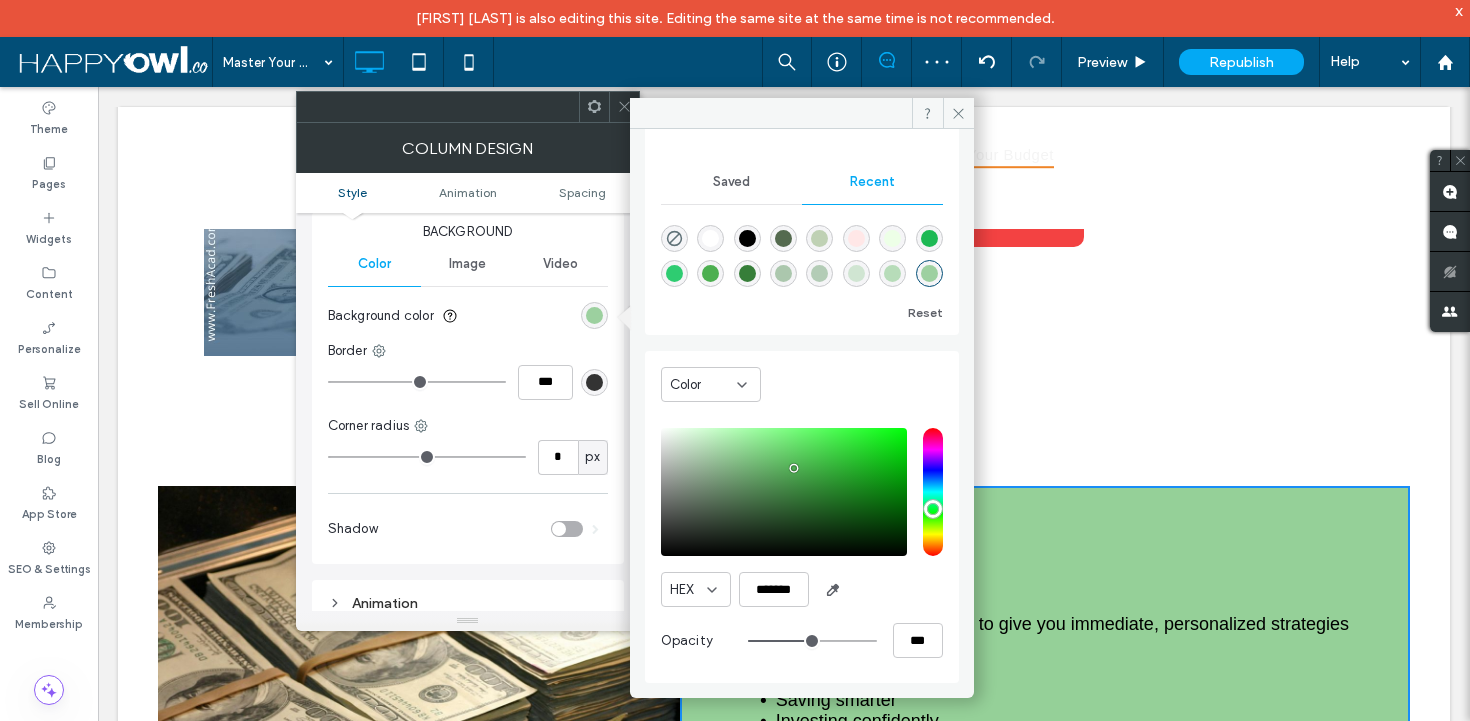click at bounding box center (812, 641) 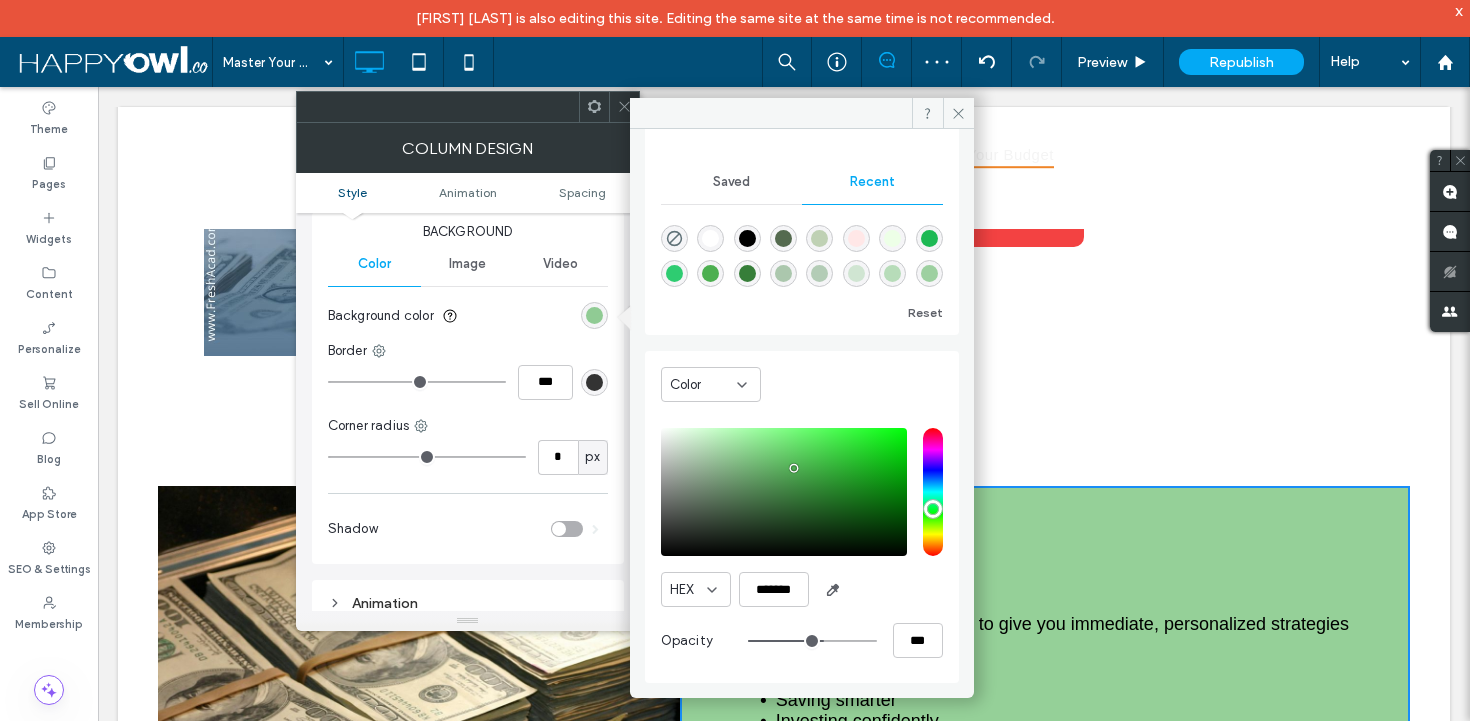 click at bounding box center [812, 641] 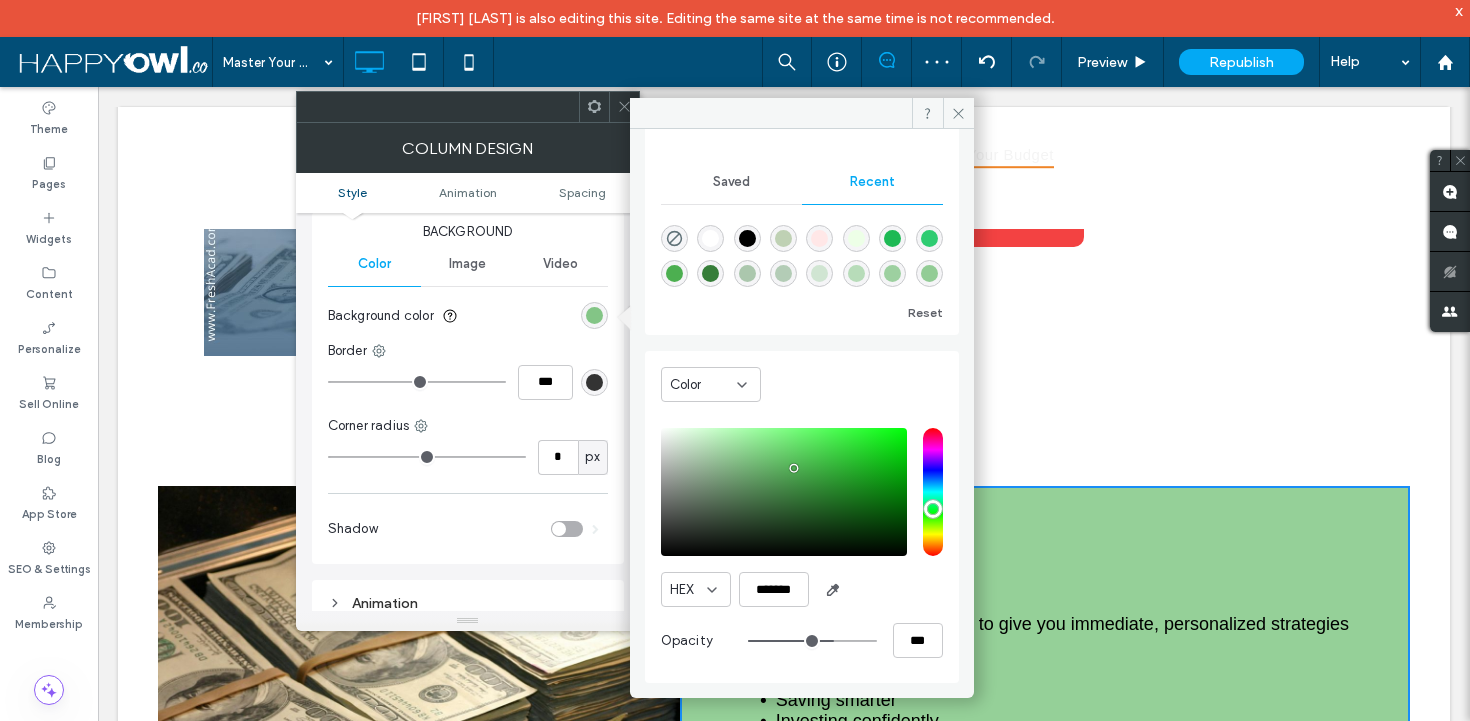 type on "**" 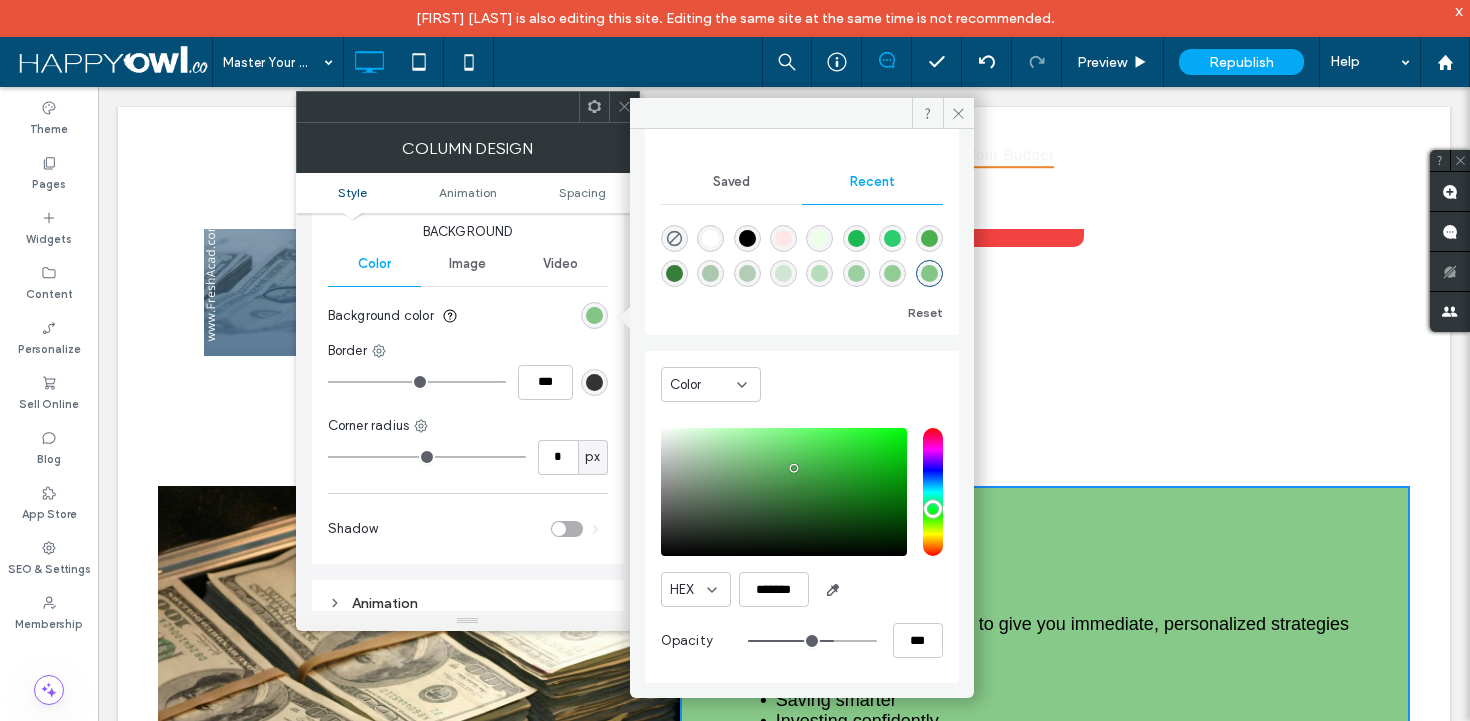 click on "Image" at bounding box center [467, 264] 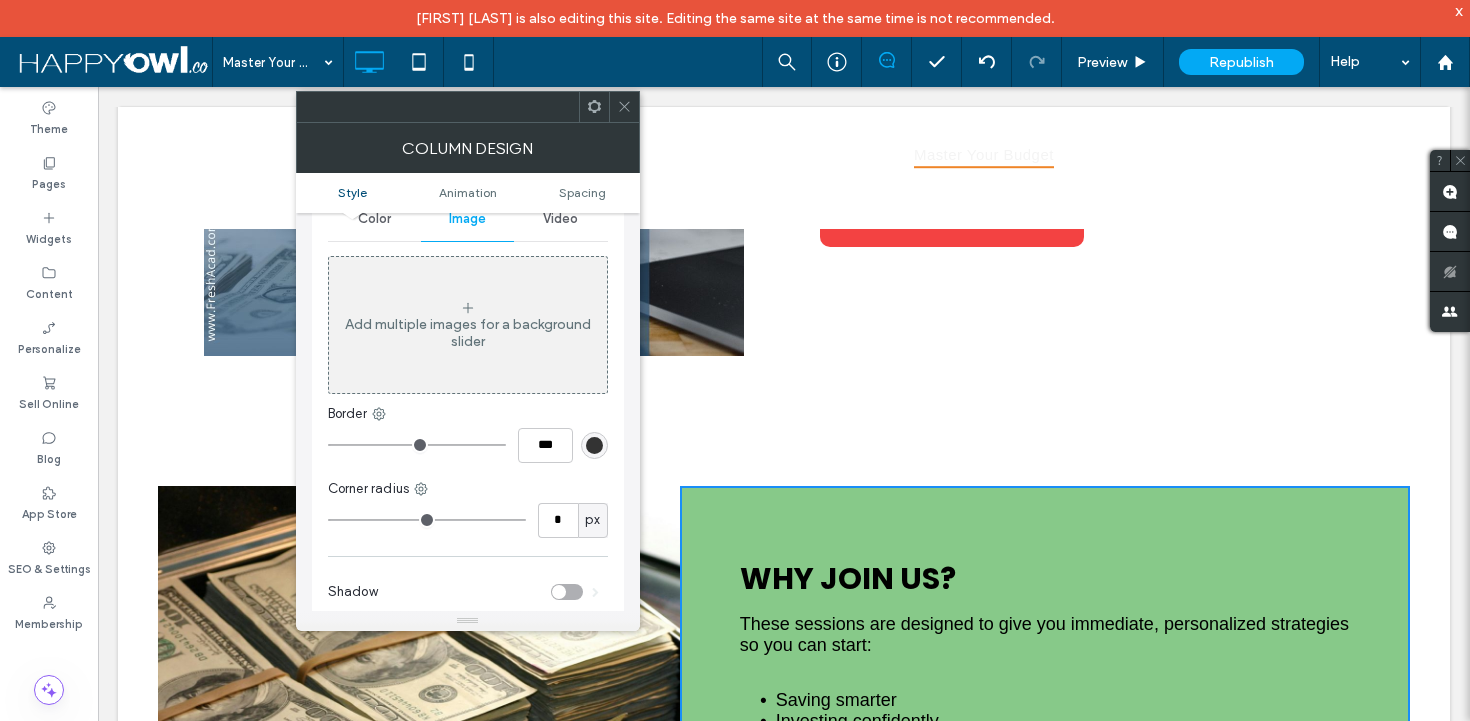 scroll, scrollTop: 110, scrollLeft: 0, axis: vertical 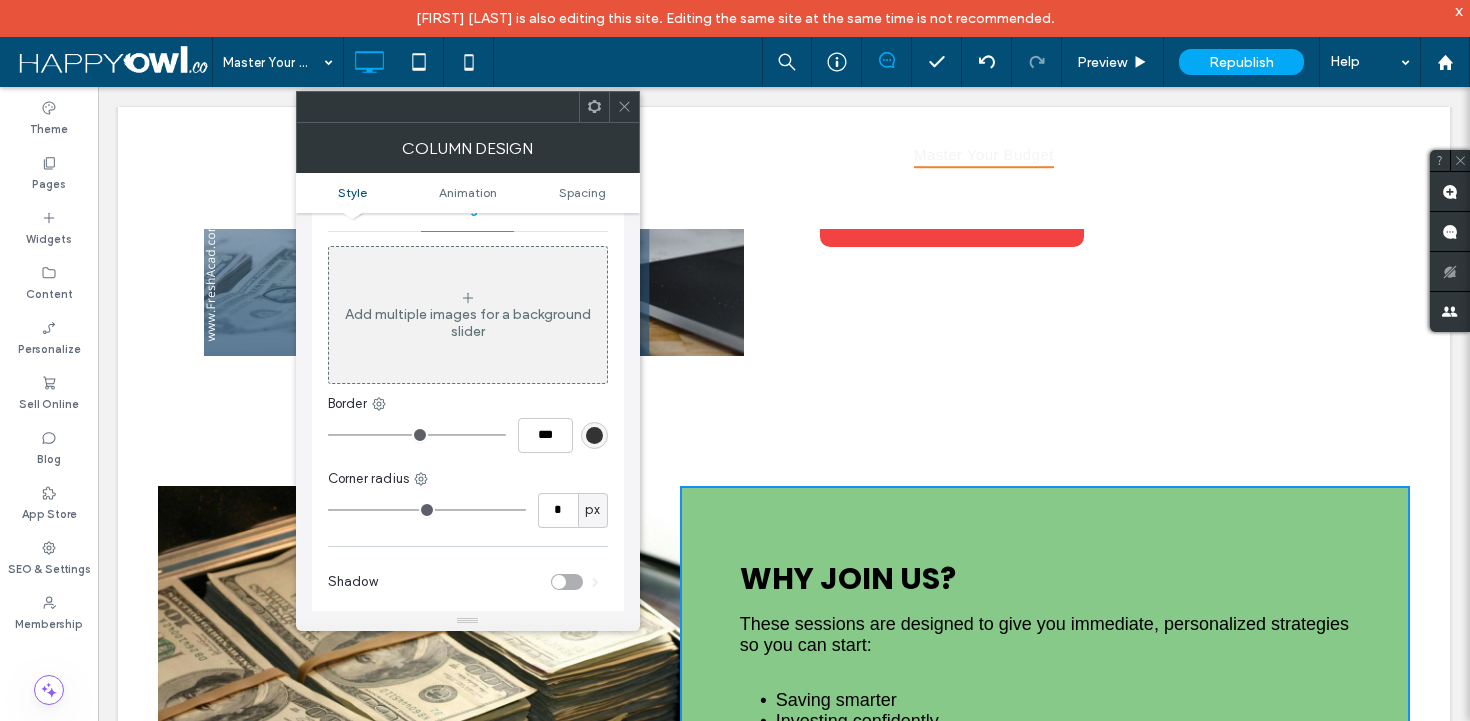 click 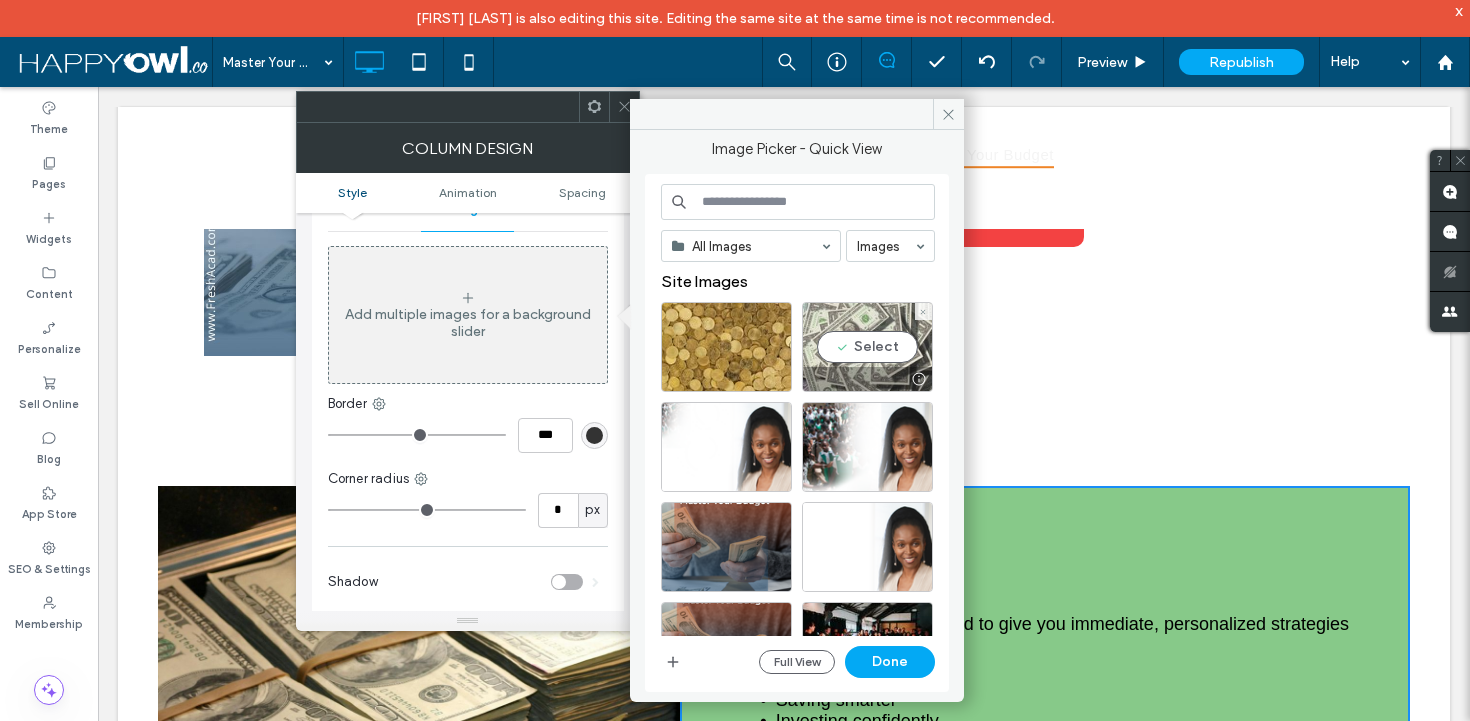 click on "Select" at bounding box center (867, 347) 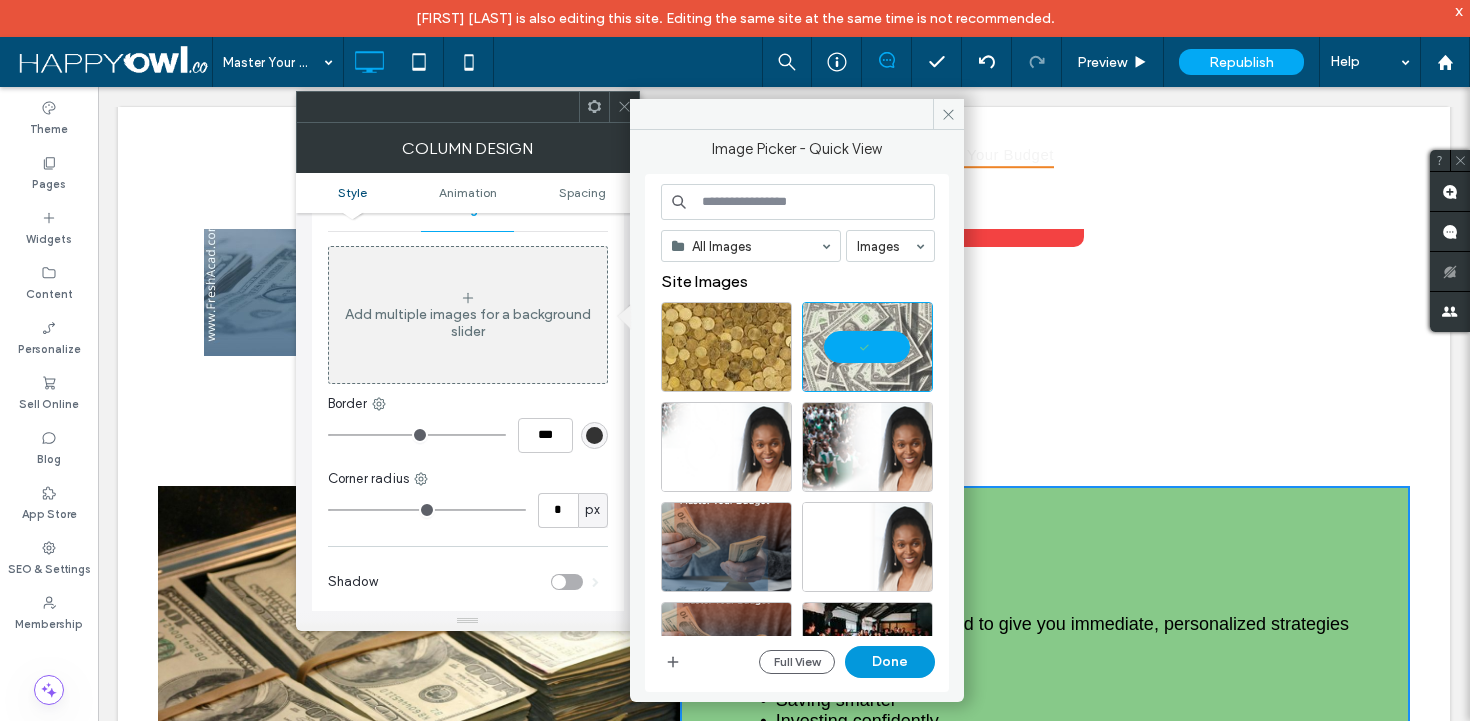 click on "Done" at bounding box center [890, 662] 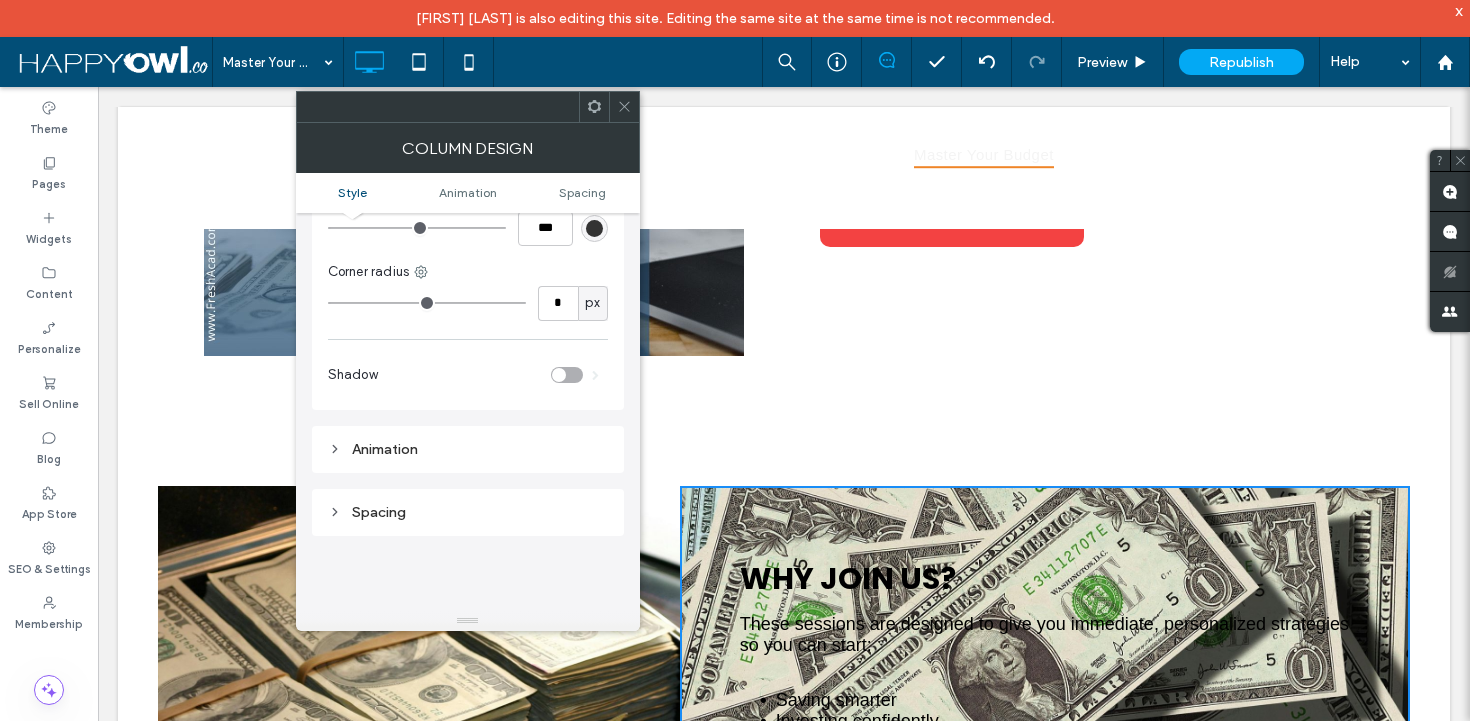 scroll, scrollTop: 435, scrollLeft: 0, axis: vertical 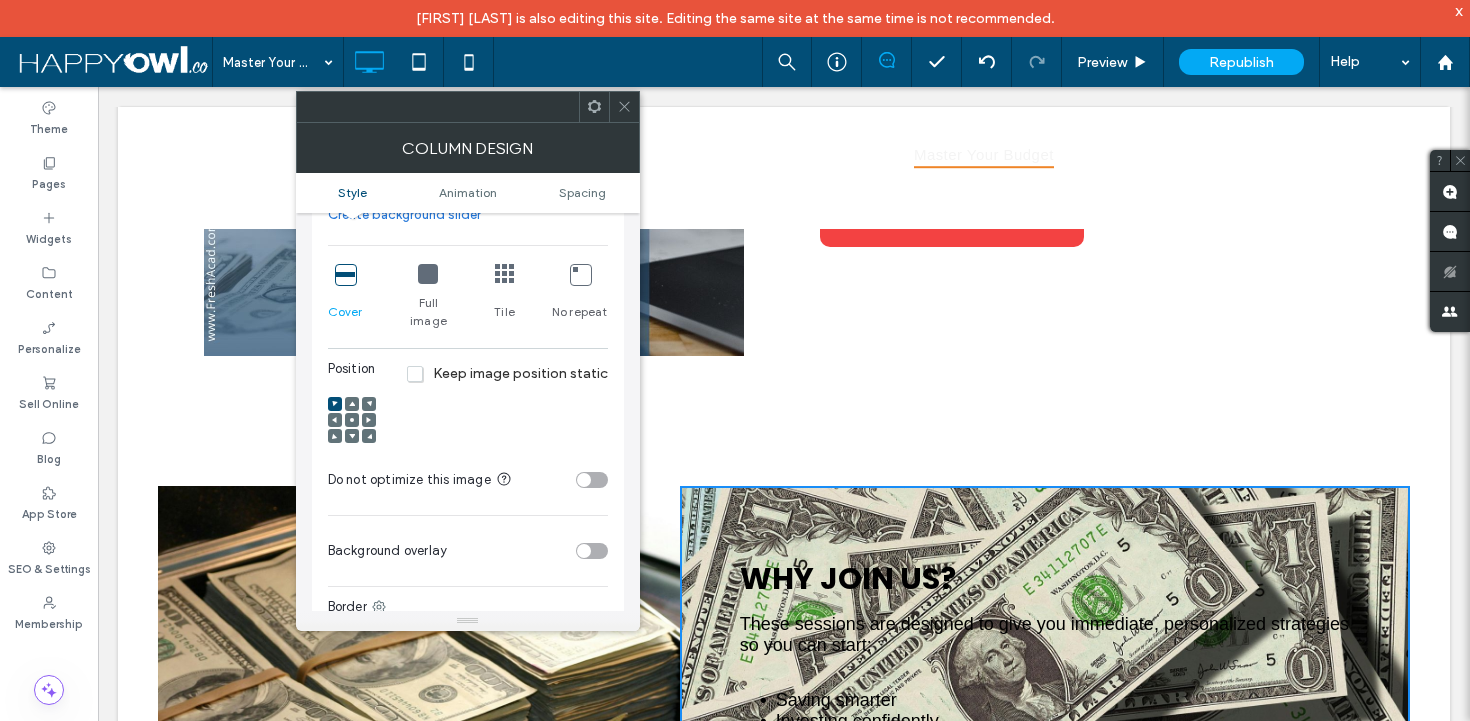 click at bounding box center (505, 274) 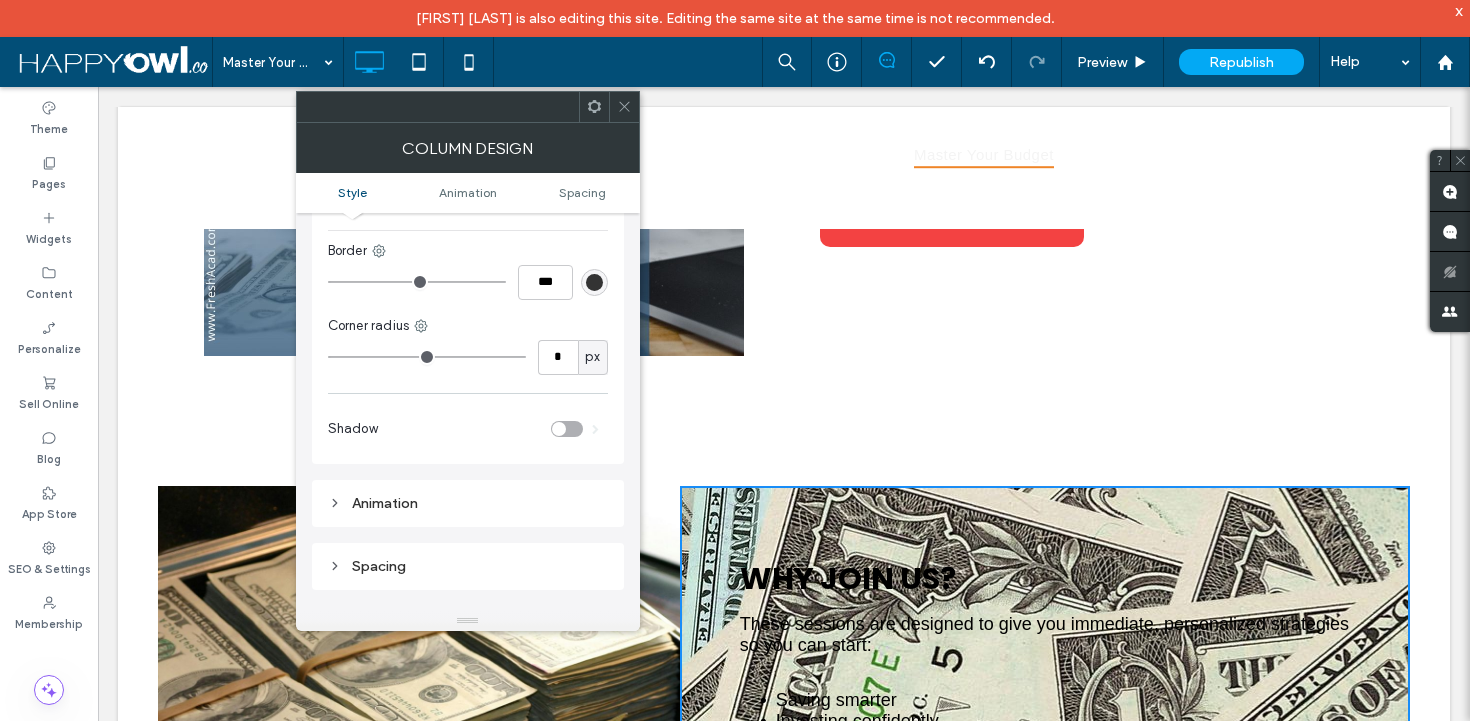 scroll, scrollTop: 793, scrollLeft: 0, axis: vertical 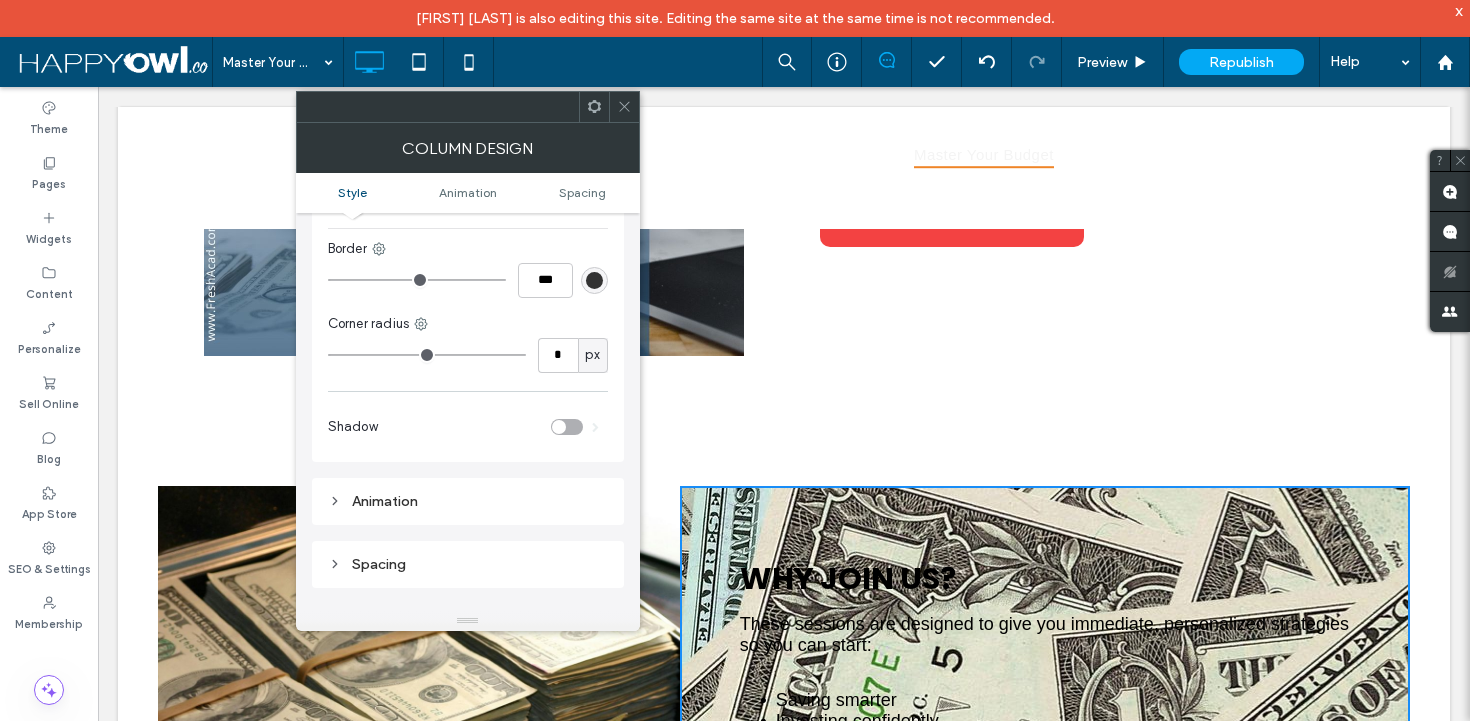 click on "Animation" at bounding box center [468, 501] 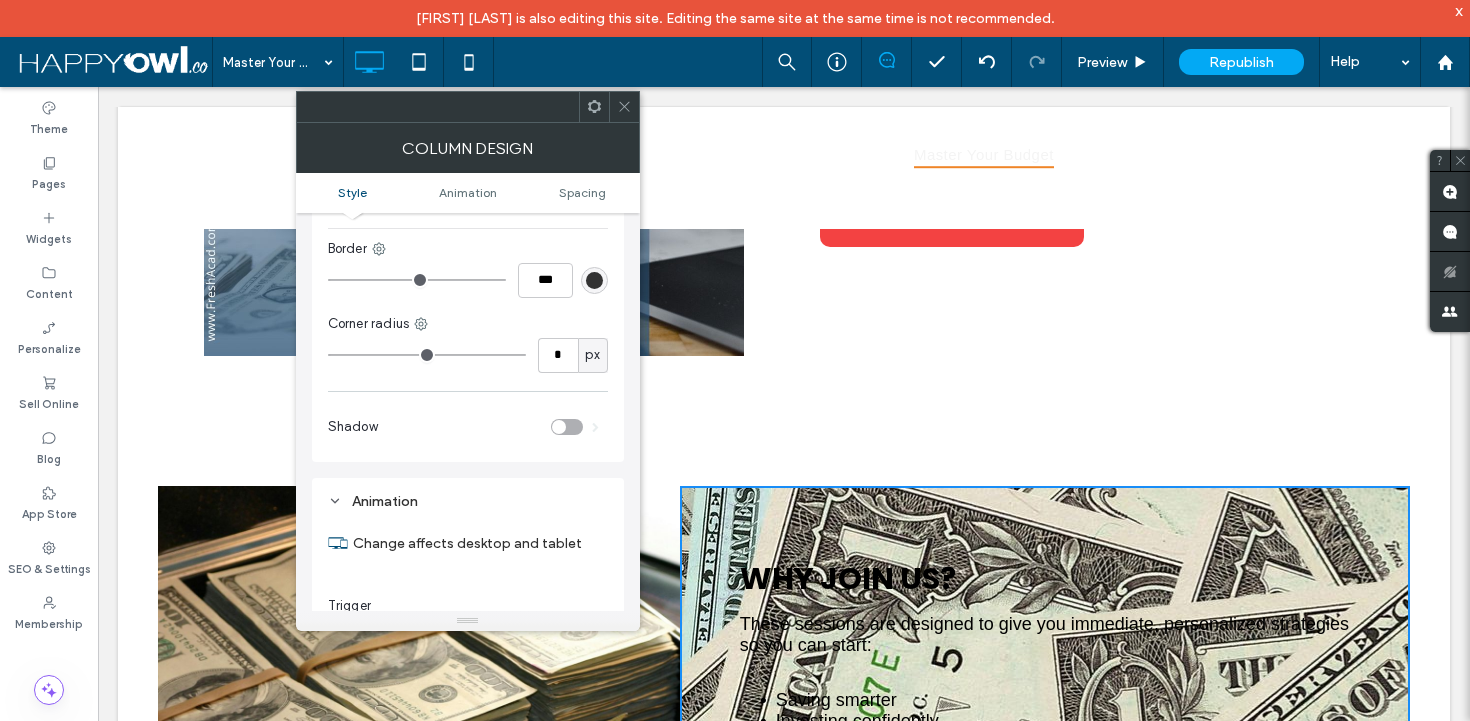 click on "Animation" at bounding box center (468, 501) 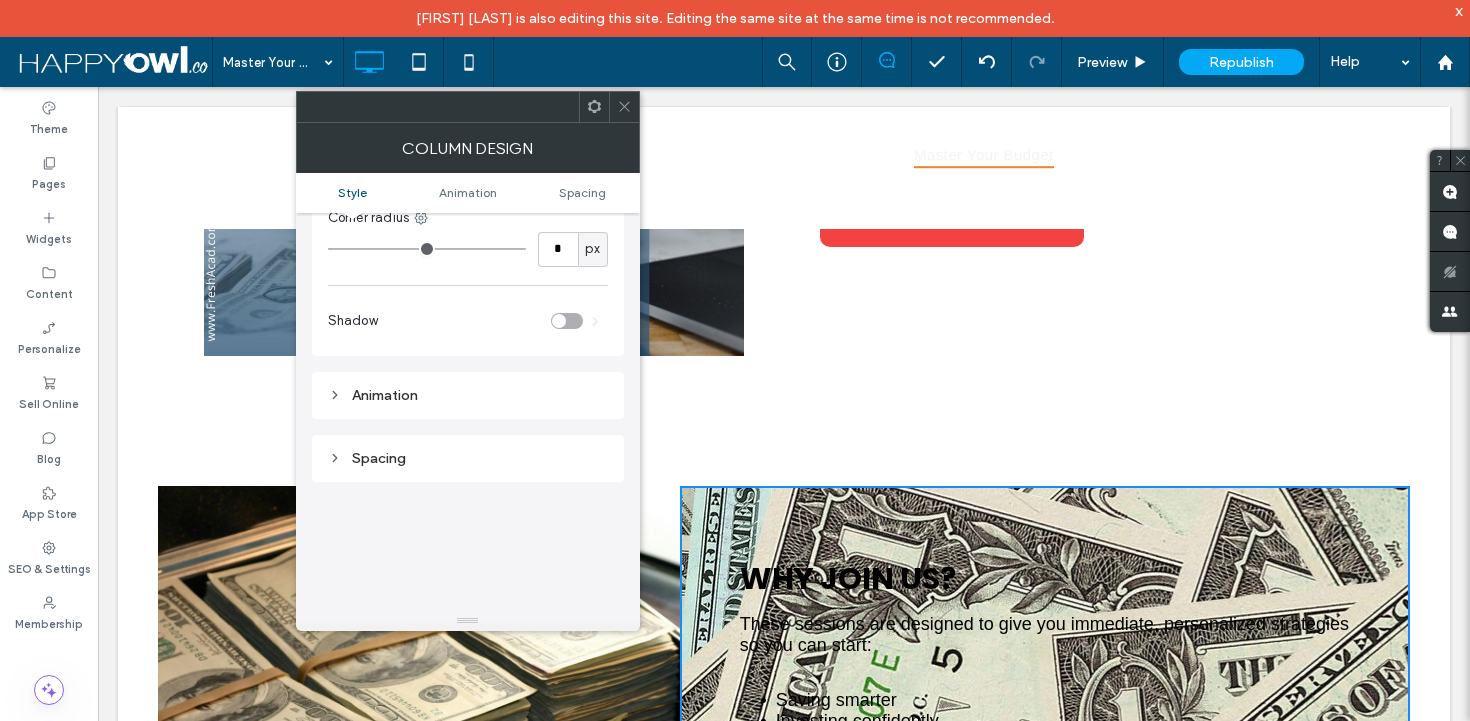 scroll, scrollTop: 896, scrollLeft: 0, axis: vertical 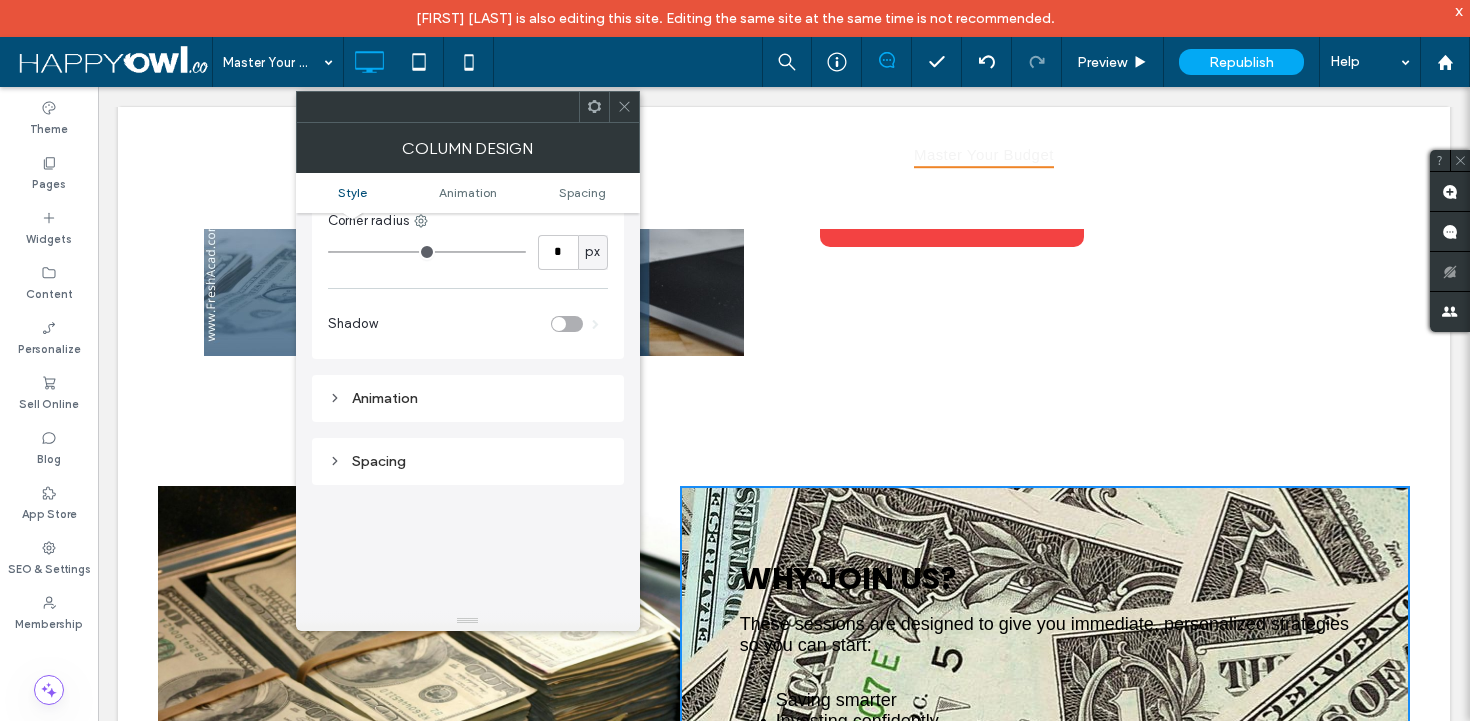 click on "Spacing" at bounding box center (468, 461) 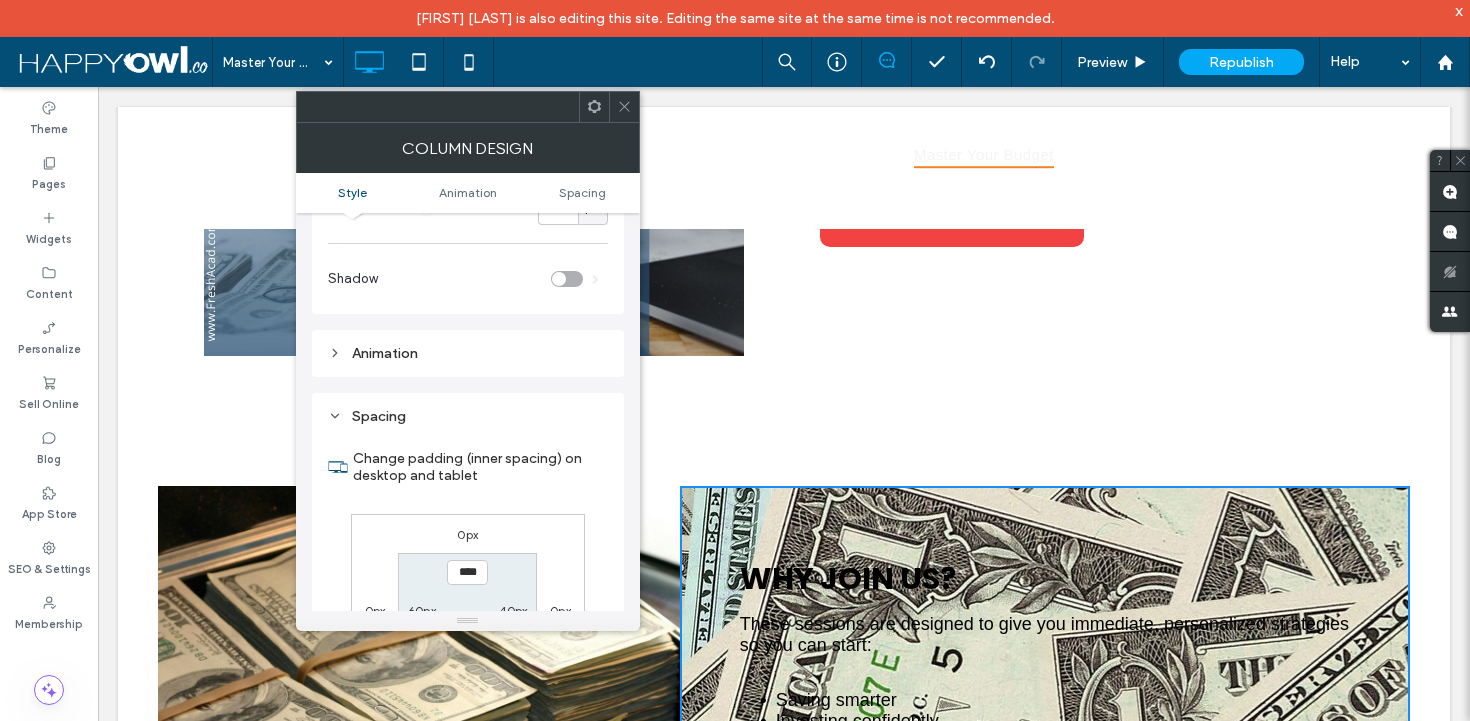 scroll, scrollTop: 936, scrollLeft: 0, axis: vertical 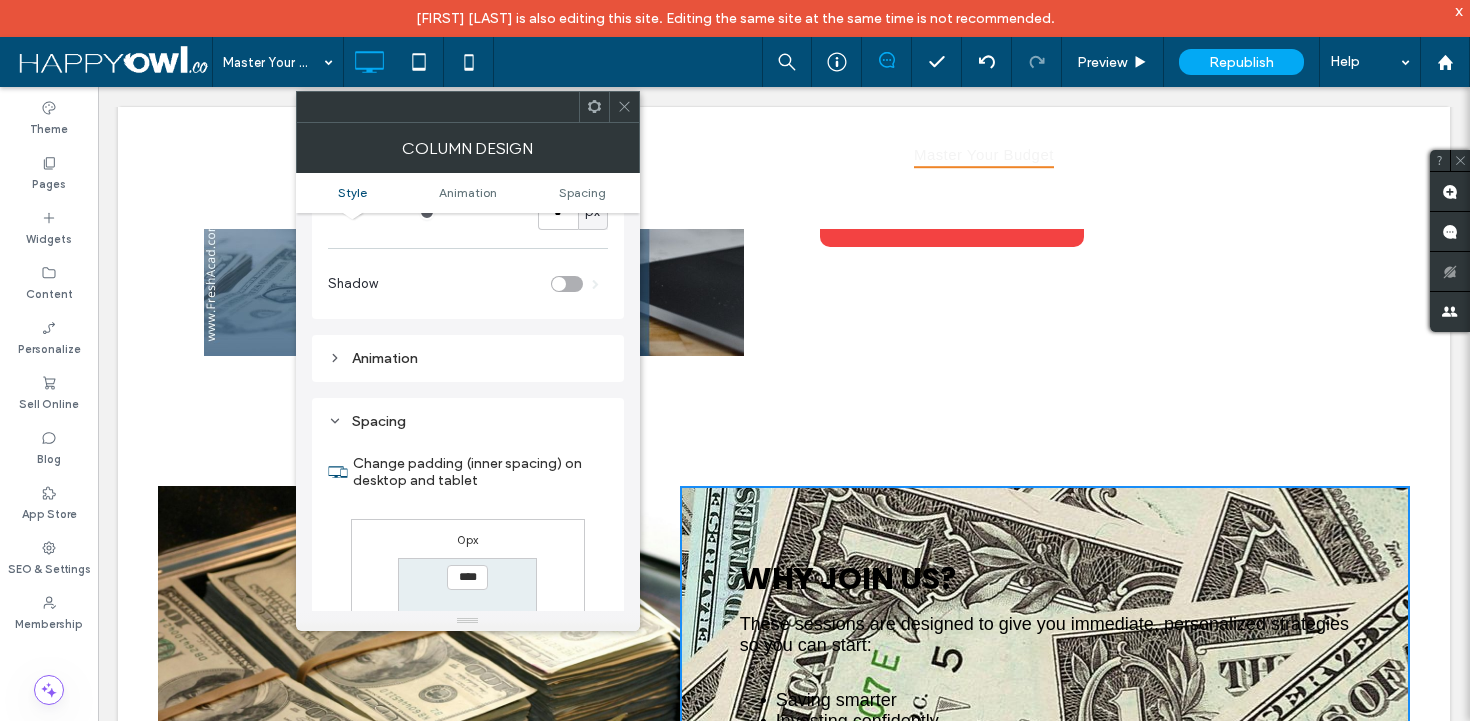 click on "Spacing Change padding (inner spacing) on desktop and tablet 0px 0px 0px 0px **** 40px 60px 60px Reset padding" at bounding box center (468, 596) 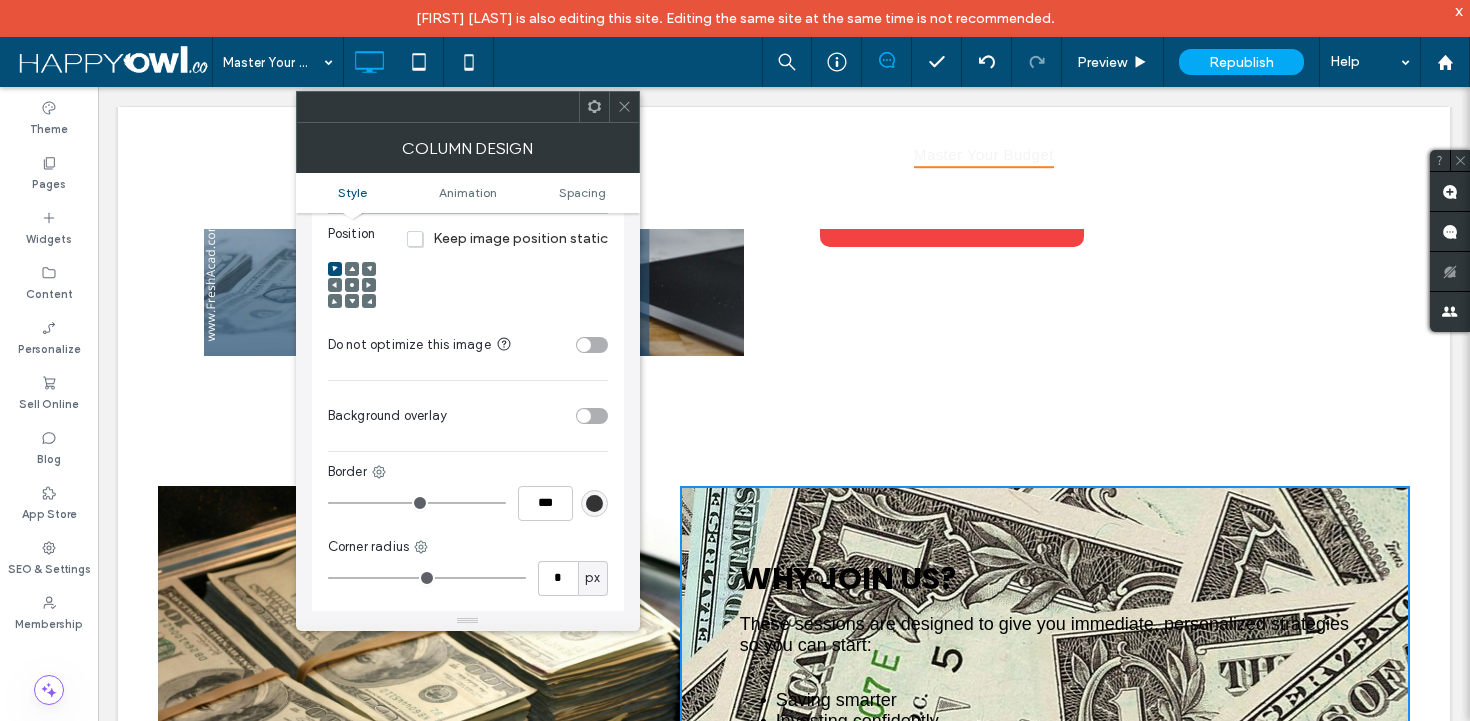 scroll, scrollTop: 558, scrollLeft: 0, axis: vertical 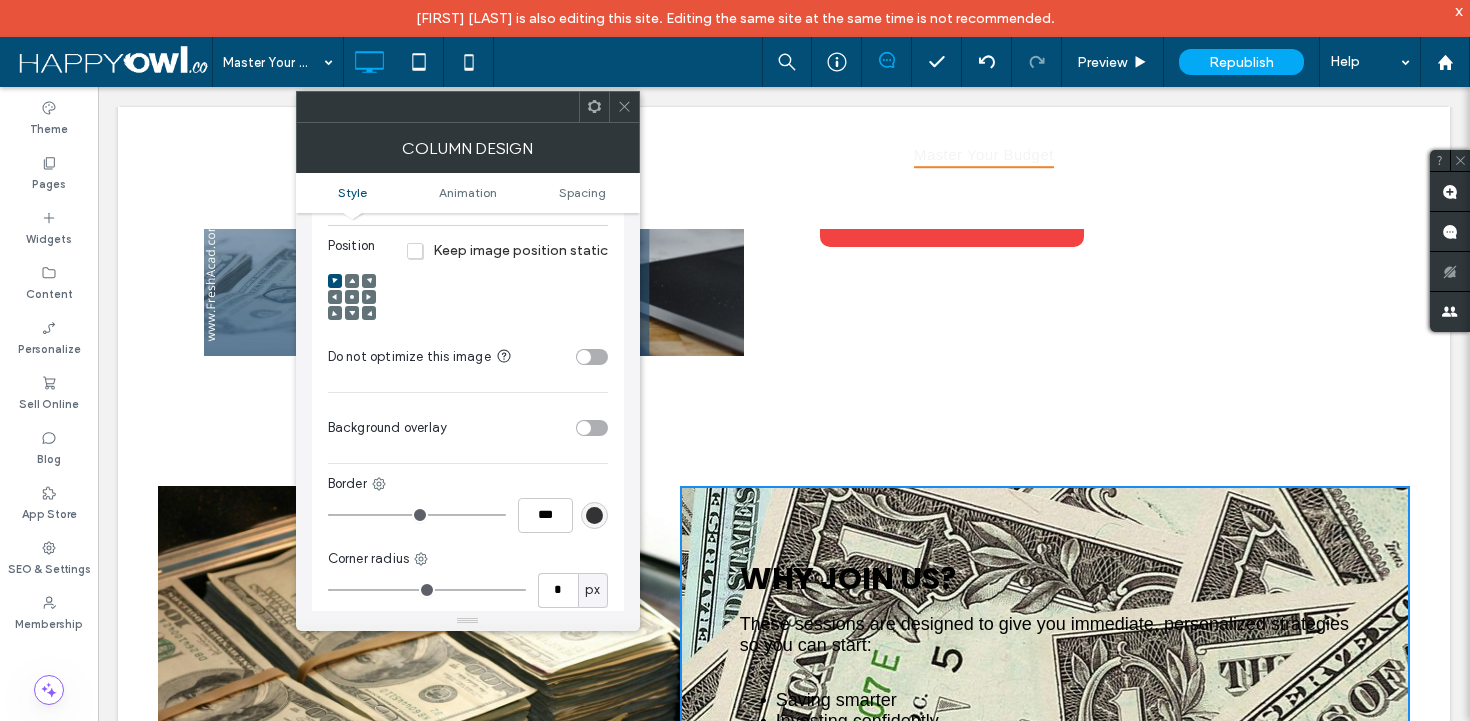 click at bounding box center (594, 515) 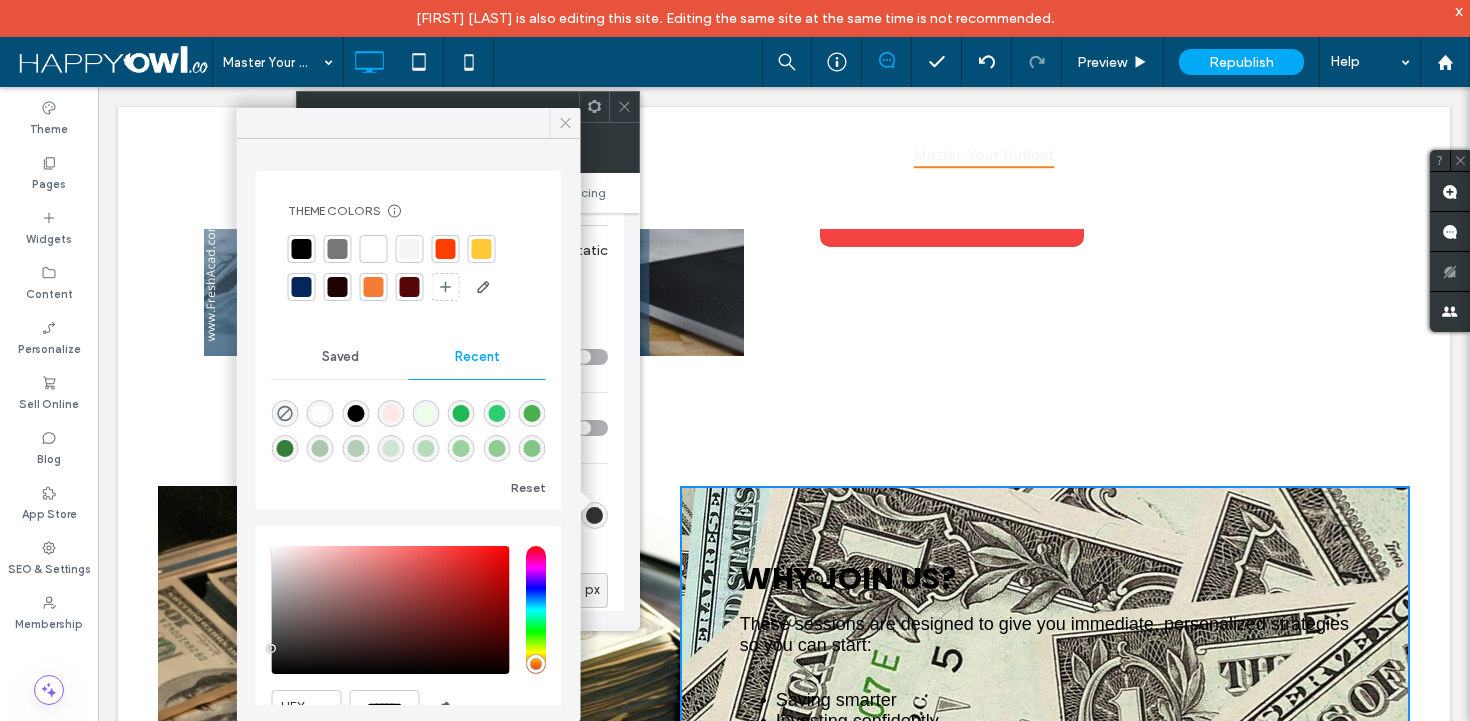 click 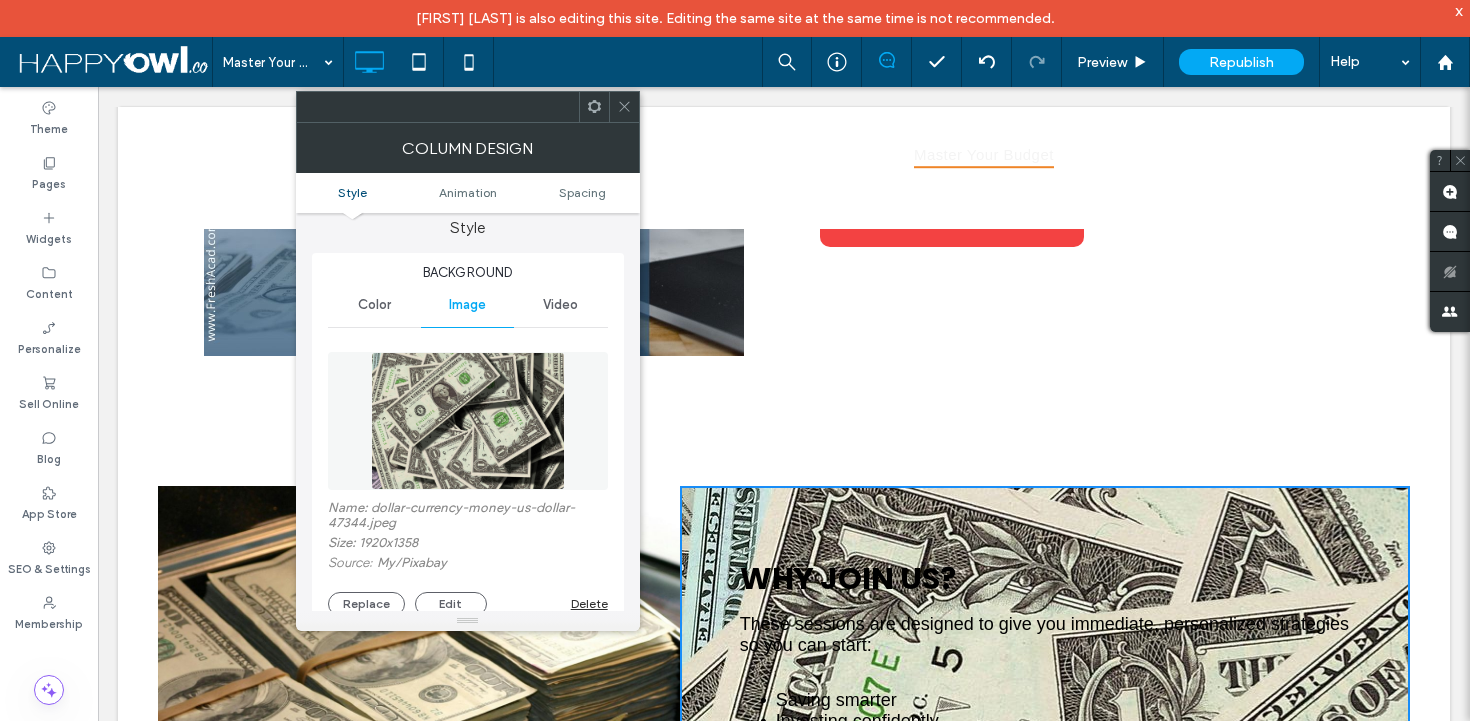 scroll, scrollTop: 0, scrollLeft: 0, axis: both 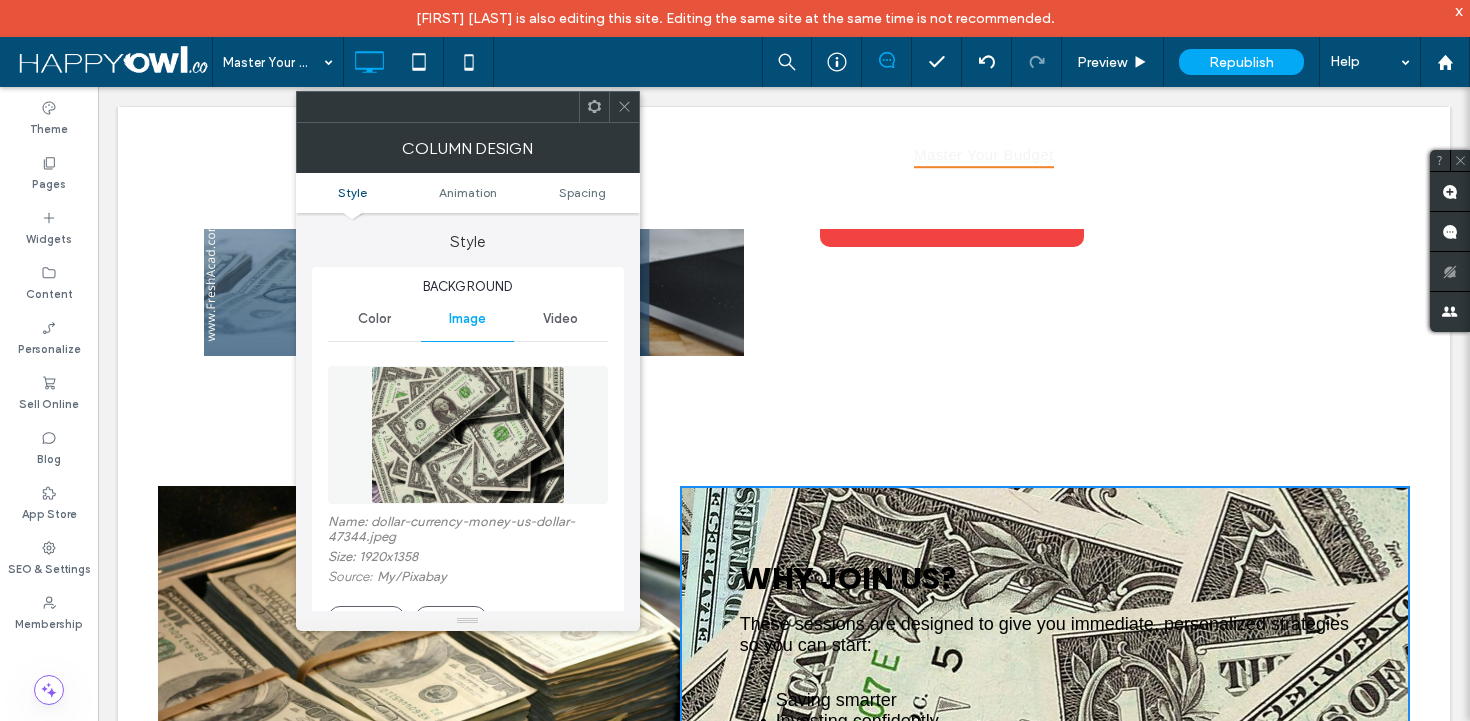 click on "Color" at bounding box center [374, 319] 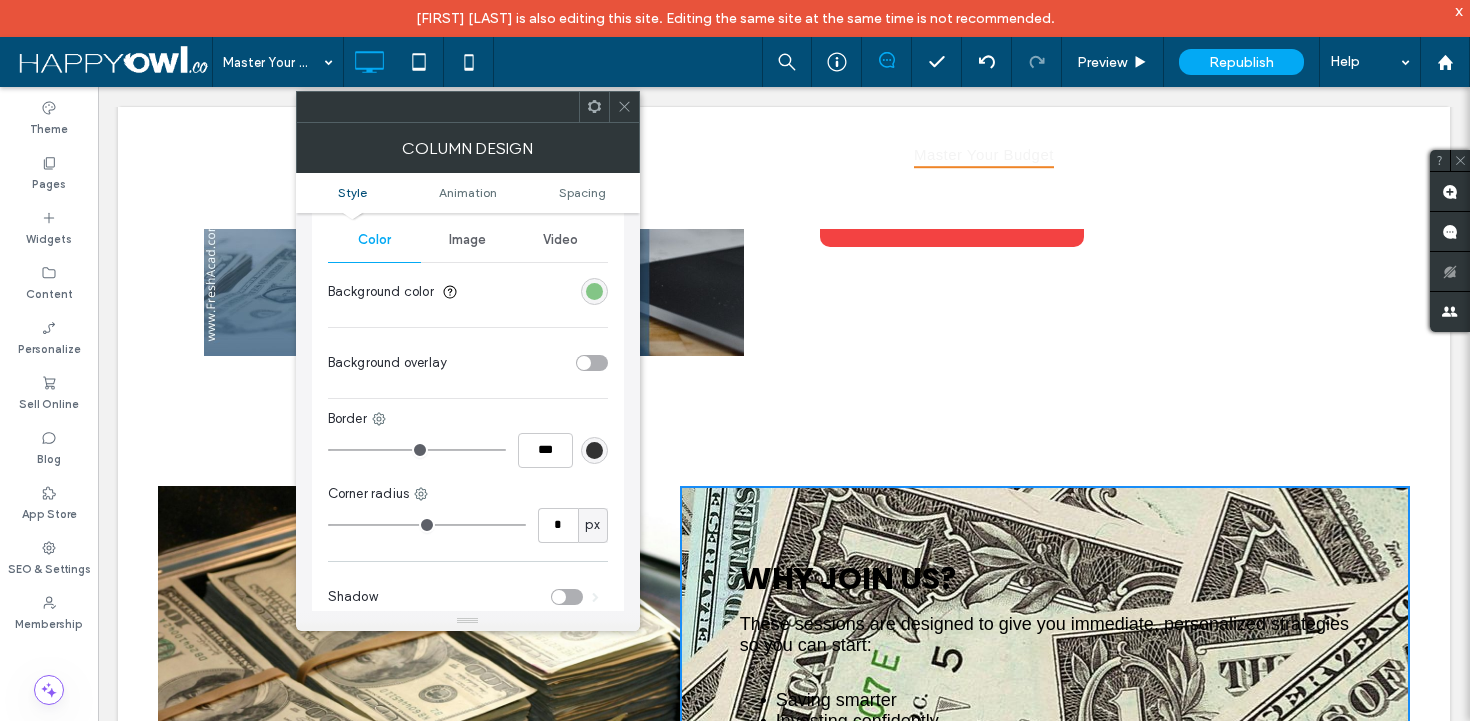 scroll, scrollTop: 90, scrollLeft: 0, axis: vertical 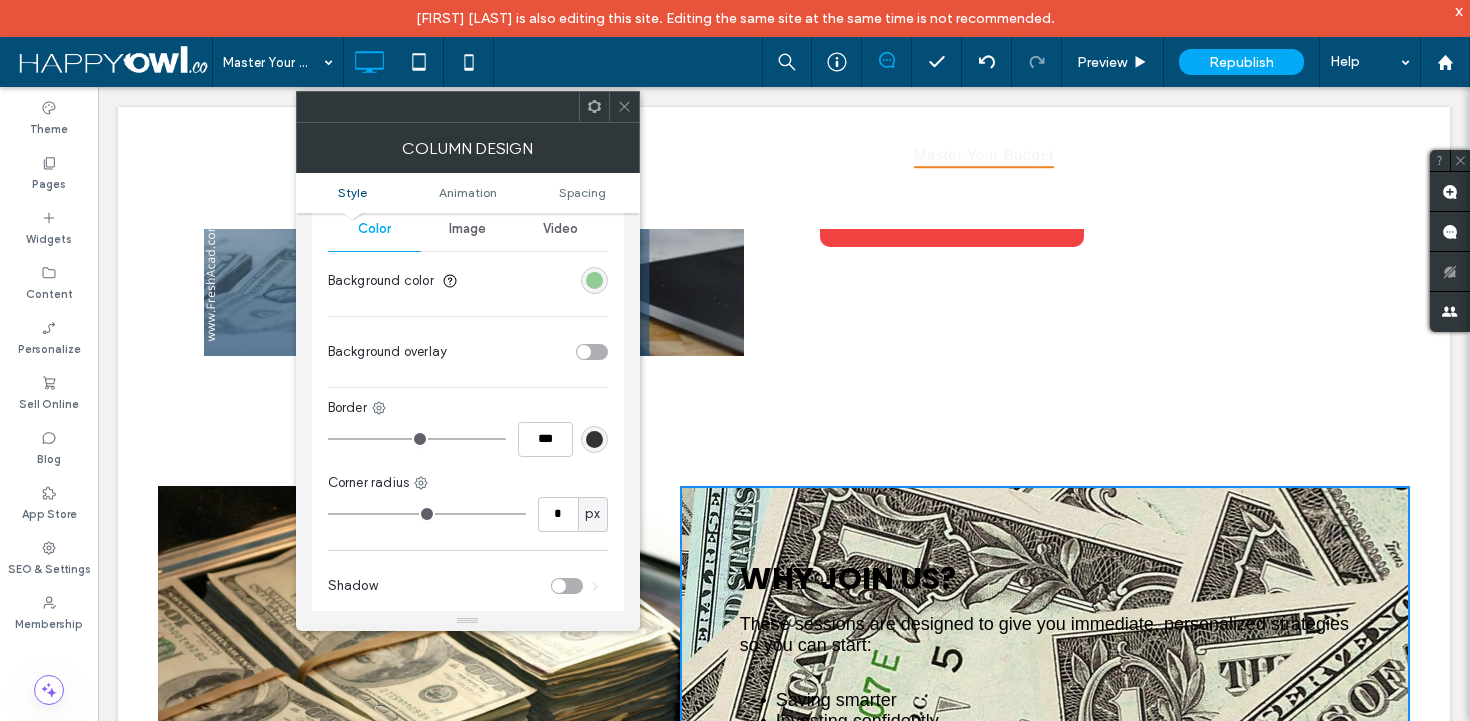 click at bounding box center [594, 280] 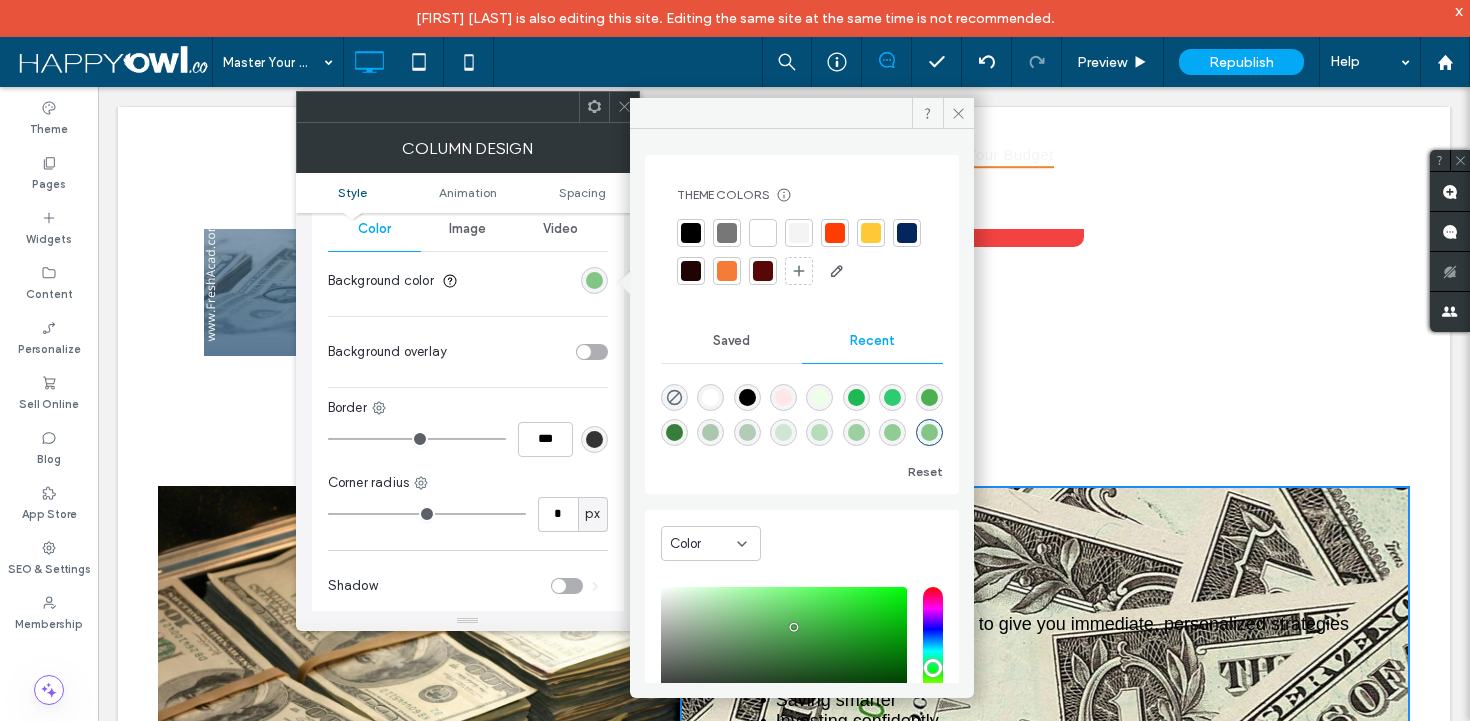 click at bounding box center (856, 397) 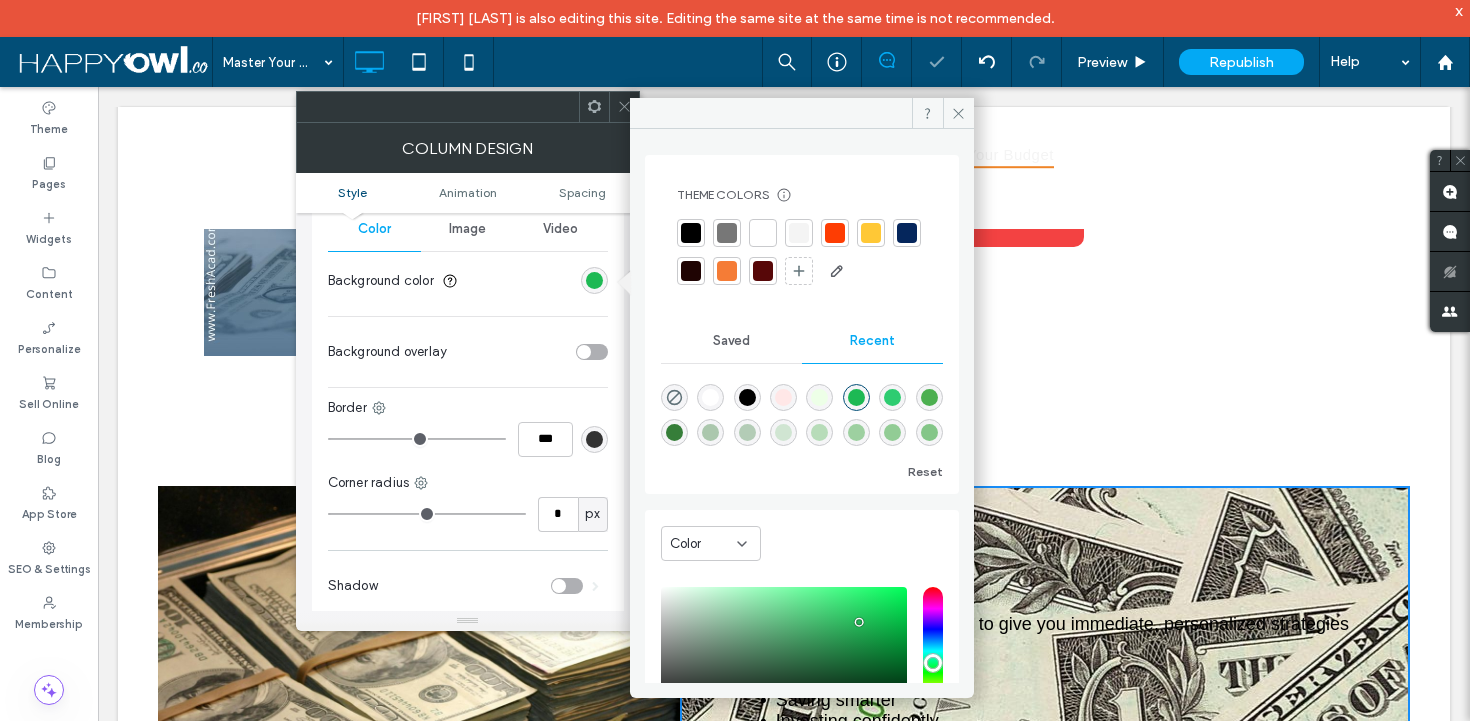 click at bounding box center (819, 432) 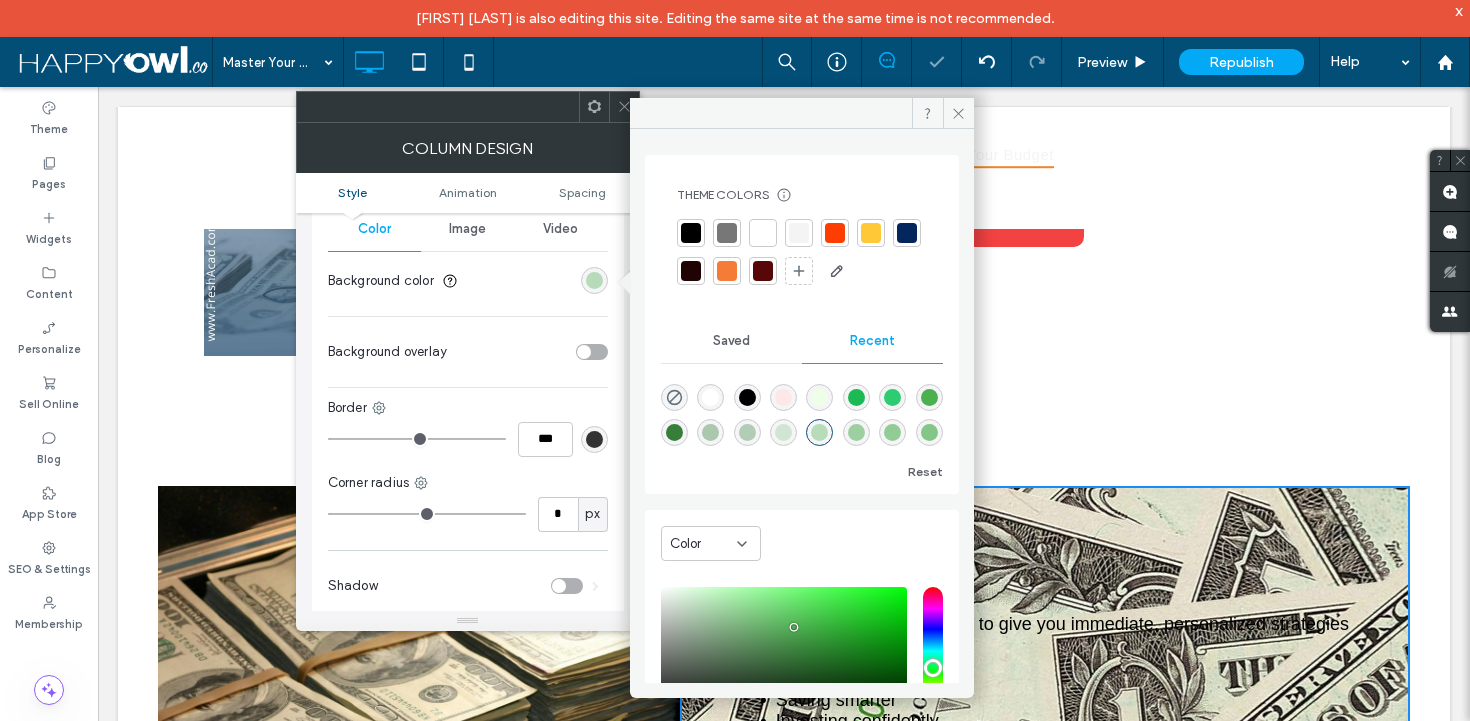 scroll, scrollTop: 45, scrollLeft: 0, axis: vertical 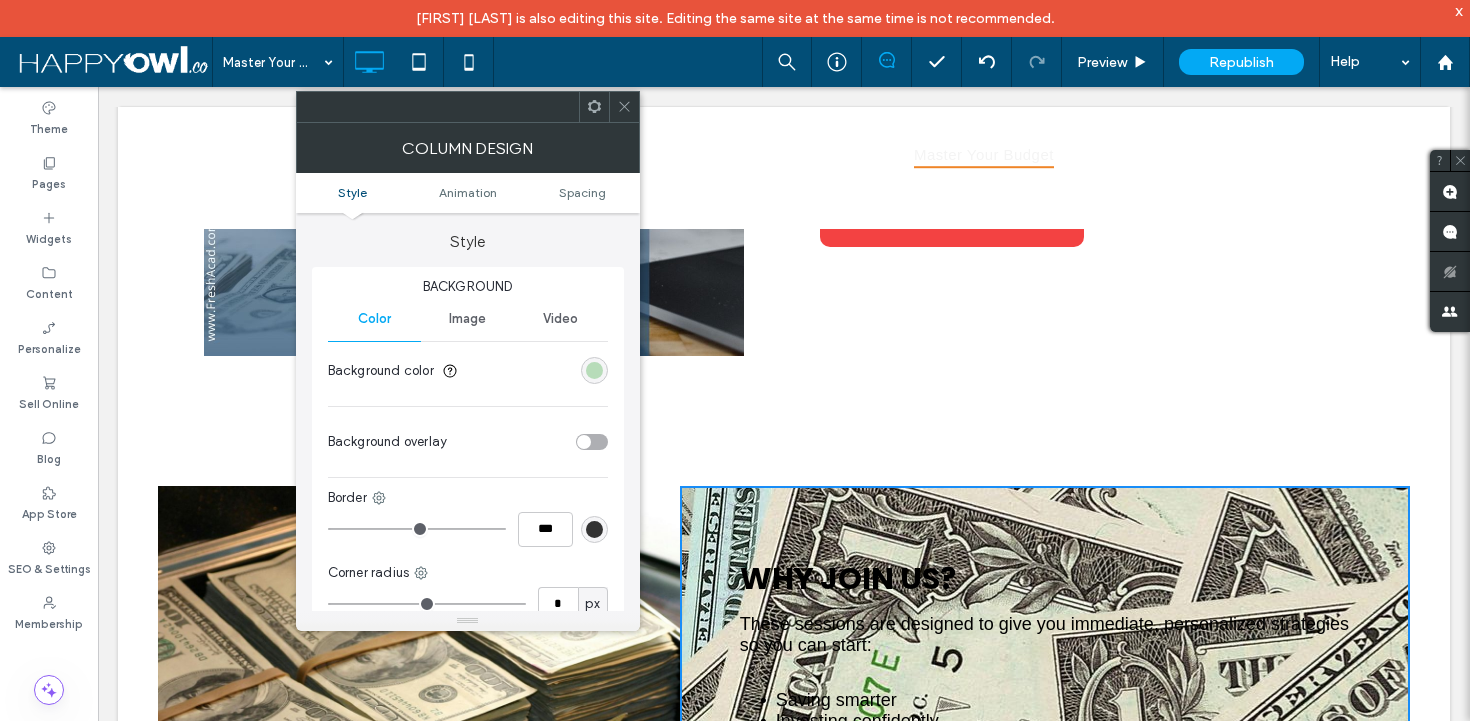 click on "Color" at bounding box center [374, 319] 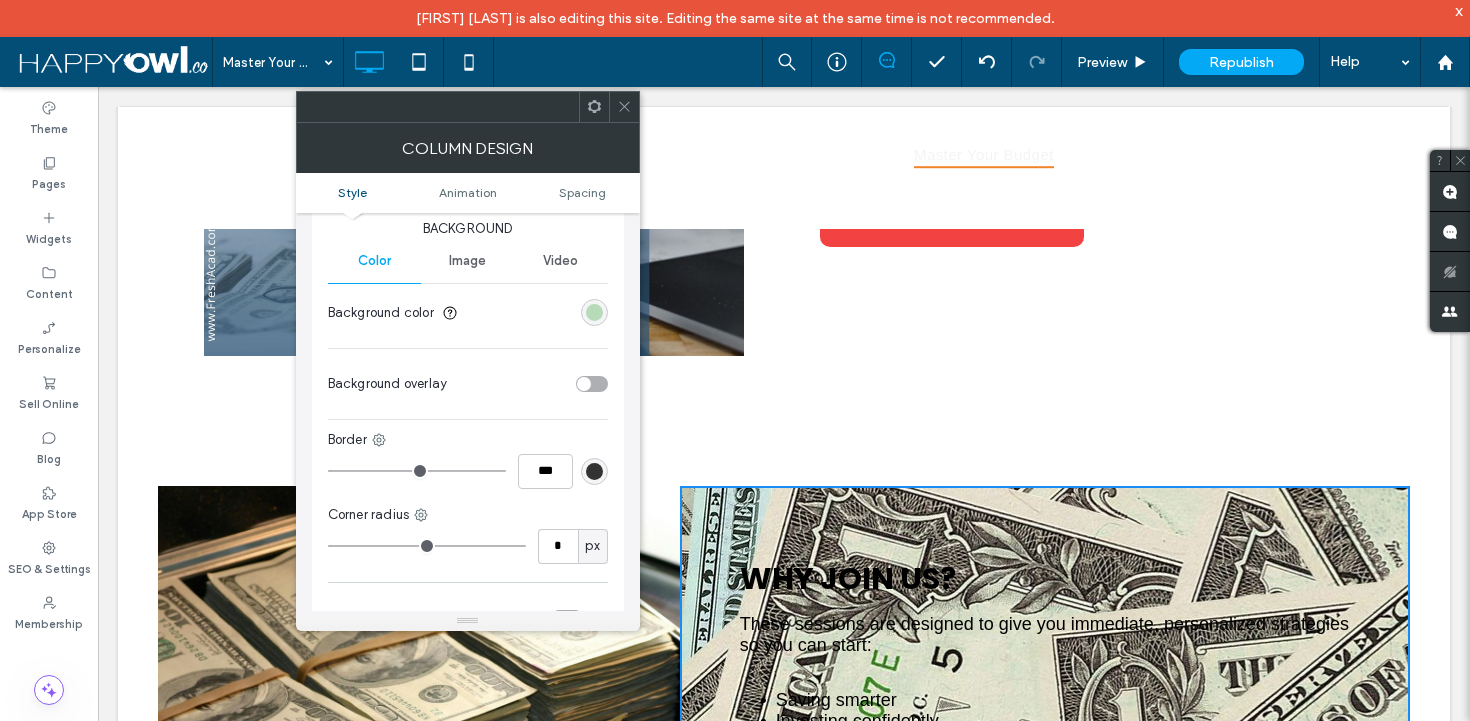 scroll, scrollTop: 69, scrollLeft: 0, axis: vertical 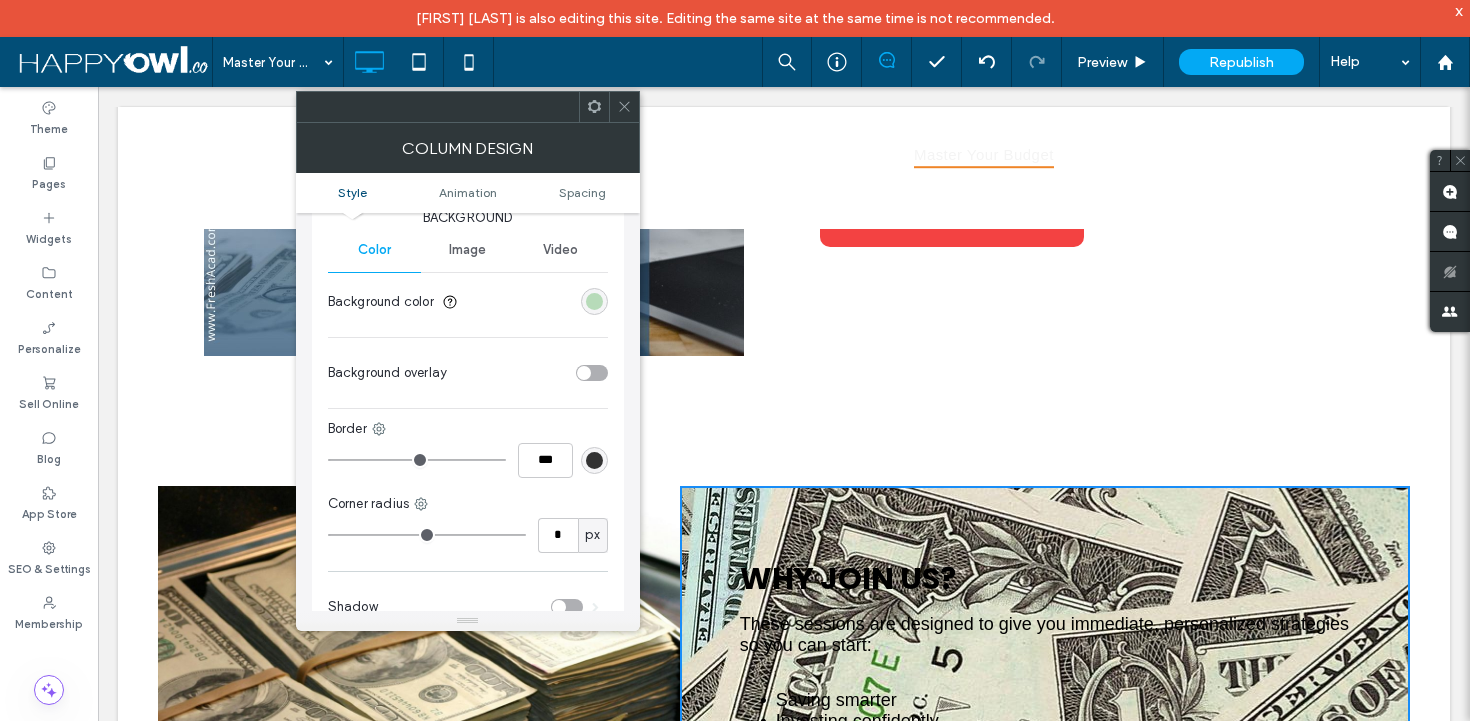 click at bounding box center (592, 373) 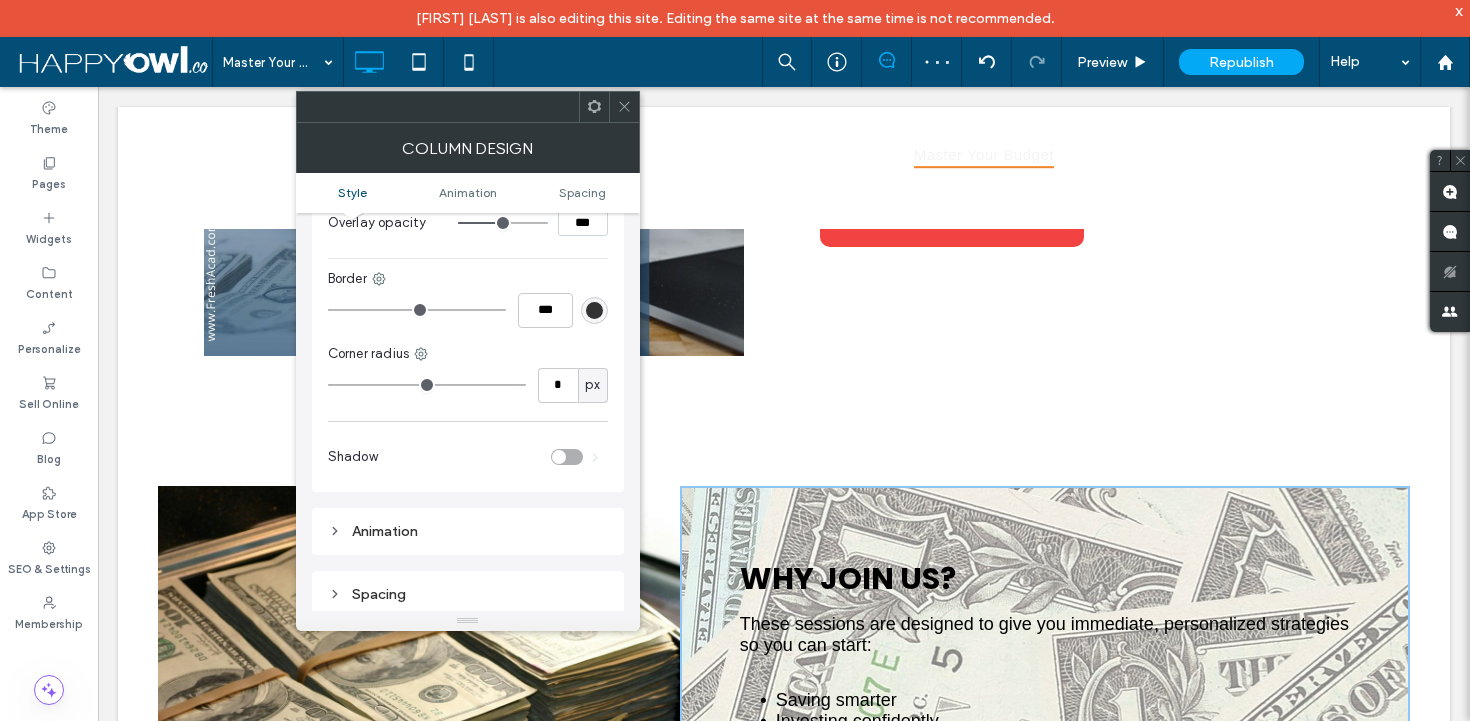 scroll, scrollTop: 121, scrollLeft: 0, axis: vertical 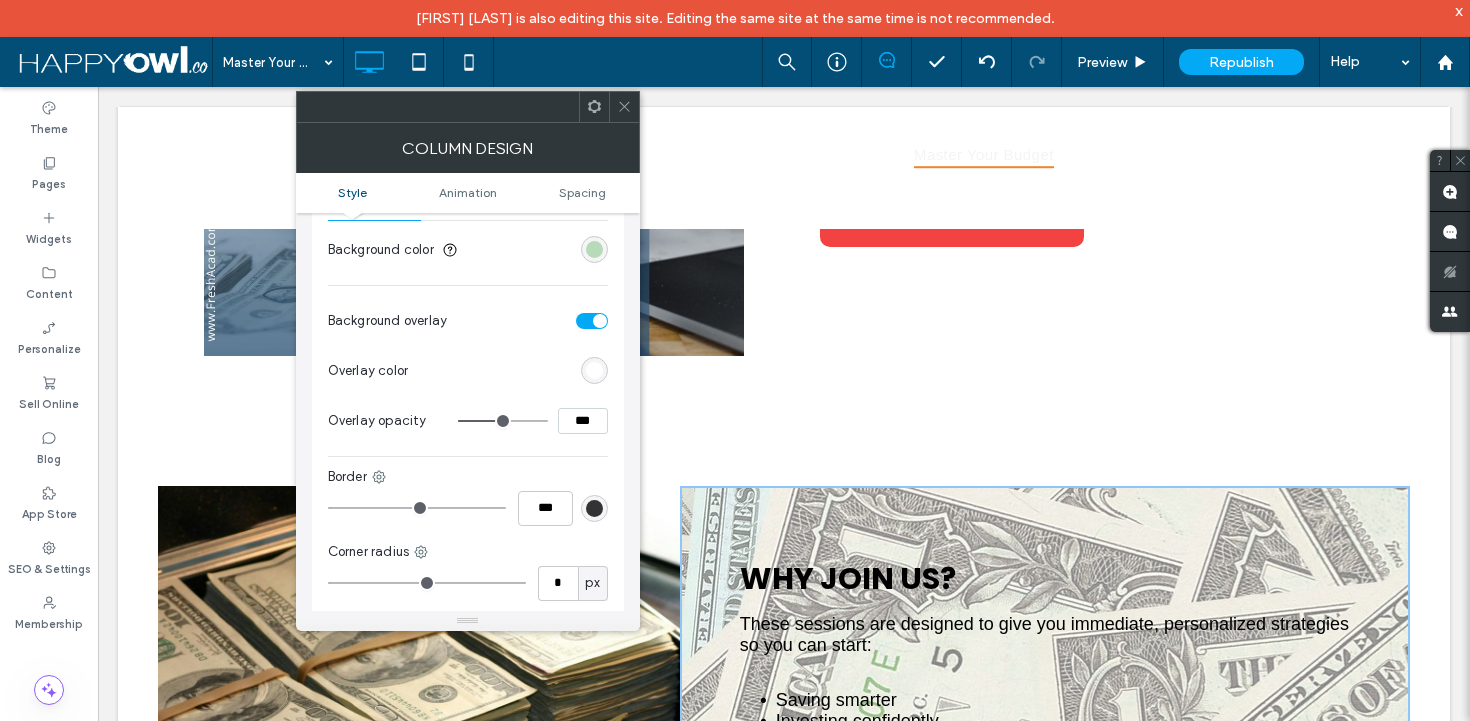 click at bounding box center (594, 370) 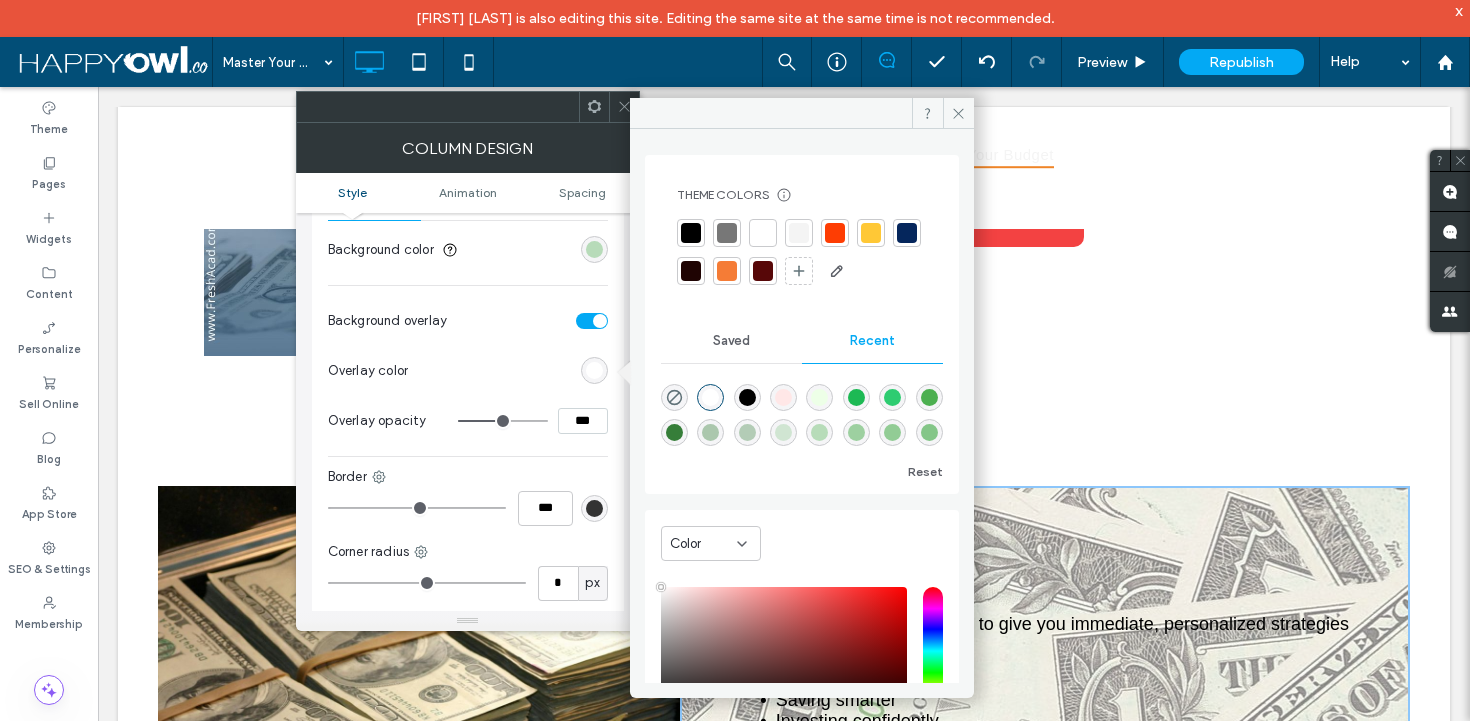 click at bounding box center (856, 397) 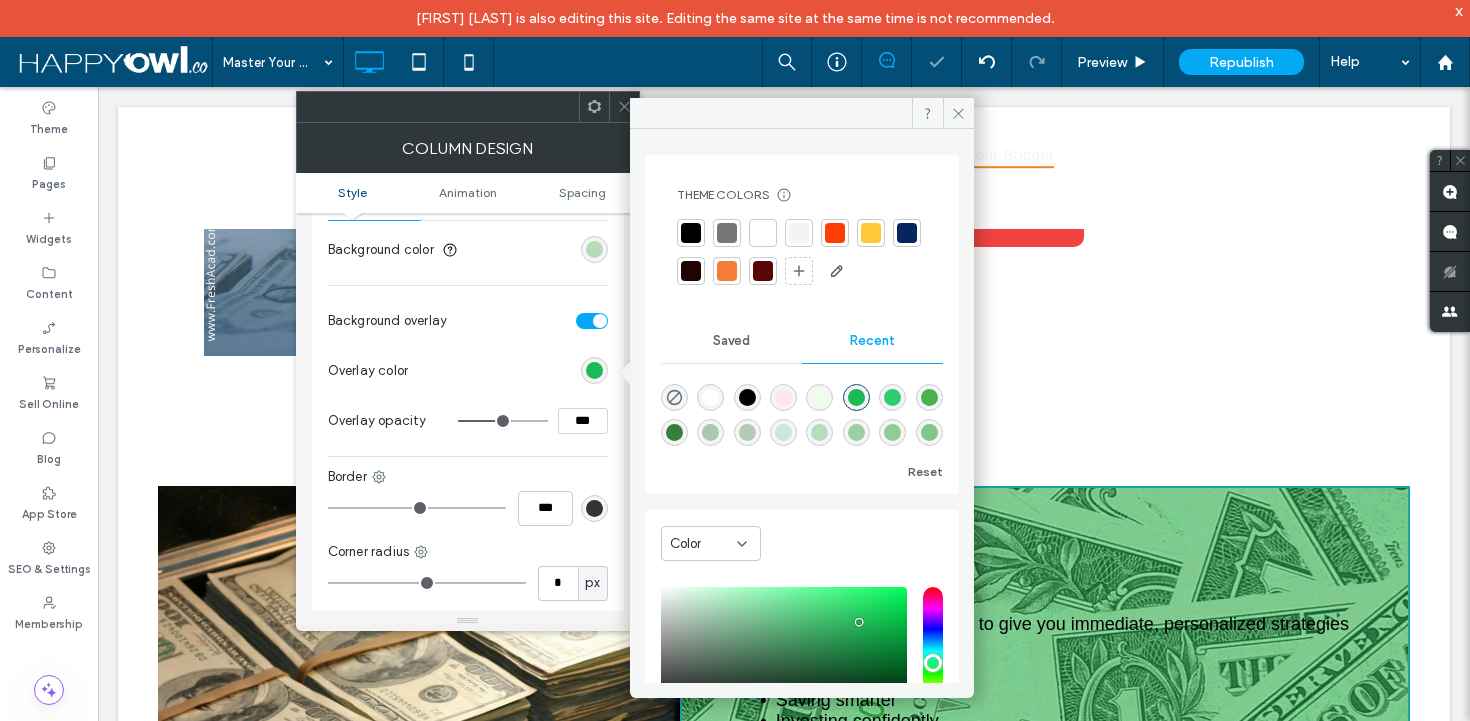 click at bounding box center [819, 432] 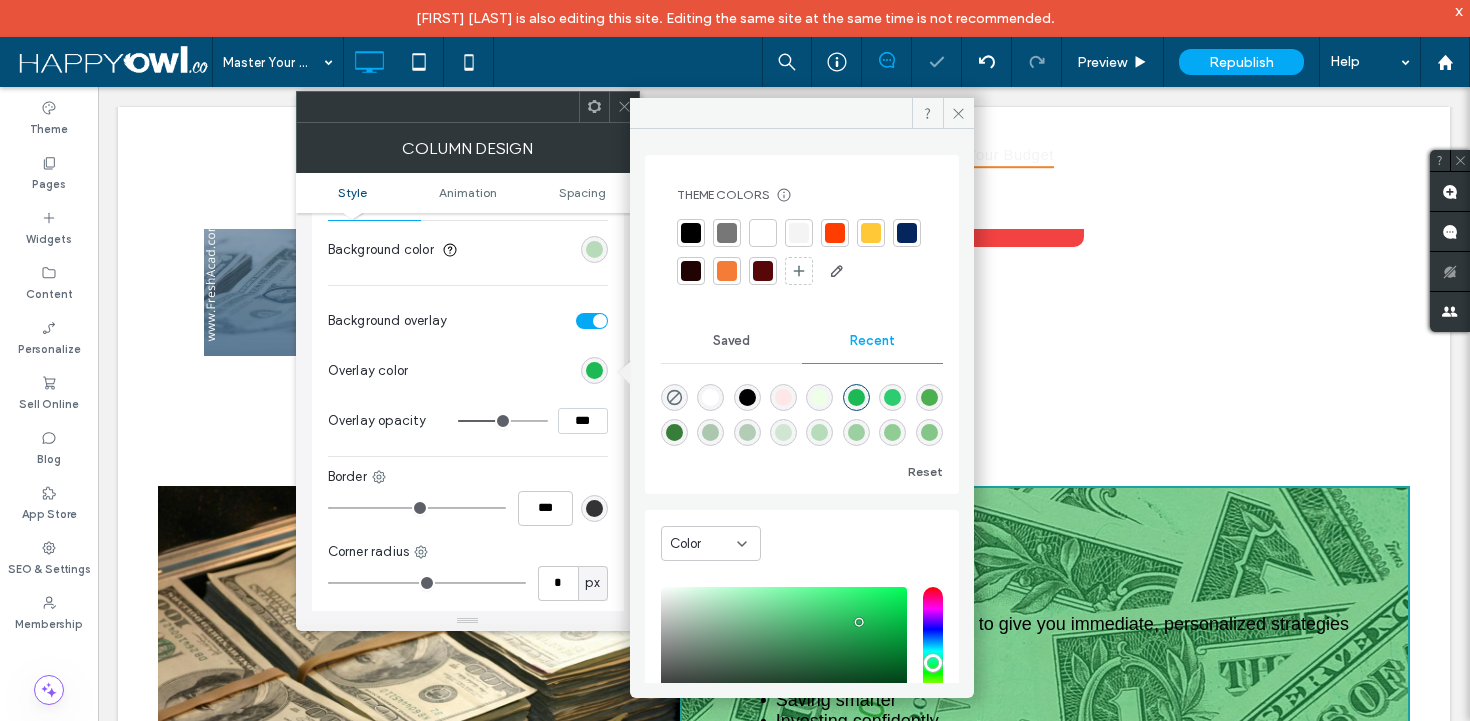 type on "*******" 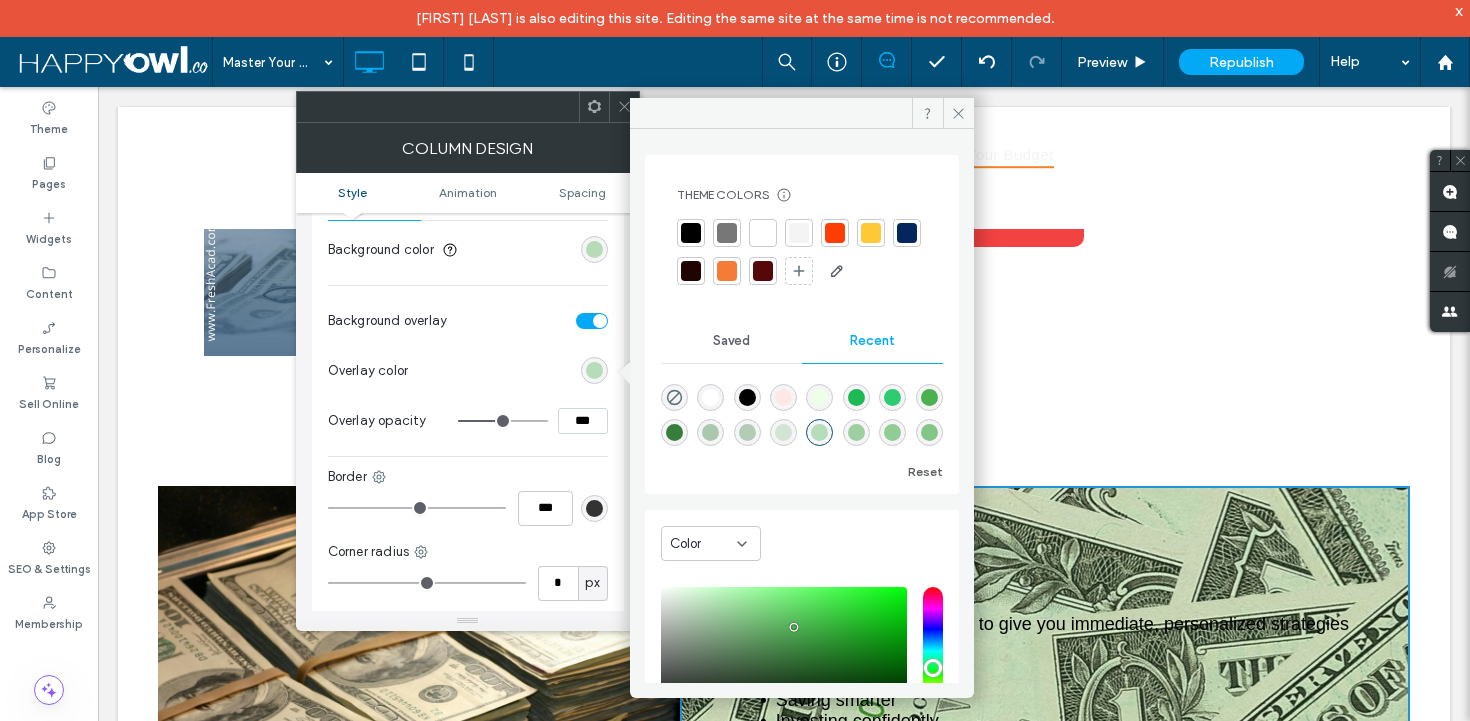 type on "**" 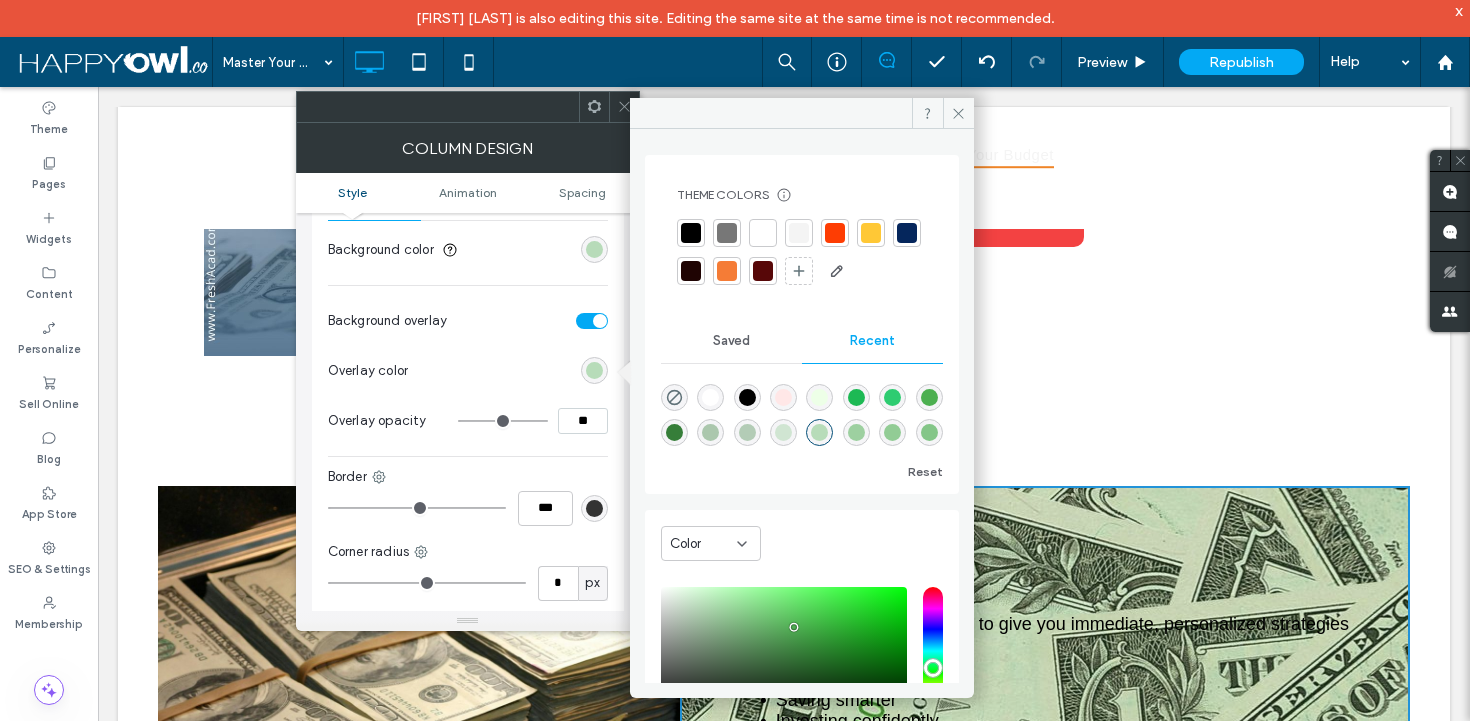 drag, startPoint x: 497, startPoint y: 418, endPoint x: 461, endPoint y: 416, distance: 36.05551 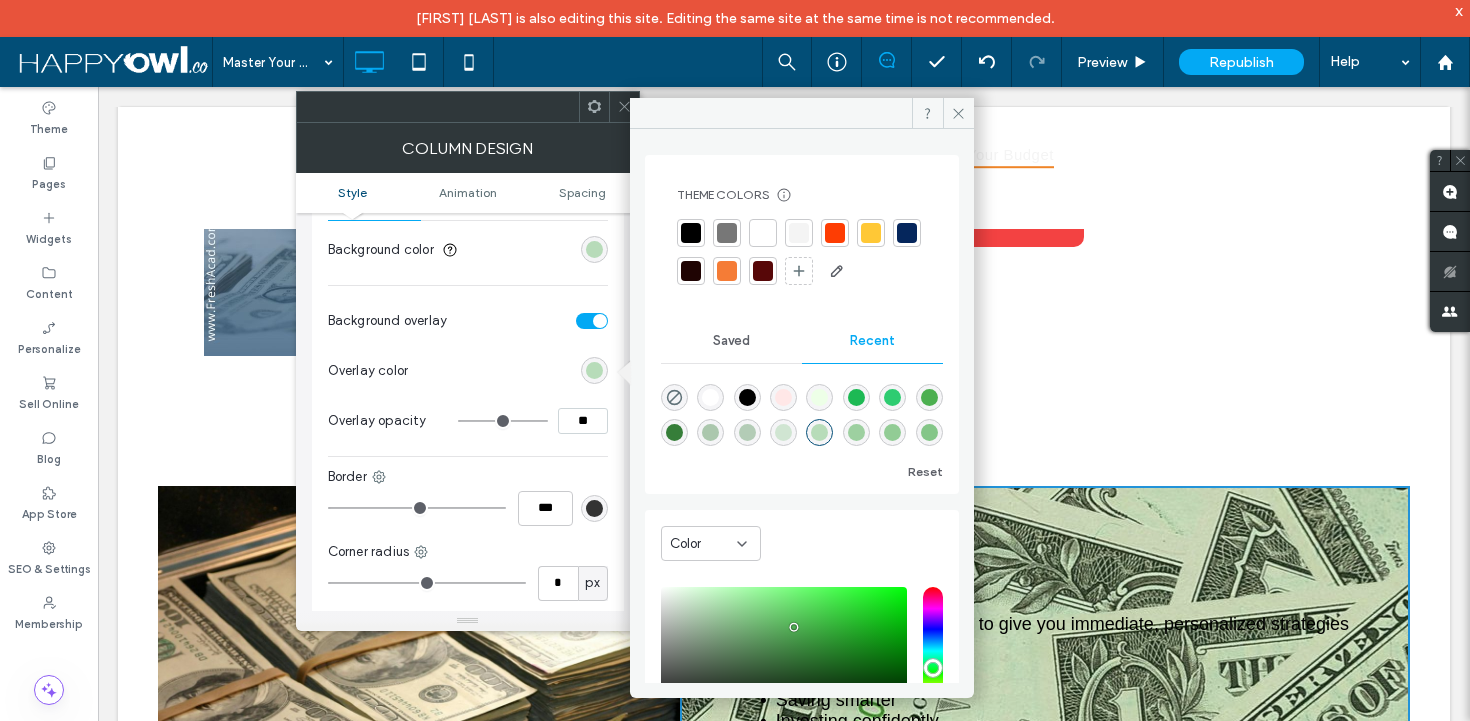 click at bounding box center [503, 421] 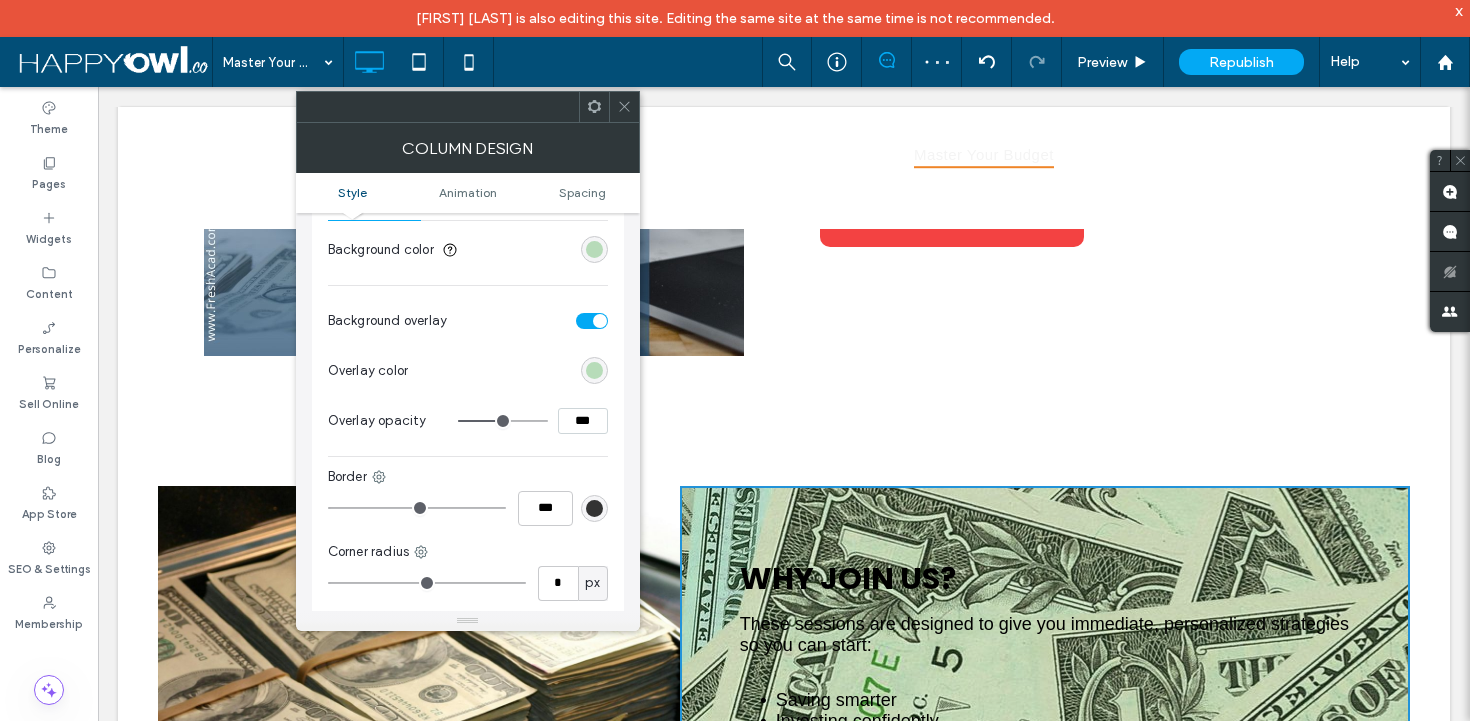 drag, startPoint x: 466, startPoint y: 421, endPoint x: 502, endPoint y: 419, distance: 36.05551 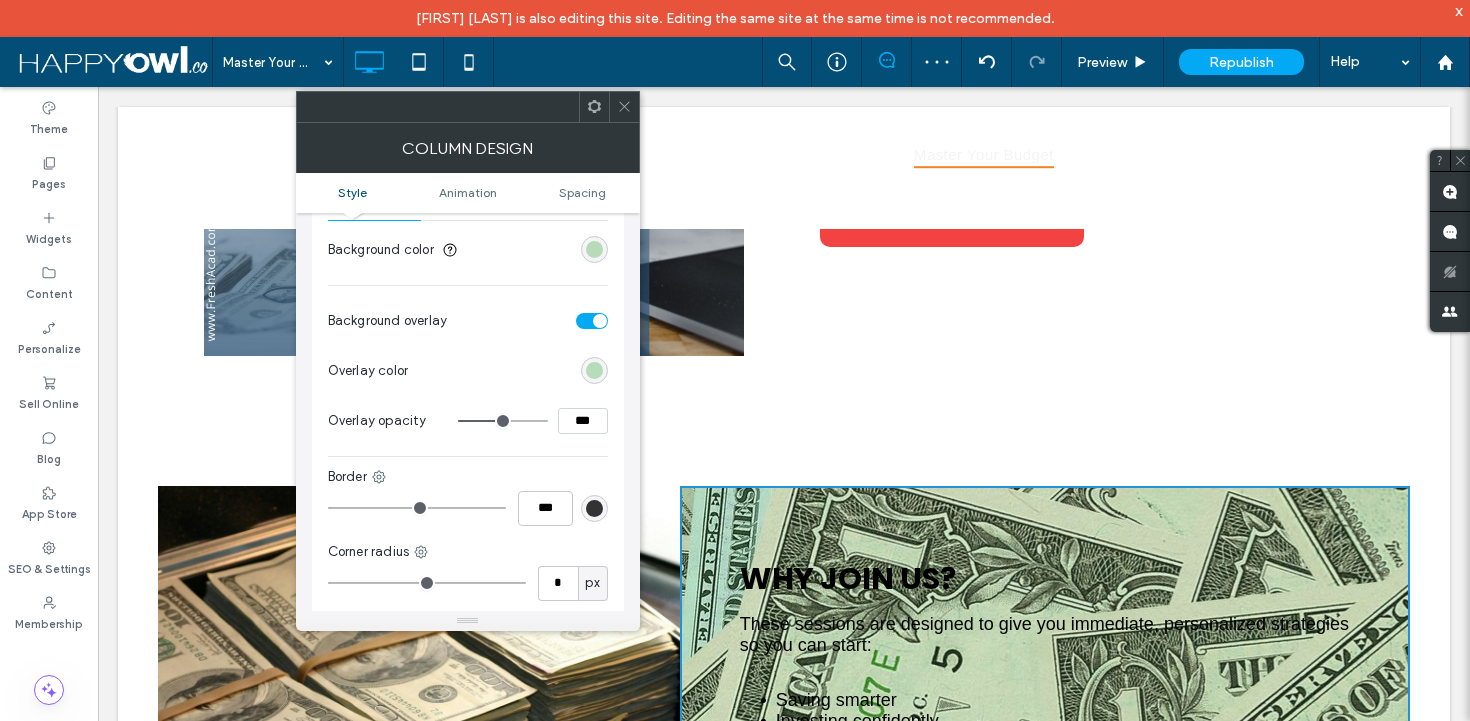 click at bounding box center [503, 421] 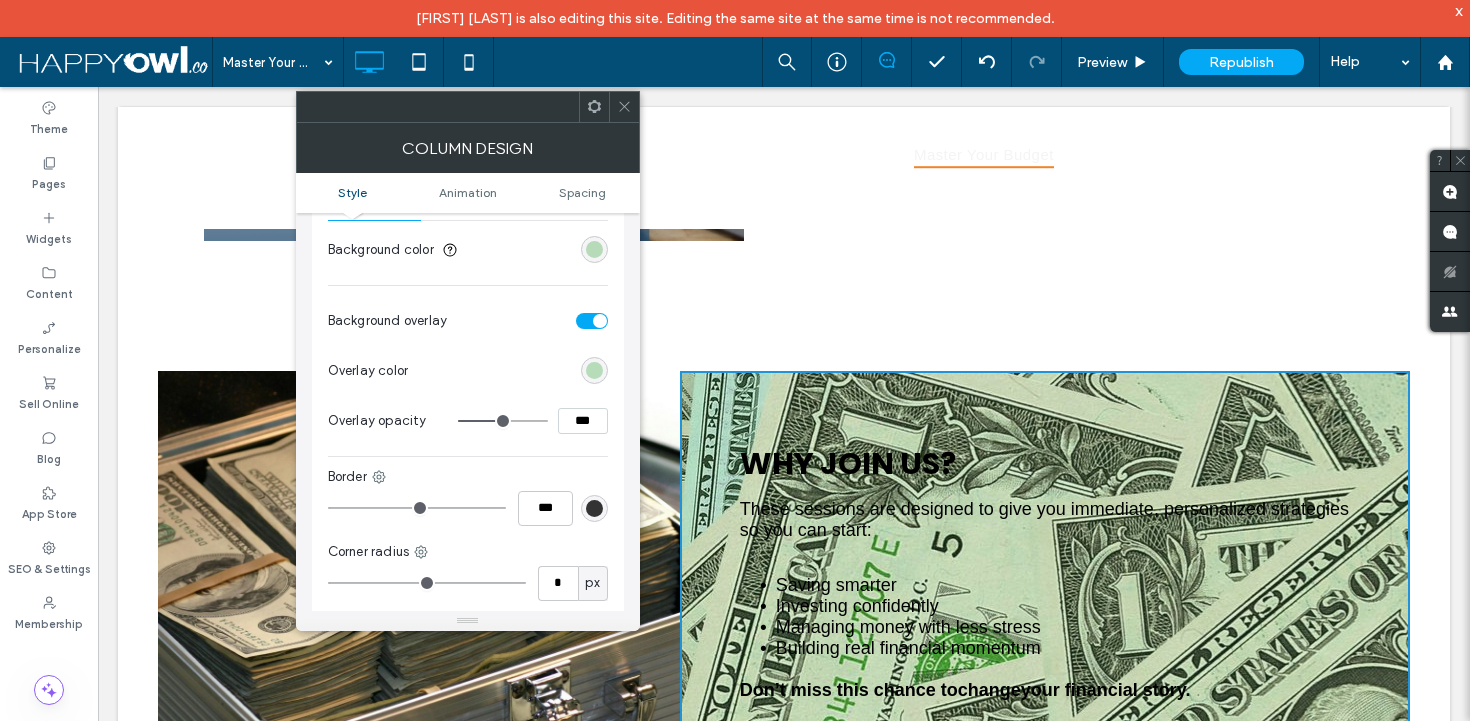 scroll, scrollTop: 1815, scrollLeft: 0, axis: vertical 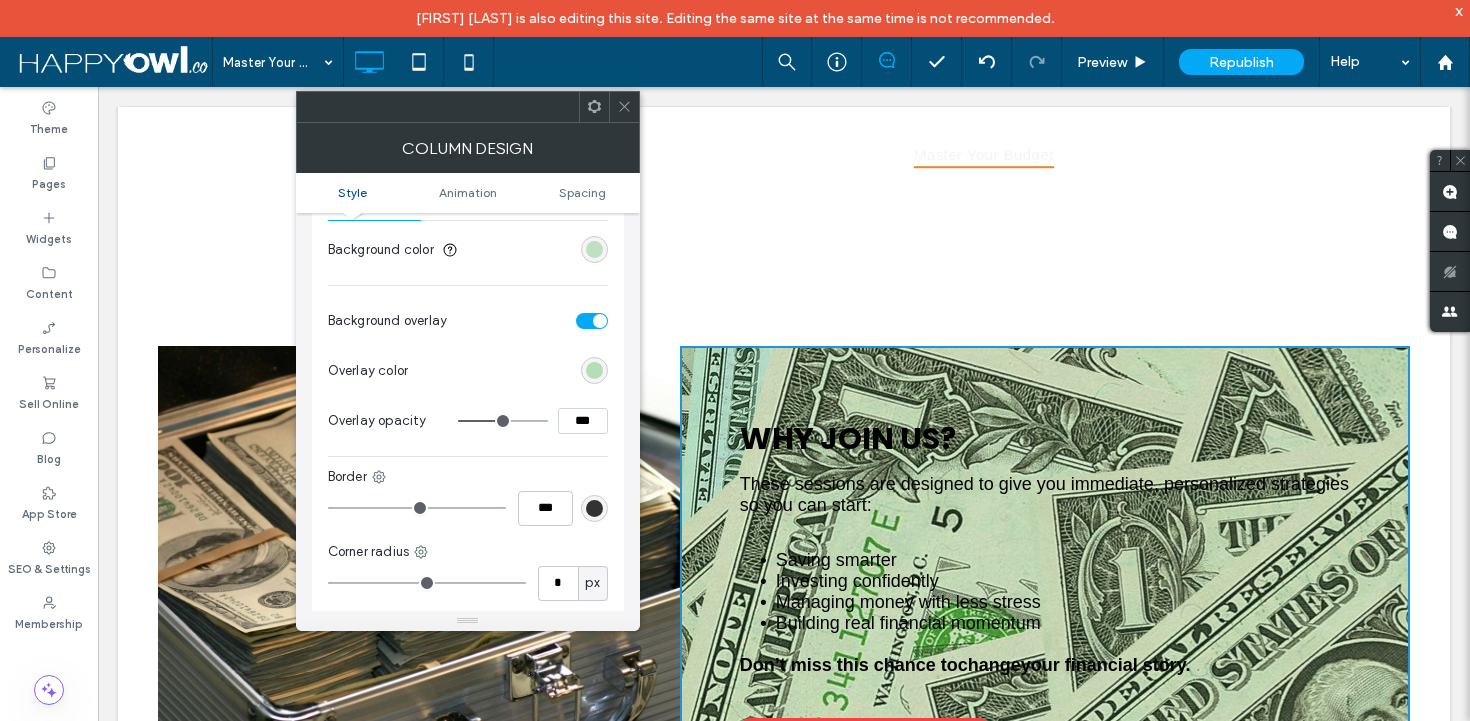 click at bounding box center [594, 249] 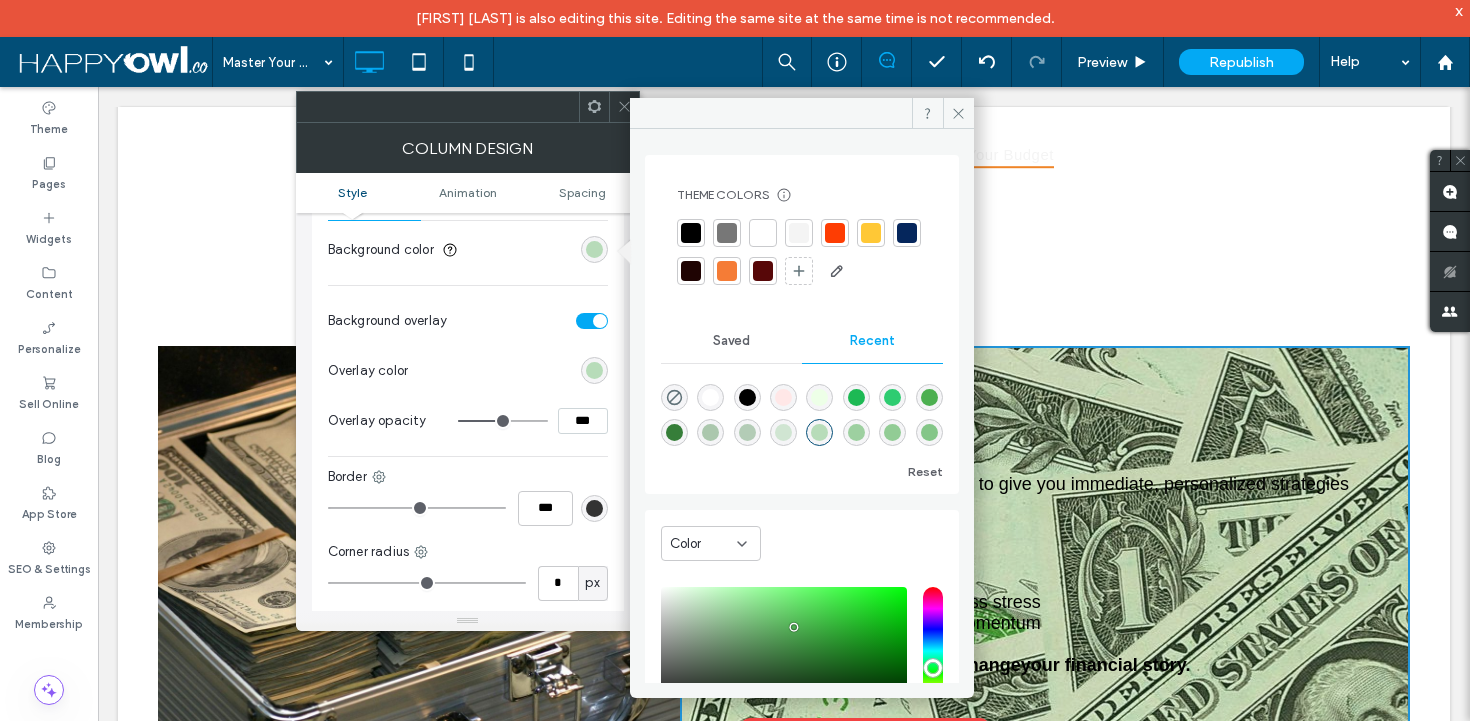 click at bounding box center (856, 397) 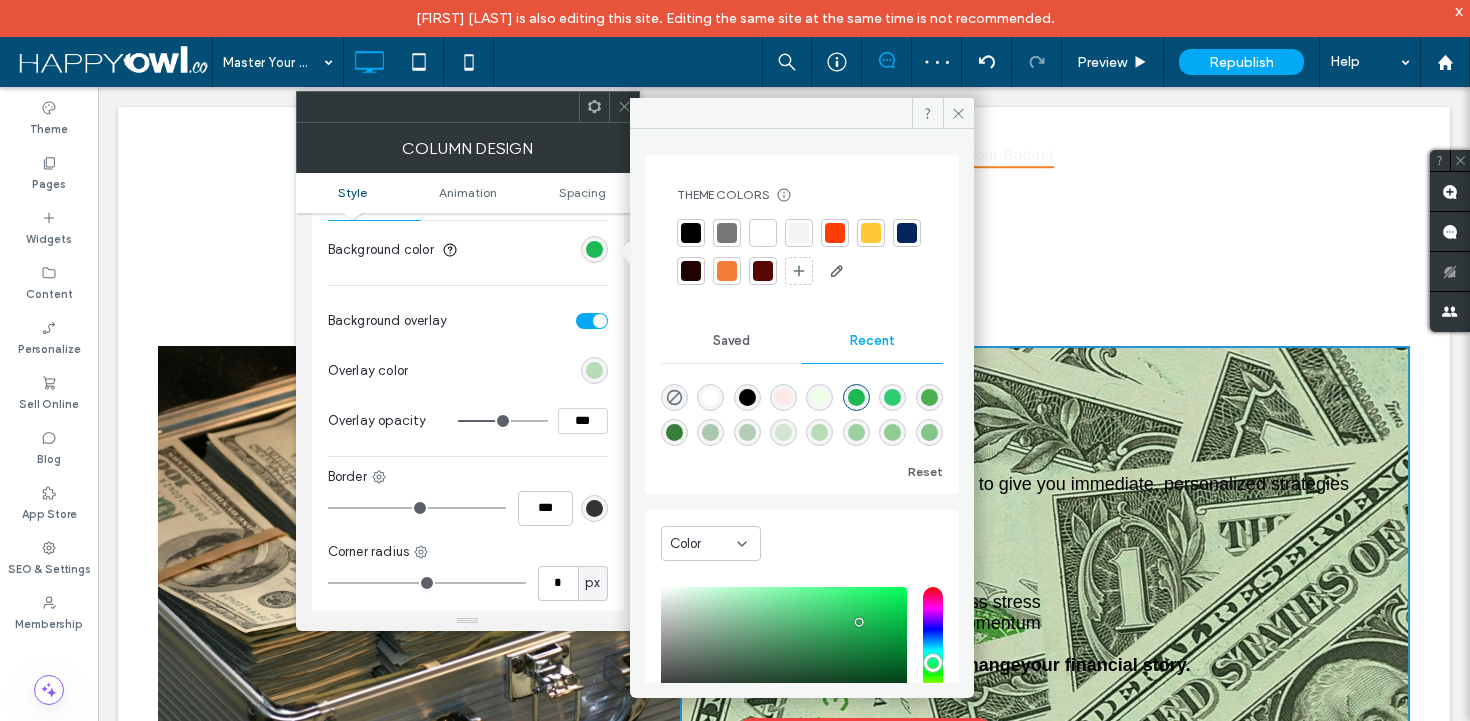 click at bounding box center [594, 370] 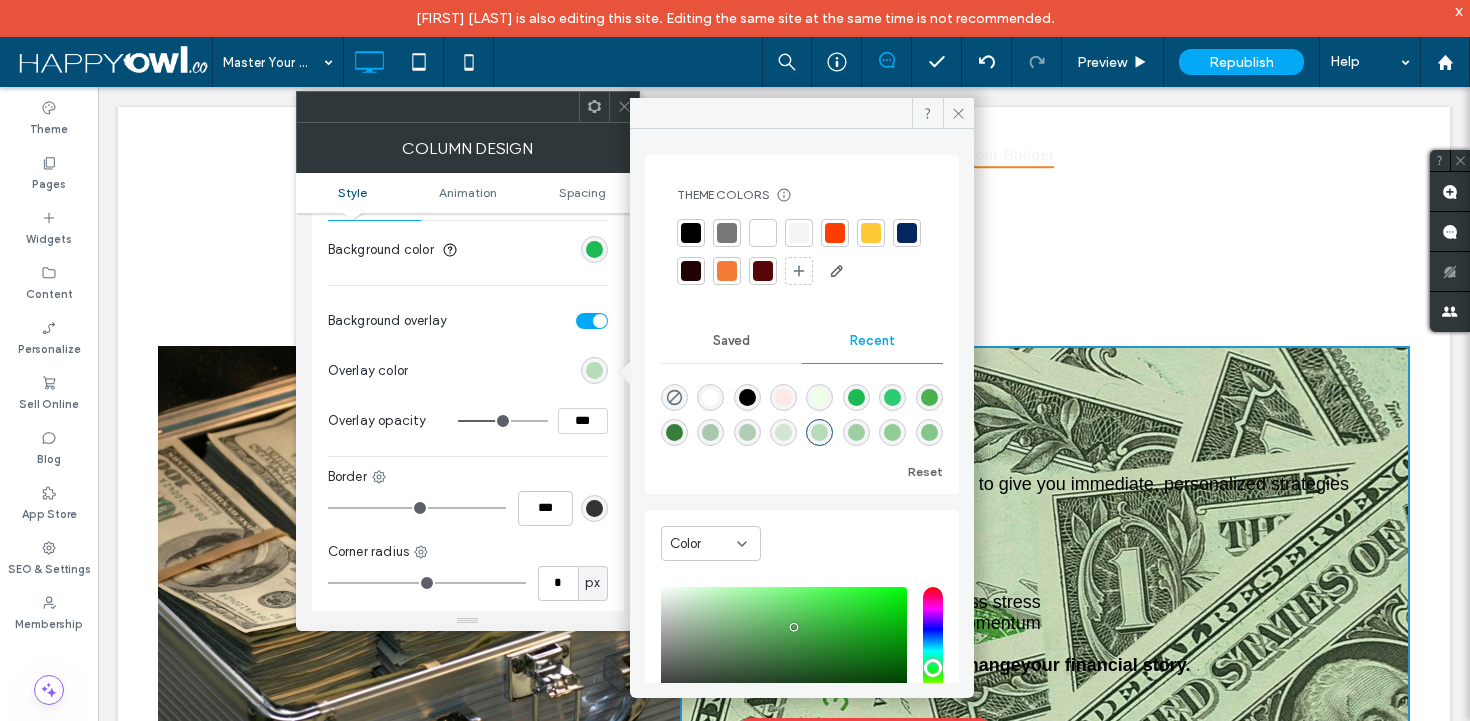 click at bounding box center (856, 397) 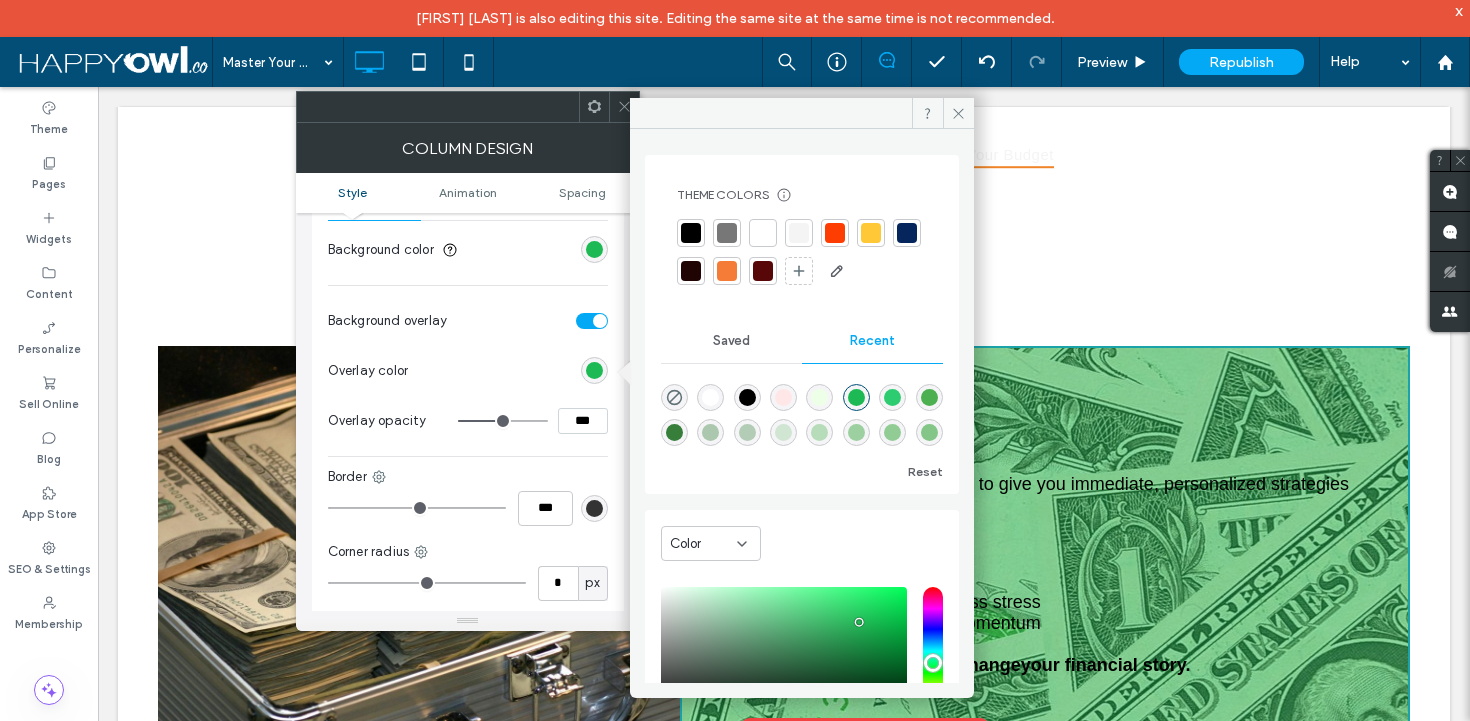 click at bounding box center (929, 397) 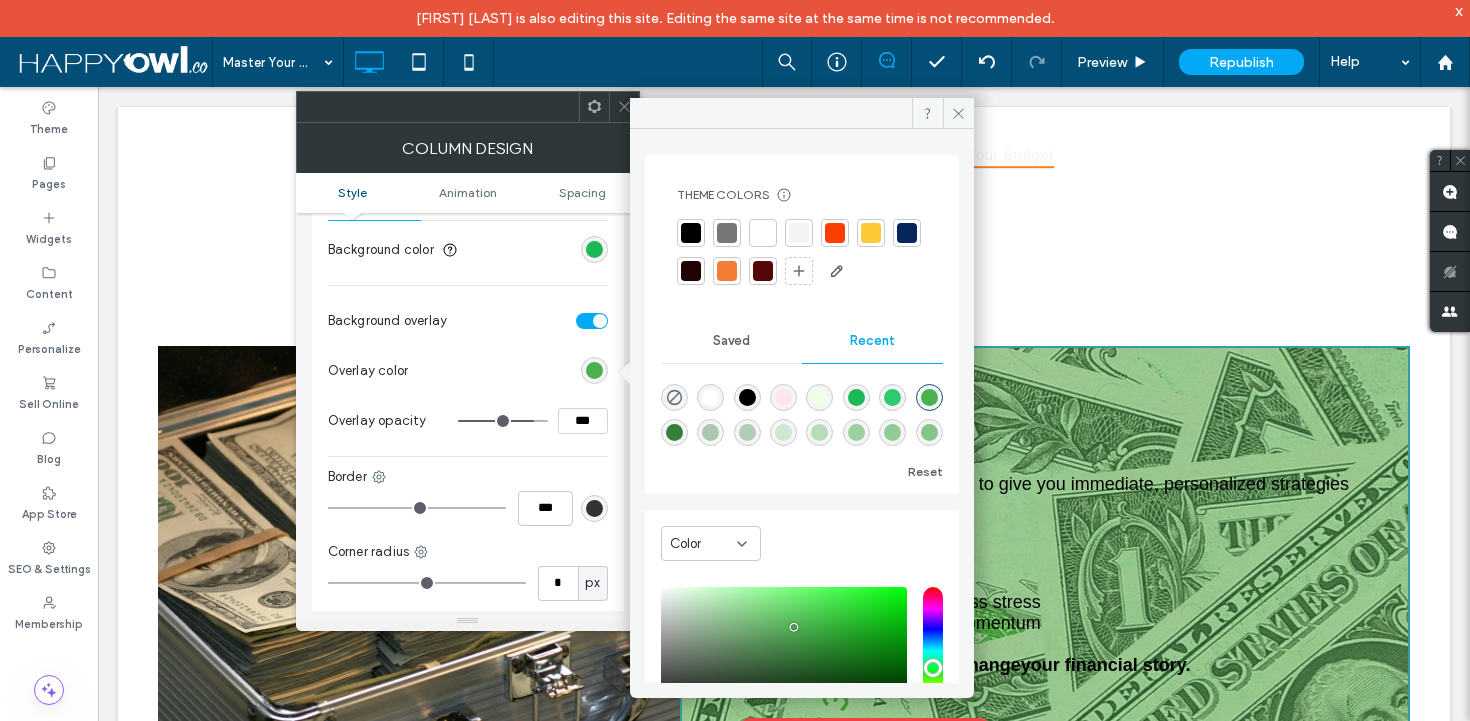 drag, startPoint x: 501, startPoint y: 423, endPoint x: 528, endPoint y: 423, distance: 27 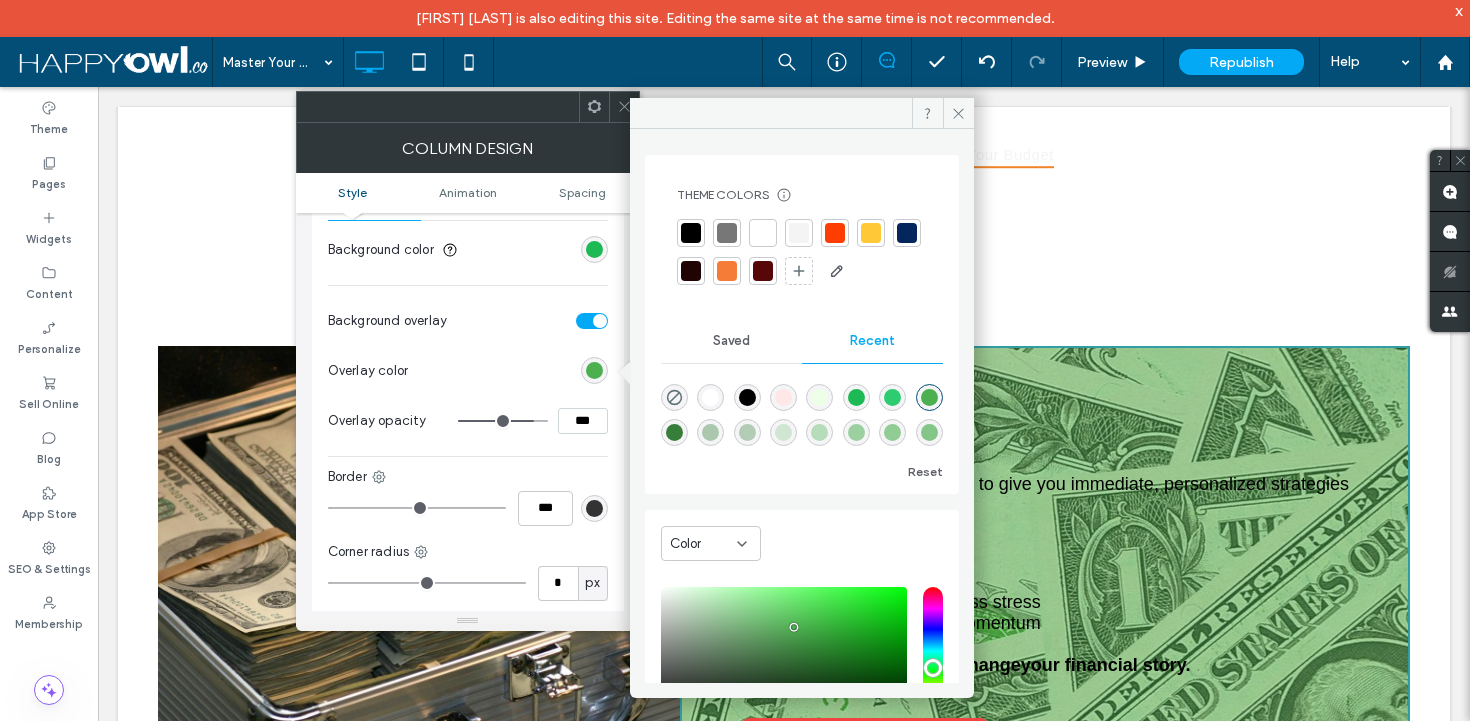 click at bounding box center [503, 421] 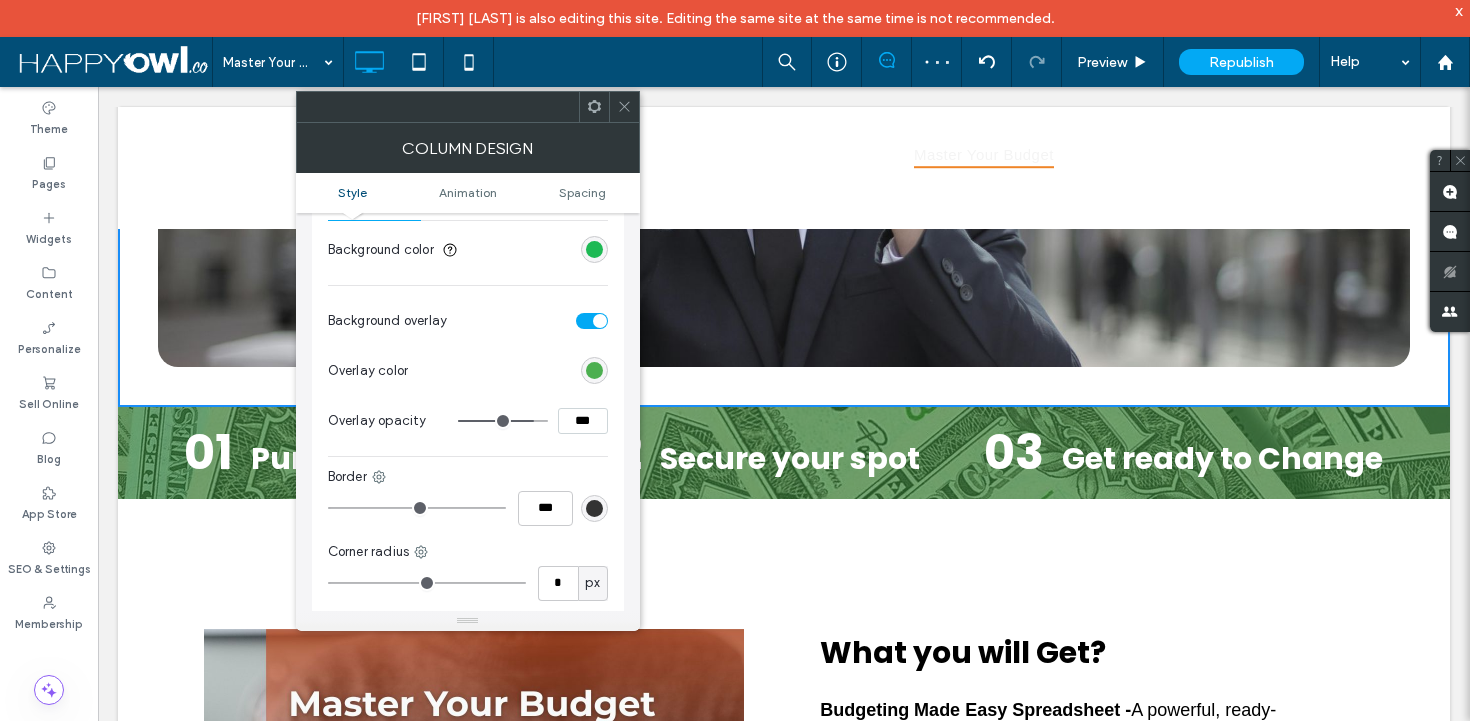 scroll, scrollTop: 865, scrollLeft: 0, axis: vertical 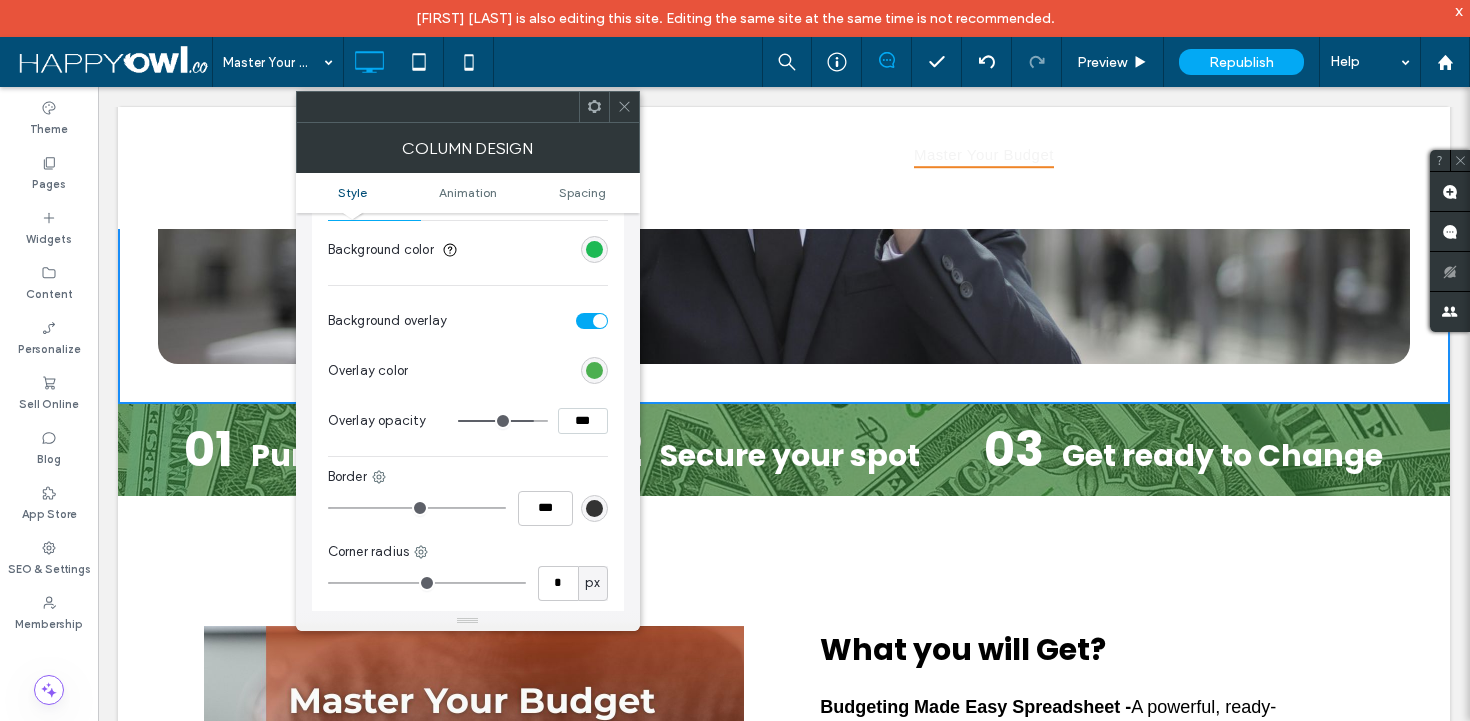 click 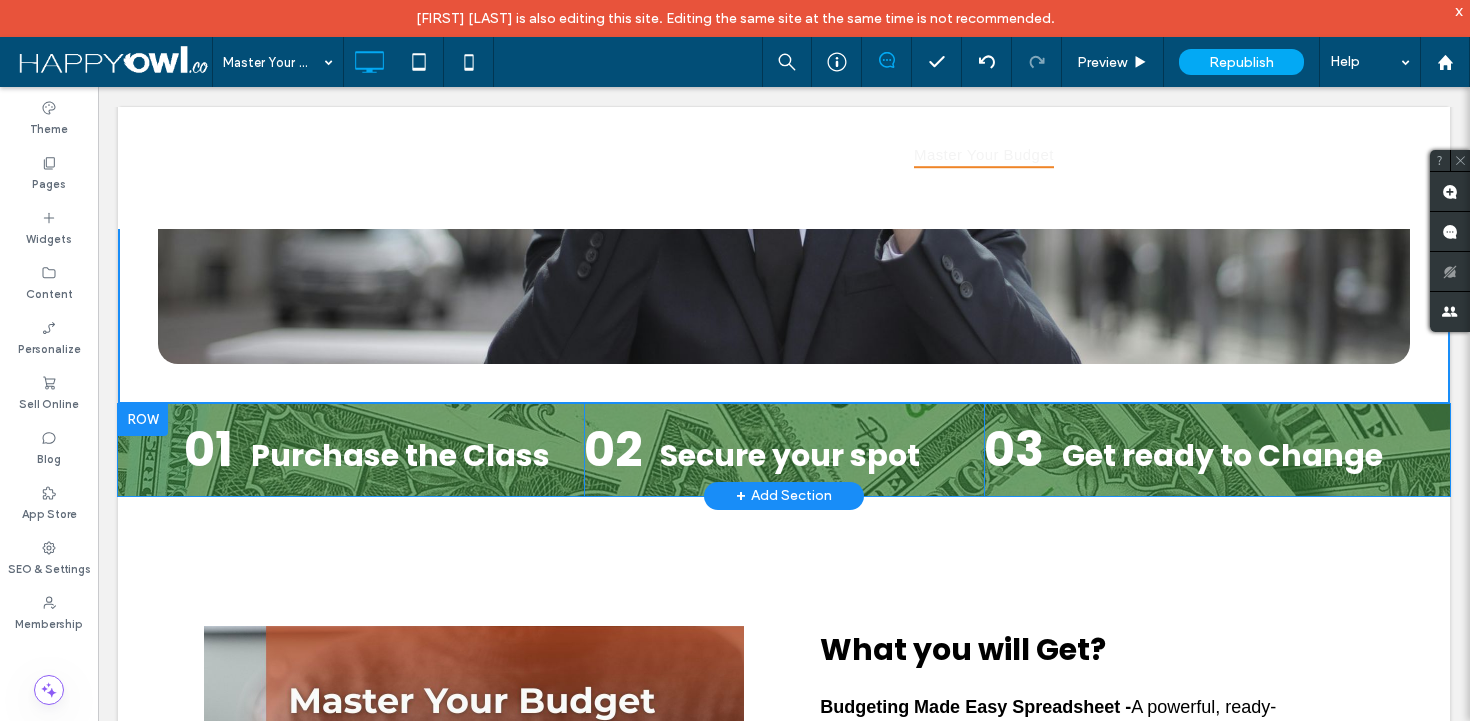 click on "01     Purchase the Class Click To Paste
02     Secure your spot Click To Paste
03     Get ready to Change Click To Paste
Row + Add Section" at bounding box center [784, 450] 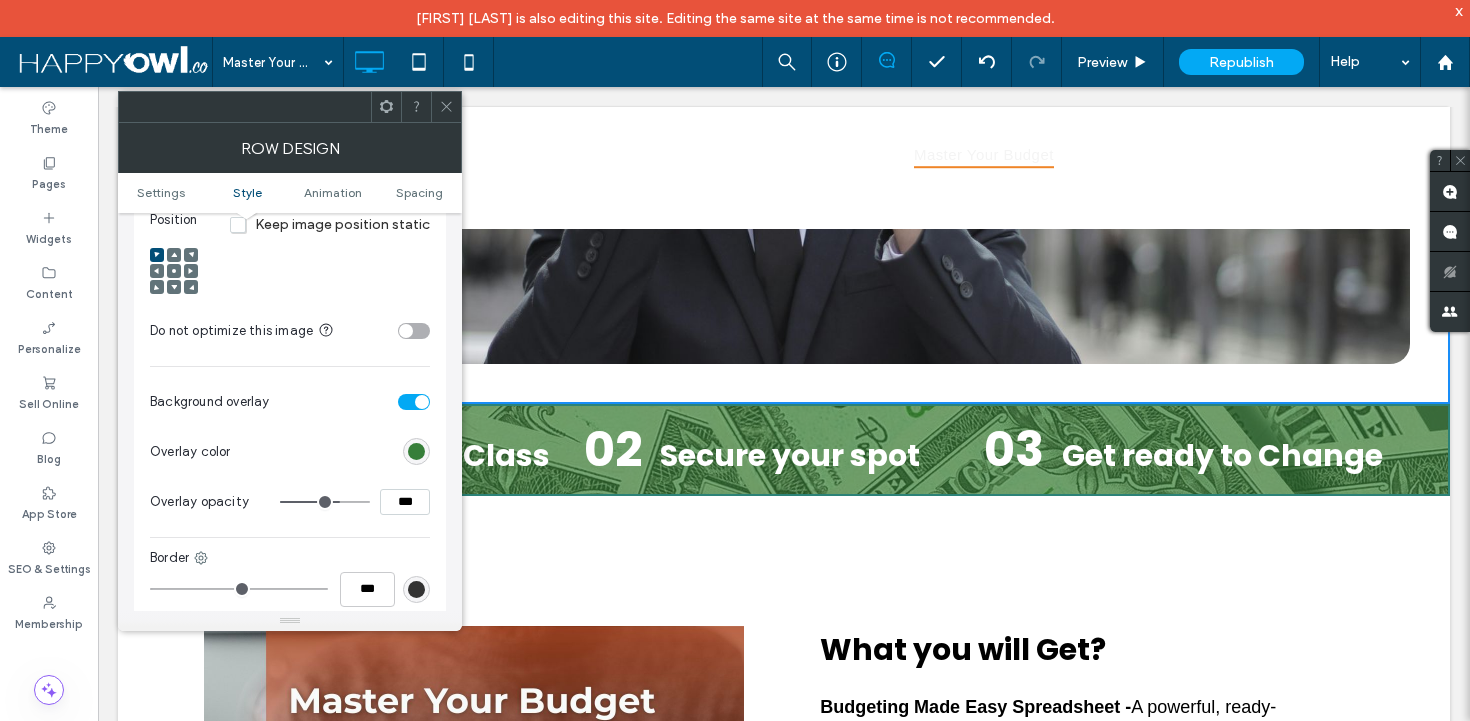 scroll, scrollTop: 814, scrollLeft: 0, axis: vertical 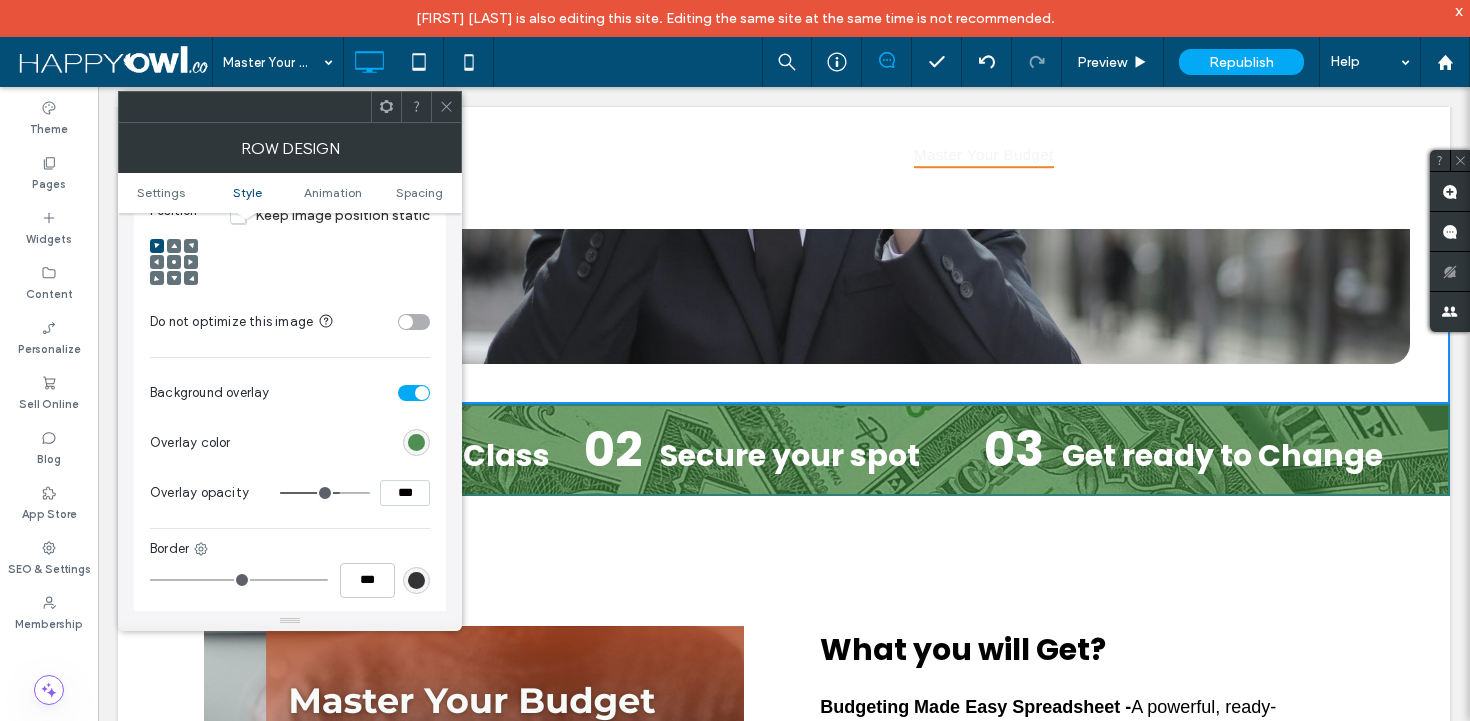 click at bounding box center (416, 442) 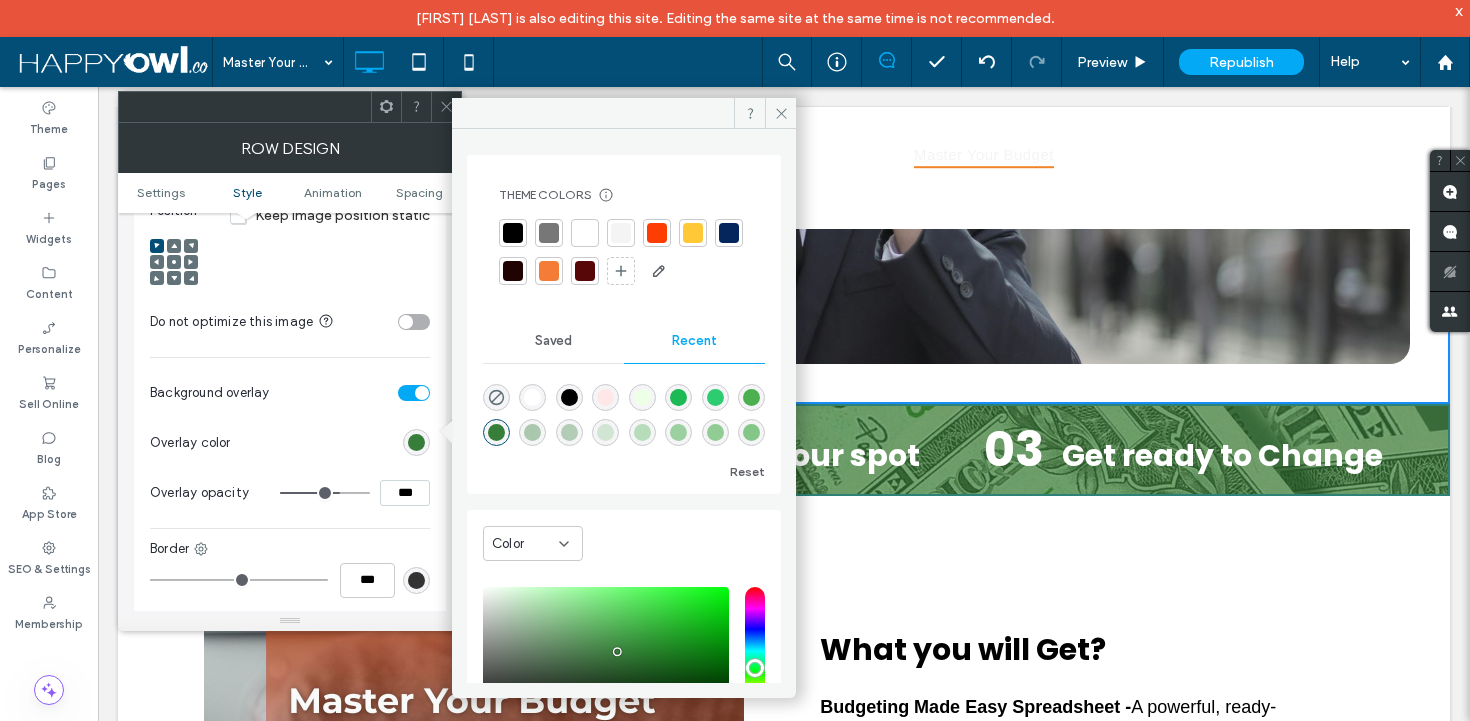 scroll, scrollTop: 105, scrollLeft: 0, axis: vertical 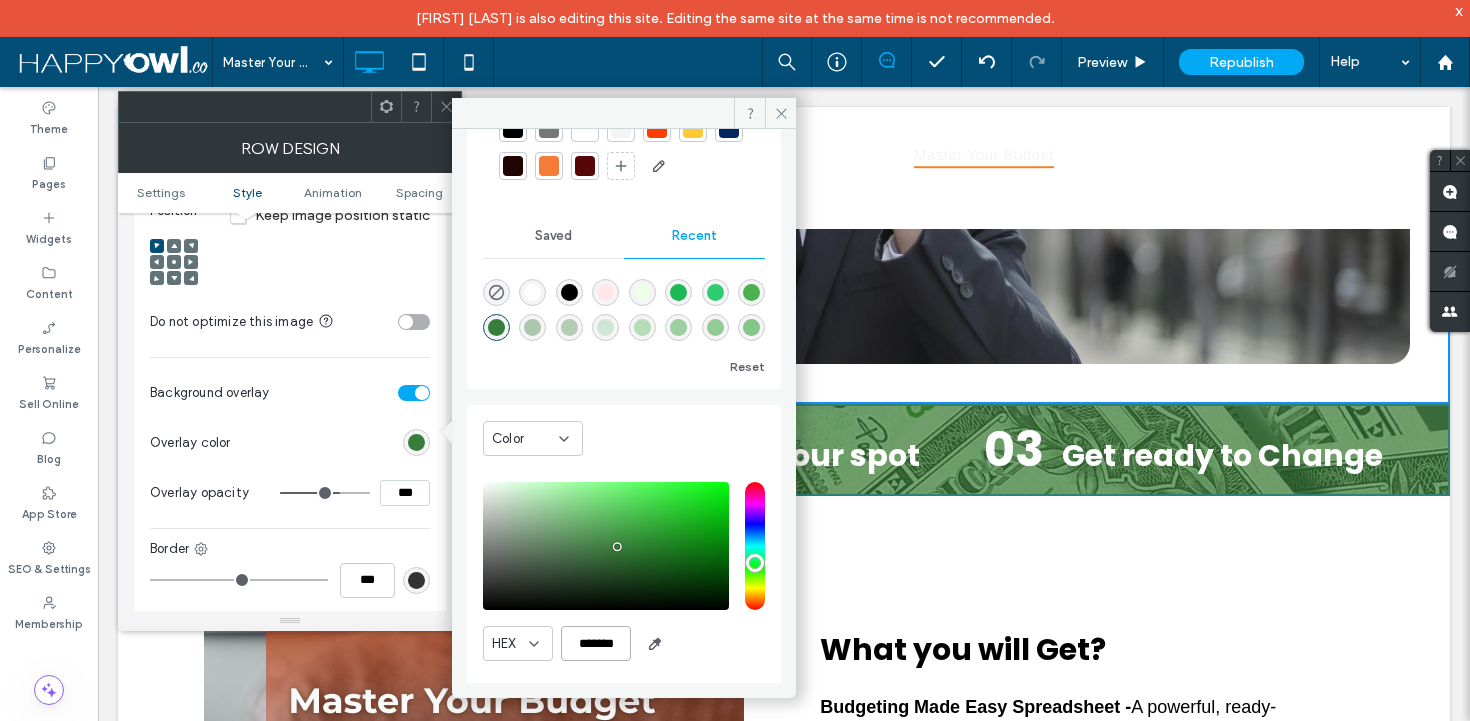 click on "*******" at bounding box center (596, 643) 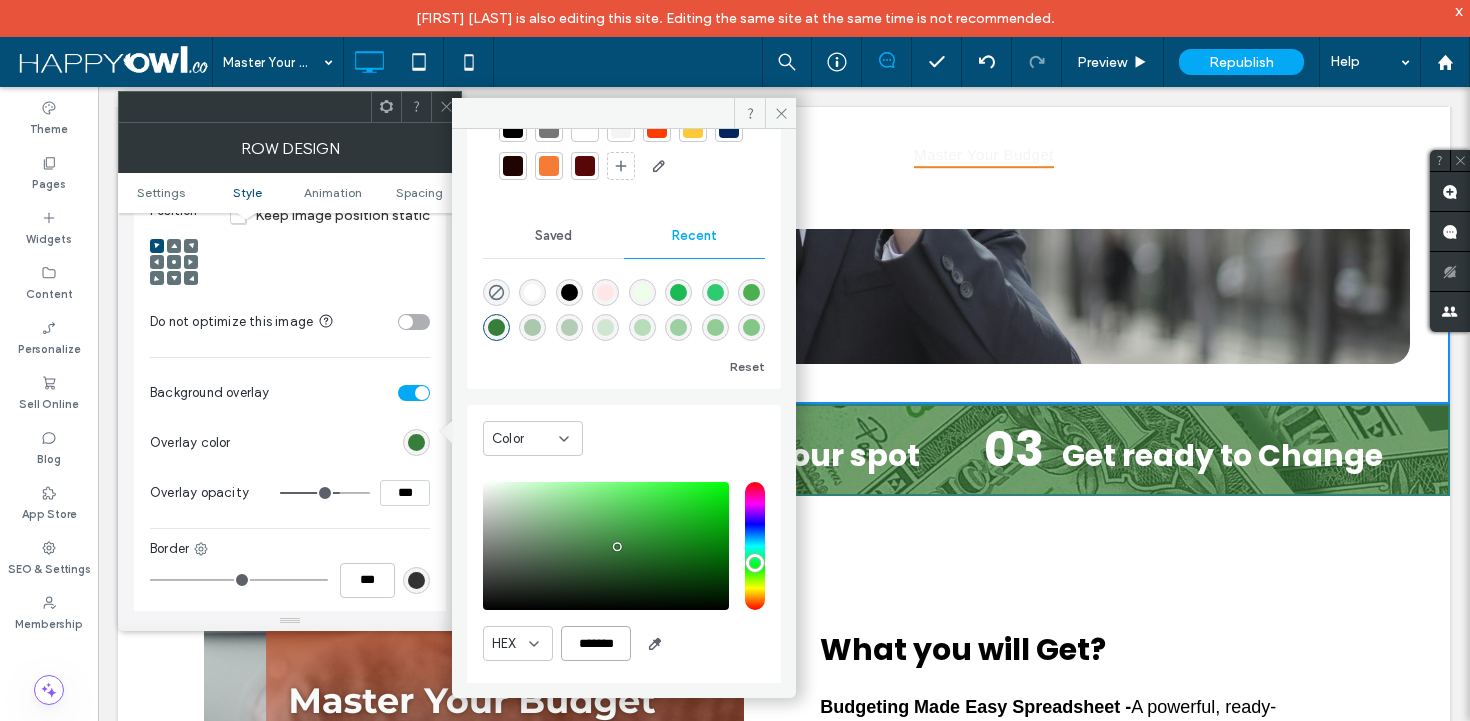 drag, startPoint x: 569, startPoint y: 645, endPoint x: 628, endPoint y: 651, distance: 59.3043 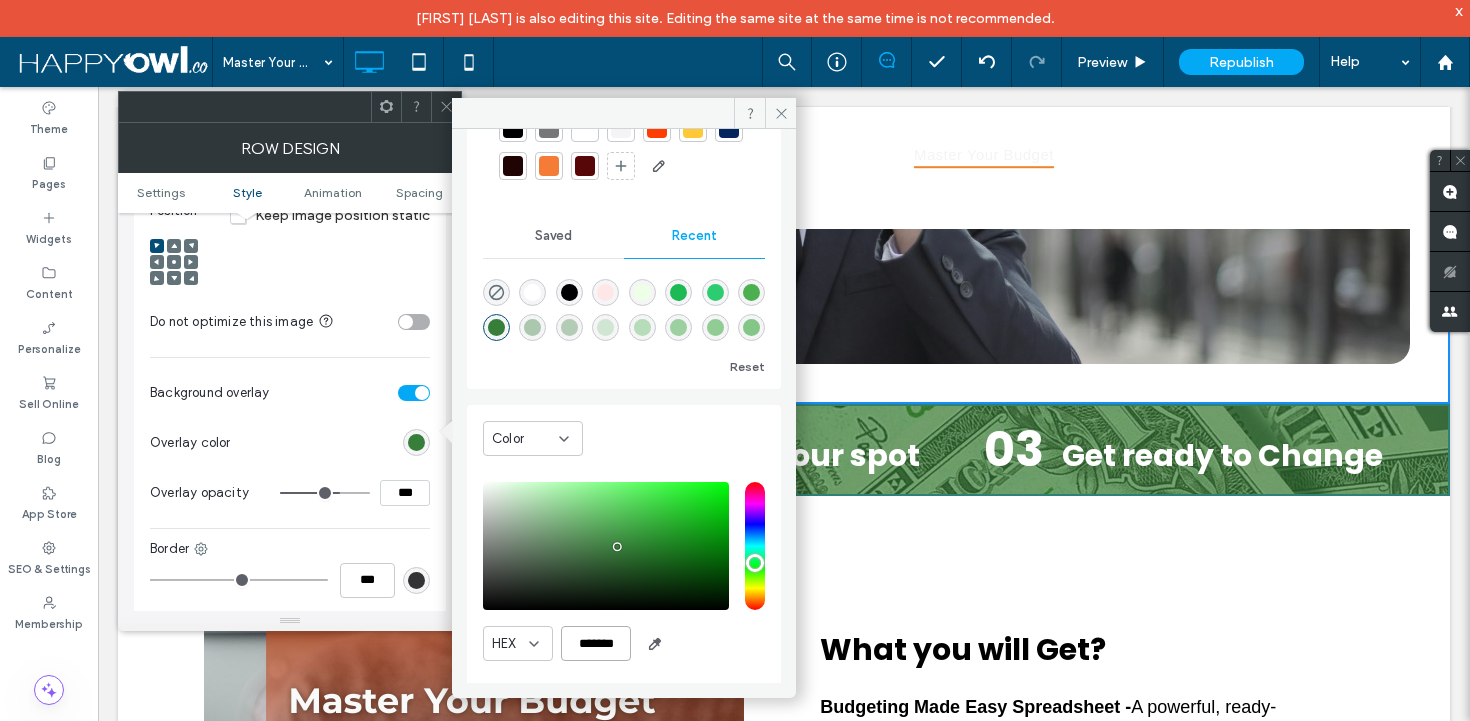 click on "*******" at bounding box center (596, 643) 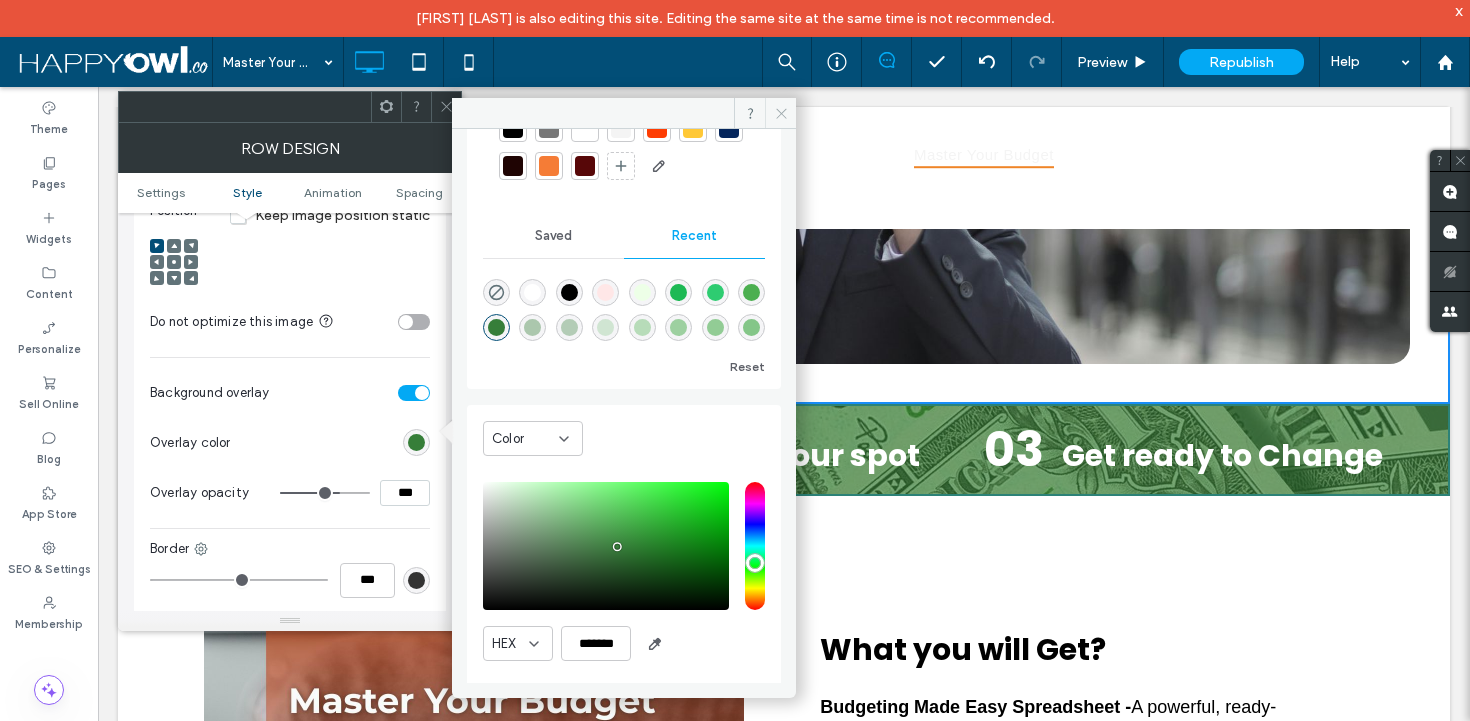 click 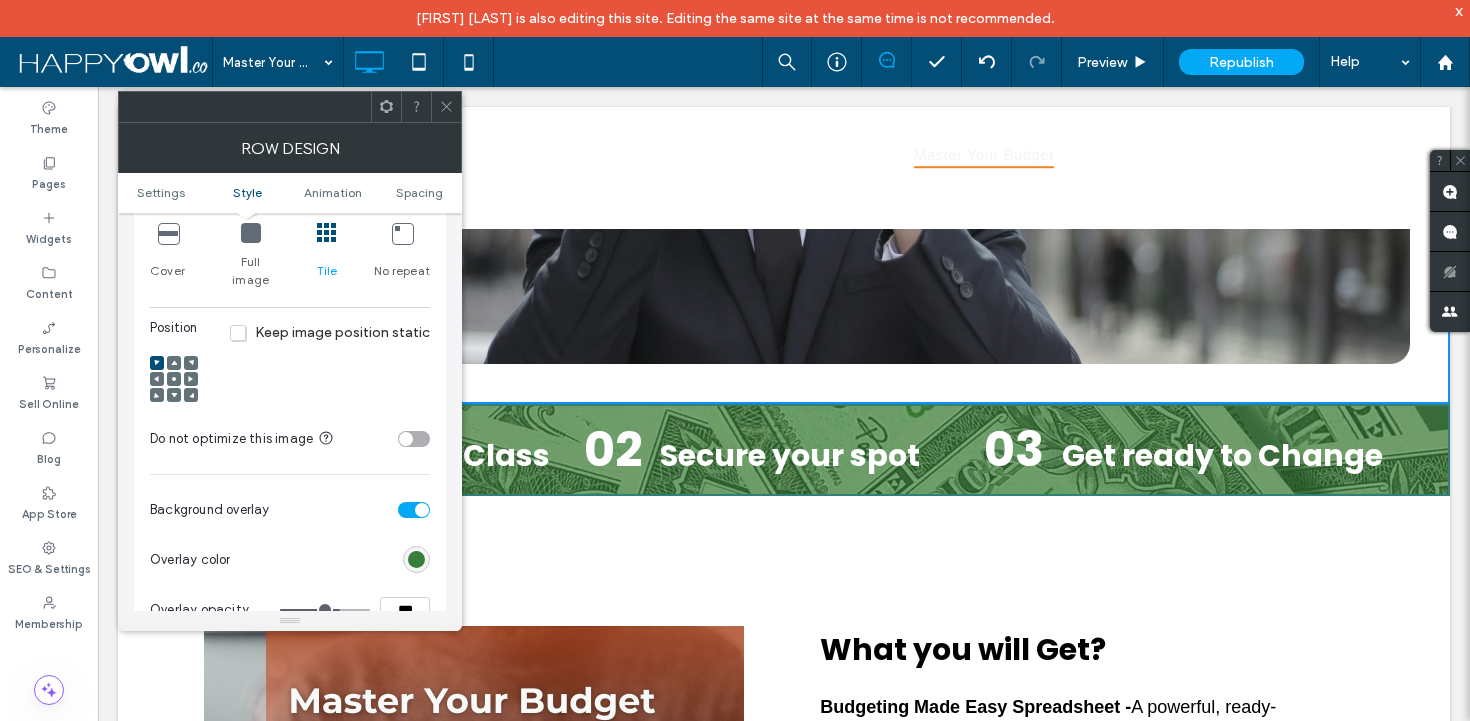 scroll, scrollTop: 672, scrollLeft: 0, axis: vertical 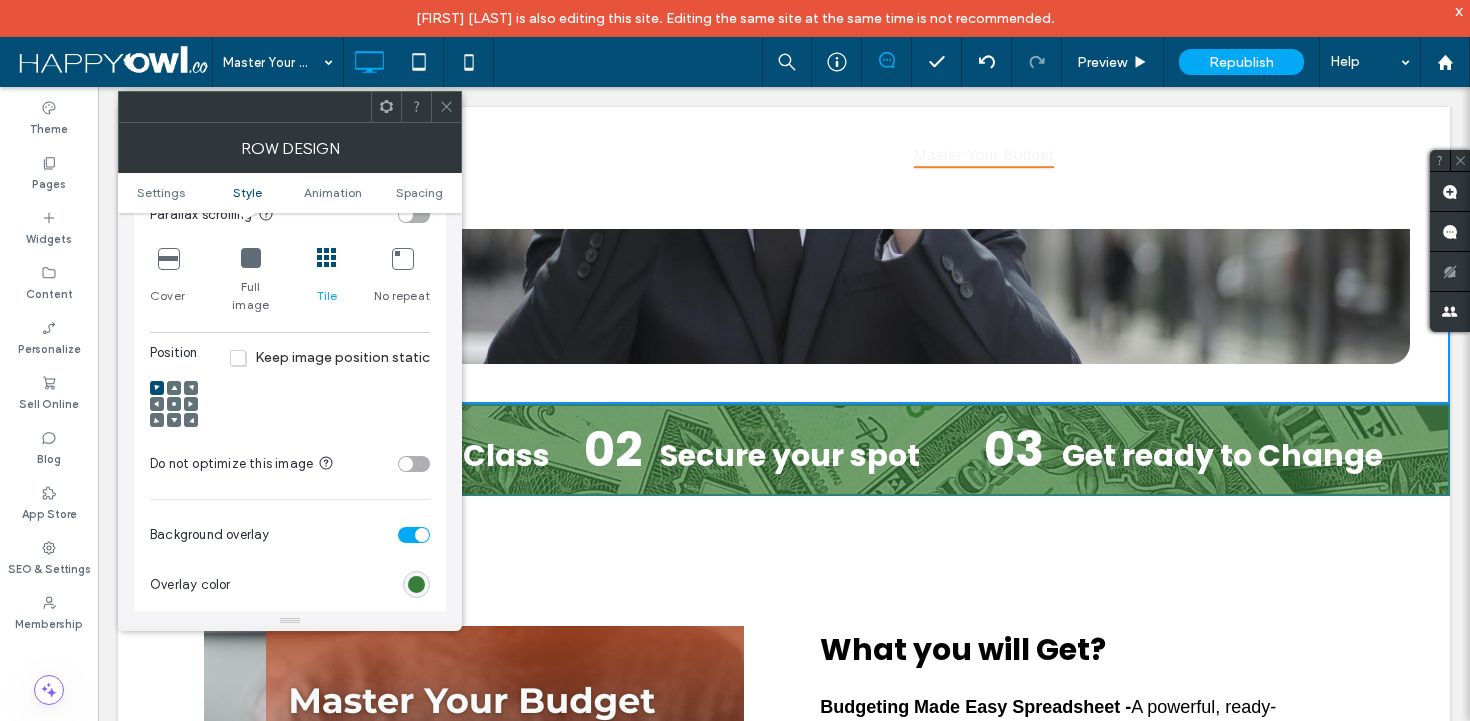 click 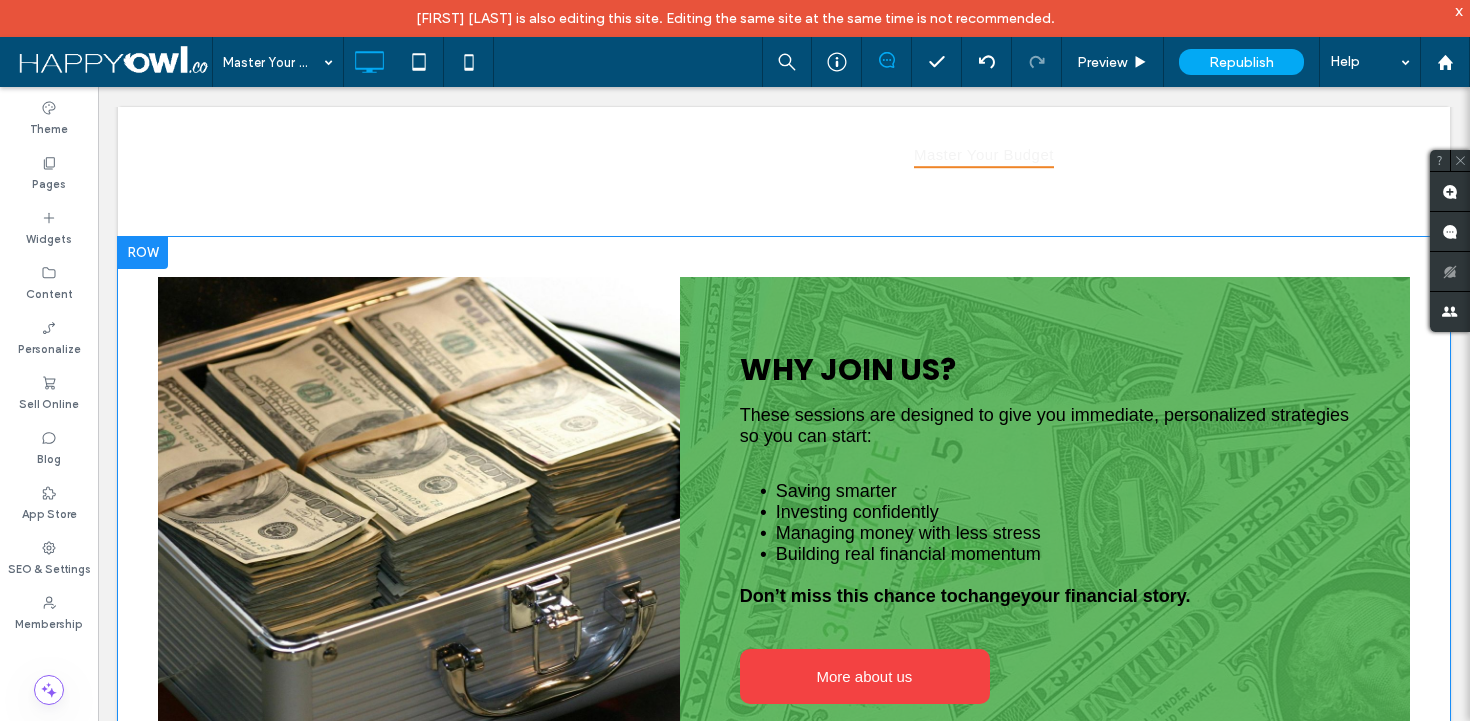 scroll, scrollTop: 1806, scrollLeft: 0, axis: vertical 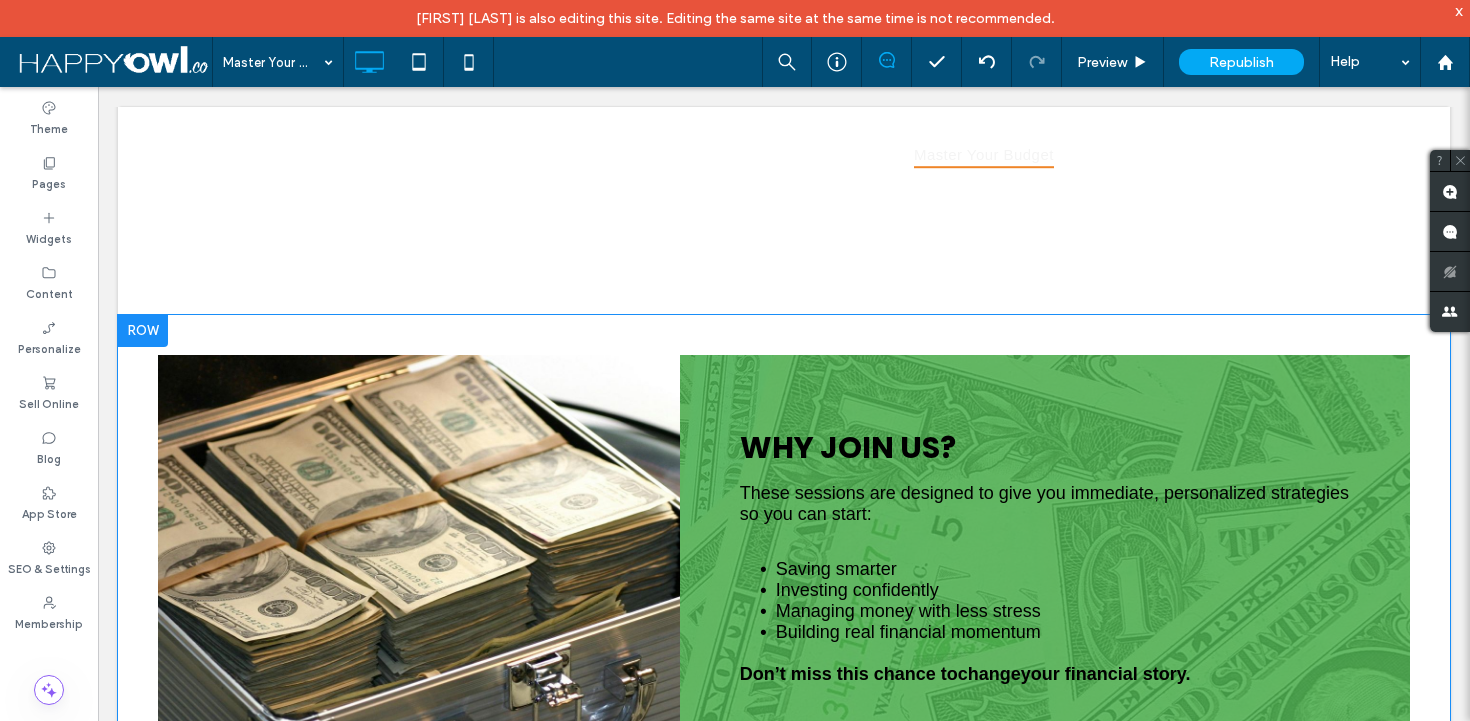 click on "WHY JOIN US?
These sessions are designed to give you immediate, personalized strategies so you can start: ﻿
Saving smarter Investing confidently Managing money with less stress Building real financial momentum
Don’t miss this chance to  chan ﻿ ge
your financial story.
More about us
Click To Paste" at bounding box center [1045, 661] 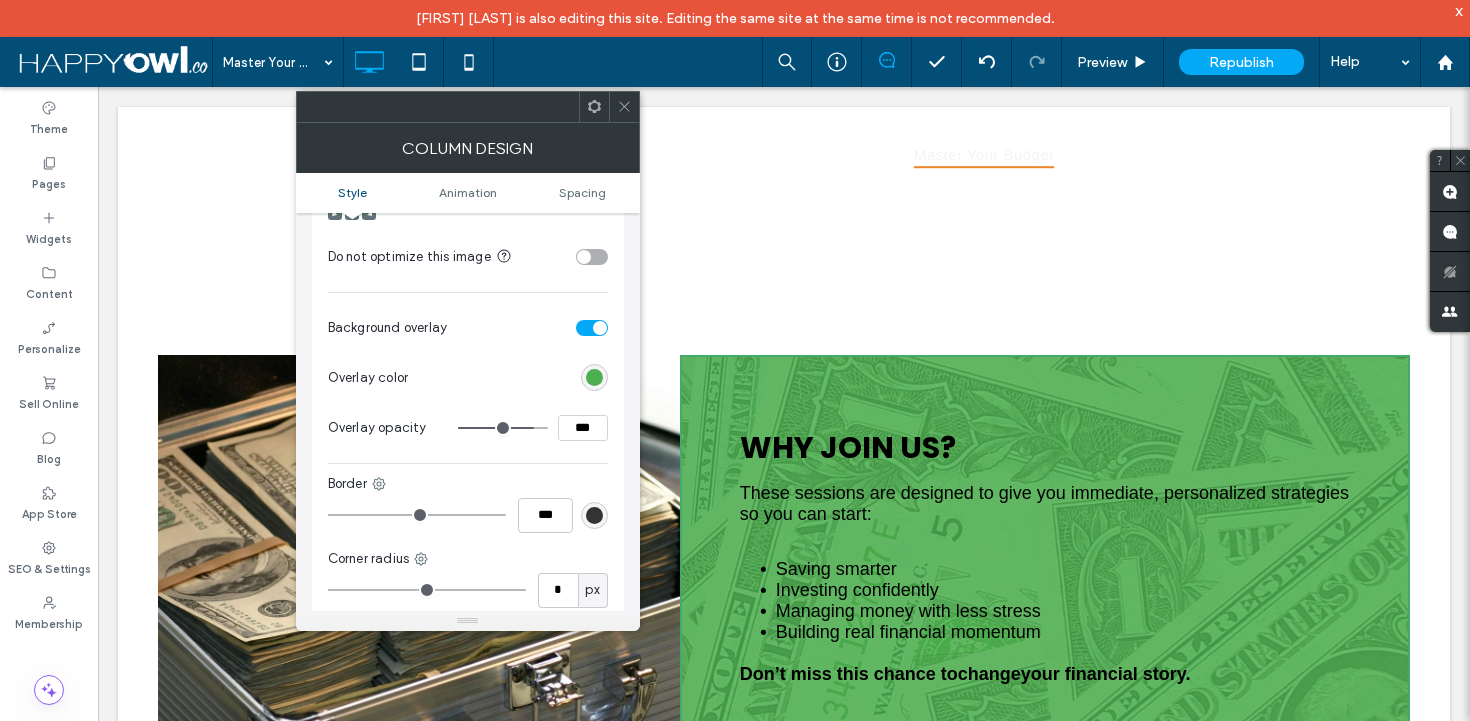scroll, scrollTop: 685, scrollLeft: 0, axis: vertical 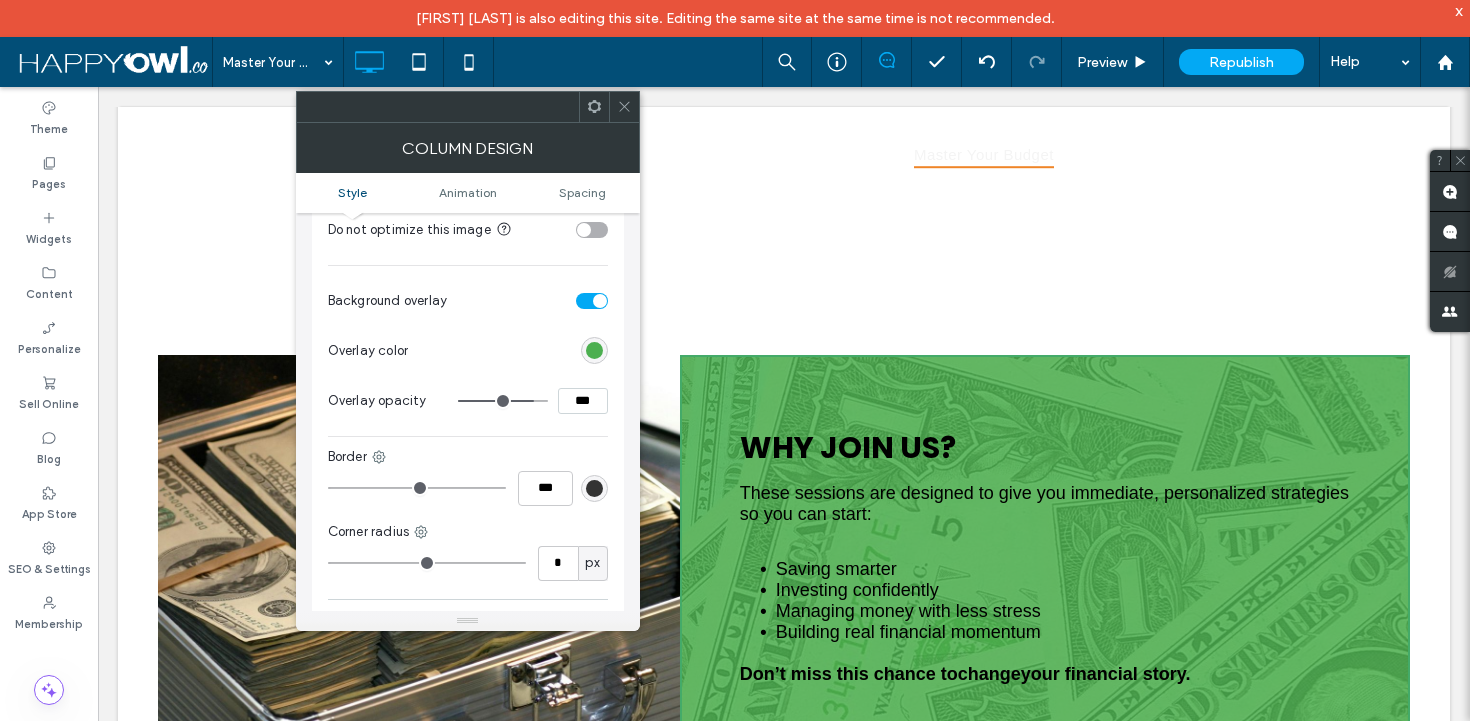 click on "***" at bounding box center (583, 401) 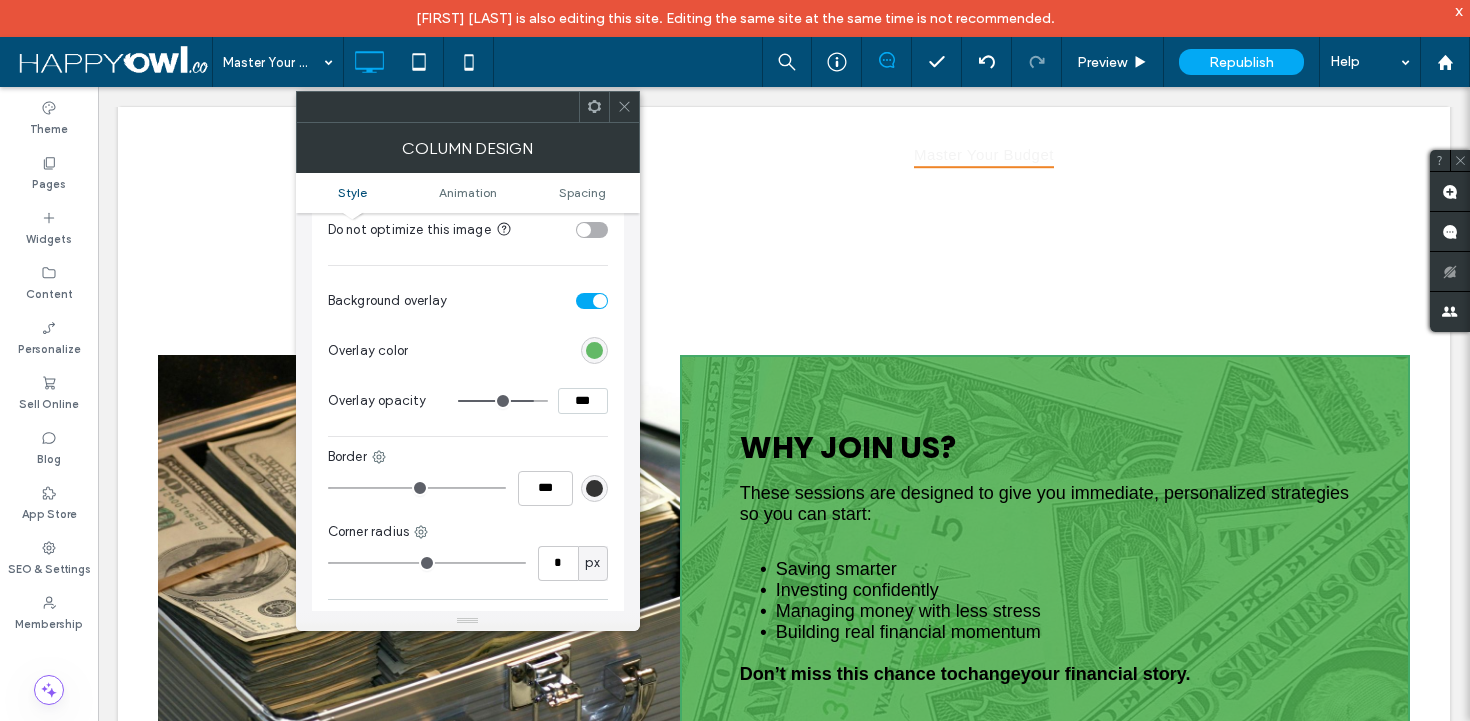 click at bounding box center [594, 350] 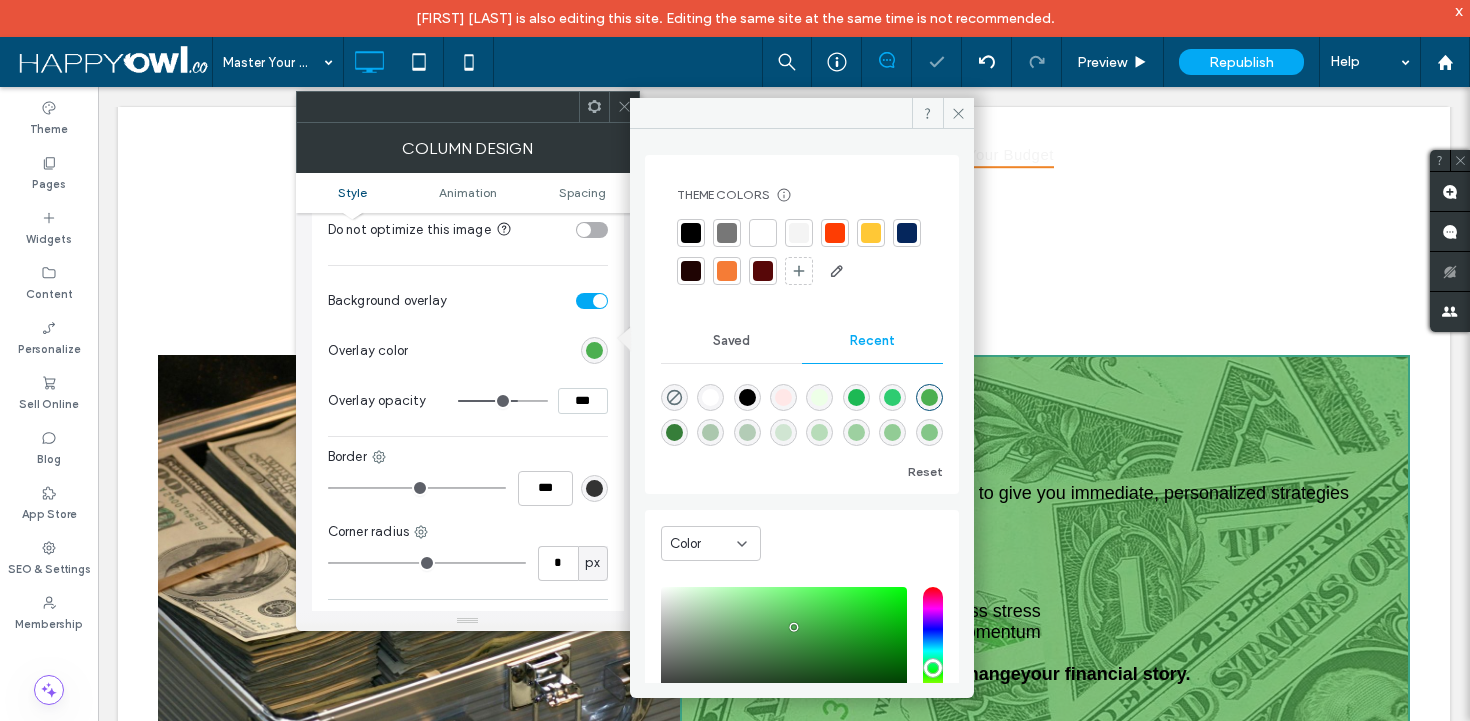 scroll, scrollTop: 108, scrollLeft: 0, axis: vertical 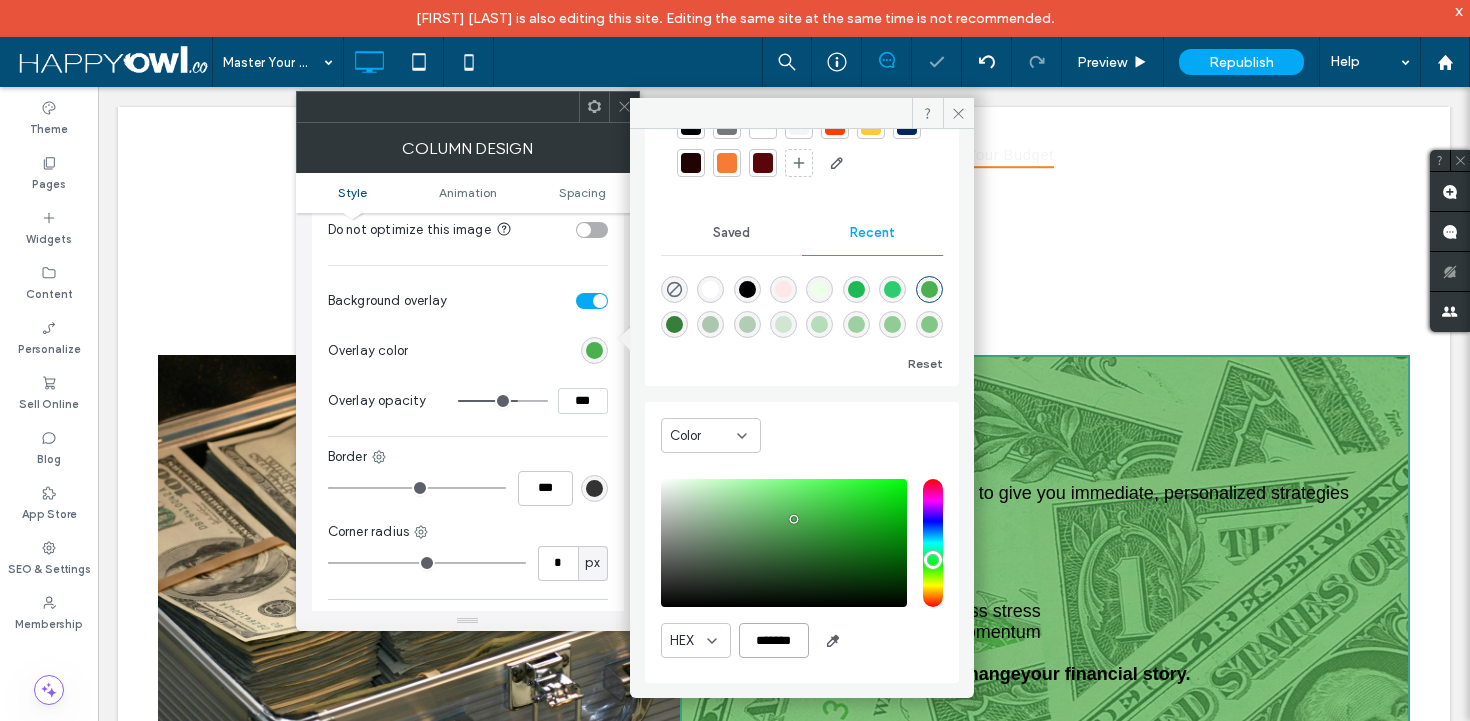 click on "*******" at bounding box center (774, 640) 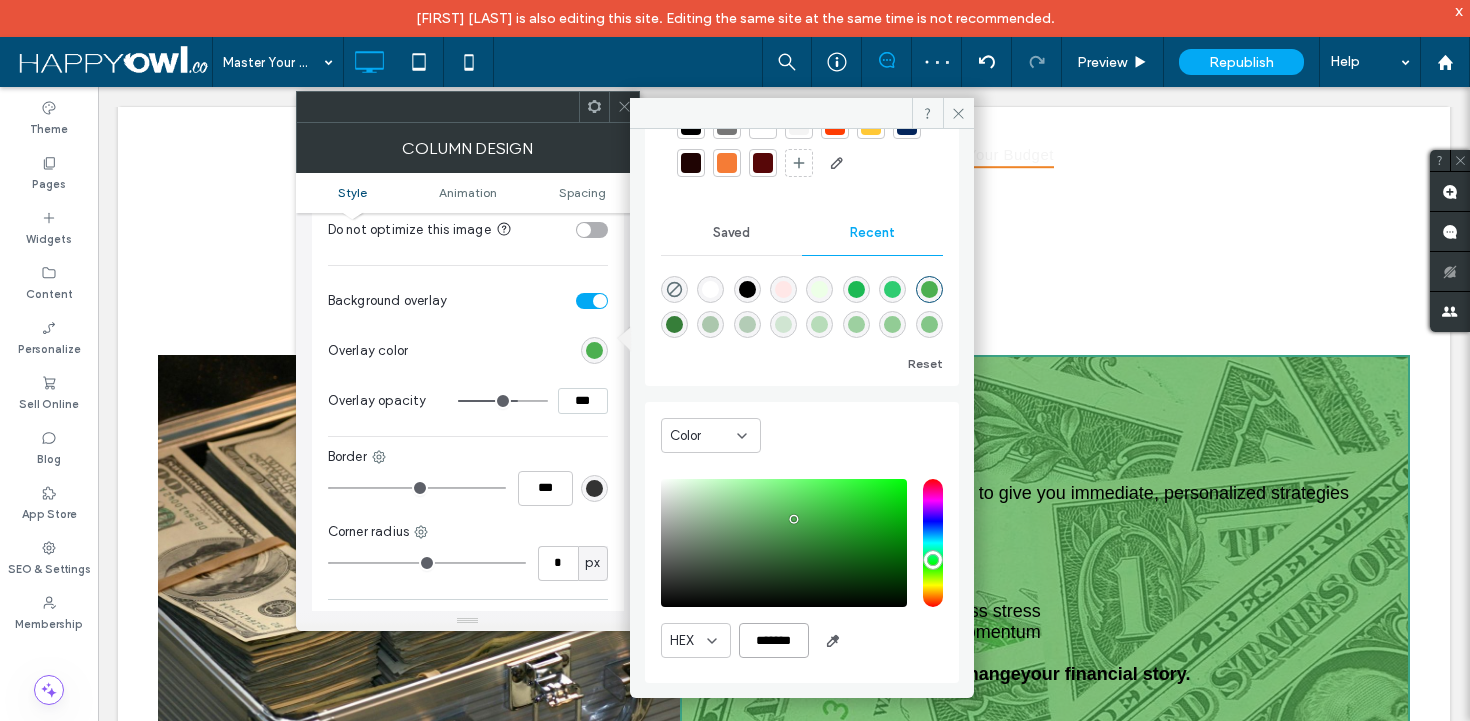 click on "*******" at bounding box center (774, 640) 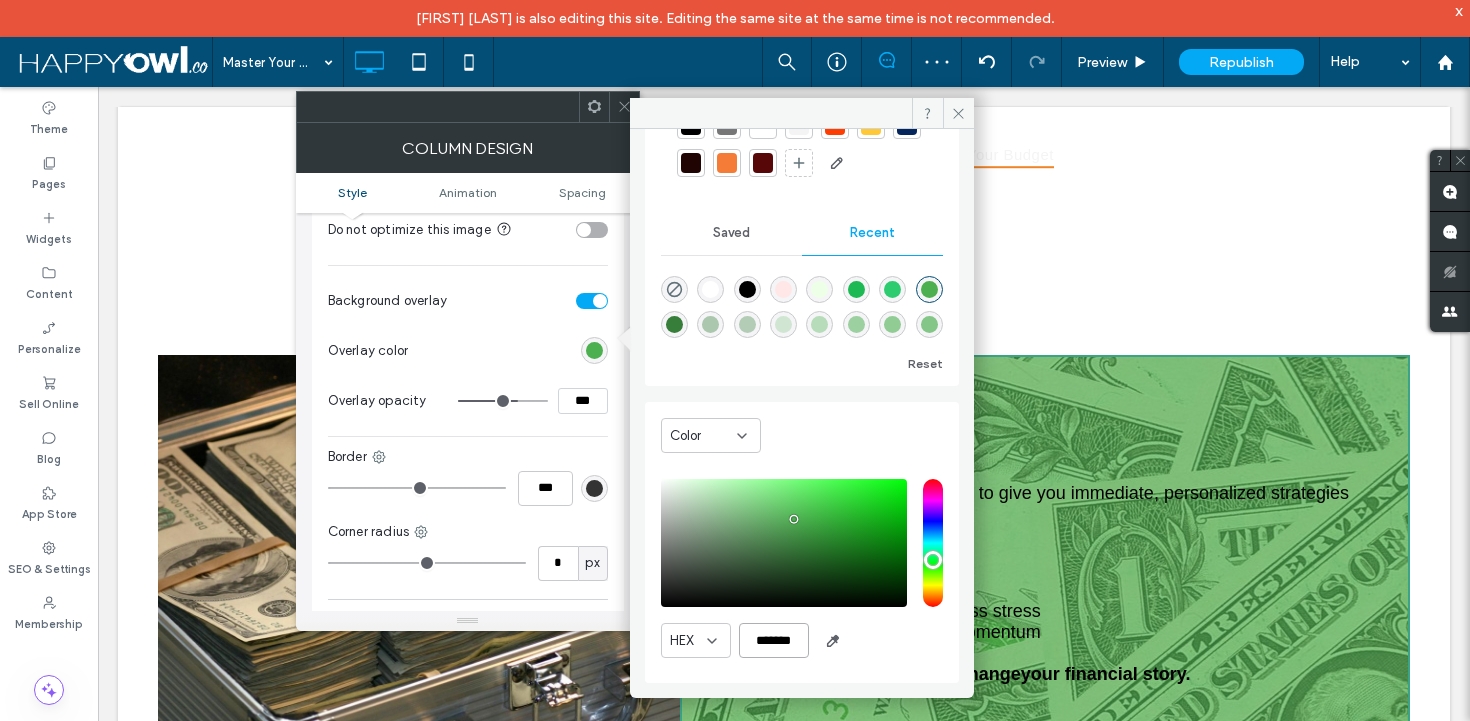 paste 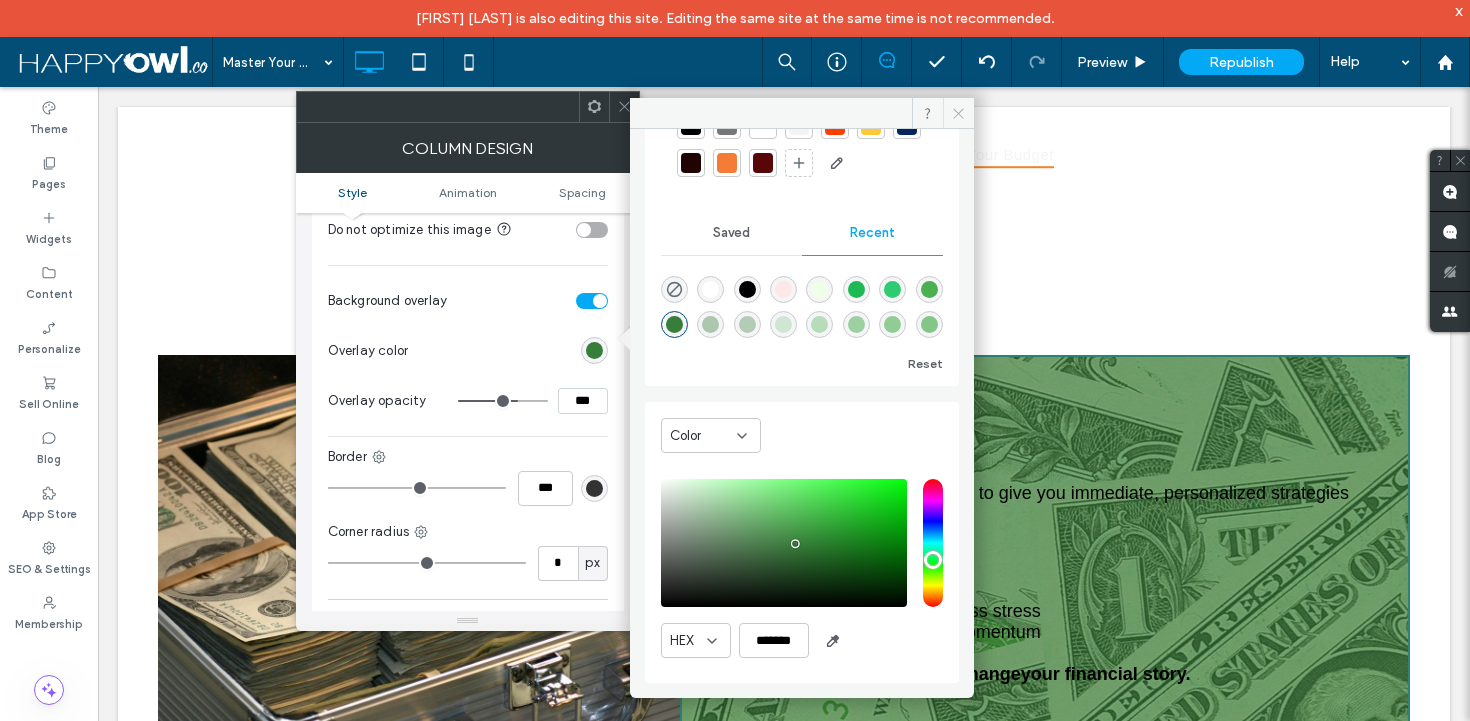 click 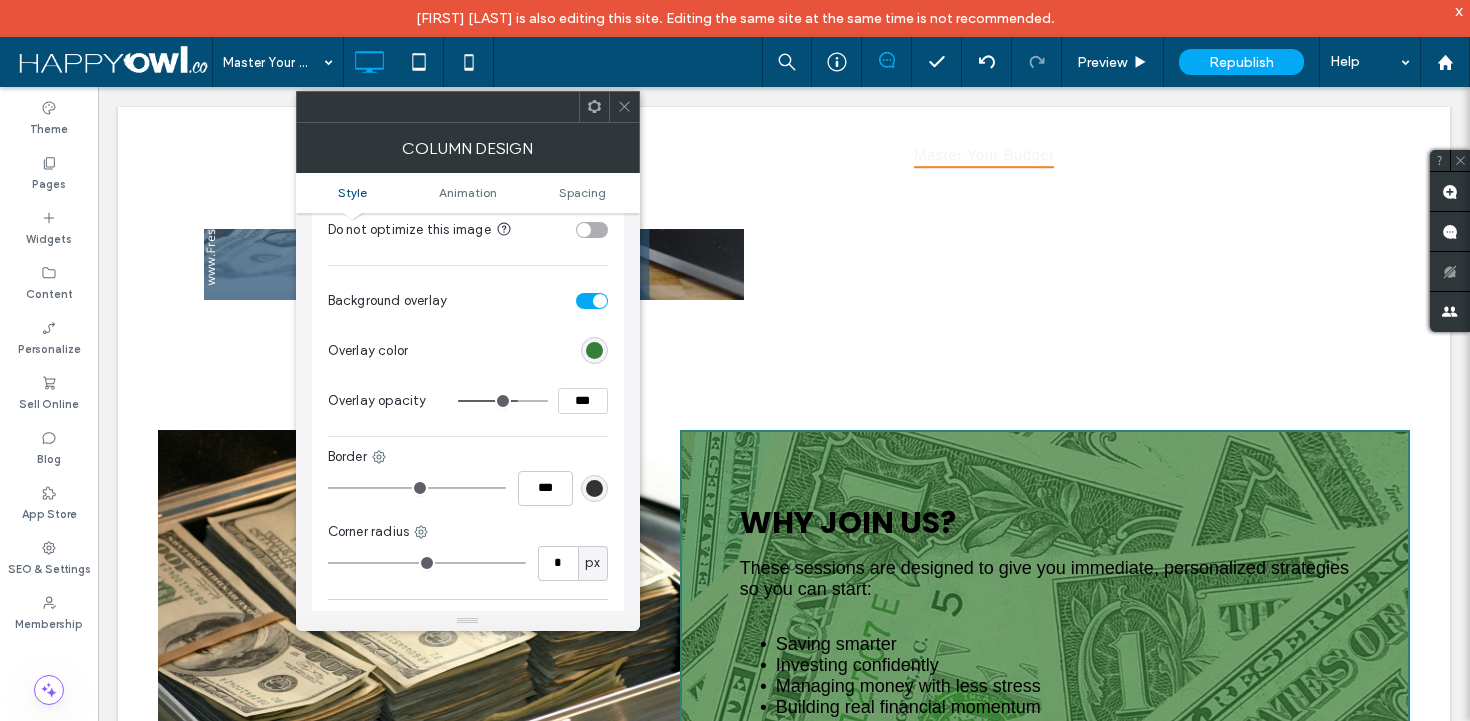scroll, scrollTop: 1734, scrollLeft: 0, axis: vertical 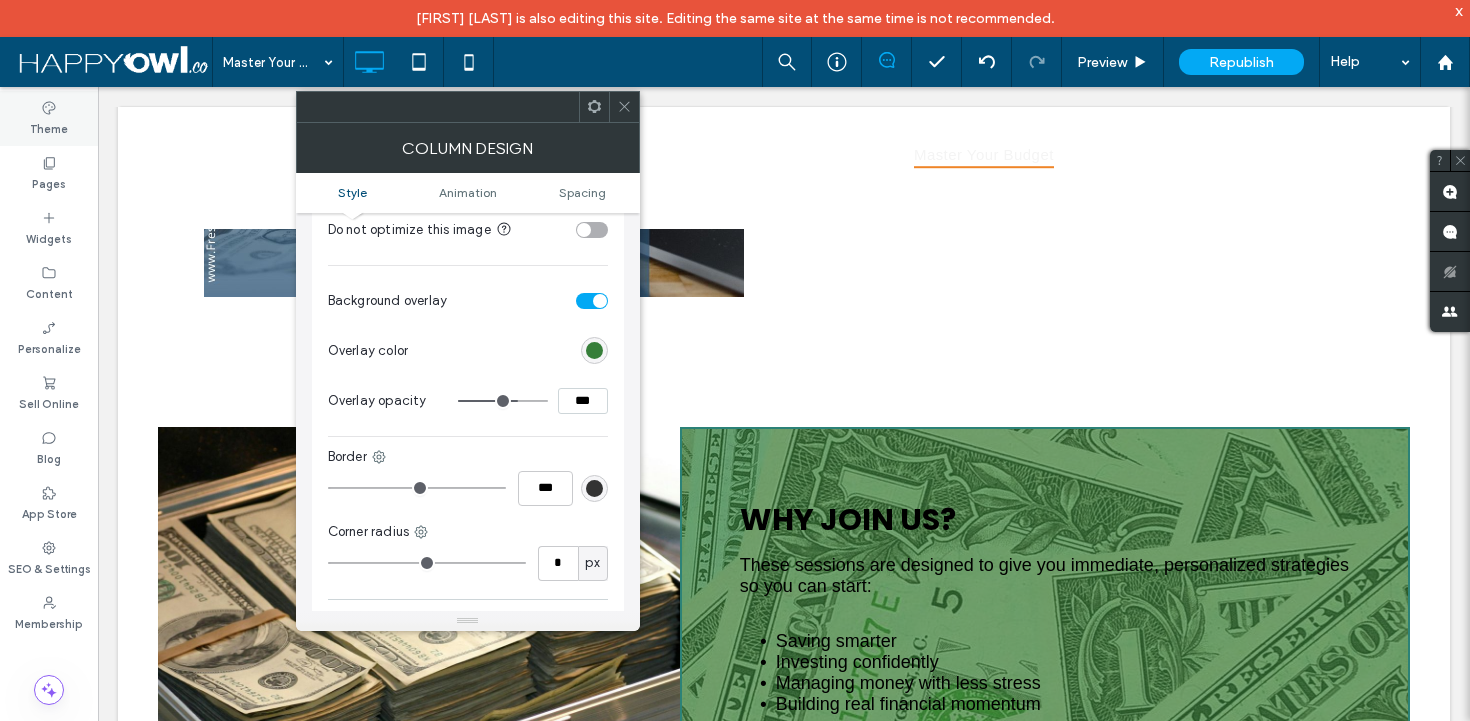 click on "Theme" at bounding box center (49, 127) 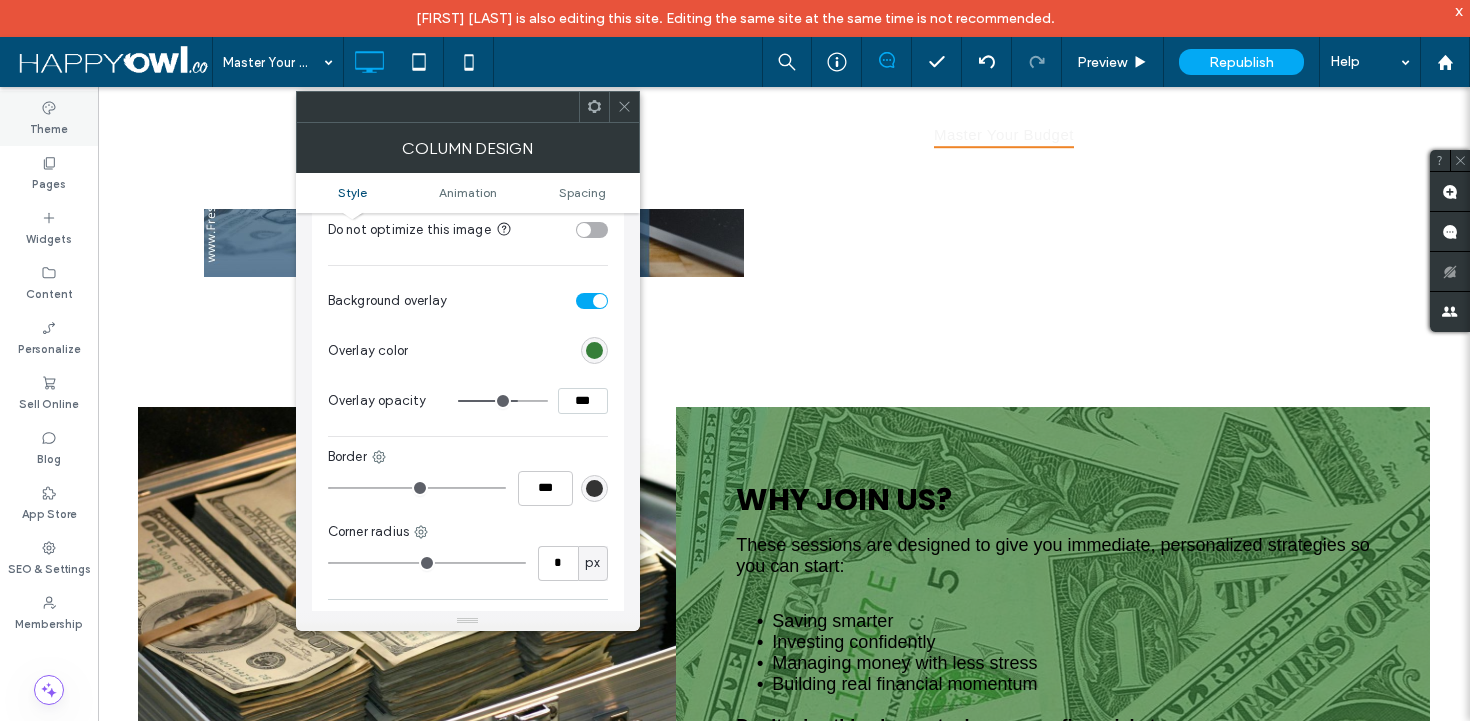 scroll, scrollTop: 1375, scrollLeft: 0, axis: vertical 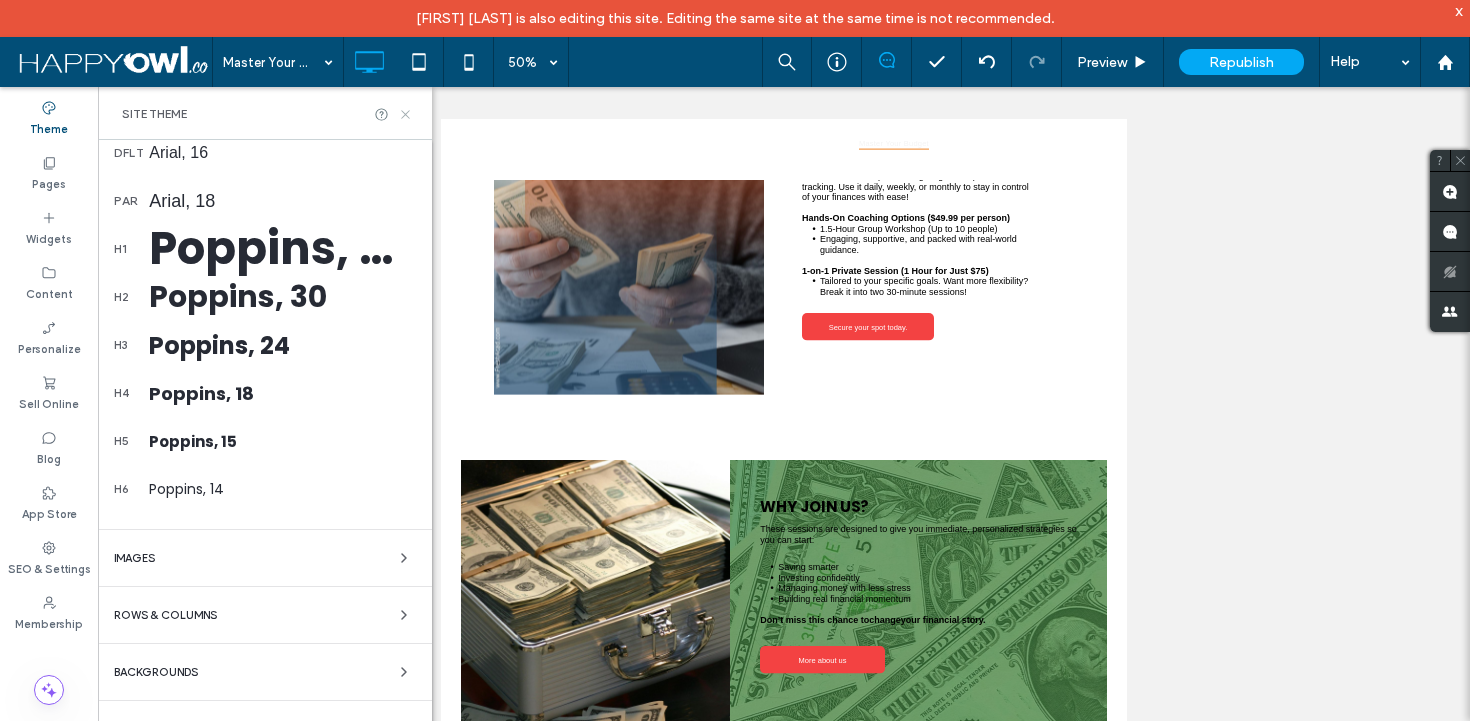 click 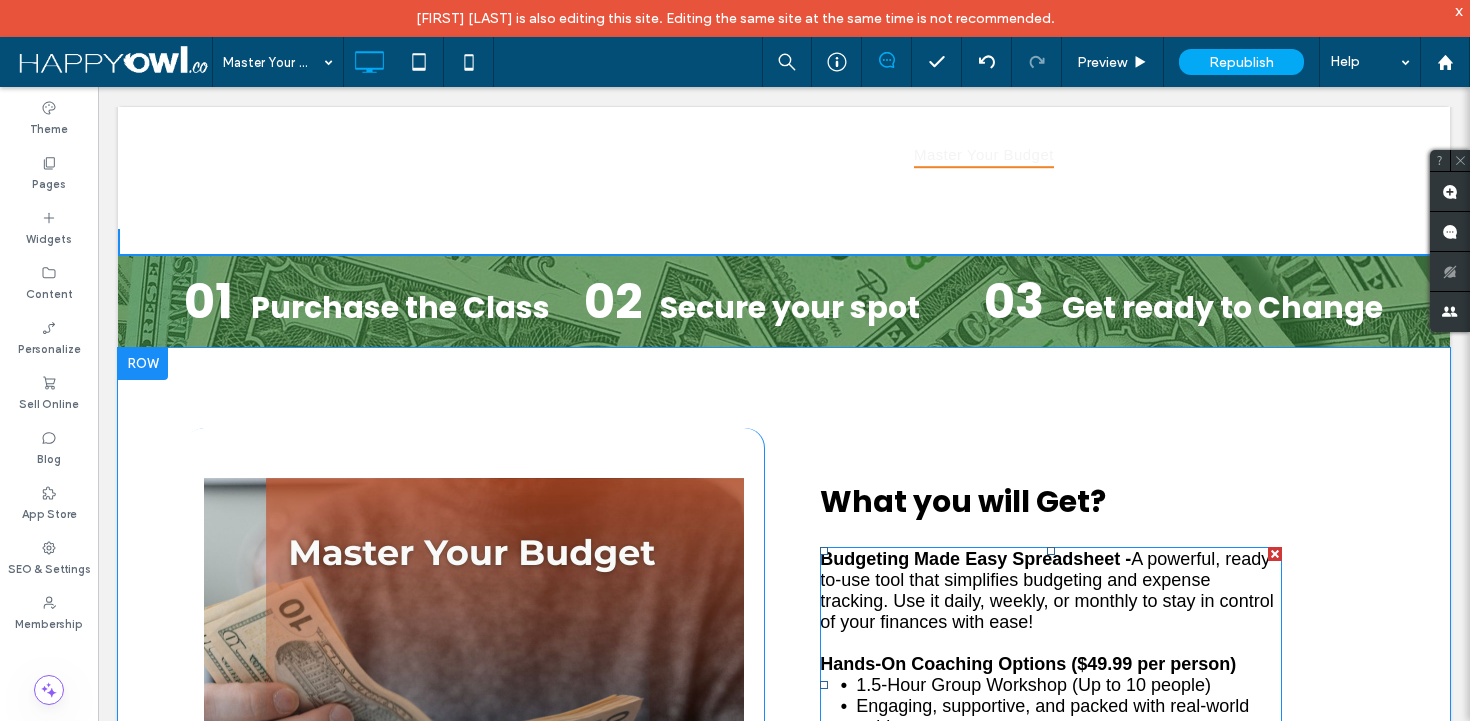 scroll, scrollTop: 748, scrollLeft: 0, axis: vertical 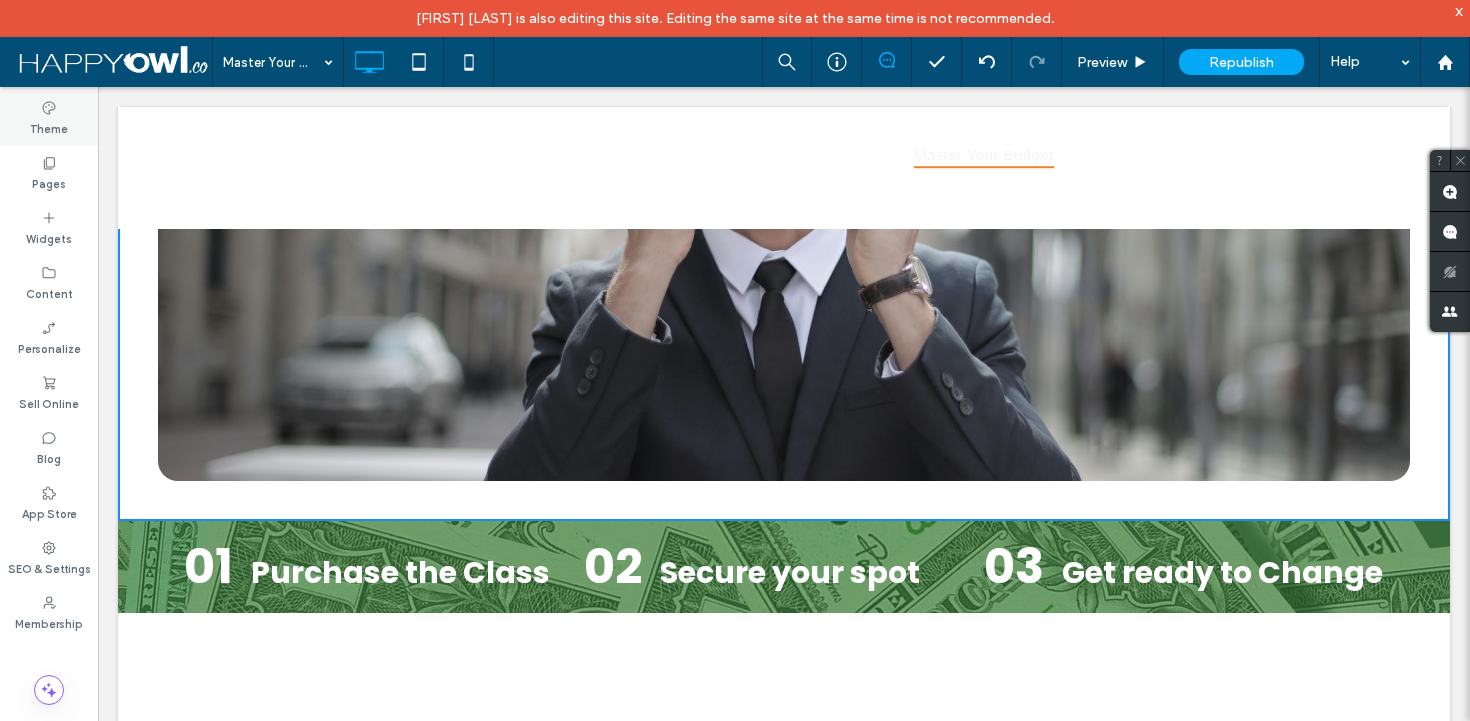 click 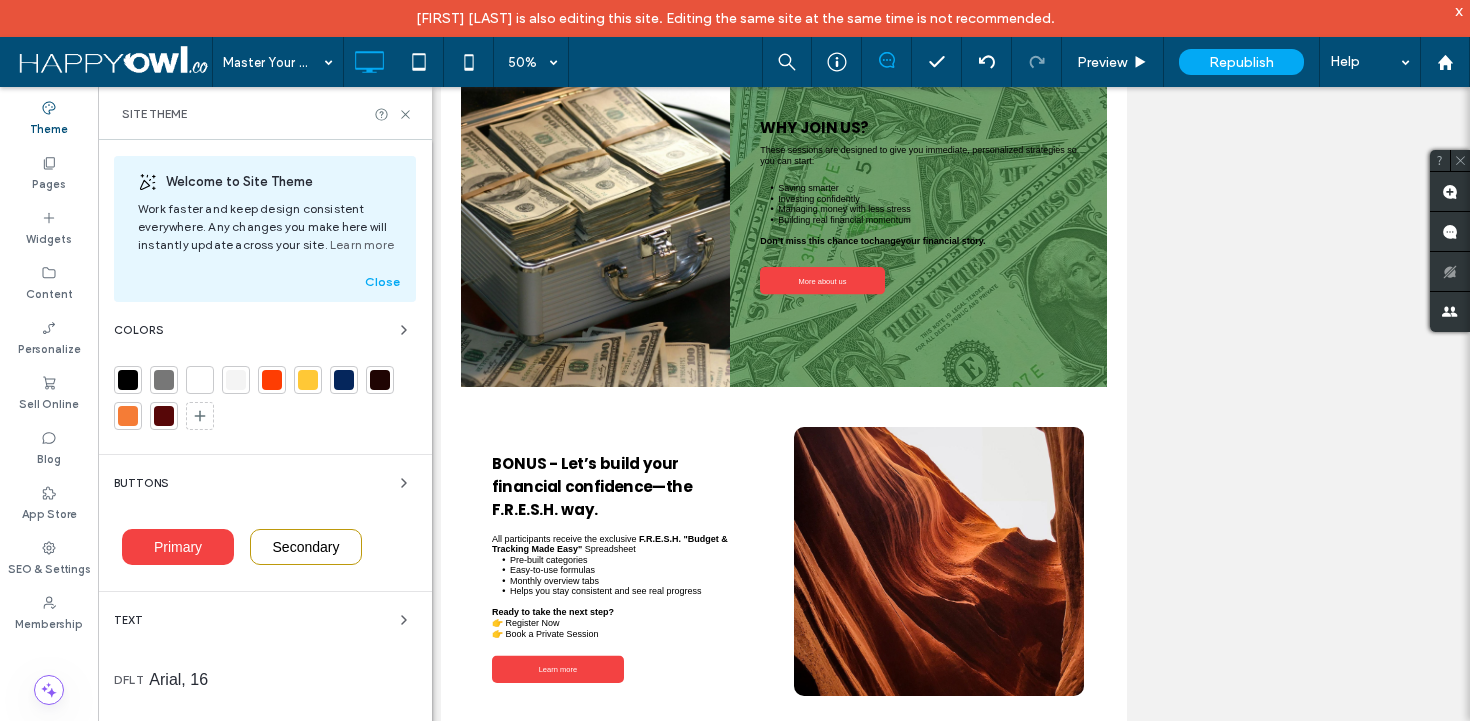 scroll, scrollTop: 0, scrollLeft: 0, axis: both 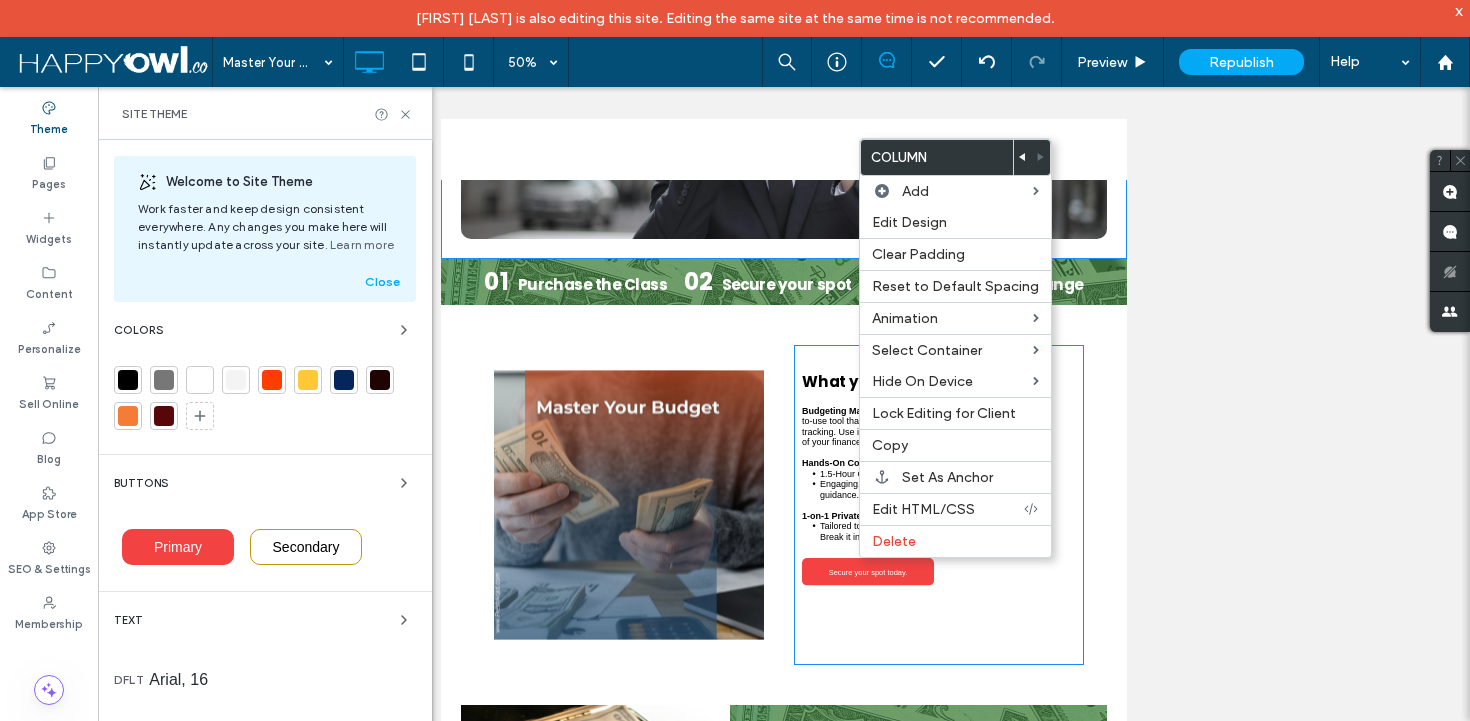 click on "Budgeting Made Easy Spreadsheet -   A powerful, ready-to-use tool that simplifies budgeting and expense tracking. Use it daily, weekly, or monthly to stay in control of your finances with ease! Hands-On Coaching Options ($49.99 per person)   1.5-Hour Group Workshop (Up to 10 people) Engaging, supportive, and packed with real-world guidance.
1-on-1 Private Session (1 Hour for Just $75)   Tailored to your specific goals. Want more flexibility? Break it into two 30-minute sessions! ﻿" at bounding box center (1394, 828) 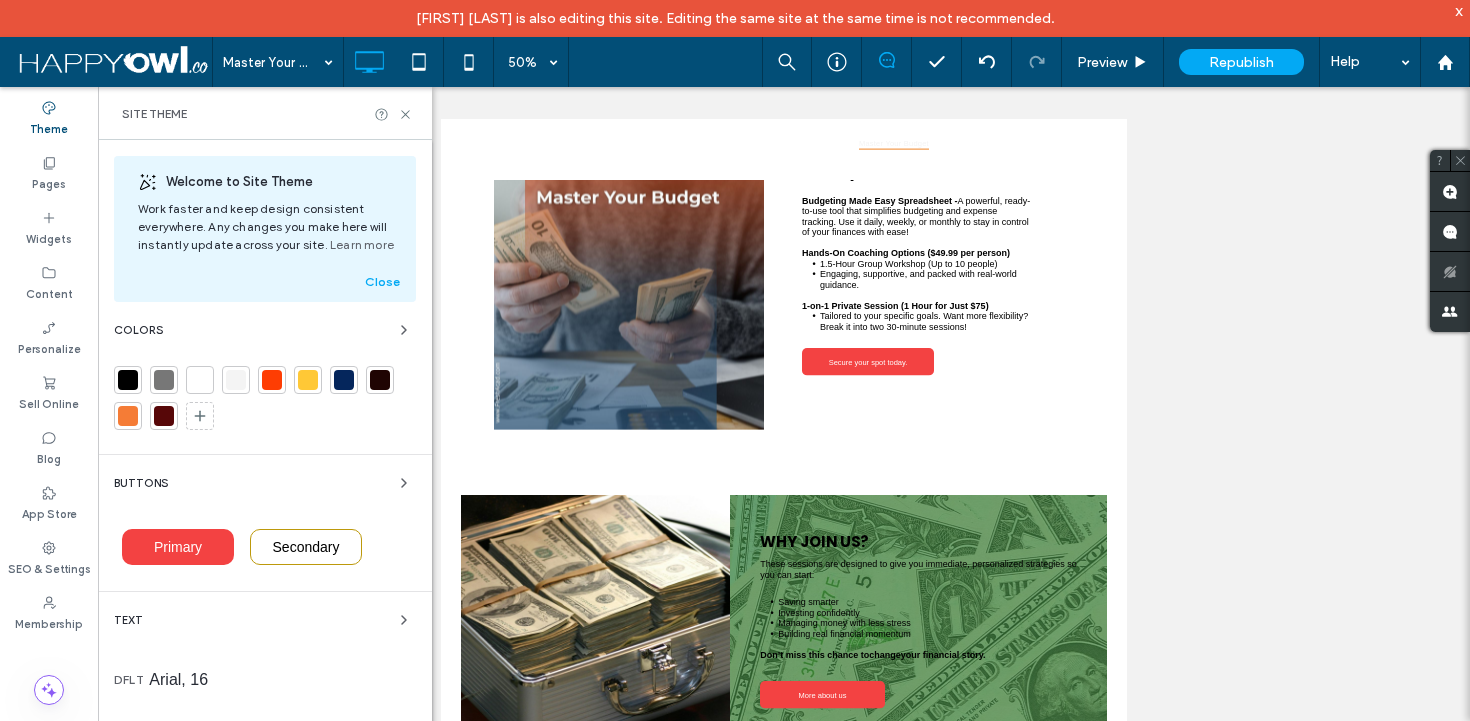 scroll, scrollTop: 1375, scrollLeft: 0, axis: vertical 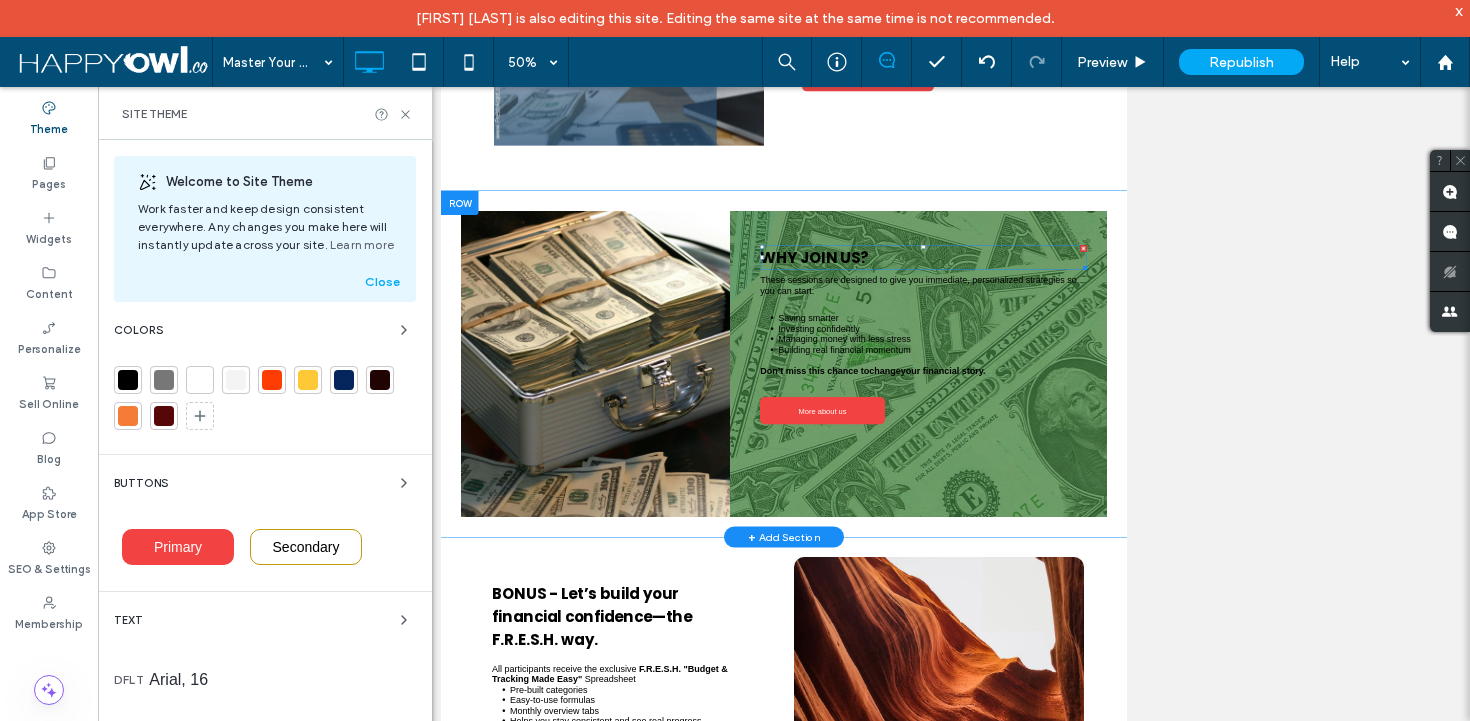 click on "WHY JOIN US?" at bounding box center [1187, 1086] 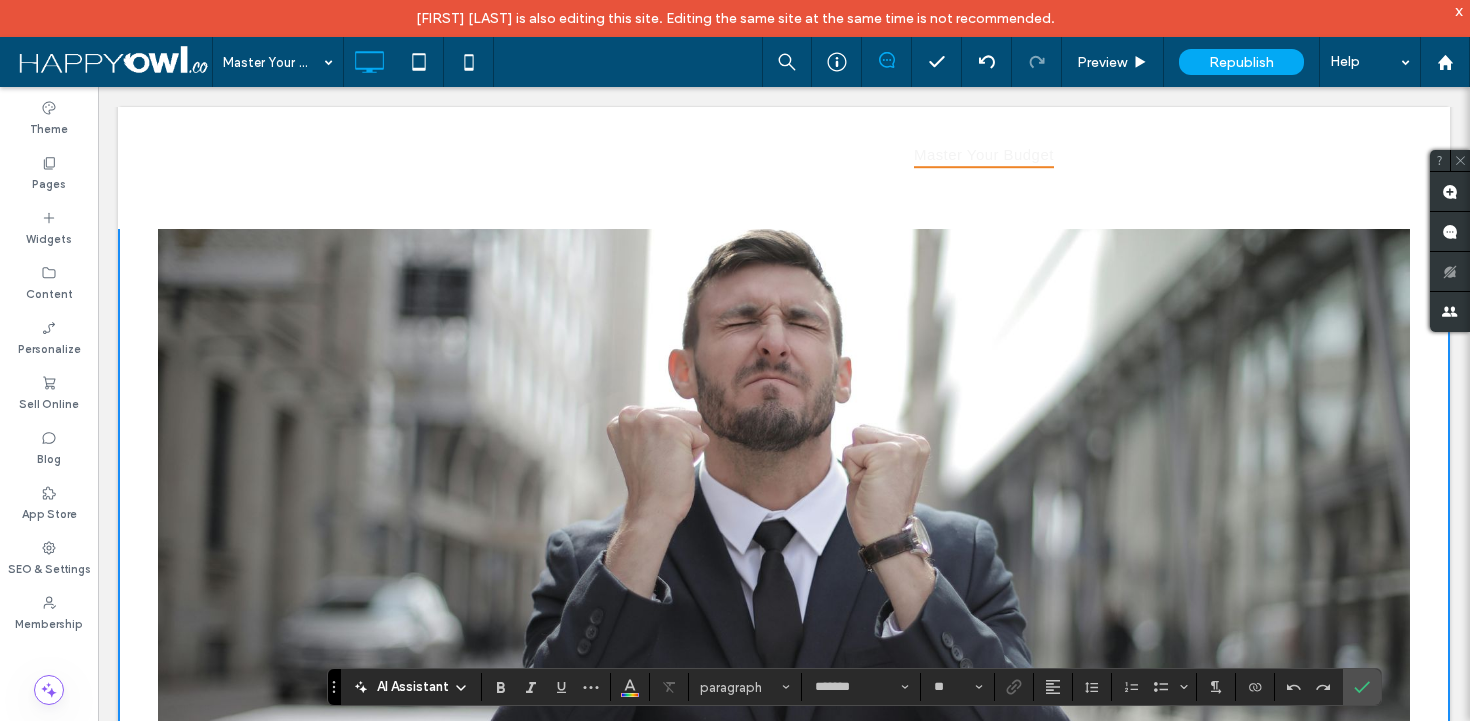 scroll, scrollTop: 0, scrollLeft: 0, axis: both 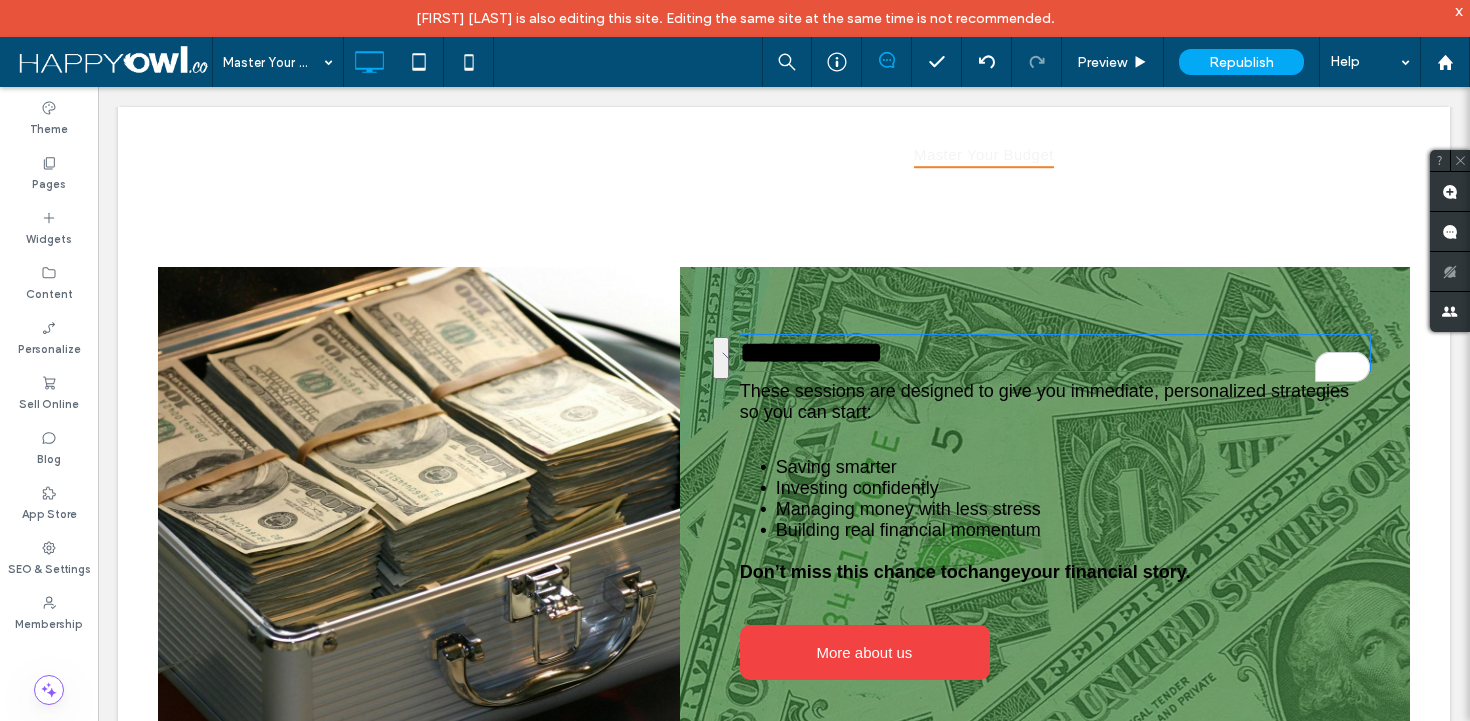 click on "**********" at bounding box center (811, 352) 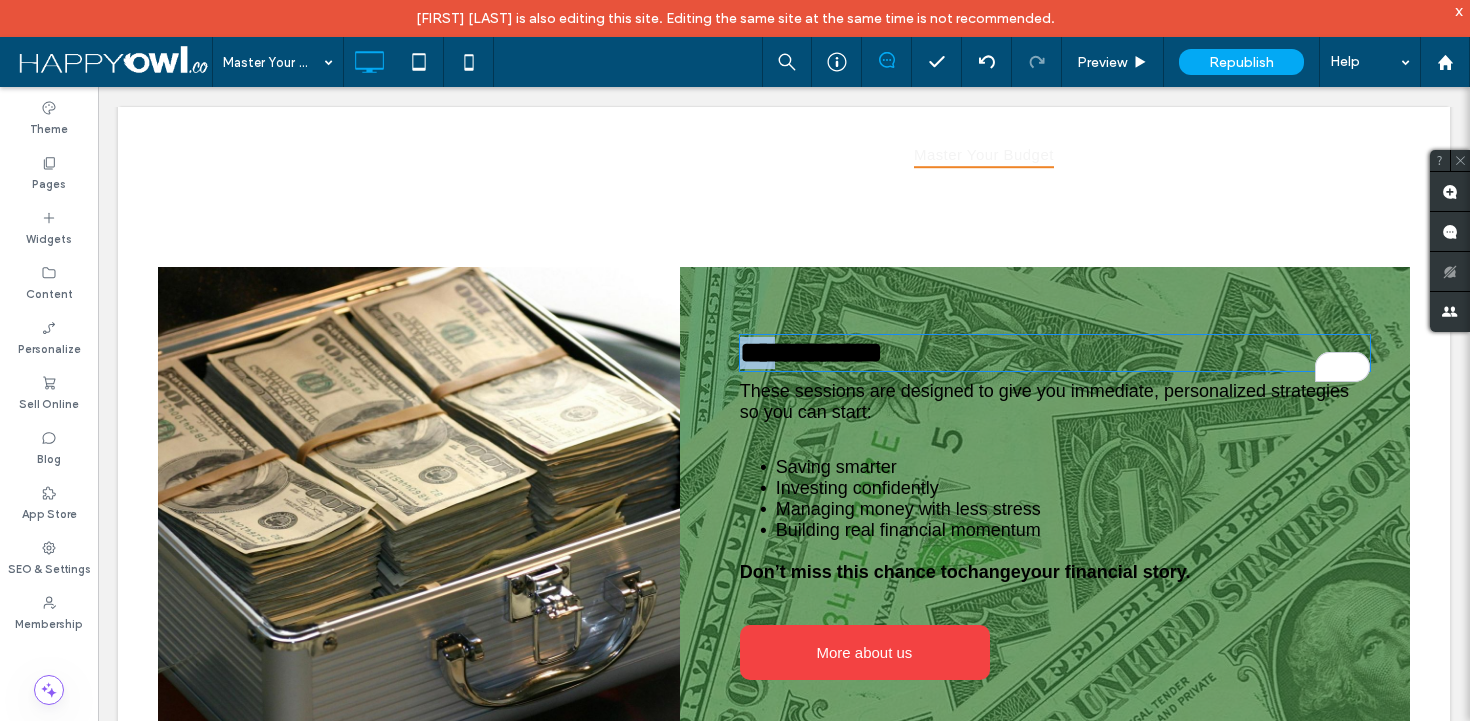 click on "**********" at bounding box center (811, 352) 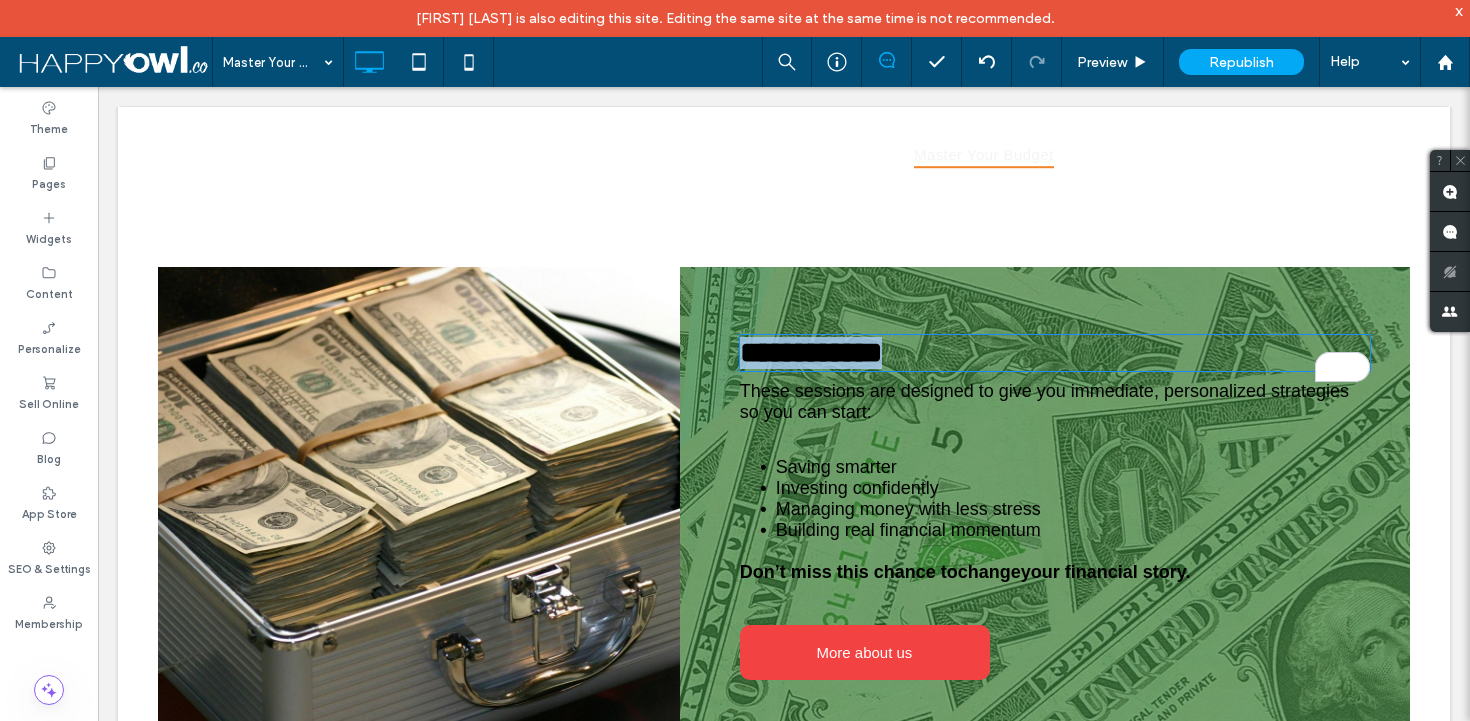 click on "**********" at bounding box center [811, 352] 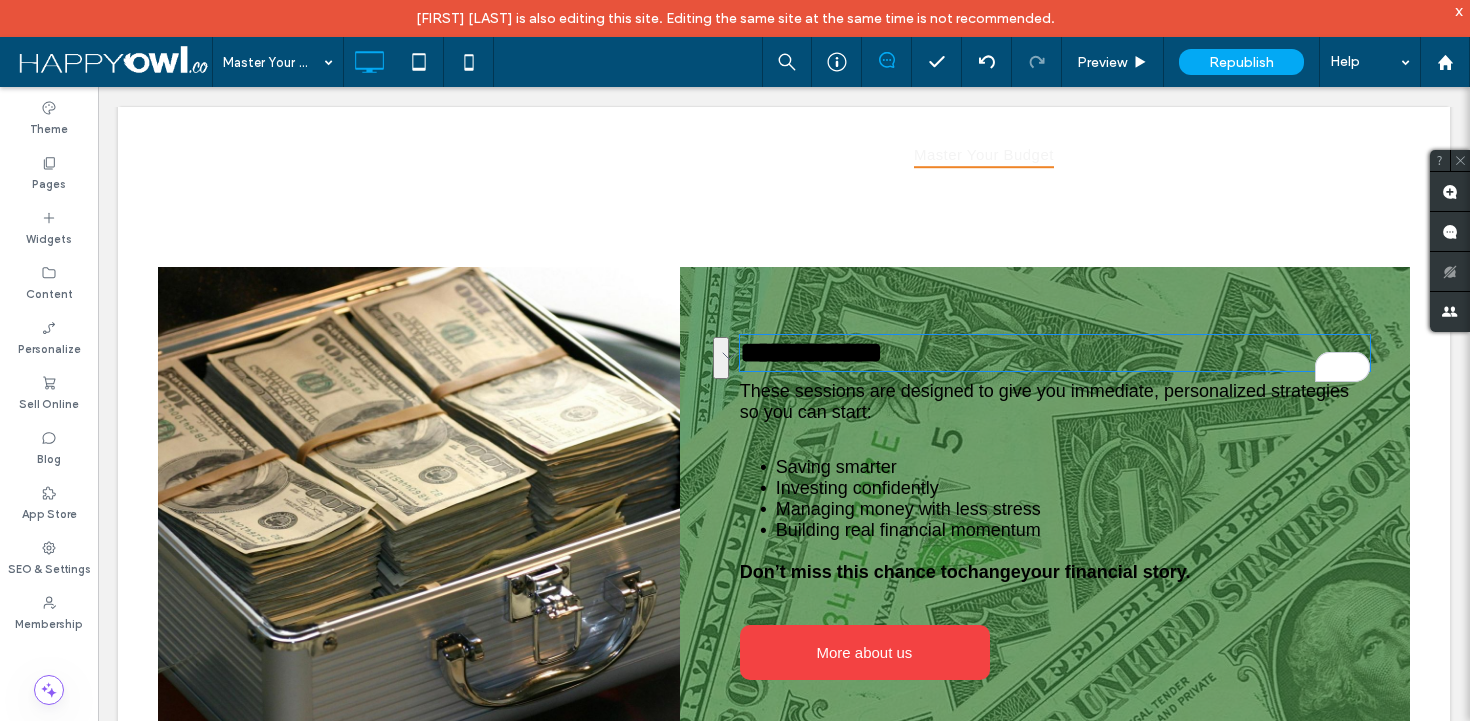 click on "These sessions are designed to give you immediate, personalized strategies so you can start:" at bounding box center (1044, 401) 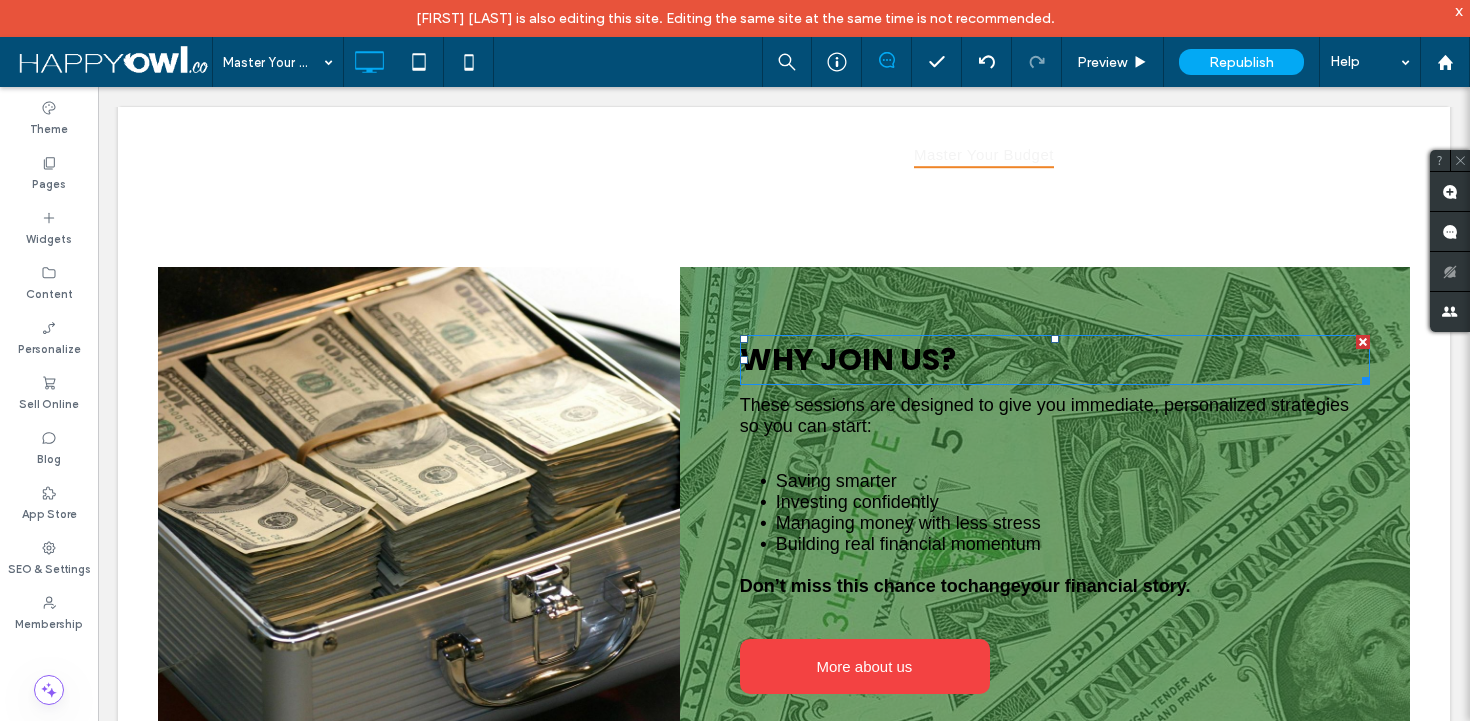 click on "WHY JOIN US?" at bounding box center (848, 359) 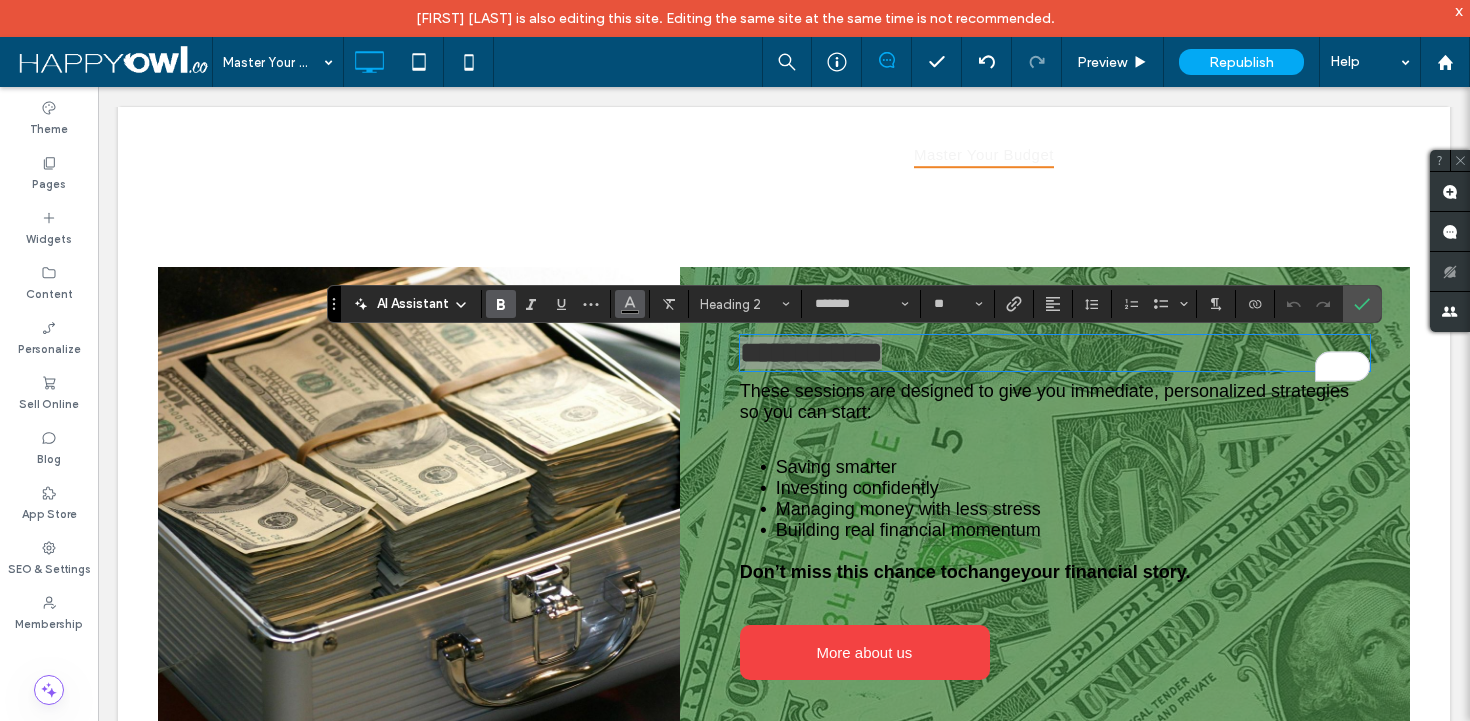 click 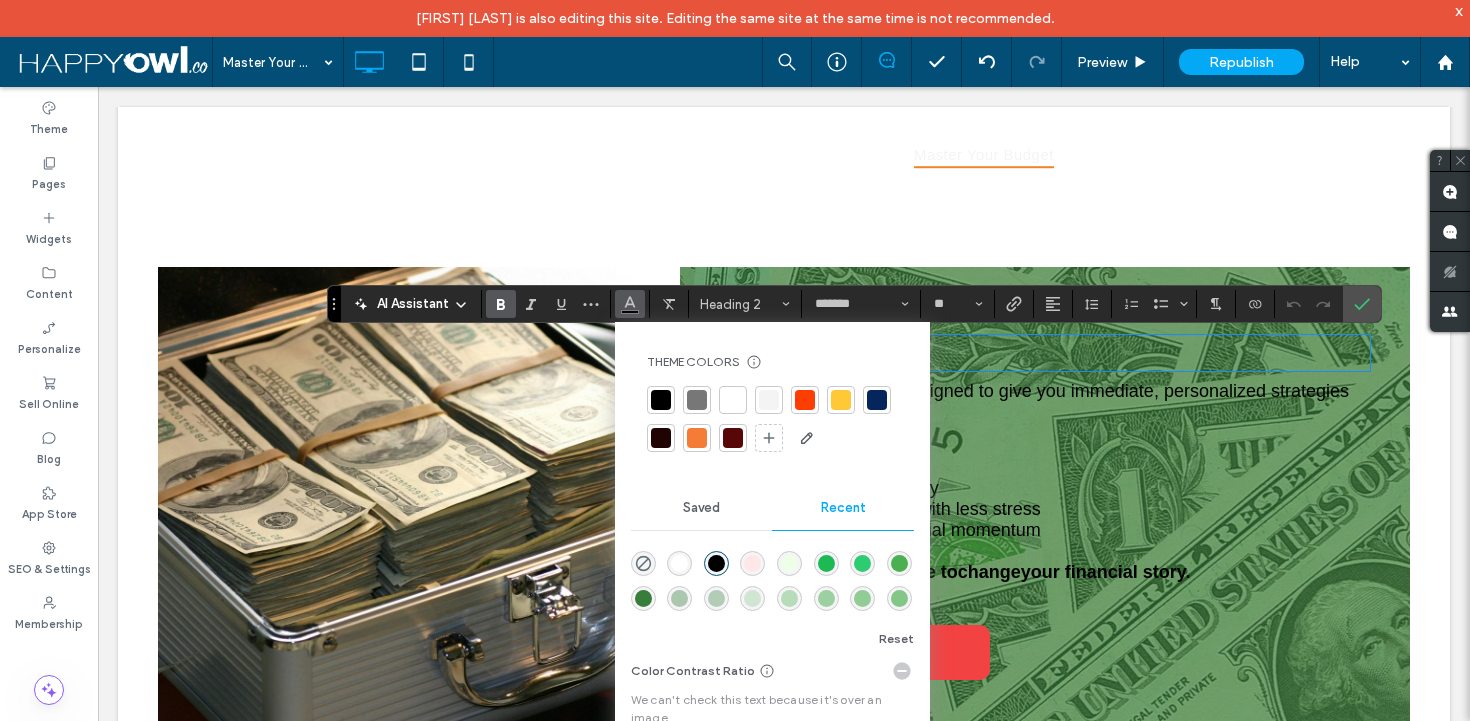 click at bounding box center [733, 400] 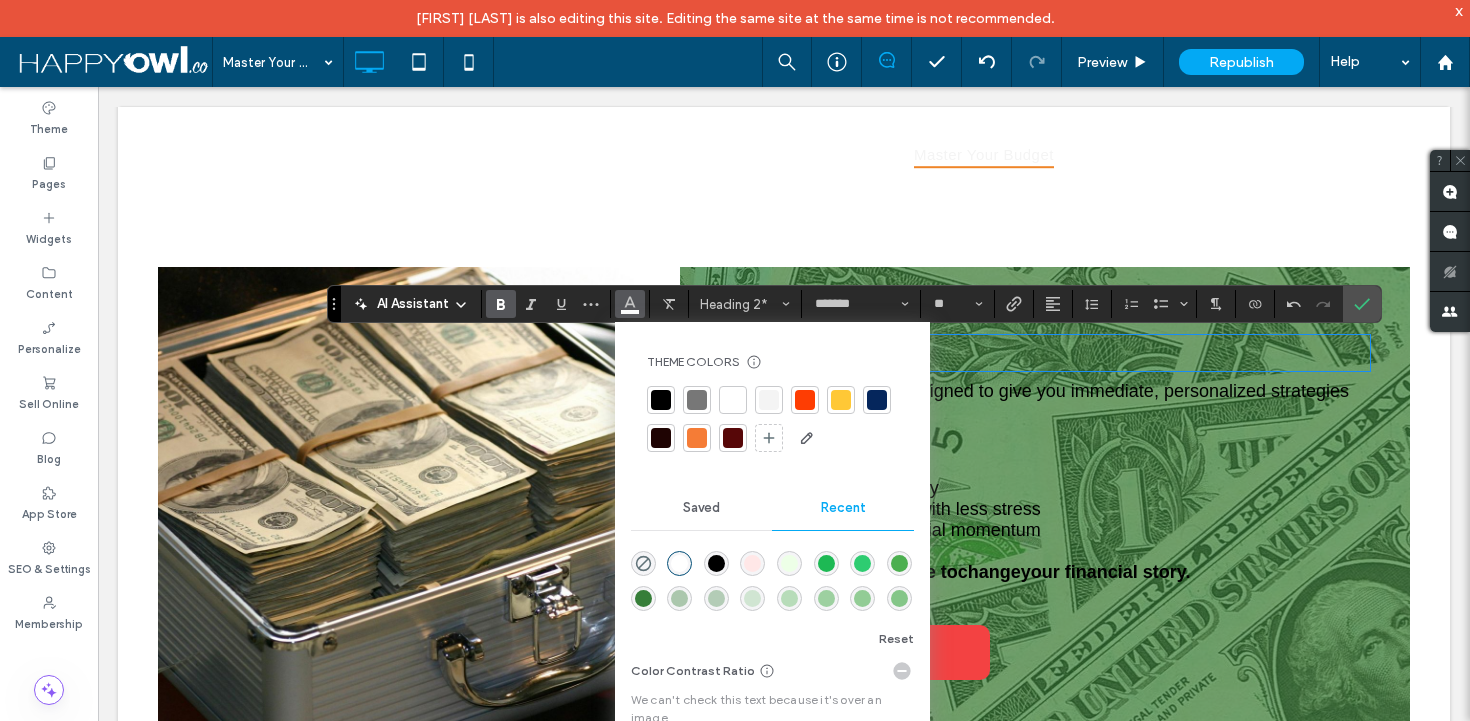 click on "**********" at bounding box center [1045, 573] 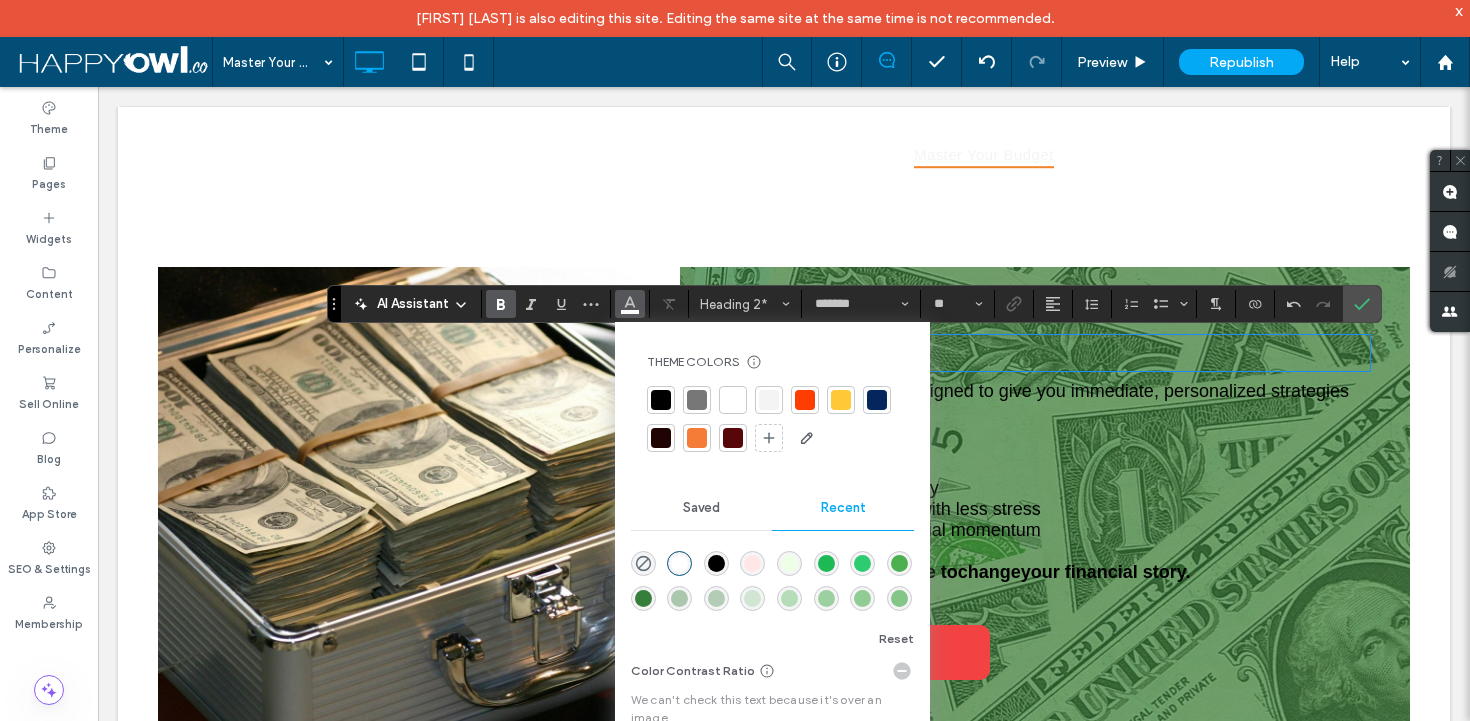 click on "These sessions are designed to give you immediate, personalized strategies so you can start:" at bounding box center (1044, 401) 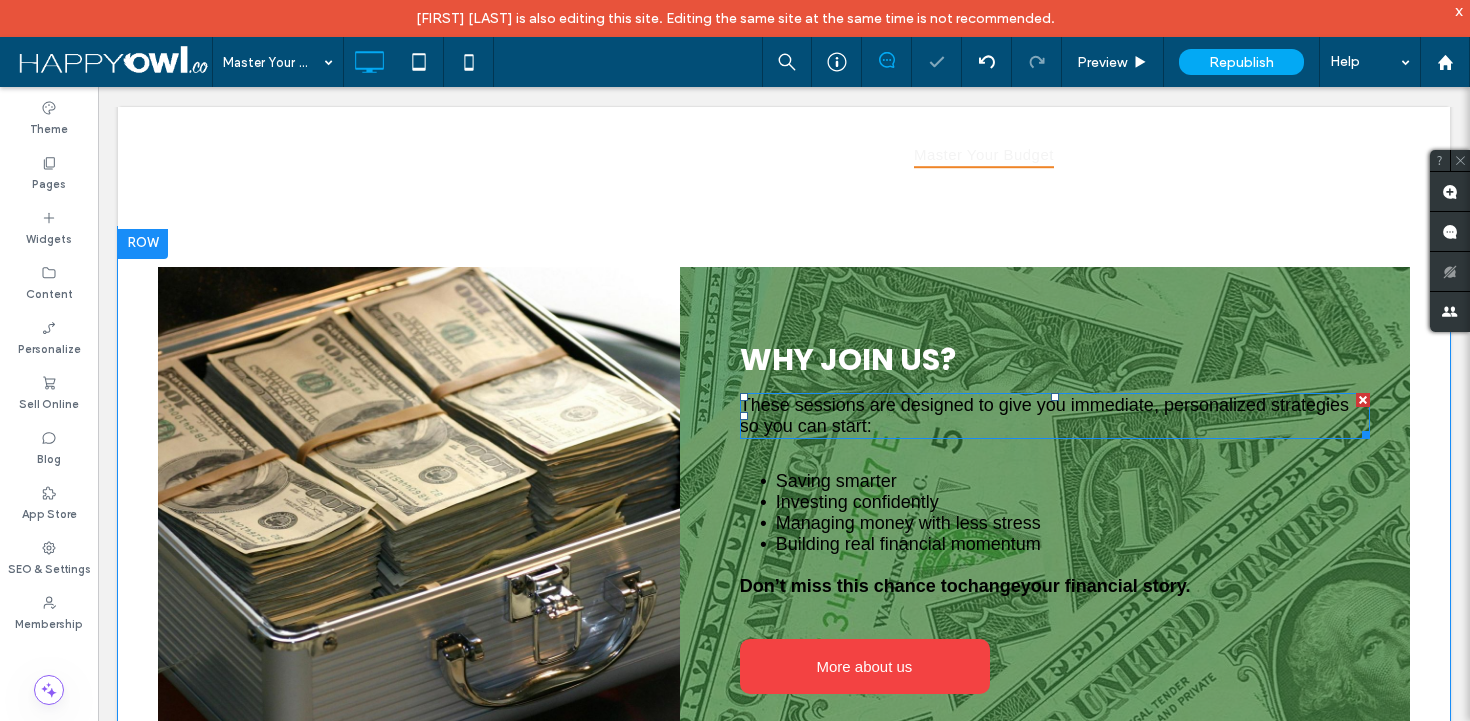 click on "These sessions are designed to give you immediate, personalized strategies so you can start:" at bounding box center [1044, 415] 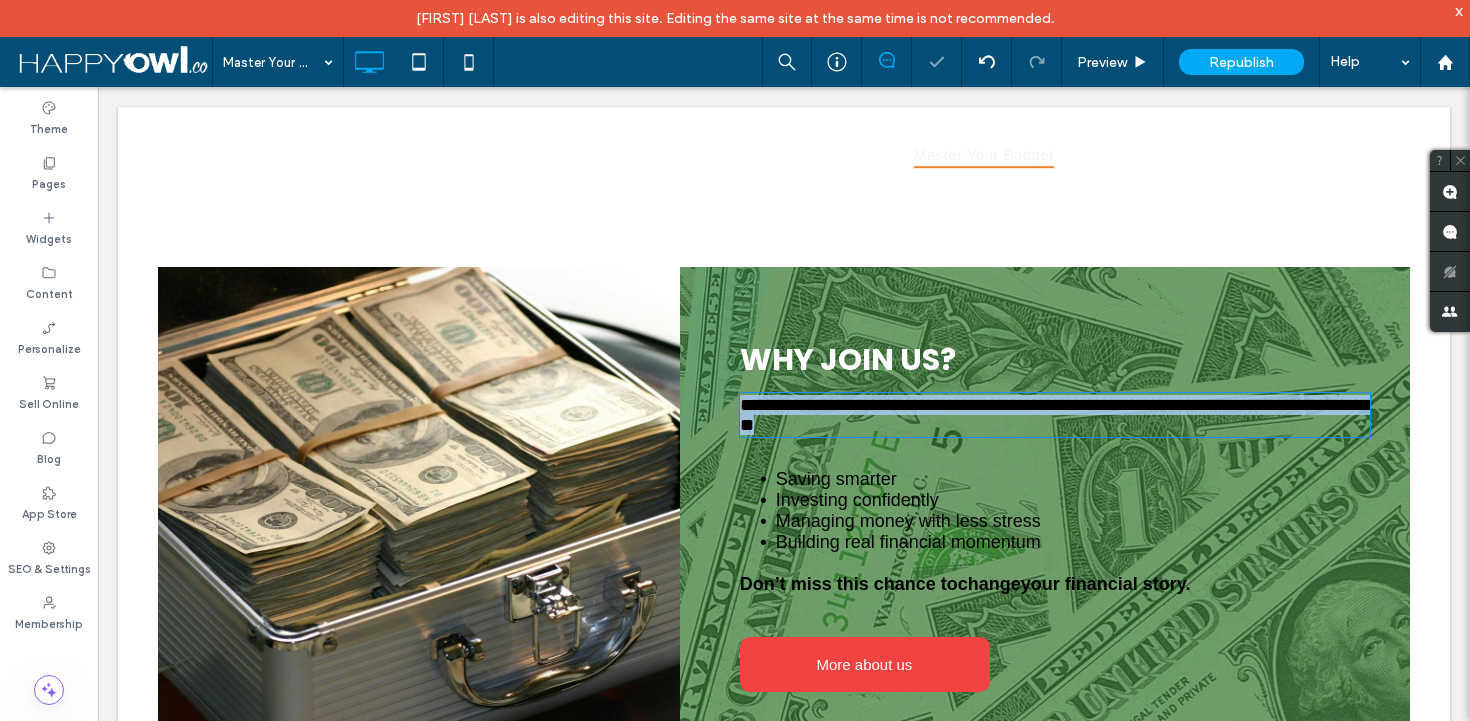 click on "**********" at bounding box center [1055, 415] 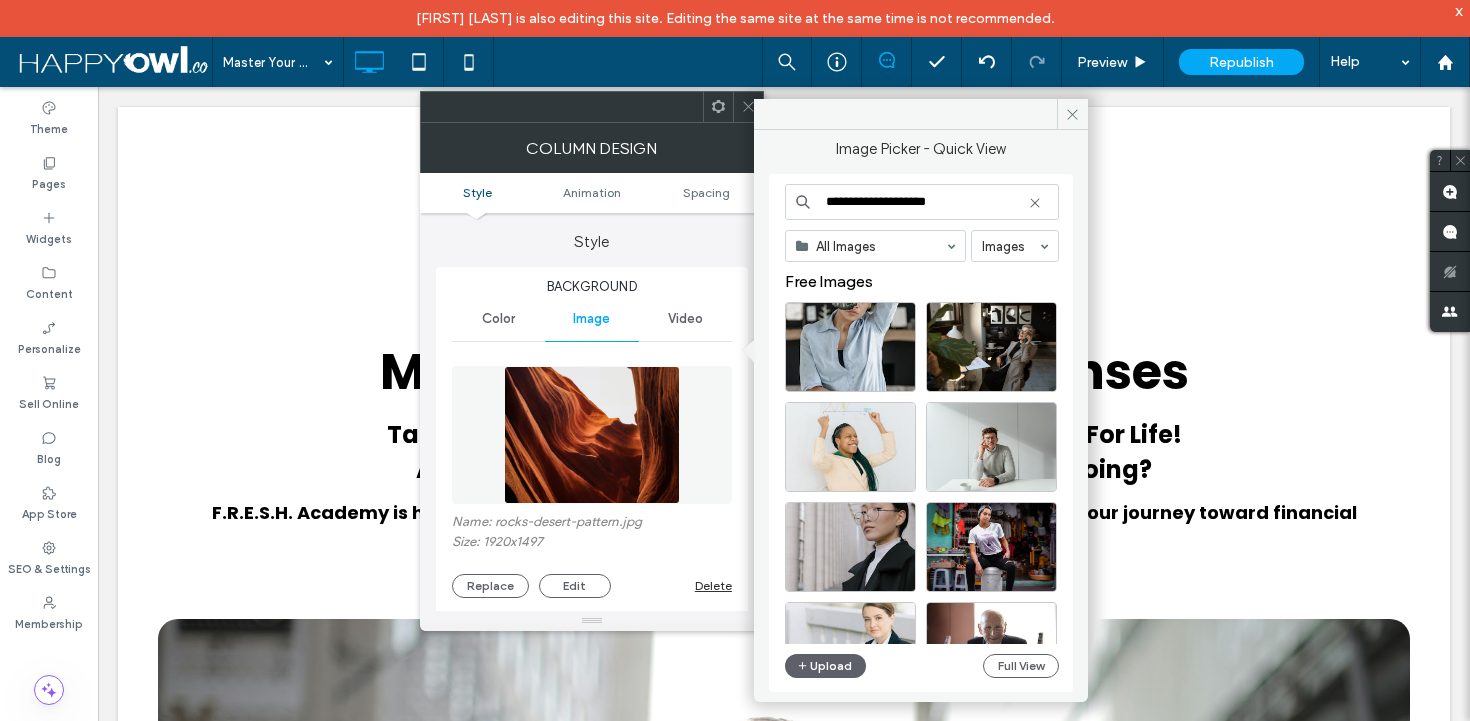 scroll, scrollTop: 2488, scrollLeft: 0, axis: vertical 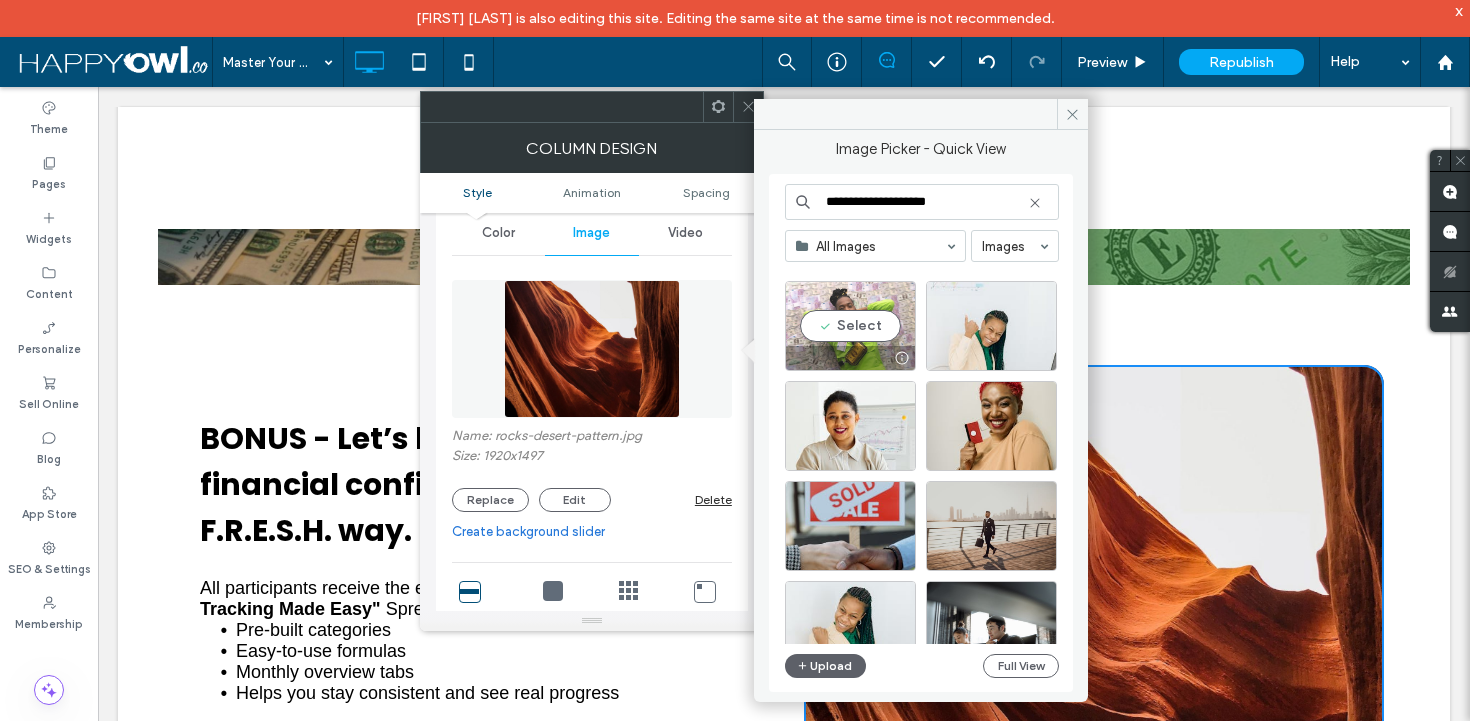 click on "Select" at bounding box center [850, 326] 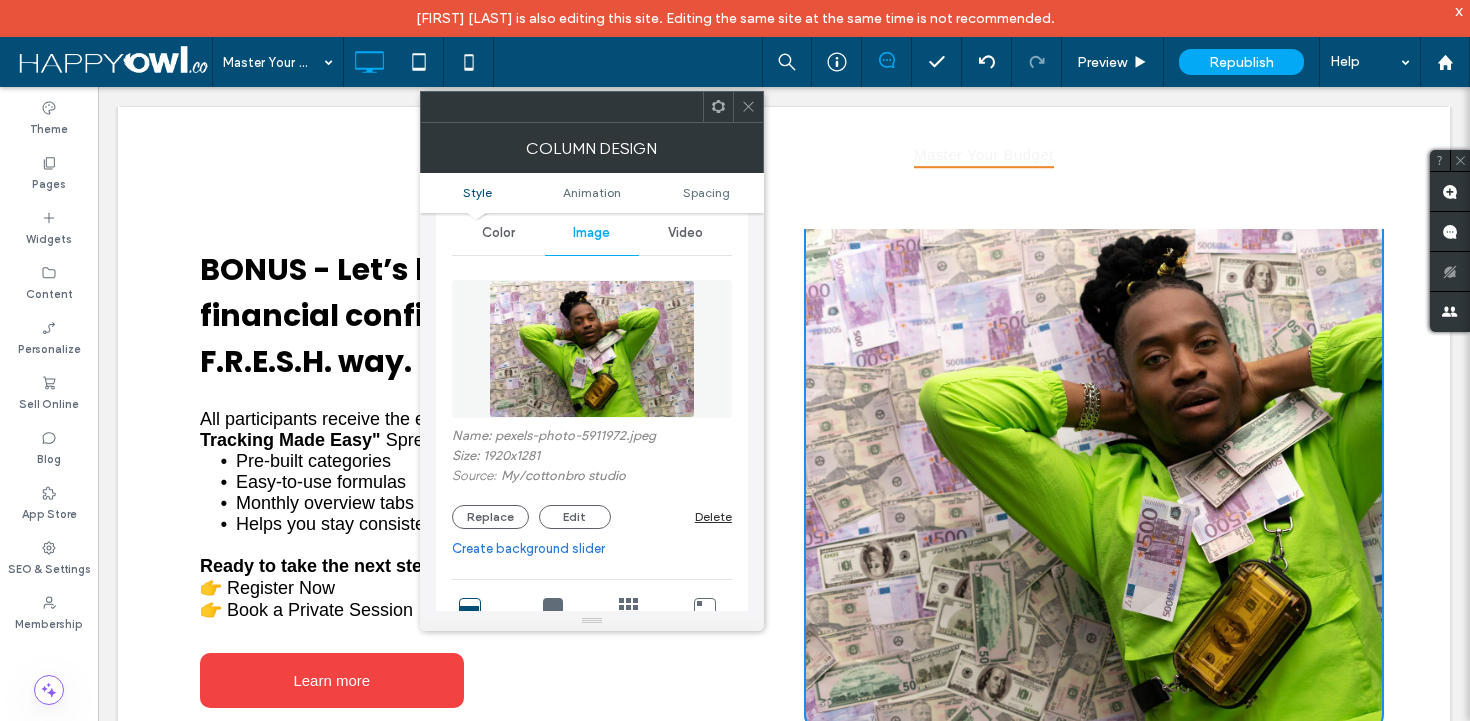 scroll, scrollTop: 2658, scrollLeft: 0, axis: vertical 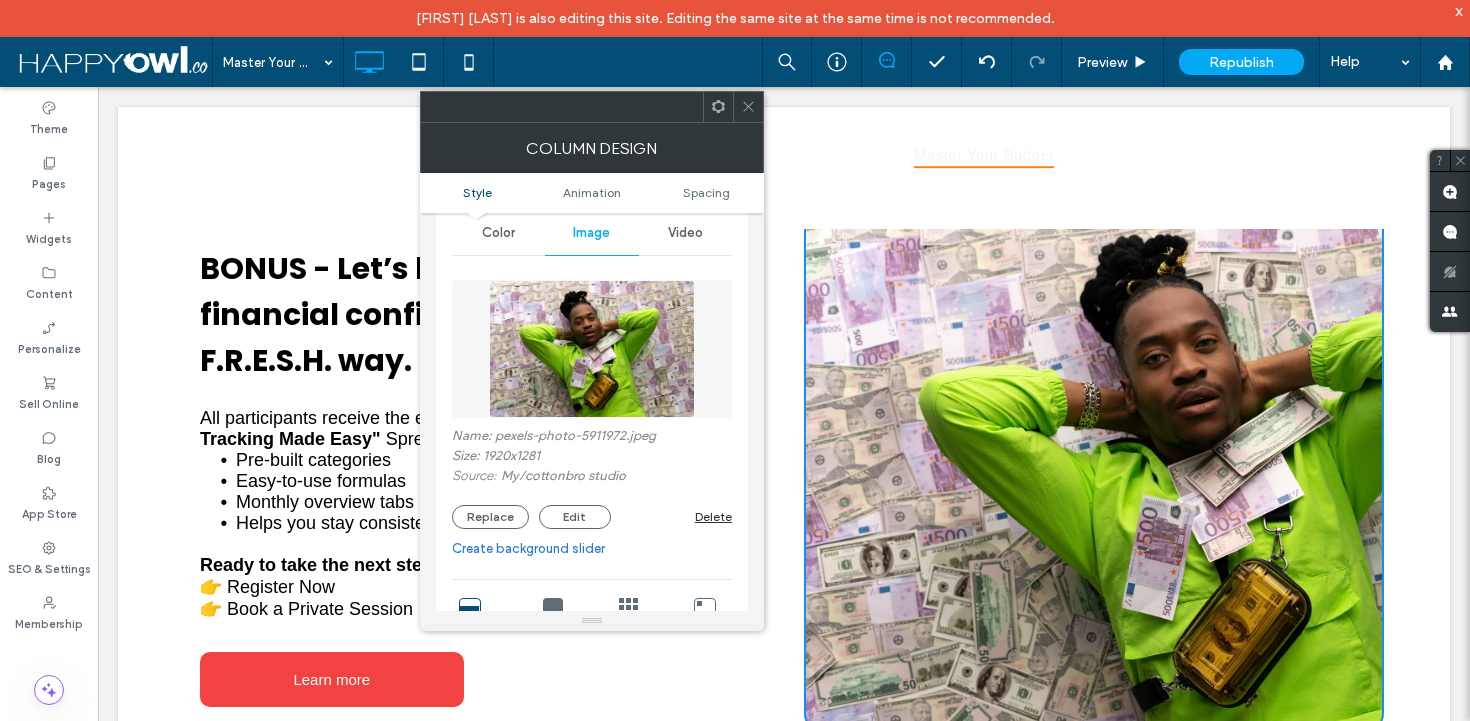 click at bounding box center (748, 107) 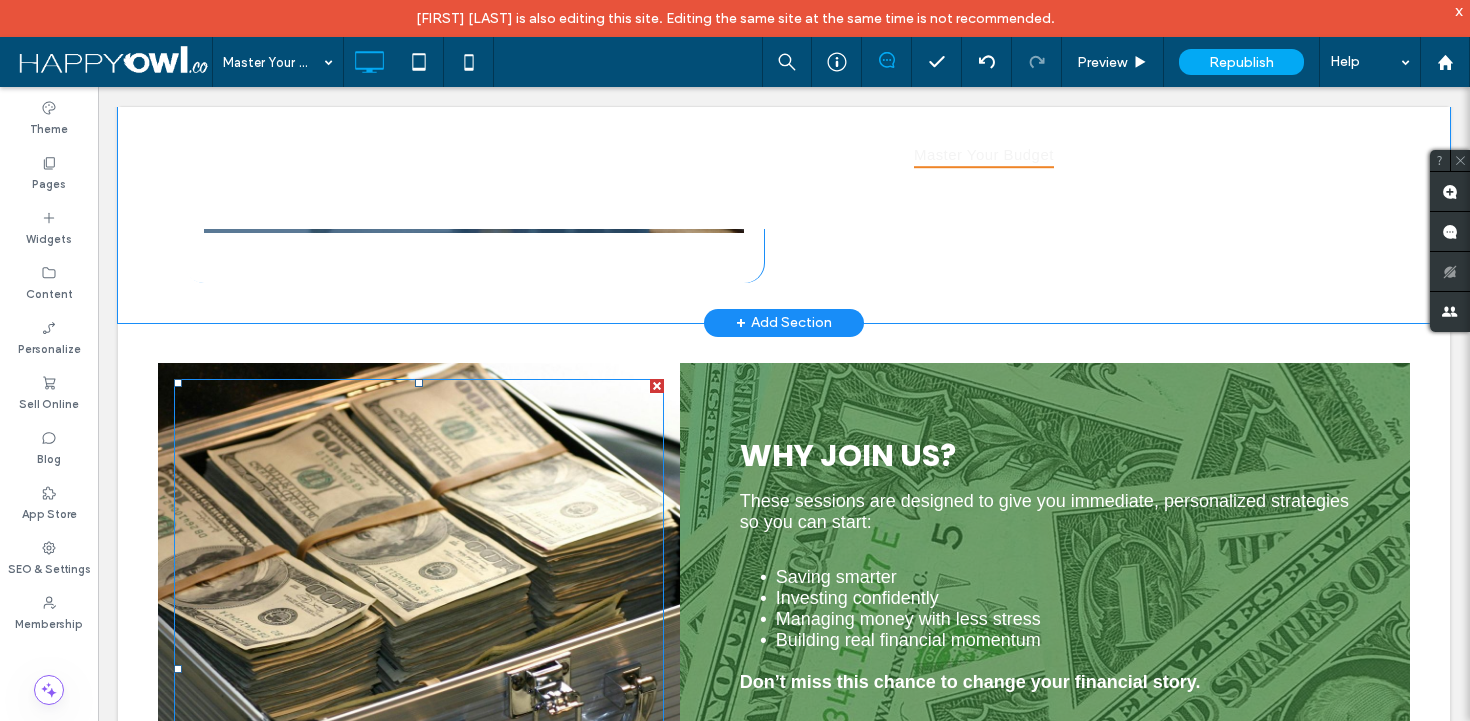 scroll, scrollTop: 1765, scrollLeft: 0, axis: vertical 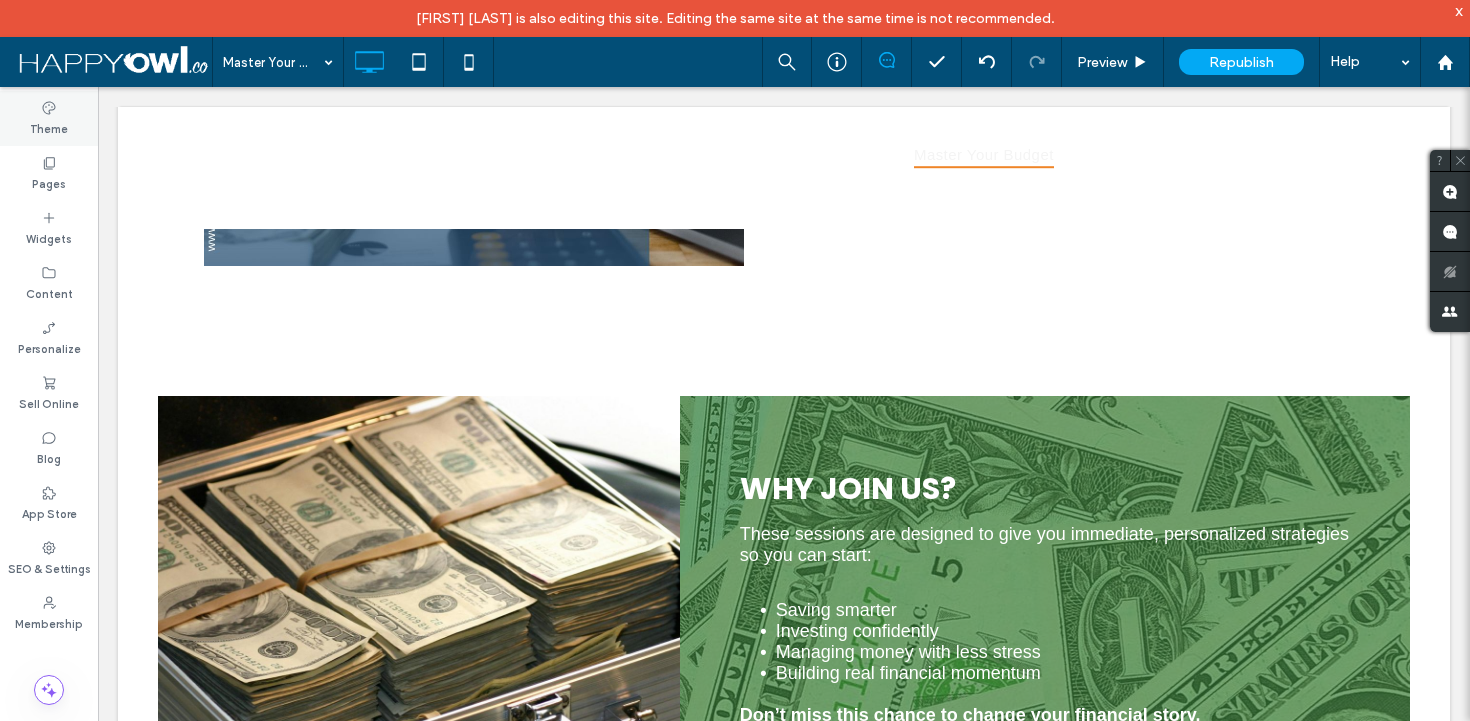 click on "Theme" at bounding box center [49, 127] 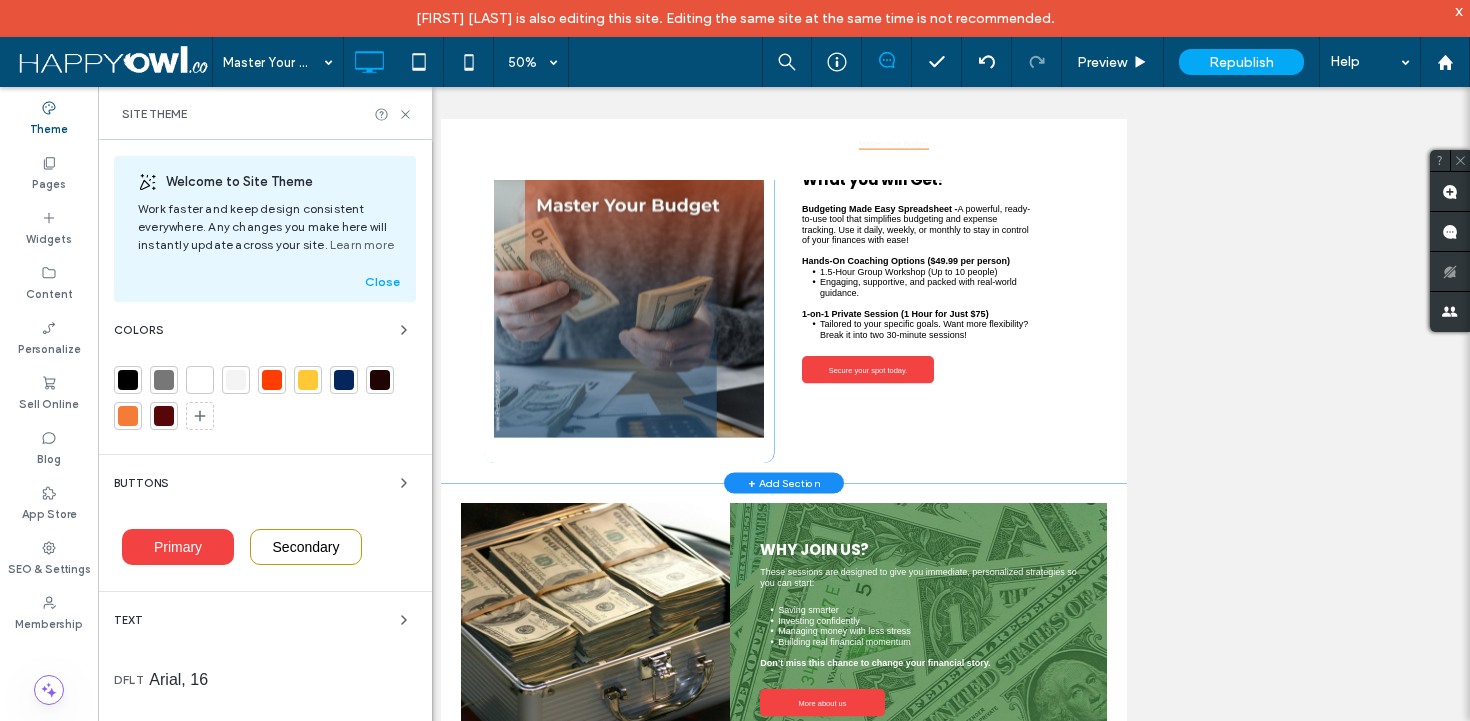 scroll, scrollTop: 1375, scrollLeft: 0, axis: vertical 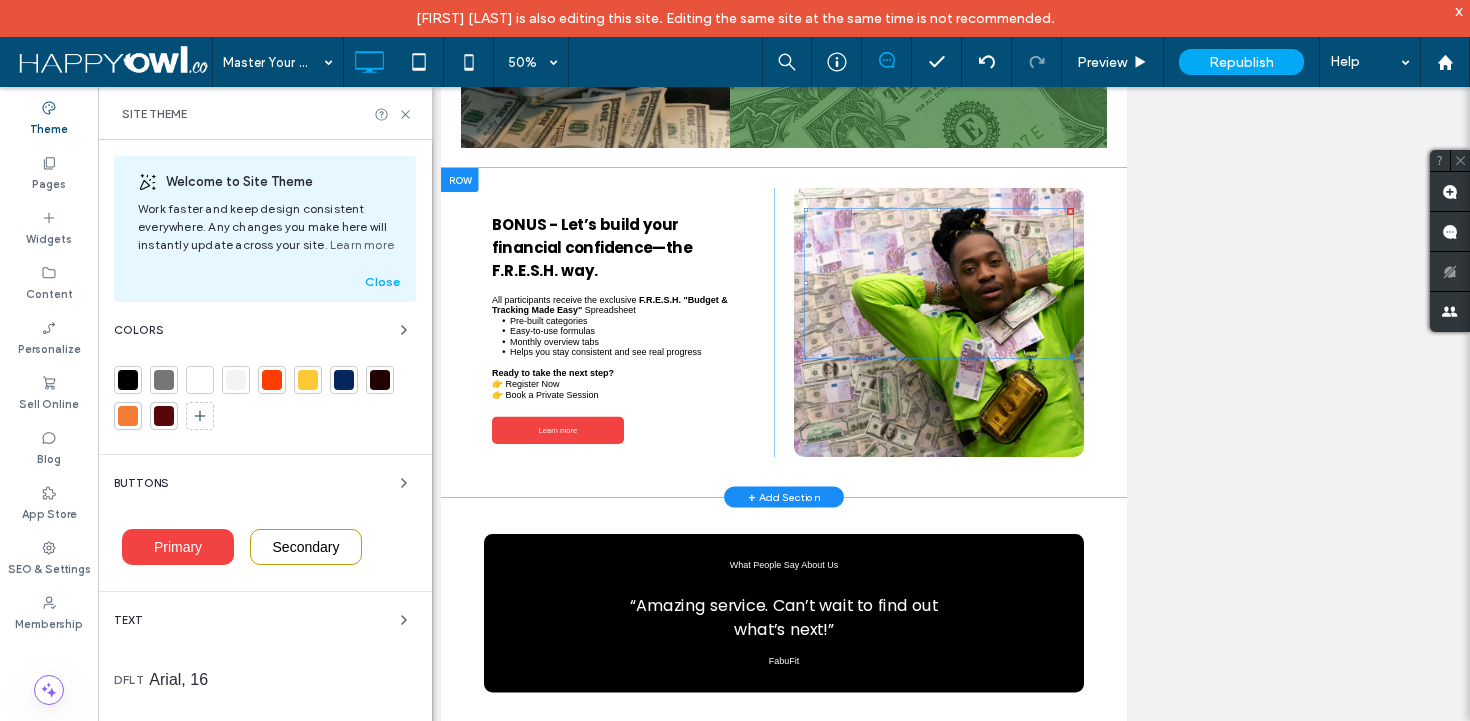 click at bounding box center (1437, 1139) 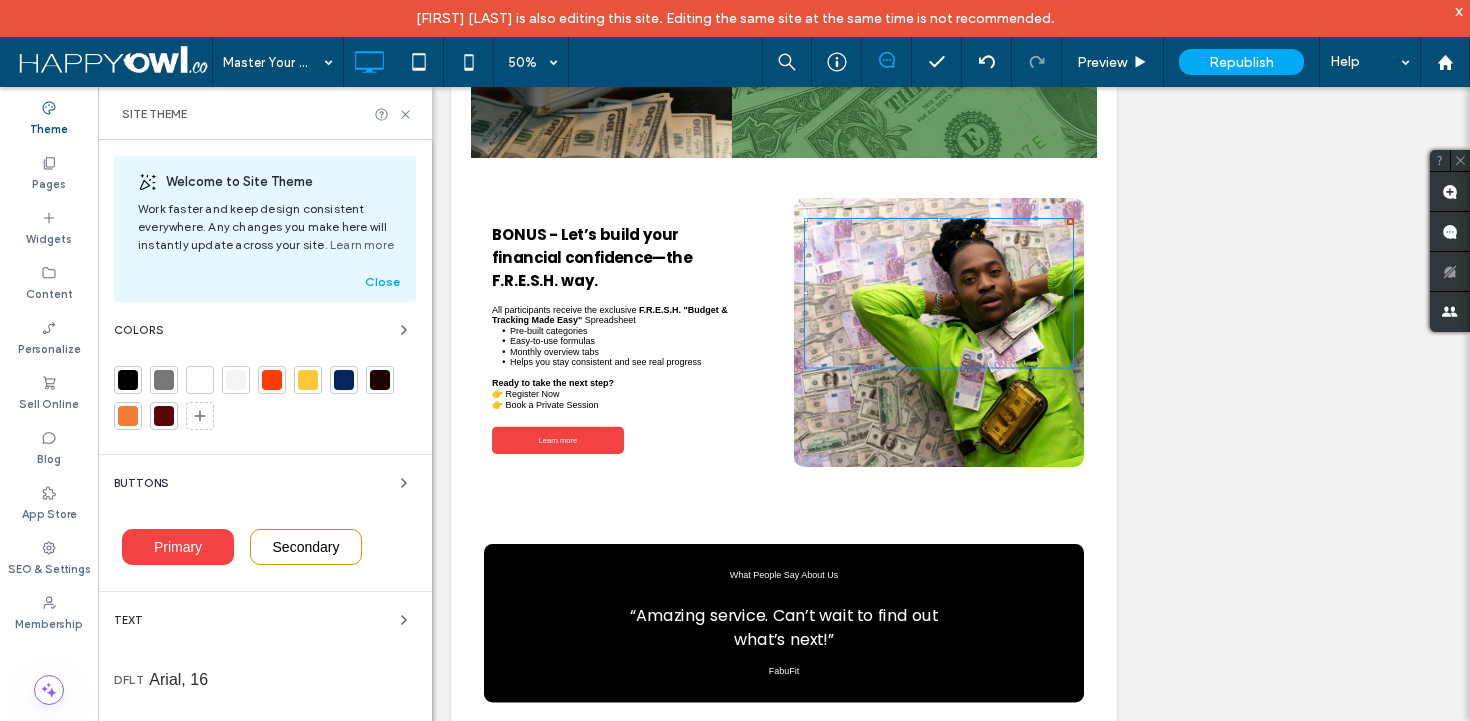 scroll, scrollTop: 2624, scrollLeft: 0, axis: vertical 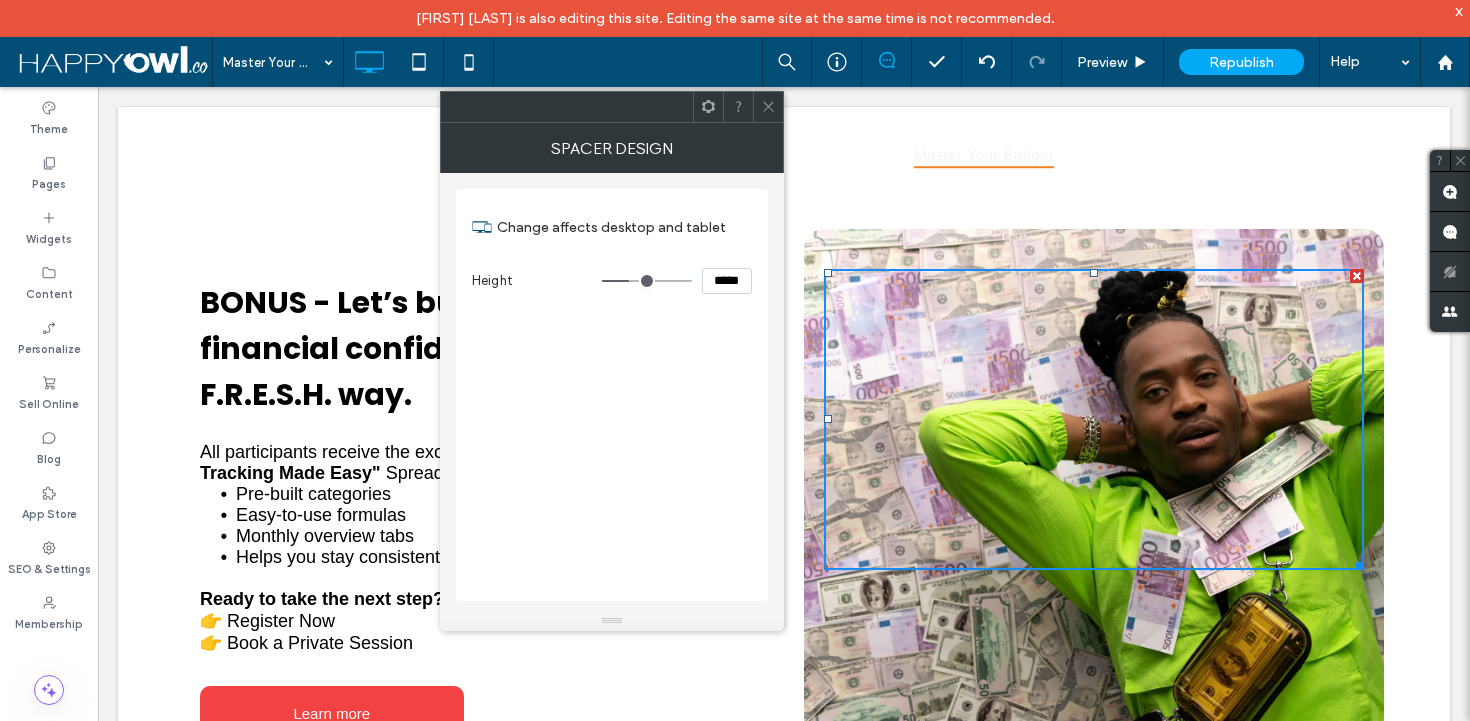 click on "Click To Paste" at bounding box center (1094, 498) 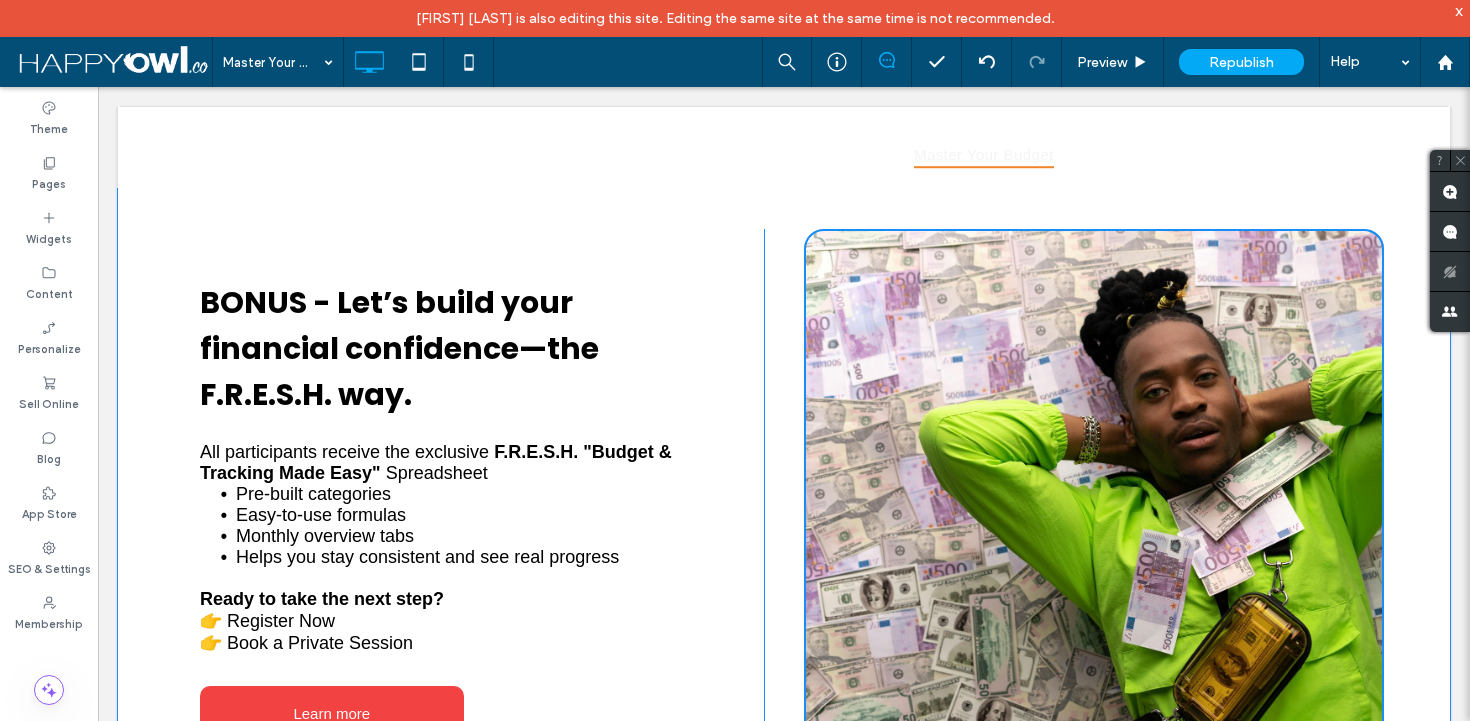 click on "Click To Paste" at bounding box center [1094, 498] 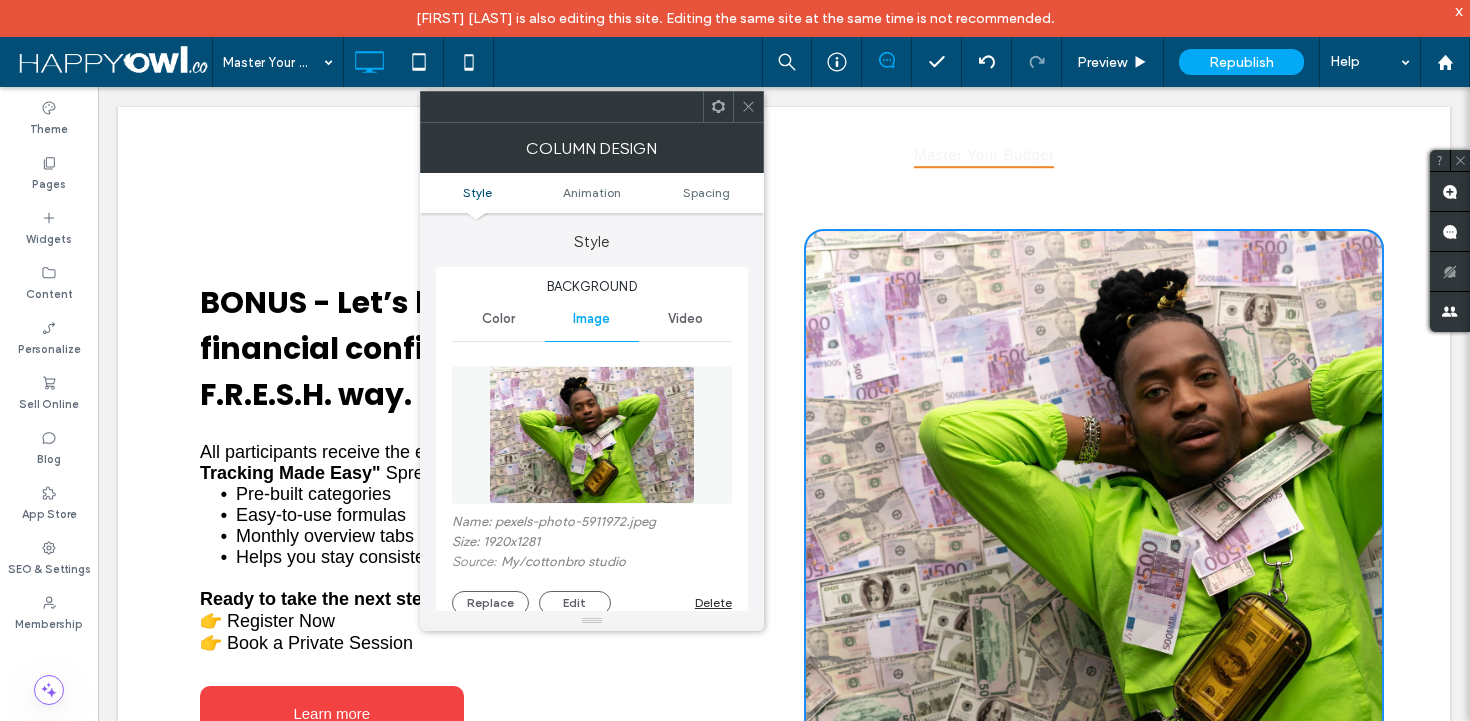 scroll, scrollTop: 87, scrollLeft: 0, axis: vertical 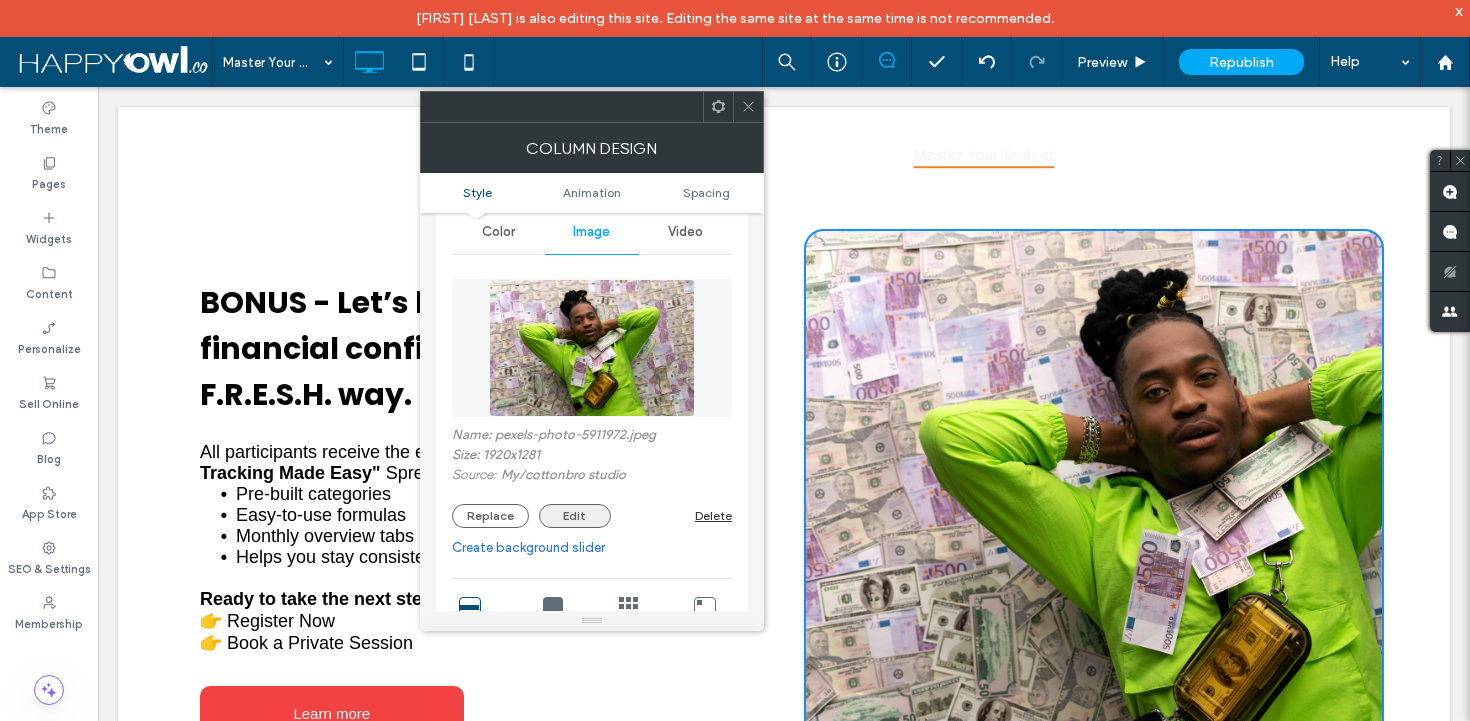 click on "Edit" at bounding box center [575, 516] 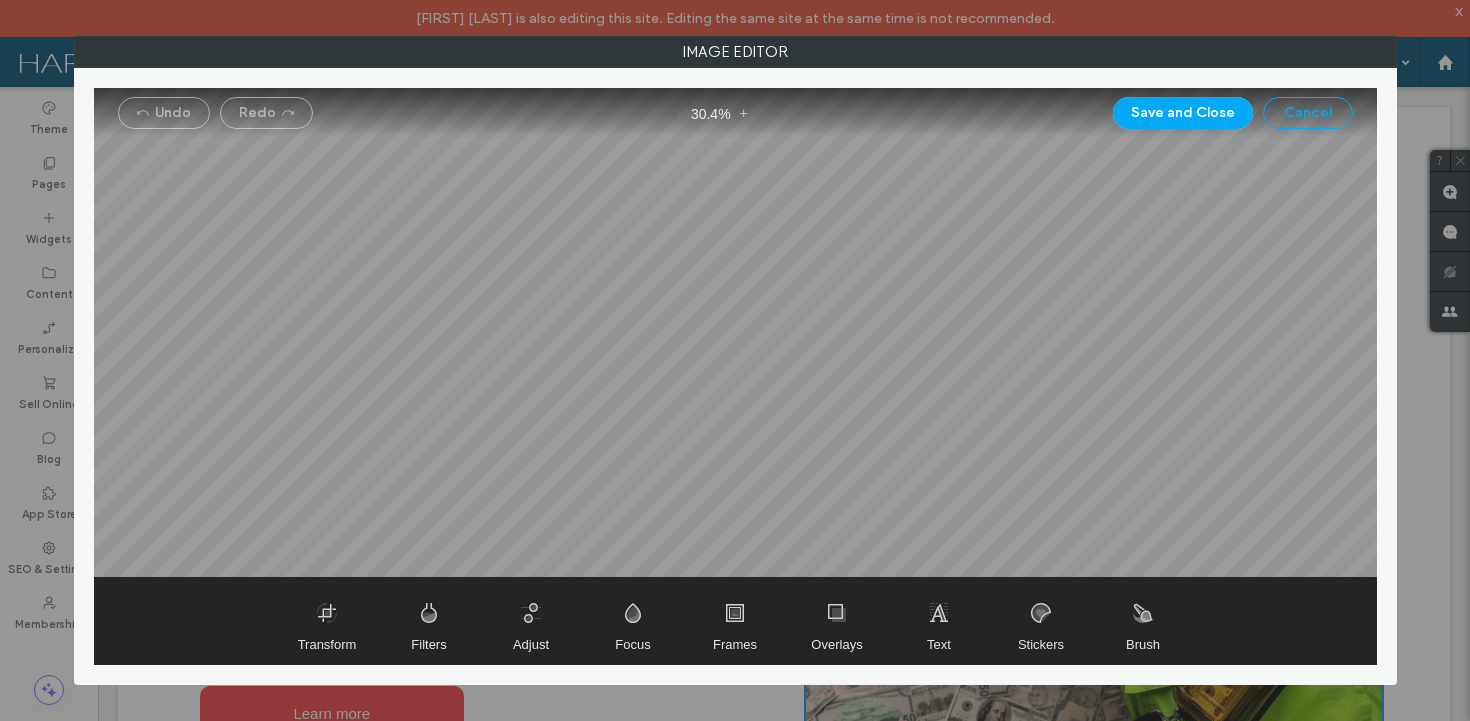 click on "Cancel" at bounding box center [1308, 113] 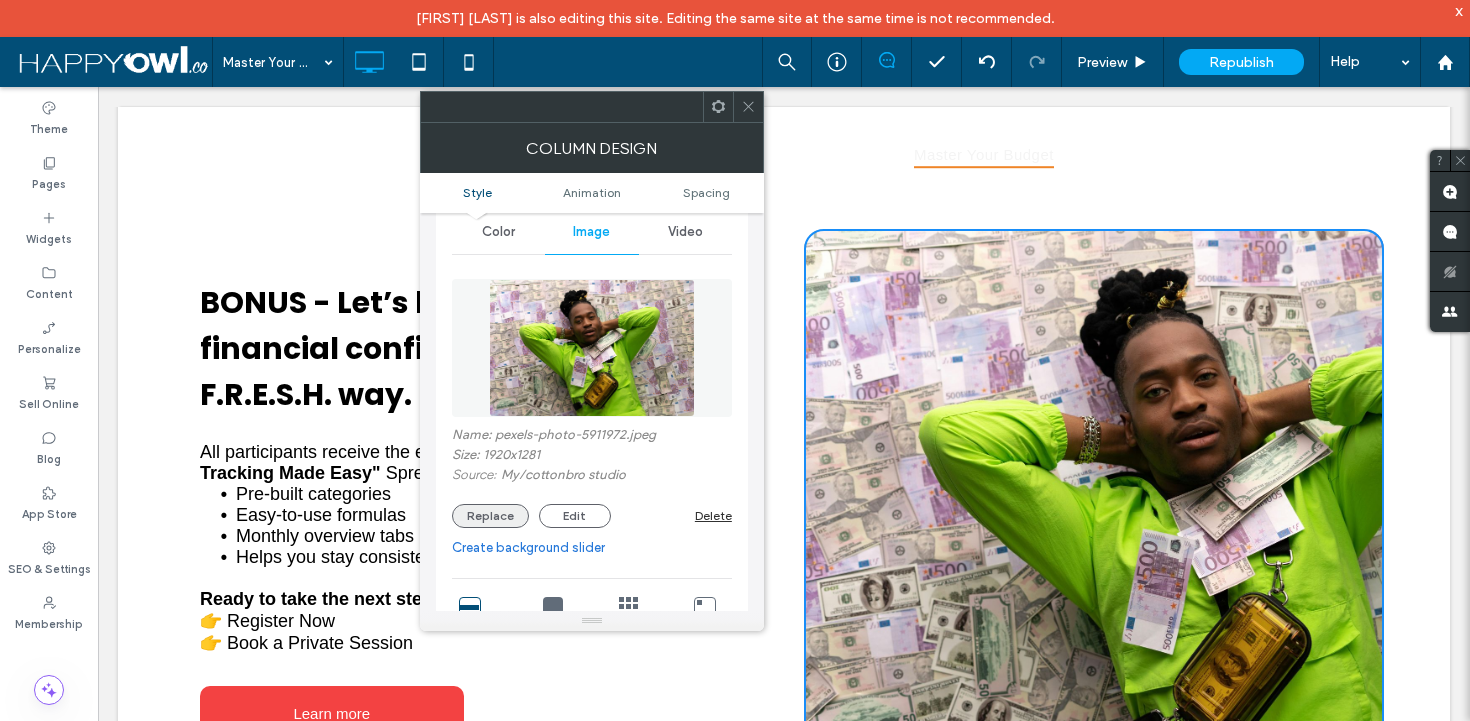 click on "Replace" at bounding box center (490, 516) 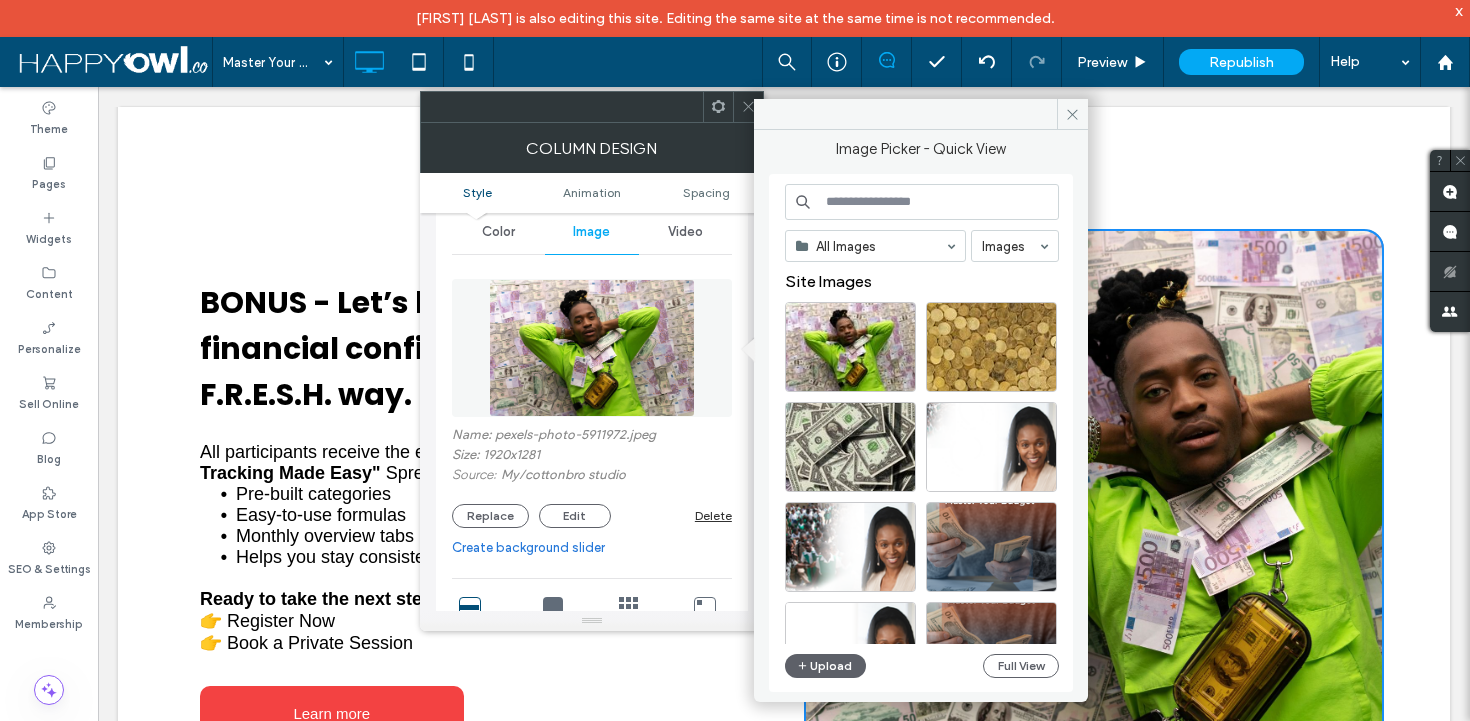 click at bounding box center (922, 202) 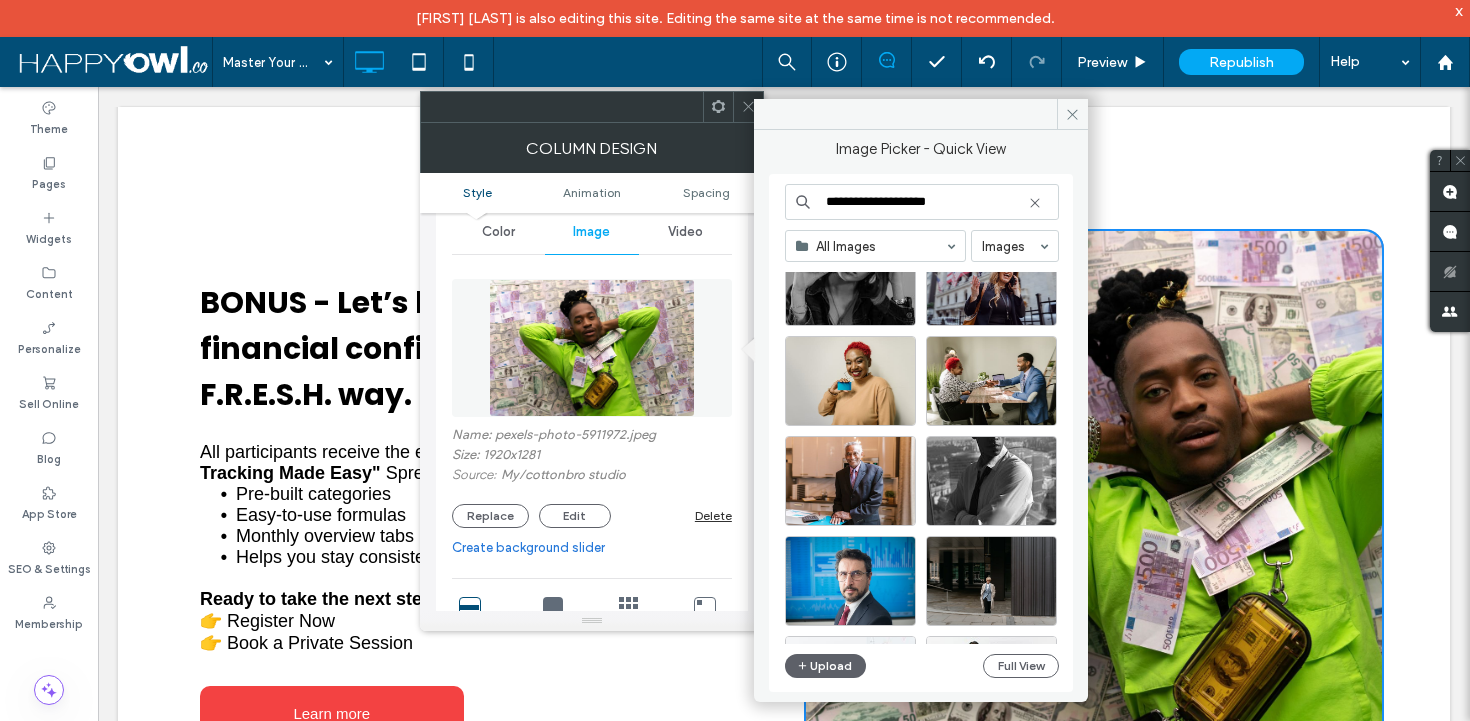 scroll, scrollTop: 4362, scrollLeft: 0, axis: vertical 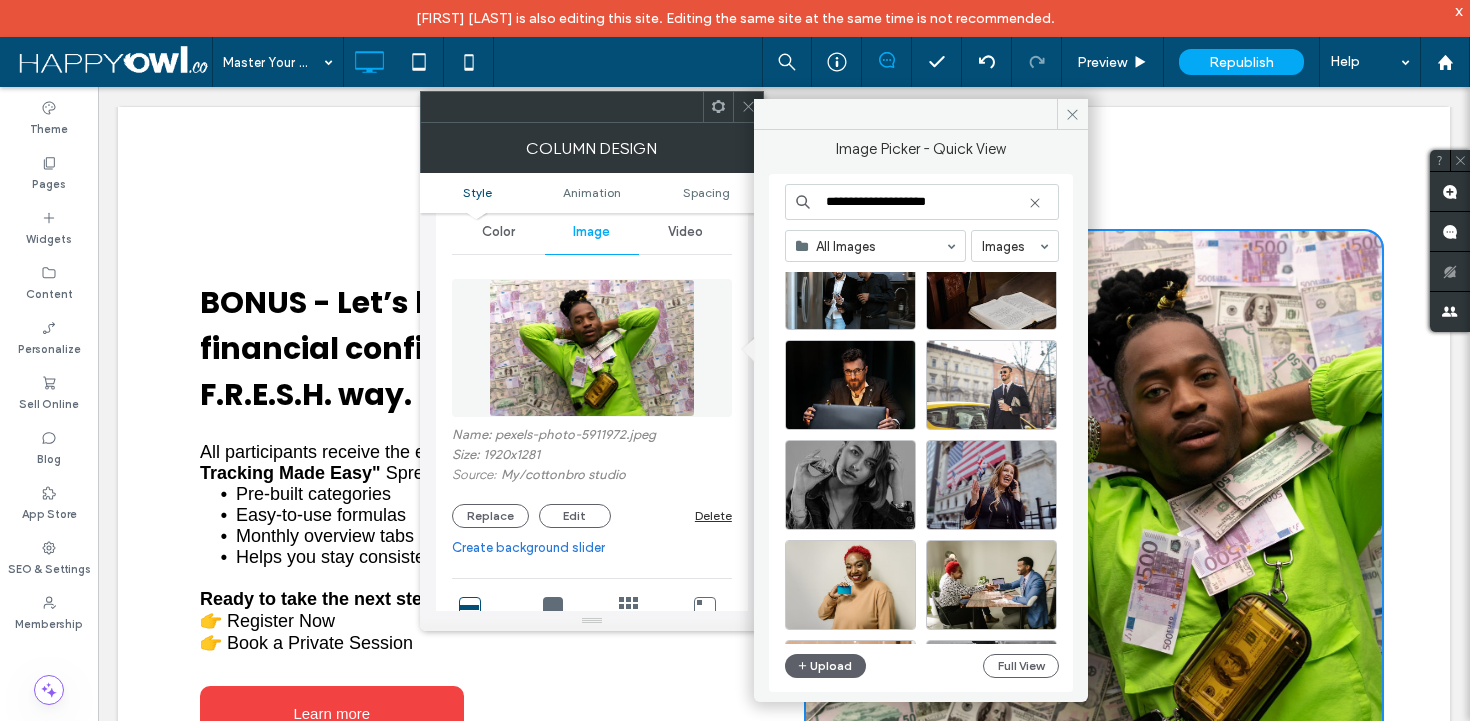 click on "**********" at bounding box center [922, 202] 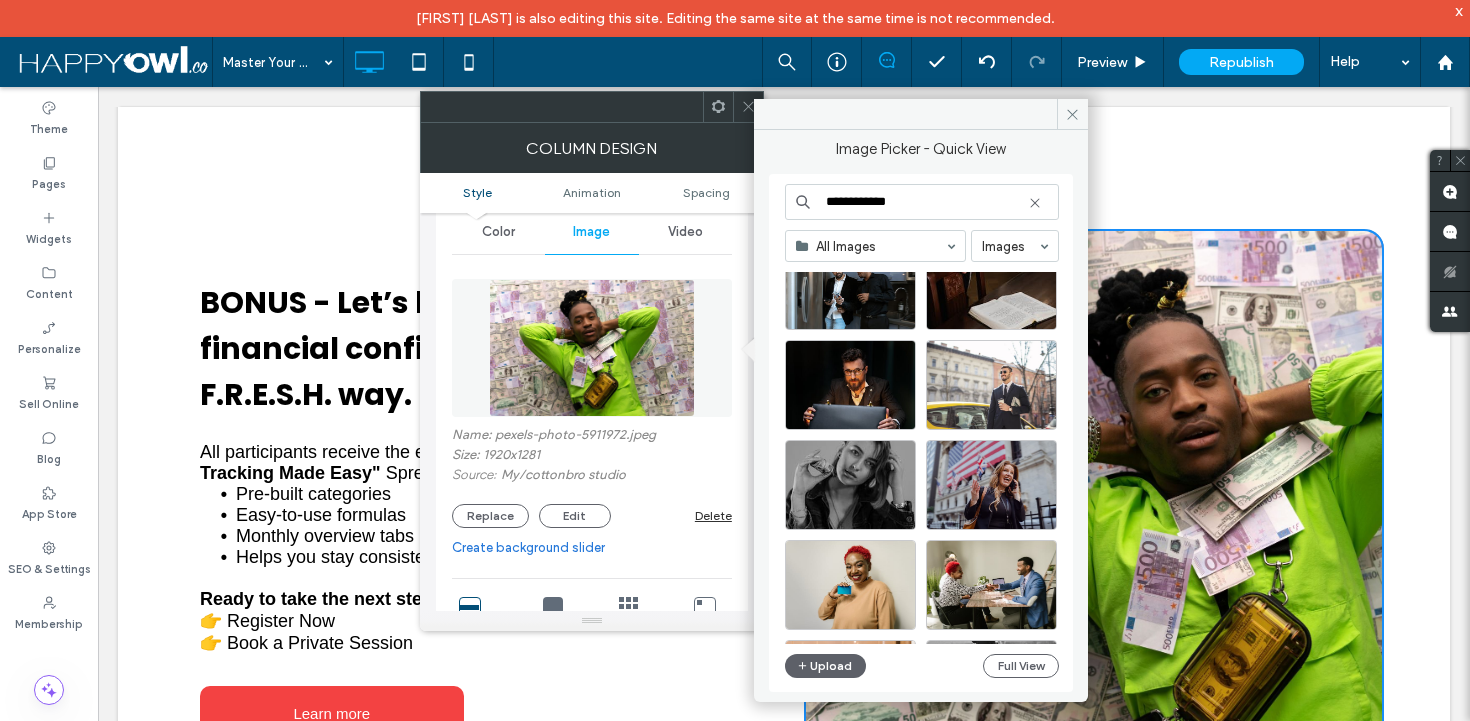 type on "**********" 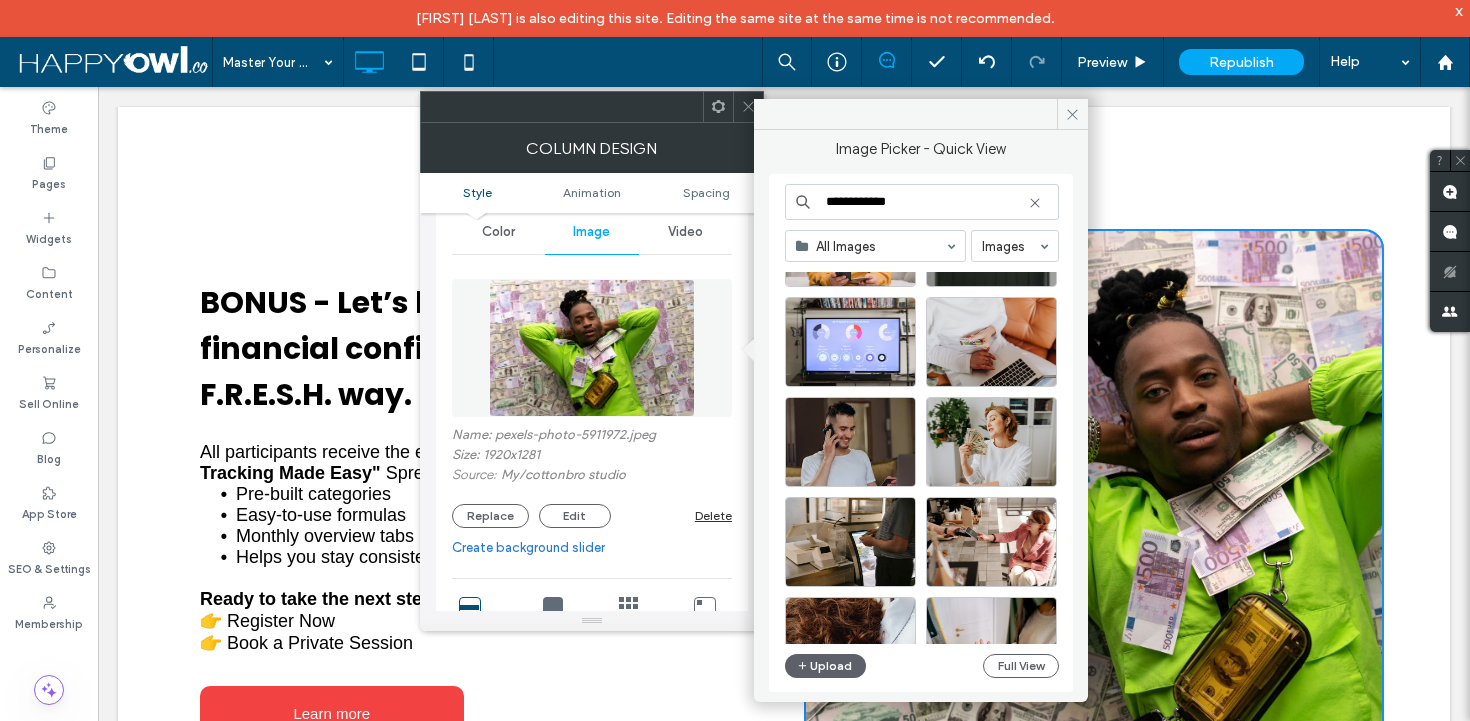 scroll, scrollTop: 210, scrollLeft: 0, axis: vertical 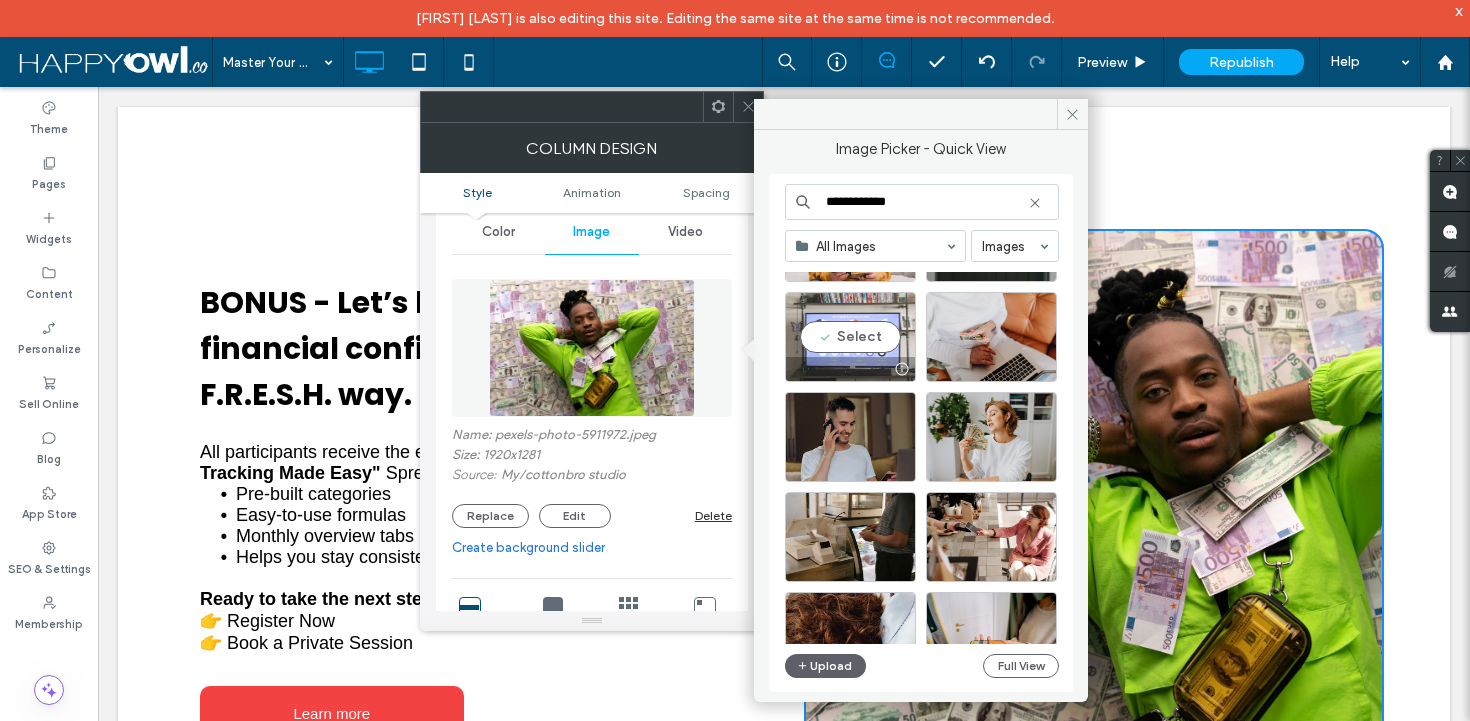 click on "Select" at bounding box center (850, 337) 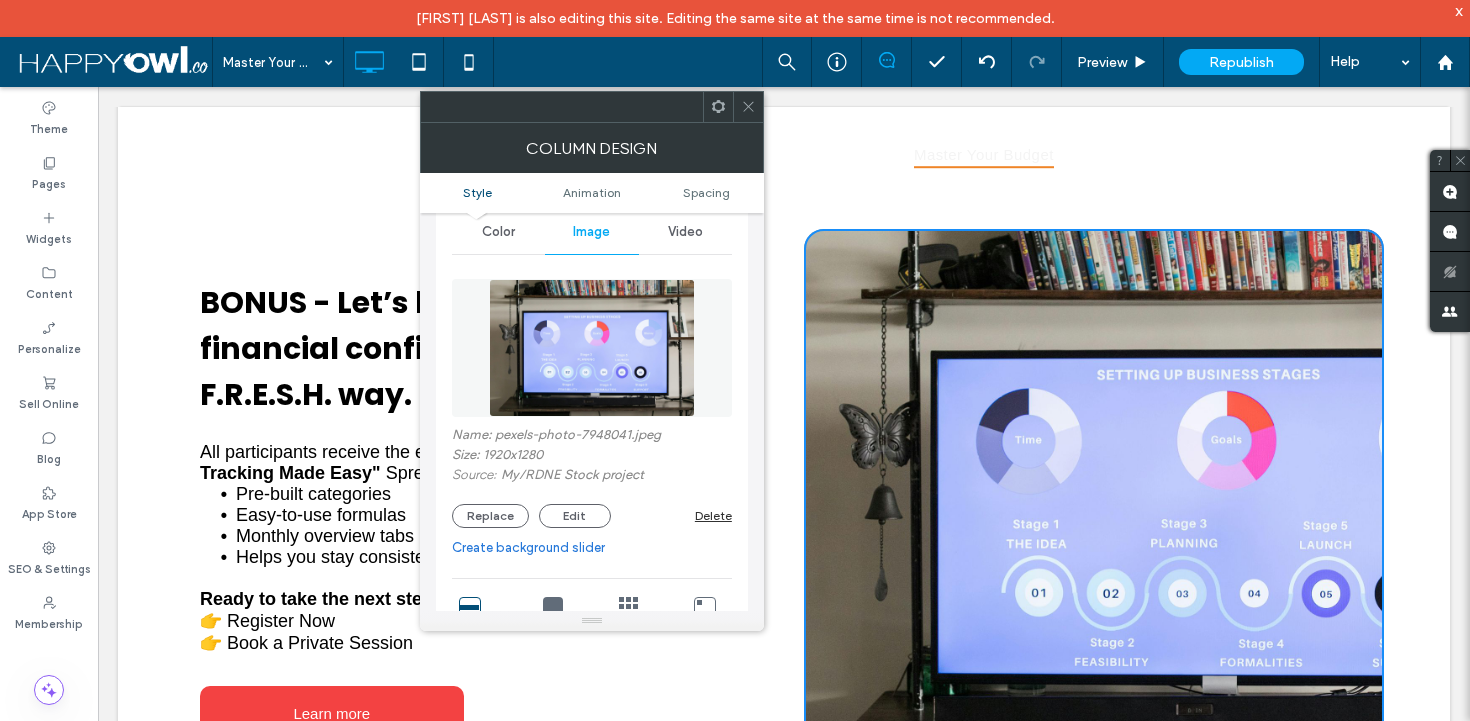 scroll, scrollTop: 2779, scrollLeft: 0, axis: vertical 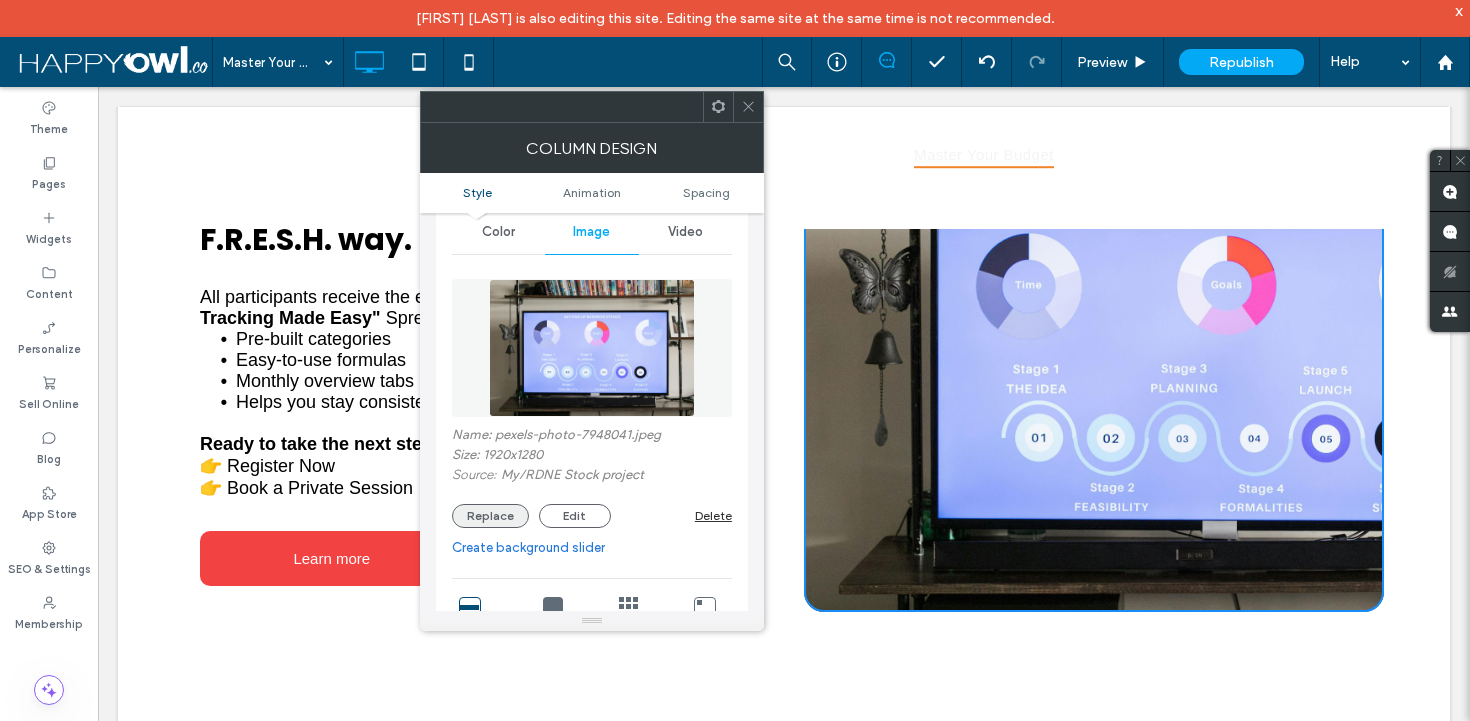 click on "Replace" at bounding box center (490, 516) 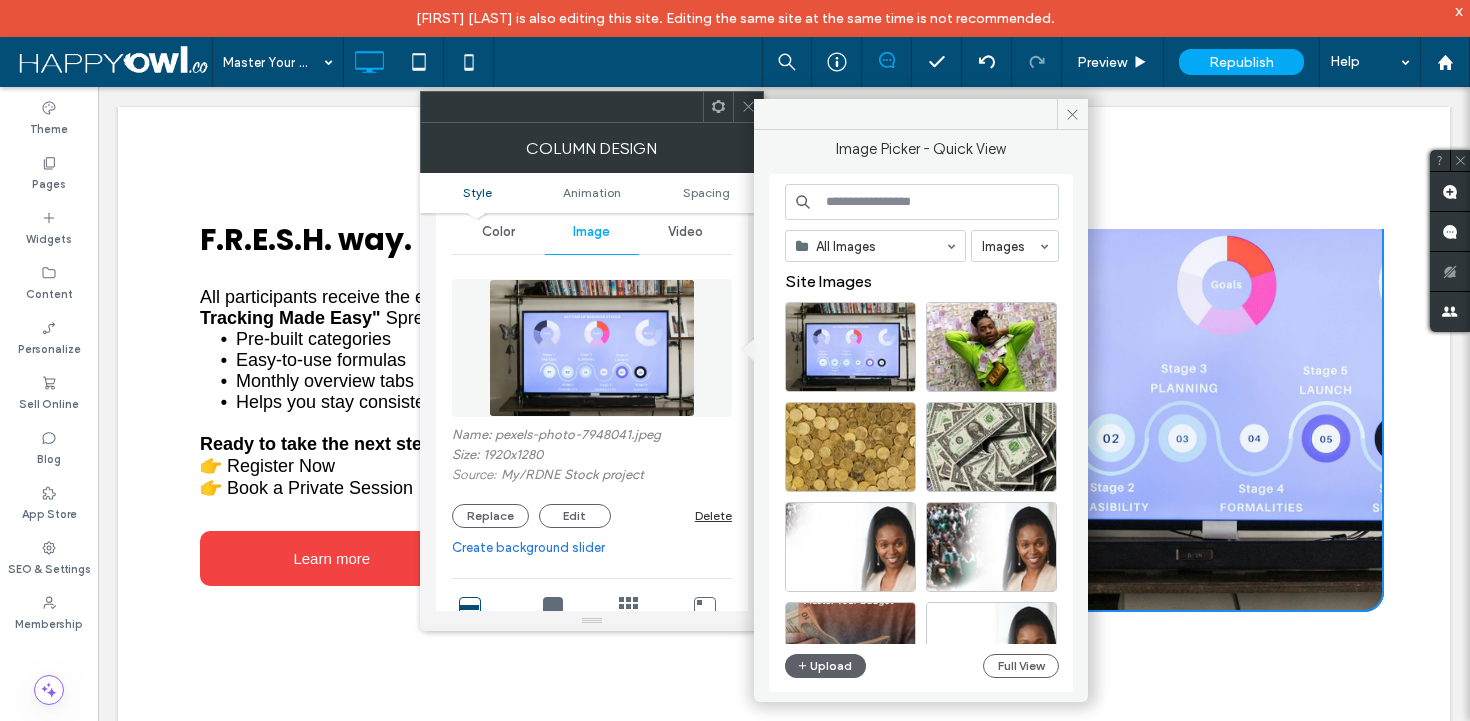 click at bounding box center [922, 202] 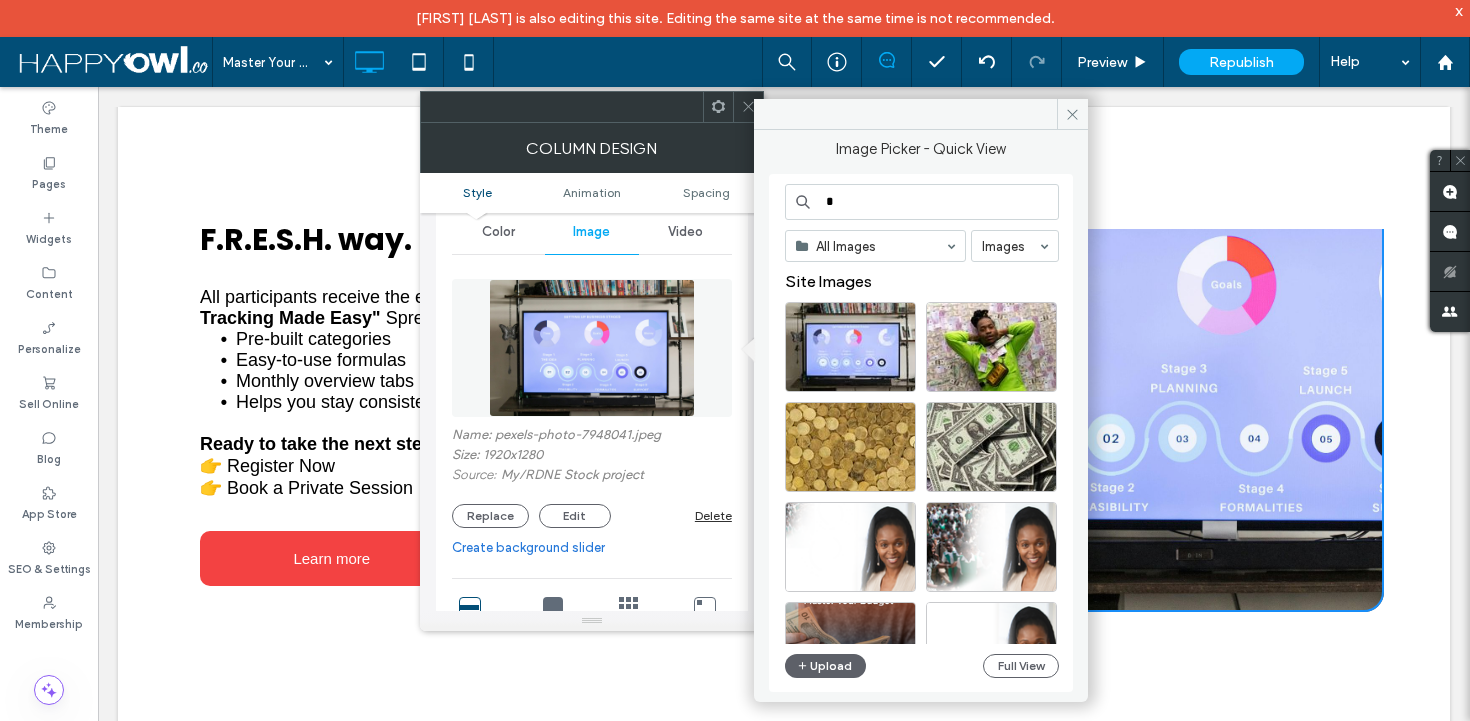 type on "*" 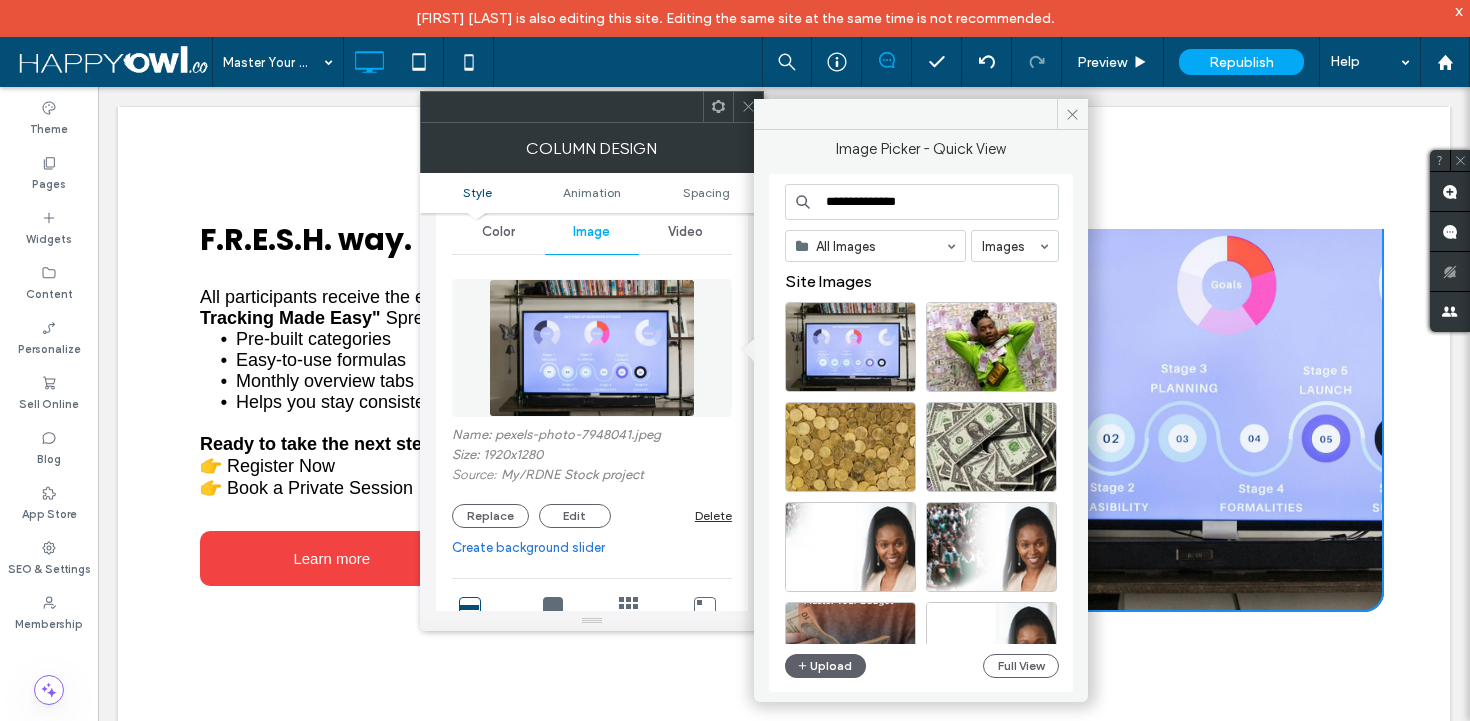 type on "**********" 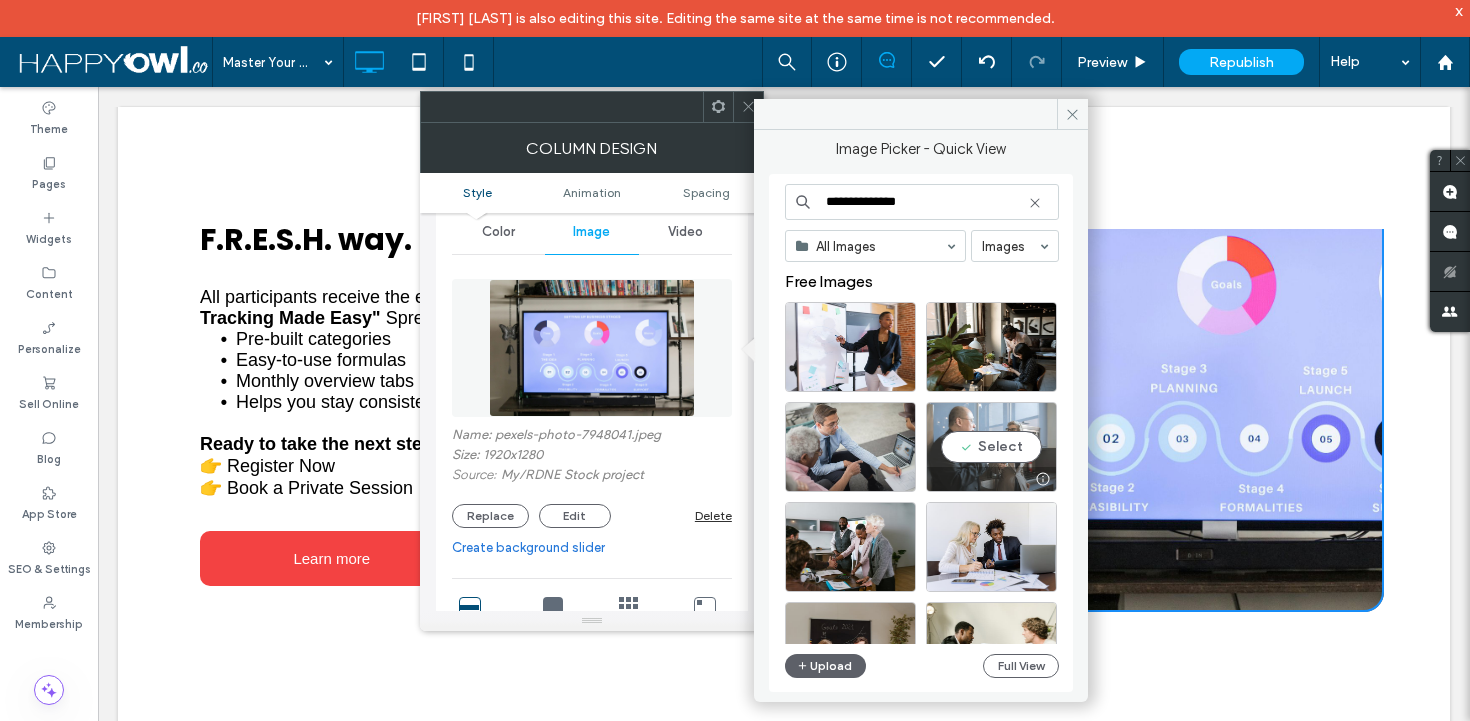 scroll, scrollTop: 16, scrollLeft: 0, axis: vertical 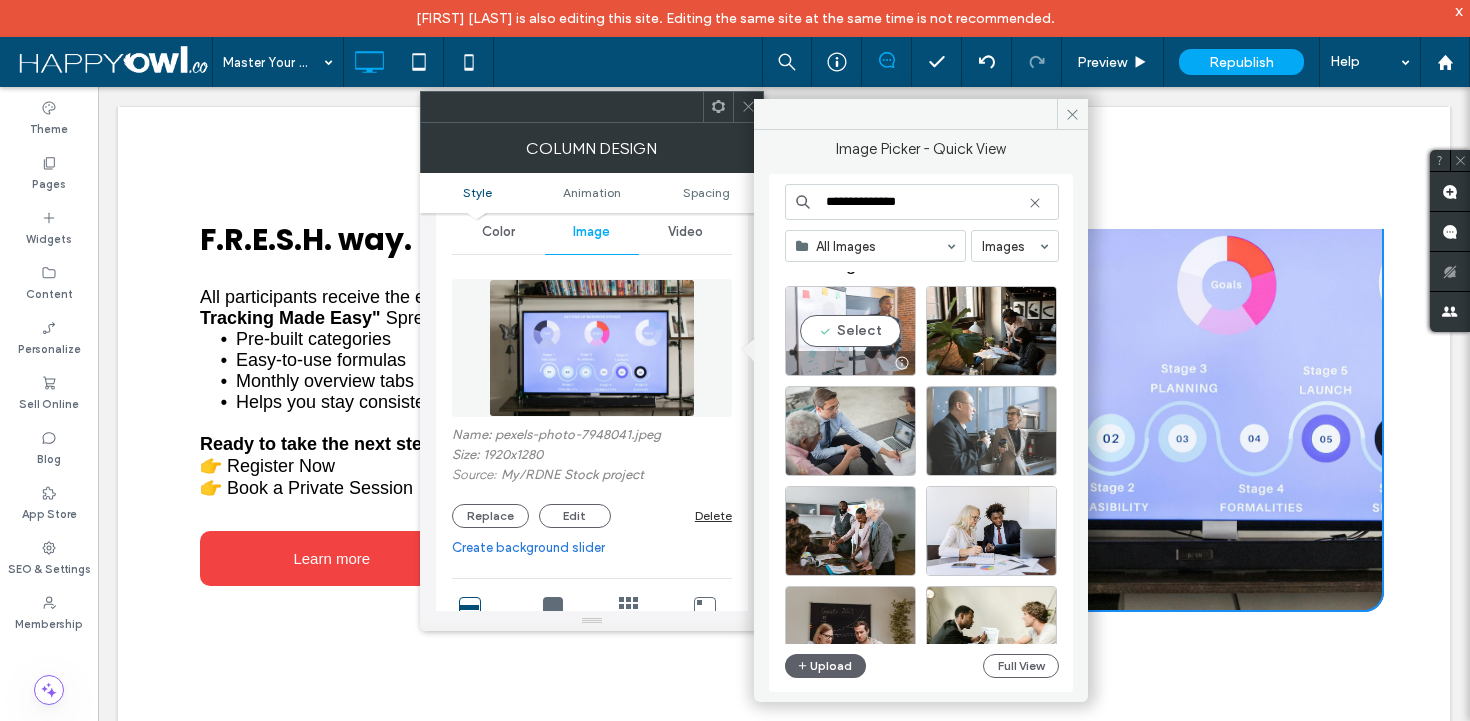 click on "Select" at bounding box center [850, 331] 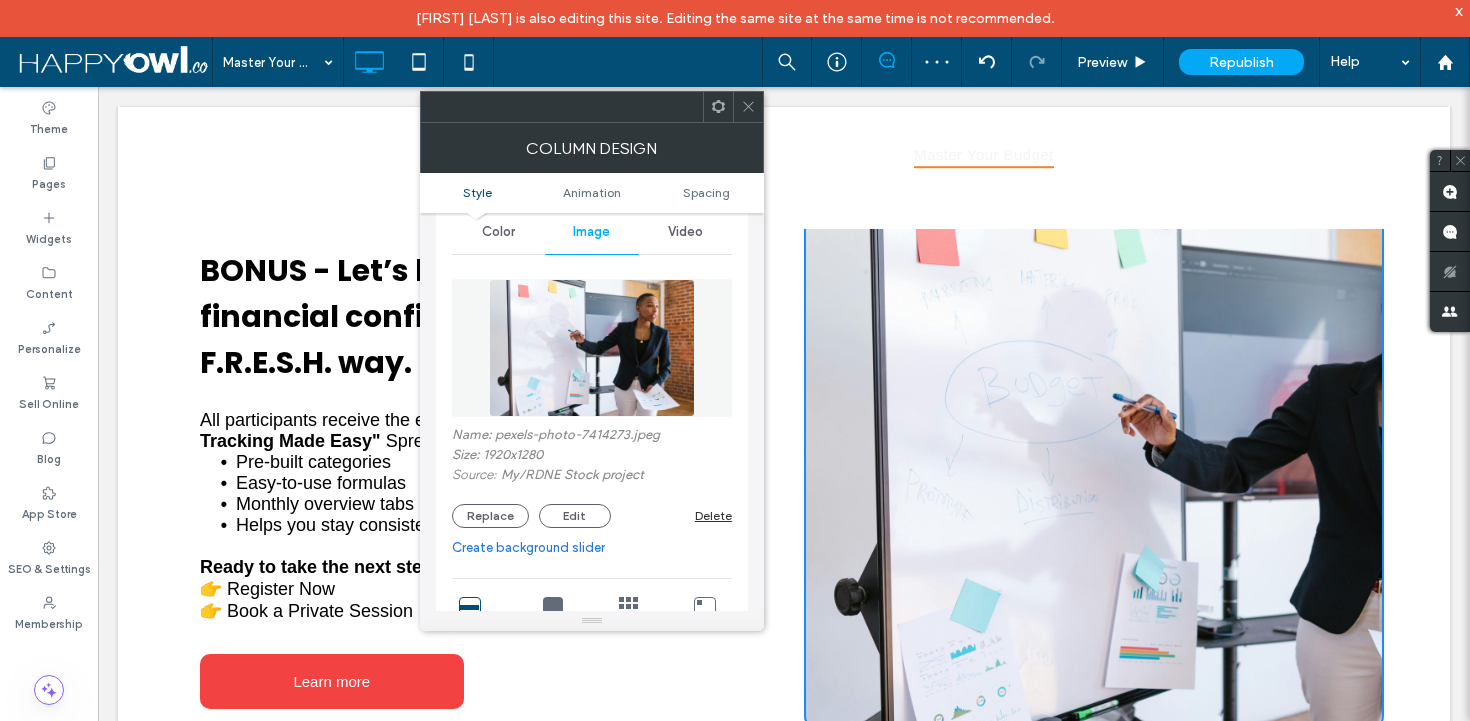scroll, scrollTop: 2556, scrollLeft: 0, axis: vertical 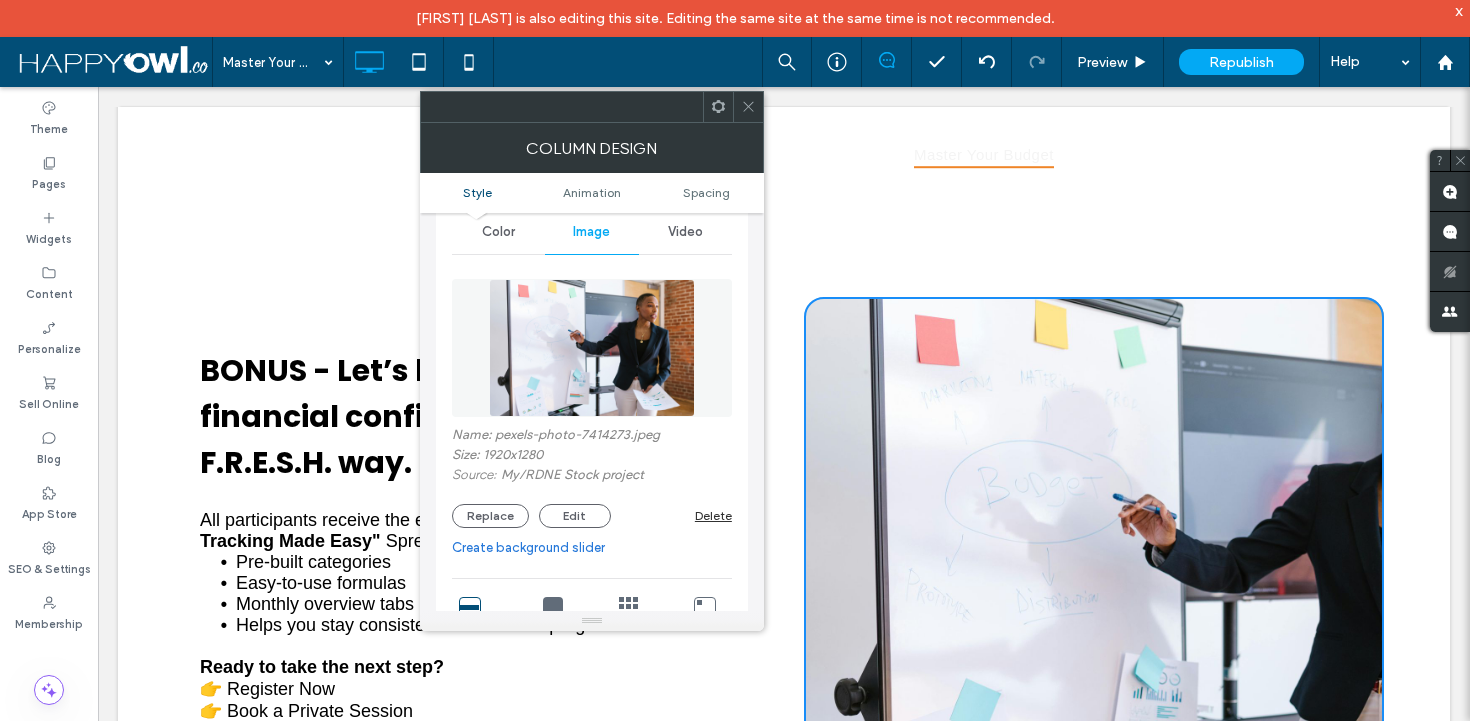 drag, startPoint x: 1097, startPoint y: 485, endPoint x: 941, endPoint y: 465, distance: 157.27682 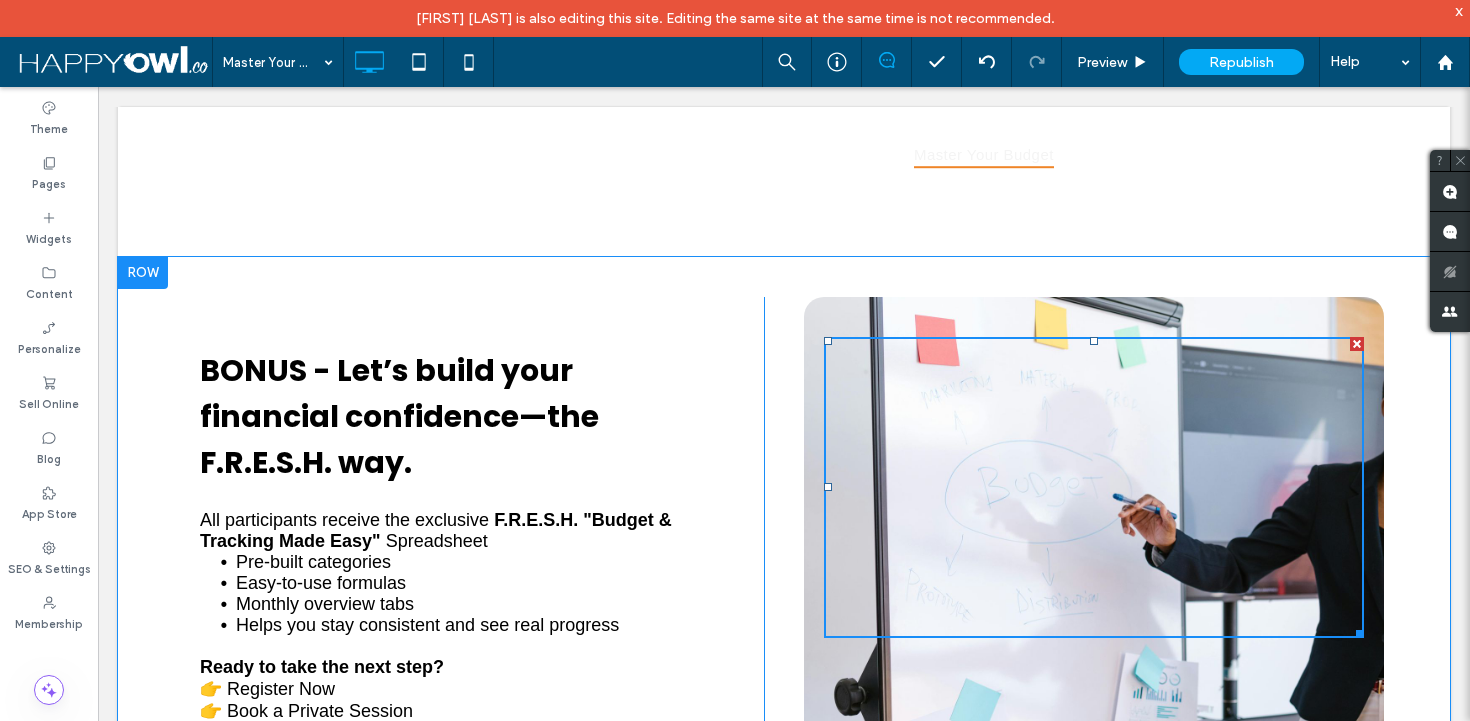 click on "Click To Paste" at bounding box center (1094, 566) 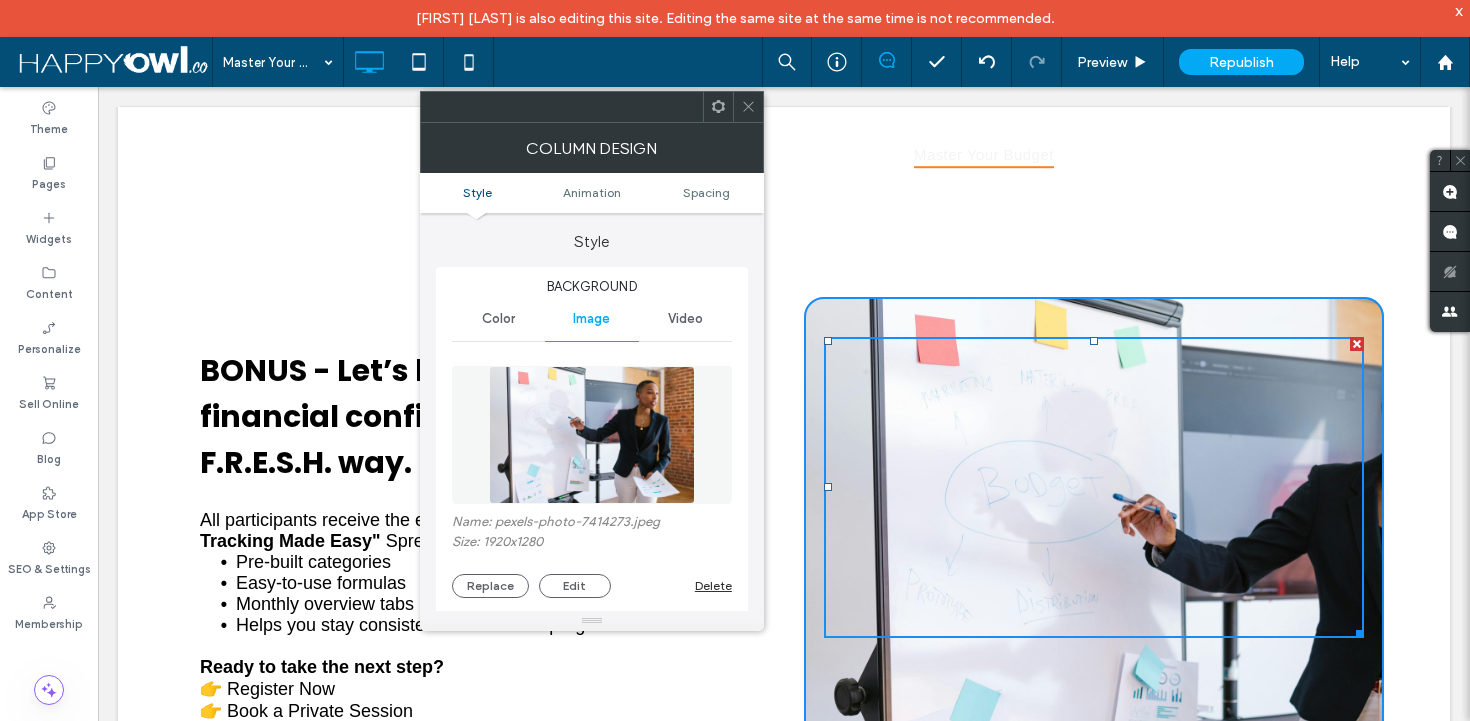 type on "**" 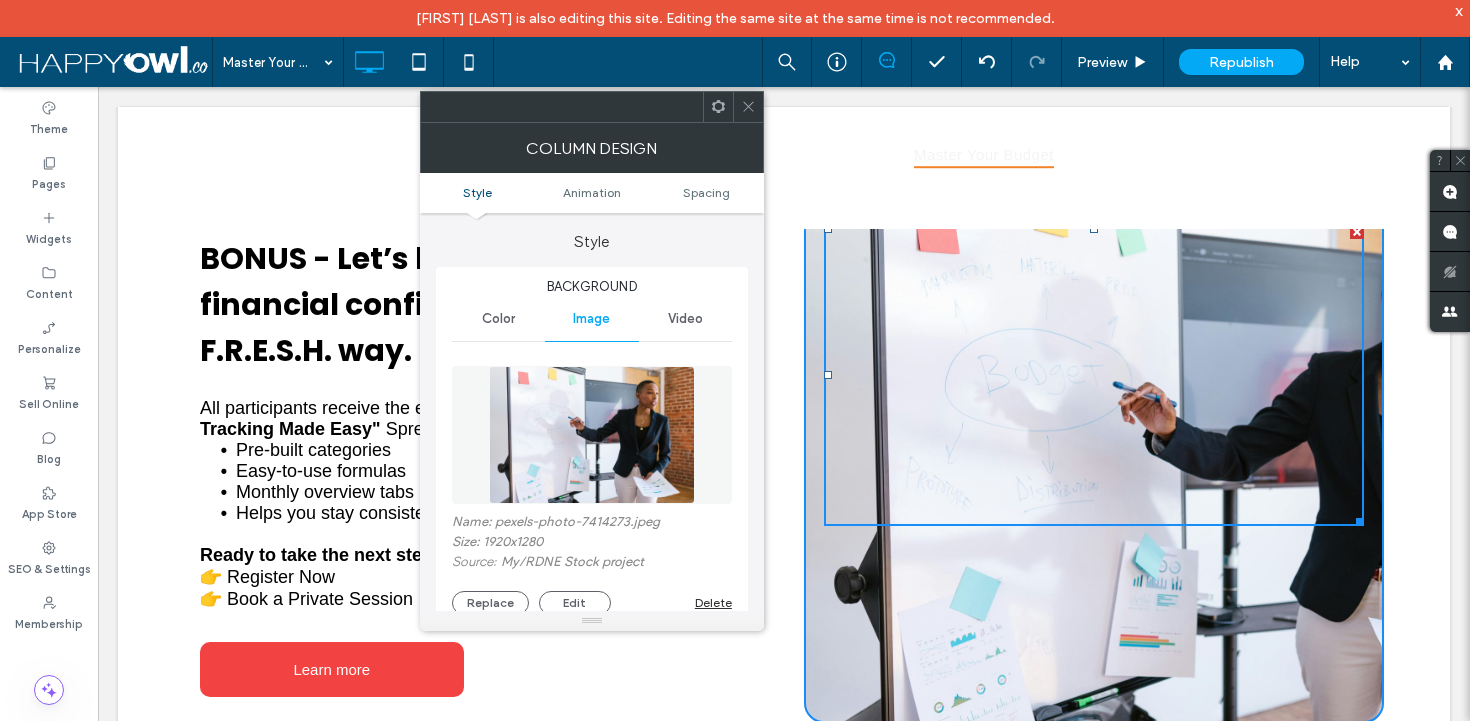 scroll, scrollTop: 2701, scrollLeft: 0, axis: vertical 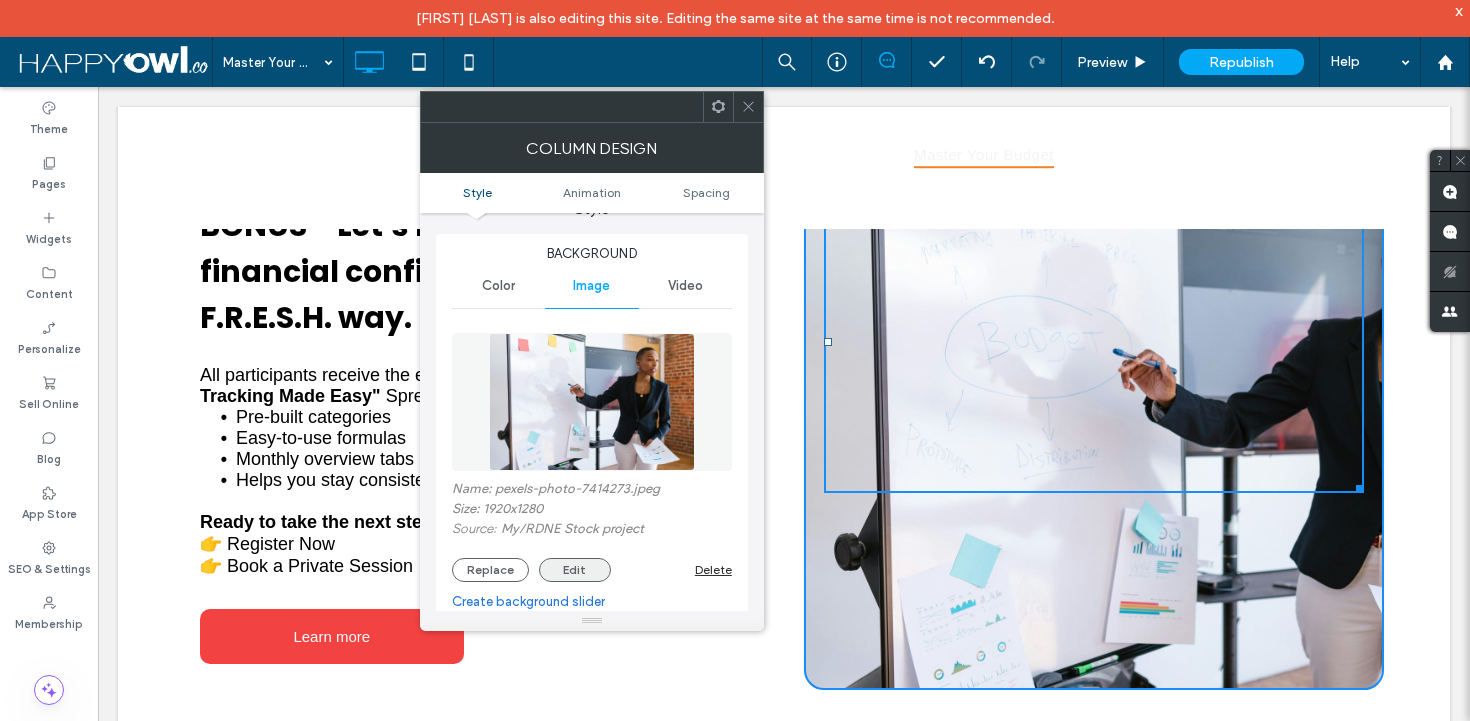 click on "Edit" at bounding box center [575, 570] 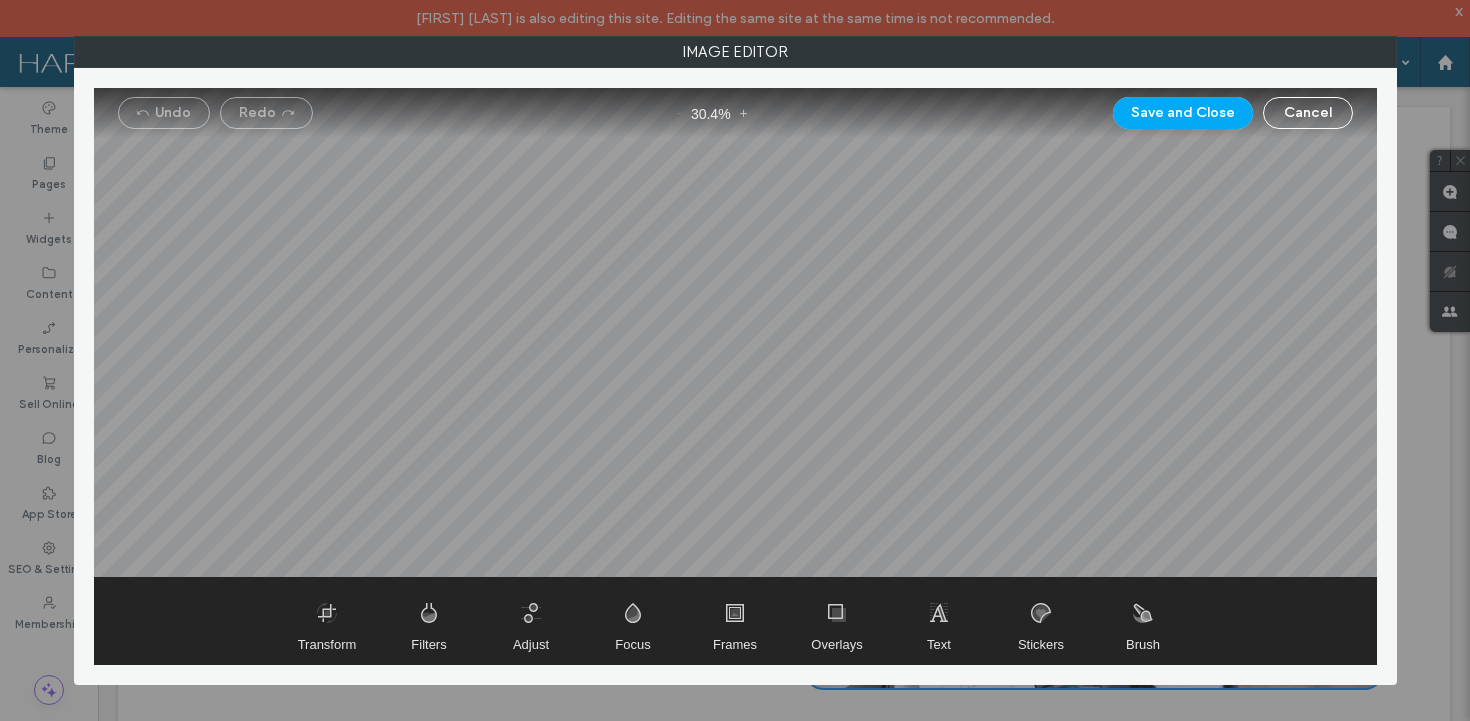 drag, startPoint x: 841, startPoint y: 239, endPoint x: 632, endPoint y: 253, distance: 209.46837 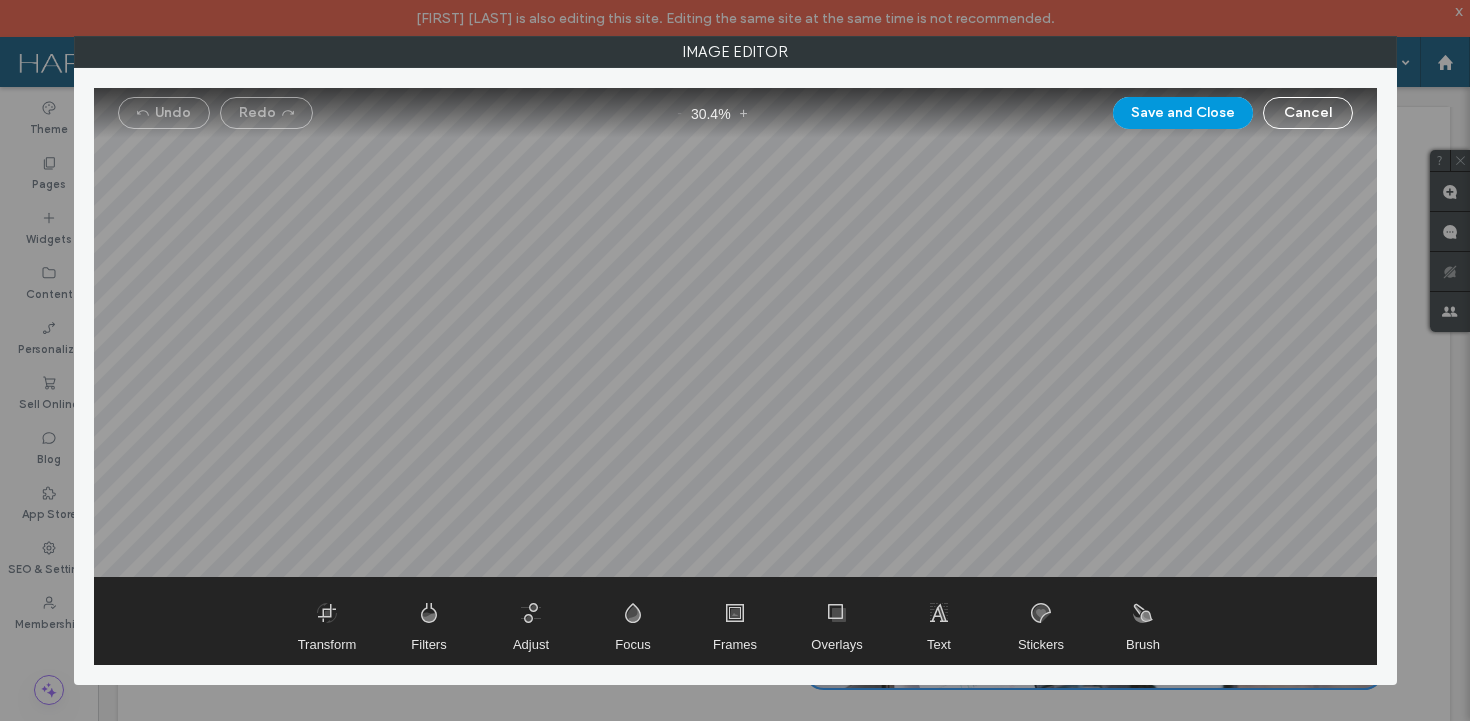 click on "Save and Close" at bounding box center (1183, 113) 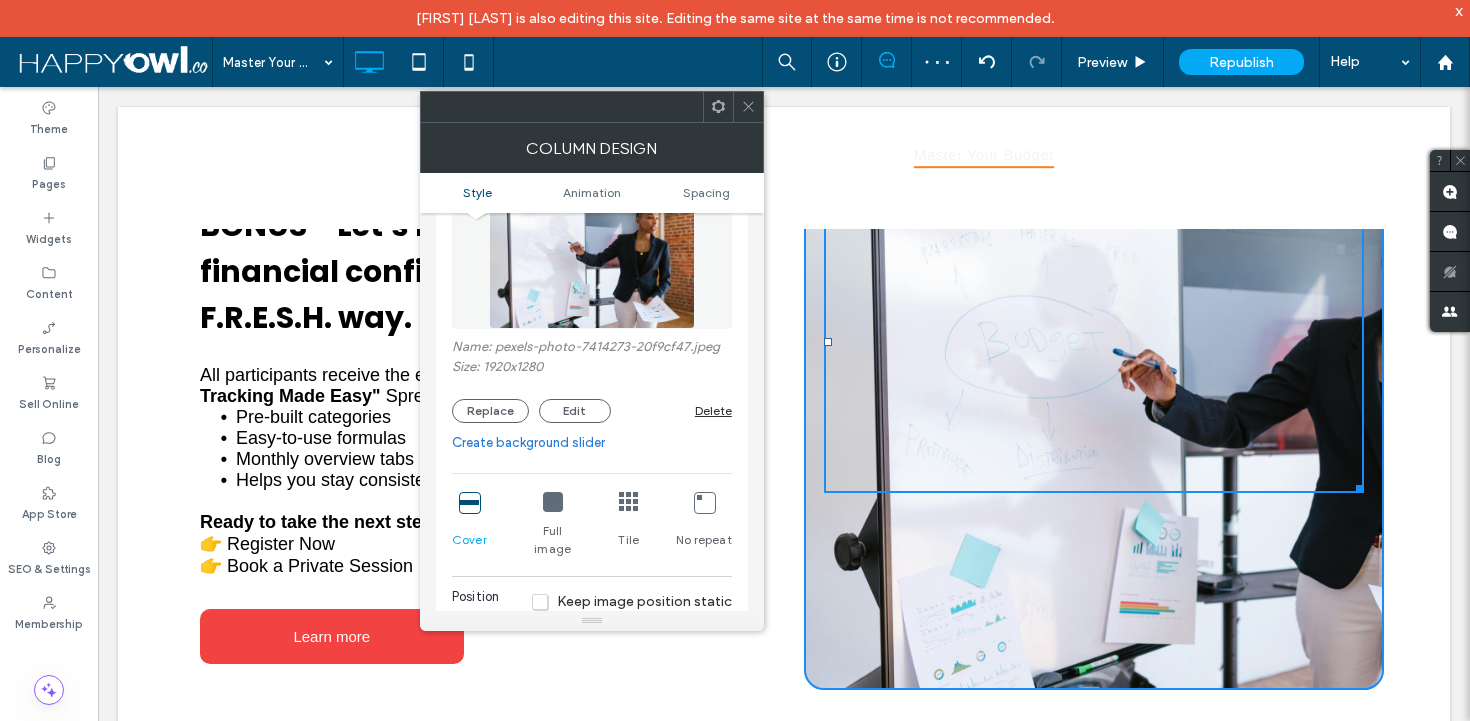 scroll, scrollTop: 193, scrollLeft: 0, axis: vertical 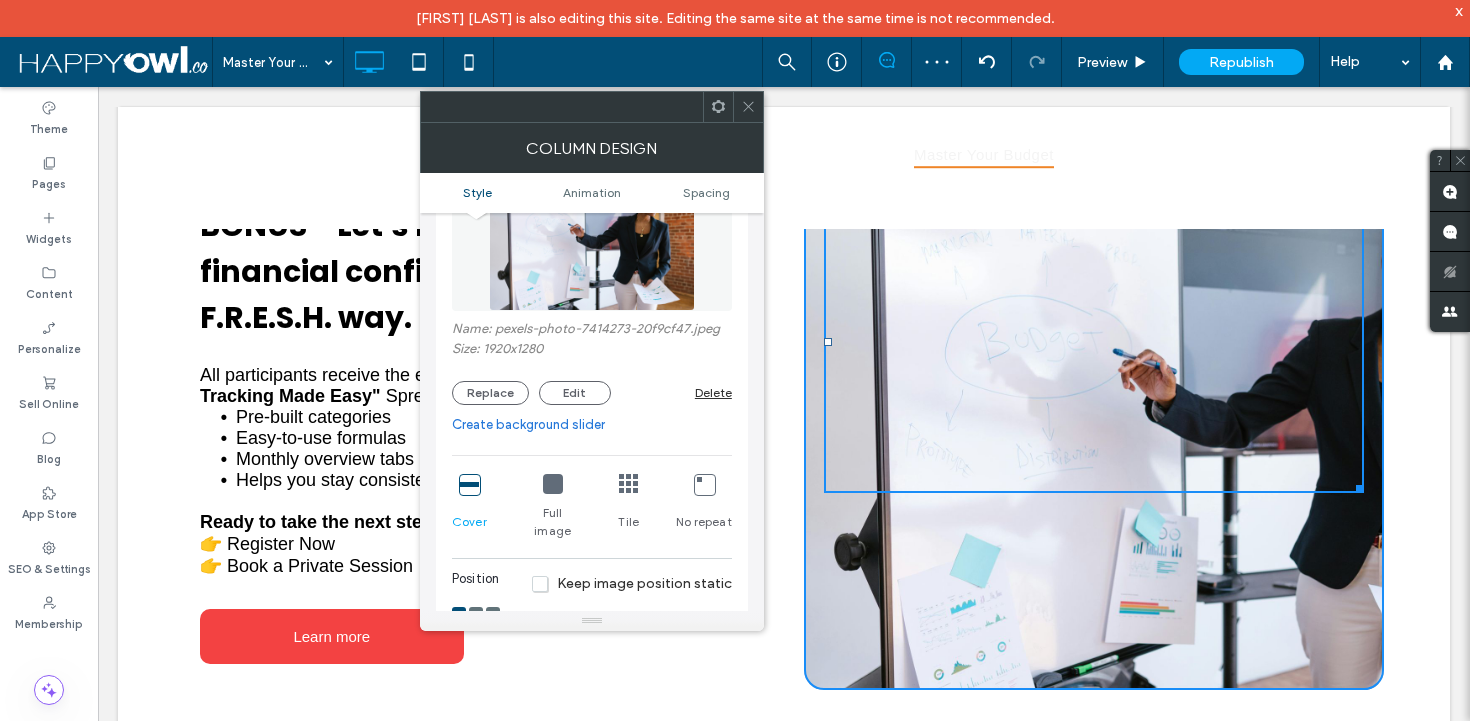 click on "Tile" at bounding box center (628, 507) 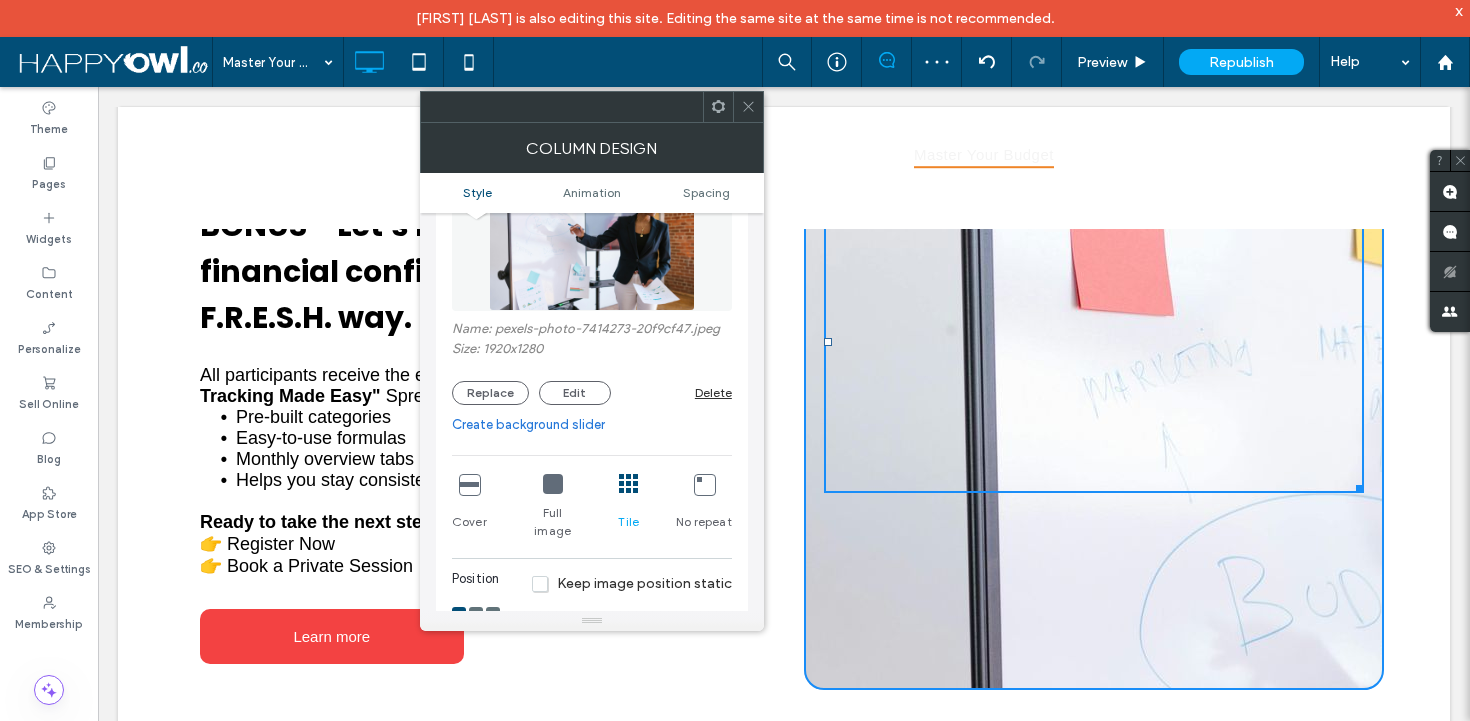 click on "Full image" at bounding box center (553, 507) 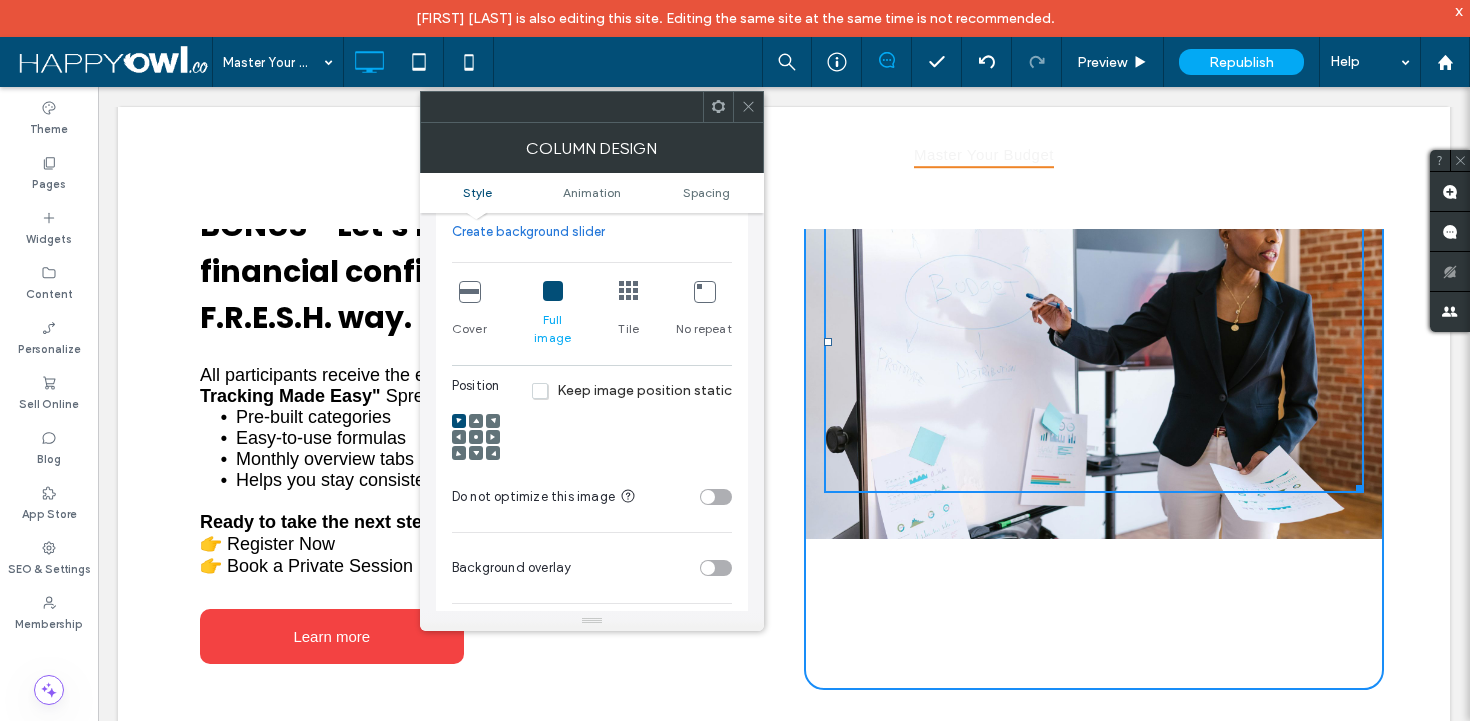 scroll, scrollTop: 390, scrollLeft: 0, axis: vertical 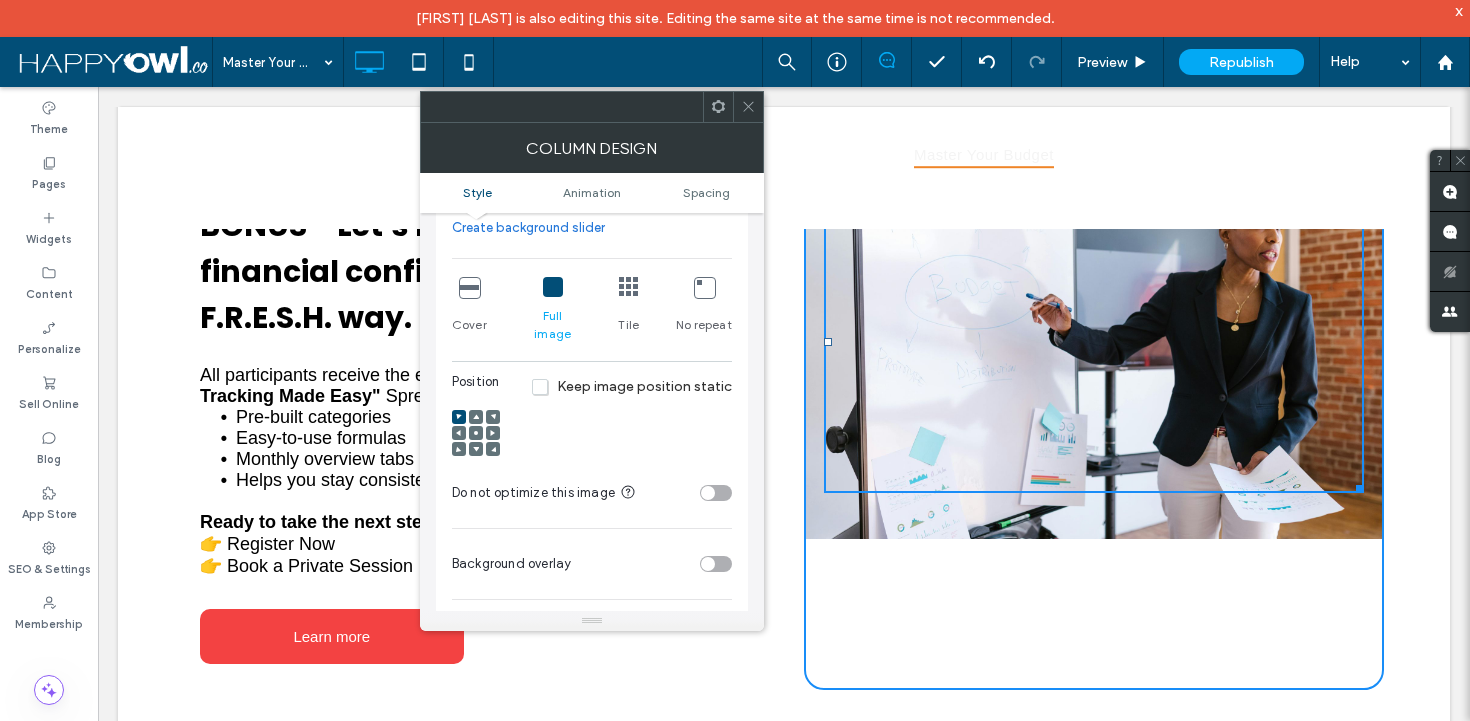 click on "Cover" at bounding box center (469, 310) 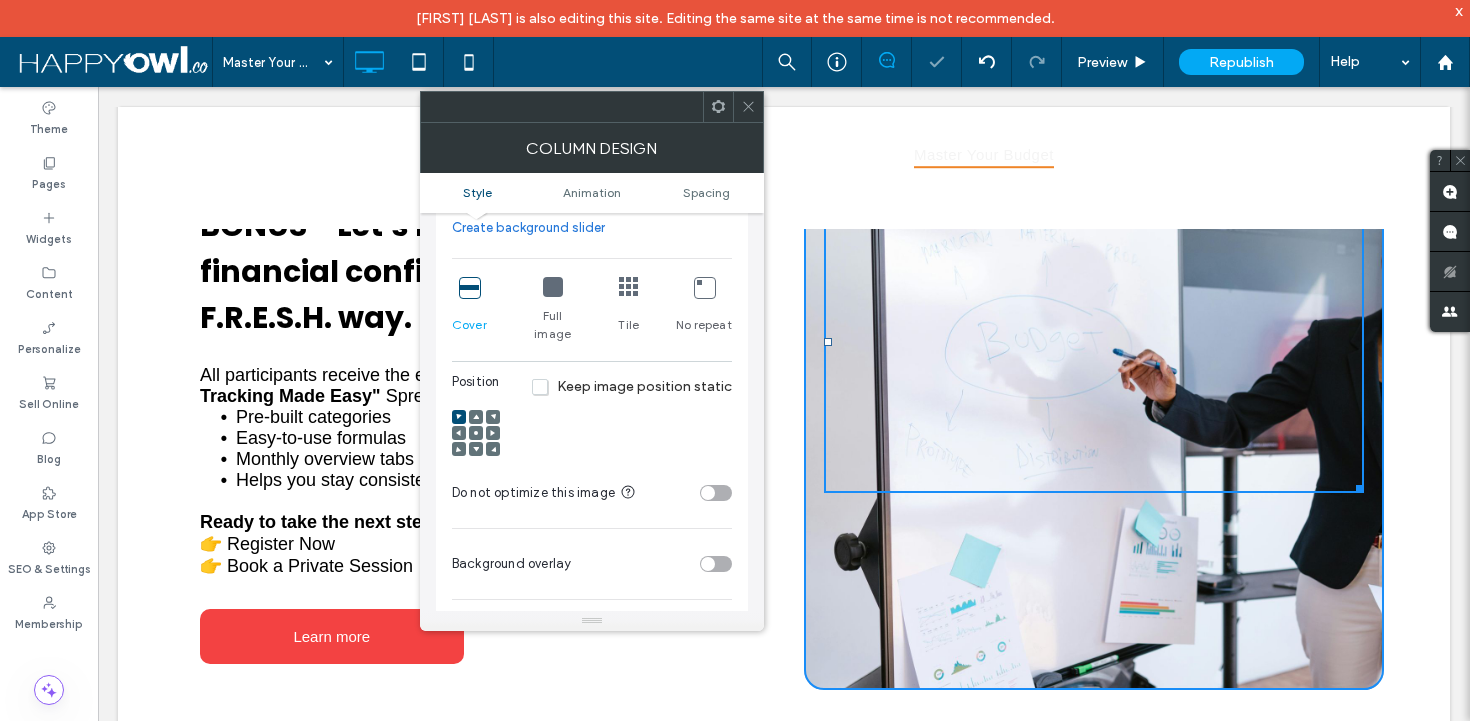 click at bounding box center (469, 287) 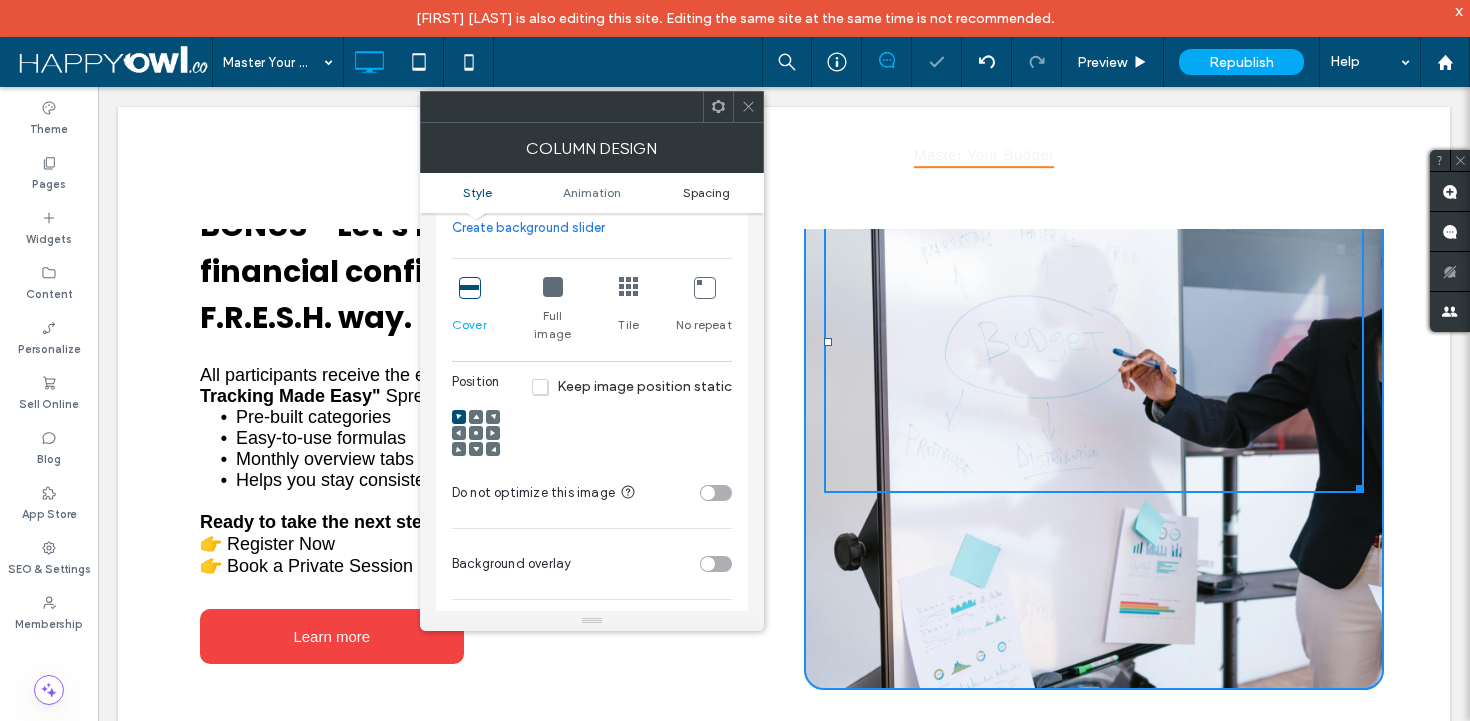 click on "Spacing" at bounding box center (706, 192) 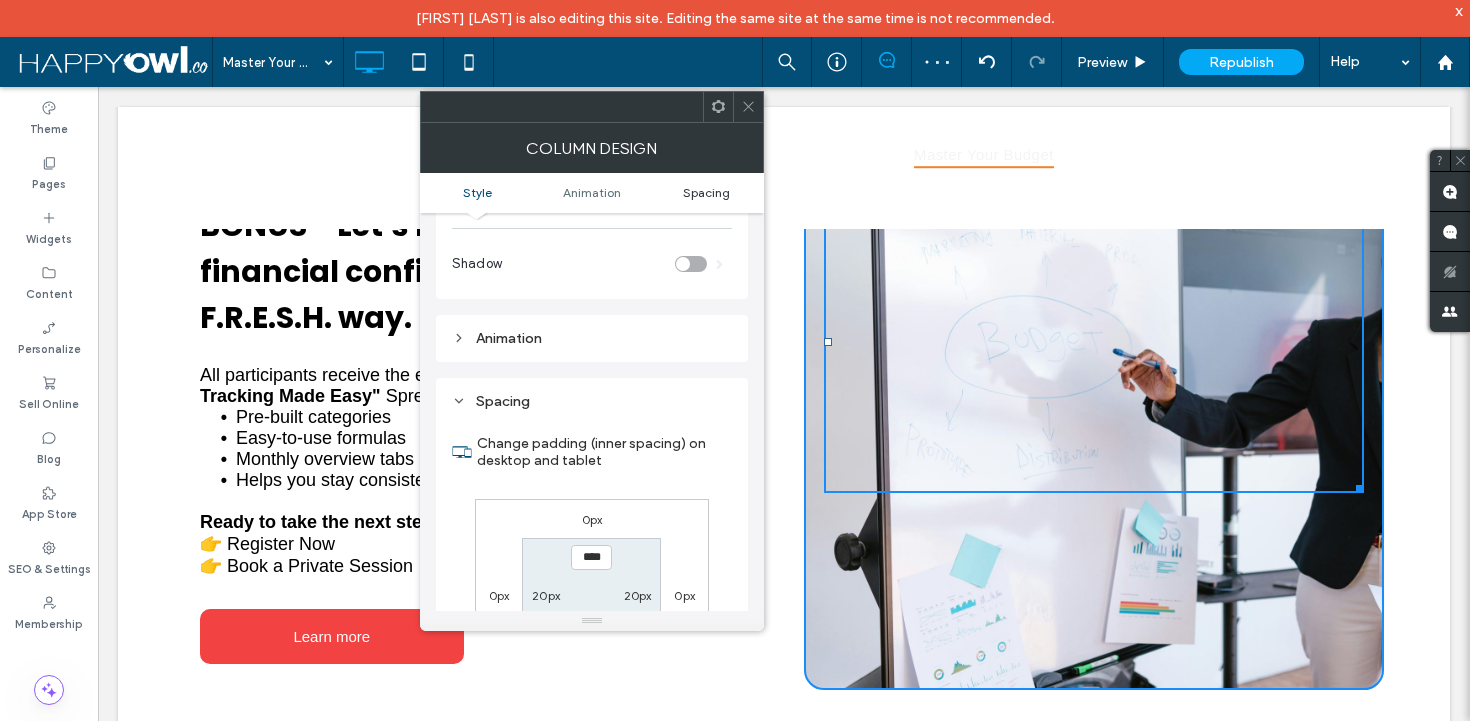 scroll, scrollTop: 874, scrollLeft: 0, axis: vertical 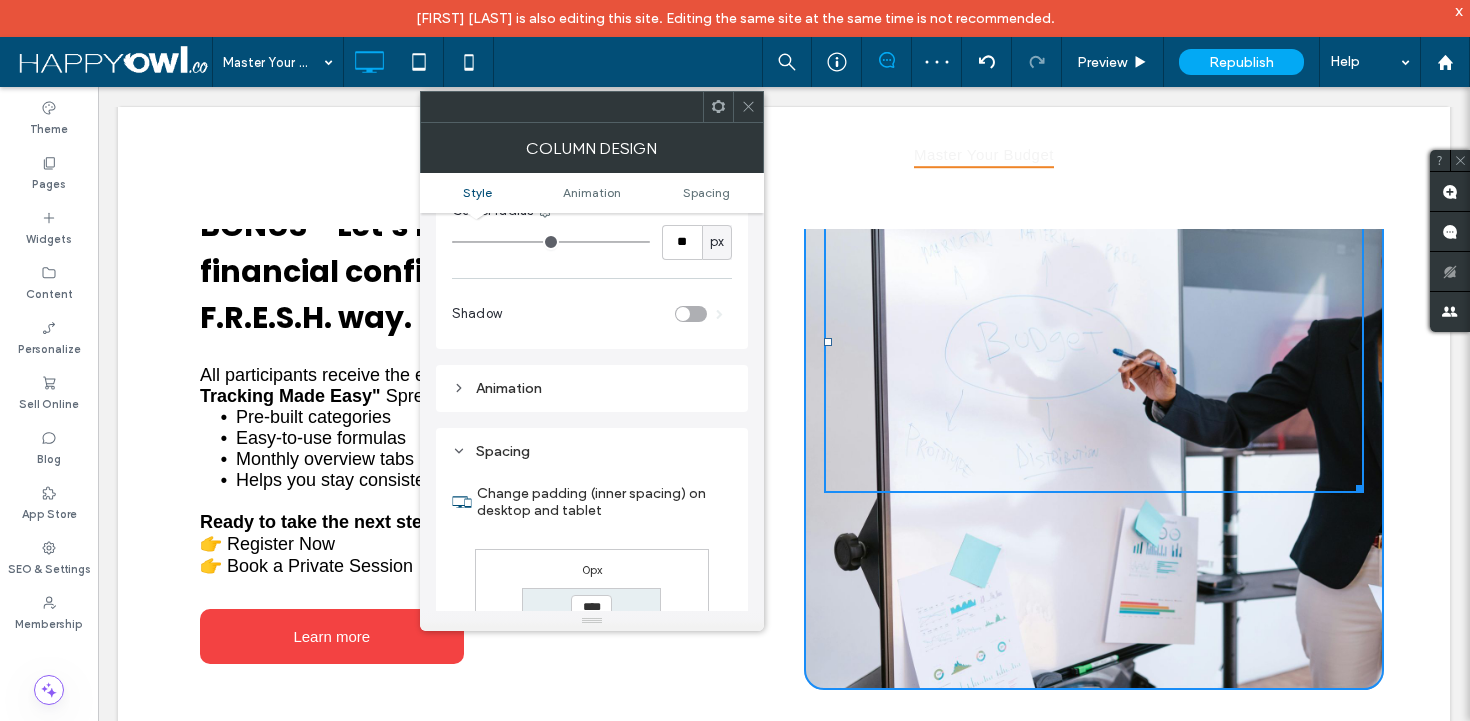 click at bounding box center (748, 107) 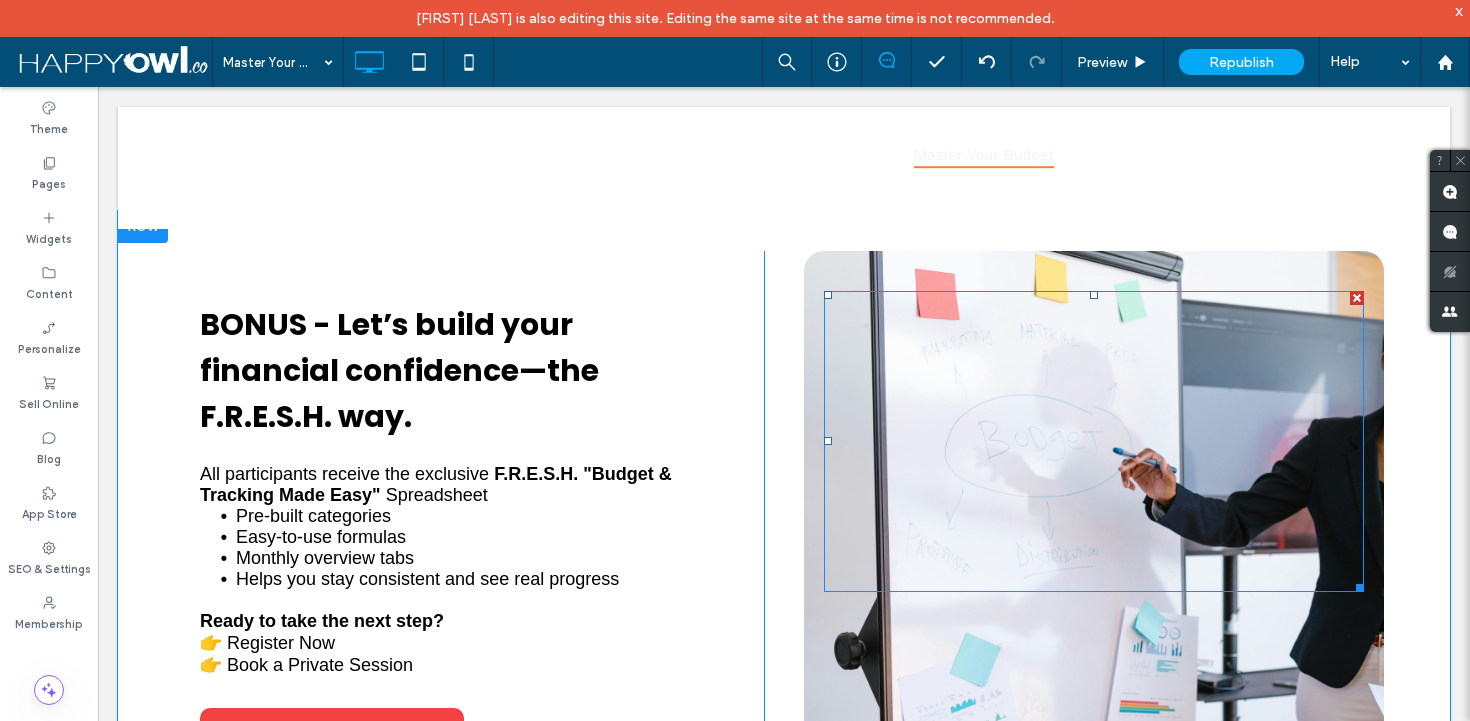 scroll, scrollTop: 2606, scrollLeft: 0, axis: vertical 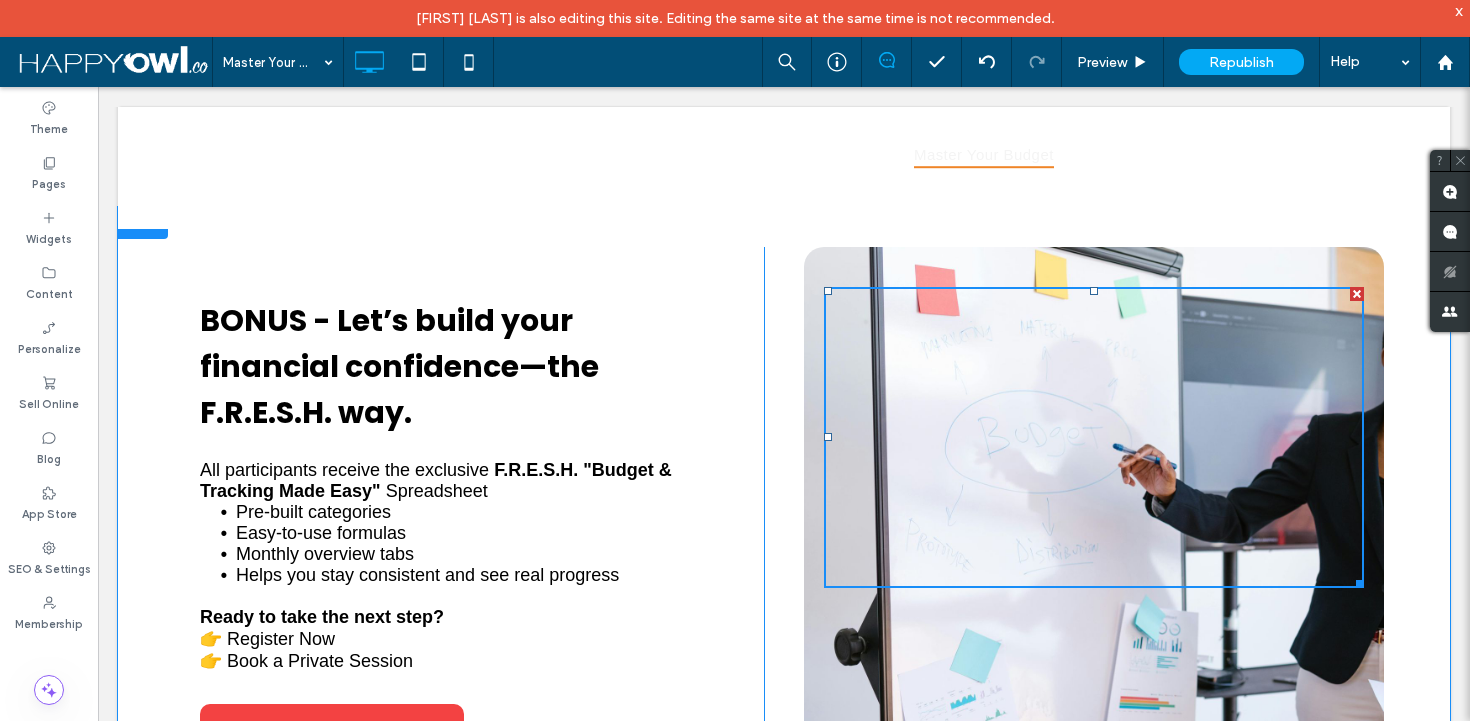 click on "Click To Paste" at bounding box center (1094, 516) 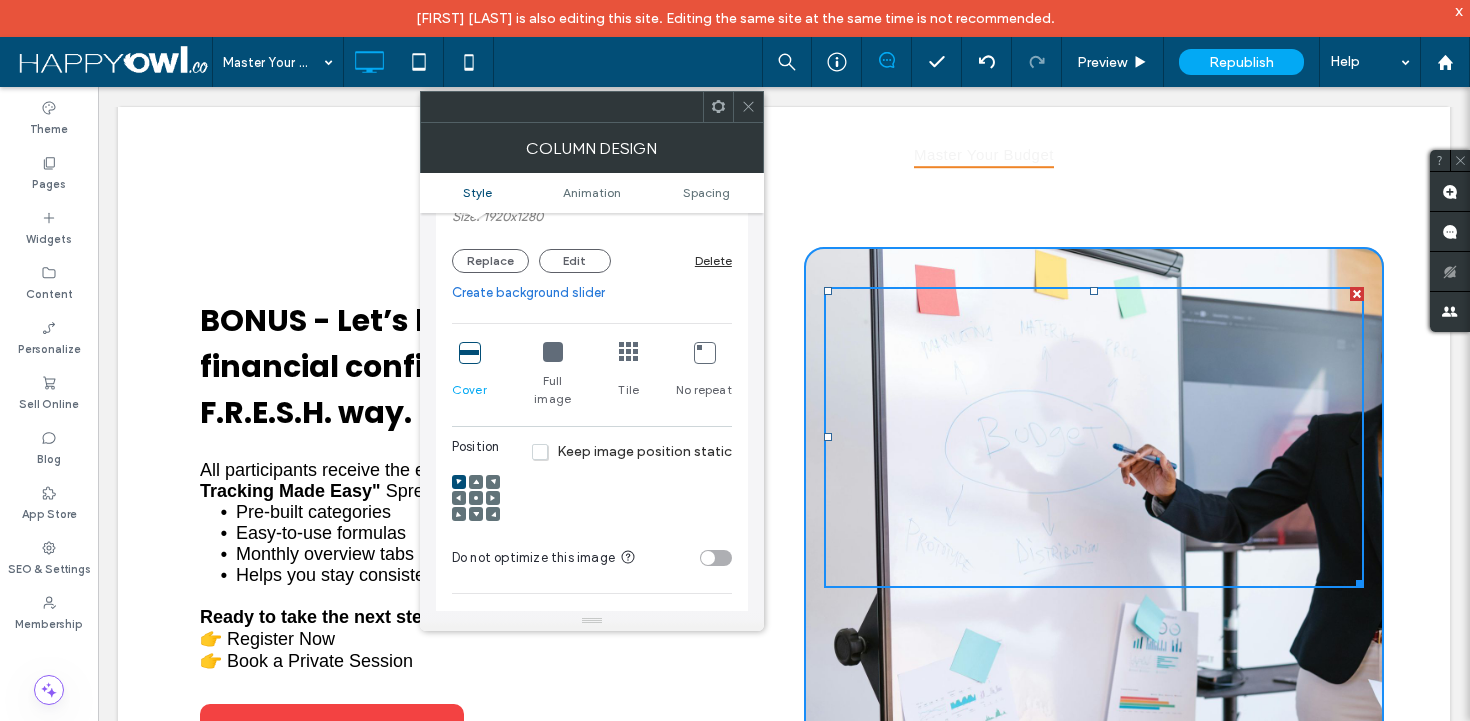 scroll, scrollTop: 341, scrollLeft: 0, axis: vertical 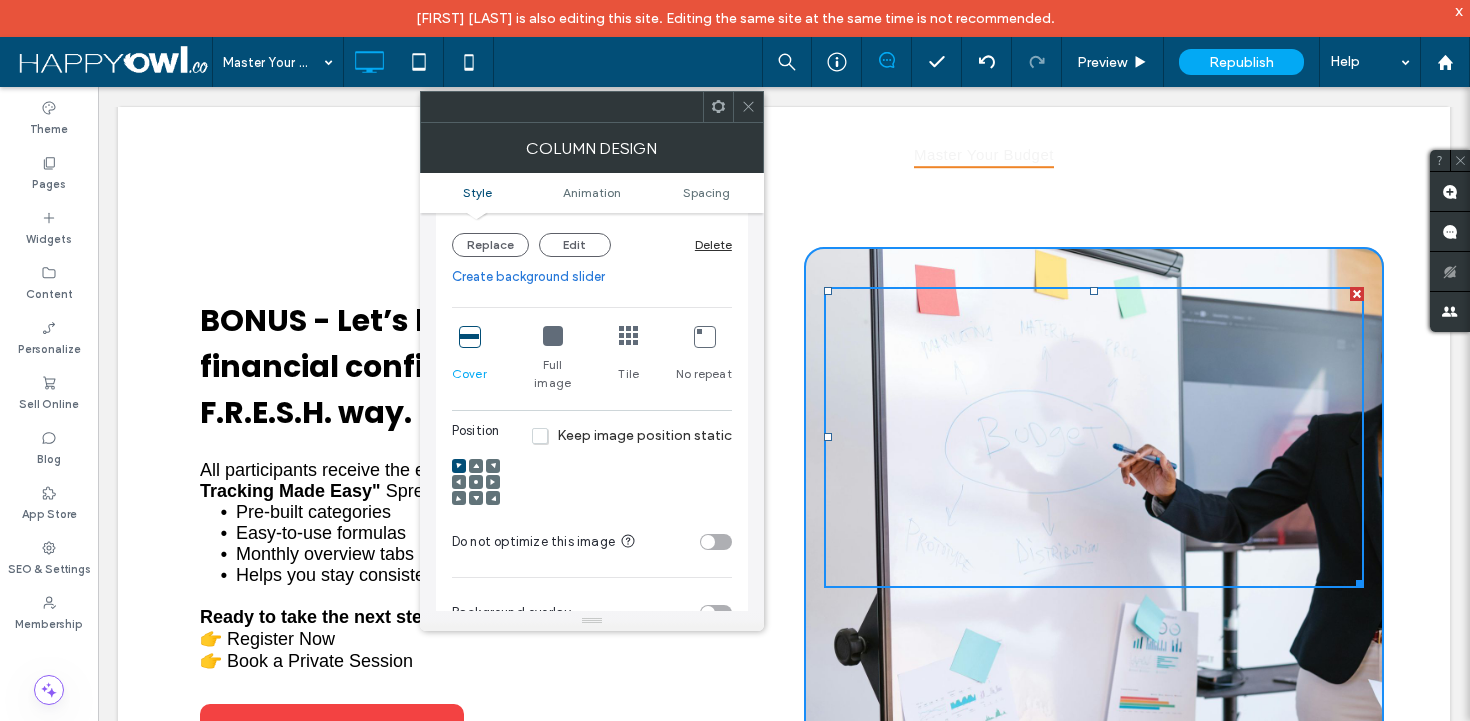 click on "Keep image position static" at bounding box center (632, 435) 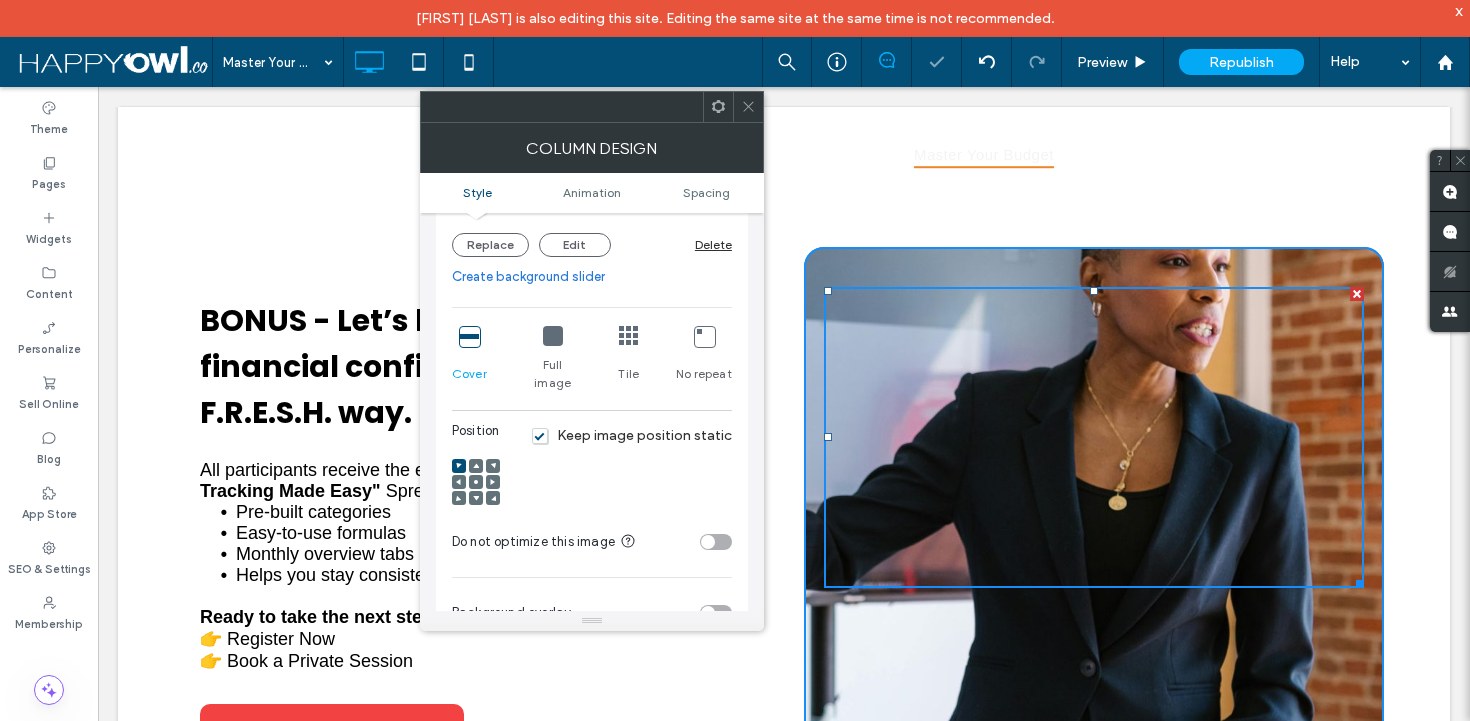 click on "Keep image position static" at bounding box center (632, 435) 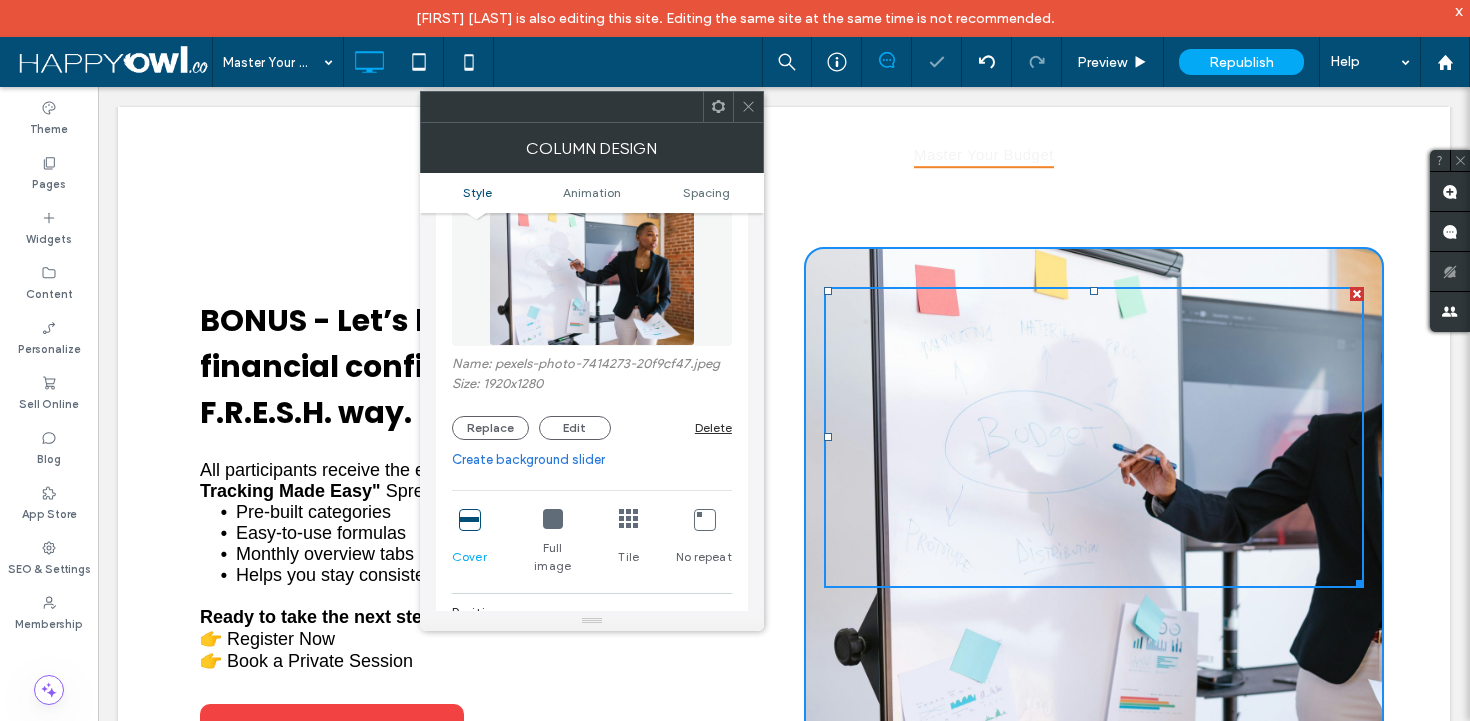 scroll, scrollTop: 109, scrollLeft: 0, axis: vertical 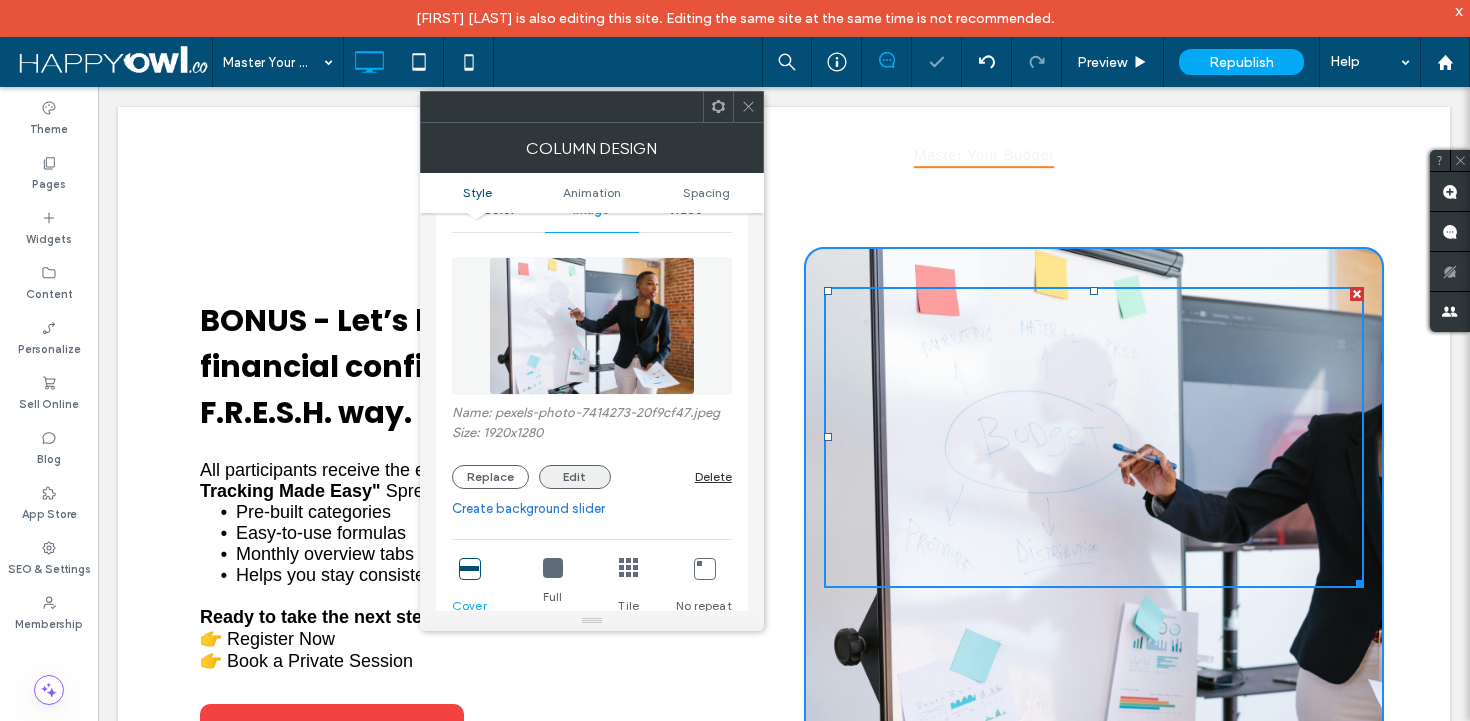 click on "Edit" at bounding box center (575, 477) 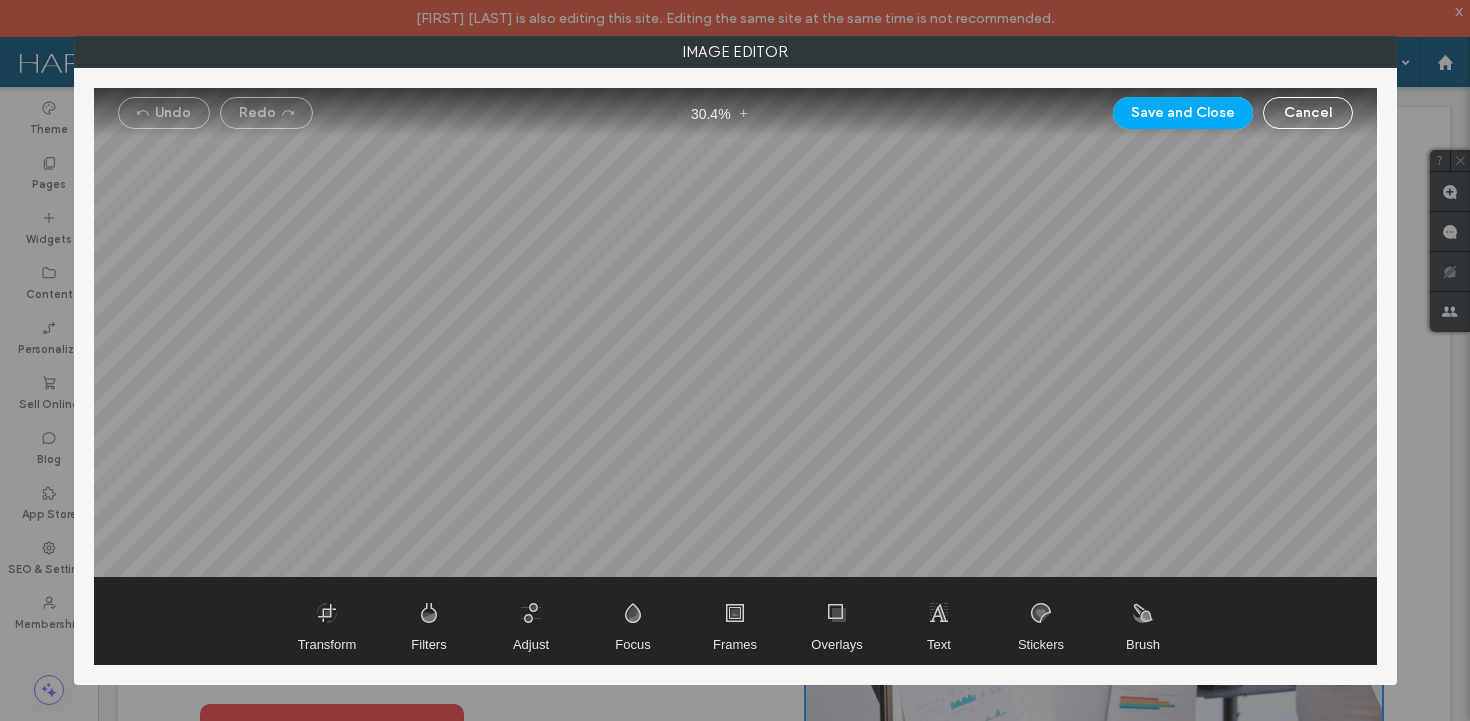 drag, startPoint x: 796, startPoint y: 308, endPoint x: 667, endPoint y: 376, distance: 145.82524 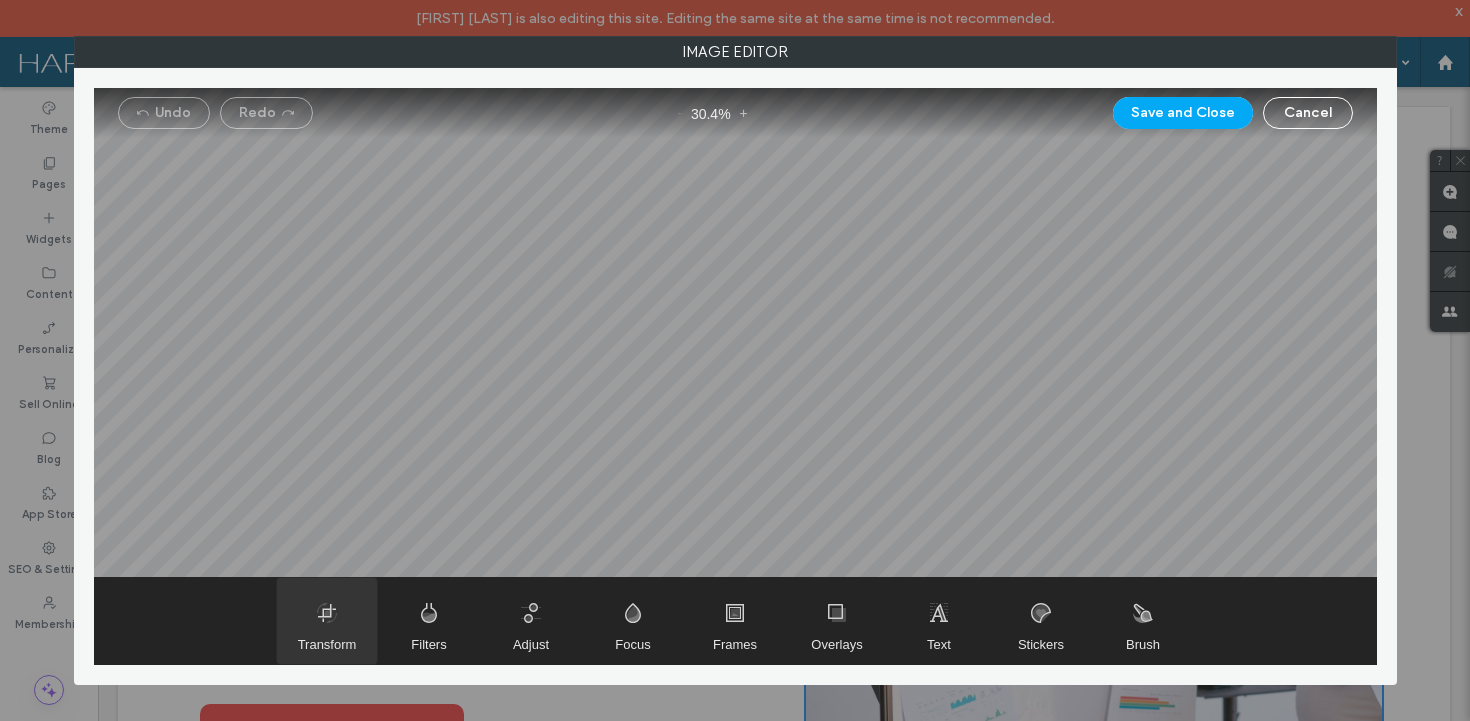click at bounding box center [327, 621] 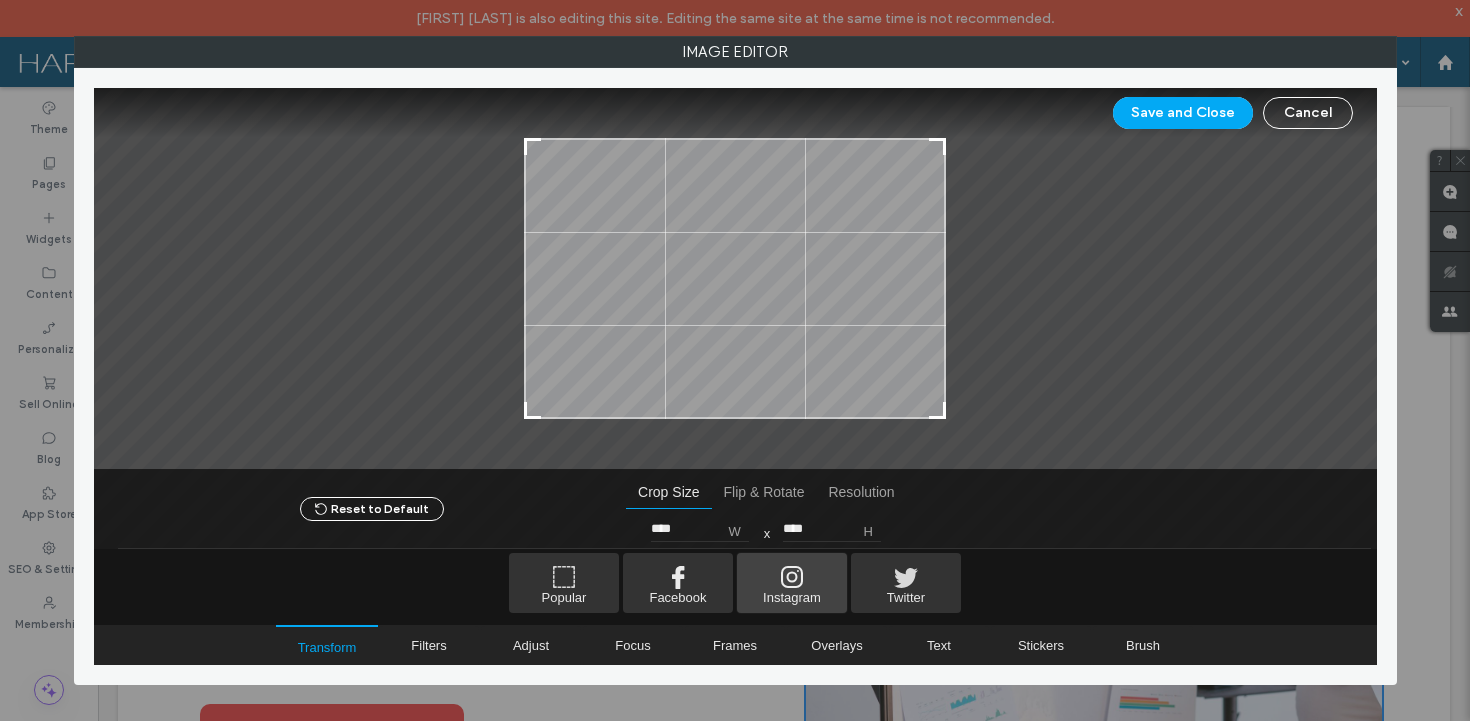 click at bounding box center [792, 583] 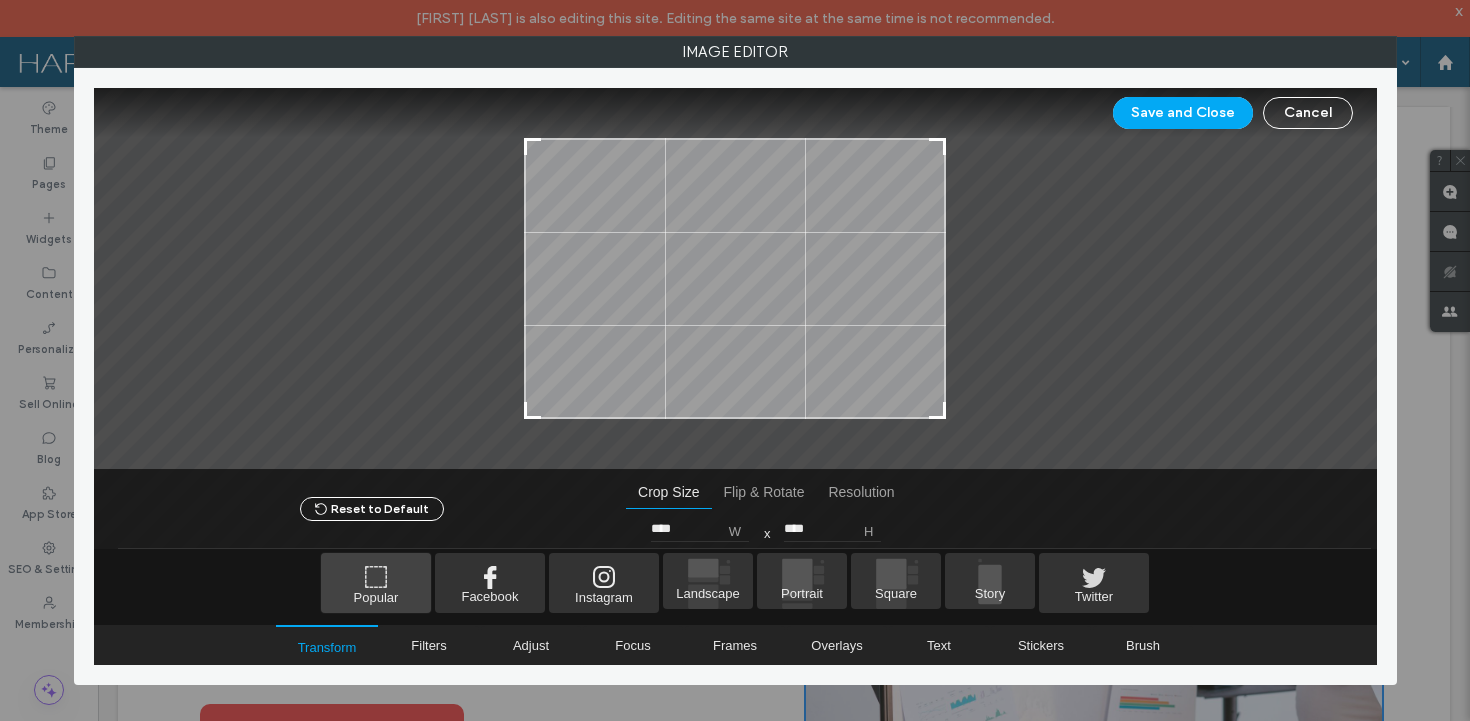 click at bounding box center (376, 583) 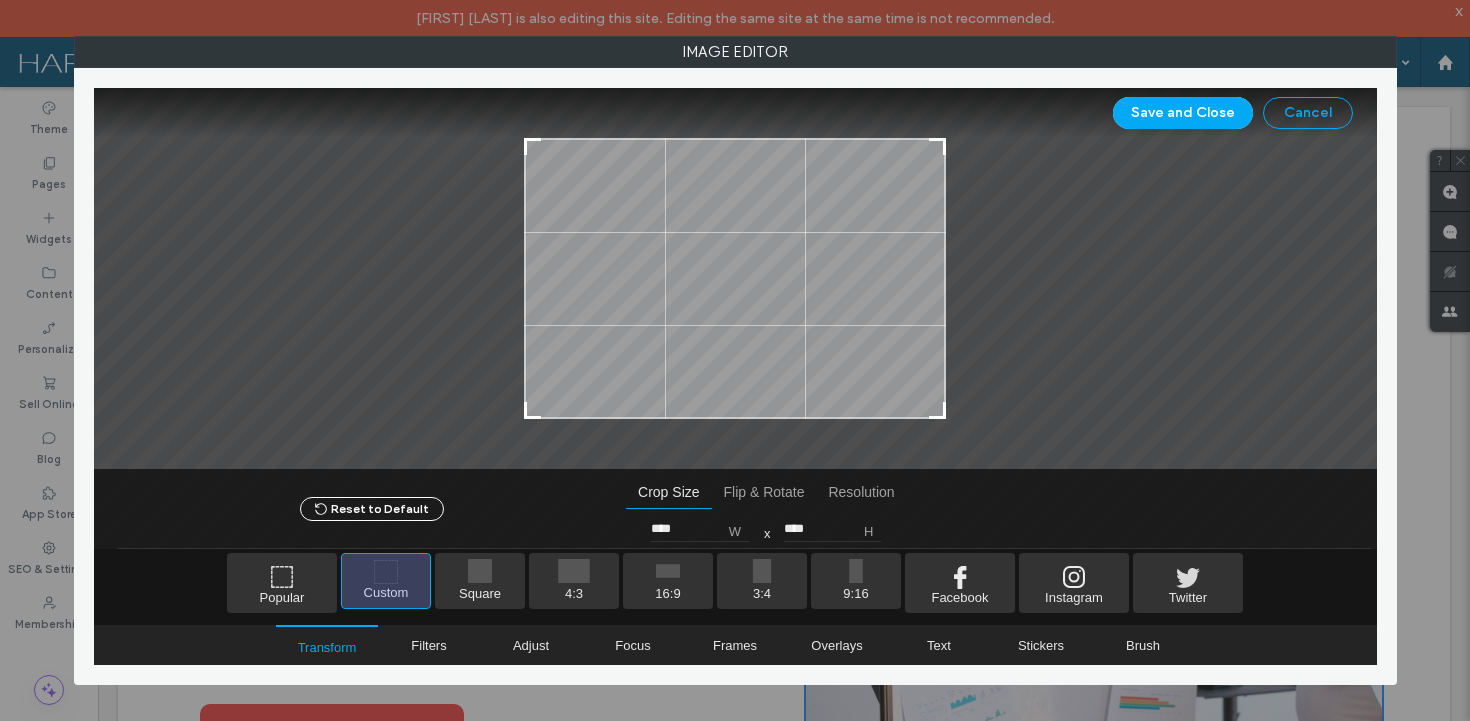 click on "Cancel" at bounding box center (1308, 113) 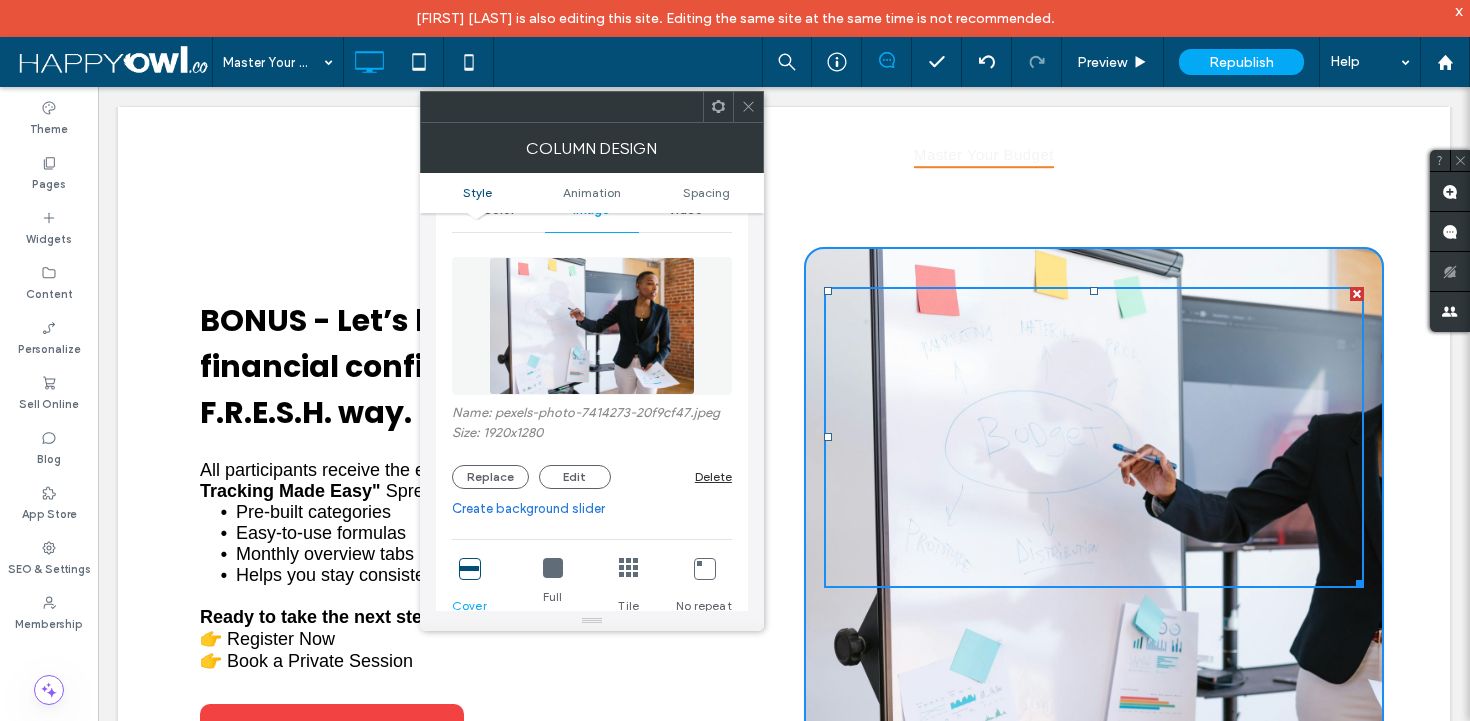 click on "Click To Paste" at bounding box center (1094, 516) 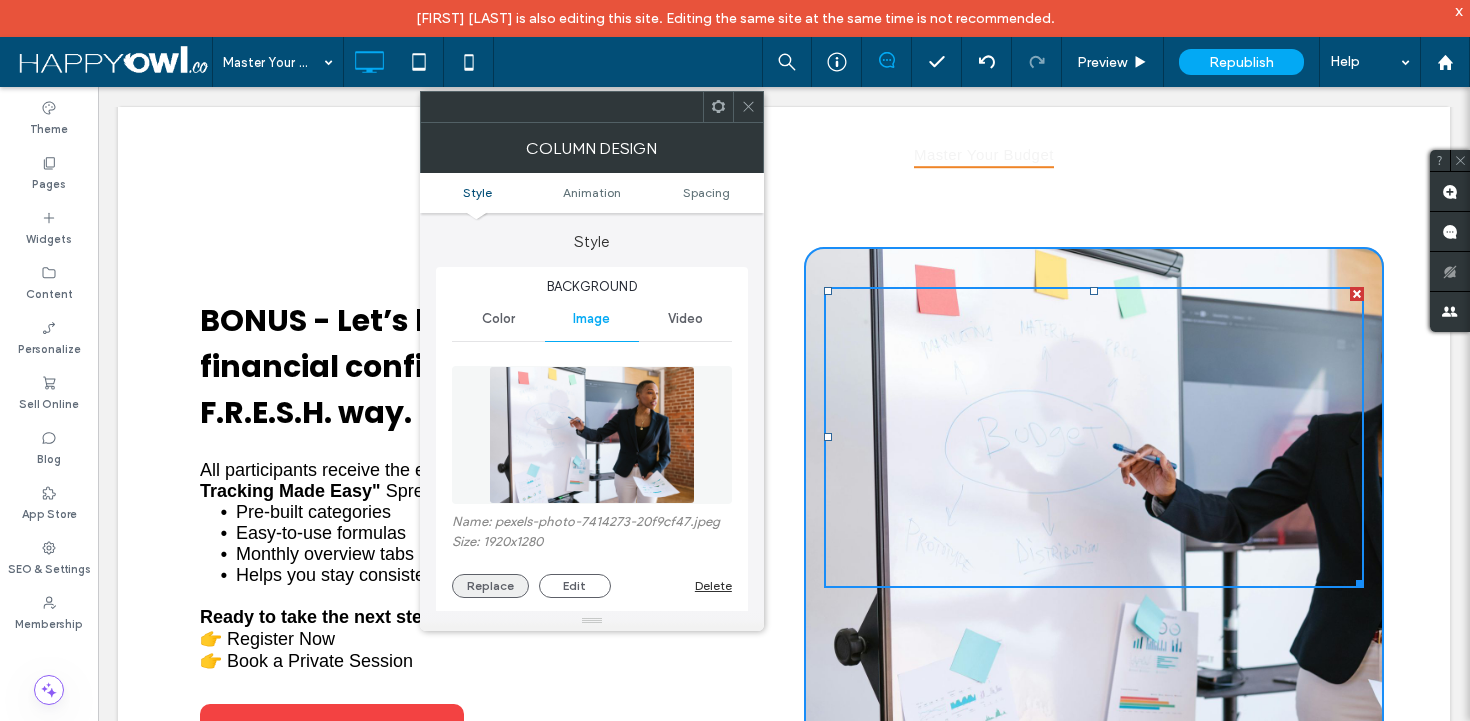 click on "Replace" at bounding box center (490, 586) 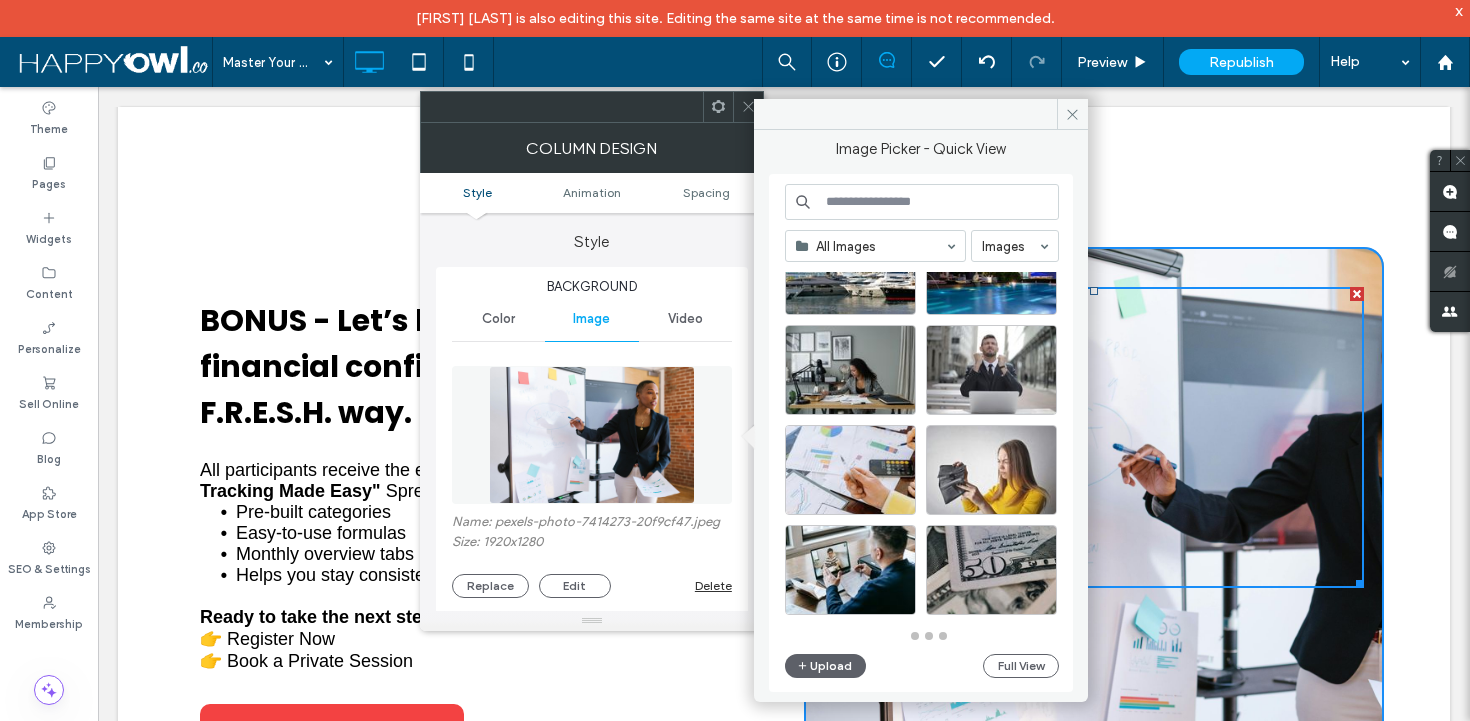 scroll, scrollTop: 877, scrollLeft: 0, axis: vertical 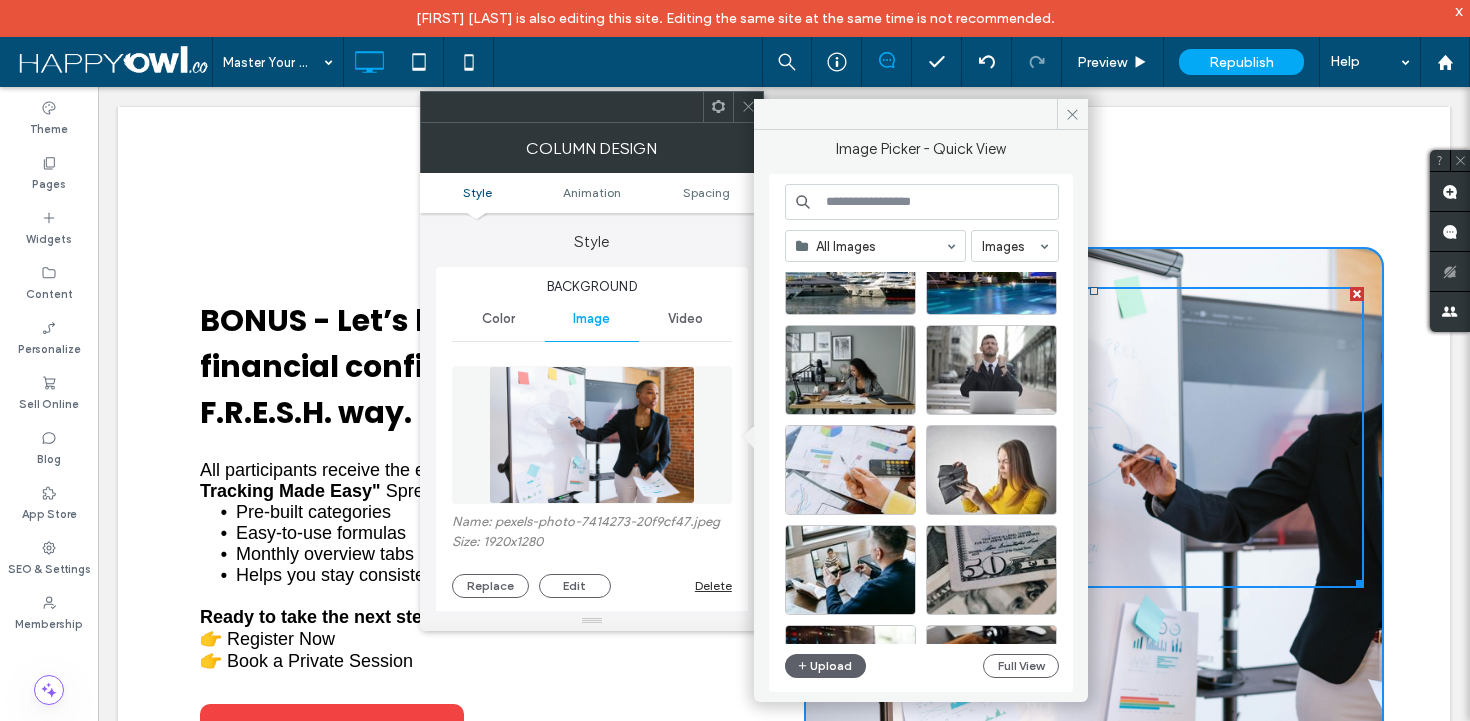 click on "All Images Images Upload Full View" at bounding box center [921, 433] 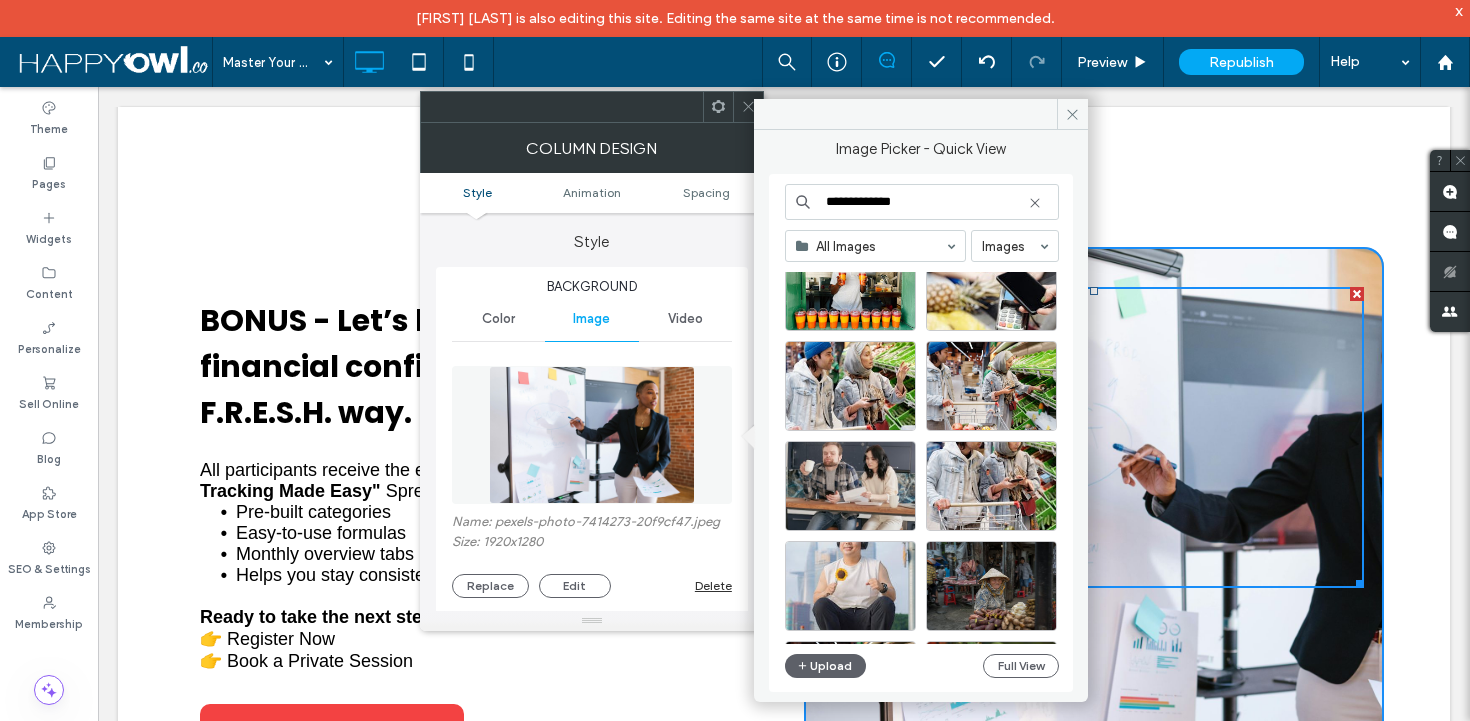 scroll, scrollTop: 485, scrollLeft: 0, axis: vertical 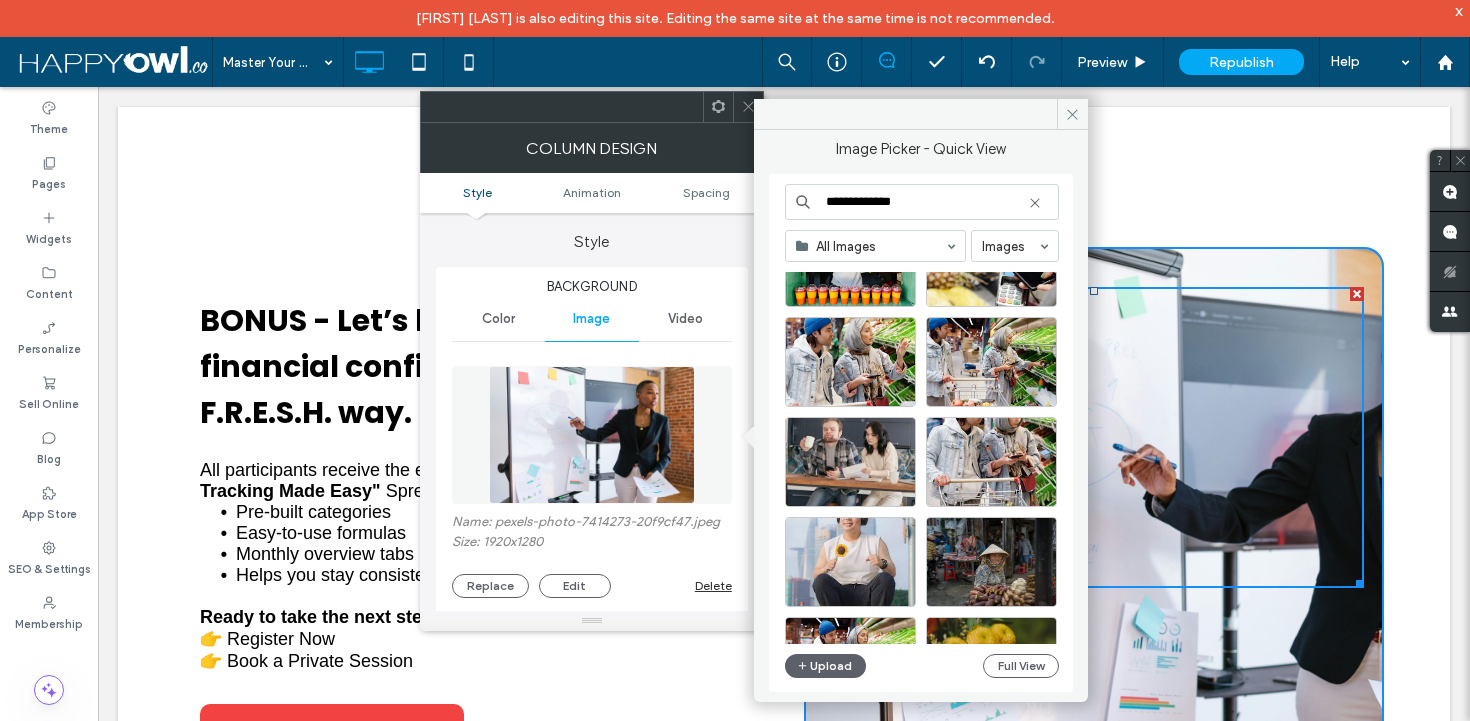 click on "**********" at bounding box center [922, 202] 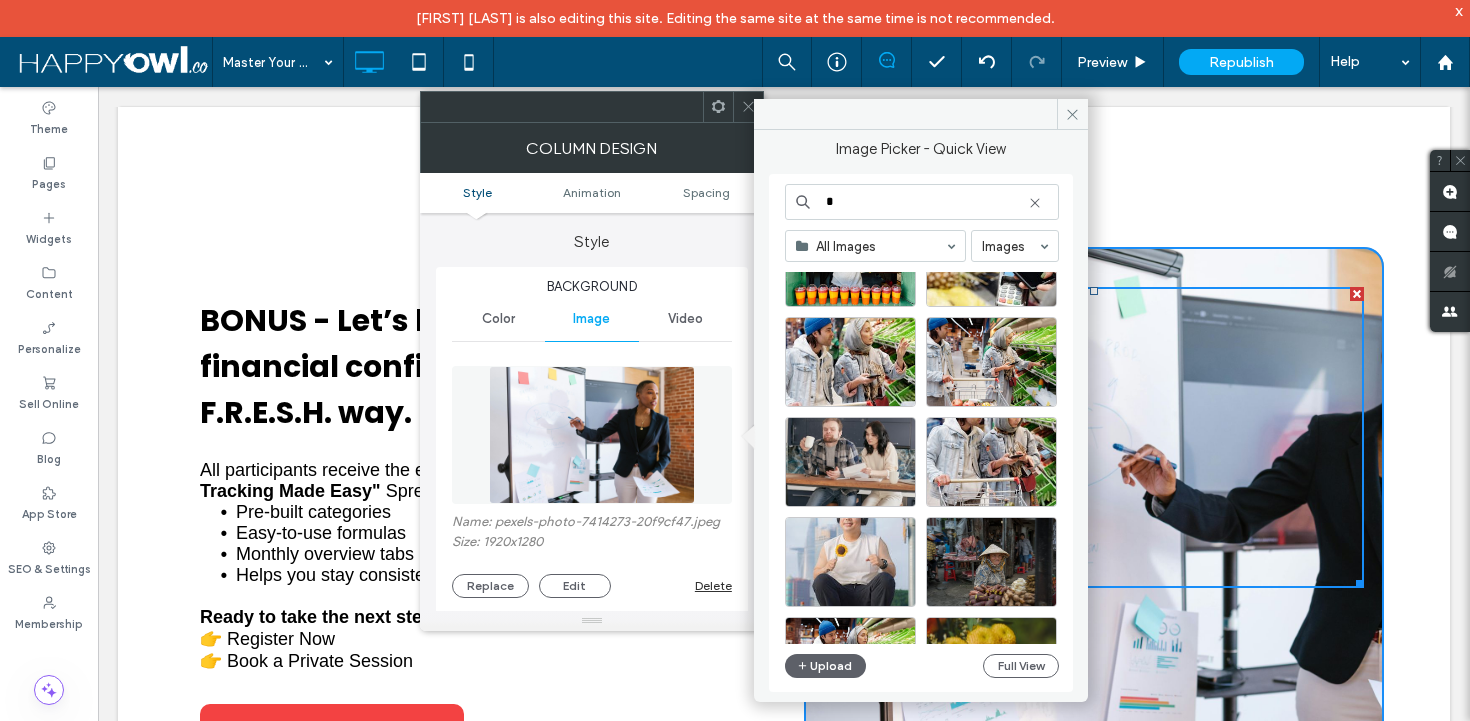 type on "*" 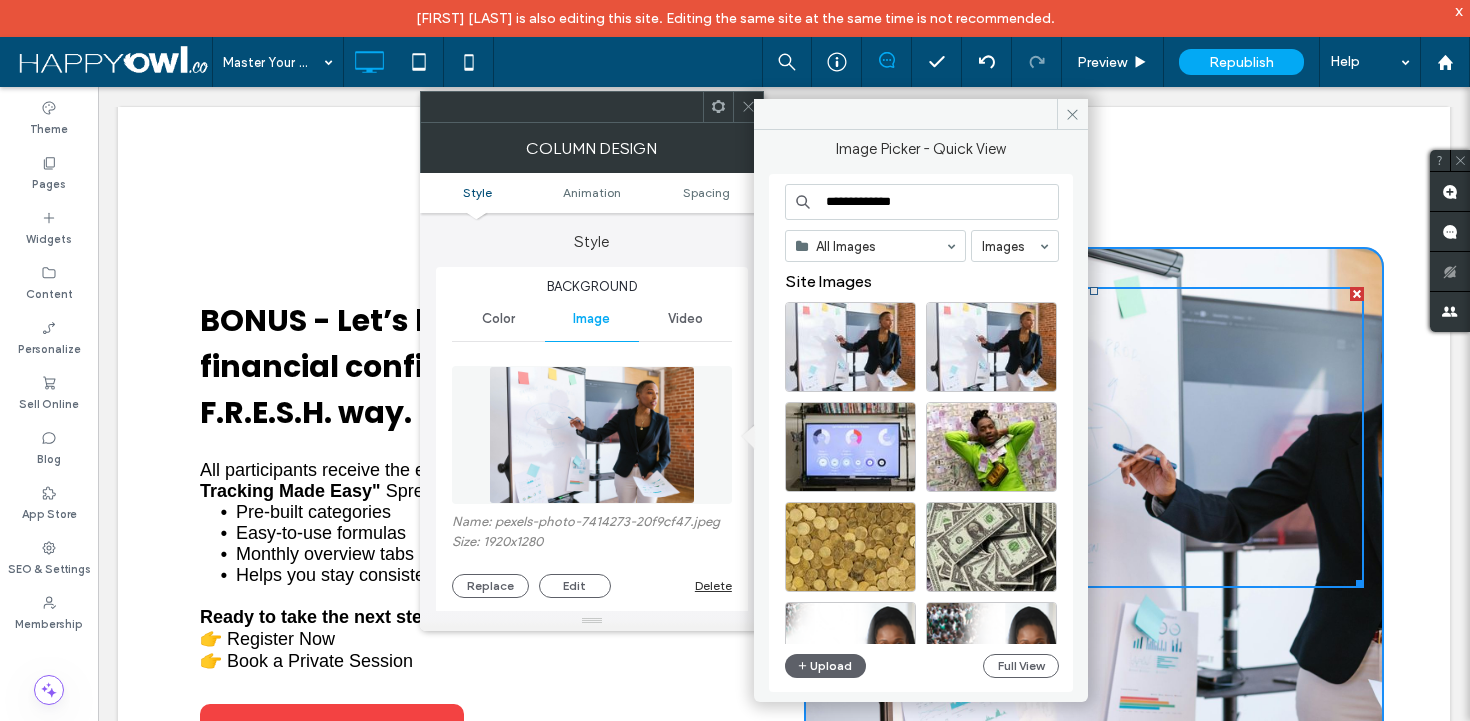 type on "**********" 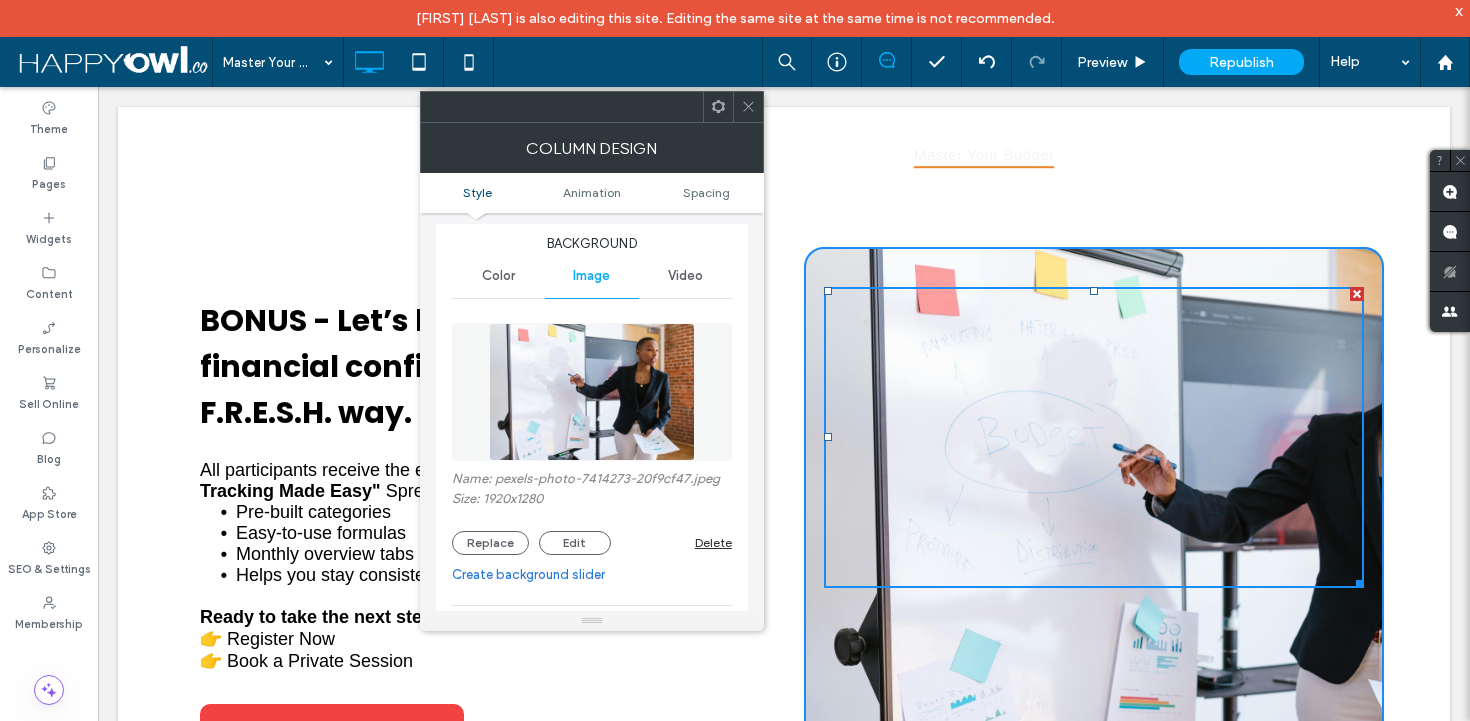 scroll, scrollTop: 0, scrollLeft: 0, axis: both 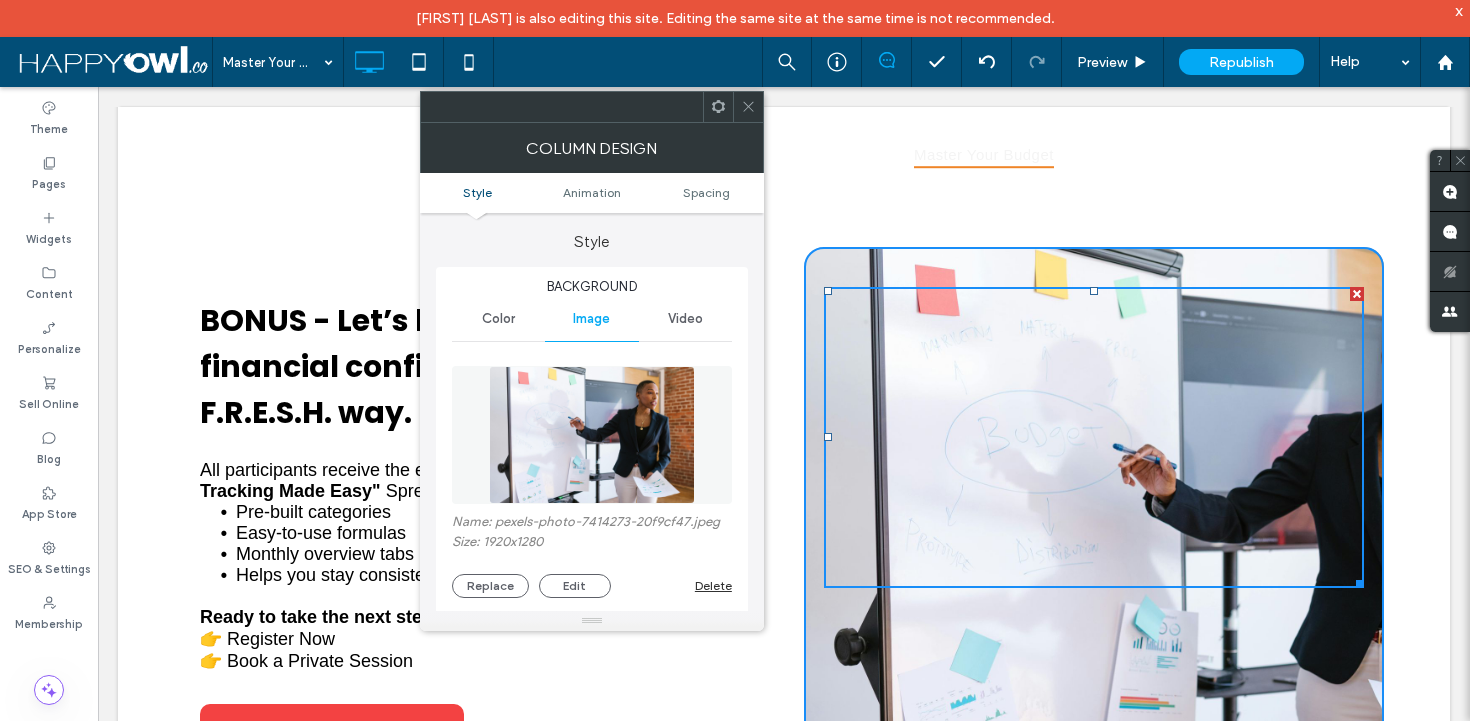 drag, startPoint x: 1130, startPoint y: 414, endPoint x: 976, endPoint y: 435, distance: 155.42522 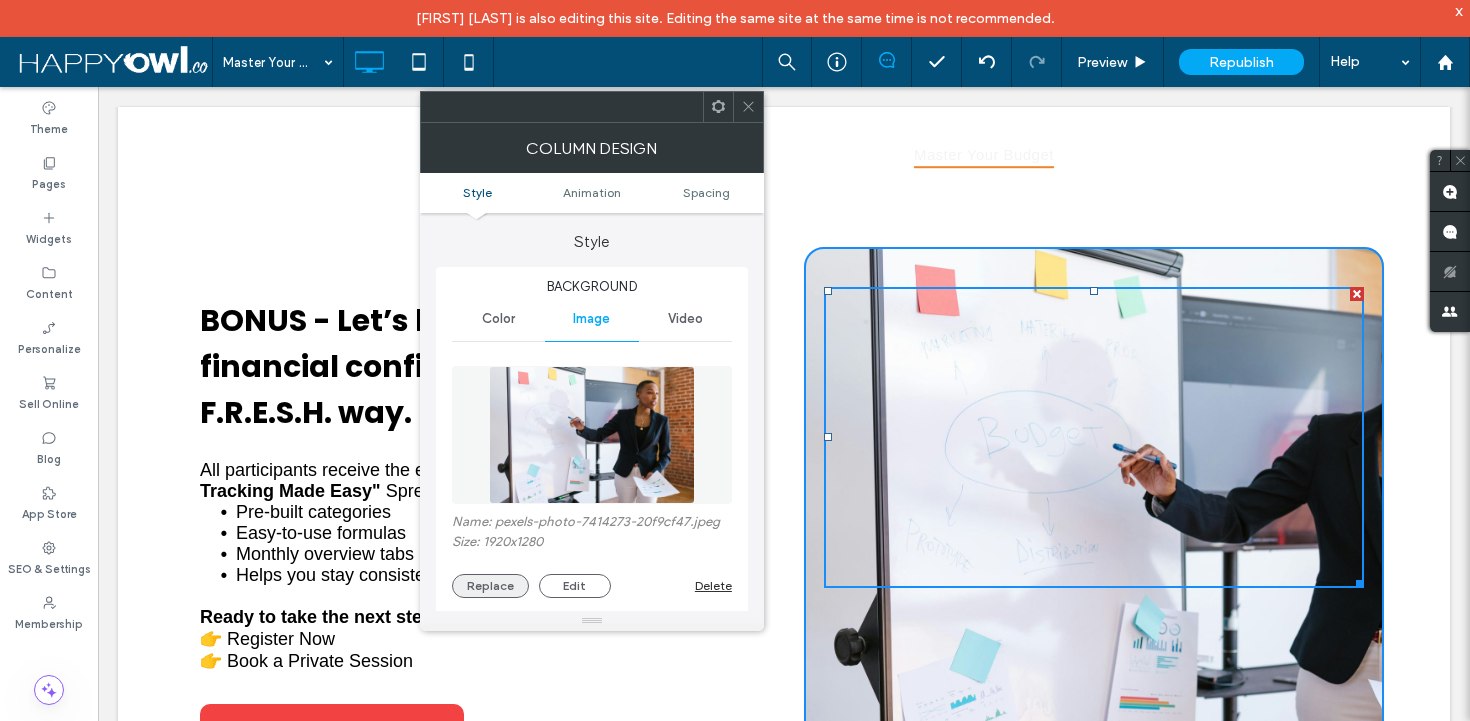 click on "Replace" at bounding box center (490, 586) 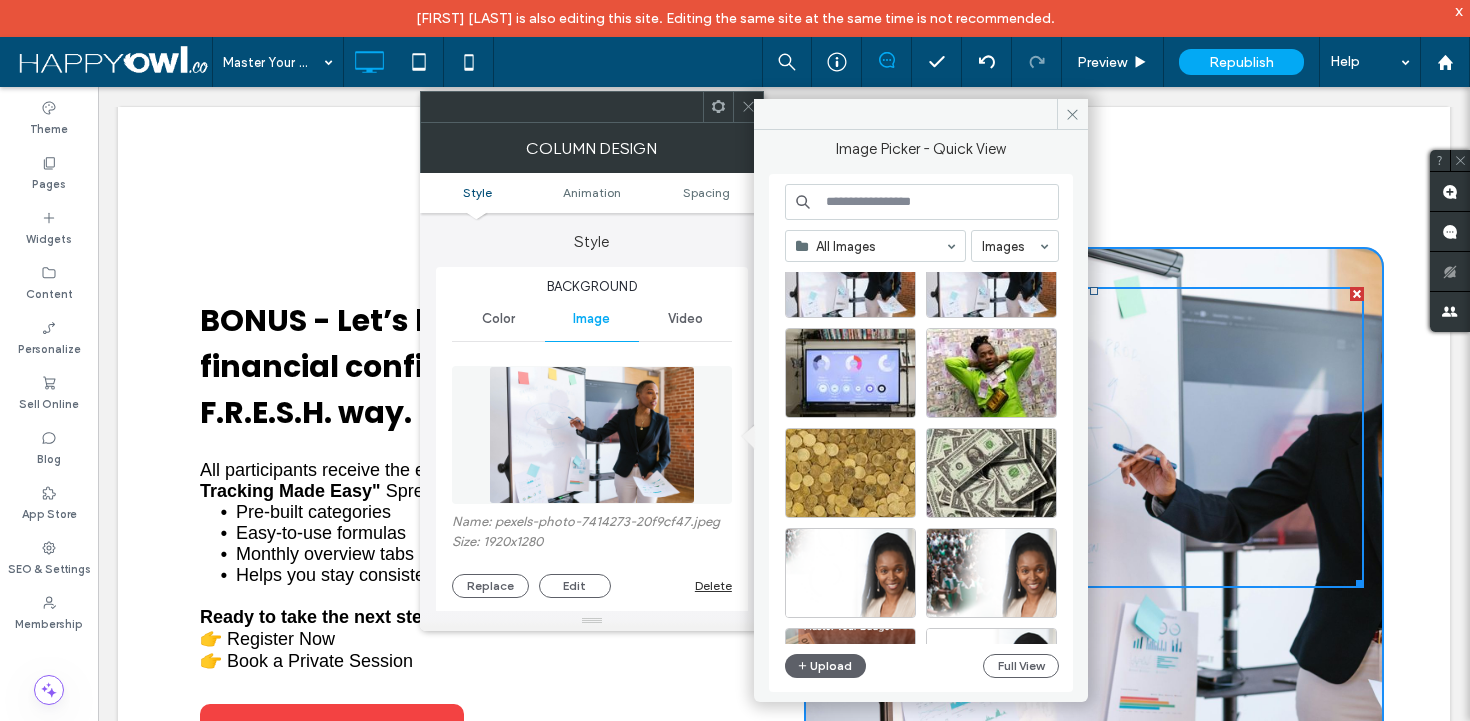 scroll, scrollTop: 85, scrollLeft: 0, axis: vertical 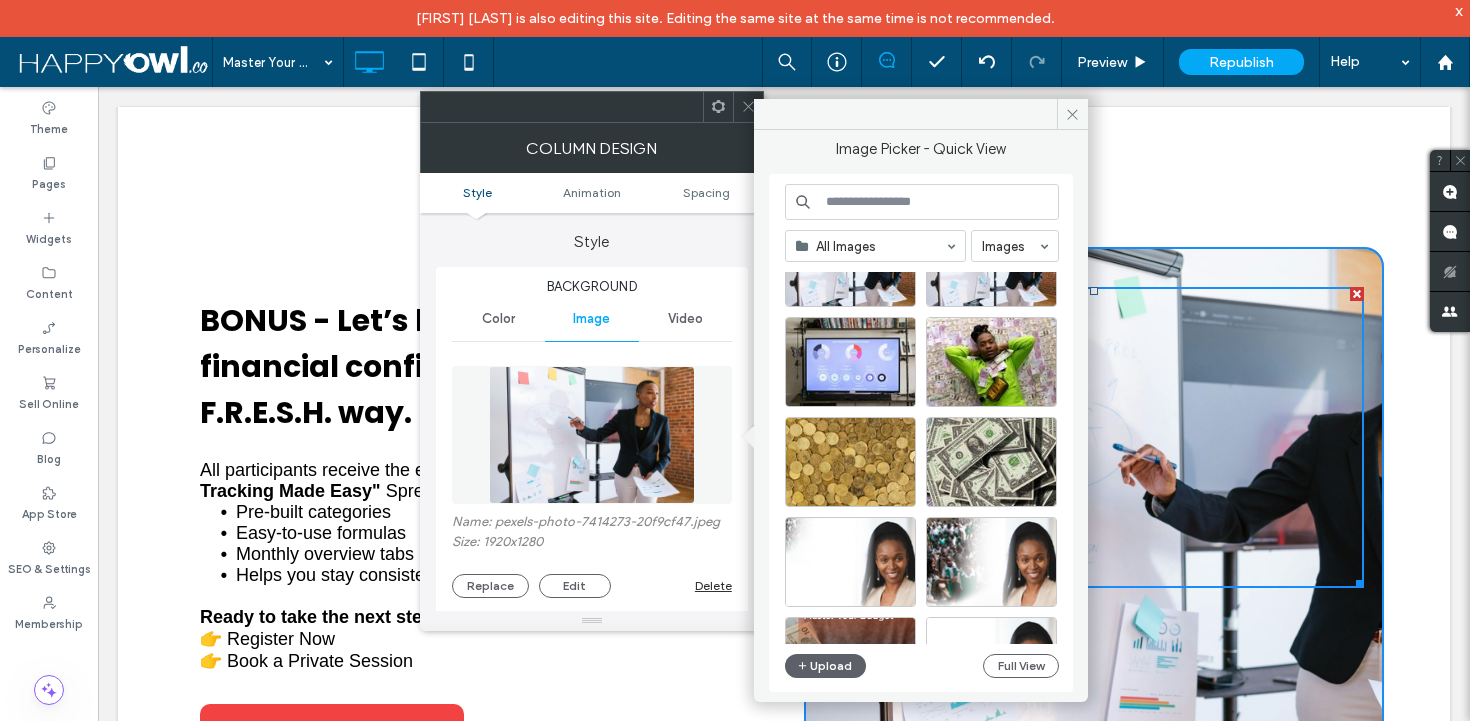 click at bounding box center (922, 202) 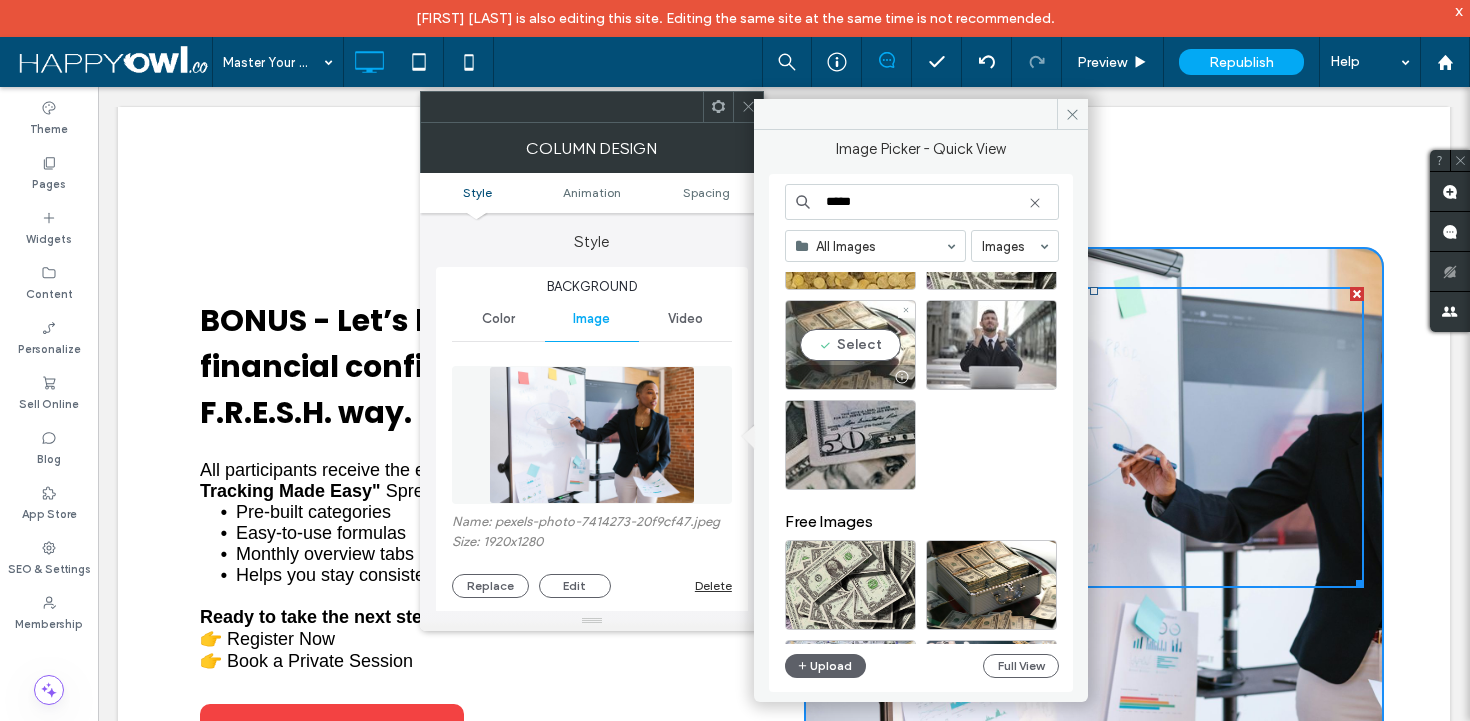 scroll, scrollTop: 103, scrollLeft: 0, axis: vertical 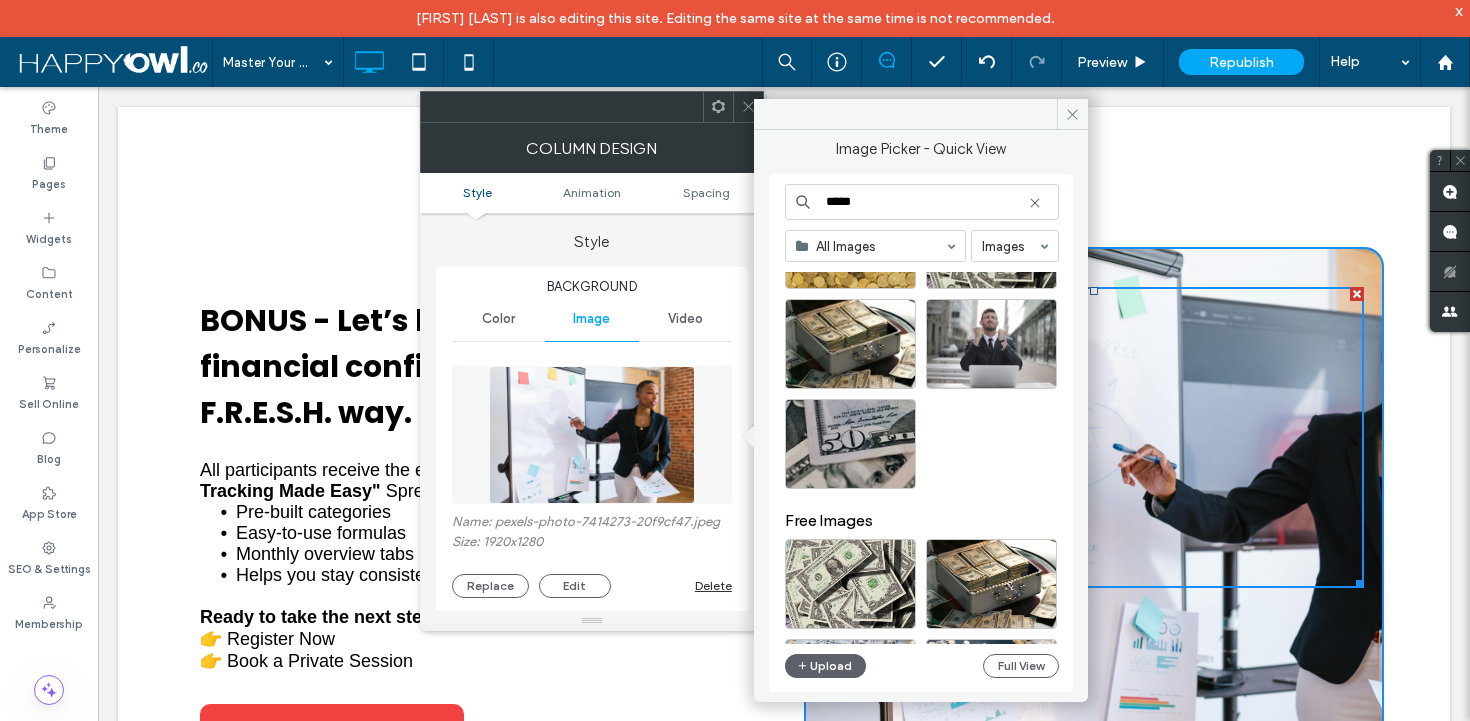 click on "*****" at bounding box center [922, 202] 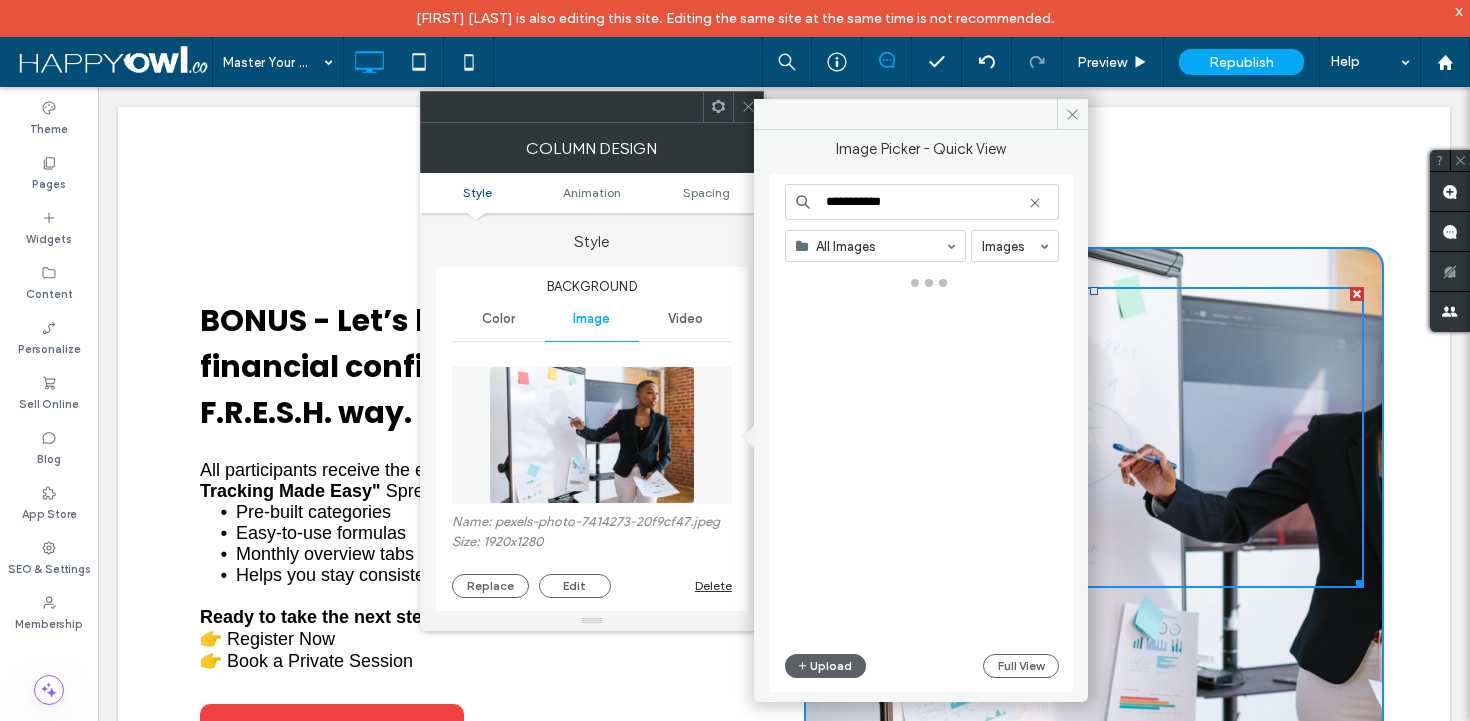 type on "**********" 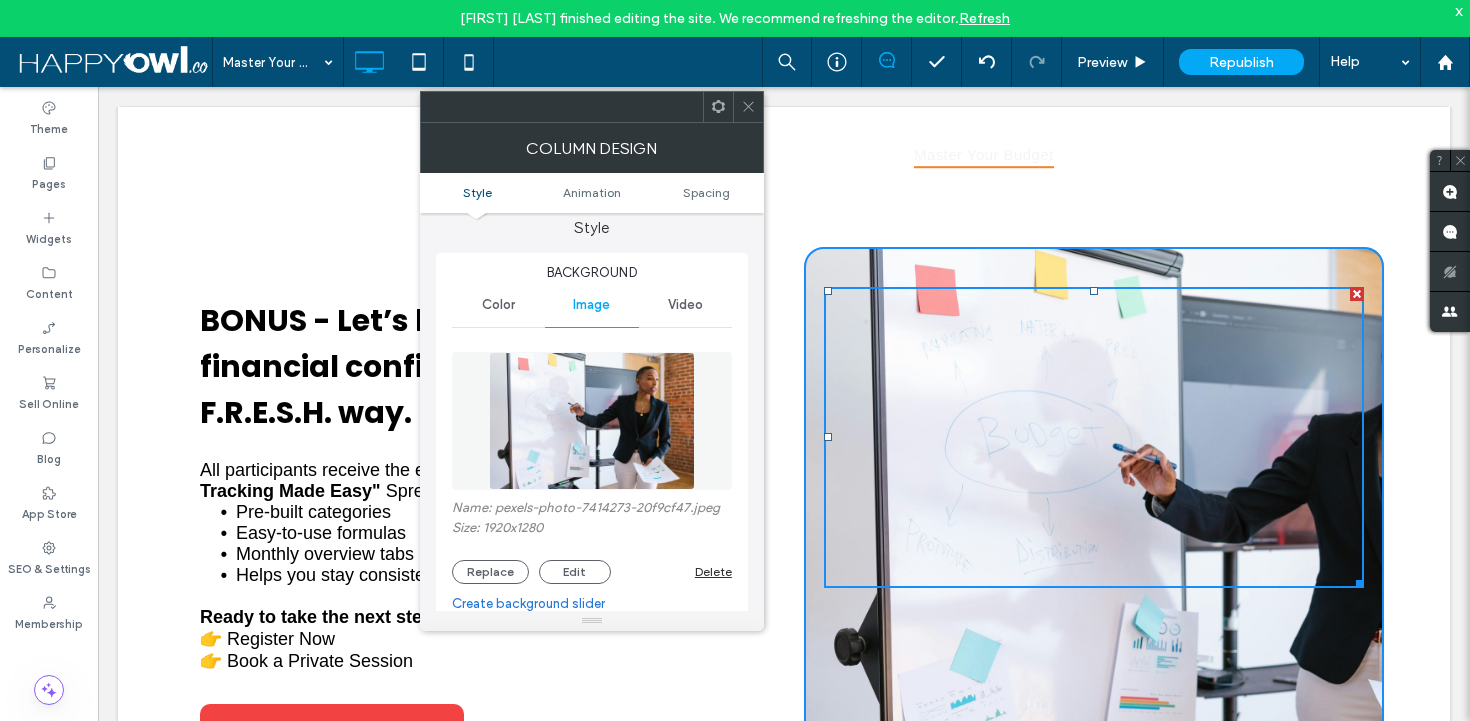 scroll, scrollTop: 0, scrollLeft: 0, axis: both 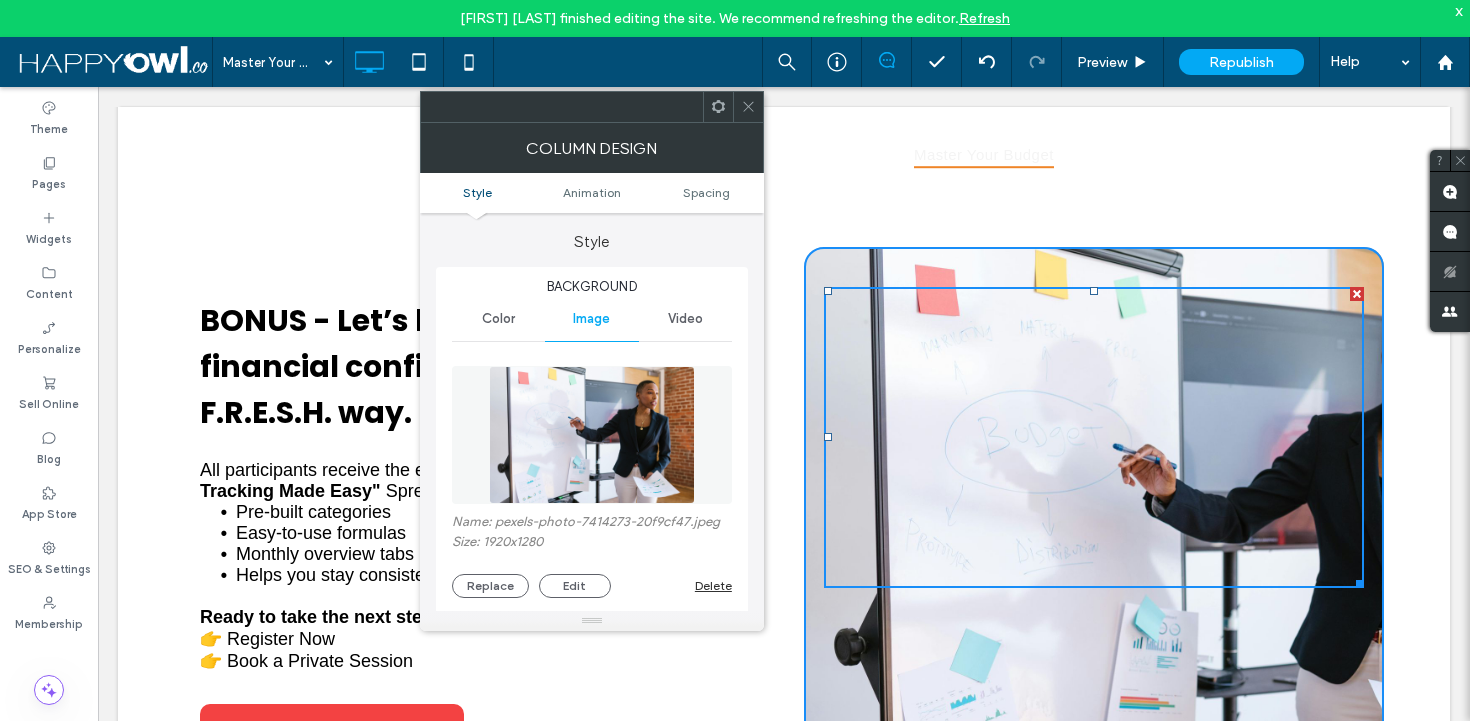 click on "Image" at bounding box center (591, 319) 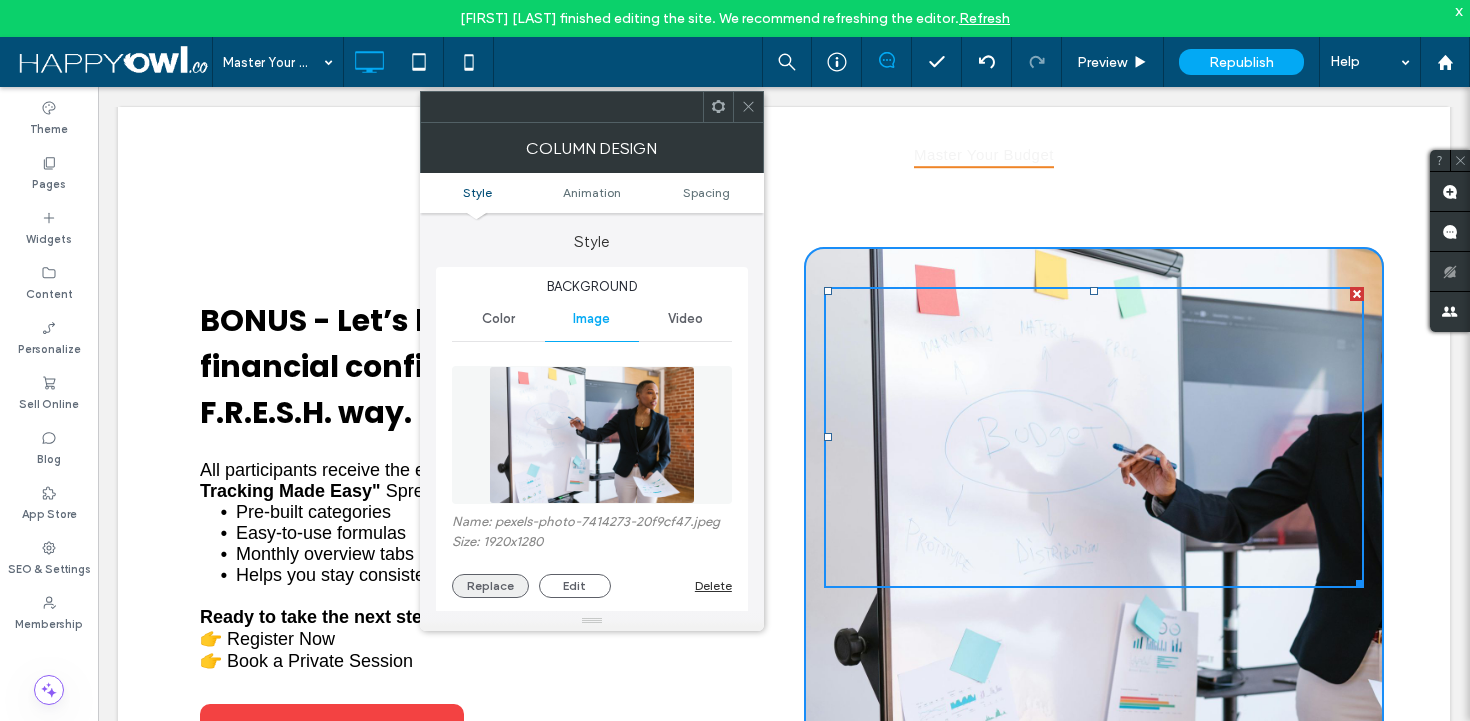click on "Replace" at bounding box center [490, 586] 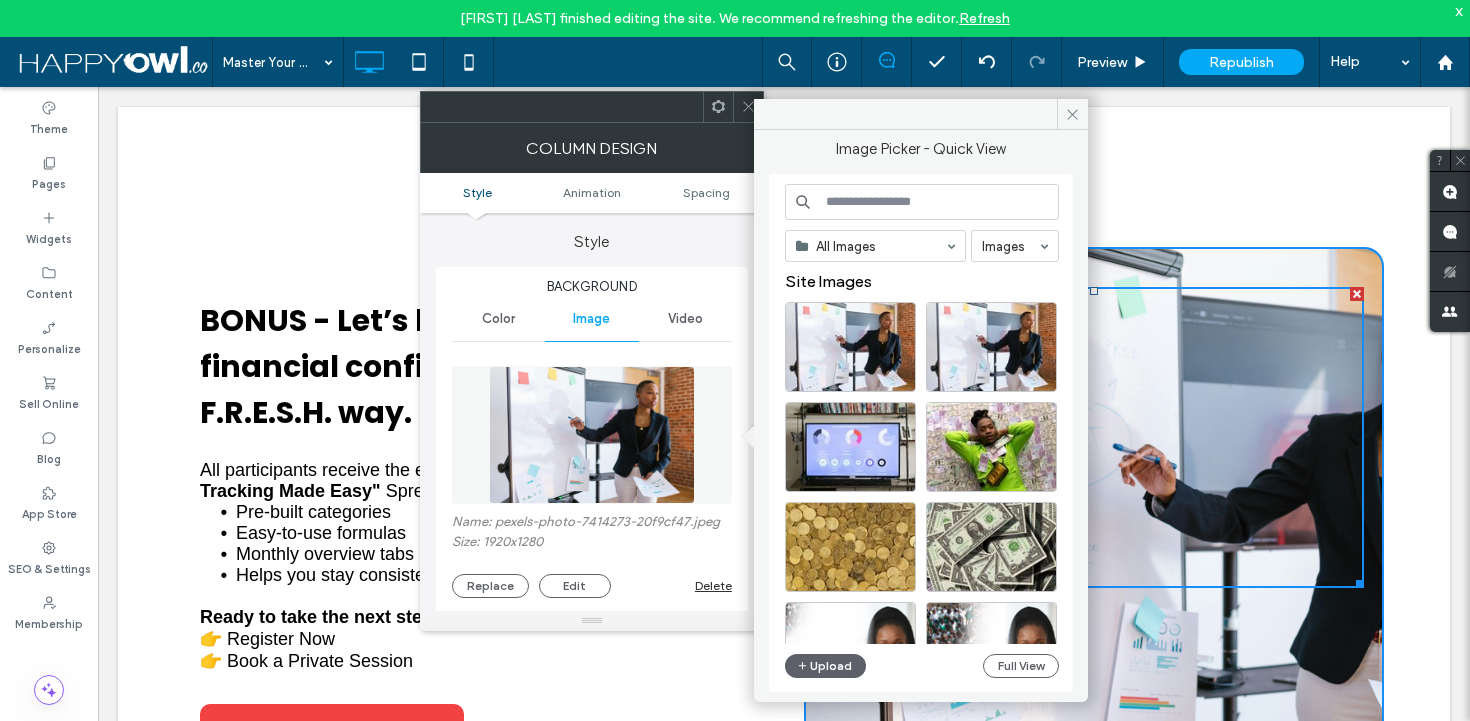 click at bounding box center [922, 202] 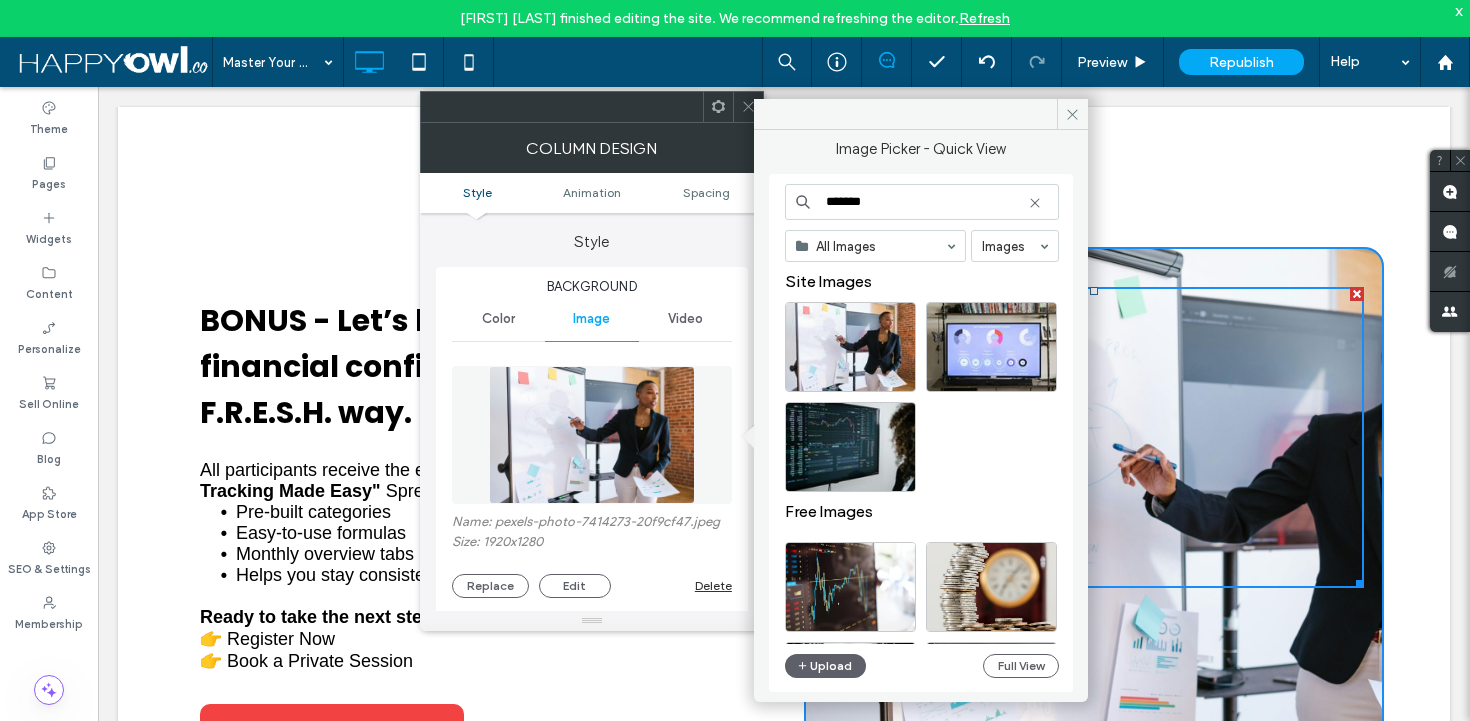 scroll, scrollTop: 62, scrollLeft: 0, axis: vertical 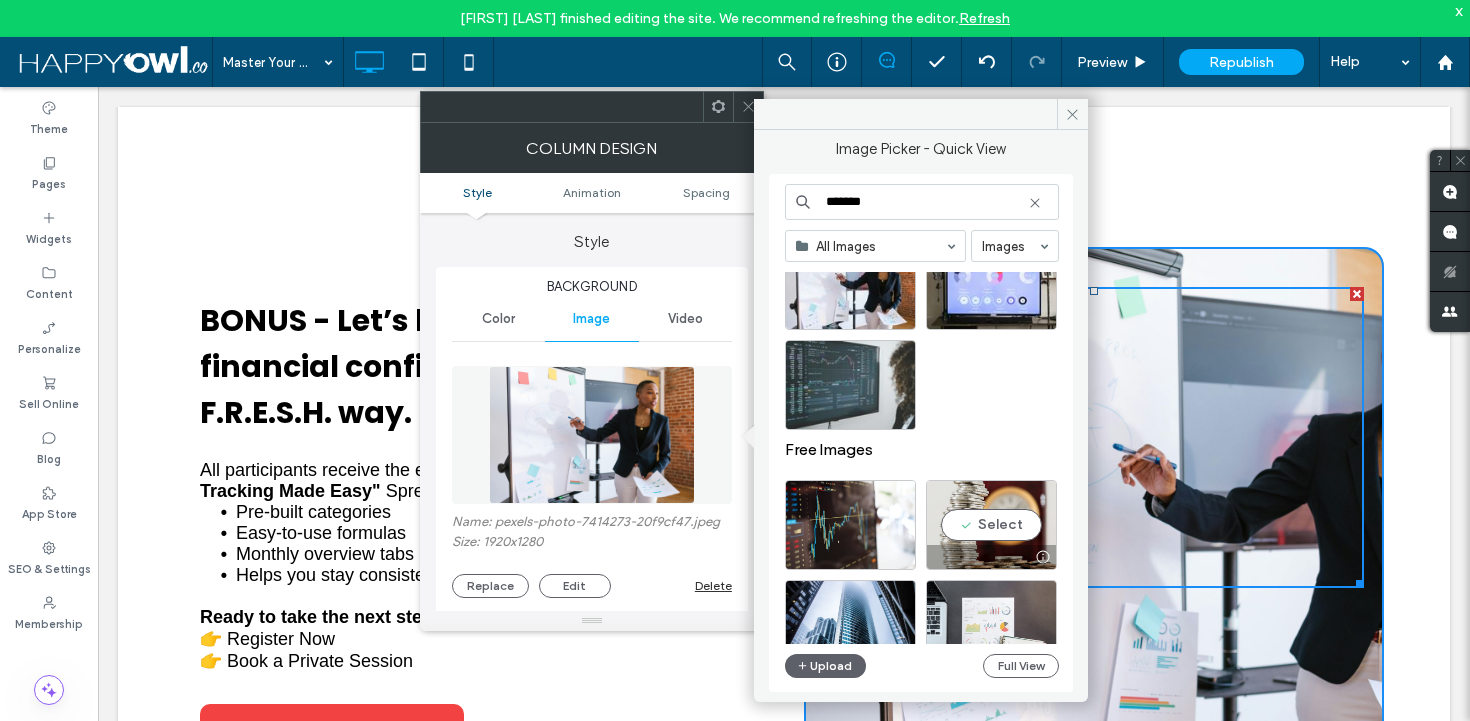 type on "*******" 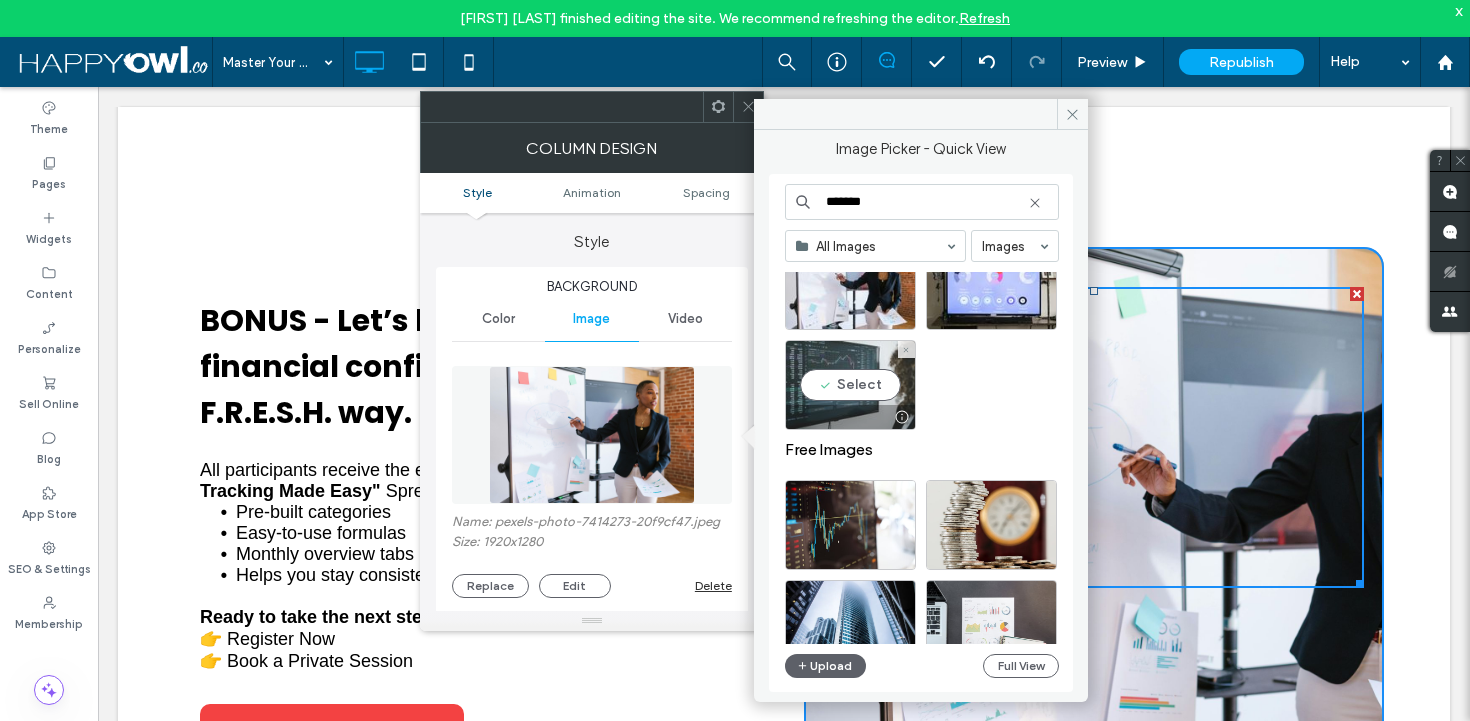 click on "Select" at bounding box center (850, 385) 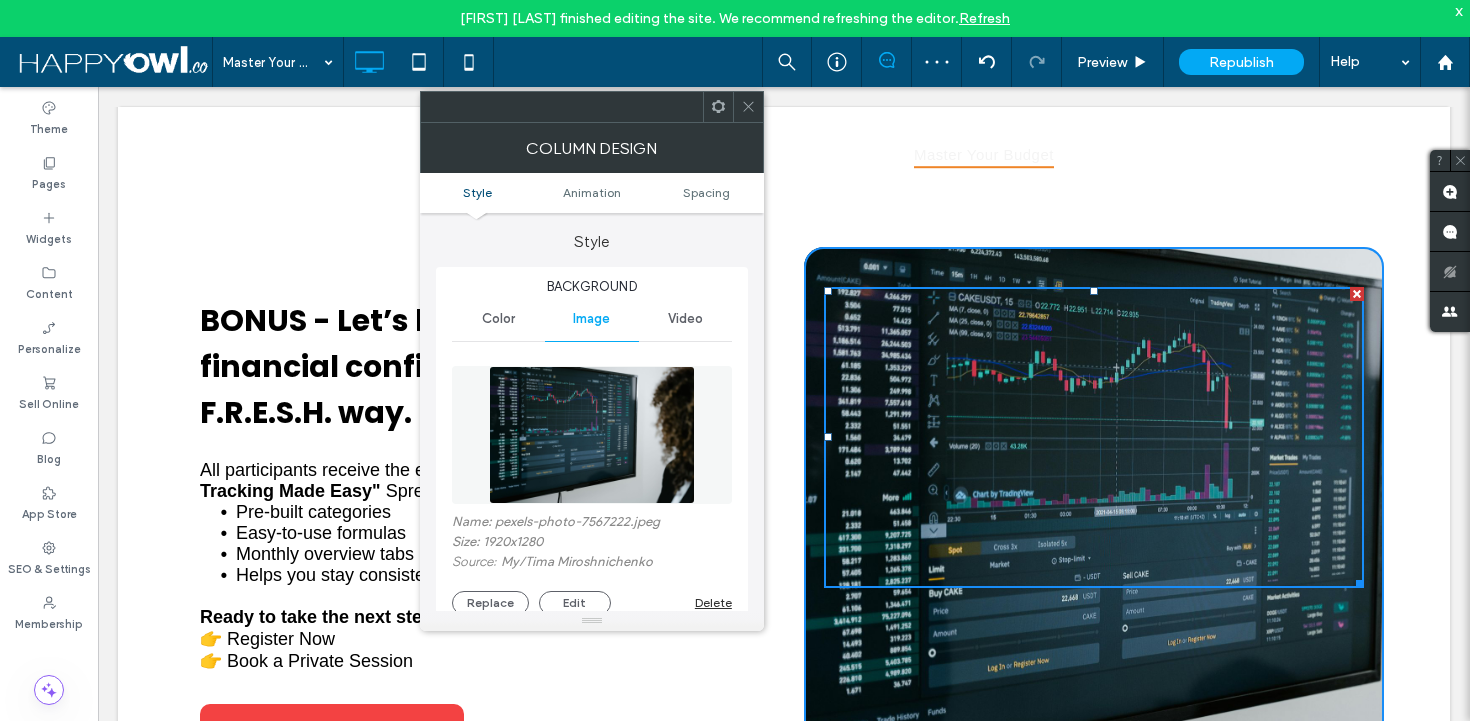 drag, startPoint x: 1195, startPoint y: 427, endPoint x: 1195, endPoint y: 458, distance: 31 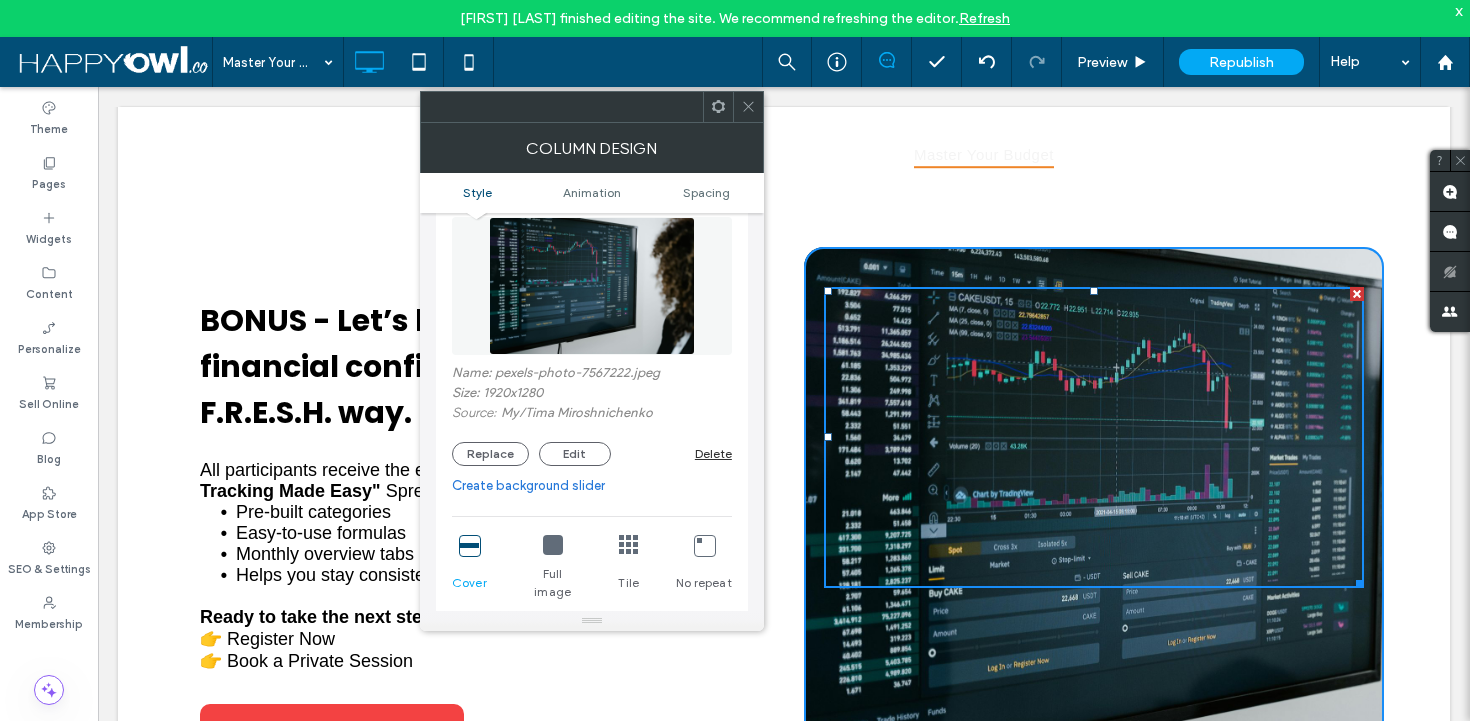 scroll, scrollTop: 158, scrollLeft: 0, axis: vertical 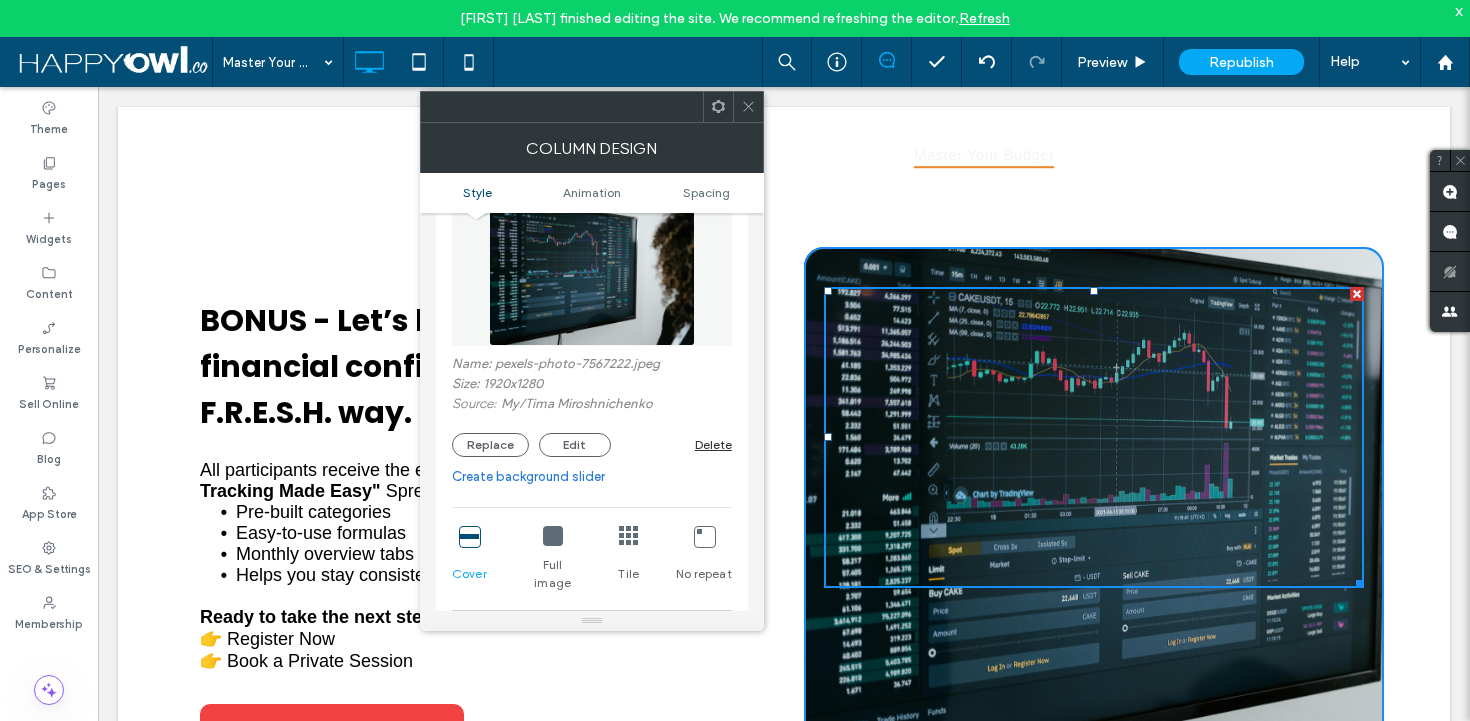 click at bounding box center [748, 107] 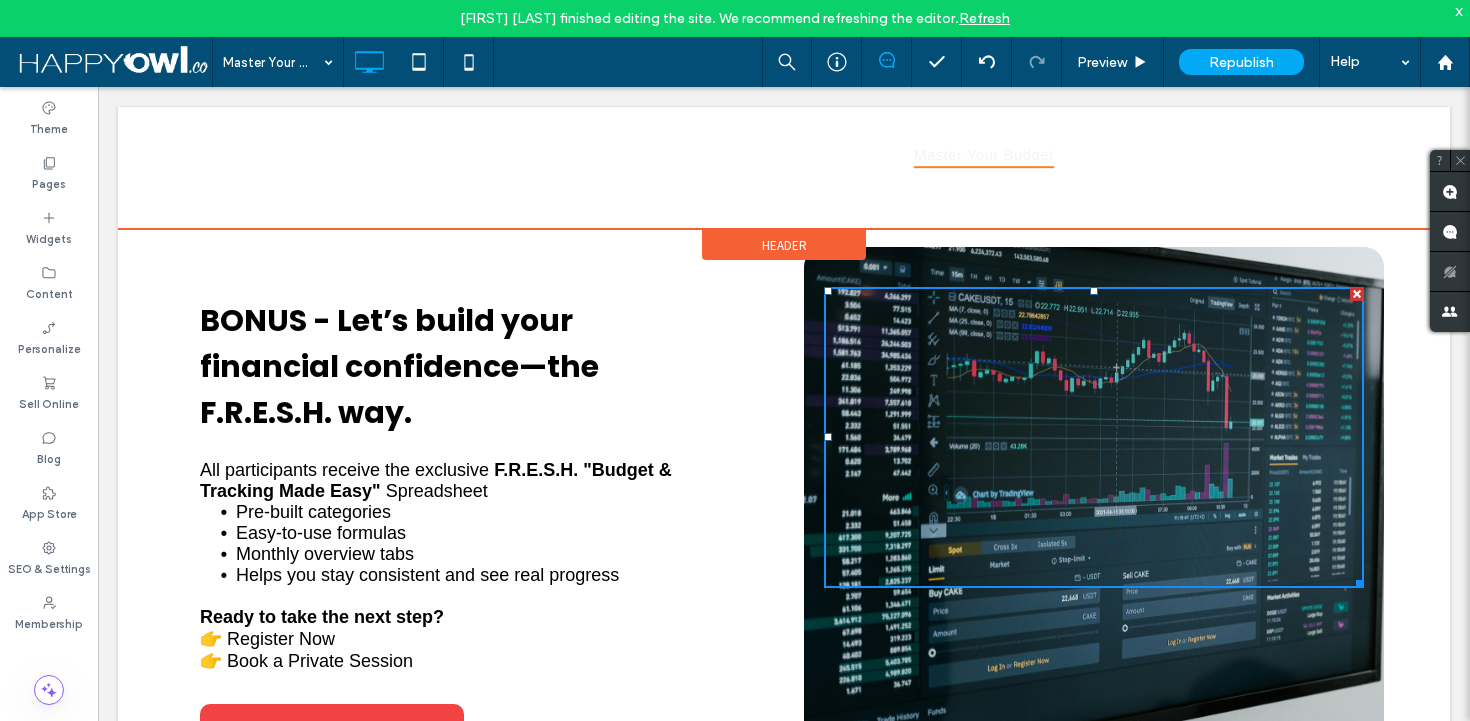 click at bounding box center (784, 168) 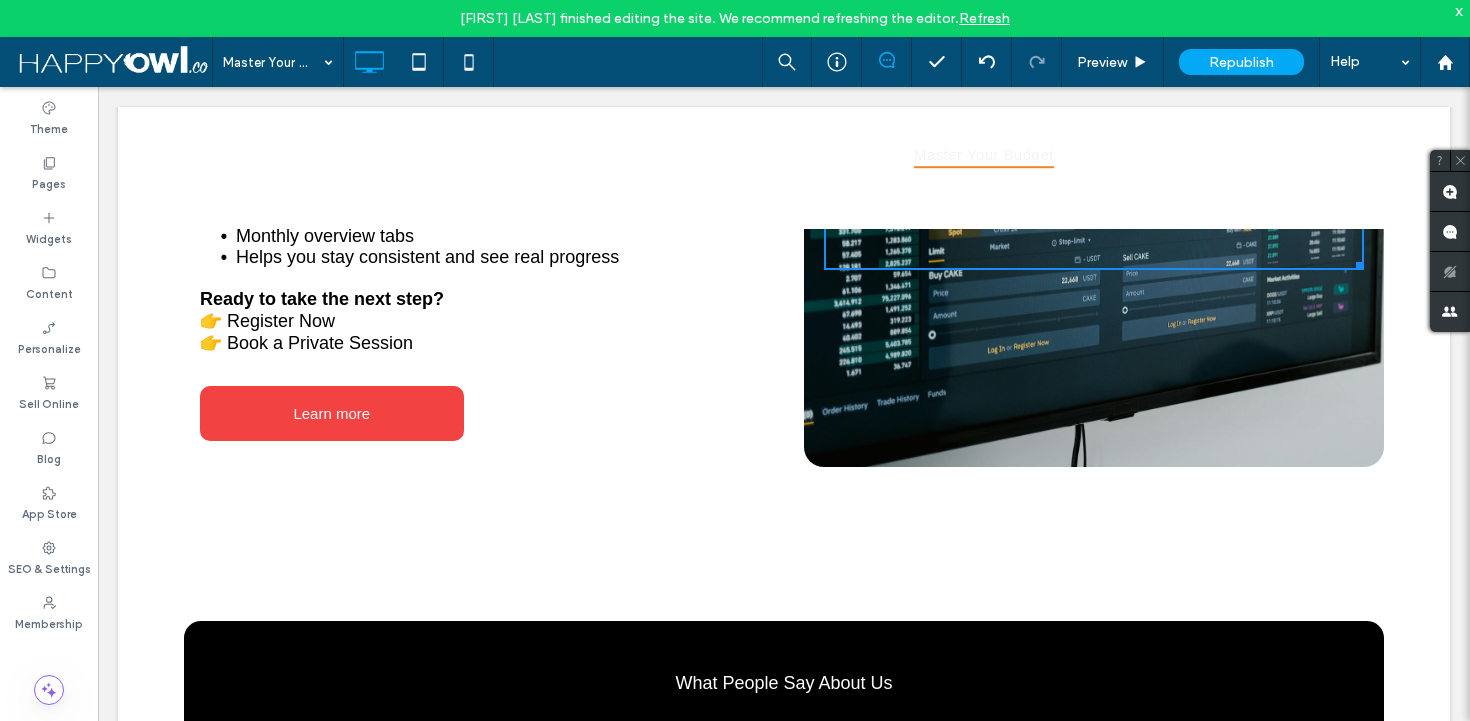 scroll, scrollTop: 2841, scrollLeft: 0, axis: vertical 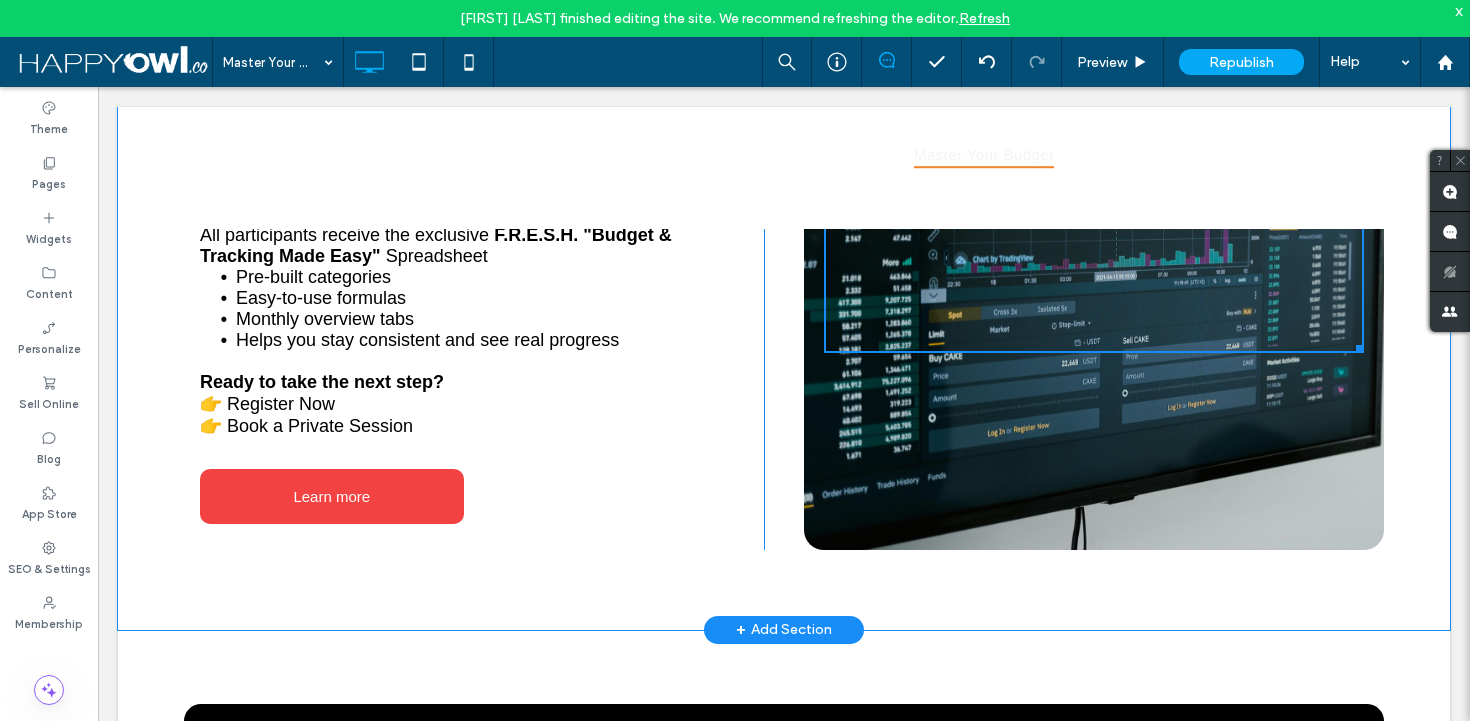 click on "Tagline
BONUS -
Let’s build your financial confidence—the F.R.E.S.H. way.
All participants receive the exclusive
F.R.E.S.H. "Budget & Tracking Made Easy"   Spreadsheet   Pre-built categories Easy-to-use formulas Monthly overview tabs Helps you stay consistent and see real progress
Ready to take the next step? 👉 Register Now 👉 Book a Private Session ﻿
Learn more
Click To Paste
Click To Paste" at bounding box center [784, 281] 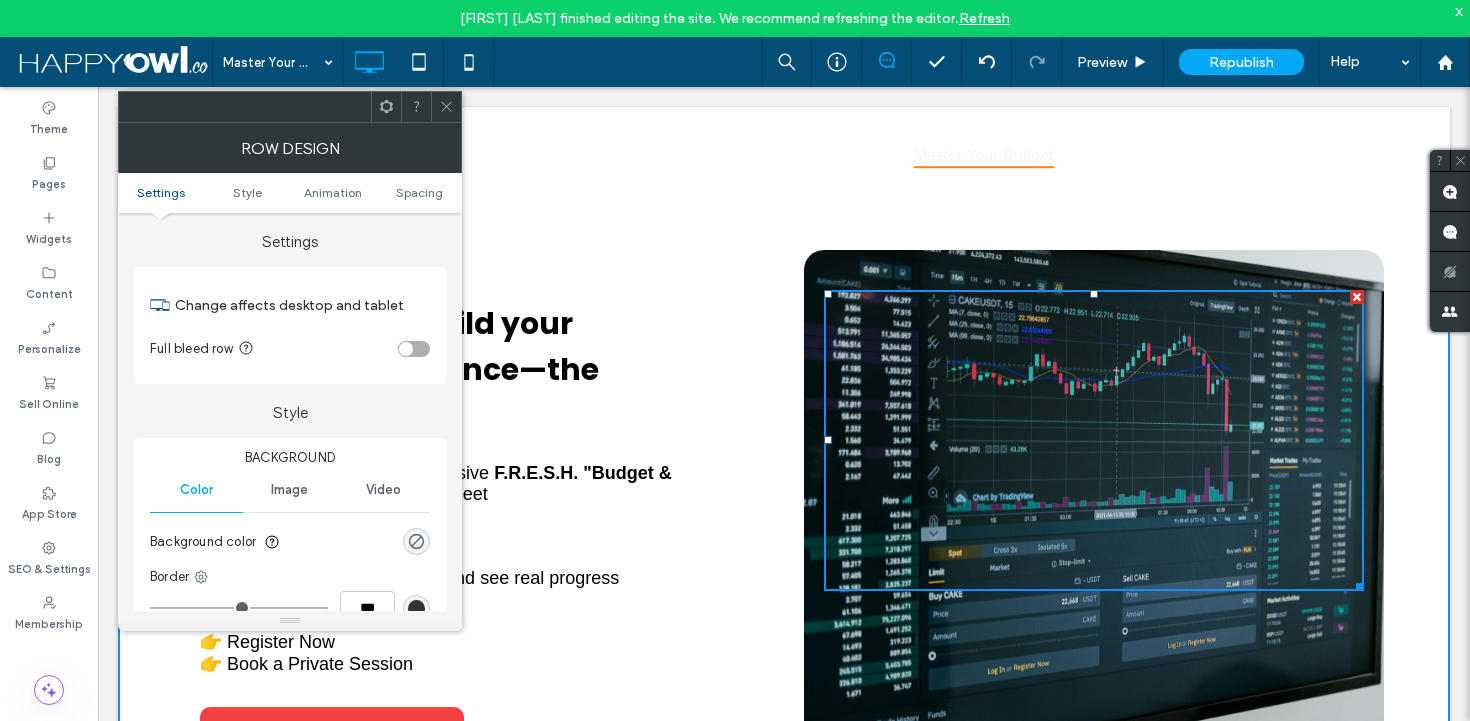 scroll, scrollTop: 2561, scrollLeft: 0, axis: vertical 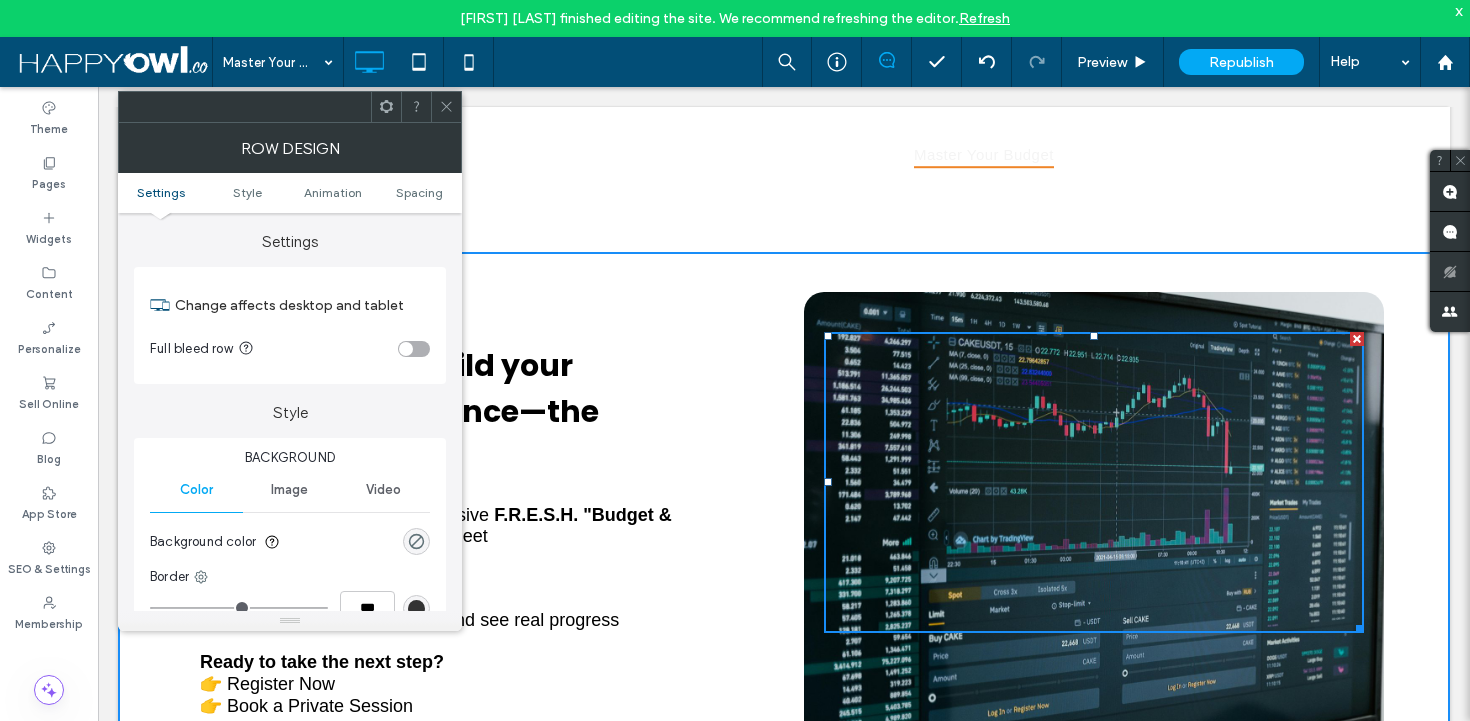 click at bounding box center (446, 107) 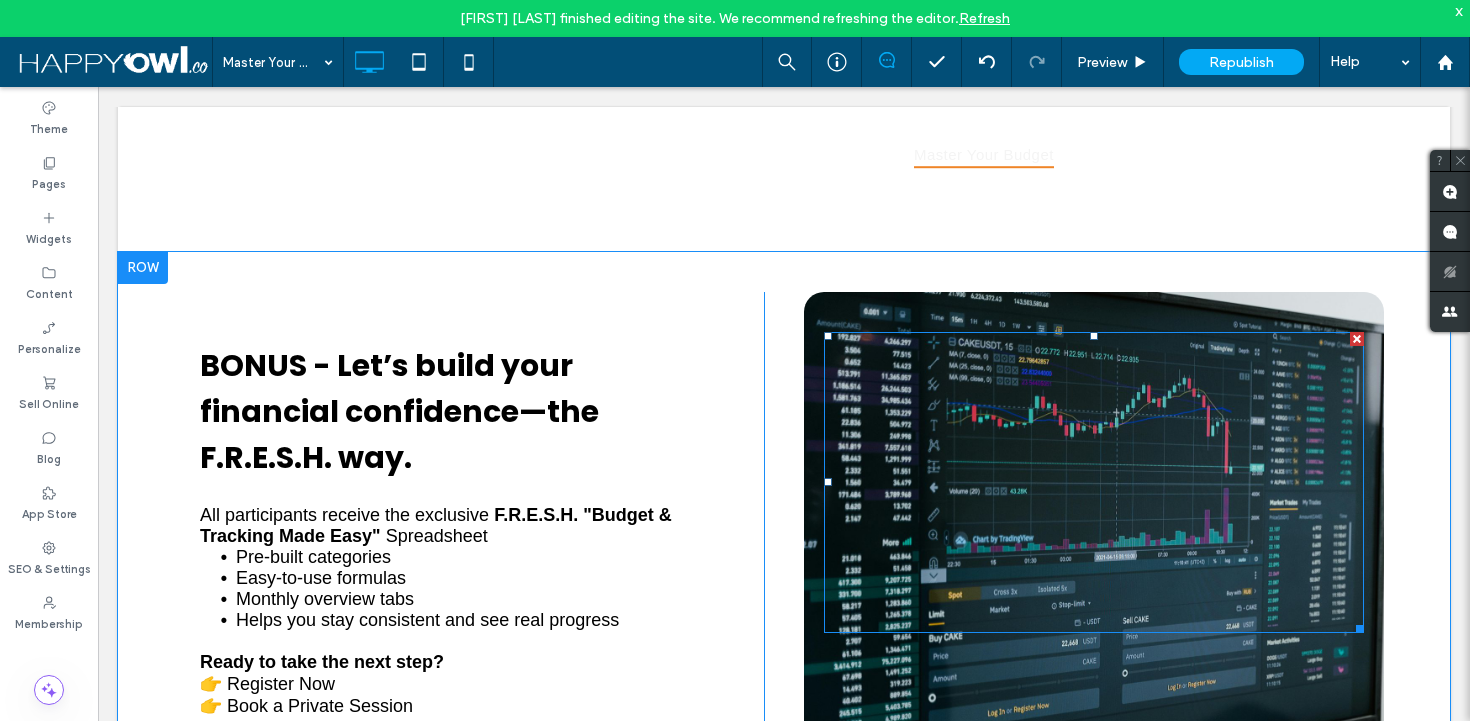 click at bounding box center (1357, 339) 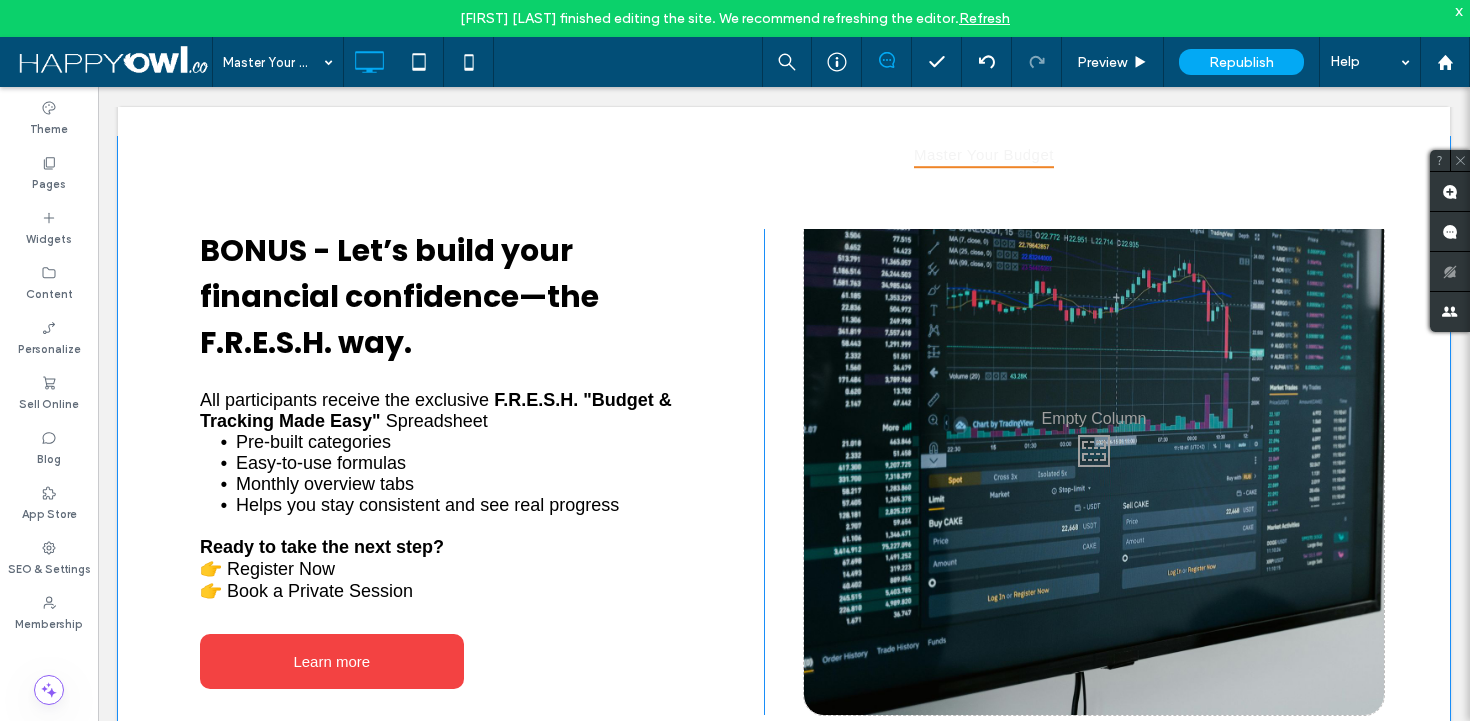 scroll, scrollTop: 2692, scrollLeft: 0, axis: vertical 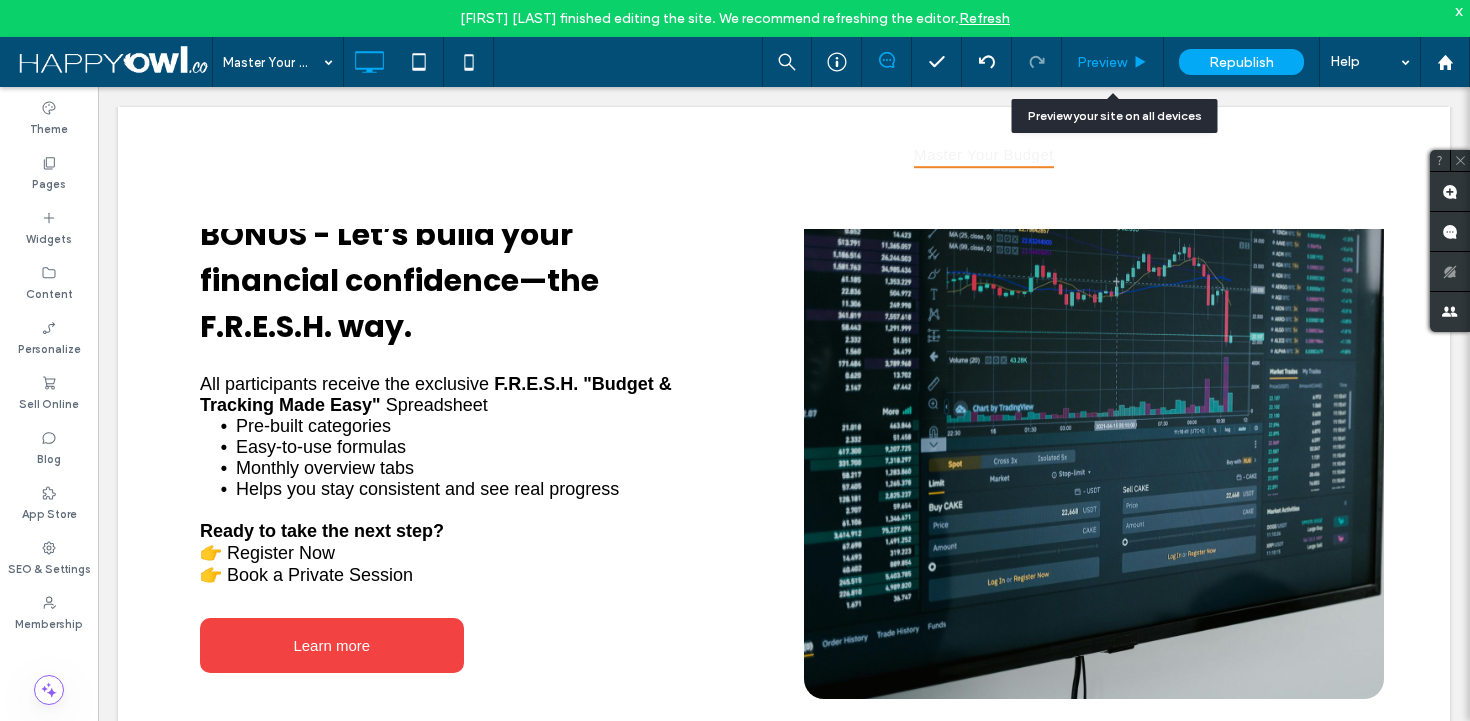 click on "Preview" at bounding box center [1113, 62] 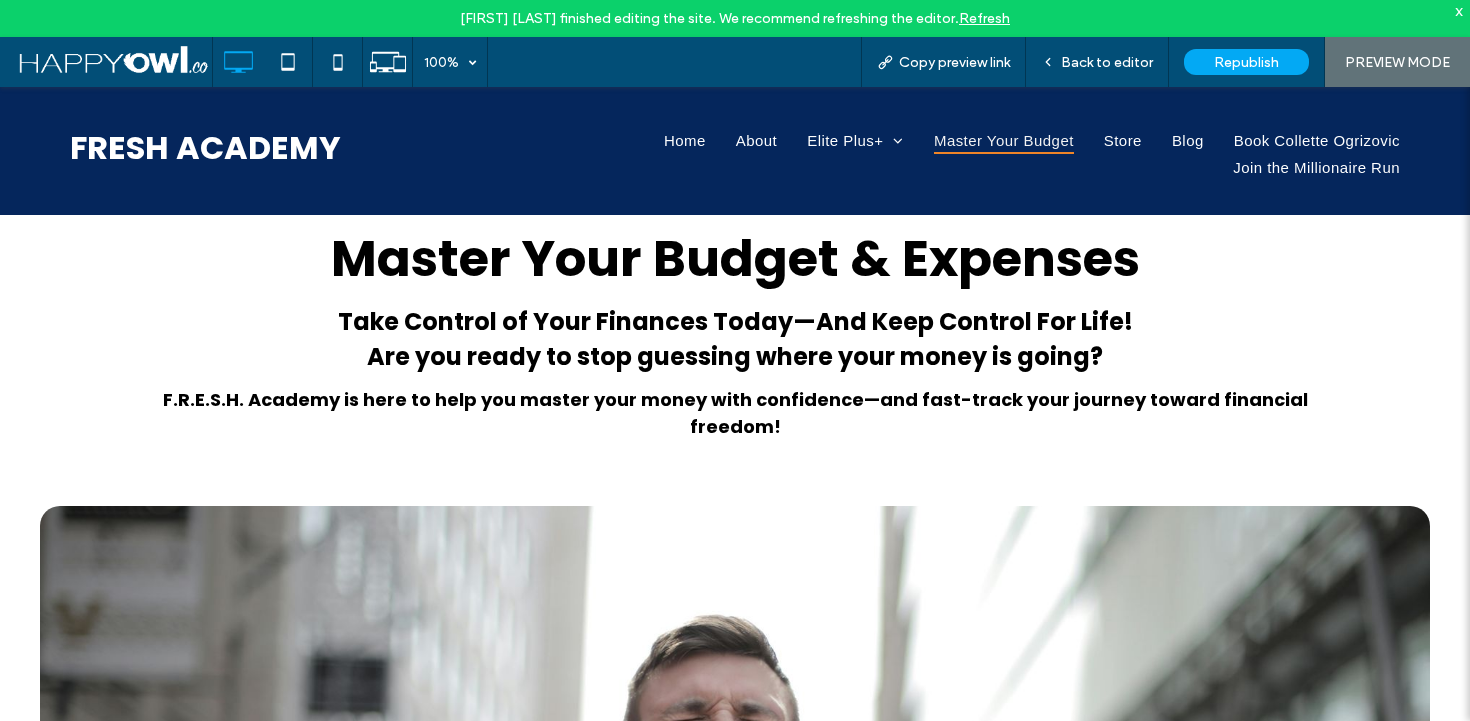 scroll, scrollTop: 89, scrollLeft: 0, axis: vertical 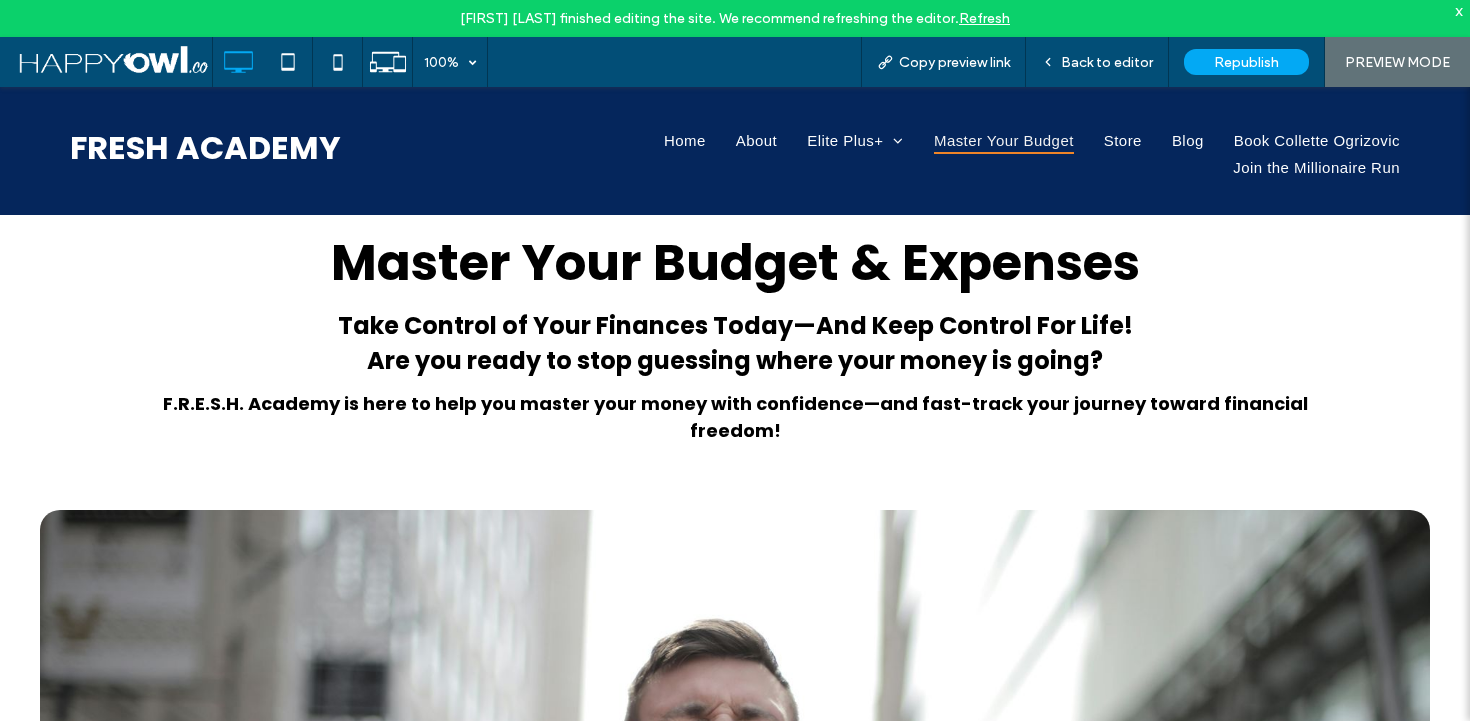 click at bounding box center [735, 815] 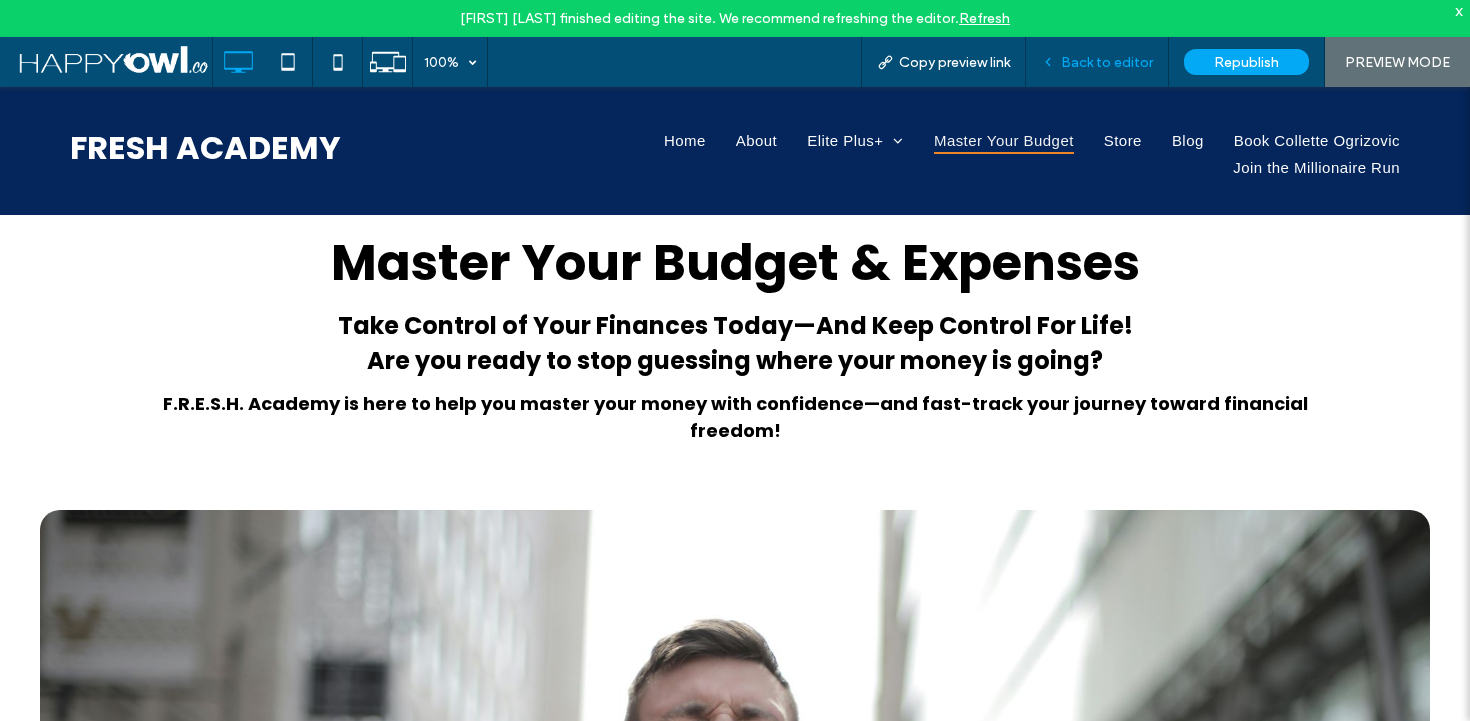 click on "Back to editor" at bounding box center (1097, 62) 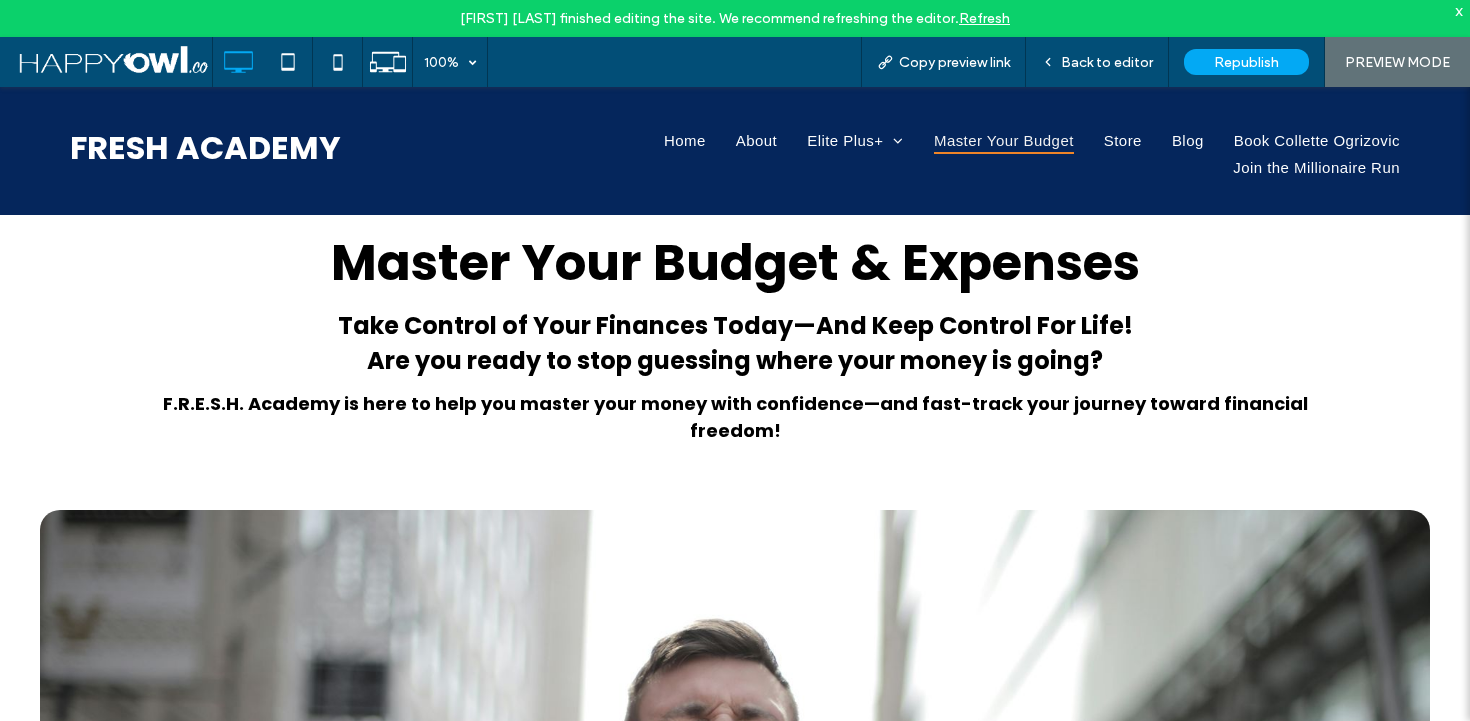 click on "Are you ready to stop guessing where your money is going?" at bounding box center (735, 360) 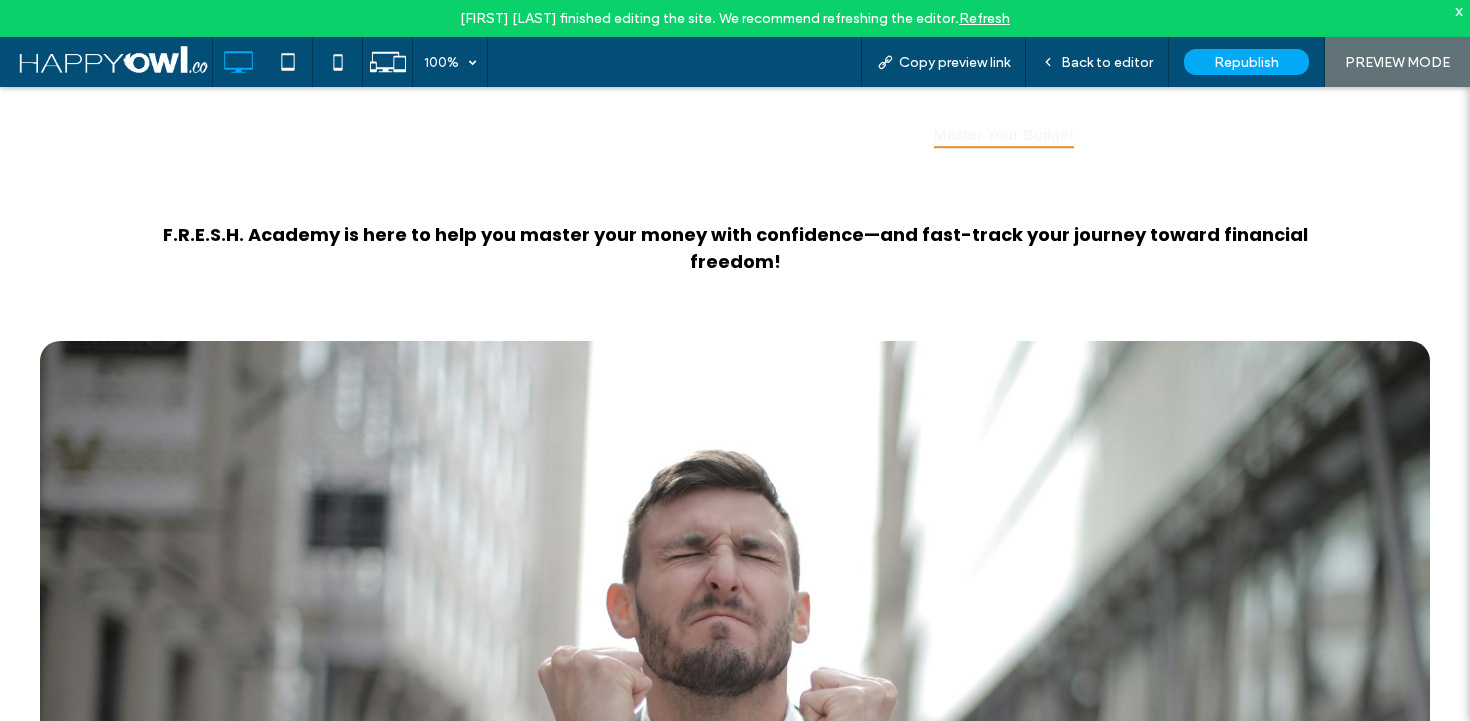 scroll, scrollTop: 377, scrollLeft: 0, axis: vertical 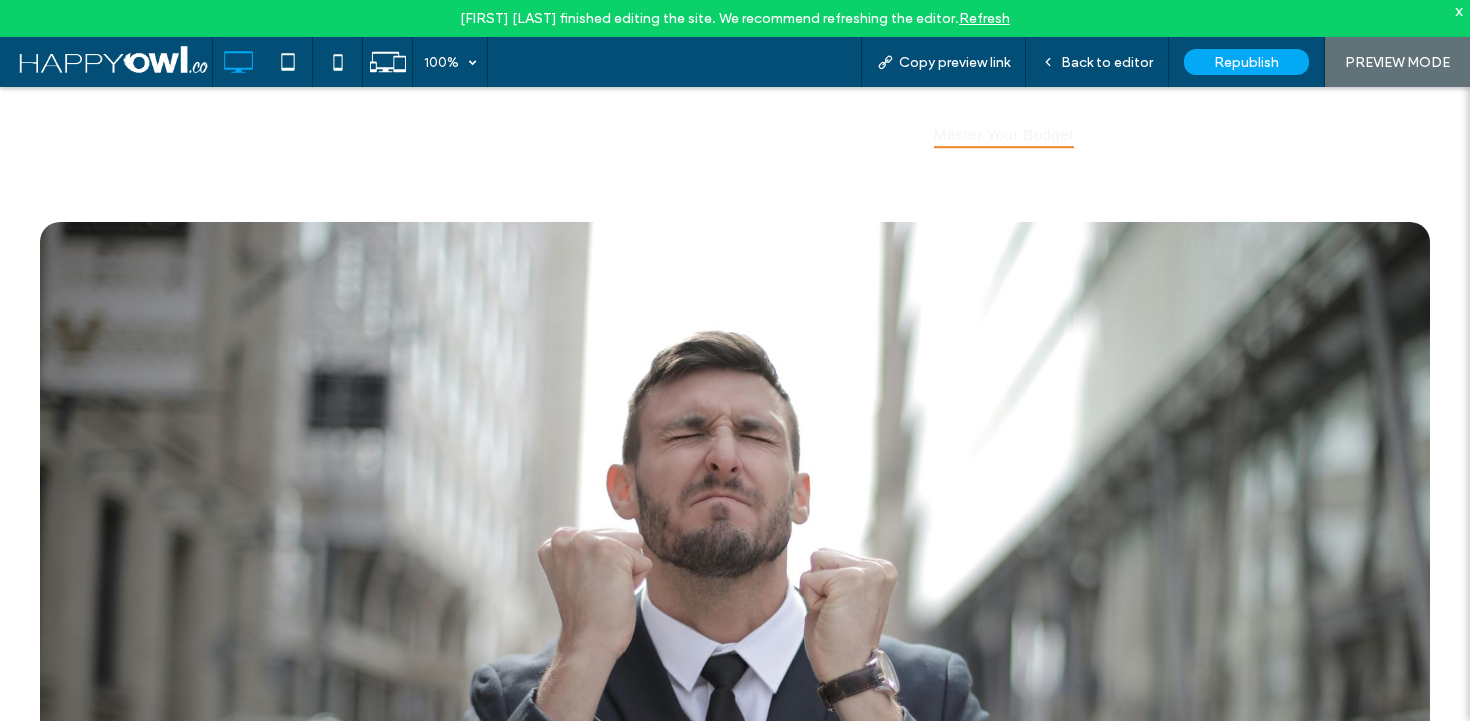 click at bounding box center (735, 527) 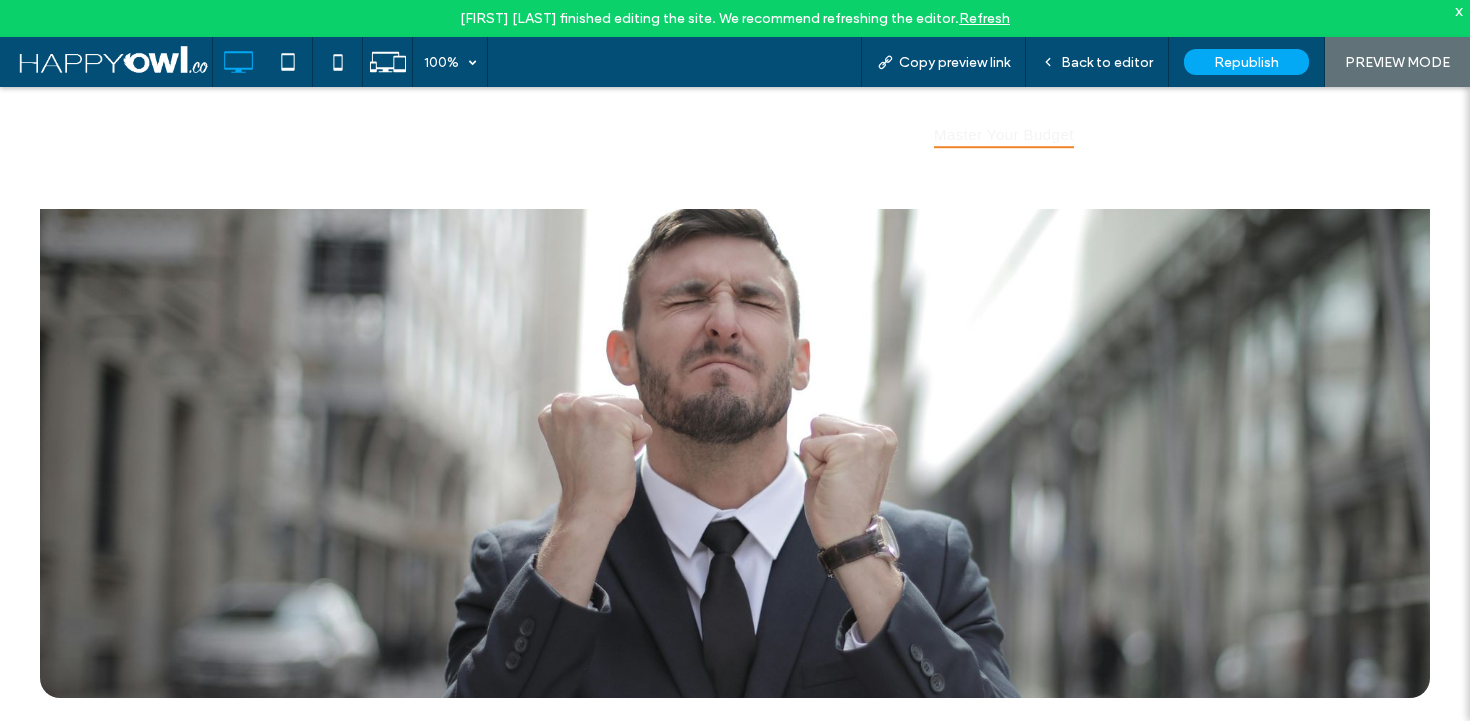 click at bounding box center (735, 393) 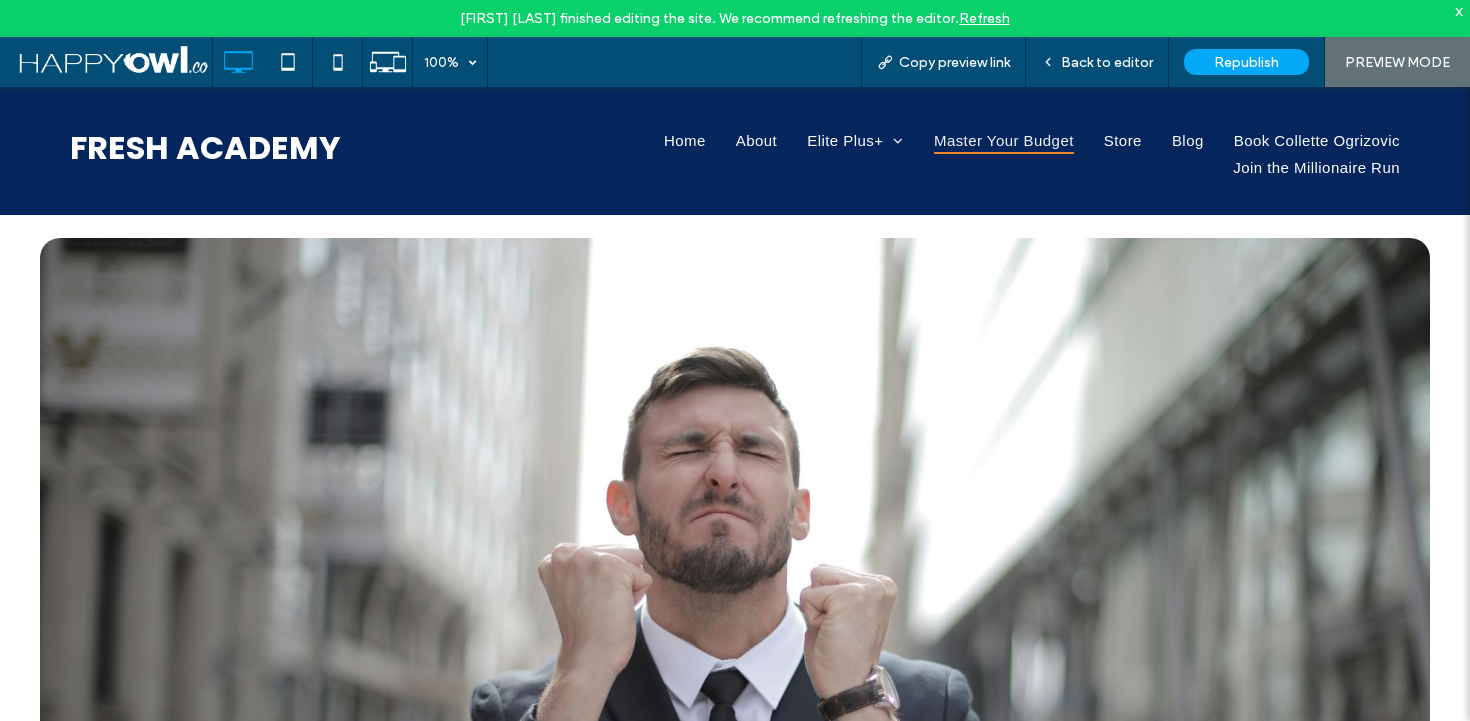 scroll, scrollTop: 85, scrollLeft: 0, axis: vertical 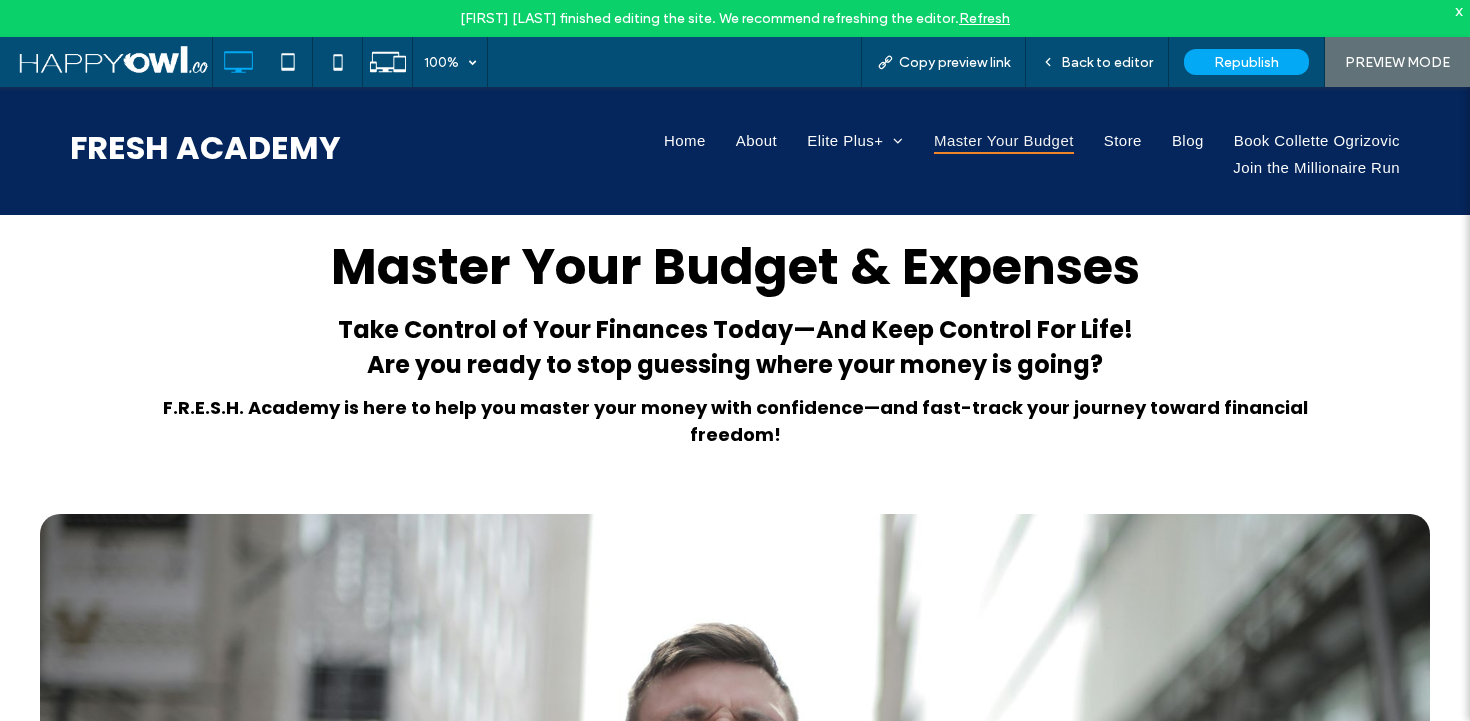 click on "Click To Paste" at bounding box center (735, 819) 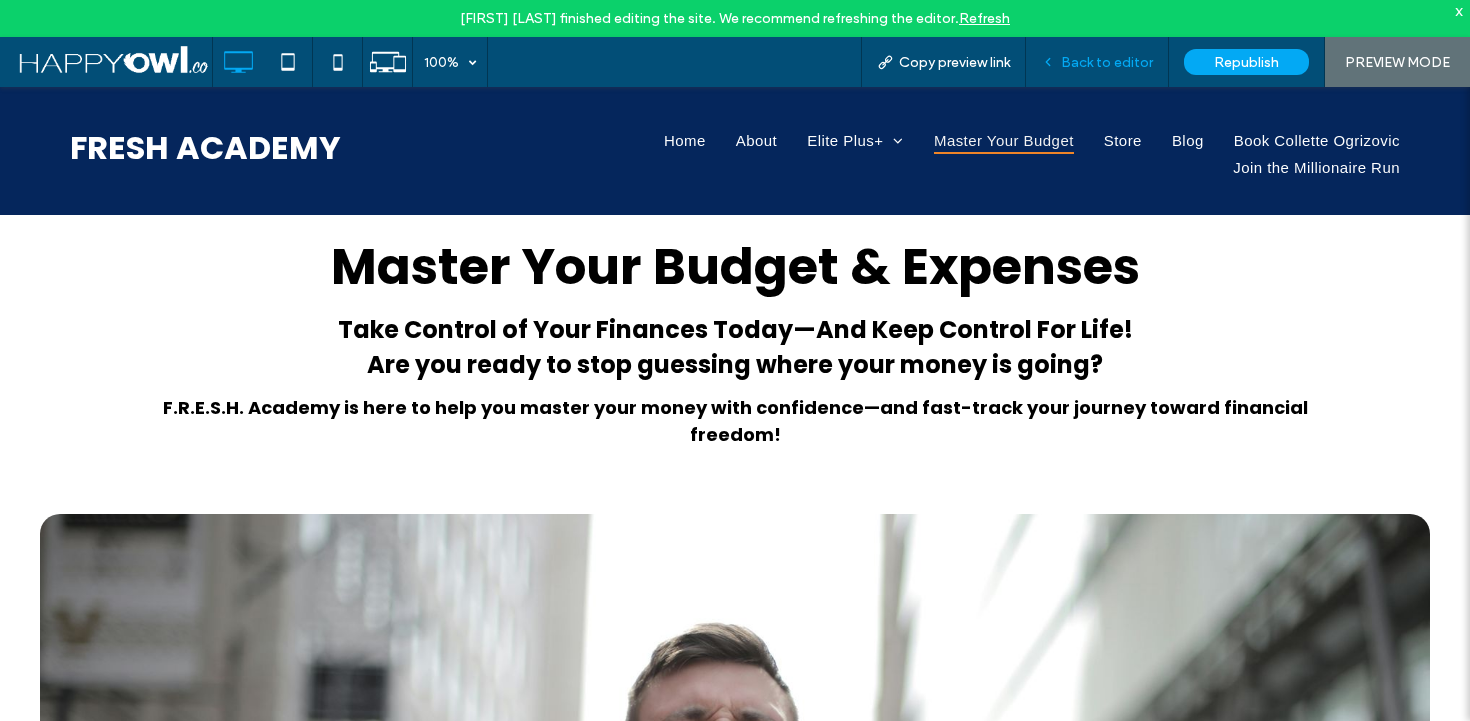 click on "Back to editor" at bounding box center (1107, 62) 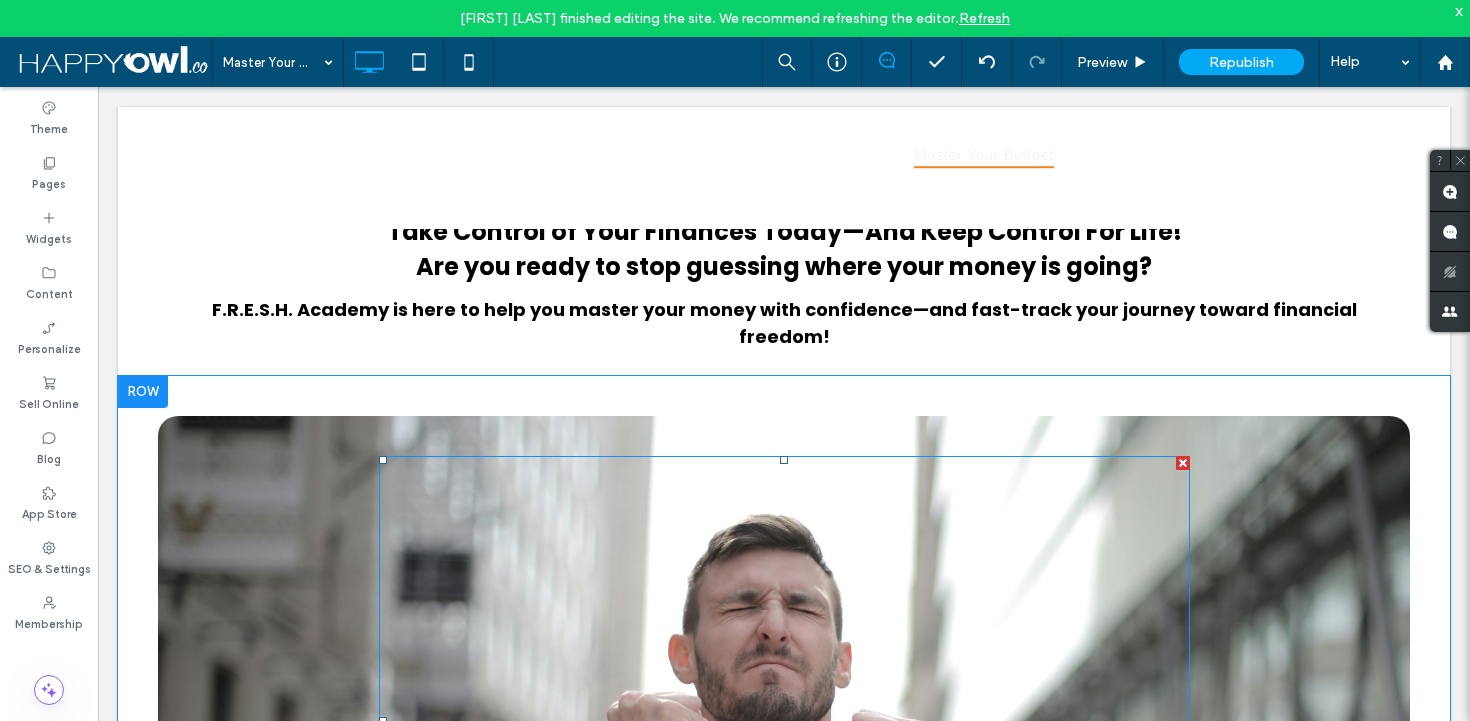 scroll, scrollTop: 219, scrollLeft: 0, axis: vertical 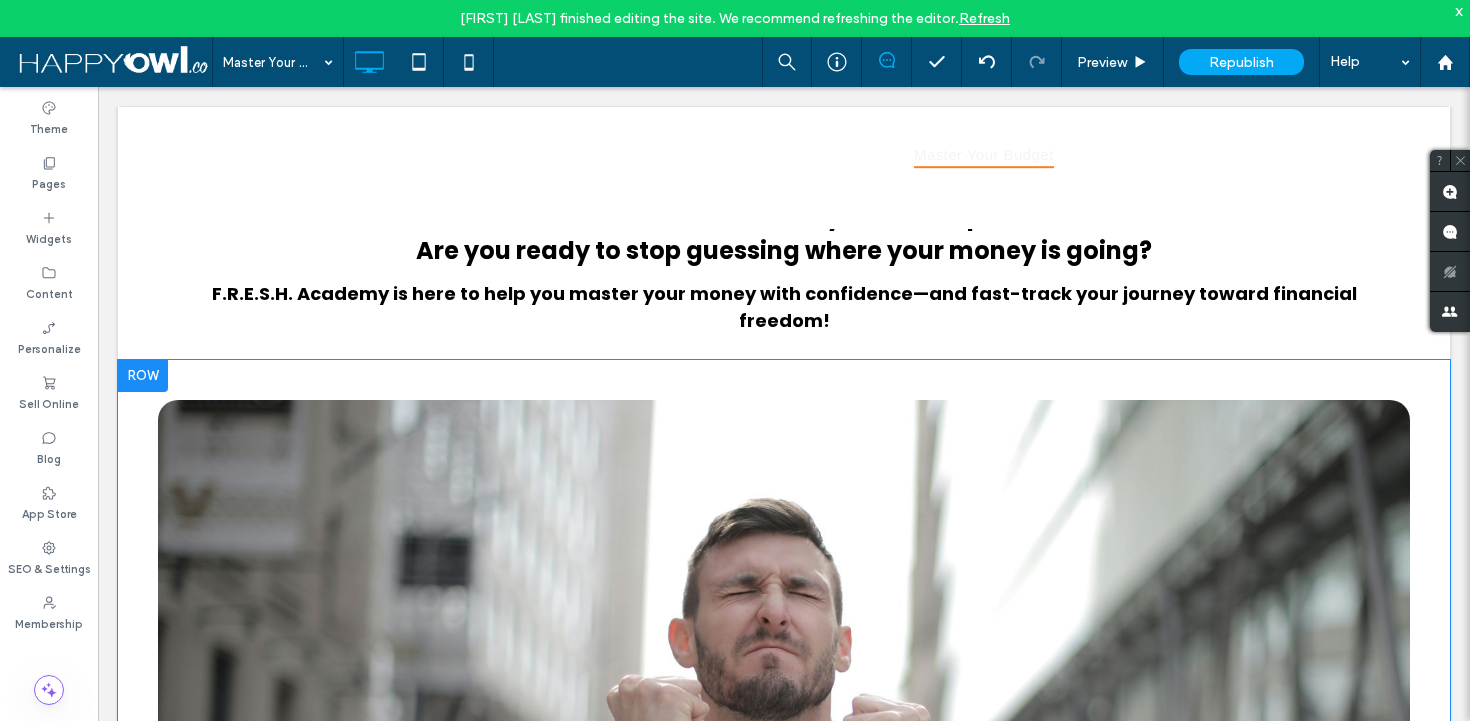 click on "Click To Paste" at bounding box center (784, 705) 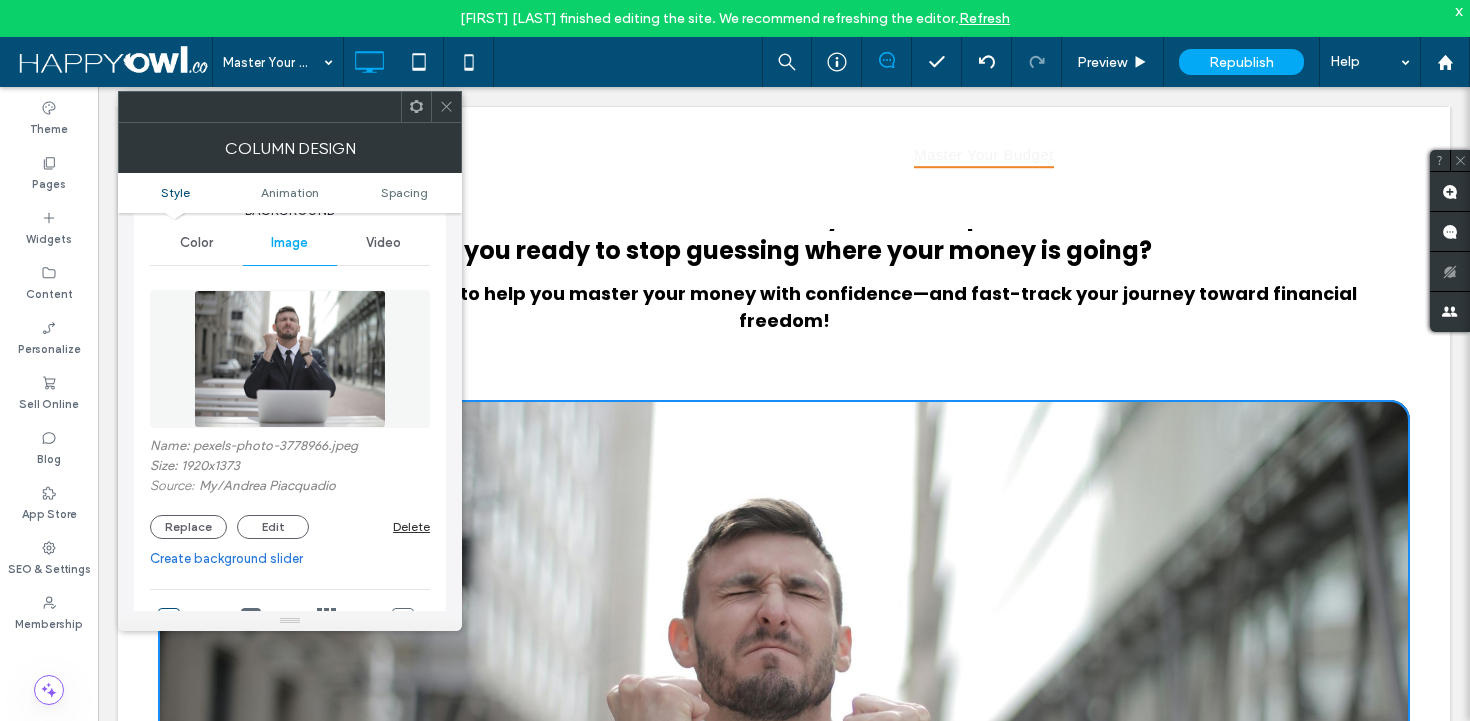 scroll, scrollTop: 131, scrollLeft: 0, axis: vertical 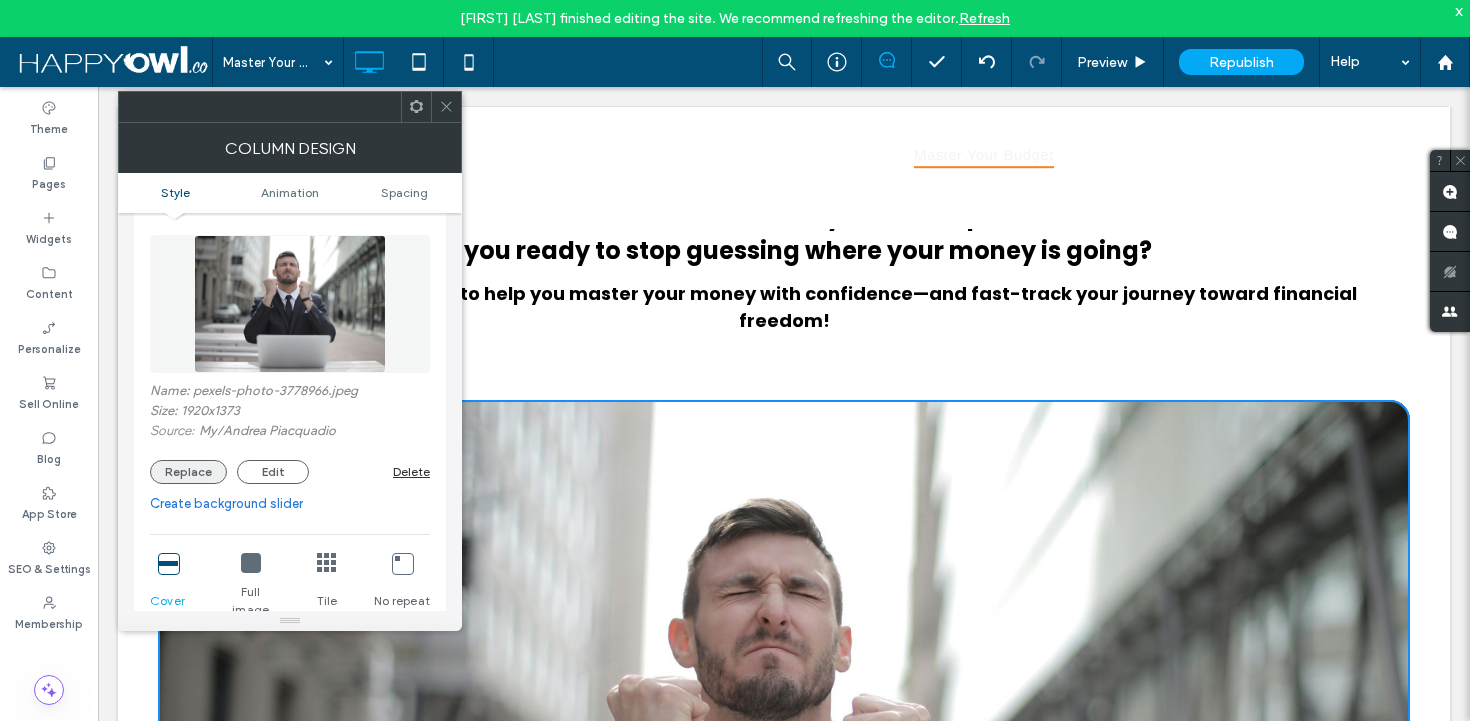 click on "Replace" at bounding box center [188, 472] 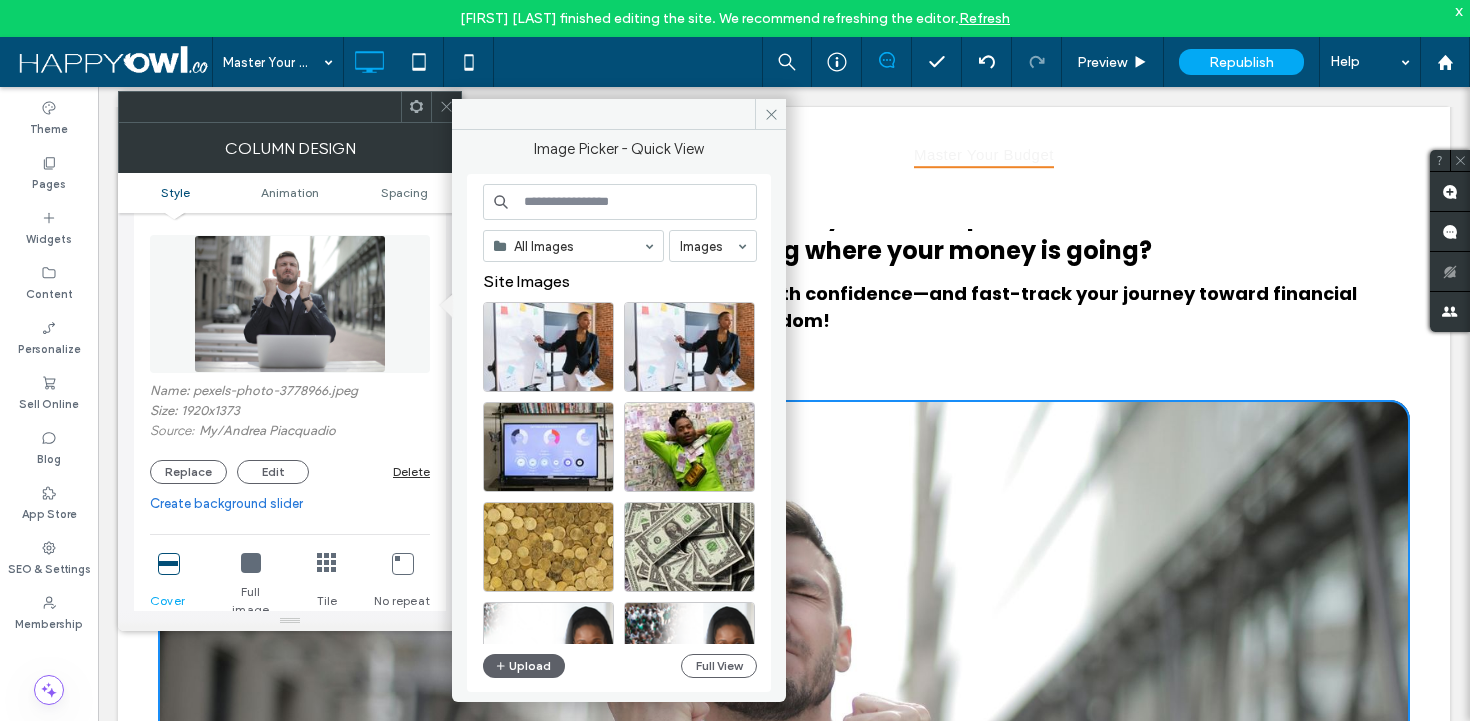 click at bounding box center [620, 202] 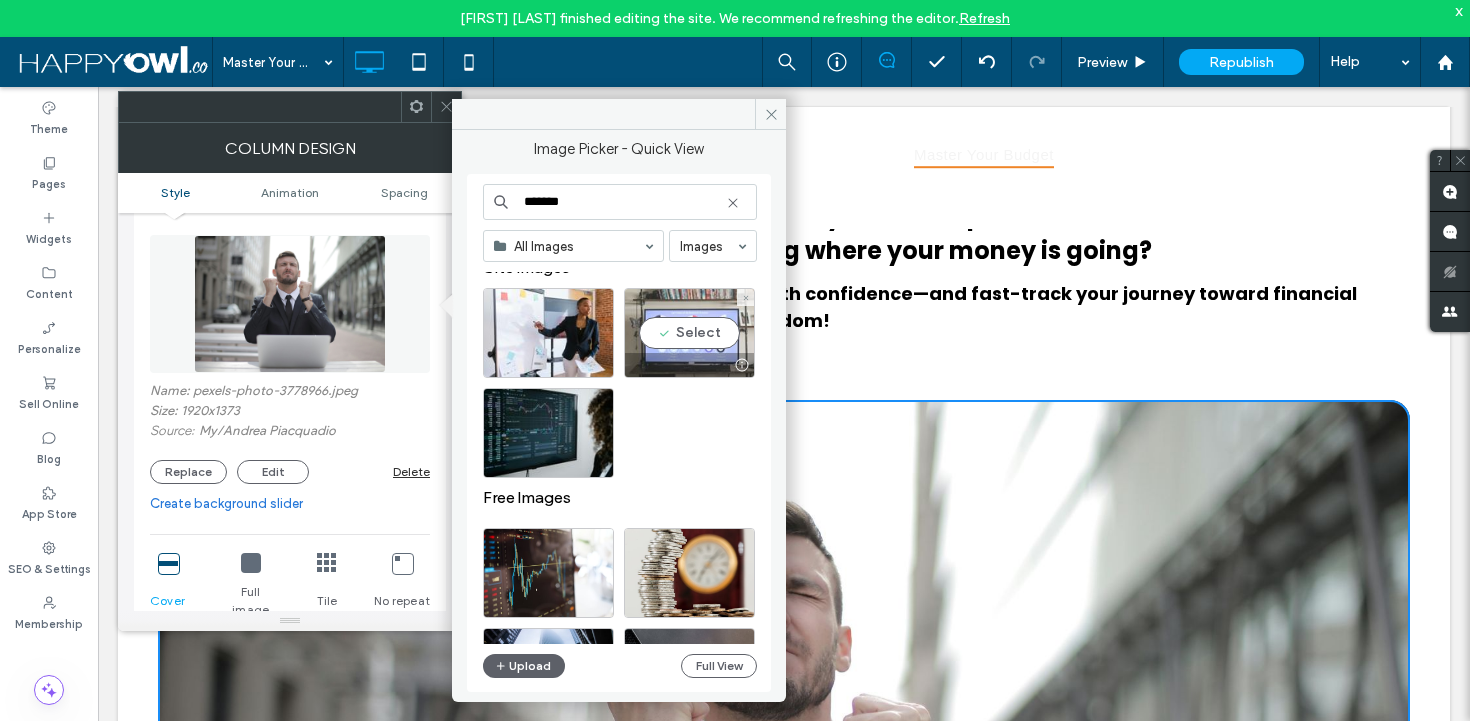 scroll, scrollTop: 15, scrollLeft: 0, axis: vertical 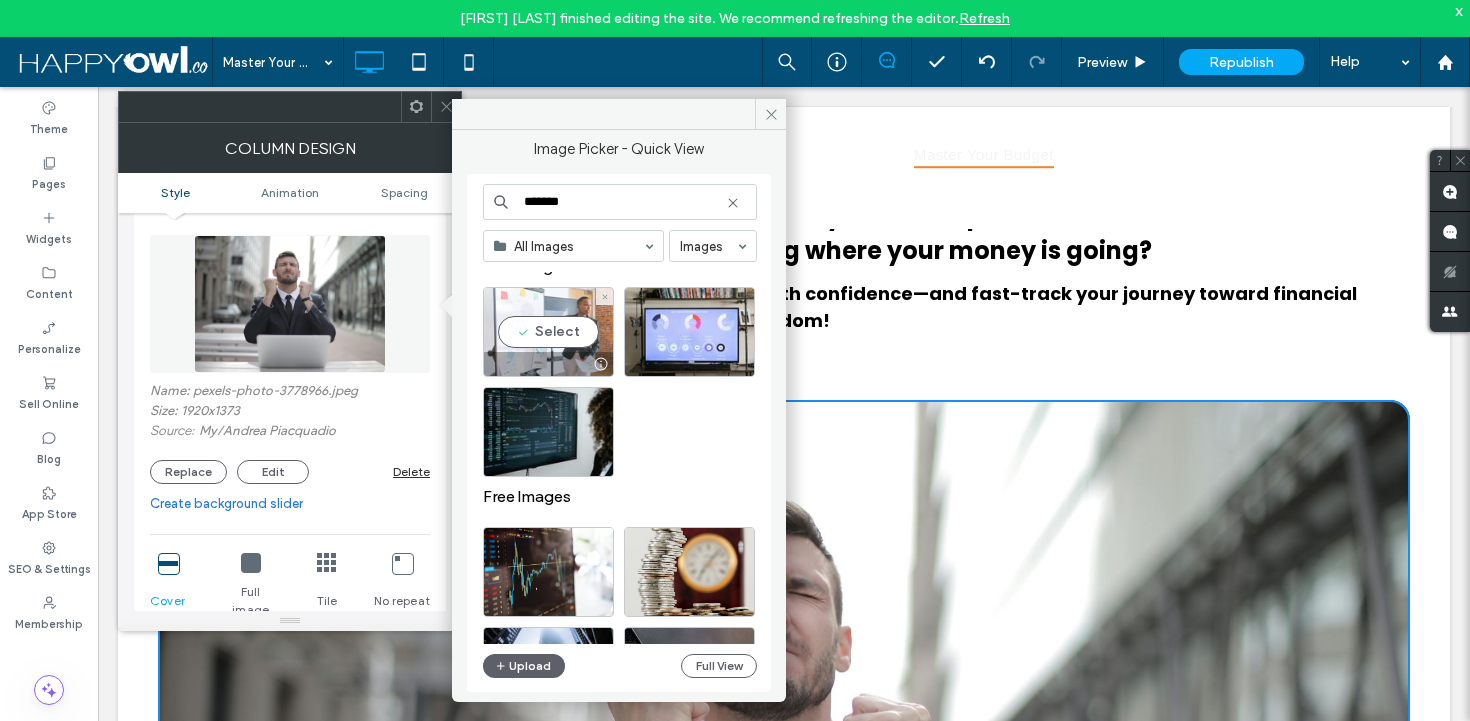 type on "*******" 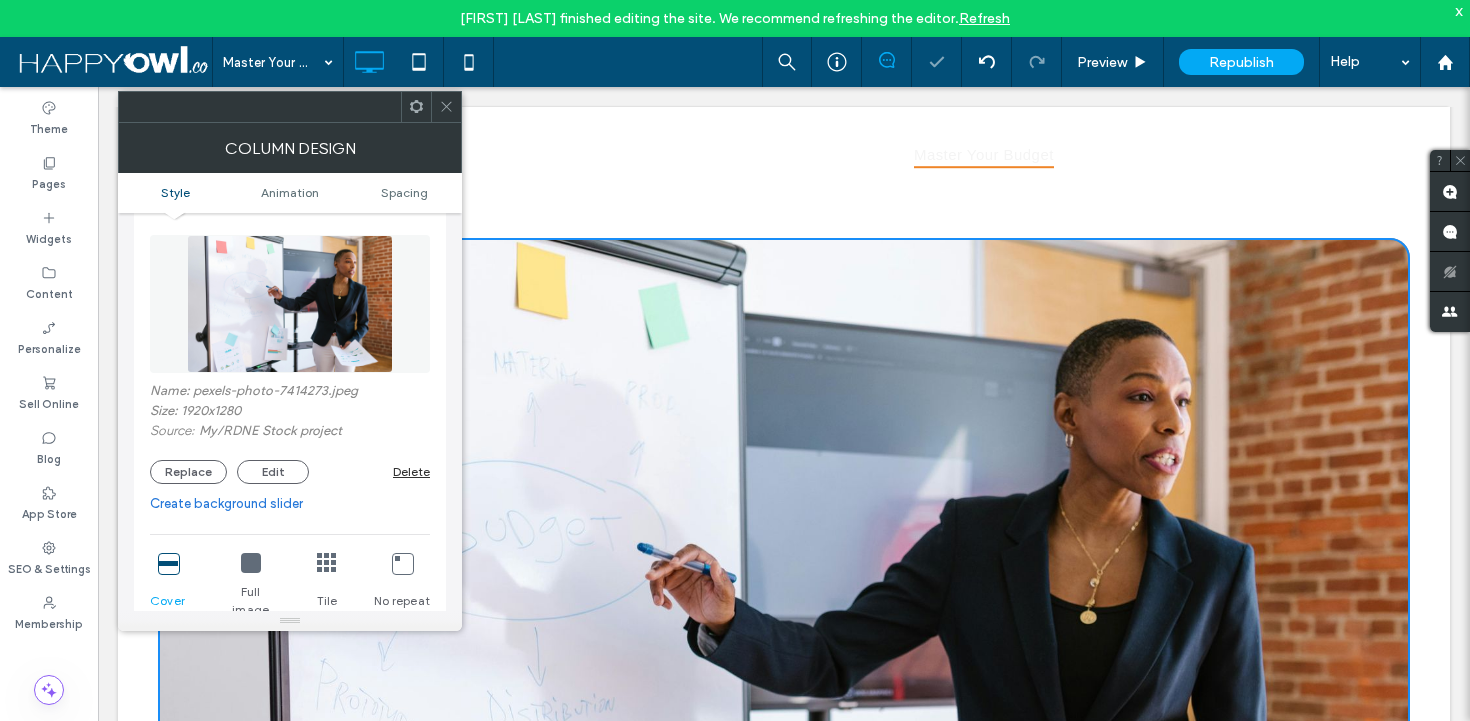 scroll, scrollTop: 385, scrollLeft: 0, axis: vertical 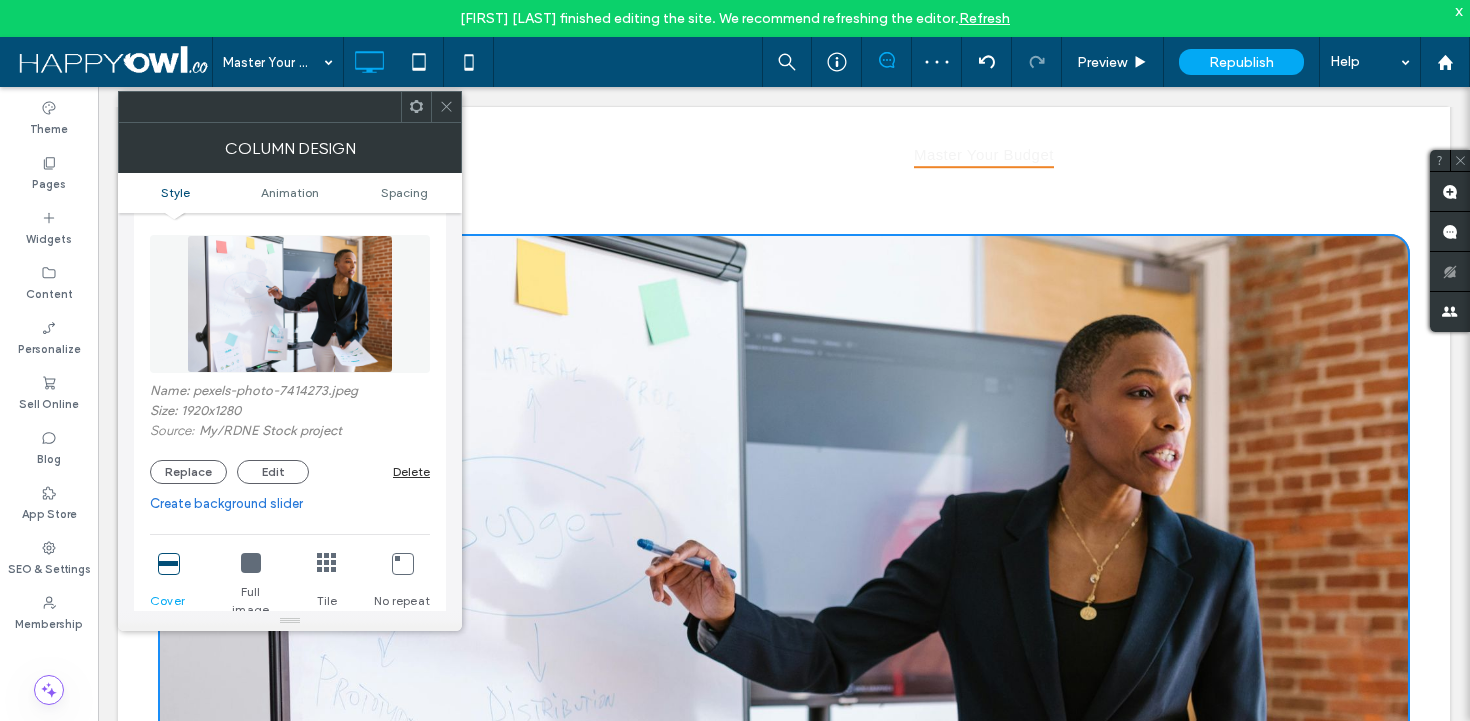 click at bounding box center [446, 107] 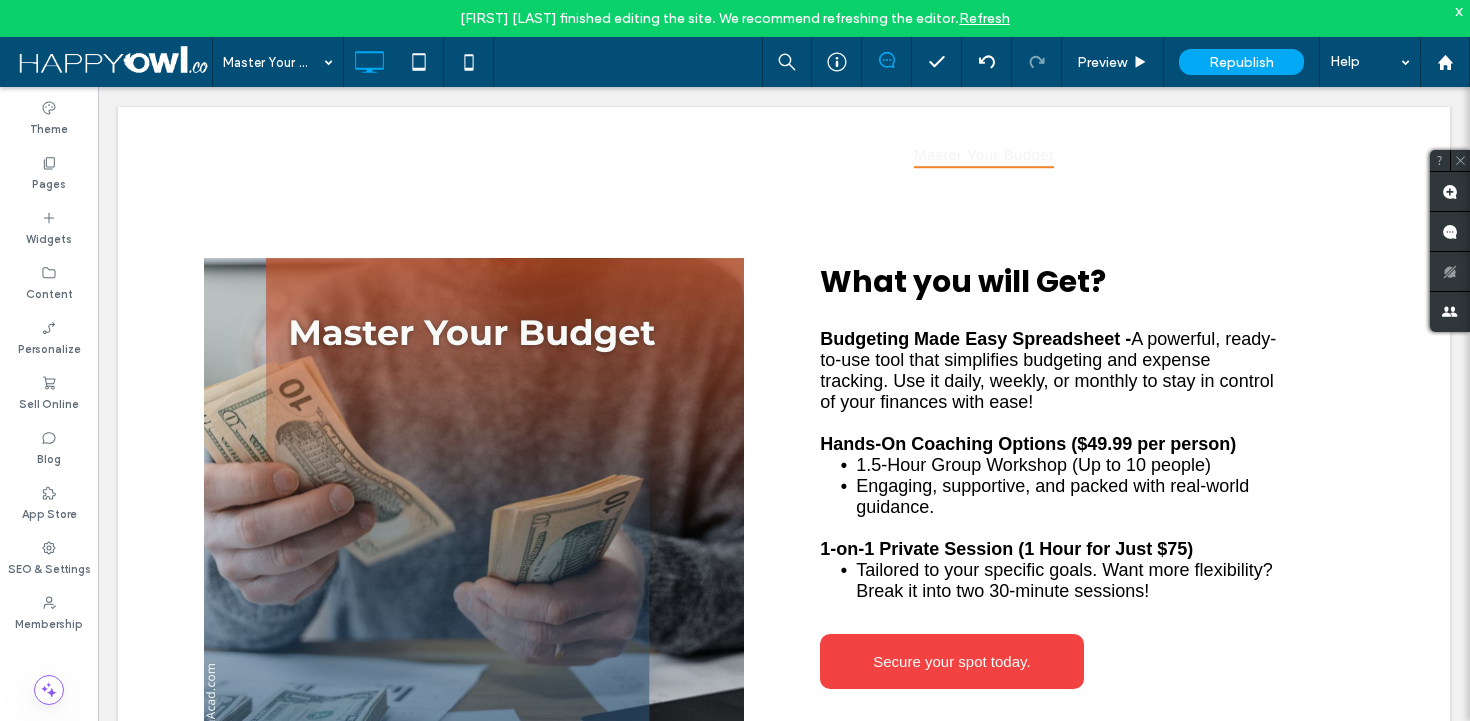 scroll, scrollTop: 1345, scrollLeft: 0, axis: vertical 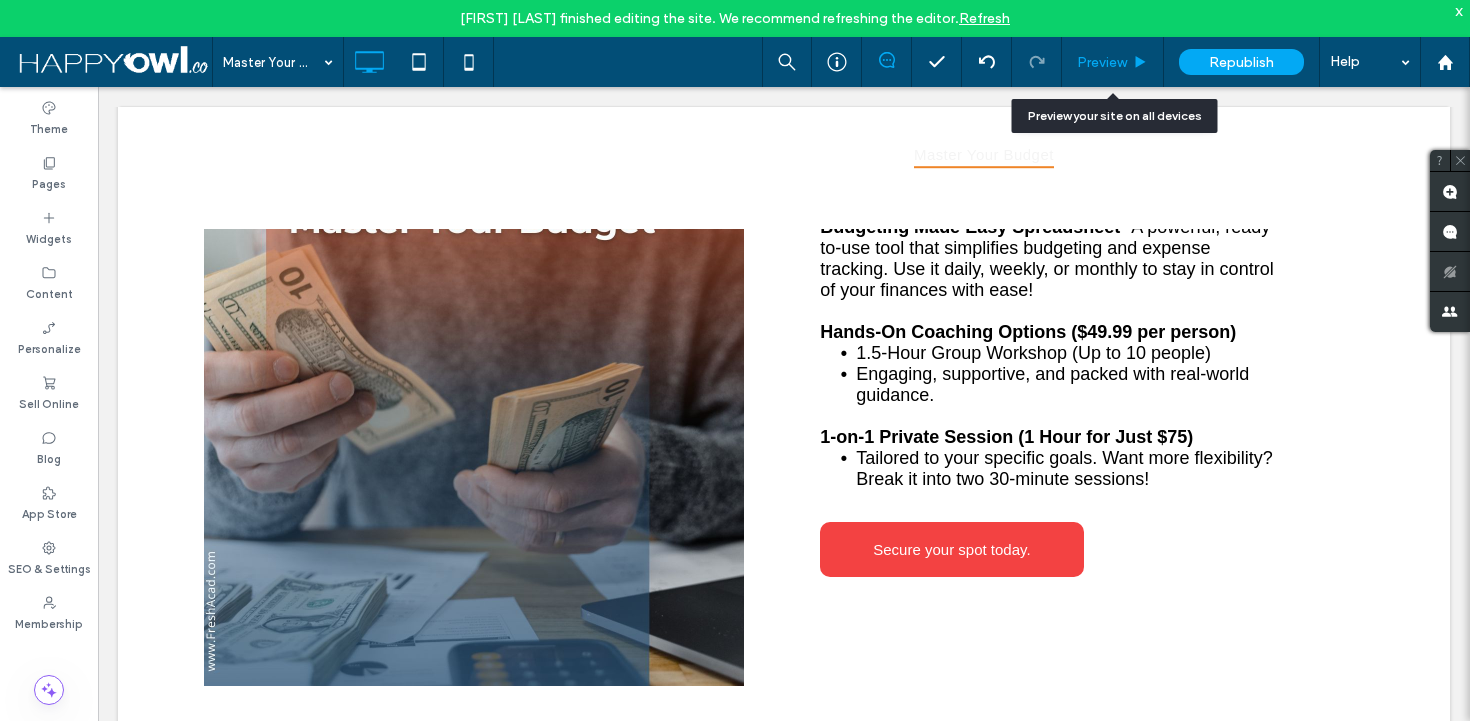 click on "Preview" at bounding box center (1102, 62) 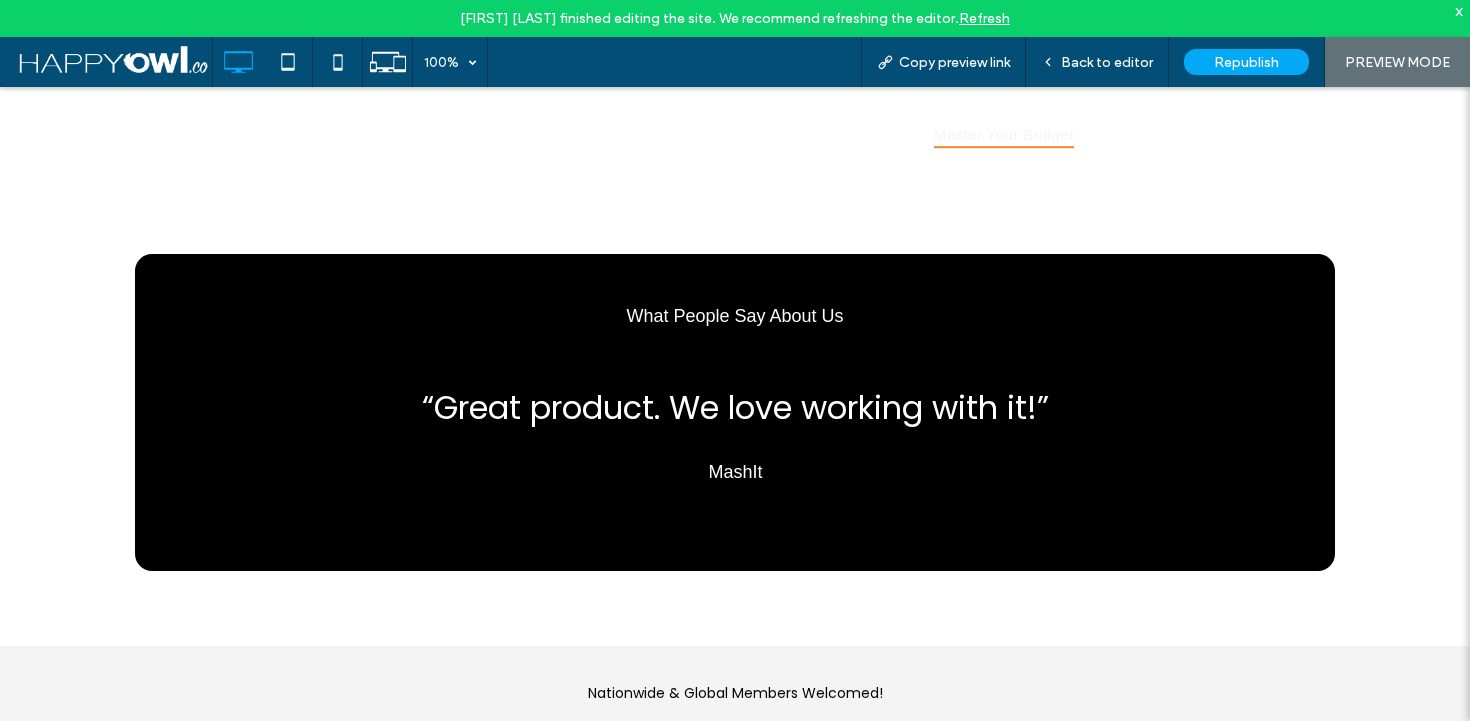 scroll, scrollTop: 3300, scrollLeft: 0, axis: vertical 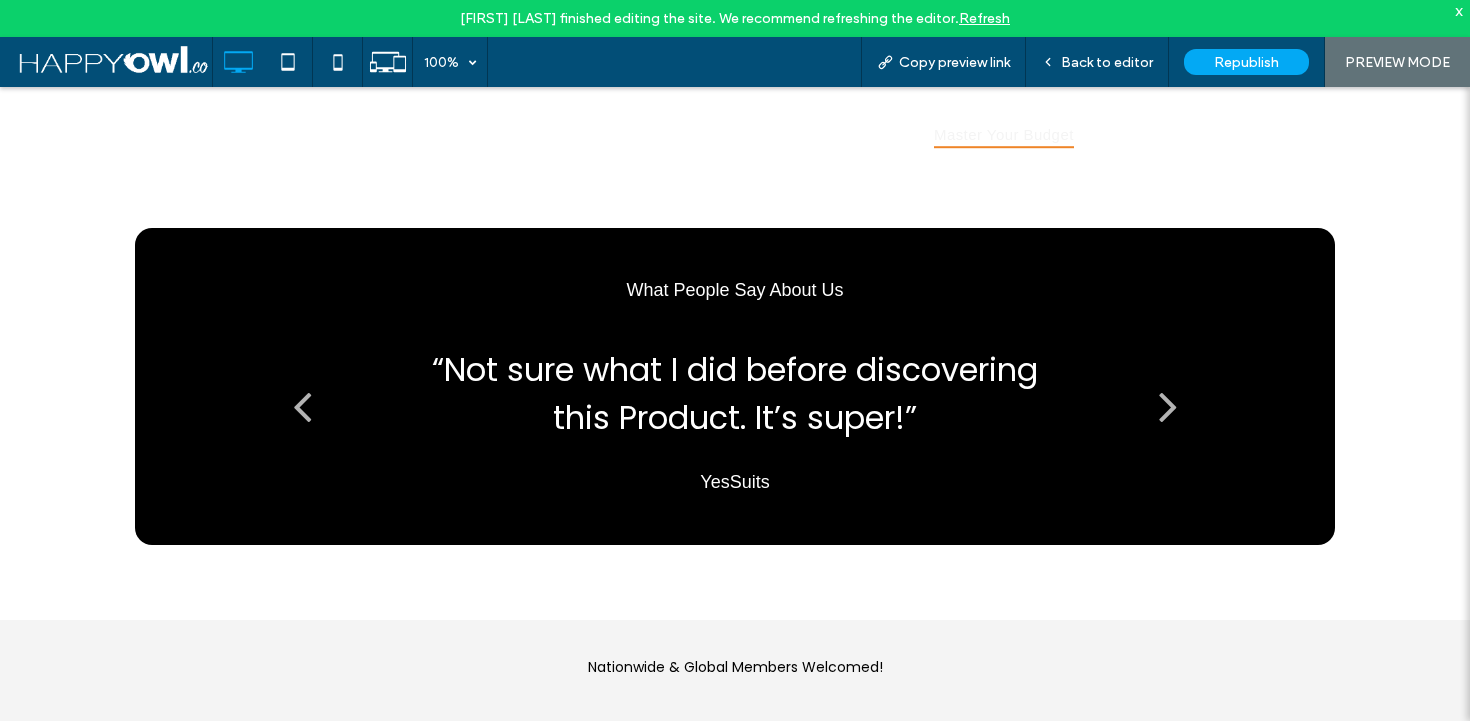click on "“Not sure what I did before discovering this Product. It’s super!”
YesSuits" at bounding box center (735, 412) 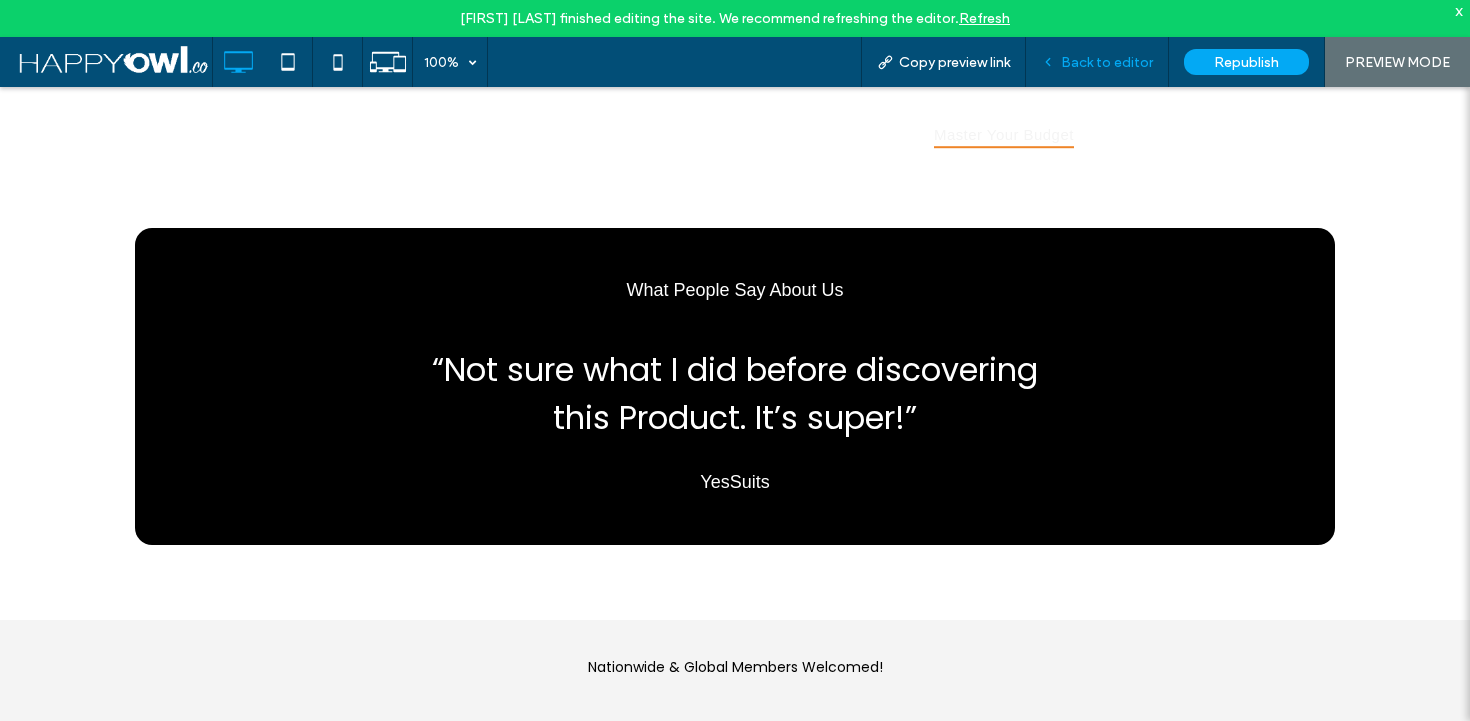 click on "Back to editor" at bounding box center [1107, 62] 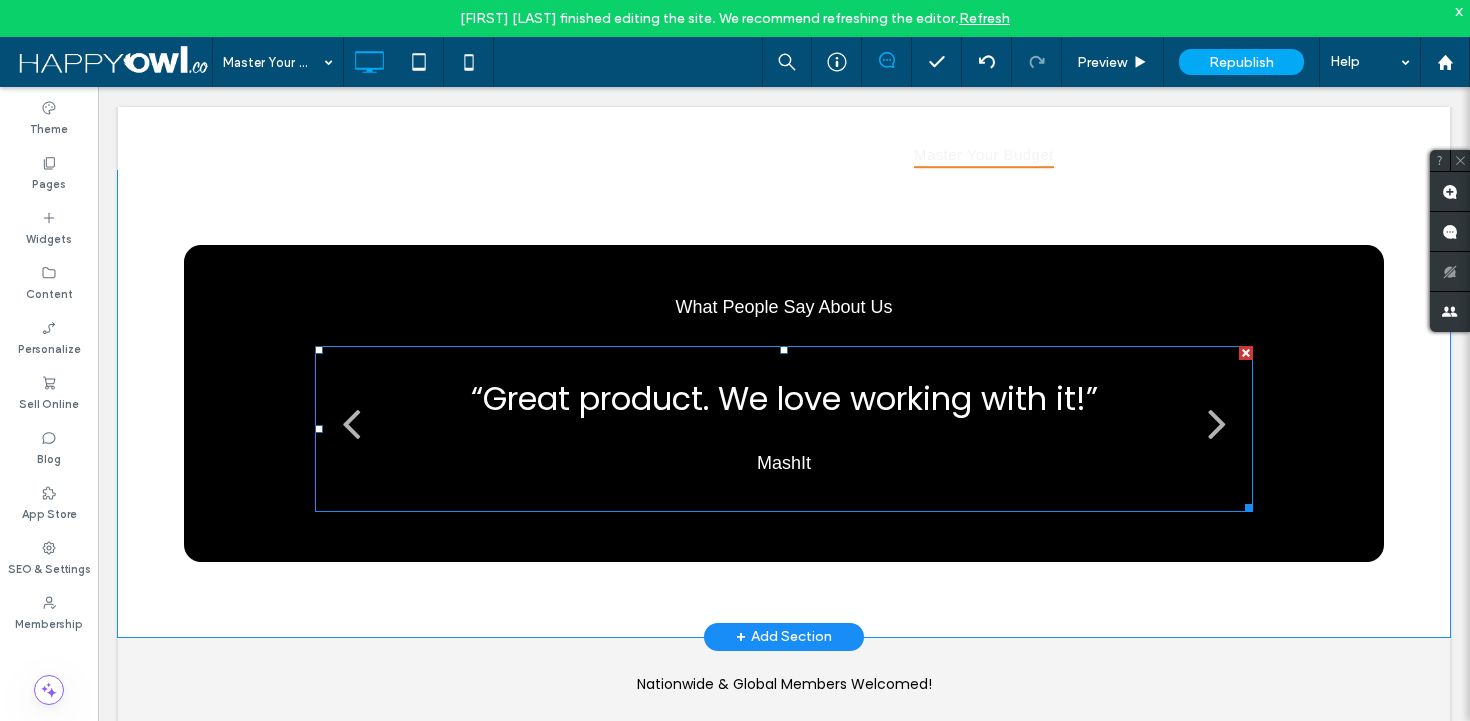 scroll, scrollTop: 3317, scrollLeft: 0, axis: vertical 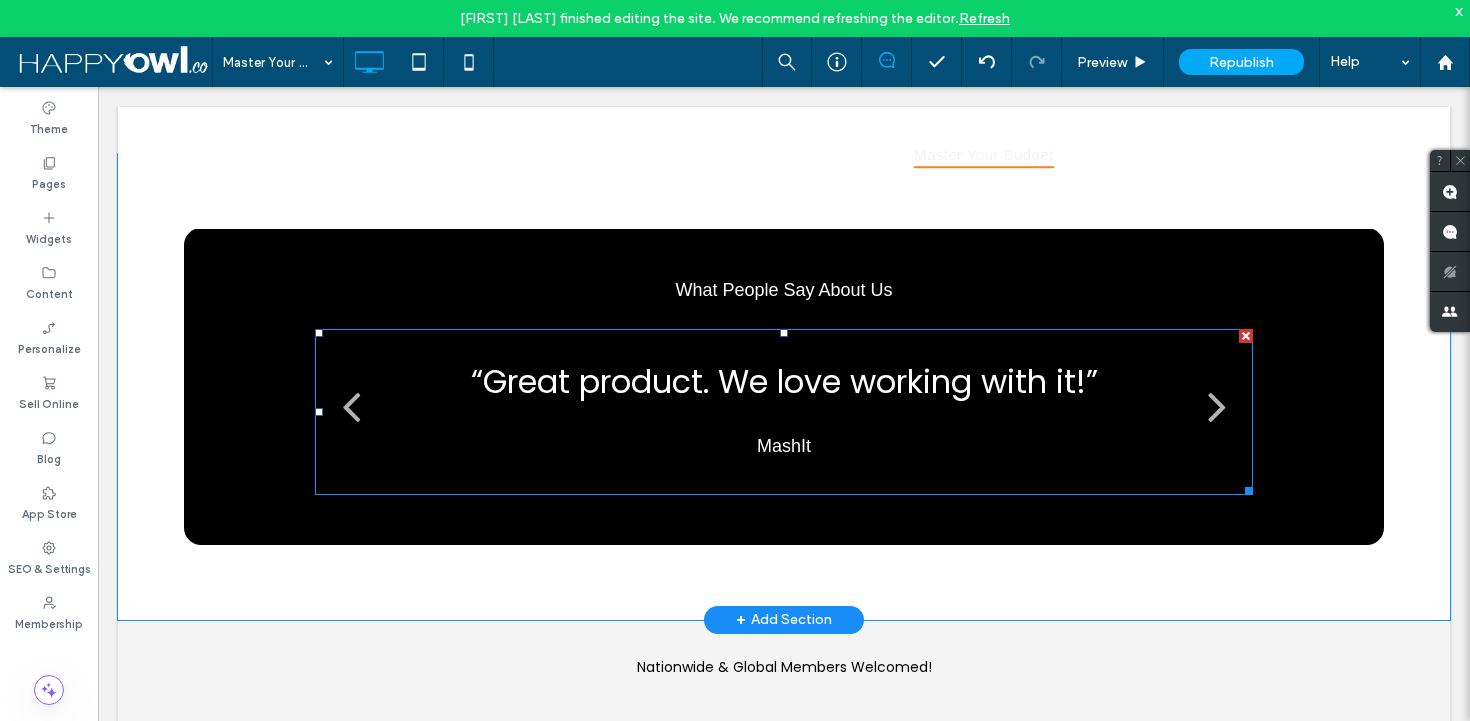 click on "“Great product. We love working with it!”
MashIt" at bounding box center (784, 412) 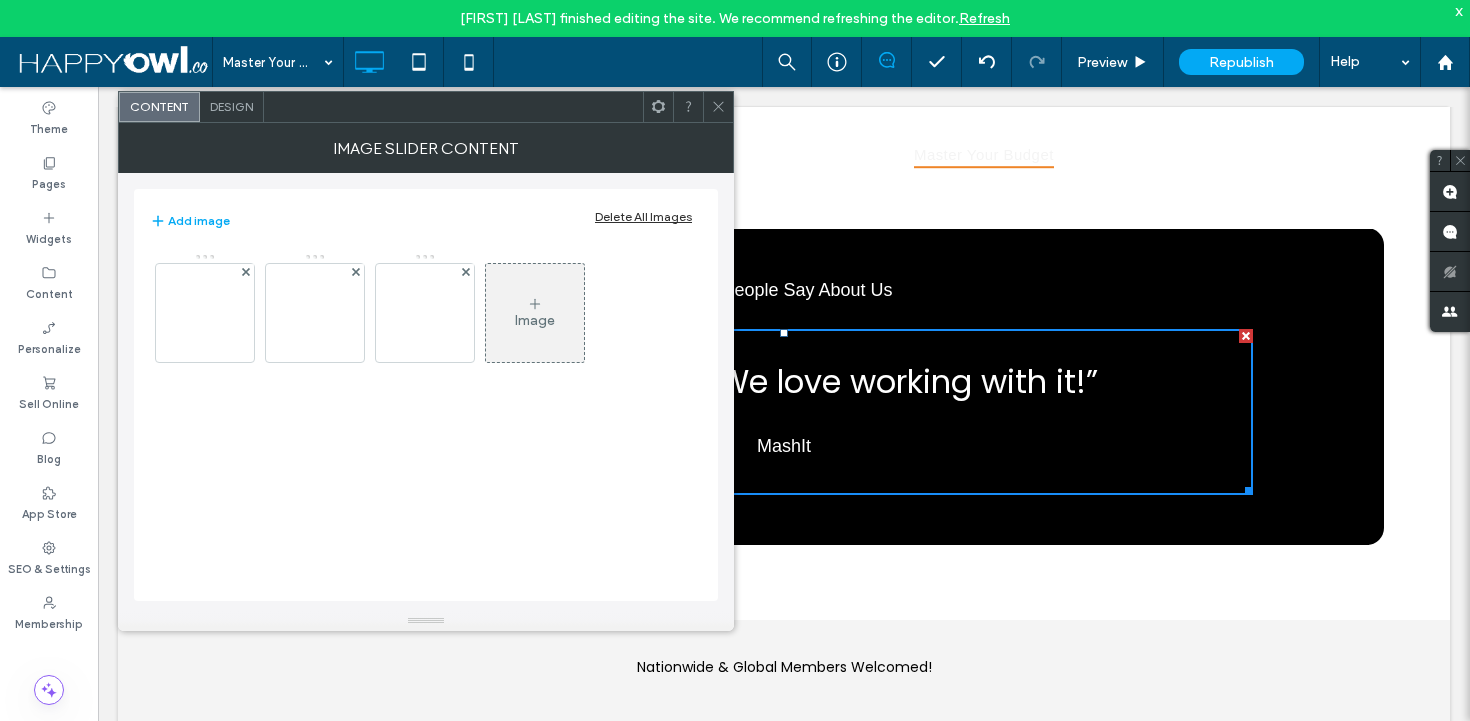 click on "Design" at bounding box center [231, 106] 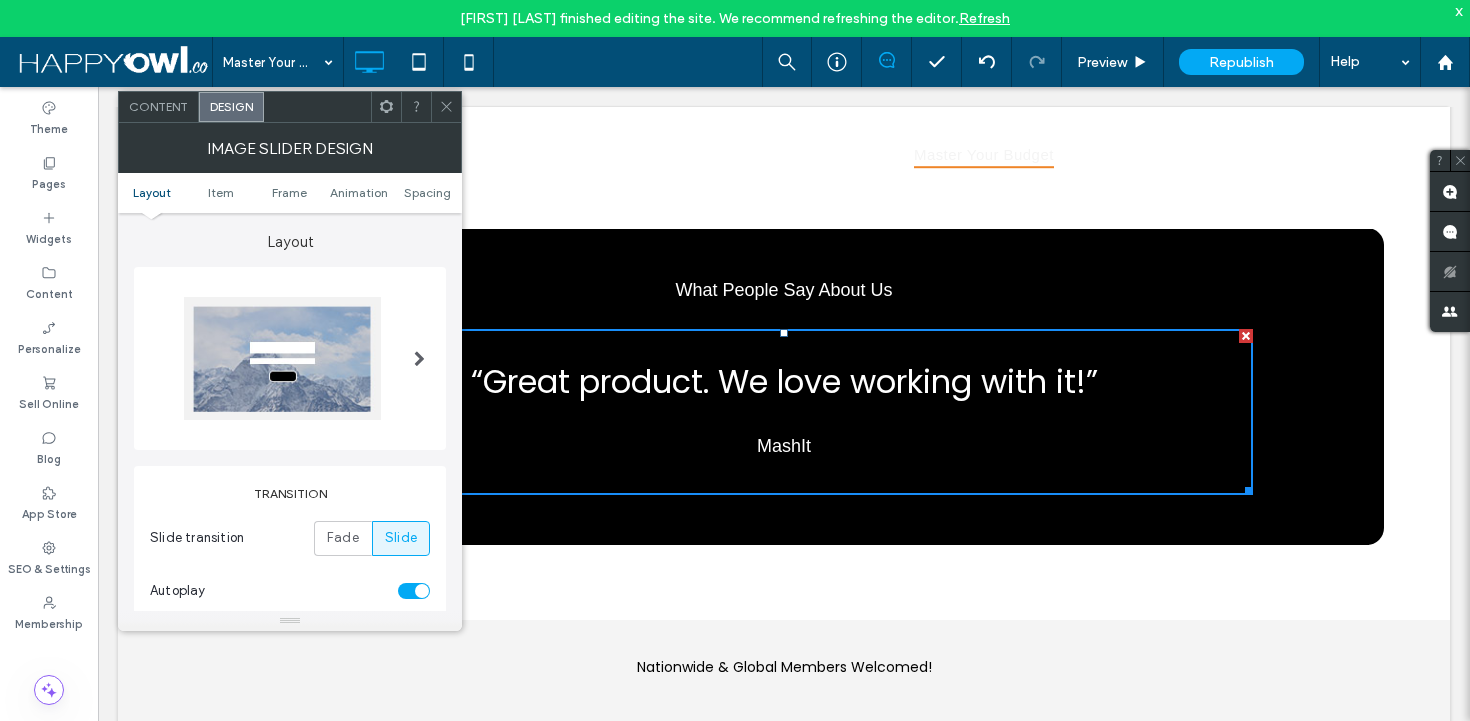 scroll, scrollTop: 49, scrollLeft: 0, axis: vertical 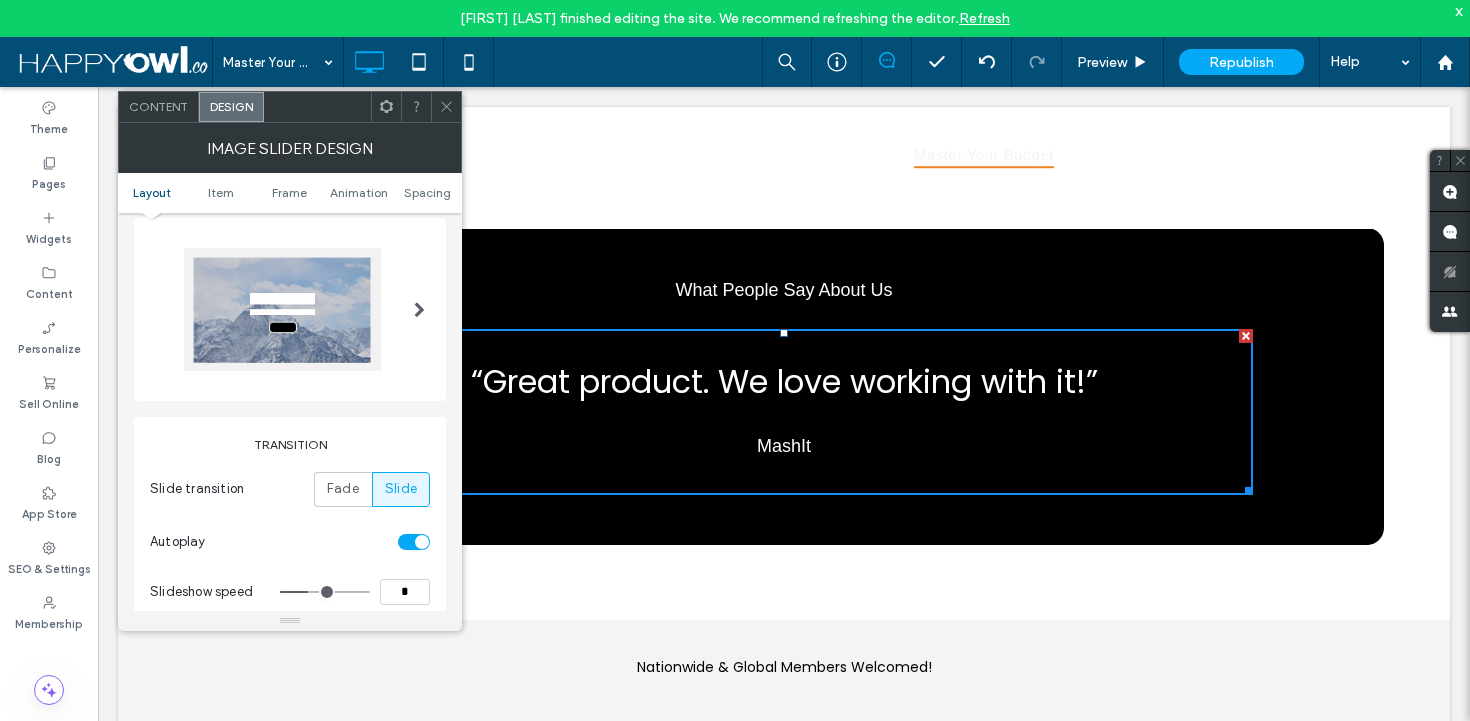 click 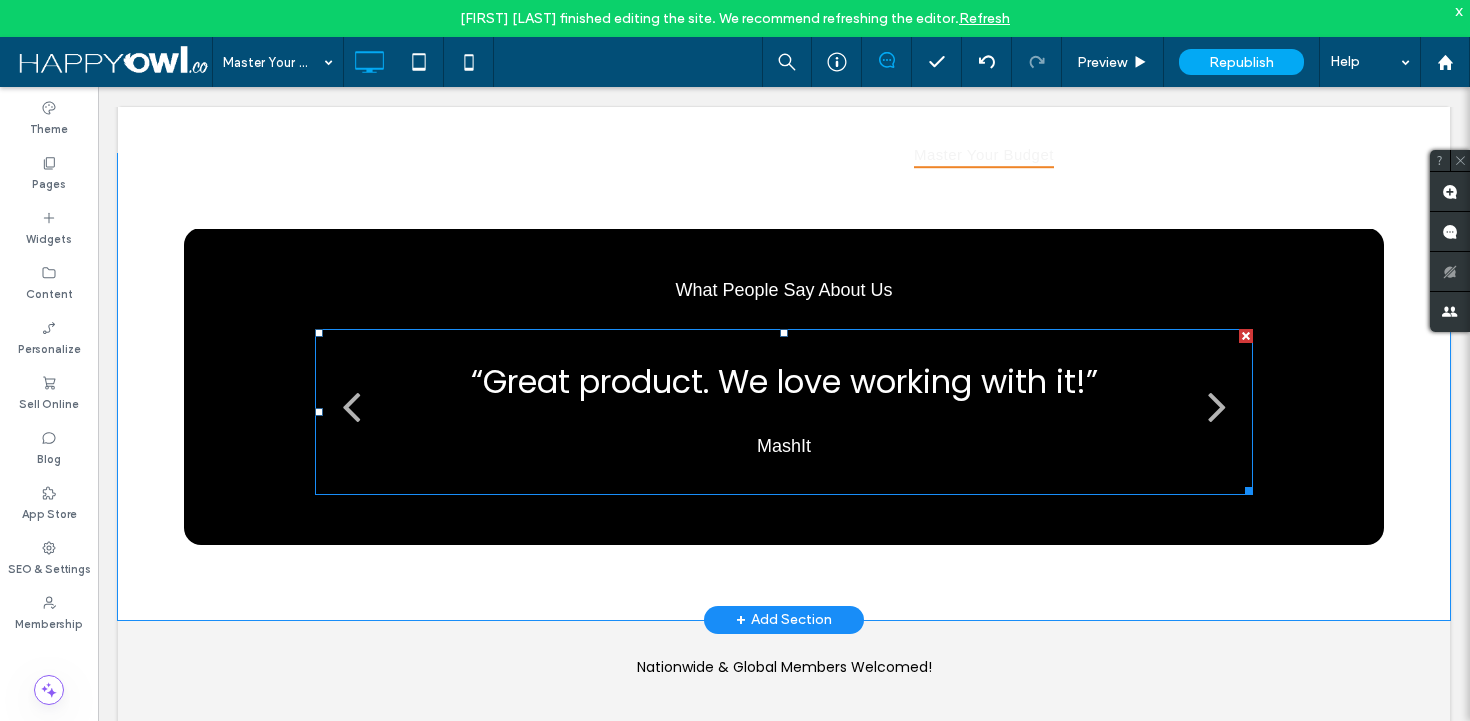 click on "“Great product. We love working with it!”
MashIt" at bounding box center (784, 412) 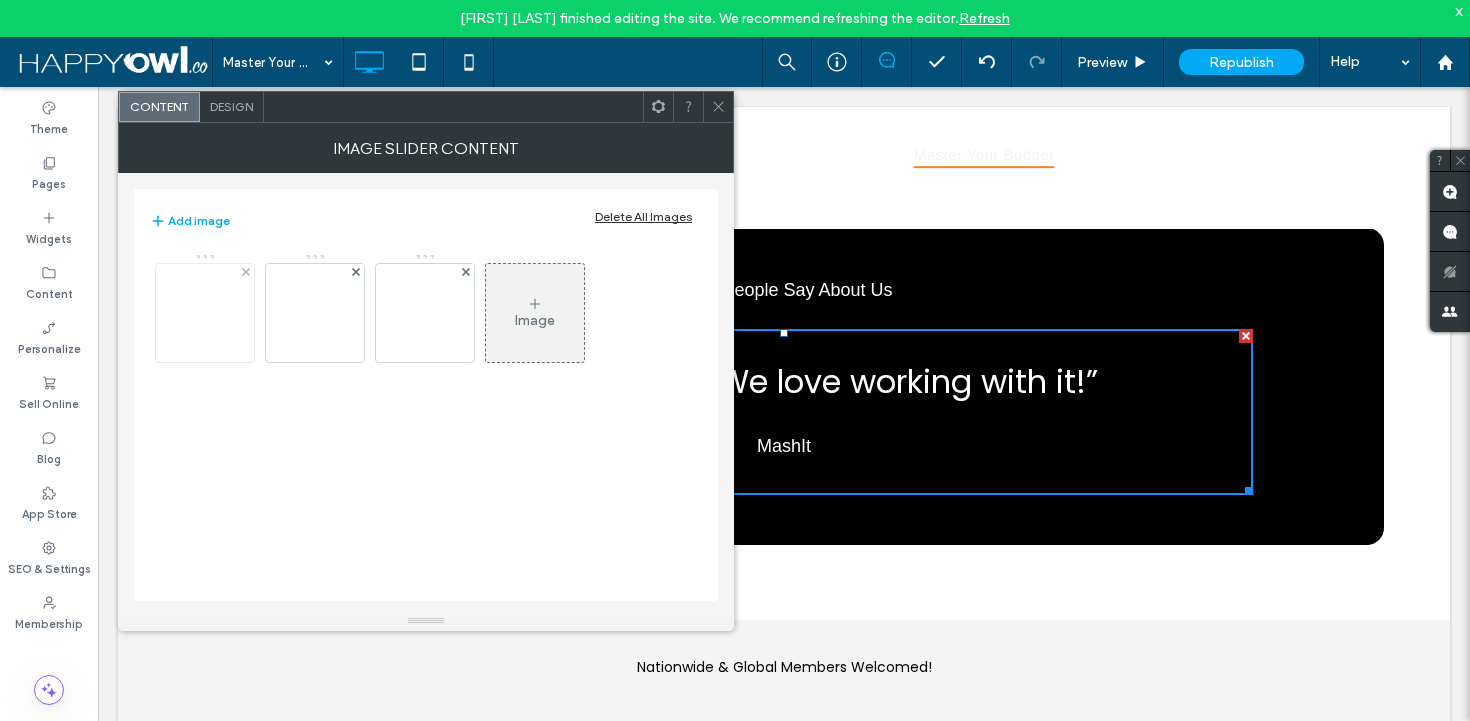 click at bounding box center [205, 313] 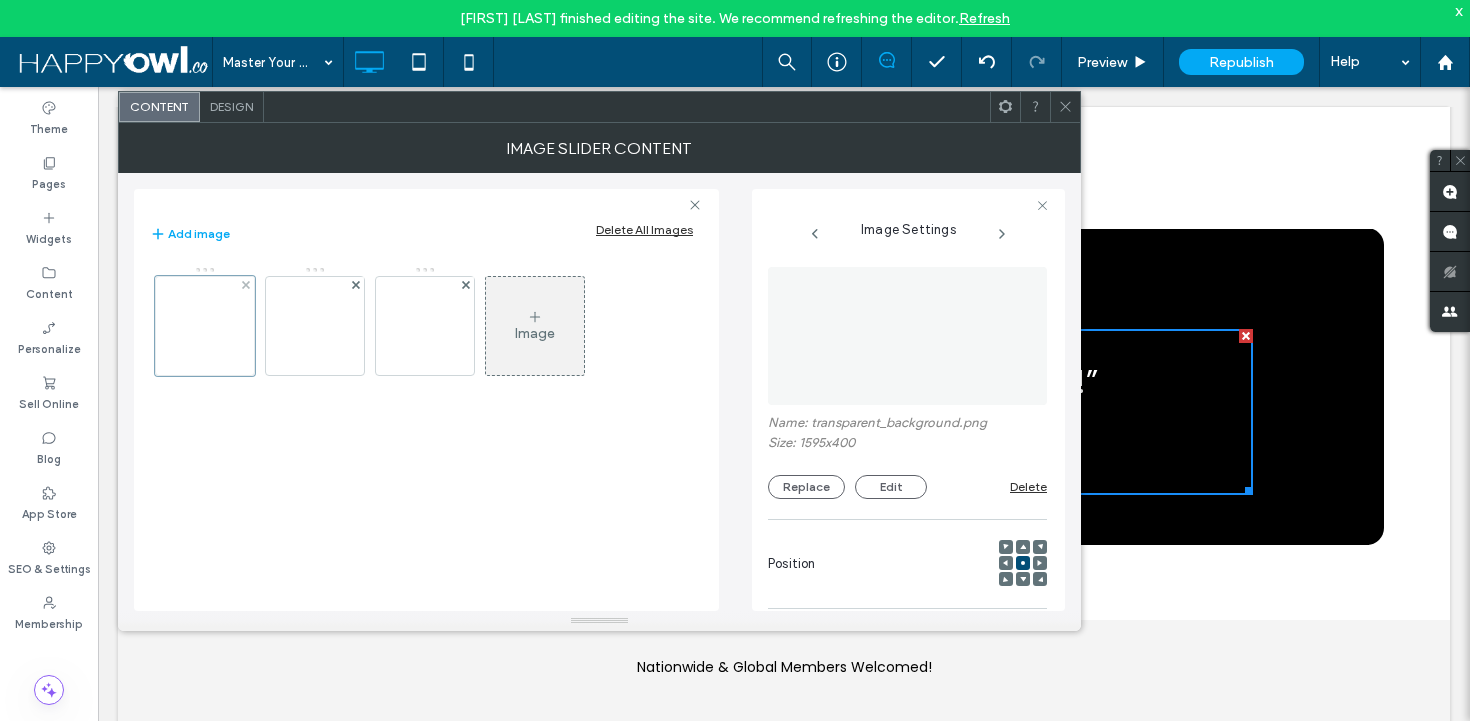 scroll, scrollTop: 0, scrollLeft: 2, axis: horizontal 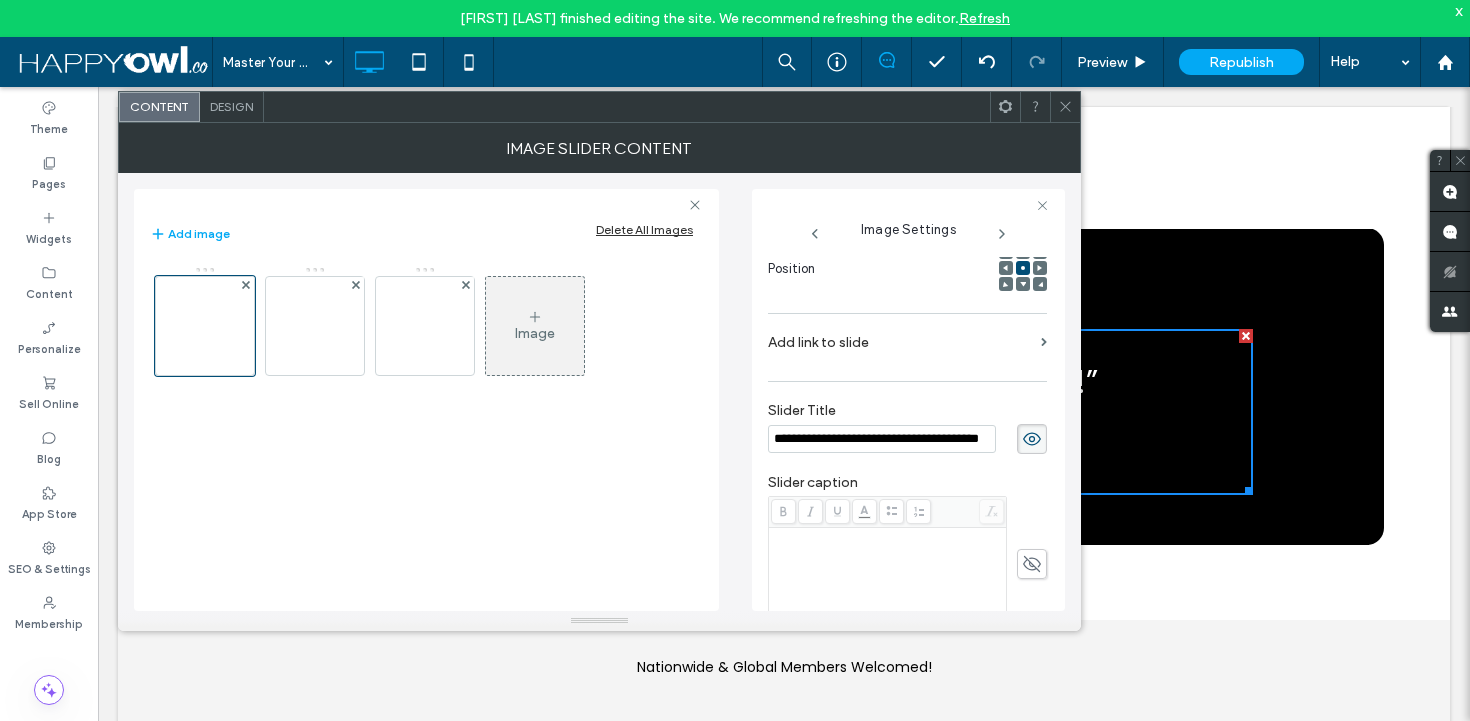 click on "**********" at bounding box center [882, 439] 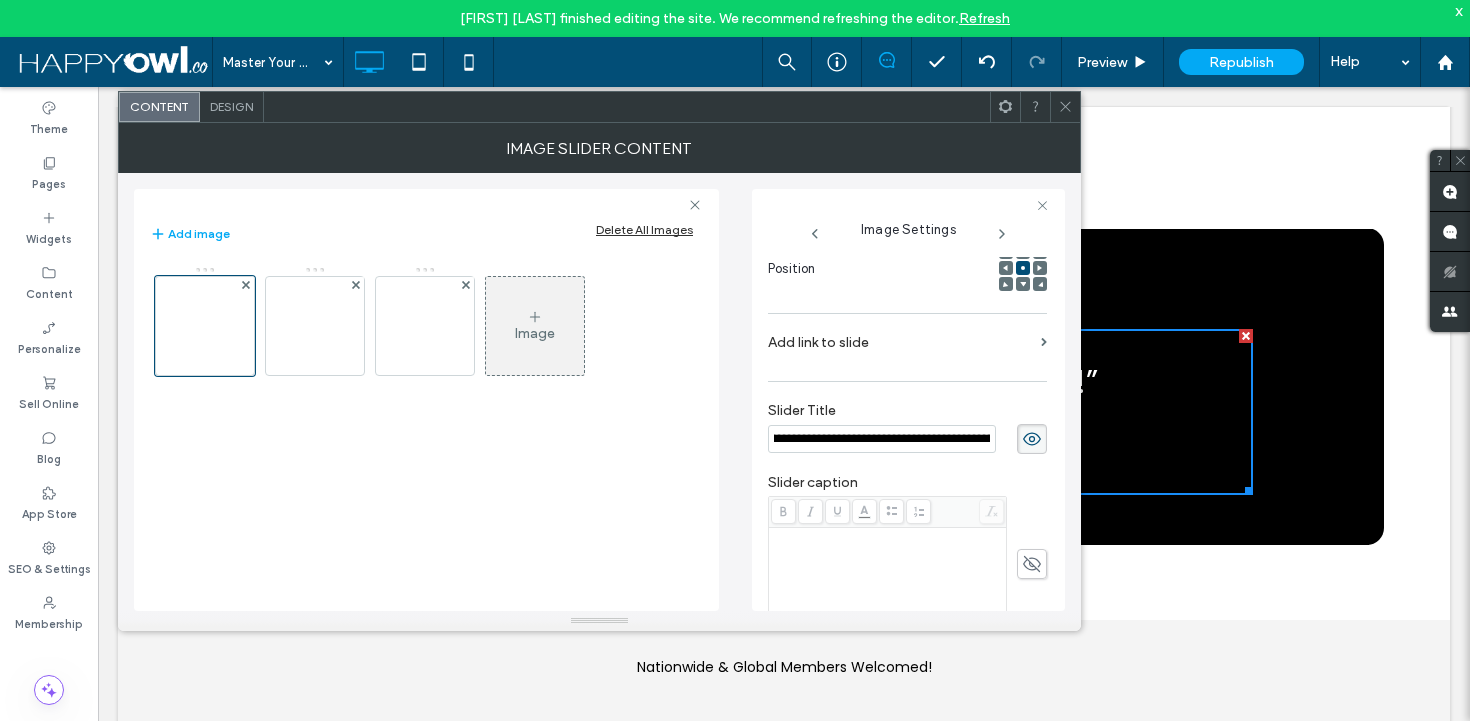 scroll, scrollTop: 0, scrollLeft: 140, axis: horizontal 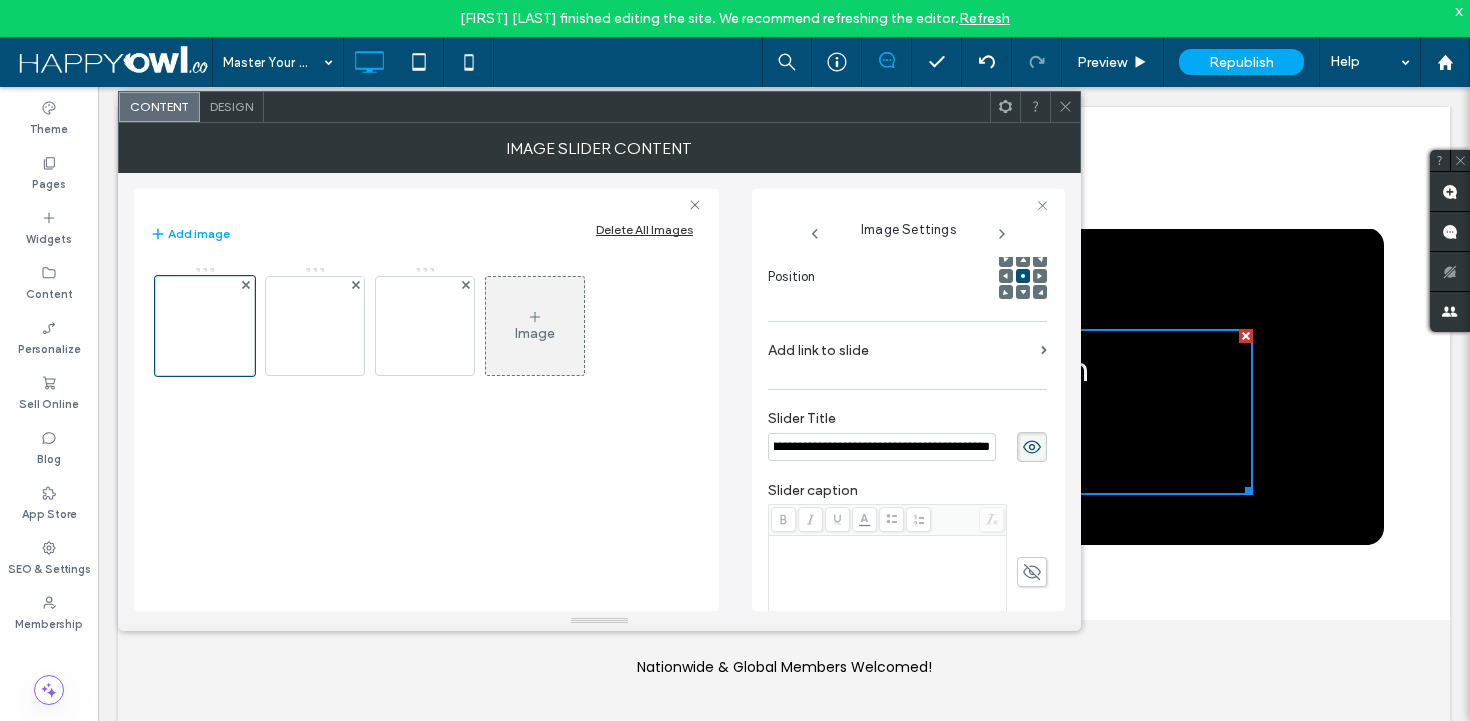 type on "**********" 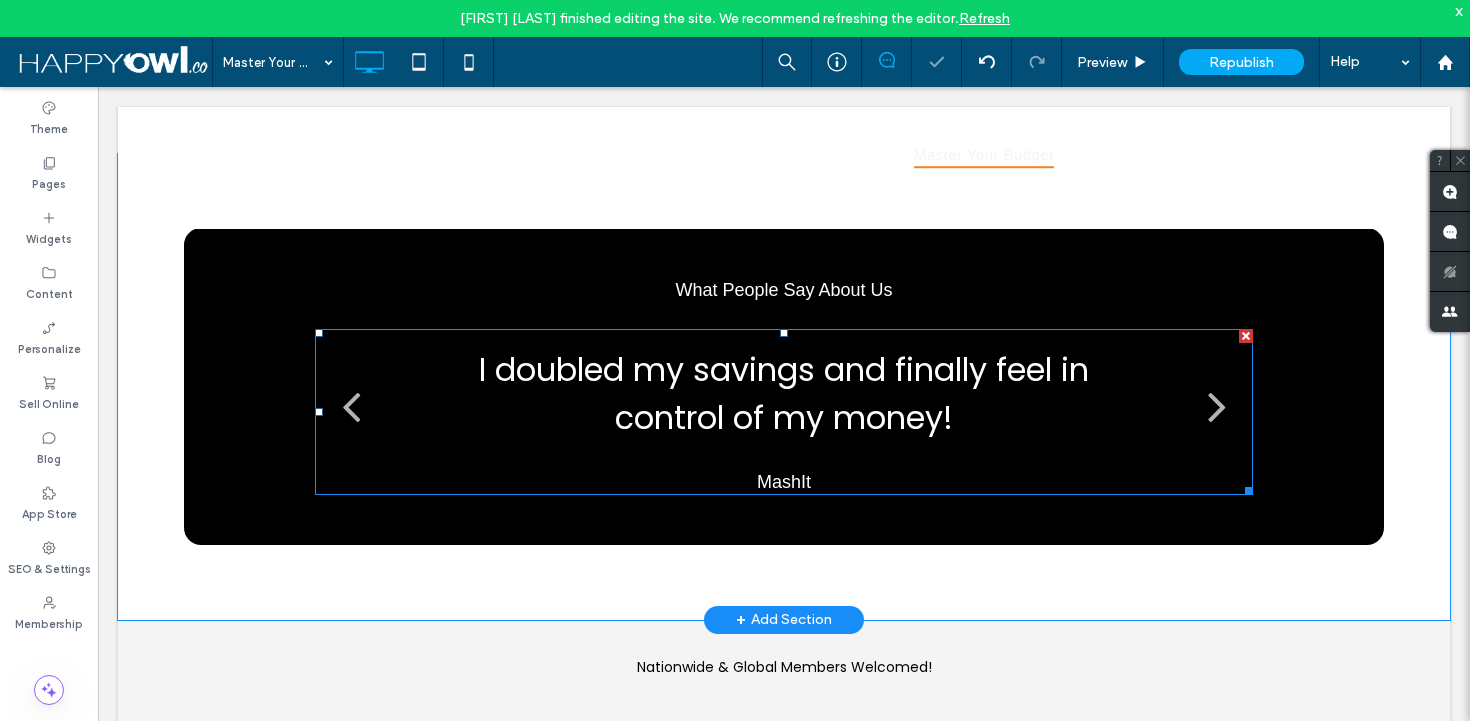 click on "I doubled my savings and finally feel in control of my money!
MashIt" at bounding box center [784, 412] 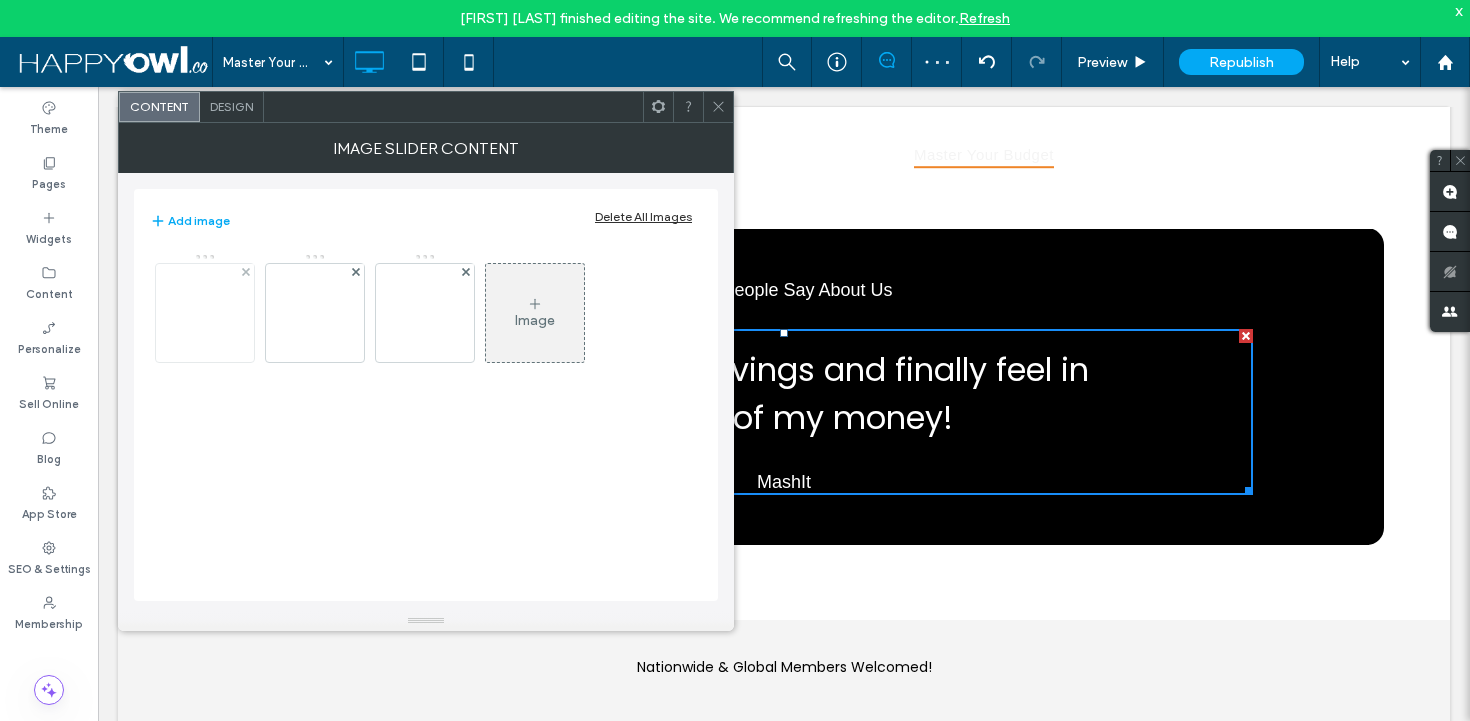 click at bounding box center [205, 313] 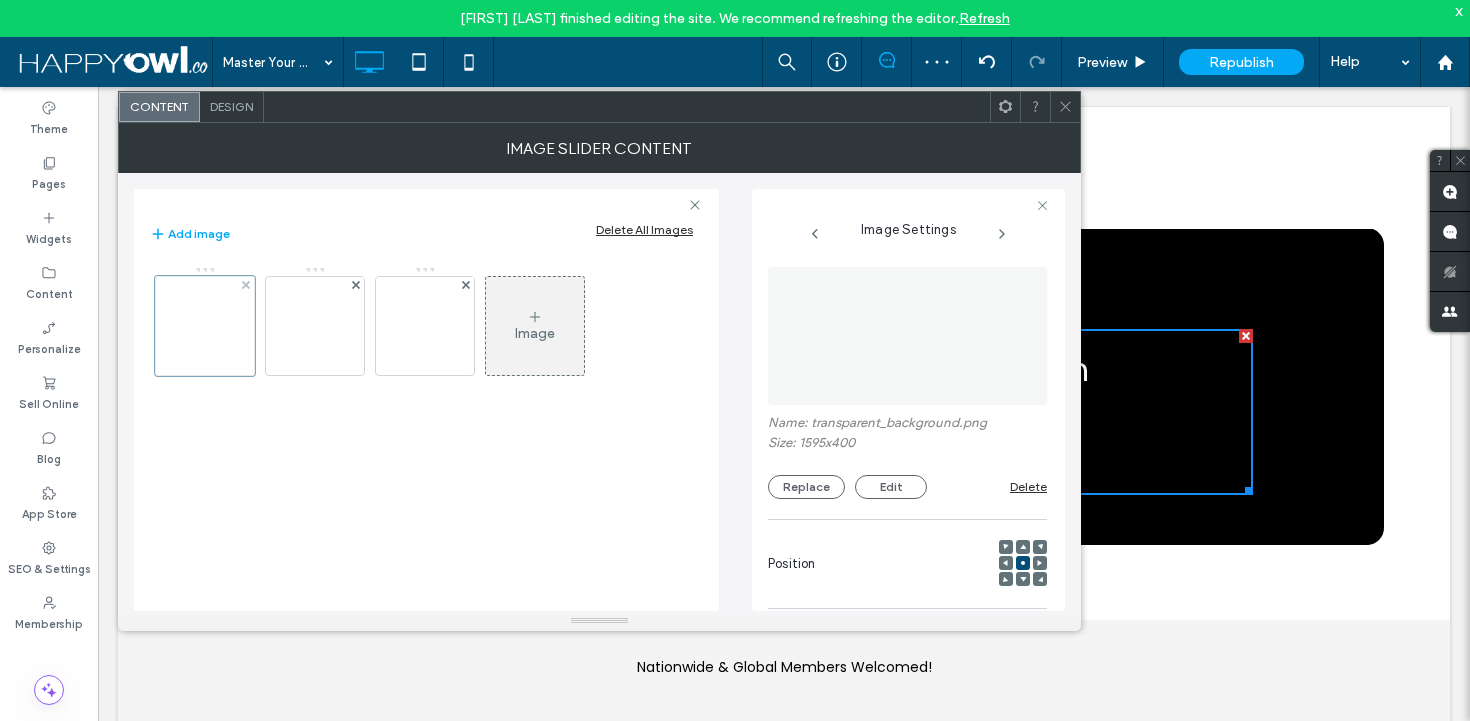 scroll, scrollTop: 0, scrollLeft: 2, axis: horizontal 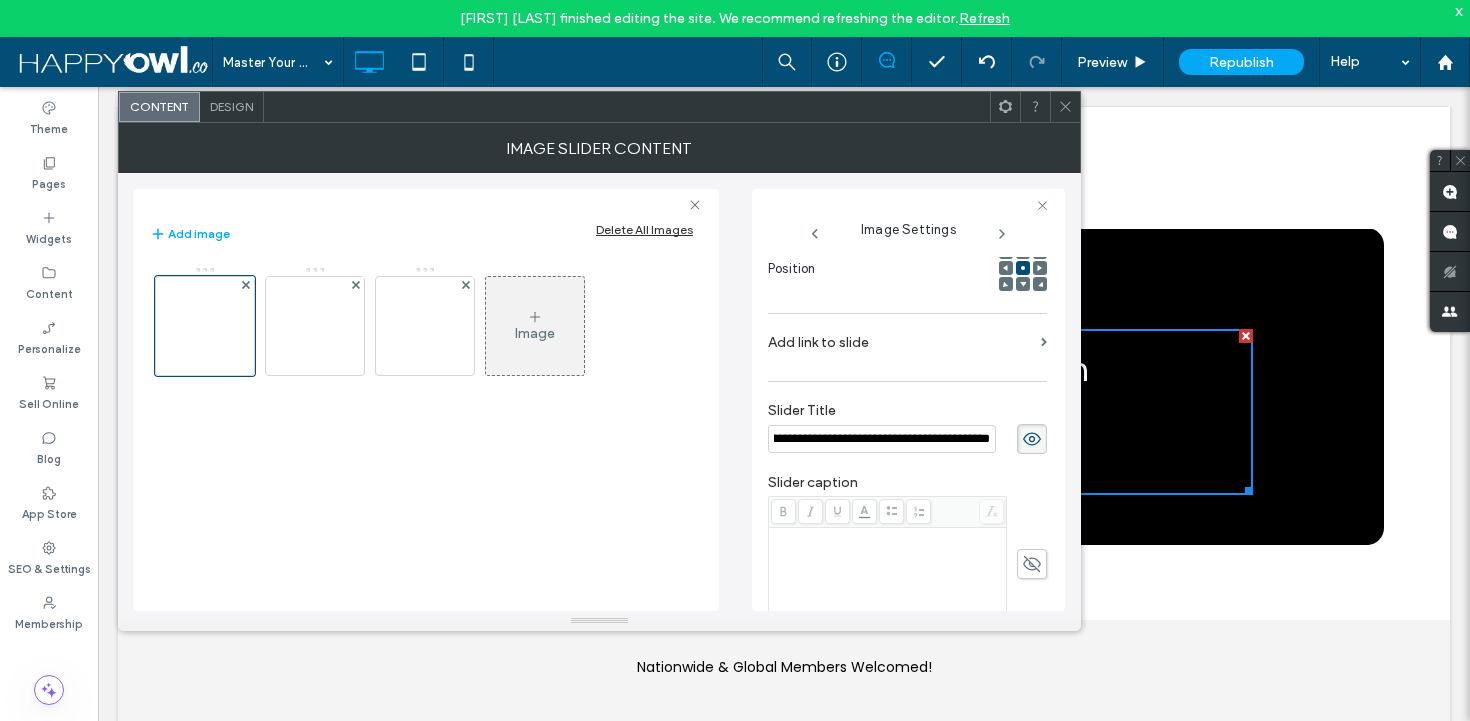 click on "**********" at bounding box center (882, 439) 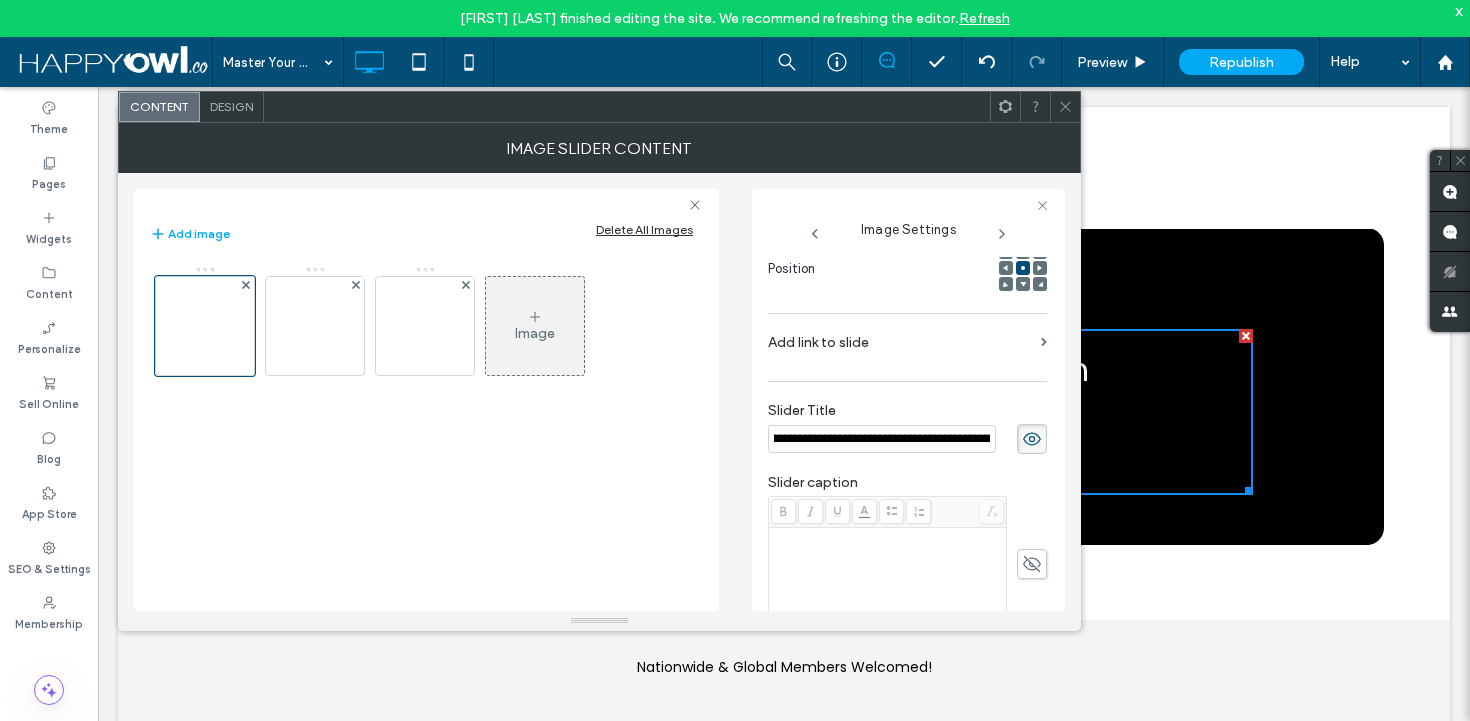 scroll, scrollTop: 0, scrollLeft: 0, axis: both 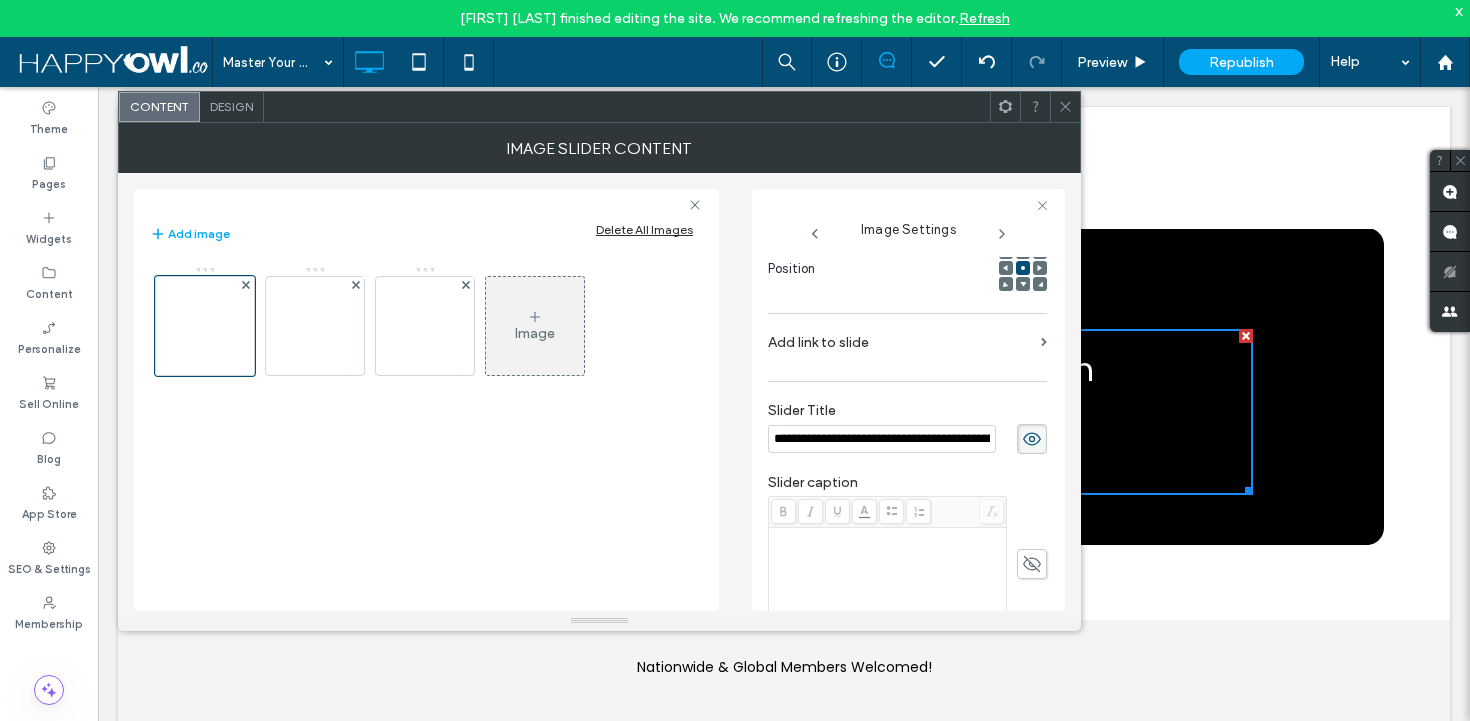 type on "**********" 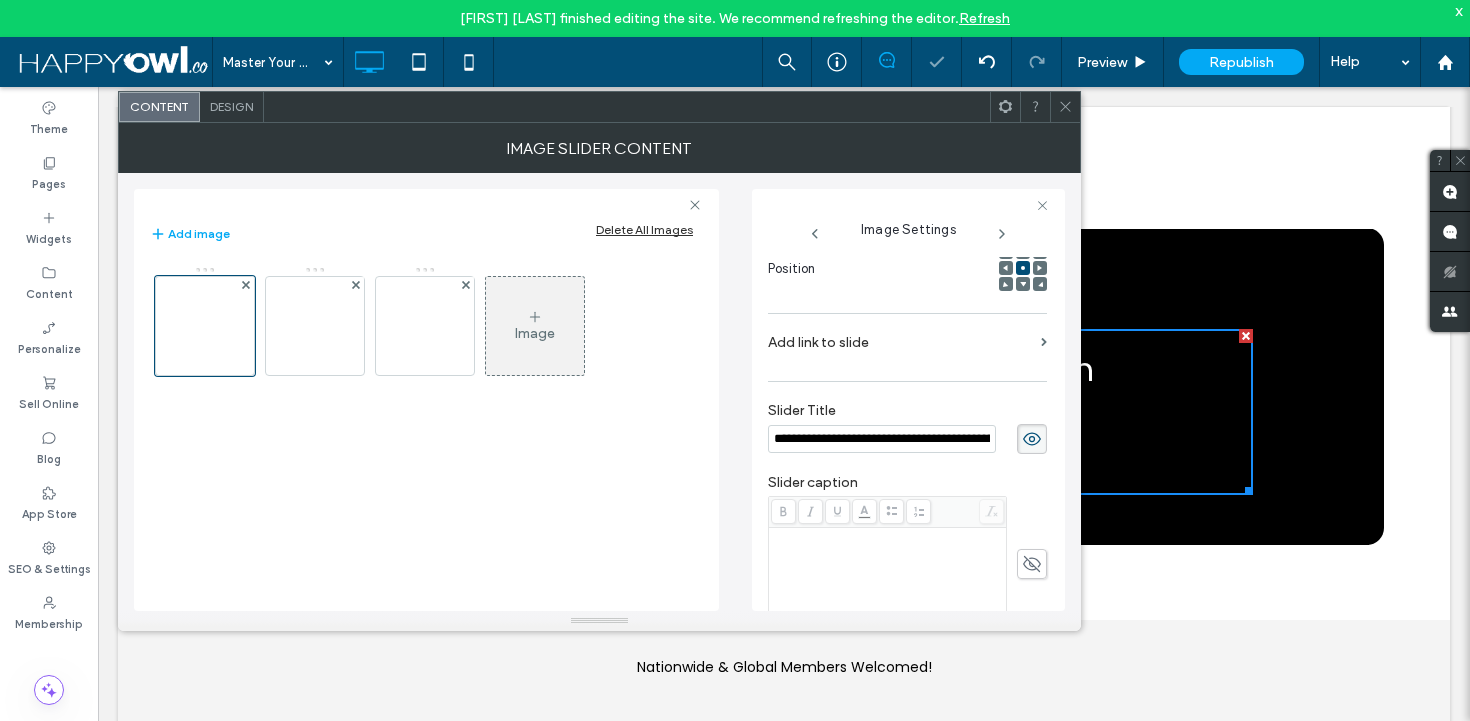 scroll, scrollTop: 335, scrollLeft: 0, axis: vertical 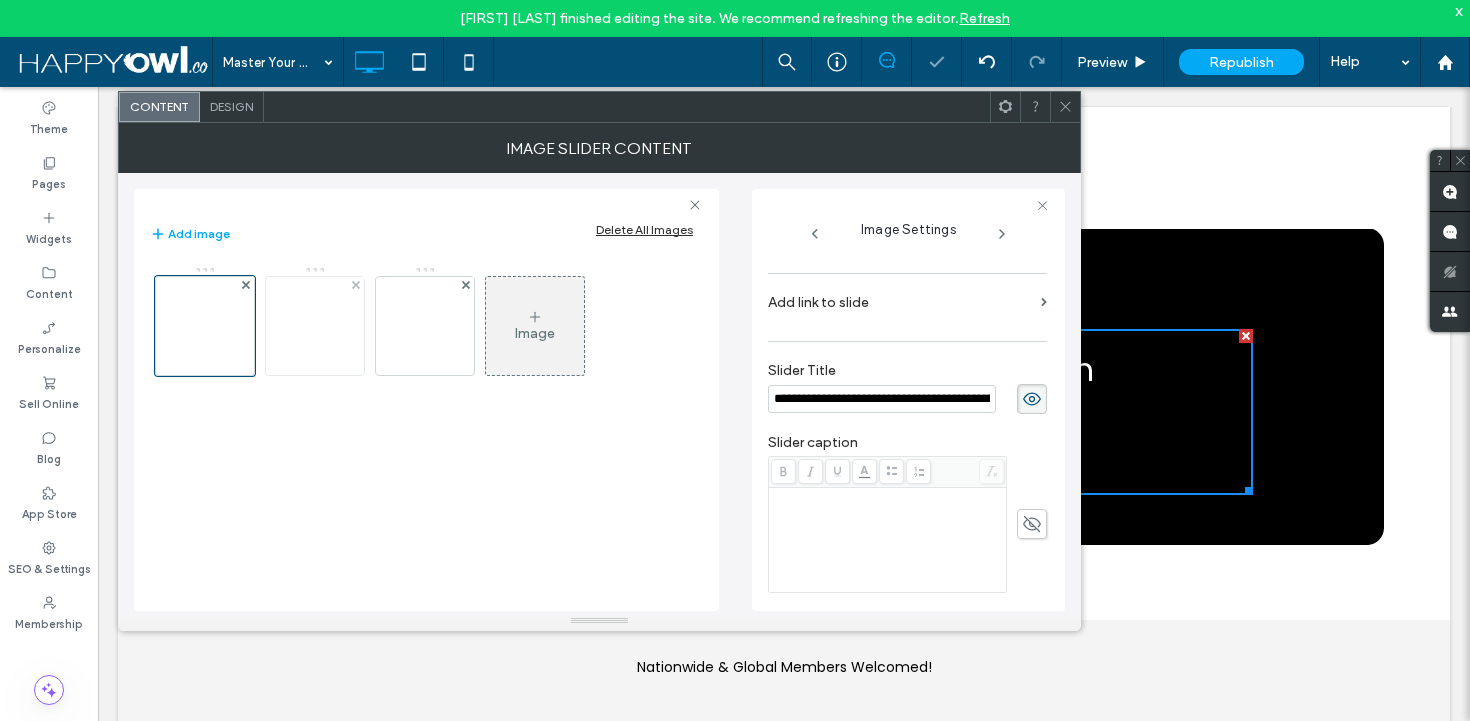 click at bounding box center [315, 326] 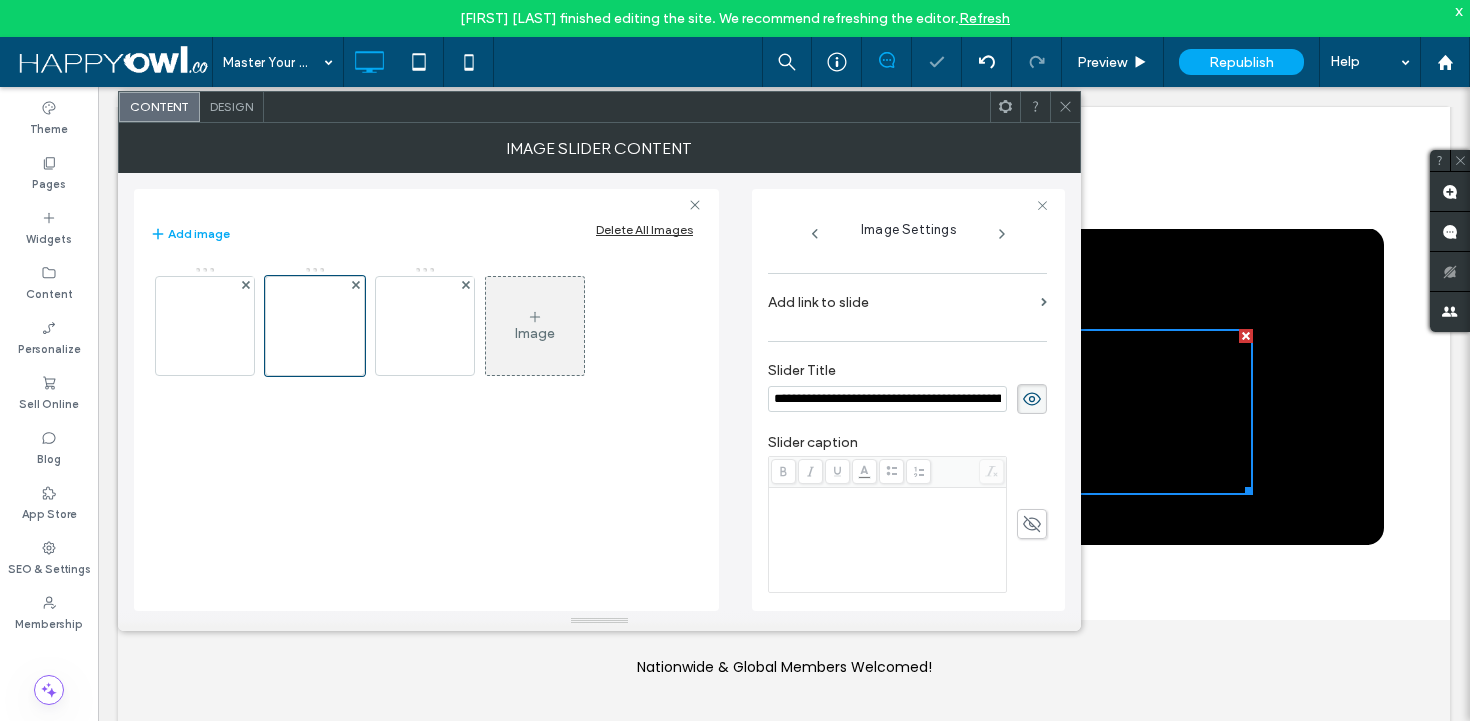 scroll, scrollTop: 0, scrollLeft: 99, axis: horizontal 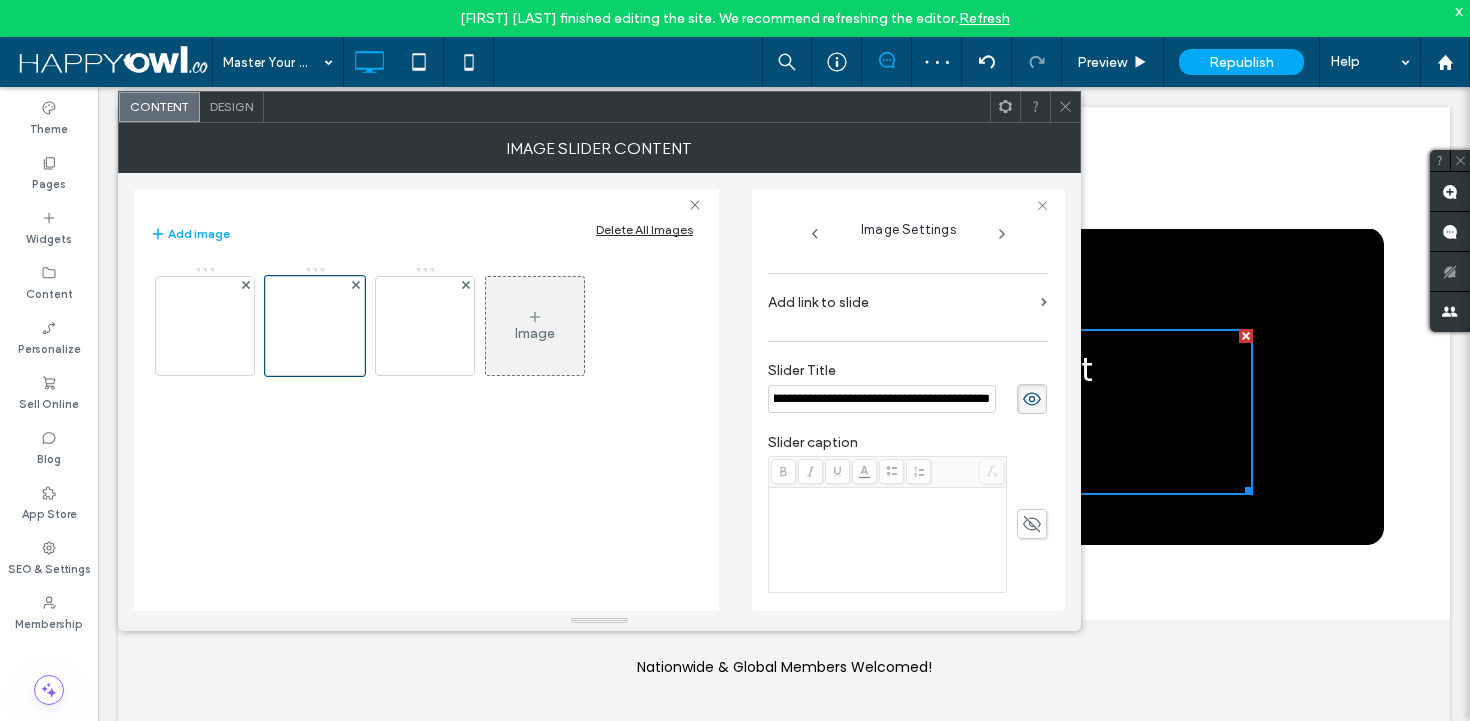 click on "**********" at bounding box center (882, 399) 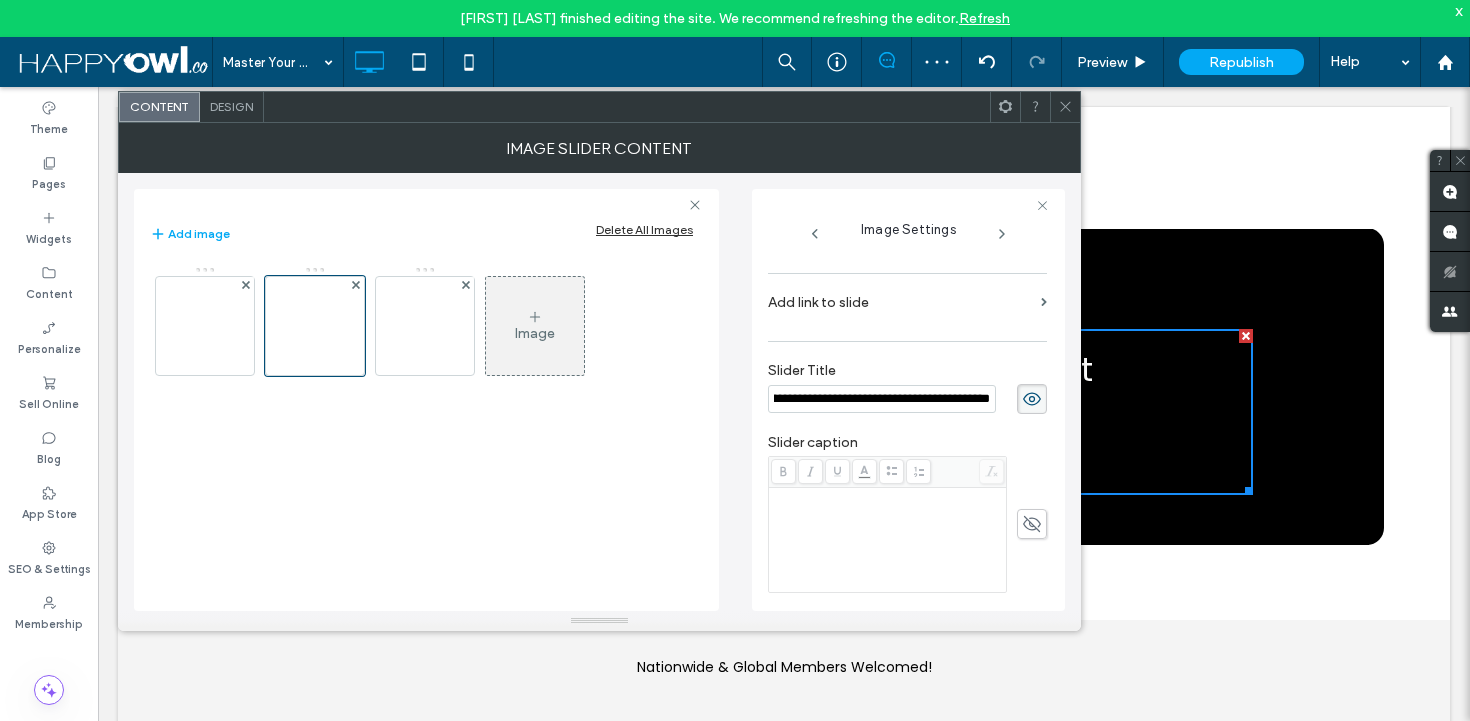 scroll, scrollTop: 0, scrollLeft: 0, axis: both 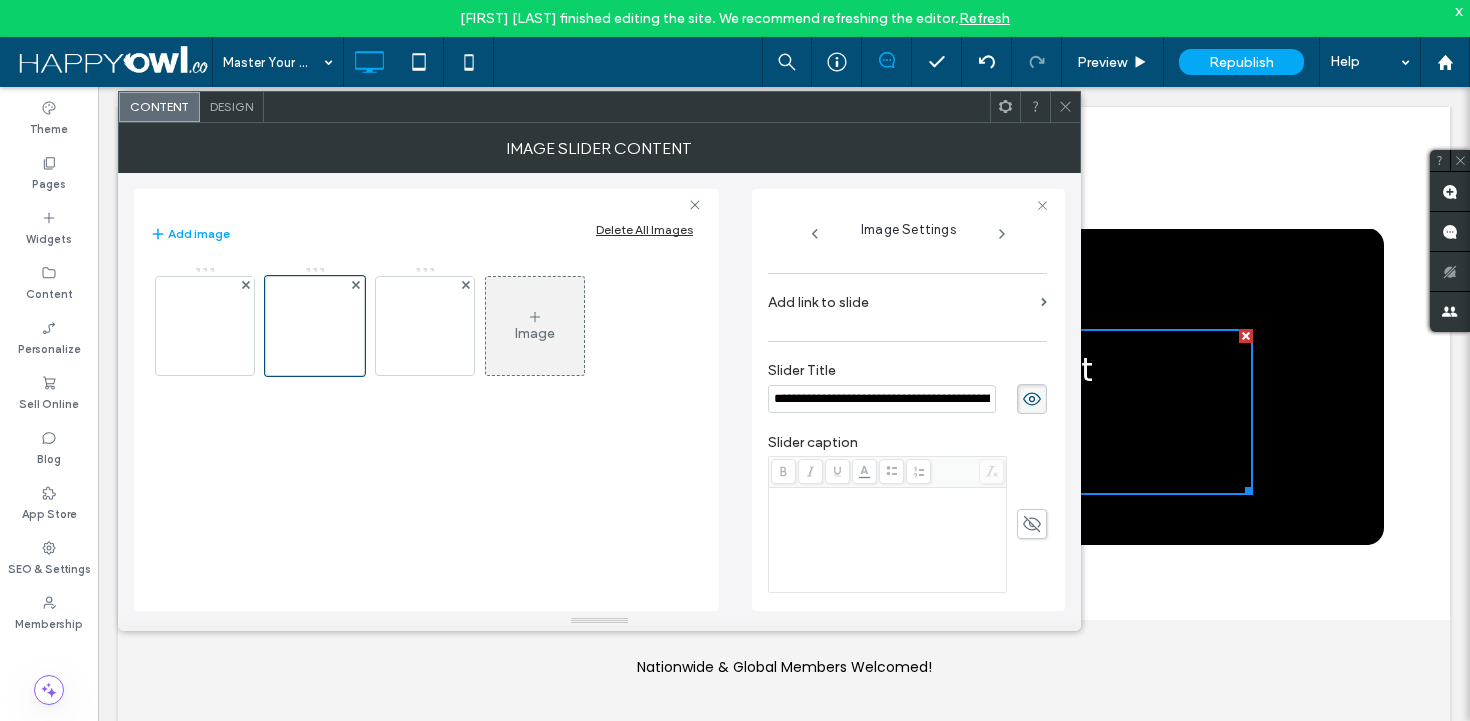 click on "**********" at bounding box center [882, 399] 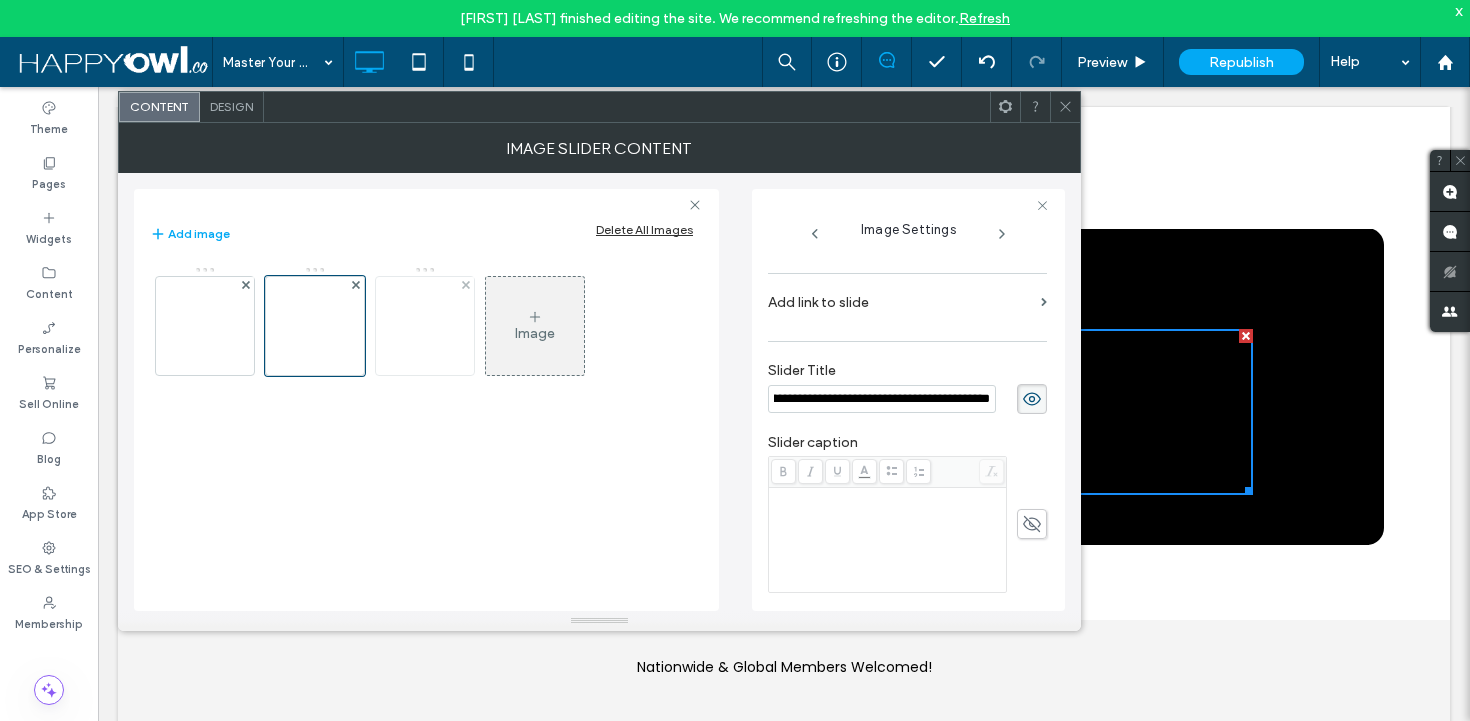 type on "**********" 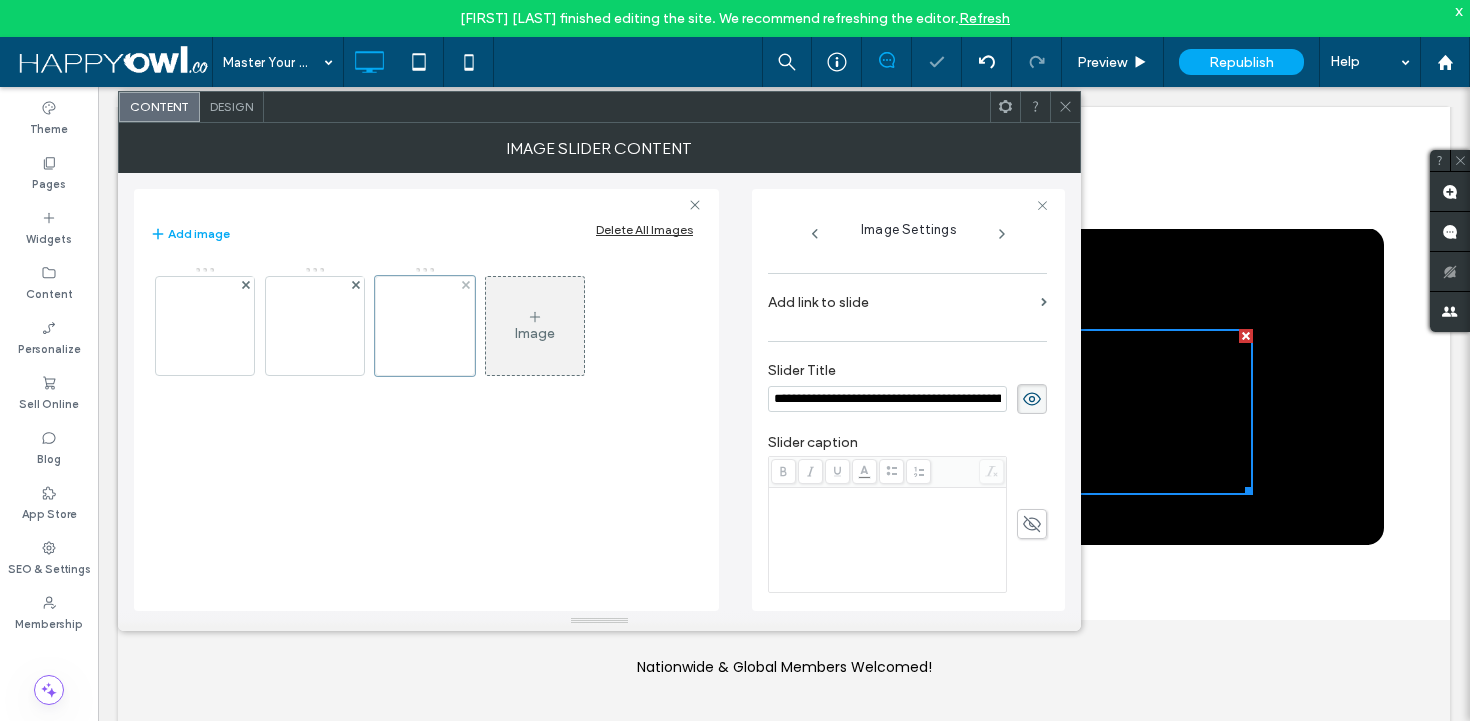 scroll, scrollTop: 0, scrollLeft: 159, axis: horizontal 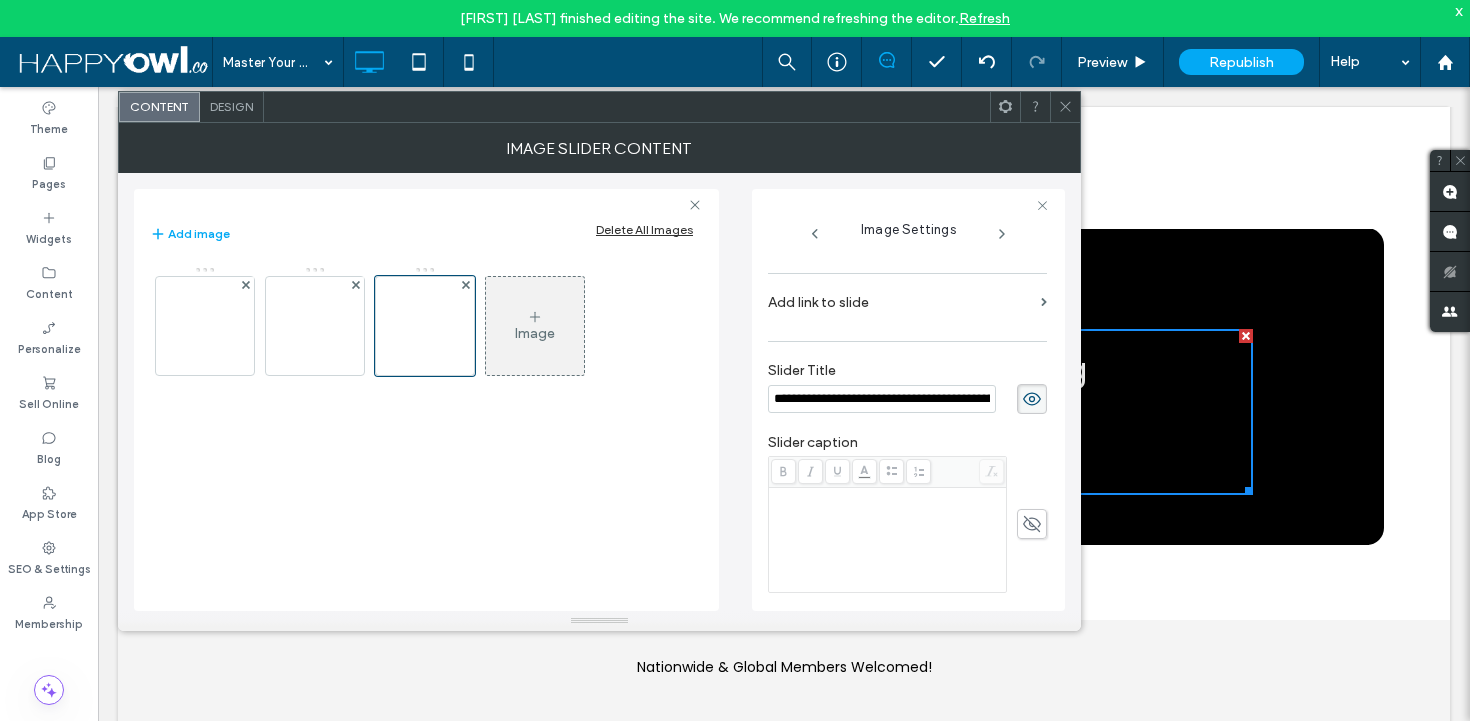click on "**********" at bounding box center (882, 399) 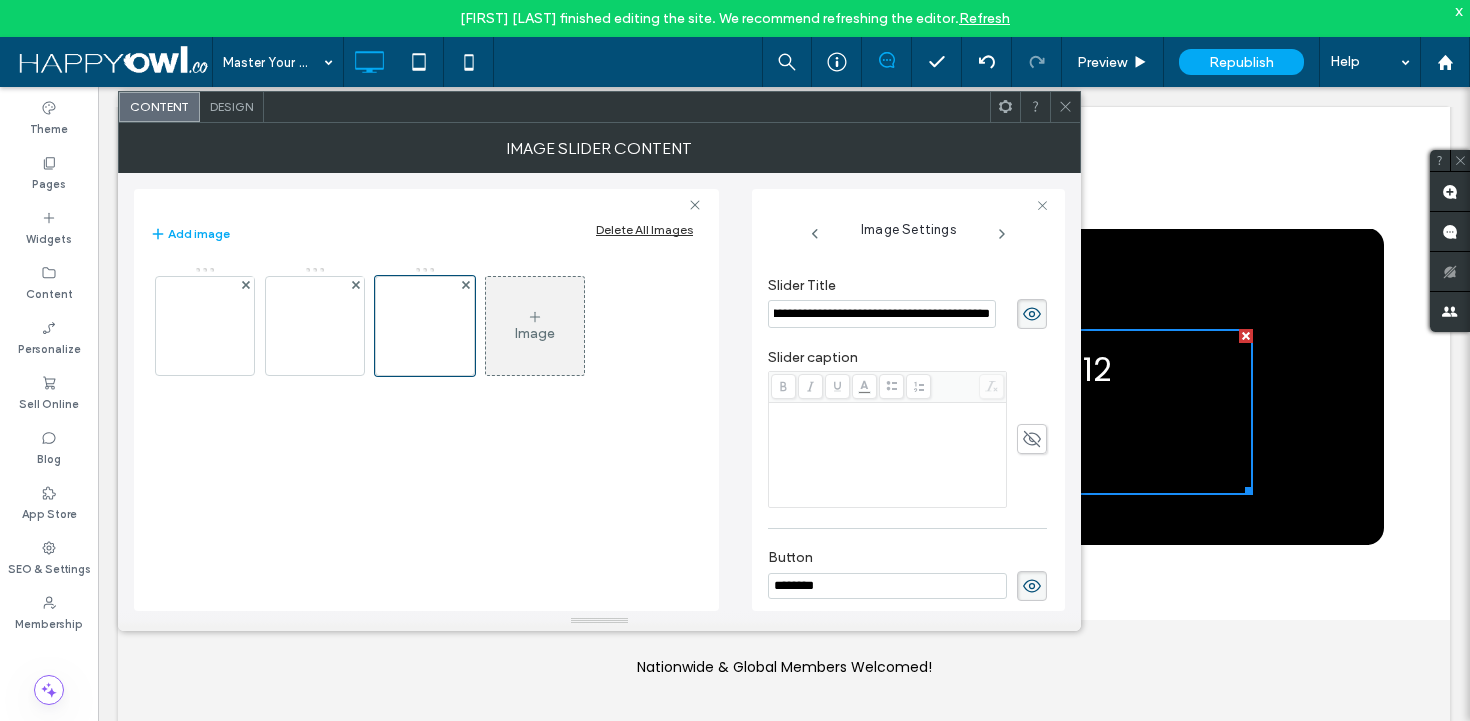 scroll, scrollTop: 573, scrollLeft: 0, axis: vertical 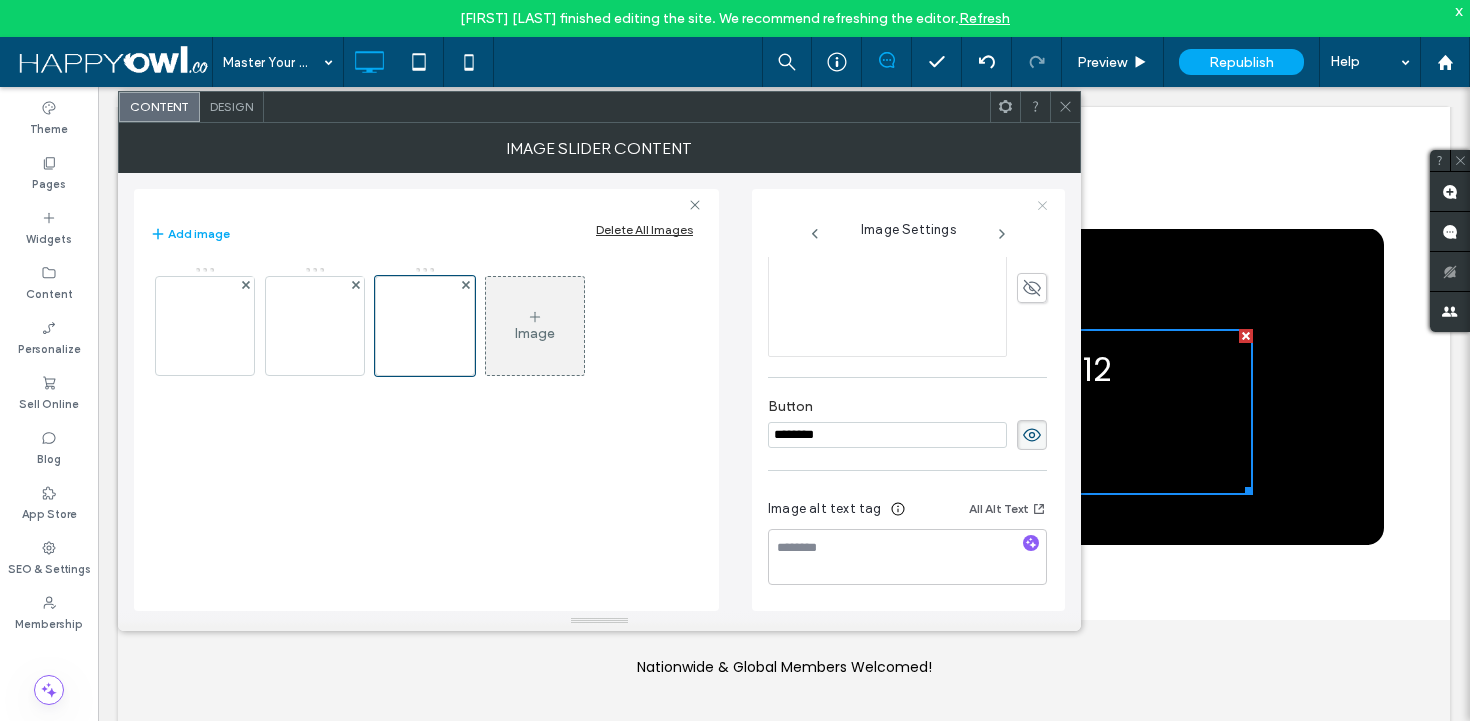 type on "**********" 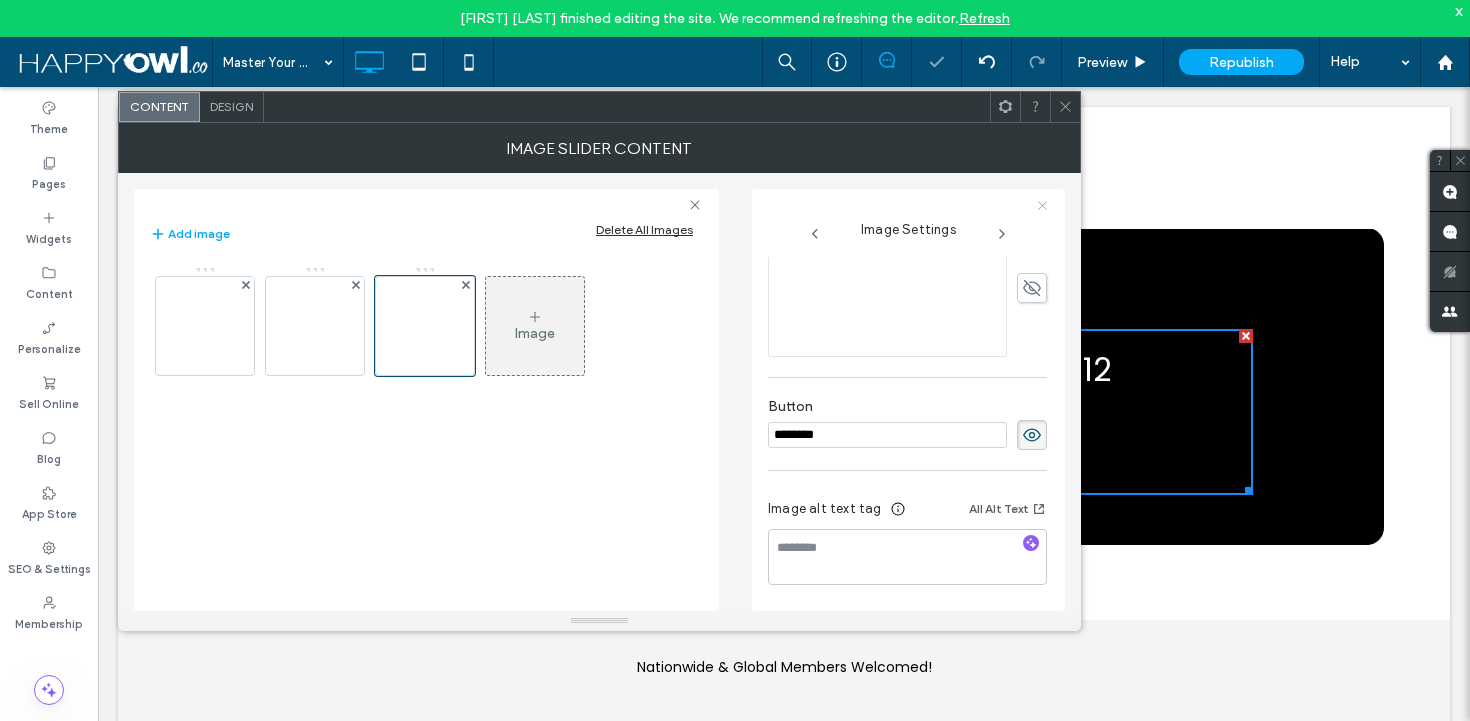 click 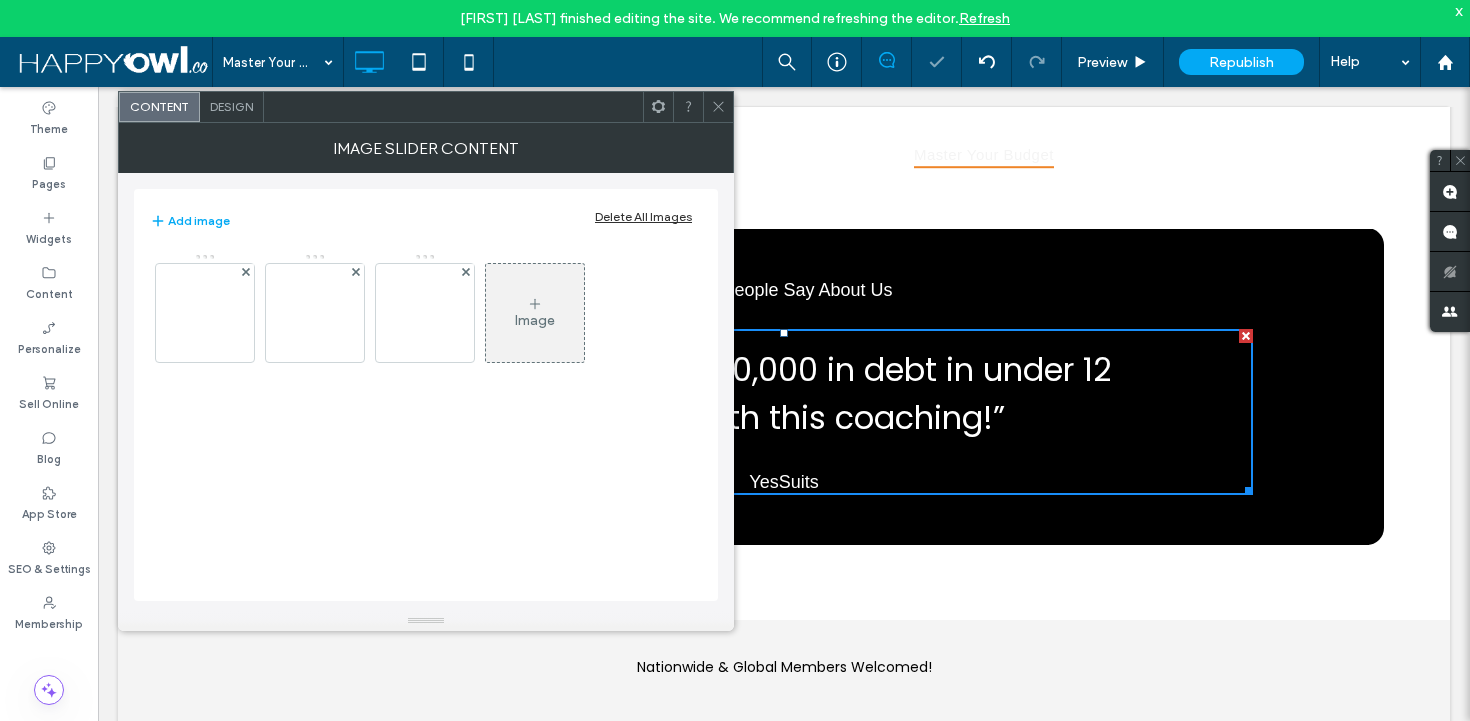 click 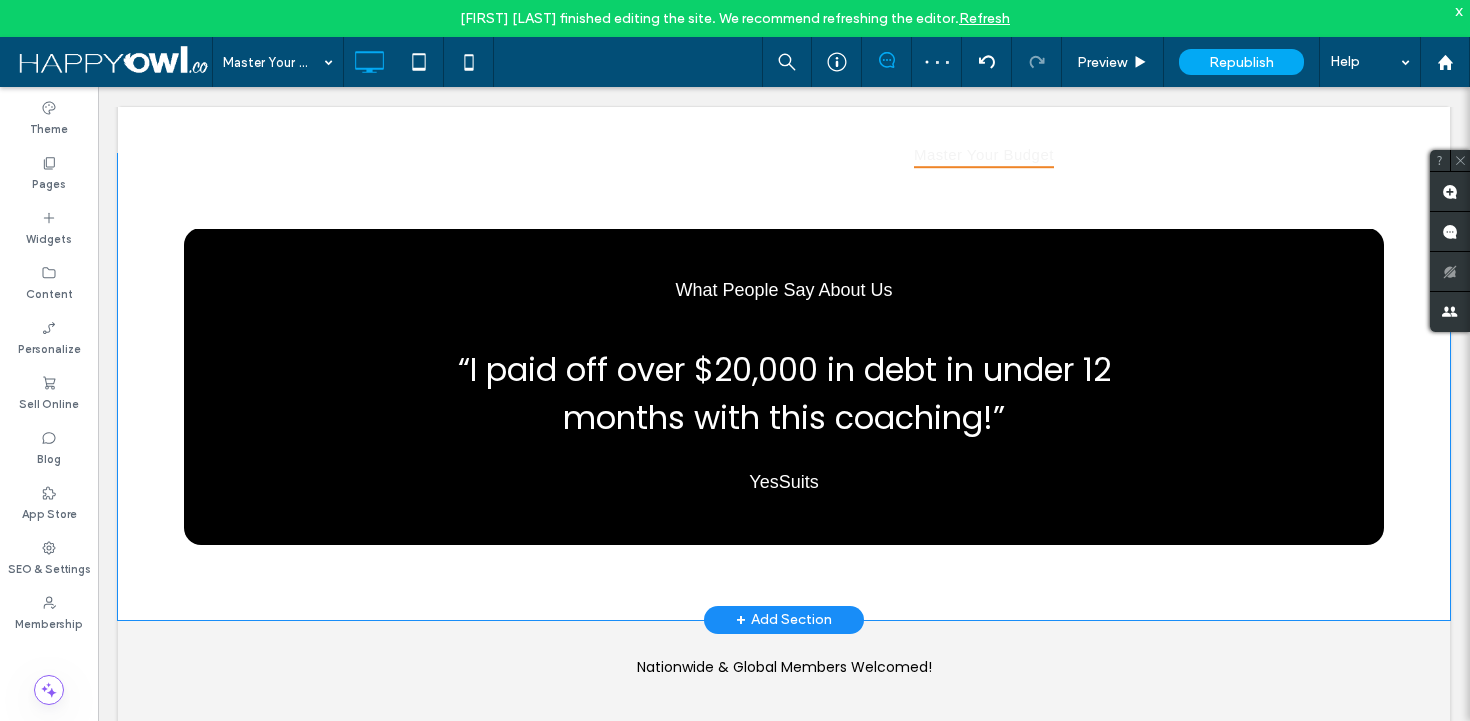scroll, scrollTop: 3340, scrollLeft: 0, axis: vertical 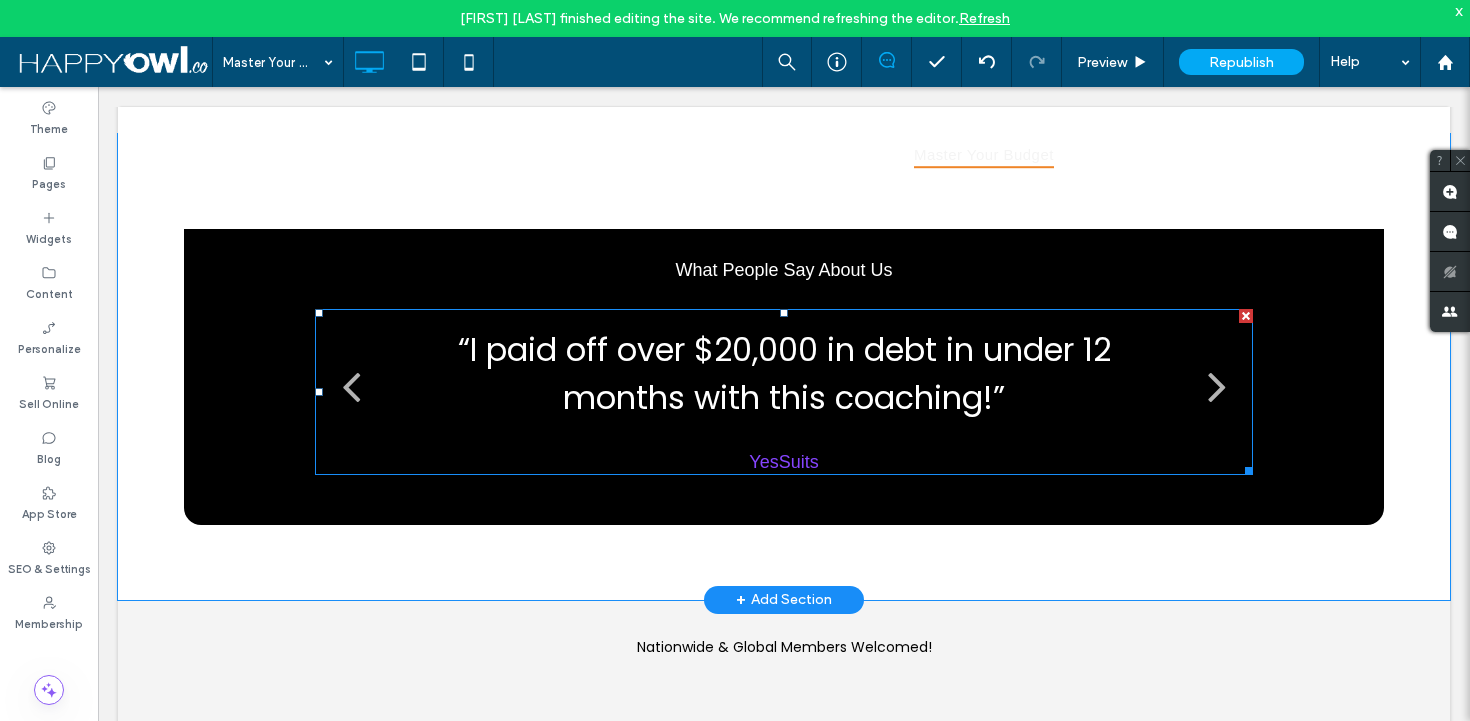 click on "YesSuits" at bounding box center (783, 462) 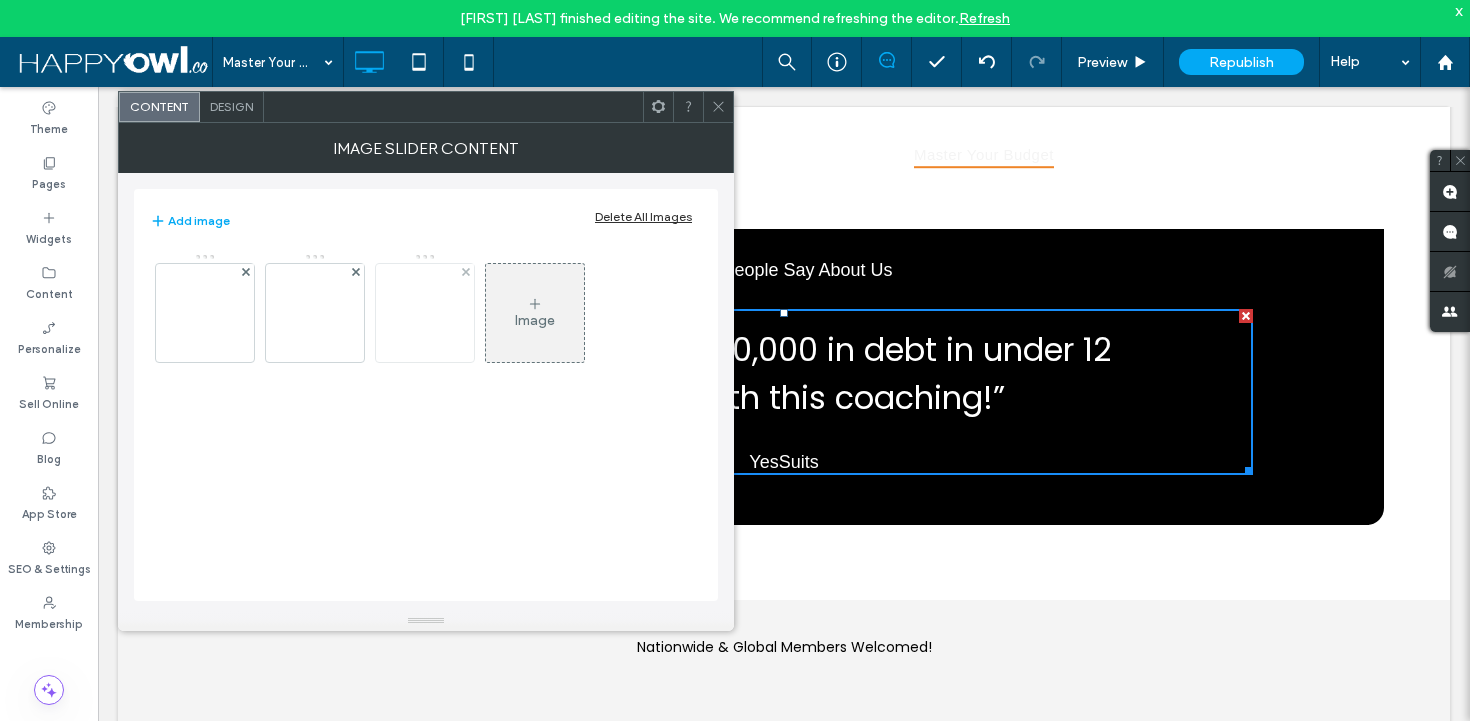 click at bounding box center [425, 313] 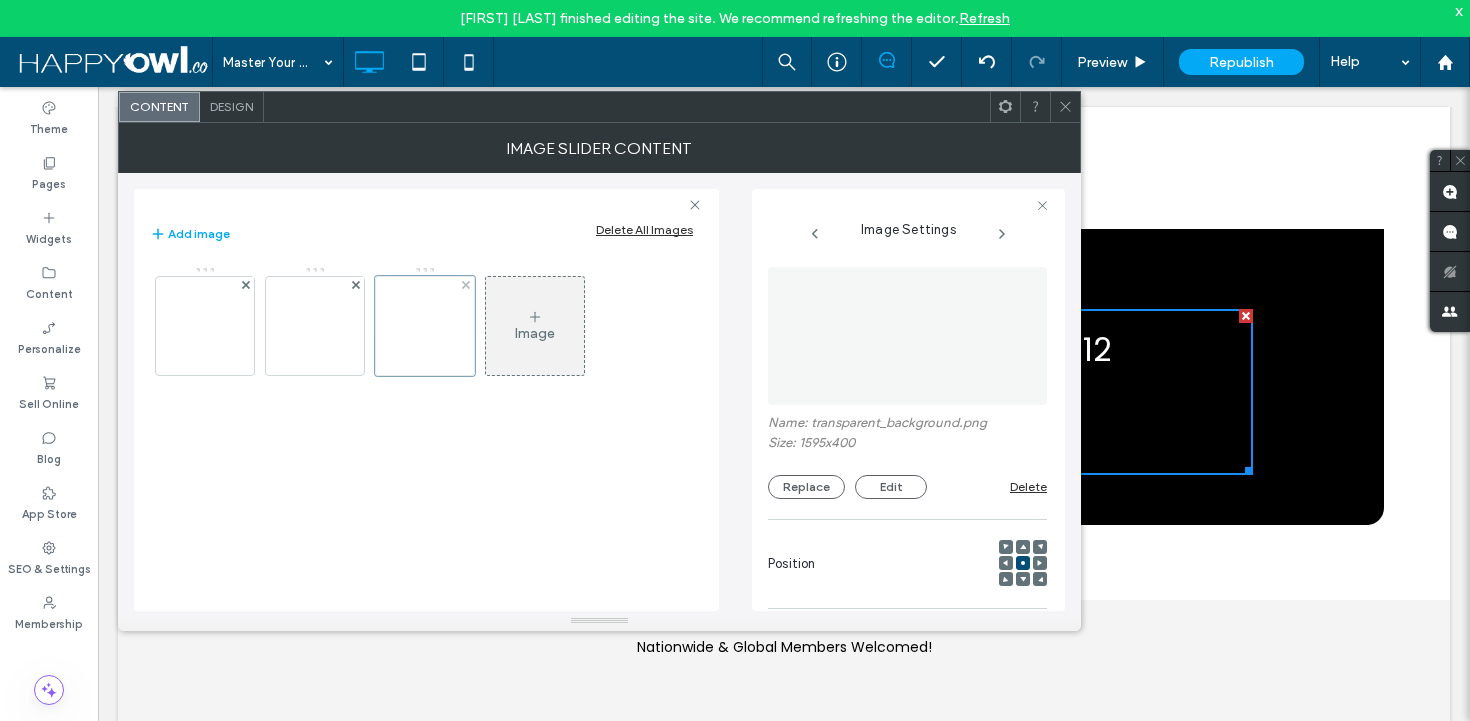 scroll, scrollTop: 0, scrollLeft: 17, axis: horizontal 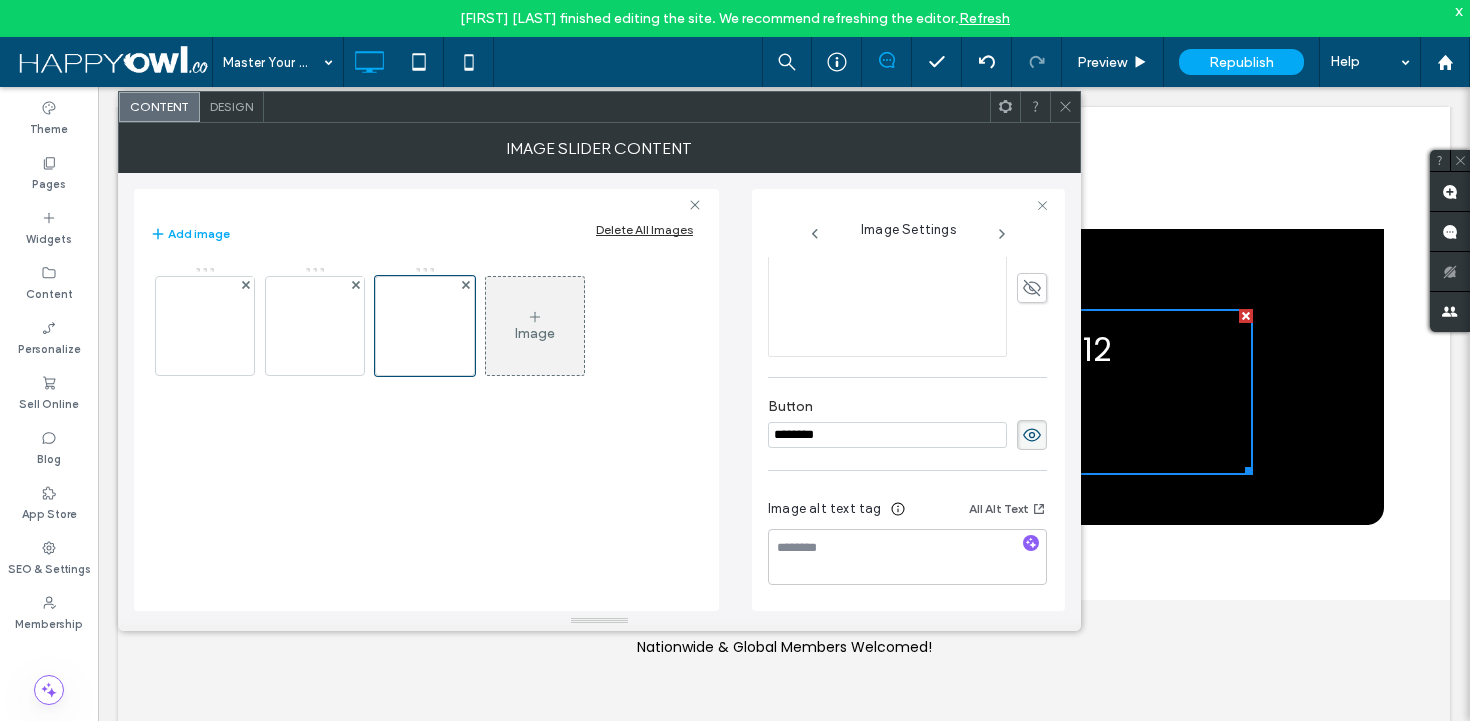 click on "********" at bounding box center (887, 435) 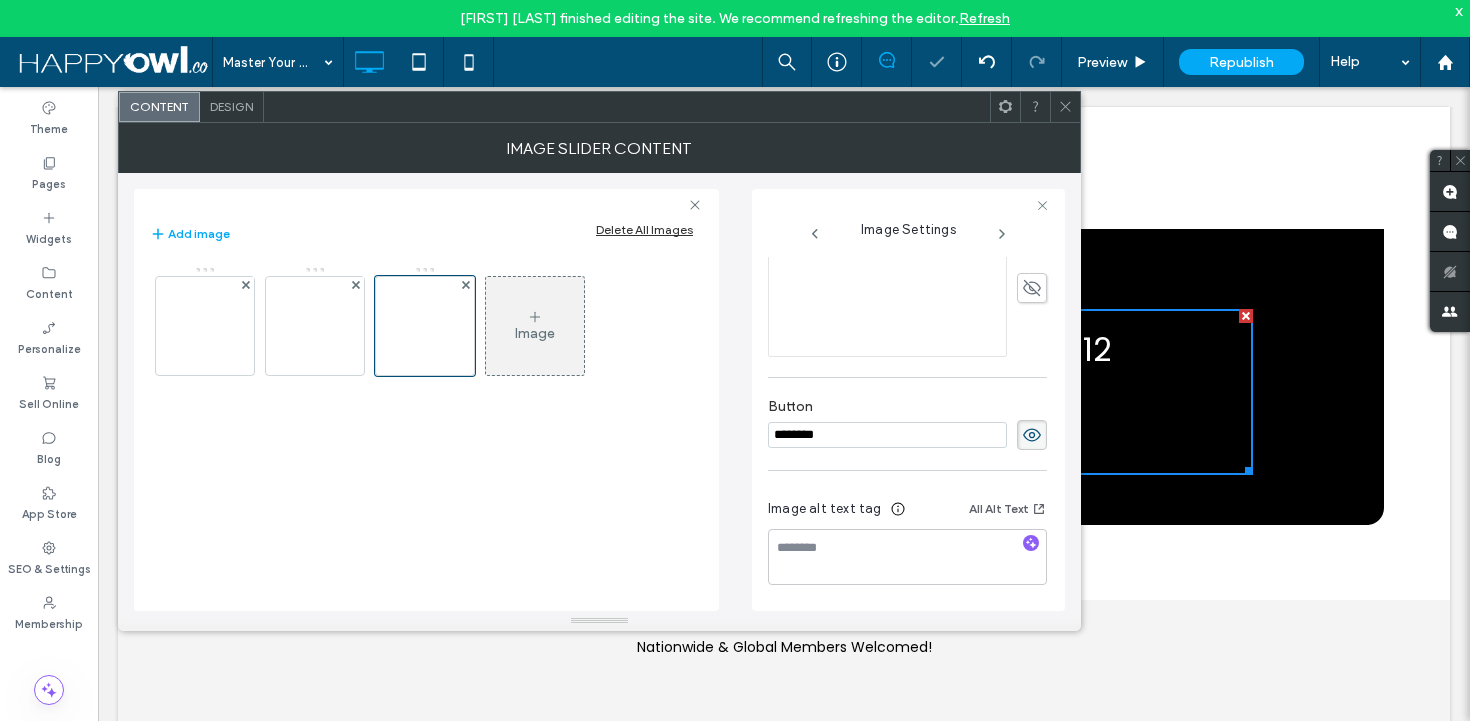click on "********" at bounding box center (887, 435) 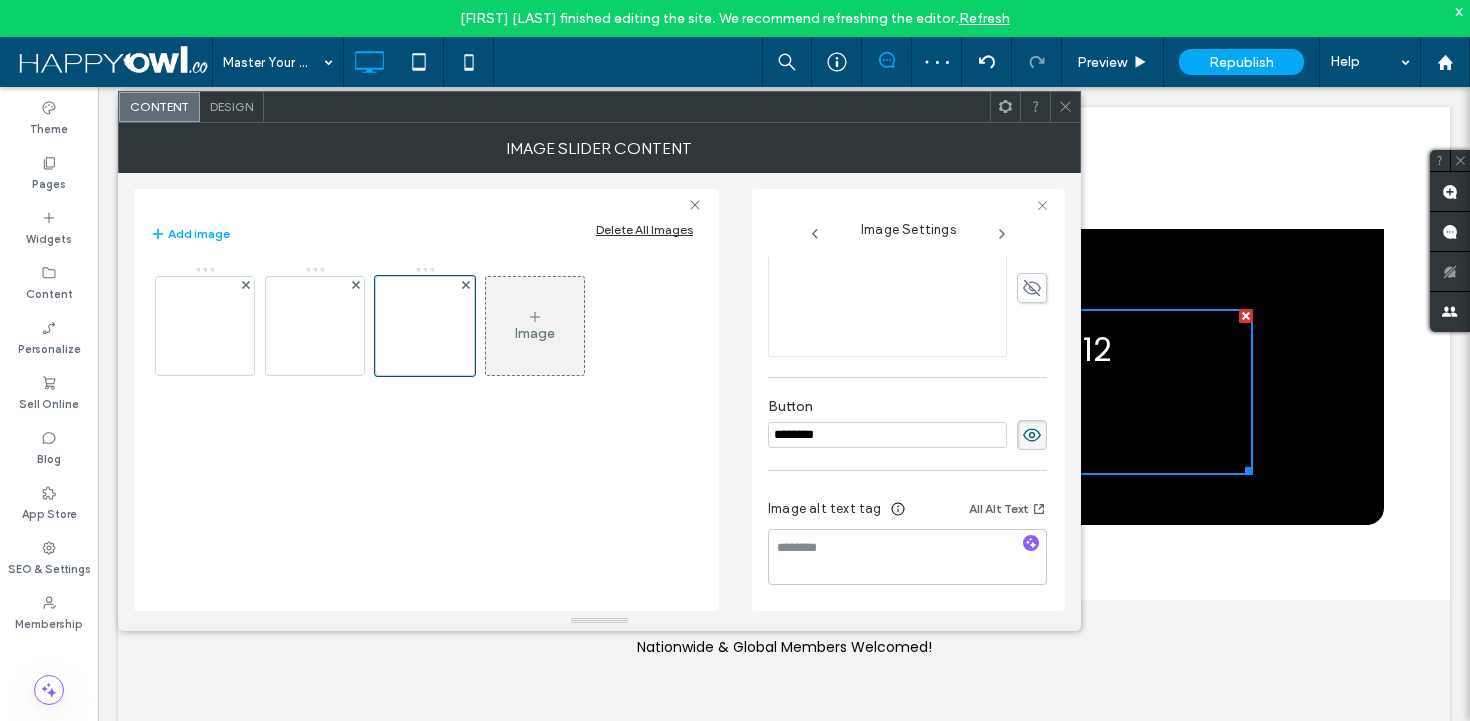 click at bounding box center (1065, 107) 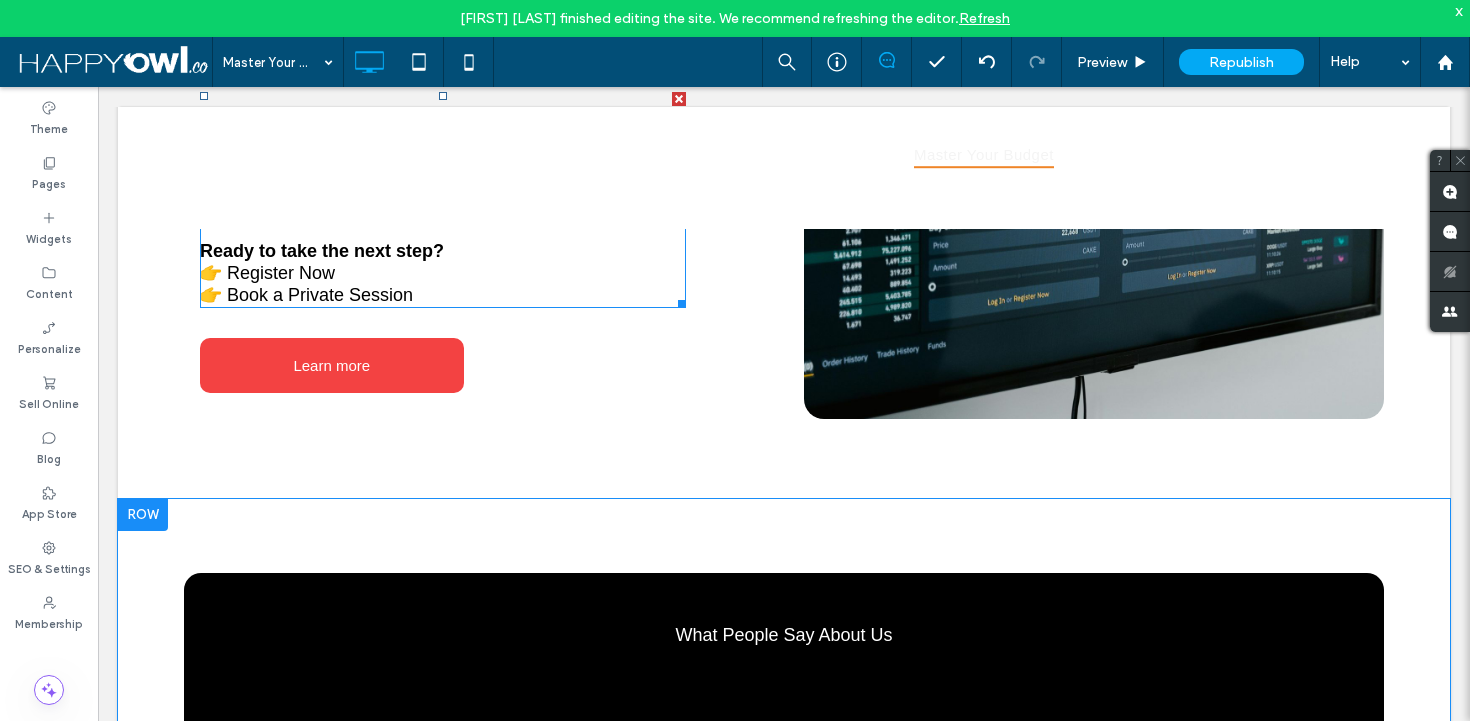 scroll, scrollTop: 3050, scrollLeft: 0, axis: vertical 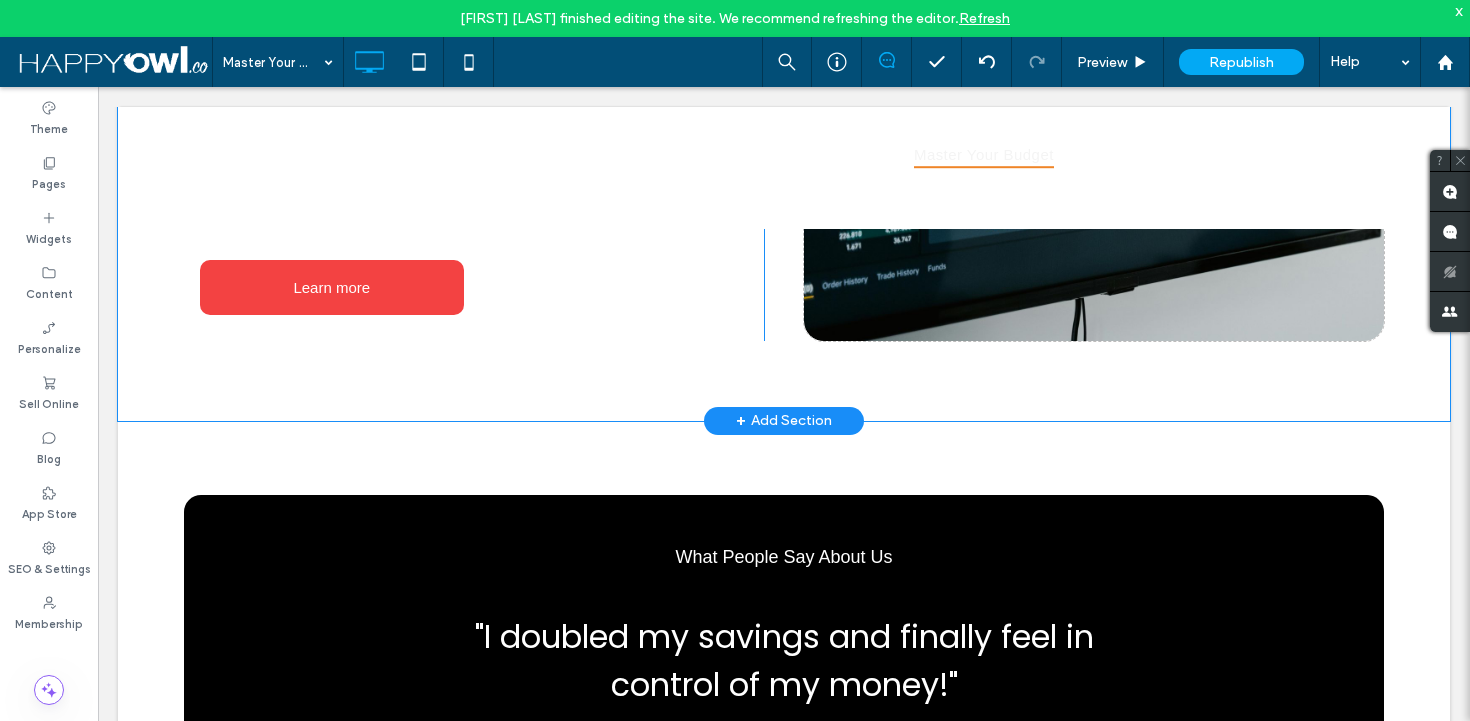 drag, startPoint x: 535, startPoint y: 429, endPoint x: 529, endPoint y: 398, distance: 31.575306 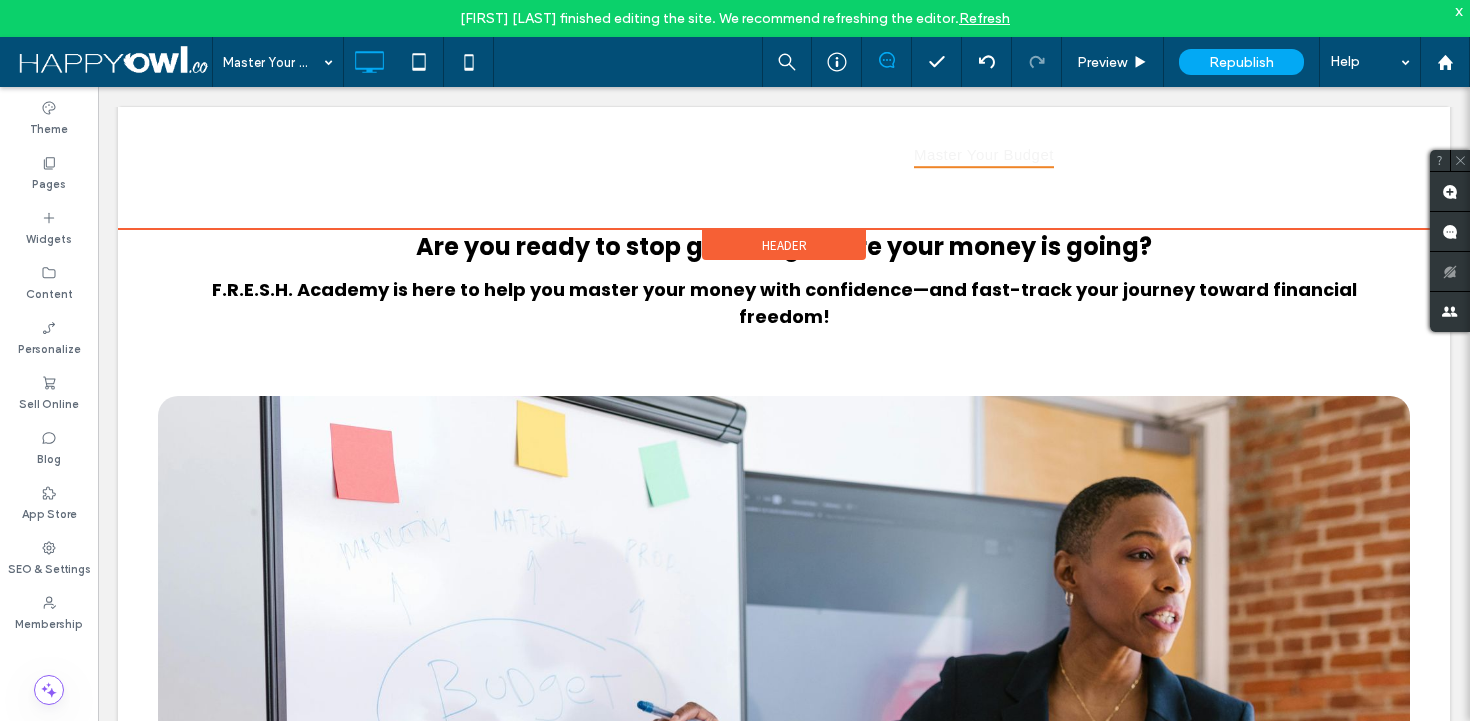 scroll, scrollTop: 0, scrollLeft: 0, axis: both 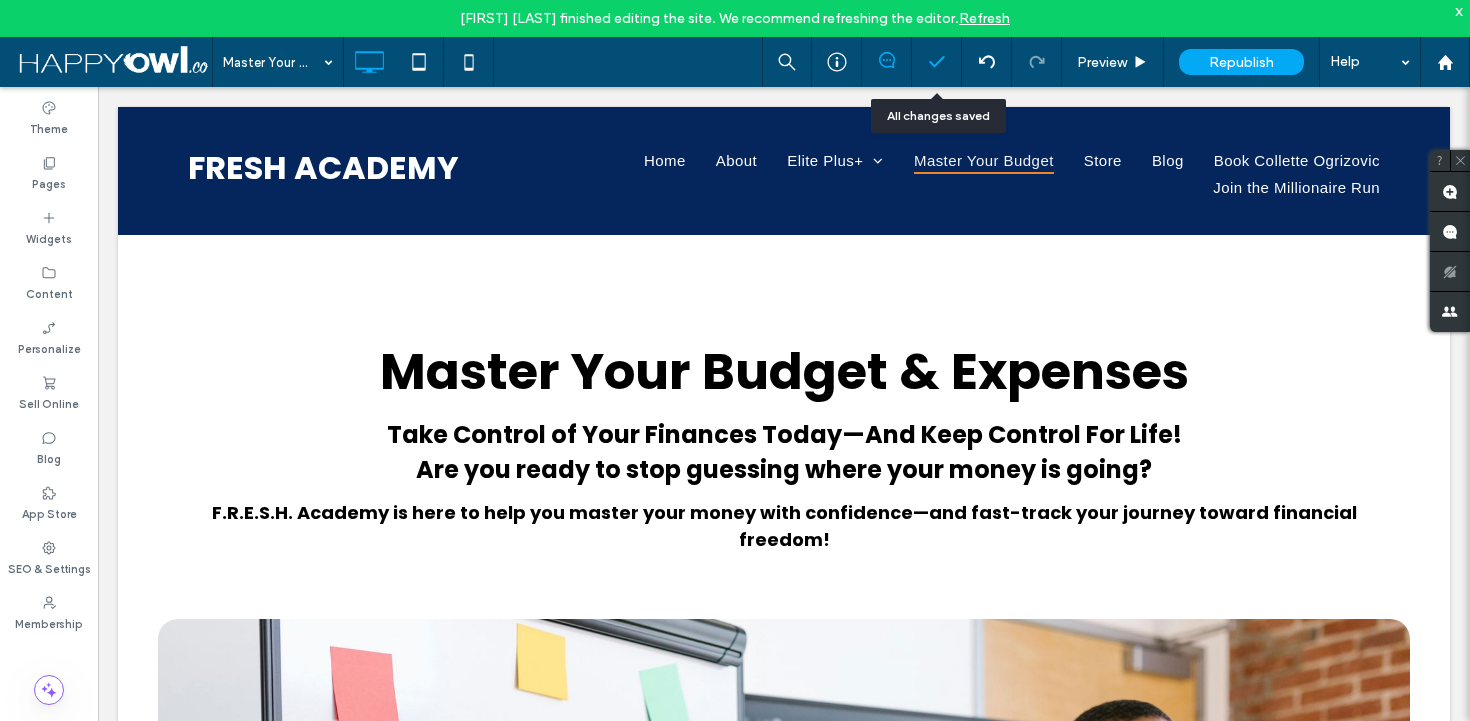 click 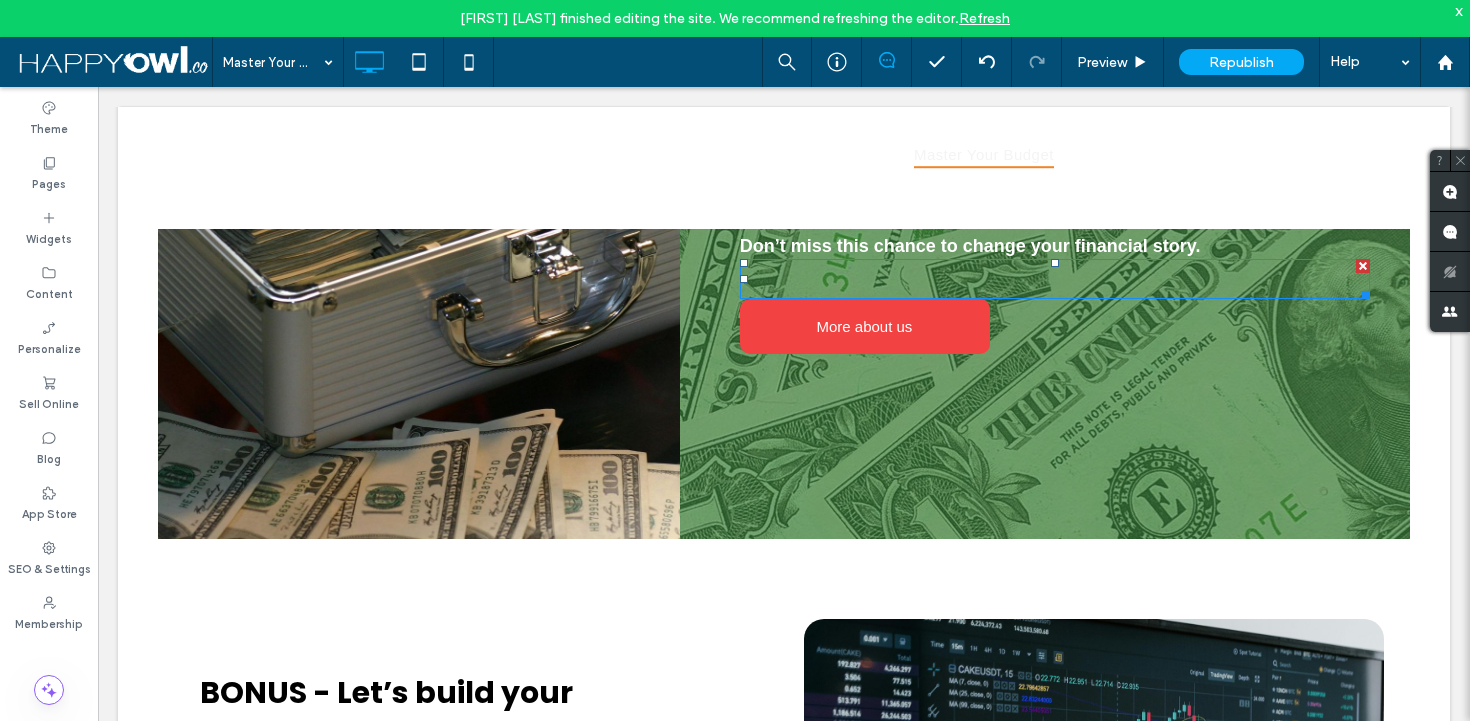 scroll, scrollTop: 2239, scrollLeft: 0, axis: vertical 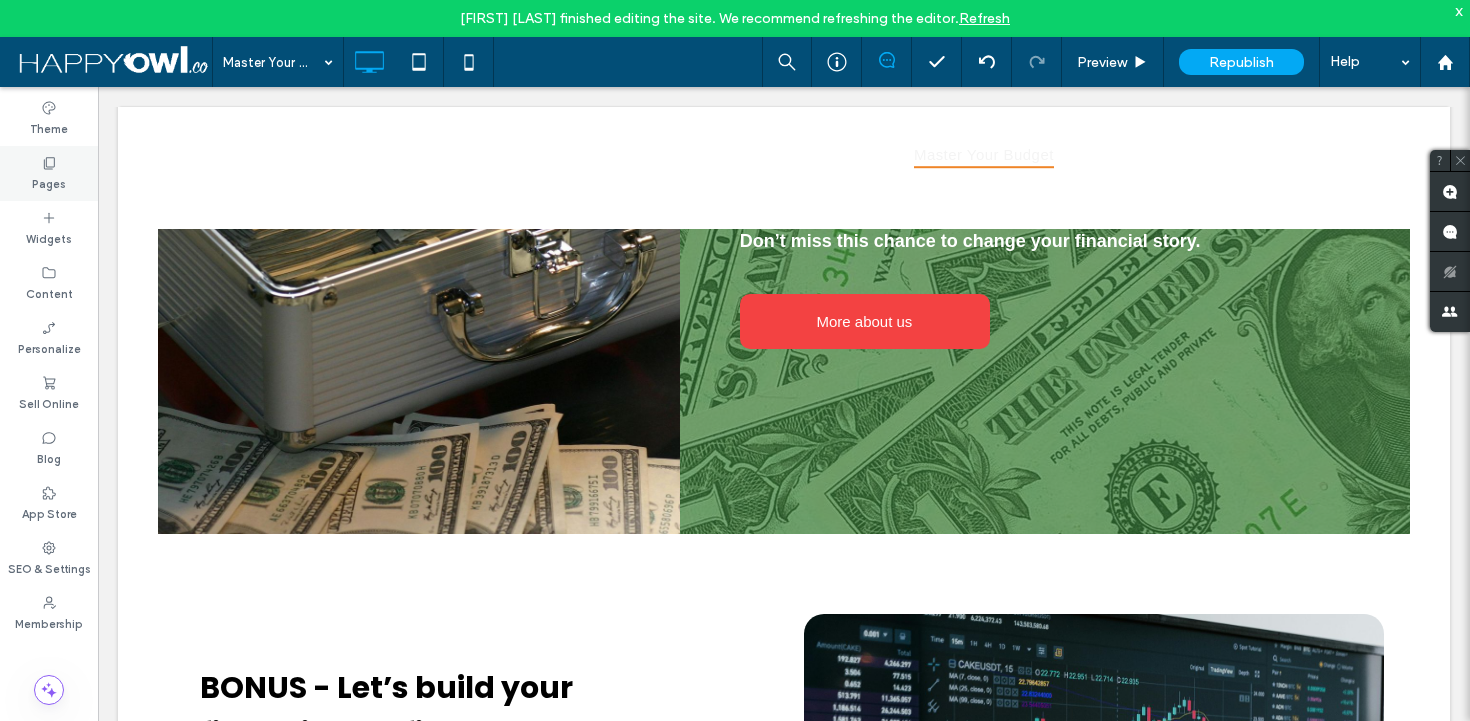 click on "Pages" at bounding box center [49, 173] 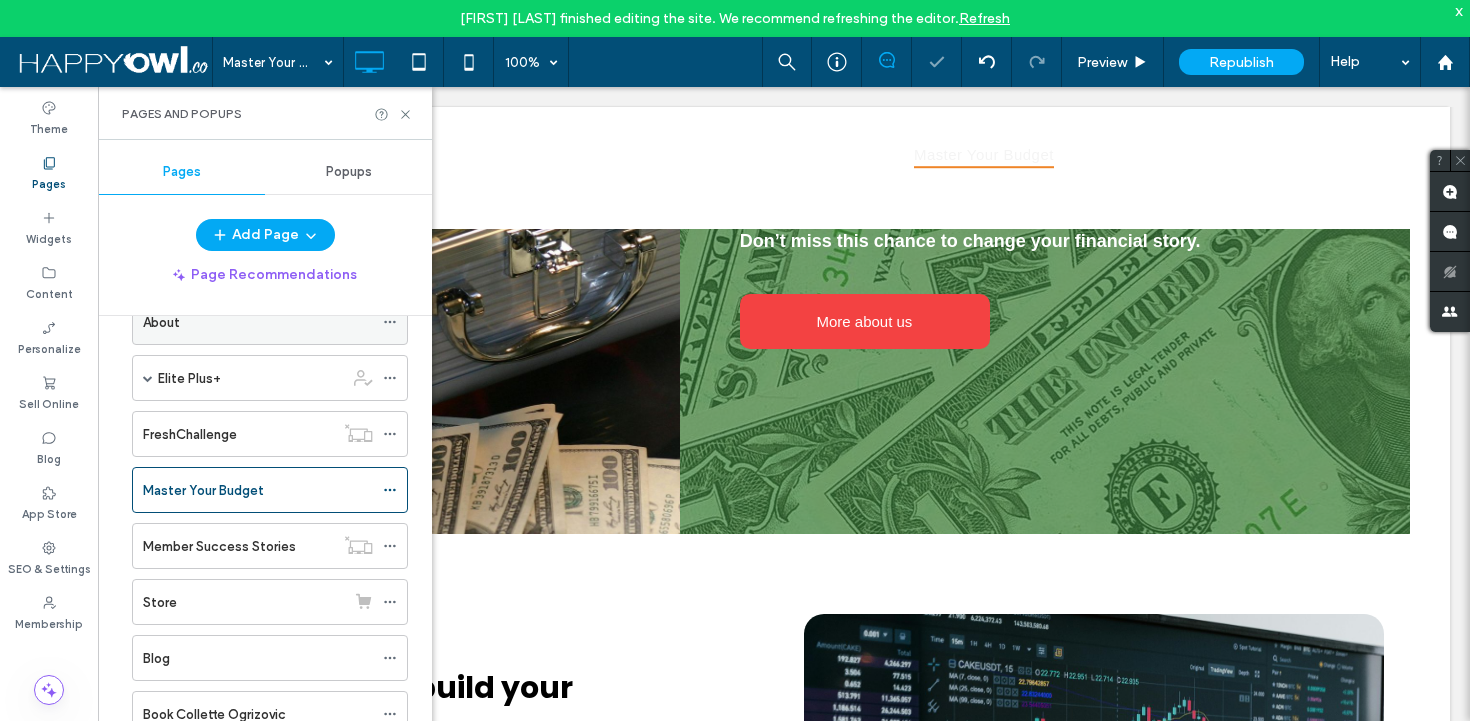 scroll, scrollTop: 146, scrollLeft: 0, axis: vertical 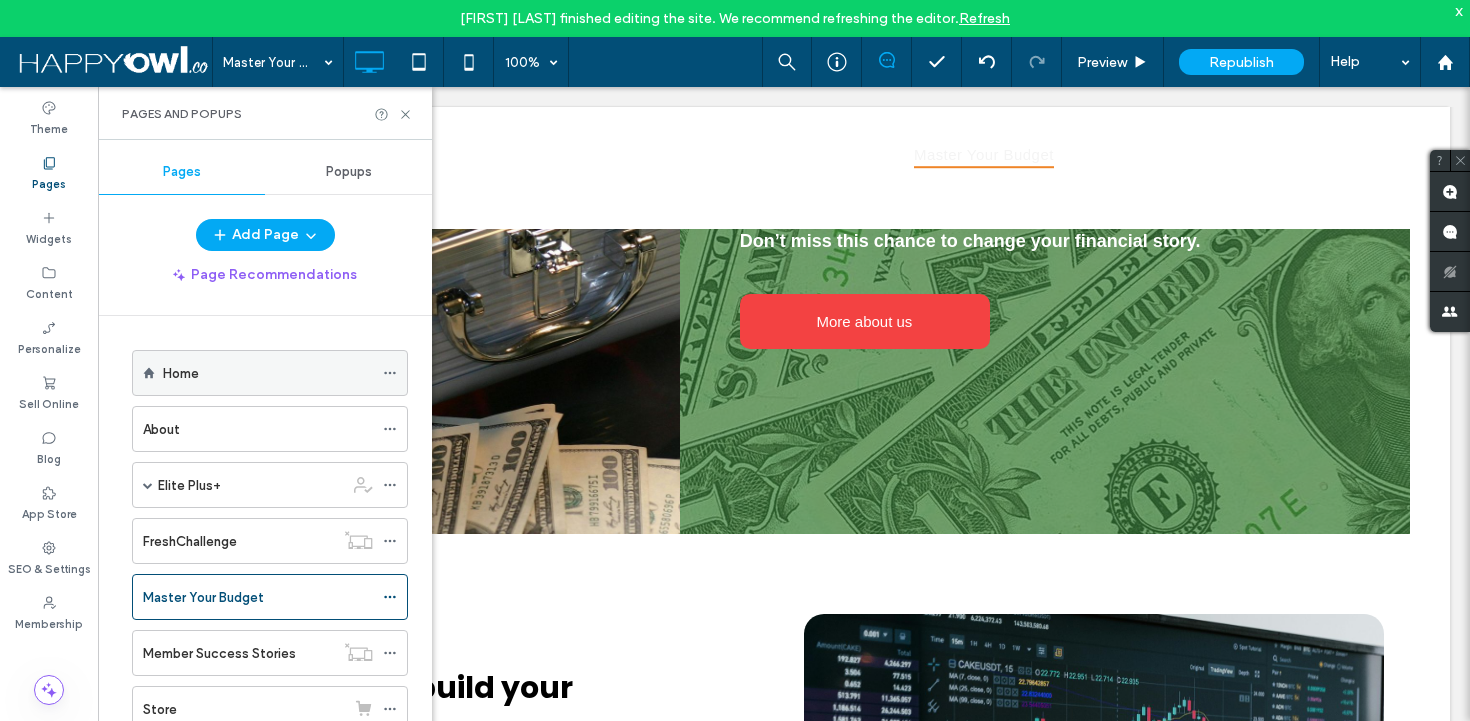 click on "Home" at bounding box center [268, 373] 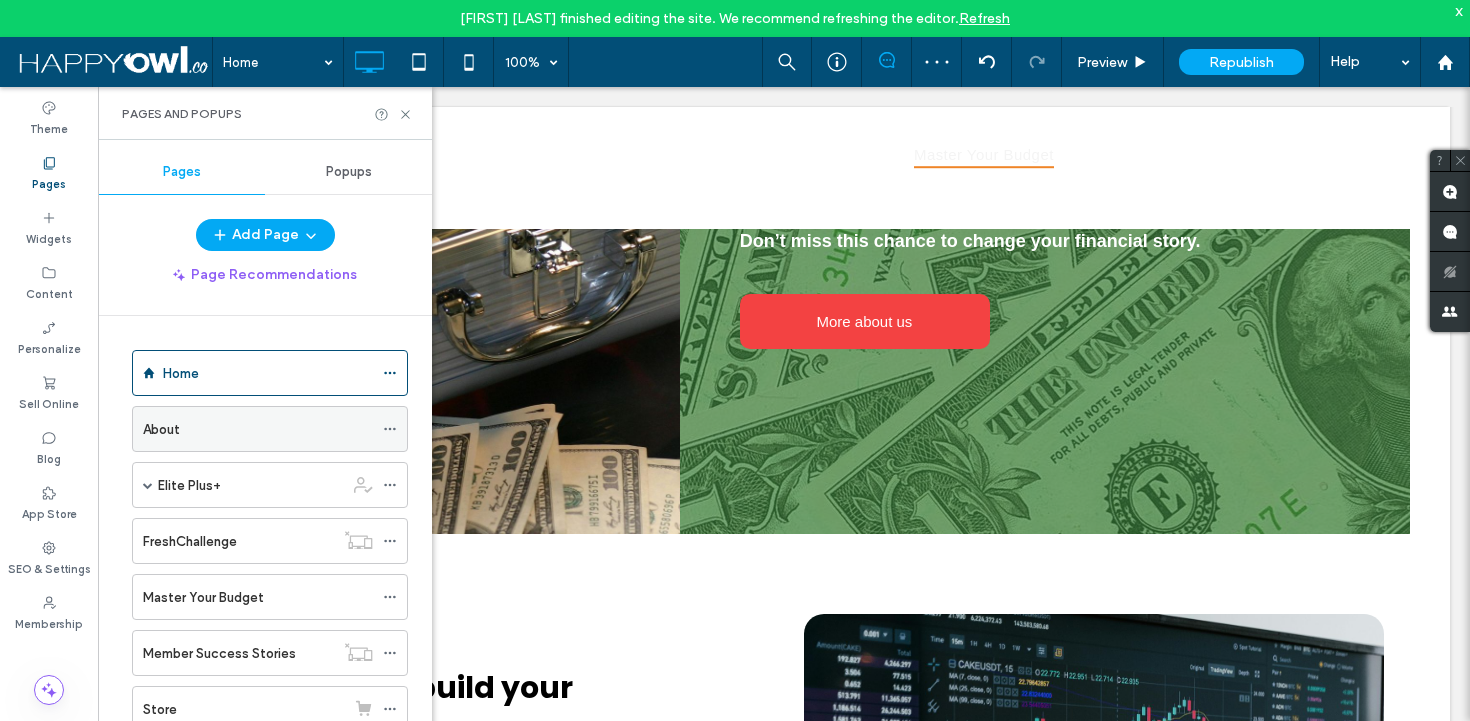 click on "About" at bounding box center [258, 429] 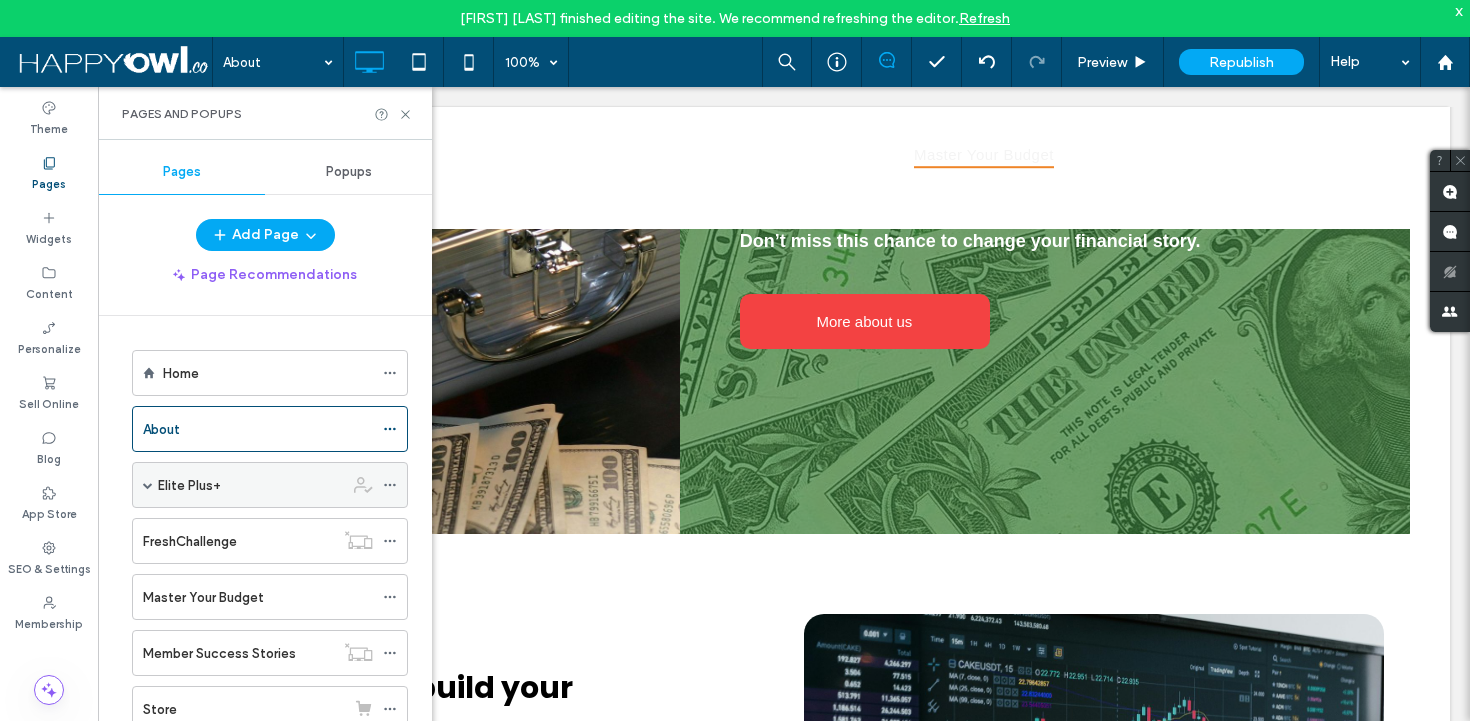 click on "Elite Plus+" at bounding box center (189, 485) 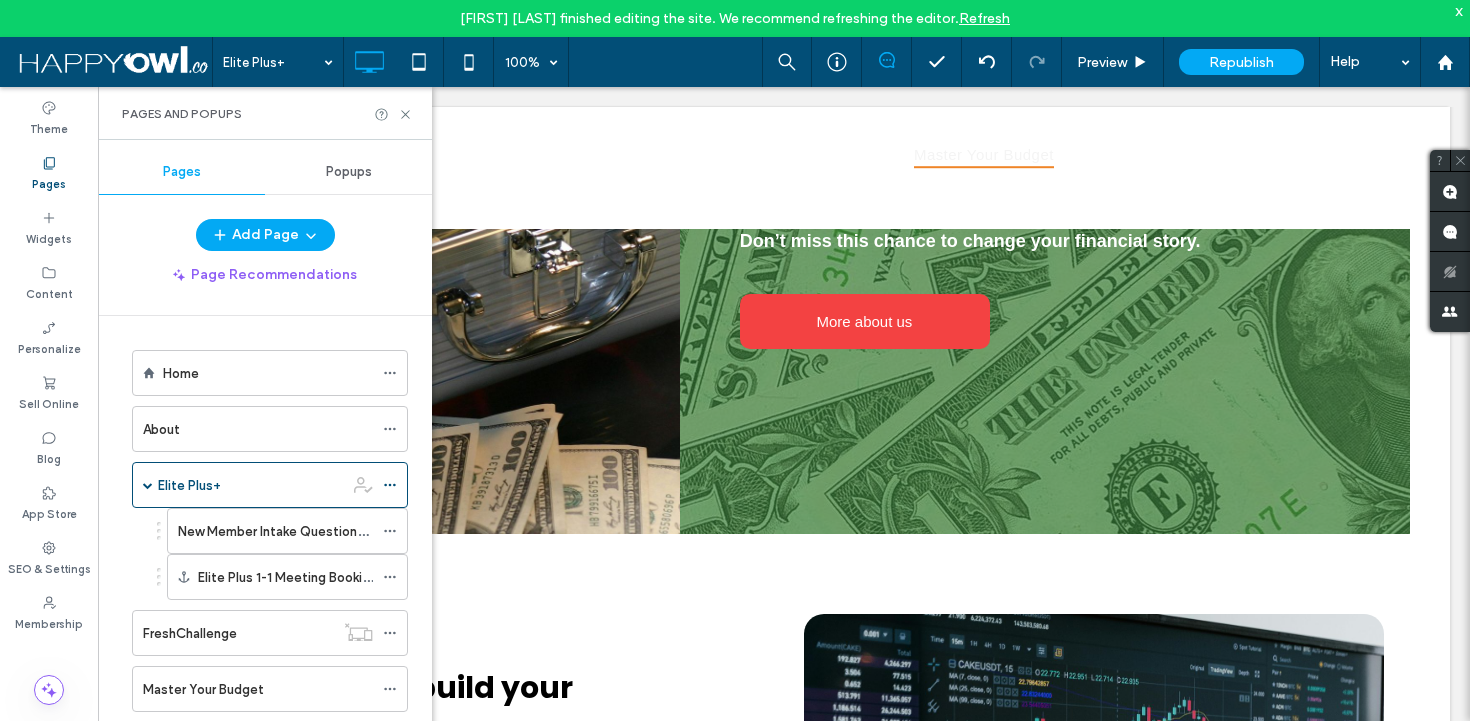 click at bounding box center (735, 360) 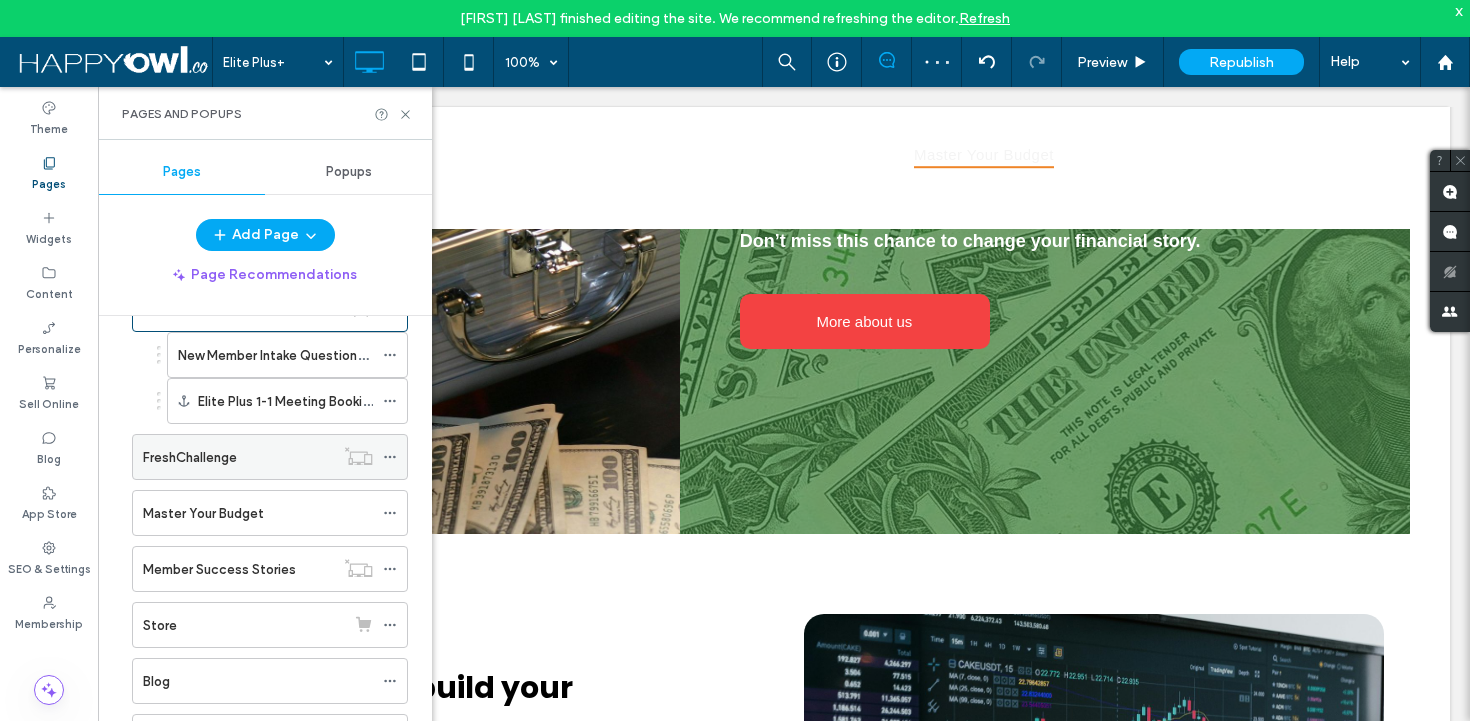 scroll, scrollTop: 342, scrollLeft: 0, axis: vertical 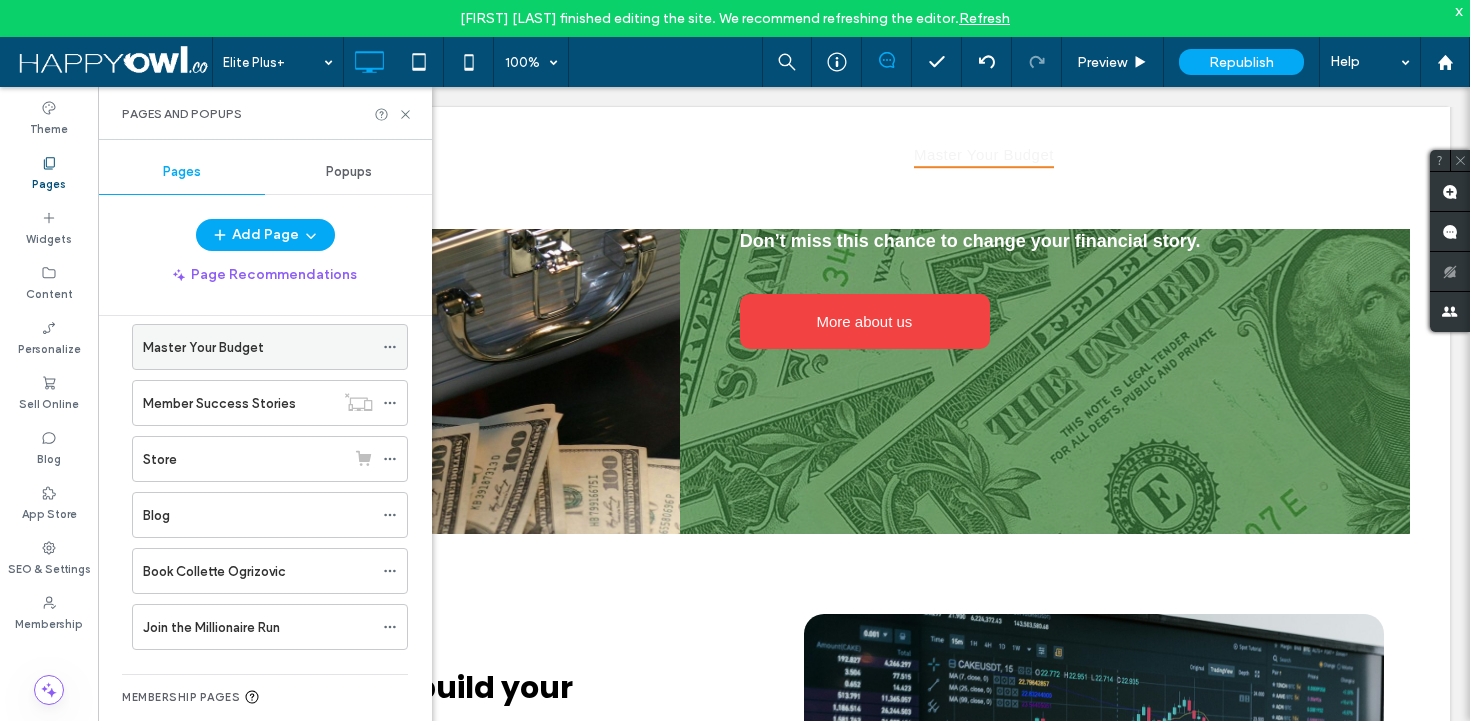click on "Master Your Budget" at bounding box center (203, 347) 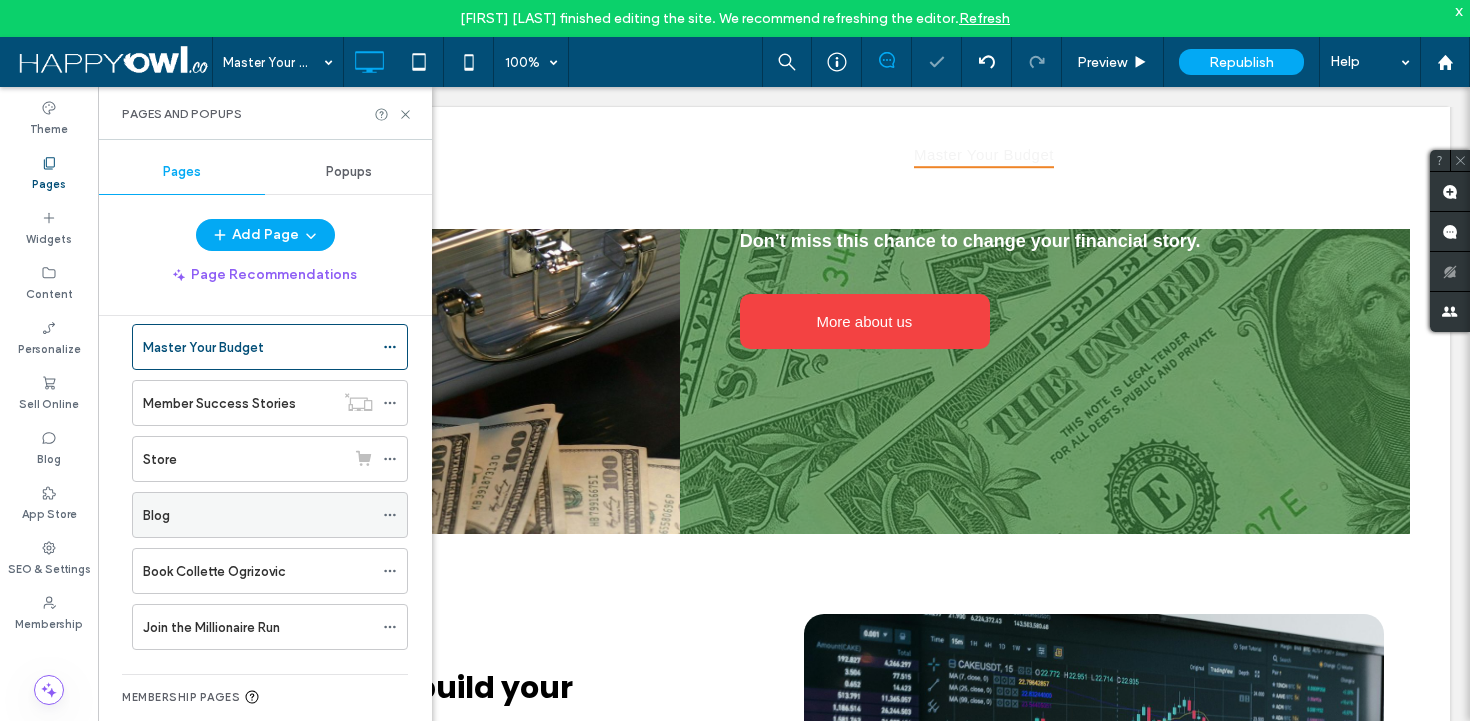 scroll, scrollTop: 405, scrollLeft: 0, axis: vertical 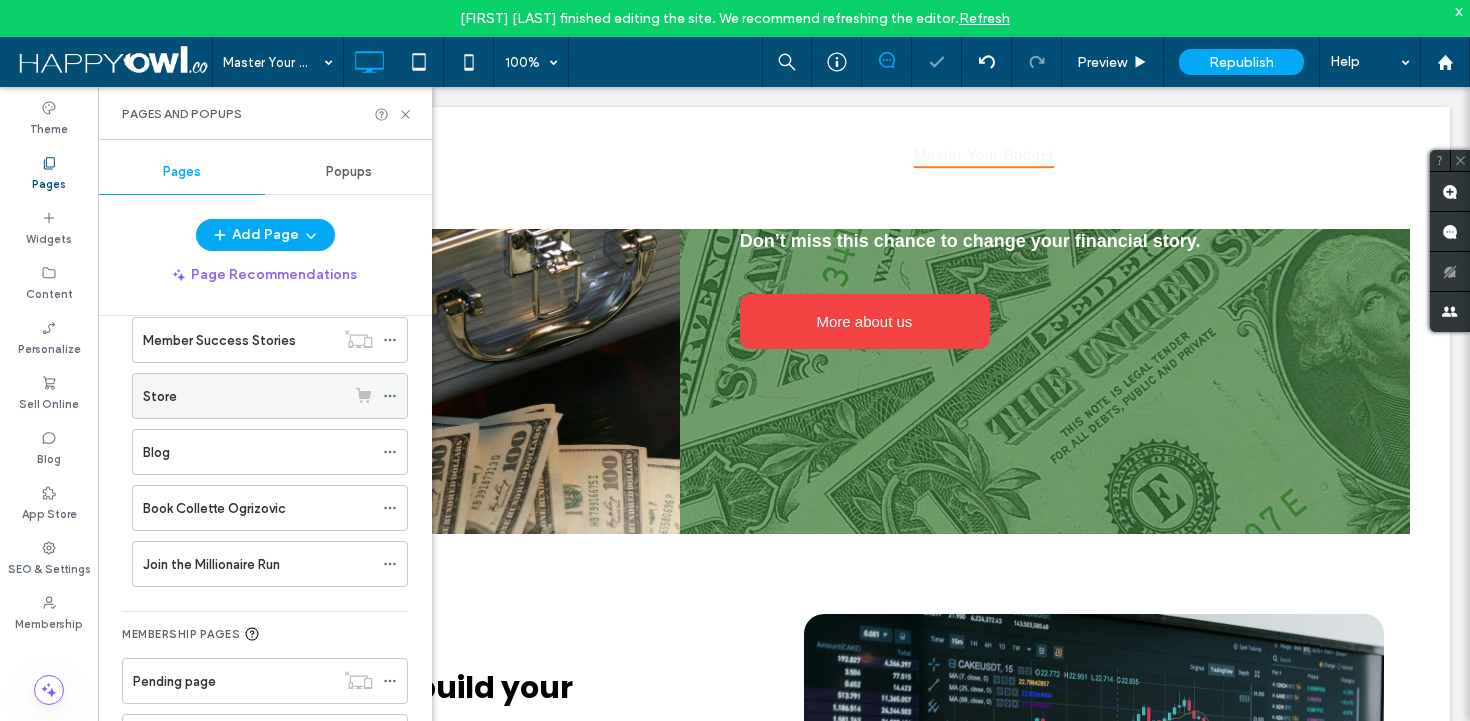click on "Store" at bounding box center (244, 396) 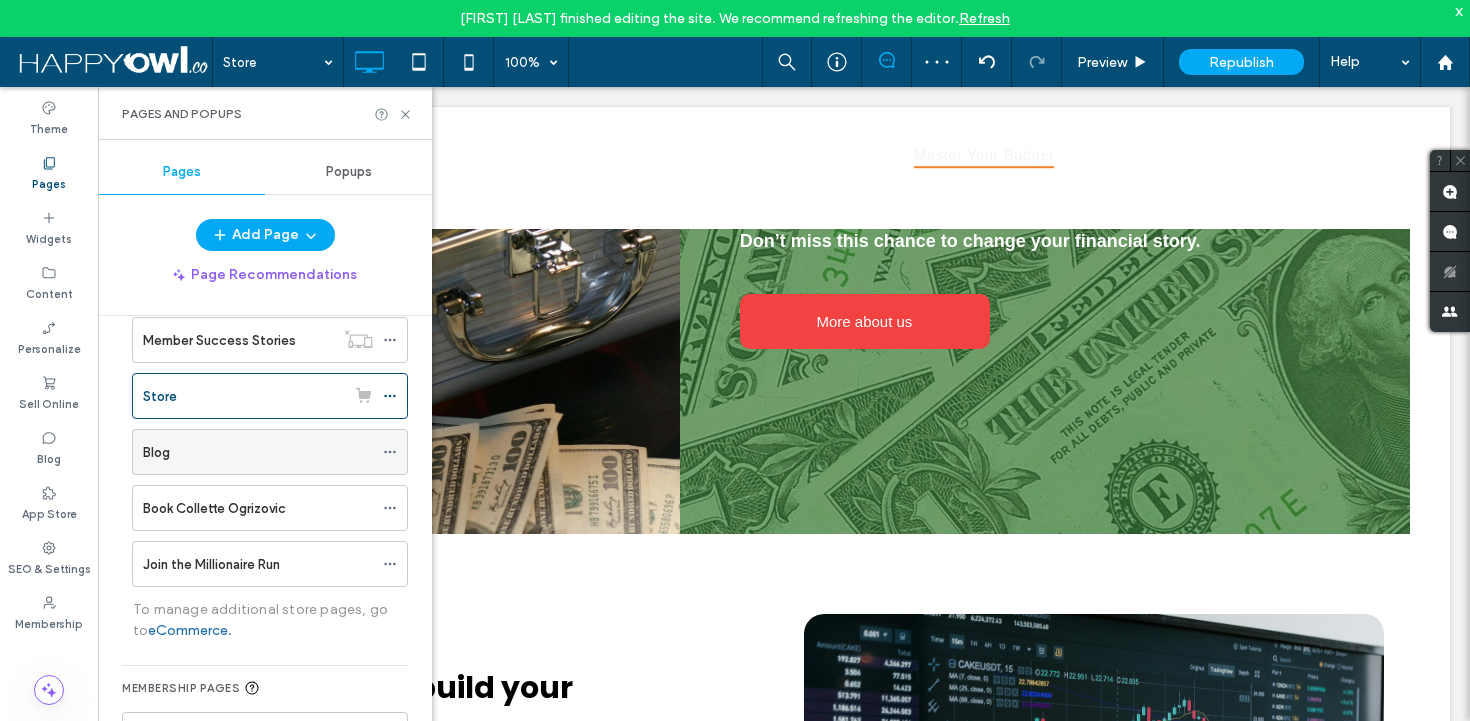 click on "Blog" at bounding box center (258, 452) 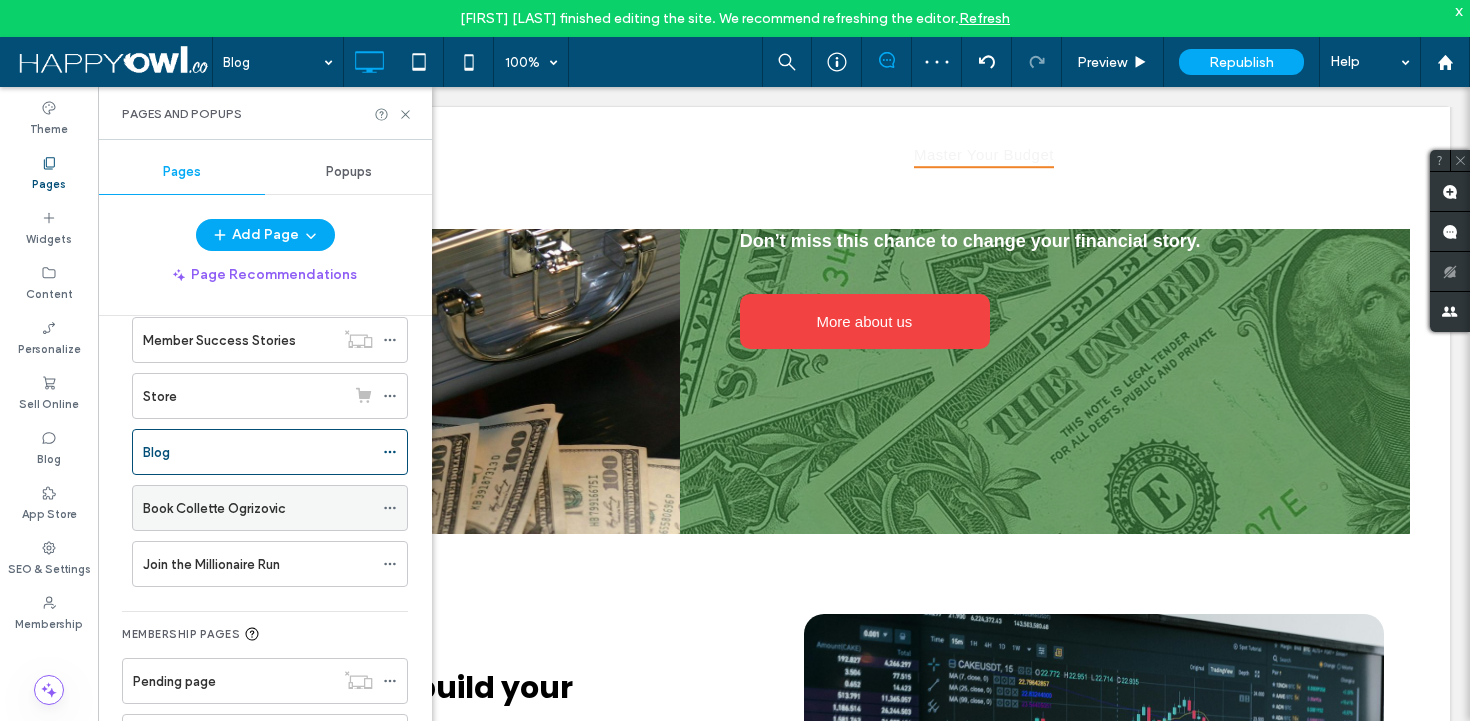 click on "Book Collette Ogrizovic" at bounding box center (214, 508) 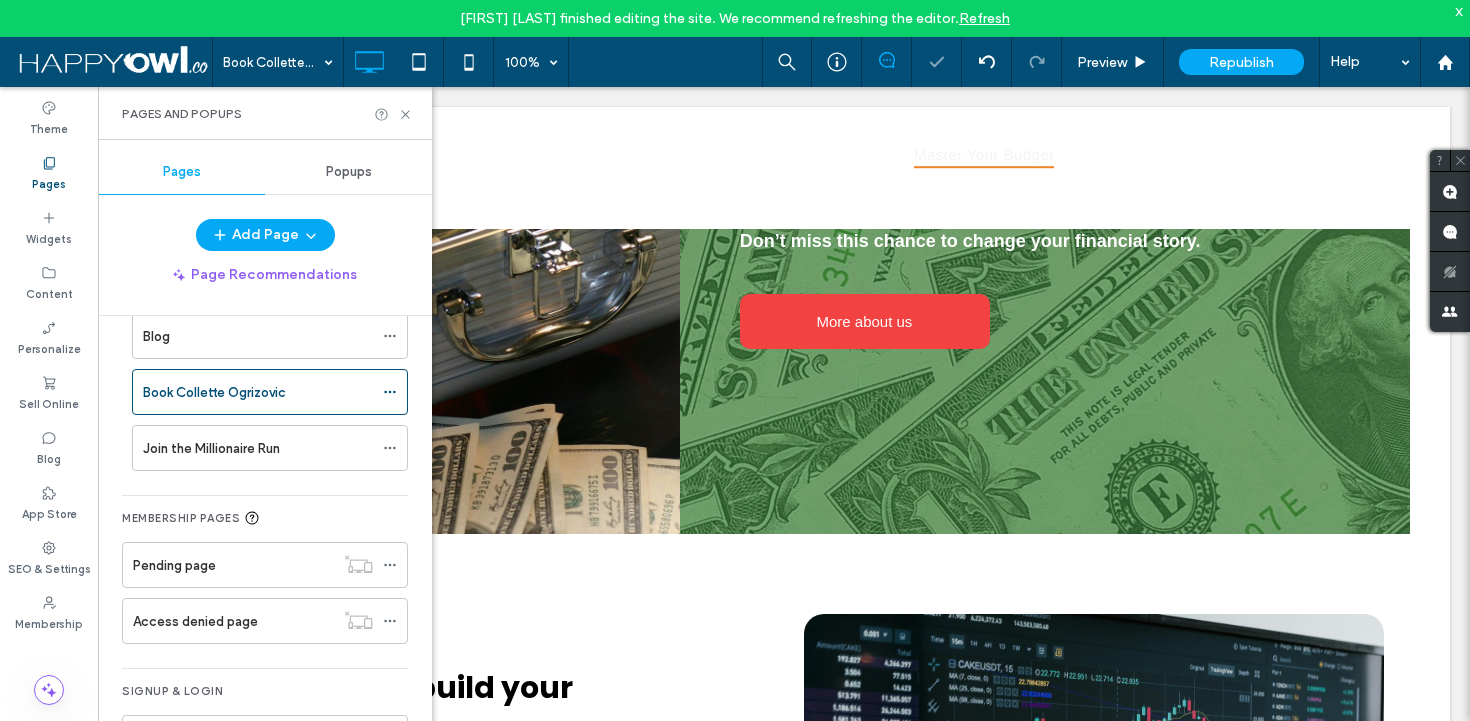 scroll, scrollTop: 560, scrollLeft: 0, axis: vertical 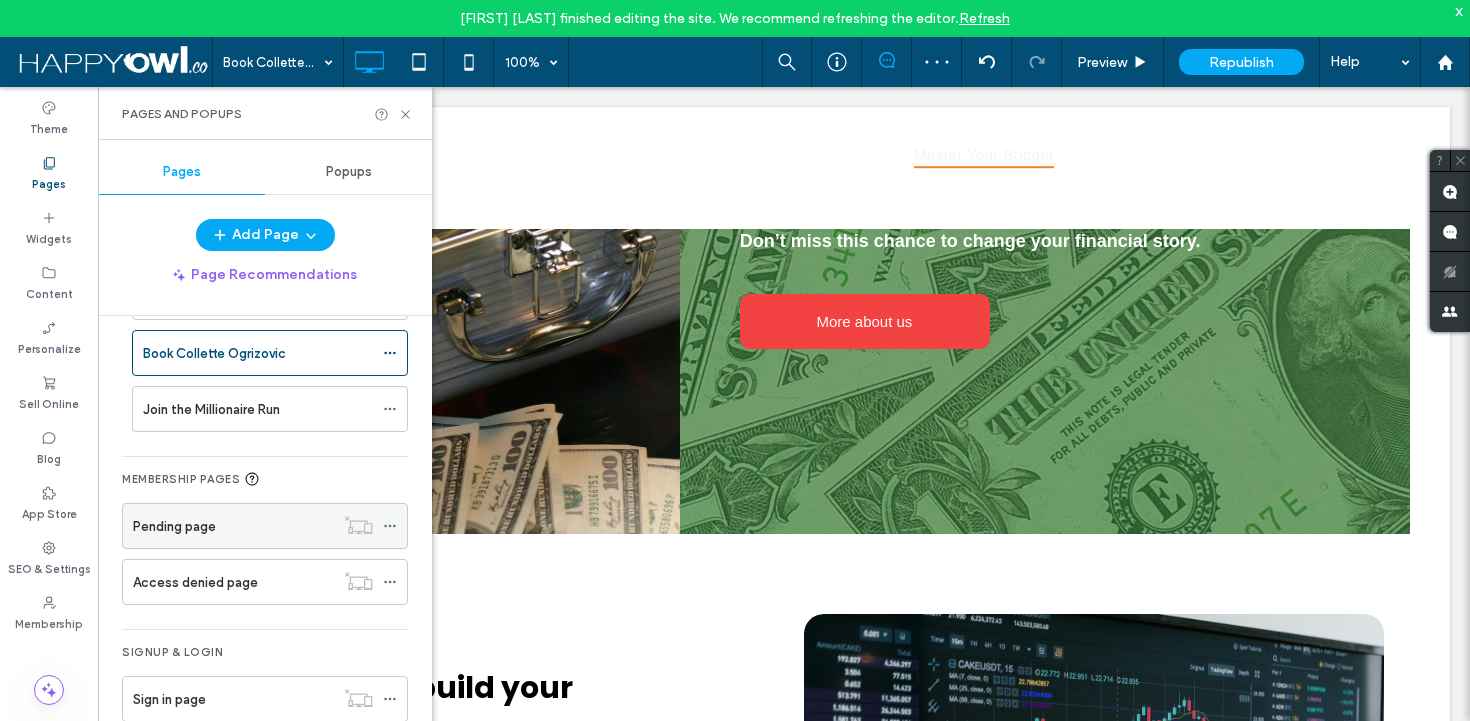 click on "Pending page" at bounding box center (174, 526) 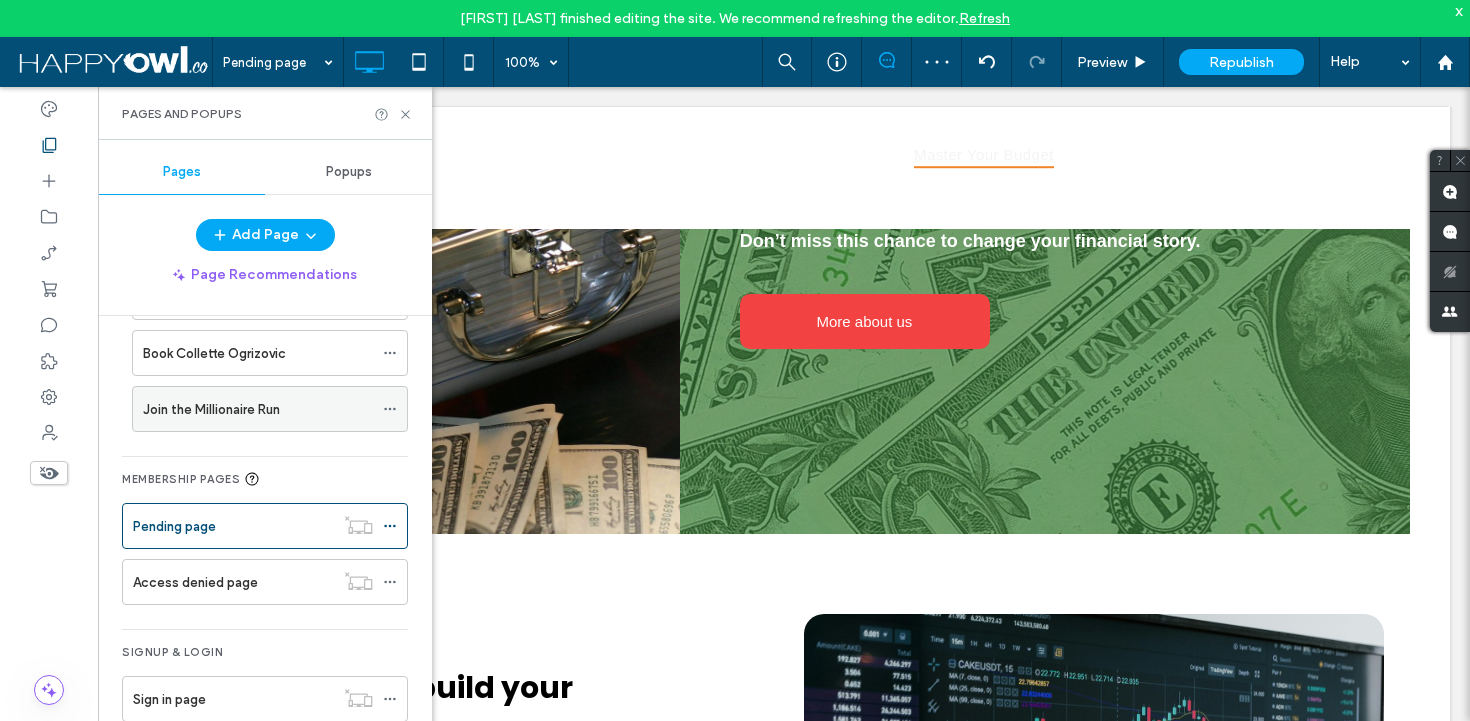 click on "Join the Millionaire Run" at bounding box center [211, 409] 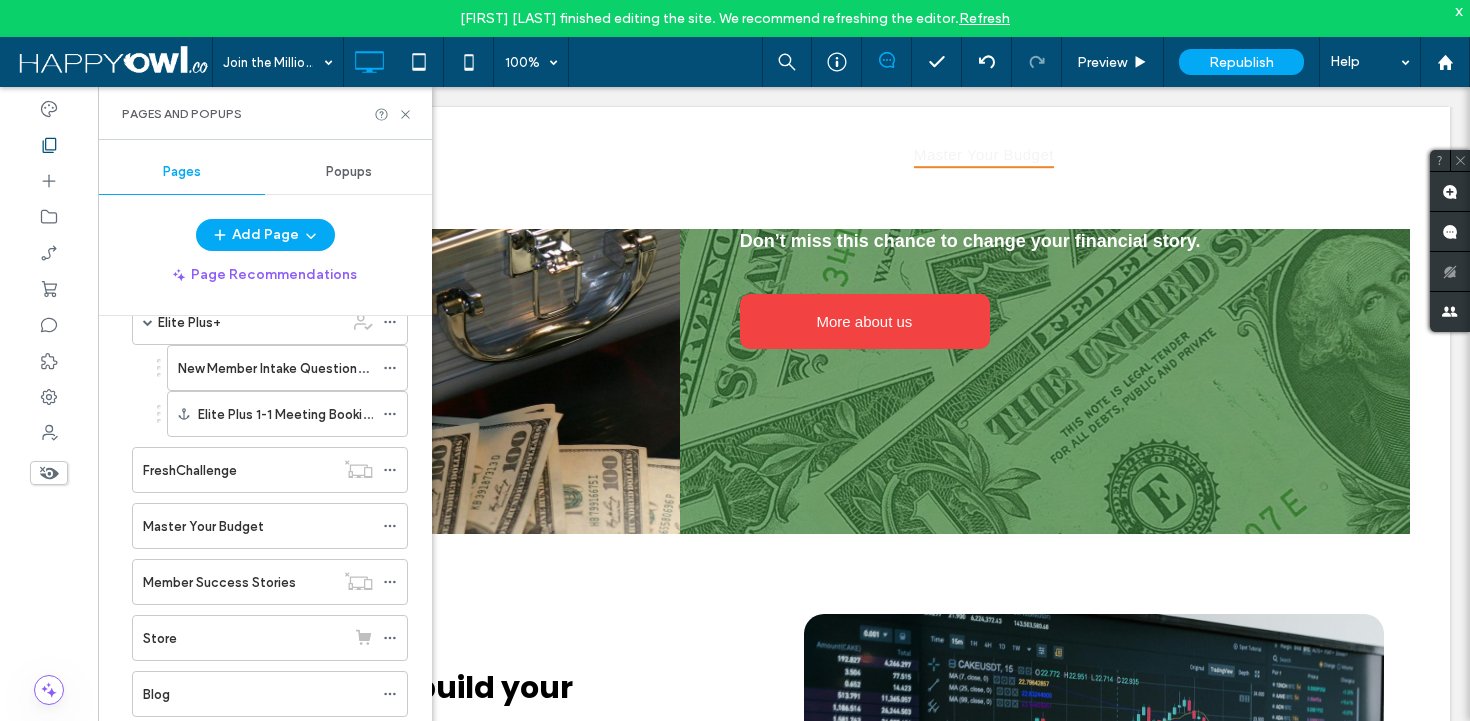 scroll, scrollTop: 159, scrollLeft: 0, axis: vertical 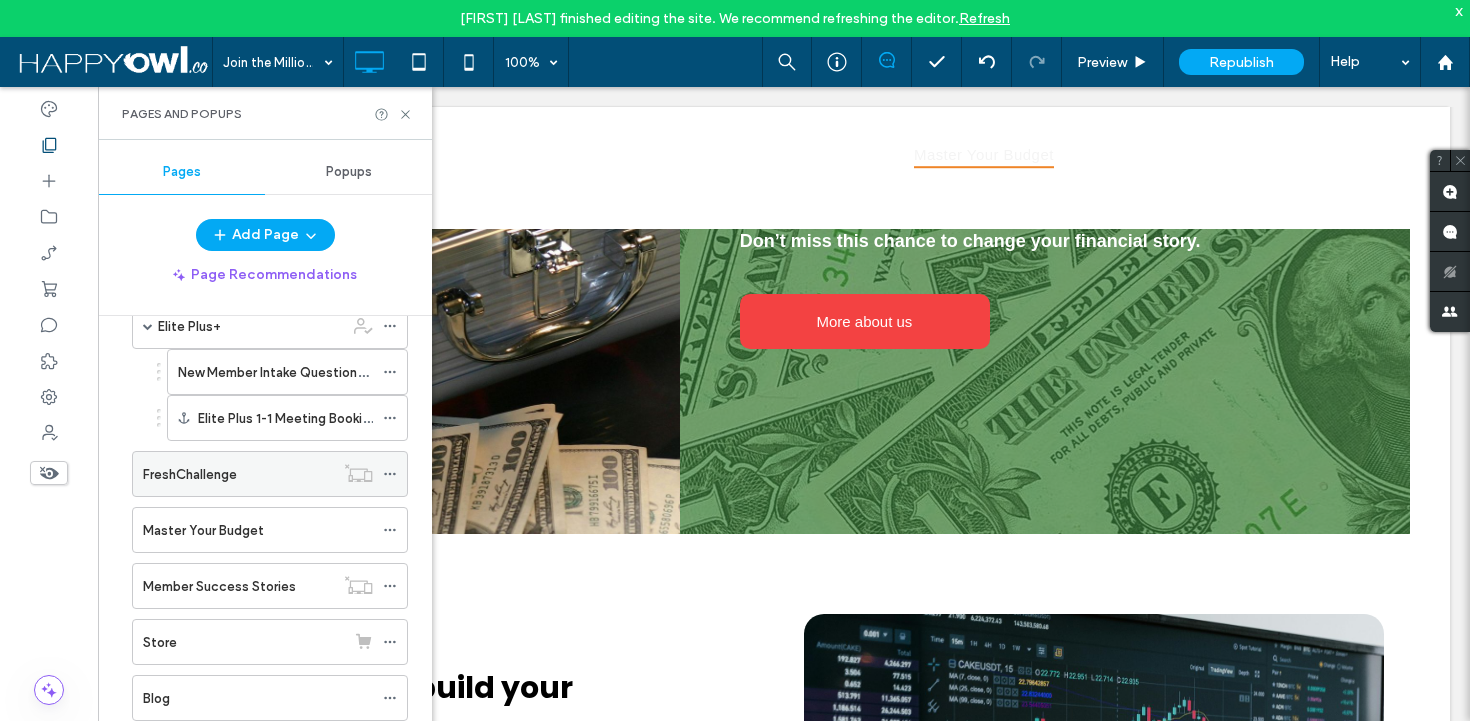 click on "FreshChallenge" at bounding box center [190, 474] 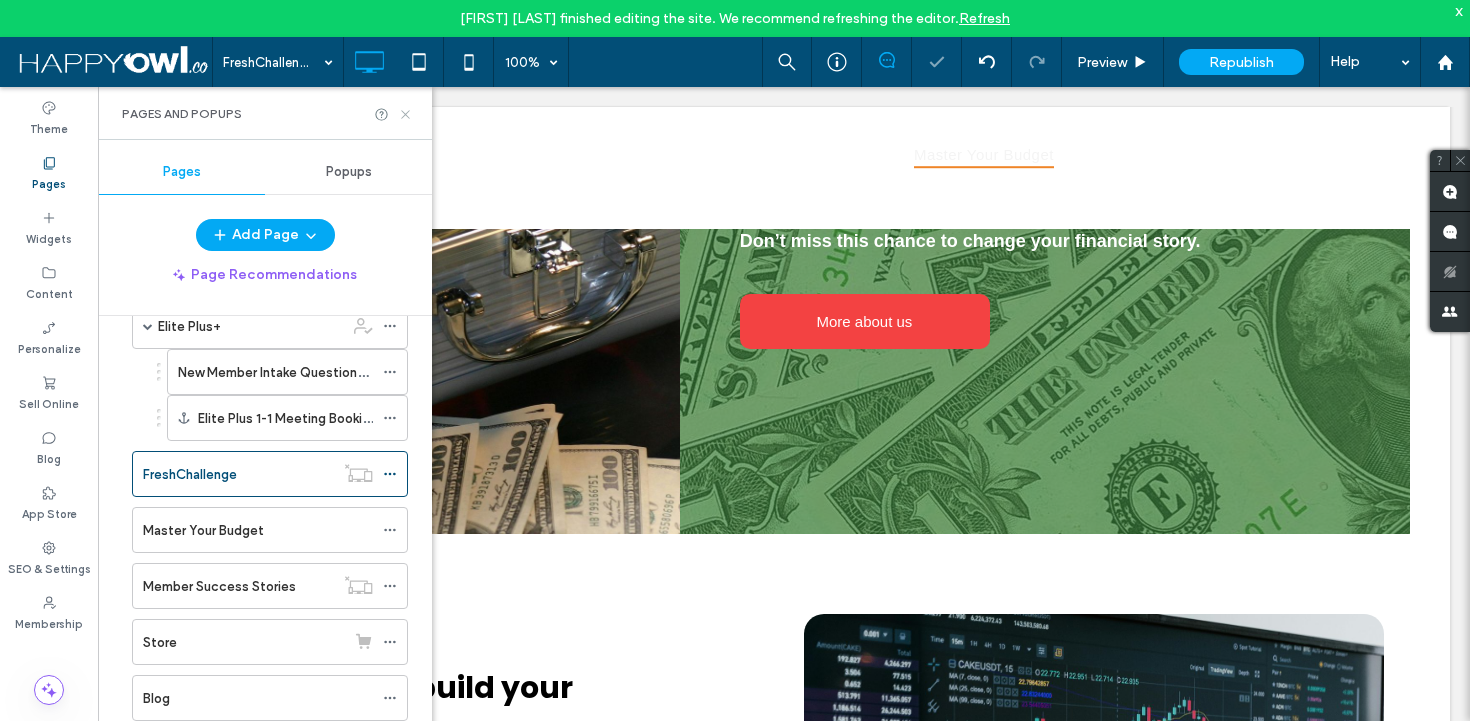 click 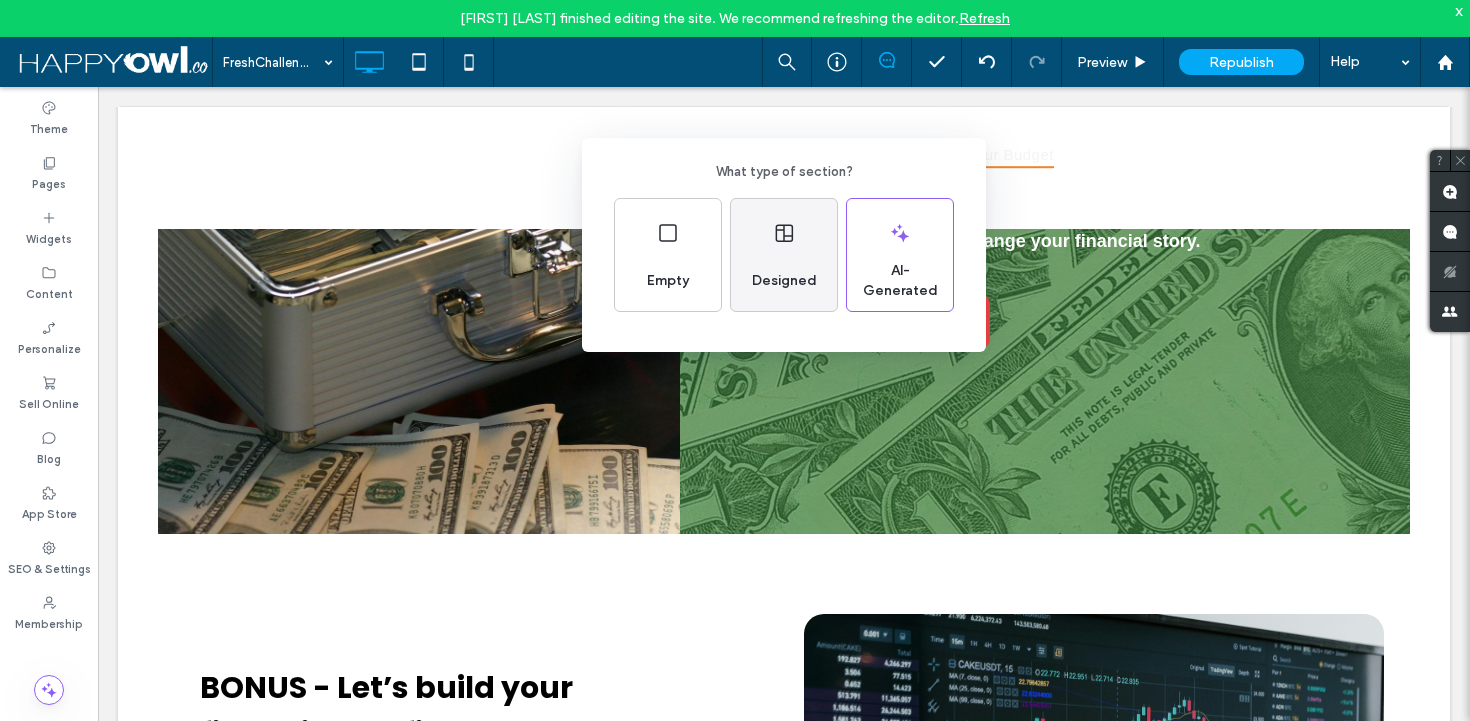click on "Designed" at bounding box center (784, 255) 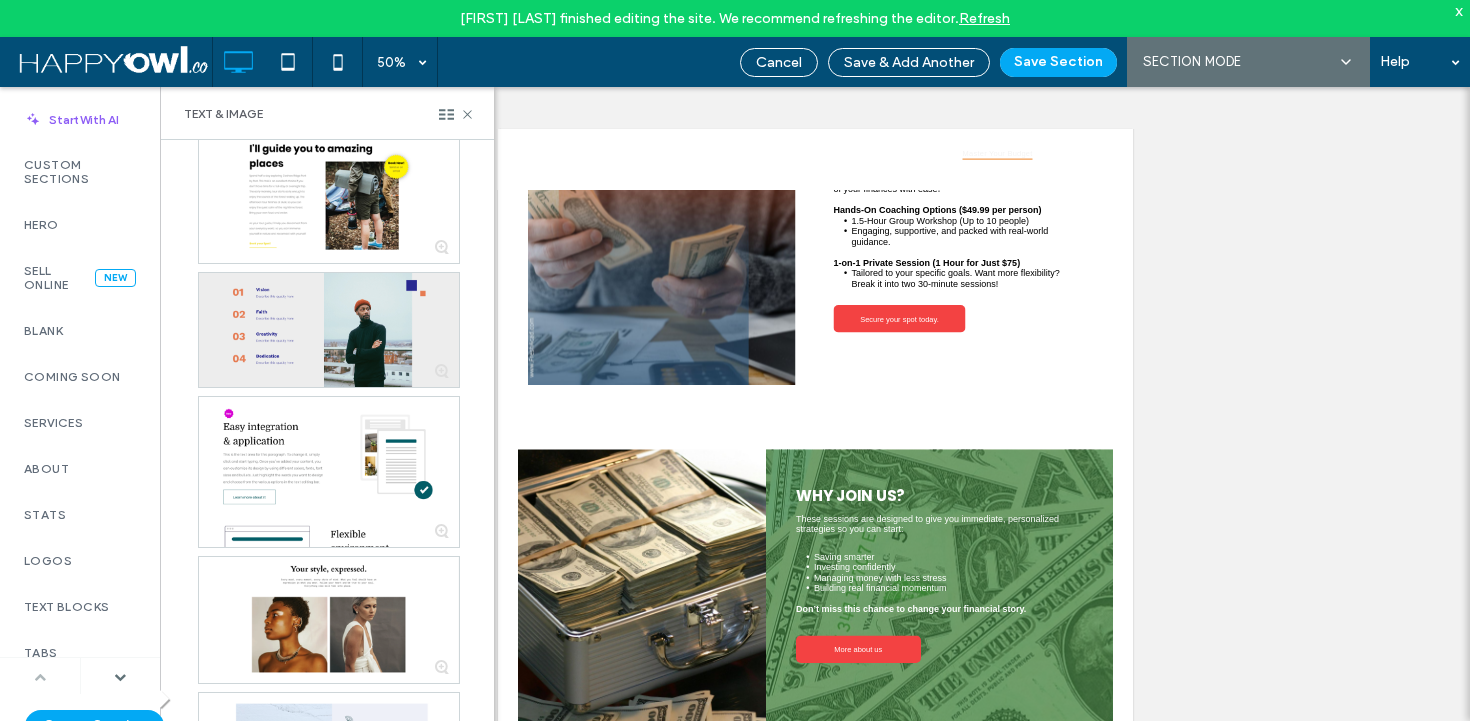 scroll, scrollTop: 0, scrollLeft: 0, axis: both 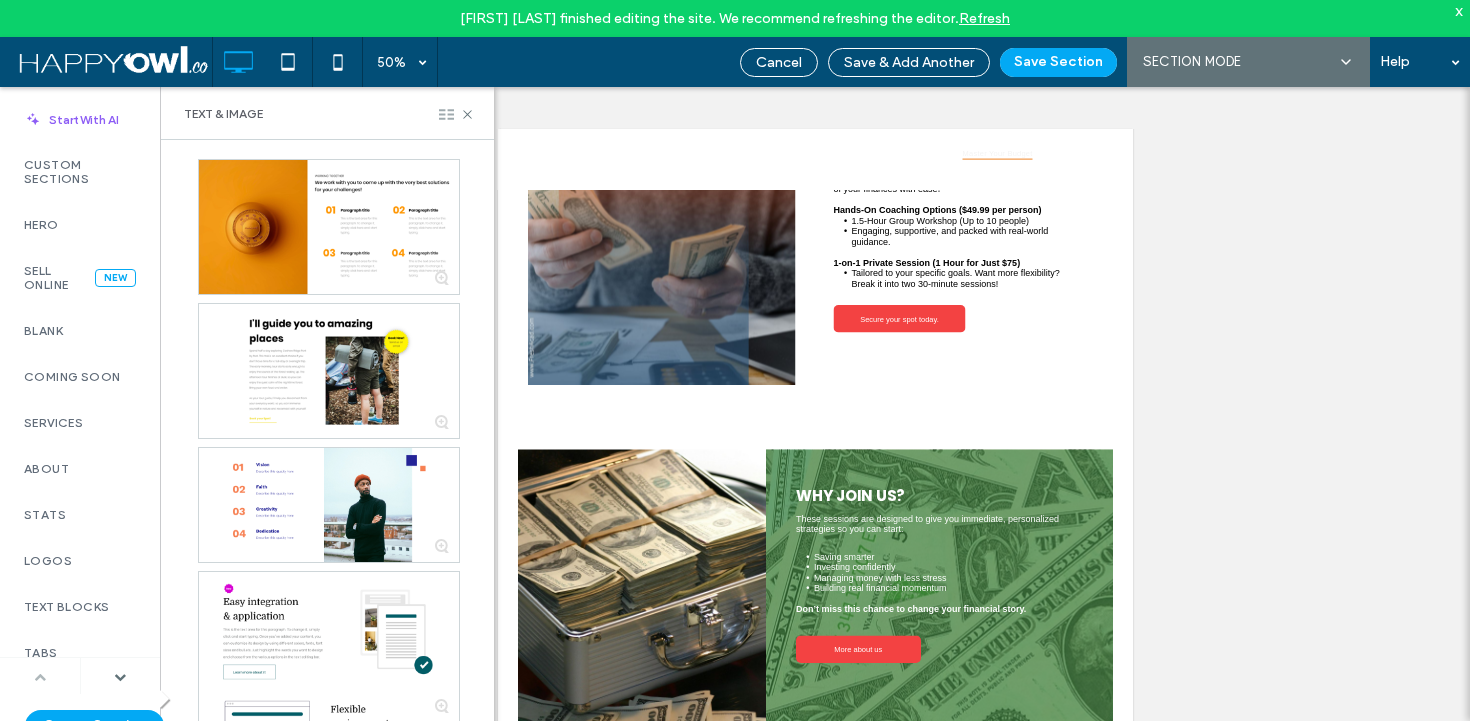 click 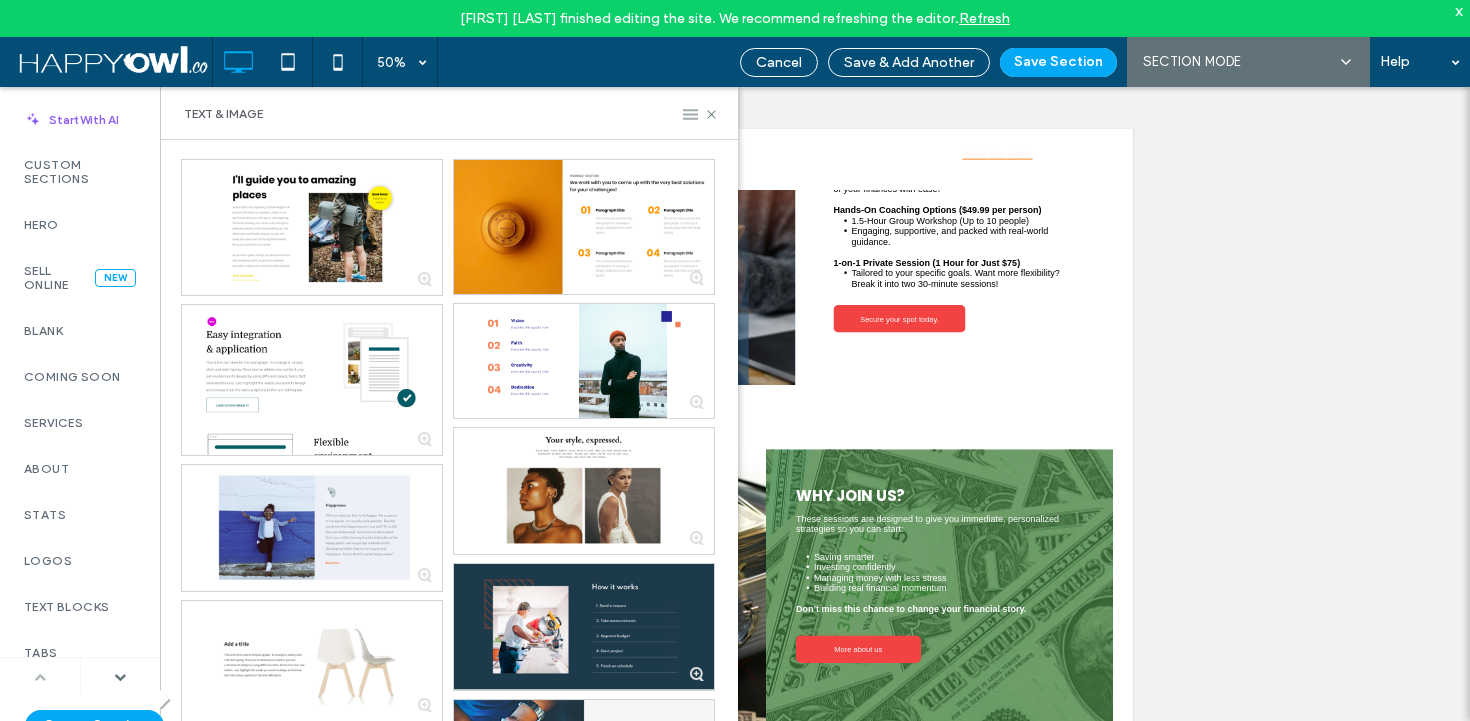 click 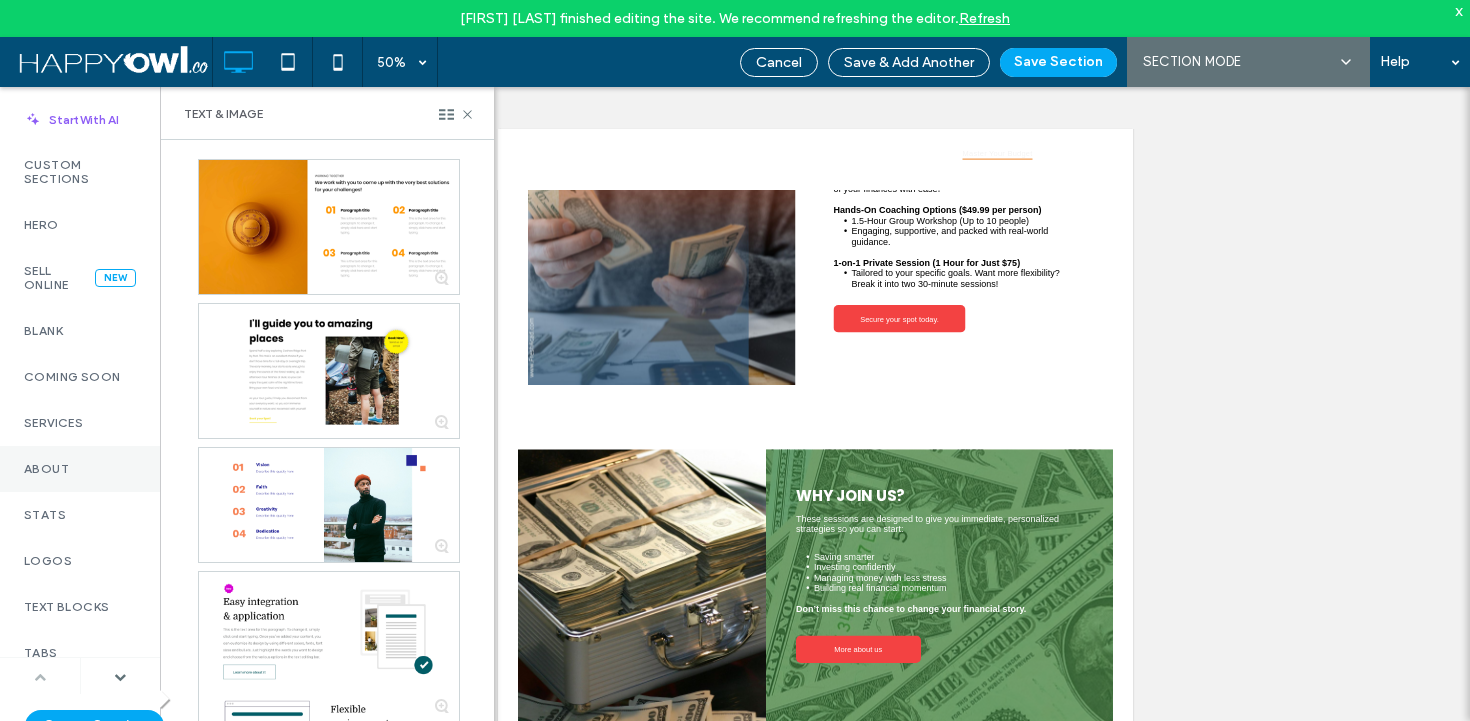 click on "About" at bounding box center (80, 469) 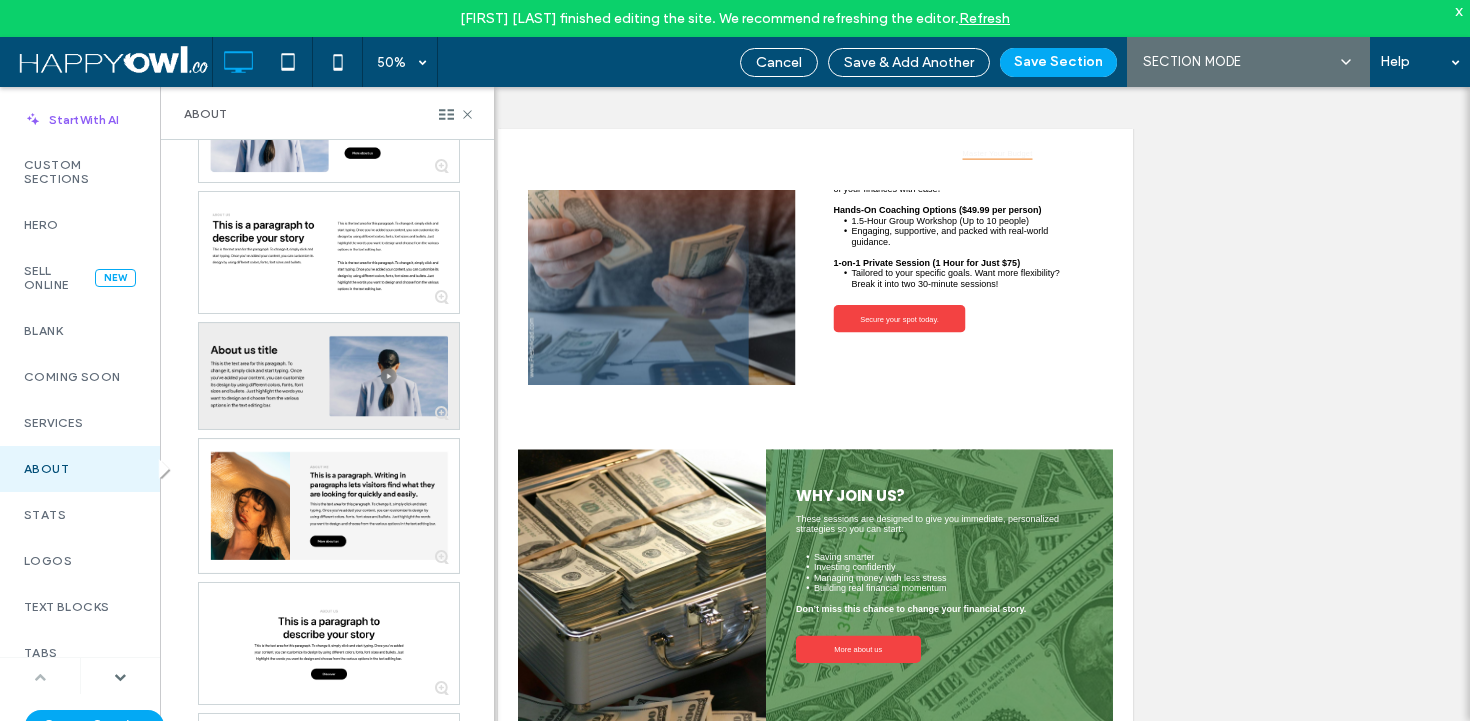 scroll, scrollTop: 0, scrollLeft: 0, axis: both 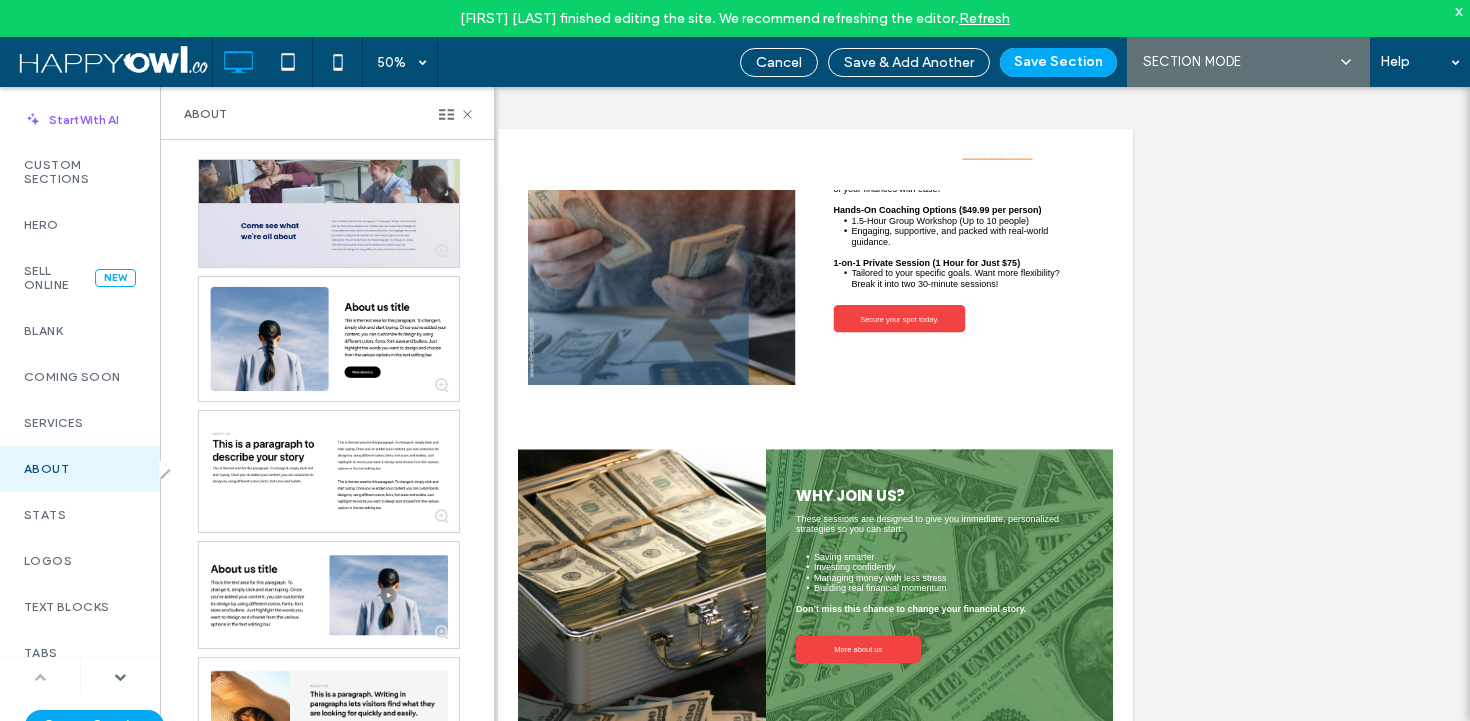click at bounding box center (329, 213) 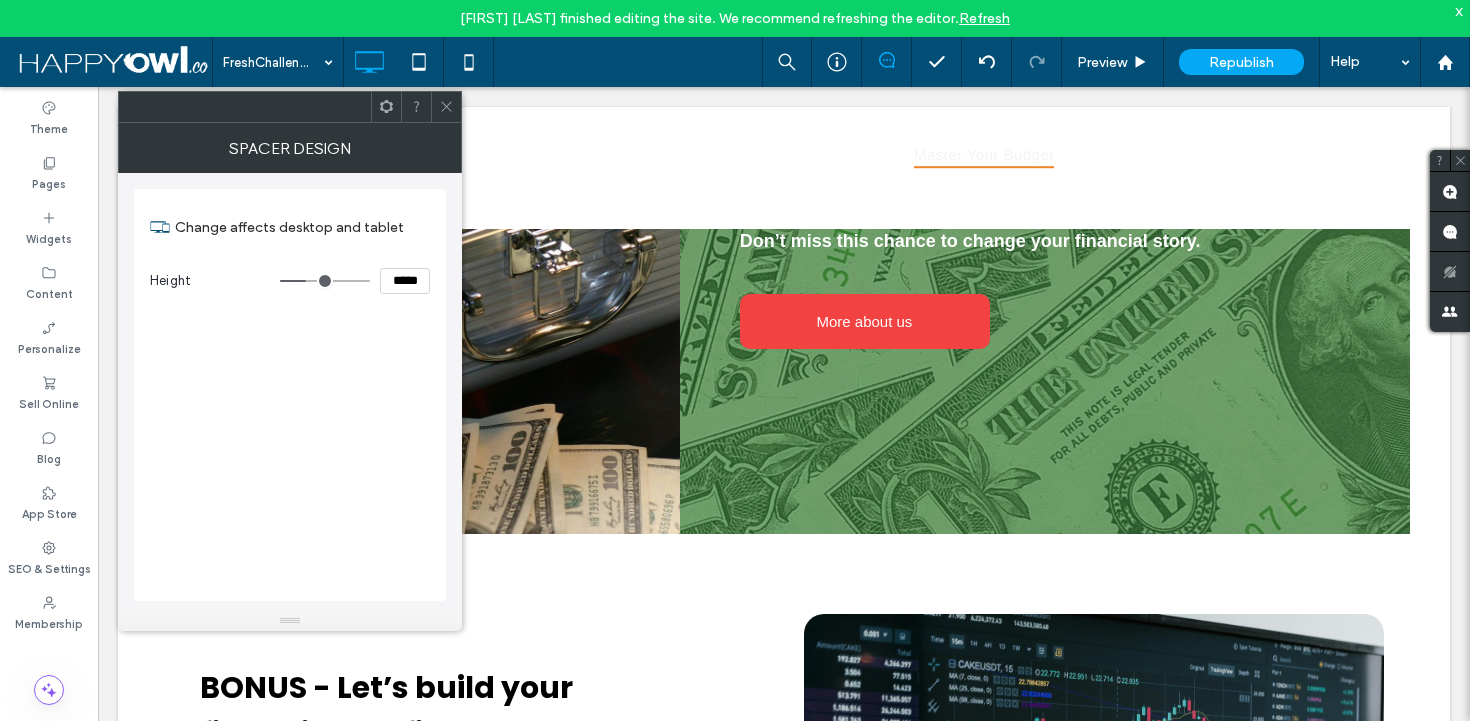 click 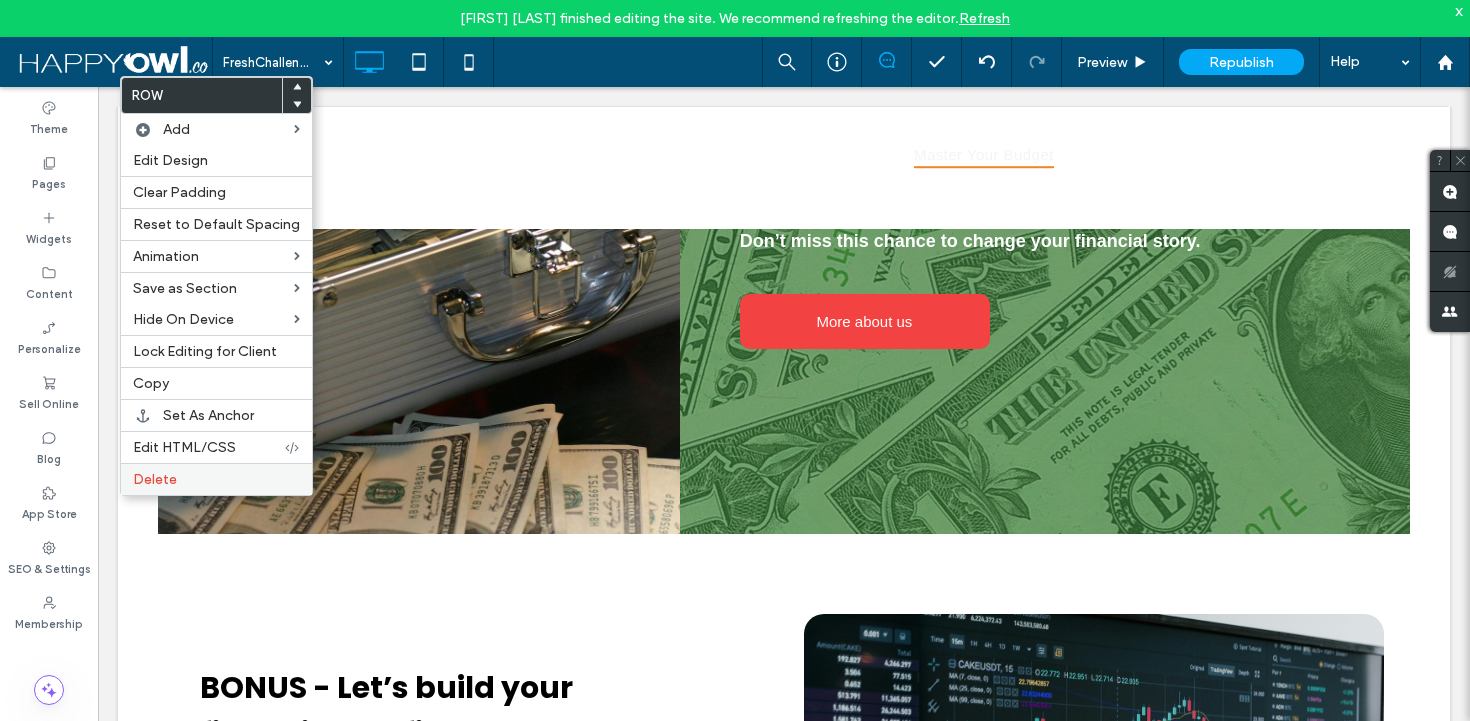 click on "Delete" at bounding box center [216, 479] 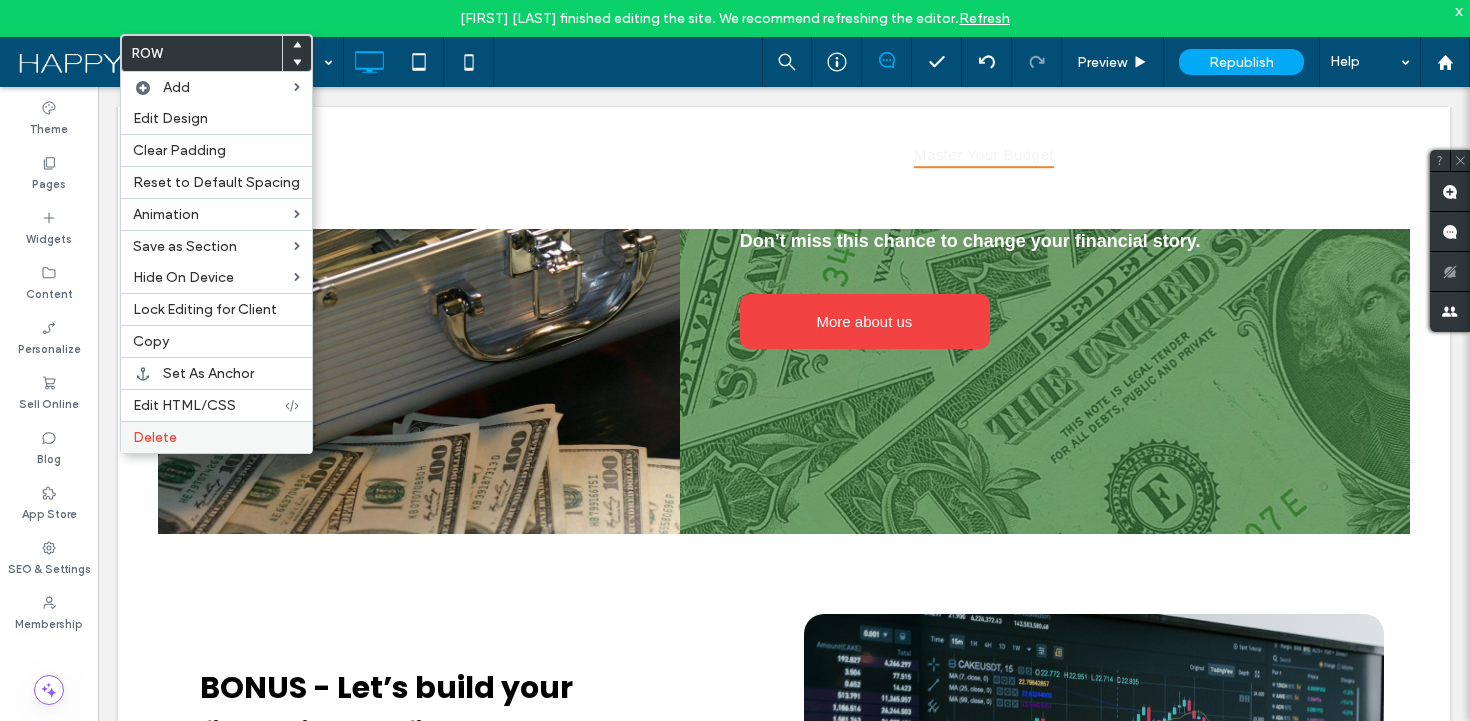 click on "Delete" at bounding box center [155, 437] 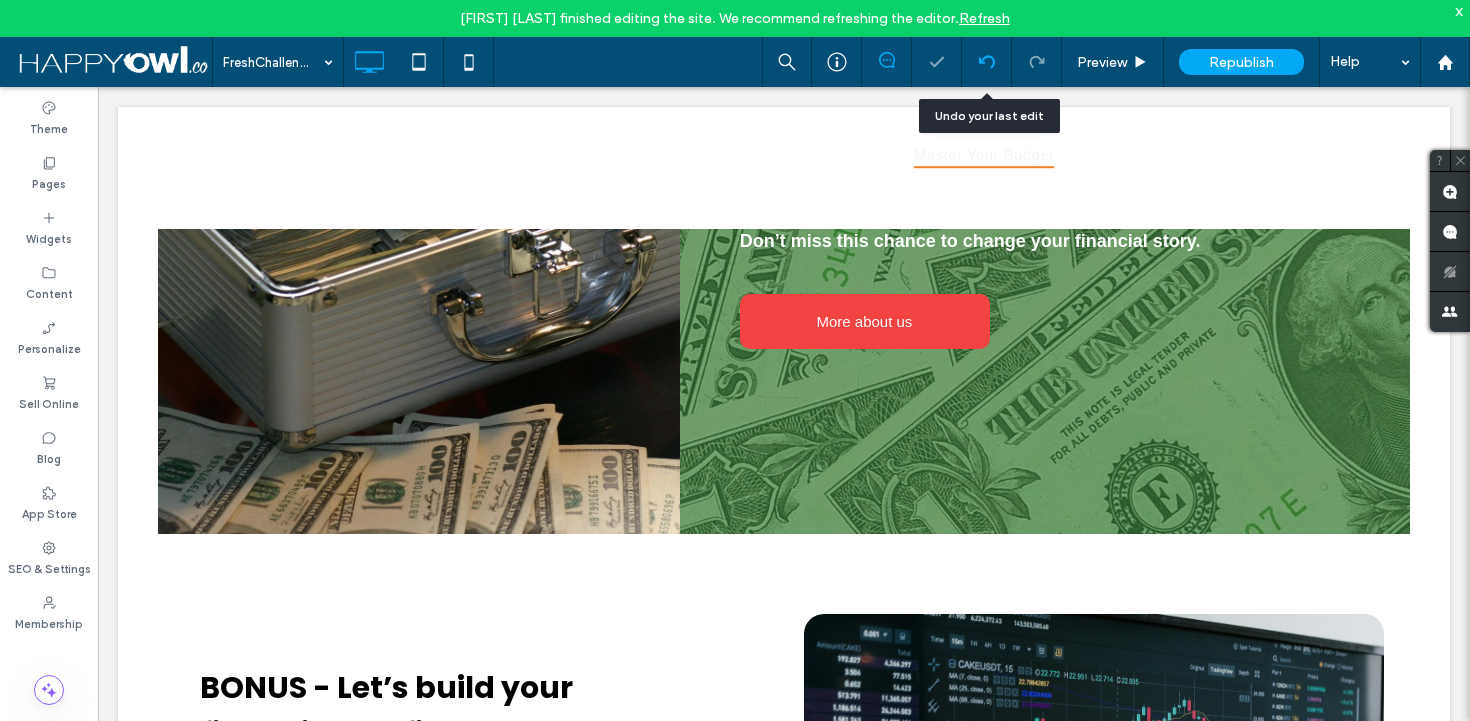 click 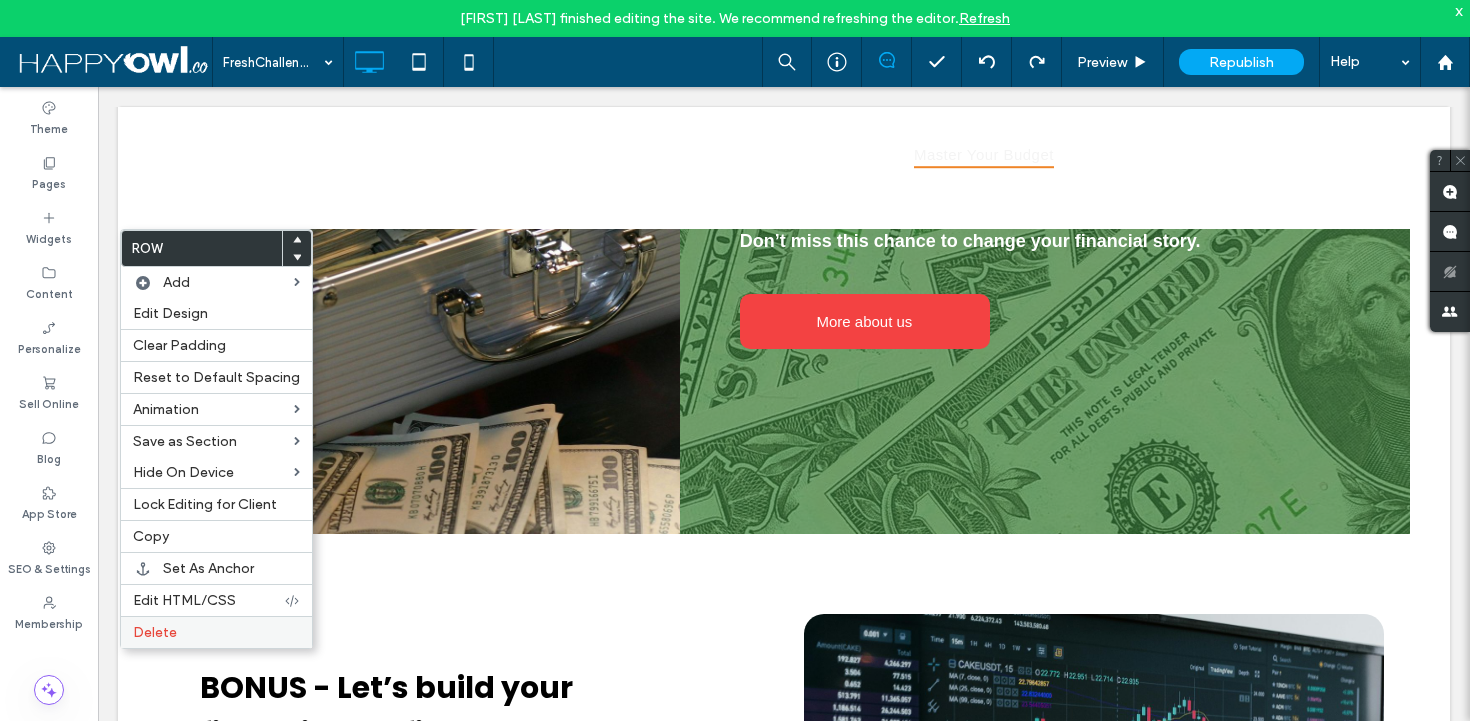 click on "Delete" at bounding box center [155, 632] 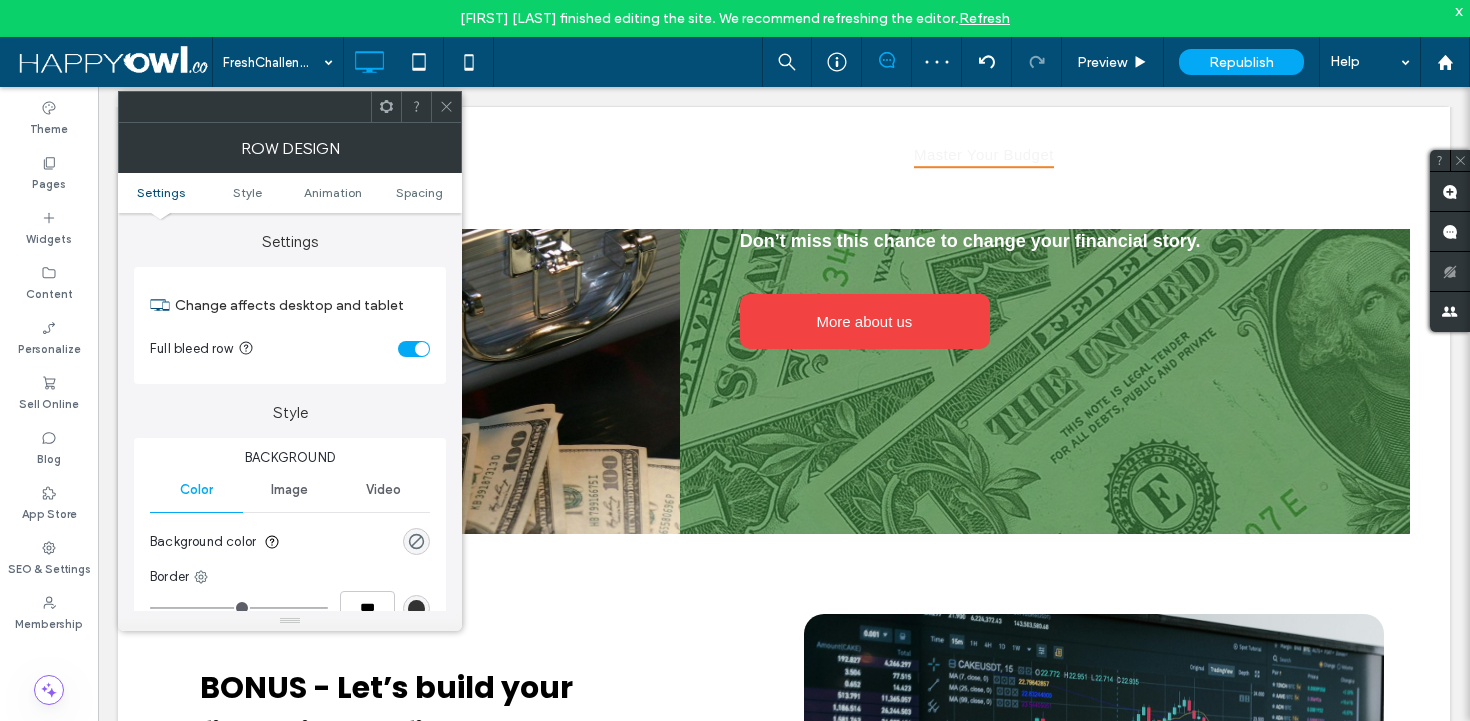 click at bounding box center (446, 107) 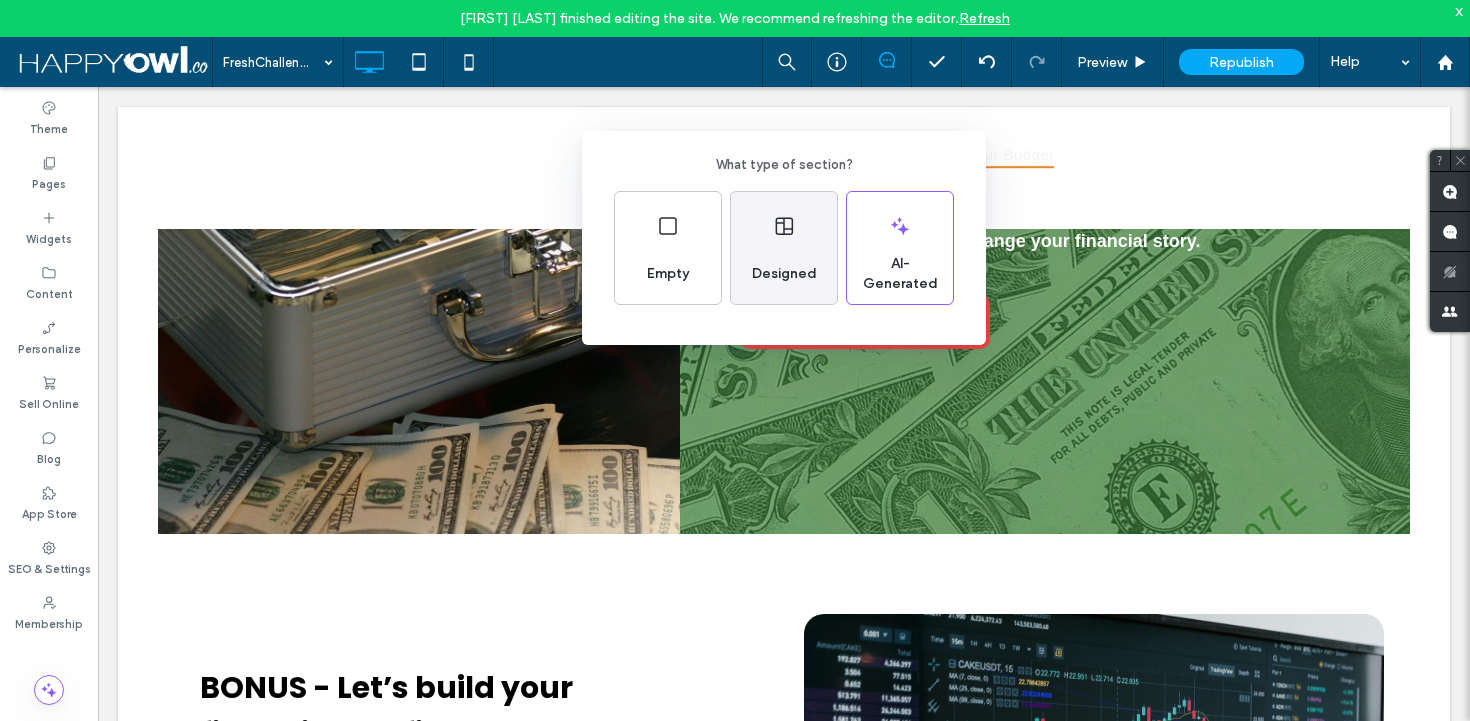 click on "Designed" at bounding box center (784, 248) 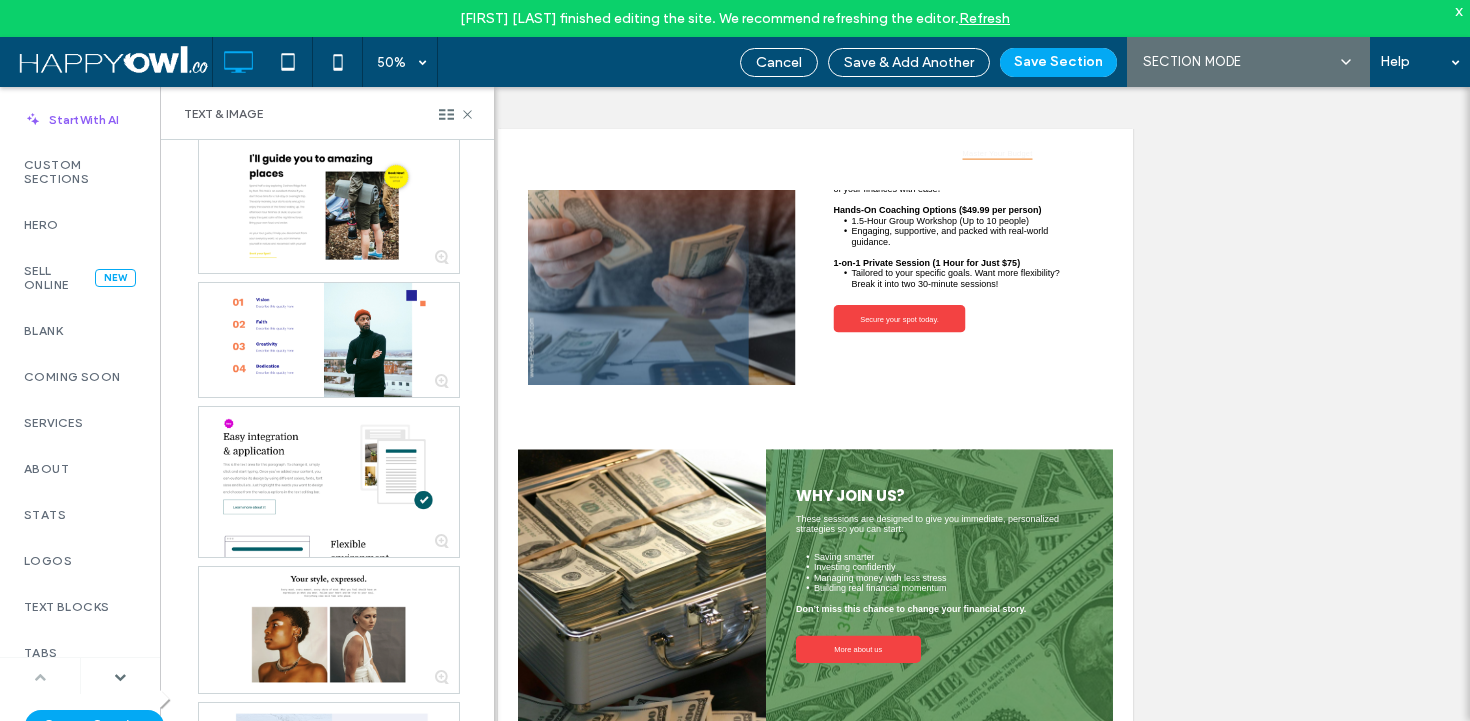 scroll, scrollTop: 168, scrollLeft: 0, axis: vertical 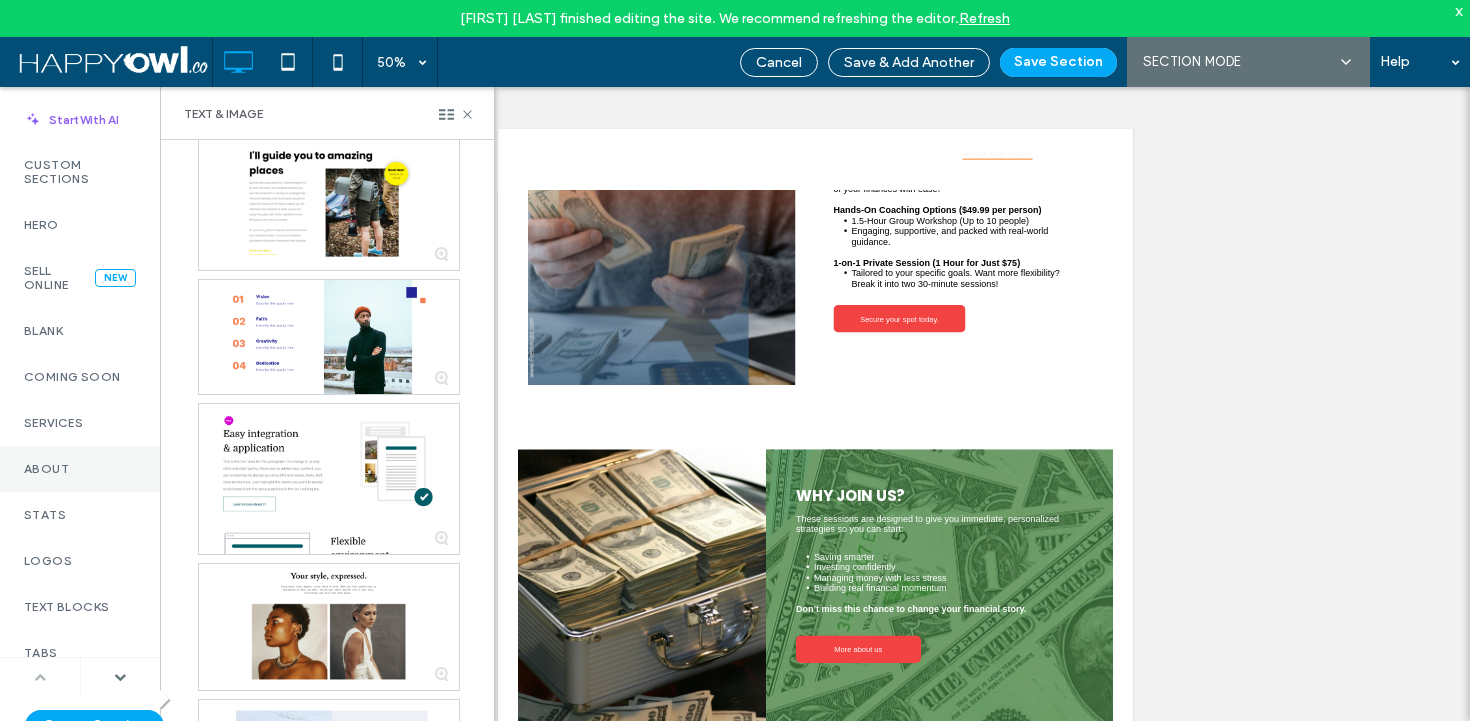 click on "About" at bounding box center [80, 469] 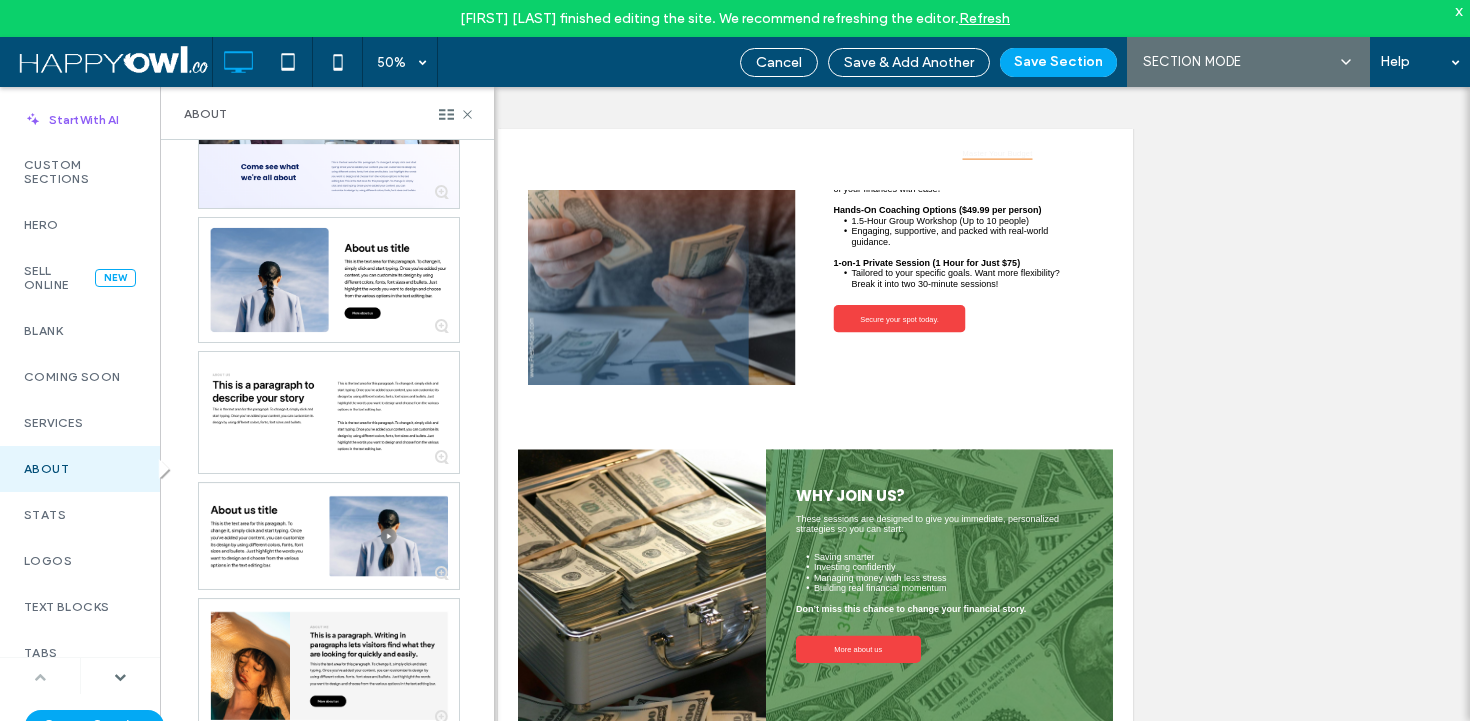 scroll, scrollTop: 0, scrollLeft: 0, axis: both 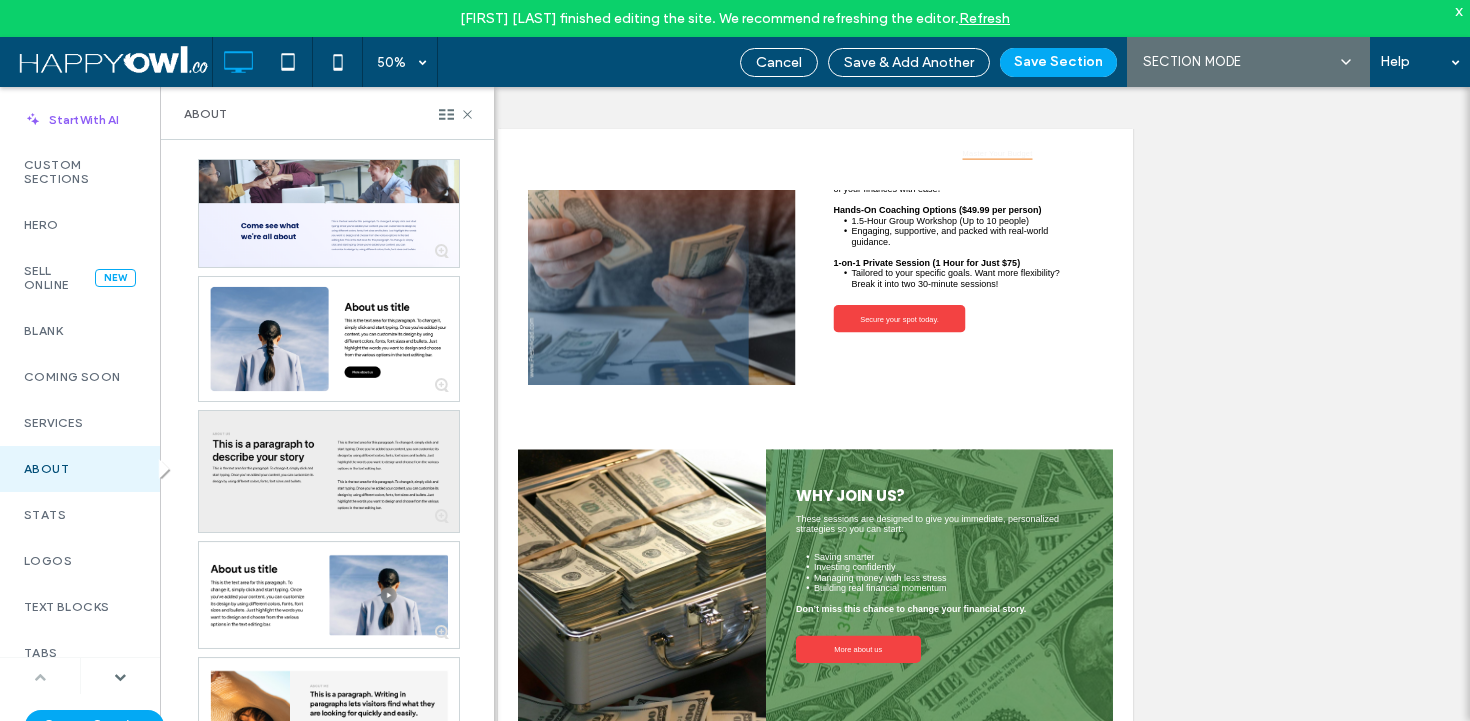 click at bounding box center [329, 471] 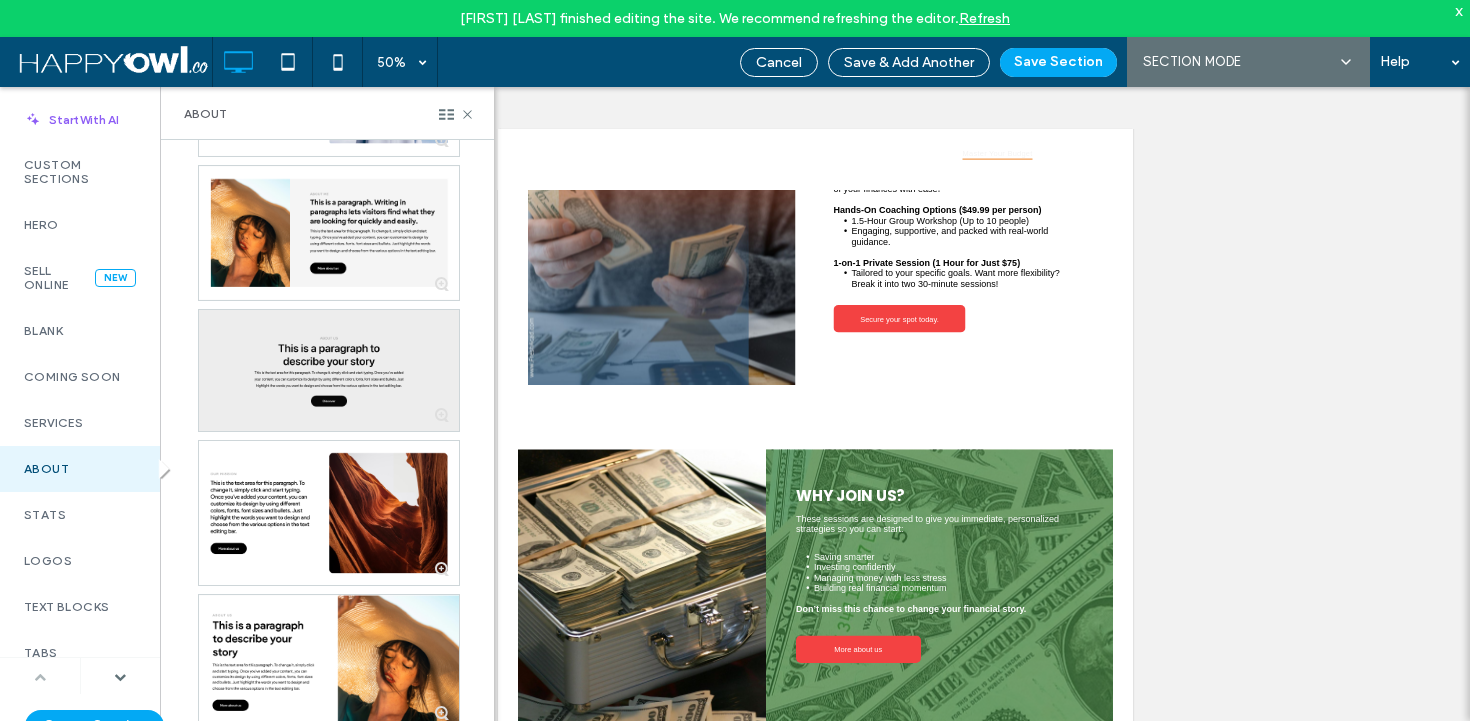 scroll, scrollTop: 450, scrollLeft: 0, axis: vertical 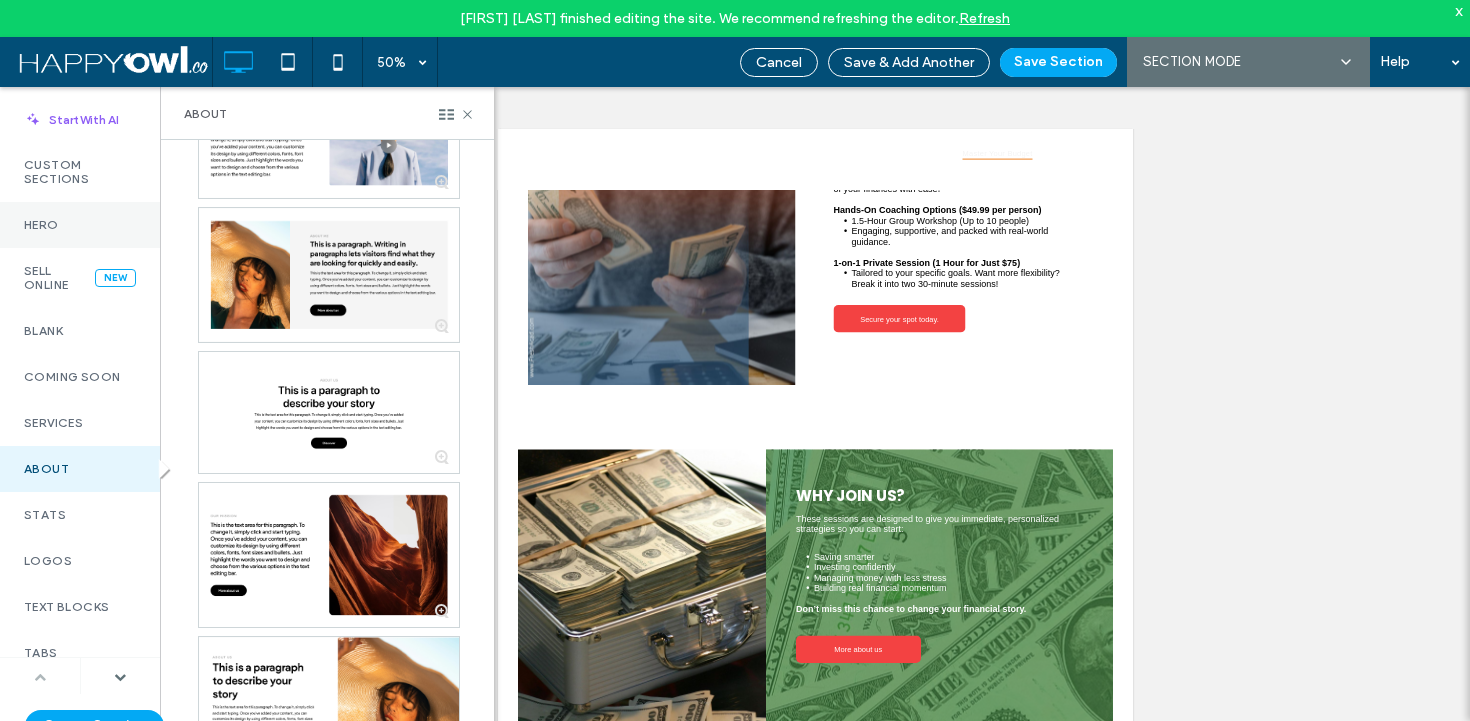 click on "Hero" at bounding box center [80, 225] 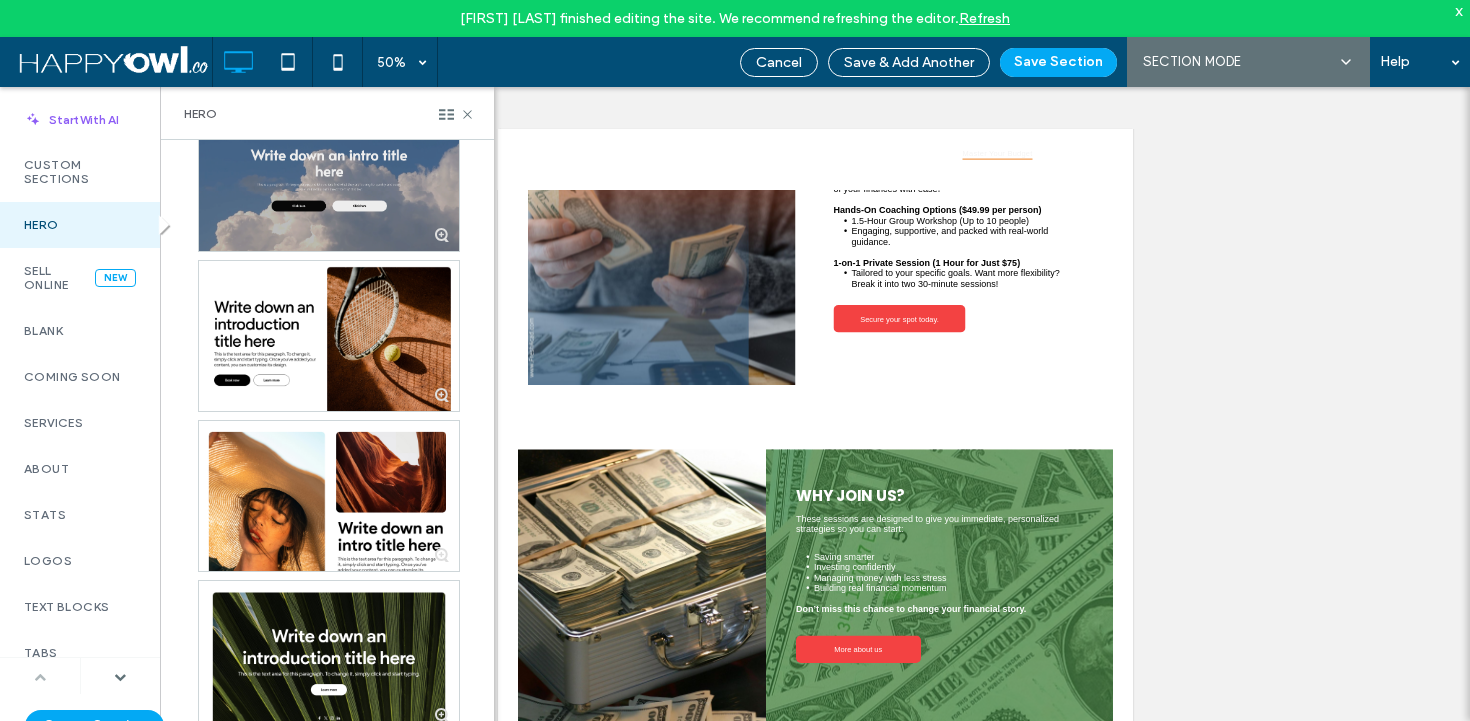 scroll, scrollTop: 209, scrollLeft: 0, axis: vertical 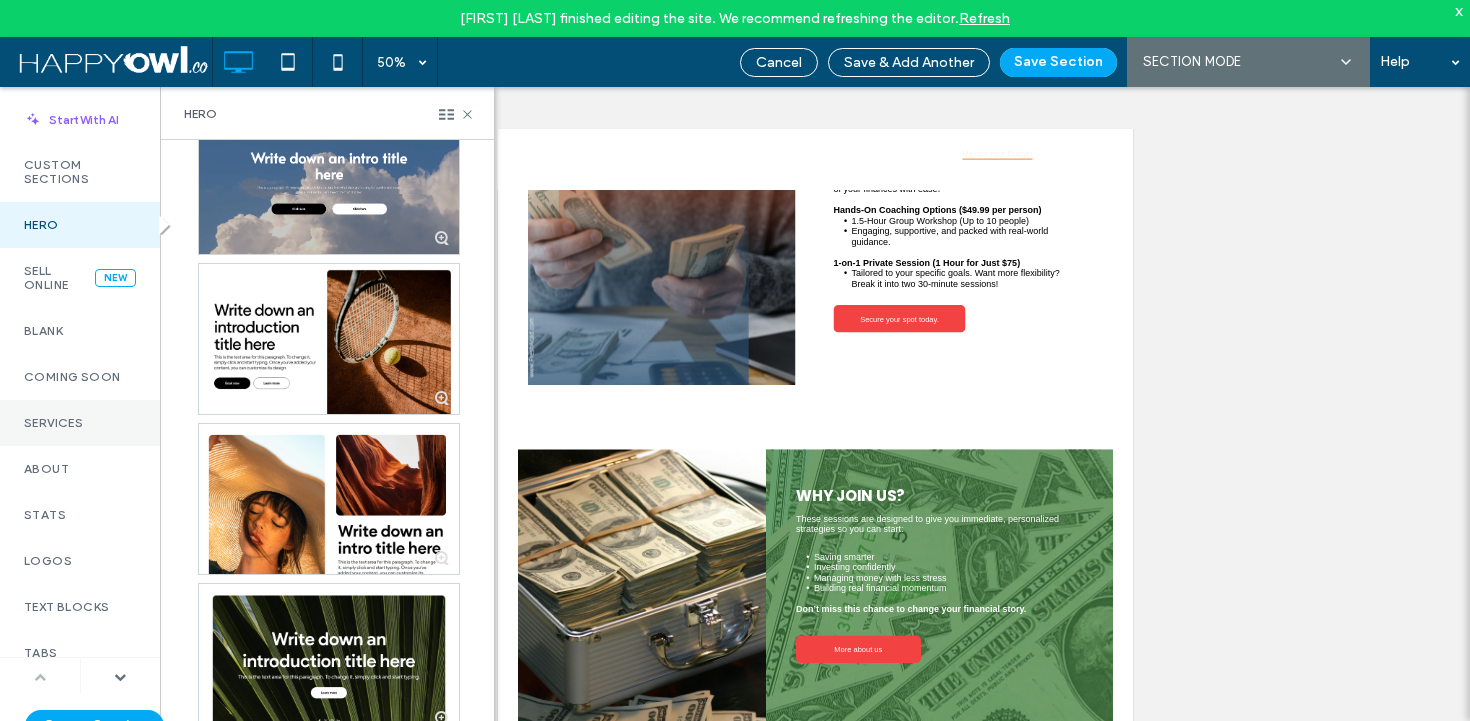 click on "Services" at bounding box center [80, 423] 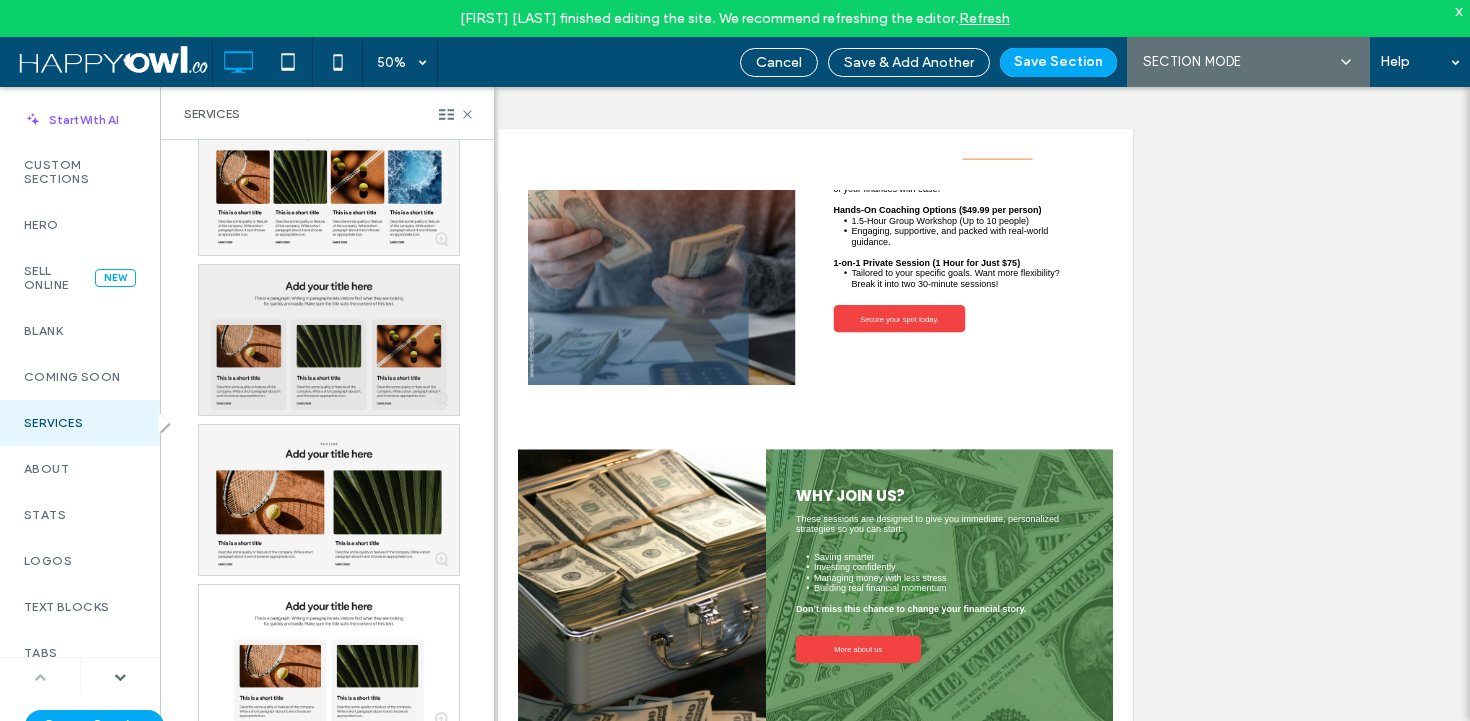 scroll, scrollTop: 58, scrollLeft: 0, axis: vertical 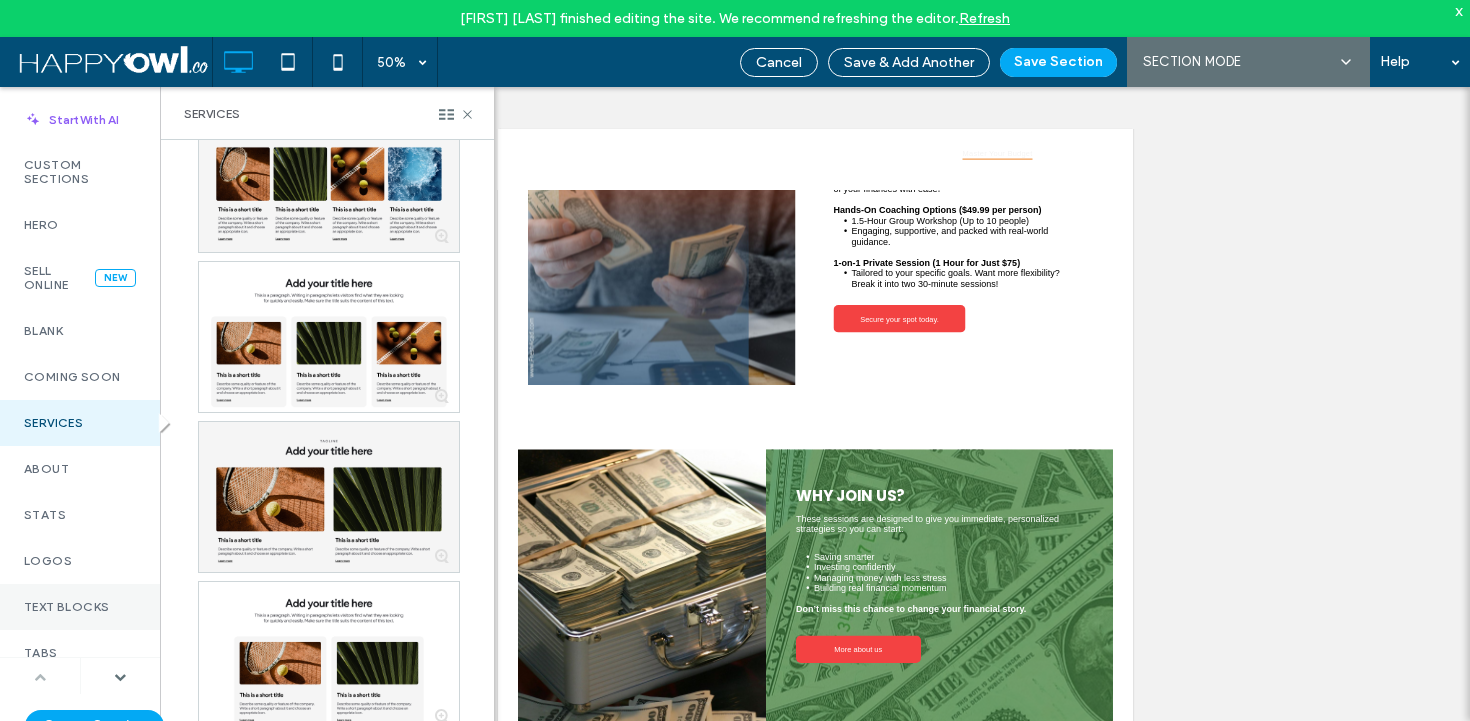 click on "Text Blocks" at bounding box center (80, 607) 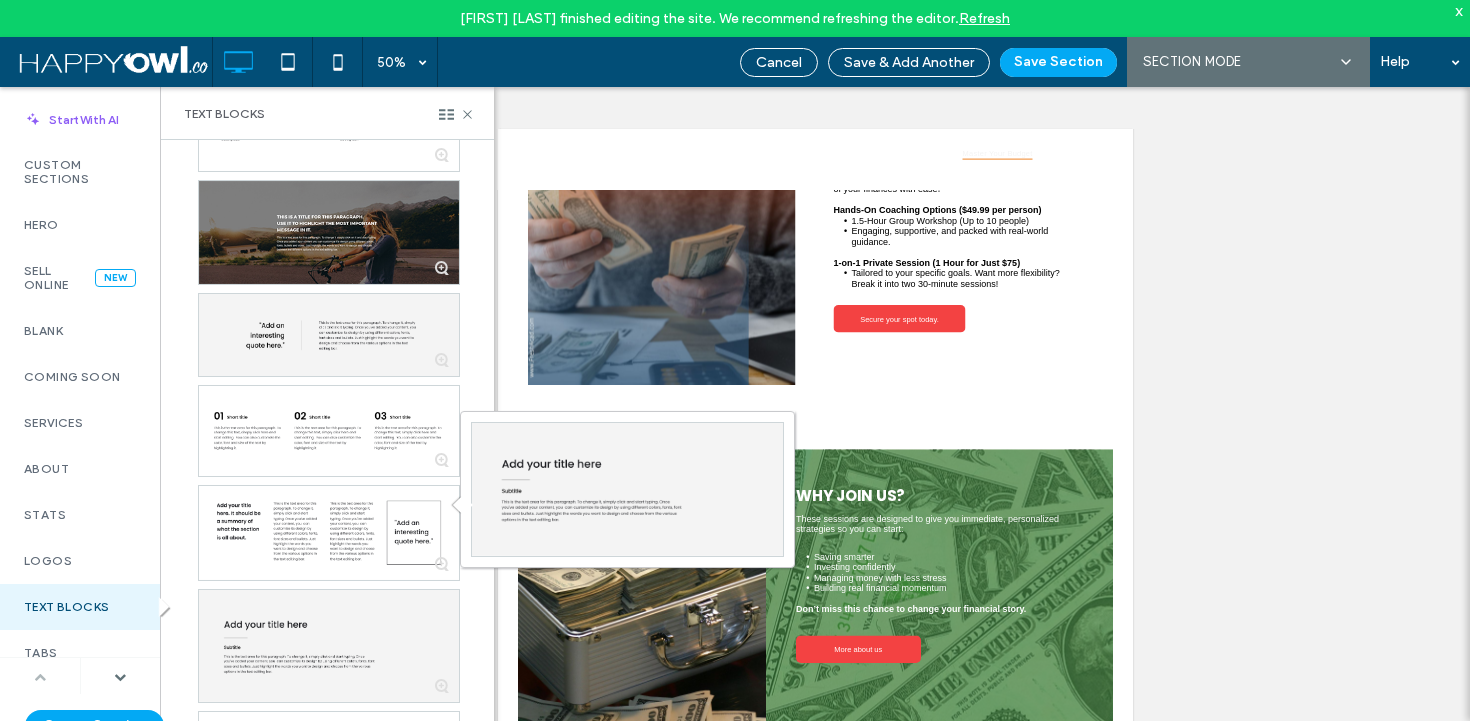 scroll, scrollTop: 0, scrollLeft: 0, axis: both 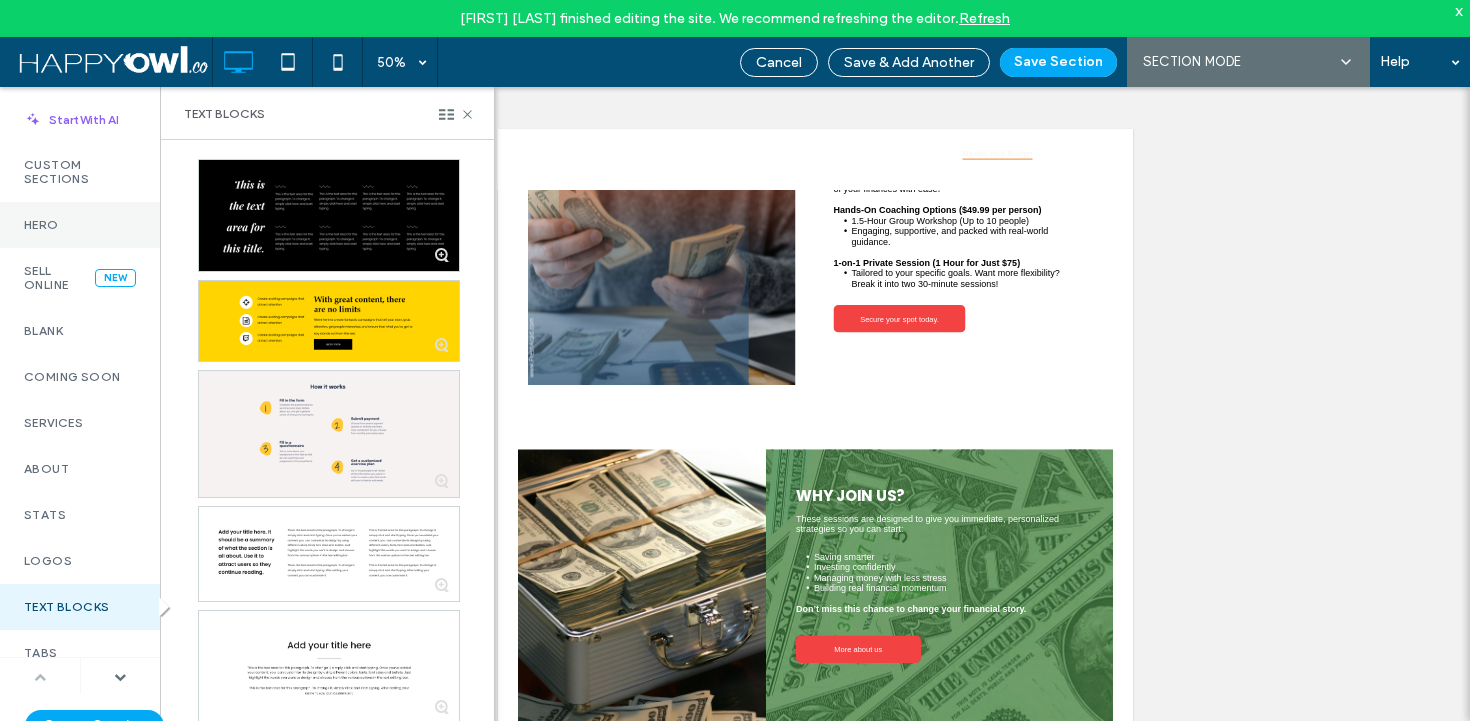 click on "Hero" at bounding box center (80, 225) 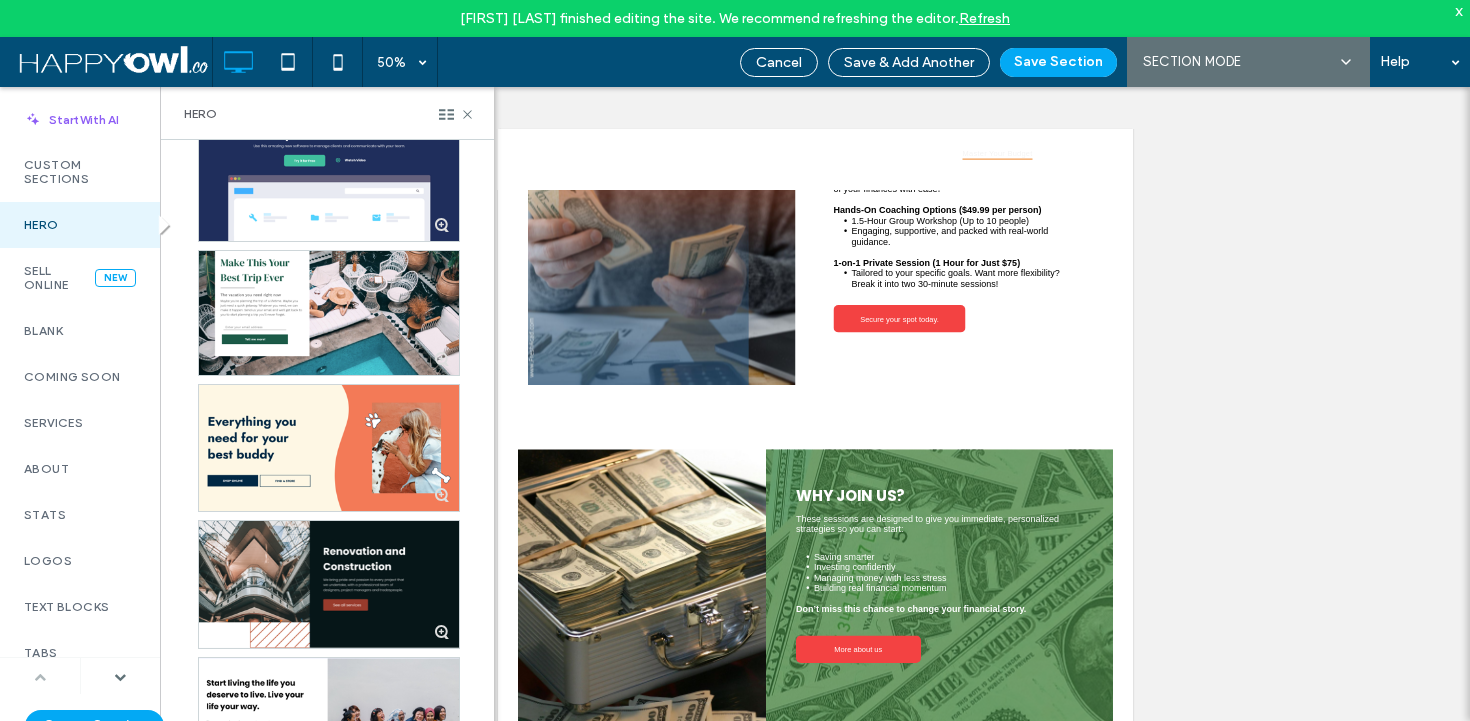 scroll, scrollTop: 2102, scrollLeft: 0, axis: vertical 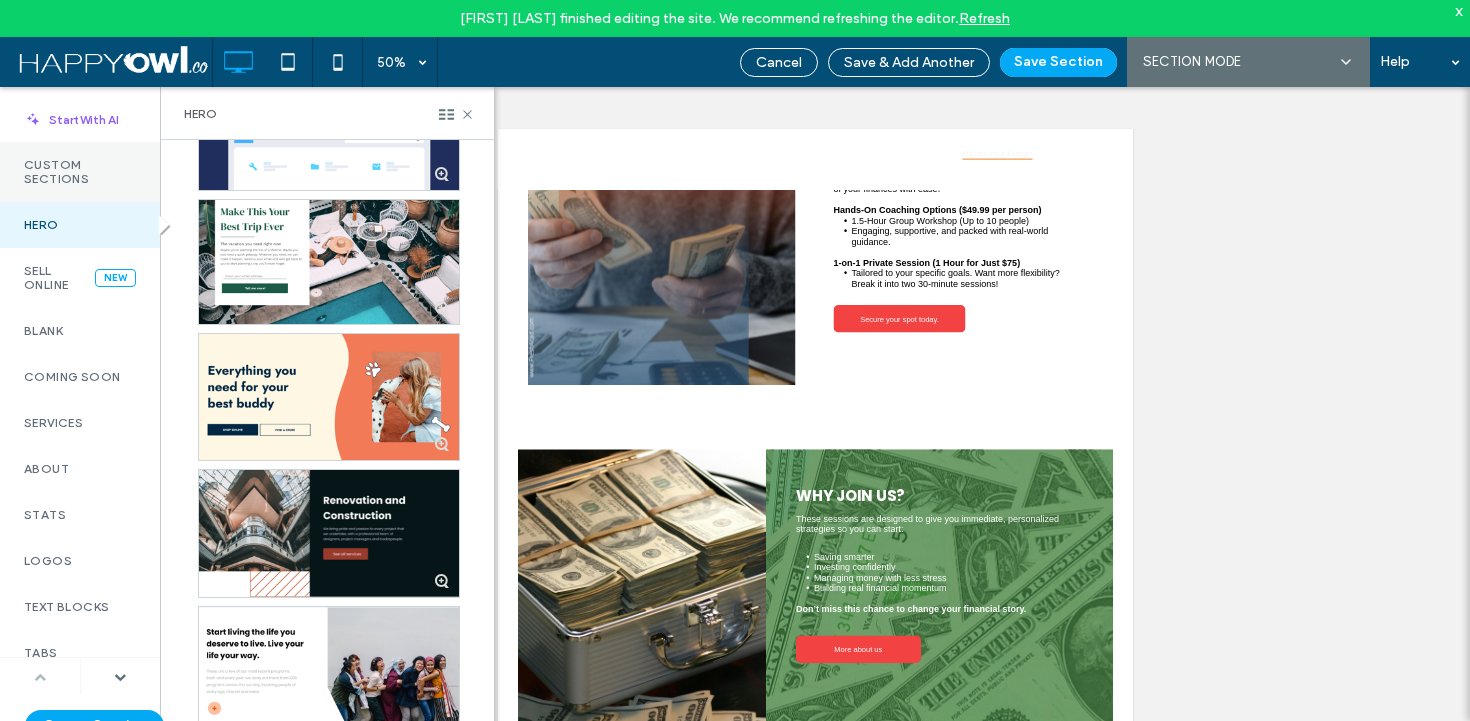 click on "Custom Sections" at bounding box center (80, 172) 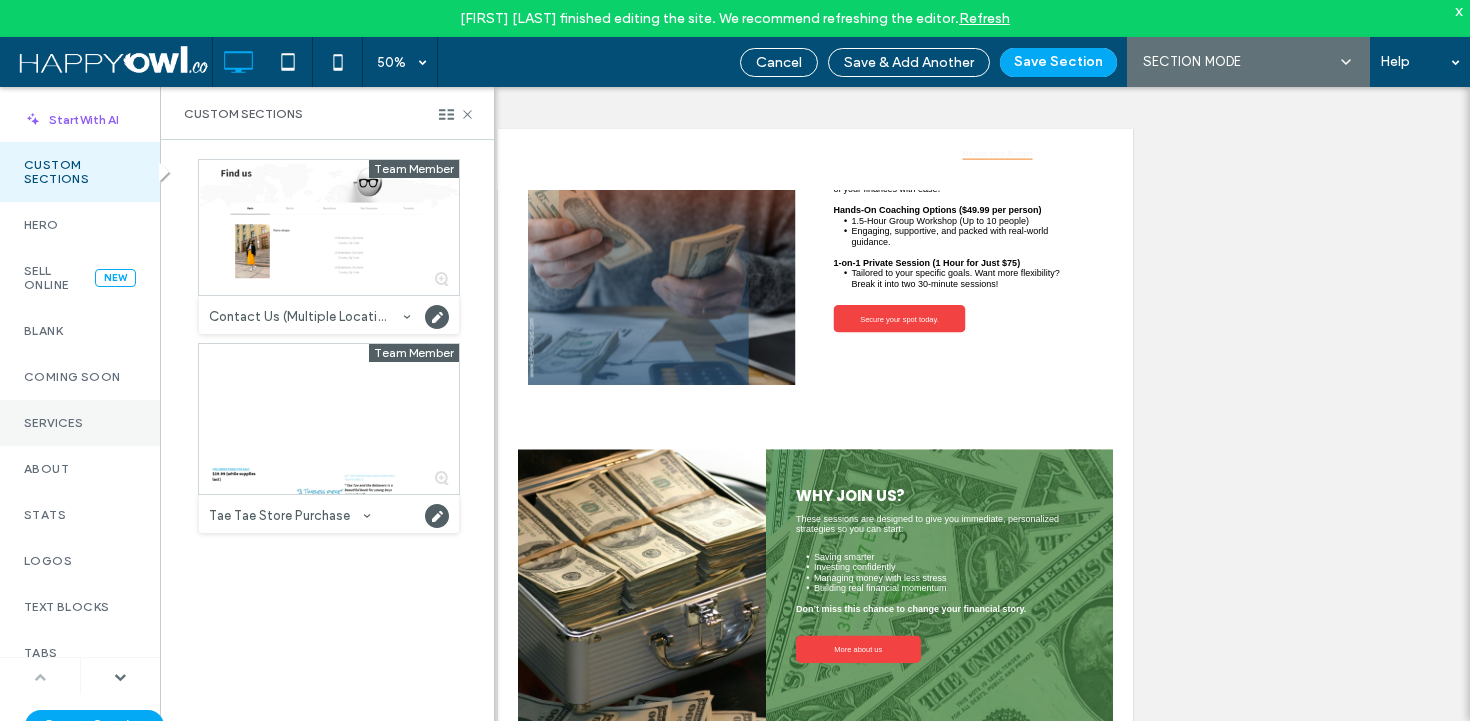 click on "Services" at bounding box center [80, 423] 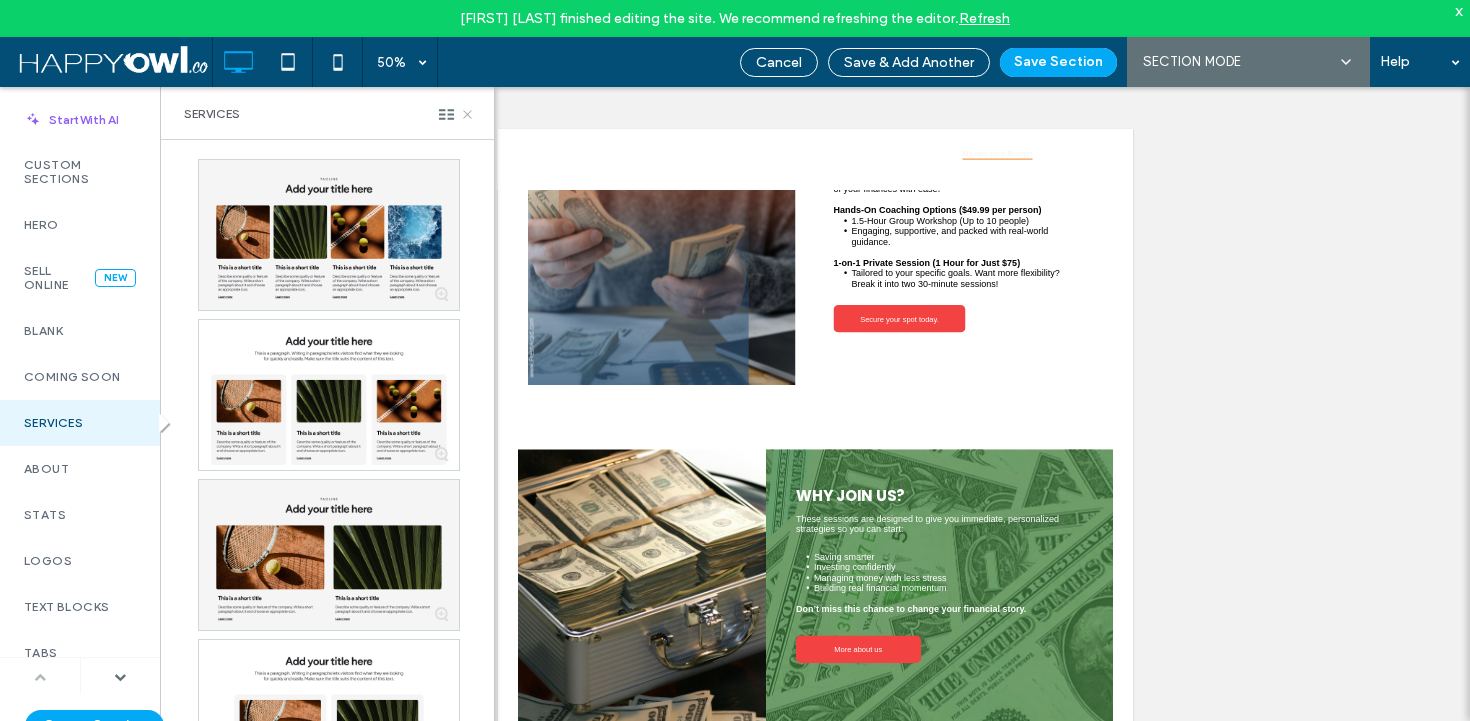 click 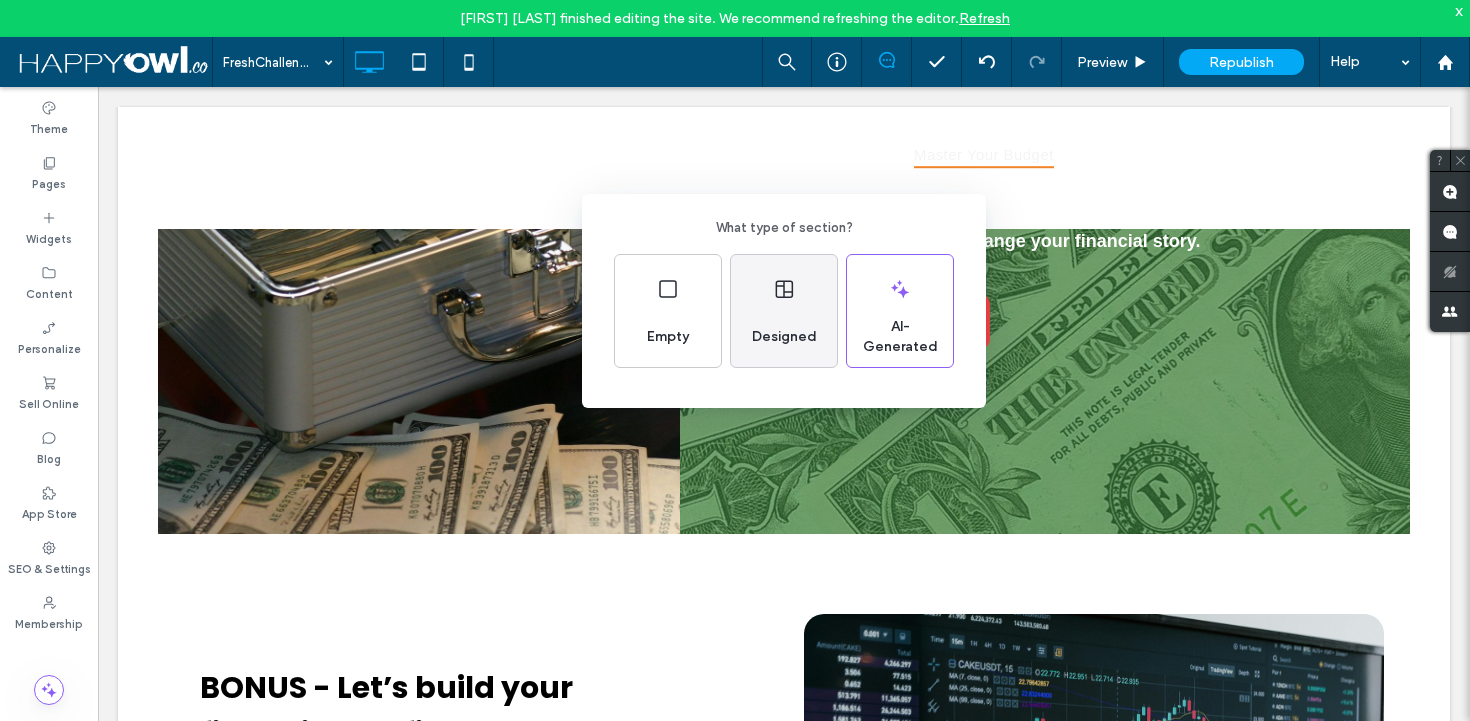 click on "Designed" at bounding box center [784, 311] 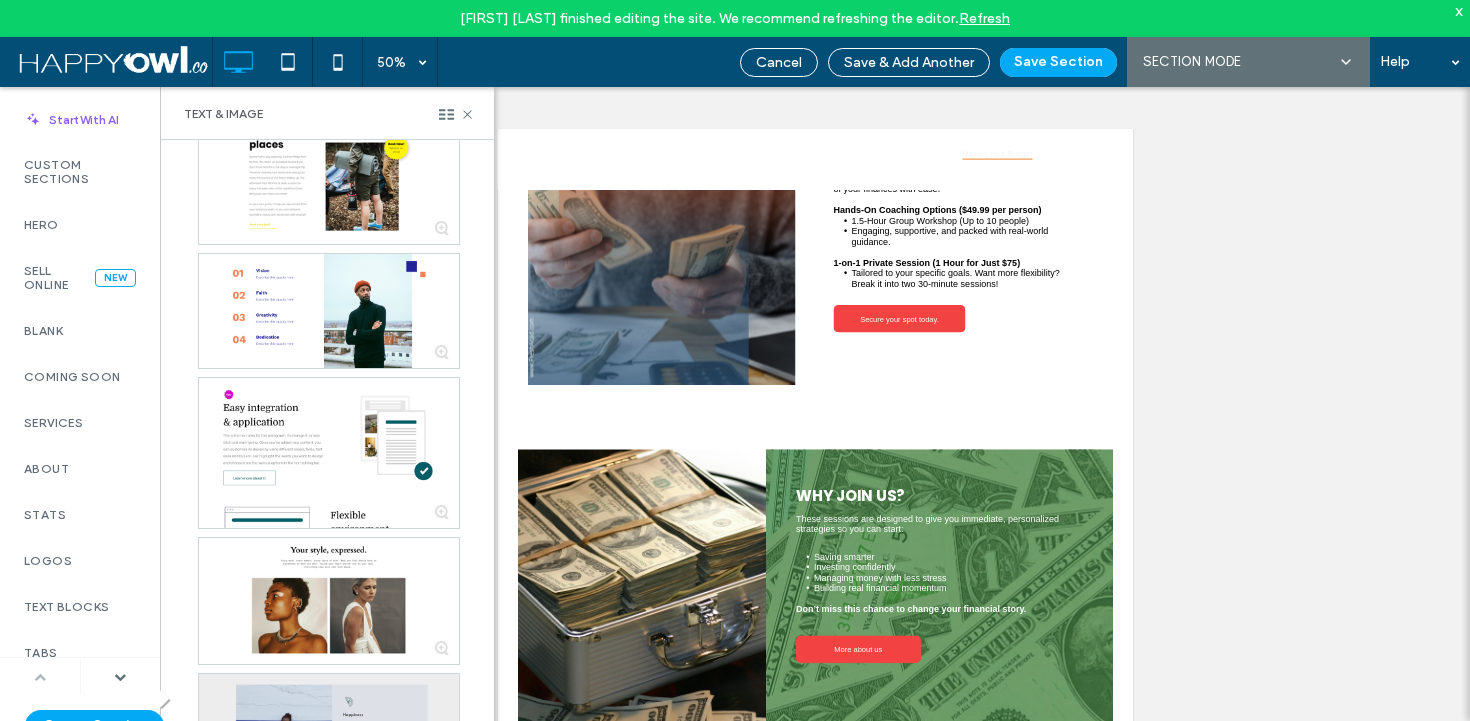 scroll, scrollTop: 169, scrollLeft: 0, axis: vertical 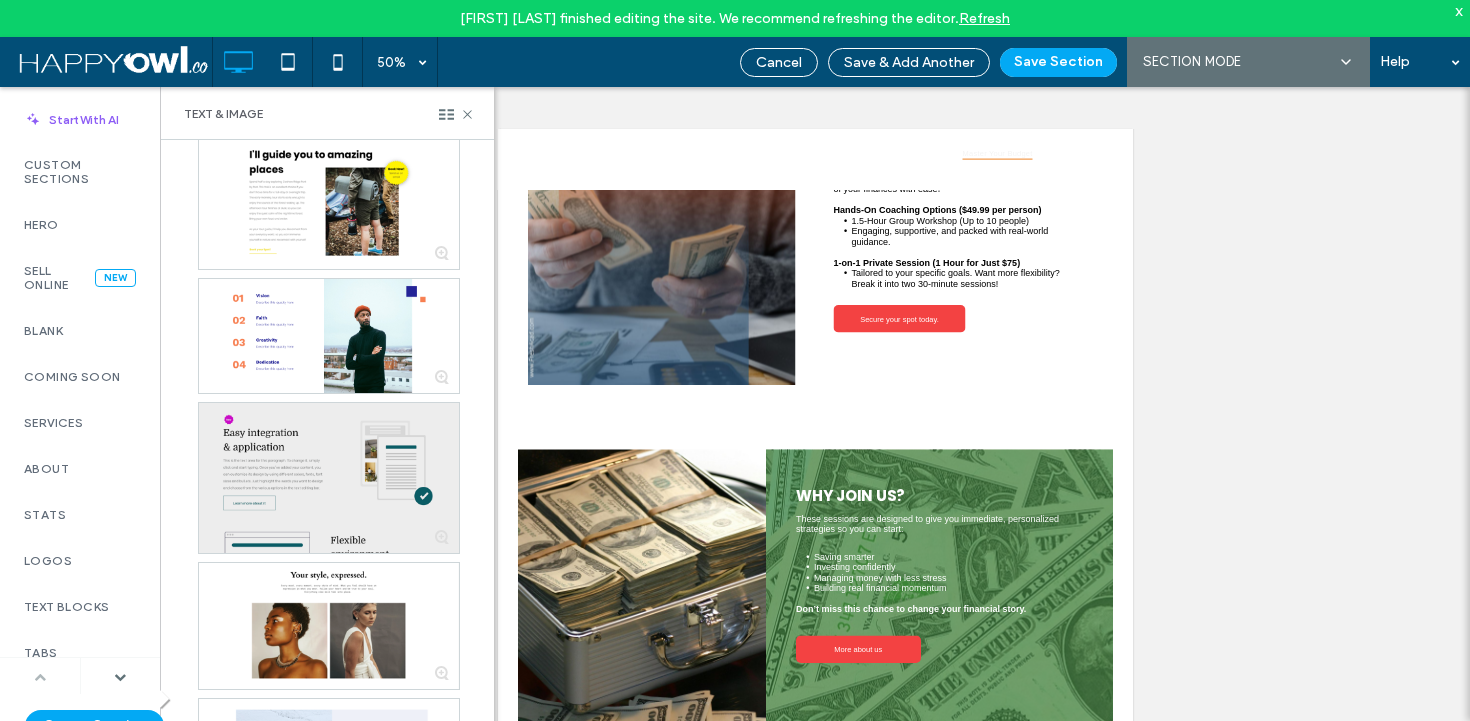 click at bounding box center (329, 478) 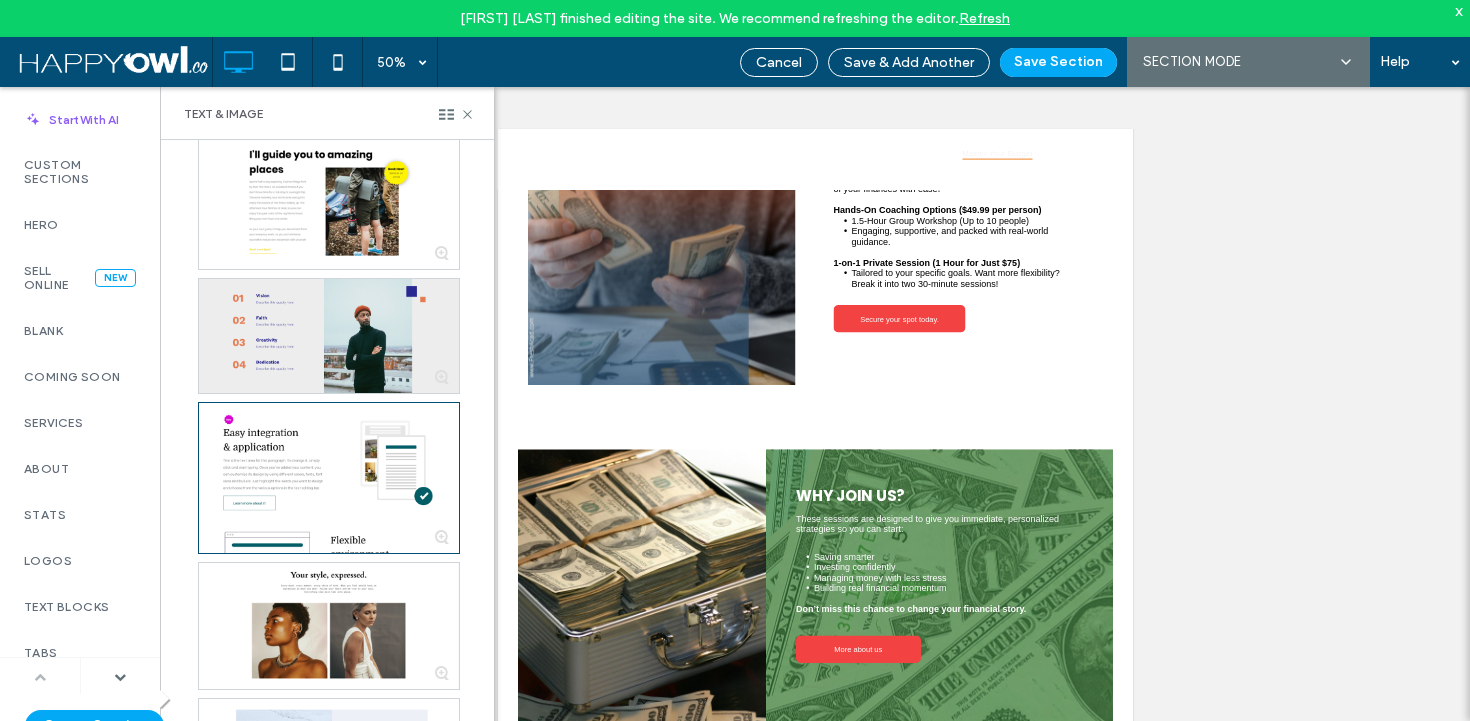 click at bounding box center [329, 336] 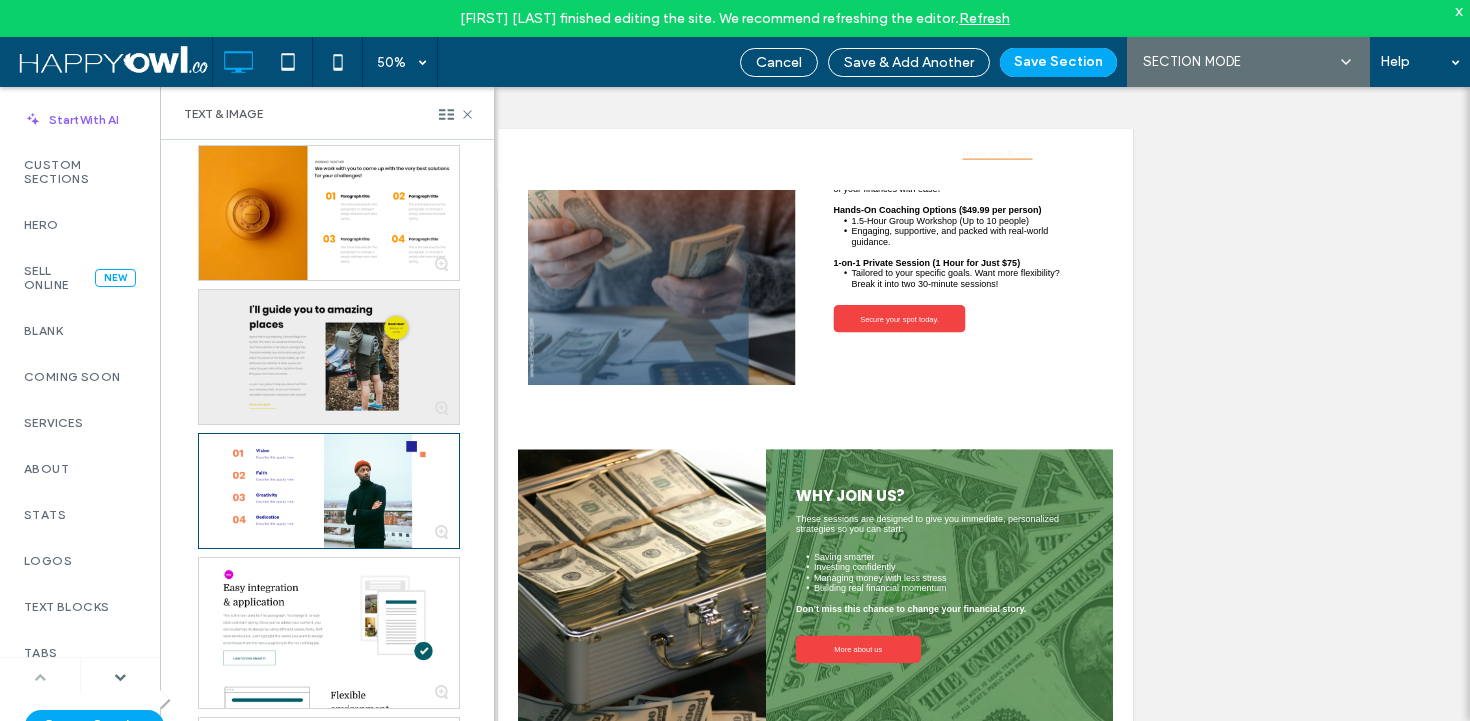 scroll, scrollTop: 0, scrollLeft: 0, axis: both 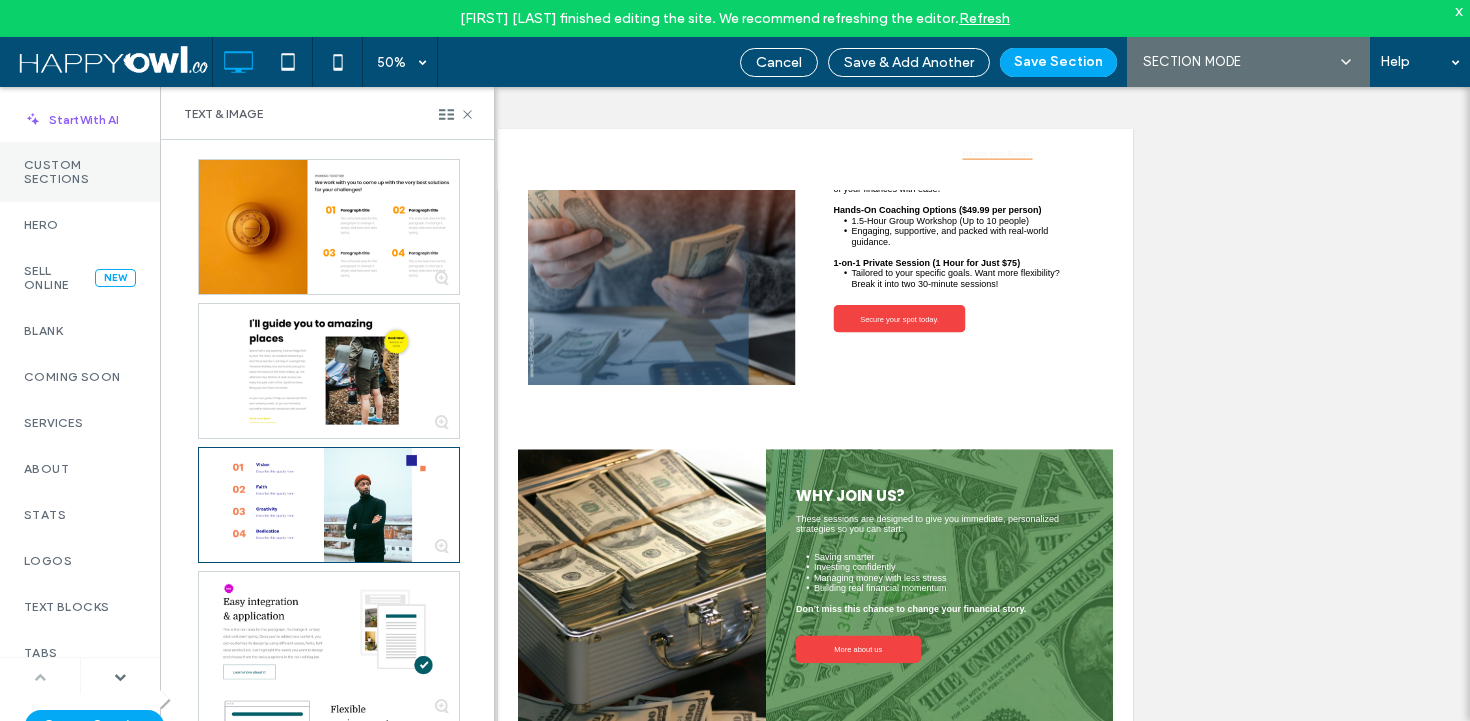 click on "Custom Sections" at bounding box center [80, 172] 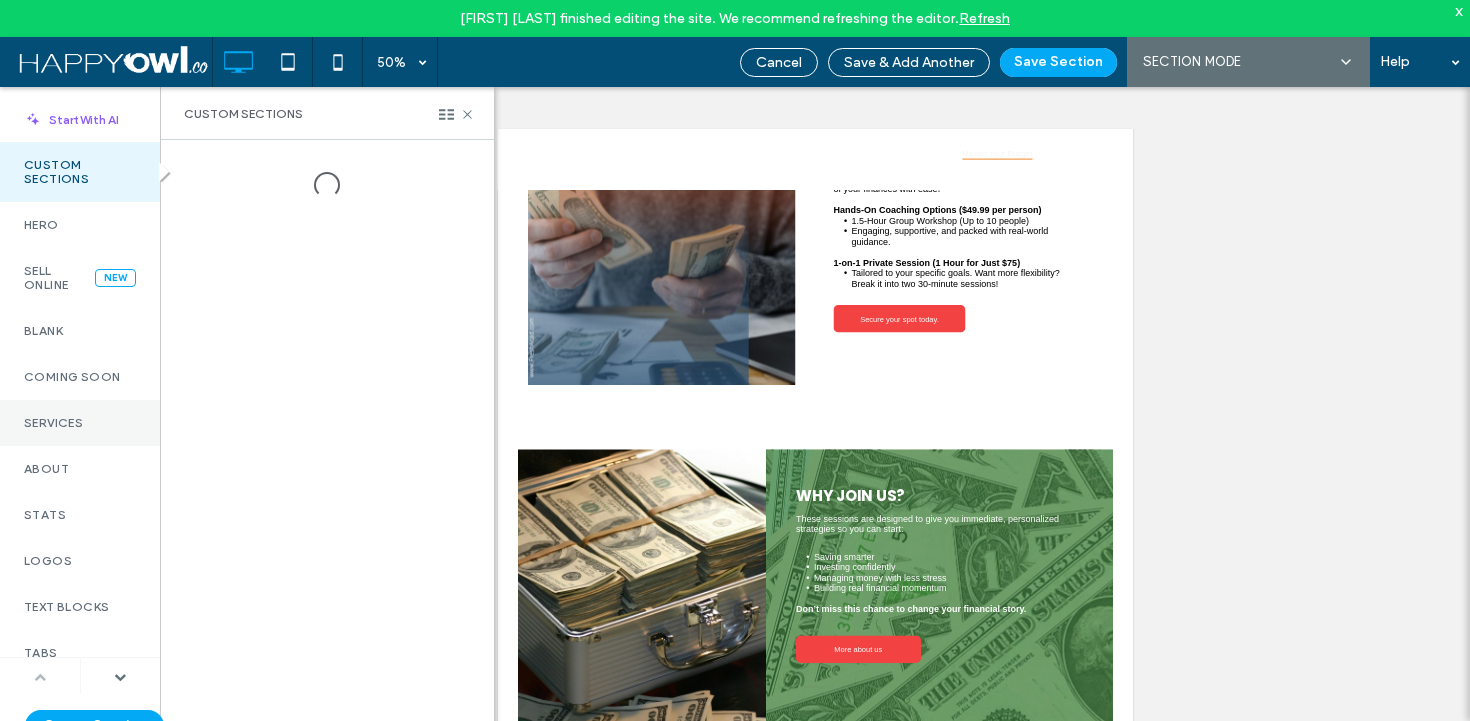 click on "Services" at bounding box center (80, 423) 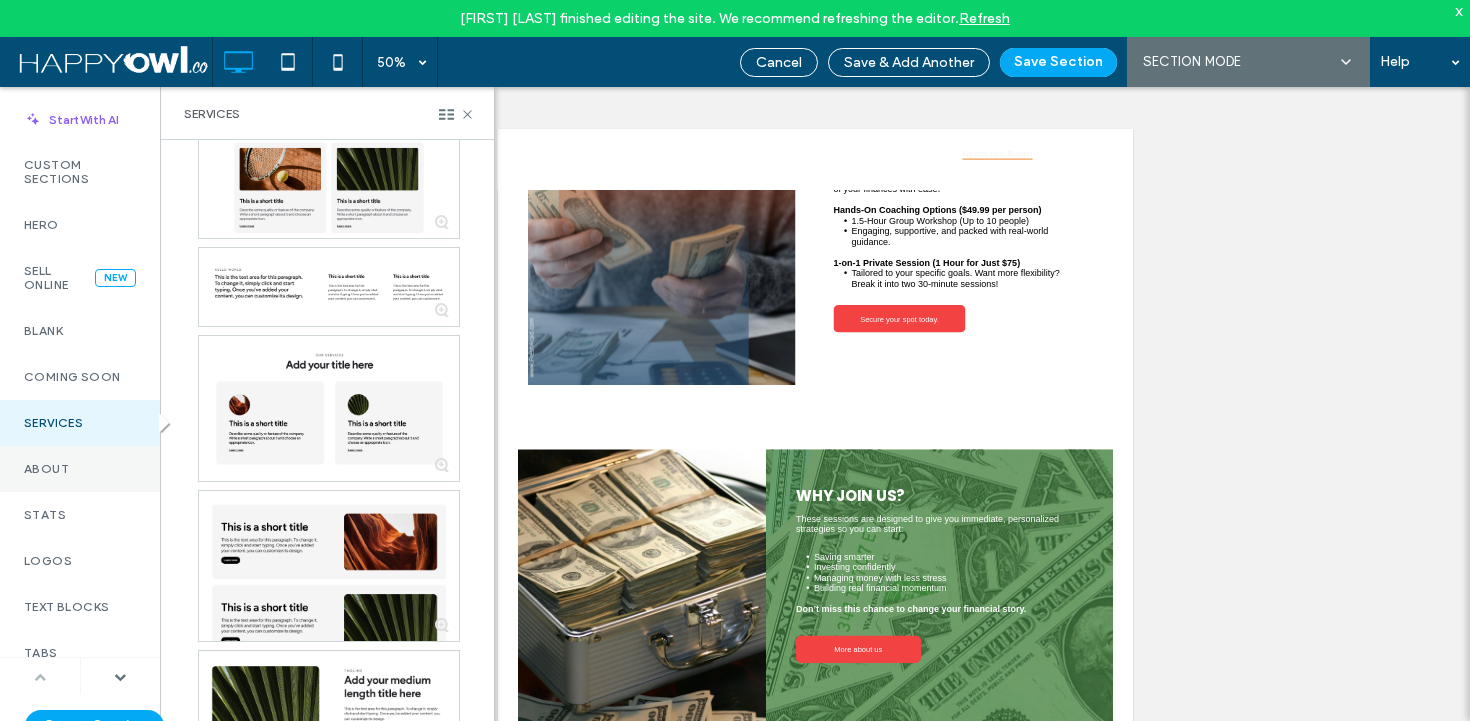 scroll, scrollTop: 542, scrollLeft: 0, axis: vertical 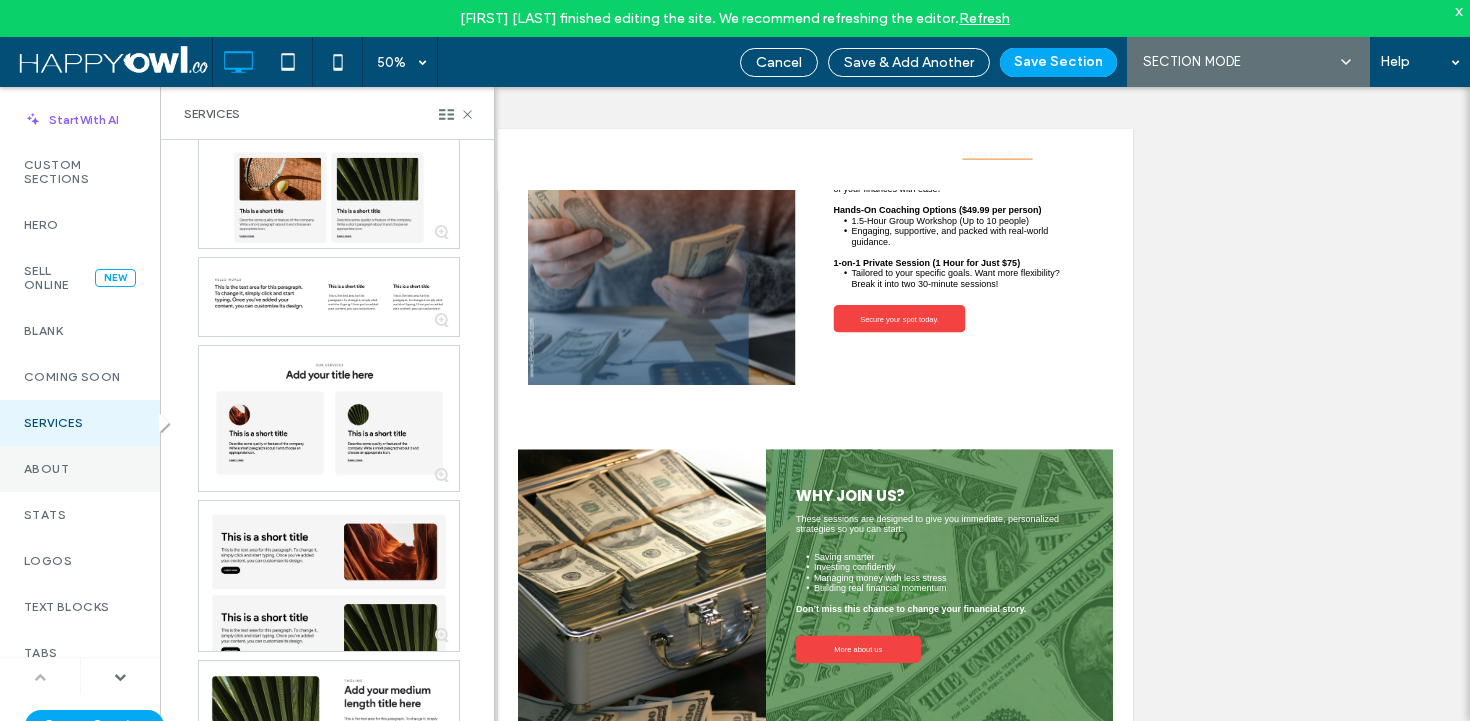 click on "About" at bounding box center [80, 469] 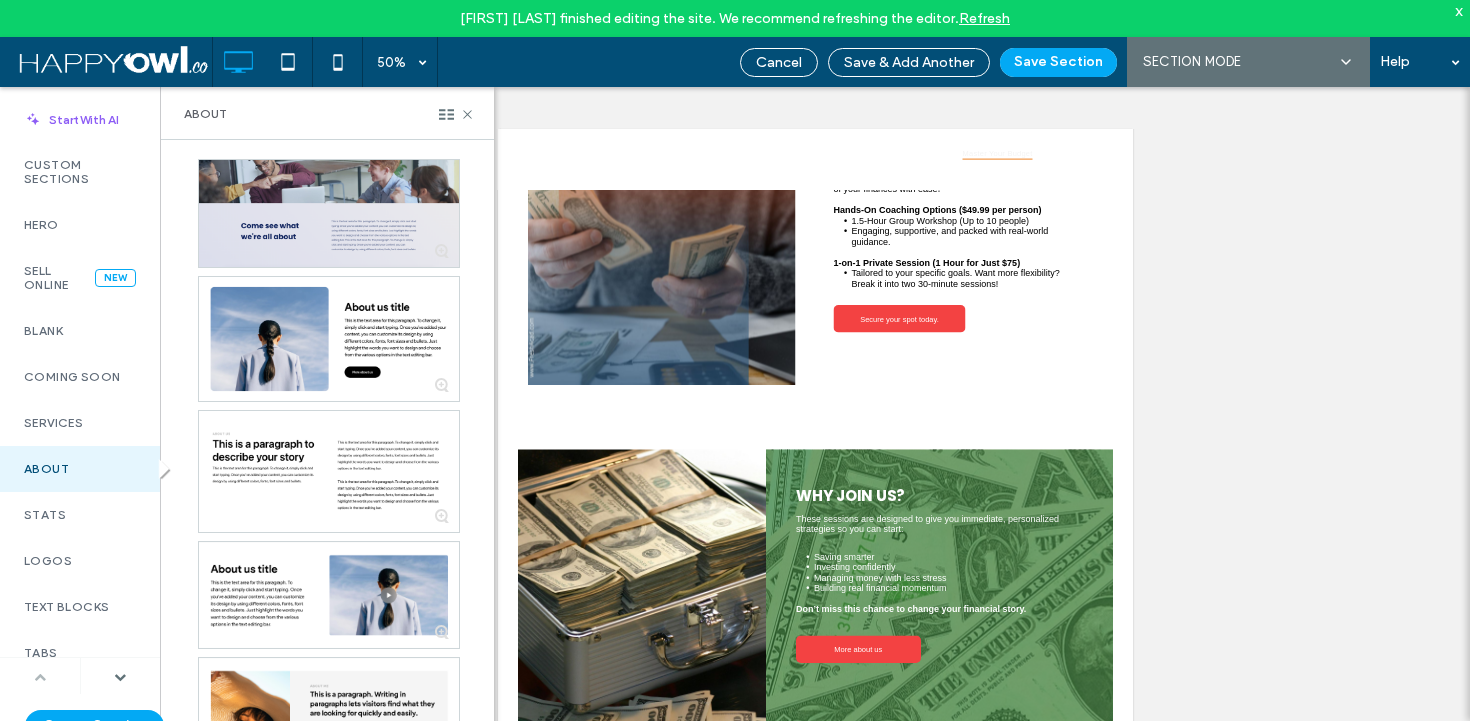 click at bounding box center [329, 213] 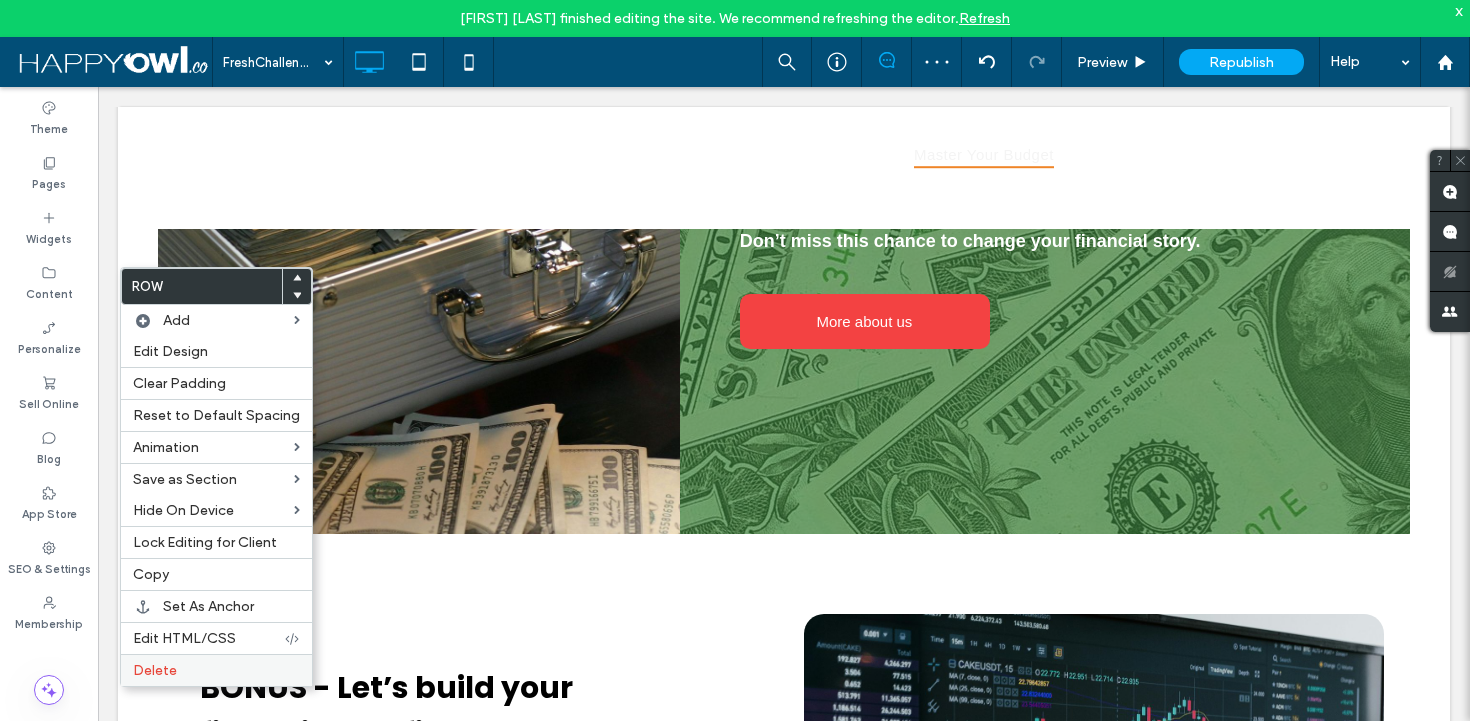 click on "Delete" at bounding box center [155, 670] 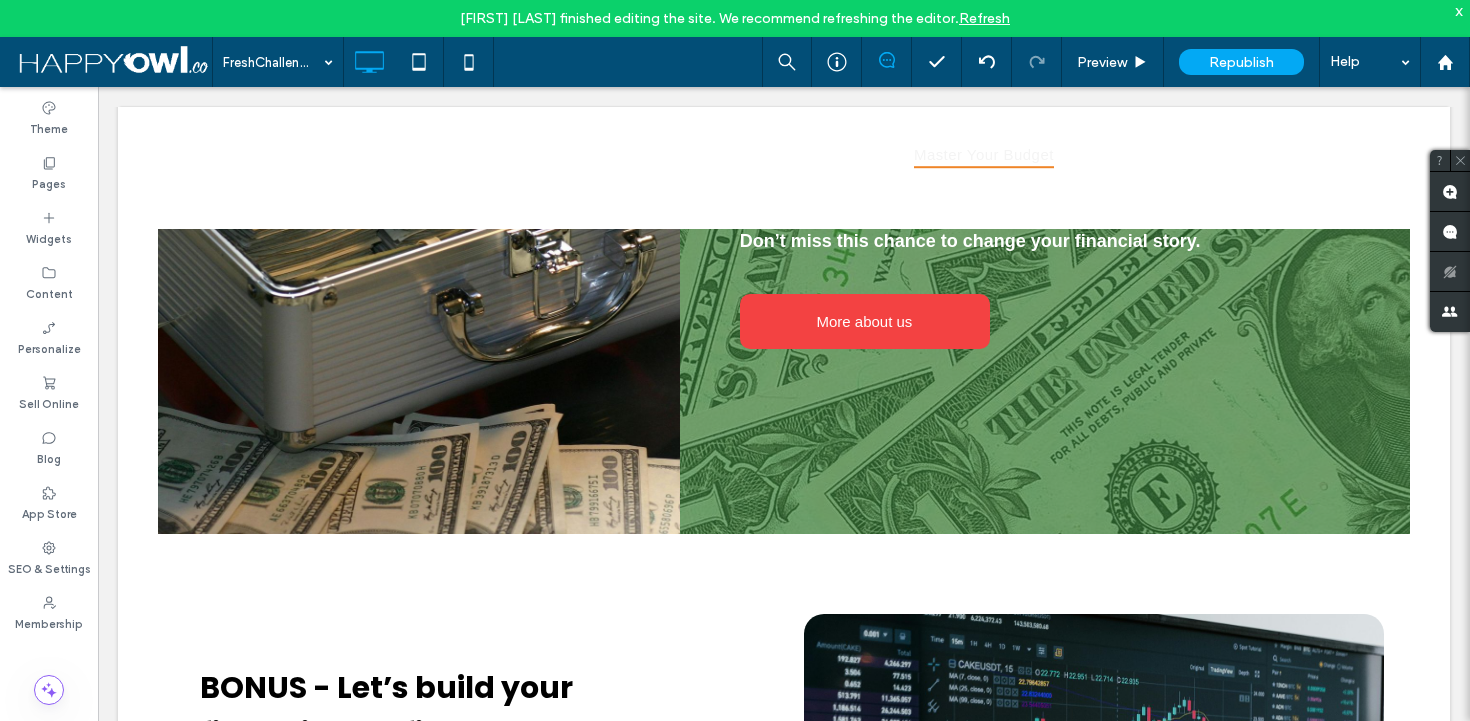 type on "*****" 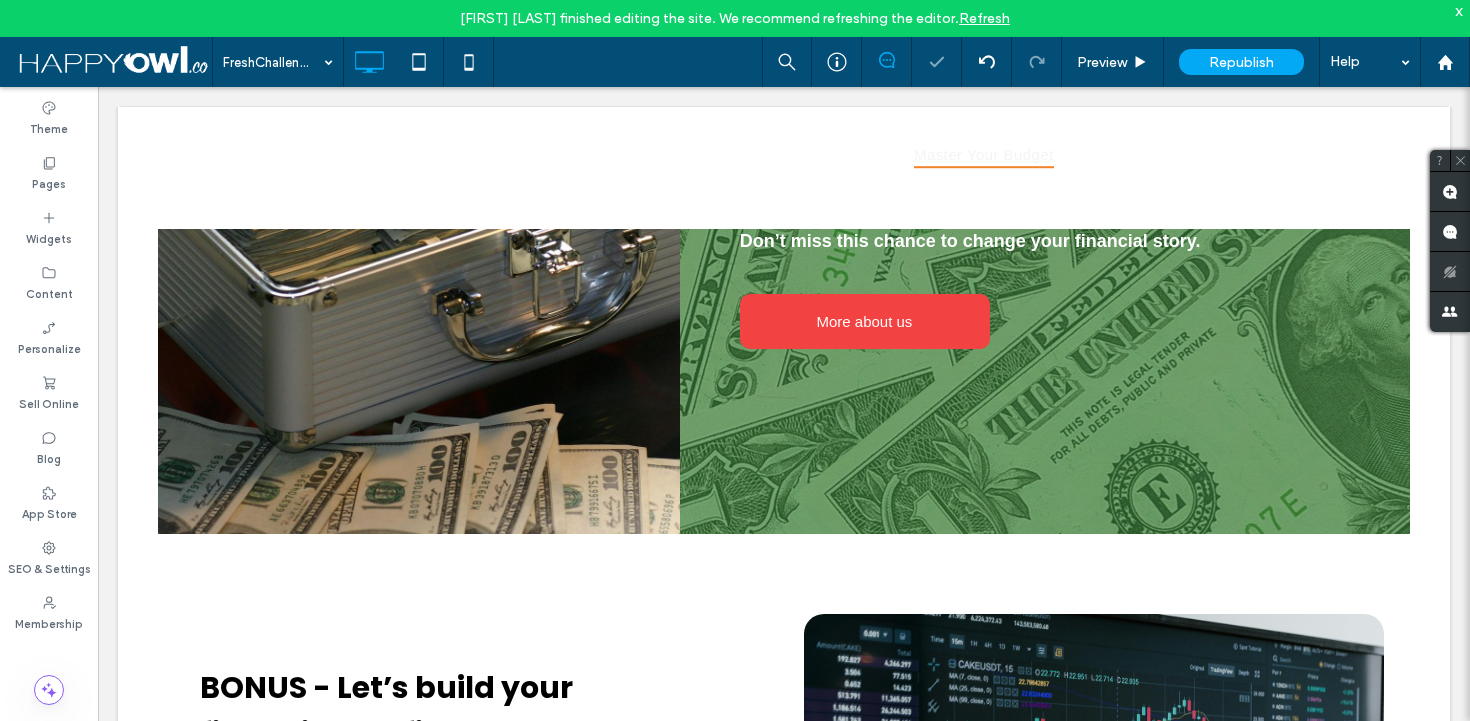 type on "*******" 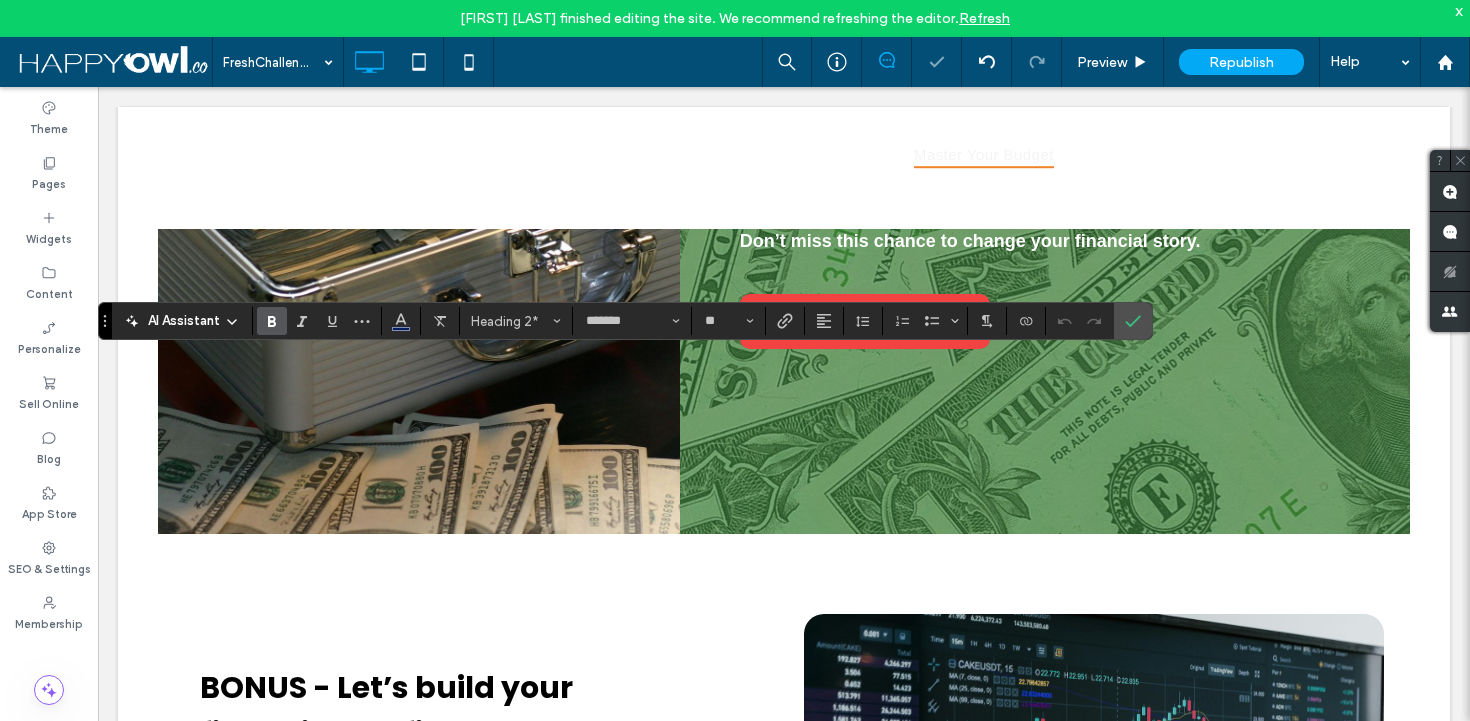 type on "*****" 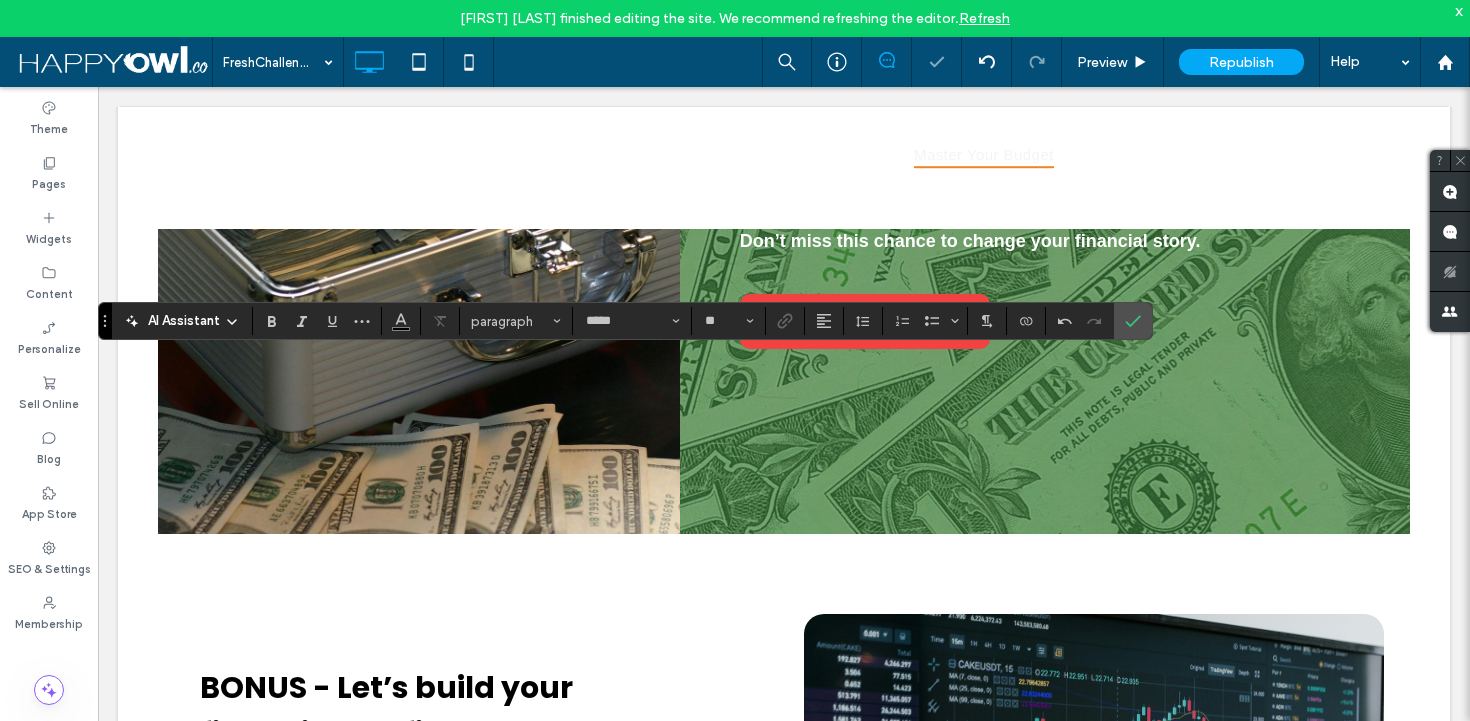 type on "*******" 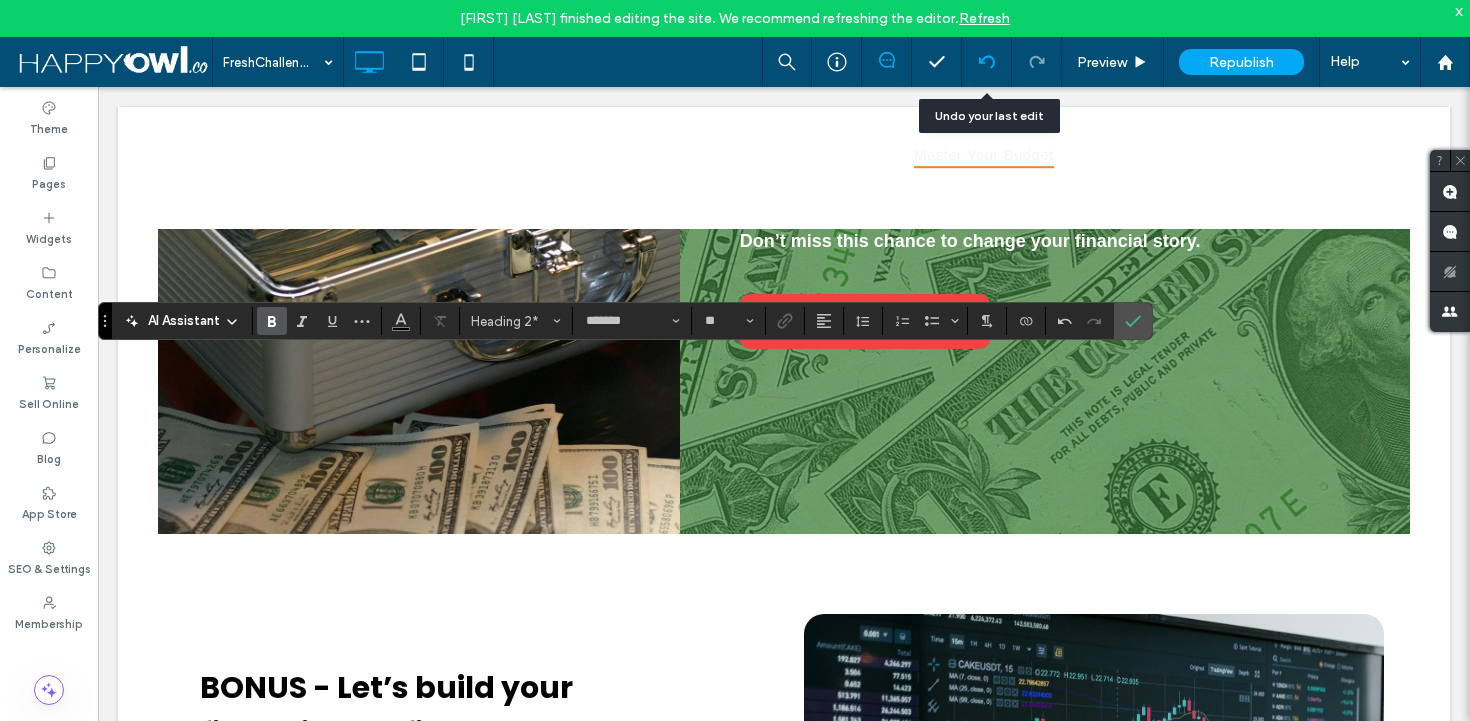 click 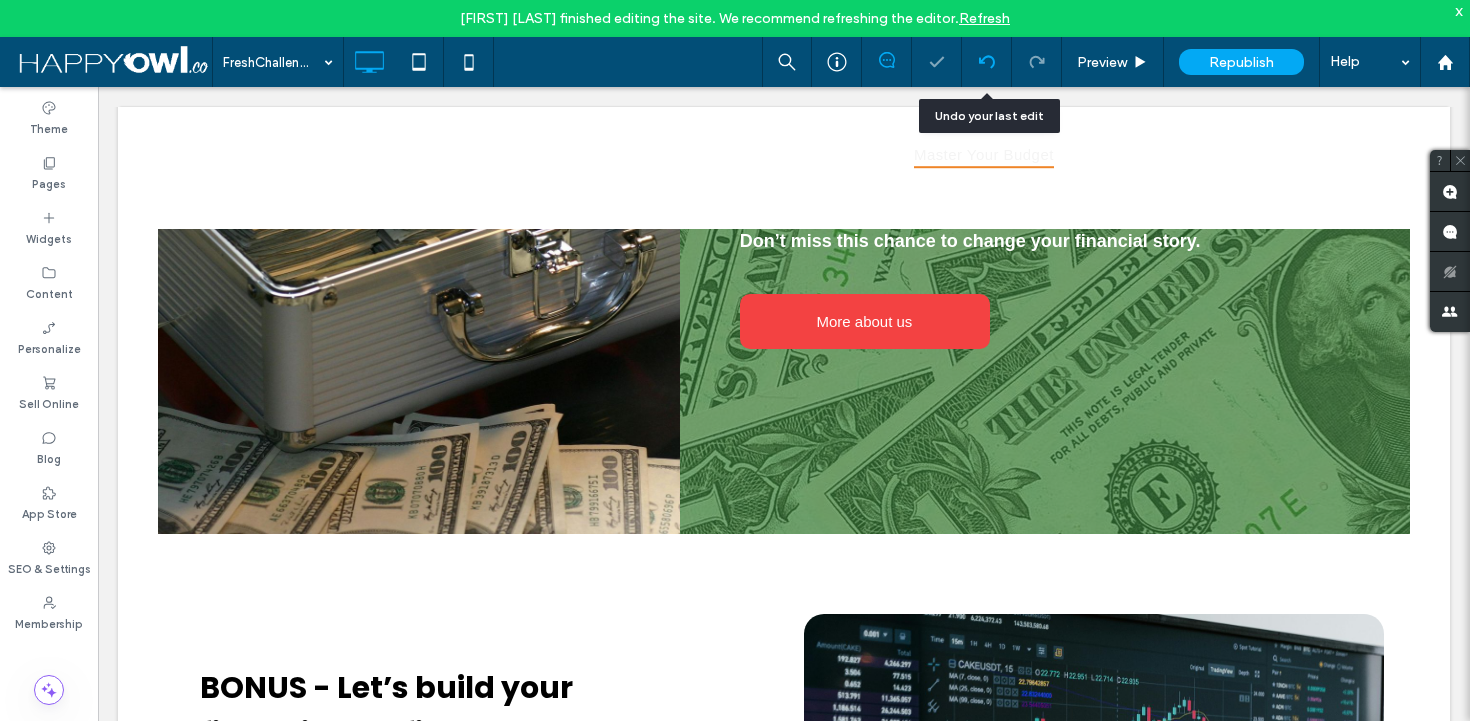 click at bounding box center (735, 360) 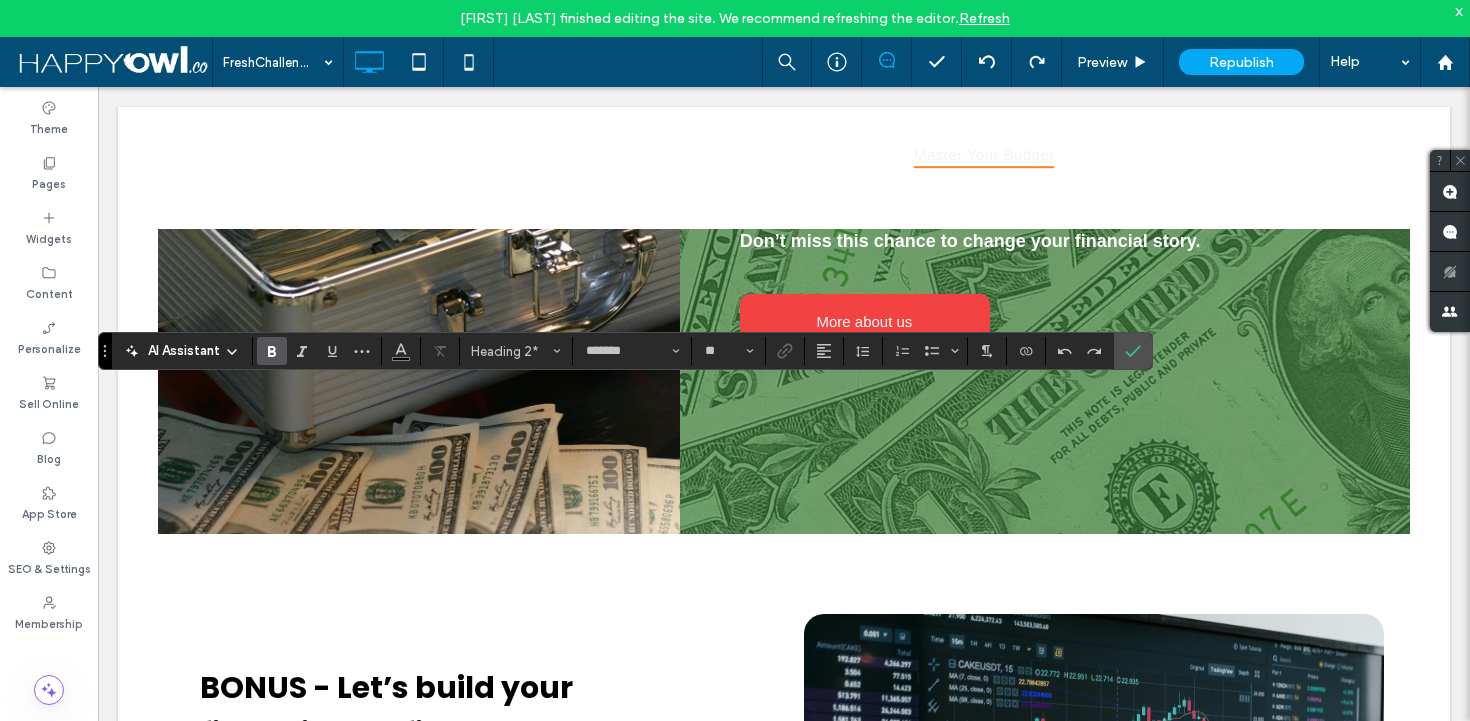 type on "**" 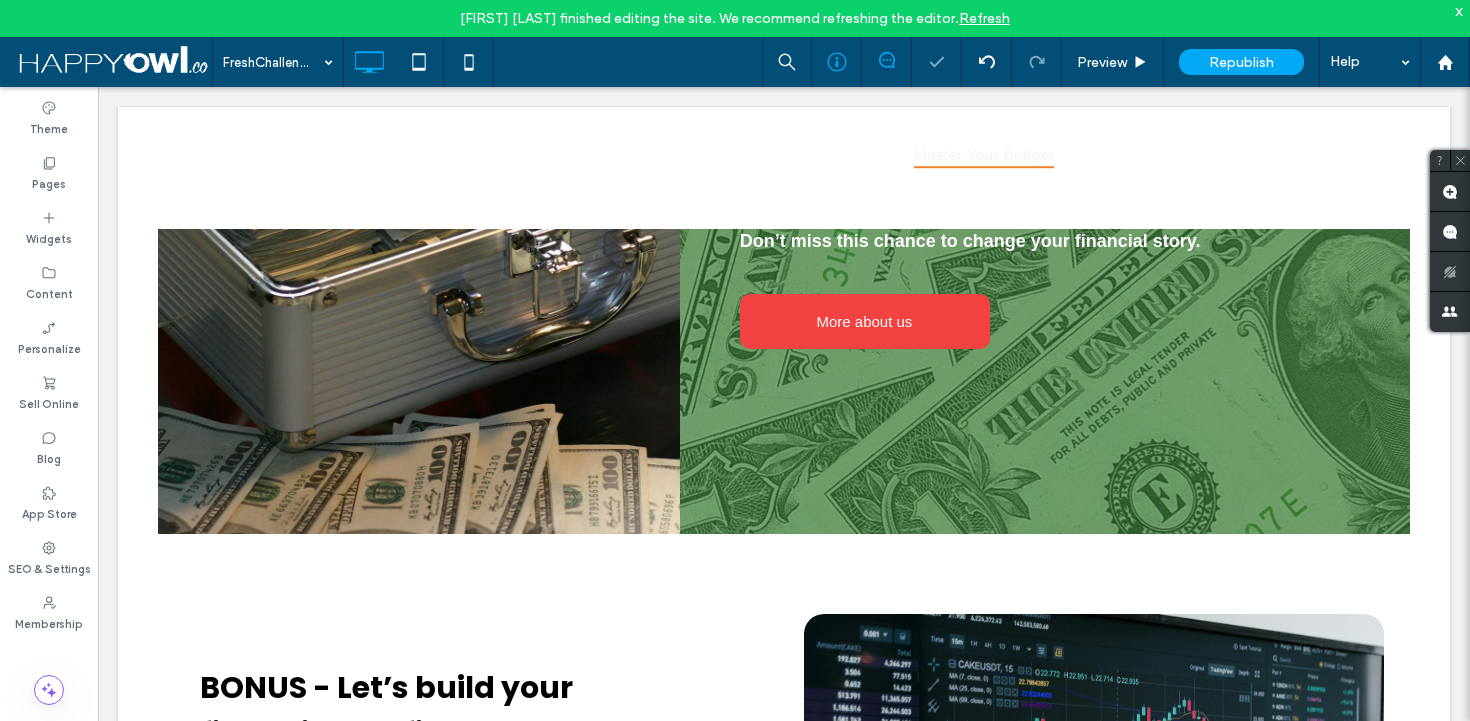 type on "*****" 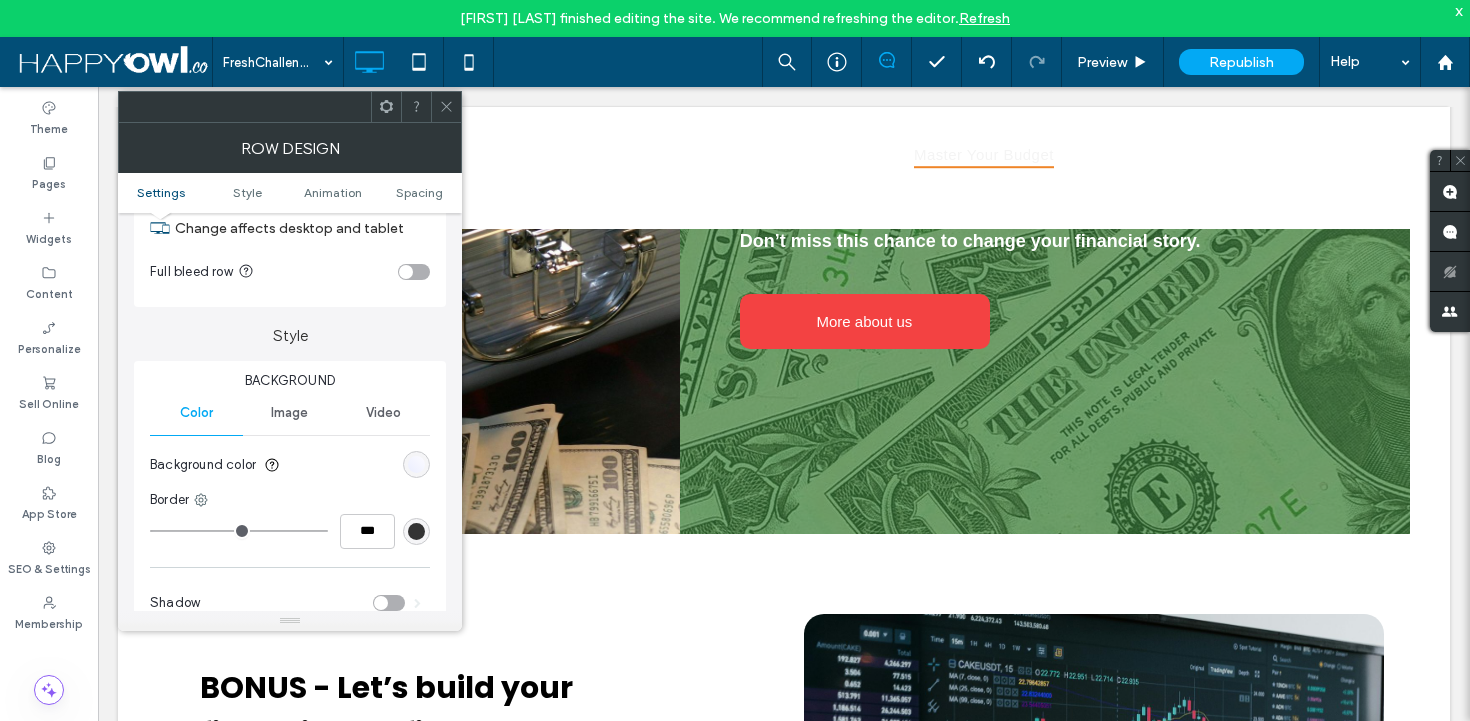 scroll, scrollTop: 178, scrollLeft: 0, axis: vertical 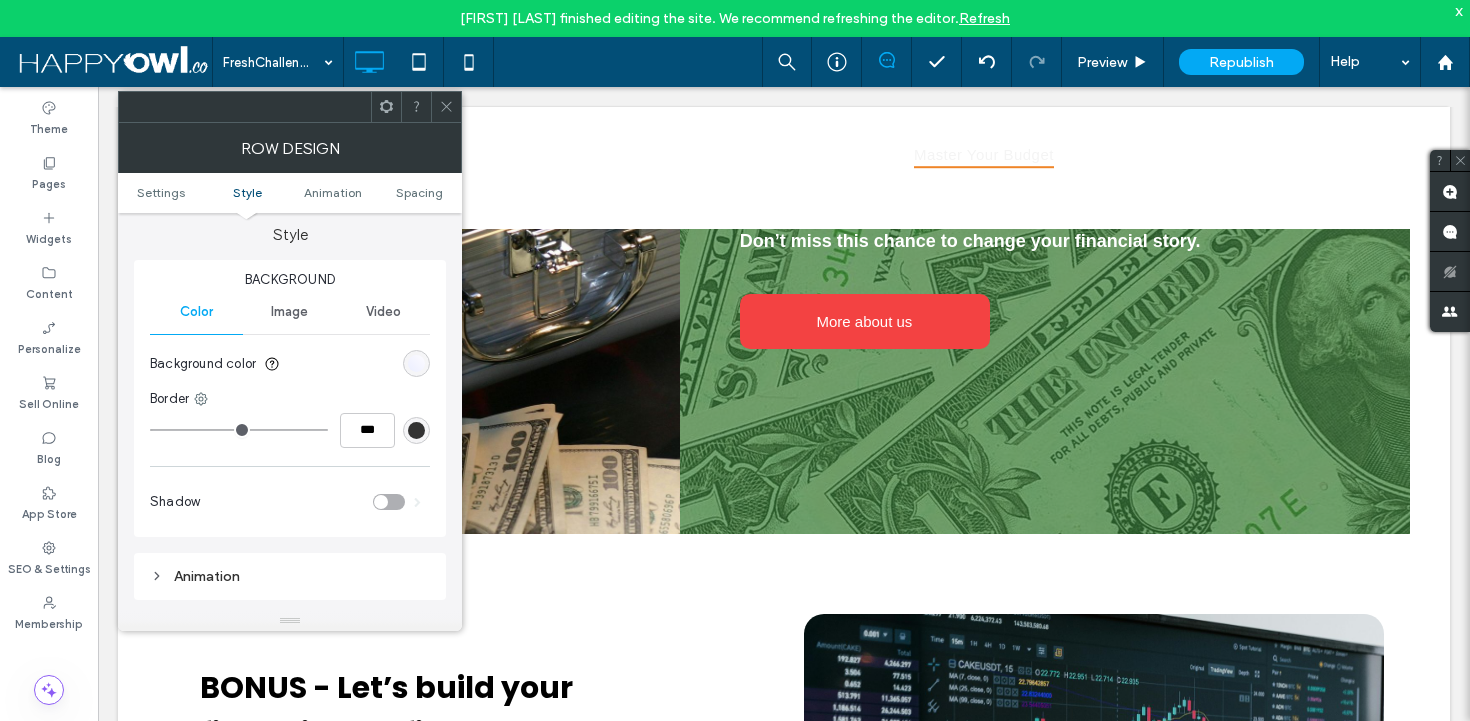 click at bounding box center (416, 430) 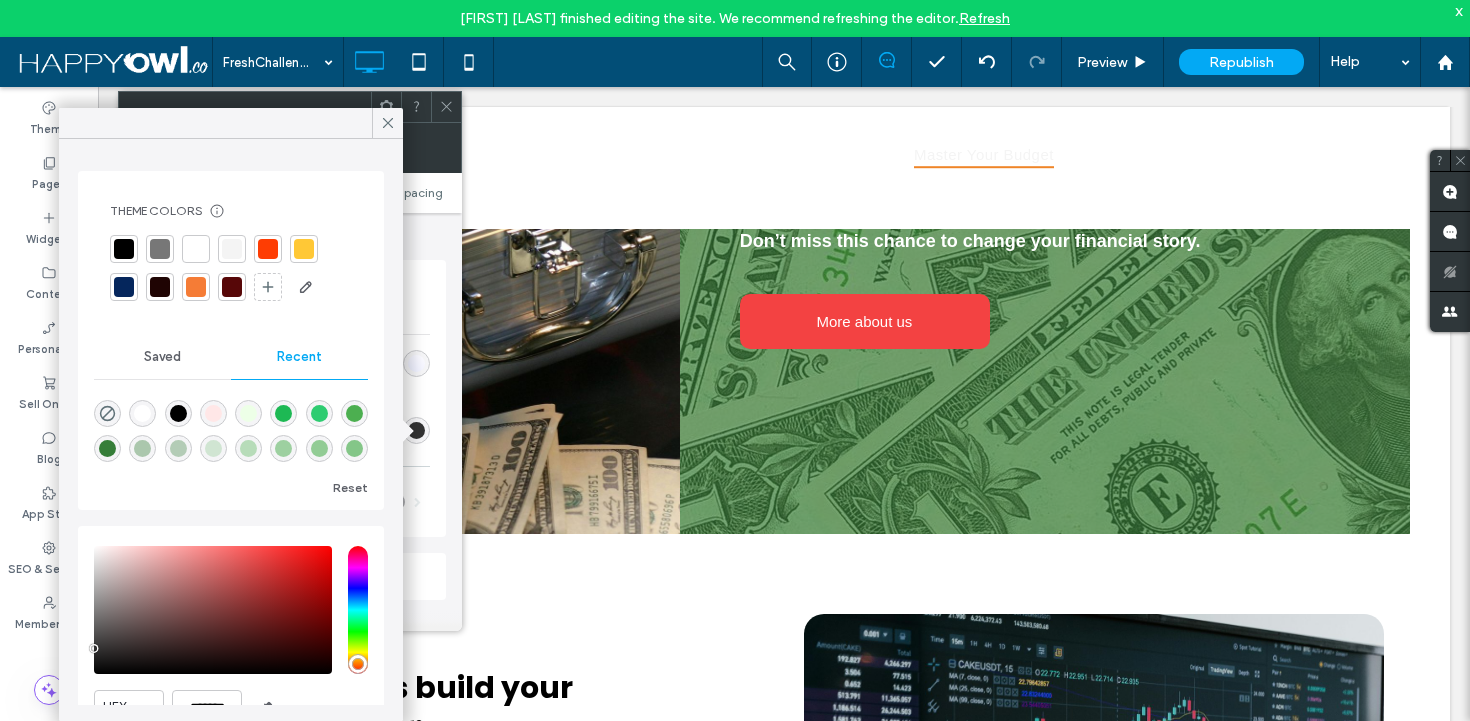 click at bounding box center [196, 249] 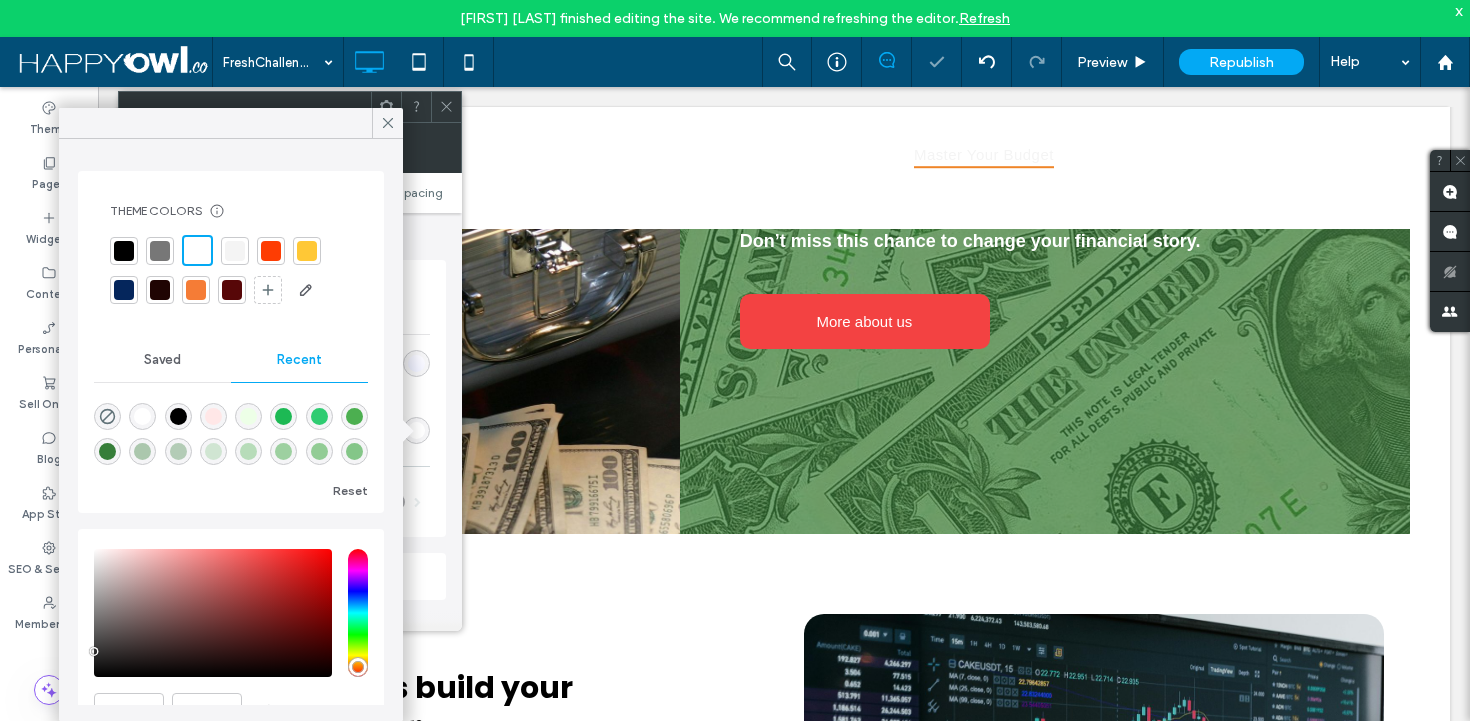 scroll, scrollTop: 40, scrollLeft: 0, axis: vertical 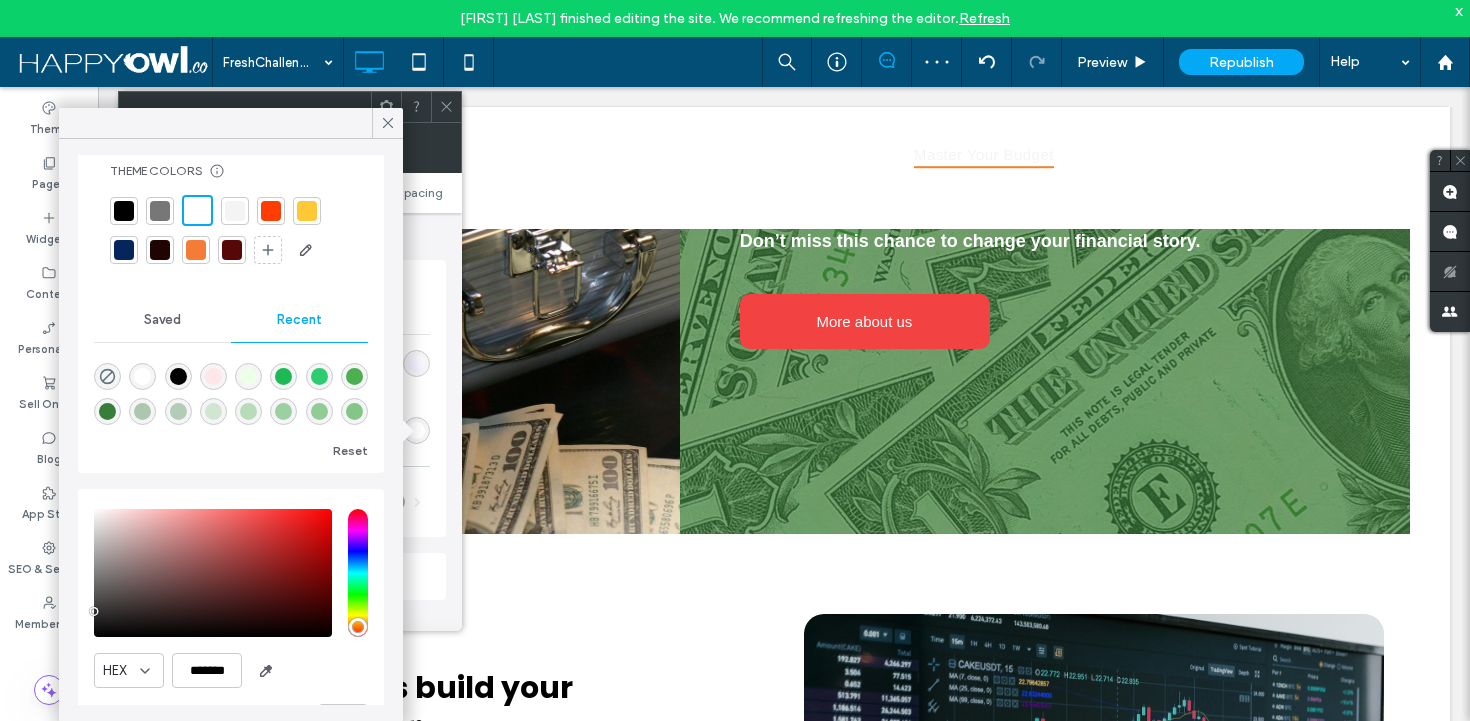 click at bounding box center (197, 210) 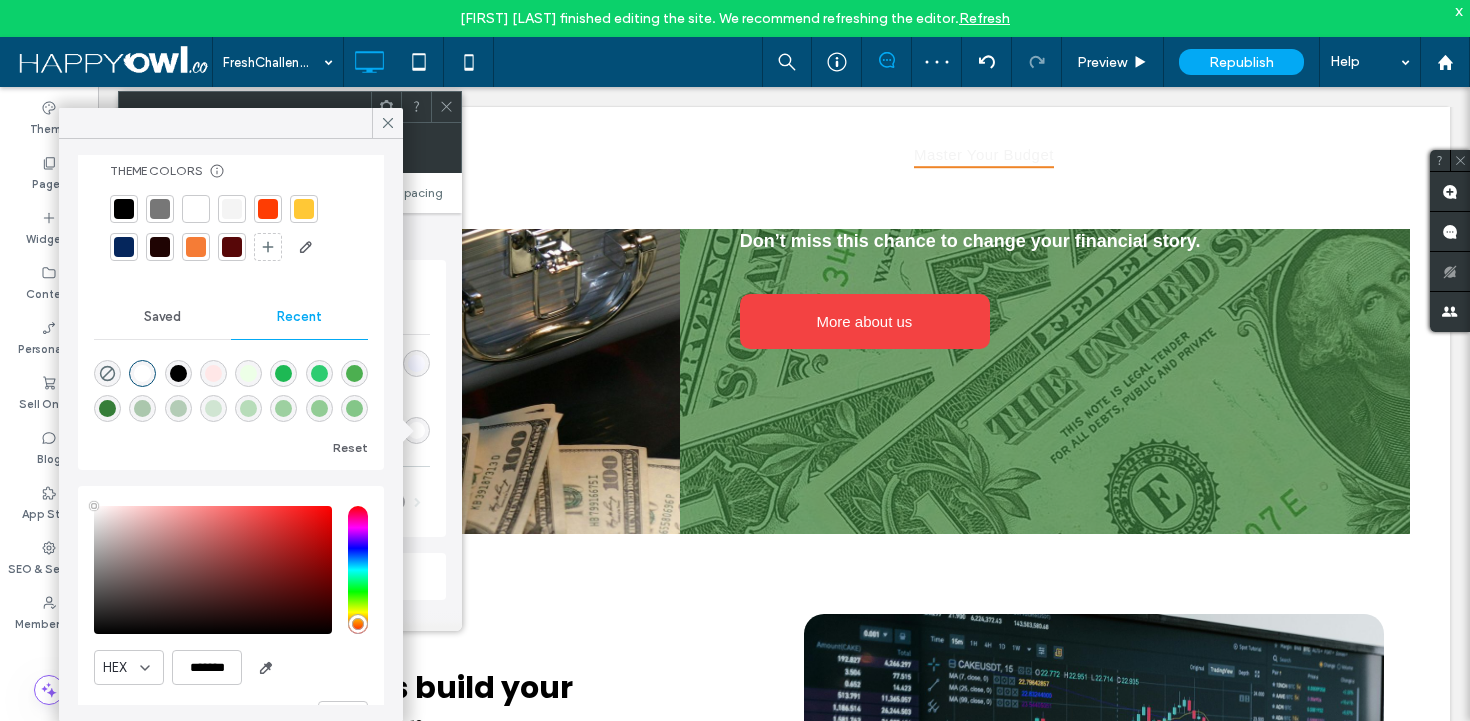 scroll, scrollTop: 96, scrollLeft: 0, axis: vertical 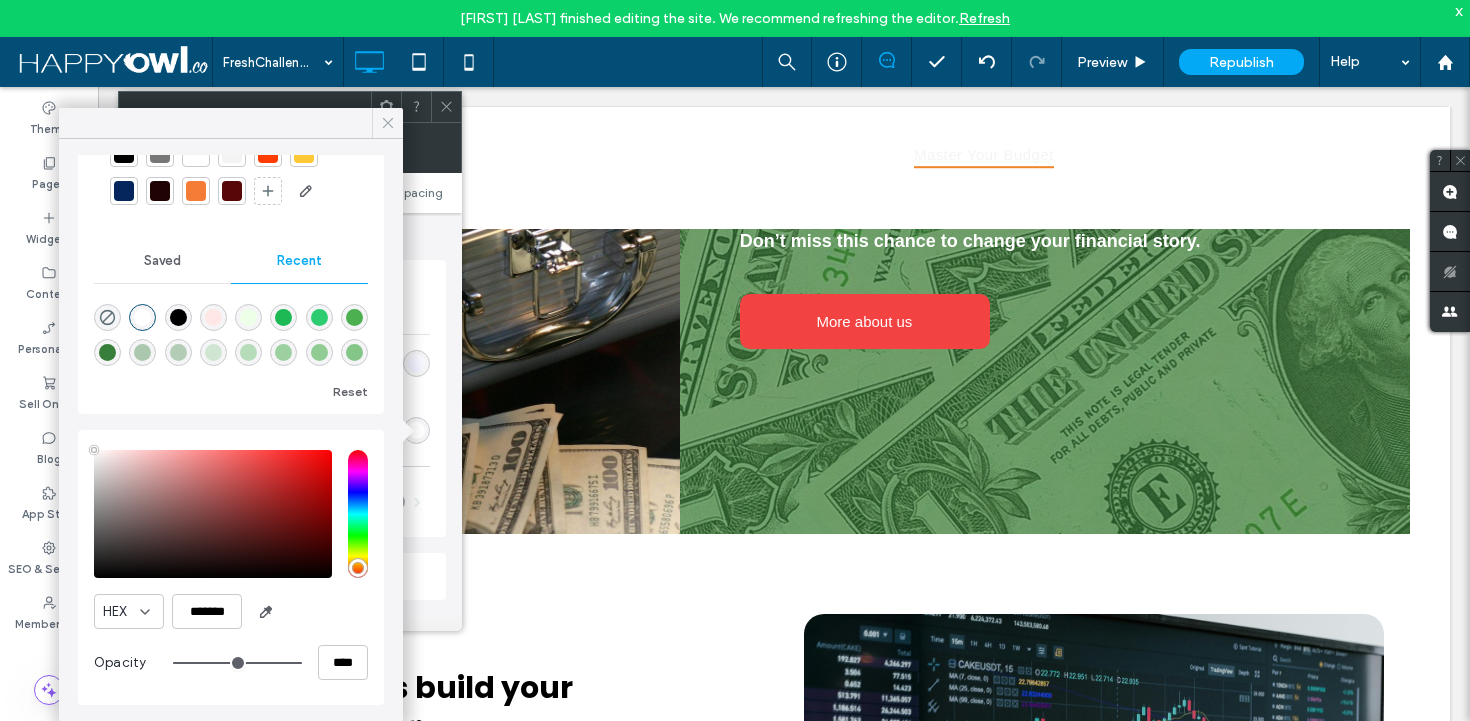 click 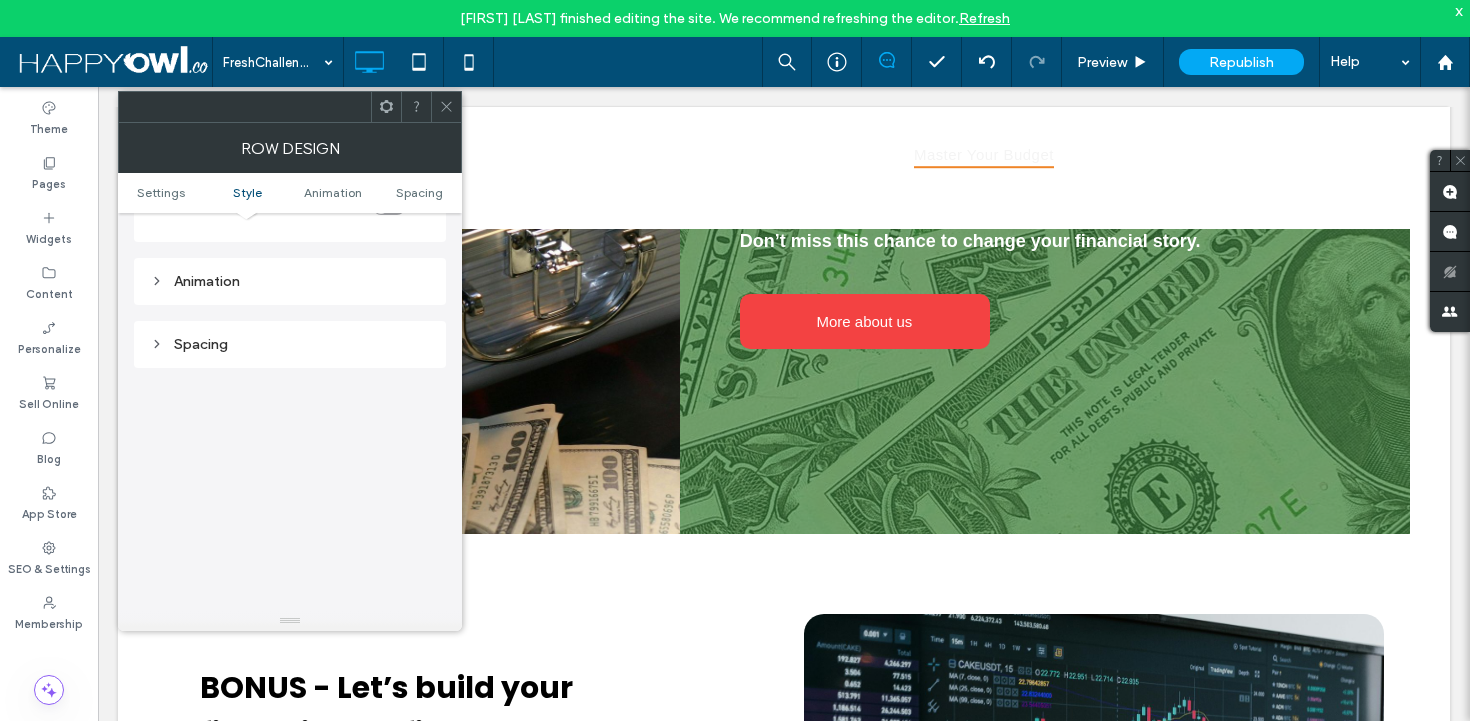 scroll, scrollTop: 495, scrollLeft: 0, axis: vertical 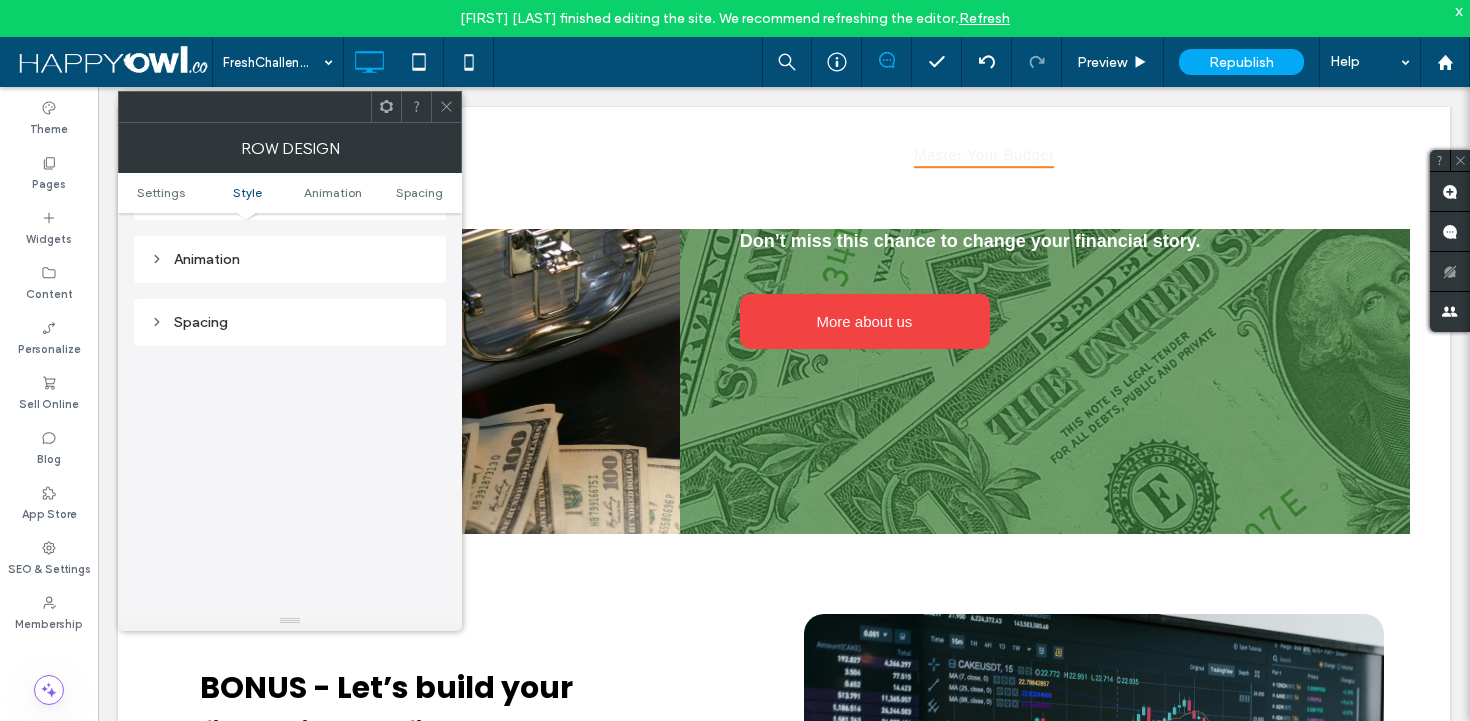 click 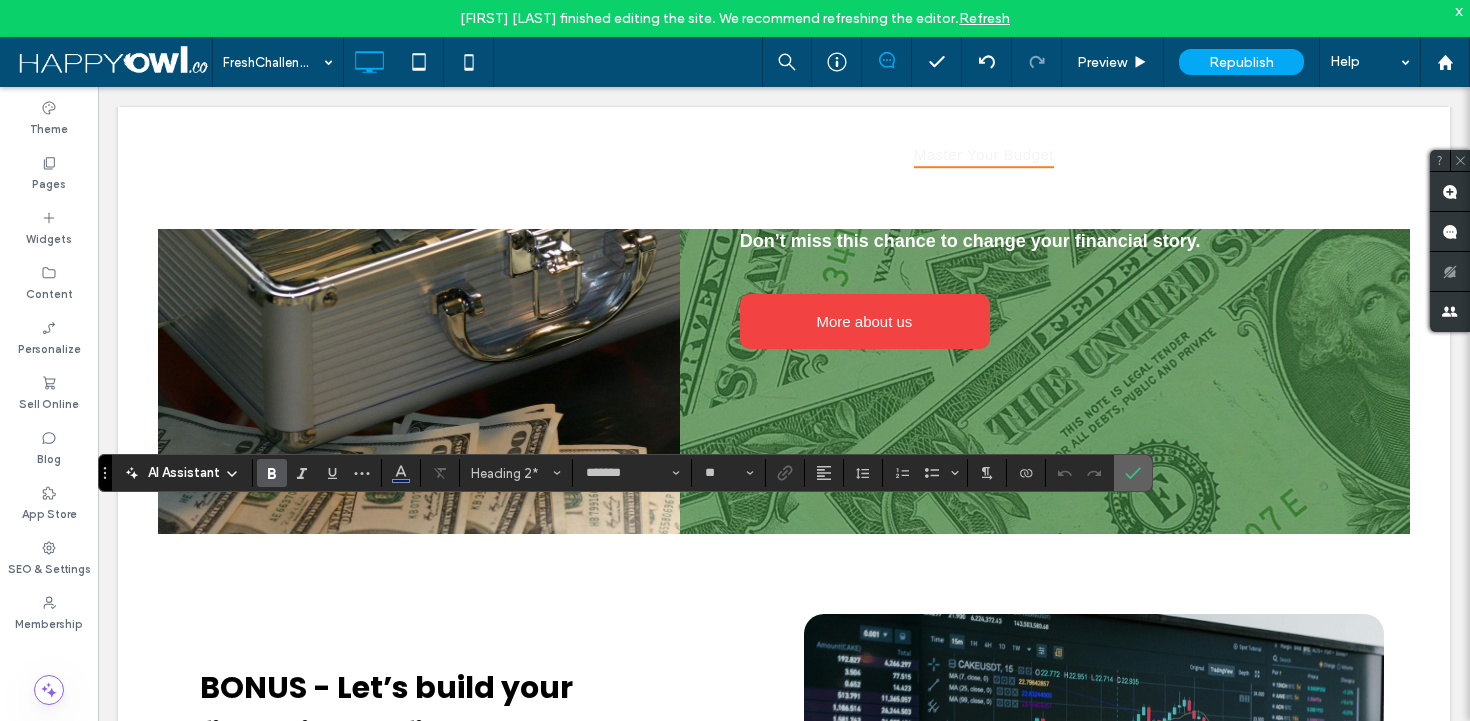 click 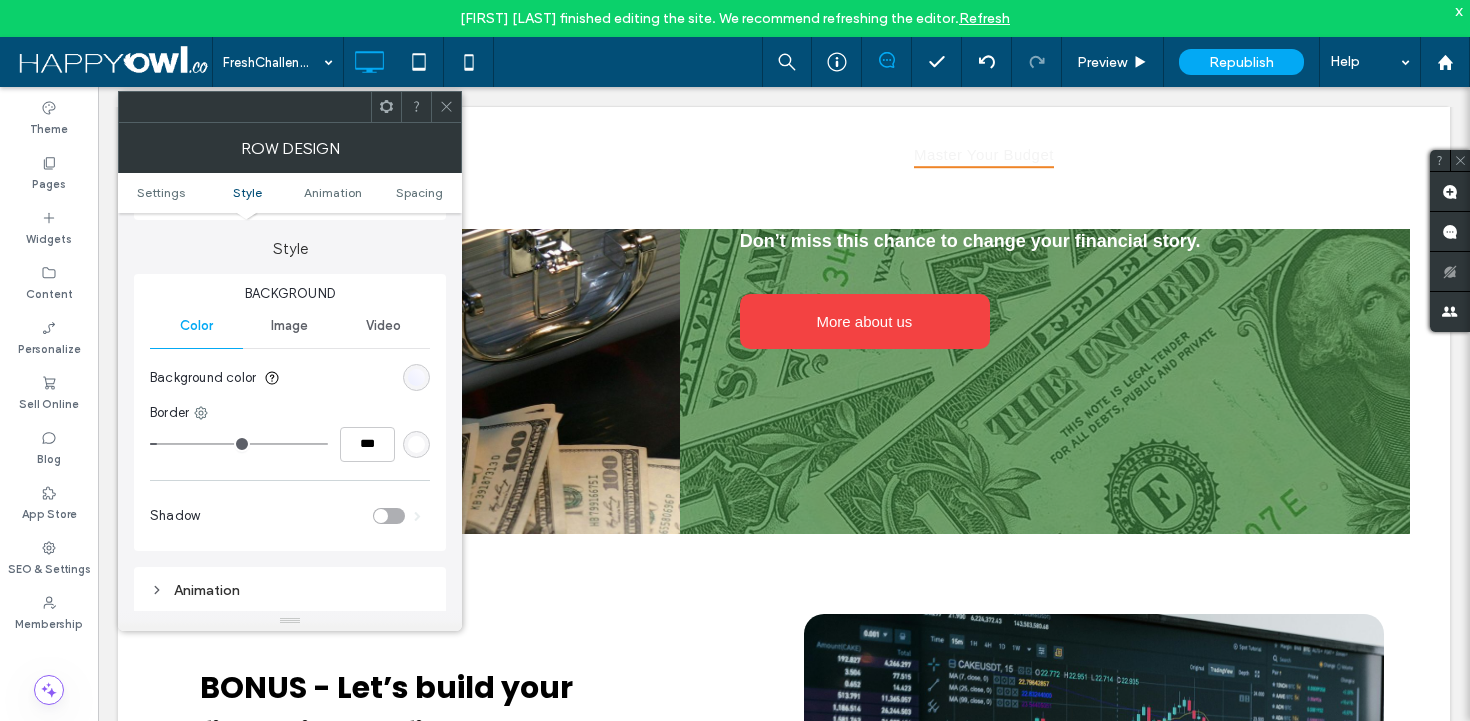 scroll, scrollTop: 134, scrollLeft: 0, axis: vertical 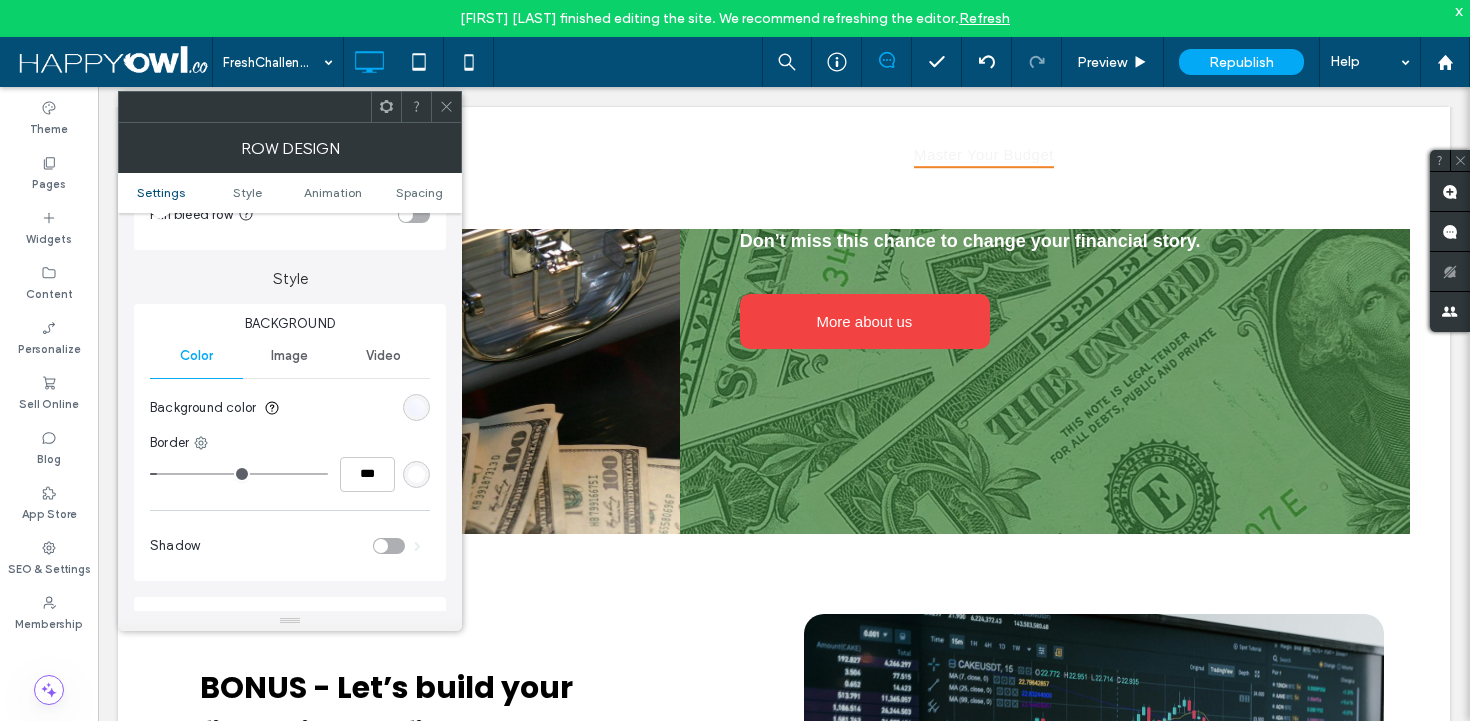 click at bounding box center (416, 407) 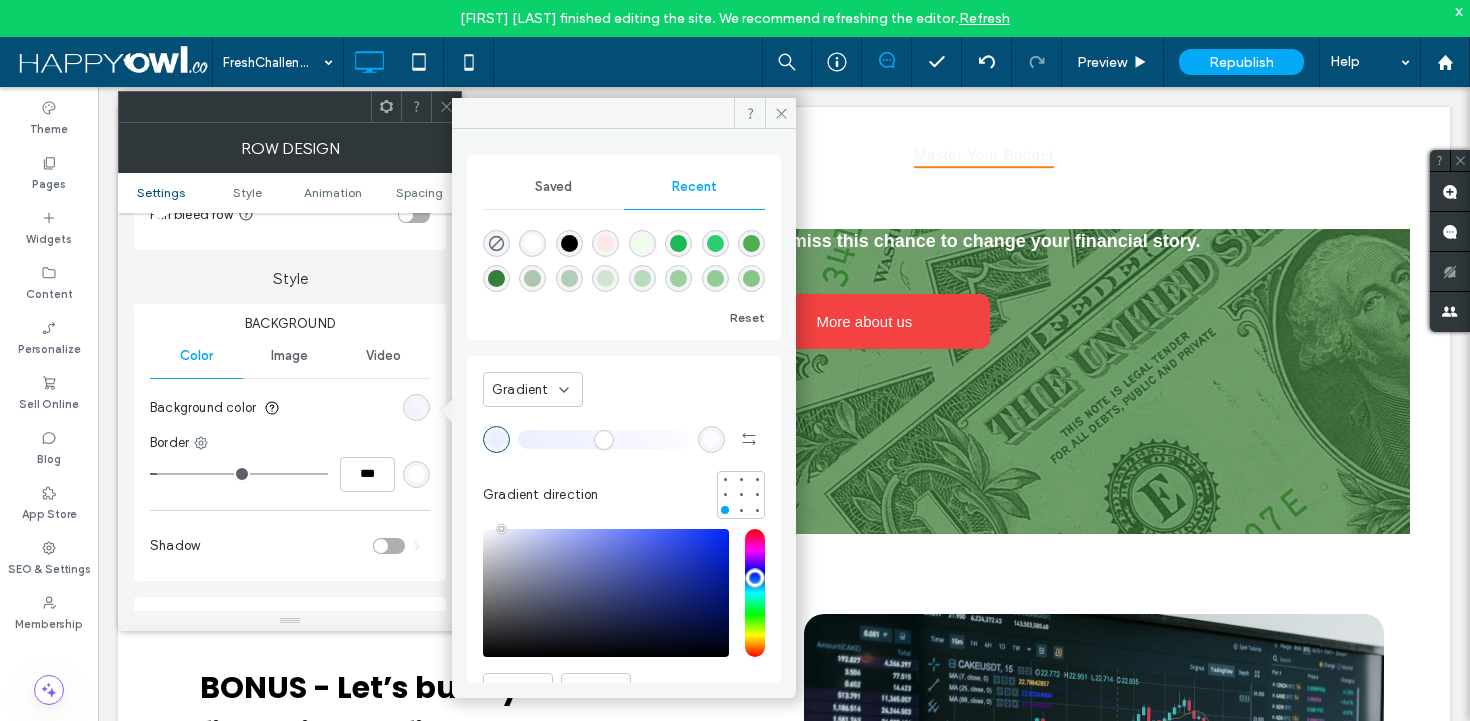 click at bounding box center [532, 243] 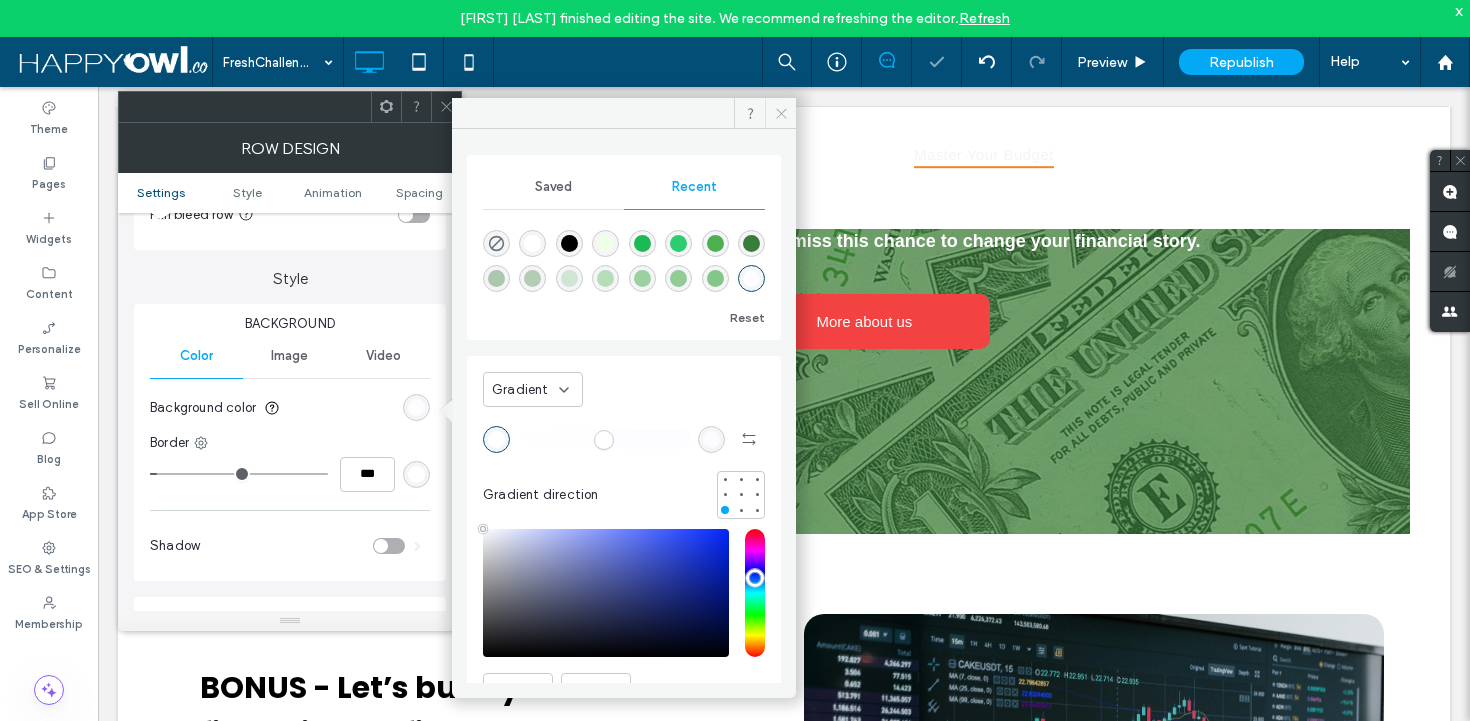 click 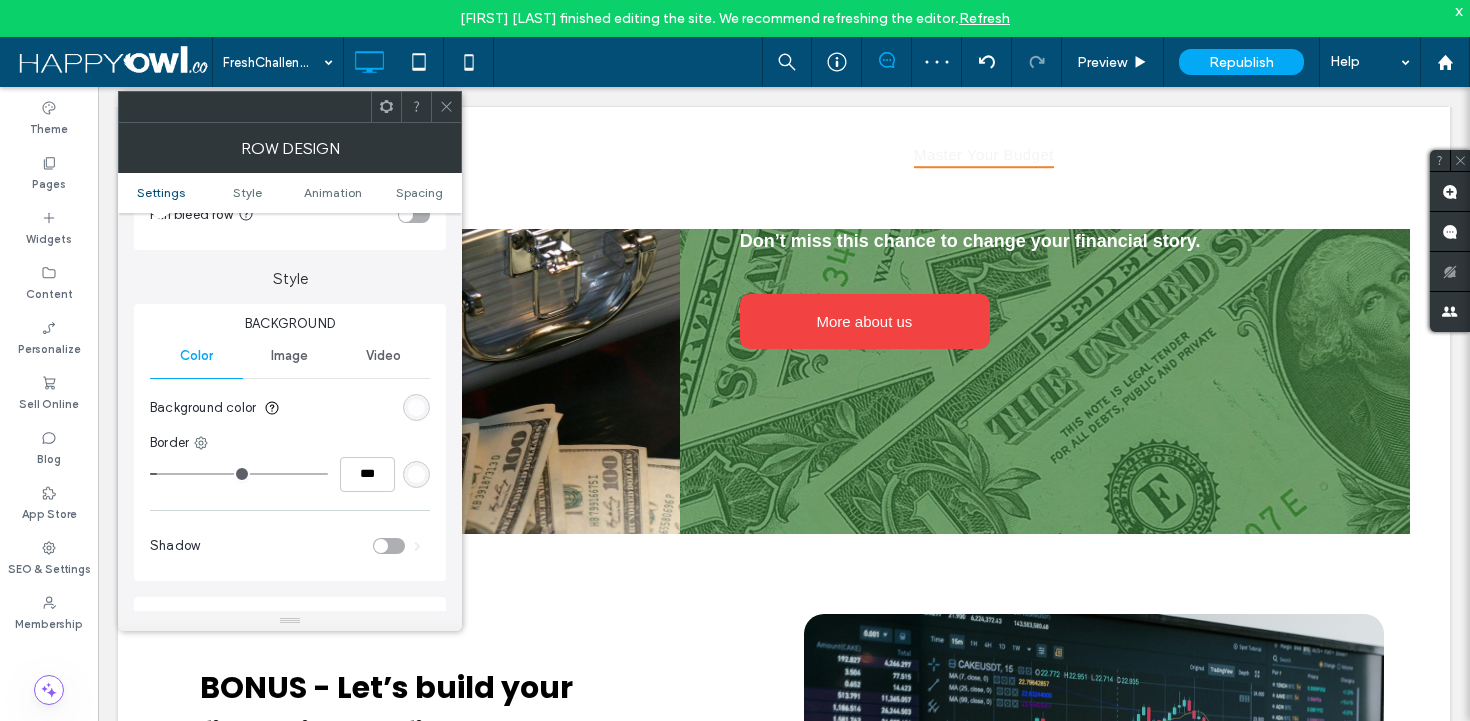click at bounding box center (446, 107) 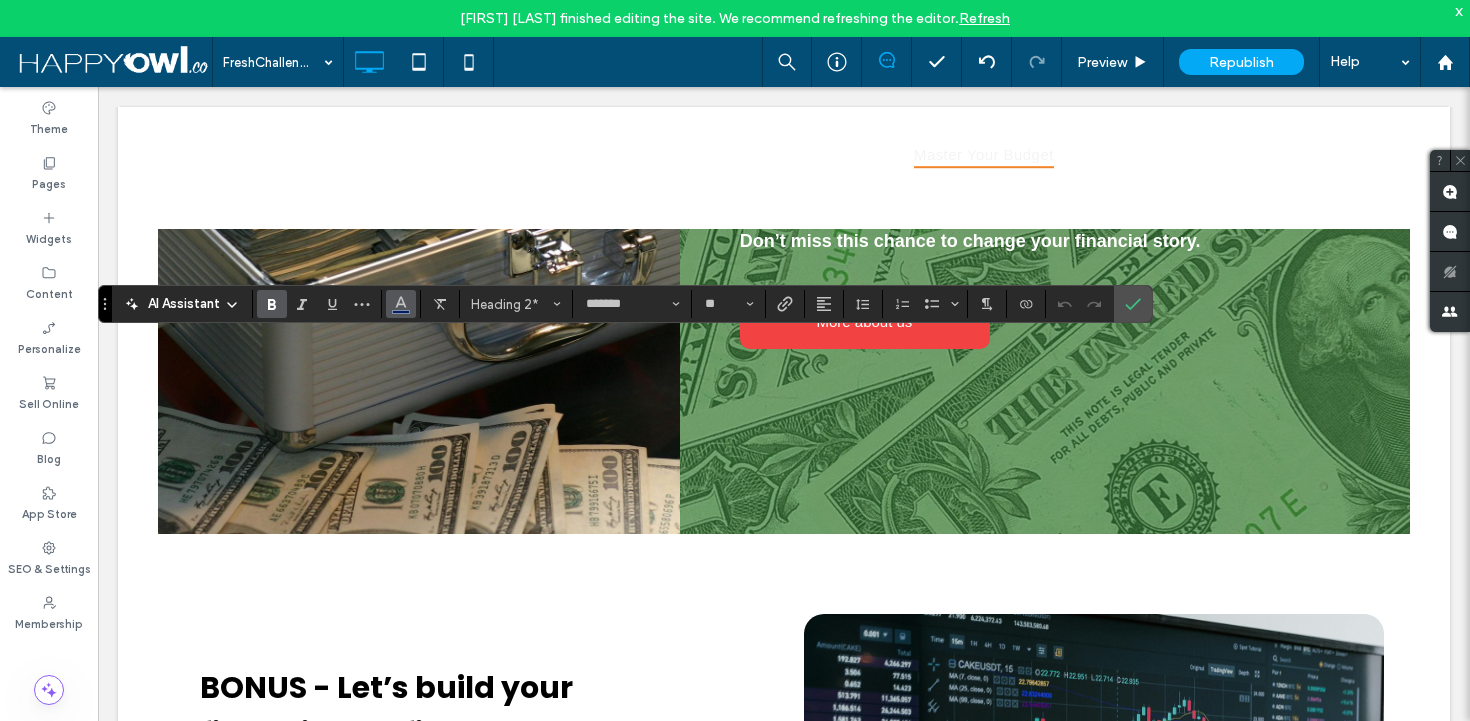 click at bounding box center [401, 304] 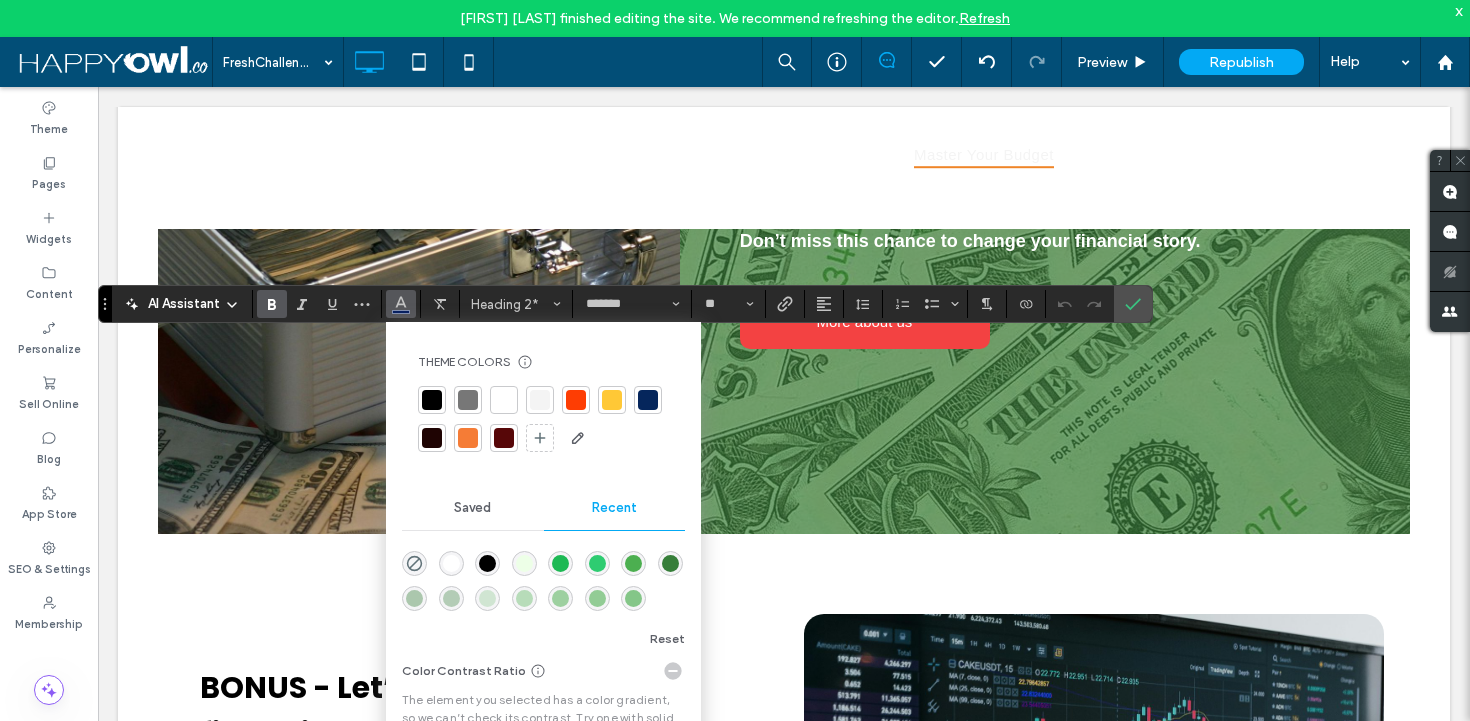 click at bounding box center [432, 400] 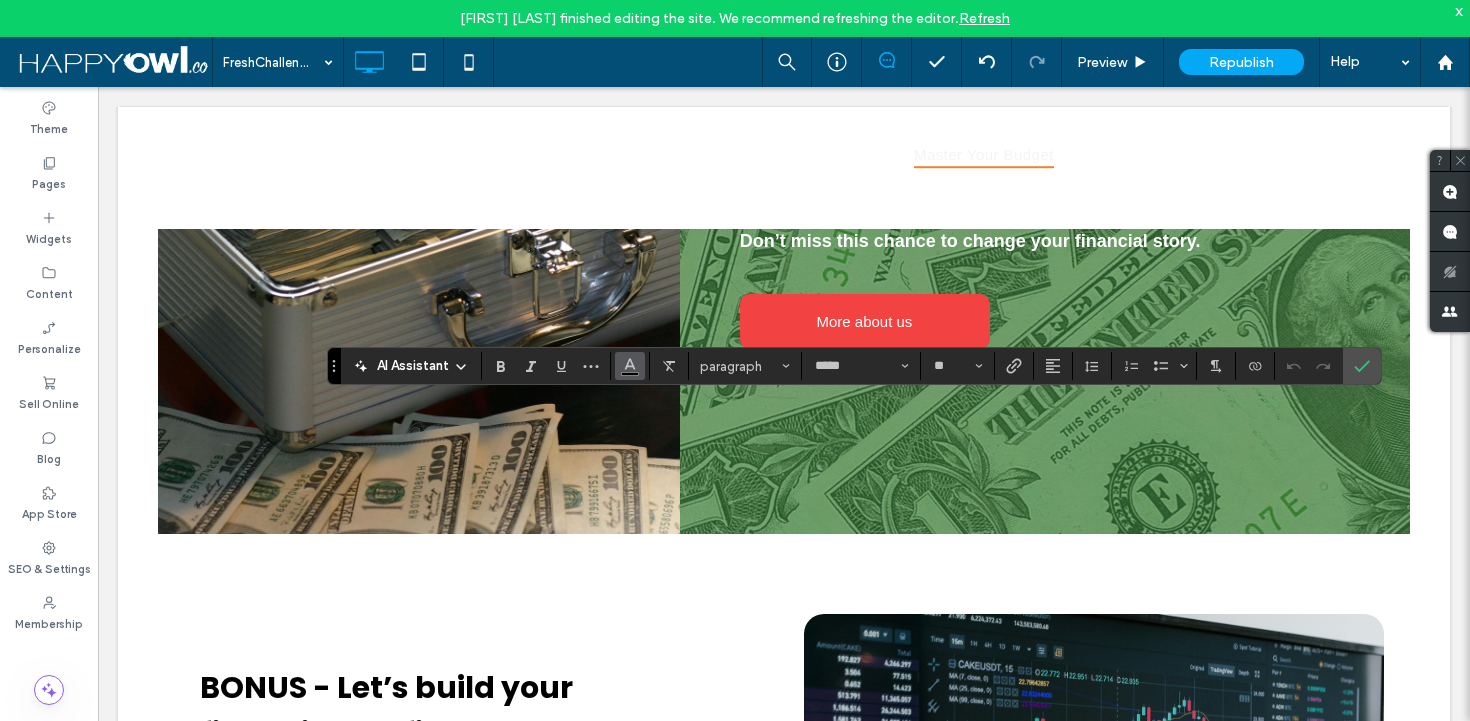 click 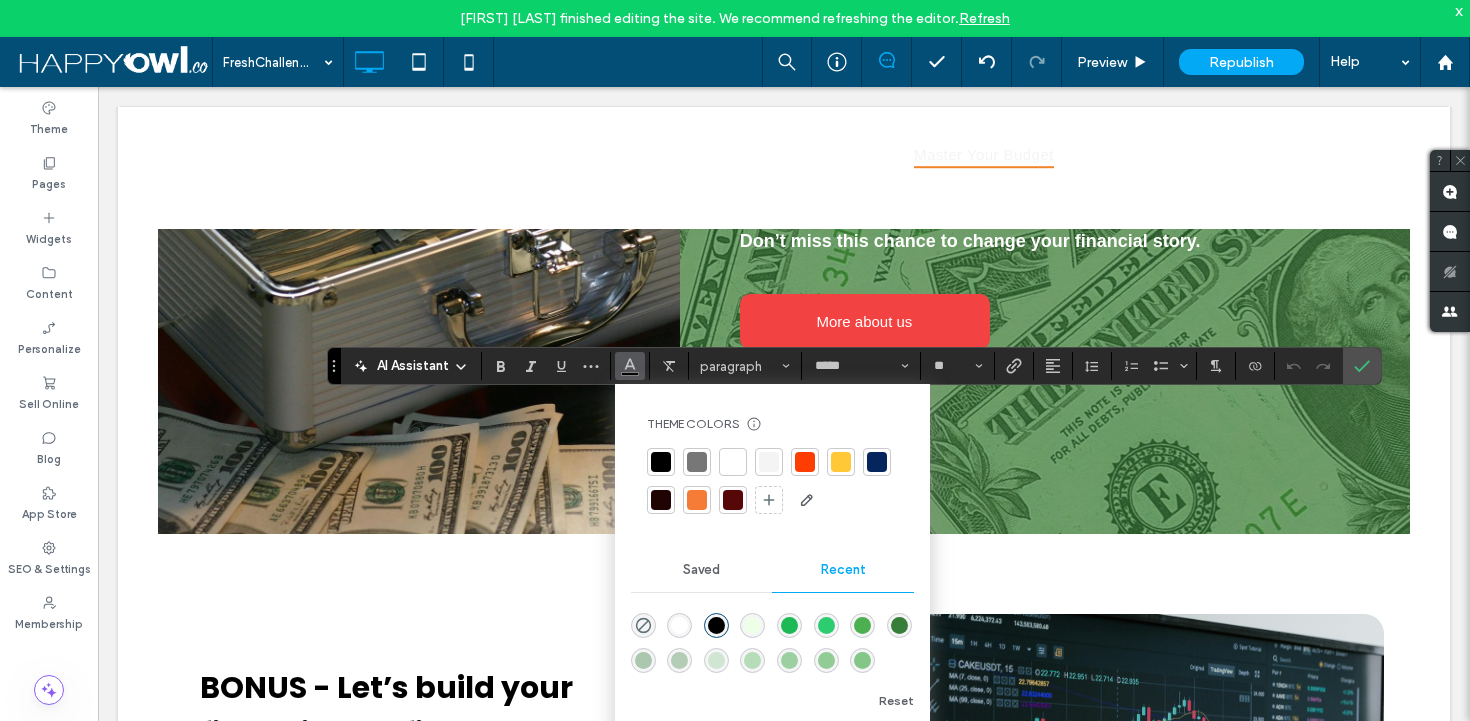 click at bounding box center [697, 500] 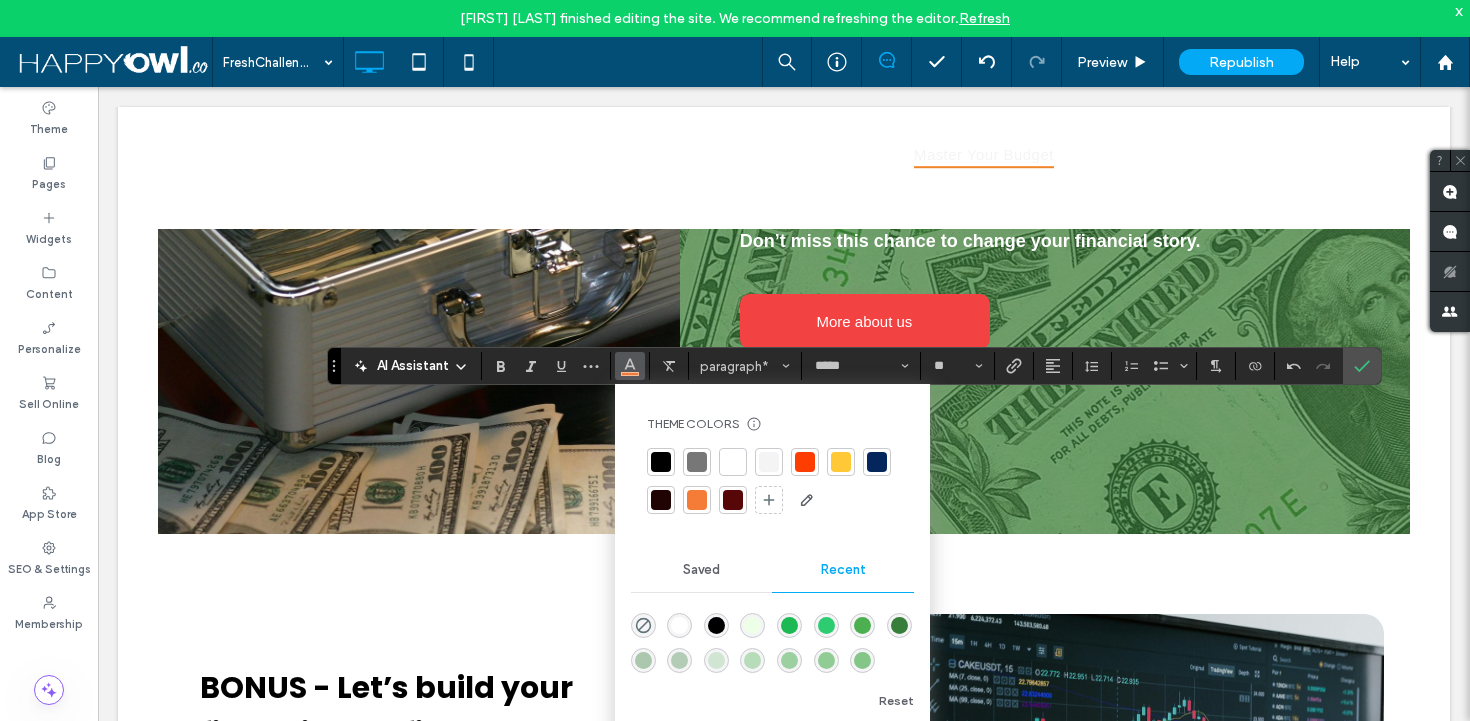 type on "**" 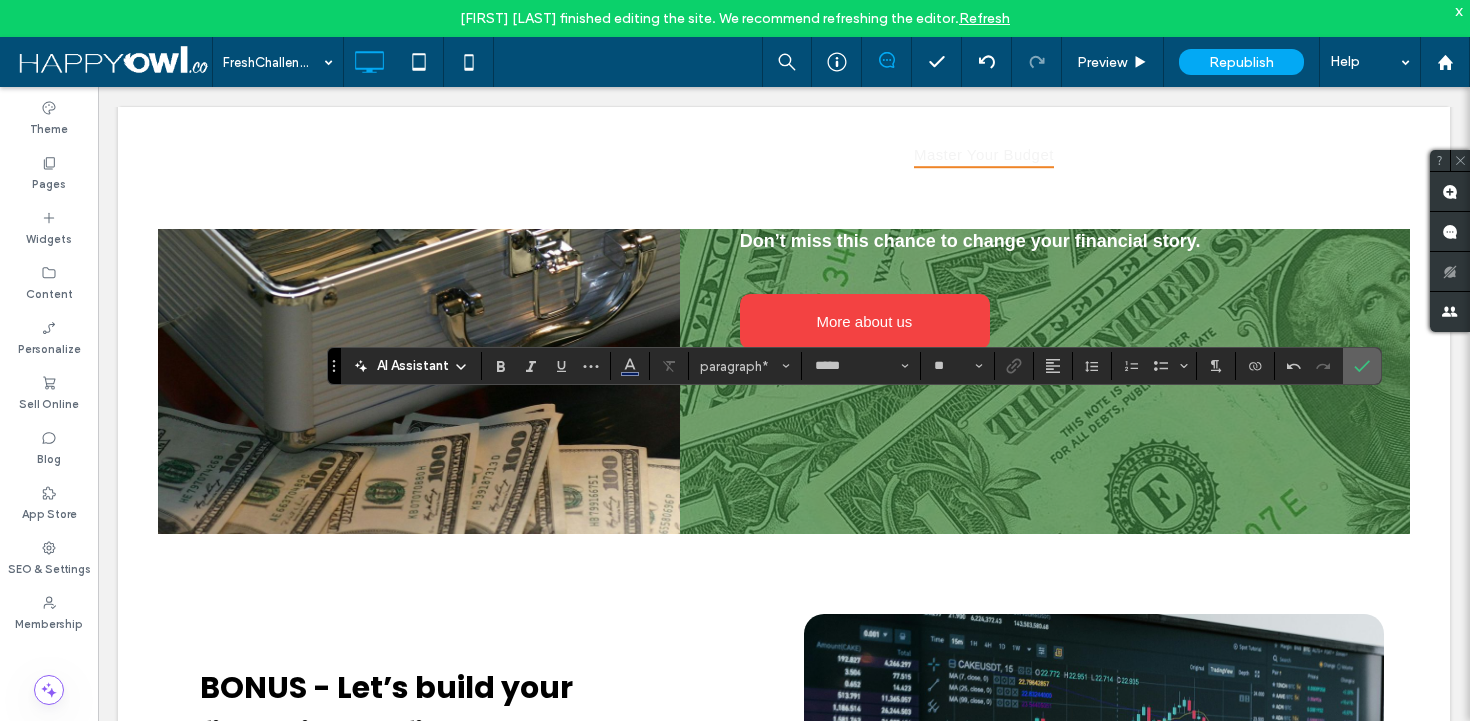 click 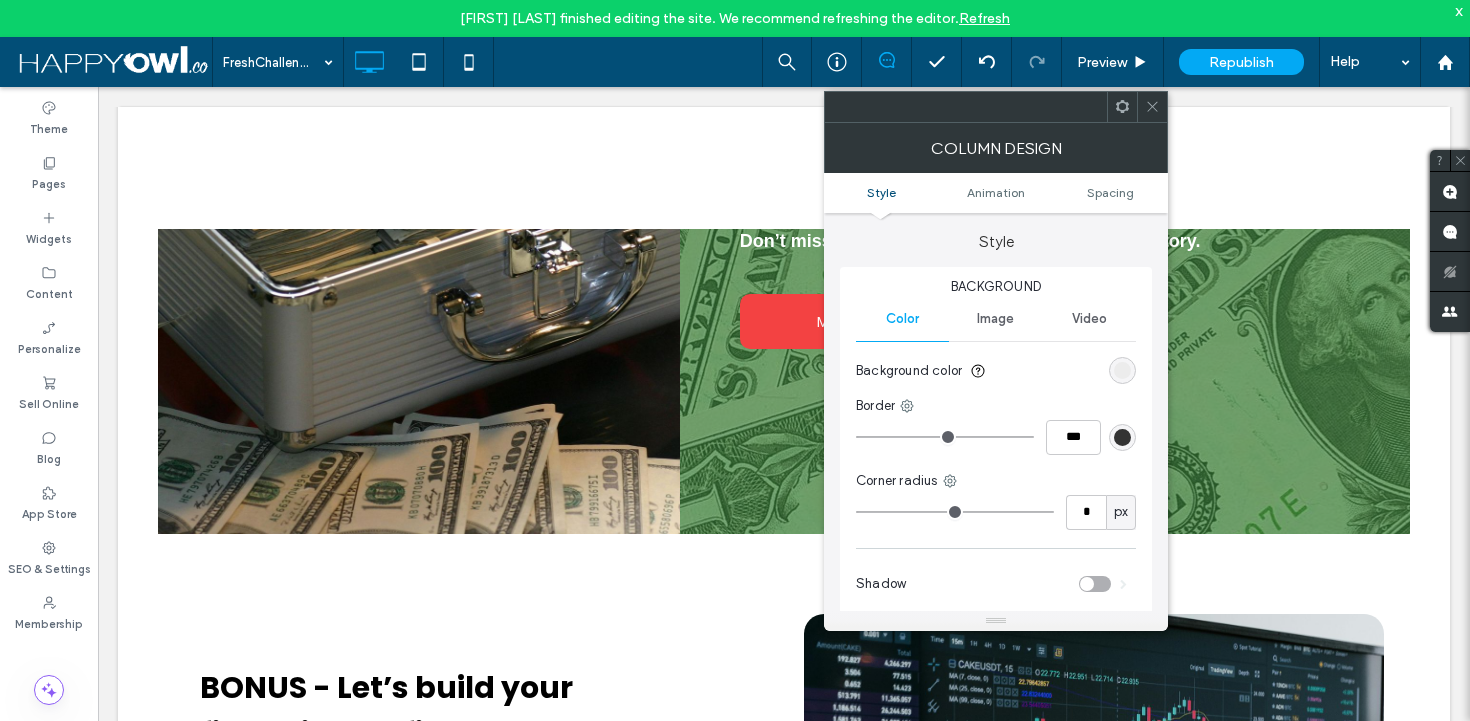click at bounding box center (1152, 107) 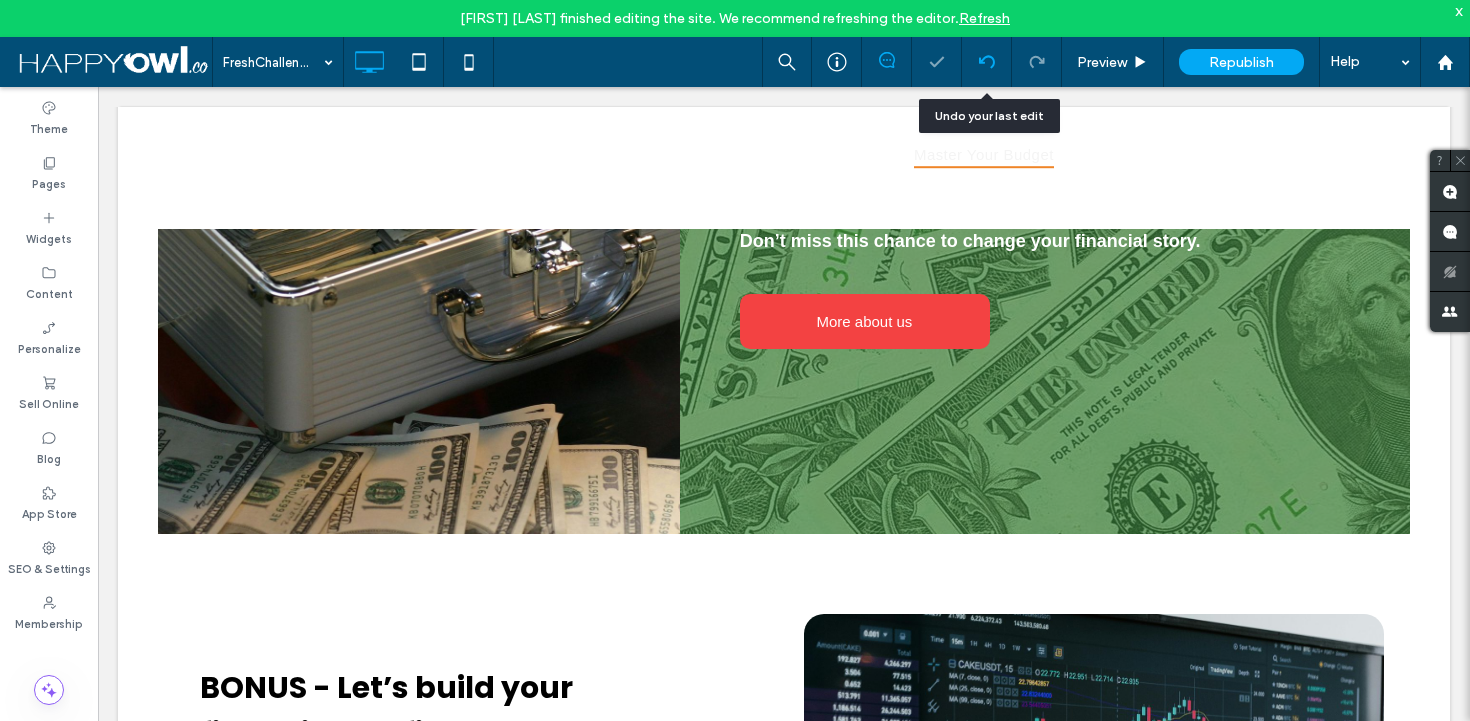 click 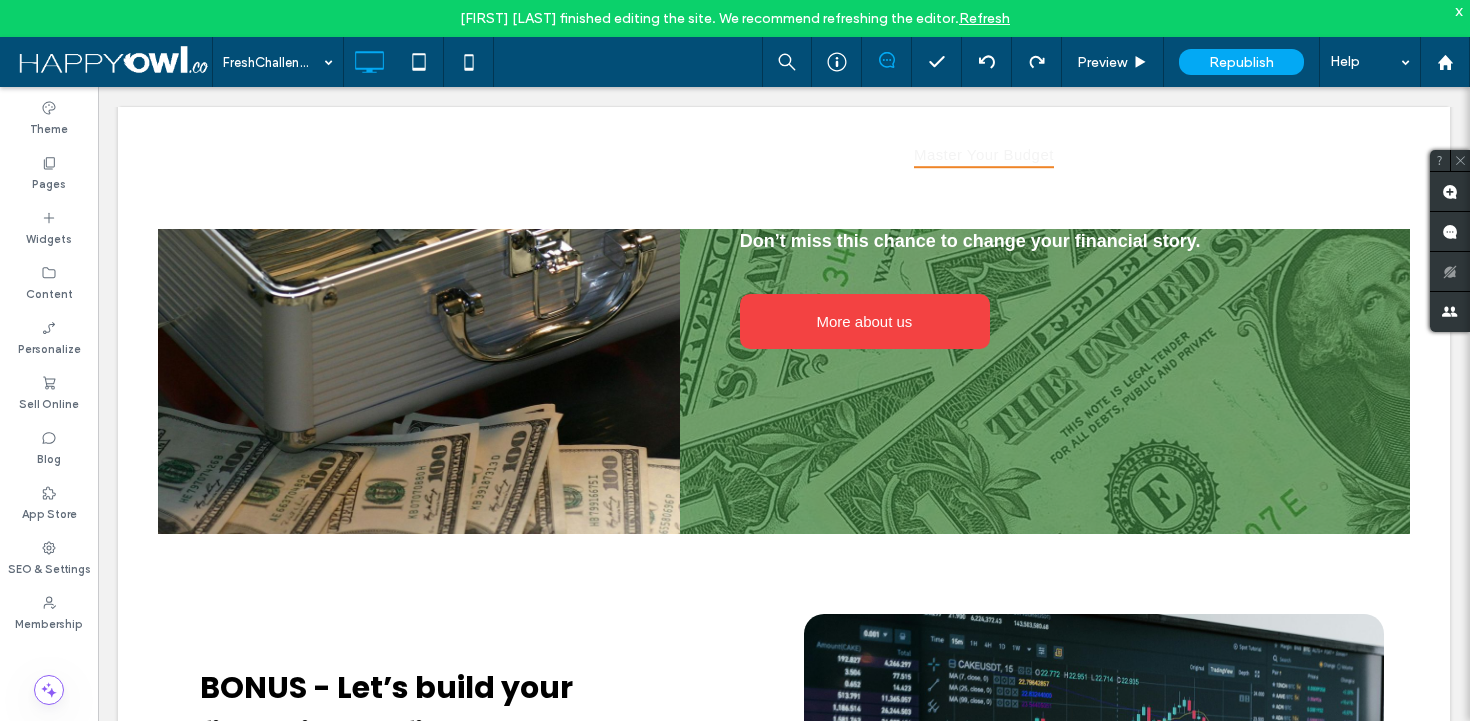type on "*******" 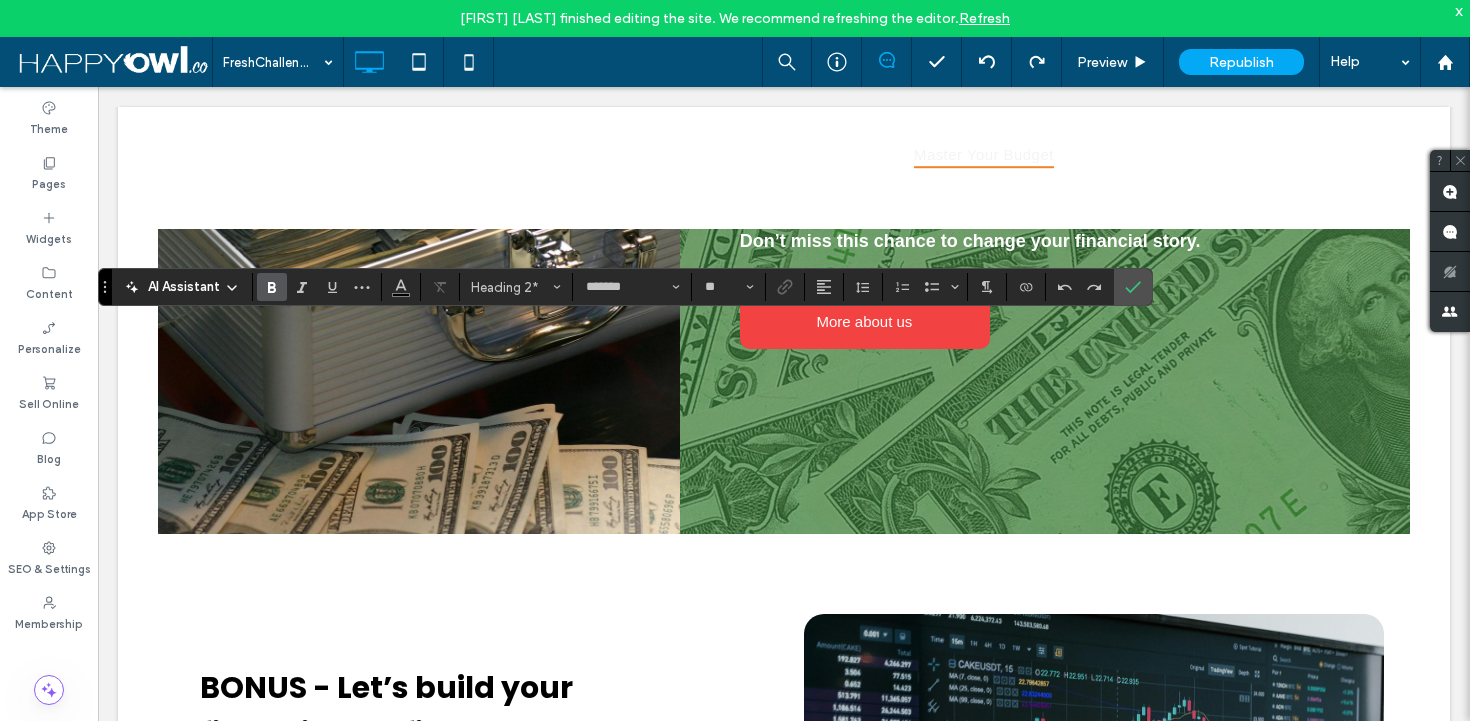 type on "**" 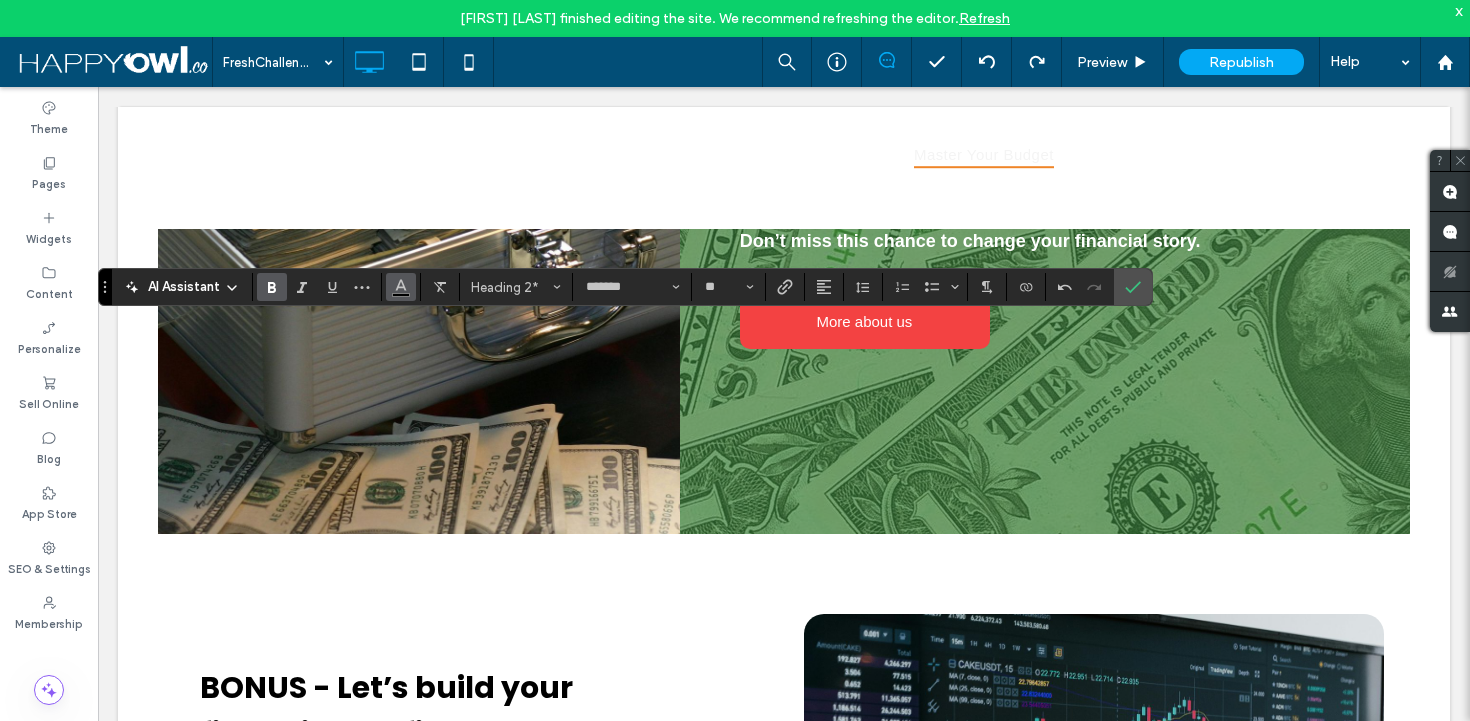 click at bounding box center (401, 285) 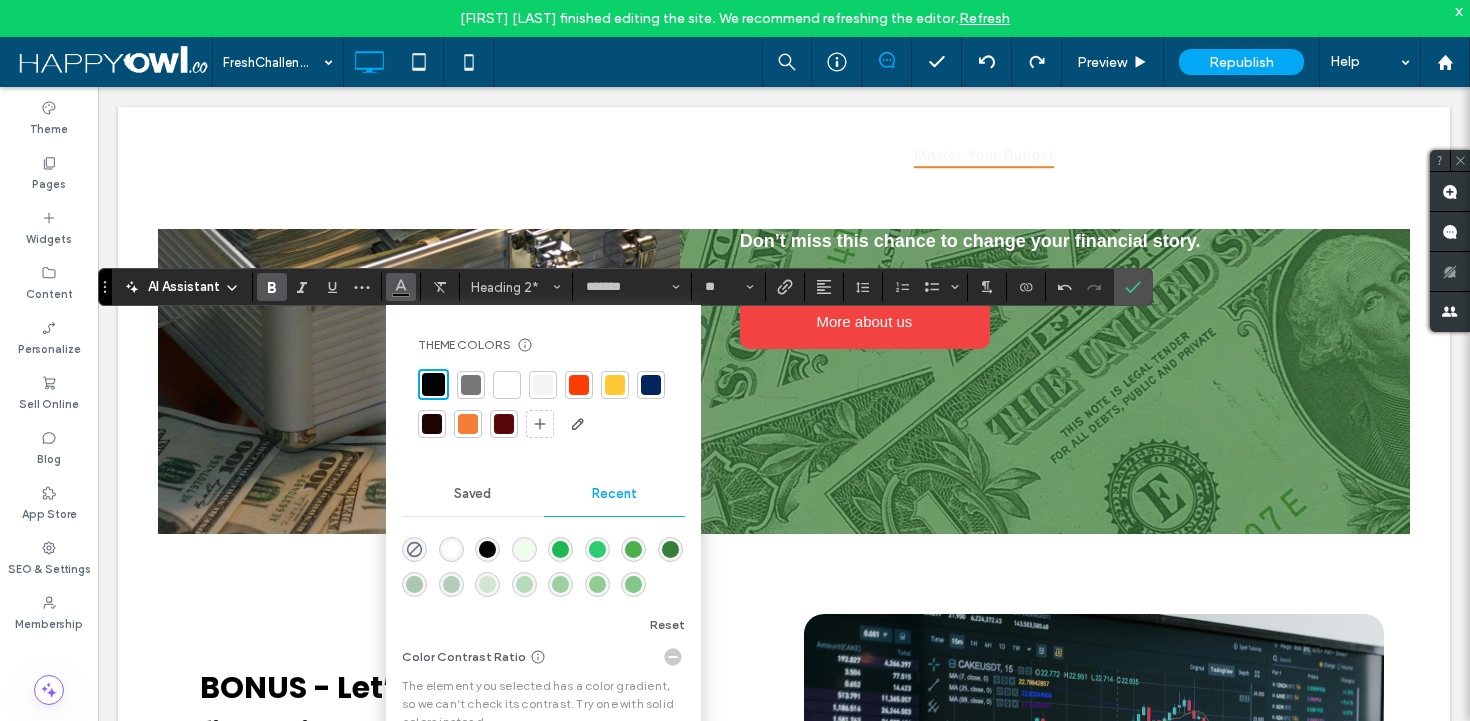 click at bounding box center [560, 549] 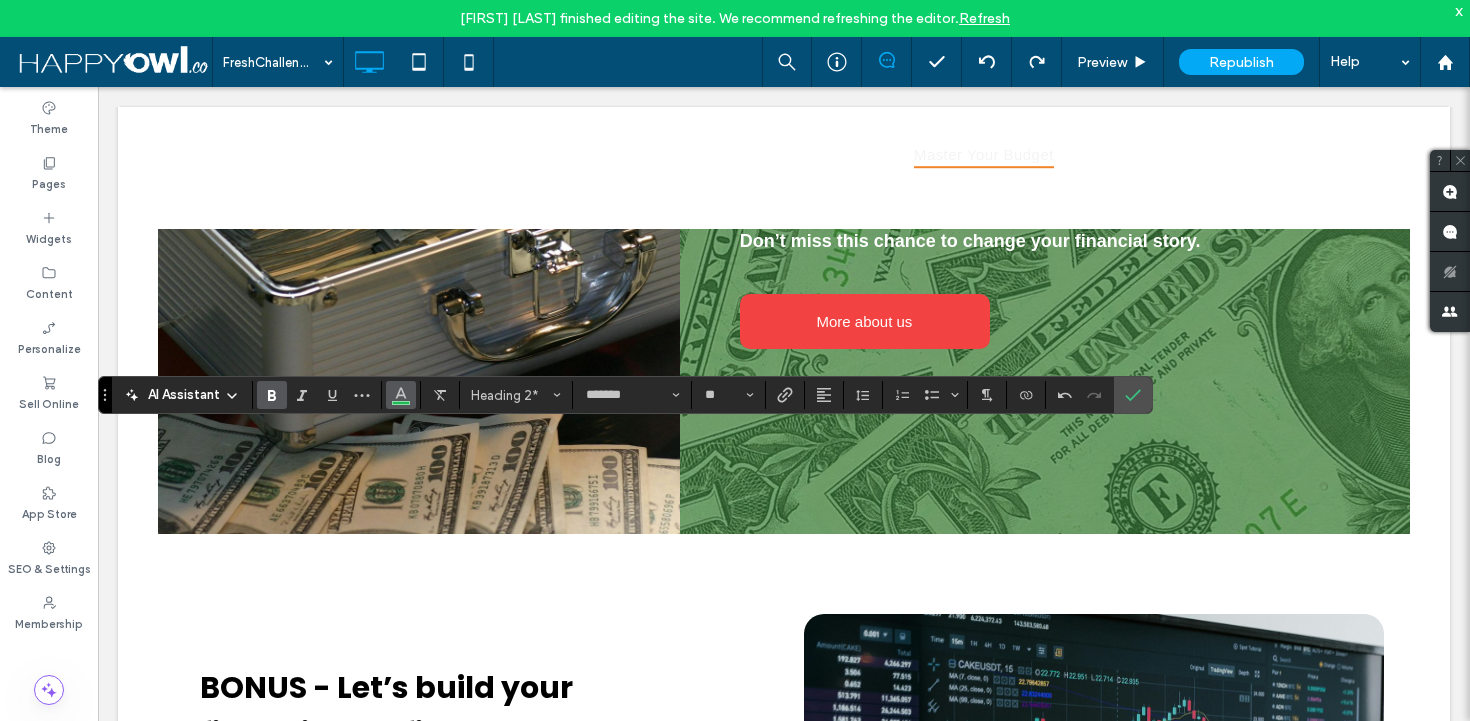 click 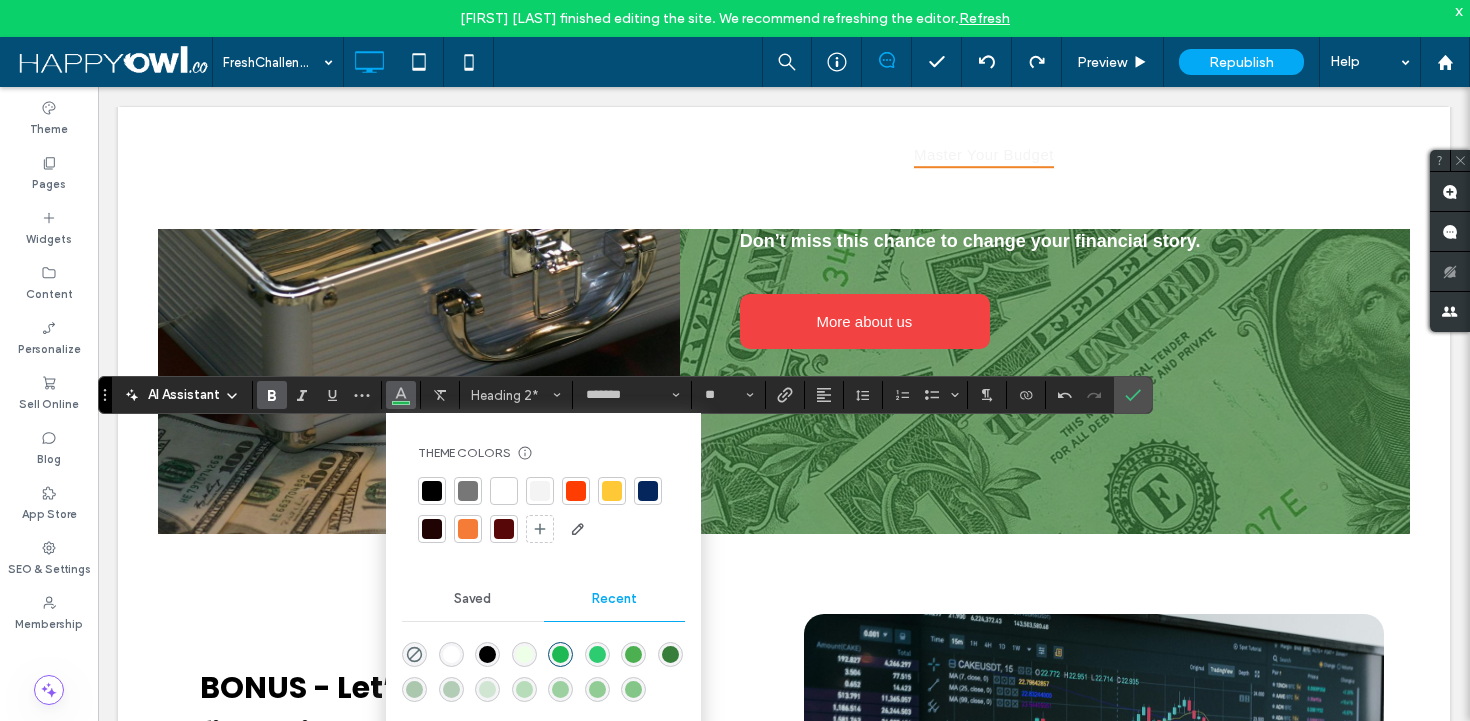 click at bounding box center (670, 654) 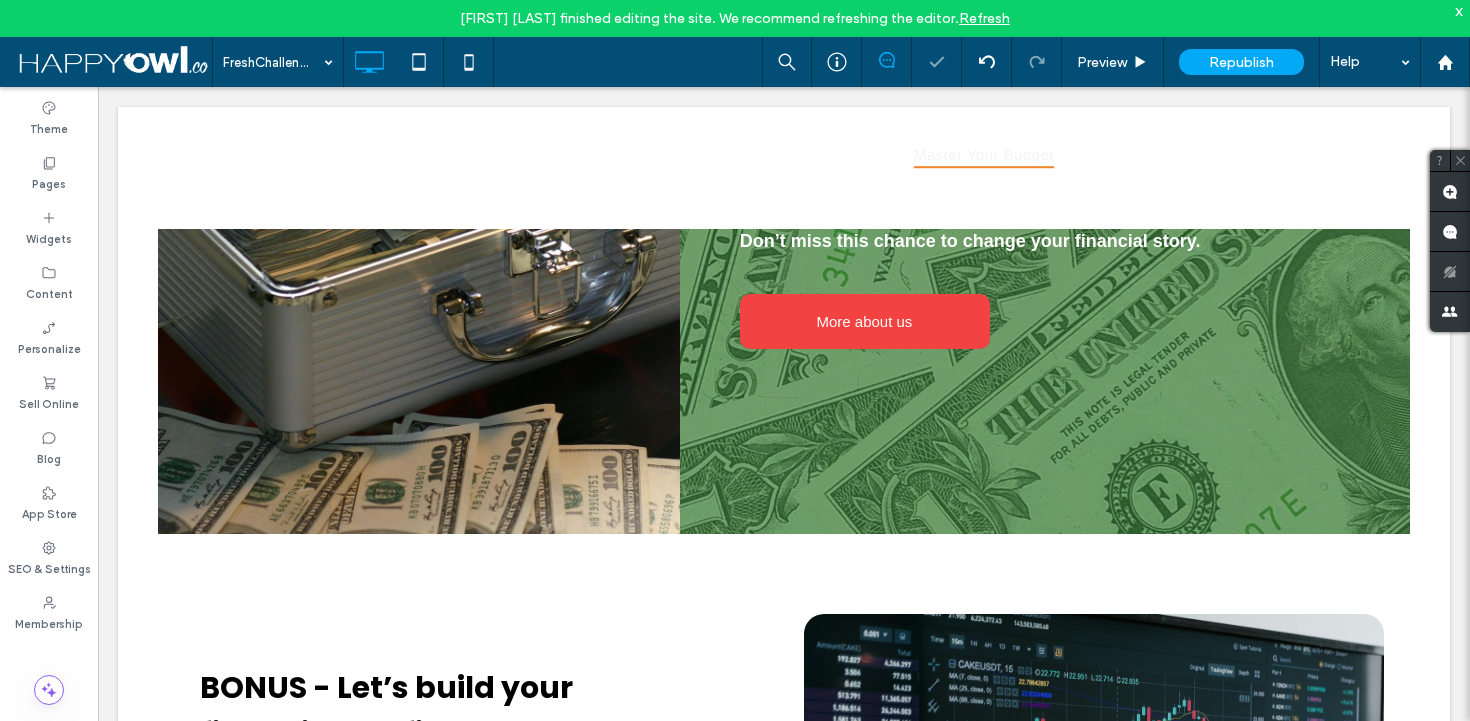type on "*******" 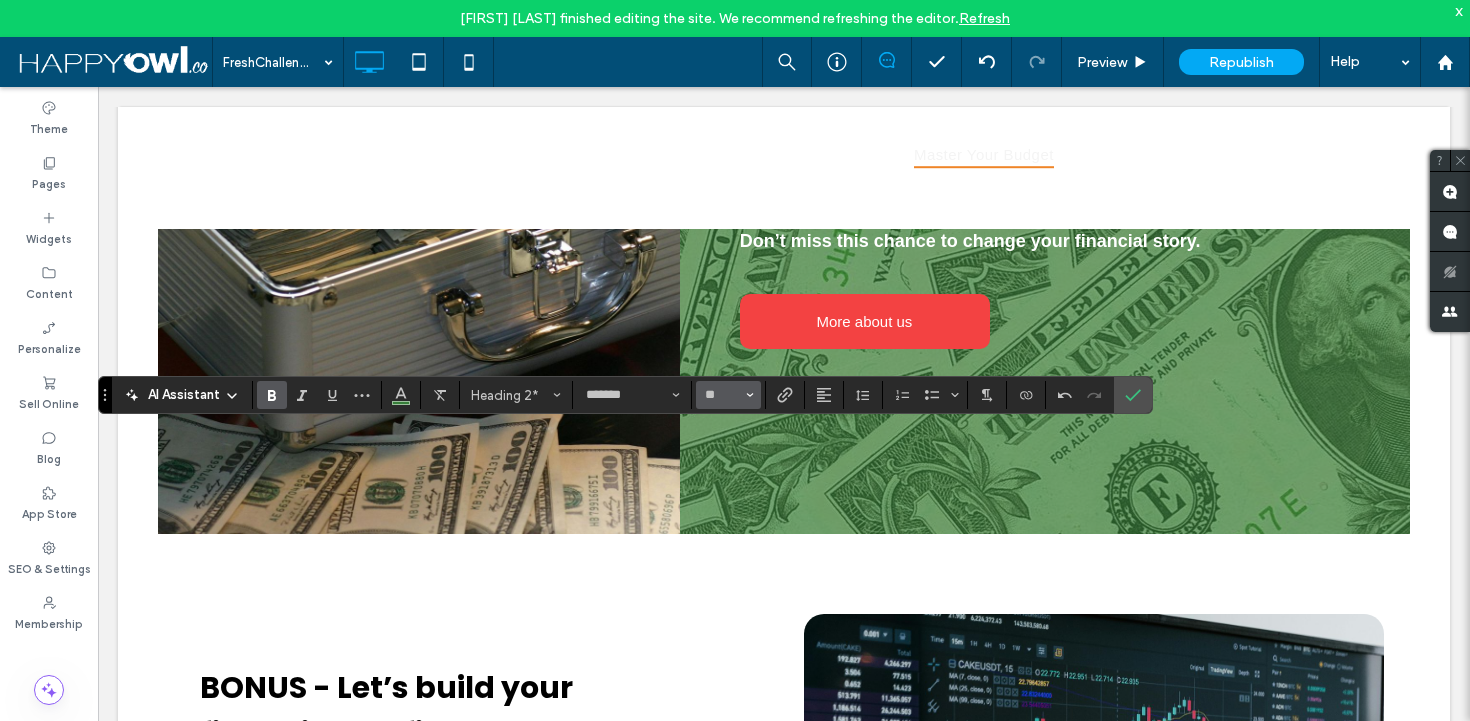 click on "**" at bounding box center (728, 395) 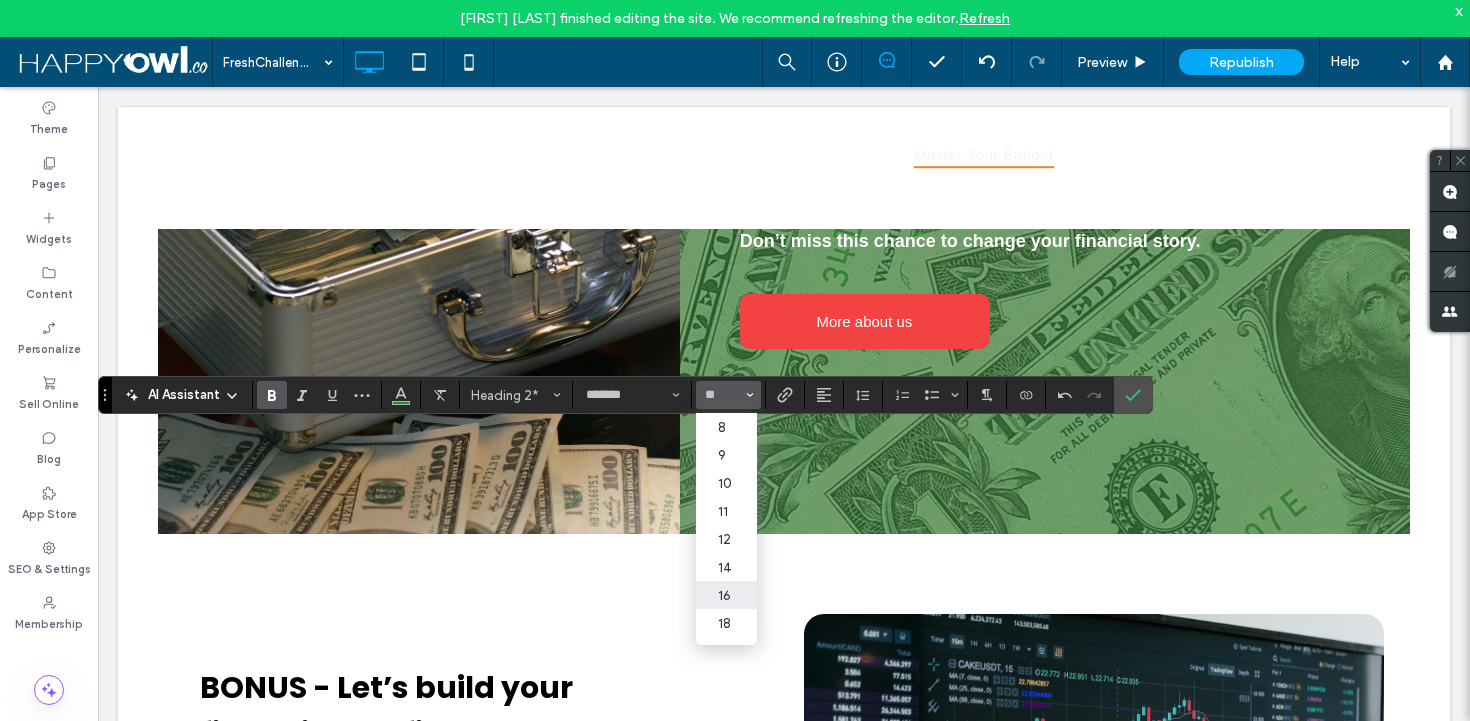 scroll, scrollTop: 232, scrollLeft: 0, axis: vertical 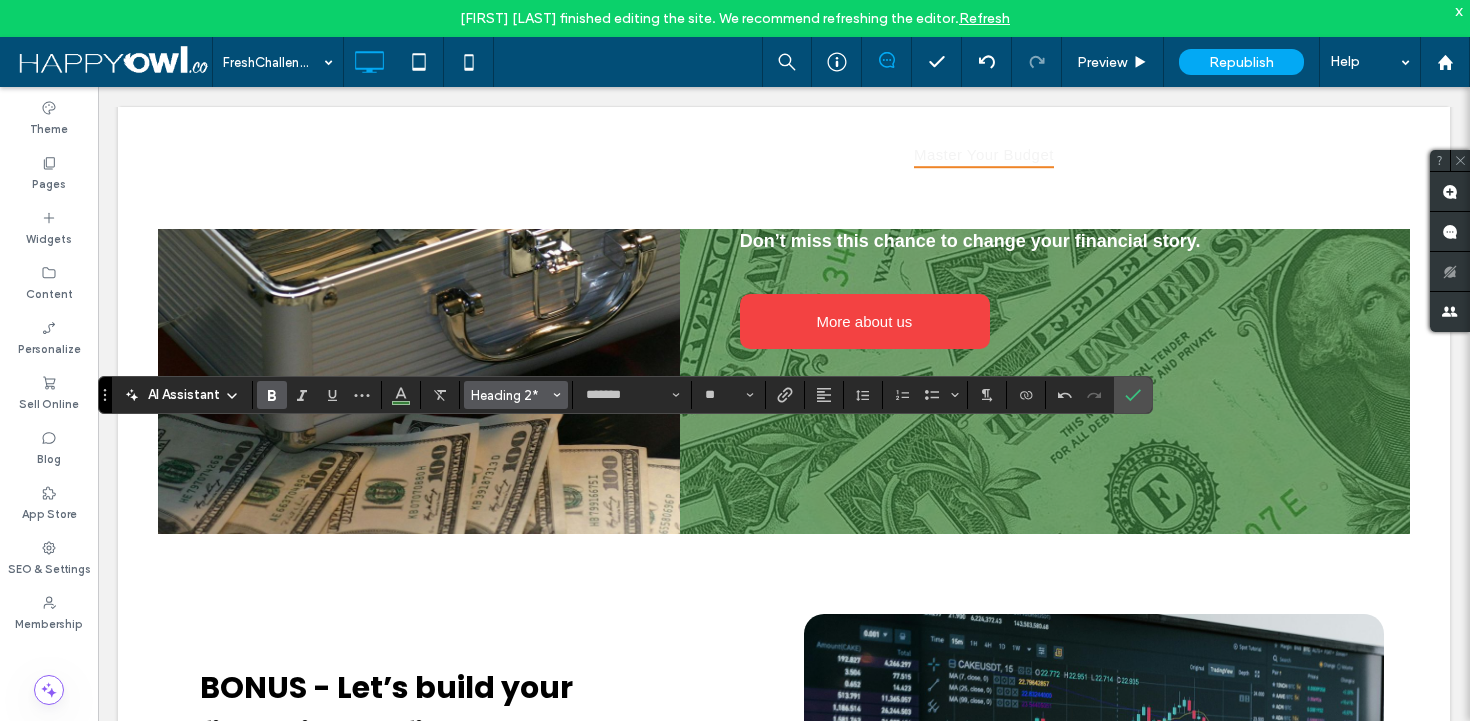 click on "Heading 2*" at bounding box center [516, 395] 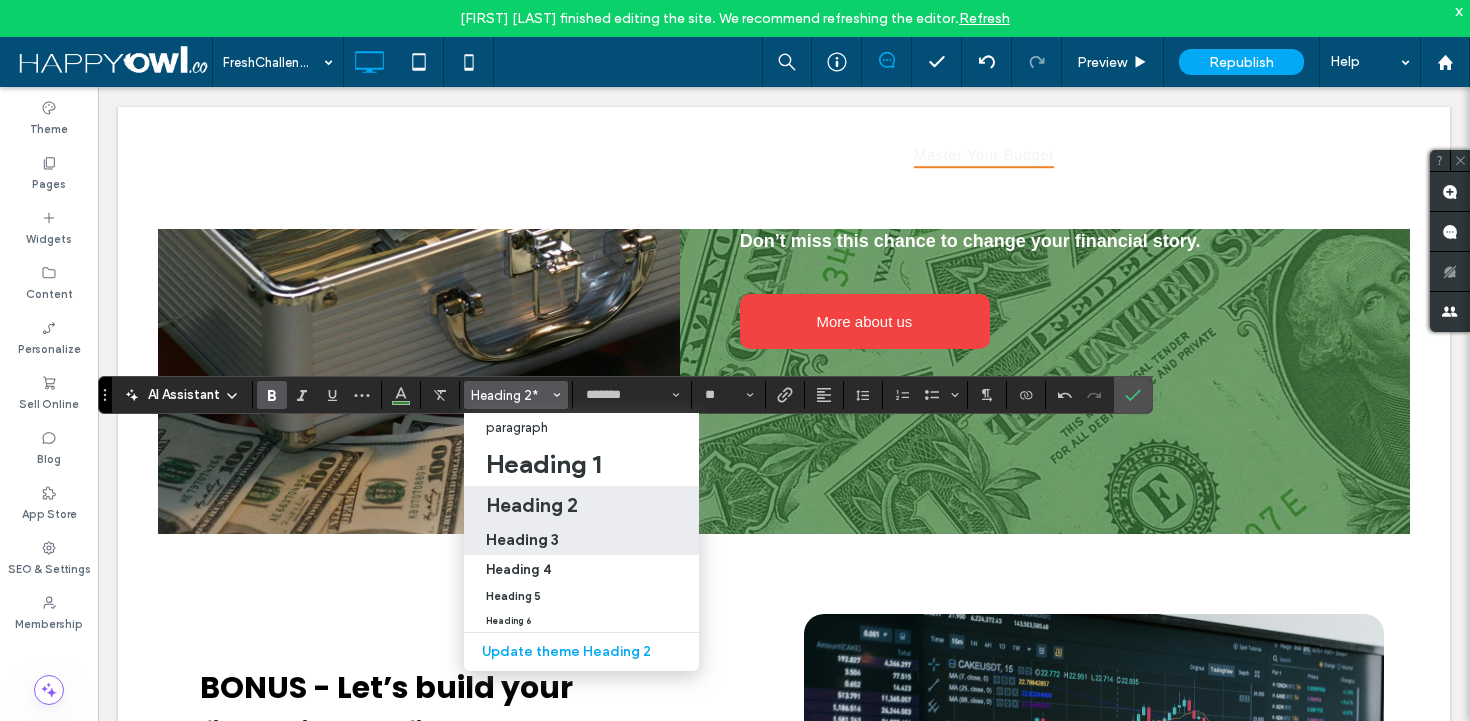 click on "Heading 3" at bounding box center (522, 539) 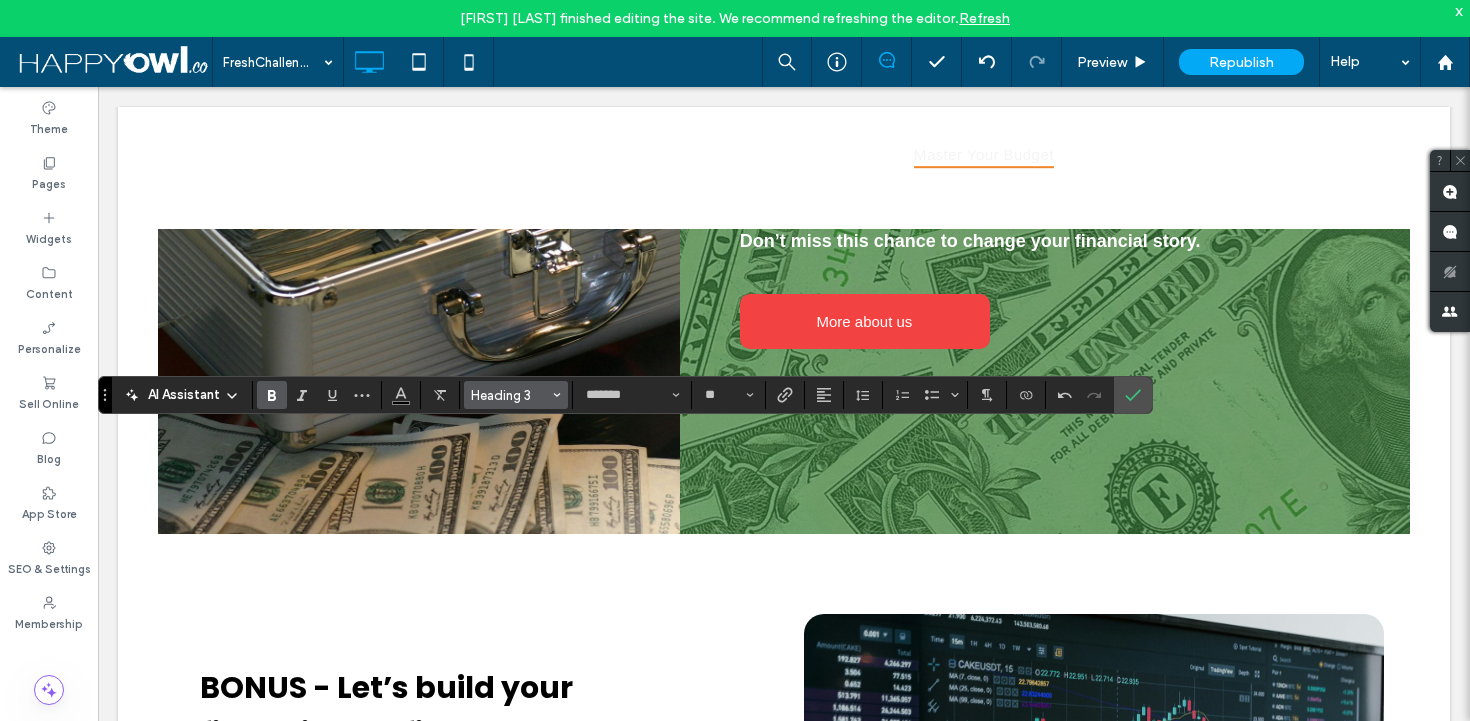 click on "Heading 3" at bounding box center [516, 395] 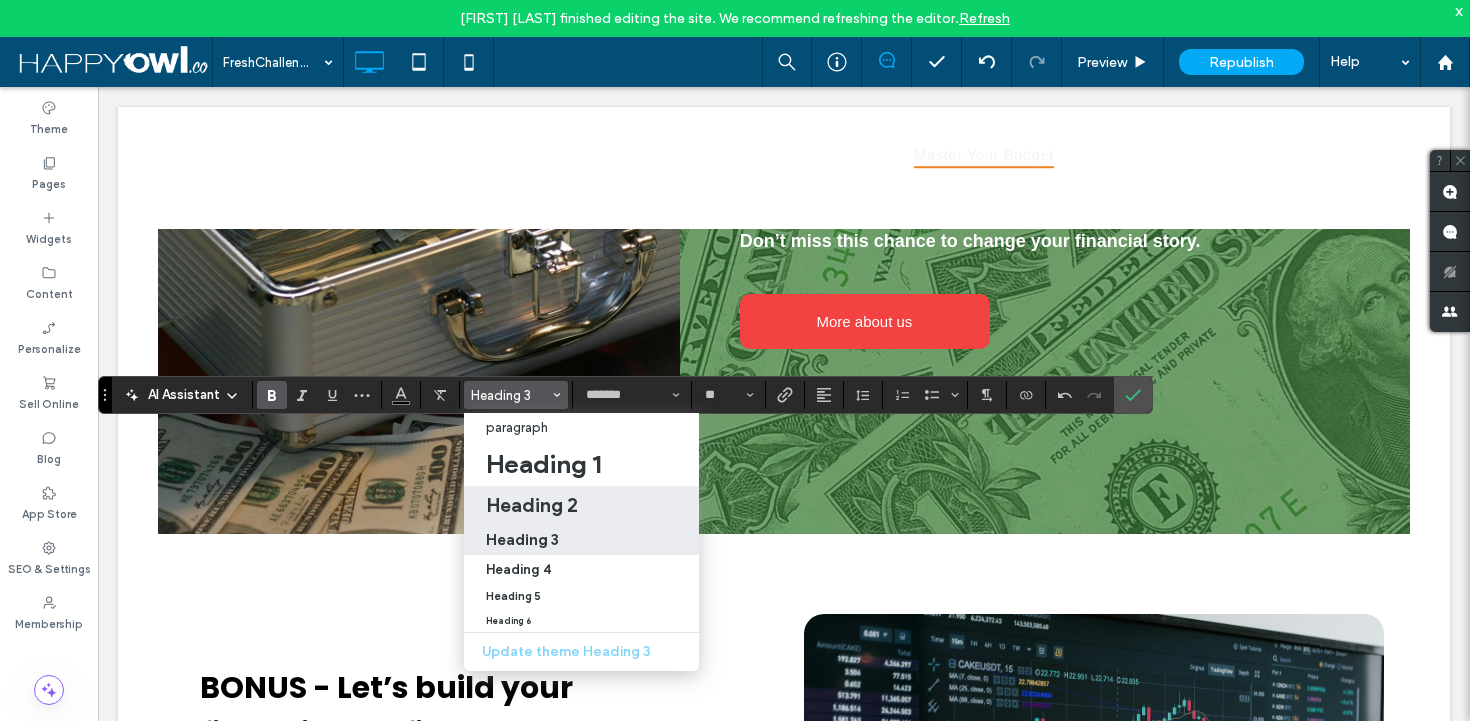 click on "Heading 2" at bounding box center (532, 505) 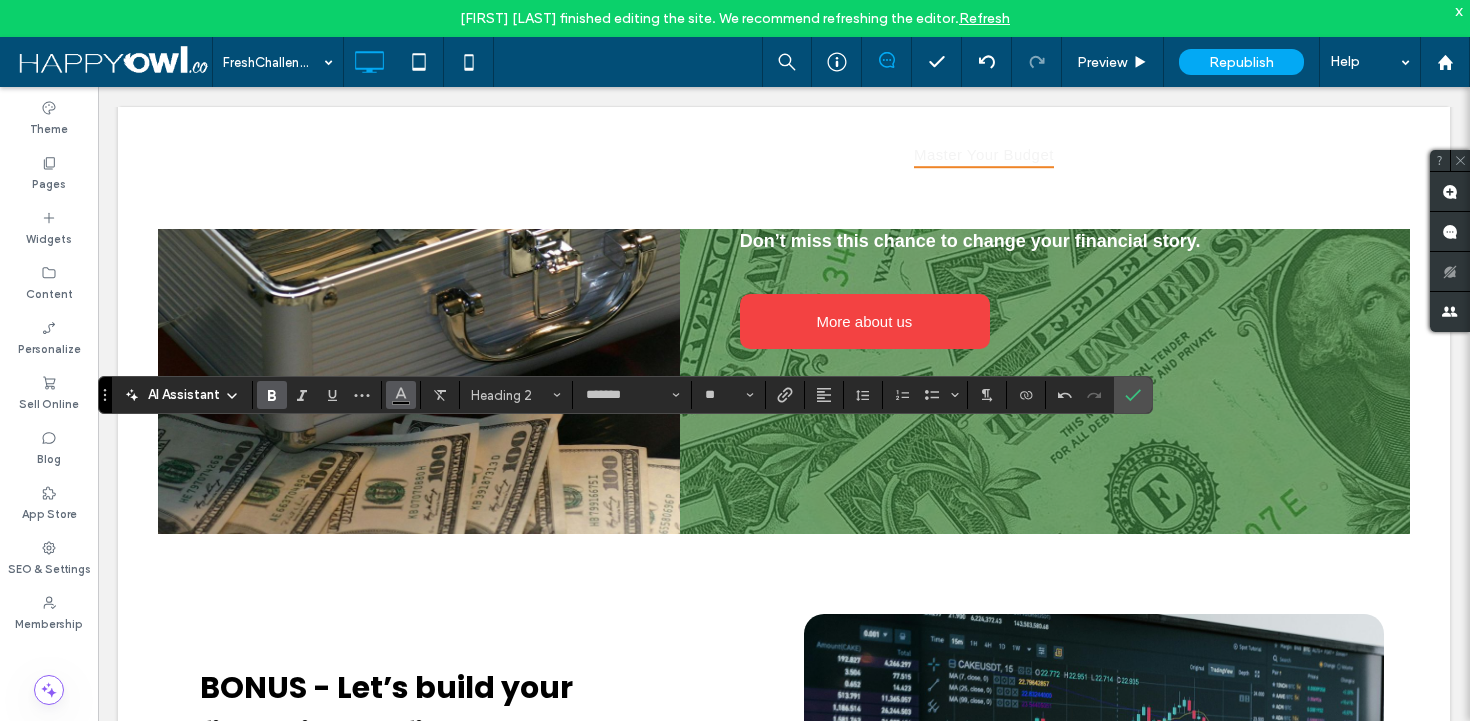 click 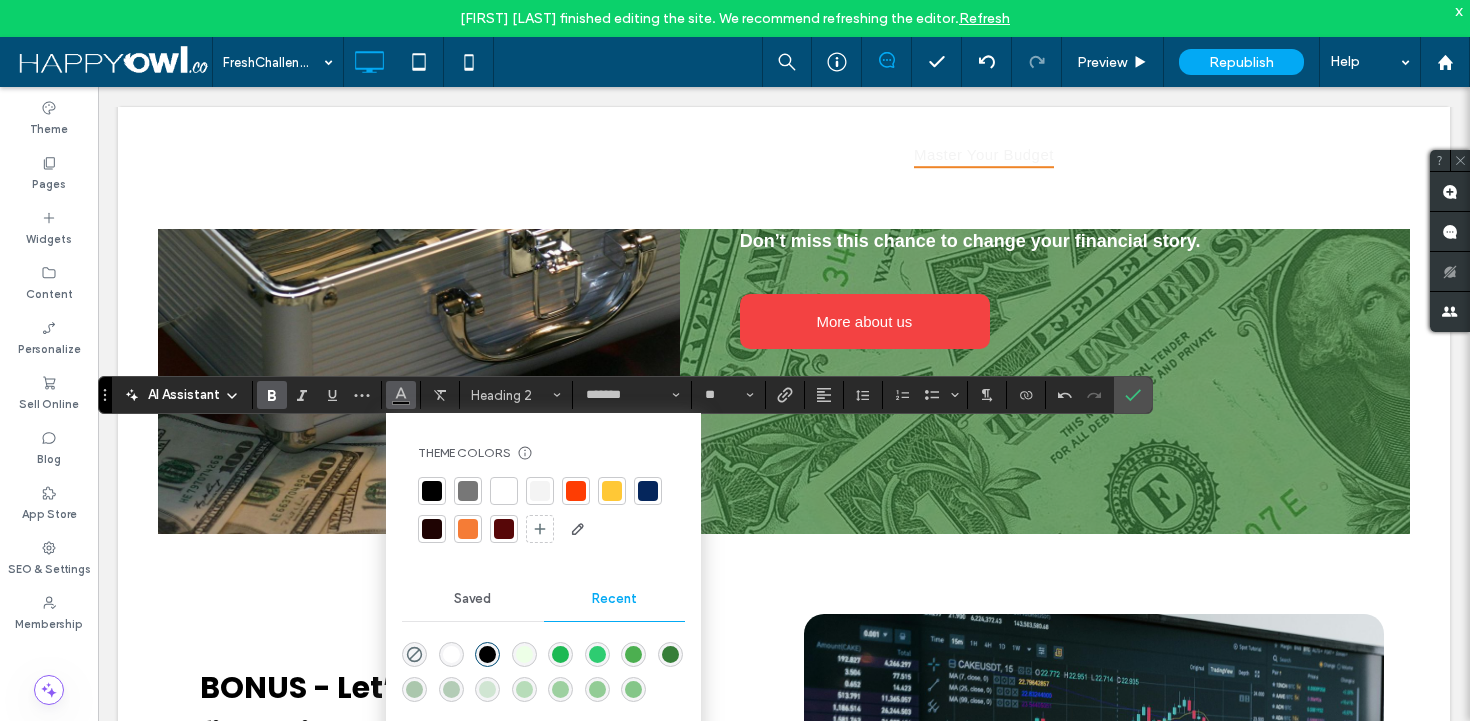 click at bounding box center (670, 654) 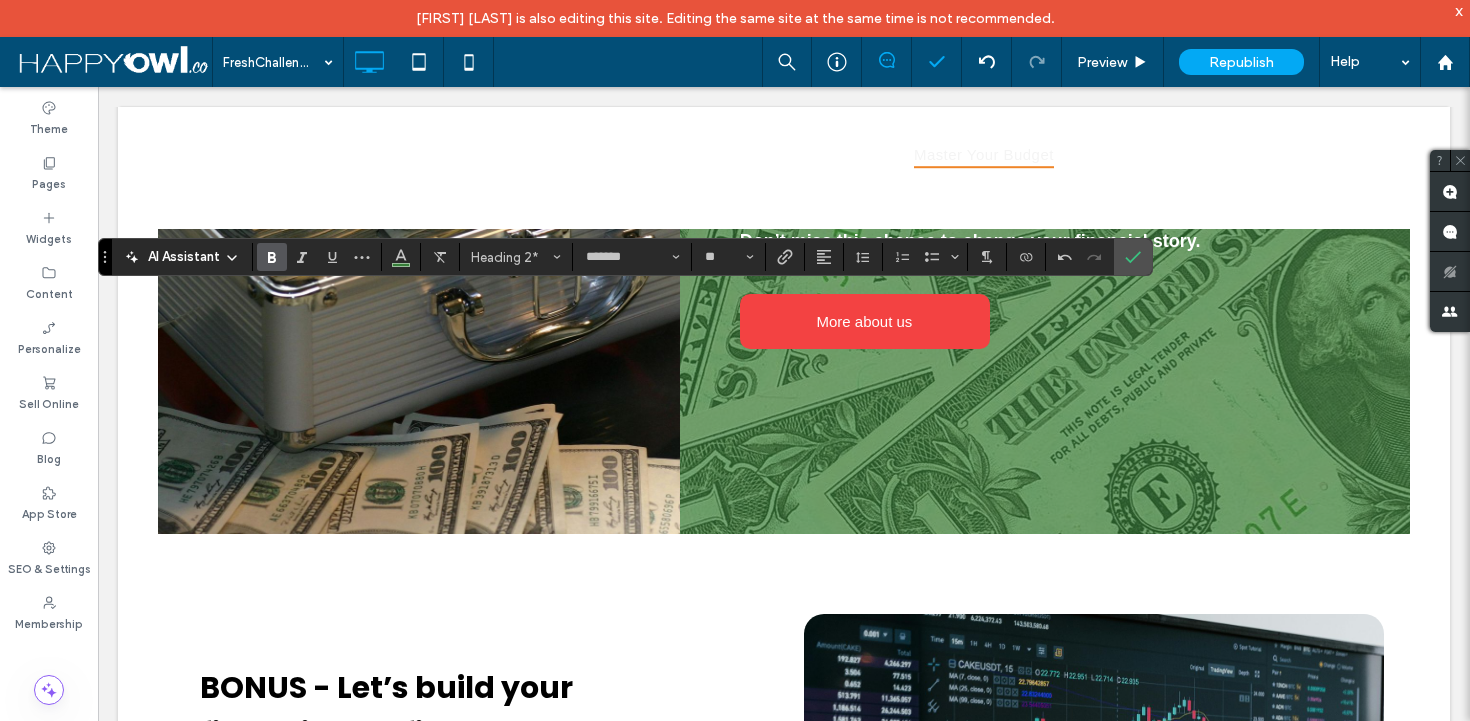 click 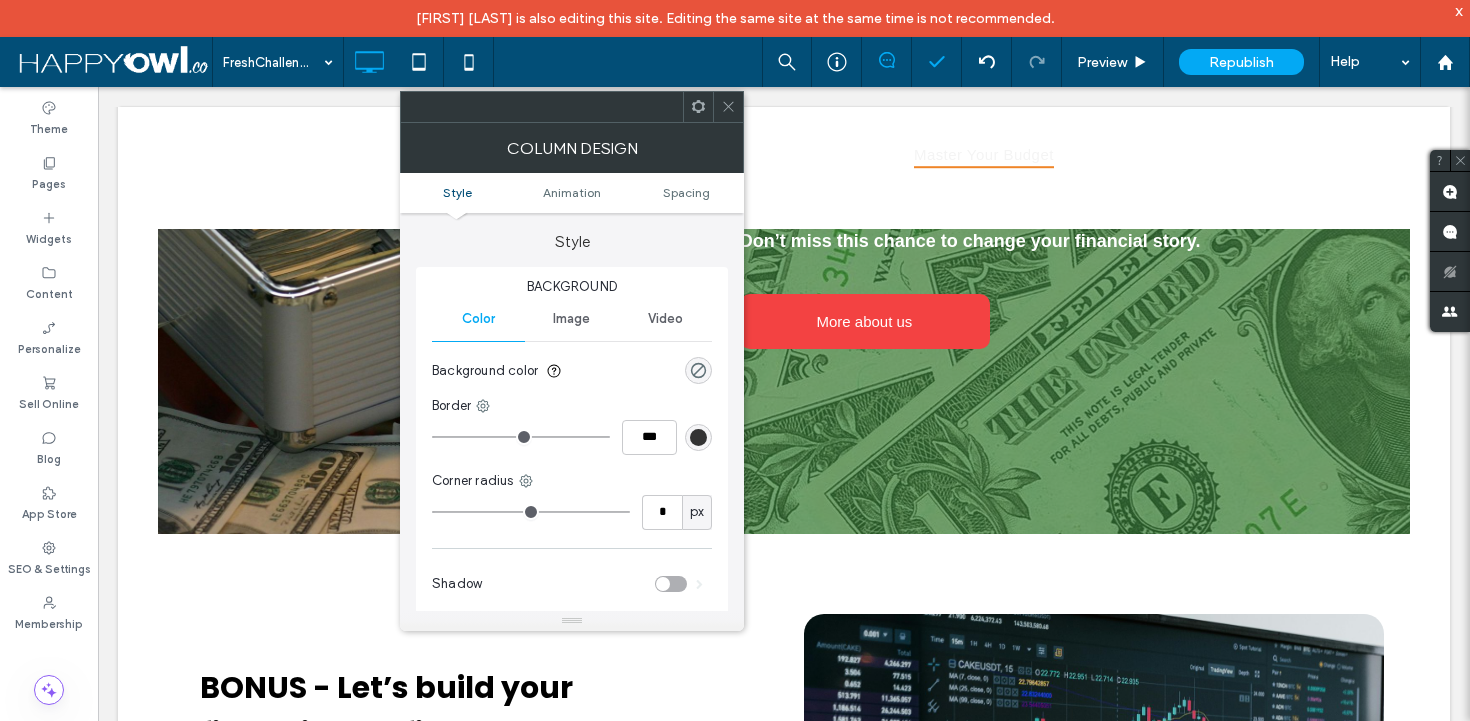 click on "Image" at bounding box center (571, 319) 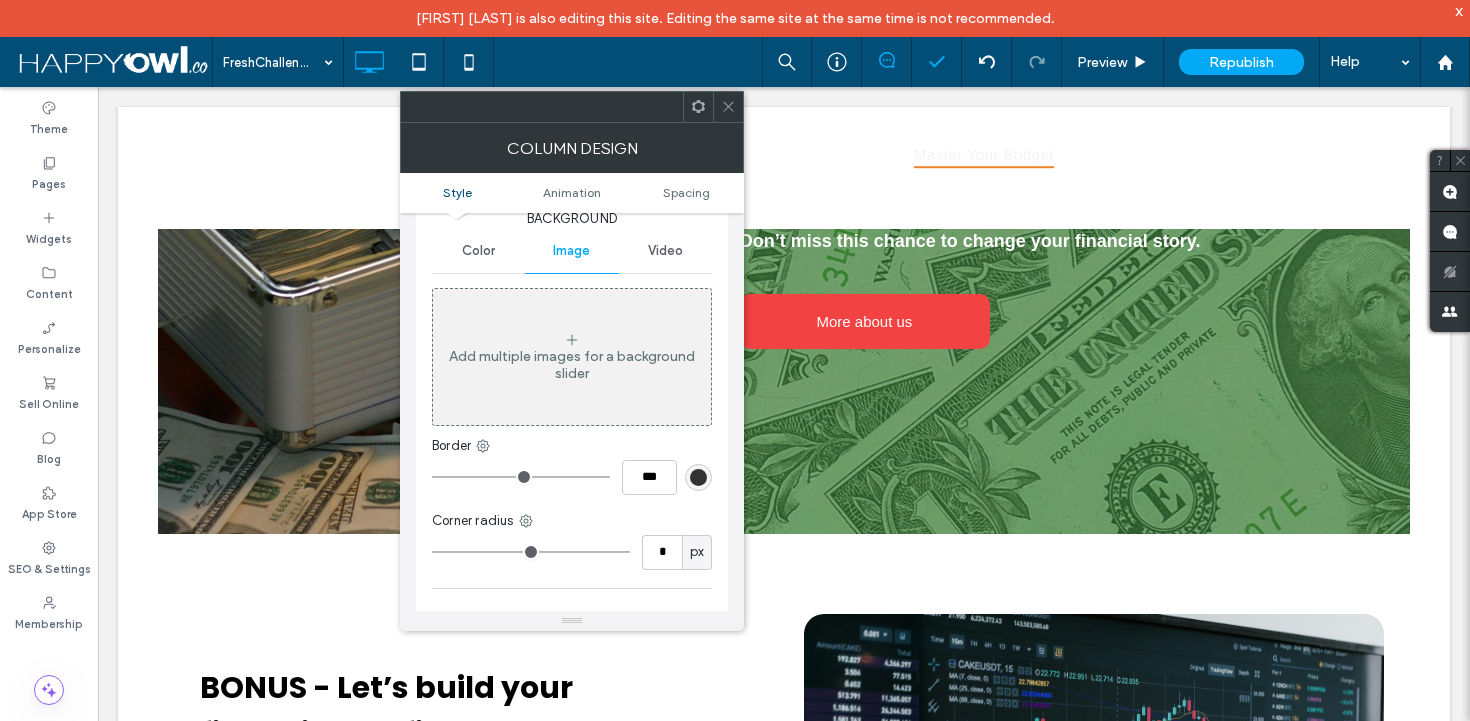 scroll, scrollTop: 0, scrollLeft: 0, axis: both 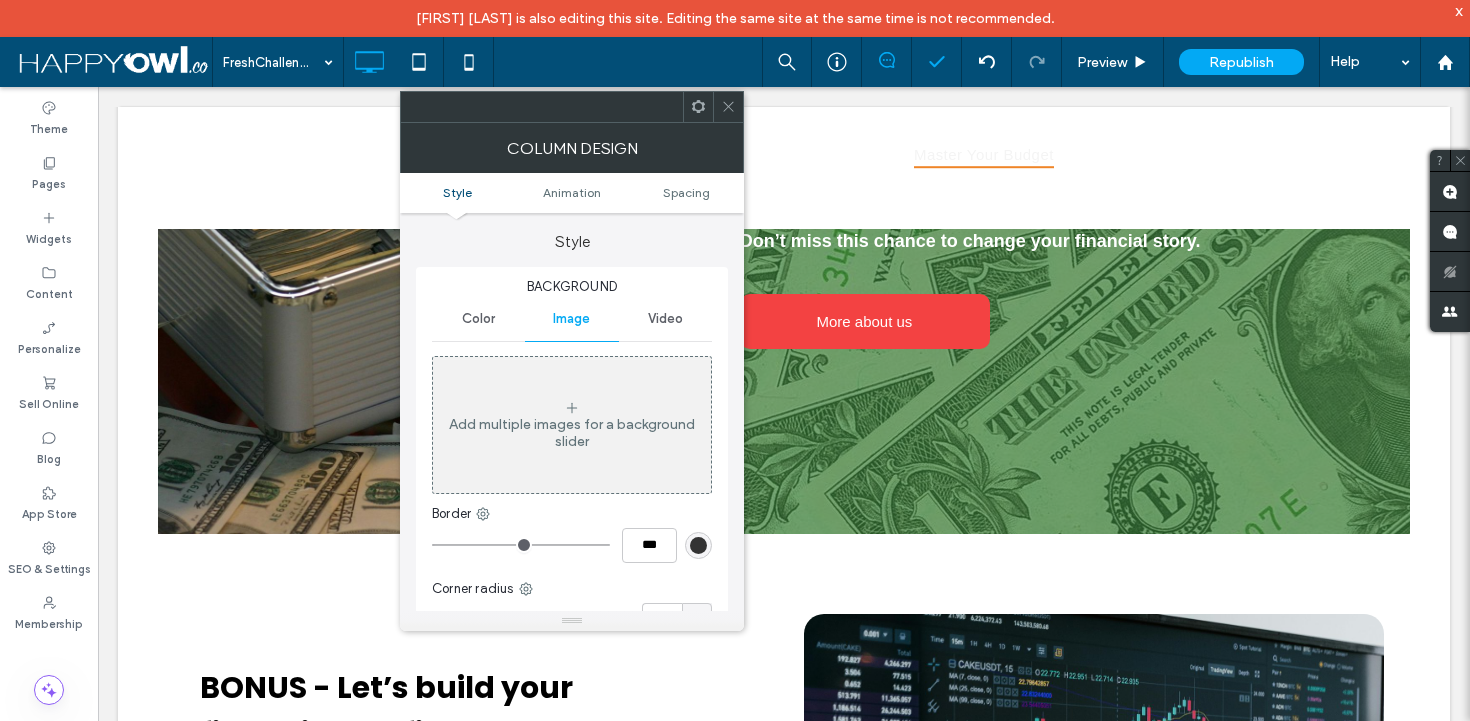 click on "Color" at bounding box center [478, 319] 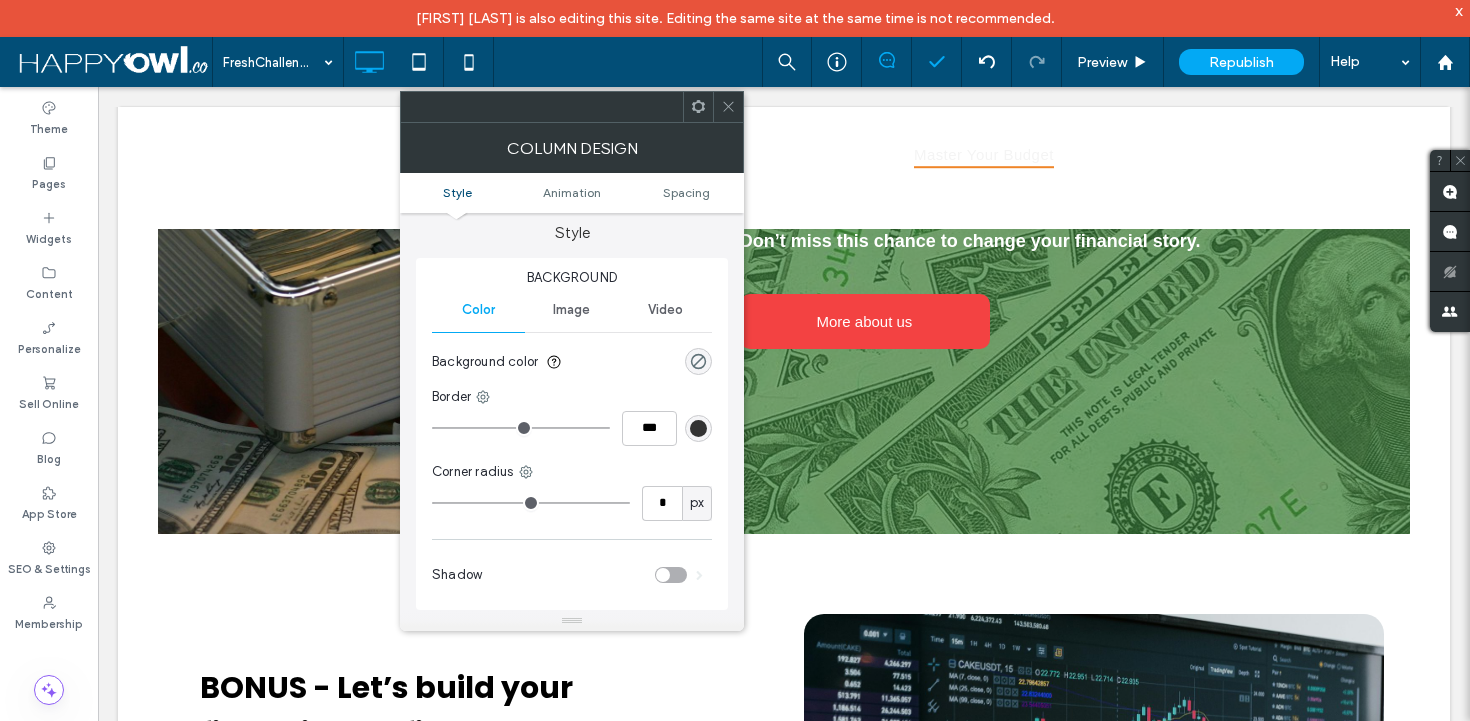 scroll, scrollTop: 0, scrollLeft: 0, axis: both 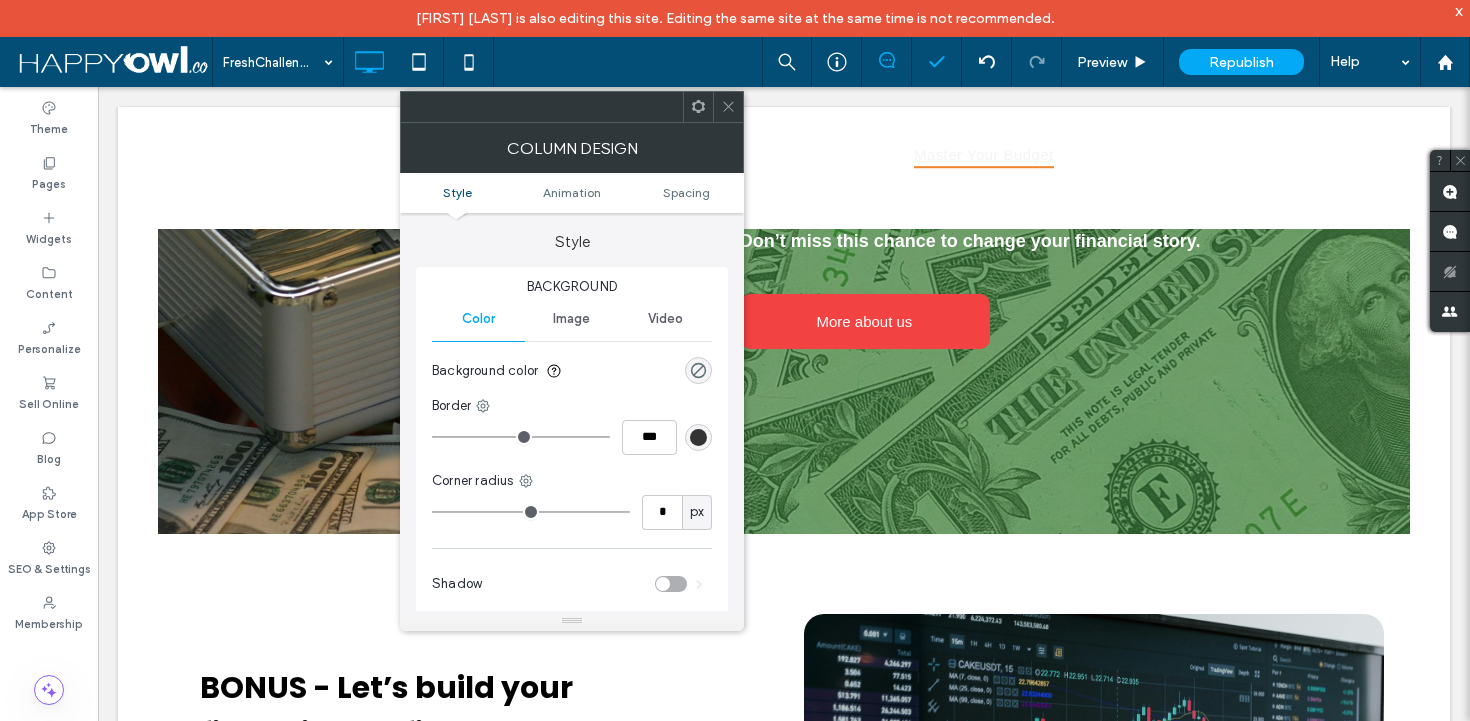 click on "Image" at bounding box center (571, 319) 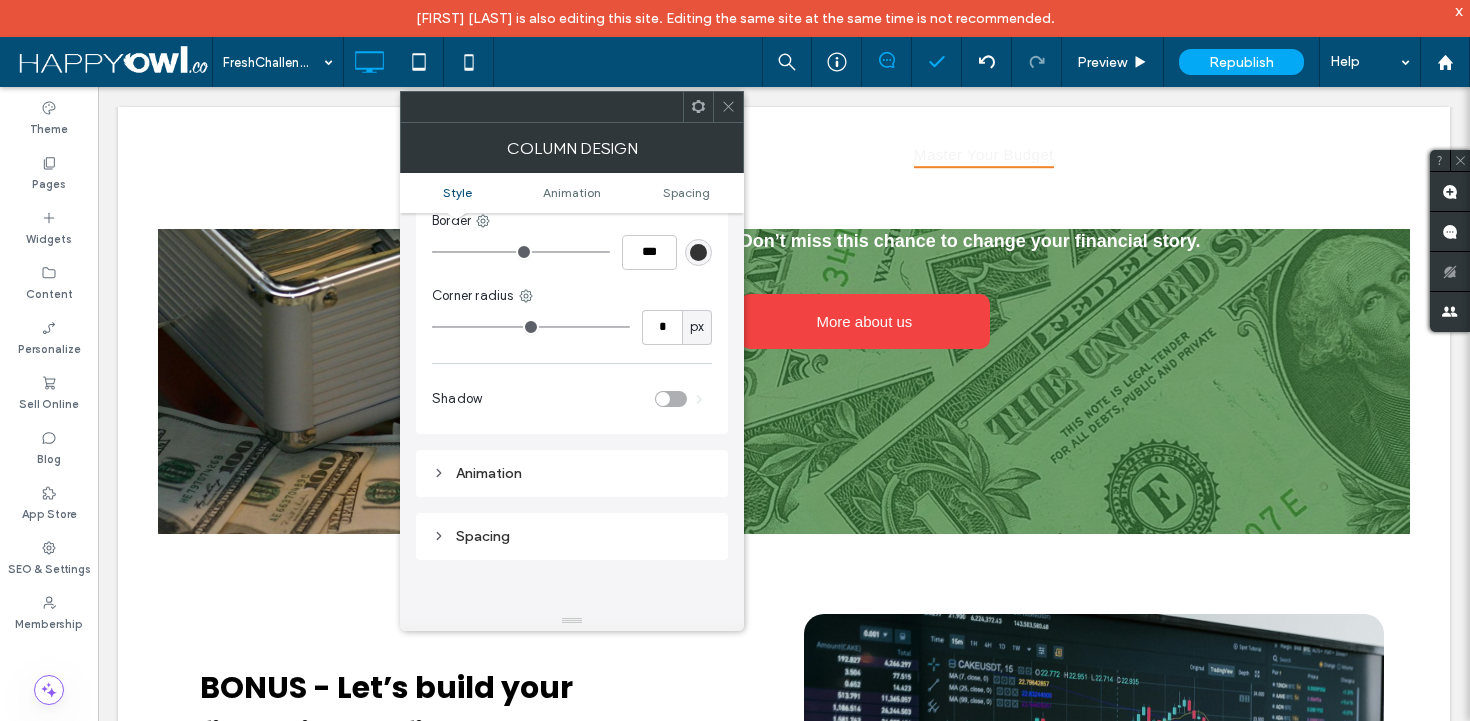 scroll, scrollTop: 313, scrollLeft: 0, axis: vertical 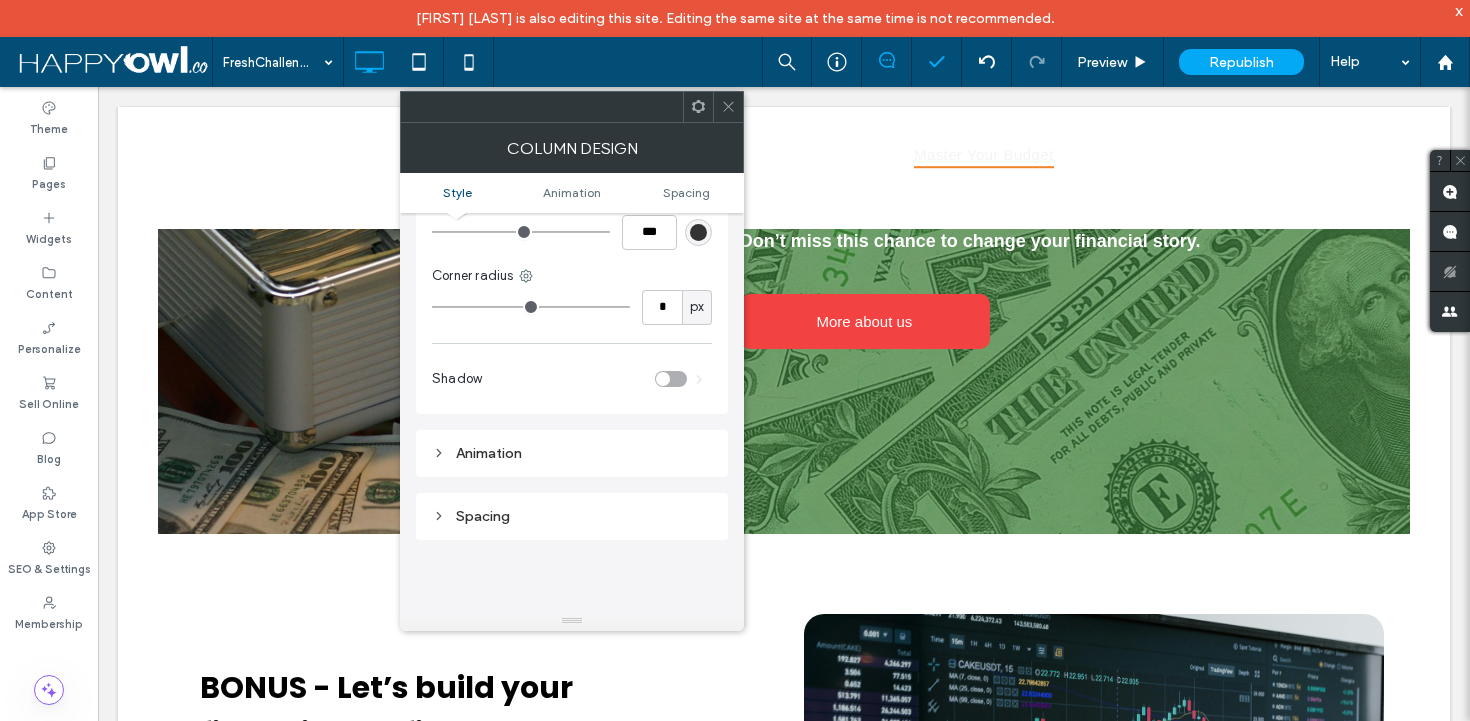 click at bounding box center [728, 107] 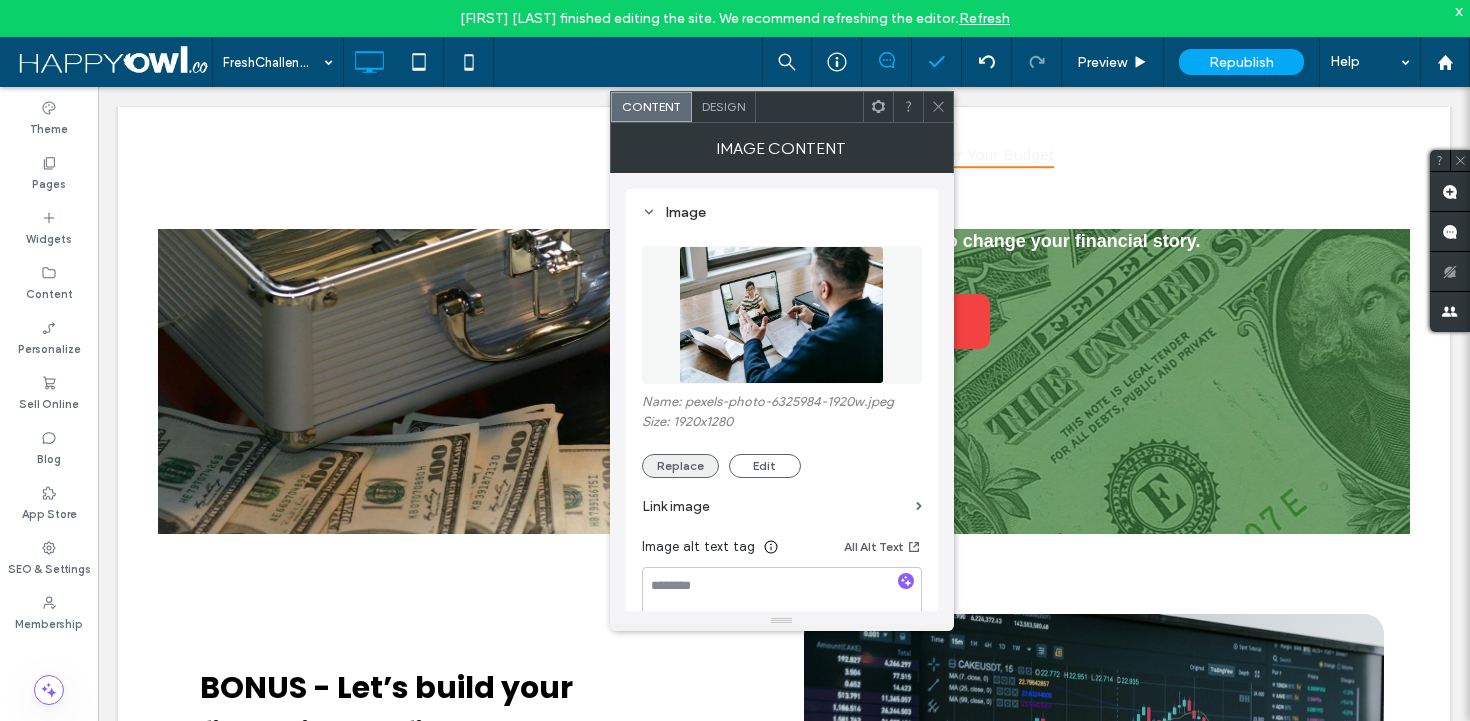 click on "Replace" at bounding box center (680, 466) 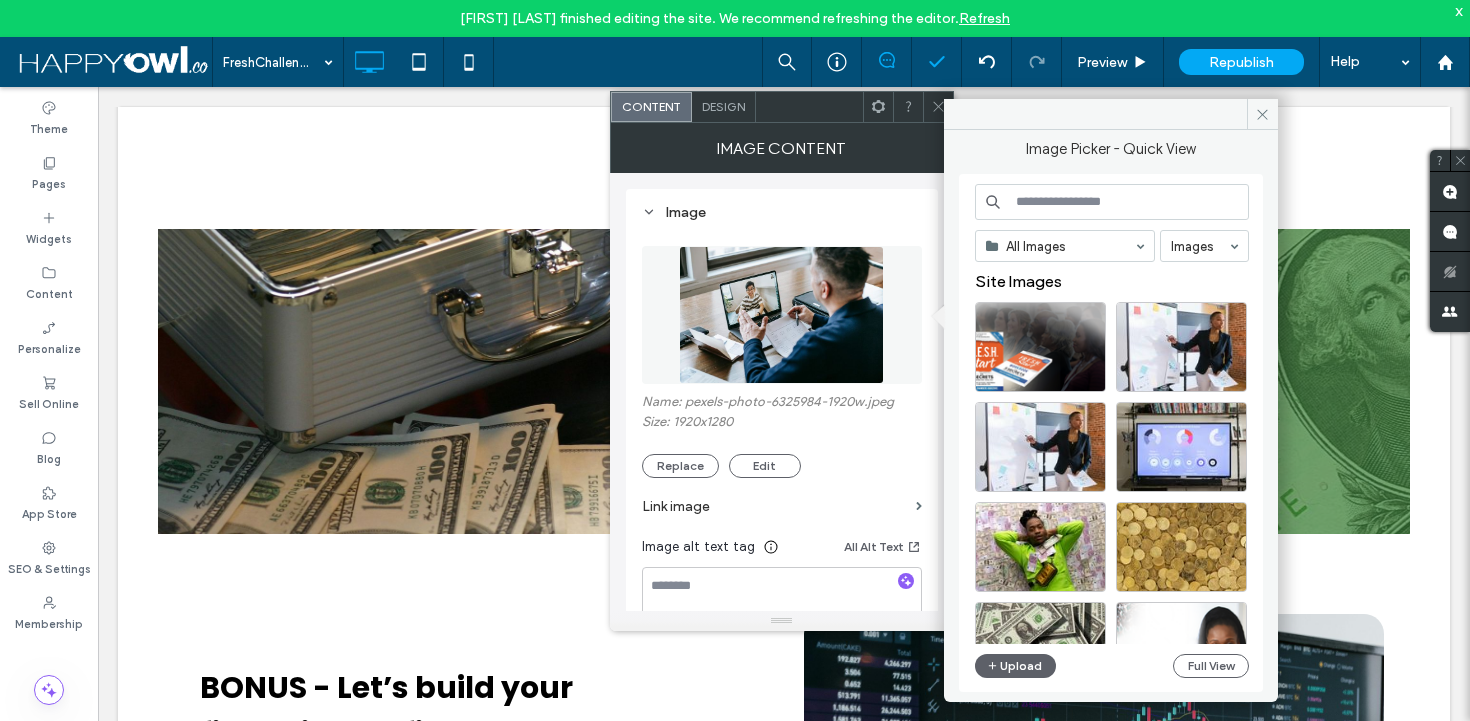 click at bounding box center (1112, 202) 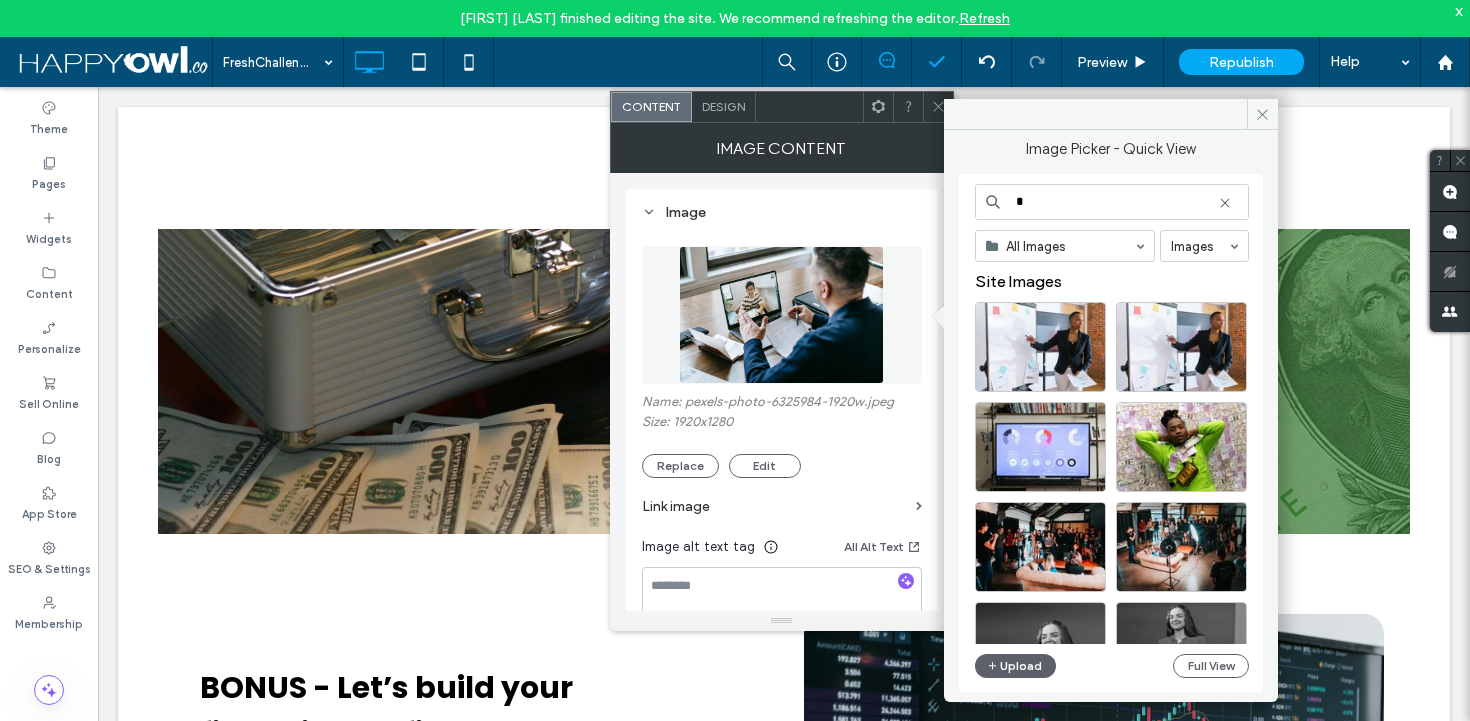 type on "*" 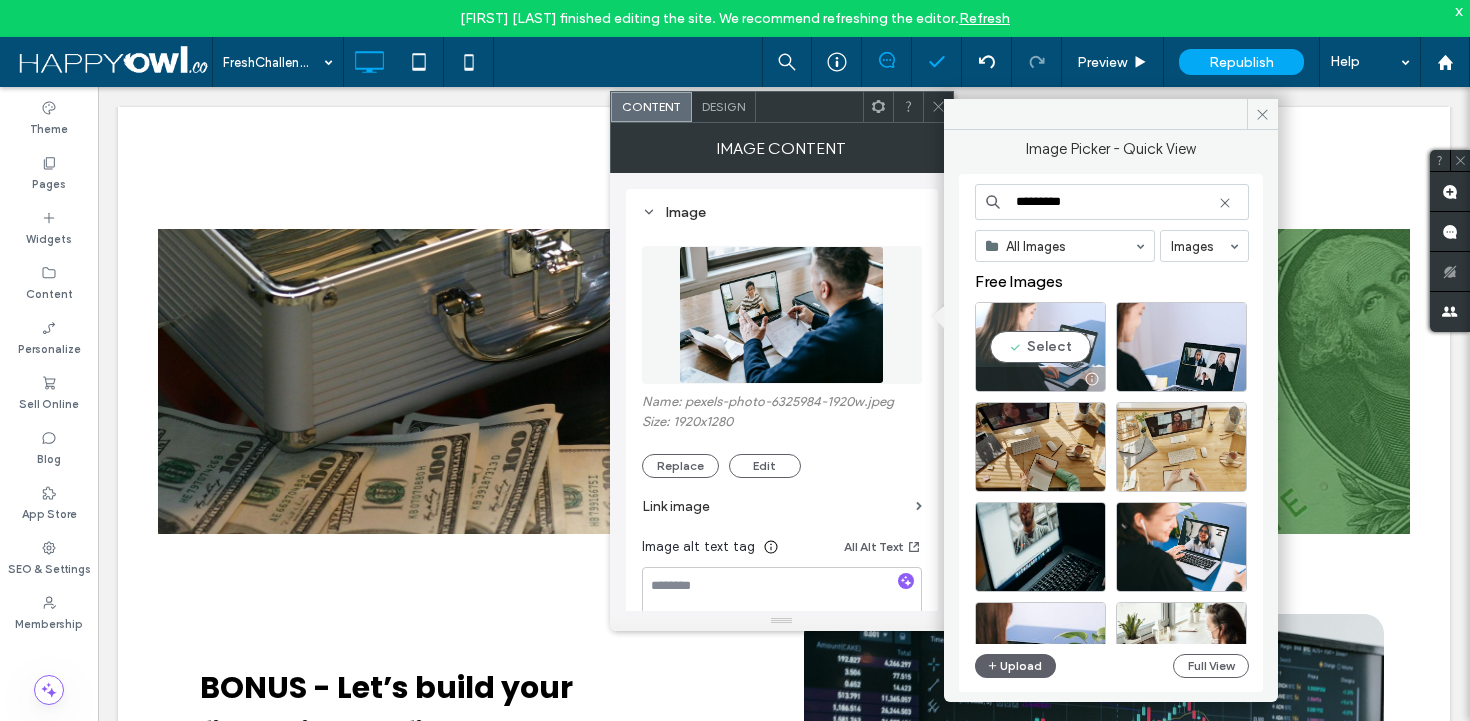 type on "*********" 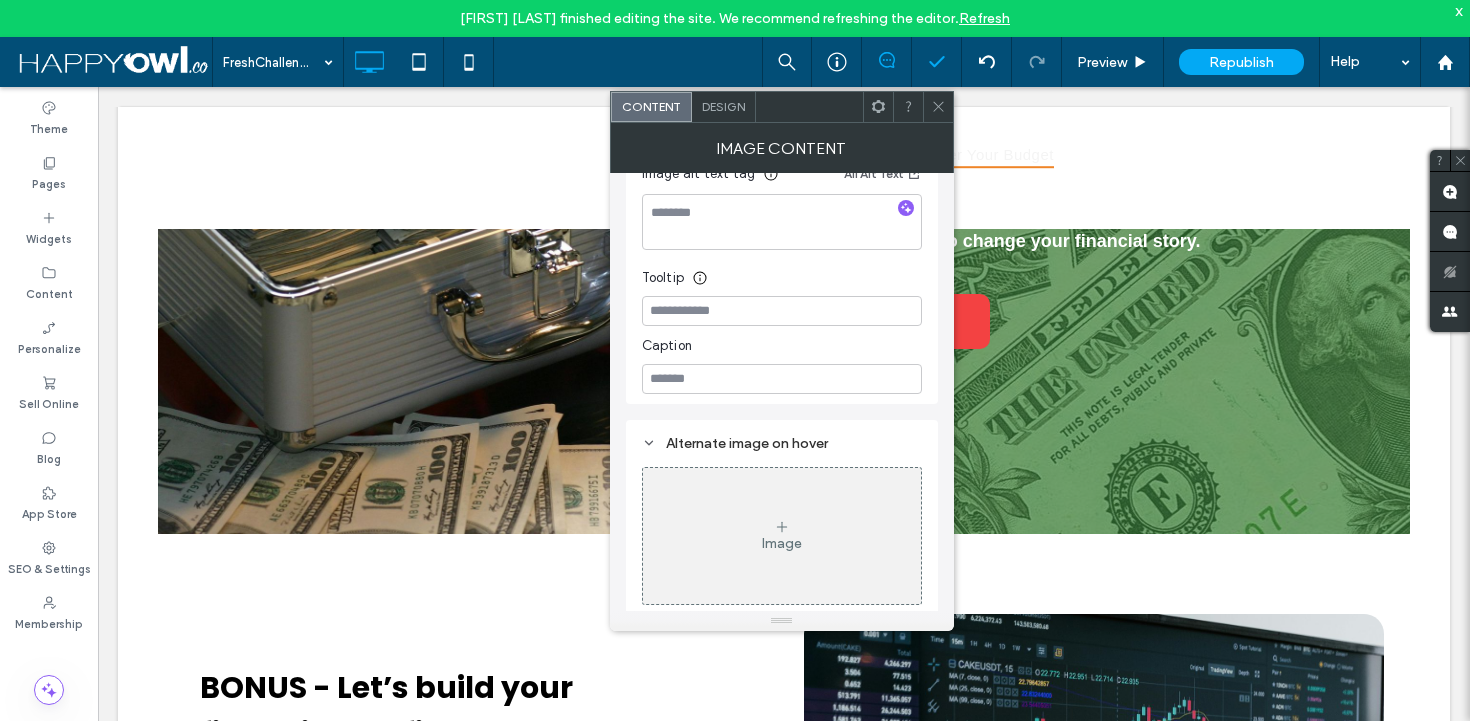 scroll, scrollTop: 397, scrollLeft: 0, axis: vertical 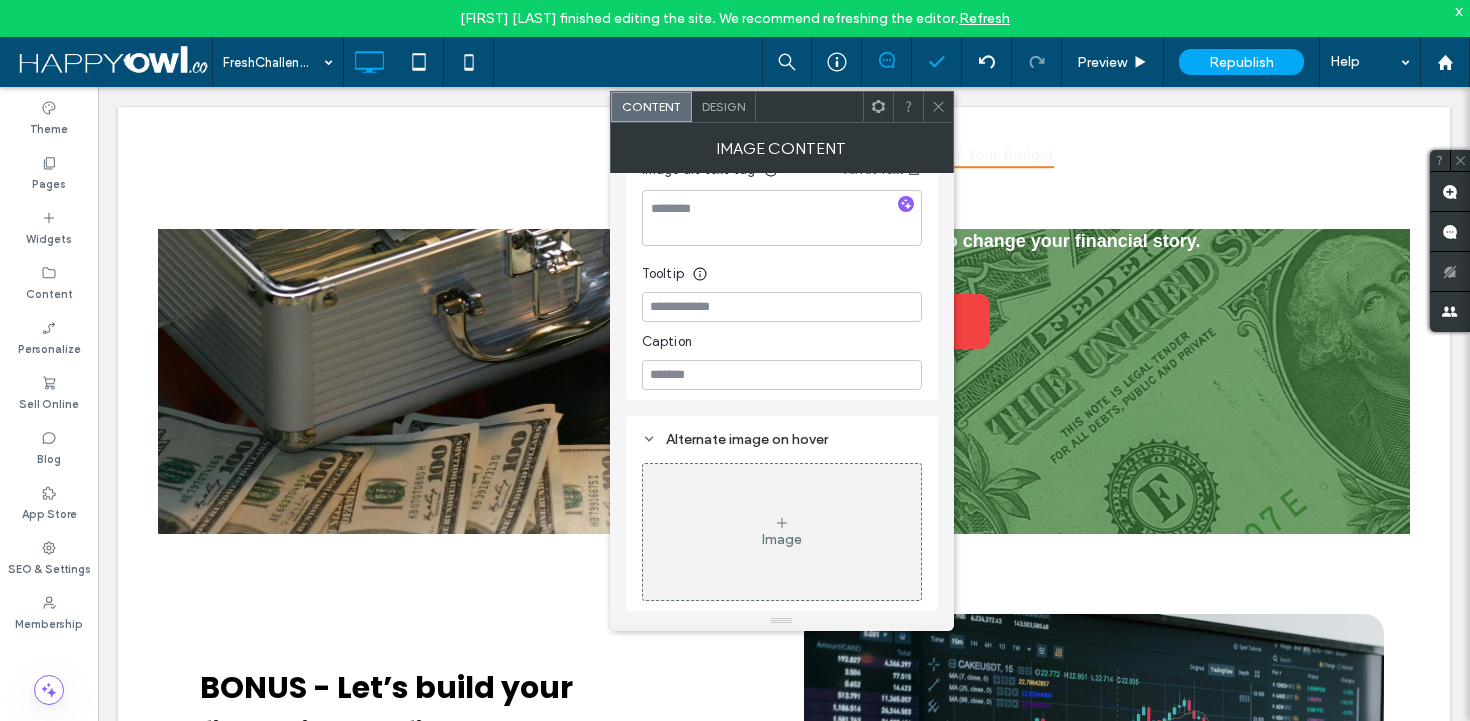 click on "Design" at bounding box center (723, 106) 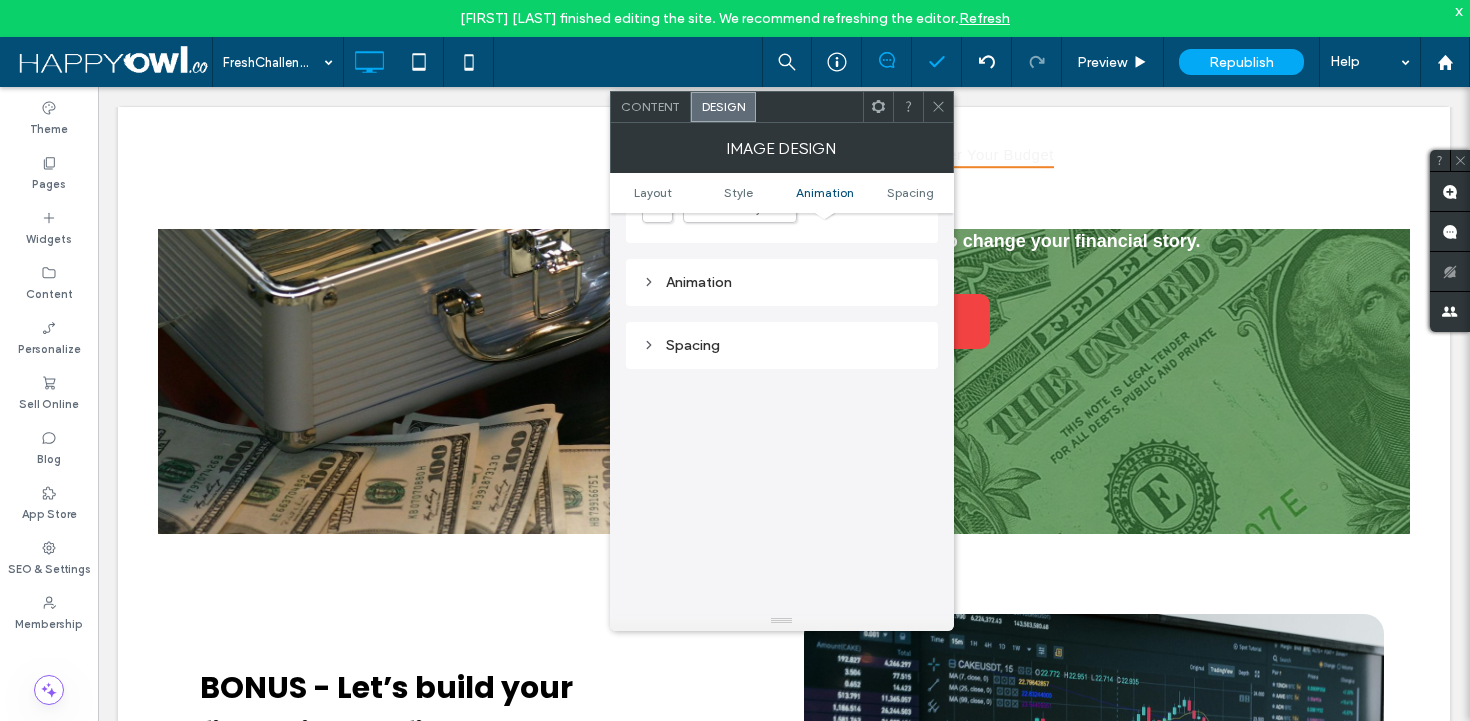 scroll, scrollTop: 959, scrollLeft: 0, axis: vertical 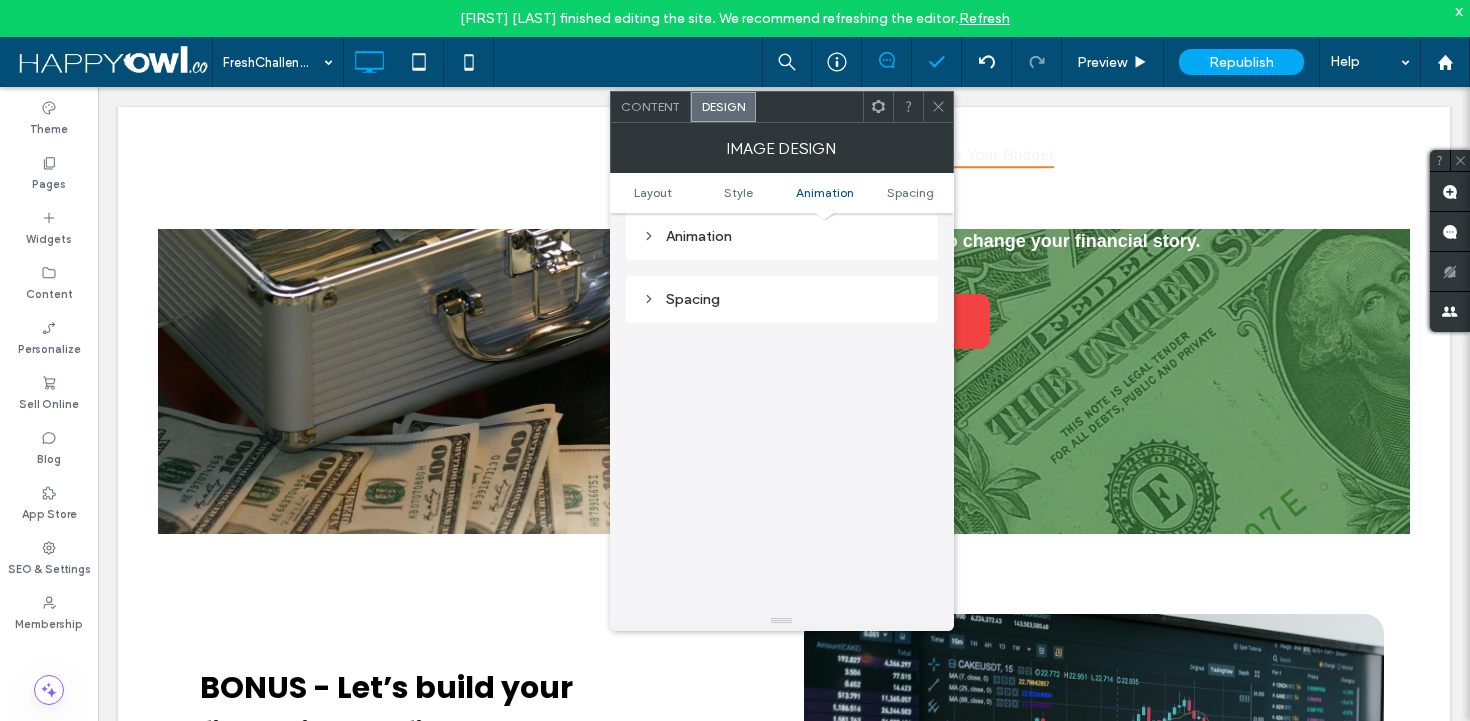 click 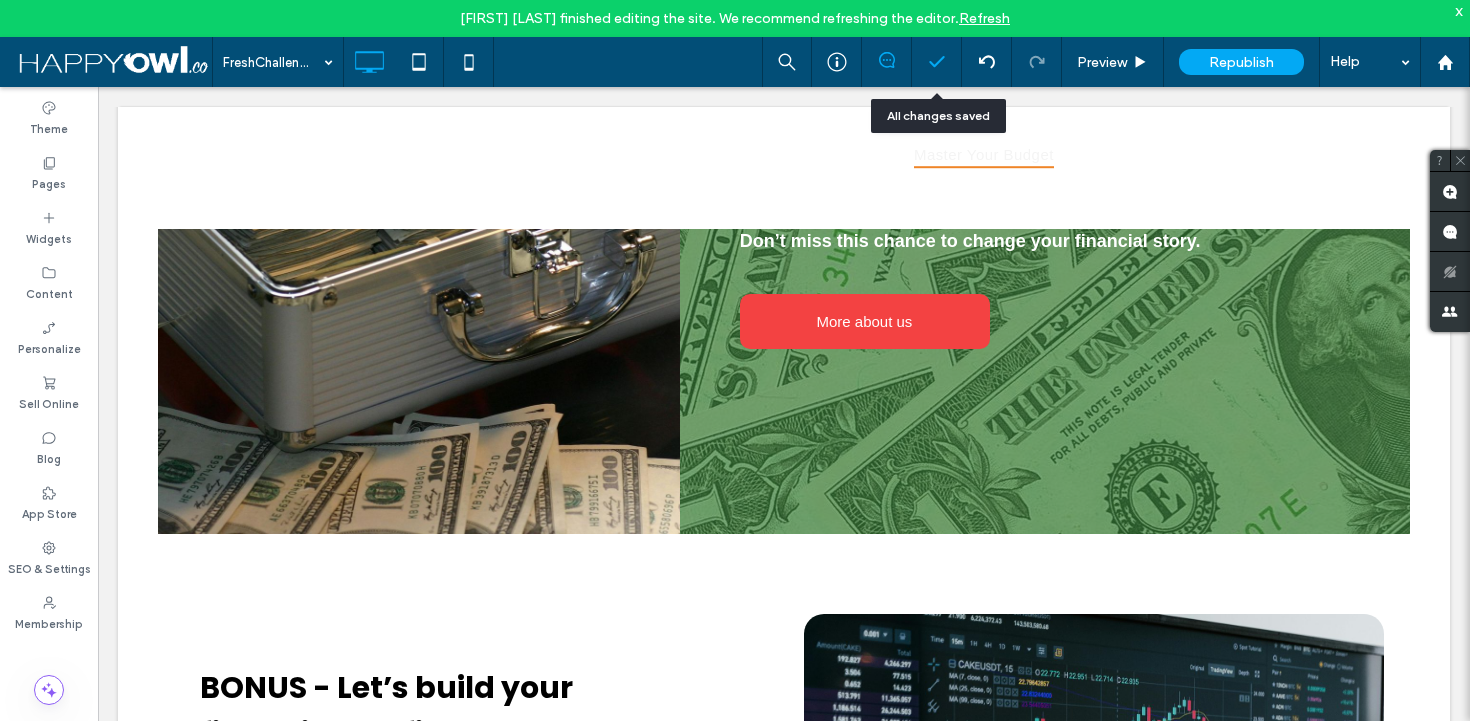 click 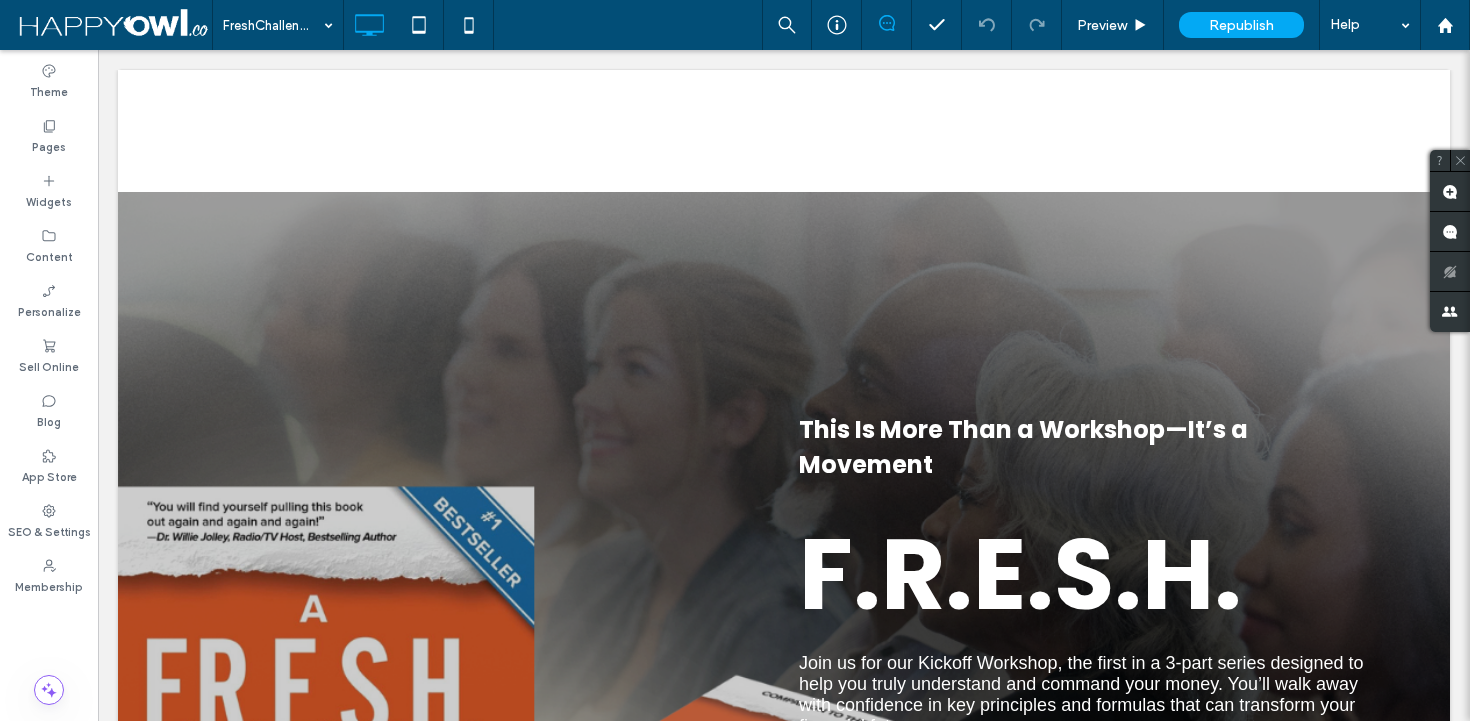 scroll, scrollTop: 1775, scrollLeft: 0, axis: vertical 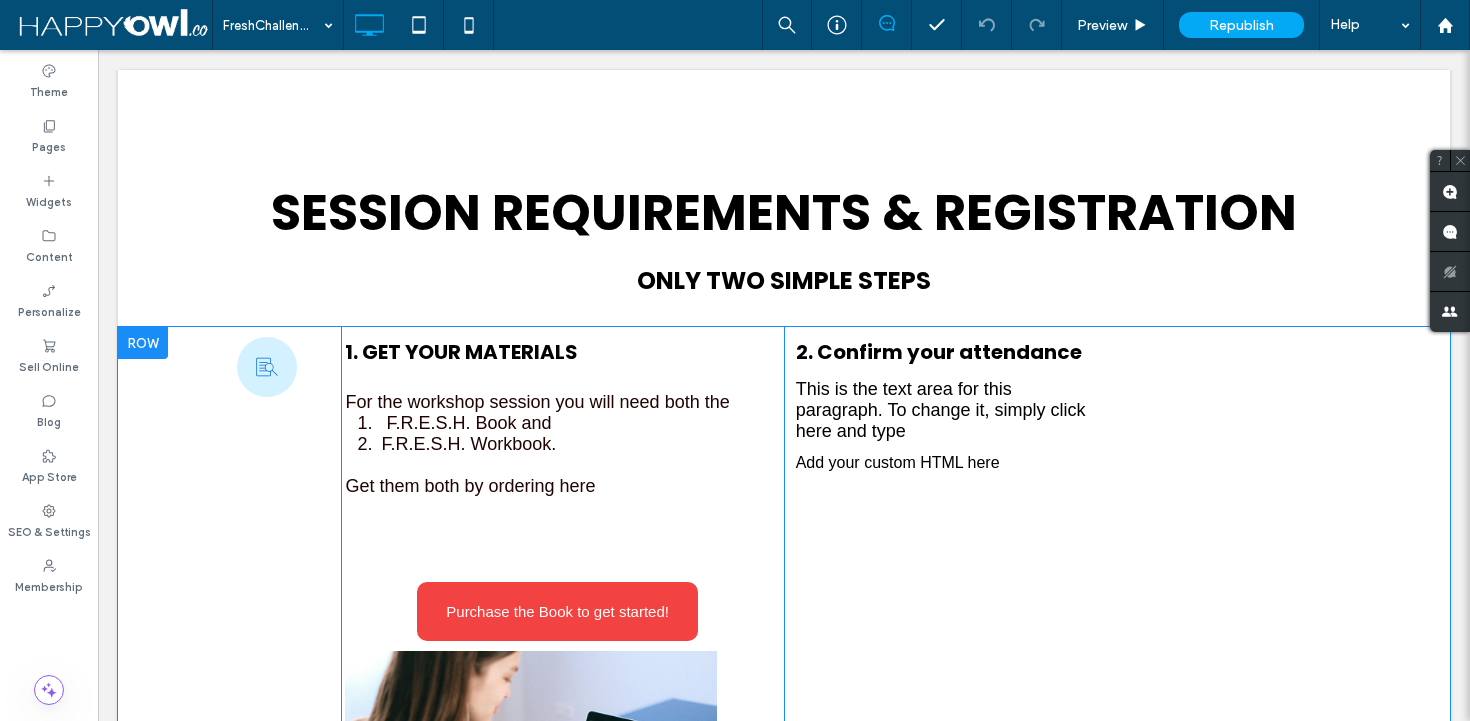 click at bounding box center (143, 343) 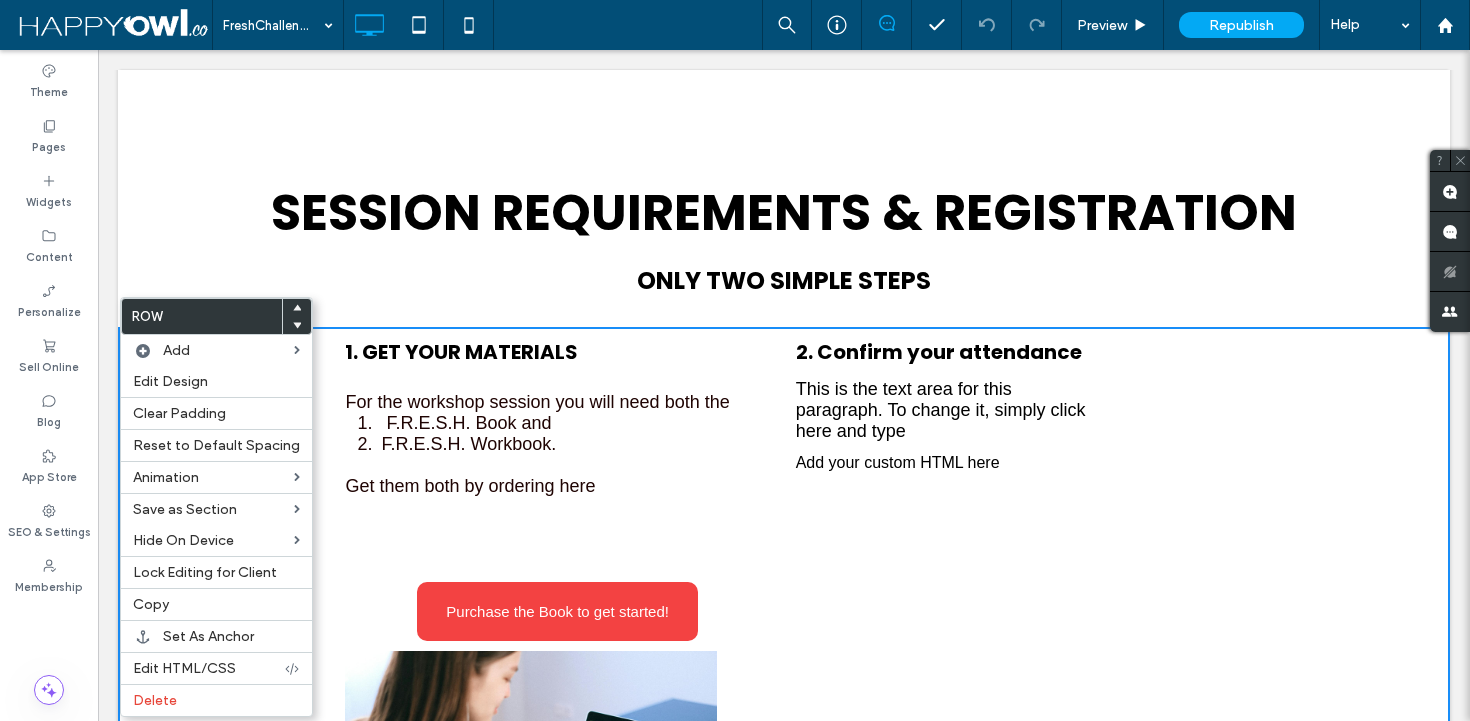 click on "ONLY TWO SIMPLE STEPS" at bounding box center (784, 280) 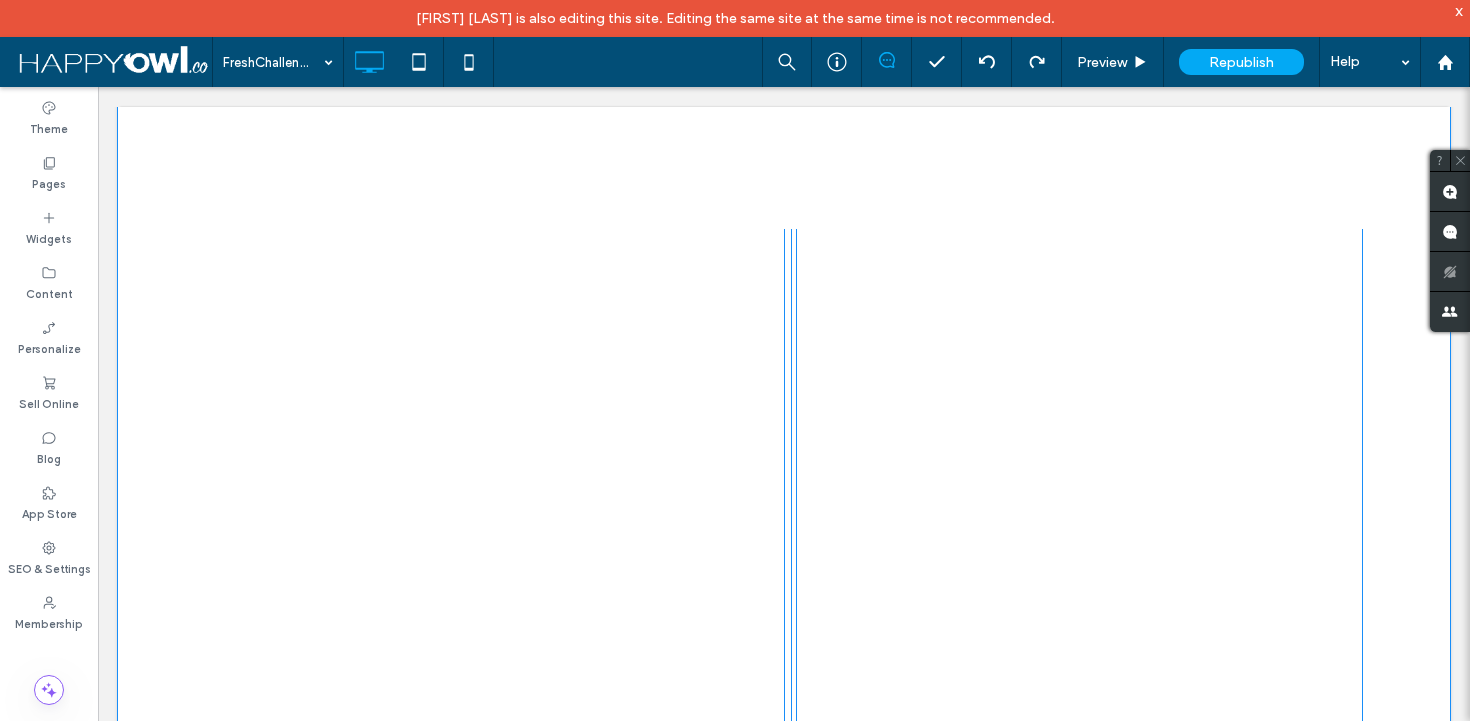 scroll, scrollTop: 4420, scrollLeft: 0, axis: vertical 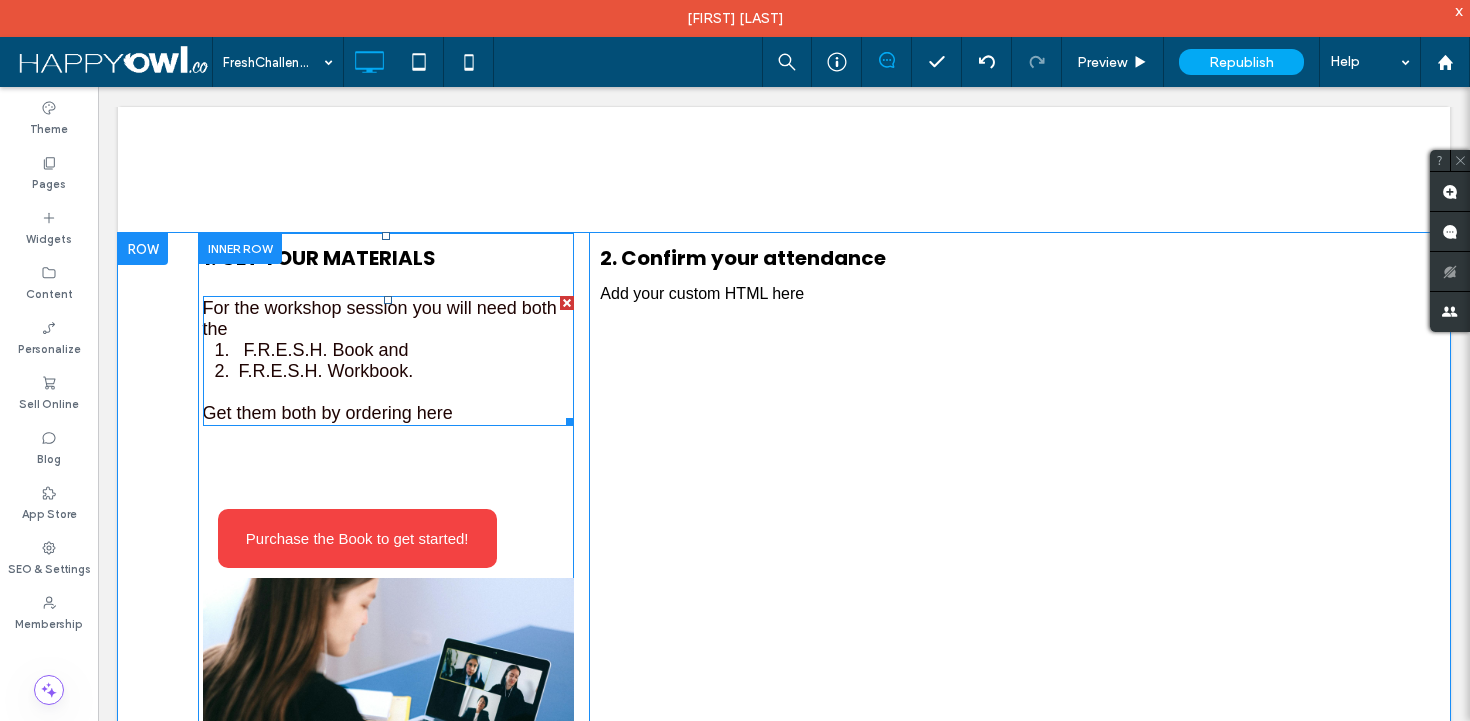 click on "F.R.E.S.H. Book and" at bounding box center (326, 350) 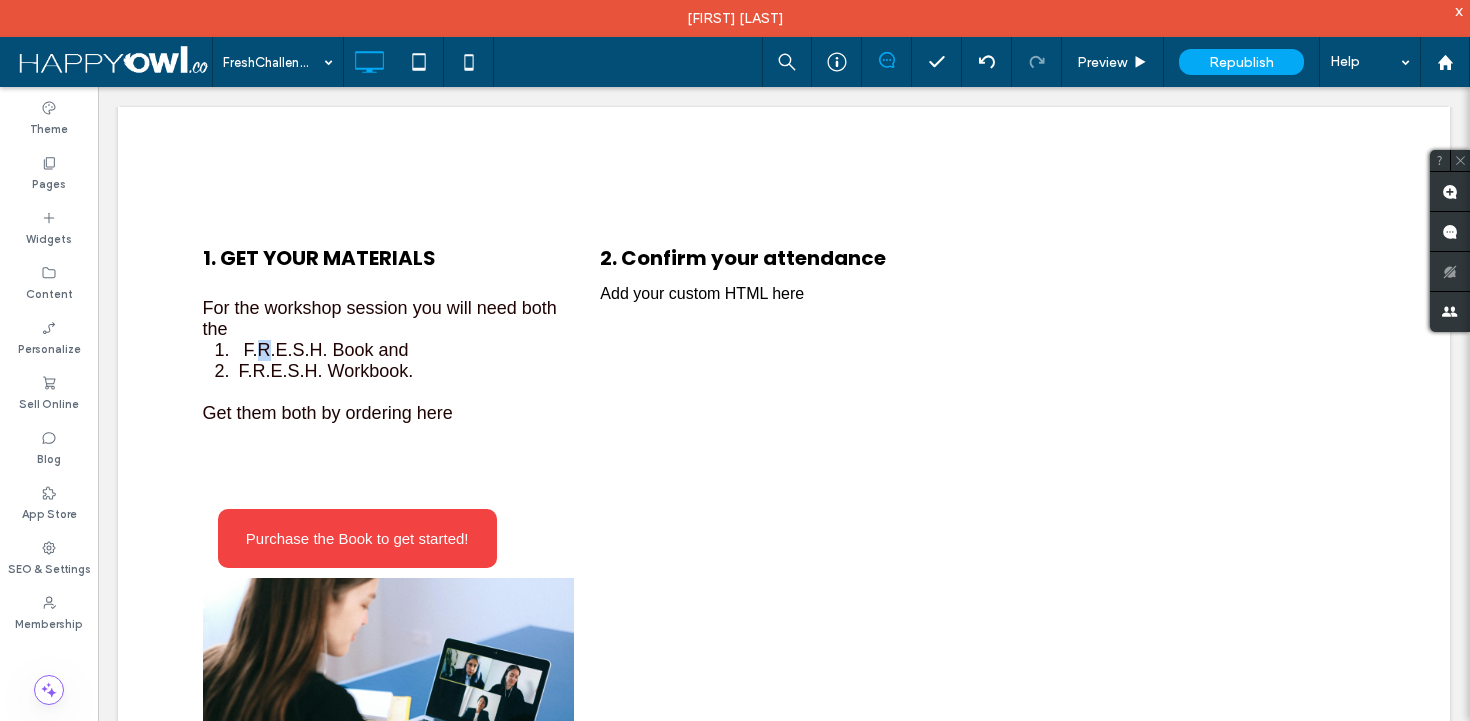 click on "F.R.E.S.H. Book and" at bounding box center (326, 350) 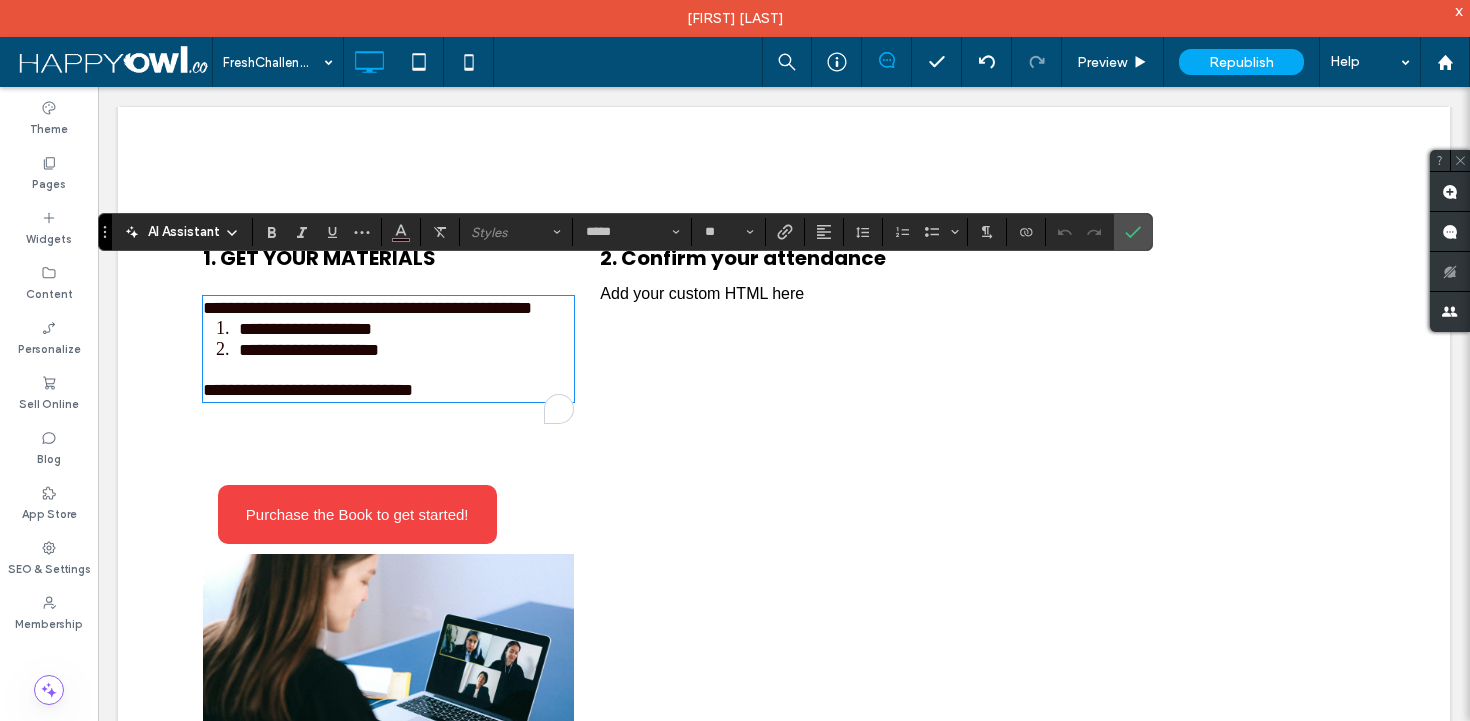 click on "**********" at bounding box center (305, 329) 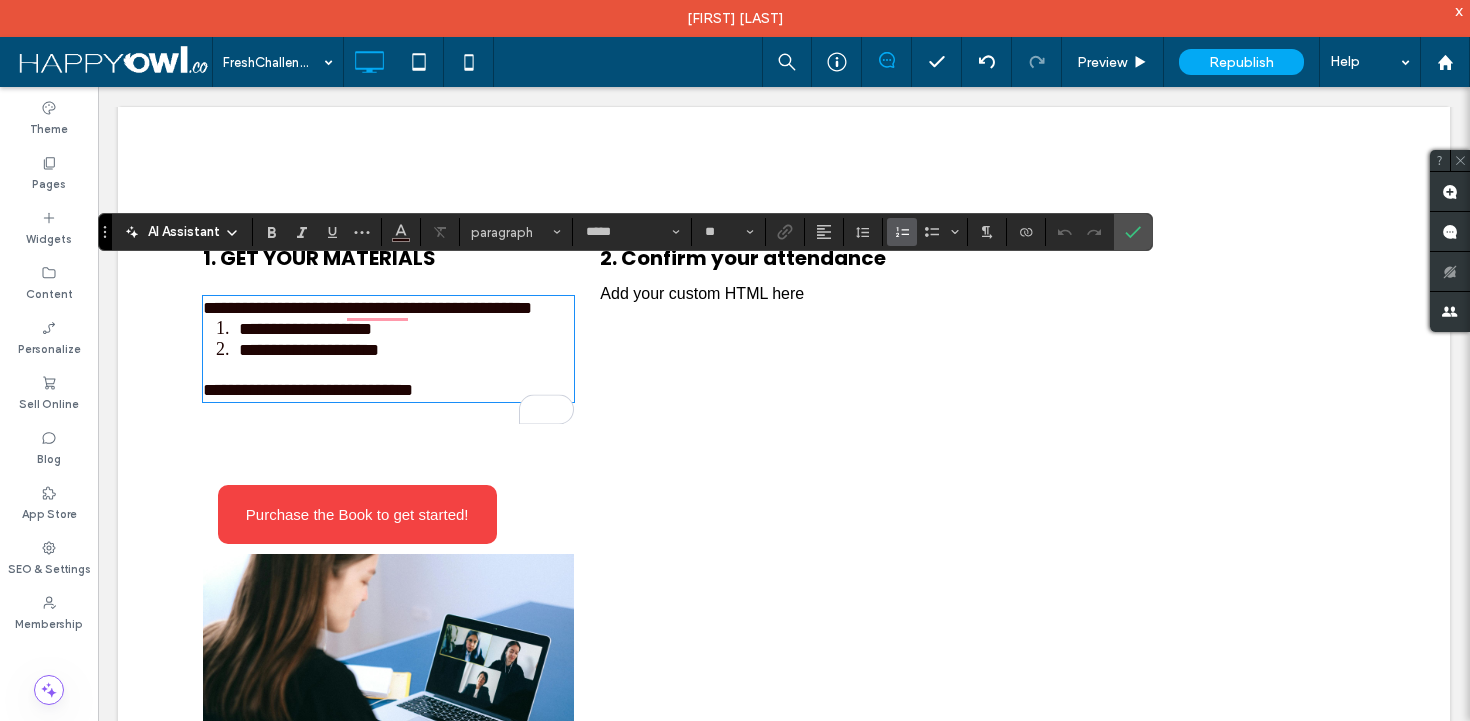 click on "**********" at bounding box center [305, 329] 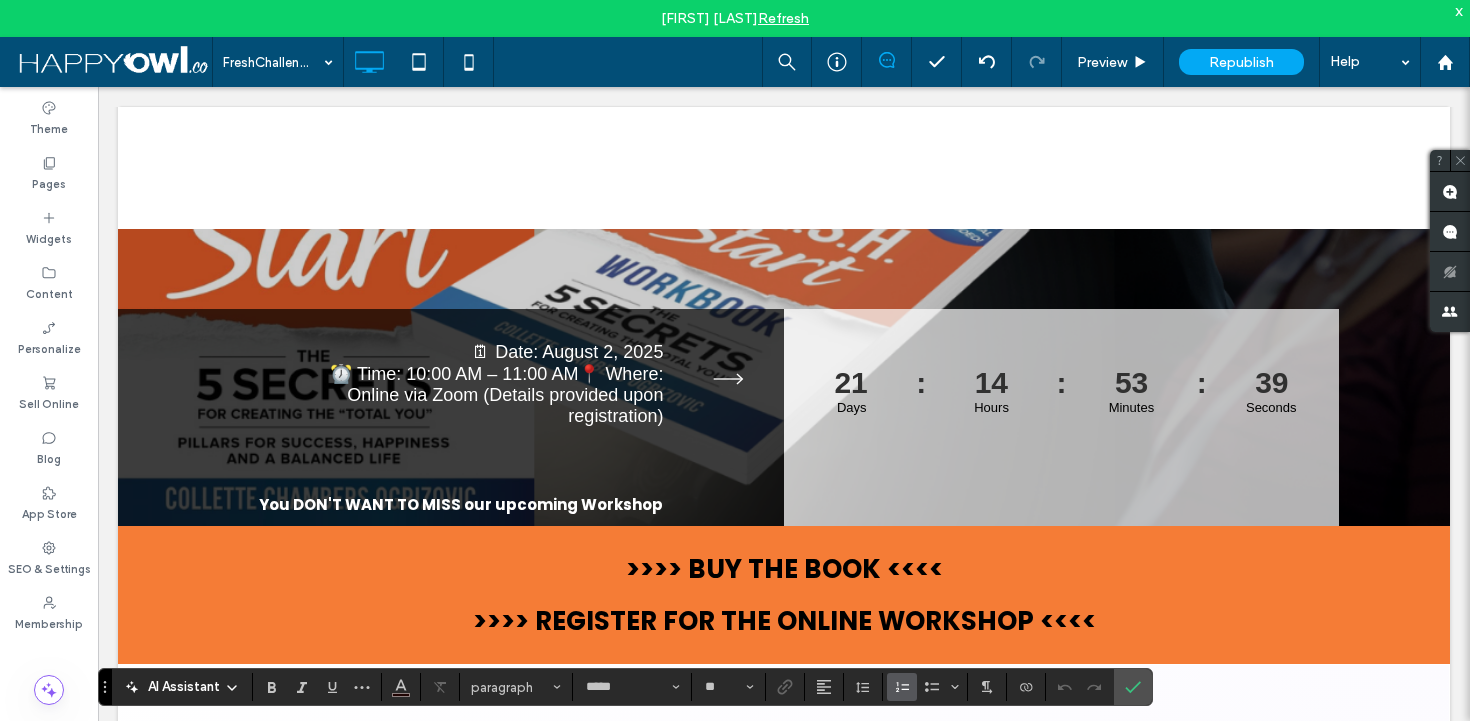 scroll, scrollTop: 600, scrollLeft: 0, axis: vertical 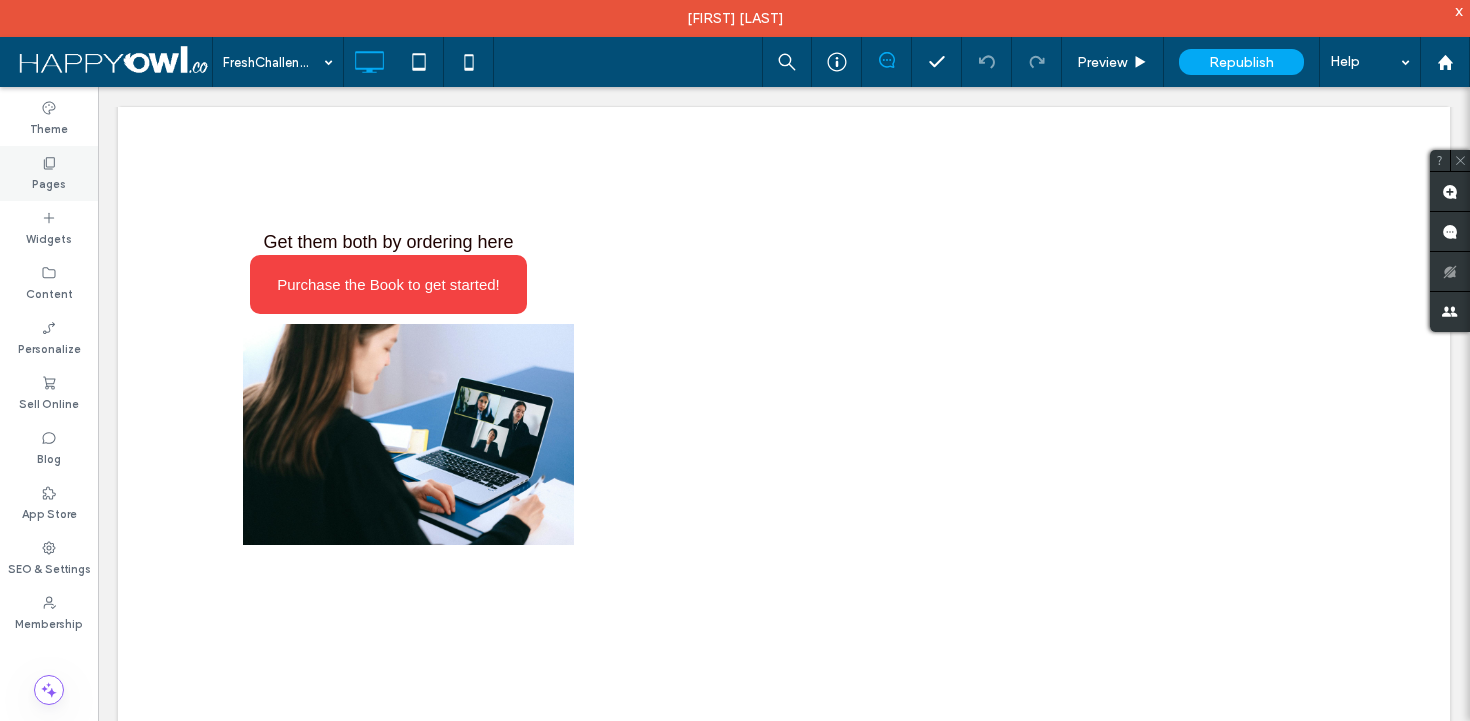 click 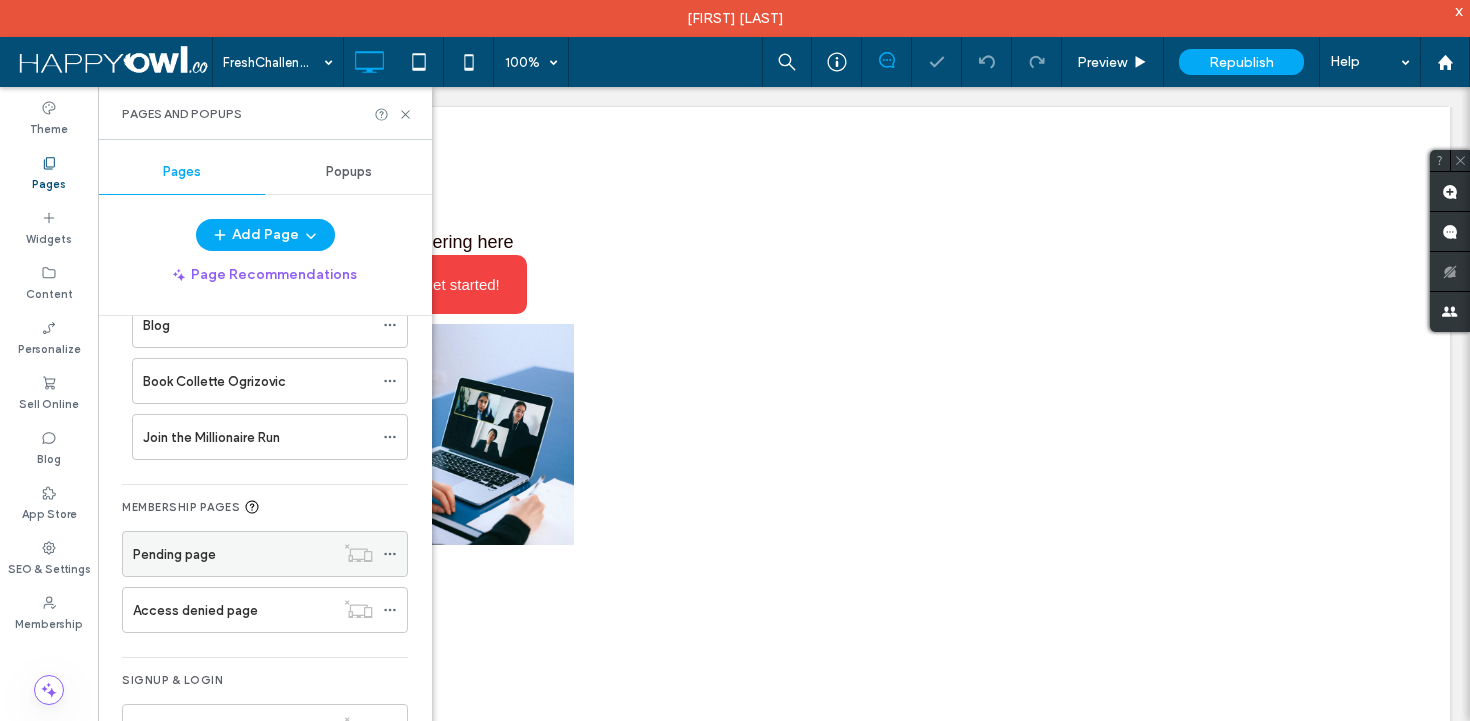 scroll, scrollTop: 441, scrollLeft: 0, axis: vertical 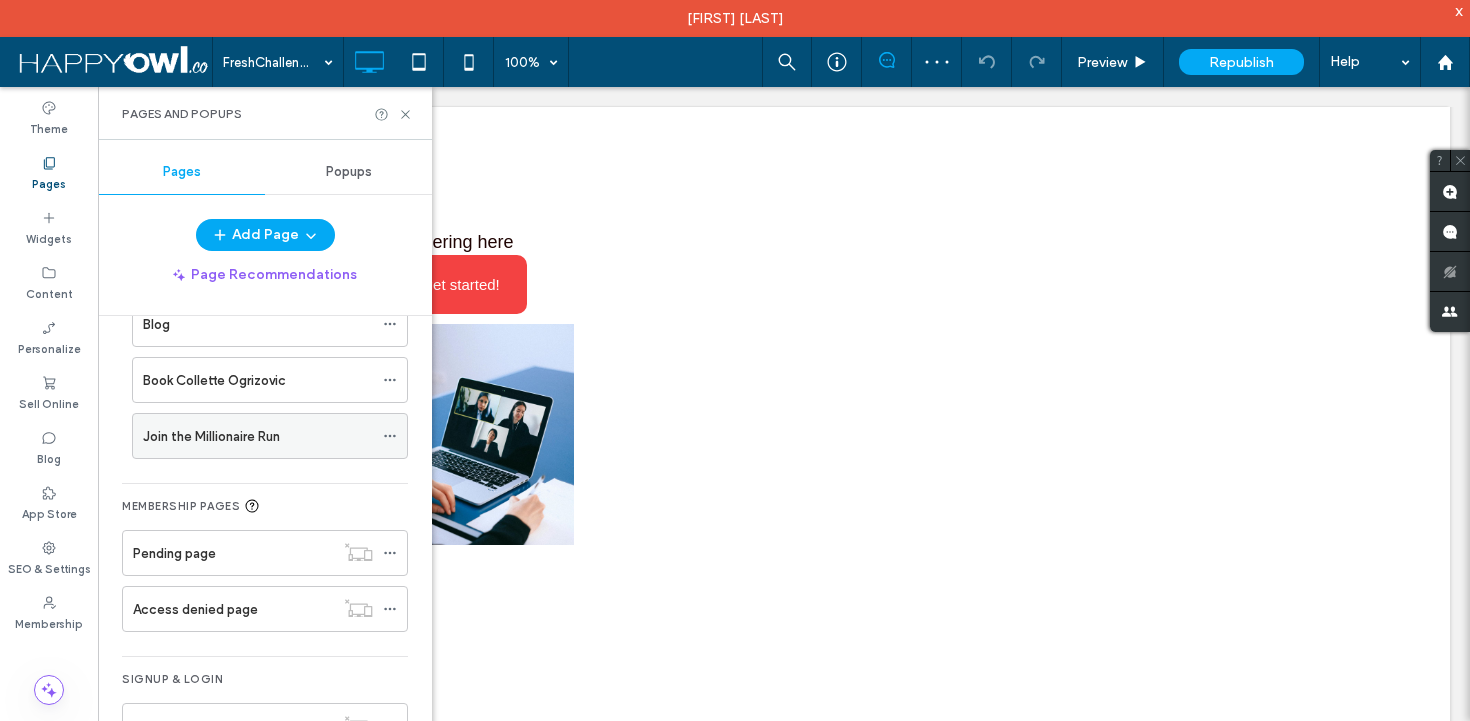 click on "Join the Millionaire Run" at bounding box center (211, 436) 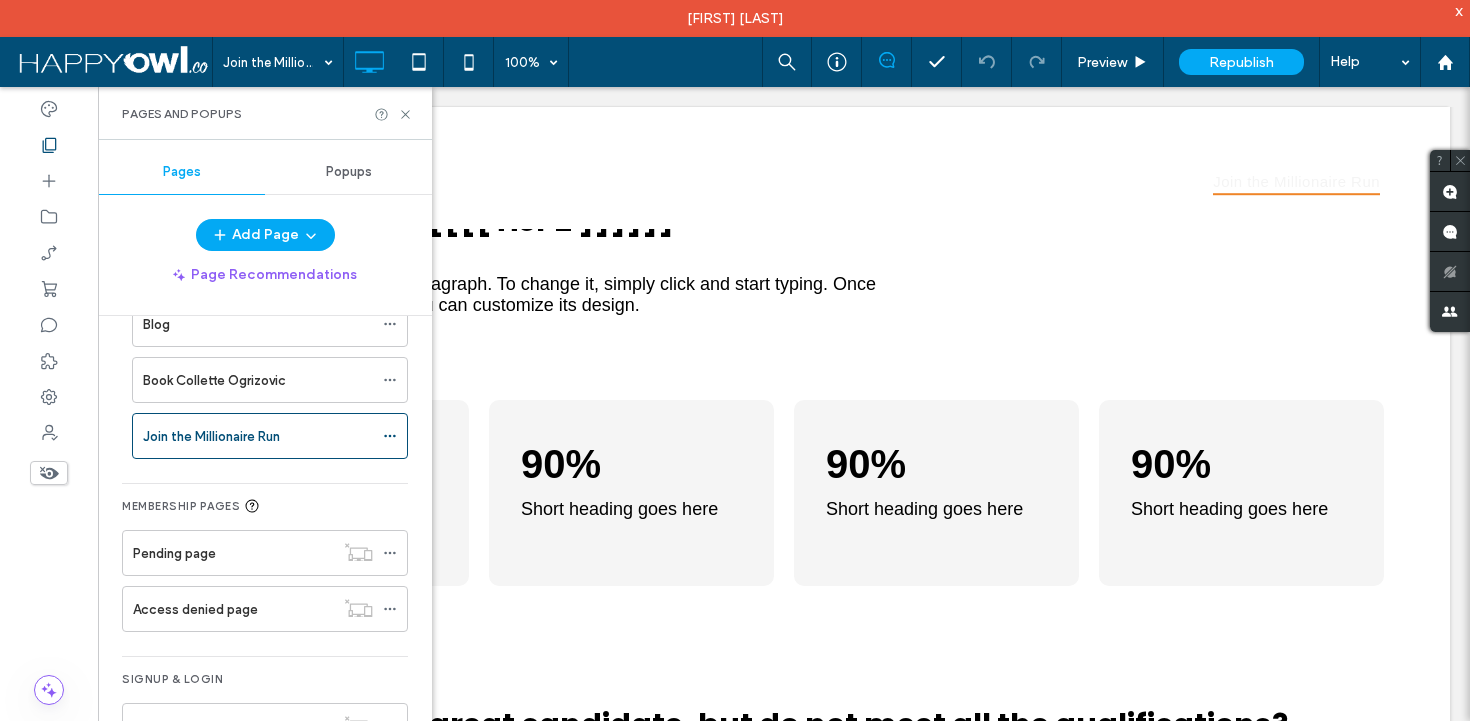 scroll, scrollTop: 1104, scrollLeft: 0, axis: vertical 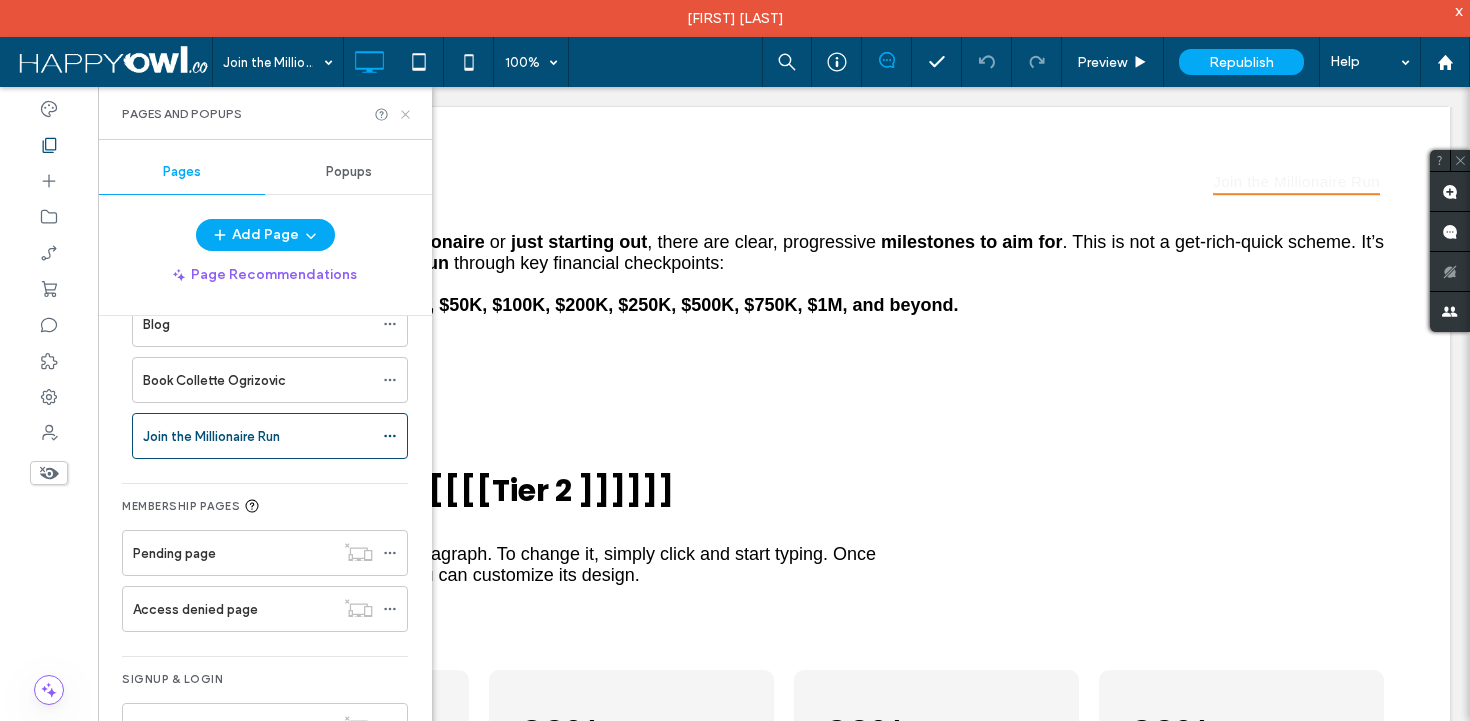 click 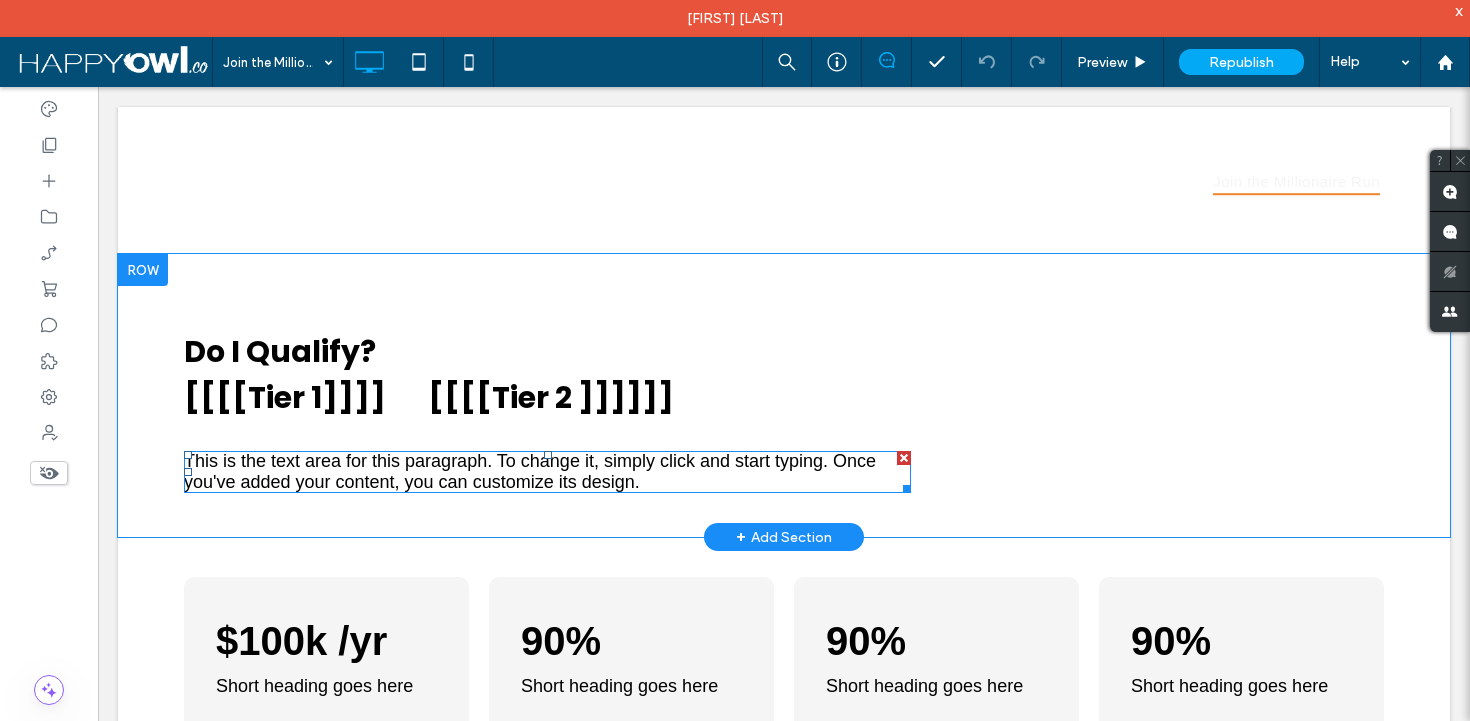 scroll, scrollTop: 1198, scrollLeft: 0, axis: vertical 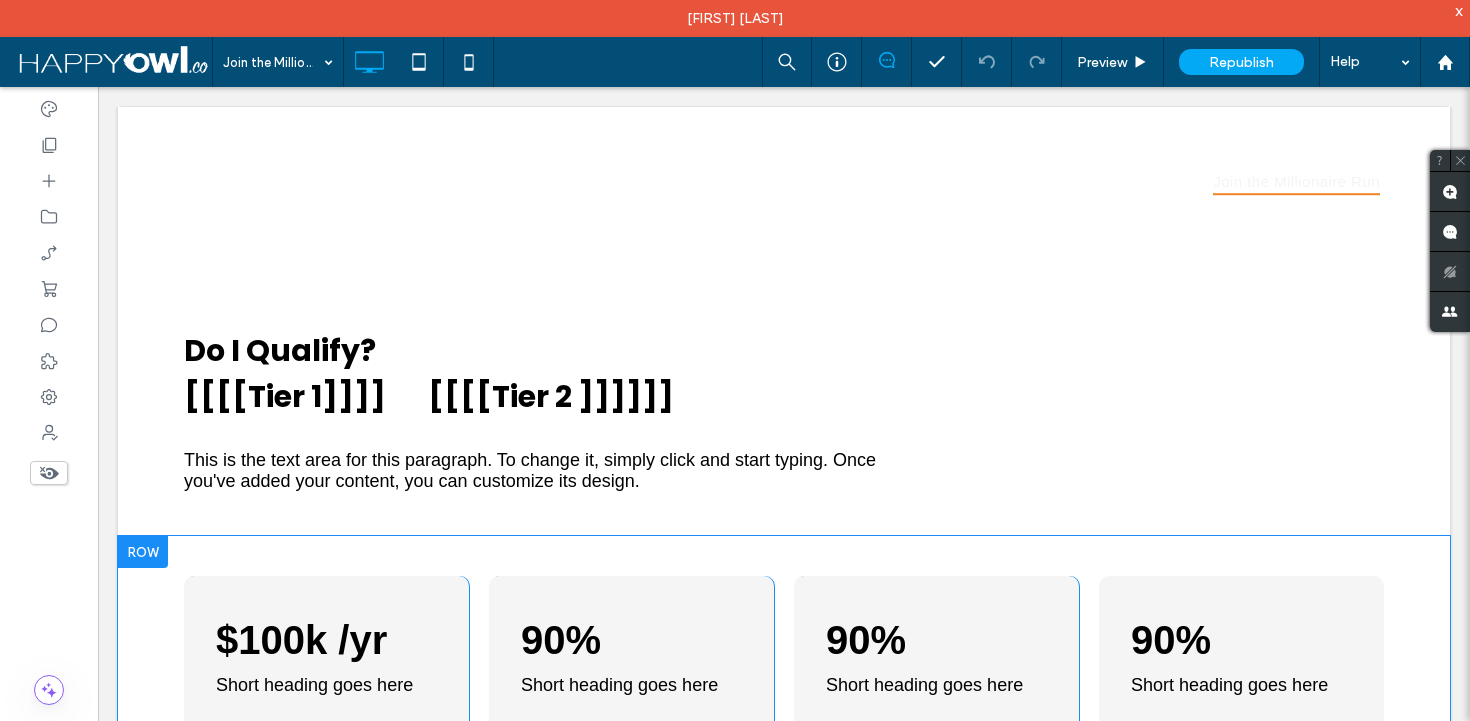 drag, startPoint x: 599, startPoint y: 568, endPoint x: 532, endPoint y: 557, distance: 67.89698 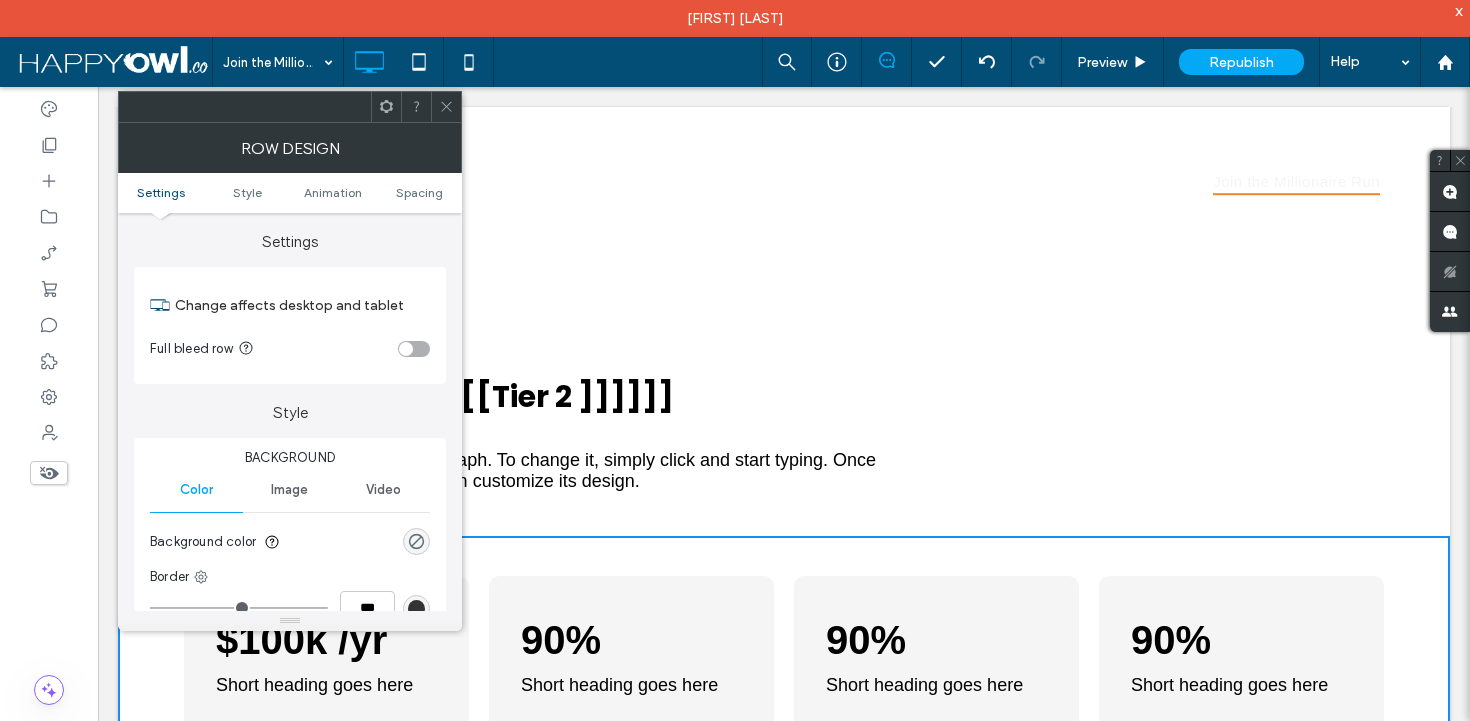 click 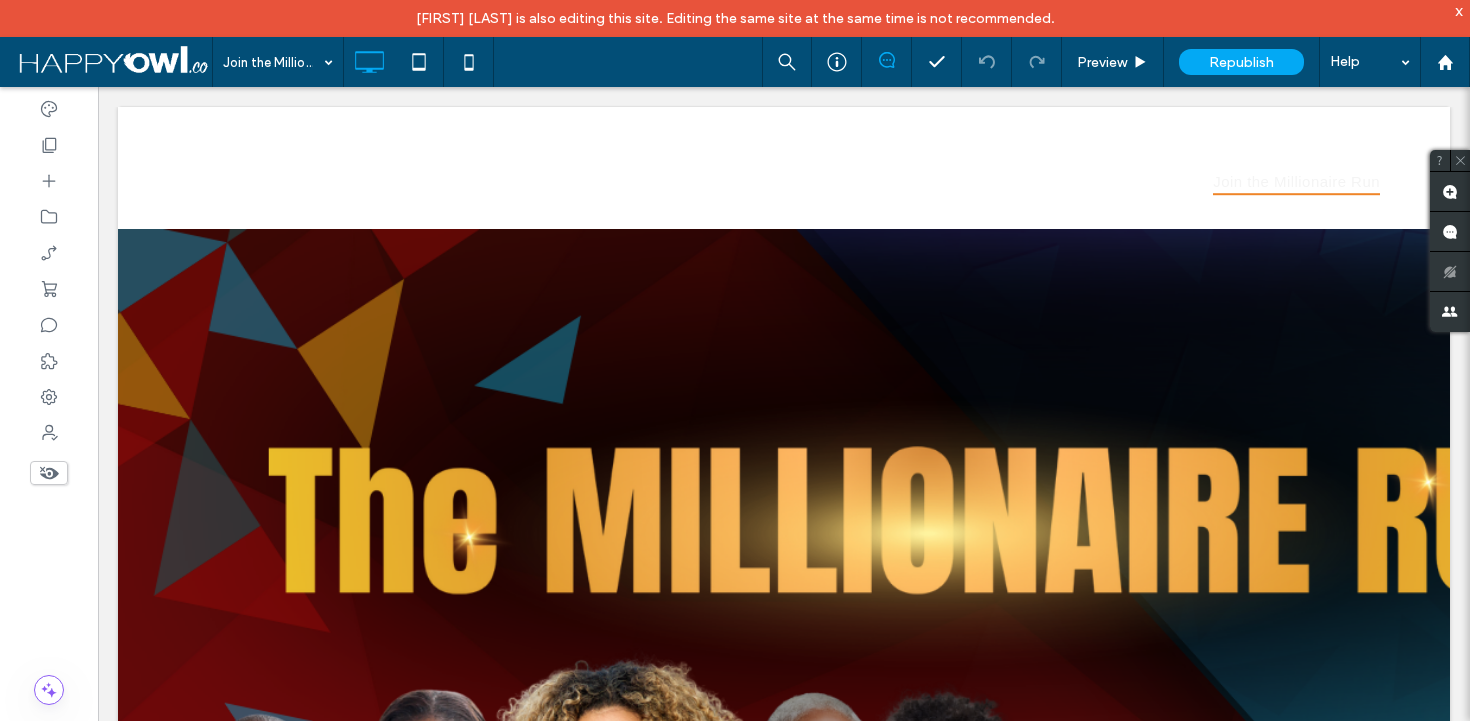 scroll, scrollTop: 1547, scrollLeft: 0, axis: vertical 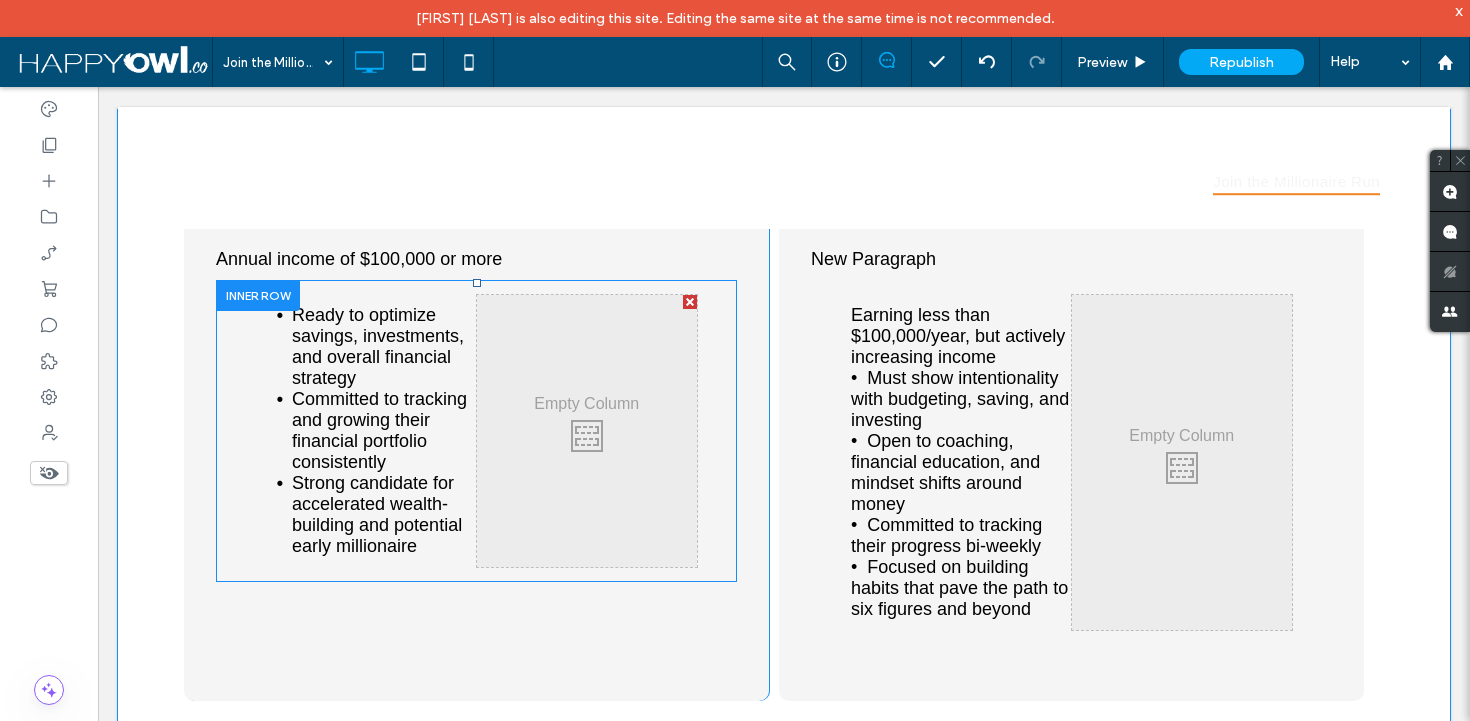 click on "Click To Paste" at bounding box center (587, 431) 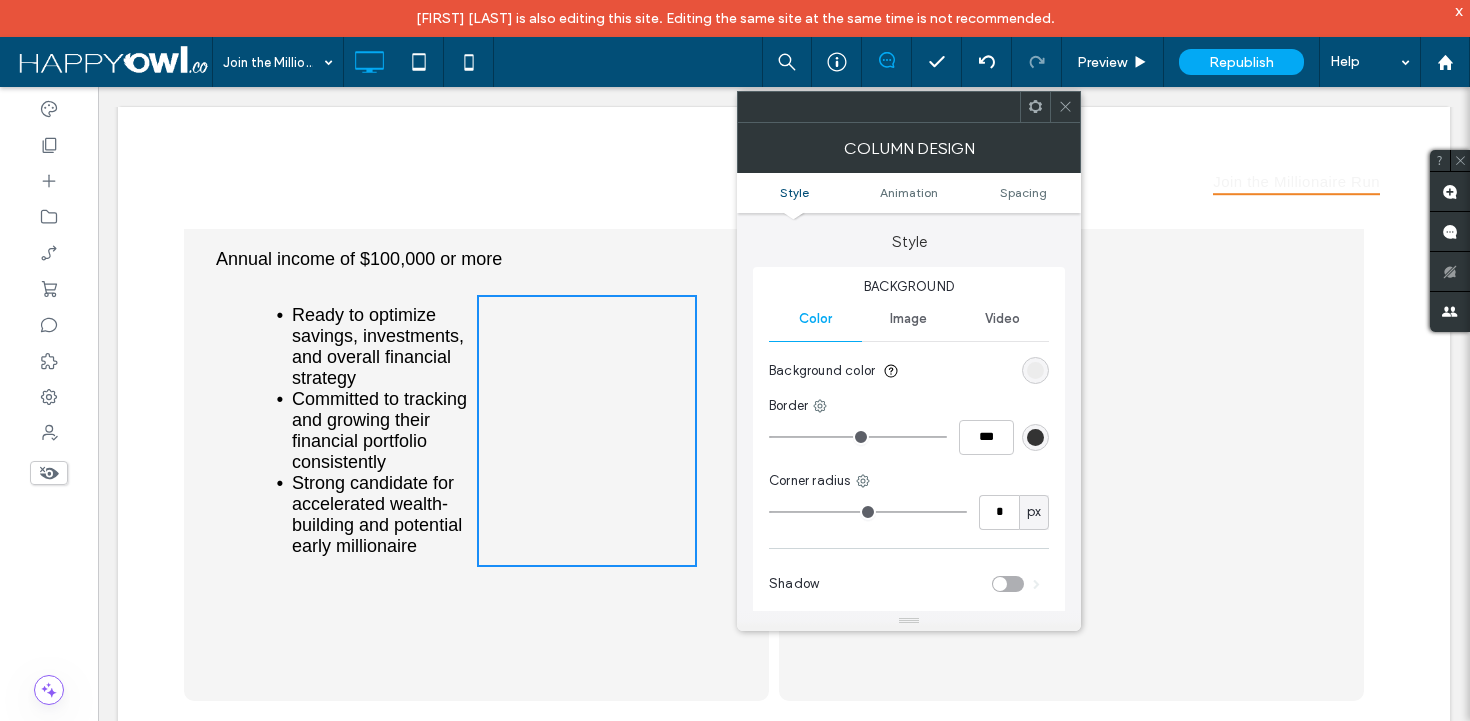 click on "Image" at bounding box center (908, 319) 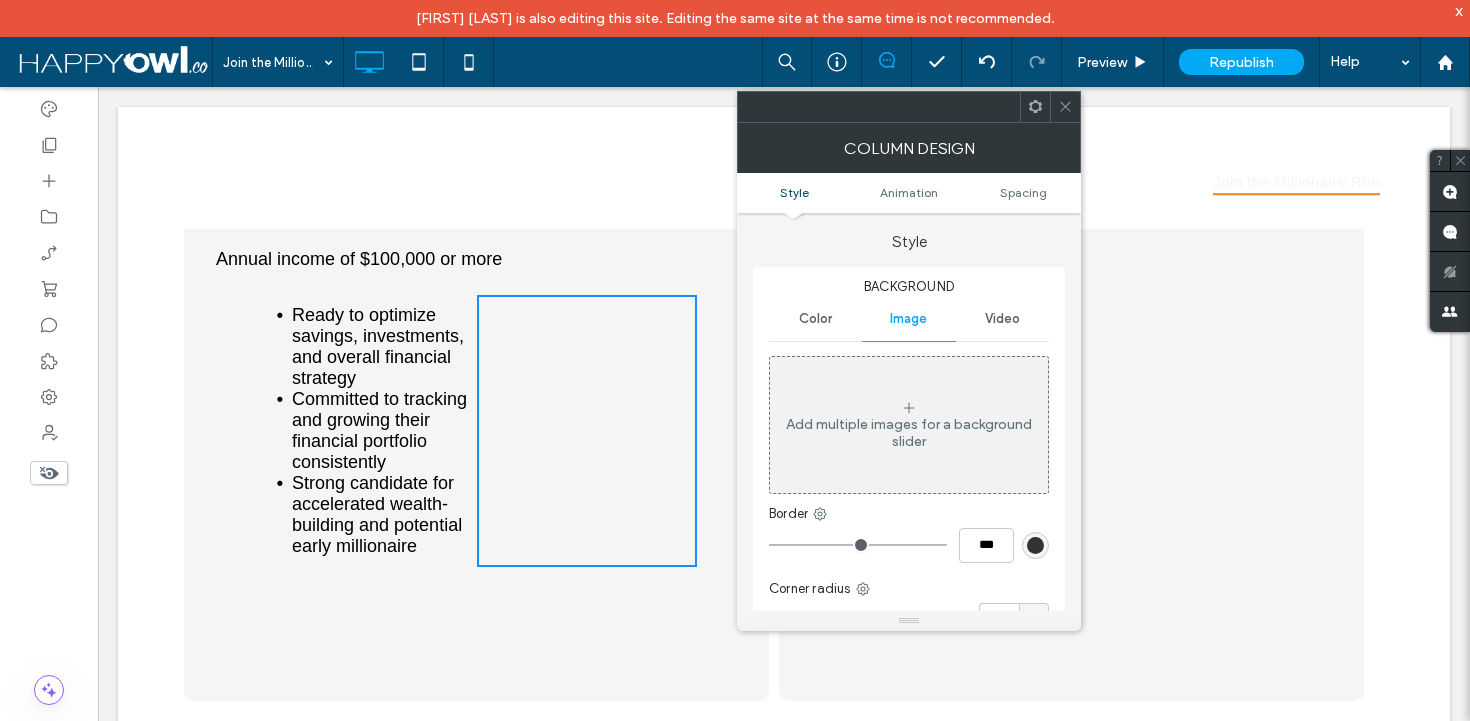 click 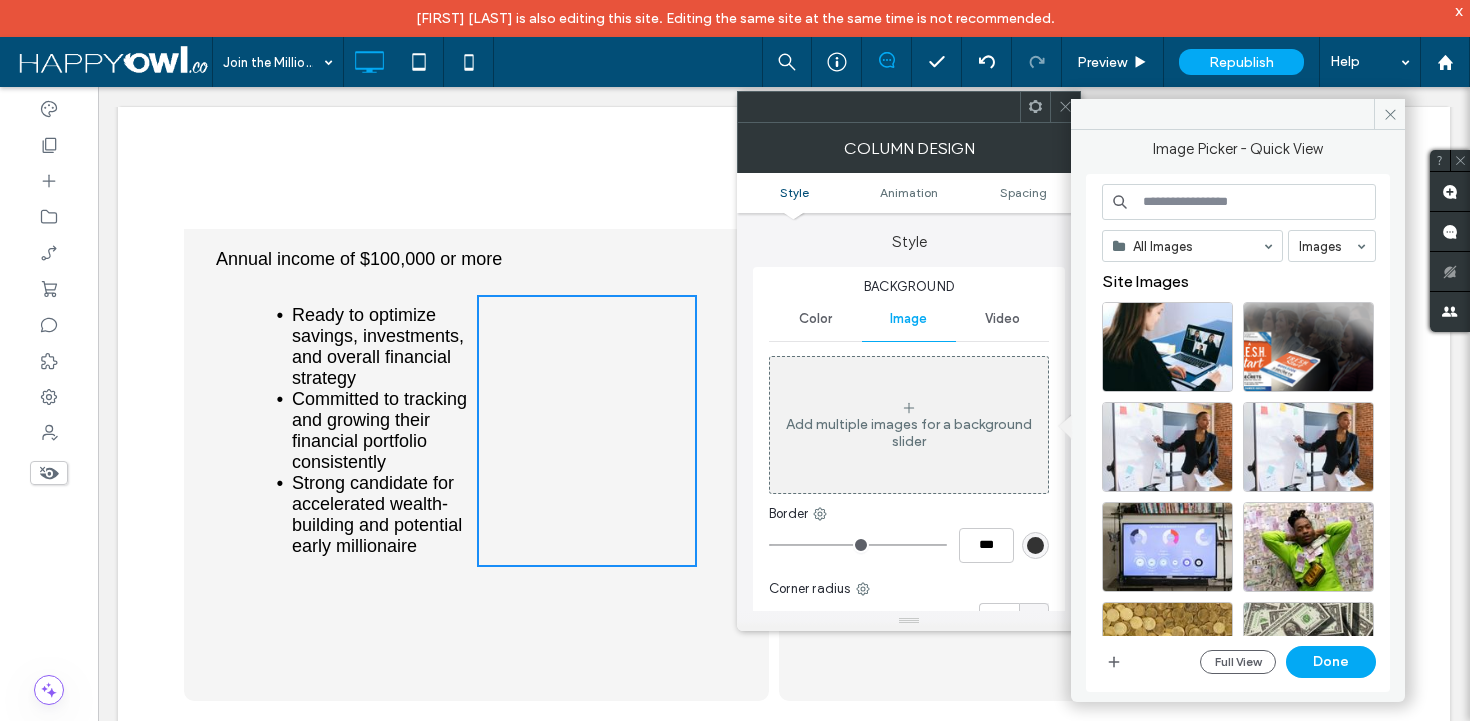 click at bounding box center [1239, 202] 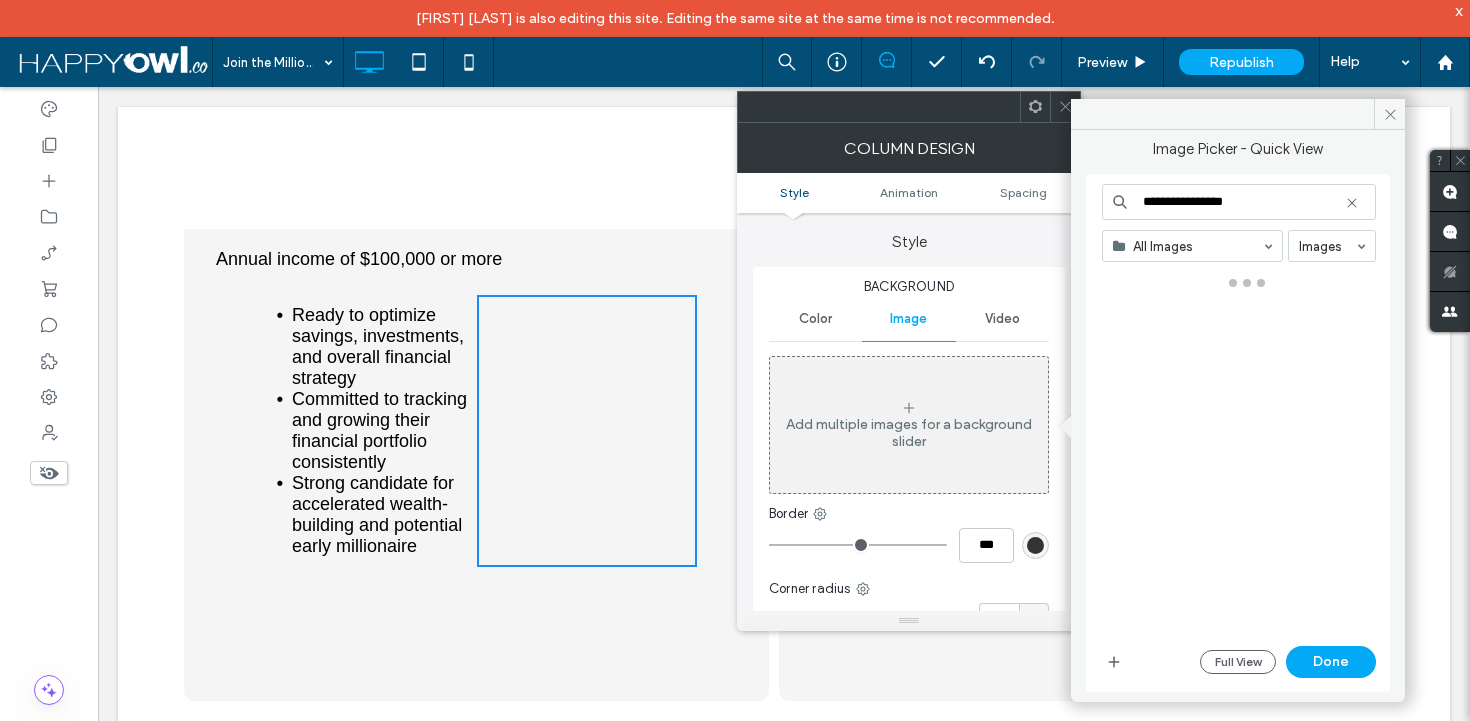 type on "**********" 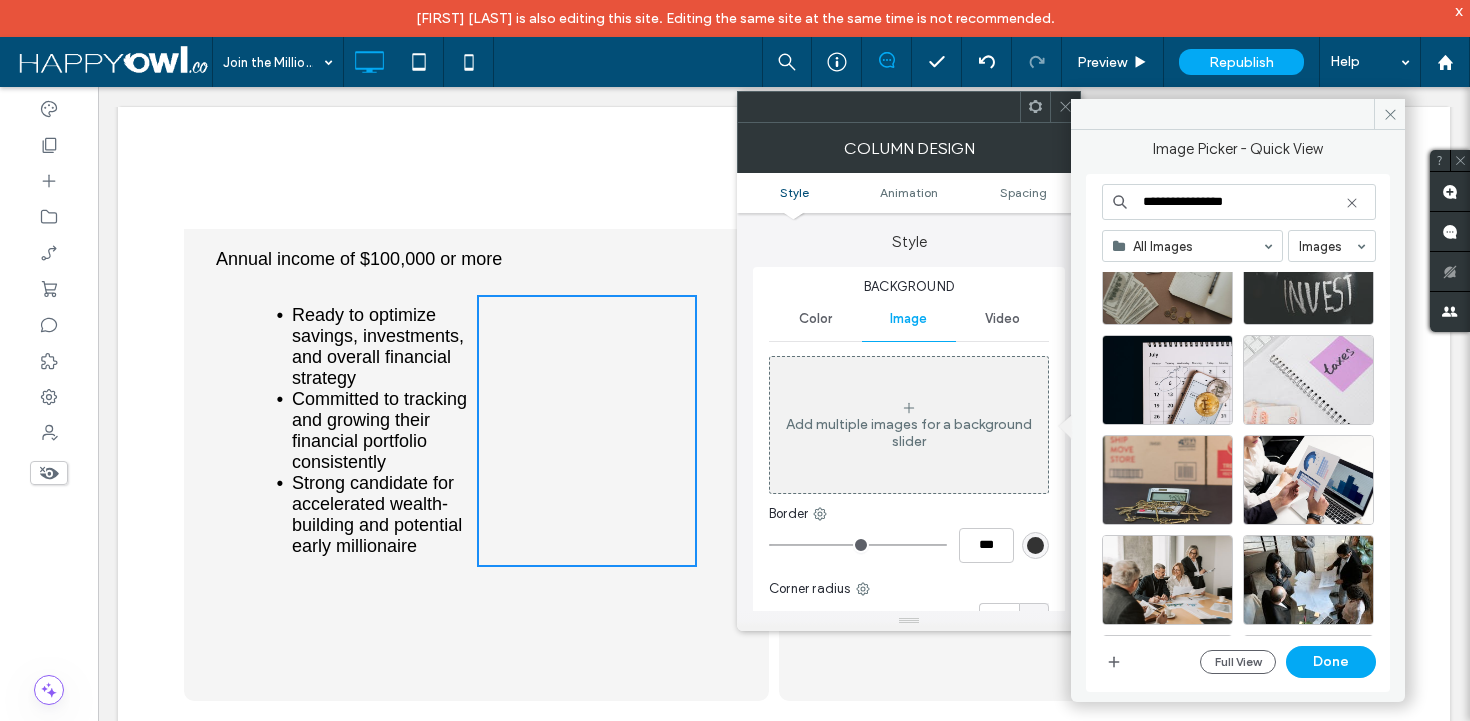 scroll, scrollTop: 261, scrollLeft: 0, axis: vertical 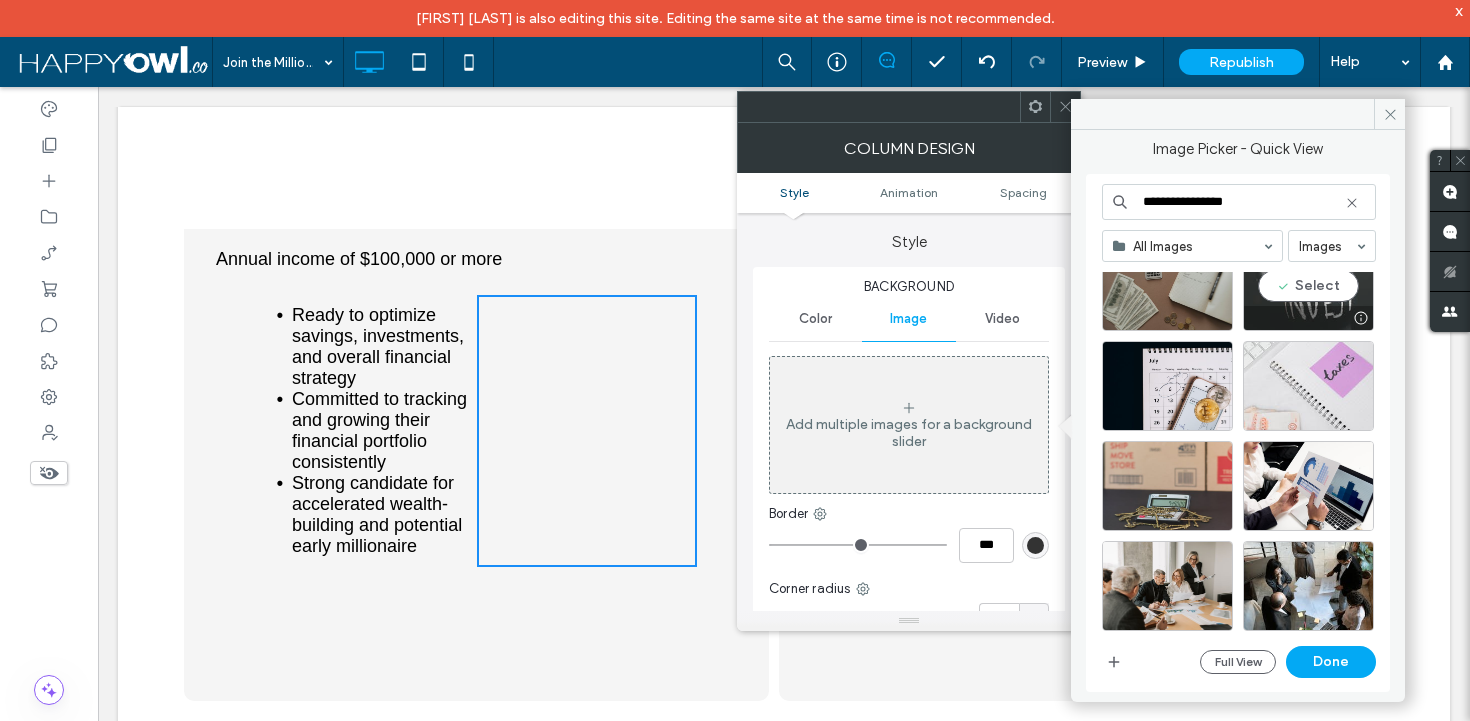 click at bounding box center (1308, 318) 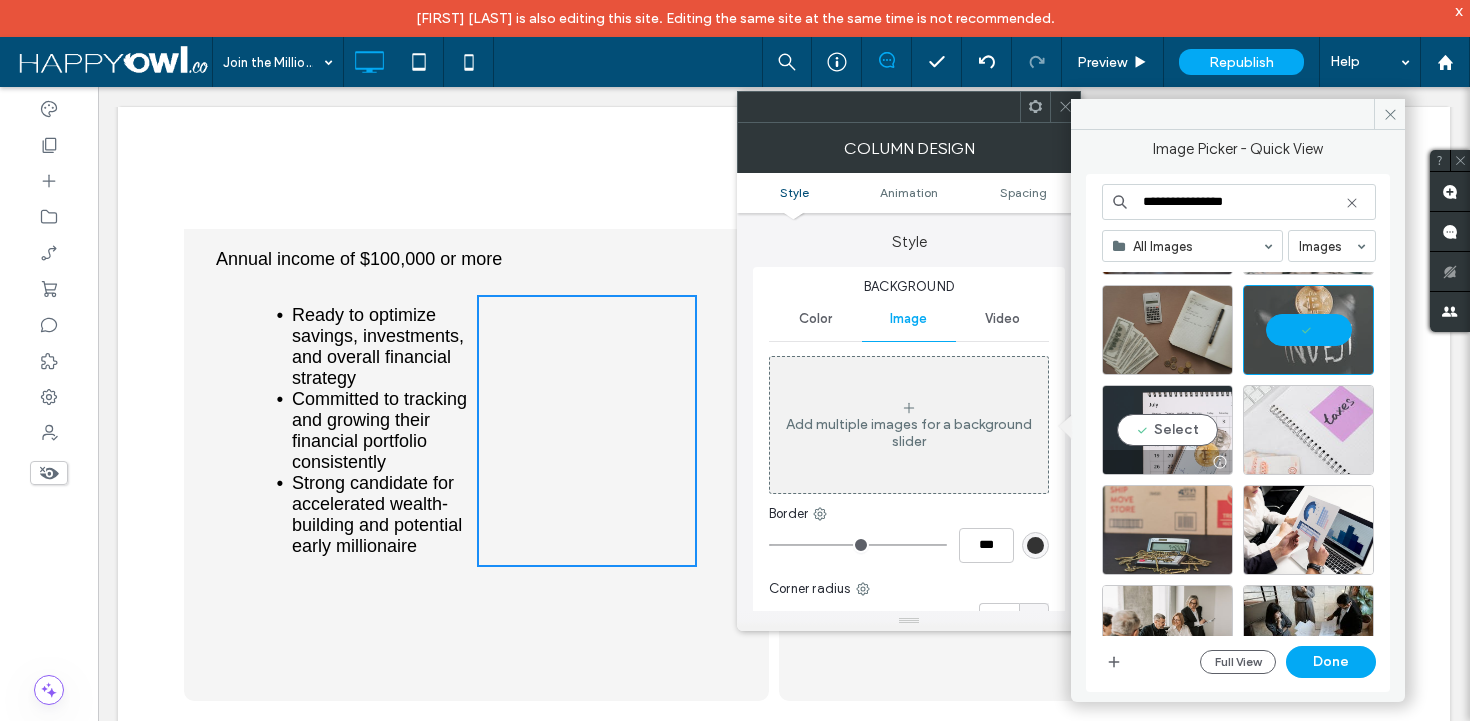 scroll, scrollTop: 216, scrollLeft: 0, axis: vertical 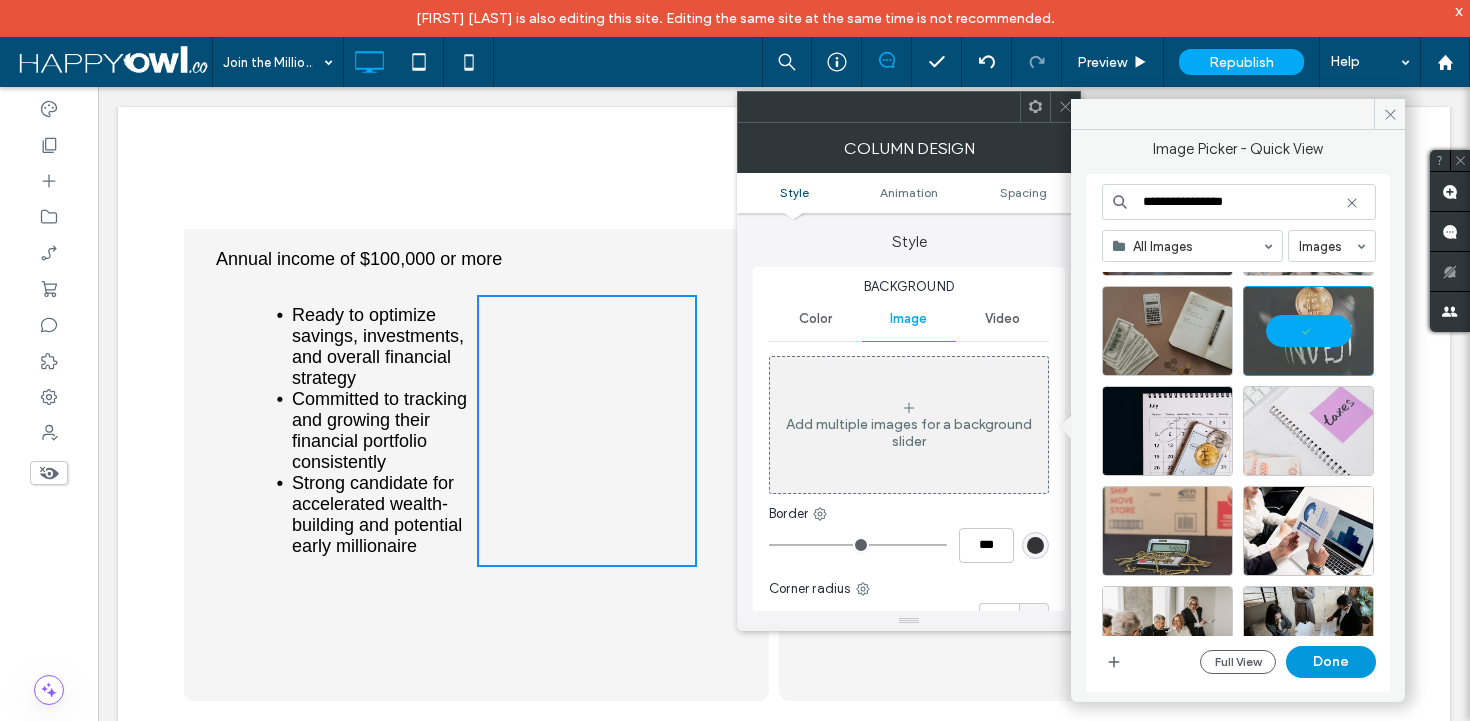 click on "Done" at bounding box center [1331, 662] 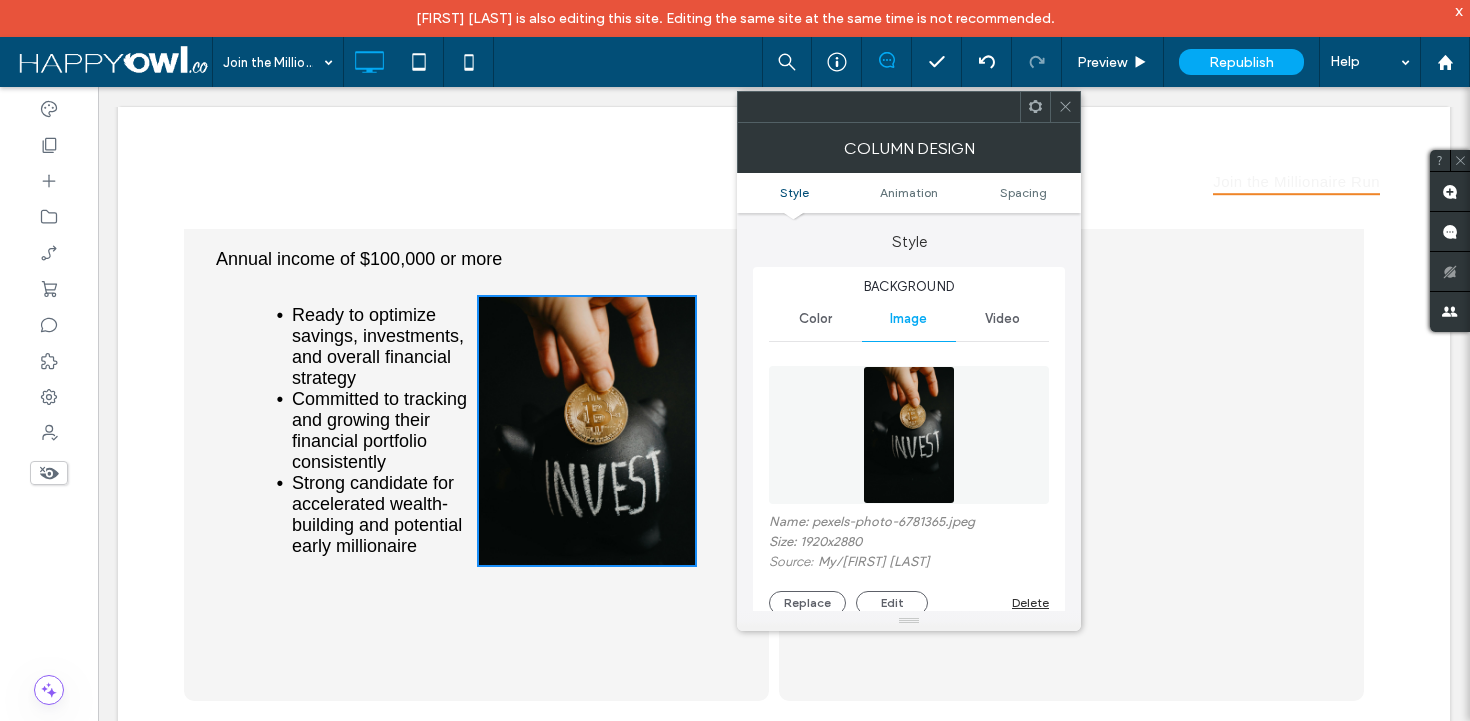click 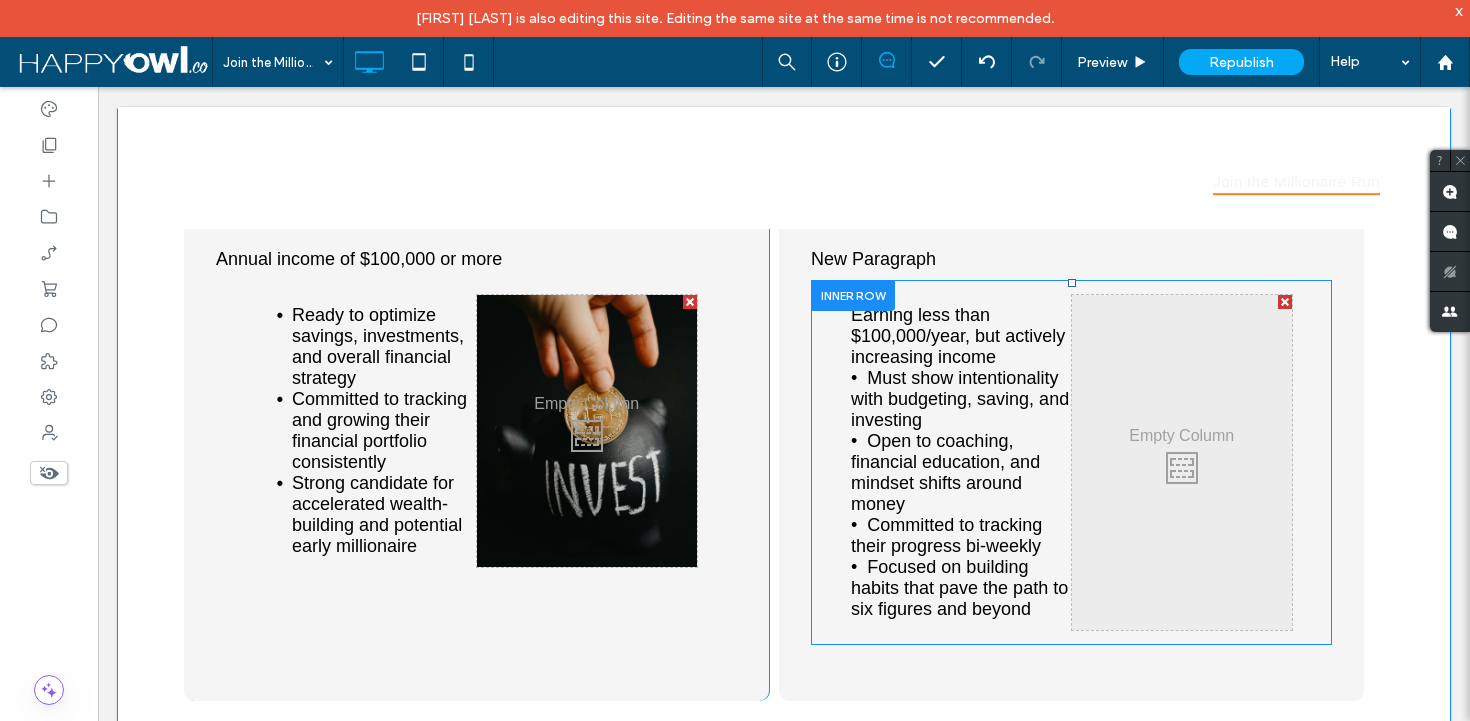 click on "Click To Paste" at bounding box center (1182, 462) 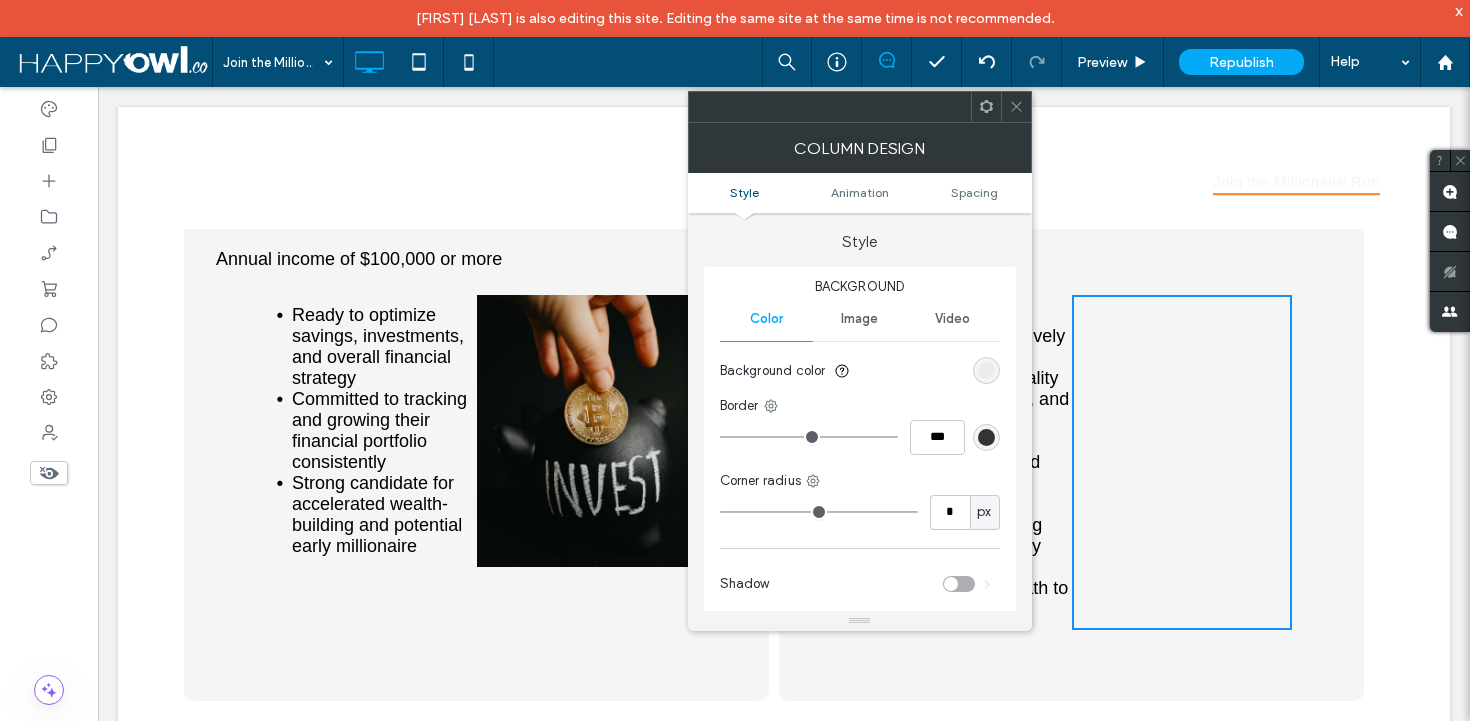 click on "Image" at bounding box center [859, 319] 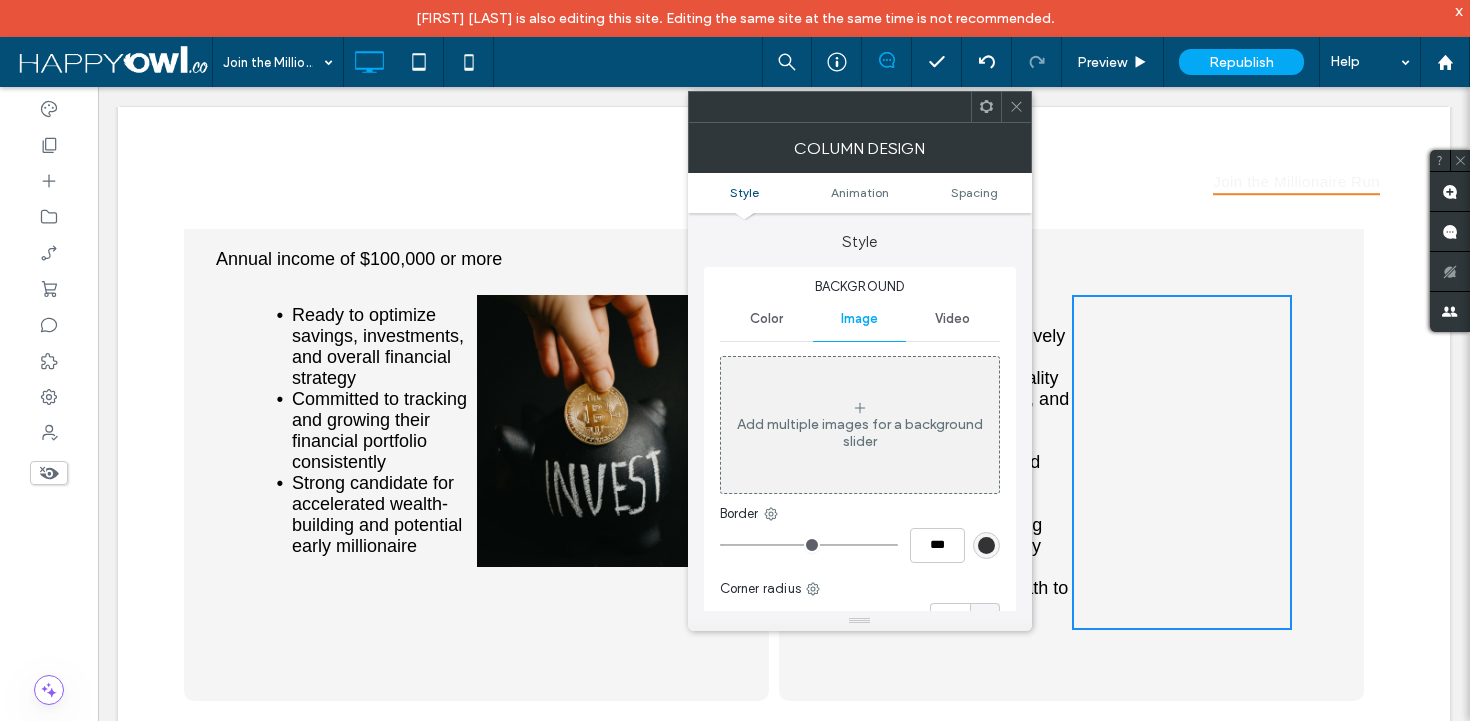 click on "Add multiple images for a background slider" at bounding box center (860, 433) 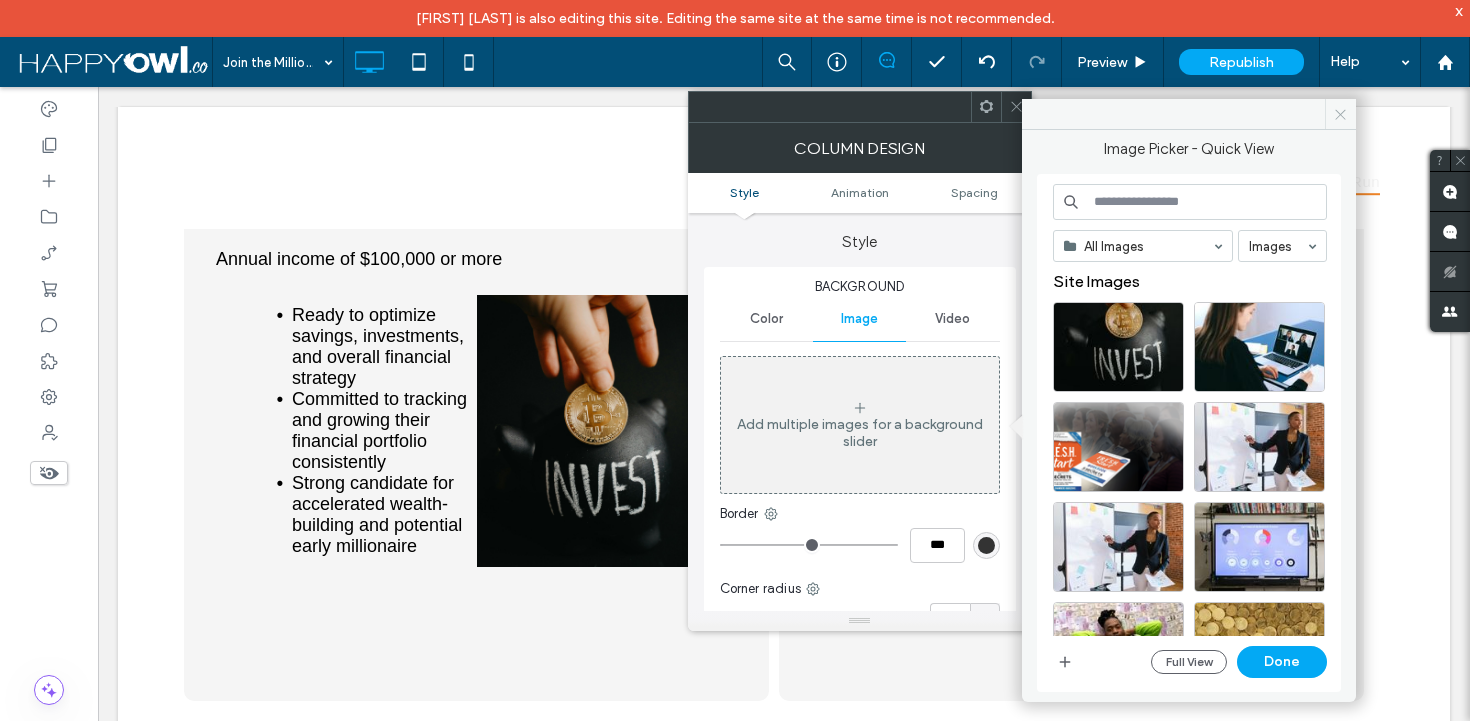 click 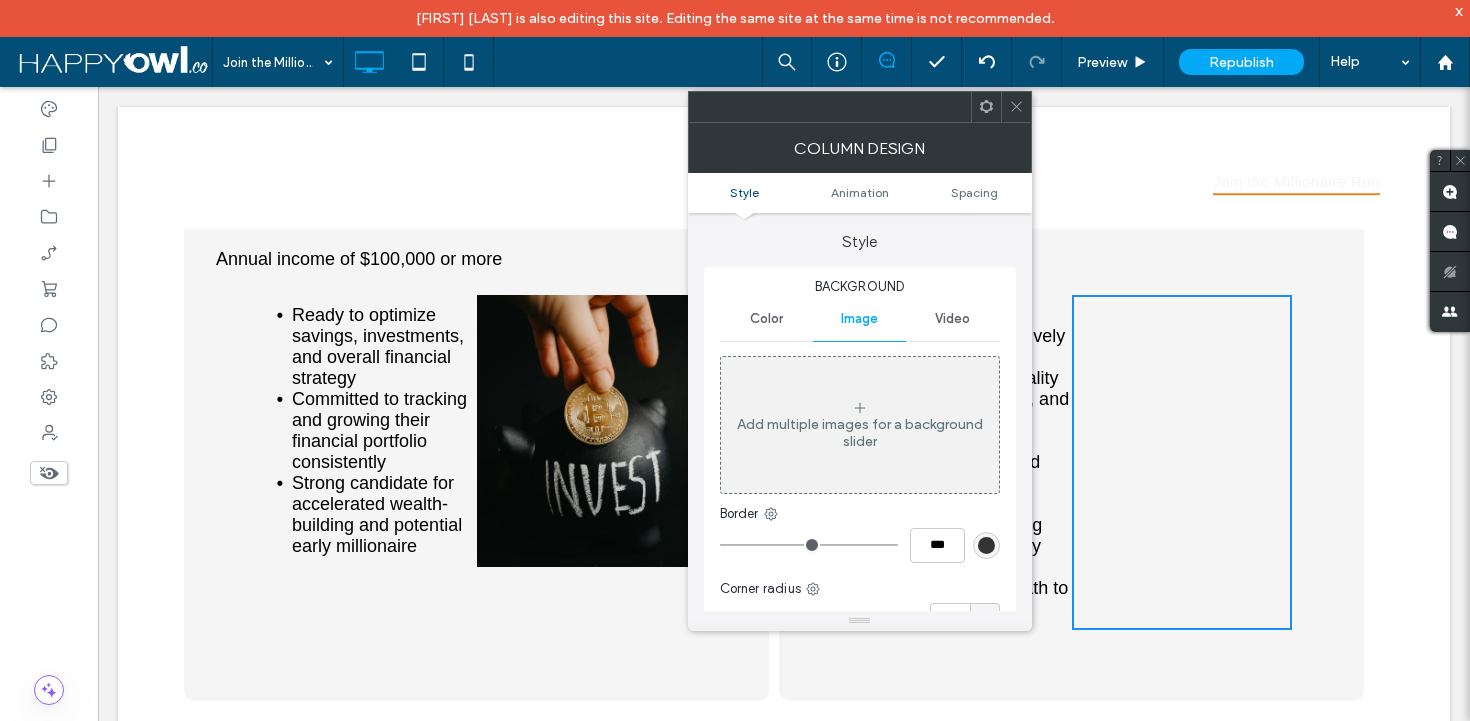 click at bounding box center (1016, 107) 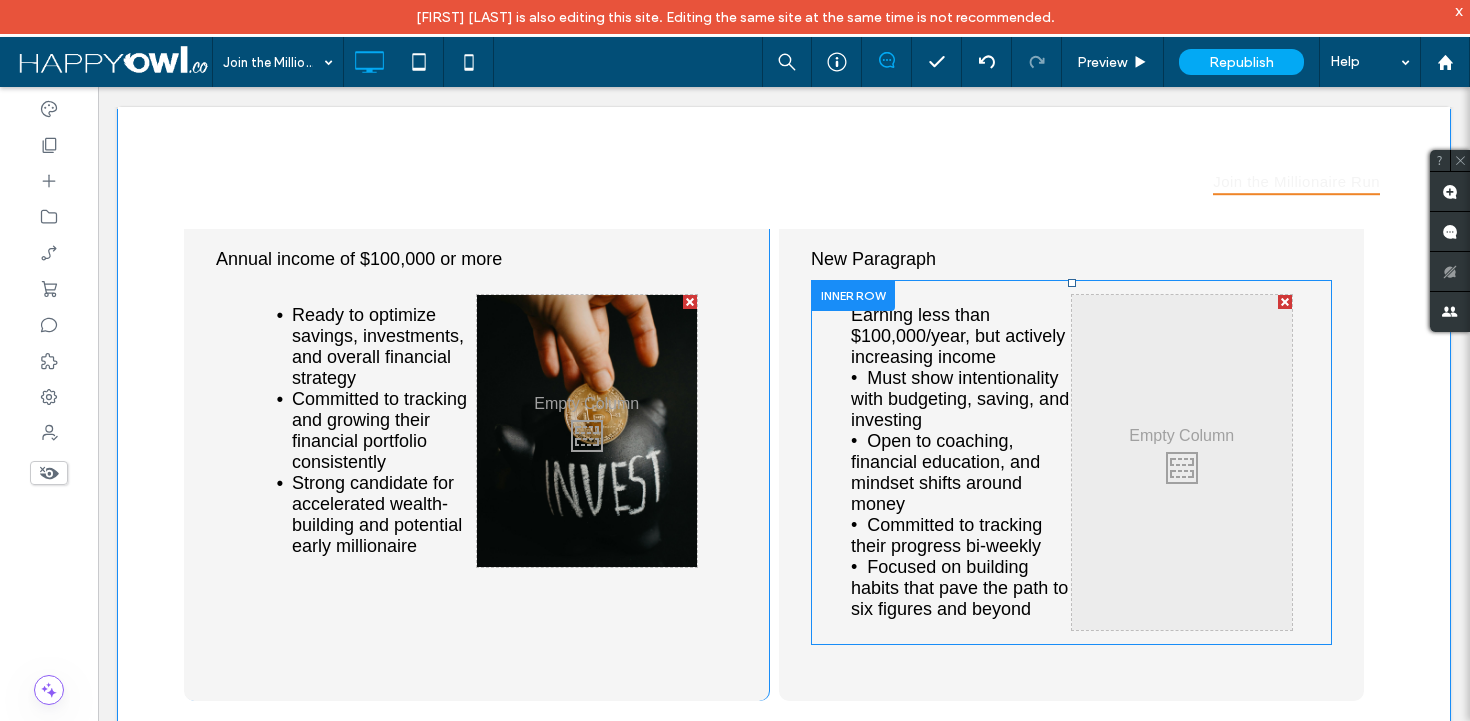 click on "Click To Paste" at bounding box center (1182, 462) 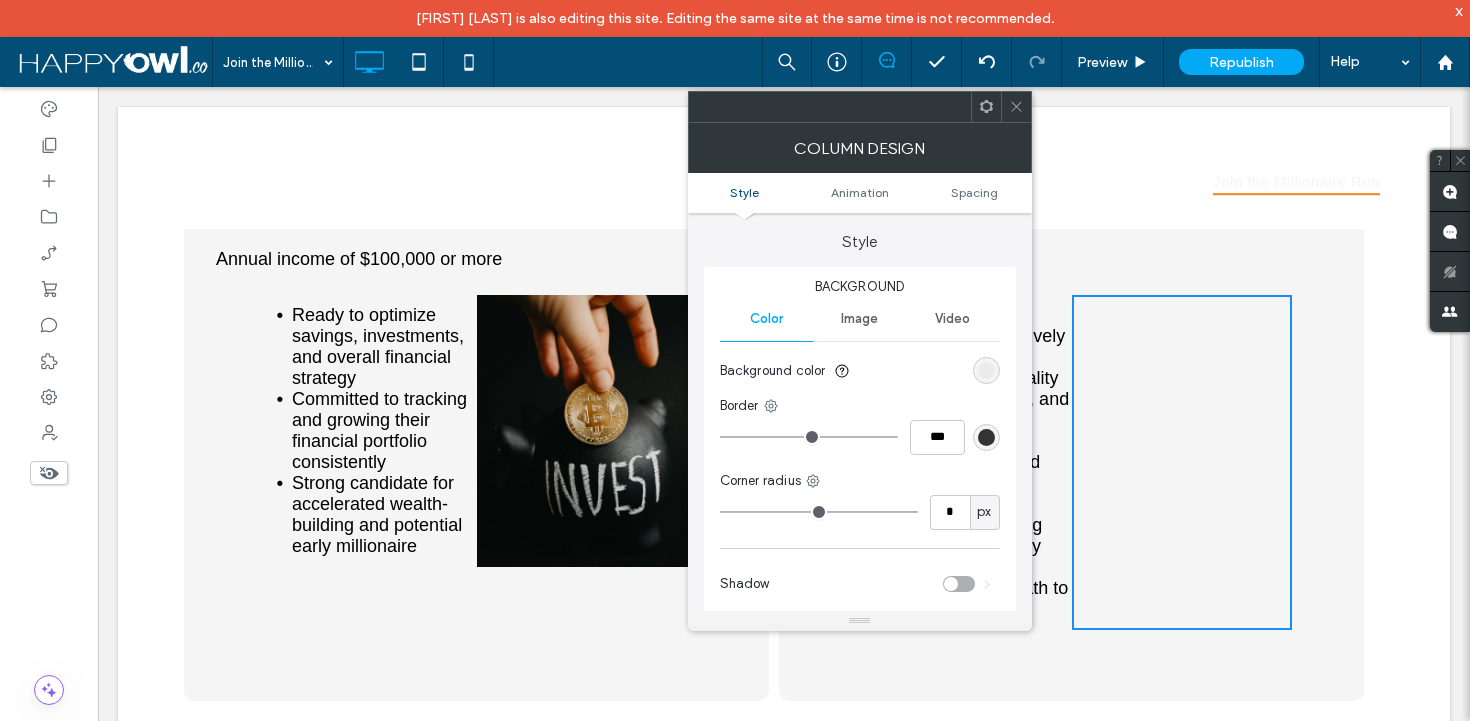 click on "Image" at bounding box center [859, 319] 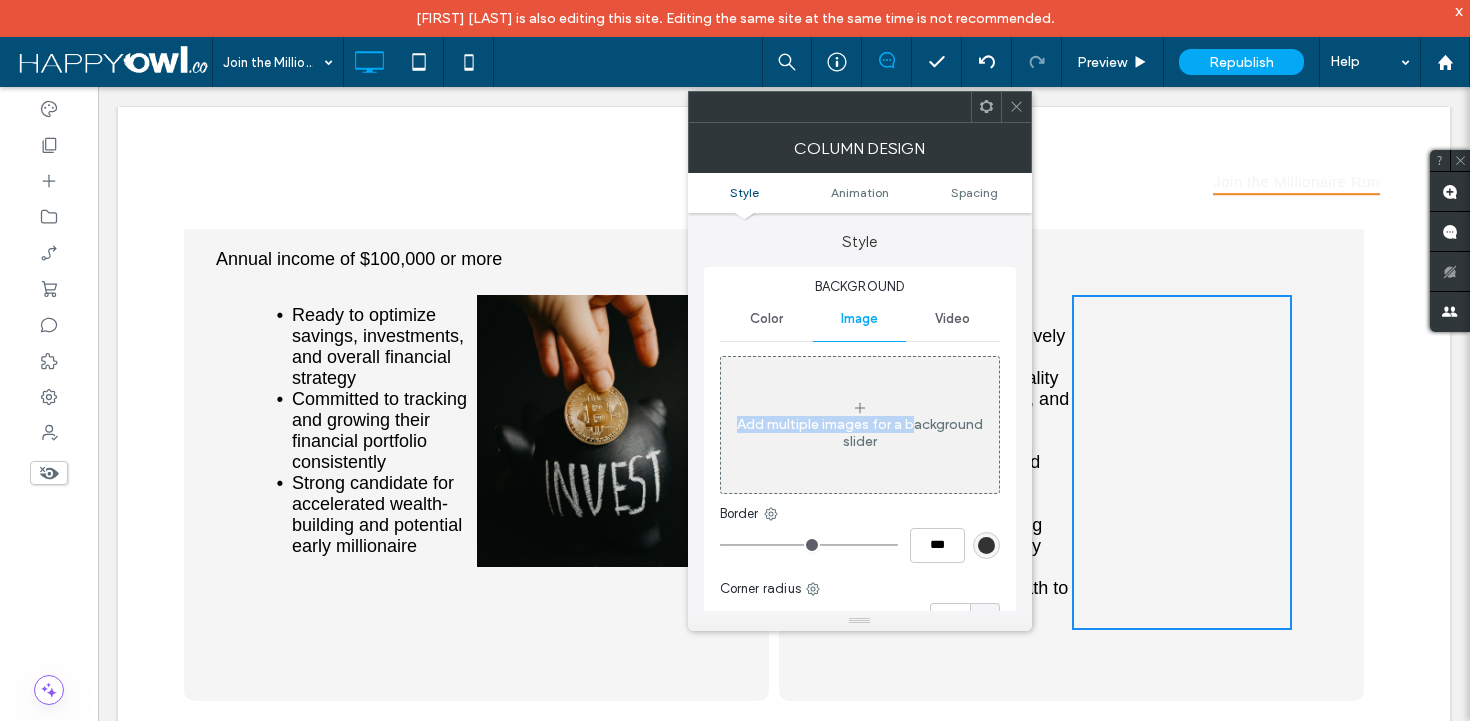 click on "Add multiple images for a background slider" at bounding box center [860, 433] 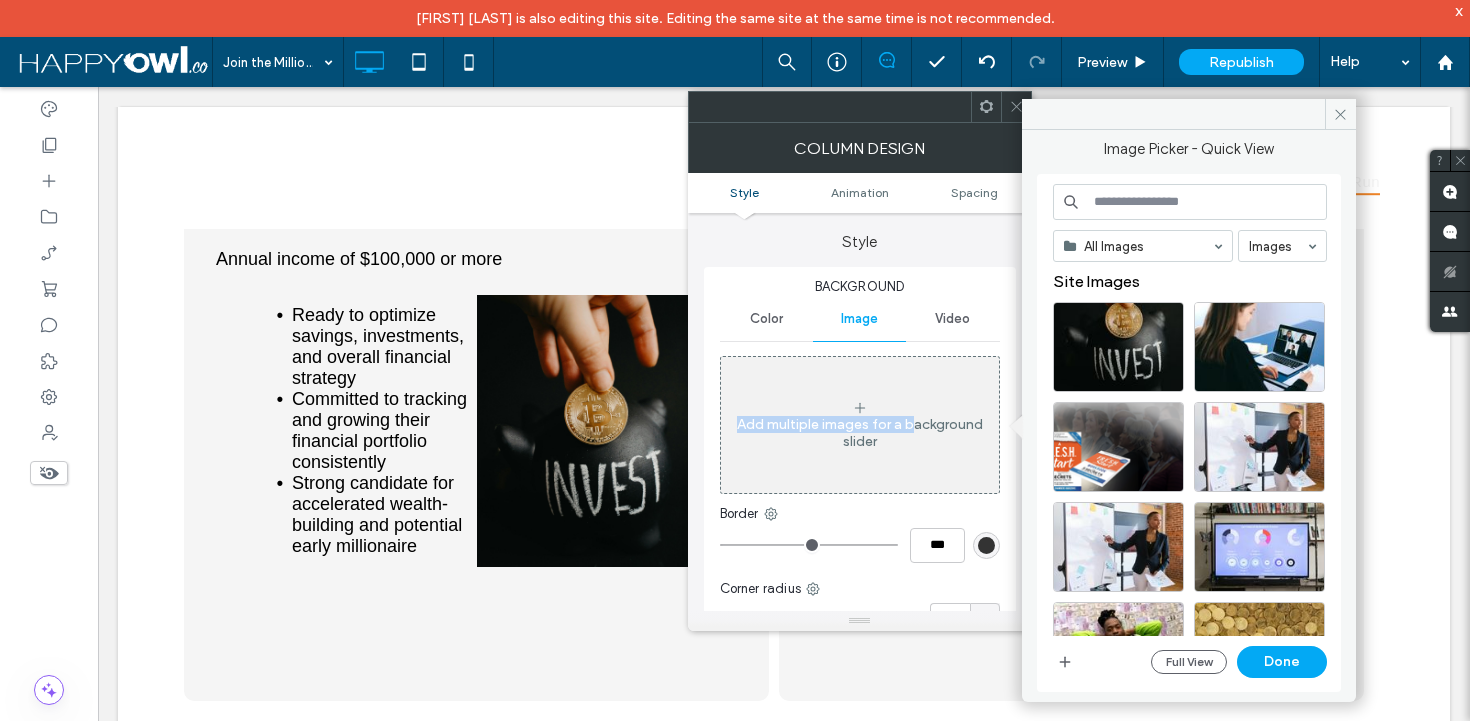 click at bounding box center (1190, 202) 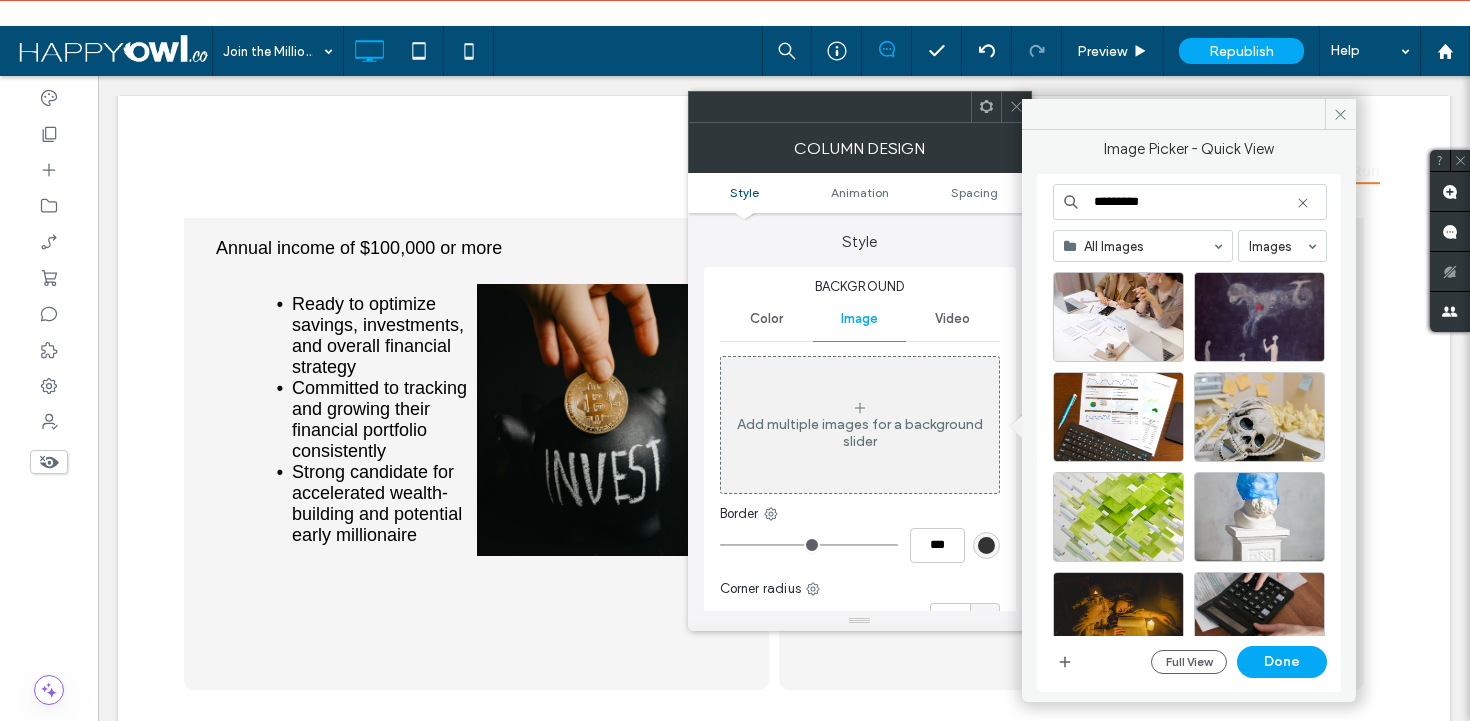 scroll, scrollTop: 70, scrollLeft: 0, axis: vertical 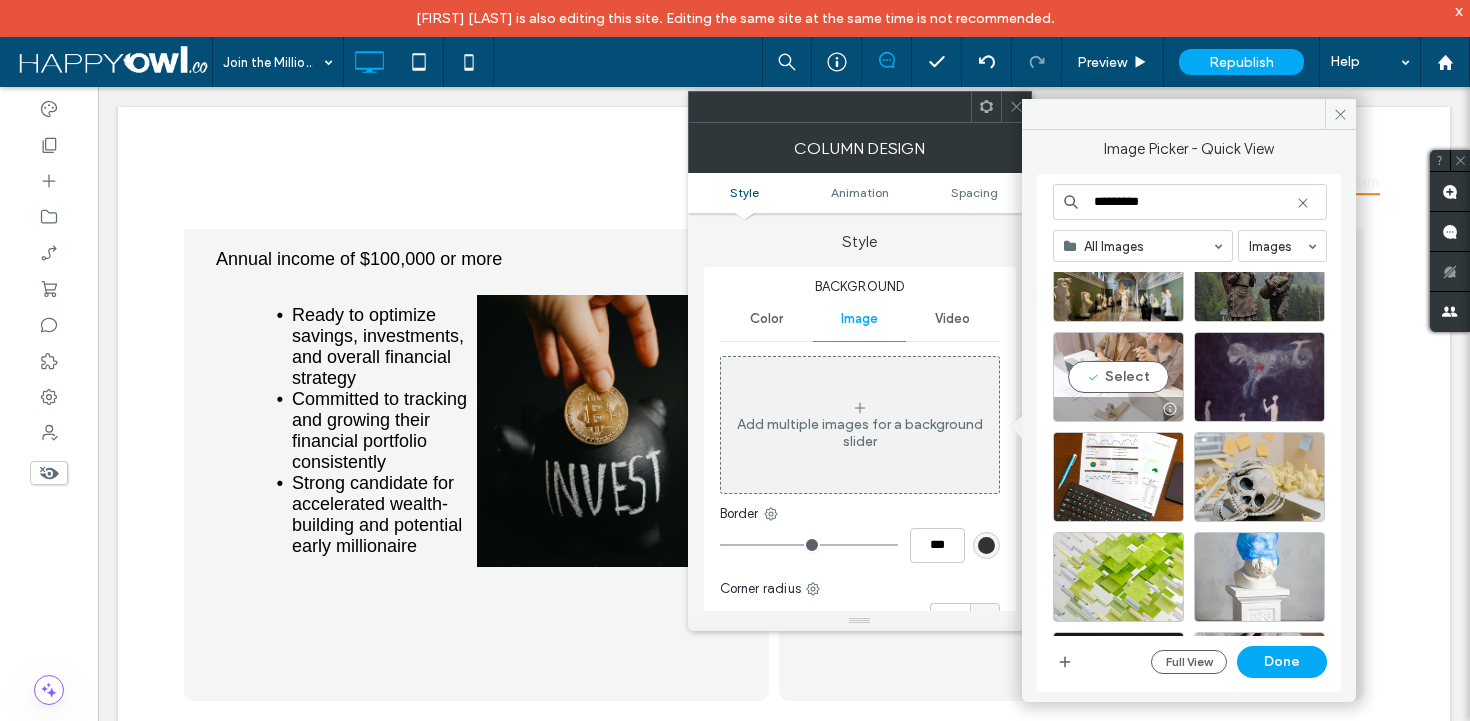 type on "*********" 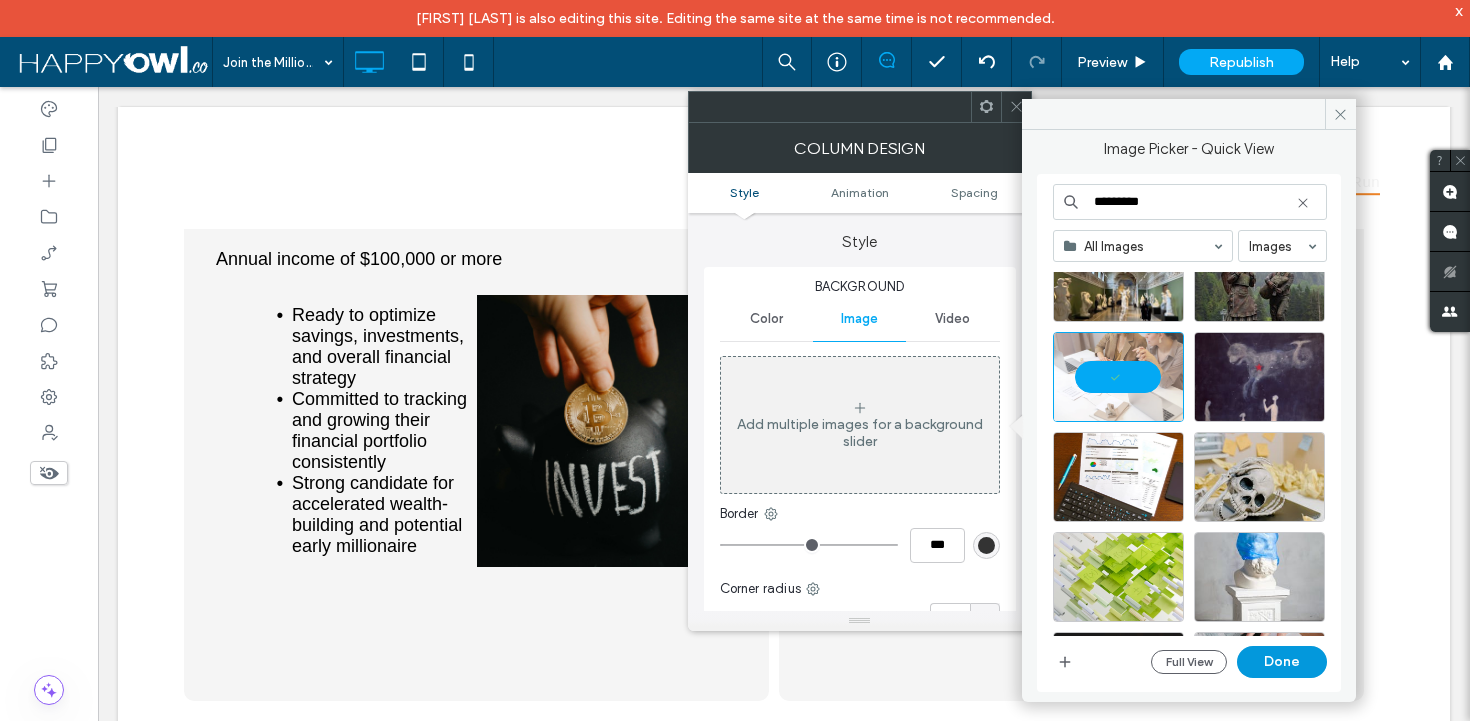 click on "Done" at bounding box center [1282, 662] 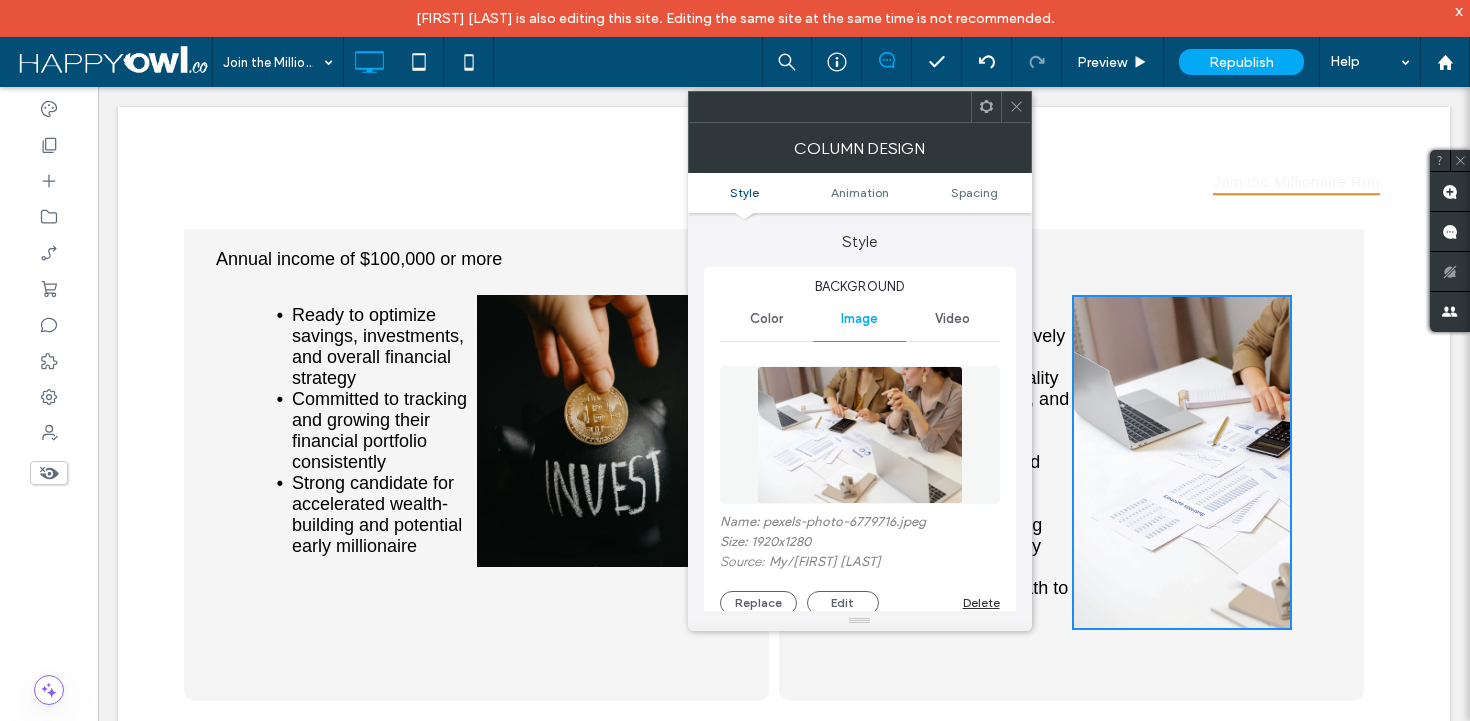 click on "Click To Paste" at bounding box center (1182, 462) 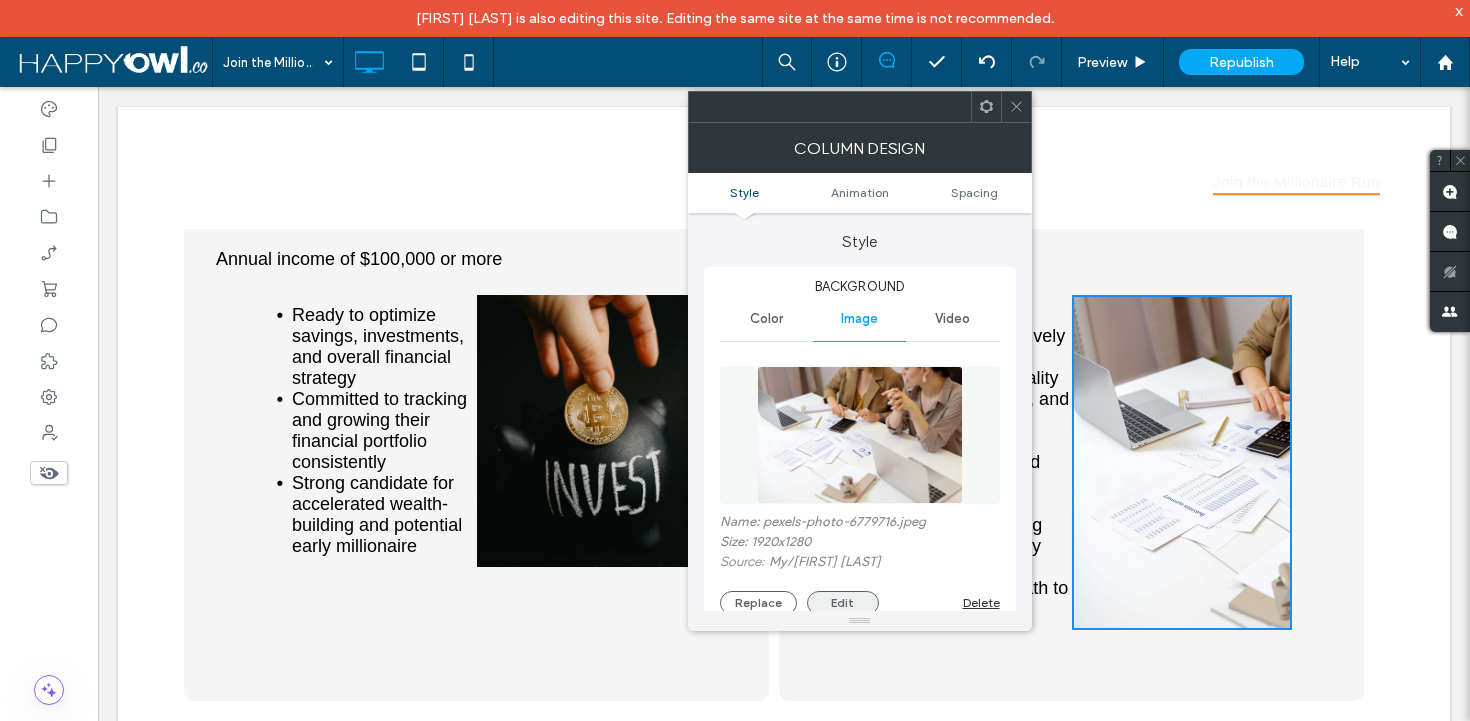 click on "Edit" at bounding box center [843, 603] 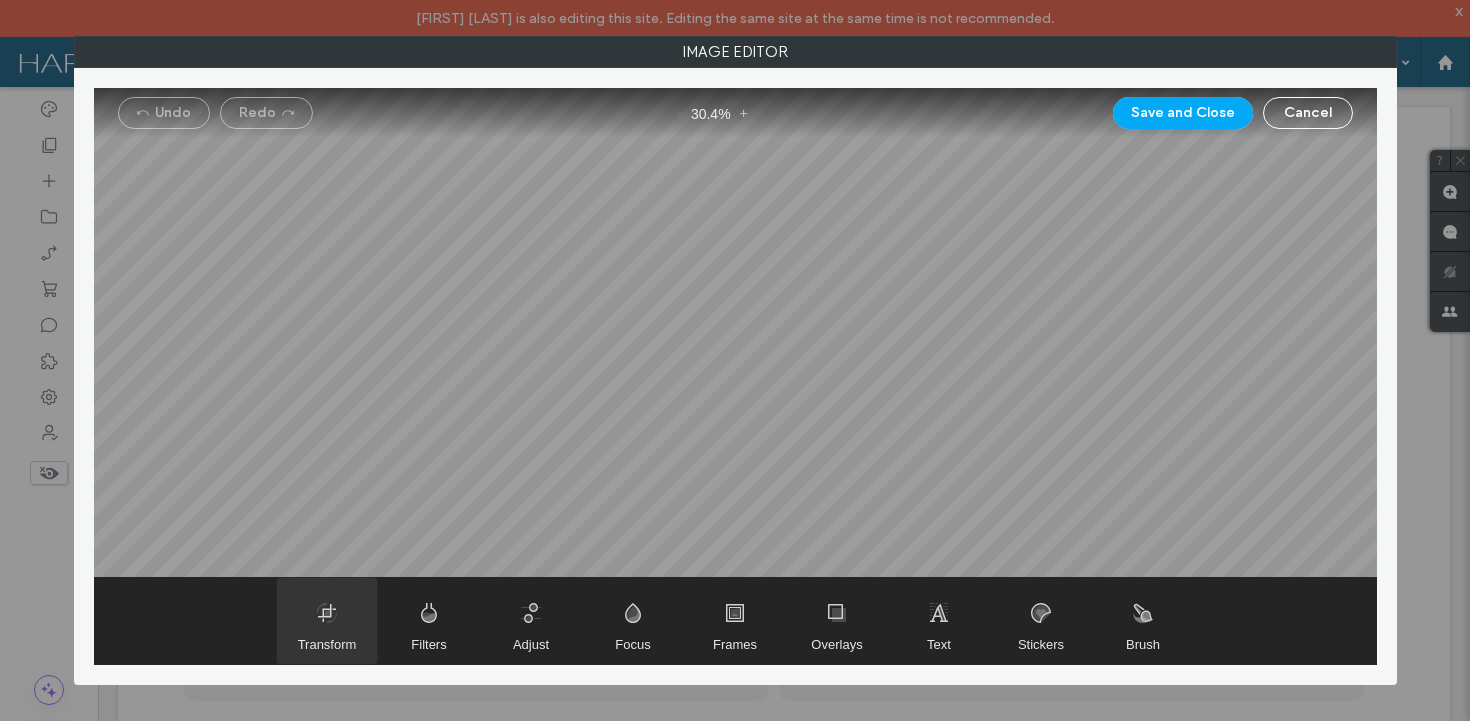 click at bounding box center (327, 621) 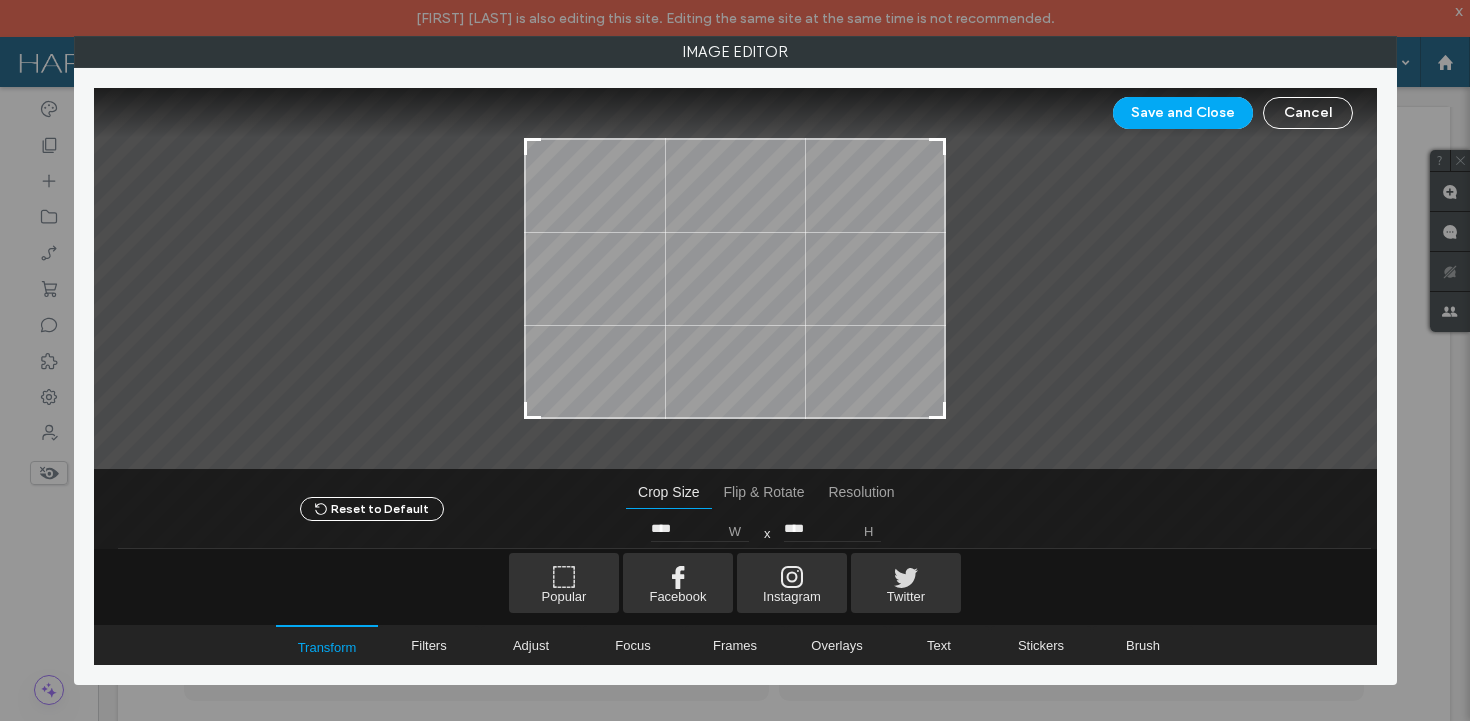 drag, startPoint x: 707, startPoint y: 348, endPoint x: 699, endPoint y: 301, distance: 47.67599 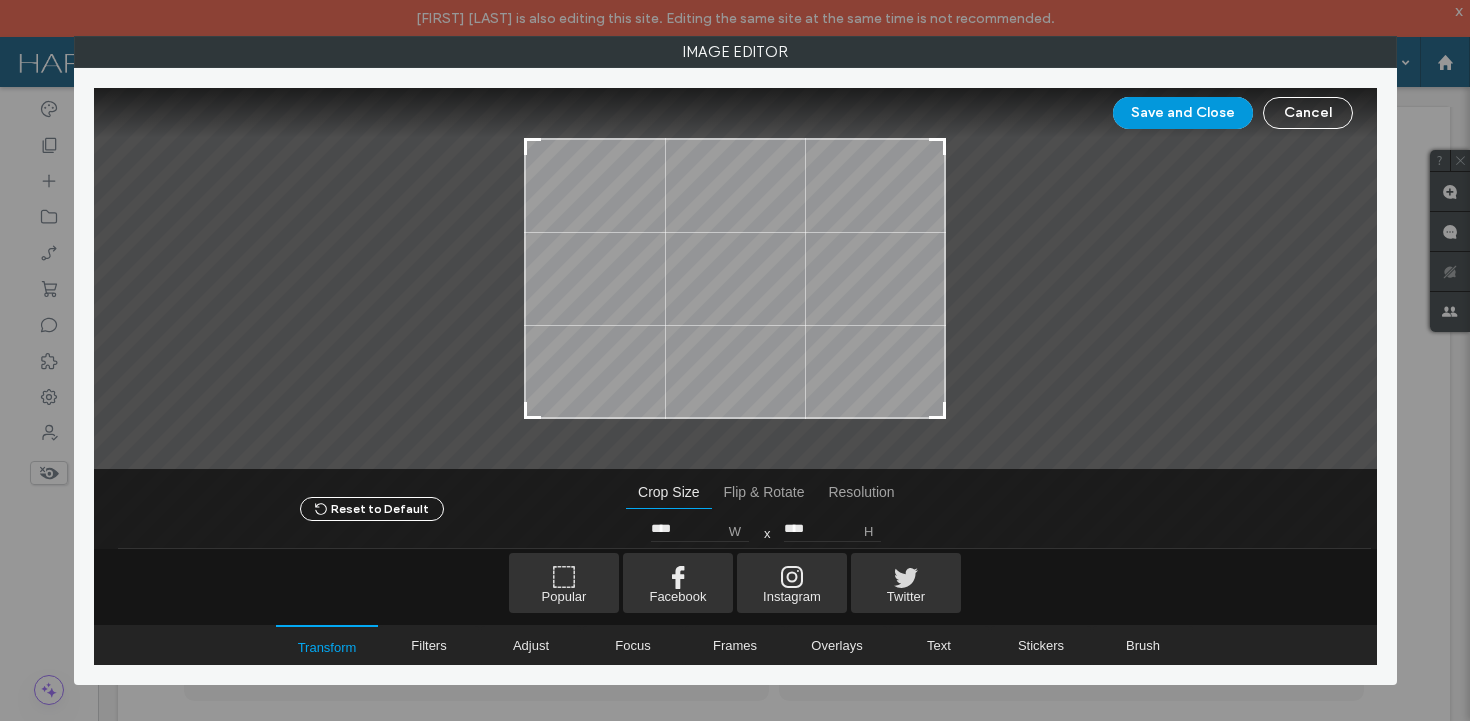 click on "Save and Close" at bounding box center [1183, 113] 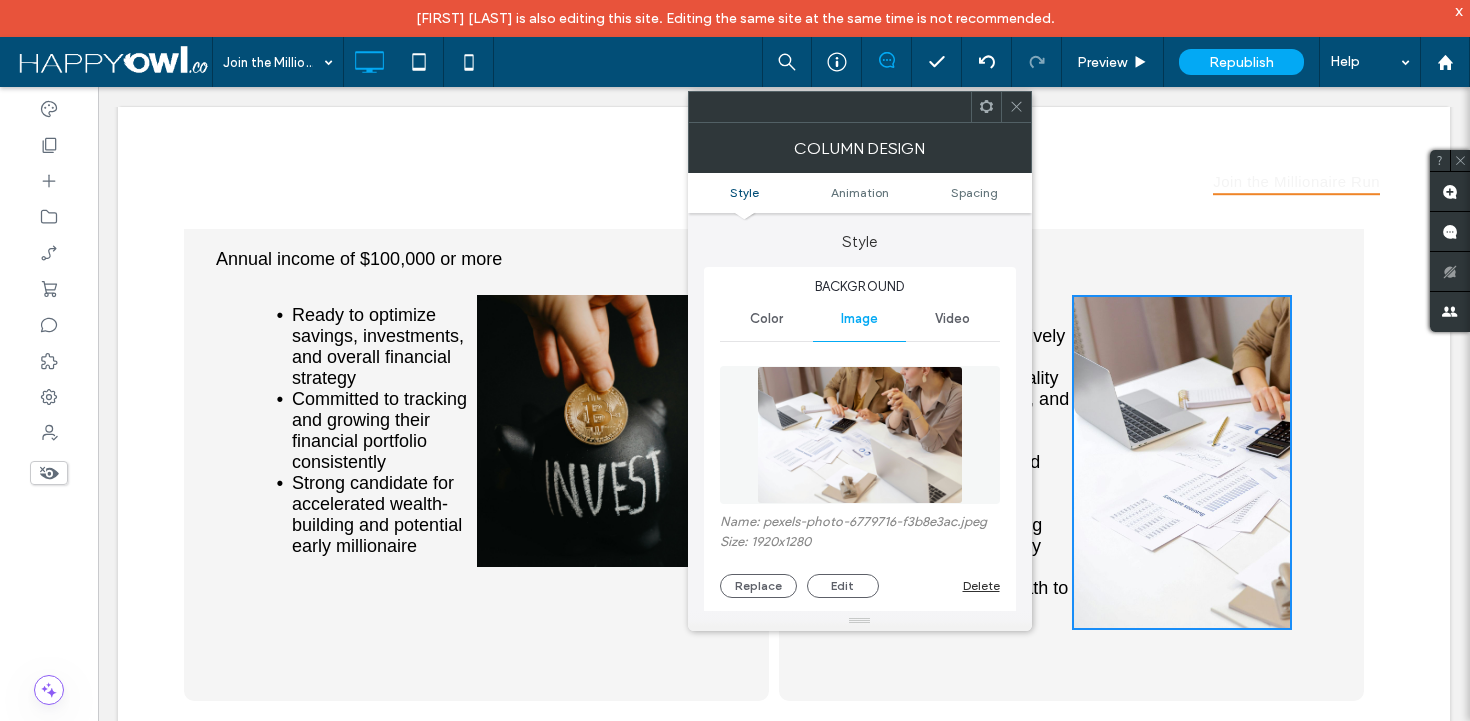 click 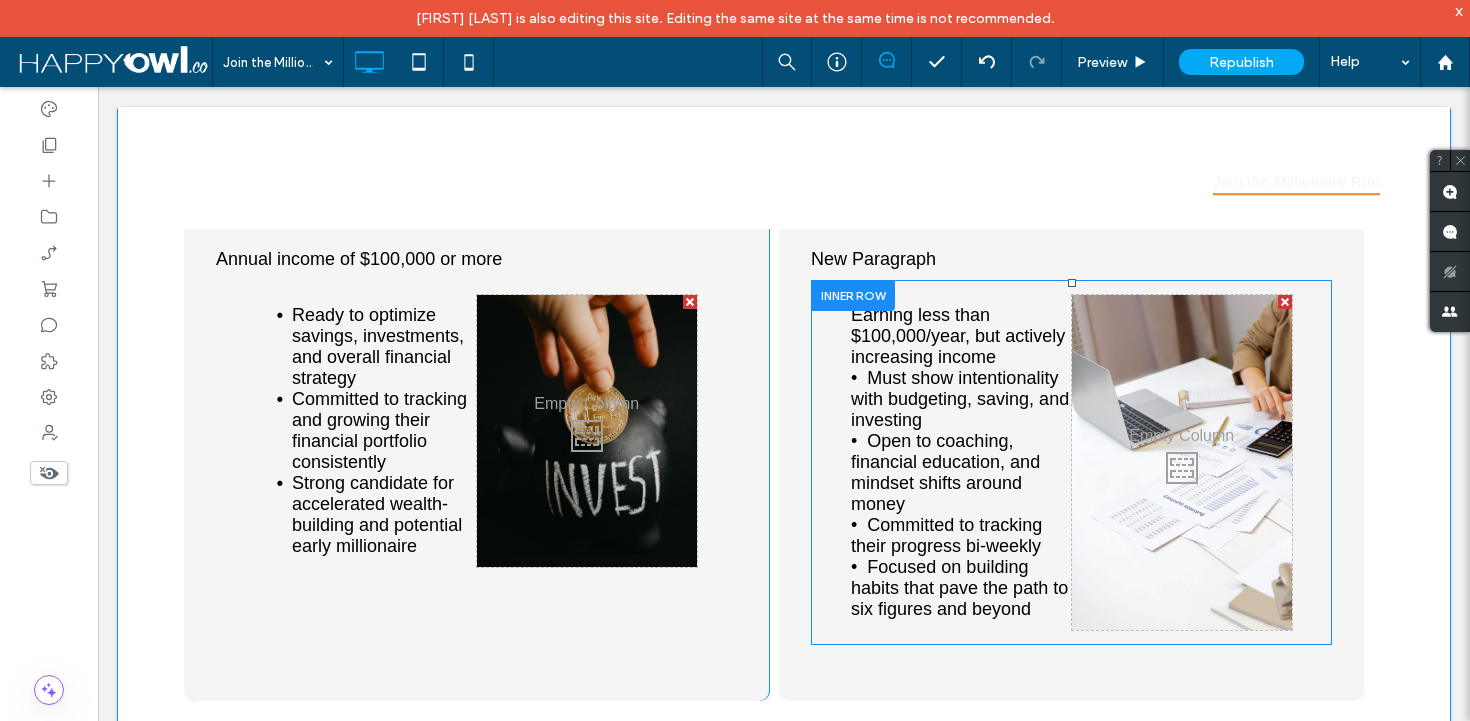 drag, startPoint x: 1187, startPoint y: 450, endPoint x: 1145, endPoint y: 439, distance: 43.416588 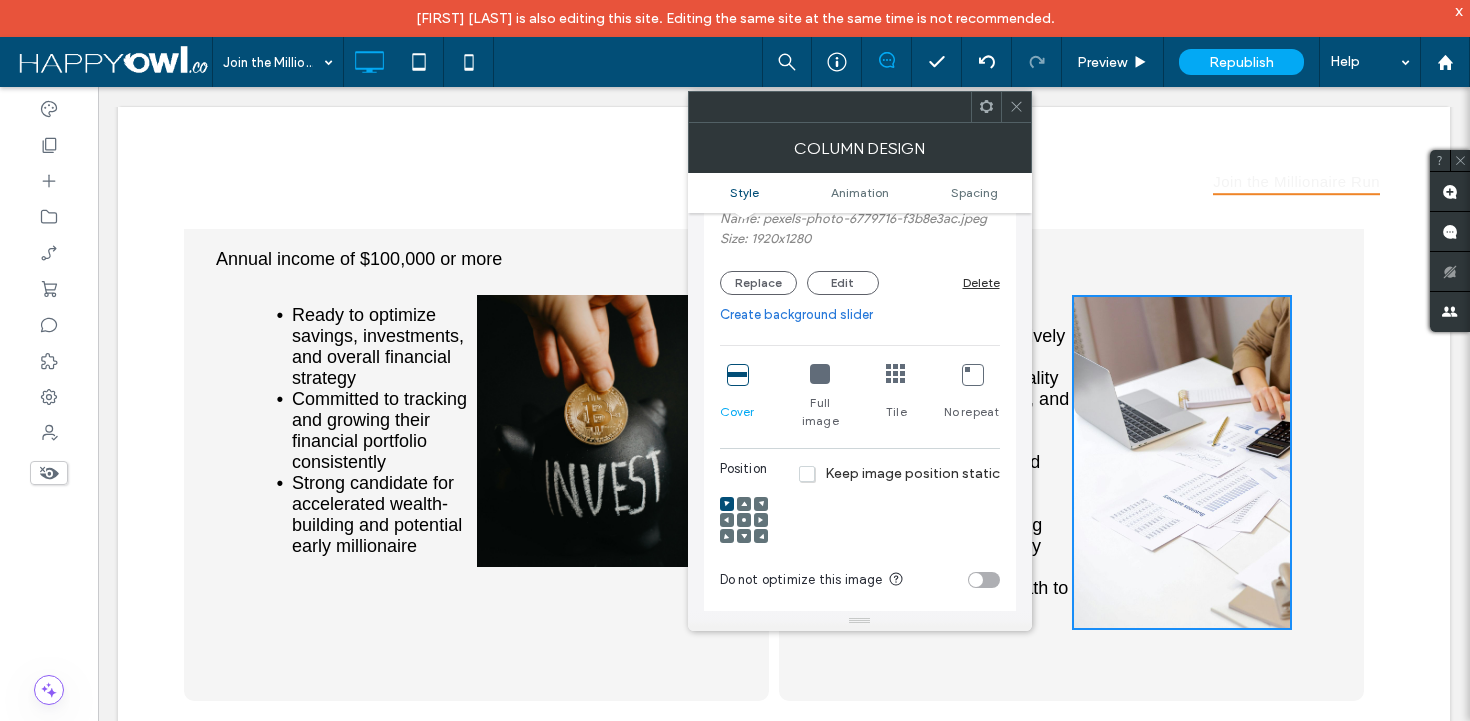 scroll, scrollTop: 222, scrollLeft: 0, axis: vertical 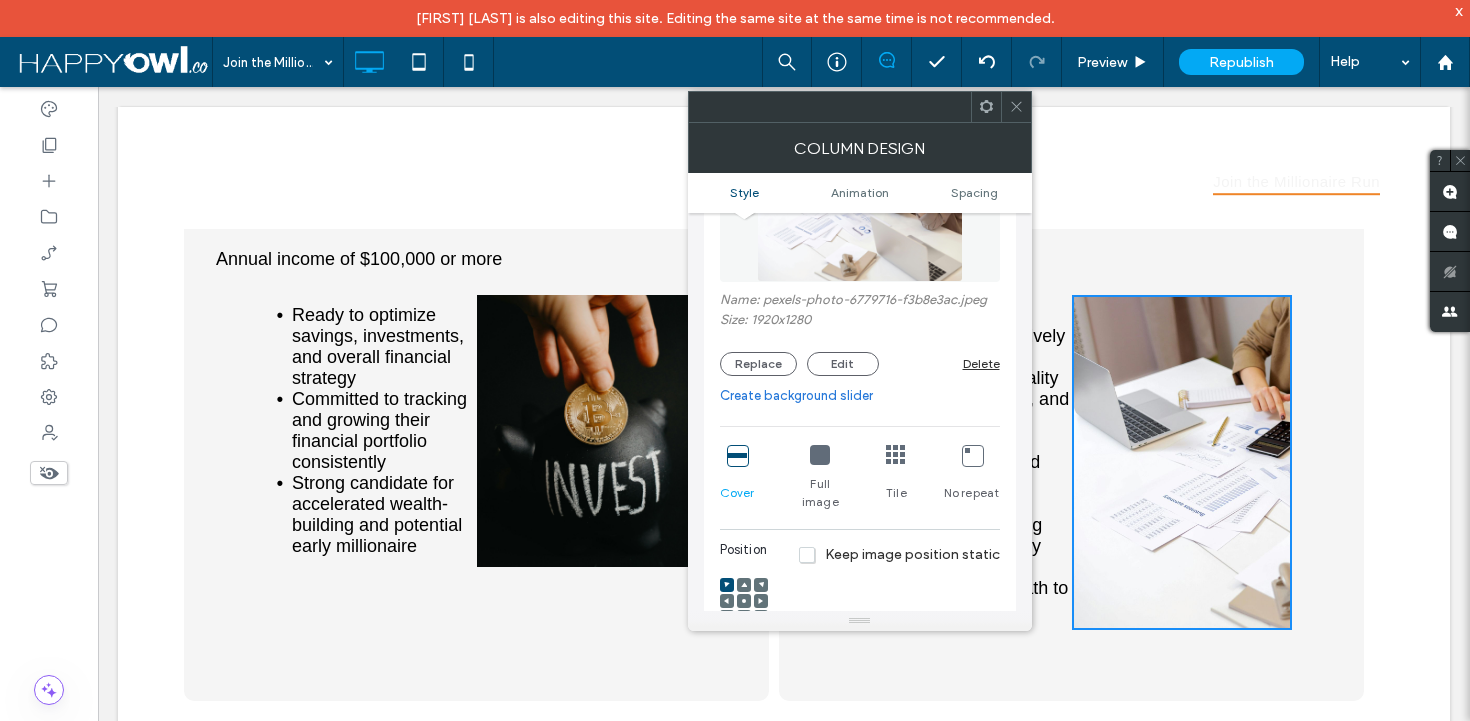 click at bounding box center (820, 455) 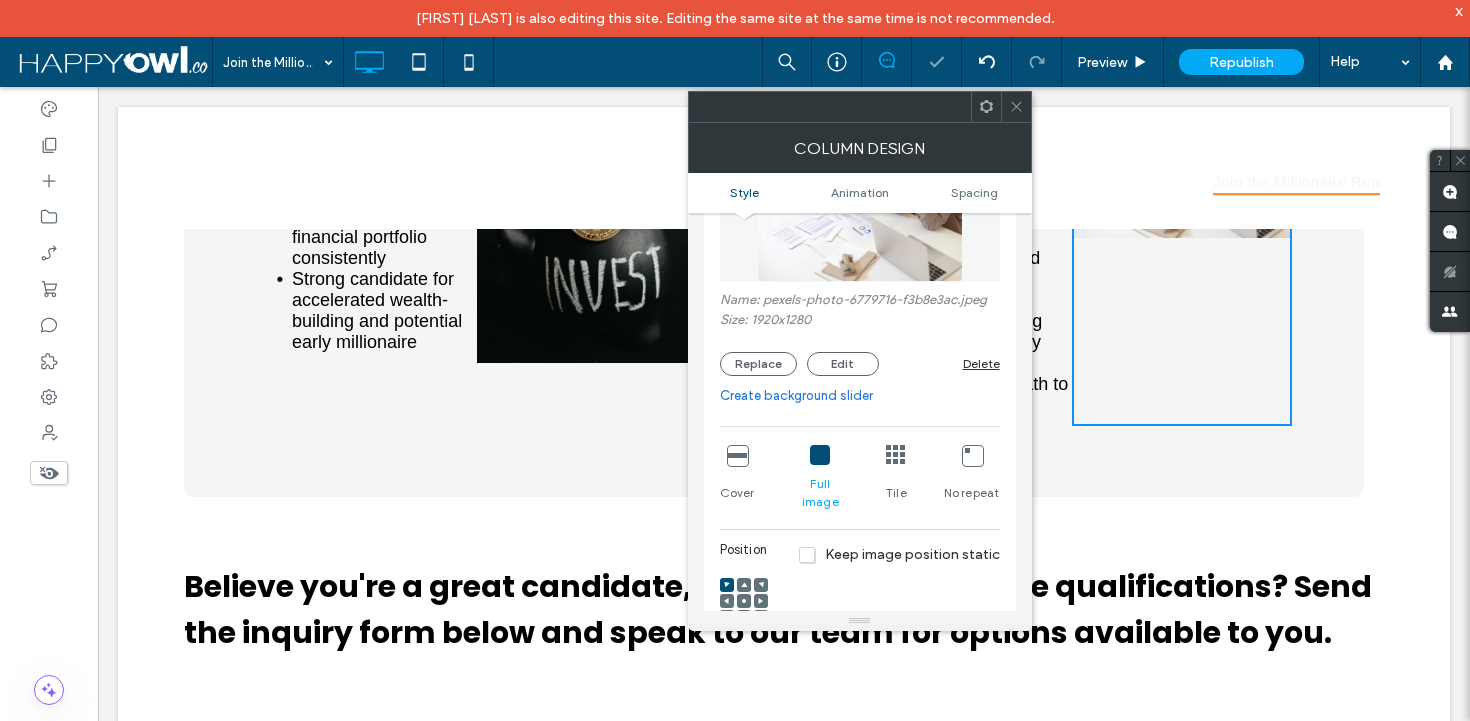 click at bounding box center [896, 455] 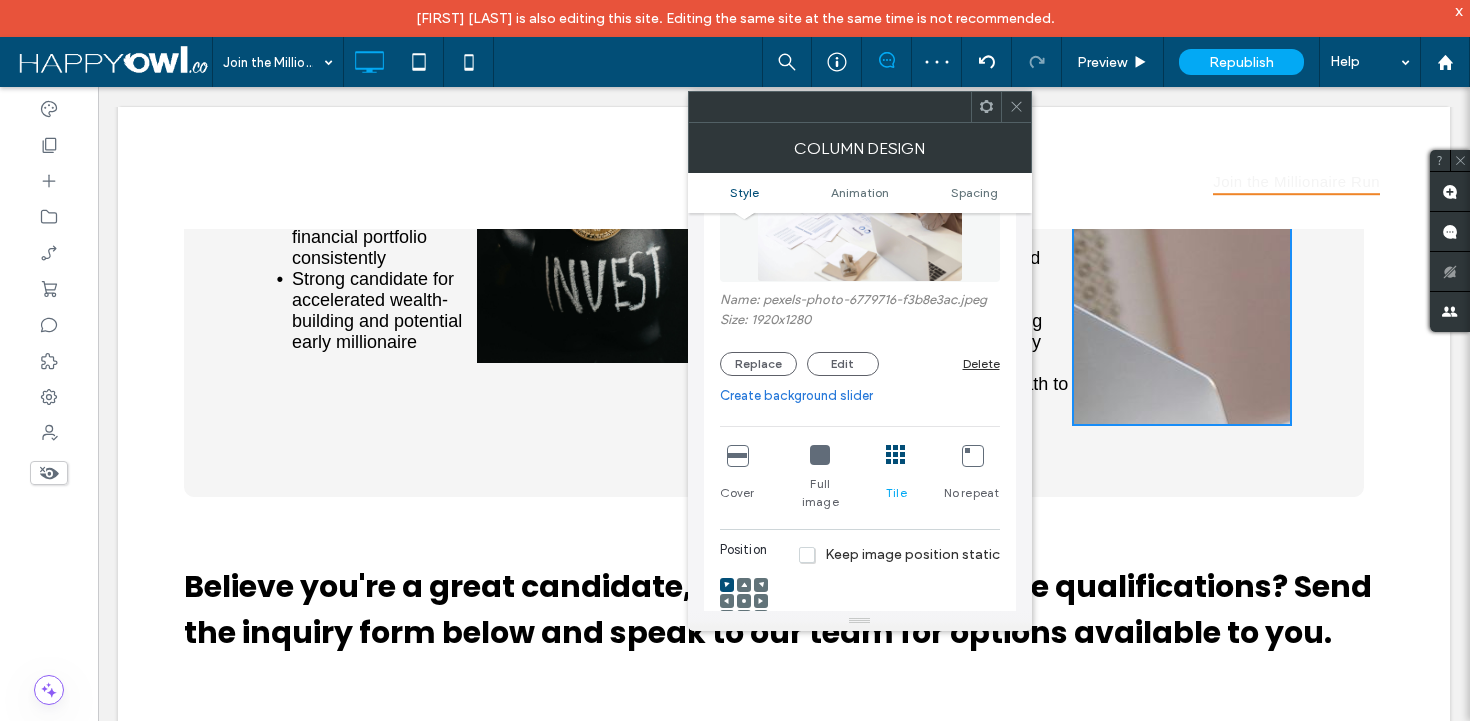 click at bounding box center [972, 455] 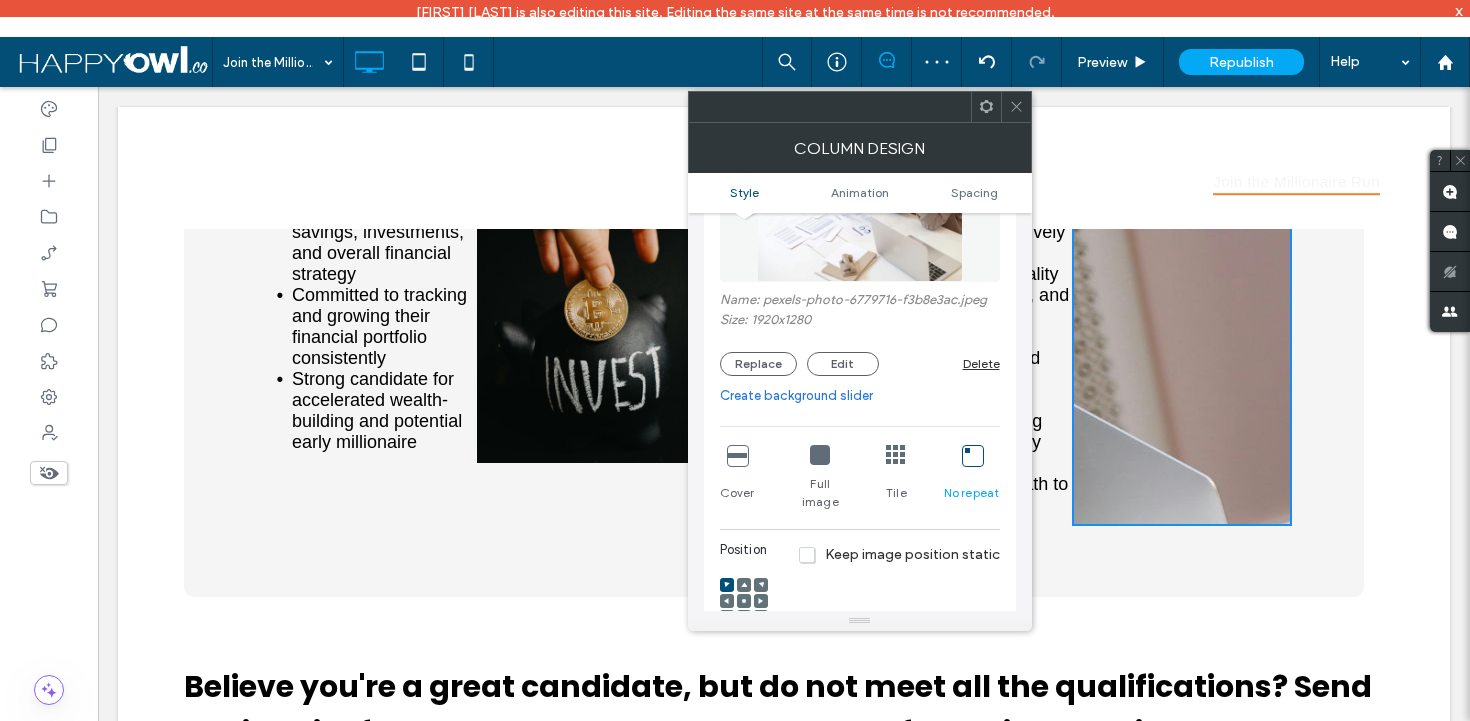 scroll, scrollTop: 1724, scrollLeft: 0, axis: vertical 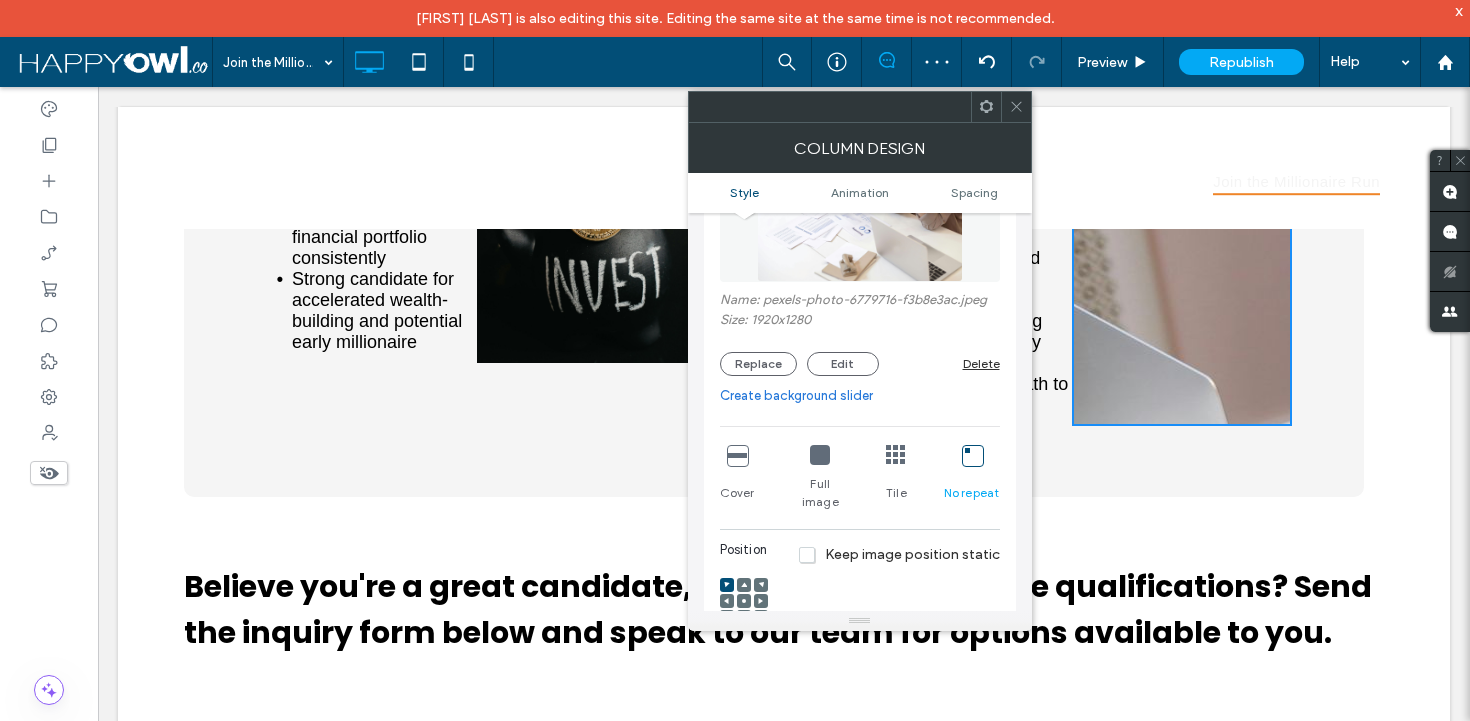 click on "Cover" at bounding box center (737, 478) 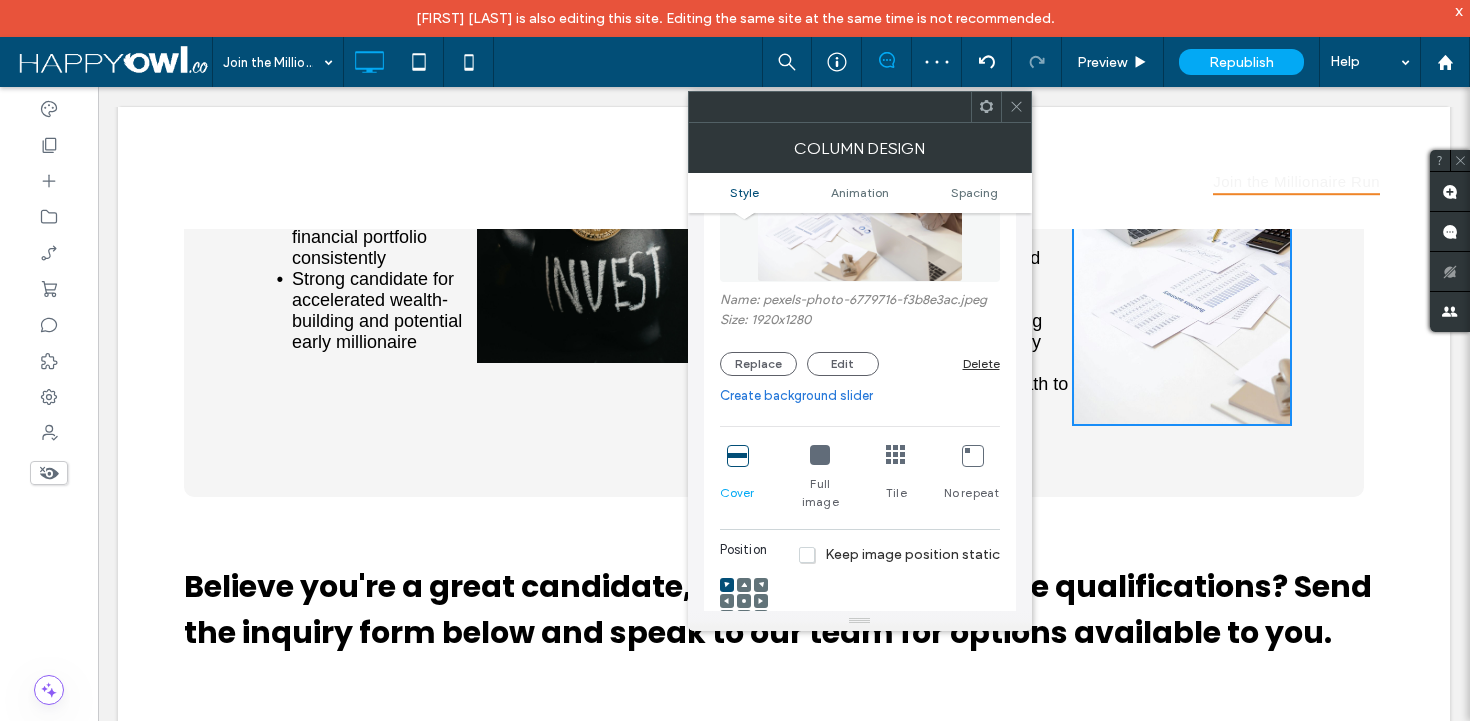 click at bounding box center (737, 455) 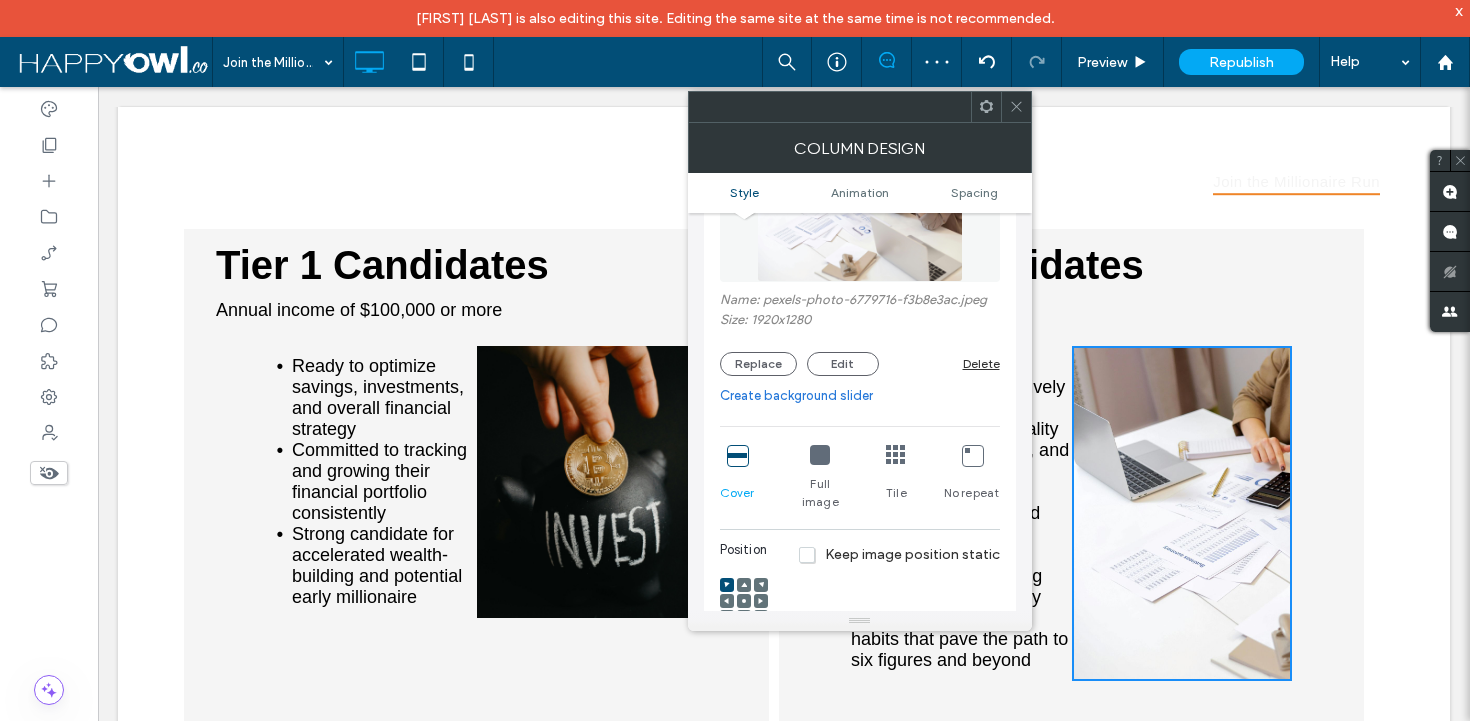 scroll, scrollTop: 1471, scrollLeft: 0, axis: vertical 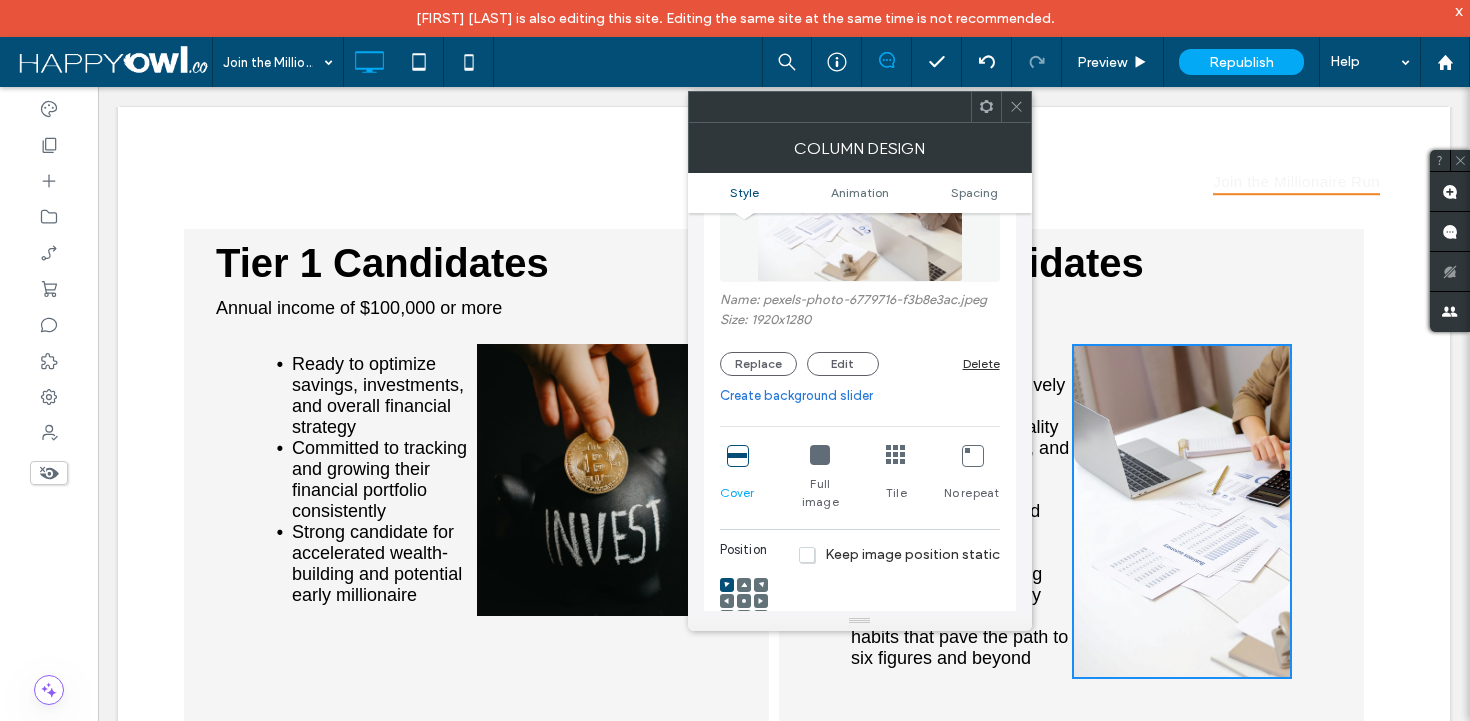click on "Column Design" at bounding box center (860, 148) 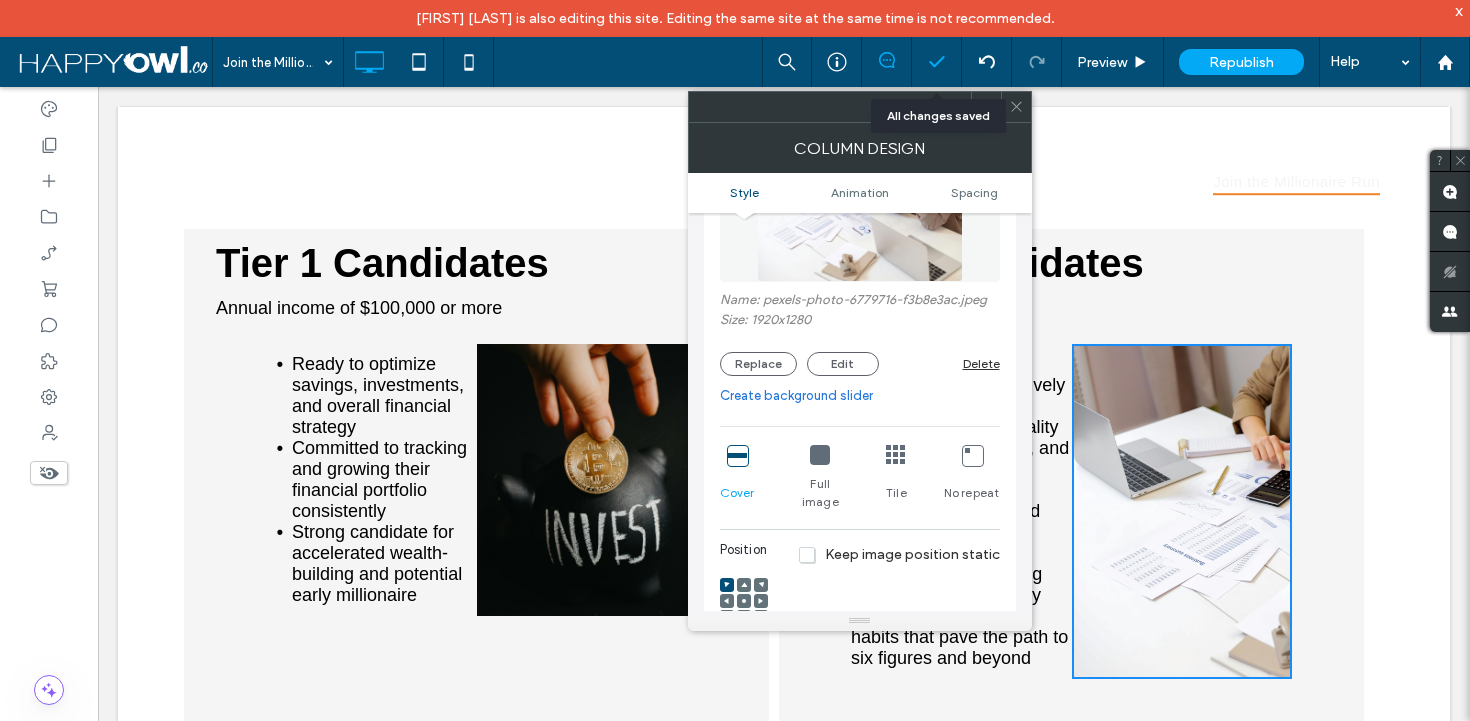 click 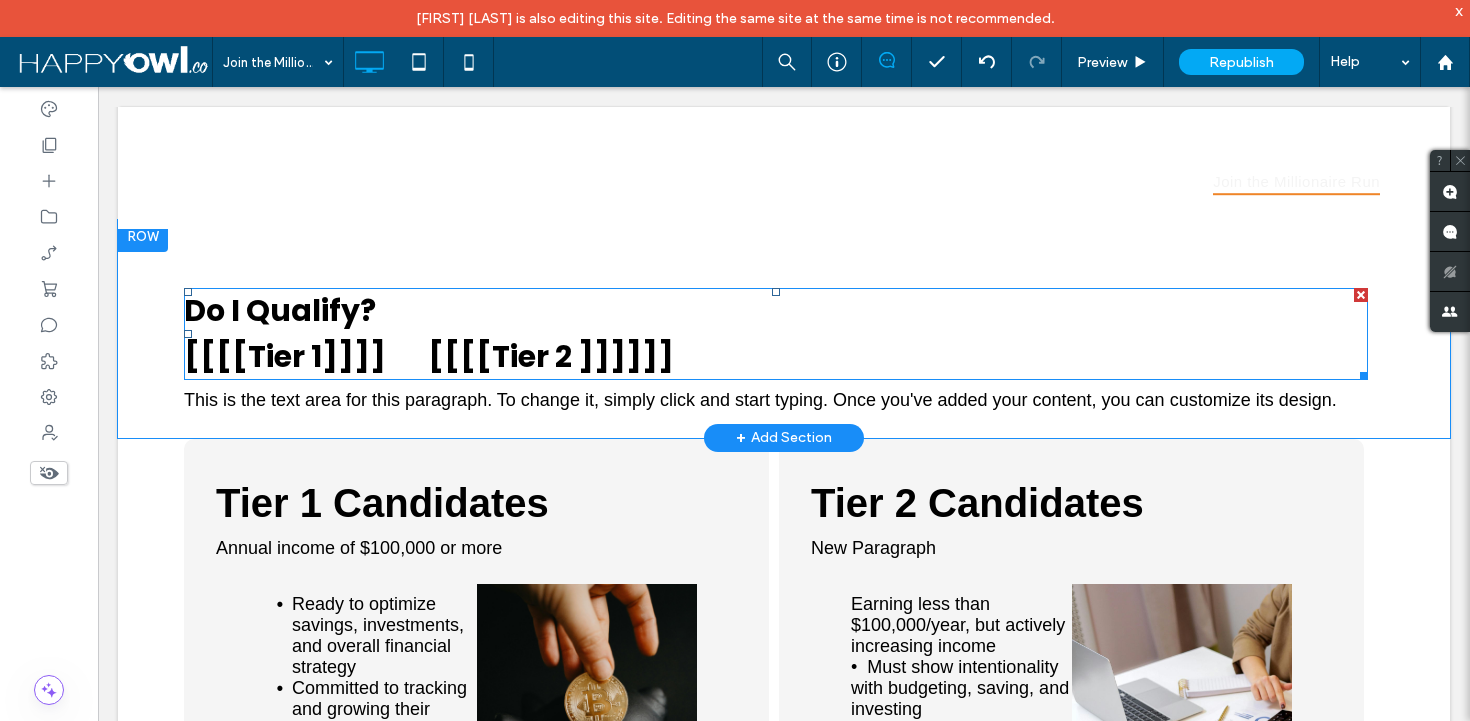 scroll, scrollTop: 1198, scrollLeft: 0, axis: vertical 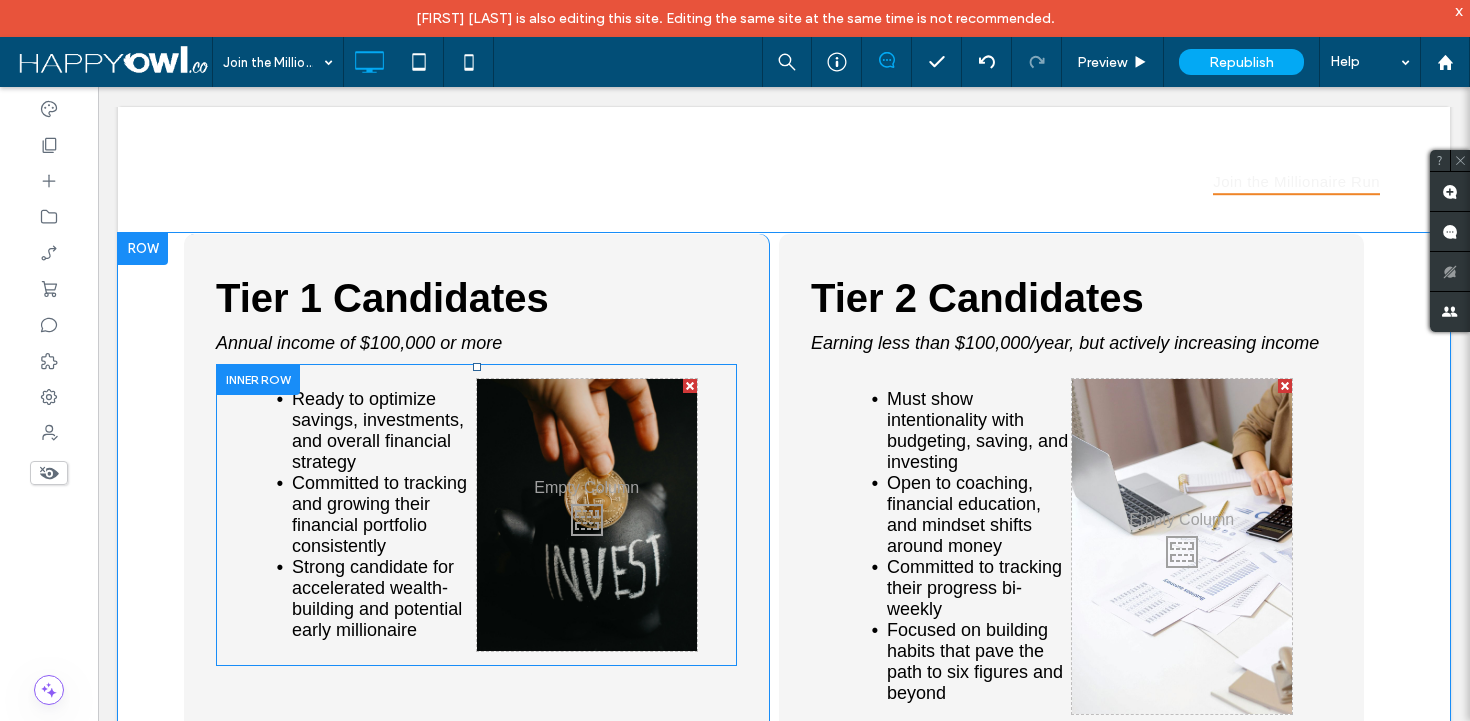 click on "Click To Paste" at bounding box center (587, 515) 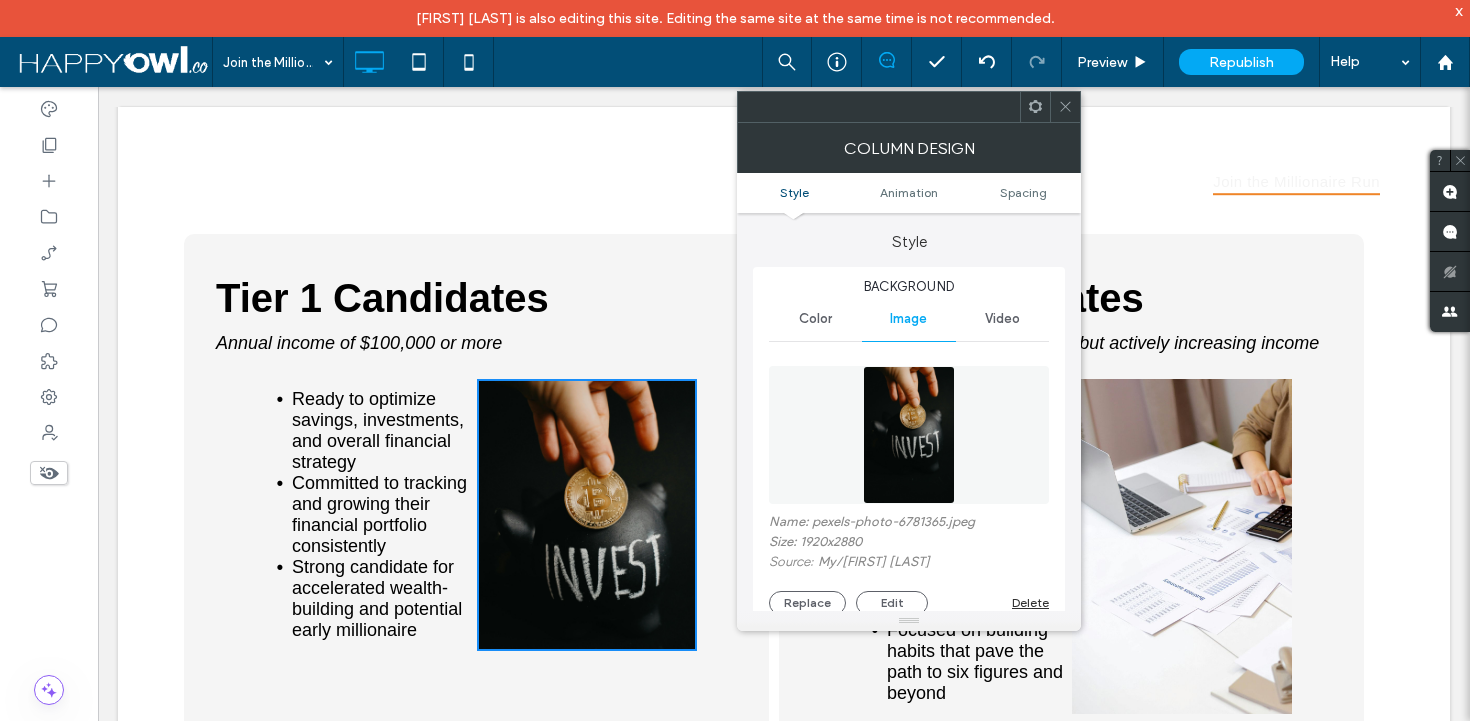 scroll, scrollTop: 50, scrollLeft: 0, axis: vertical 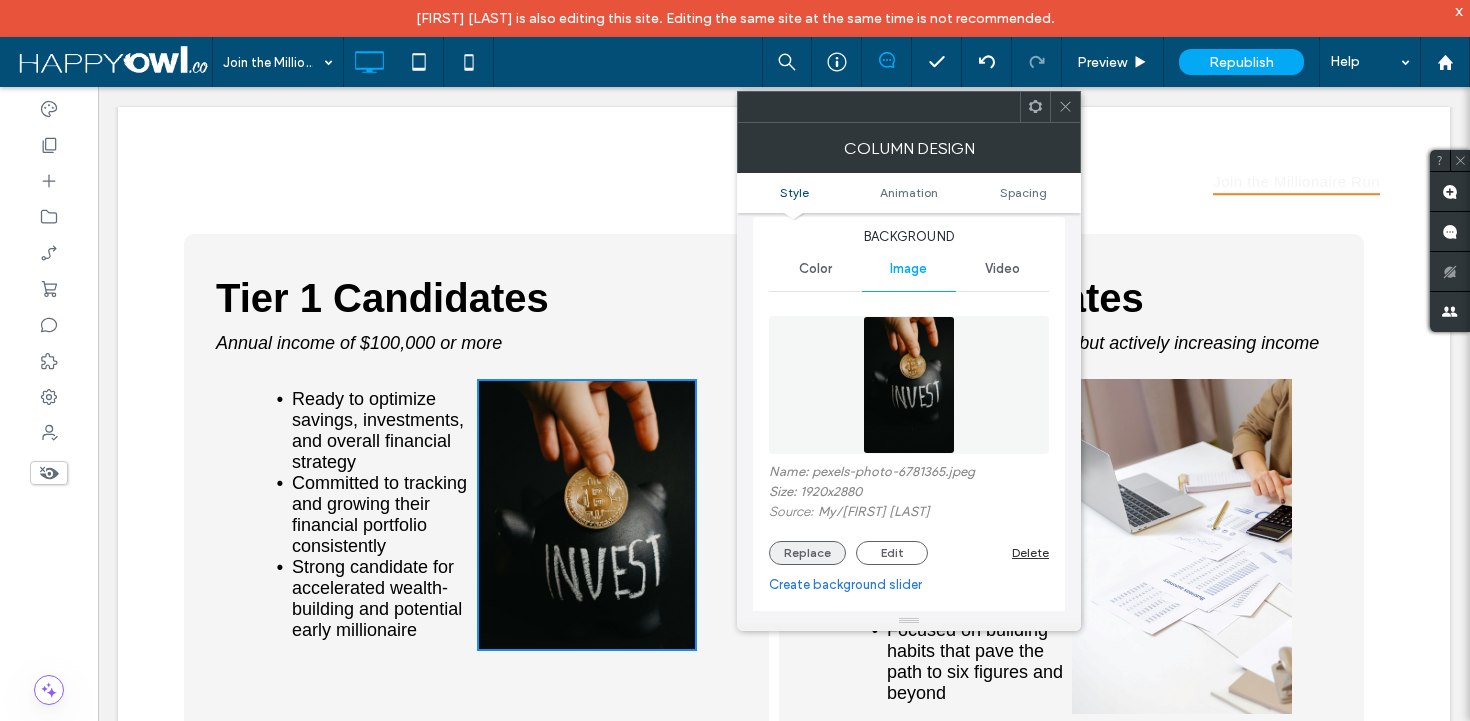 click on "Replace" at bounding box center (807, 553) 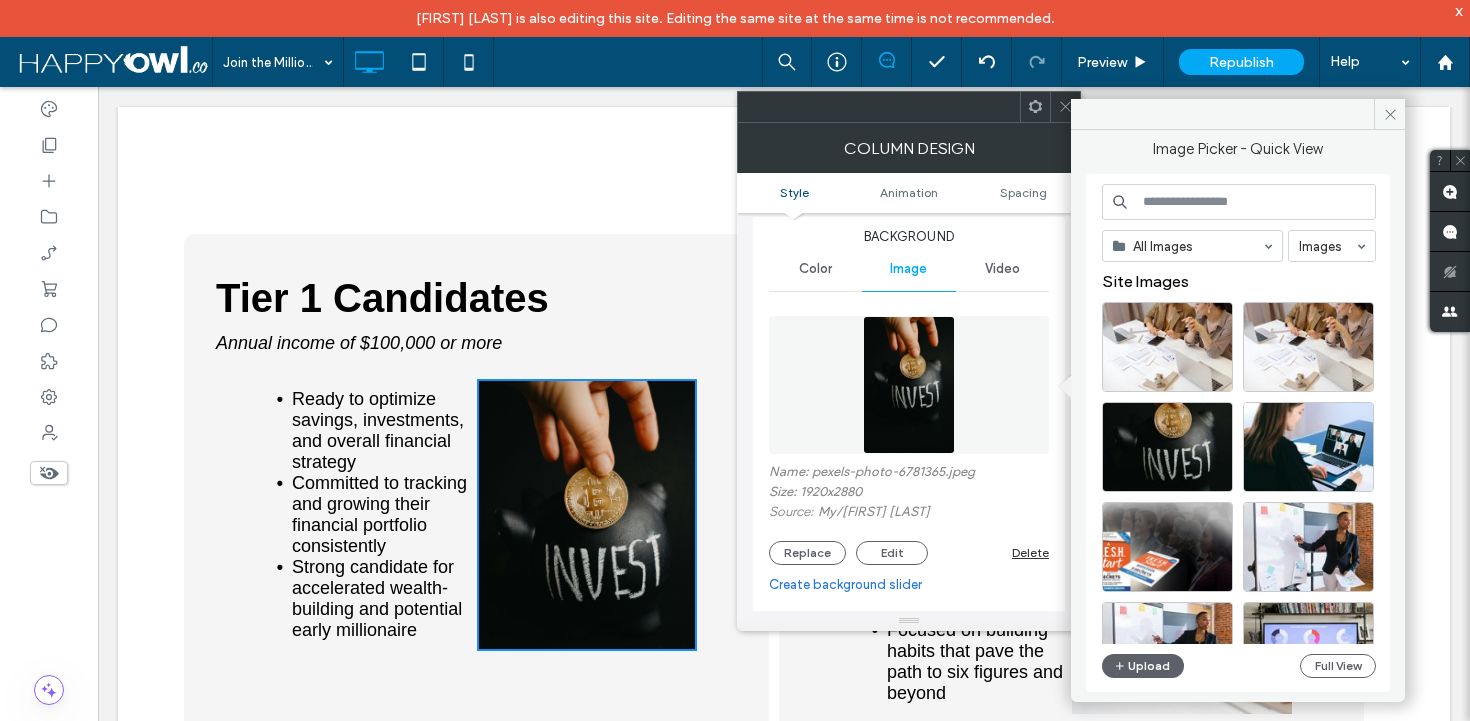 click at bounding box center [1239, 202] 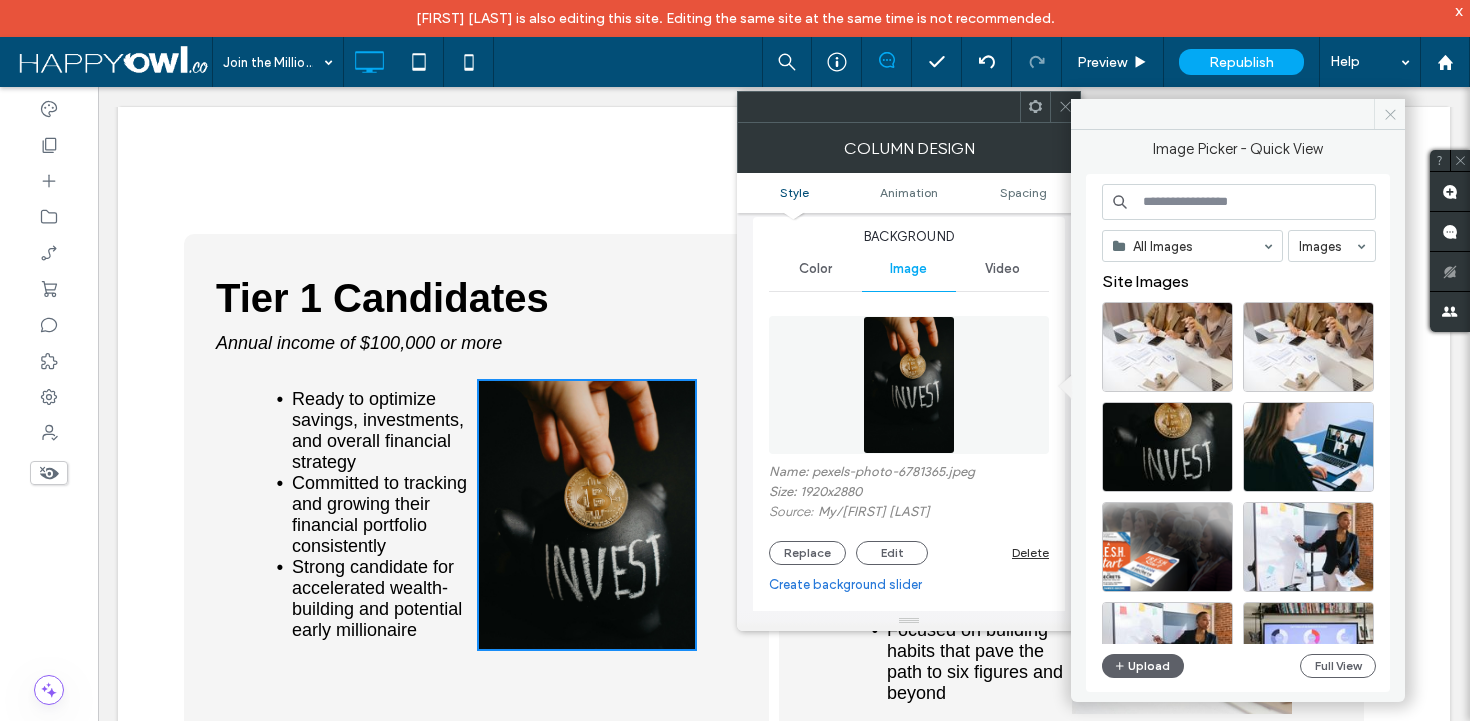 click at bounding box center [1389, 114] 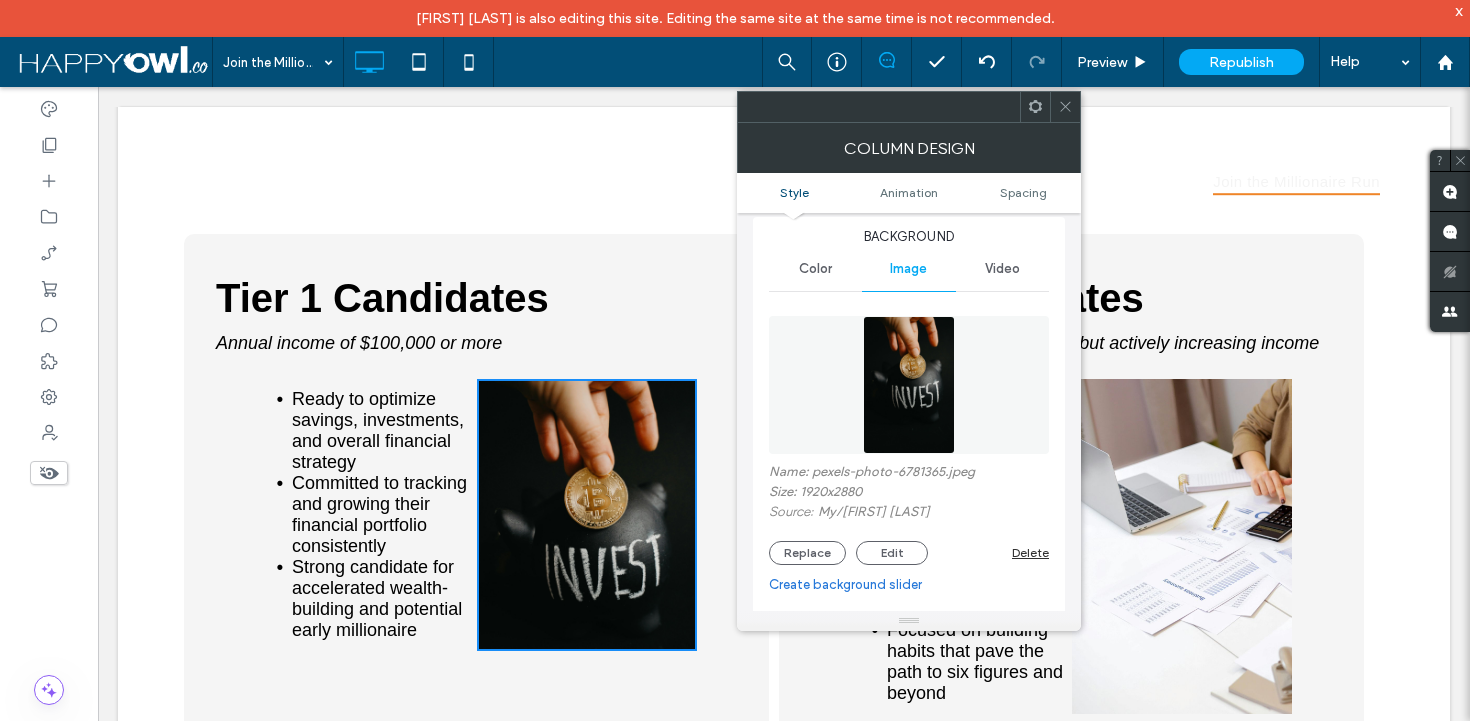 click at bounding box center (1065, 107) 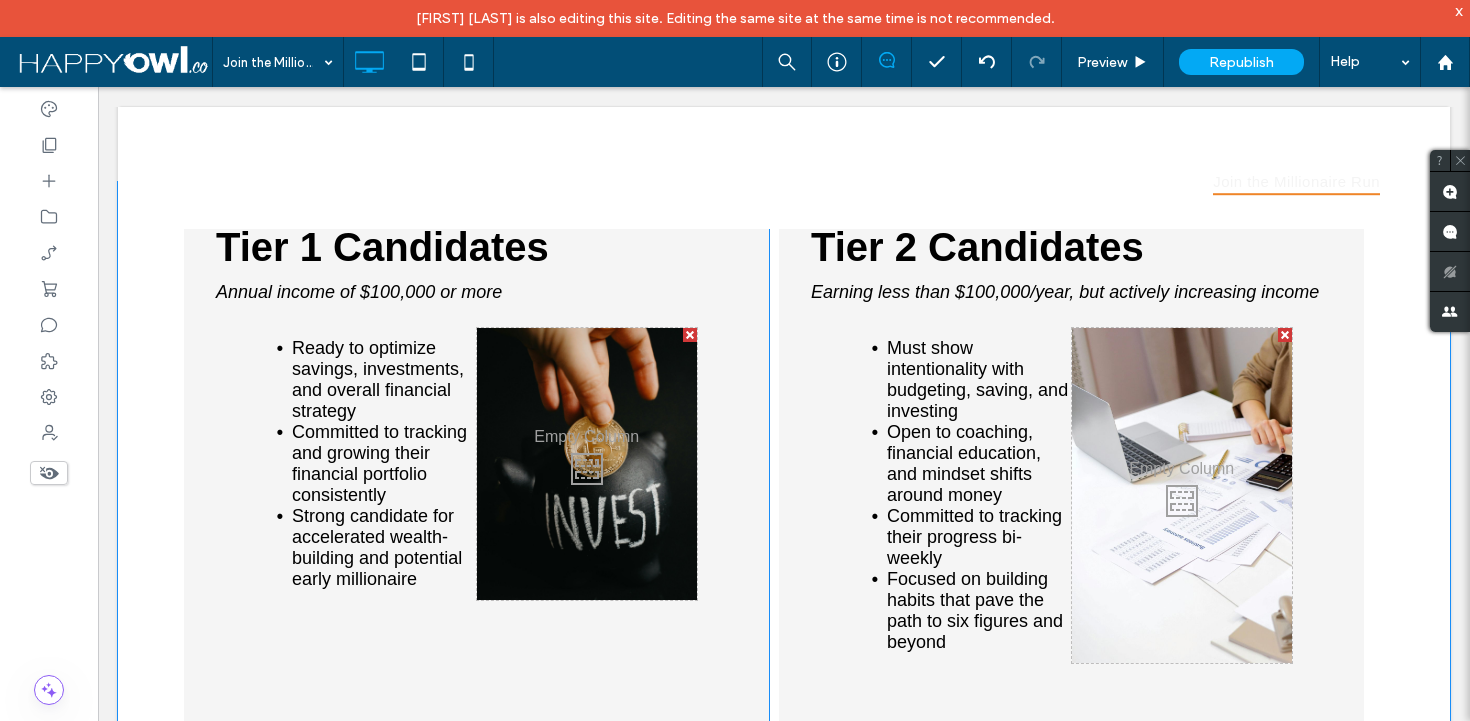 scroll, scrollTop: 1382, scrollLeft: 0, axis: vertical 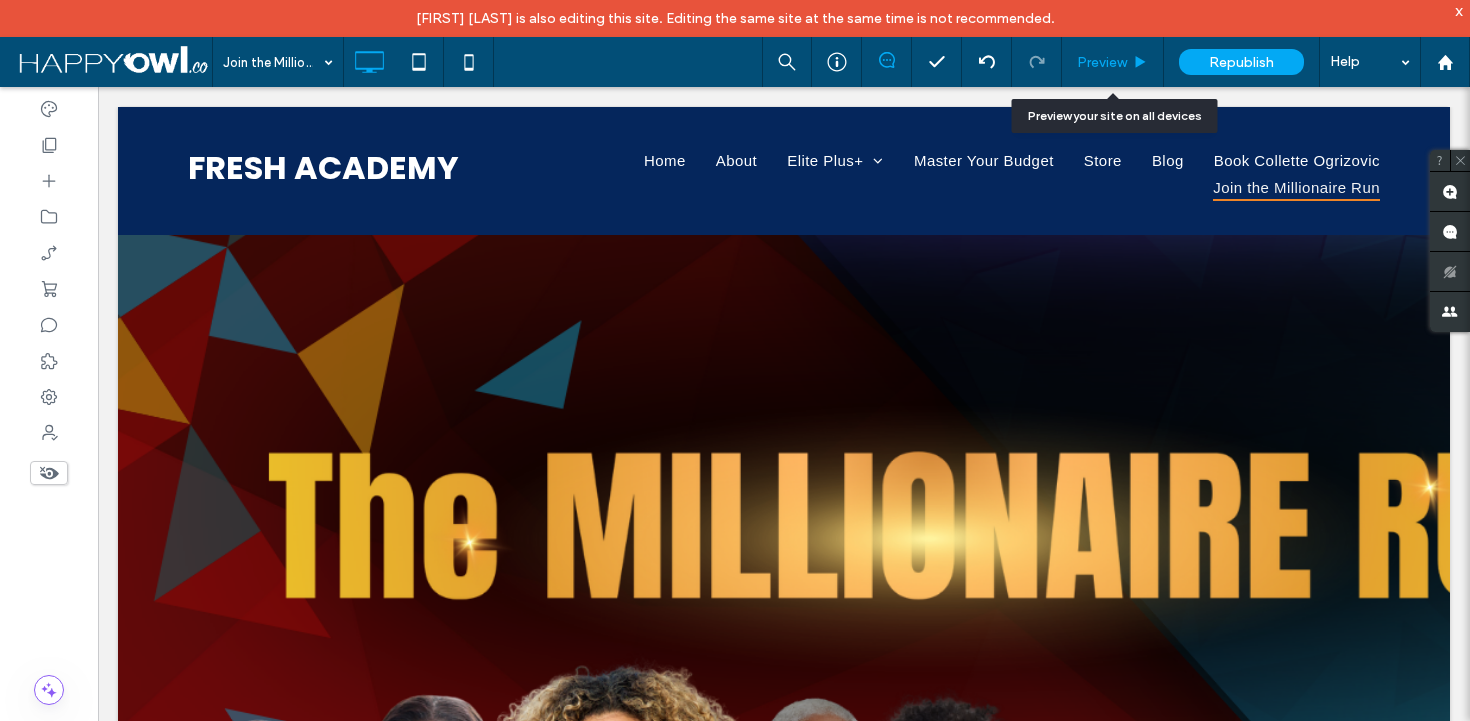 click on "Preview" at bounding box center (1113, 62) 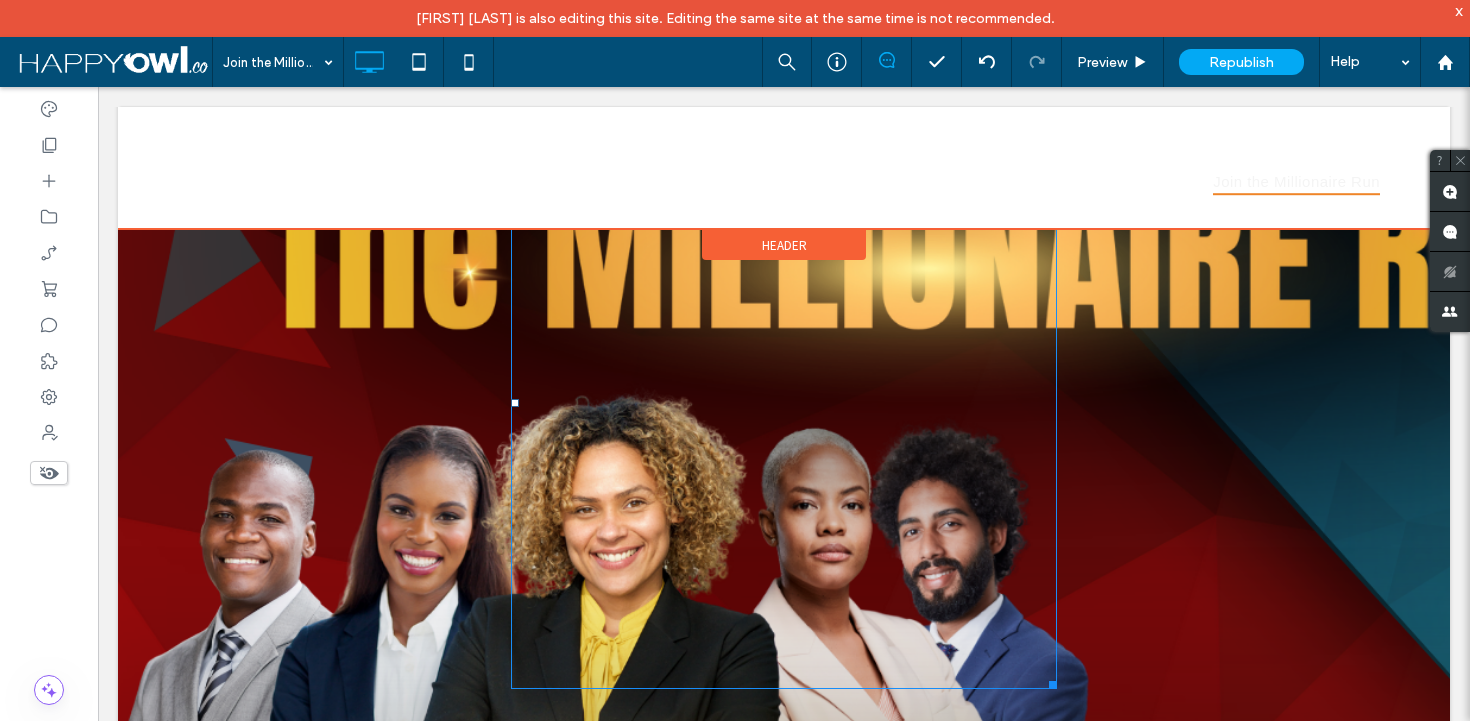 scroll, scrollTop: 284, scrollLeft: 0, axis: vertical 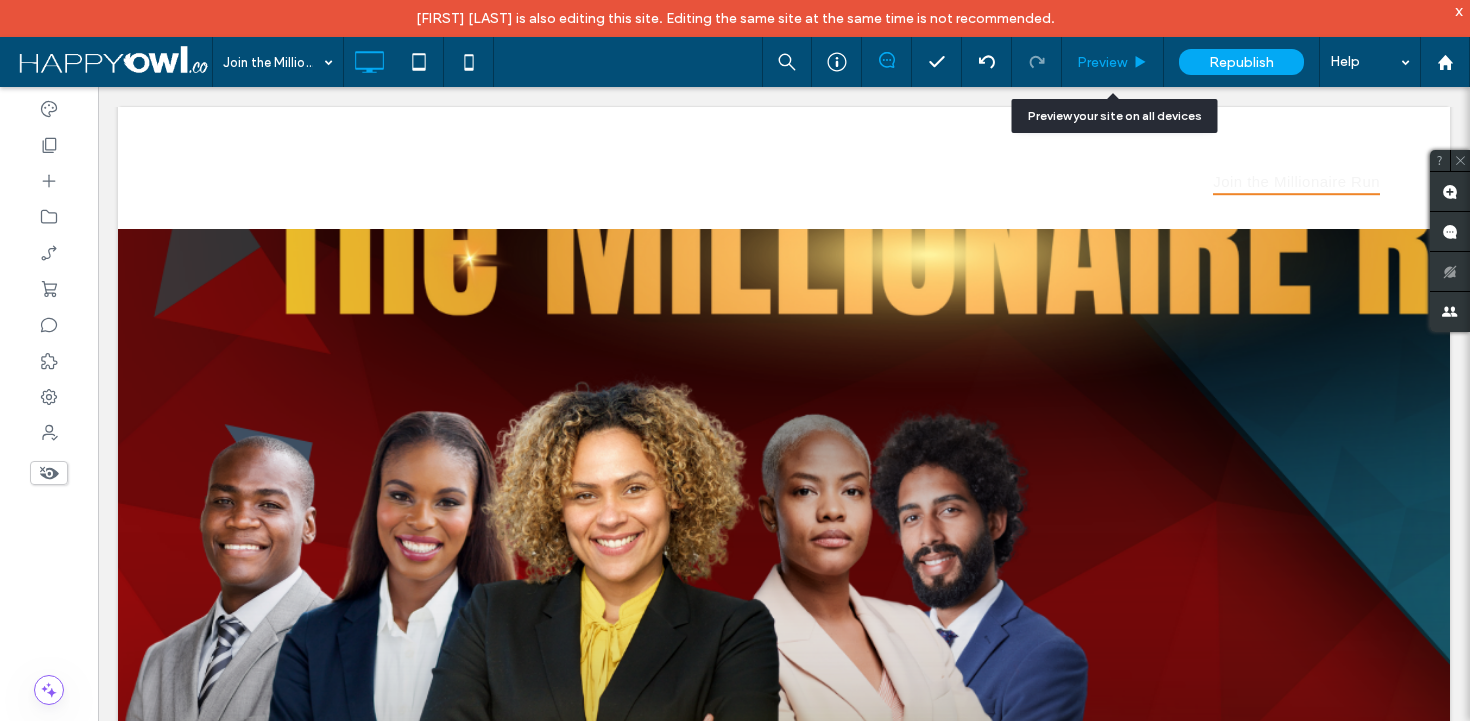 click on "Preview" at bounding box center [1113, 62] 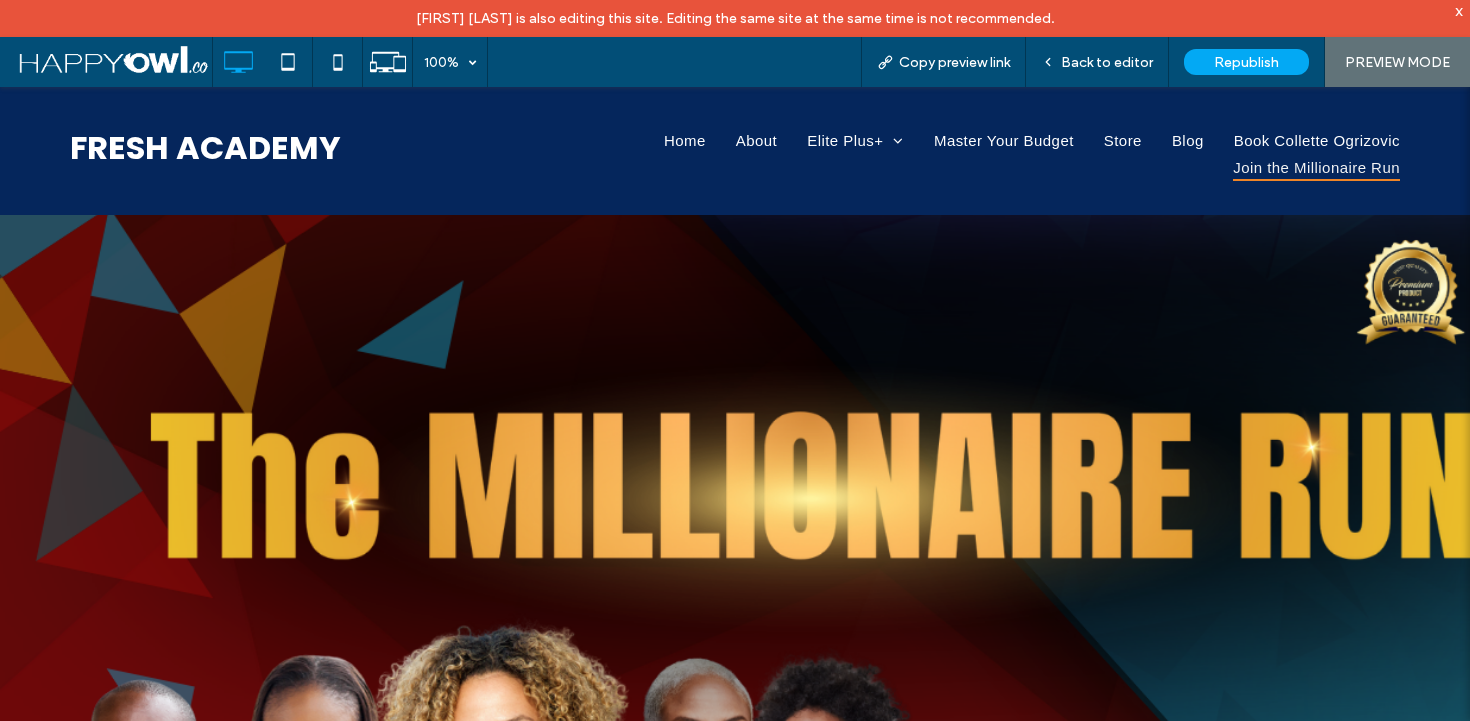 scroll, scrollTop: 21, scrollLeft: 0, axis: vertical 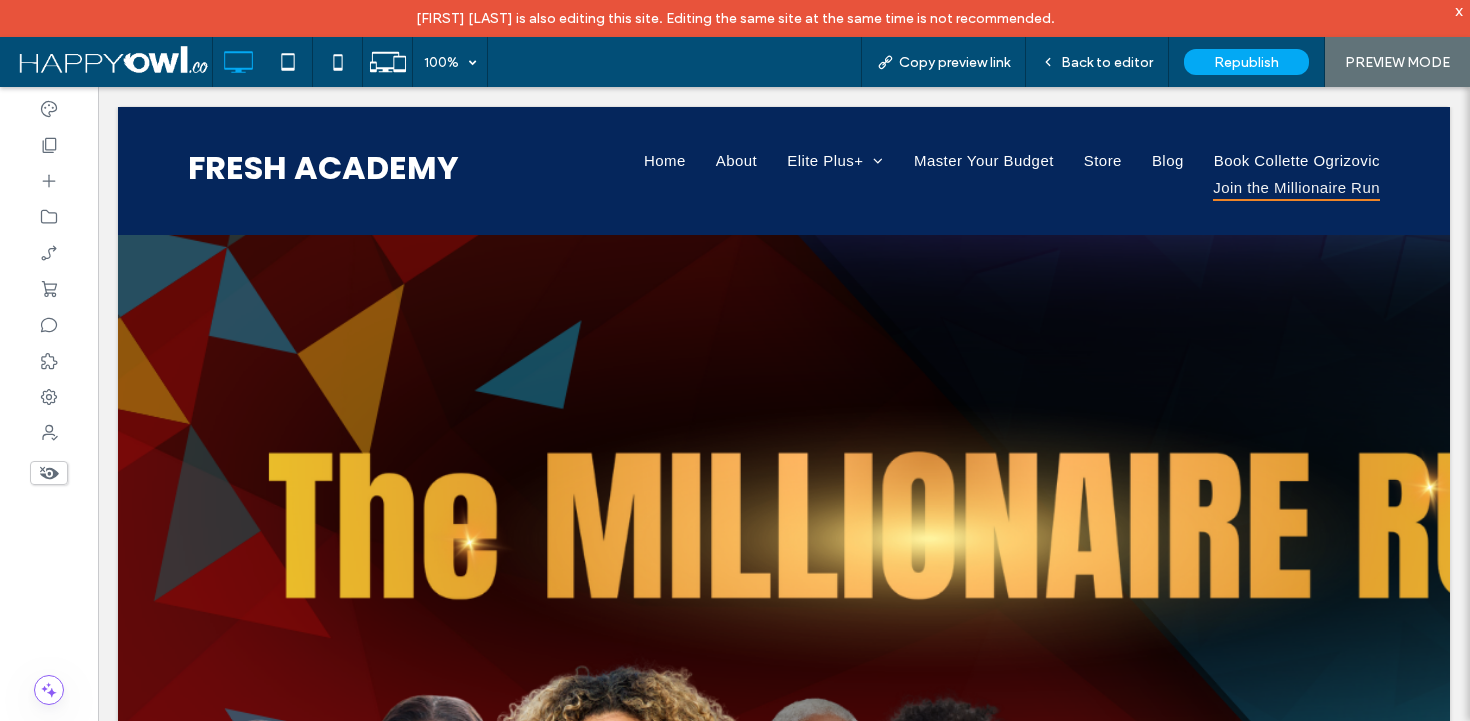 click on "PREVIEW MODE" at bounding box center [1397, 62] 